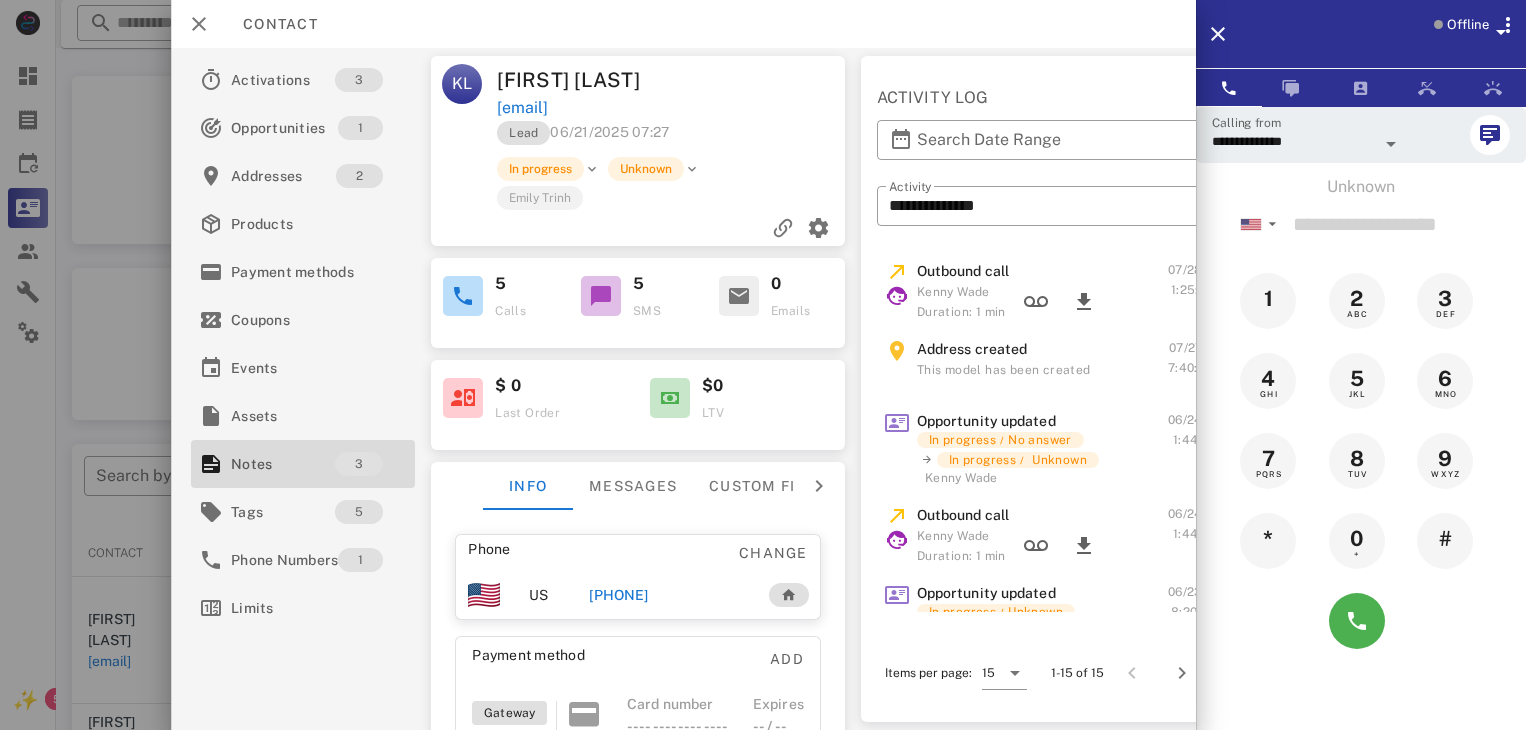 scroll, scrollTop: 43, scrollLeft: 0, axis: vertical 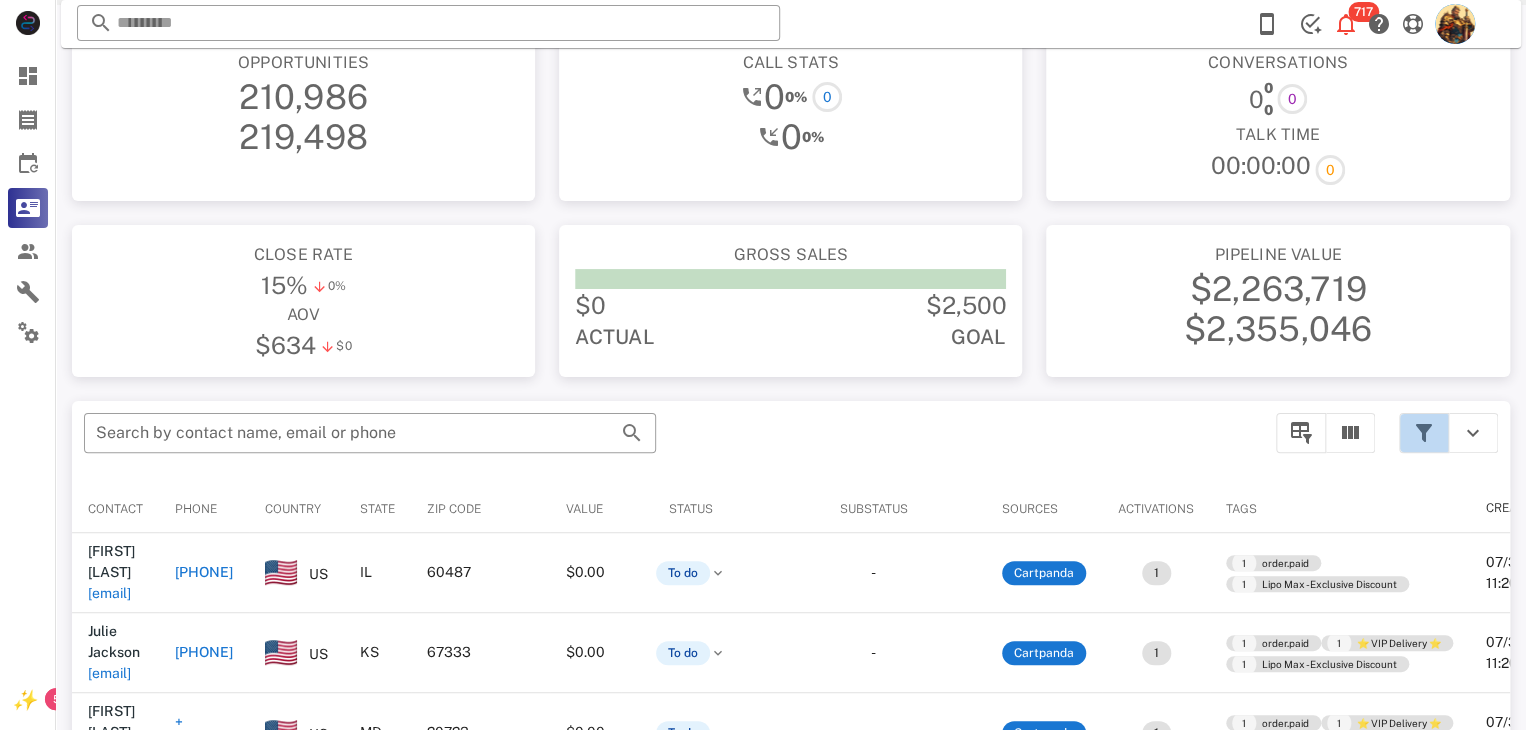 click at bounding box center (1424, 433) 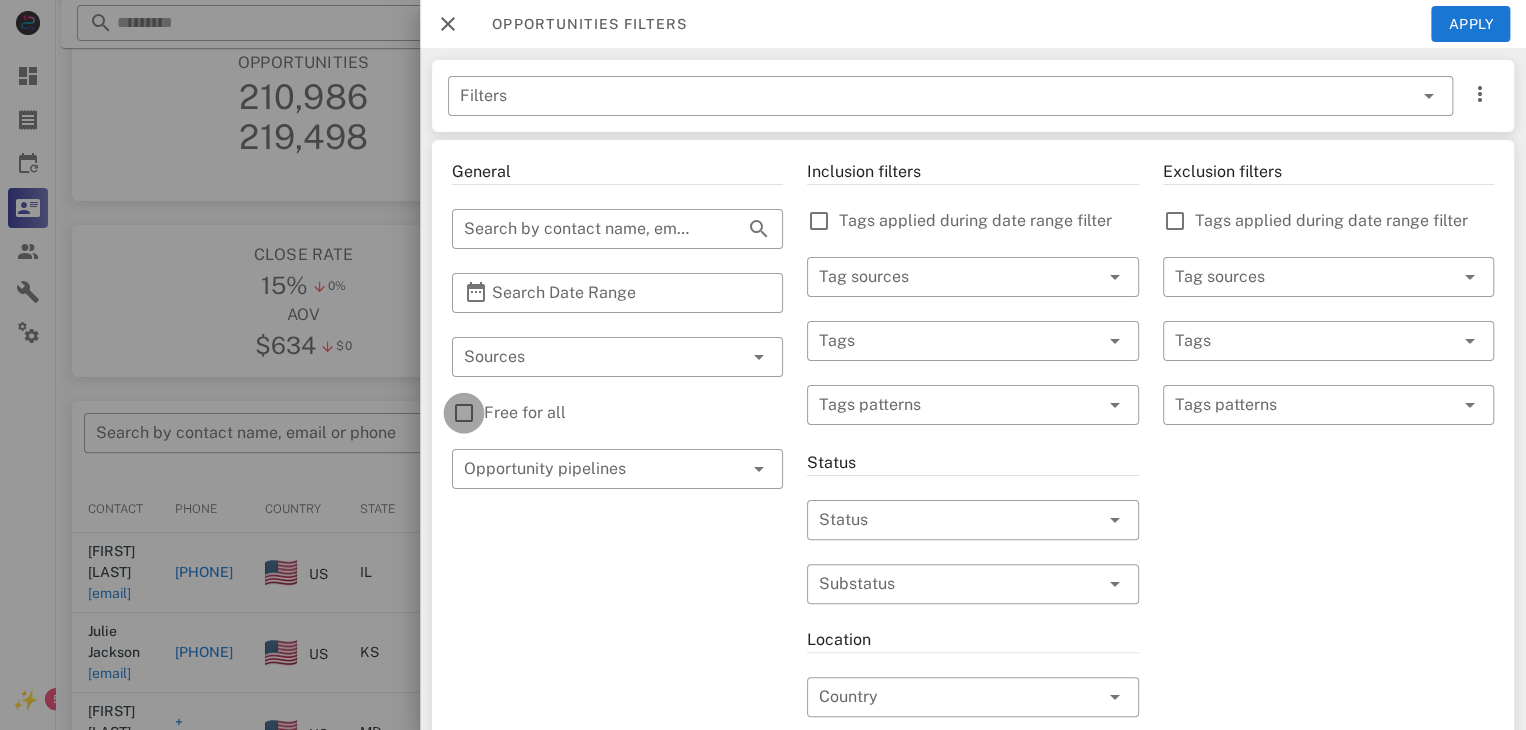 click at bounding box center (464, 413) 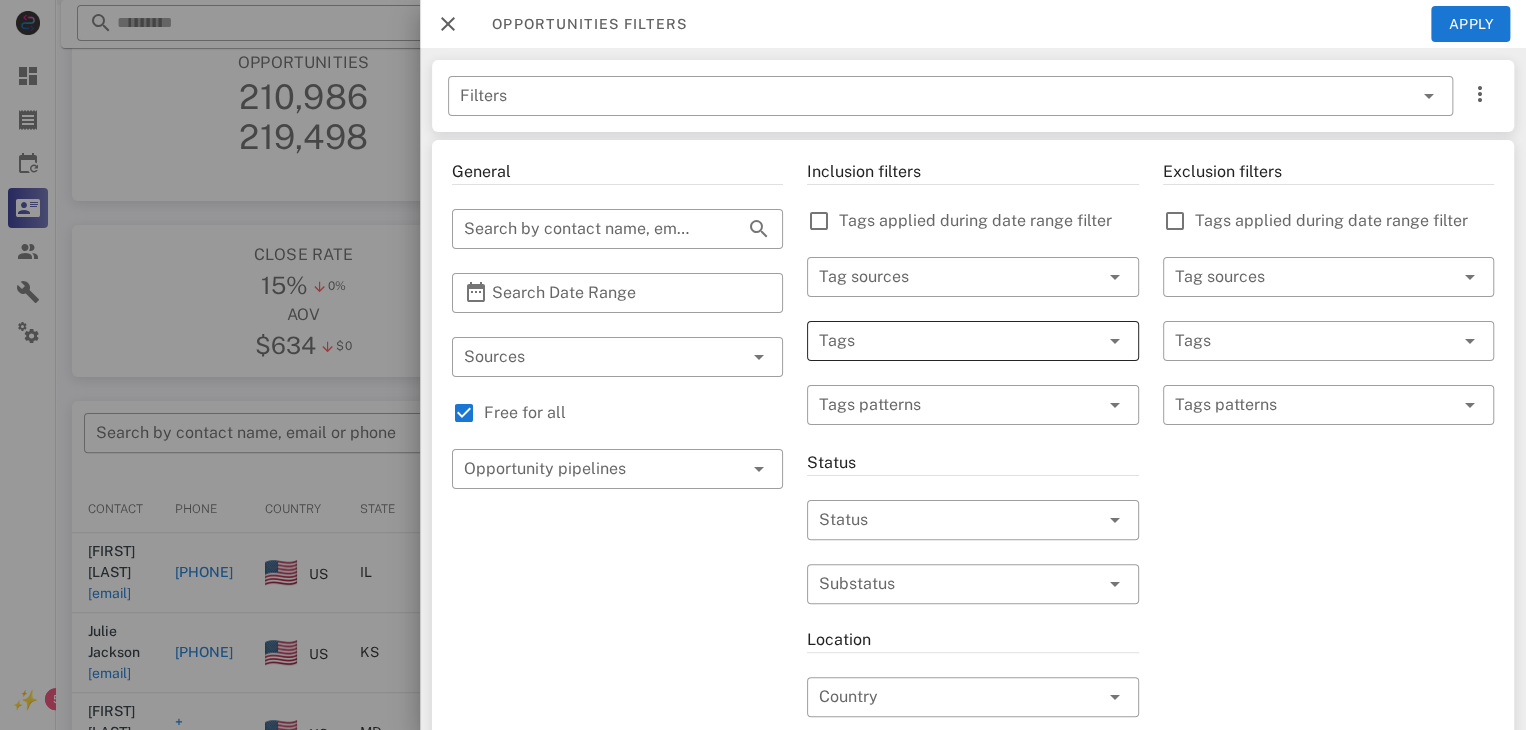click at bounding box center [944, 341] 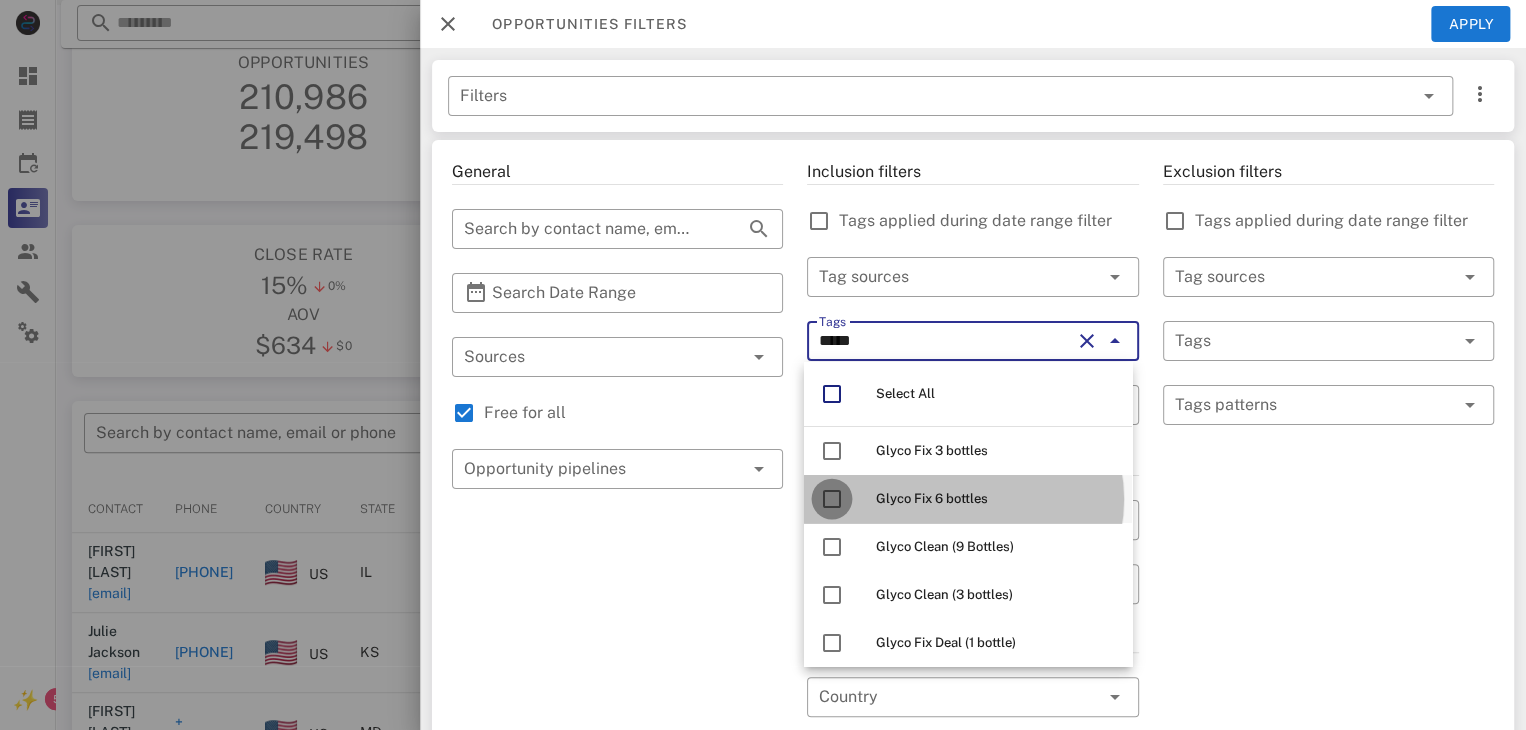 click at bounding box center [832, 499] 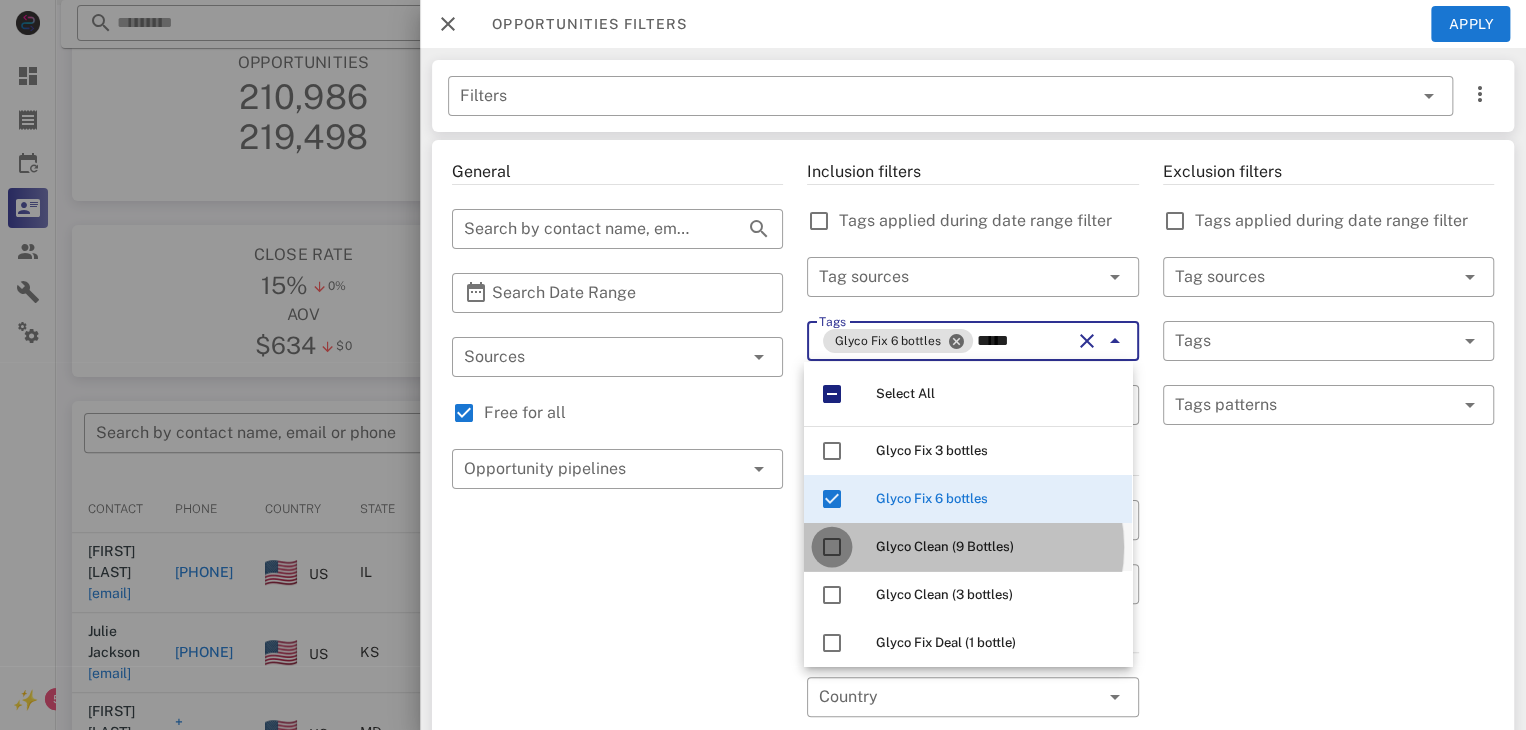 click at bounding box center [832, 547] 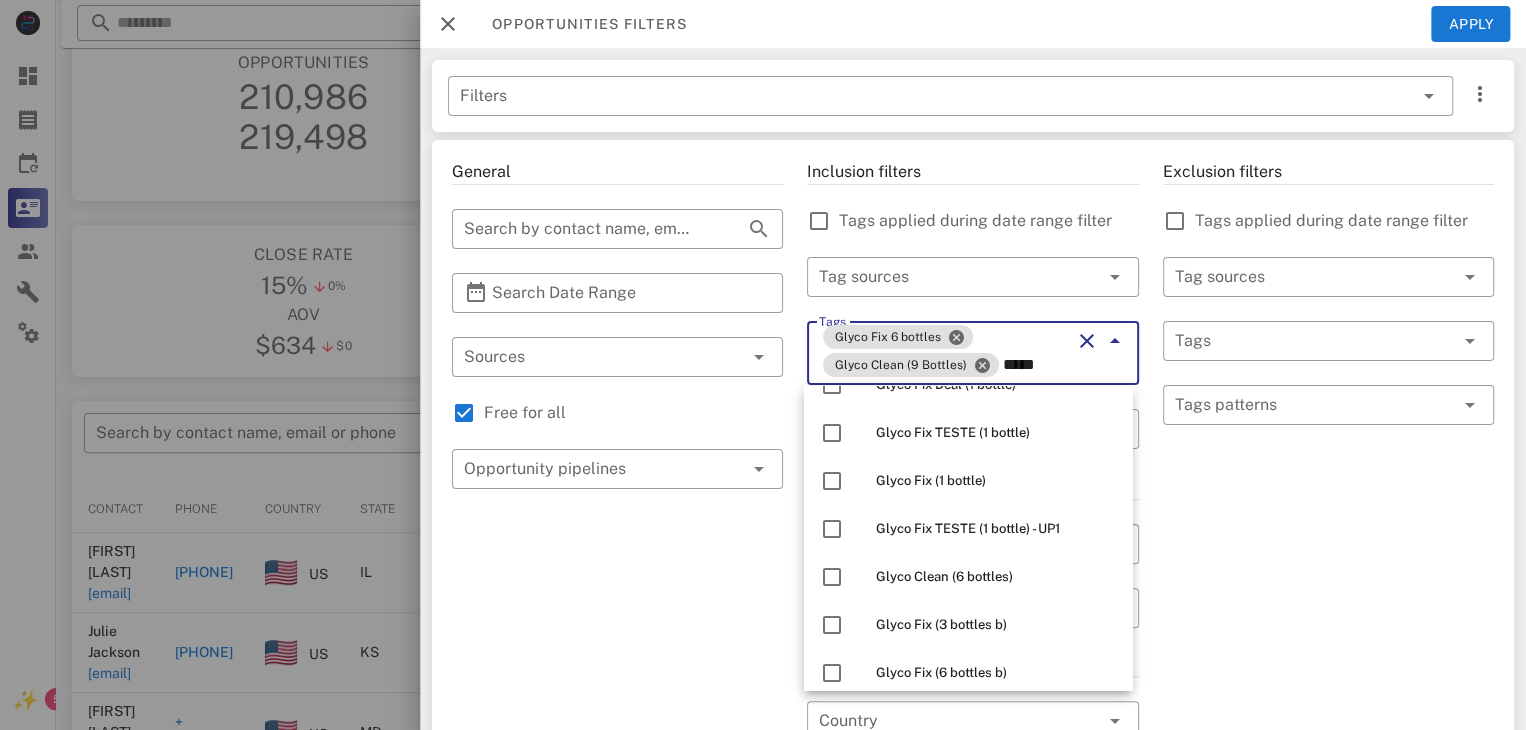 scroll, scrollTop: 294, scrollLeft: 0, axis: vertical 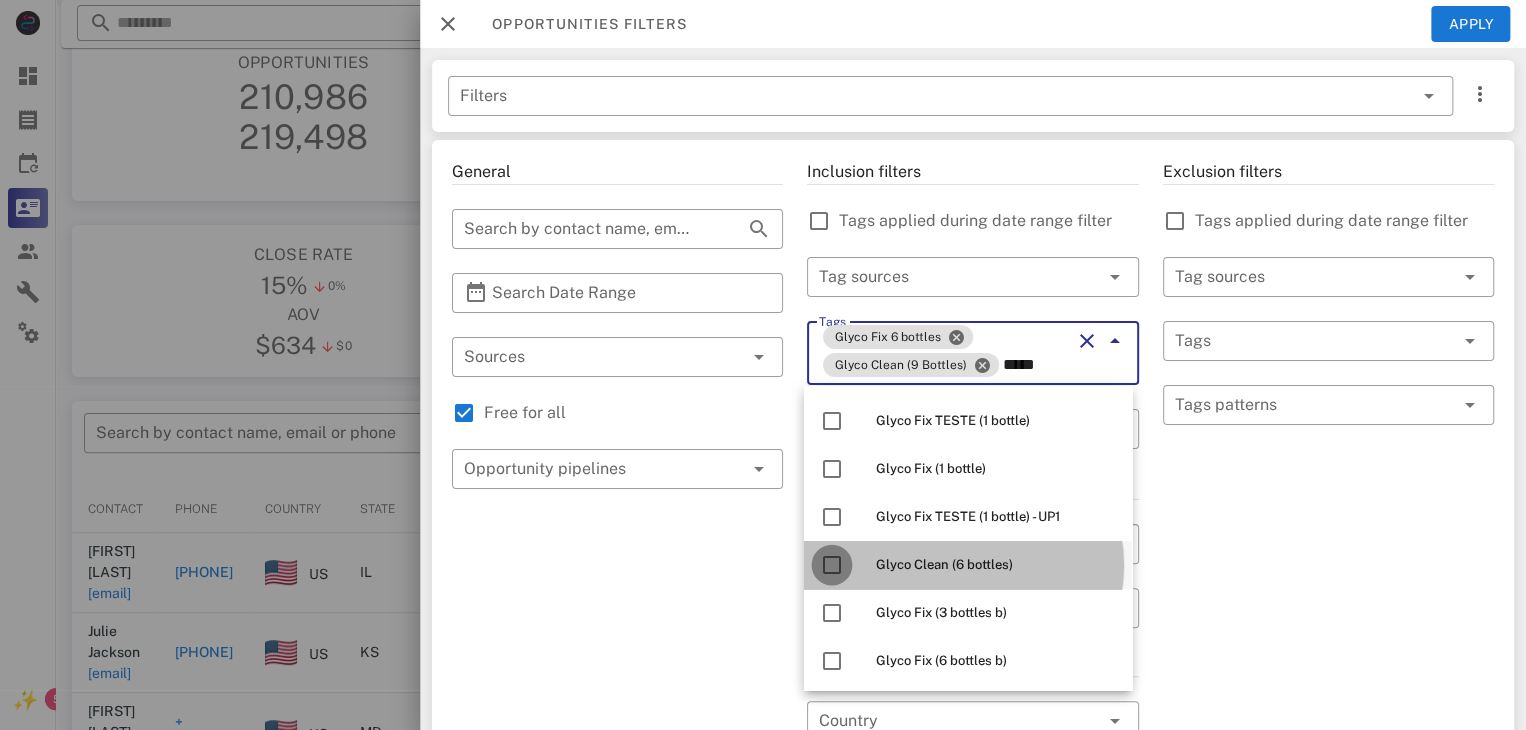 click at bounding box center [832, 565] 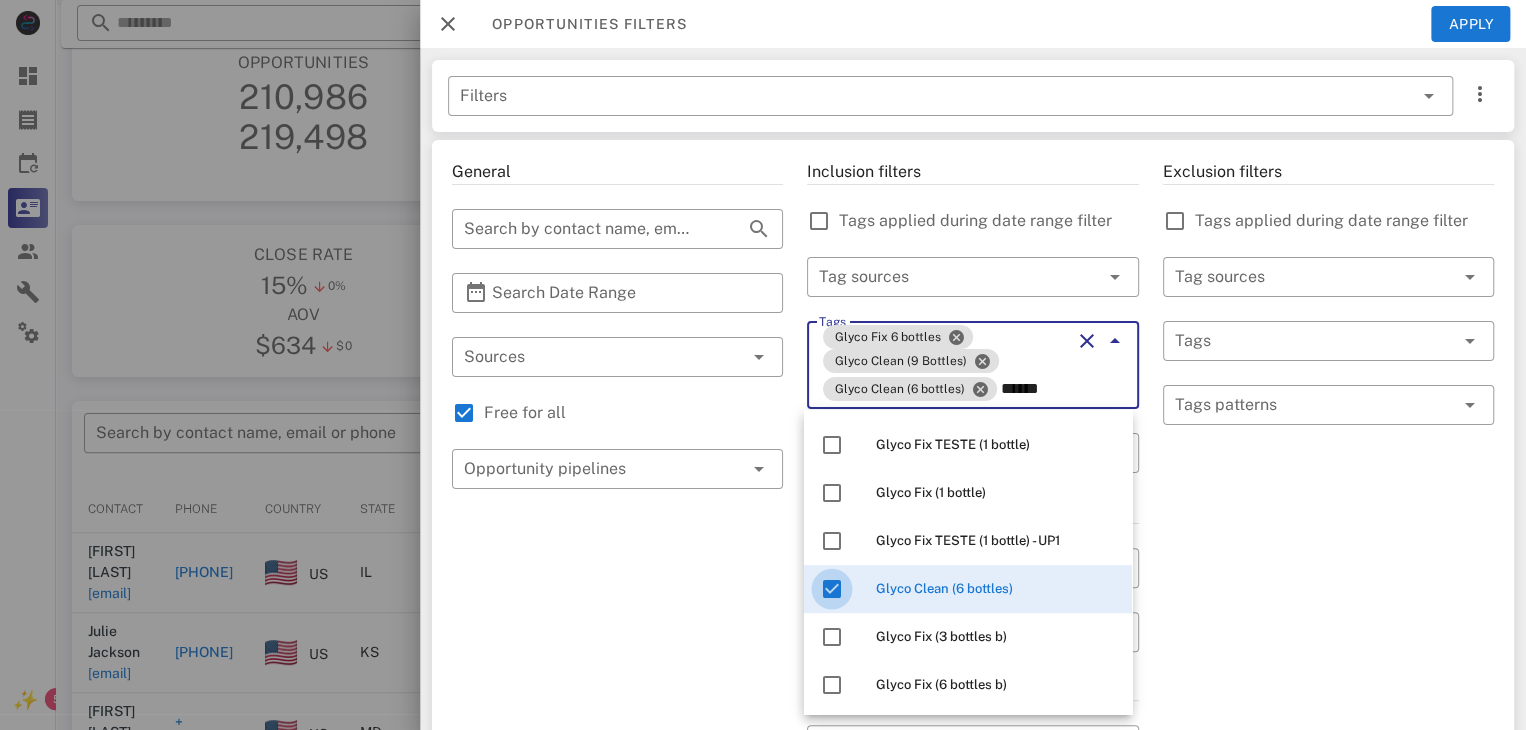 scroll, scrollTop: 0, scrollLeft: 0, axis: both 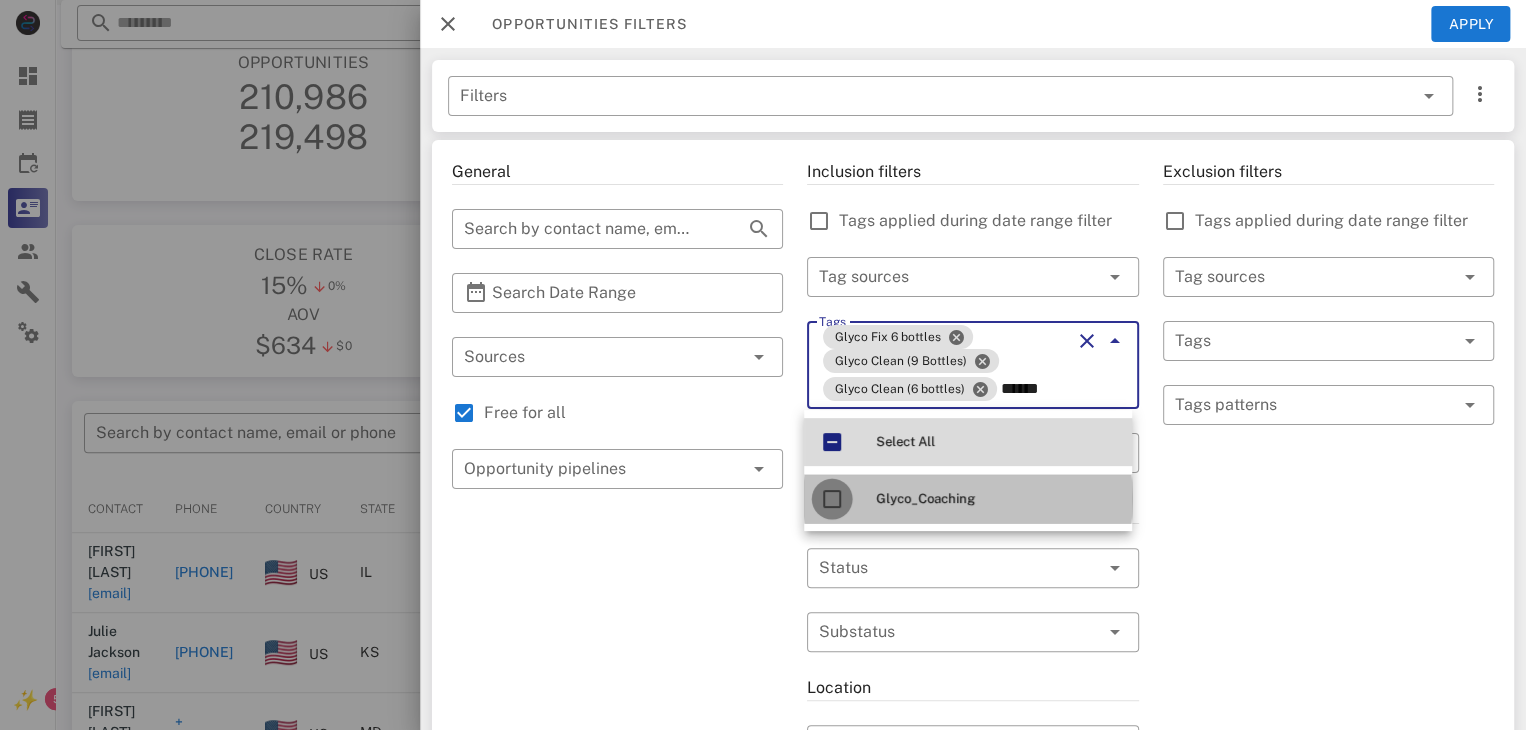 click at bounding box center [832, 499] 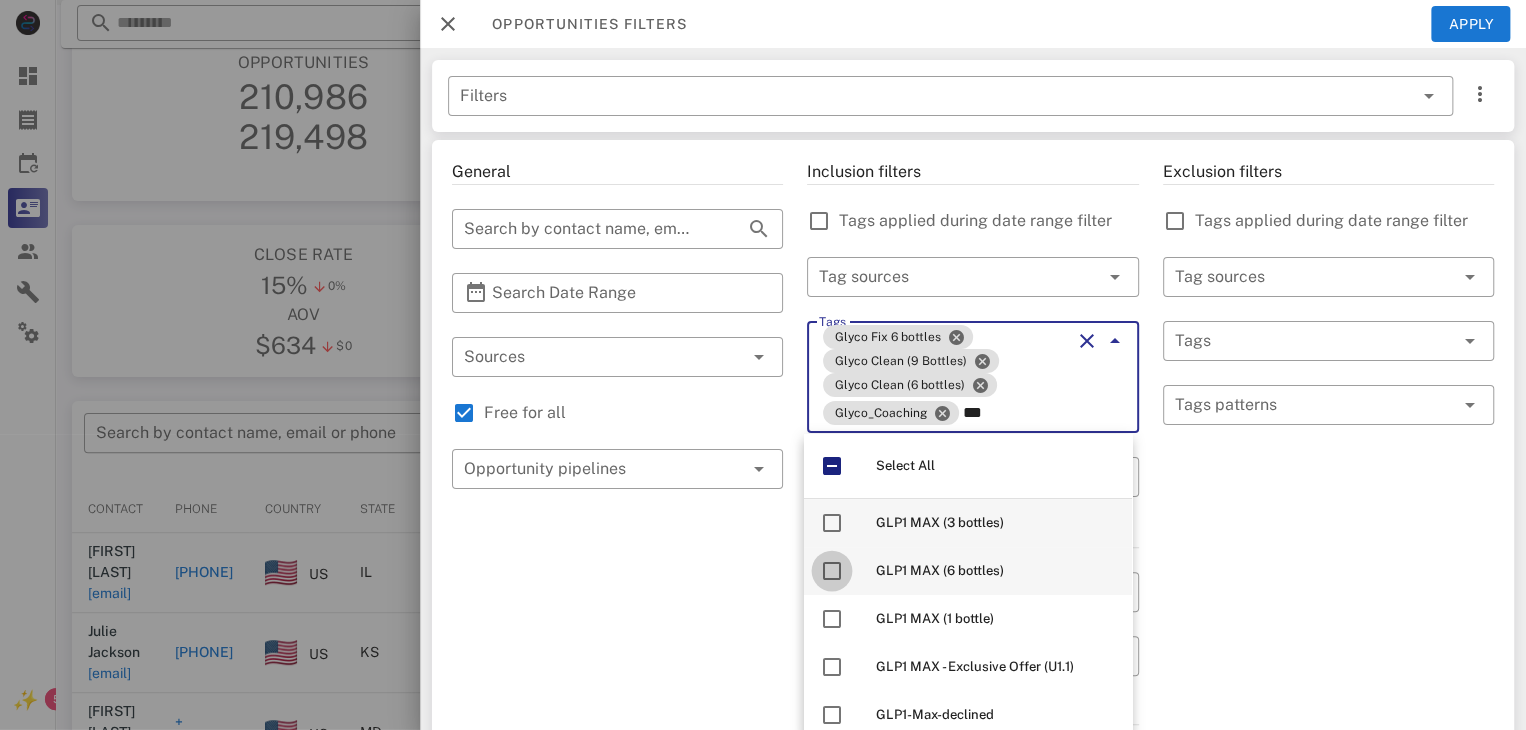 click at bounding box center [832, 571] 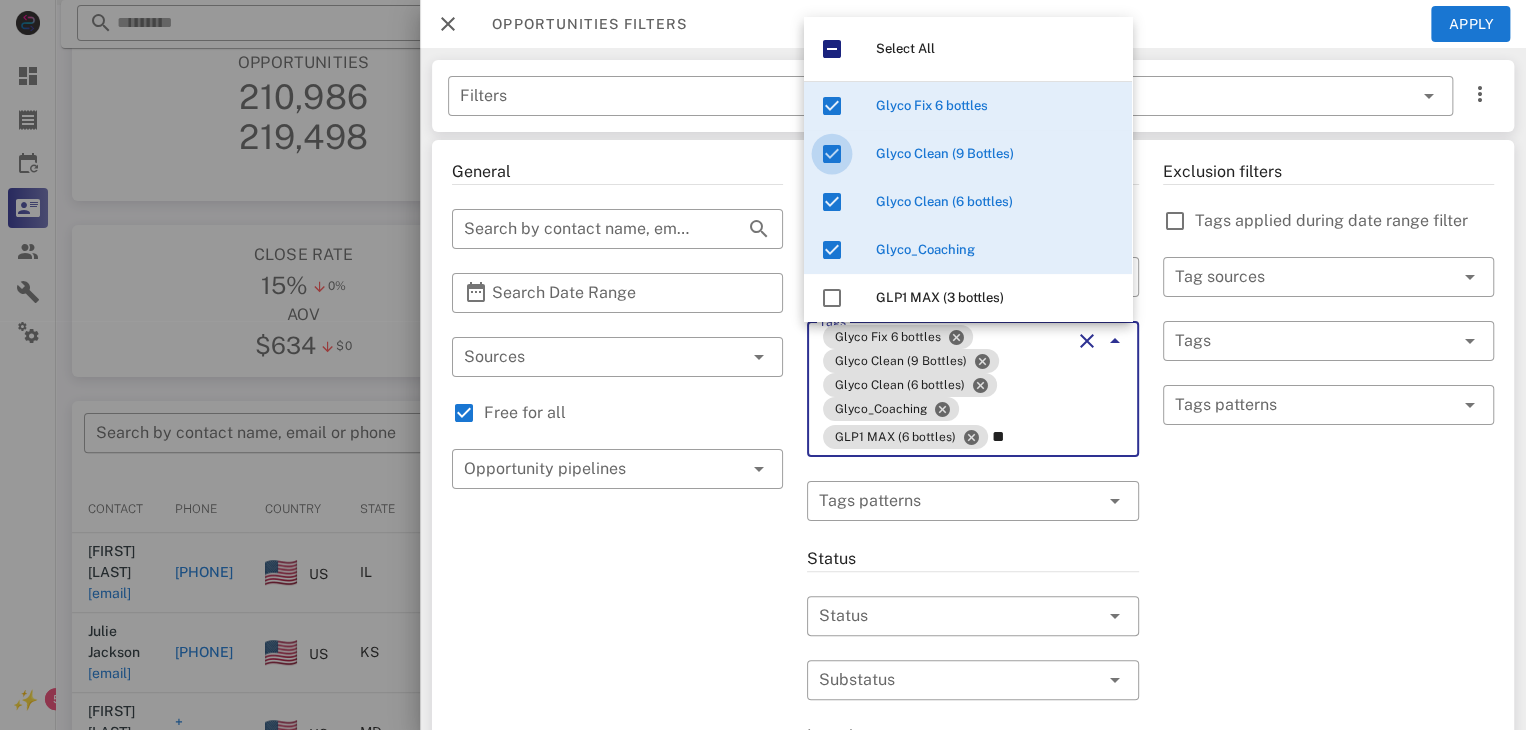 type on "*" 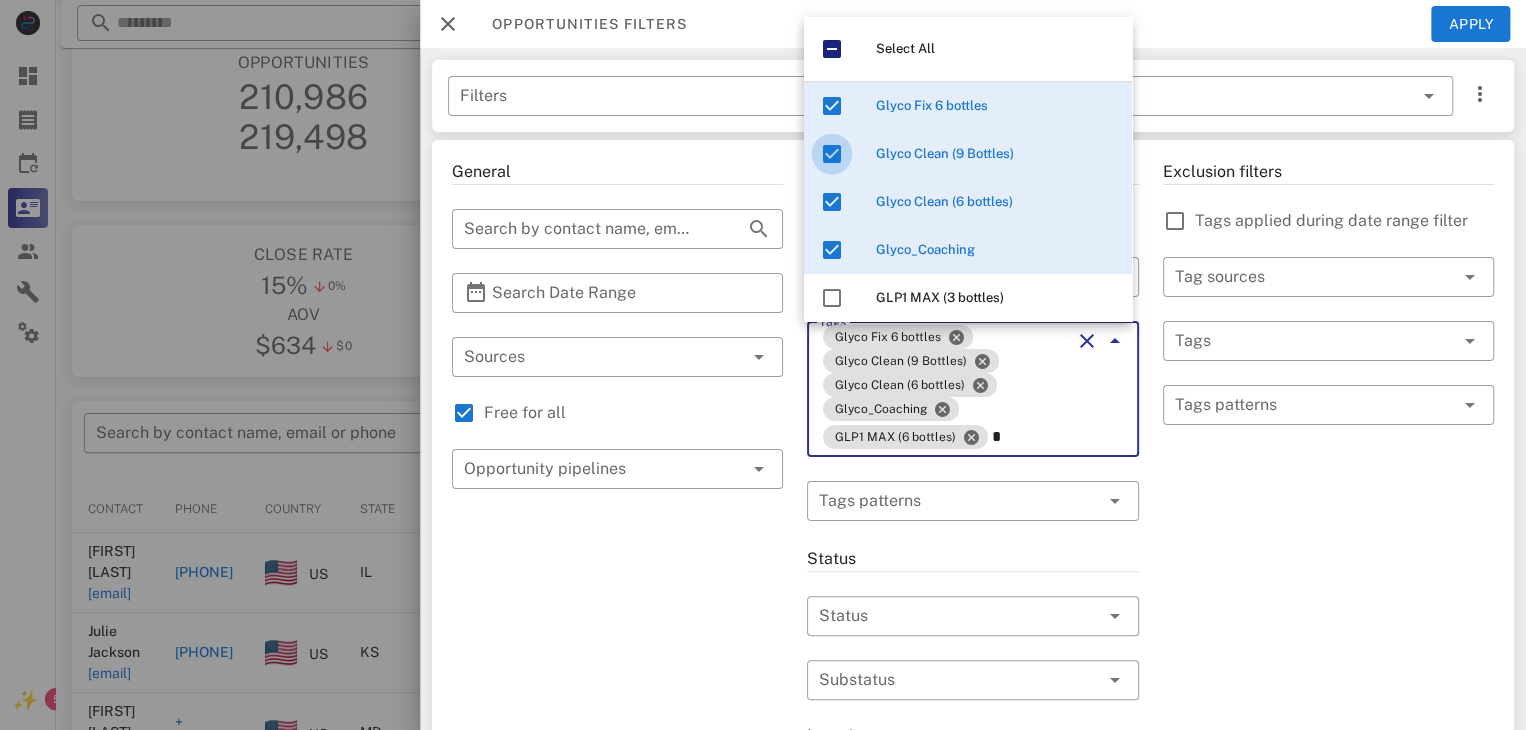 type 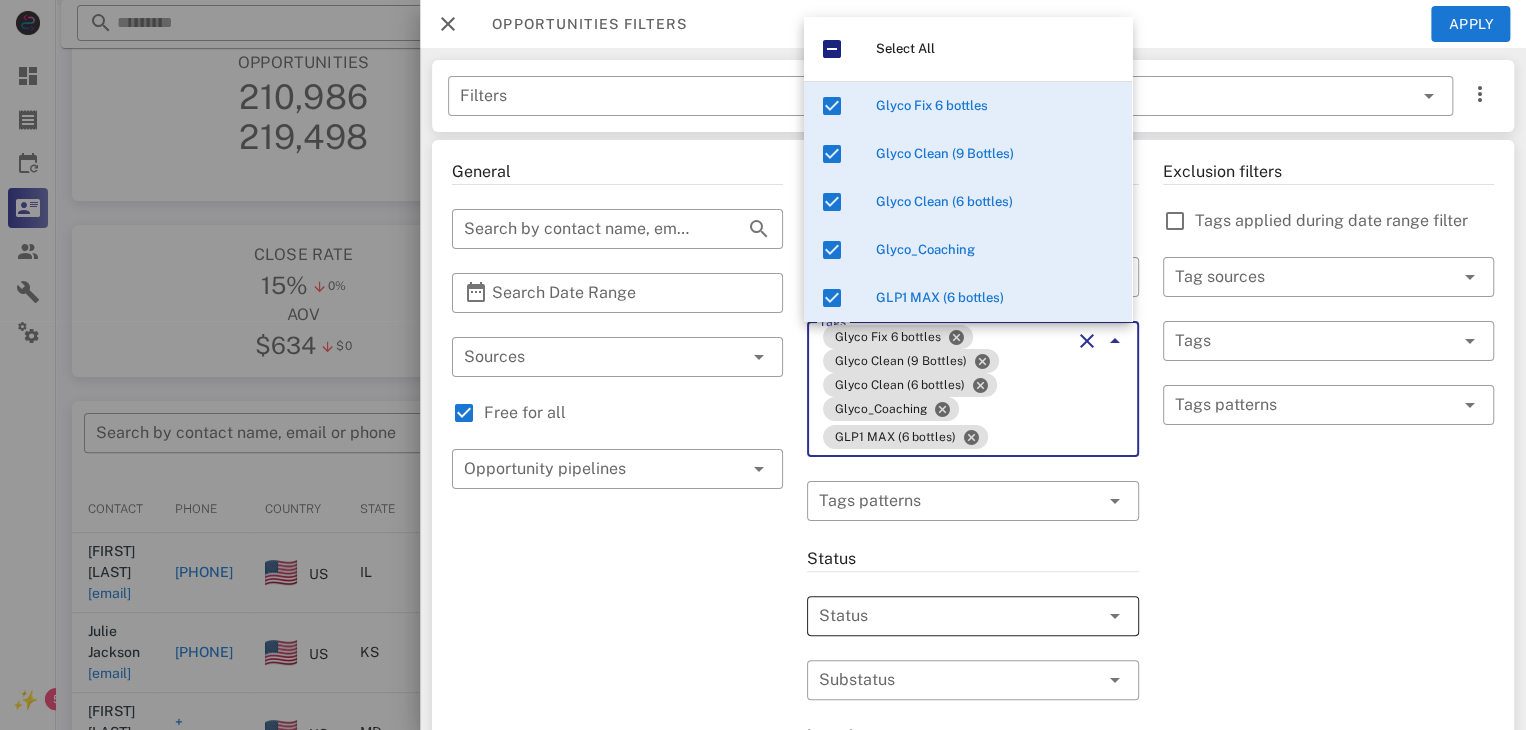click at bounding box center [944, 616] 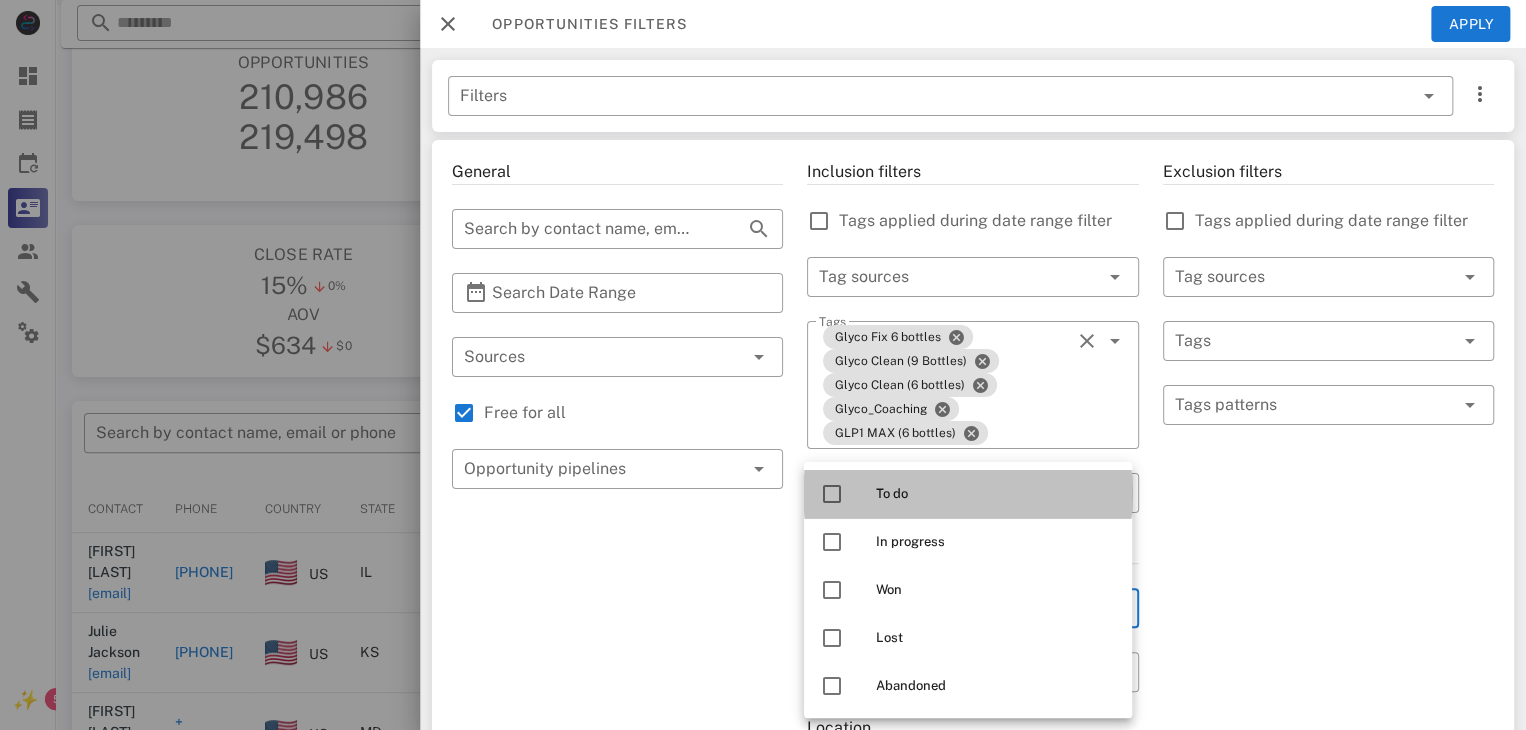 click at bounding box center [832, 494] 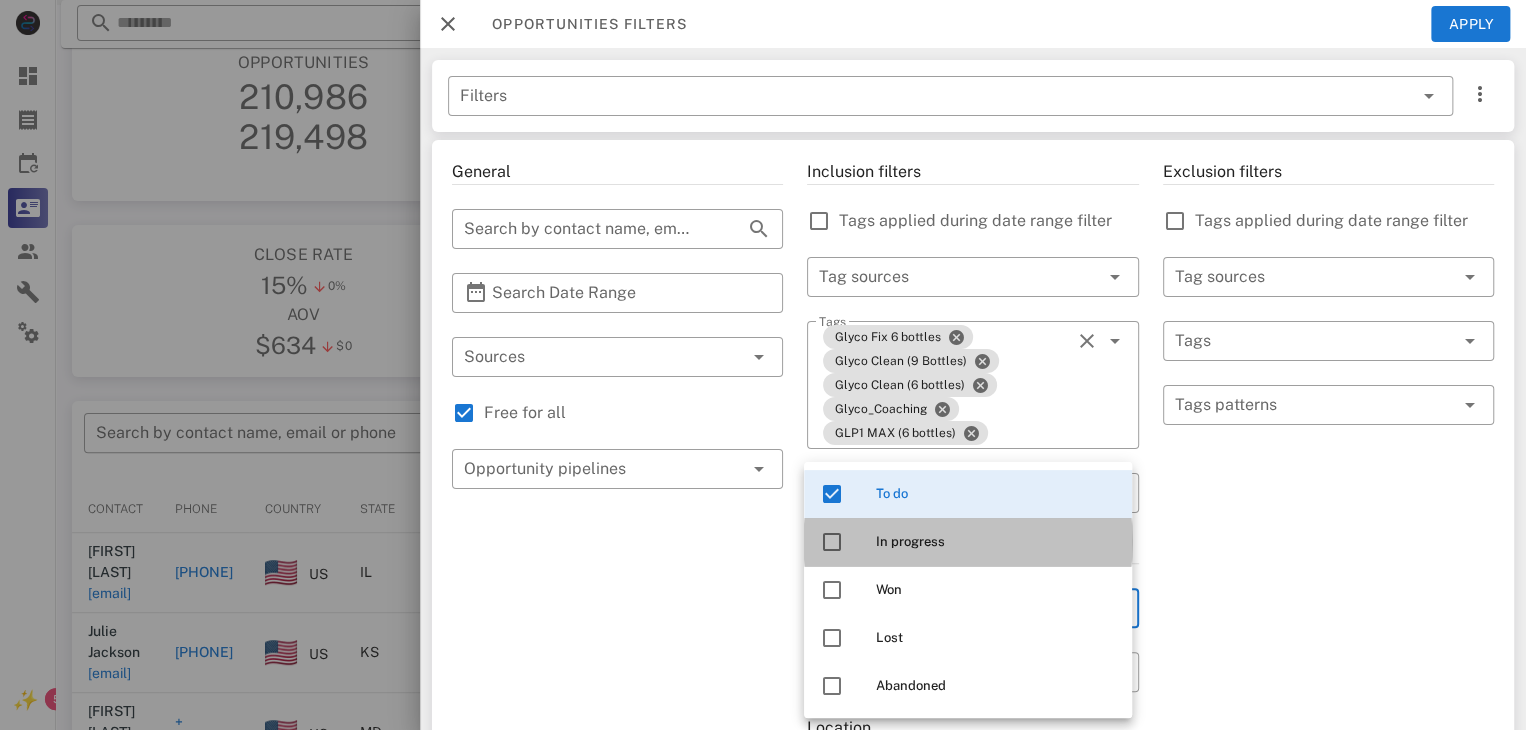 click at bounding box center [832, 542] 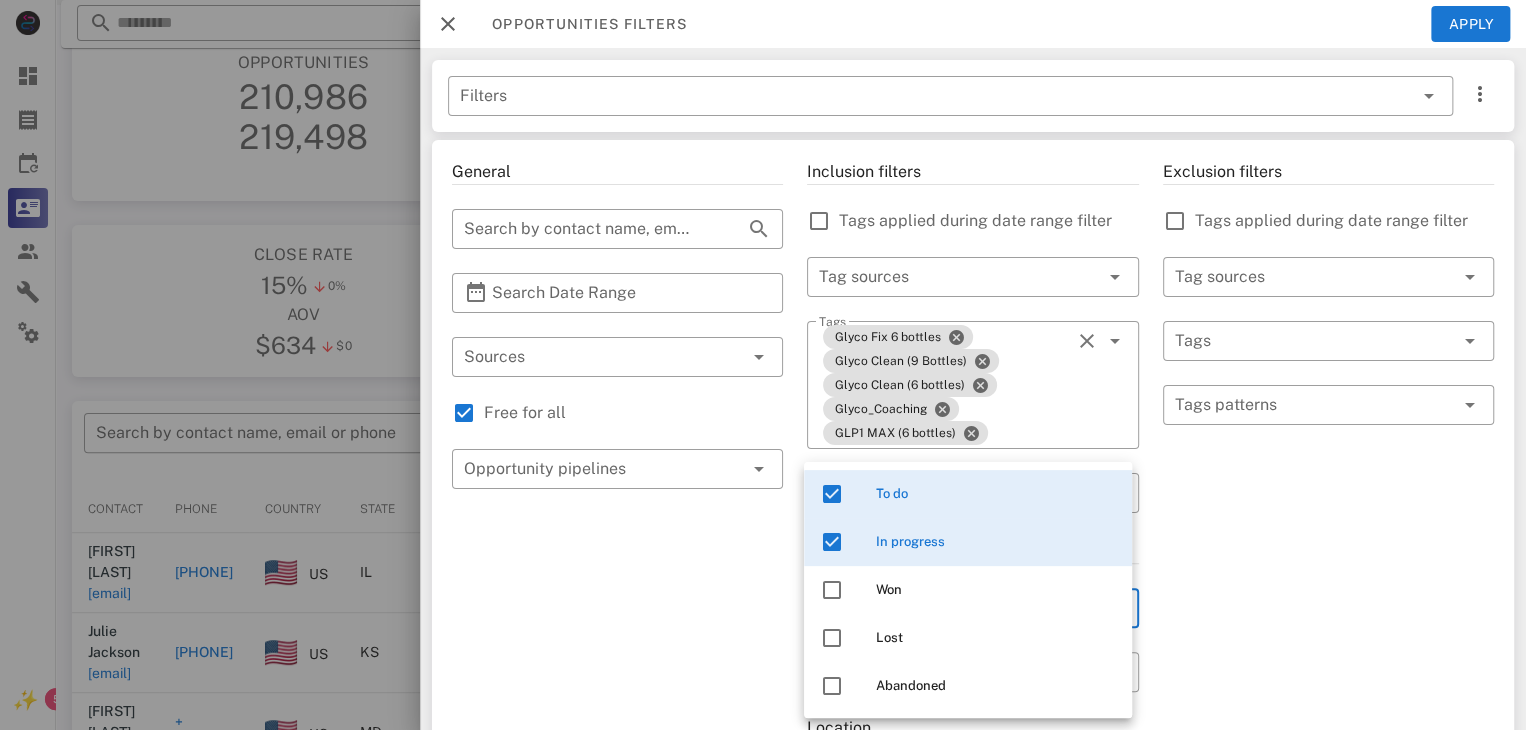 click on "General ​ Search by contact name, email or phone ​ Search Date Range ​ Sources Free for all ​ Opportunity pipelines" at bounding box center [617, 753] 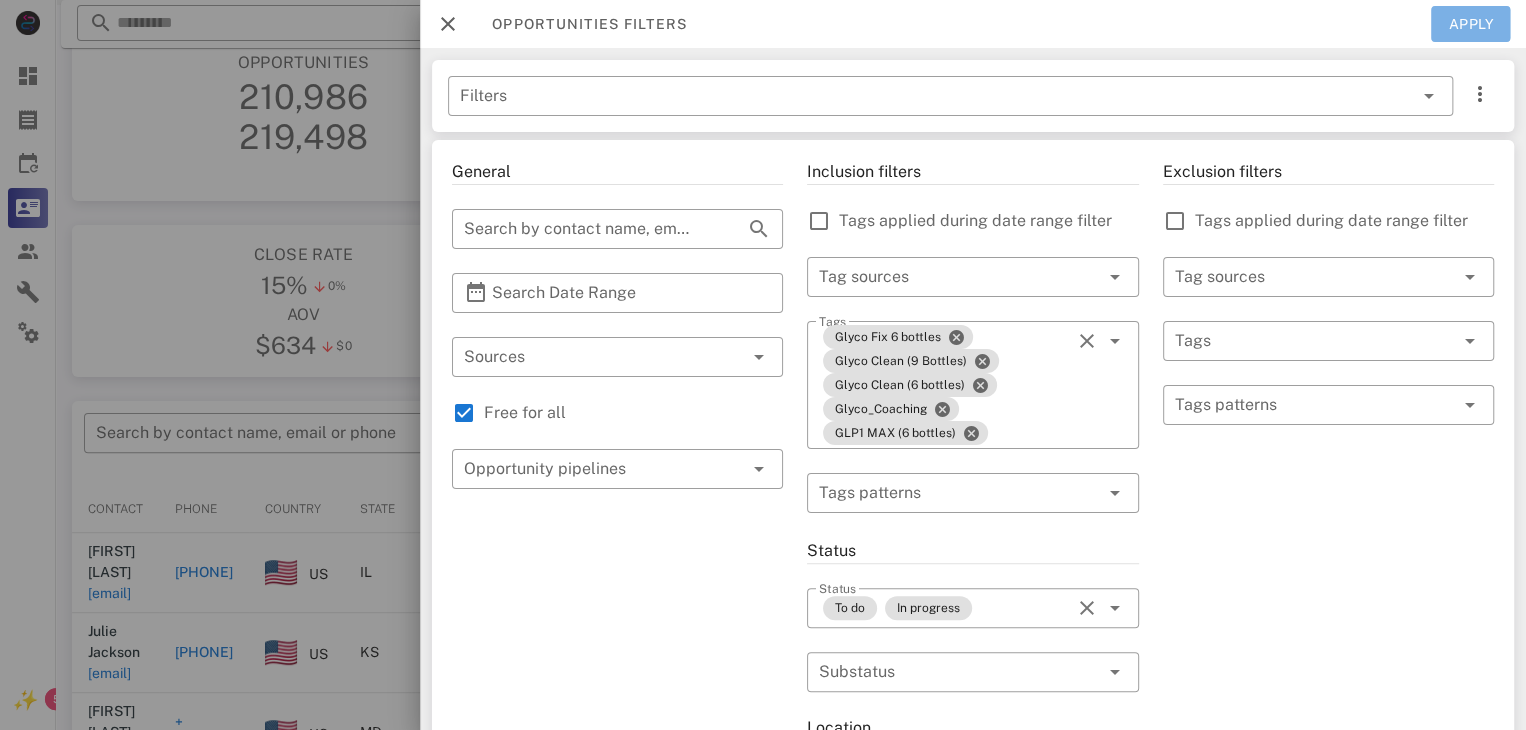 click on "Apply" at bounding box center (1471, 24) 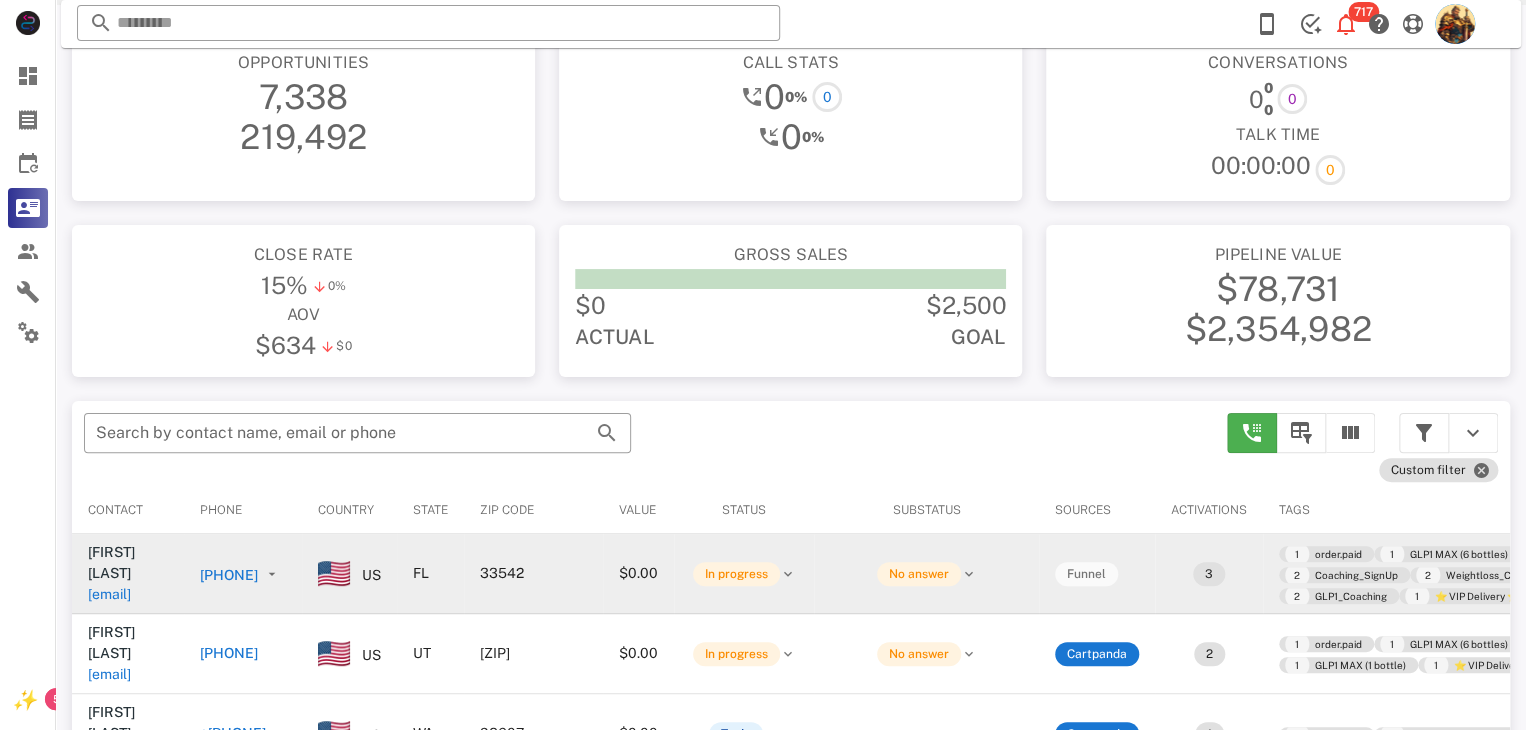 click on "steelergar@yahoo.com" at bounding box center (109, 594) 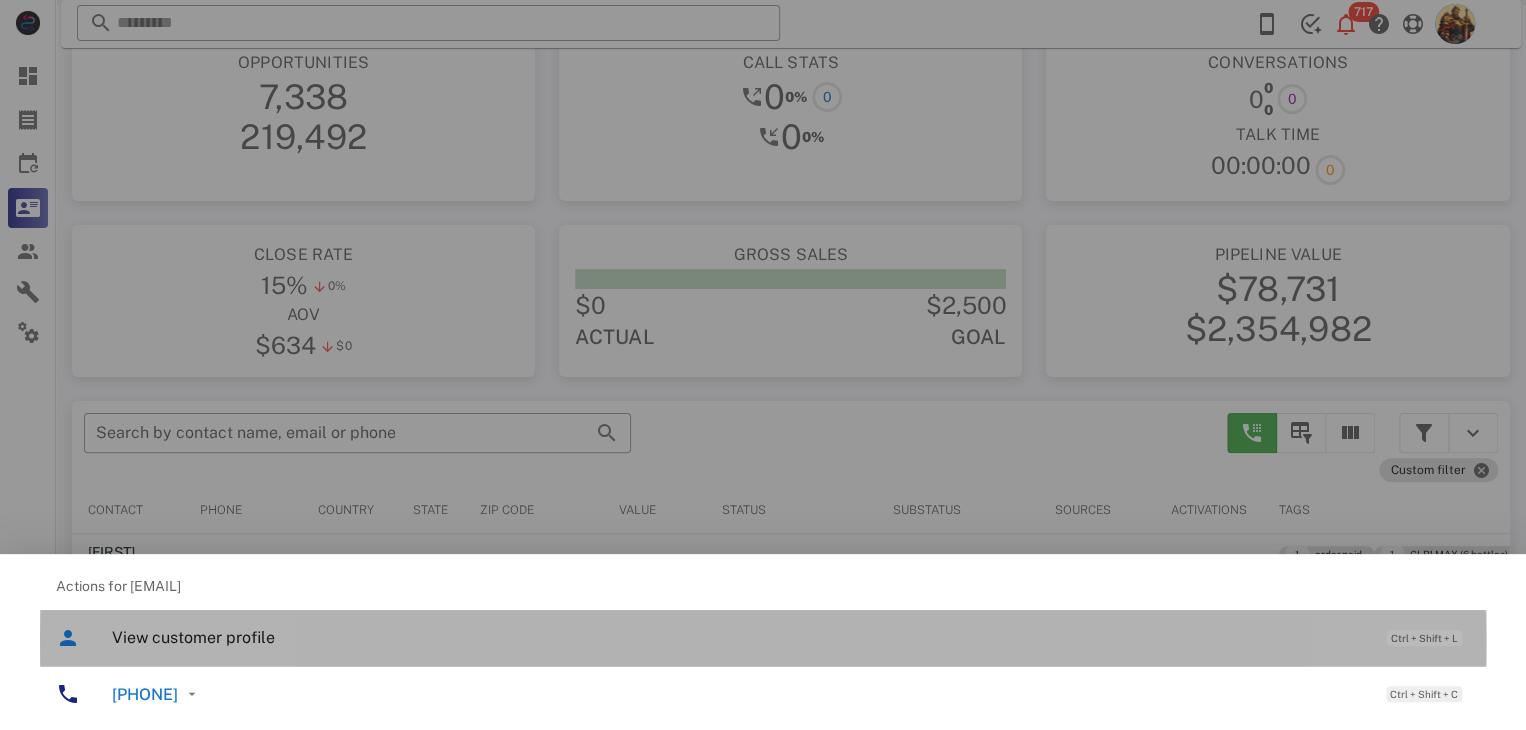 click on "View customer profile" at bounding box center [739, 637] 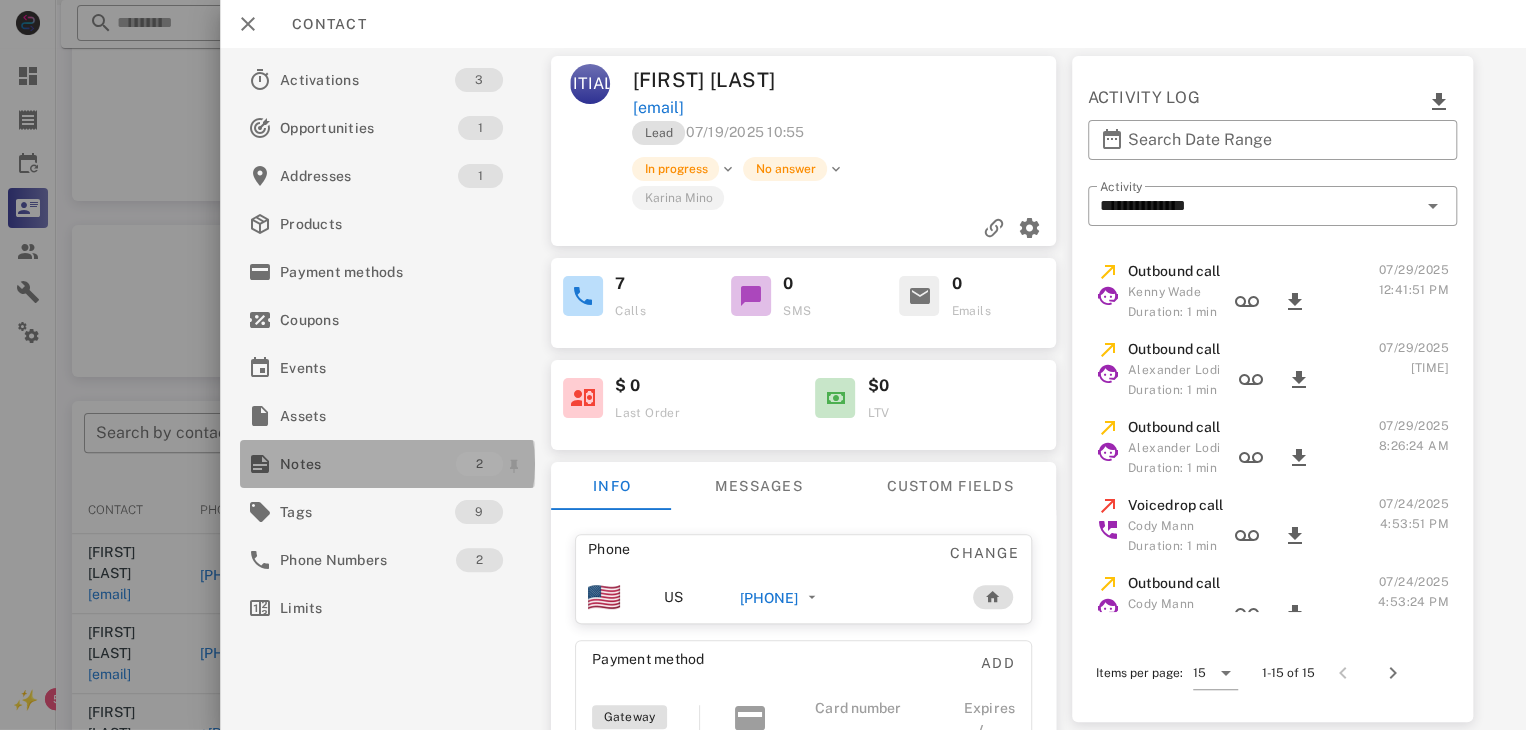 click on "Notes" at bounding box center [368, 464] 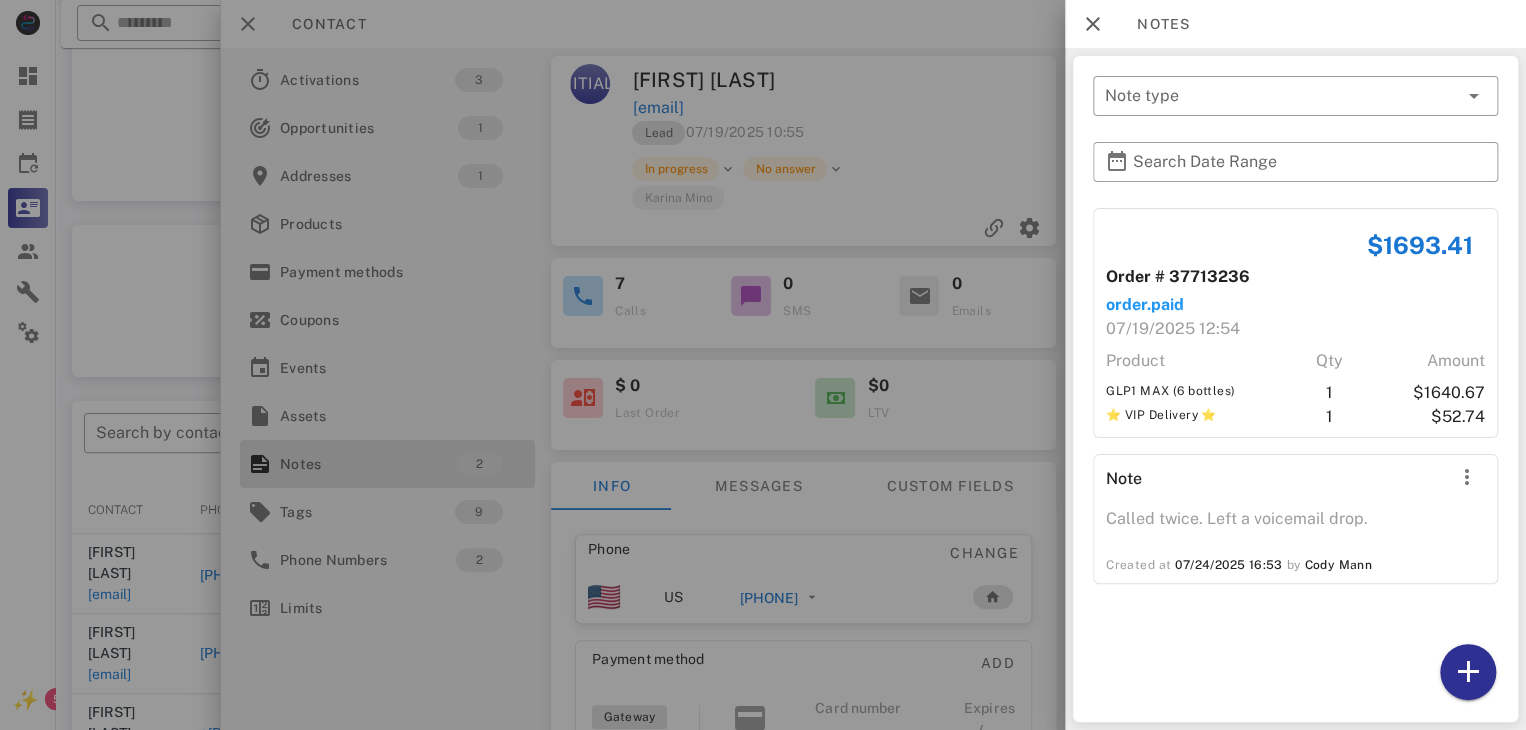 click at bounding box center (763, 365) 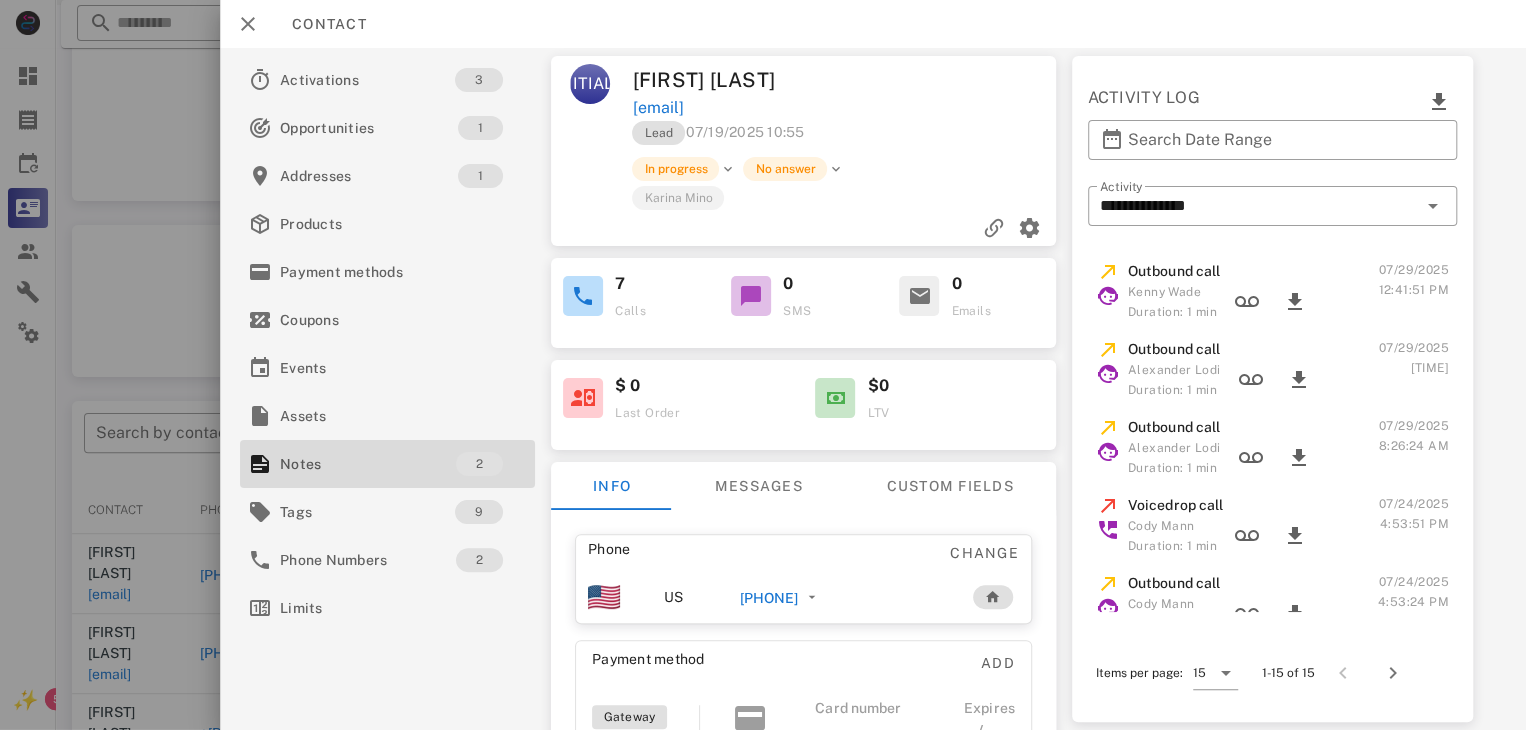 click on "+14193679480" at bounding box center [769, 598] 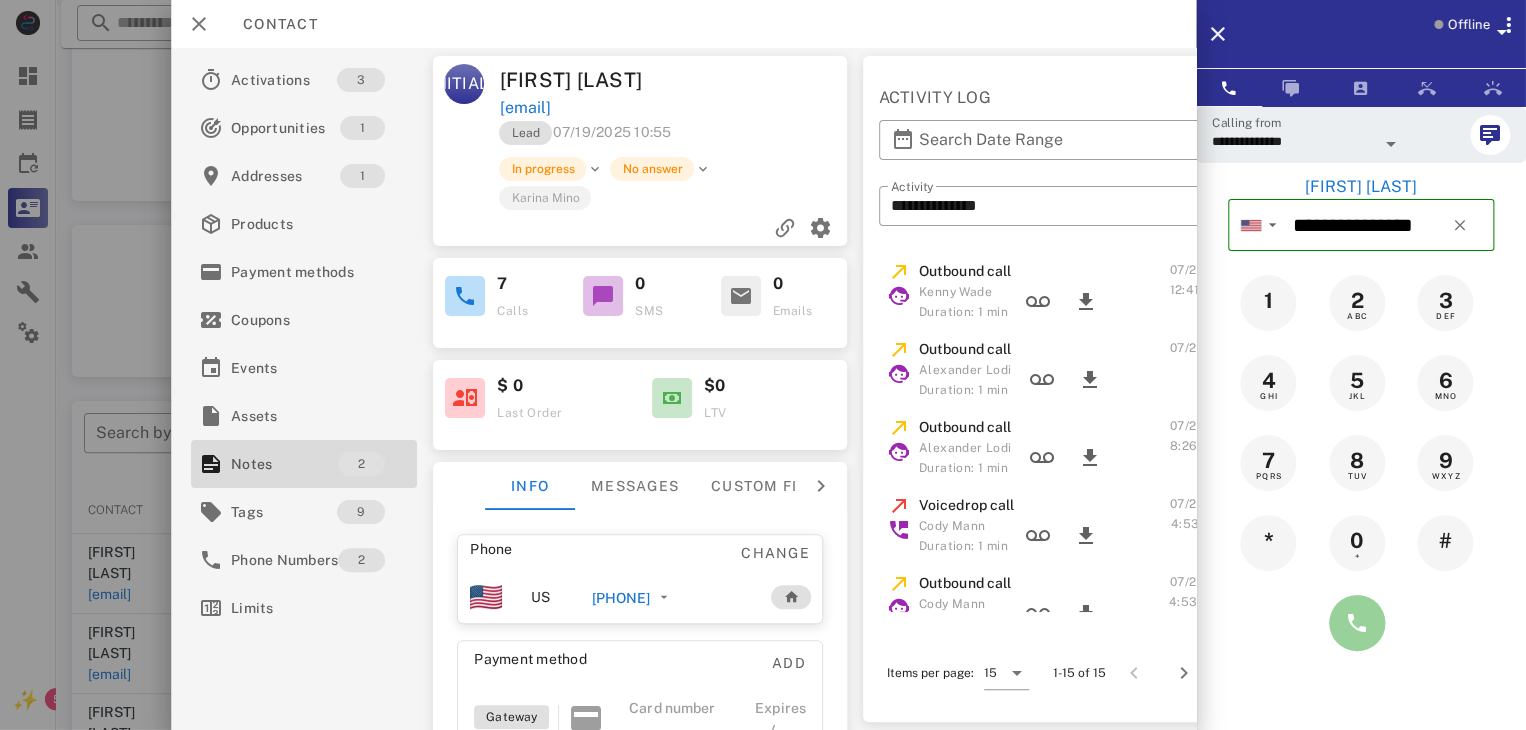 click at bounding box center [1357, 623] 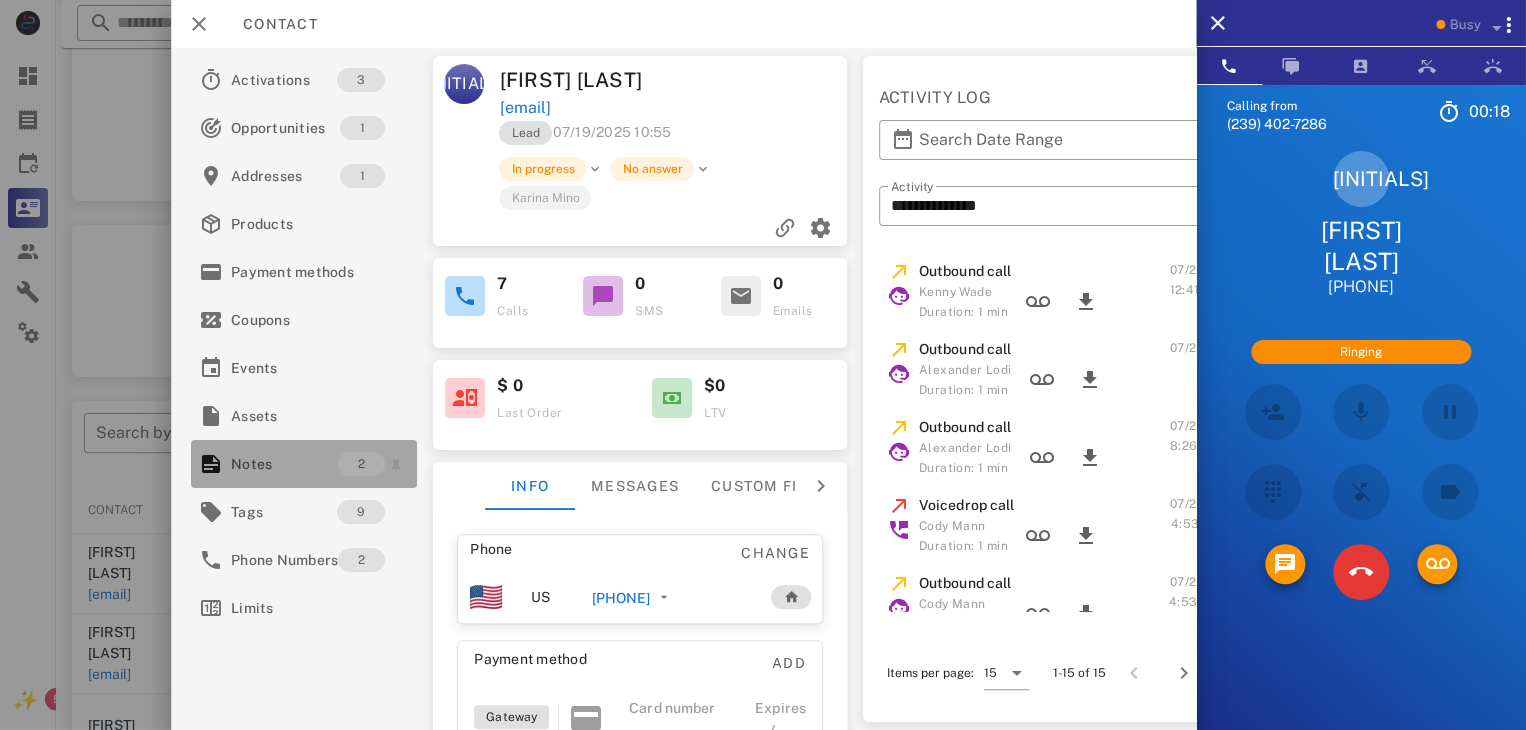 click on "Notes" at bounding box center (284, 464) 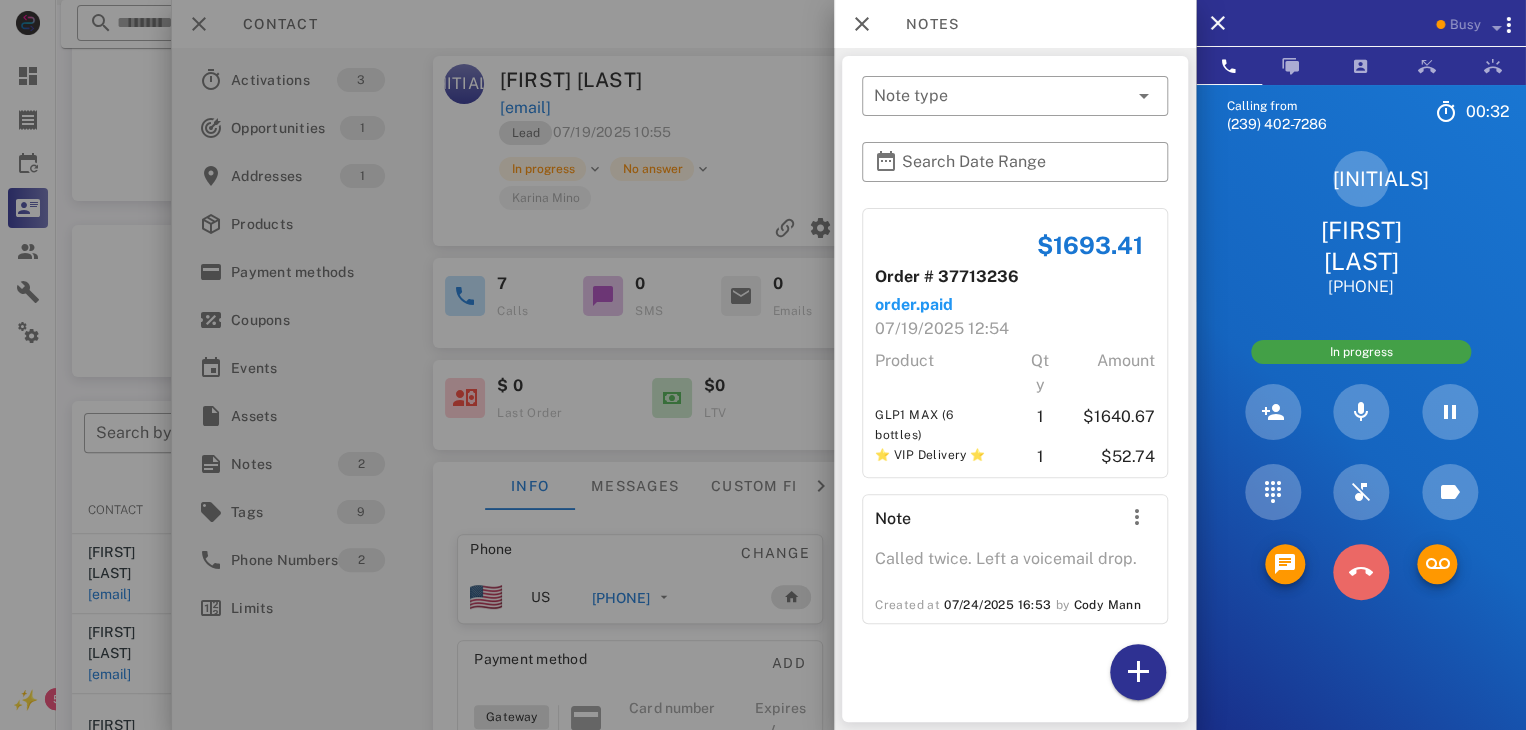 click at bounding box center (1361, 572) 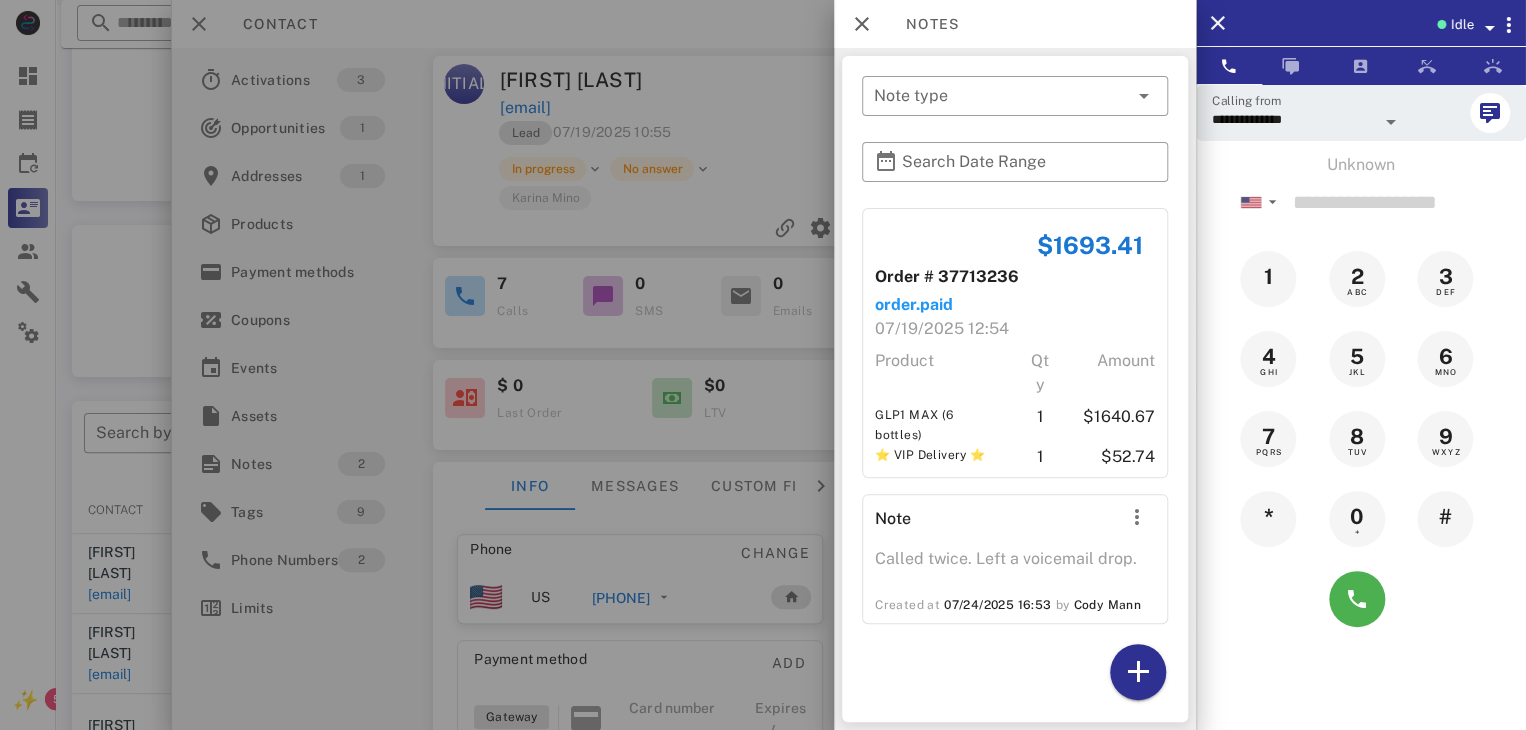 click at bounding box center (763, 365) 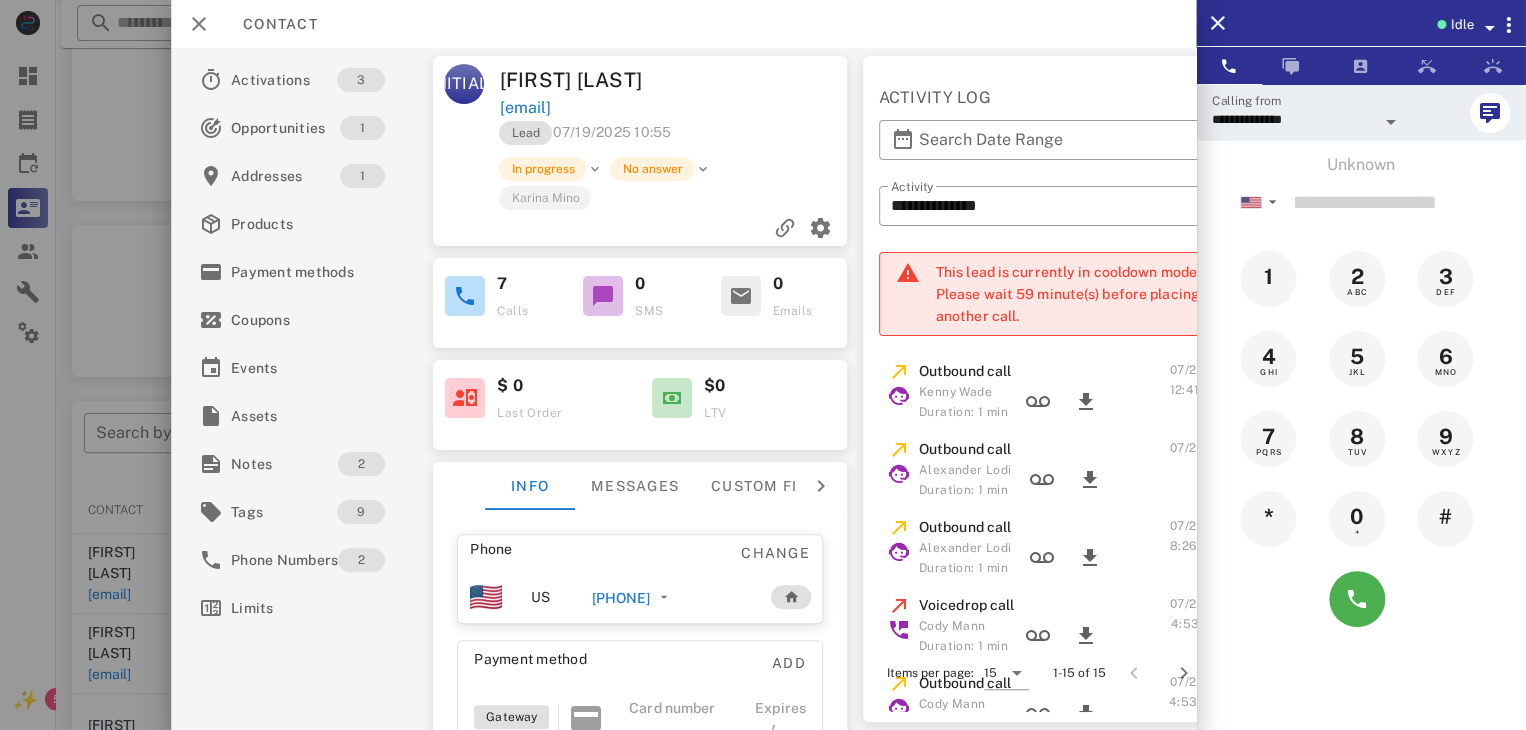 click at bounding box center (763, 365) 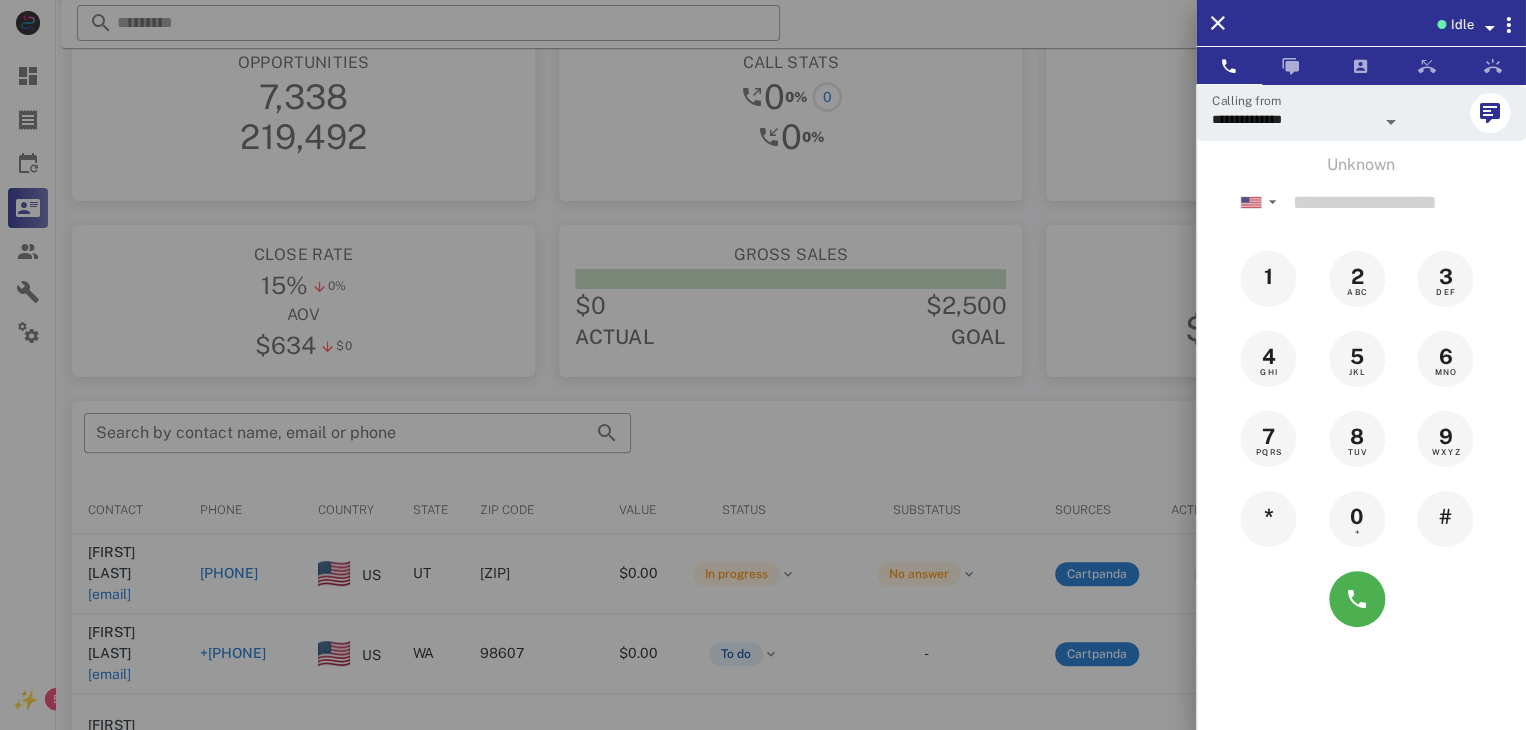 click at bounding box center (763, 365) 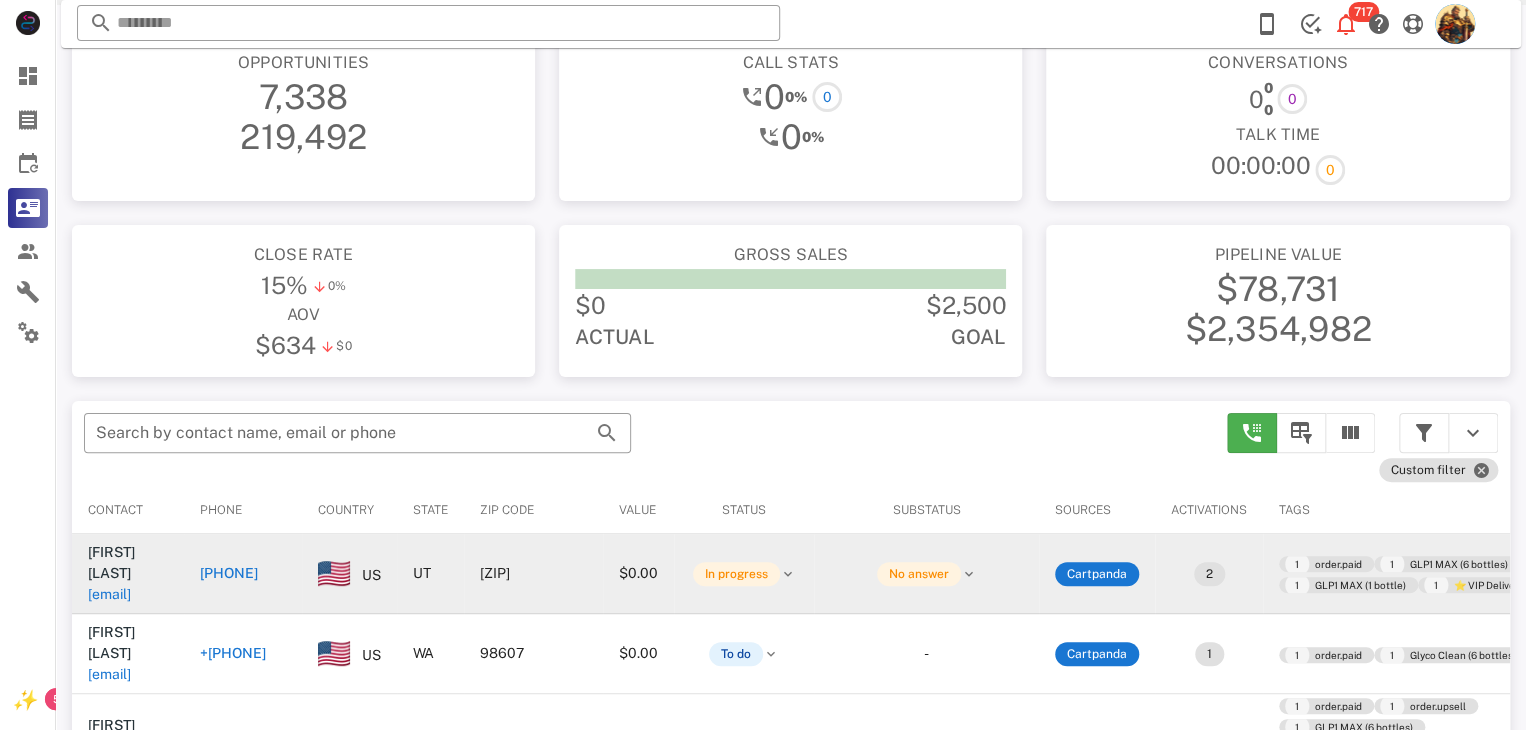 click on "leonvansickle@aol.com" at bounding box center [109, 594] 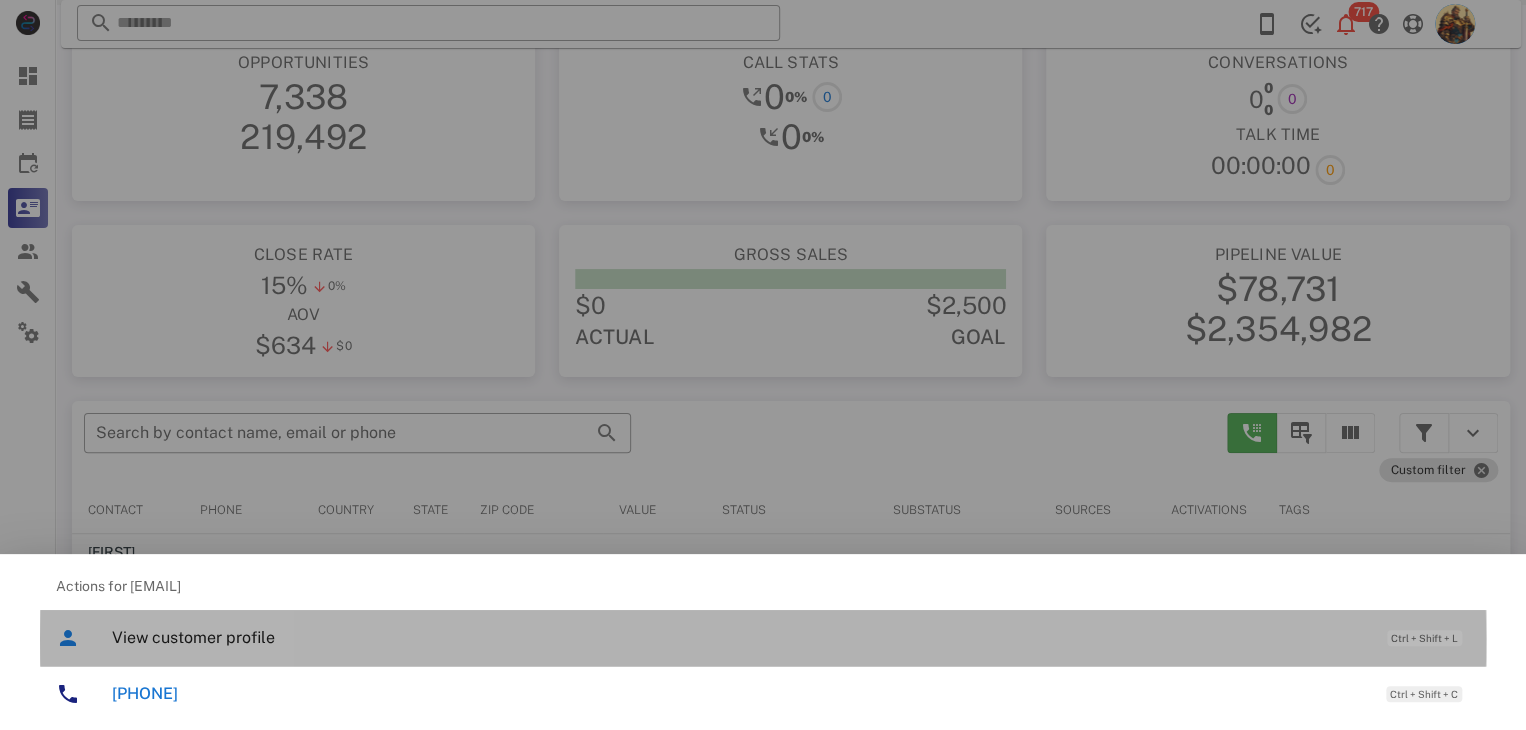 click on "View customer profile" at bounding box center [739, 637] 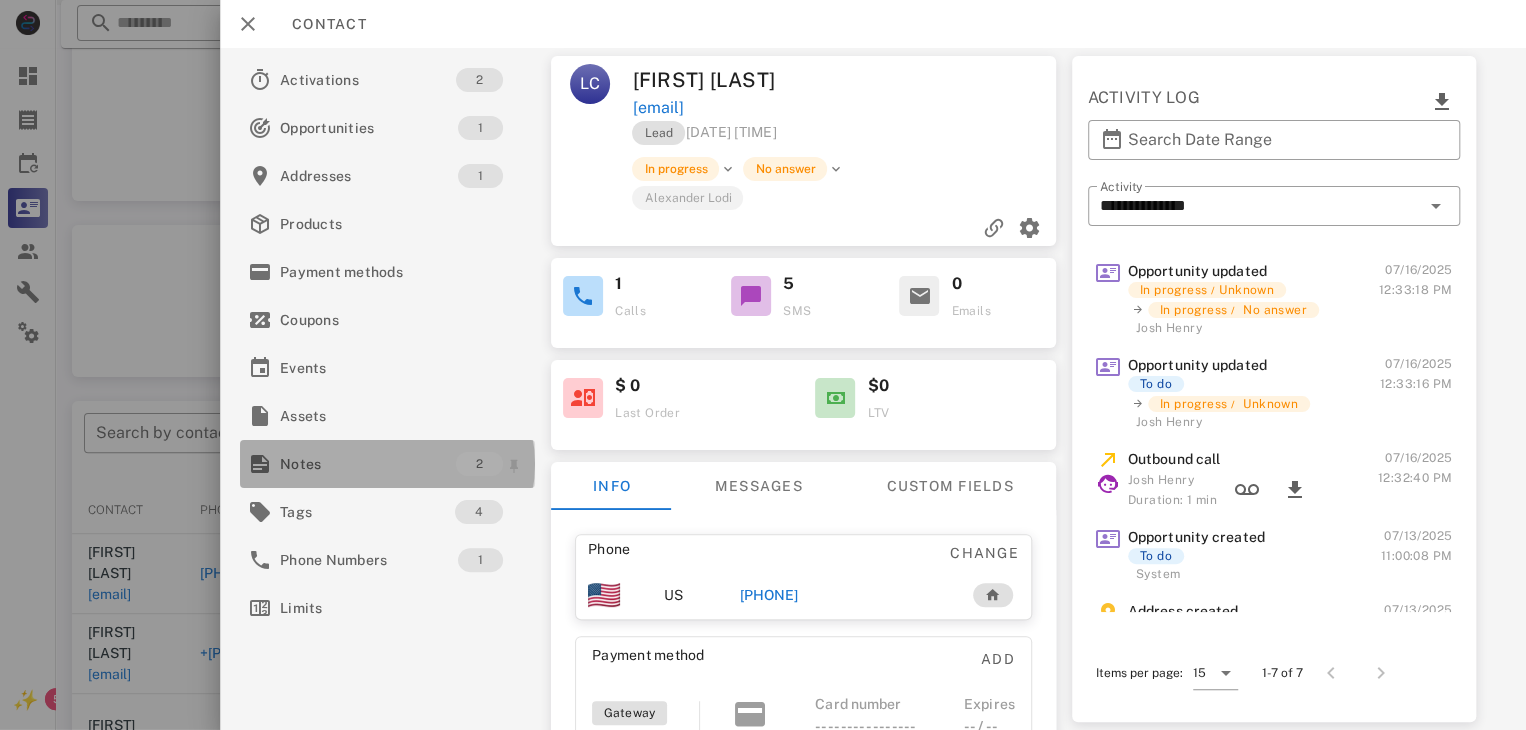 click on "Notes" at bounding box center [368, 464] 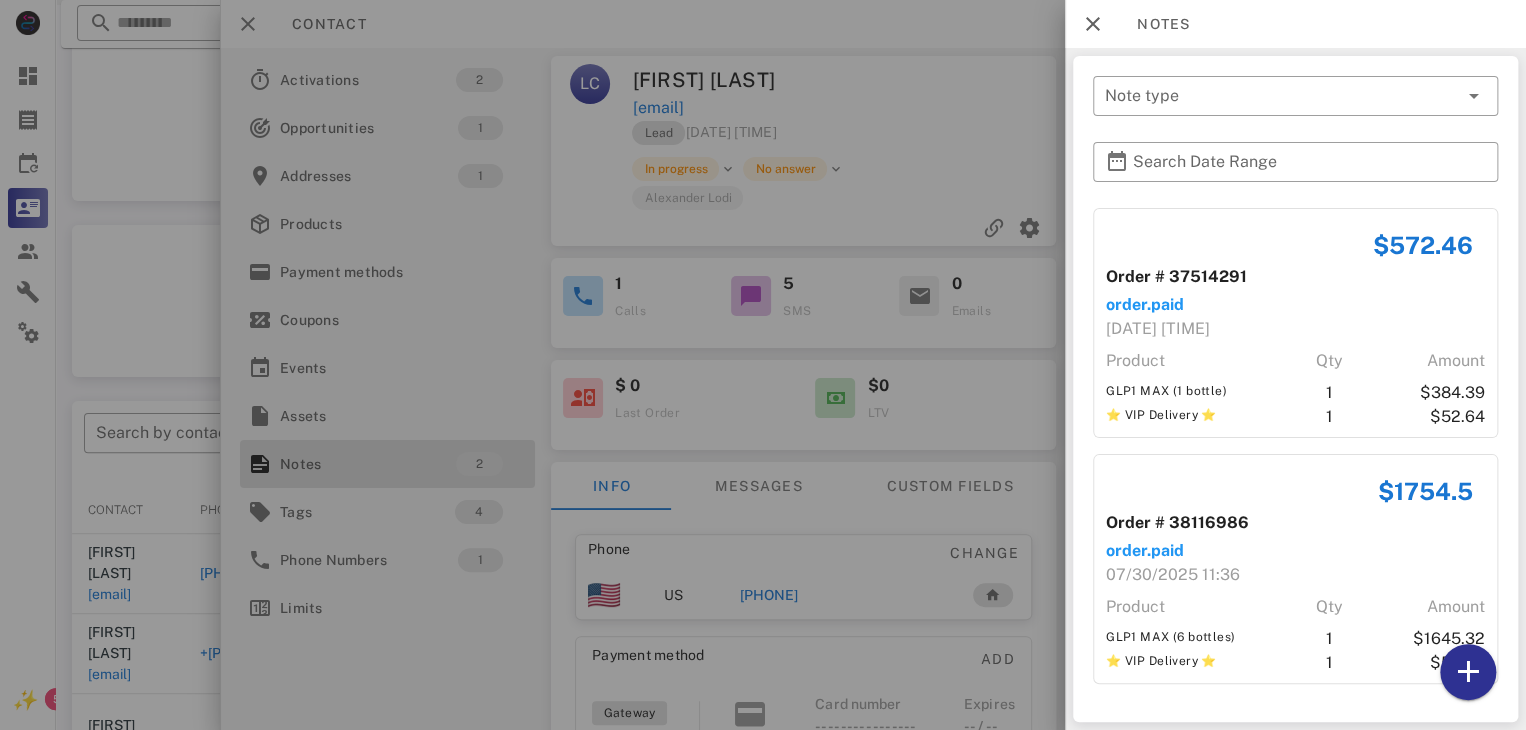 scroll, scrollTop: 380, scrollLeft: 0, axis: vertical 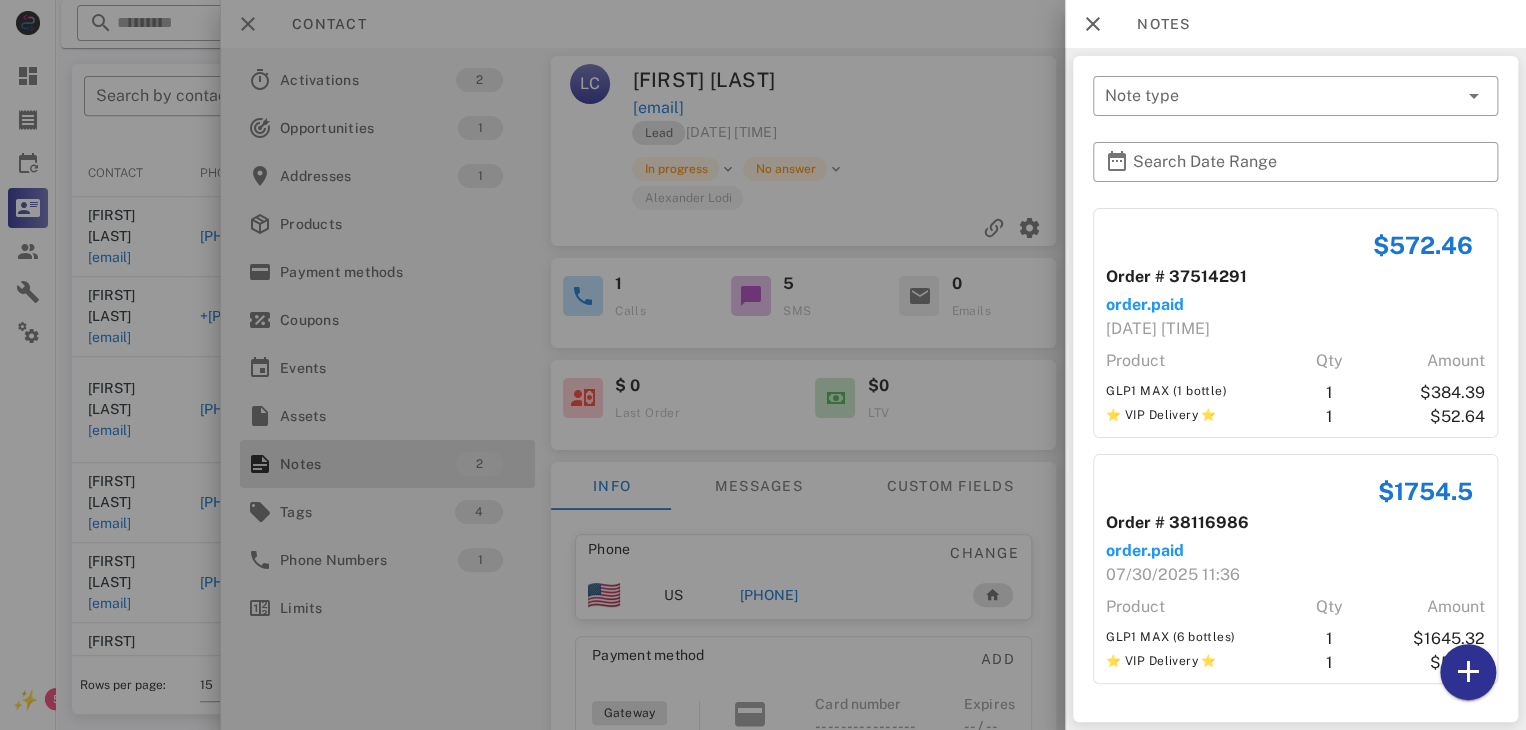 drag, startPoint x: 1516, startPoint y: 453, endPoint x: 1521, endPoint y: 485, distance: 32.38827 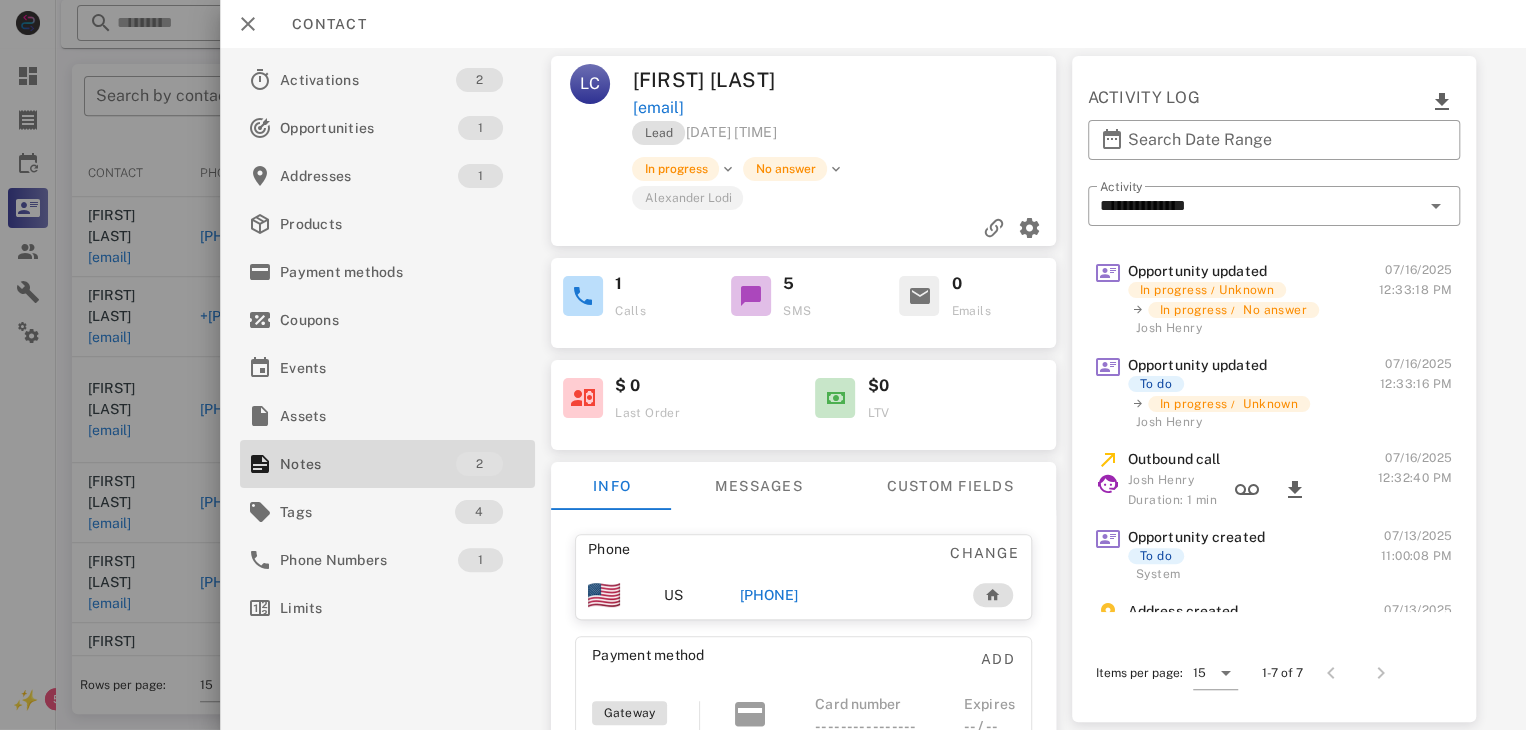 click on "+18015928910" at bounding box center (769, 595) 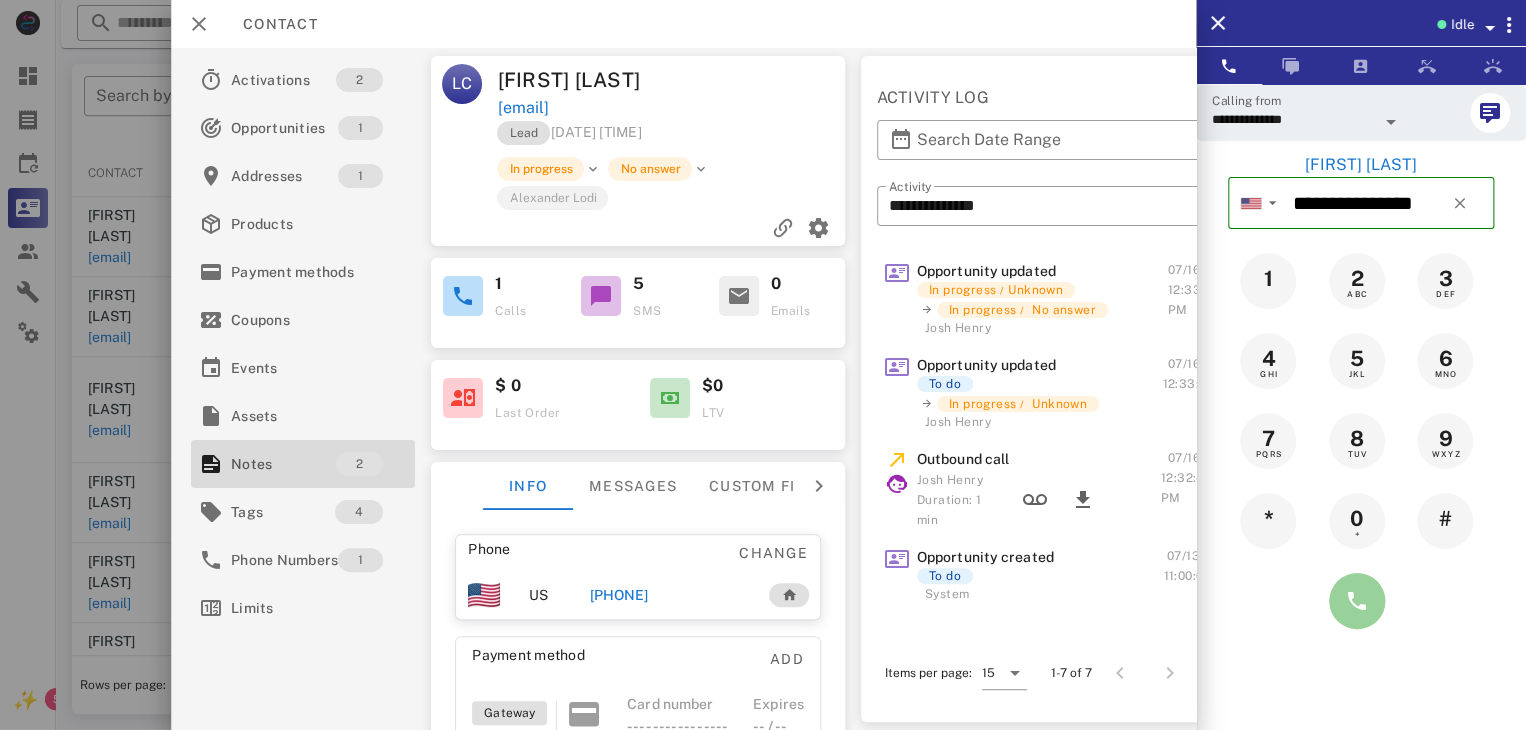 click at bounding box center (1357, 601) 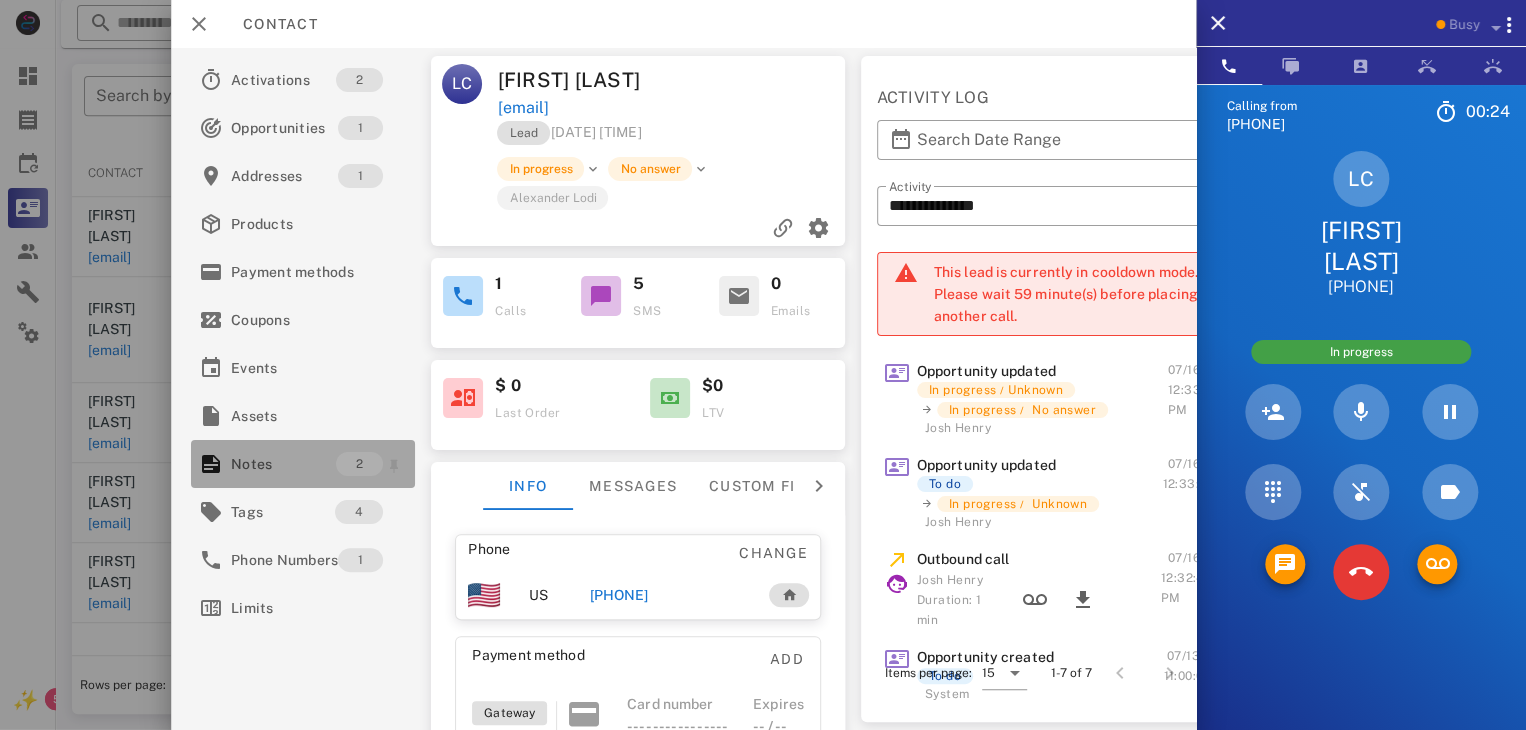 click on "Notes" at bounding box center [283, 464] 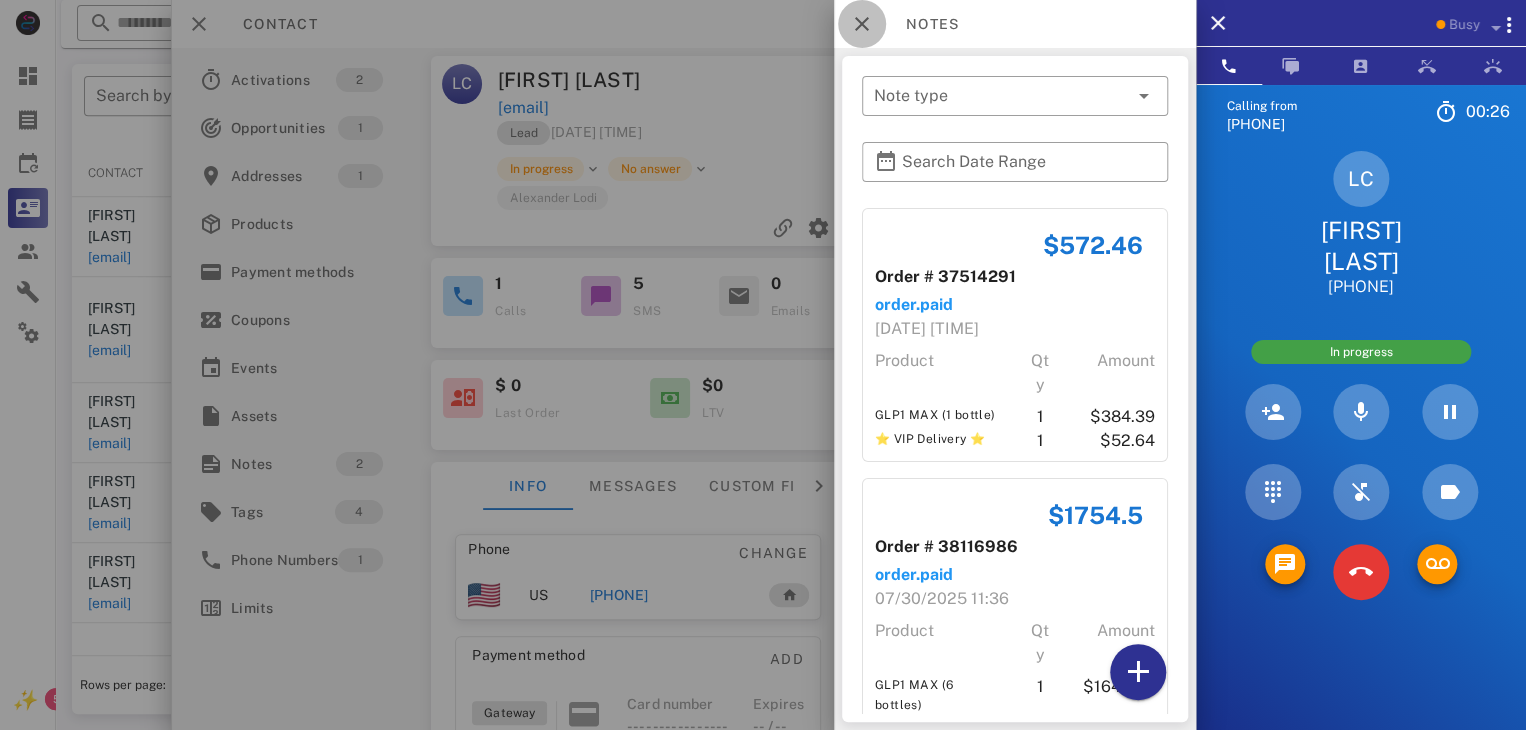 click at bounding box center (862, 24) 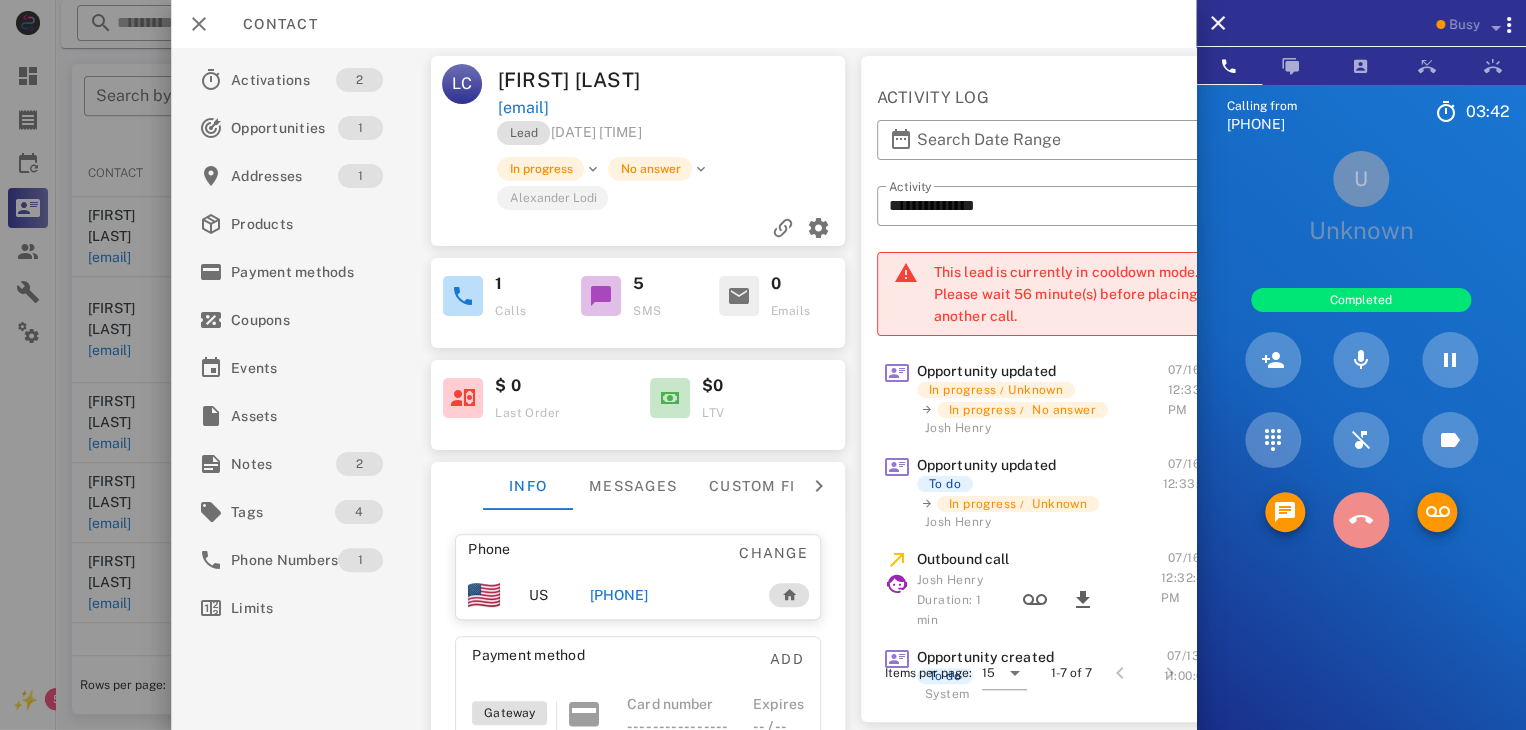 click at bounding box center (1361, 520) 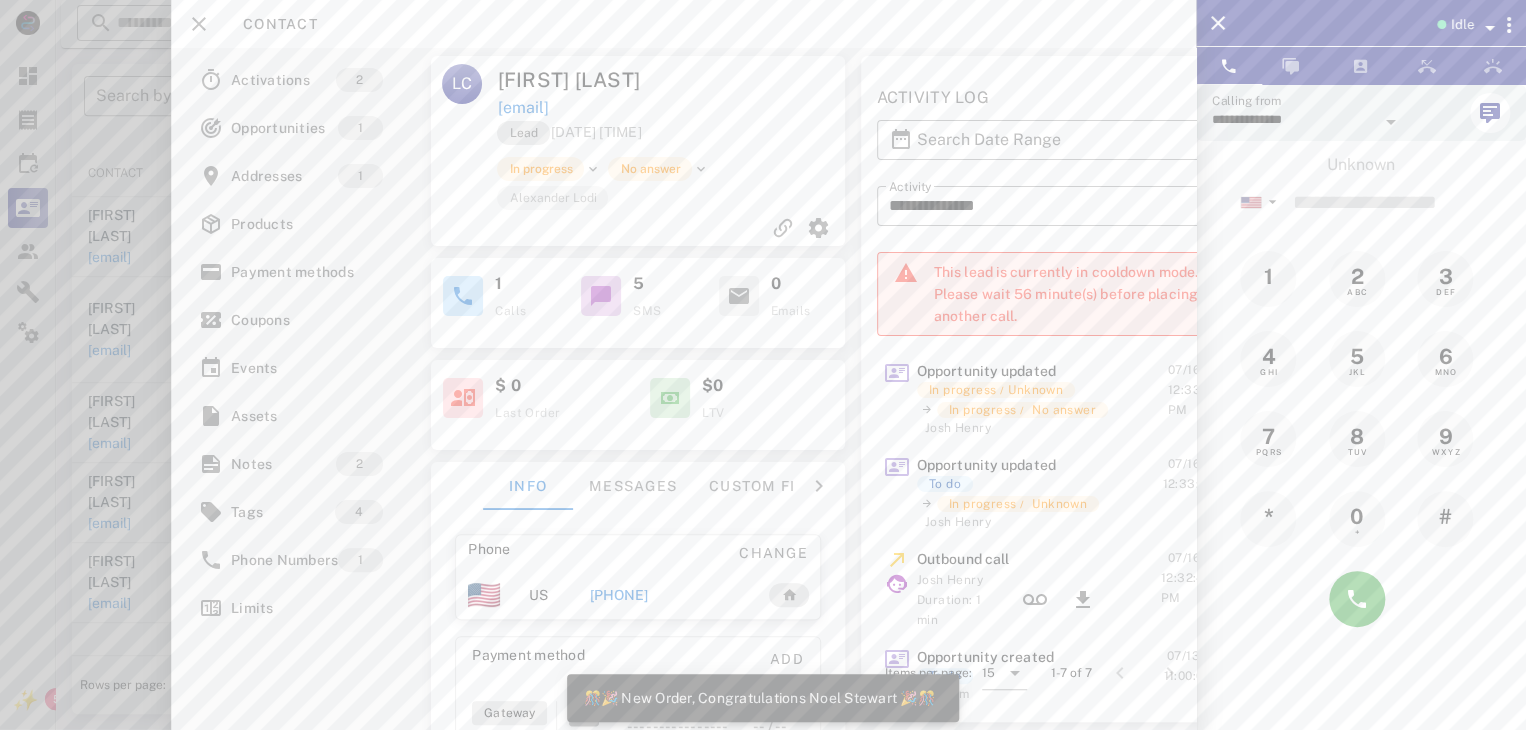 click at bounding box center (763, 365) 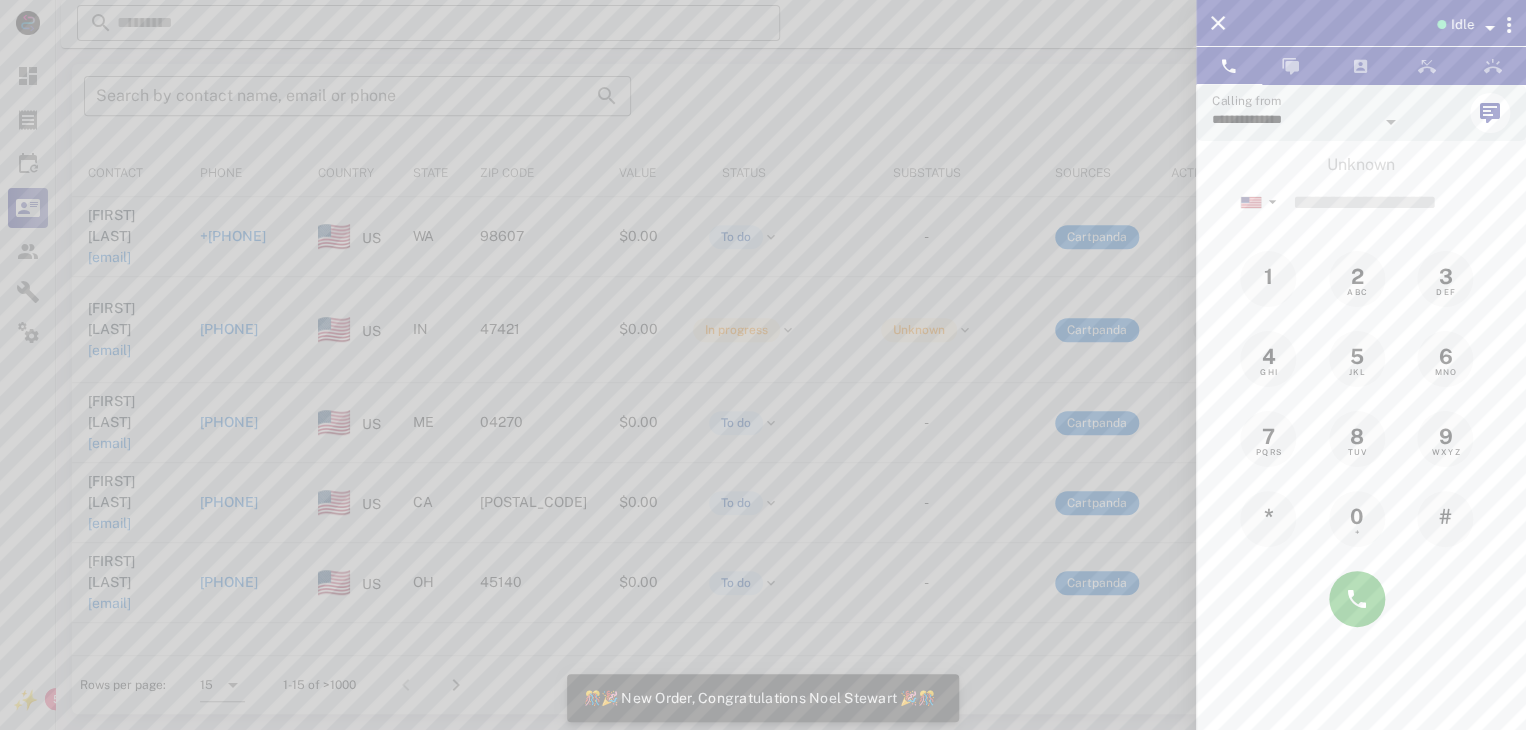 click at bounding box center (763, 365) 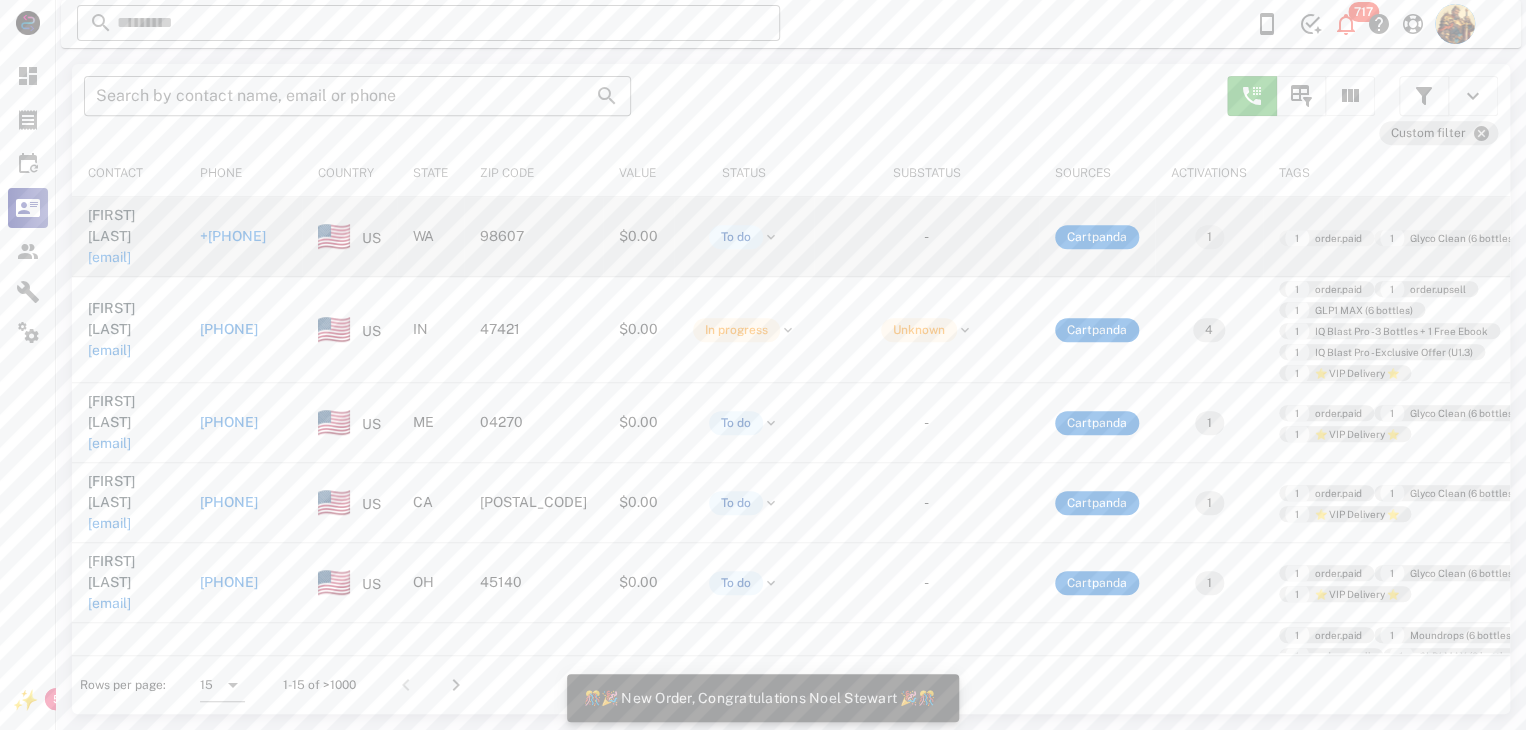 click on "ozpga@yahoo.com" at bounding box center [109, 257] 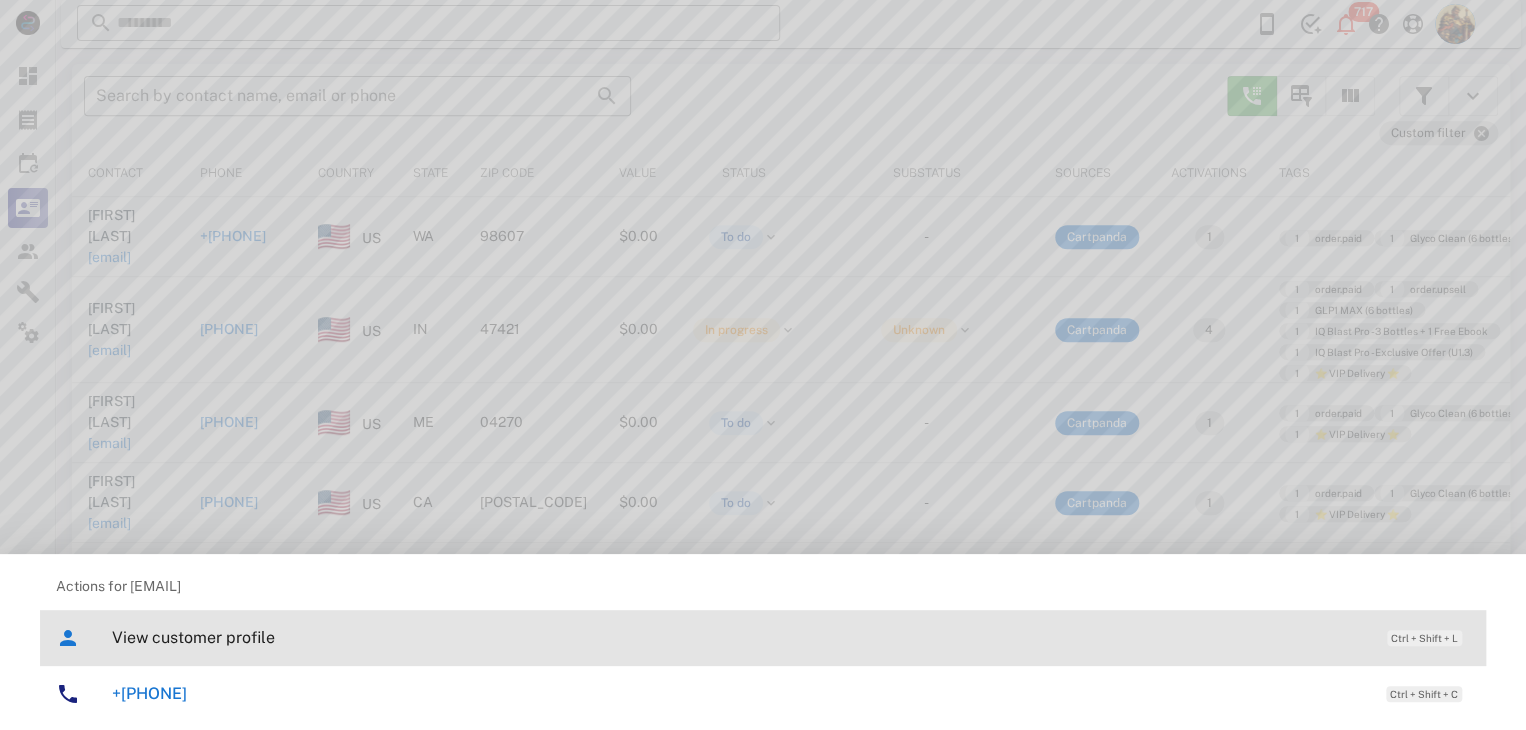 click on "View customer profile" at bounding box center [739, 637] 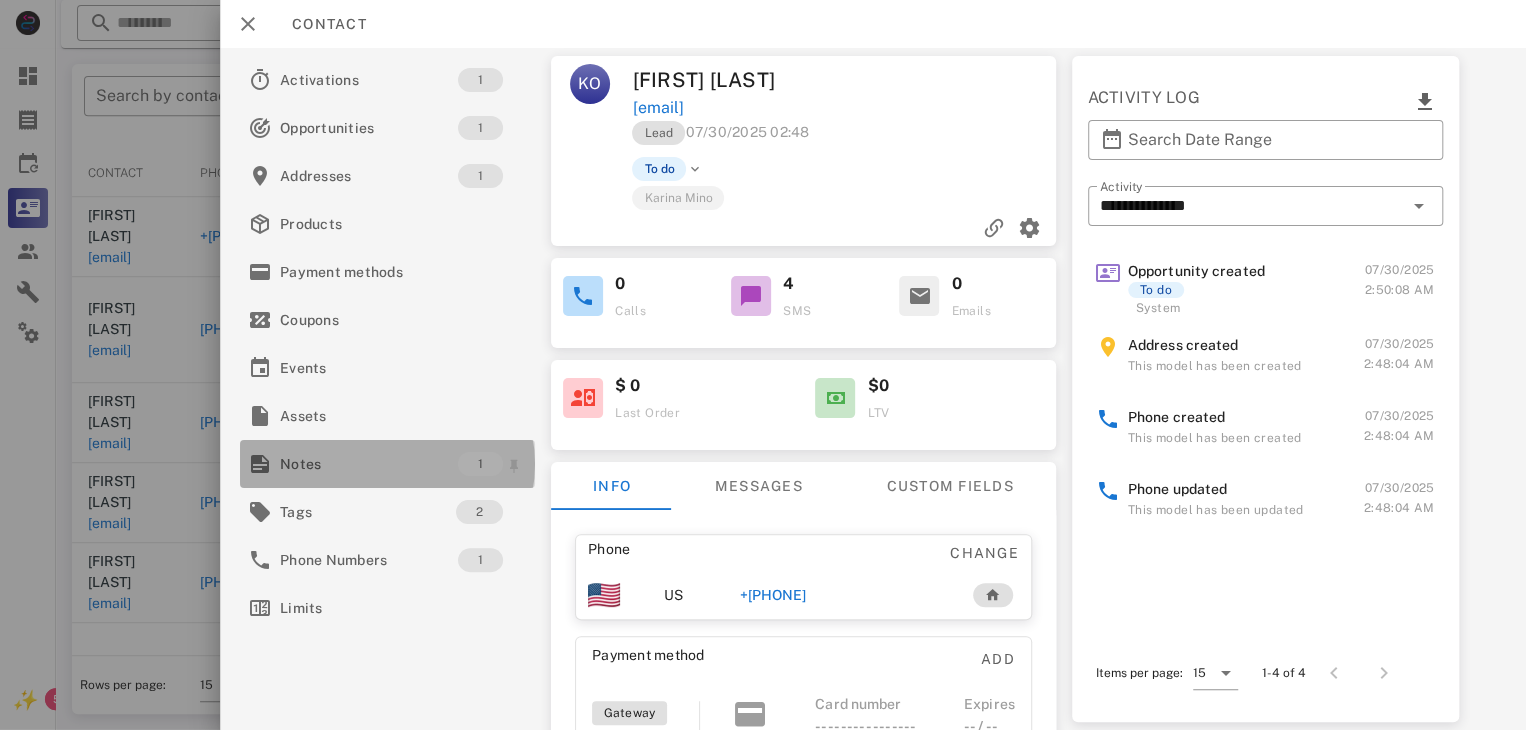 click on "Notes" at bounding box center [369, 464] 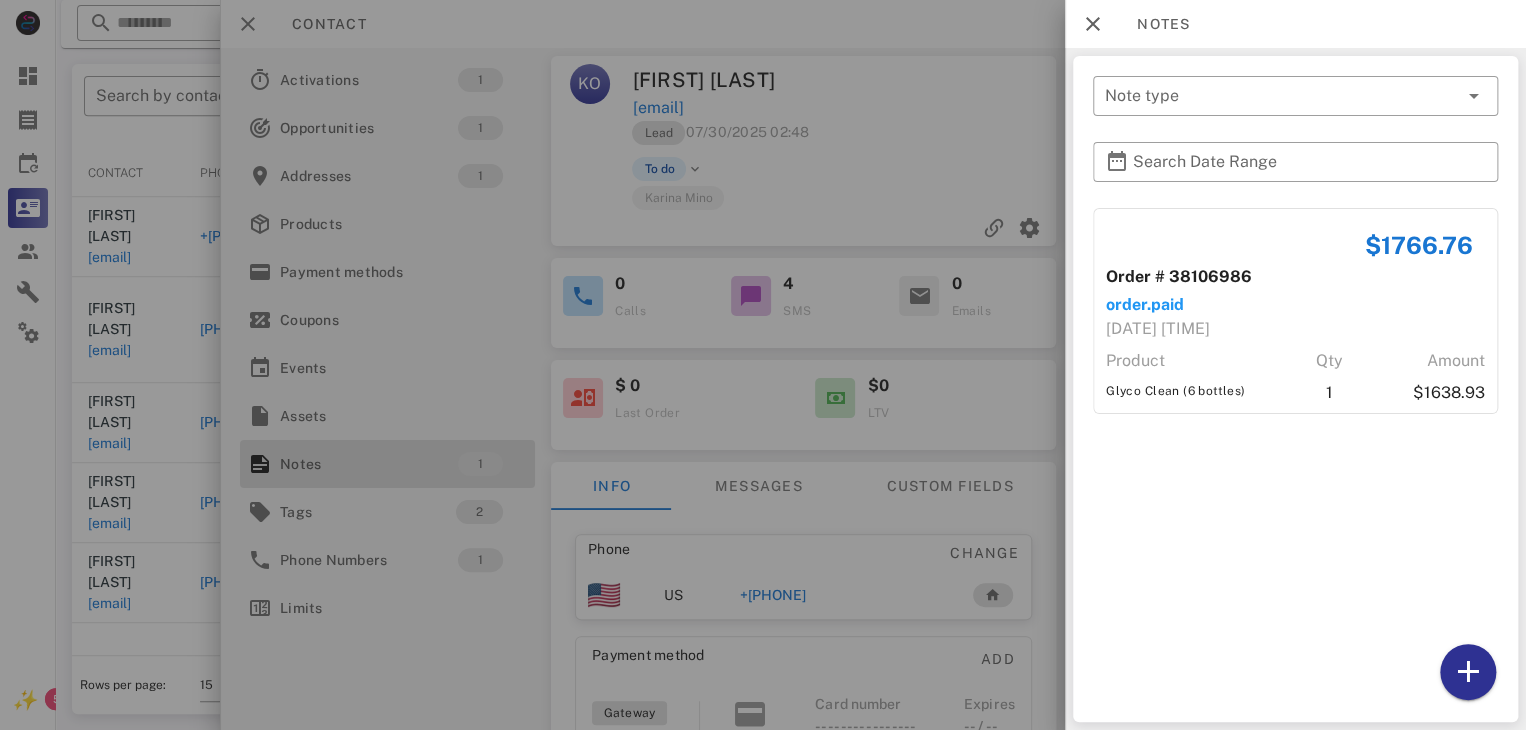 click at bounding box center (763, 365) 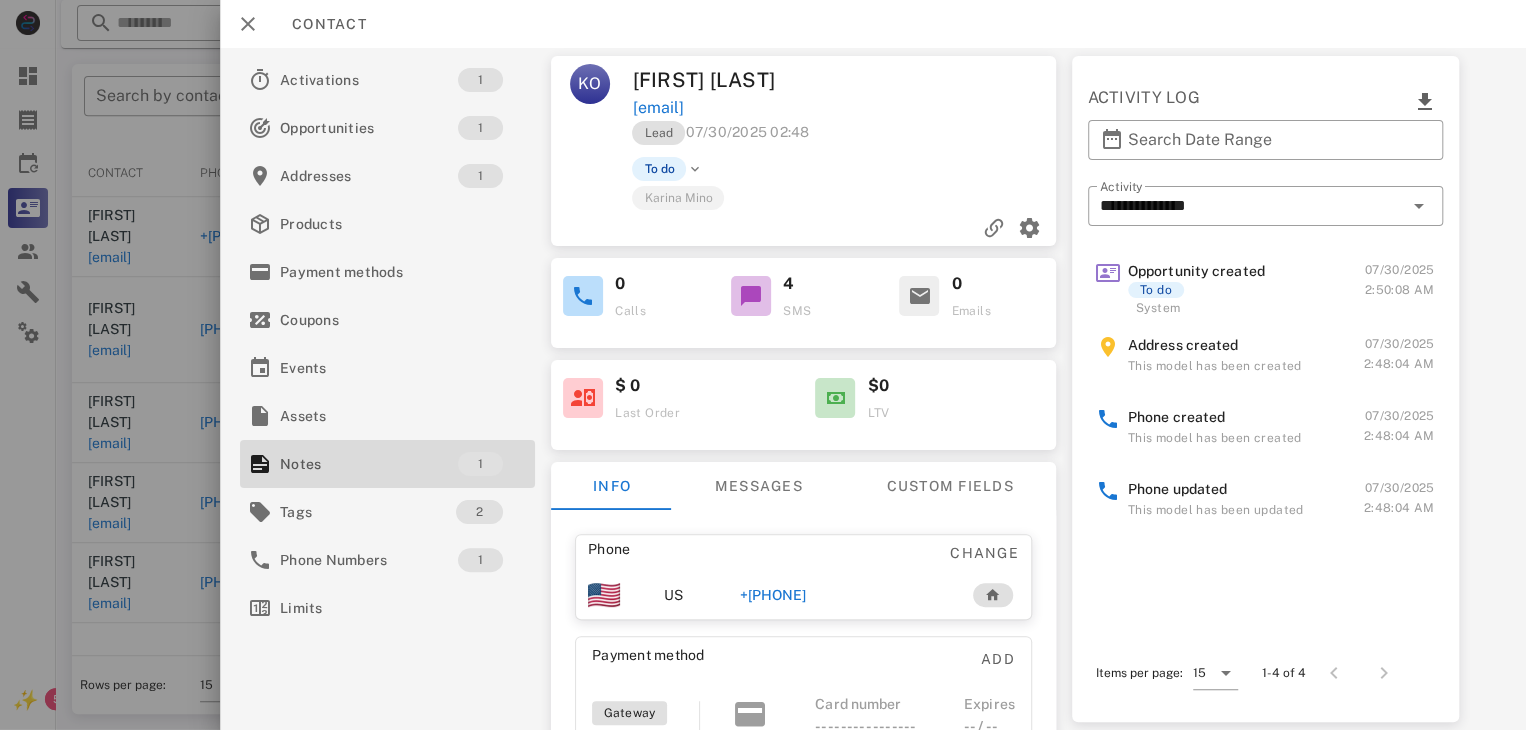 click on "+15756367365" at bounding box center [773, 595] 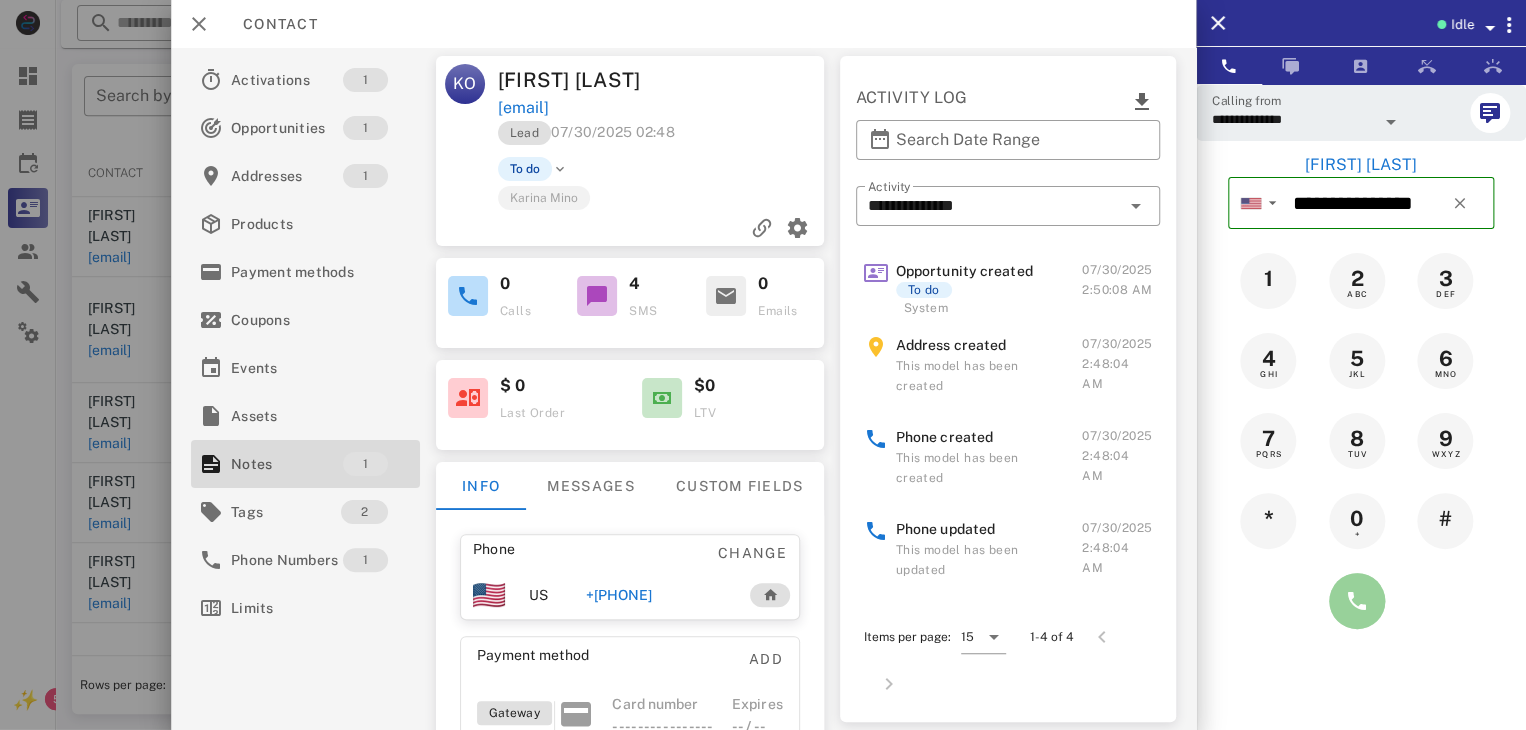click at bounding box center [1357, 601] 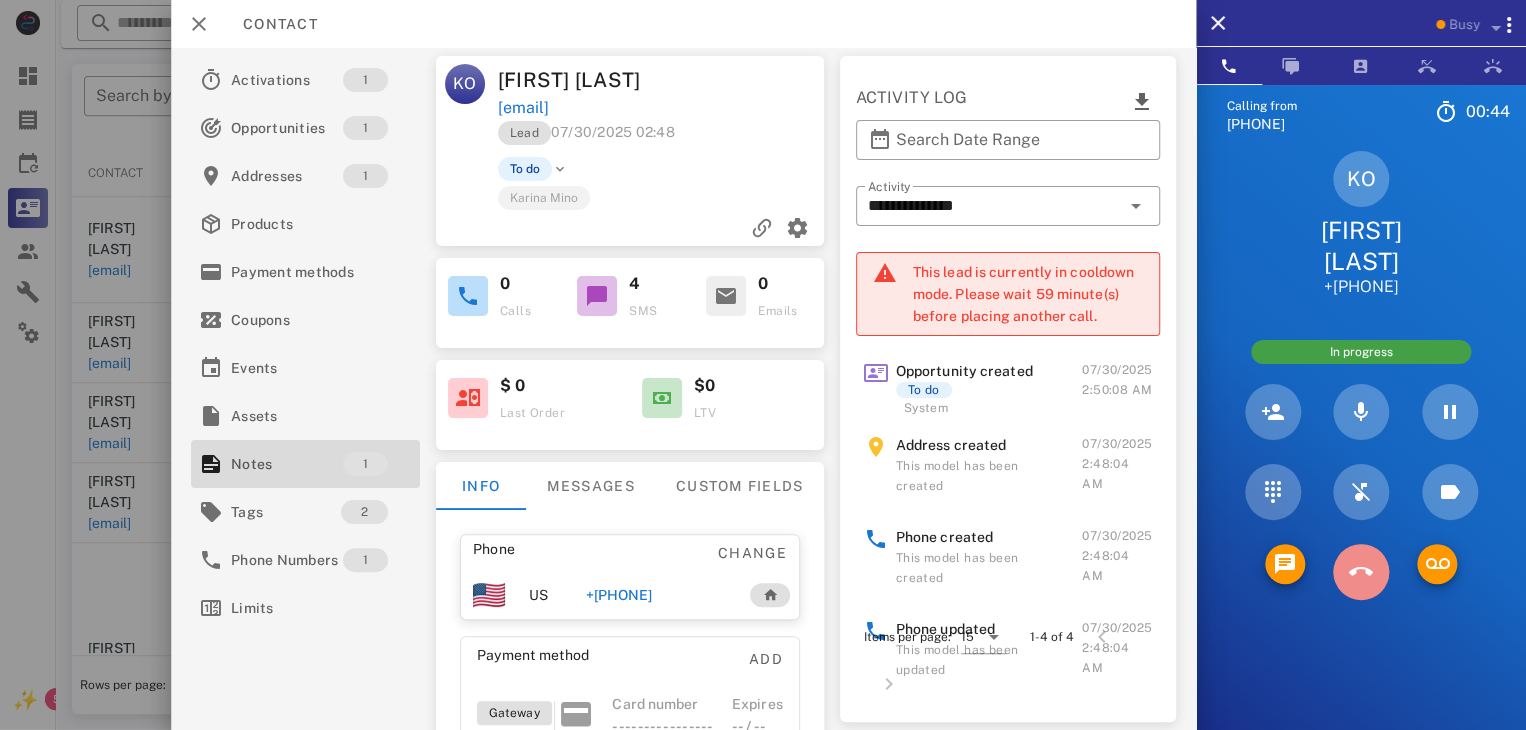click at bounding box center [1361, 572] 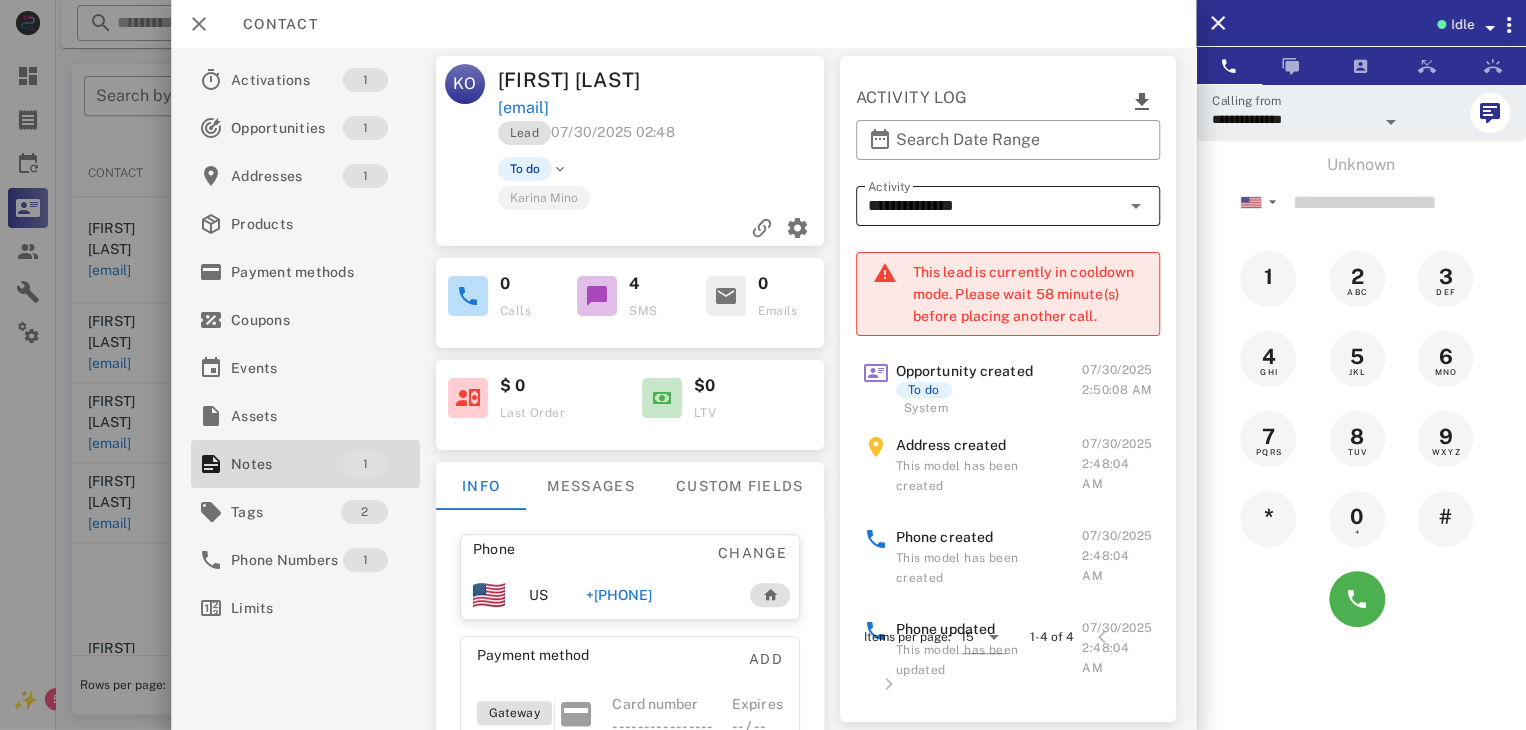 click on "**********" at bounding box center [994, 206] 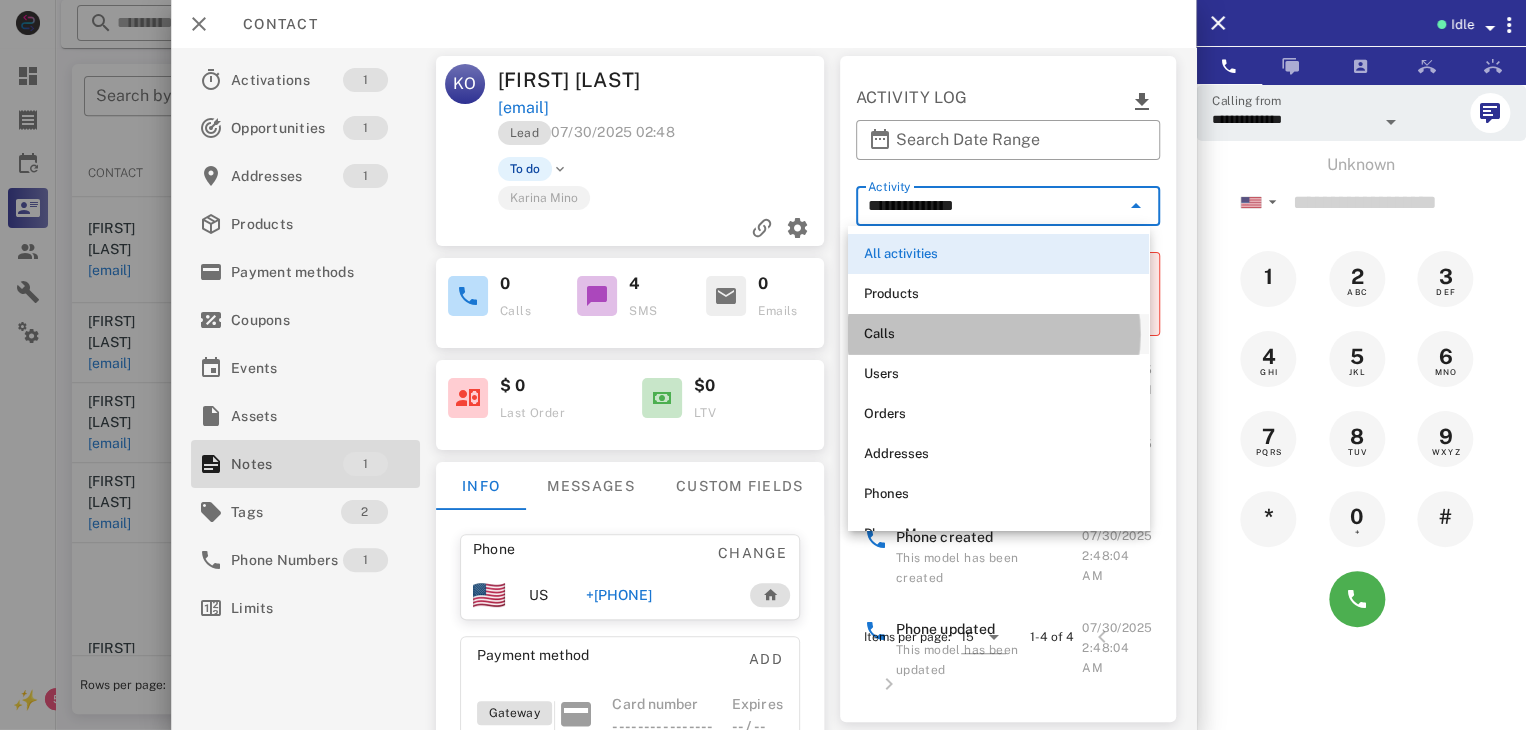 click on "Calls" at bounding box center (998, 334) 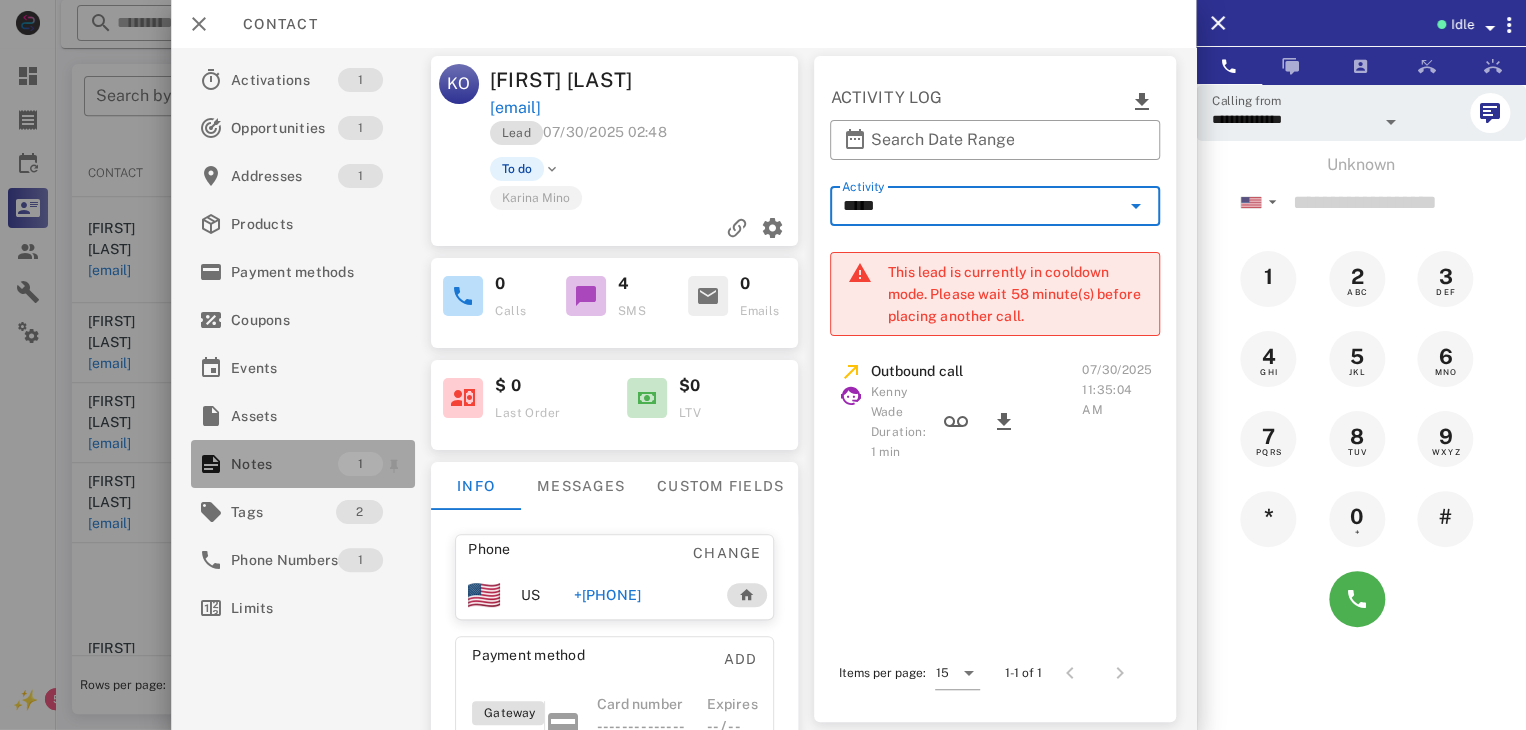 click on "Notes" at bounding box center [284, 464] 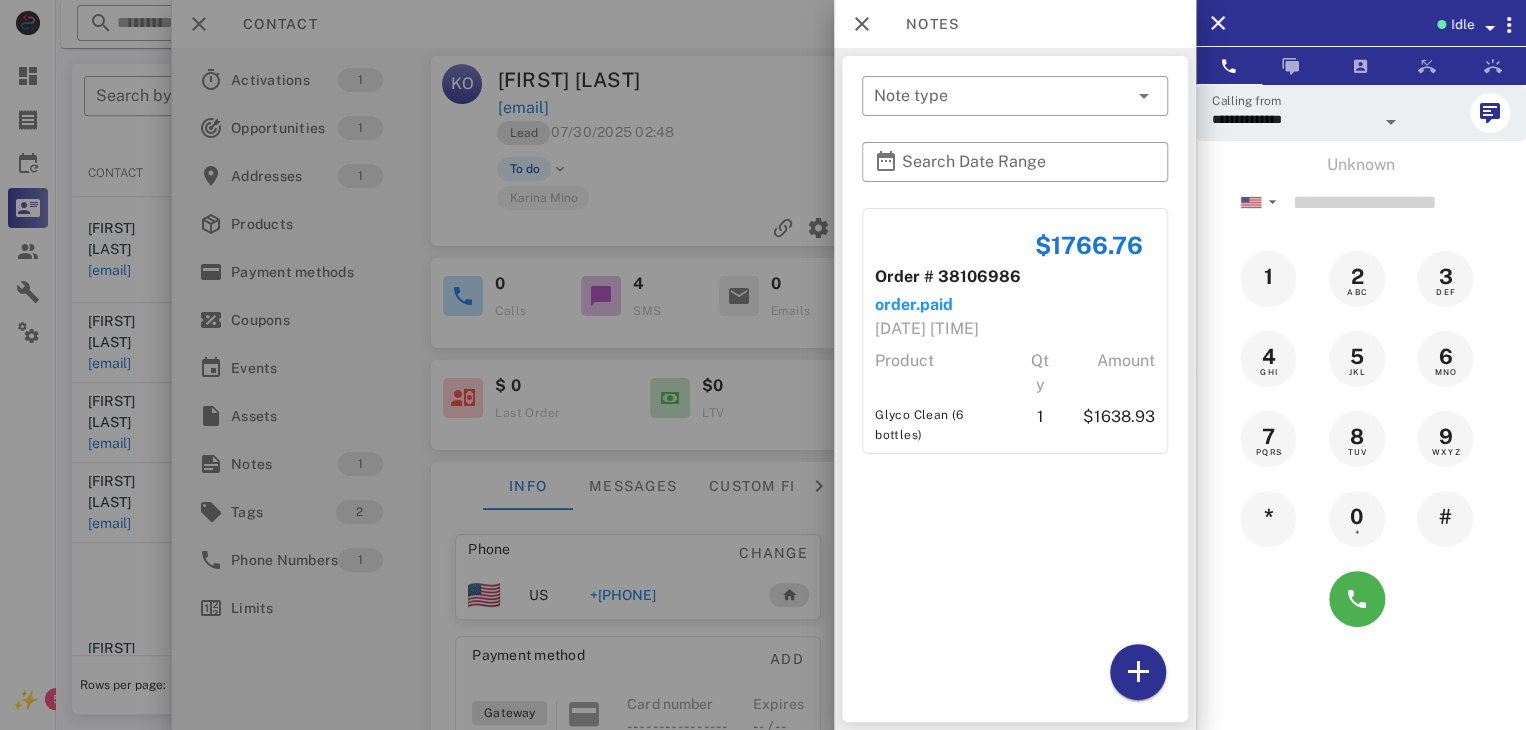 click at bounding box center (763, 365) 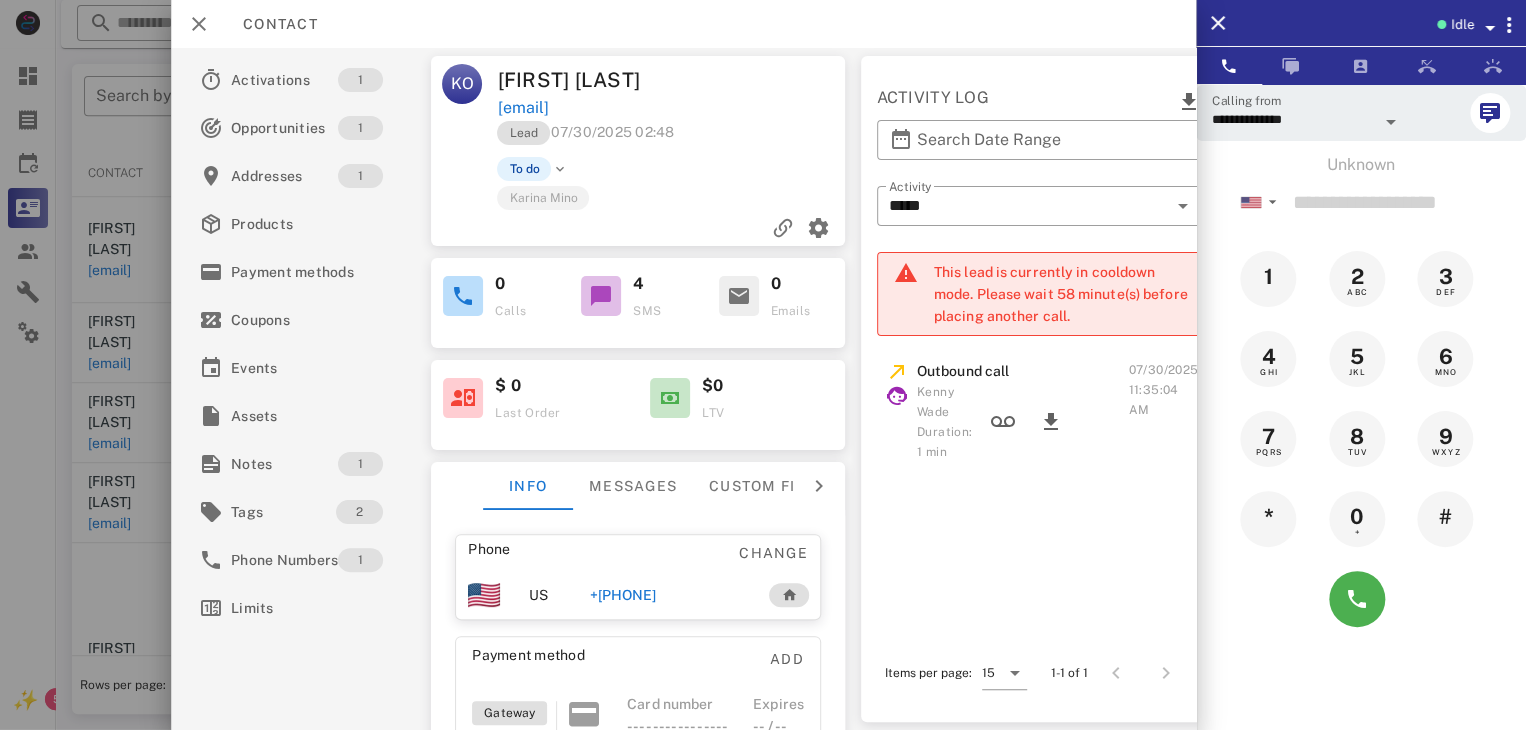 click on "+15756367365" at bounding box center (622, 595) 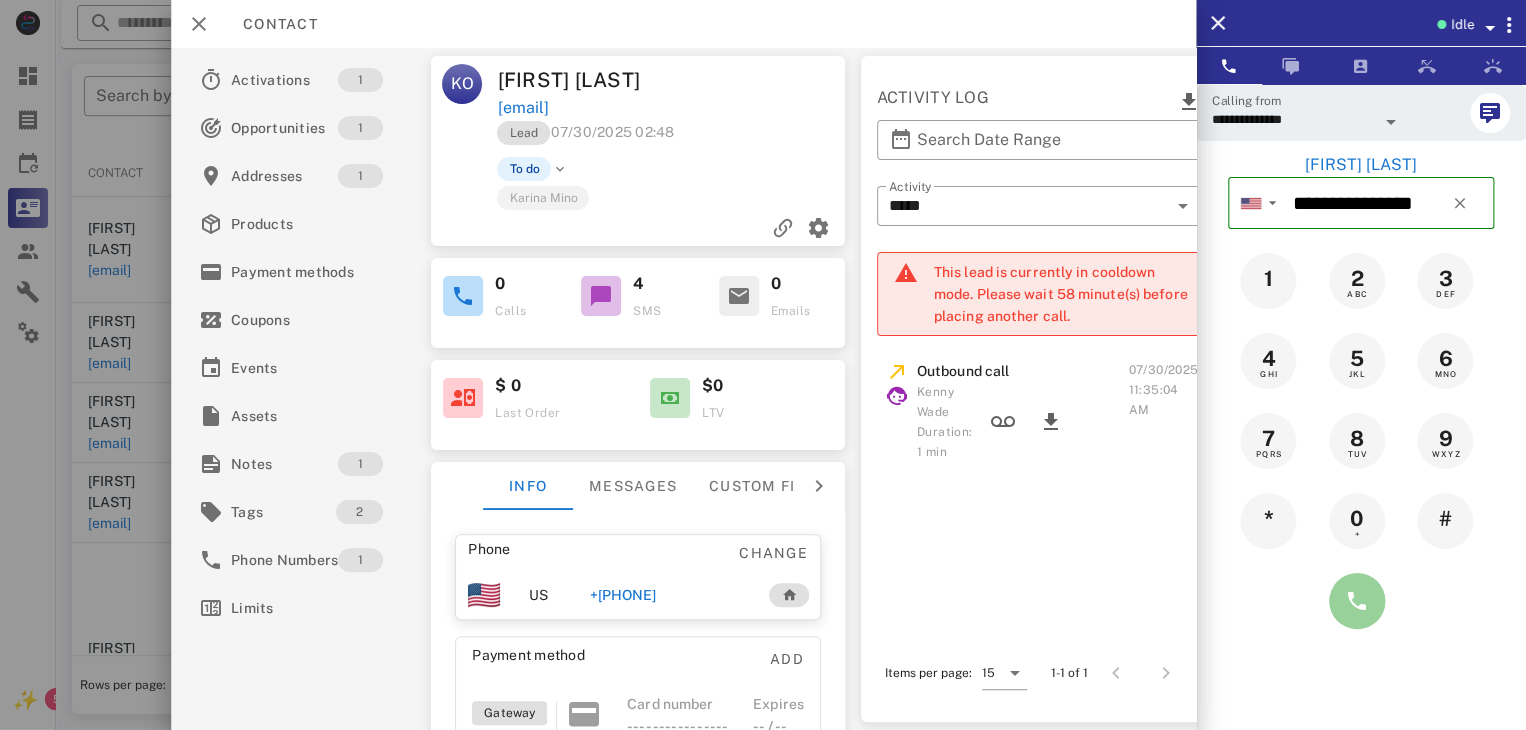 click at bounding box center (1357, 601) 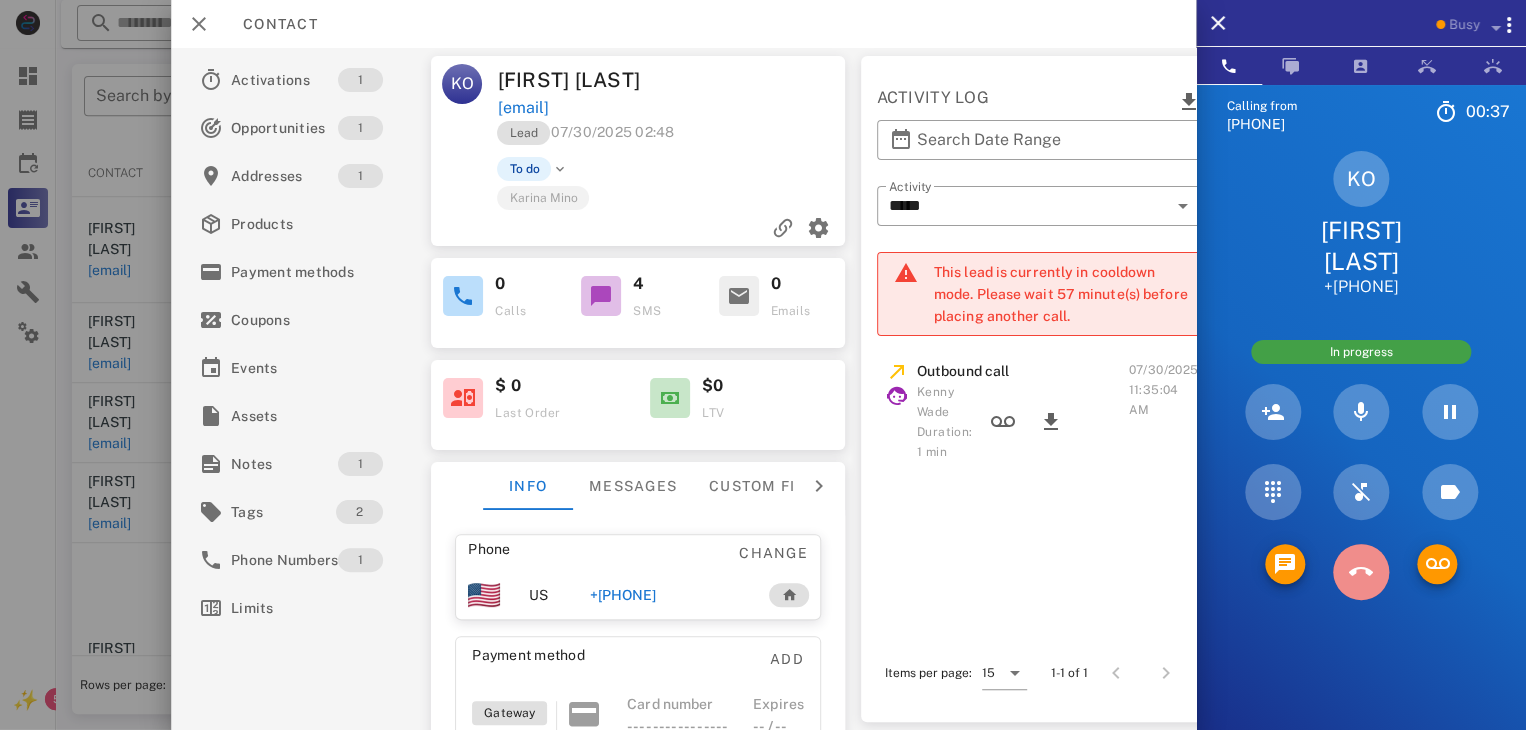 click at bounding box center [1361, 572] 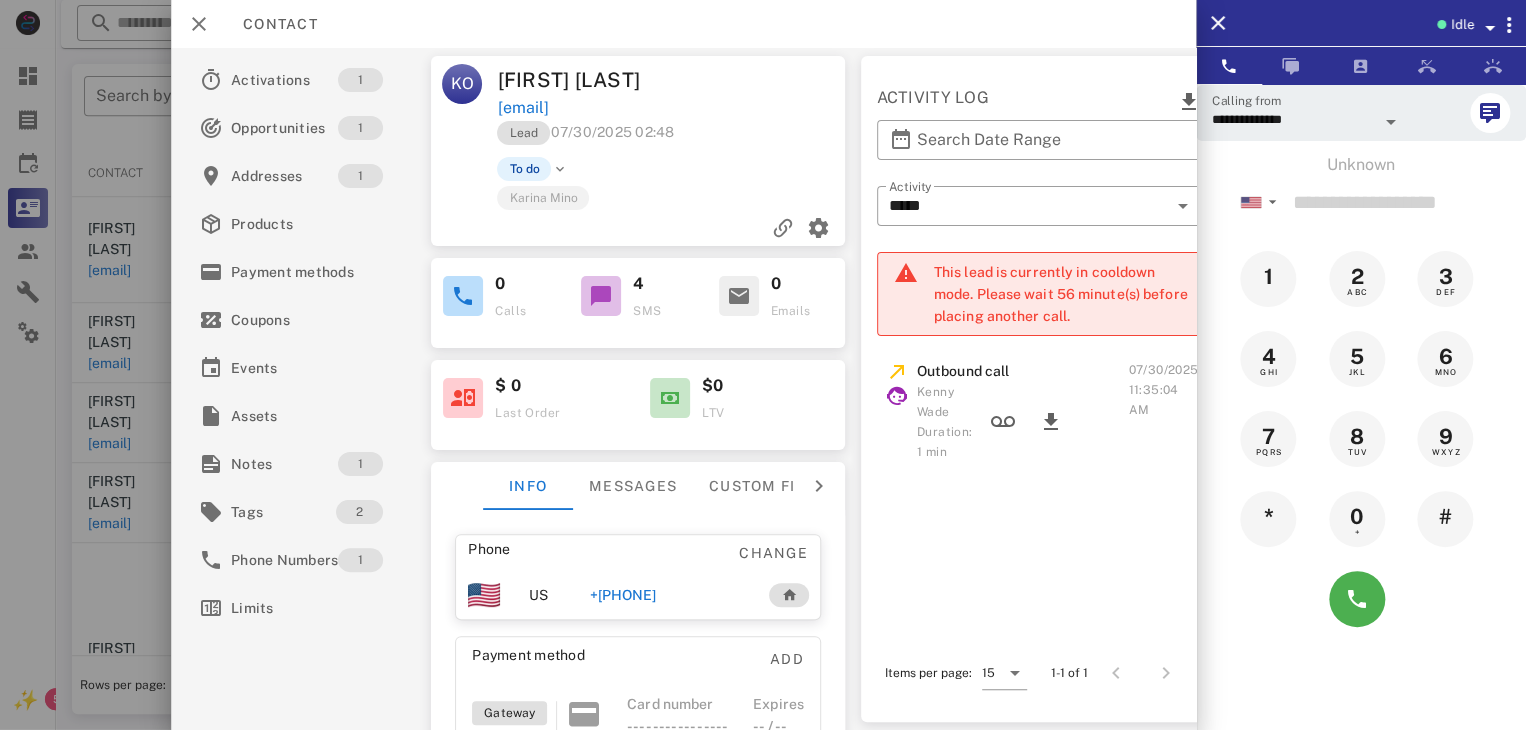click at bounding box center [763, 365] 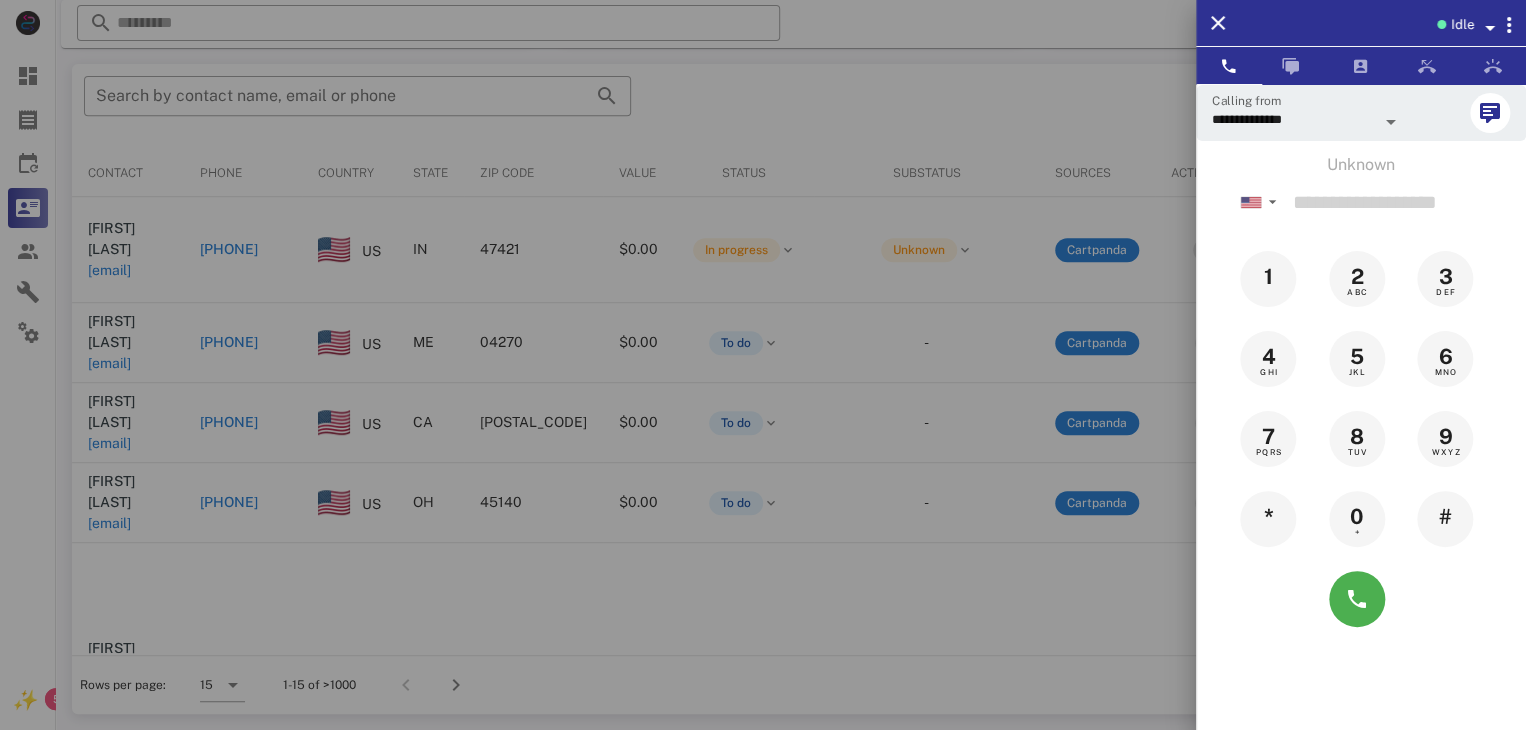 click at bounding box center [763, 365] 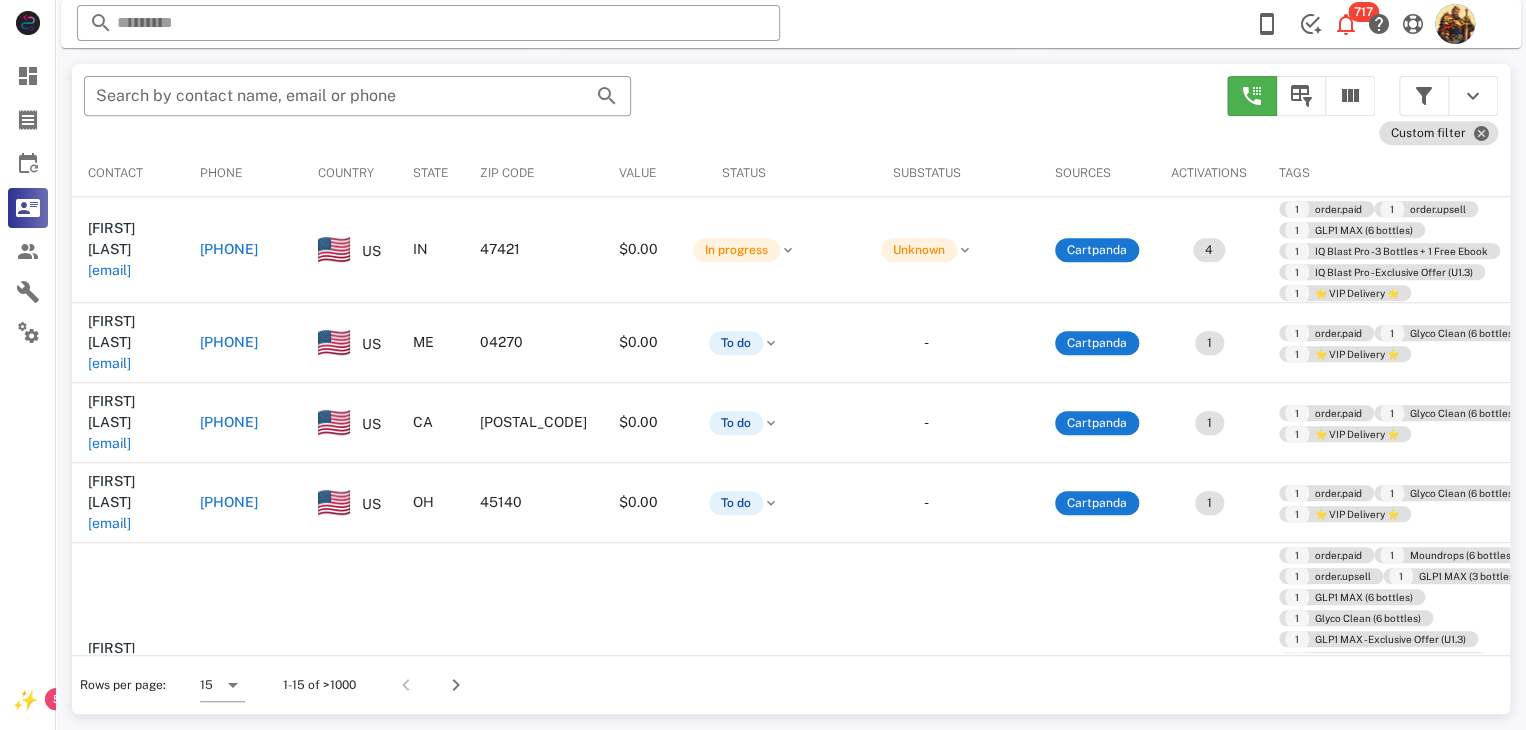 click on "karechar43@yahoo.com" at bounding box center [109, 270] 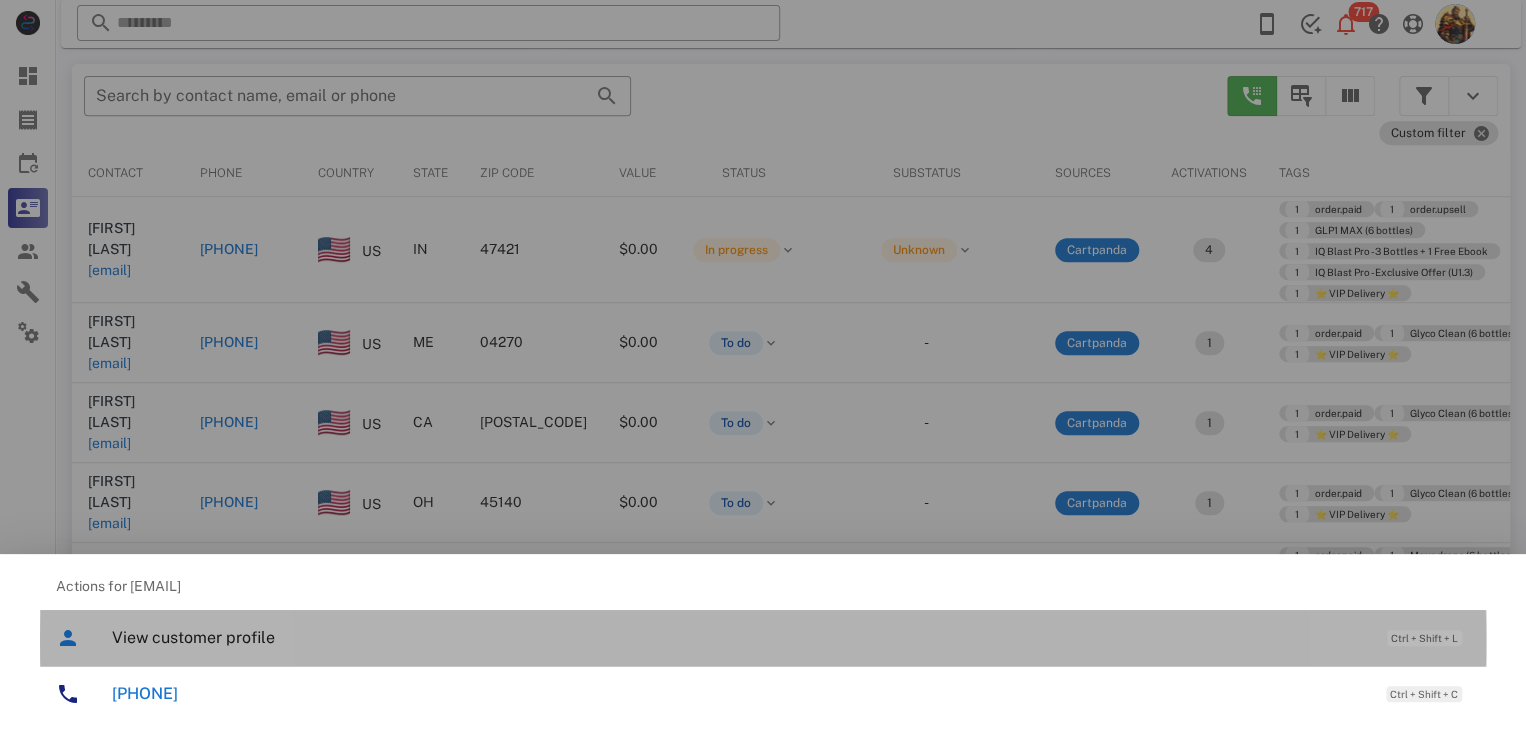 click on "View customer profile Ctrl + Shift + L" at bounding box center [791, 637] 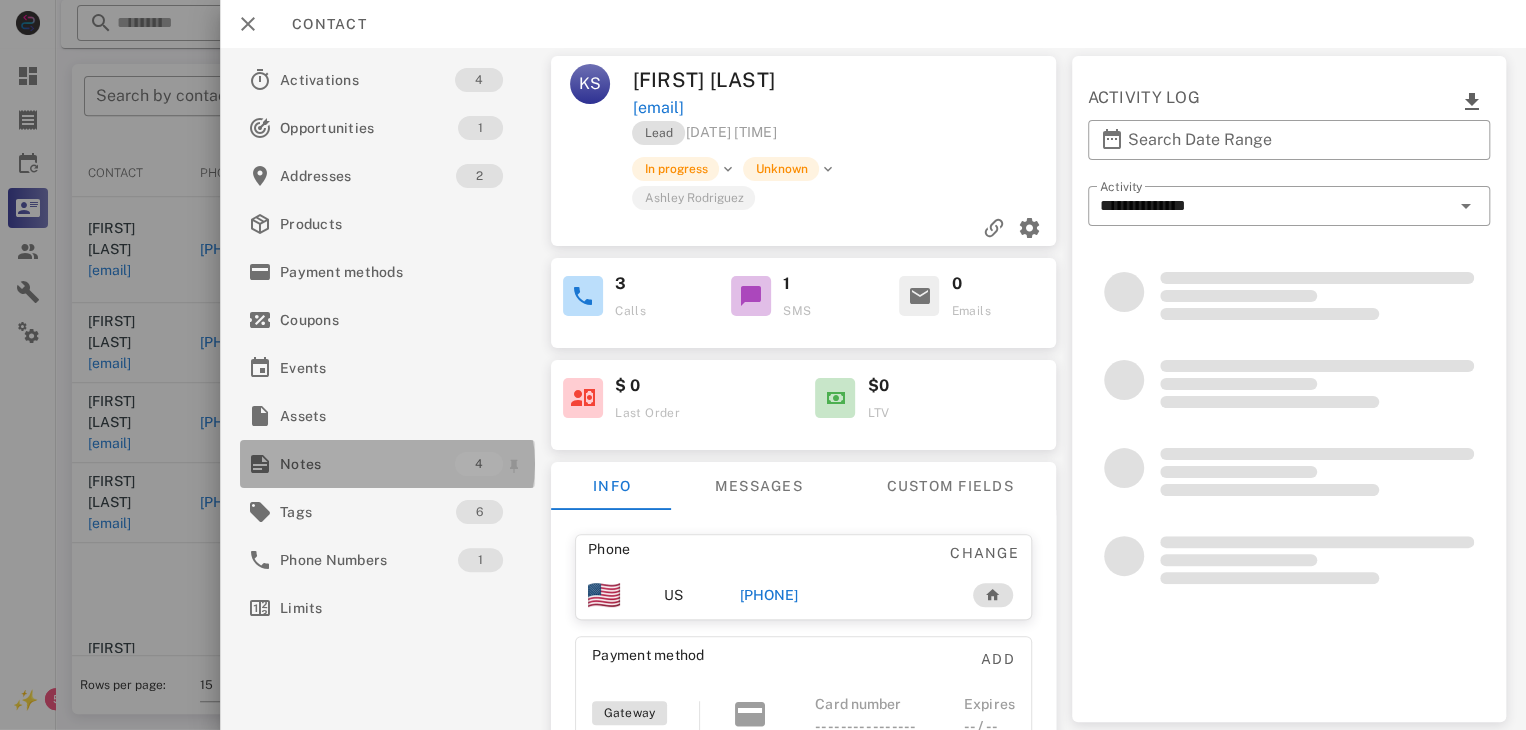 click on "Notes" at bounding box center [367, 464] 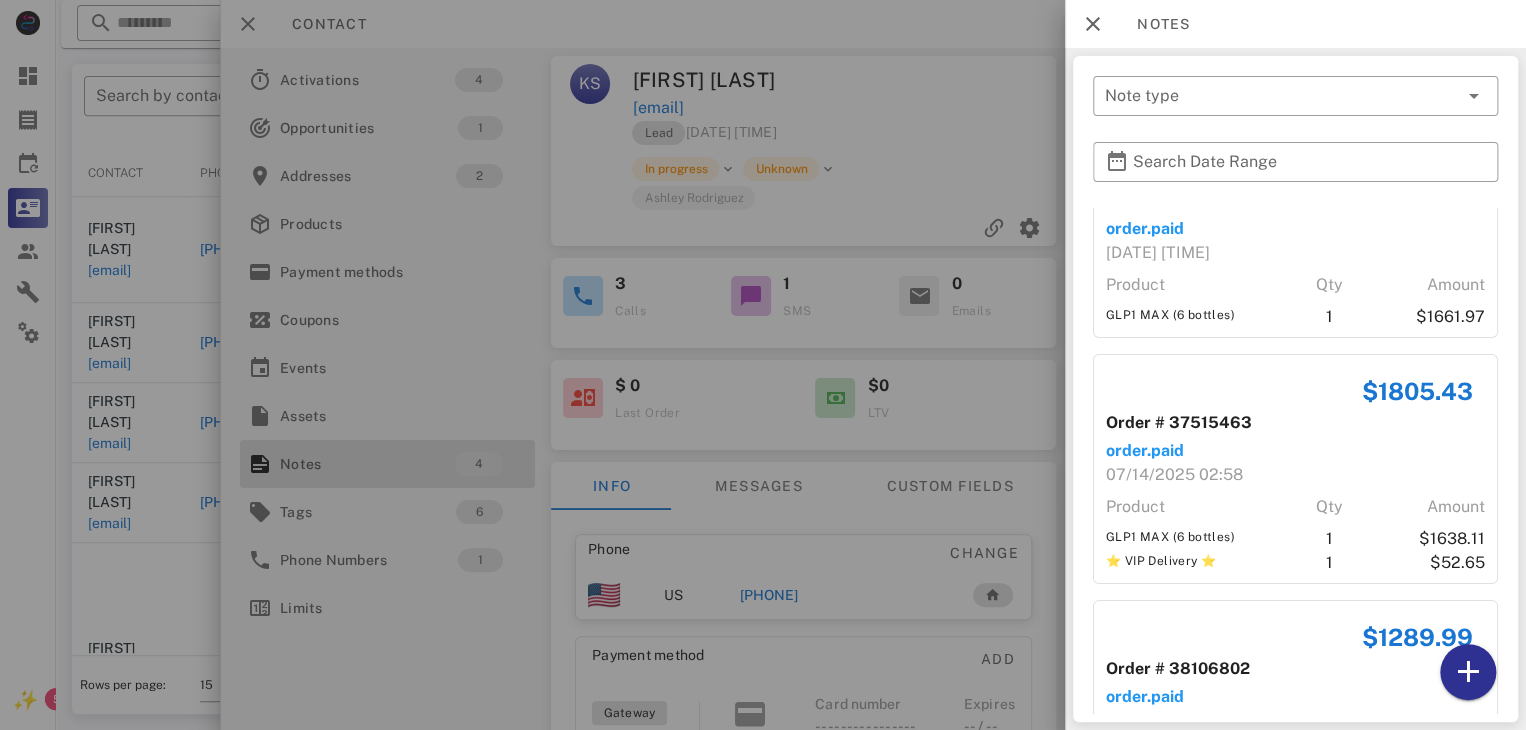 scroll, scrollTop: 537, scrollLeft: 0, axis: vertical 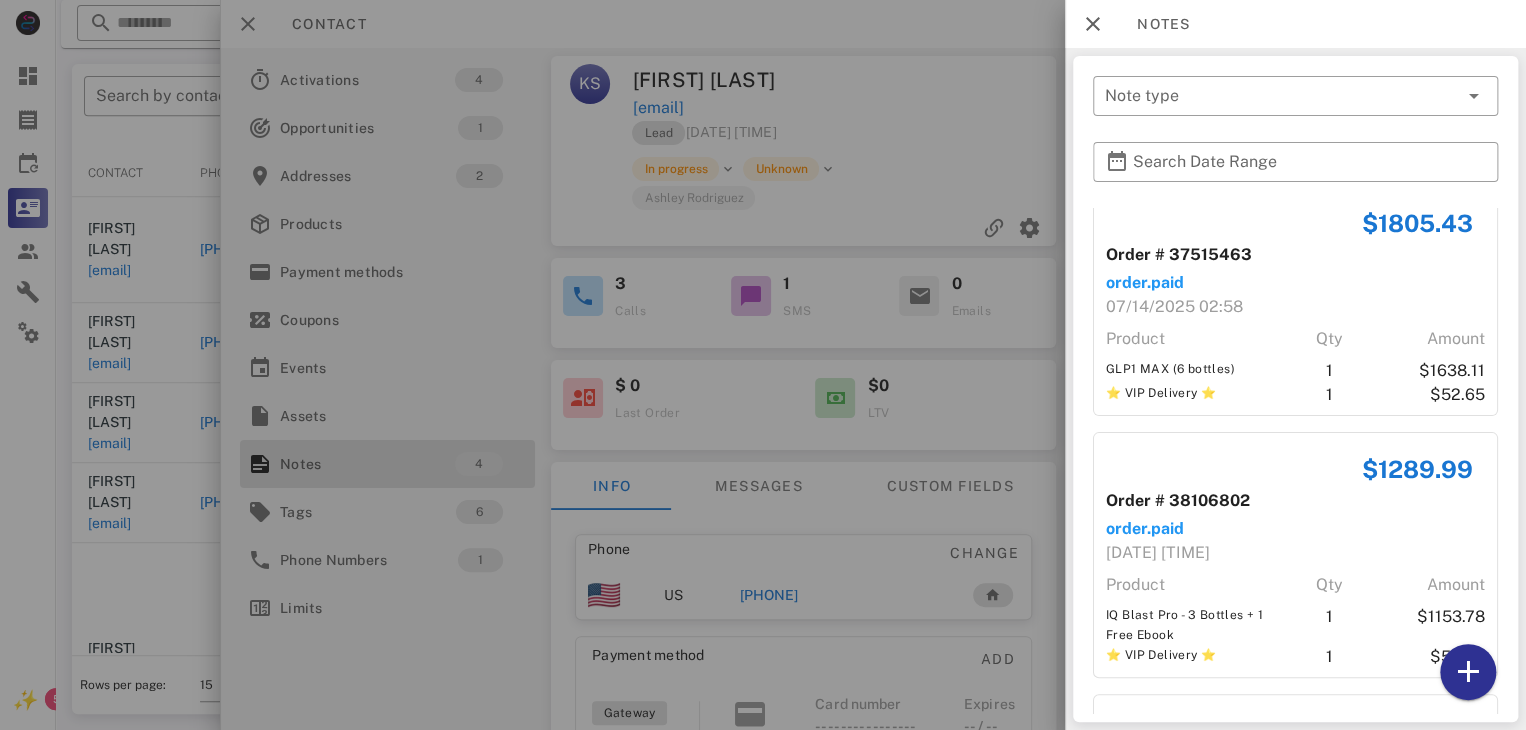 click at bounding box center (763, 365) 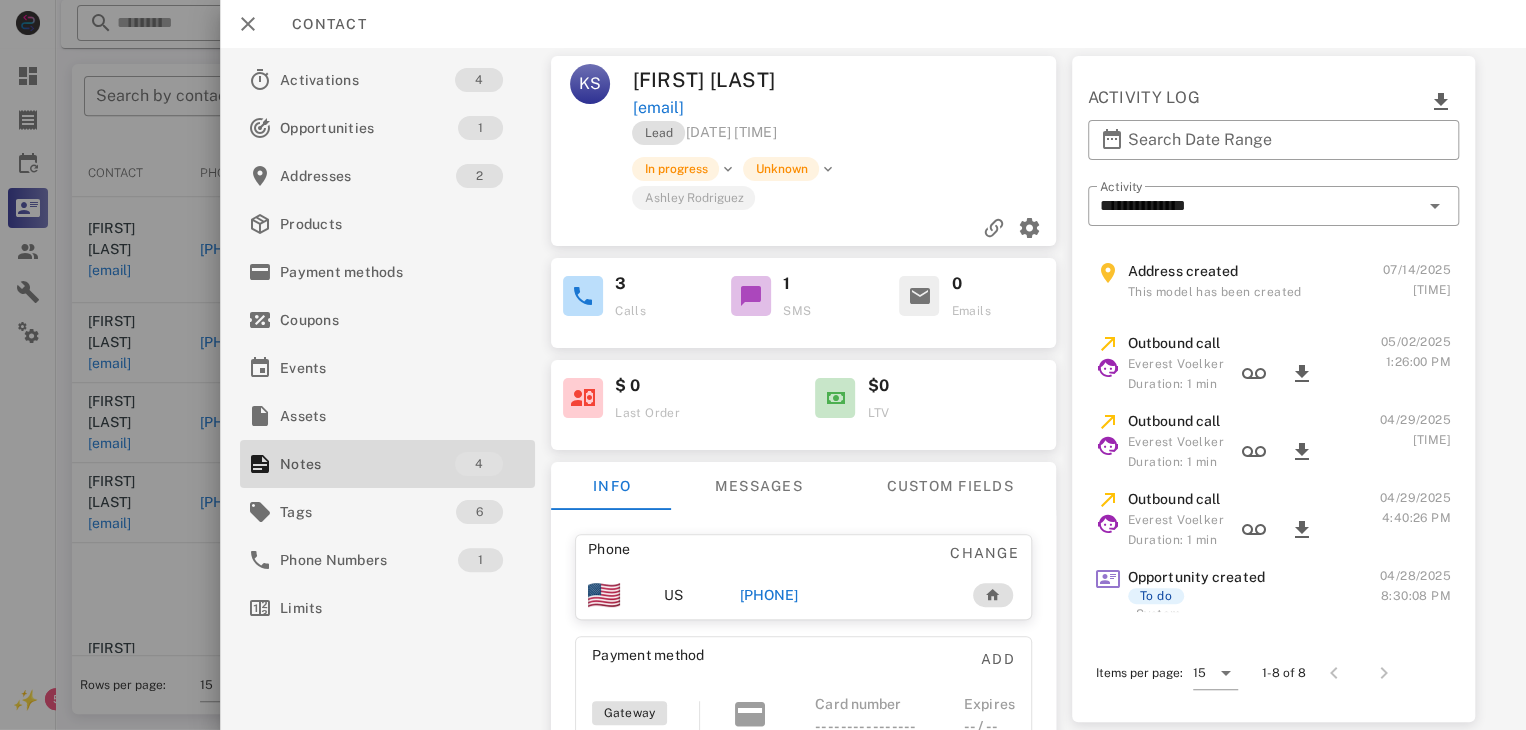 click on "+18127977829" at bounding box center [769, 595] 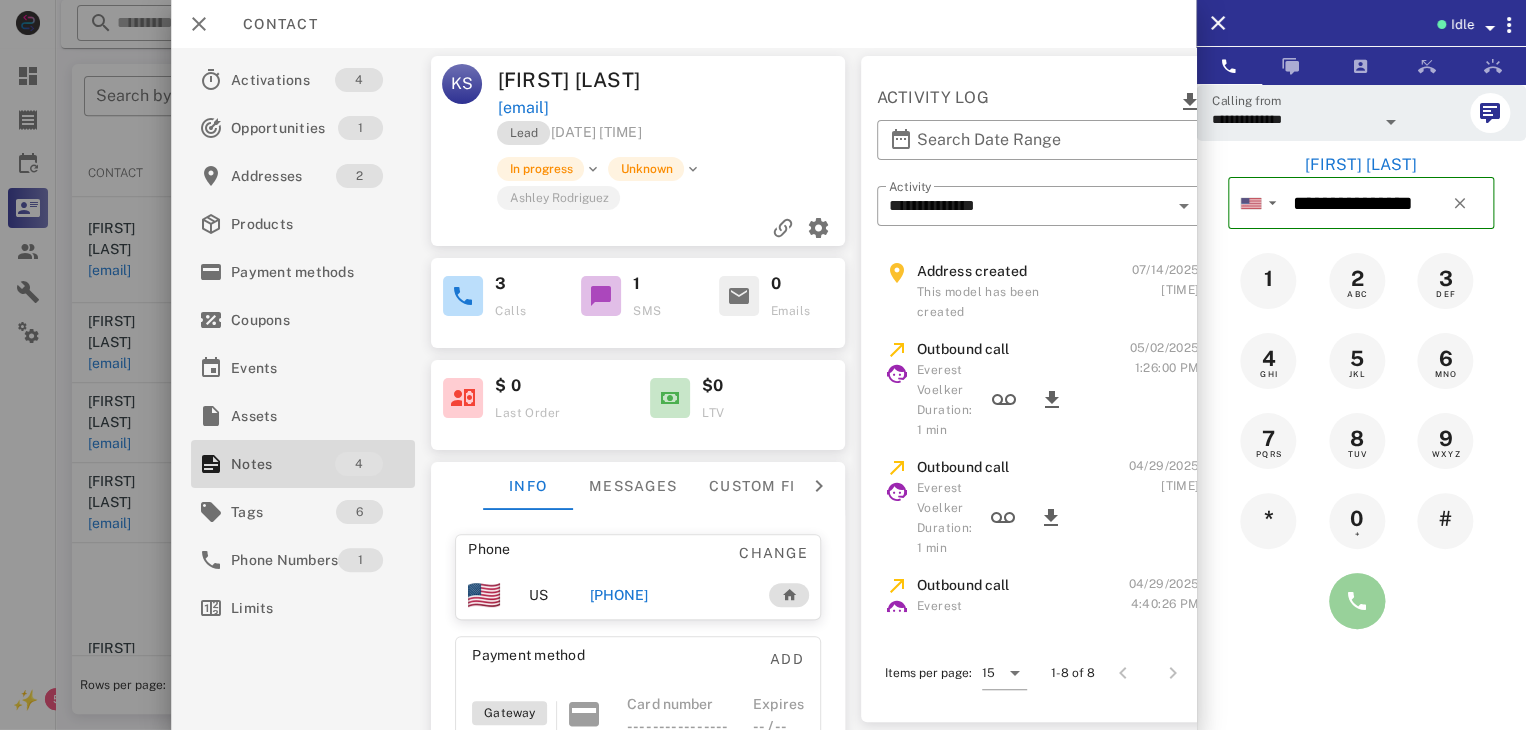 click at bounding box center (1357, 601) 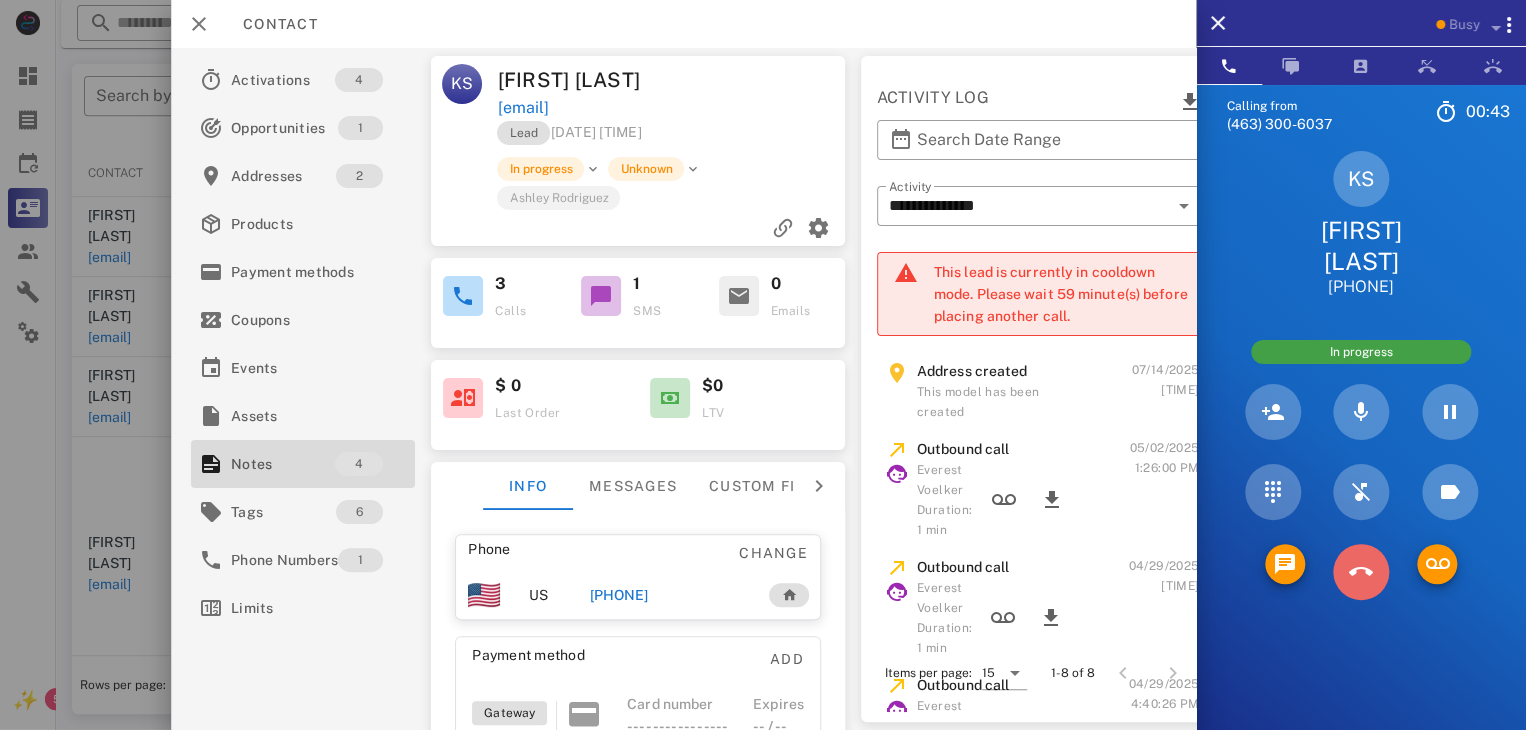 click at bounding box center (1361, 572) 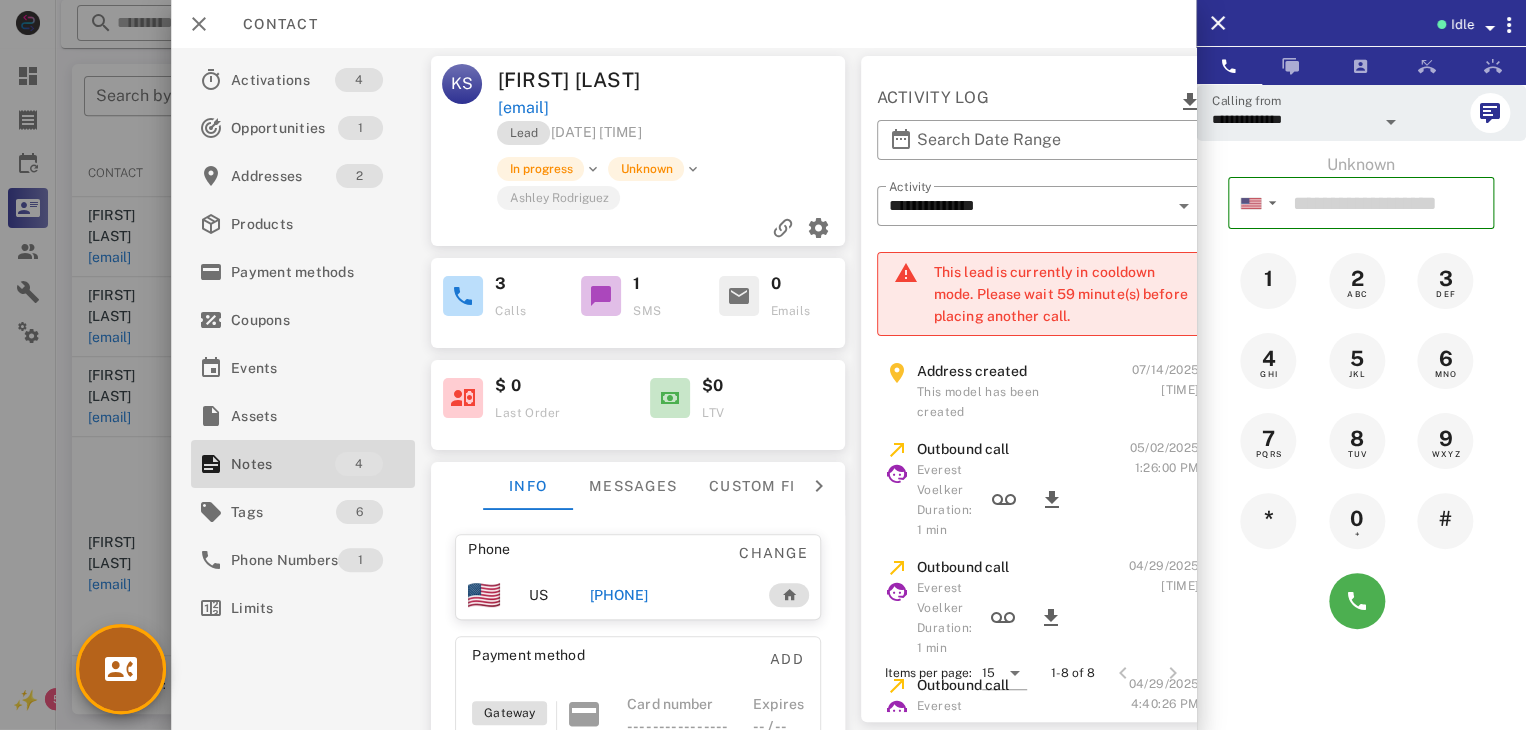 click at bounding box center (121, 669) 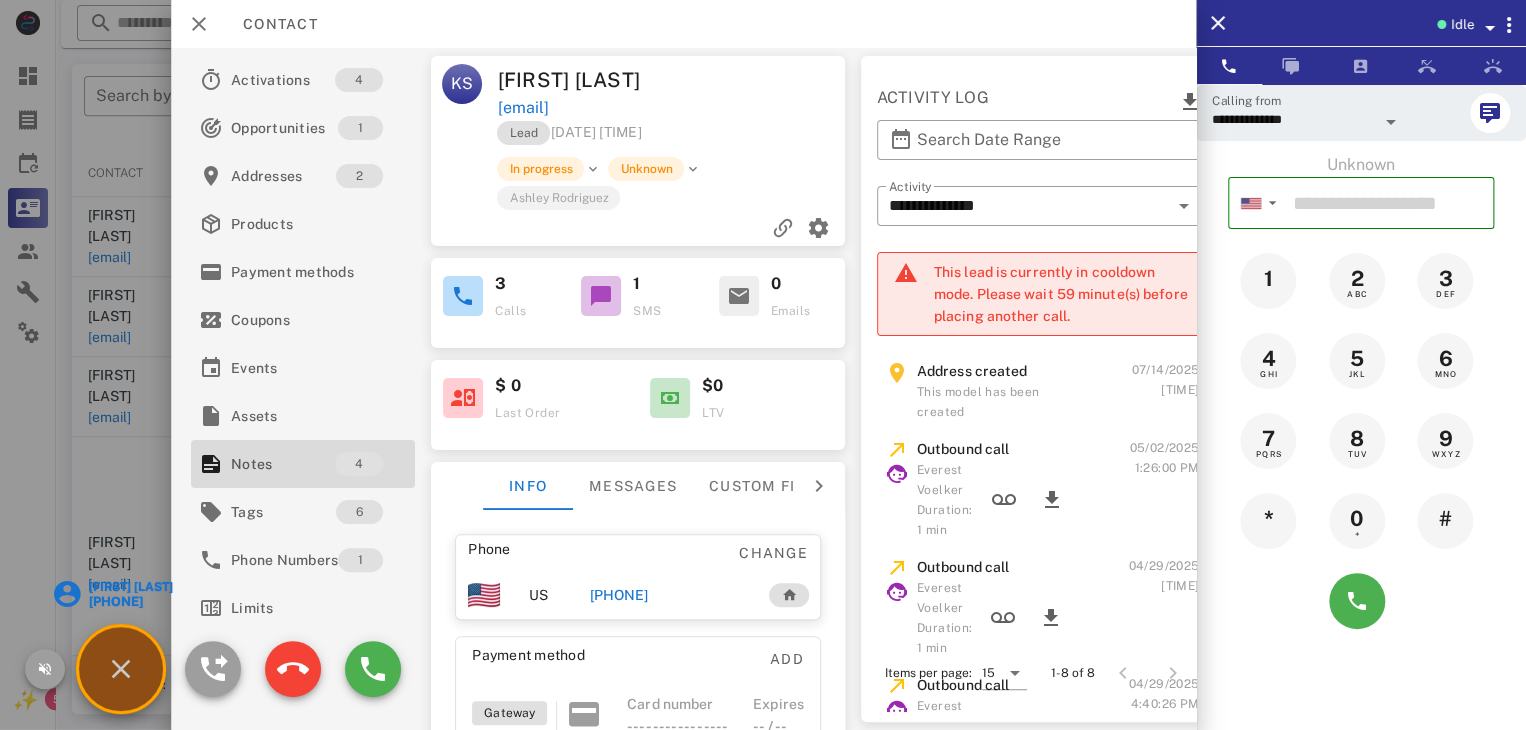 click on "Donna Brown" at bounding box center (129, 587) 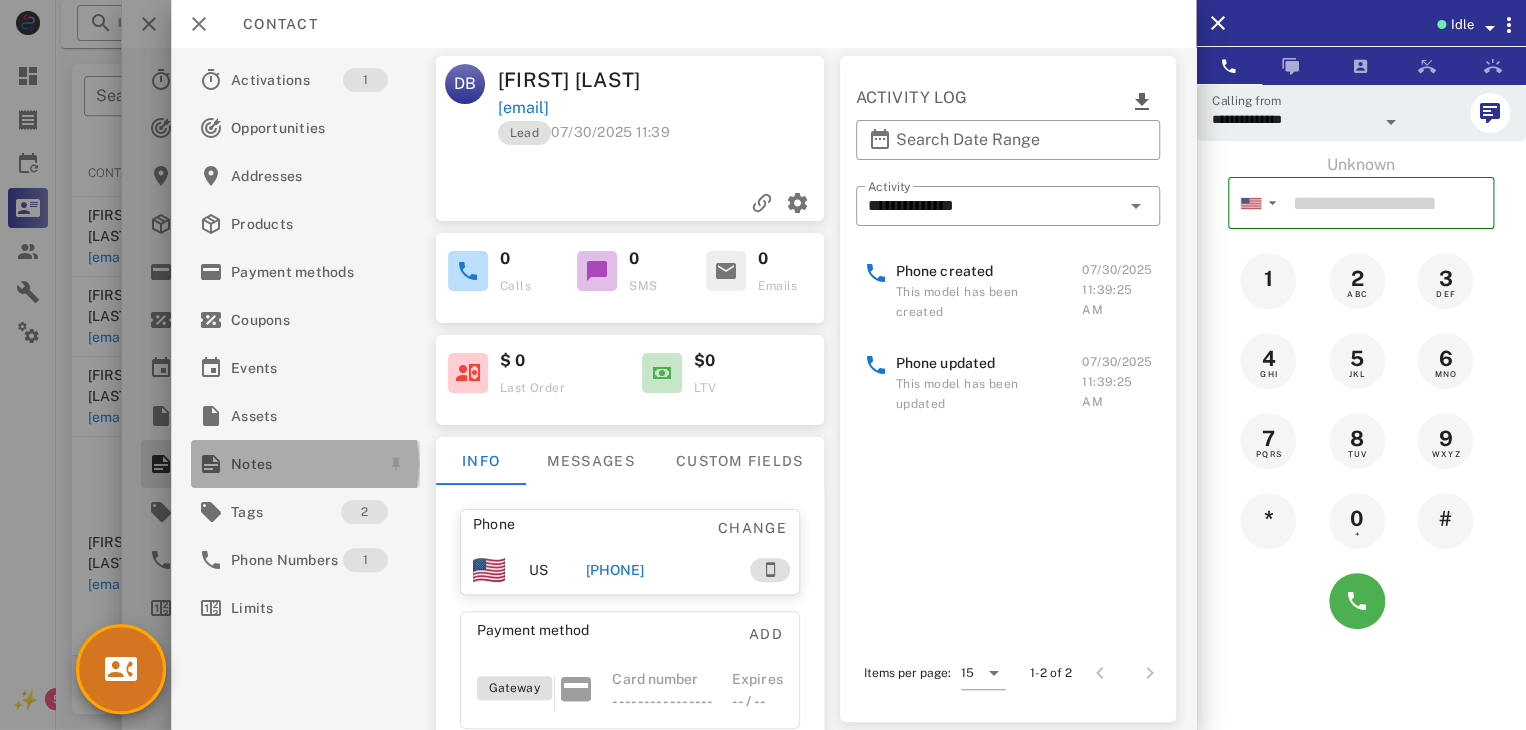 click on "Notes" at bounding box center [301, 464] 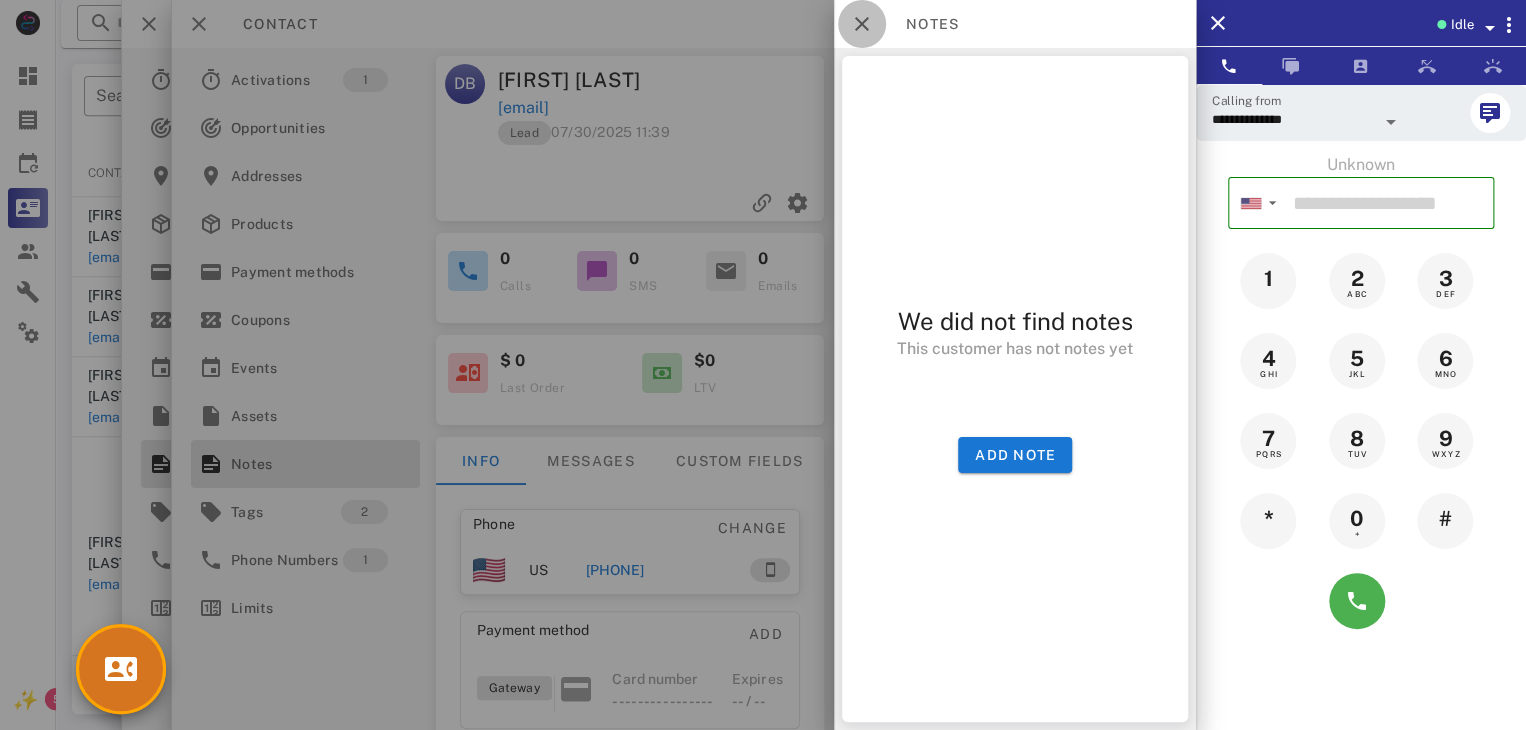 click at bounding box center (862, 24) 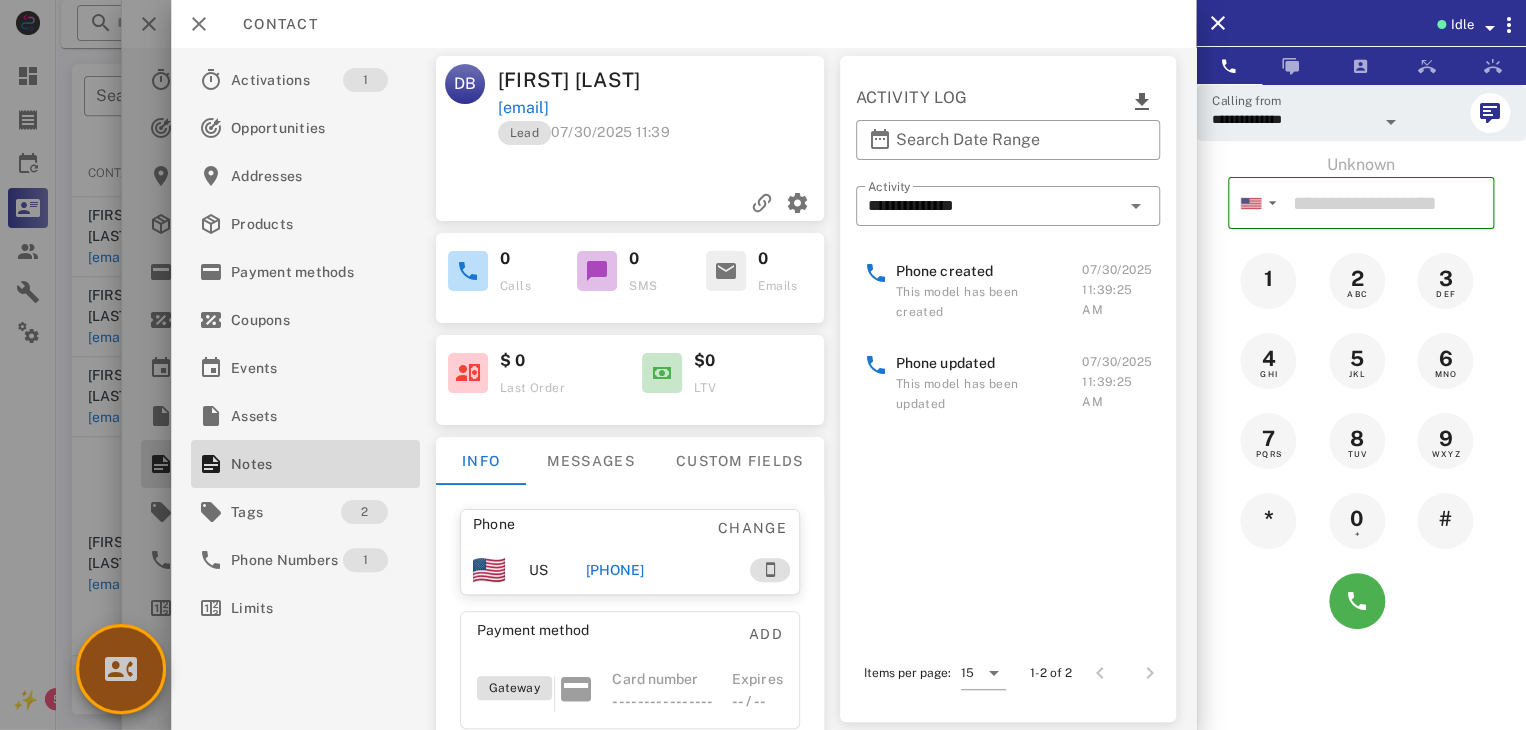 click at bounding box center (121, 669) 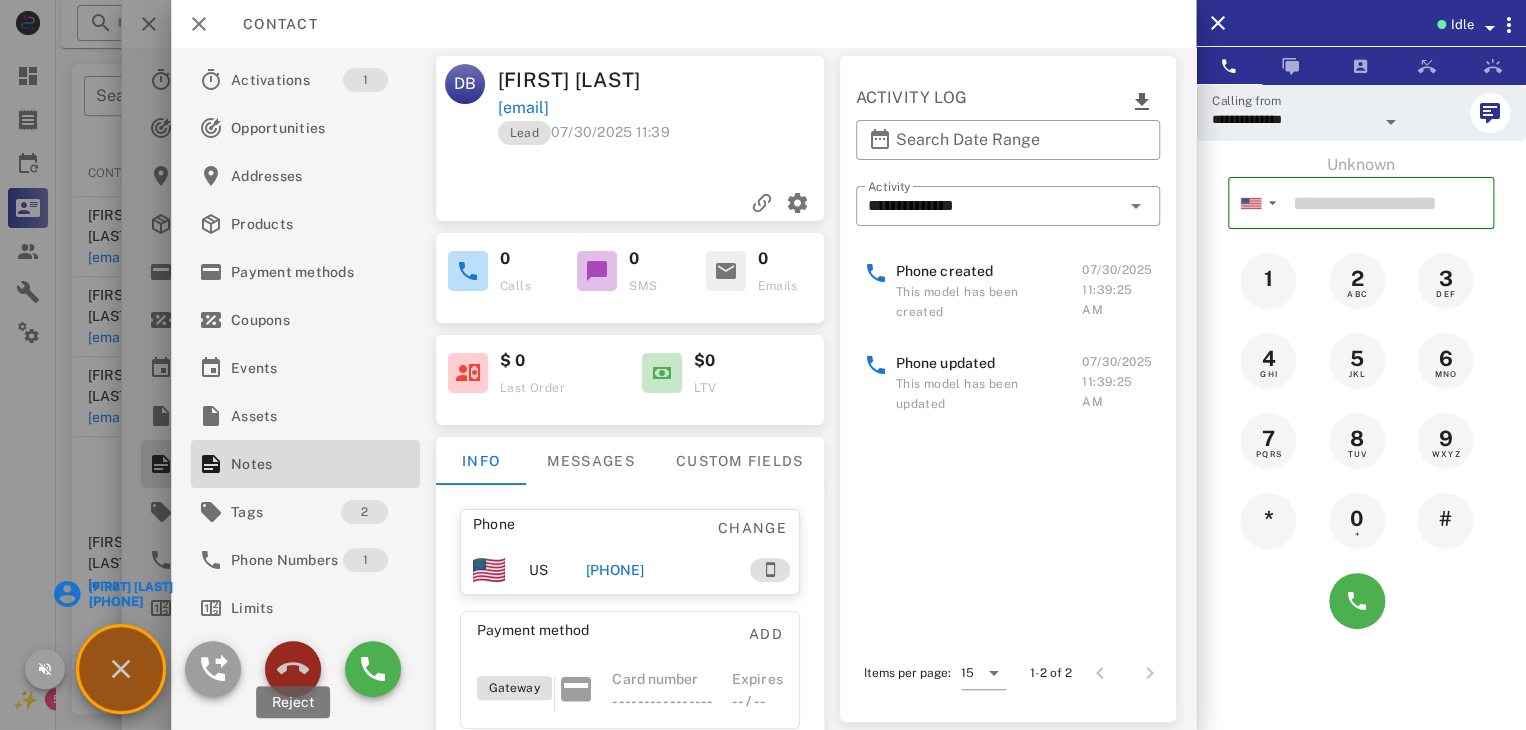 click at bounding box center [293, 669] 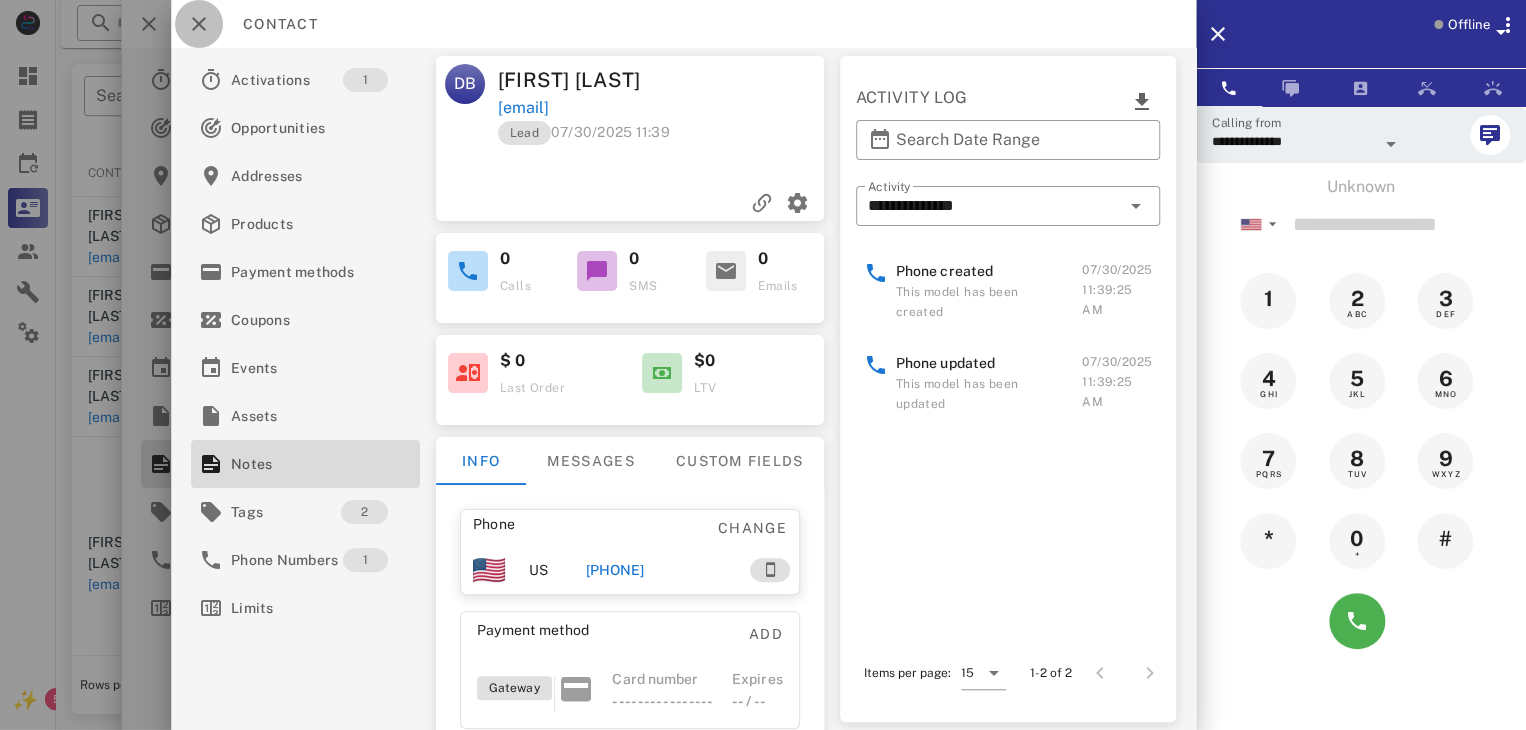 click at bounding box center (199, 24) 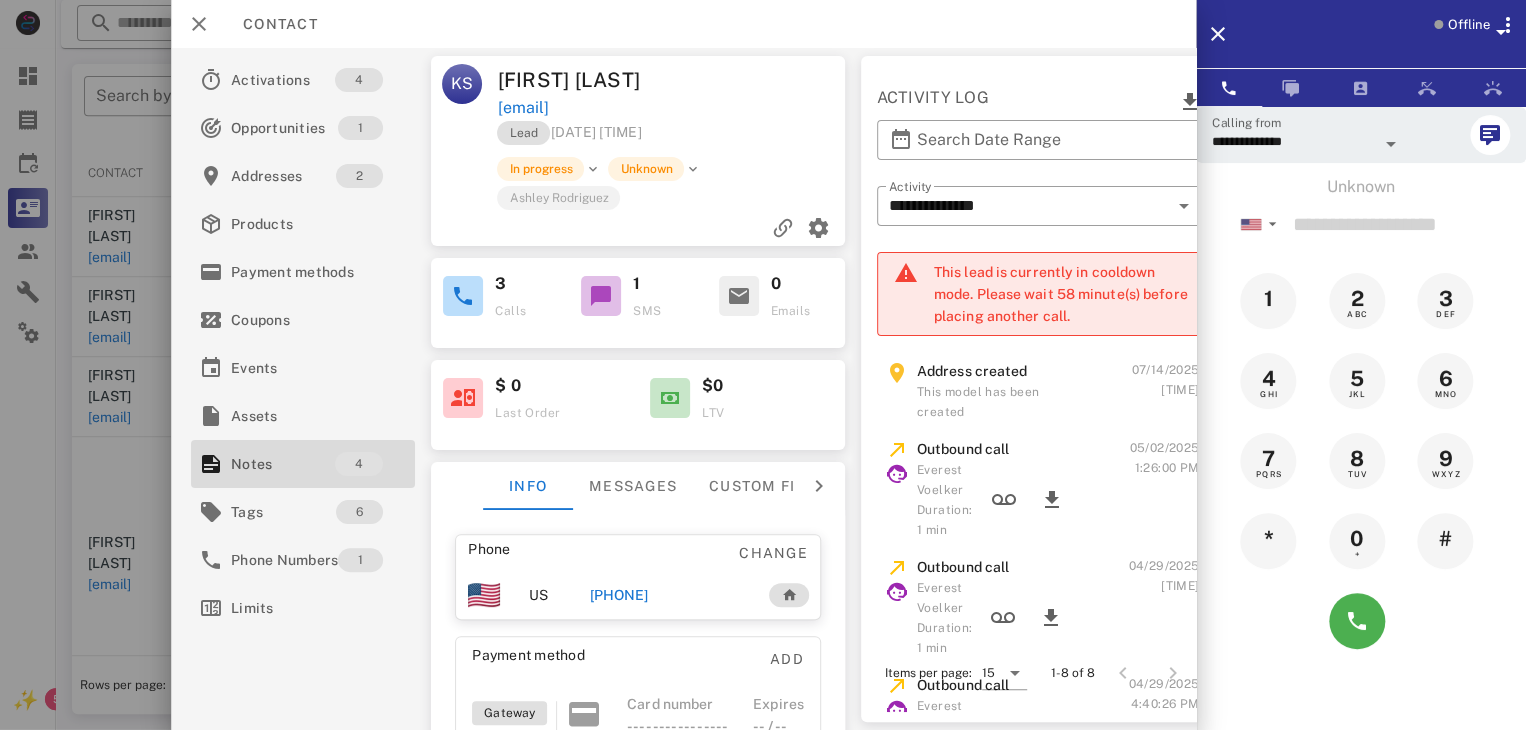 click at bounding box center (763, 365) 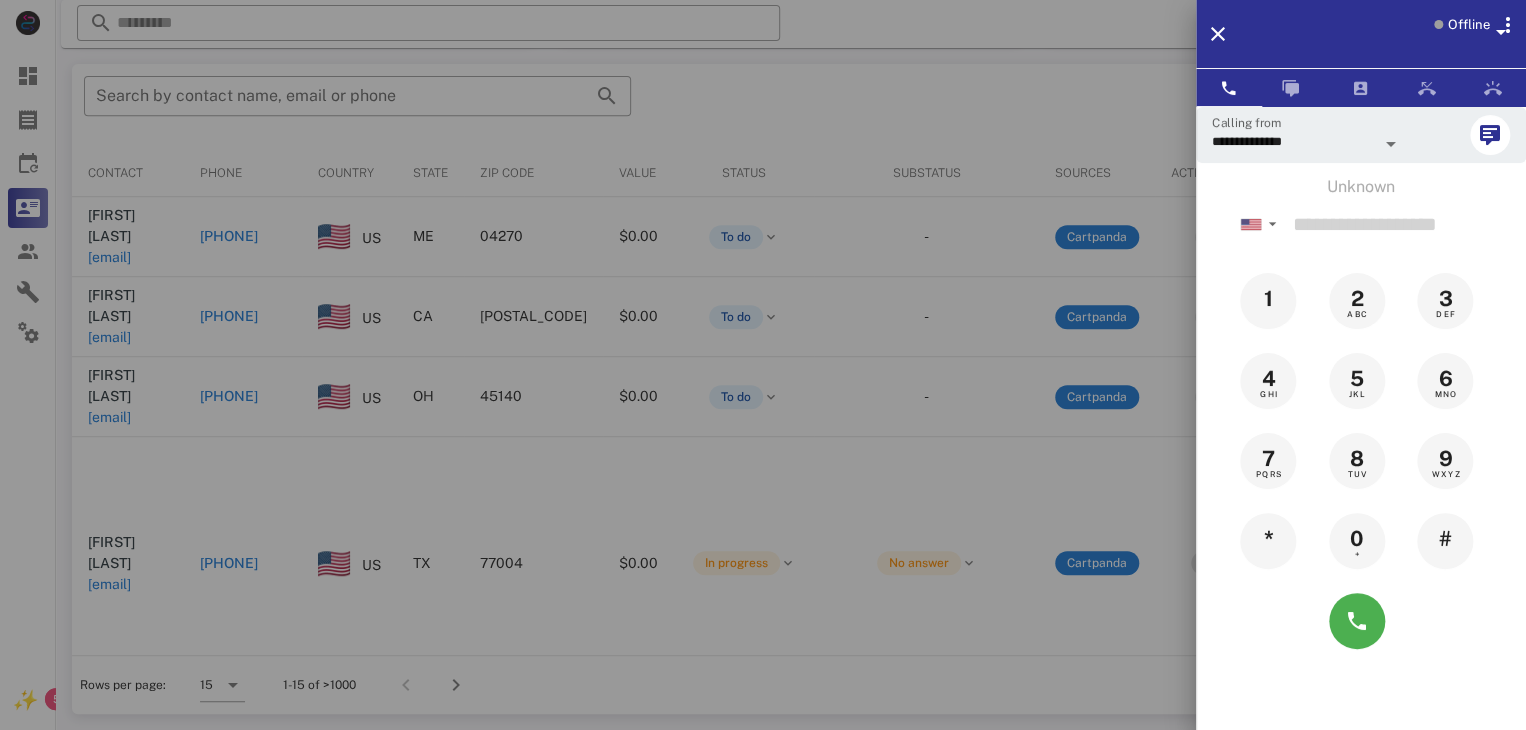 click at bounding box center [763, 365] 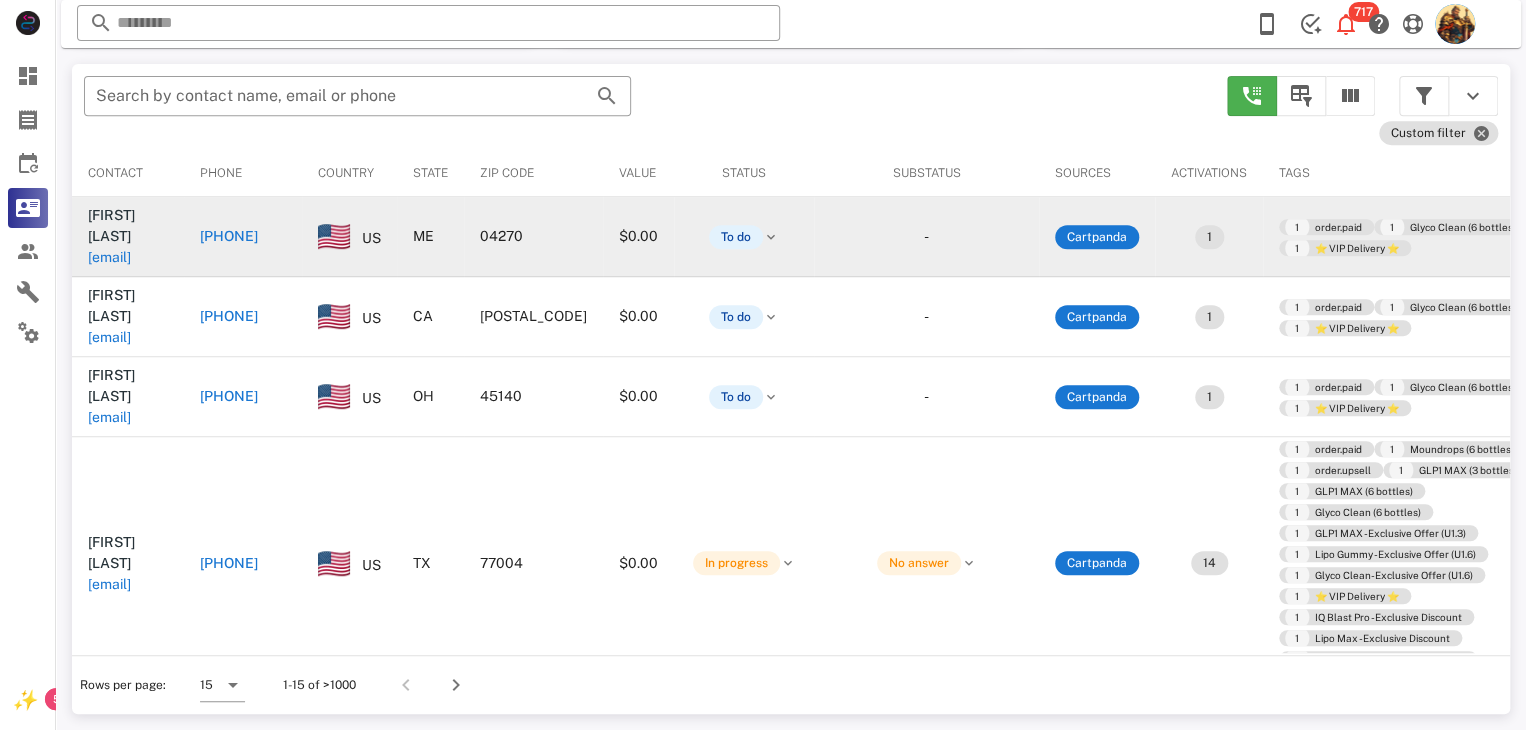 click on "james.brett1947@icloud.com" at bounding box center [109, 257] 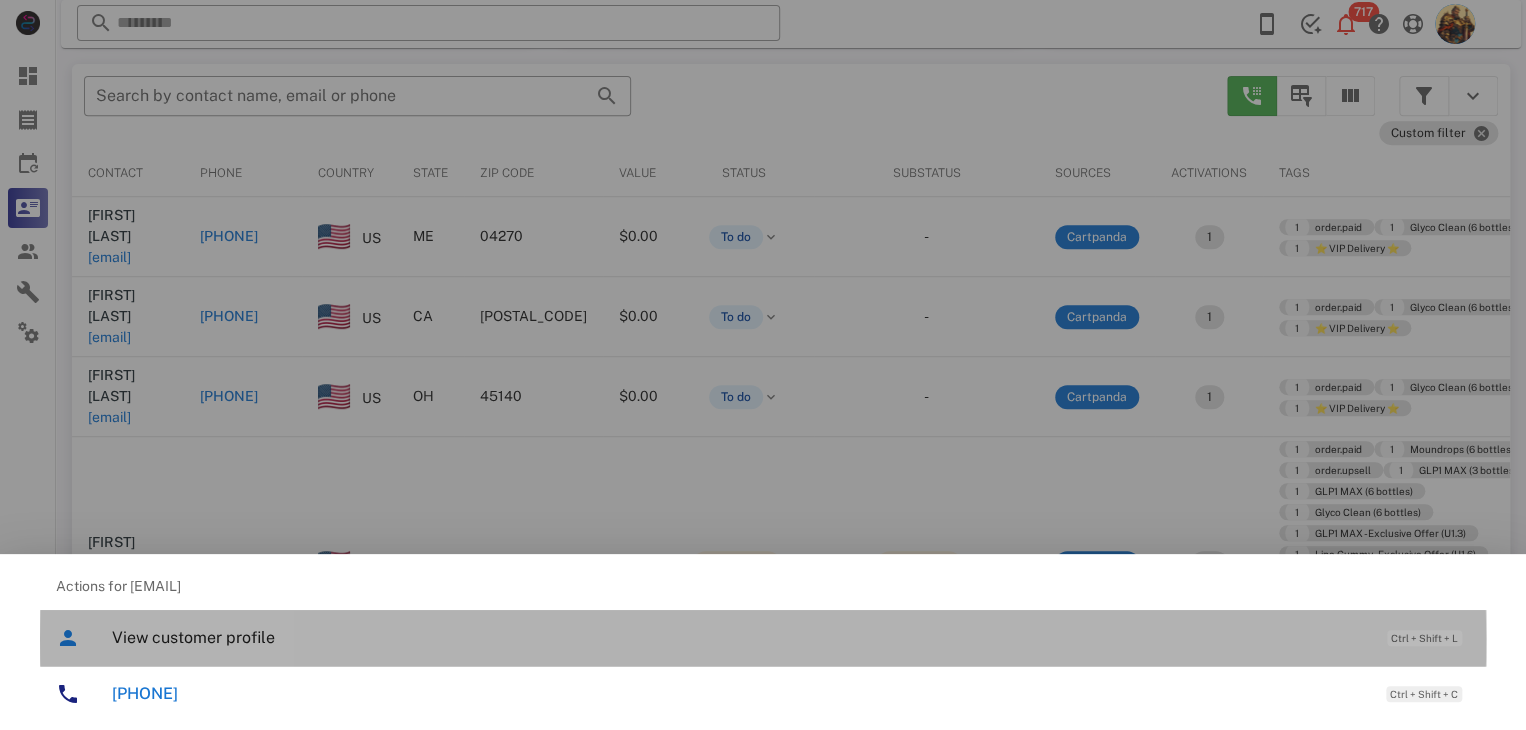 click on "View customer profile" at bounding box center [739, 637] 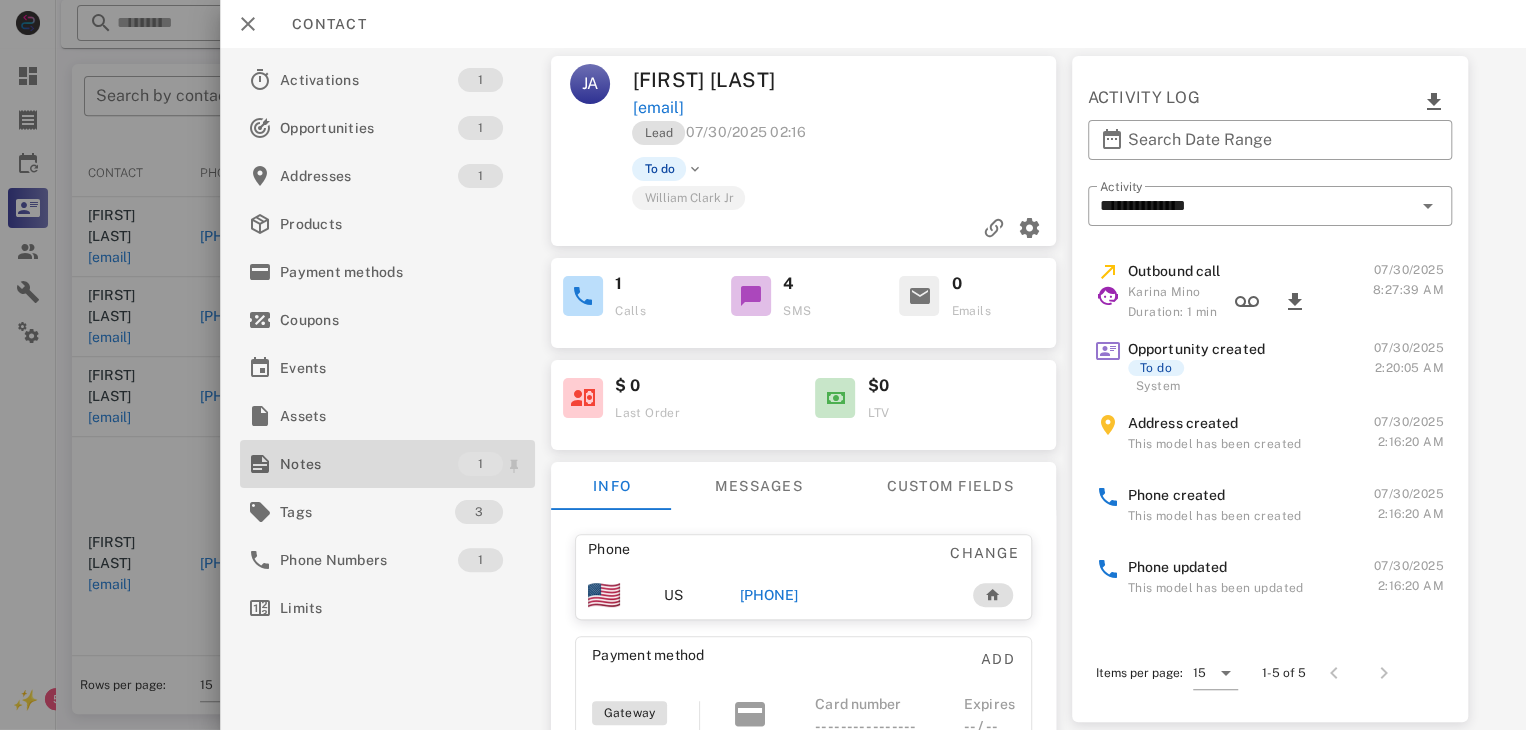 click on "Notes" at bounding box center [369, 464] 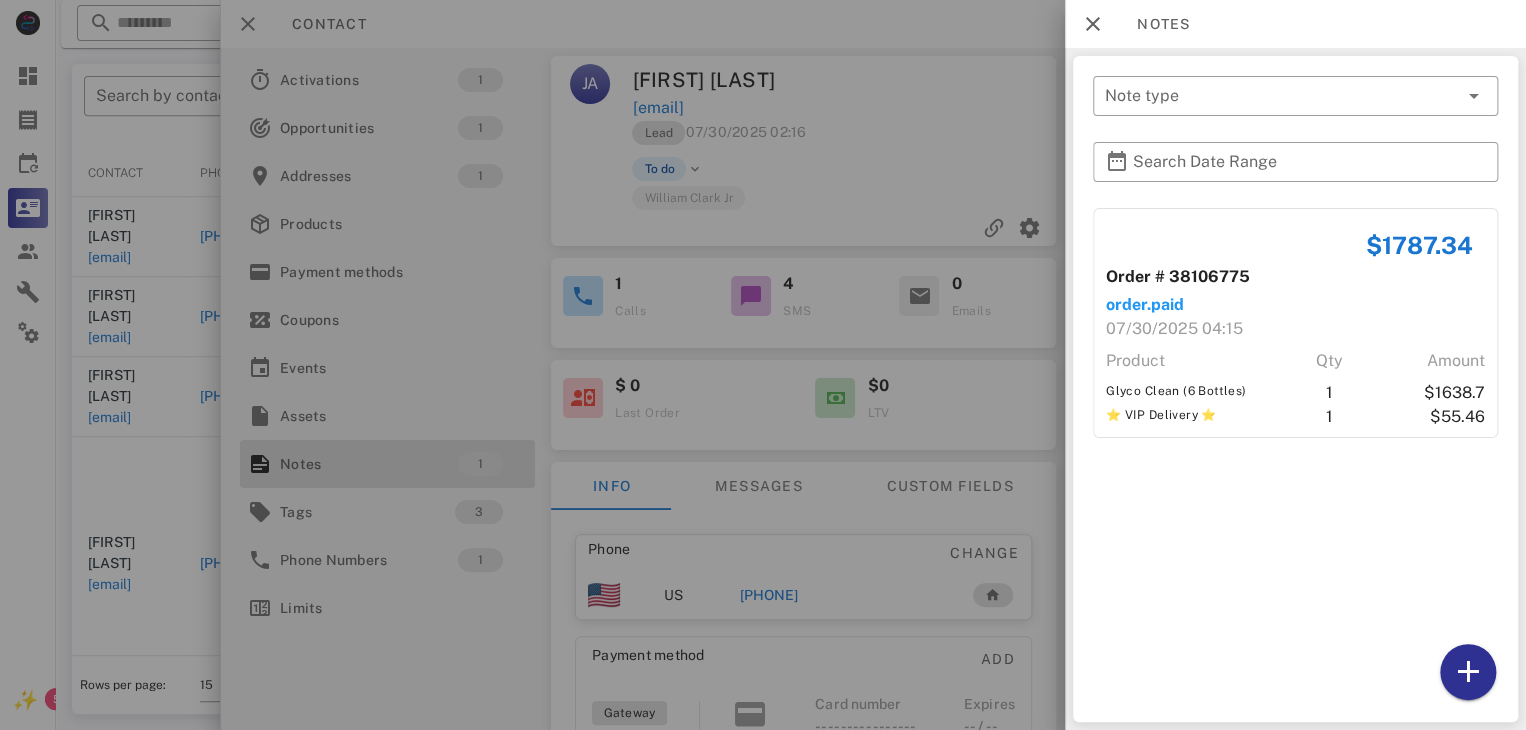 click at bounding box center (763, 365) 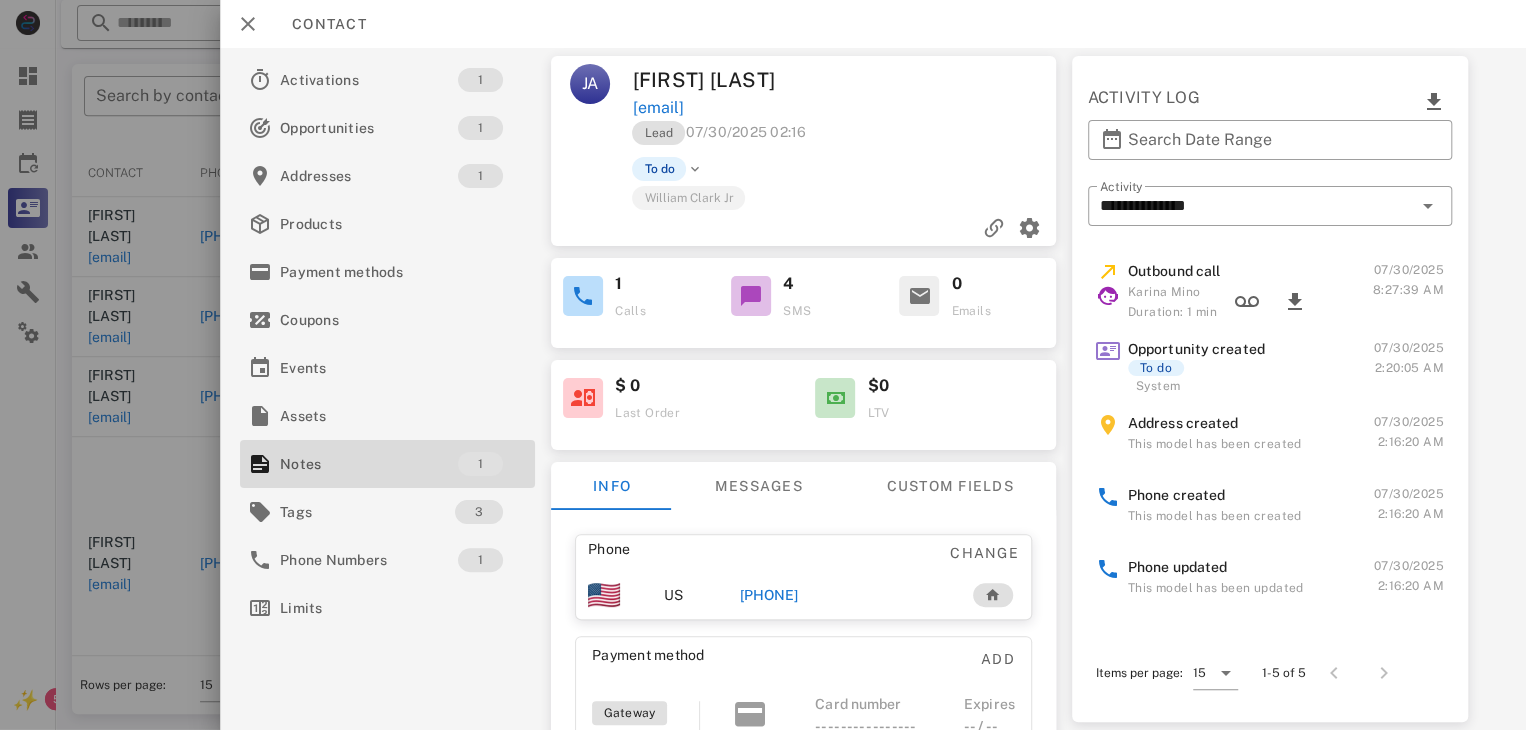 click on "+12078908781" at bounding box center [769, 595] 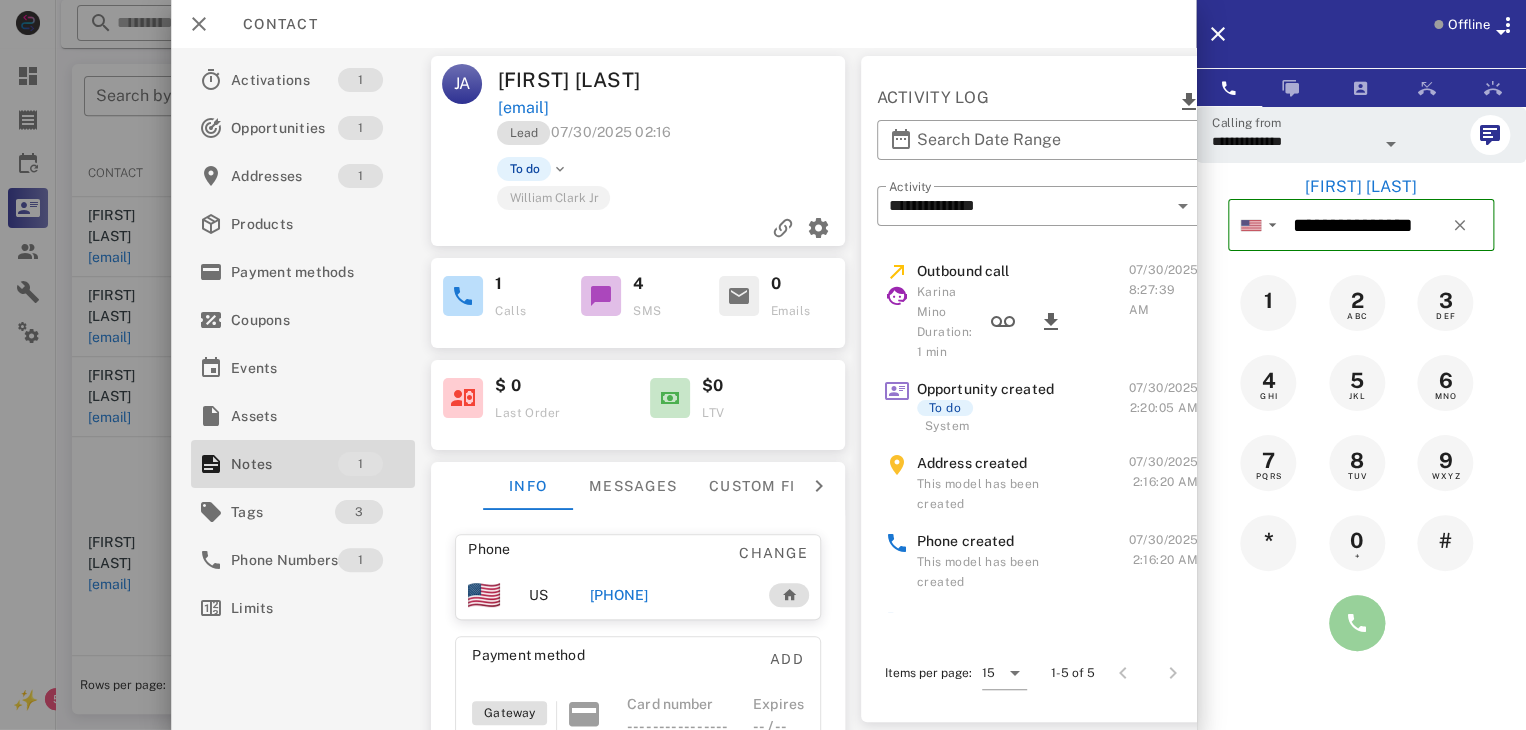 click at bounding box center [1357, 623] 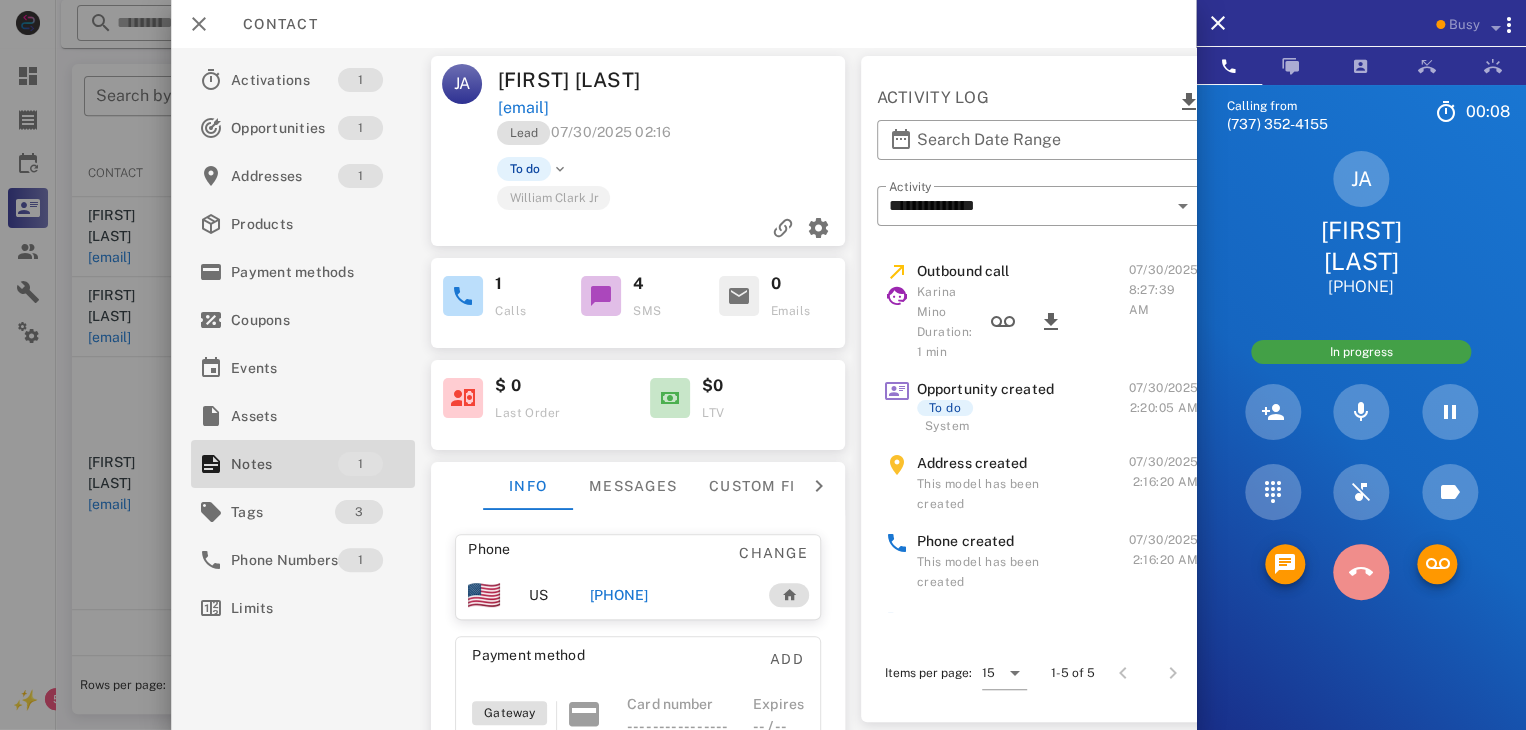 click at bounding box center (1361, 572) 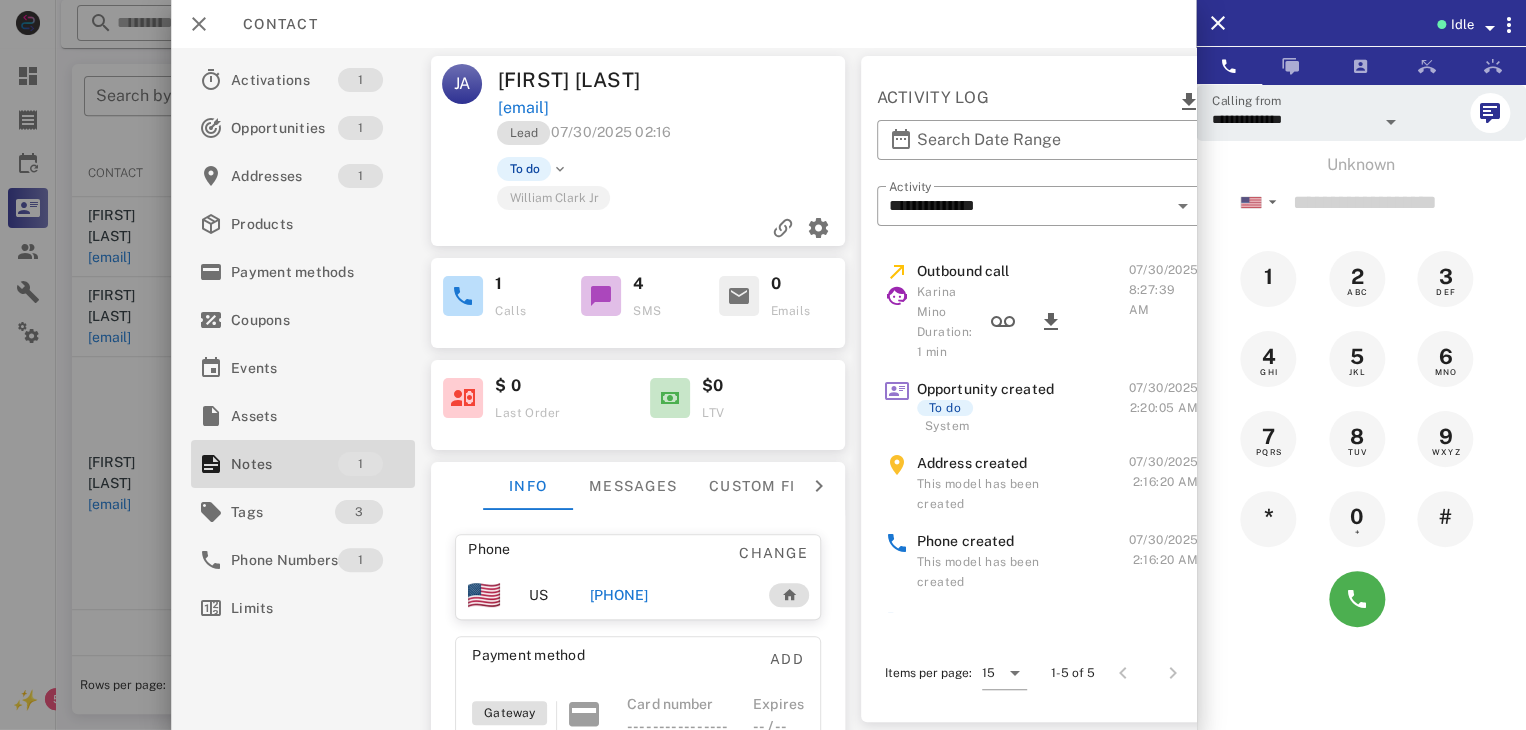 click at bounding box center [763, 365] 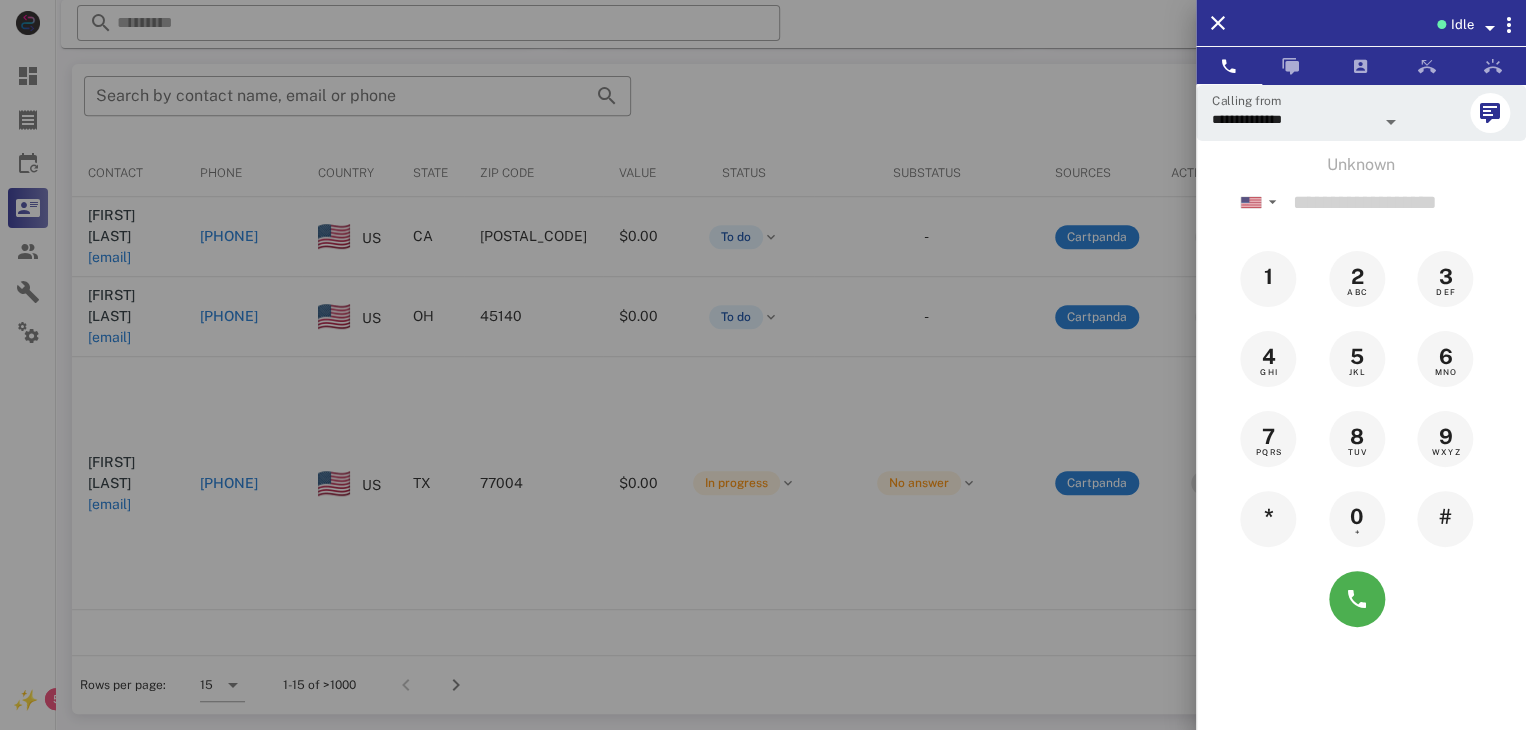 click at bounding box center (763, 365) 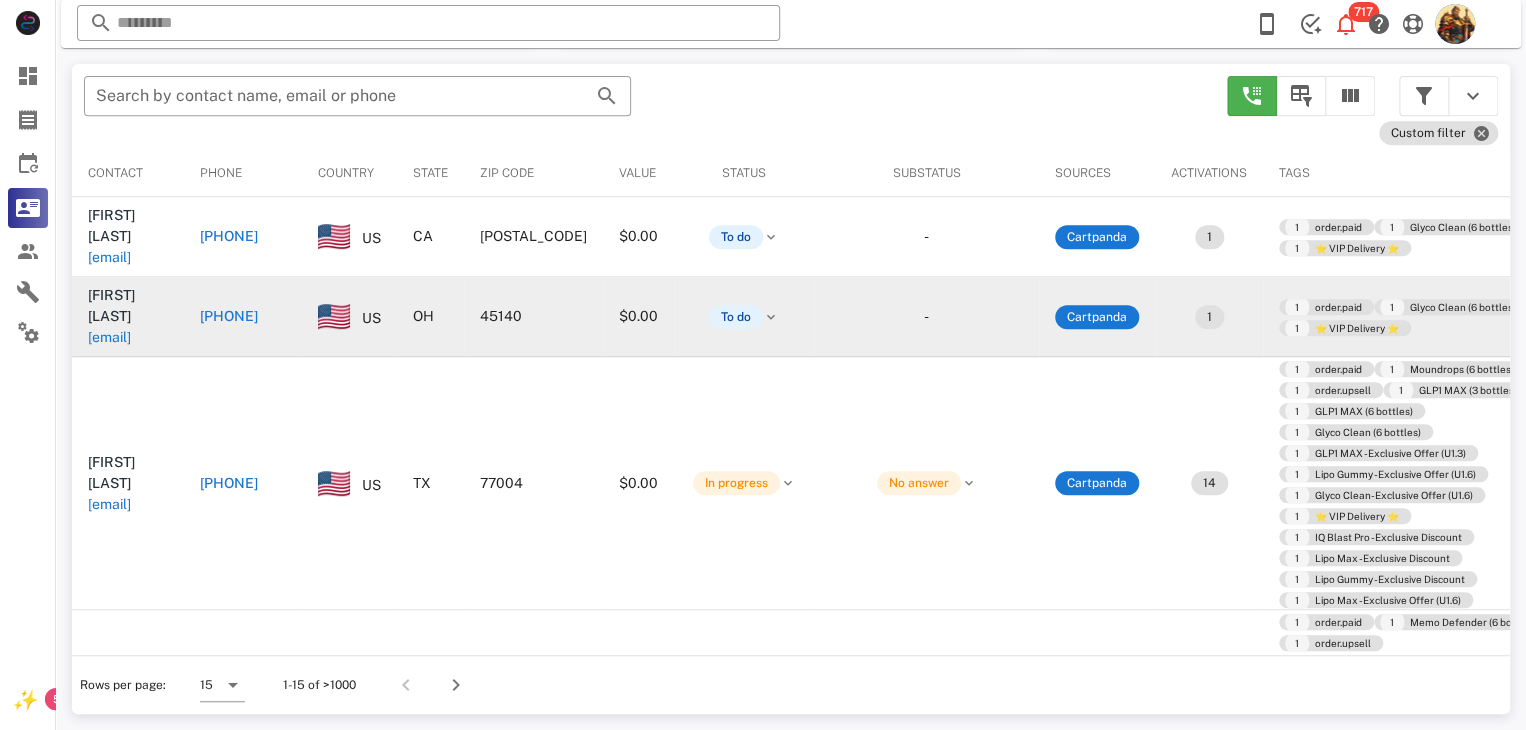 click on "marshaschneider@gmail.com" at bounding box center (109, 337) 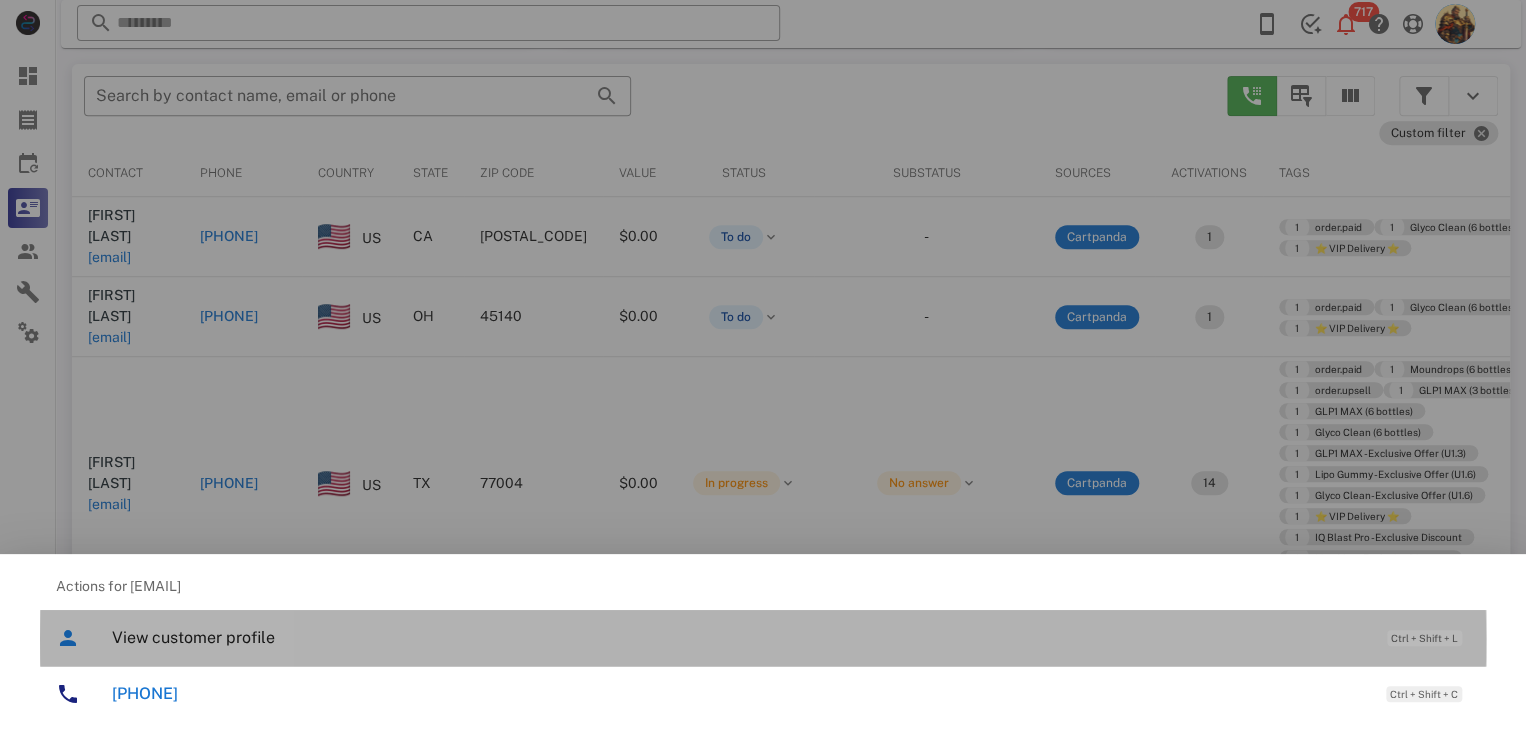 click on "View customer profile" at bounding box center (739, 637) 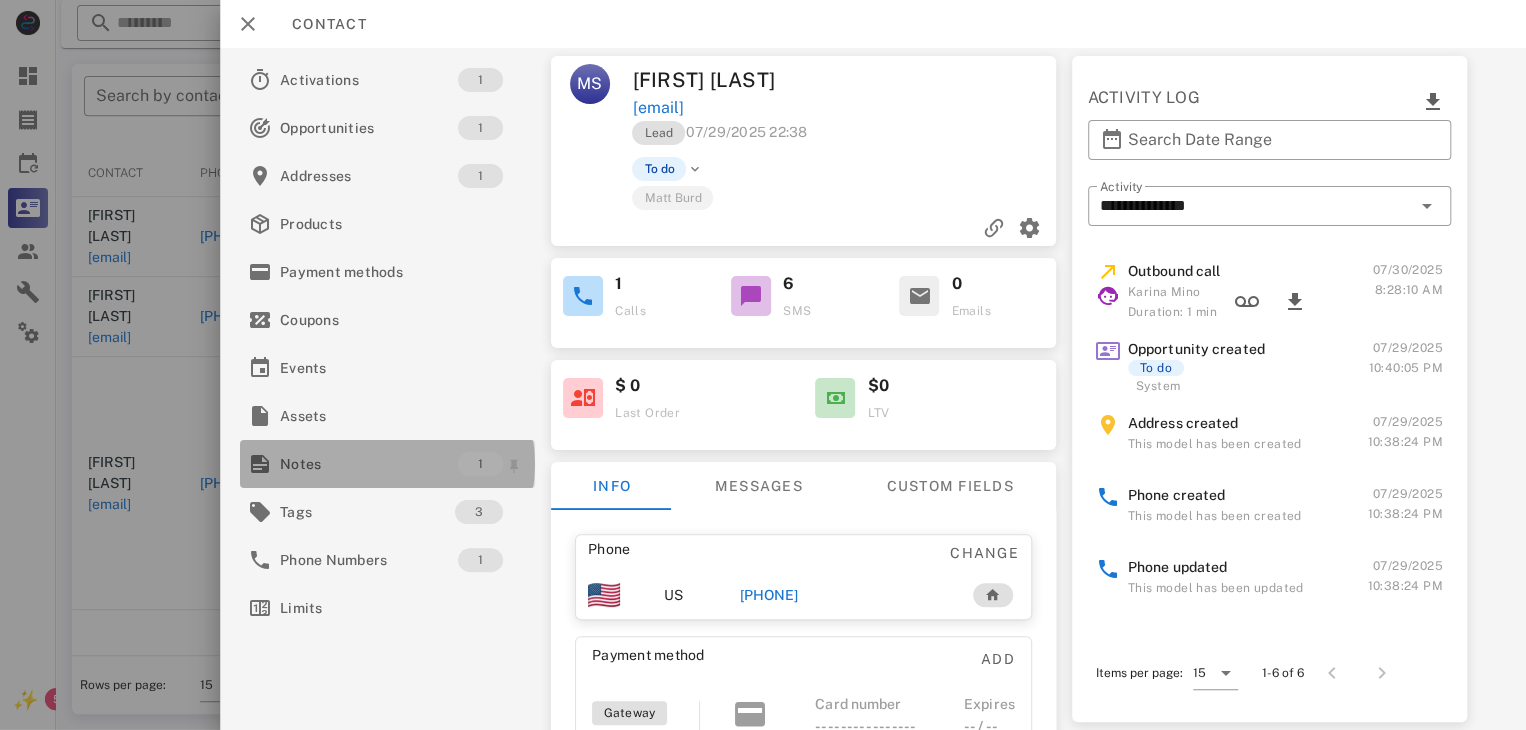 click on "Notes" at bounding box center [369, 464] 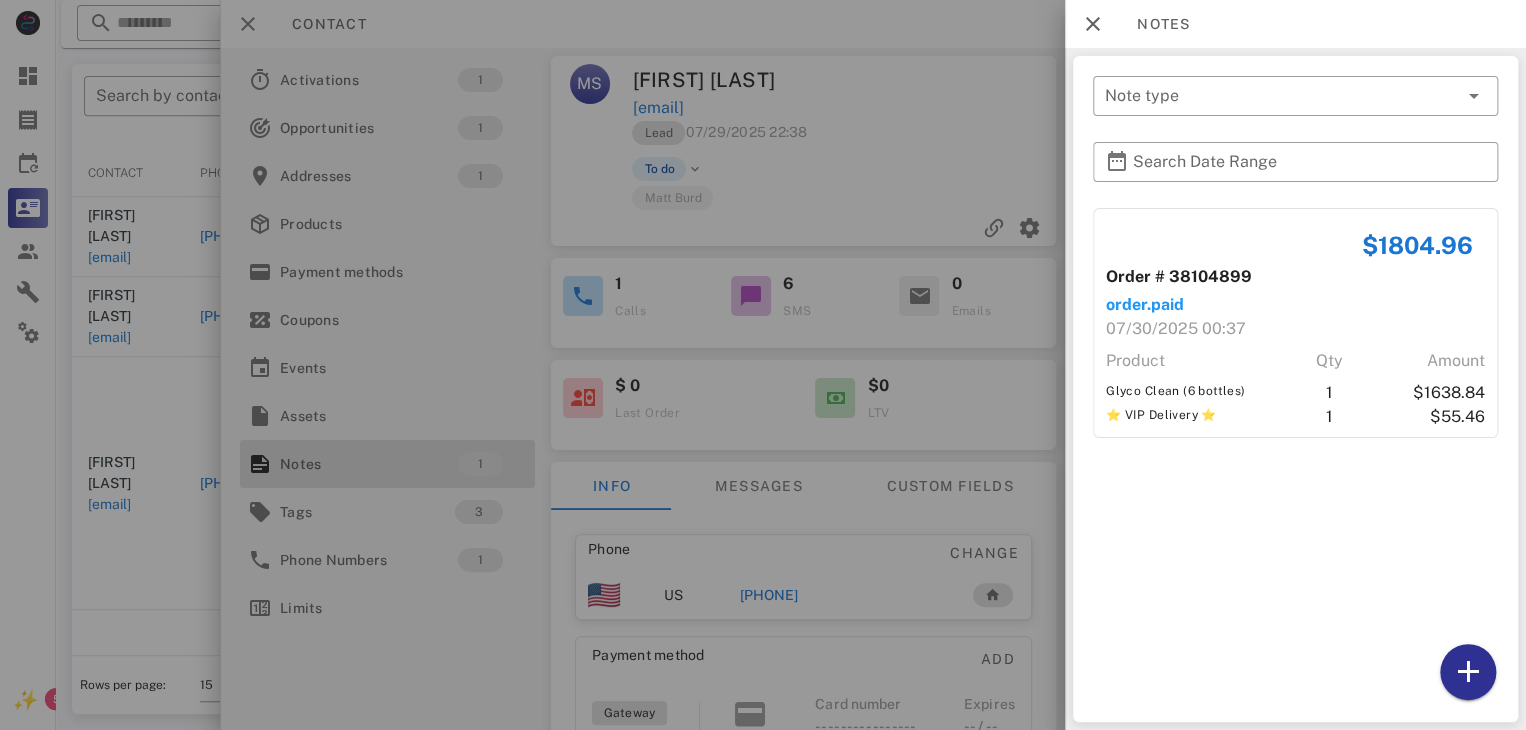 click at bounding box center (763, 365) 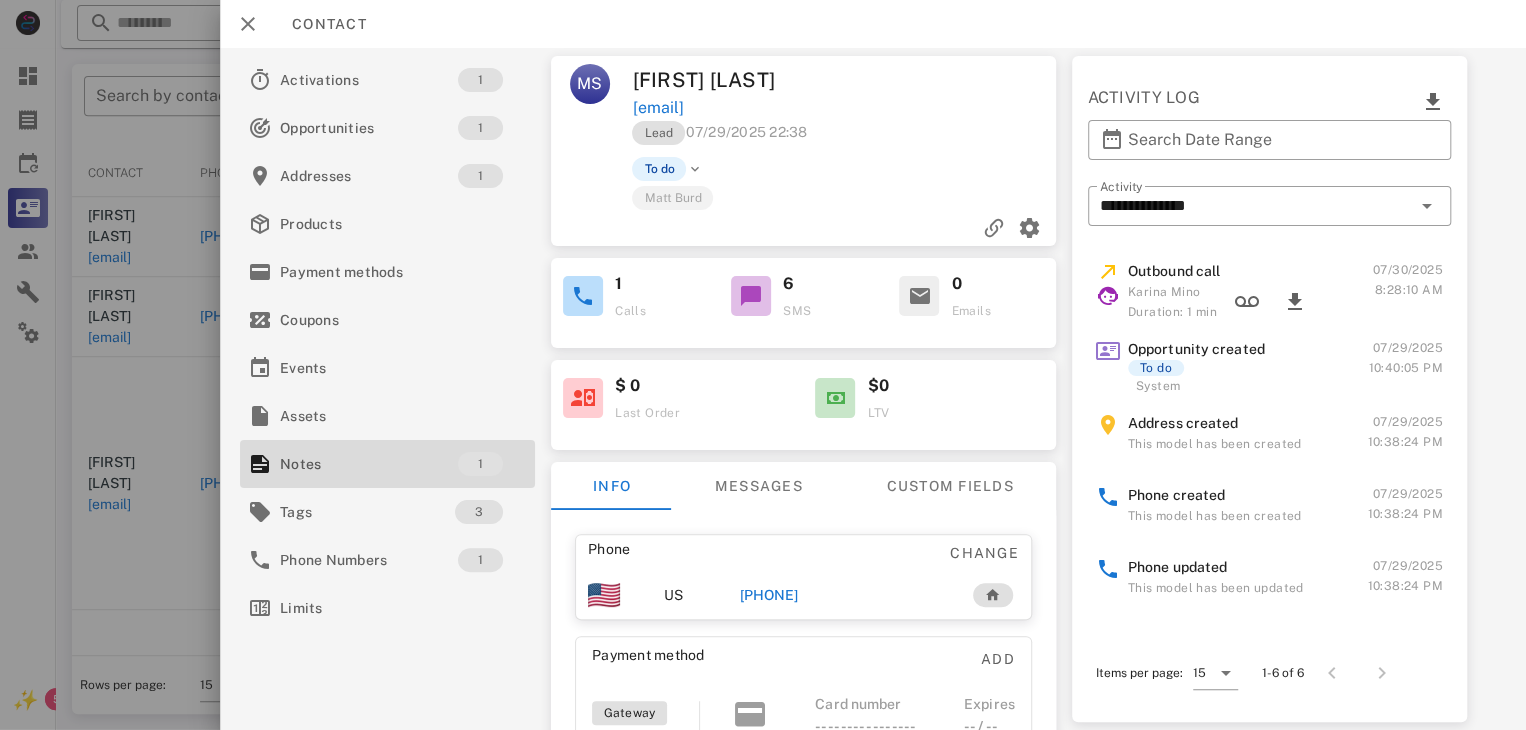 click on "+15132952032" at bounding box center [769, 595] 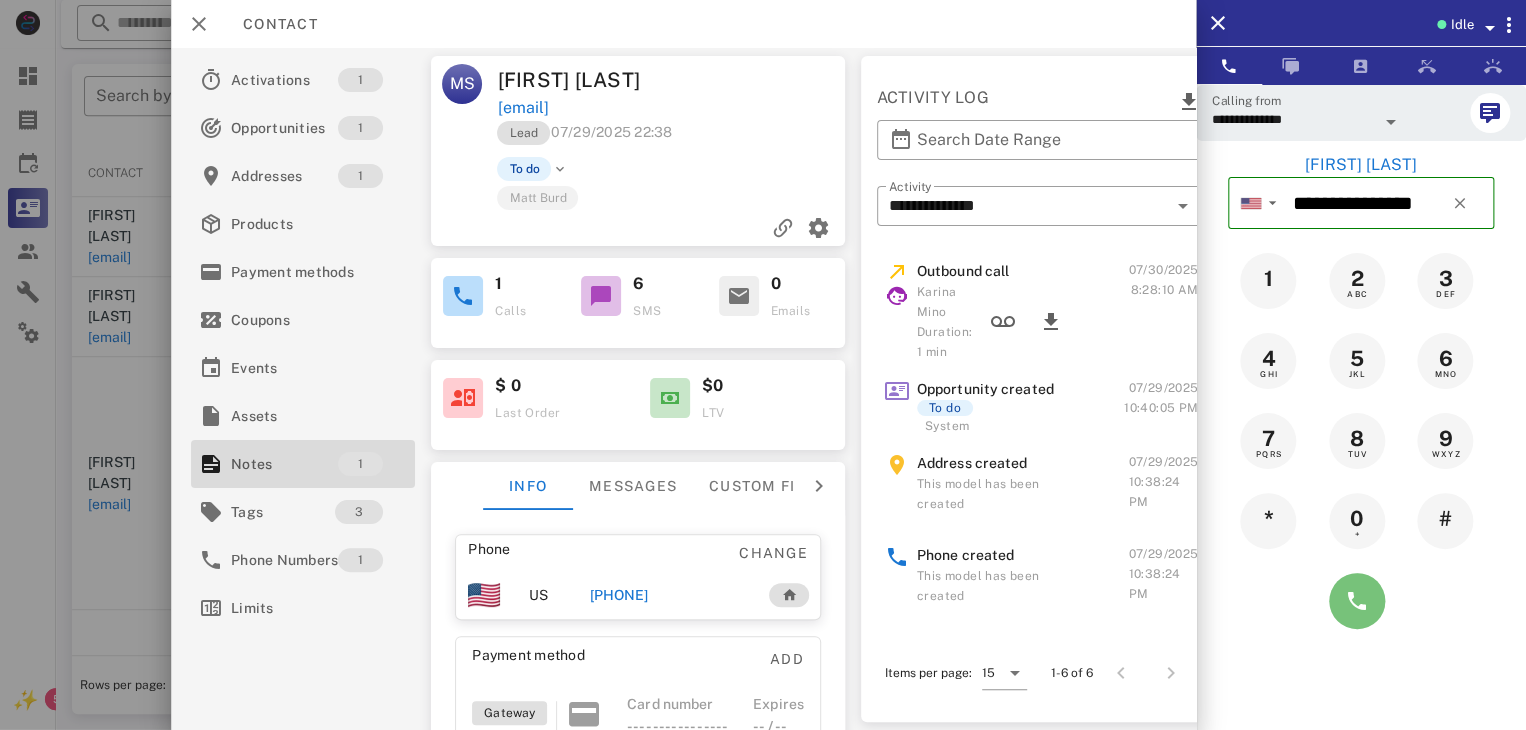 click at bounding box center (1357, 601) 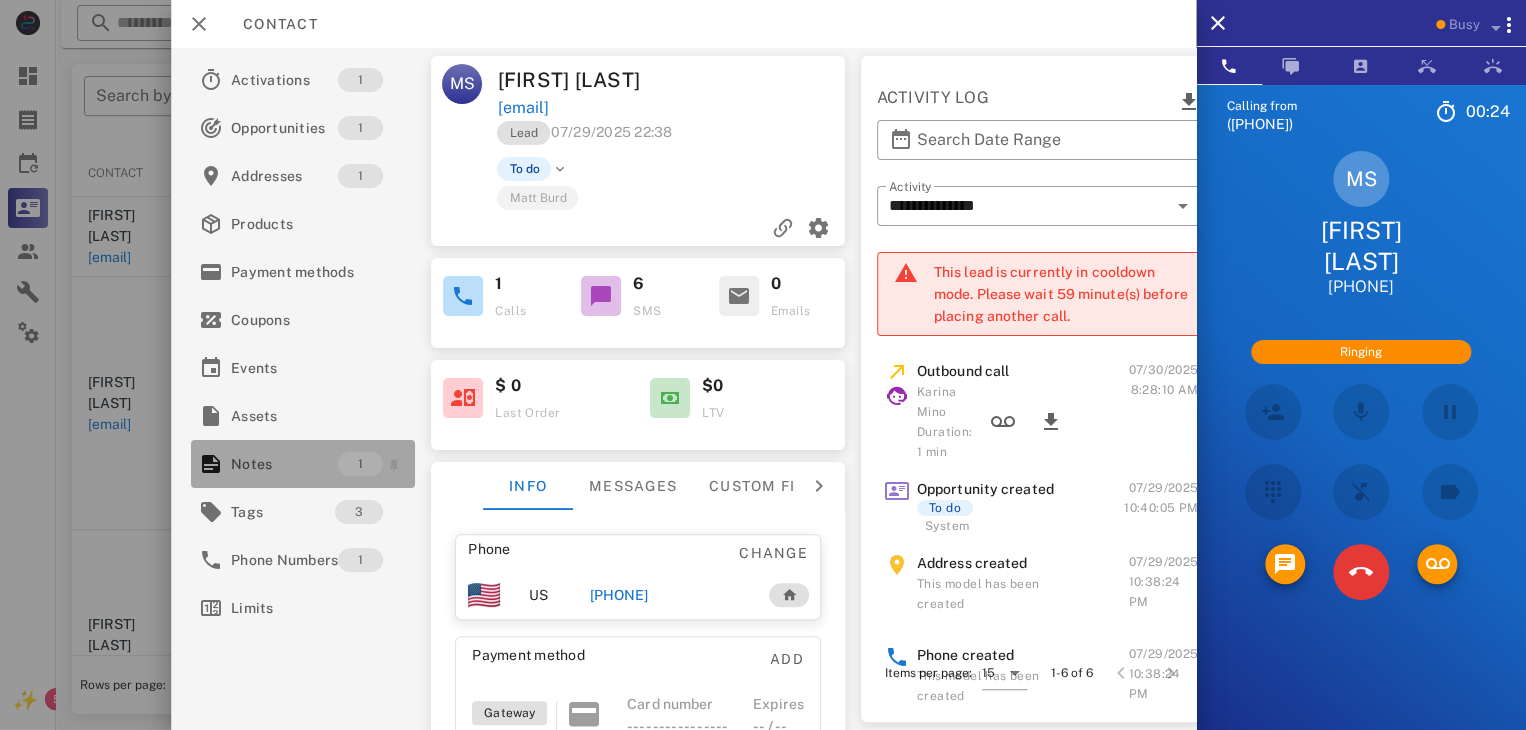 click on "Notes" at bounding box center [284, 464] 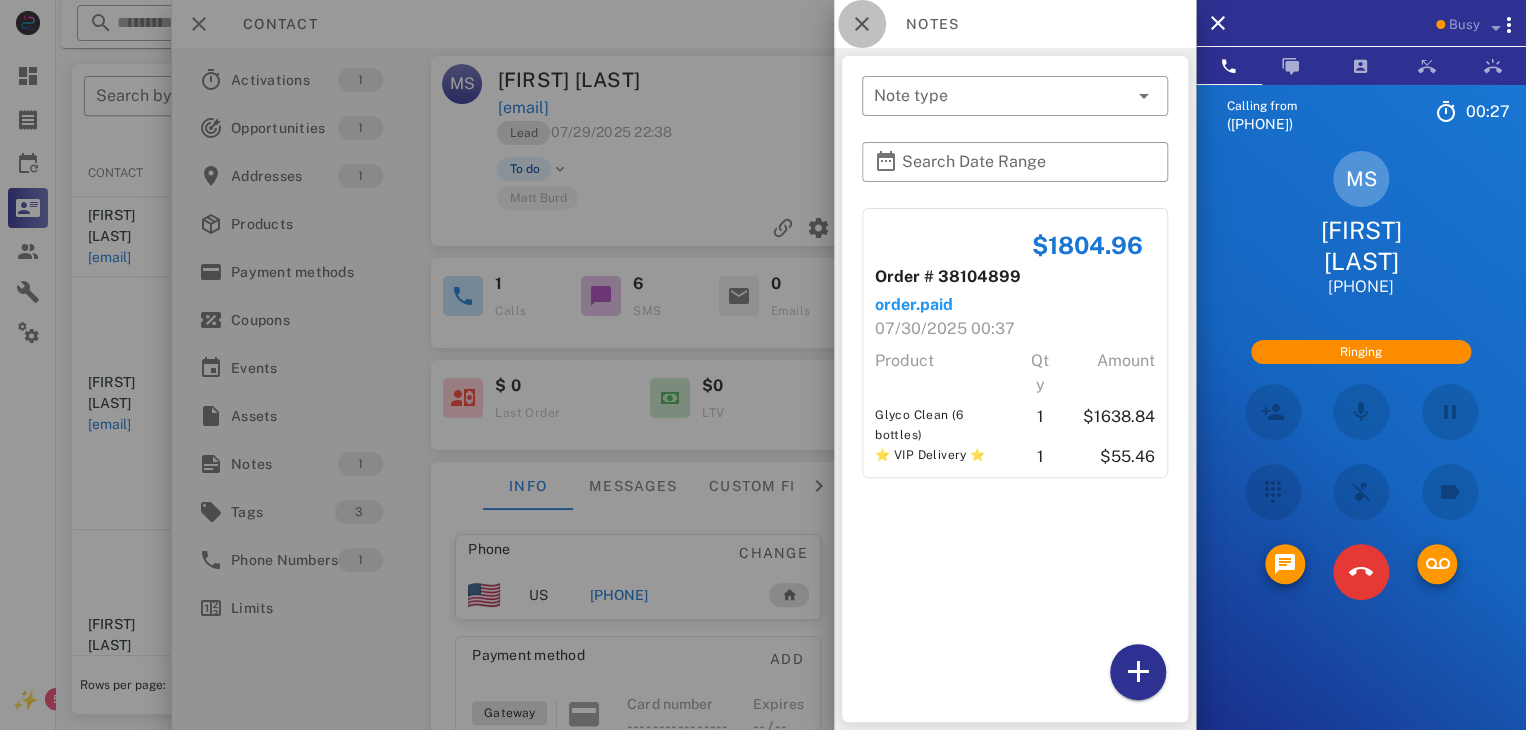 click at bounding box center [862, 24] 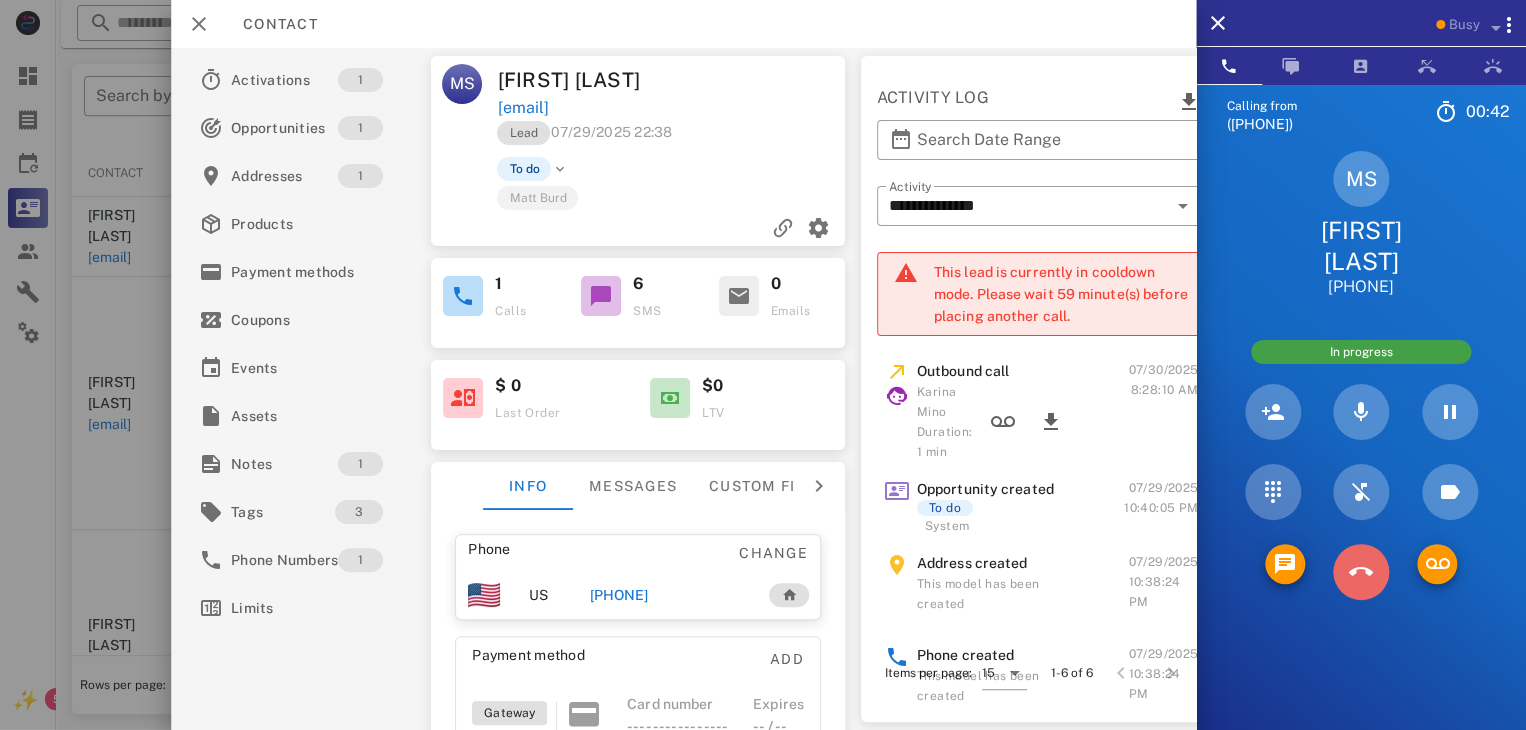 click at bounding box center (1361, 572) 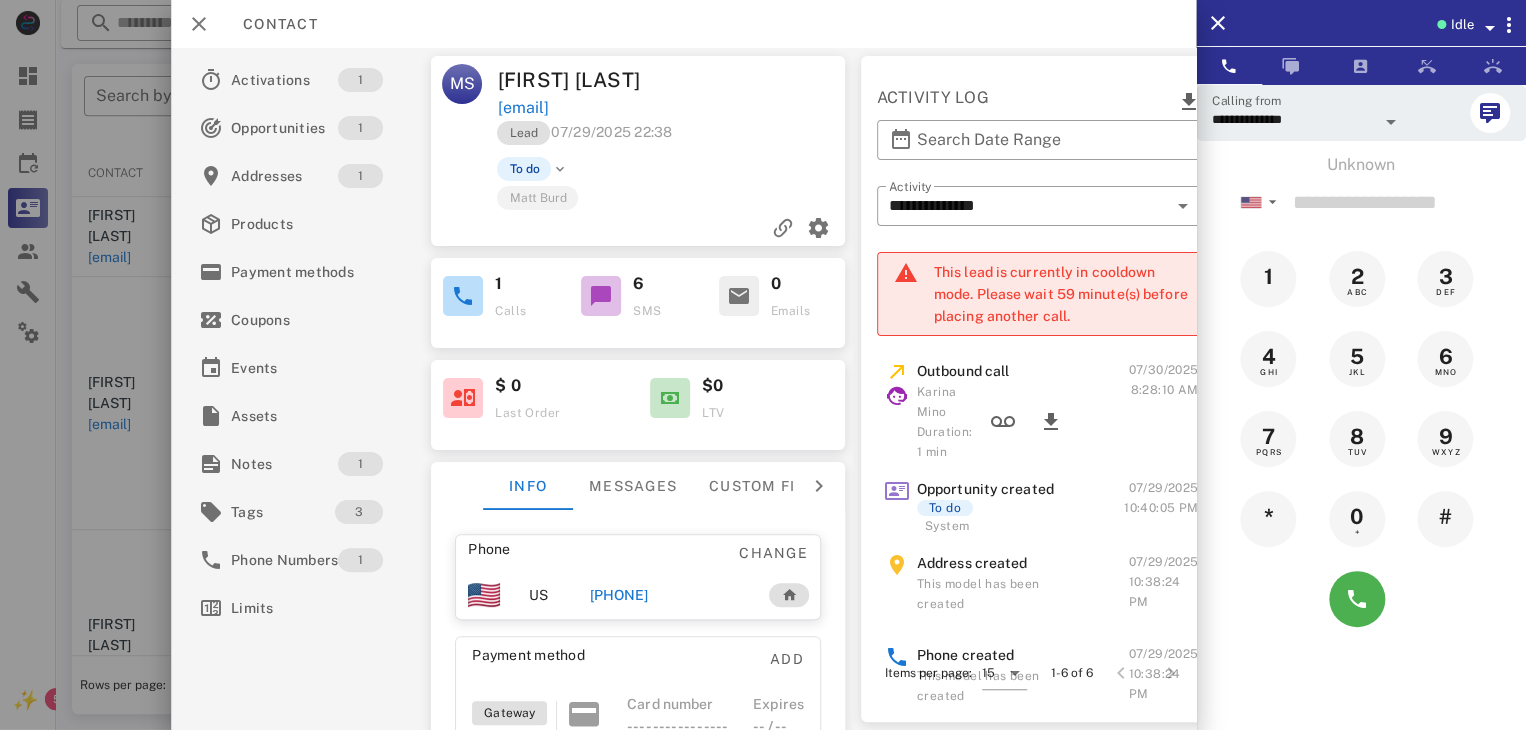 click at bounding box center (763, 365) 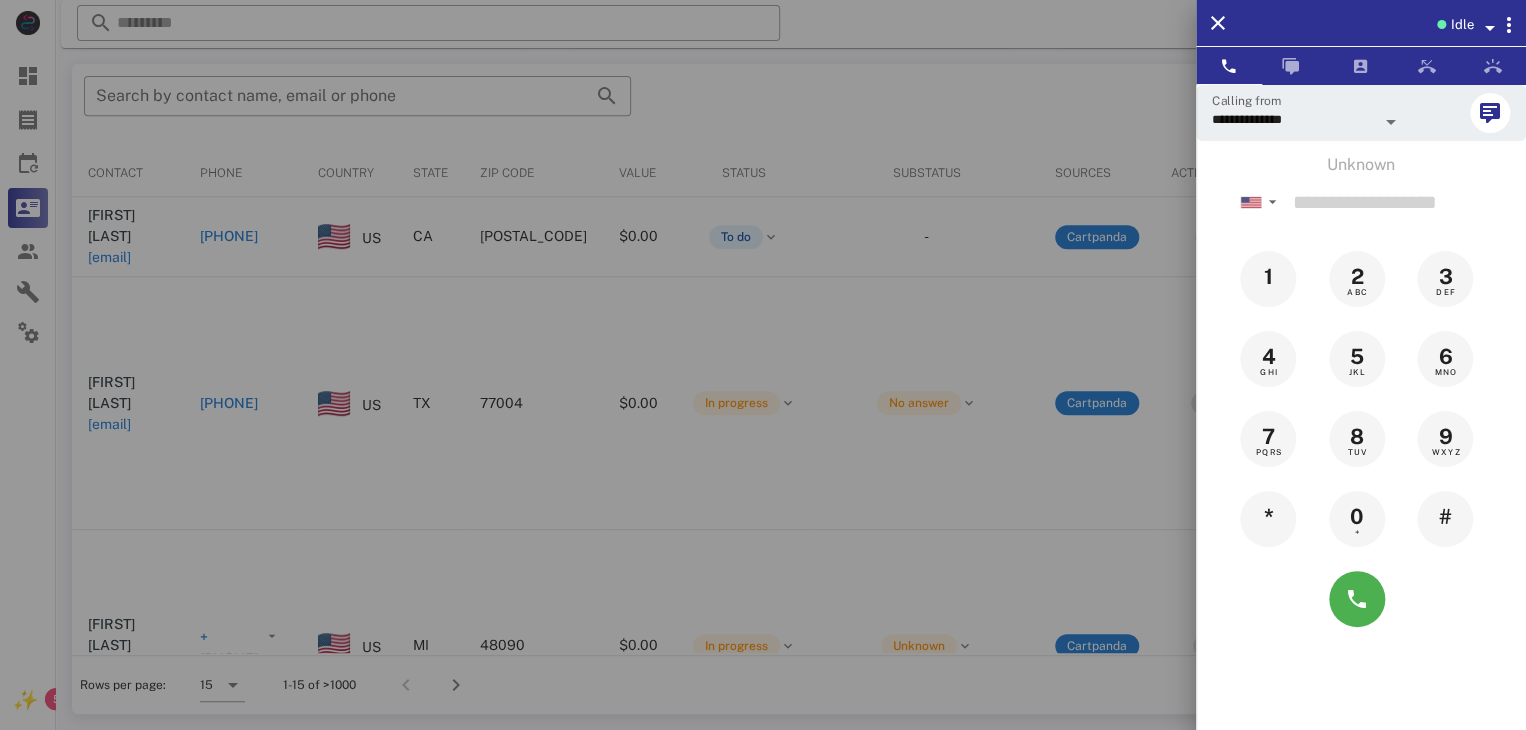 drag, startPoint x: 125, startPoint y: 521, endPoint x: 564, endPoint y: 511, distance: 439.1139 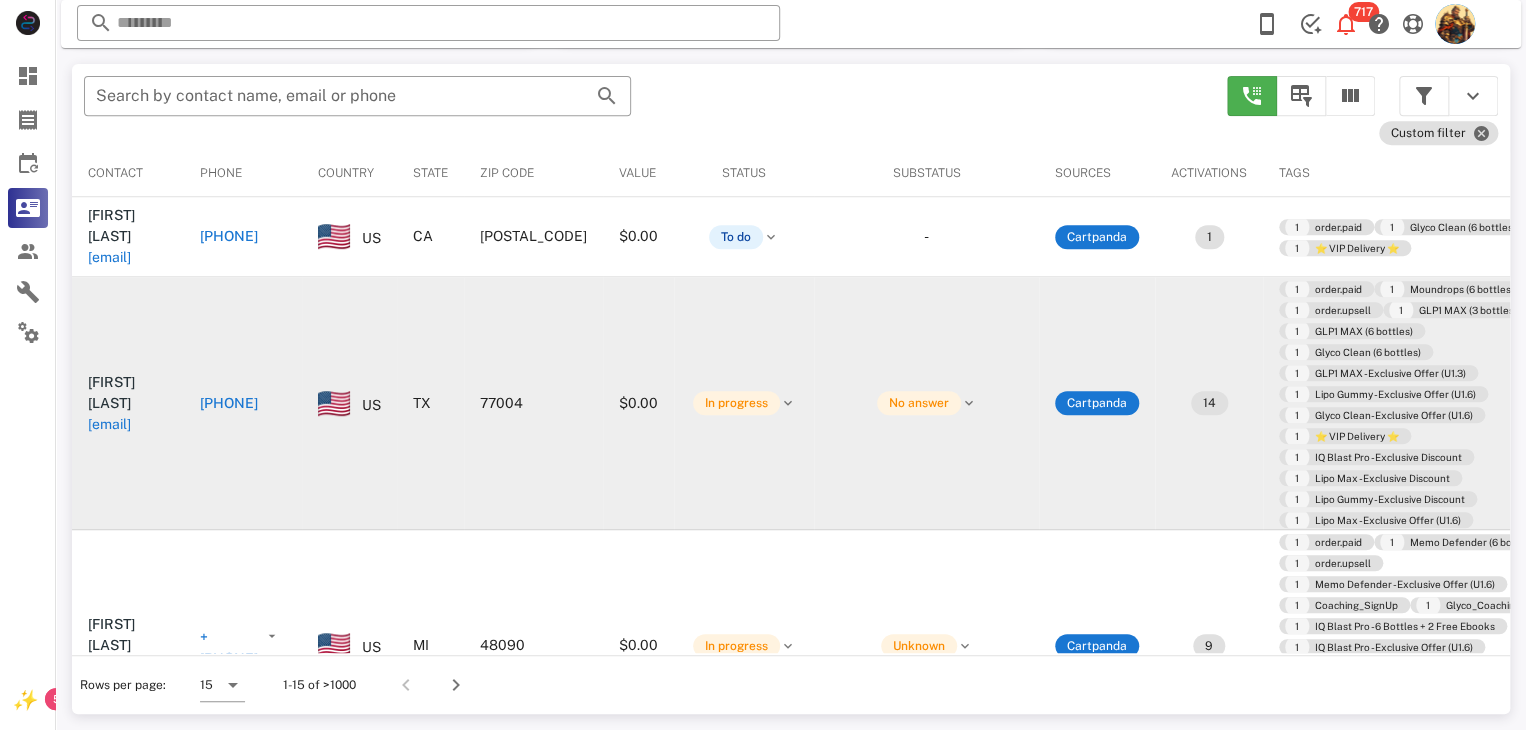 click on "st_dallas@hotmail.com" at bounding box center [109, 424] 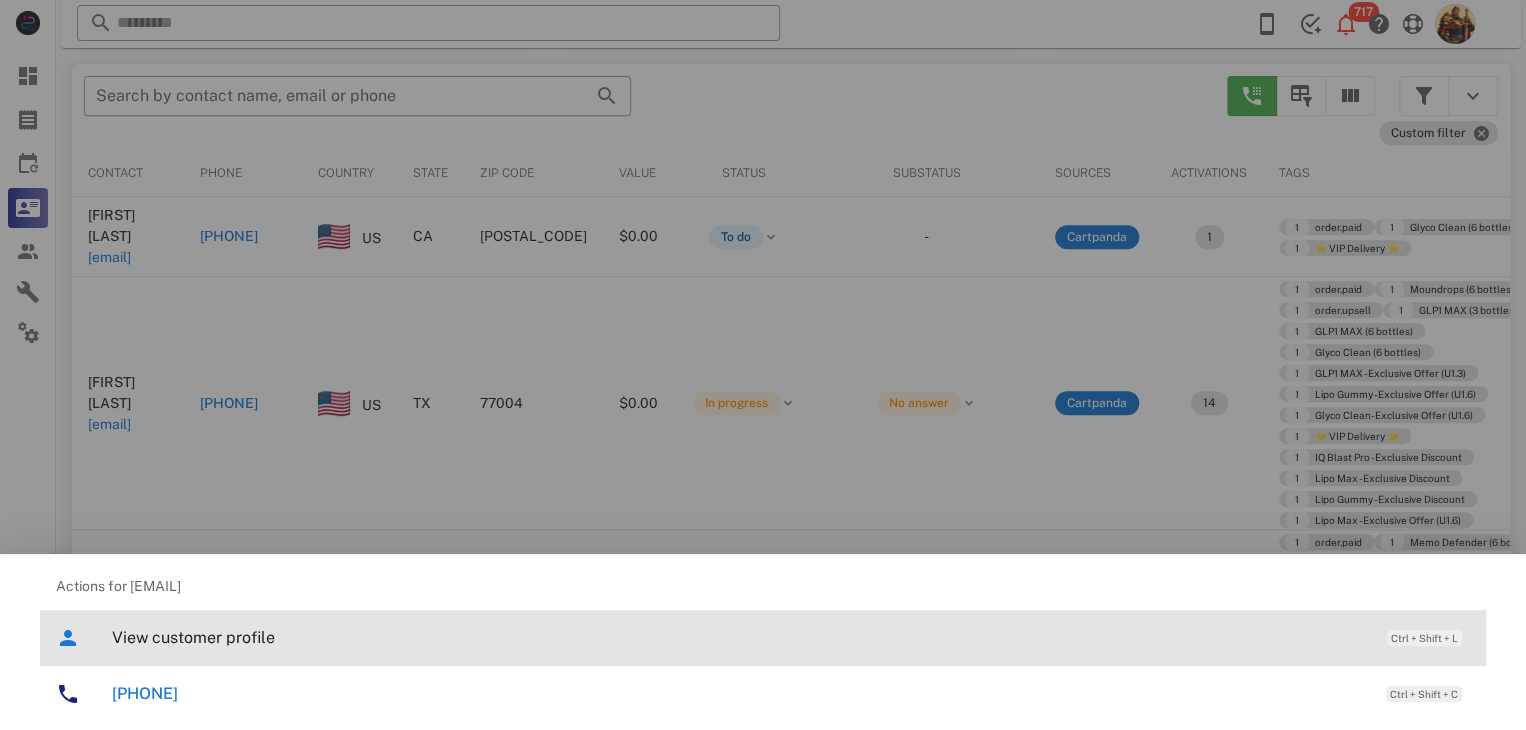 click on "View customer profile" at bounding box center (739, 637) 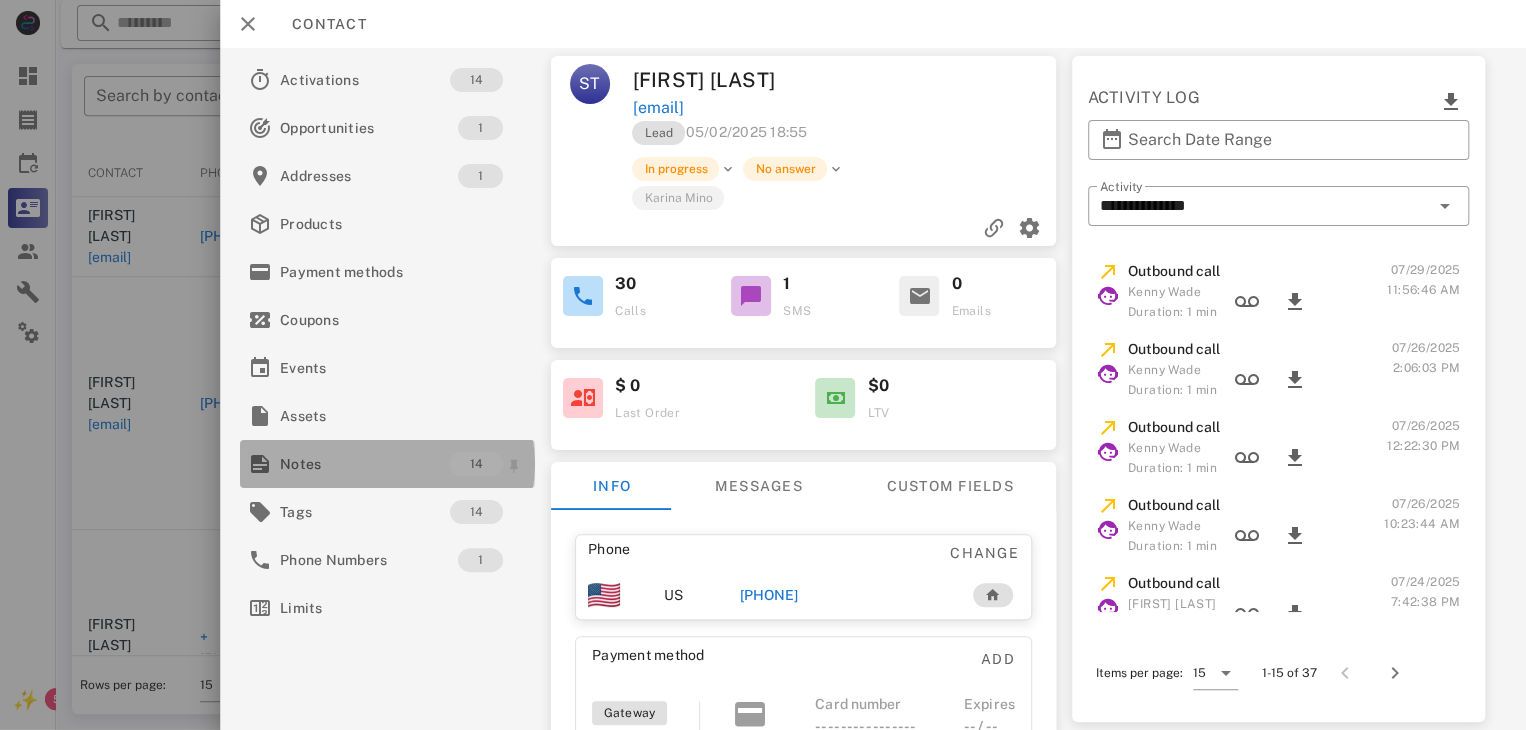 click on "Notes" at bounding box center (365, 464) 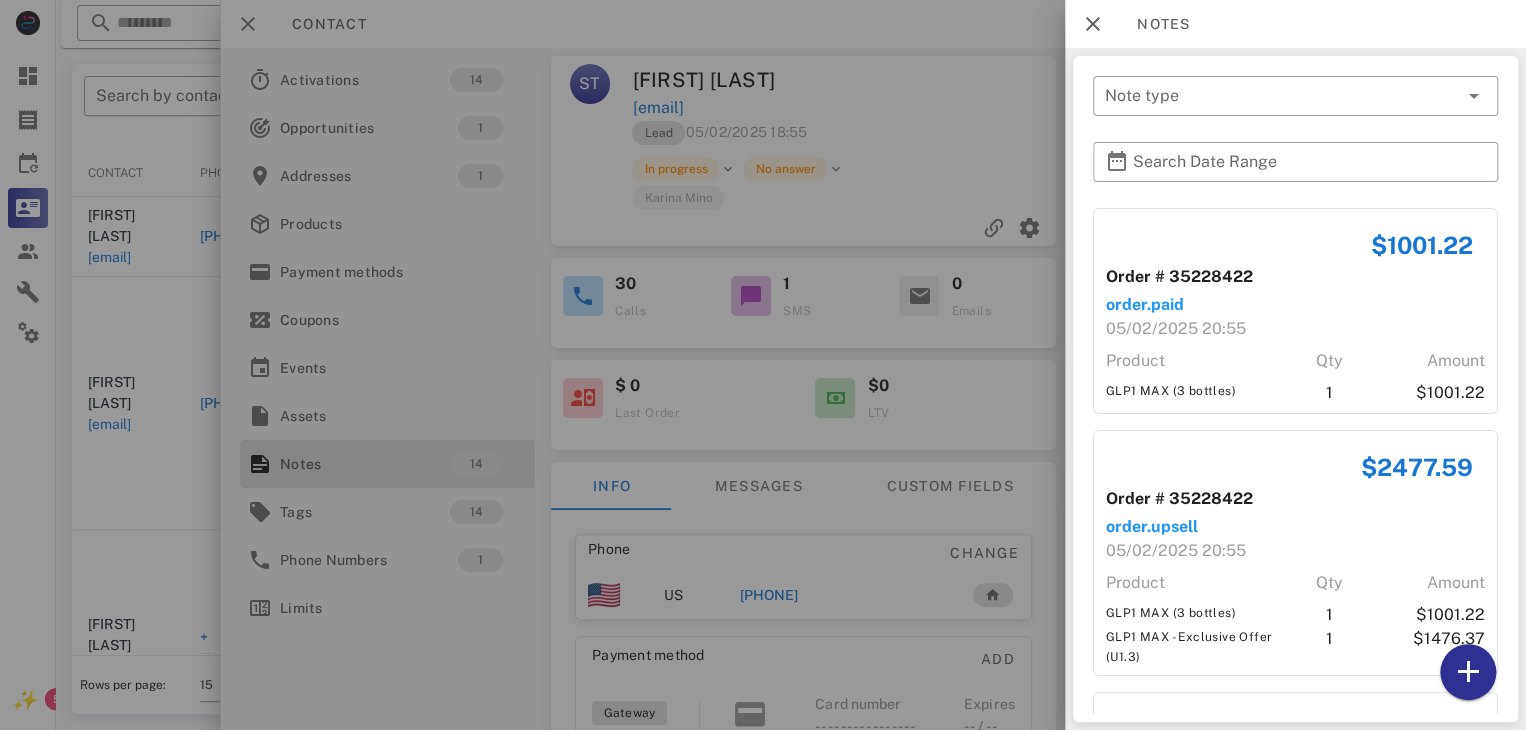 click at bounding box center [763, 365] 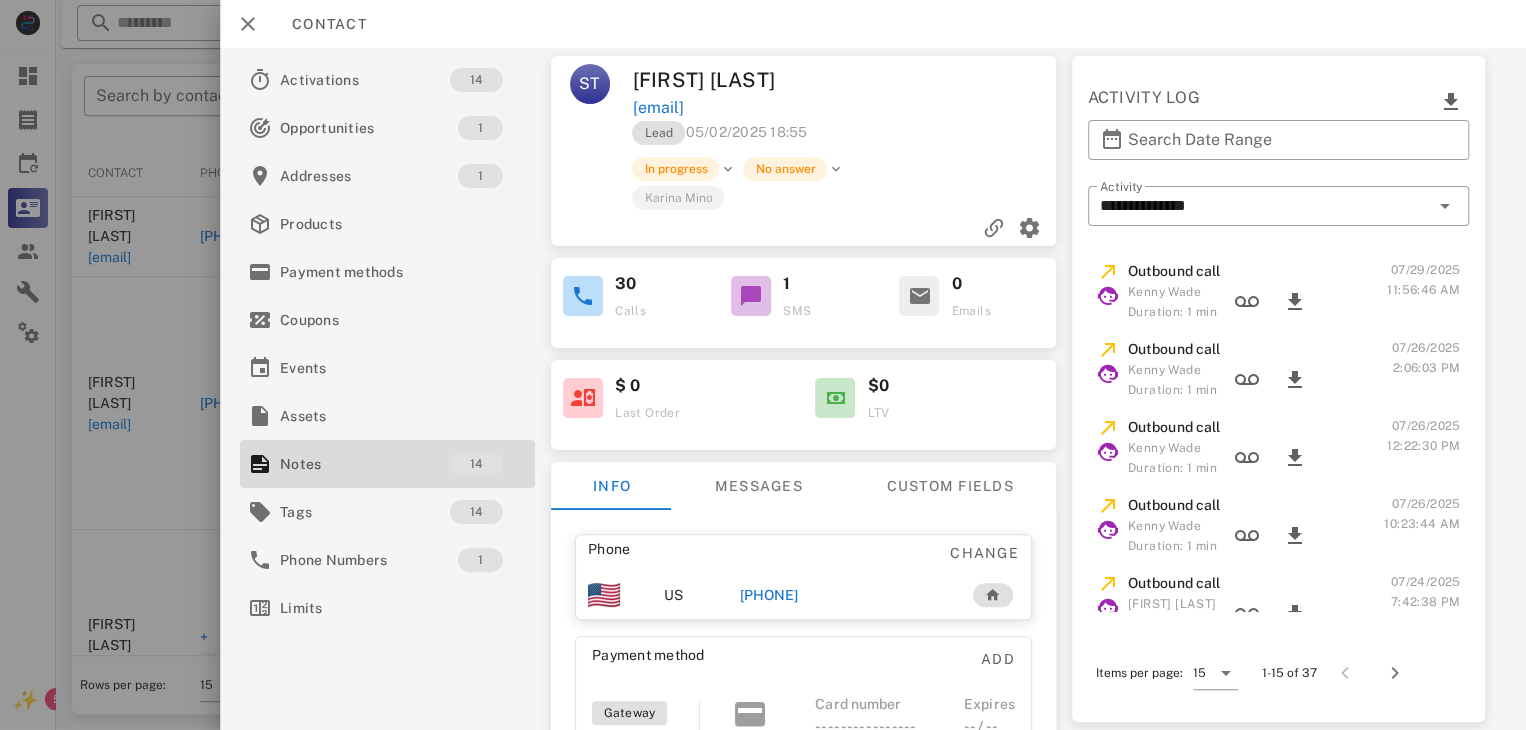 click on "+17135232113" at bounding box center (769, 595) 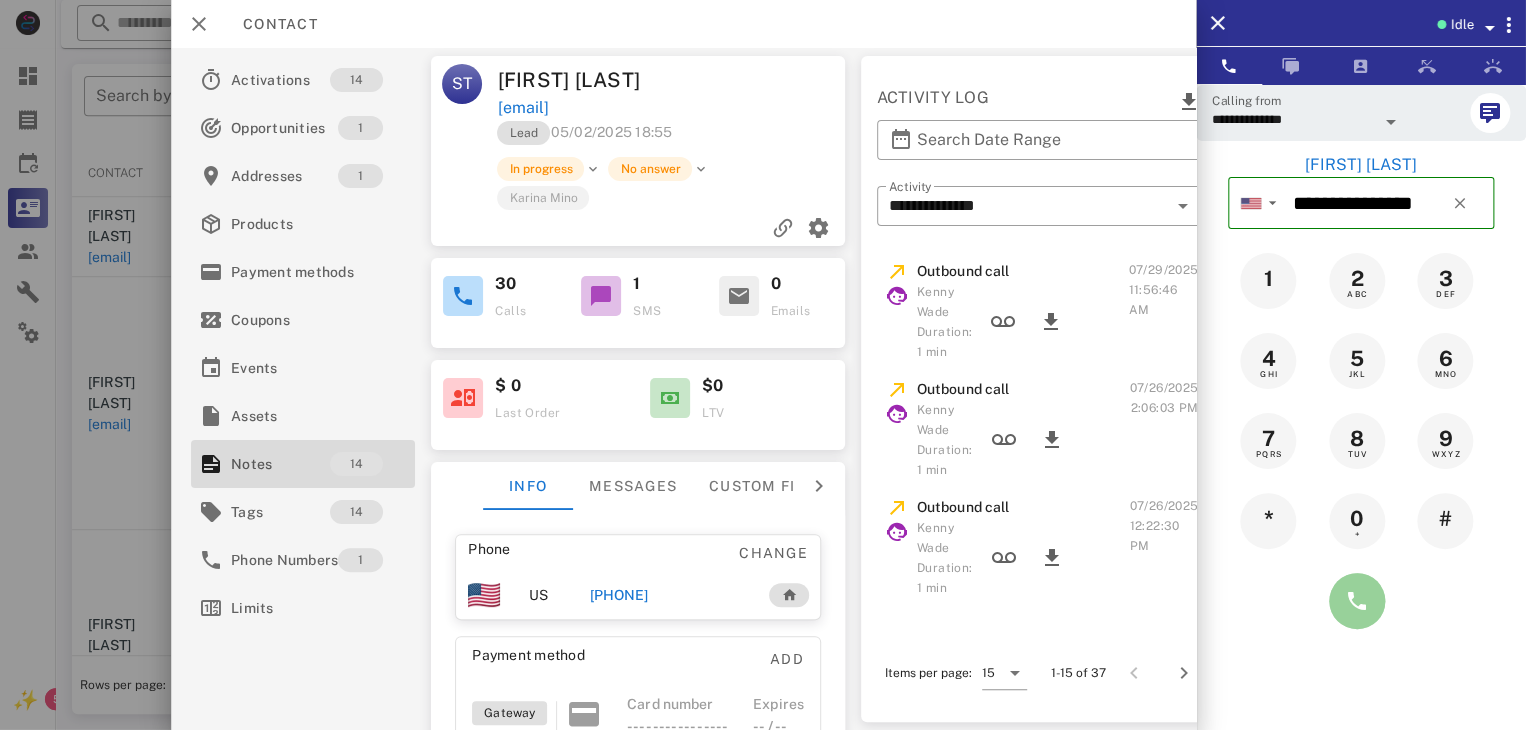 click at bounding box center (1357, 601) 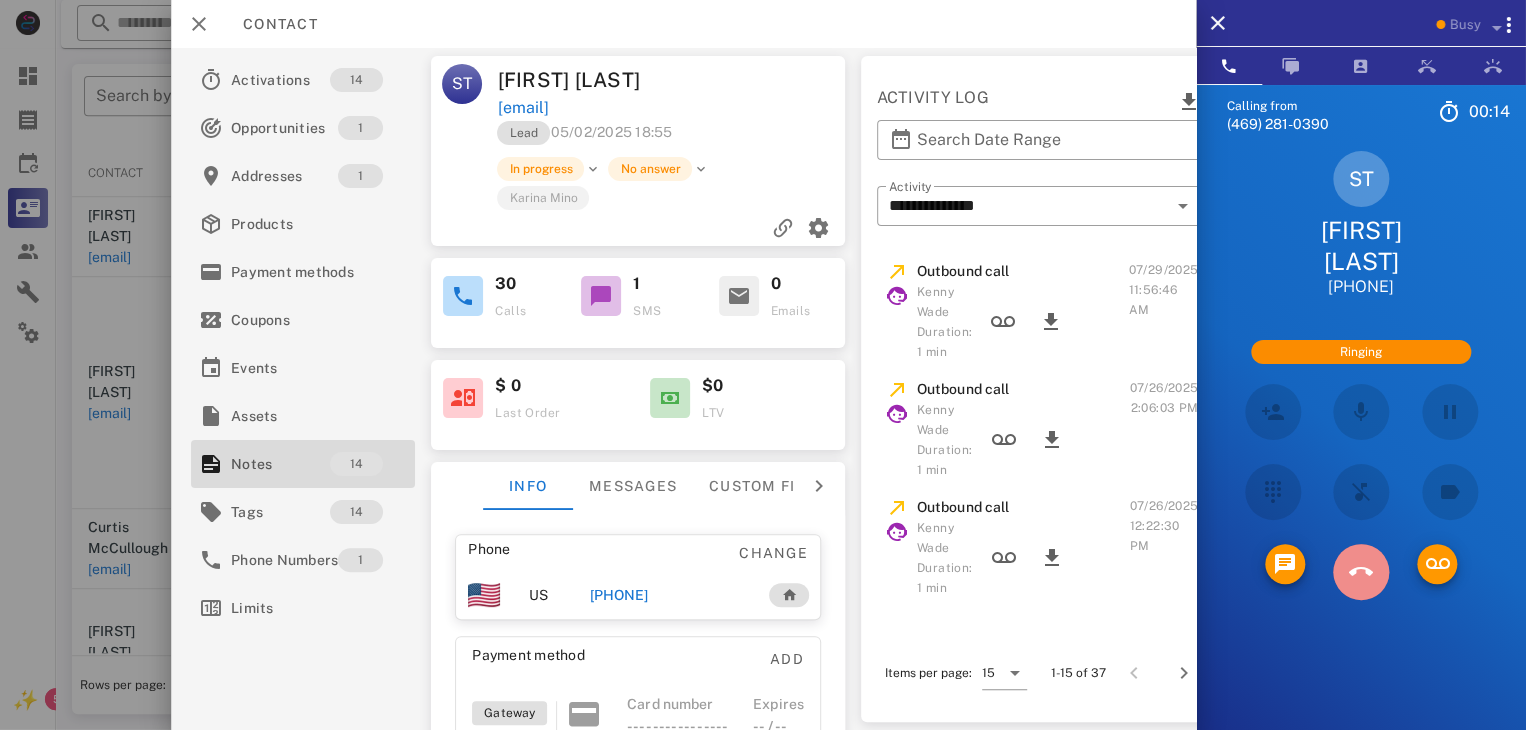 click at bounding box center [1361, 572] 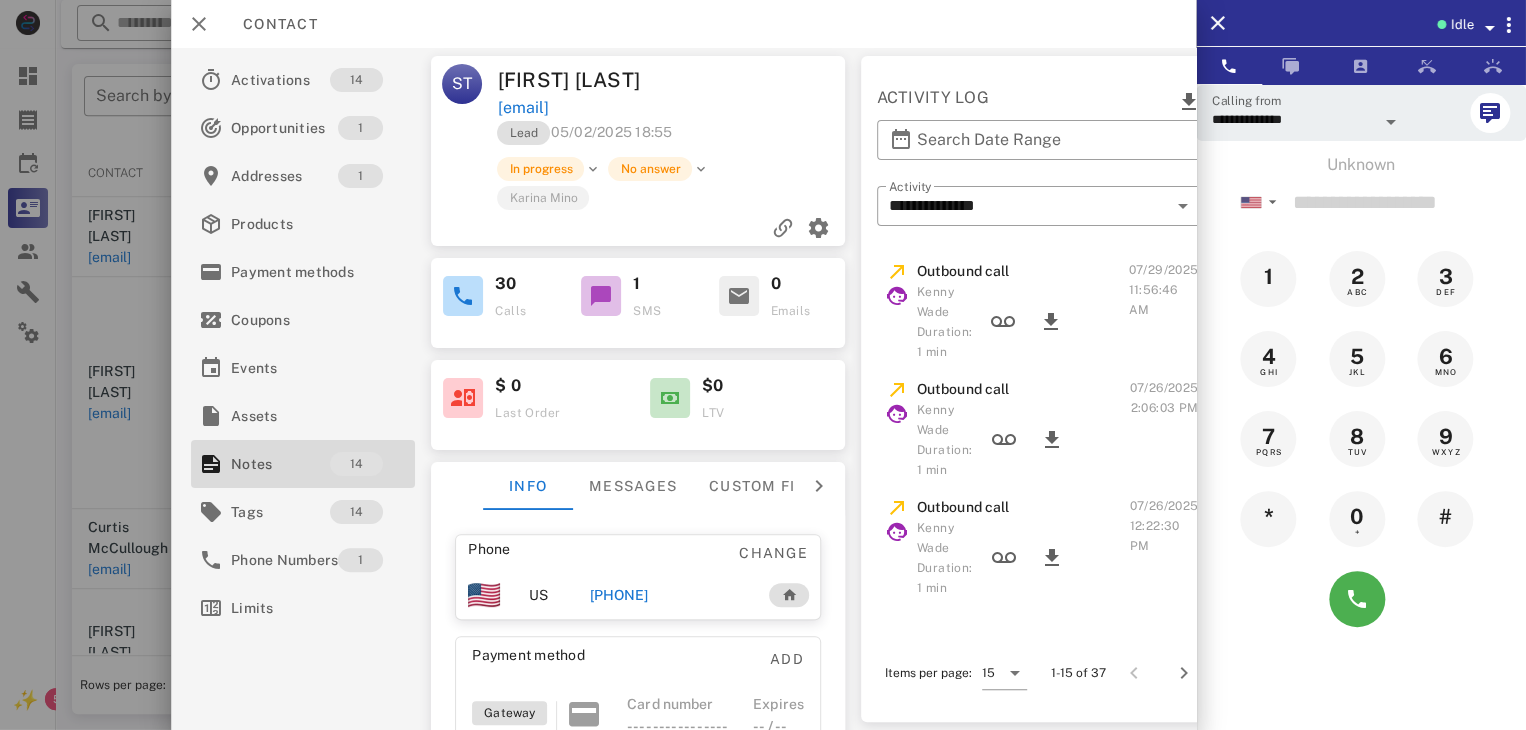 click at bounding box center (763, 365) 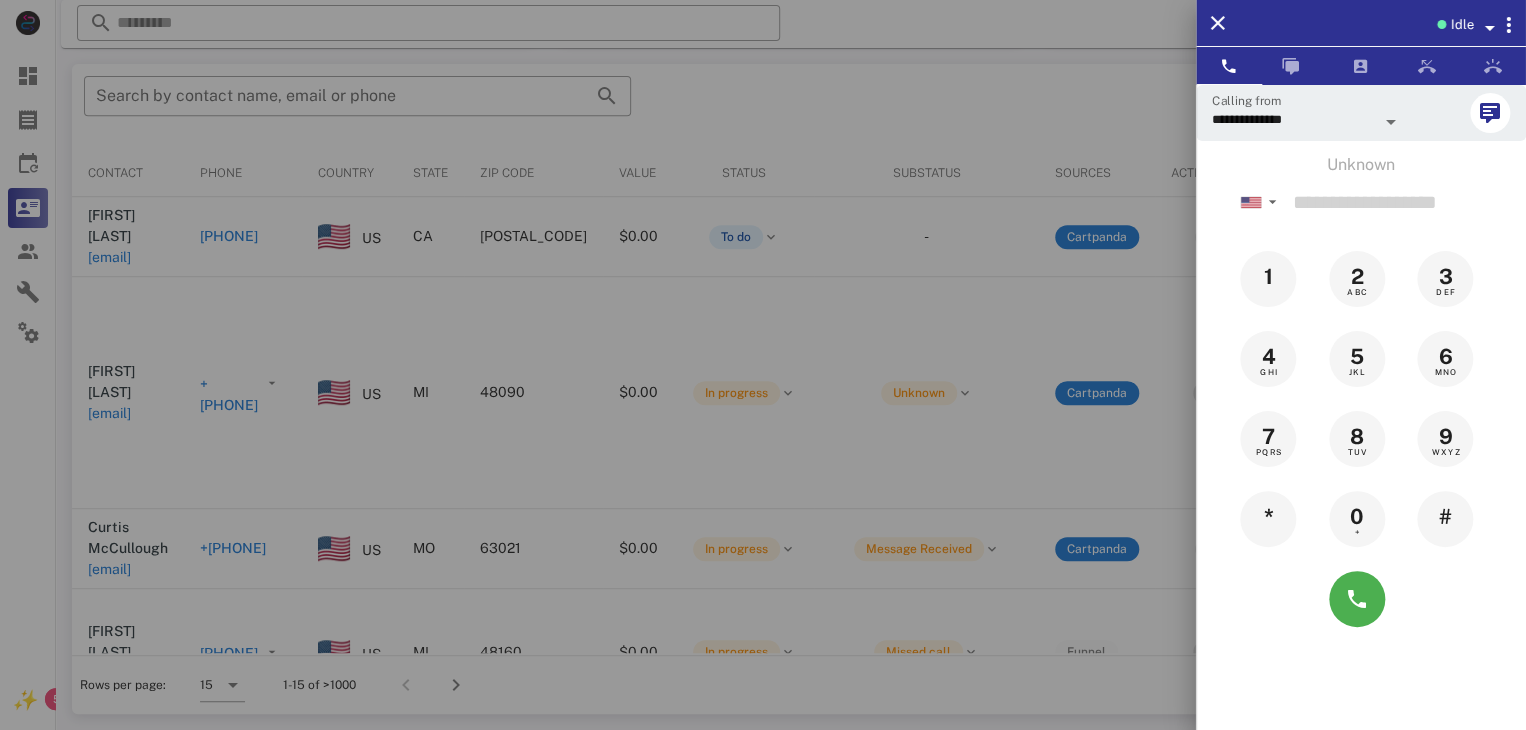 click at bounding box center [763, 365] 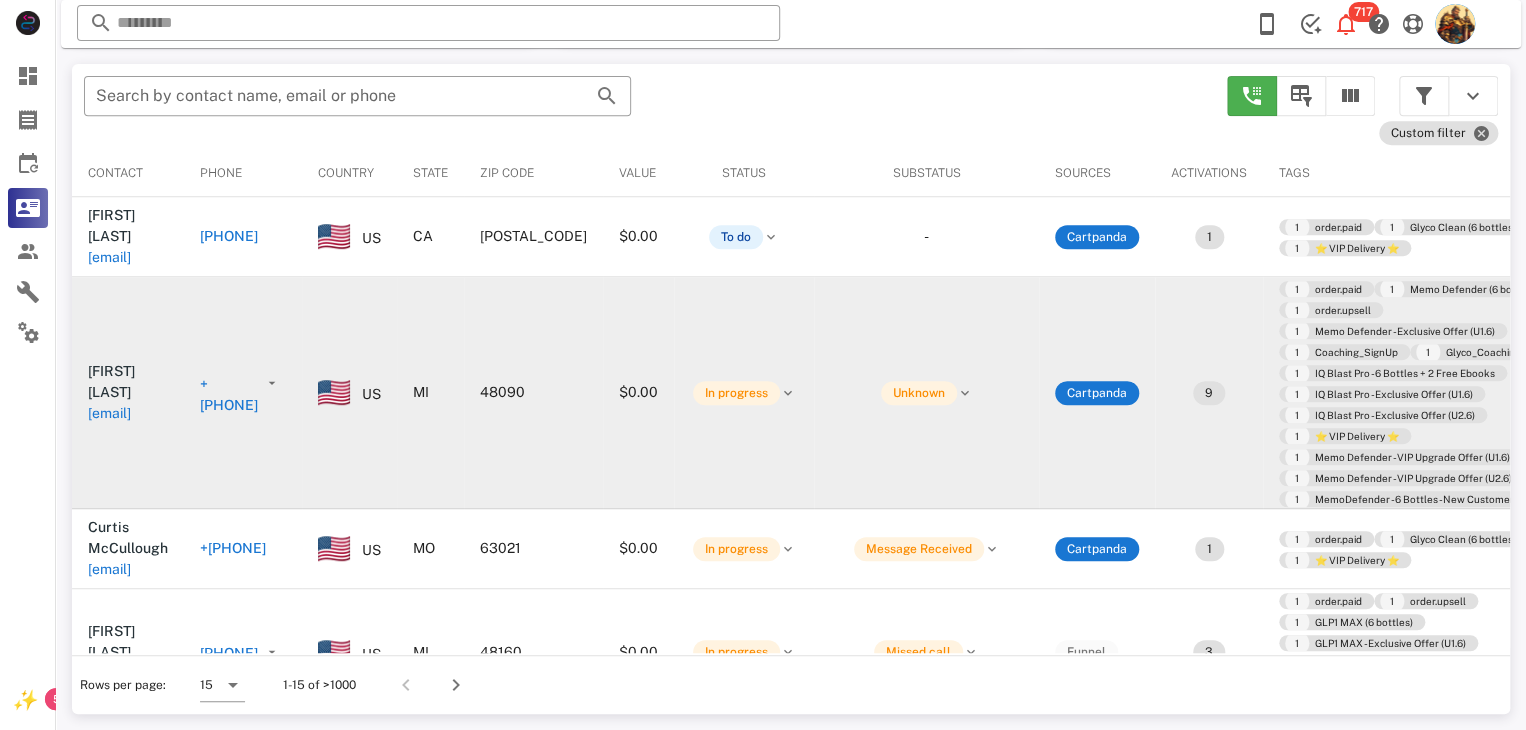 click on "shiranajoy@hotmail.com" at bounding box center (109, 413) 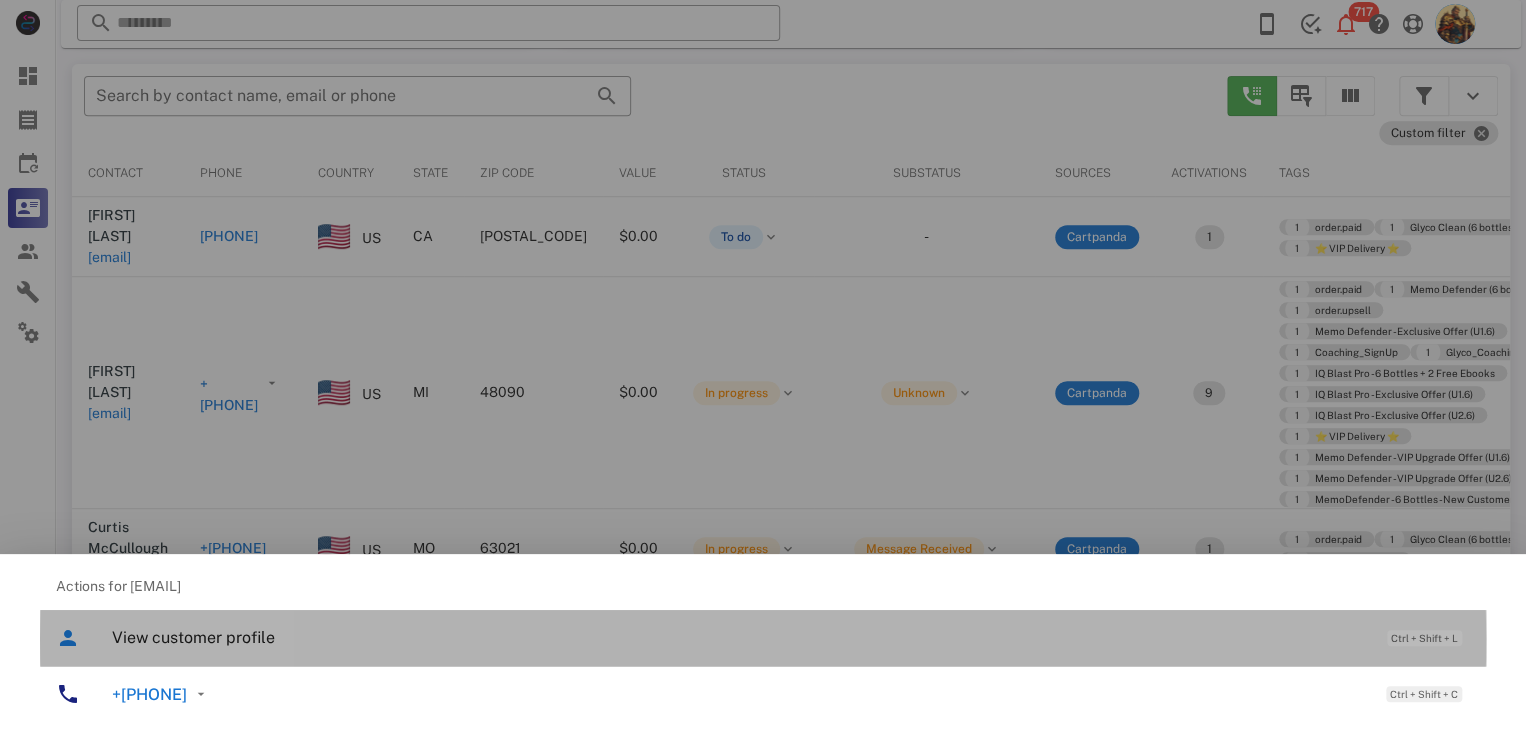click on "View customer profile Ctrl + Shift + L" at bounding box center (791, 637) 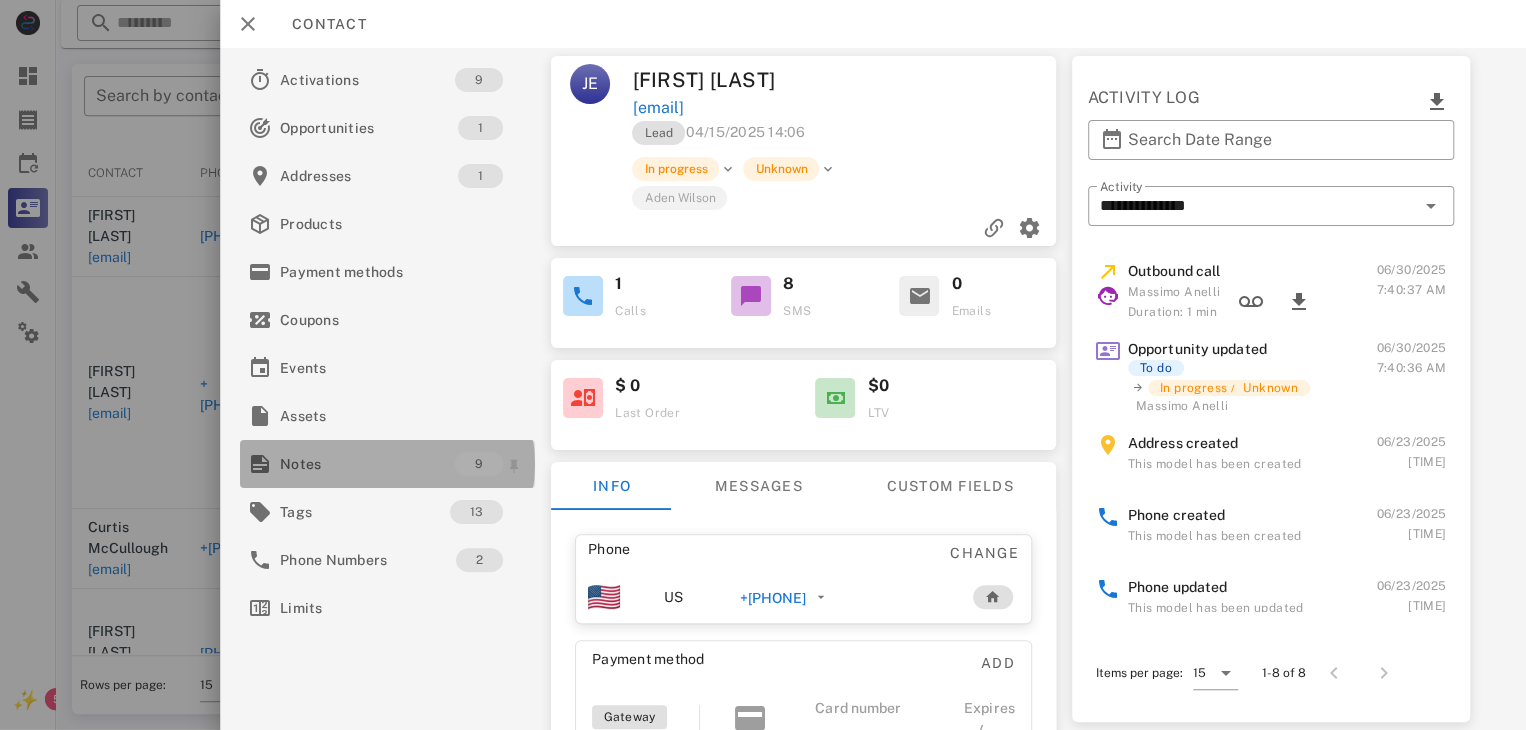 click on "Notes" at bounding box center (367, 464) 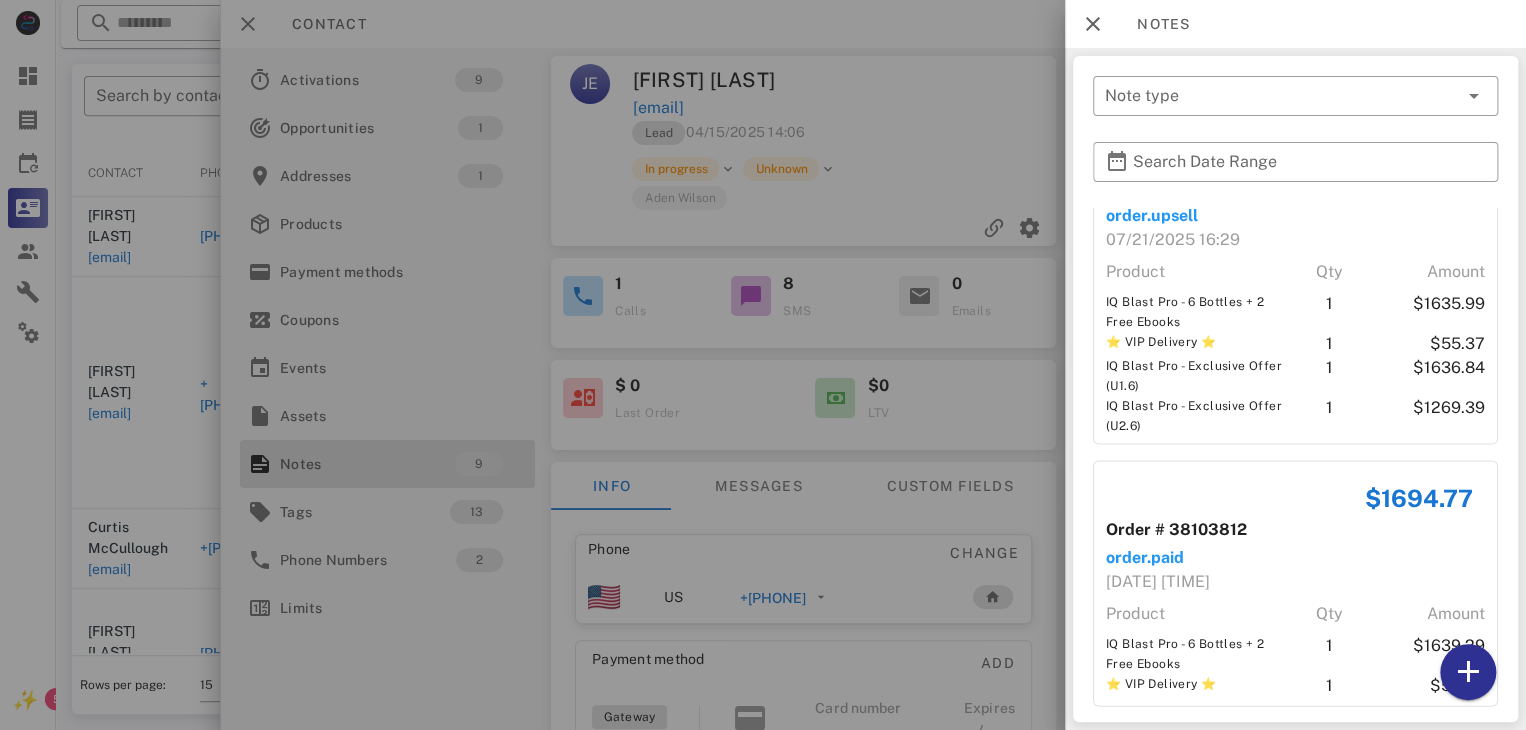 scroll, scrollTop: 2037, scrollLeft: 0, axis: vertical 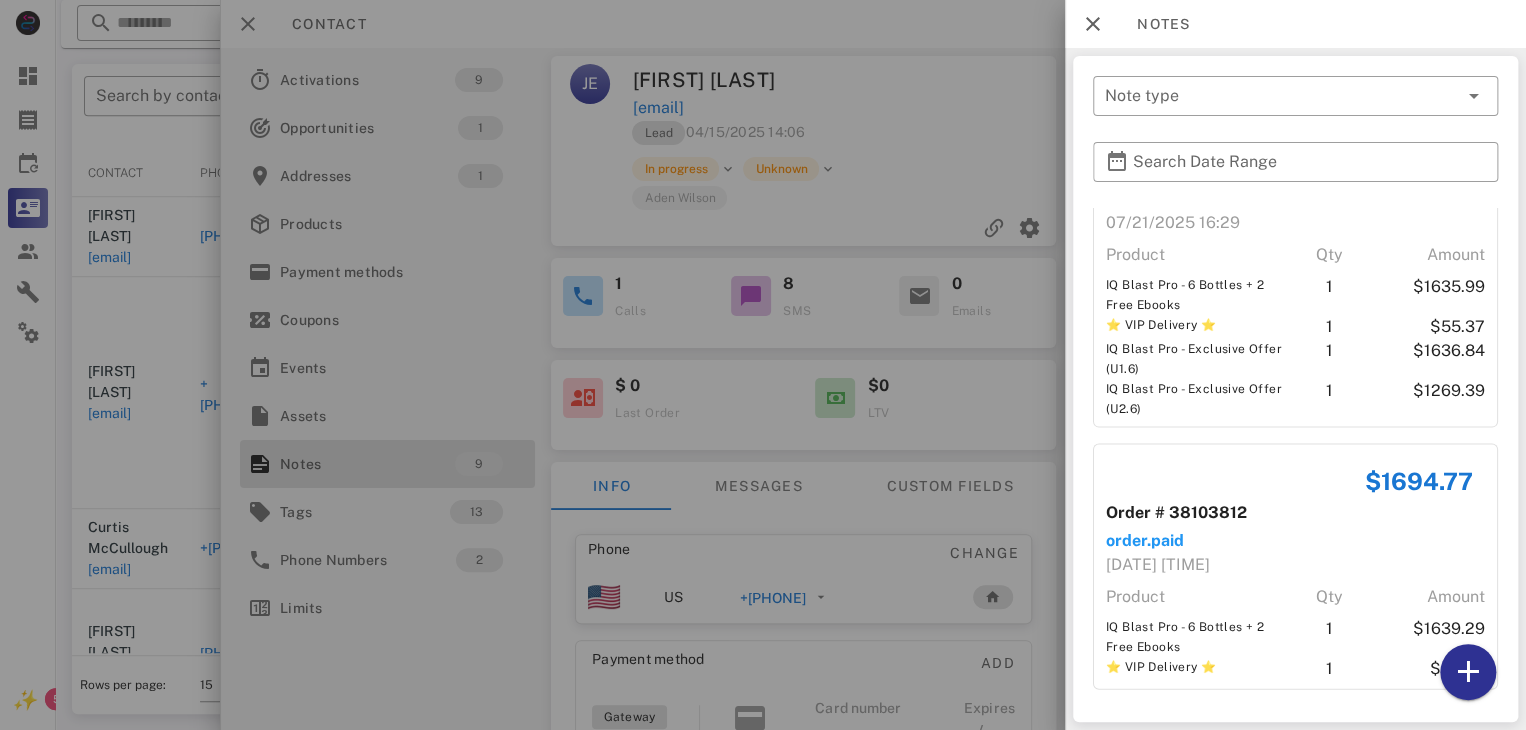 click at bounding box center (763, 365) 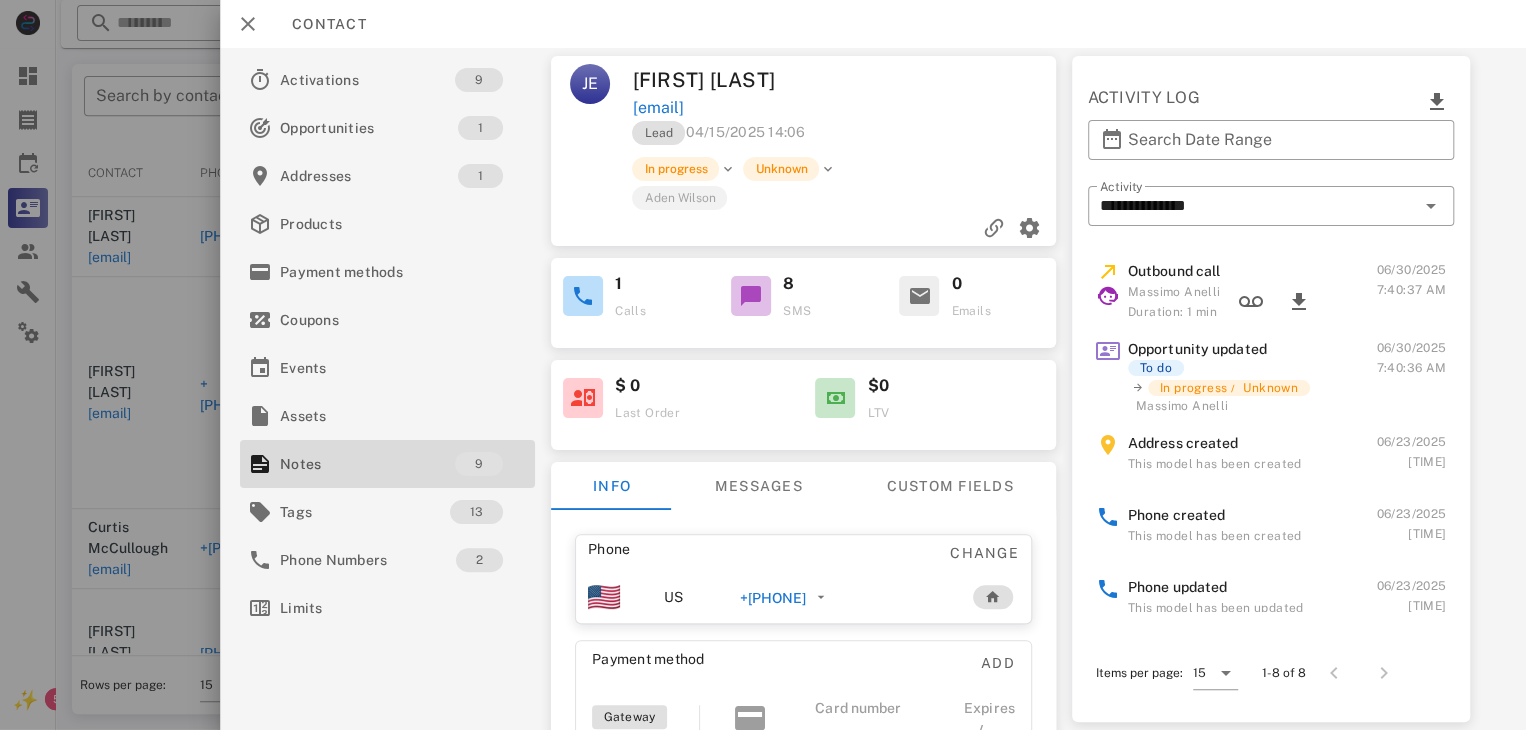 click at bounding box center [763, 365] 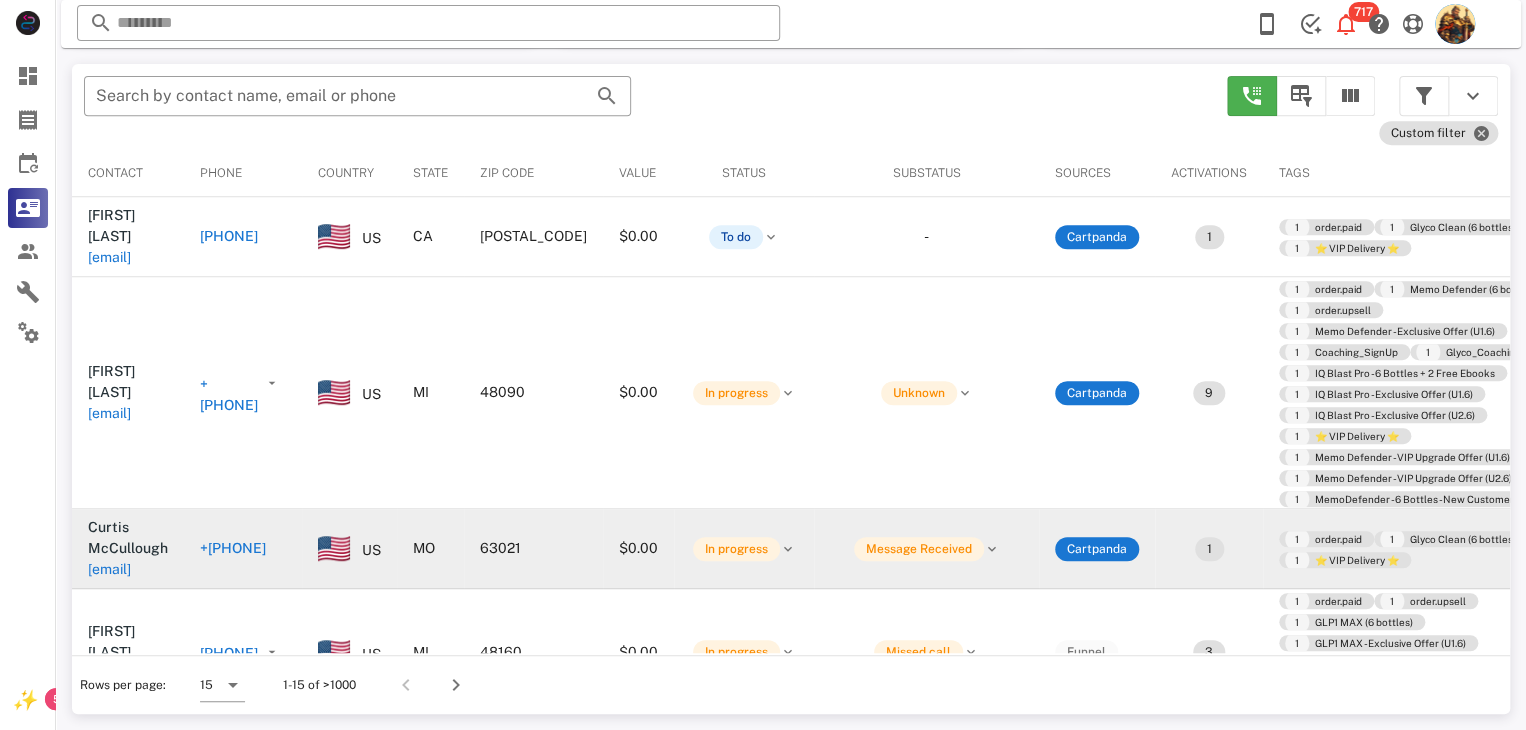 click on "curtmccull@yahoo.com" at bounding box center (109, 569) 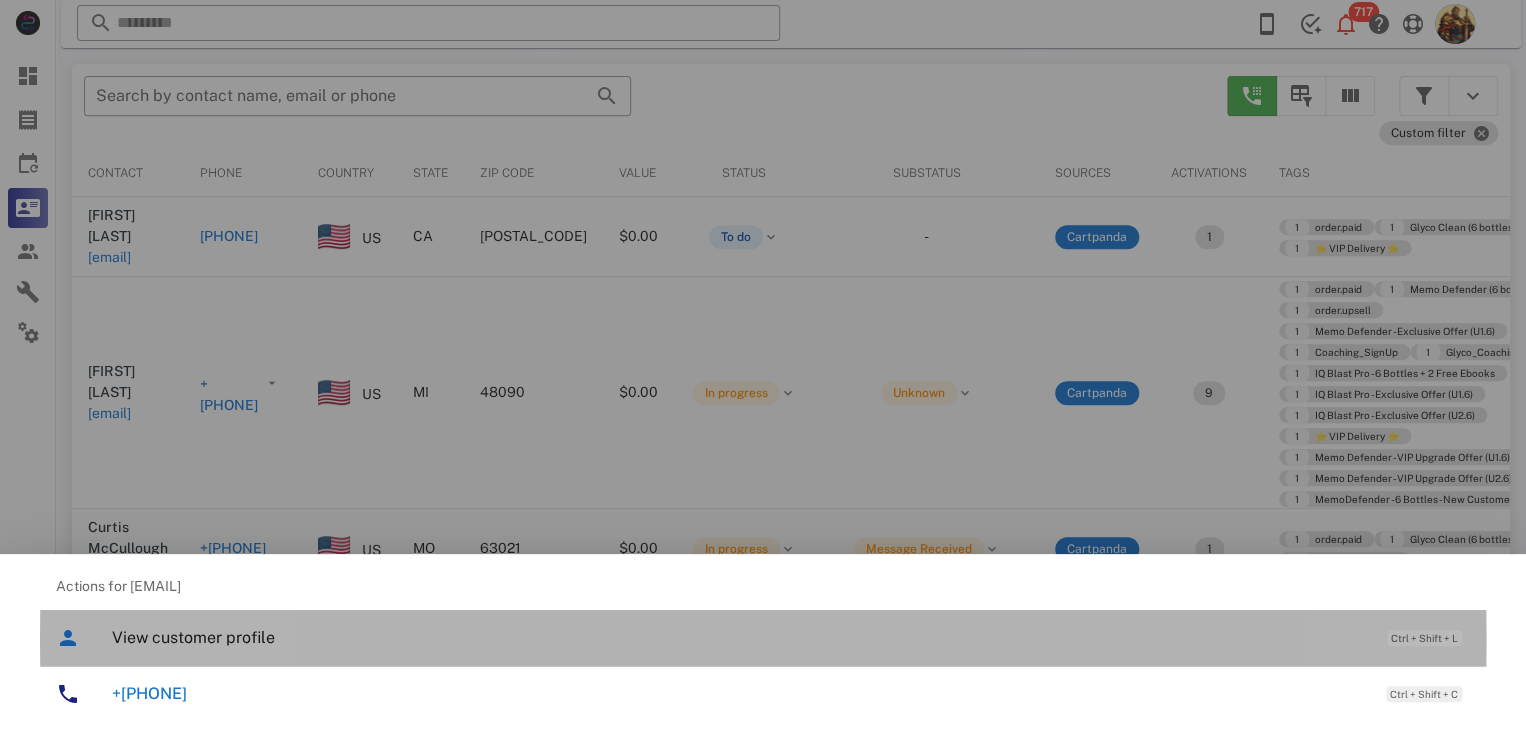click on "View customer profile Ctrl + Shift + L" at bounding box center [791, 637] 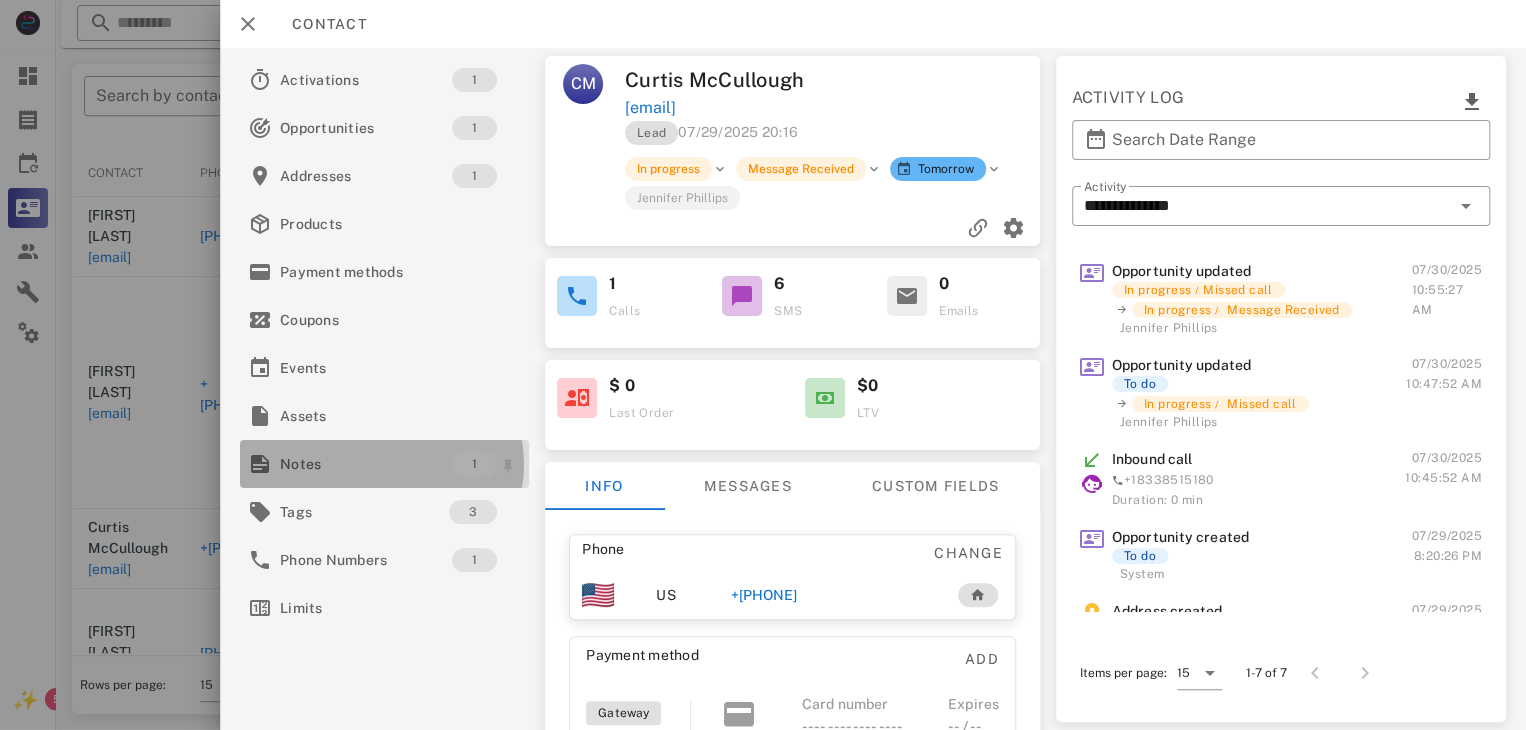 click on "Notes" at bounding box center (366, 464) 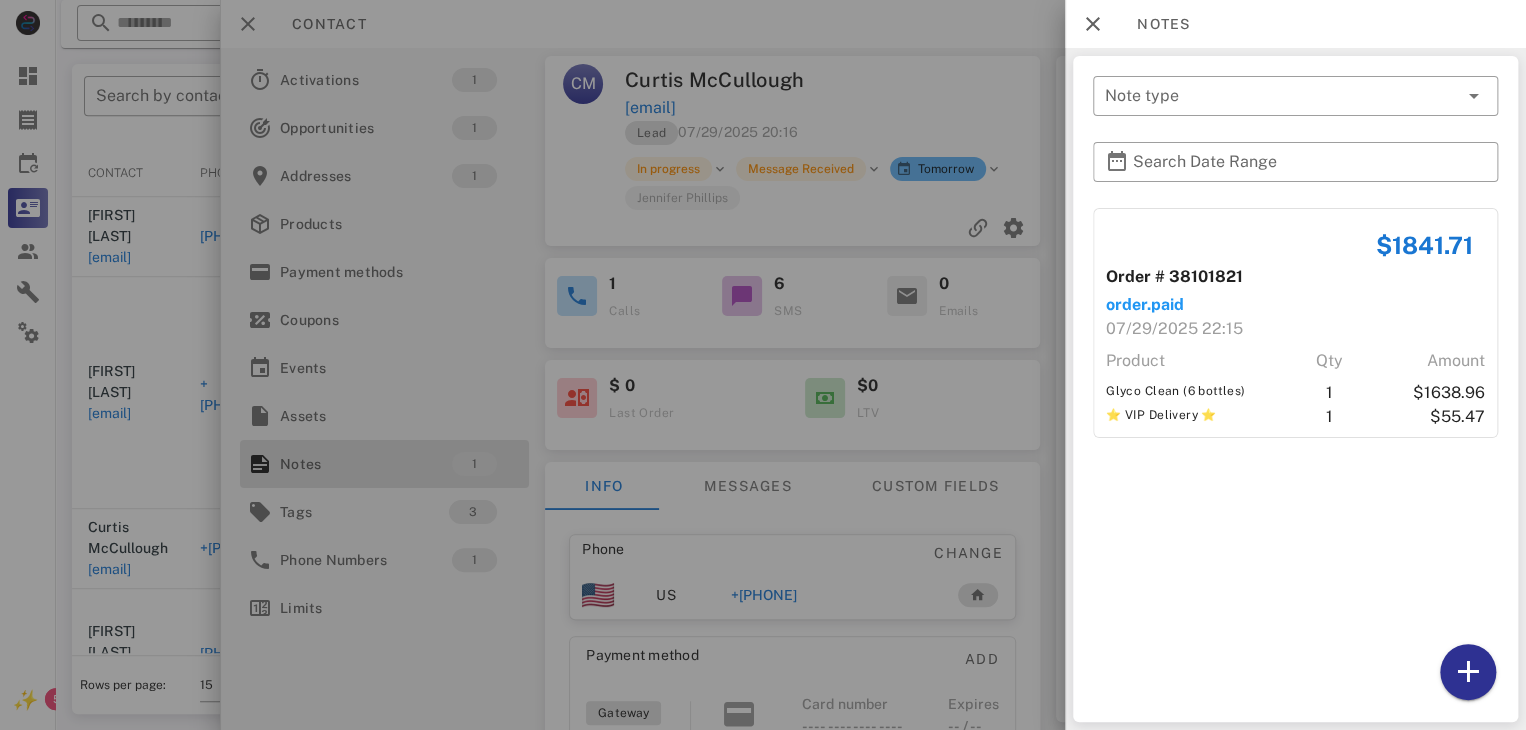 click at bounding box center (763, 365) 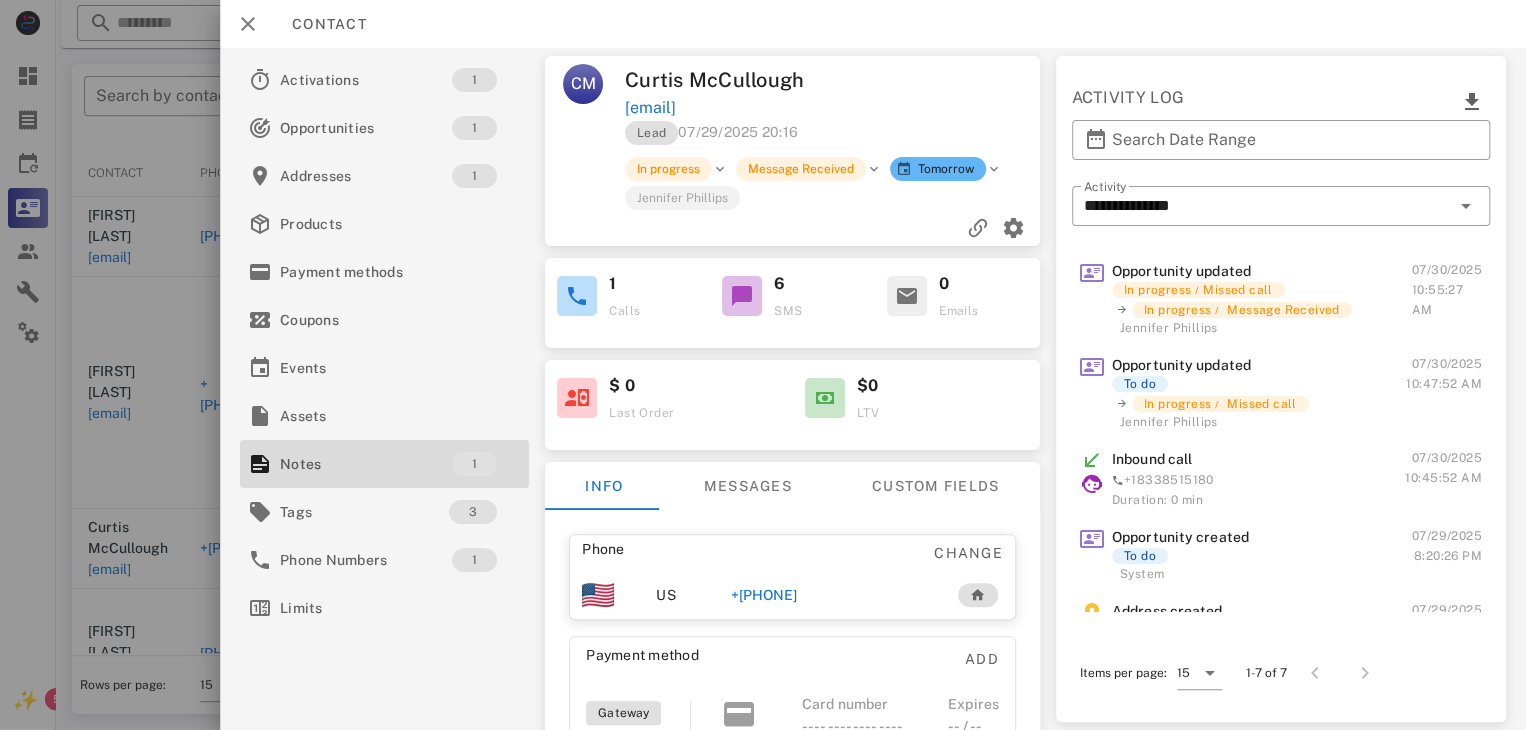 click on "+13143070533" at bounding box center (764, 595) 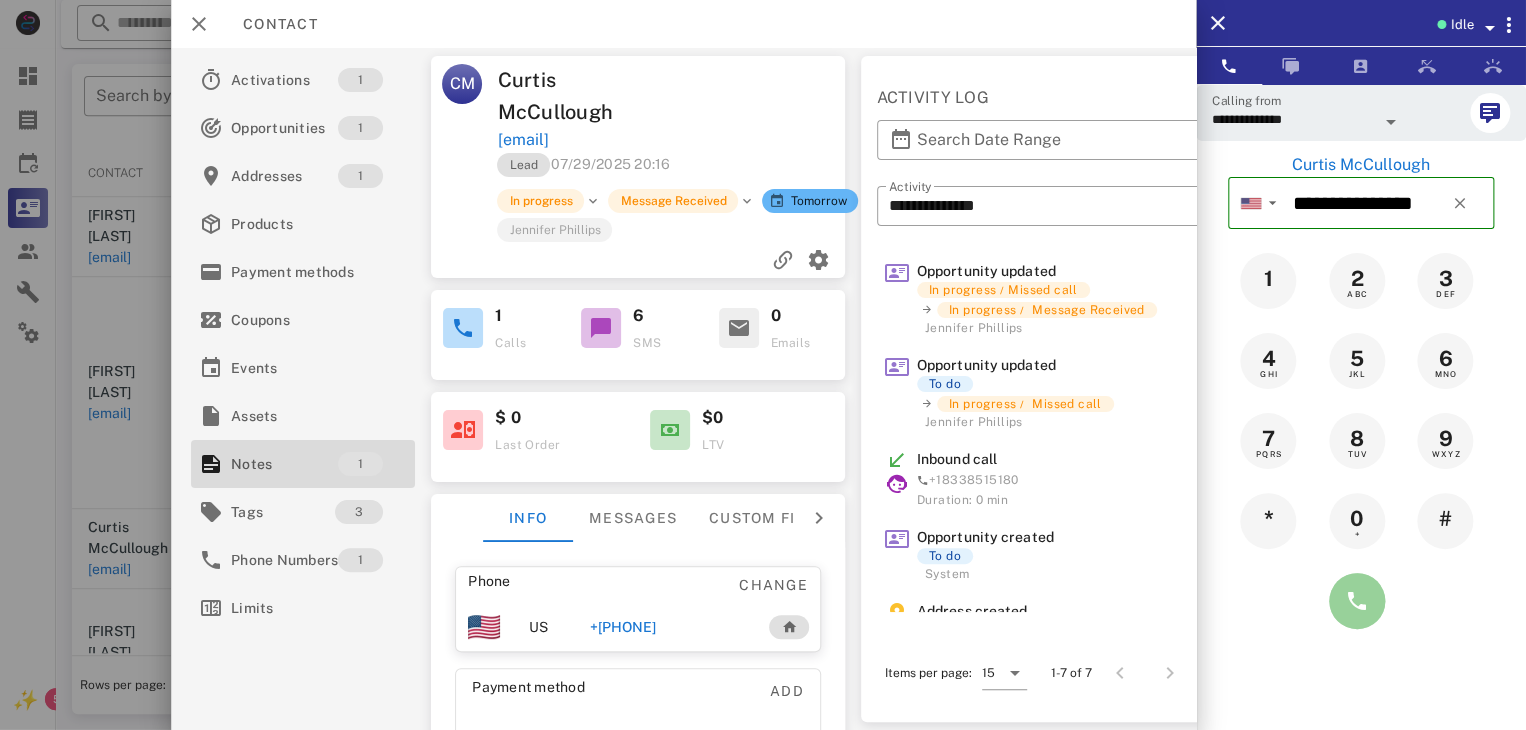 click at bounding box center [1357, 601] 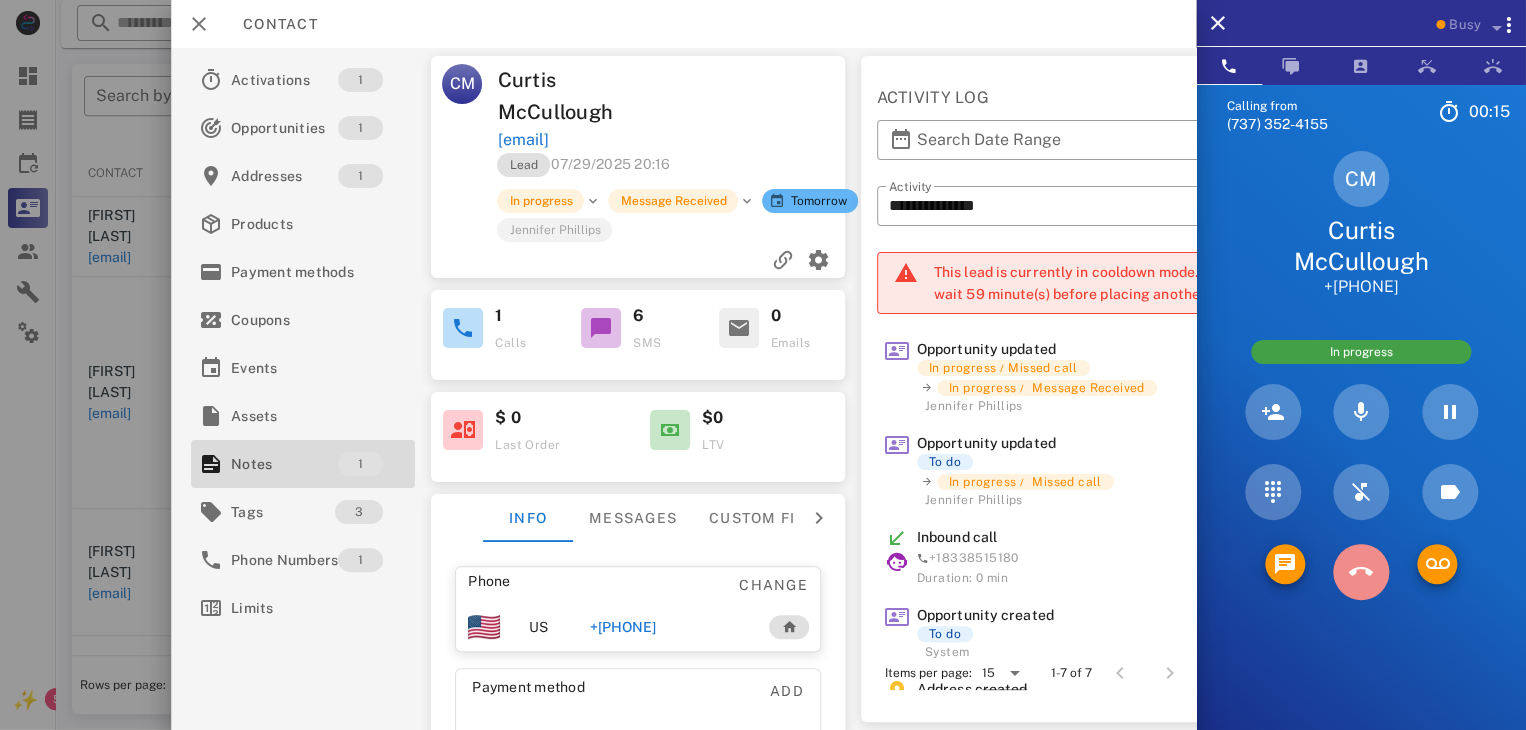 click at bounding box center [1361, 572] 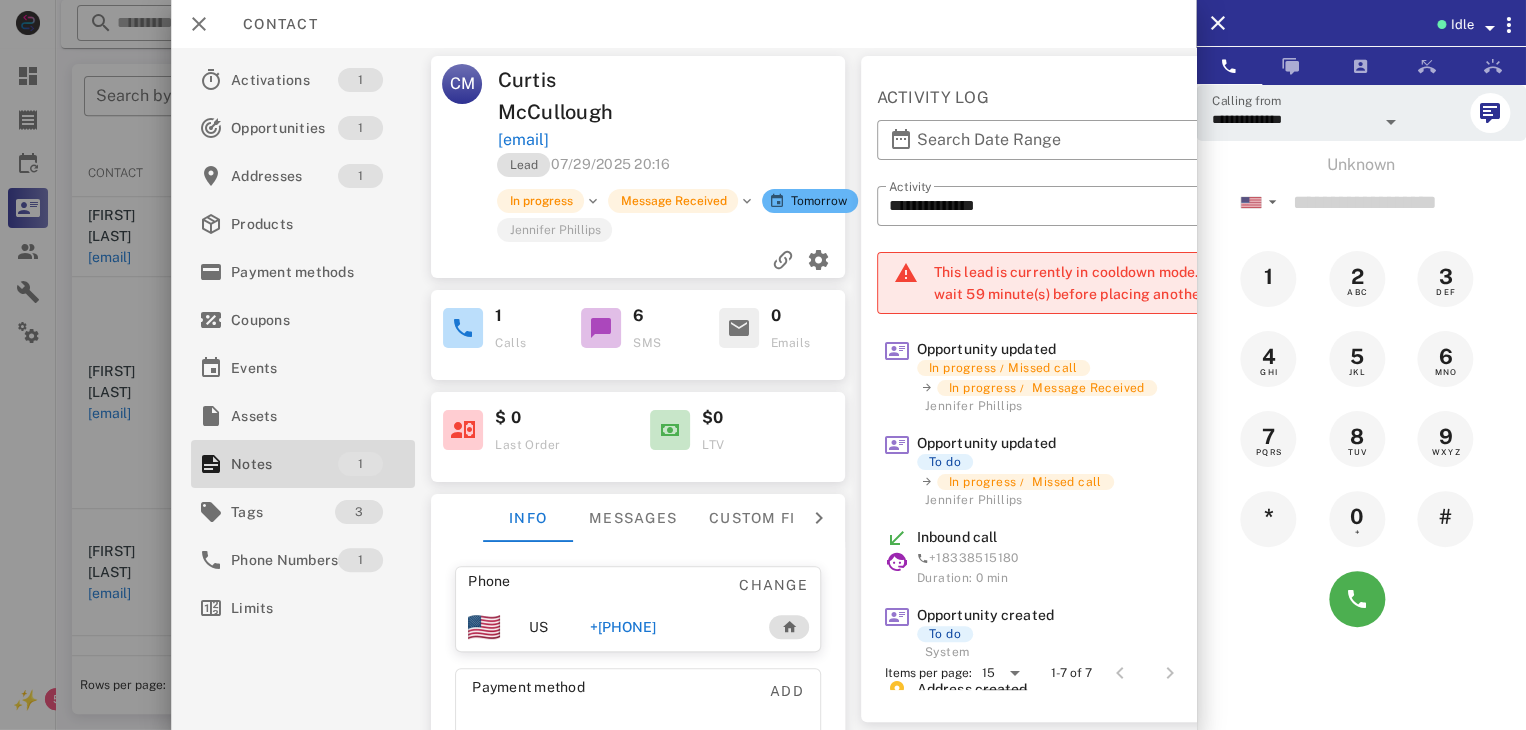 click at bounding box center (763, 365) 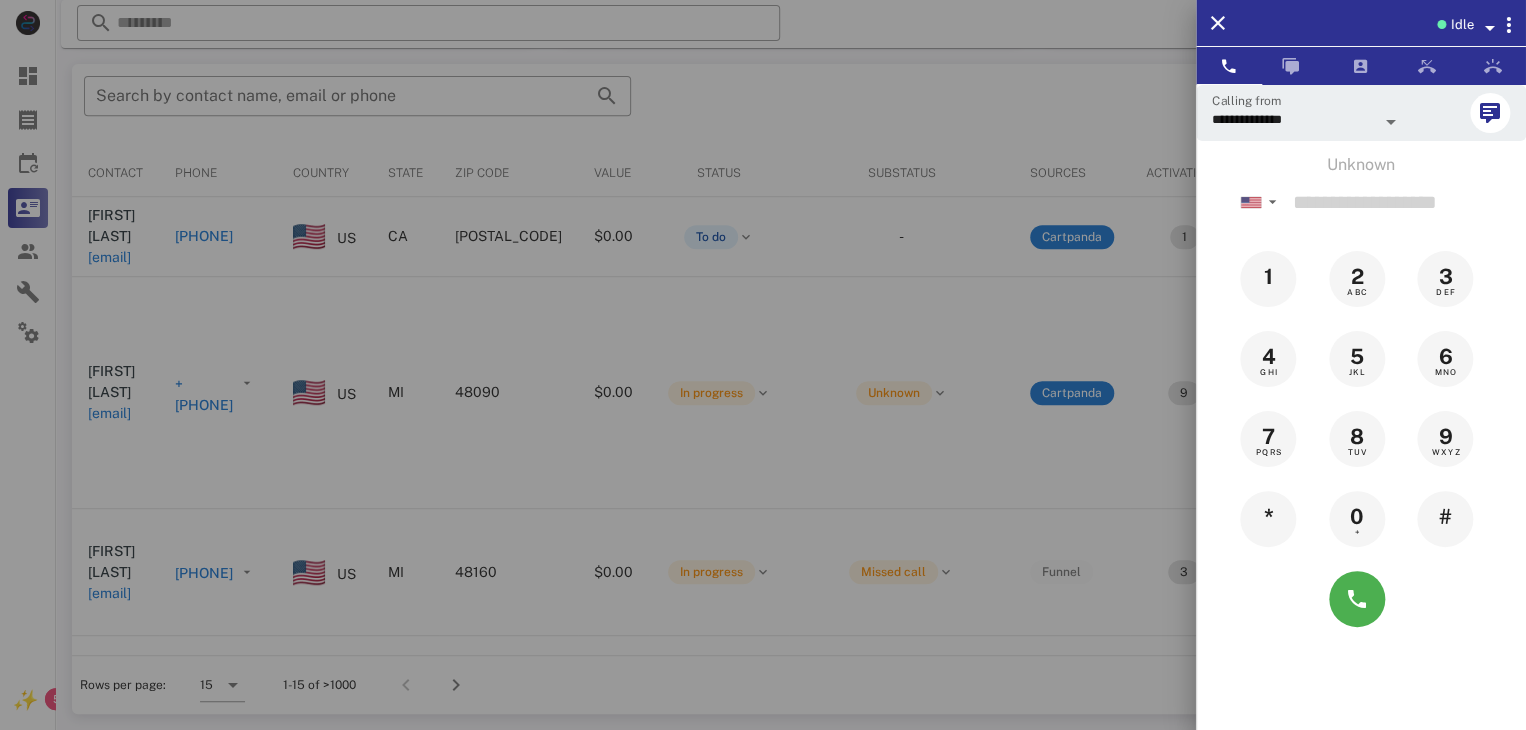 click at bounding box center (763, 365) 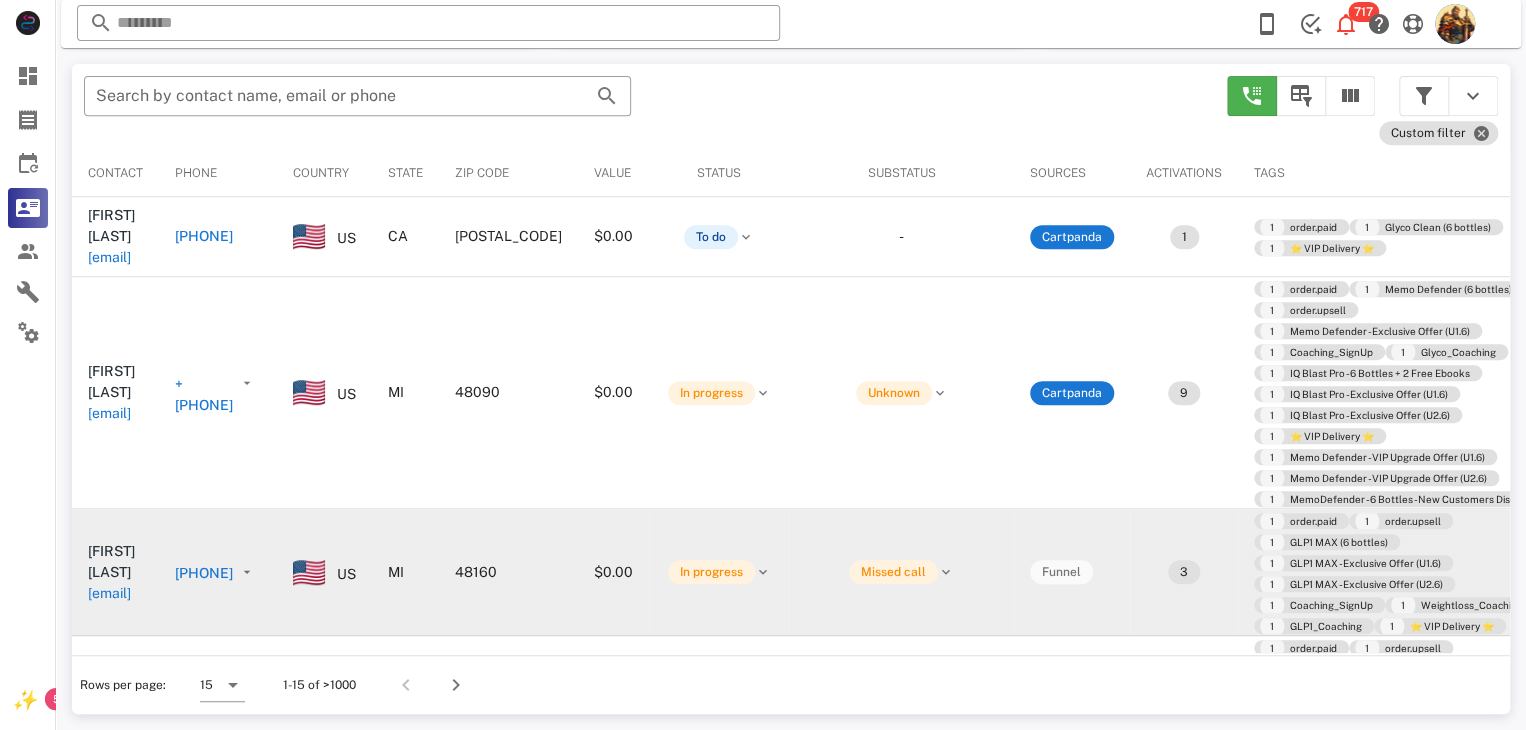 click on "bkturner@umich.edu" at bounding box center (109, 593) 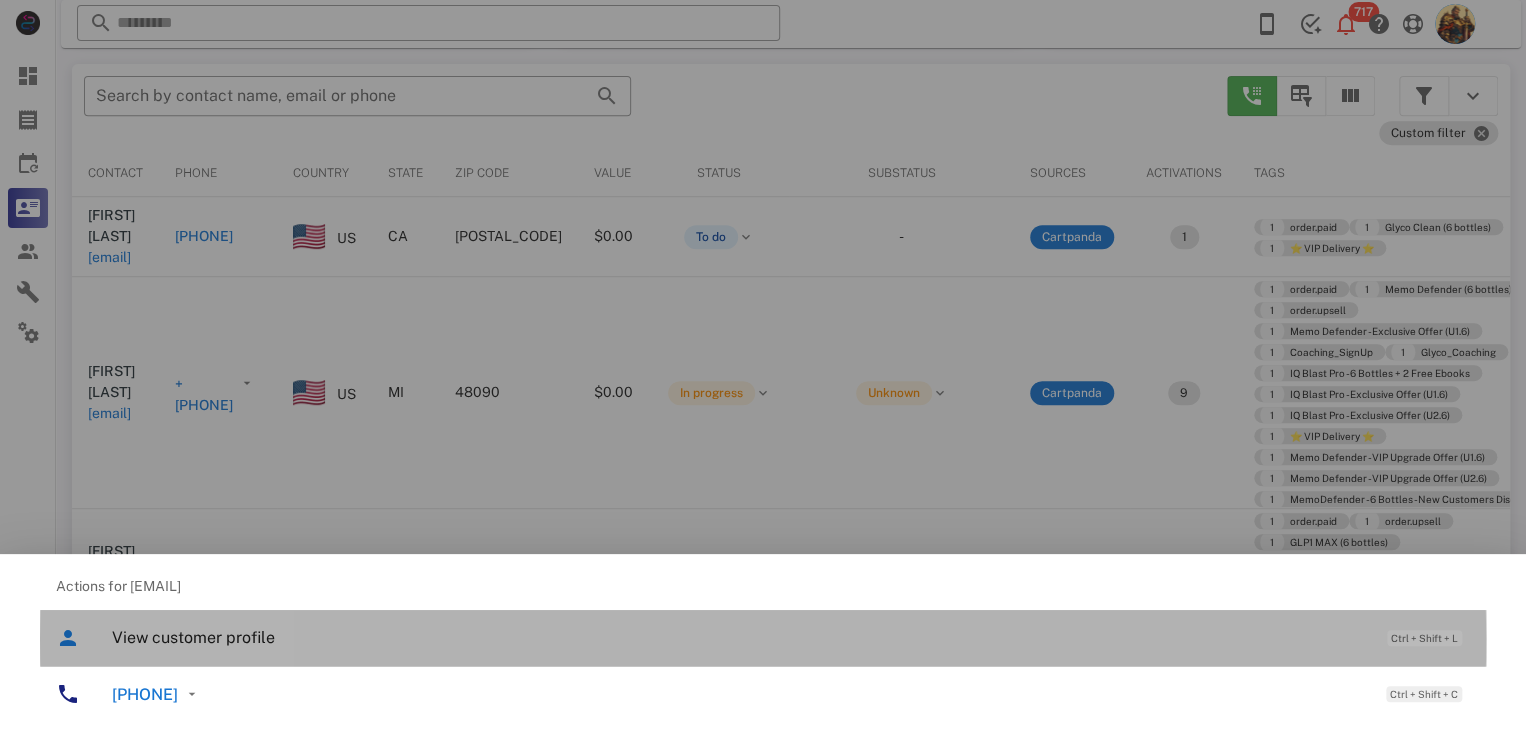 click on "View customer profile" at bounding box center [739, 637] 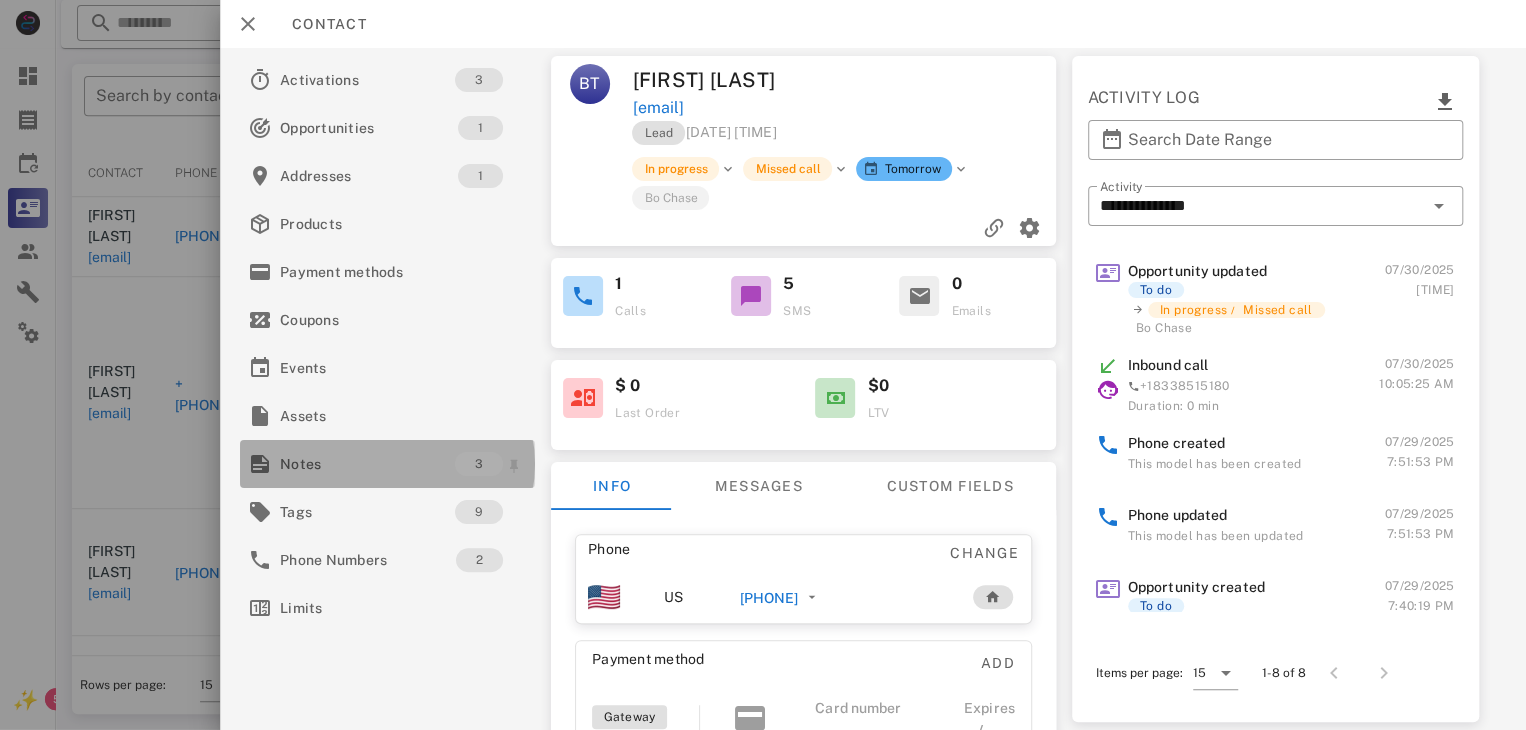 click on "Notes" at bounding box center [367, 464] 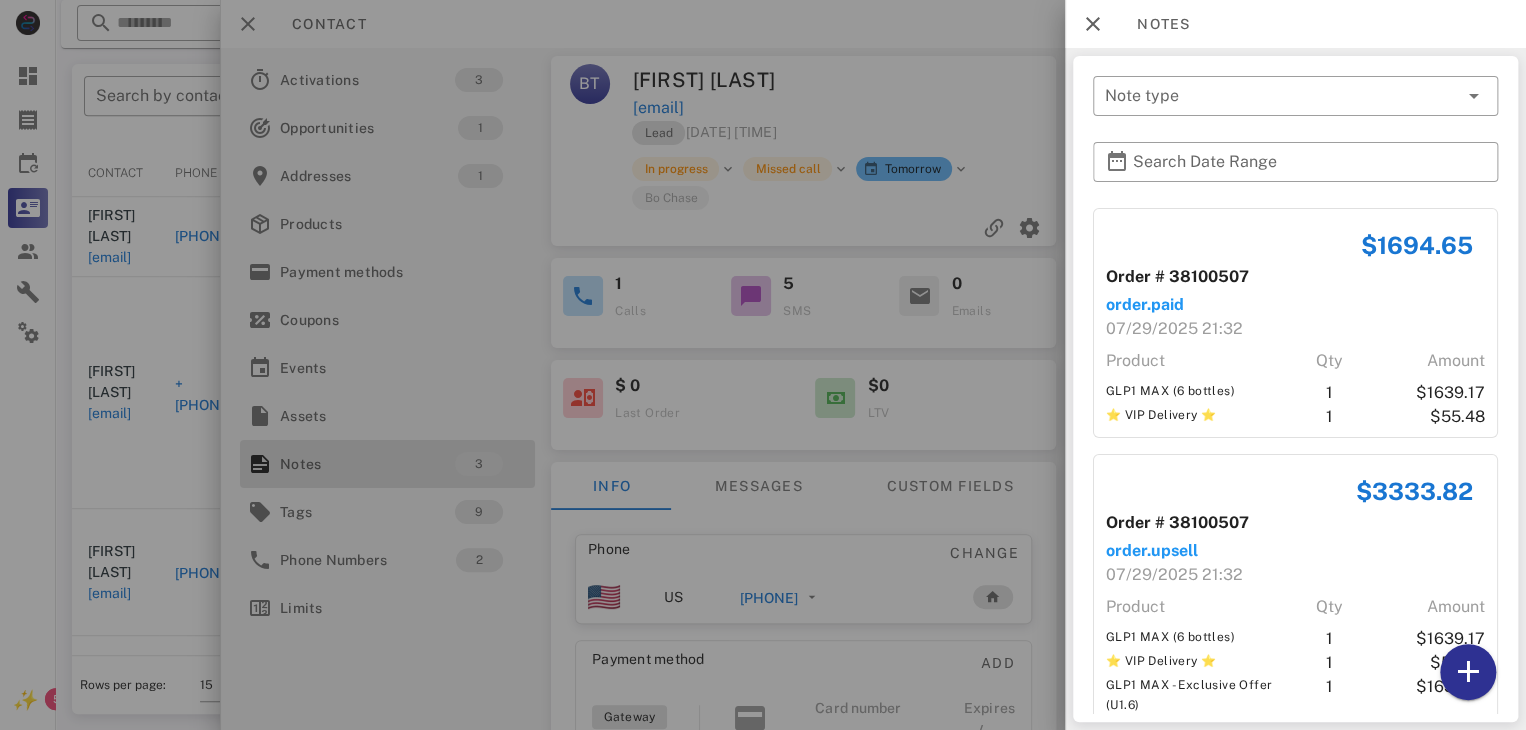 click at bounding box center (763, 365) 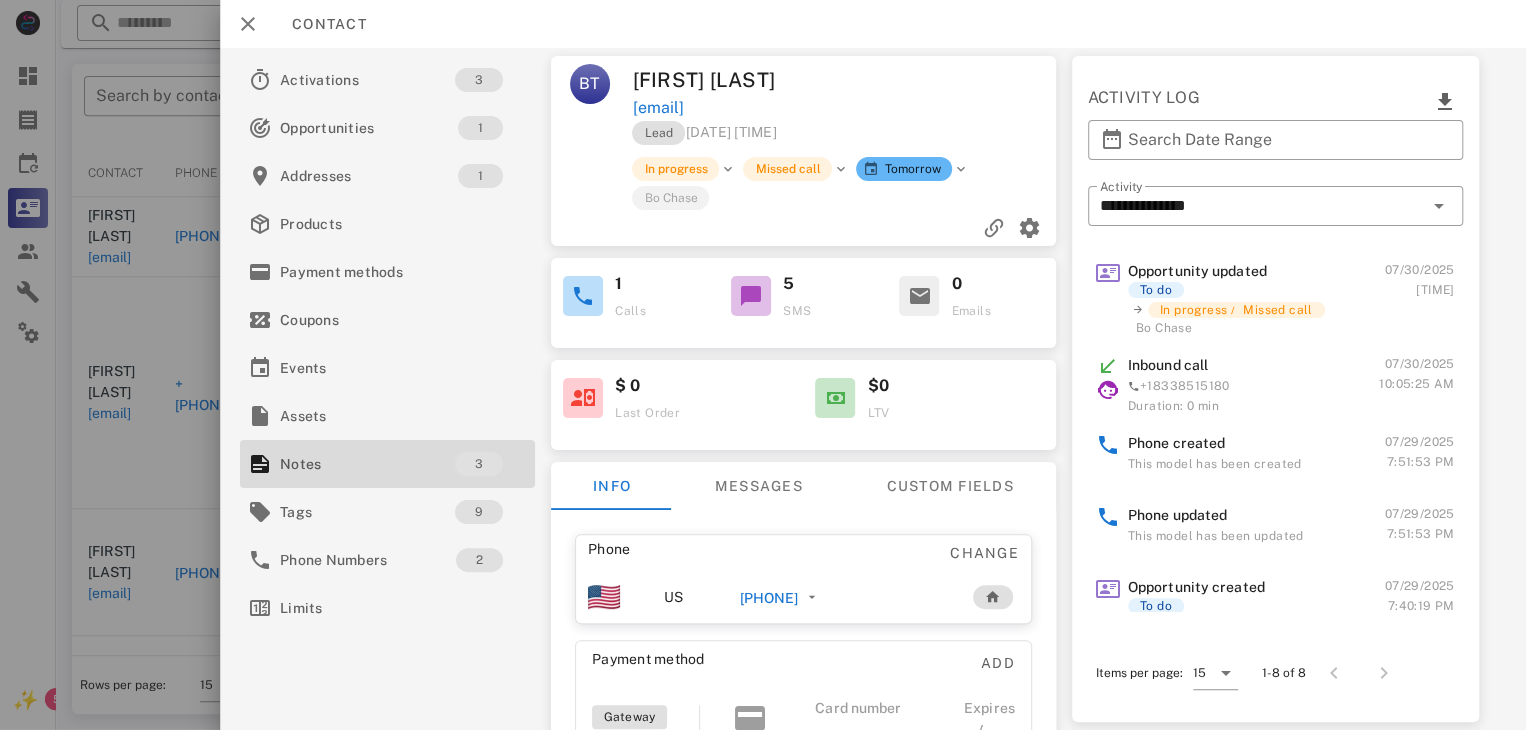 click on "+17344748357" at bounding box center [769, 598] 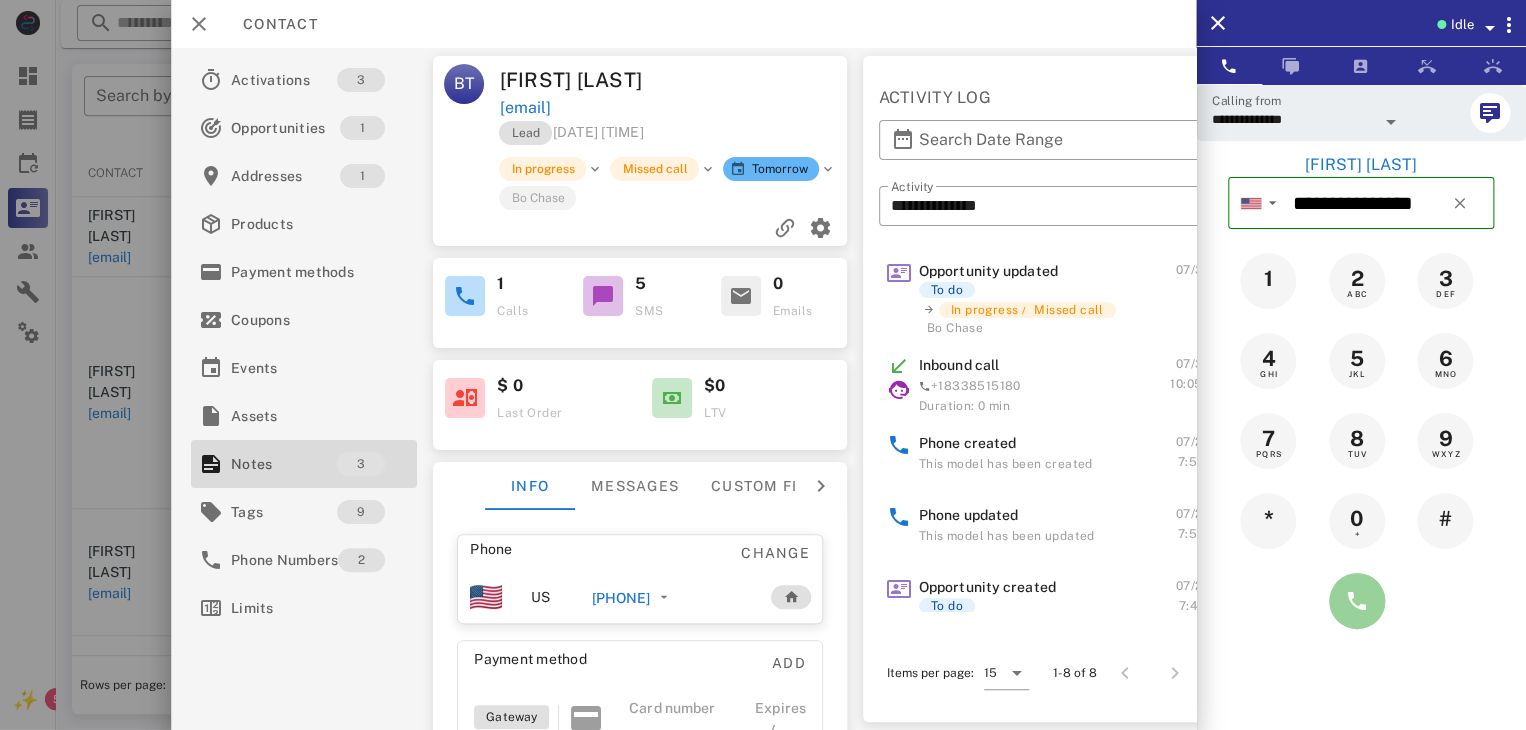 click at bounding box center (1357, 601) 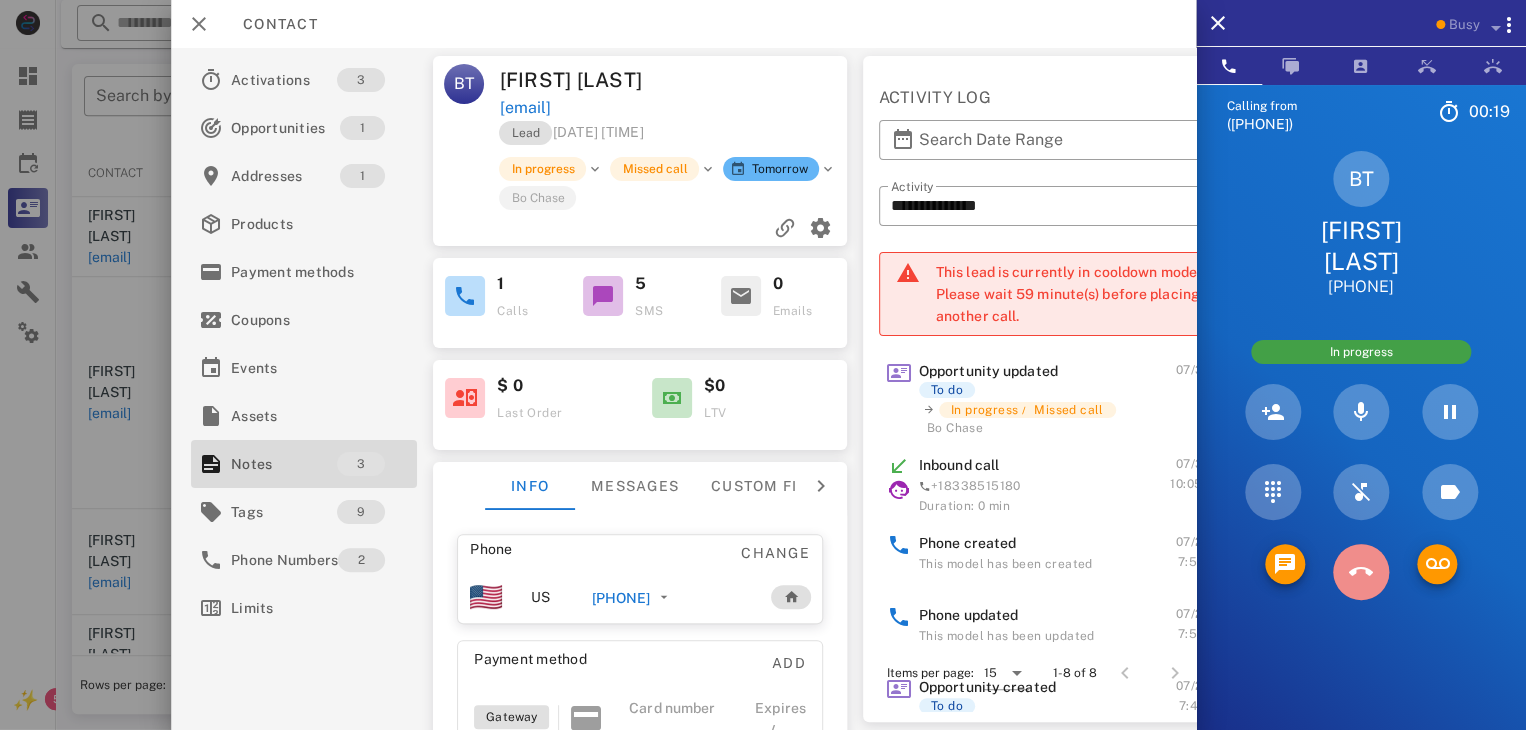 drag, startPoint x: 1348, startPoint y: 585, endPoint x: 1371, endPoint y: 583, distance: 23.086792 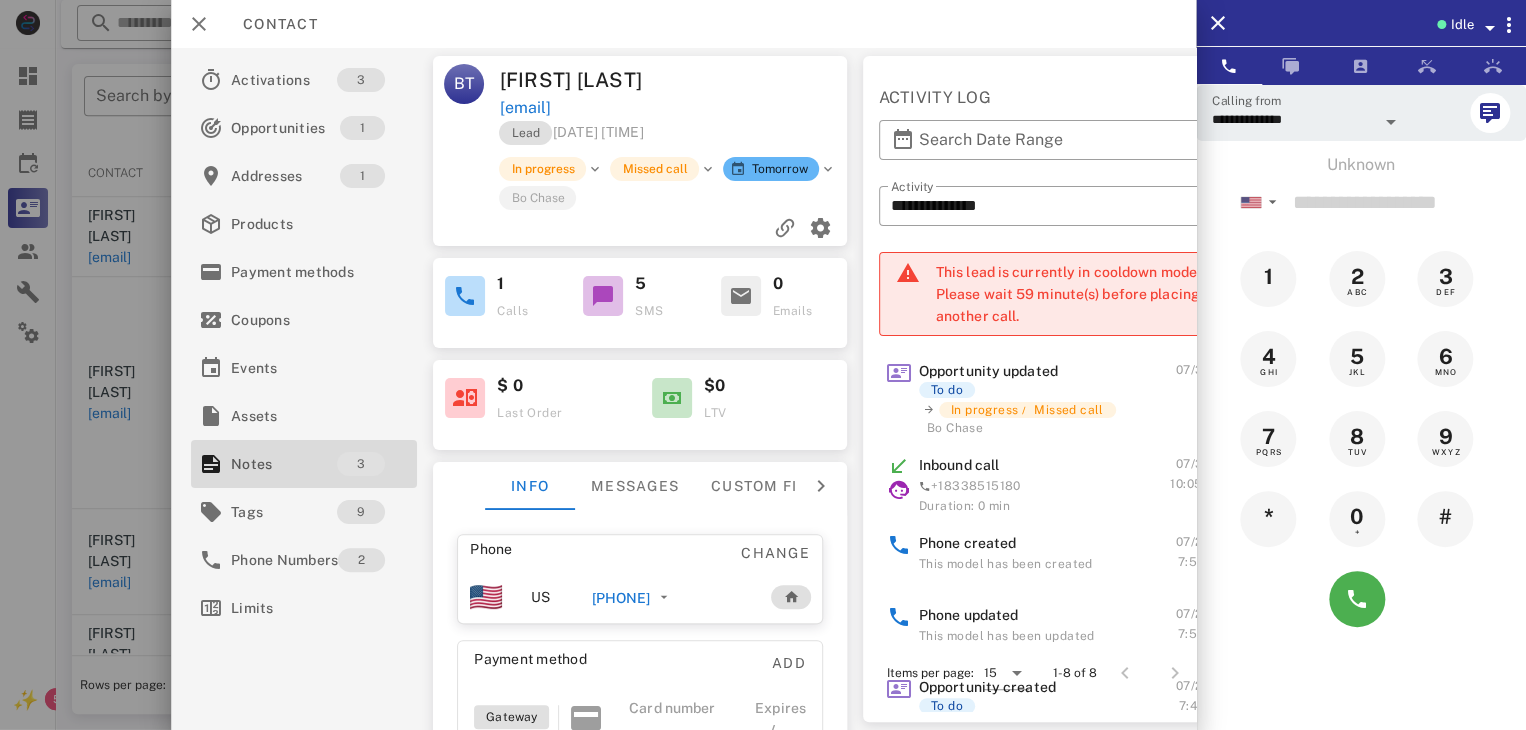 click at bounding box center (763, 365) 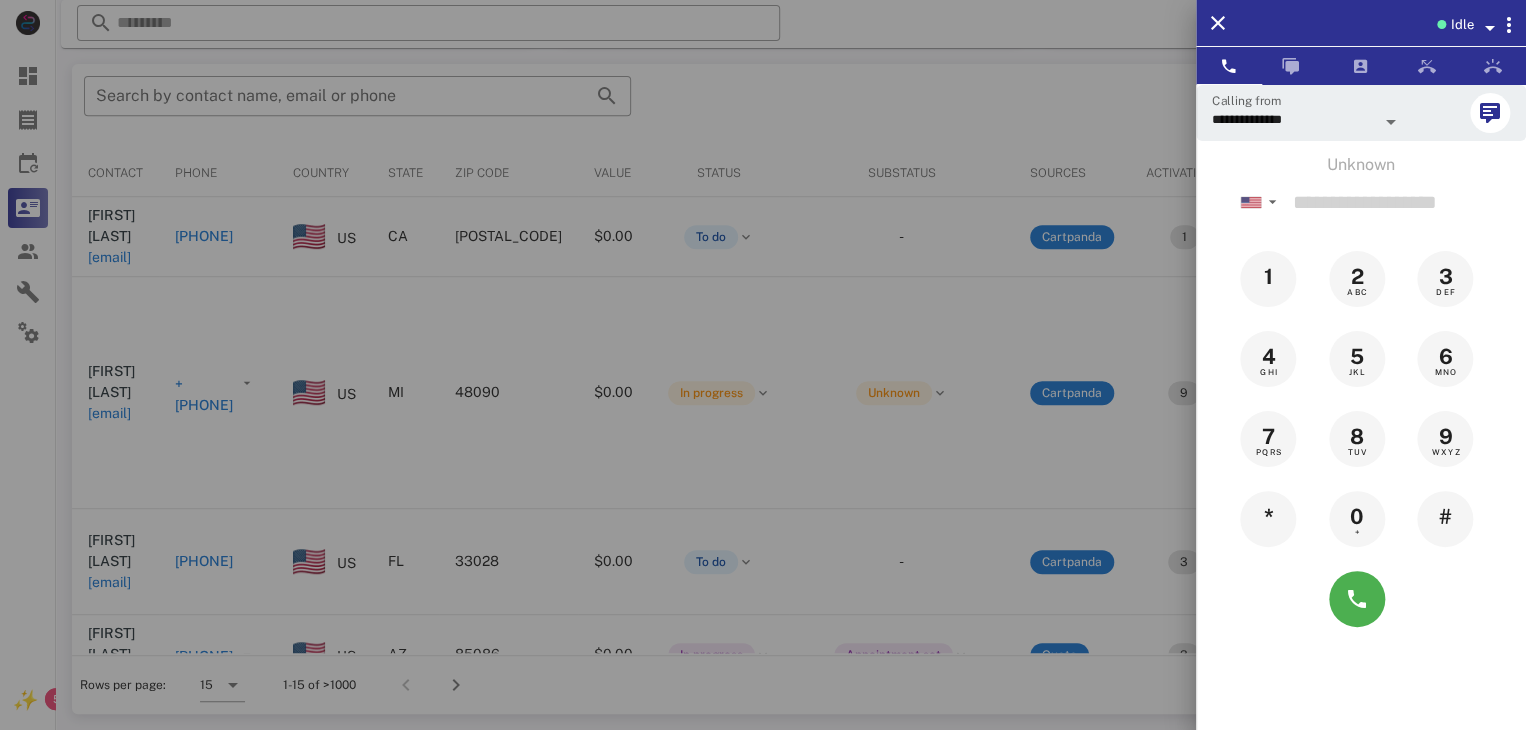 click at bounding box center (763, 365) 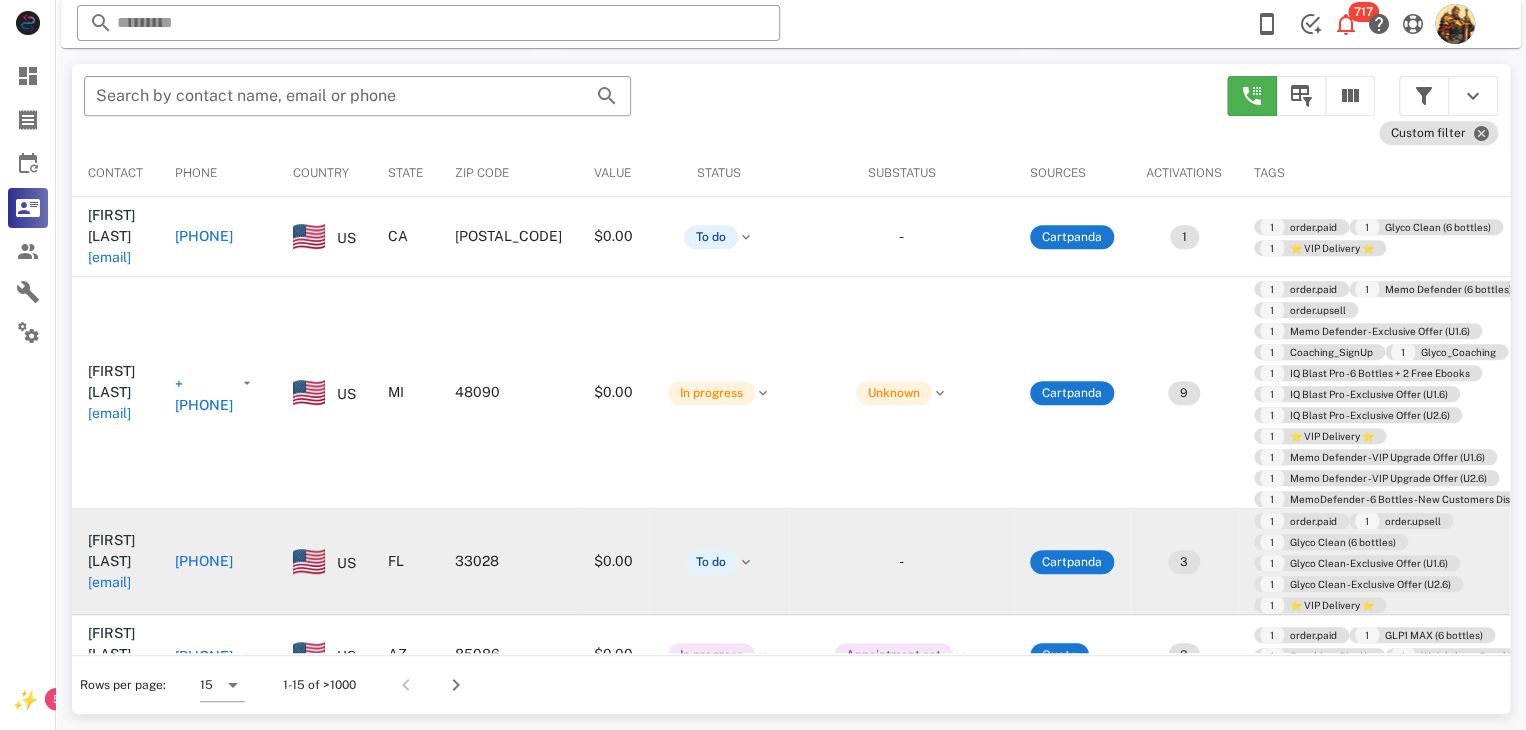 click on "maritzacjorge@gmail.com" at bounding box center (109, 582) 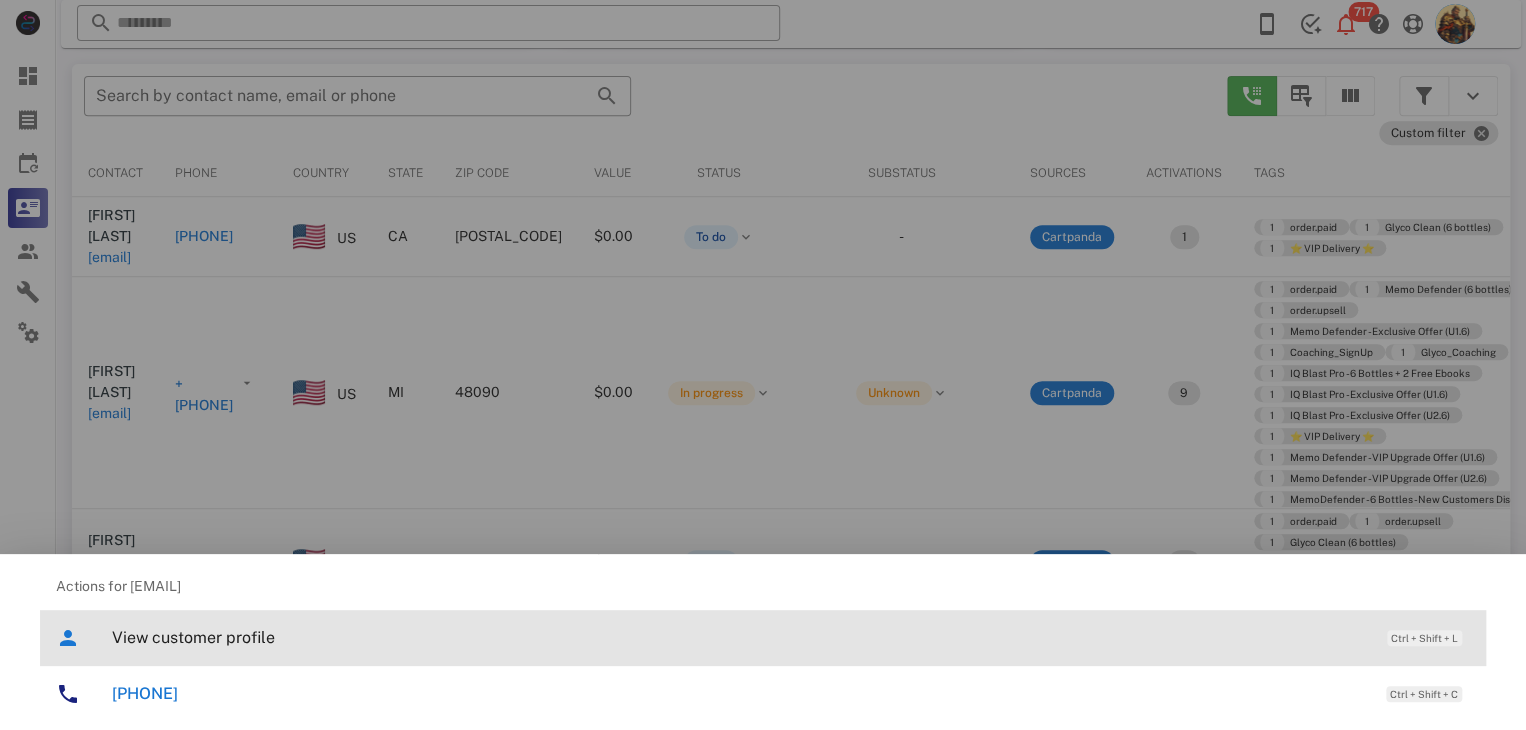 click on "View customer profile" at bounding box center (739, 637) 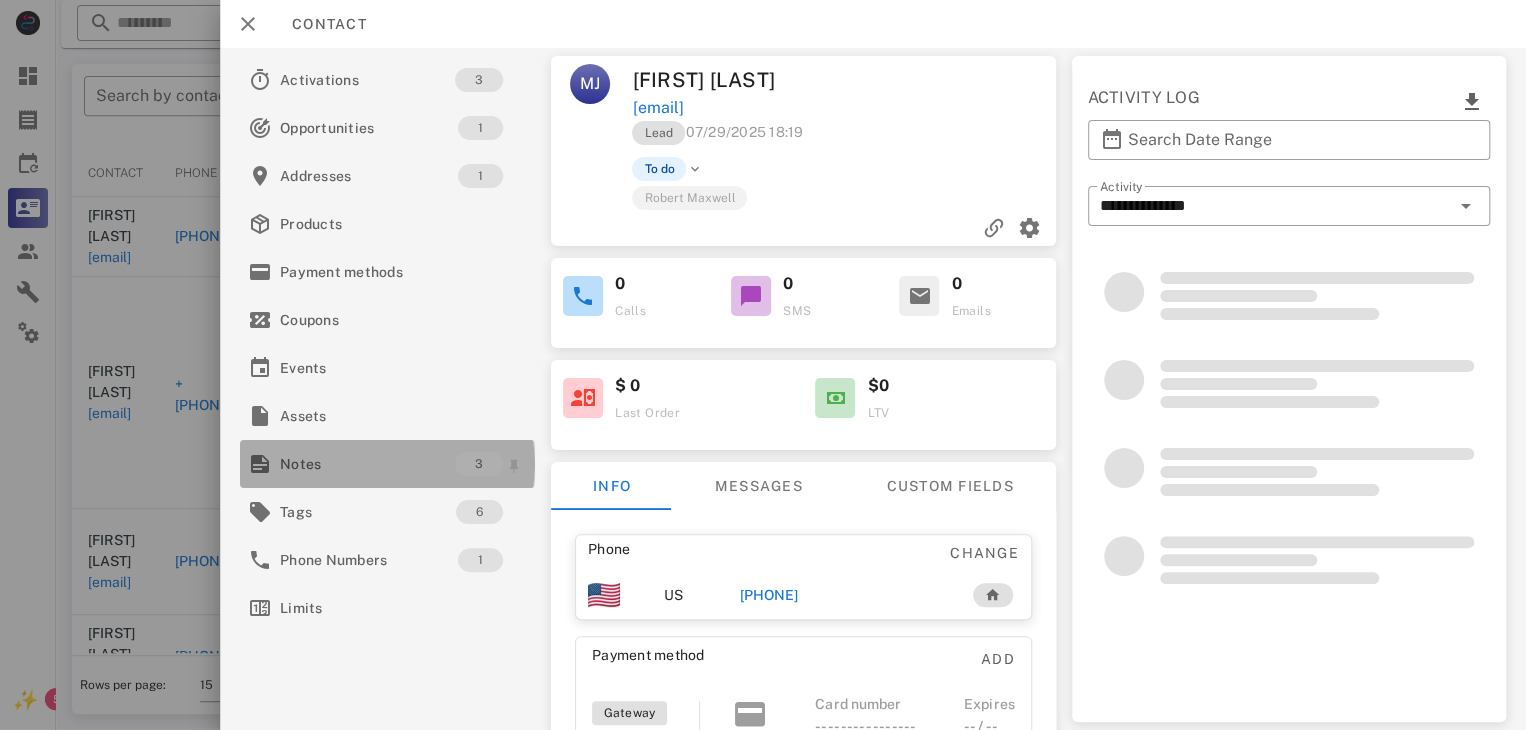 click on "Notes" at bounding box center (367, 464) 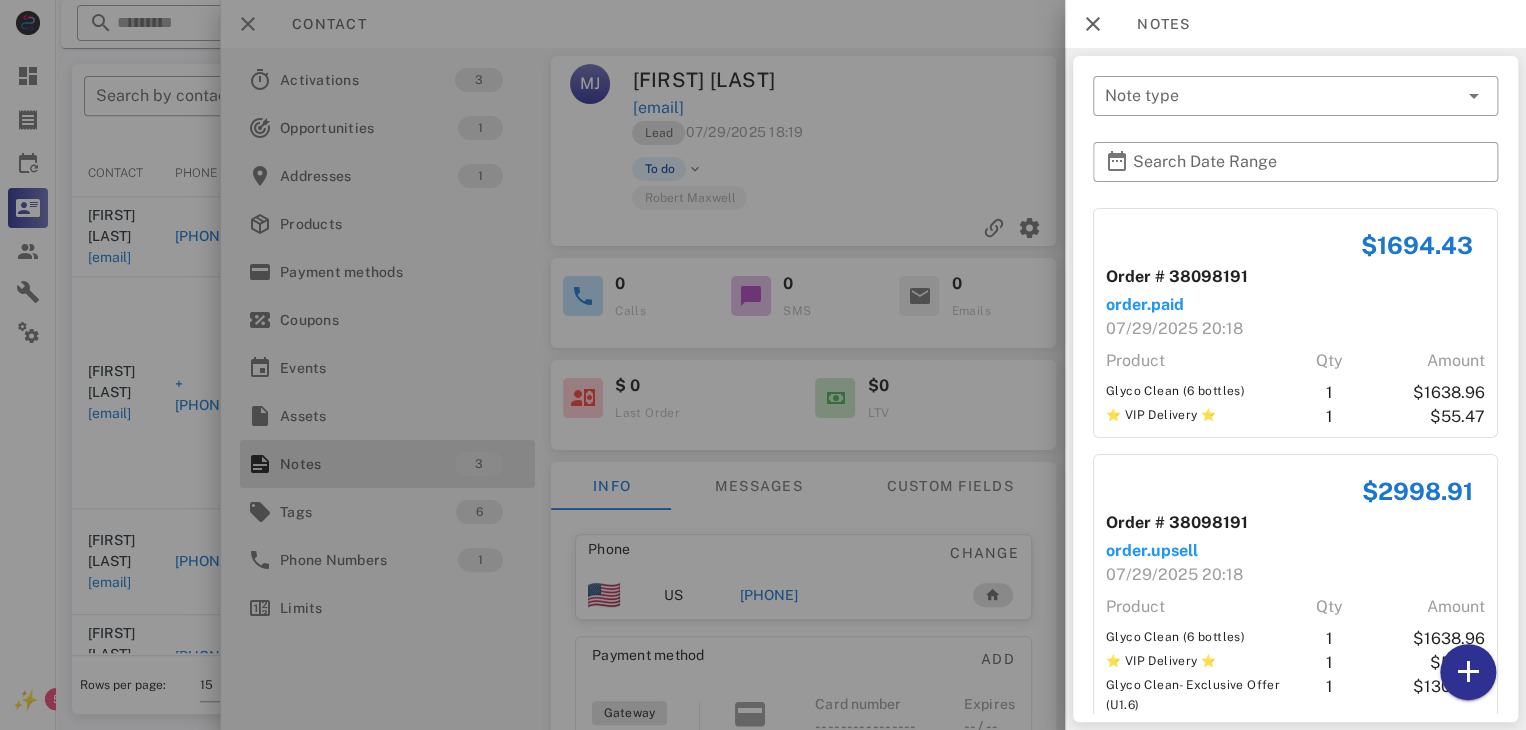click at bounding box center [763, 365] 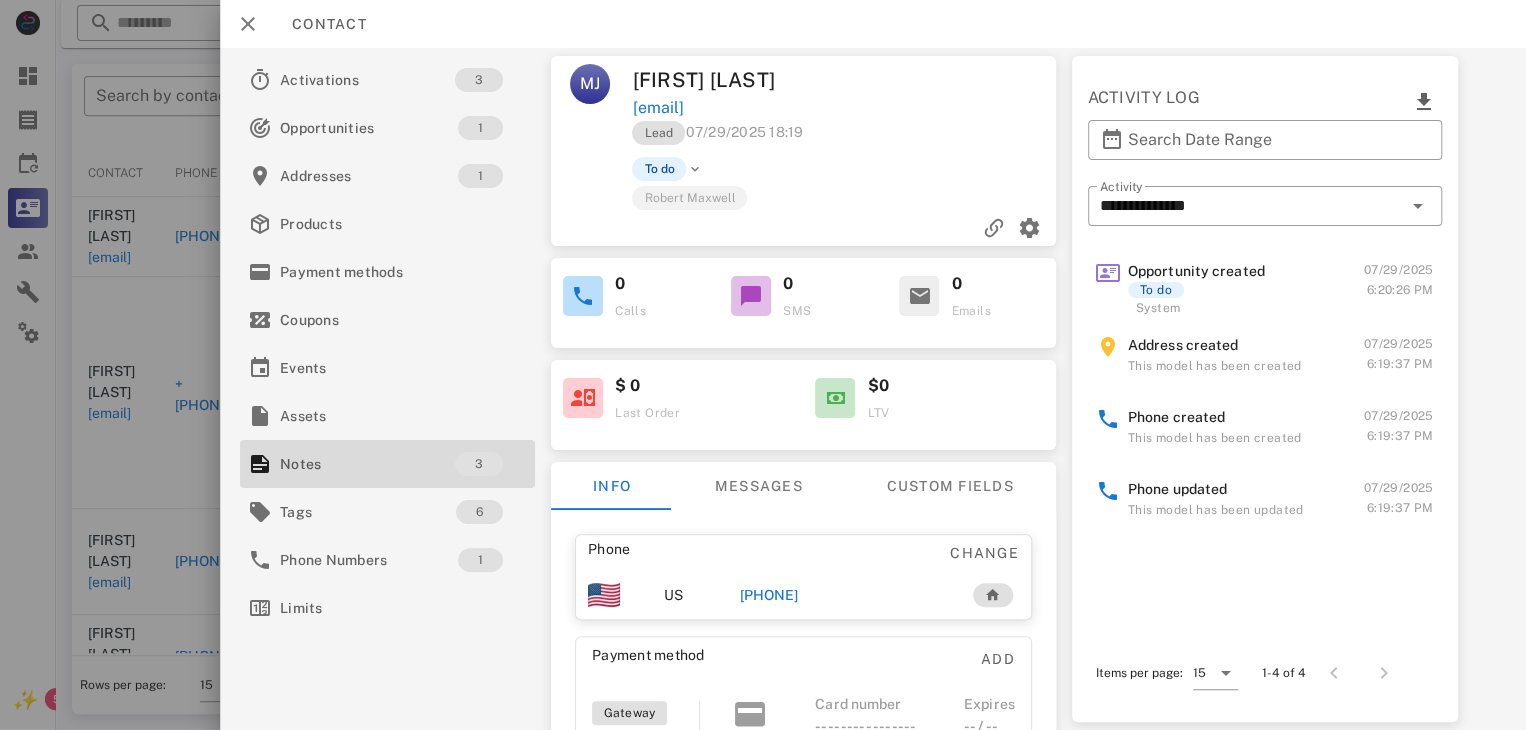 click at bounding box center [763, 365] 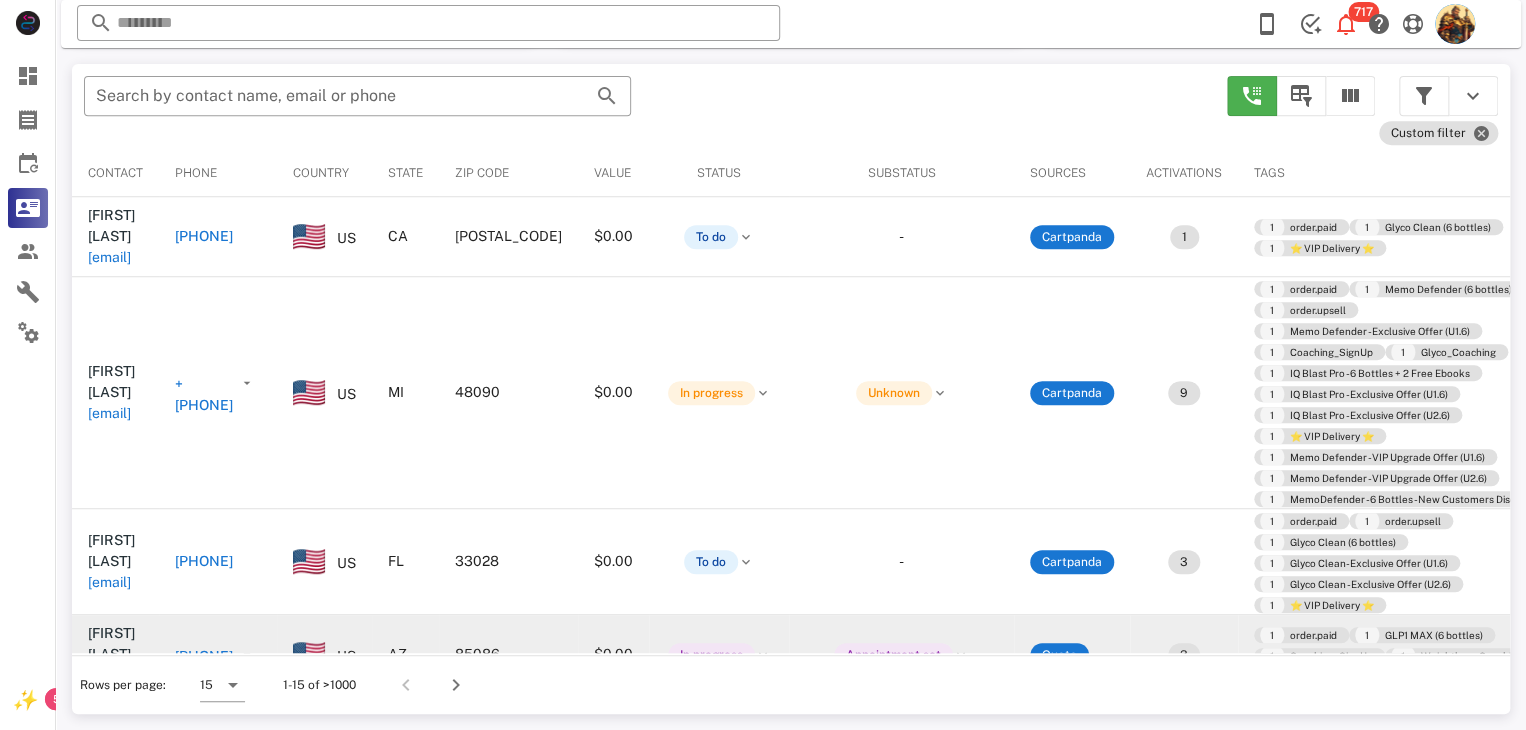 click on "aihelmer40@gmail.com" at bounding box center [109, 675] 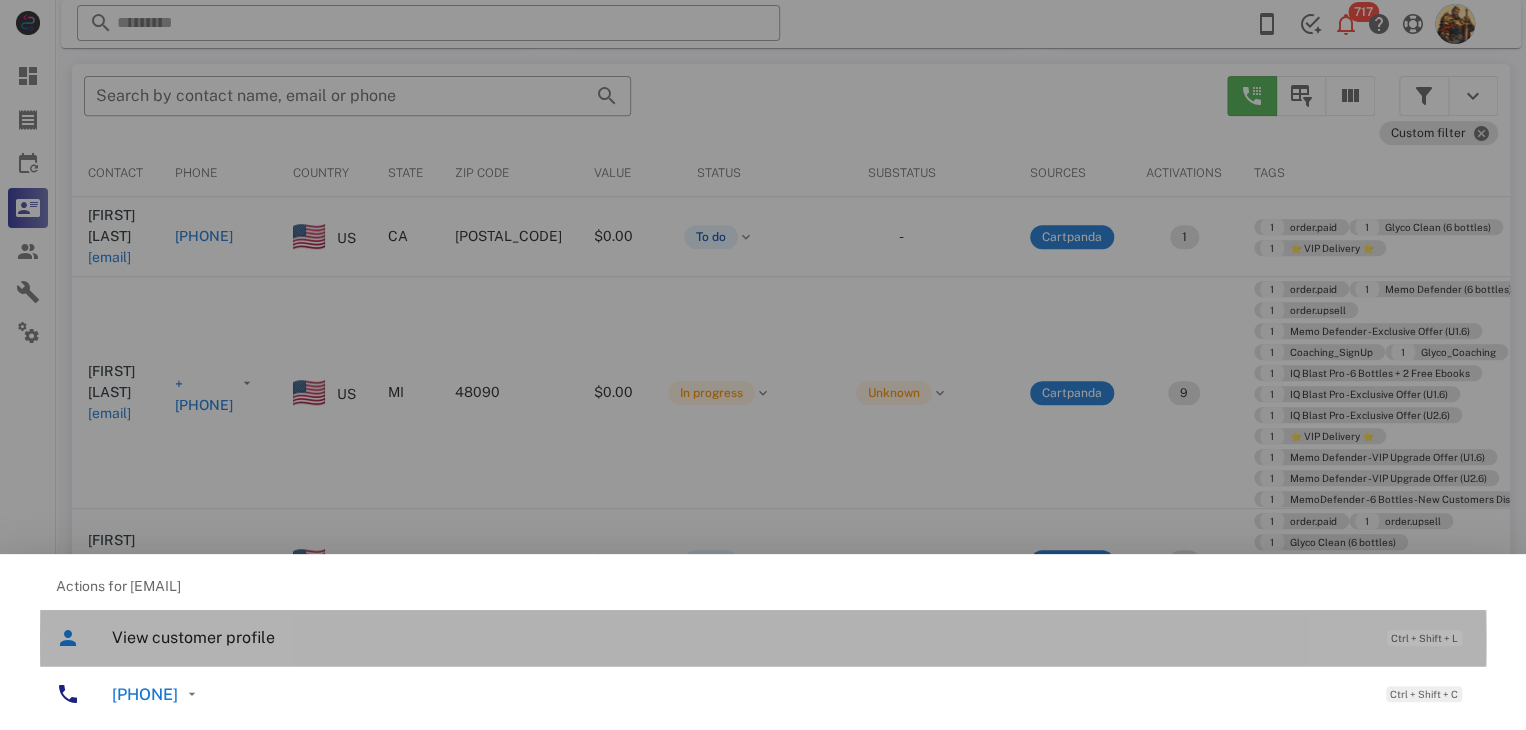 click on "View customer profile" at bounding box center [739, 637] 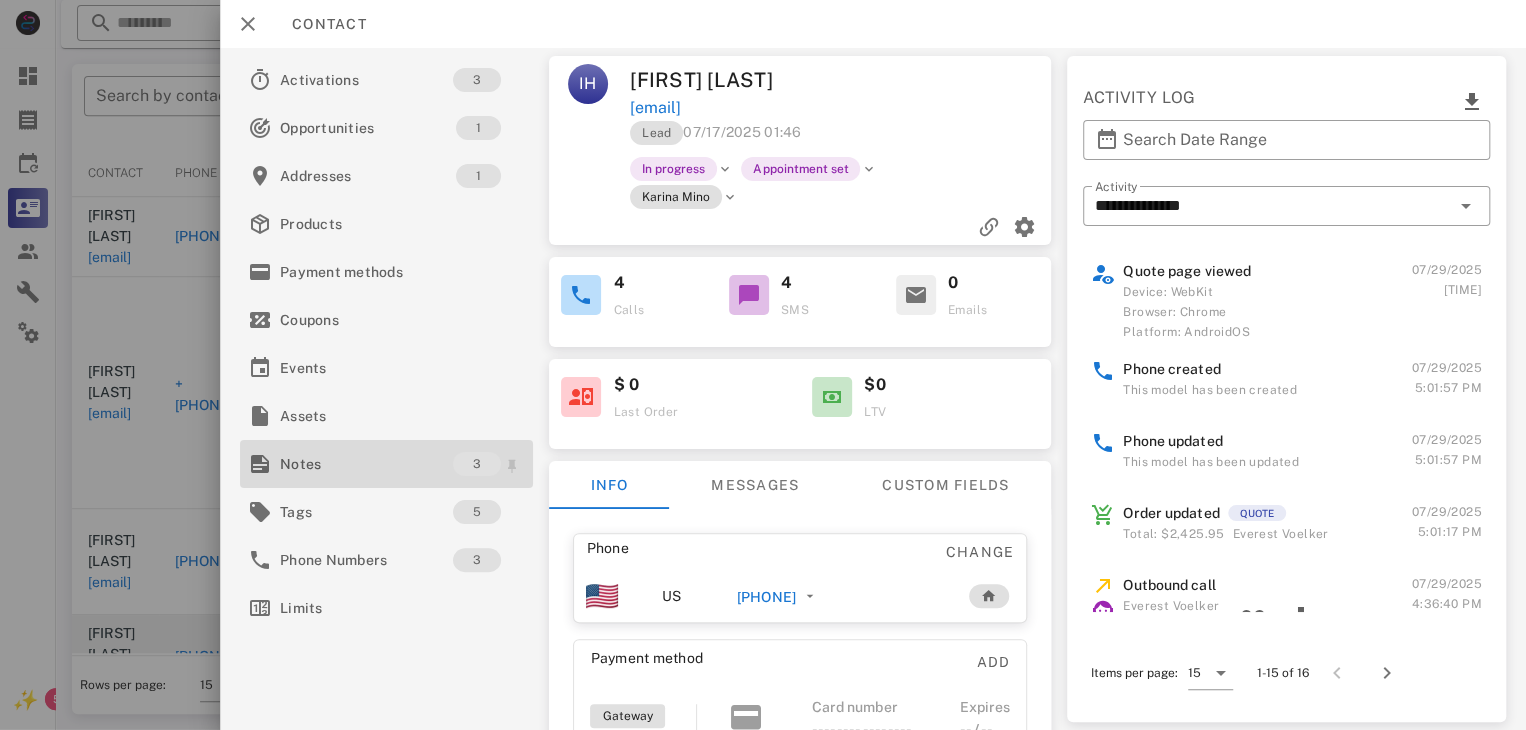 click on "Notes" at bounding box center [366, 464] 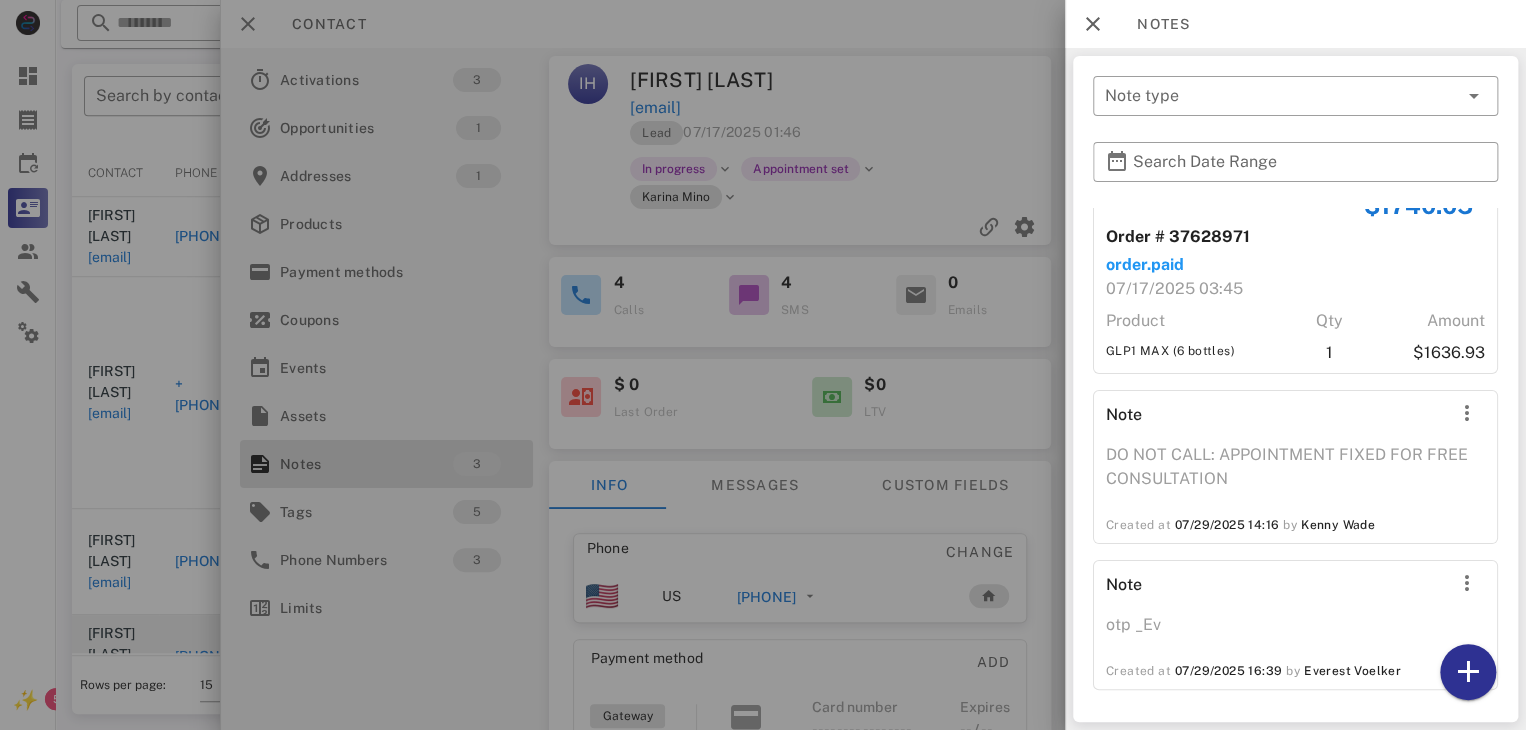 scroll, scrollTop: 44, scrollLeft: 0, axis: vertical 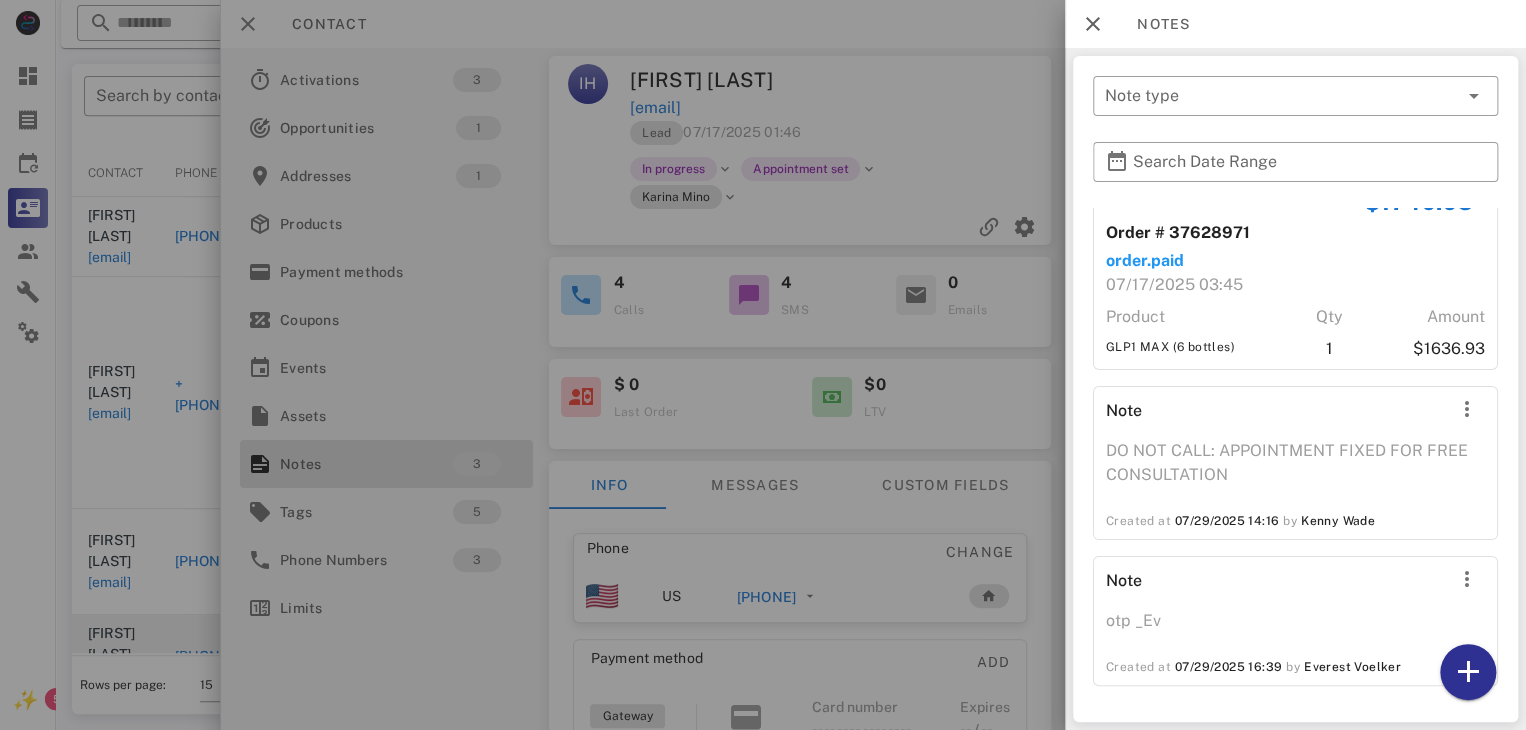 click at bounding box center (763, 365) 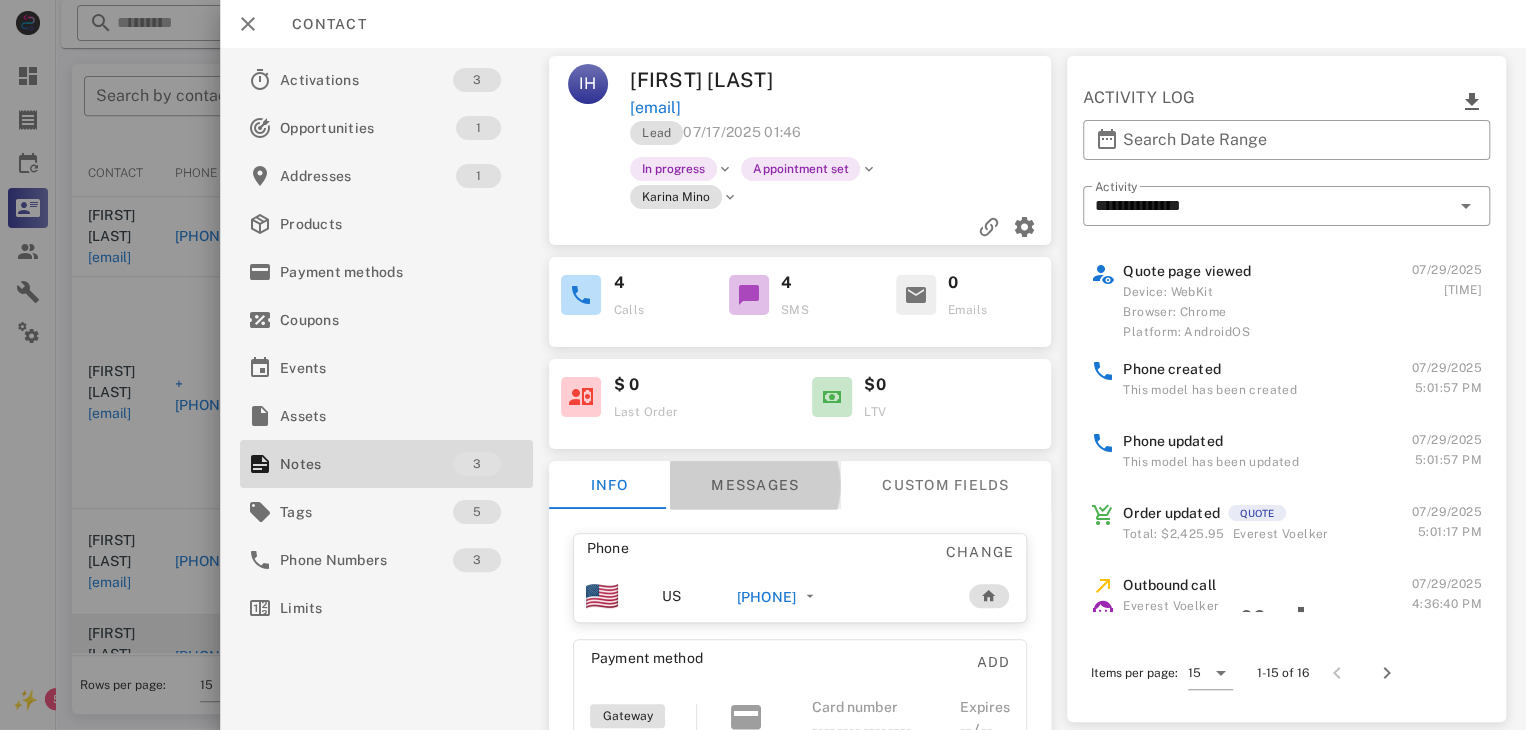 drag, startPoint x: 680, startPoint y: 425, endPoint x: 662, endPoint y: 463, distance: 42.047592 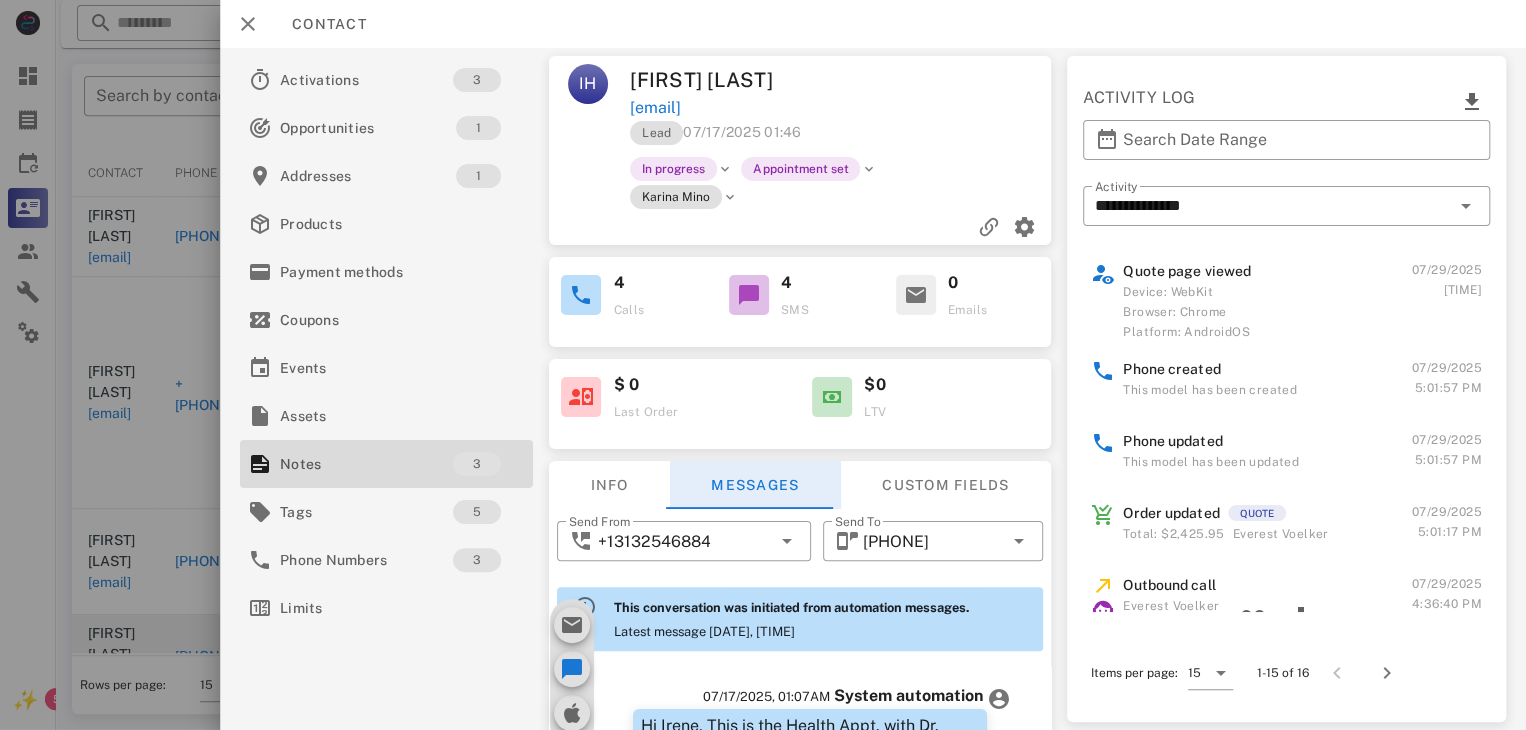 scroll, scrollTop: 578, scrollLeft: 0, axis: vertical 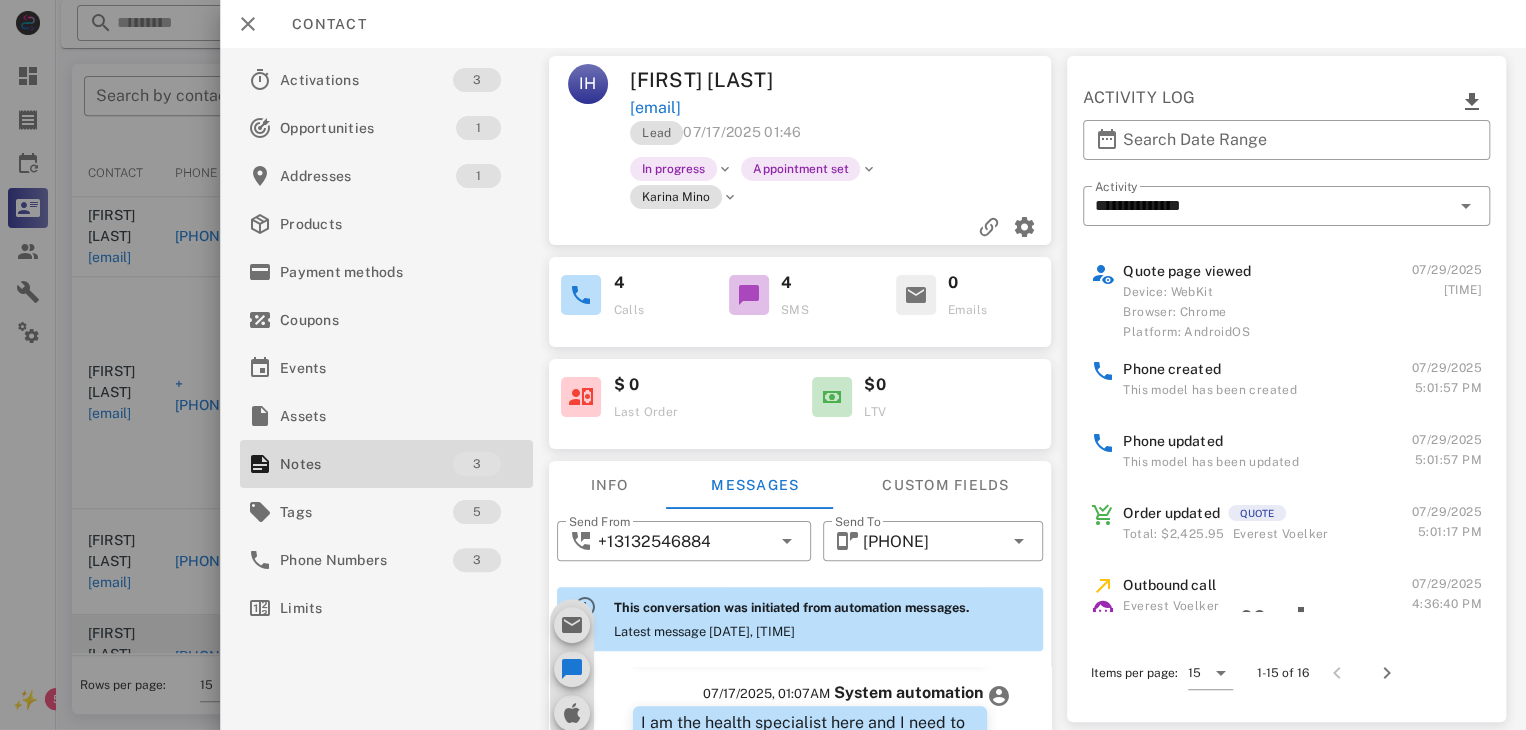 click at bounding box center [763, 365] 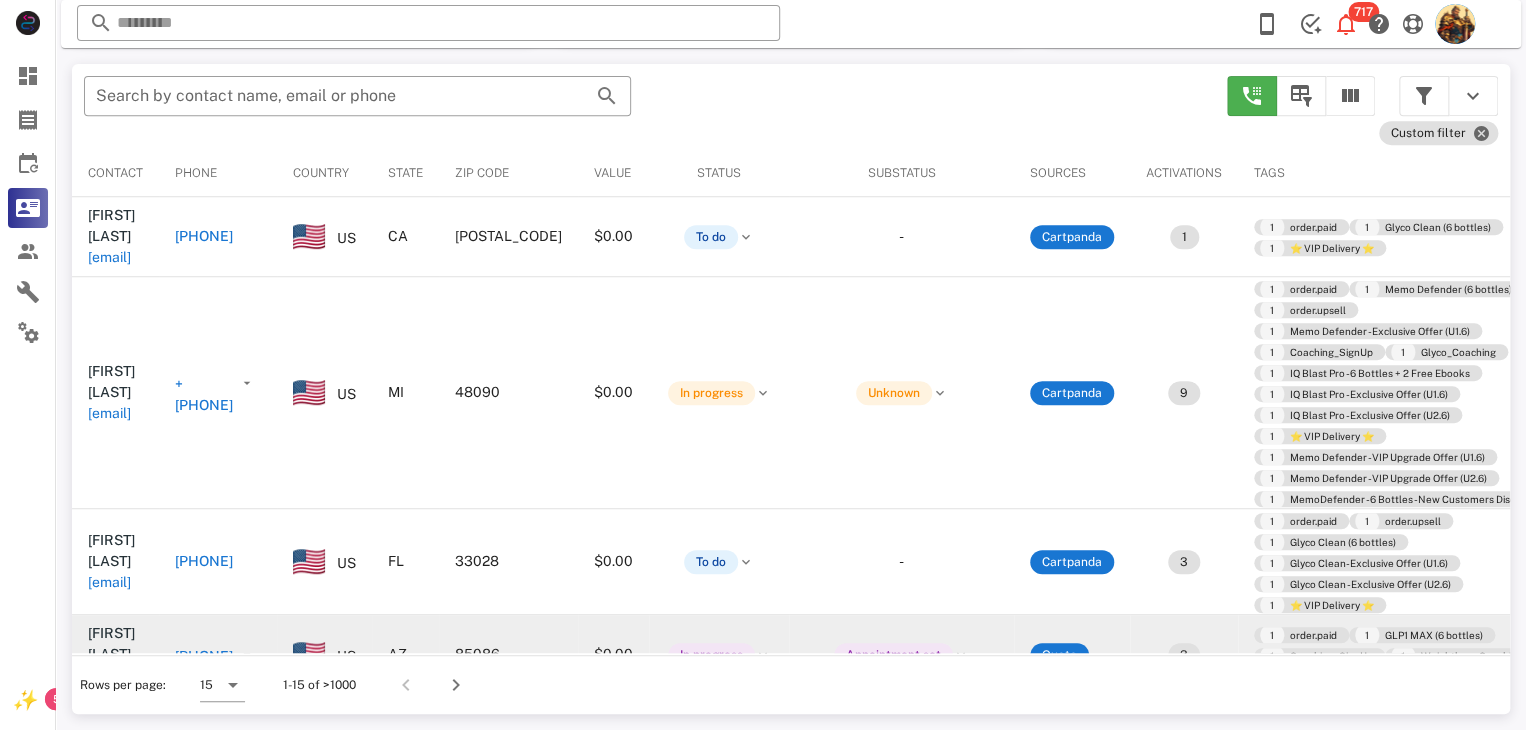 click on "Janet E Hess  shiranajoy@hotmail.com" at bounding box center [115, 393] 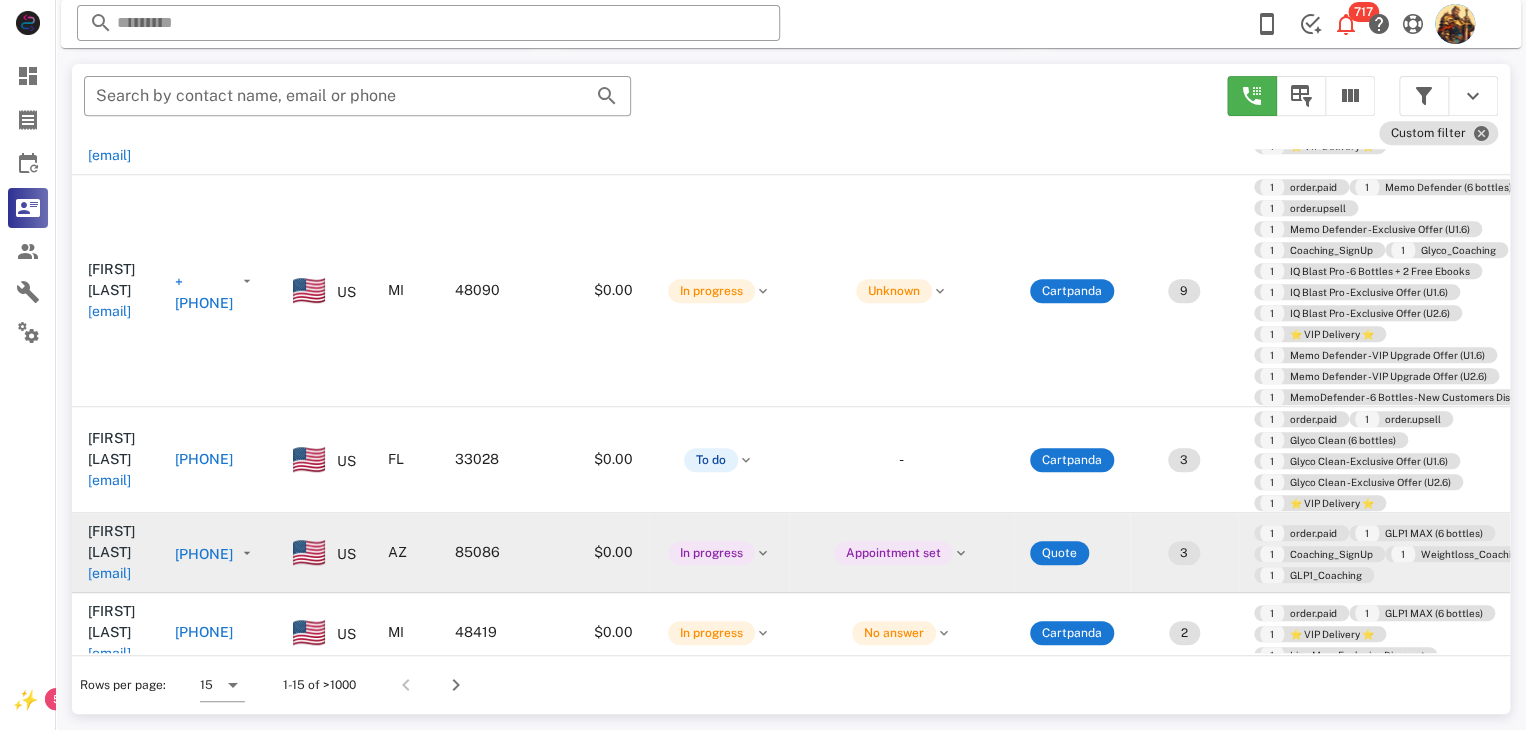 scroll, scrollTop: 183, scrollLeft: 0, axis: vertical 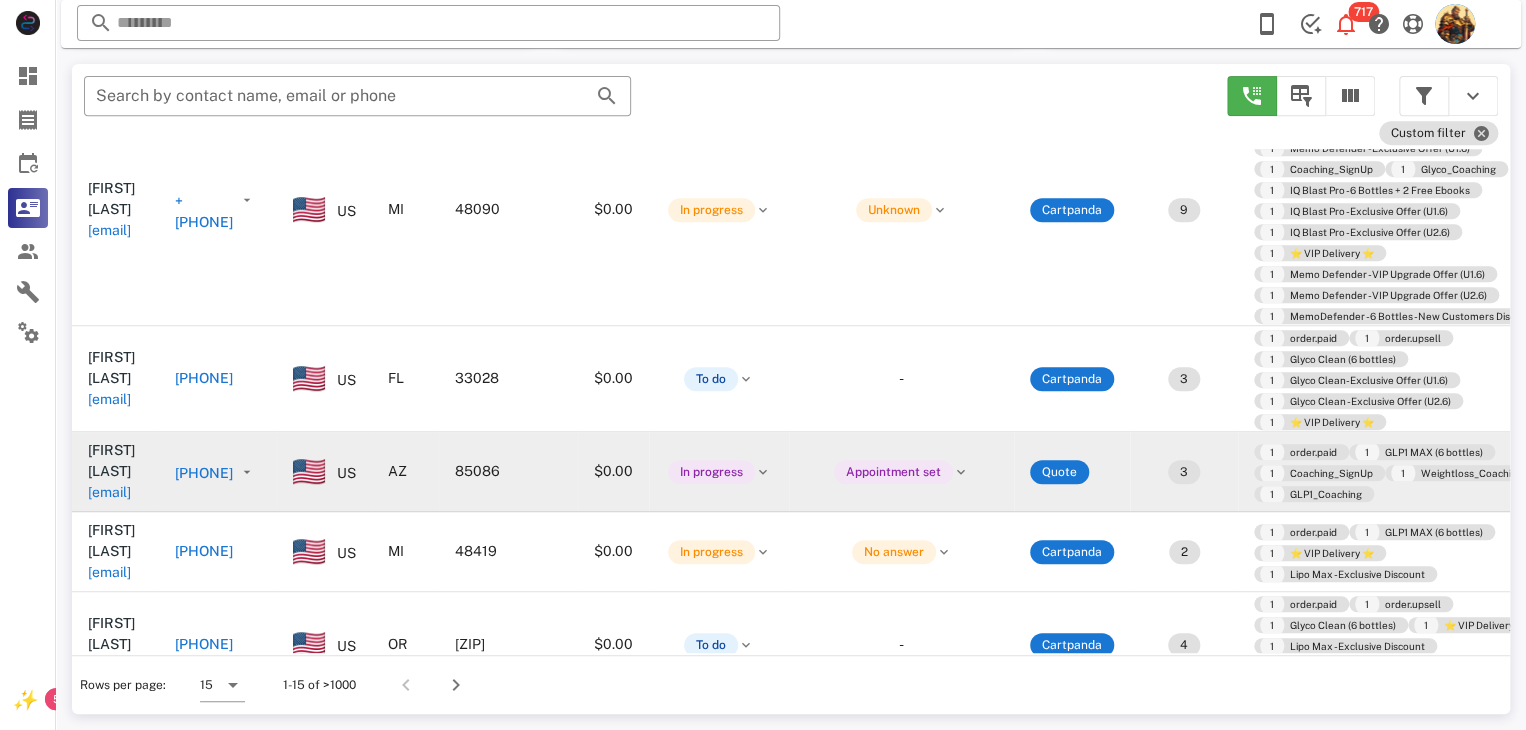 drag, startPoint x: 1500, startPoint y: 401, endPoint x: 54, endPoint y: 53, distance: 1487.2861 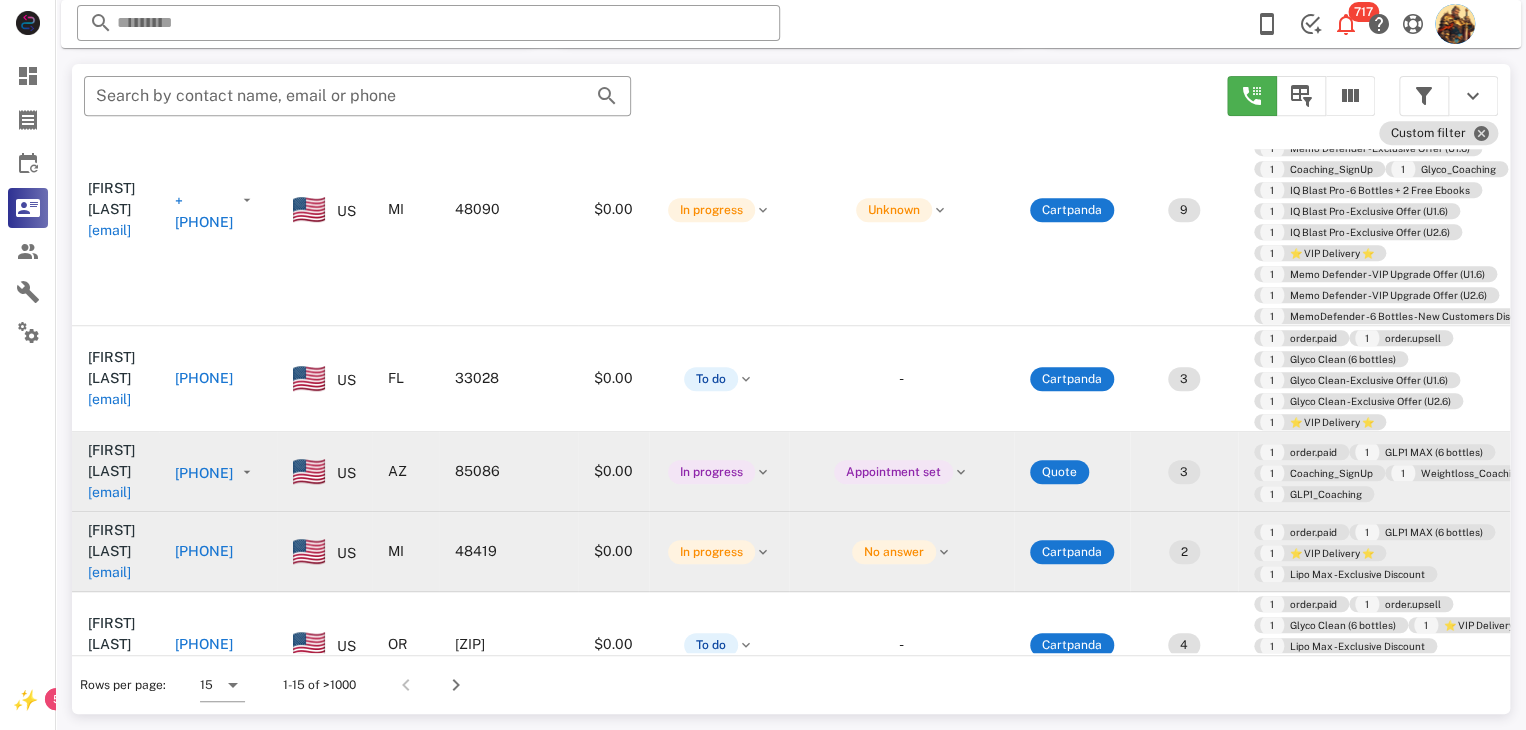click on "wcolter57@gmail.com" at bounding box center (109, 572) 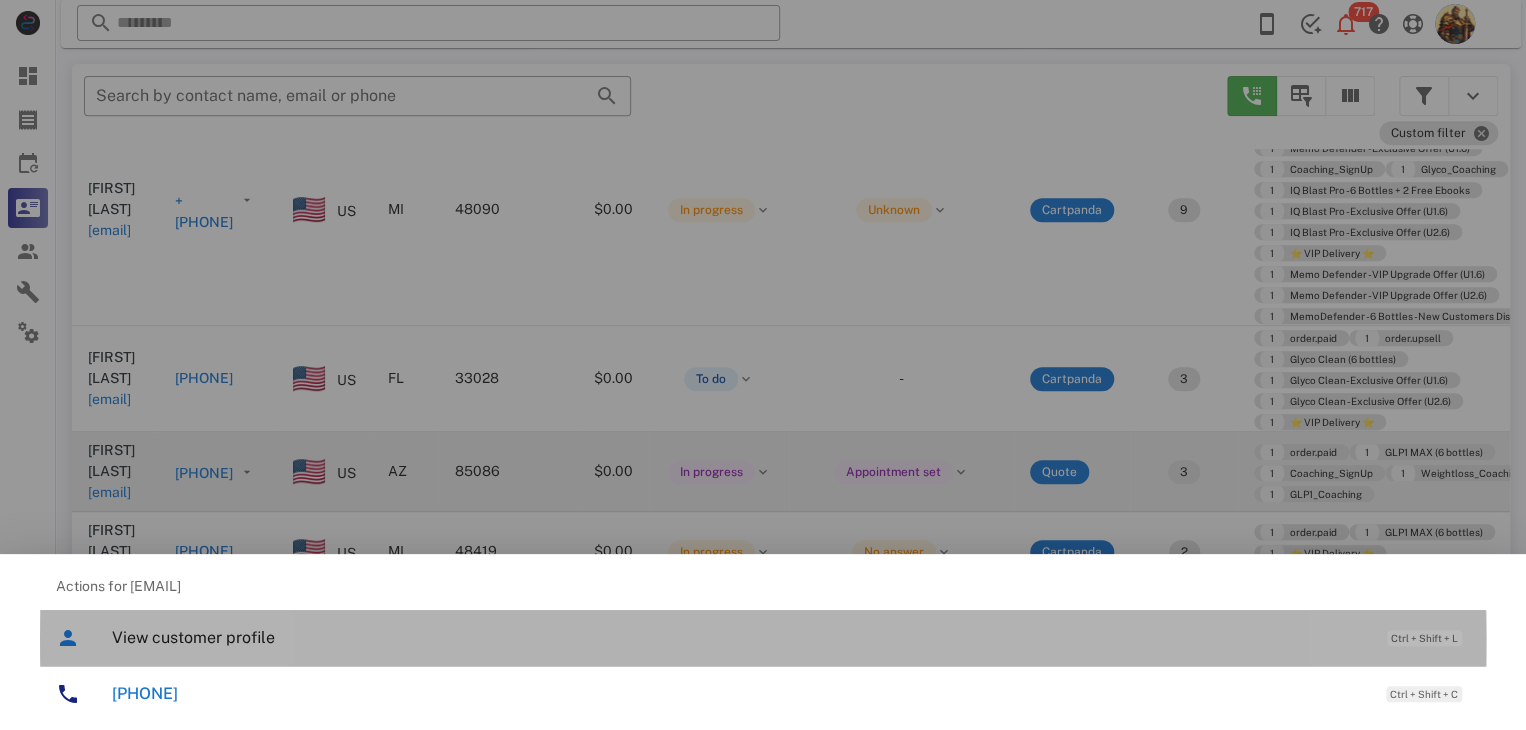 click on "View customer profile" at bounding box center (739, 637) 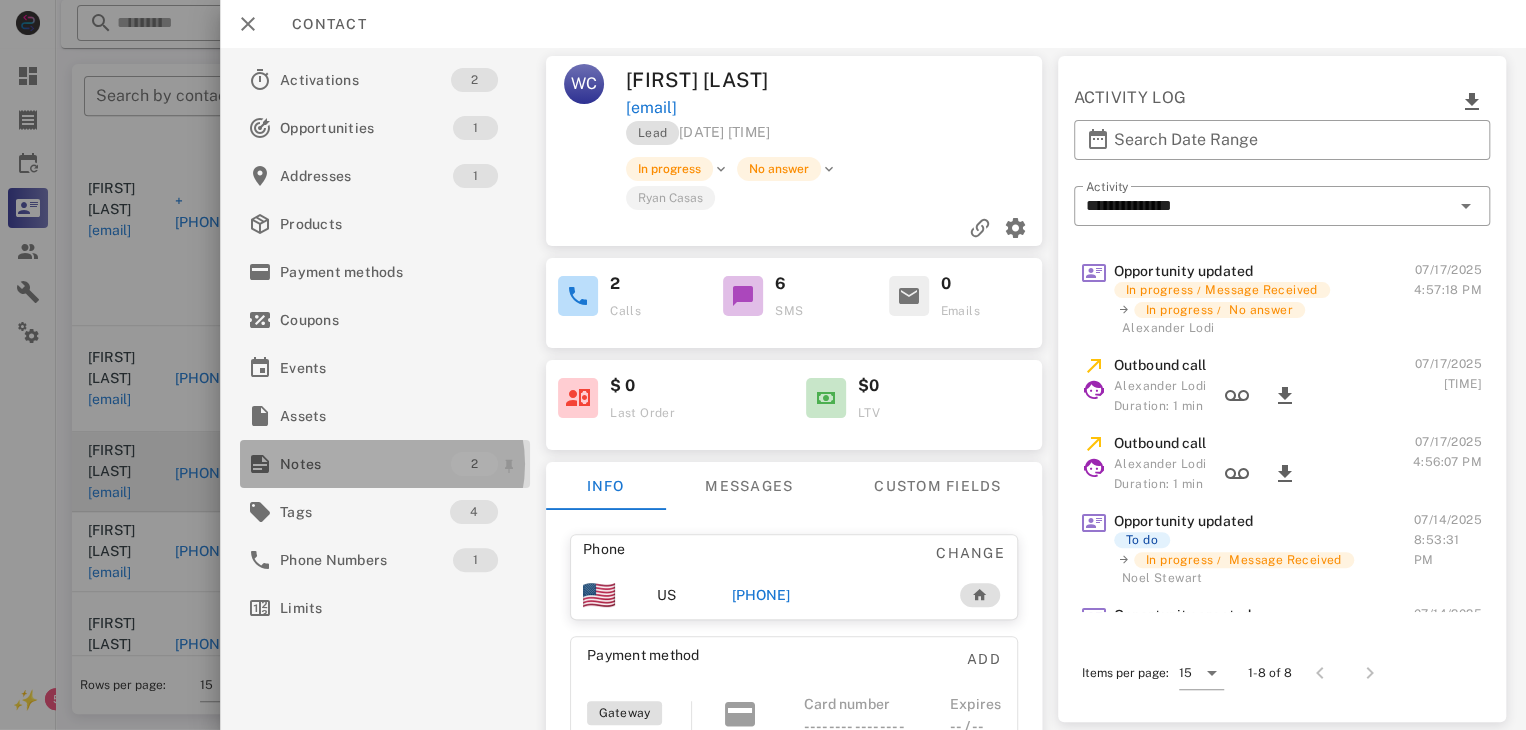 click on "Notes" at bounding box center [365, 464] 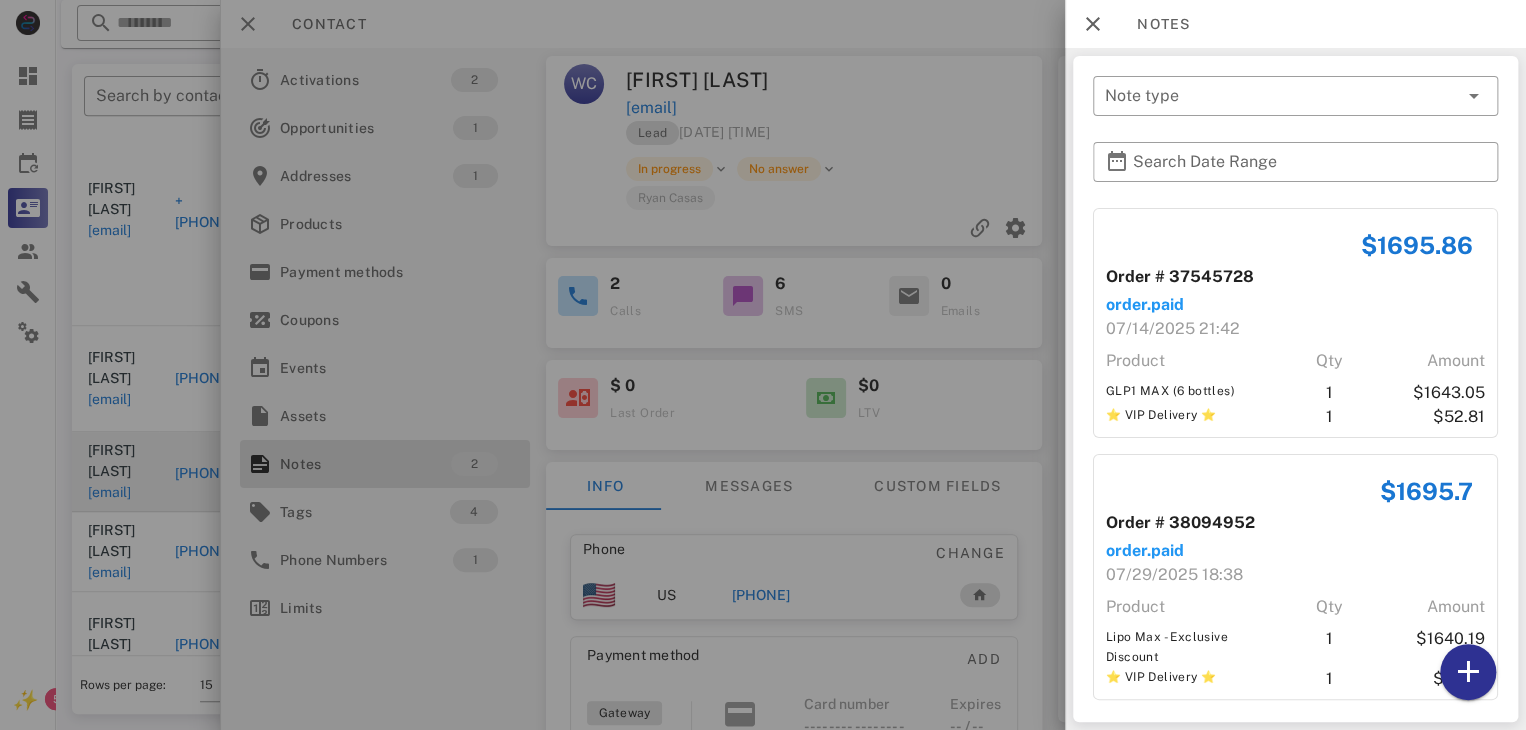click at bounding box center [763, 365] 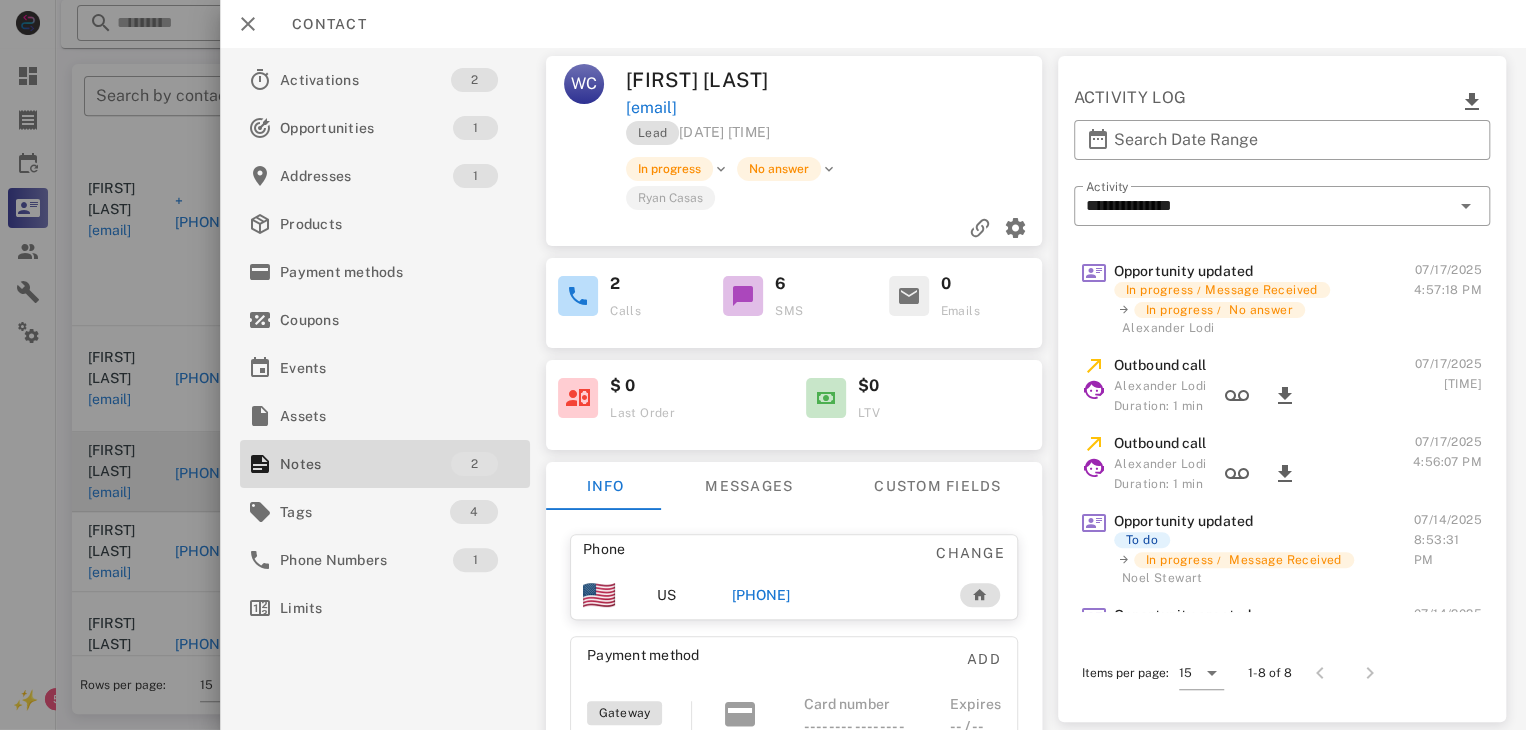 click on "+14192790887" at bounding box center [761, 595] 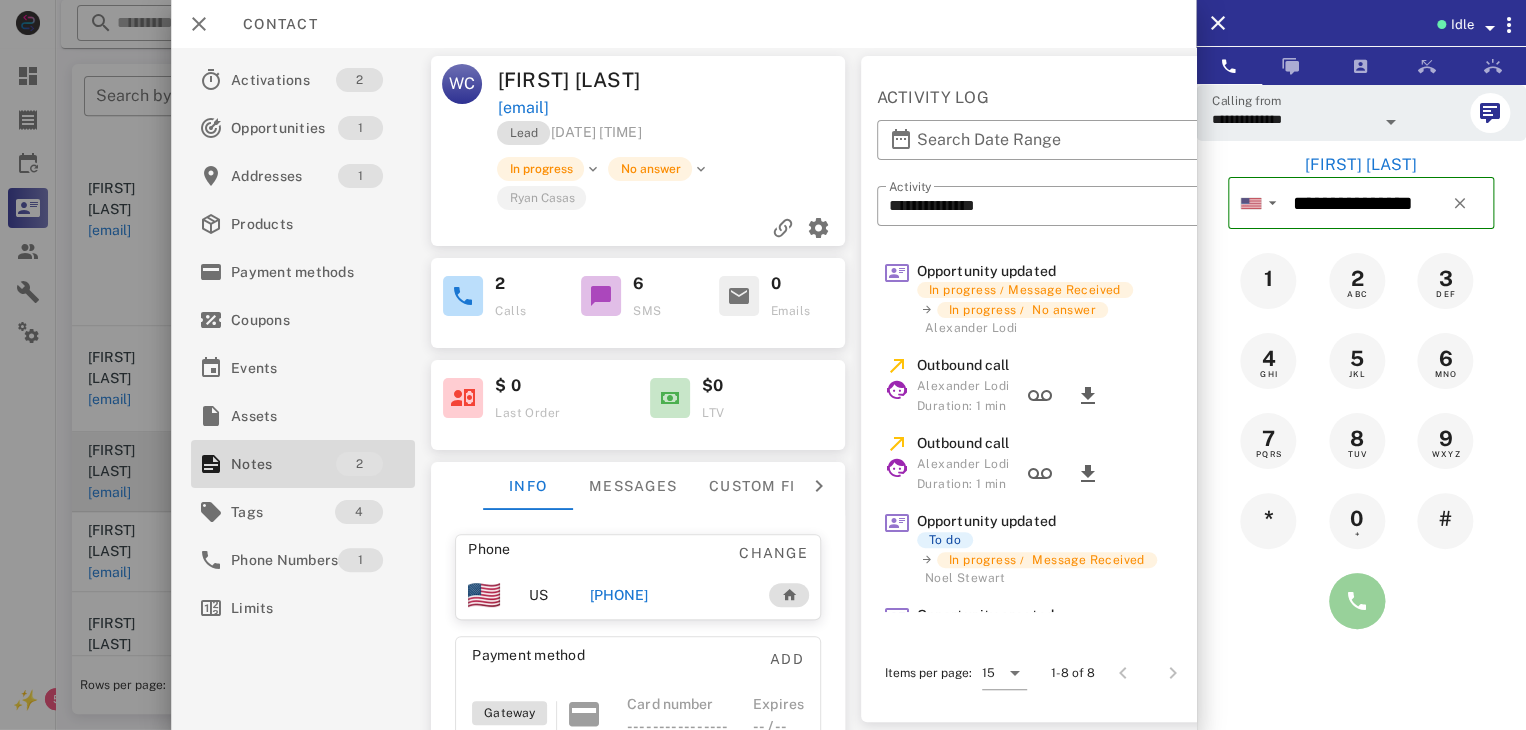 click at bounding box center [1357, 601] 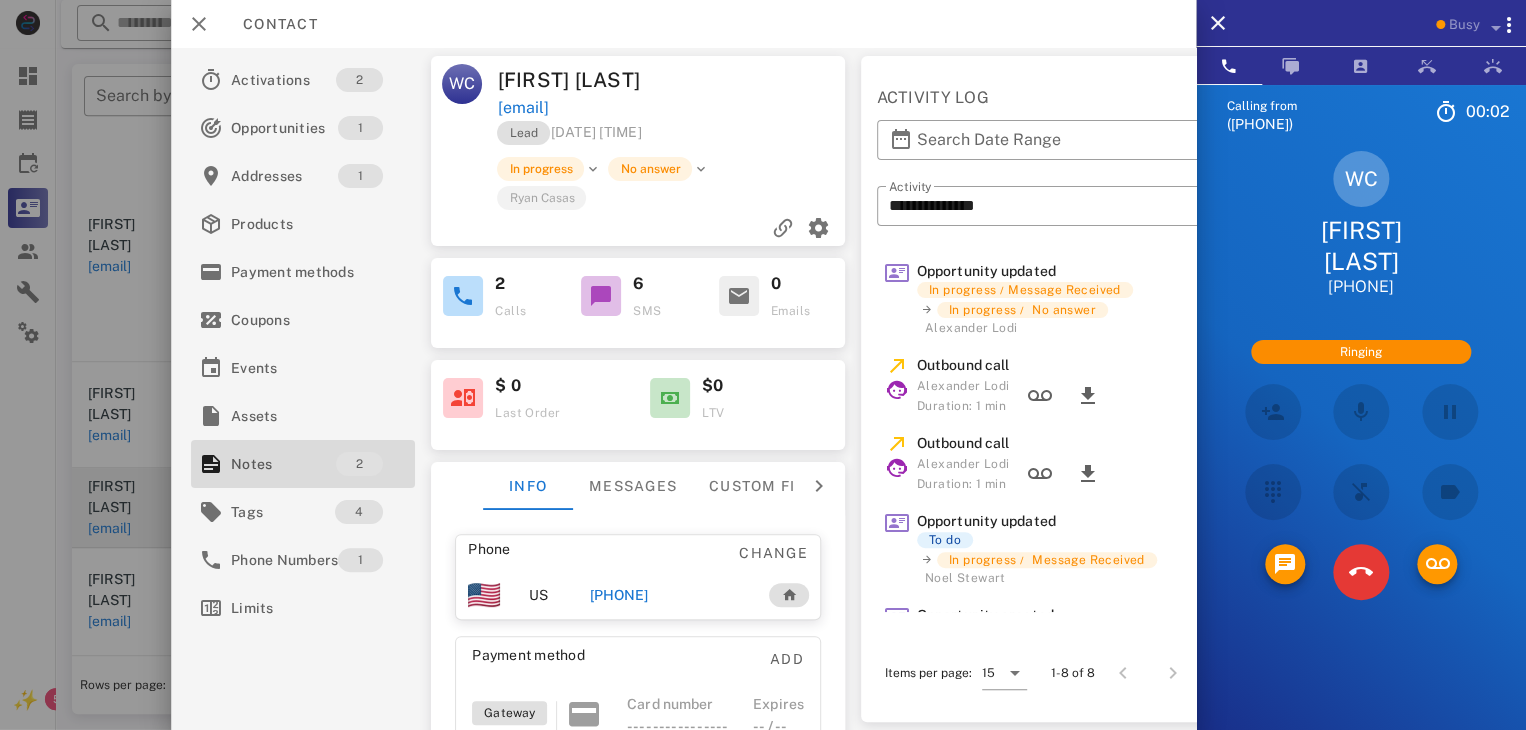 scroll, scrollTop: 120, scrollLeft: 0, axis: vertical 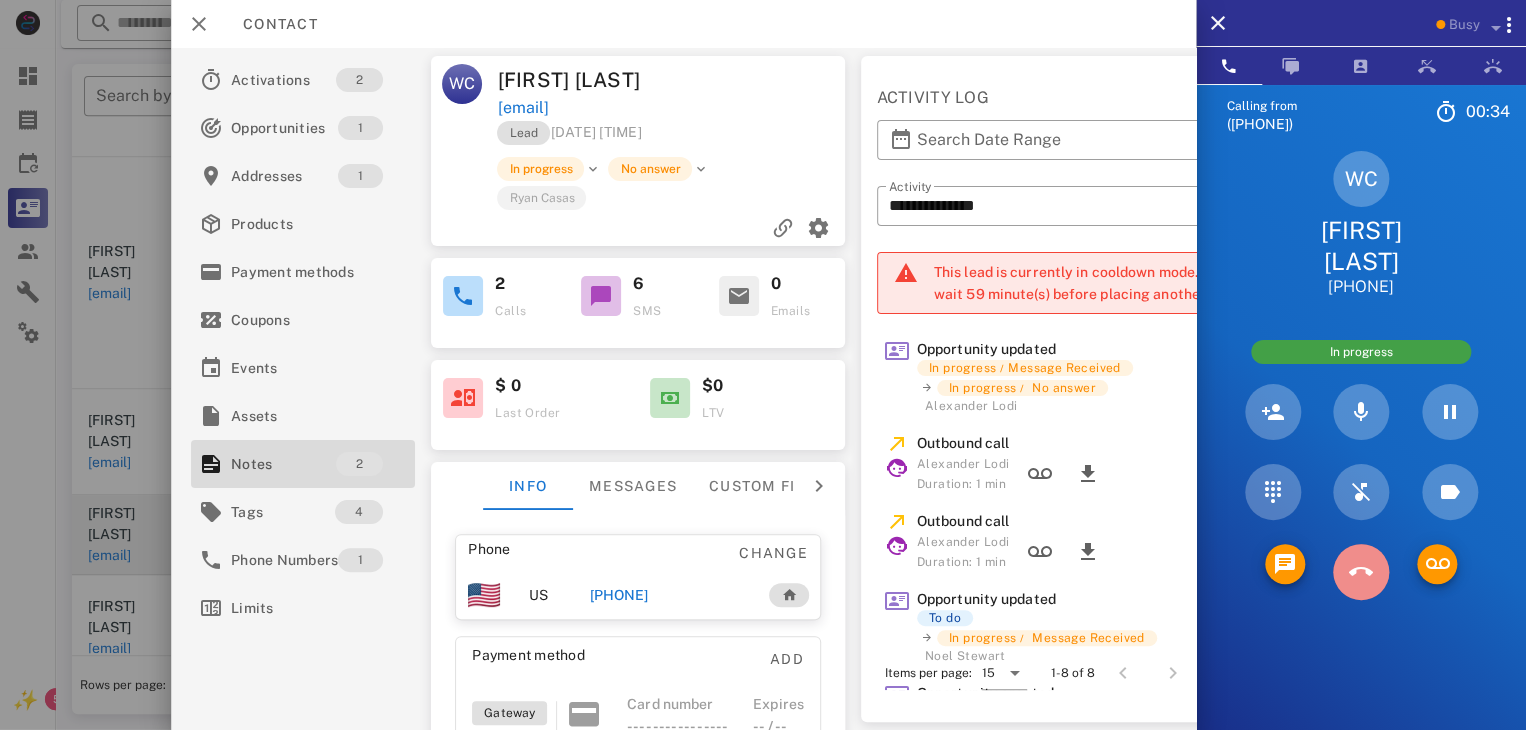 click at bounding box center [1361, 572] 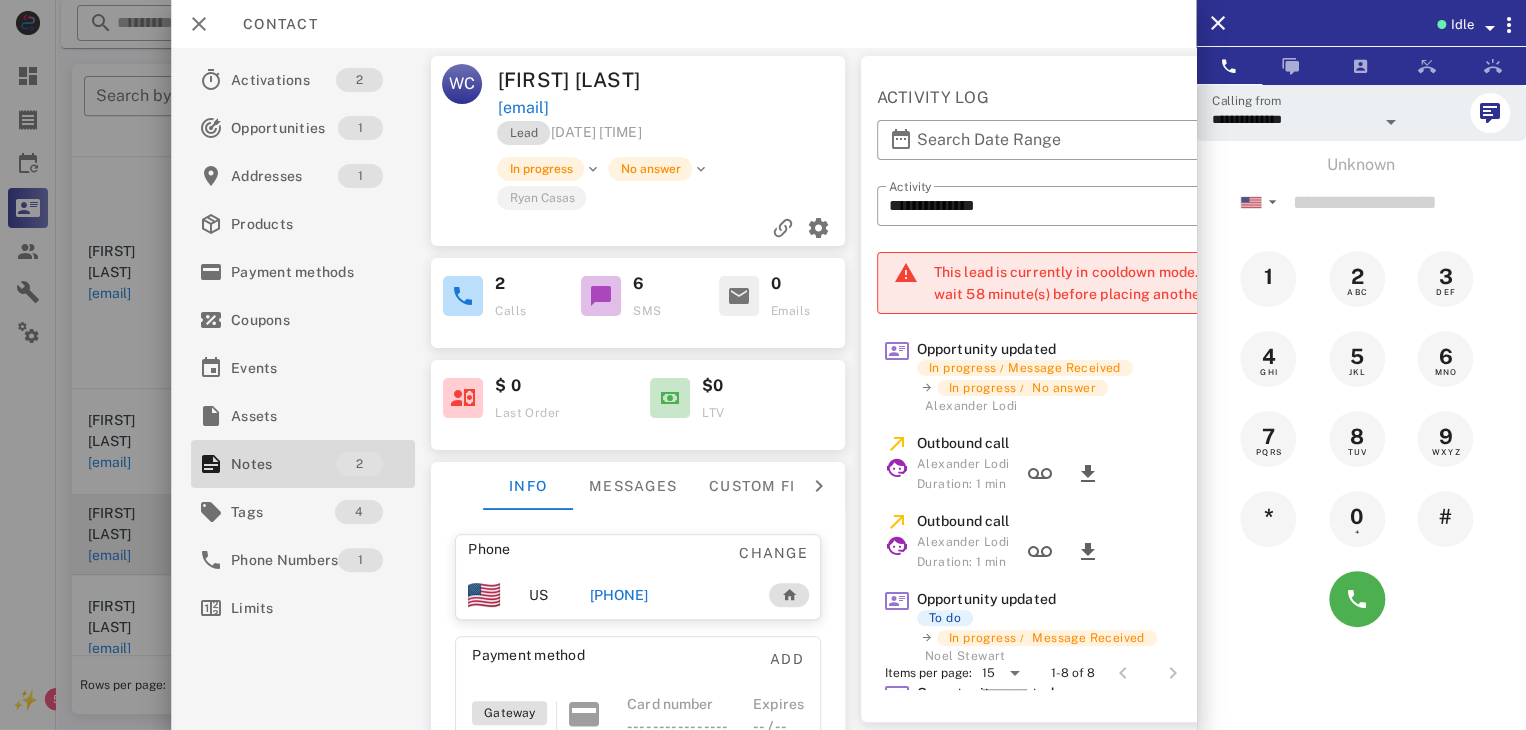 click on "+14192790887" at bounding box center [618, 595] 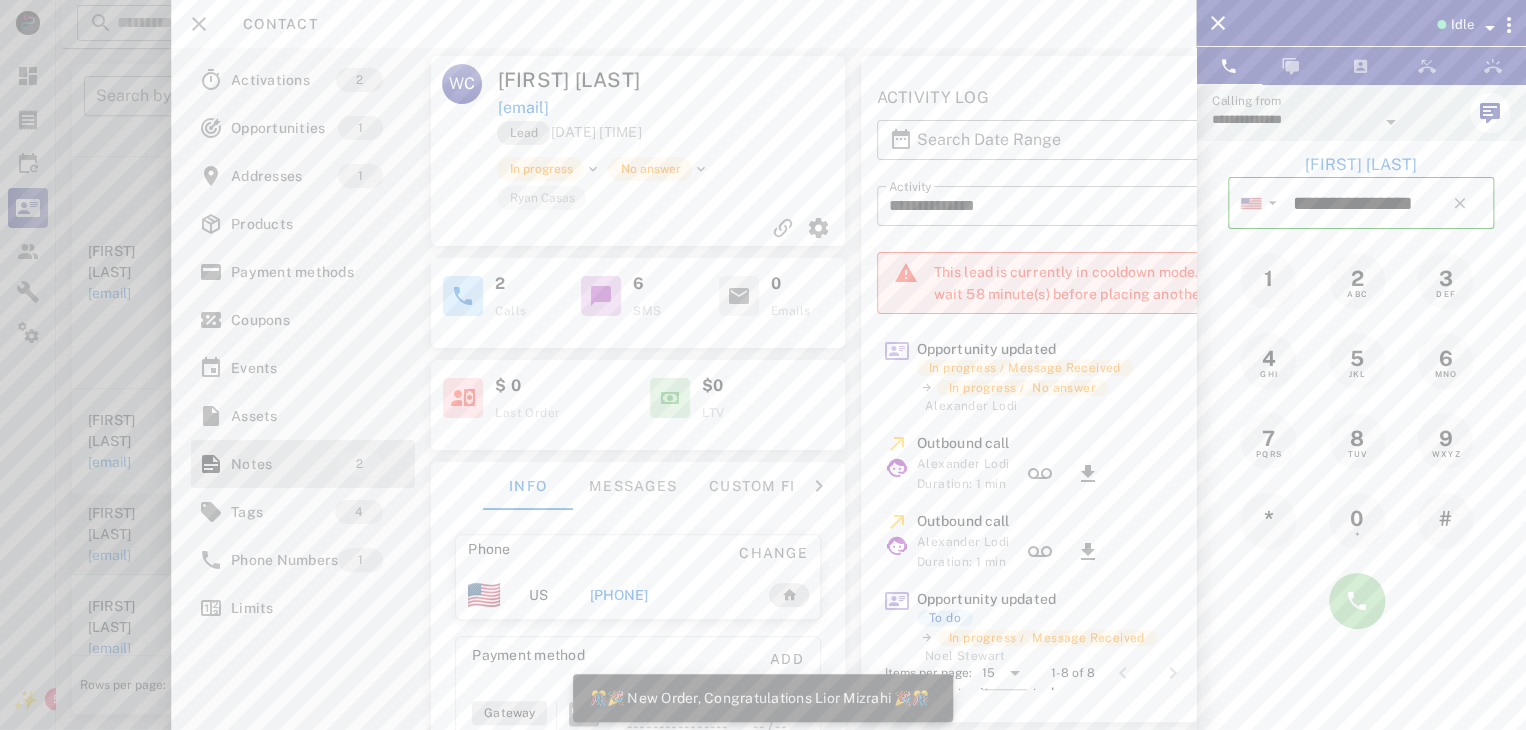 click at bounding box center (1357, 601) 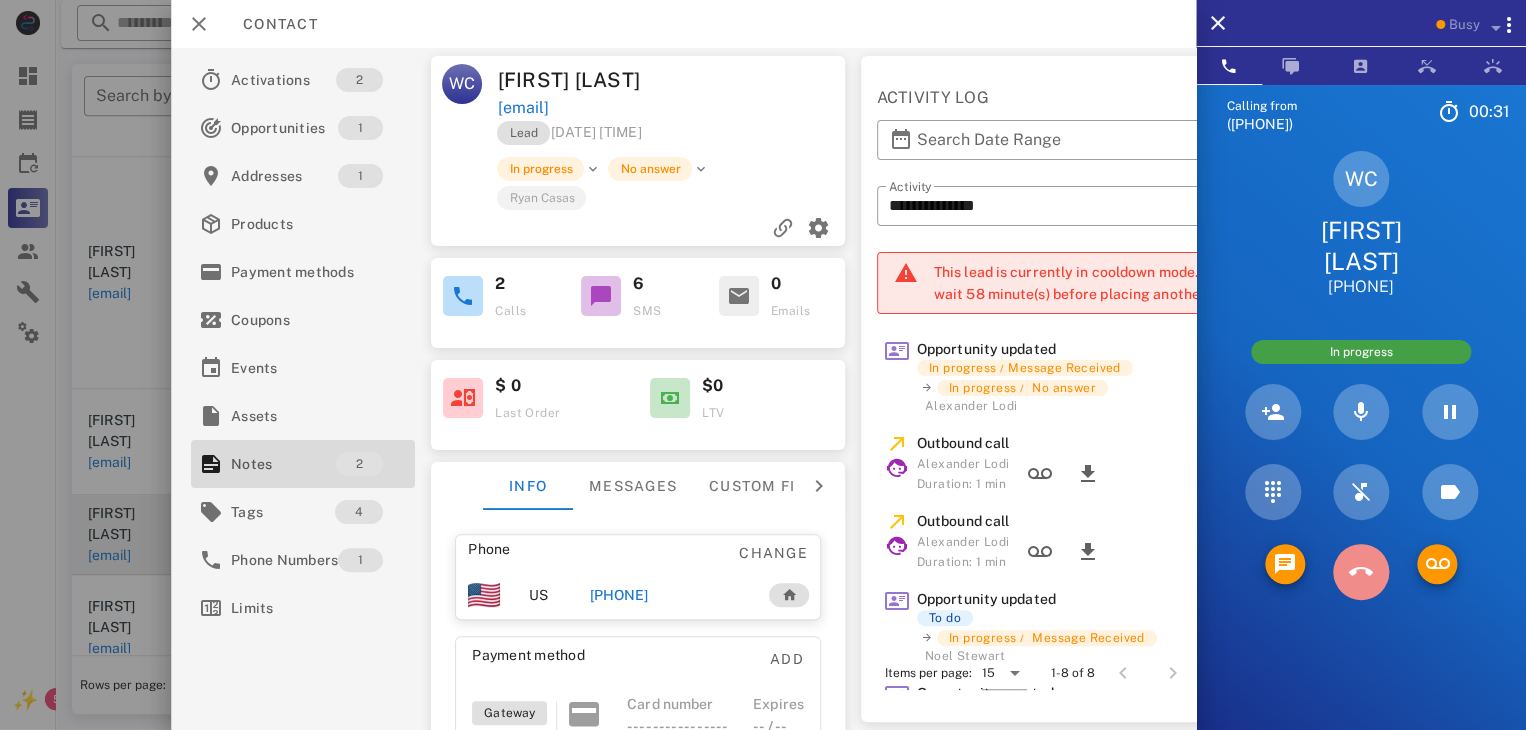 click at bounding box center [1361, 572] 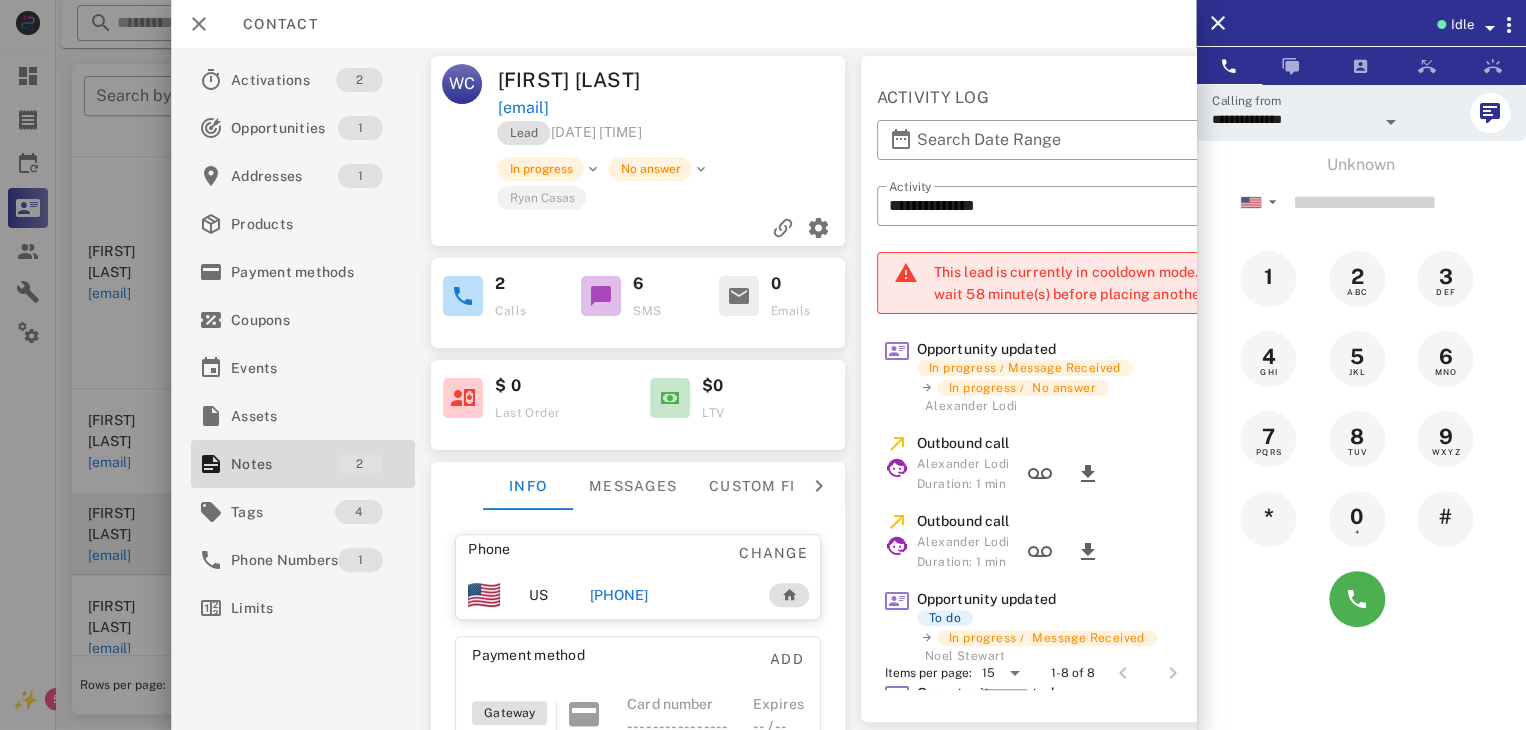 click at bounding box center (763, 365) 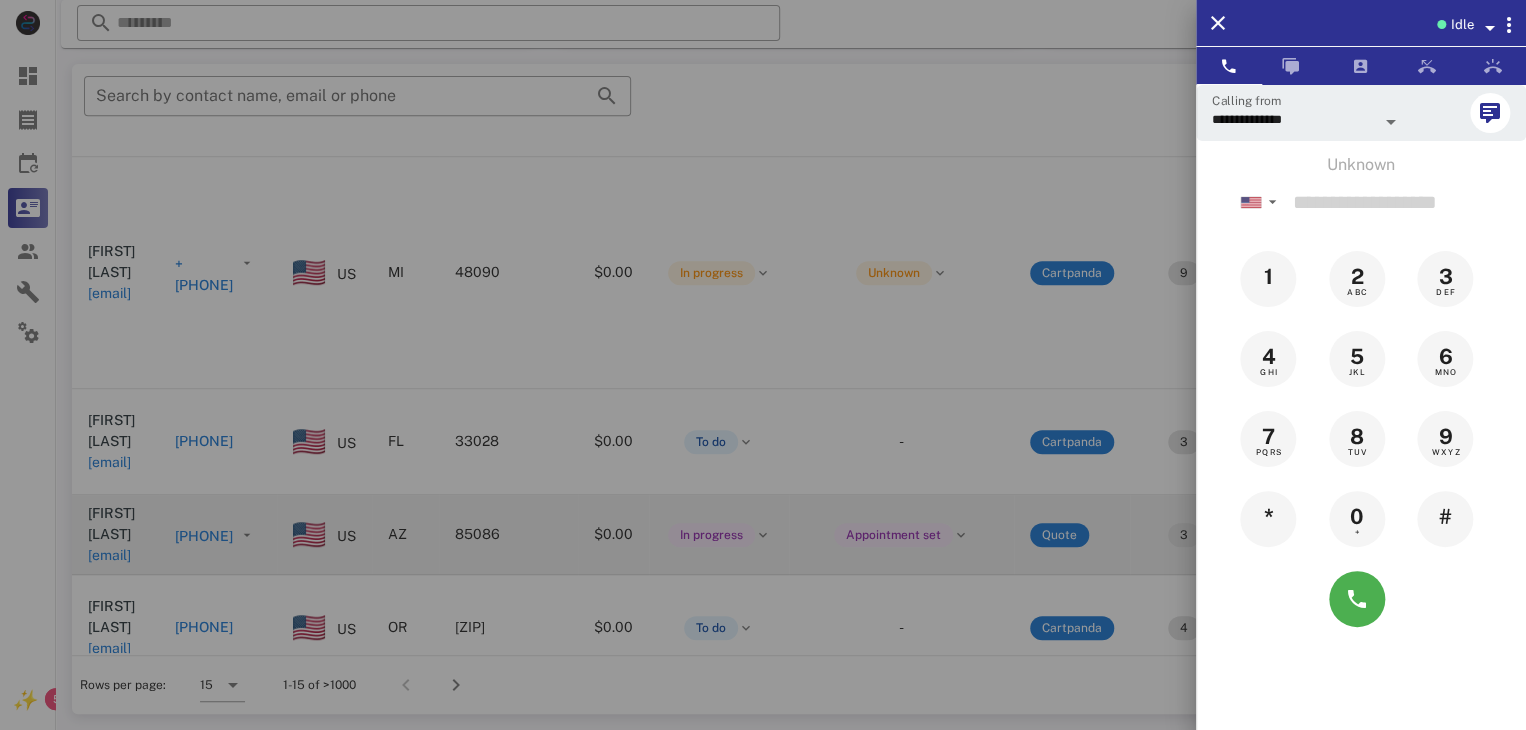 click at bounding box center (763, 365) 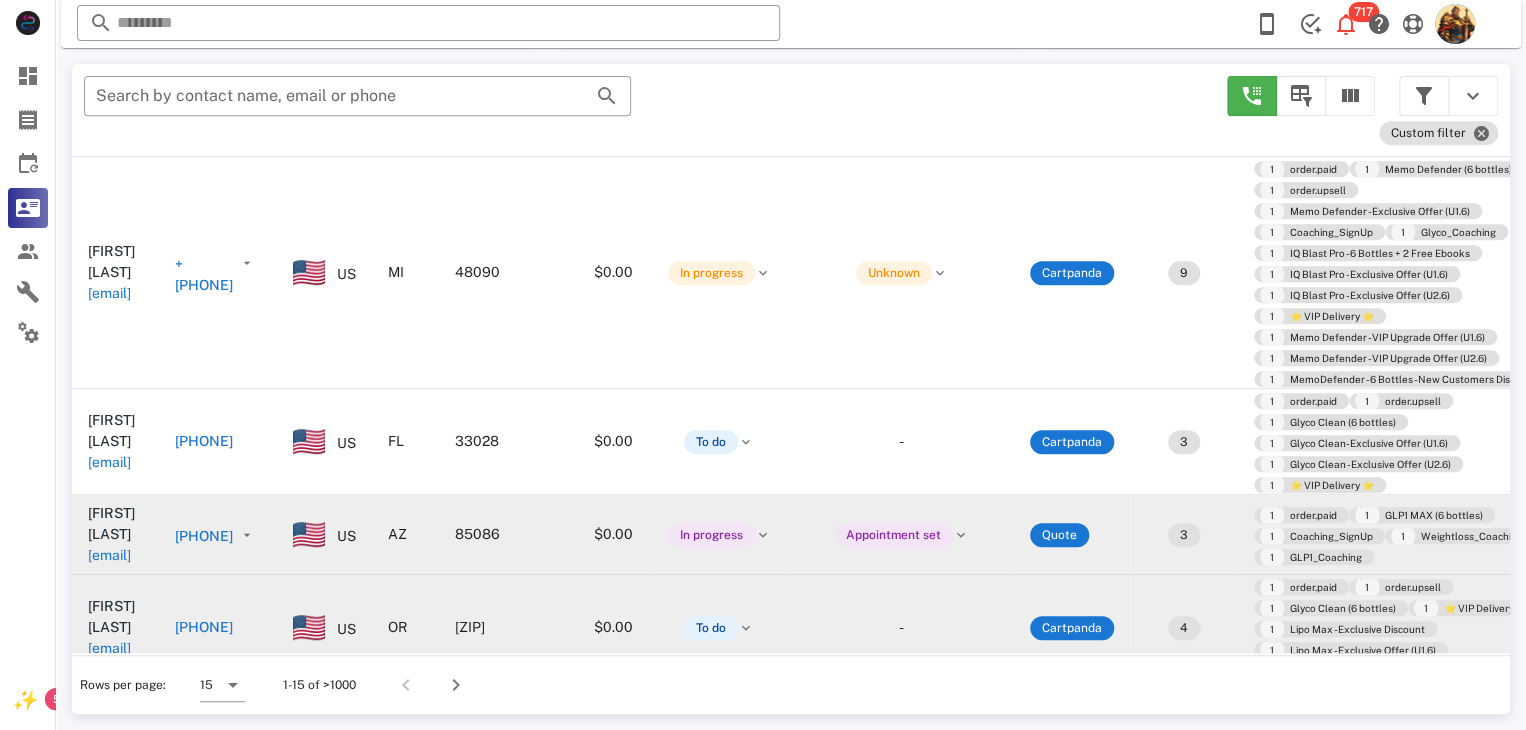 click on "3msando@gmail.com" at bounding box center [109, 648] 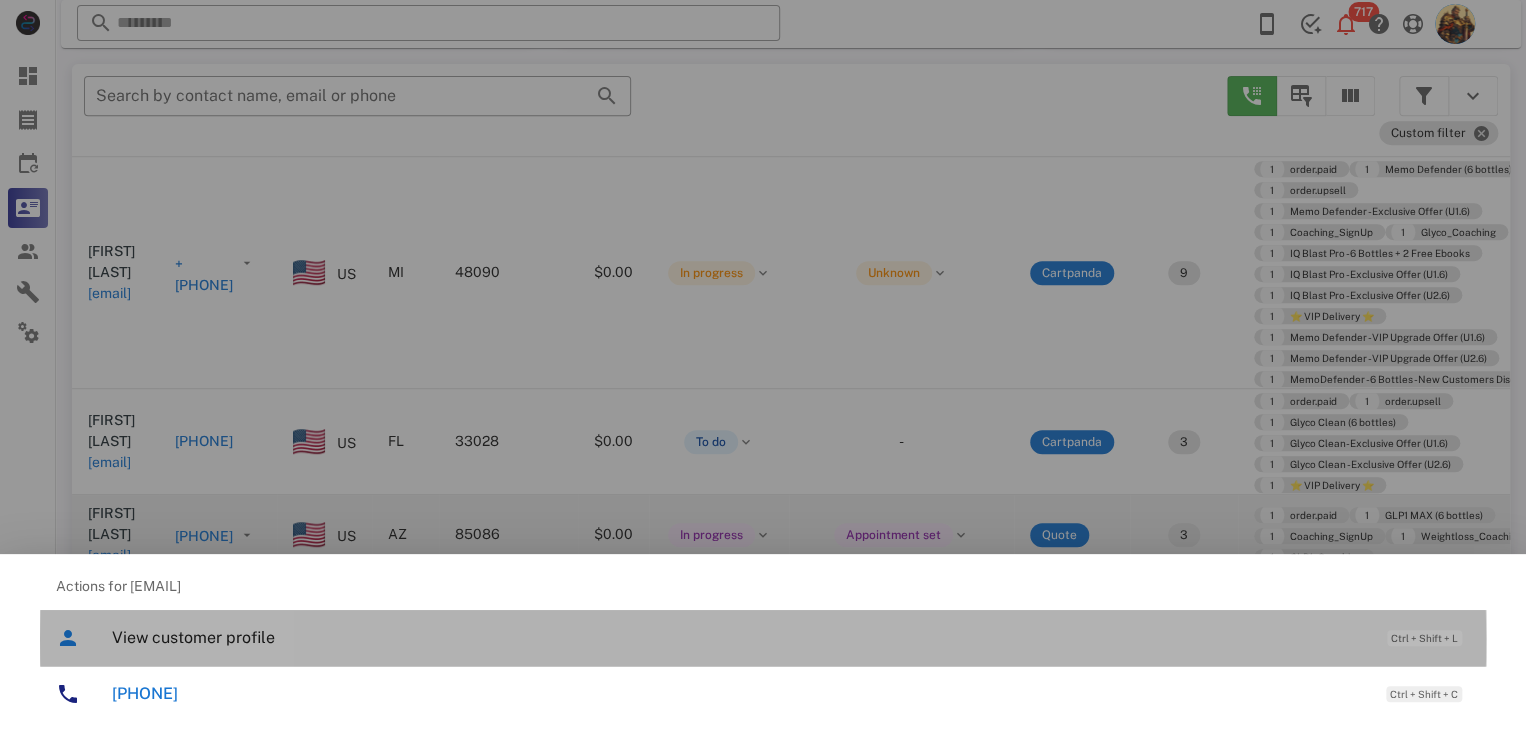 click on "View customer profile Ctrl + Shift + L" at bounding box center [791, 637] 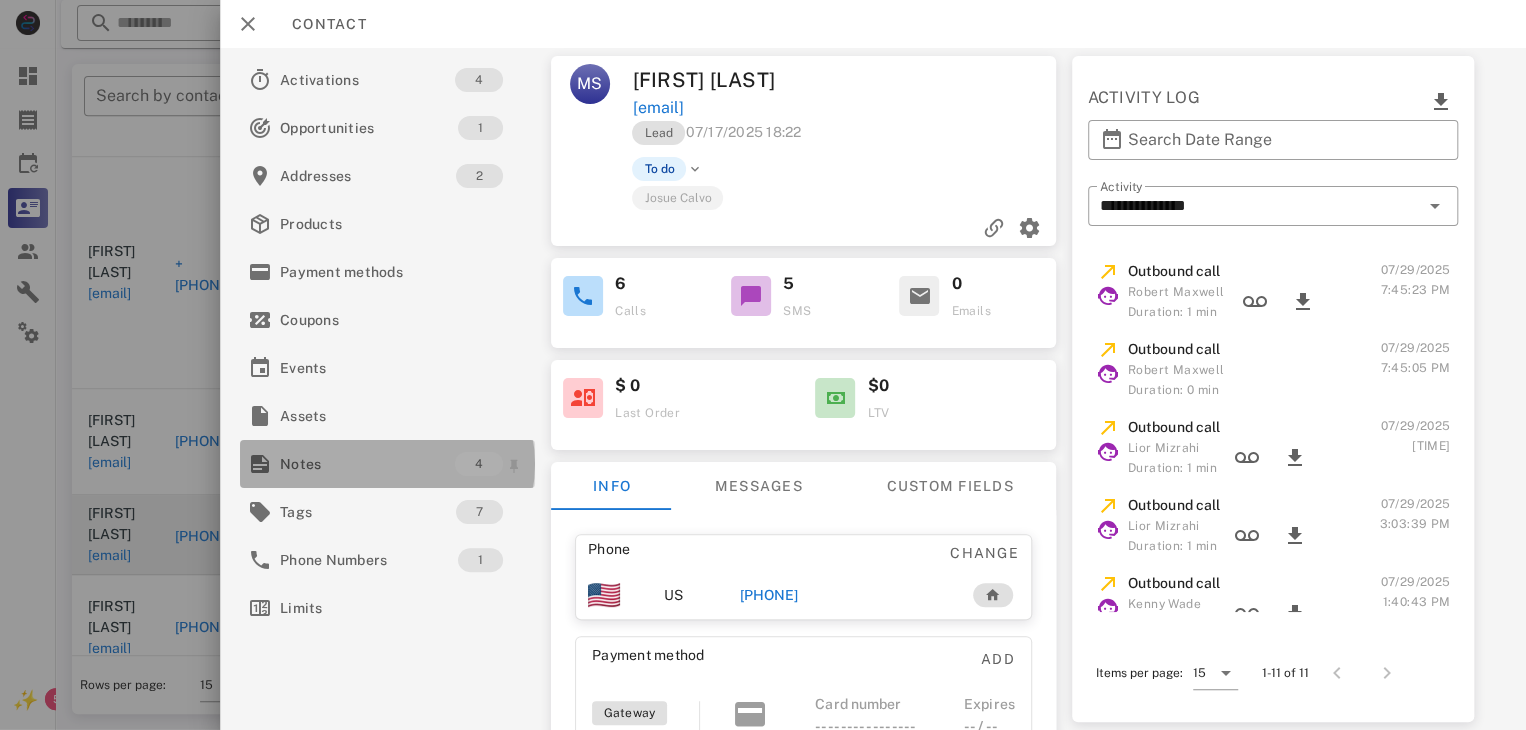 click on "Notes" at bounding box center (367, 464) 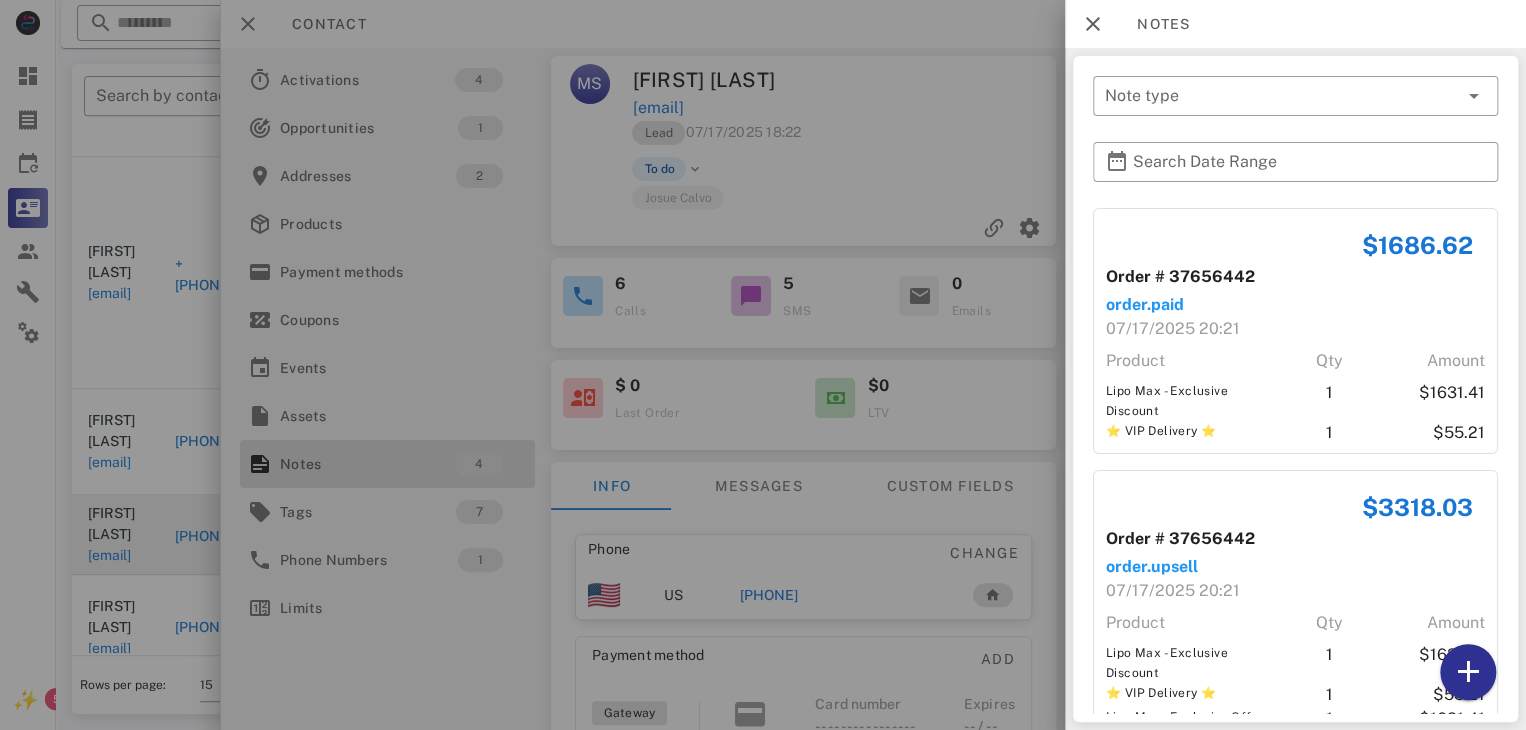 click at bounding box center (763, 365) 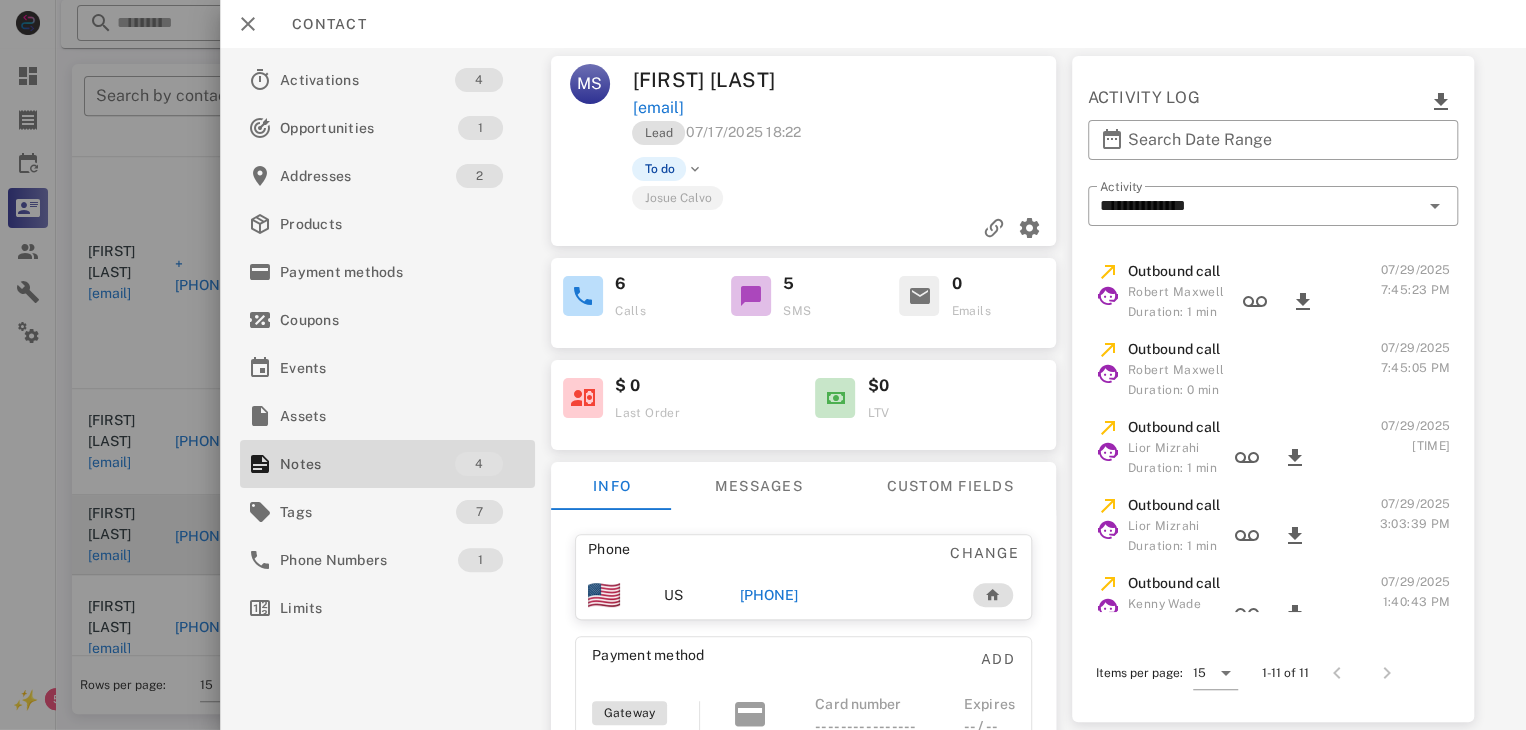drag, startPoint x: 759, startPoint y: 630, endPoint x: 749, endPoint y: 629, distance: 10.049875 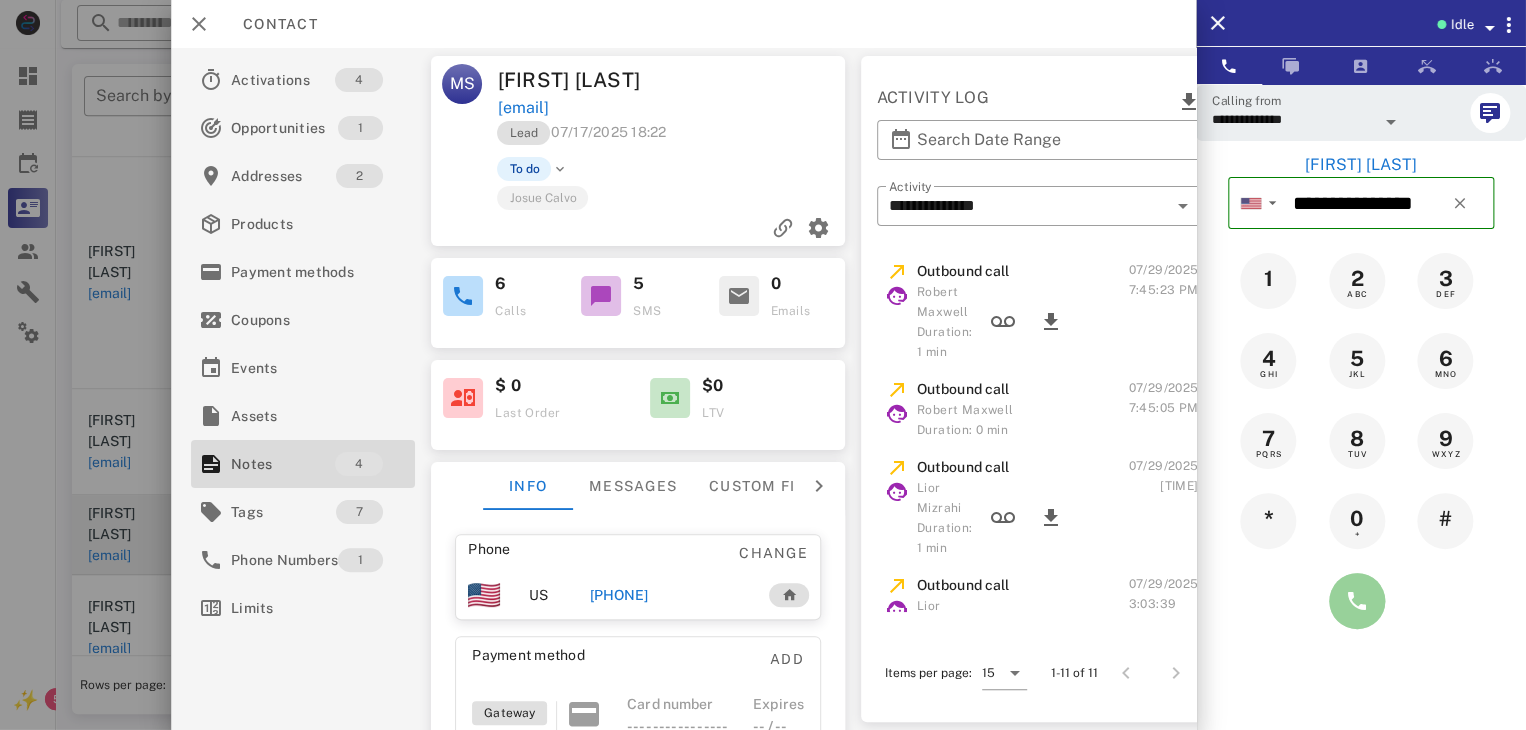 click at bounding box center [1357, 601] 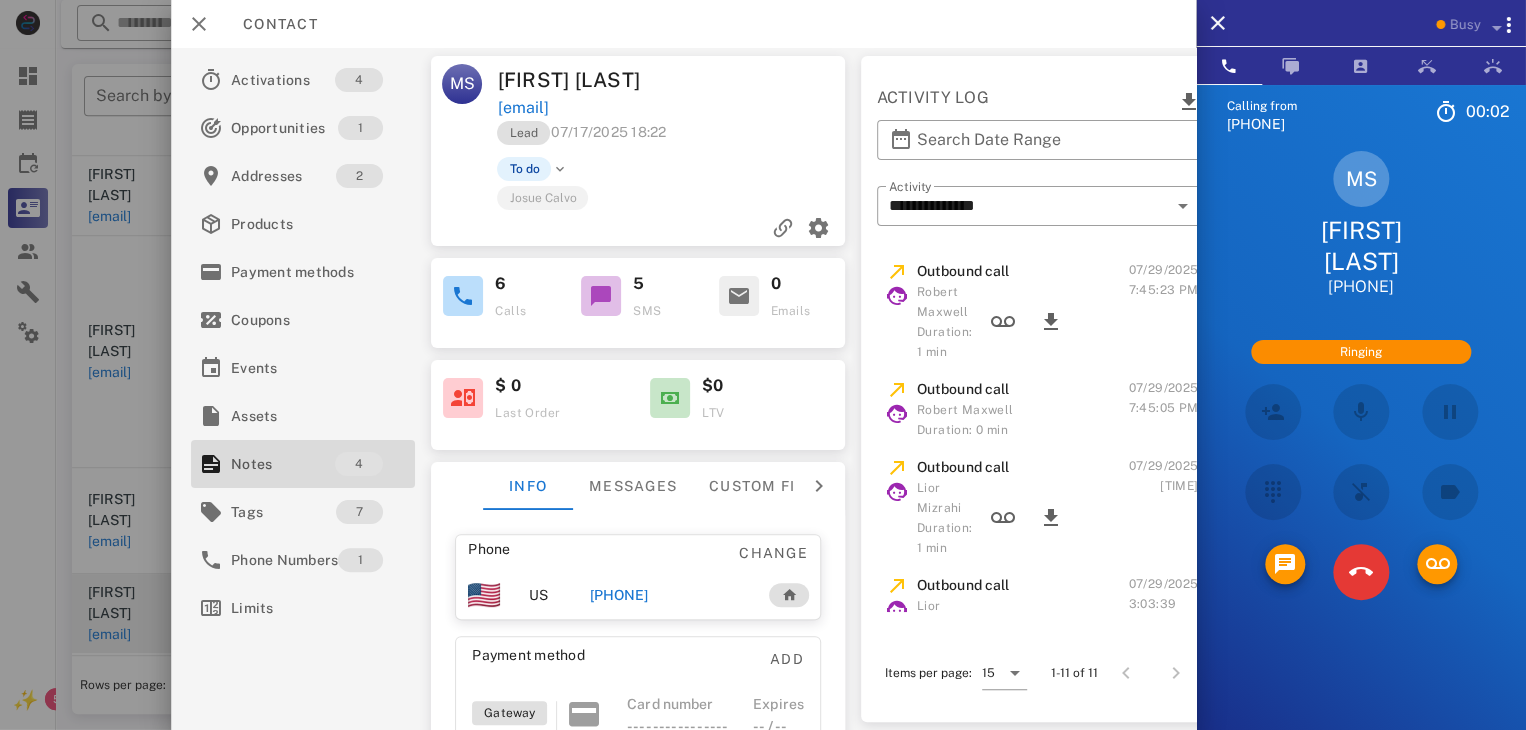 scroll, scrollTop: 13, scrollLeft: 0, axis: vertical 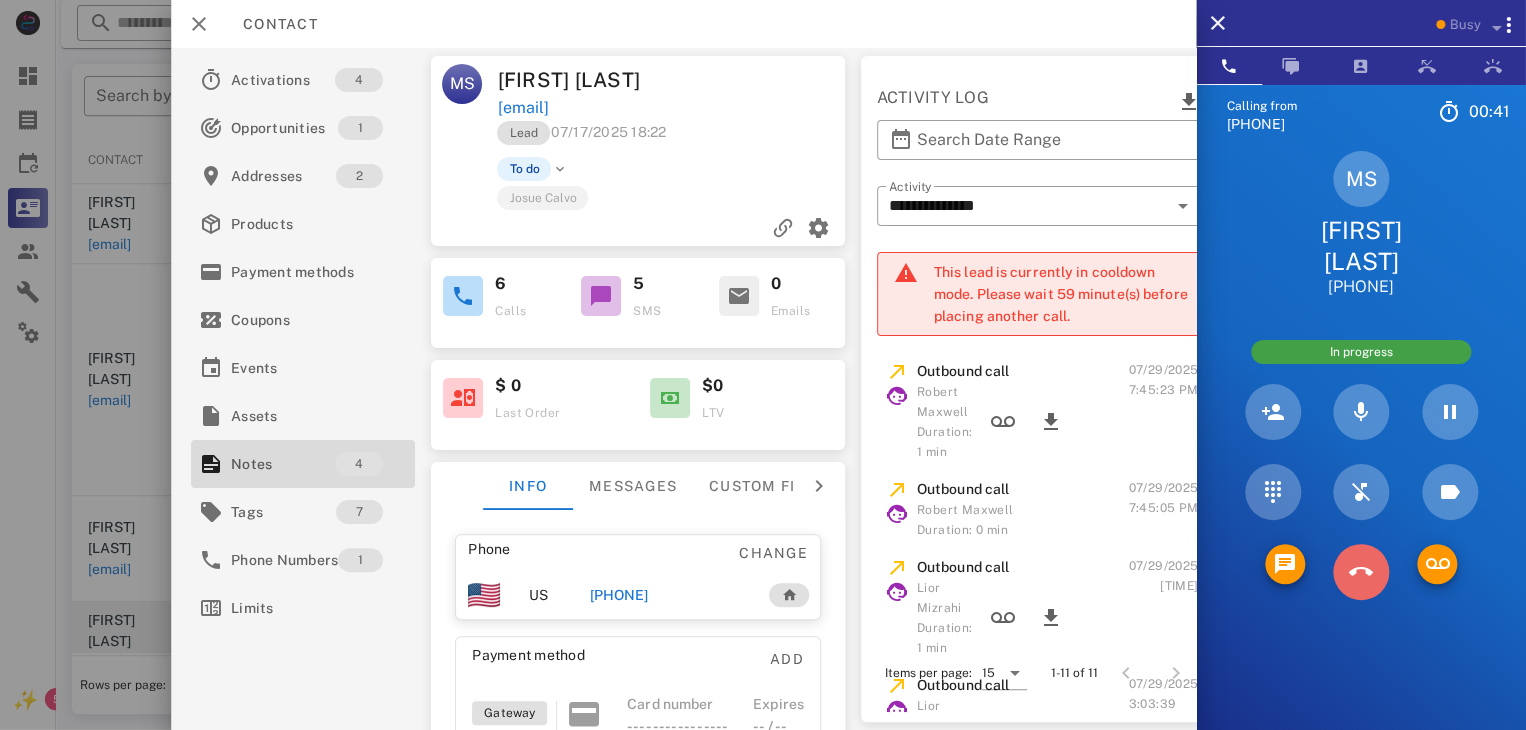 click at bounding box center (1361, 572) 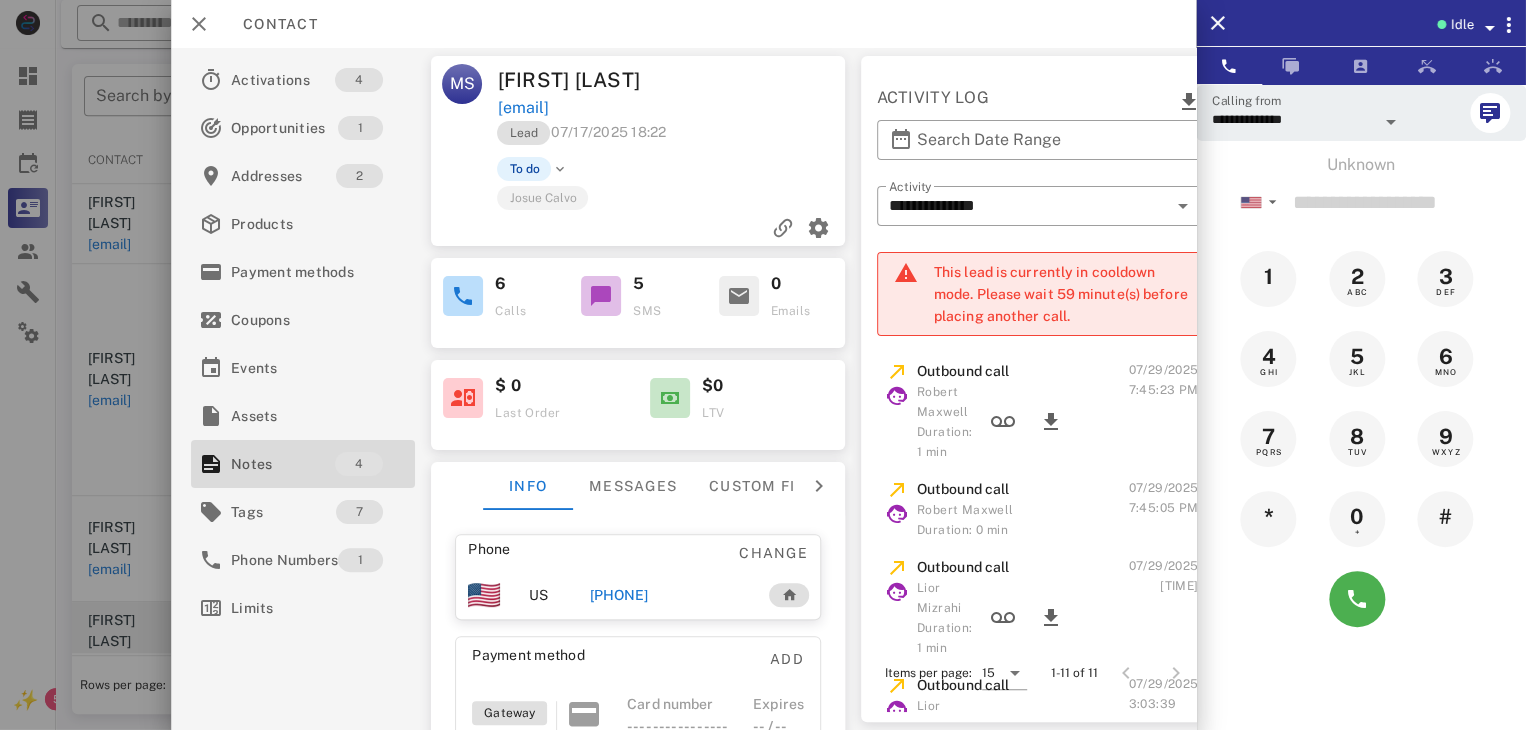 click at bounding box center (763, 365) 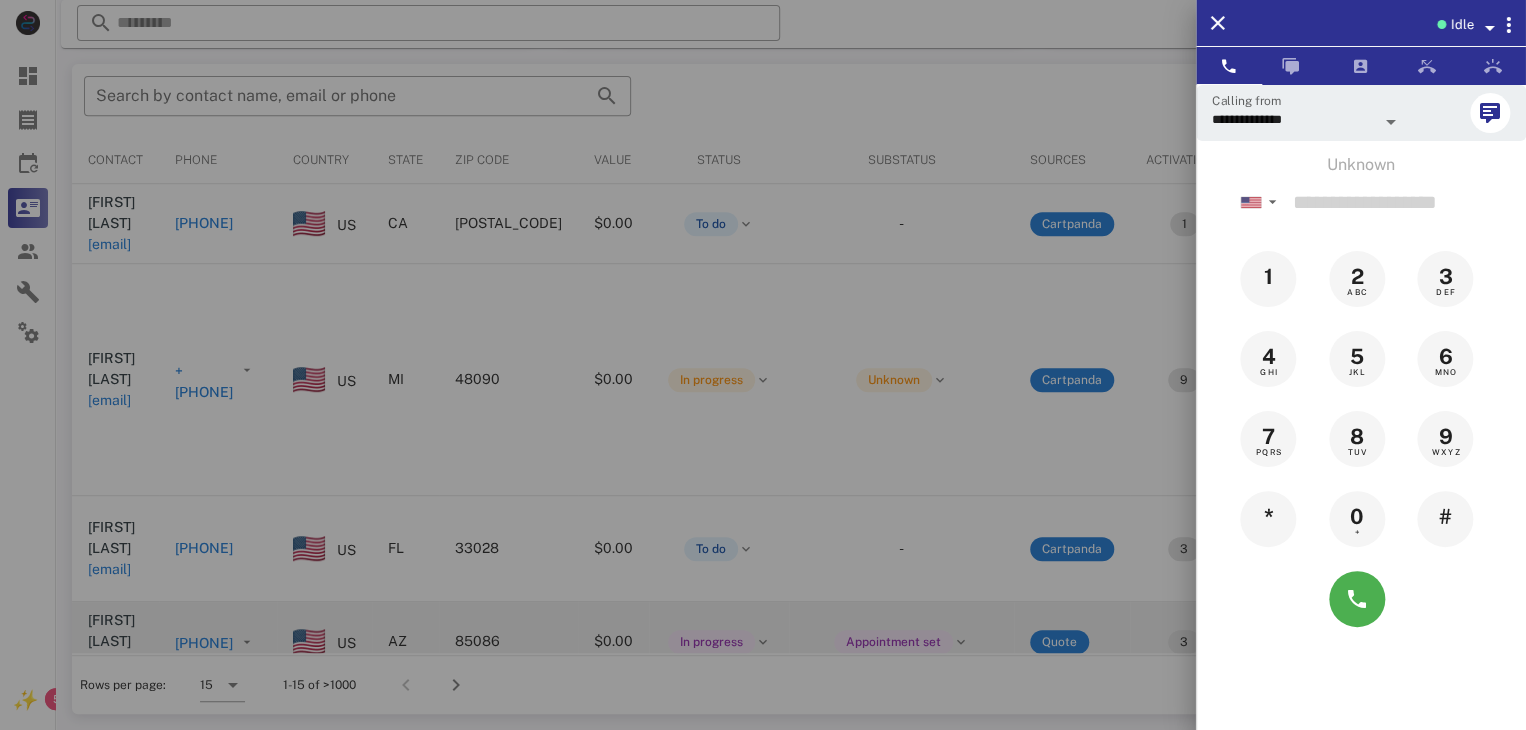 click at bounding box center (763, 365) 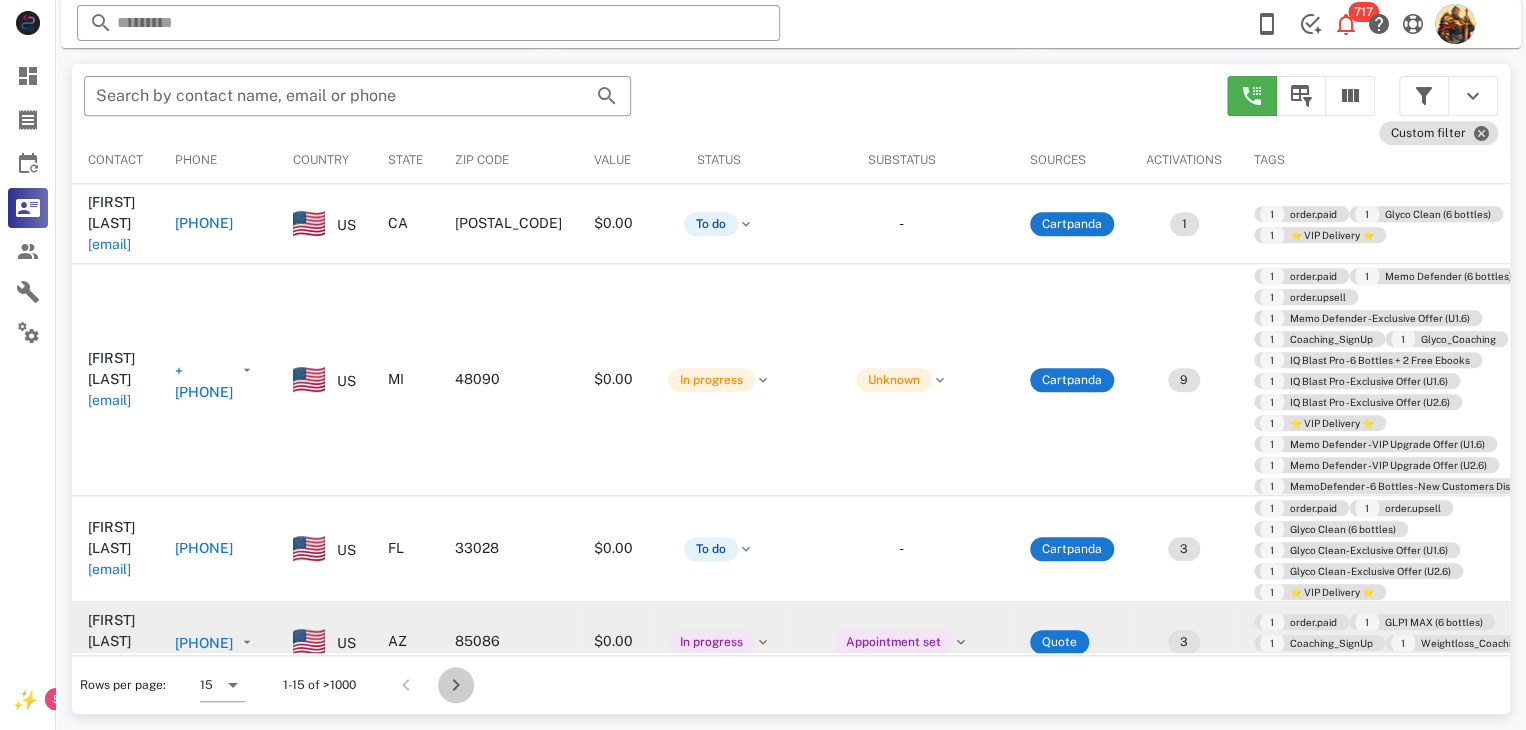 click at bounding box center (456, 685) 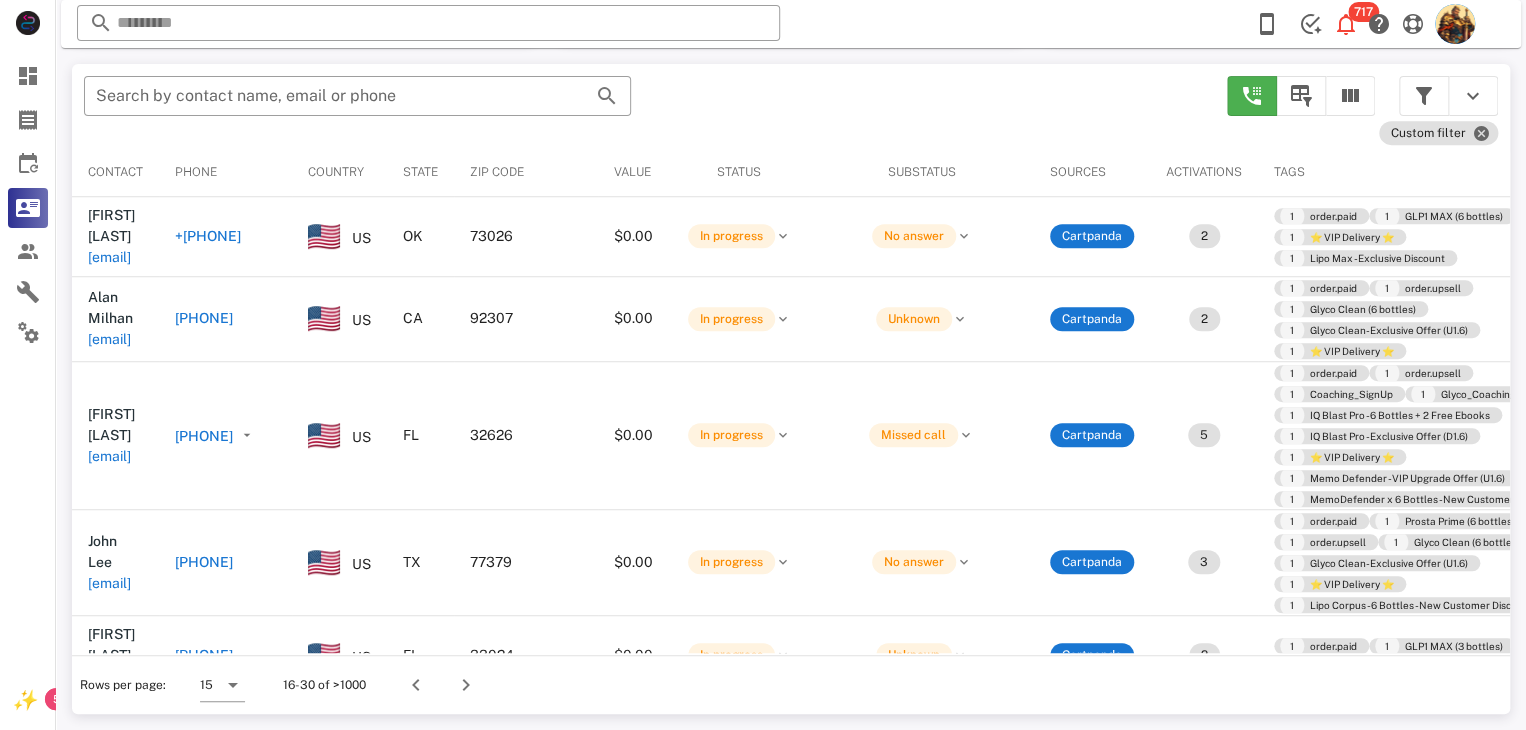 scroll, scrollTop: 380, scrollLeft: 0, axis: vertical 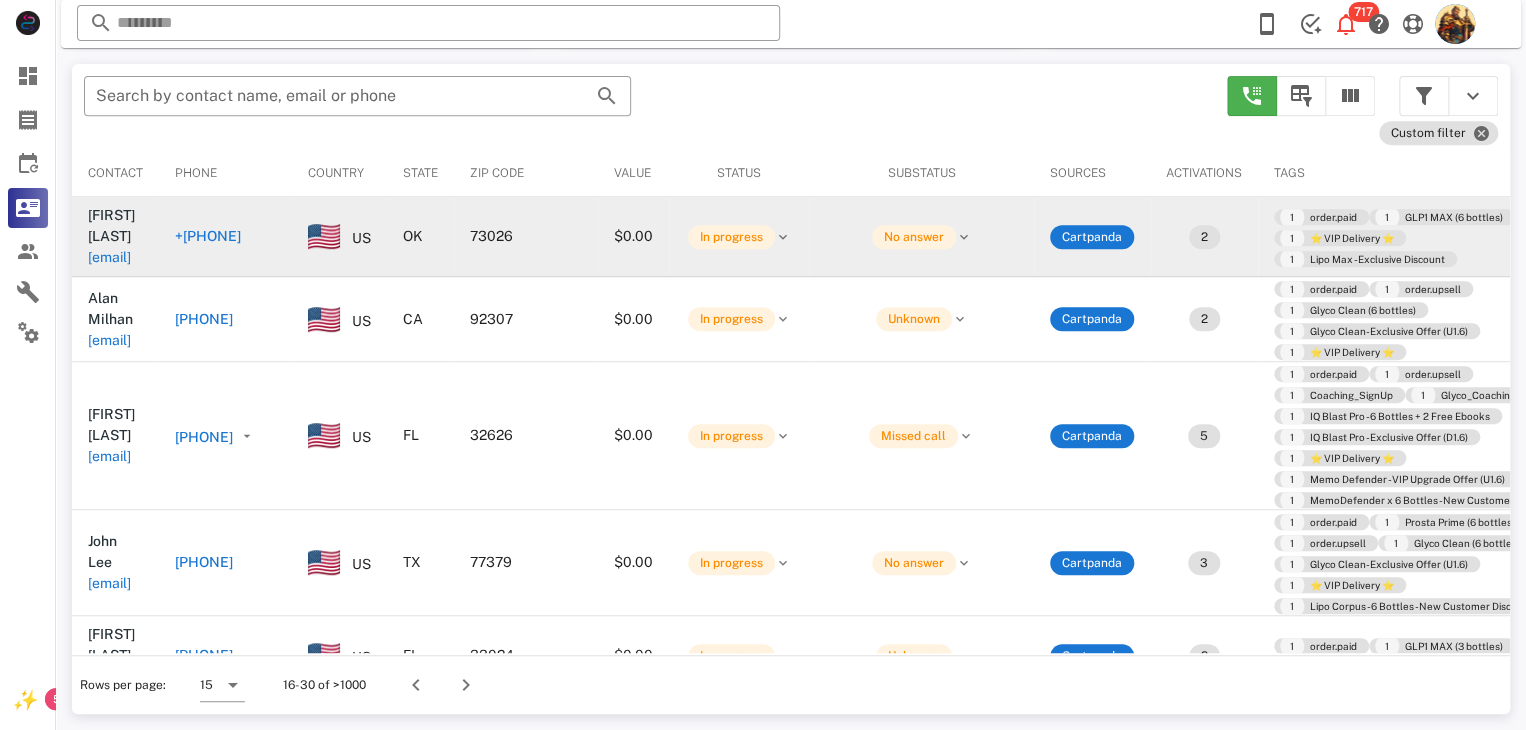 click on "mabacamontoya@gmail.com" at bounding box center [109, 257] 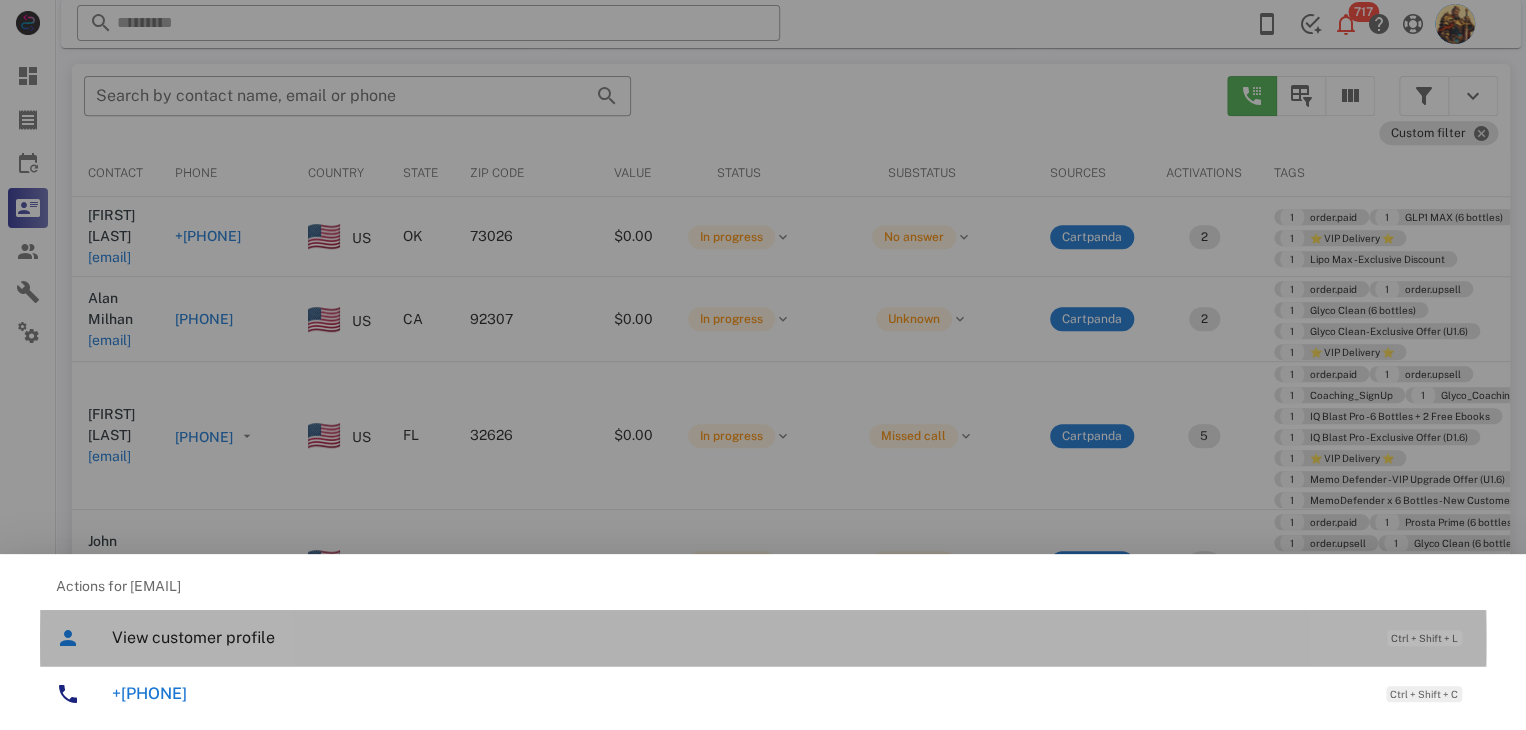 click on "View customer profile" at bounding box center [739, 637] 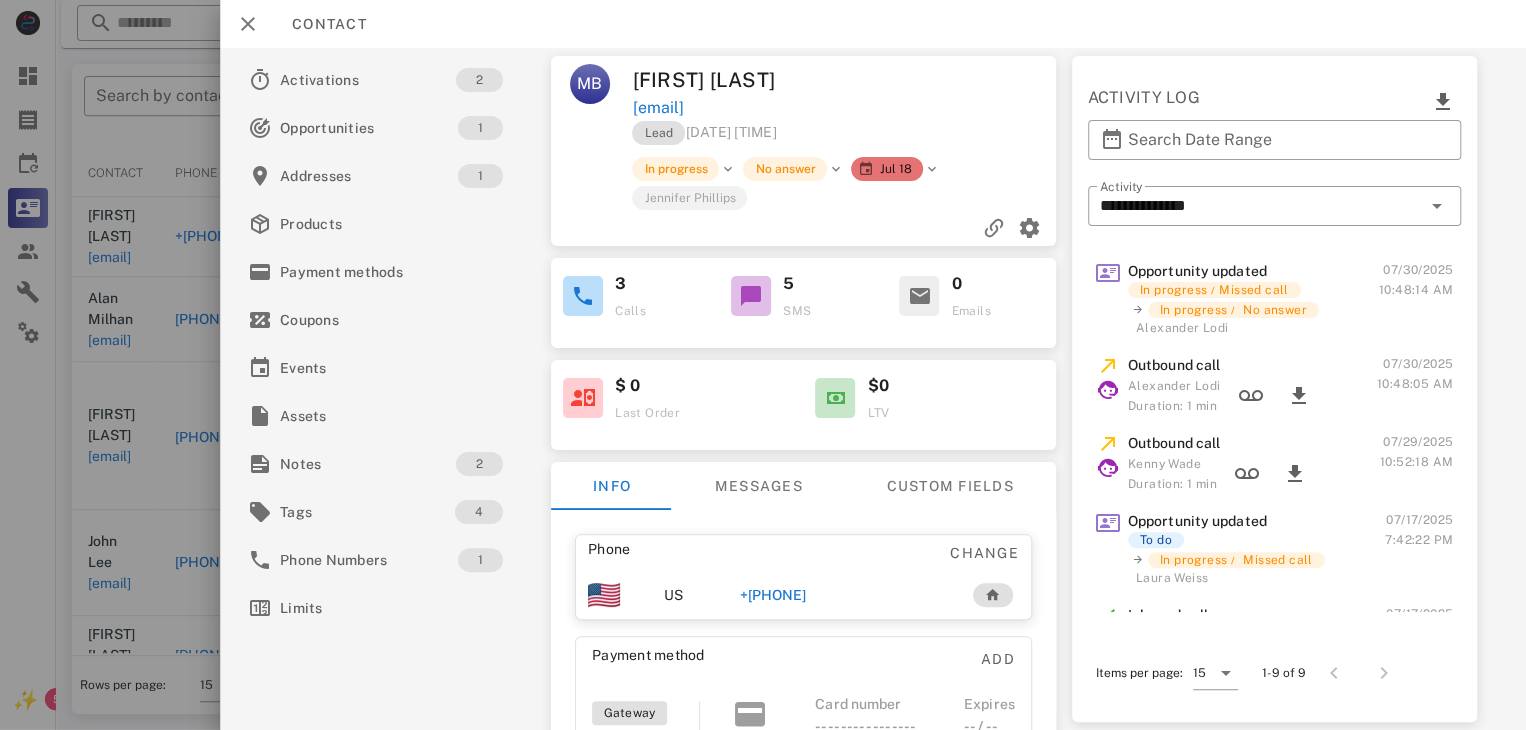 click on "+15055570173" at bounding box center (773, 595) 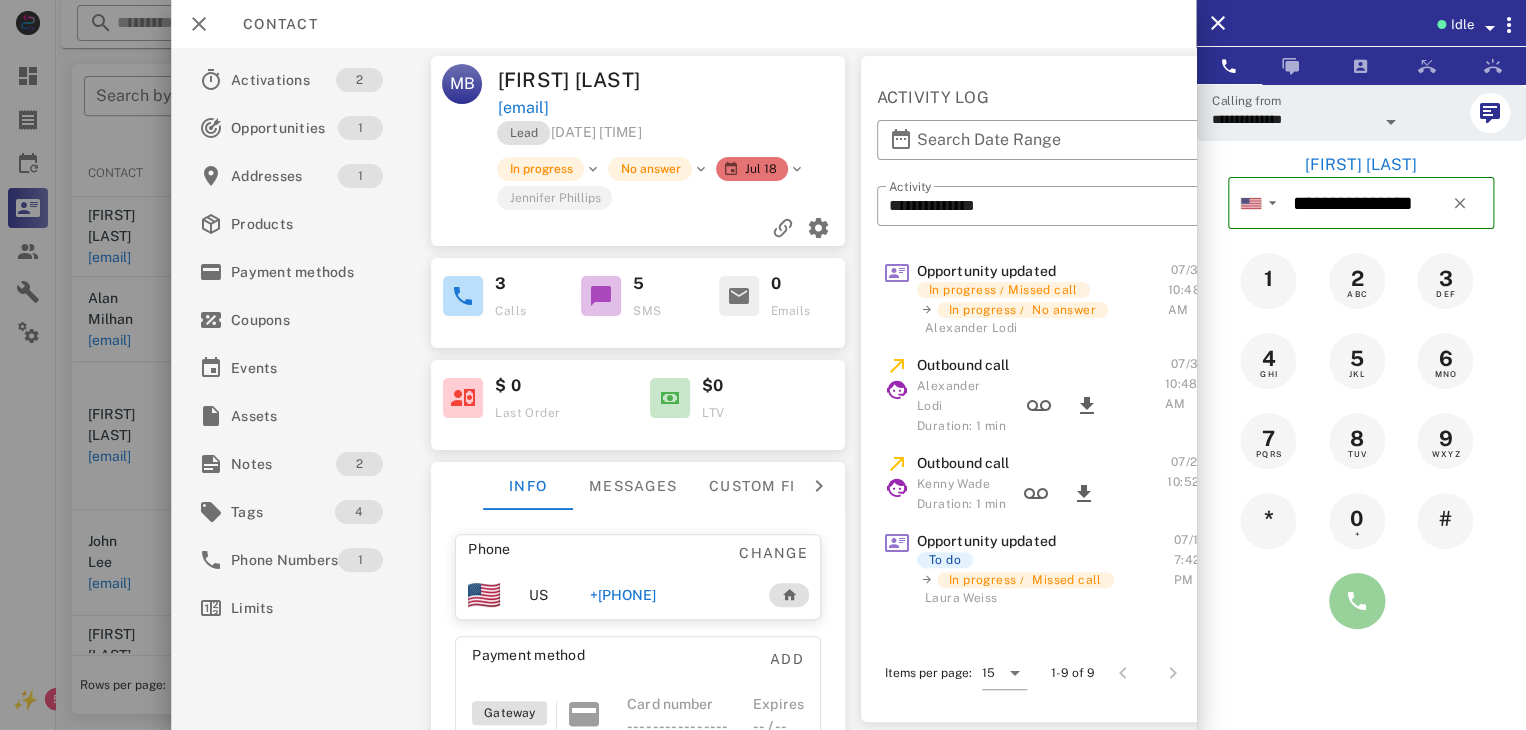 click at bounding box center [1357, 601] 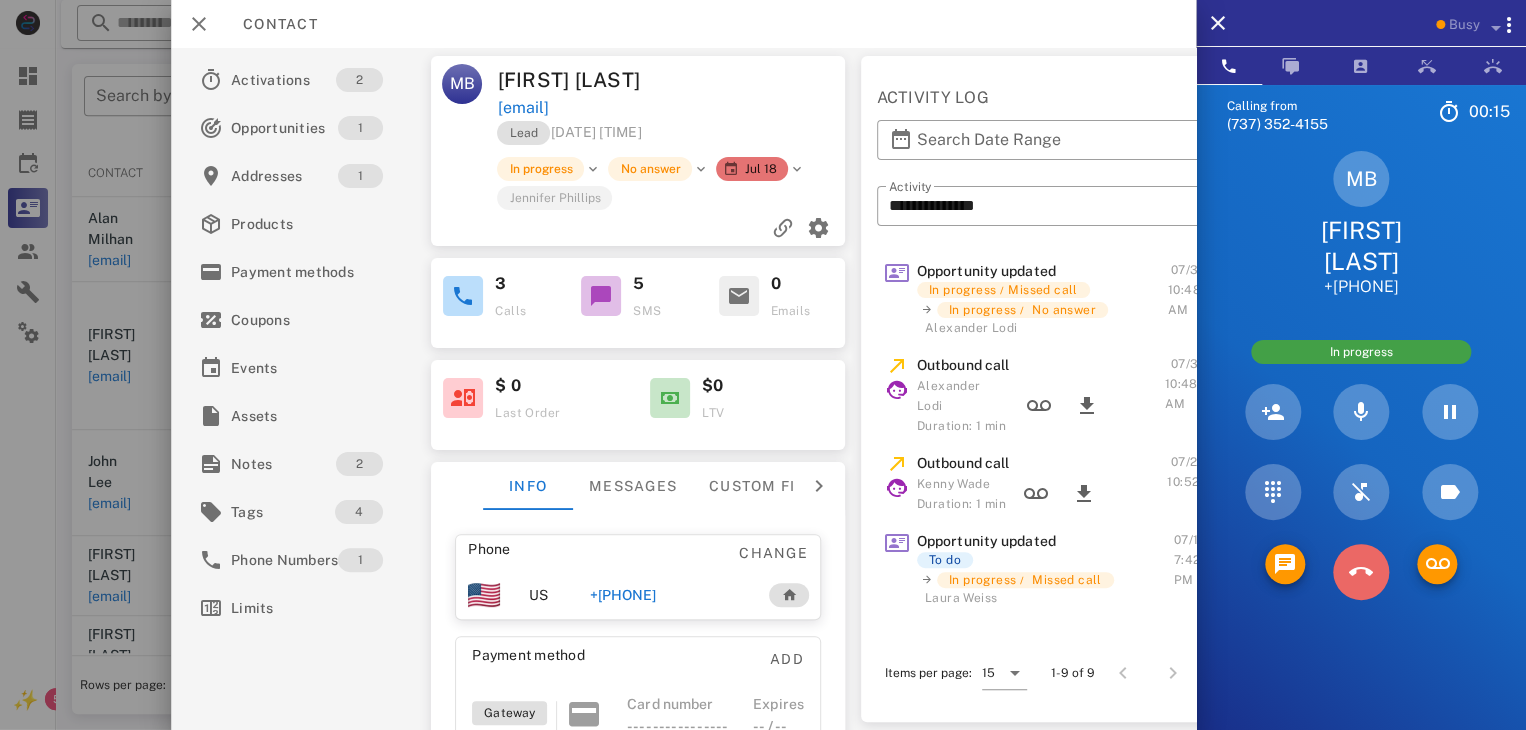 click at bounding box center (1361, 572) 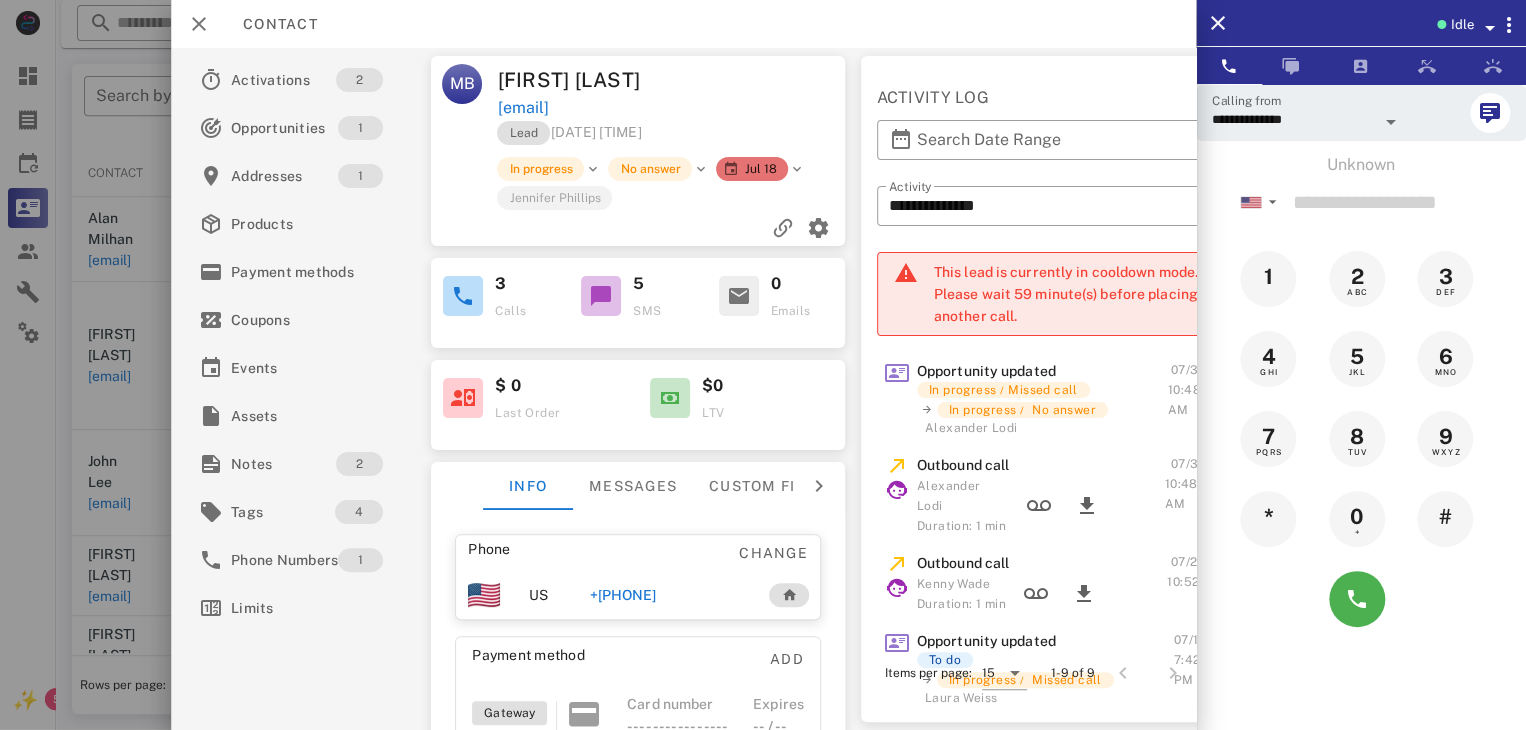 click at bounding box center [763, 365] 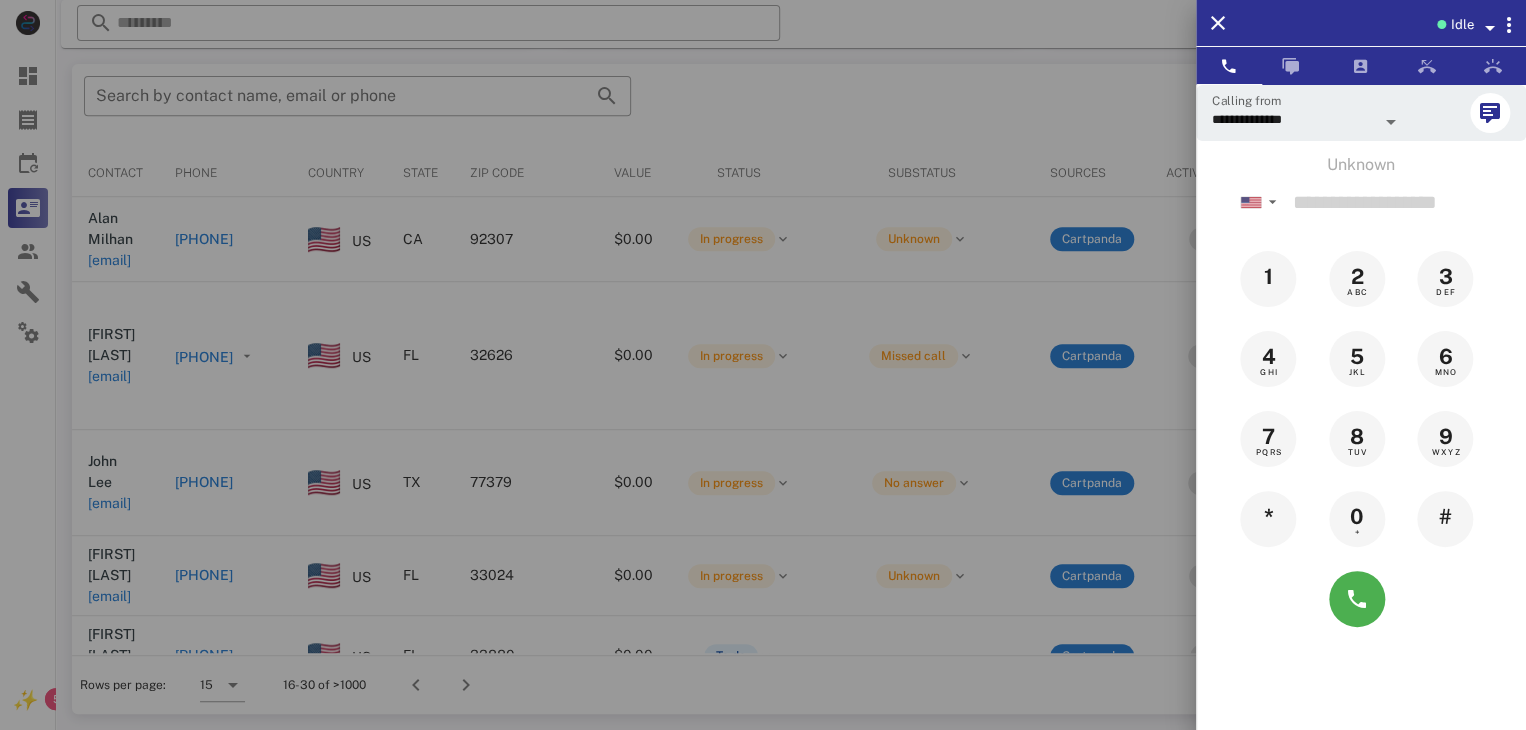 click at bounding box center (763, 365) 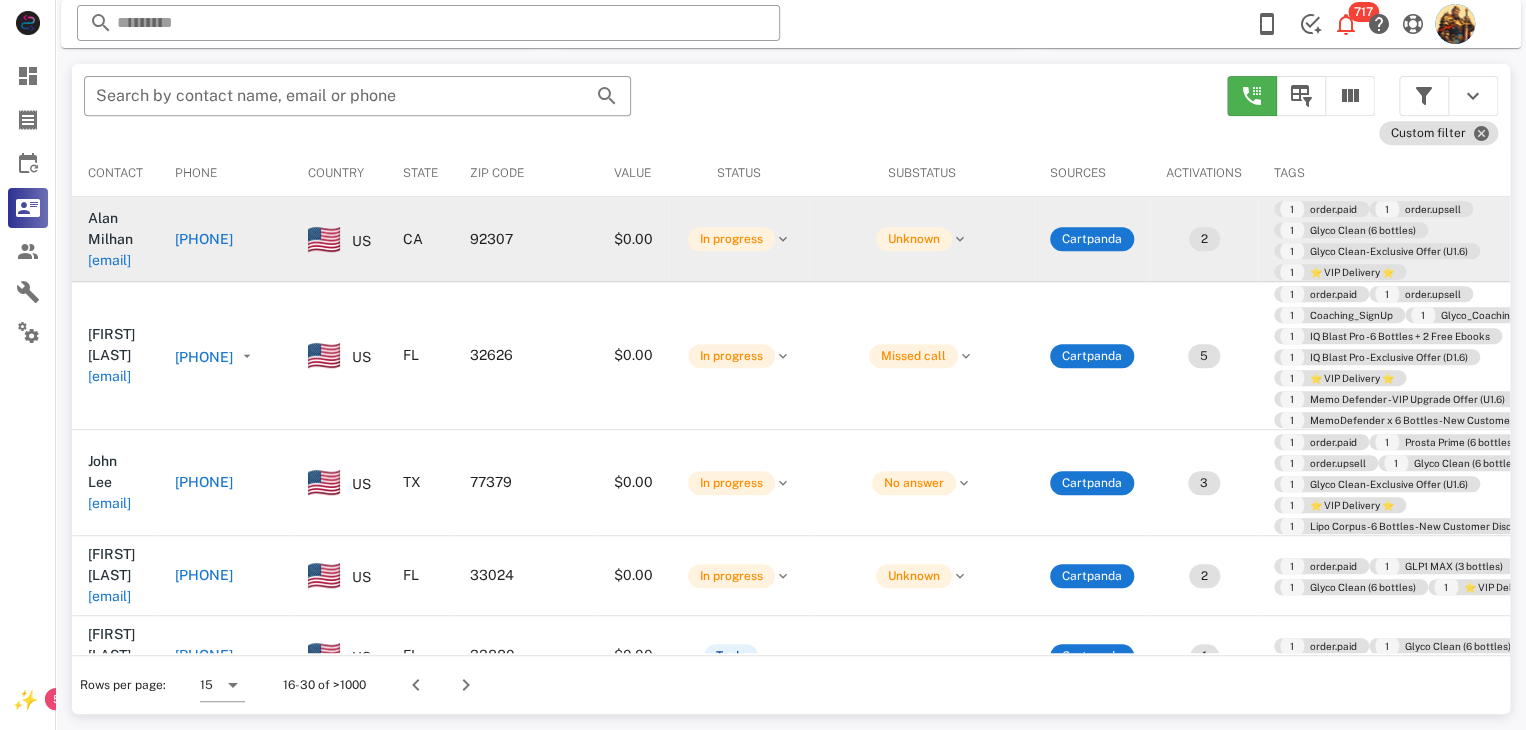 click on "agmrgmabm@gmail.com" at bounding box center (109, 260) 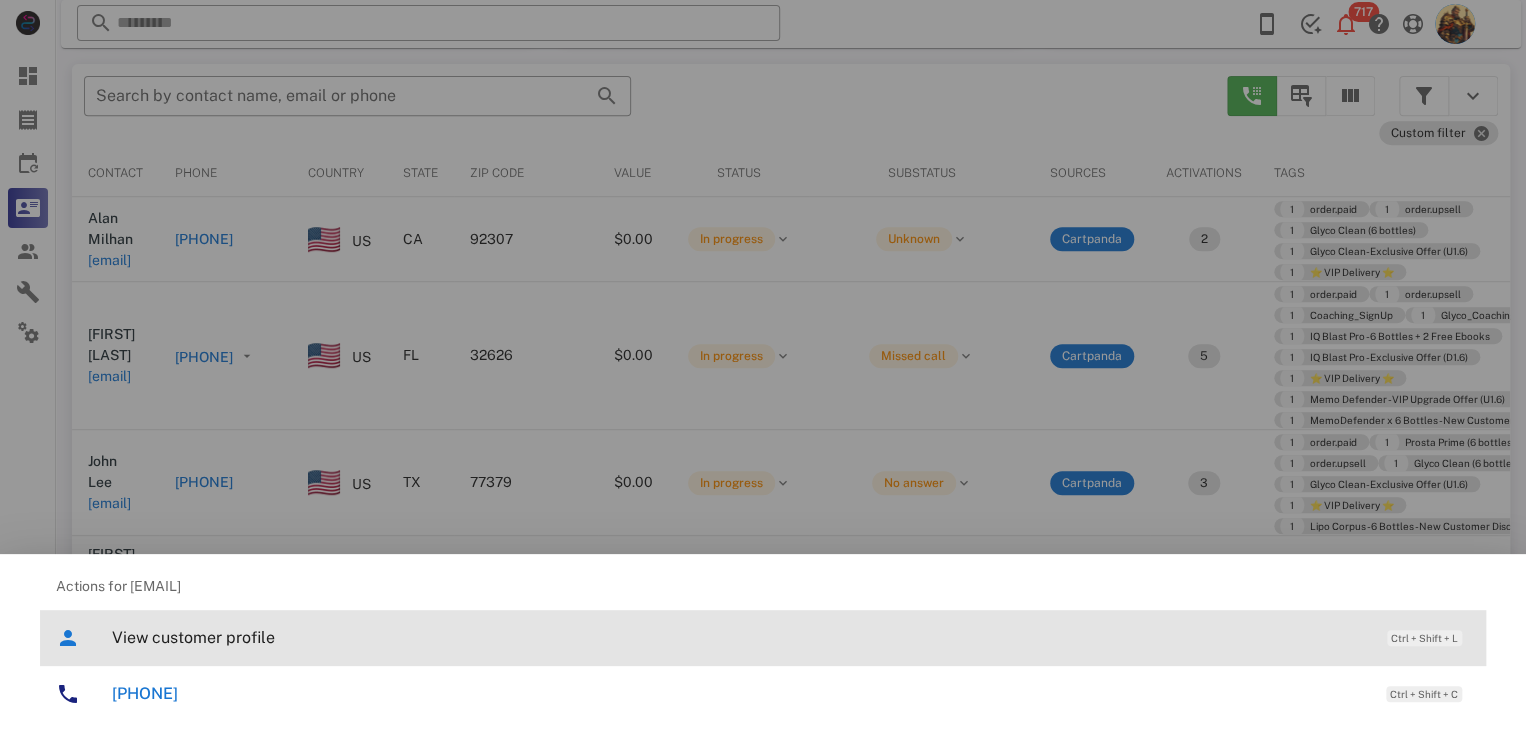 click on "View customer profile" at bounding box center [739, 637] 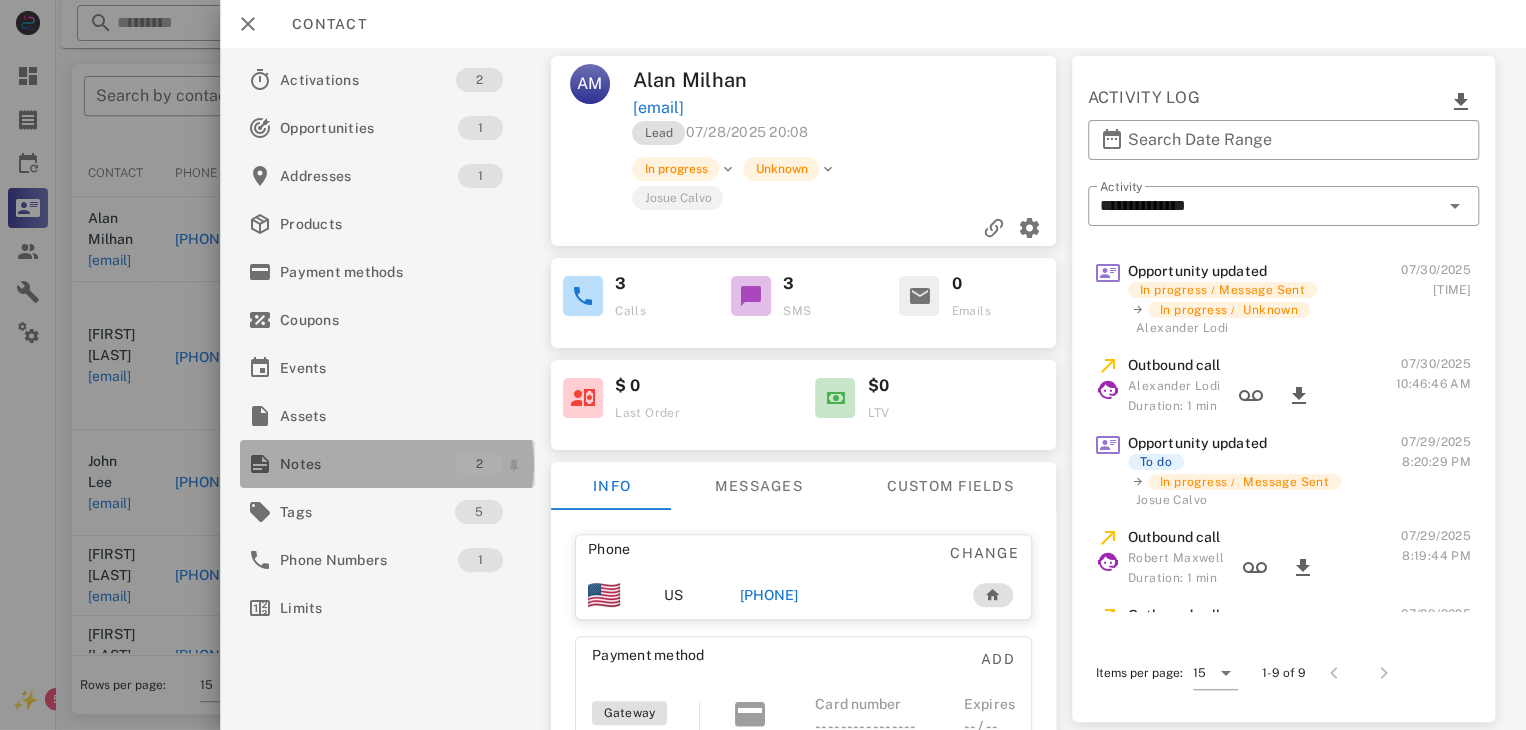 click on "Notes" at bounding box center (368, 464) 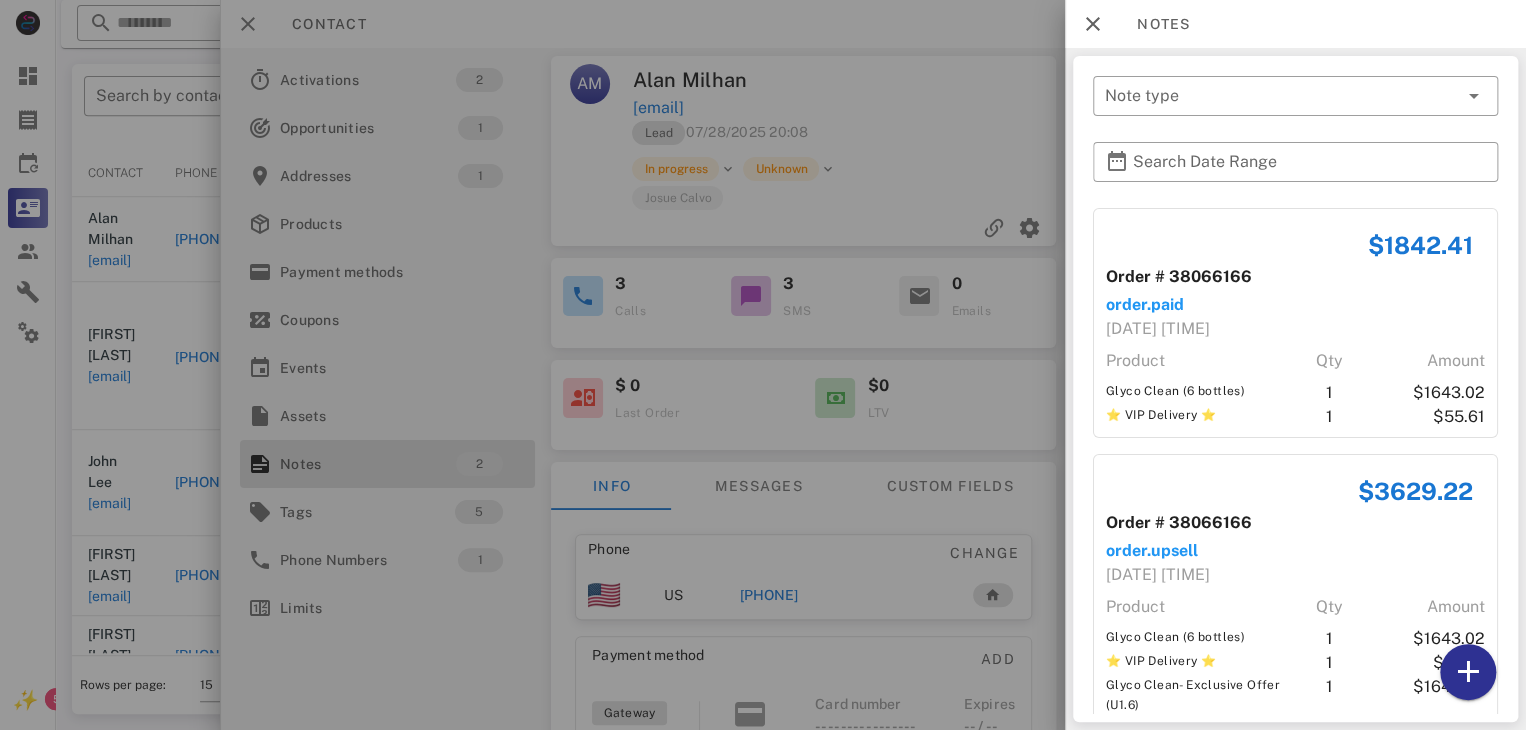 click at bounding box center [763, 365] 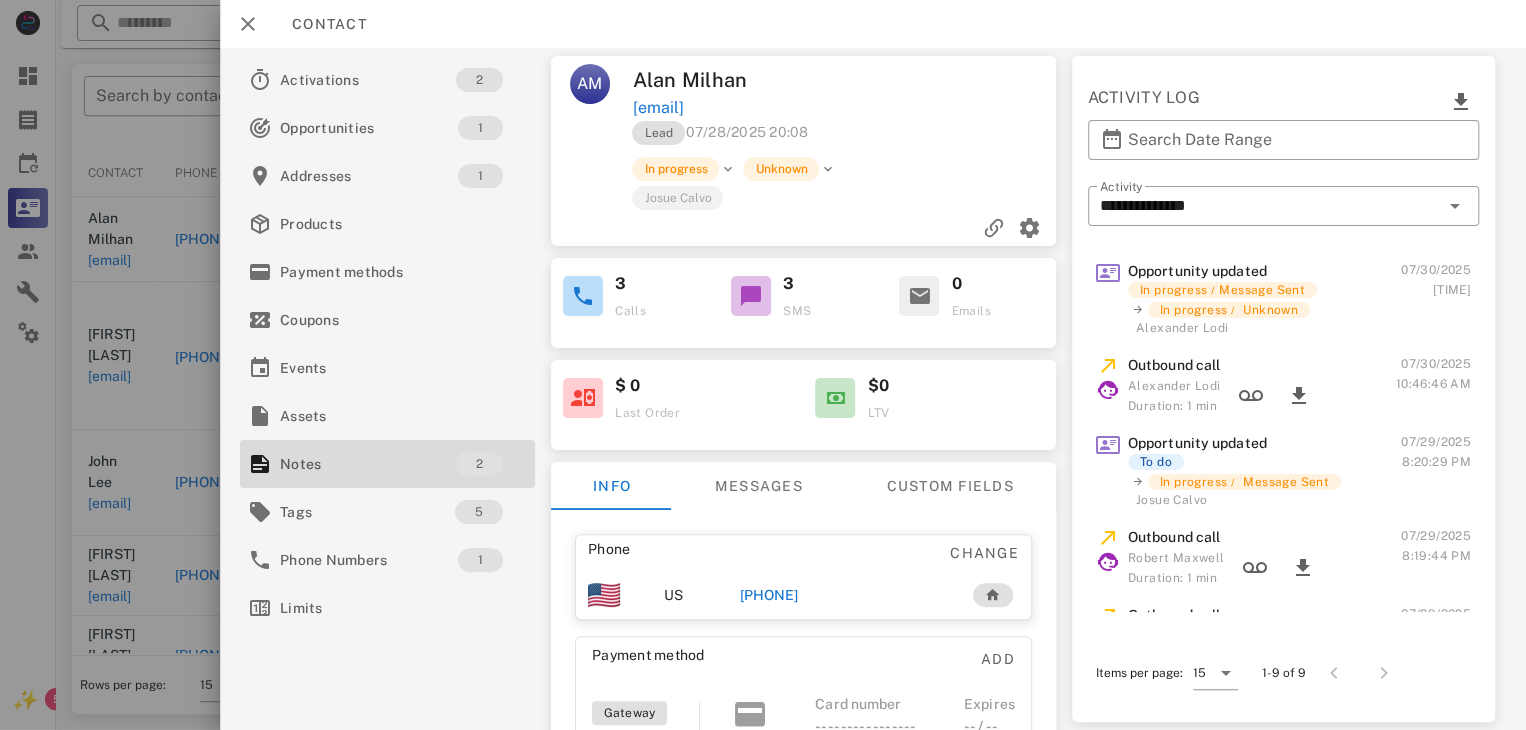 click on "+17606461911" at bounding box center [769, 595] 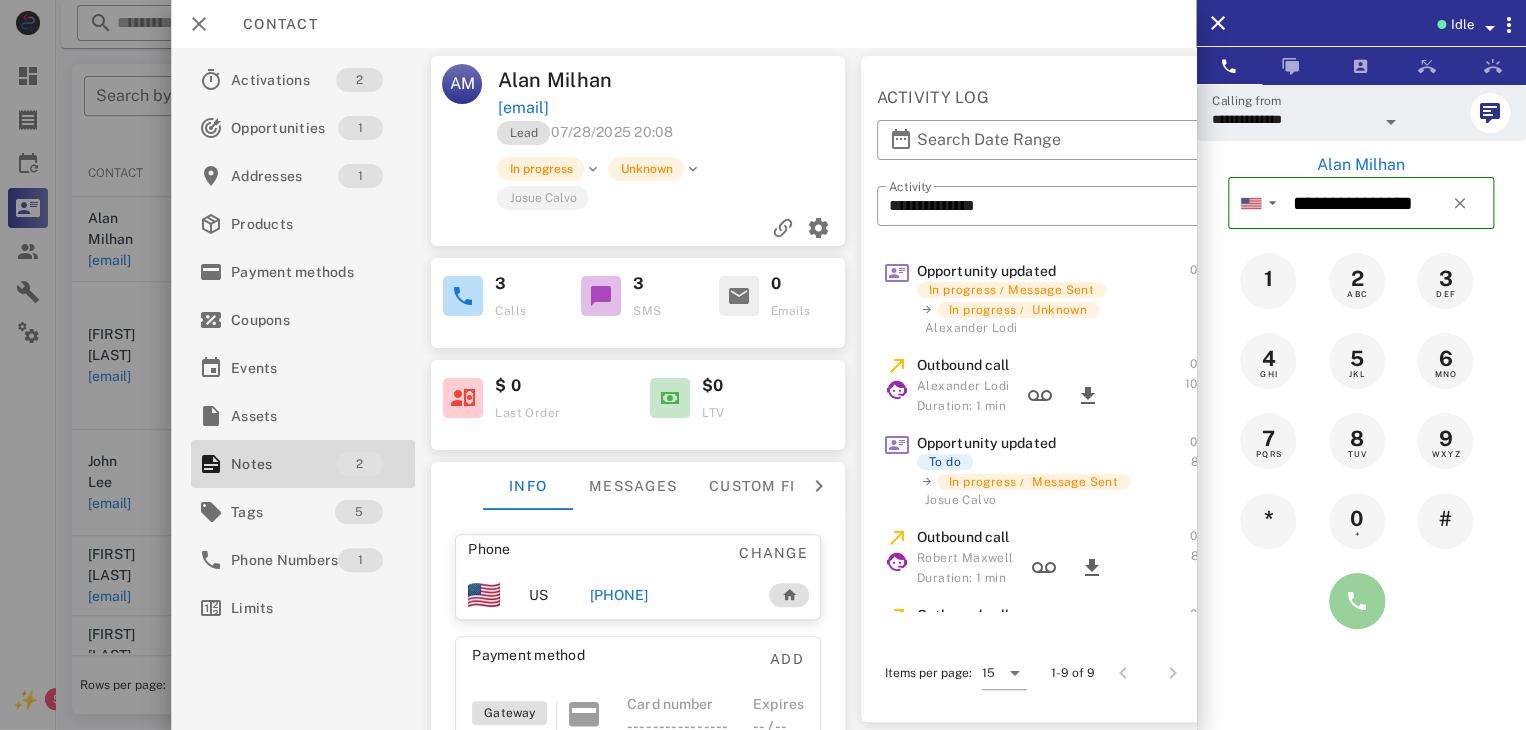 click at bounding box center [1357, 601] 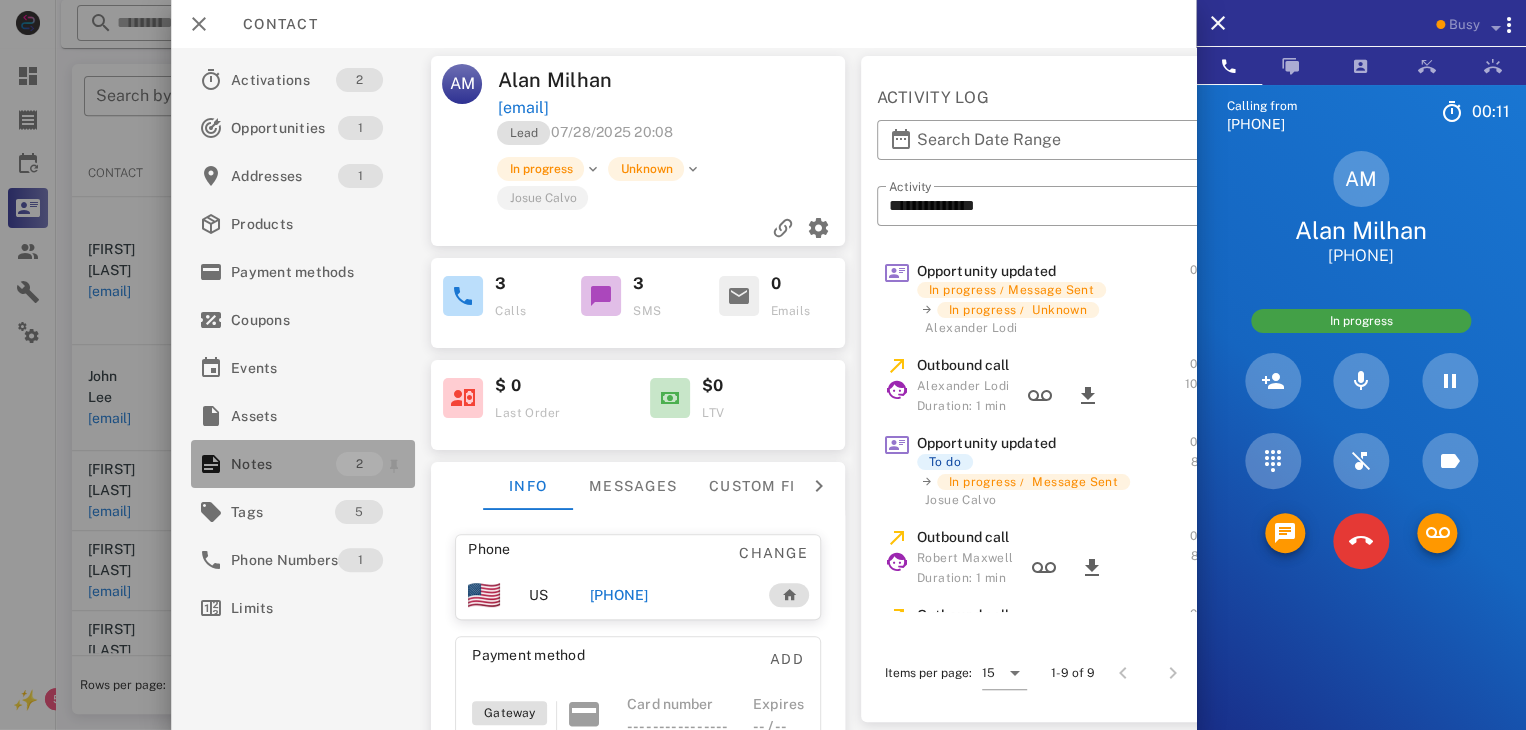click on "Notes" at bounding box center [283, 464] 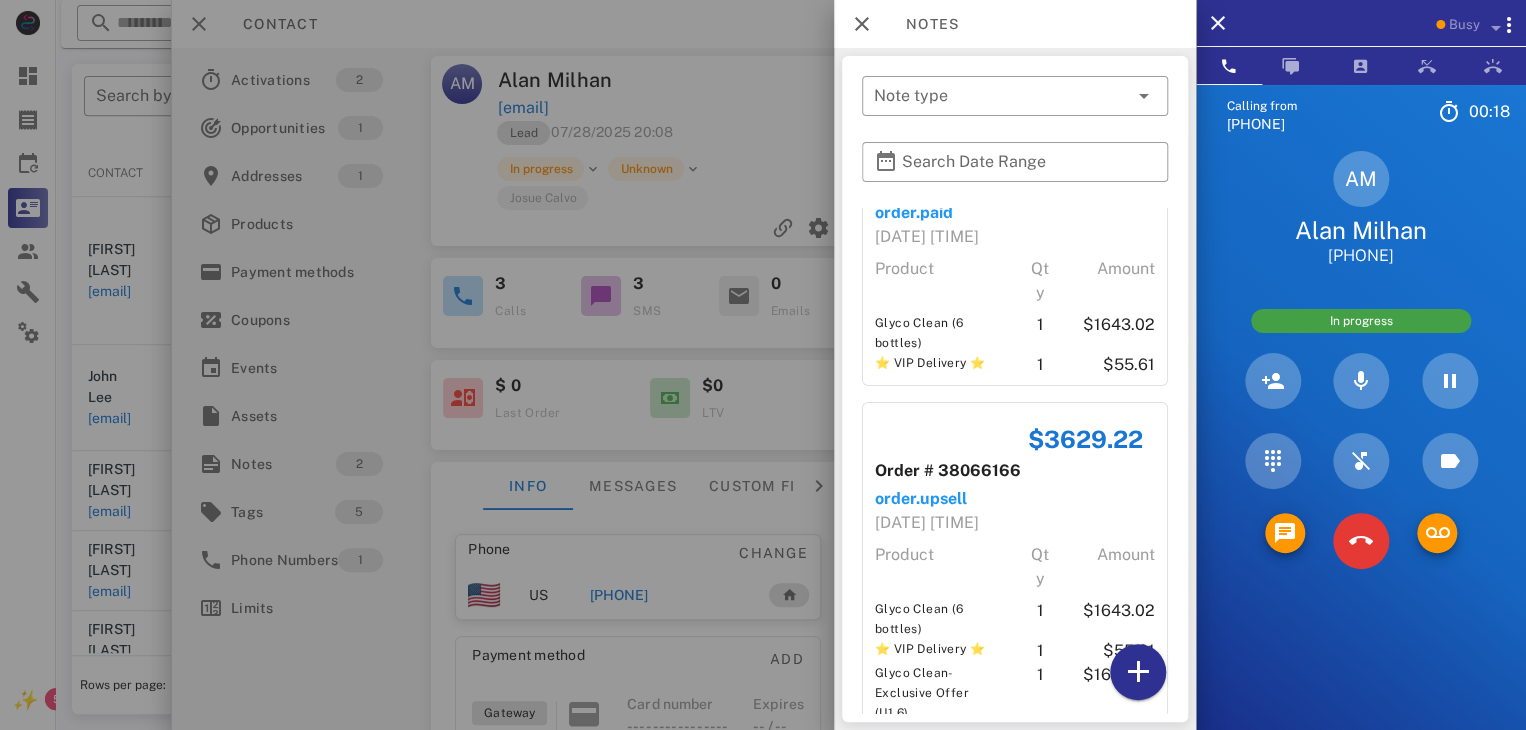 scroll, scrollTop: 138, scrollLeft: 0, axis: vertical 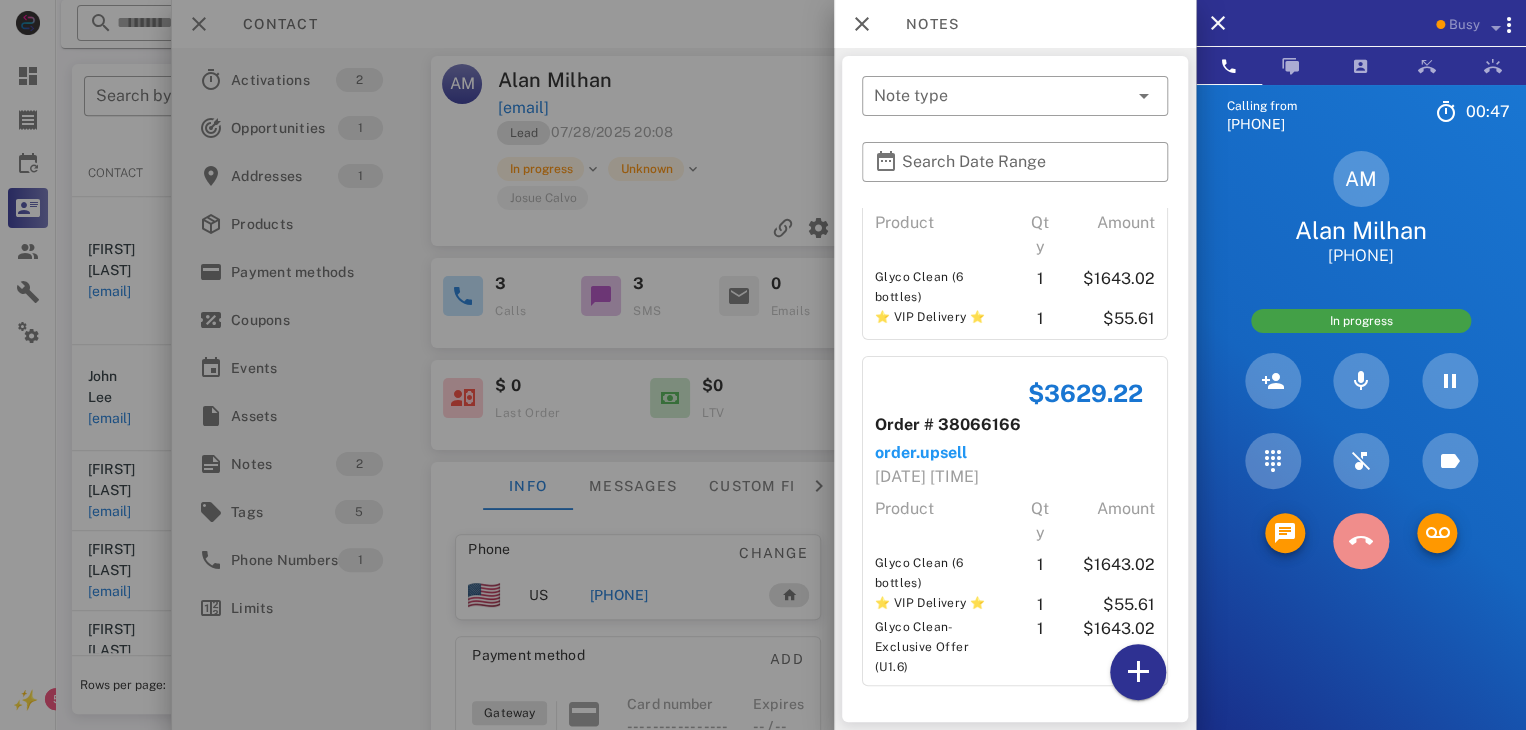 click at bounding box center [1361, 541] 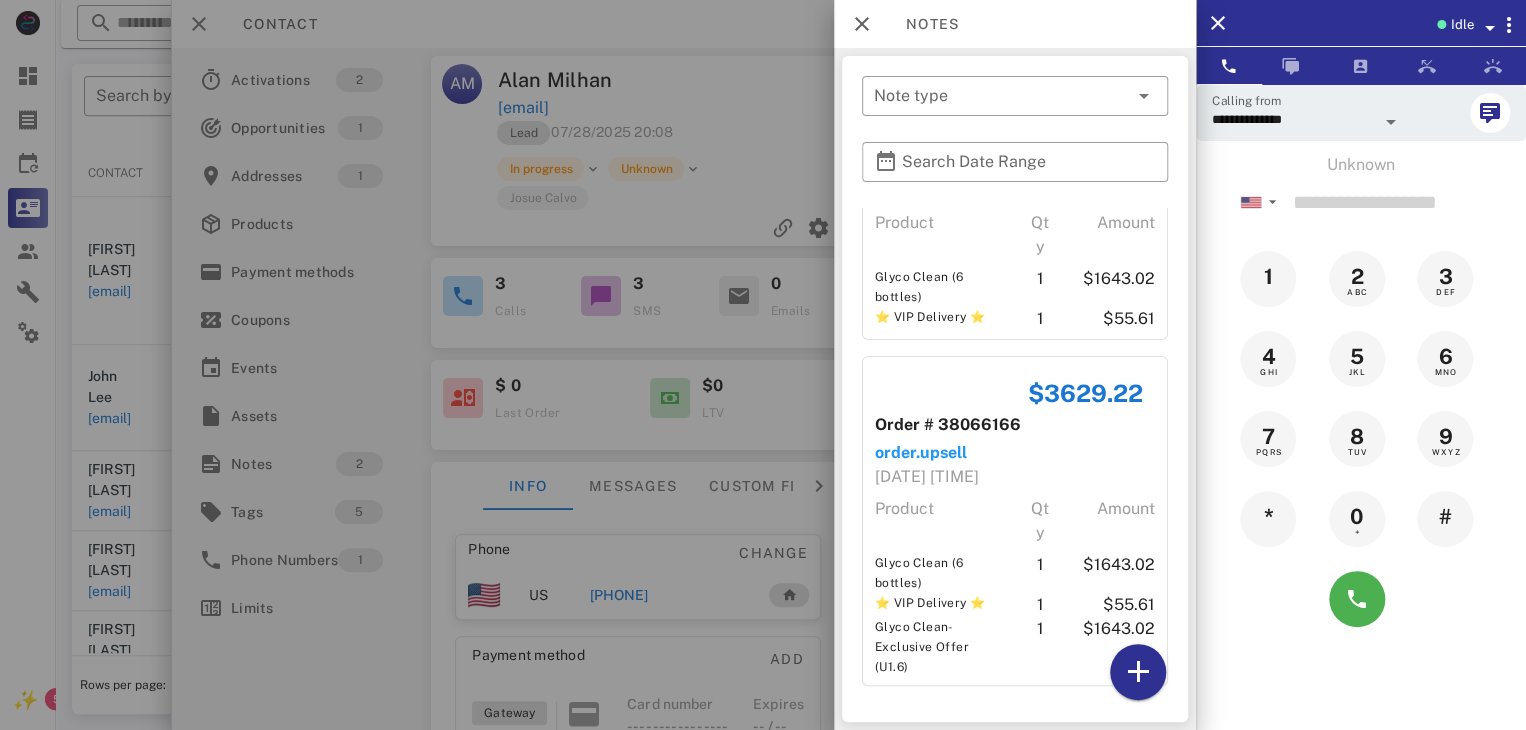 click at bounding box center (763, 365) 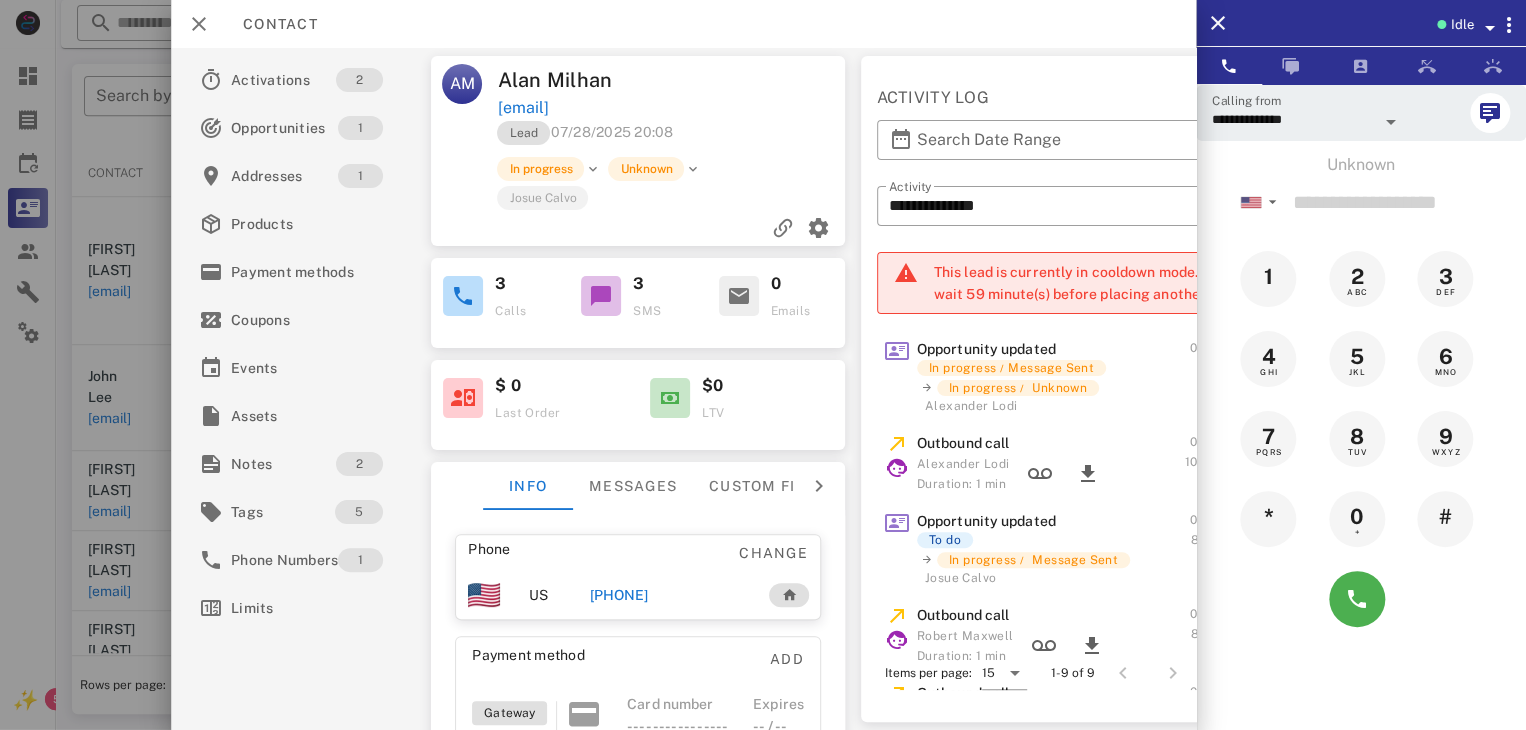 click at bounding box center [763, 365] 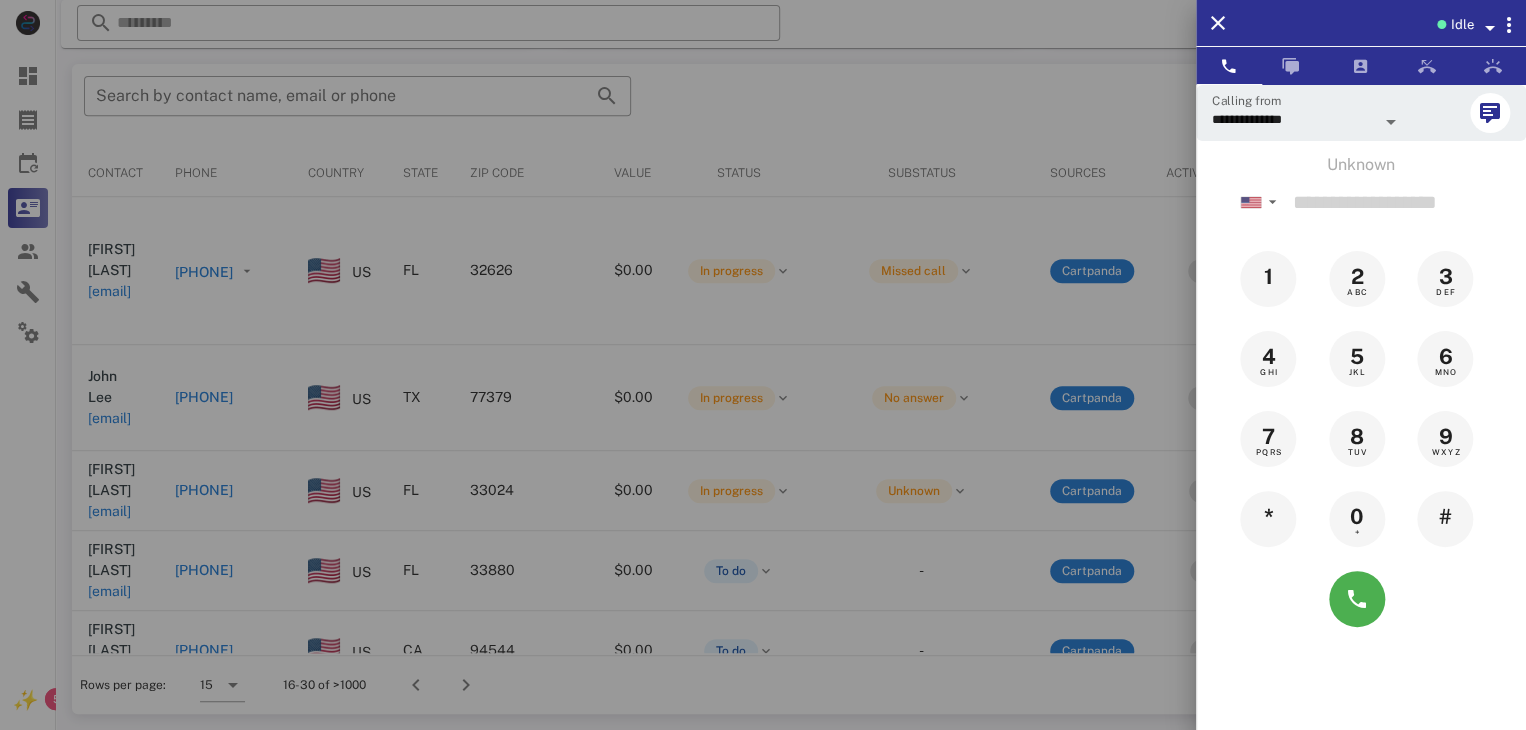 click at bounding box center (763, 365) 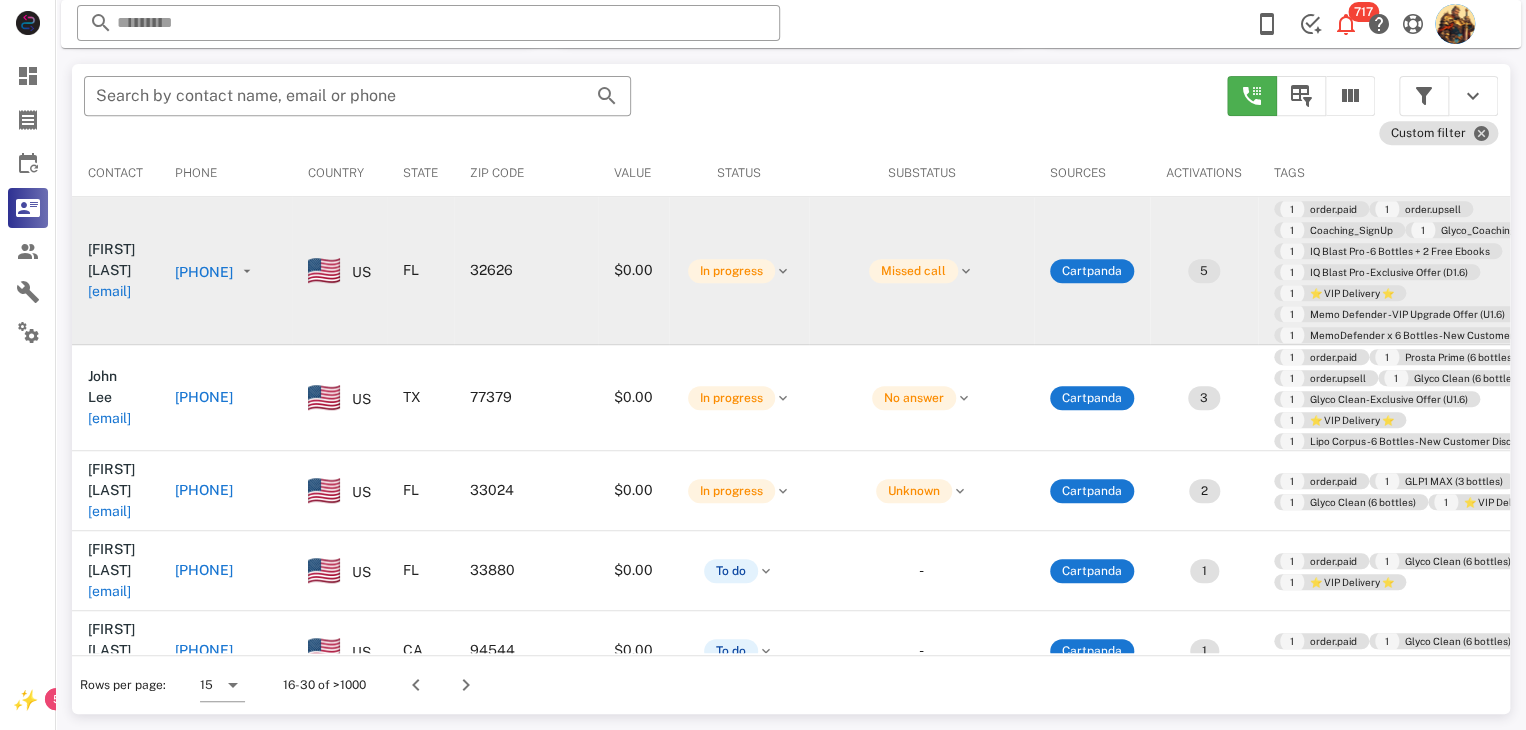 click on "agrahamx4@aol.com" at bounding box center [109, 291] 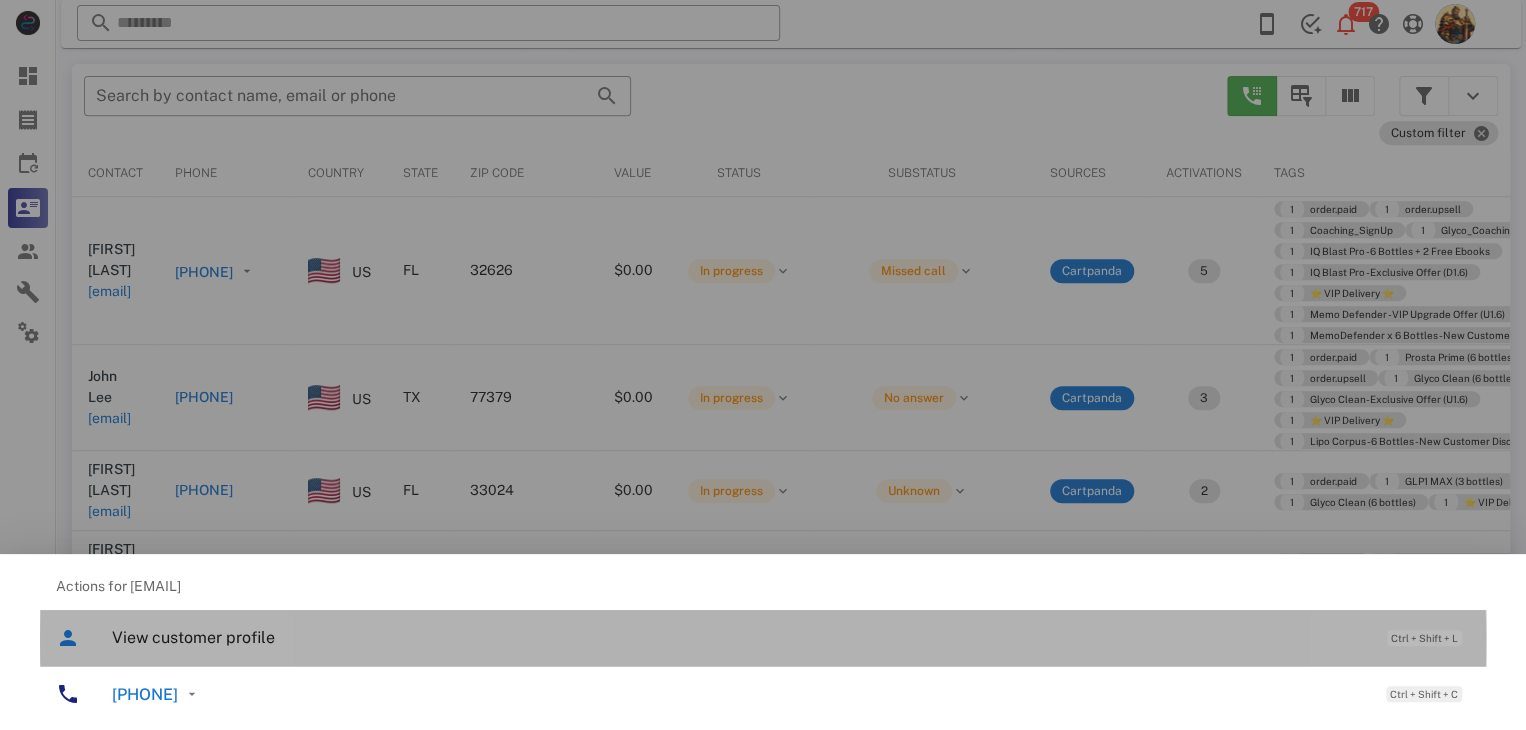 click on "View customer profile" at bounding box center [739, 637] 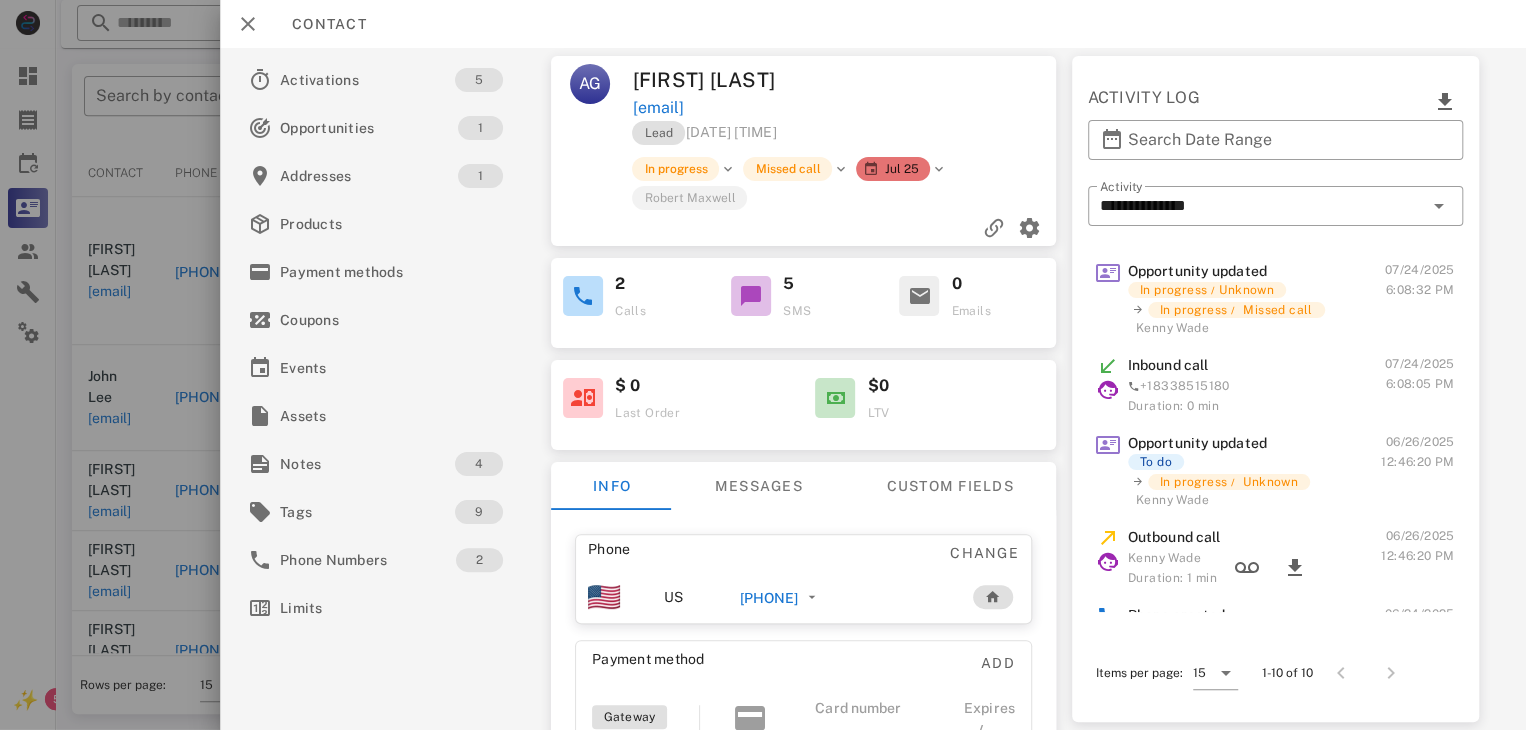 click on "+13522215117" at bounding box center (769, 598) 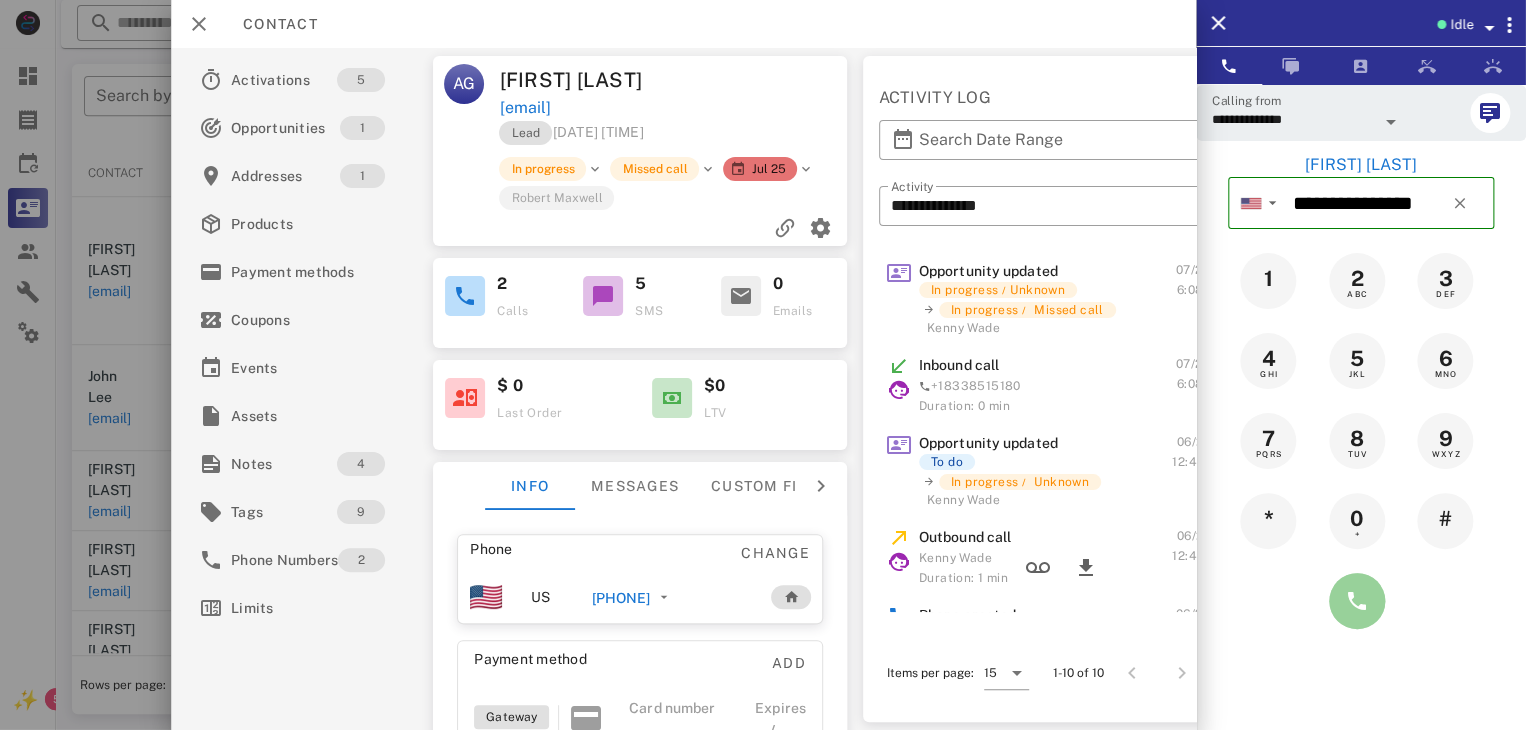click at bounding box center (1357, 601) 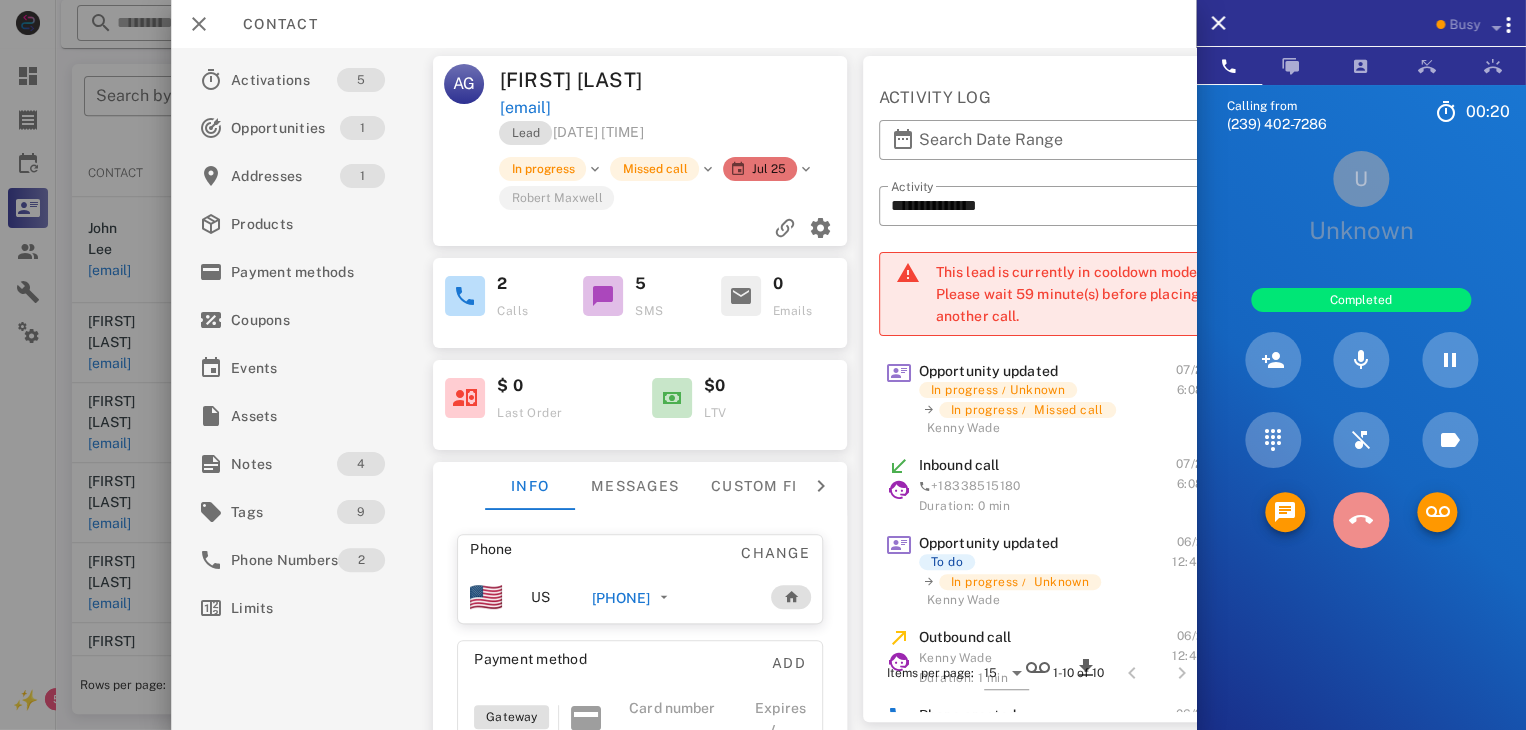 click at bounding box center (1361, 520) 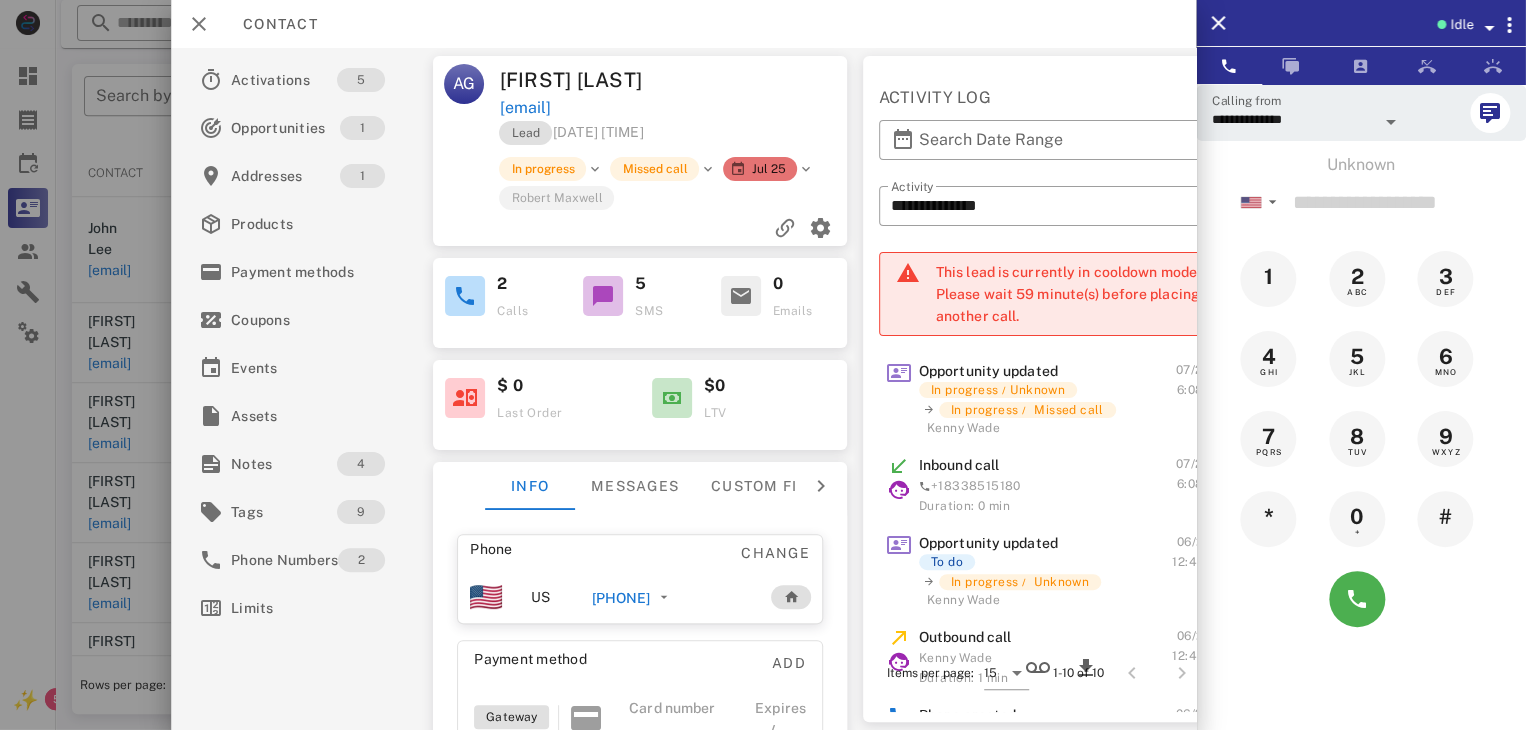 click at bounding box center (763, 365) 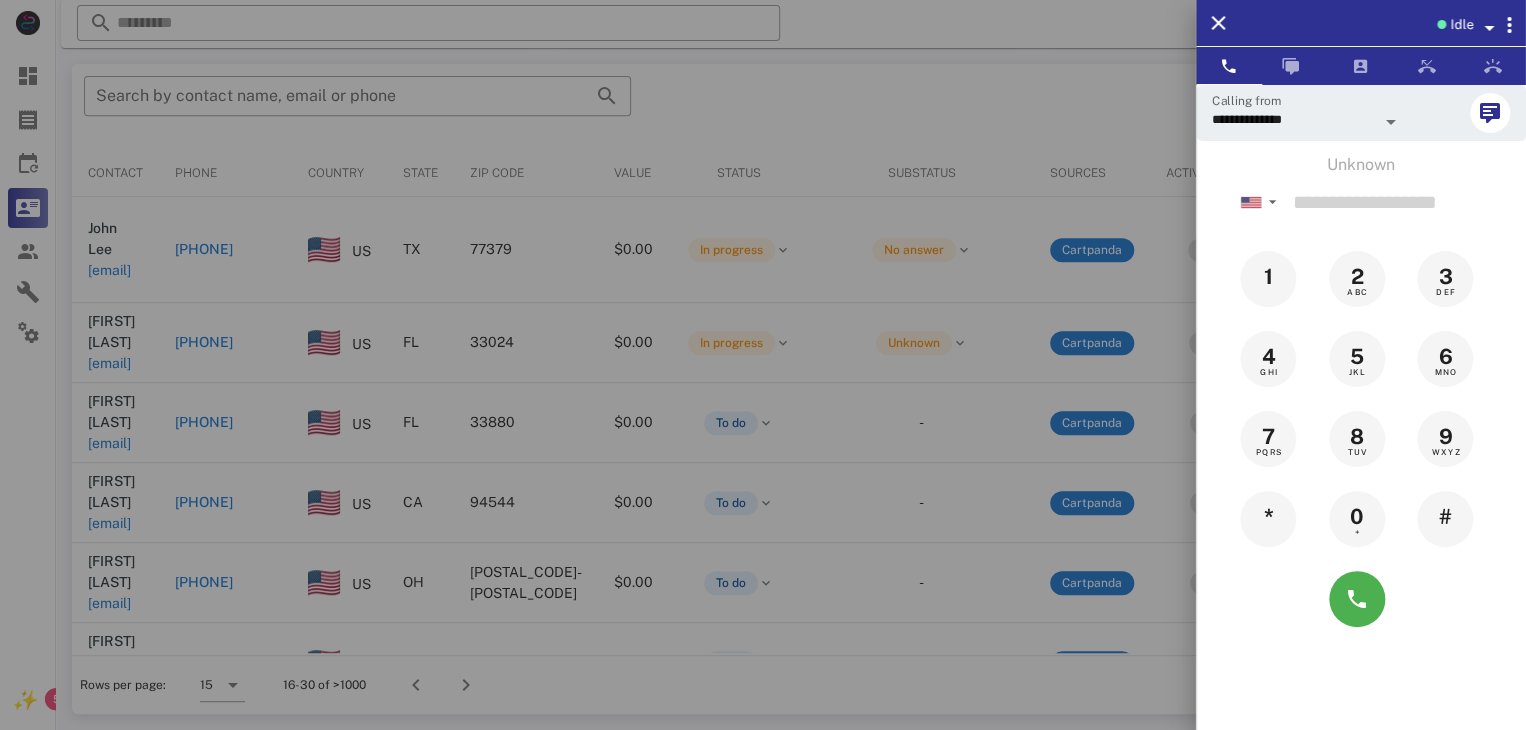 click at bounding box center (763, 365) 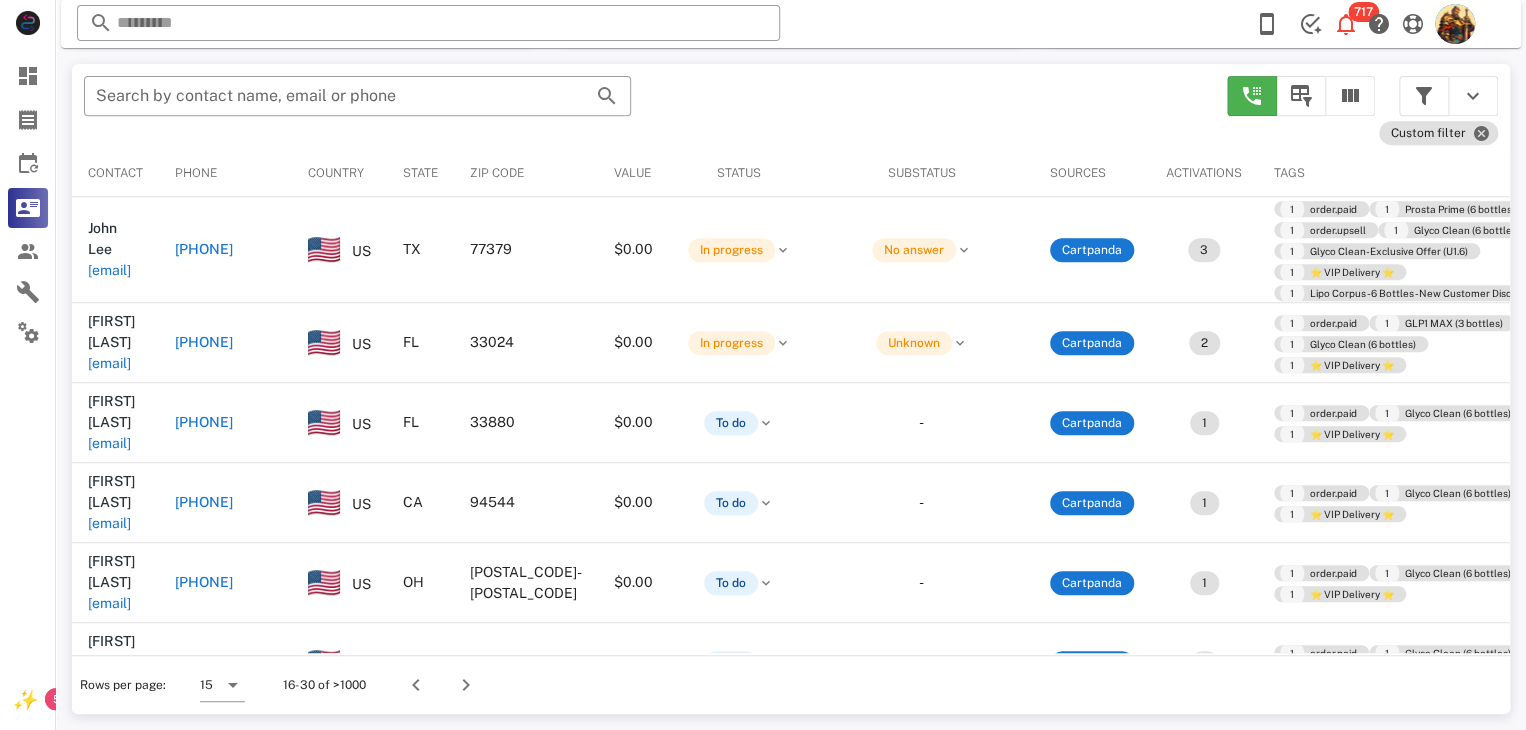 click on "atslossprevent@aol.com" at bounding box center [109, 270] 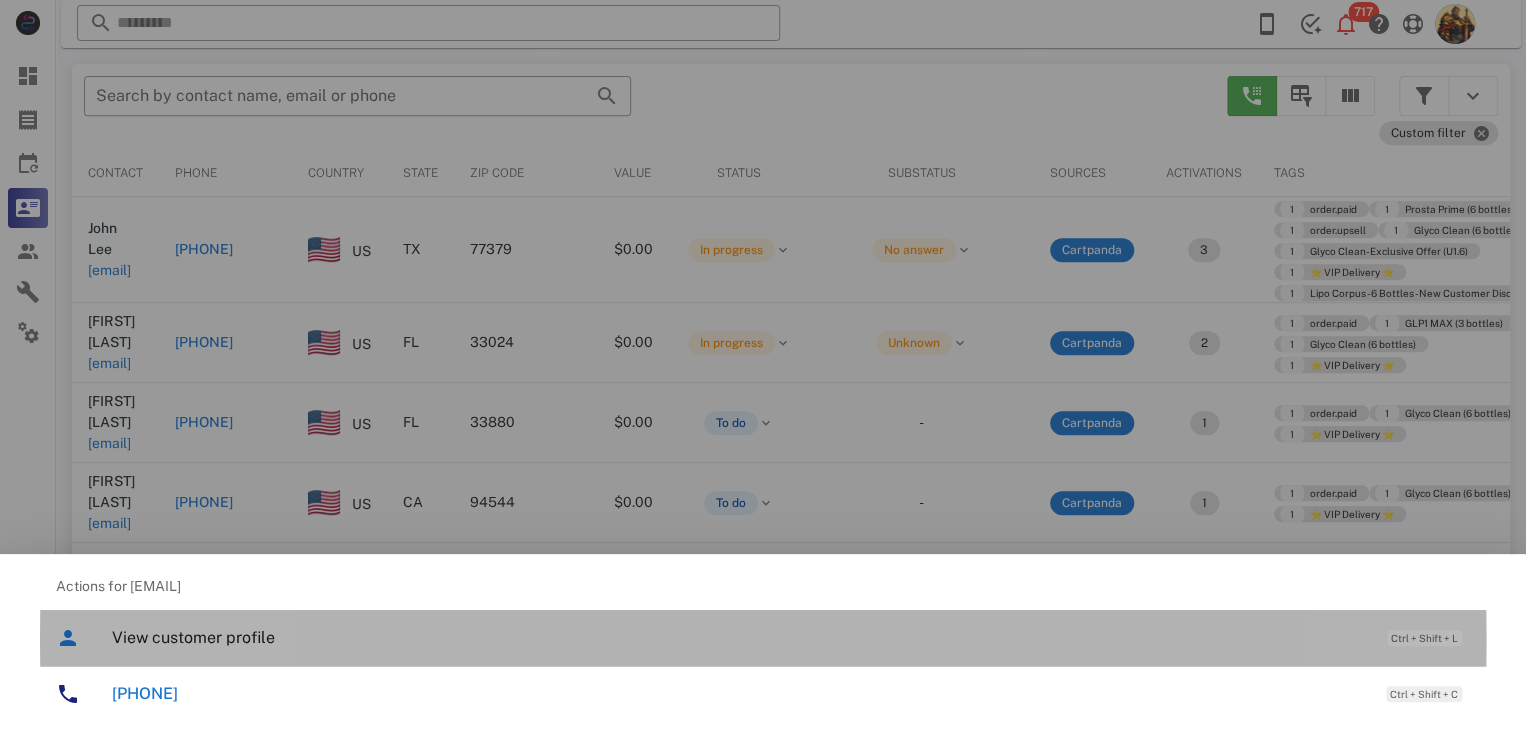 click on "View customer profile" at bounding box center (739, 637) 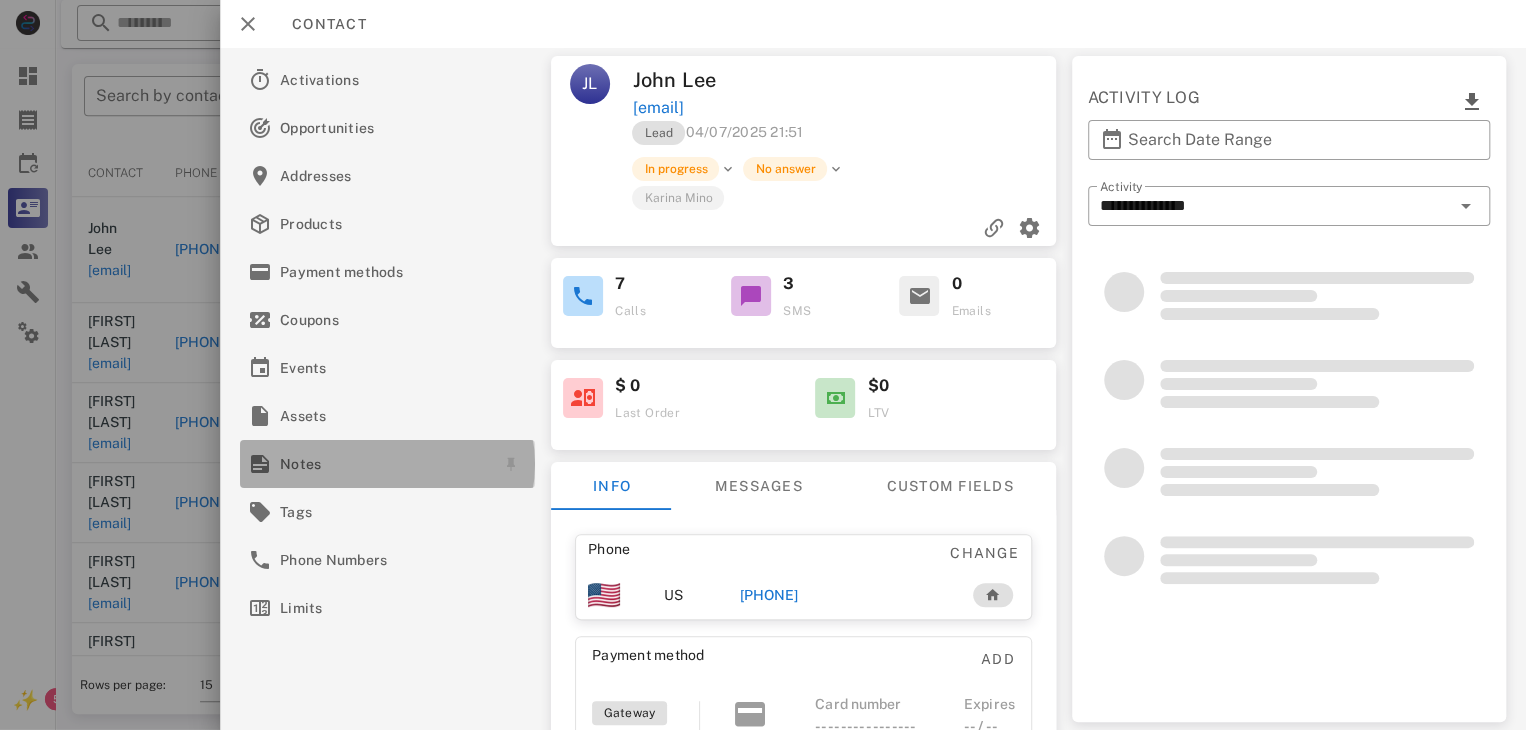 click on "Notes" at bounding box center (383, 464) 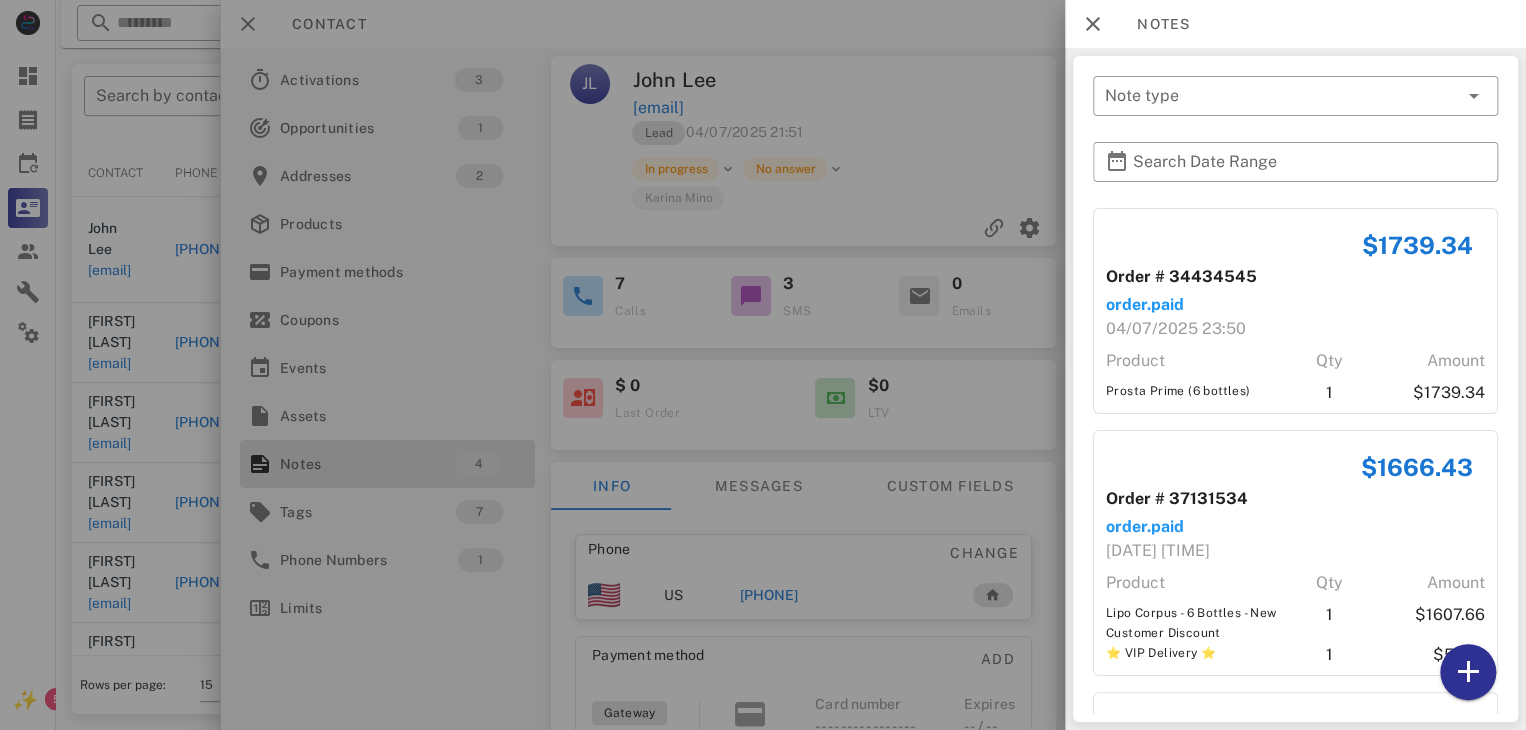 click at bounding box center [763, 365] 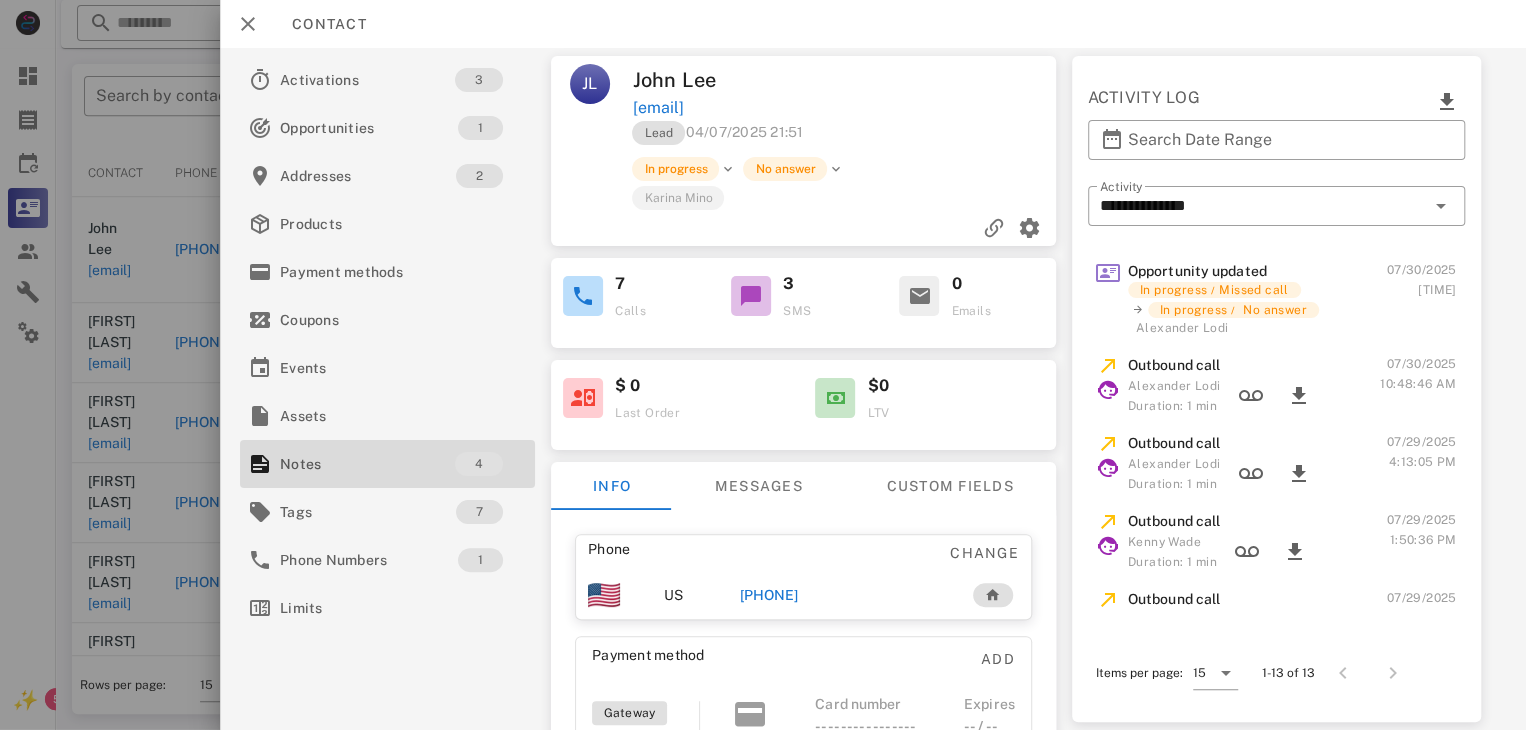 click on "+12817979197" at bounding box center [769, 595] 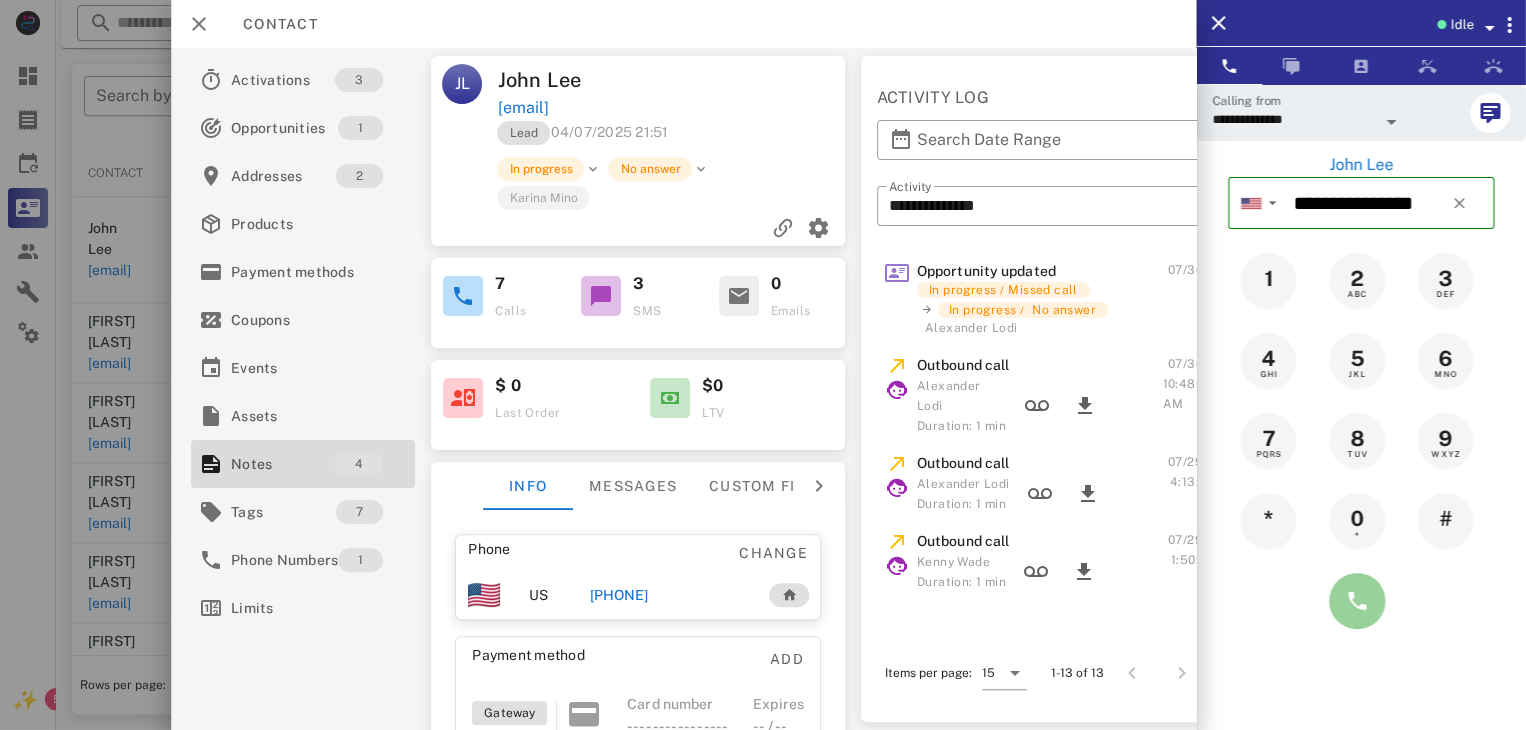 click at bounding box center [1357, 601] 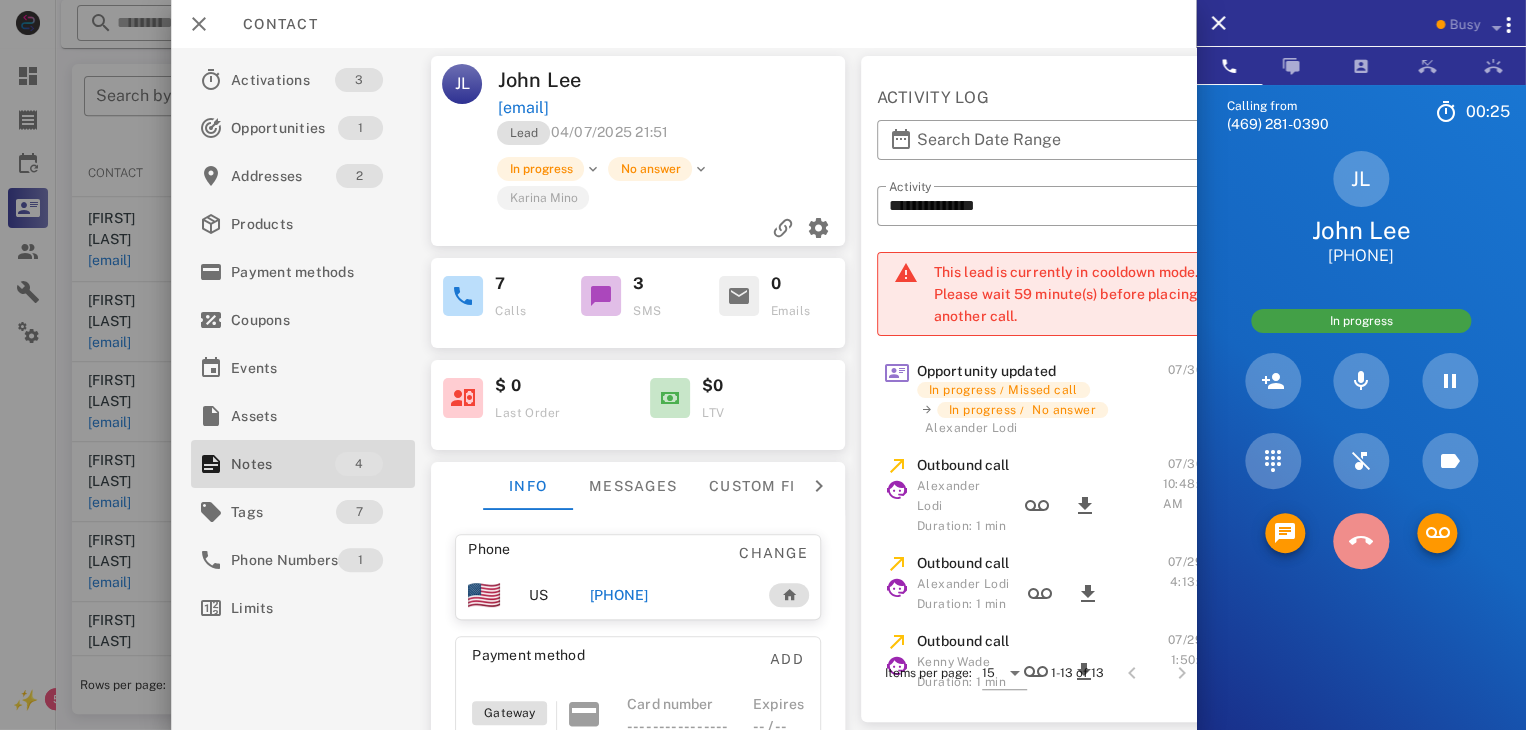 click at bounding box center [1361, 541] 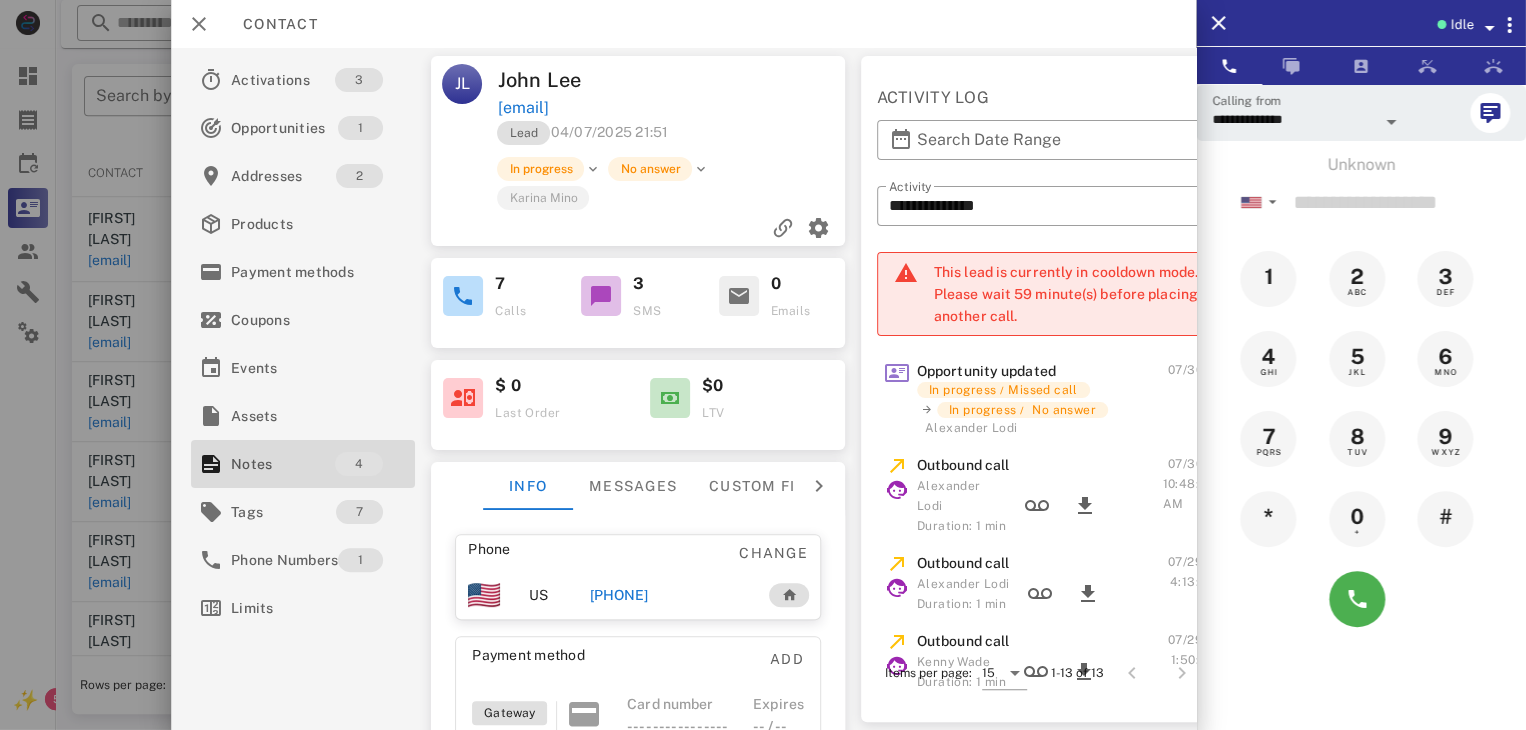 click at bounding box center [763, 365] 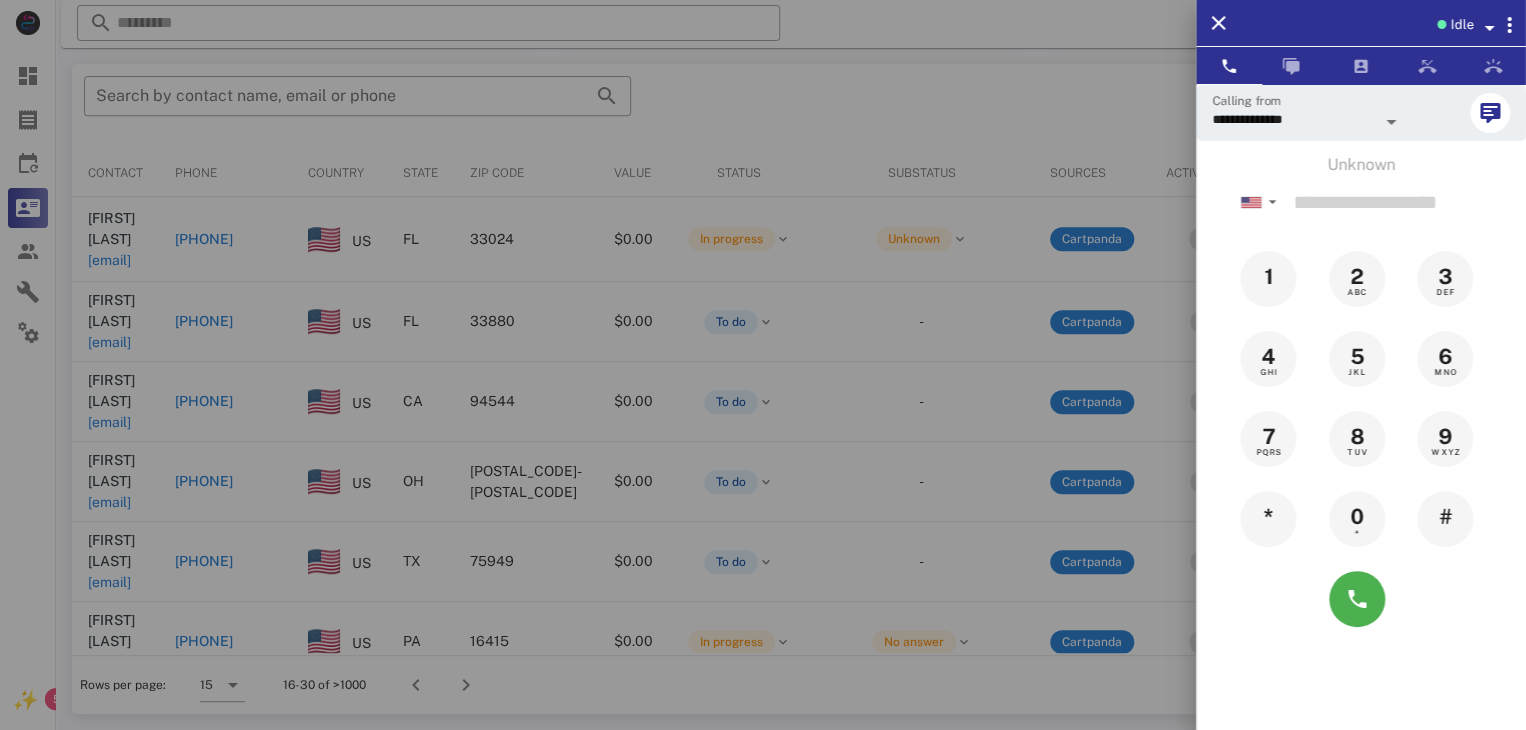 click at bounding box center [763, 365] 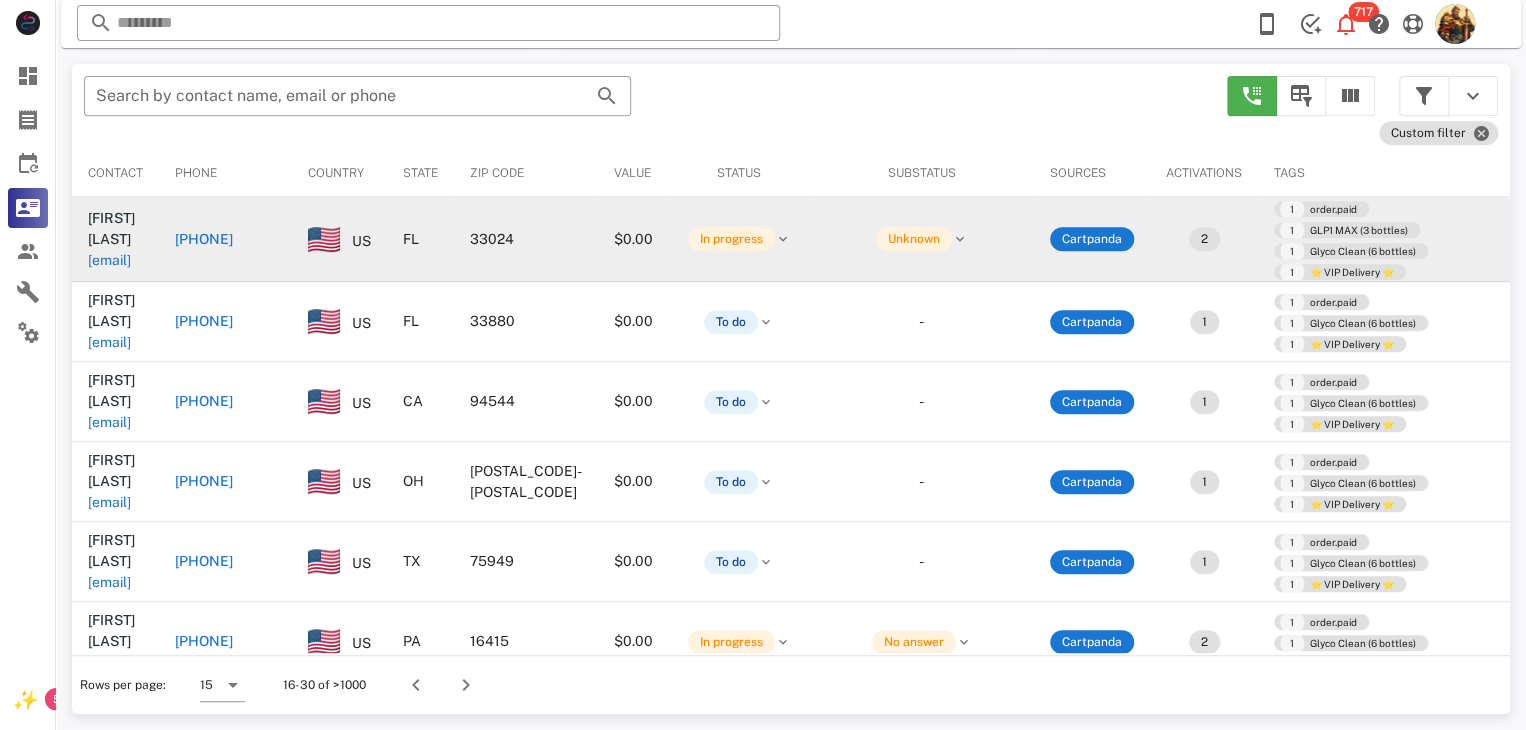 click on "joejrosceola@gmail.com" at bounding box center (109, 260) 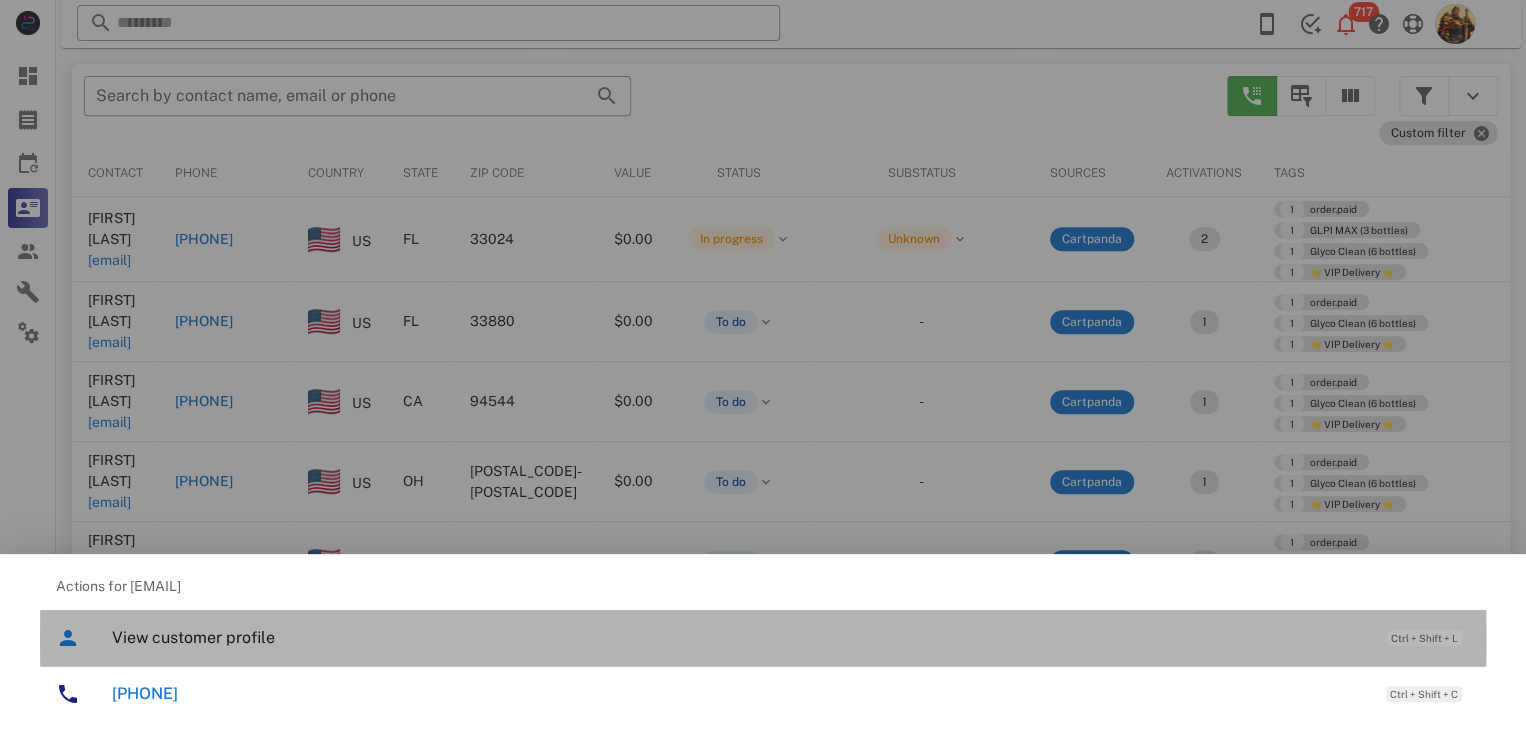 click on "View customer profile" at bounding box center [739, 637] 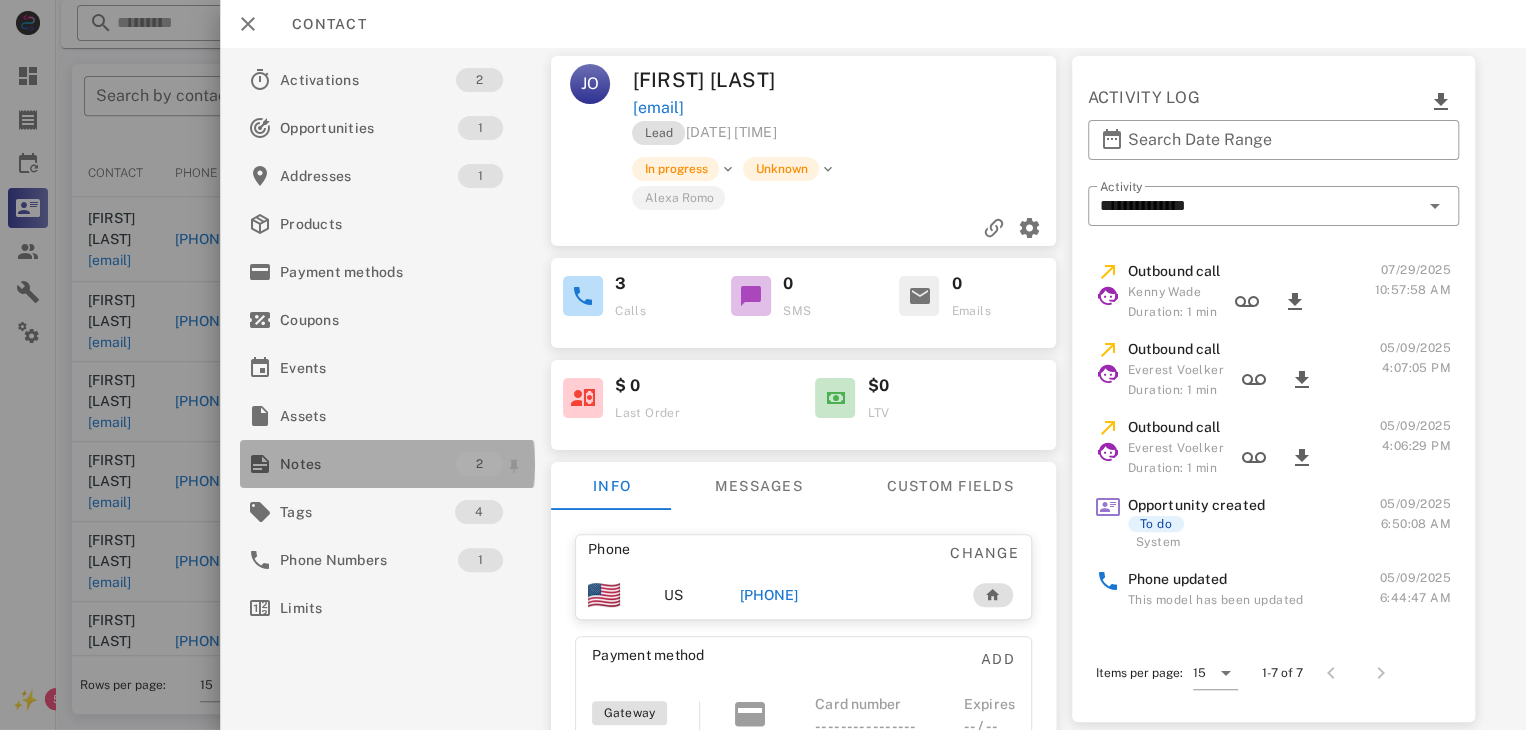 click on "Notes" at bounding box center [368, 464] 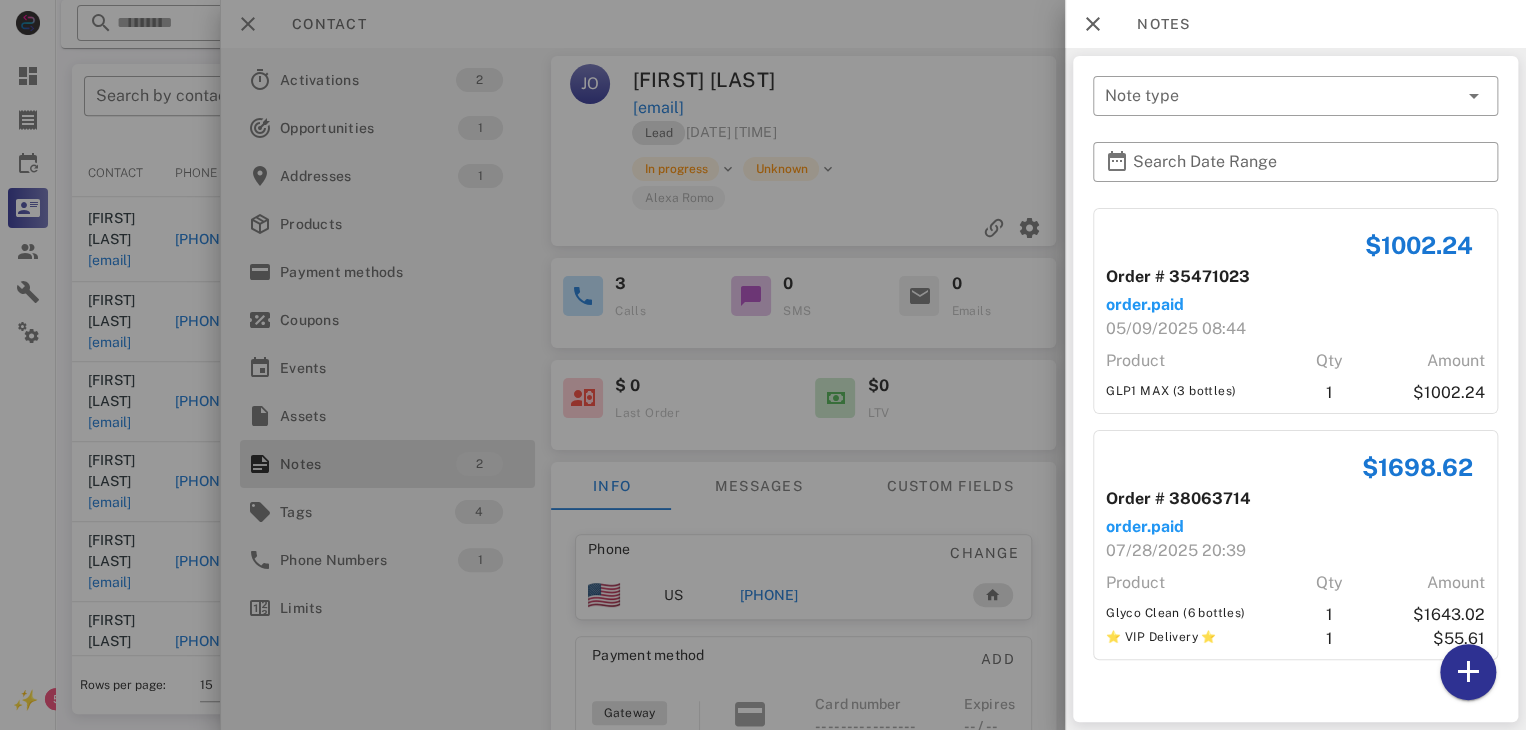 click at bounding box center [763, 365] 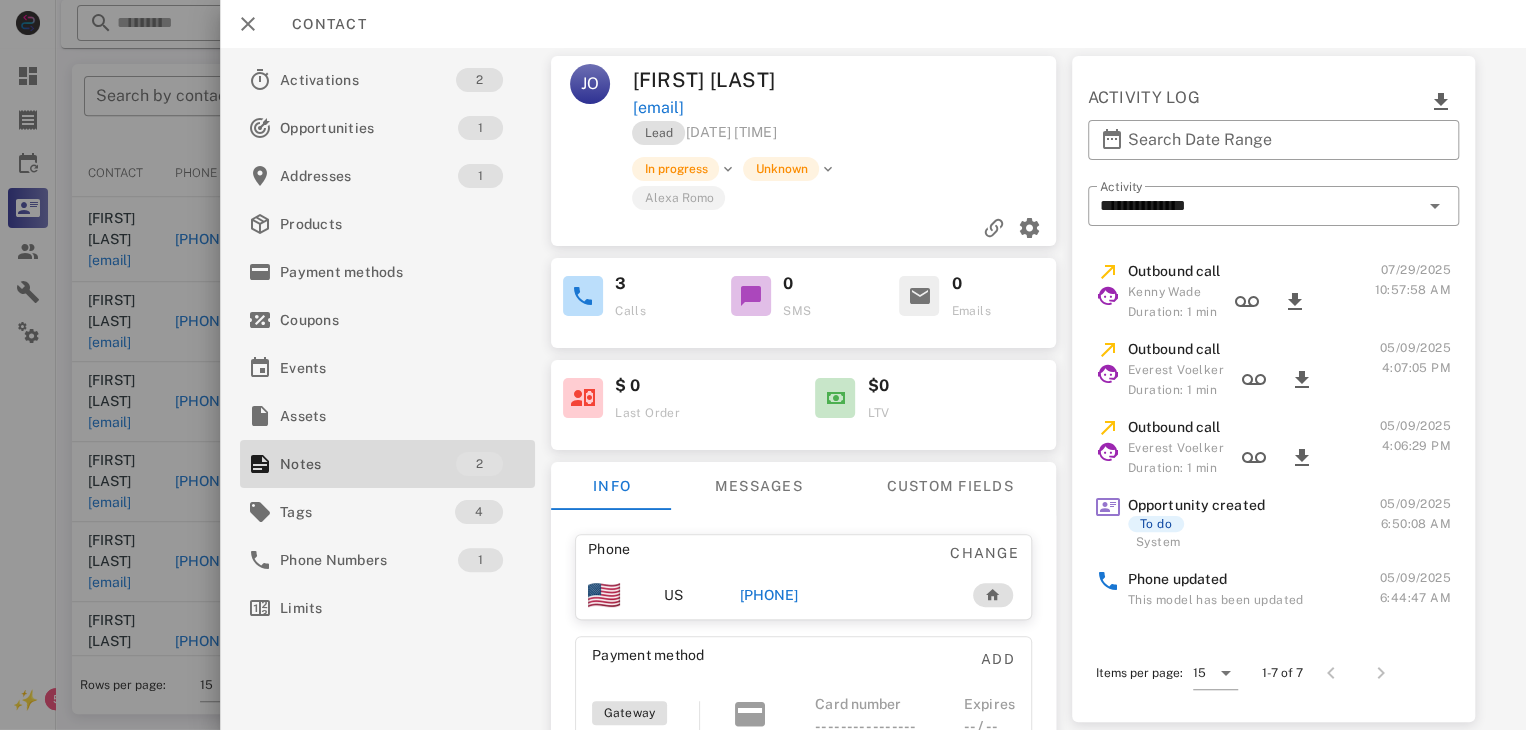 click on "+19542928782" at bounding box center [769, 595] 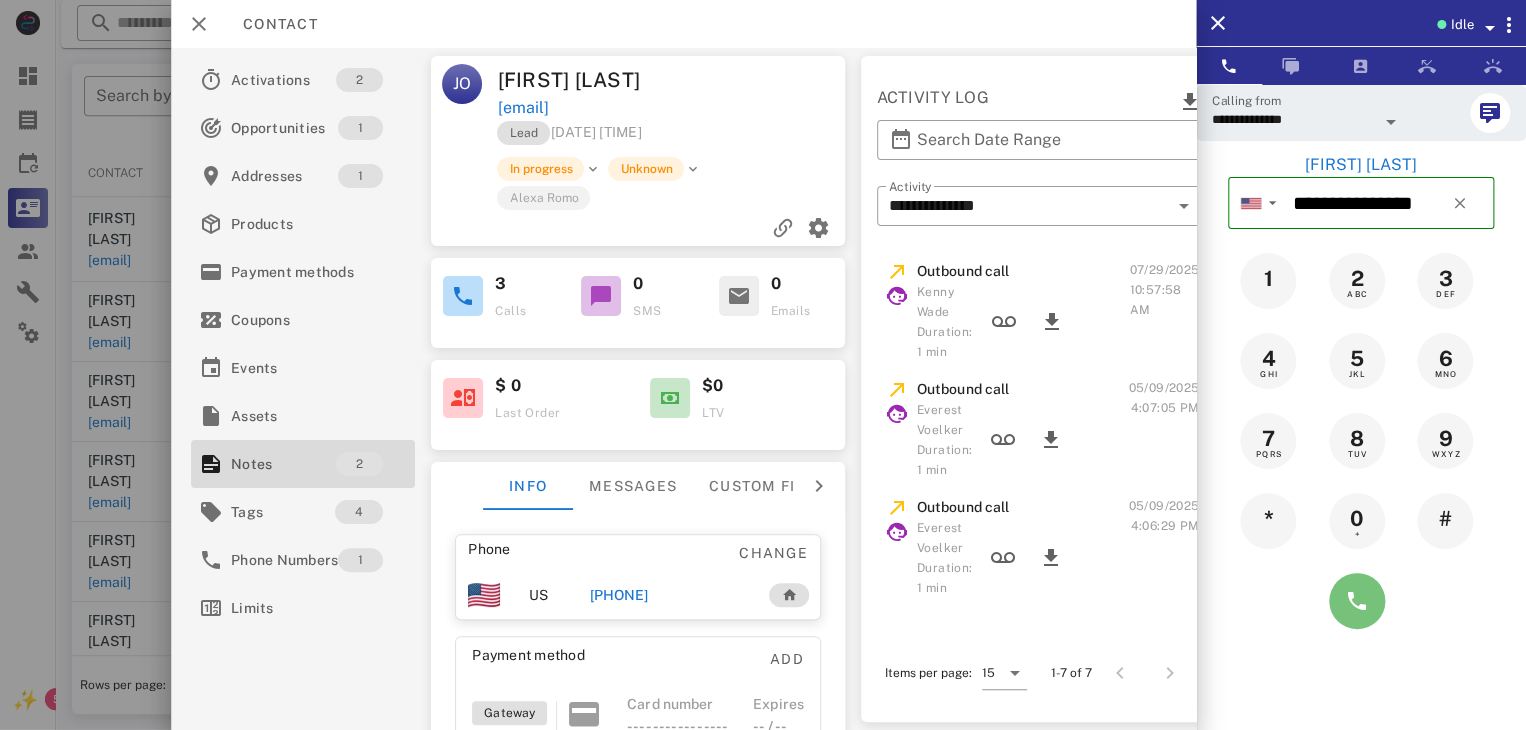 click at bounding box center [1357, 601] 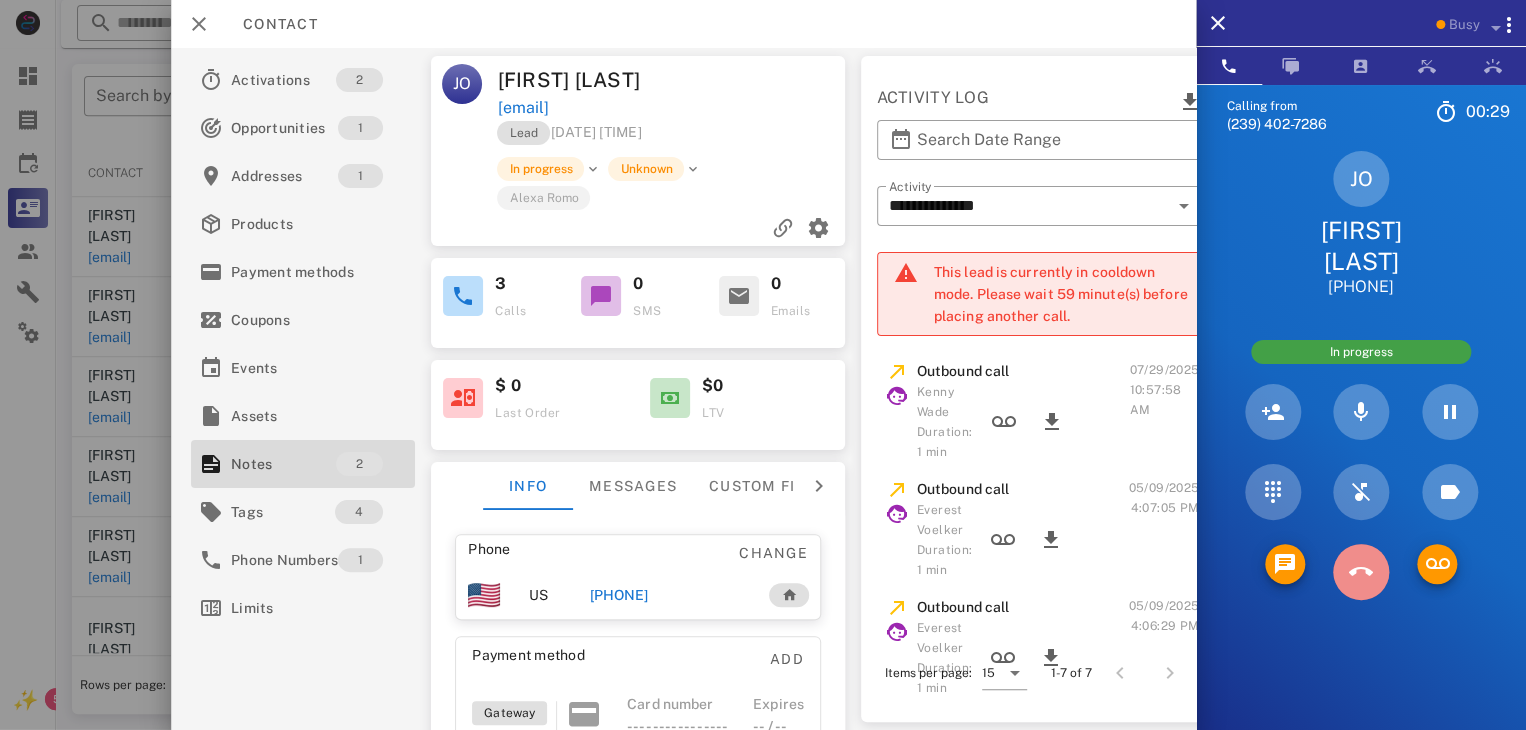 click at bounding box center [1361, 572] 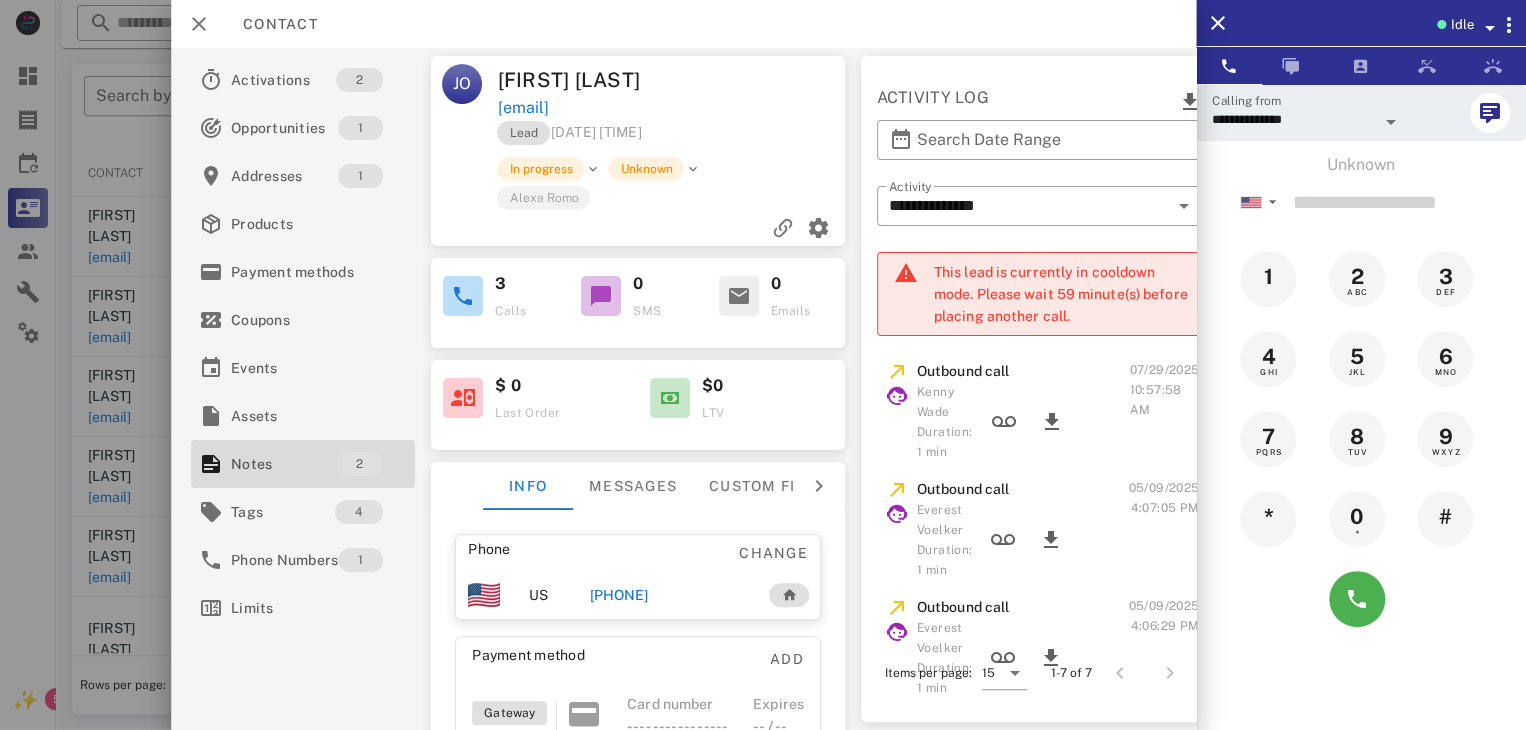 click at bounding box center (763, 365) 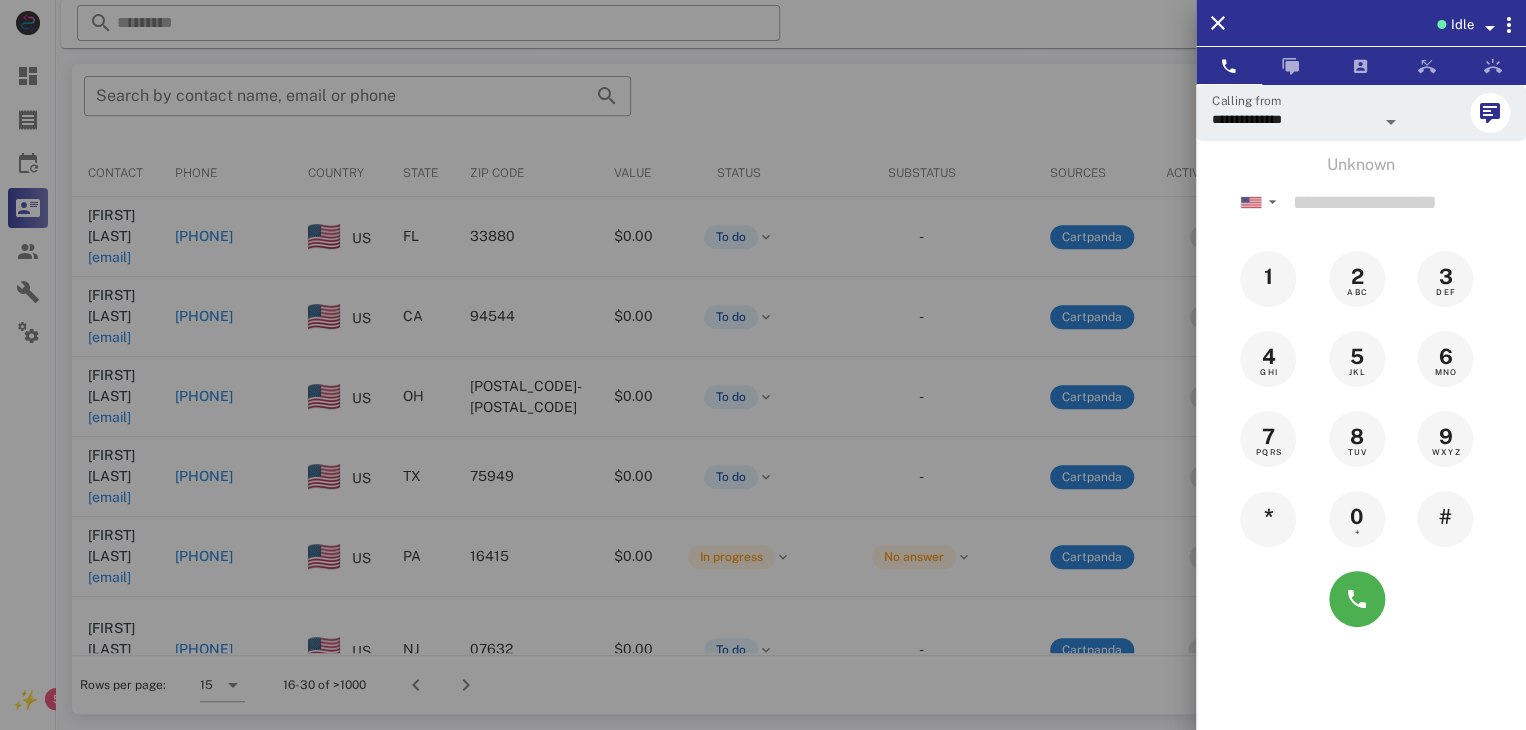 click at bounding box center [763, 365] 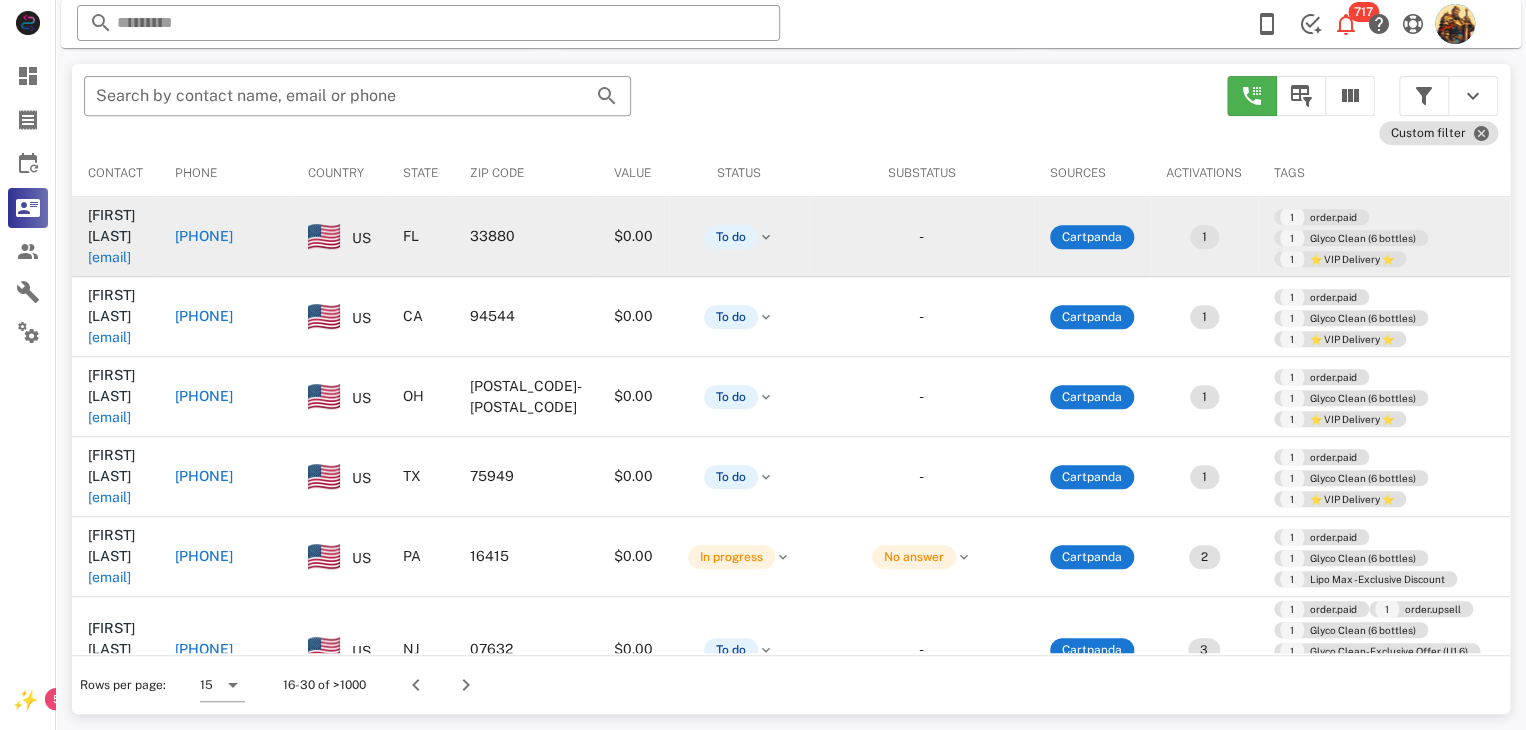click on "c1evans50@yahoo.com" at bounding box center (109, 257) 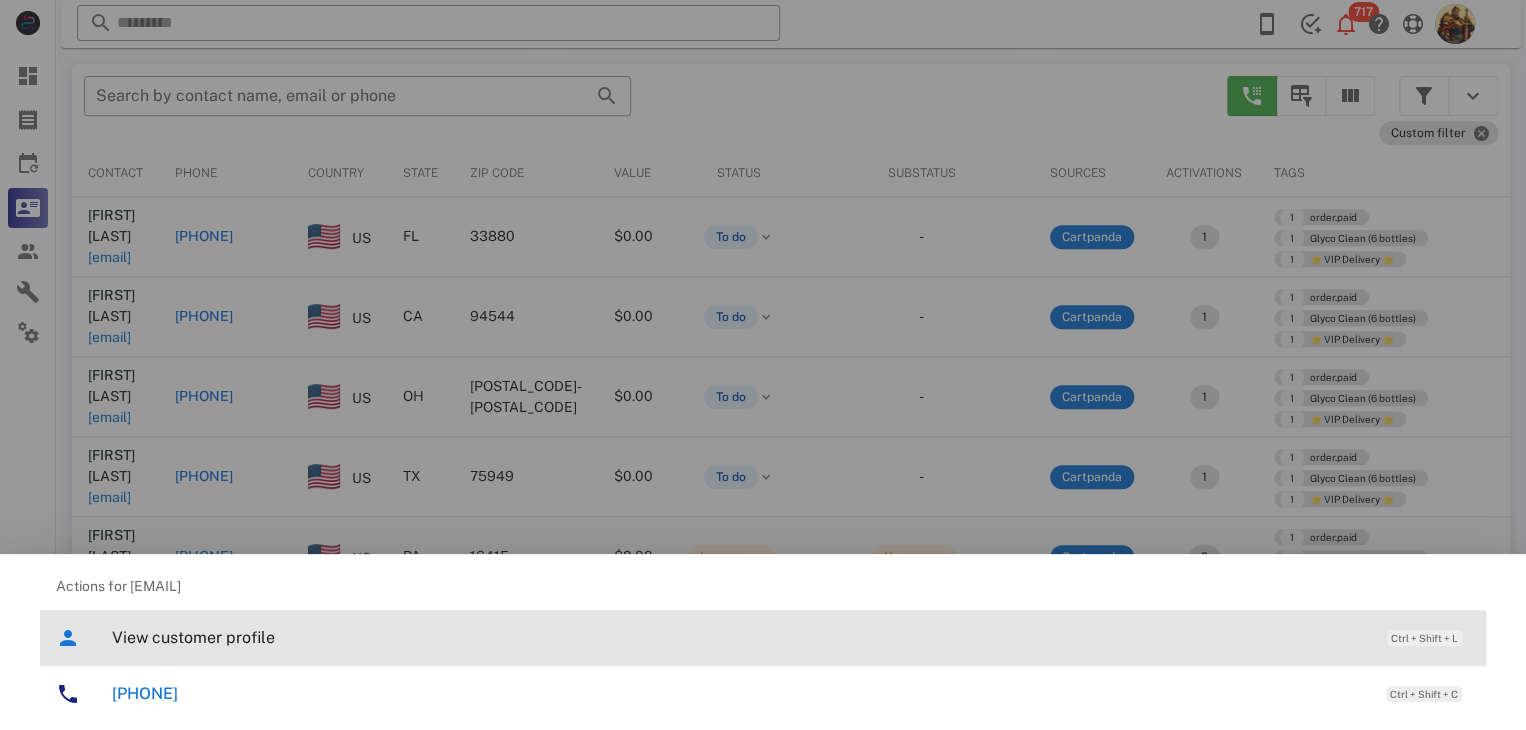 click on "View customer profile Ctrl + Shift + L" at bounding box center [791, 637] 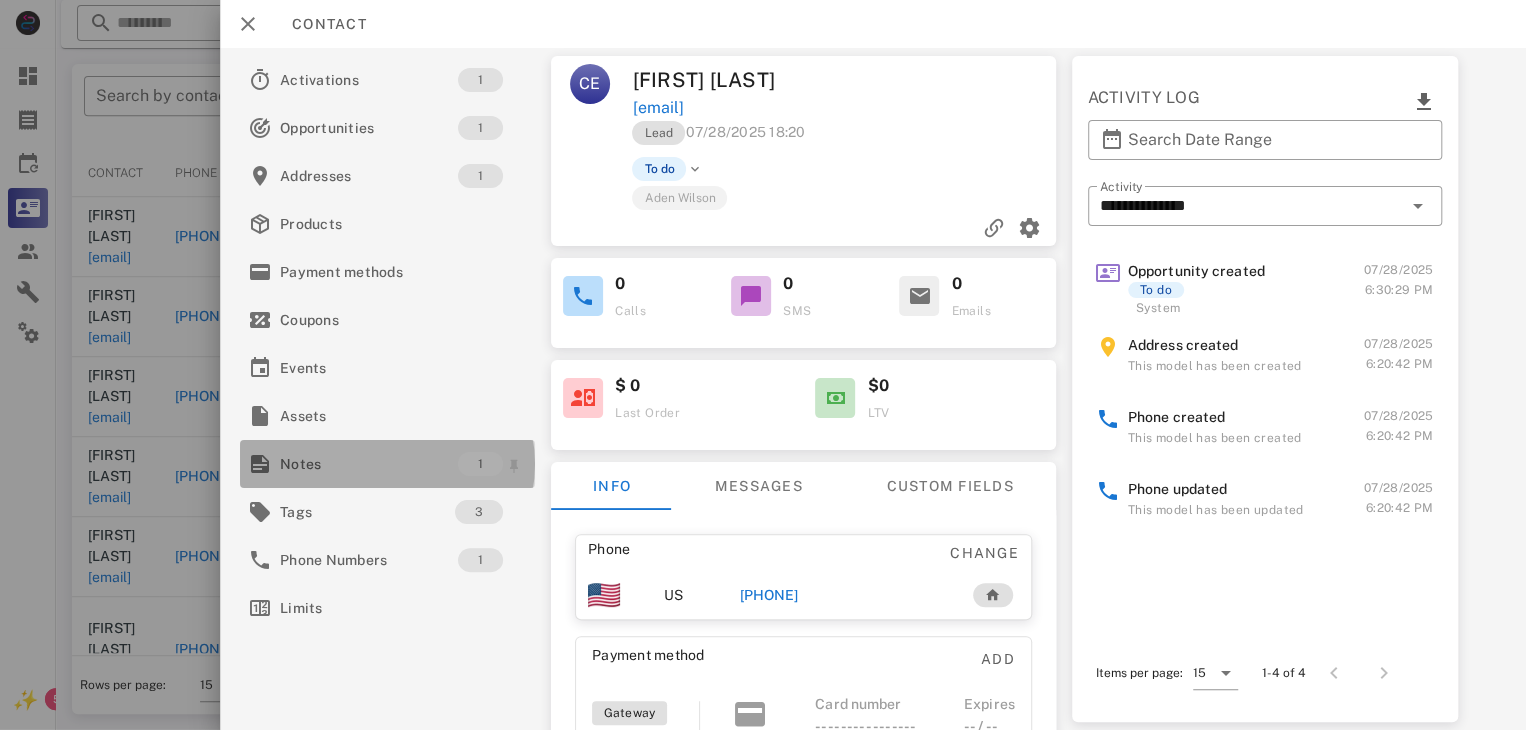 click at bounding box center (260, 464) 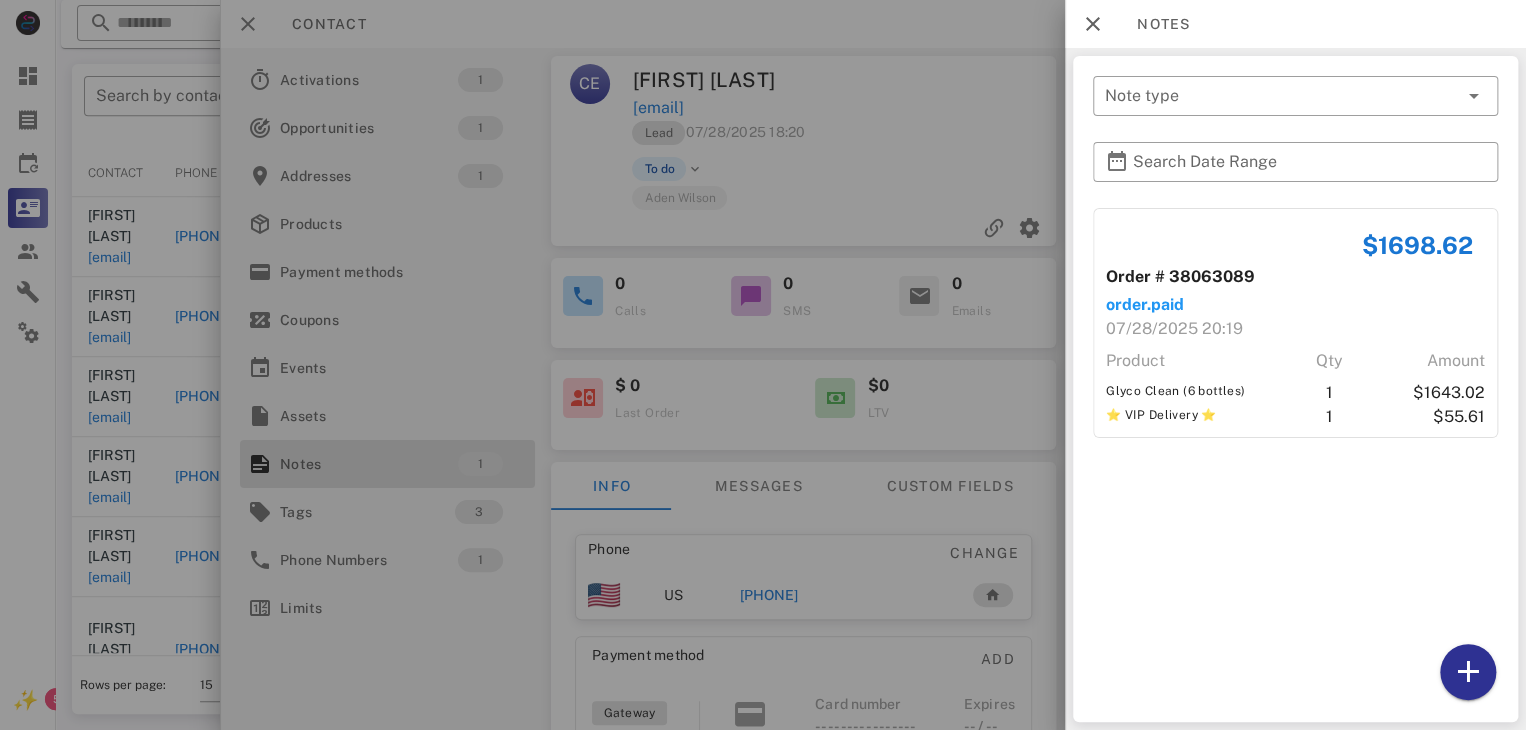 click at bounding box center [763, 365] 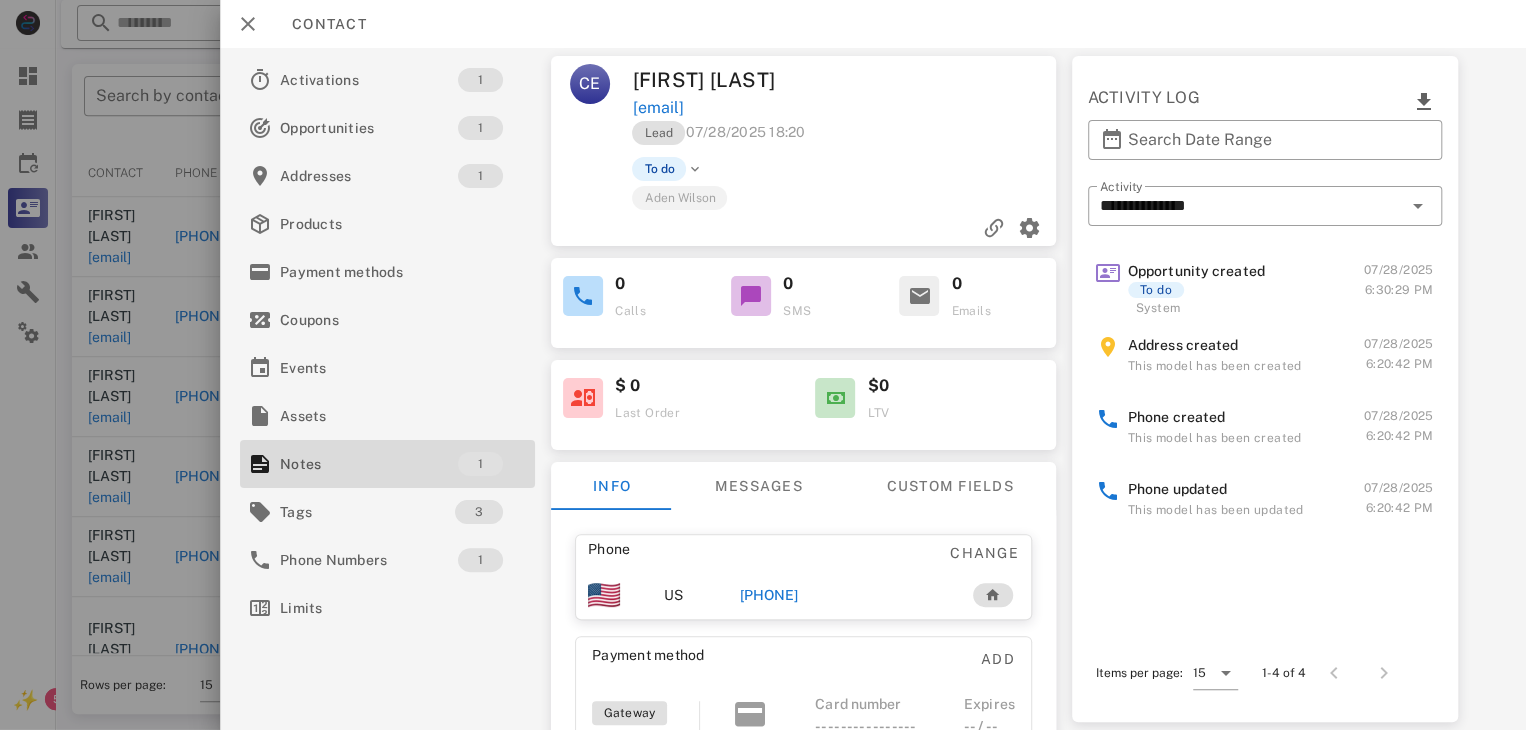 click at bounding box center (763, 365) 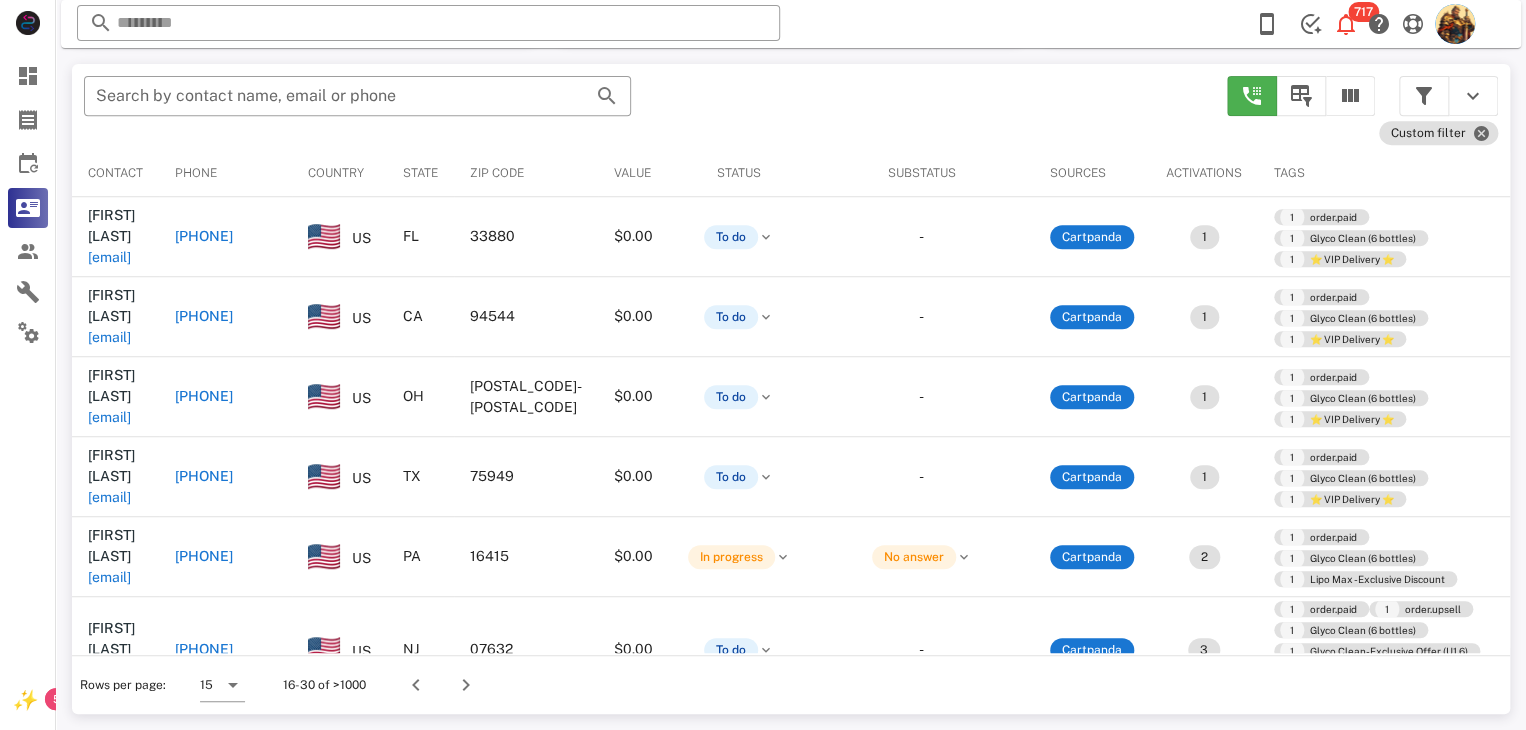 click on "Salvador Arguilla  searguilla@gmail.com" at bounding box center (115, 650) 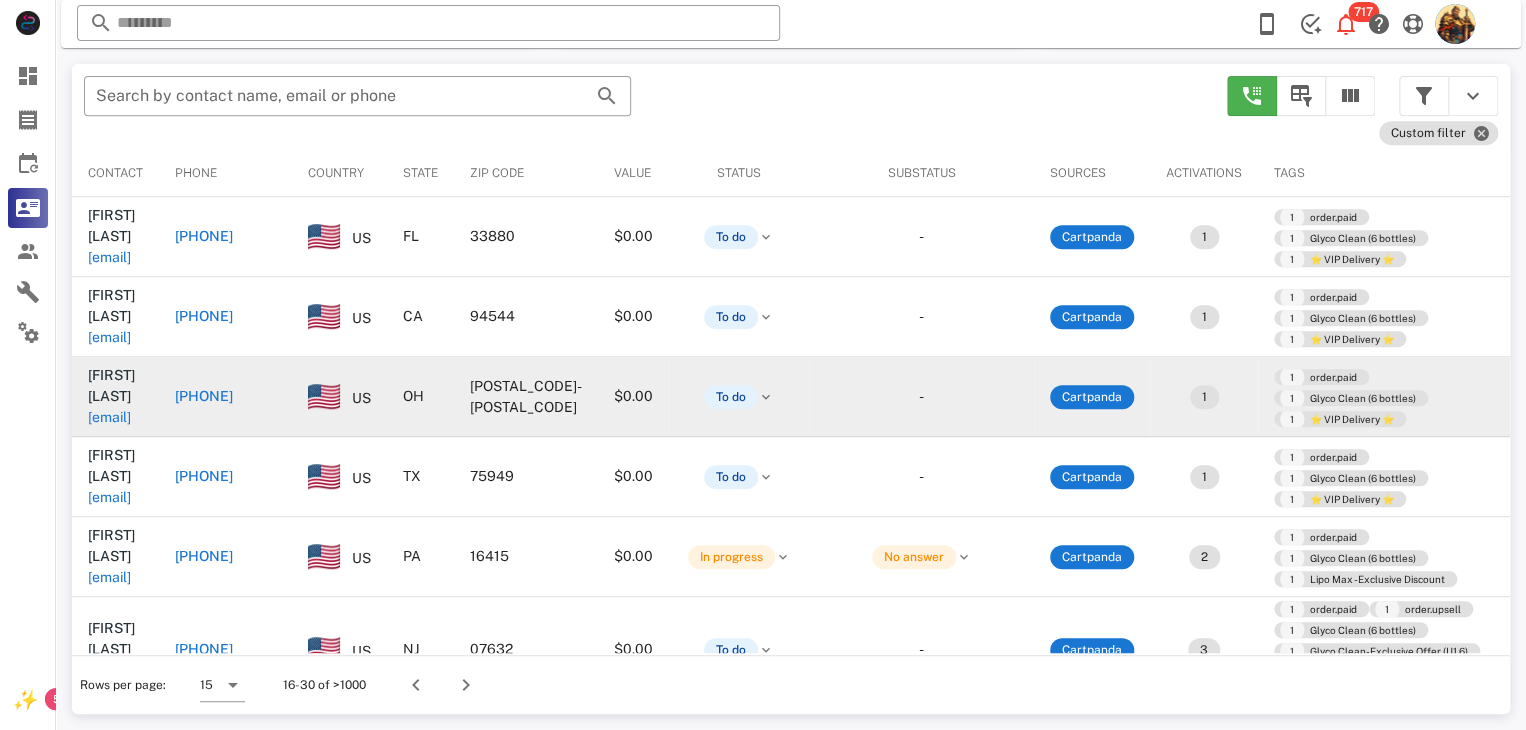 click on "jjzemp@yahoo.com" at bounding box center (109, 417) 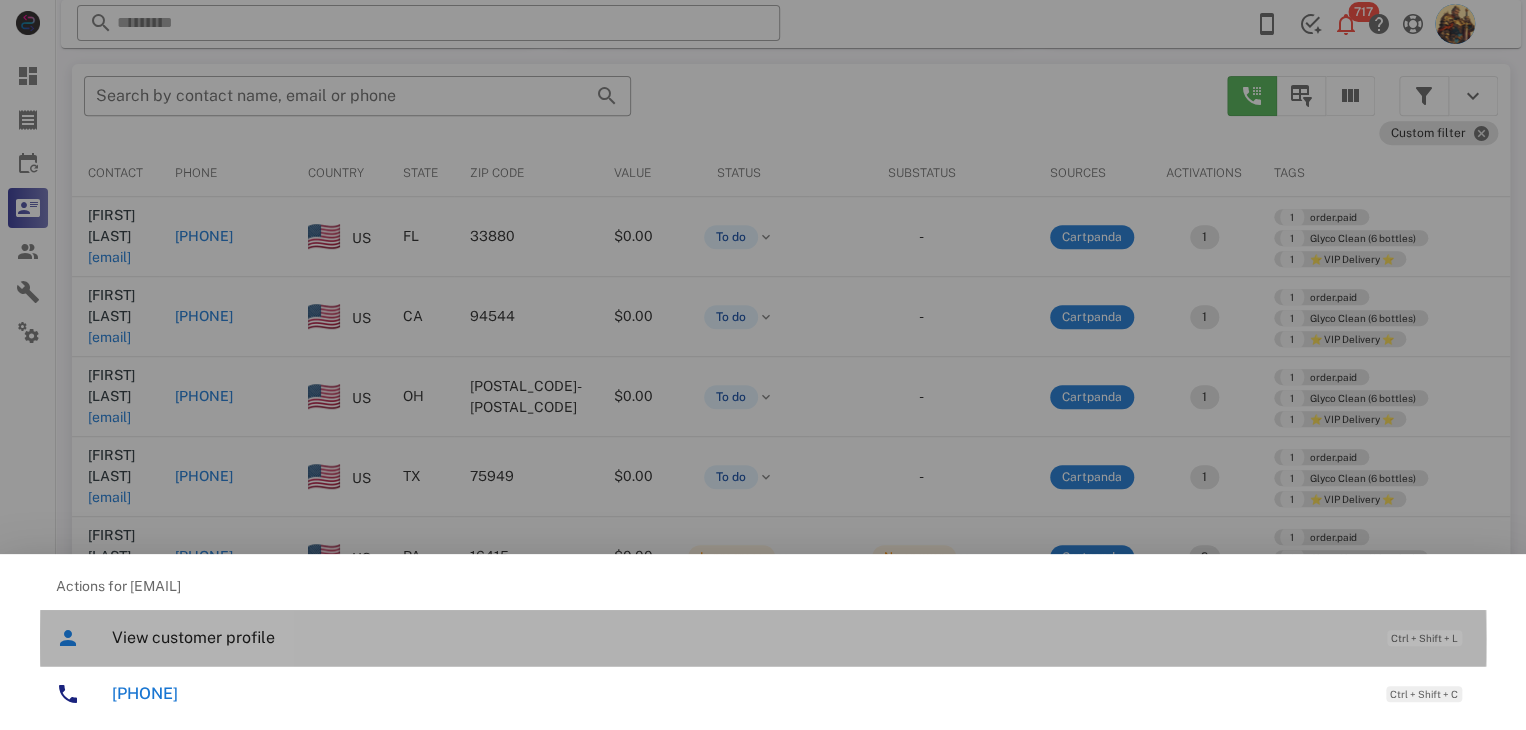 click on "View customer profile" at bounding box center [739, 637] 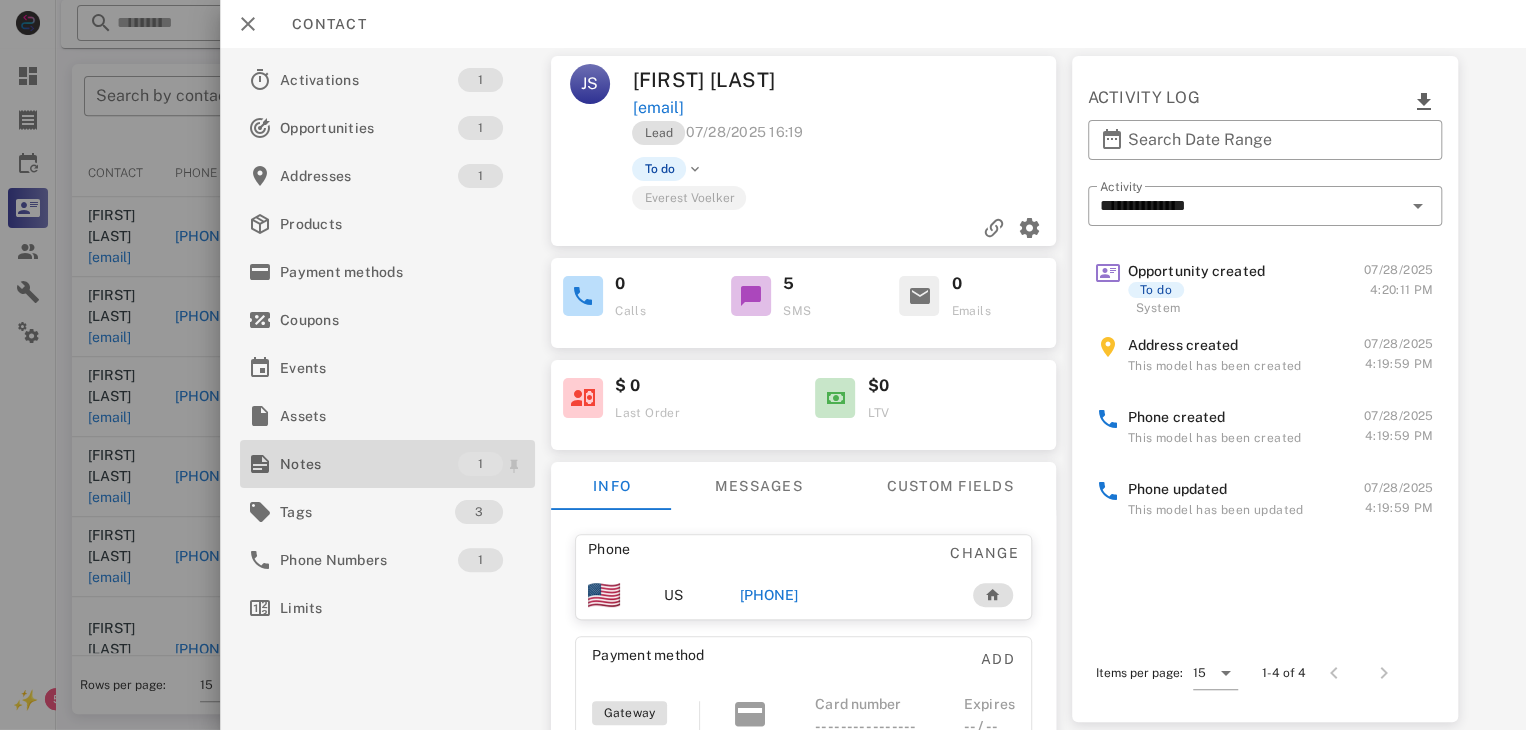 click on "Notes" at bounding box center (369, 464) 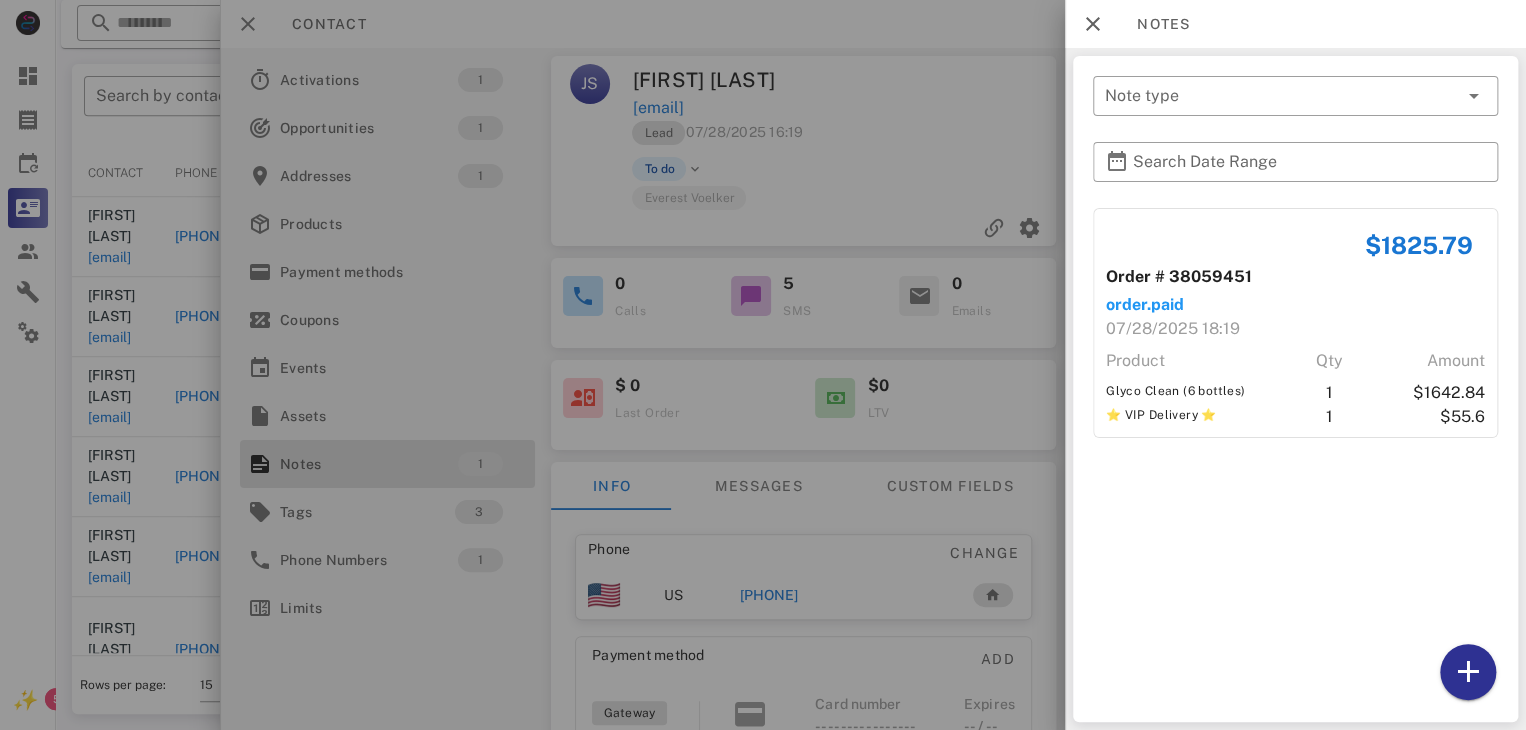 click at bounding box center [763, 365] 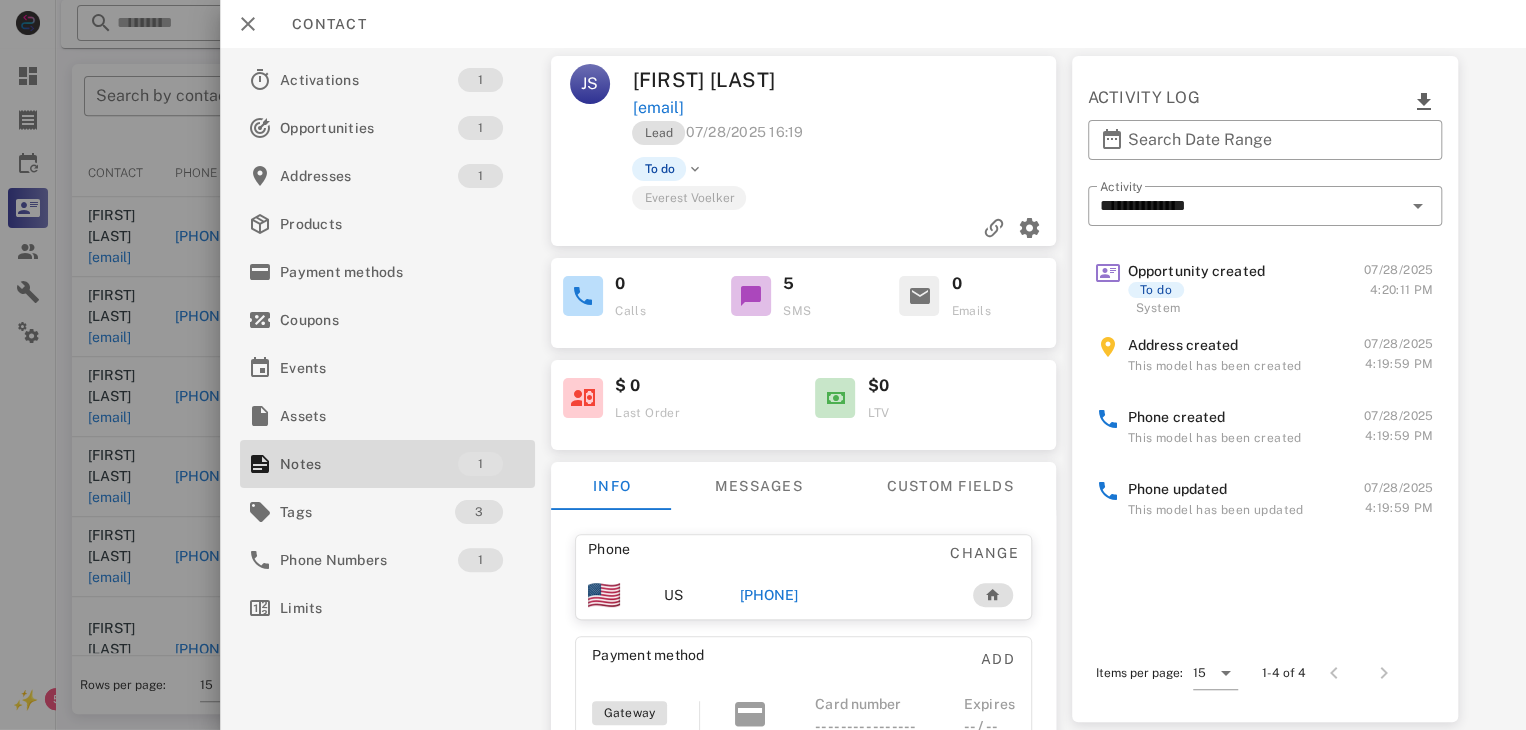 click on "+14193603311" at bounding box center (769, 595) 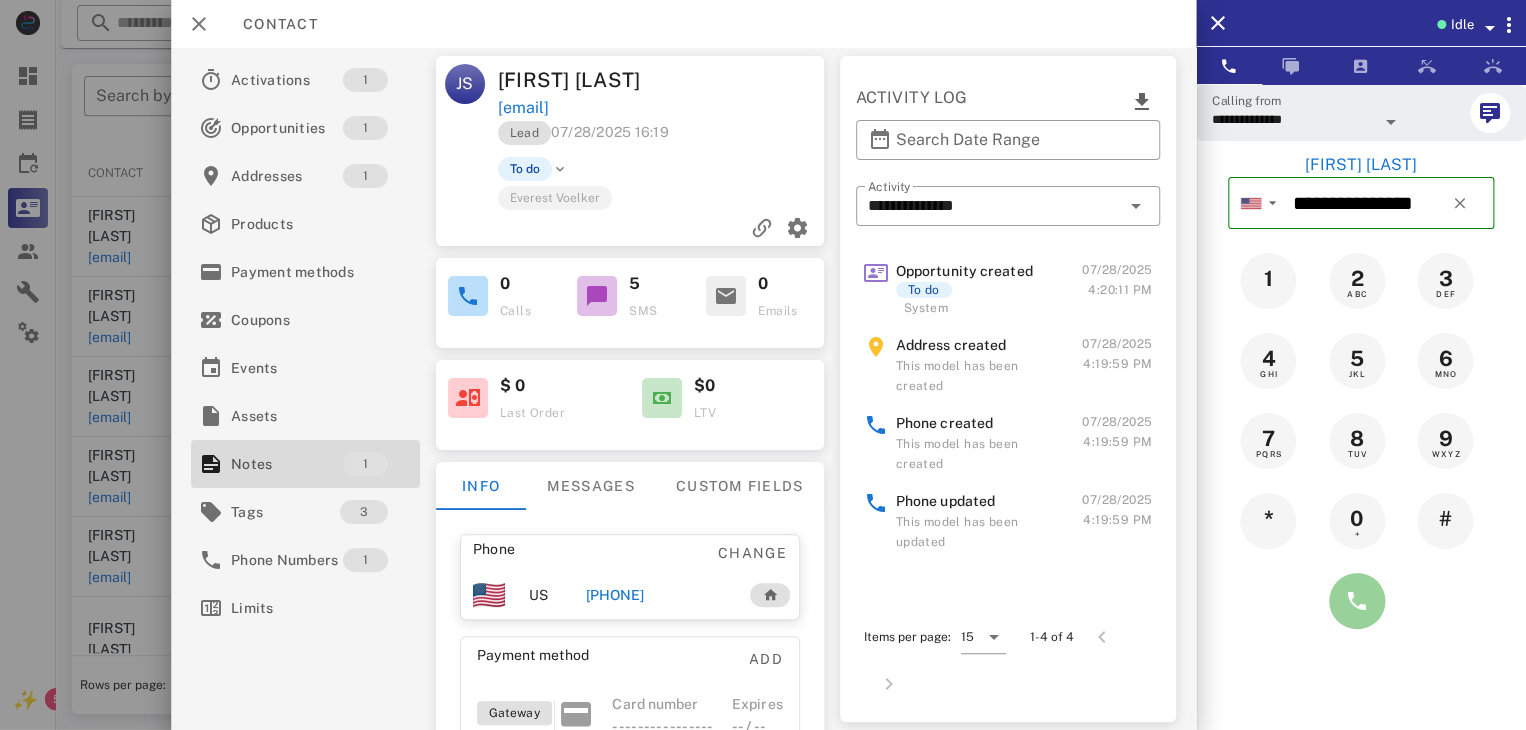 click at bounding box center [1357, 601] 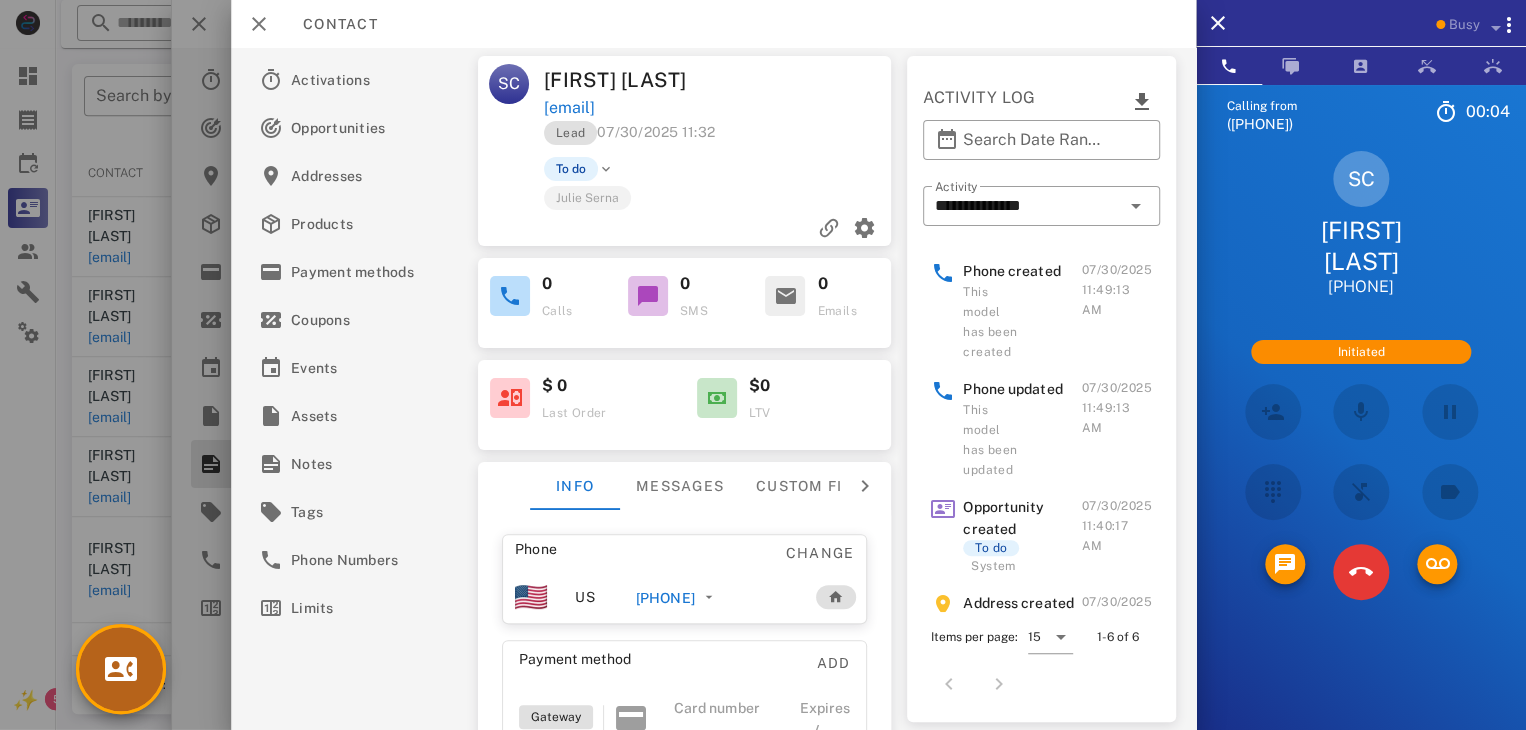 click at bounding box center [121, 669] 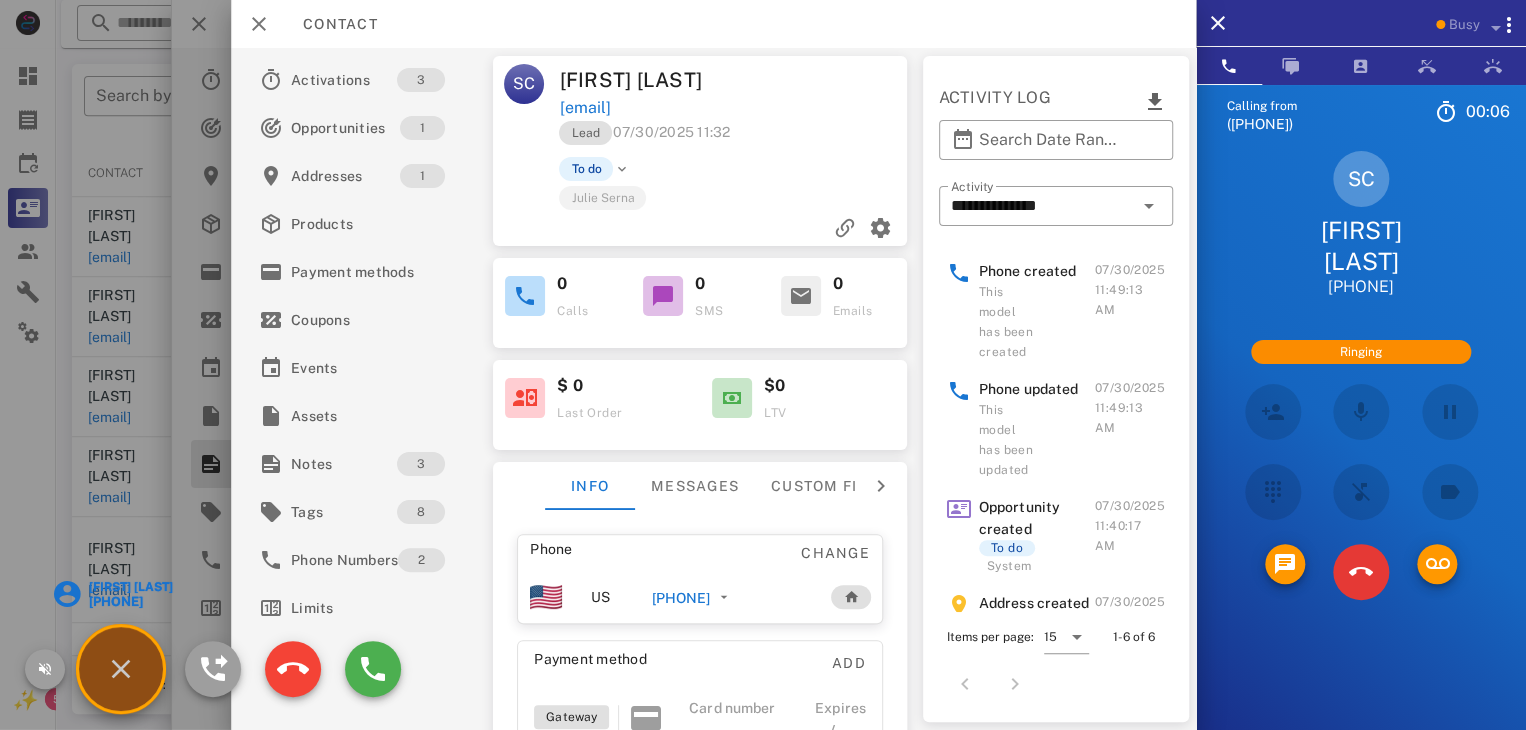 click on "Stephanie Campbell" at bounding box center (129, 587) 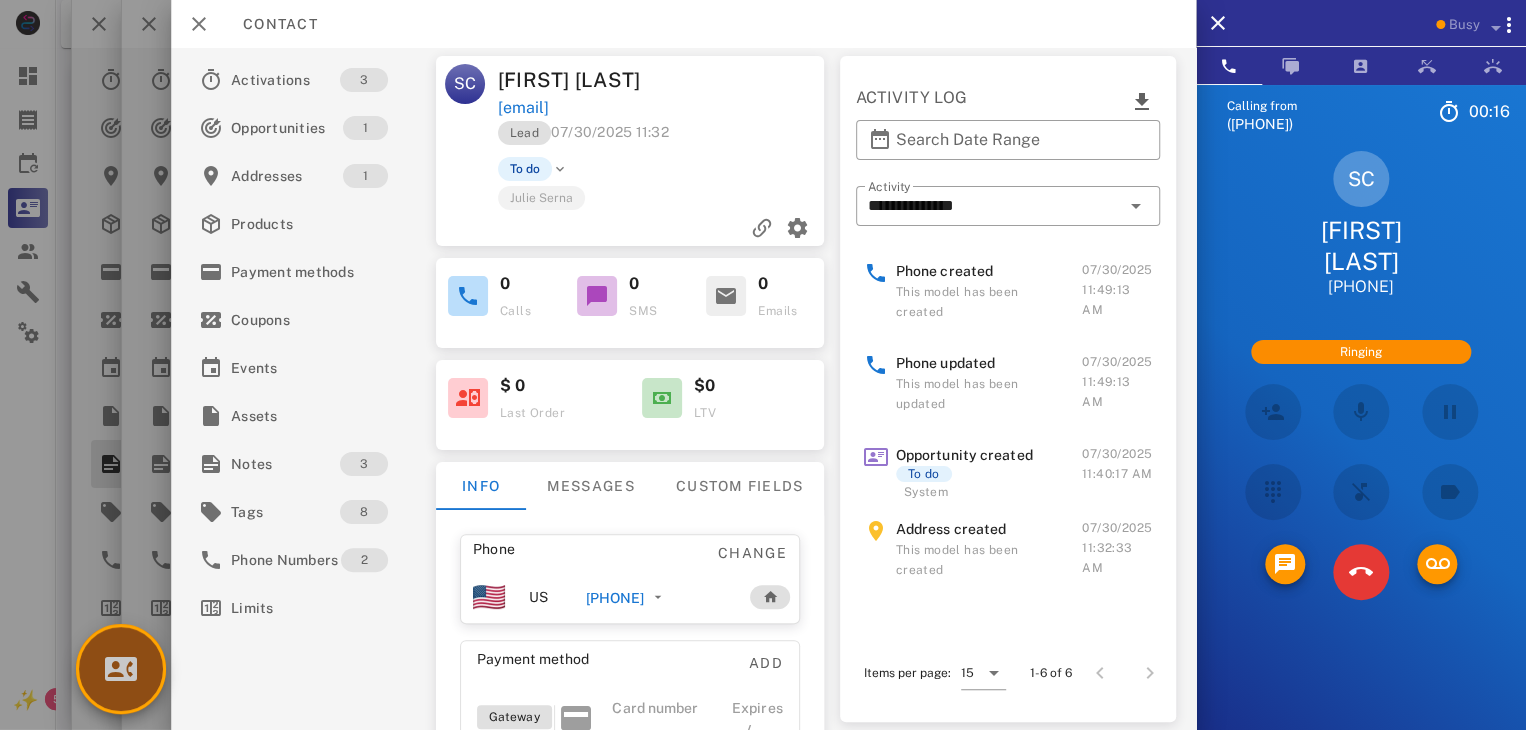 click at bounding box center (121, 669) 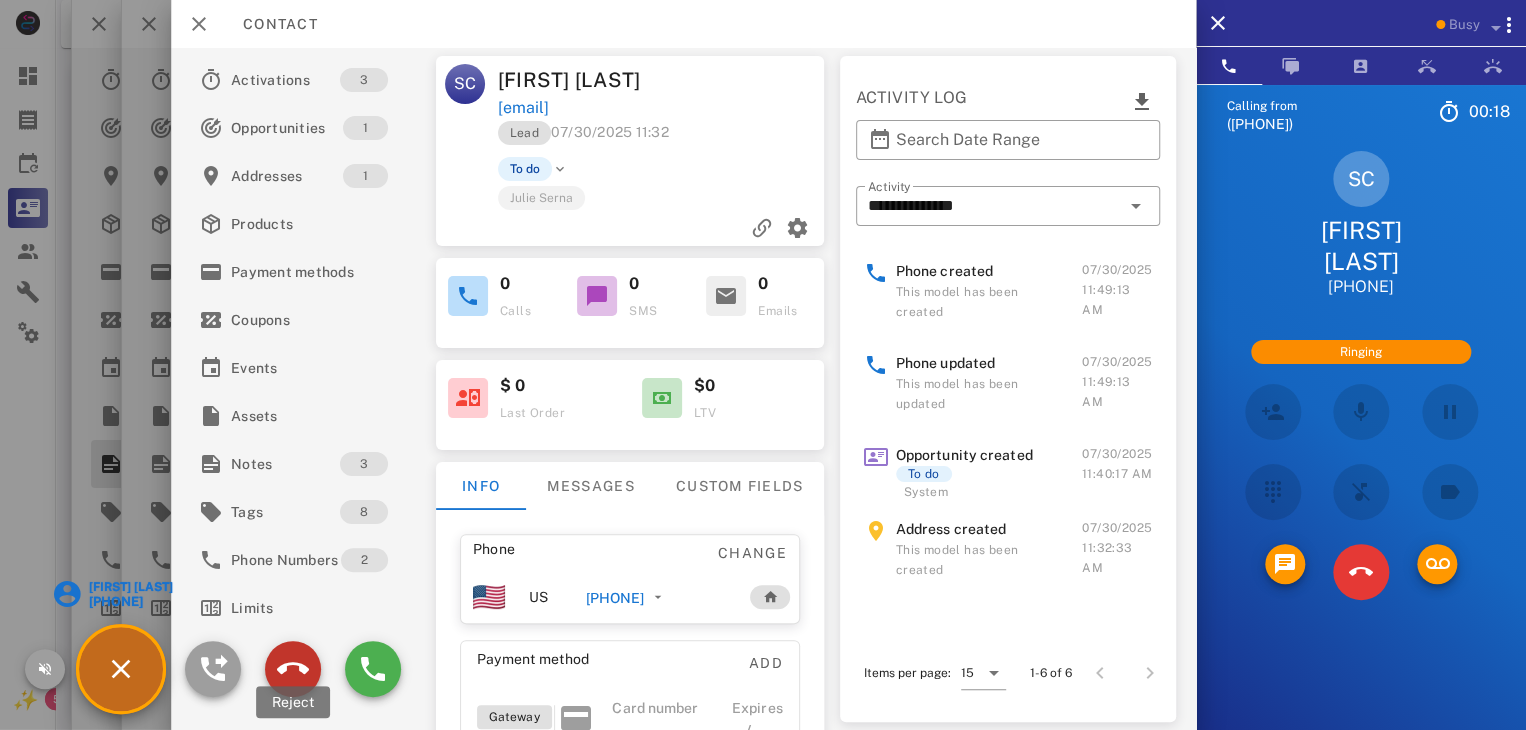 click at bounding box center [293, 669] 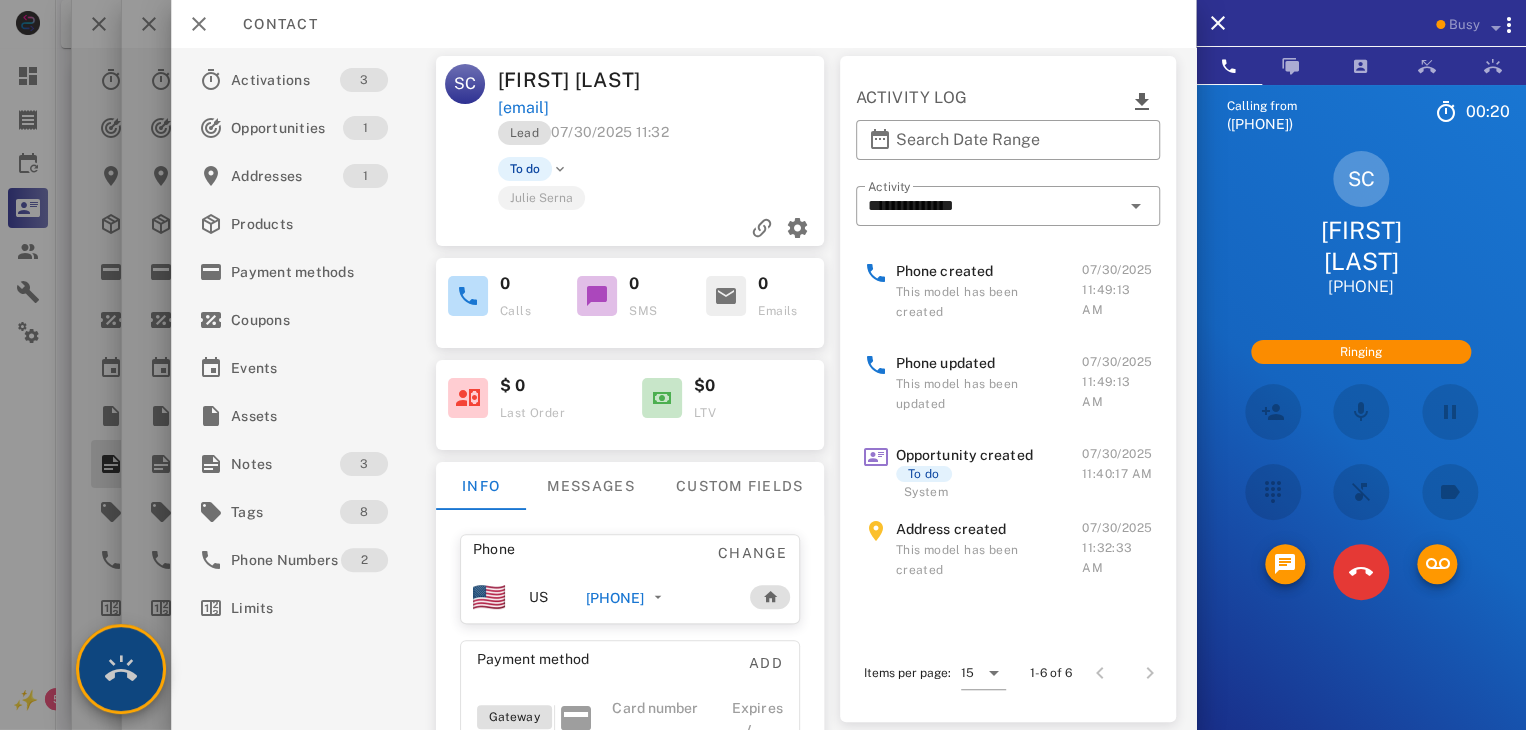 click at bounding box center [121, 669] 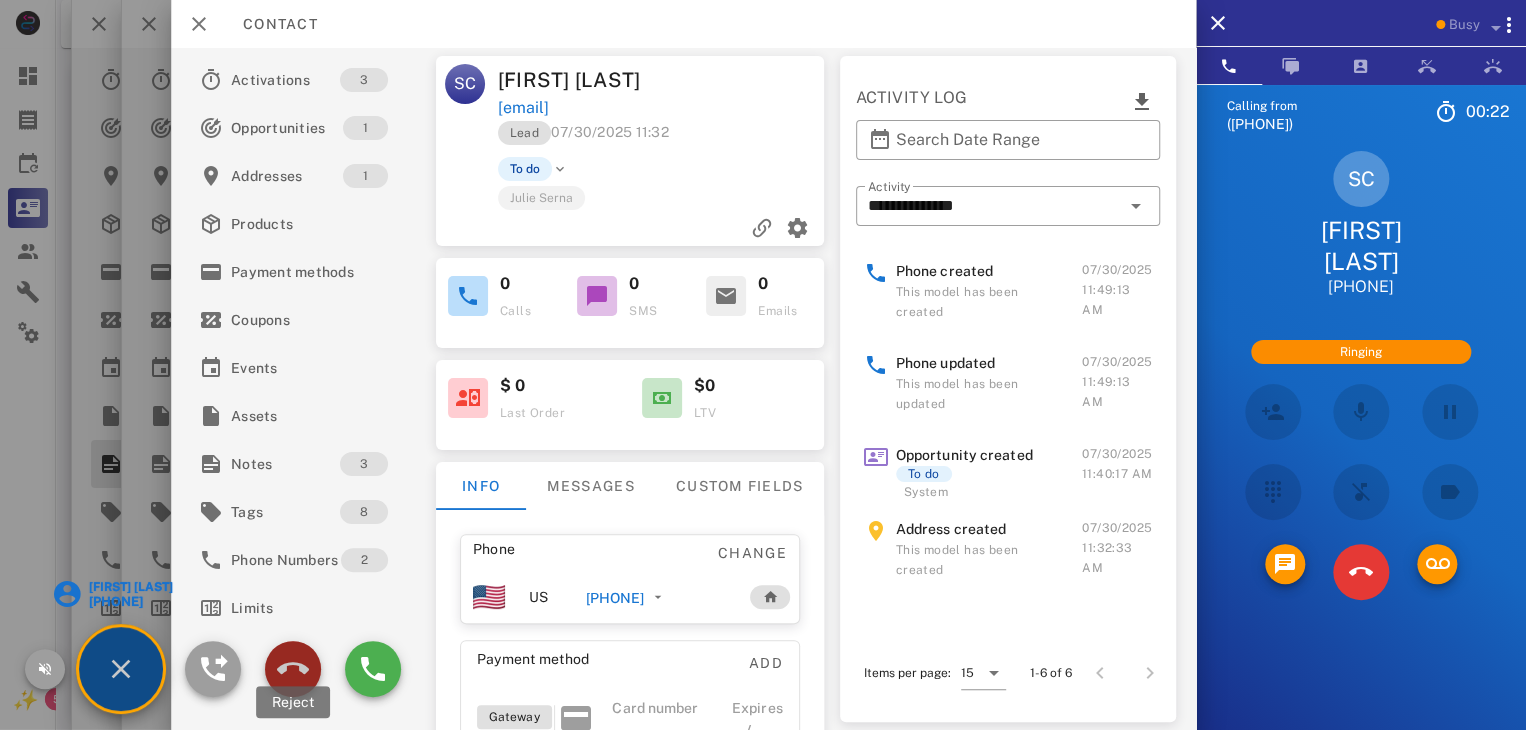 click at bounding box center [293, 669] 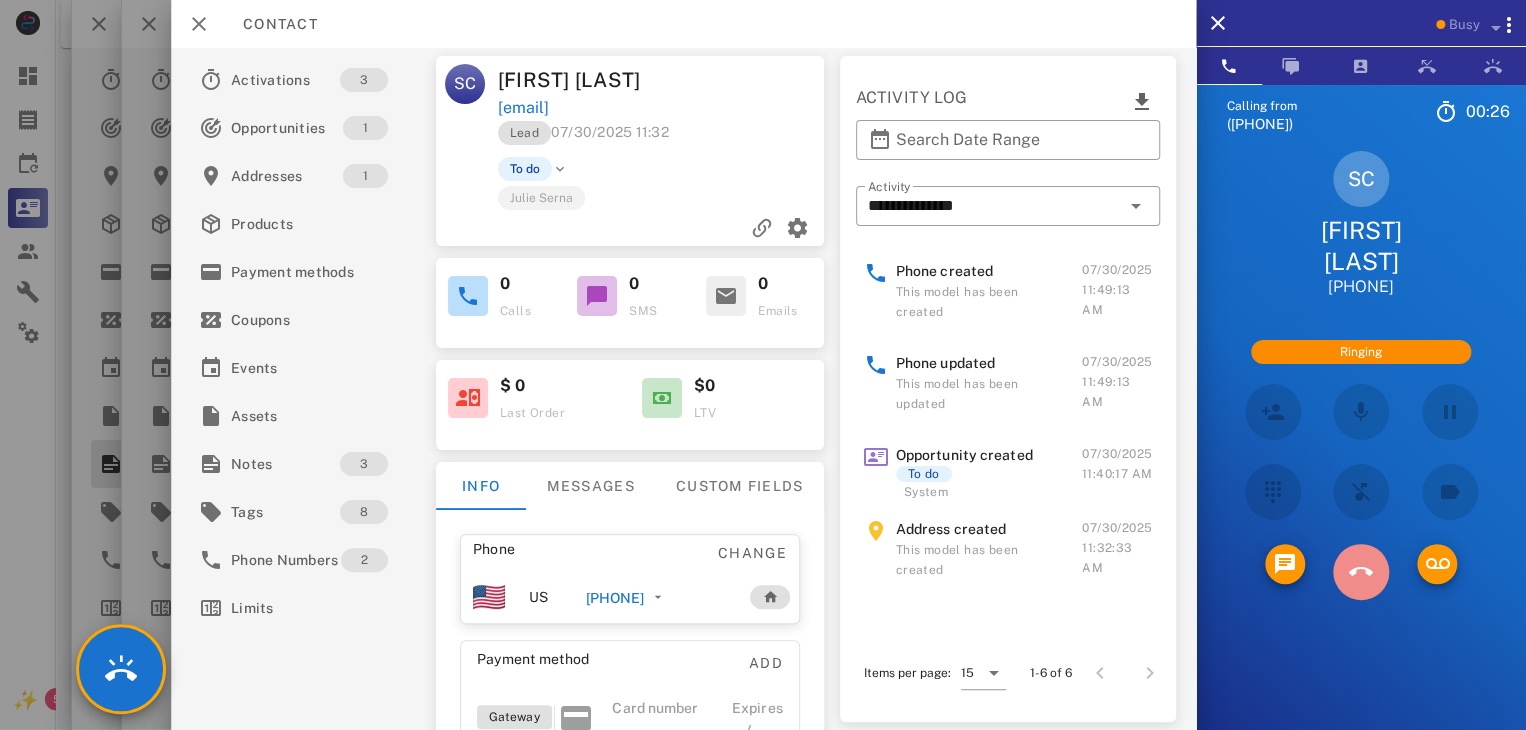 click at bounding box center [1361, 572] 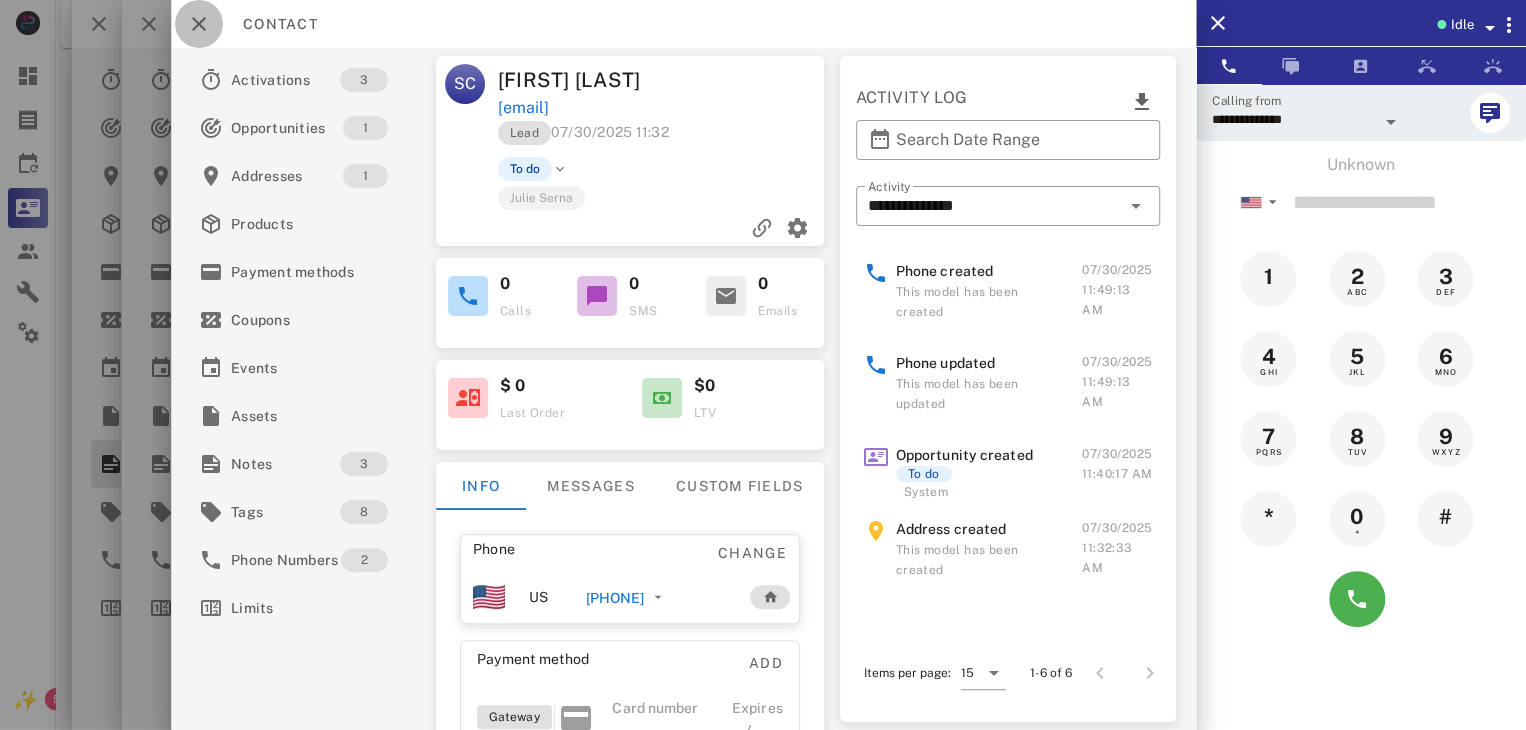 click at bounding box center [199, 24] 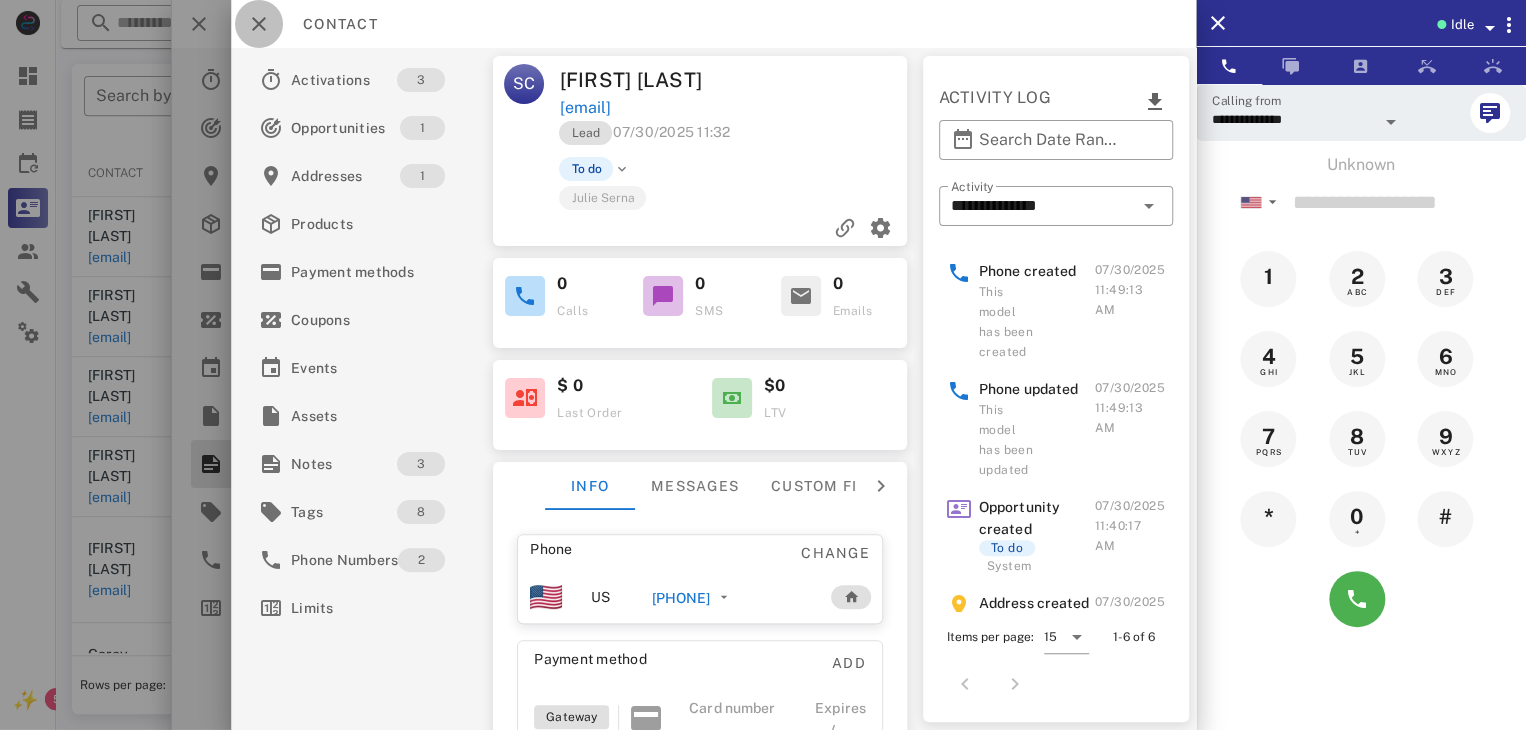 click at bounding box center [259, 24] 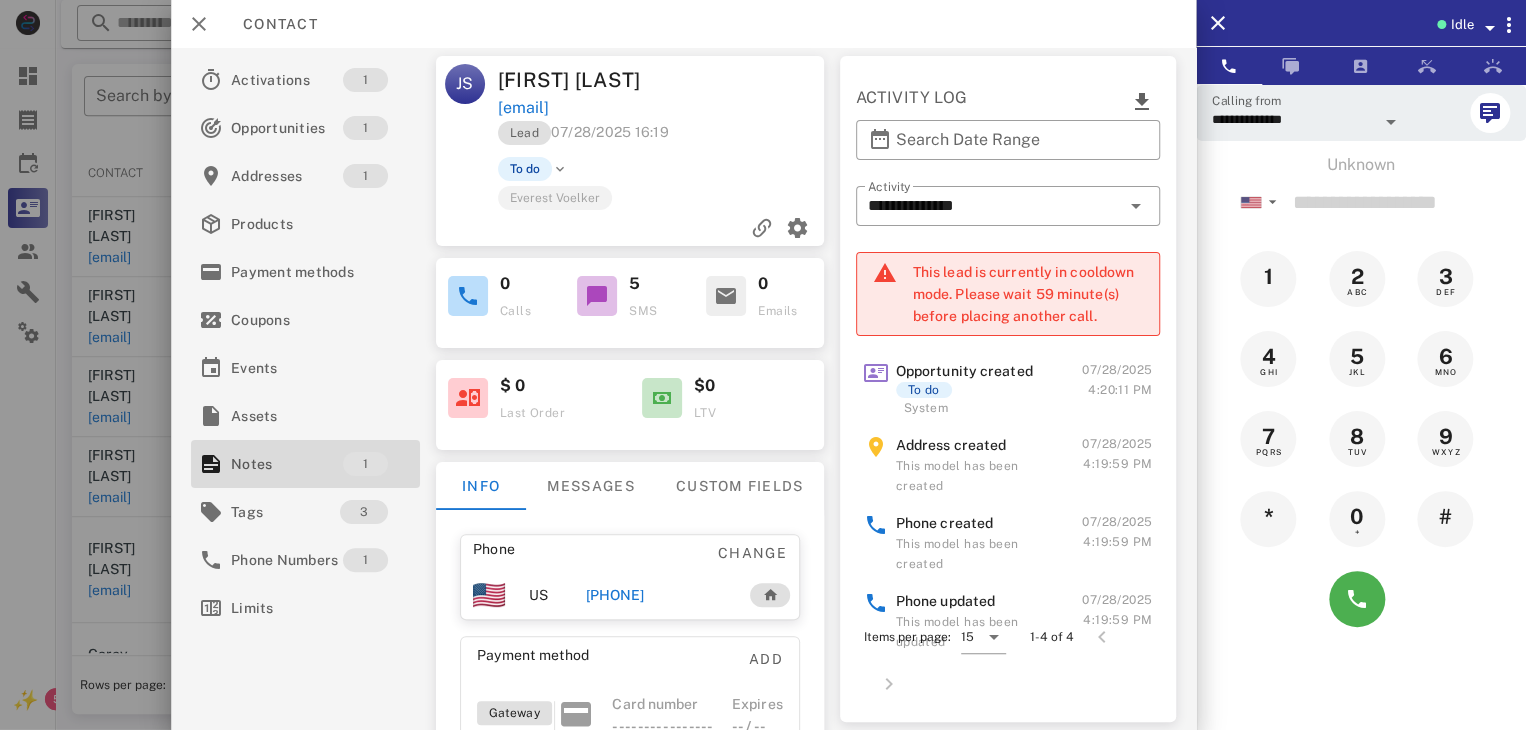 click on "+14193603311" at bounding box center (614, 595) 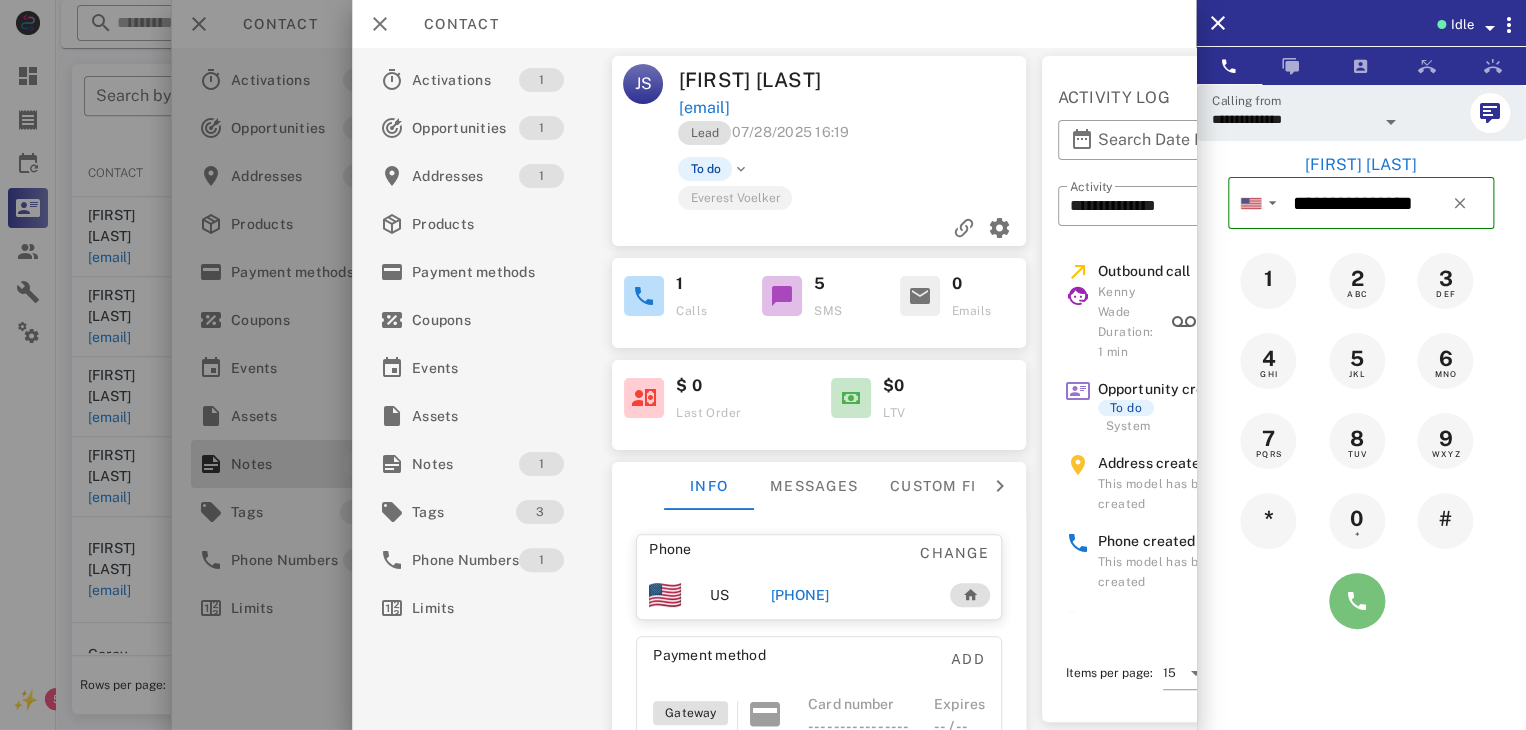 click at bounding box center [1357, 601] 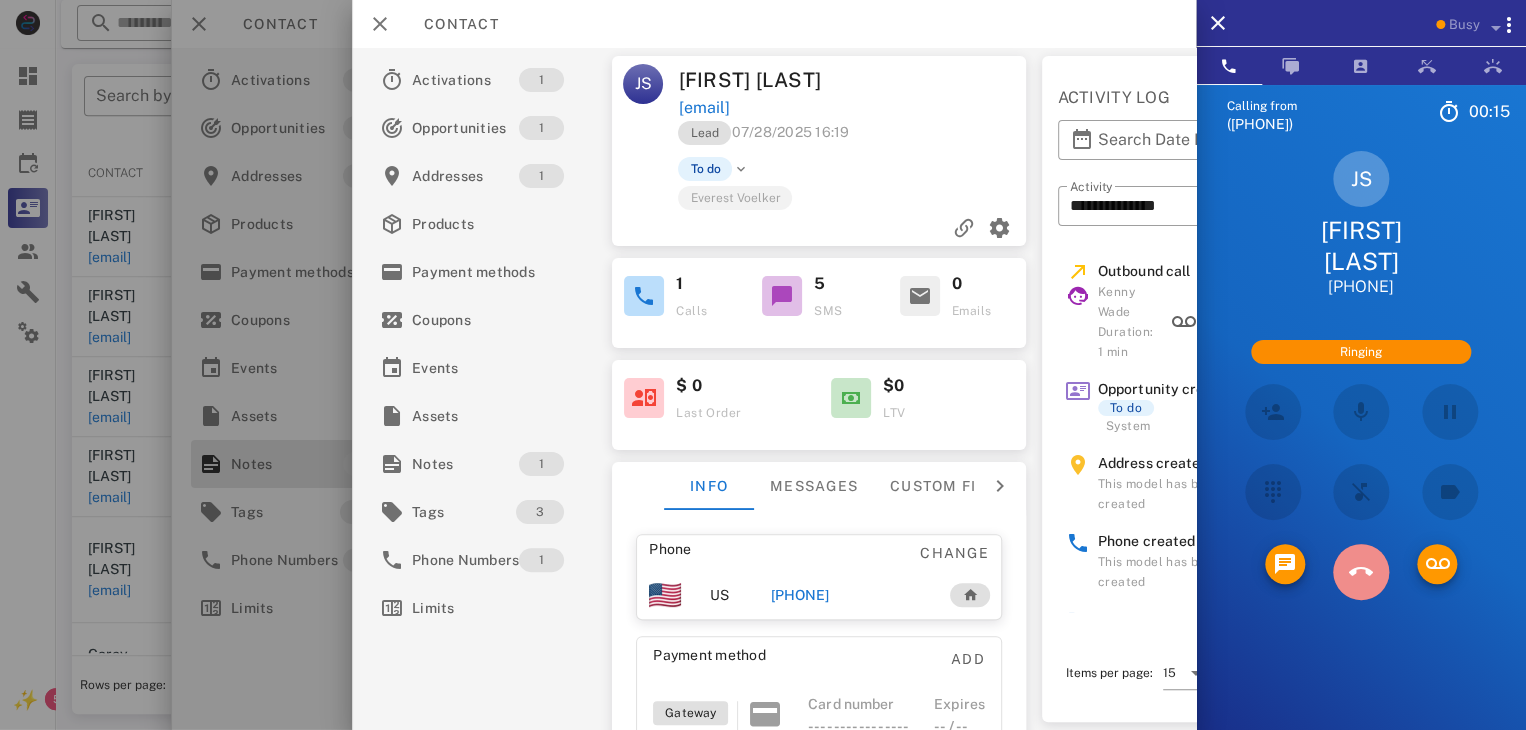 click at bounding box center (1361, 572) 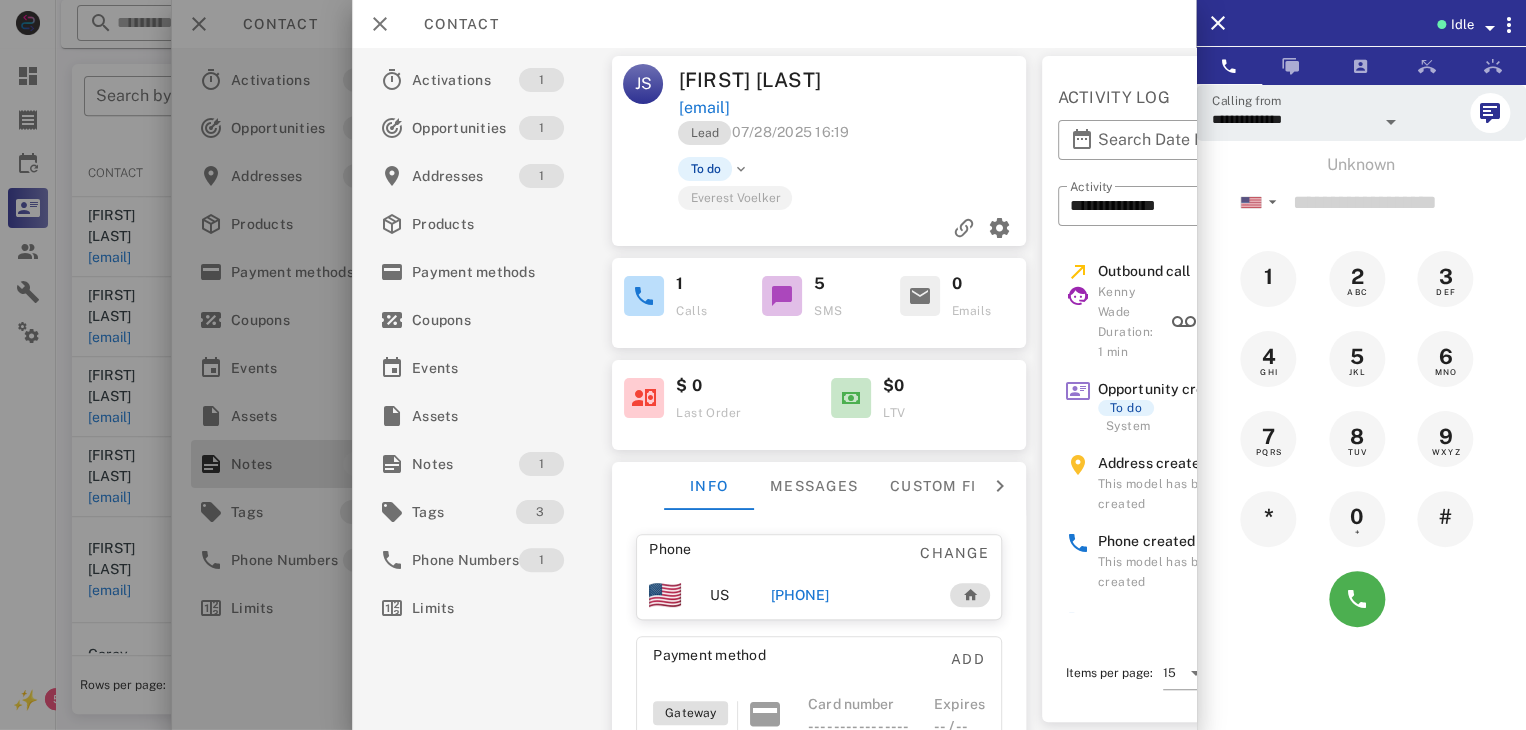click on "+14193603311" at bounding box center (799, 595) 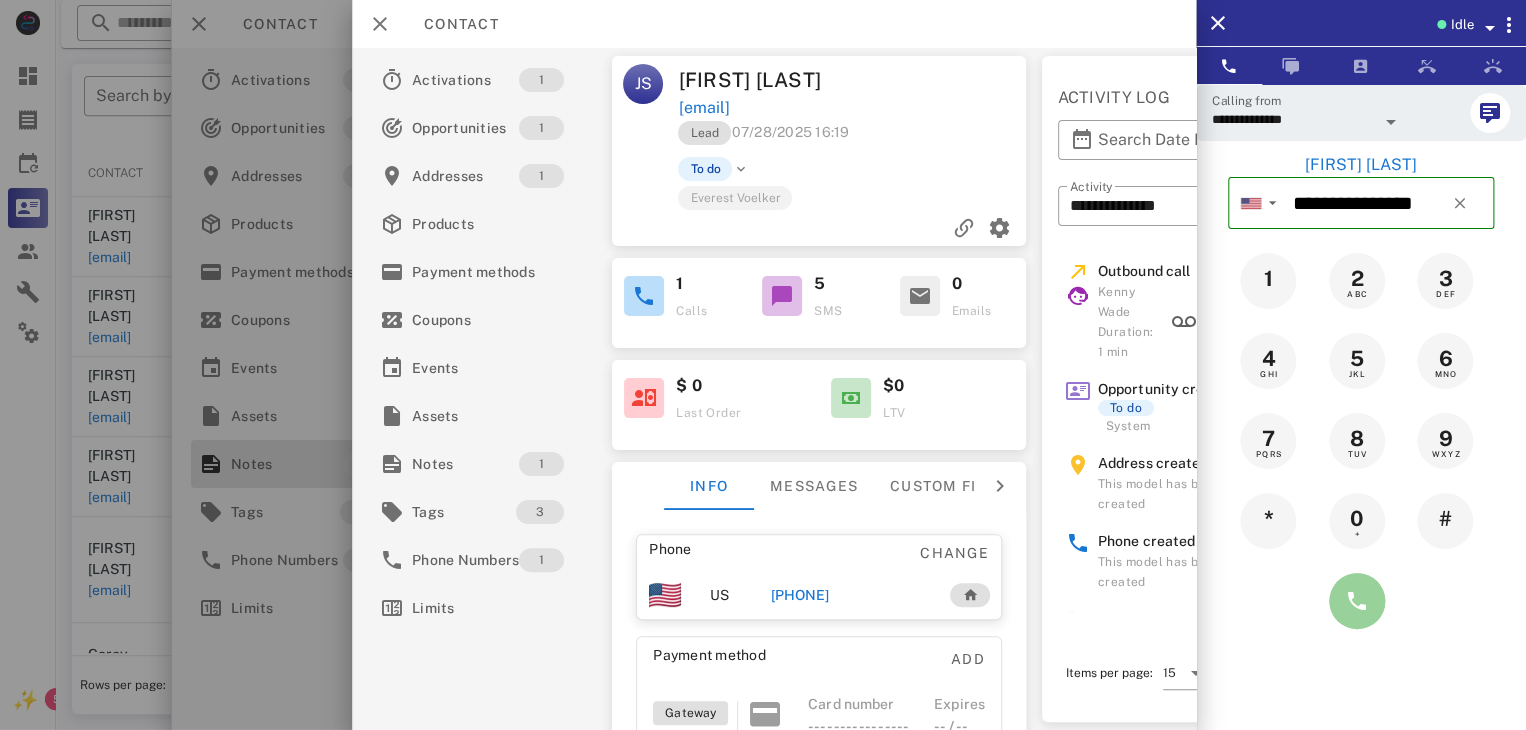 click at bounding box center [1357, 601] 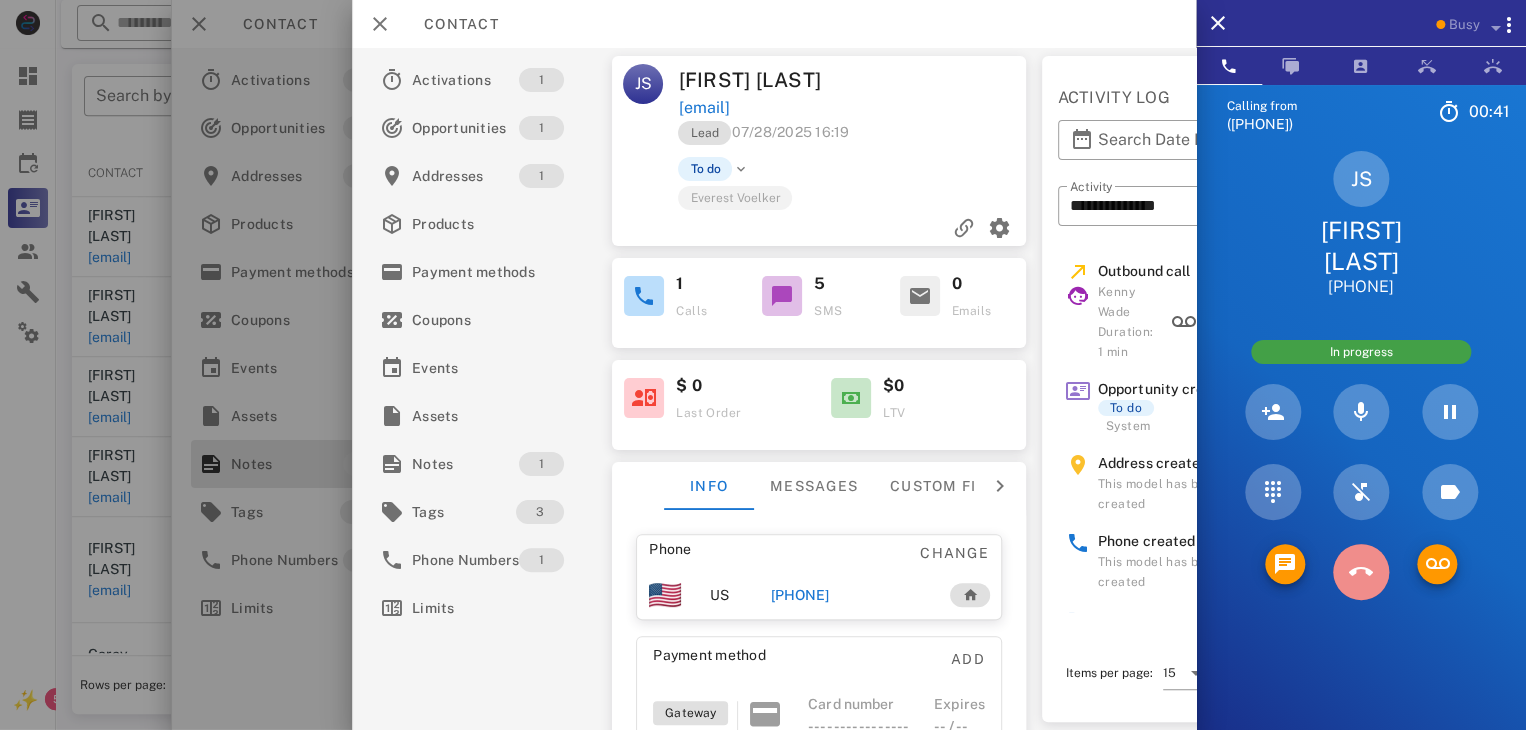 click at bounding box center (1361, 572) 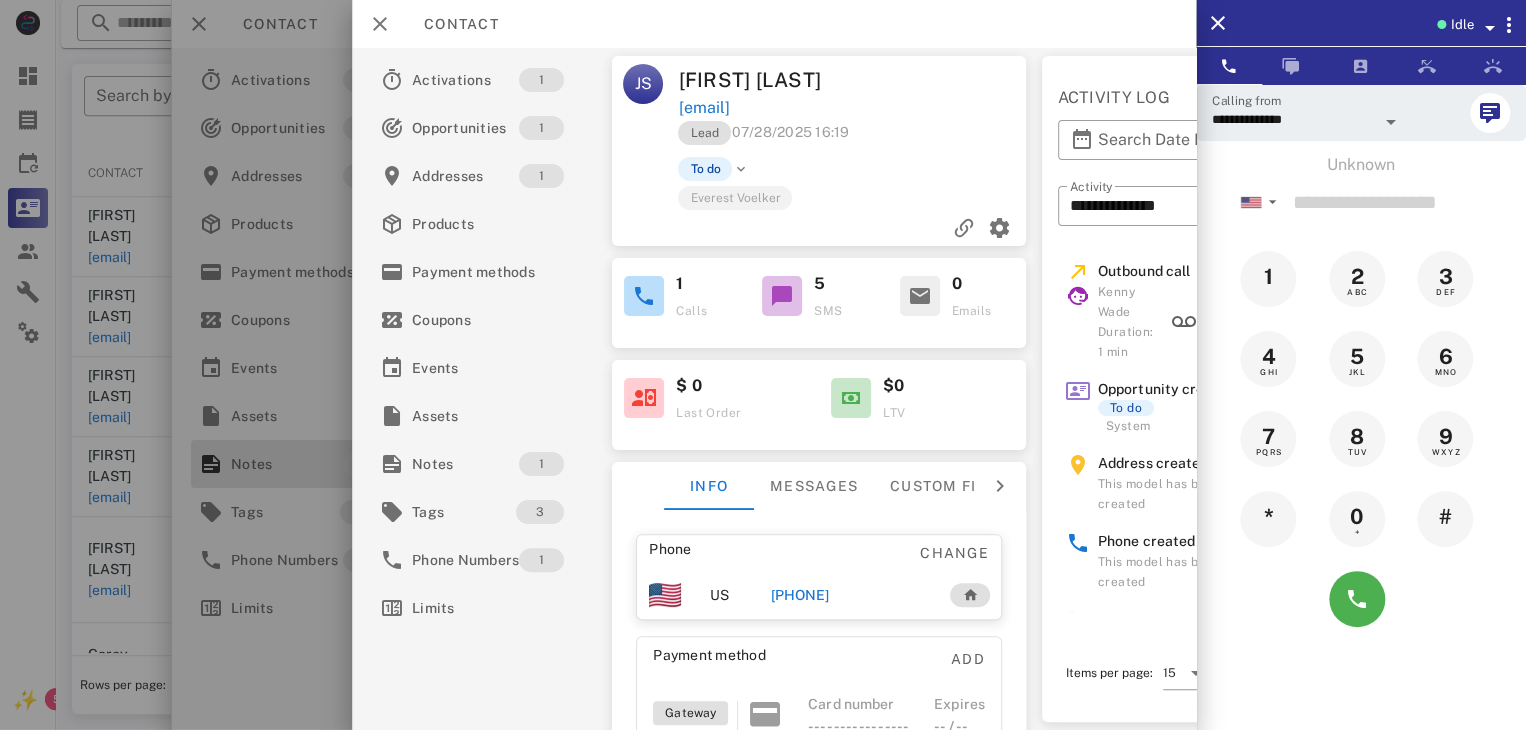 click at bounding box center (763, 365) 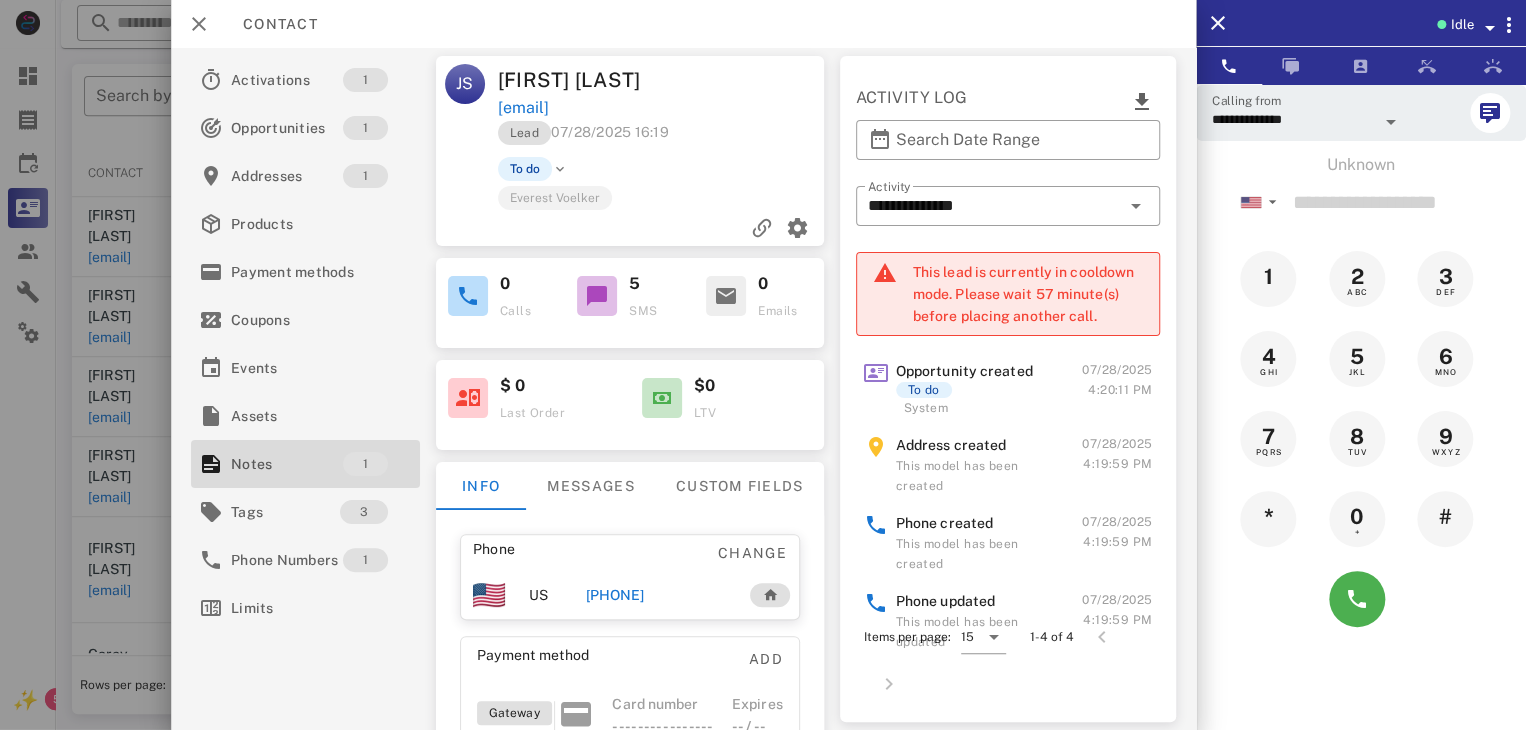 click at bounding box center (763, 365) 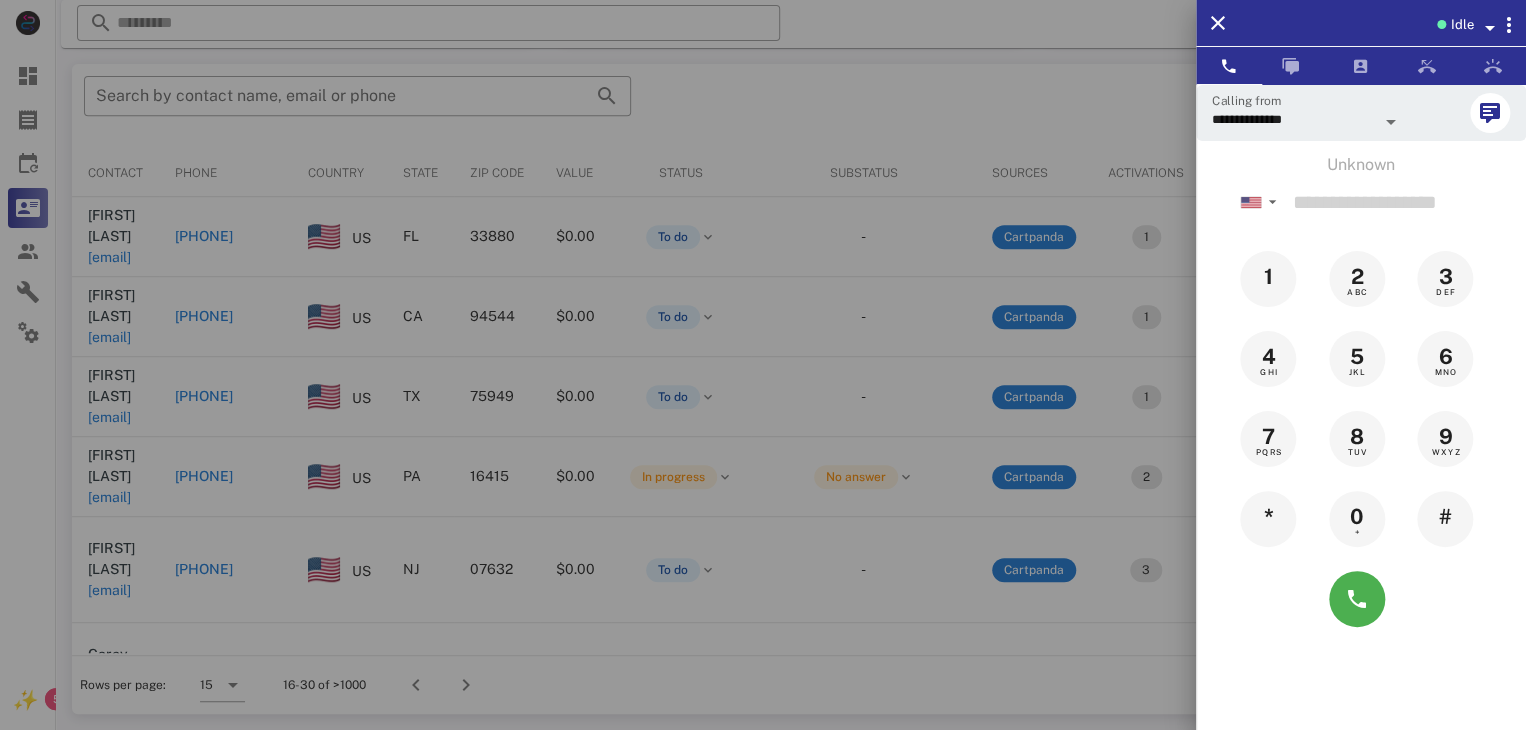 click at bounding box center [763, 365] 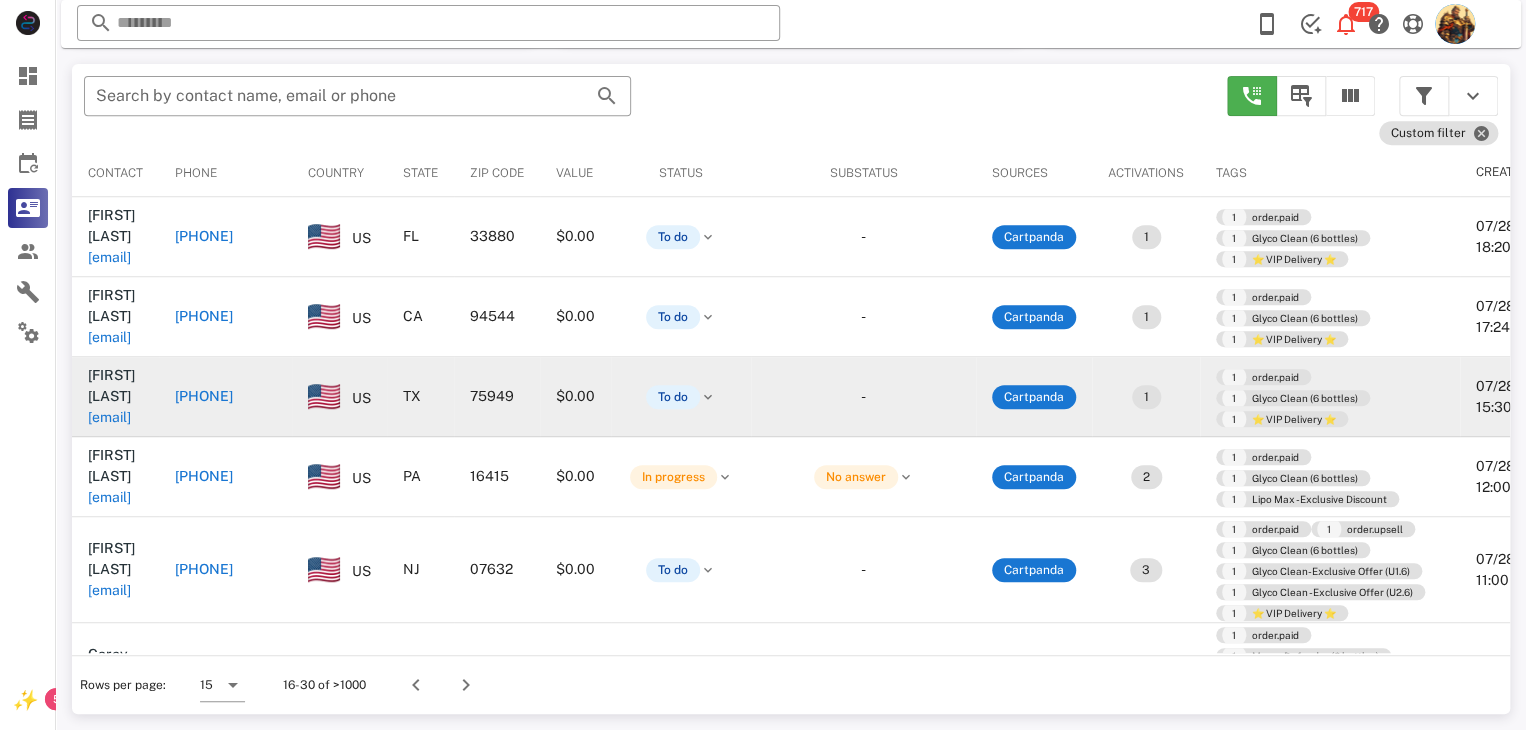 click on "carlherrington59@gmail.com" at bounding box center (109, 417) 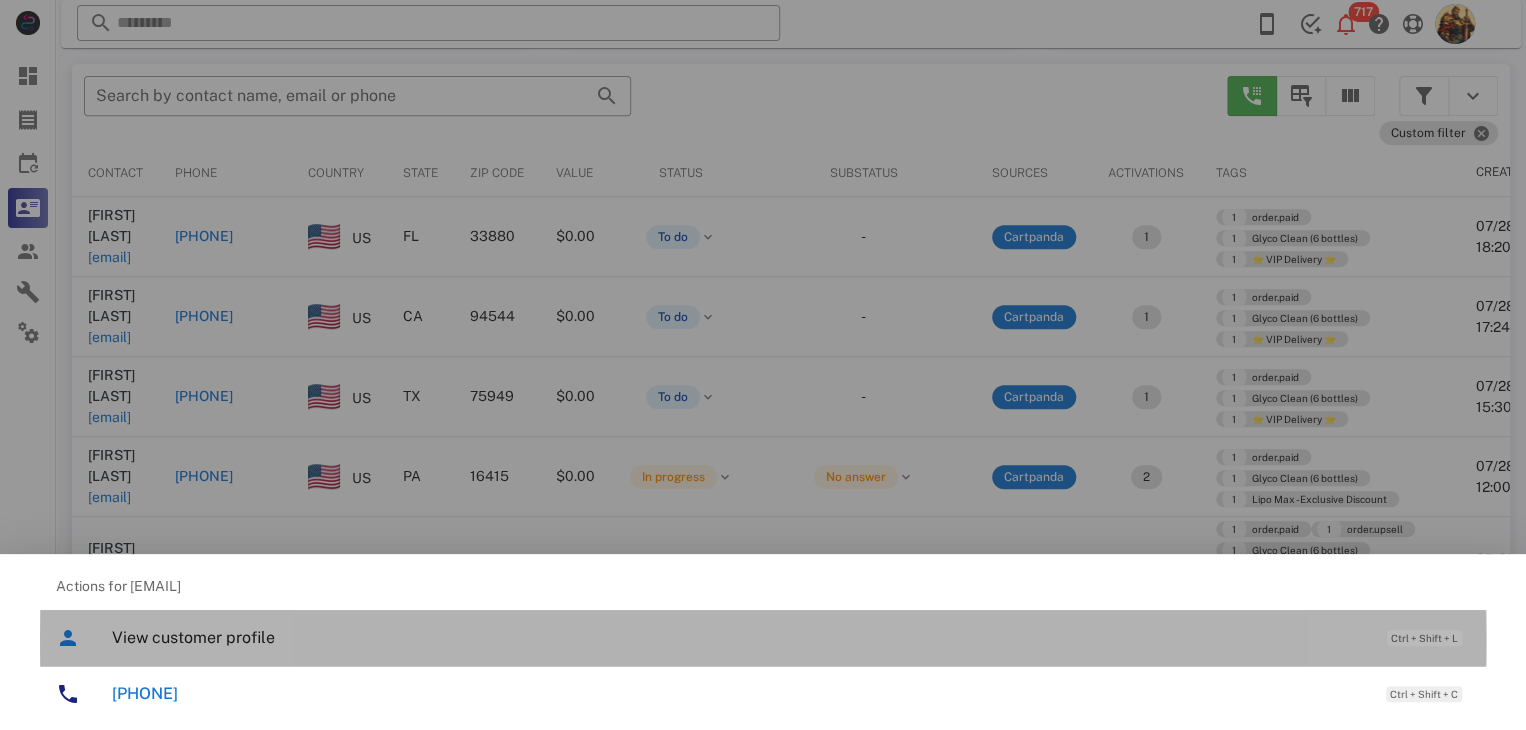 click on "View customer profile" at bounding box center (739, 637) 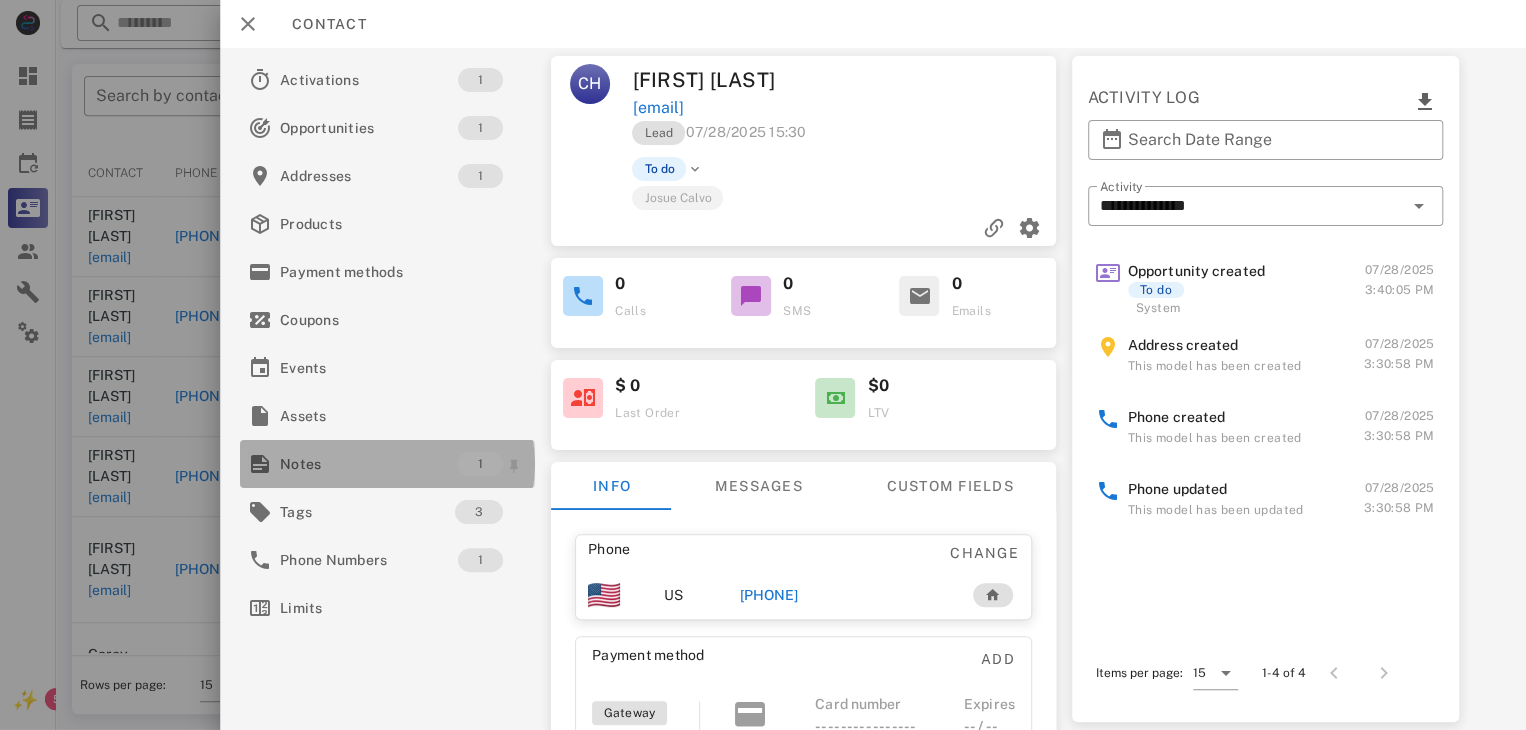 click on "Notes" at bounding box center [369, 464] 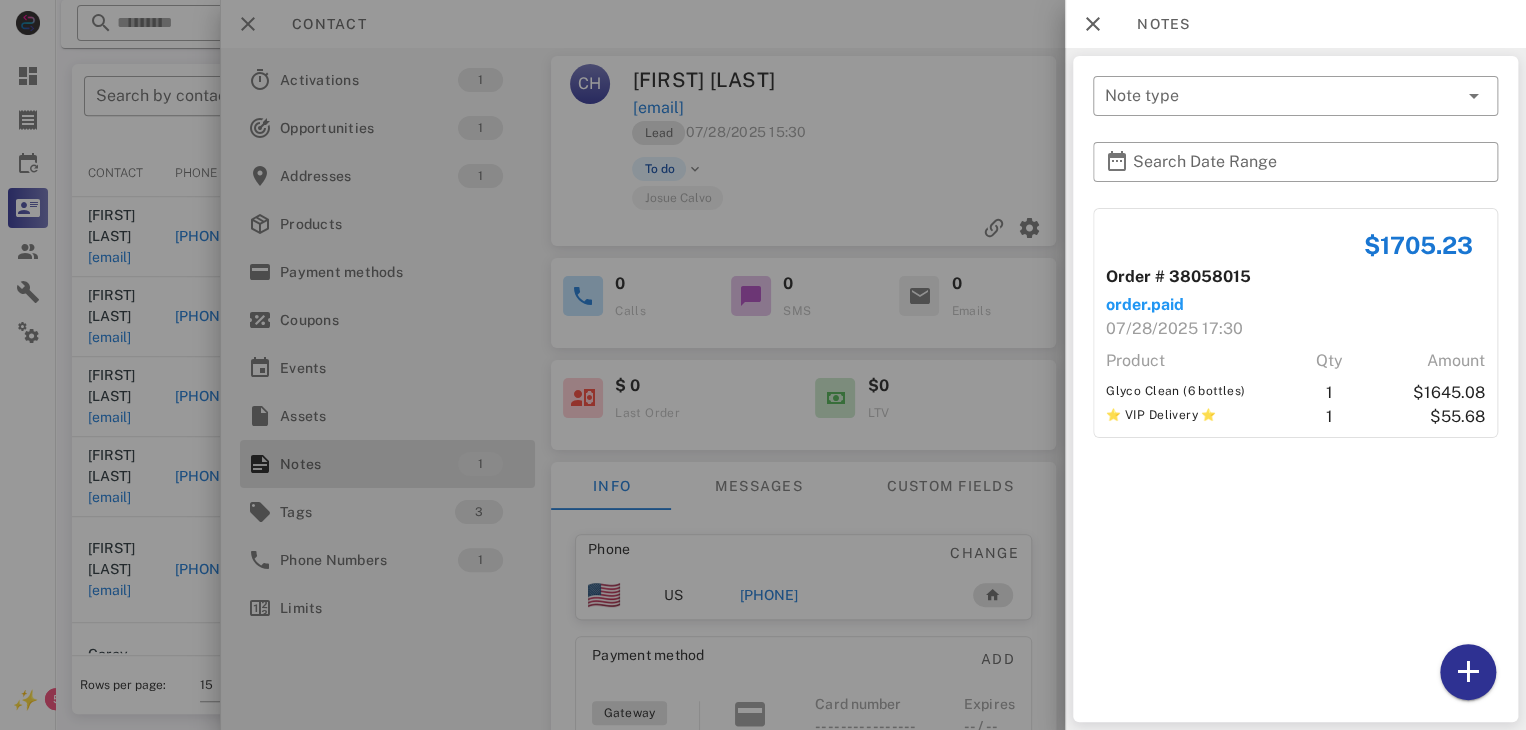 click at bounding box center [763, 365] 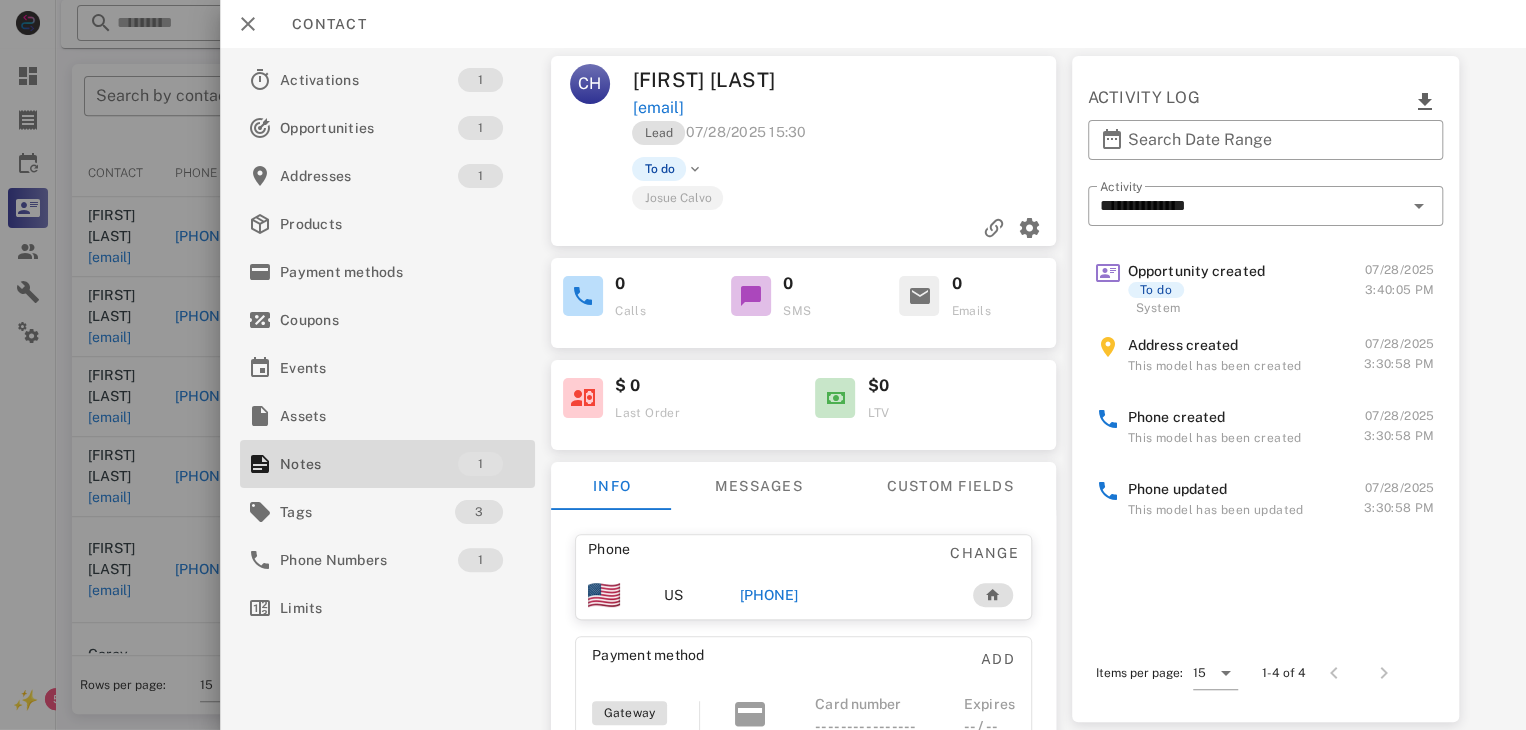 click on "+19364223047" at bounding box center (769, 595) 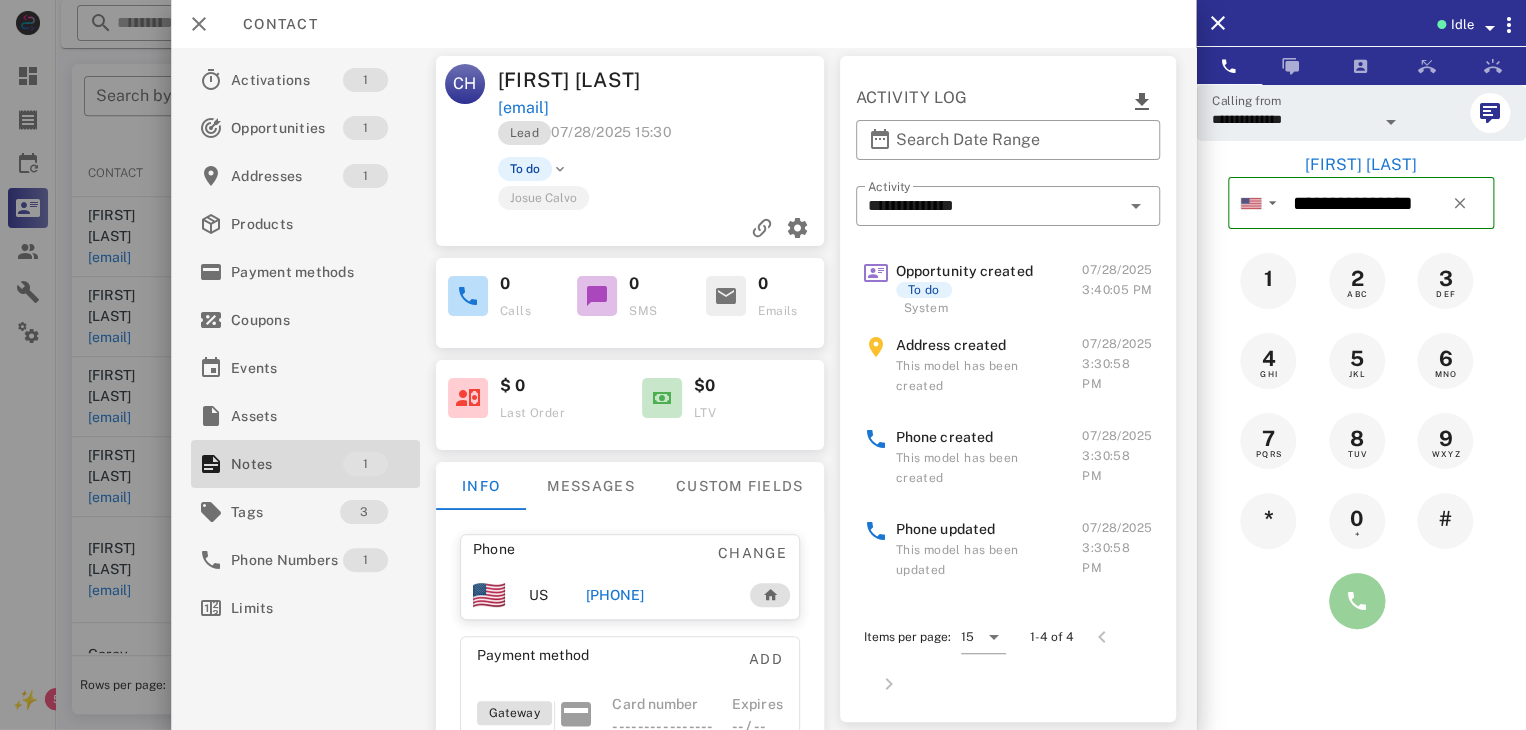 click at bounding box center [1357, 601] 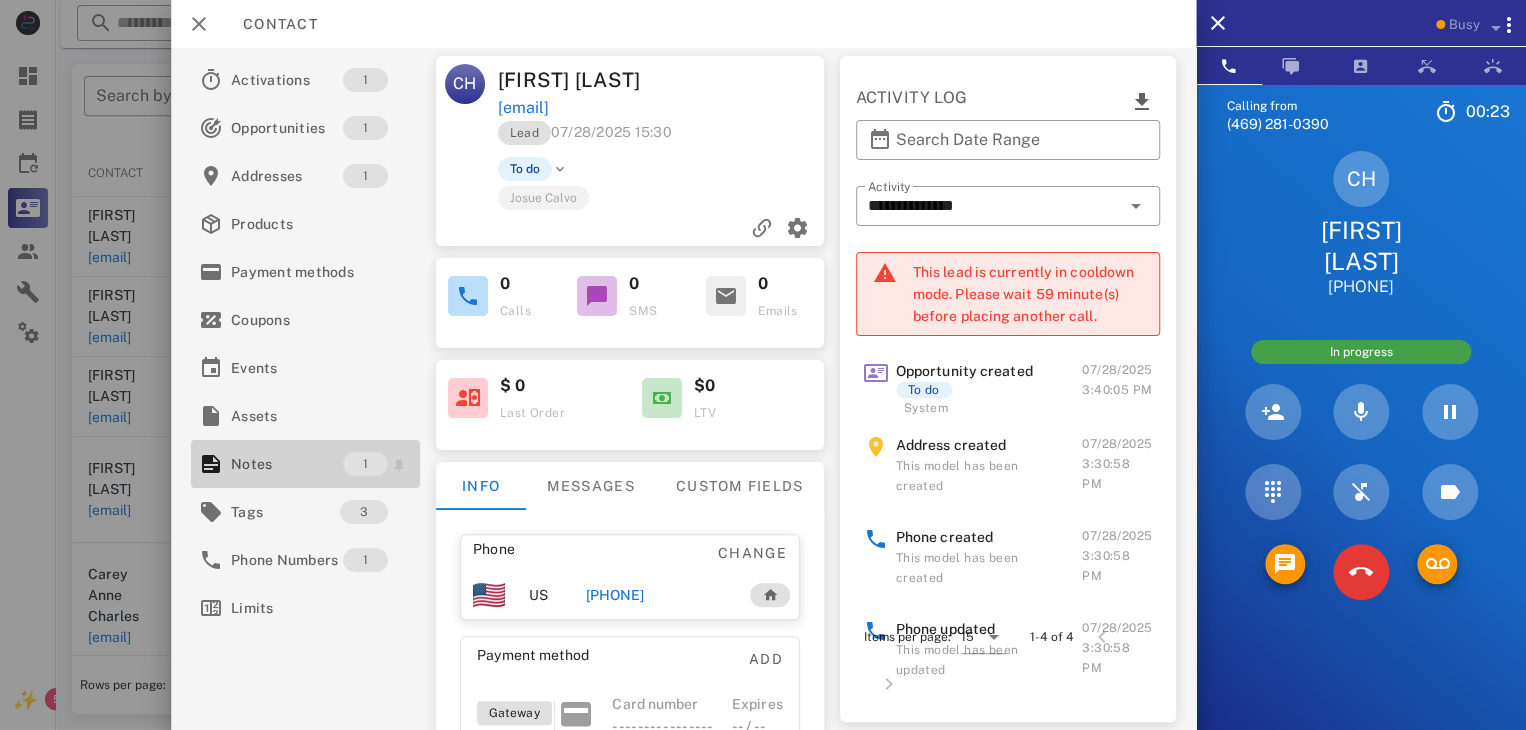 click on "Notes" at bounding box center [287, 464] 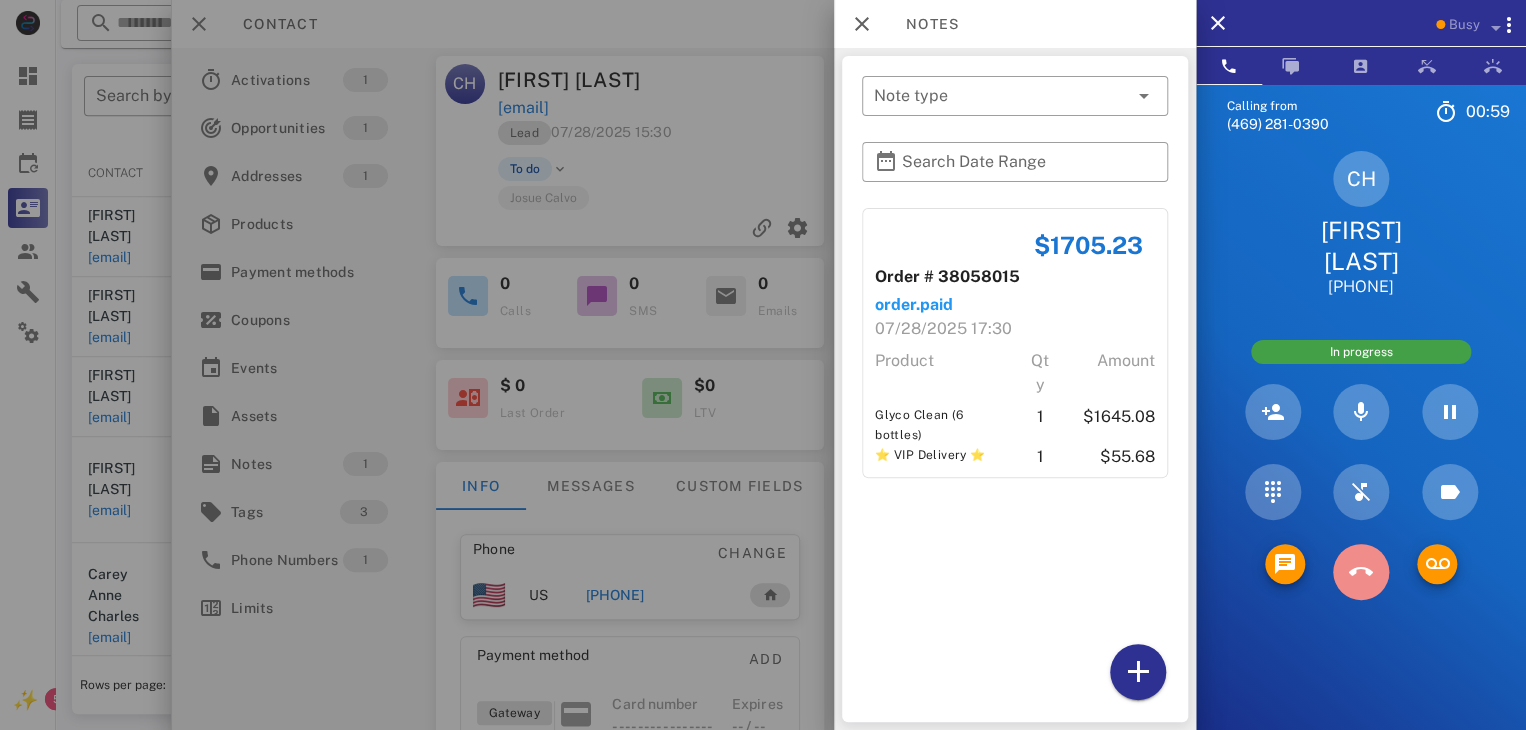 click at bounding box center [1361, 572] 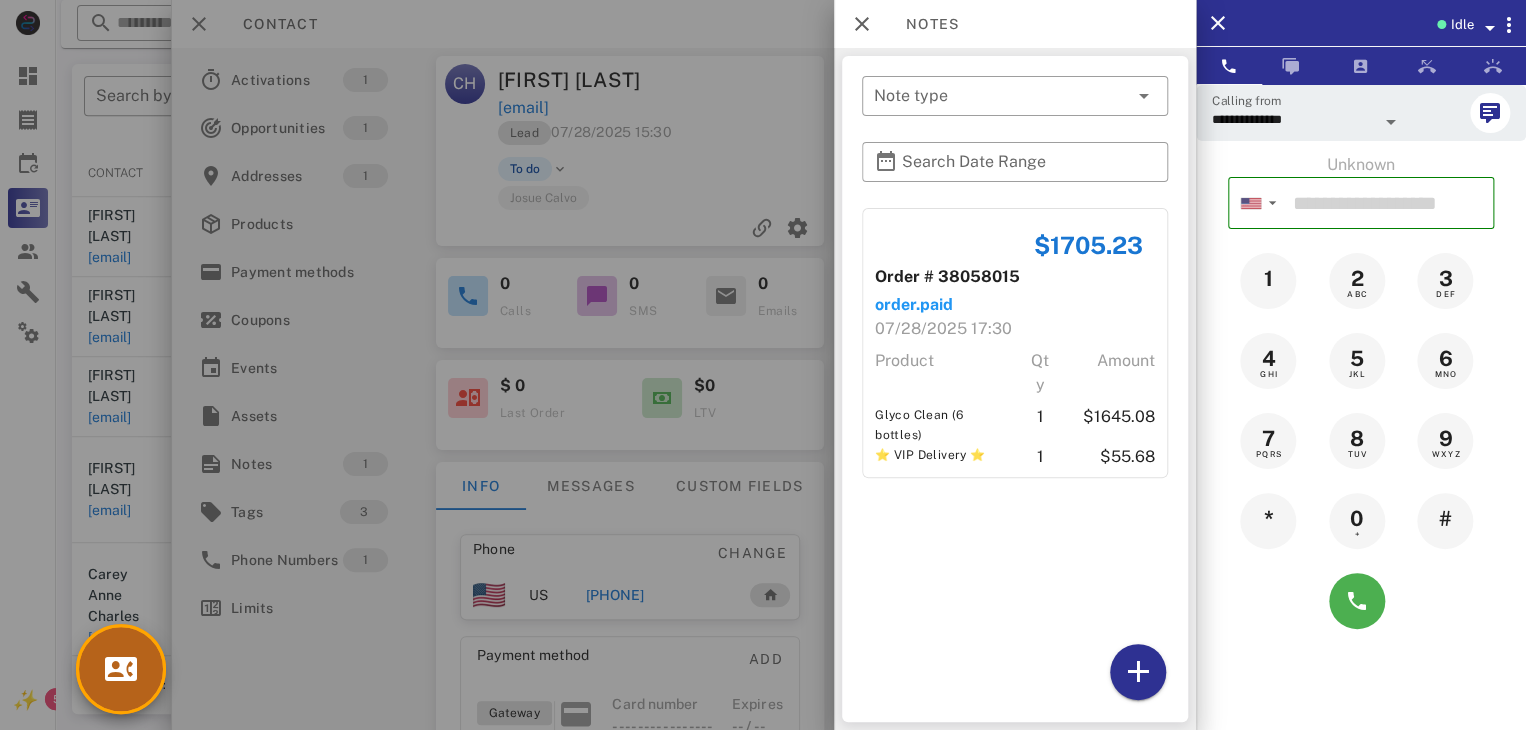 click at bounding box center [121, 669] 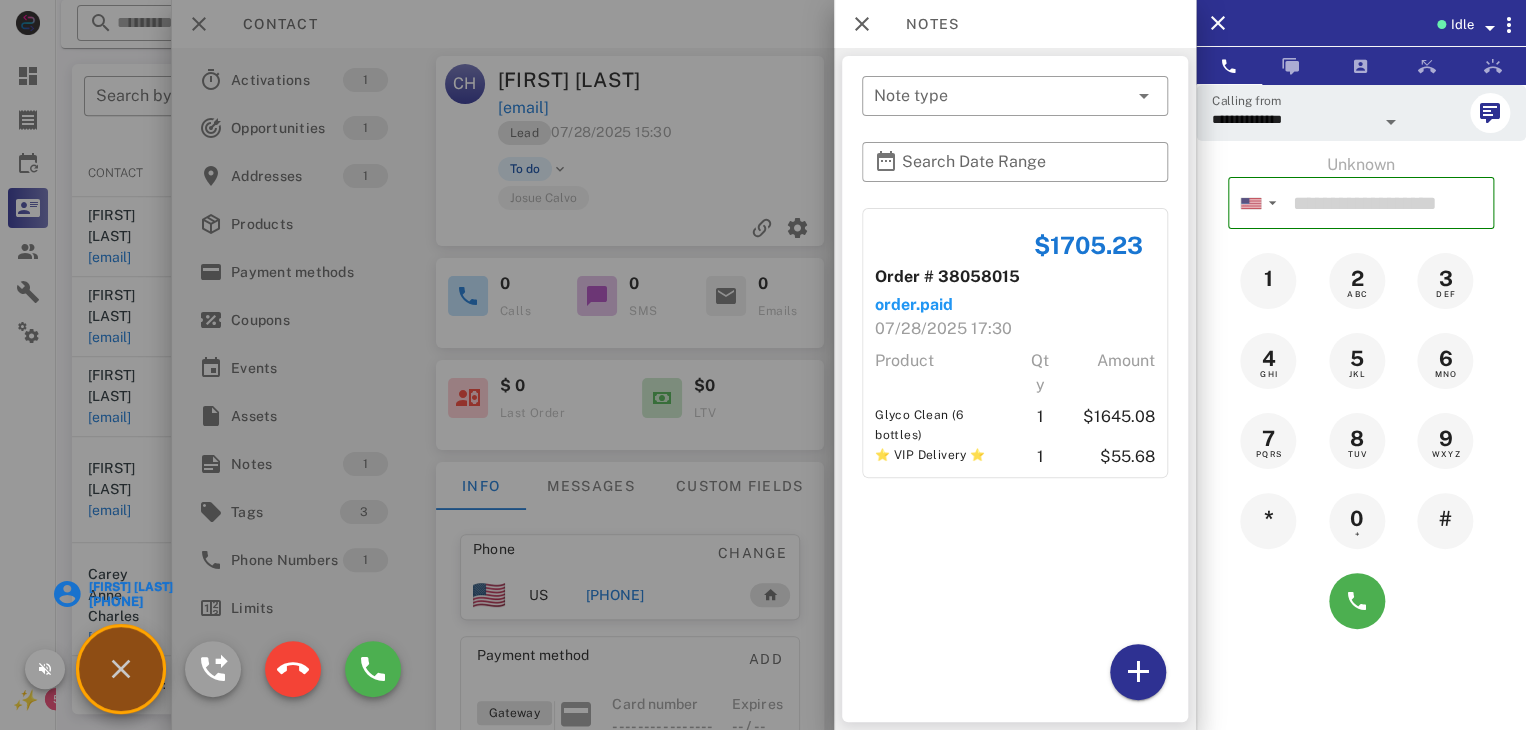 click on "Sandra Kennedy" at bounding box center [129, 587] 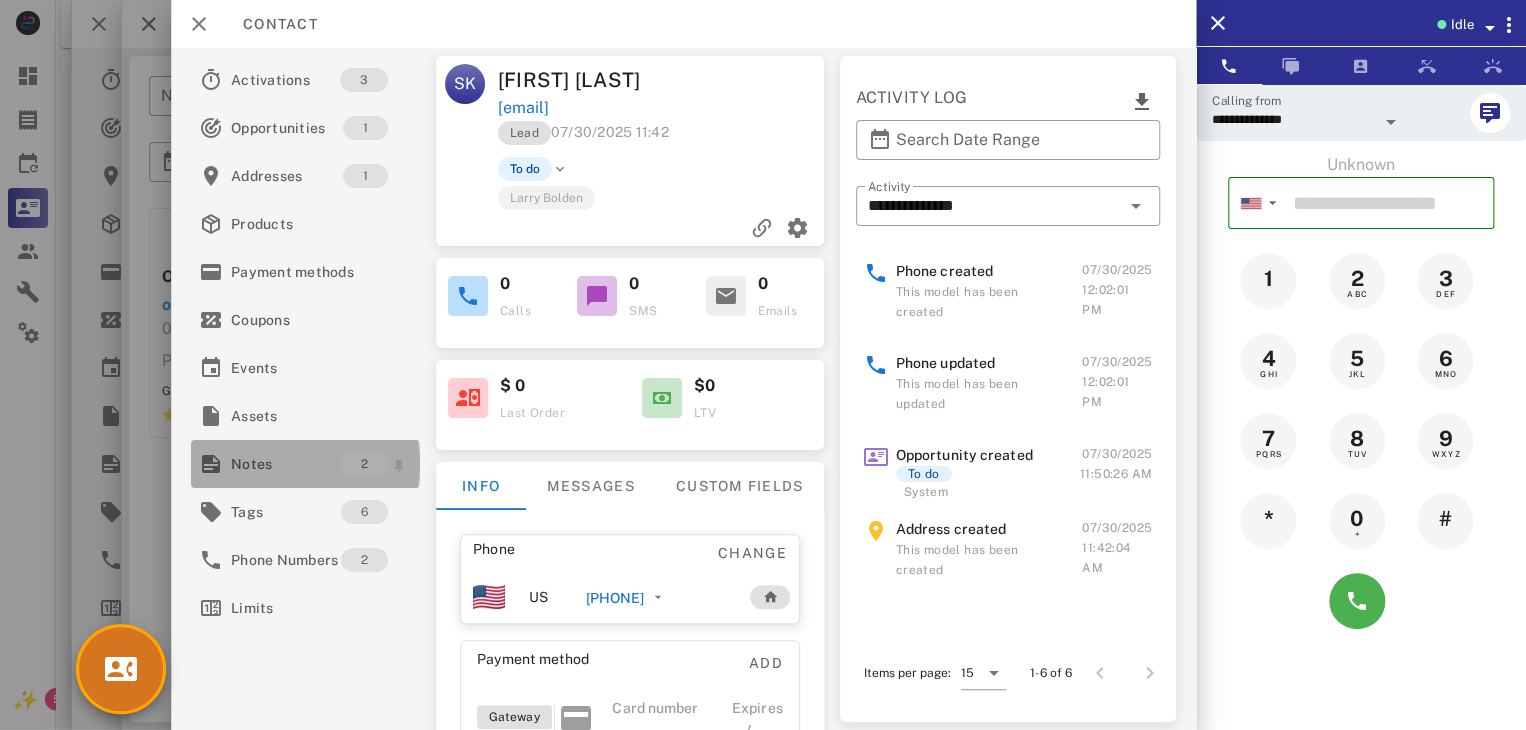 click on "Notes" at bounding box center (286, 464) 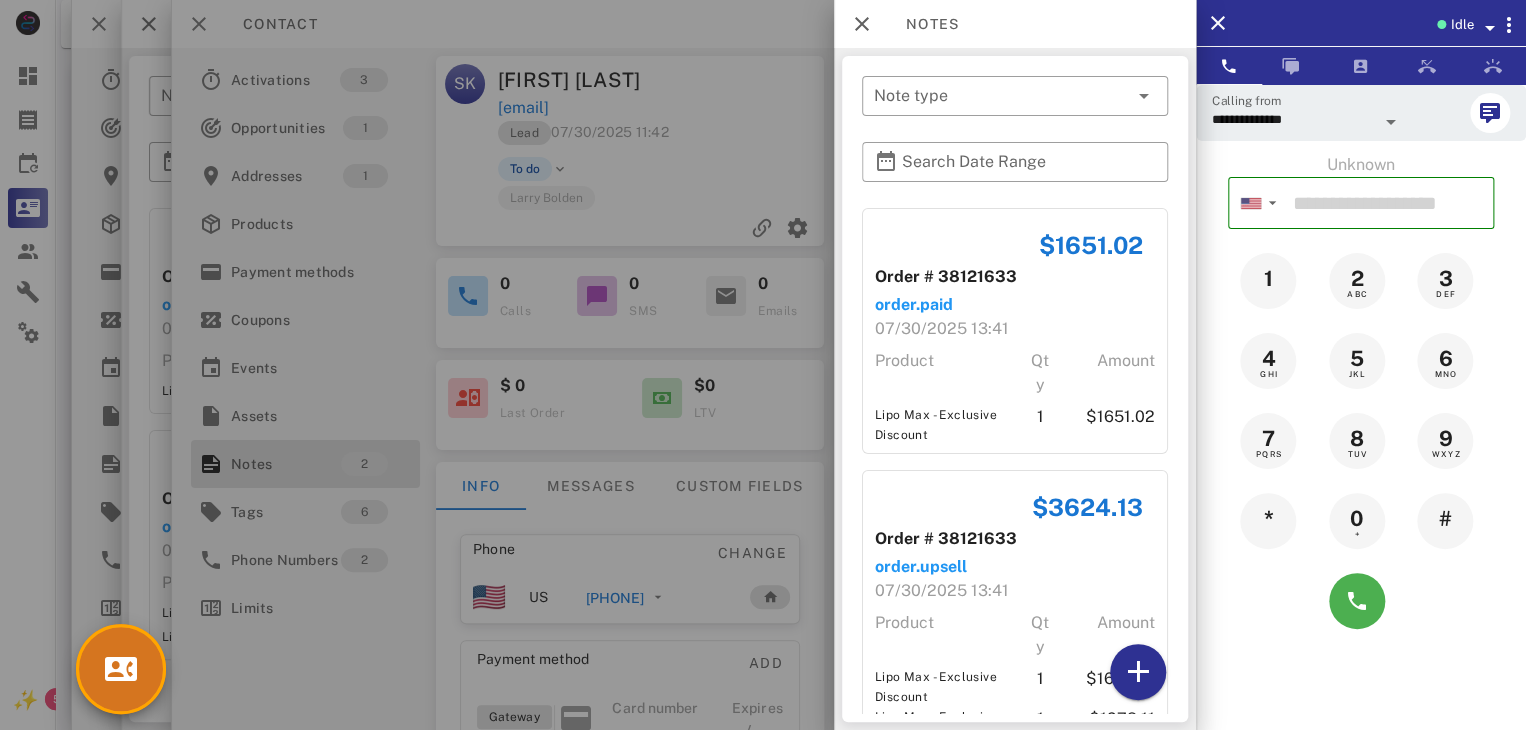 scroll, scrollTop: 70, scrollLeft: 0, axis: vertical 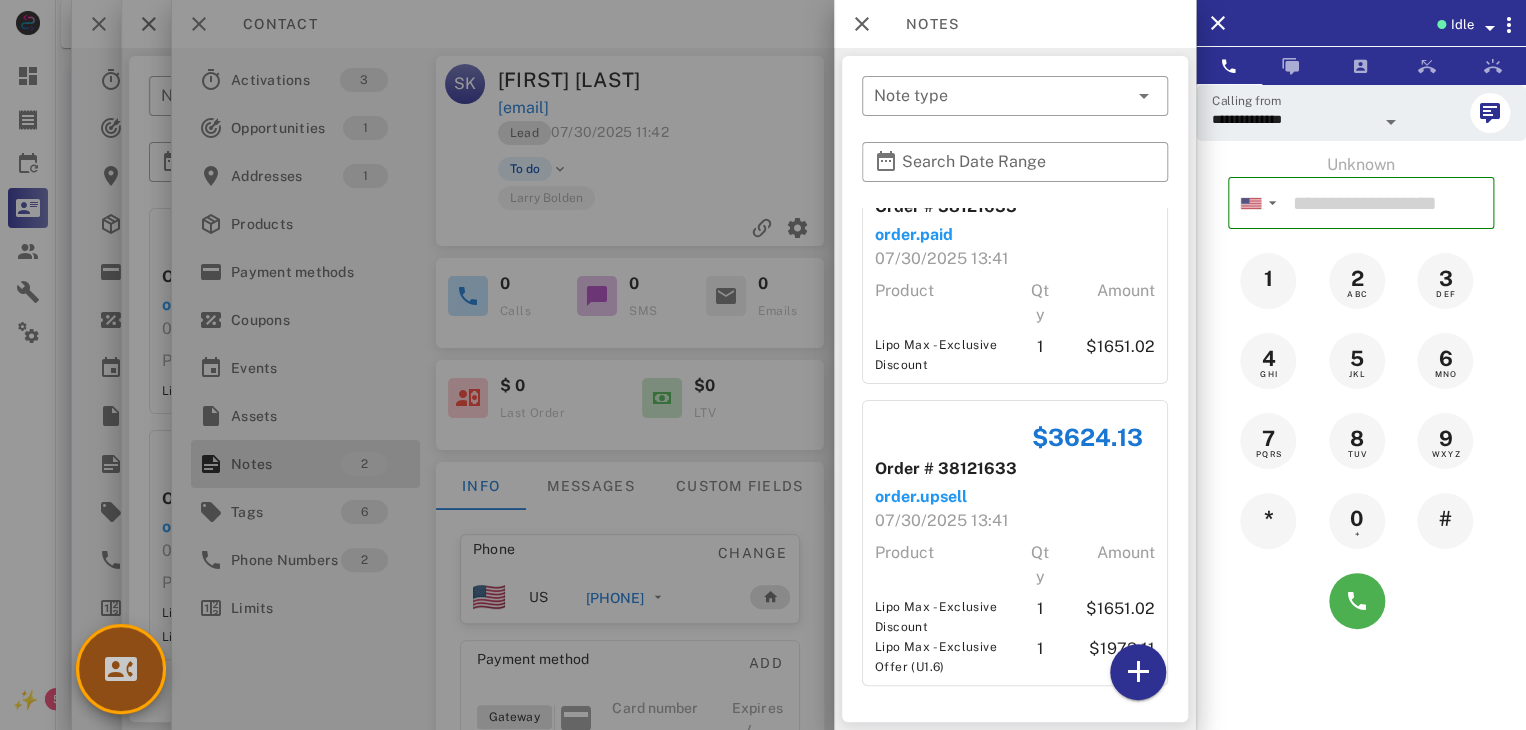 click at bounding box center [121, 669] 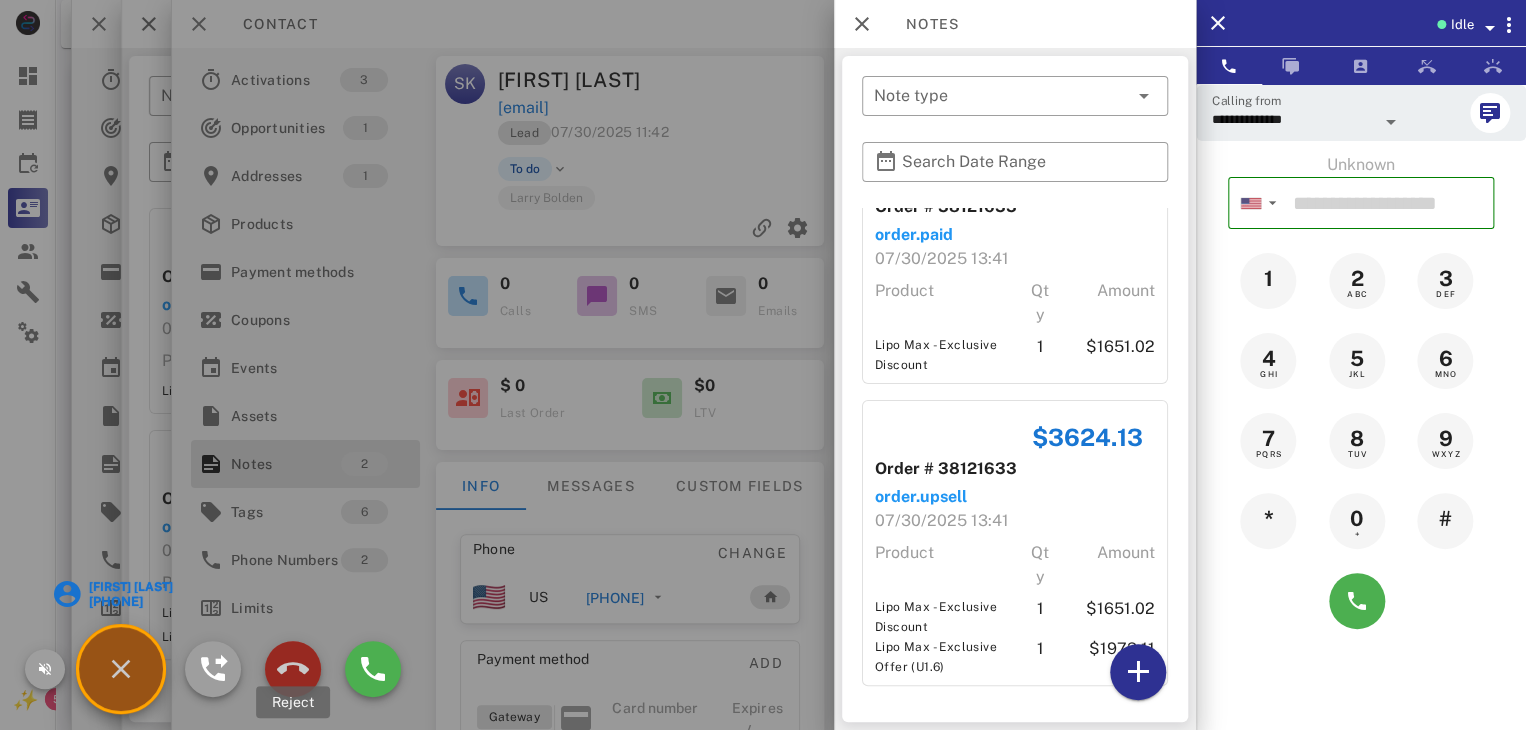 click at bounding box center [293, 669] 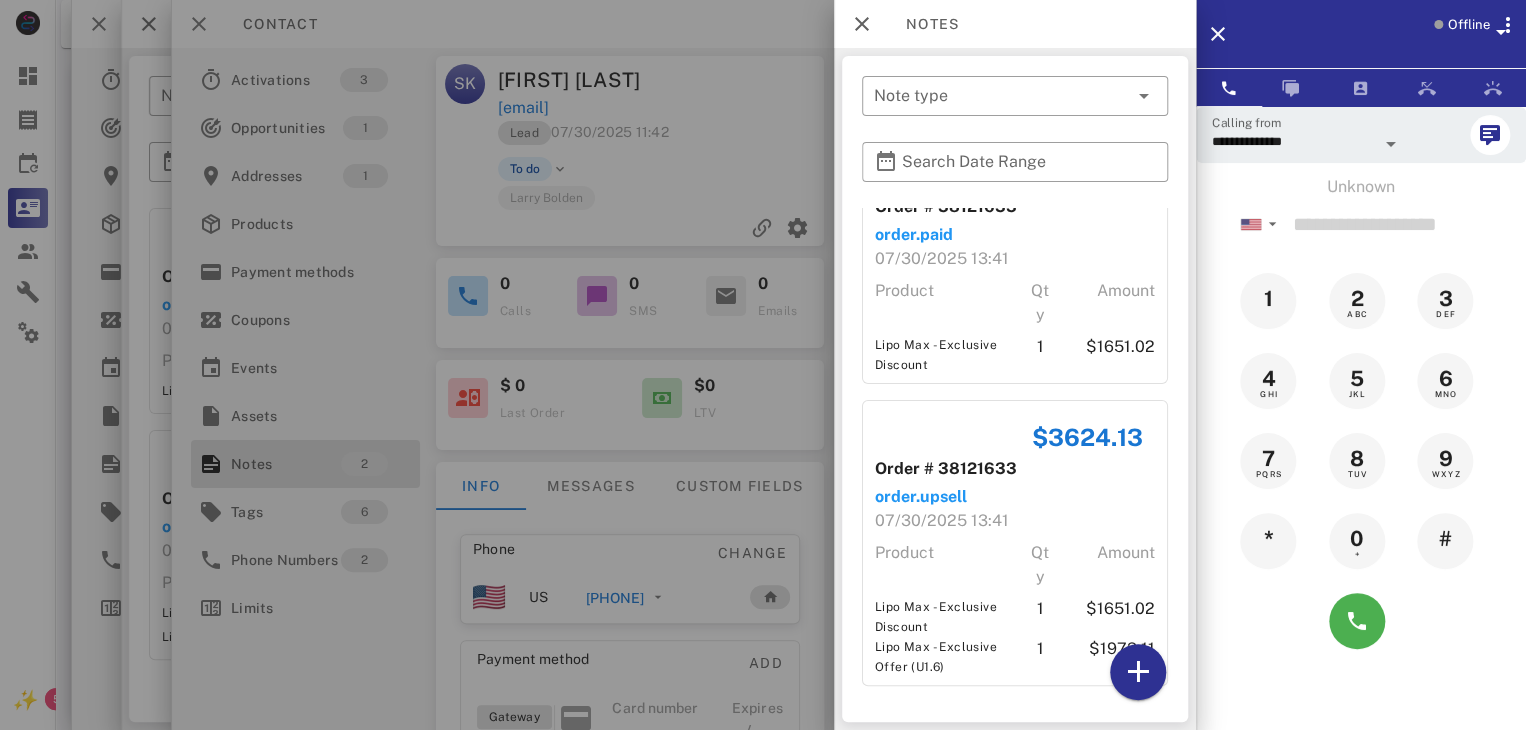 click at bounding box center [763, 365] 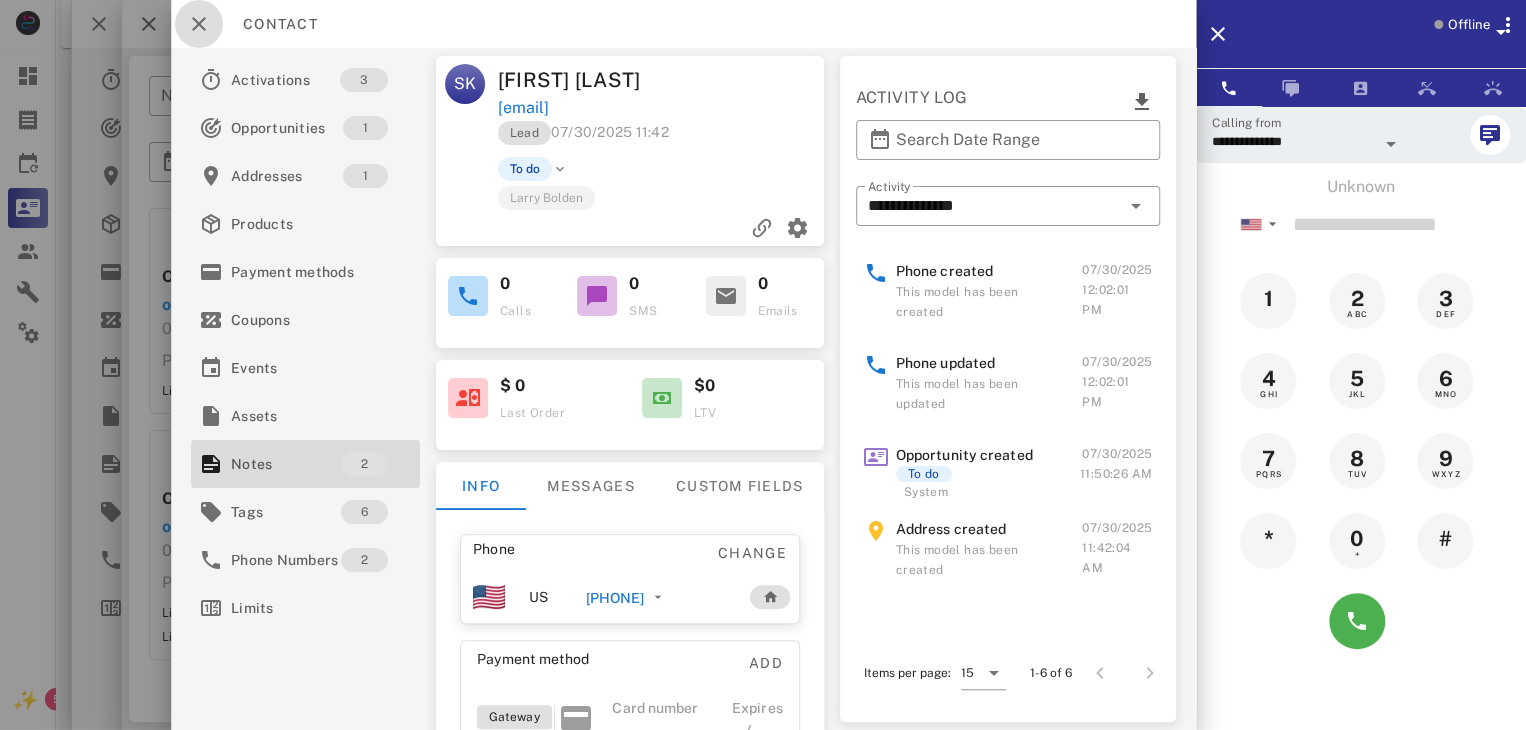 click at bounding box center (199, 24) 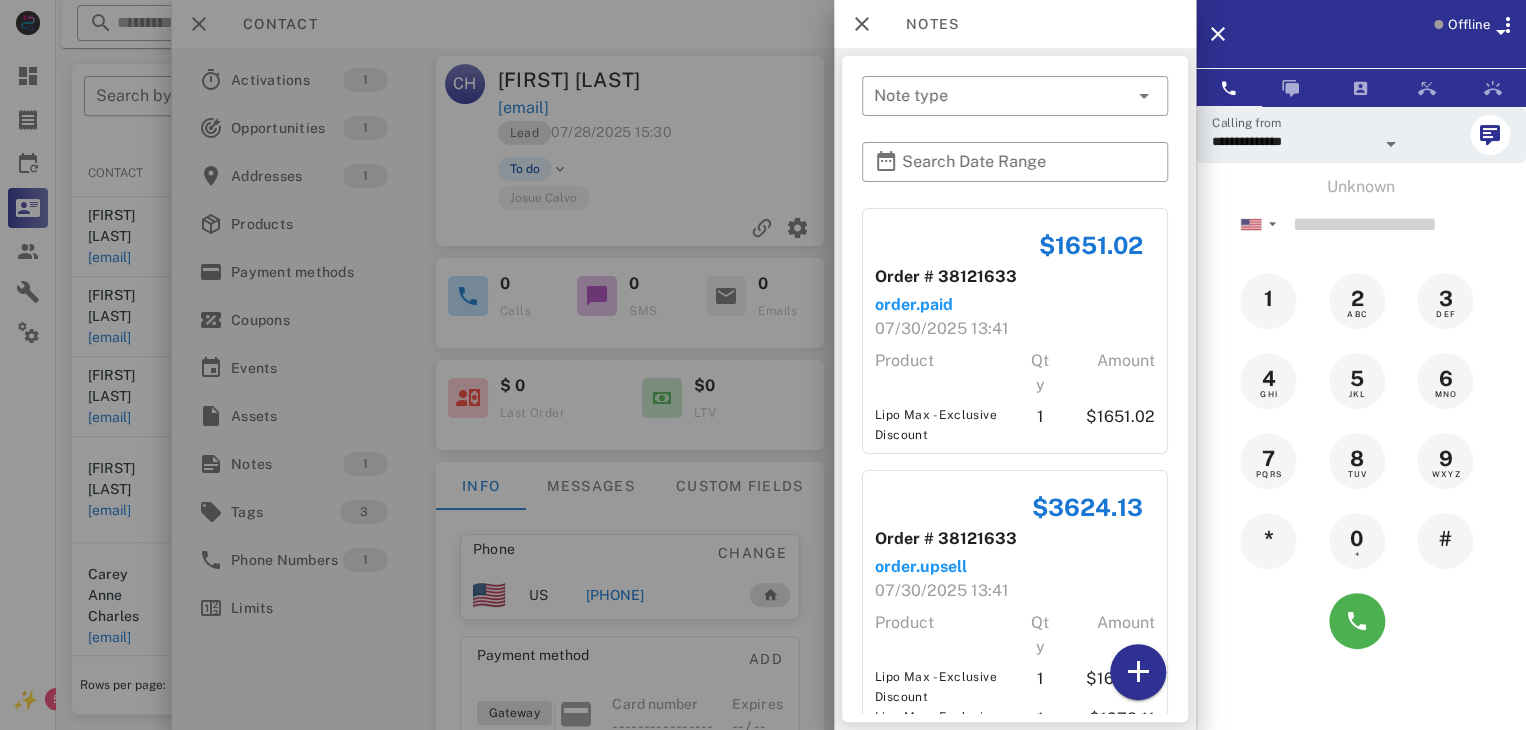 click at bounding box center [763, 365] 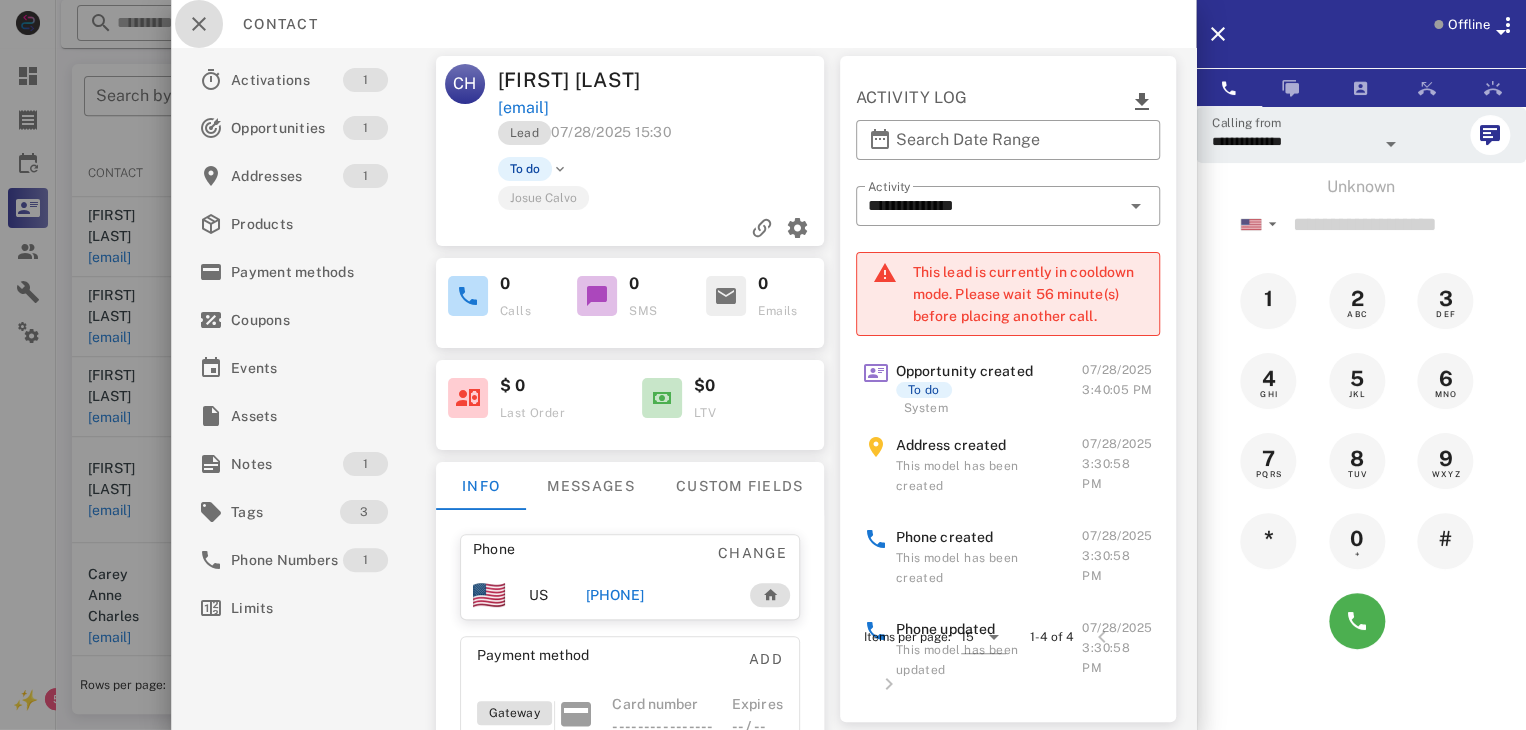 click at bounding box center (199, 24) 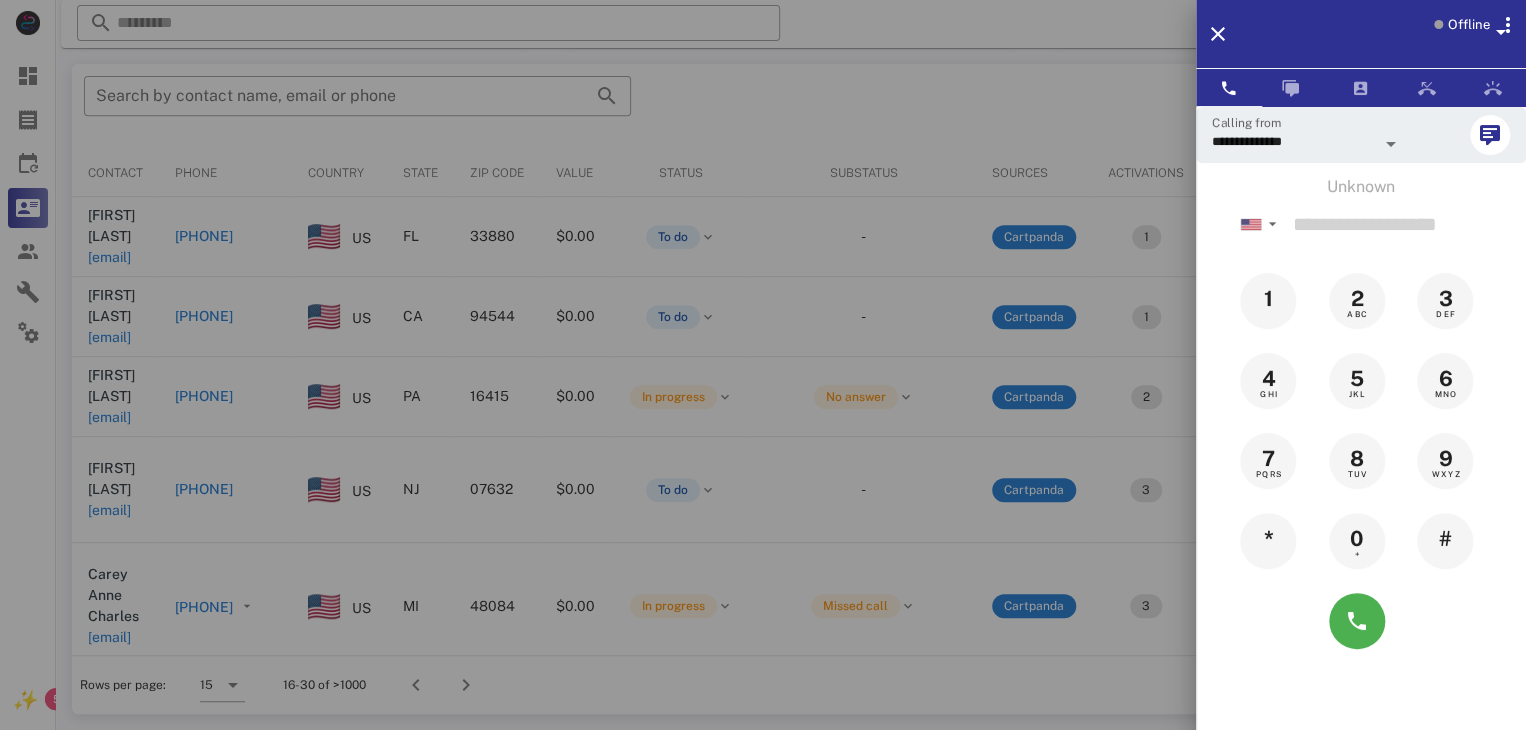click at bounding box center (763, 365) 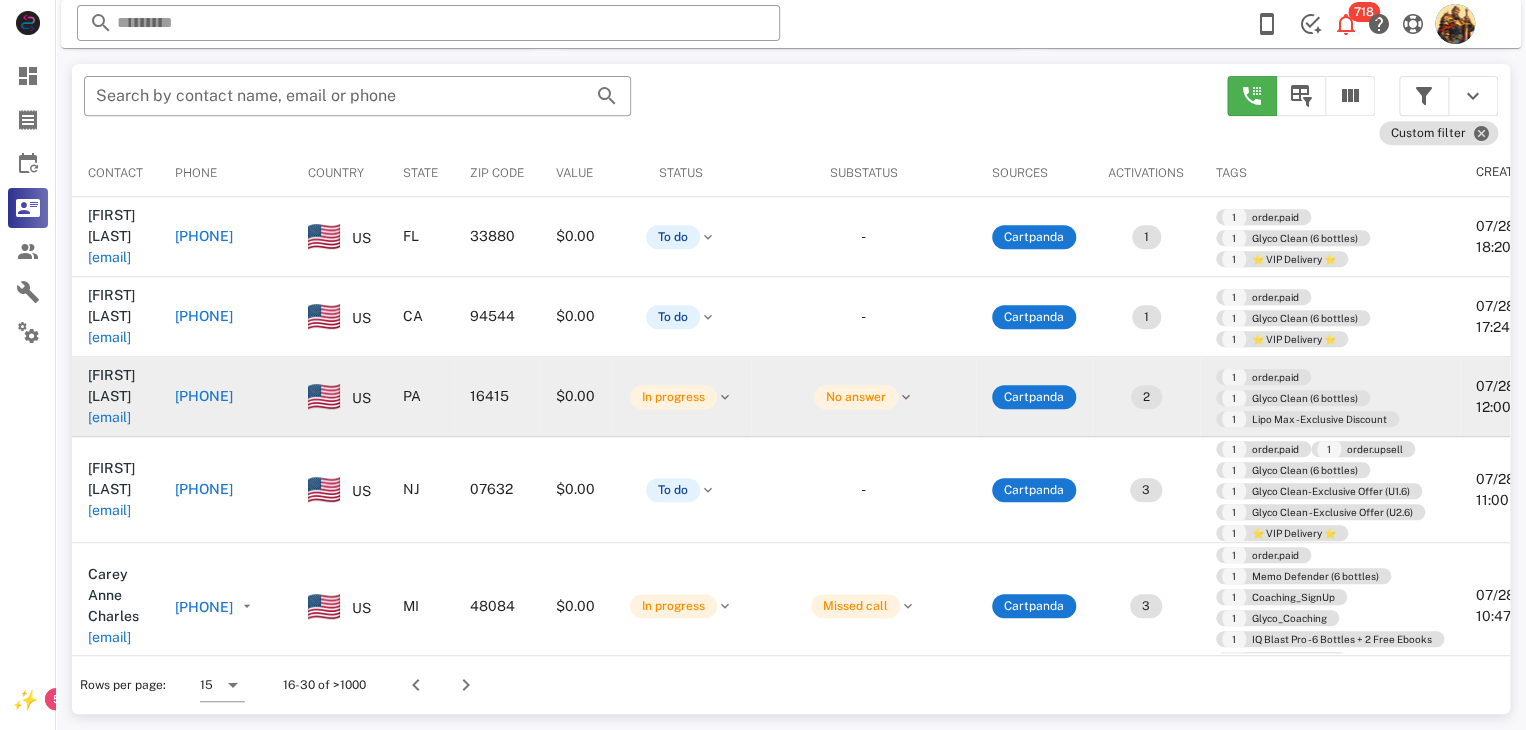 click on "mch57@aol.com" at bounding box center [109, 417] 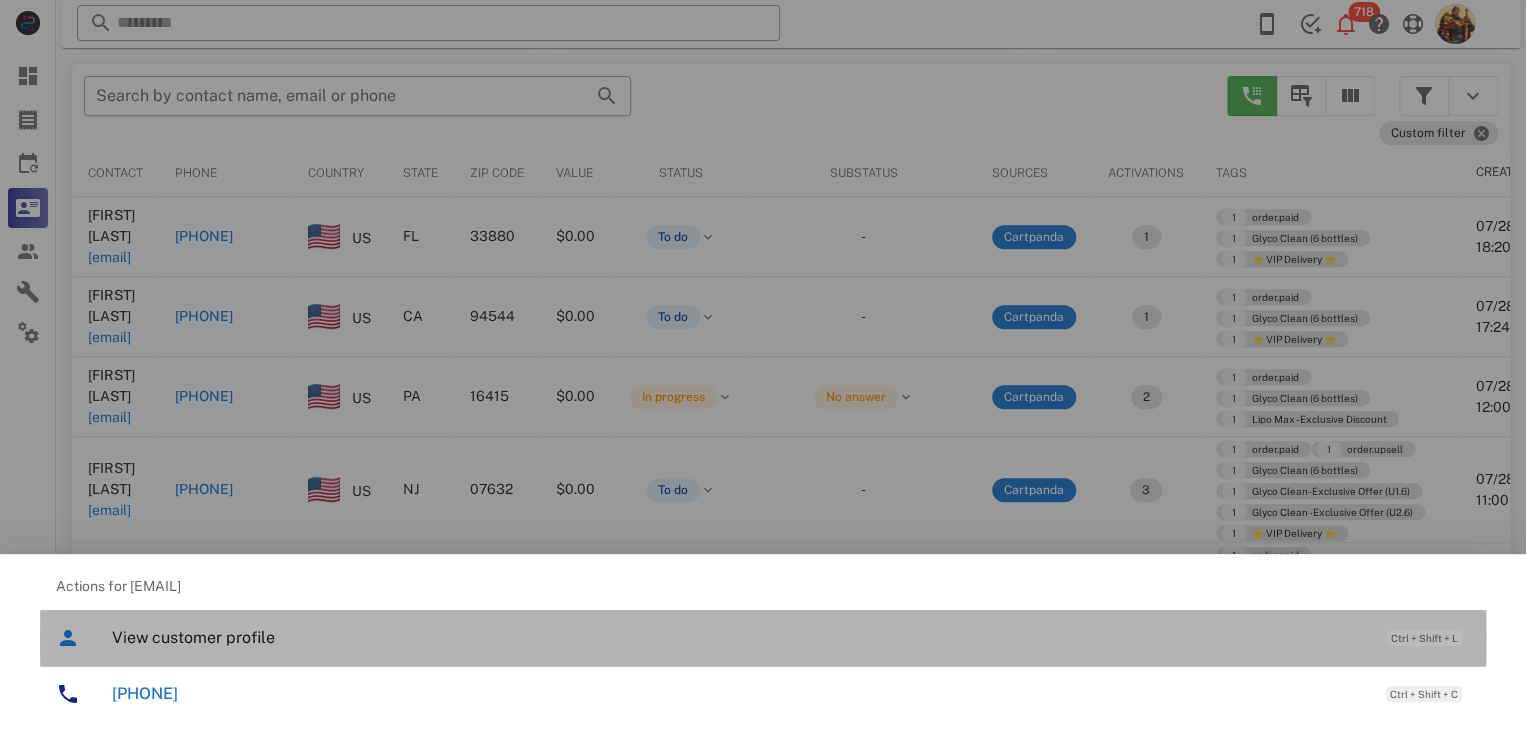 click on "View customer profile" at bounding box center [739, 637] 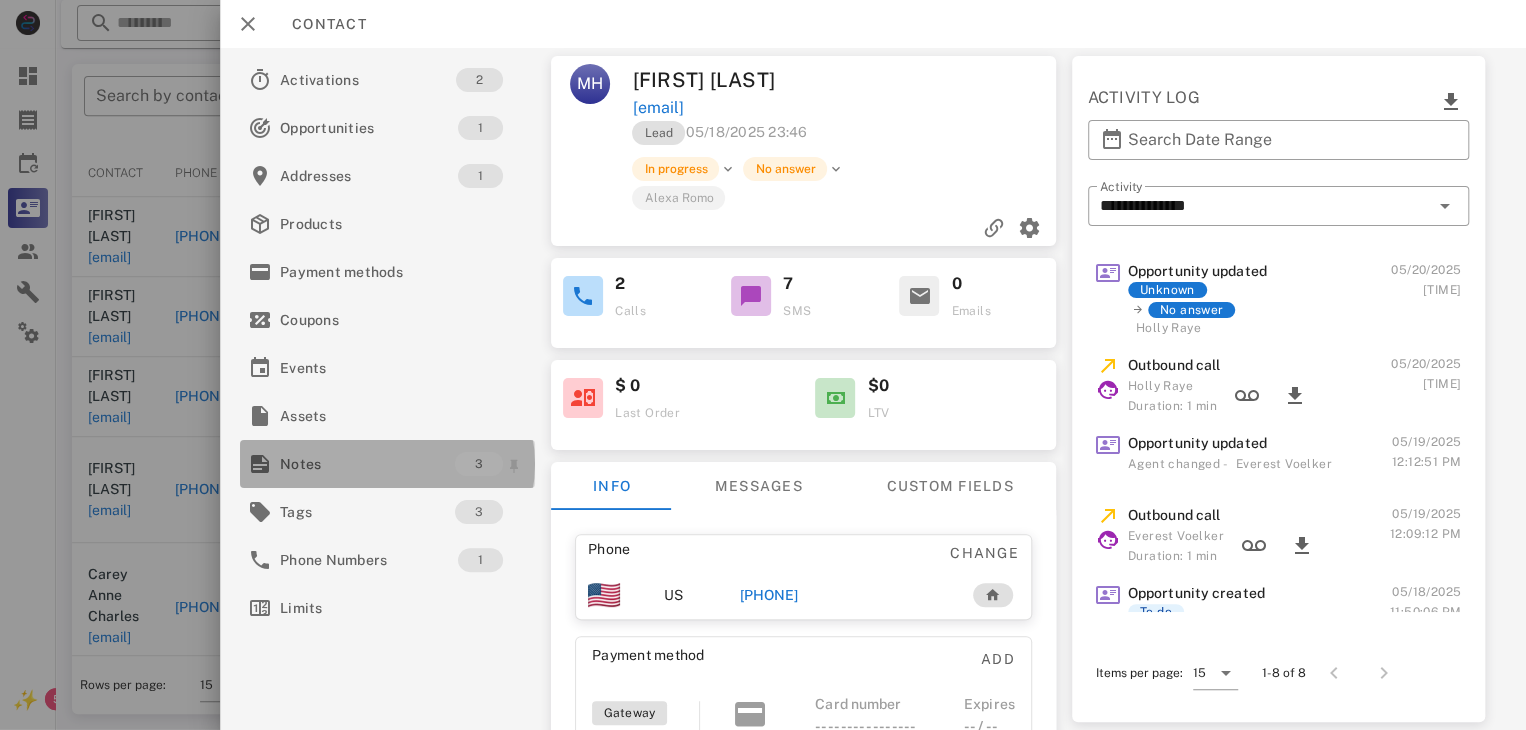 click on "Notes" at bounding box center (367, 464) 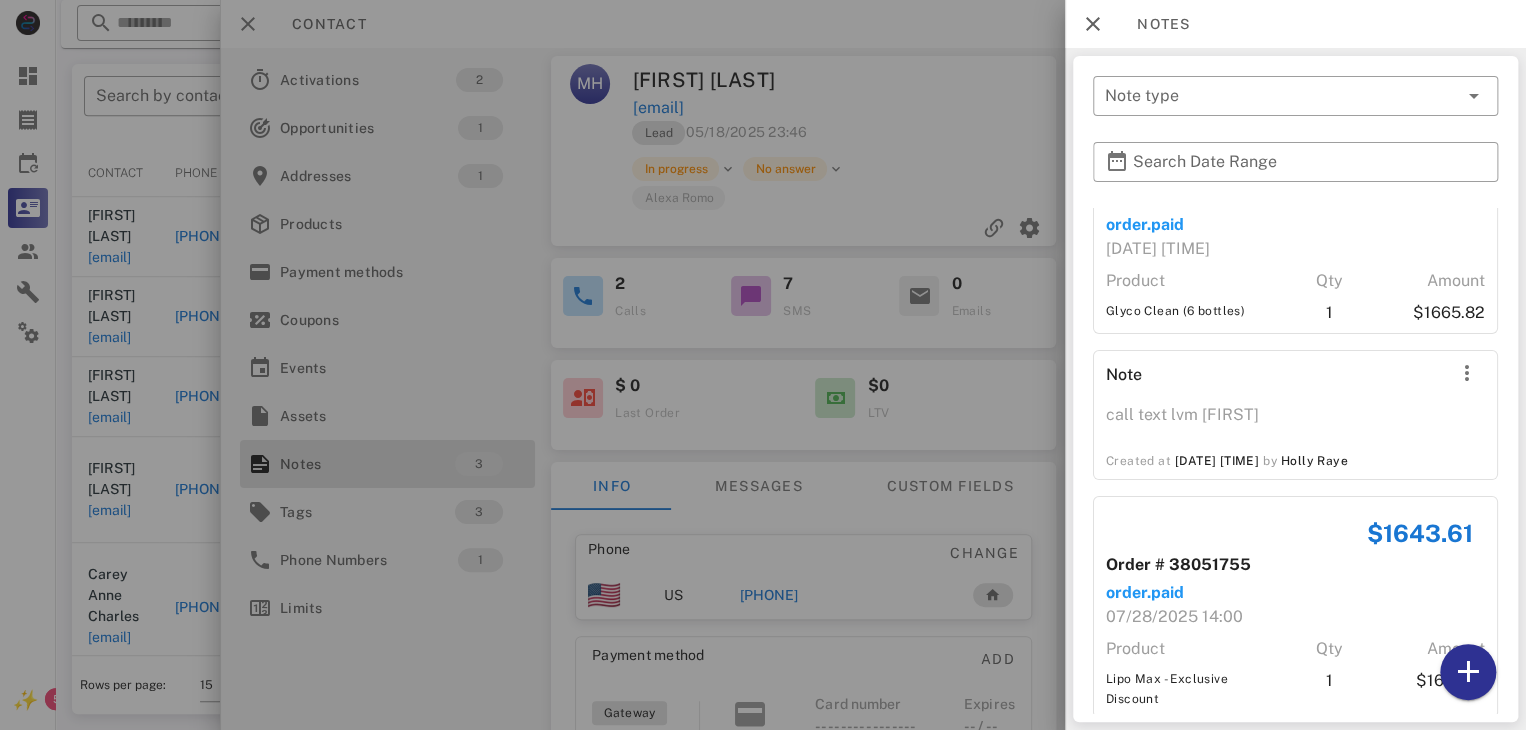 scroll, scrollTop: 112, scrollLeft: 0, axis: vertical 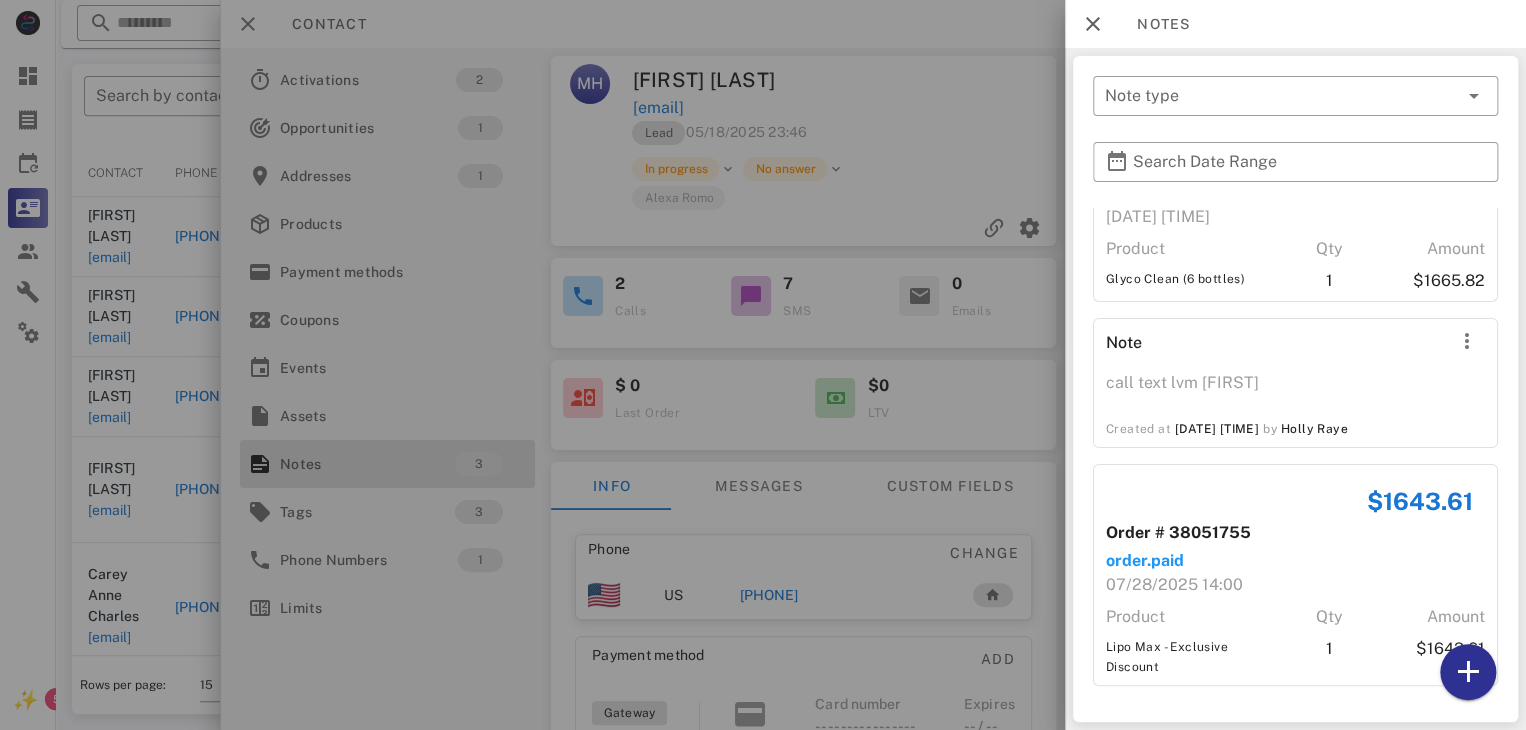 click at bounding box center [763, 365] 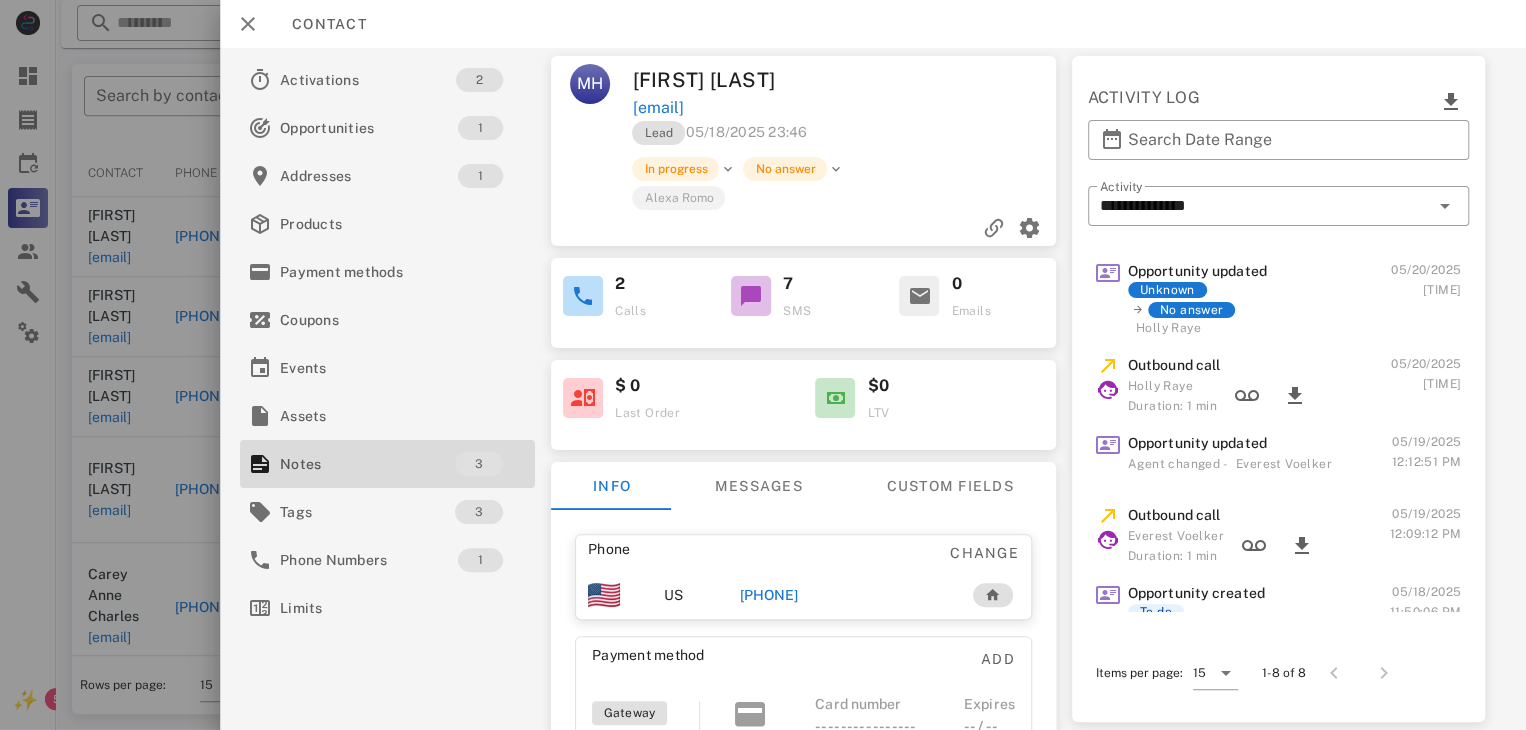 click on "+18143926929" at bounding box center [769, 595] 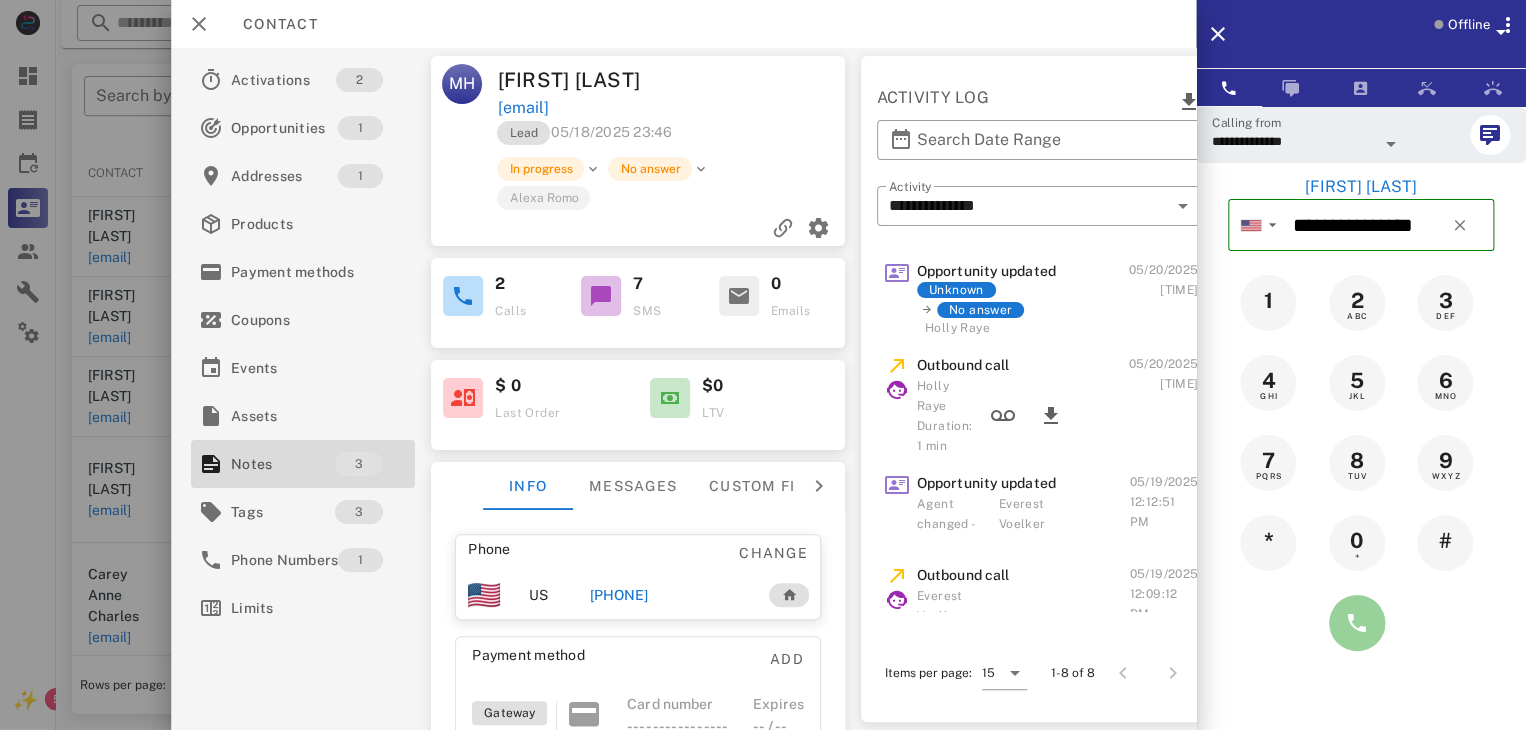 click at bounding box center [1357, 623] 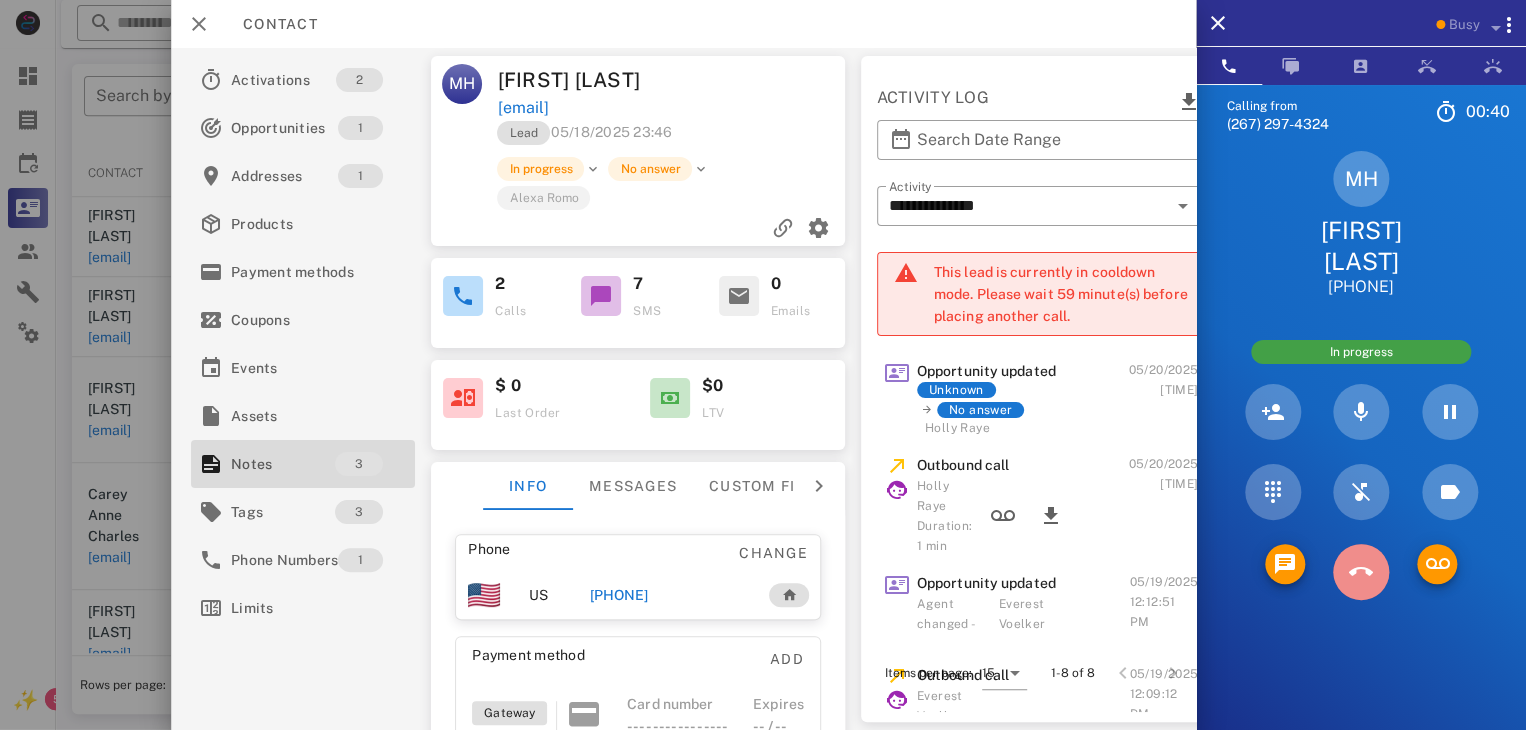click at bounding box center (1361, 572) 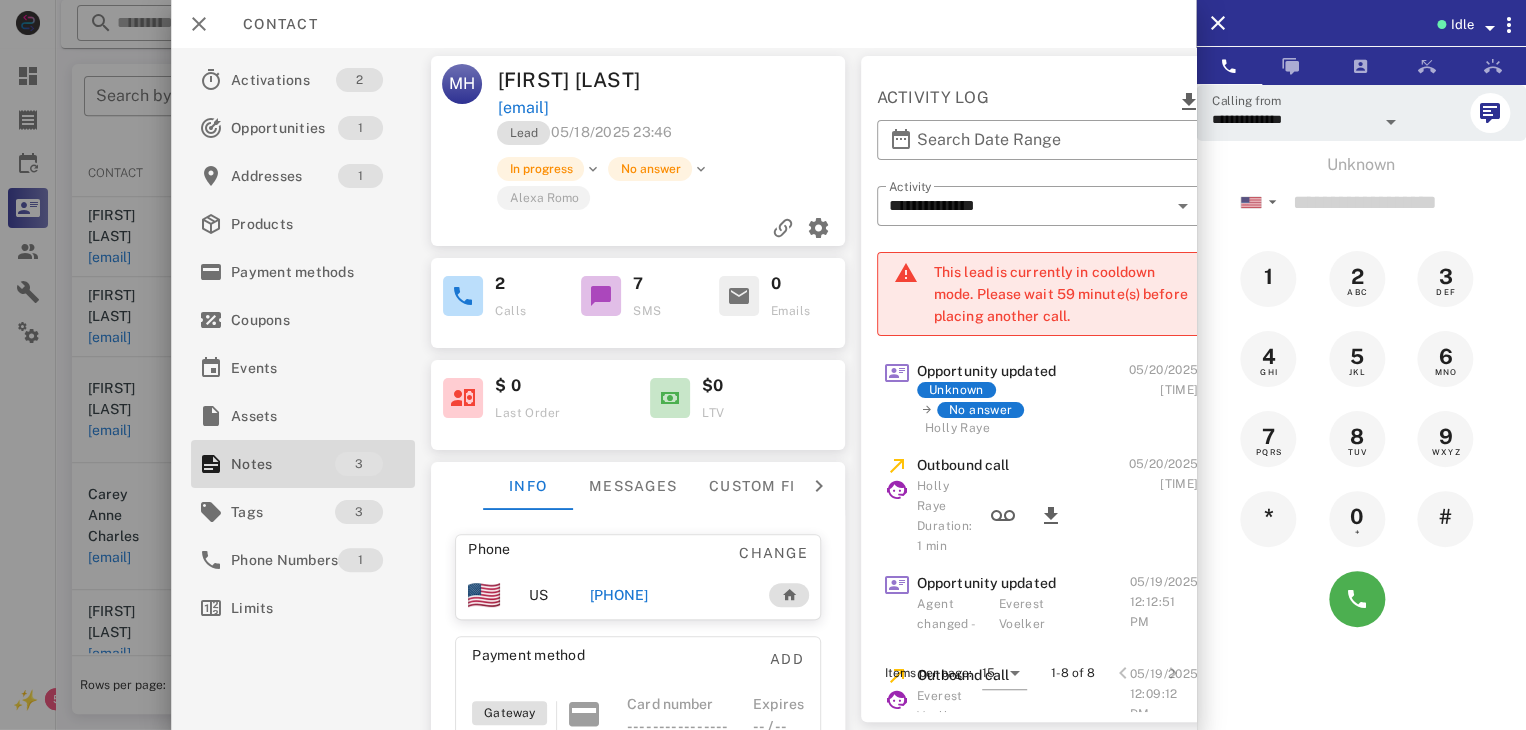click at bounding box center [763, 365] 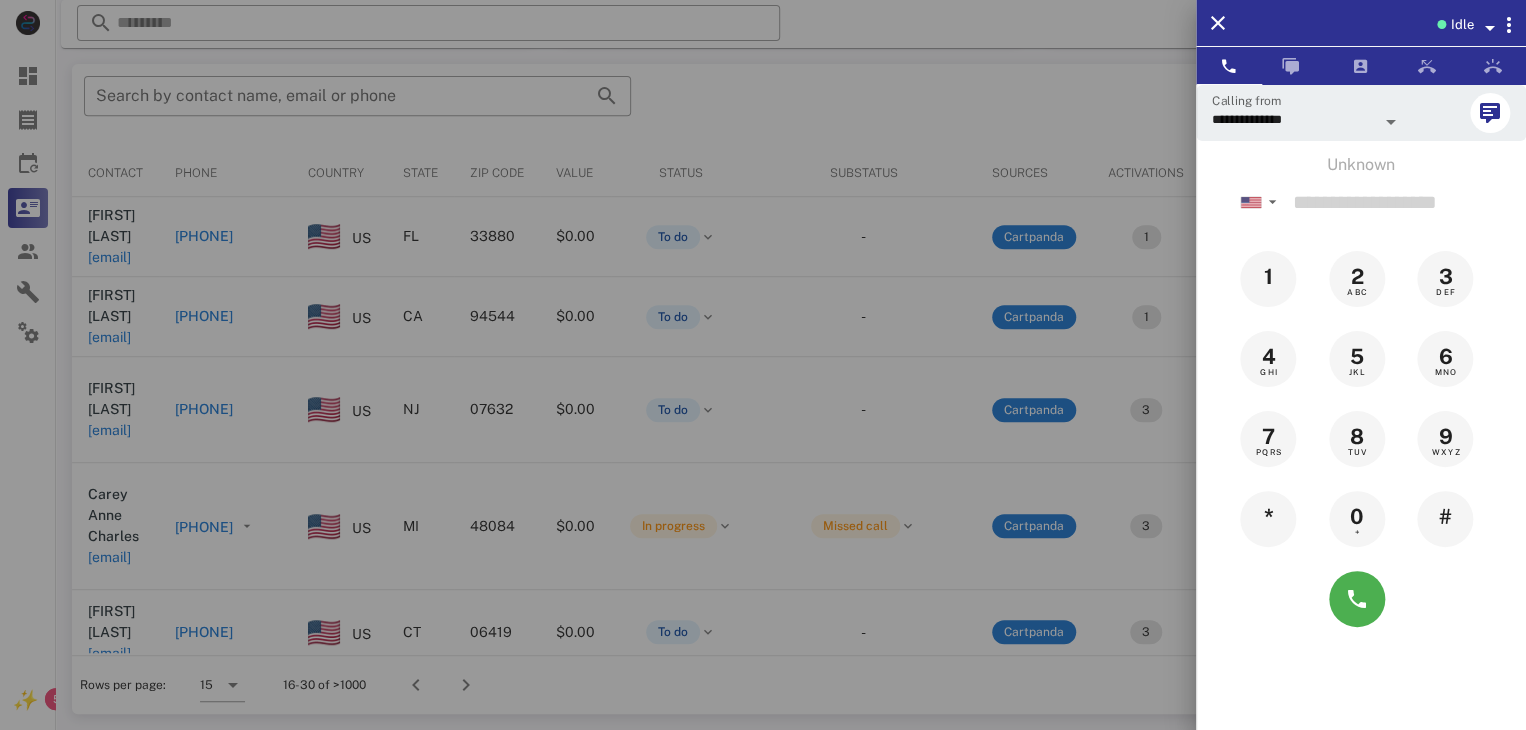 click at bounding box center (763, 365) 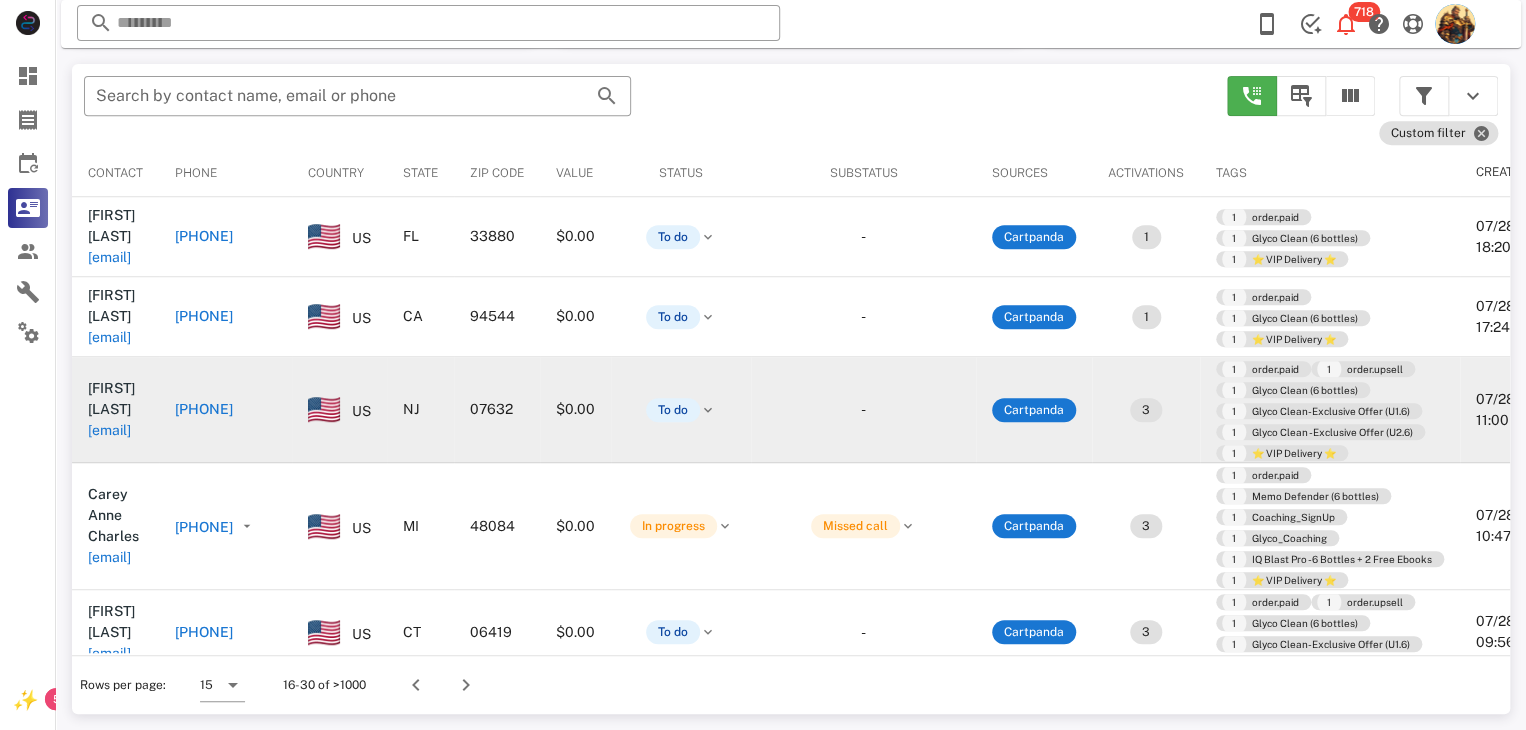 click on "searguilla@gmail.com" at bounding box center [109, 430] 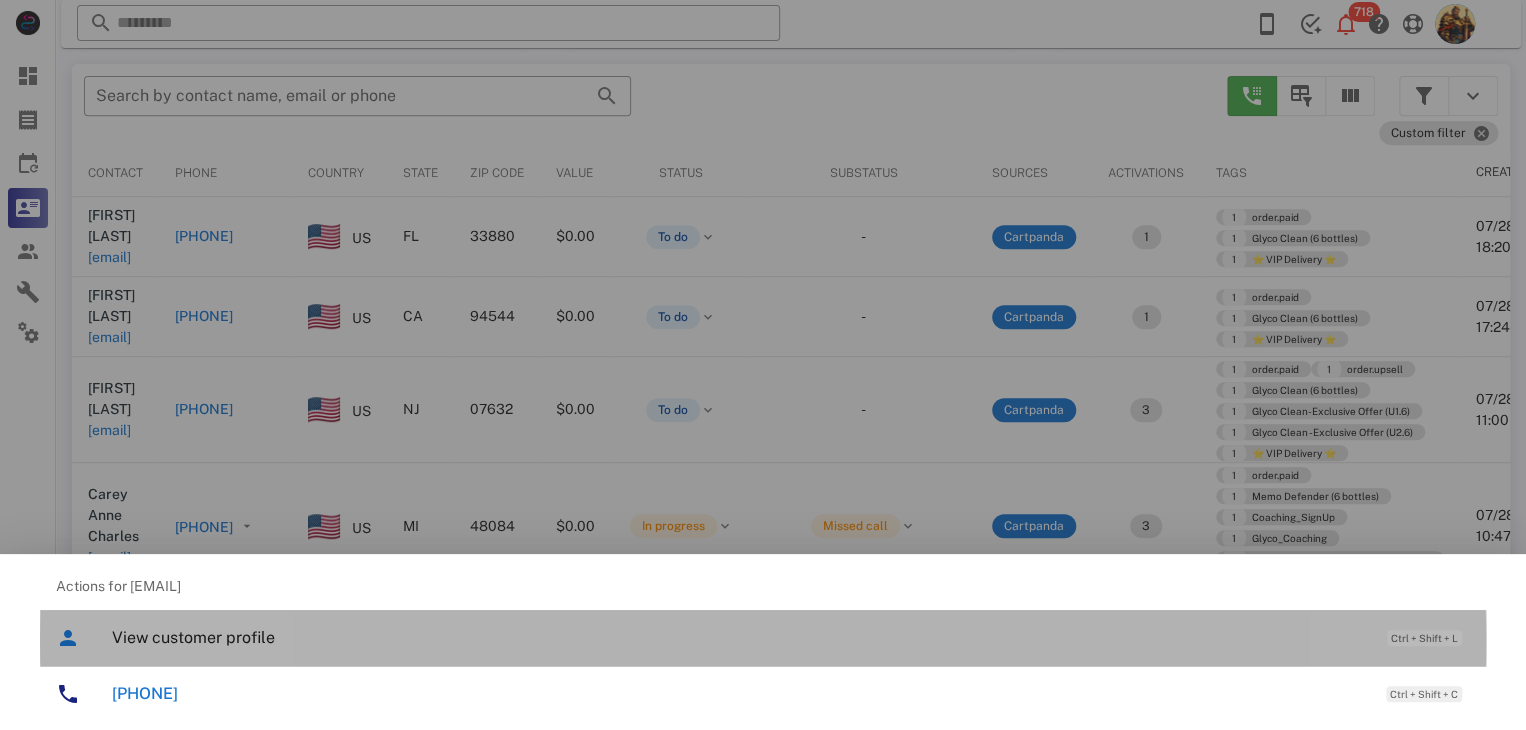 click on "View customer profile" at bounding box center [739, 637] 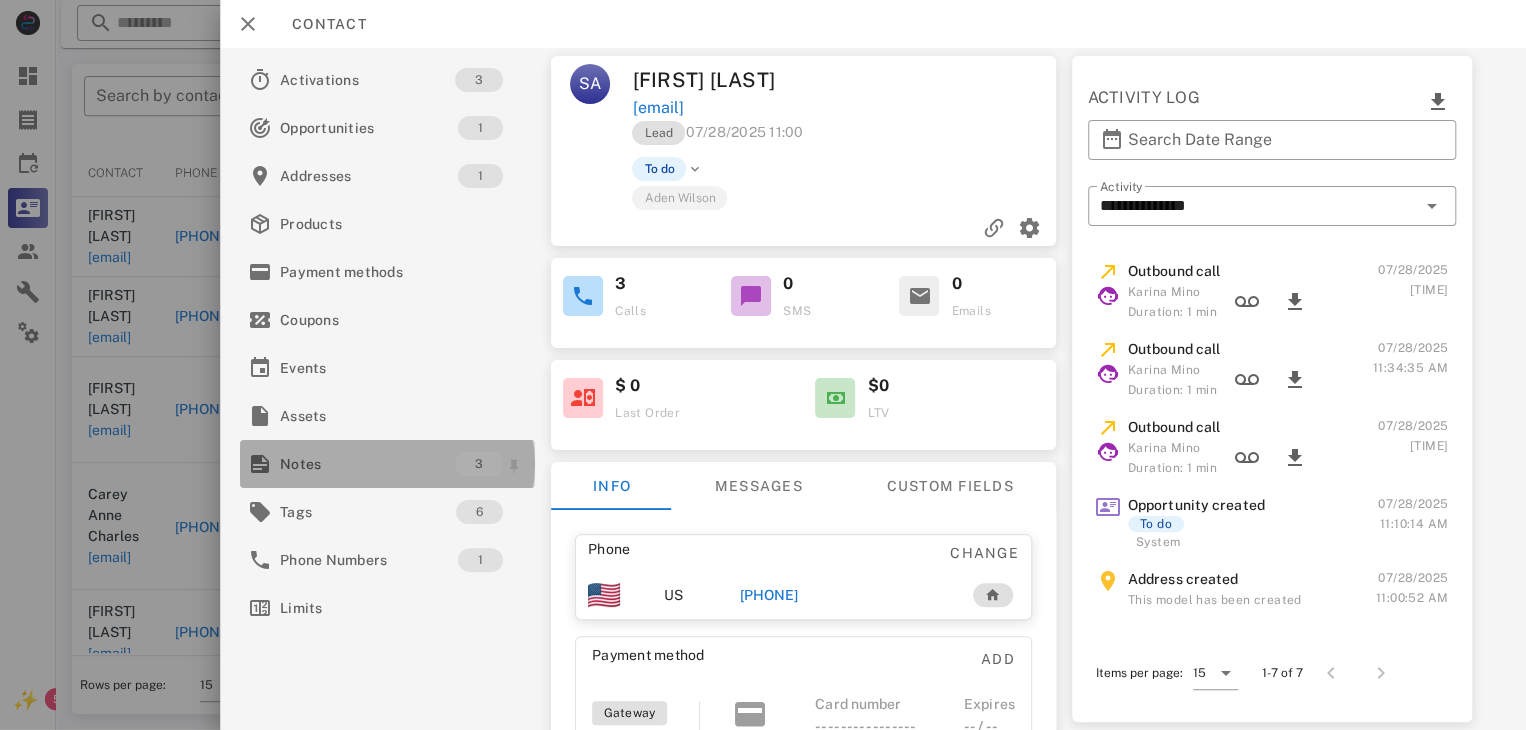 click on "Notes" at bounding box center (367, 464) 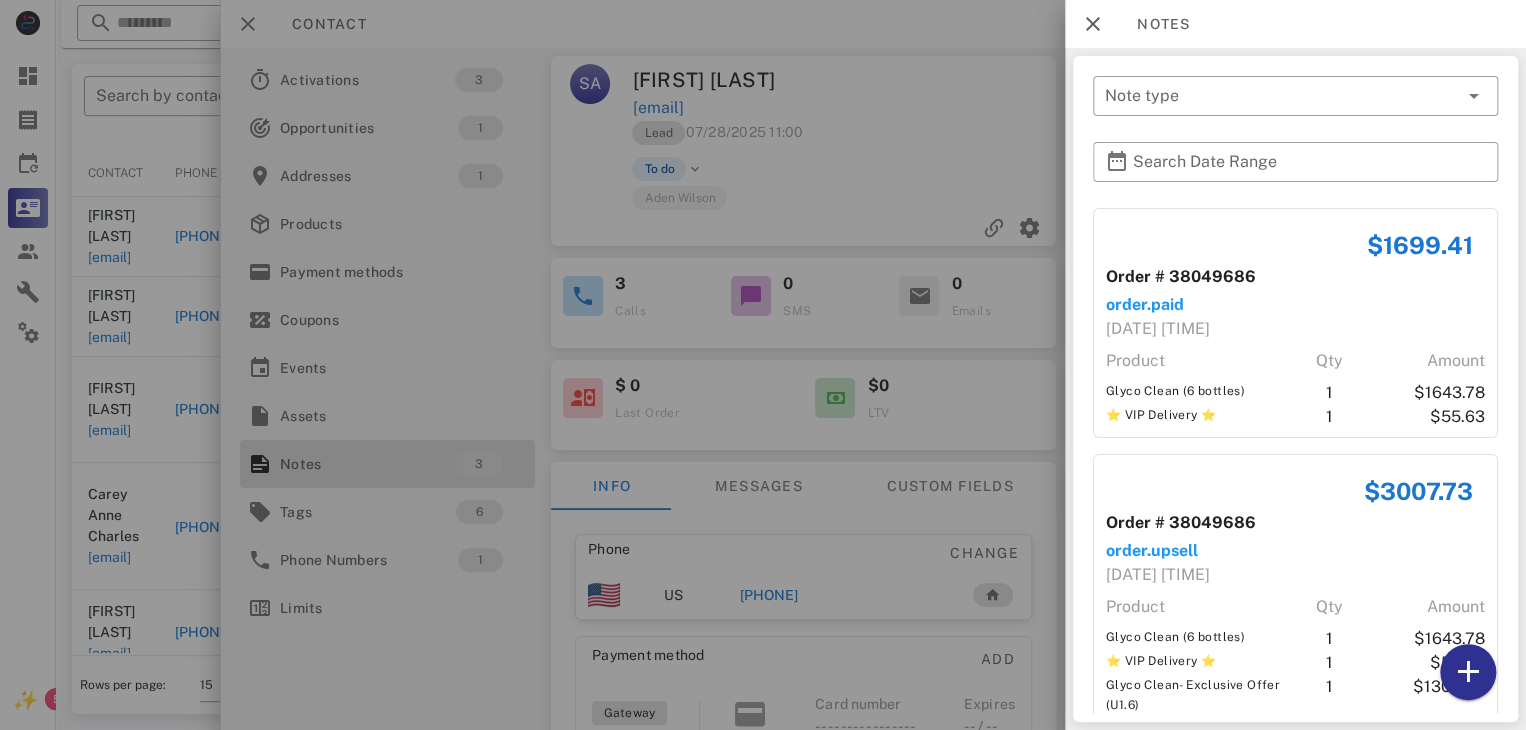 click at bounding box center [763, 365] 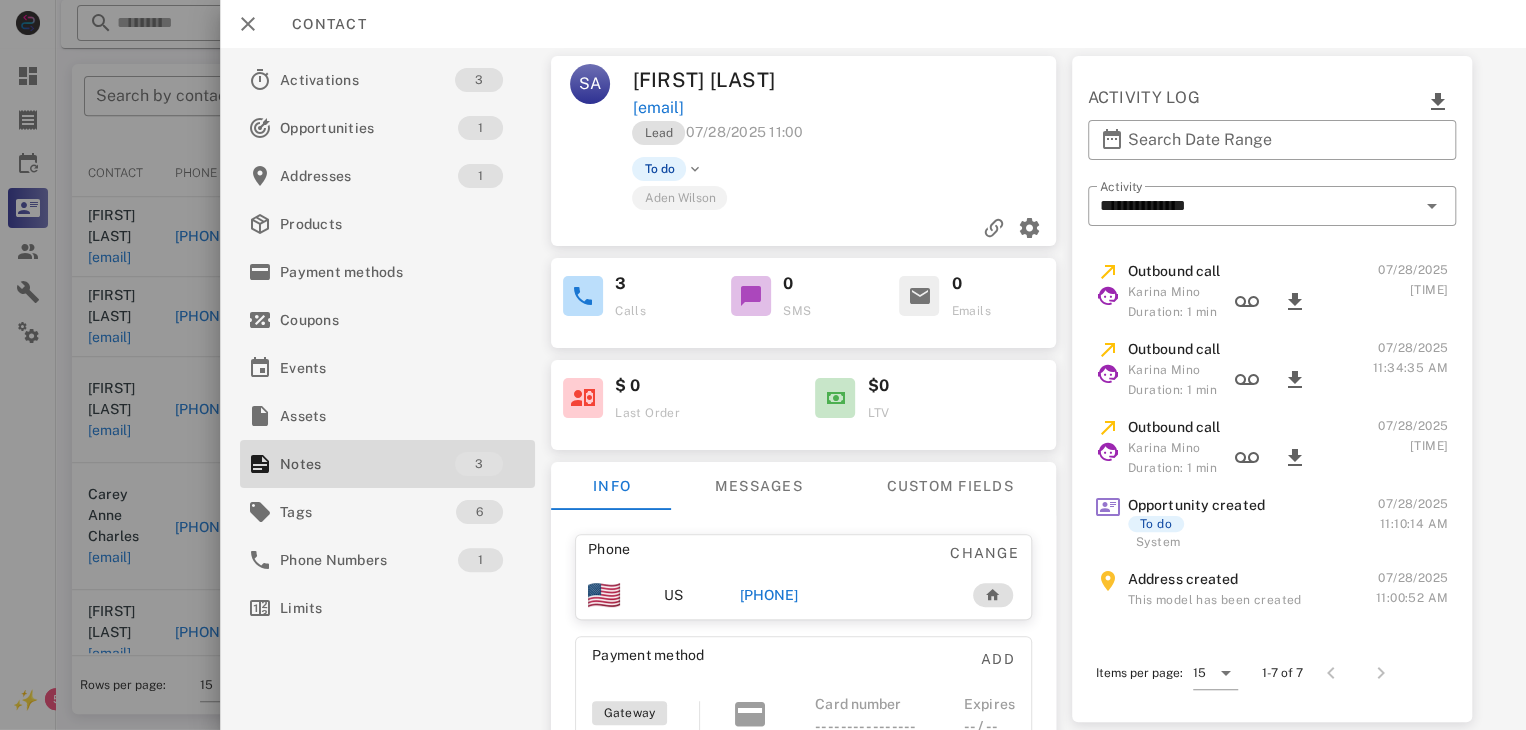 click on "+12017414379" at bounding box center (769, 595) 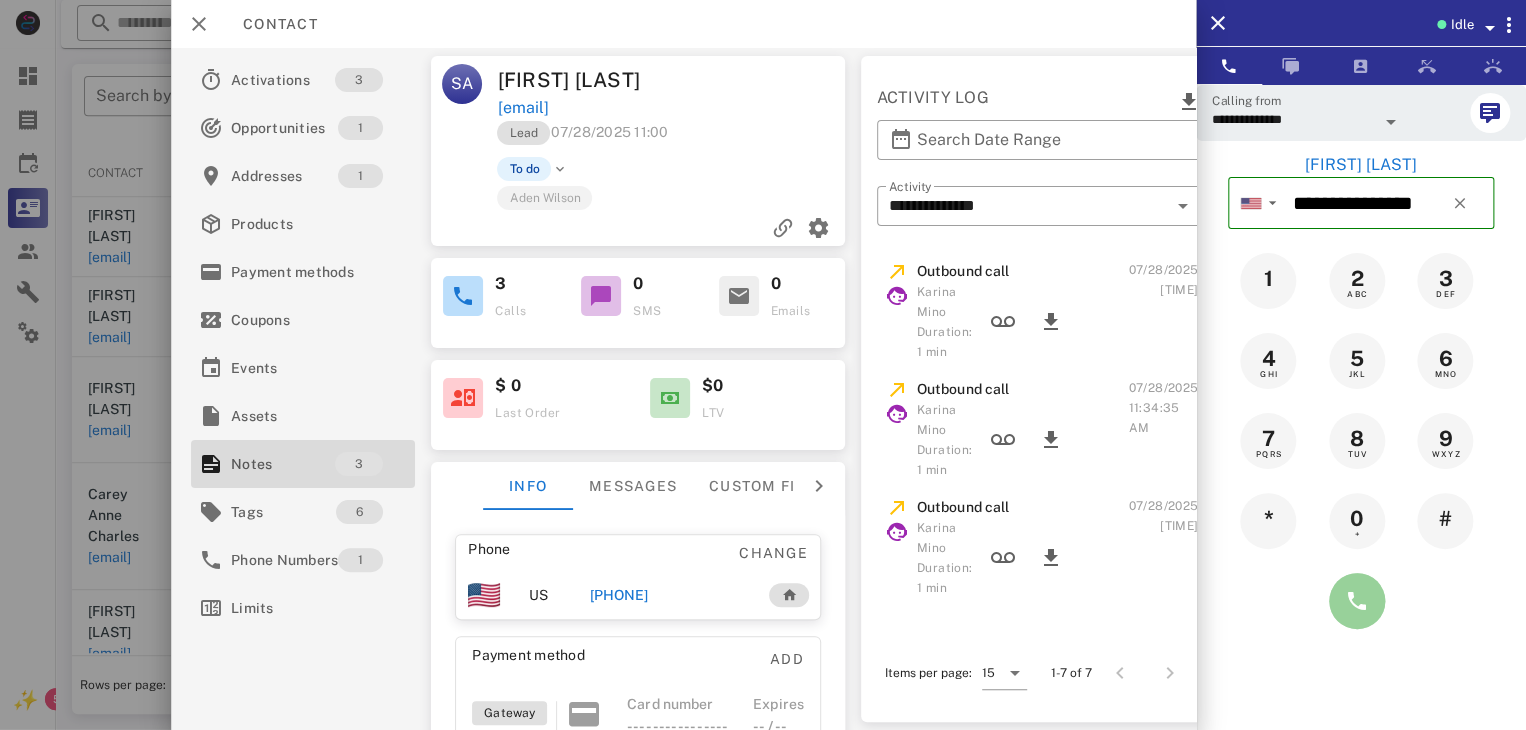 click at bounding box center (1357, 601) 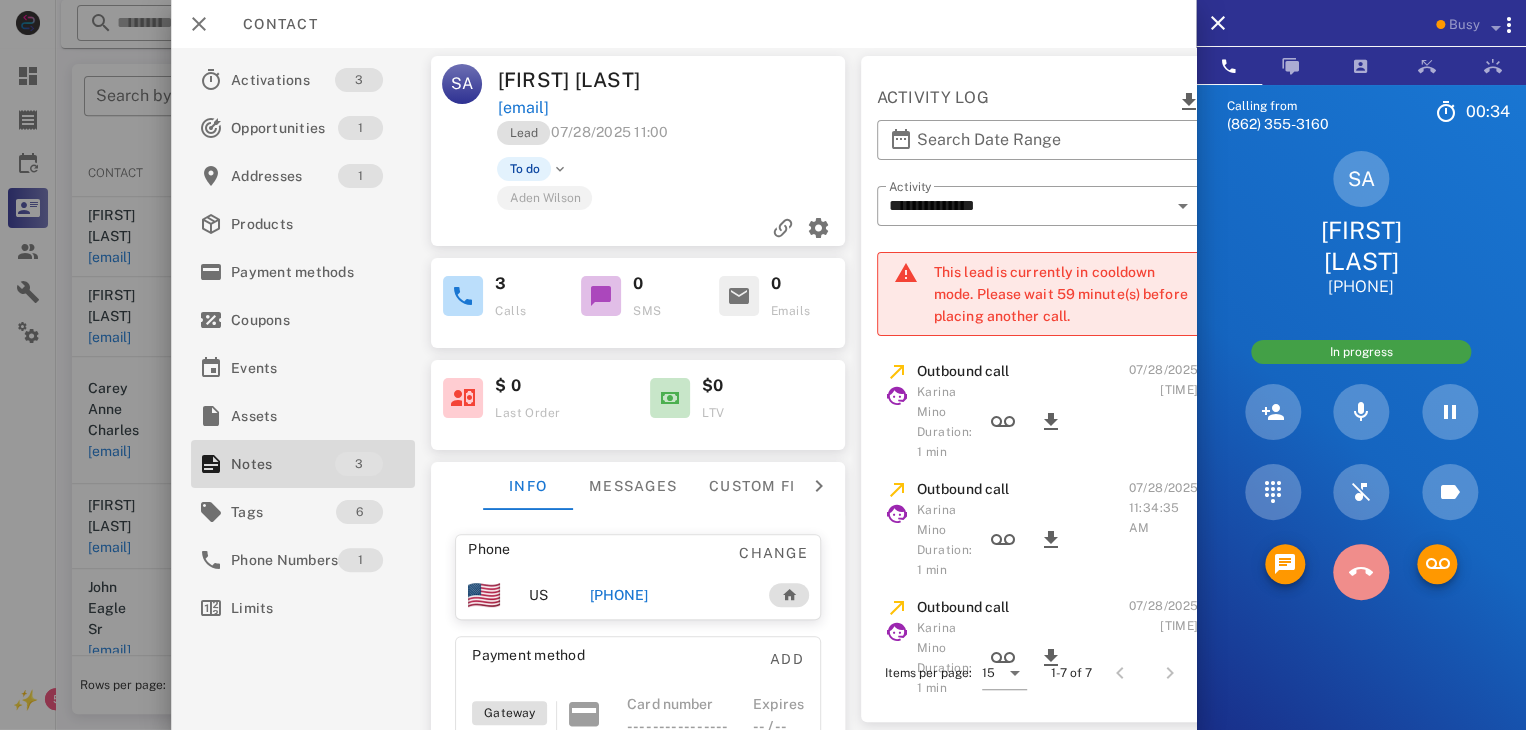 click at bounding box center (1361, 572) 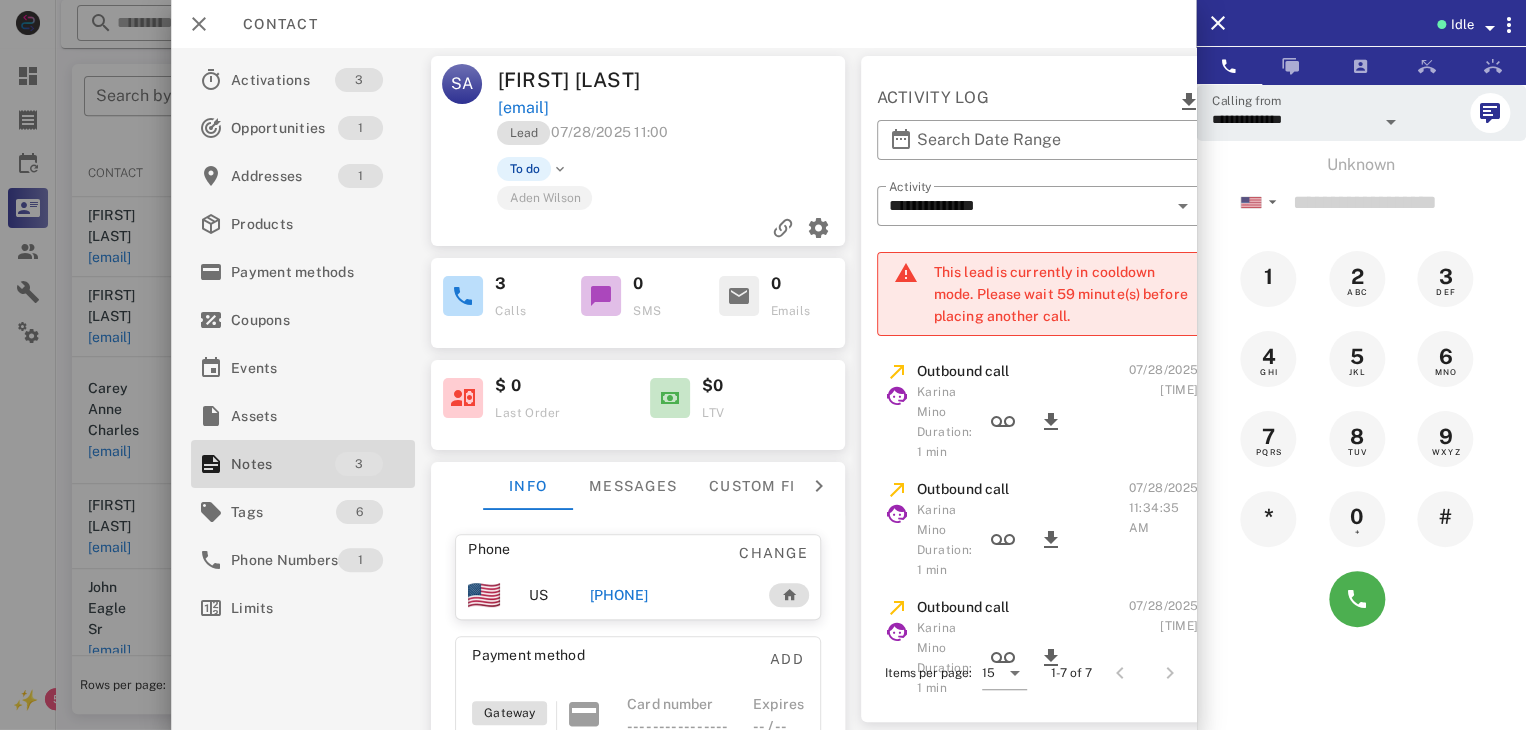click at bounding box center [763, 365] 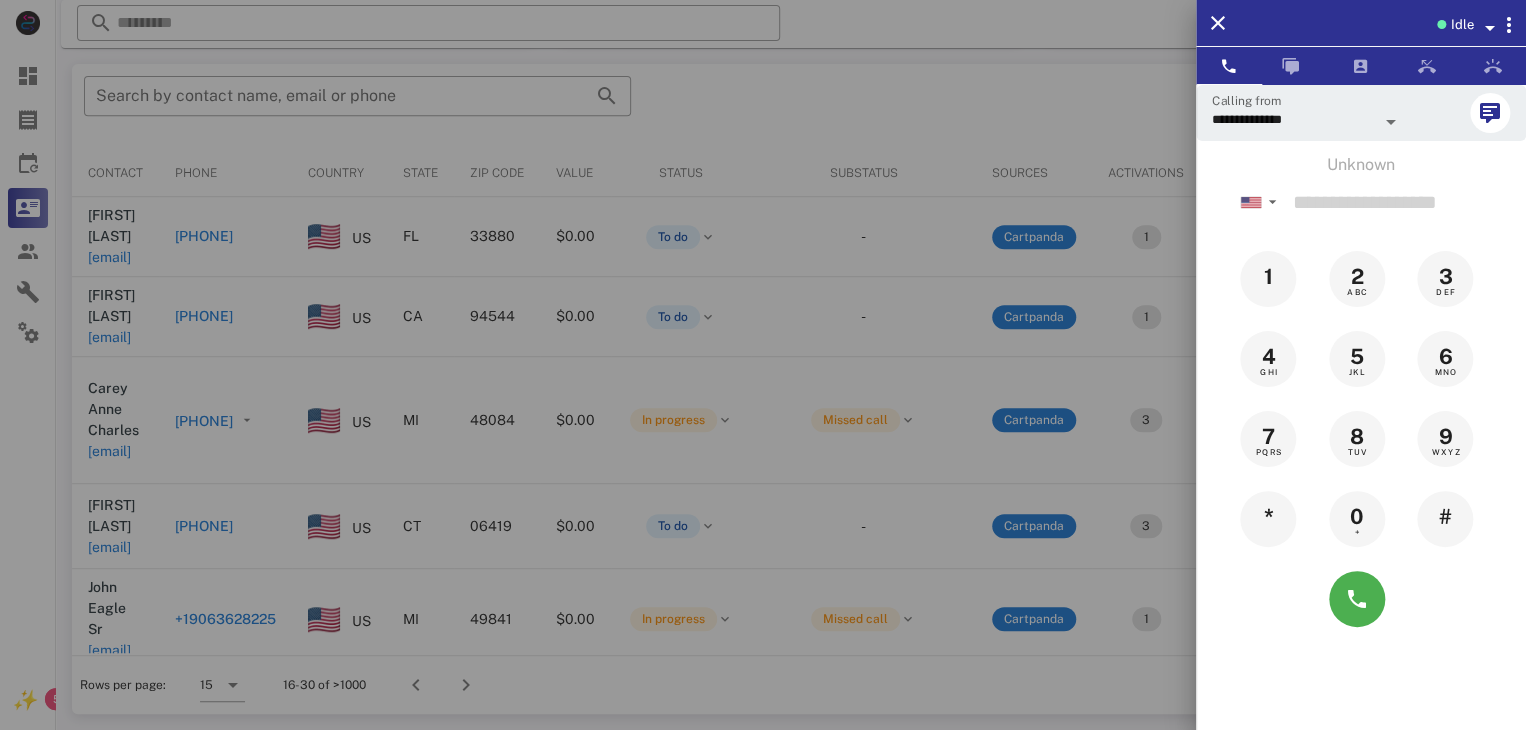 click at bounding box center [763, 365] 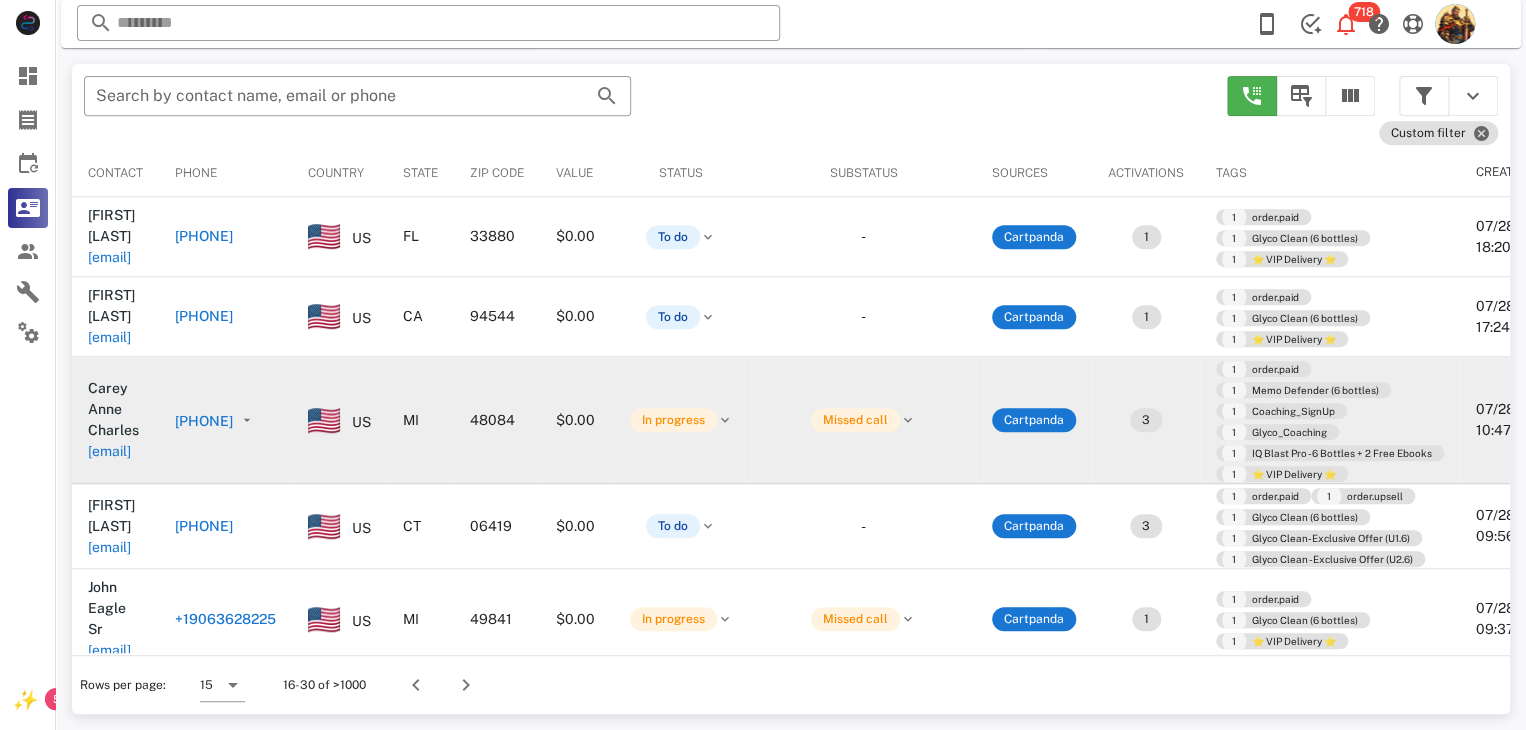 click on "carey.a.charles@gmail.com" at bounding box center (109, 451) 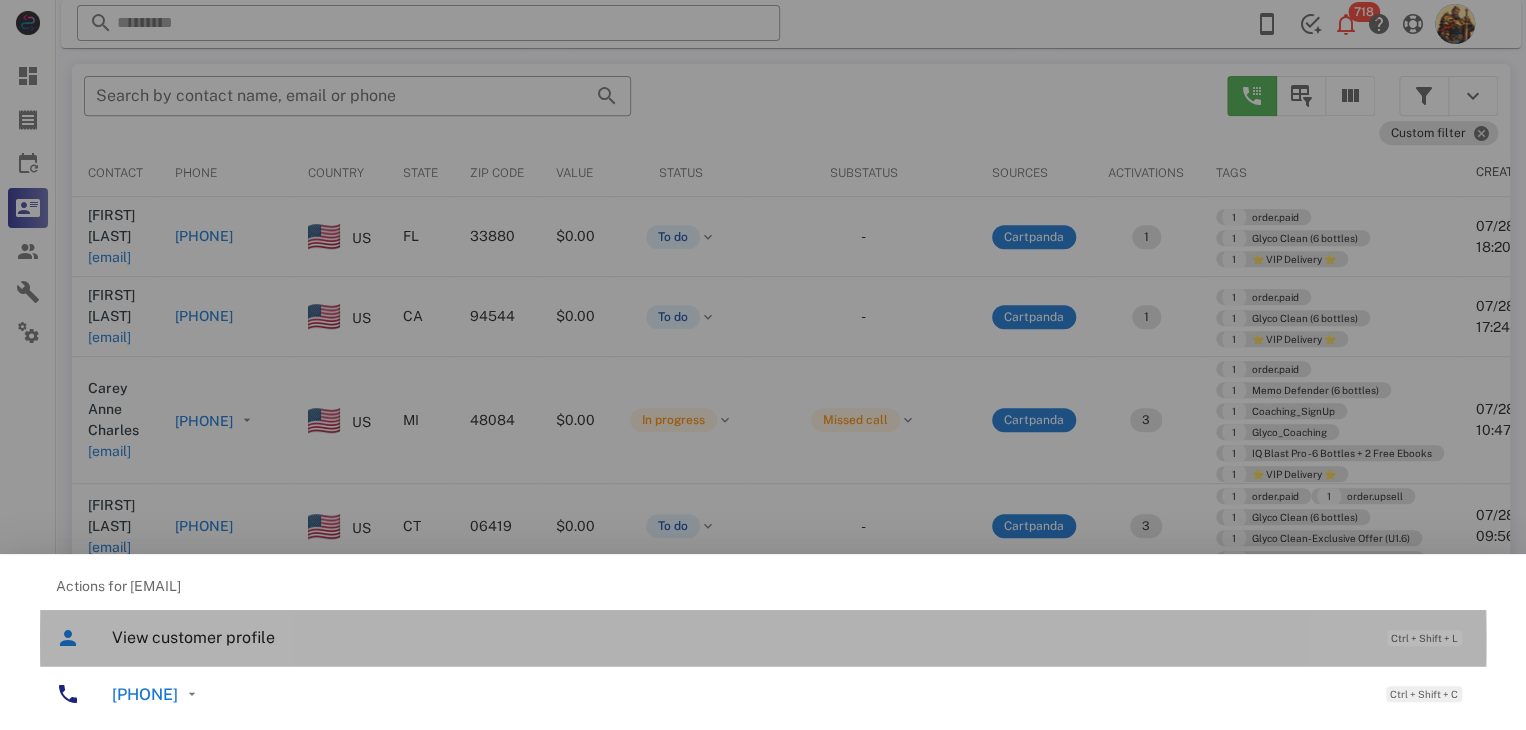 click on "View customer profile" at bounding box center (739, 637) 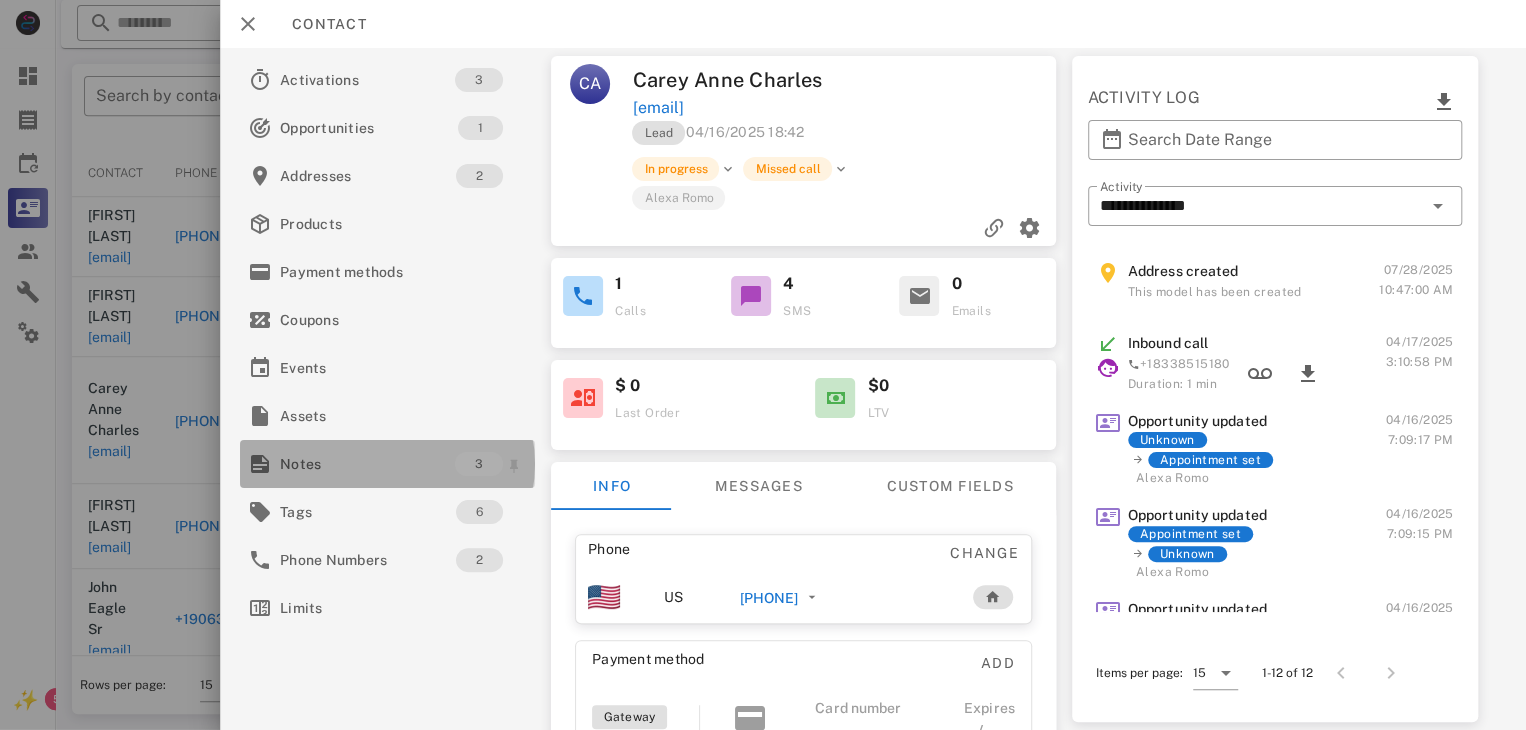 click on "Notes" at bounding box center [367, 464] 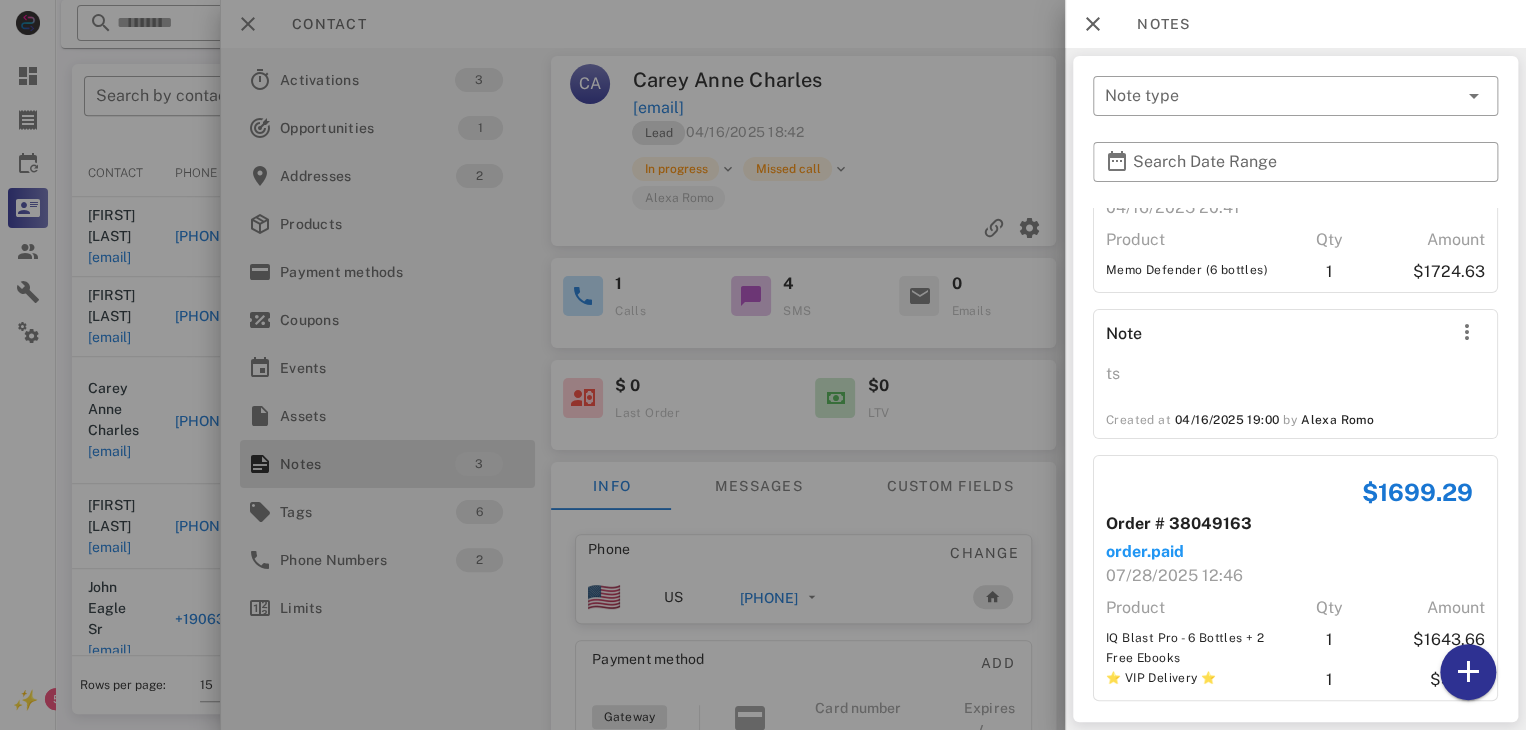 scroll, scrollTop: 136, scrollLeft: 0, axis: vertical 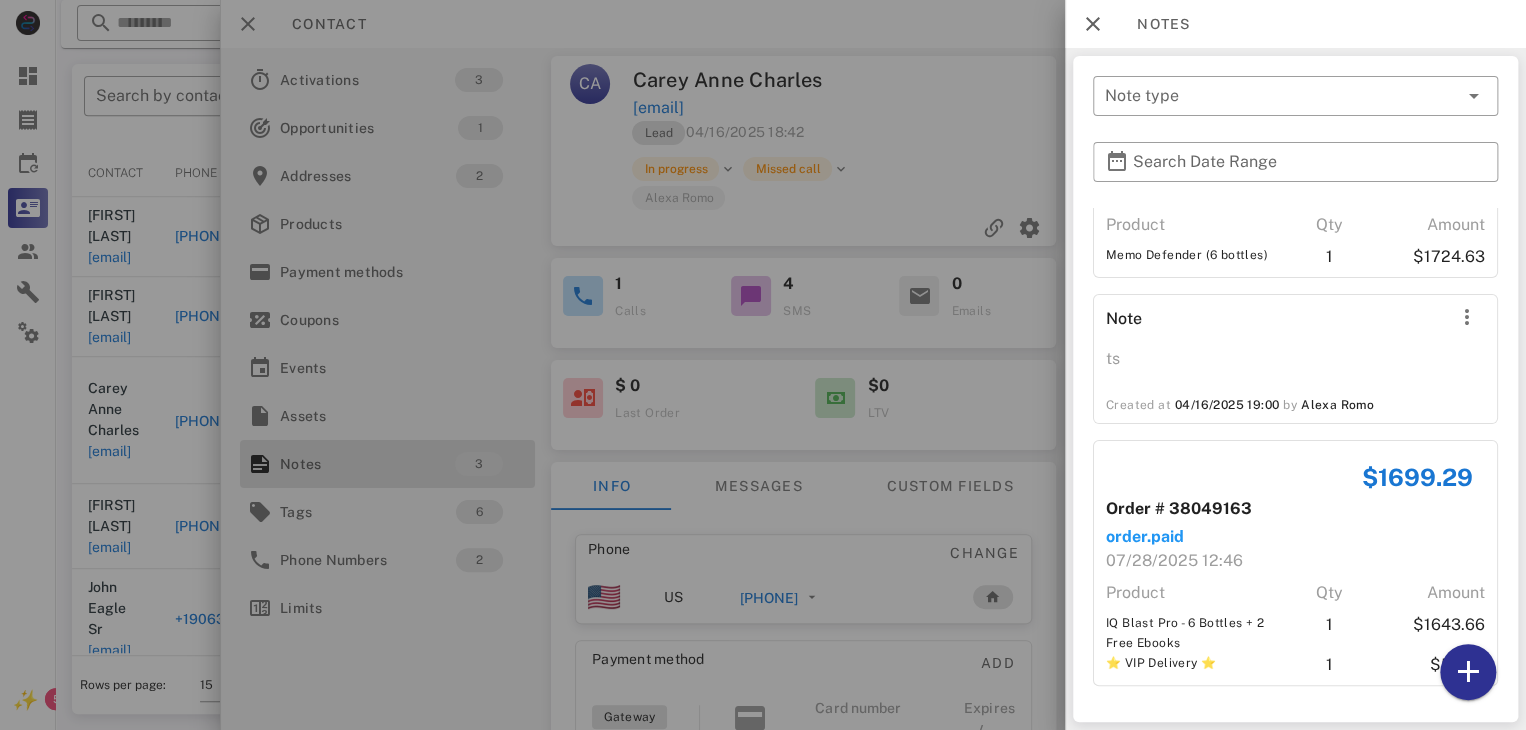 click at bounding box center [763, 365] 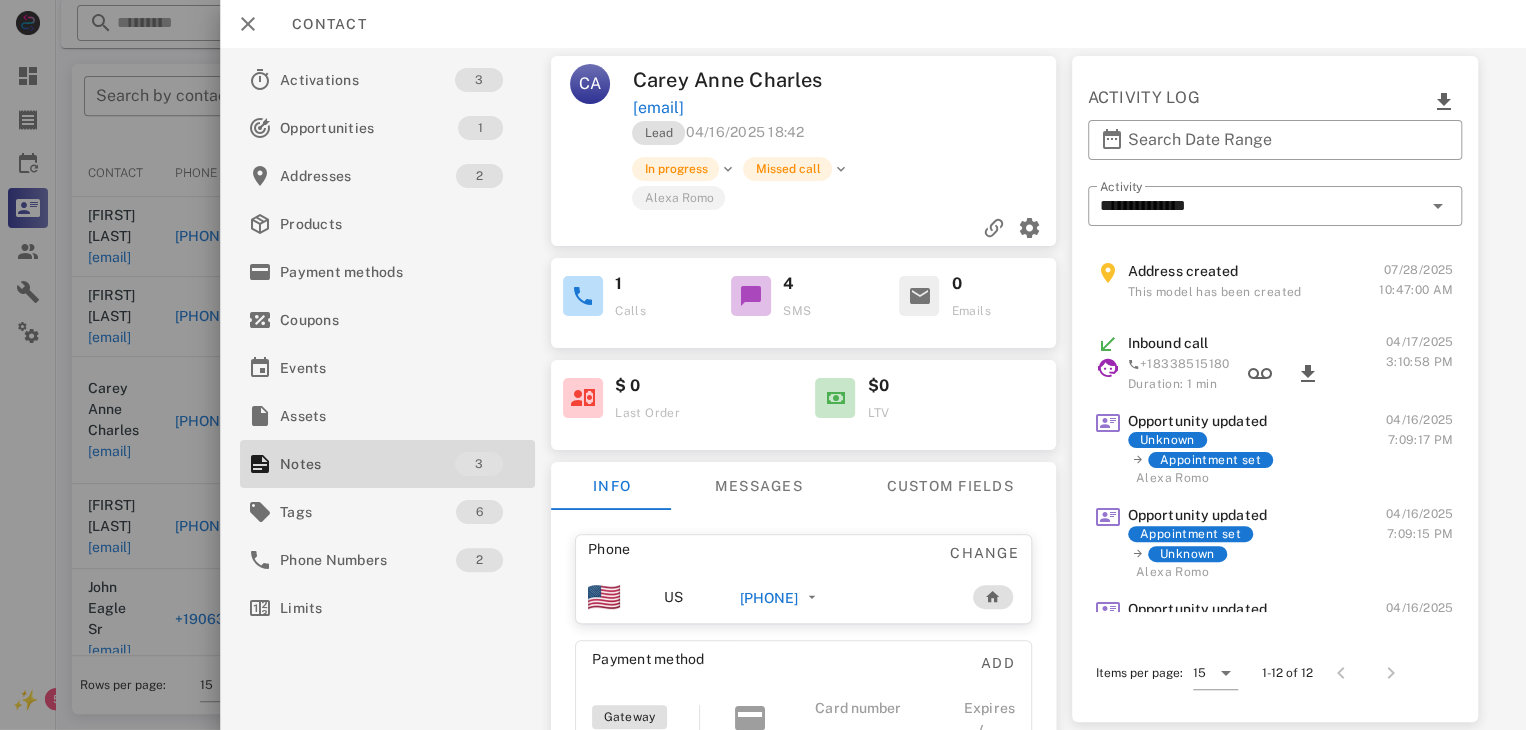 click at bounding box center (763, 365) 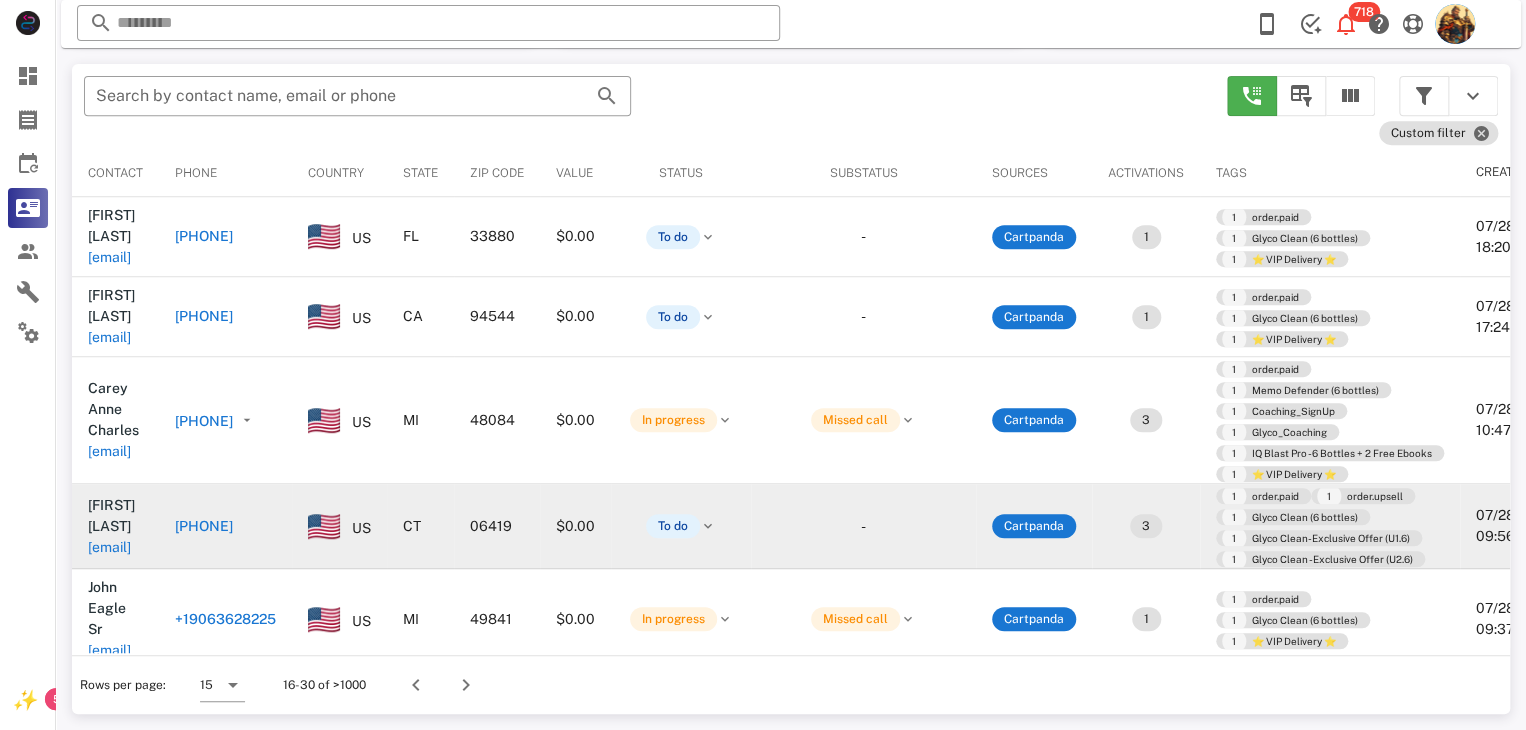 click on "jkgf58@gmail.com" at bounding box center (109, 547) 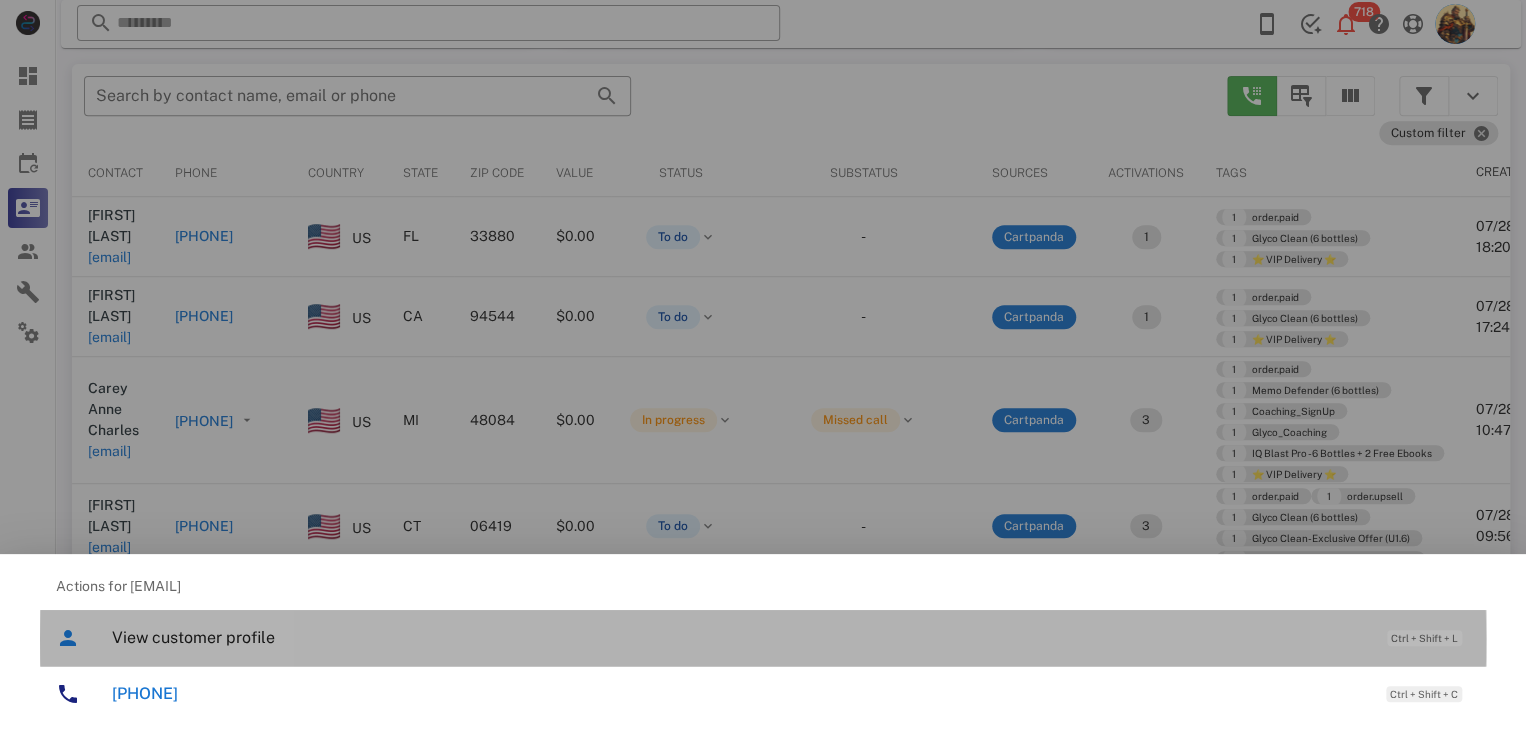 click on "View customer profile" at bounding box center (739, 637) 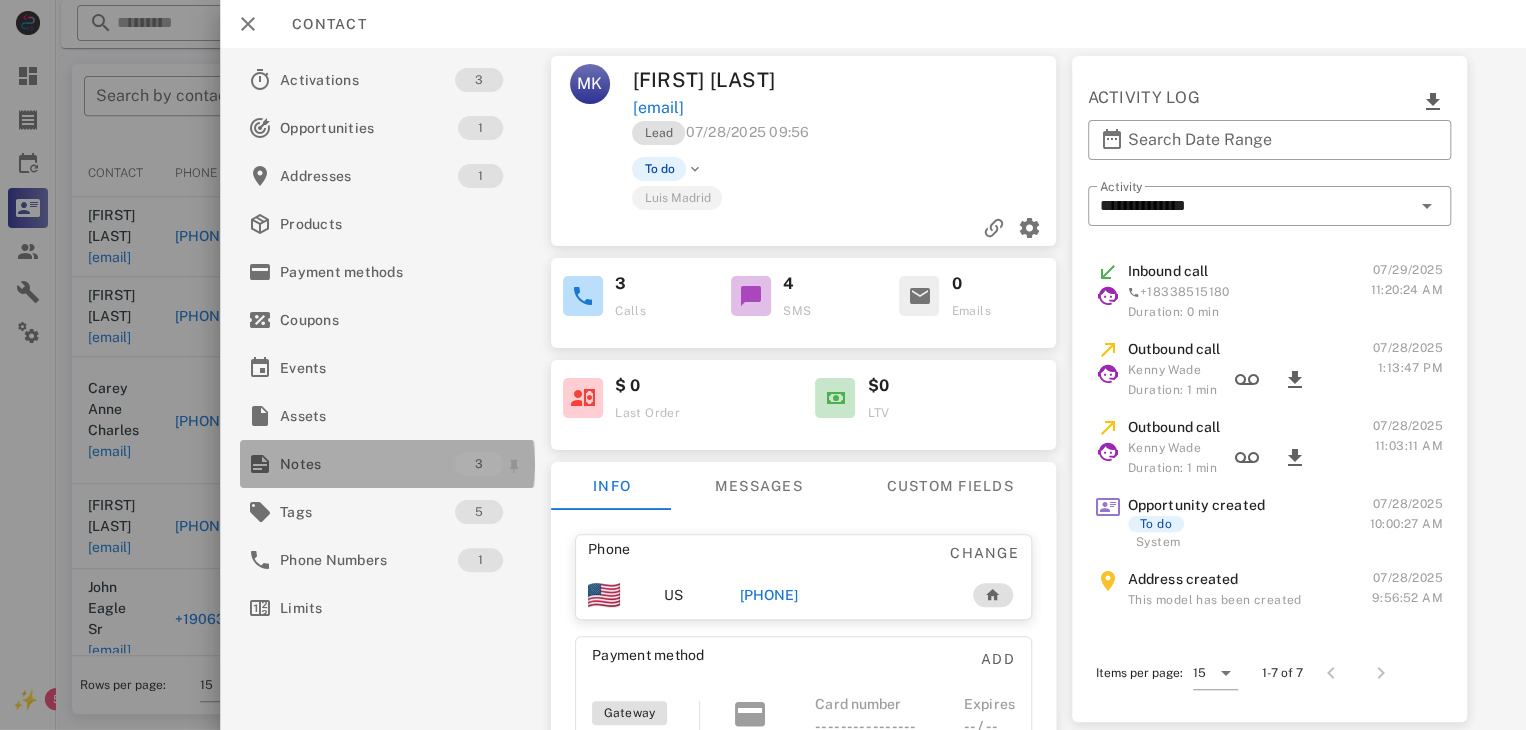 click on "Notes" at bounding box center (367, 464) 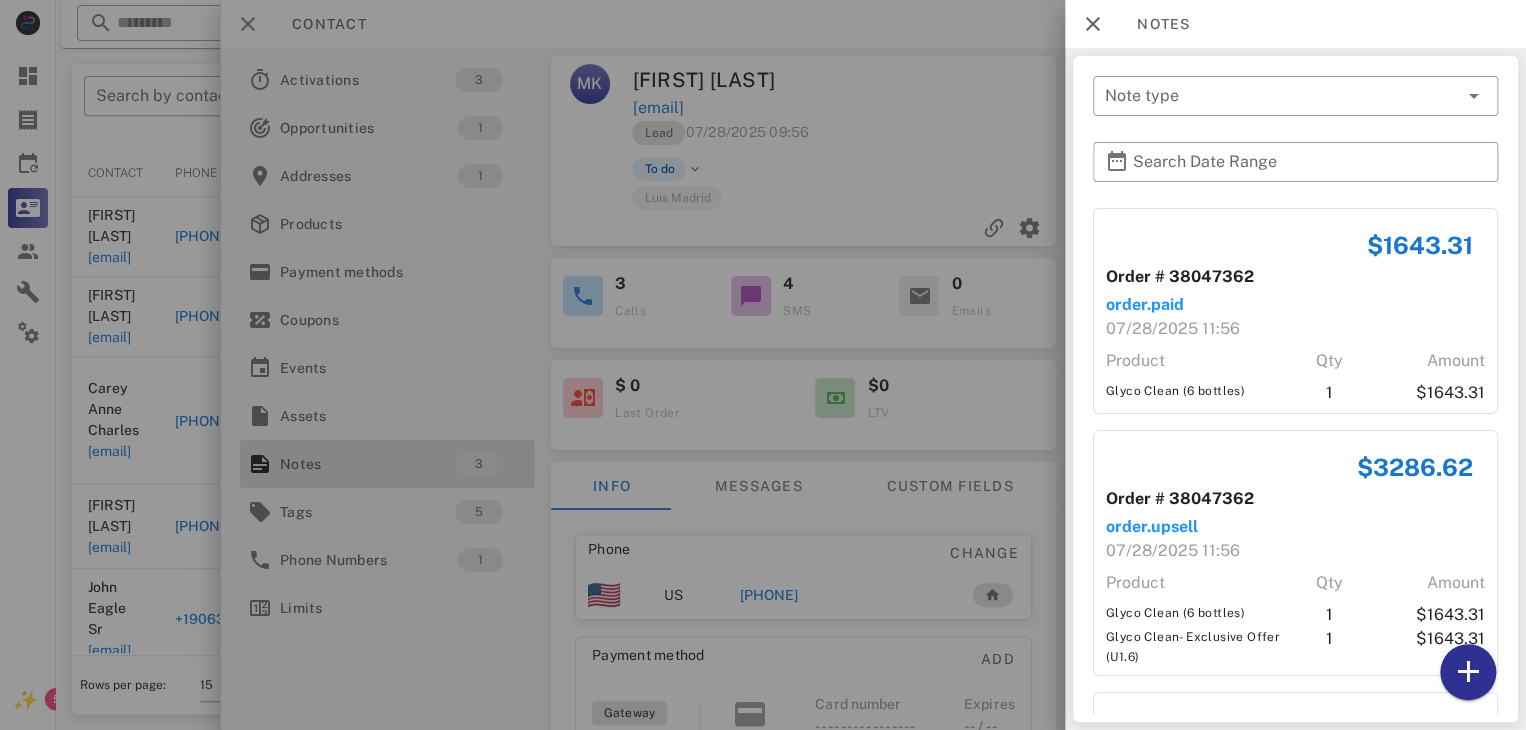 click at bounding box center (763, 365) 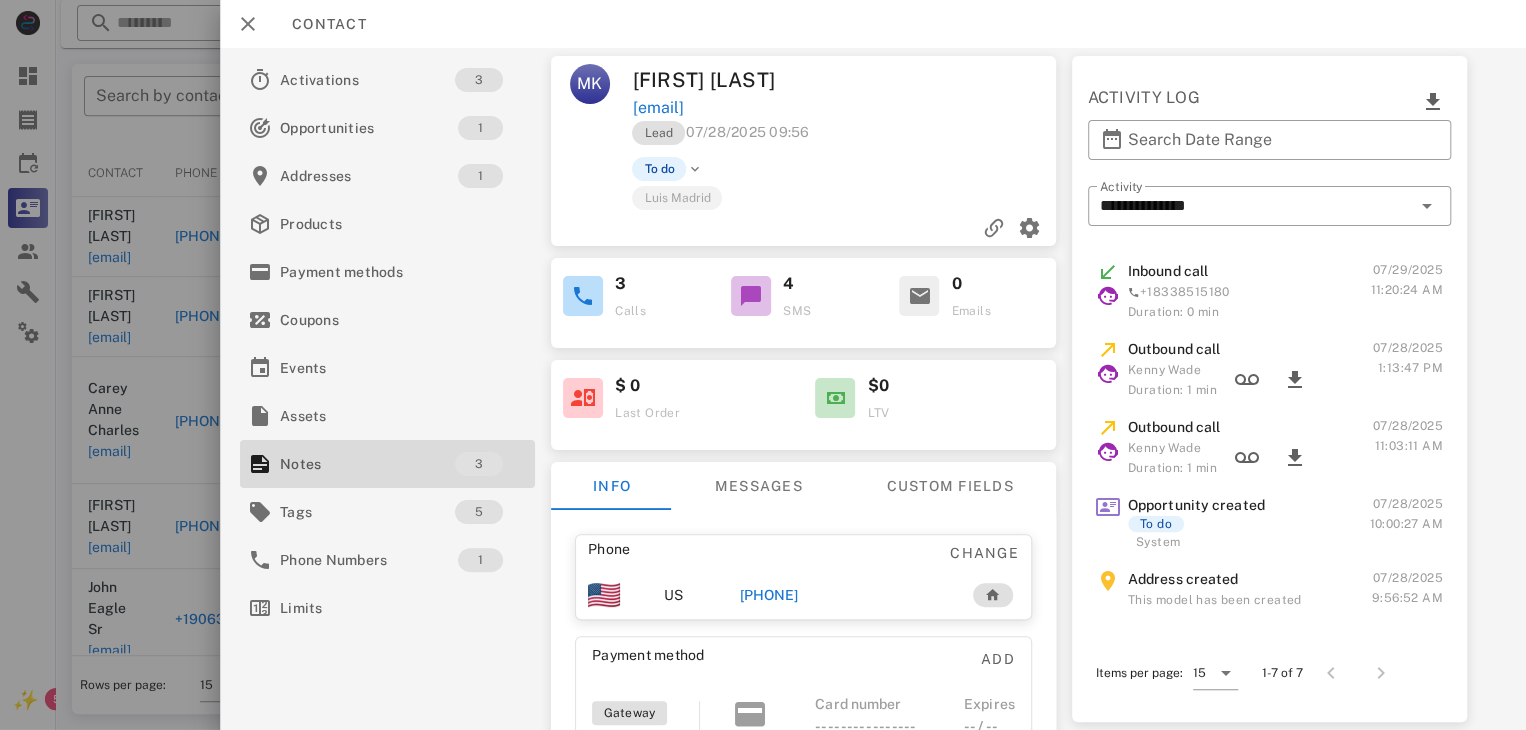 click on "+17812544542" at bounding box center (769, 595) 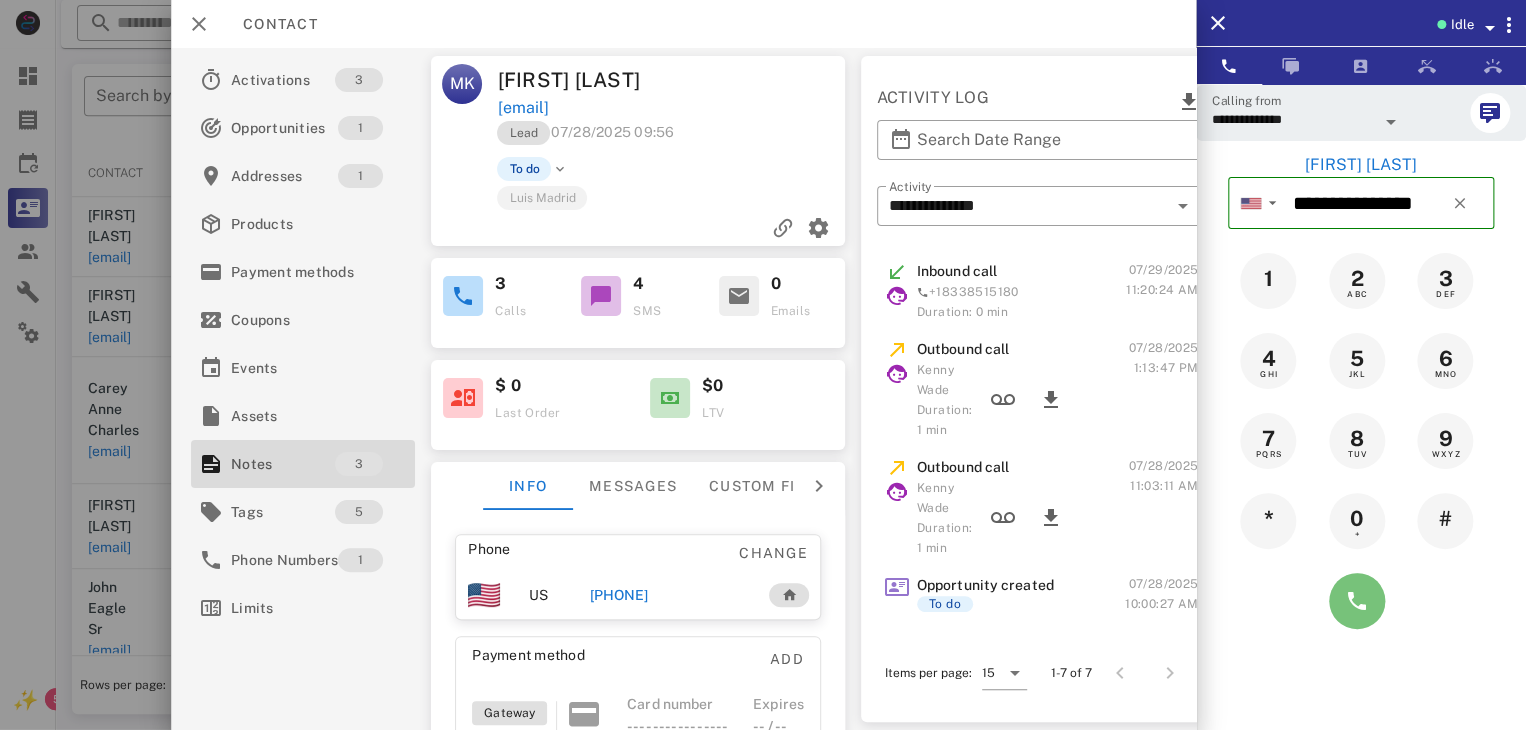 click at bounding box center [1357, 601] 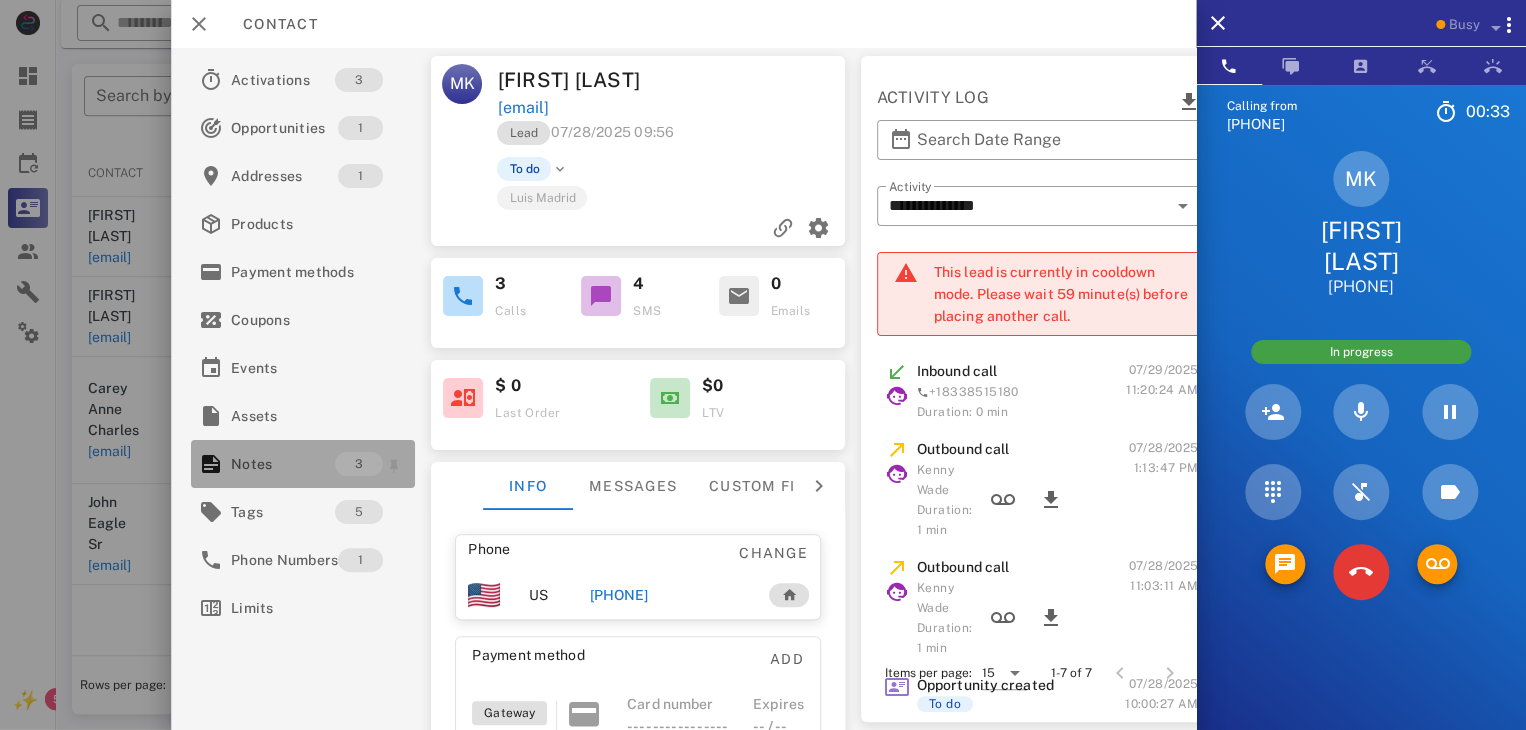 click on "Notes" at bounding box center (283, 464) 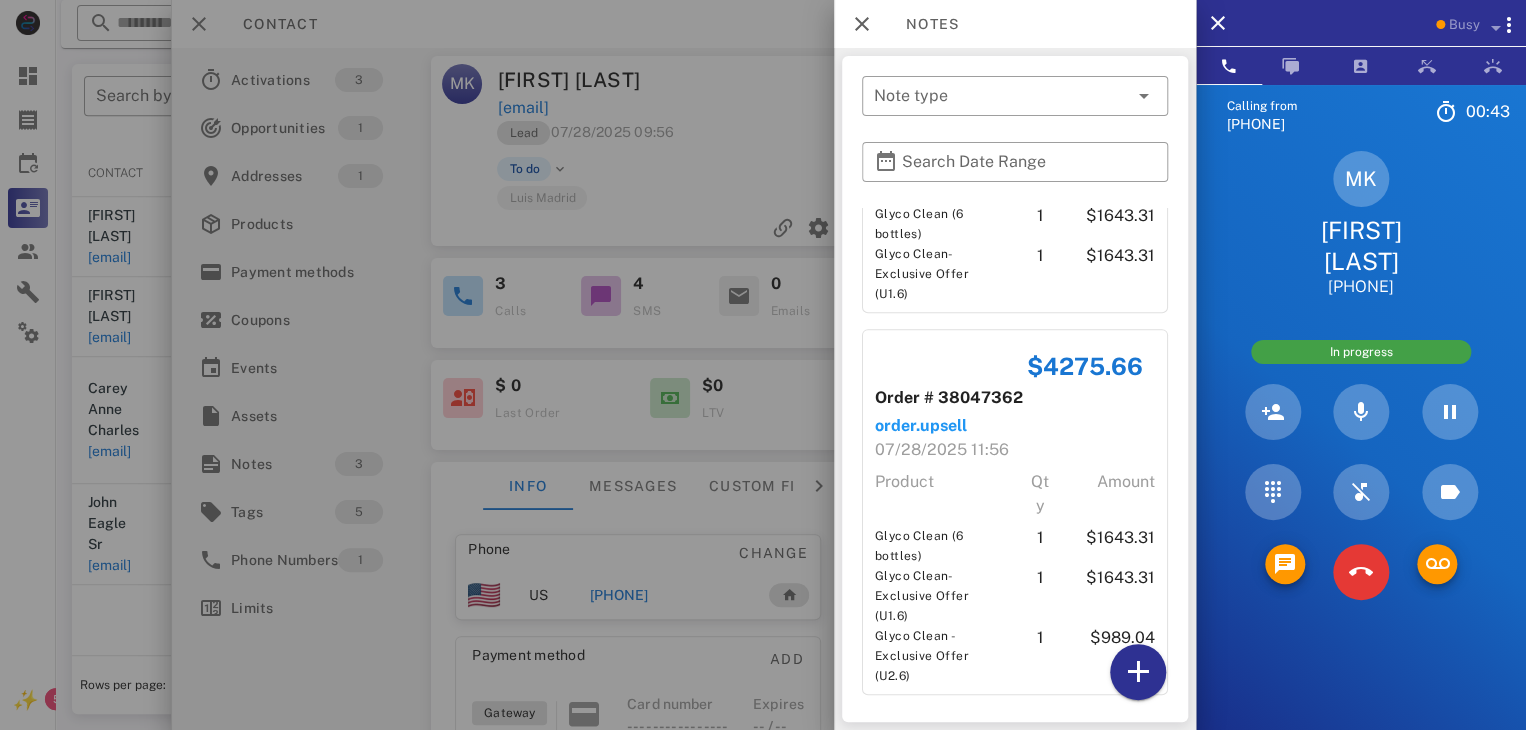 scroll, scrollTop: 472, scrollLeft: 0, axis: vertical 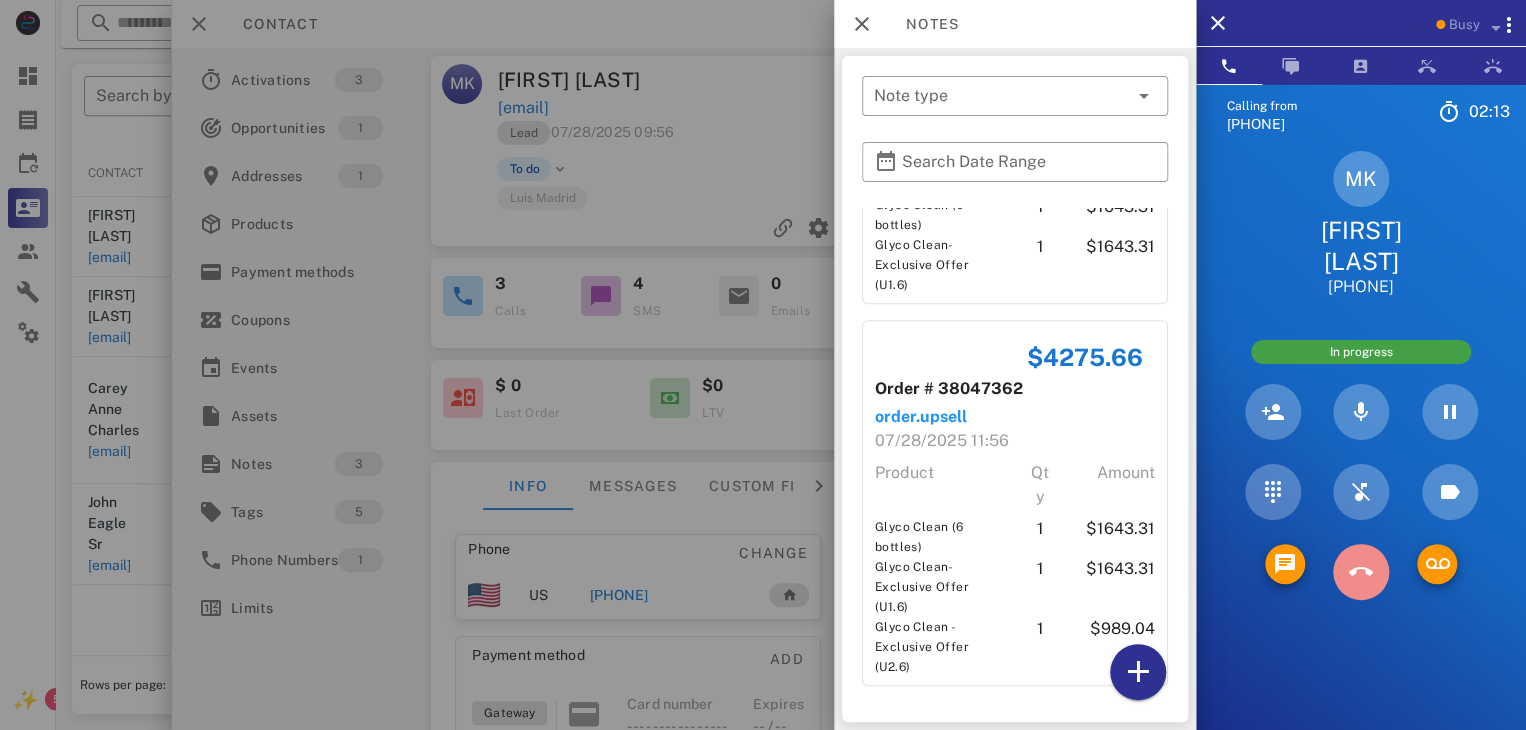 click at bounding box center [1361, 572] 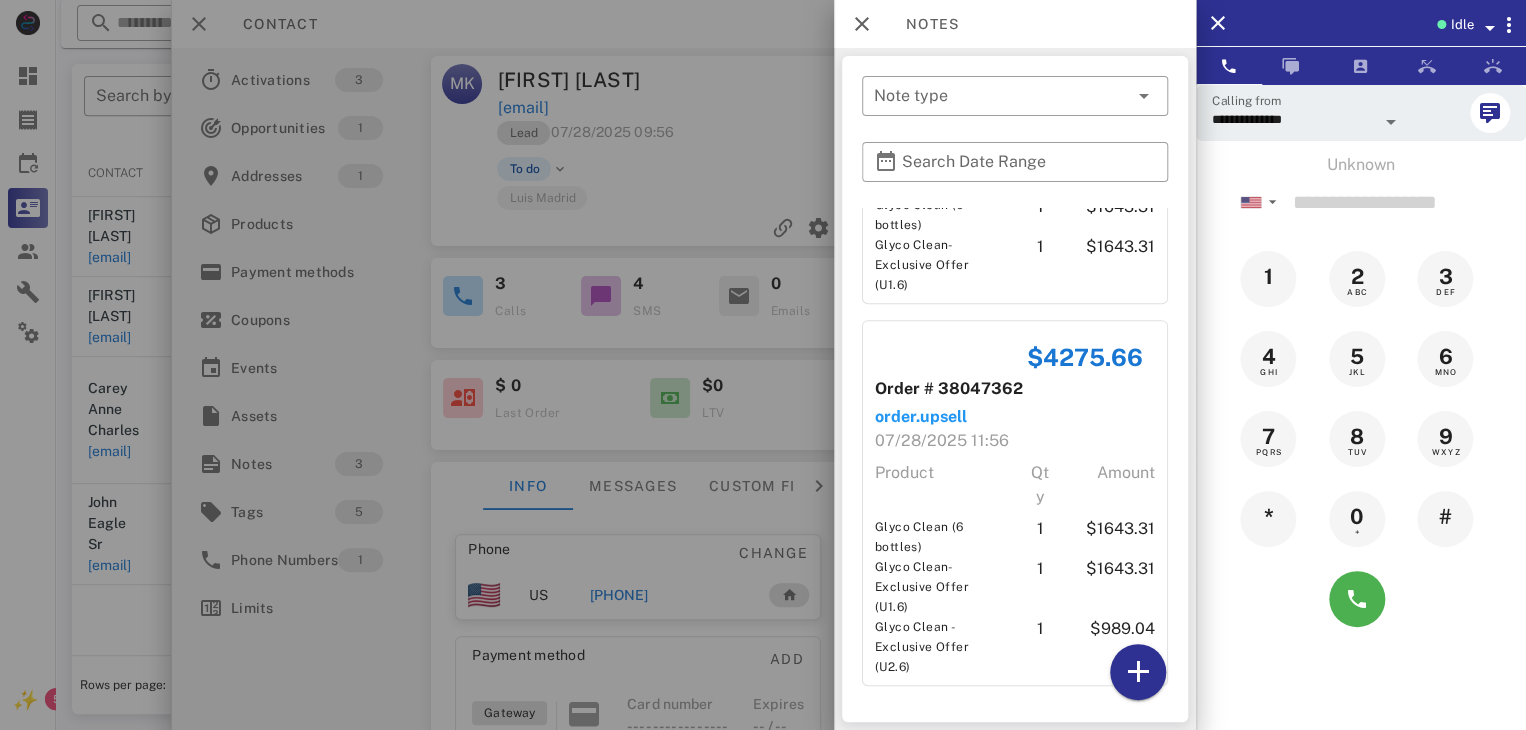 click at bounding box center (763, 365) 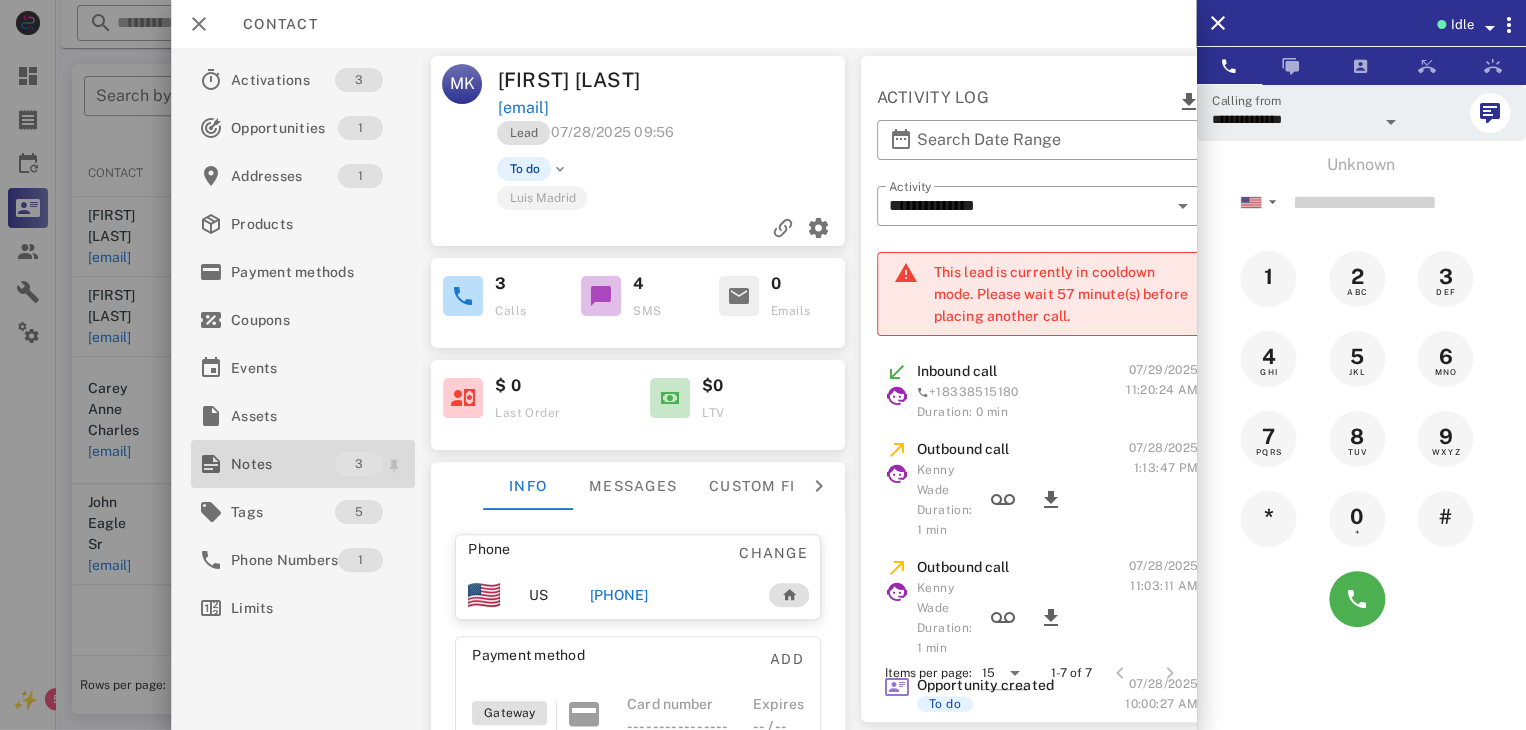 click on "Notes" at bounding box center [283, 464] 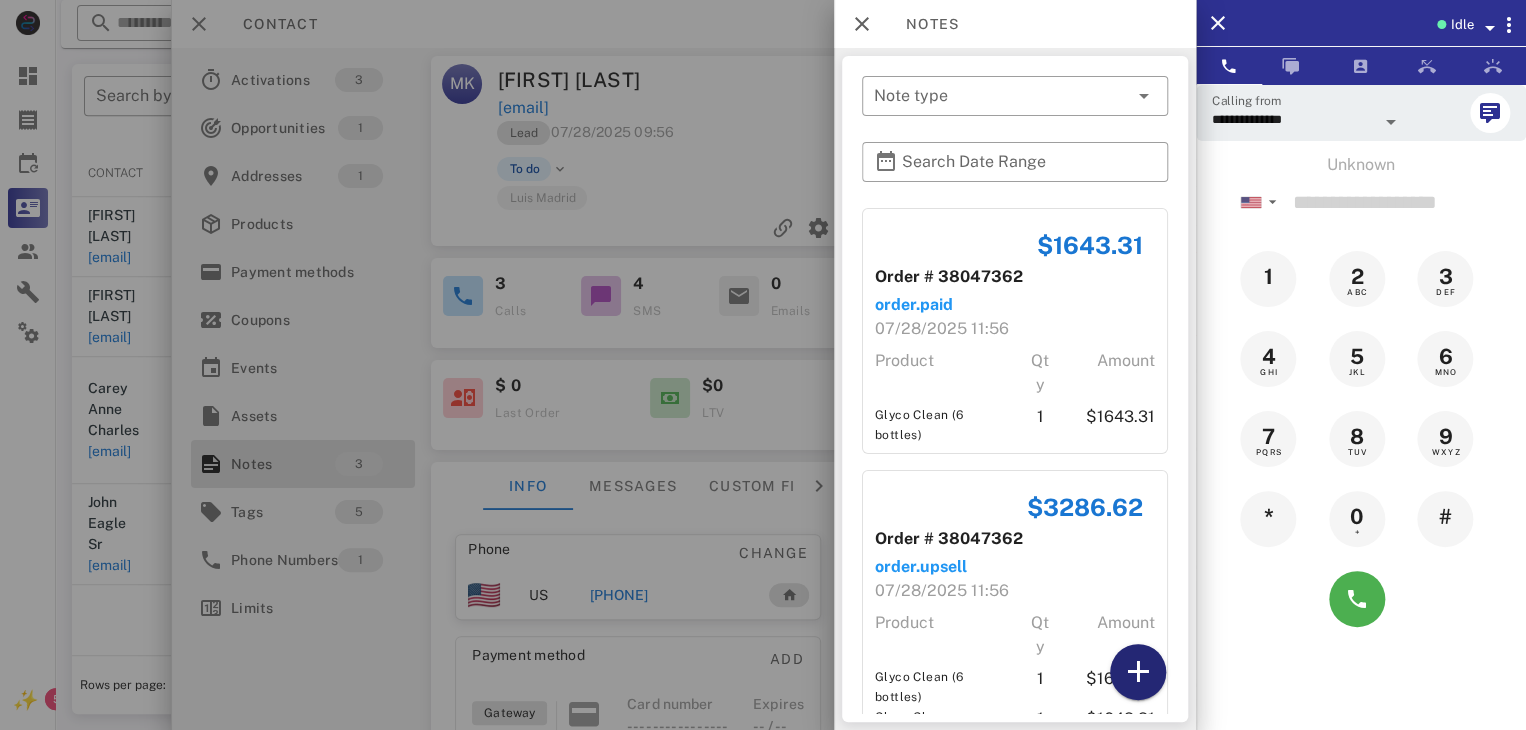 click at bounding box center [1138, 672] 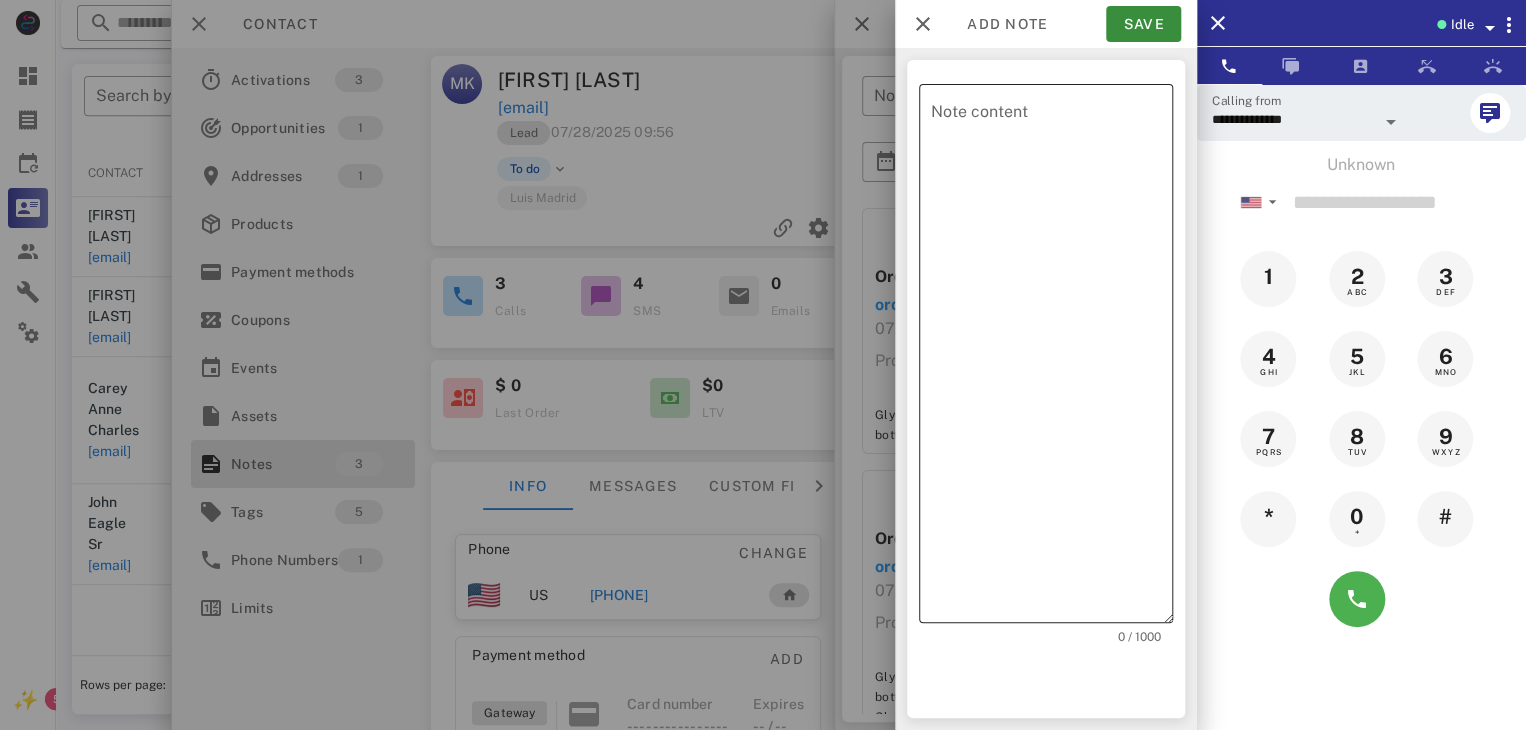click on "Note content" at bounding box center (1052, 358) 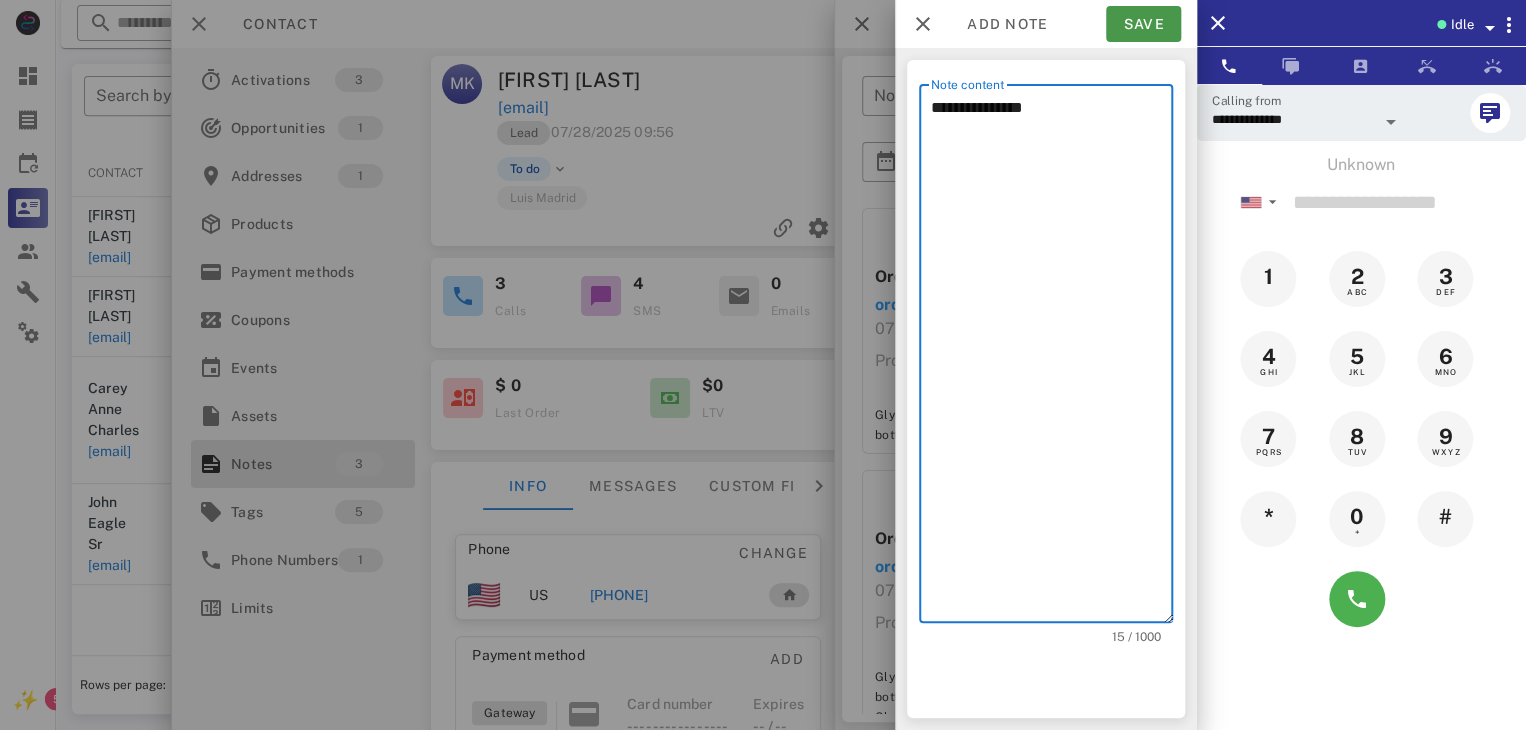 type on "**********" 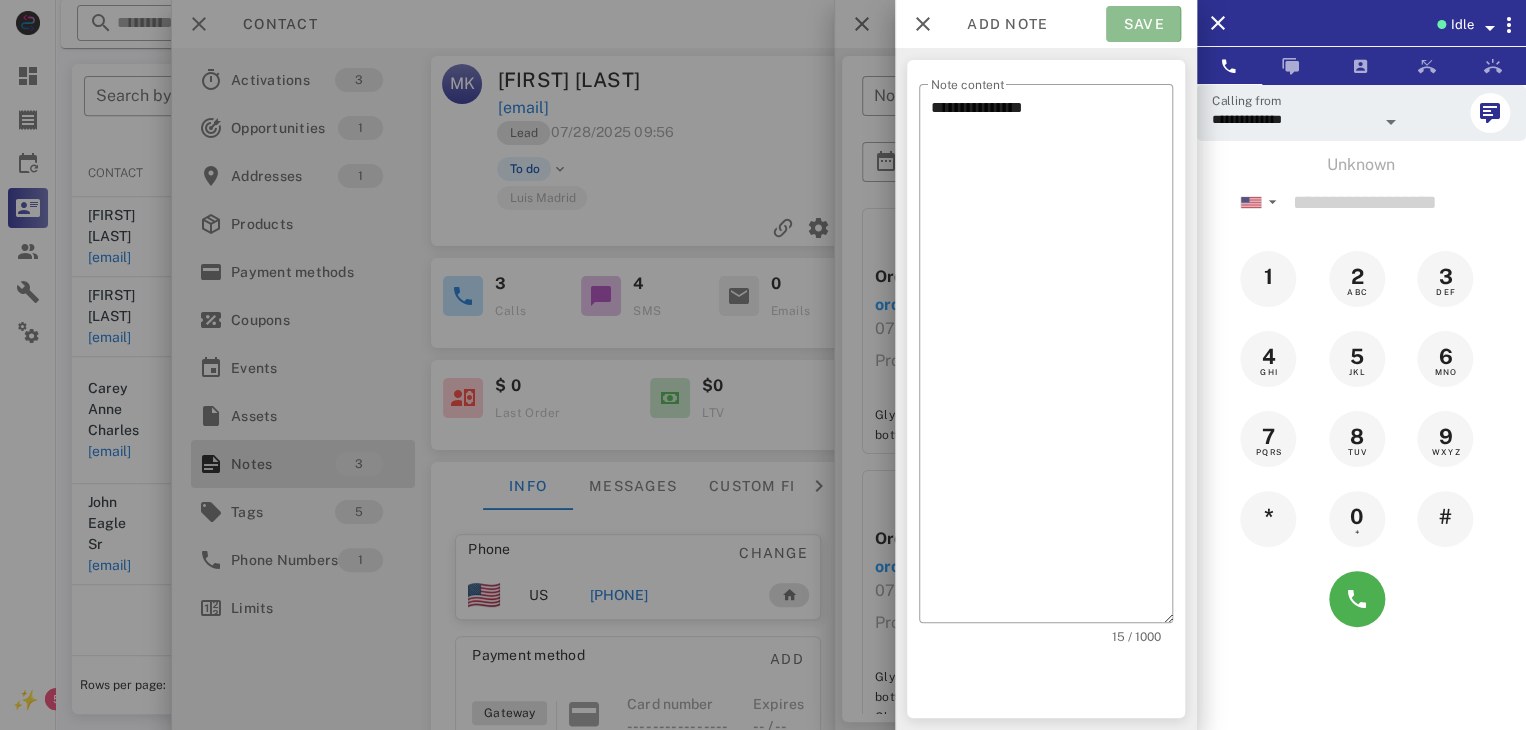 click on "Save" at bounding box center [1143, 24] 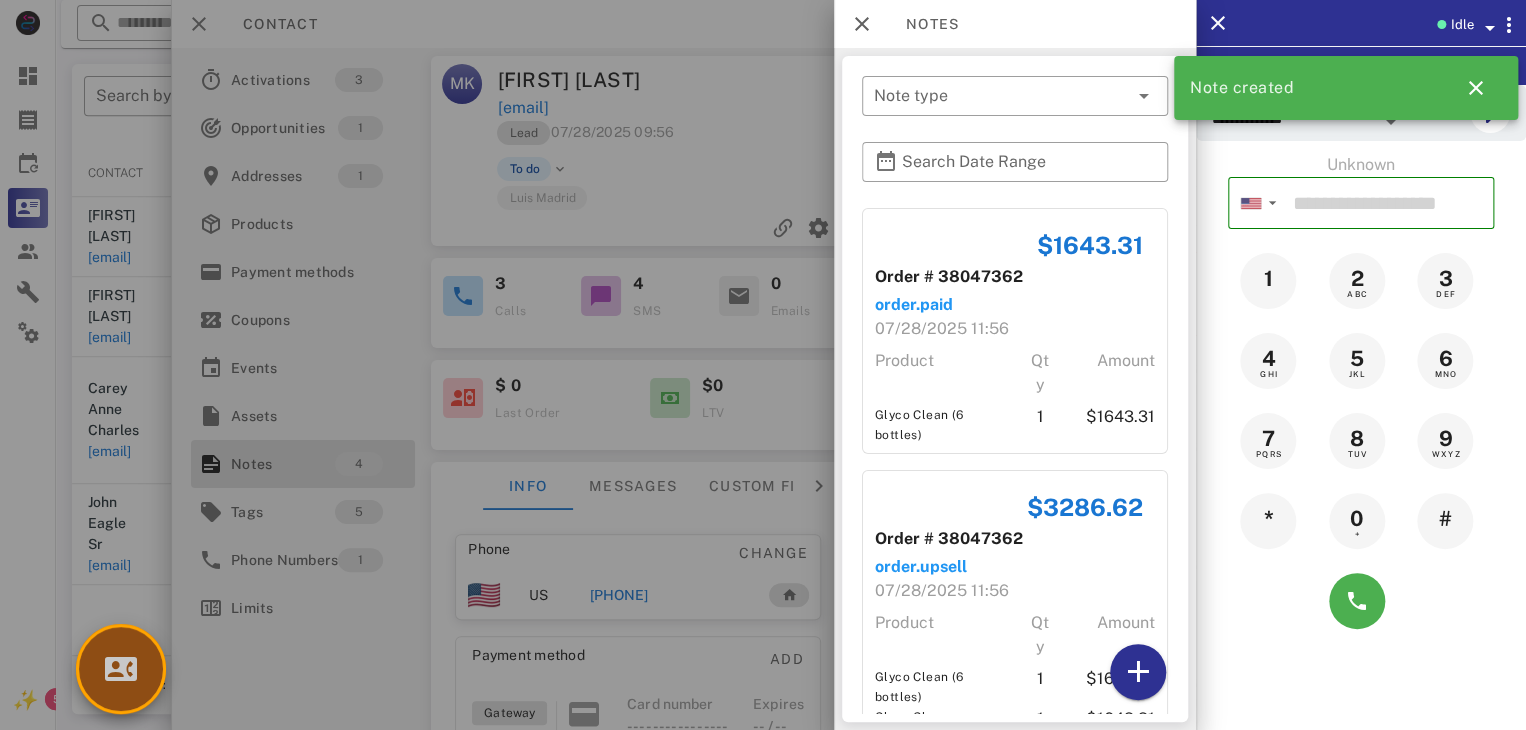 click at bounding box center (121, 669) 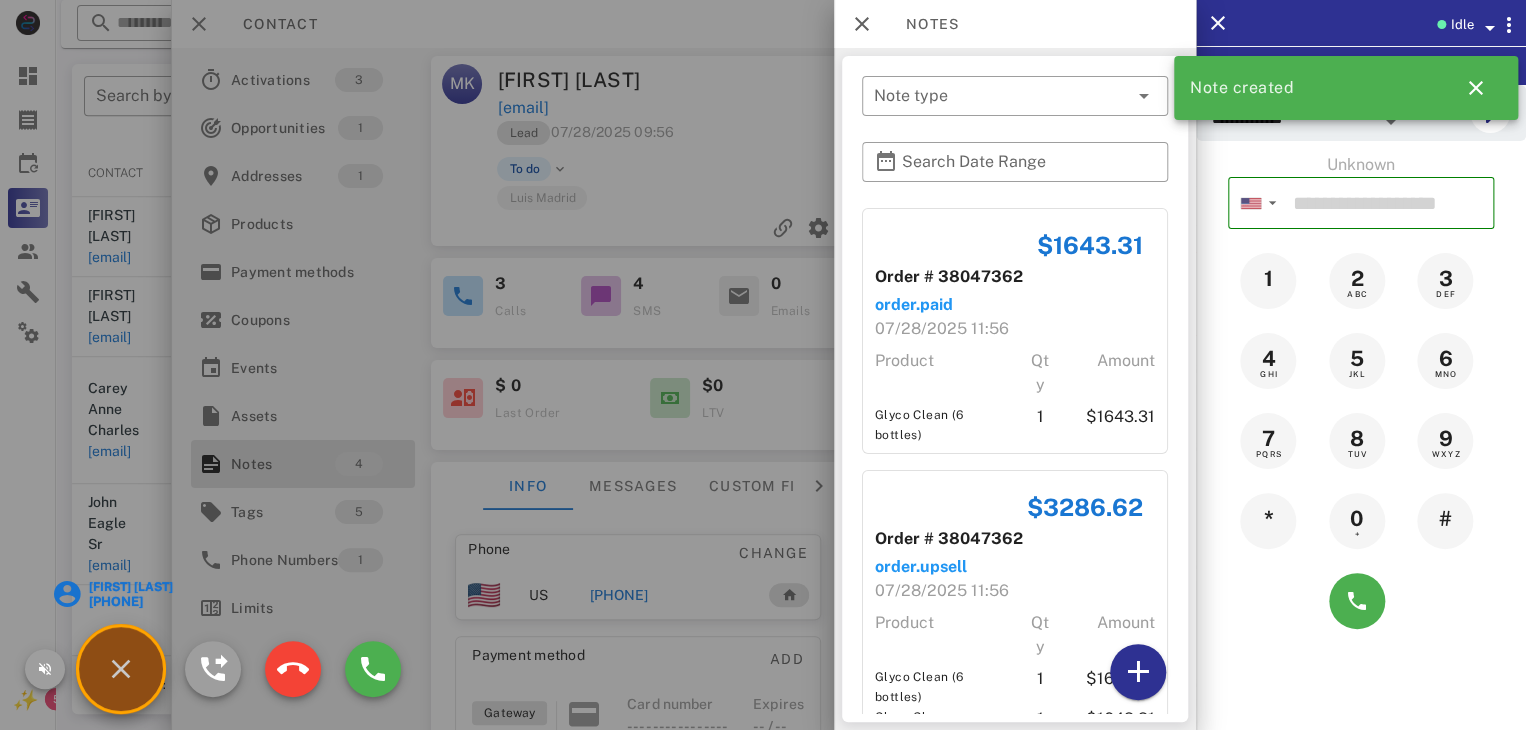 click on "Colleen Hill" at bounding box center (129, 587) 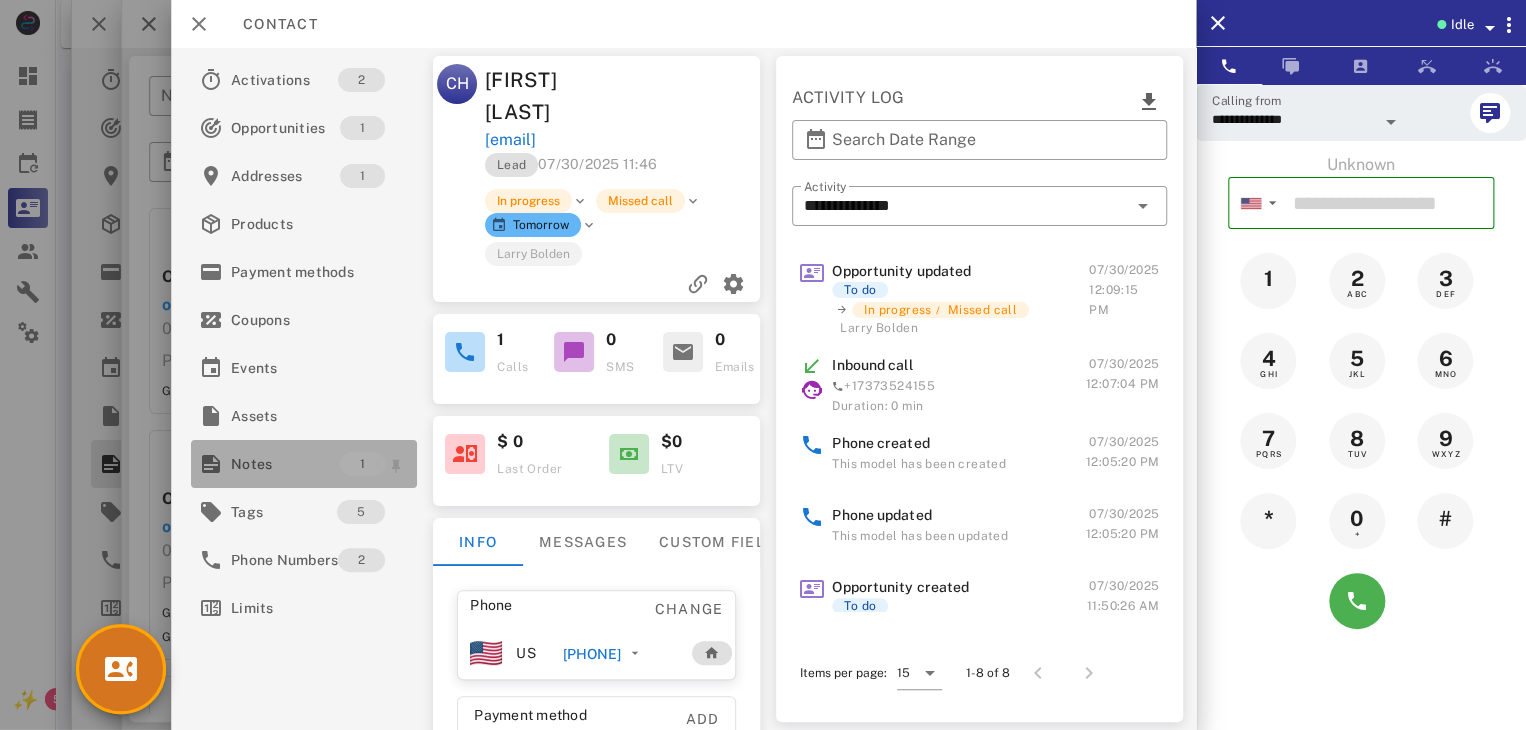 click on "Notes" at bounding box center [285, 464] 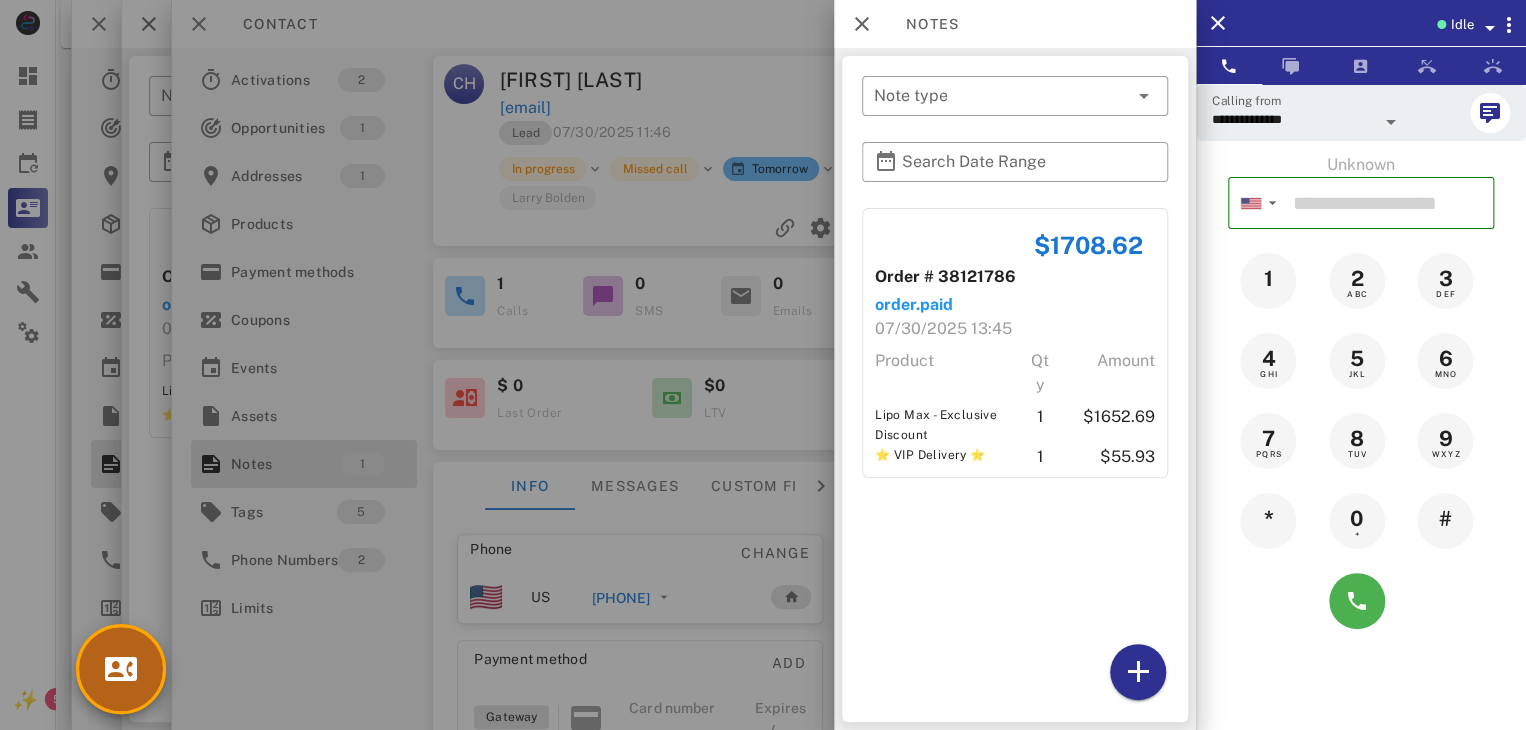 click at bounding box center (121, 669) 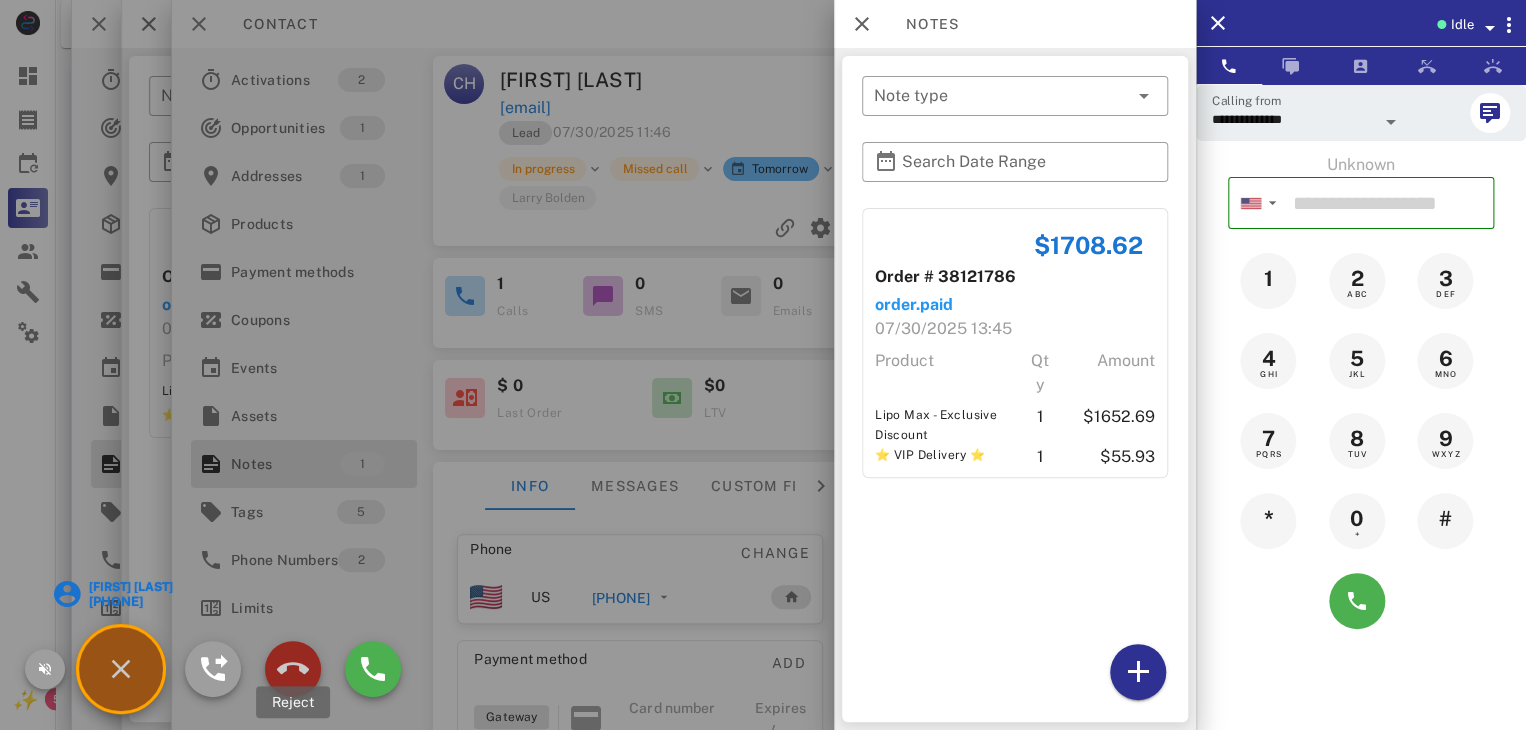click at bounding box center [293, 669] 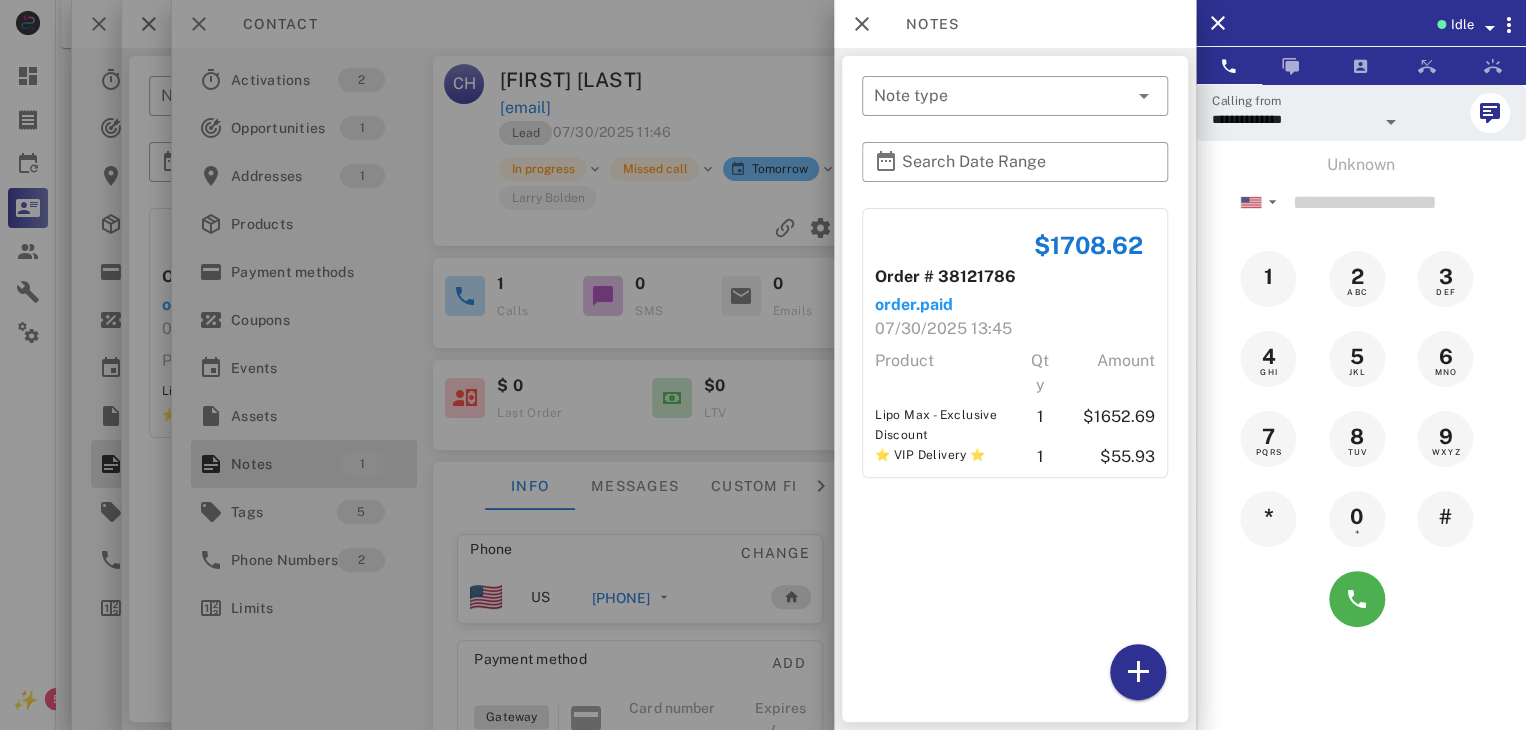 click at bounding box center (763, 365) 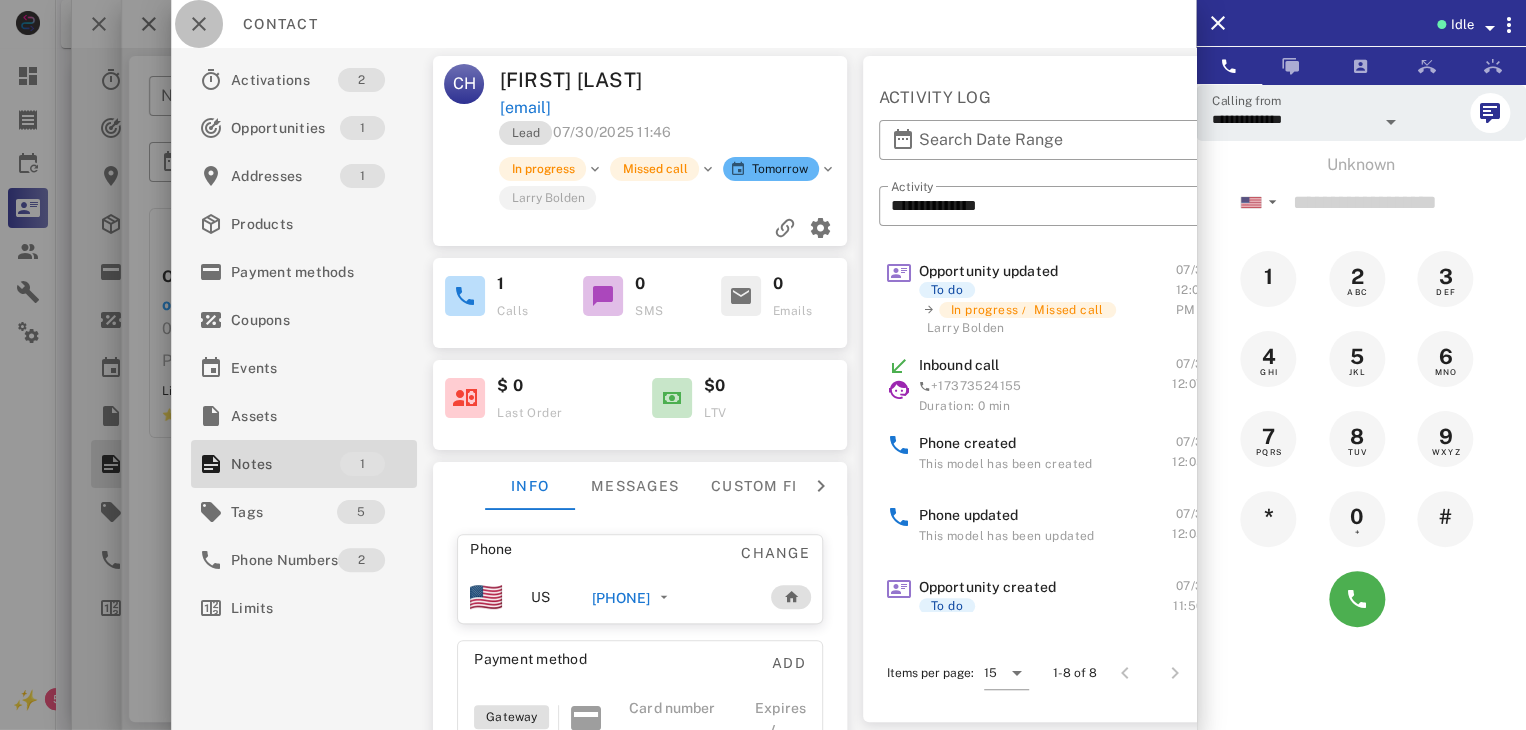 click at bounding box center (199, 24) 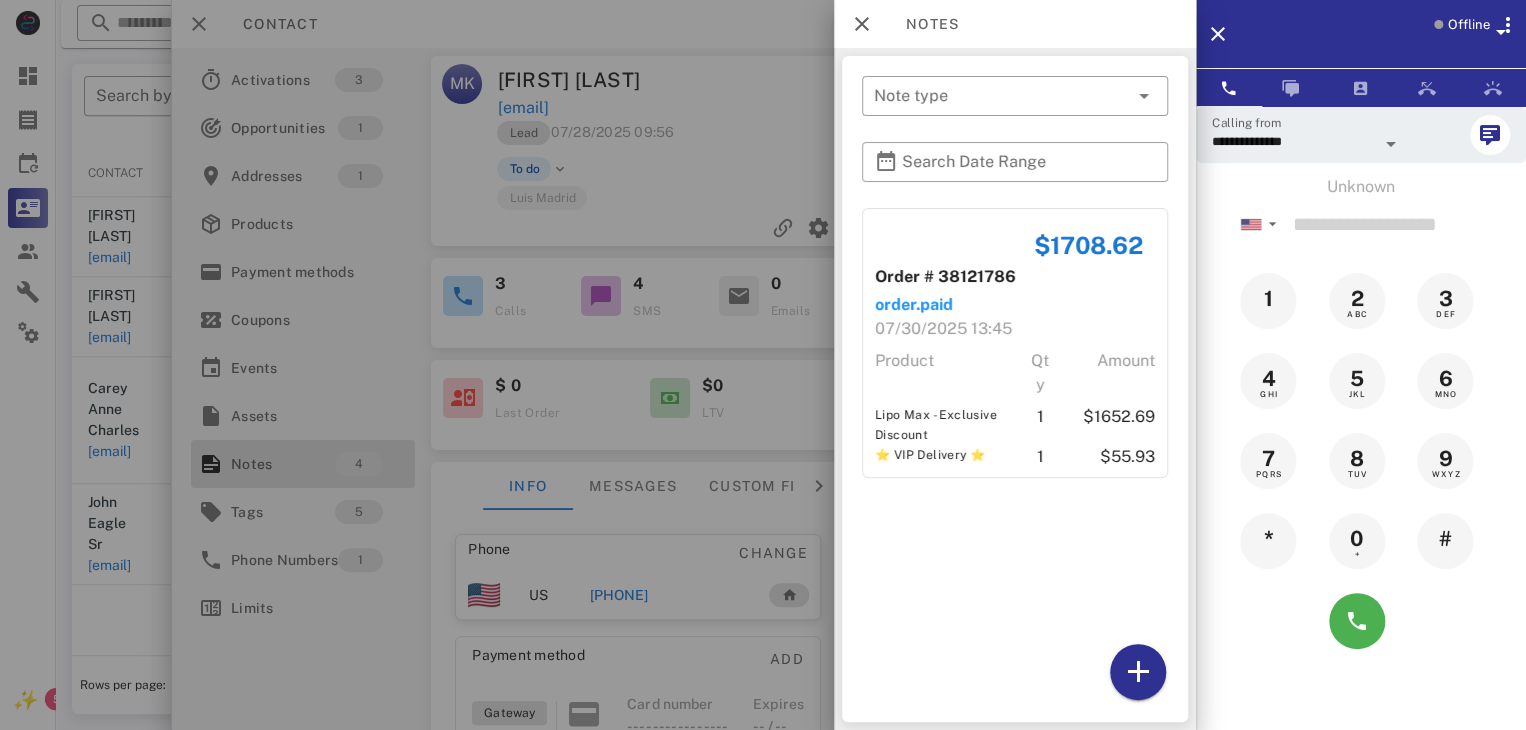 click at bounding box center [763, 365] 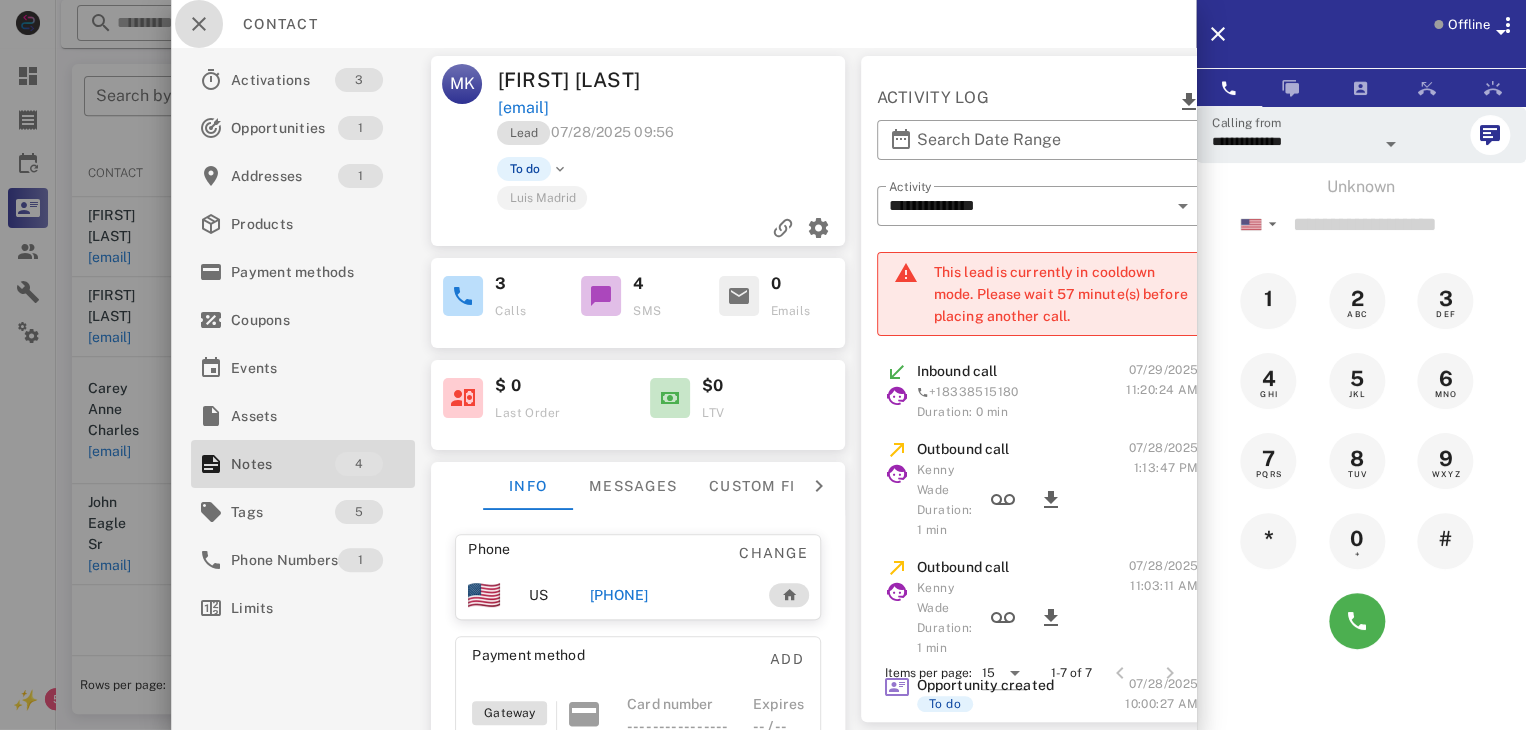 click at bounding box center (199, 24) 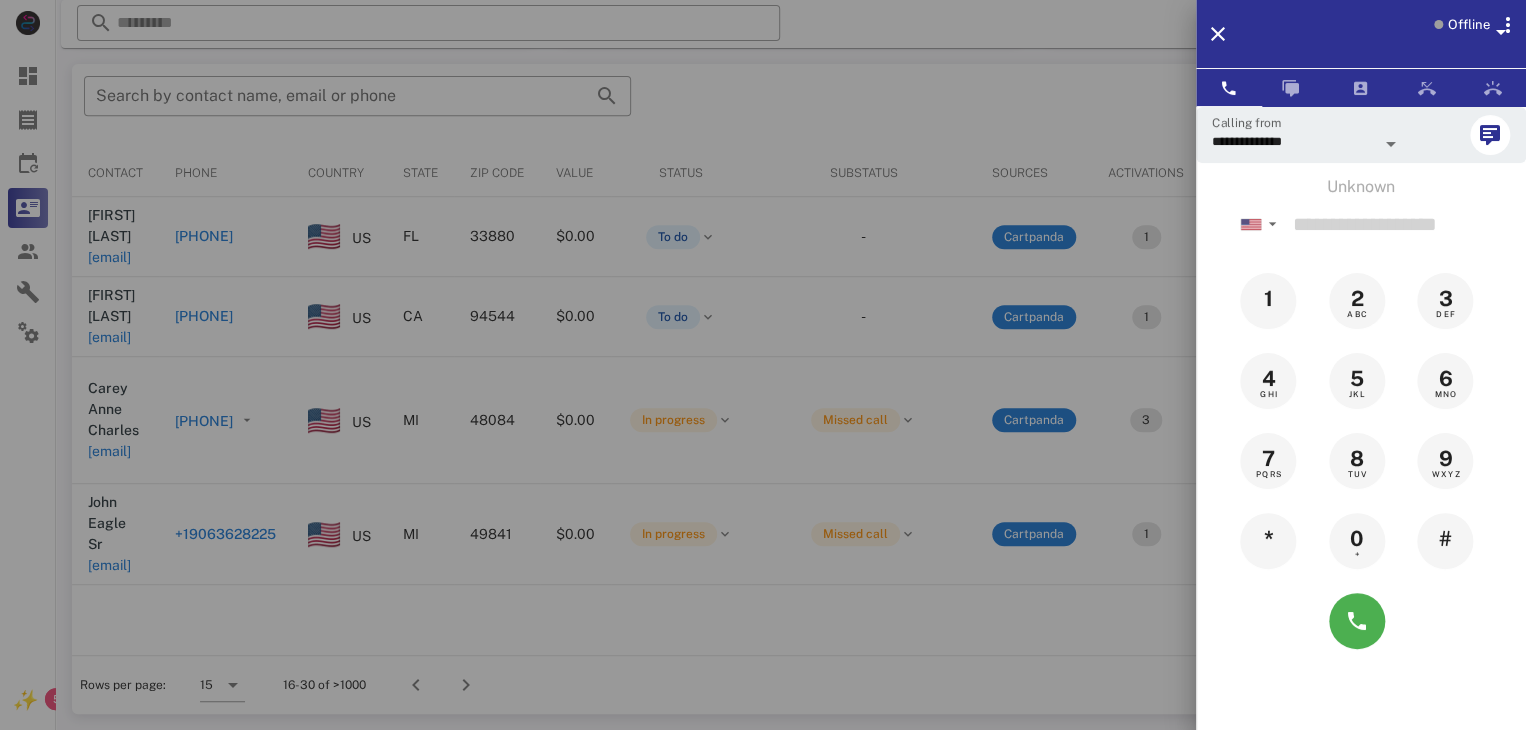click at bounding box center [763, 365] 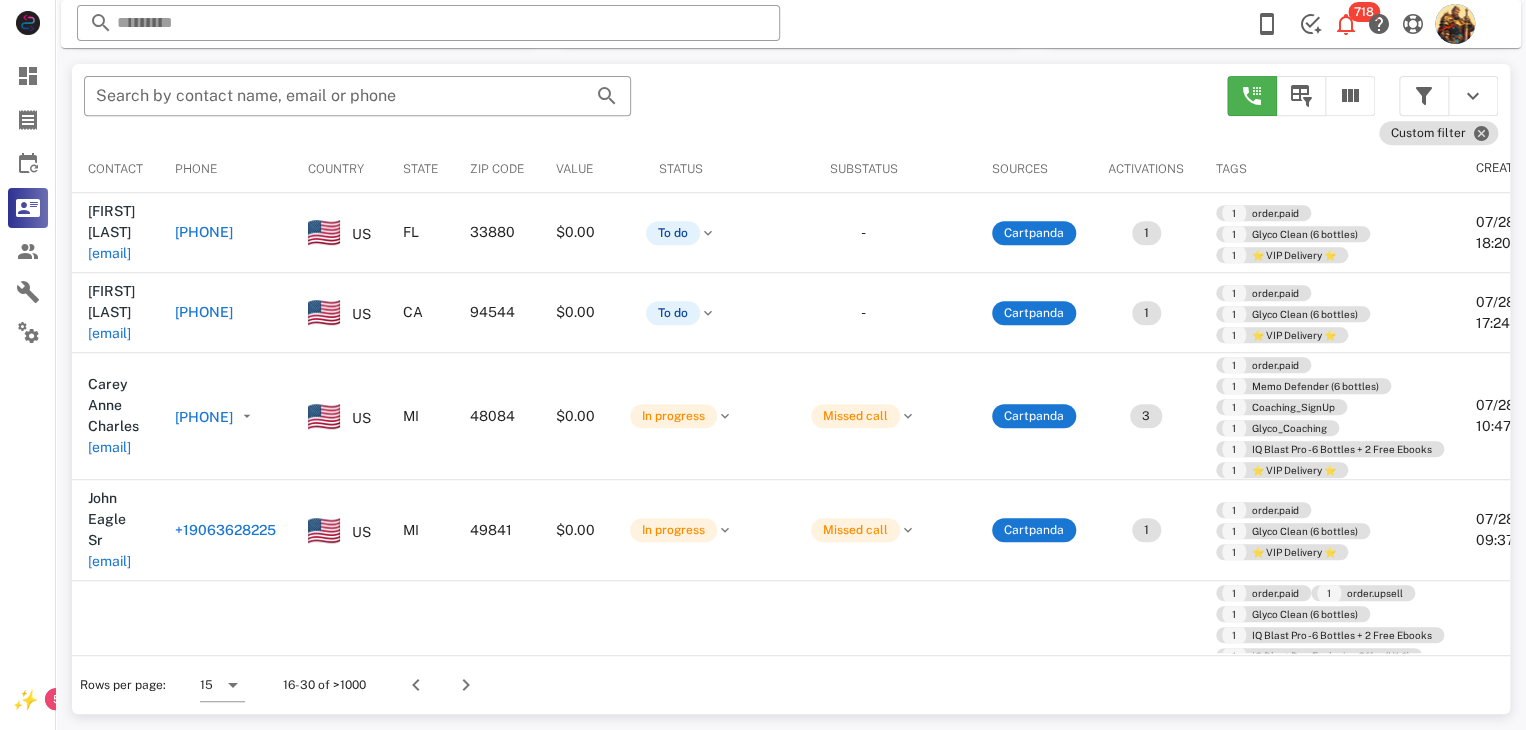 scroll, scrollTop: 82, scrollLeft: 0, axis: vertical 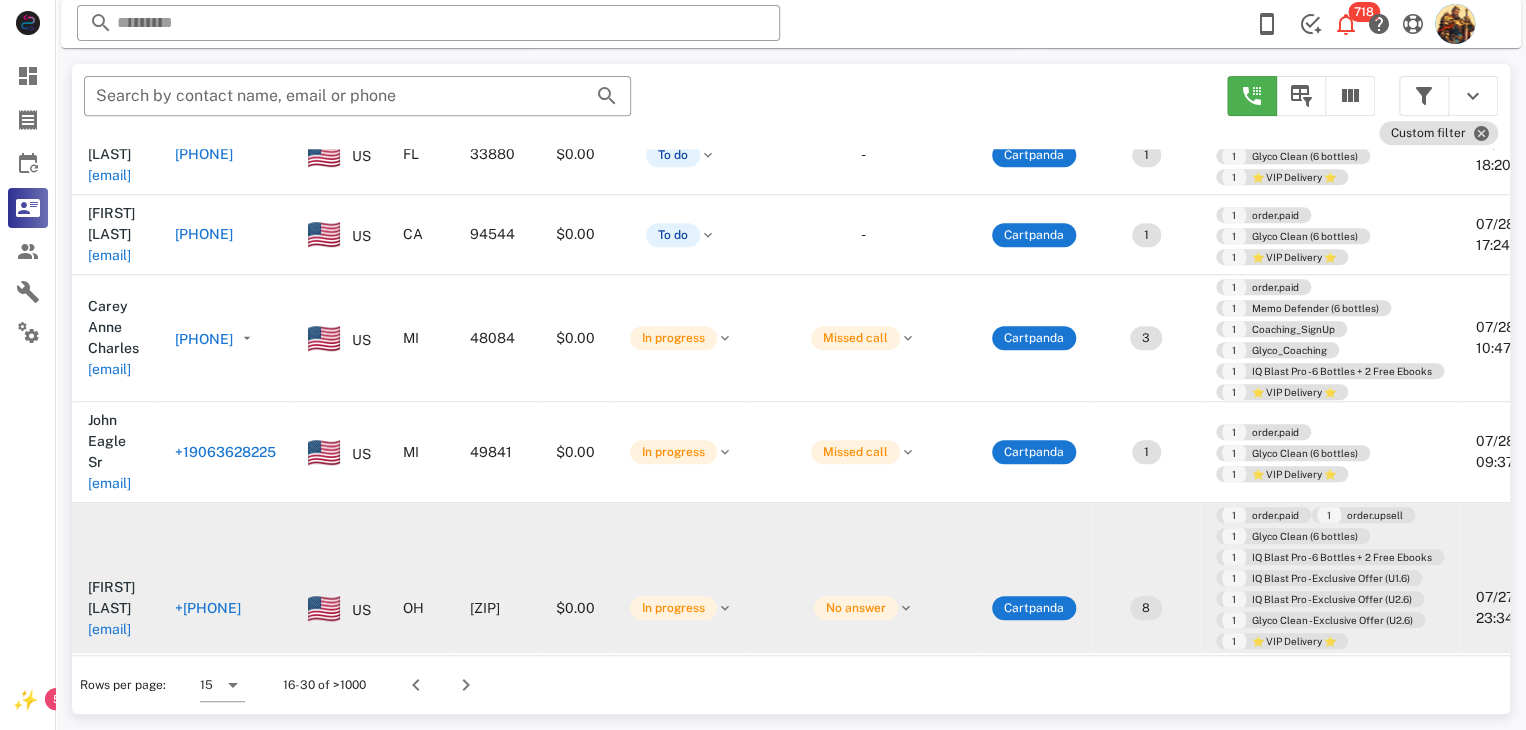 click on "awise53@yahoo.com" at bounding box center (109, 629) 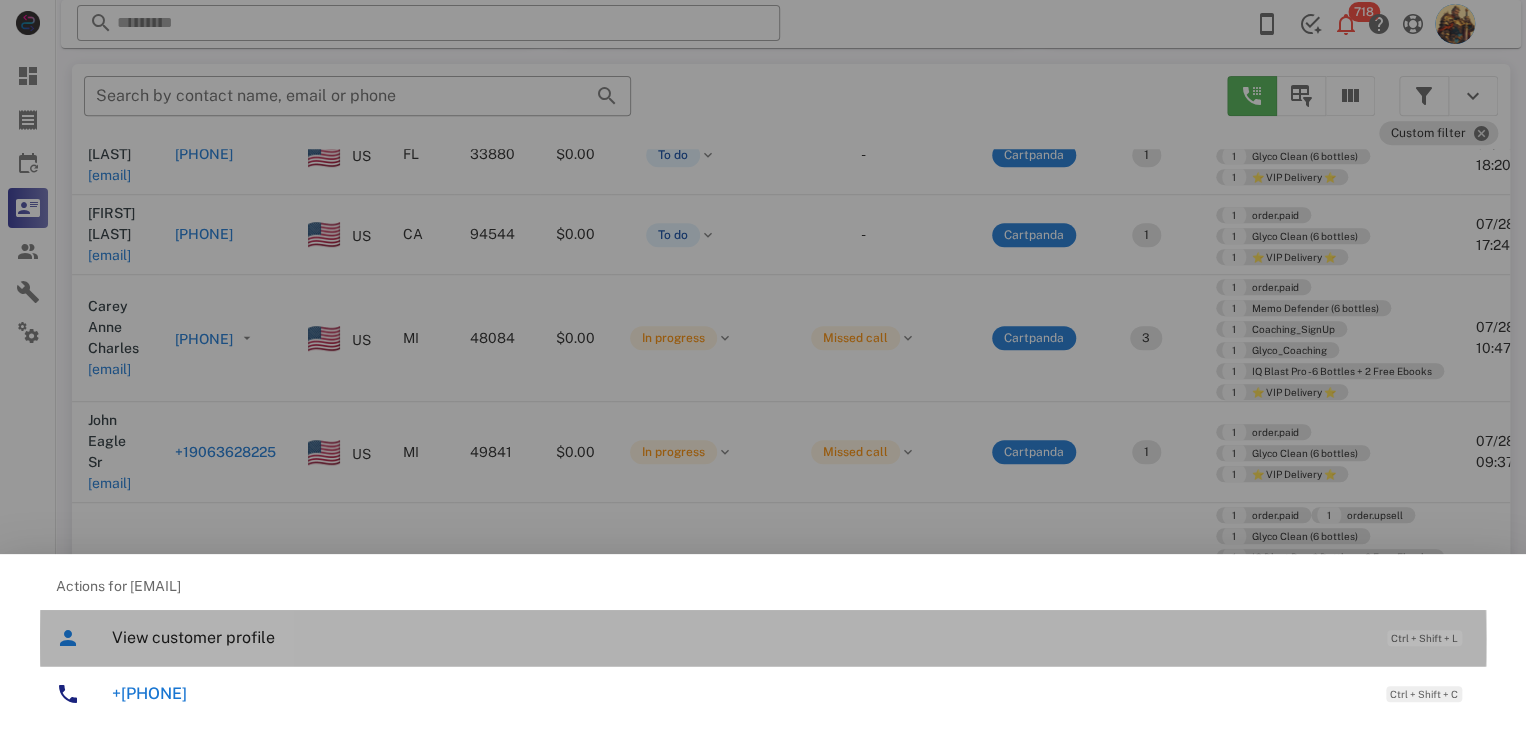 click on "View customer profile Ctrl + Shift + L" at bounding box center [791, 637] 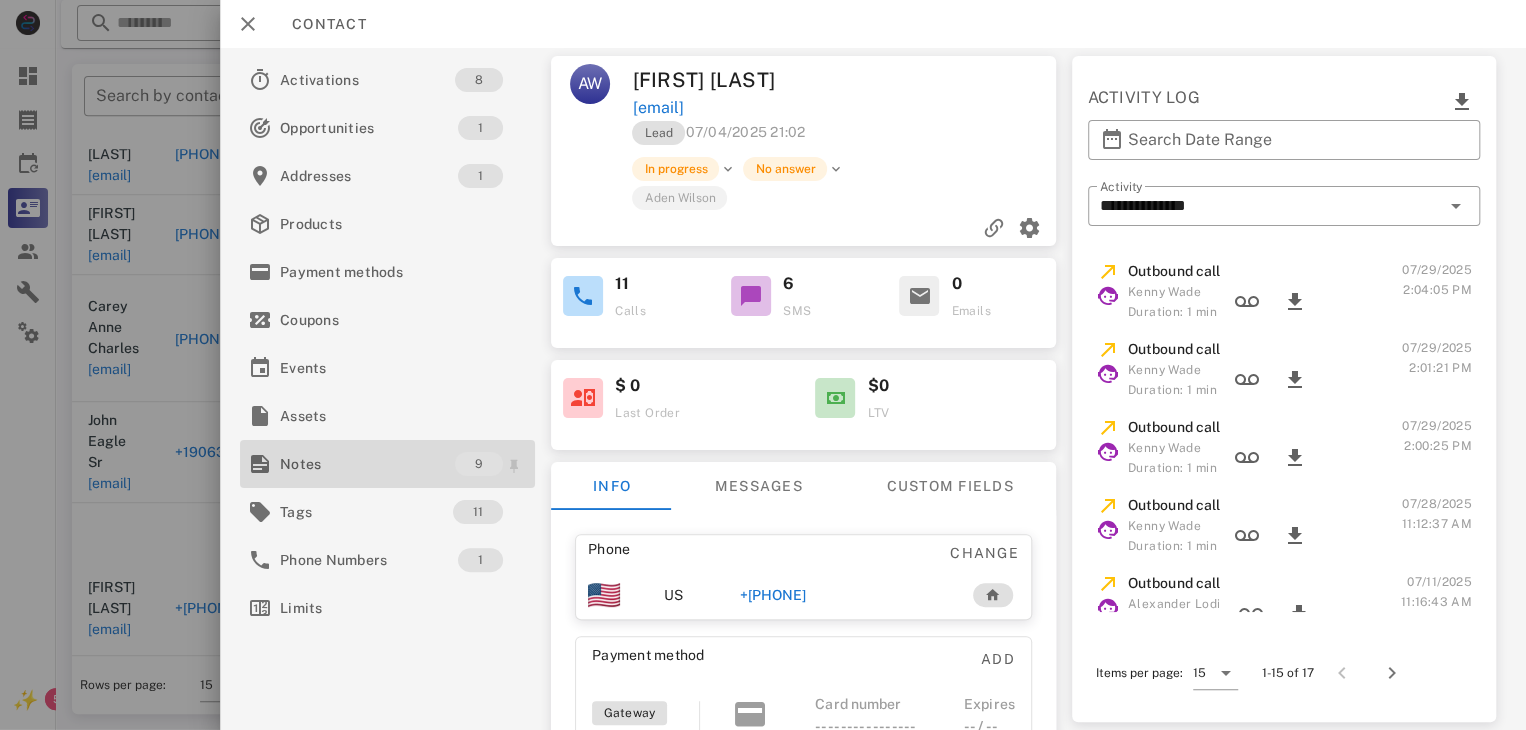 click on "Notes" at bounding box center [367, 464] 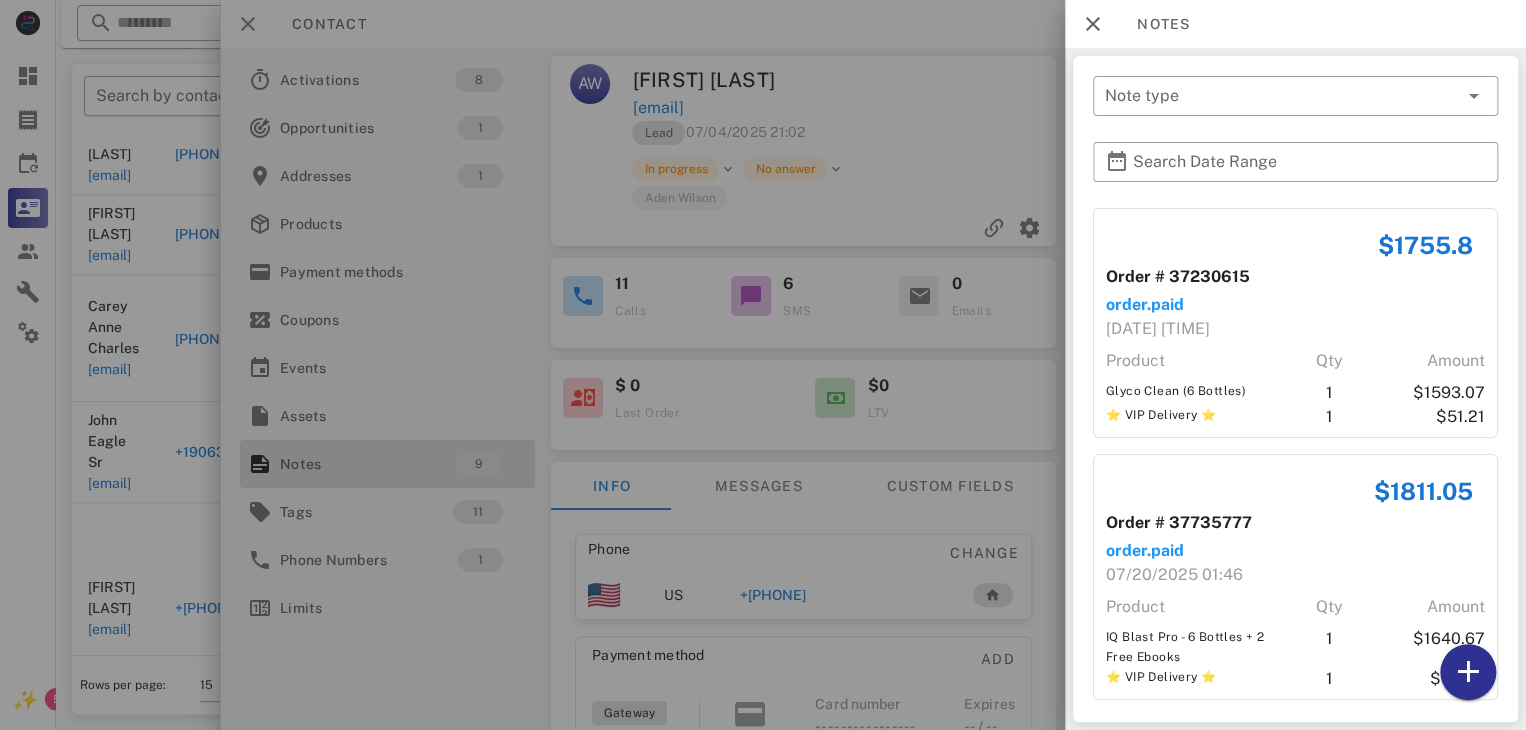 click at bounding box center (763, 365) 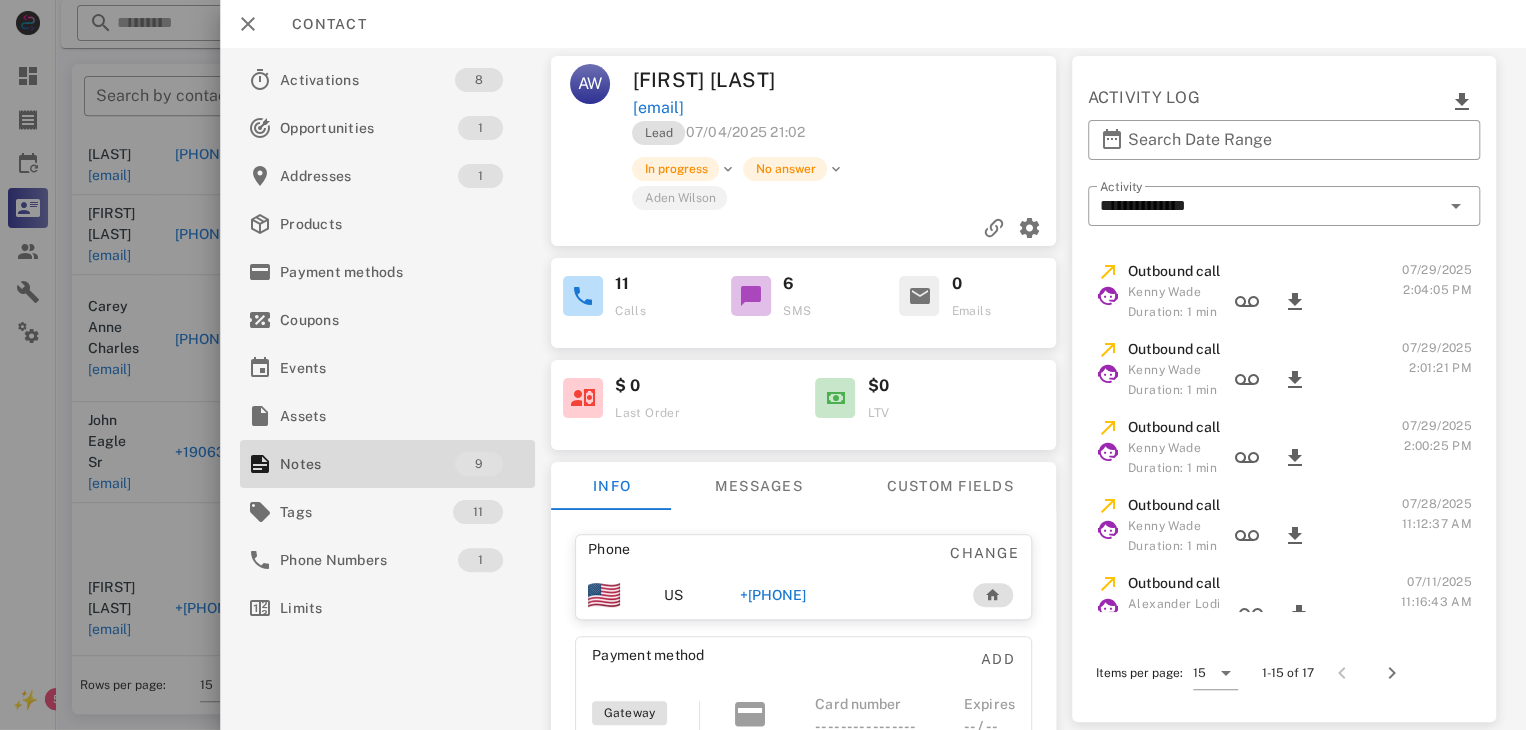 click on "+16147871314" at bounding box center [773, 595] 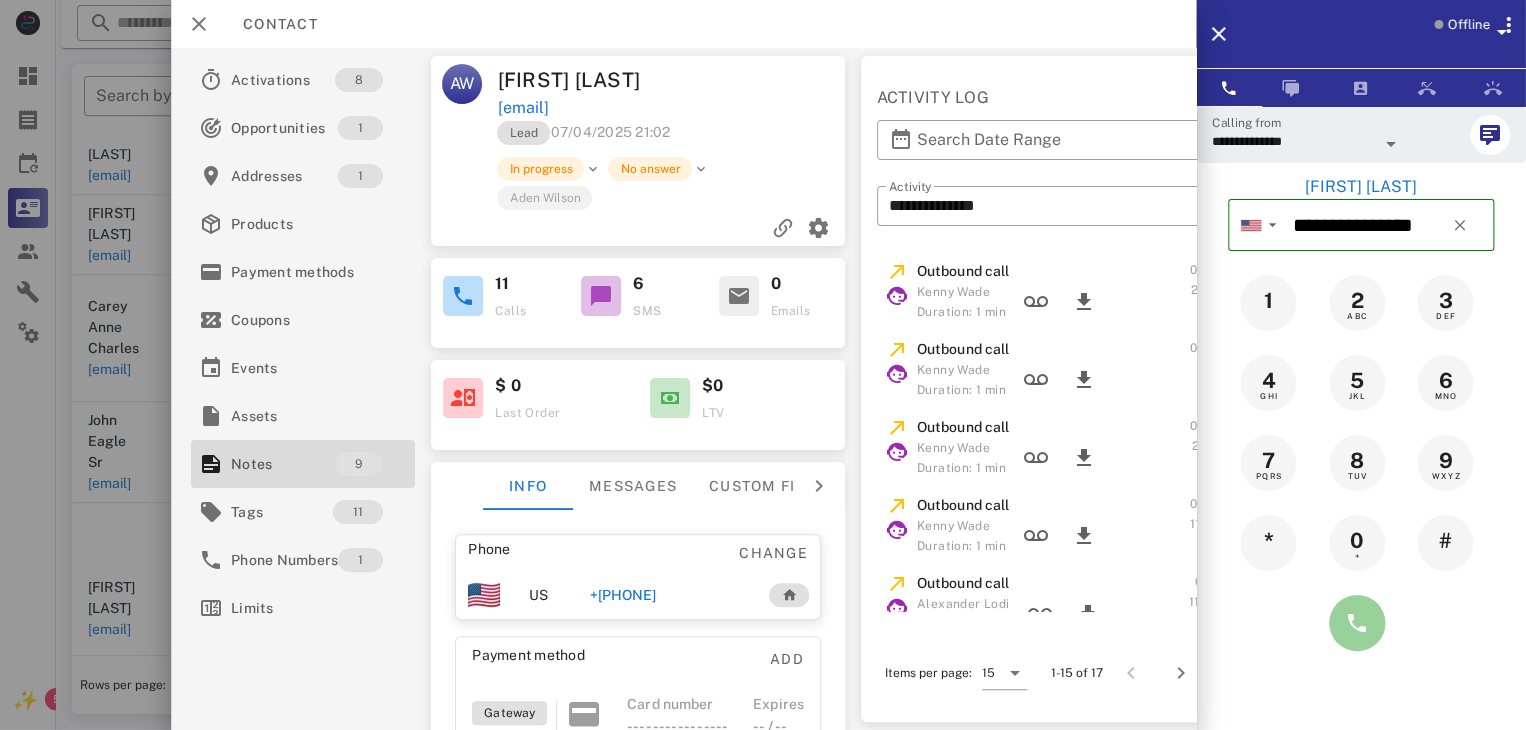 click at bounding box center [1357, 623] 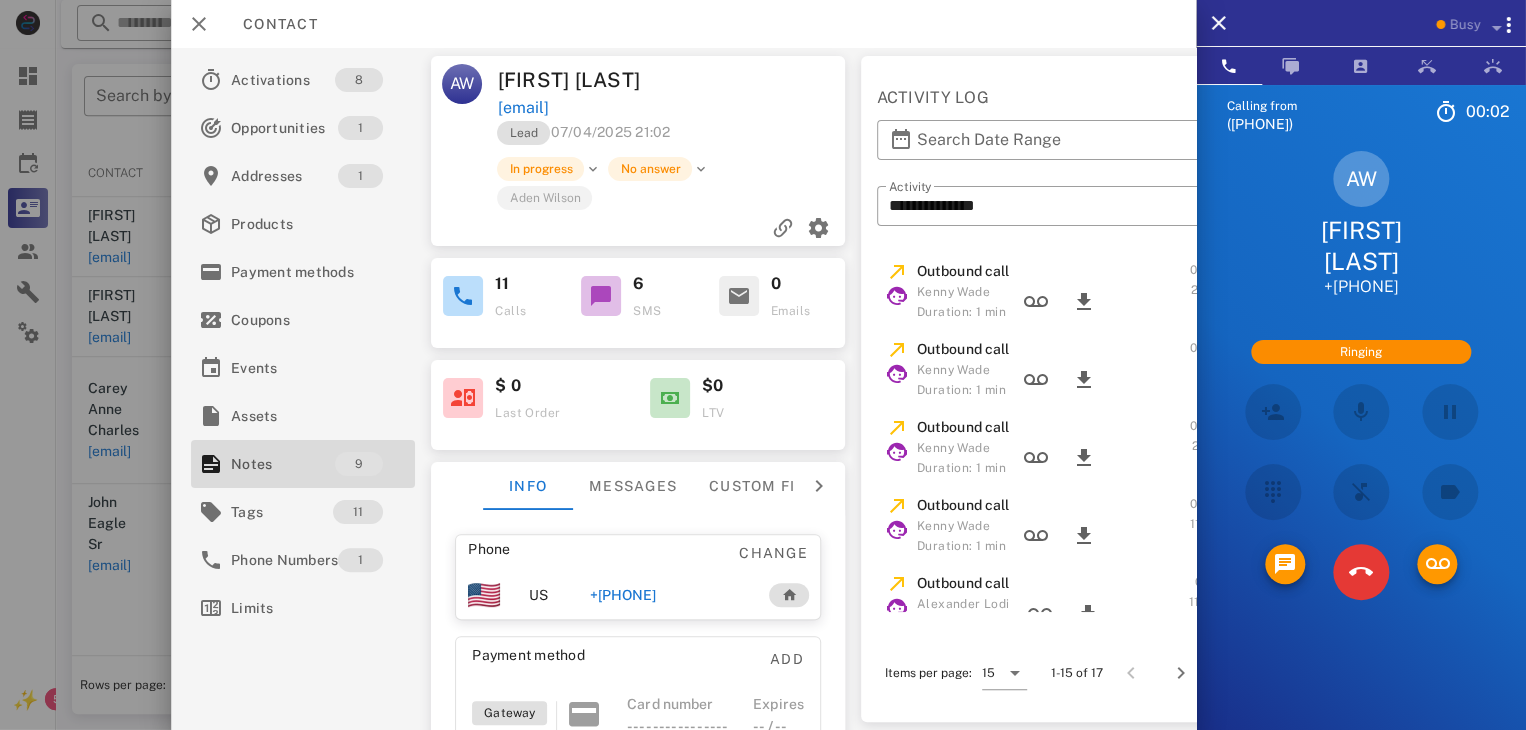 scroll, scrollTop: 0, scrollLeft: 0, axis: both 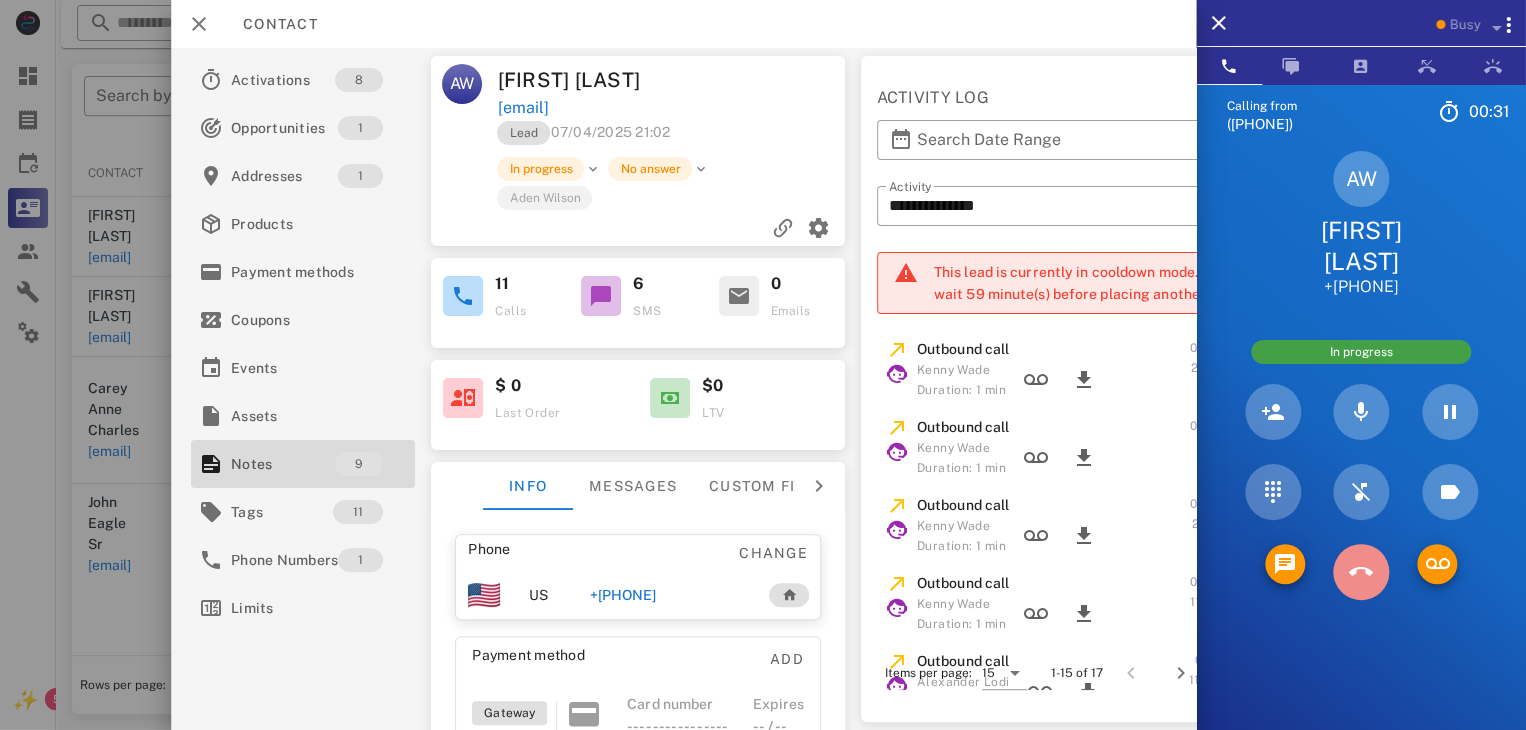 click at bounding box center (1361, 572) 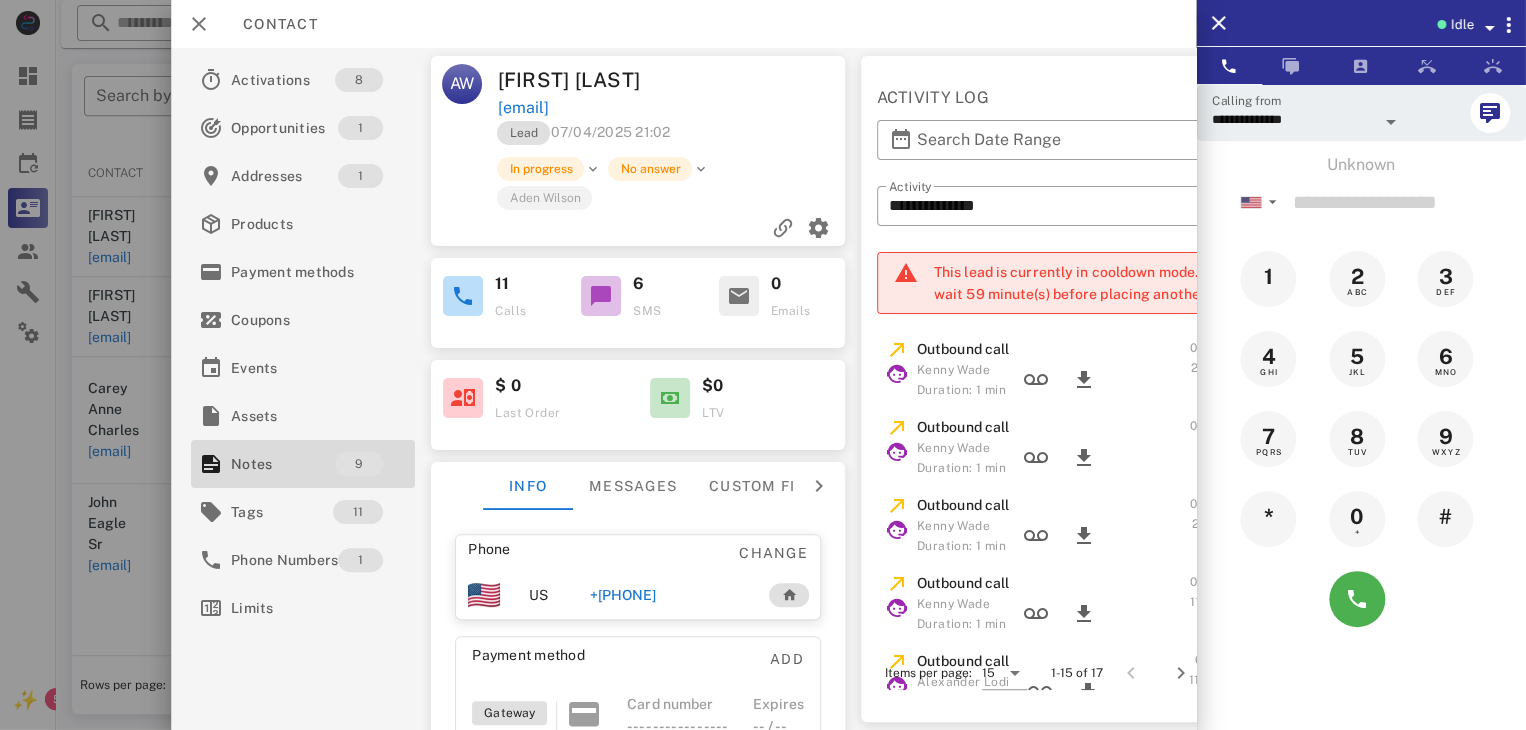 click at bounding box center [763, 365] 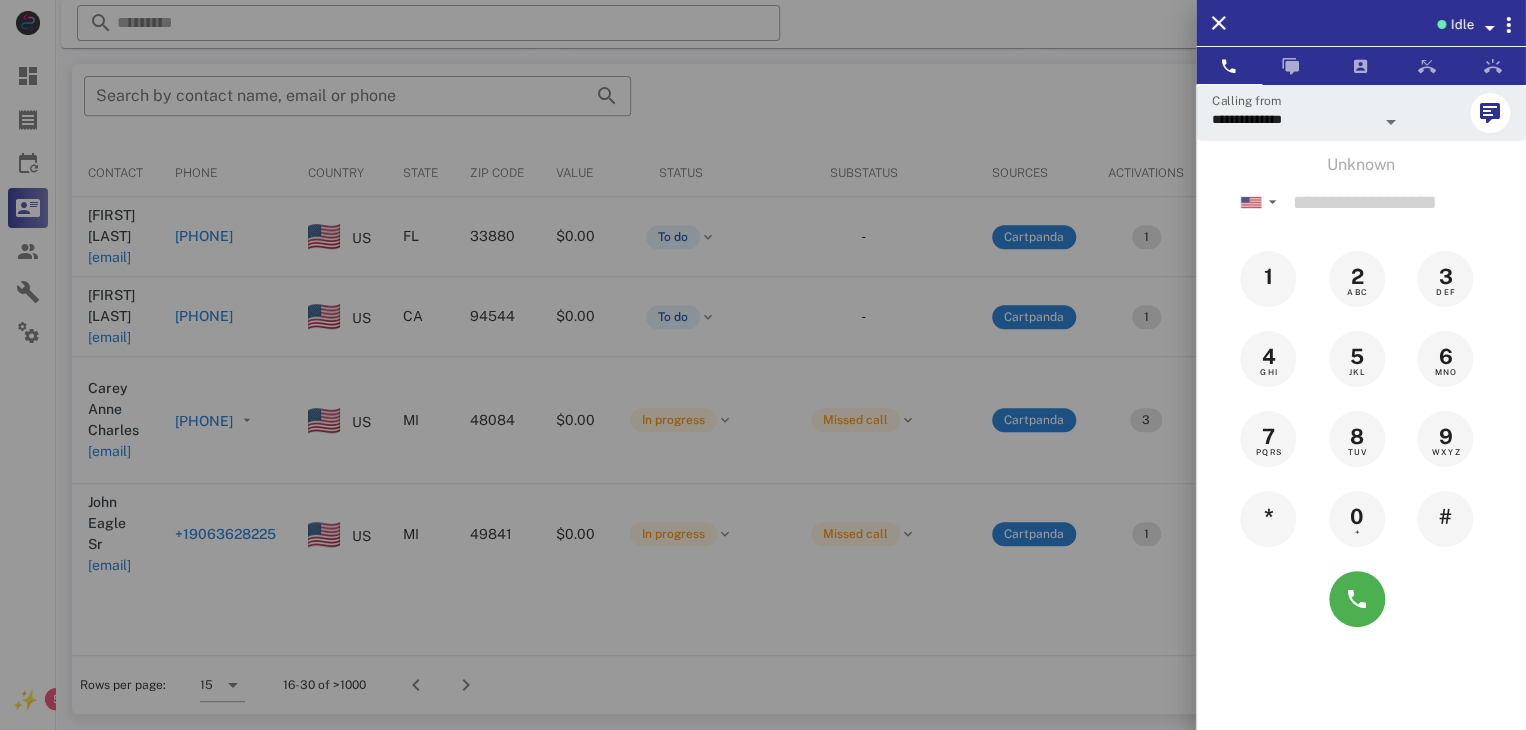 click at bounding box center (763, 365) 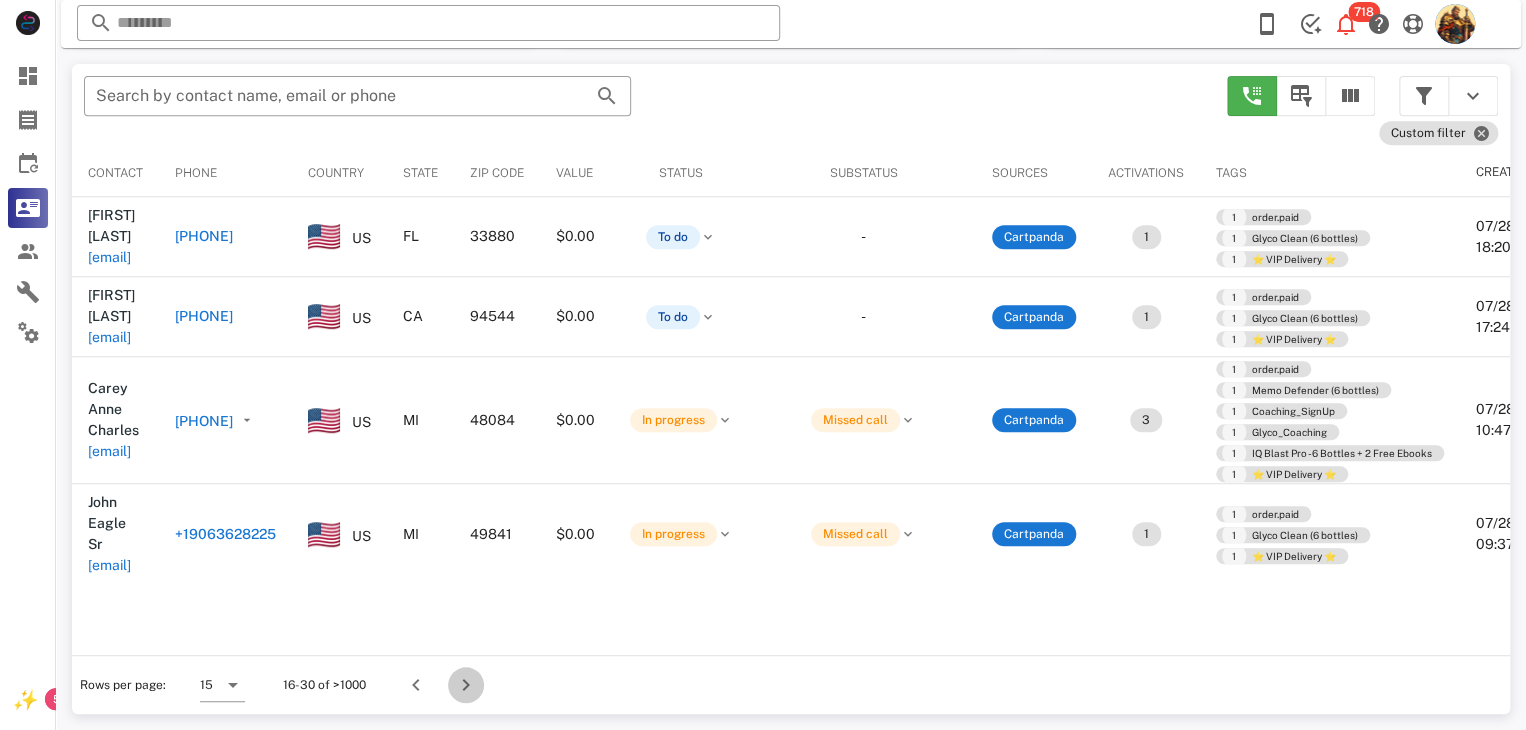 click at bounding box center [466, 685] 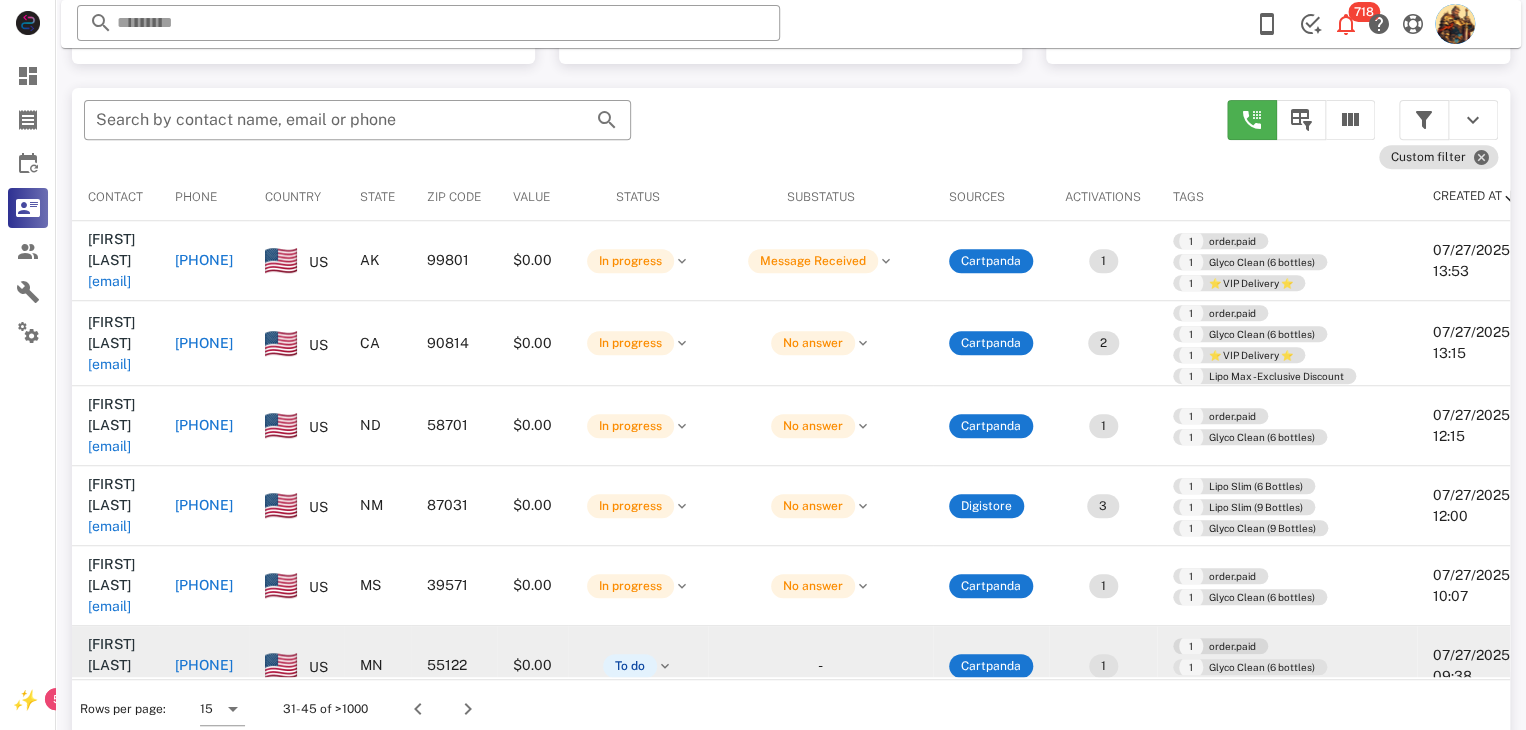 scroll, scrollTop: 380, scrollLeft: 0, axis: vertical 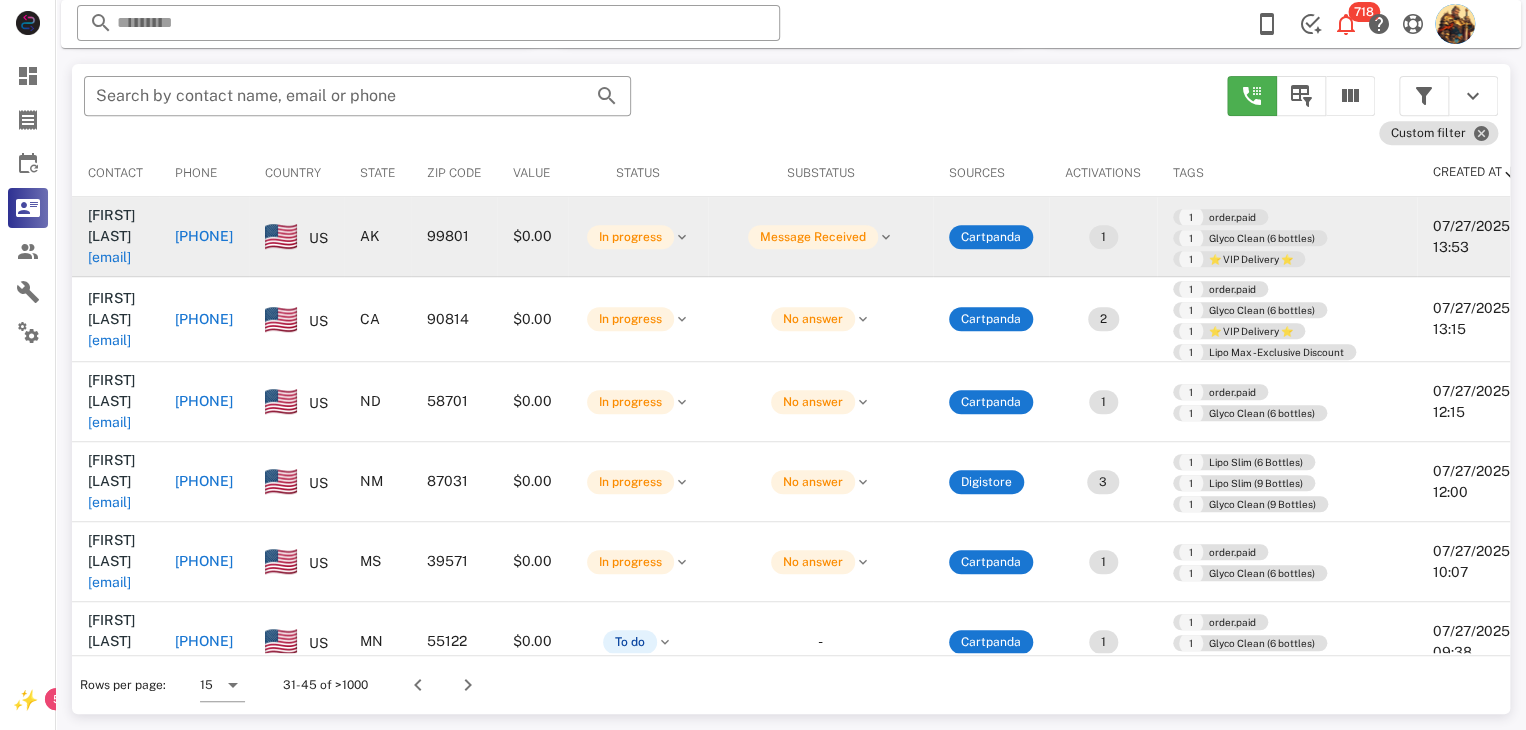 click on "warguet1@gmail.com" at bounding box center [109, 257] 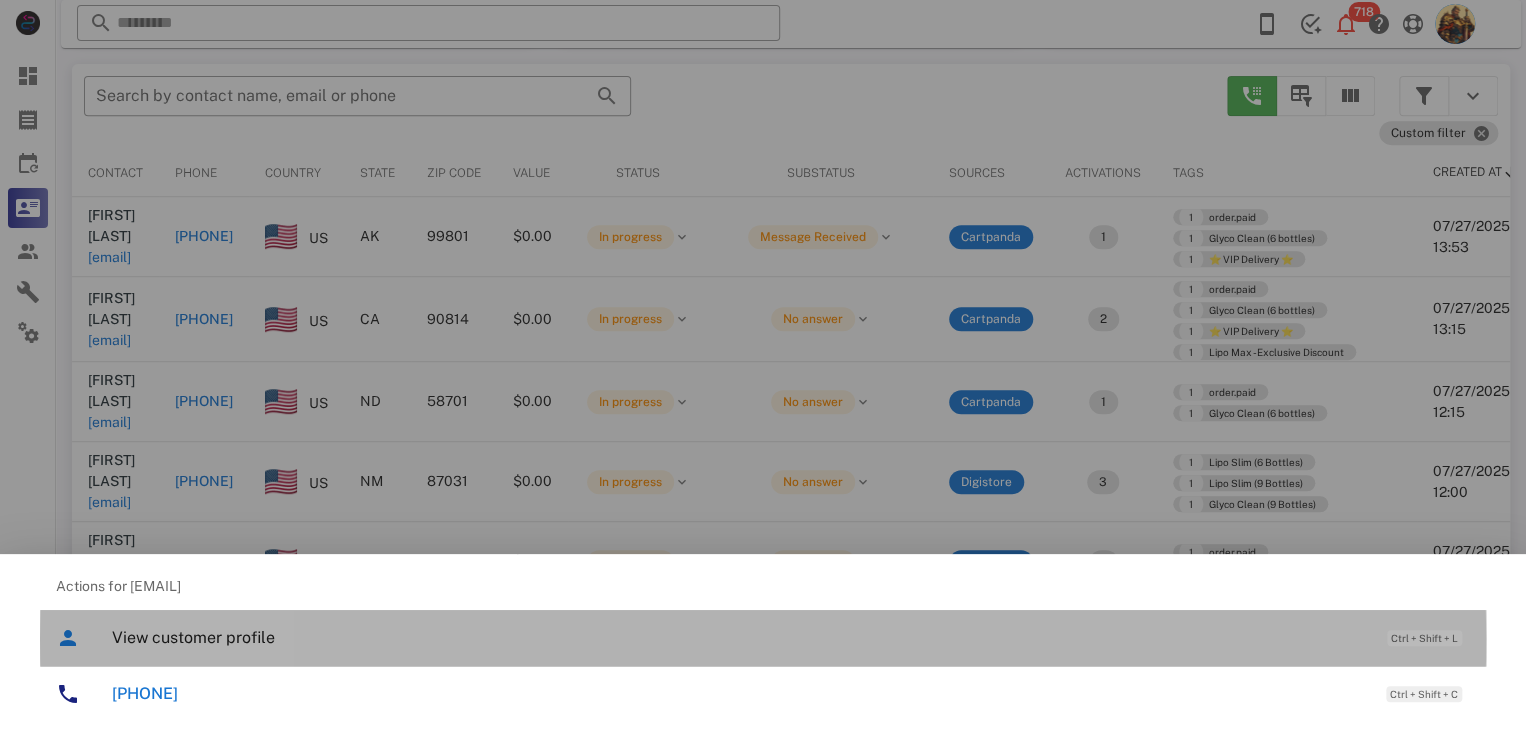 click on "View customer profile" at bounding box center (739, 637) 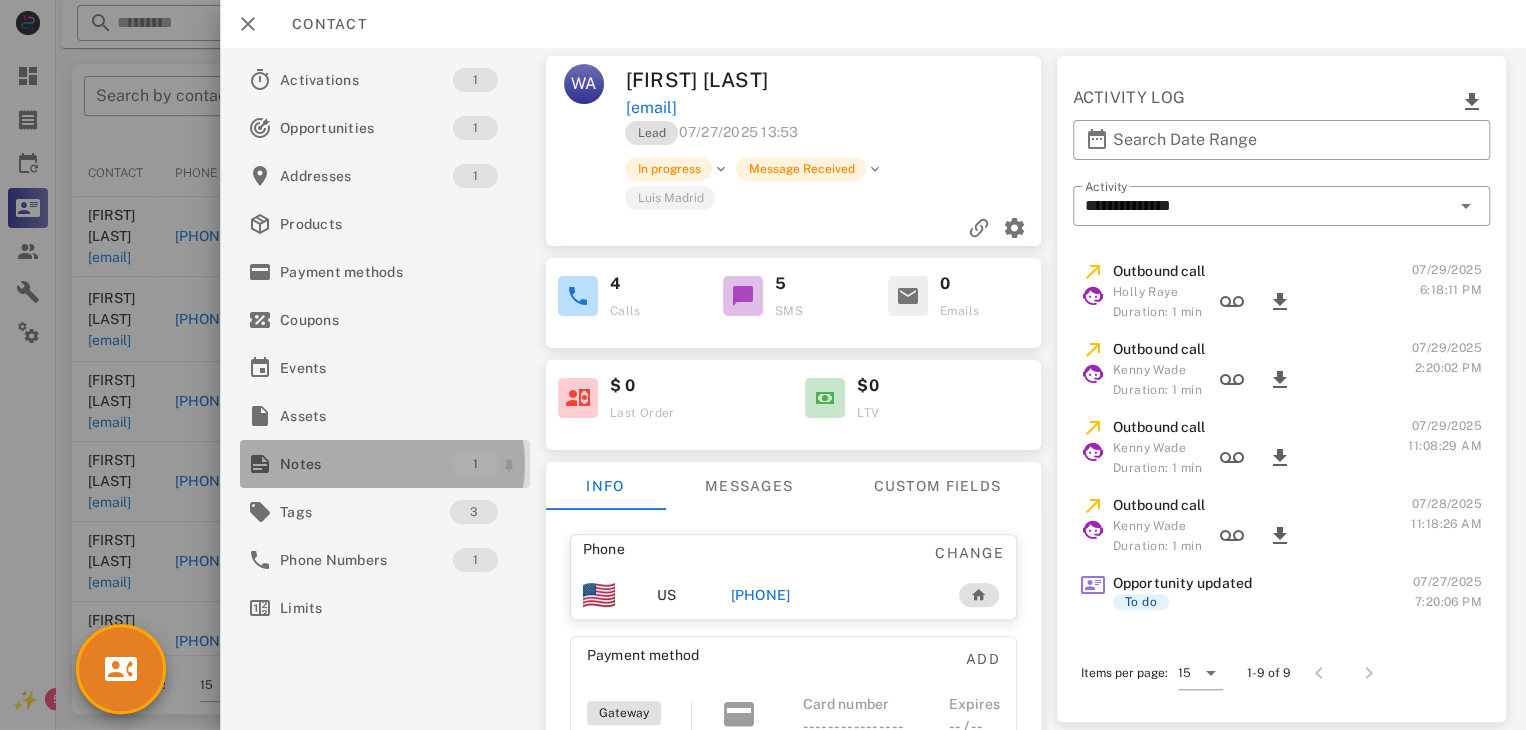 click on "Notes  1" at bounding box center [385, 464] 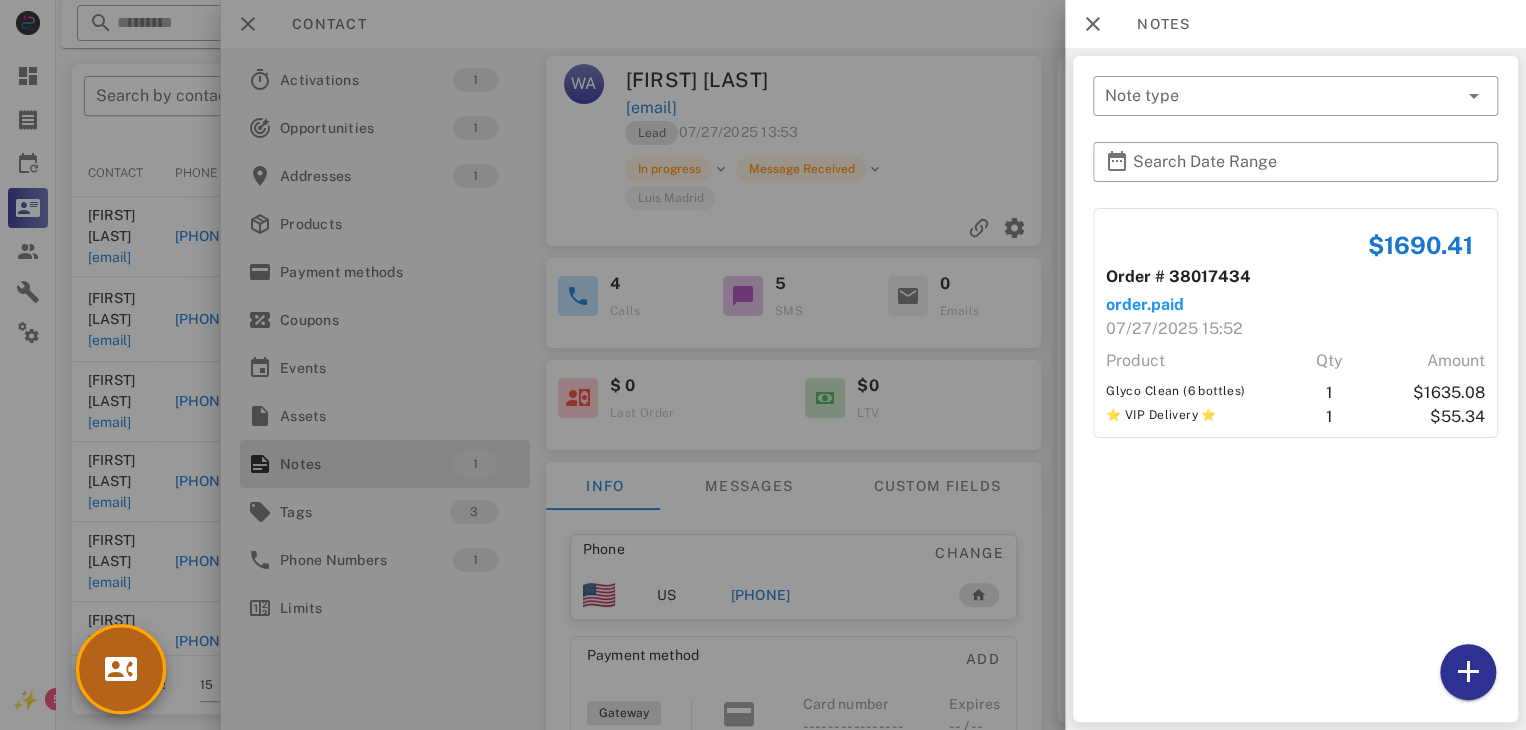click at bounding box center [121, 669] 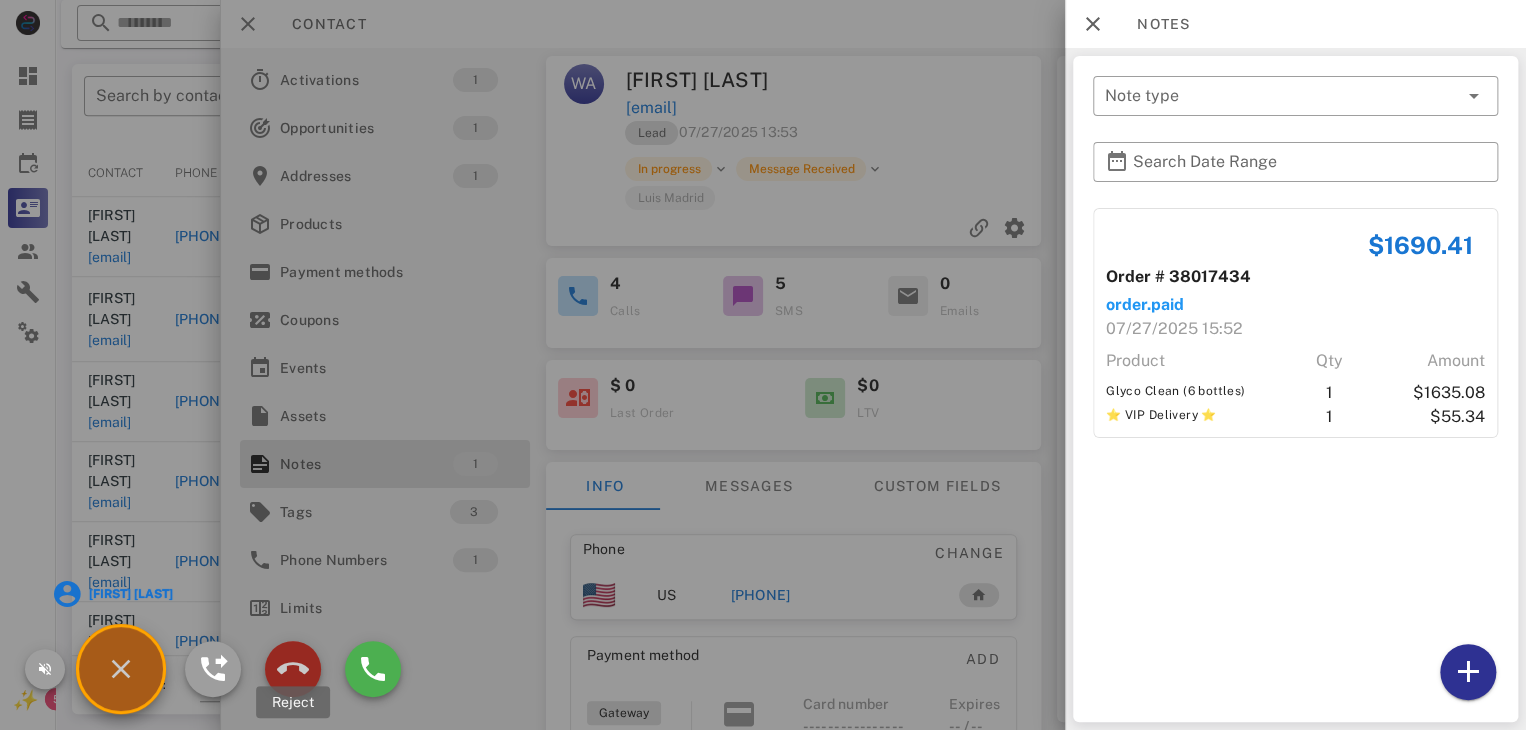 click at bounding box center (293, 669) 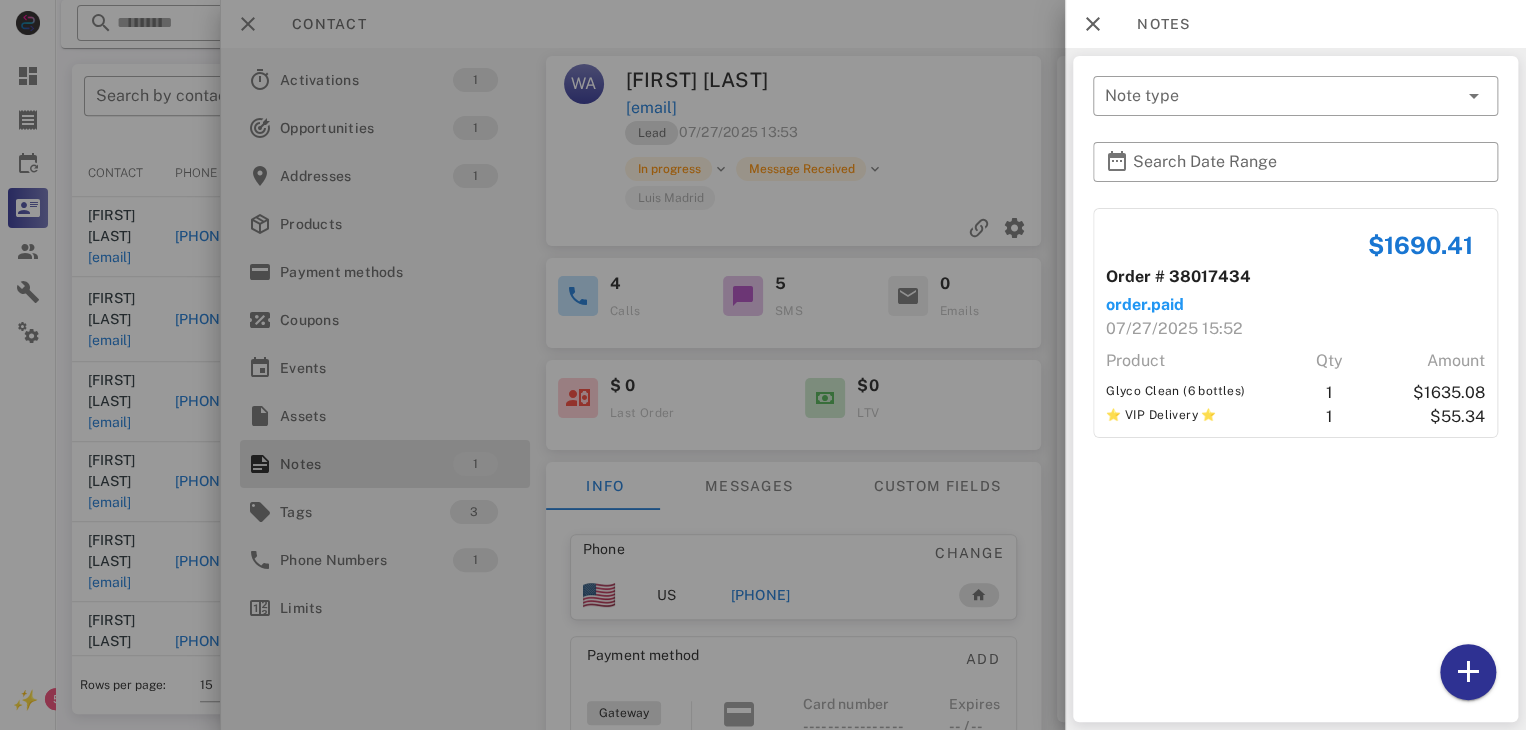click at bounding box center (763, 365) 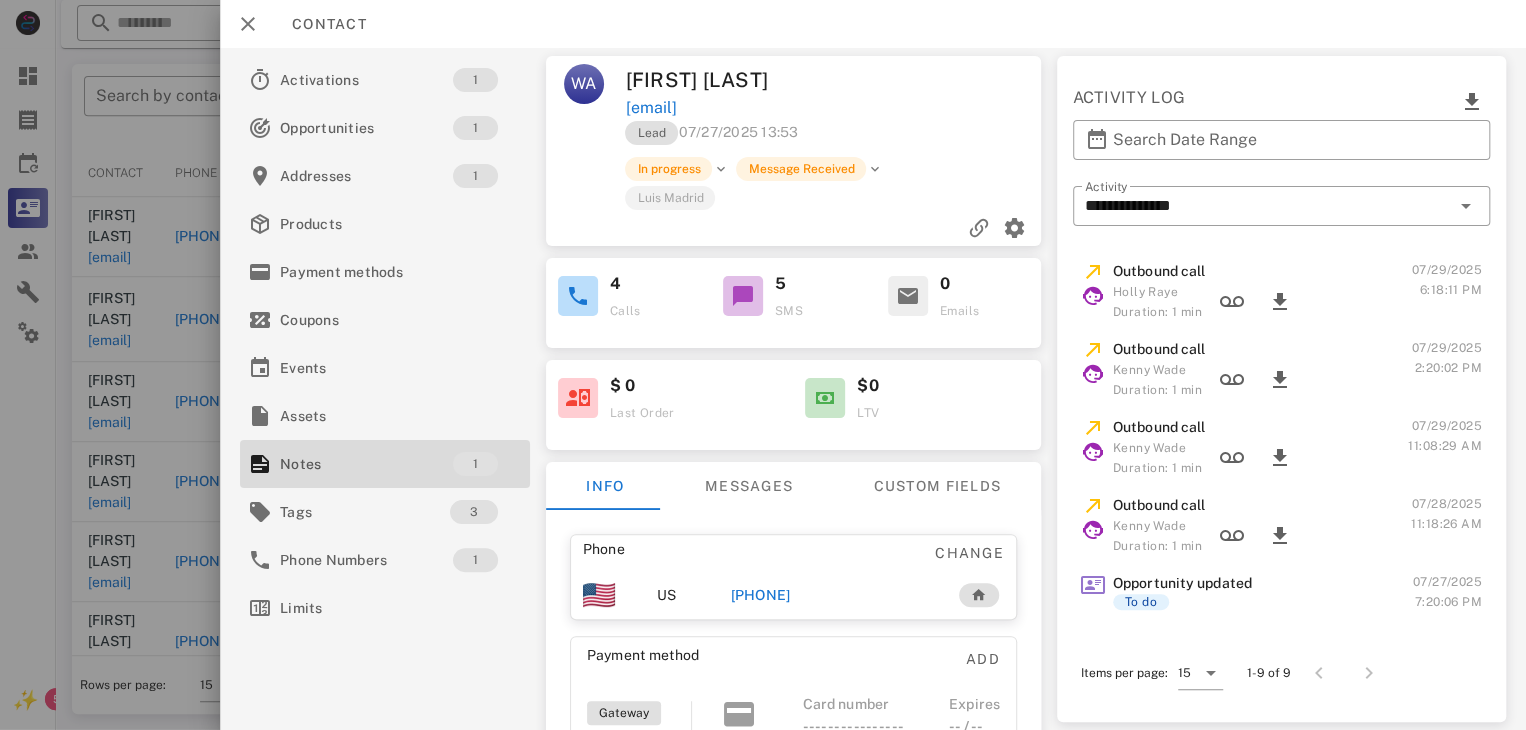 click on "+16127435789" at bounding box center (760, 595) 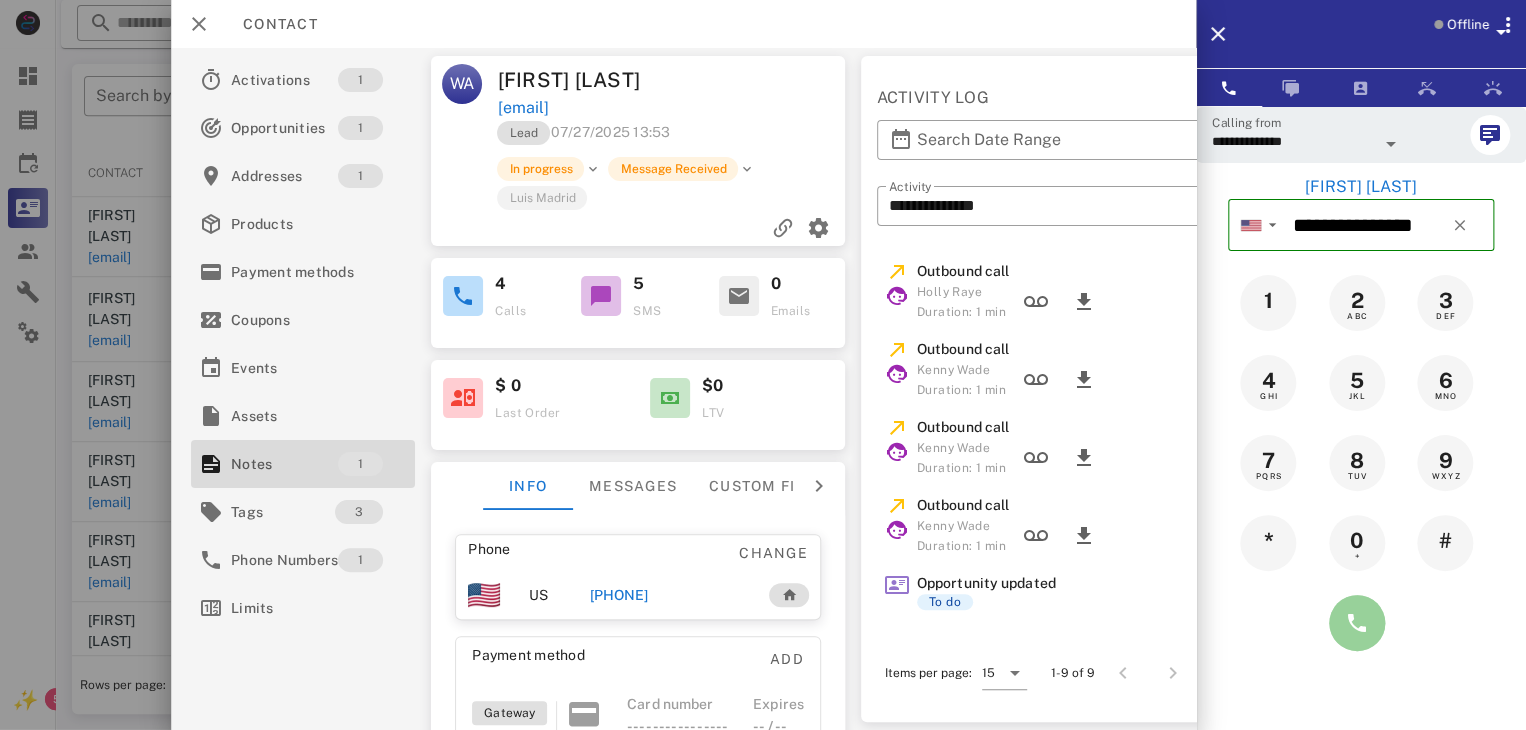 click at bounding box center (1357, 623) 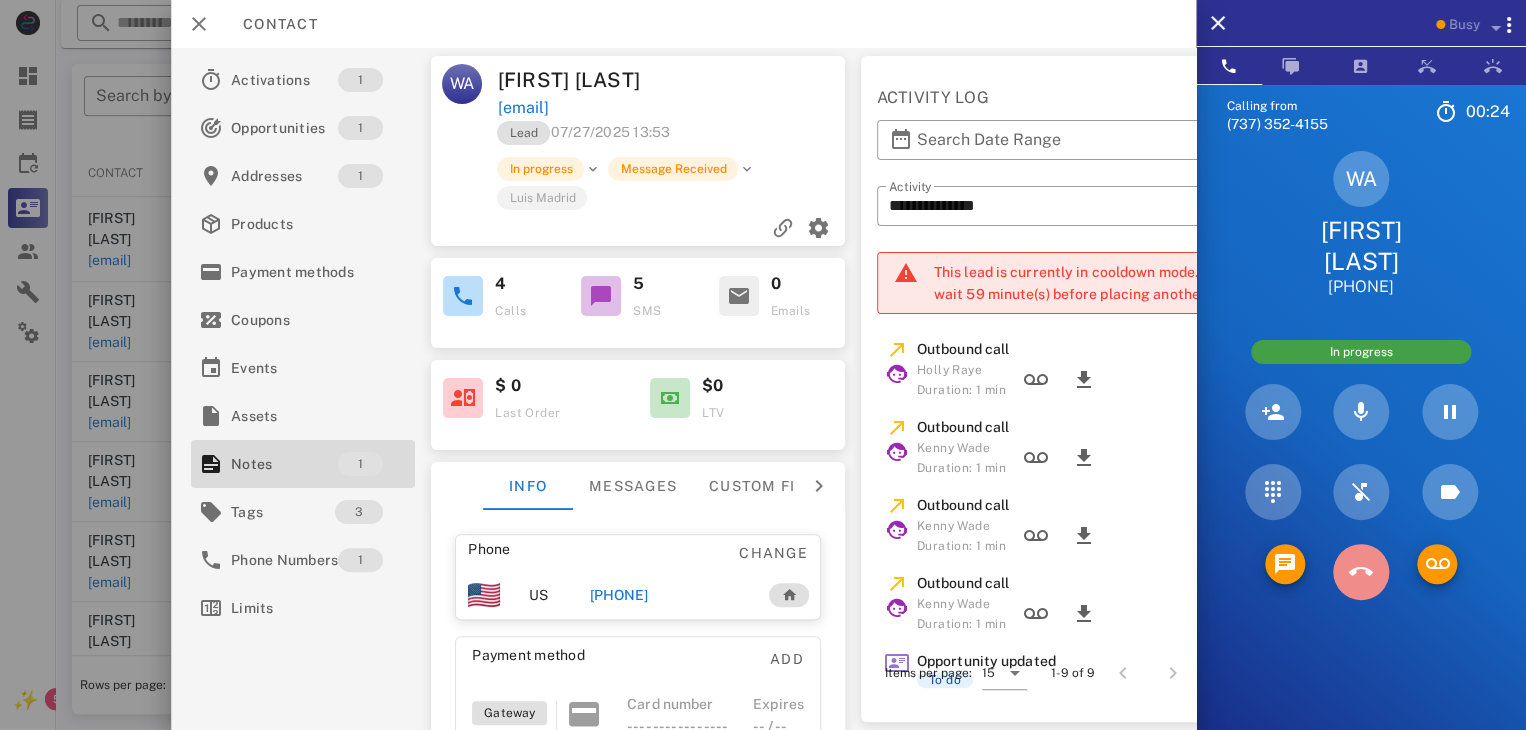 click at bounding box center (1361, 572) 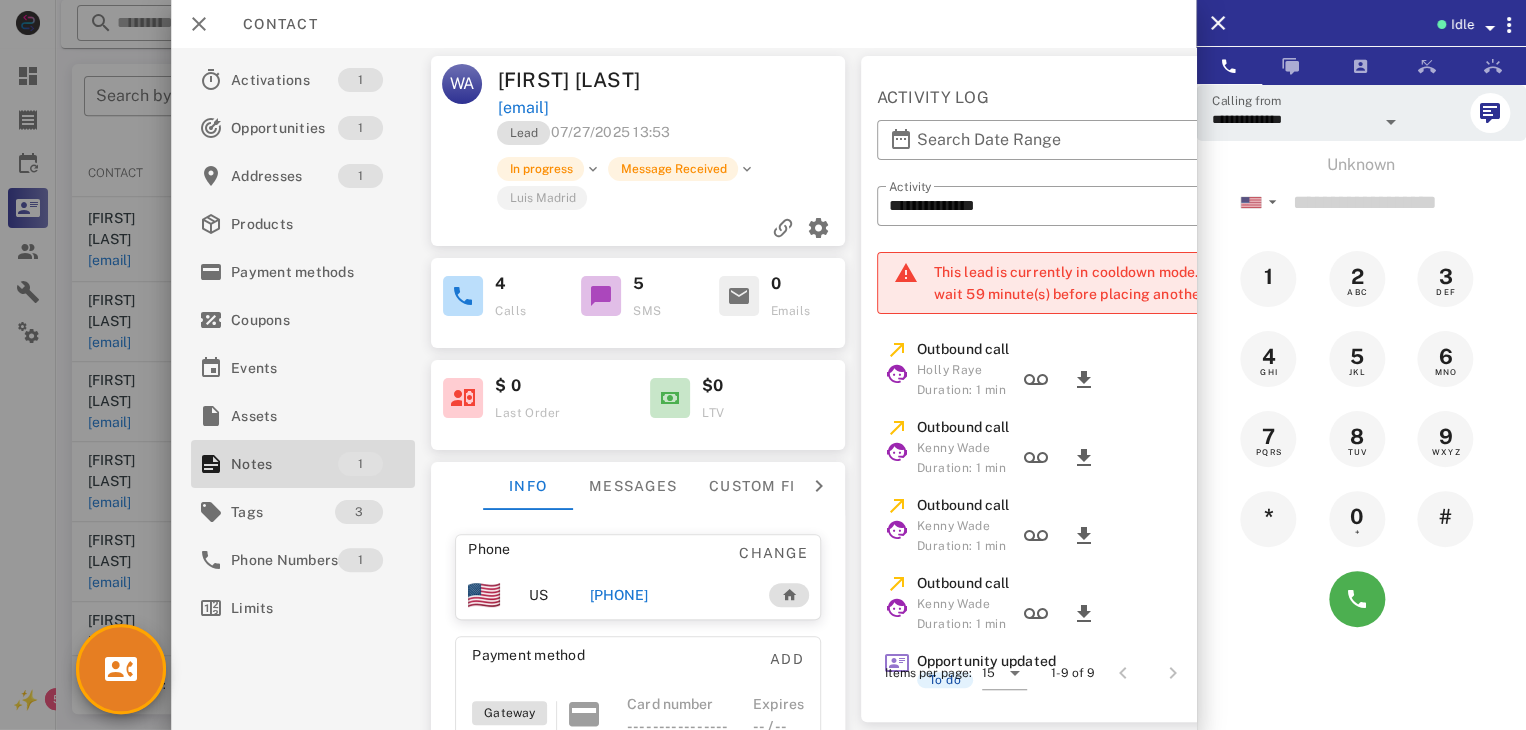 click at bounding box center (763, 365) 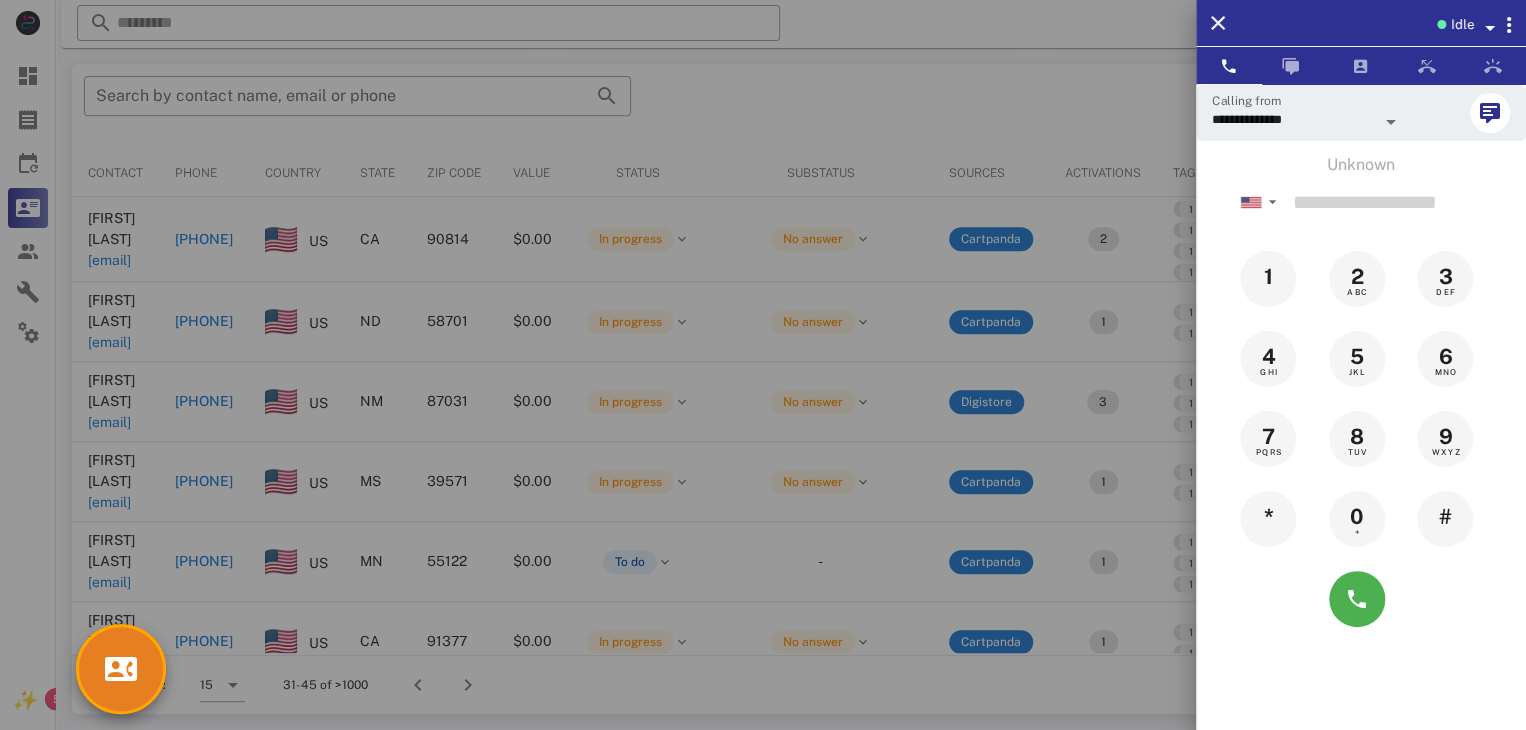 click at bounding box center [763, 365] 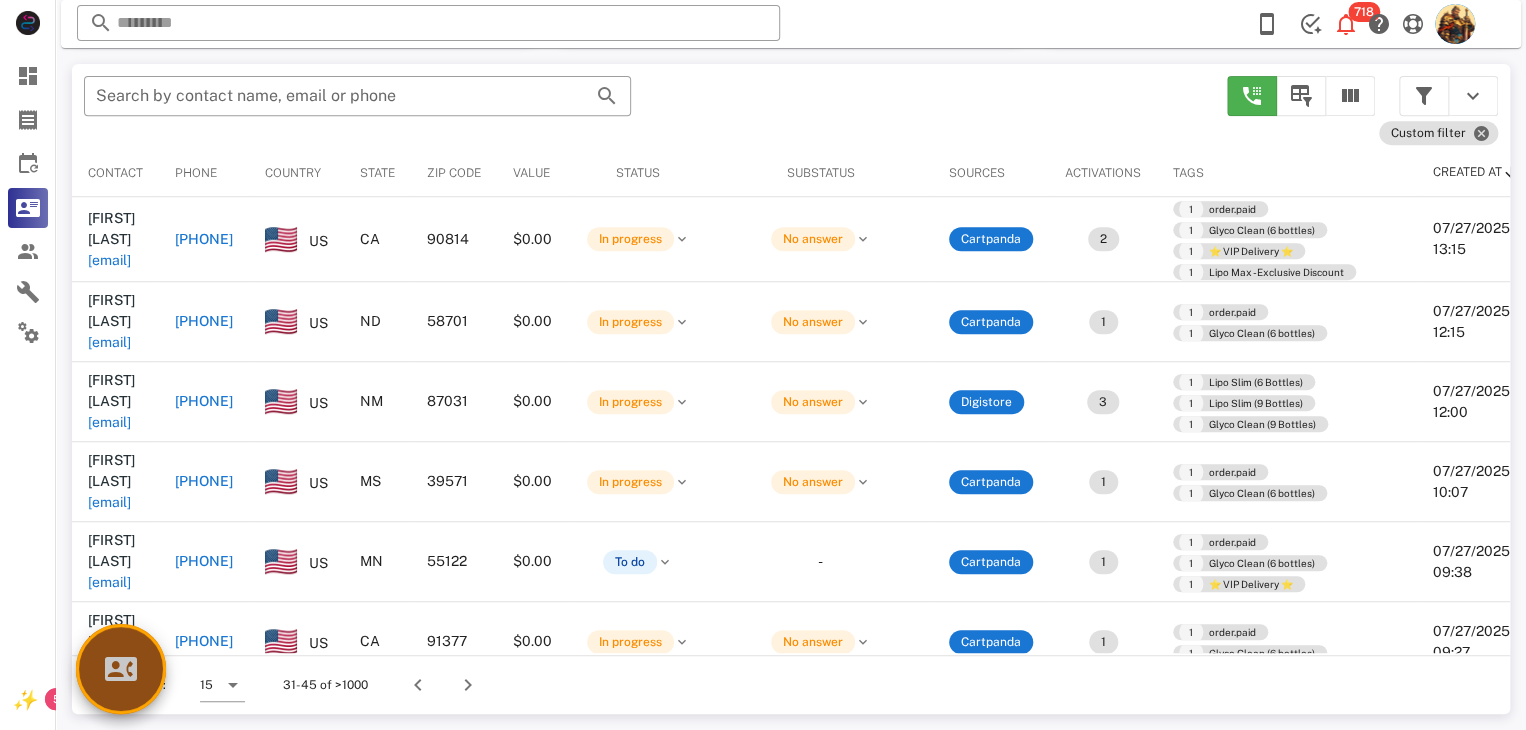 click at bounding box center (121, 669) 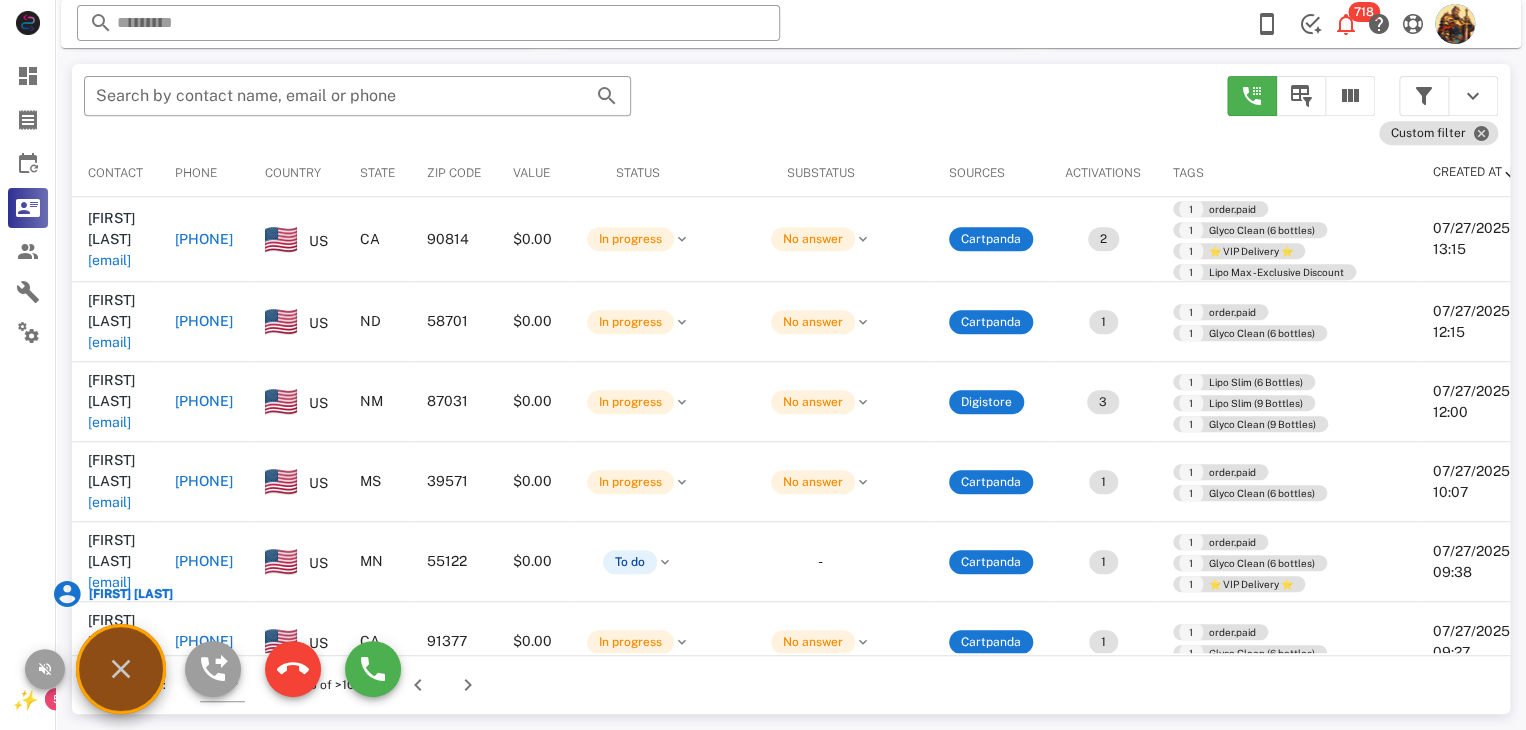 click on "Nancy Moralez" at bounding box center [121, 669] 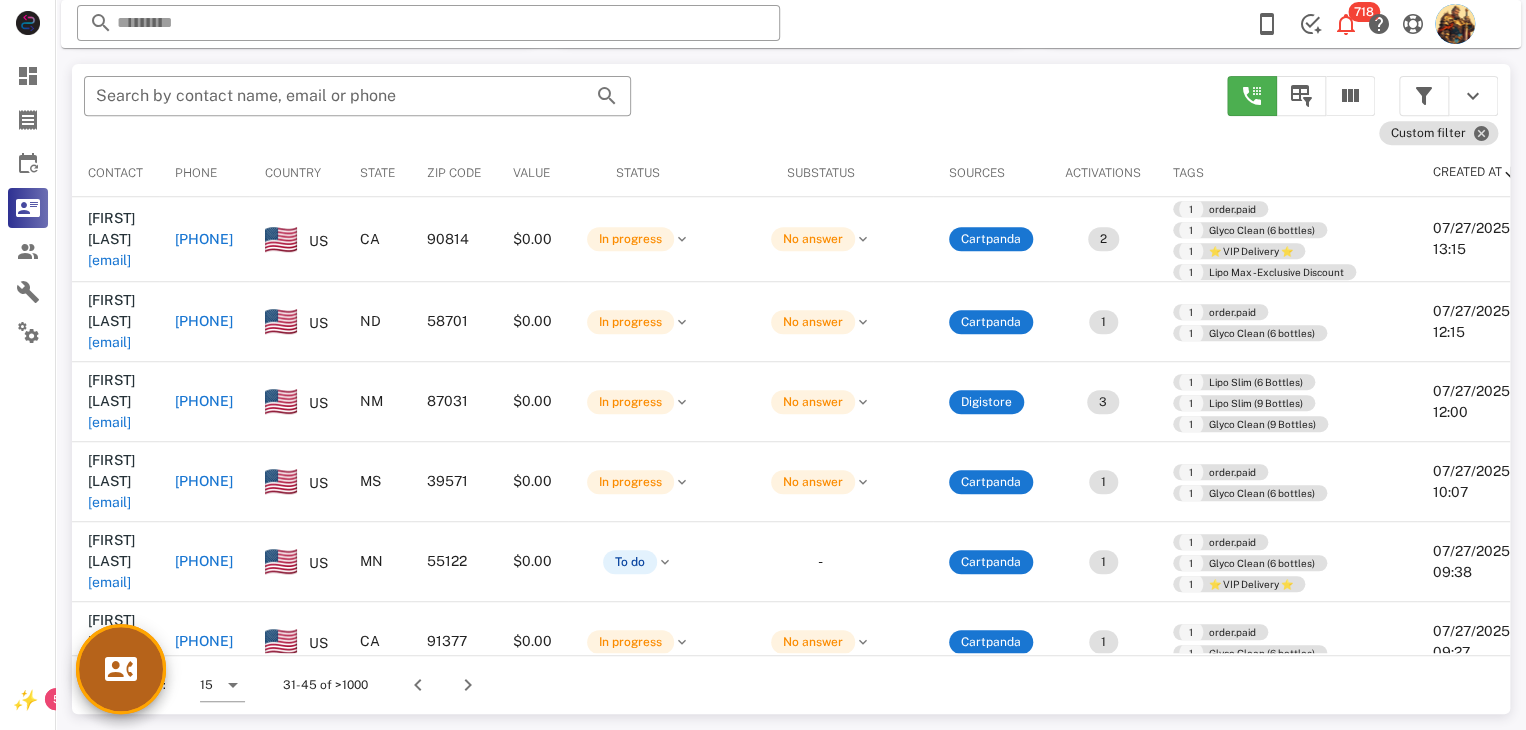 click at bounding box center (121, 669) 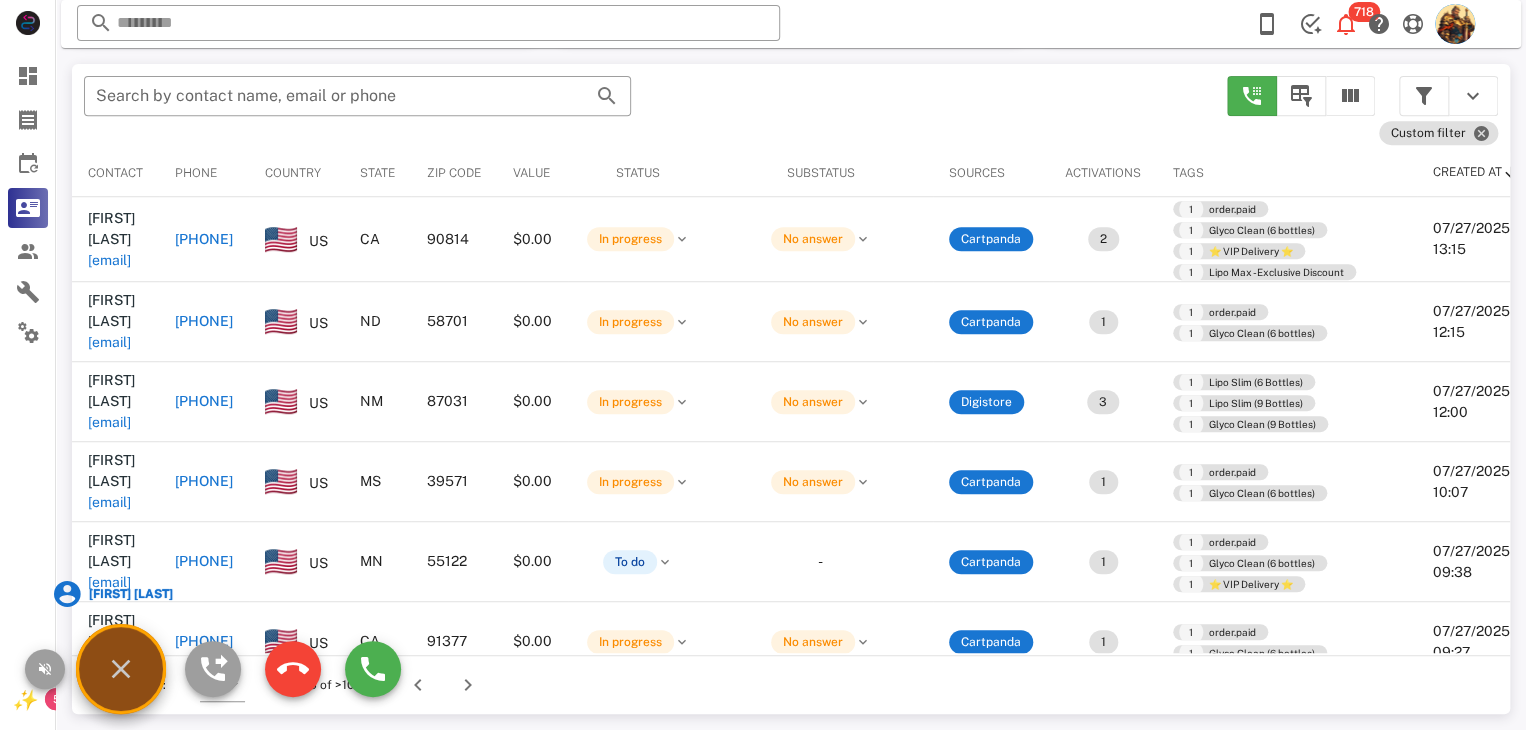 click on "Nancy Moralez" at bounding box center [129, 594] 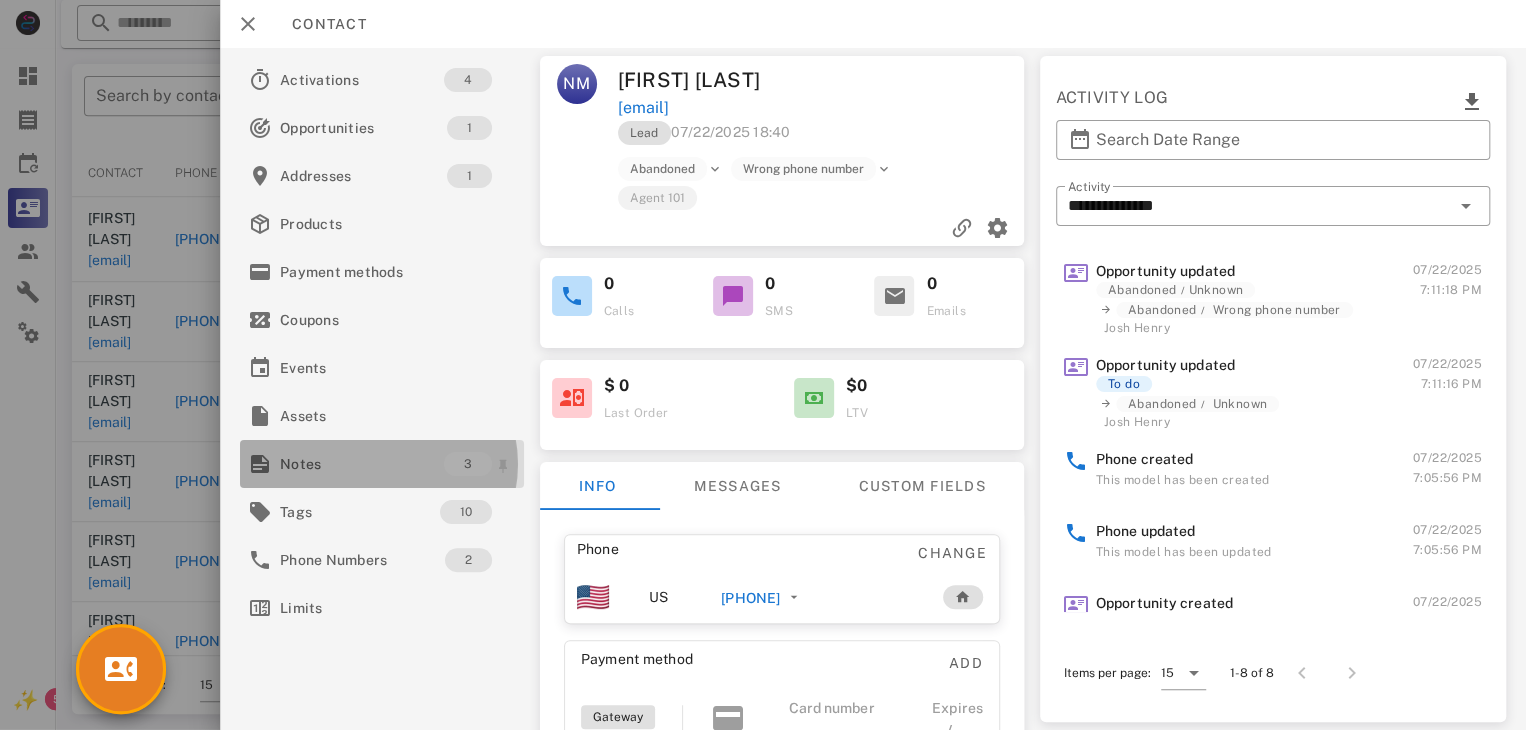 click on "Notes" at bounding box center (362, 464) 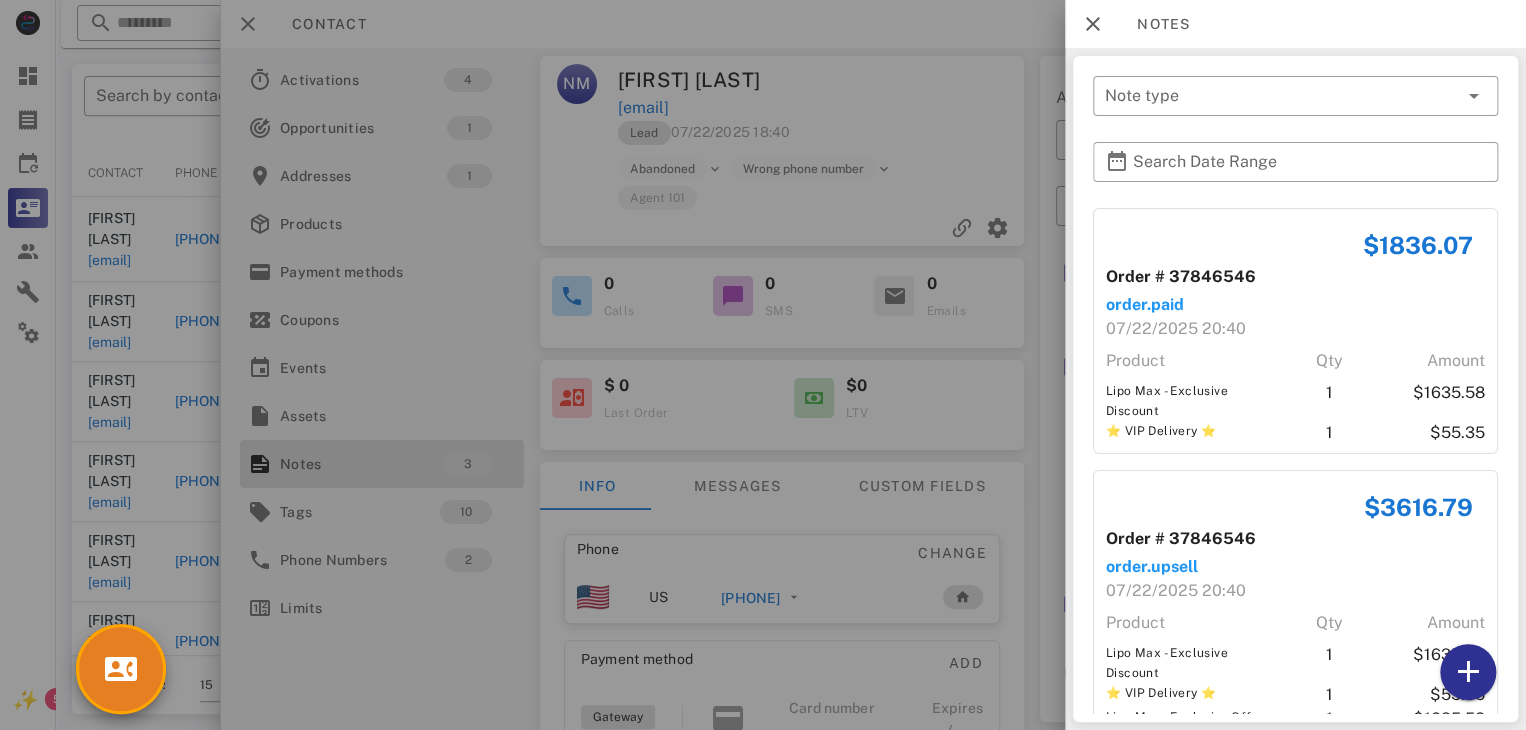 scroll, scrollTop: 412, scrollLeft: 0, axis: vertical 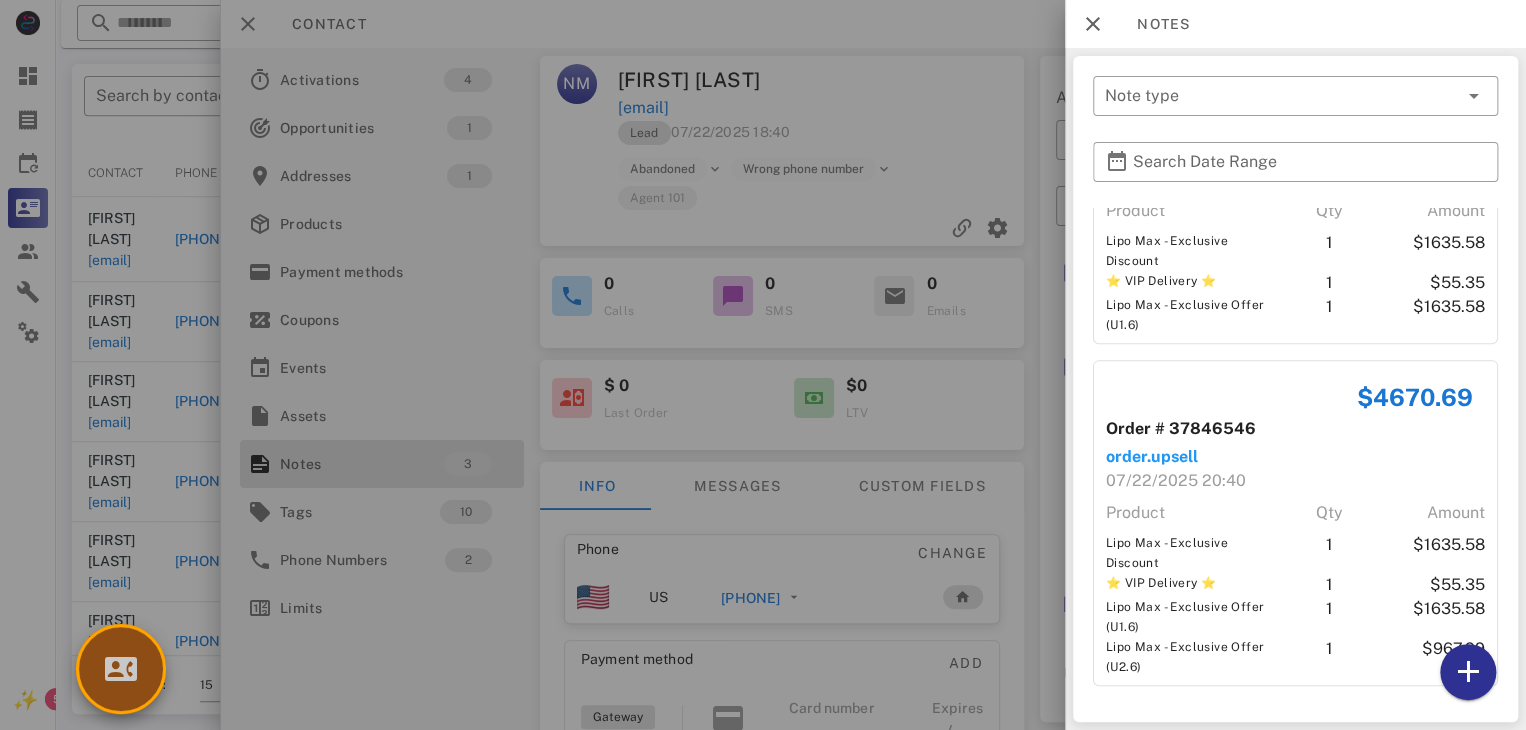 click at bounding box center [121, 669] 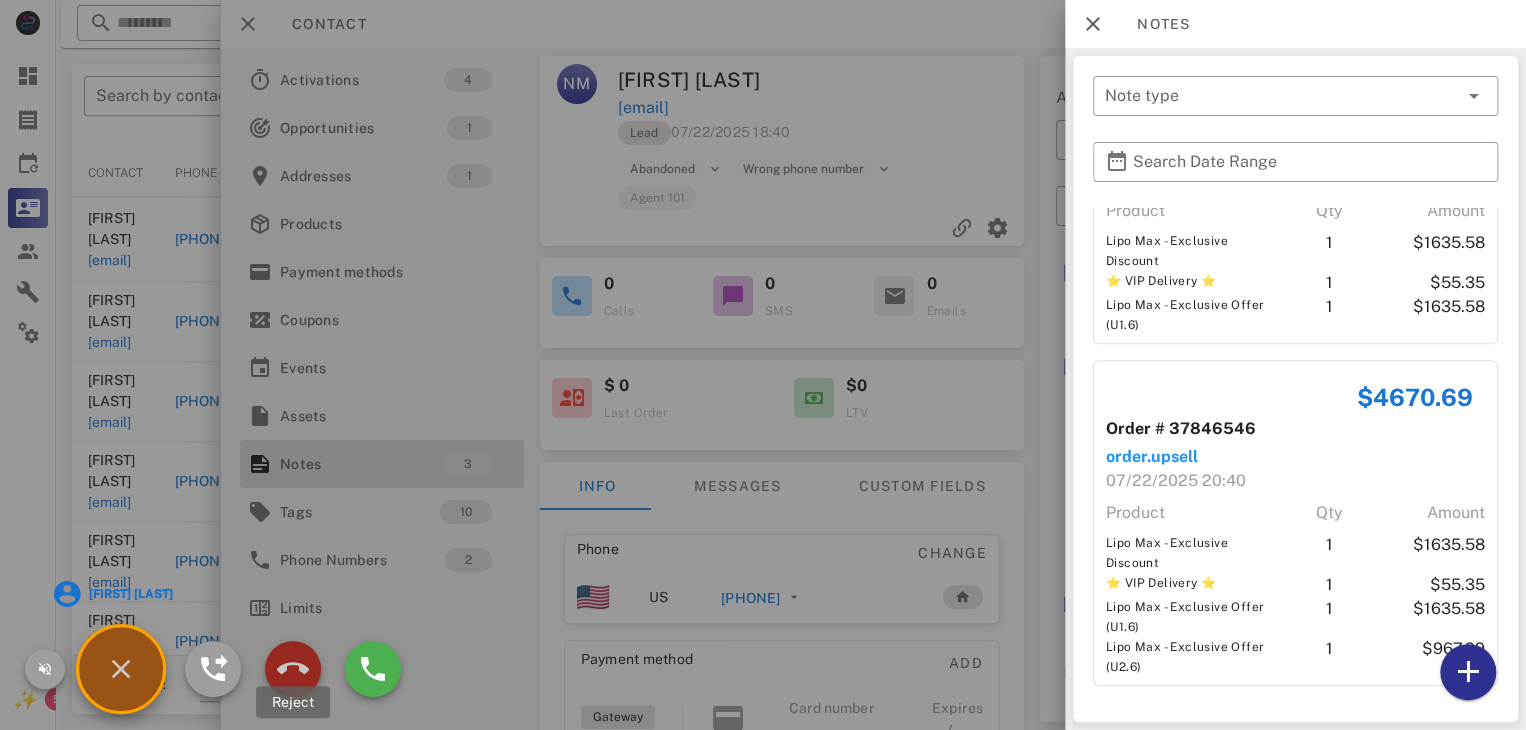 click at bounding box center [293, 669] 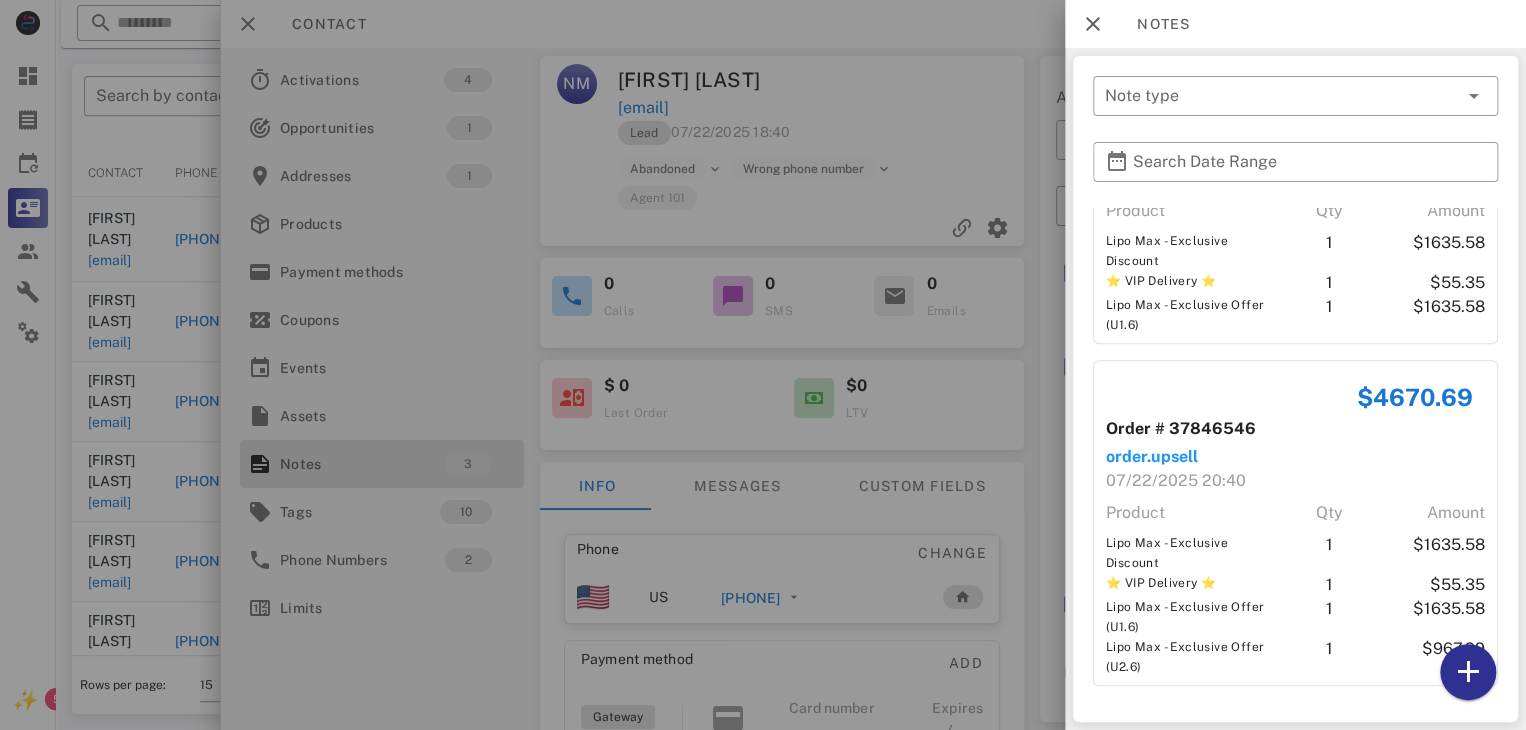 click at bounding box center (763, 365) 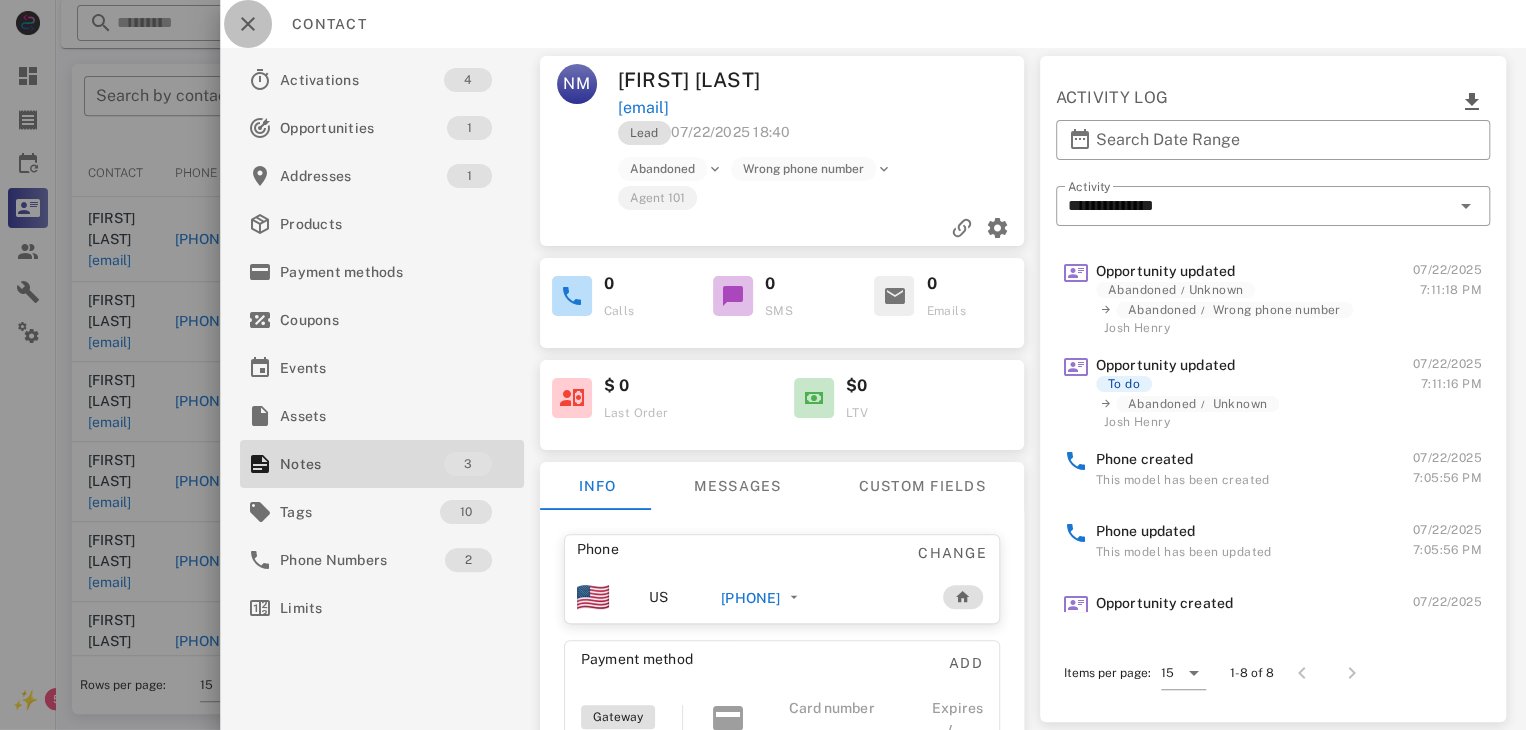 click at bounding box center (248, 24) 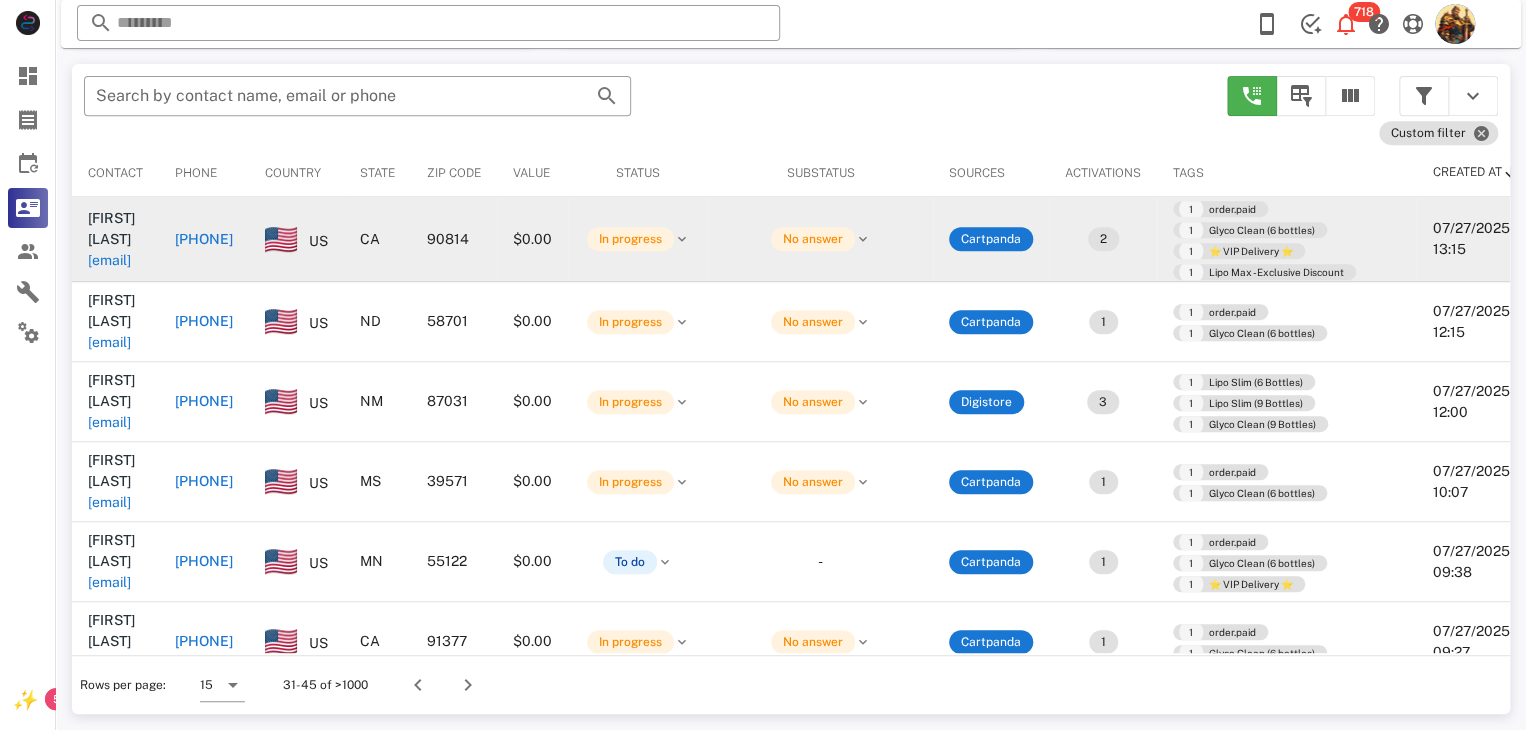 click on "Anthony duPont  acdupont4@gmail.com" at bounding box center (115, 239) 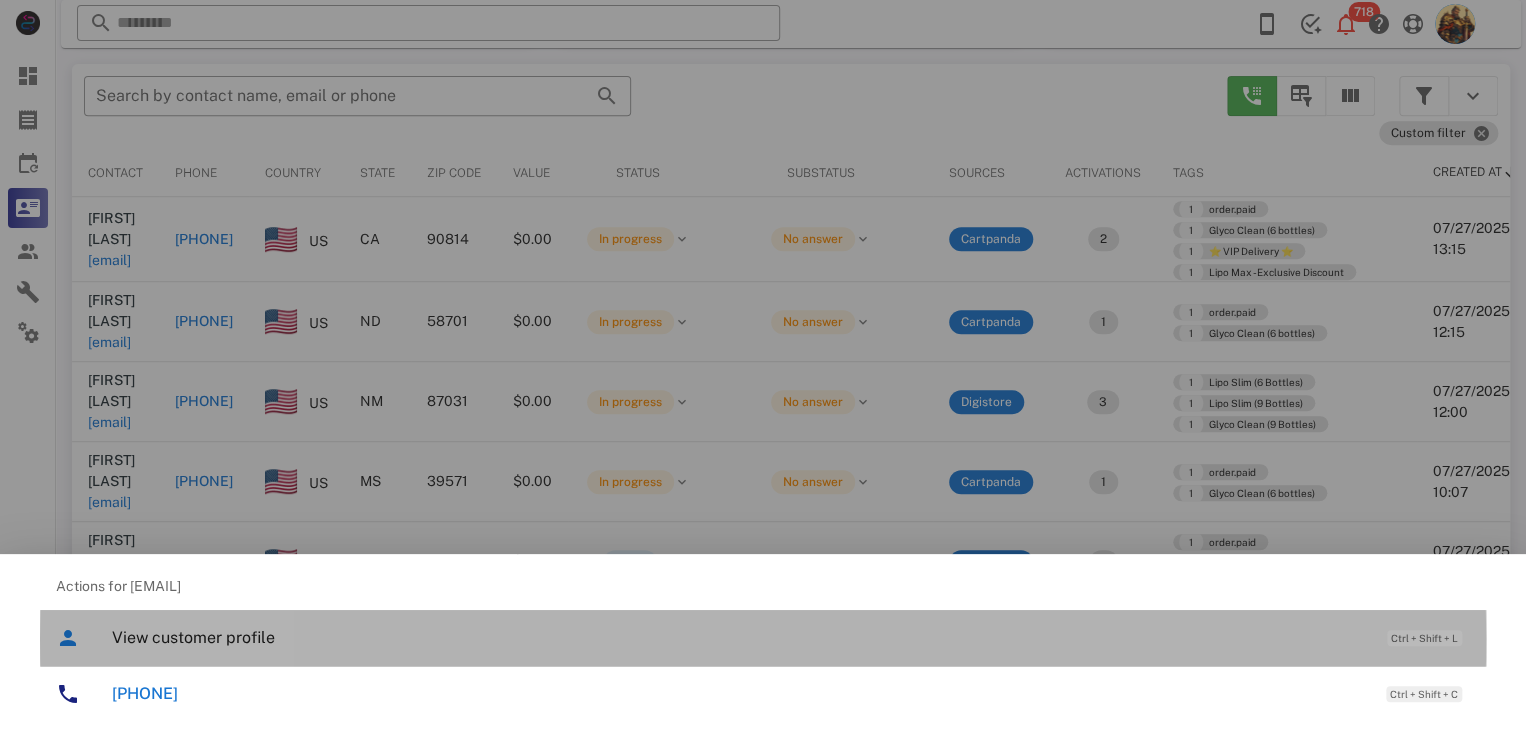 click on "View customer profile" at bounding box center [739, 637] 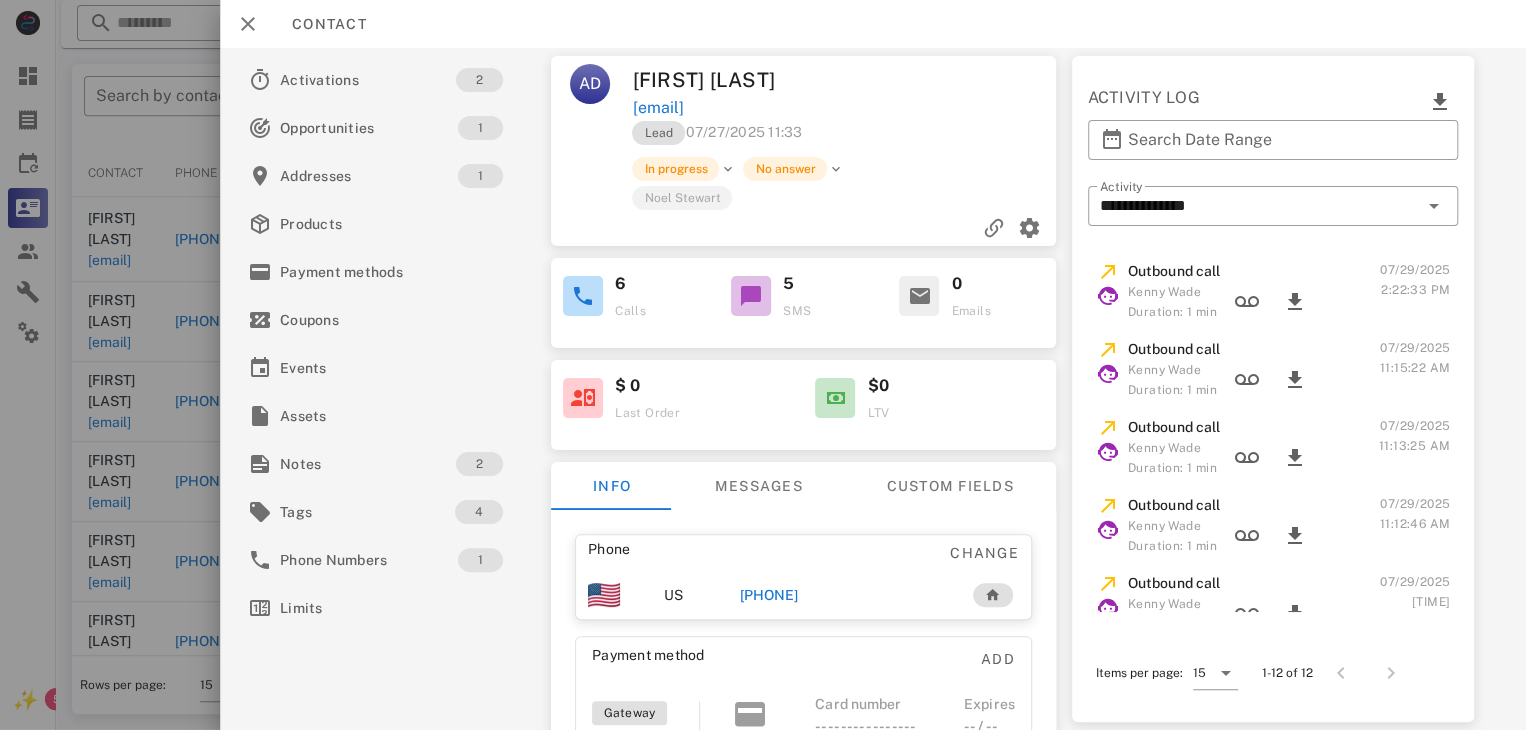 click on "+15627735516" at bounding box center [769, 595] 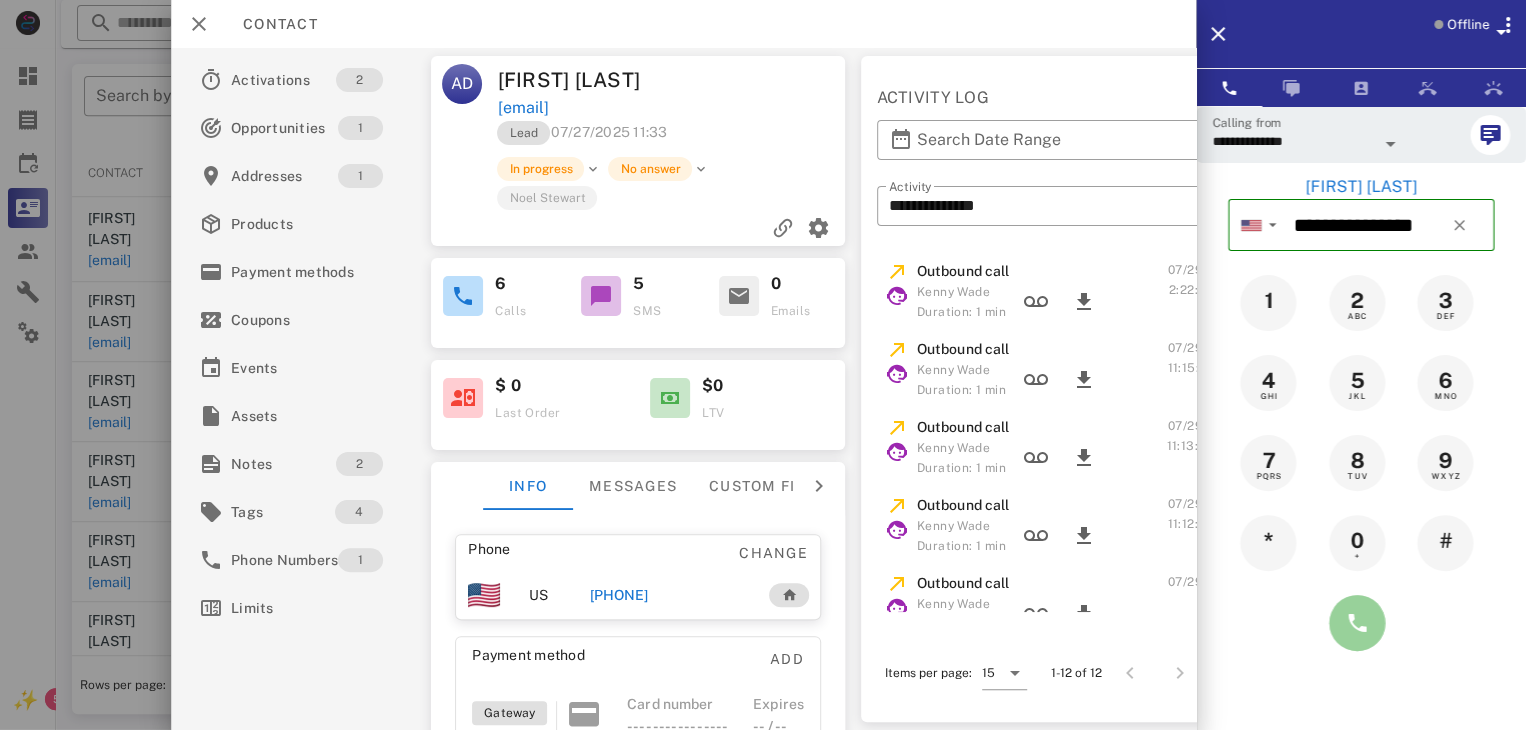 click at bounding box center [1357, 623] 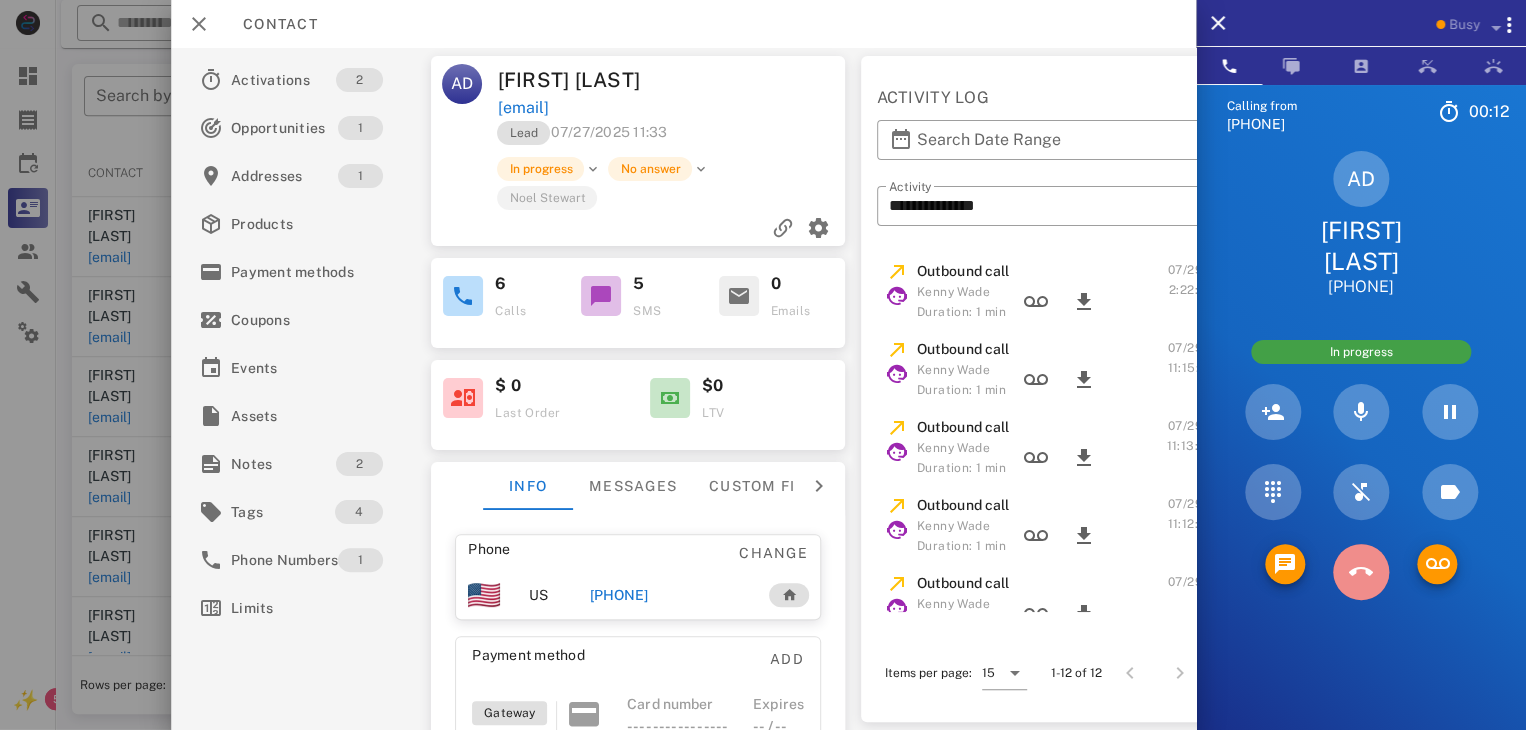 click at bounding box center (1361, 572) 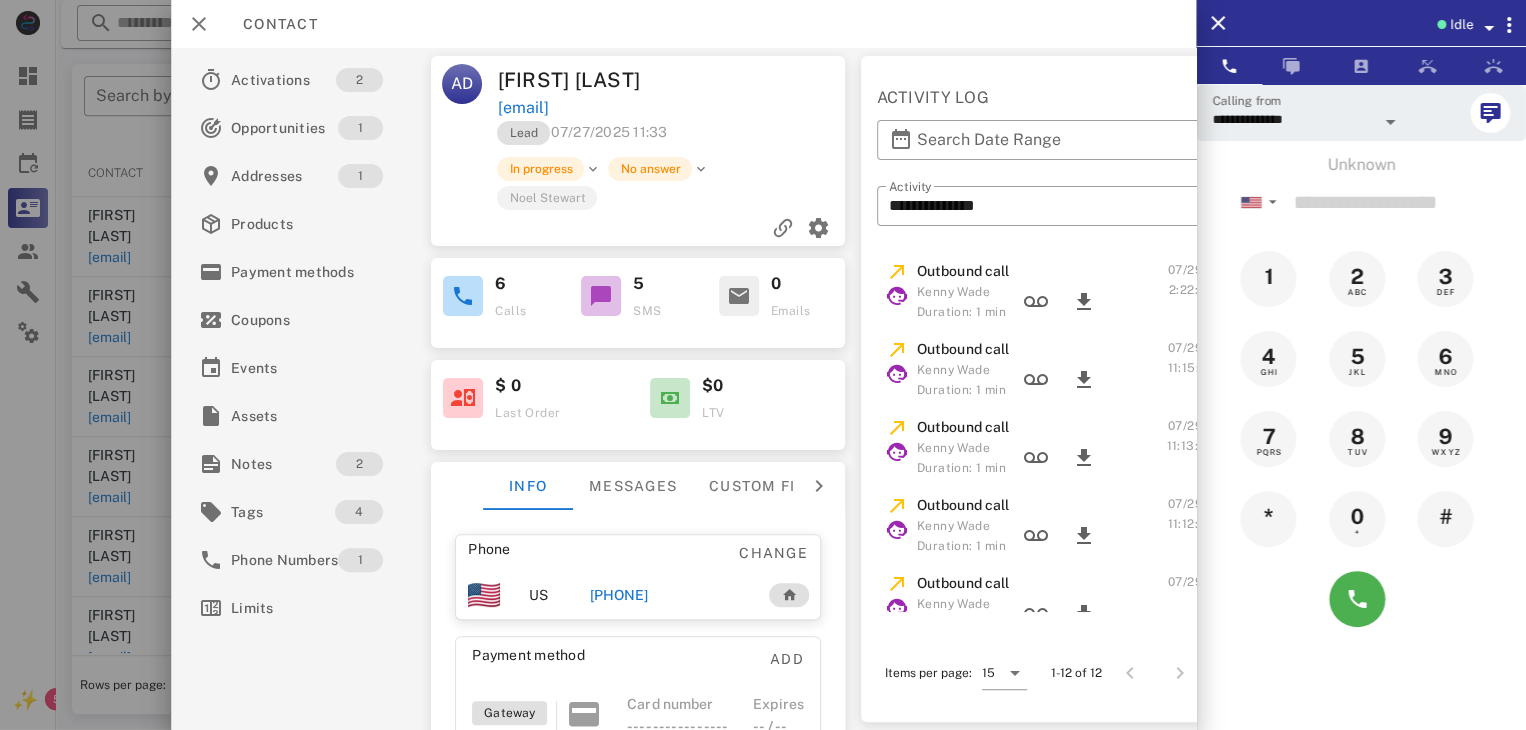 click at bounding box center [763, 365] 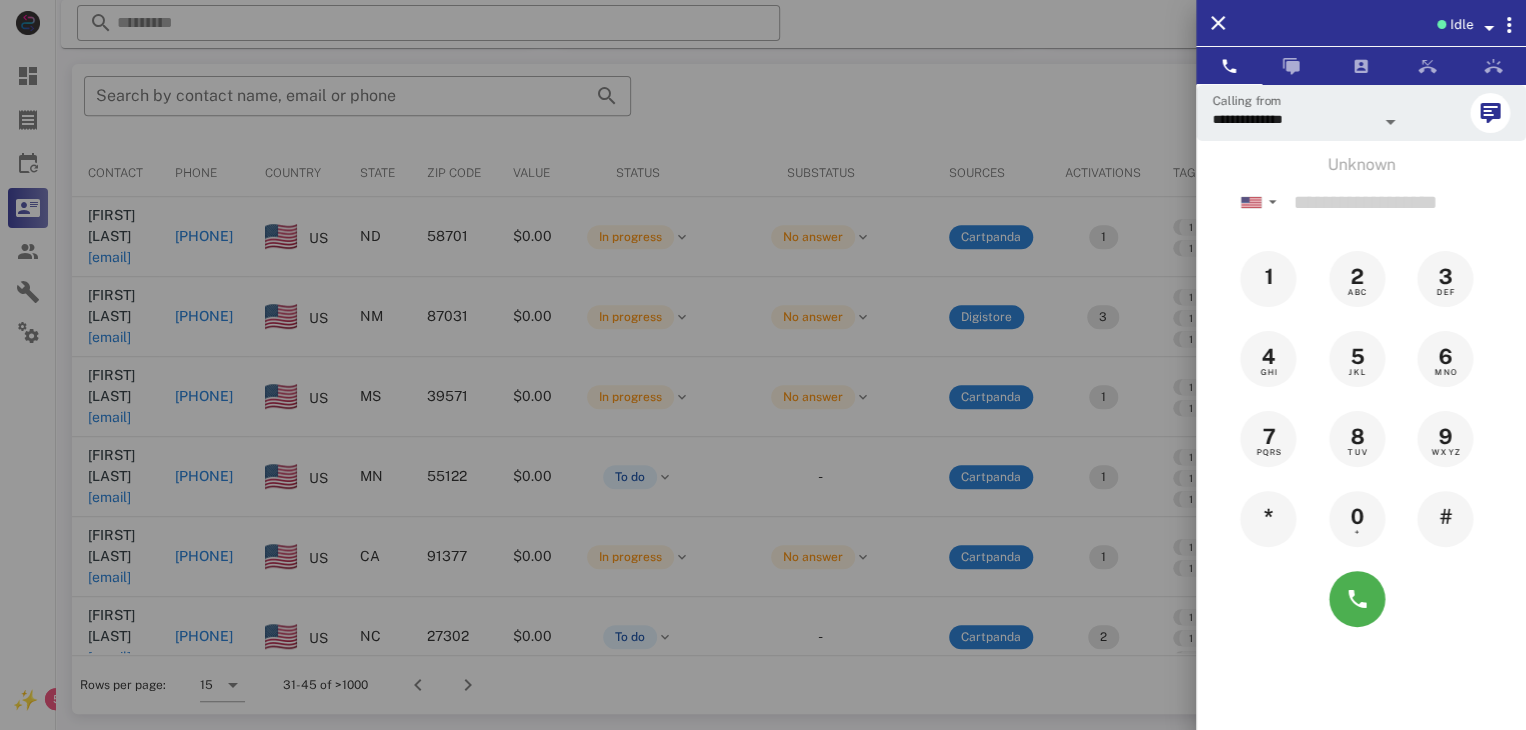 click at bounding box center (763, 365) 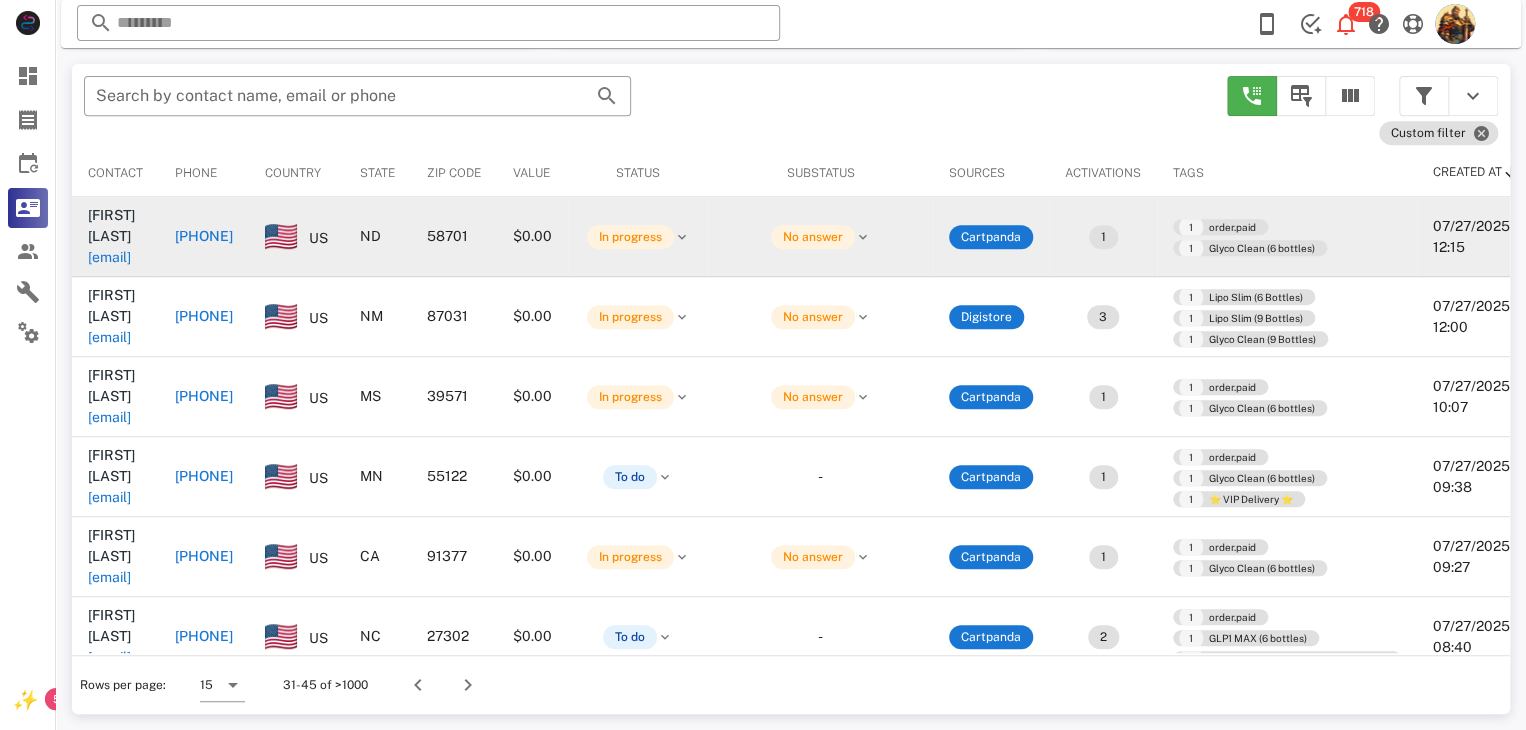 click on "ervjohnson@me.com" at bounding box center (109, 257) 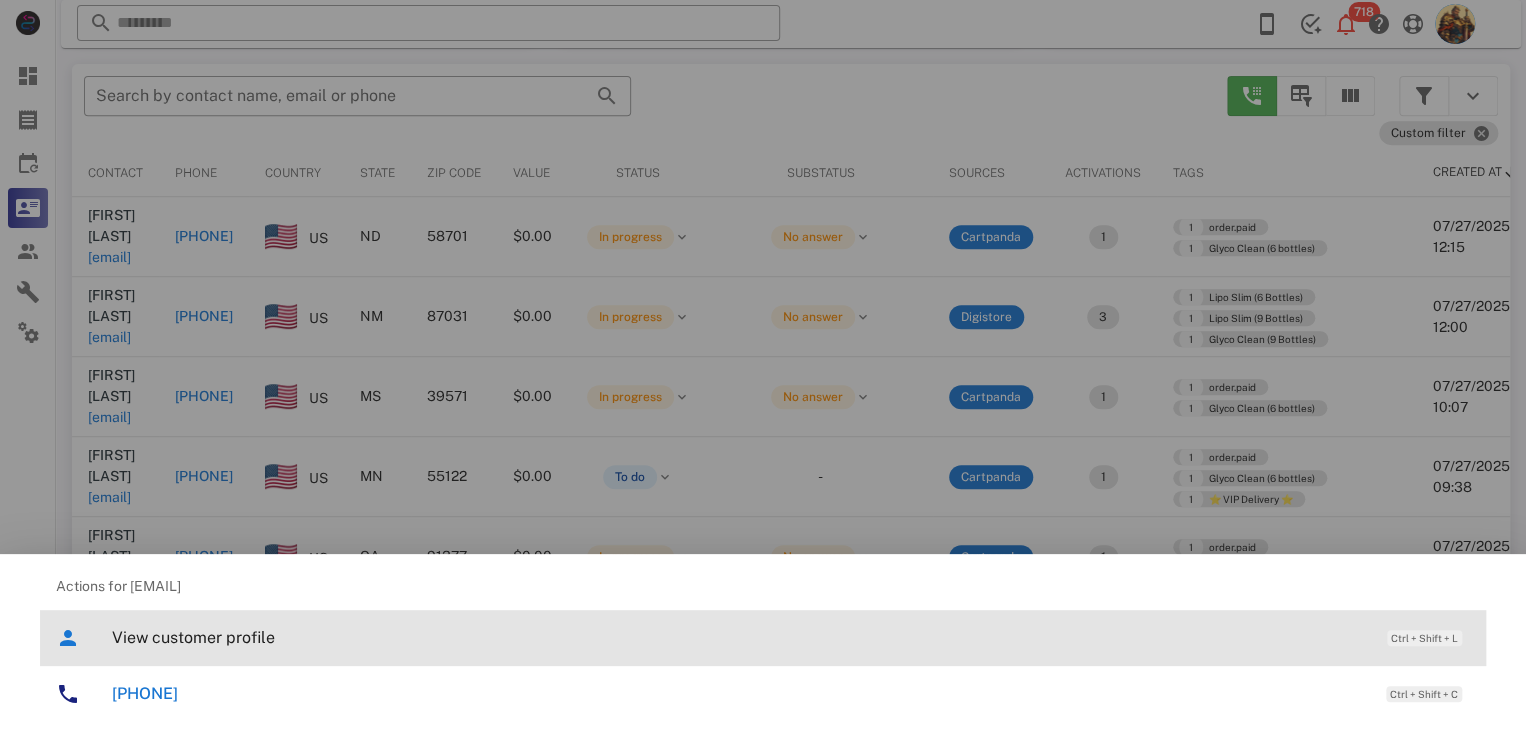 click on "View customer profile" at bounding box center (739, 637) 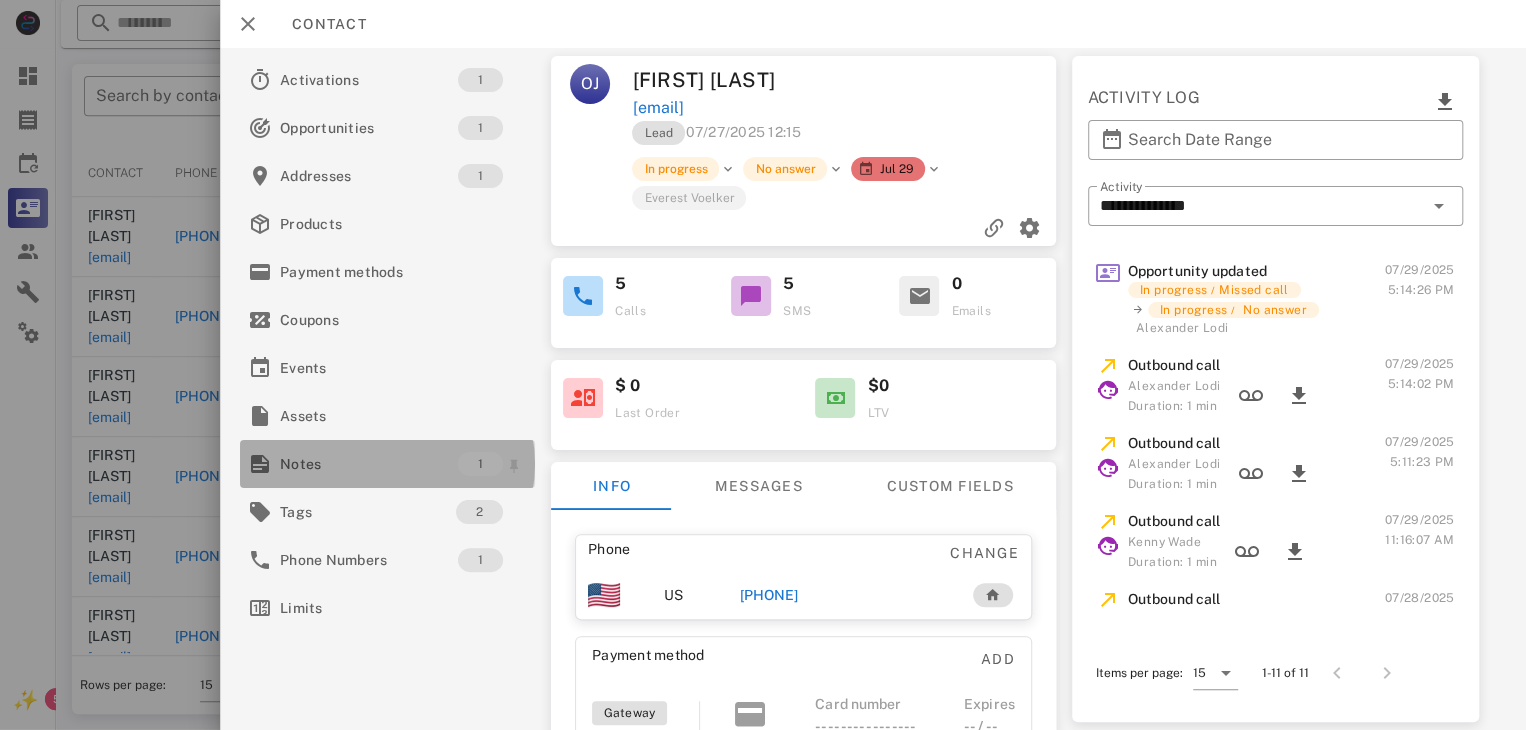 click on "Notes" at bounding box center (369, 464) 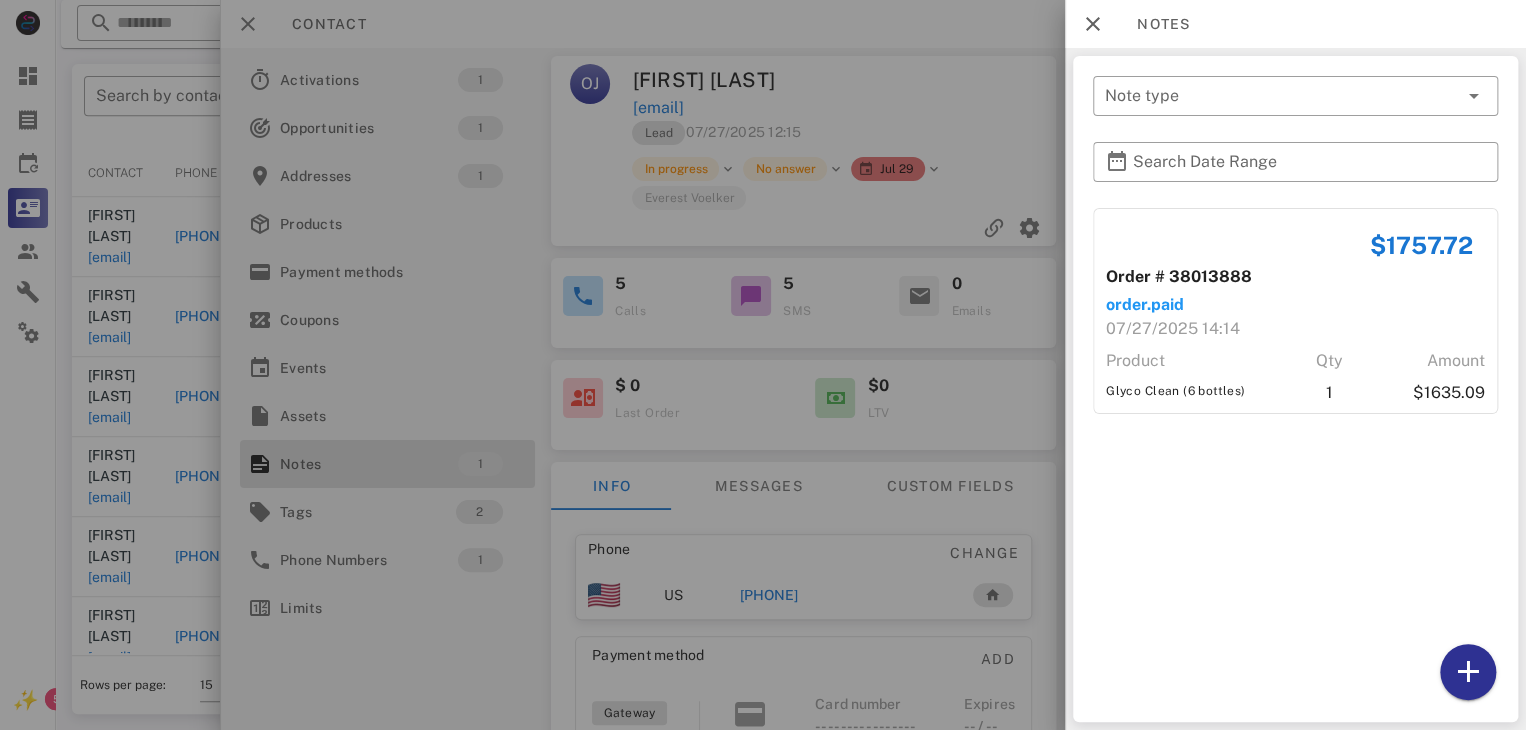 click at bounding box center [763, 365] 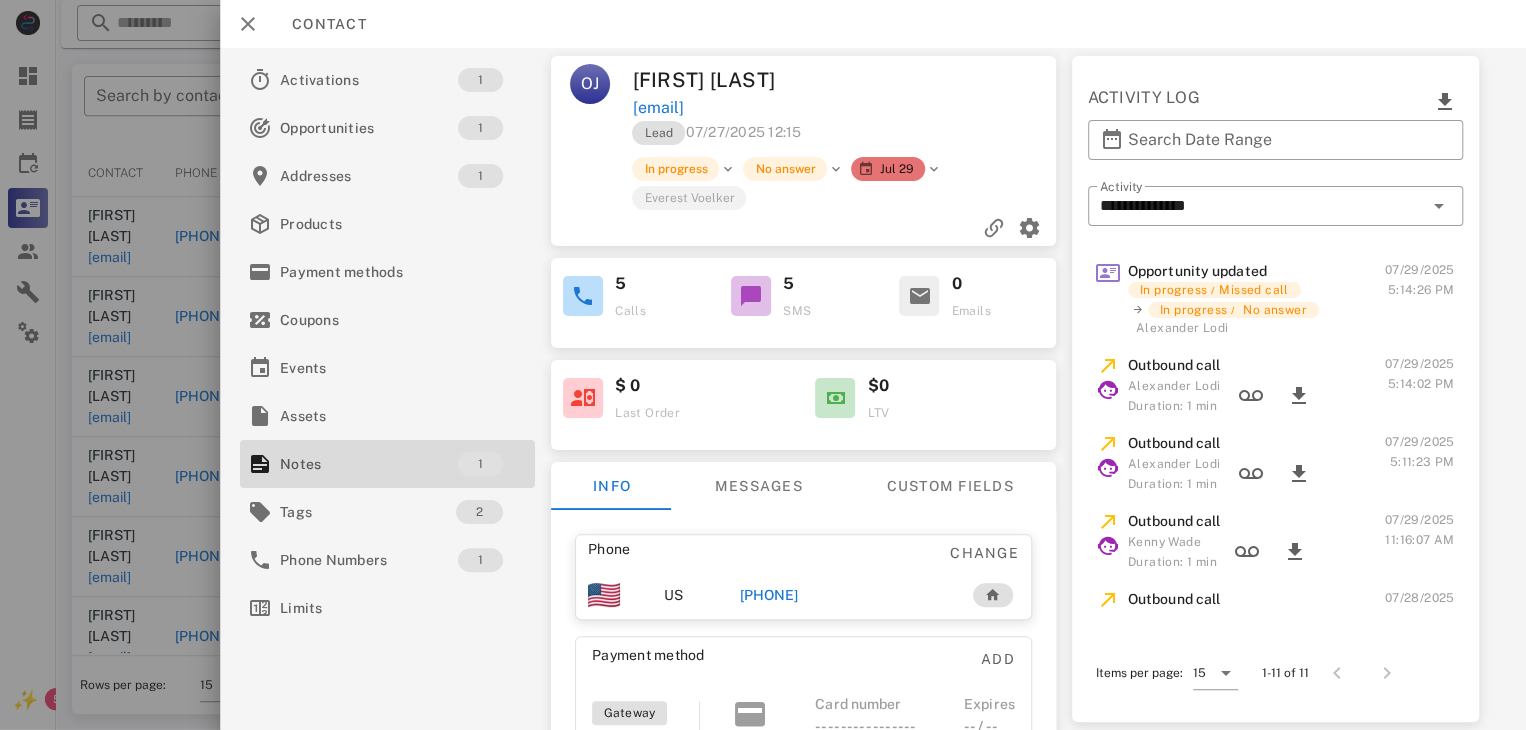 click on "+17018331159" at bounding box center [769, 595] 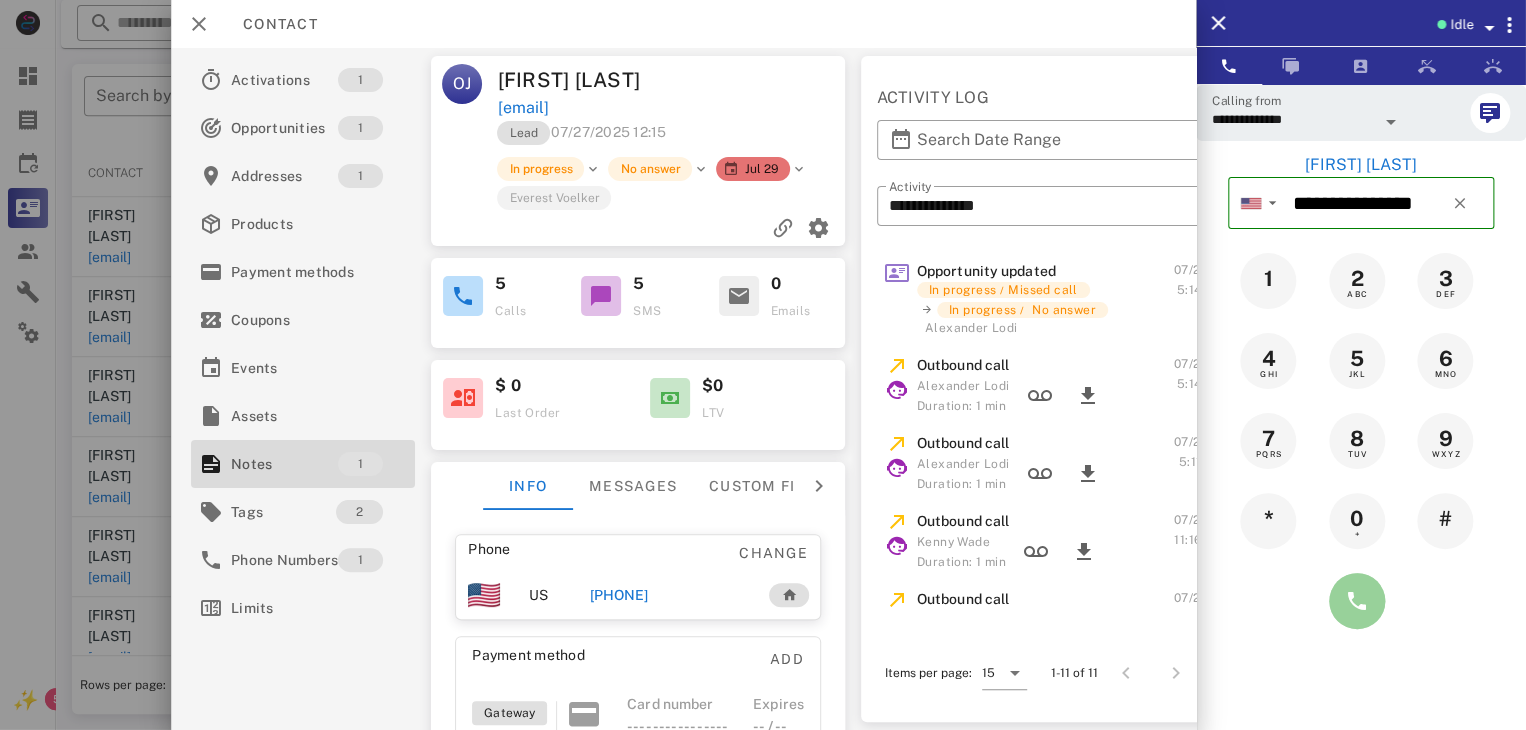 click at bounding box center [1357, 601] 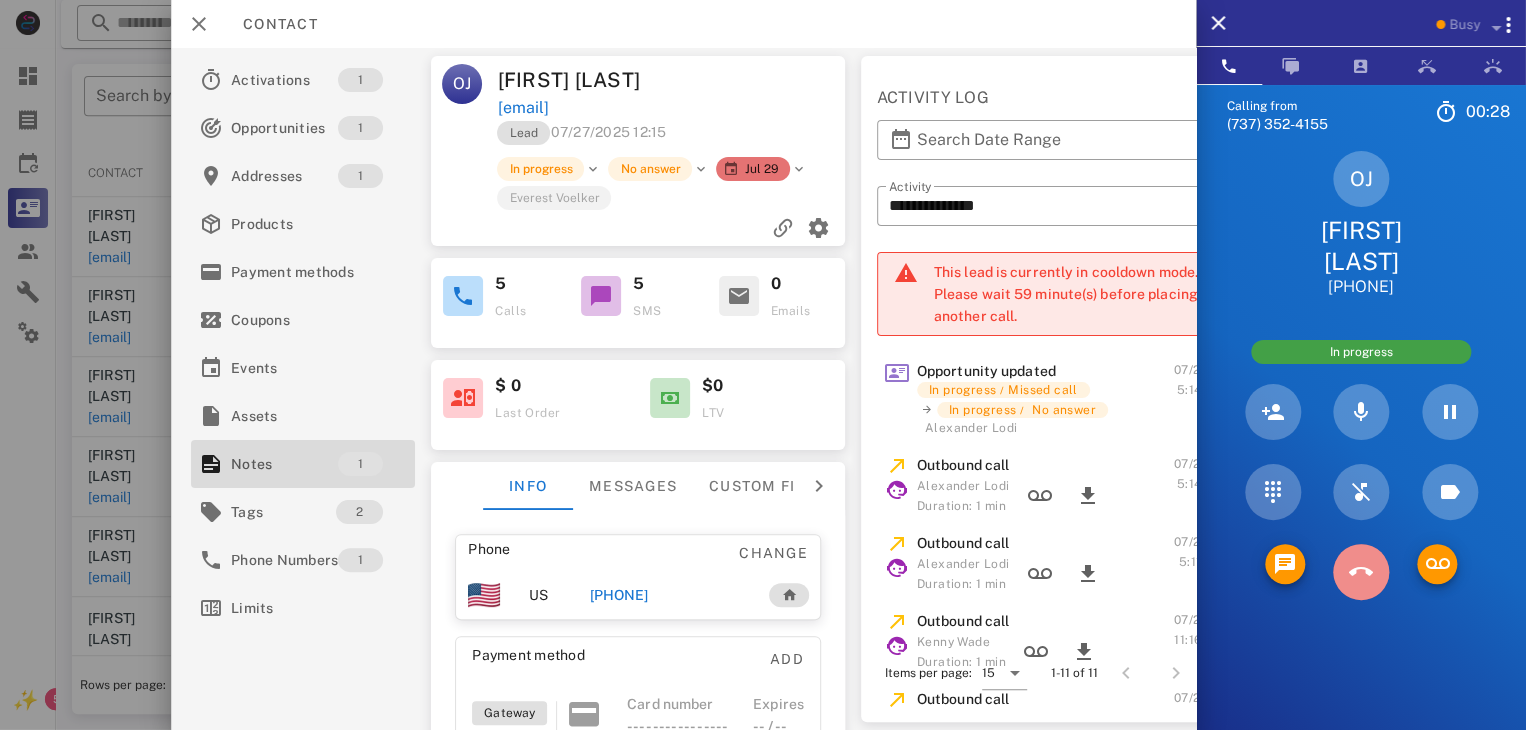 click at bounding box center (1361, 572) 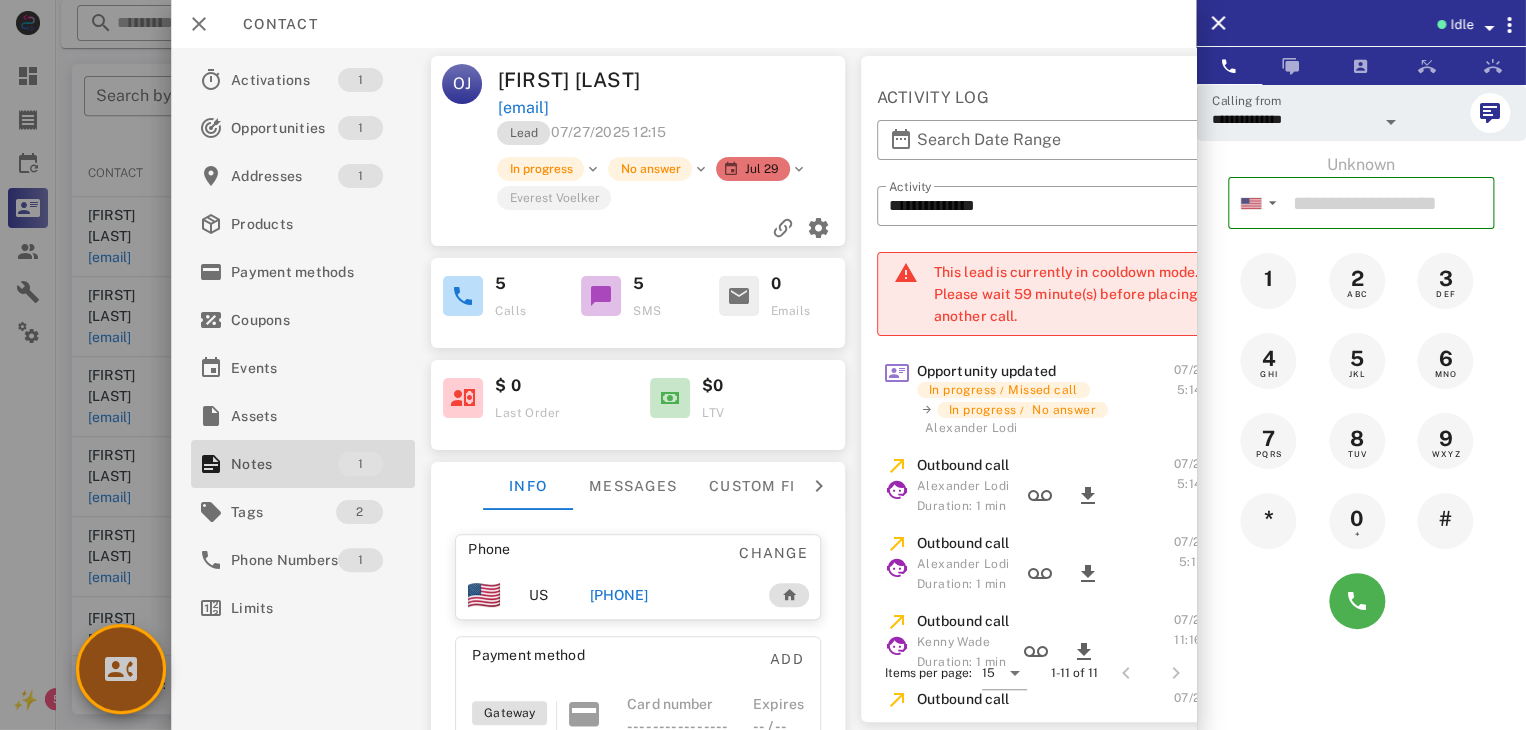 click at bounding box center [121, 669] 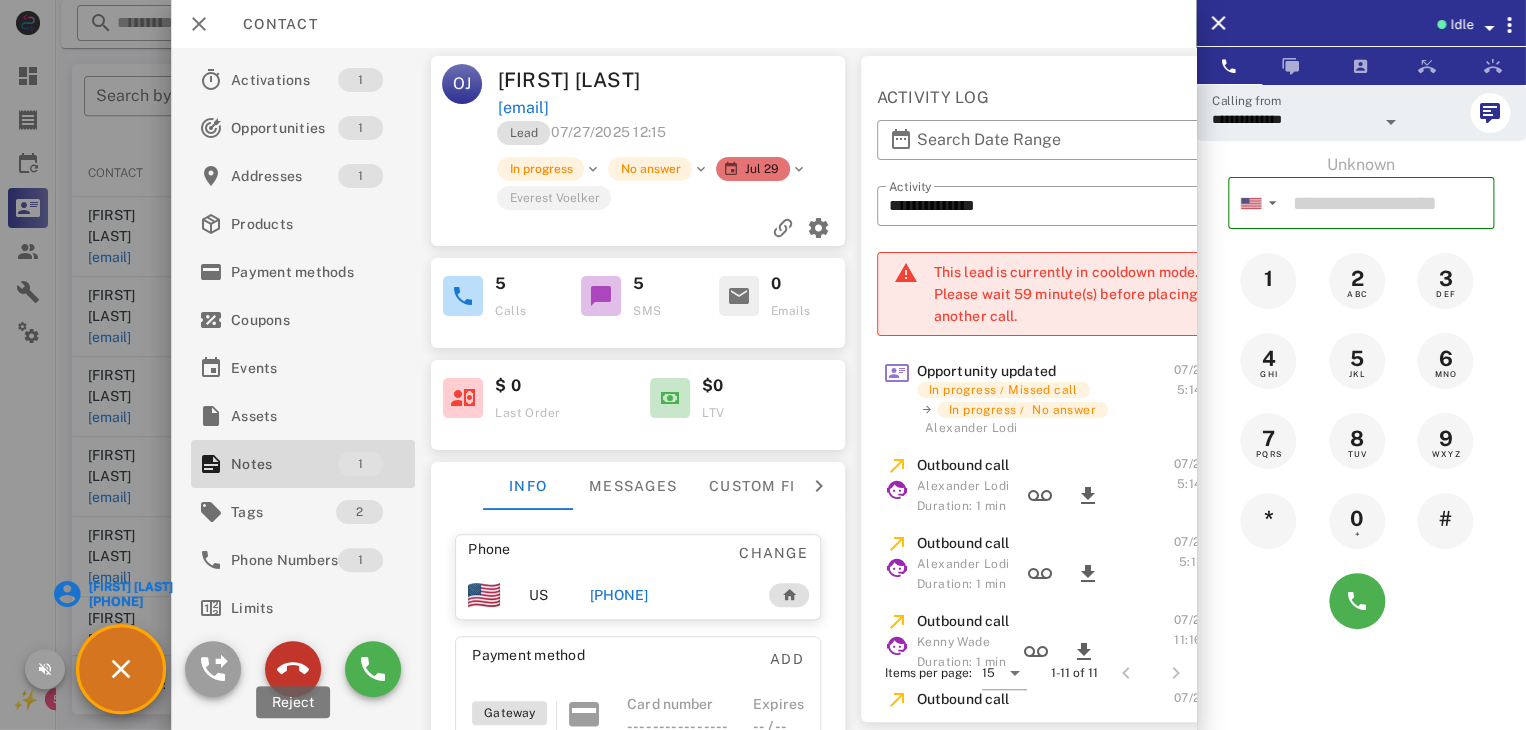 click at bounding box center (293, 669) 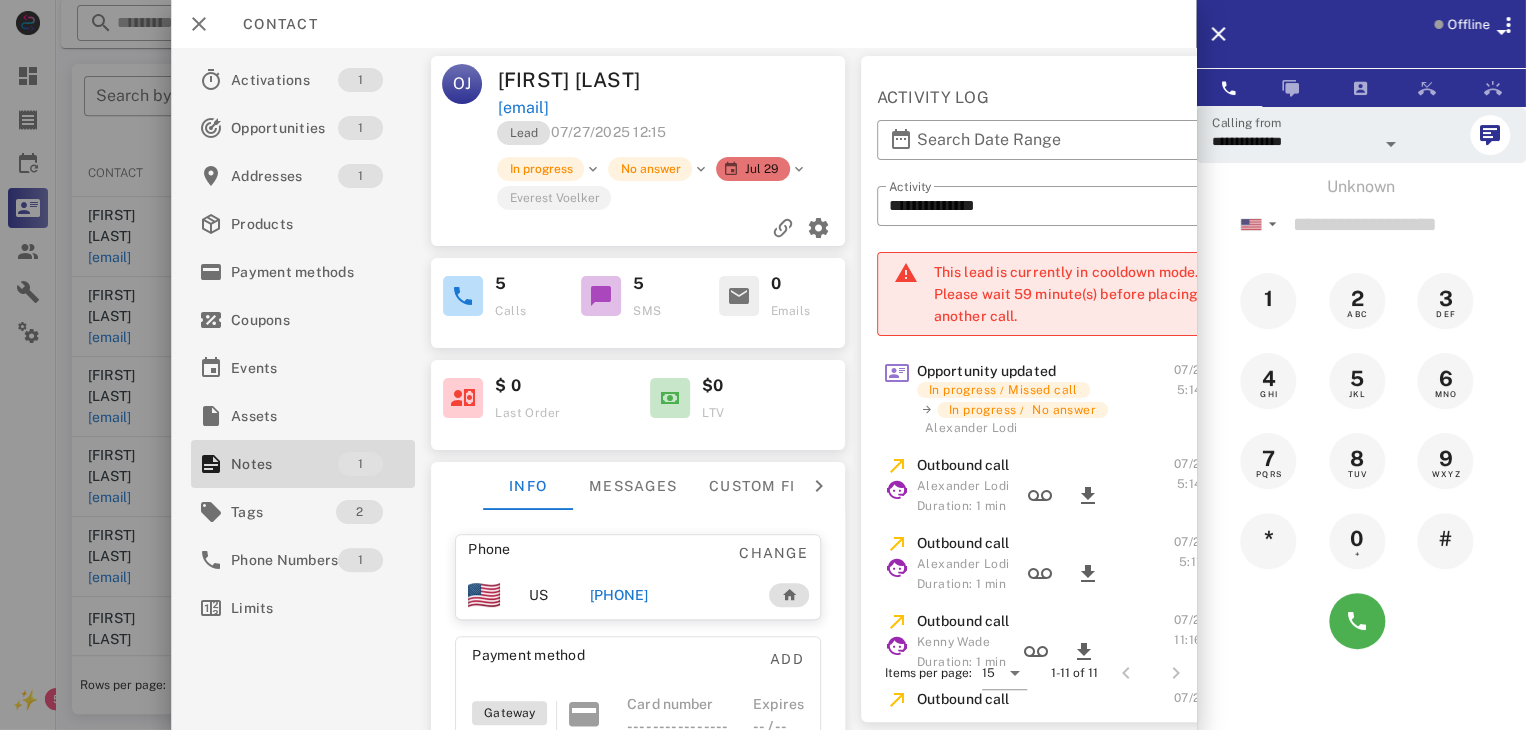 click at bounding box center [763, 365] 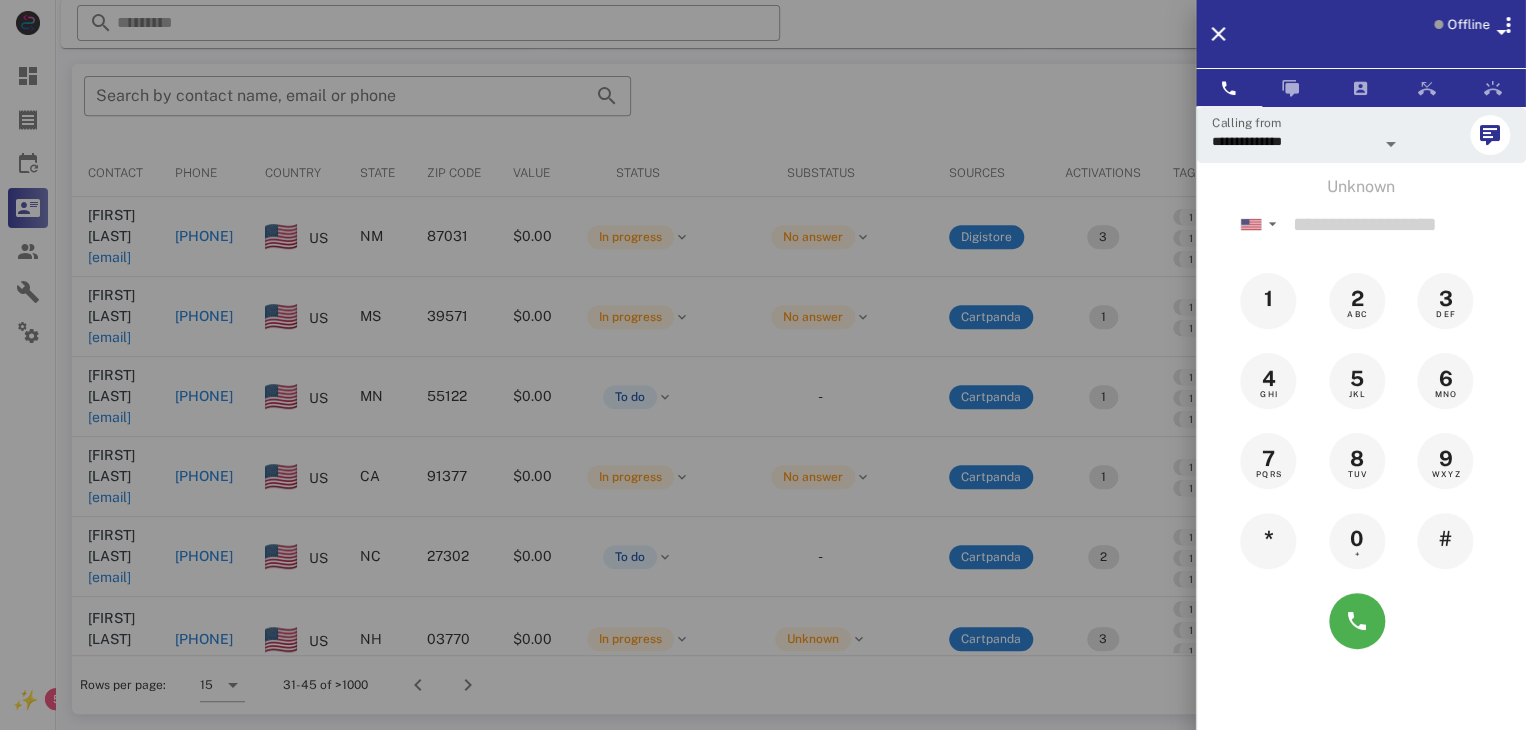 click at bounding box center [763, 365] 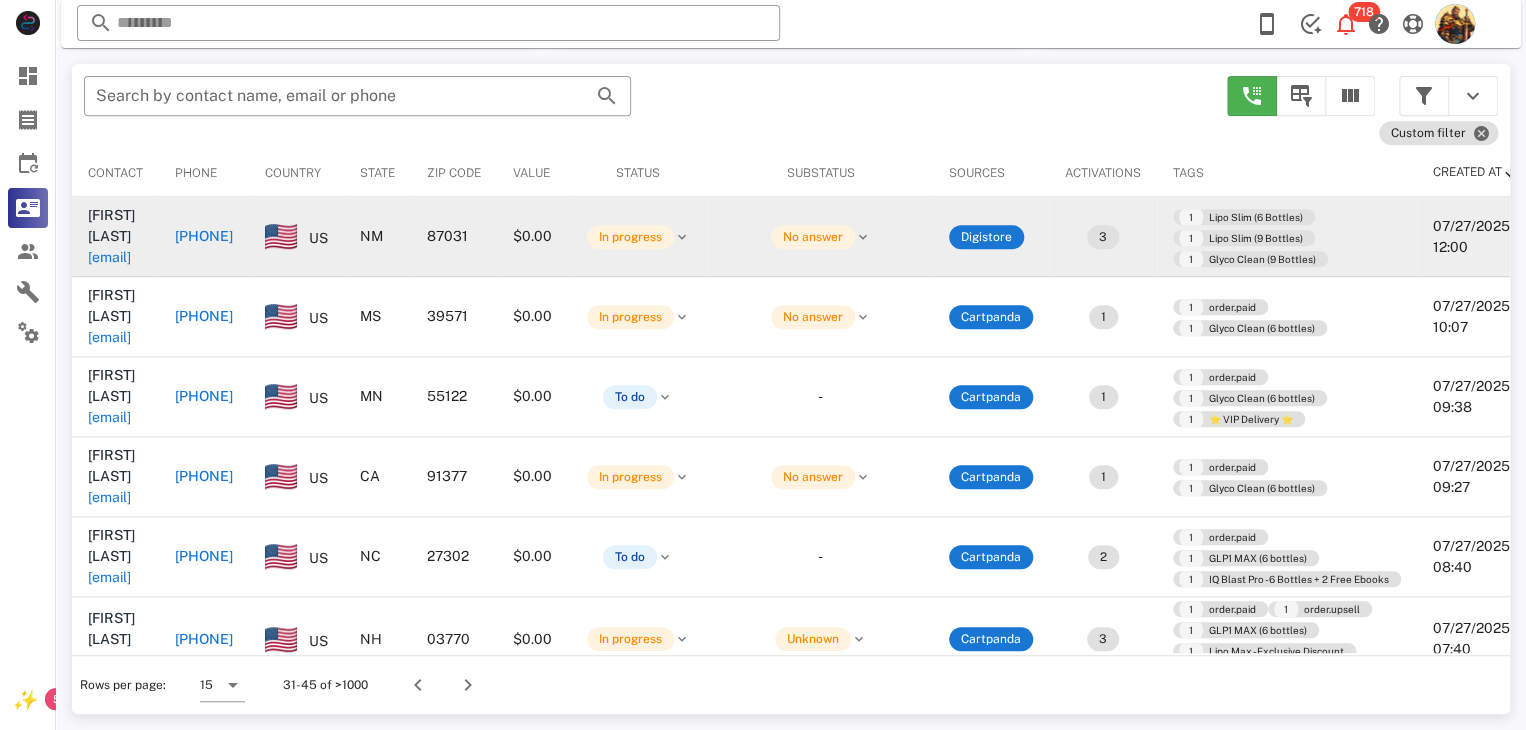 click on "glorybee1944@gmail.com" at bounding box center (109, 257) 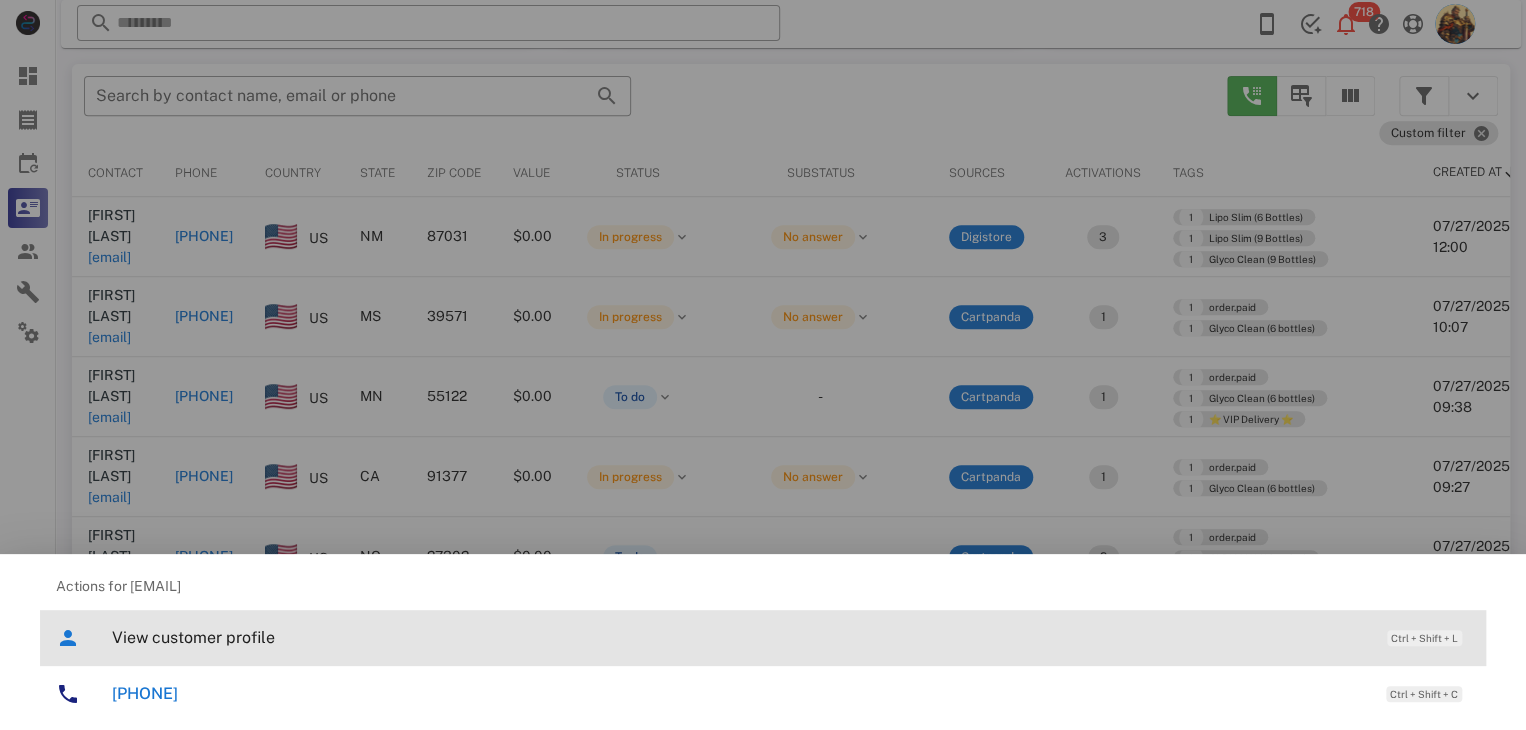 click on "View customer profile" at bounding box center [739, 637] 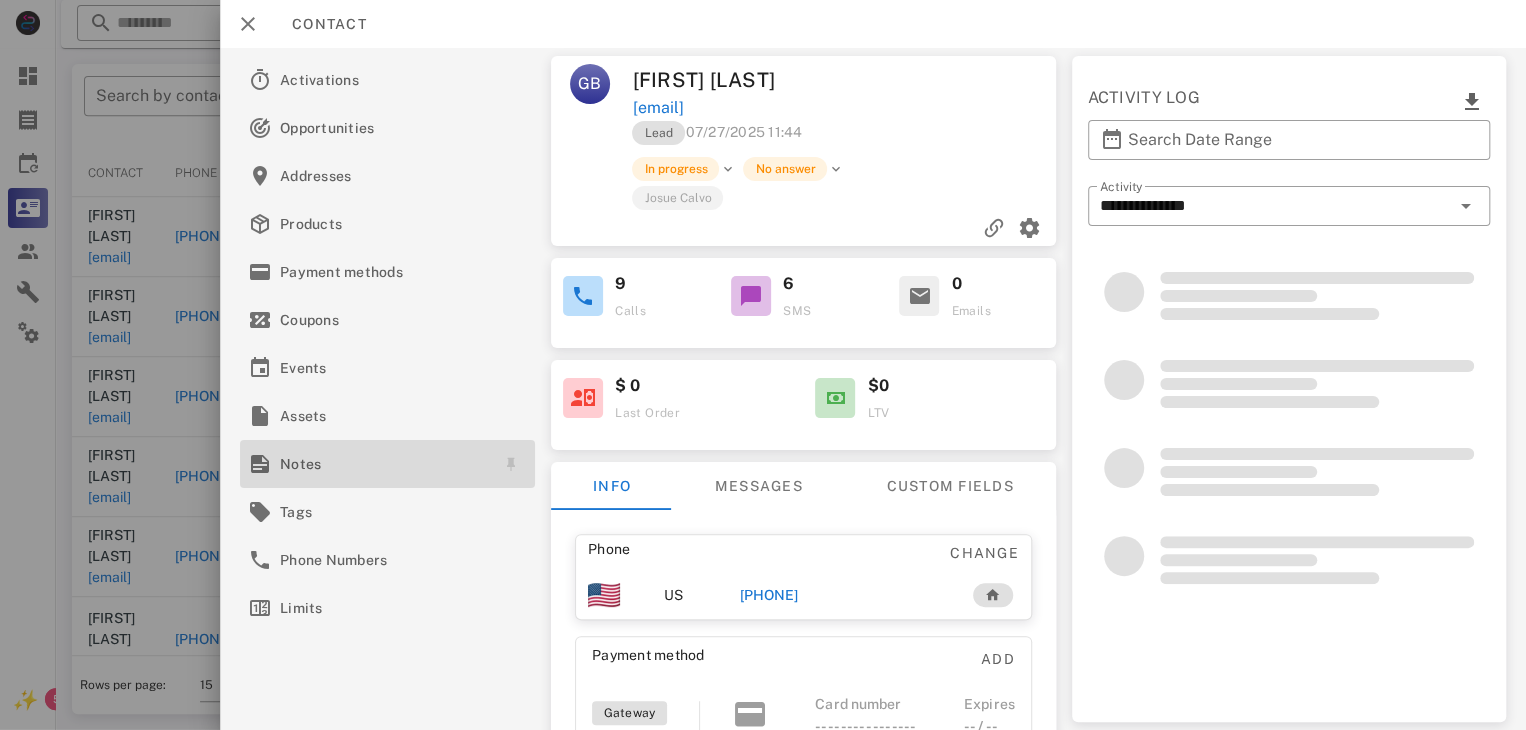 click on "Notes" at bounding box center [383, 464] 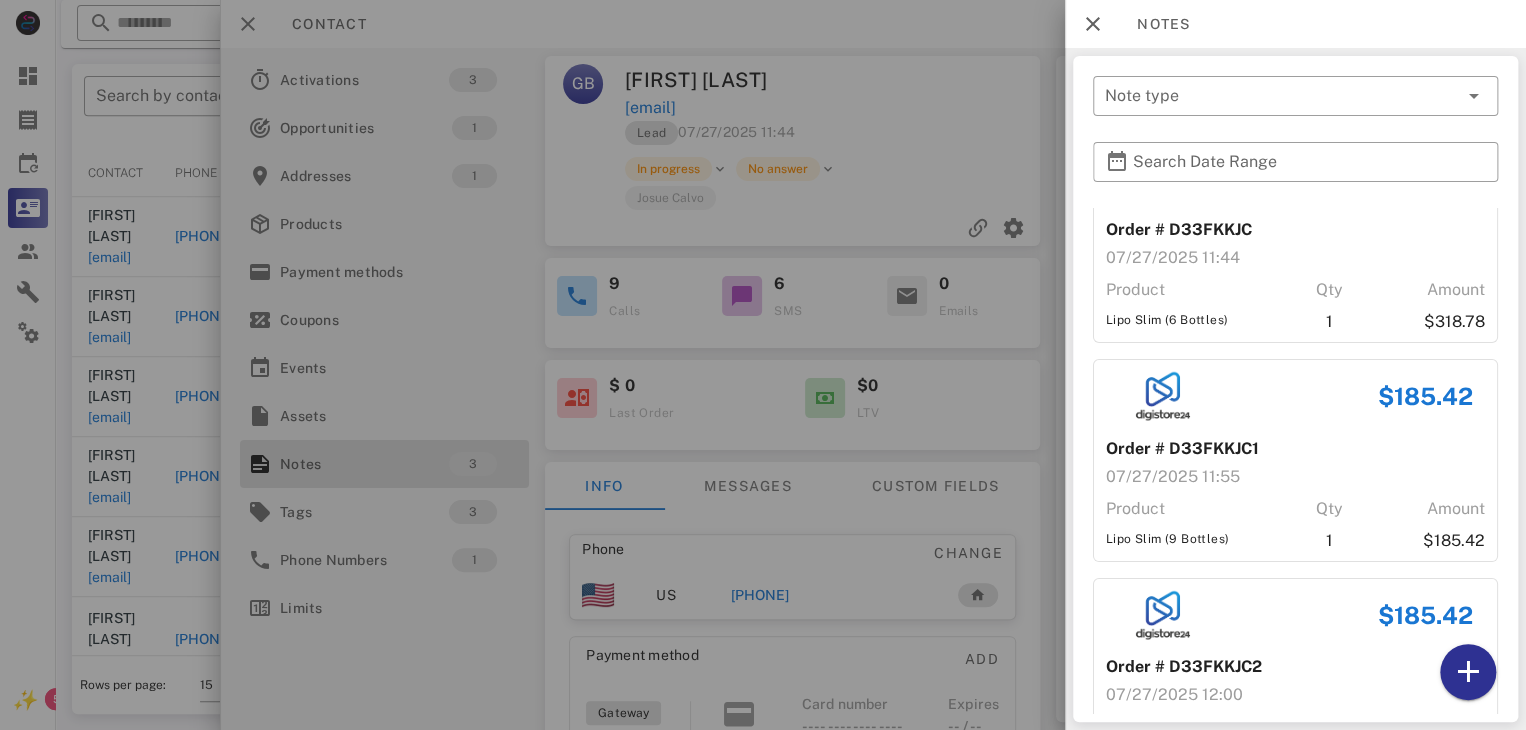 scroll, scrollTop: 157, scrollLeft: 0, axis: vertical 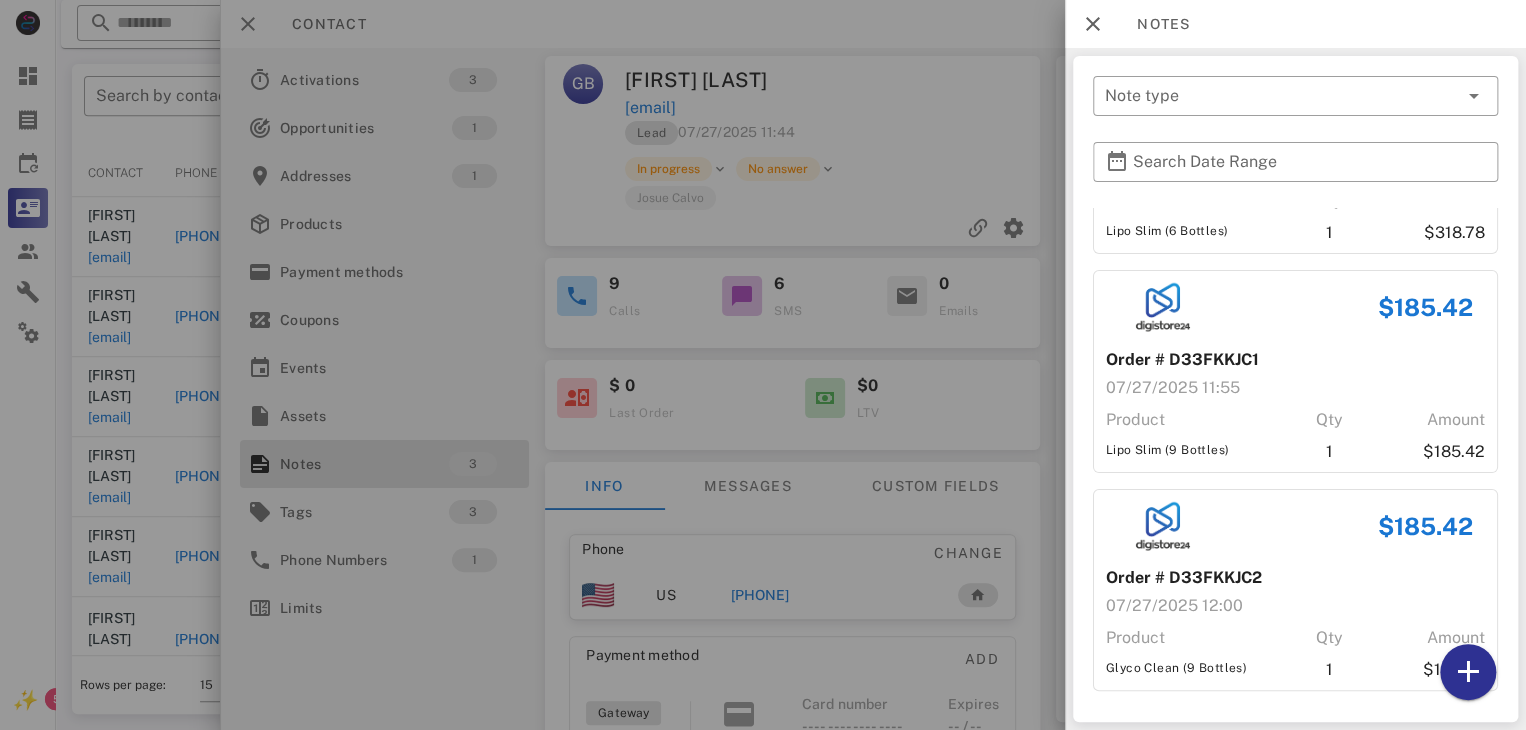 click at bounding box center [763, 365] 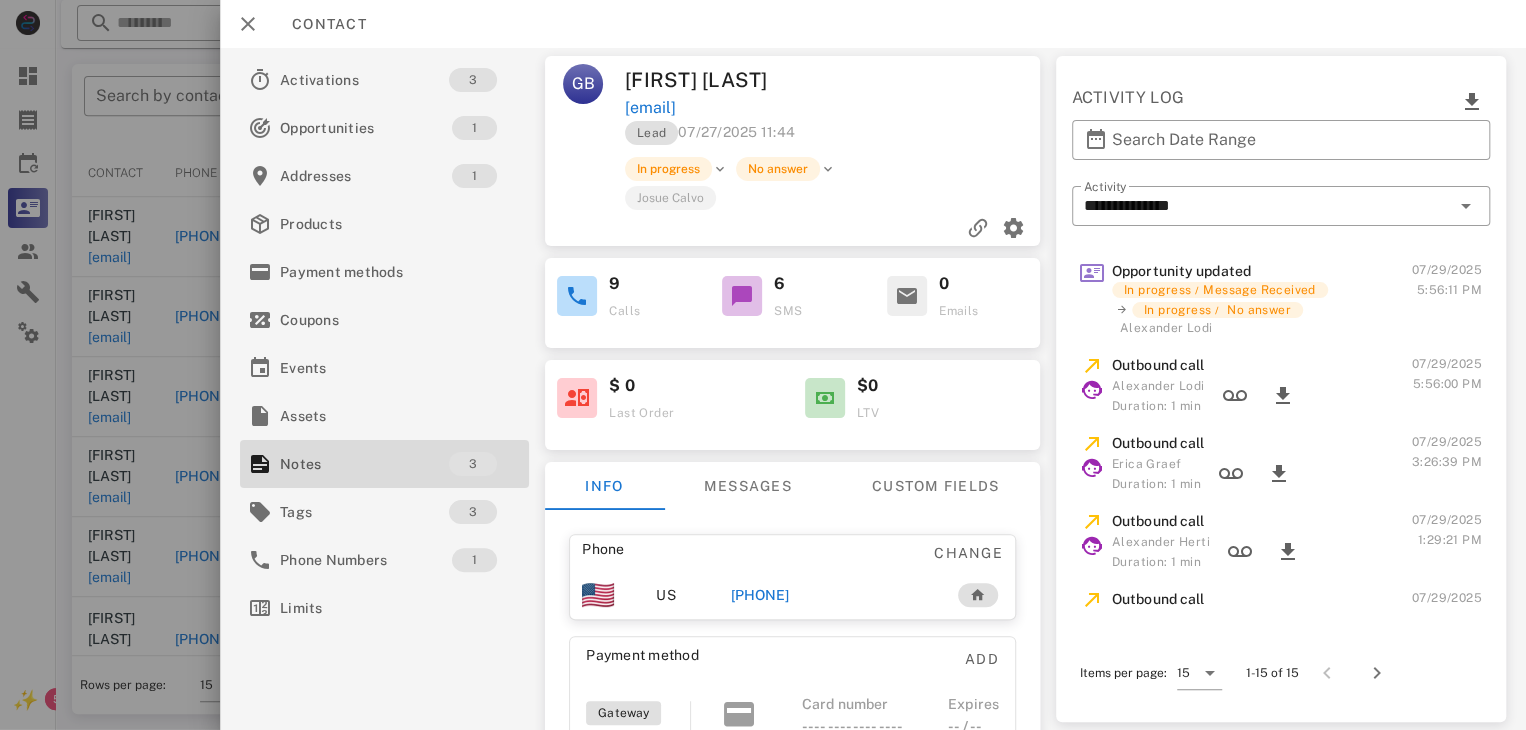 click on "+15052493741" at bounding box center [760, 595] 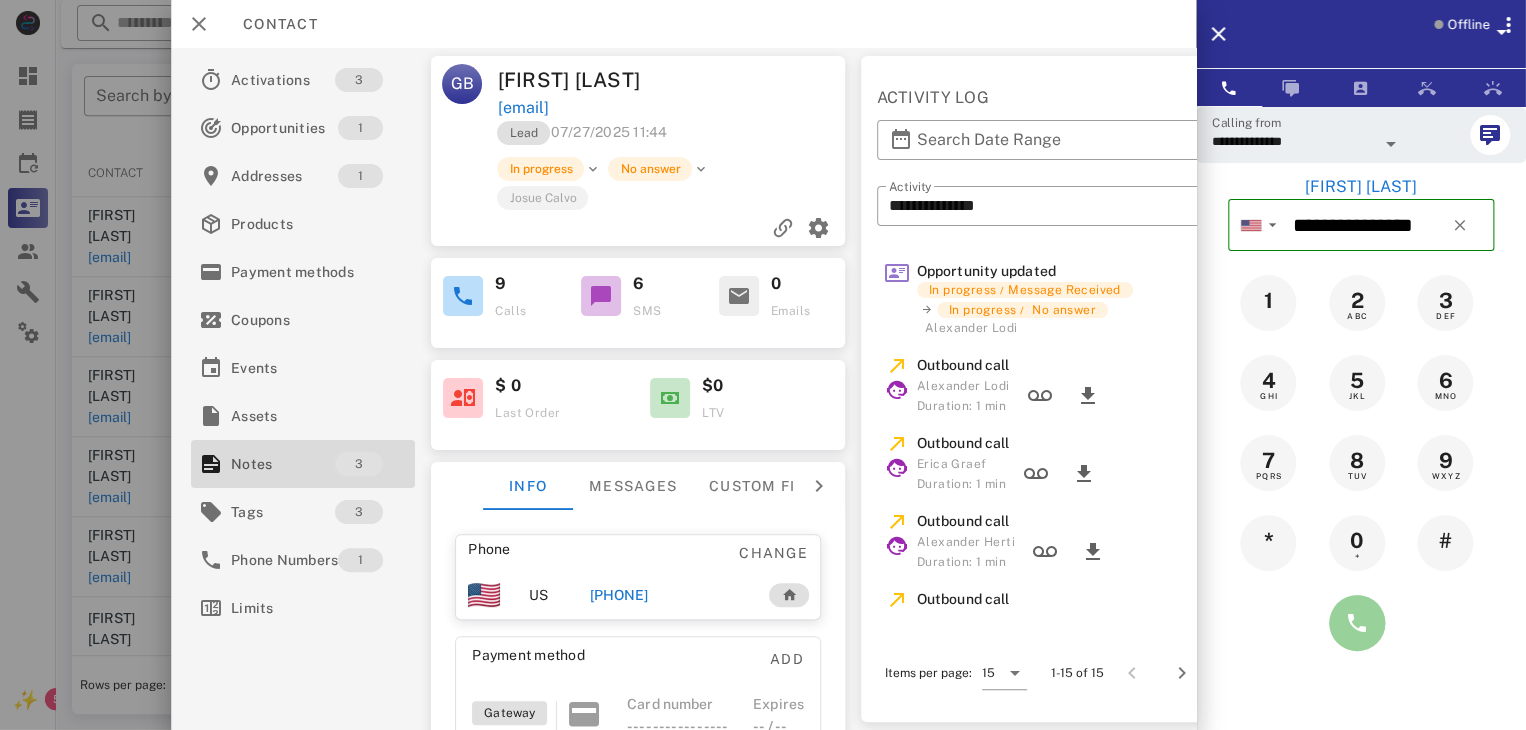 click at bounding box center (1357, 623) 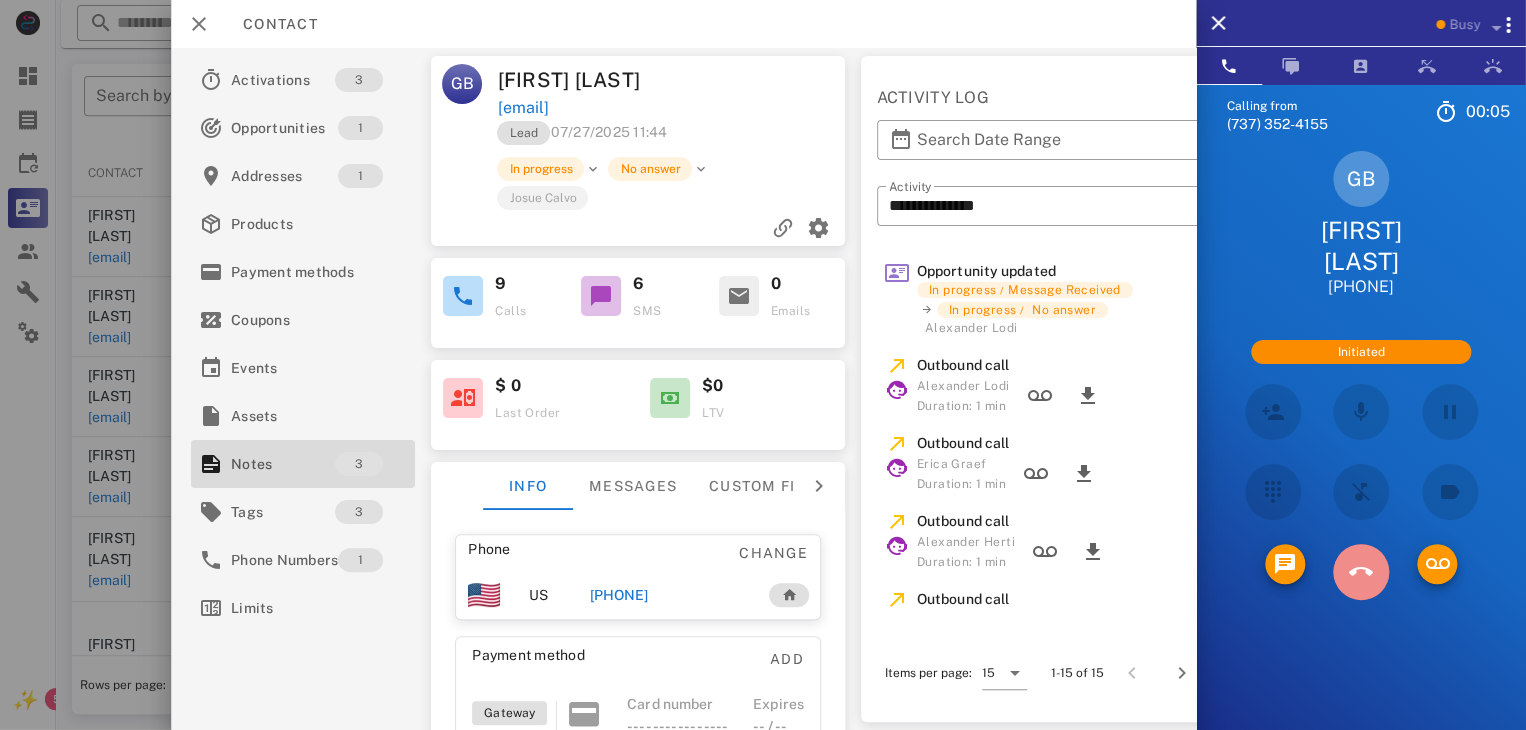click at bounding box center (1361, 572) 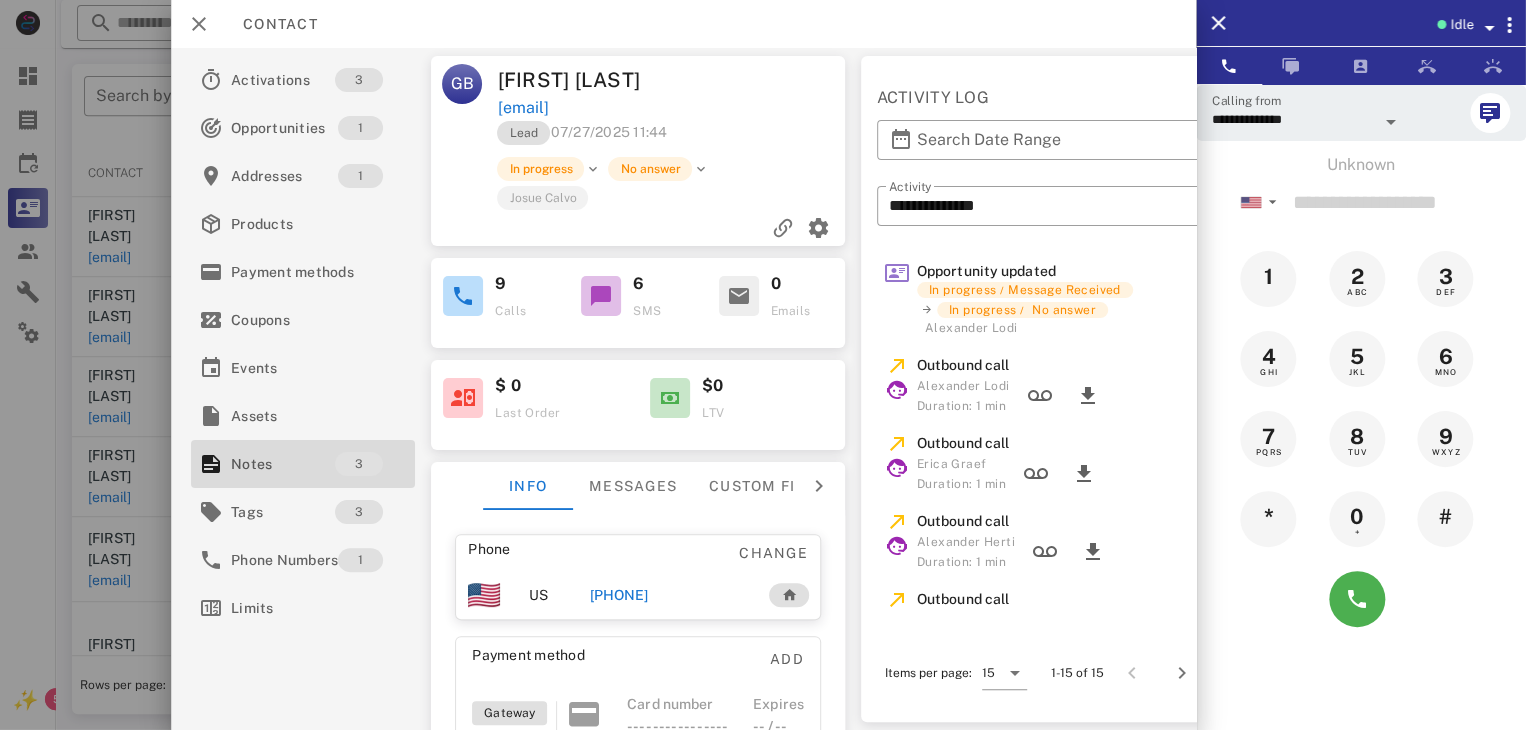 click at bounding box center [763, 365] 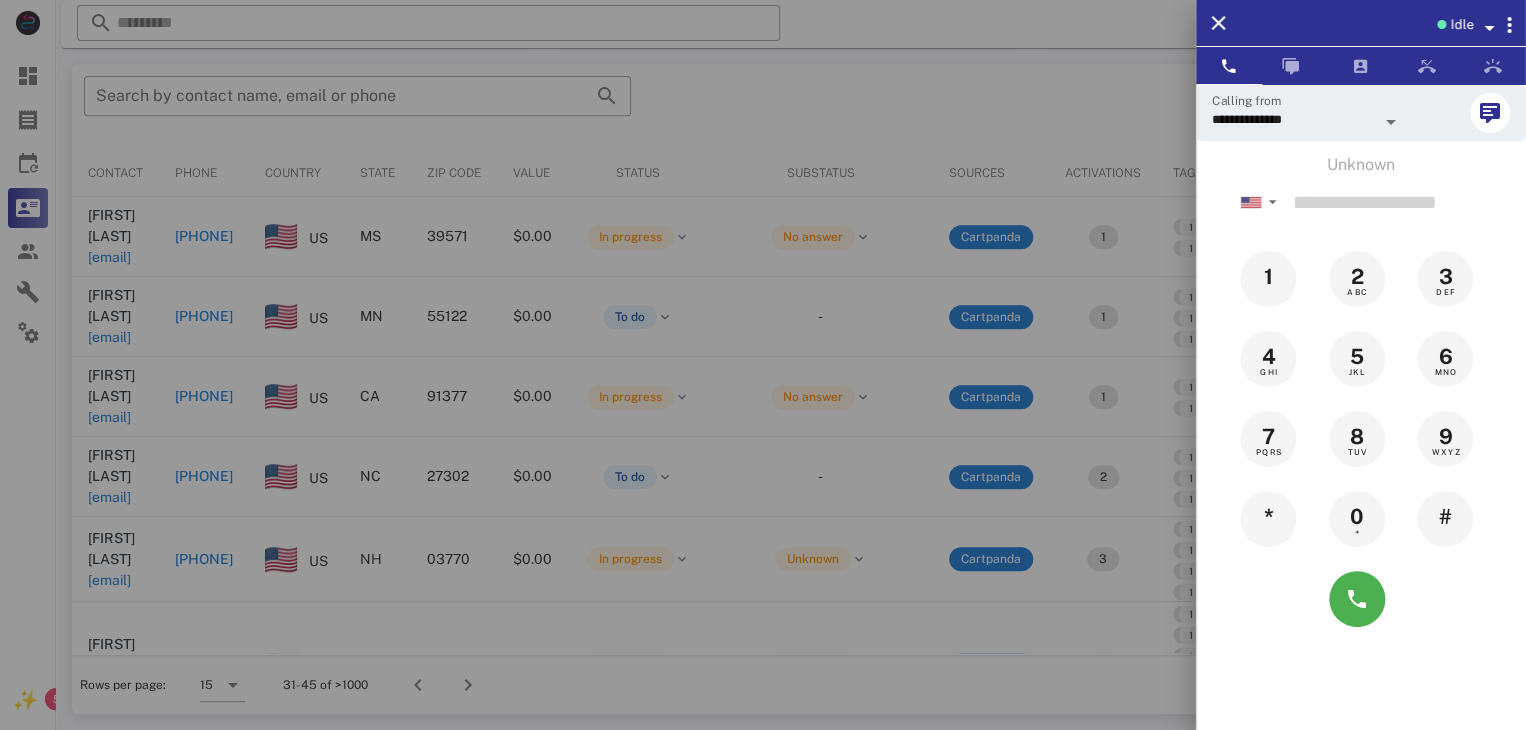 click at bounding box center [763, 365] 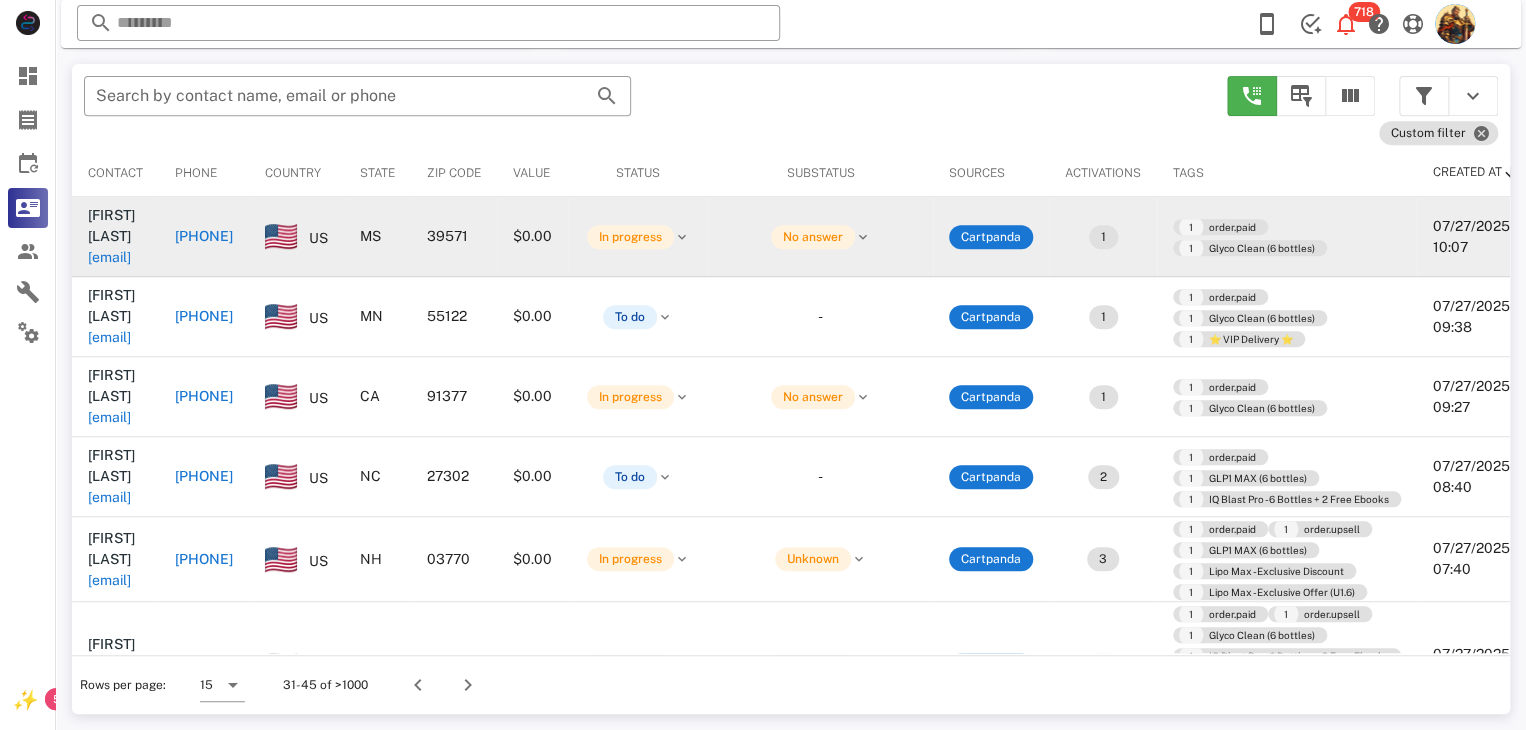 click on "coatspa@me.com" at bounding box center (109, 257) 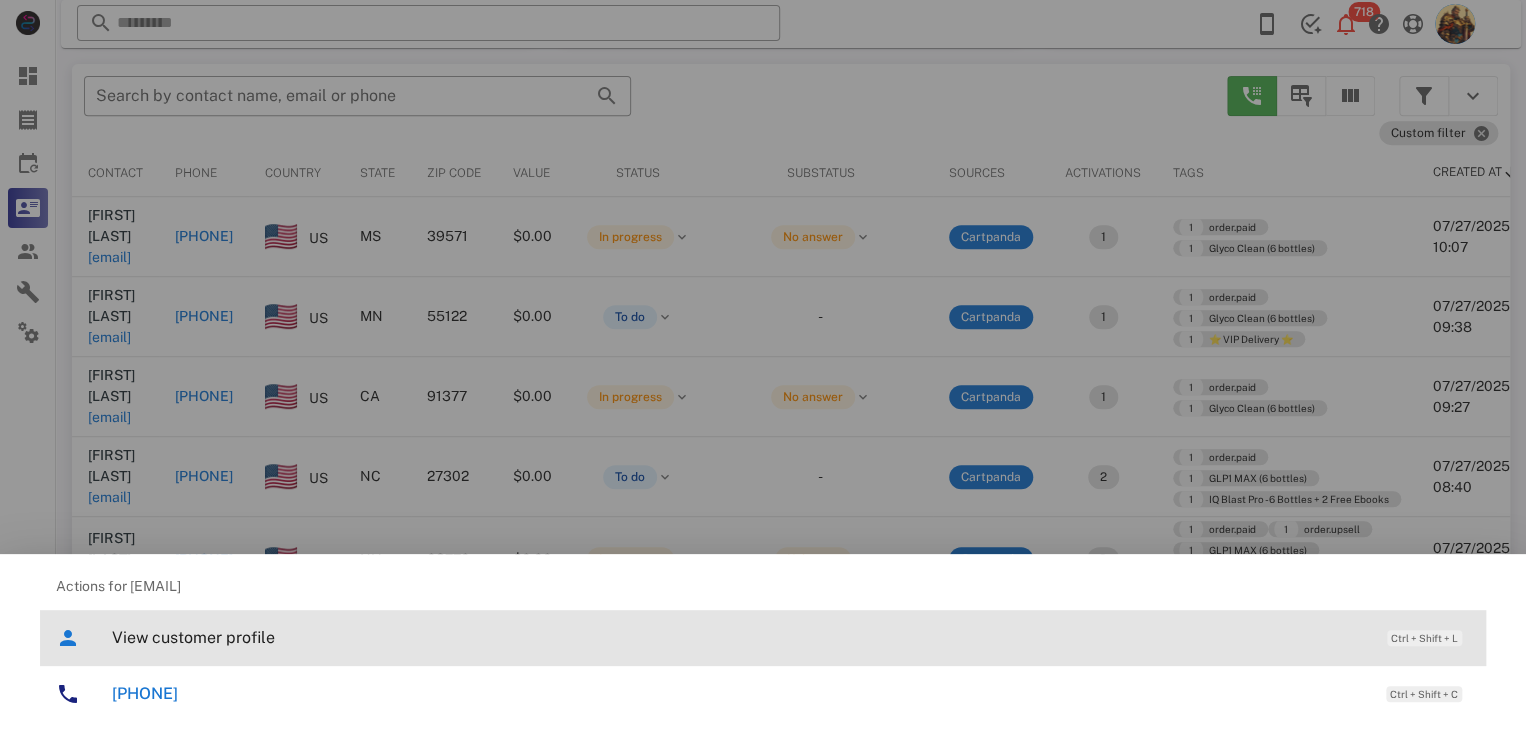 click on "View customer profile Ctrl + Shift + L" at bounding box center [791, 637] 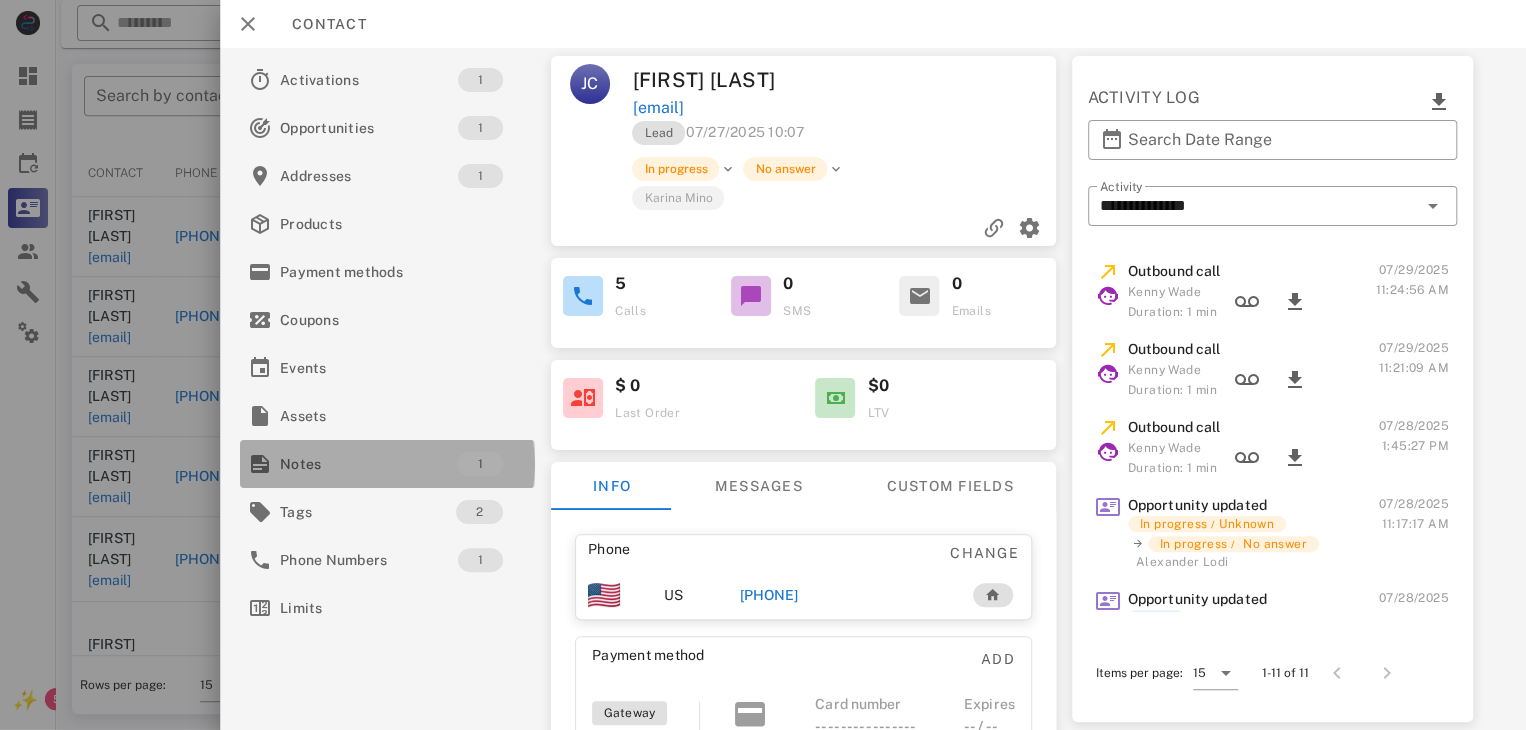 click on "Notes" at bounding box center (369, 464) 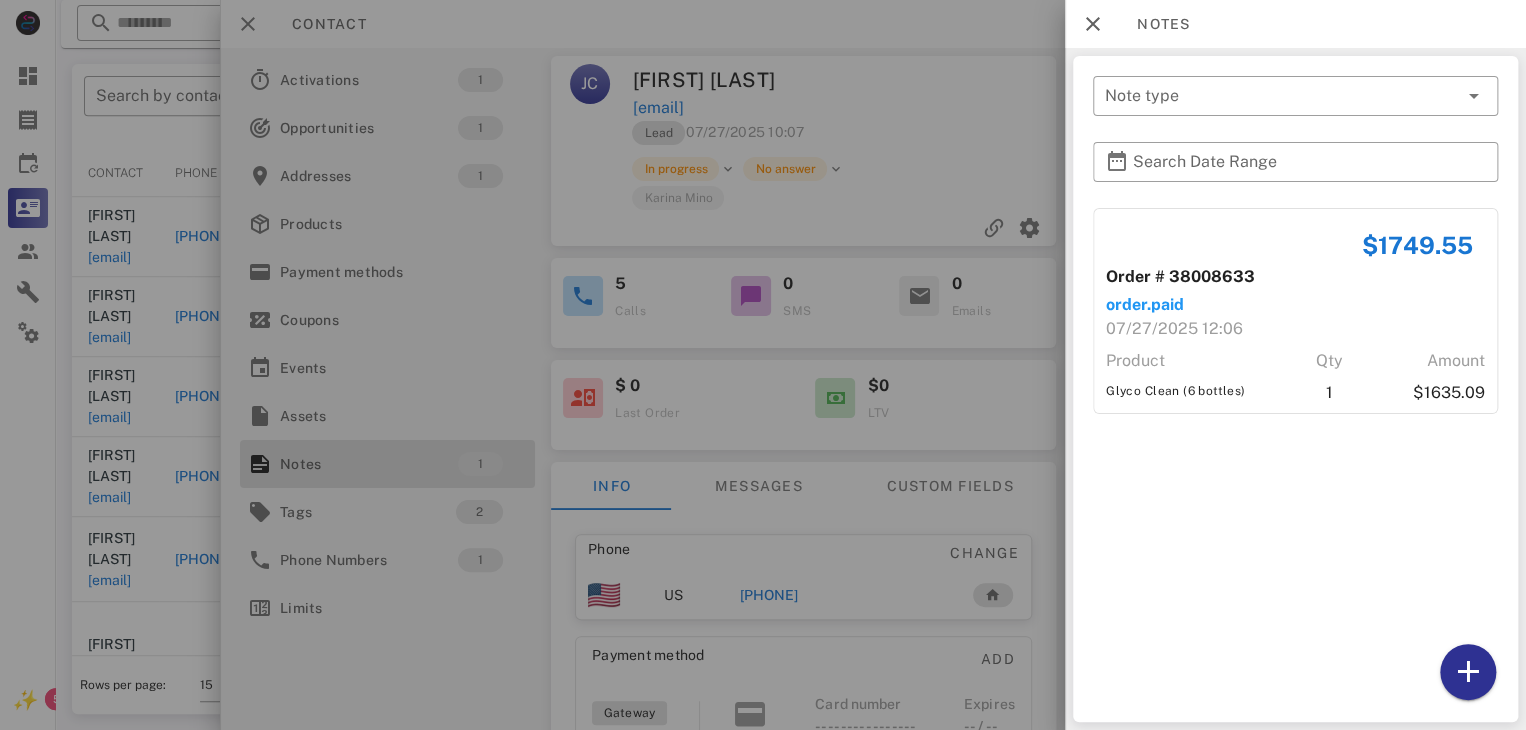 click at bounding box center [763, 365] 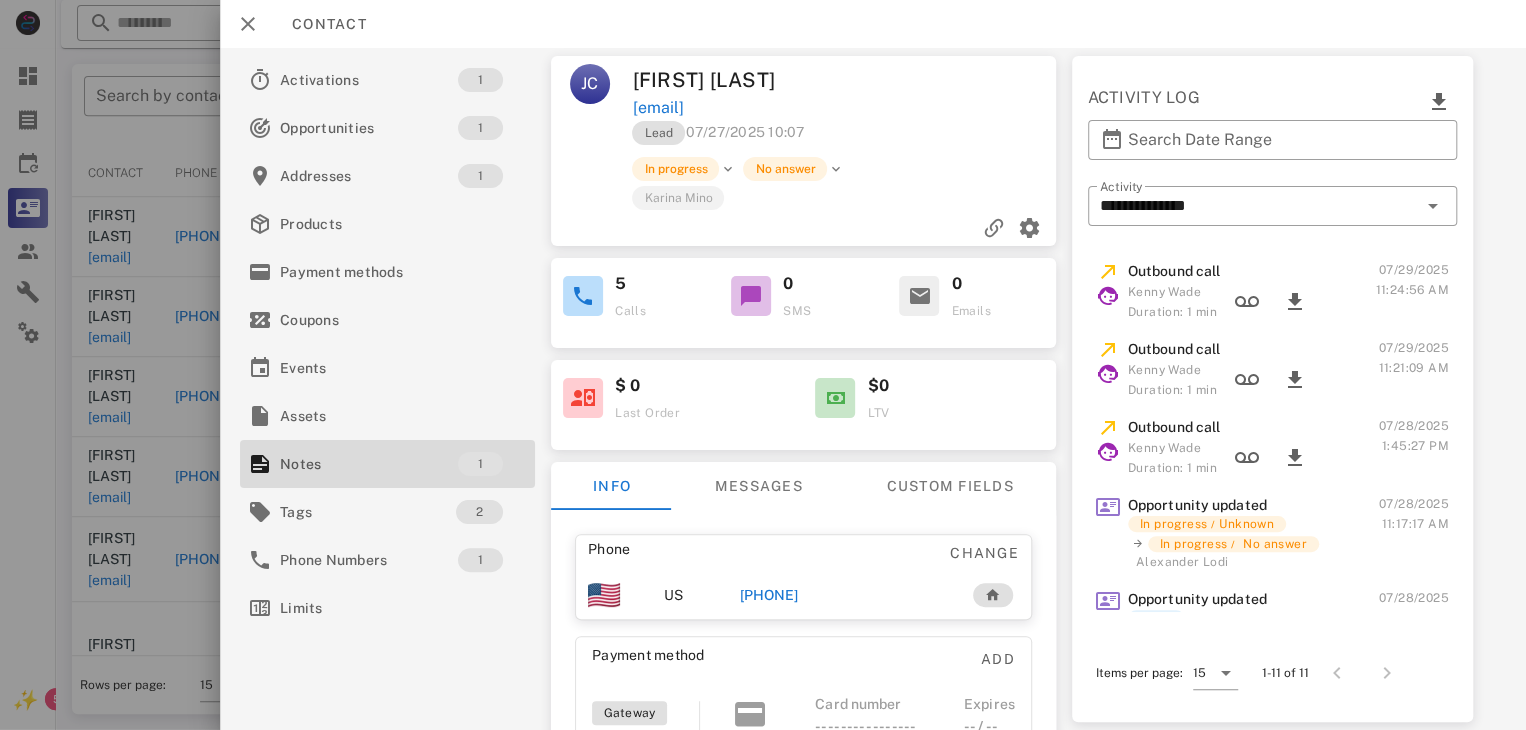 click on "+12282343929" at bounding box center [769, 595] 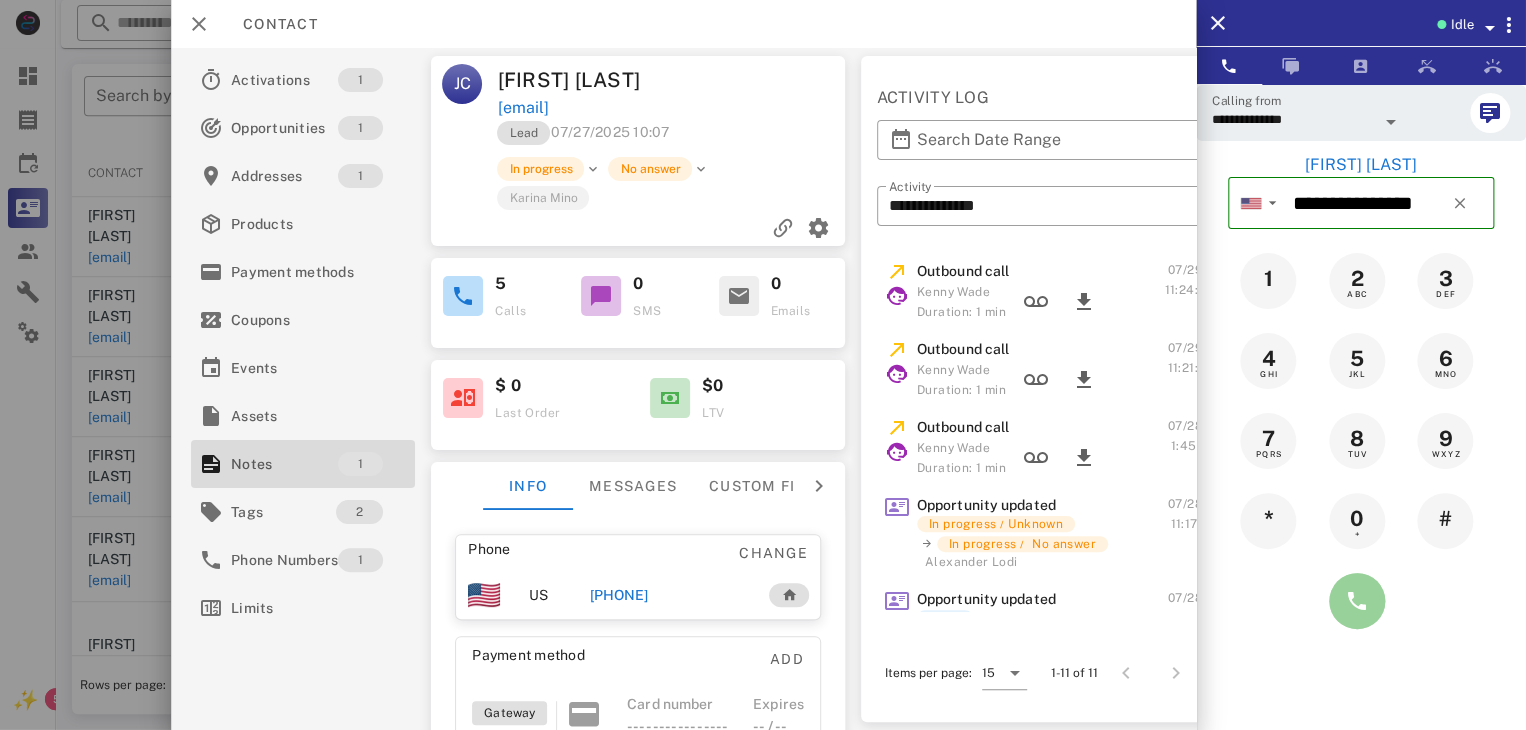 click at bounding box center (1357, 601) 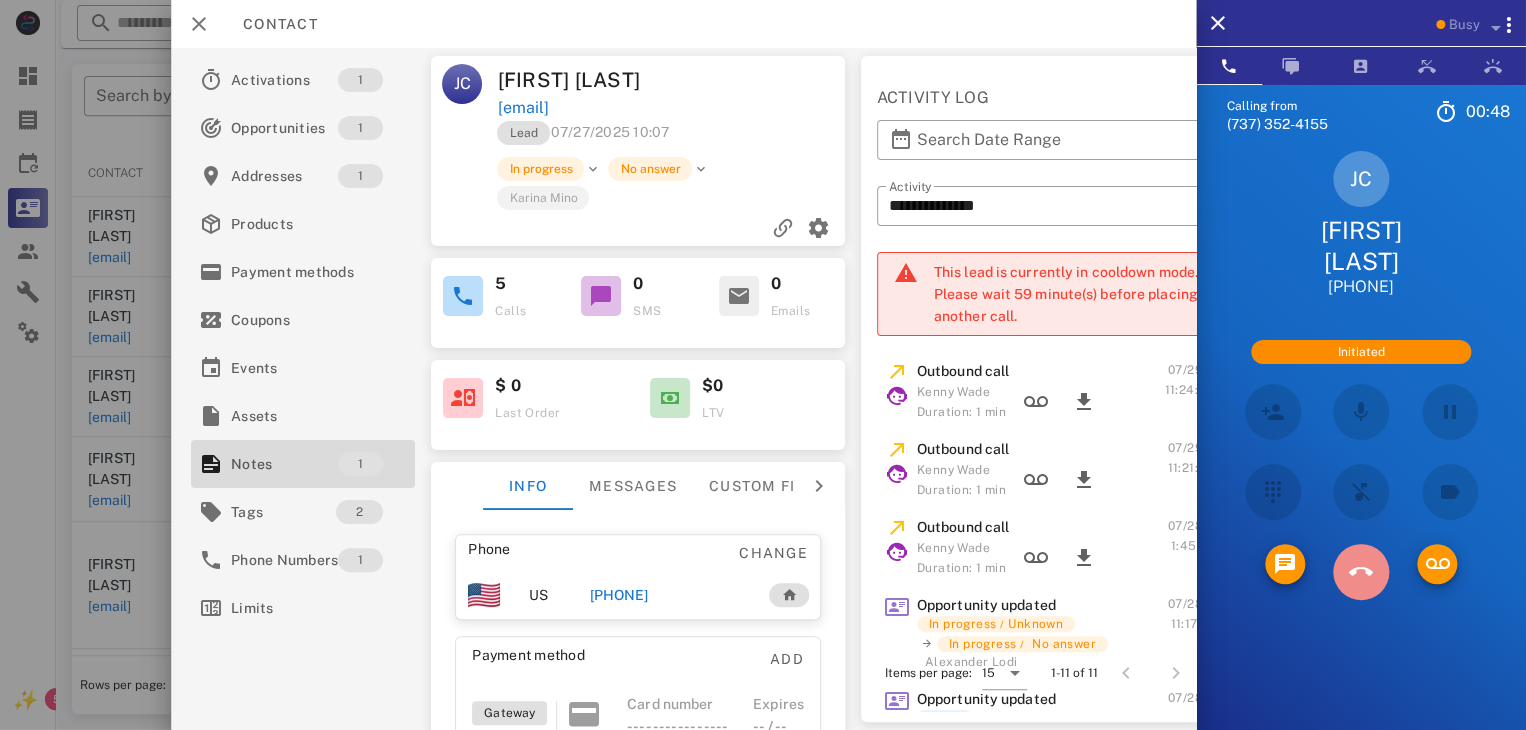 click at bounding box center [1361, 572] 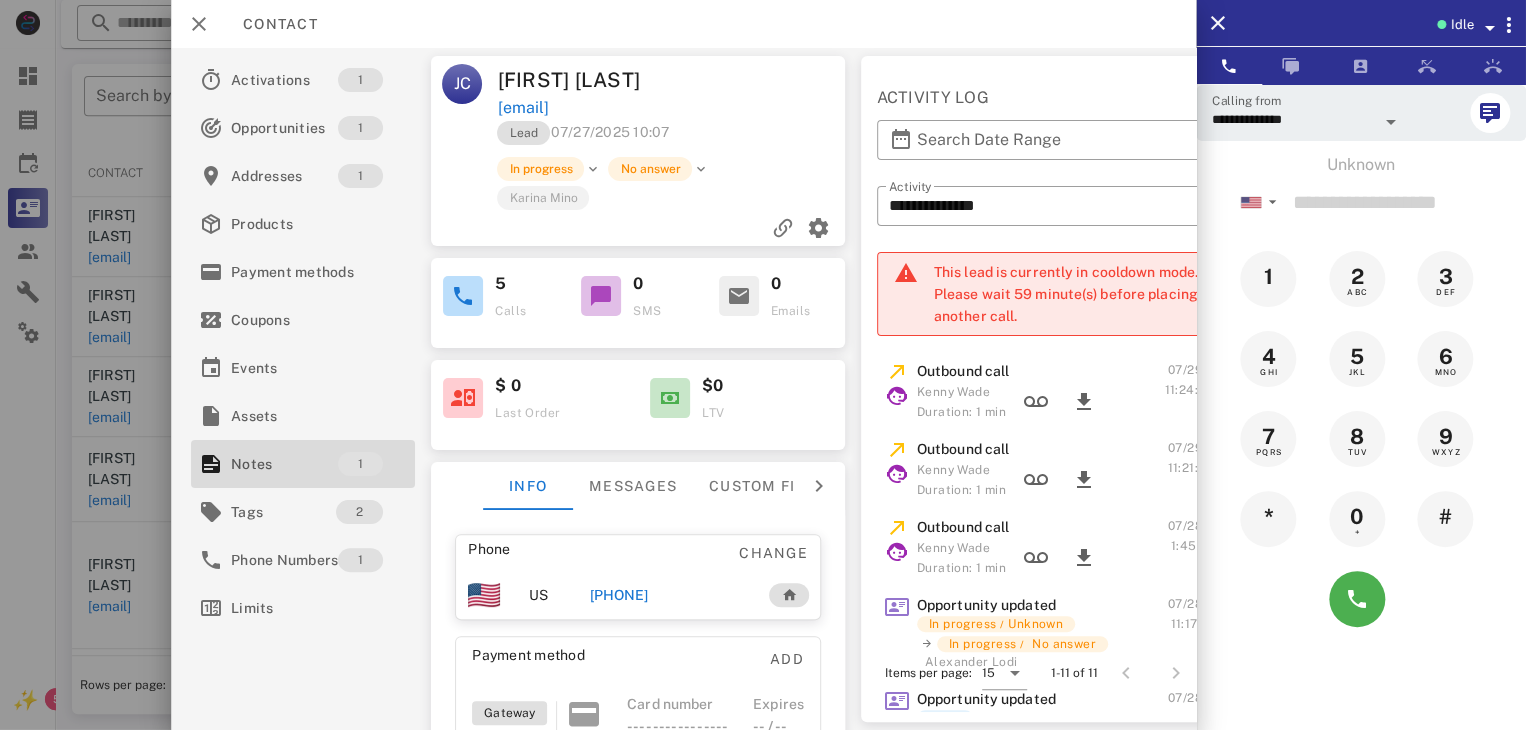 click at bounding box center (763, 365) 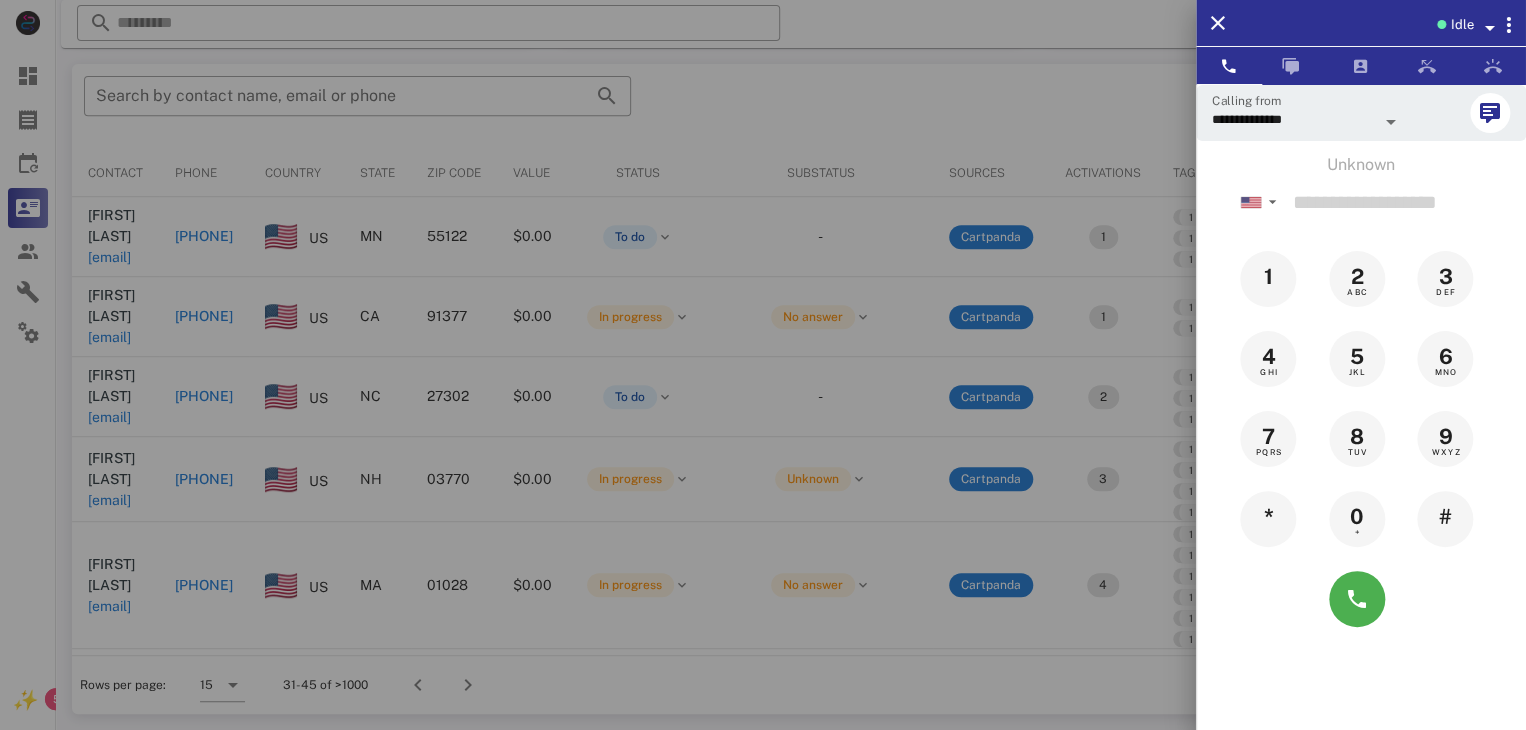 click at bounding box center [763, 365] 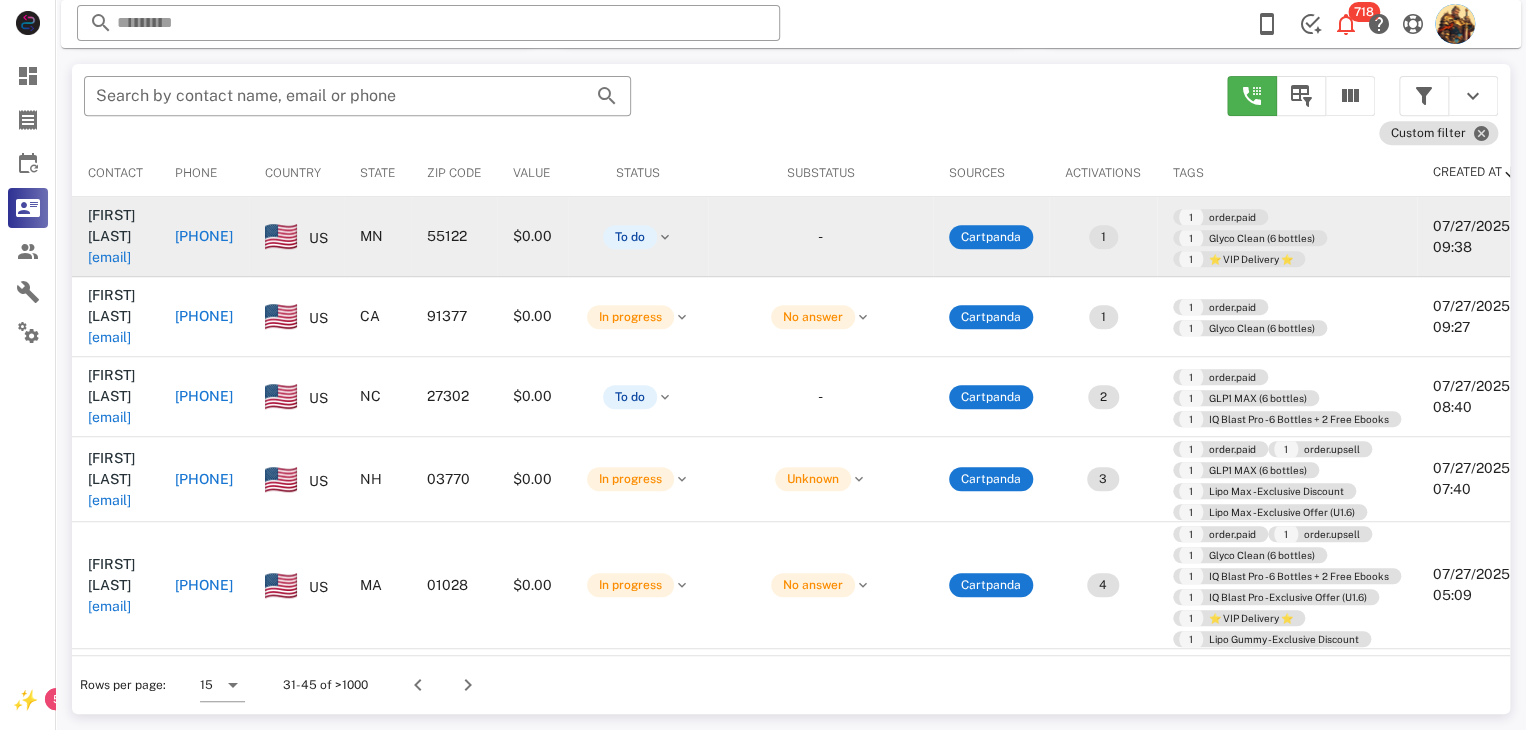 click on "timber2042@aol.com" at bounding box center (109, 257) 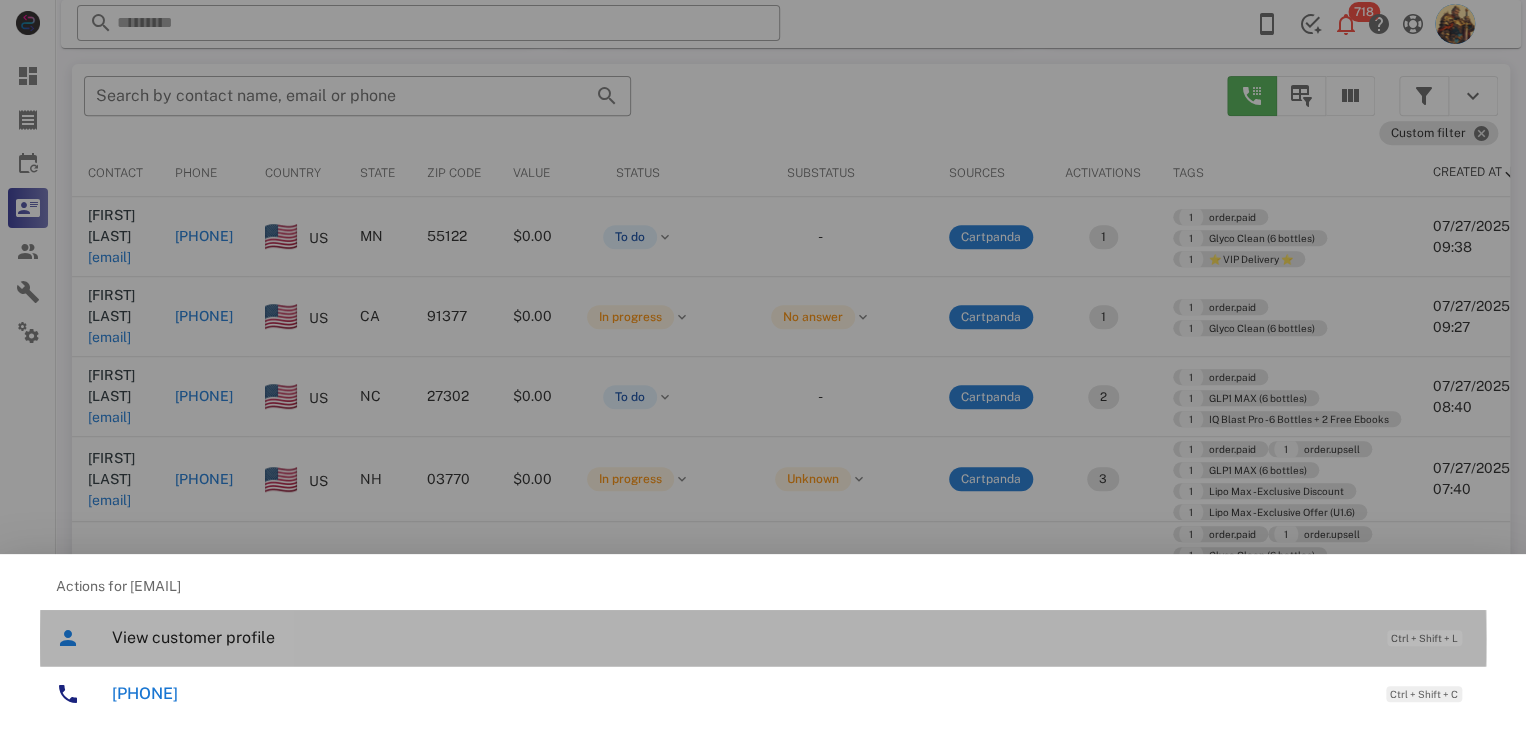 click on "View customer profile" at bounding box center [739, 637] 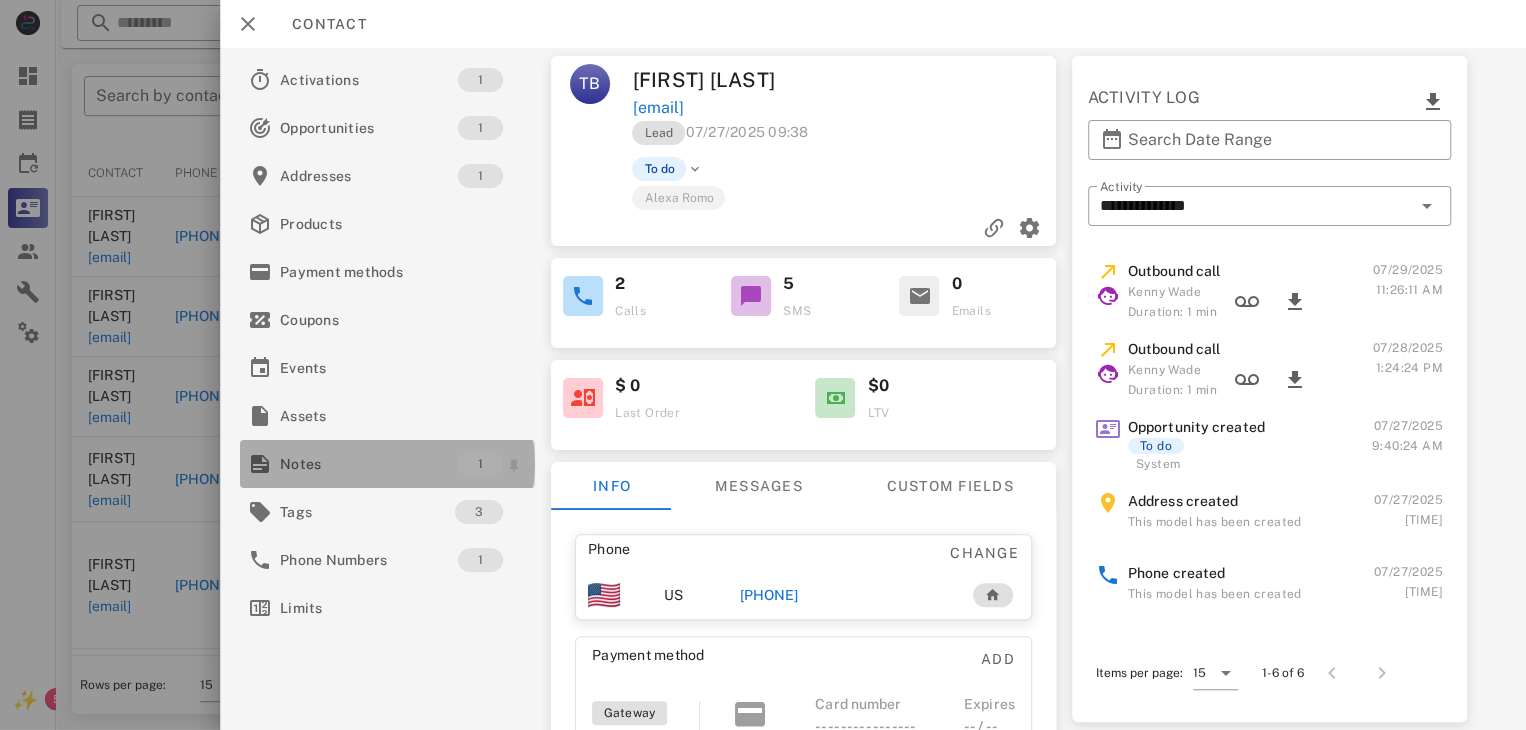 click on "Notes" at bounding box center [369, 464] 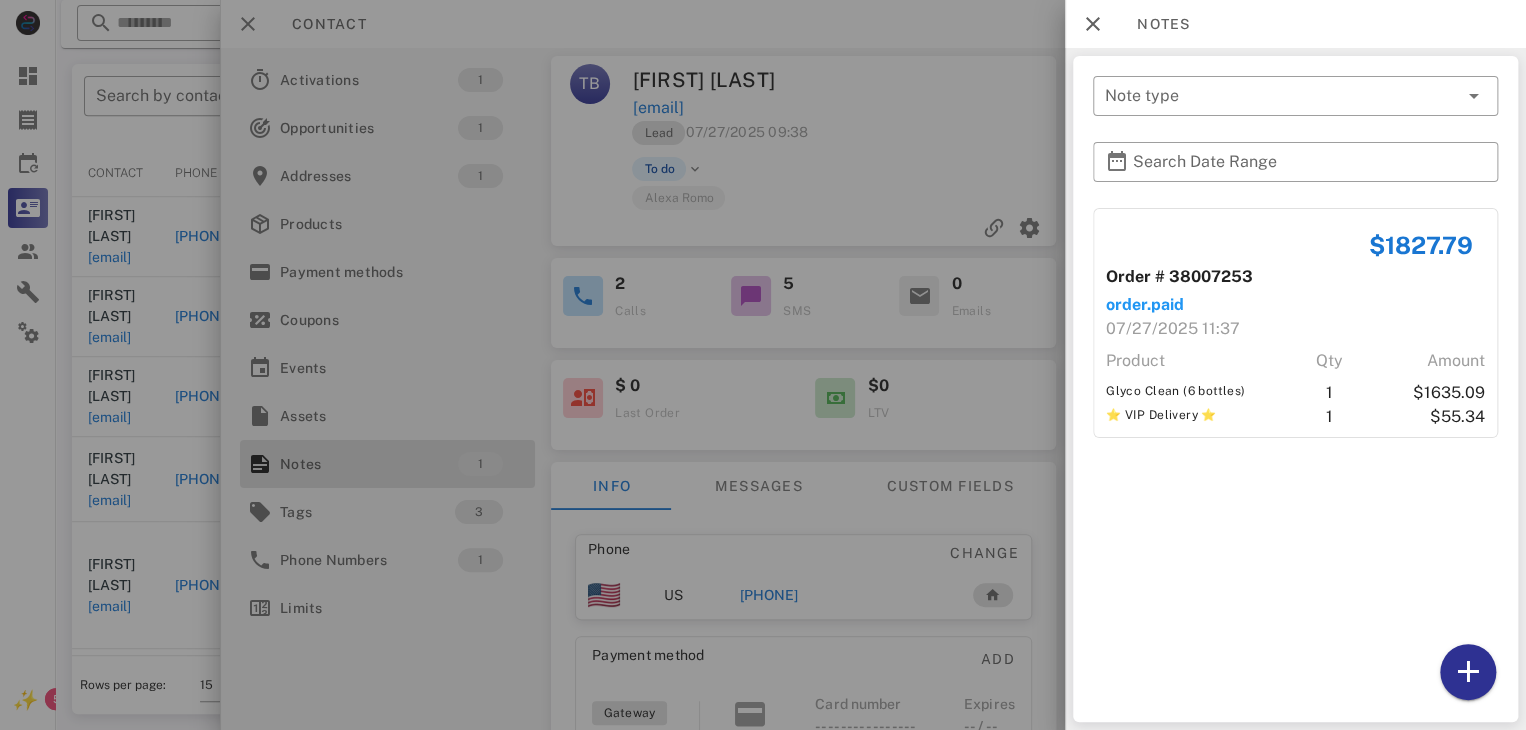 click at bounding box center [763, 365] 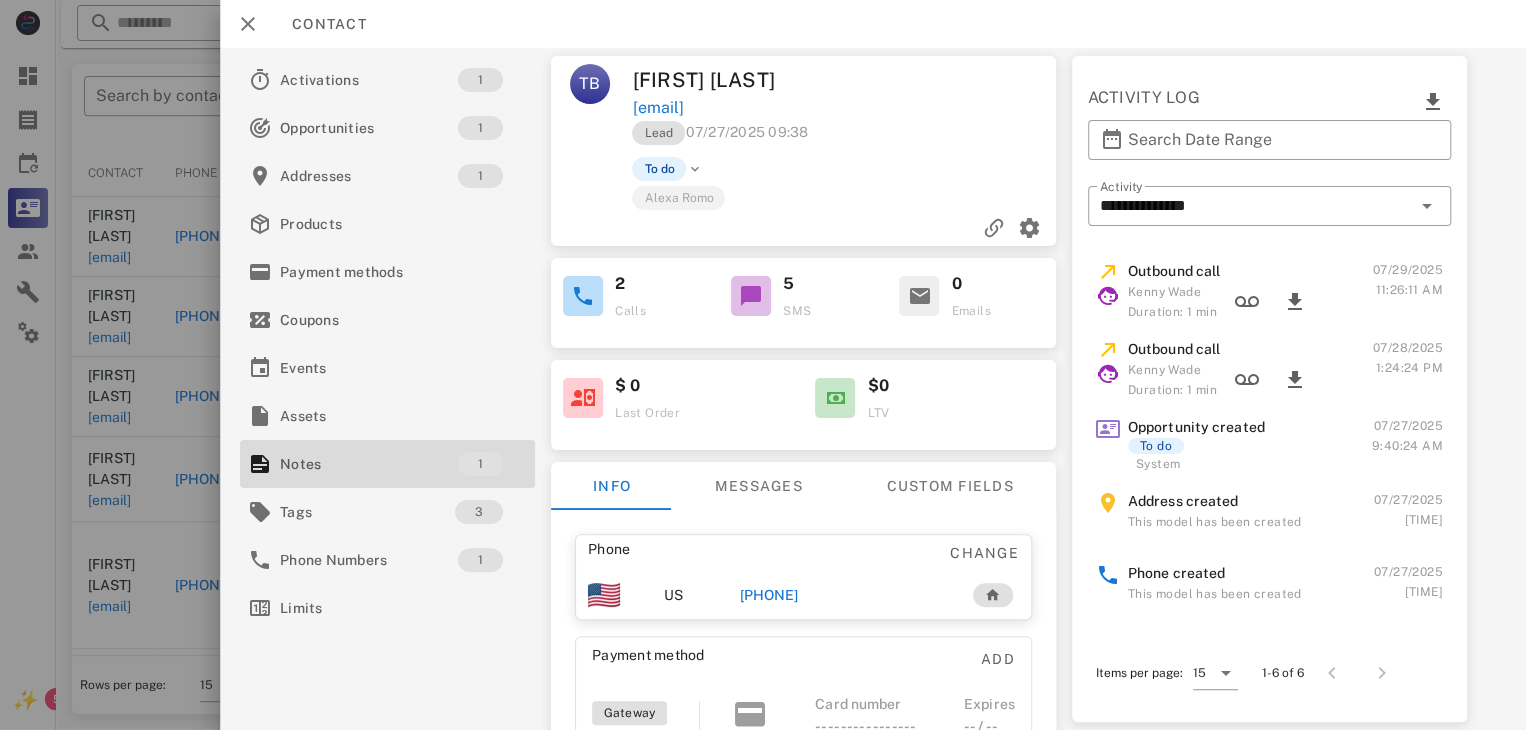 click on "+16123851180" at bounding box center [769, 595] 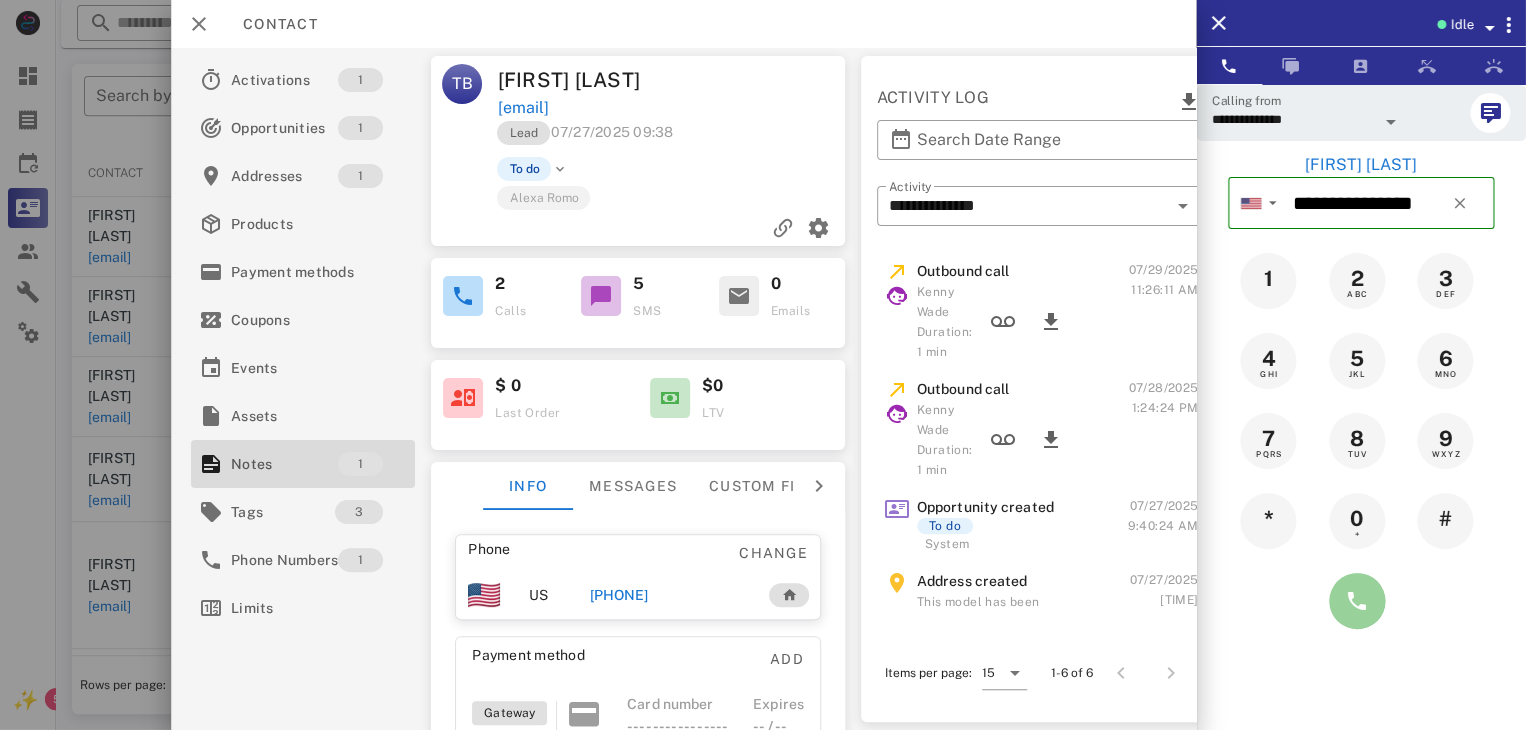click at bounding box center [1357, 601] 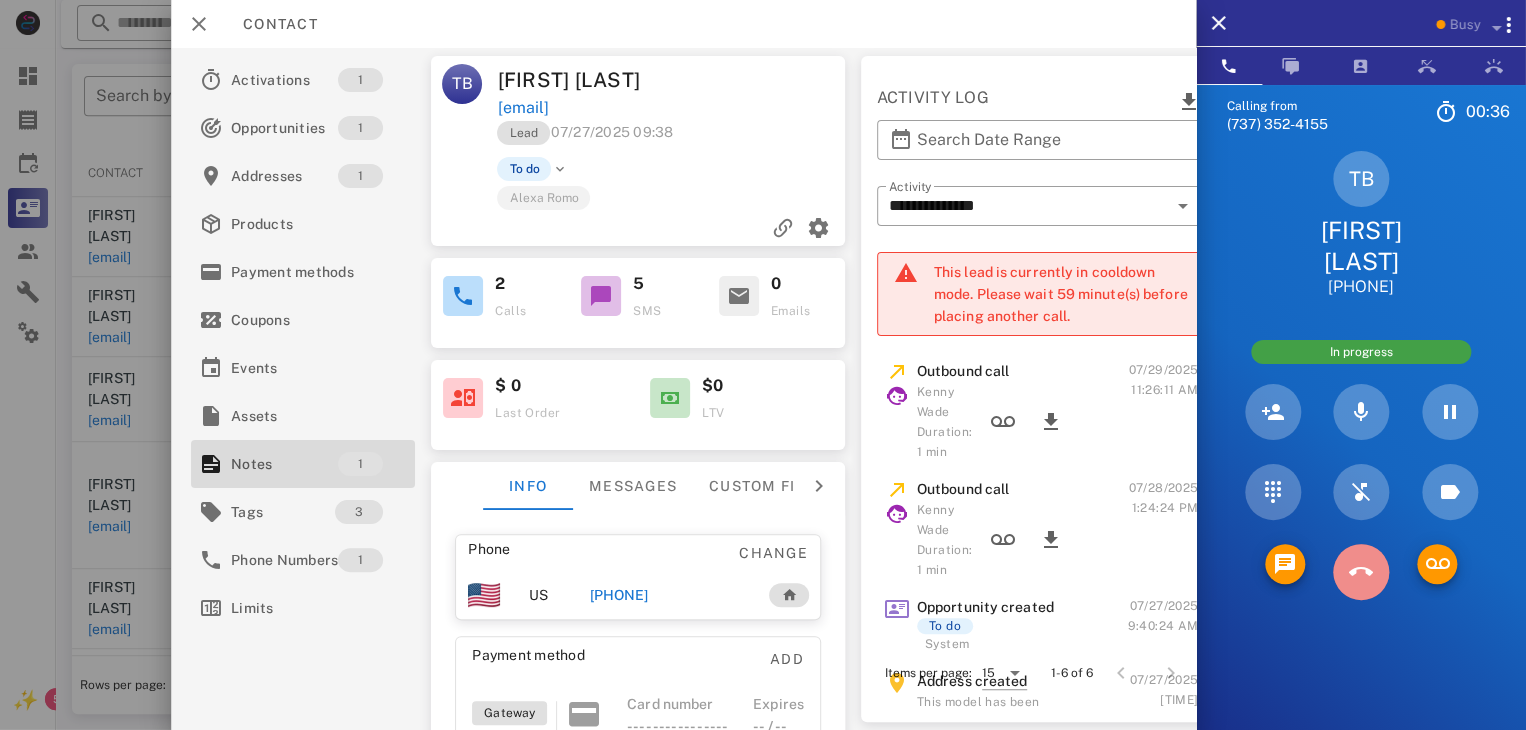 click at bounding box center [1361, 572] 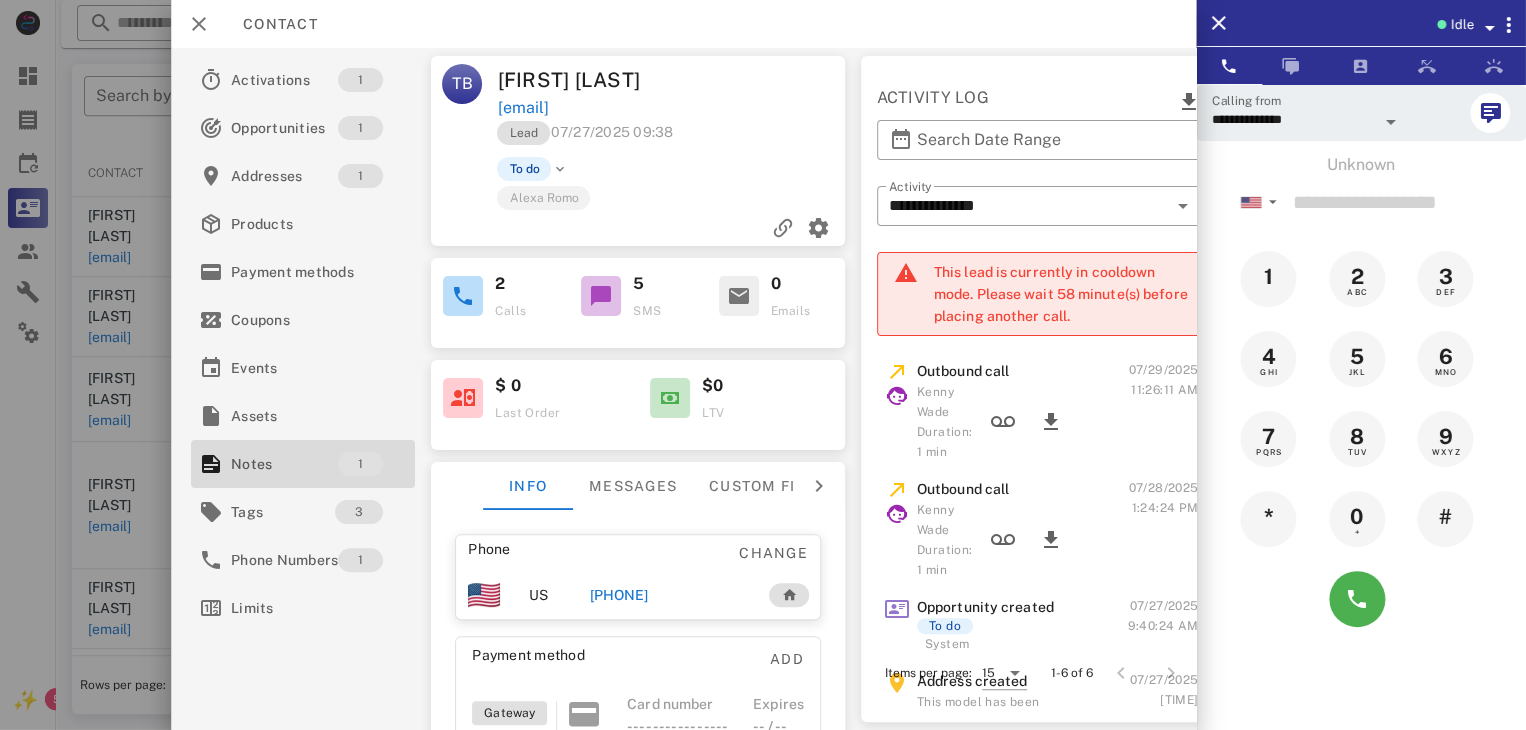 click on "+16123851180" at bounding box center [618, 595] 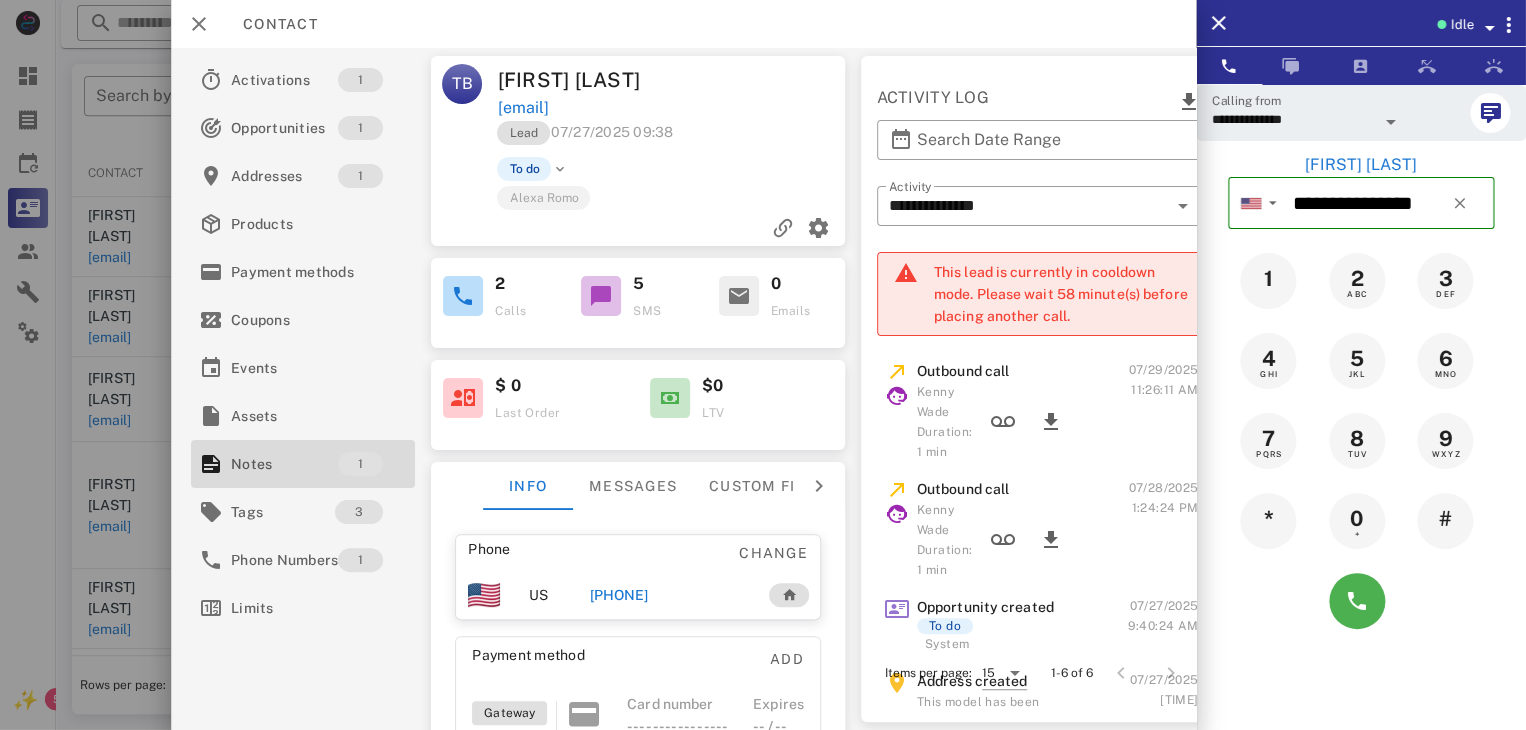 click on "+16123851180" at bounding box center [618, 595] 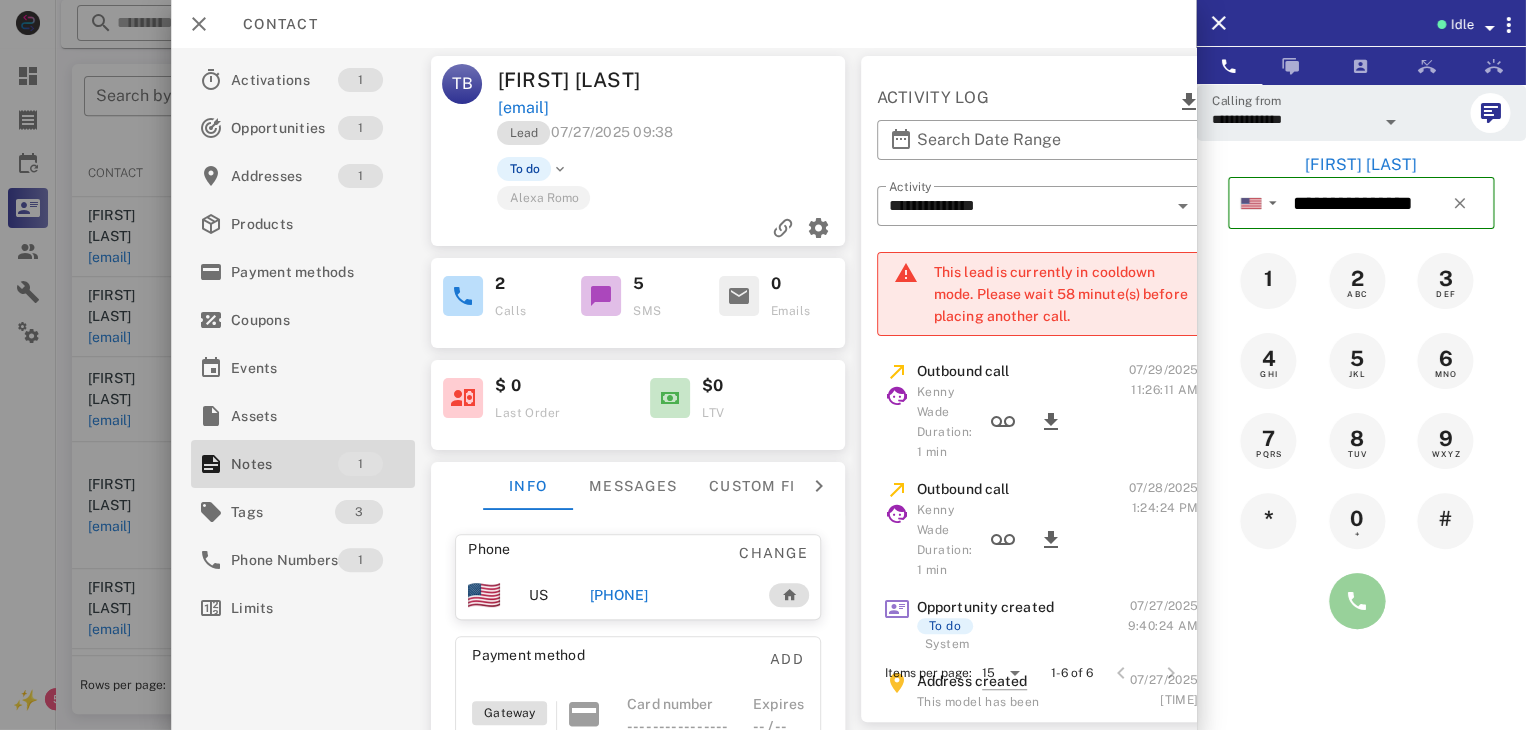 click at bounding box center [1357, 601] 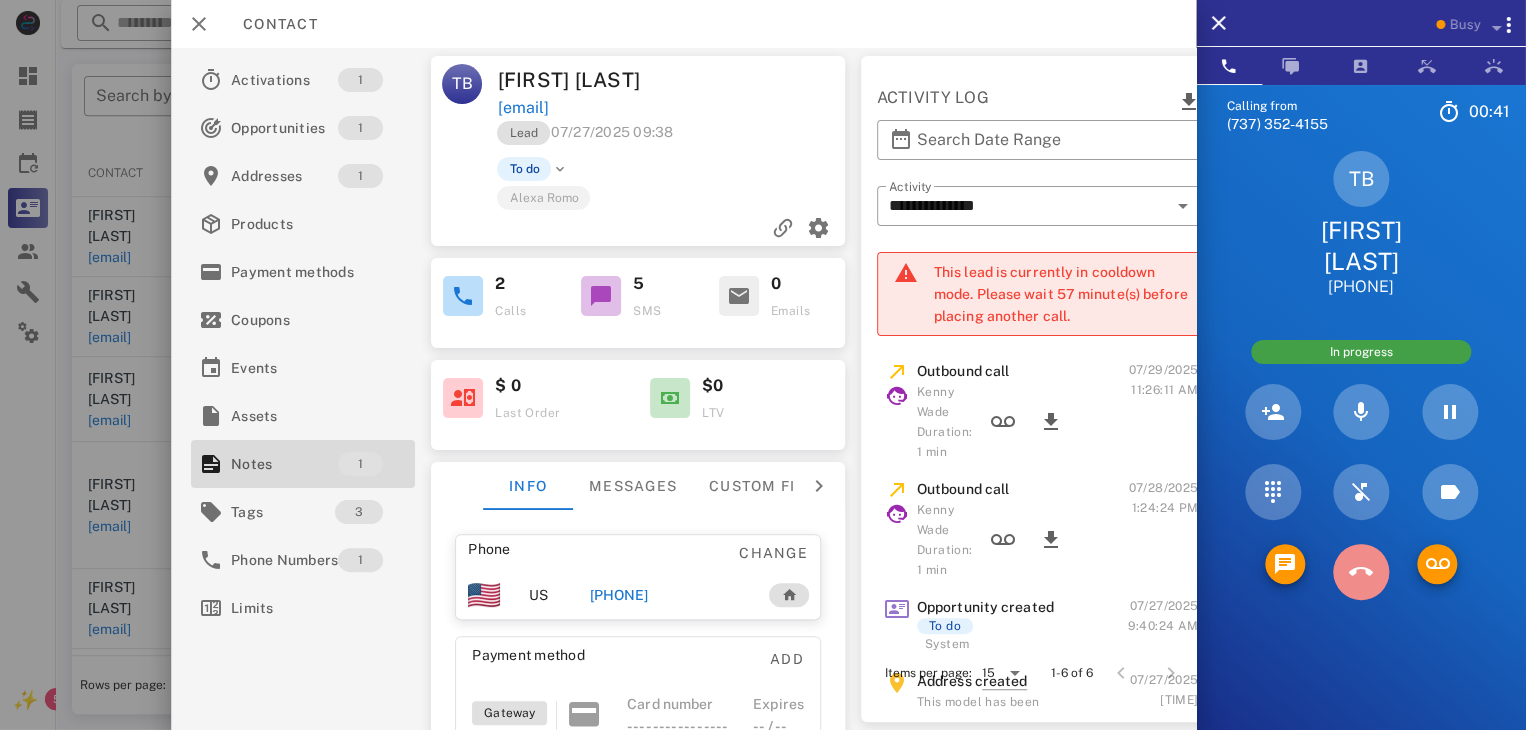 click at bounding box center (1361, 572) 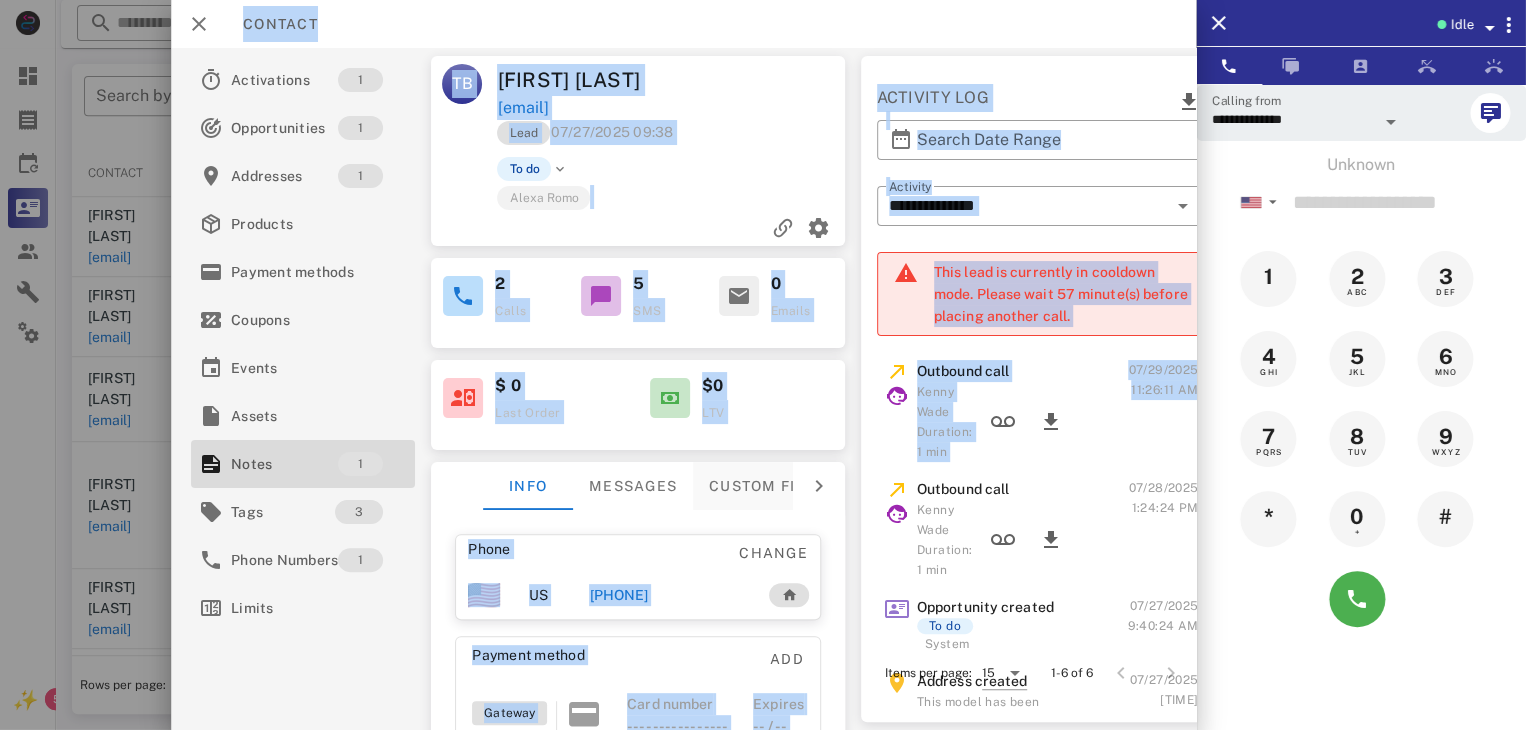 drag, startPoint x: 948, startPoint y: 529, endPoint x: 741, endPoint y: 539, distance: 207.24141 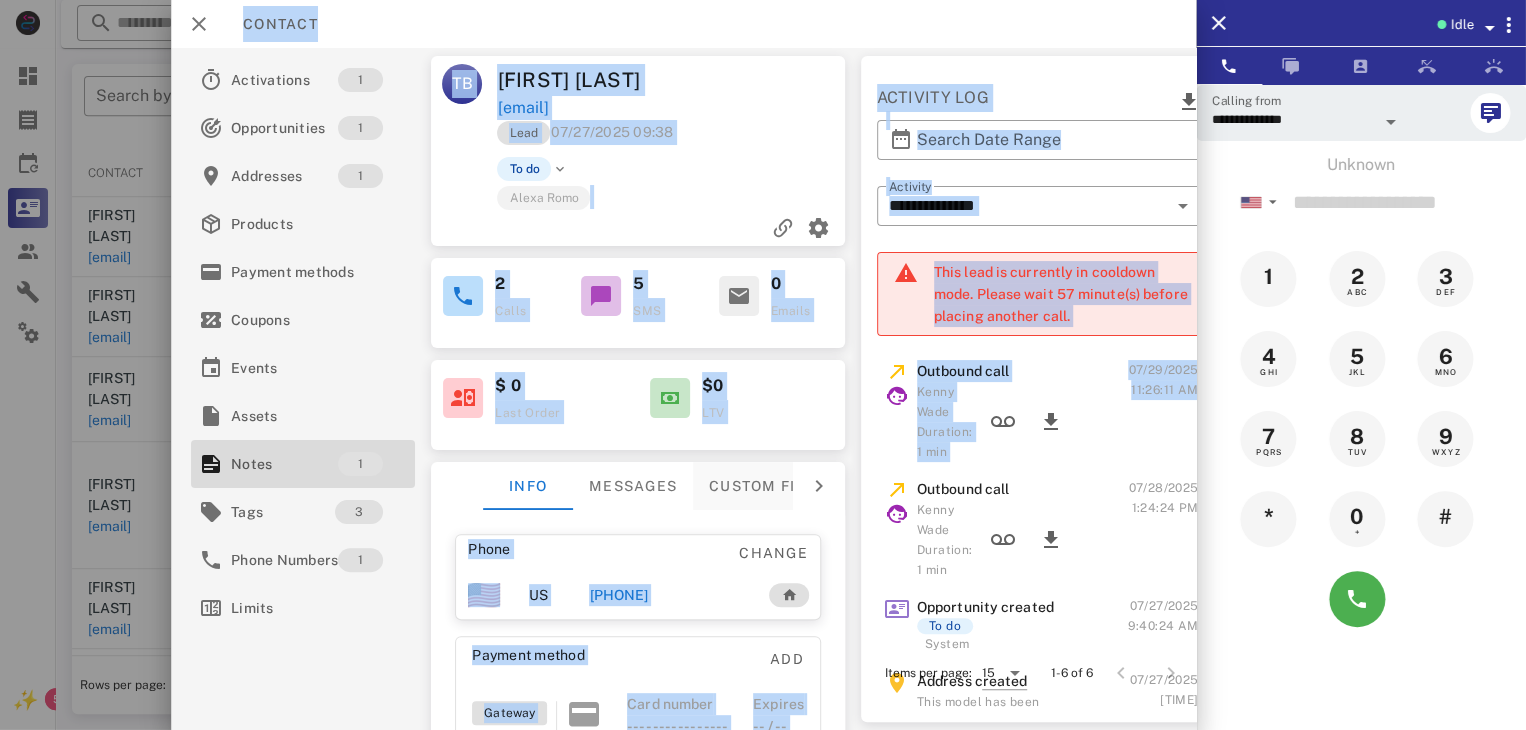click on "**********" at bounding box center (791, -332) 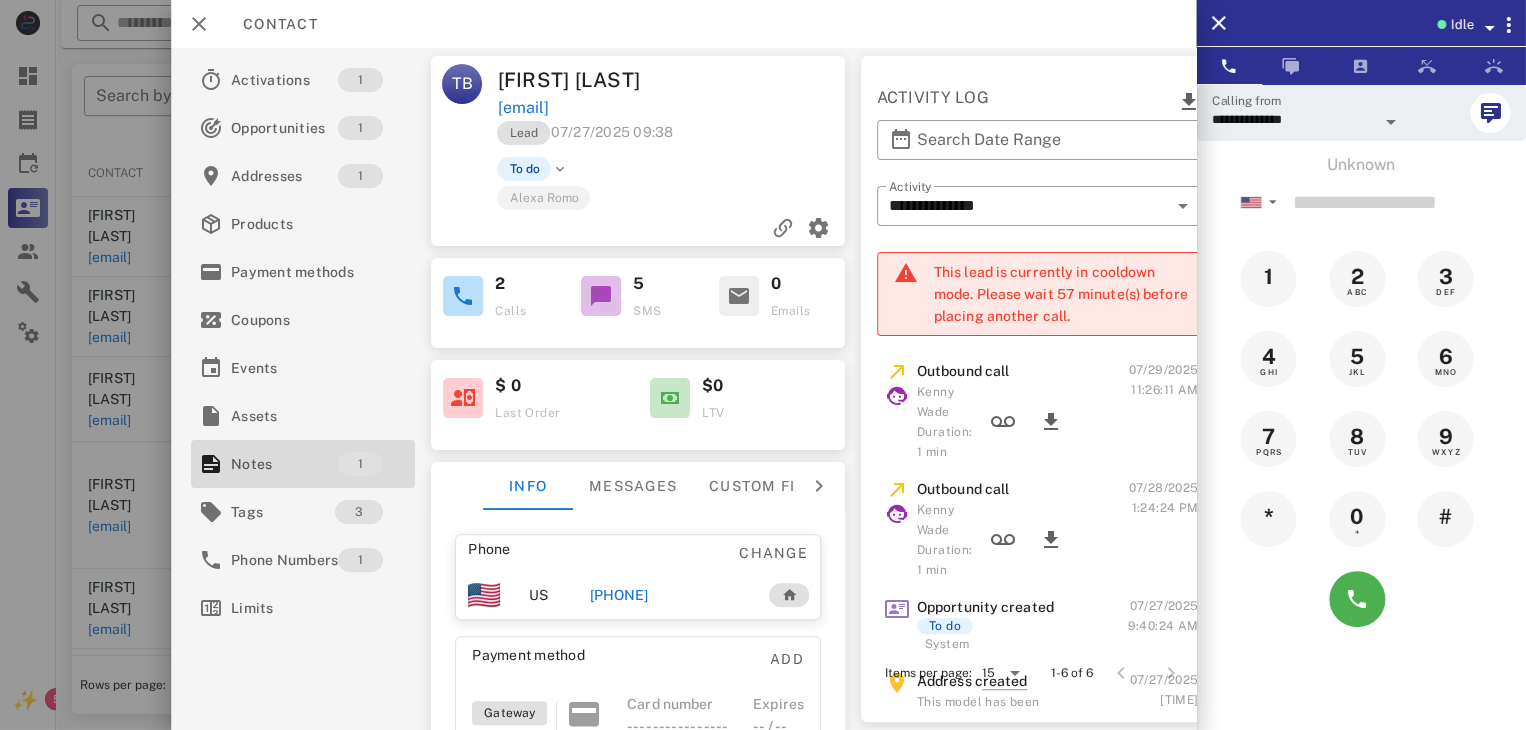 click at bounding box center [763, 365] 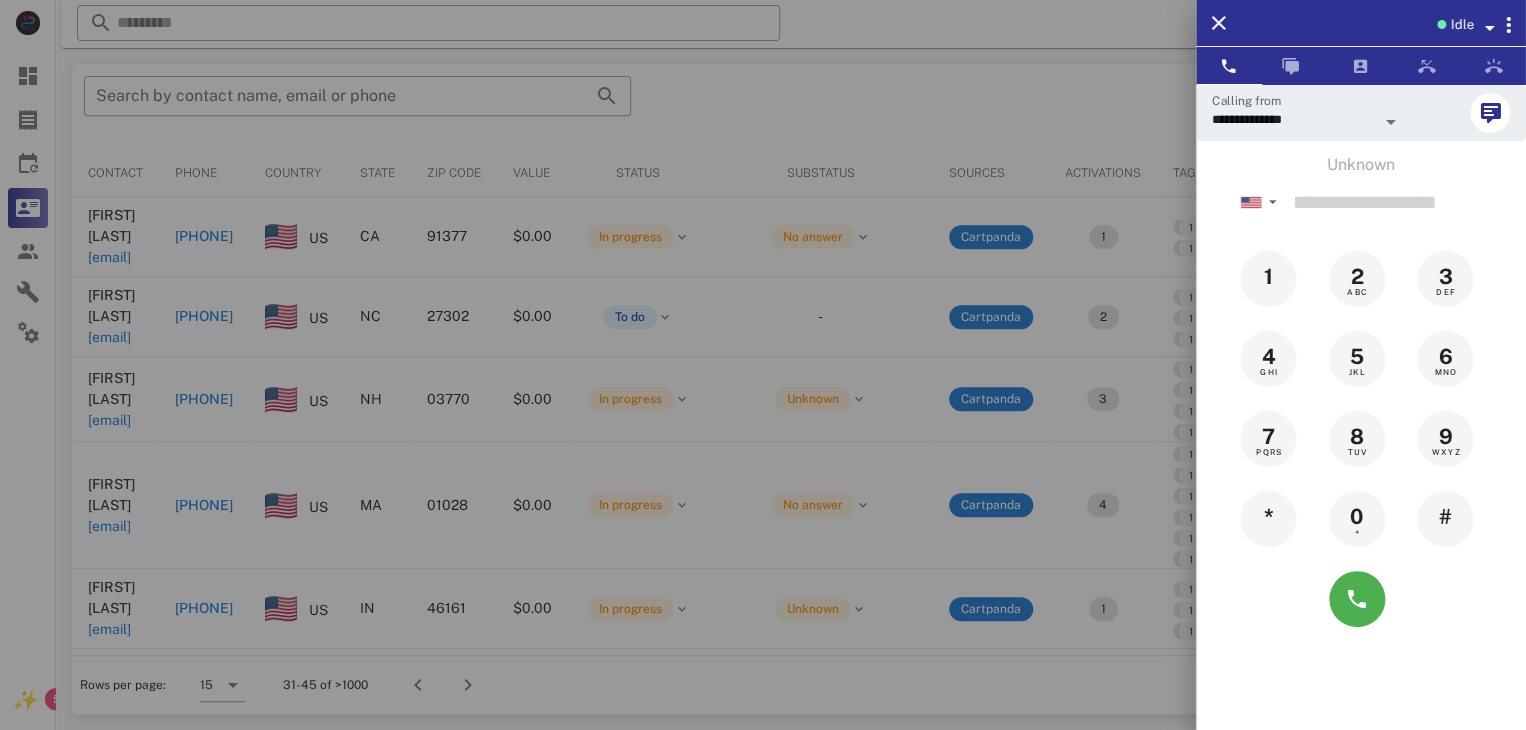 click at bounding box center (763, 365) 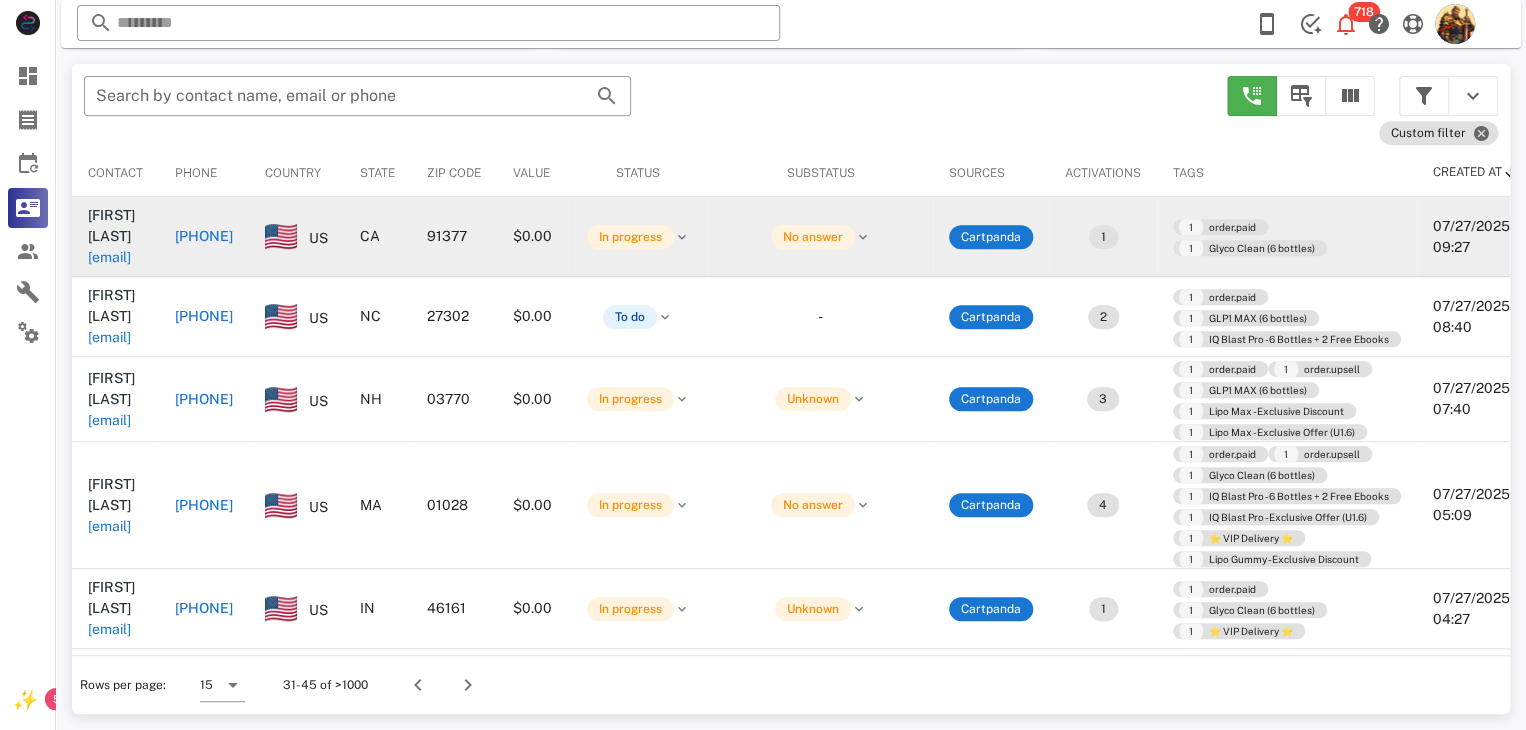 click on "lajames@pacbell.net" at bounding box center (109, 257) 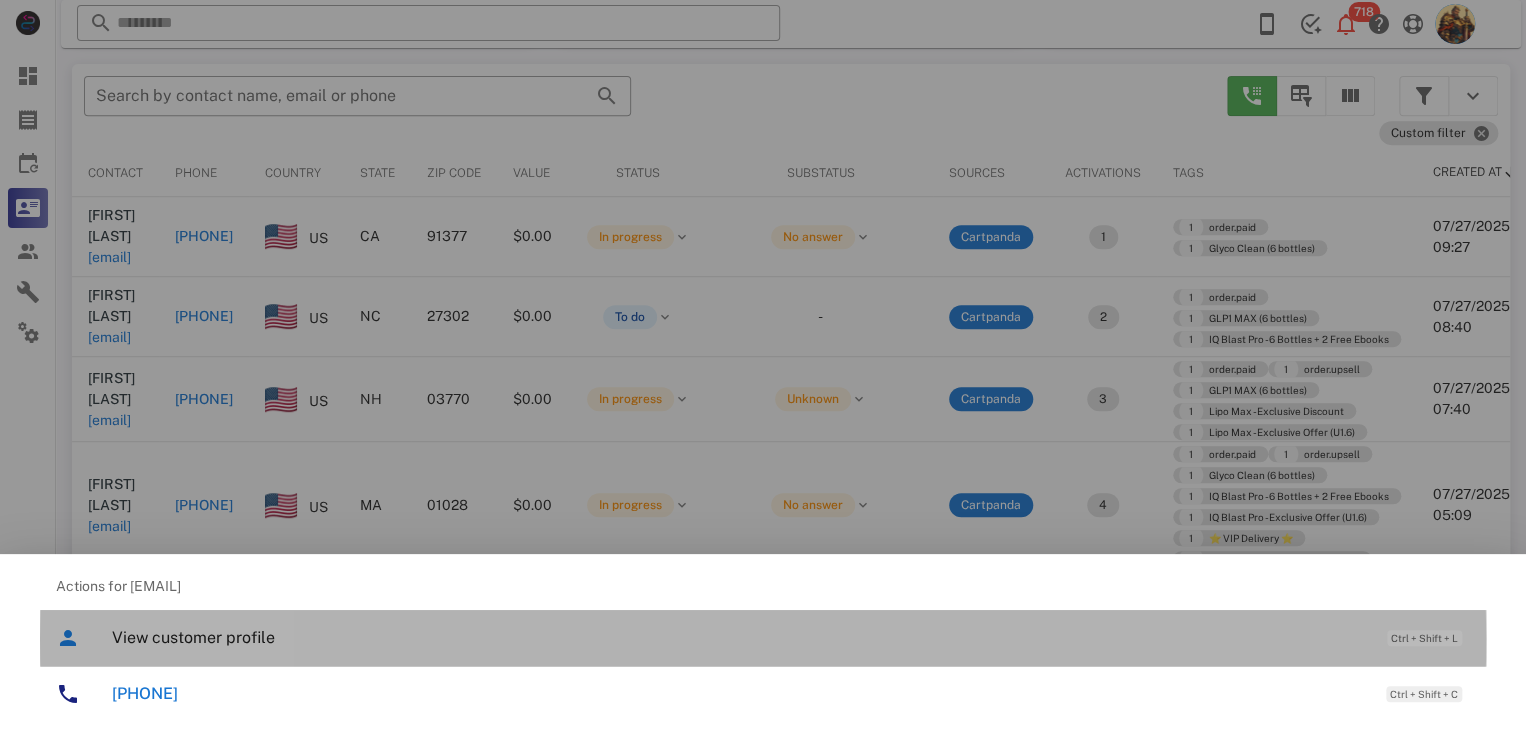 click on "View customer profile" at bounding box center (739, 637) 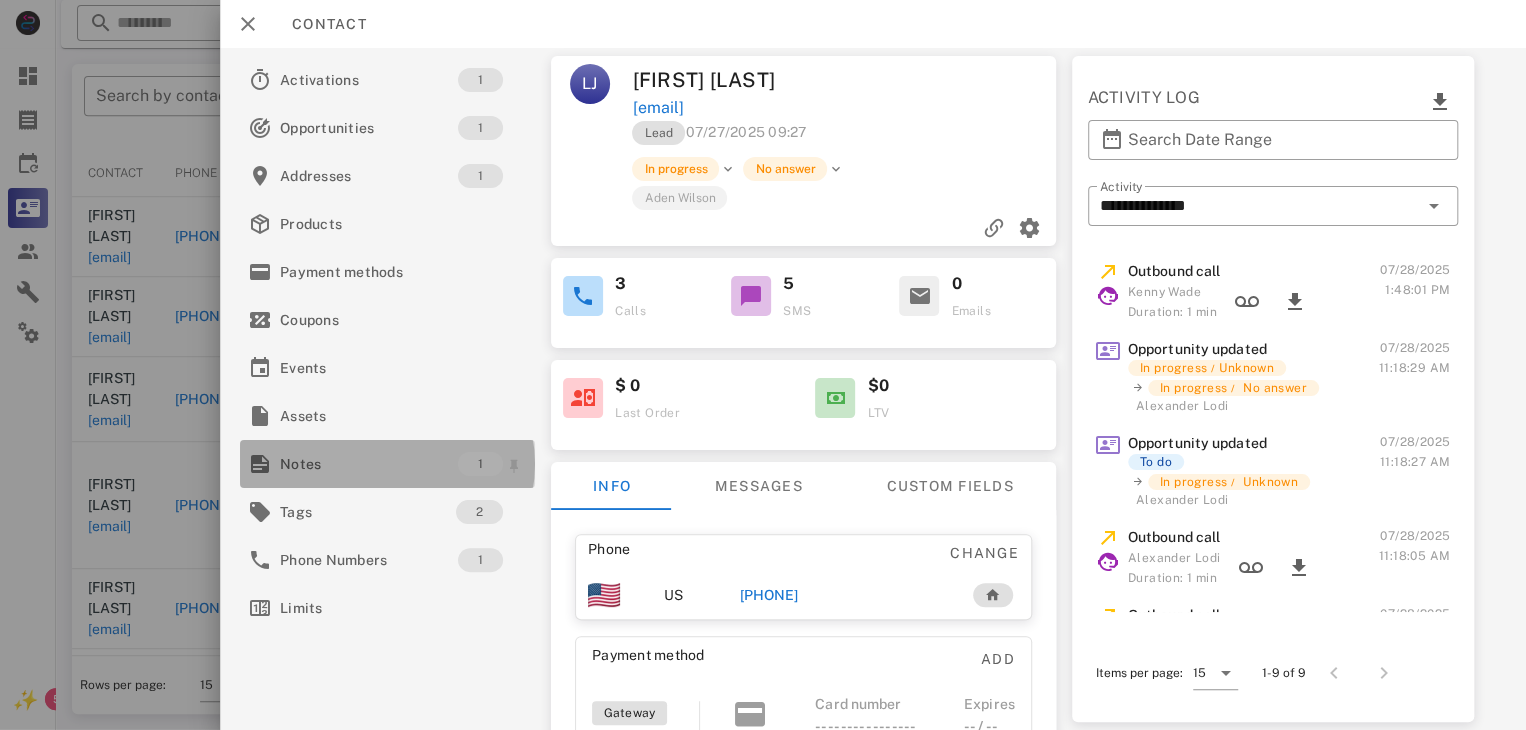 click on "Notes" at bounding box center (369, 464) 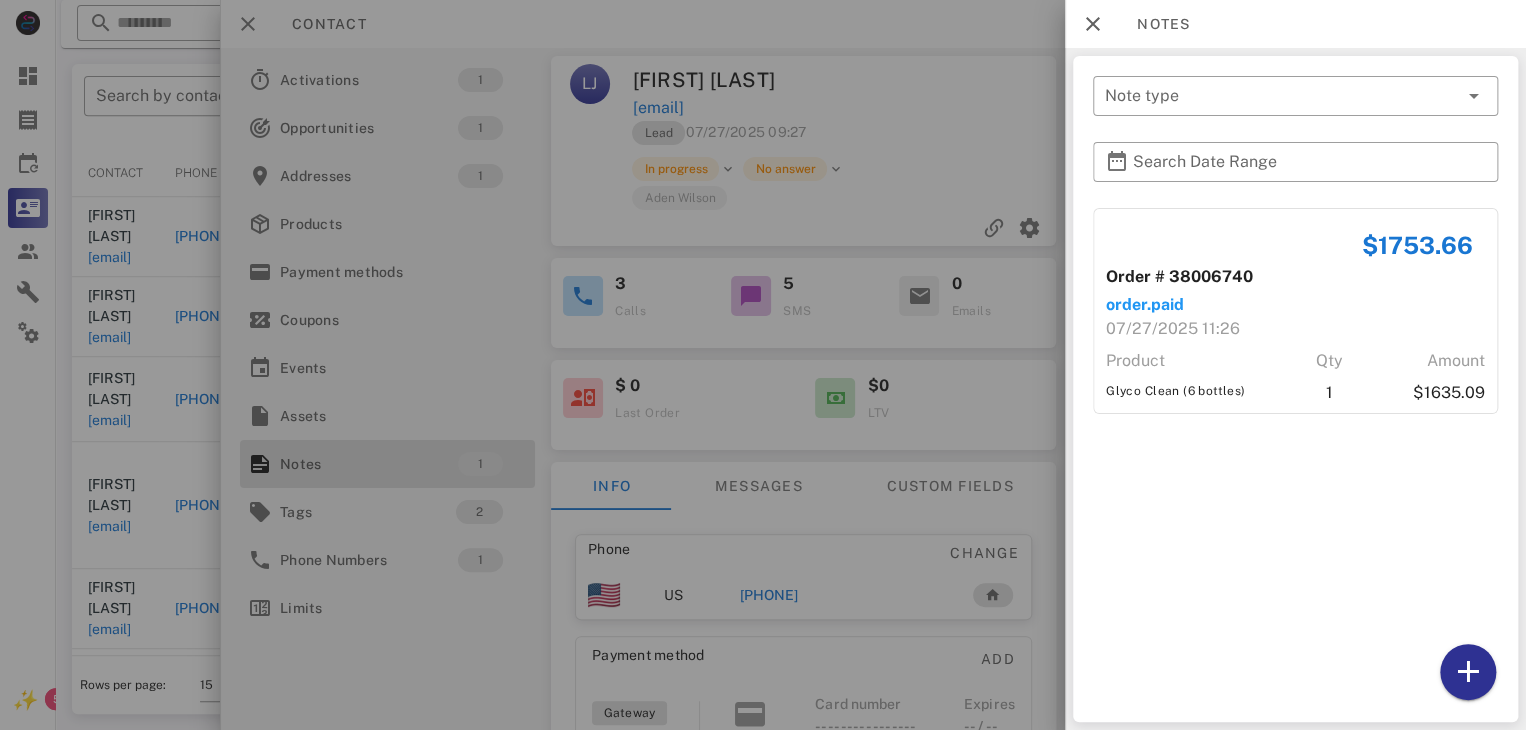 click at bounding box center (763, 365) 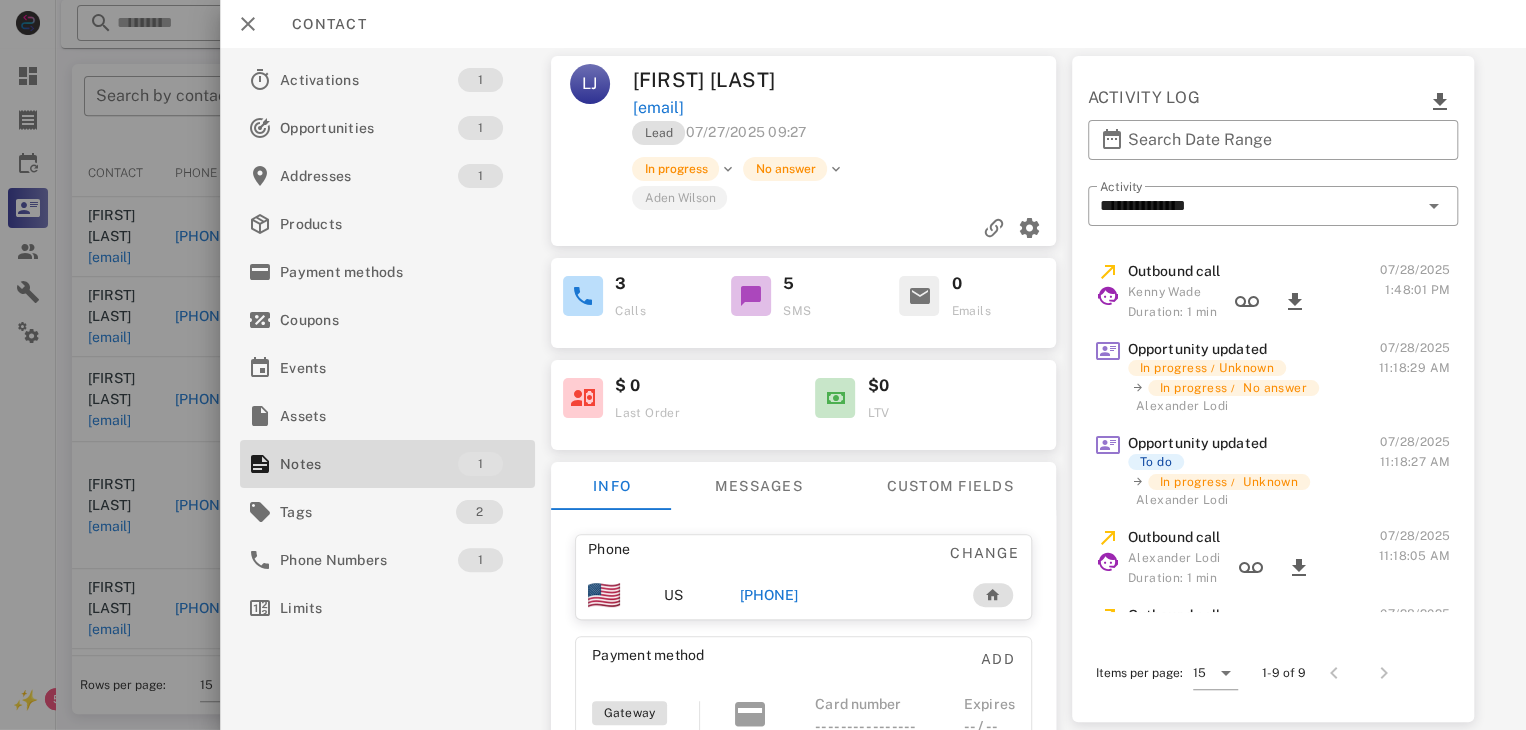 click on "+18054437297" at bounding box center (769, 595) 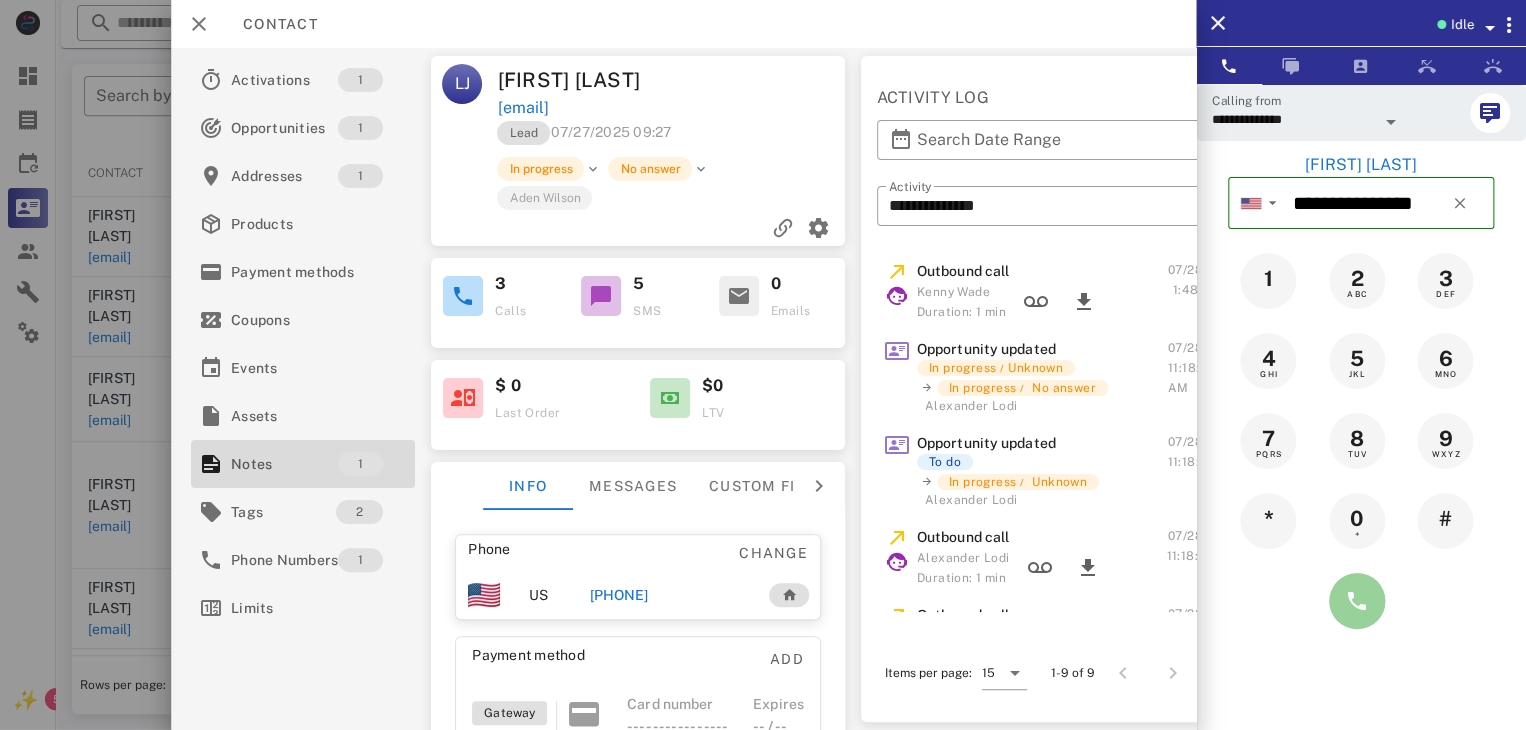 click at bounding box center [1357, 601] 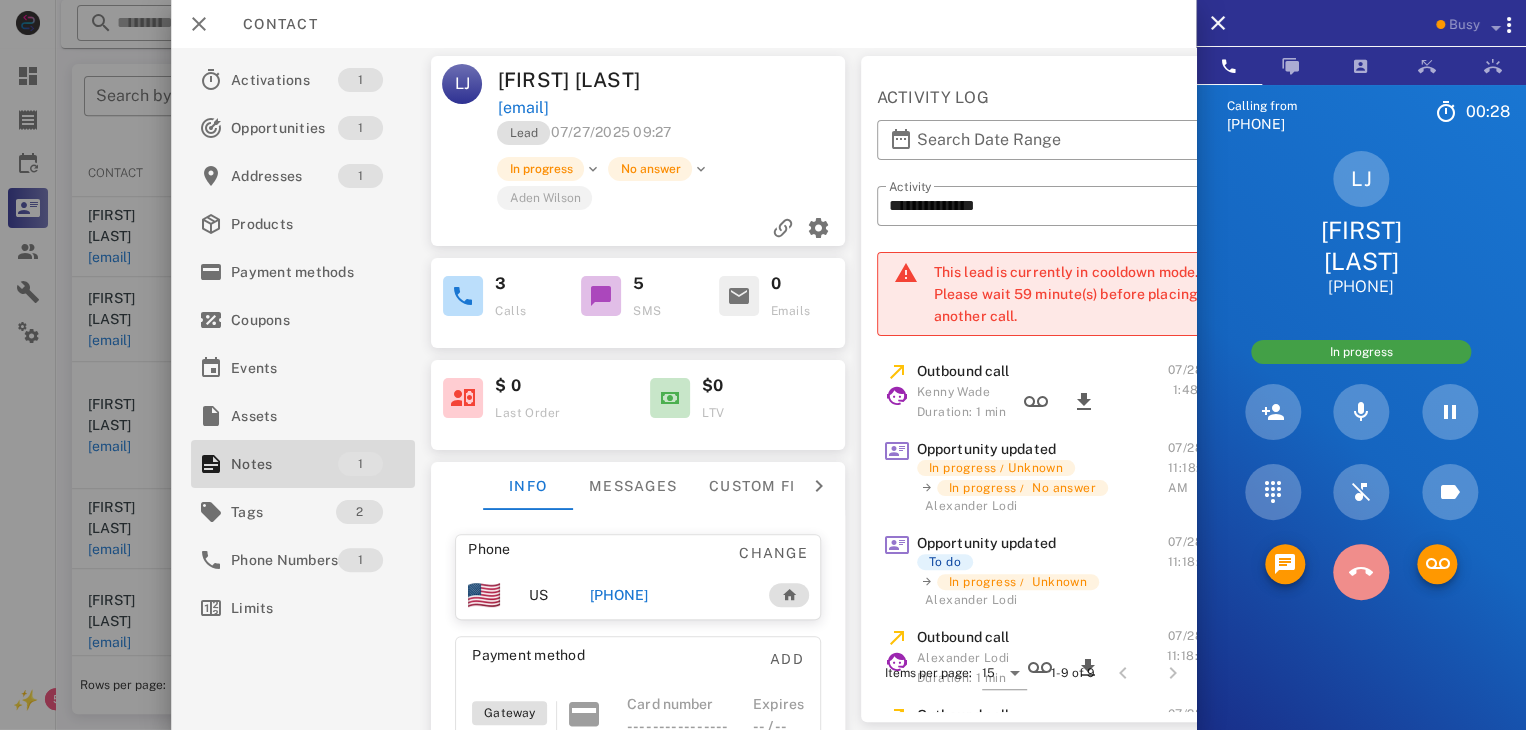 click at bounding box center (1361, 572) 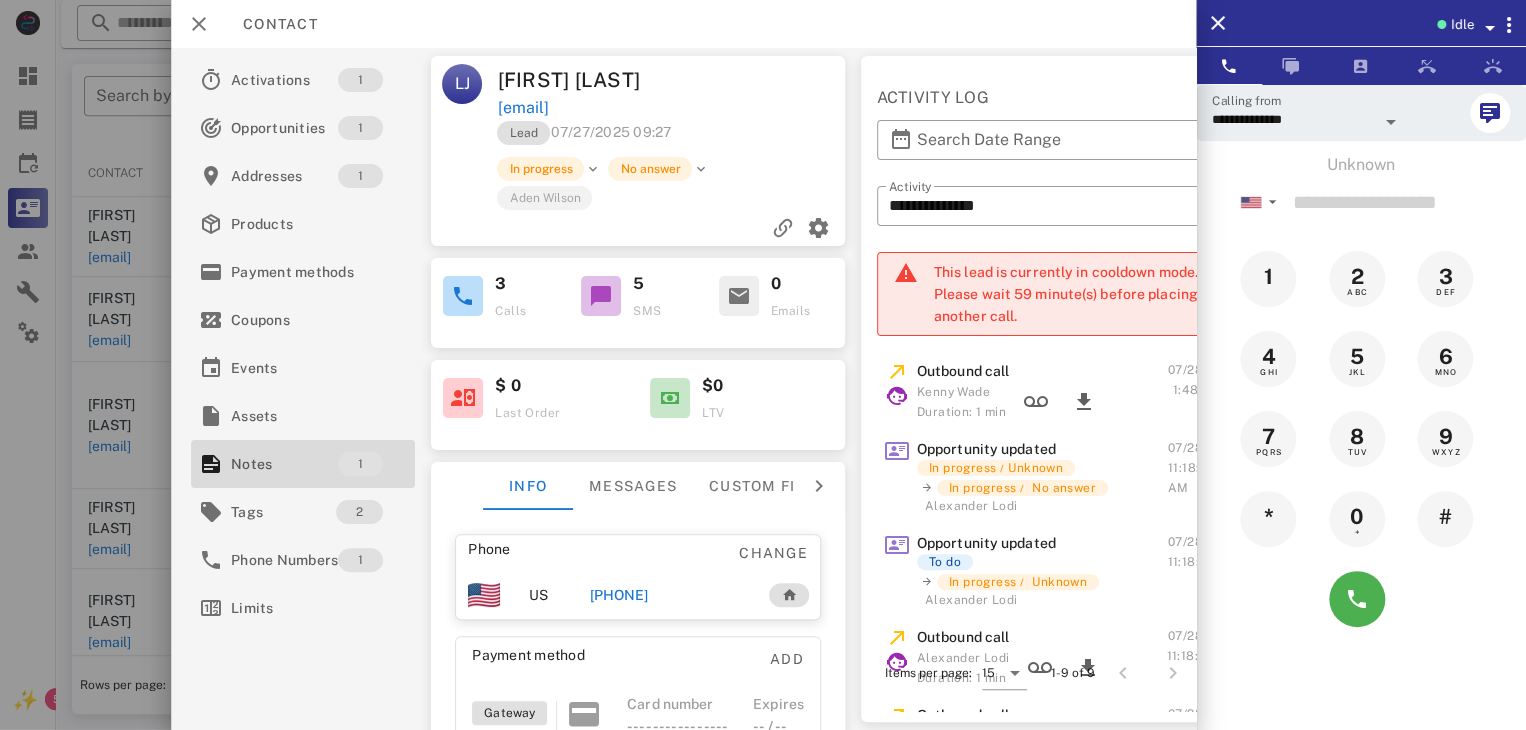click at bounding box center [763, 365] 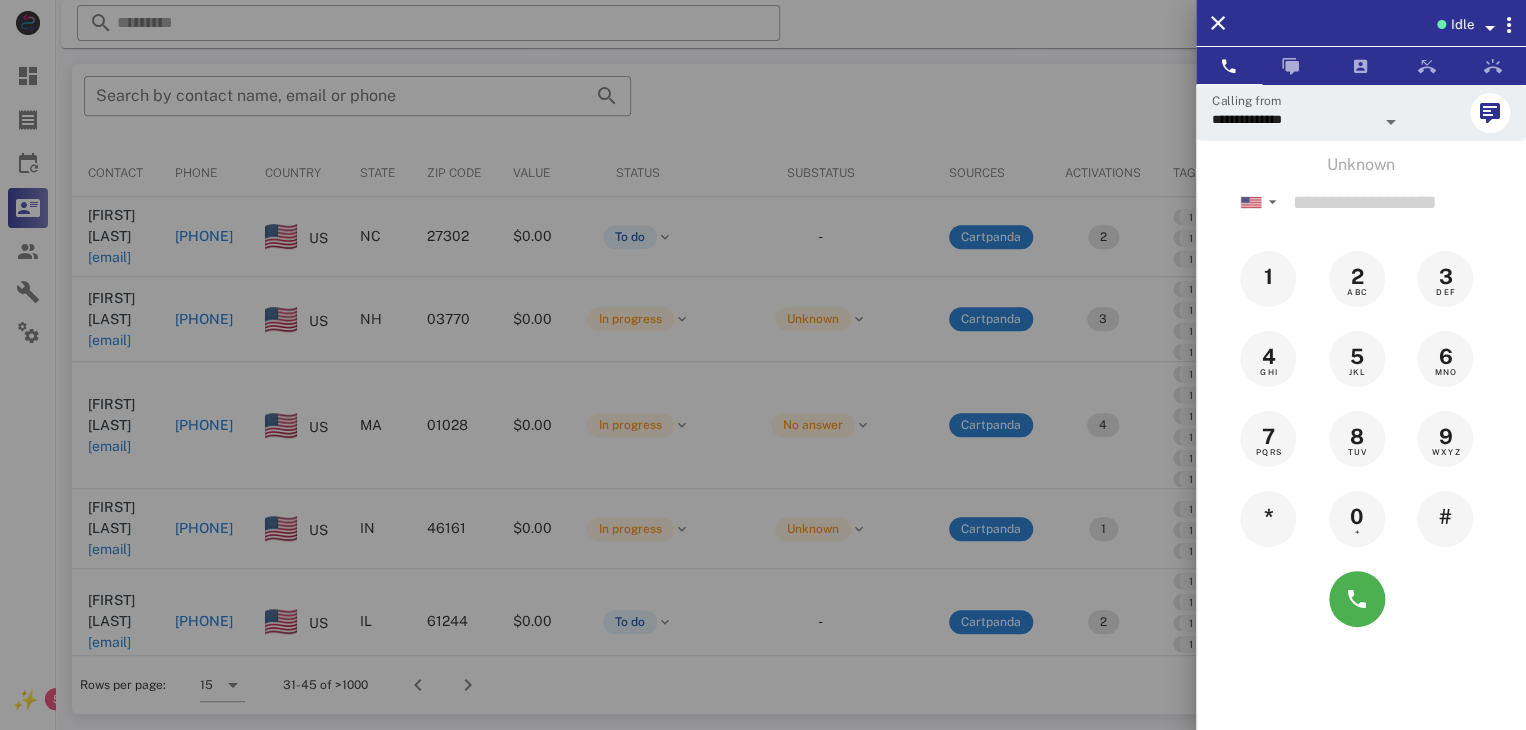 click at bounding box center (763, 365) 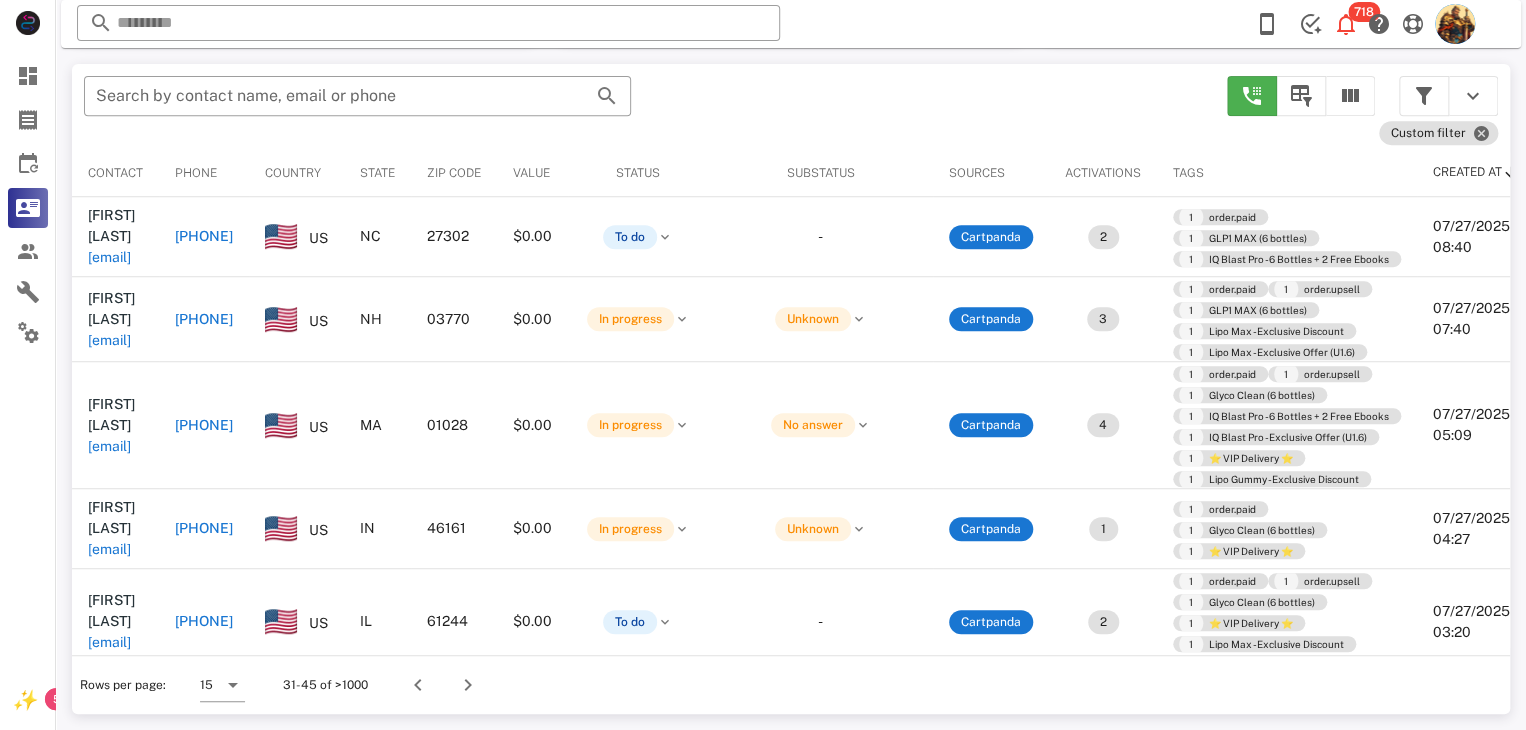 click on "carolf2222@aol.com" at bounding box center (109, 257) 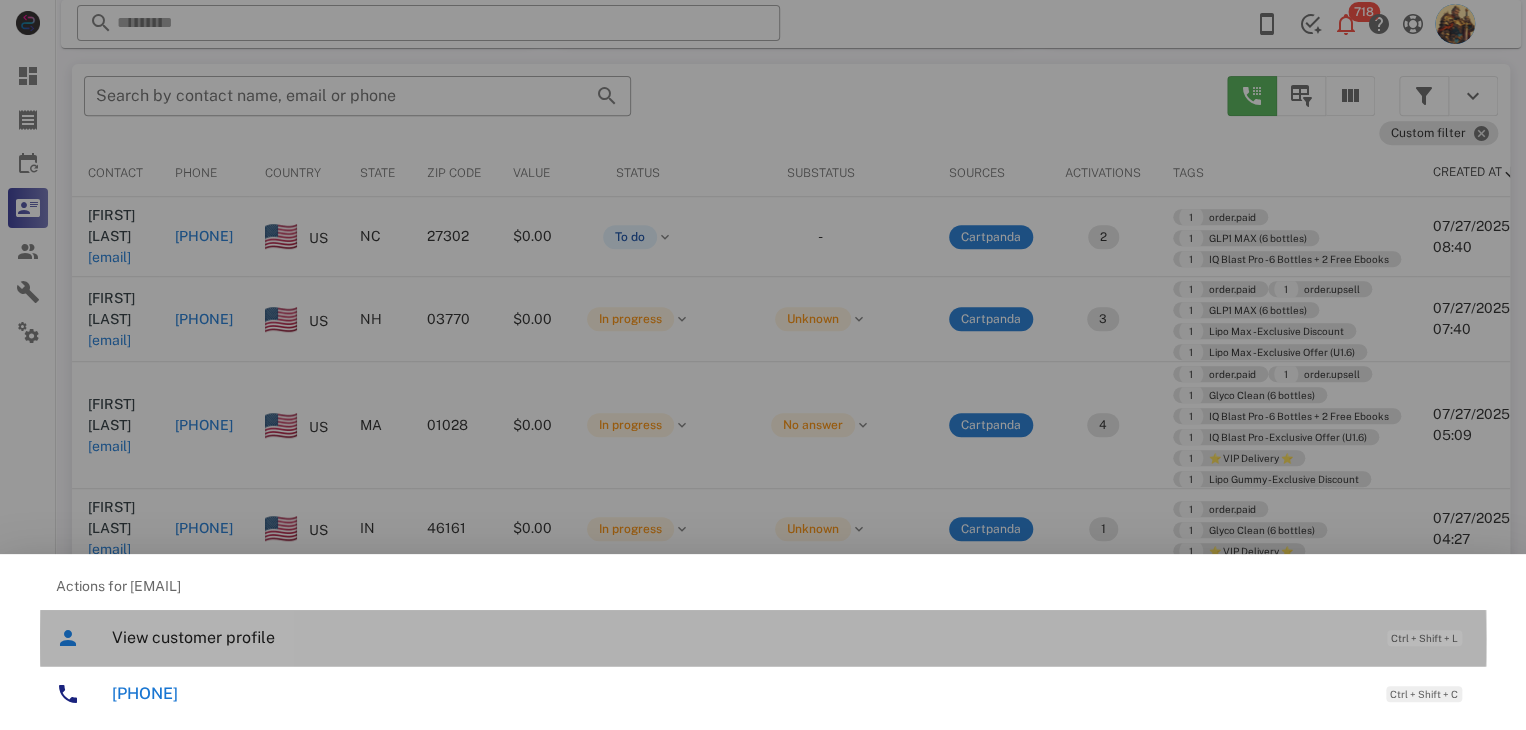 click on "View customer profile" at bounding box center (739, 637) 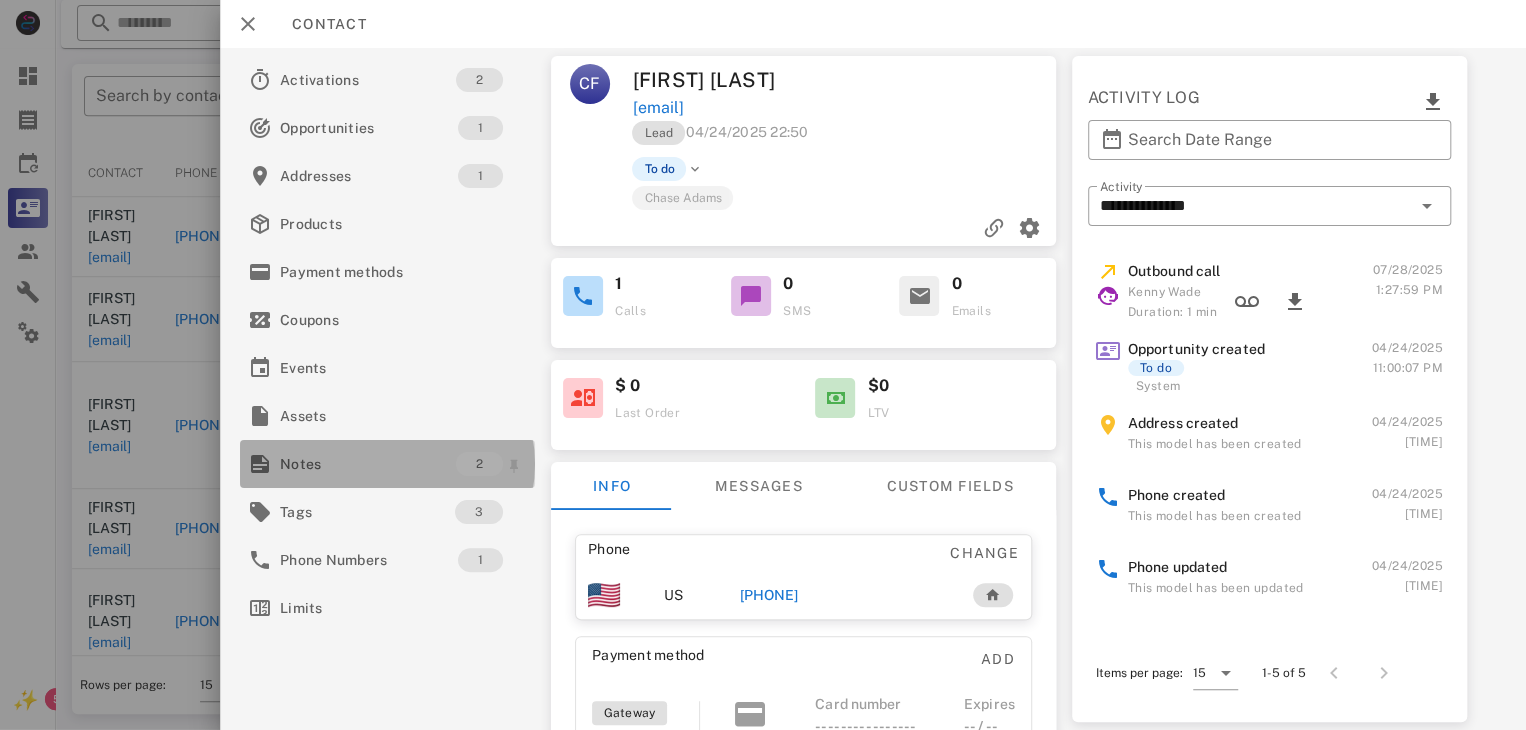click on "Notes" at bounding box center [368, 464] 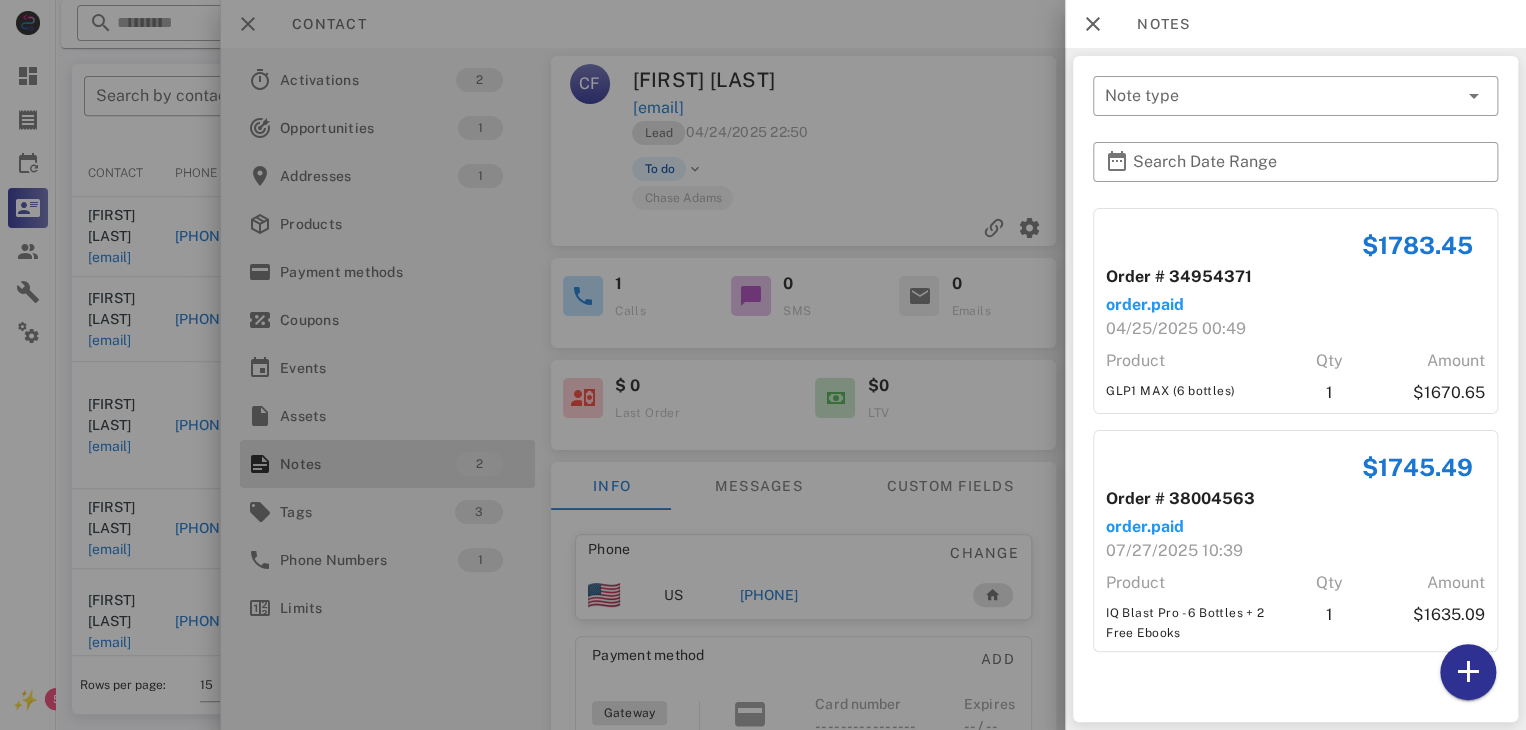 click at bounding box center (763, 365) 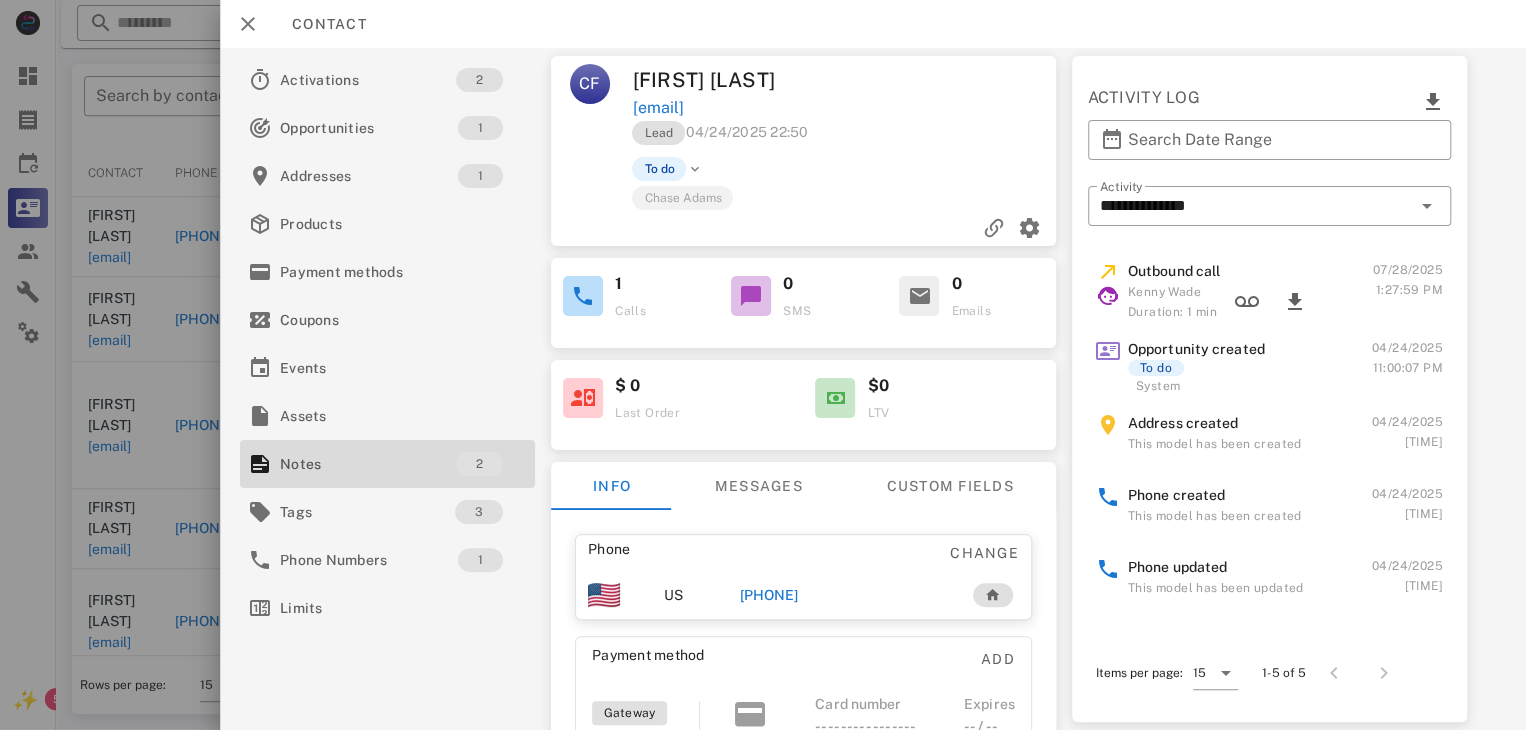 drag, startPoint x: 784, startPoint y: 591, endPoint x: 760, endPoint y: 594, distance: 24.186773 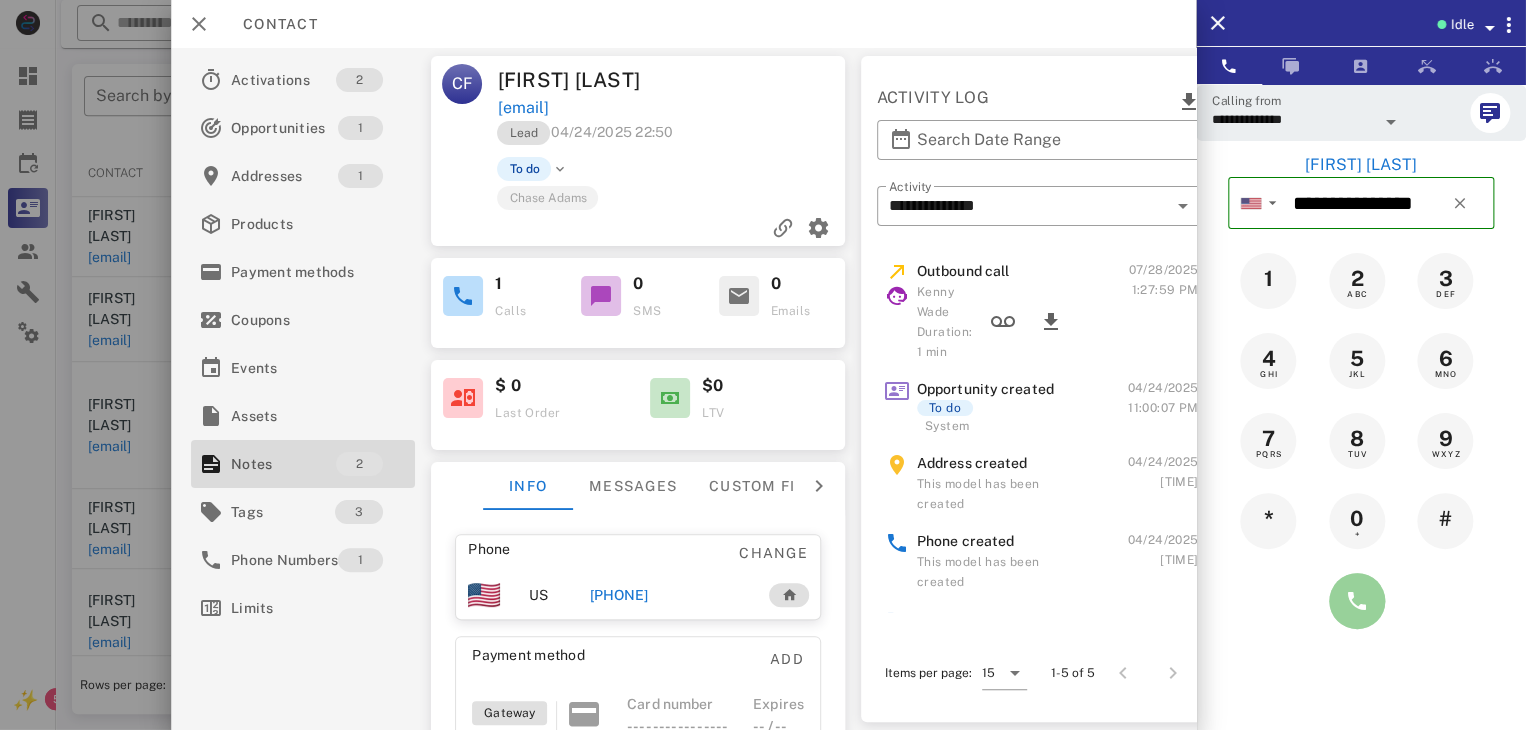 click at bounding box center [1357, 601] 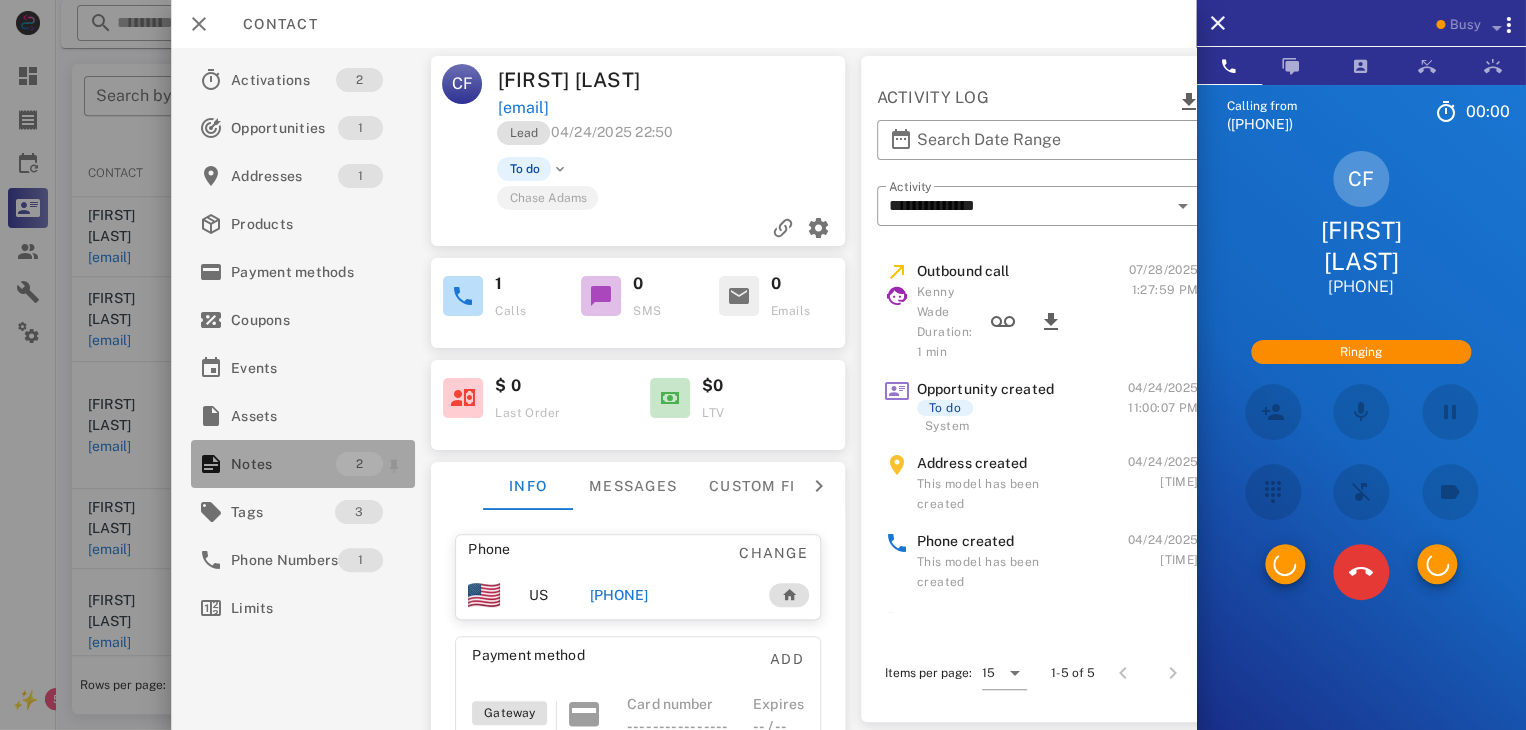 click on "Notes" at bounding box center (283, 464) 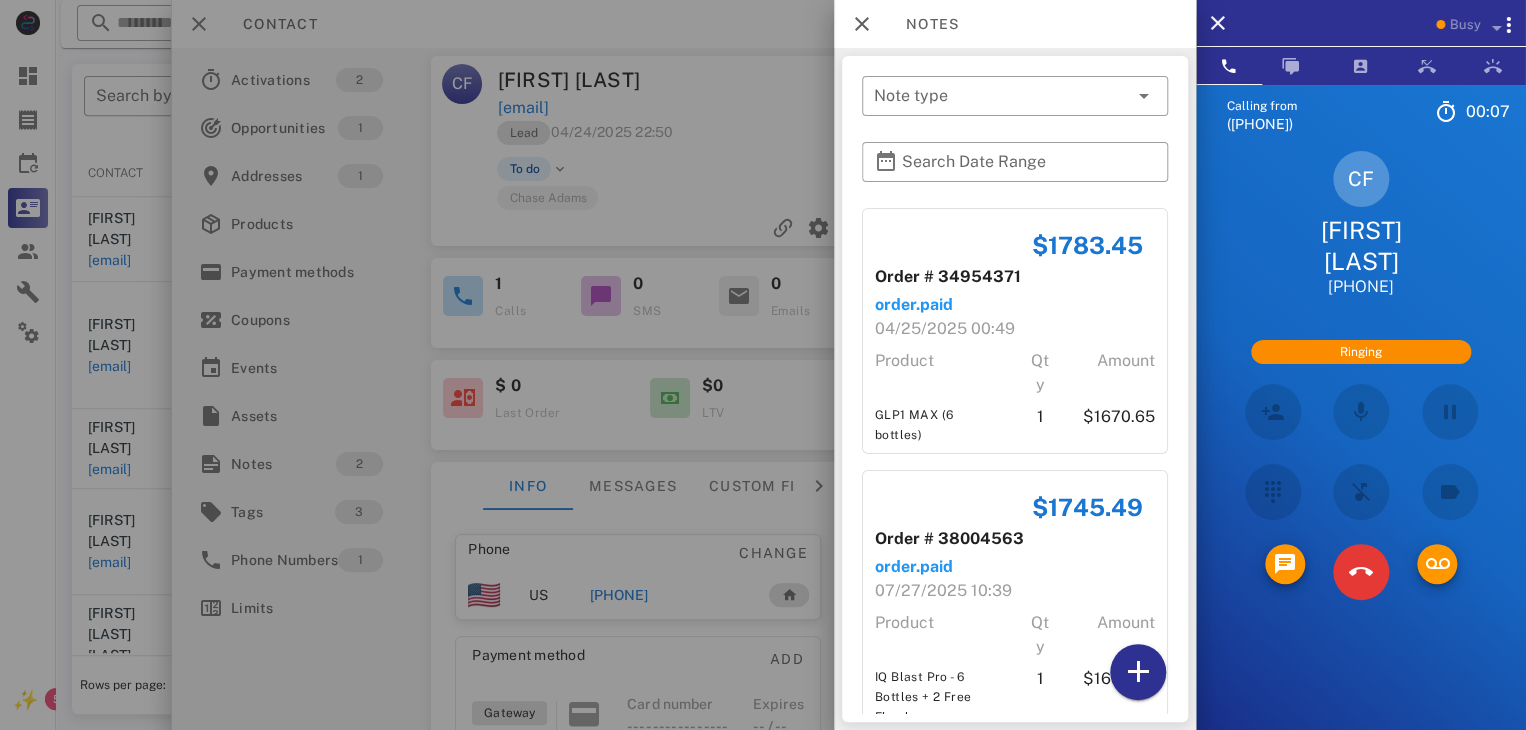 scroll, scrollTop: 50, scrollLeft: 0, axis: vertical 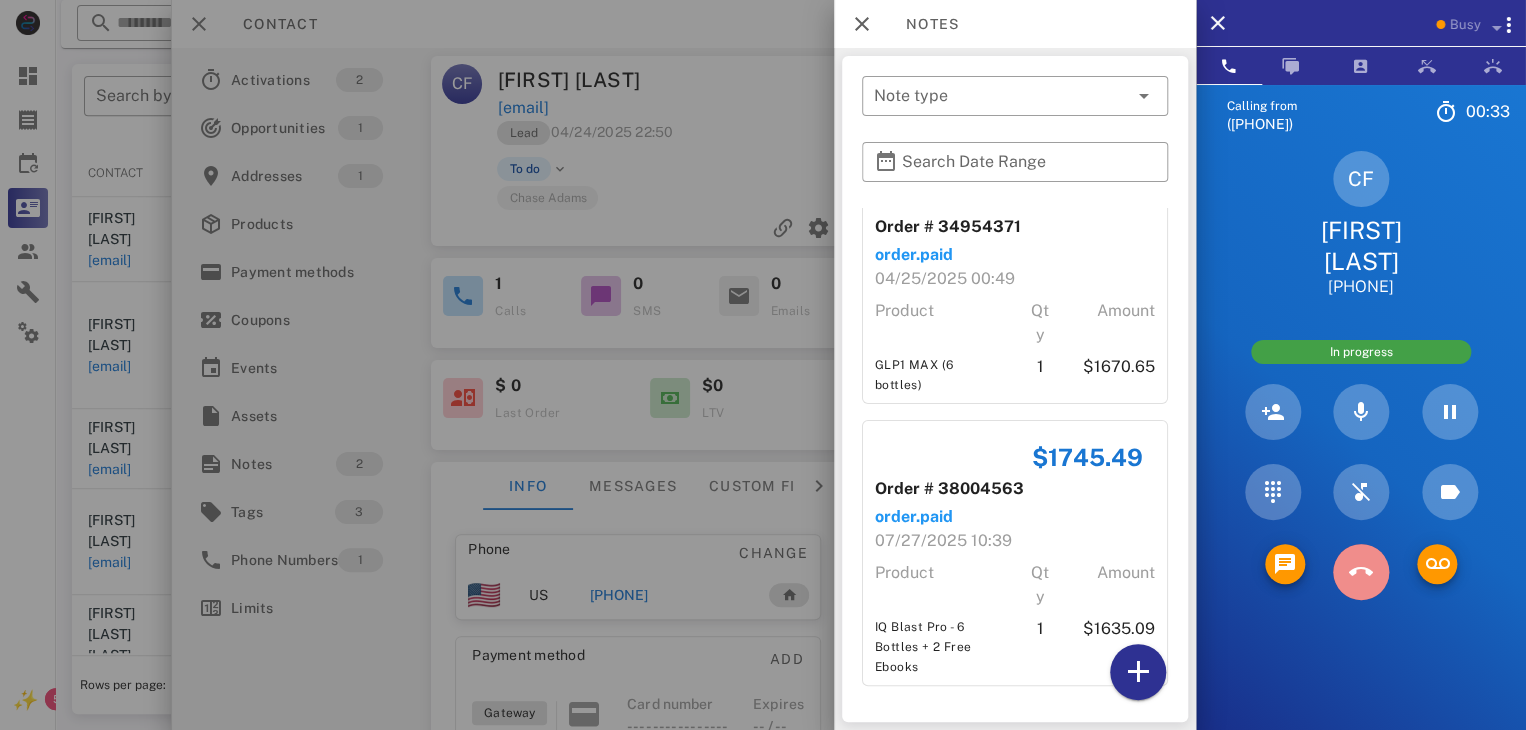 click at bounding box center (1361, 572) 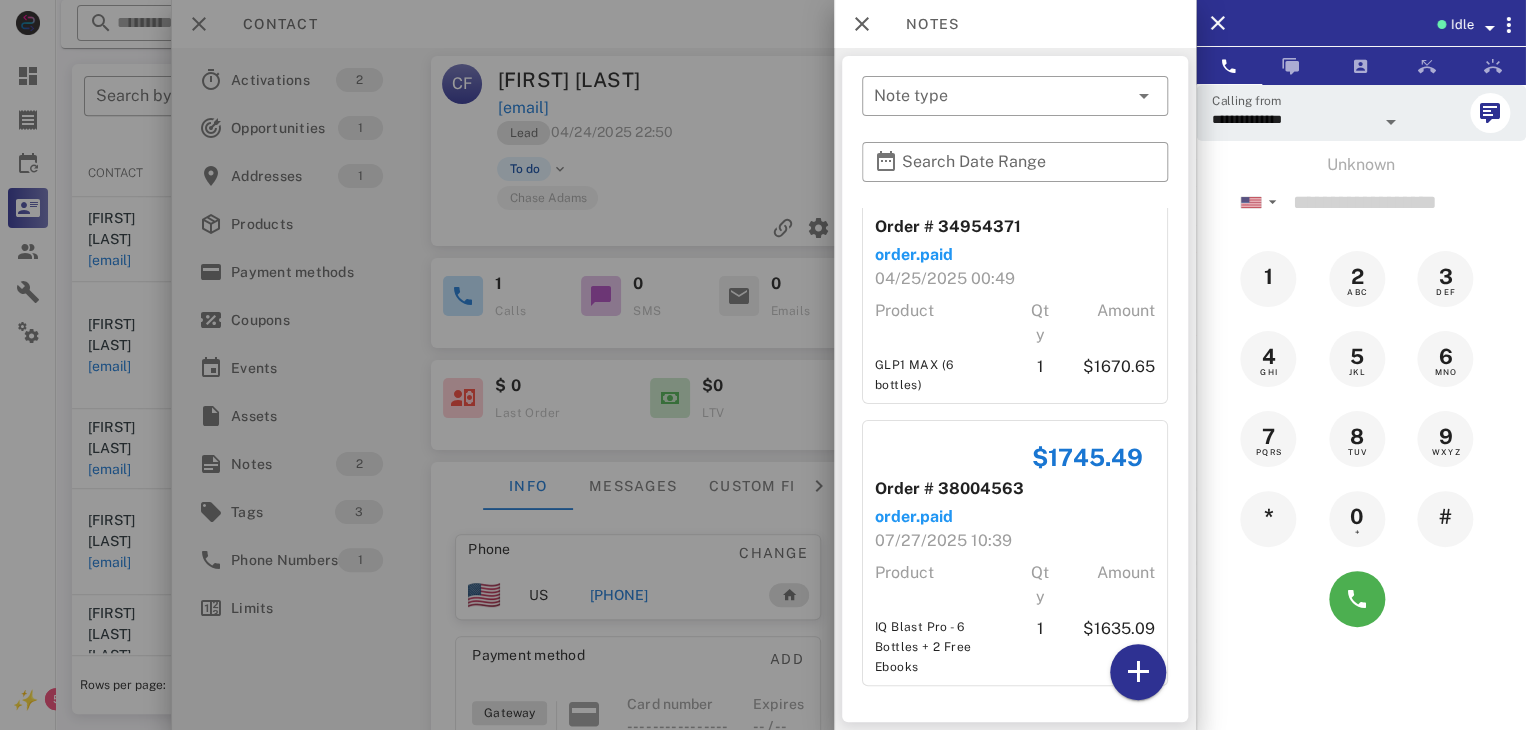 click at bounding box center [763, 365] 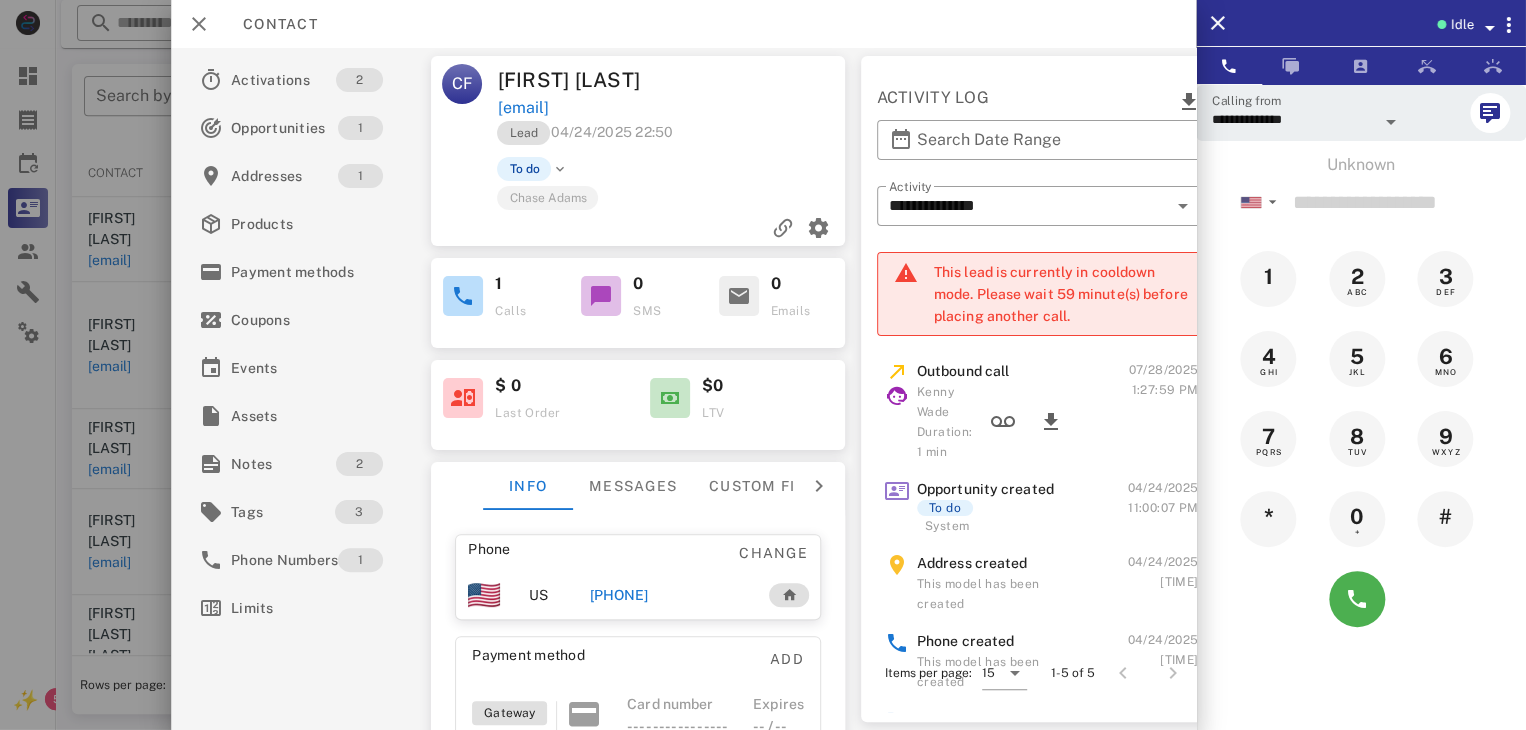 click on "+19738090779" at bounding box center [618, 595] 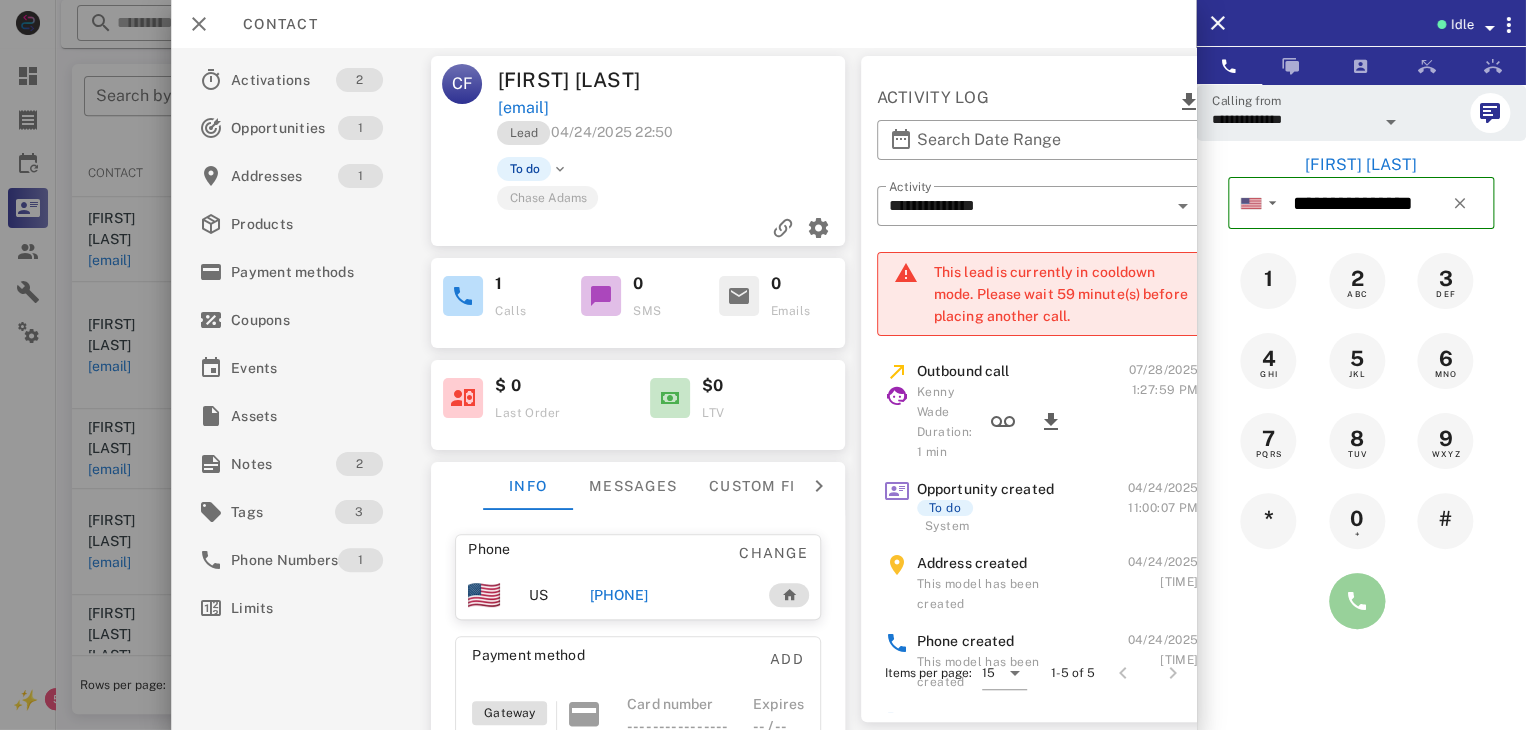 click at bounding box center [1357, 601] 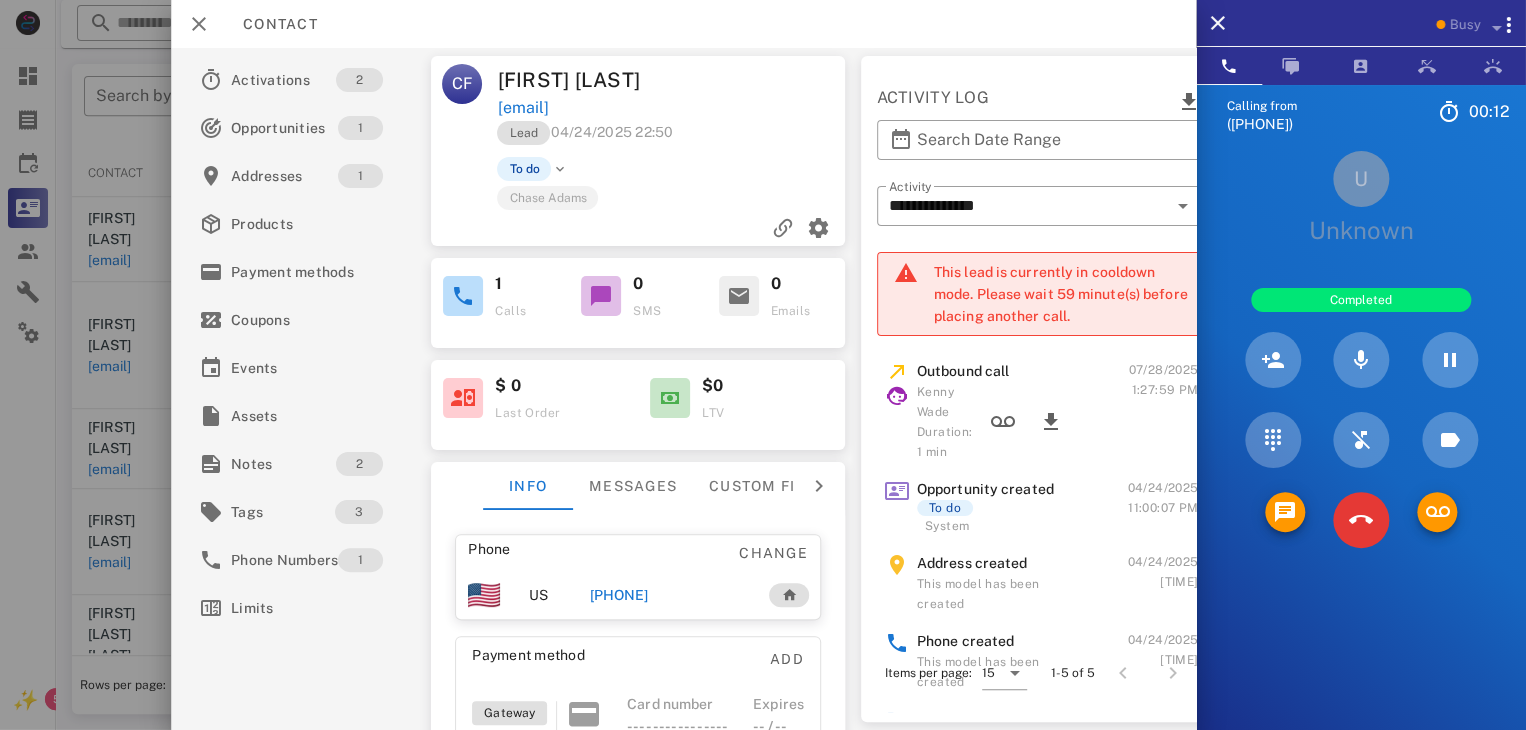 click on "Calling from (252) 410-3520 00: 12  Unknown      ▼     Australia
+61
Canada
+1
Guam
+1671
Mexico (México)
+52
New Zealand
+64
United Kingdom
+44
United States
+1
1 2 ABC 3 DEF 4 GHI 5 JKL 6 MNO 7 PQRS 8 TUV 9 WXYZ * 0 + #  U  Unknown  Completed  Directory ​  LM  Lior Mizrahi  Idle   RM  Robert Maxwell  Idle   JM  Jalacia Mckinney  Idle   A1  Agent 131  Idle   AL  Alexander Lodi  Idle   AA  Arbaz Ansar  Idle   BG  Berlange Gauthier  Idle   DT  Daniela Tanevski  Idle   WC  William Clark Jr  Busy   NS  Noel Stewart  Busy   HR  Holly Raye  Busy   JH  Josh Henry  Busy   JS  Julie Serna  Busy   MA  Massimo Anelli  Busy   NW  Nicola Wiles  Busy   AB  Andrea Barraza  Busy   JP  Jennifer Phillips  Offline   FS  Faine Savalegui  Offline   JR  juan rodriguez  Offline   RC  Ryan Casas  Offline   LW  Laura Weiss  Offline   ML  Michelle Leija  Offline" at bounding box center (1361, 449) 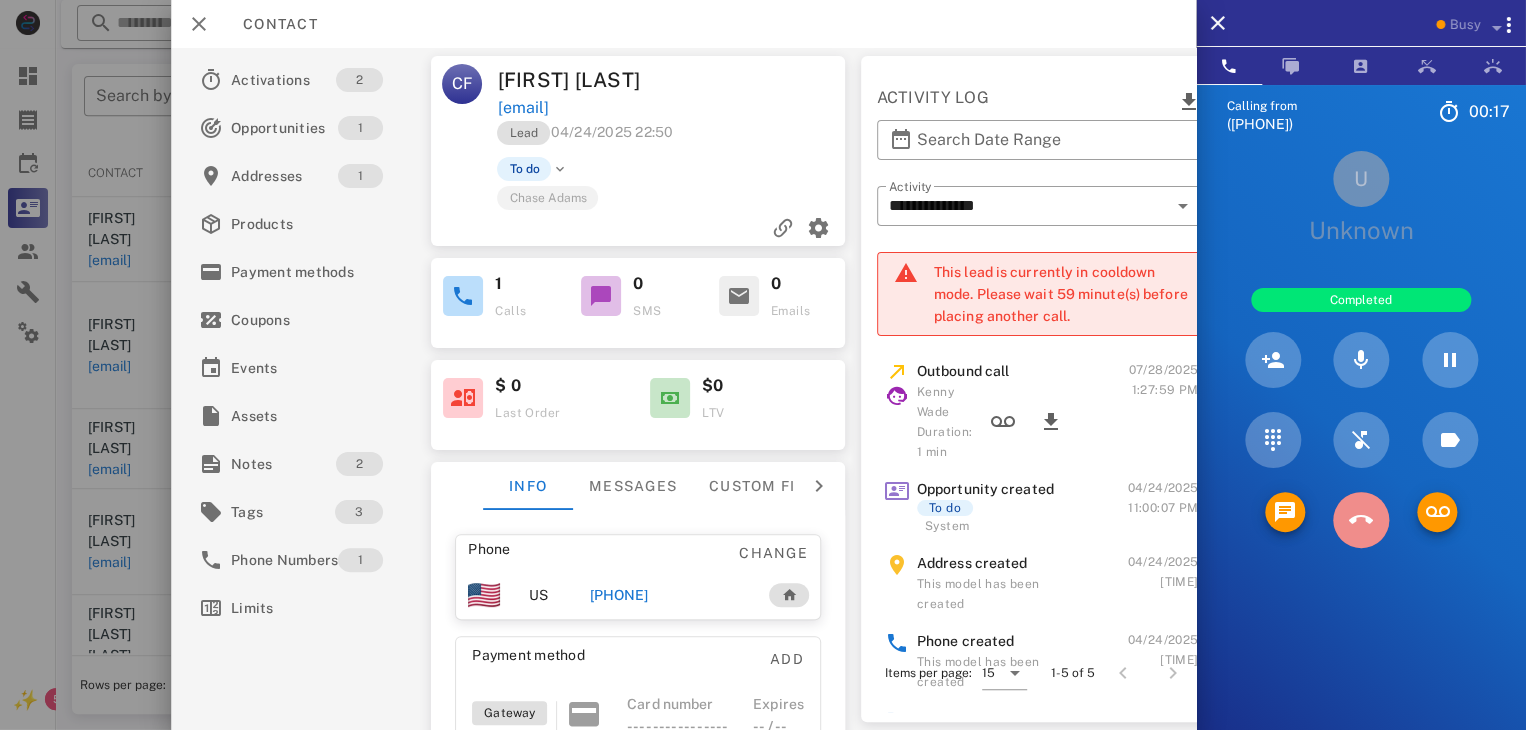 click at bounding box center [1361, 520] 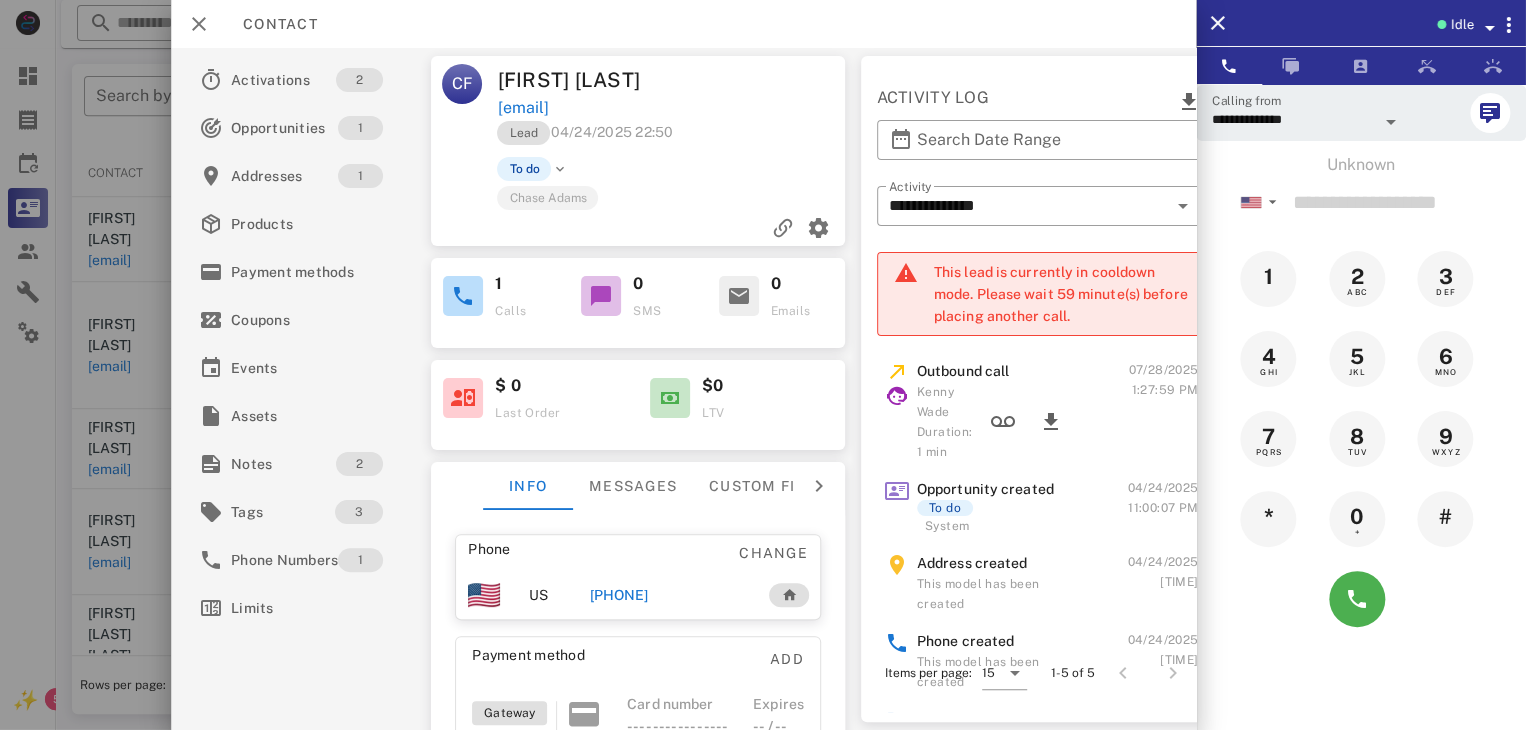 click on "+19738090779" at bounding box center (668, 595) 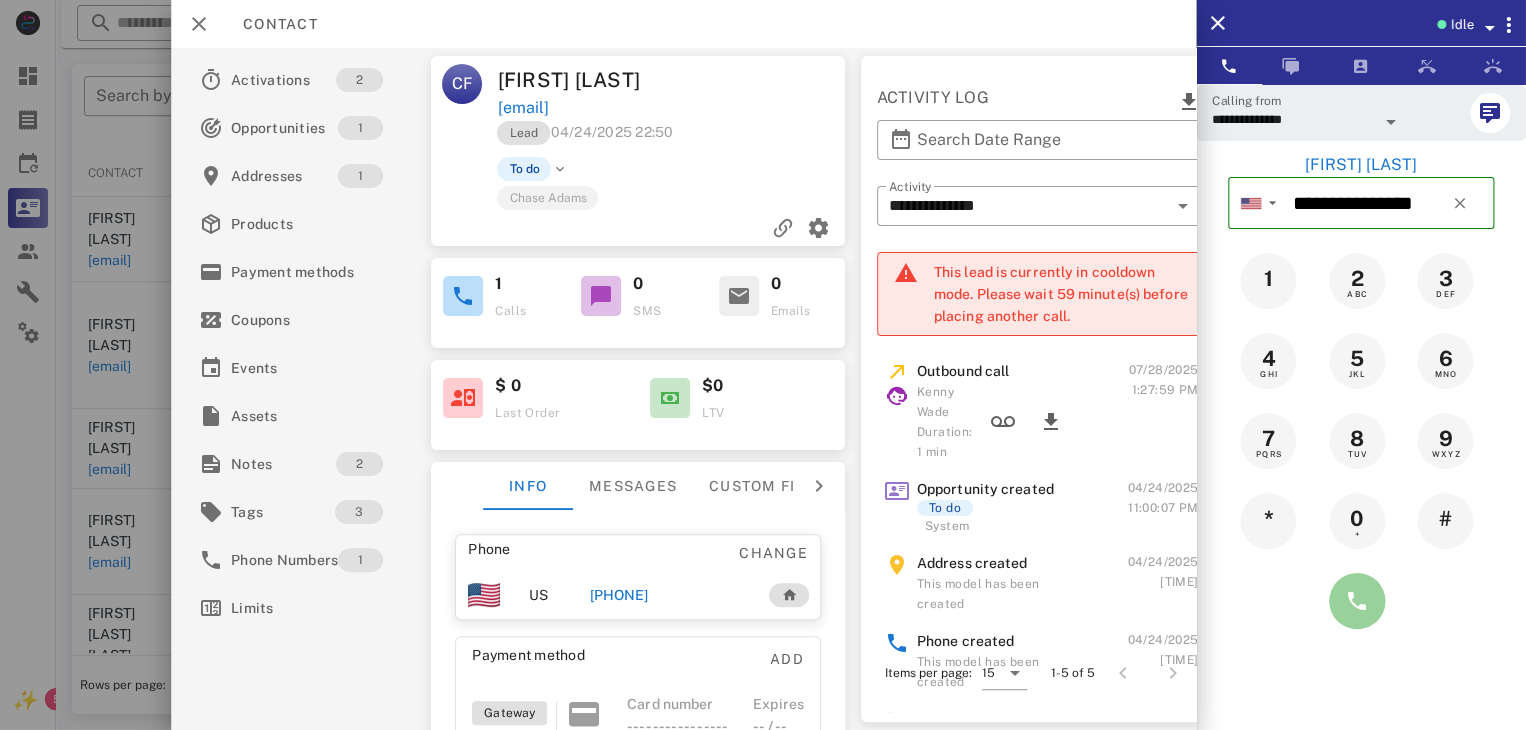click at bounding box center [1357, 601] 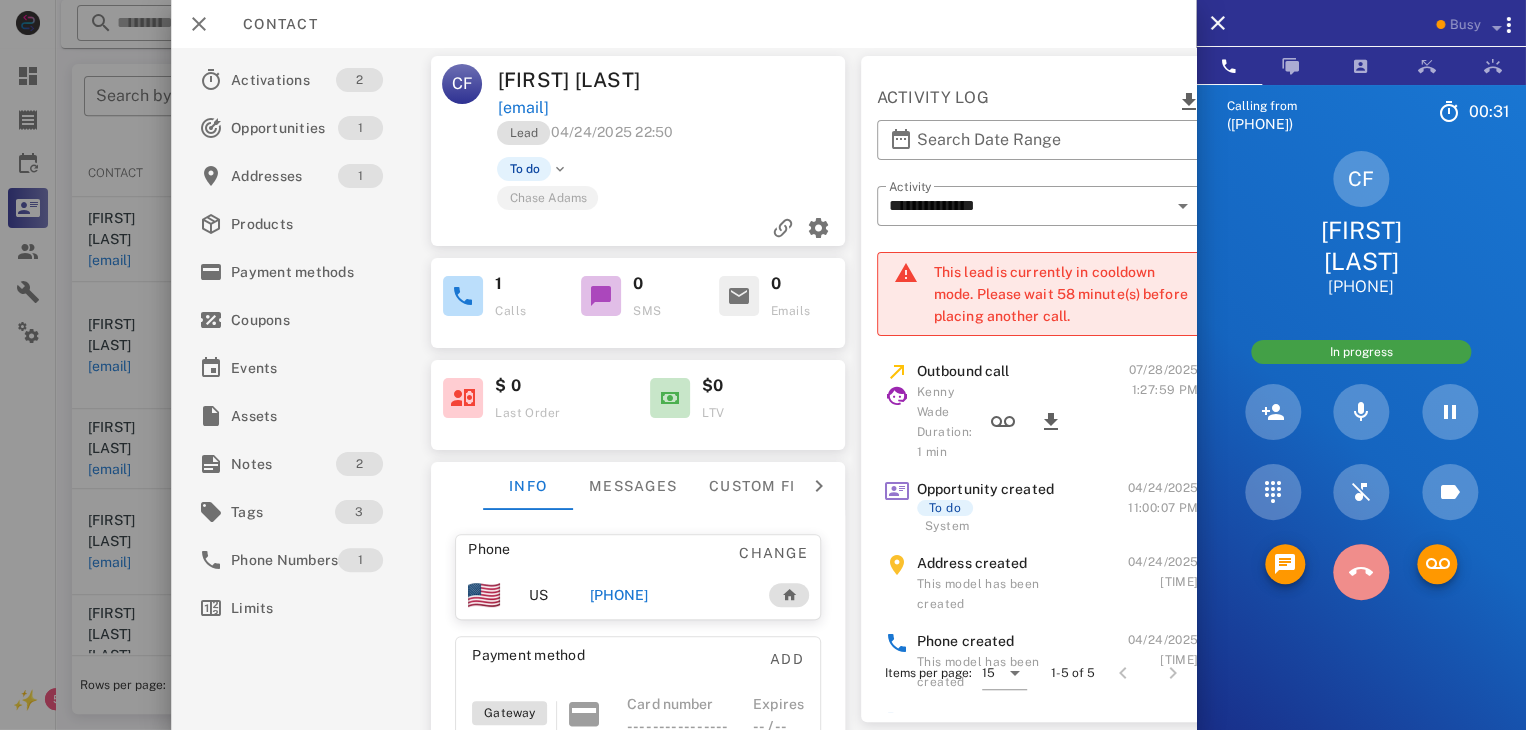 click at bounding box center [1361, 572] 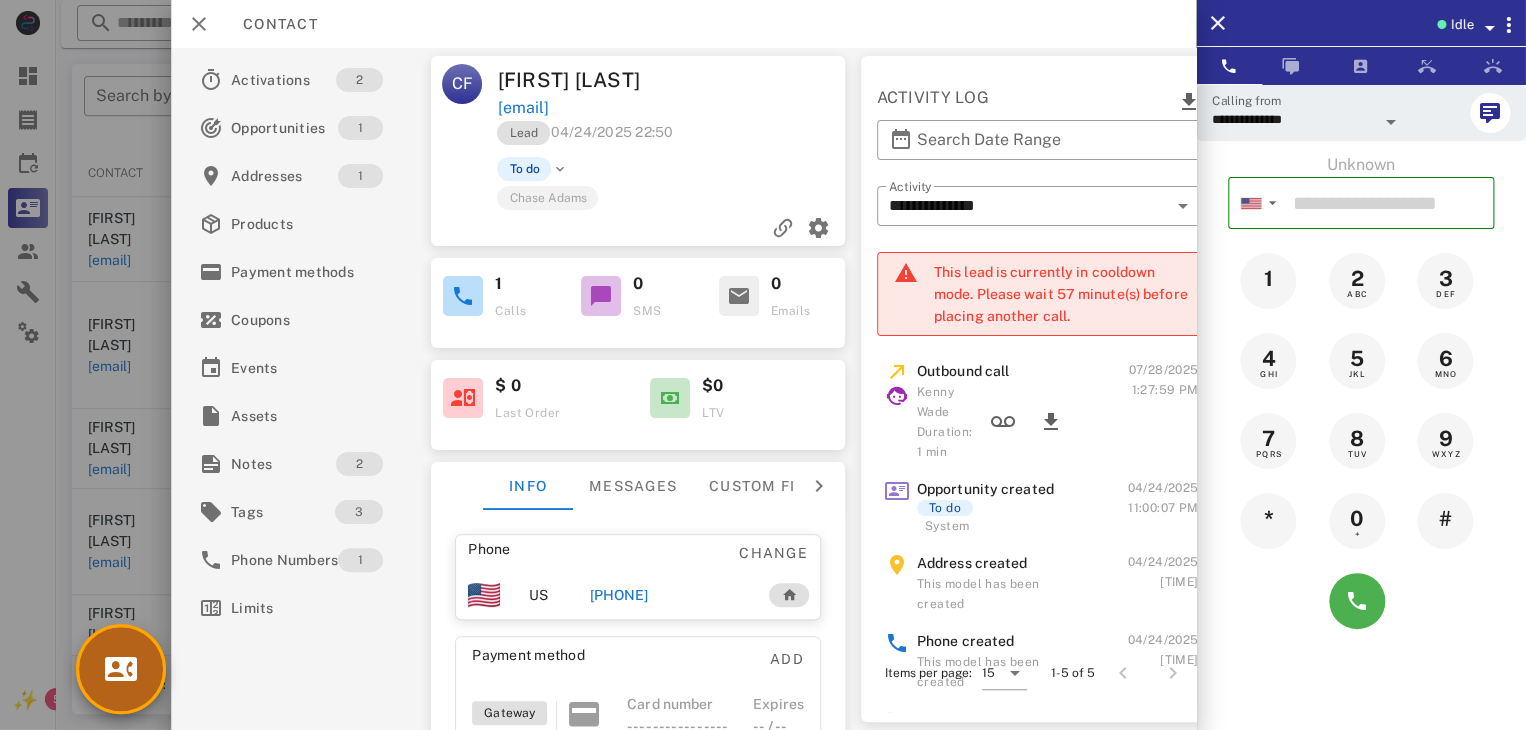 click at bounding box center [121, 669] 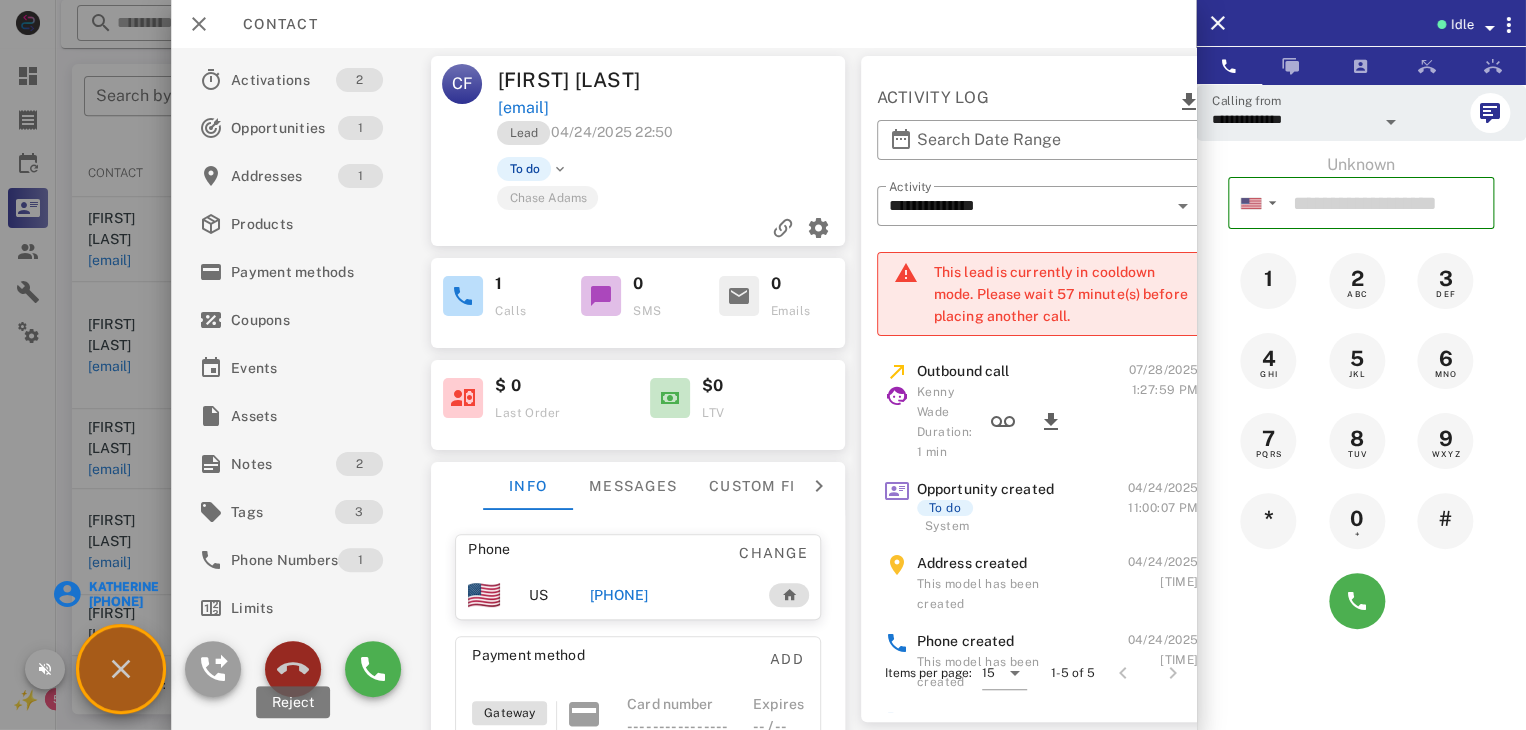 click at bounding box center [293, 669] 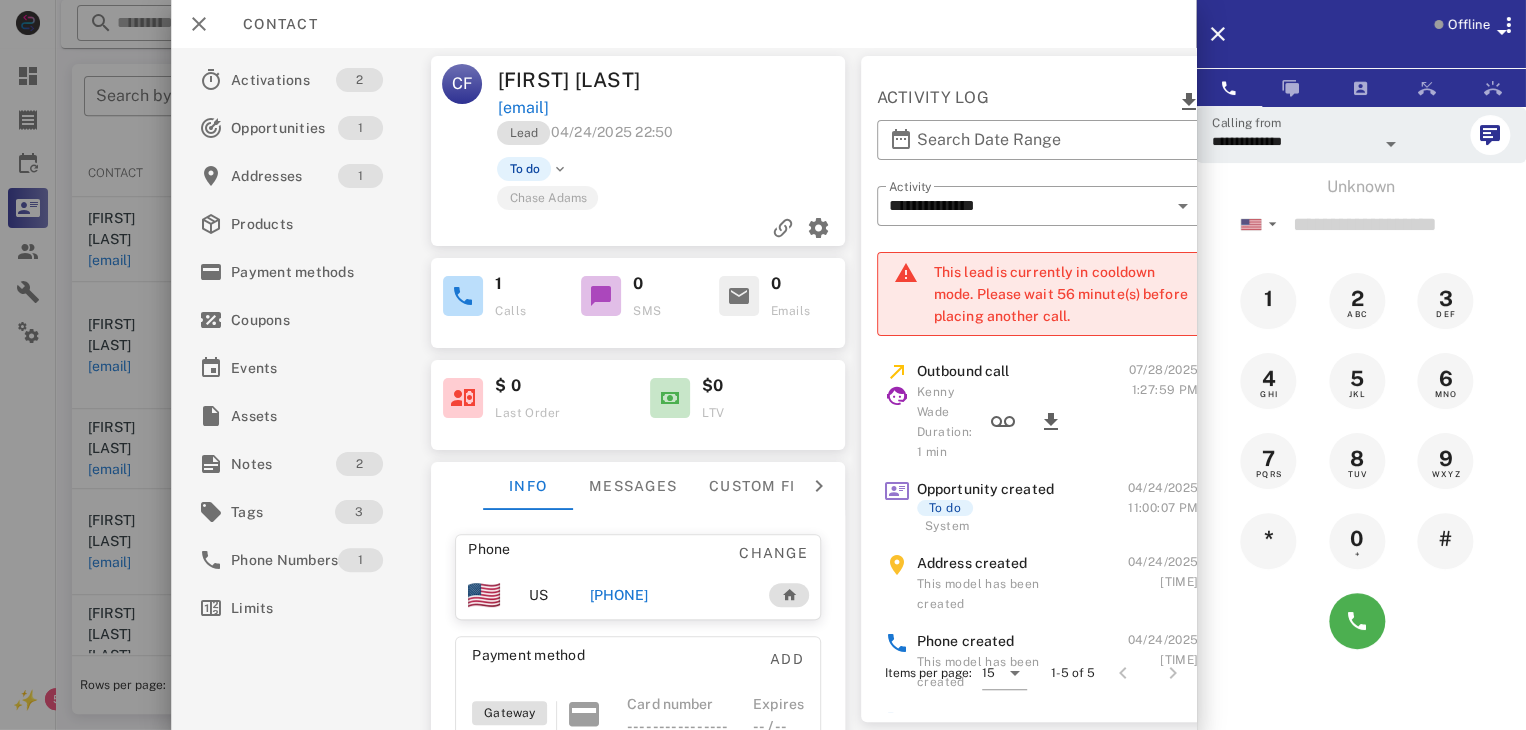 click on "+19738090779" at bounding box center (618, 595) 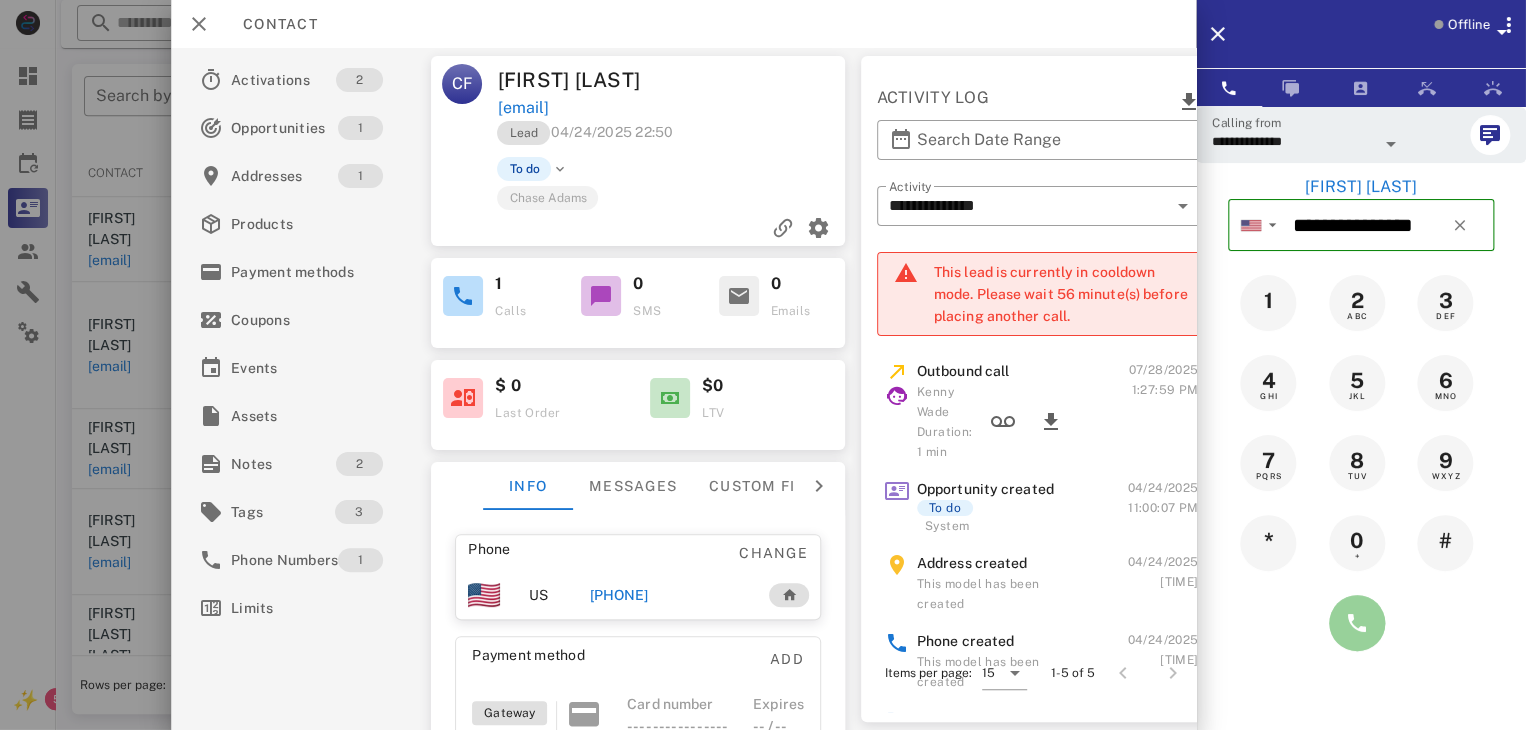click at bounding box center [1357, 623] 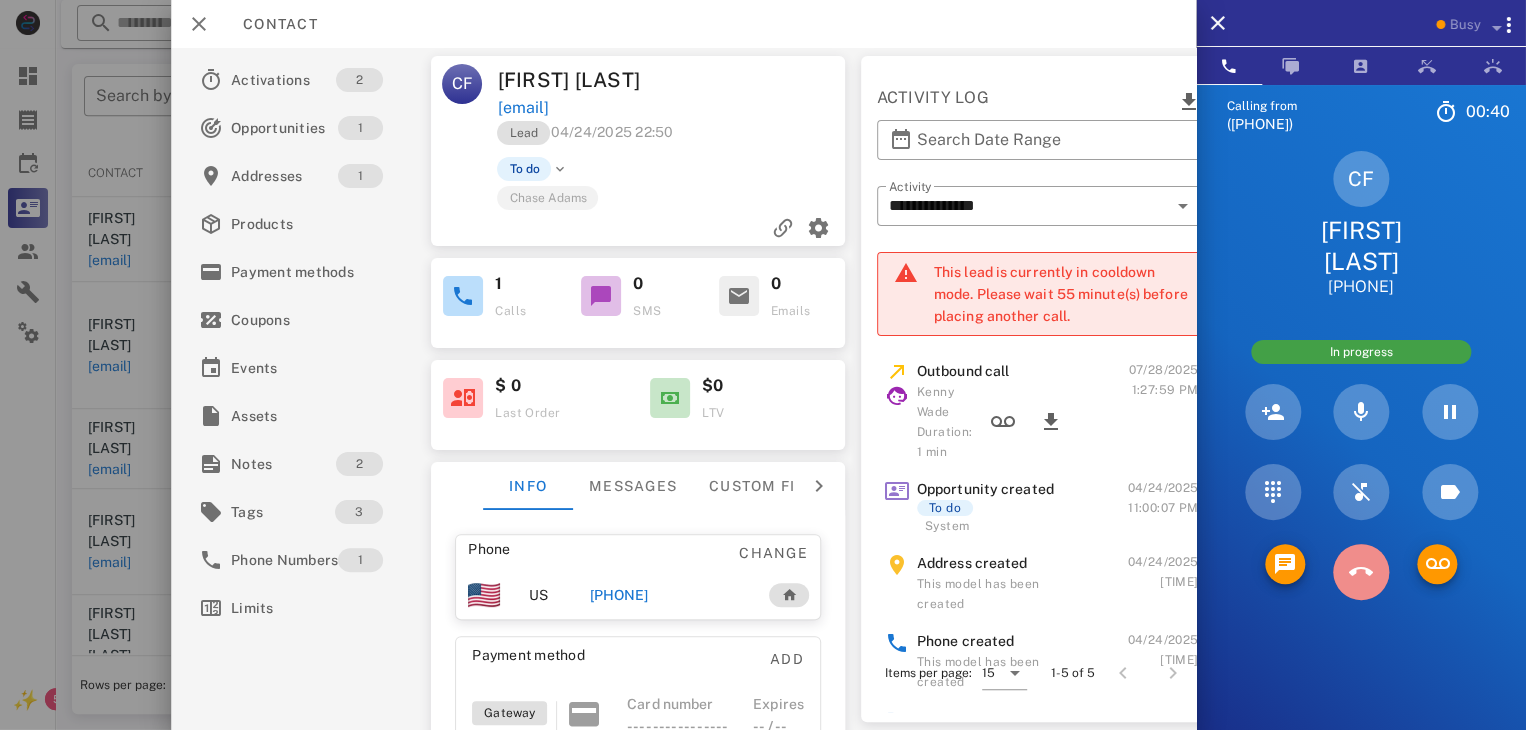 click at bounding box center (1361, 572) 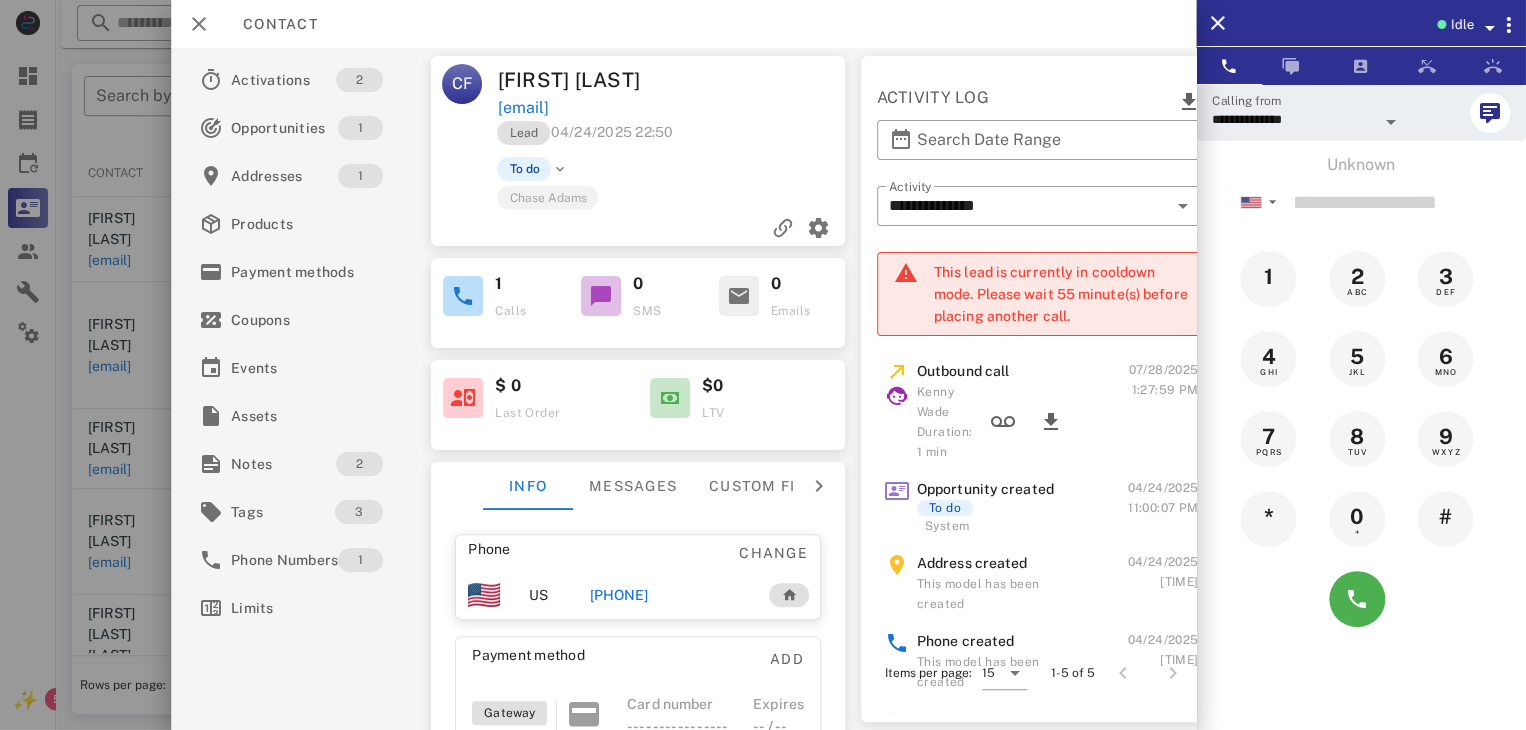 click at bounding box center (763, 365) 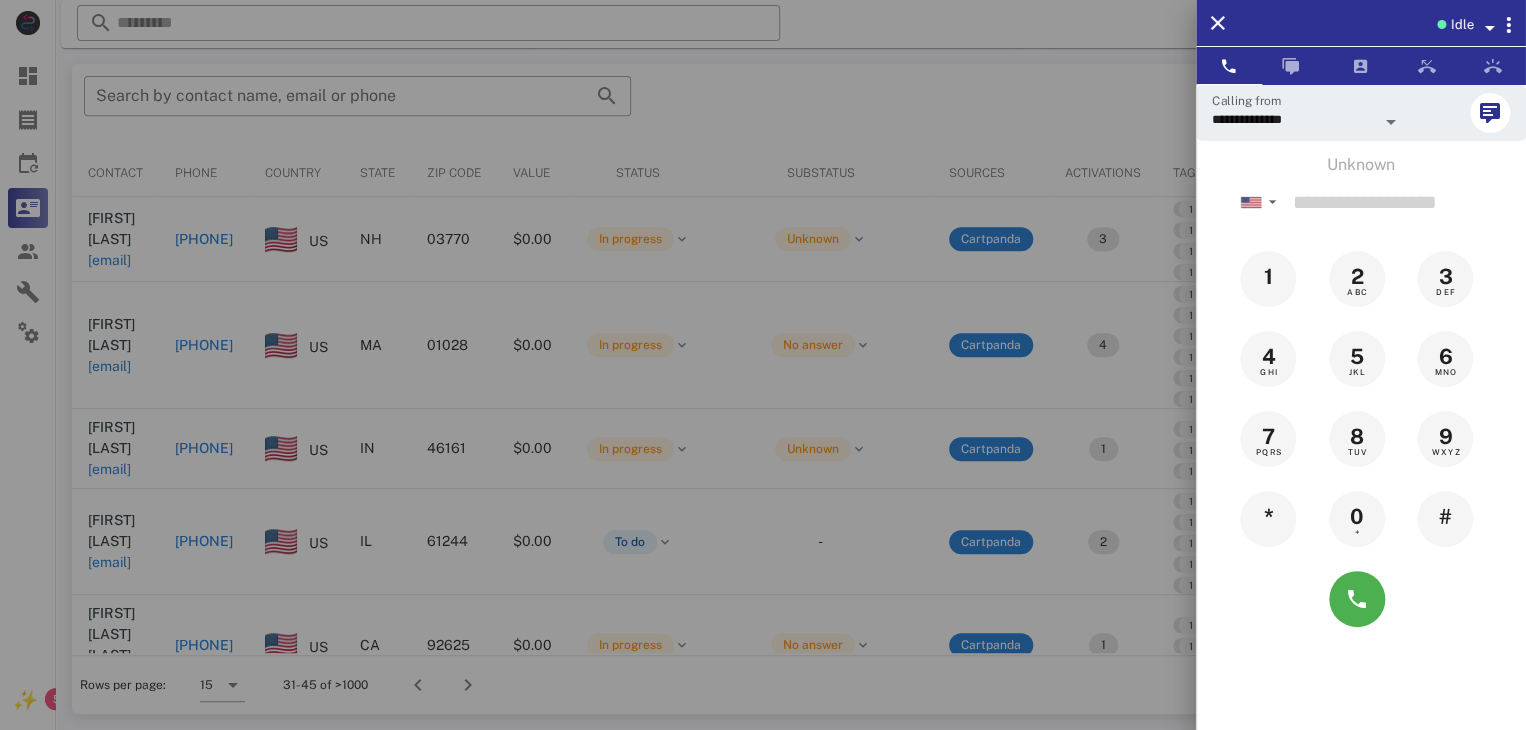click at bounding box center (763, 365) 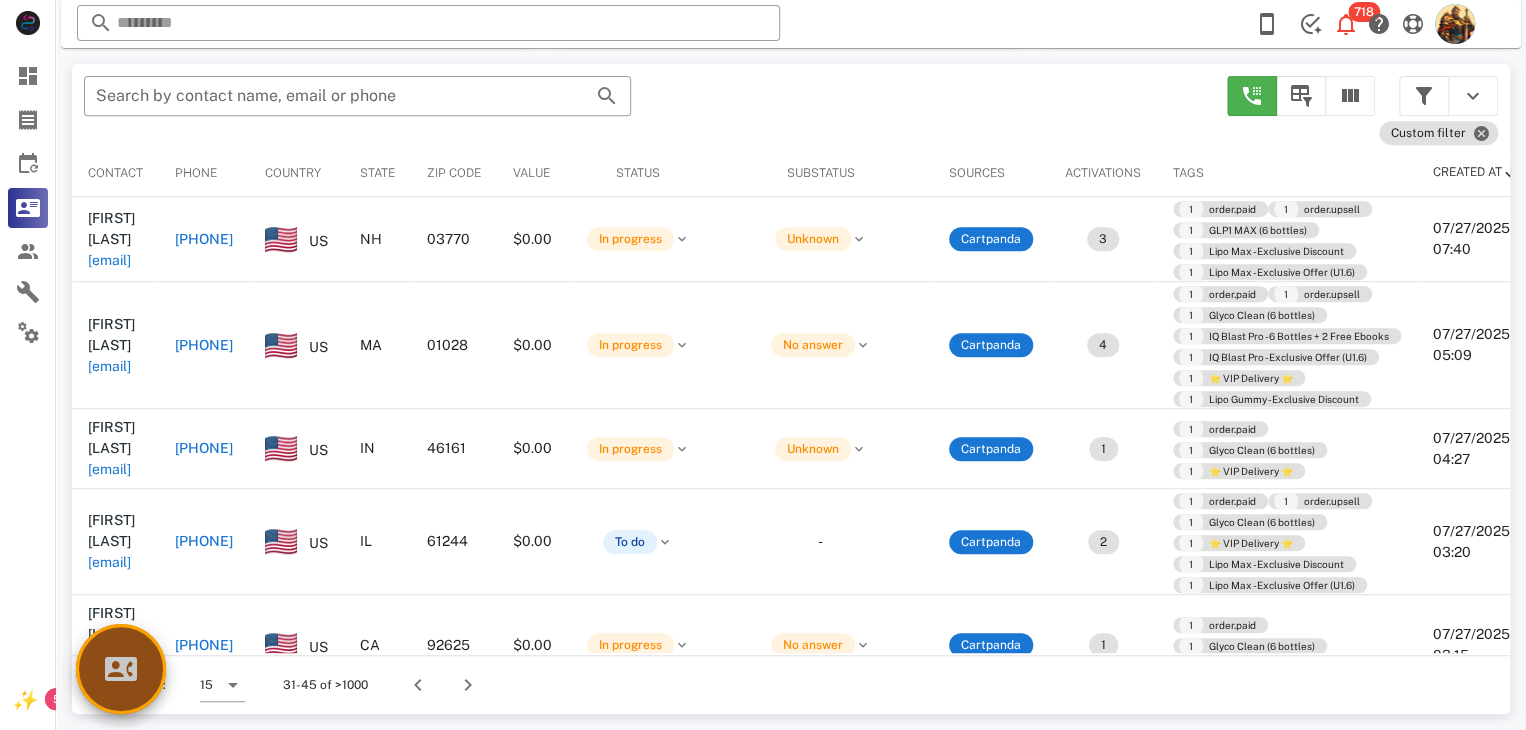 click at bounding box center (121, 669) 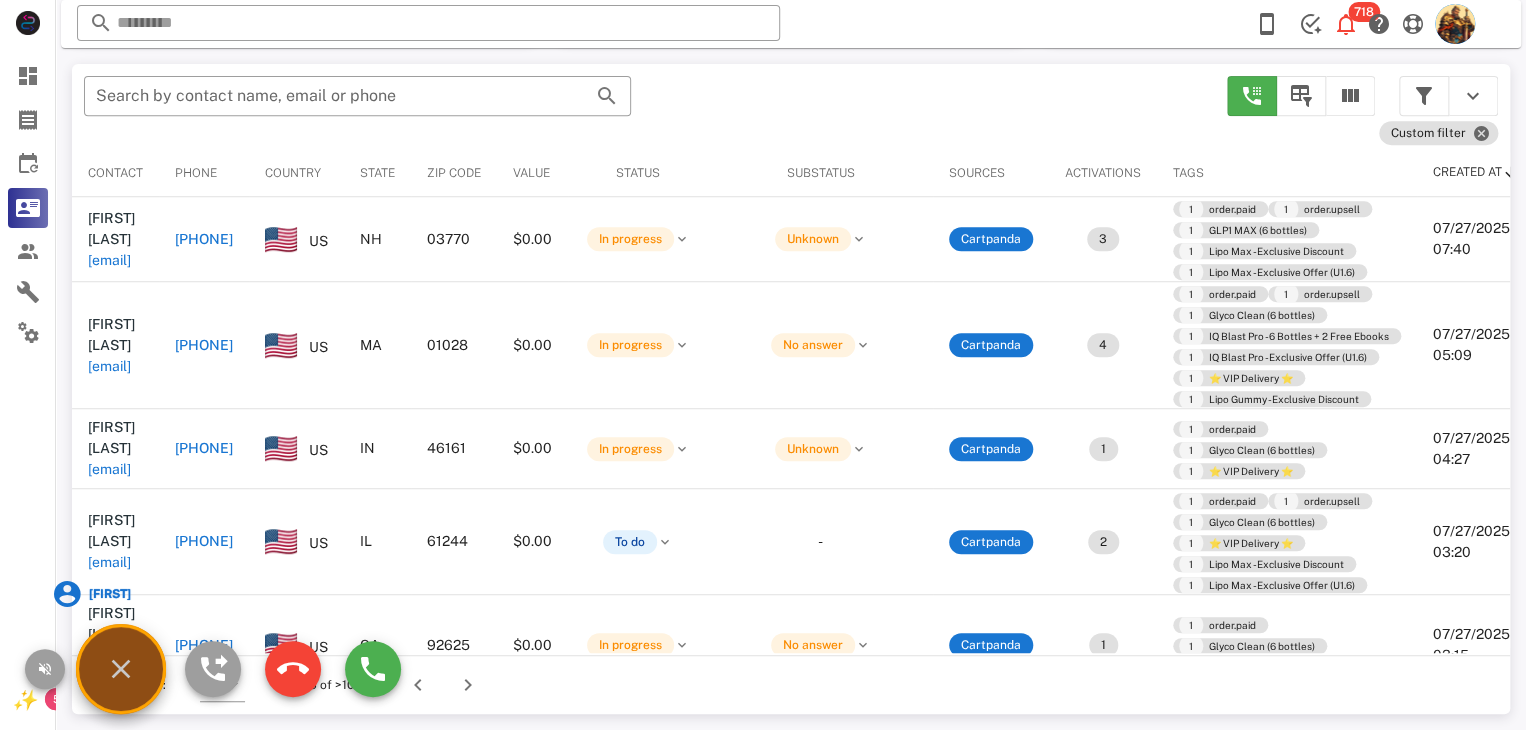 click on "MICHELE" at bounding box center (121, 669) 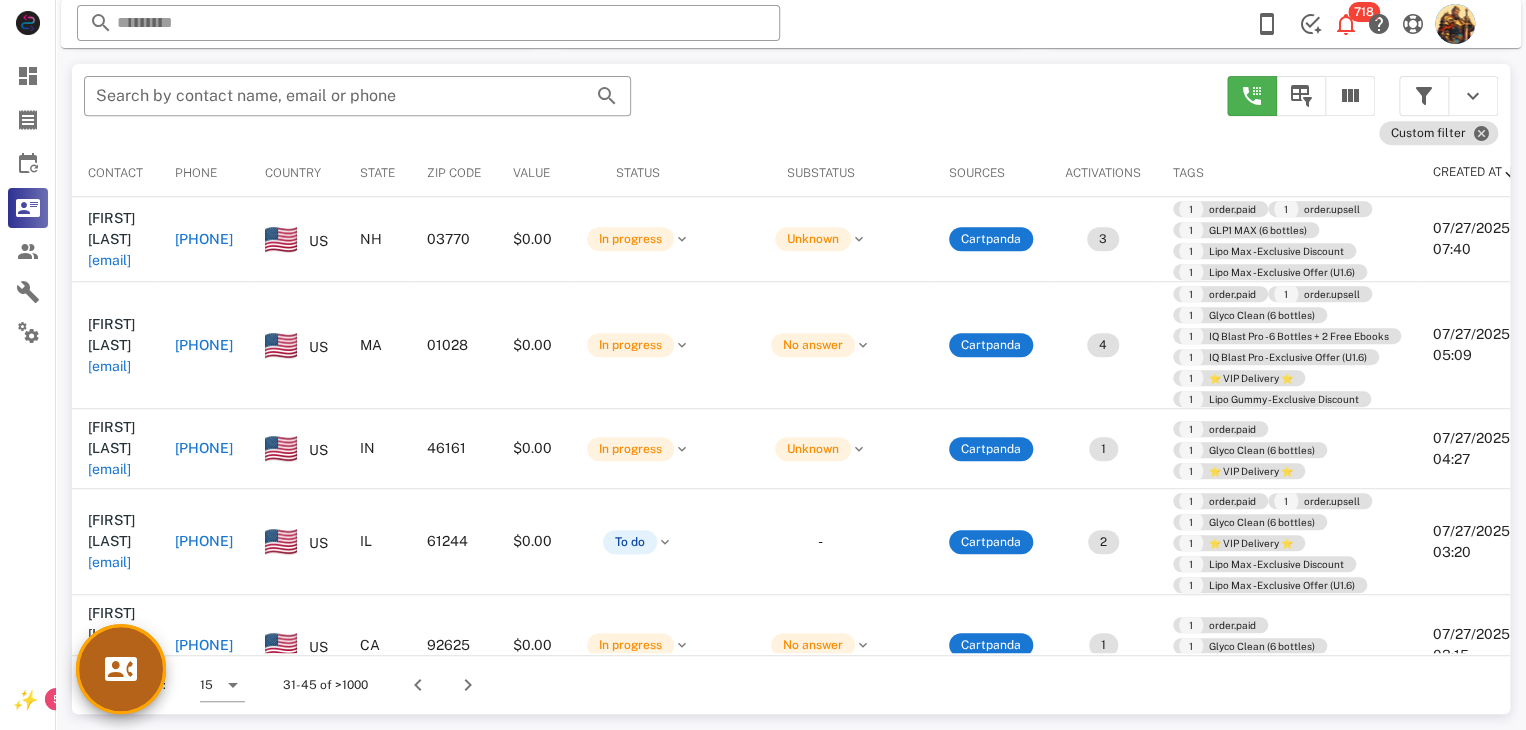 click at bounding box center [121, 669] 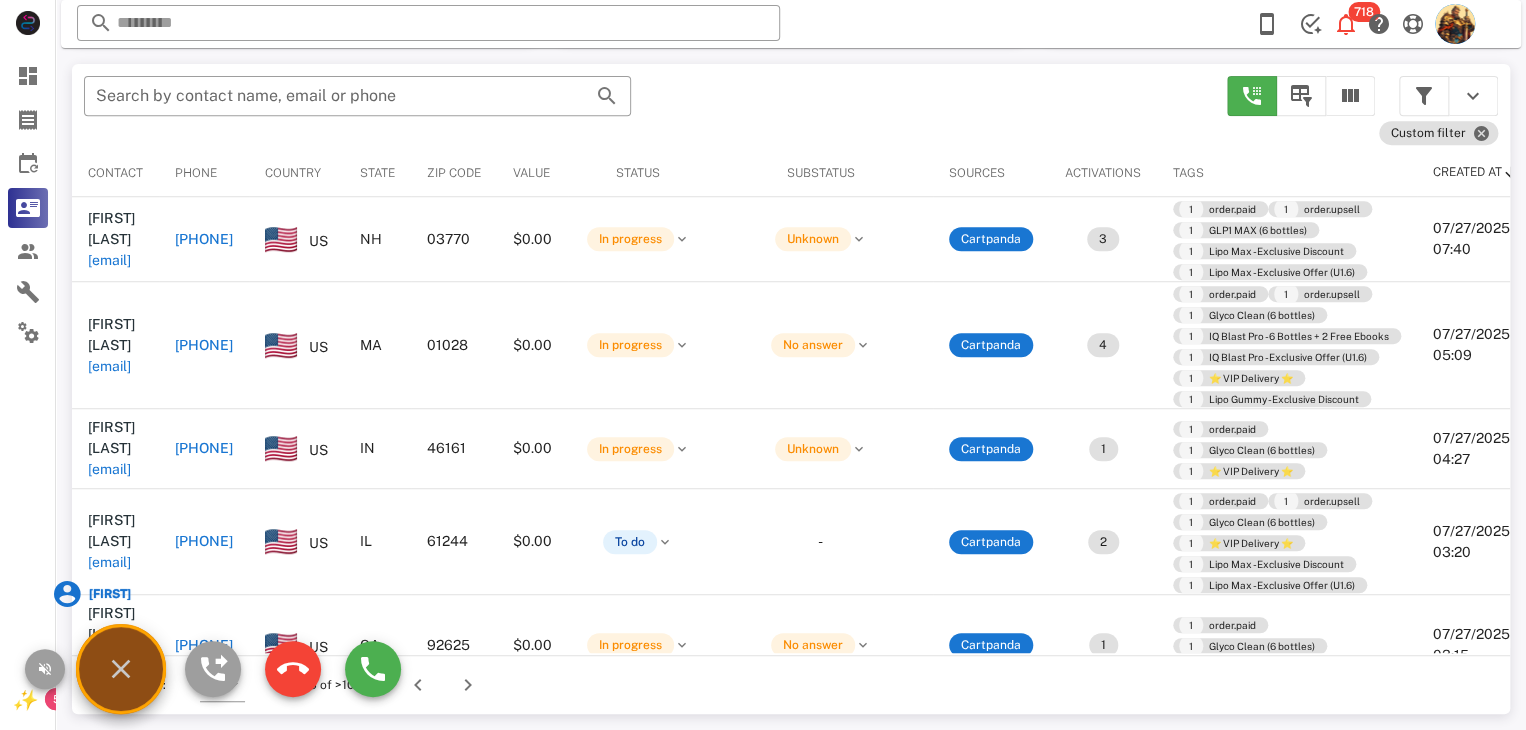click on "MICHELE" at bounding box center (108, 594) 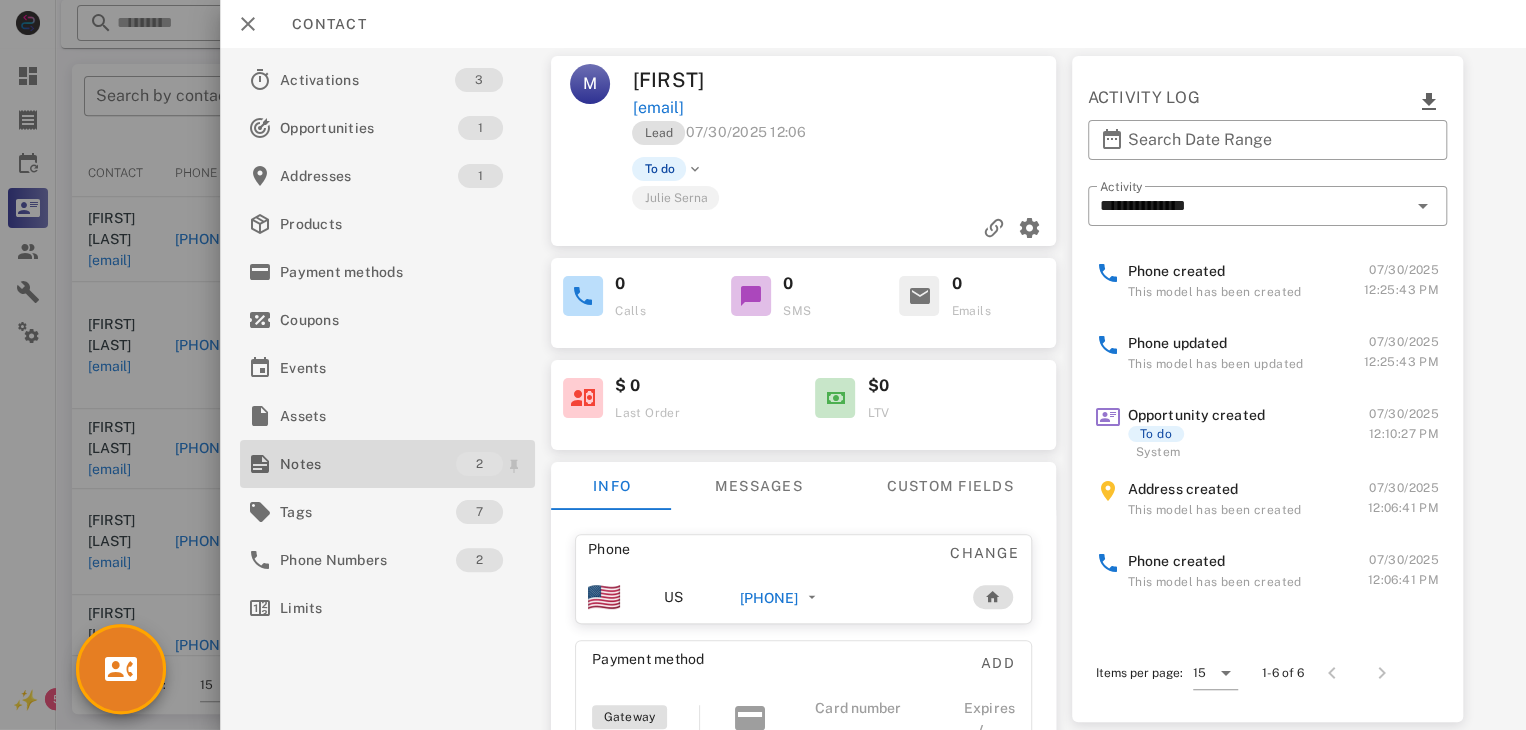 click on "Notes" at bounding box center (368, 464) 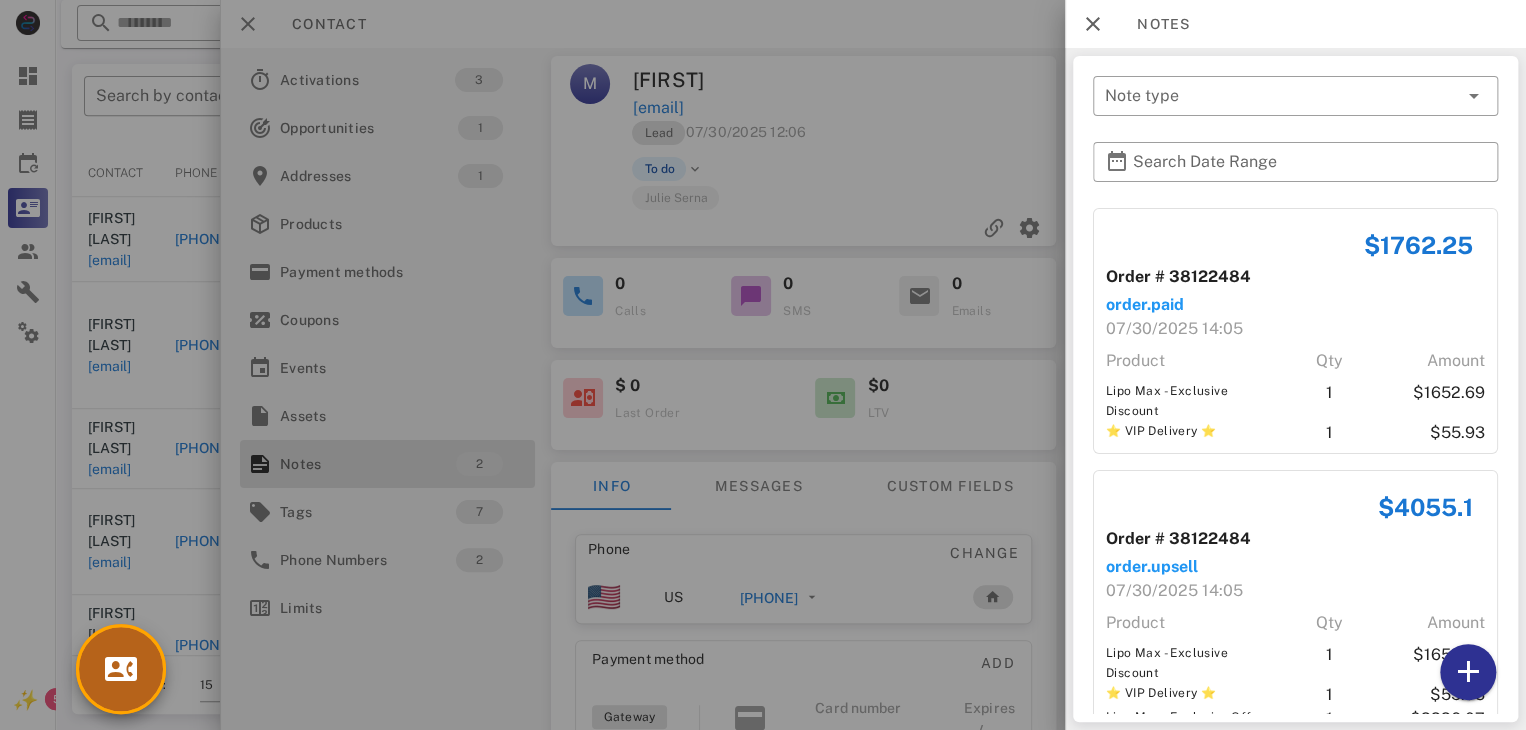 click at bounding box center (121, 669) 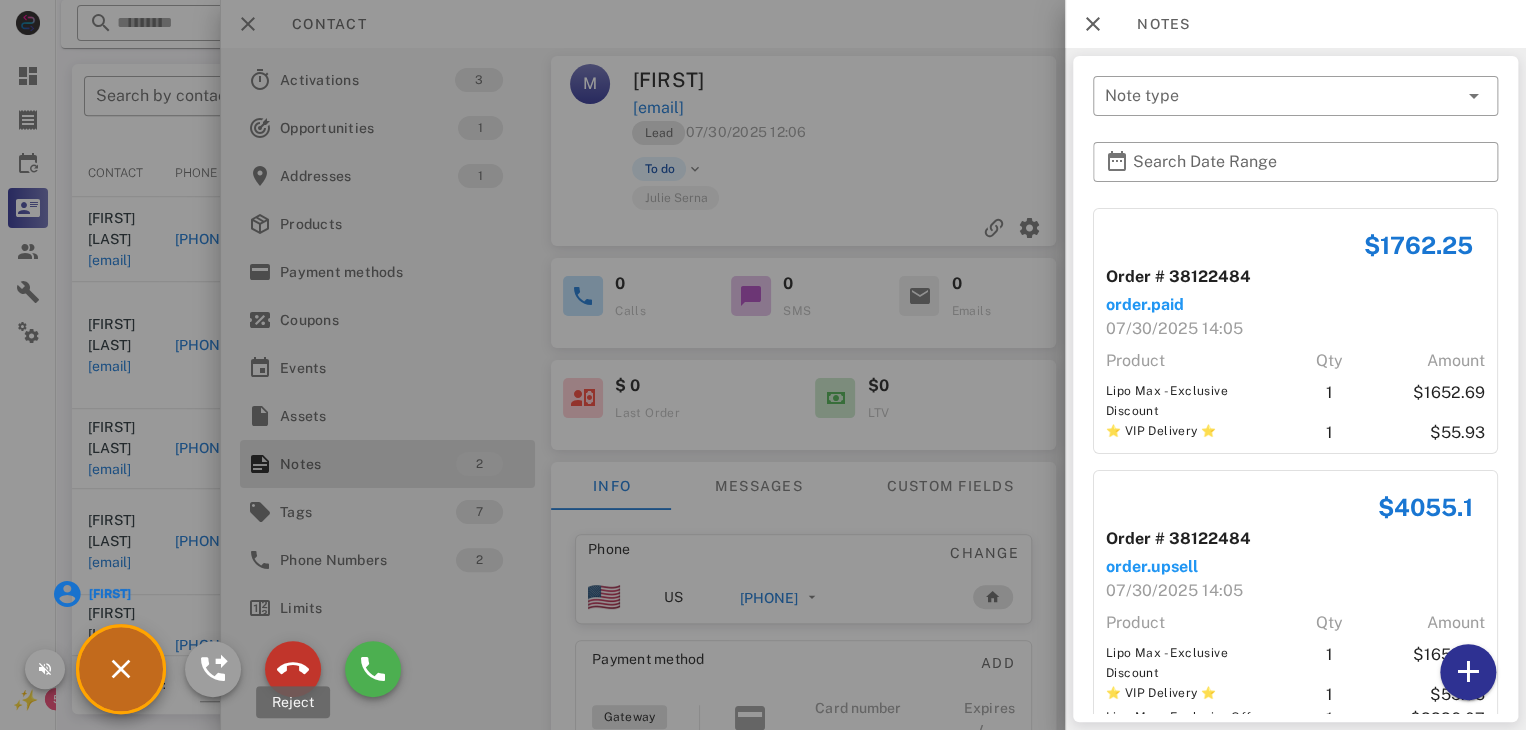 click at bounding box center [293, 669] 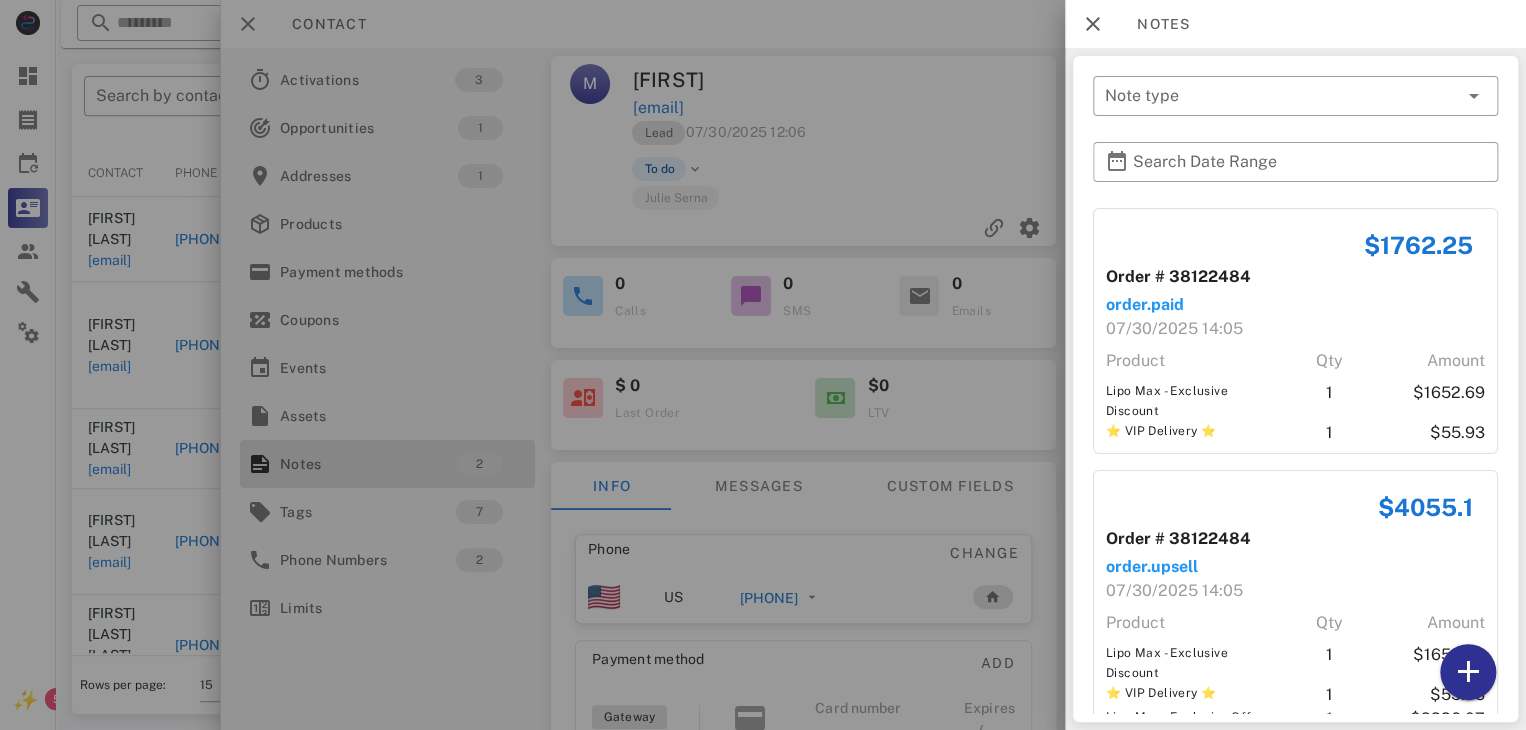 click at bounding box center [763, 365] 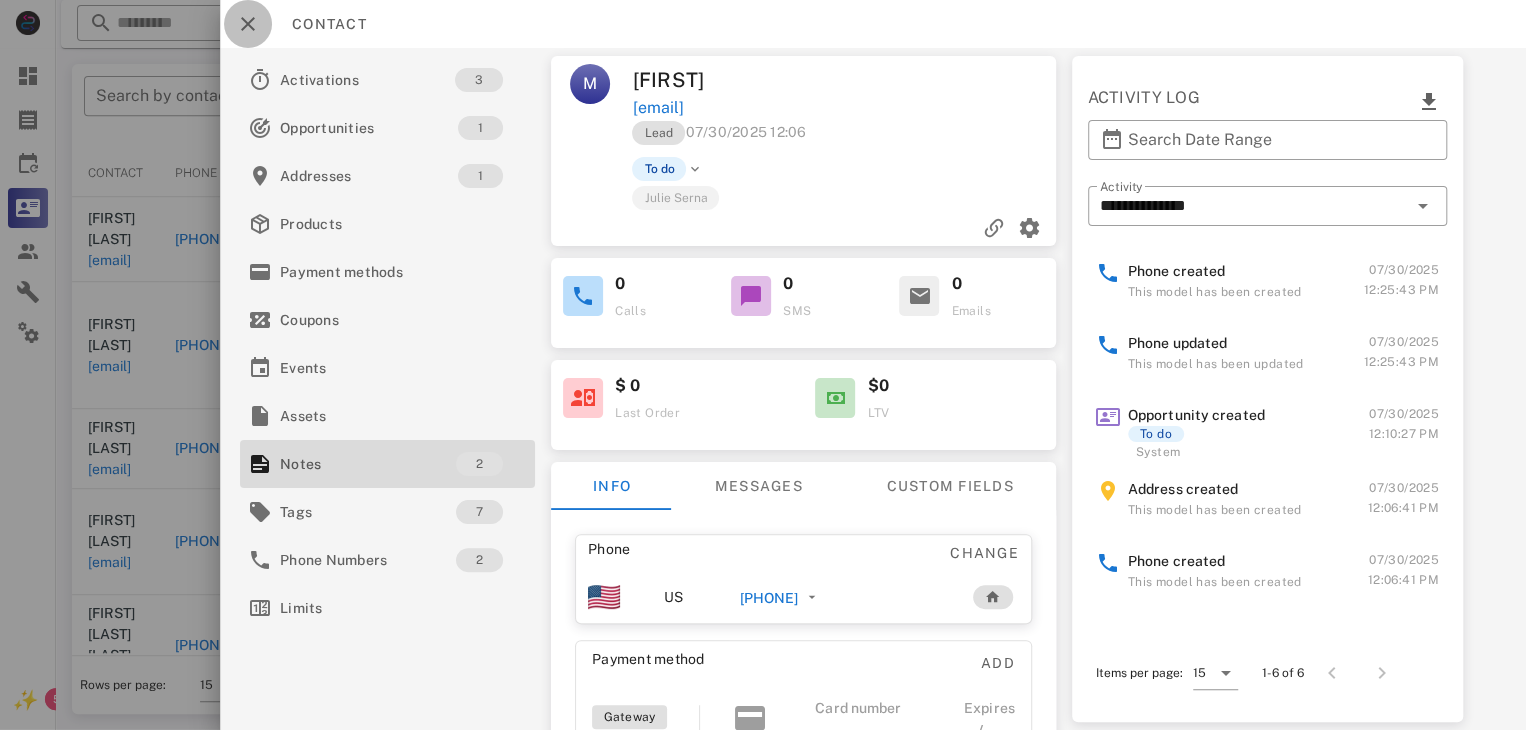 click at bounding box center (248, 24) 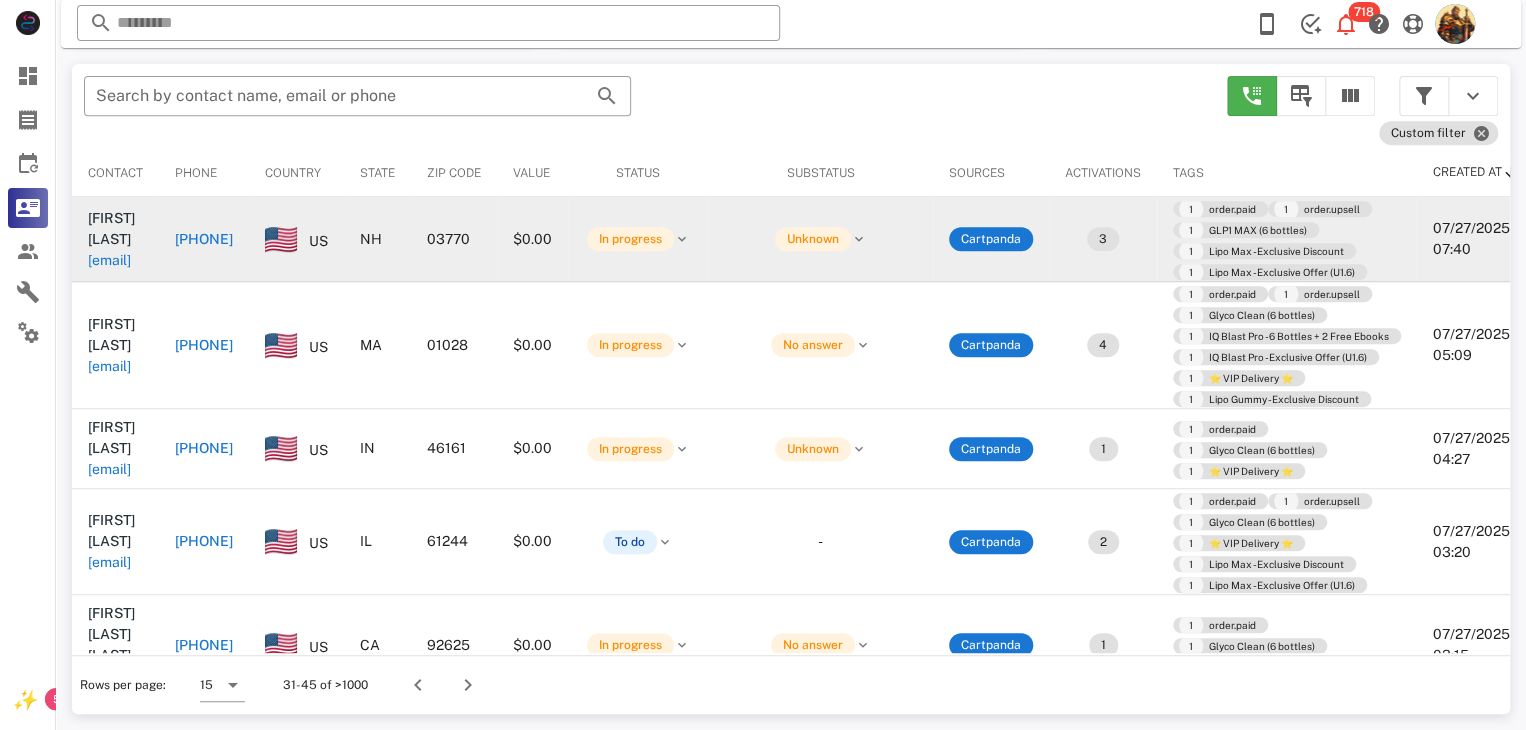 click on "kathylaflam@gmail.com" at bounding box center [109, 260] 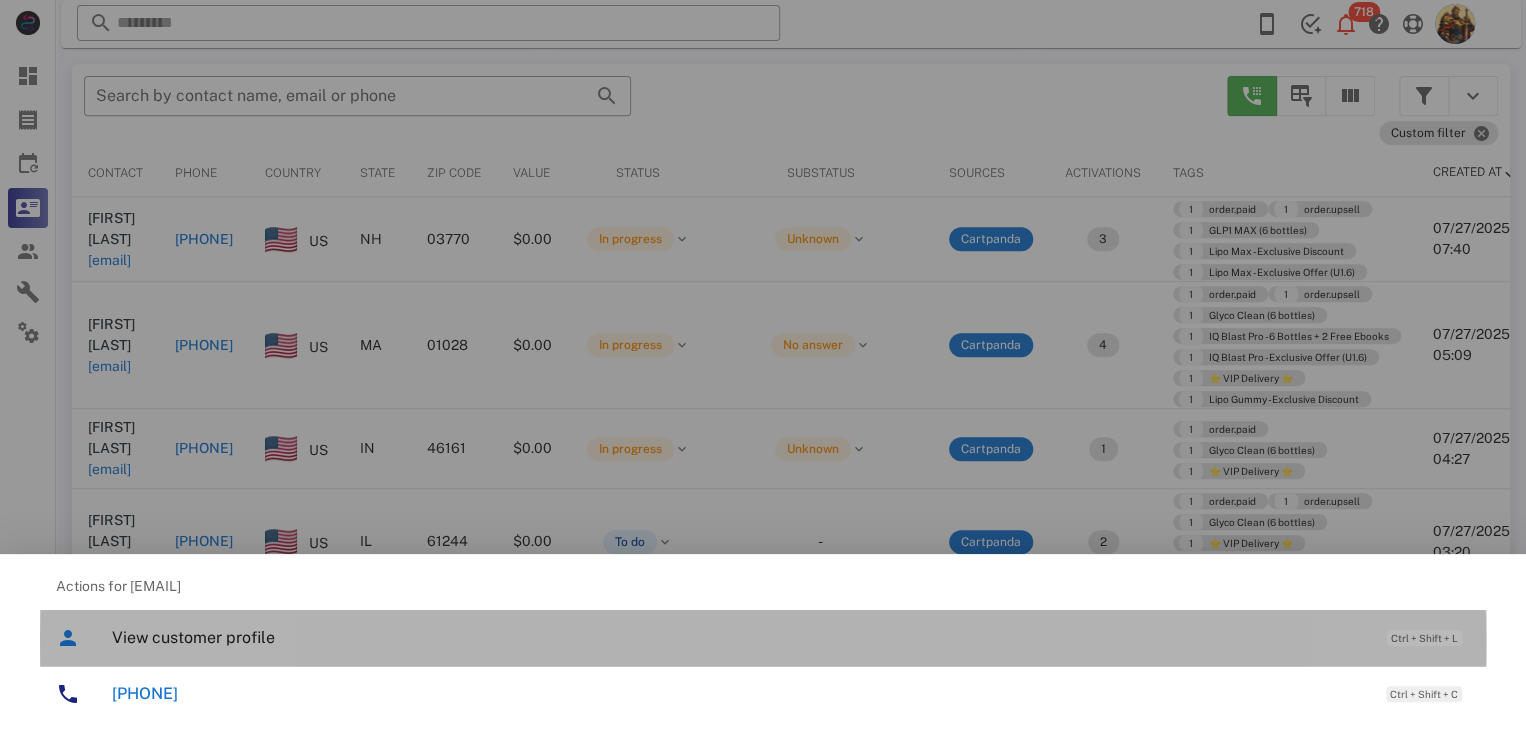 click on "View customer profile" at bounding box center (739, 637) 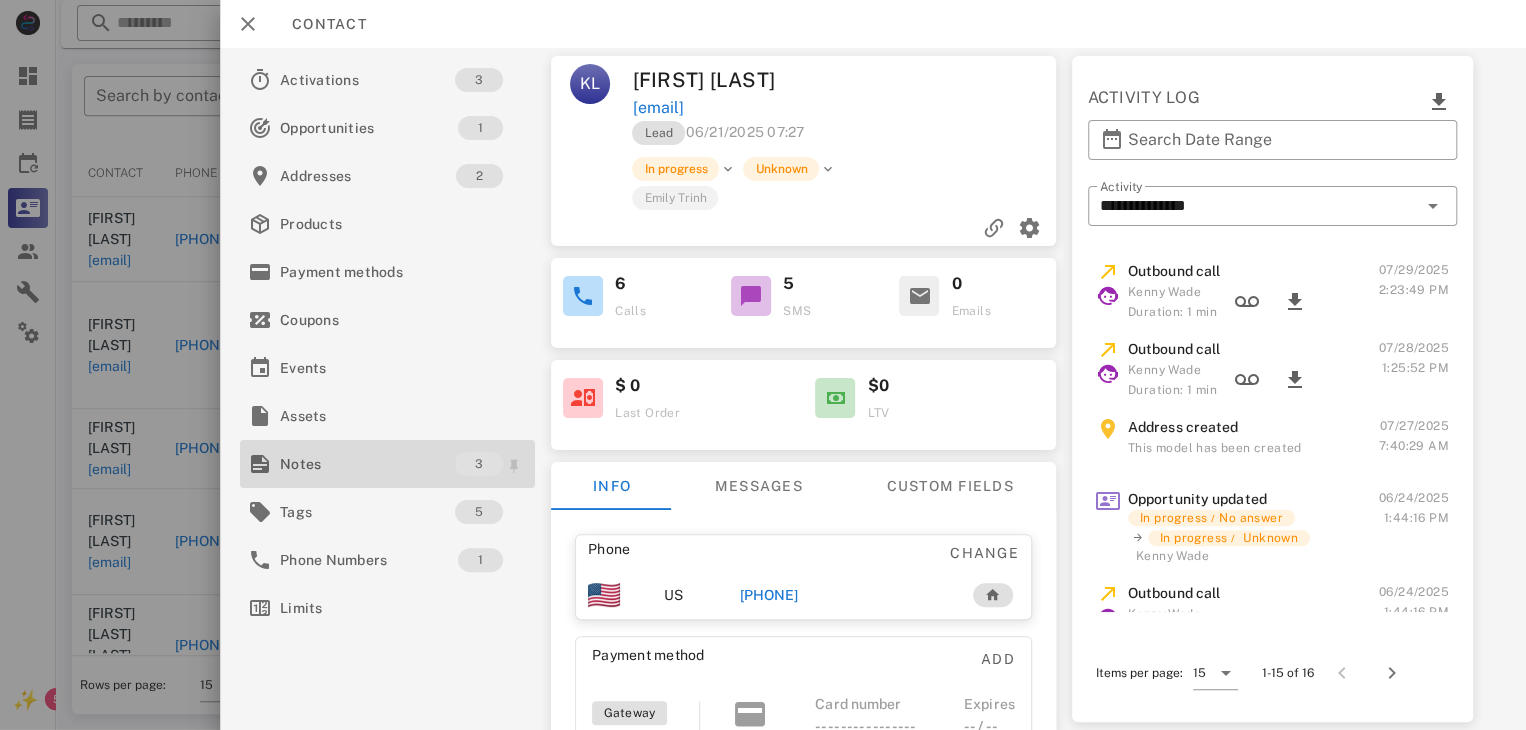click at bounding box center (260, 464) 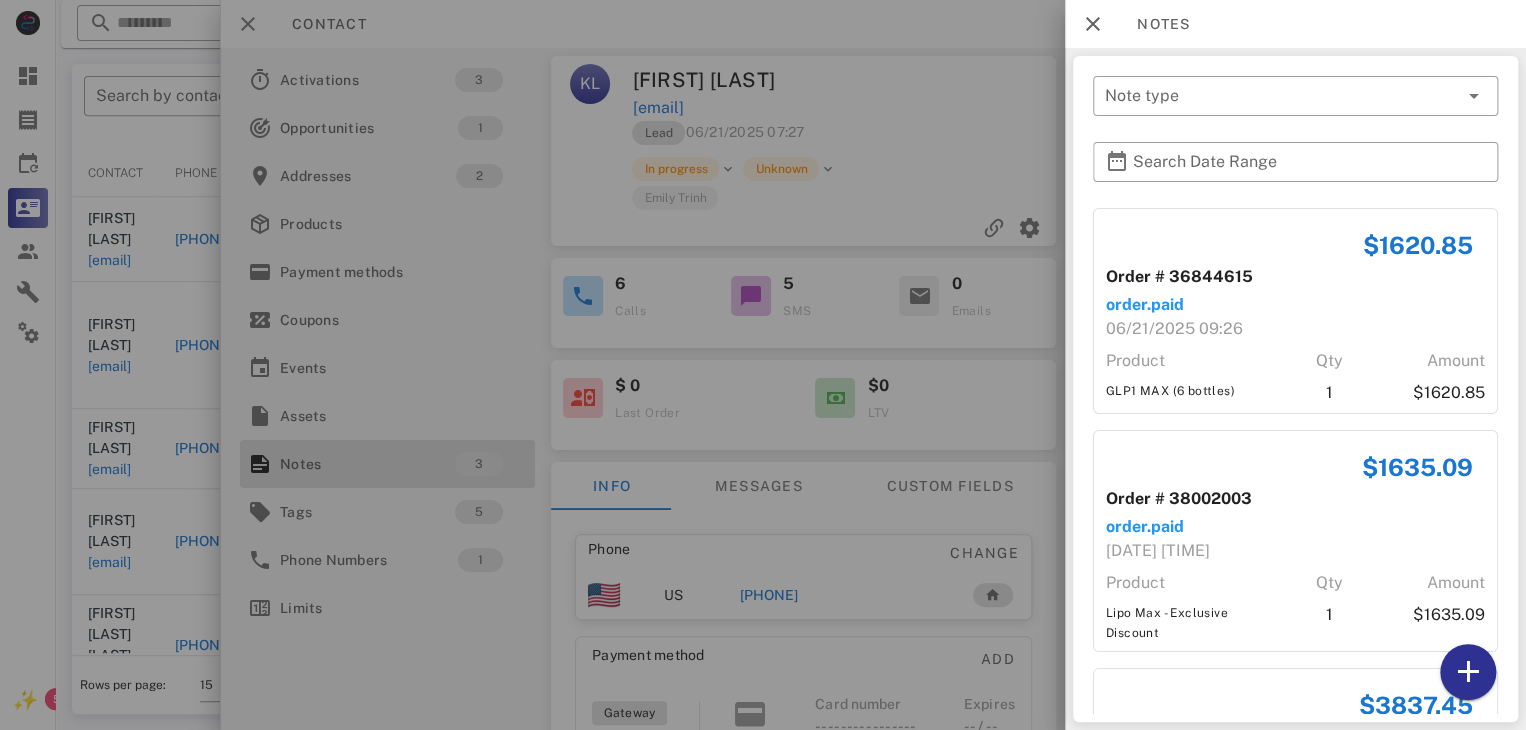 click at bounding box center [763, 365] 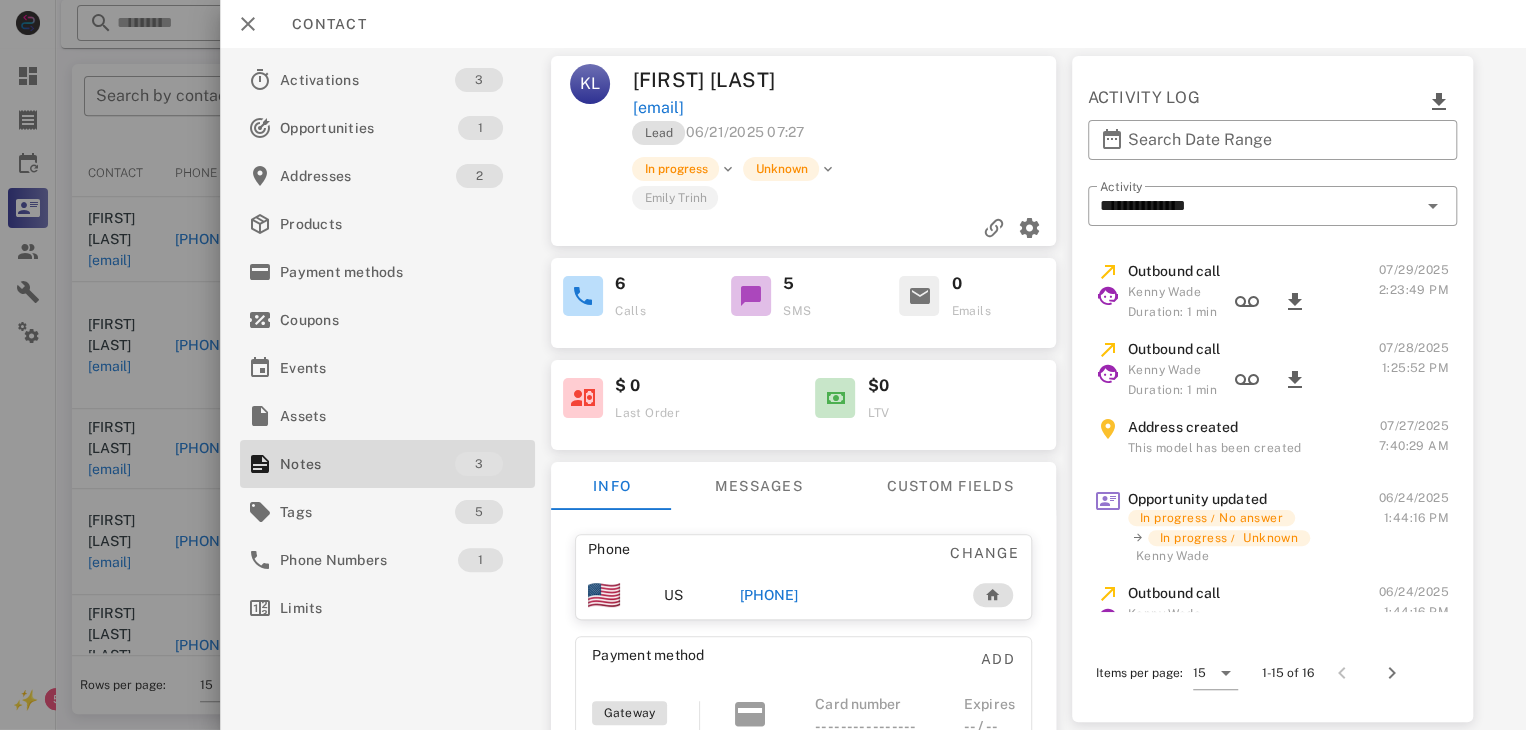 click on "+16037900550" at bounding box center [769, 595] 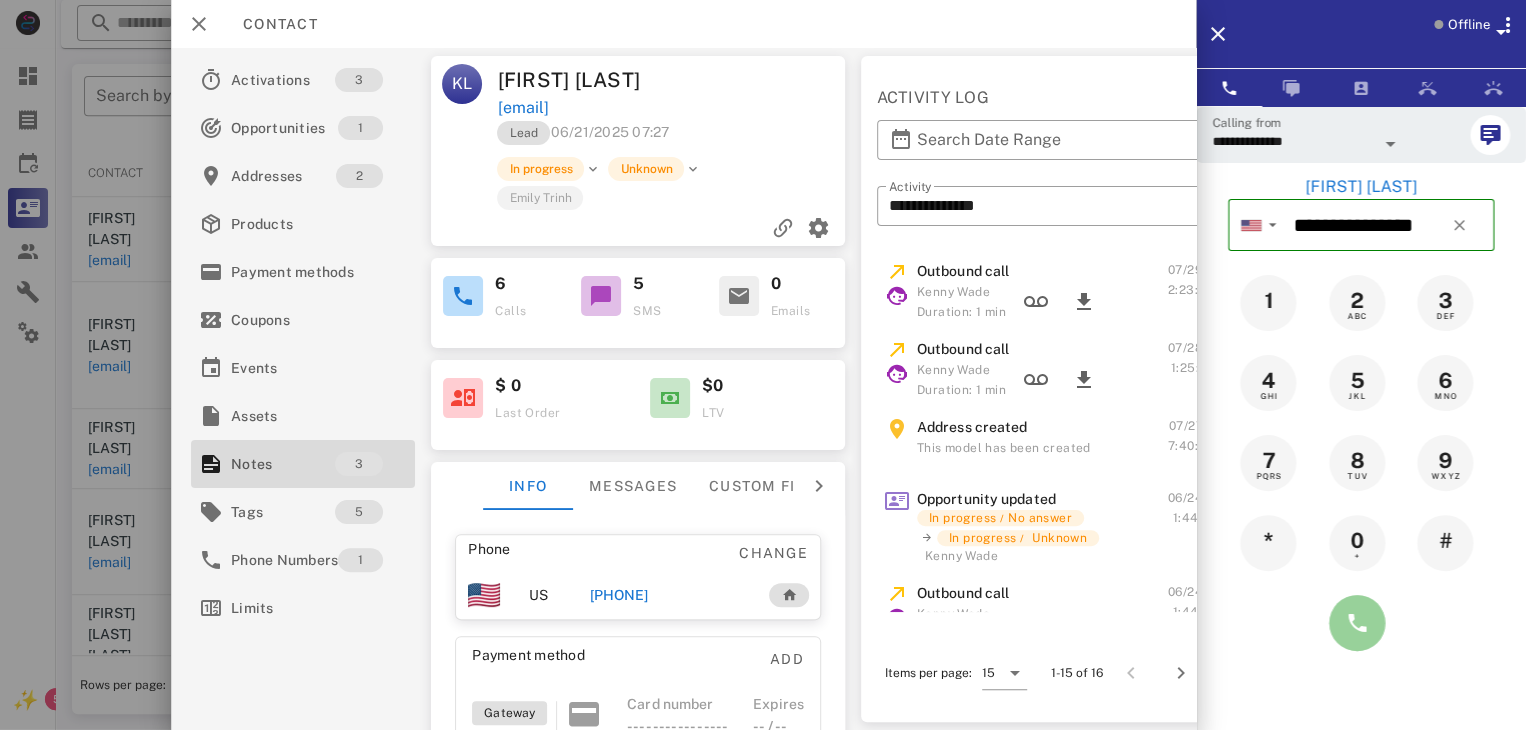 click at bounding box center (1357, 623) 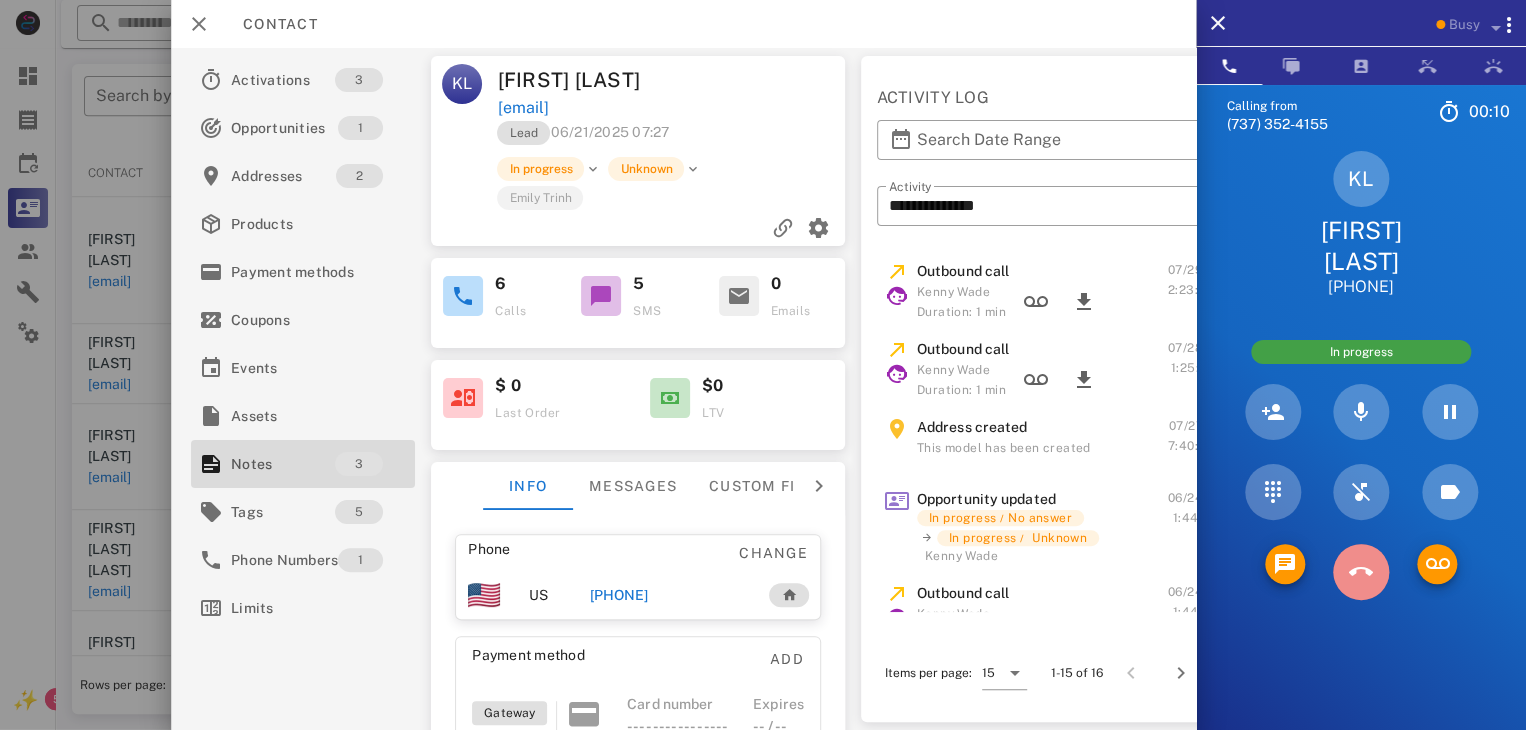click at bounding box center (1361, 572) 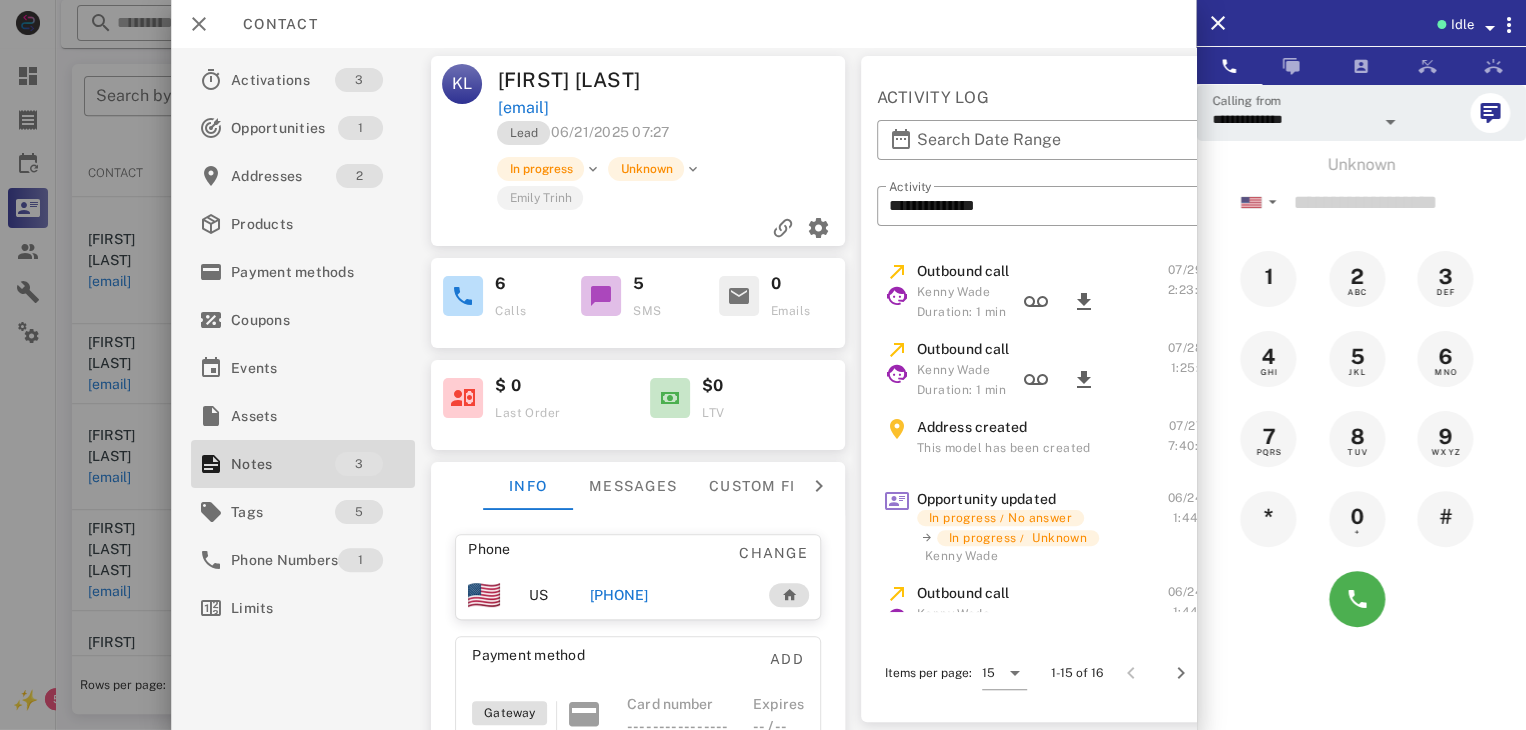 click at bounding box center (763, 365) 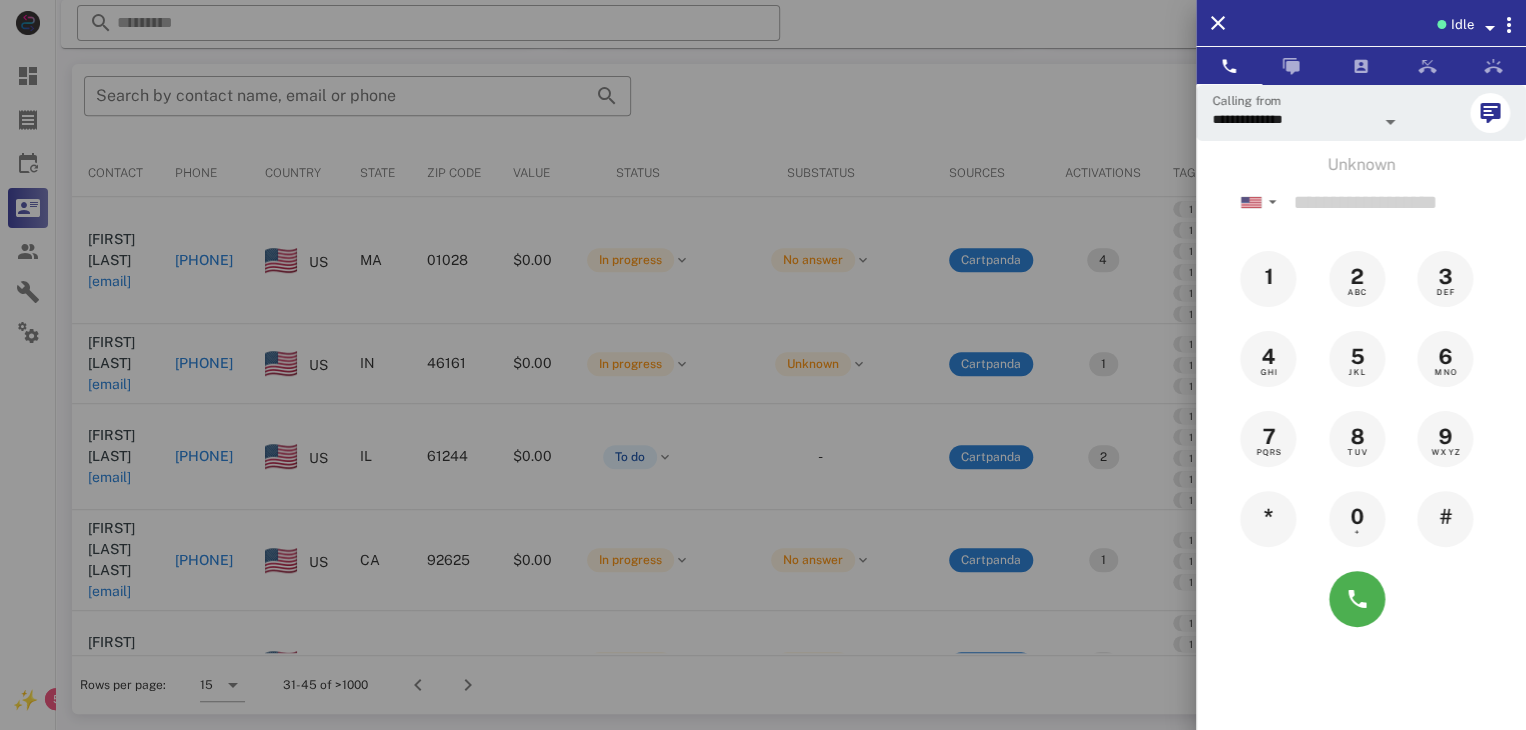 click at bounding box center [763, 365] 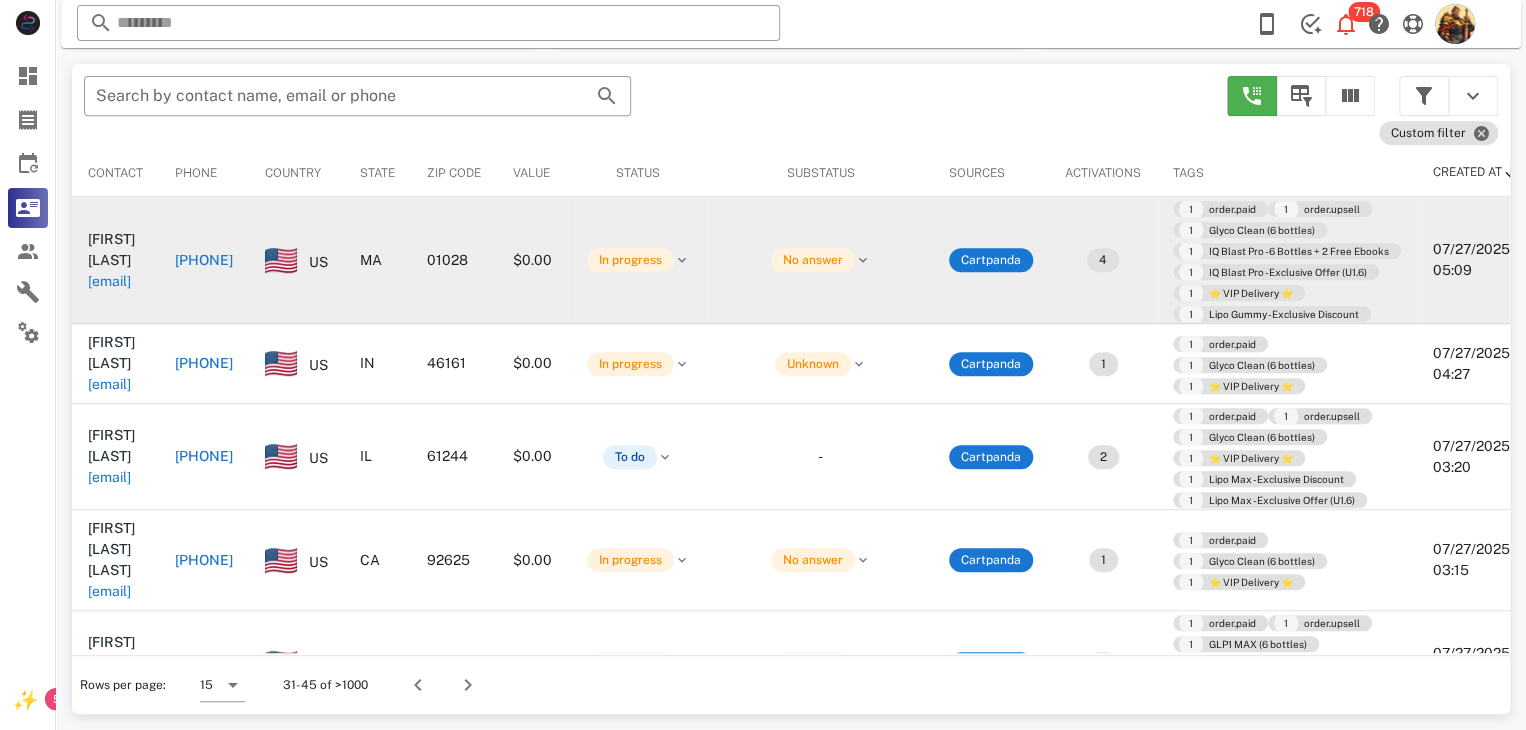click on "ladg@comcast.net" at bounding box center (109, 281) 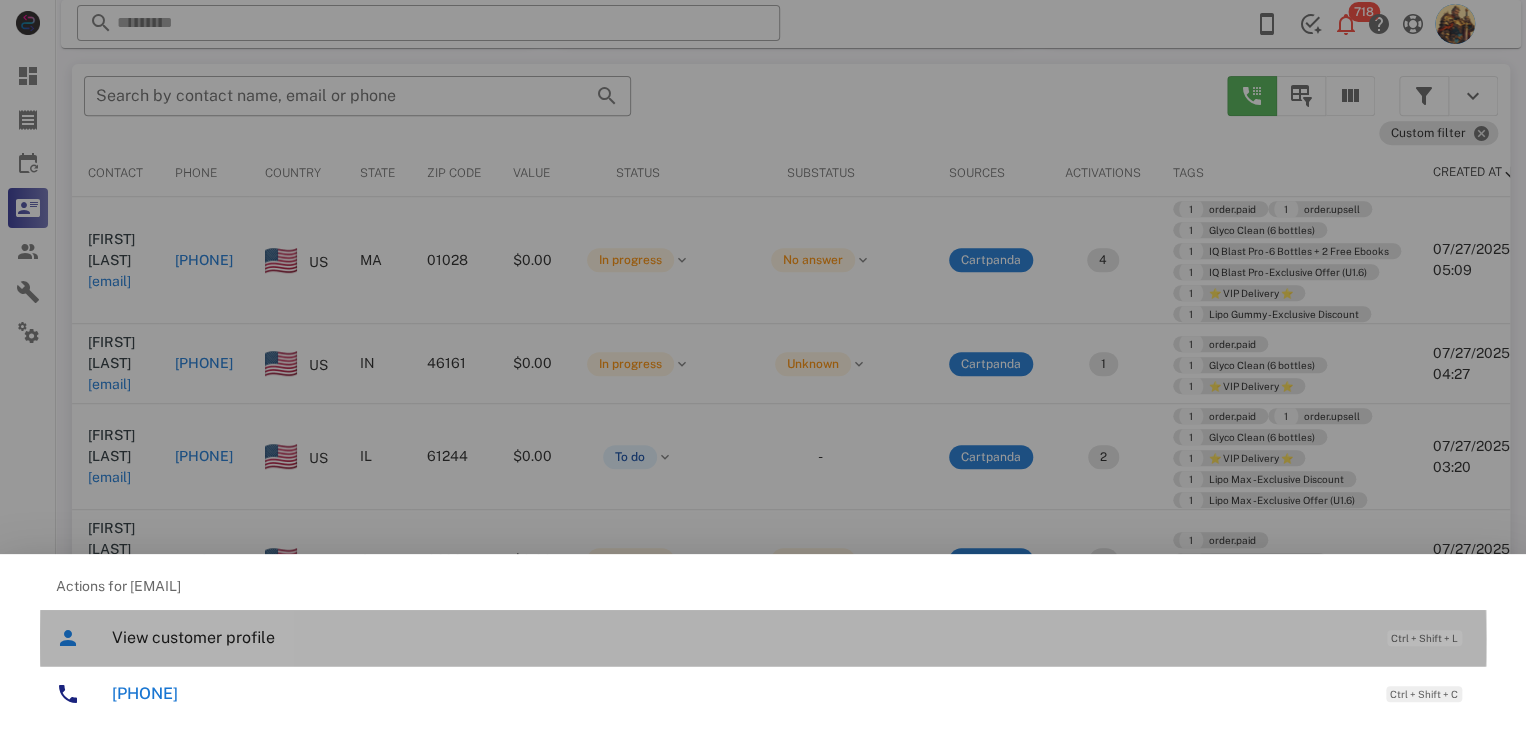 click on "View customer profile" at bounding box center (739, 637) 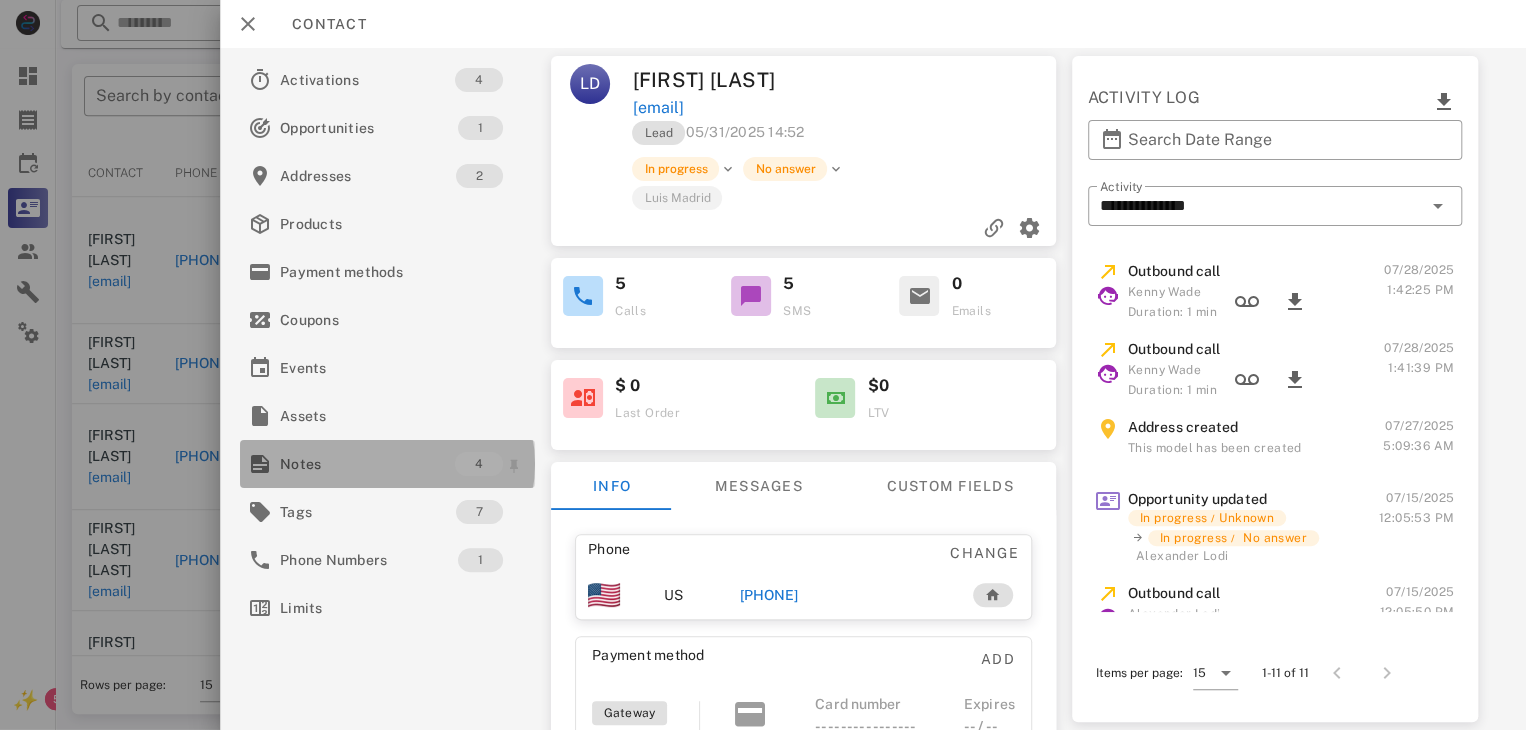 click at bounding box center [260, 464] 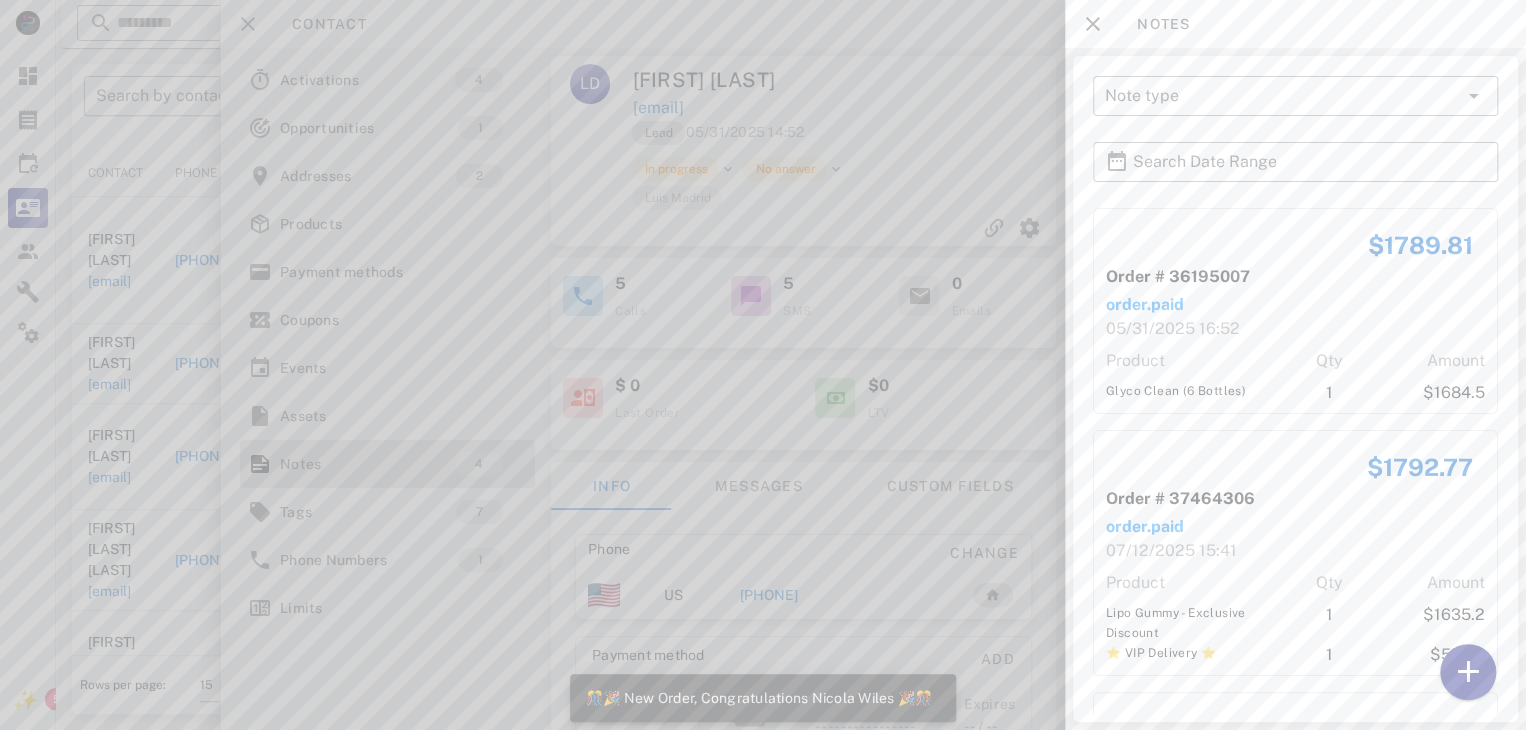 click at bounding box center (763, 365) 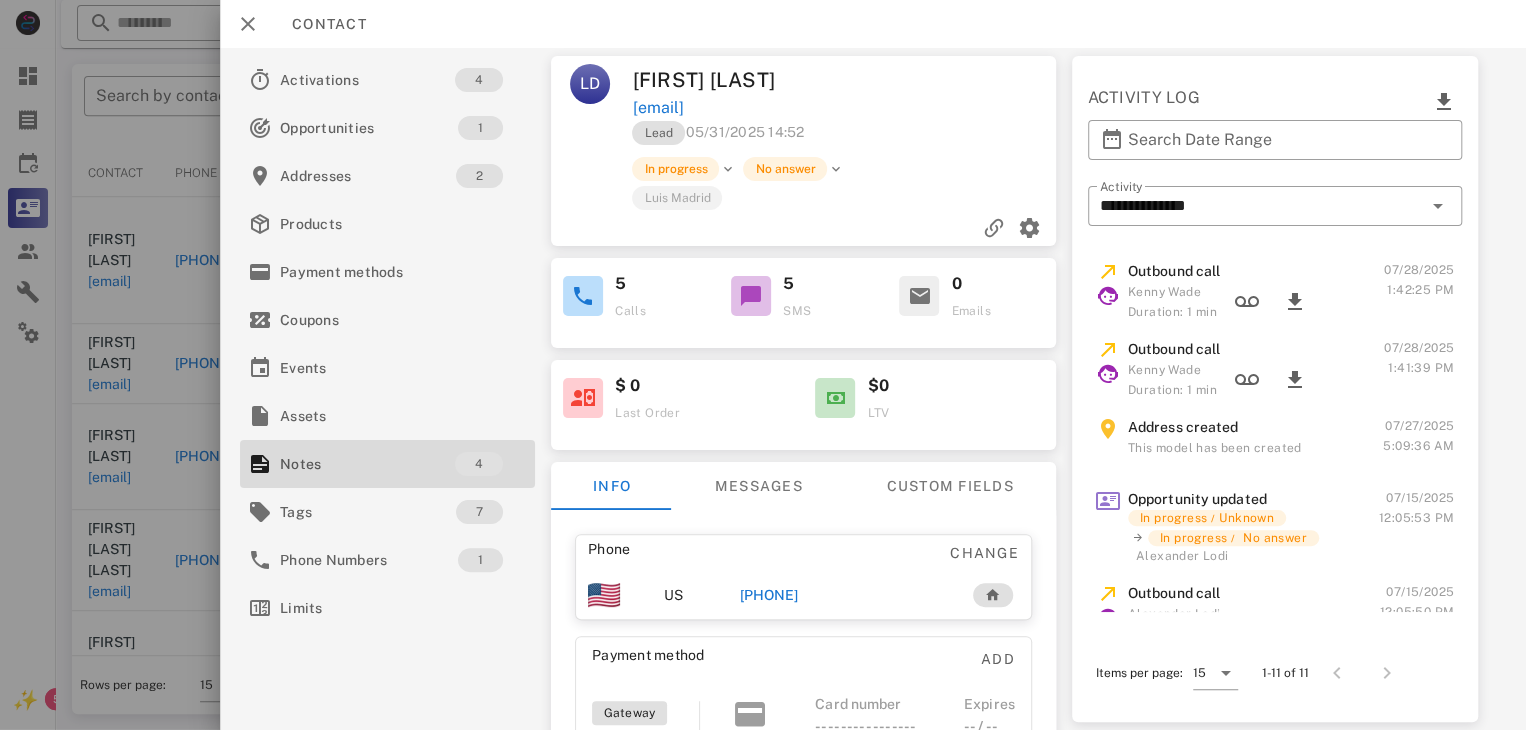 click on "+18609229424" at bounding box center (769, 595) 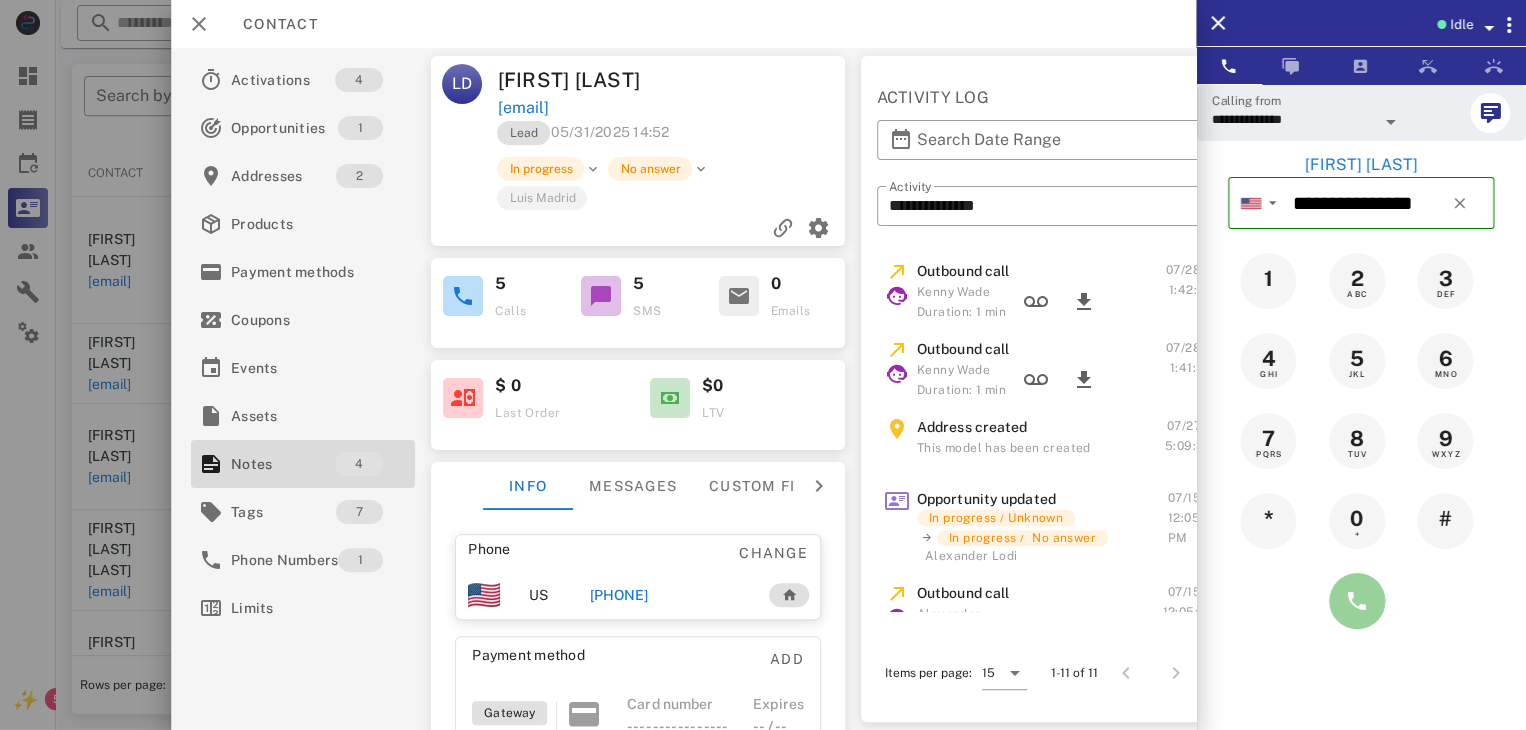 click at bounding box center [1357, 601] 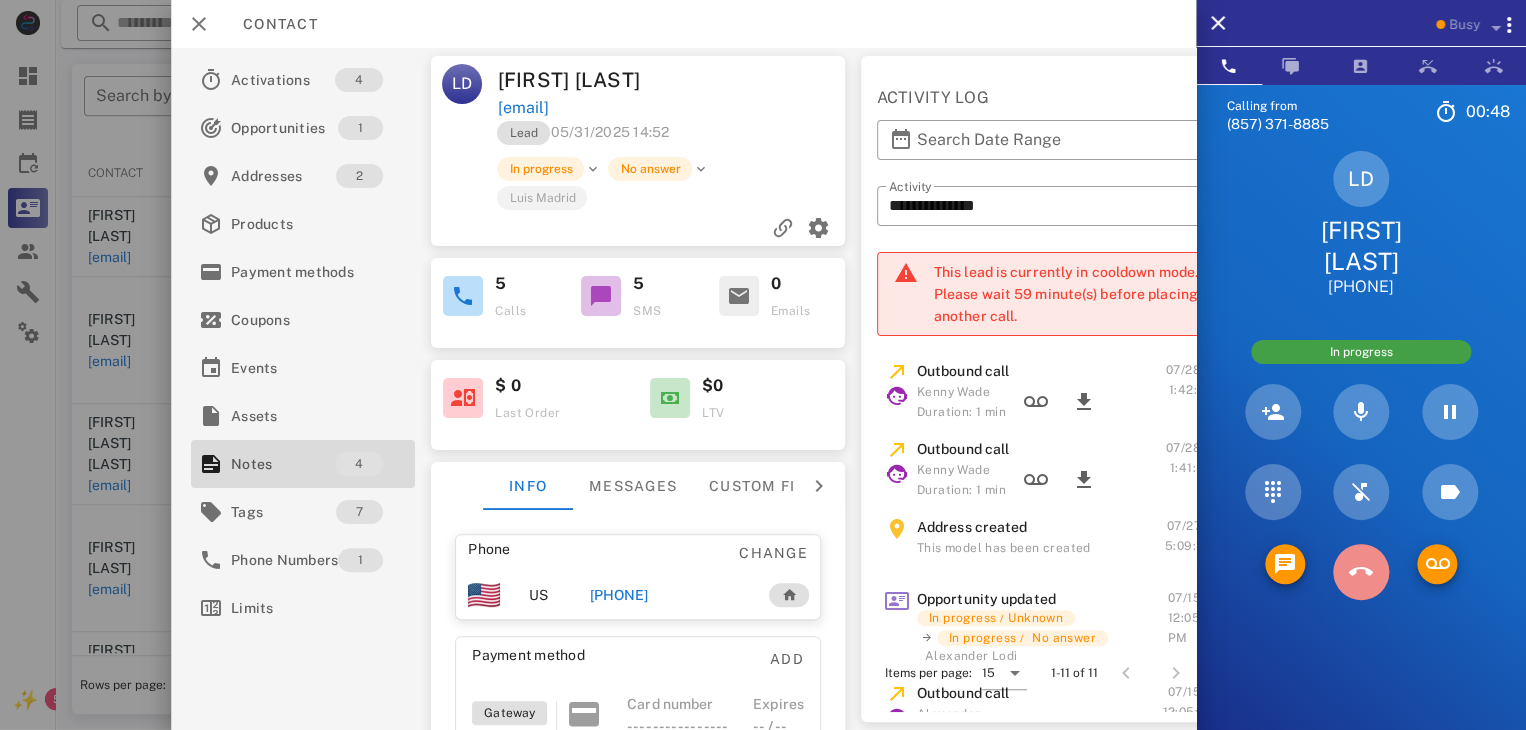 click at bounding box center (1361, 572) 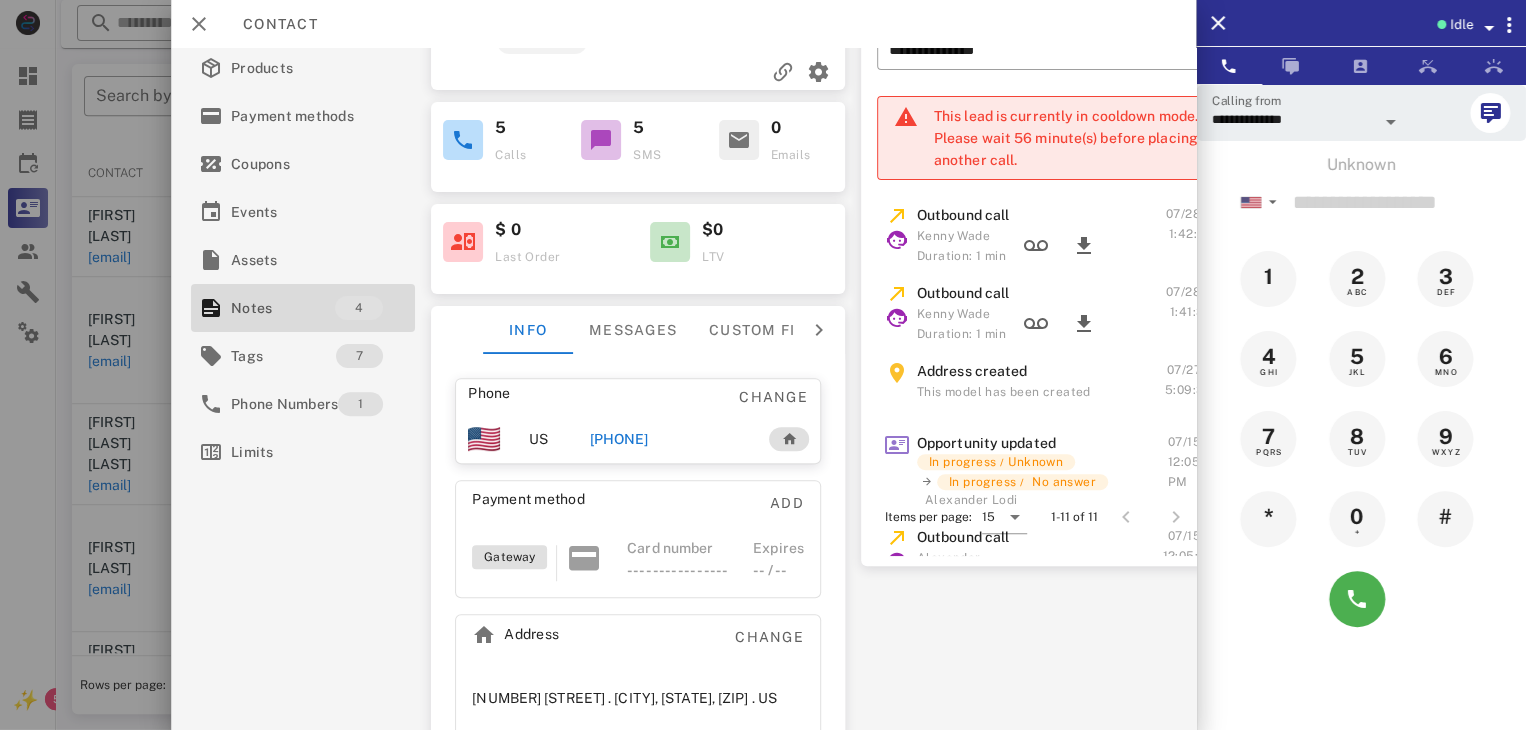 scroll, scrollTop: 158, scrollLeft: 0, axis: vertical 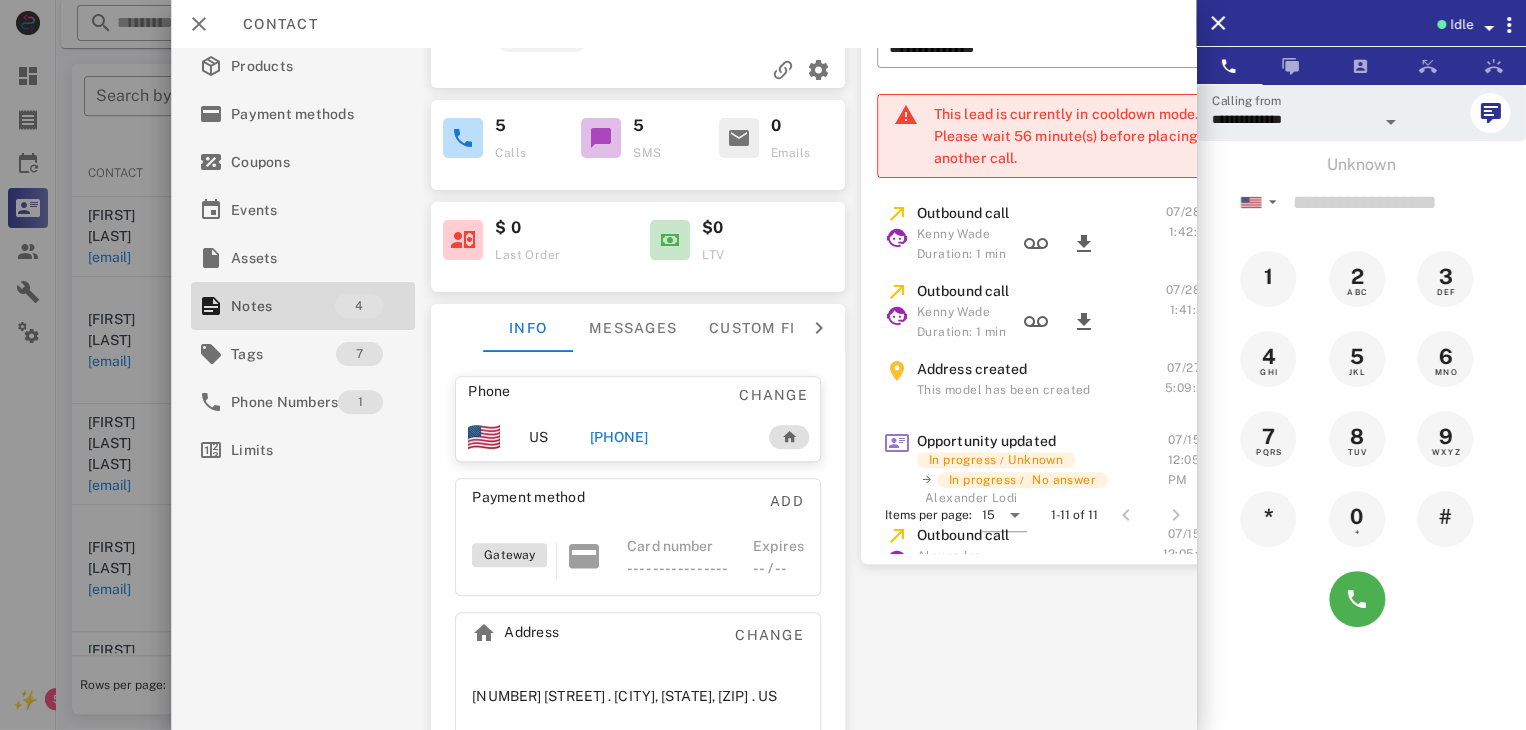 click on "+18609229424" at bounding box center (618, 437) 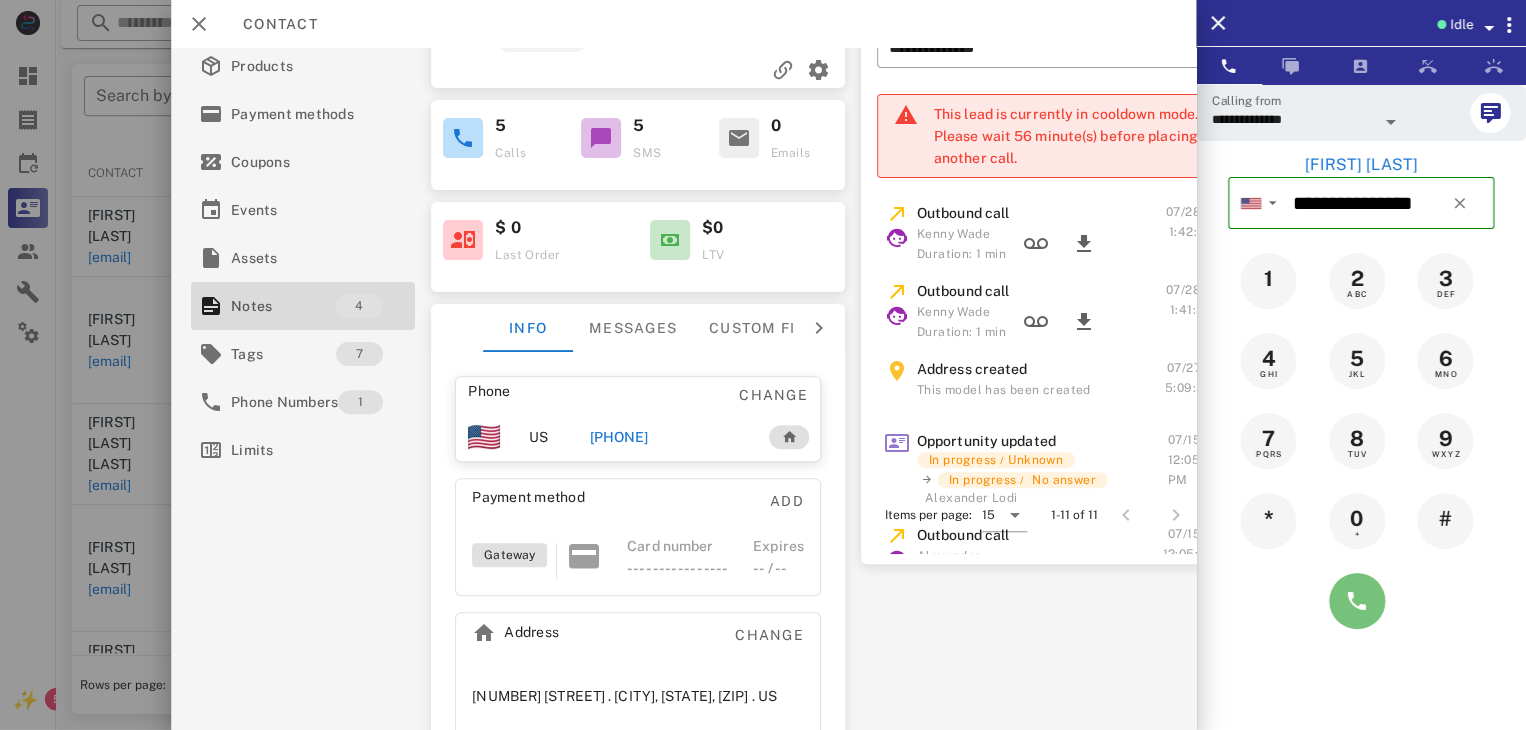 click at bounding box center (1357, 601) 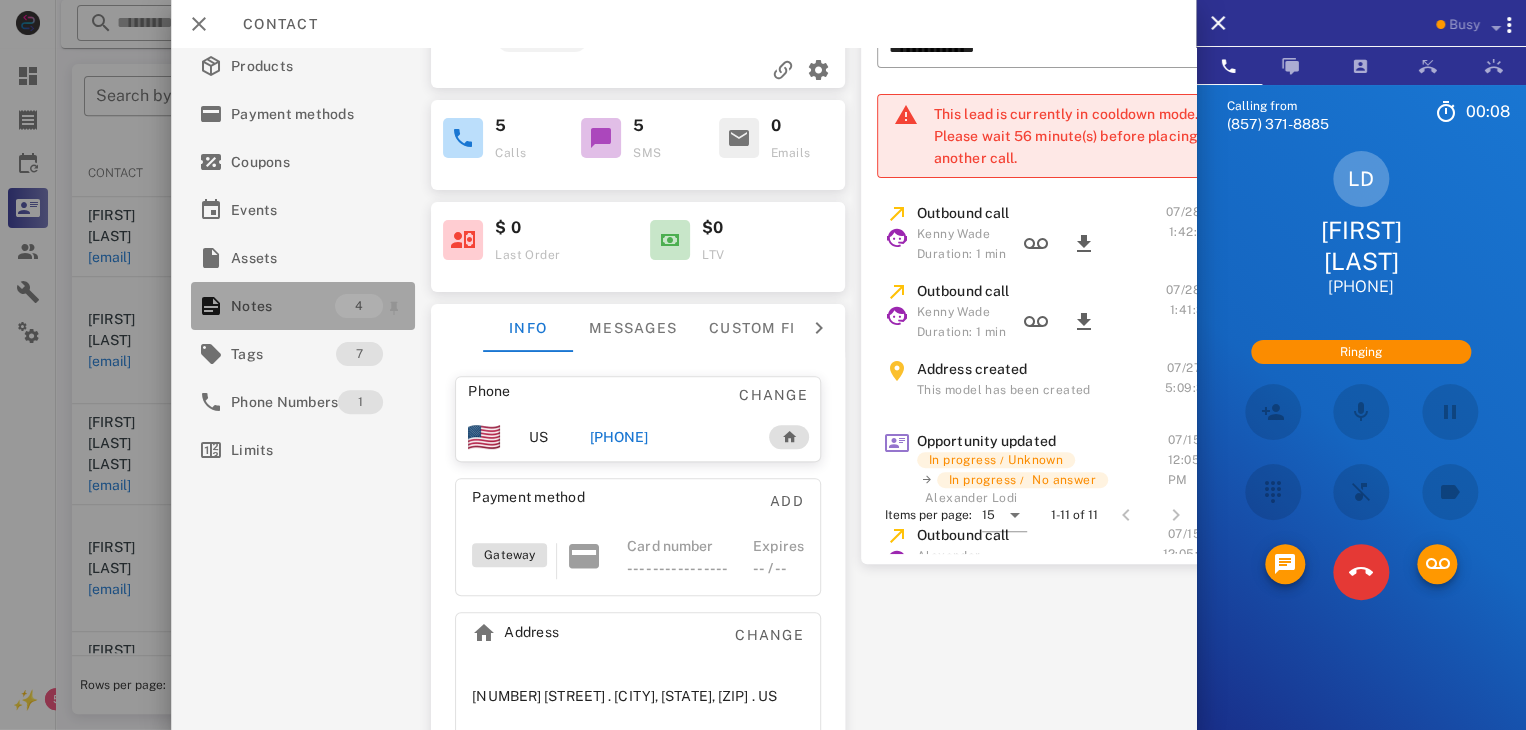 click on "Notes" at bounding box center (283, 306) 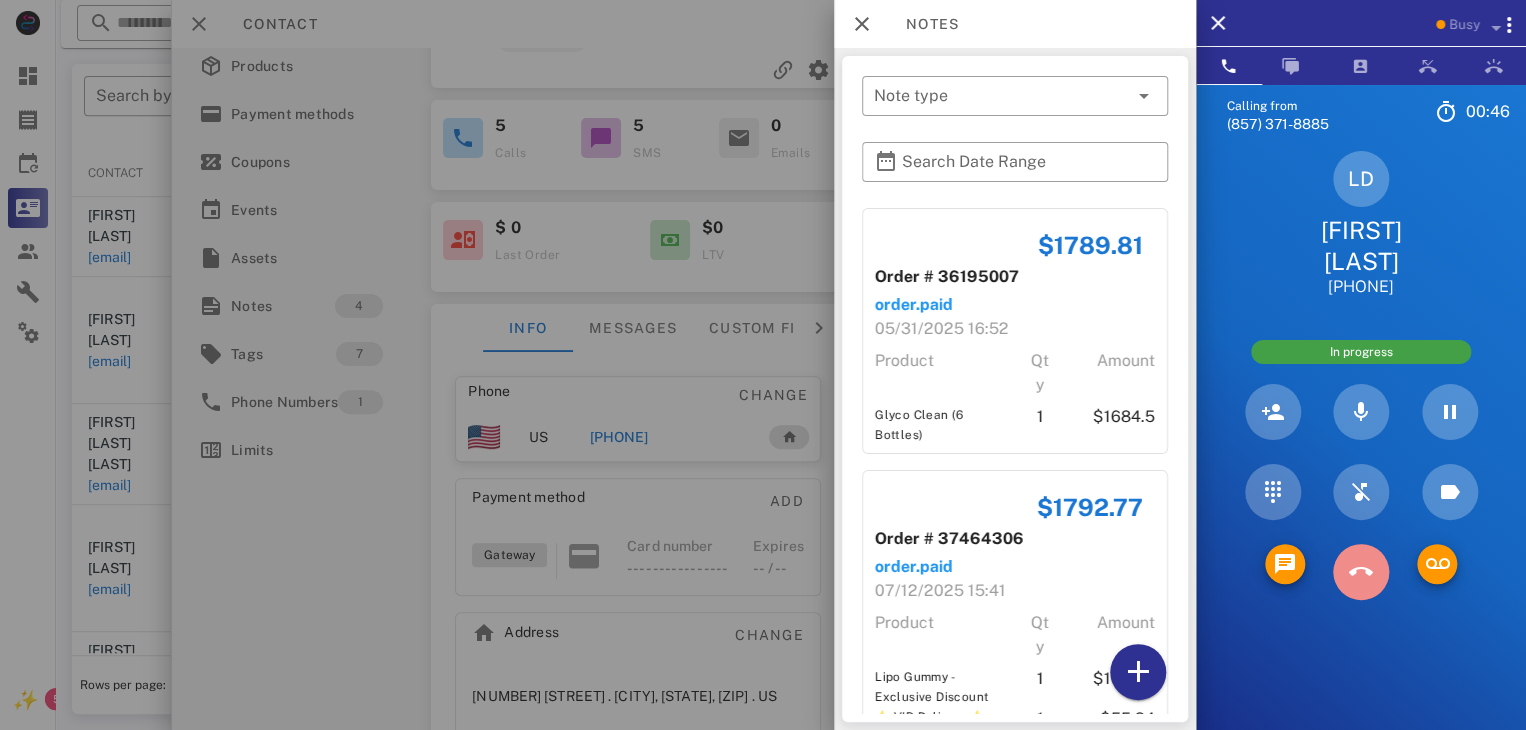 click at bounding box center (1361, 572) 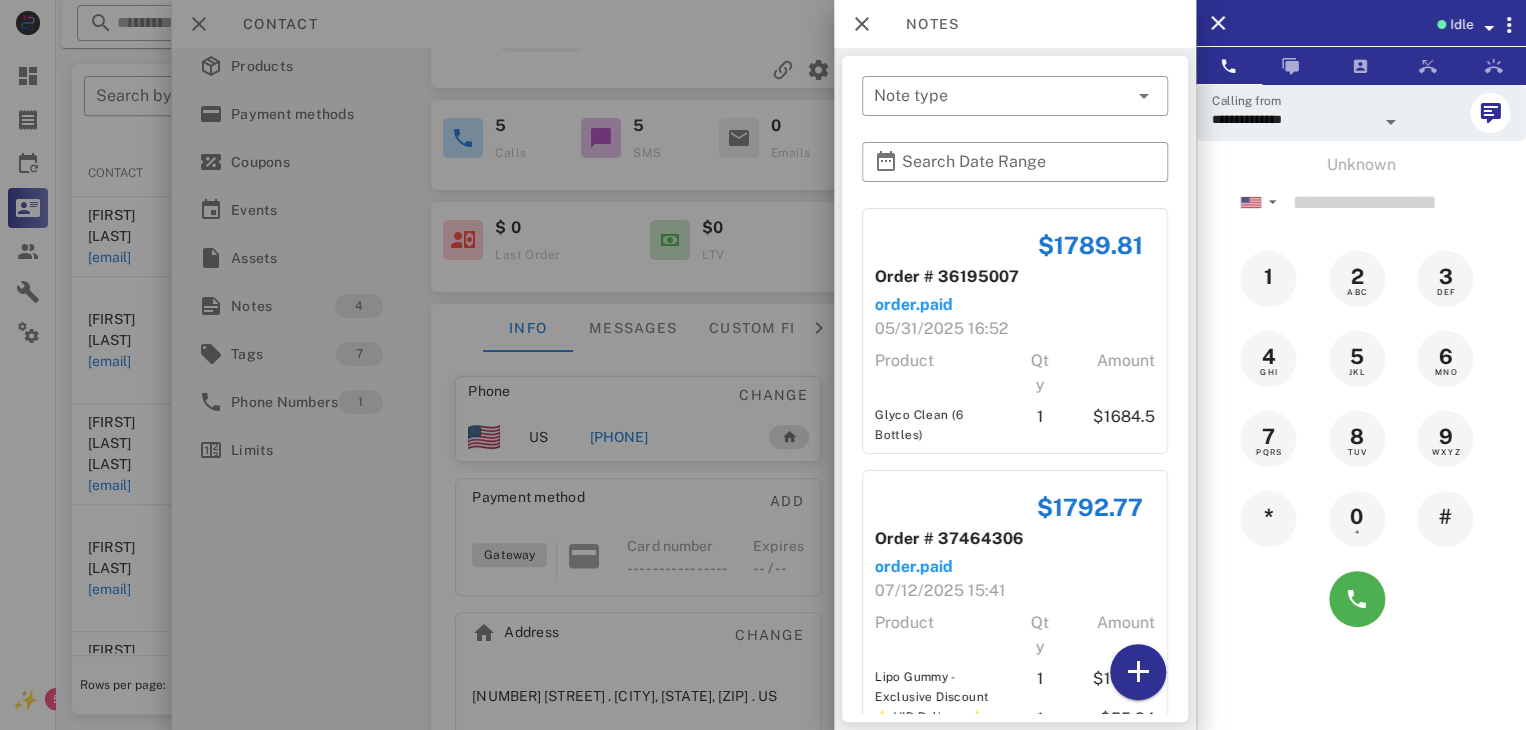 click at bounding box center [763, 365] 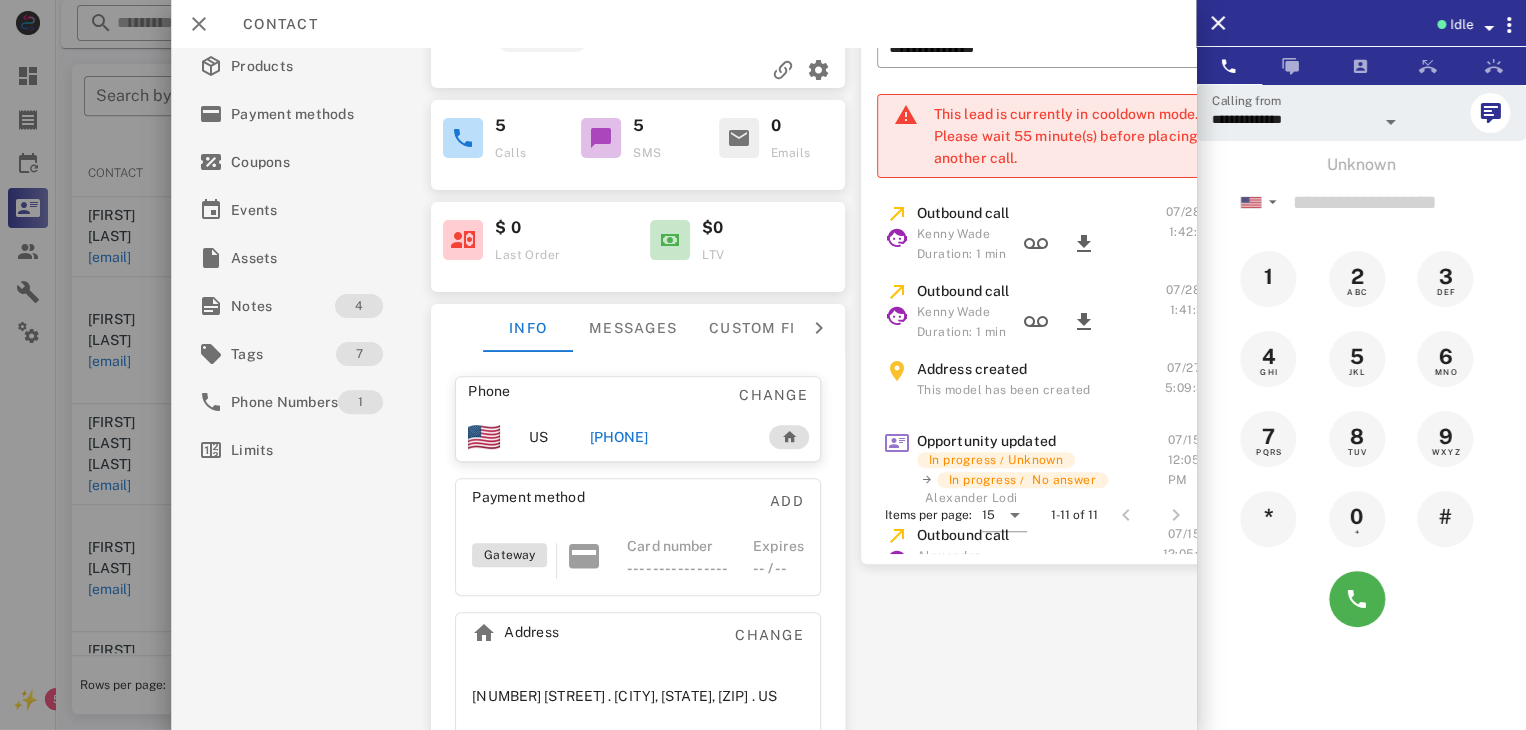 click at bounding box center [763, 365] 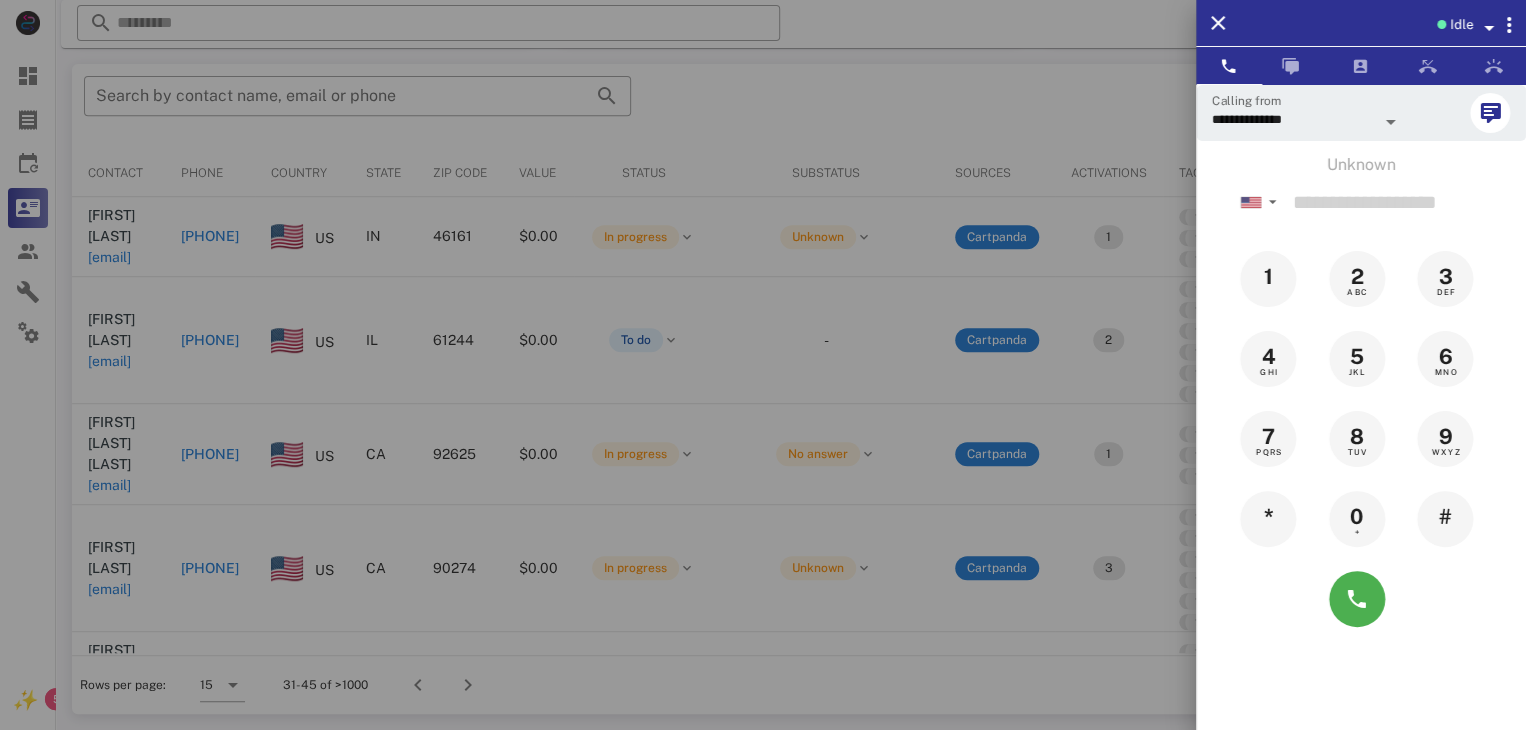 click at bounding box center [763, 365] 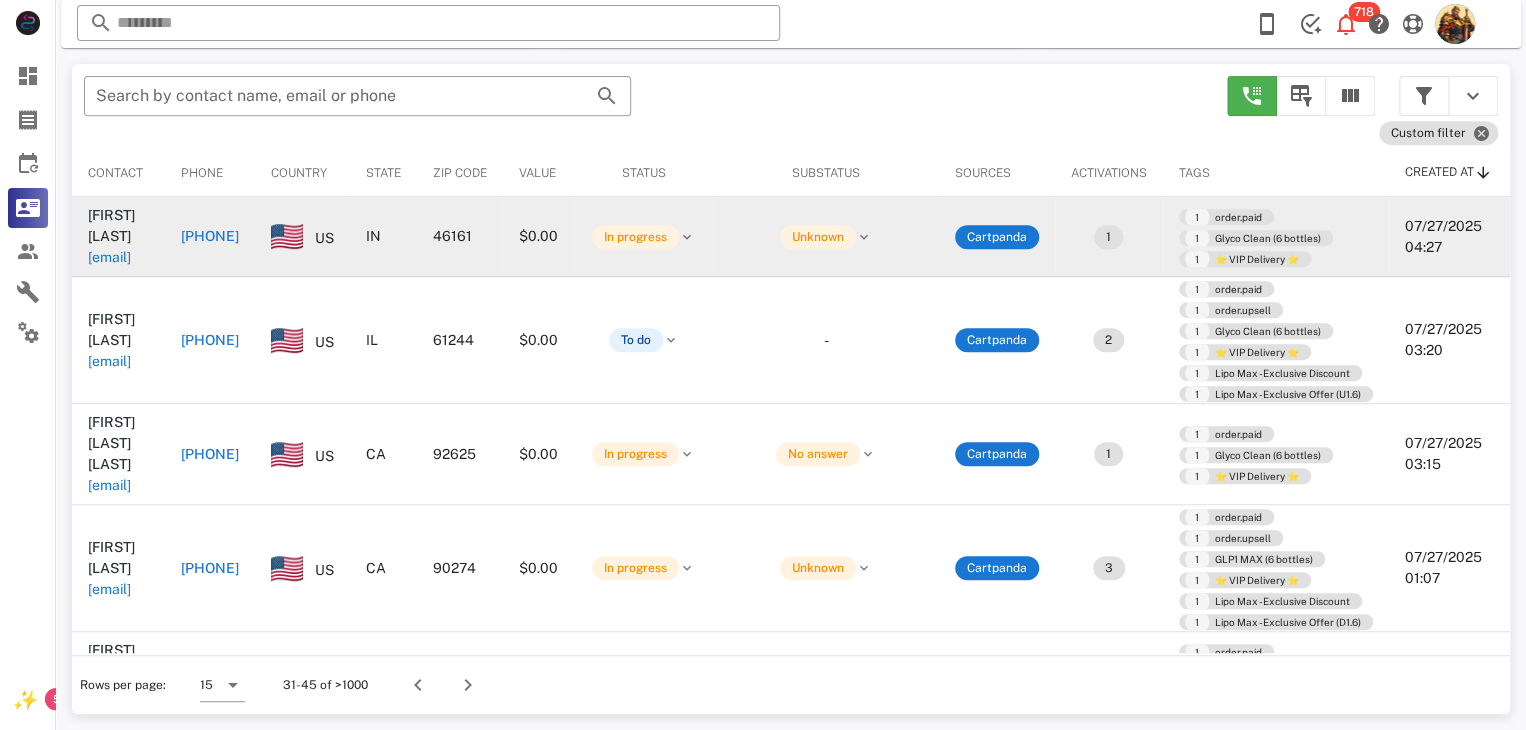 click on "cabdude@hotmail.com" at bounding box center [109, 257] 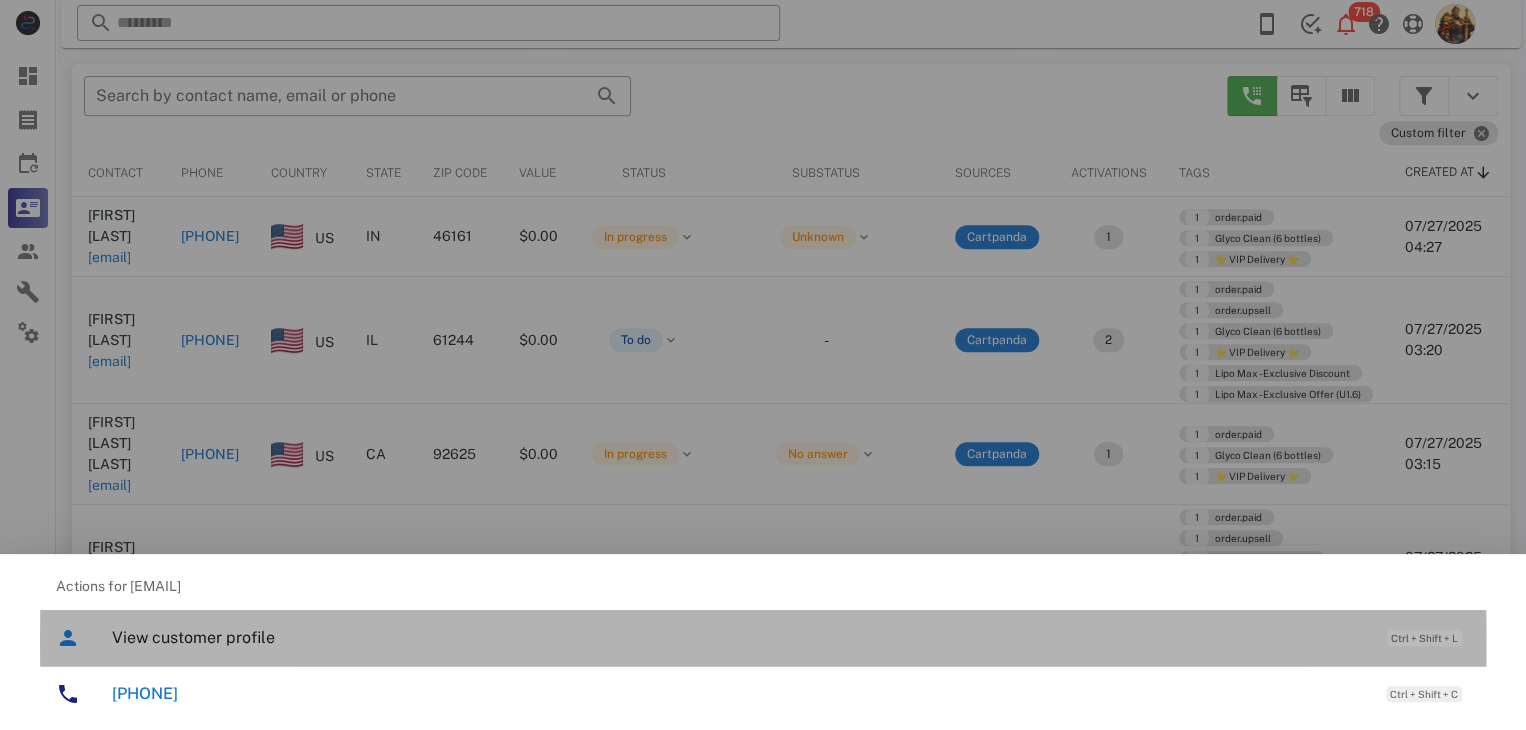click on "View customer profile" at bounding box center [739, 637] 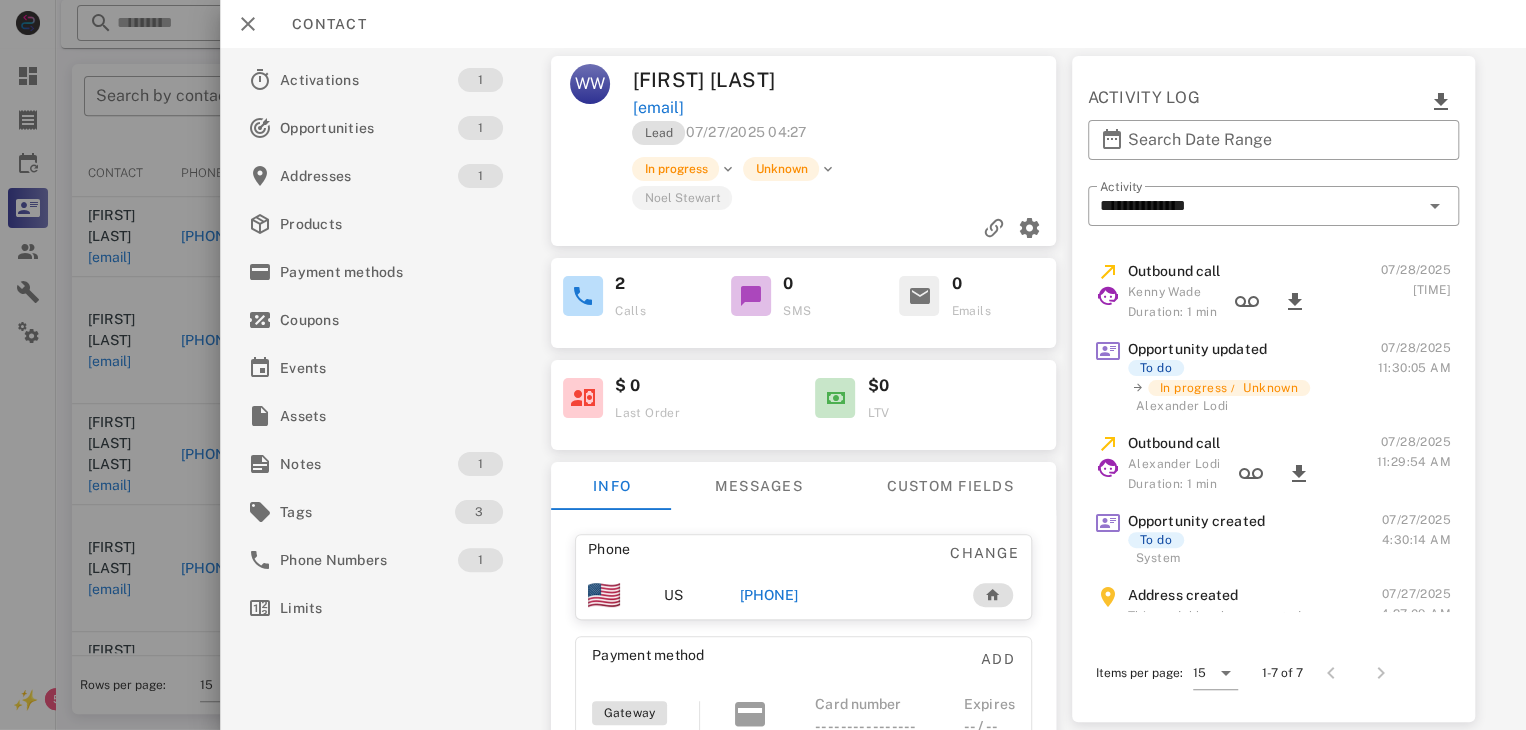 click on "+13174326631" at bounding box center (769, 595) 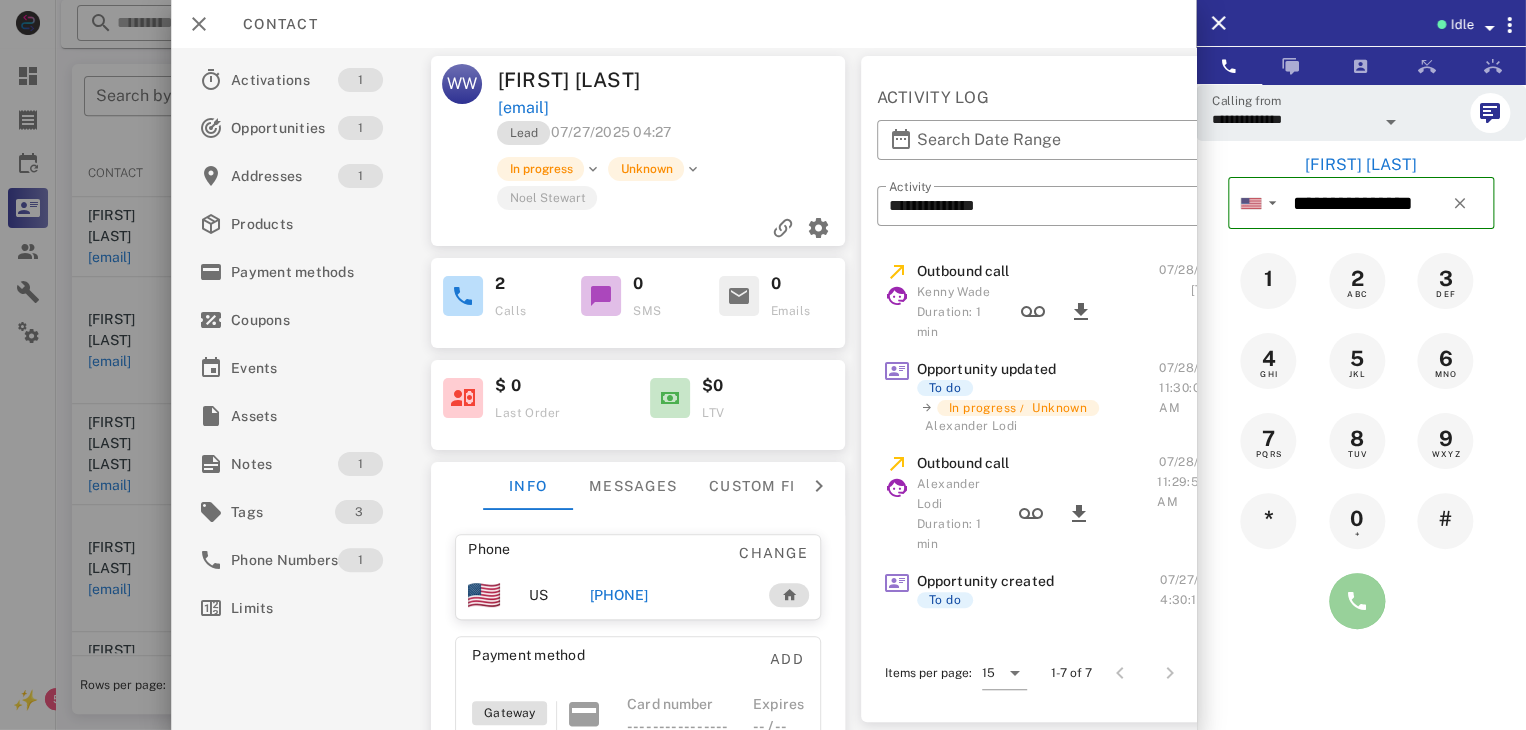 click at bounding box center (1357, 601) 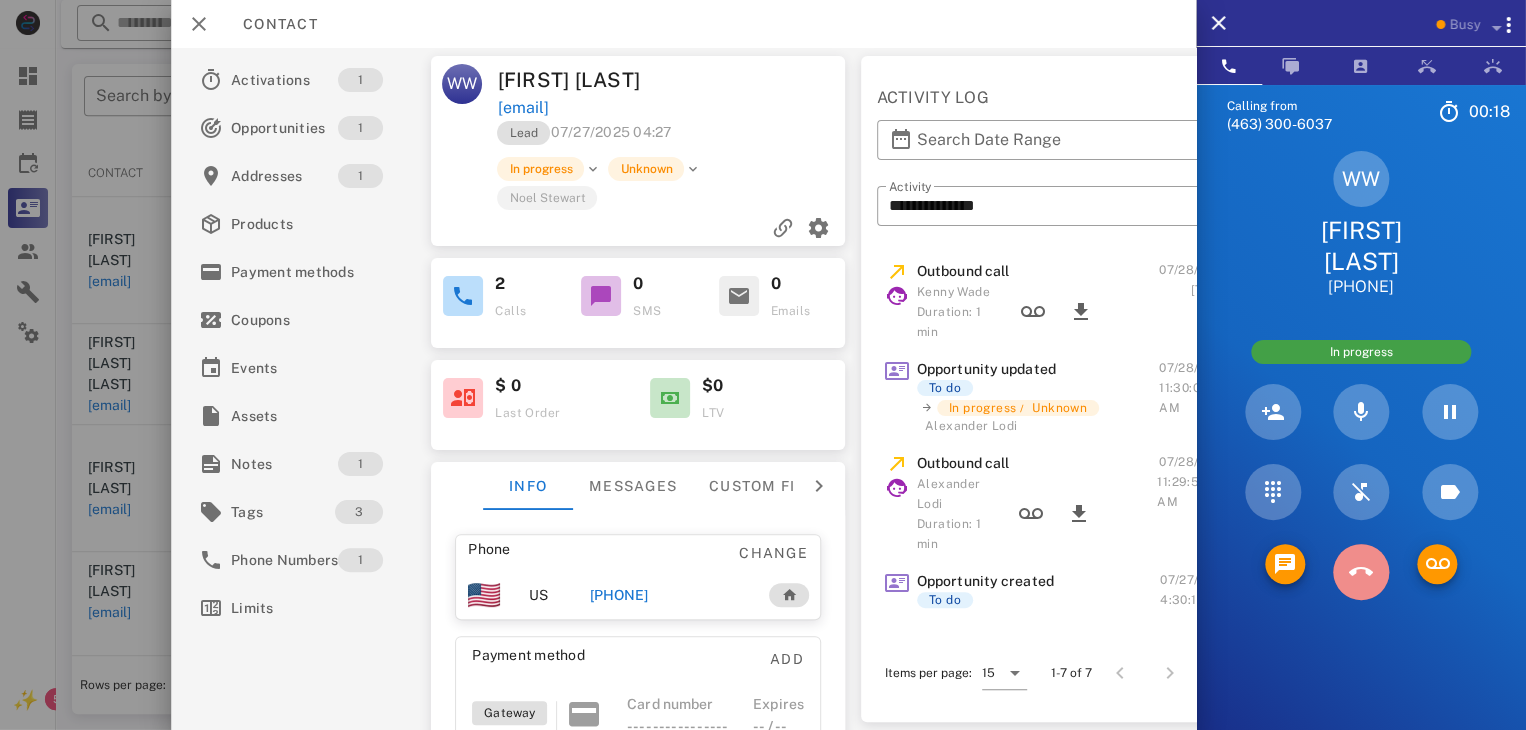 click at bounding box center [1361, 572] 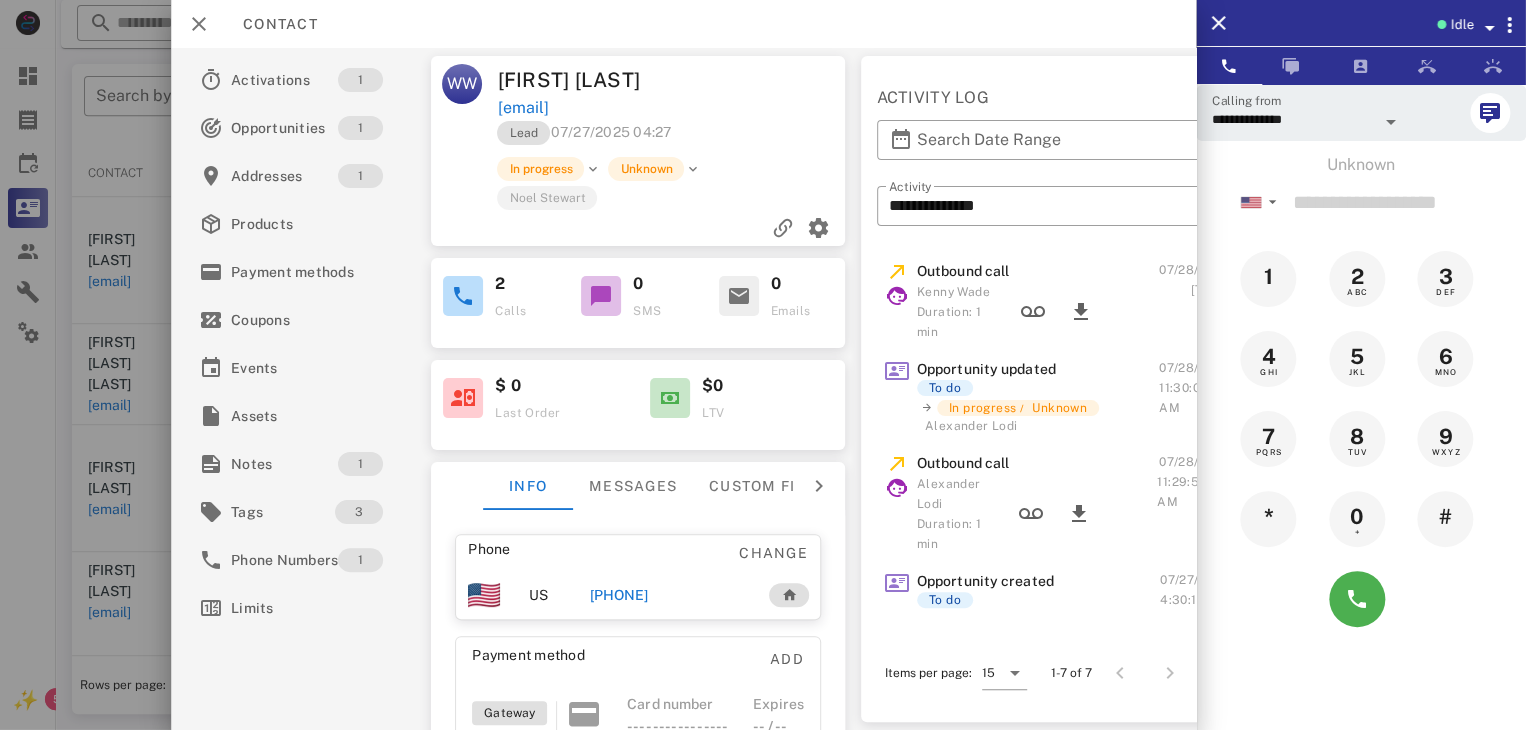 click at bounding box center (763, 365) 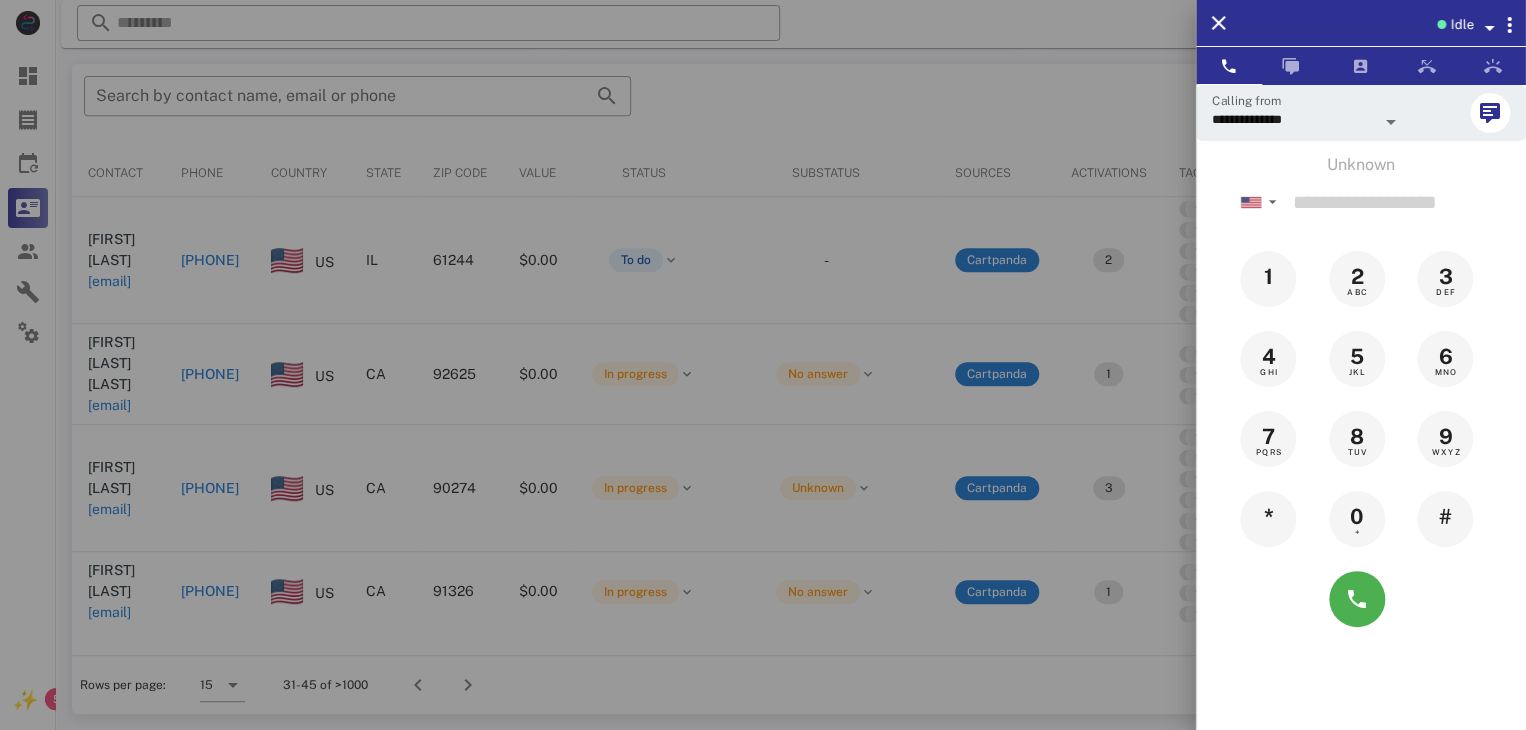 click at bounding box center [763, 365] 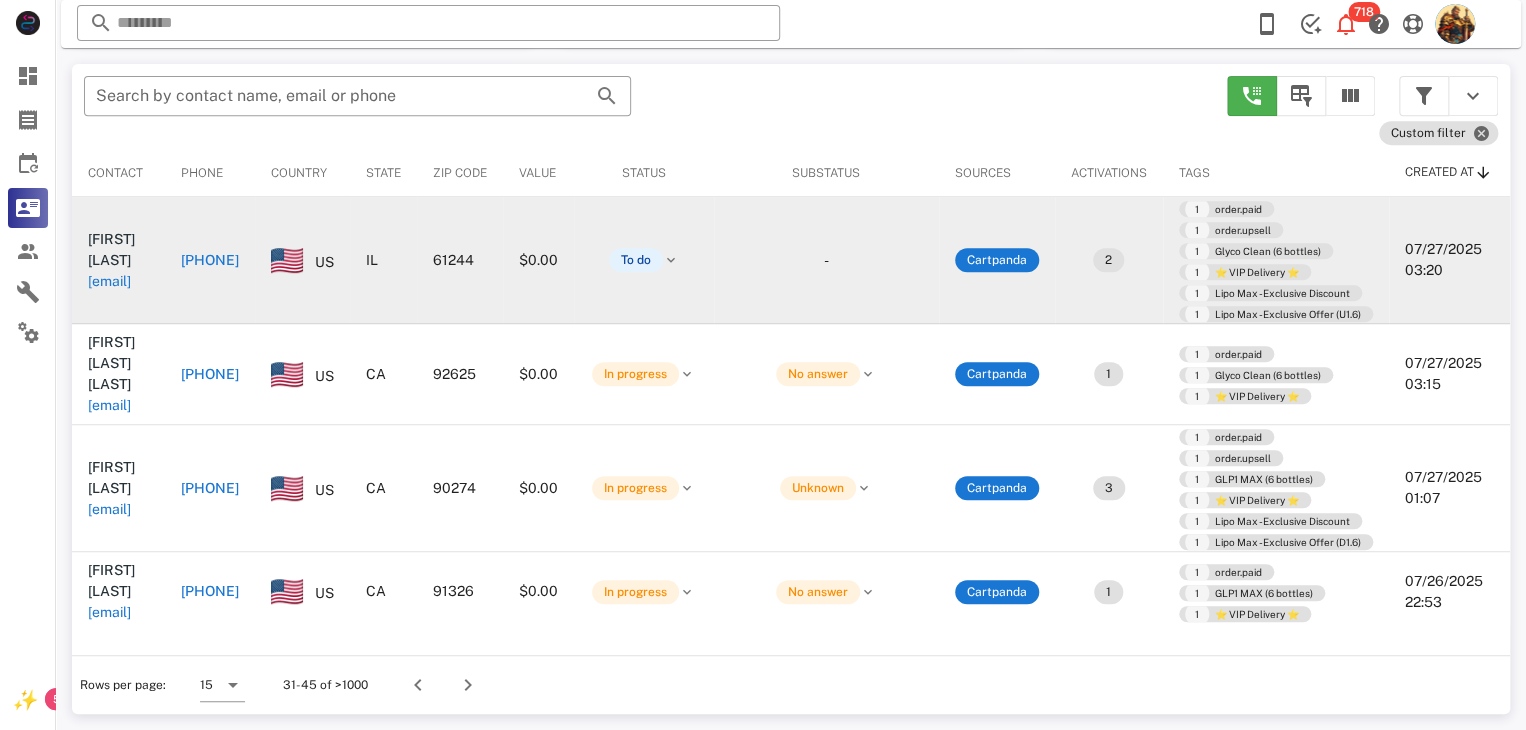 click on "lorrainegazzano@gmail.com" at bounding box center (109, 281) 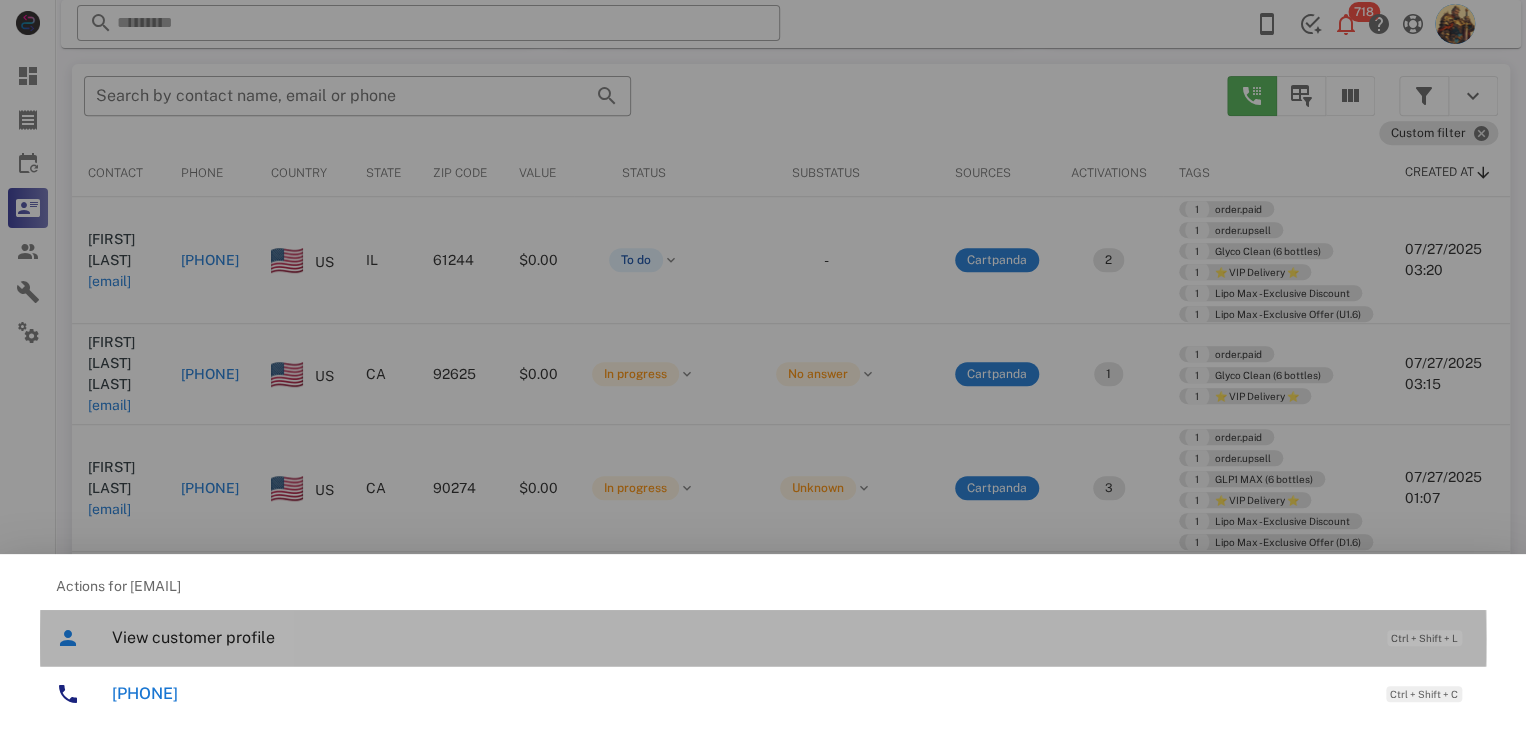 click on "View customer profile" at bounding box center [739, 637] 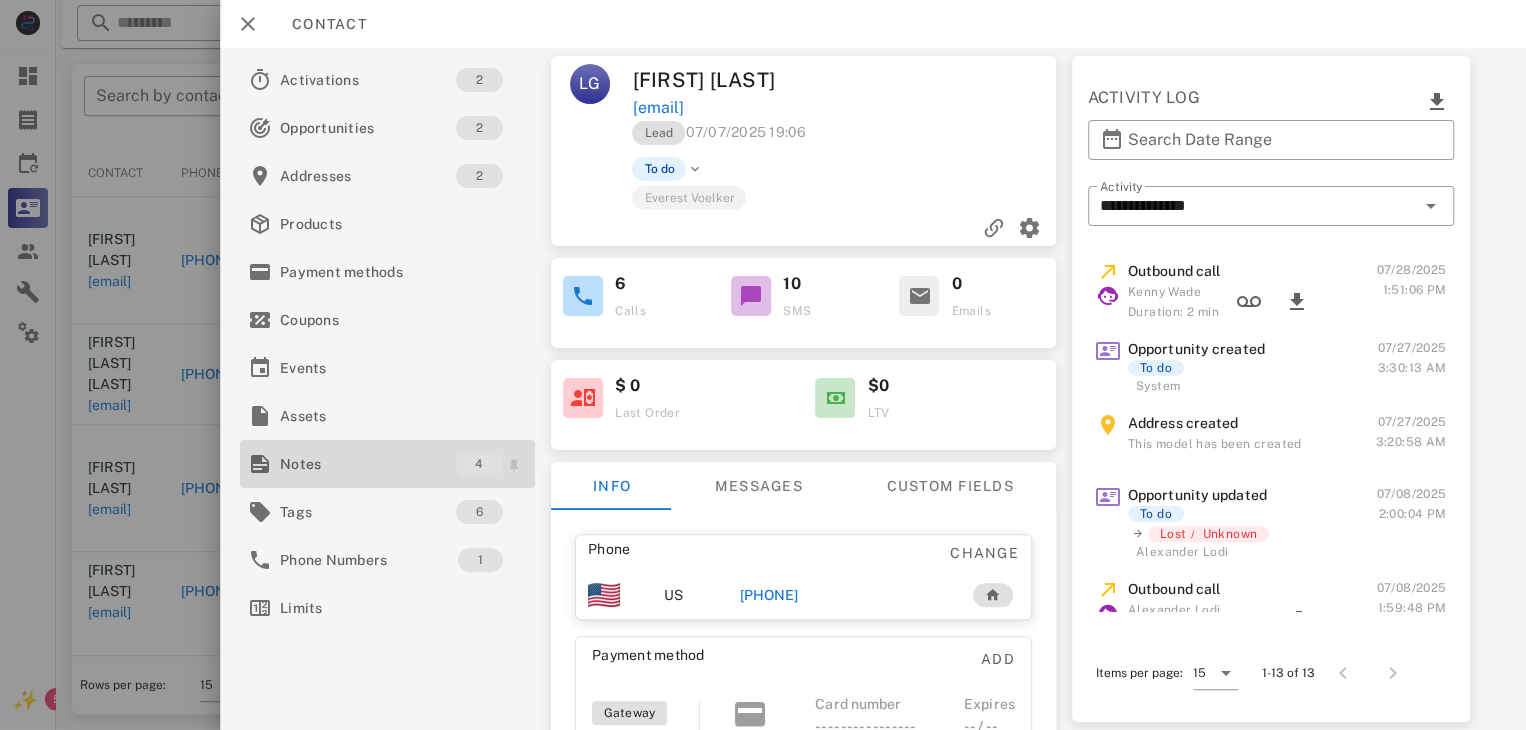 click on "Notes" at bounding box center [367, 464] 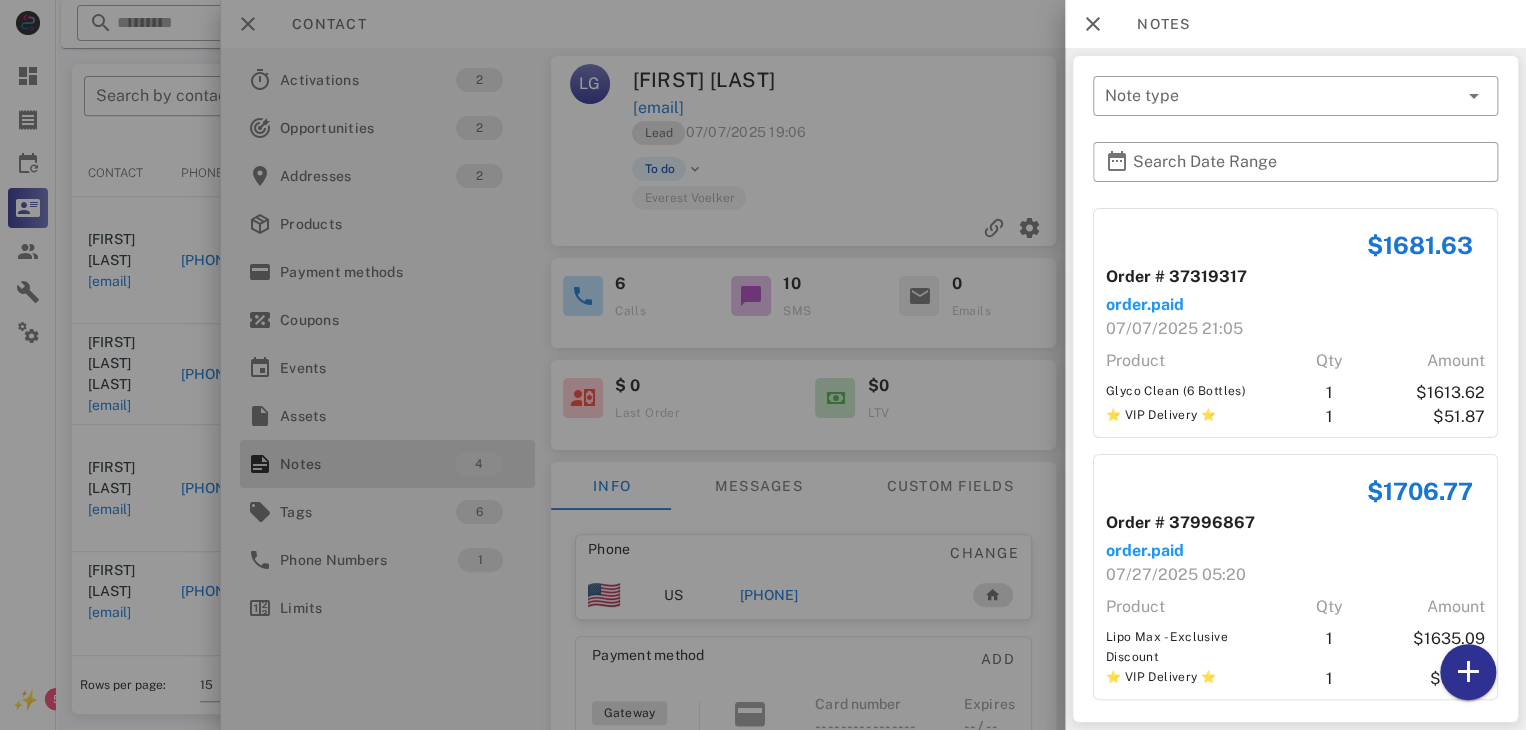 click at bounding box center [763, 365] 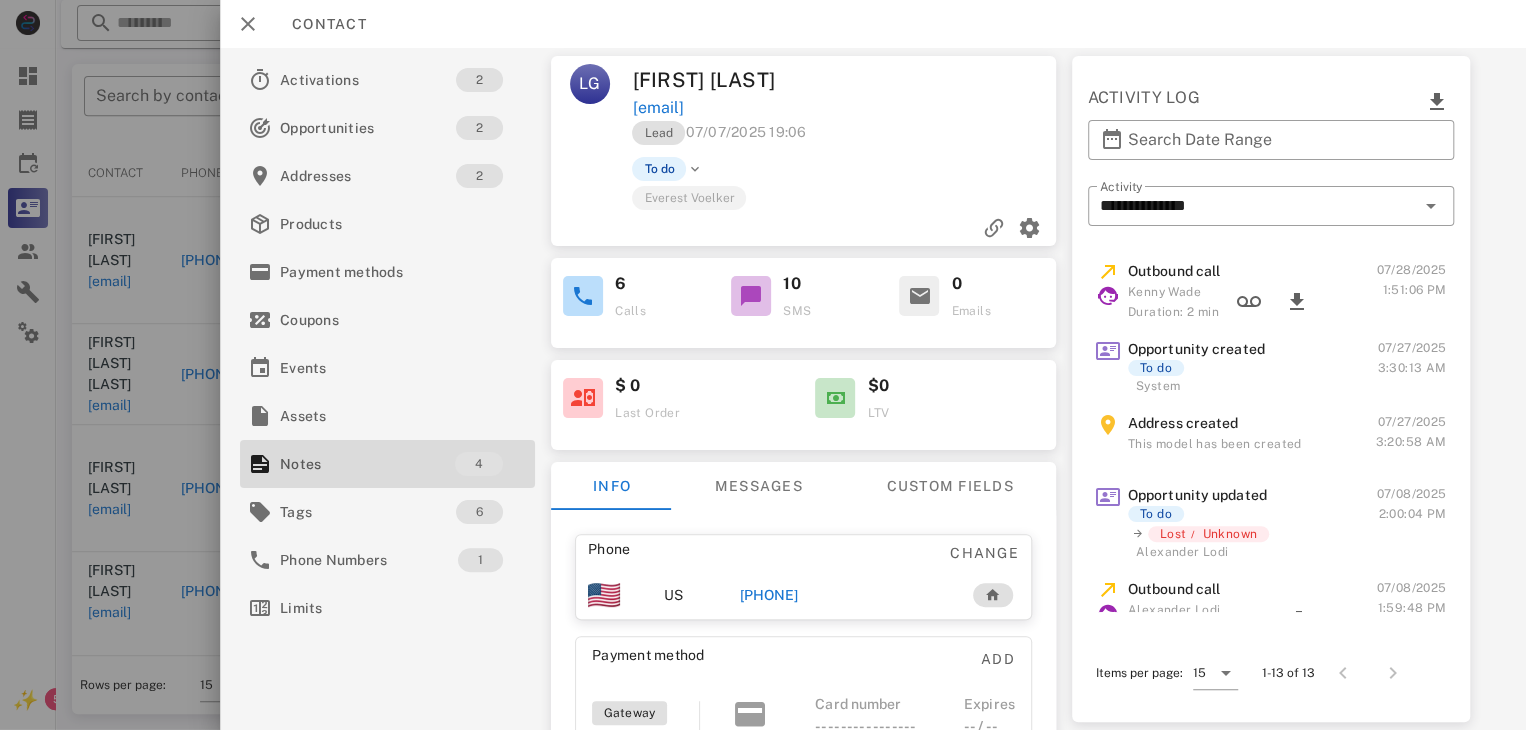 click on "+17035863397" at bounding box center (769, 595) 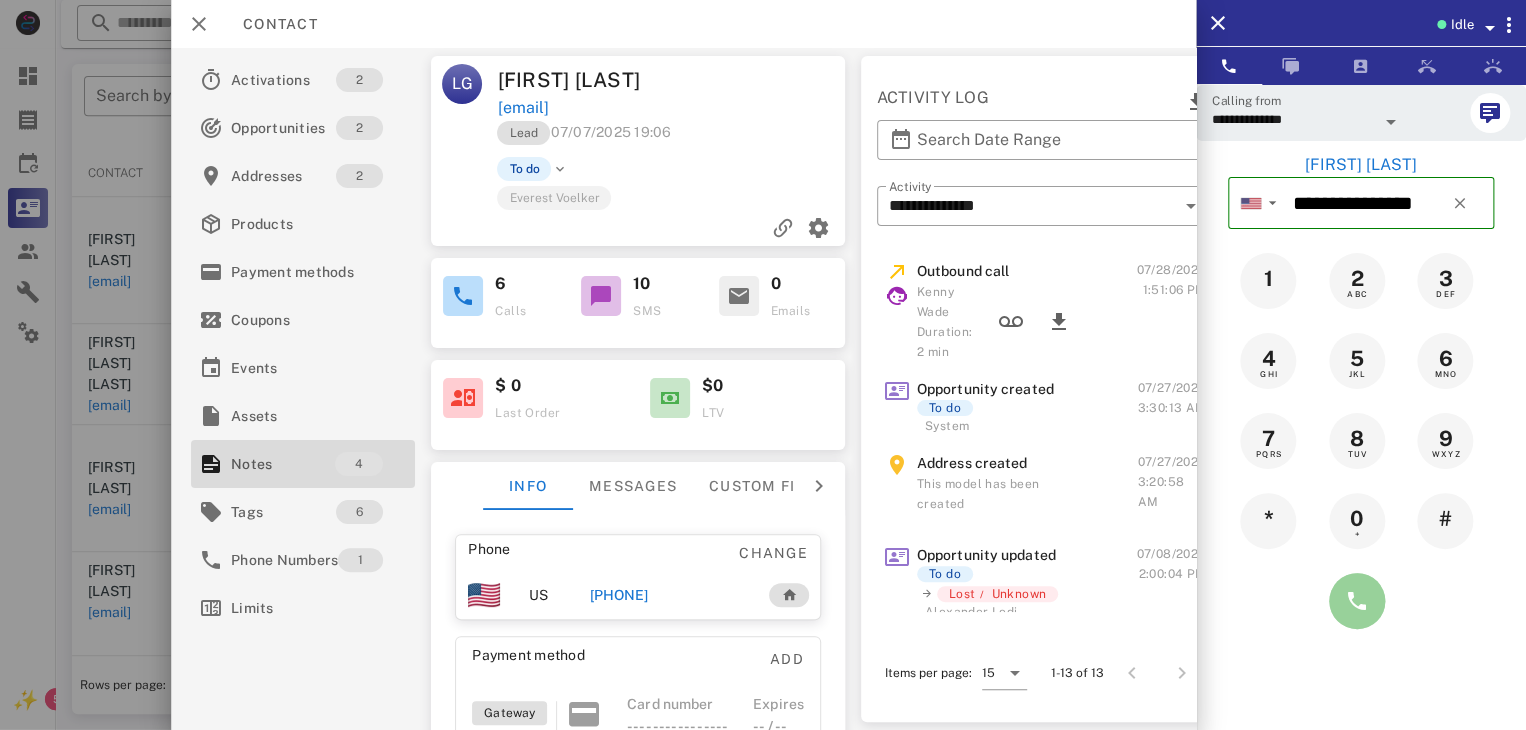 click at bounding box center (1357, 601) 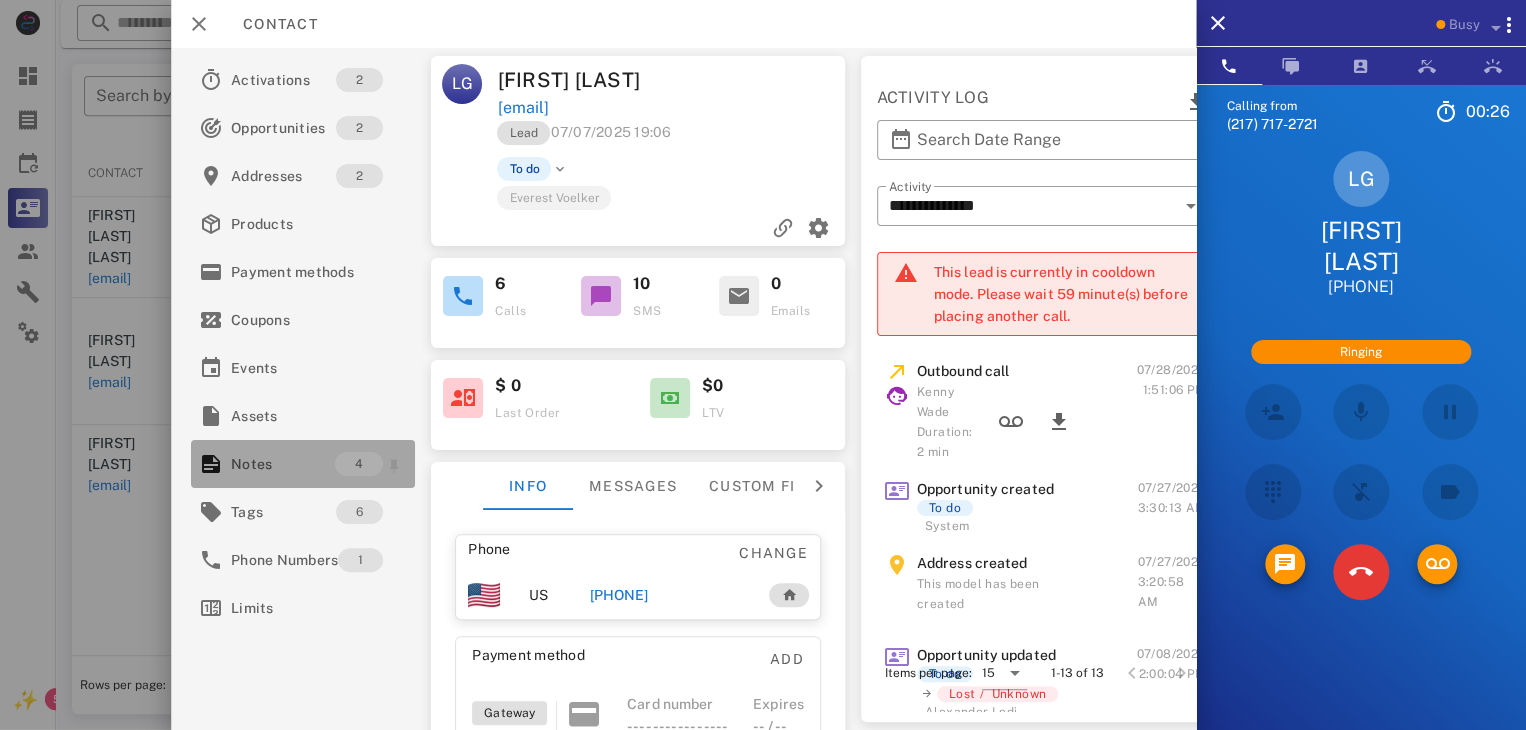 click on "Notes" at bounding box center (283, 464) 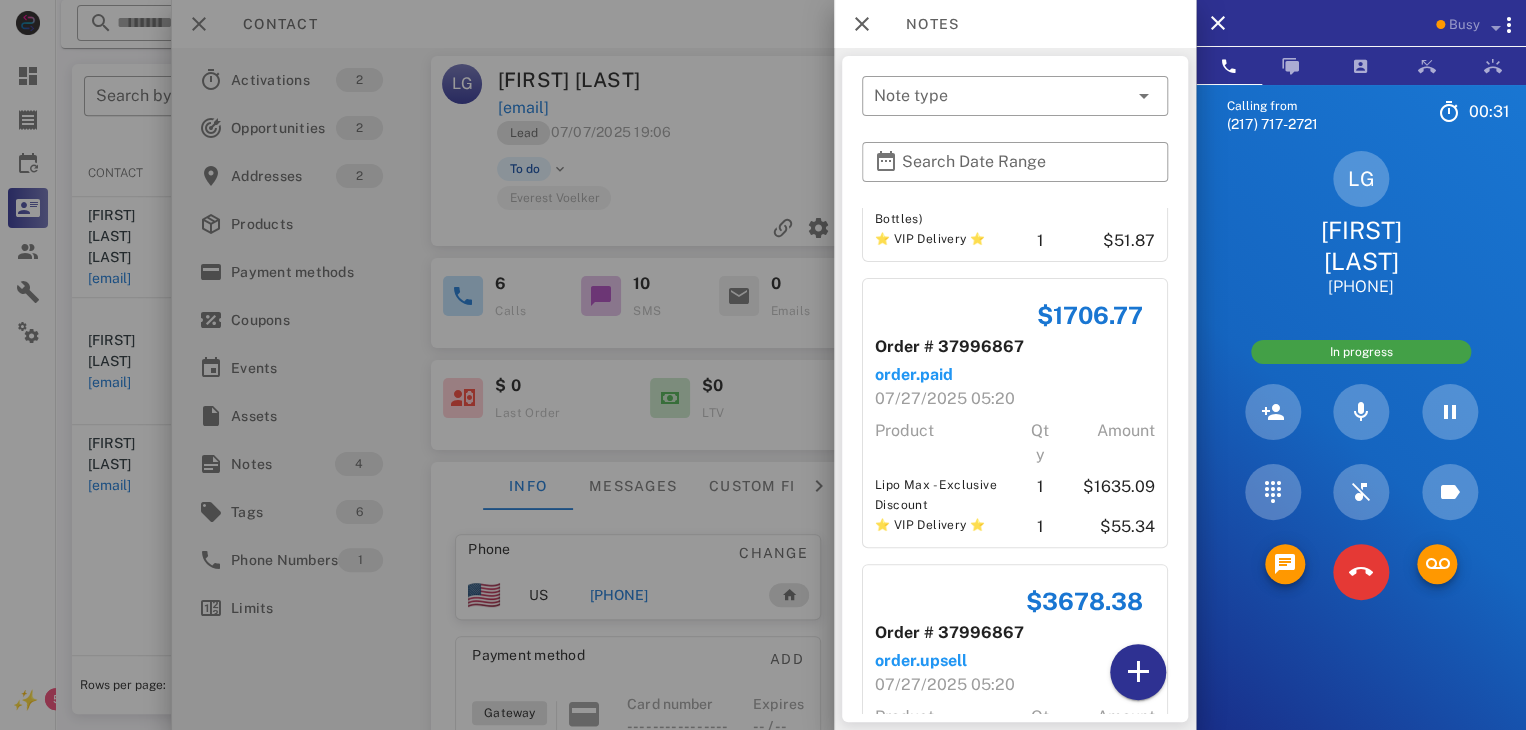 scroll, scrollTop: 352, scrollLeft: 0, axis: vertical 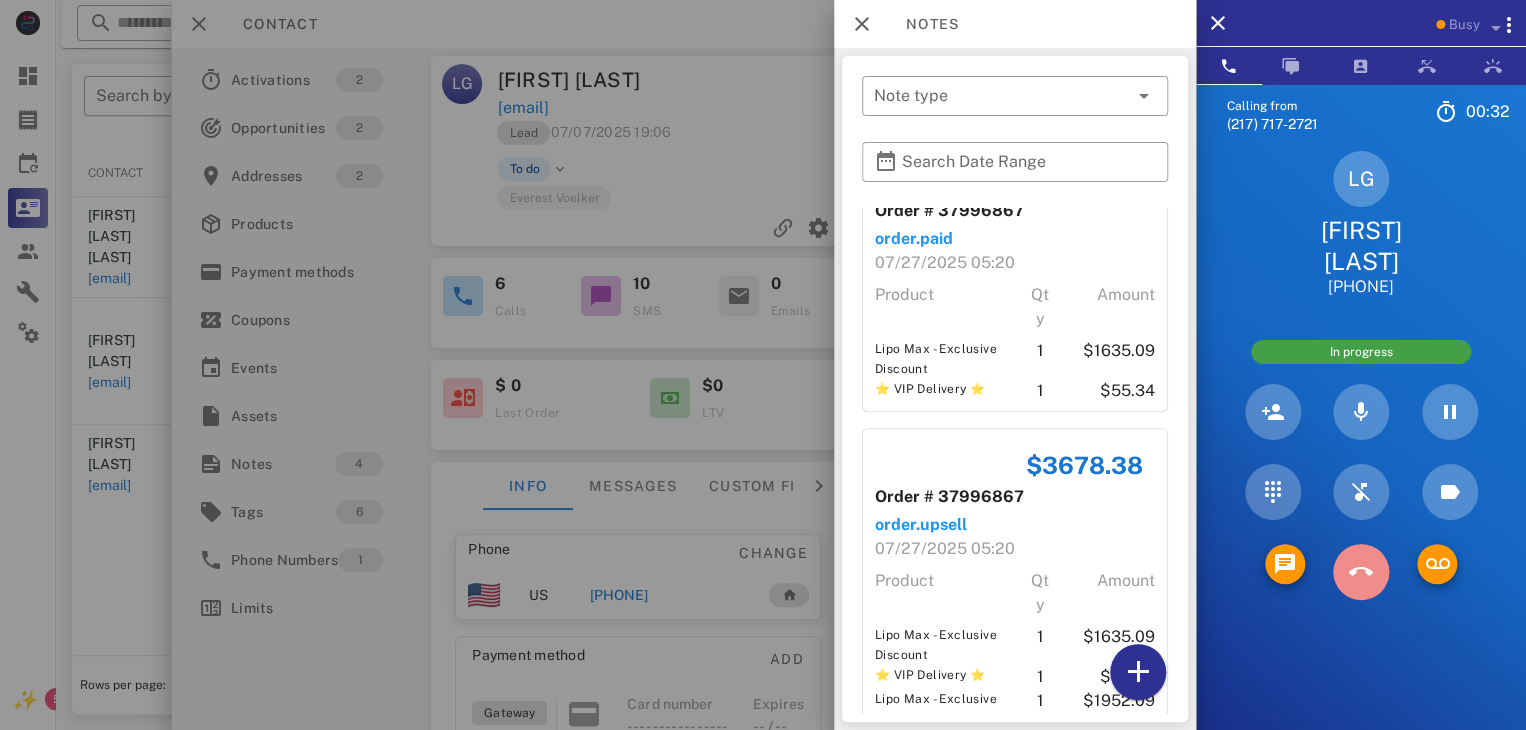 click at bounding box center (1361, 572) 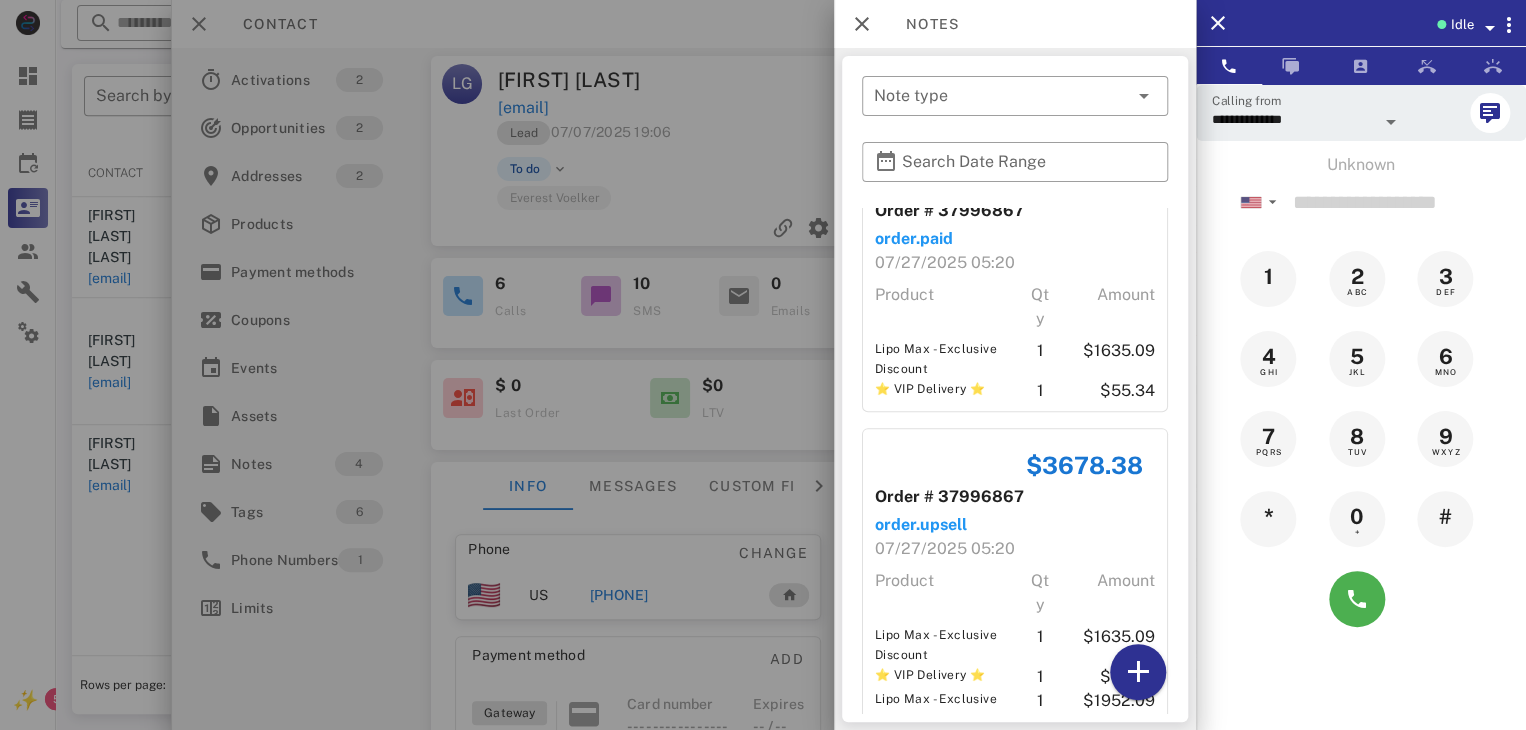 click at bounding box center (763, 365) 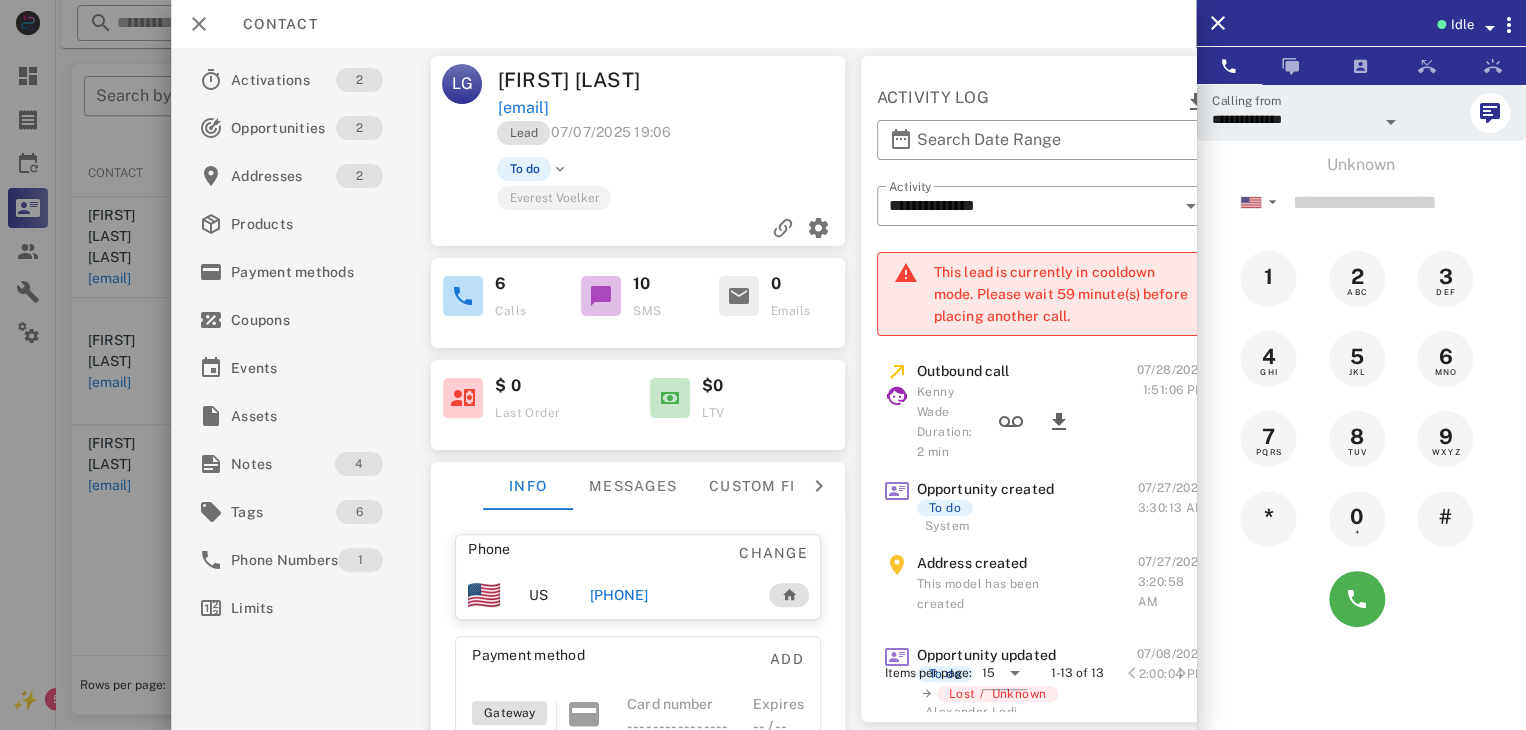 click at bounding box center [763, 365] 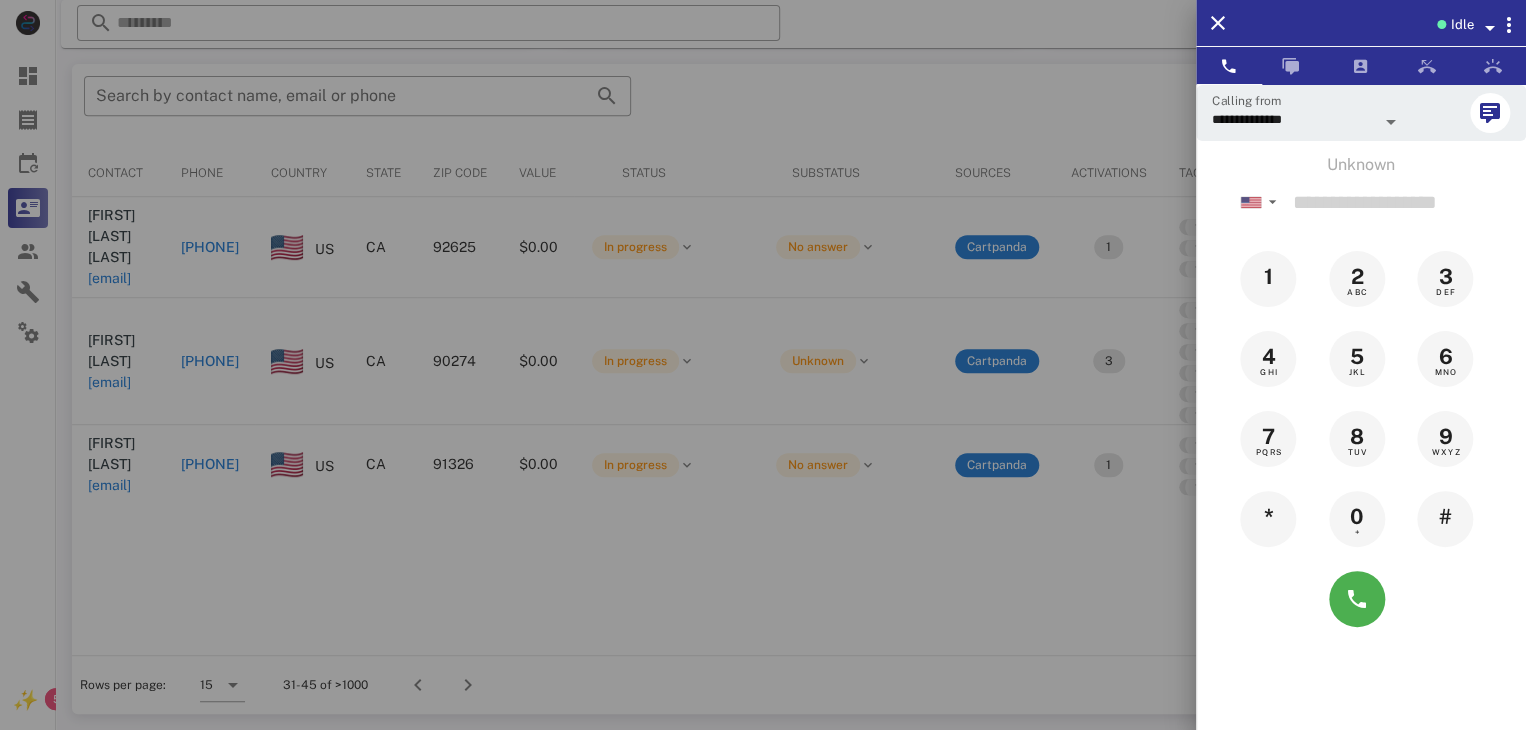 click at bounding box center (763, 365) 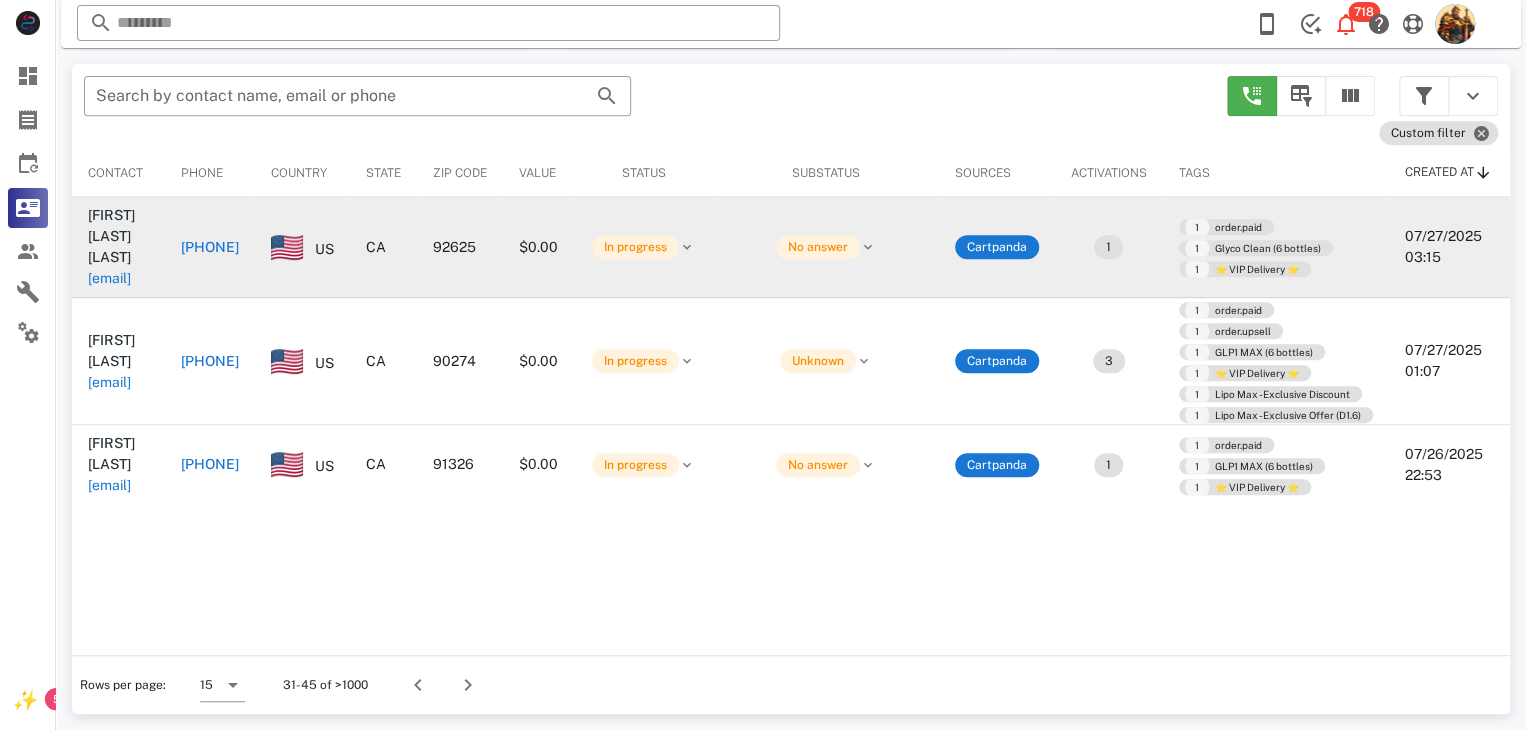 click on "llaurabdietz@gmail.com" at bounding box center (109, 278) 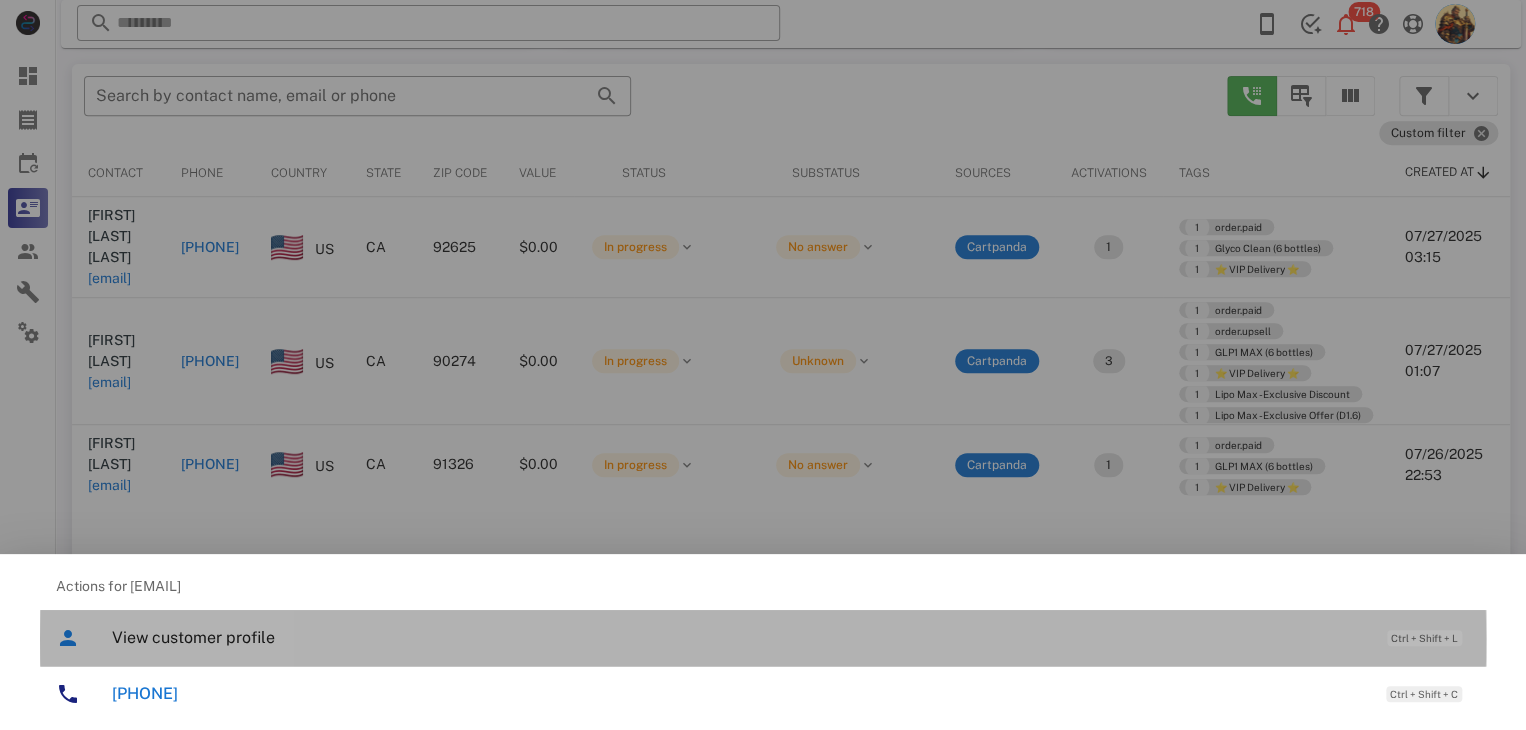 click on "View customer profile" at bounding box center [739, 637] 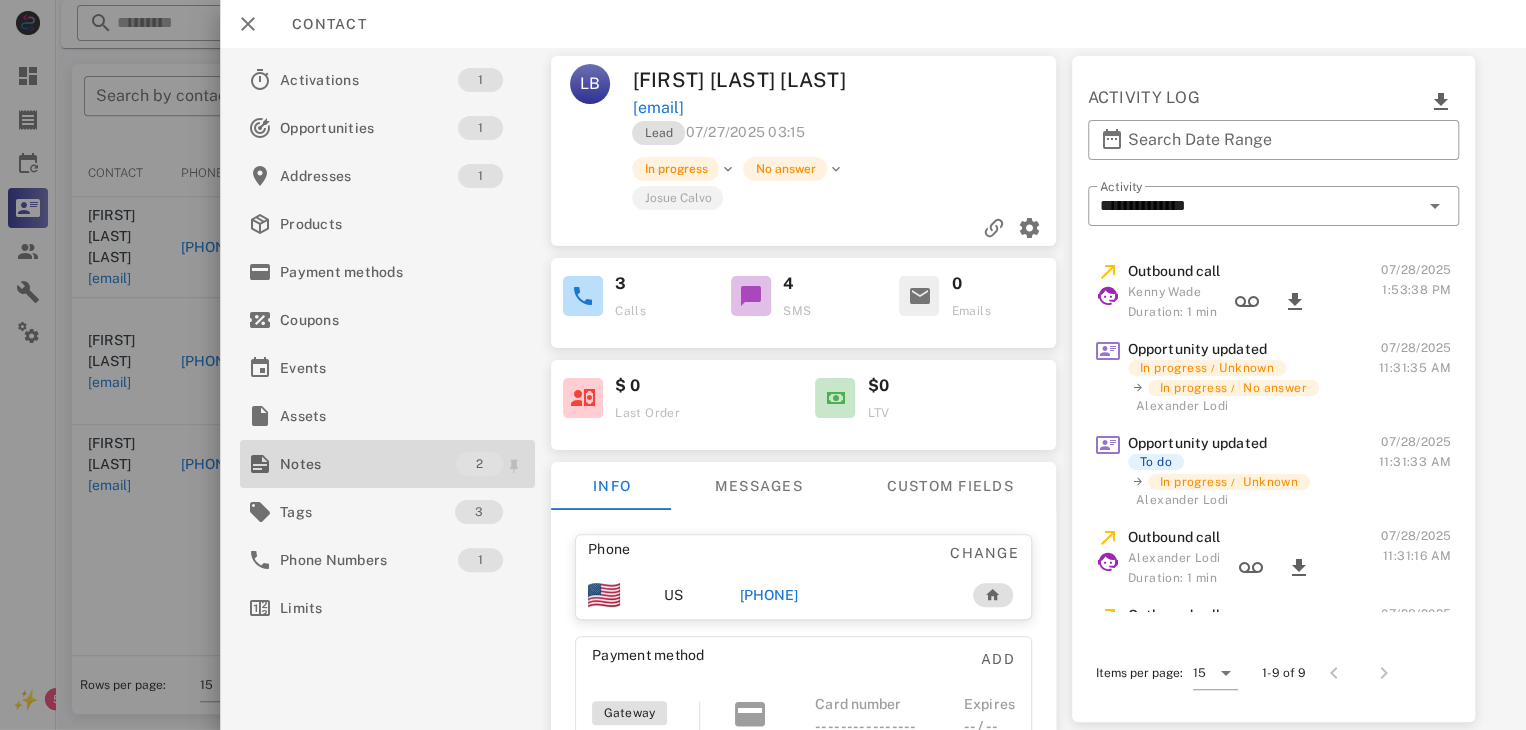 click on "Notes" at bounding box center (368, 464) 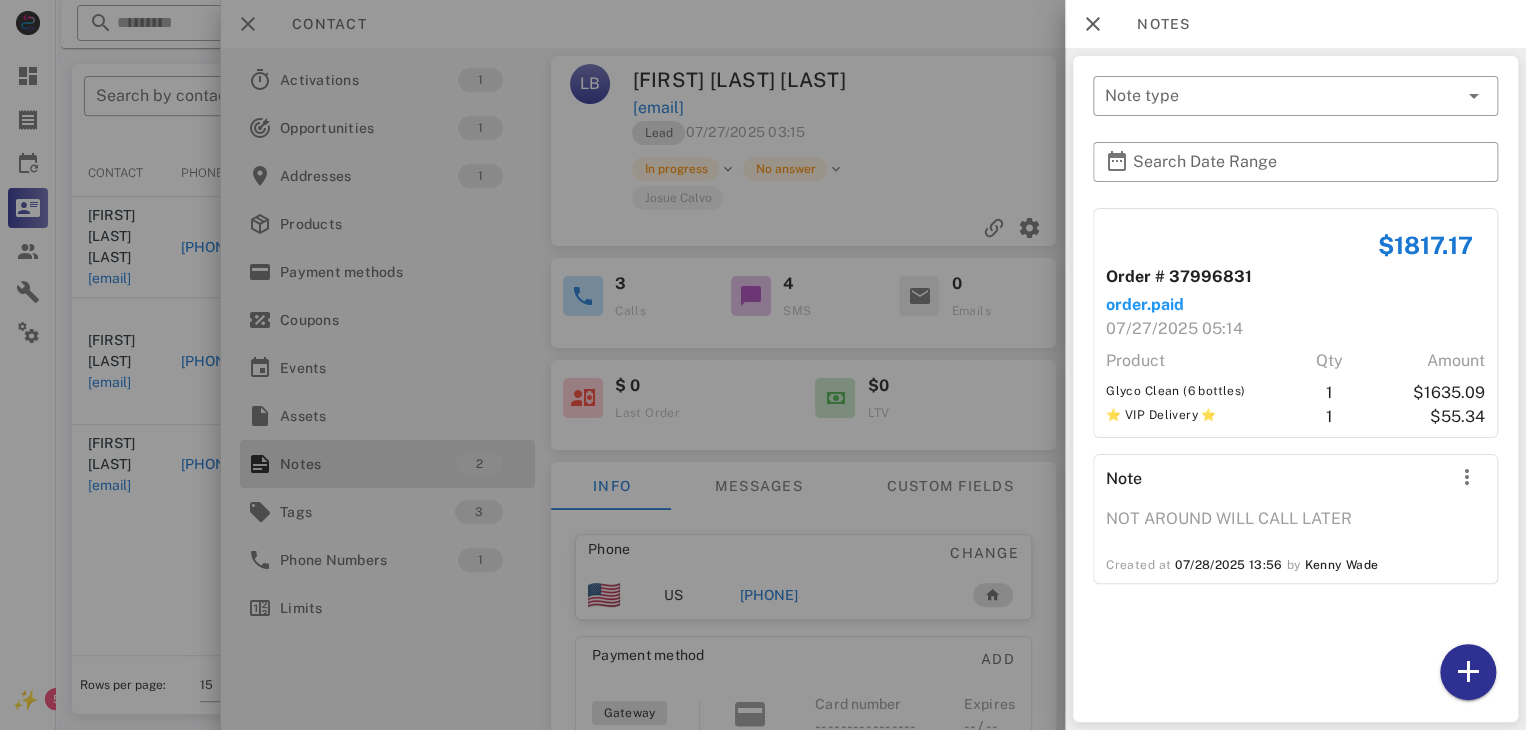 click at bounding box center [763, 365] 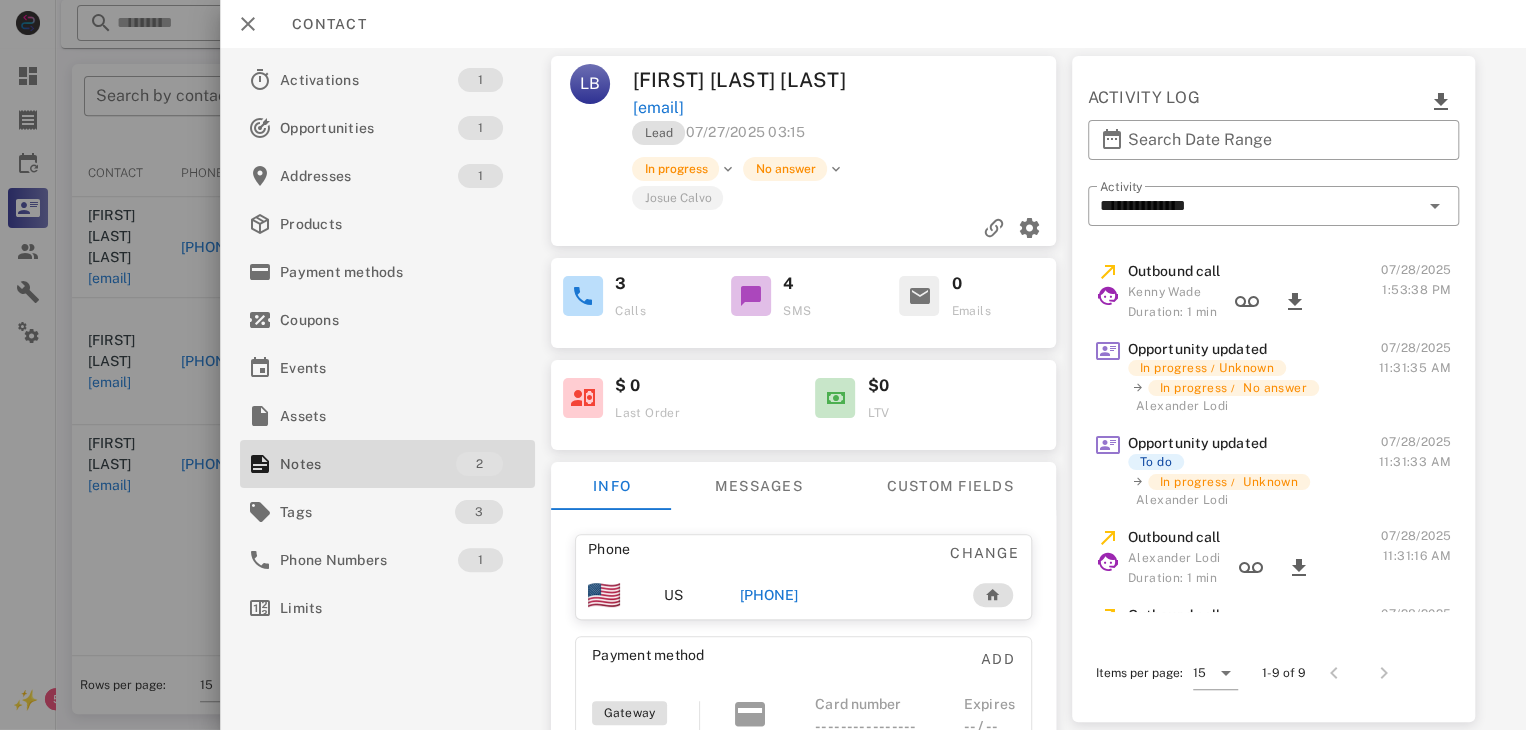 click on "+17146068384" at bounding box center [769, 595] 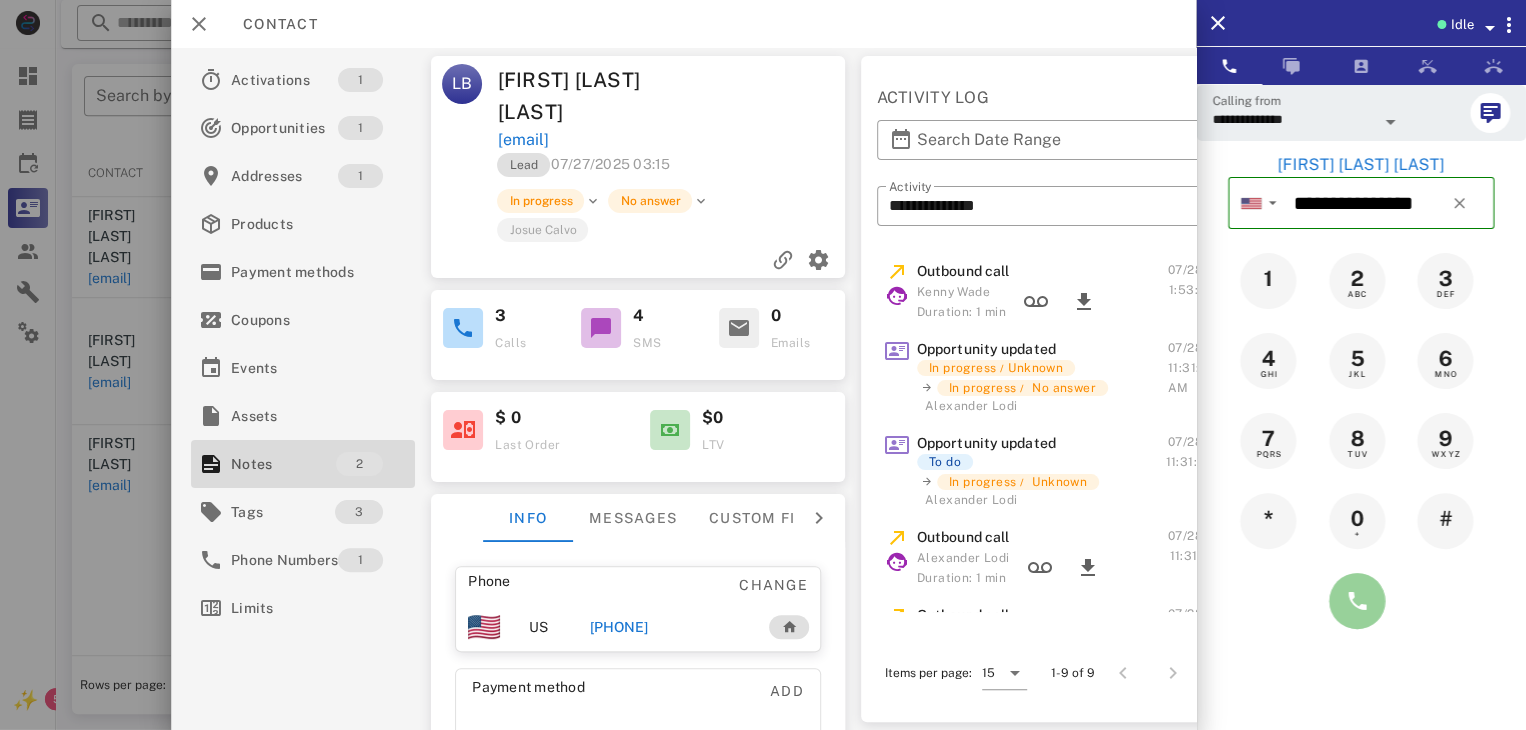 click at bounding box center (1357, 601) 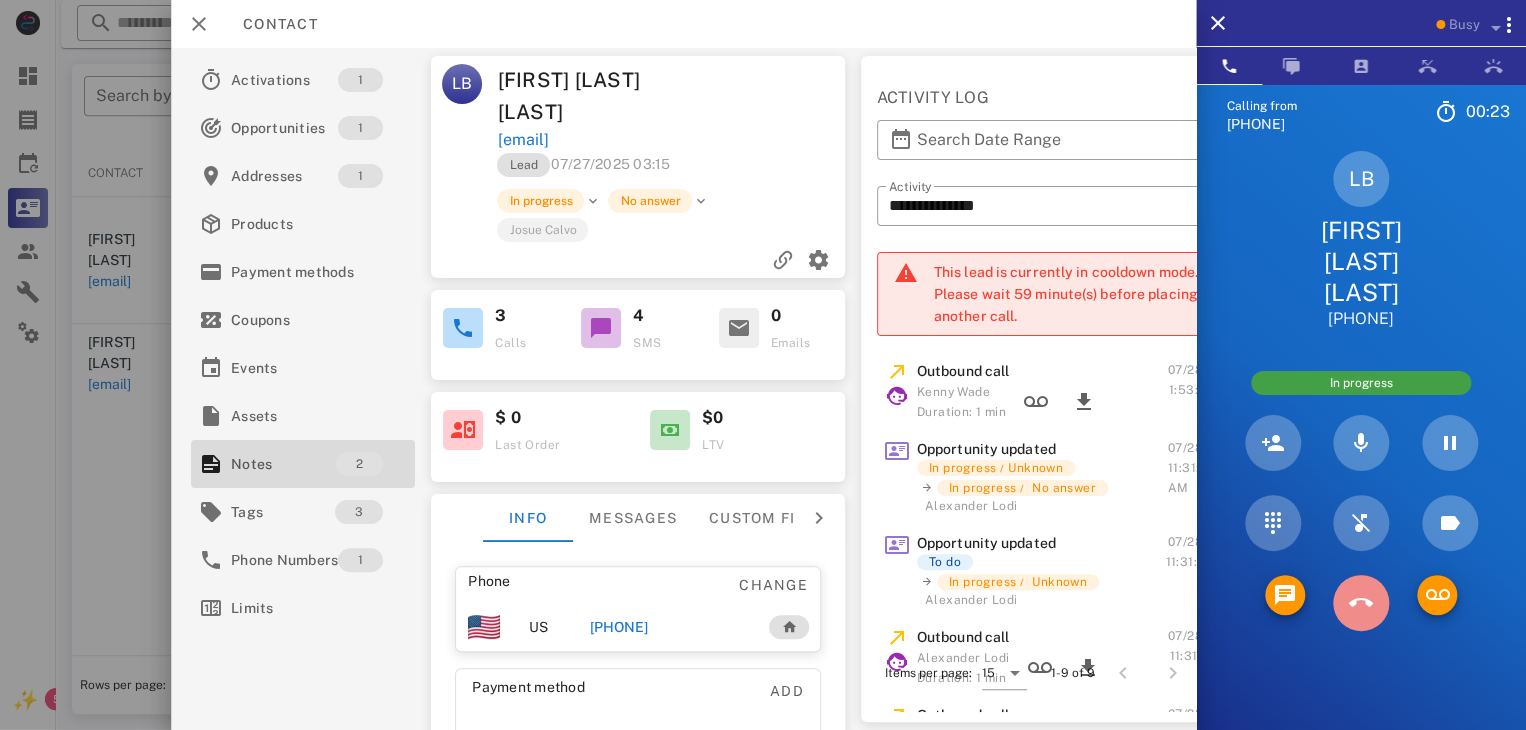 click at bounding box center (1361, 603) 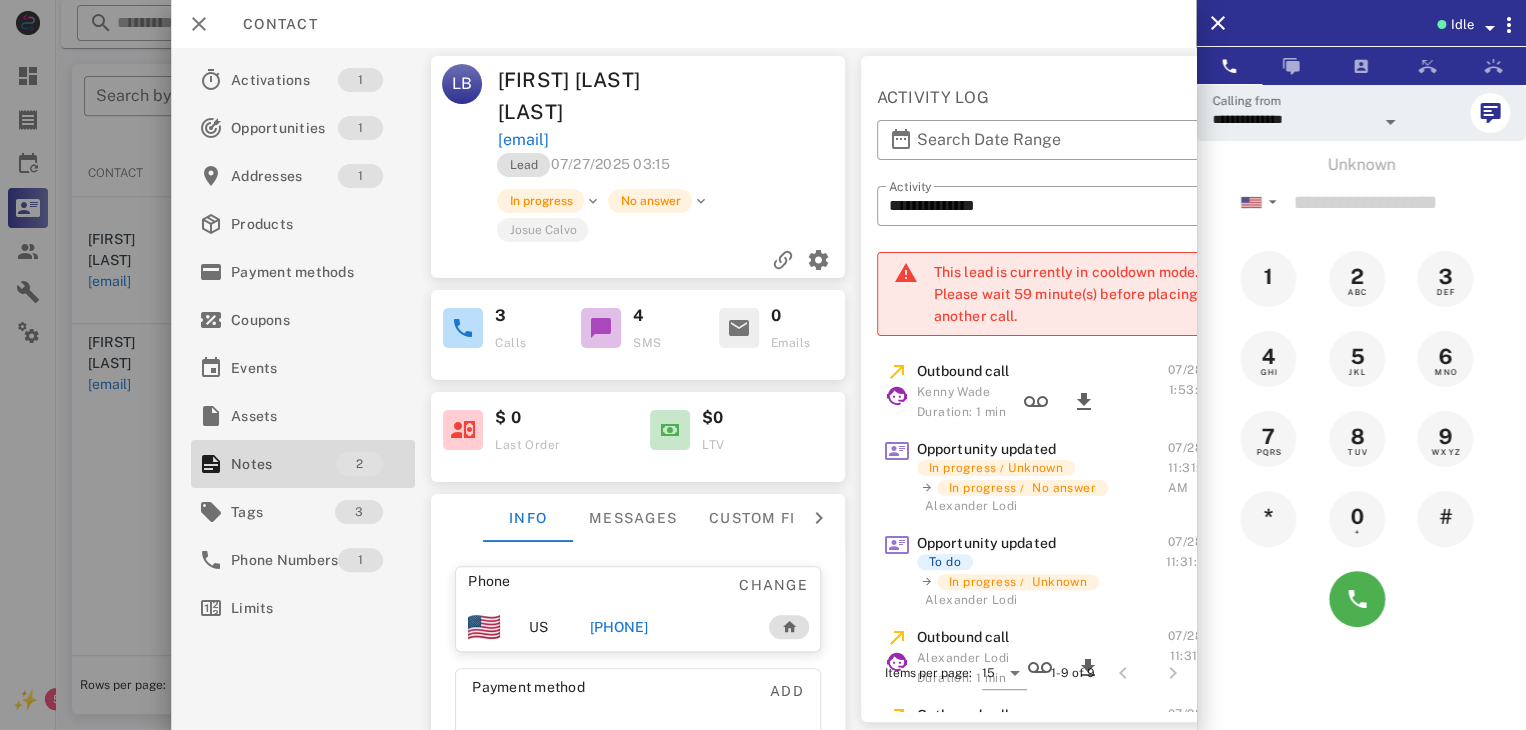 click at bounding box center [763, 365] 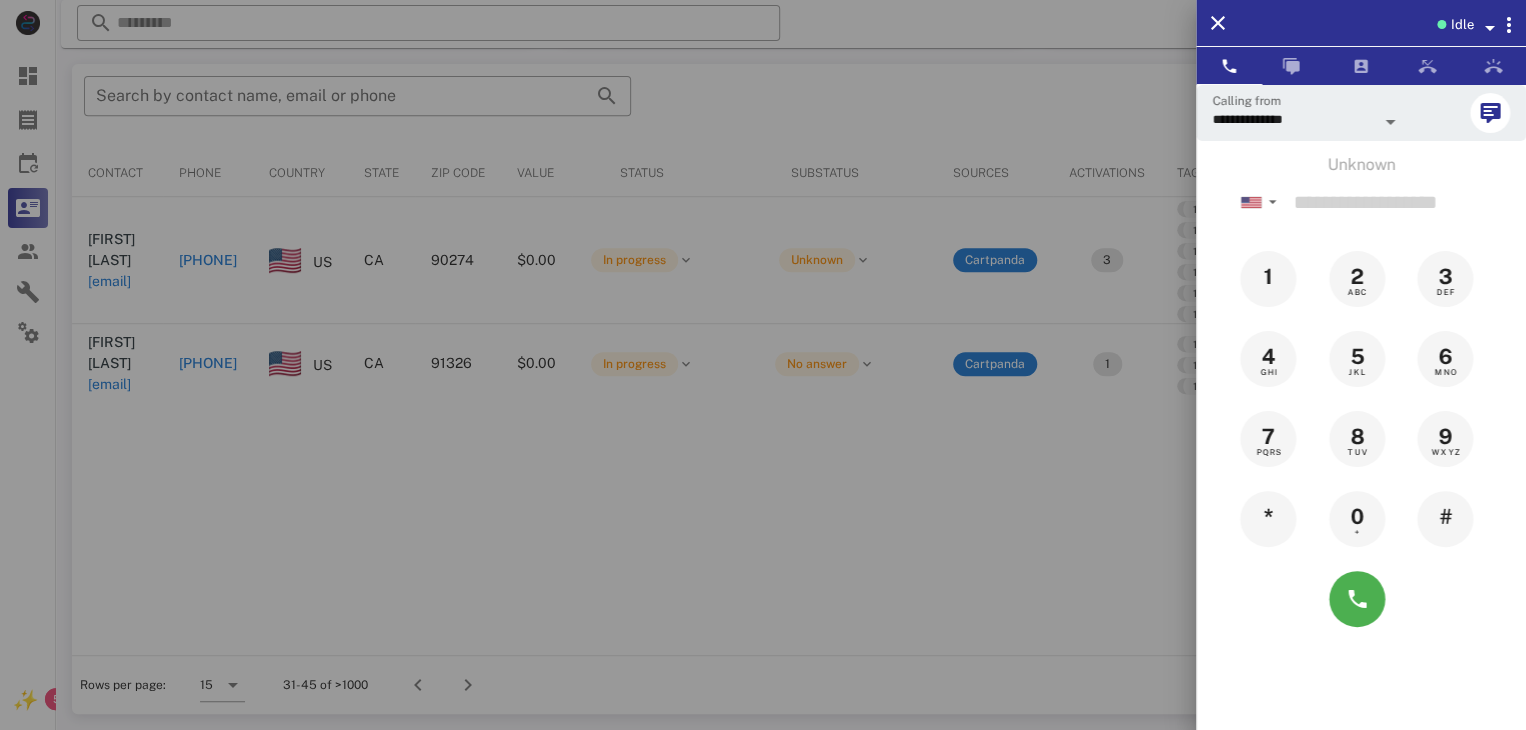 click at bounding box center (763, 365) 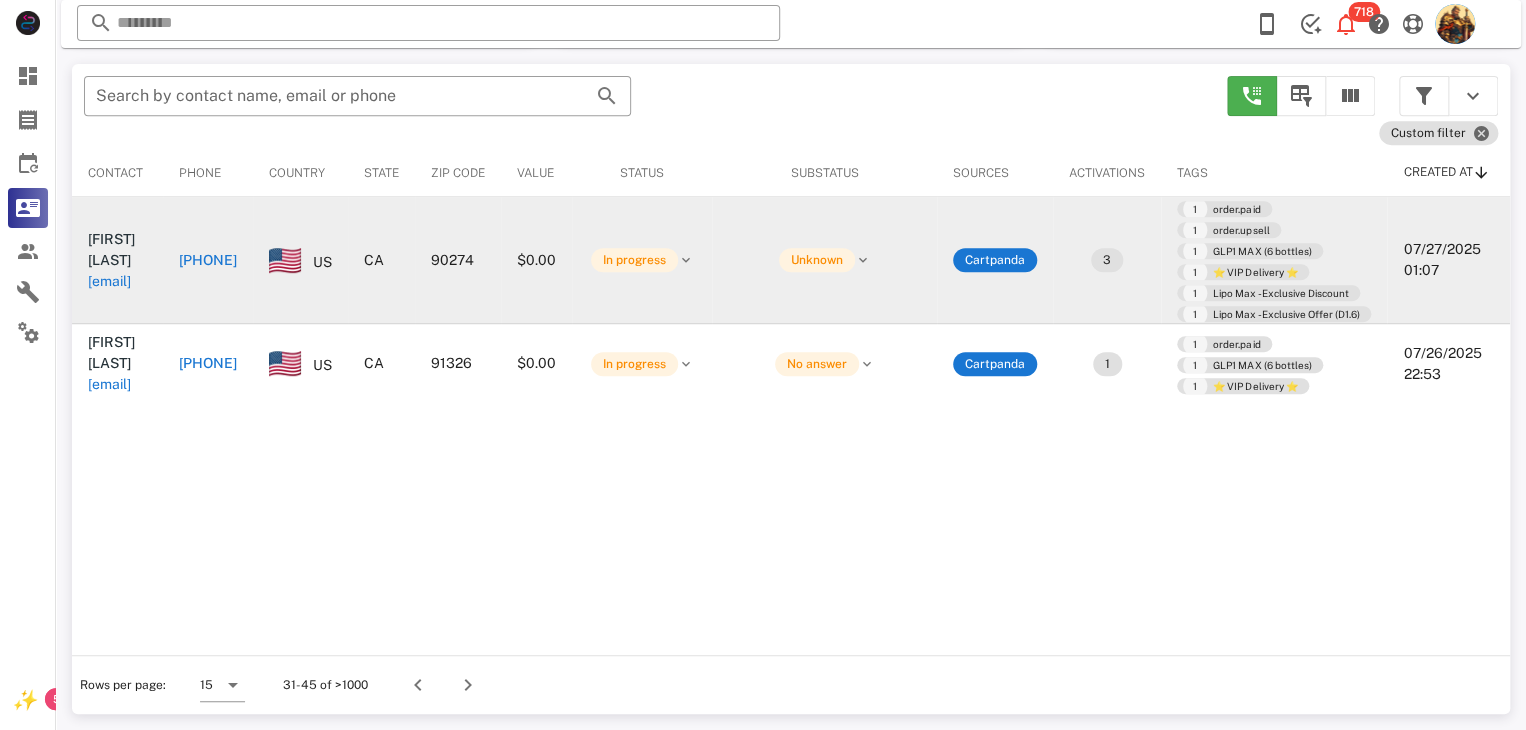 click on "pacificview@usa.net" at bounding box center (109, 281) 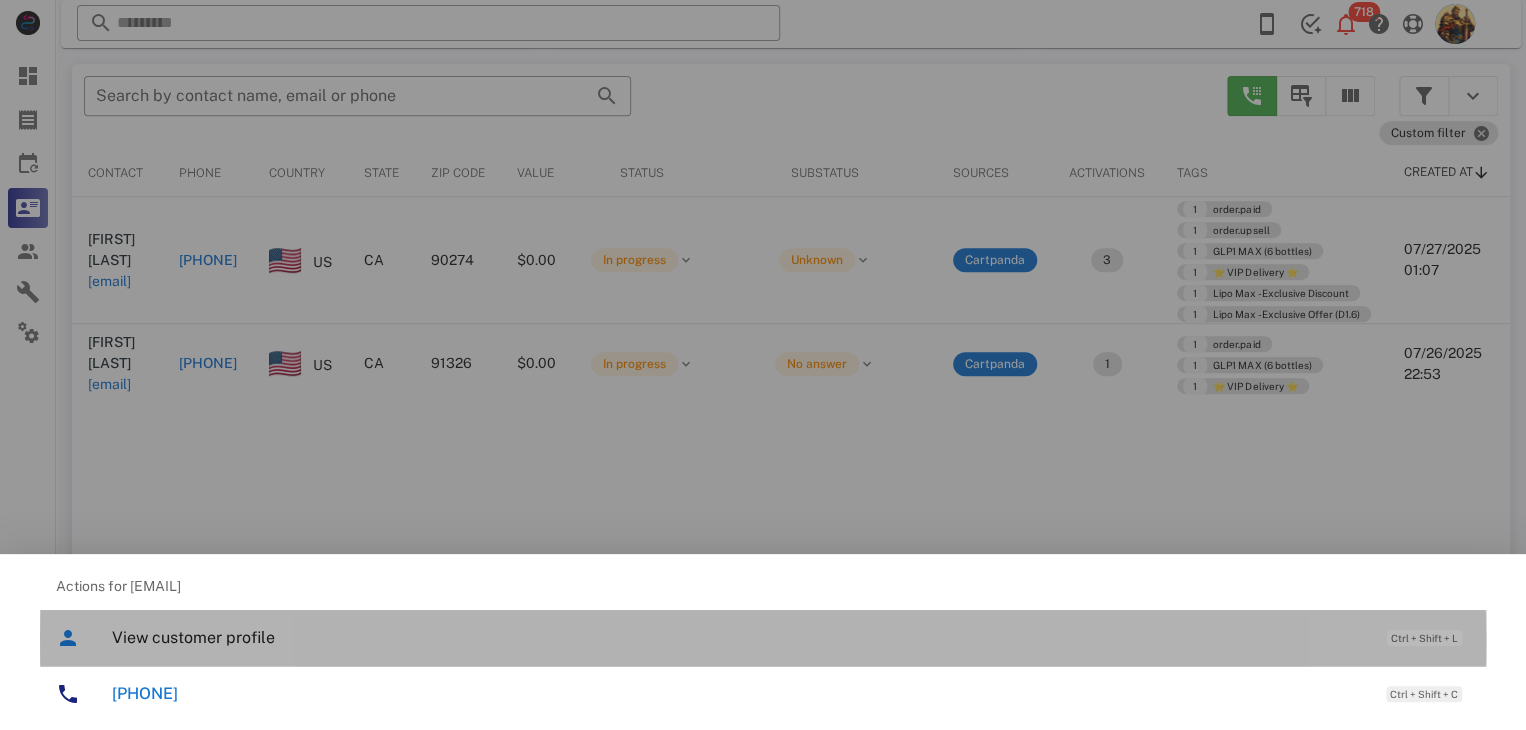 click on "View customer profile Ctrl + Shift + L" at bounding box center (791, 637) 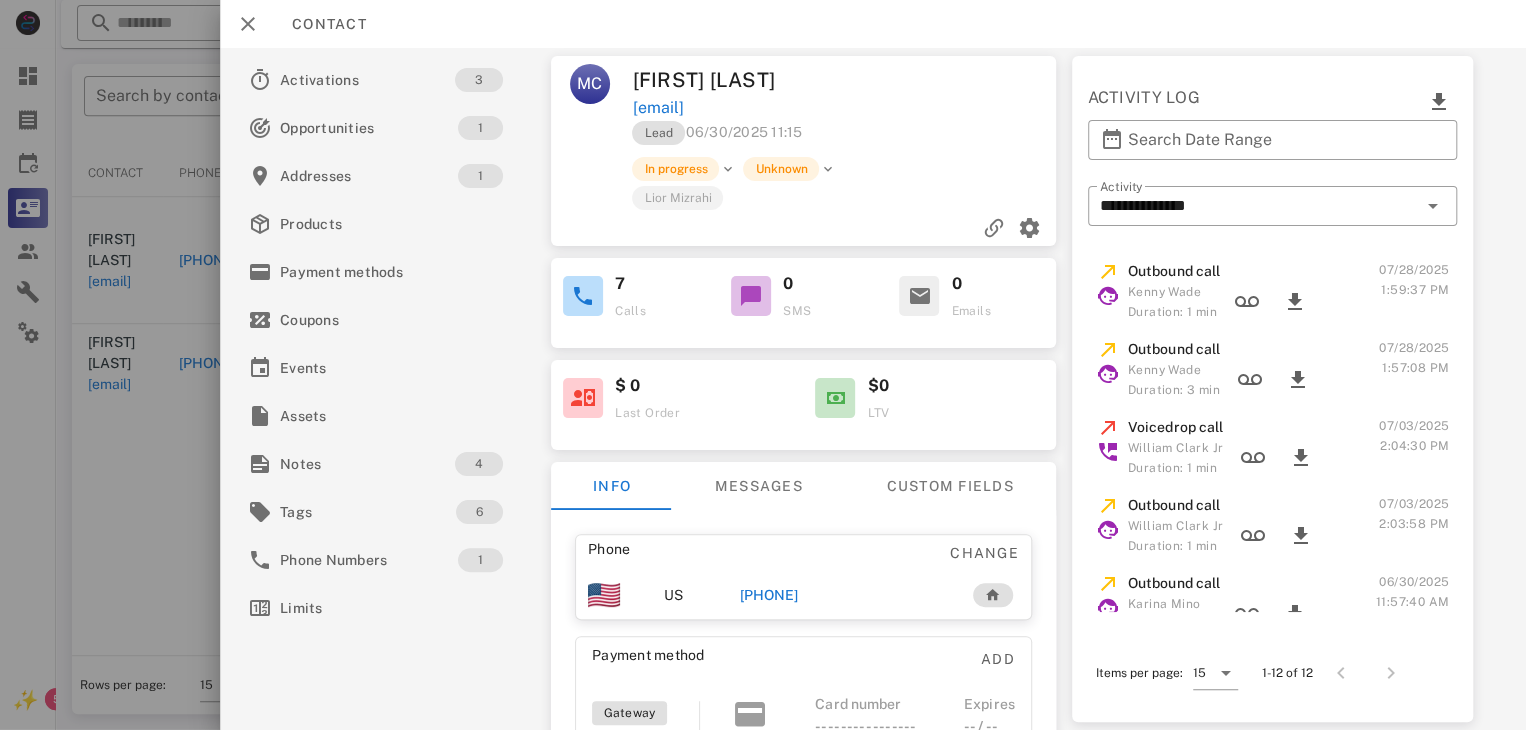 click on "+13105446560" at bounding box center [769, 595] 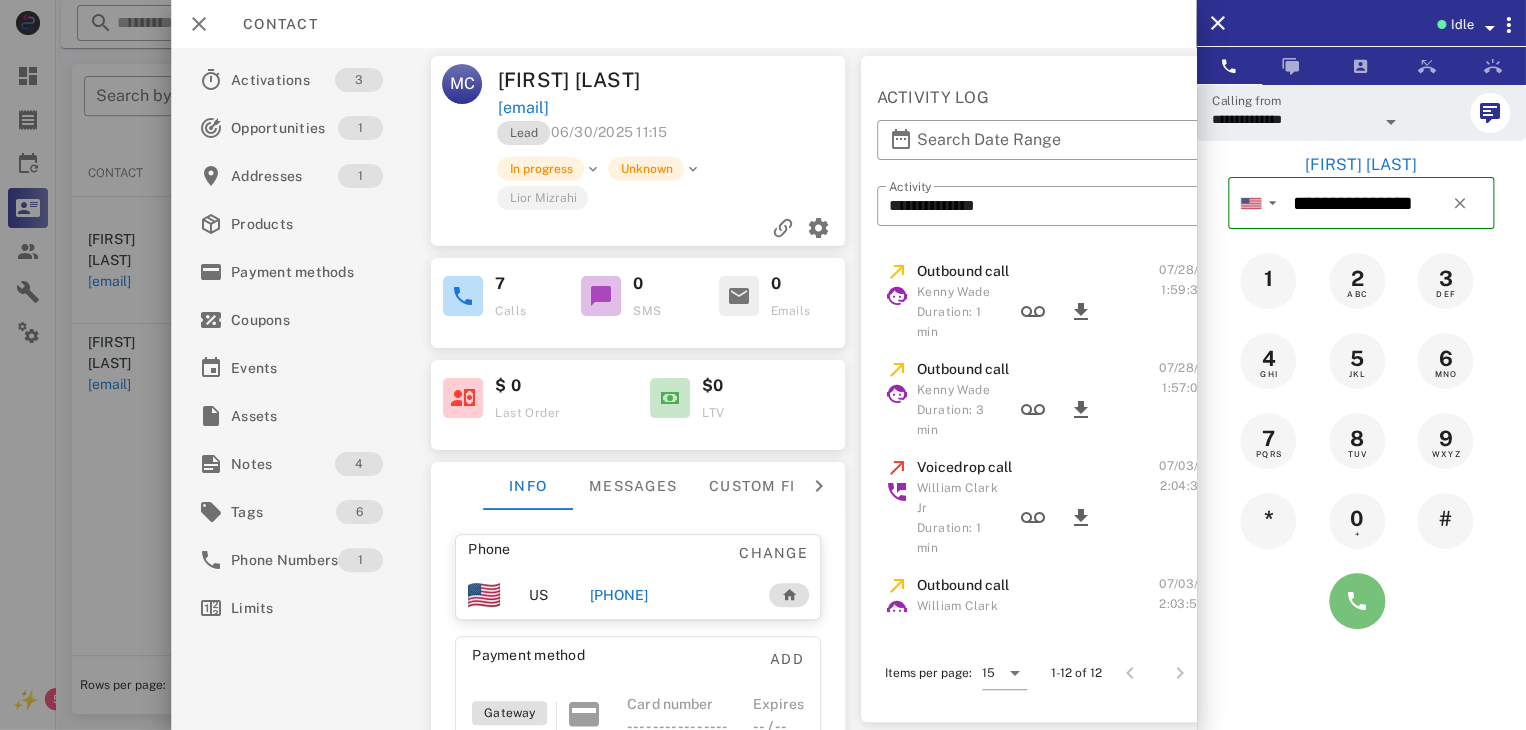 click at bounding box center (1357, 601) 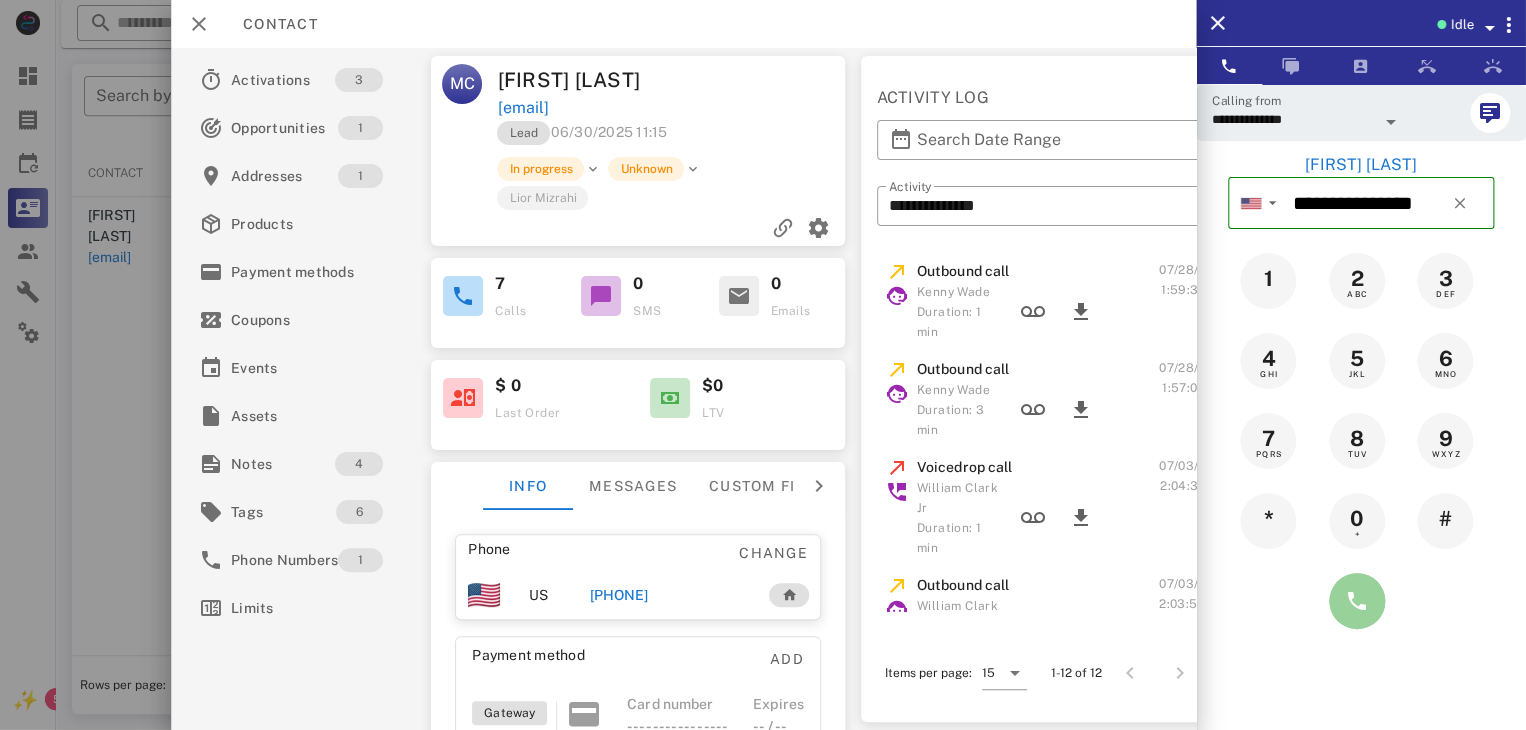 click at bounding box center (1357, 601) 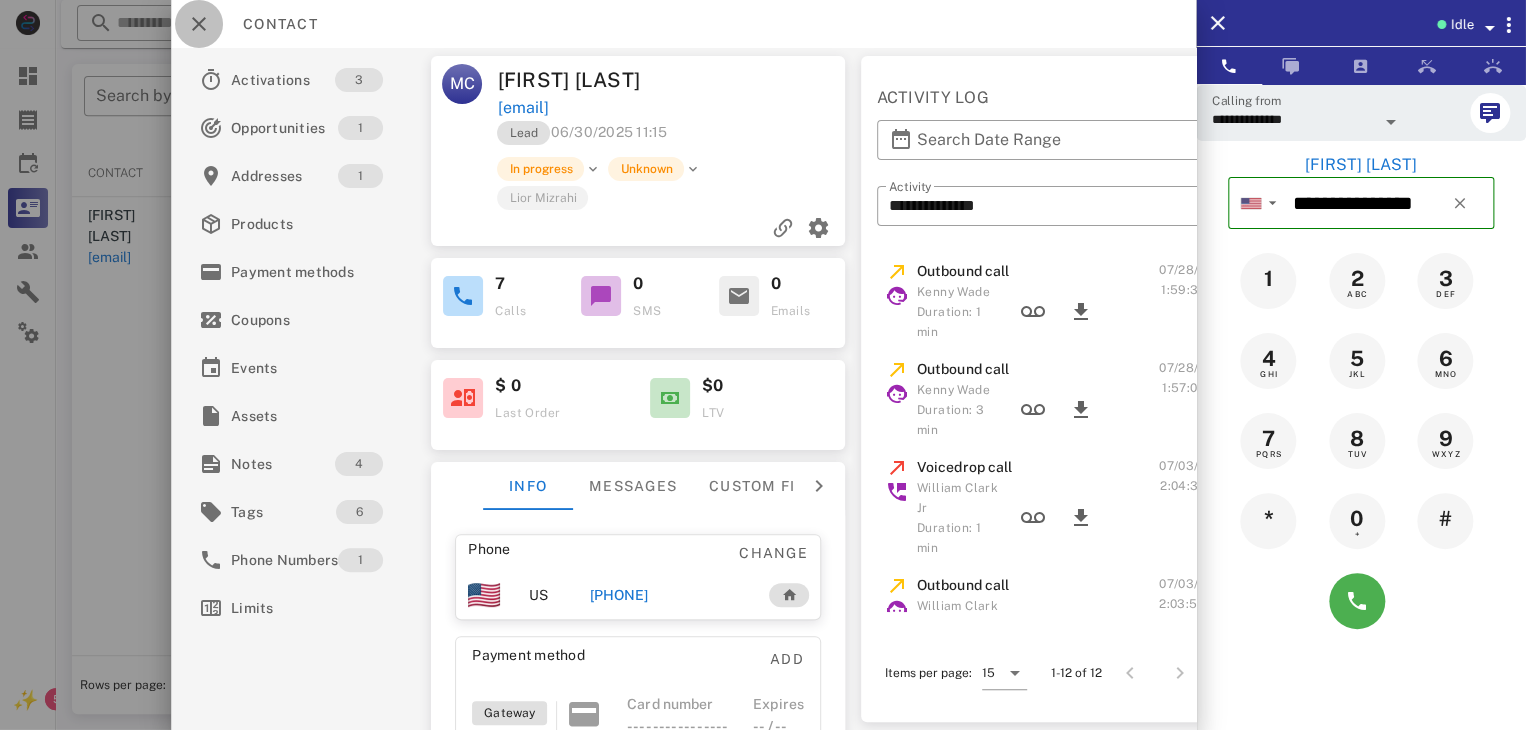click at bounding box center [199, 24] 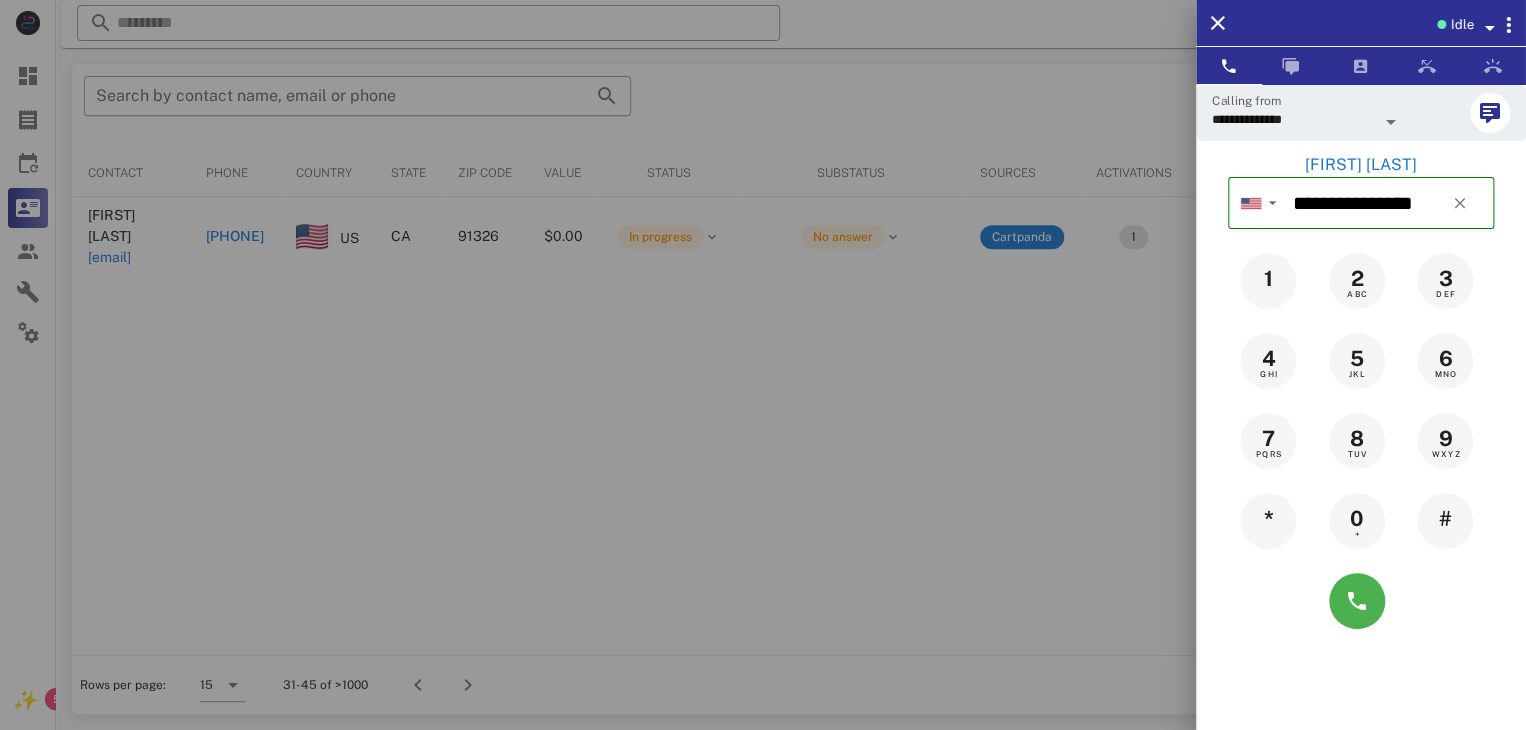 click at bounding box center (763, 365) 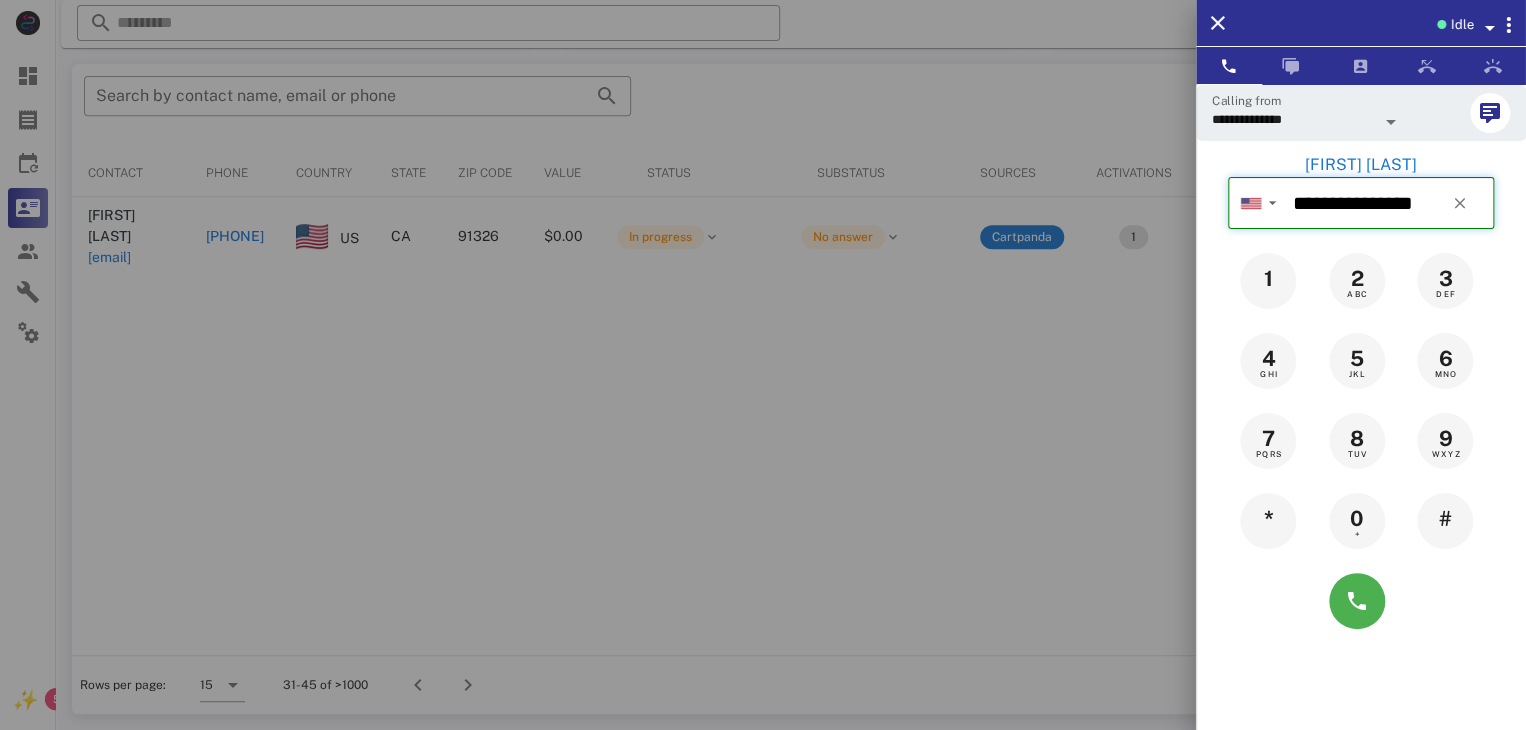 type 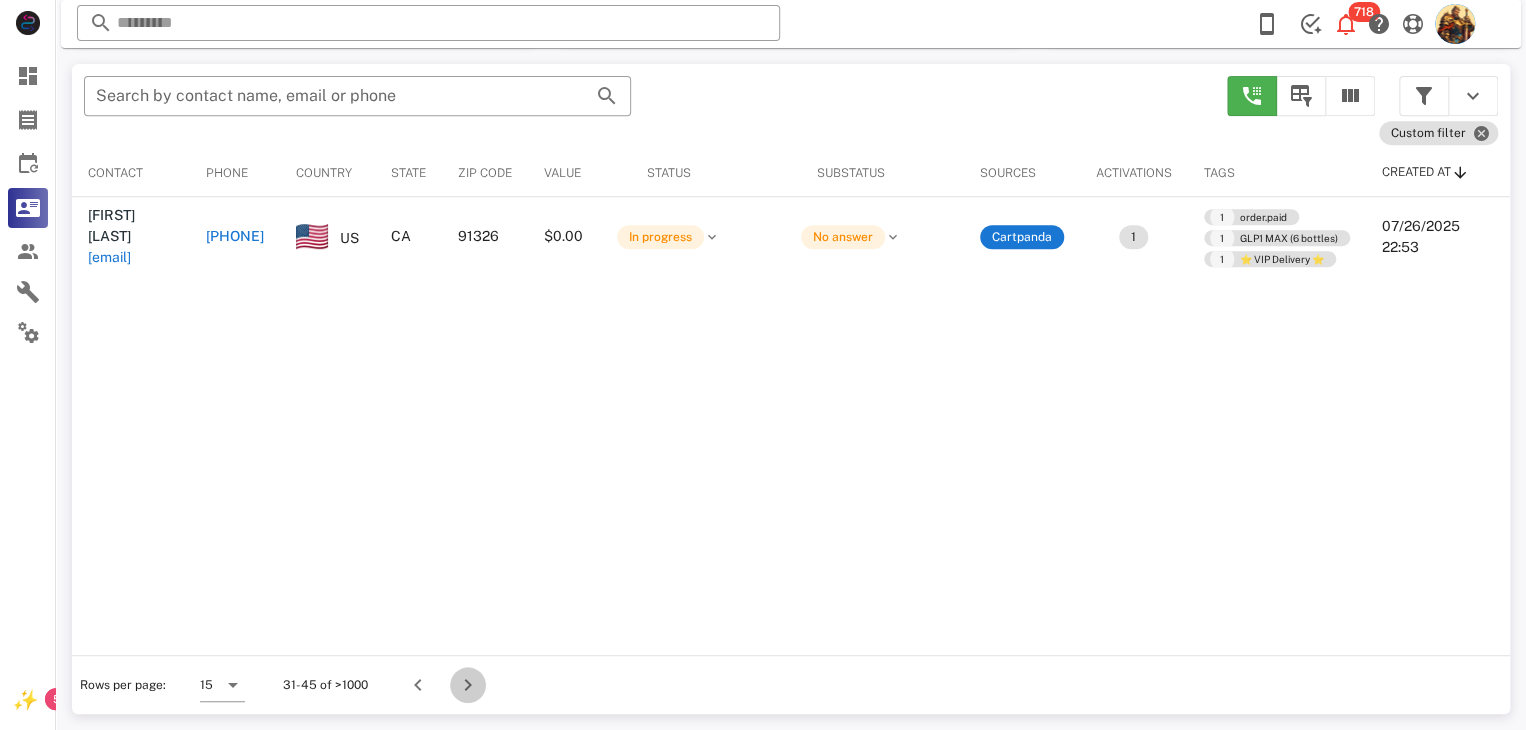 click at bounding box center (468, 685) 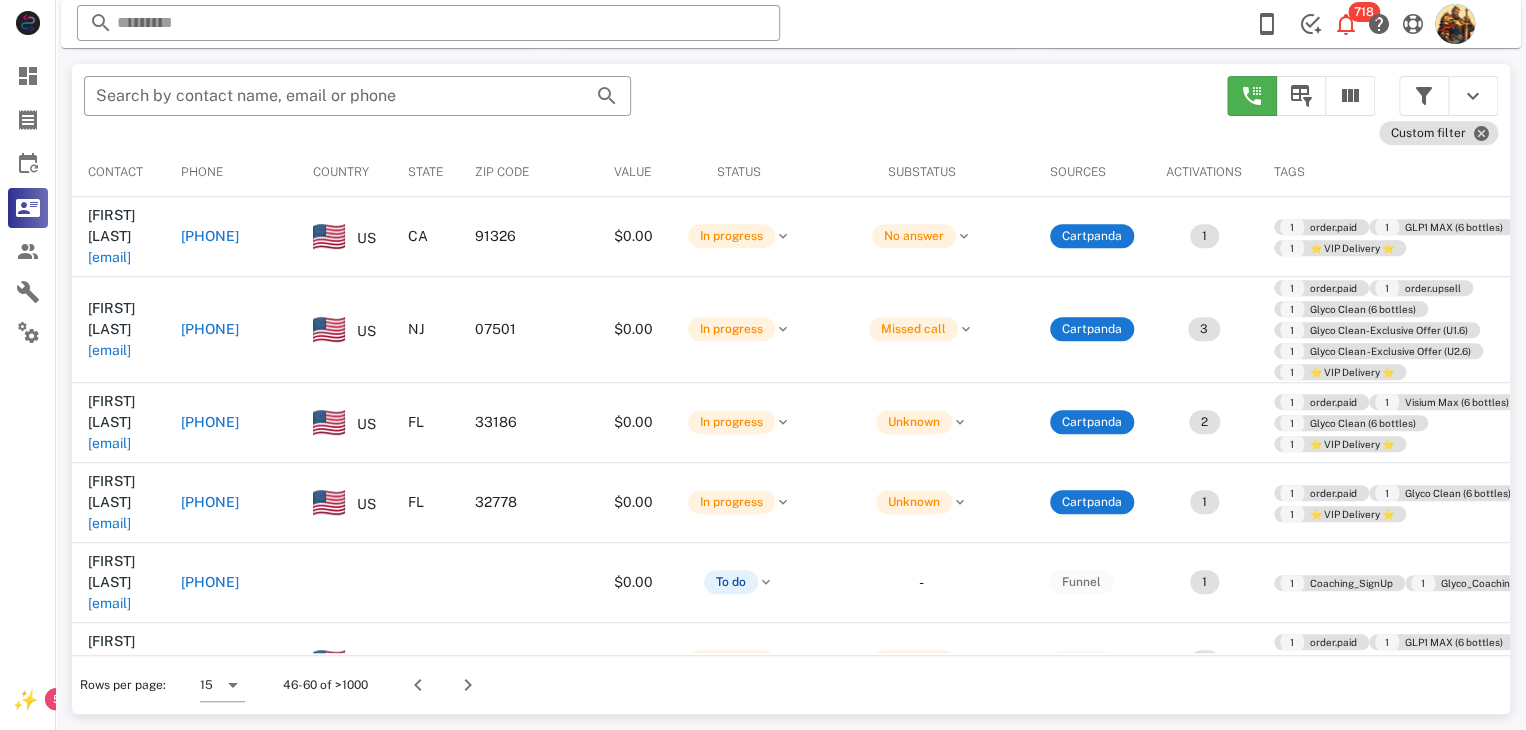scroll, scrollTop: 380, scrollLeft: 0, axis: vertical 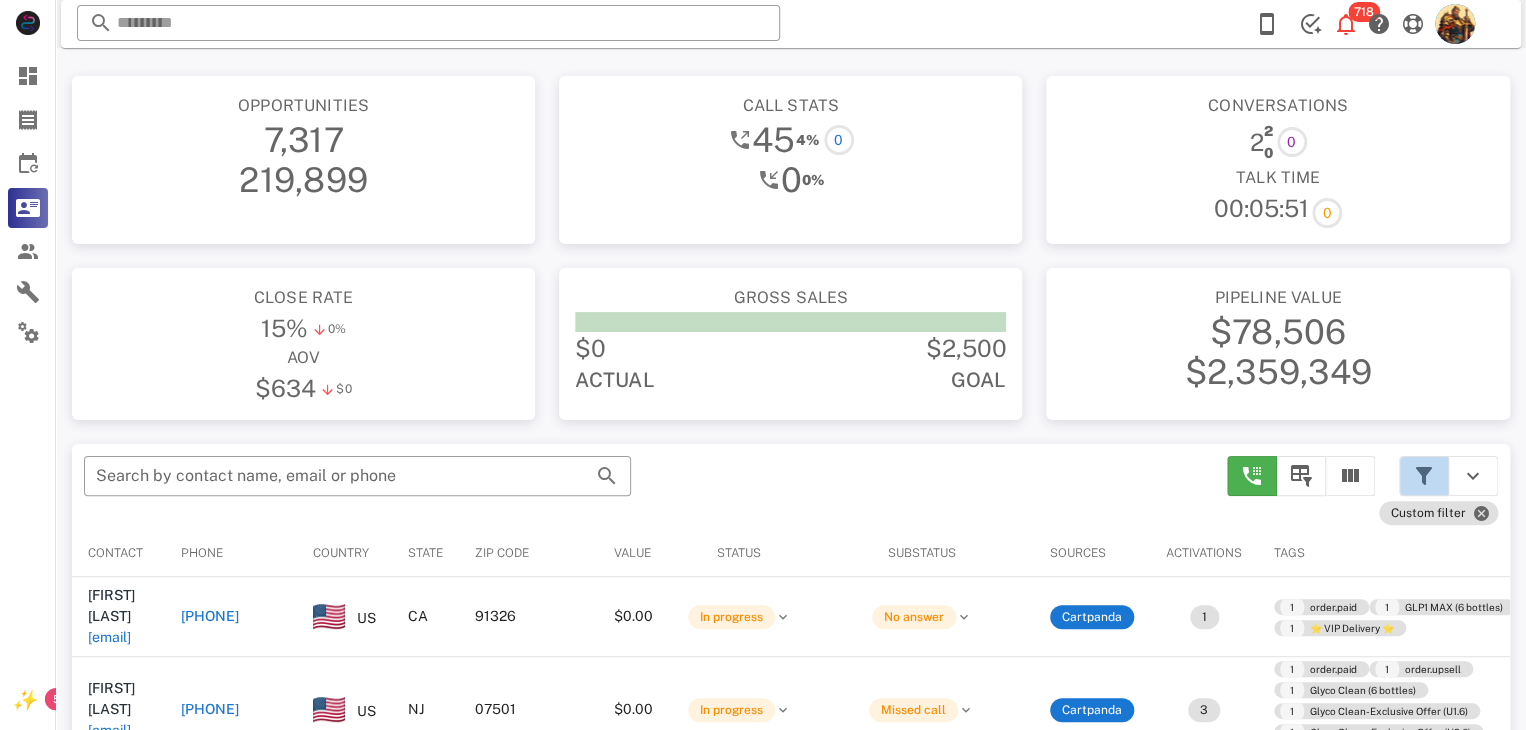 click at bounding box center (1424, 476) 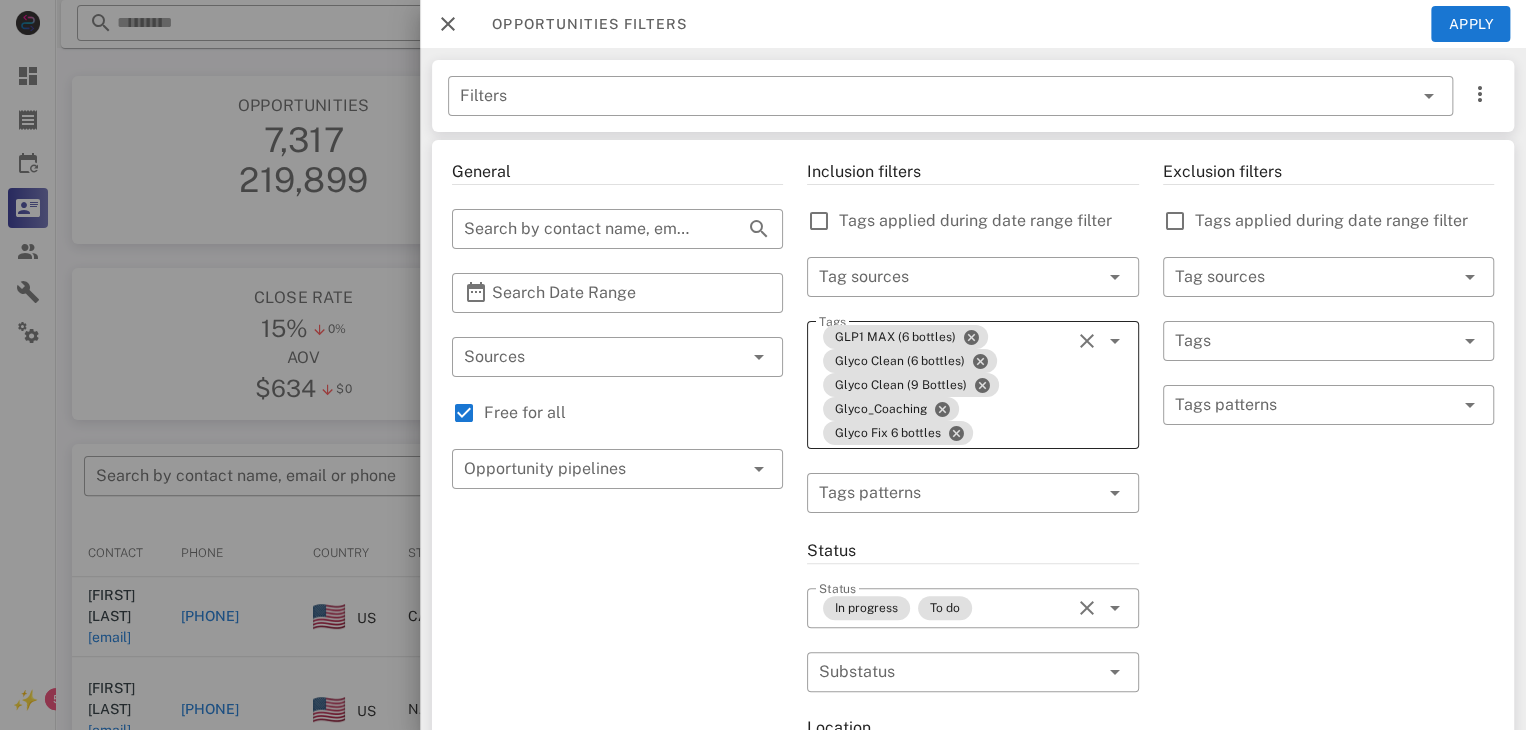 click on "GLP1 MAX (6 bottles) Glyco Clean (6 bottles) Glyco Clean (9 Bottles) Glyco_Coaching Glyco Fix 6 bottles" at bounding box center [944, 385] 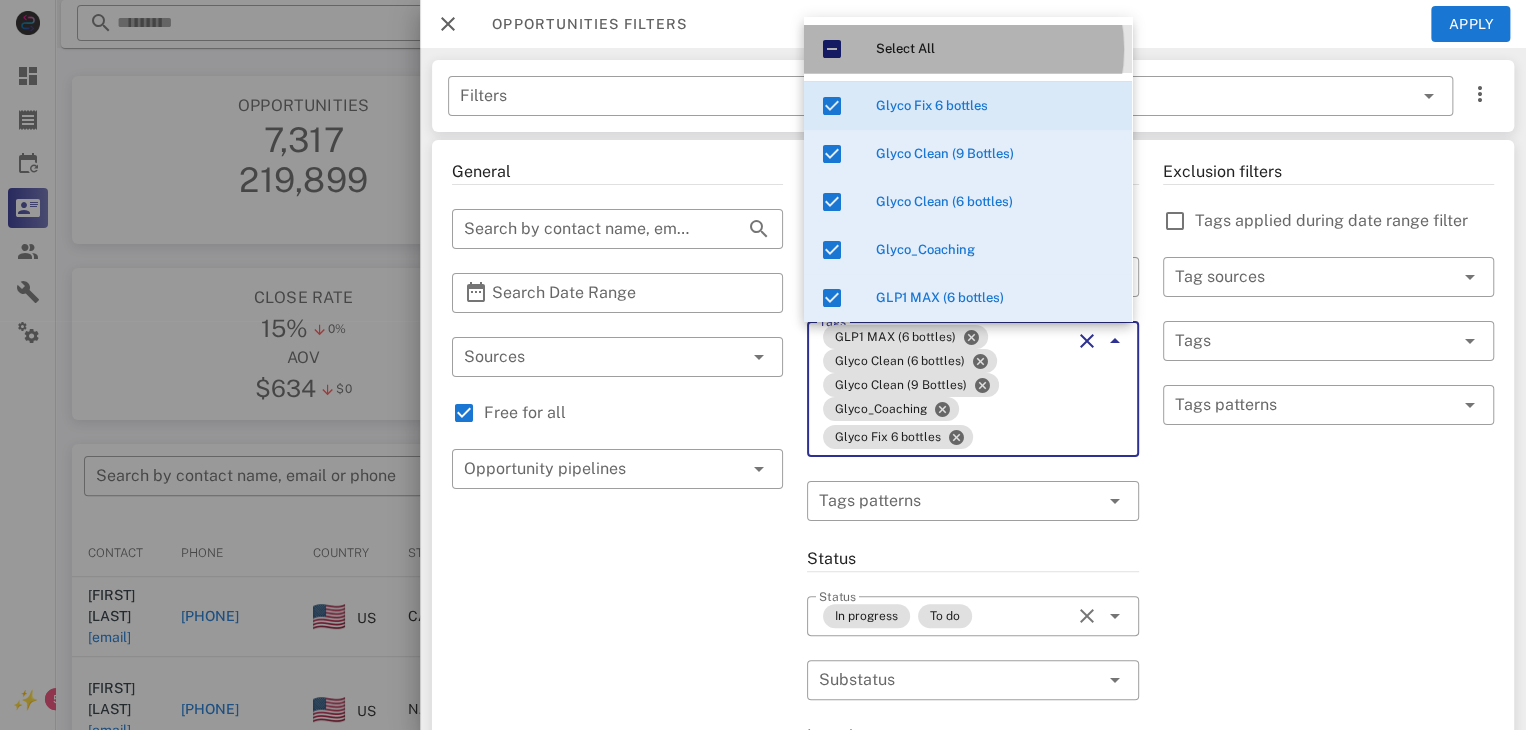 click at bounding box center [832, 49] 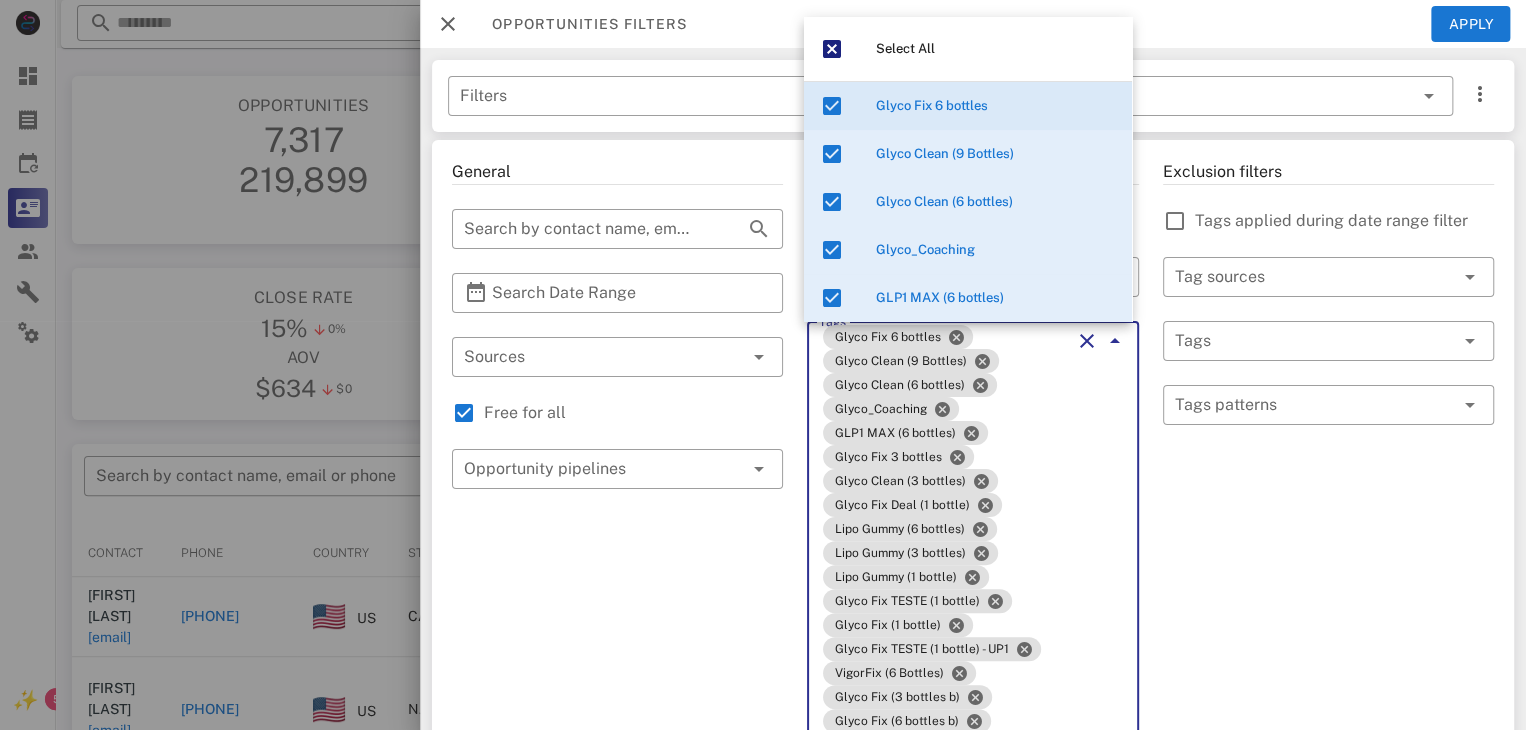 click on "Exclusion filters Tags applied during date range filter ​ Tag sources ​ Tags ​ Tags patterns" at bounding box center (1328, 4573) 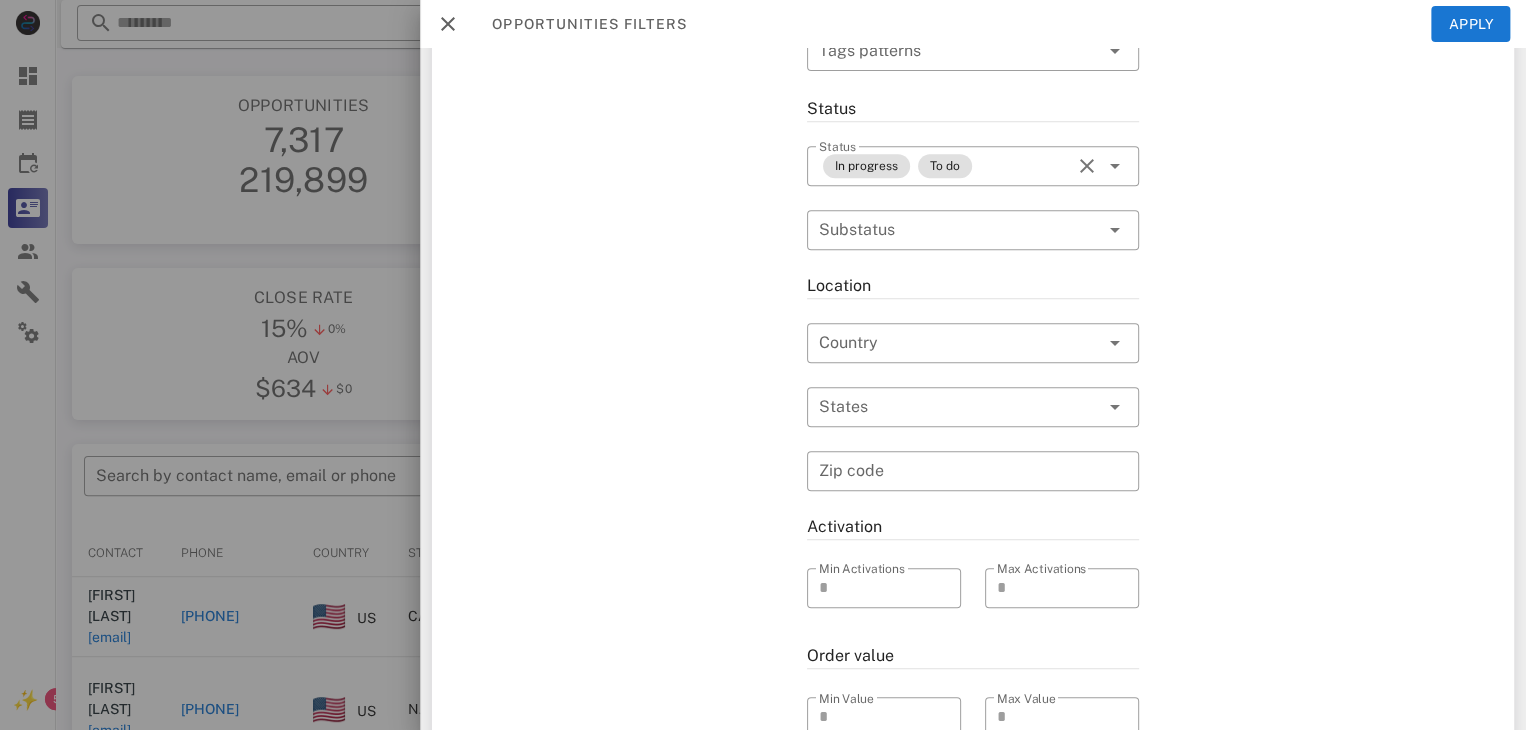 scroll, scrollTop: 8248, scrollLeft: 0, axis: vertical 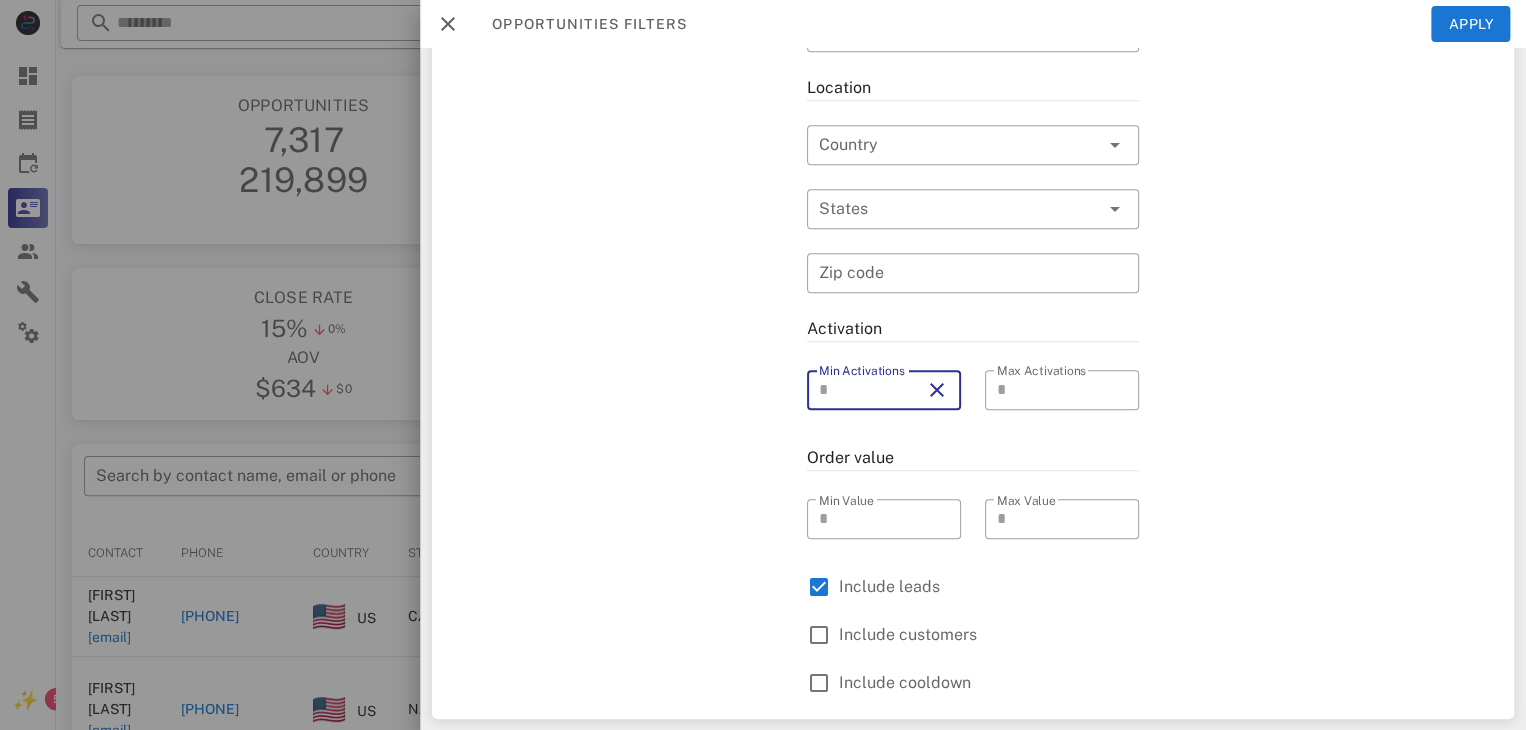 type on "*" 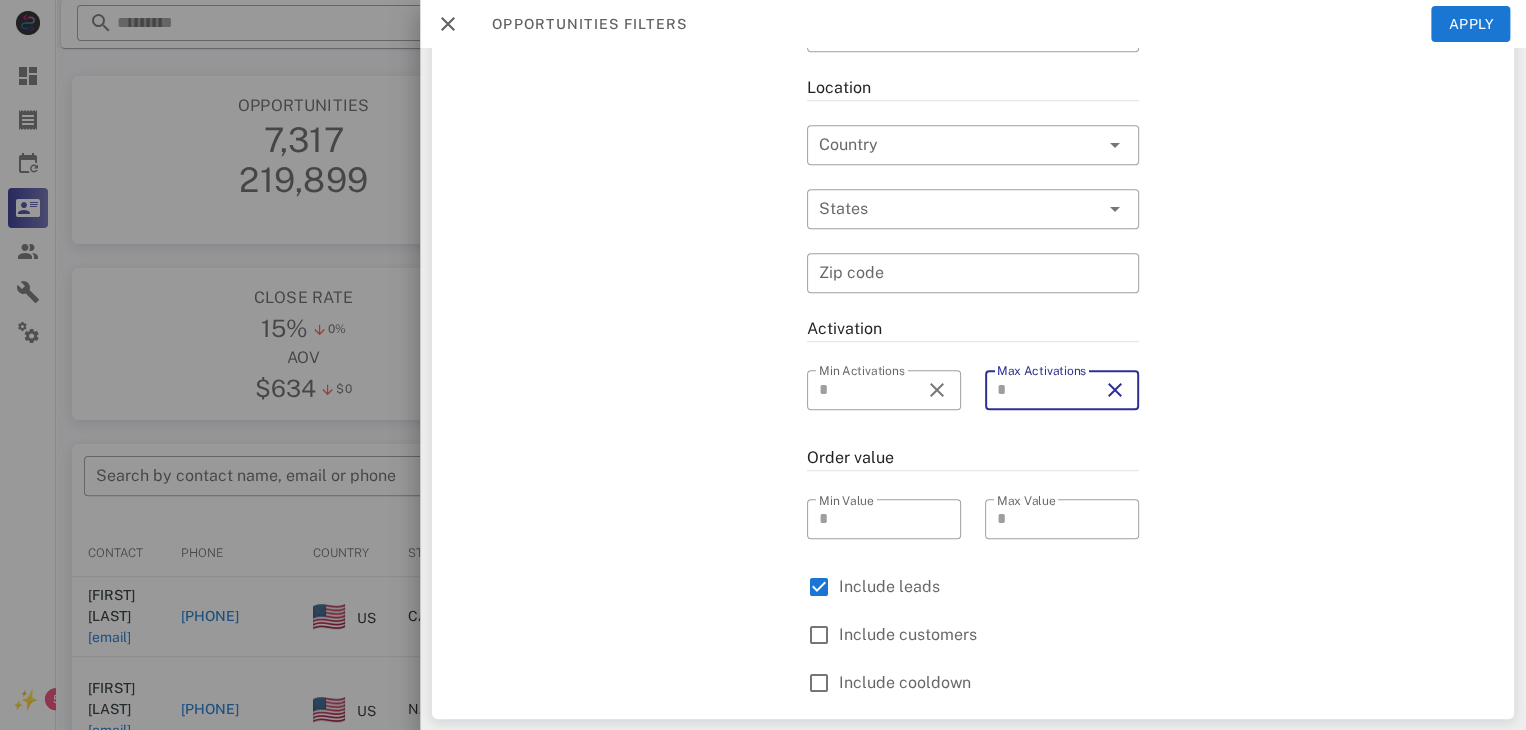 click on "*" at bounding box center [1048, 390] 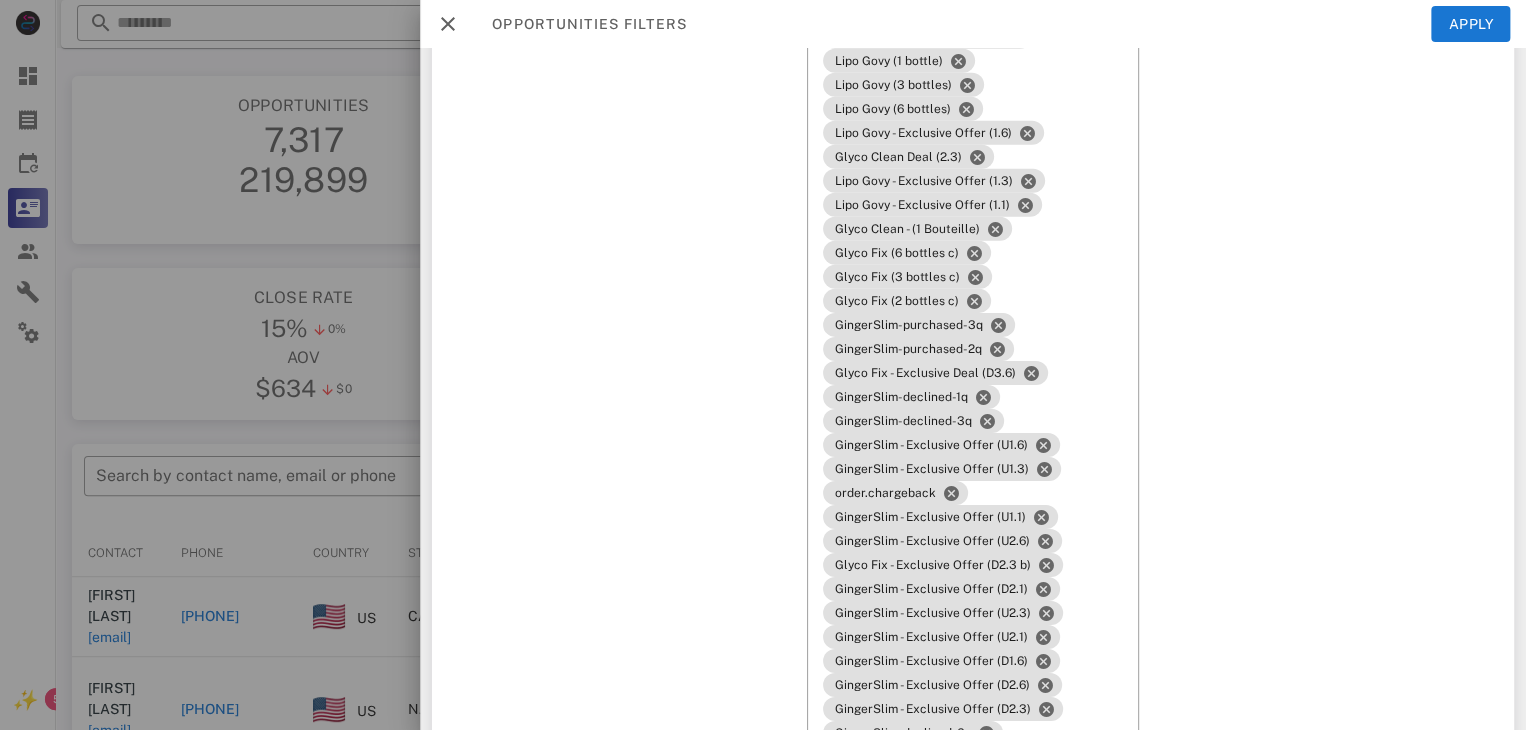 scroll, scrollTop: 3008, scrollLeft: 0, axis: vertical 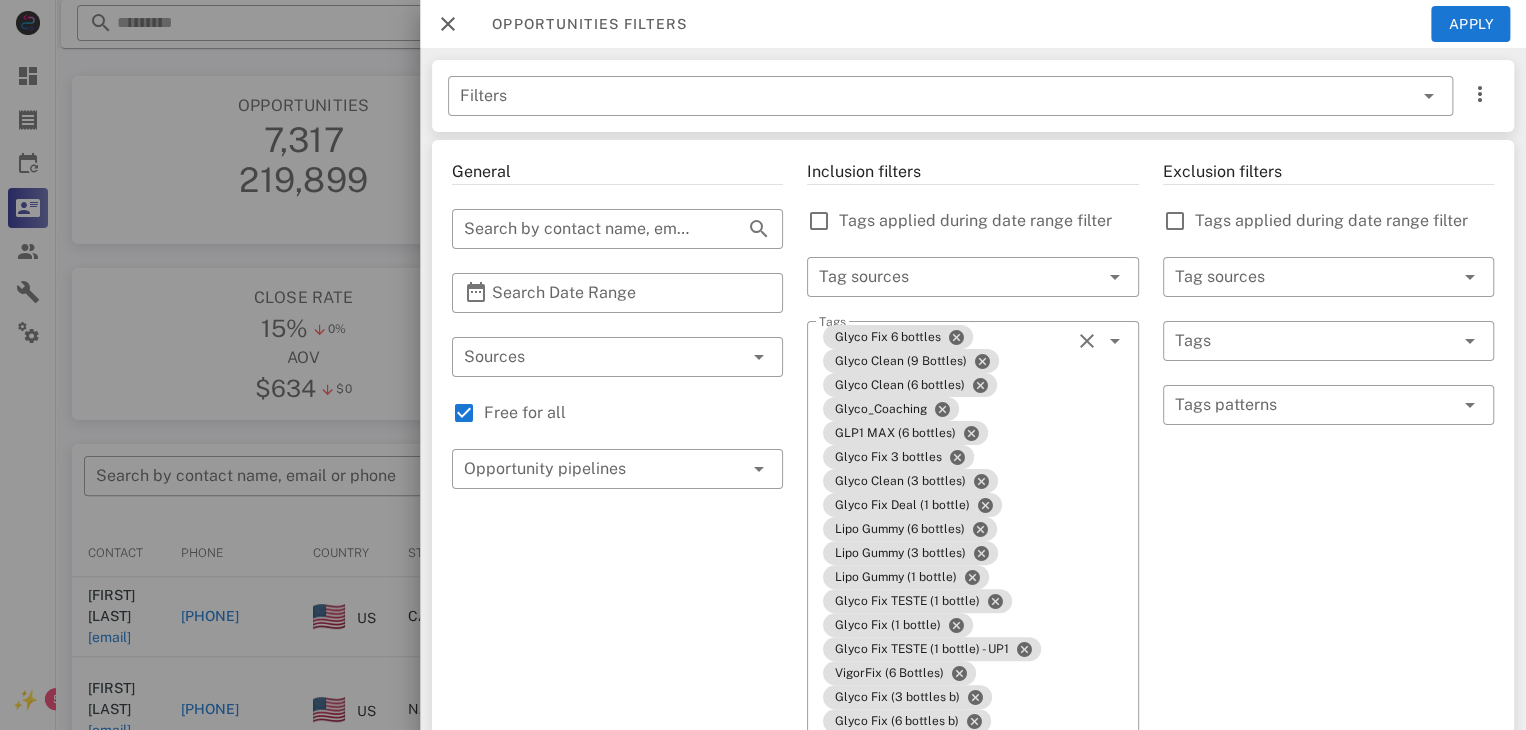 click on "Inclusion filters" 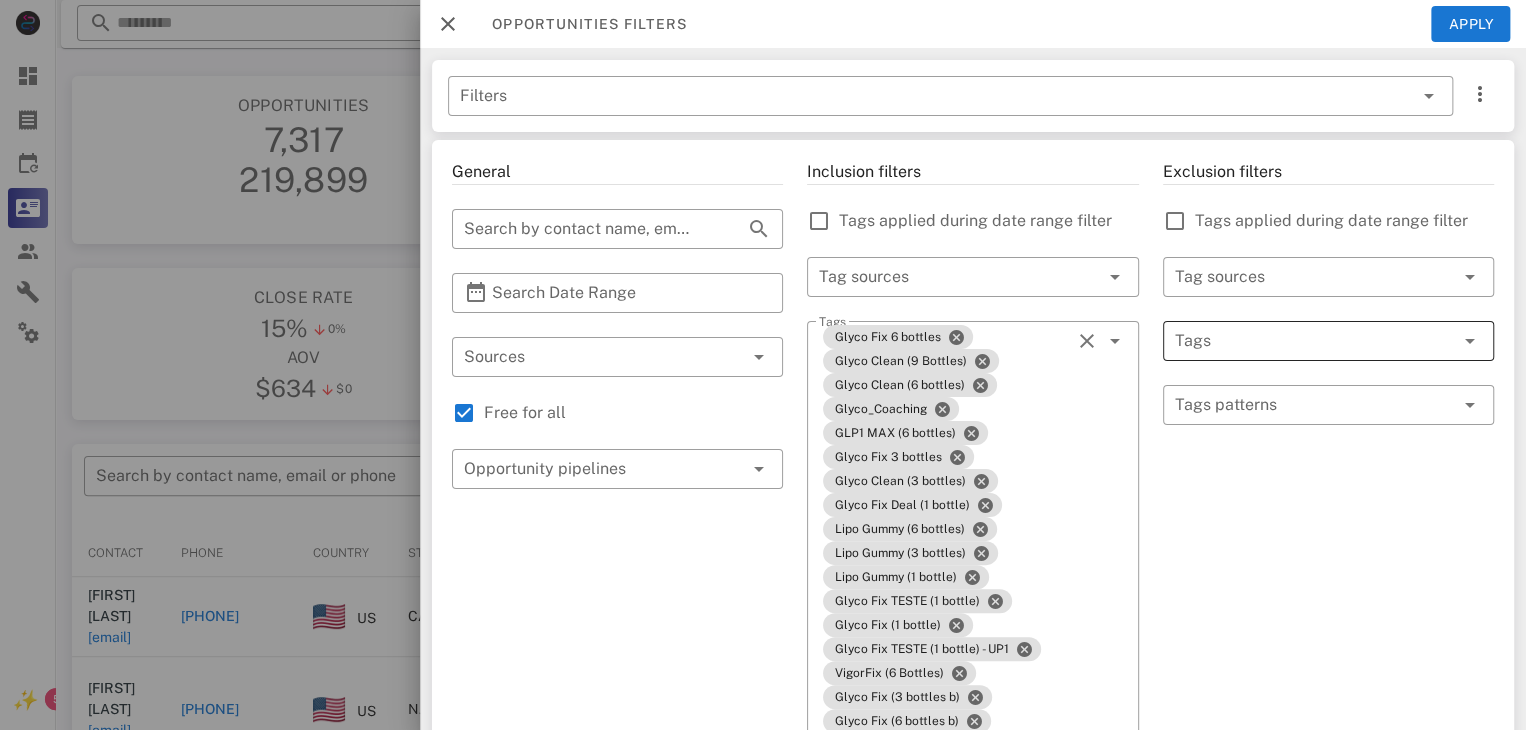 click 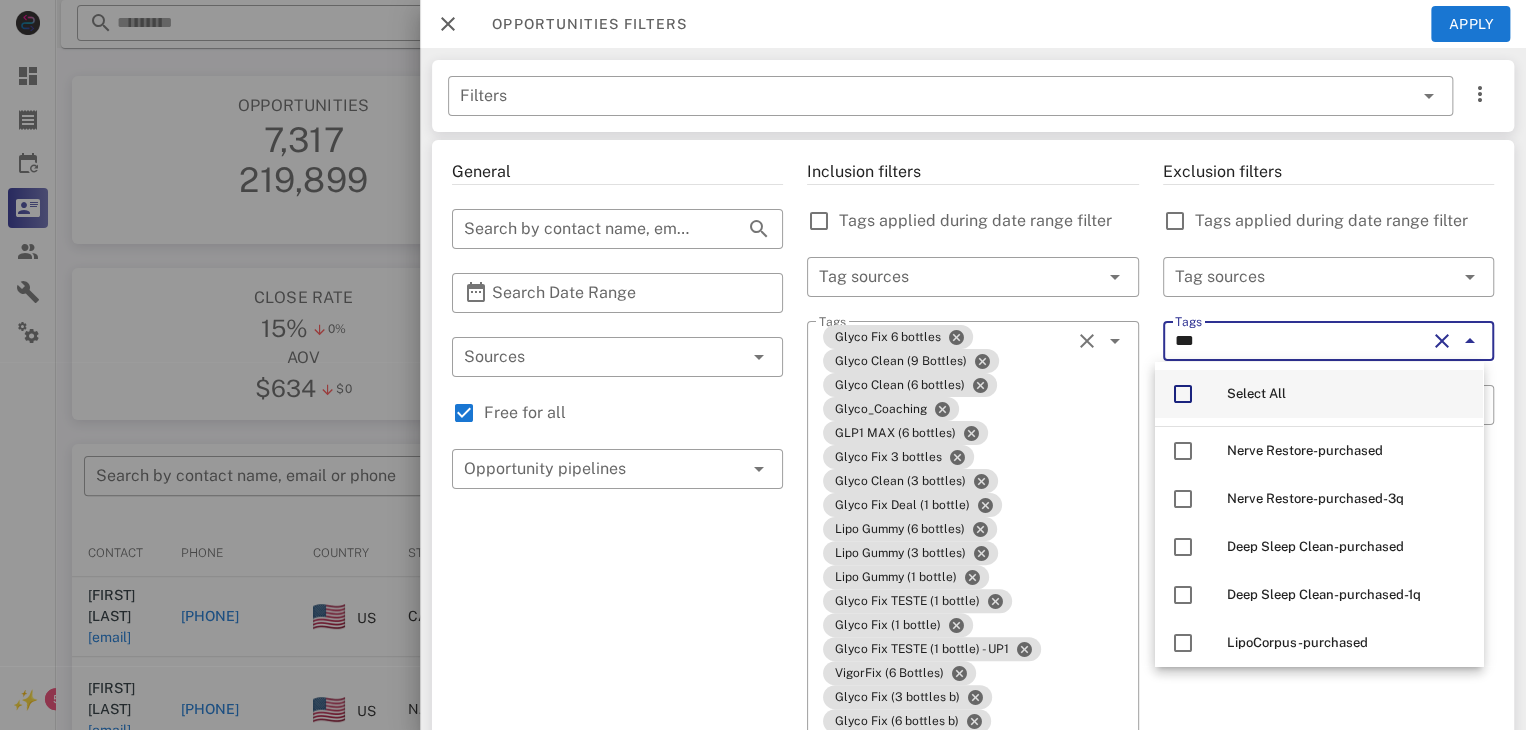 type on "***" 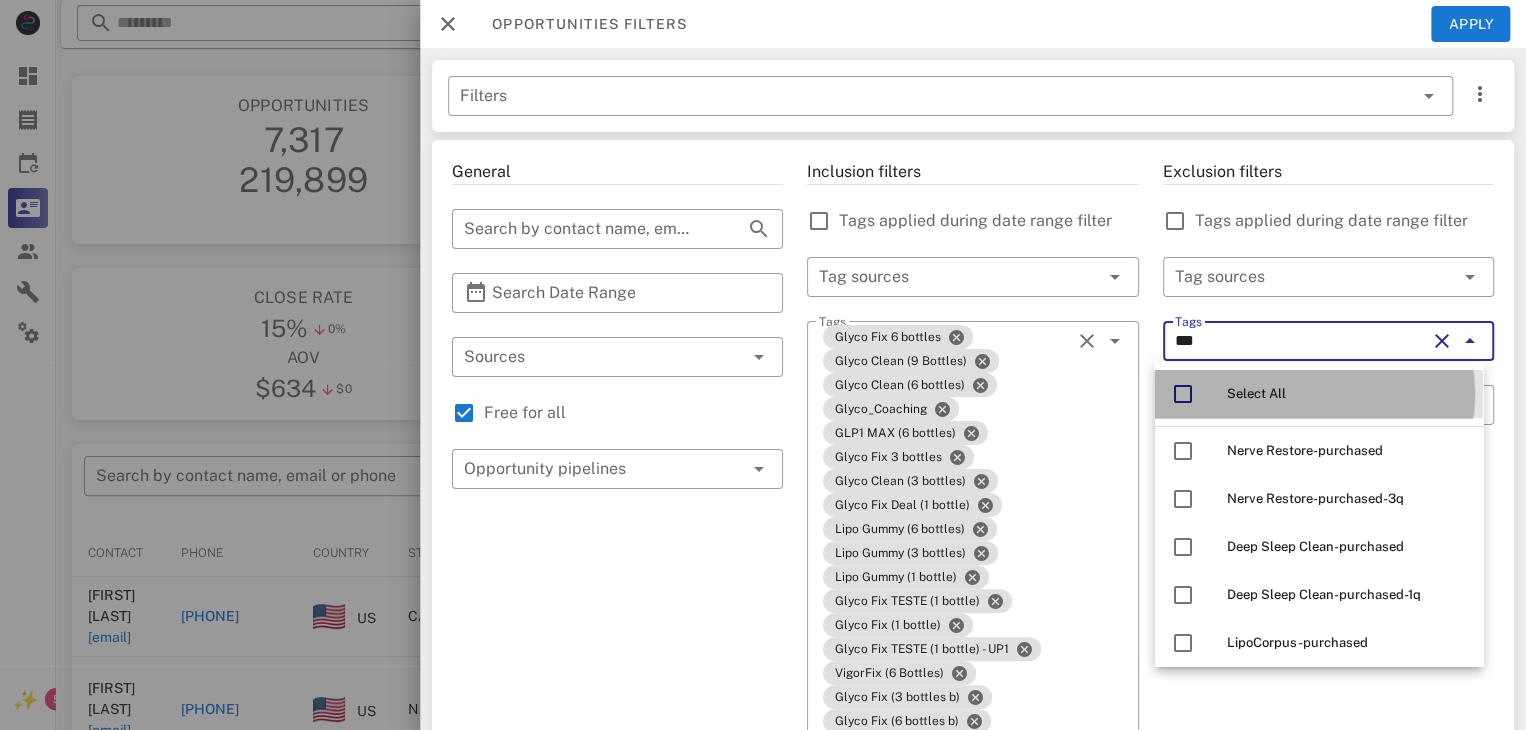 click 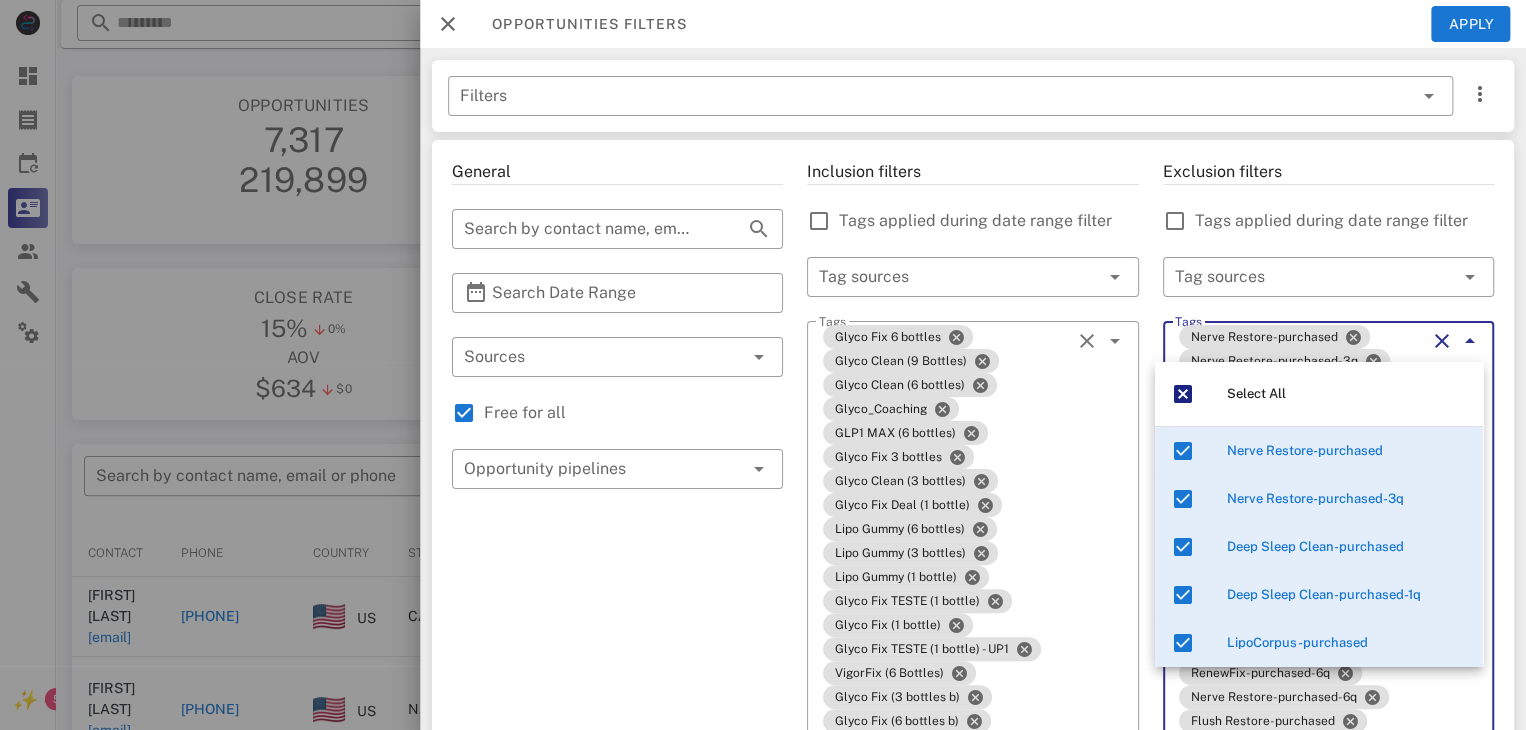 click on "Tags Nerve Restore-purchased Nerve Restore-purchased-3q Deep Sleep Clean-purchased Deep Sleep Clean-purchased-1q LipoCorpus-purchased LipoCorpus-purchased-1q Deep Sleep Clean-purchased-3q Deep Sleep Clean-purchased-12q LipoCorpus-purchased-12q LipoSlim-purchased LipoSlim-purchased-6q Nerve Restore-purchased-1q Deep Sleep Clean-purchased-6q RenewFix-purchased RenewFix-purchased-6q Nerve Restore-purchased-6q Flush Restore-purchased Flush Restore-purchased-1q Flush Restore-purchased-6q LipoSlim-purchased-3q Deep Sleep Clean-purchased-2q Nerve Restore-purchased-2q LipoSlim-purchased-1q LipoSlim-purchased-2q LipoCorpus-purchased-3q LipoCorpus-purchased-6q The Diabetic Diet-purchased The Diabetic Diet-purchased-1q RenewFix-purchased-3q Flush Restore-purchased-3q Testo Fix-purchased Testo Fix-purchased-6q ProstaPrime-purchased ProstaPrime-purchased-3q ProstaPrime-purchased-6q ProstaPrime-purchased-1q Testo Fix-purchased-3q Testo Fix-purchased-2q Flush Restore-purchased-2q CardioZen-purchased CardioZen-purchased-6q" 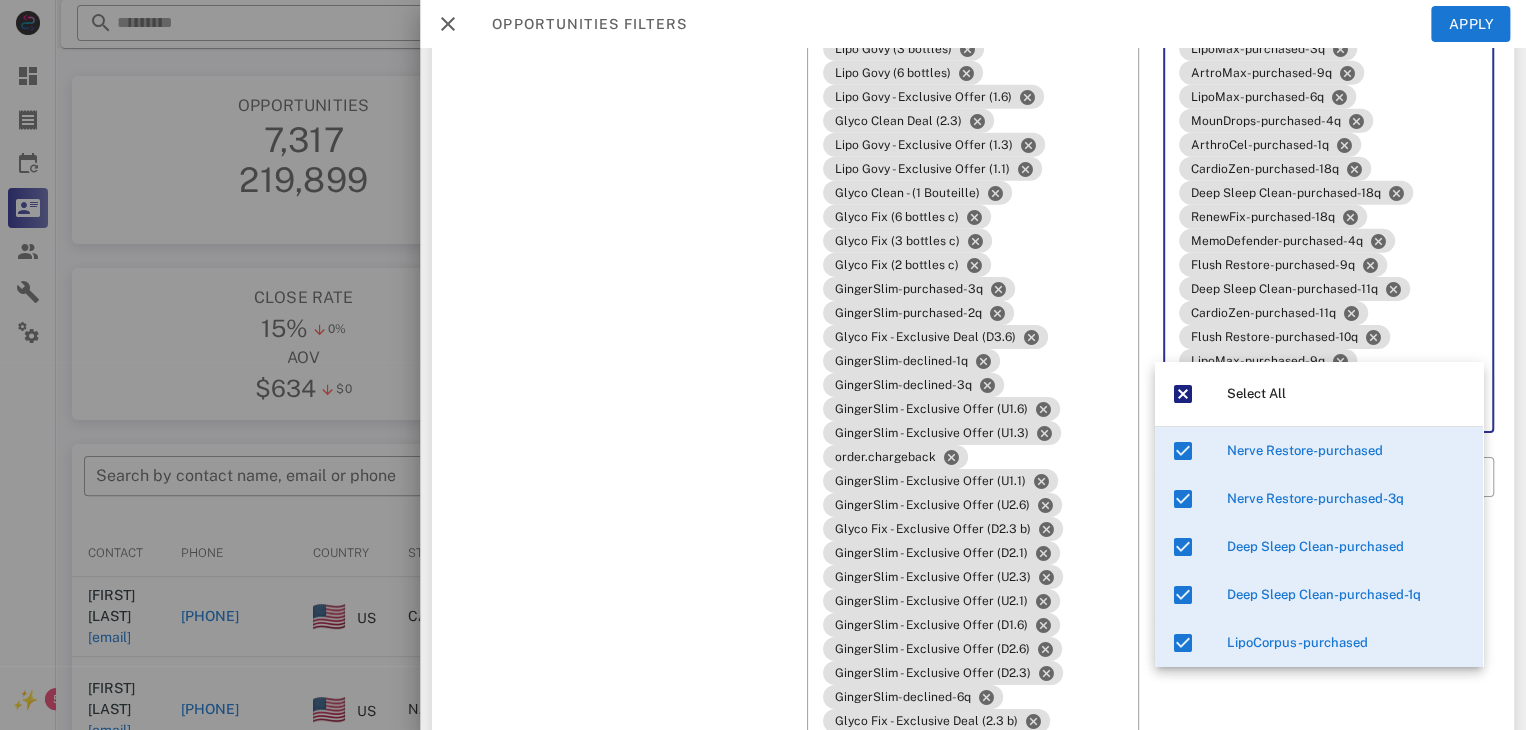 click on "Exclusion filters Tags applied during date range filter ​ Tag sources ​ Tags Nerve Restore-purchased Nerve Restore-purchased-3q Deep Sleep Clean-purchased Deep Sleep Clean-purchased-1q LipoCorpus-purchased LipoCorpus-purchased-1q Deep Sleep Clean-purchased-3q Deep Sleep Clean-purchased-12q LipoCorpus-purchased-12q LipoSlim-purchased LipoSlim-purchased-6q Nerve Restore-purchased-1q Deep Sleep Clean-purchased-6q RenewFix-purchased RenewFix-purchased-6q Nerve Restore-purchased-6q Flush Restore-purchased Flush Restore-purchased-1q Flush Restore-purchased-6q LipoSlim-purchased-3q Deep Sleep Clean-purchased-2q Nerve Restore-purchased-2q LipoSlim-purchased-1q LipoSlim-purchased-2q LipoCorpus-purchased-3q LipoCorpus-purchased-6q The Diabetic Diet-purchased The Diabetic Diet-purchased-1q RenewFix-purchased-3q Flush Restore-purchased-3q Testo Fix-purchased Testo Fix-purchased-6q ProstaPrime-purchased ProstaPrime-purchased-3q ProstaPrime-purchased-6q ProstaPrime-purchased-1q Testo Fix-purchased-3q ArtroMax-purchased" 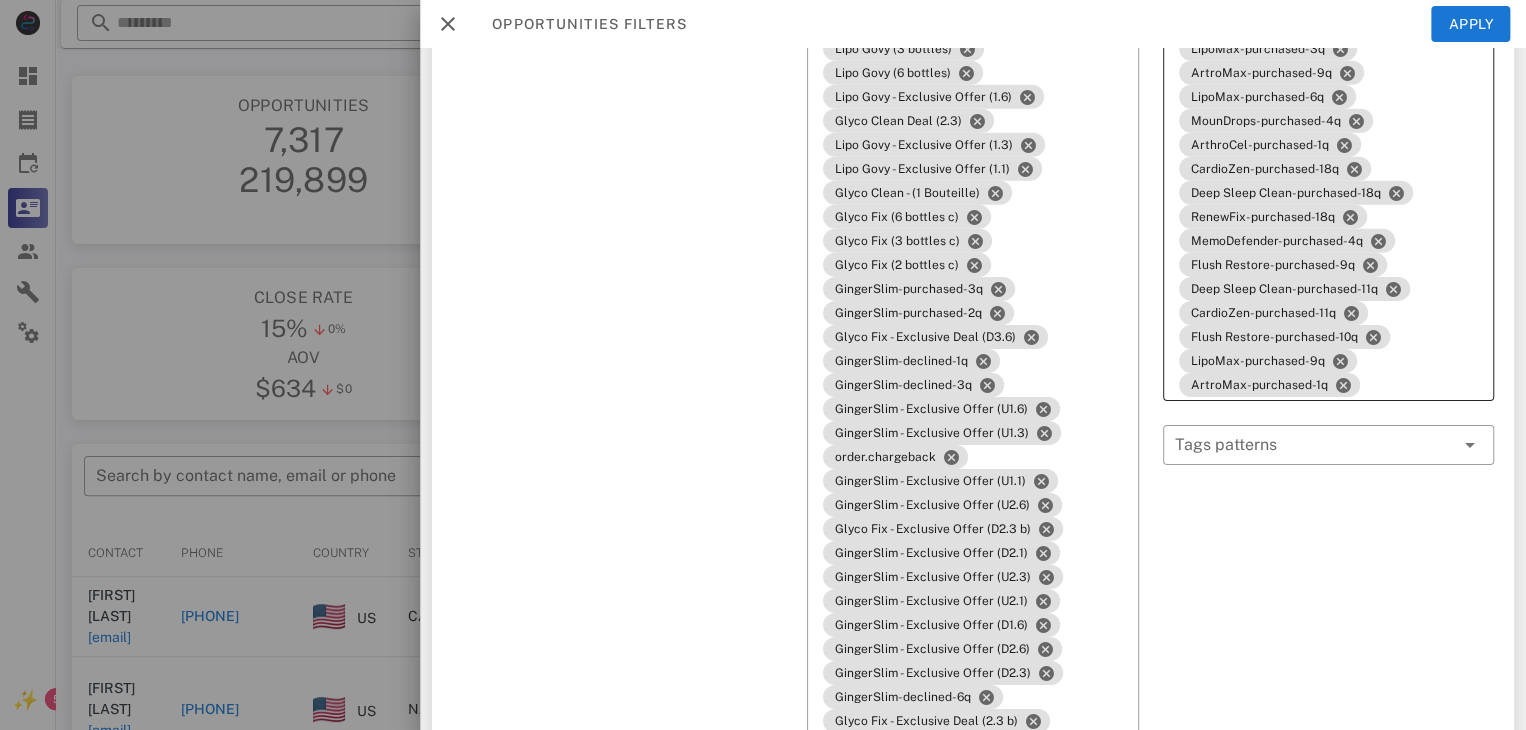 click on "Nerve Restore-purchased Nerve Restore-purchased-3q Deep Sleep Clean-purchased Deep Sleep Clean-purchased-1q LipoCorpus-purchased LipoCorpus-purchased-1q Deep Sleep Clean-purchased-3q Deep Sleep Clean-purchased-12q LipoCorpus-purchased-12q LipoSlim-purchased LipoSlim-purchased-6q Nerve Restore-purchased-1q Deep Sleep Clean-purchased-6q RenewFix-purchased RenewFix-purchased-6q Nerve Restore-purchased-6q Flush Restore-purchased Flush Restore-purchased-1q Flush Restore-purchased-6q LipoSlim-purchased-3q Deep Sleep Clean-purchased-2q Nerve Restore-purchased-2q LipoSlim-purchased-1q LipoSlim-purchased-2q LipoCorpus-purchased-3q LipoCorpus-purchased-6q The Diabetic Diet-purchased The Diabetic Diet-purchased-1q RenewFix-purchased-3q Flush Restore-purchased-3q Testo Fix-purchased Testo Fix-purchased-6q ProstaPrime-purchased ProstaPrime-purchased-3q ProstaPrime-purchased-6q ProstaPrime-purchased-1q Testo Fix-purchased-3q Testo Fix-purchased-2q Flush Restore-purchased-2q CardioZen-purchased CardioZen-purchased-6q" 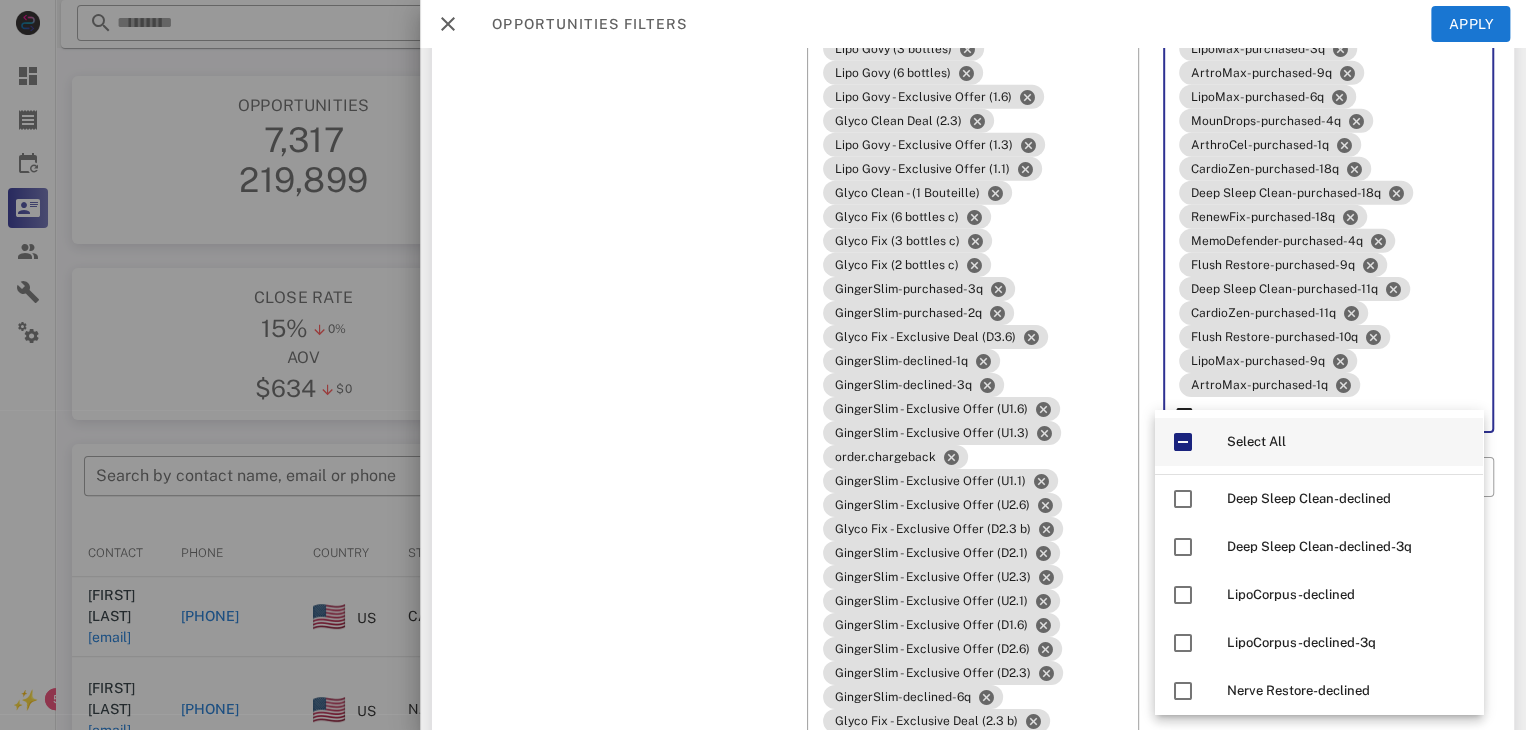 type on "***" 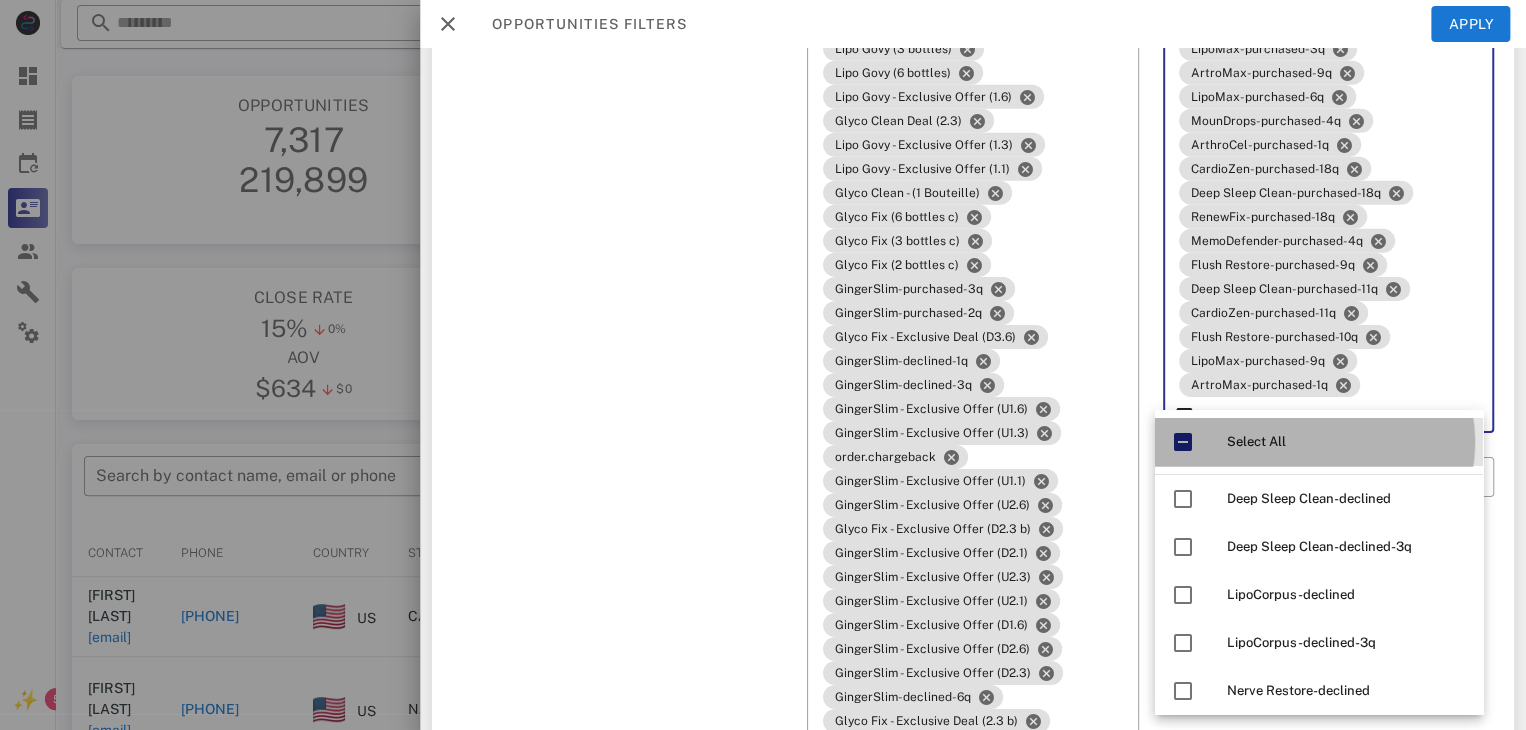 click 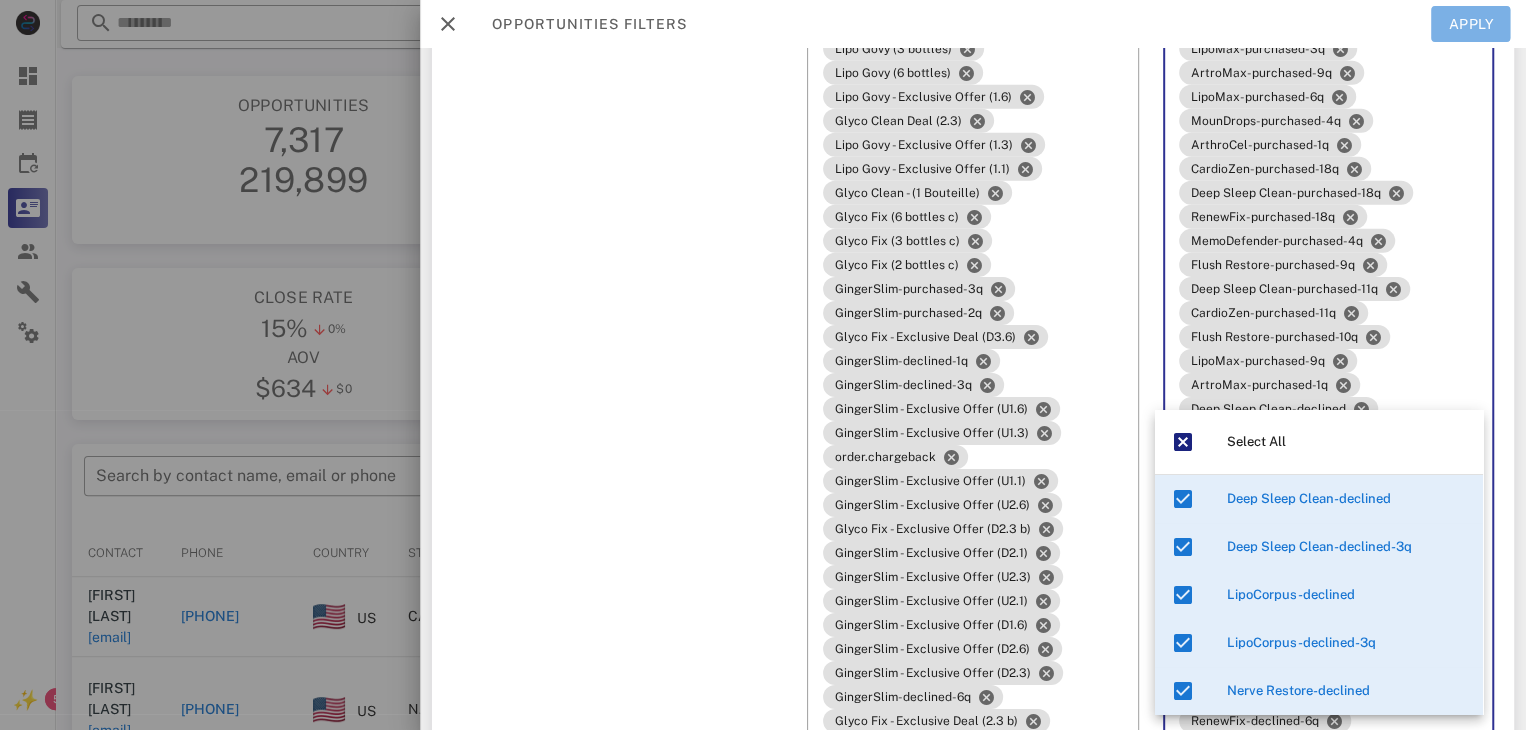 click on "Apply" 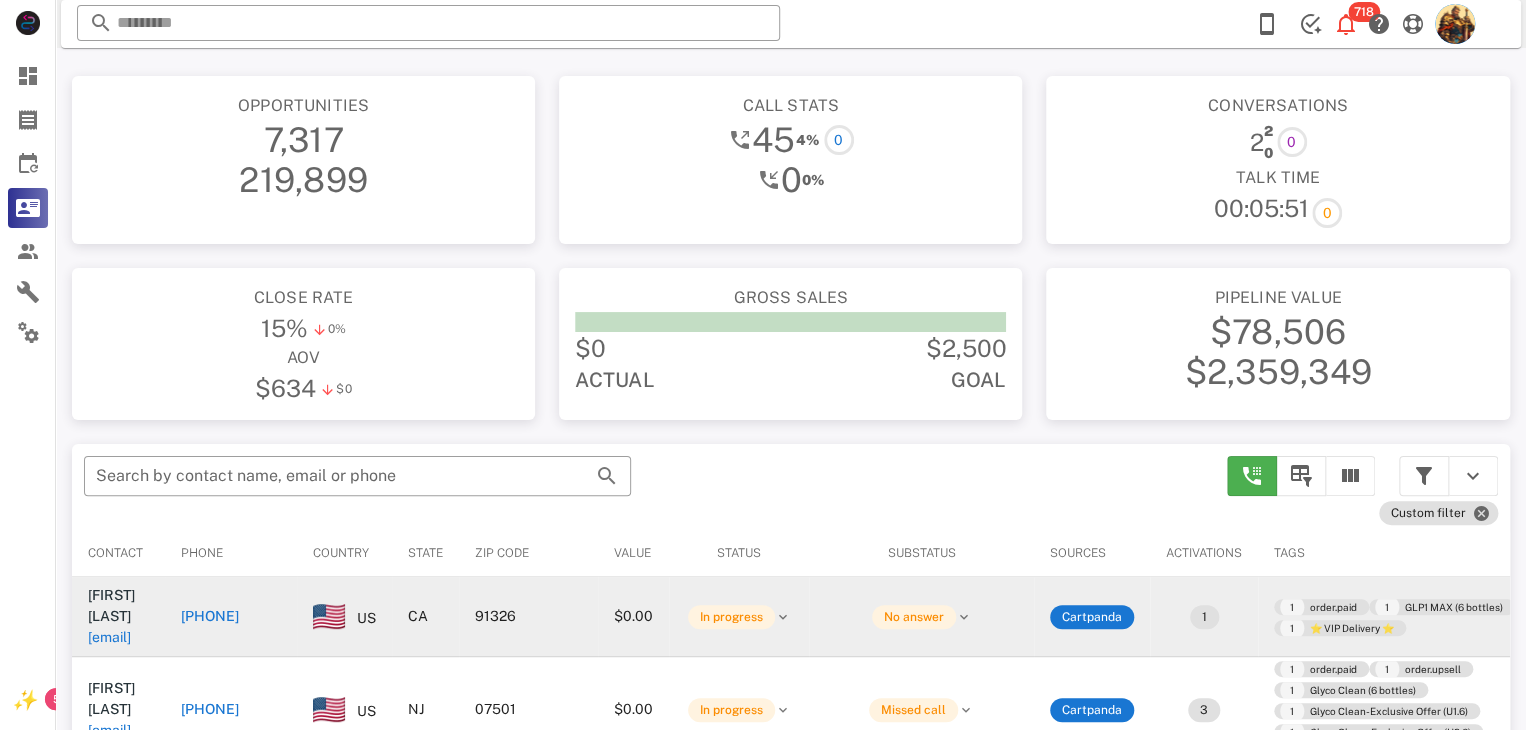 click on "lisa23boo@aol.com" 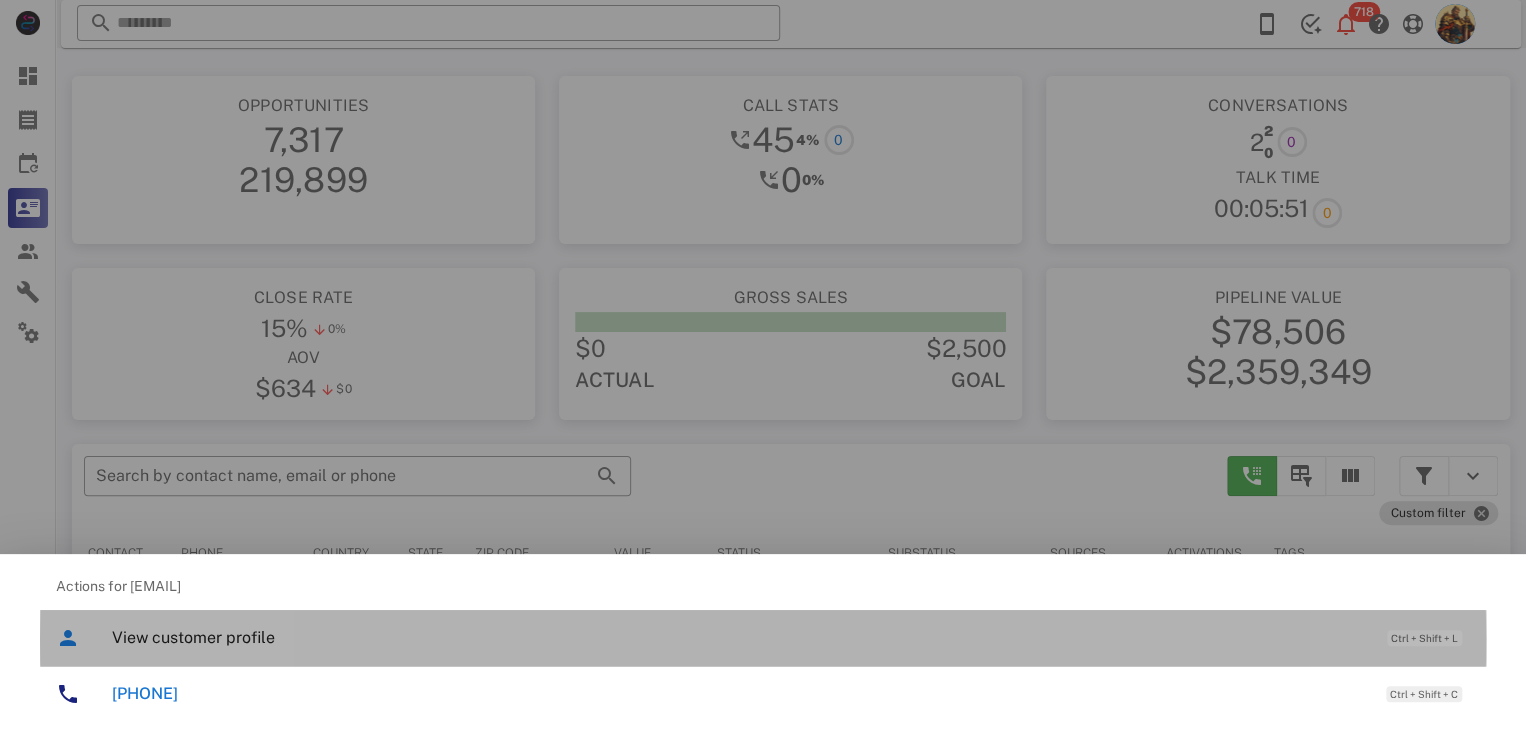 click on "View customer profile" 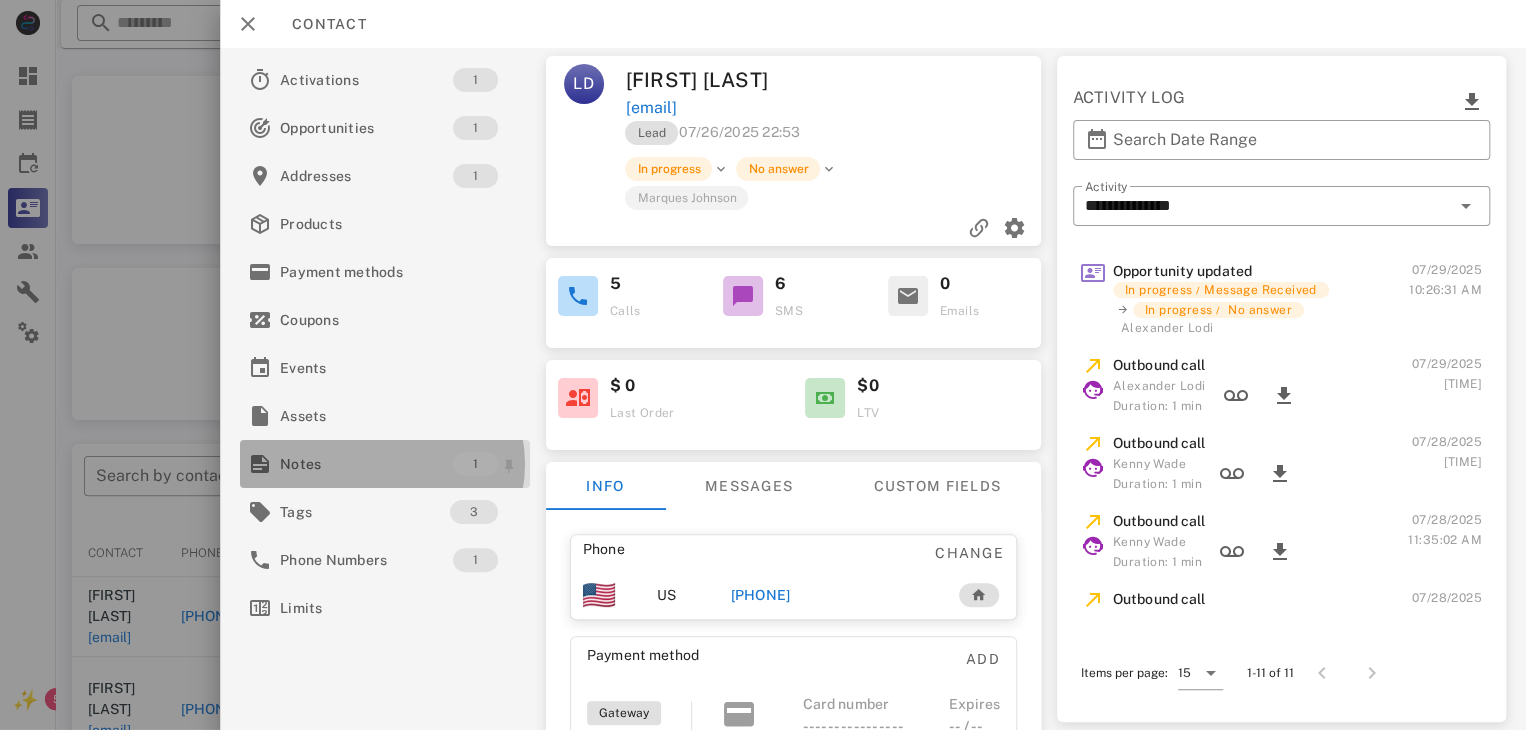 click on "Notes" 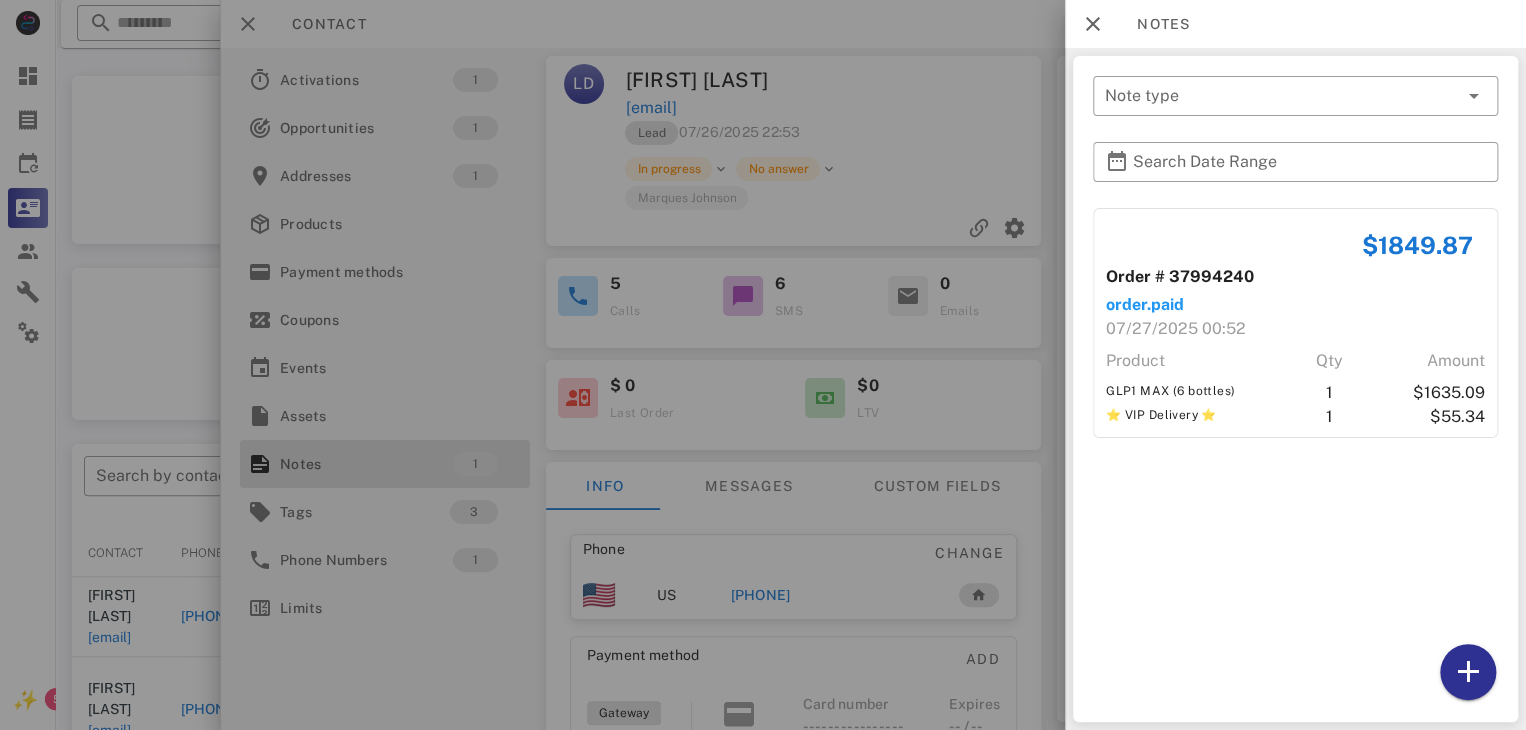 click 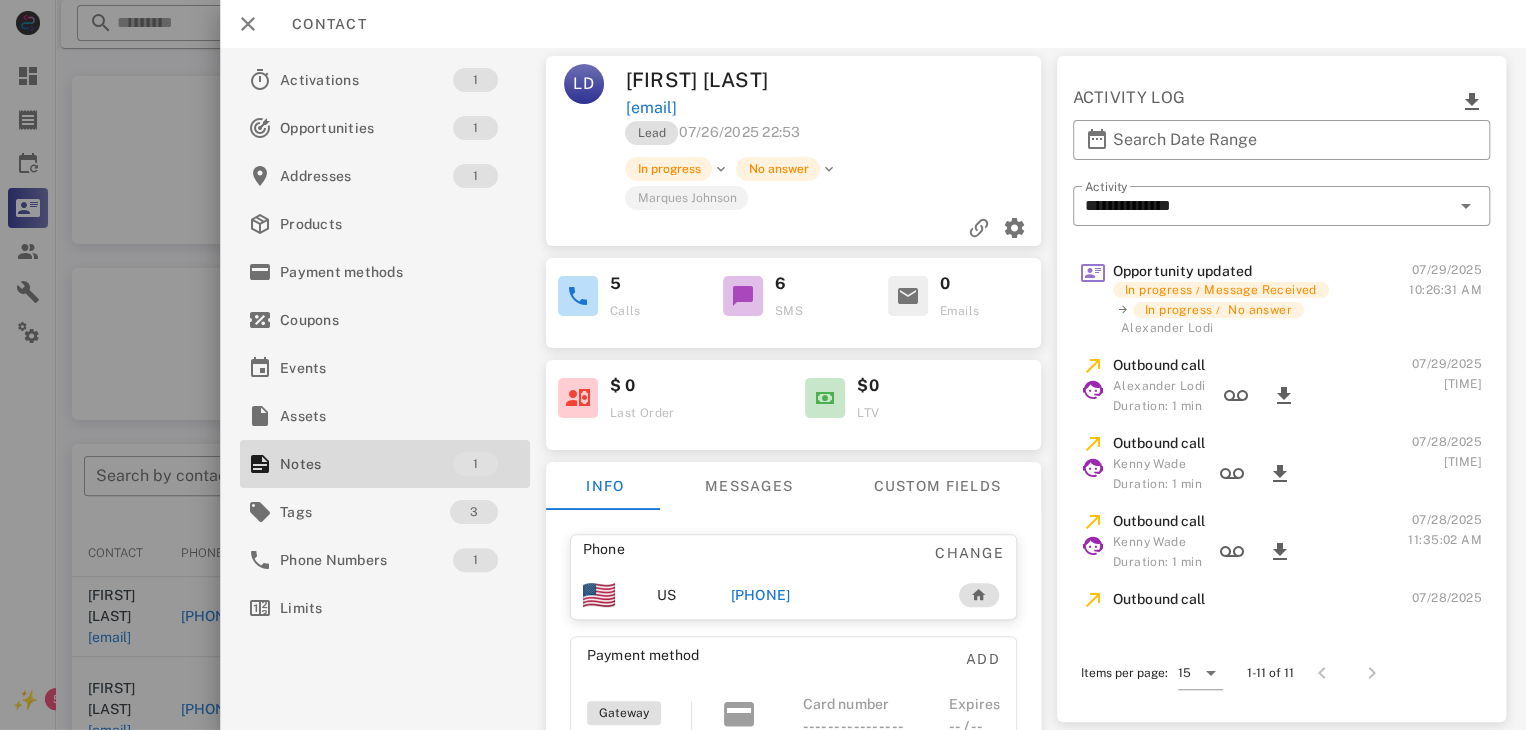 click on "+18183359528" 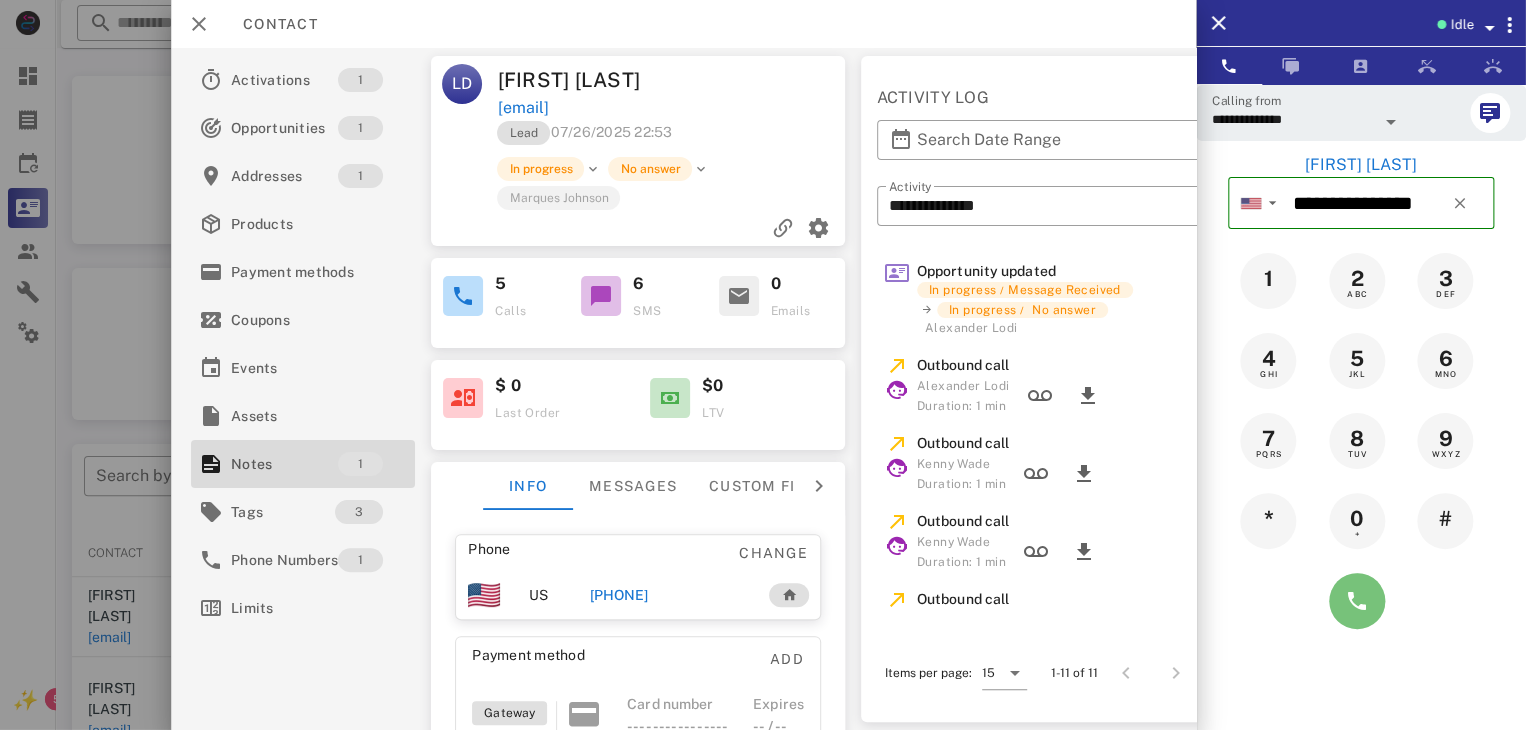 click 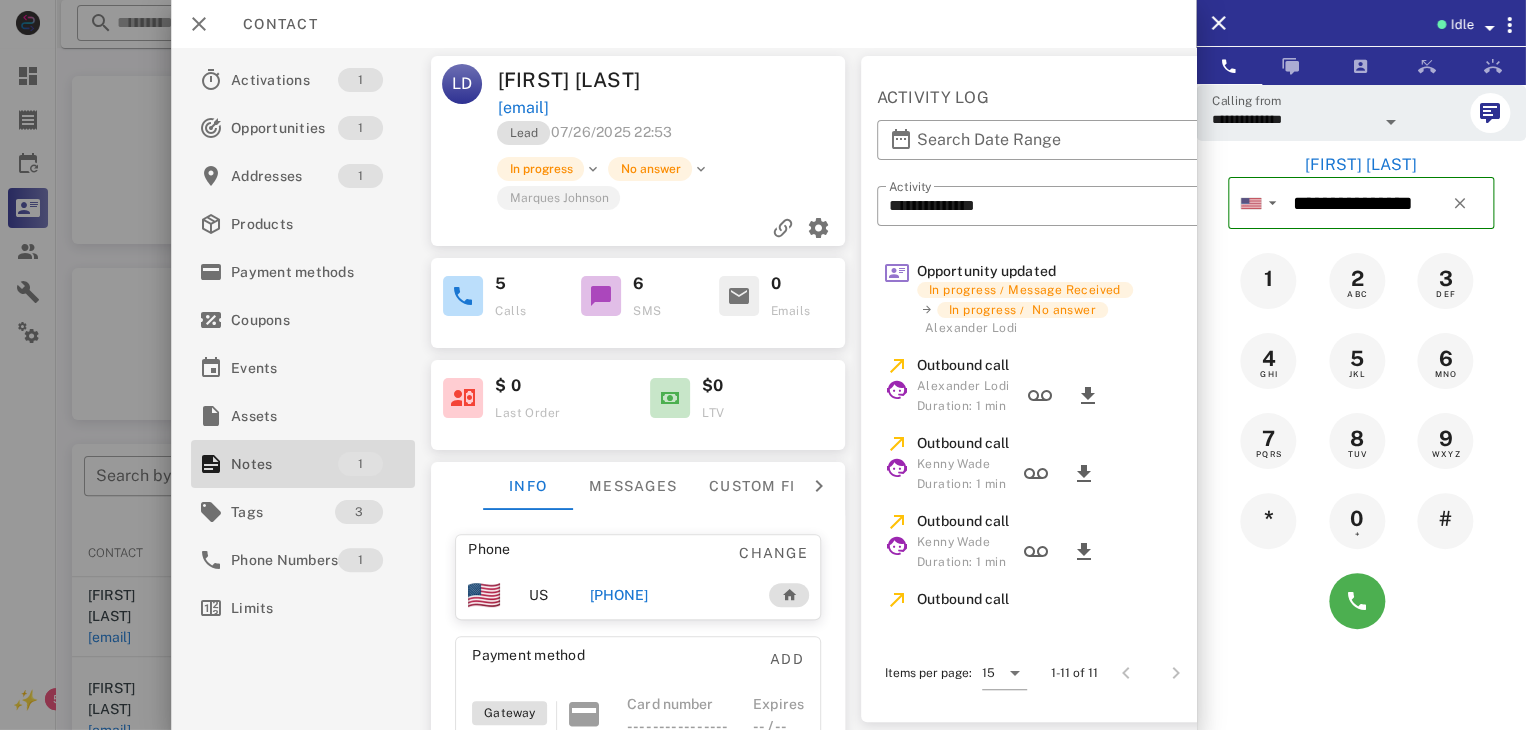 click on "+18183359528" 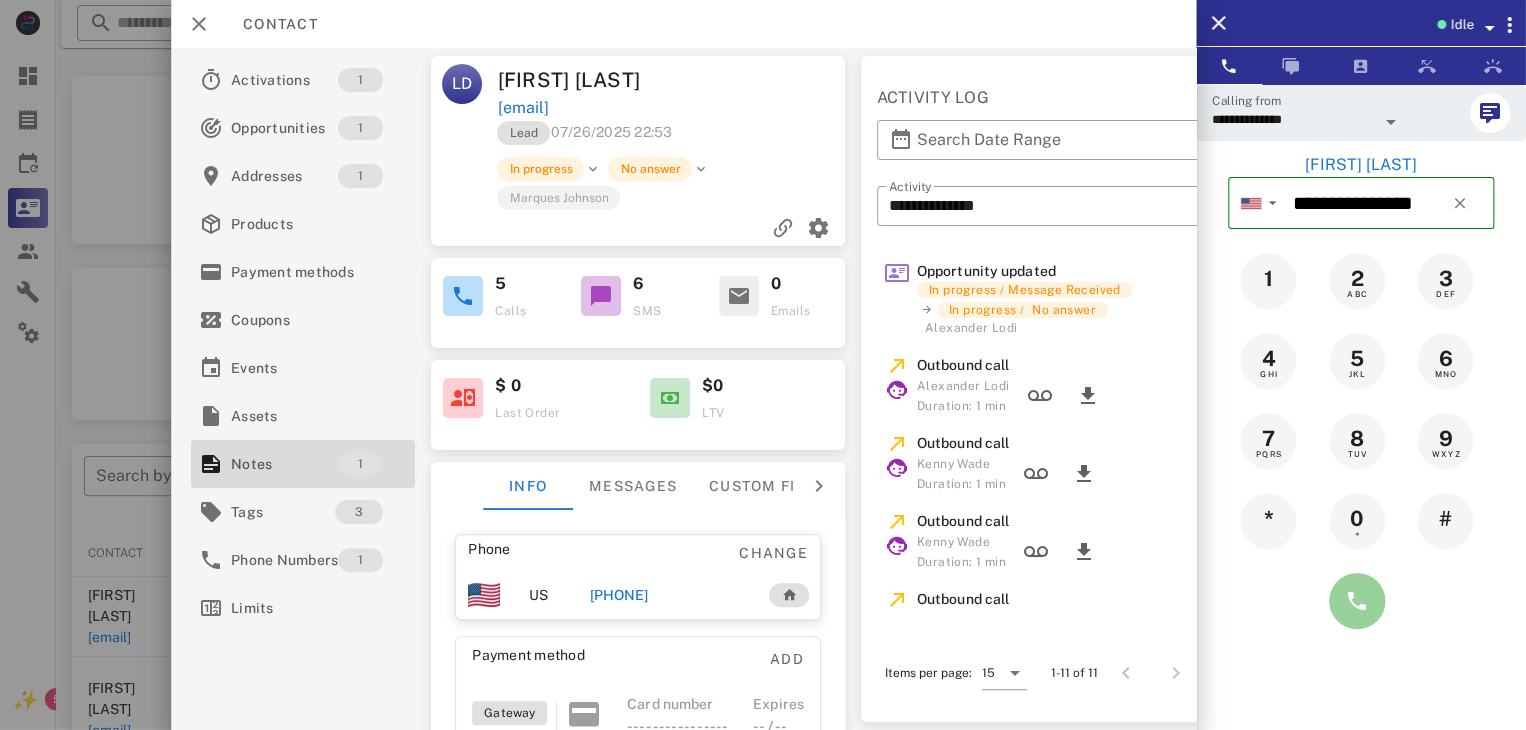click 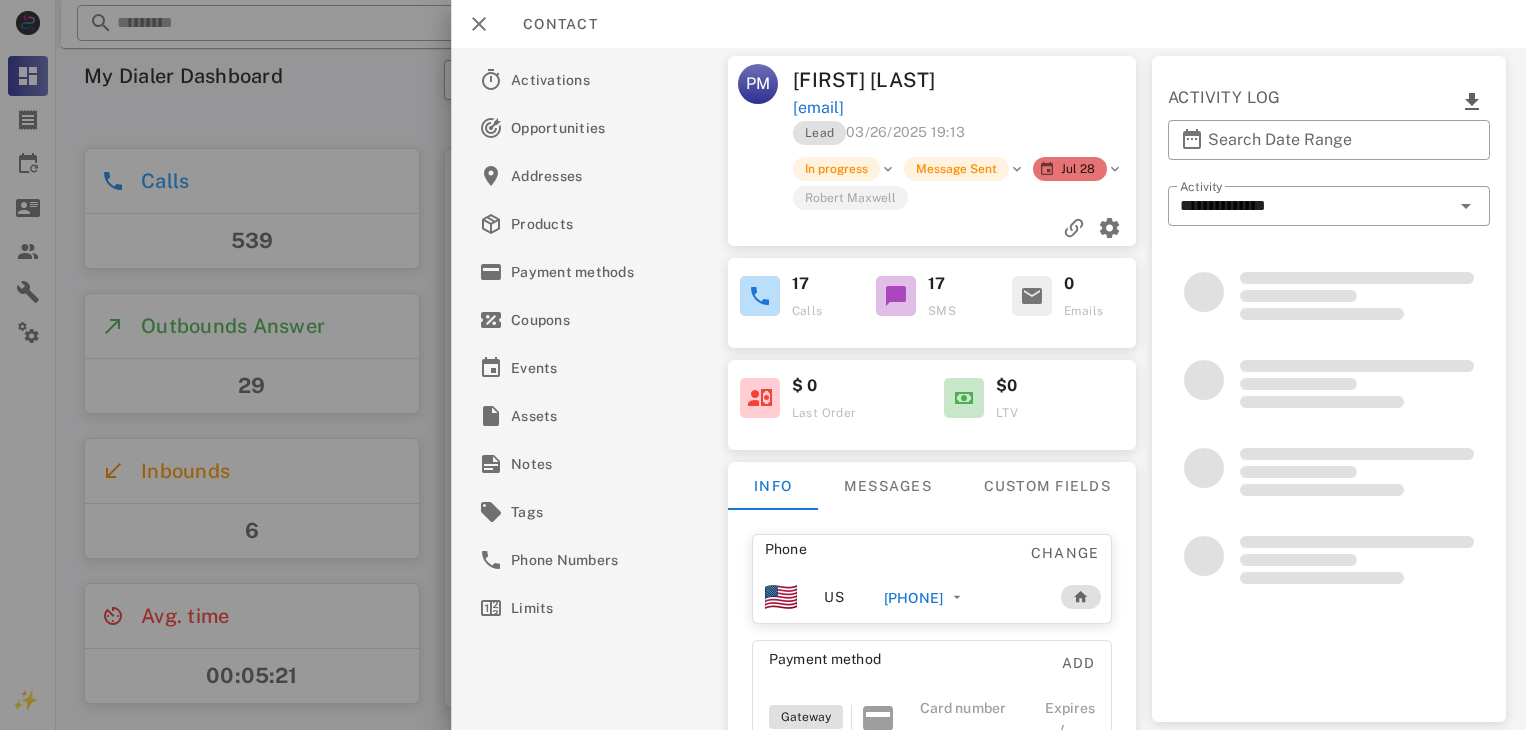 scroll, scrollTop: 0, scrollLeft: 0, axis: both 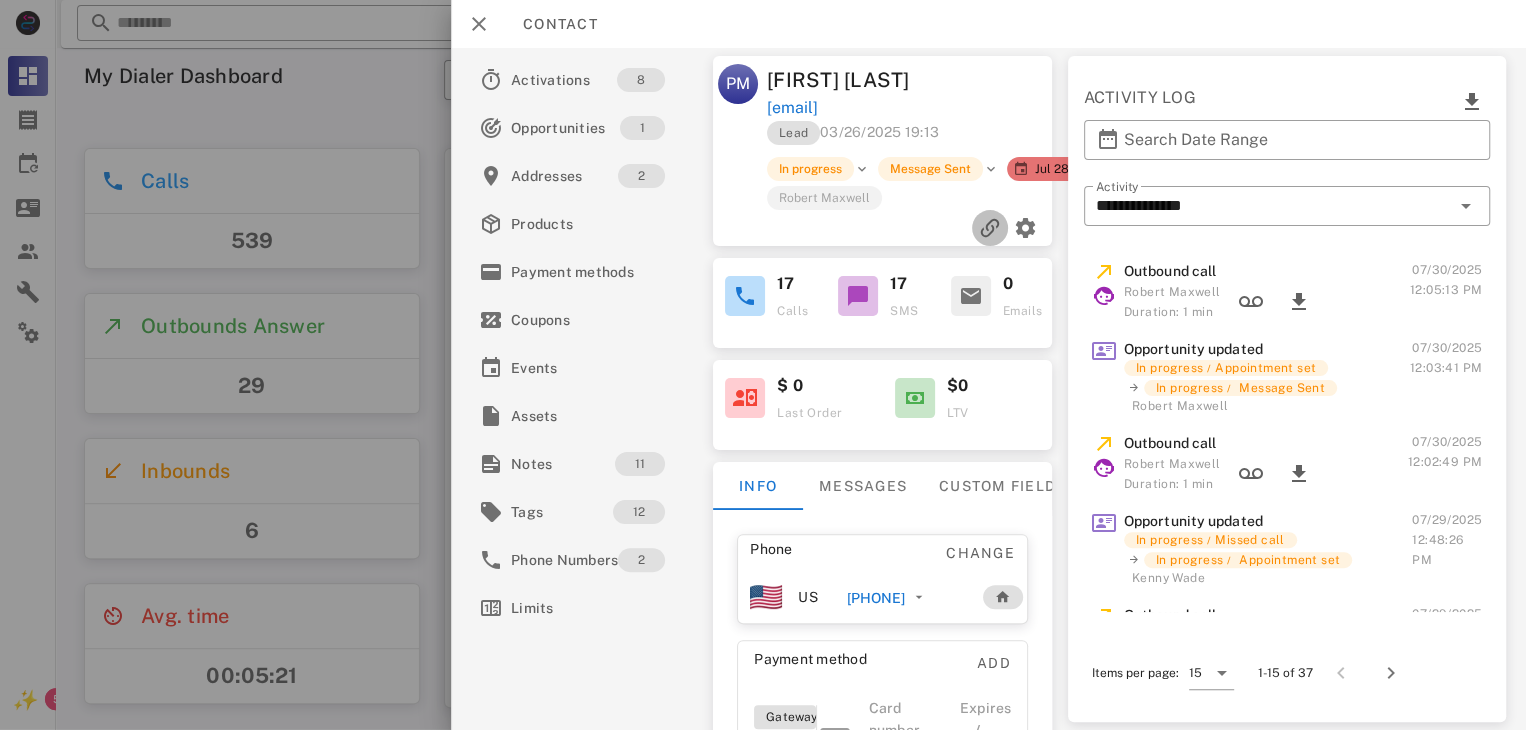 click at bounding box center (990, 228) 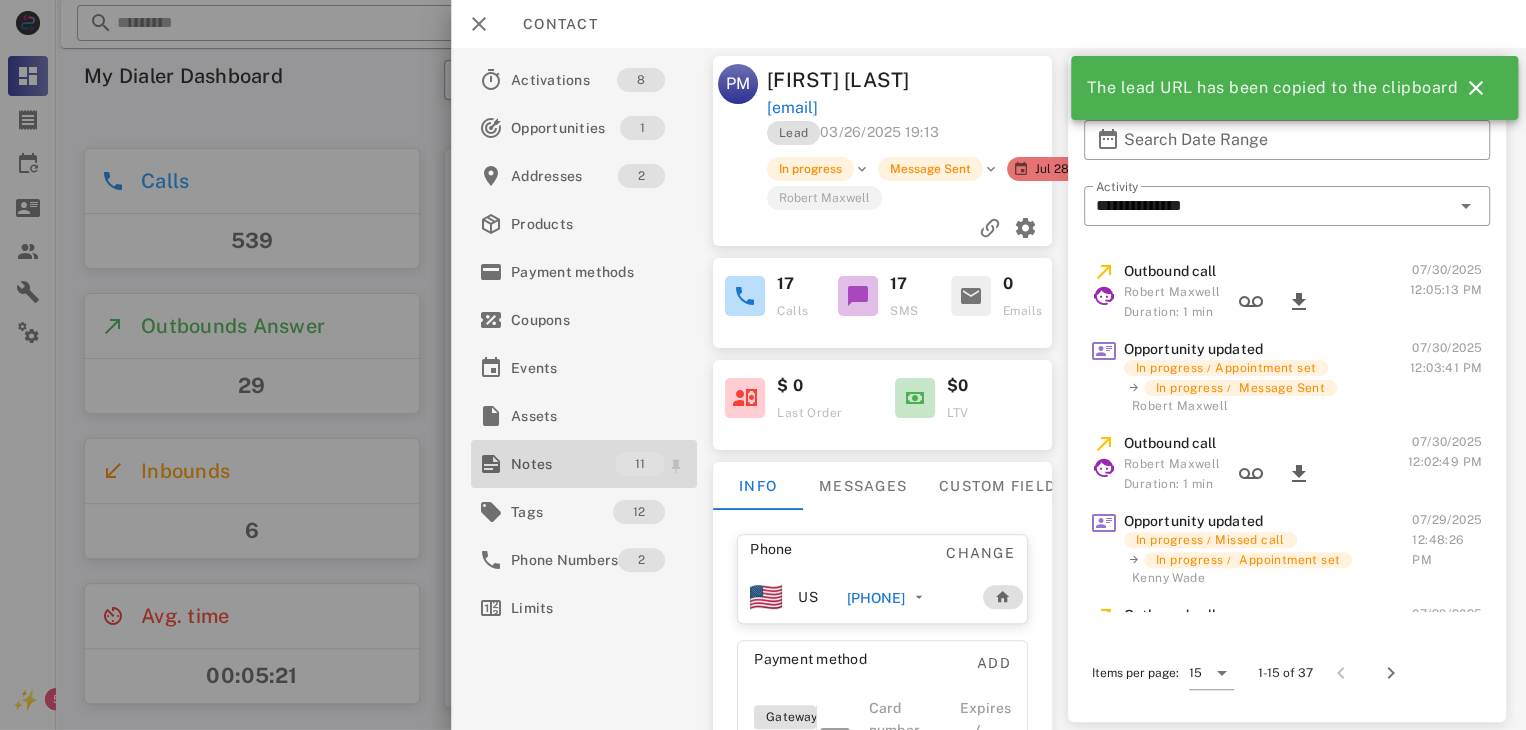 click on "Notes" at bounding box center (563, 464) 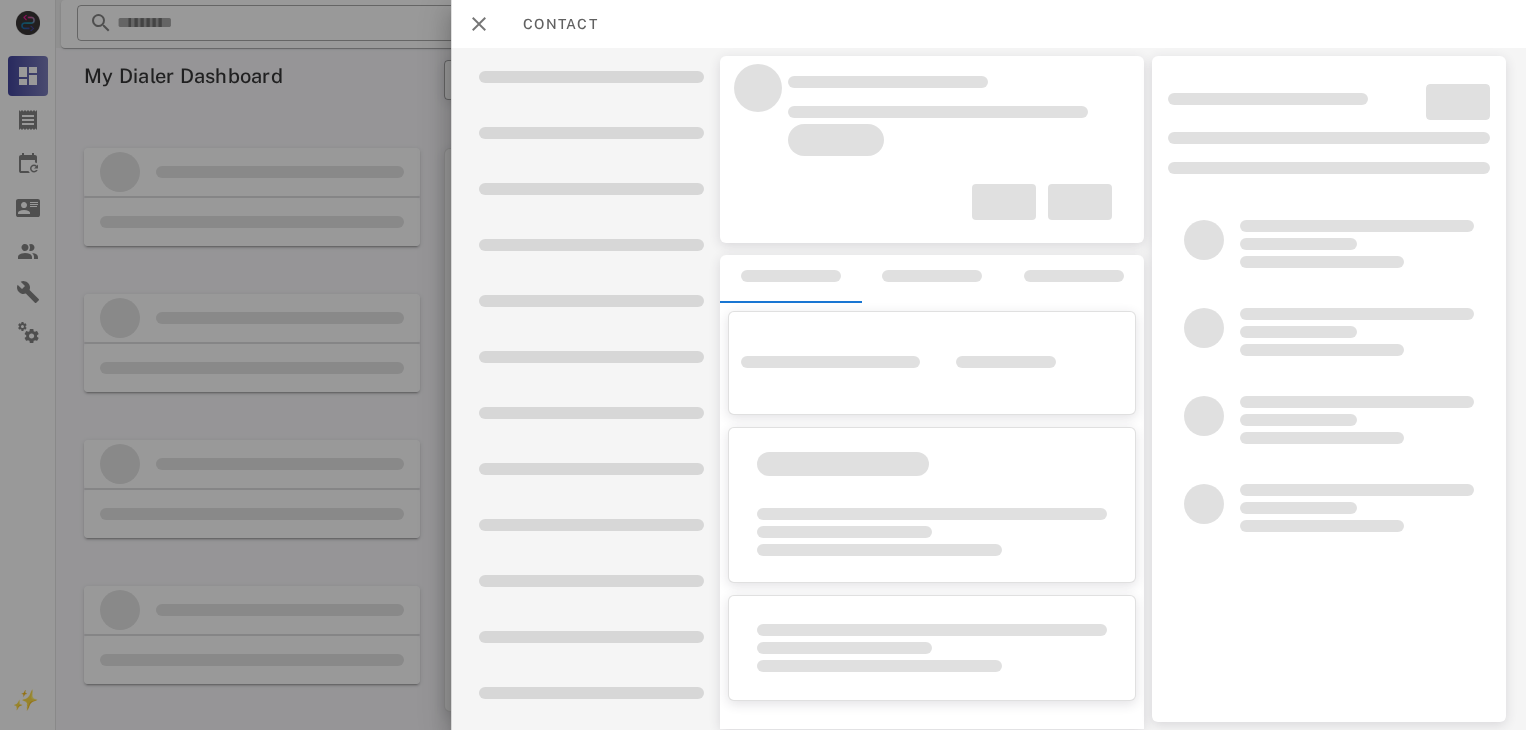scroll, scrollTop: 0, scrollLeft: 0, axis: both 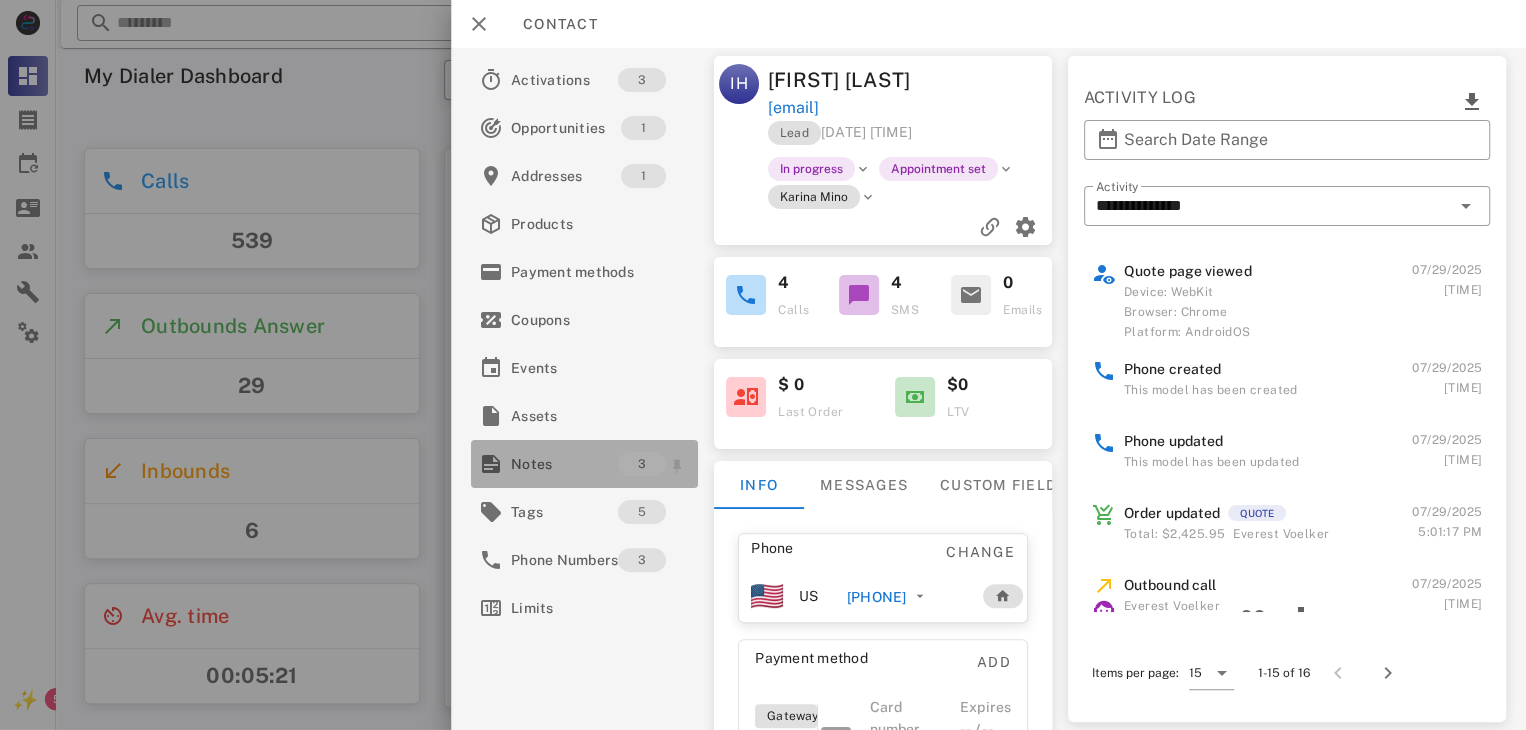 click on "Notes" at bounding box center [564, 464] 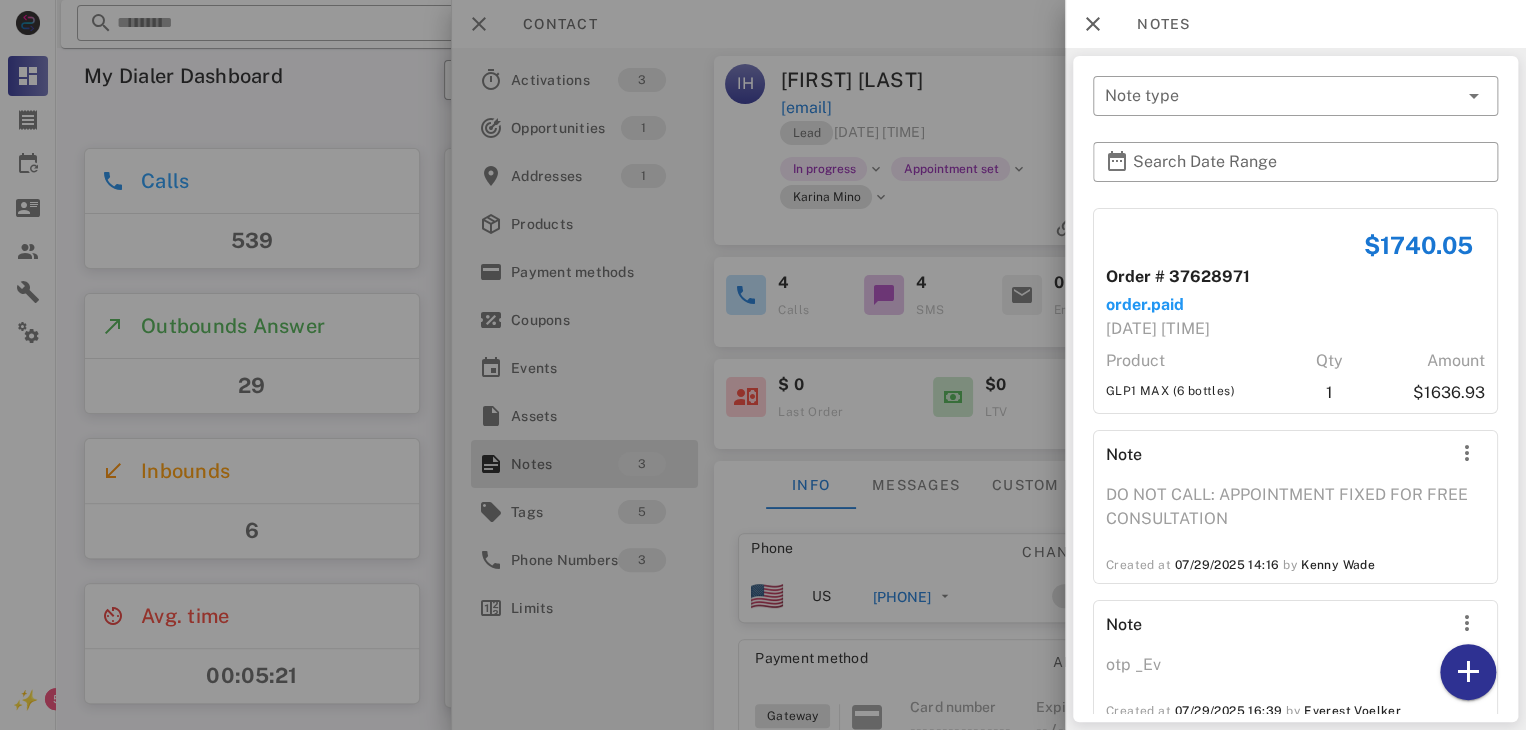 click at bounding box center [763, 365] 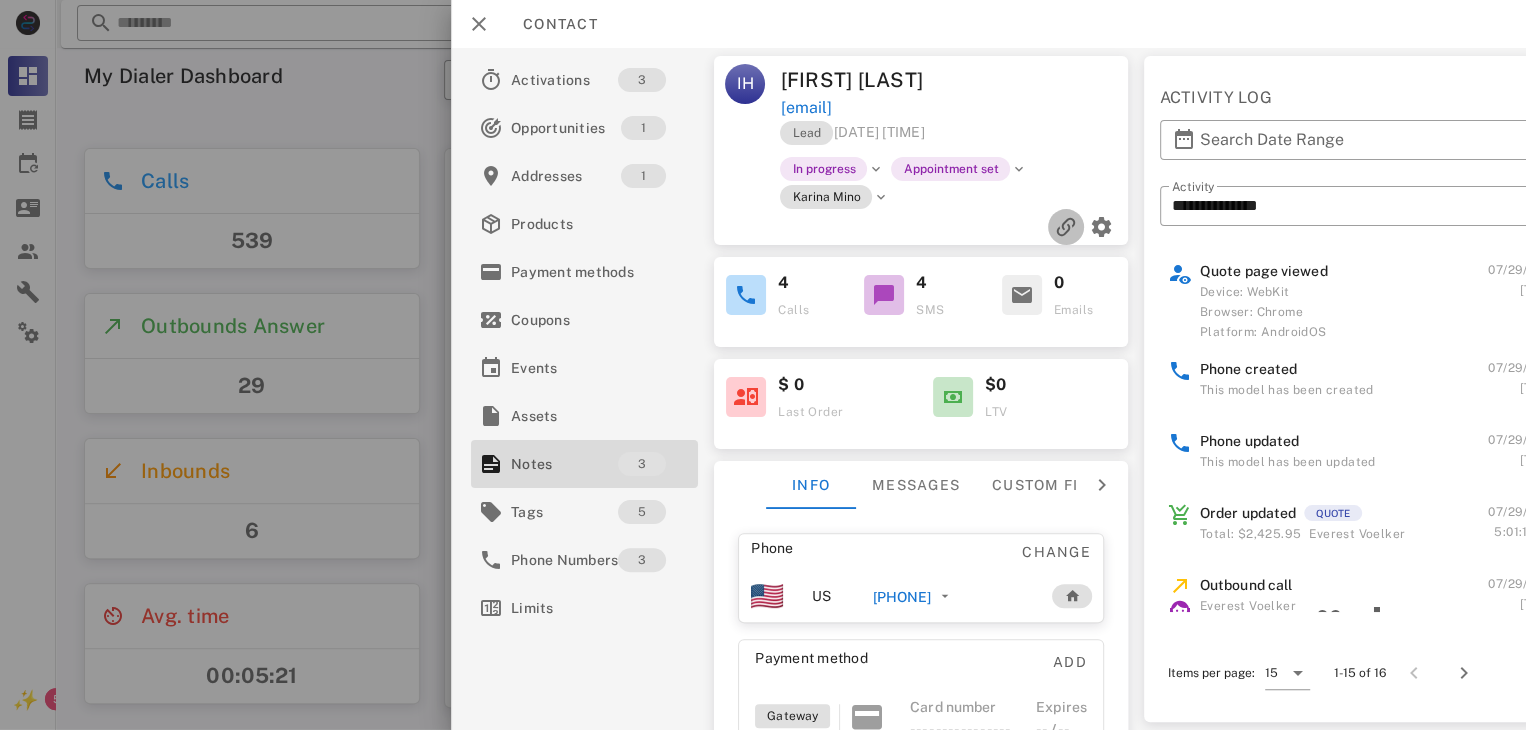 click at bounding box center (1066, 227) 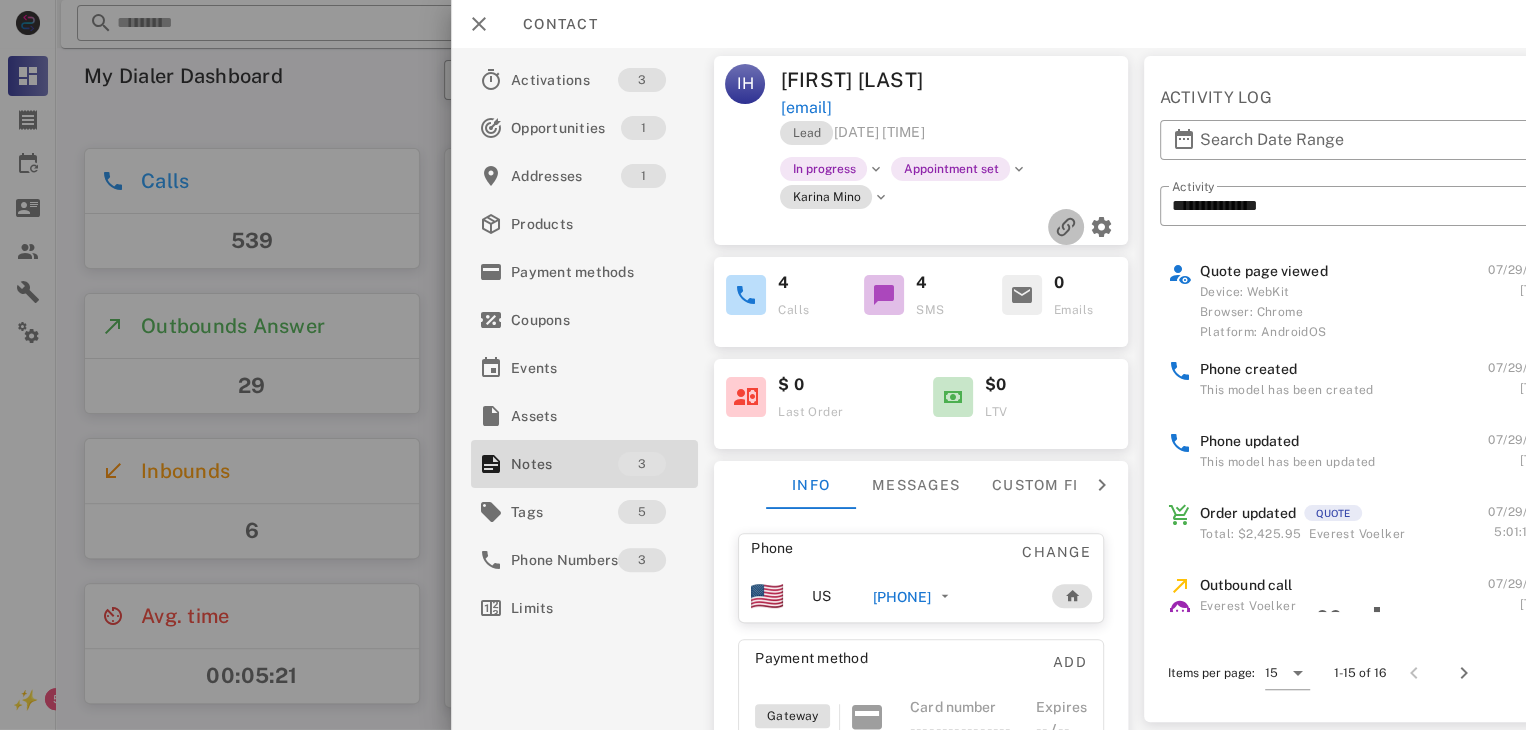 click at bounding box center (1066, 227) 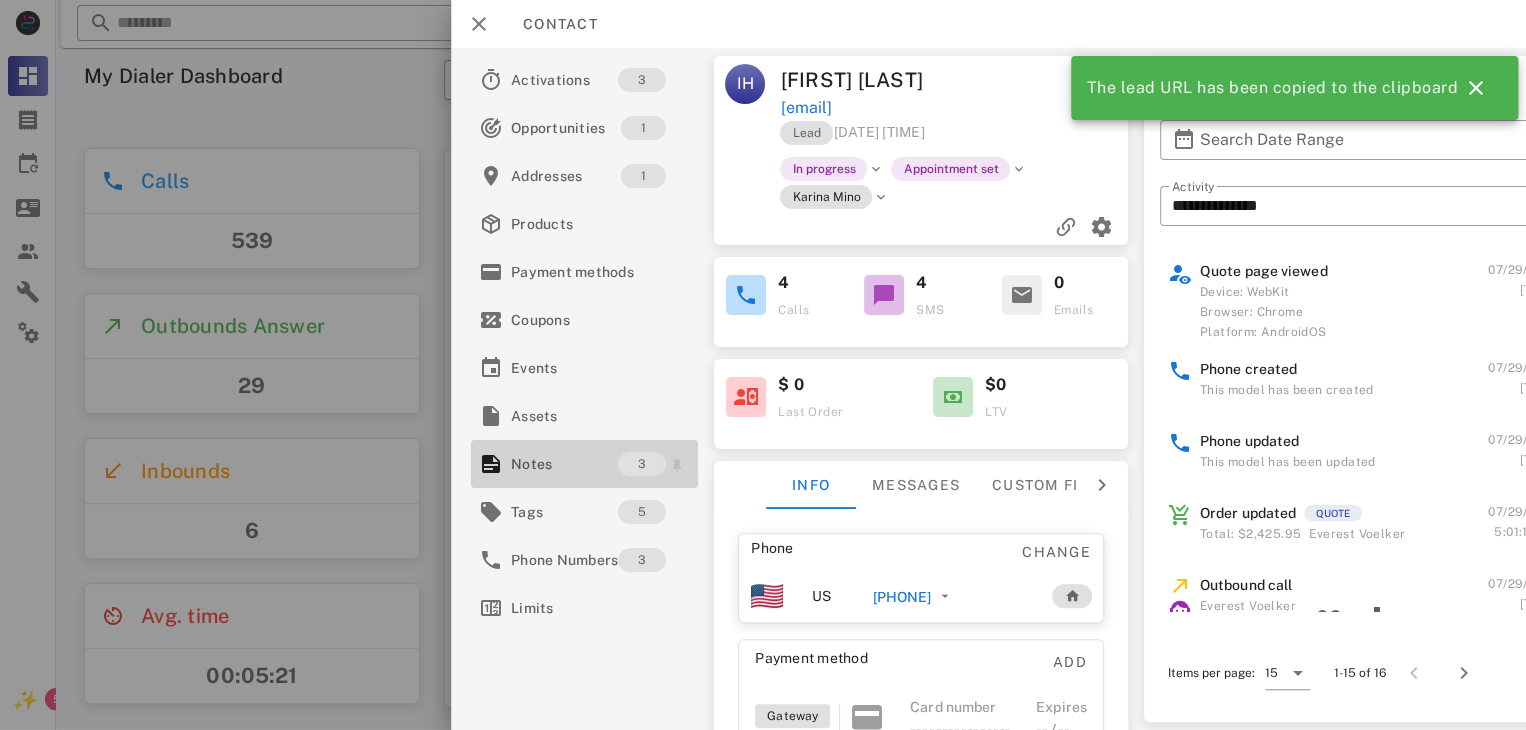 click on "Notes" at bounding box center [564, 464] 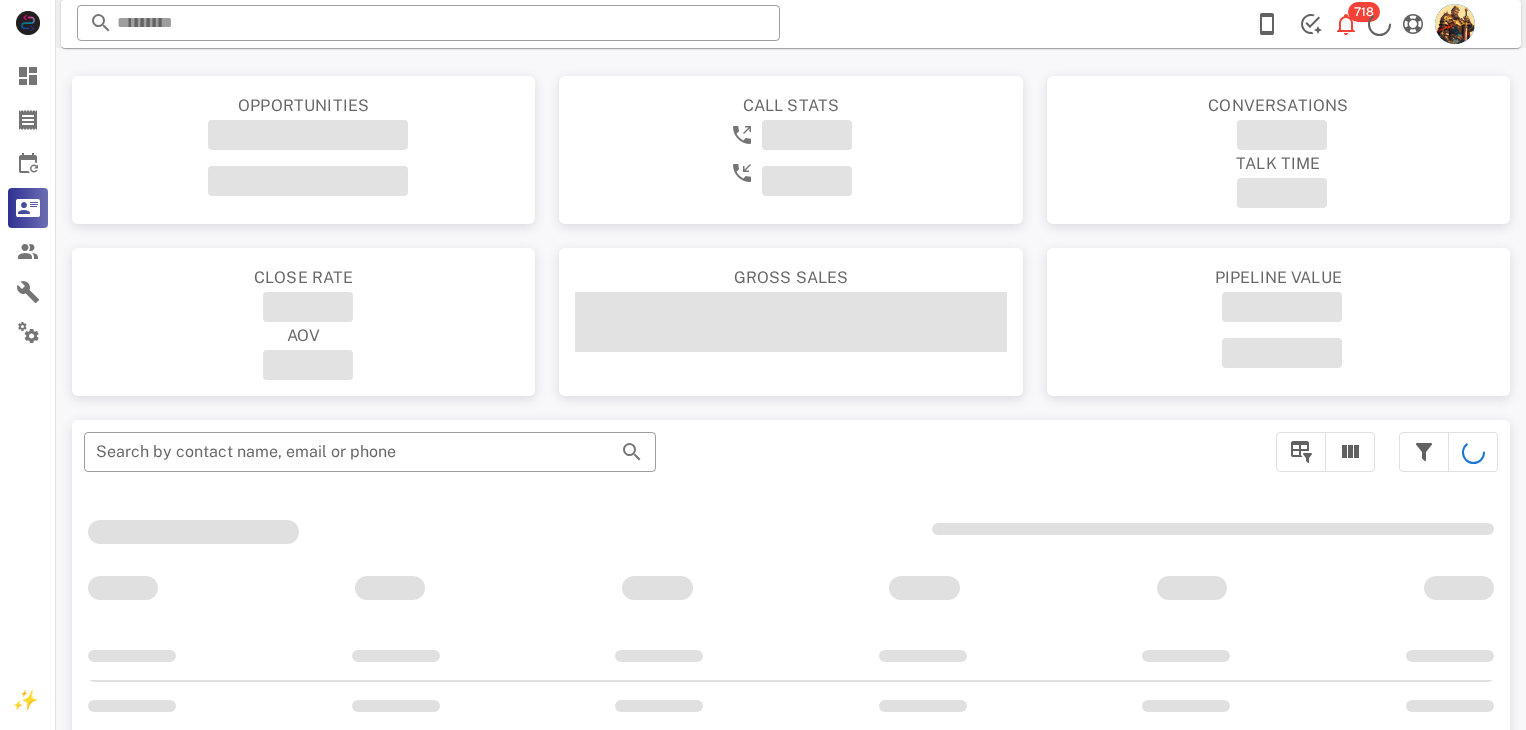 scroll, scrollTop: 0, scrollLeft: 0, axis: both 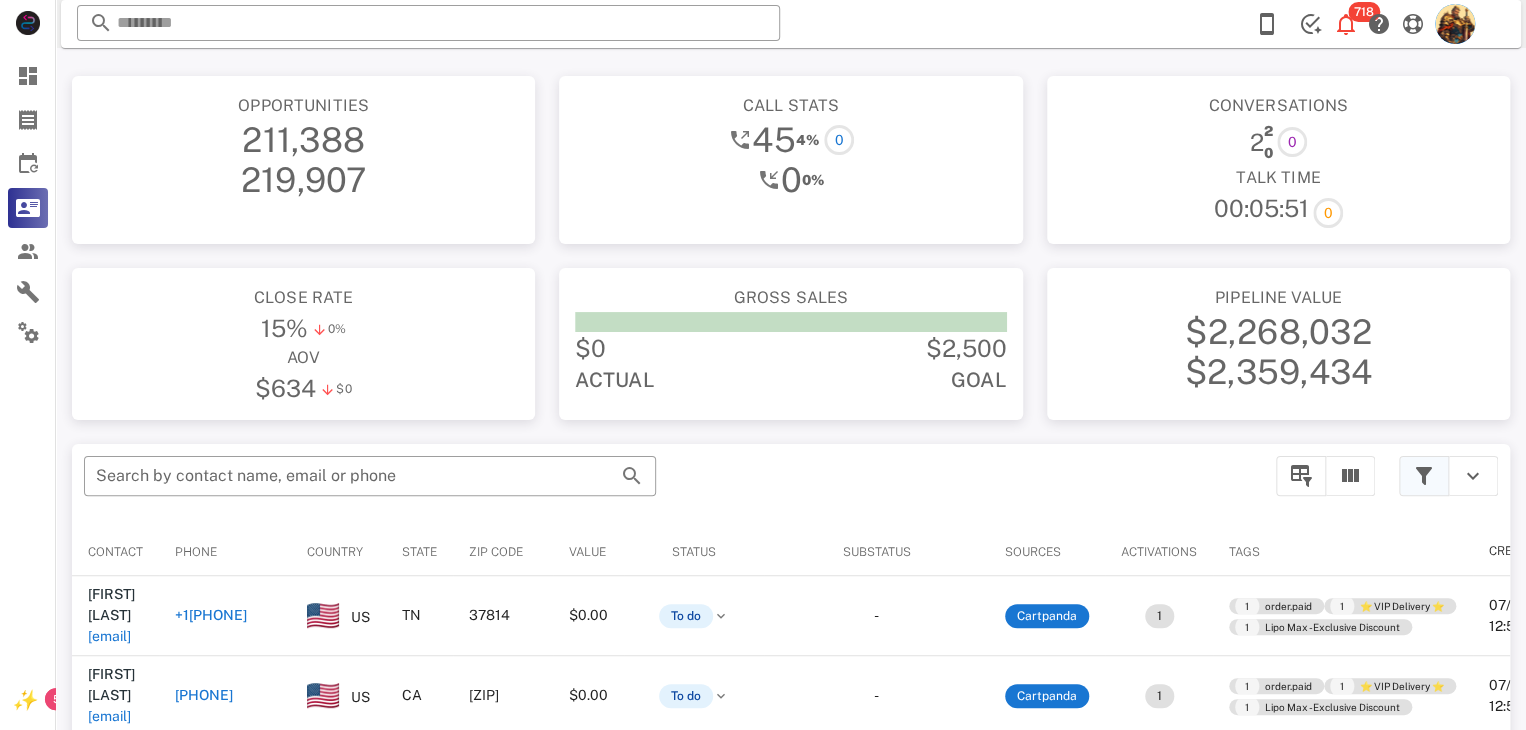 click at bounding box center (1424, 476) 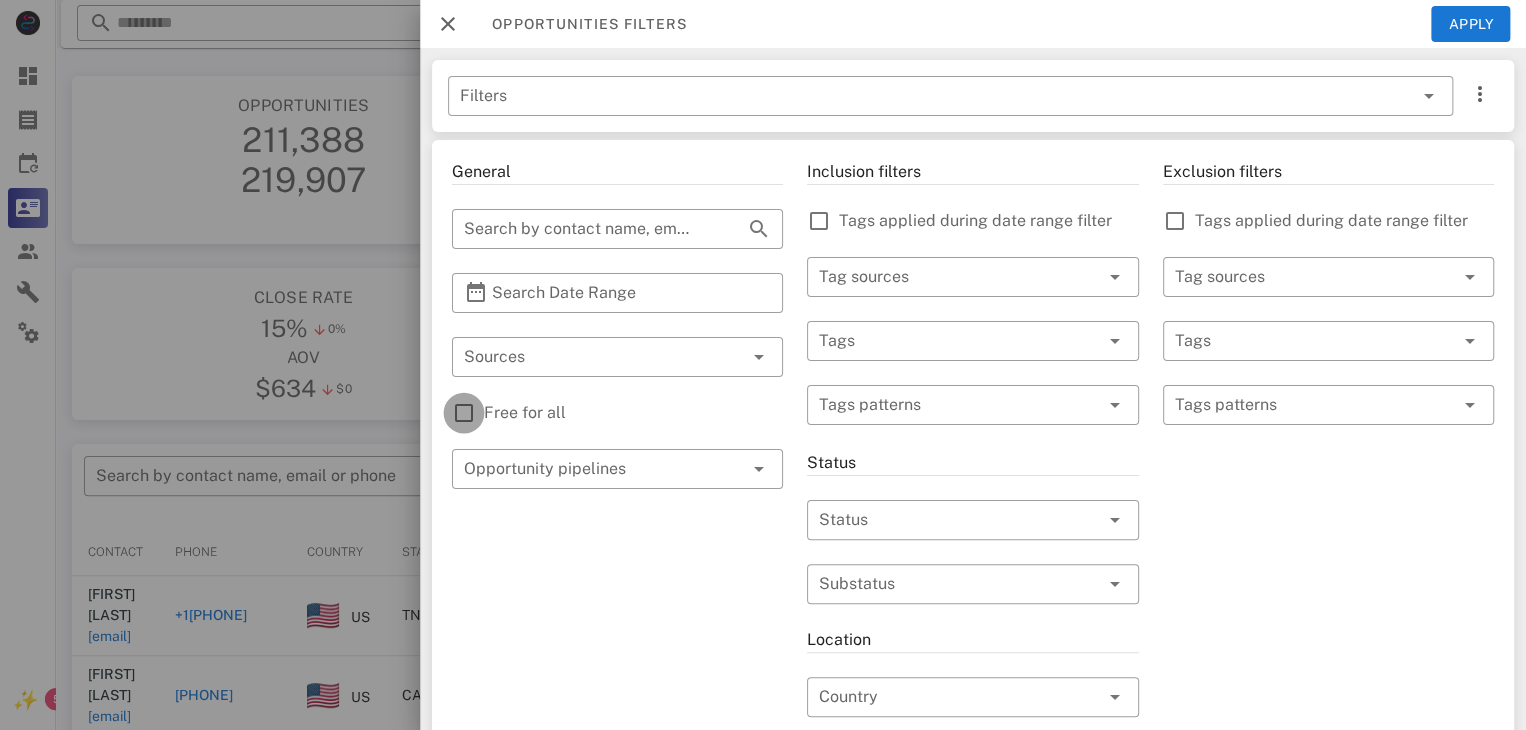 click at bounding box center (464, 413) 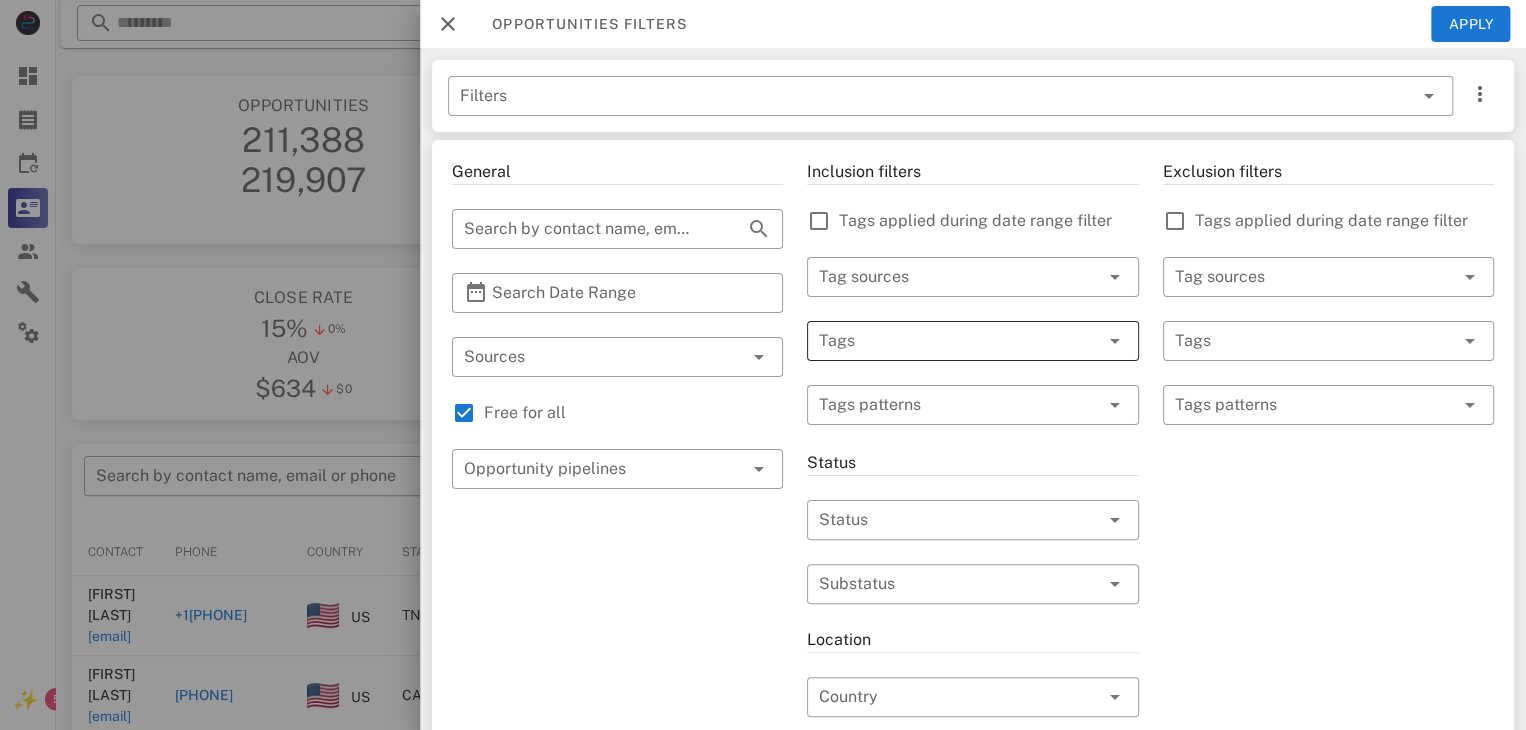 click at bounding box center [944, 341] 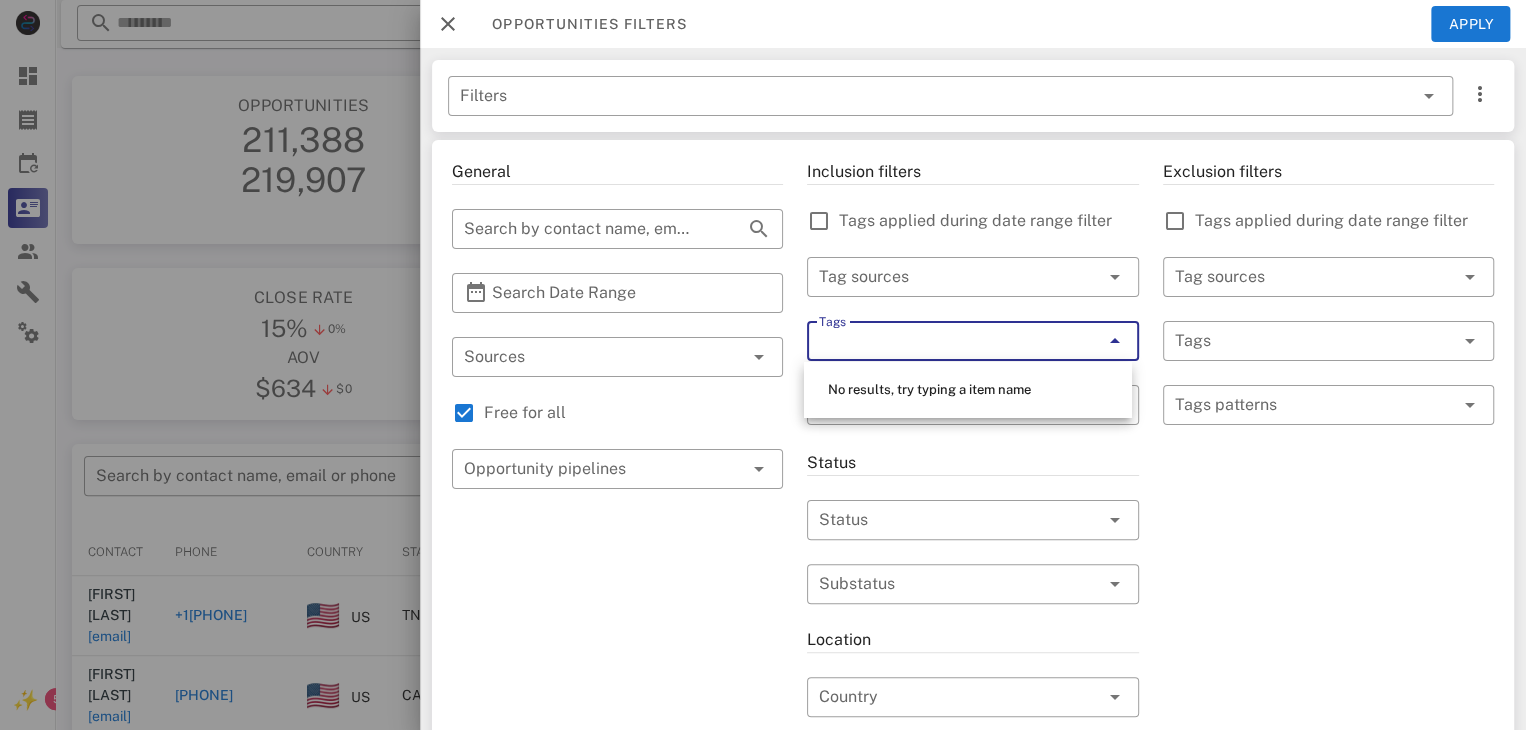 click at bounding box center (1115, 341) 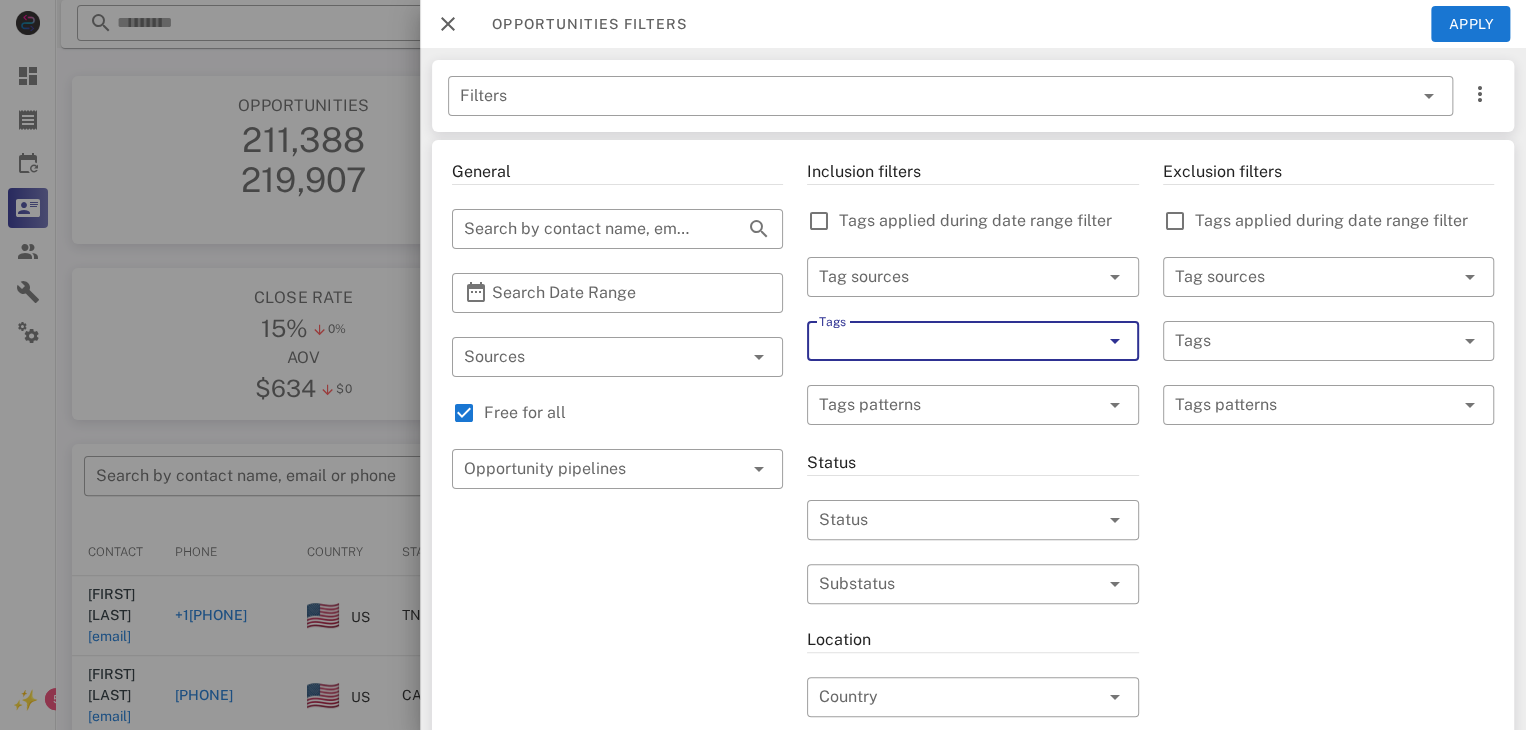 click on "Tags" at bounding box center [944, 341] 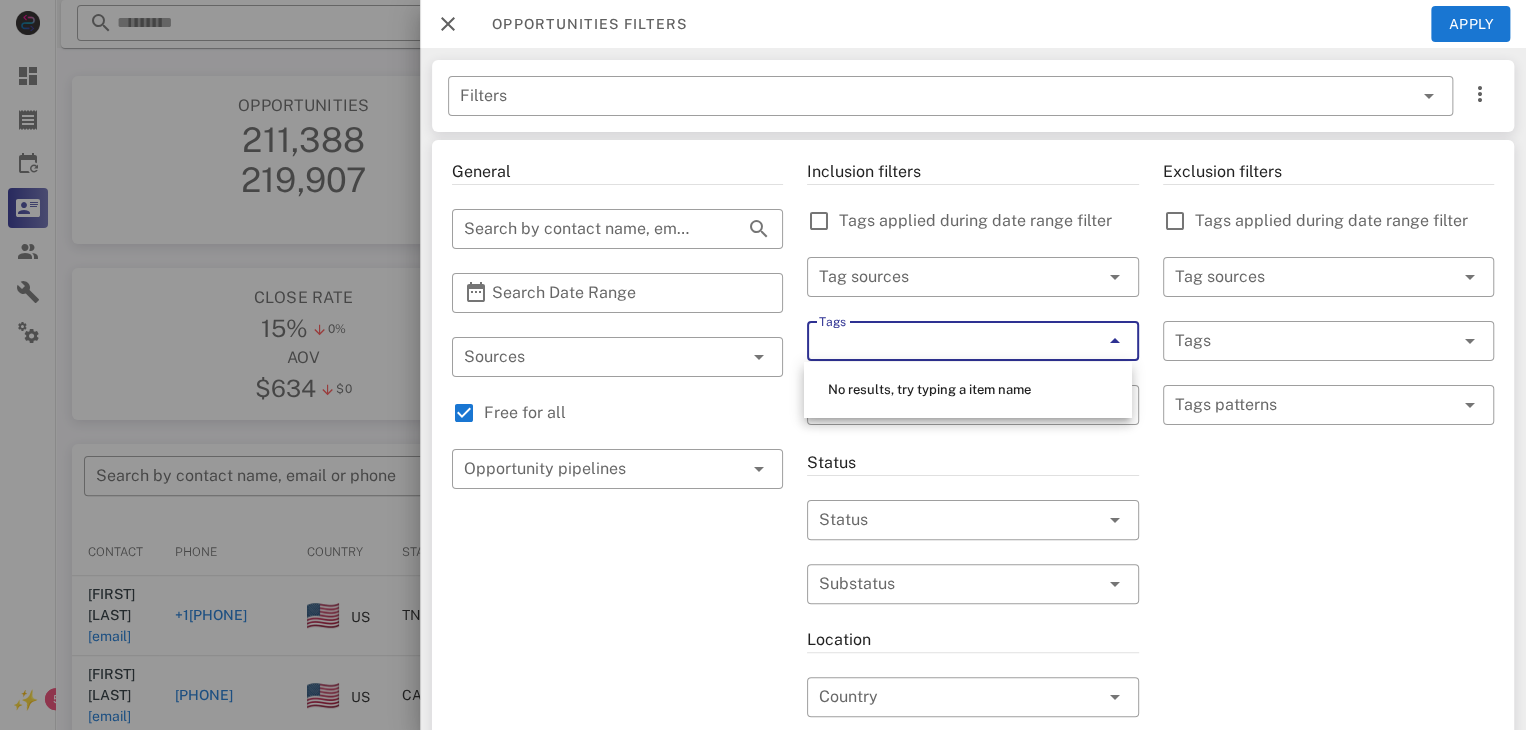 click on "Tags" at bounding box center [944, 341] 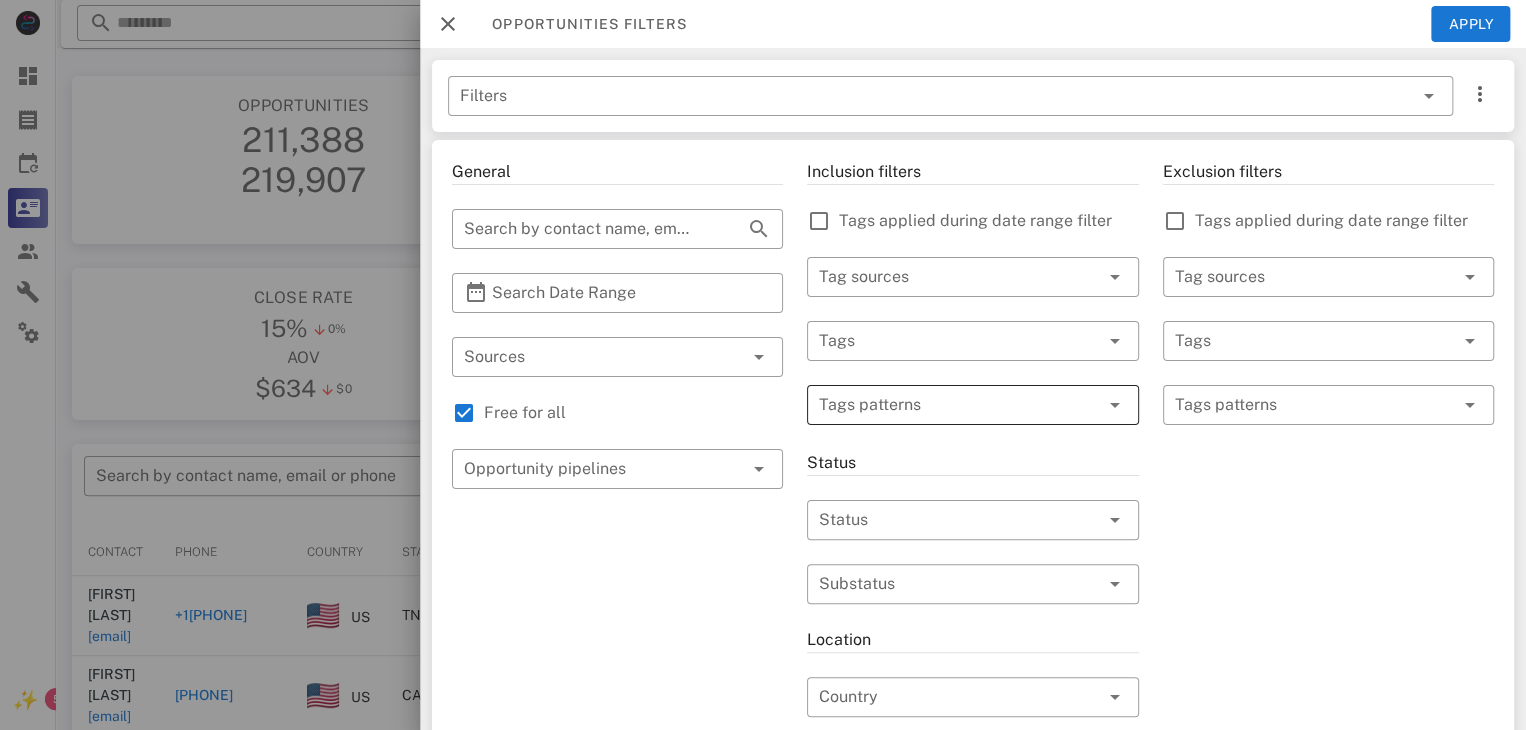click at bounding box center (958, 405) 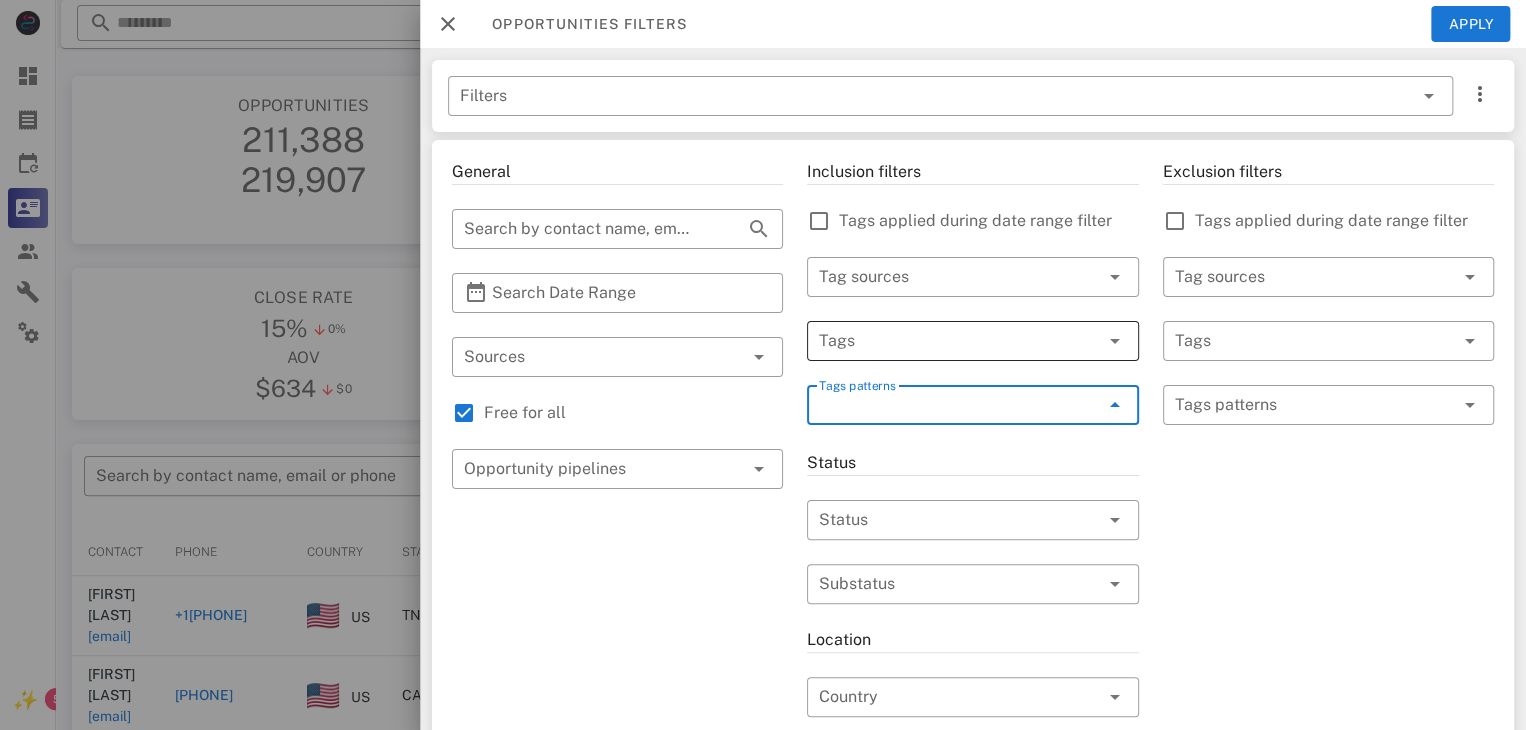 click at bounding box center (1115, 341) 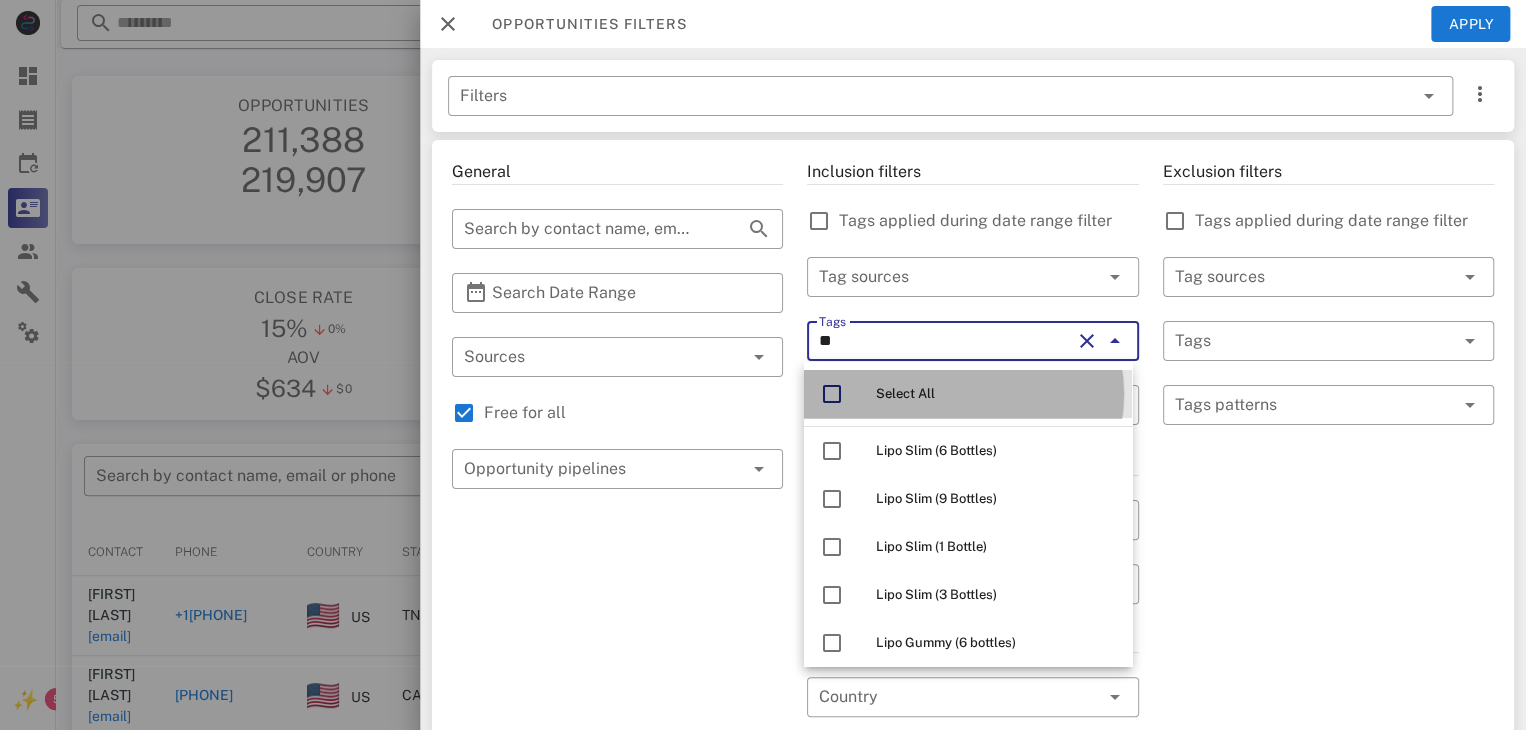 click at bounding box center (832, 394) 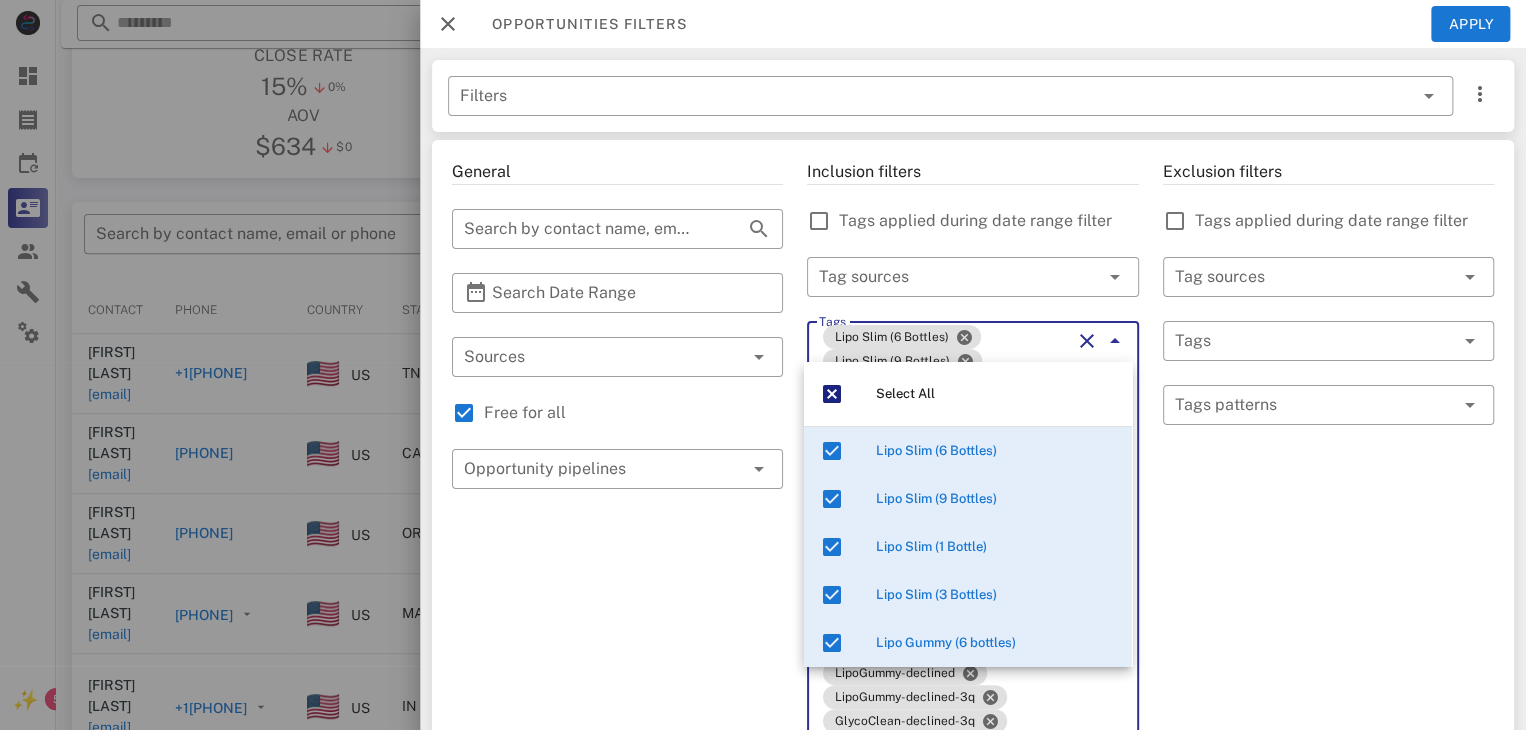 scroll, scrollTop: 244, scrollLeft: 0, axis: vertical 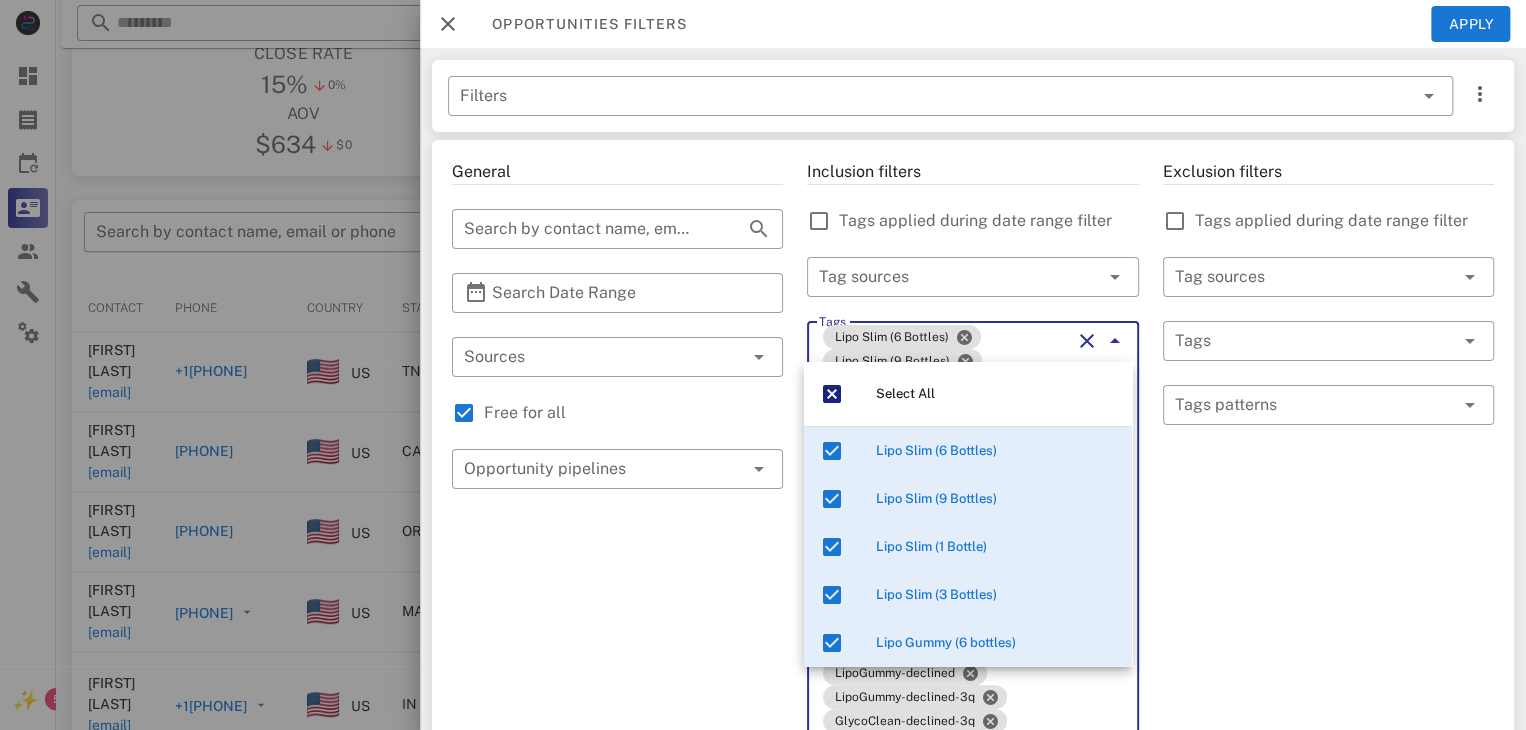 click on "Tags Lipo Slim (6 Bottles) Lipo Slim (9 Bottles) Lipo Slim (1 Bottle) Lipo Slim (3 Bottles) Lipo Gummy (6 bottles) Lipo Gummy (3 bottles) Lipo Gummy (1 bottle) LipoGummy-purchased LipoGummy-purchased-3q LipoSlim - 9 Bottles - Exclusive Deal Lipo Corpus (3 Bottles) Lipo Corpus (6 bottles) GlycoClean-declined GlycoClean-declined-6q LipoGummy-declined LipoGummy-declined-3q GlycoClean-declined-3q Deep Sleep Clean-declined Deep Sleep Clean-declined-3q LipoCorpus-declined LipoCorpus-declined-3q Nerve Restore-declined Nerve Restore-declined-3q LipoCorpus-purchased LipoCorpus-purchased-1q LipoGummy-purchased-1q LipoGummy-purchased-6q Deep Sleep Clean-declined-12q LipoGummy-declined-12q LipoCorpus-declined-12q LipoSlim-declined LipoSlim-declined-6q LipoGummy-purchased-12q LipoCorpus-purchased-12q LipoSlim-purchased LipoSlim-purchased-6q Lipo Corpus (1 Bottle) LipoSlim - 6 Bottles - Exclusive Deal GlycoClean-declined-1q LipoGummy-declined-1q Deep Sleep Clean-declined-2q Nerve Restore-declined-2q LipoGummy-declined-2q" at bounding box center (972, 5333) 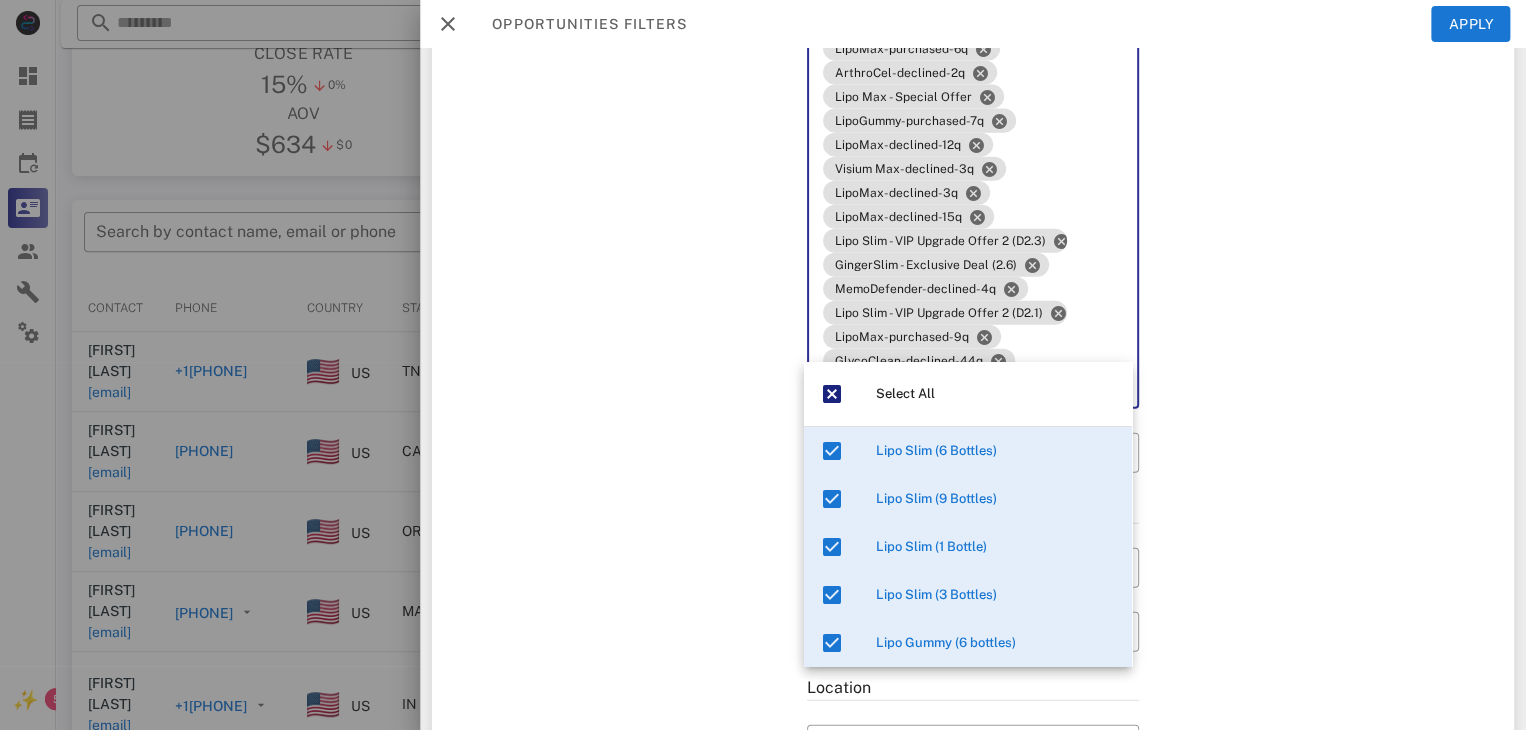 click on "Exclusion filters Tags applied during date range filter ​ Tag sources ​ Tags ​ Tags patterns" at bounding box center (1328, -4235) 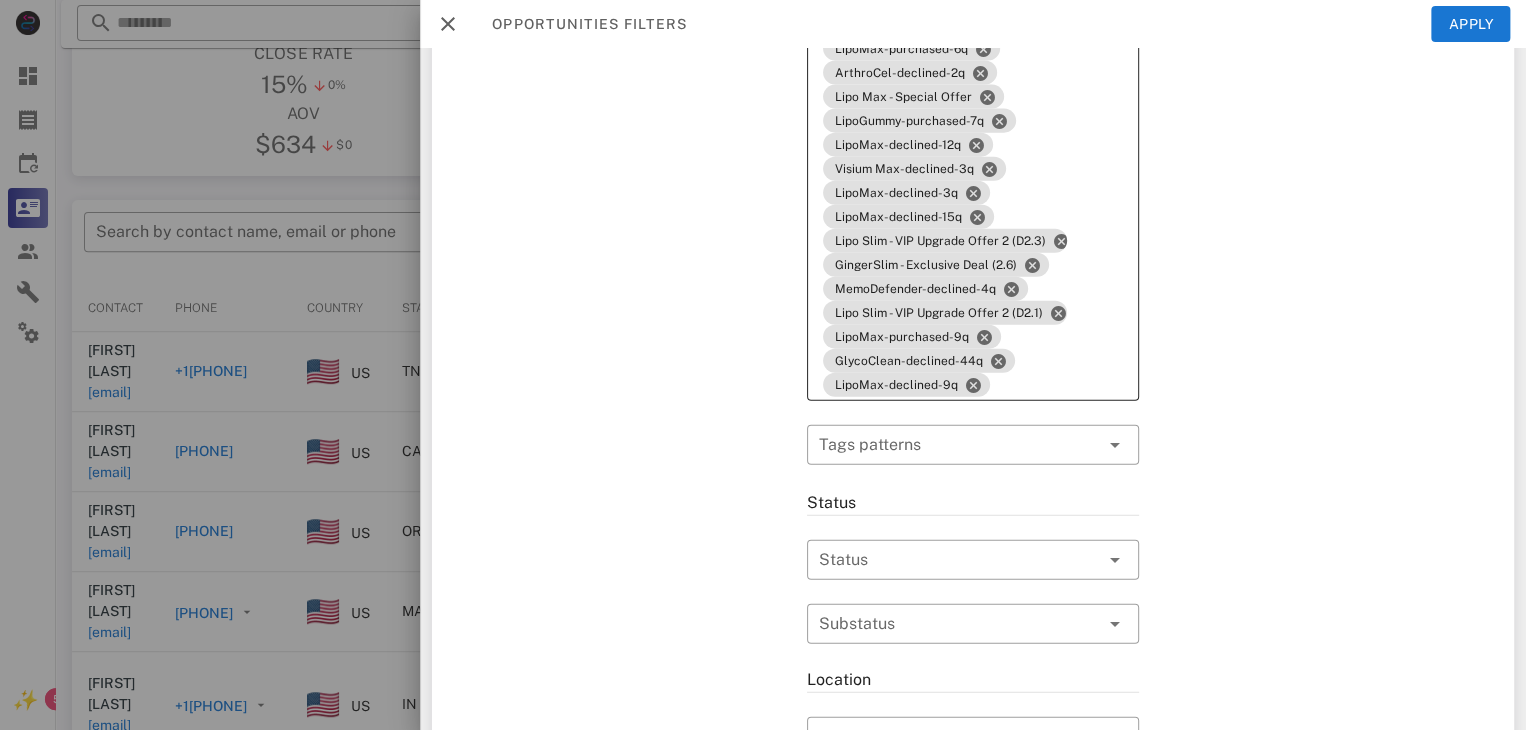 click on "Lipo Slim (6 Bottles) Lipo Slim (9 Bottles) Lipo Slim (1 Bottle) Lipo Slim (3 Bottles) Lipo Gummy (6 bottles) Lipo Gummy (3 bottles) Lipo Gummy (1 bottle) LipoGummy-purchased LipoGummy-purchased-3q LipoSlim - 9 Bottles - Exclusive Deal Lipo Corpus (3 Bottles) Lipo Corpus (6 bottles) GlycoClean-declined GlycoClean-declined-6q LipoGummy-declined LipoGummy-declined-3q GlycoClean-declined-3q Deep Sleep Clean-declined Deep Sleep Clean-declined-3q LipoCorpus-declined LipoCorpus-declined-3q Nerve Restore-declined Nerve Restore-declined-3q LipoCorpus-purchased LipoCorpus-purchased-1q LipoGummy-purchased-1q LipoGummy-purchased-6q Deep Sleep Clean-declined-12q LipoGummy-declined-12q LipoCorpus-declined-12q LipoSlim-declined LipoSlim-declined-6q LipoGummy-purchased-12q LipoCorpus-purchased-12q LipoSlim-purchased LipoSlim-purchased-6q Lipo Corpus (1 Bottle) LipoSlim - 6 Bottles - Exclusive Deal GlycoClean-declined-1q LipoGummy-declined-1q Deep Sleep Clean-declined-2q Nerve Restore-declined-2q LipoGummy-declined-2q" at bounding box center [944, -4607] 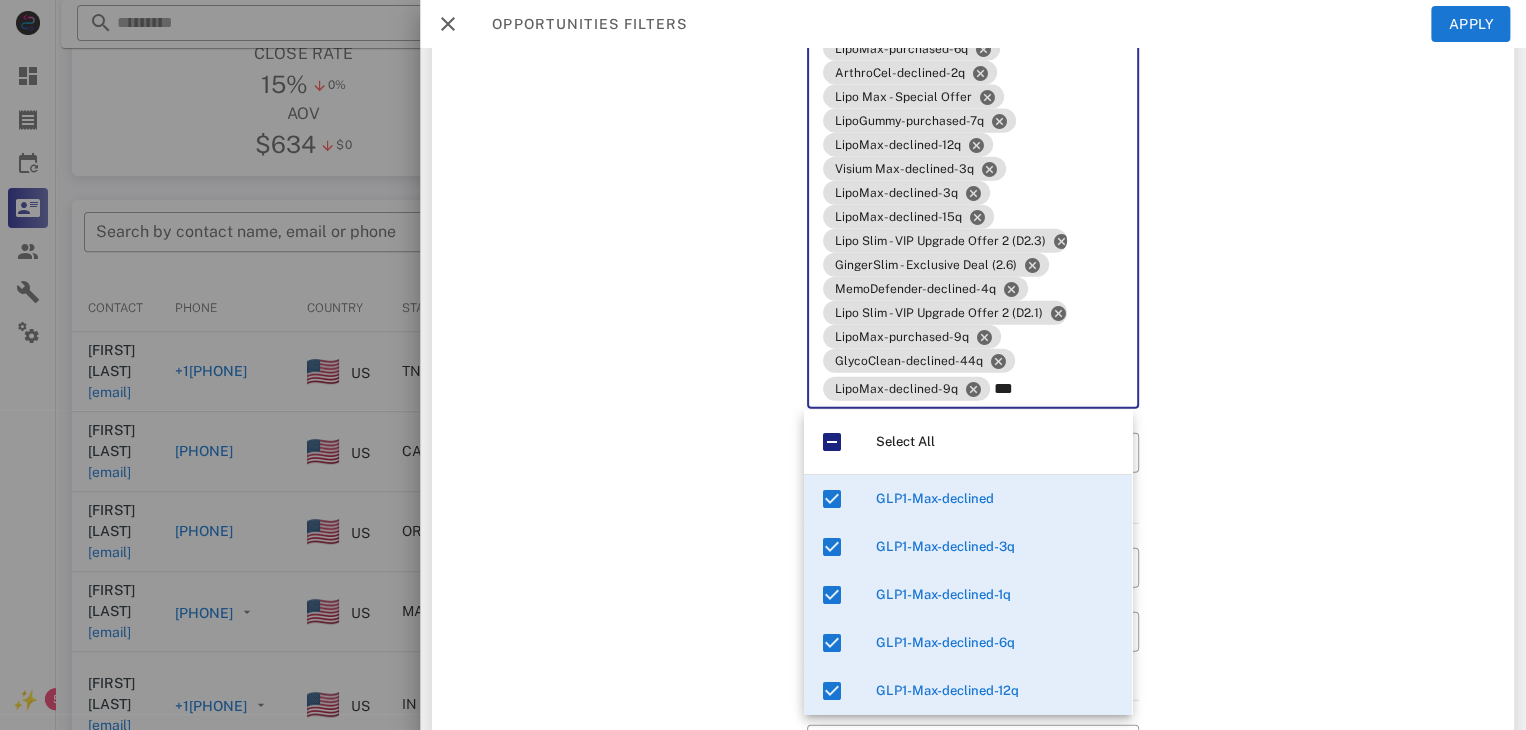 type on "***" 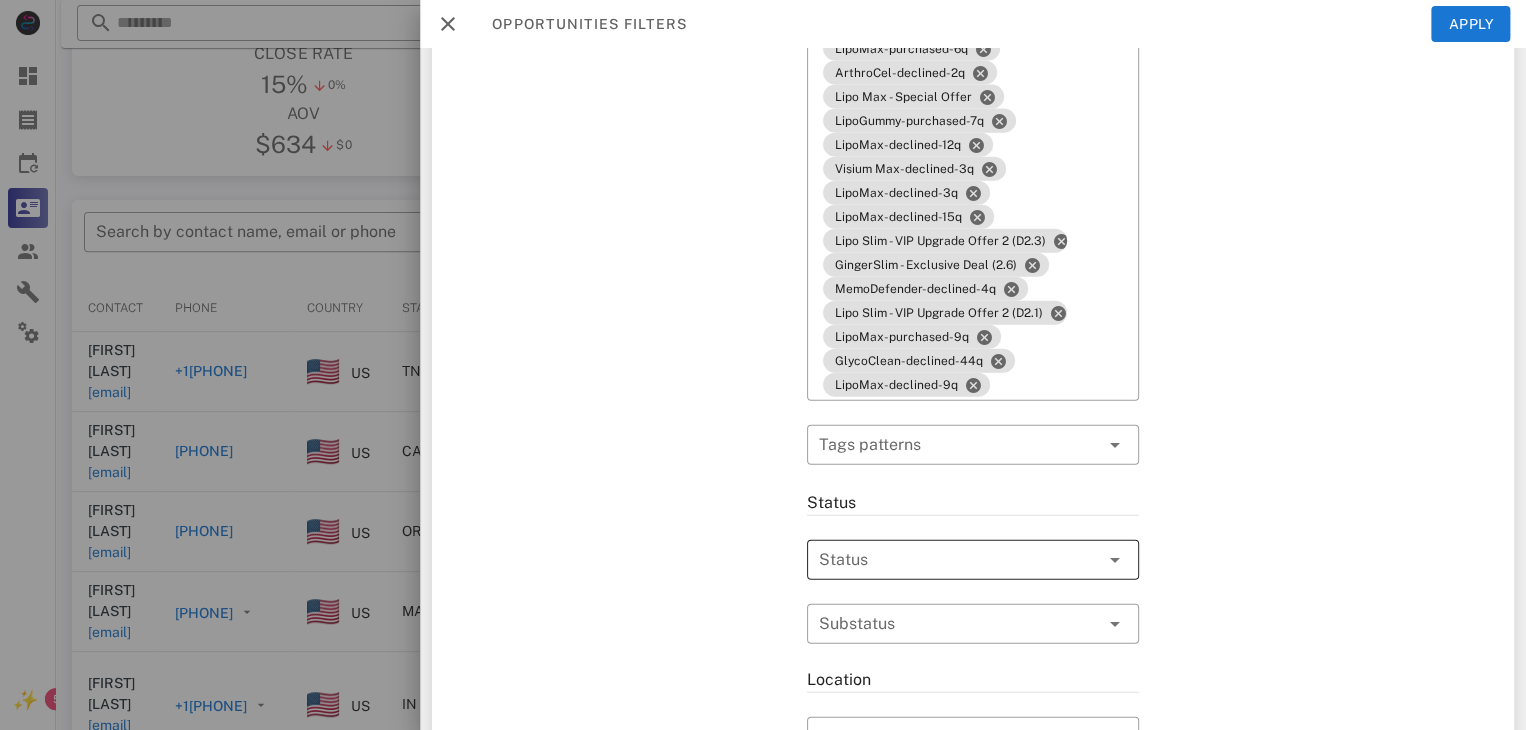 click at bounding box center (944, 560) 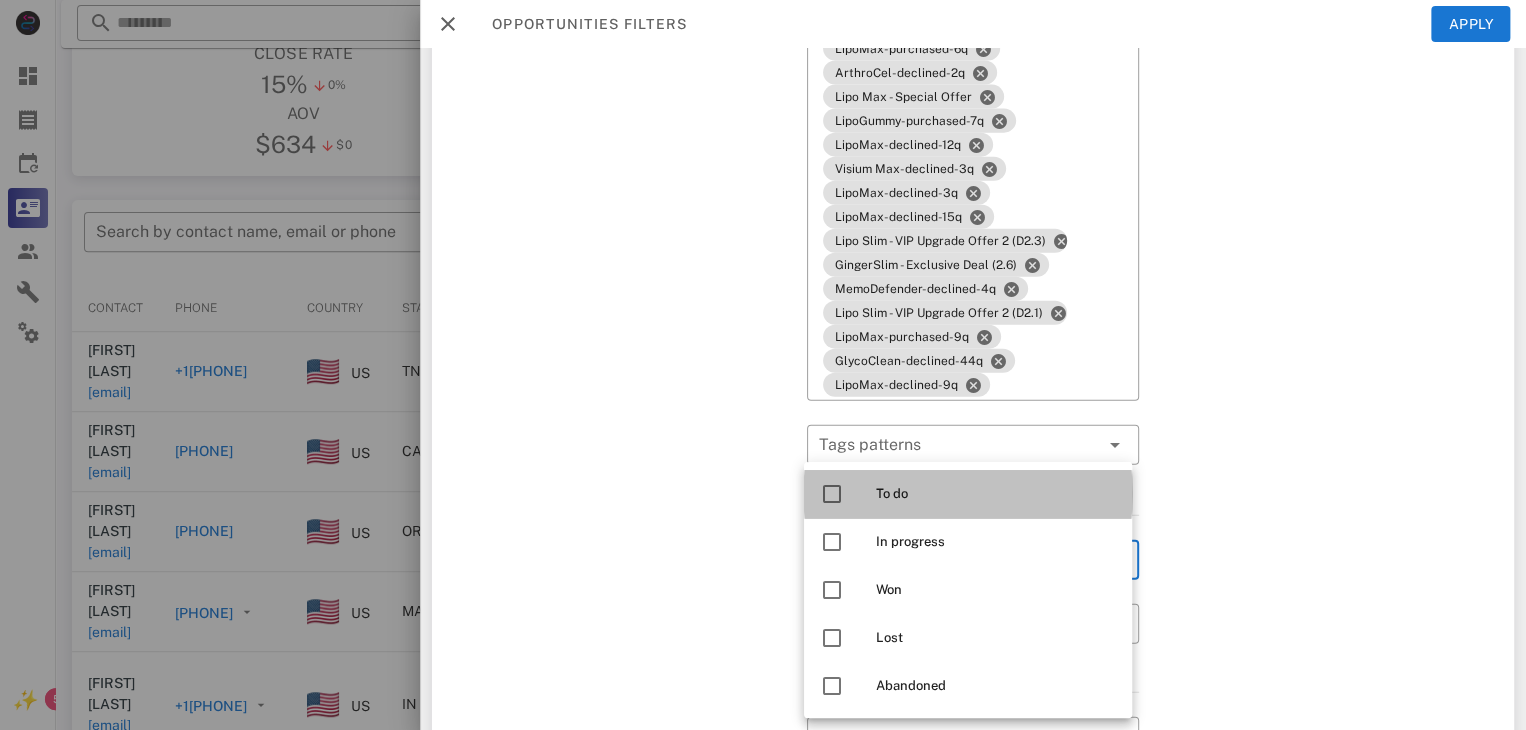 click at bounding box center [832, 494] 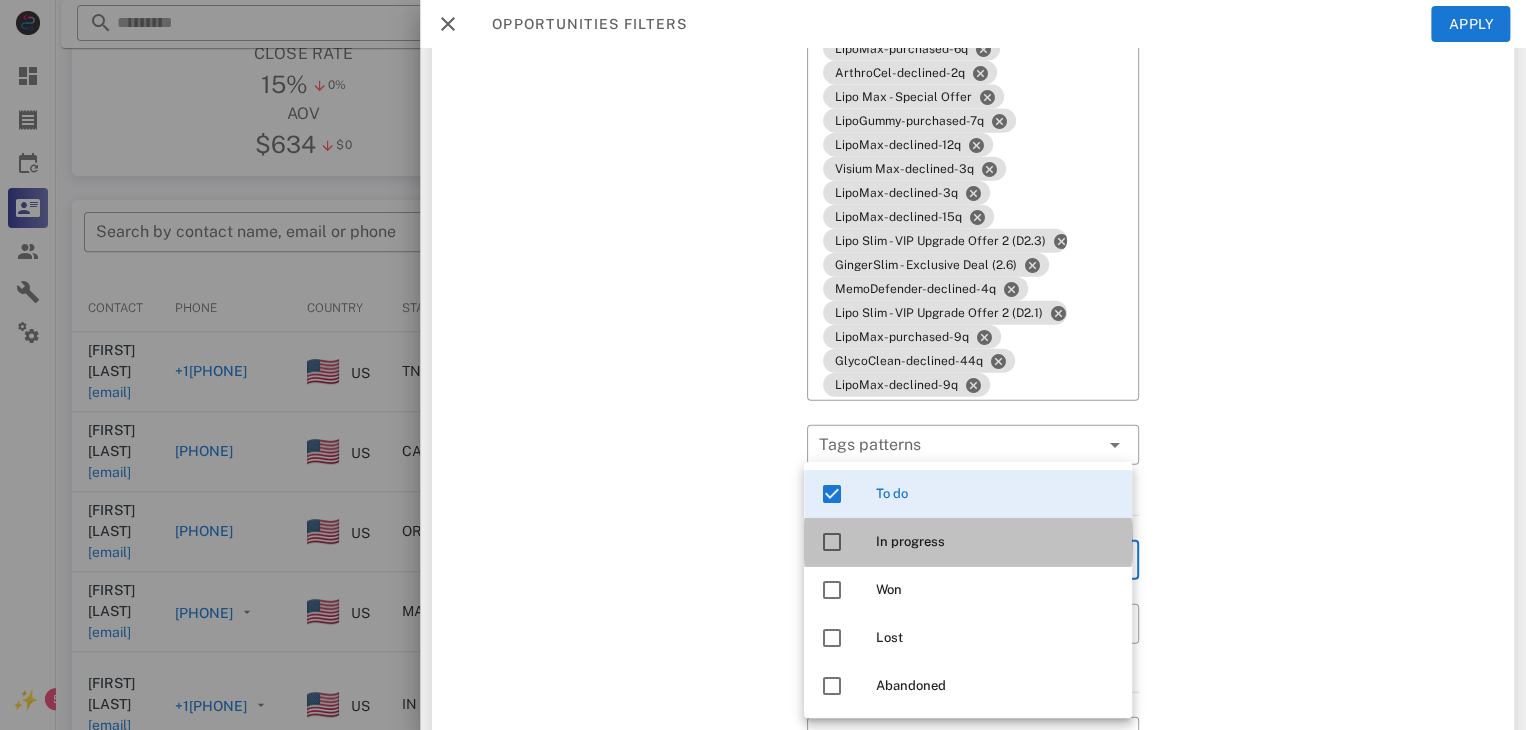 click at bounding box center (832, 542) 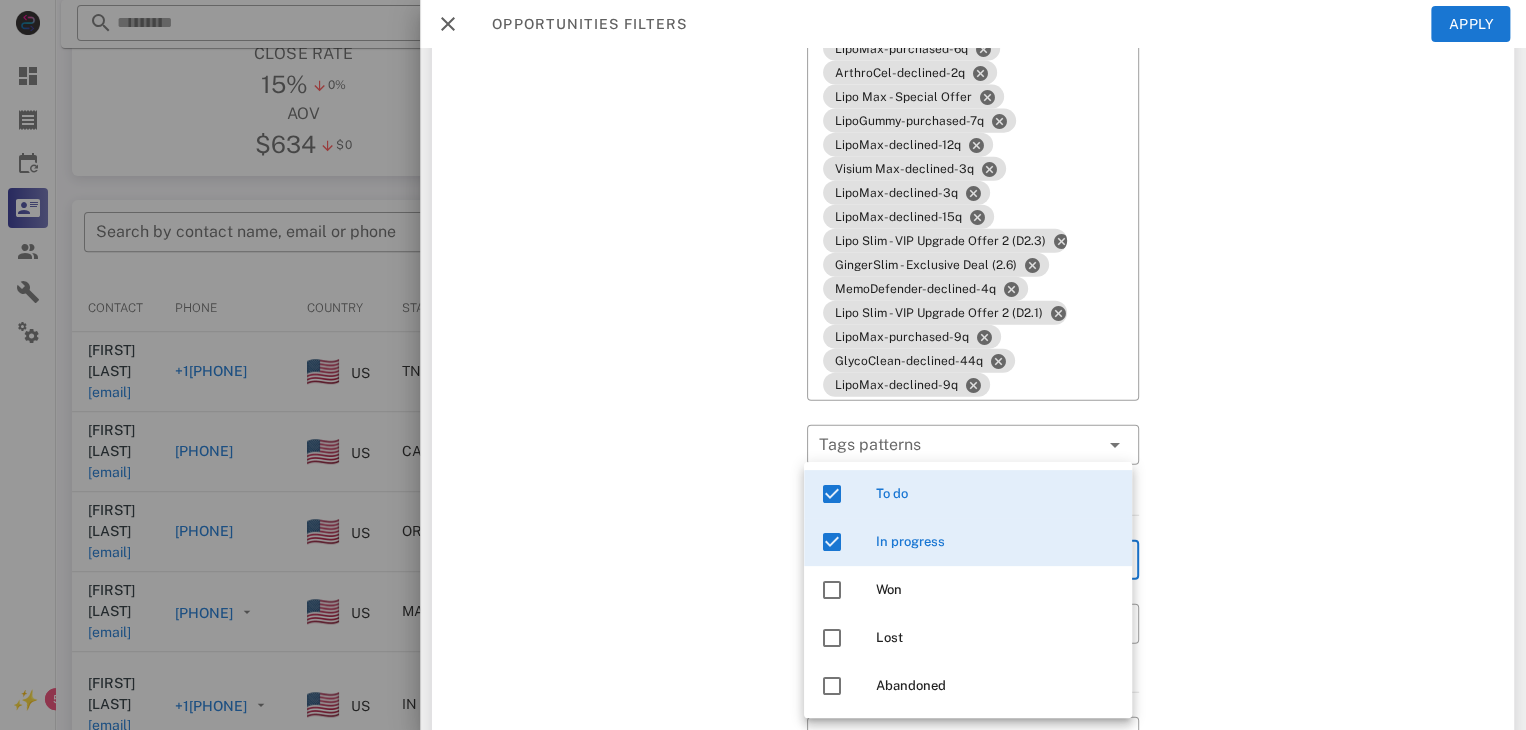 click on "General ​ Search by contact name, email or phone ​ Search Date Range ​ Sources Free for all ​ Opportunity pipelines" at bounding box center [617, -4239] 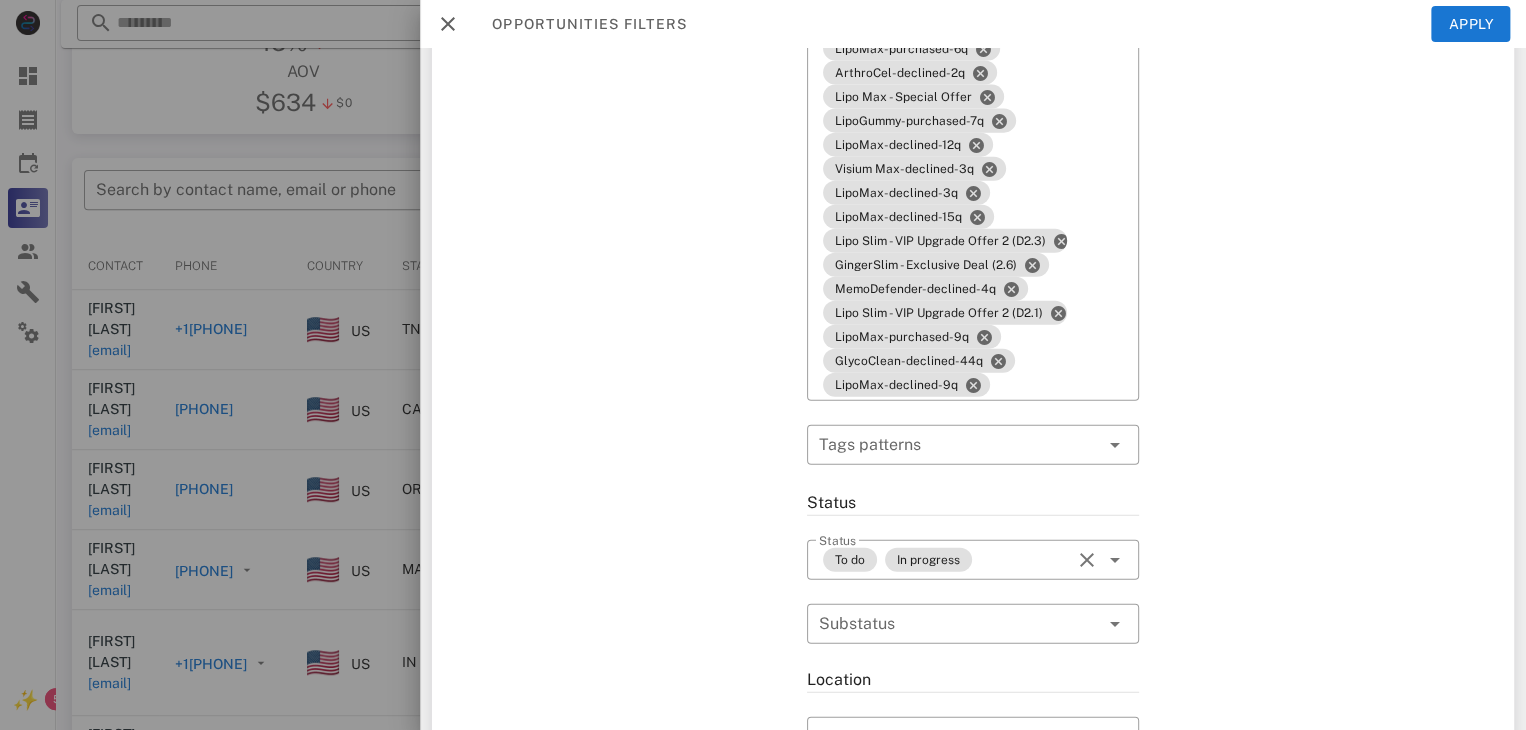 scroll, scrollTop: 380, scrollLeft: 0, axis: vertical 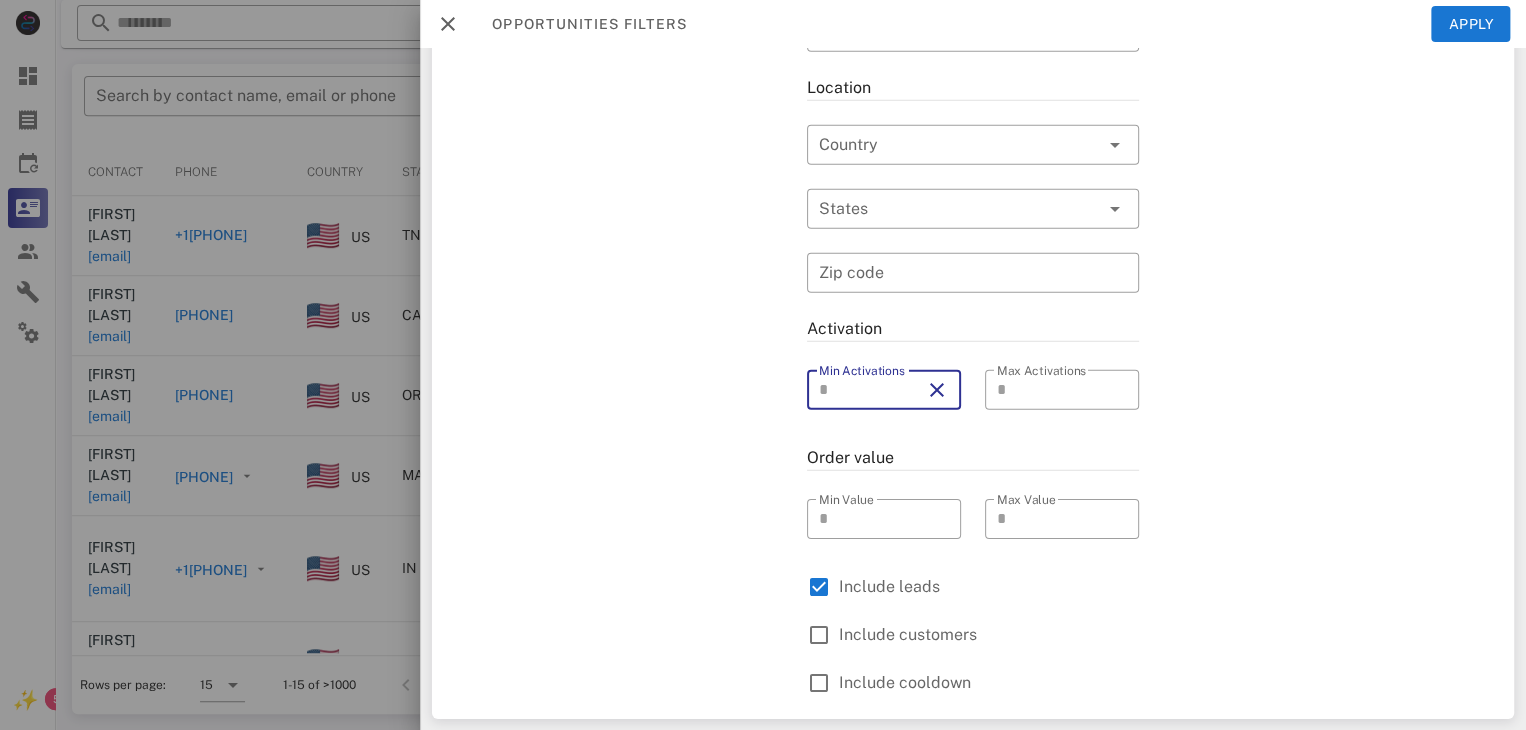 click on "**" at bounding box center (870, 390) 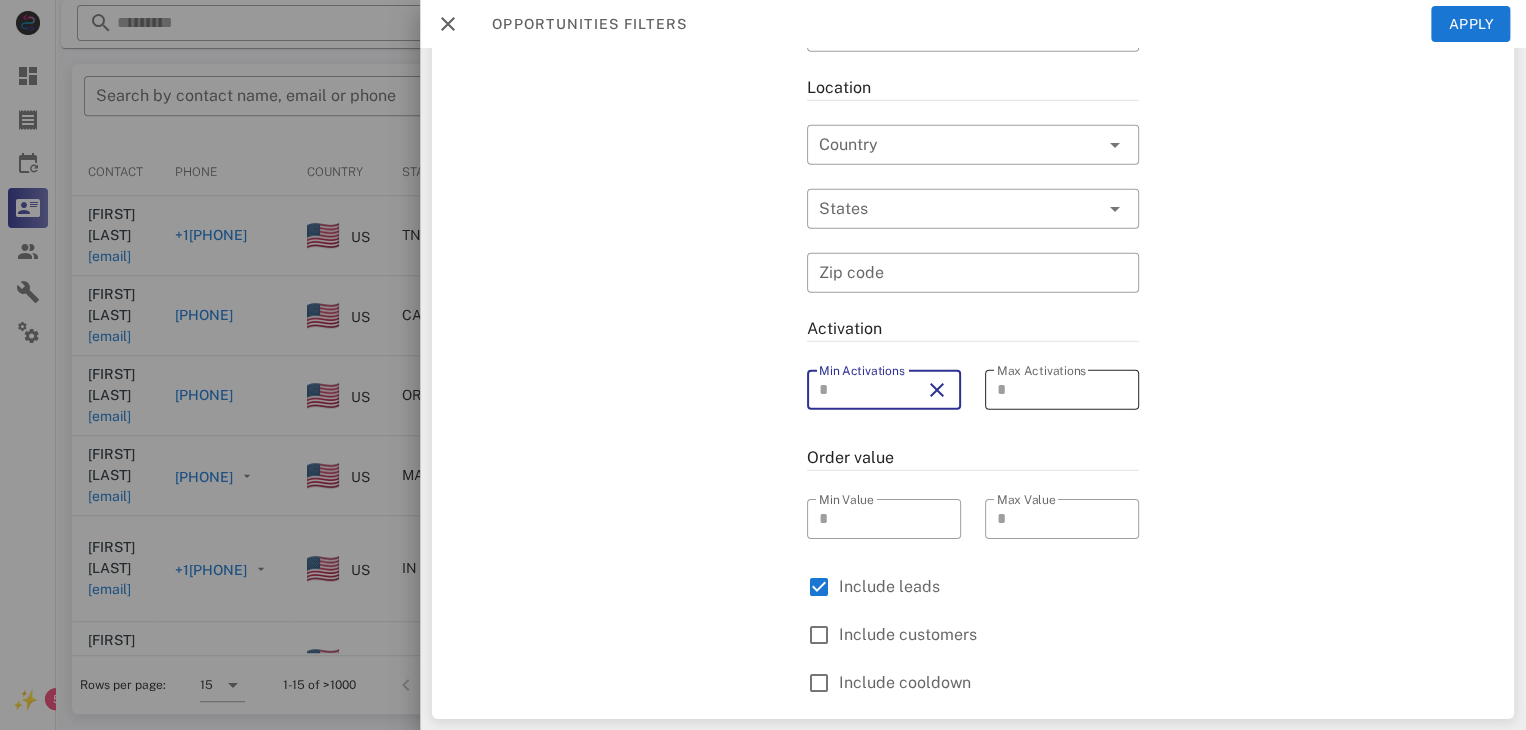 click on "Max Activations" at bounding box center [1048, 390] 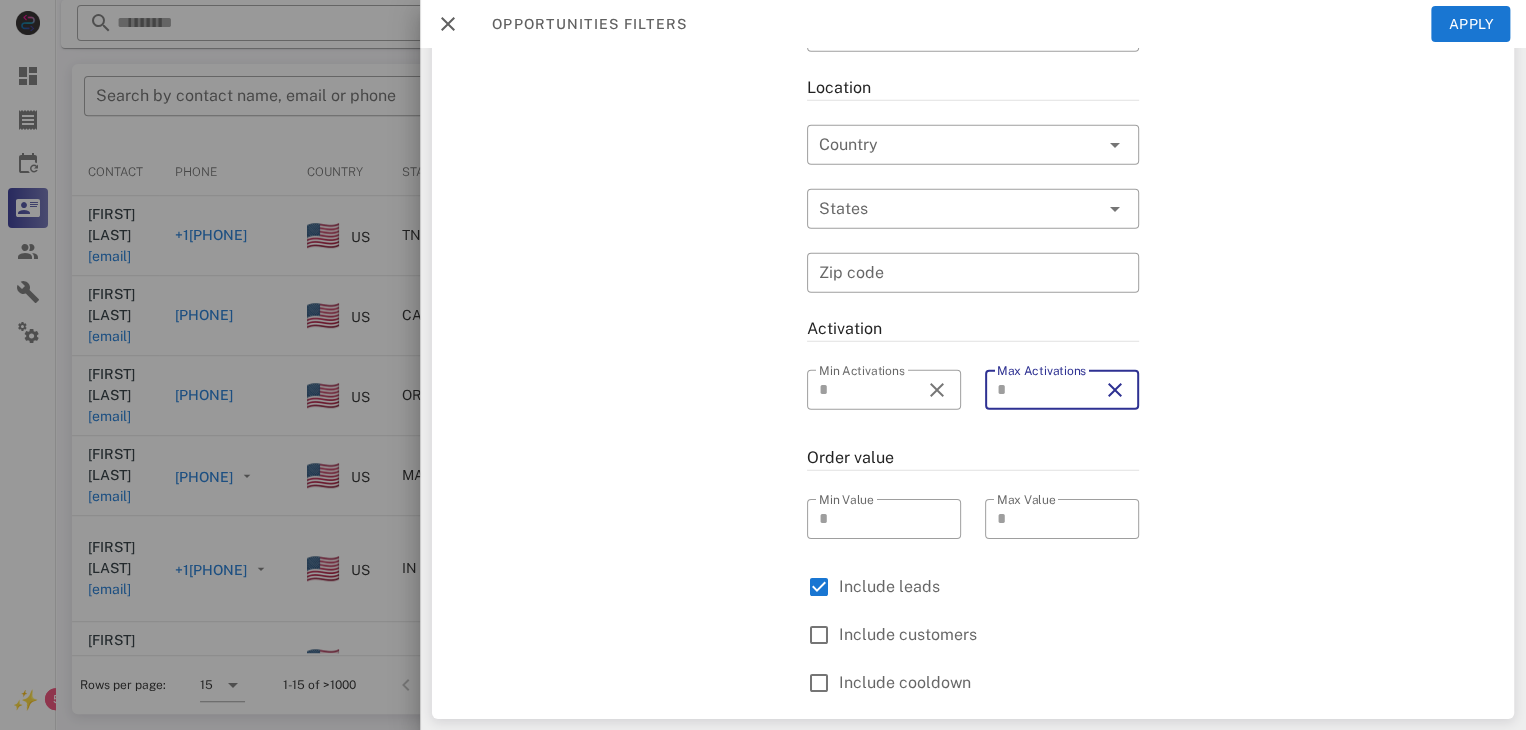 click on "*" at bounding box center (1048, 390) 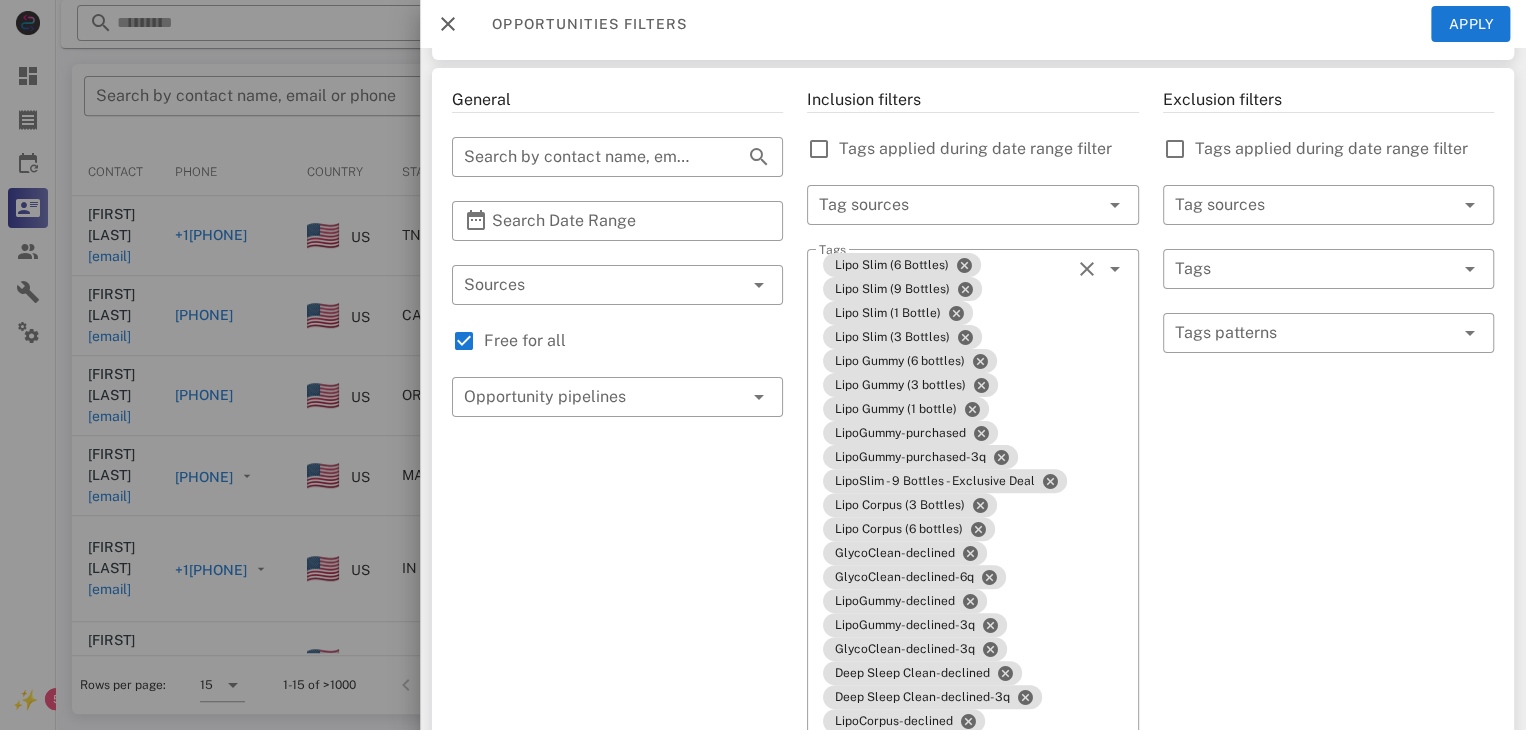 scroll, scrollTop: 85, scrollLeft: 0, axis: vertical 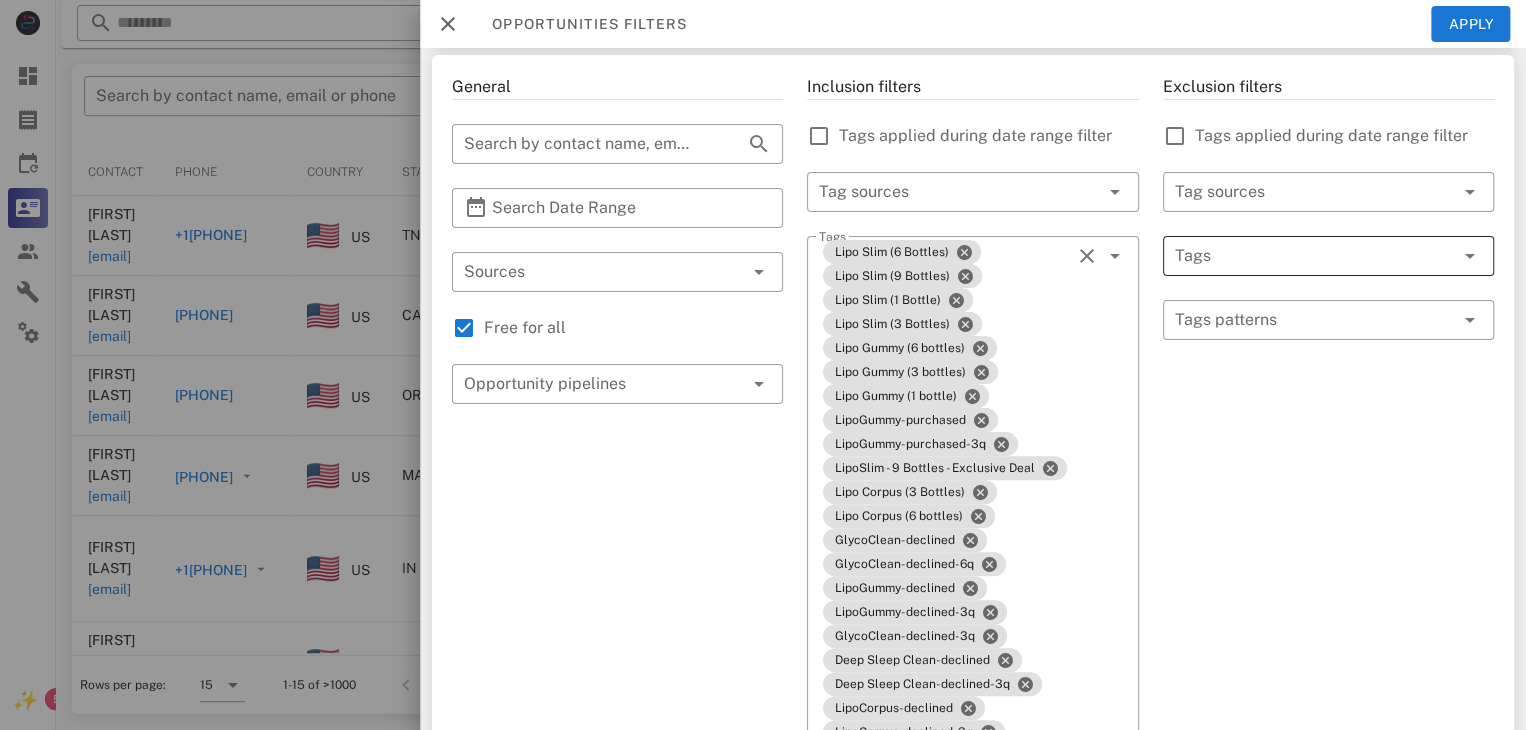click at bounding box center [1300, 256] 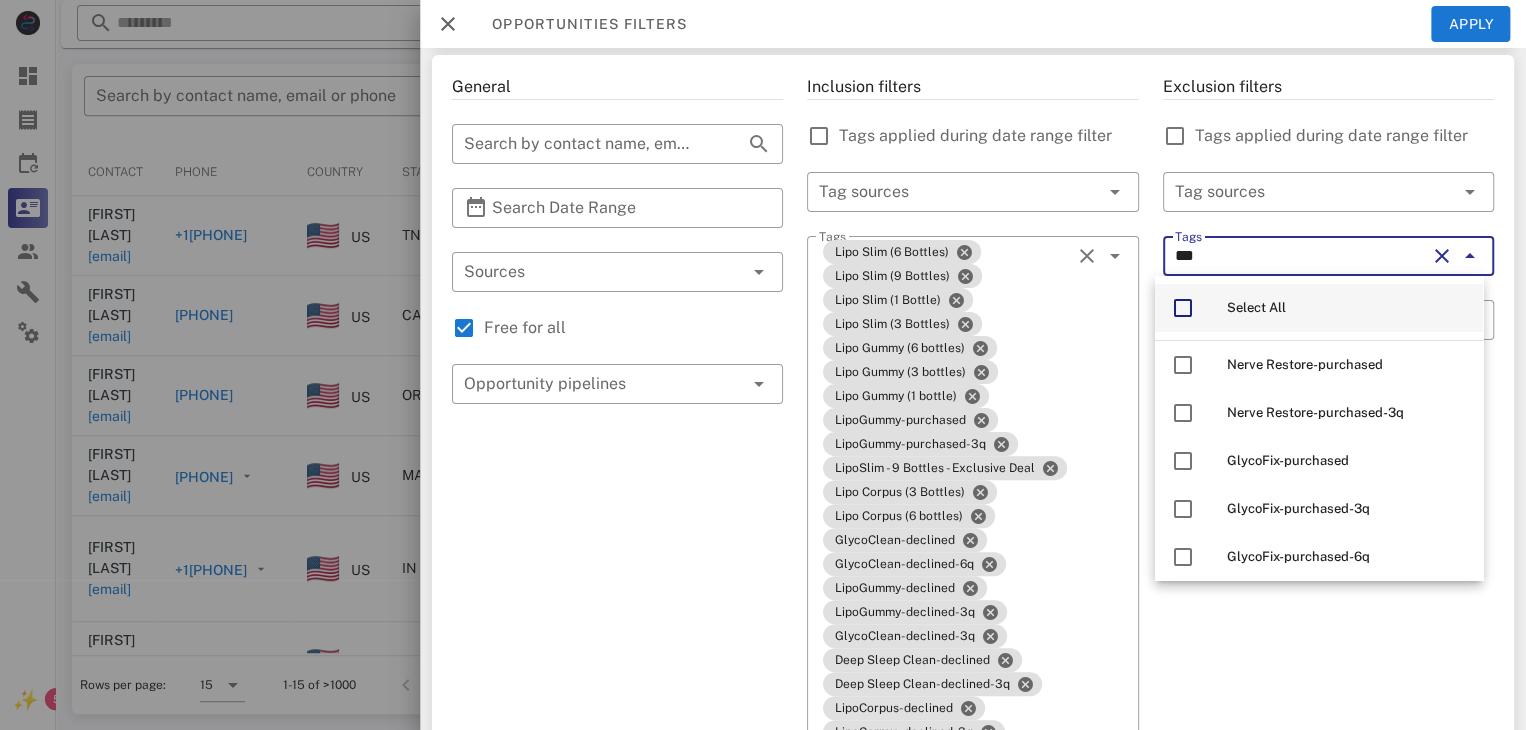 type on "***" 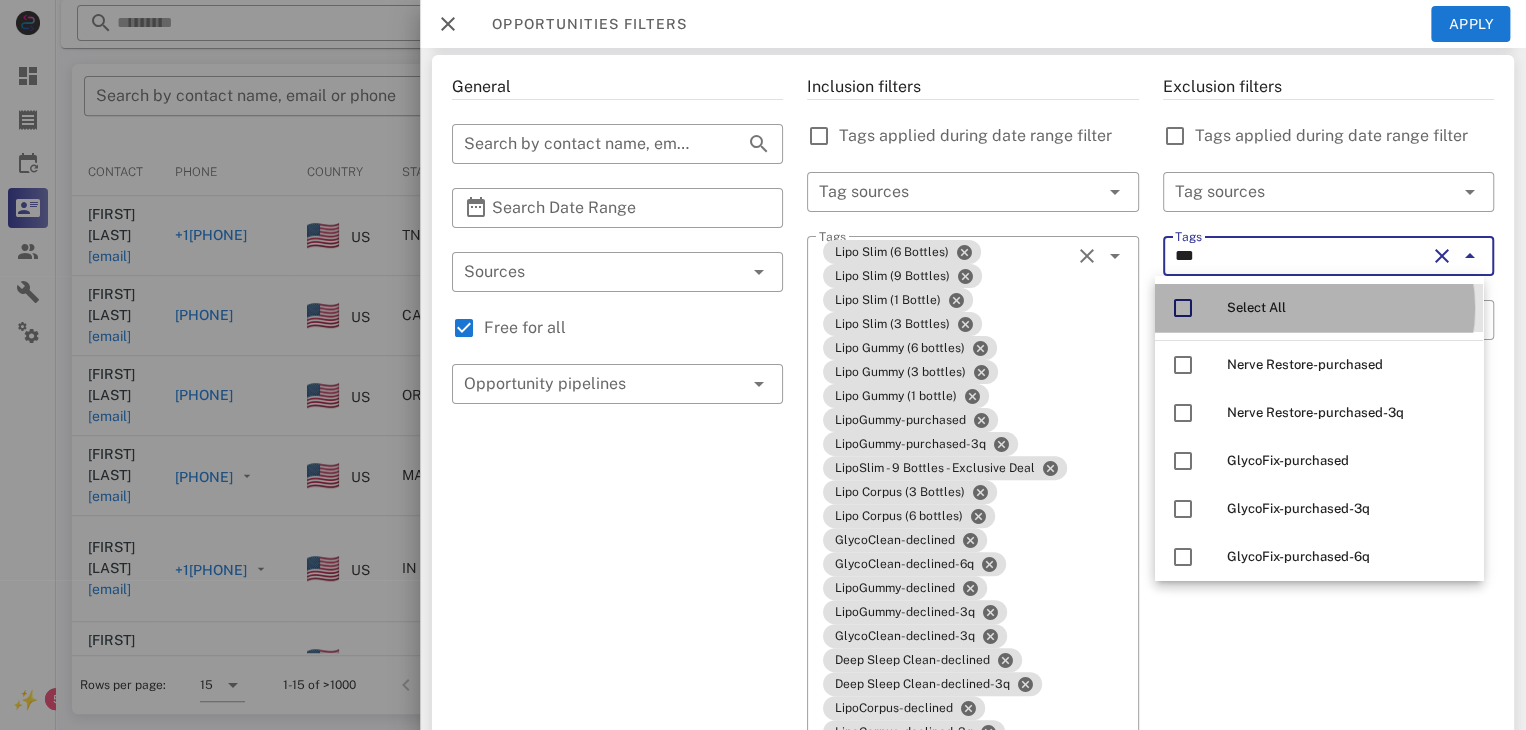 click at bounding box center [1183, 308] 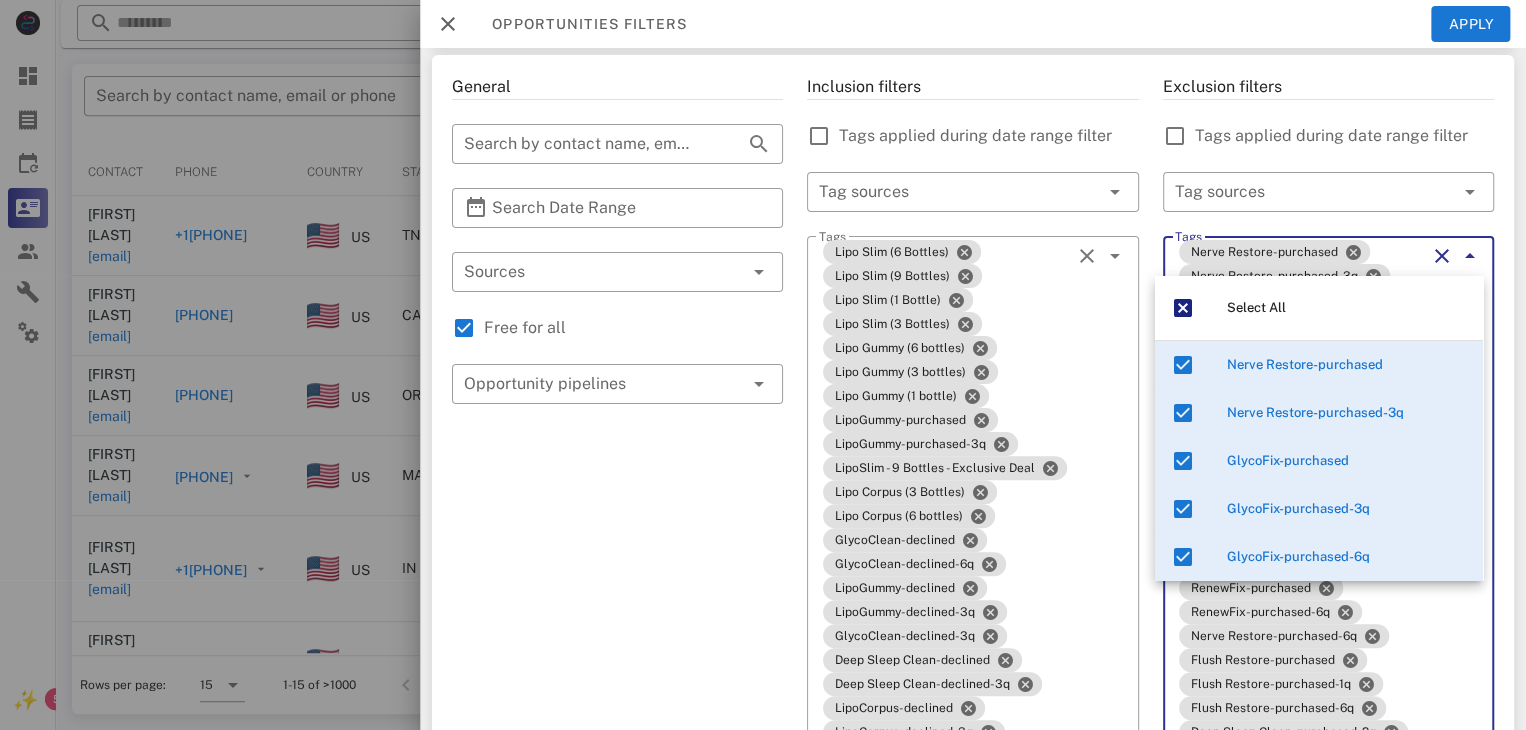 click on "Nerve Restore-purchased Nerve Restore-purchased-3q GlycoFix-purchased GlycoFix-purchased-3q GlycoFix-purchased-6q GlycoClean-purchased GlycoClean-purchased-6q Deep Sleep Clean-purchased Deep Sleep Clean-purchased-1q Deep Sleep Clean-purchased-3q Deep Sleep Clean-purchased-12q Nerve Restore-purchased-1q GlycoClean-purchased-1q Deep Sleep Clean-purchased-6q RenewFix-purchased RenewFix-purchased-6q Nerve Restore-purchased-6q Flush Restore-purchased Flush Restore-purchased-1q Flush Restore-purchased-6q Deep Sleep Clean-purchased-2q Nerve Restore-purchased-2q GlycoFix-purchased-2q GlycoClean-purchased-2q GlycoClean-purchased-12q GlycoClean-purchased-3q Glycofix Quickstart Guide-purchased Glycofix Quickstart Guide-purchased-1q The Diabetic Diet-purchased The Diabetic Diet-purchased-1q Healthy Weightloss Diet-purchased Healthy Weightloss Diet-purchased-1q Sugar Shield Solution-purchased Sugar Shield Solution-purchased-1q RenewFix-purchased-3q Flush Restore-purchased-3q Testo Fix-purchased Testo Fix-purchased-6q ***" at bounding box center (1300, 1984) 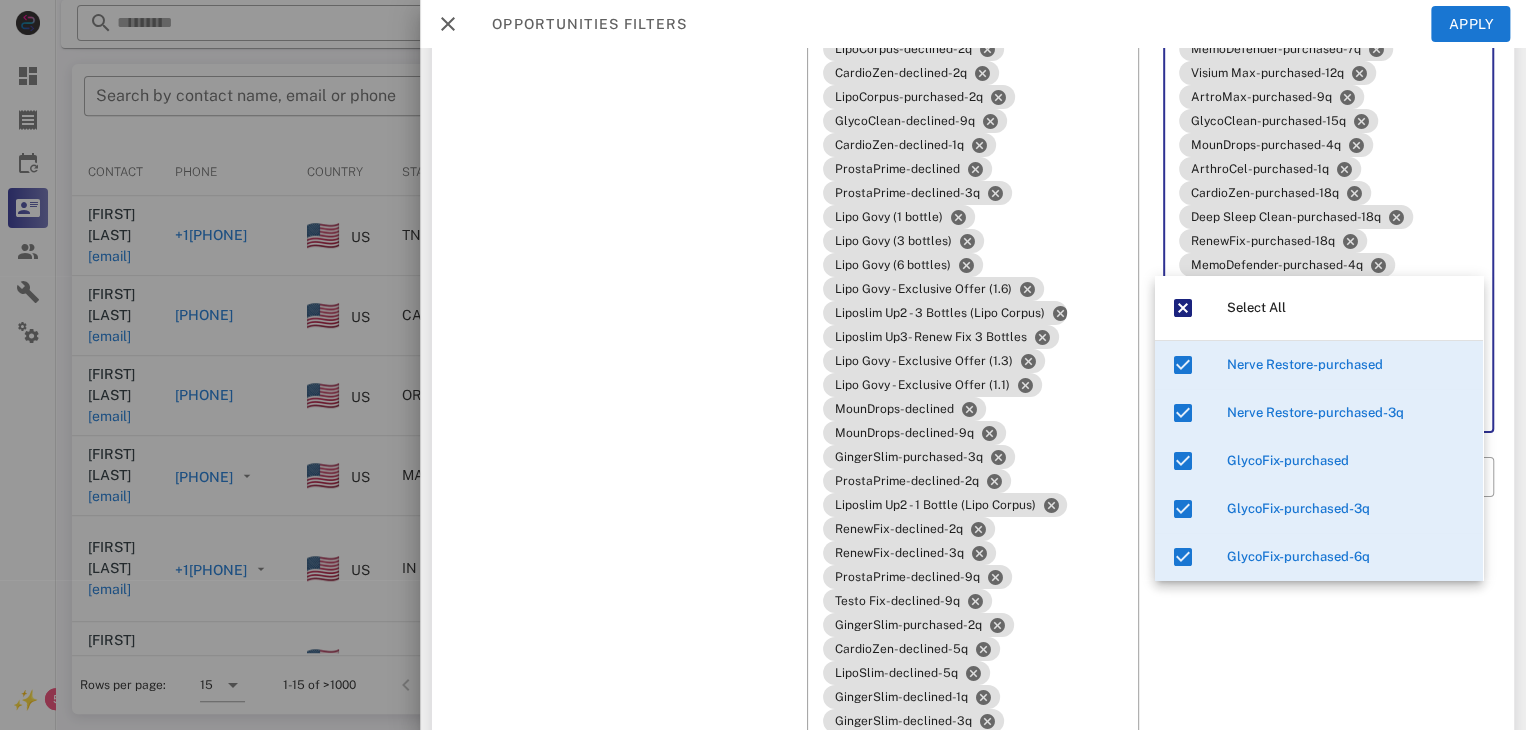 click on "Exclusion filters Tags applied during date range filter ​ Tag sources ​ Tags Nerve Restore-purchased Nerve Restore-purchased-3q GlycoFix-purchased GlycoFix-purchased-3q GlycoFix-purchased-6q GlycoClean-purchased GlycoClean-purchased-6q Deep Sleep Clean-purchased Deep Sleep Clean-purchased-1q Deep Sleep Clean-purchased-3q Deep Sleep Clean-purchased-12q Nerve Restore-purchased-1q GlycoClean-purchased-1q Deep Sleep Clean-purchased-6q RenewFix-purchased RenewFix-purchased-6q Nerve Restore-purchased-6q Flush Restore-purchased Flush Restore-purchased-1q Flush Restore-purchased-6q Deep Sleep Clean-purchased-2q Nerve Restore-purchased-2q GlycoFix-purchased-2q GlycoClean-purchased-2q GlycoClean-purchased-12q GlycoClean-purchased-3q Glycofix Quickstart Guide-purchased Glycofix Quickstart Guide-purchased-1q The Diabetic Diet-purchased The Diabetic Diet-purchased-1q Healthy Weightloss Diet-purchased Healthy Weightloss Diet-purchased-1q Sugar Shield Solution-purchased Sugar Shield Solution-purchased-1q *** ​" at bounding box center (1328, 2313) 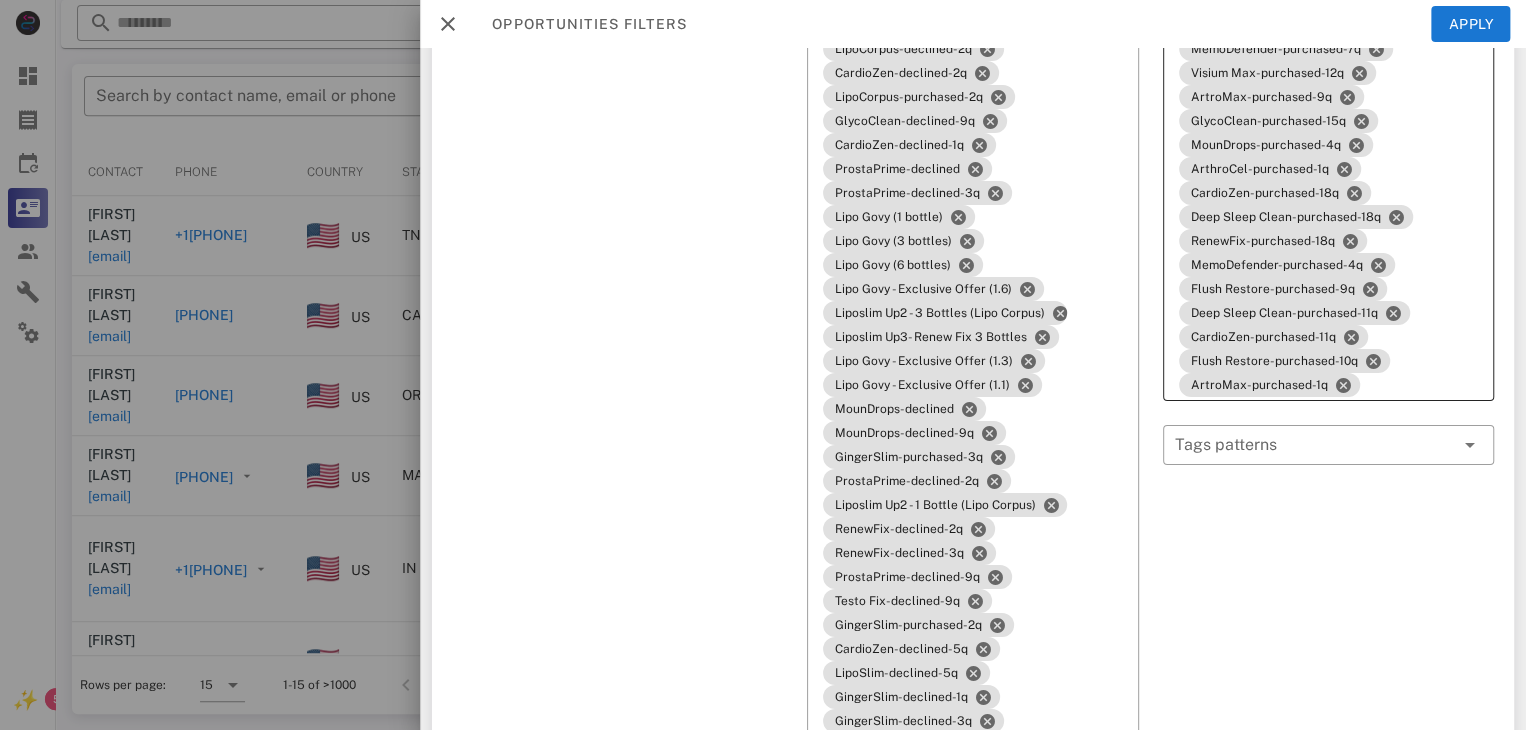 click on "Nerve Restore-purchased Nerve Restore-purchased-3q GlycoFix-purchased GlycoFix-purchased-3q GlycoFix-purchased-6q GlycoClean-purchased GlycoClean-purchased-6q Deep Sleep Clean-purchased Deep Sleep Clean-purchased-1q Deep Sleep Clean-purchased-3q Deep Sleep Clean-purchased-12q Nerve Restore-purchased-1q GlycoClean-purchased-1q Deep Sleep Clean-purchased-6q RenewFix-purchased RenewFix-purchased-6q Nerve Restore-purchased-6q Flush Restore-purchased Flush Restore-purchased-1q Flush Restore-purchased-6q Deep Sleep Clean-purchased-2q Nerve Restore-purchased-2q GlycoFix-purchased-2q GlycoClean-purchased-2q GlycoClean-purchased-12q GlycoClean-purchased-3q Glycofix Quickstart Guide-purchased Glycofix Quickstart Guide-purchased-1q The Diabetic Diet-purchased The Diabetic Diet-purchased-1q Healthy Weightloss Diet-purchased Healthy Weightloss Diet-purchased-1q Sugar Shield Solution-purchased Sugar Shield Solution-purchased-1q RenewFix-purchased-3q Flush Restore-purchased-3q Testo Fix-purchased Testo Fix-purchased-6q" at bounding box center (1300, -1331) 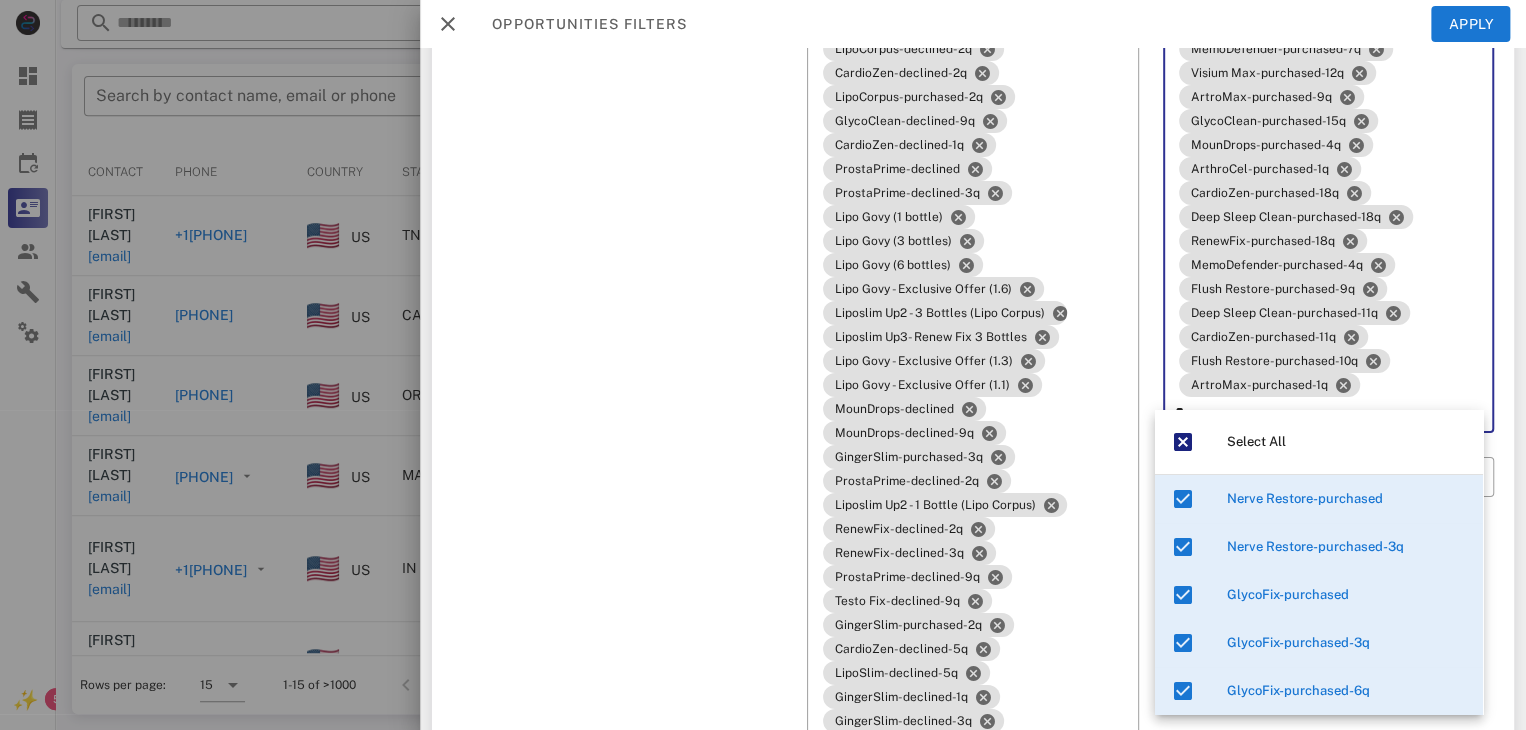 click on "*" at bounding box center (1300, 413) 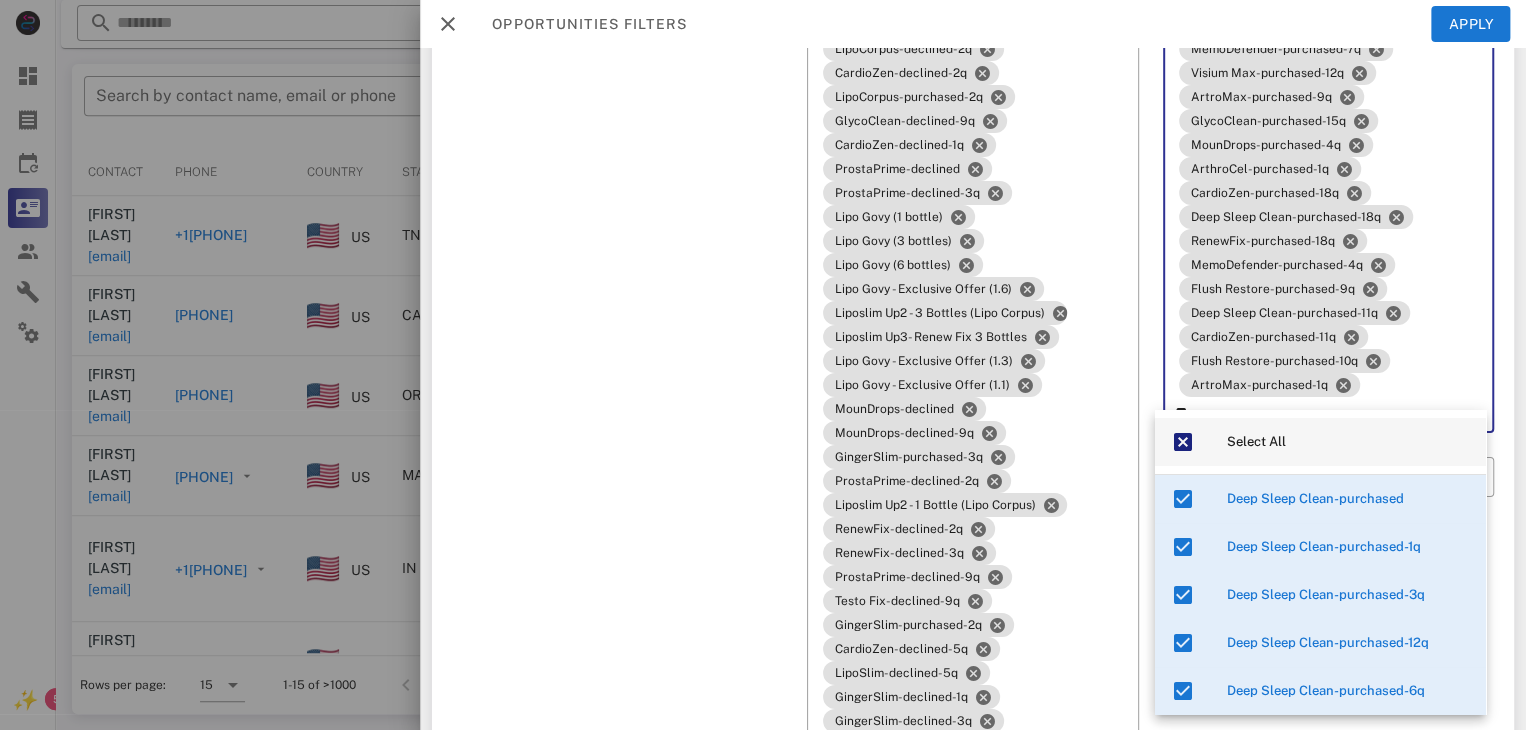 type on "*" 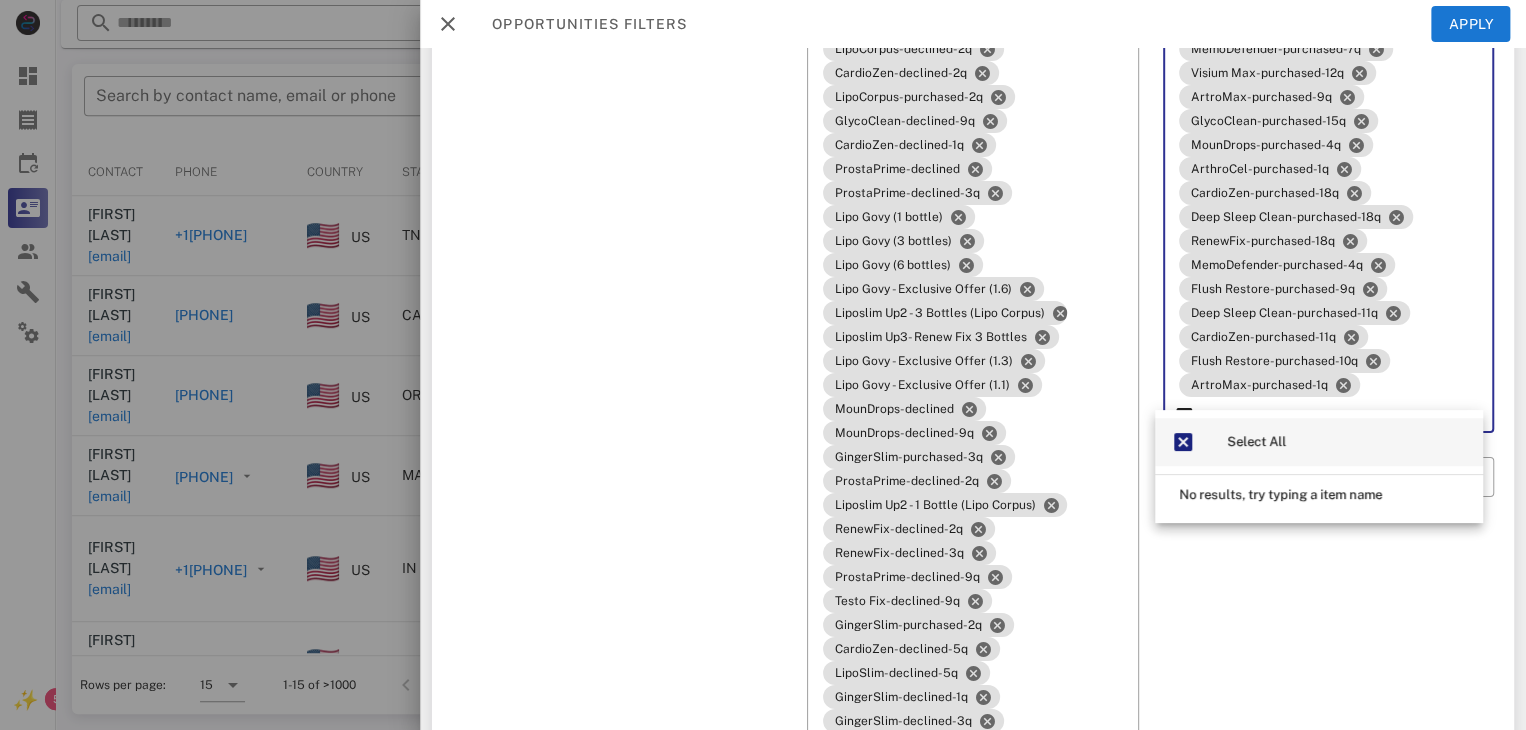 type on "*" 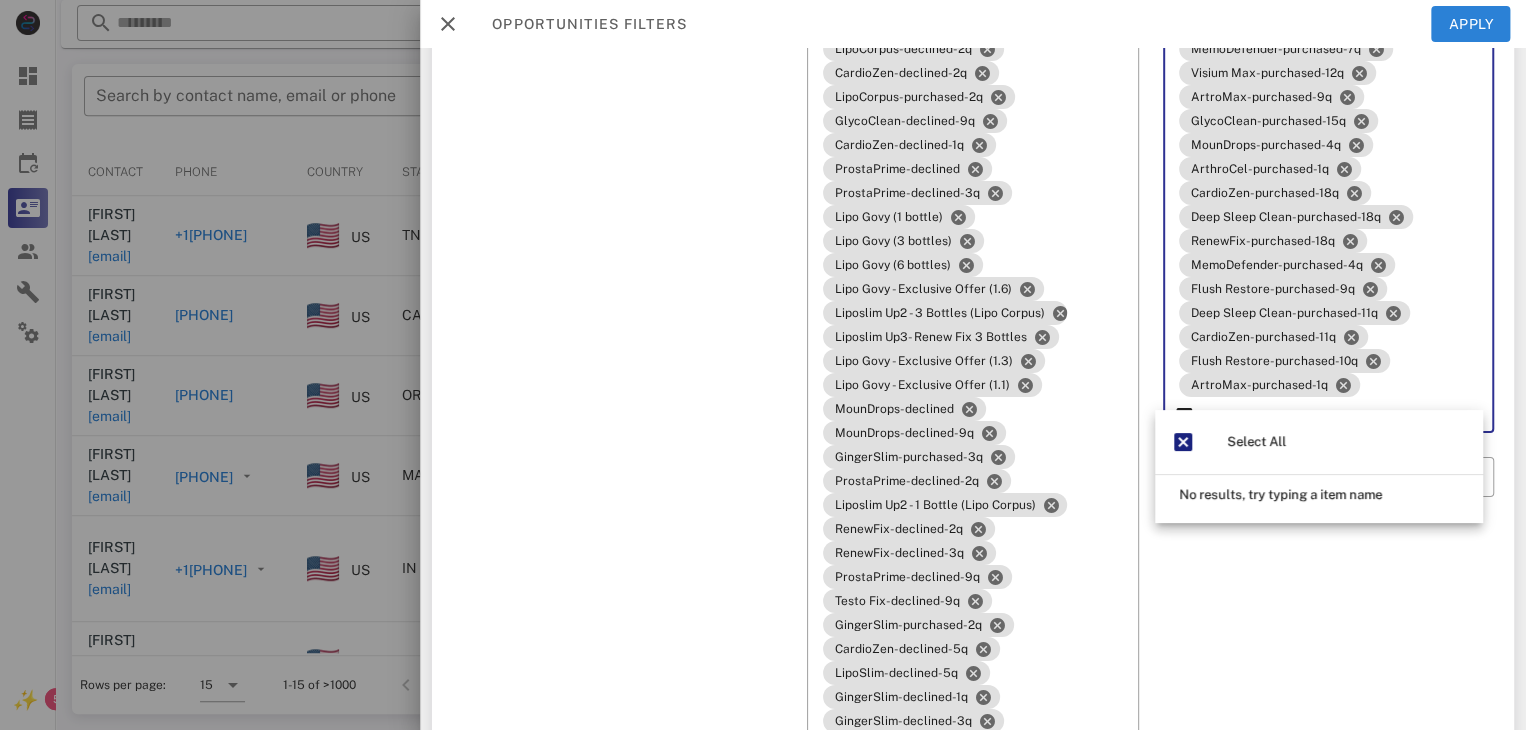 type on "***" 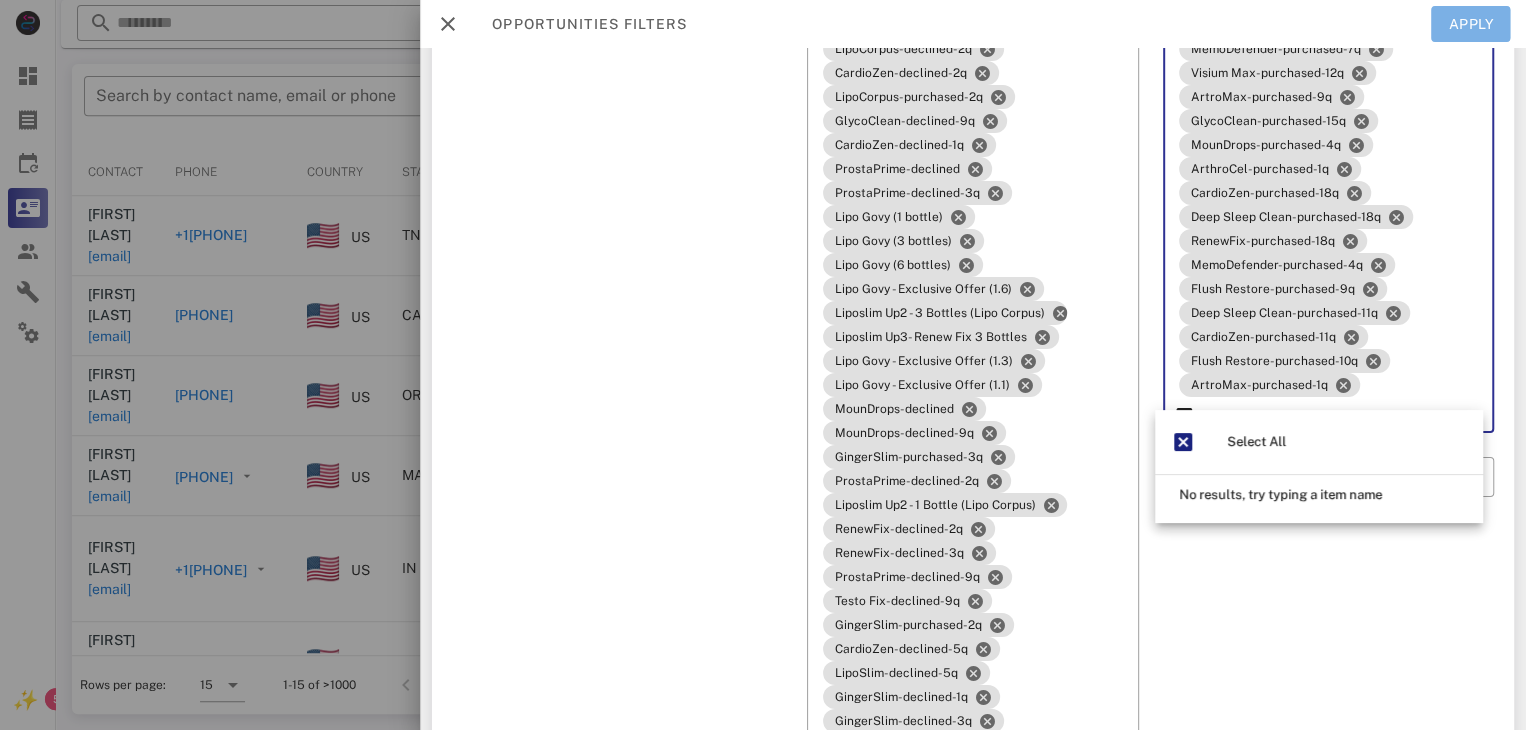 click on "Apply" at bounding box center [1471, 24] 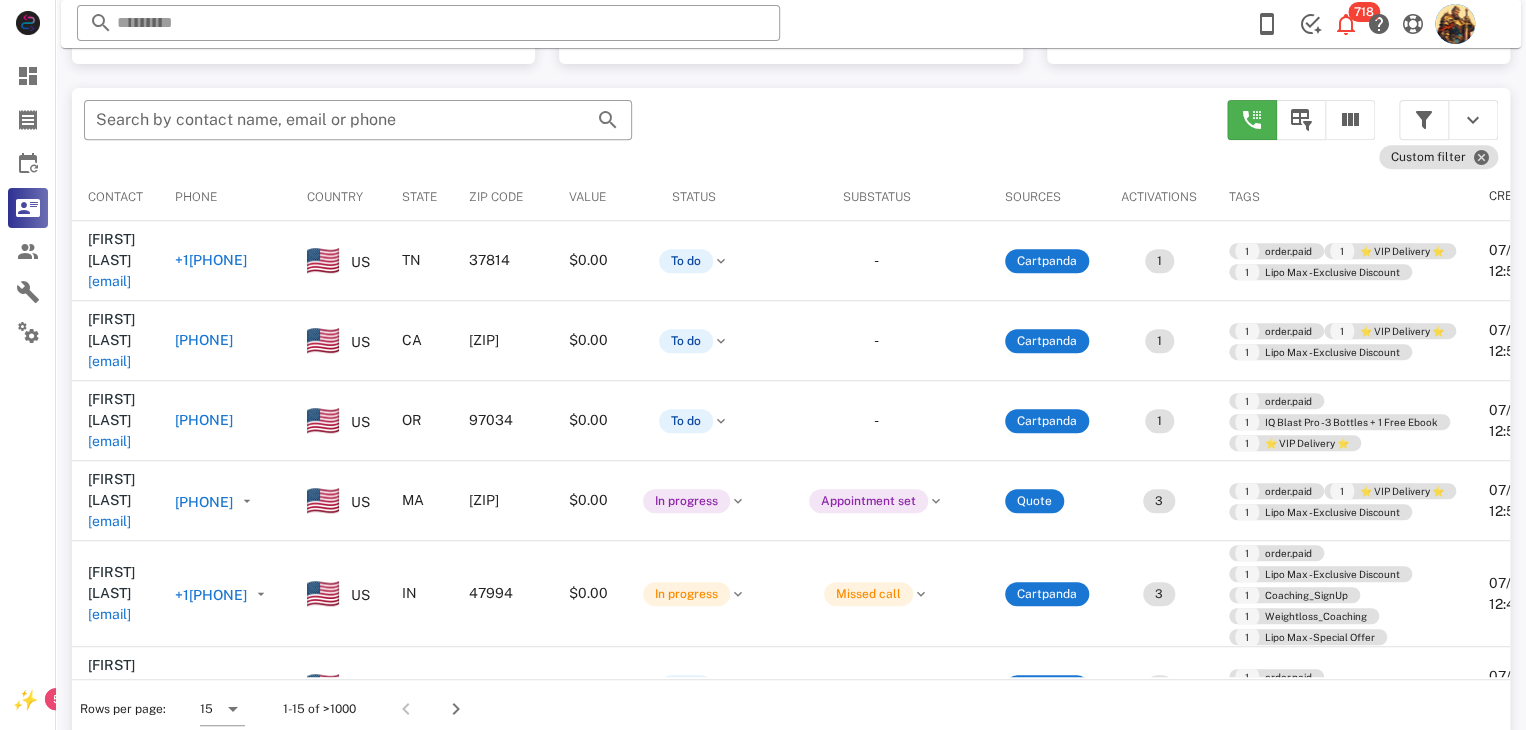 scroll, scrollTop: 380, scrollLeft: 0, axis: vertical 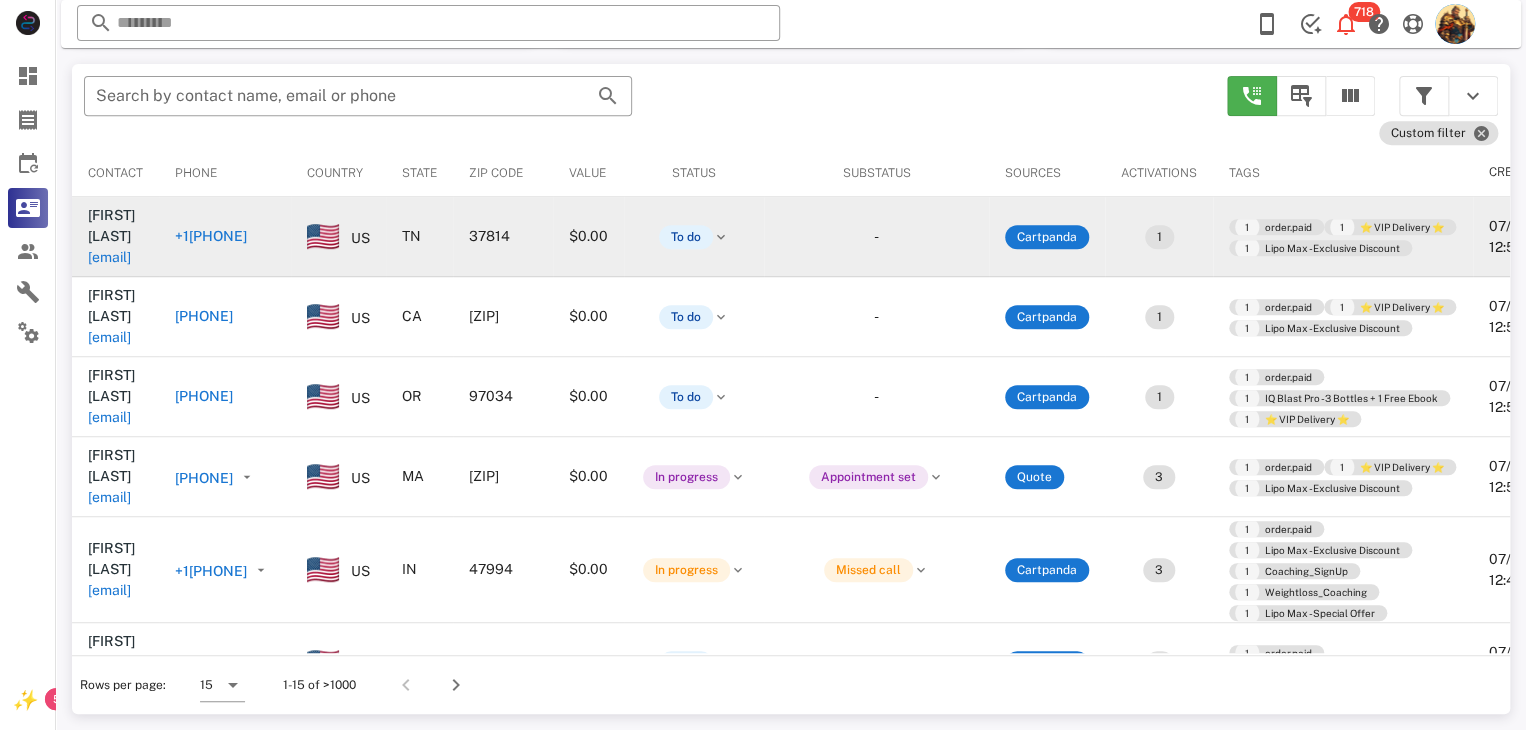 click on "halancarpenter@aol.com" at bounding box center [109, 257] 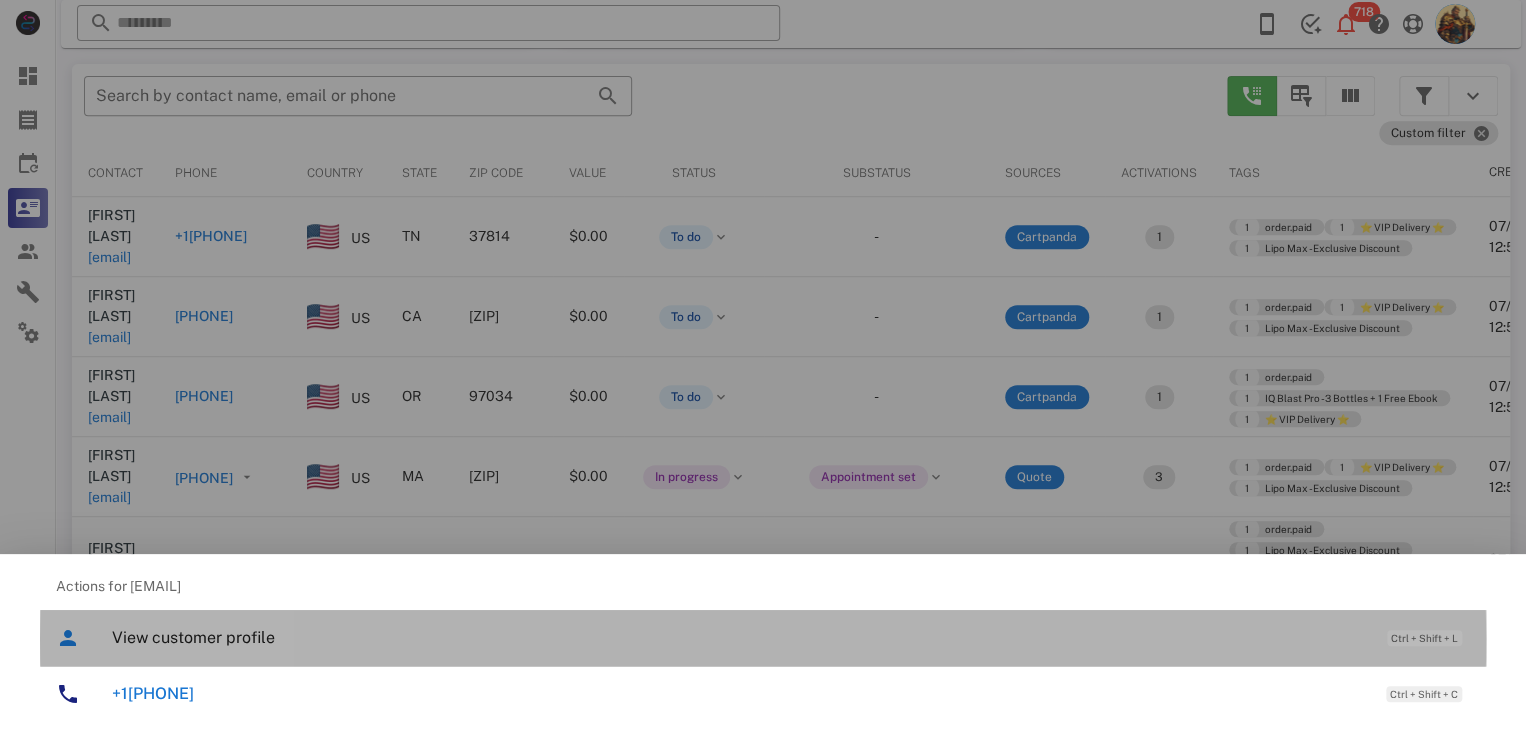 click on "View customer profile" at bounding box center (739, 637) 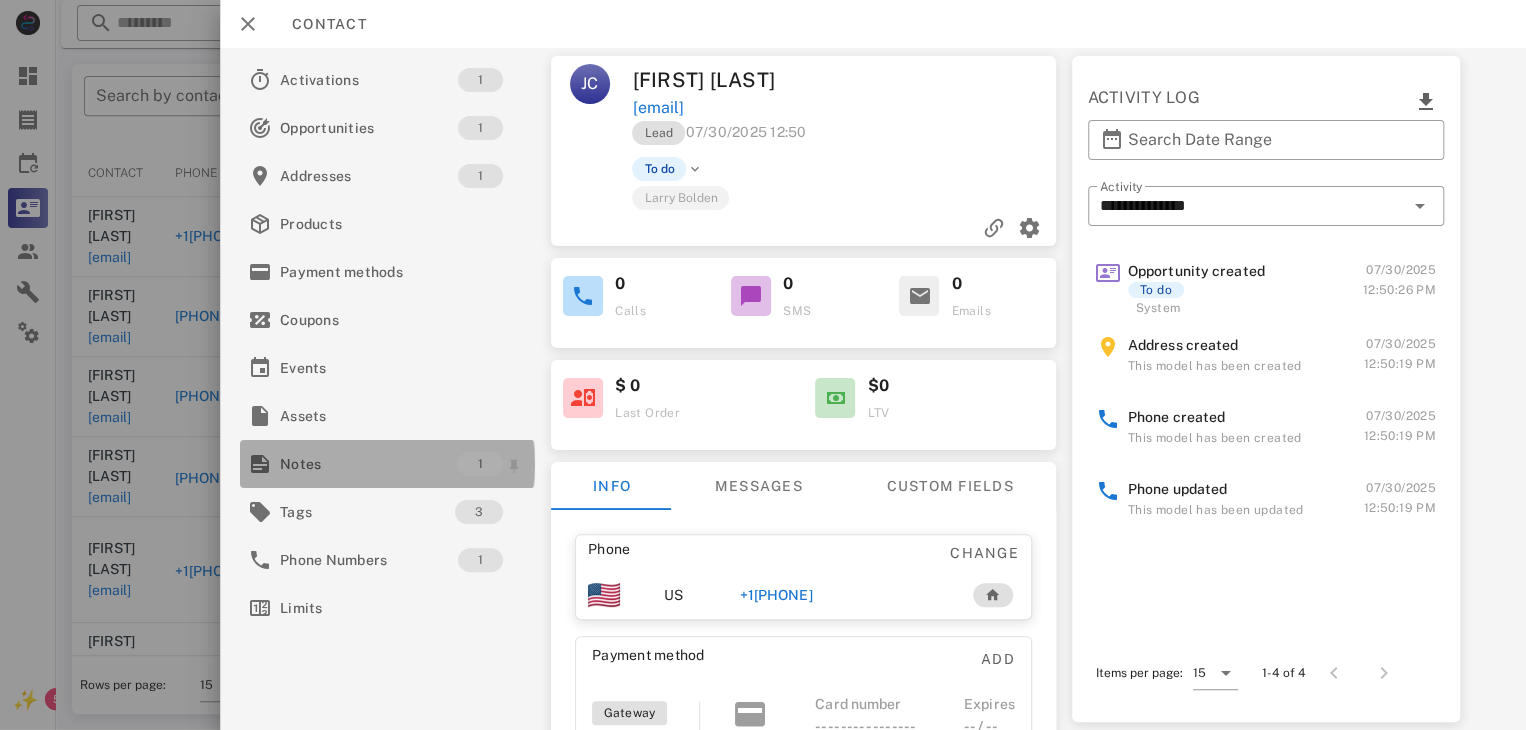 click on "Notes" at bounding box center (369, 464) 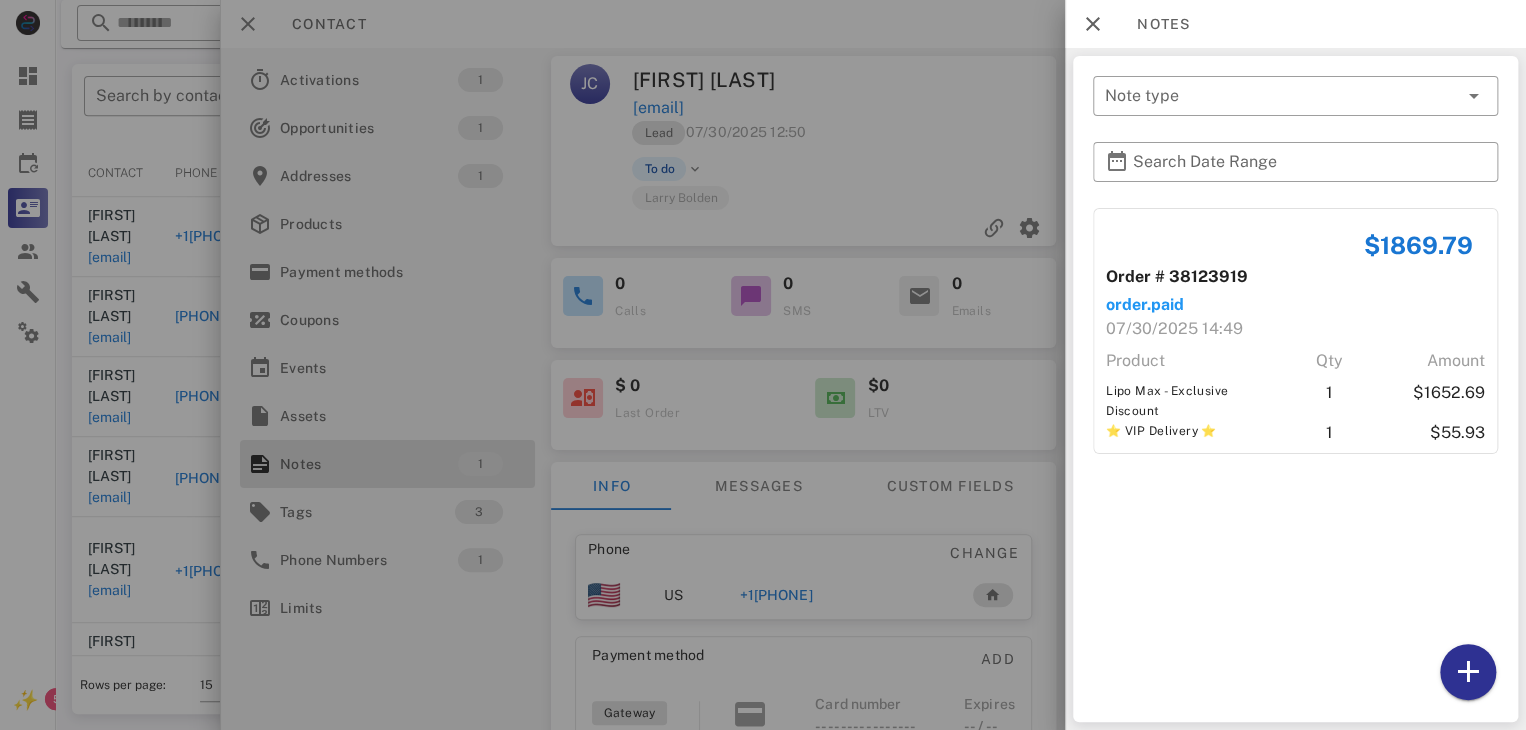 click at bounding box center [763, 365] 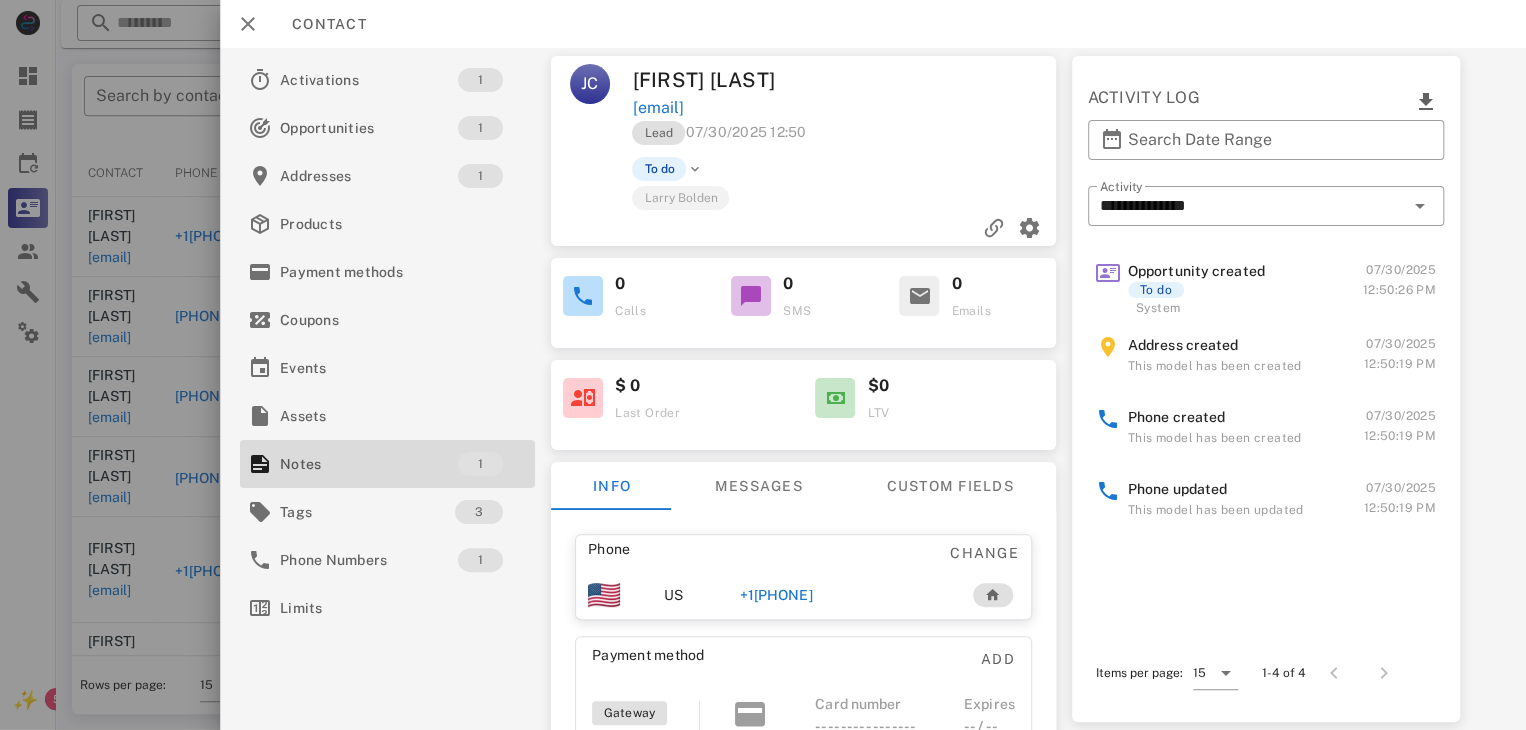 click on "+18024336681" at bounding box center (776, 595) 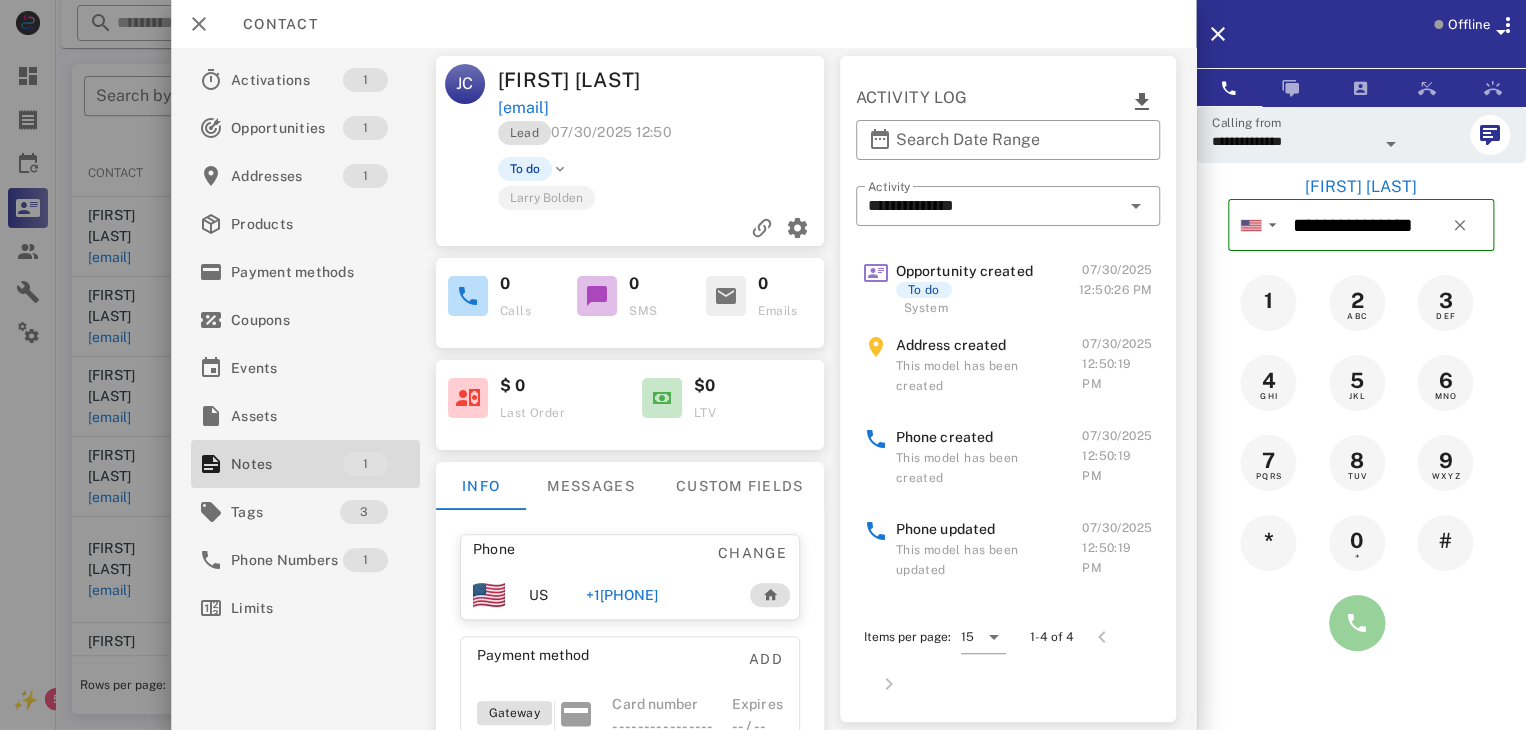 click at bounding box center (1357, 623) 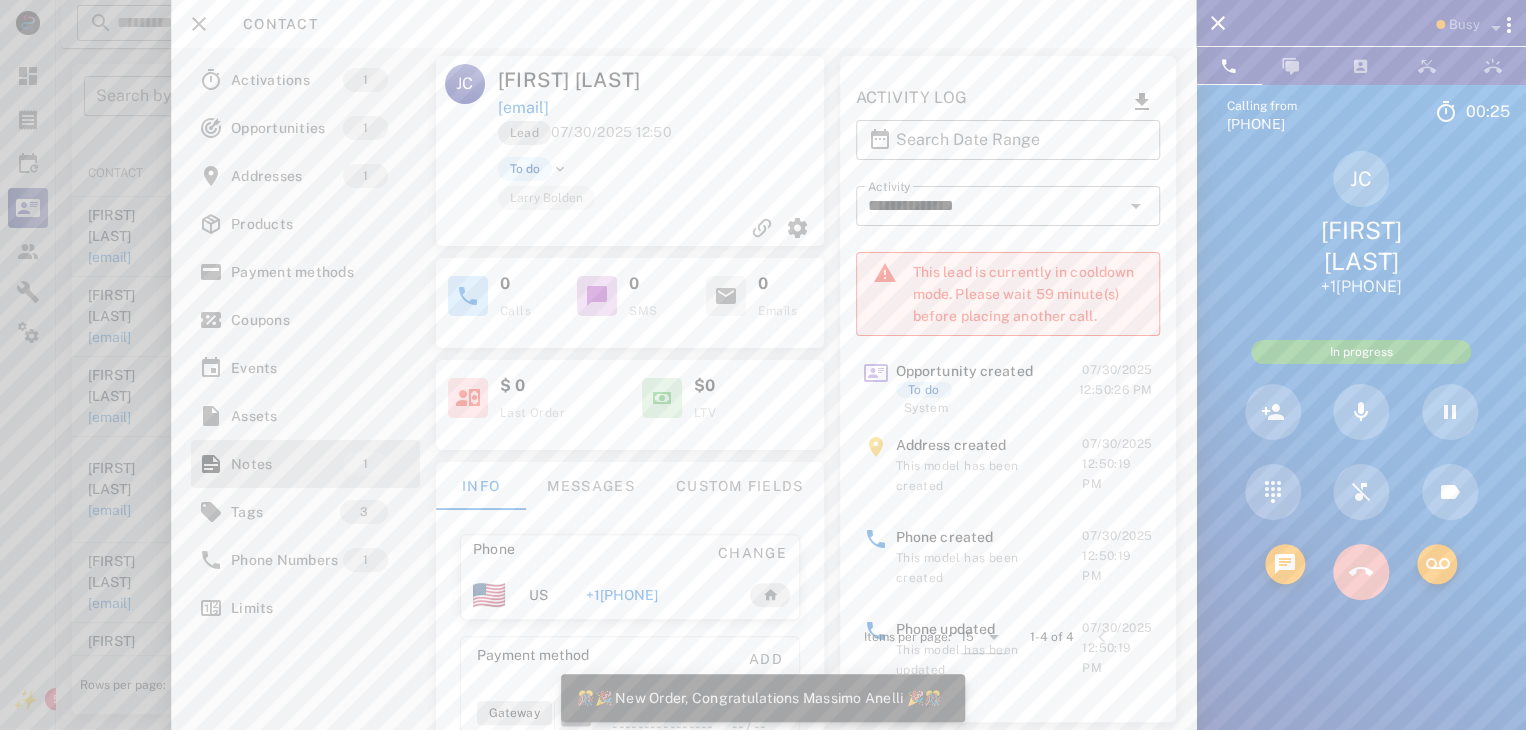 click at bounding box center (1361, 572) 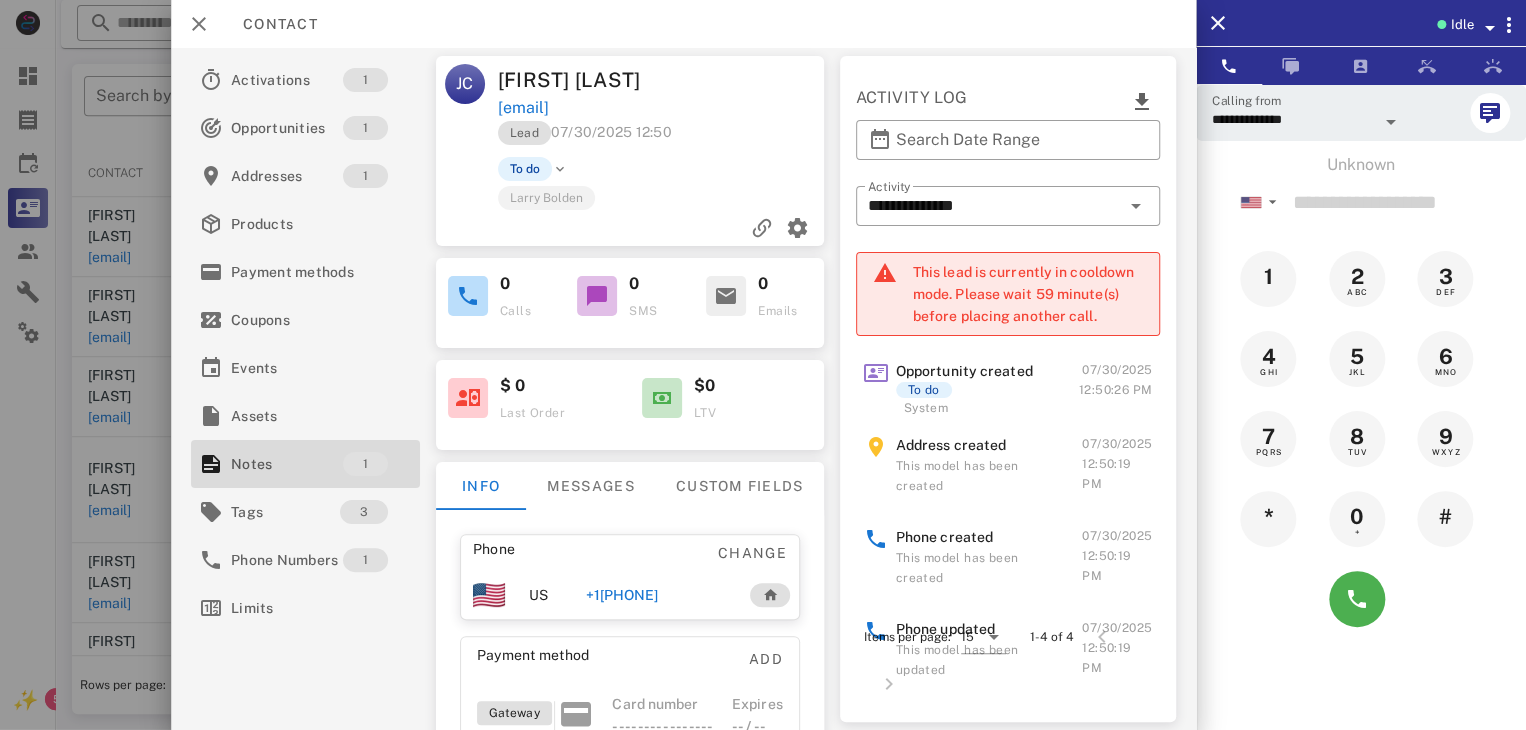 click at bounding box center (763, 365) 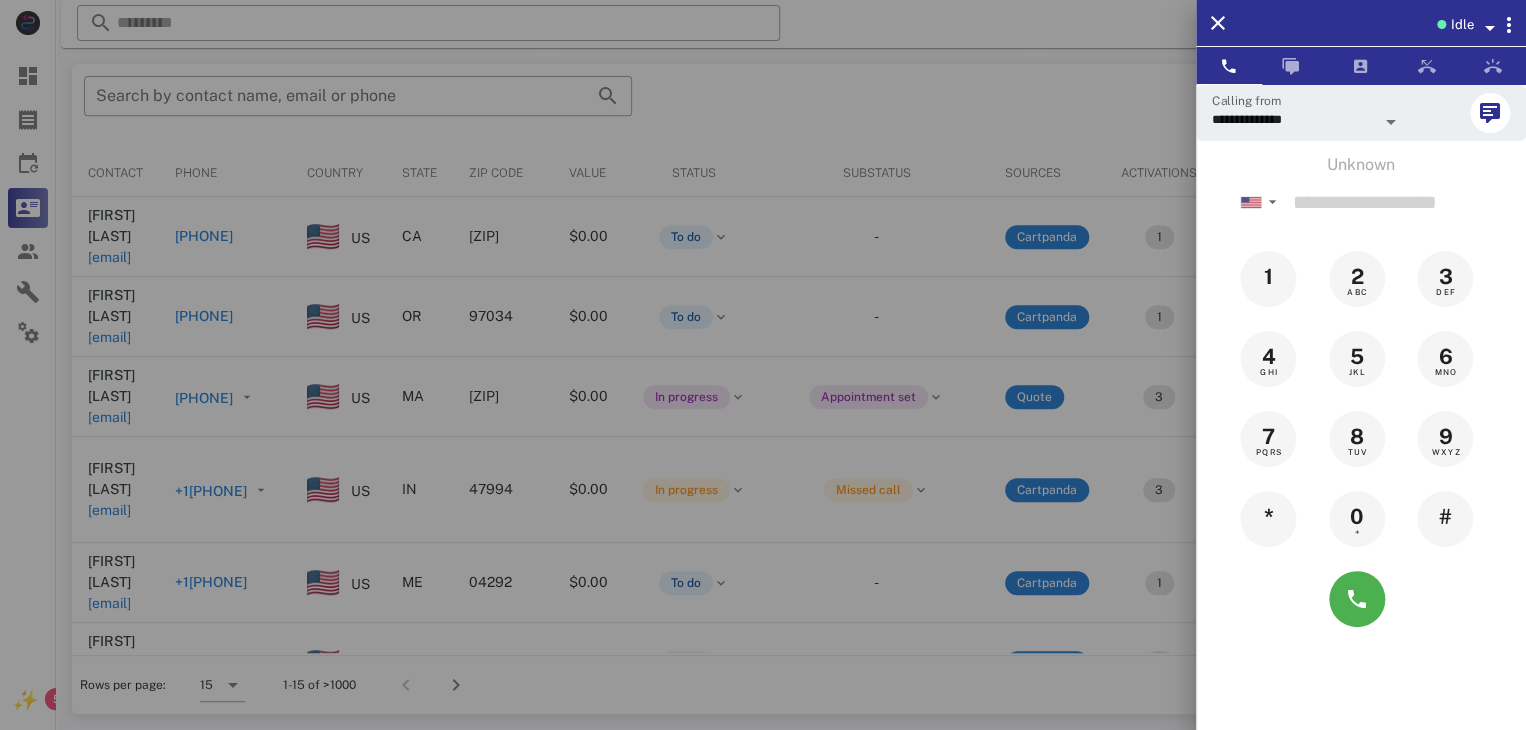 click at bounding box center [763, 365] 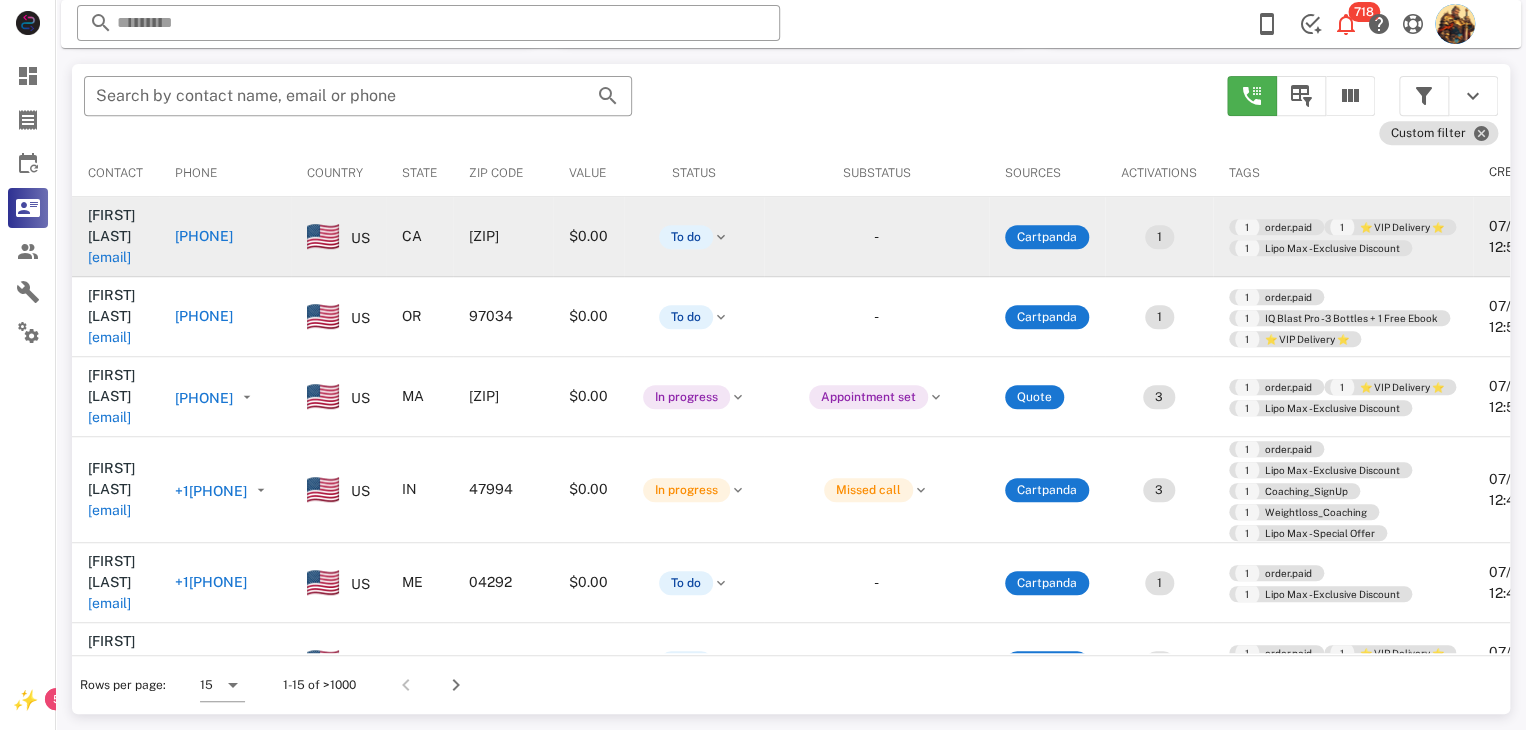 click on "tgscinta@gmail.com" at bounding box center [109, 257] 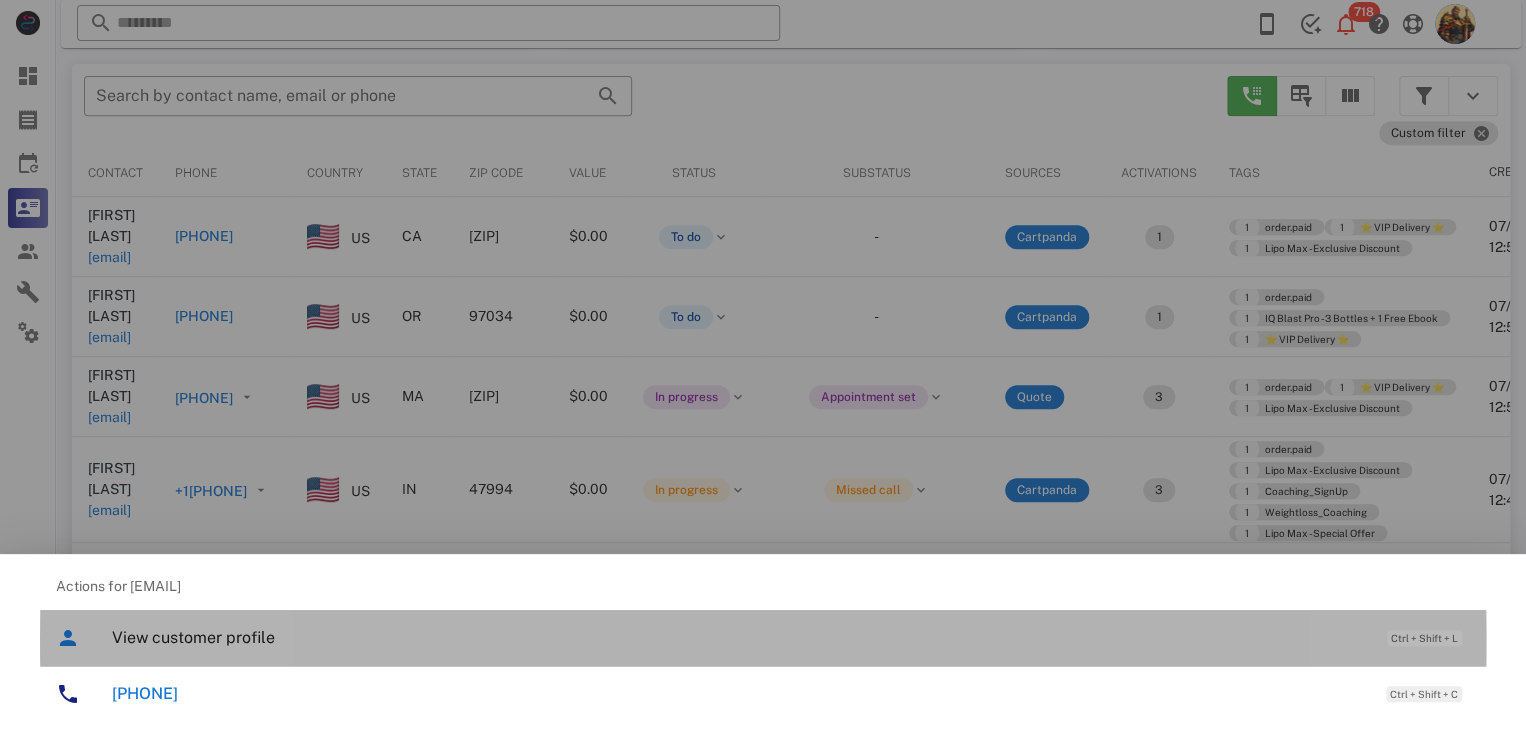 click on "View customer profile" at bounding box center [739, 637] 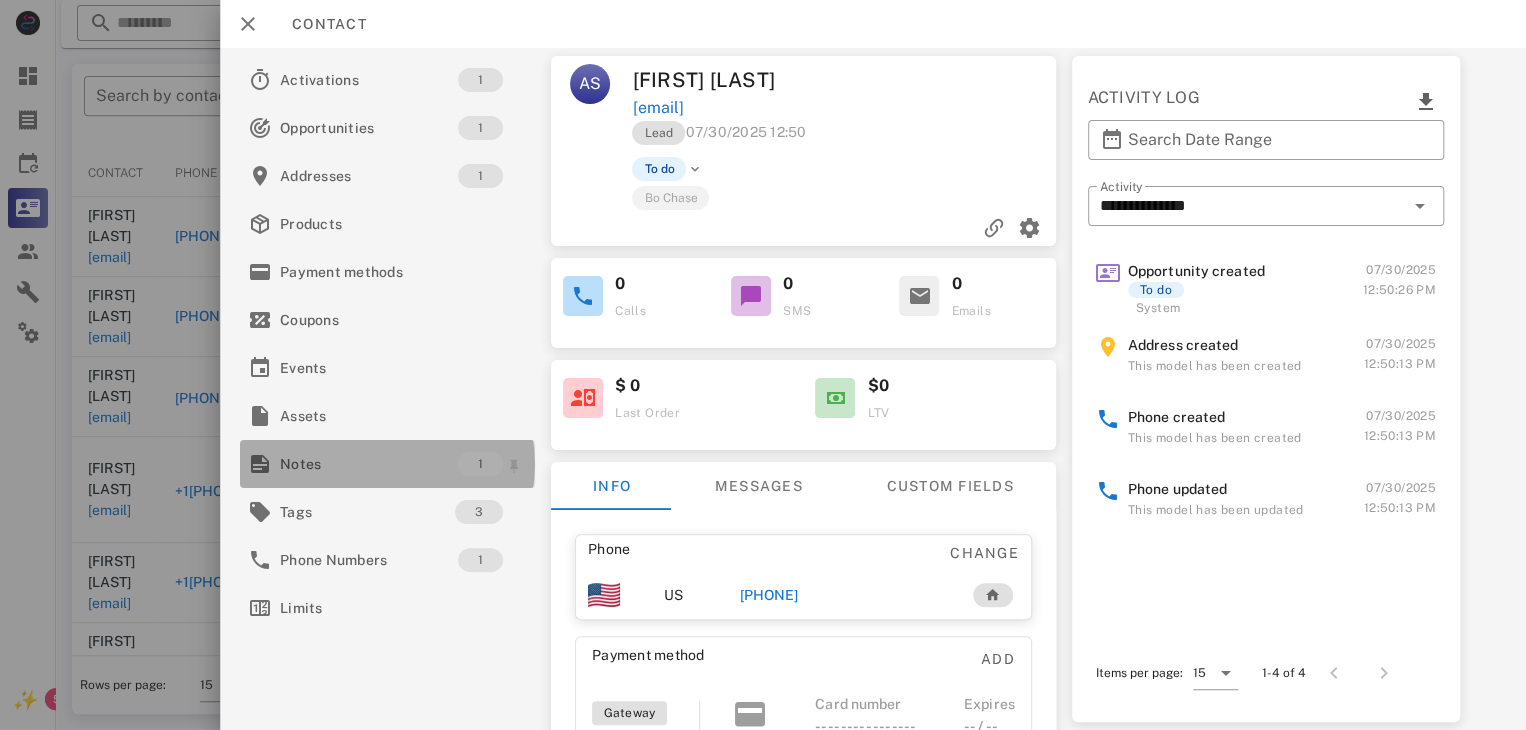 click on "Notes" at bounding box center (369, 464) 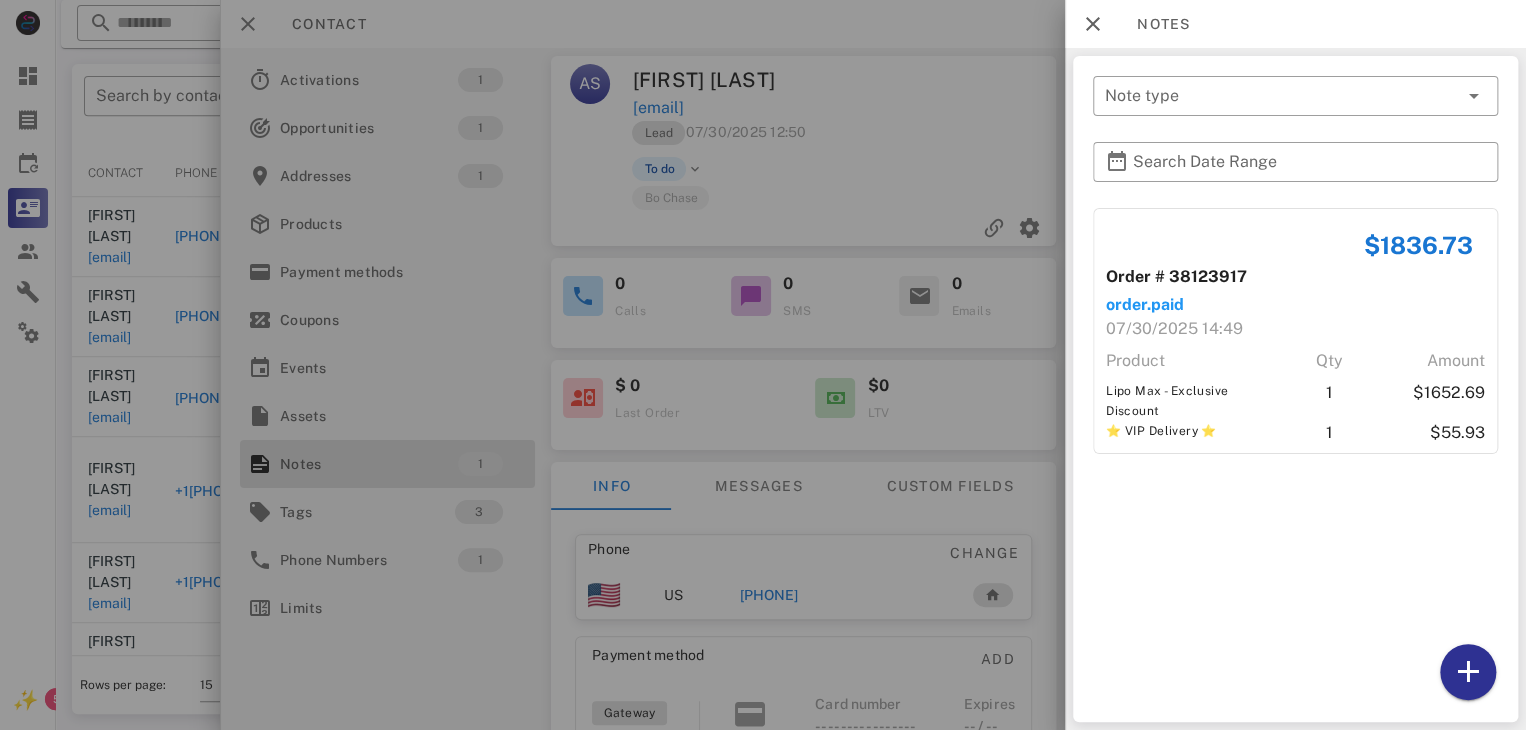 click at bounding box center [763, 365] 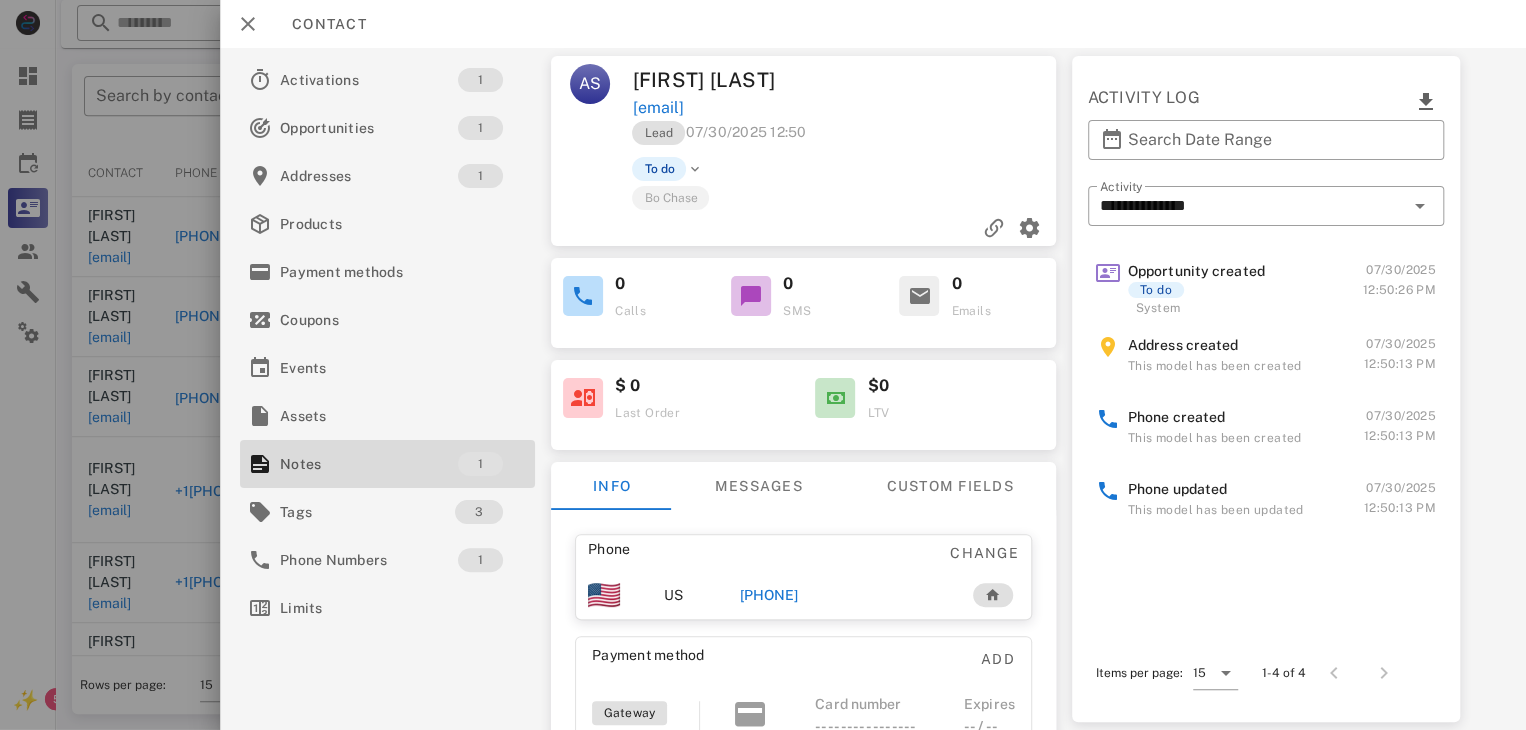 click on "+16199810702" at bounding box center [769, 595] 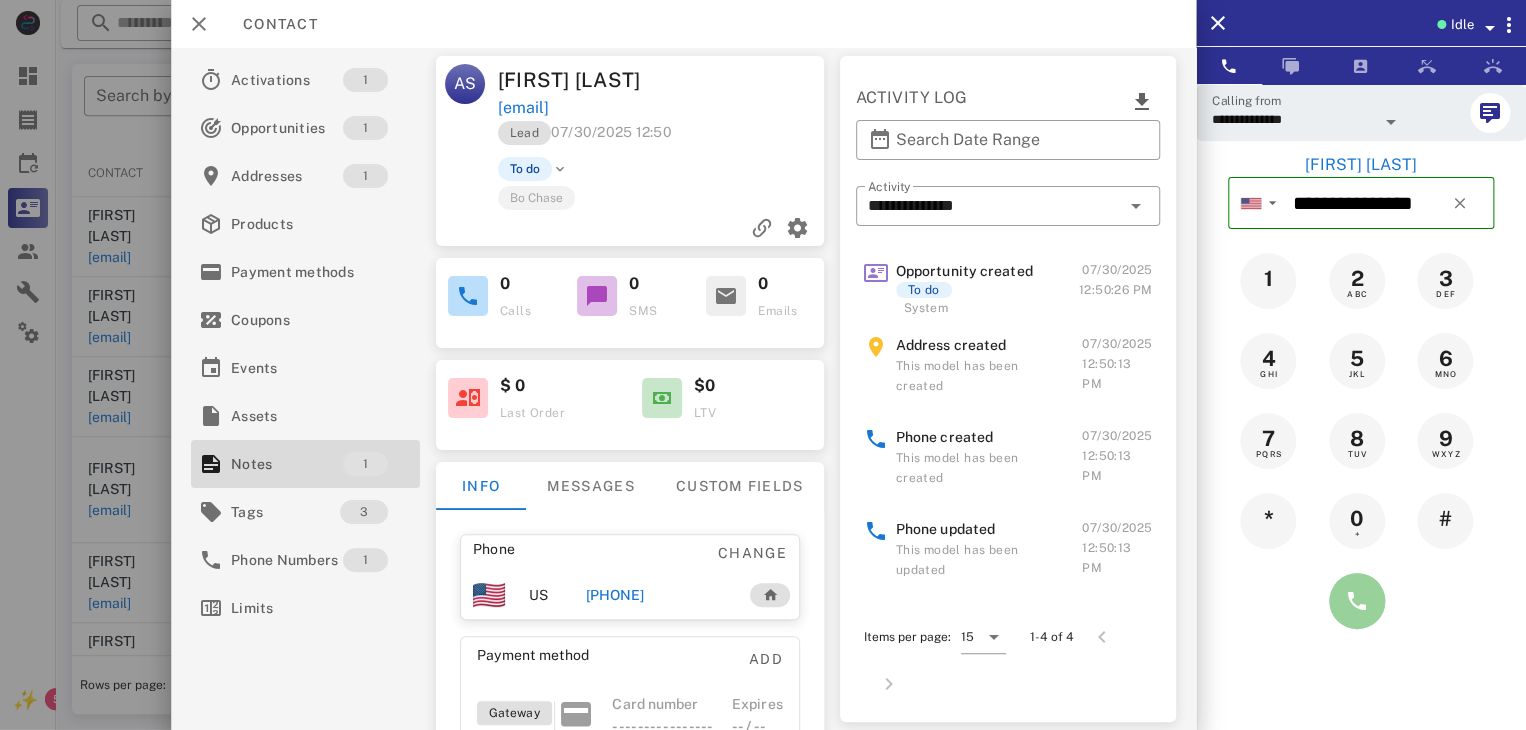 click at bounding box center (1357, 601) 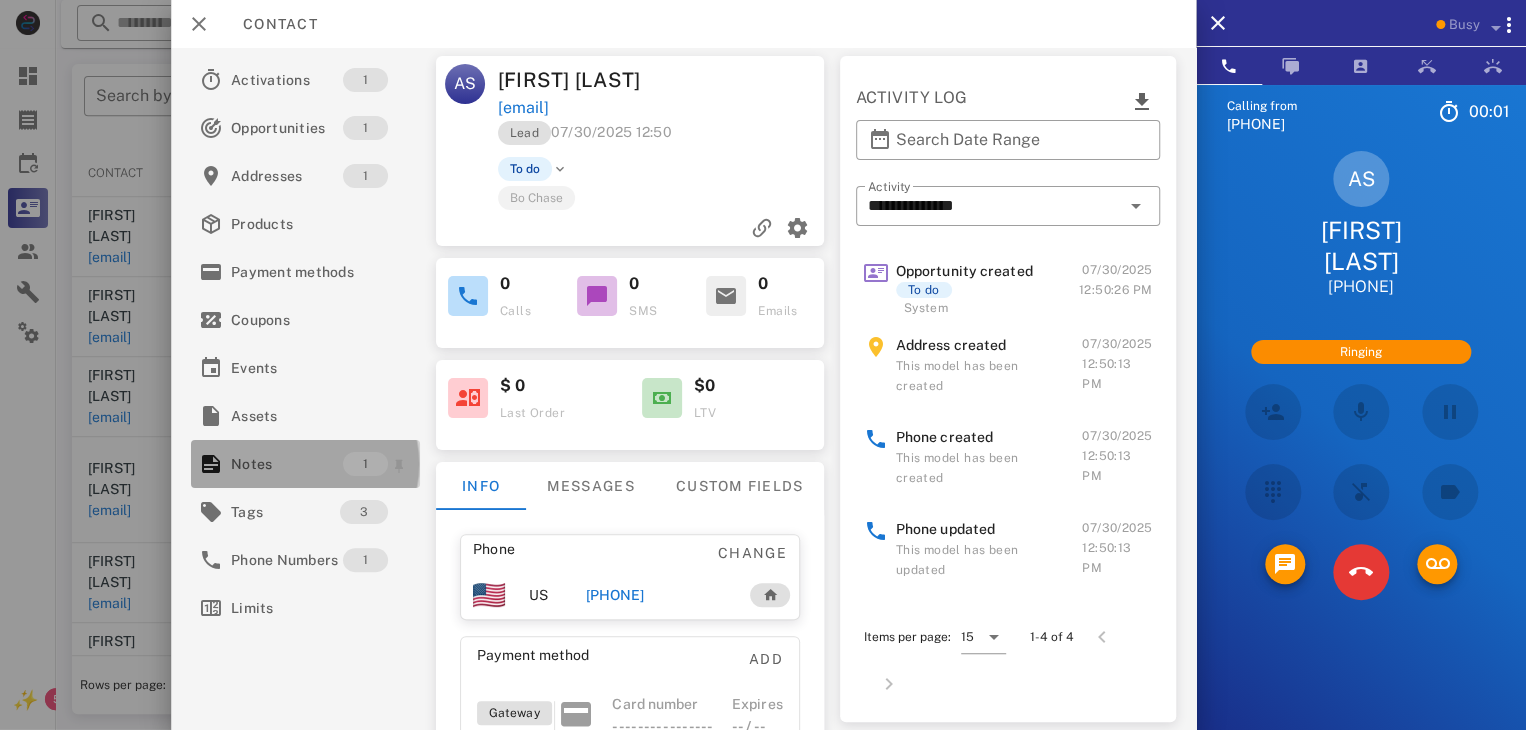 click on "Notes" at bounding box center (287, 464) 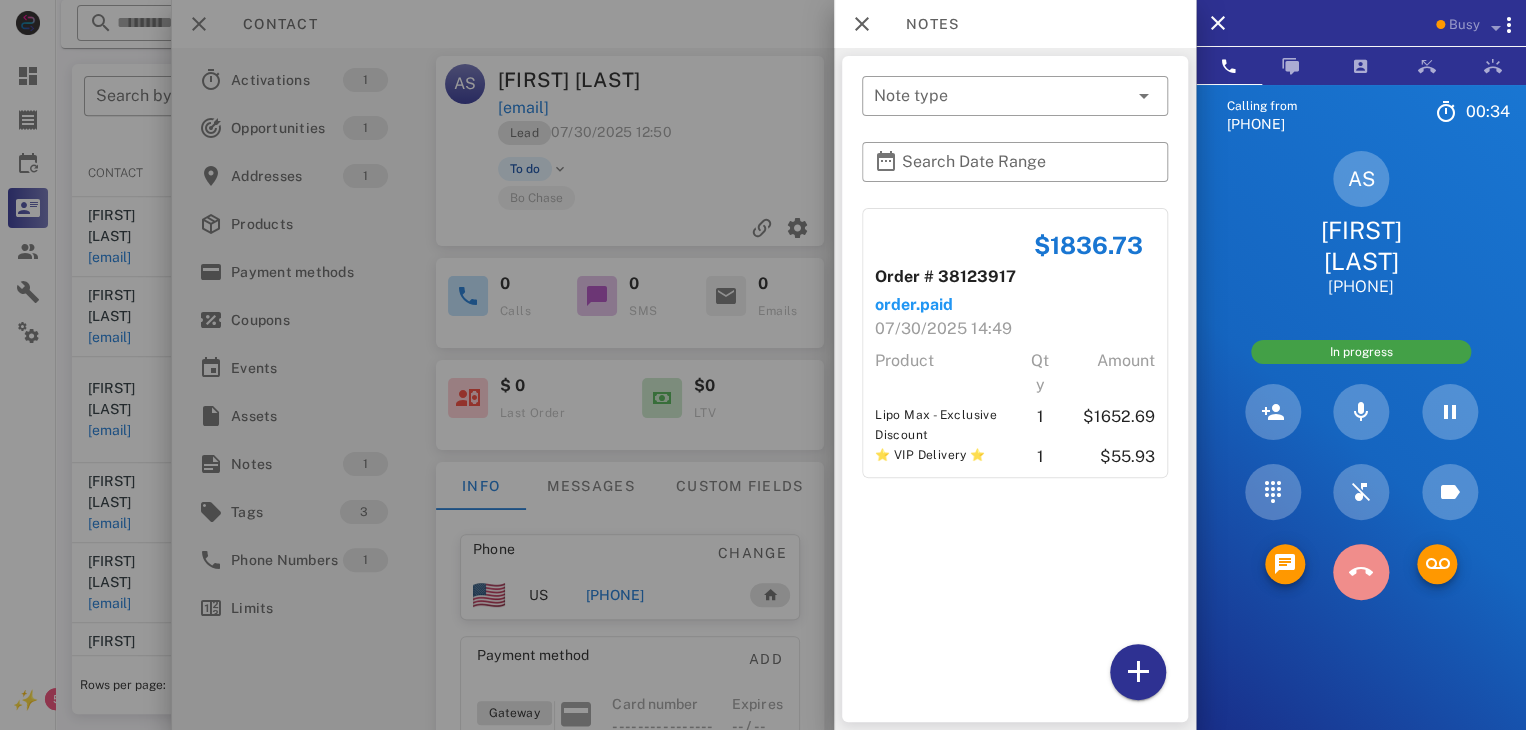 click at bounding box center [1361, 572] 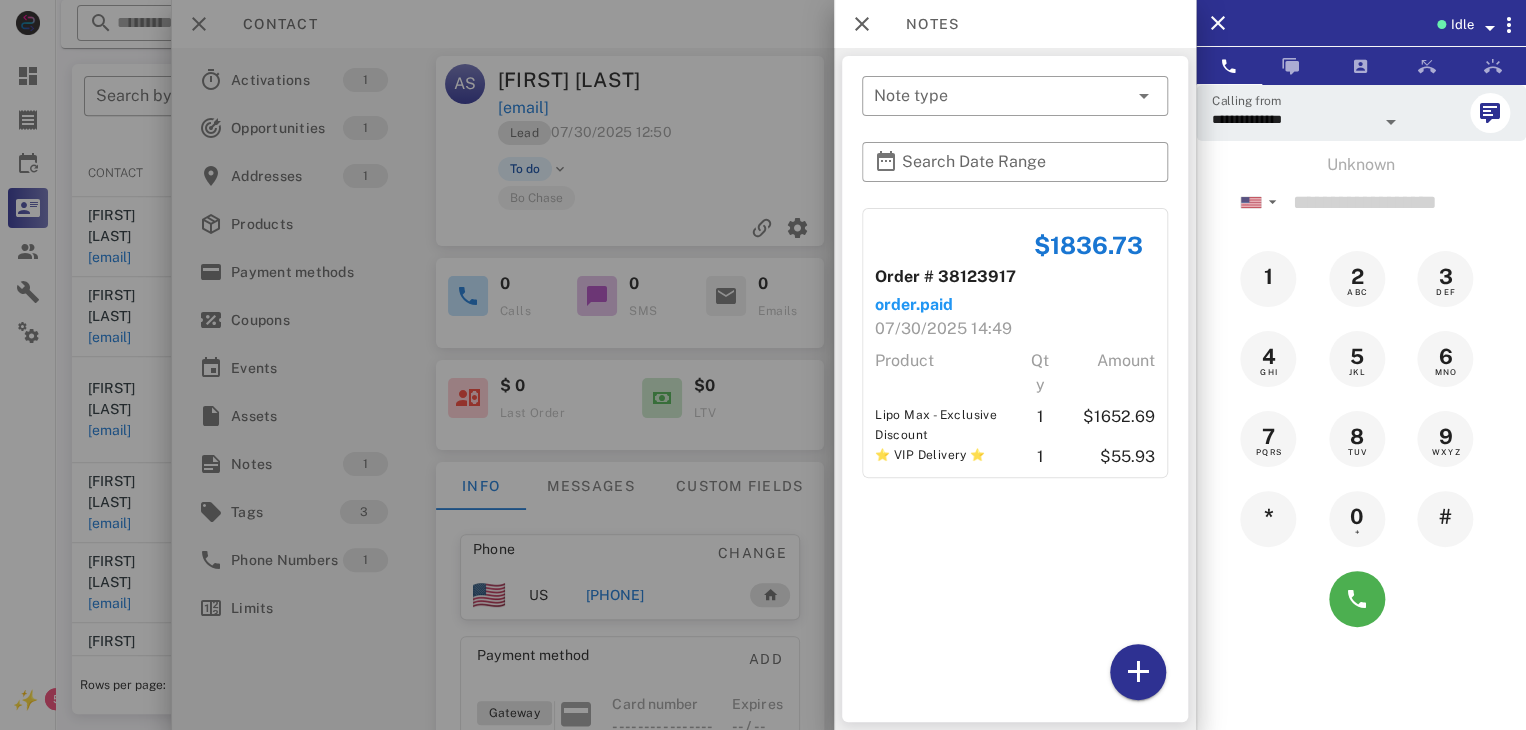 click at bounding box center (763, 365) 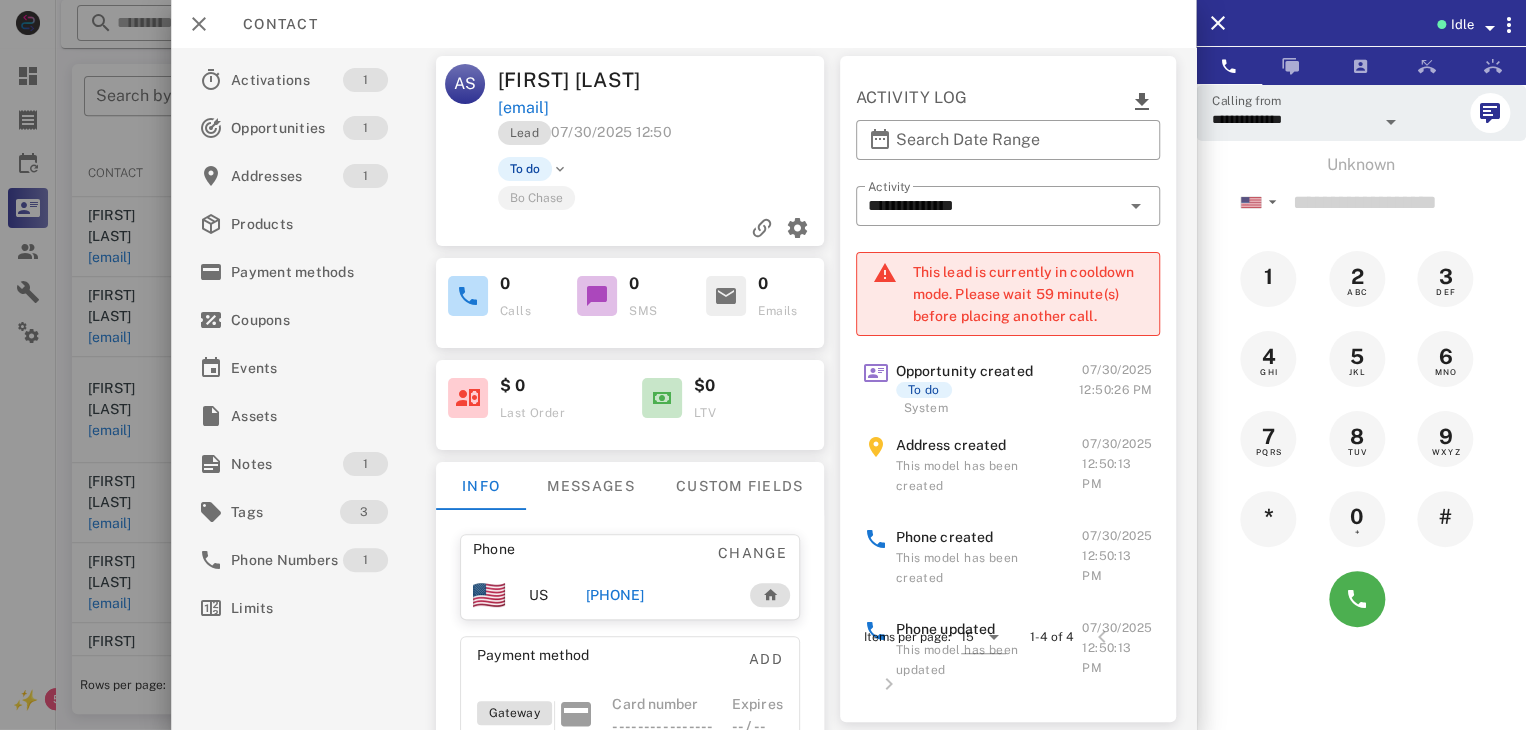 click at bounding box center [763, 365] 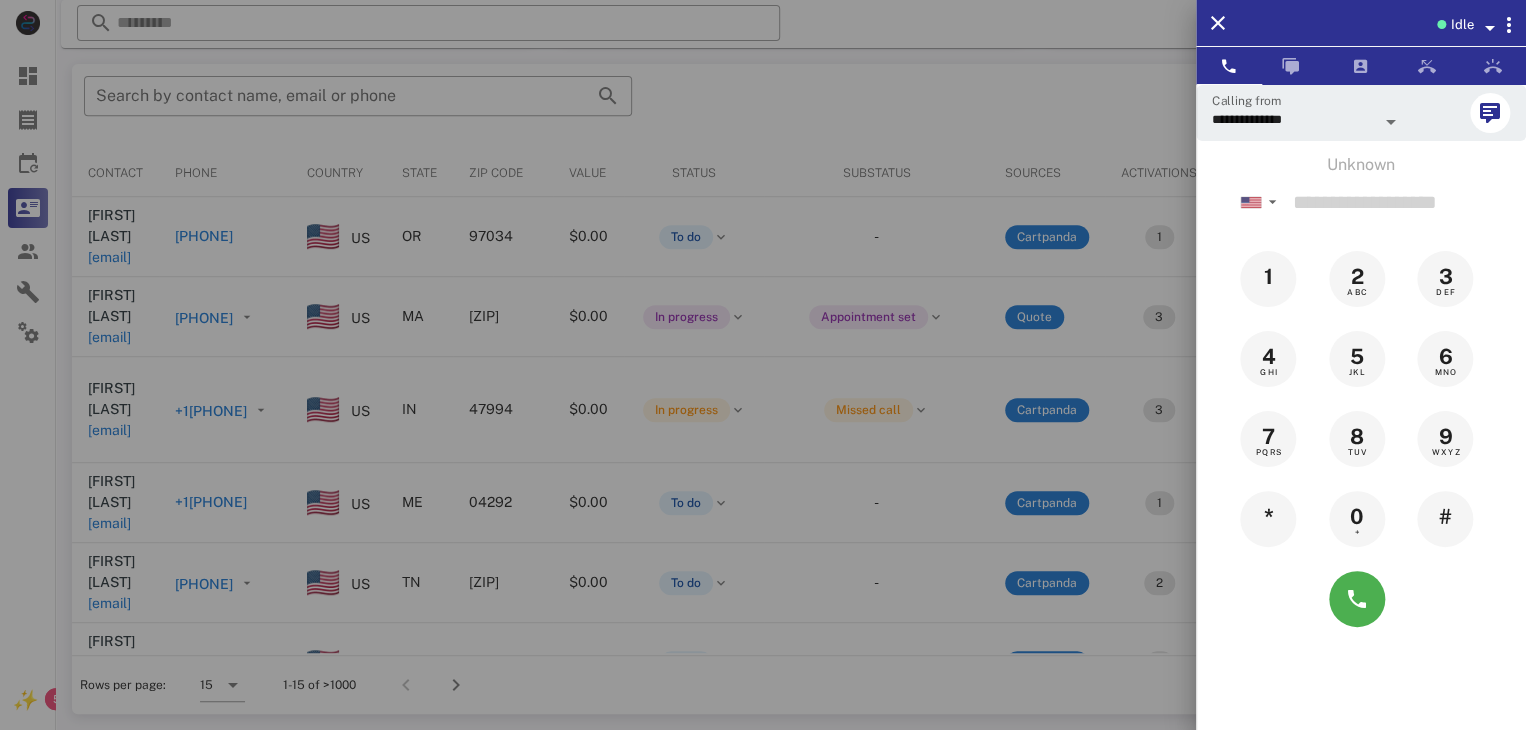click at bounding box center [763, 365] 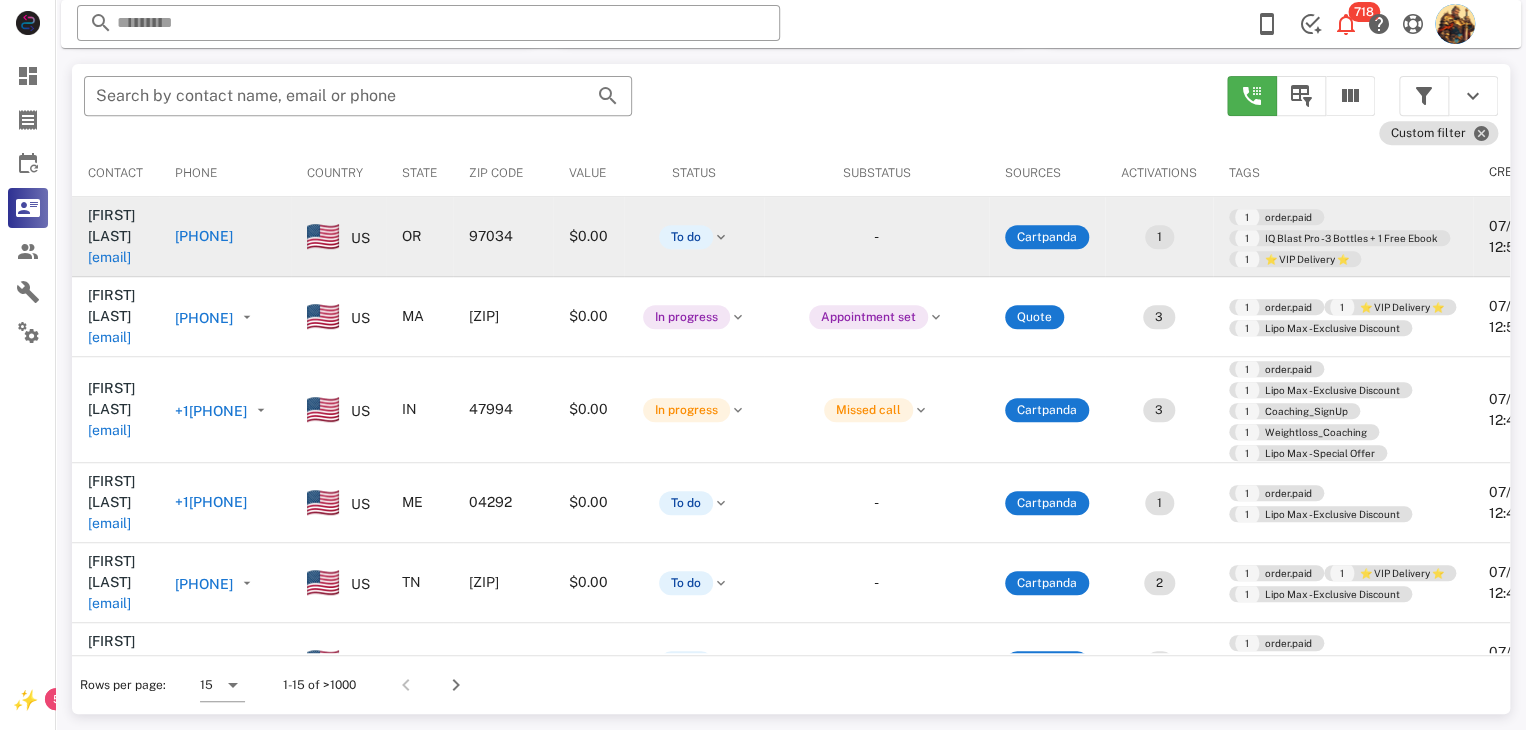 click on "colwellz@aol.com" at bounding box center (109, 257) 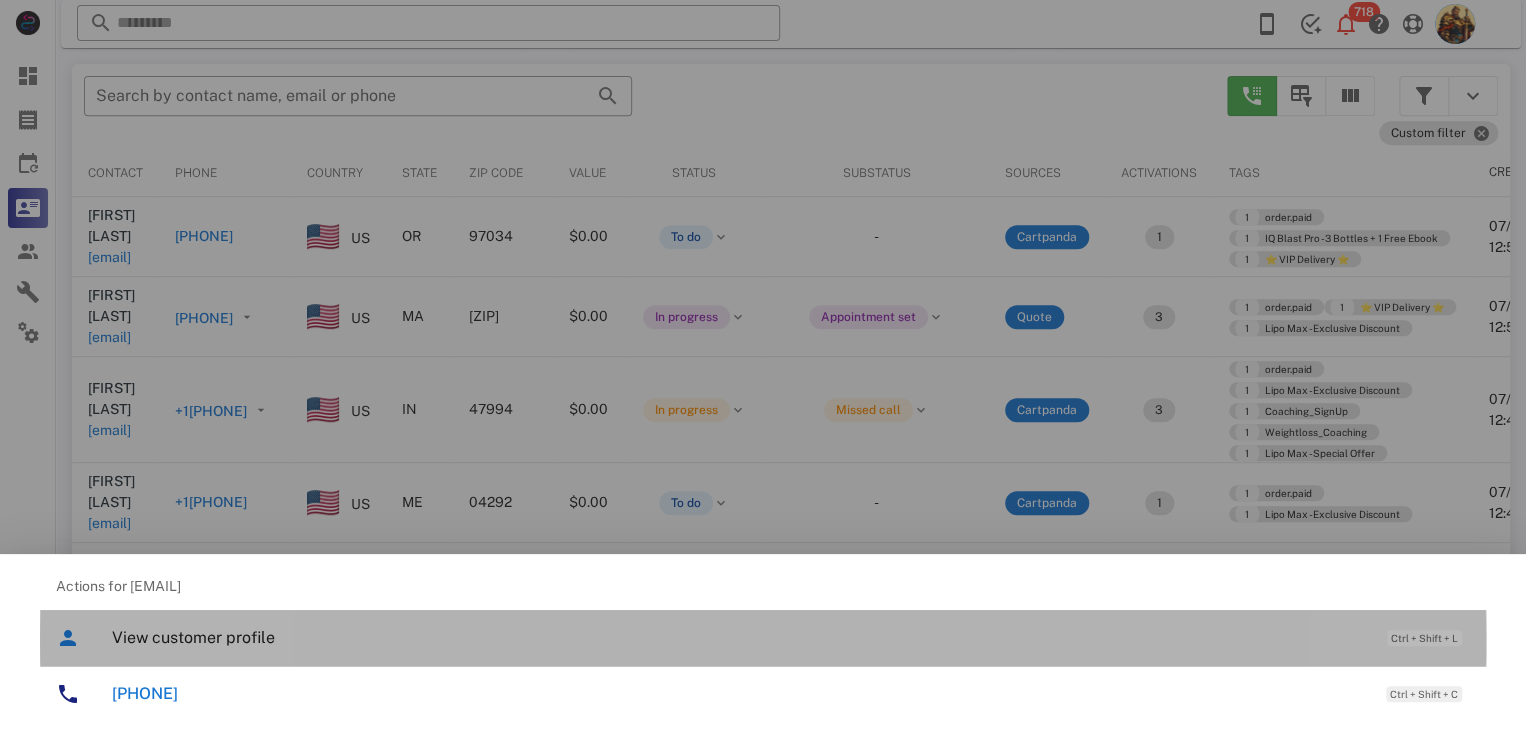 click on "View customer profile Ctrl + Shift + L" at bounding box center (791, 637) 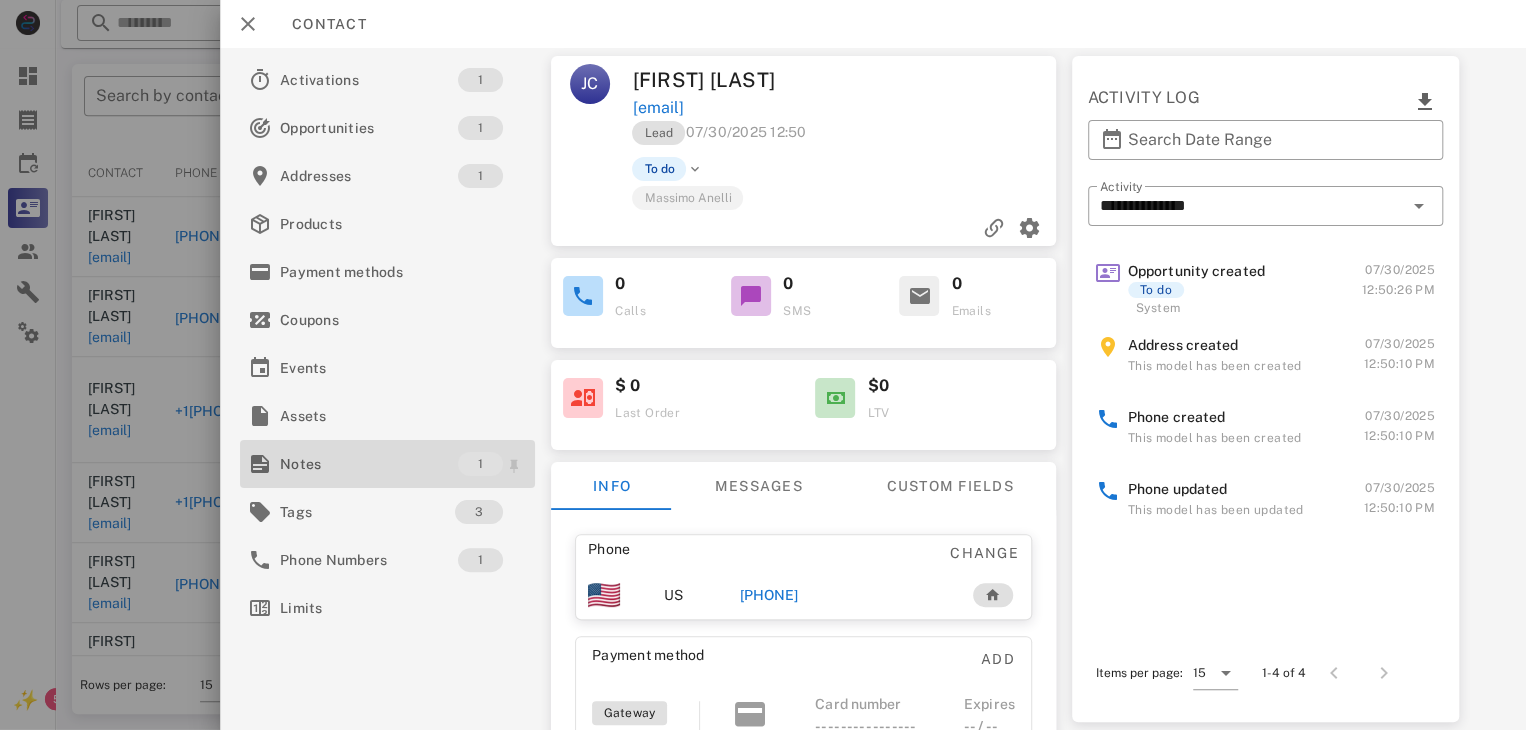 click on "Notes" at bounding box center (369, 464) 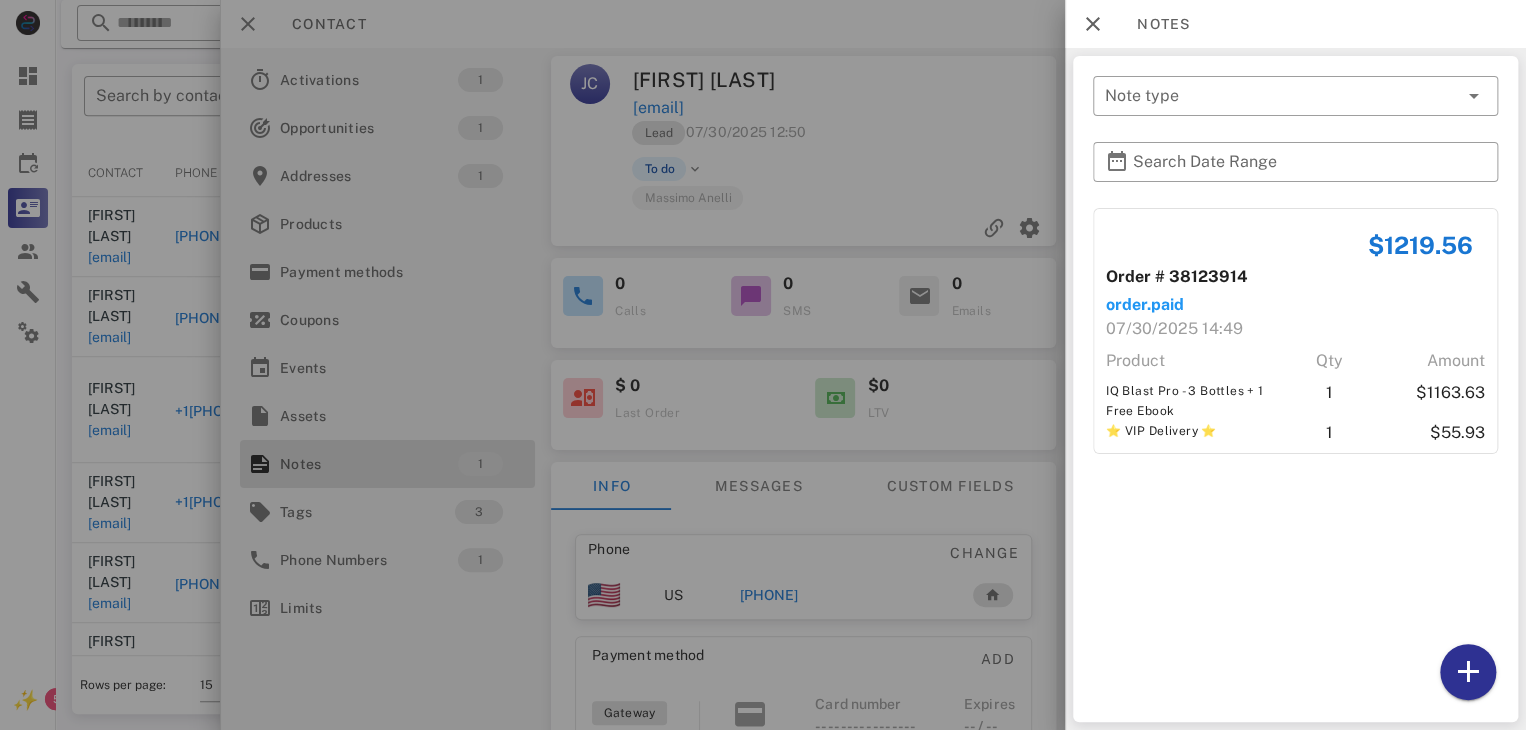 click at bounding box center [763, 365] 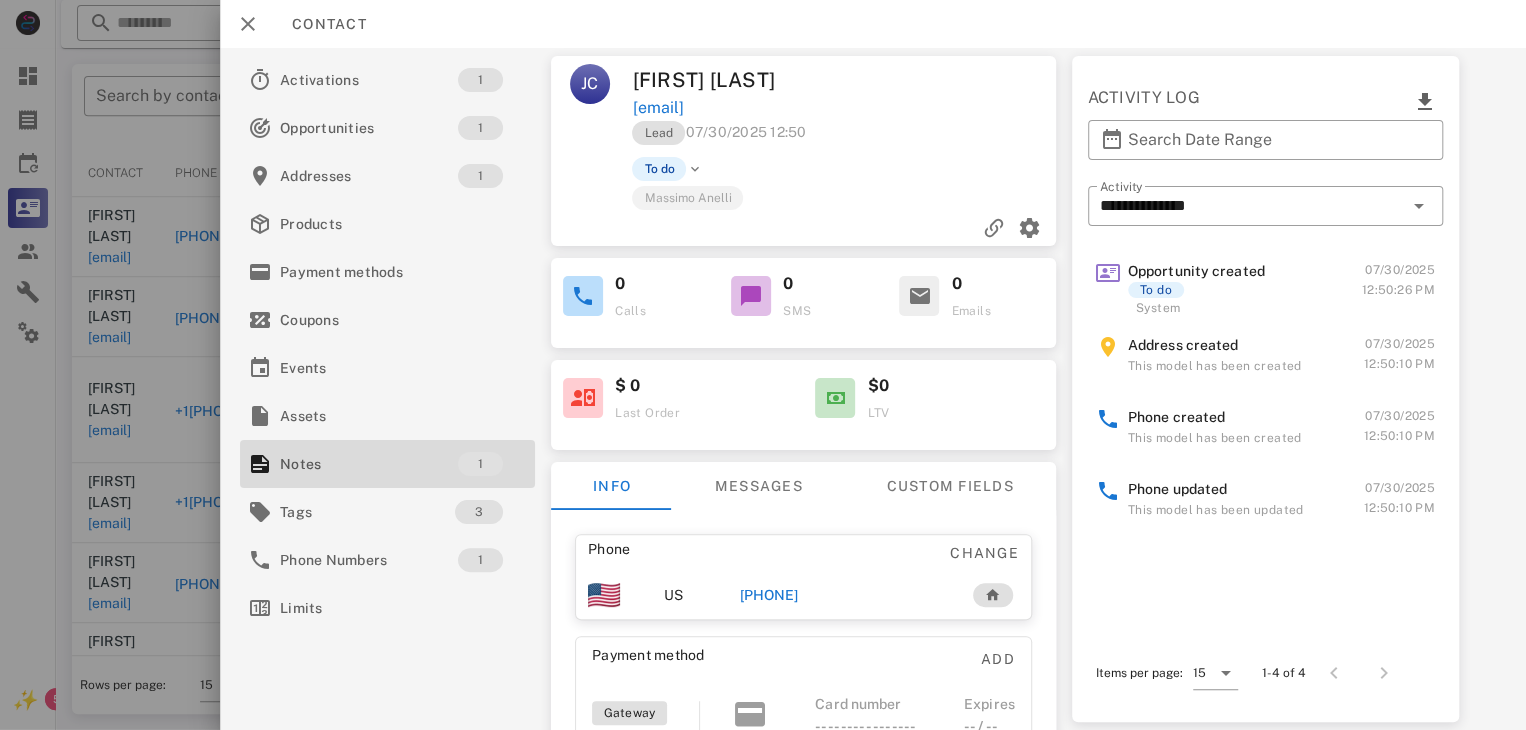 click at bounding box center (763, 365) 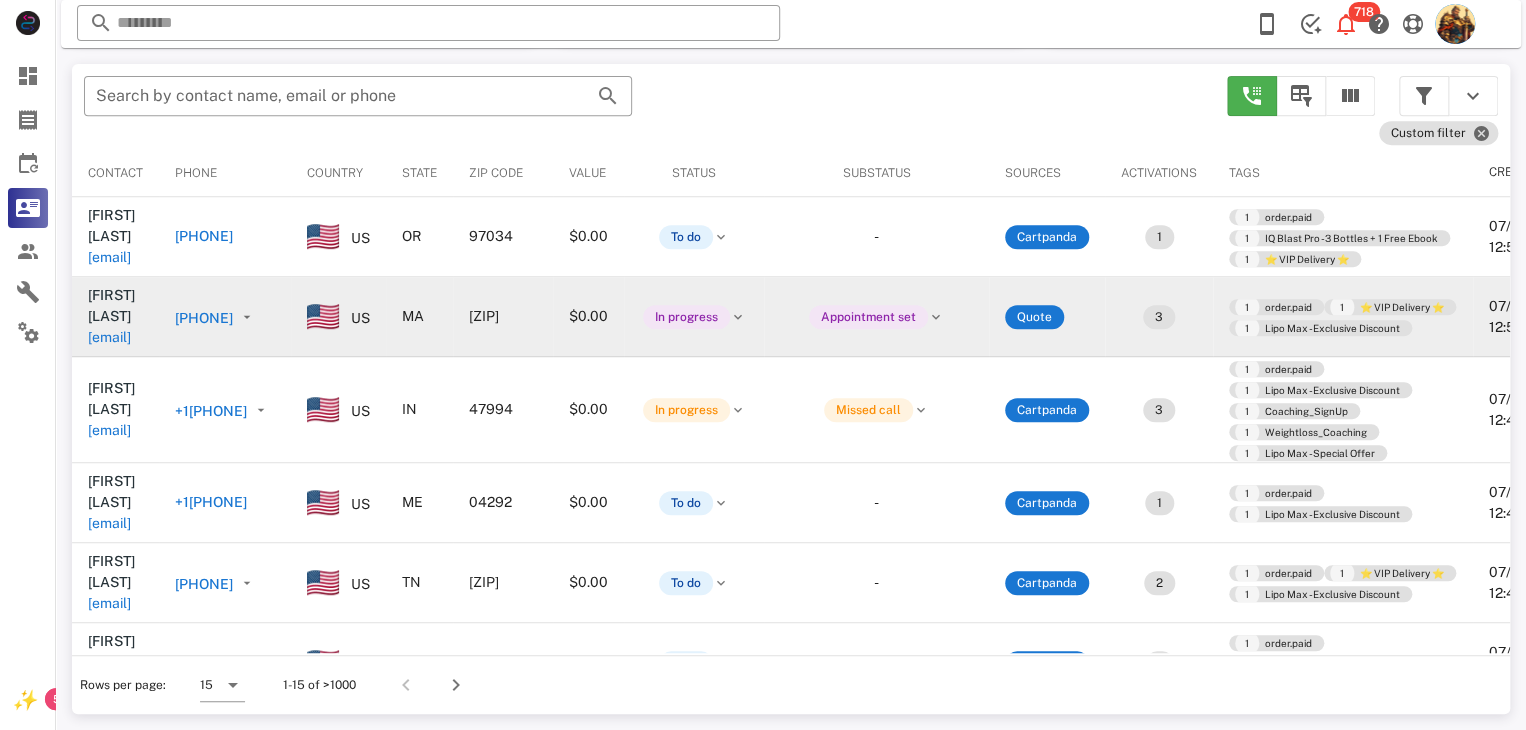 click on "reelbroke2@gmail.com" at bounding box center [109, 337] 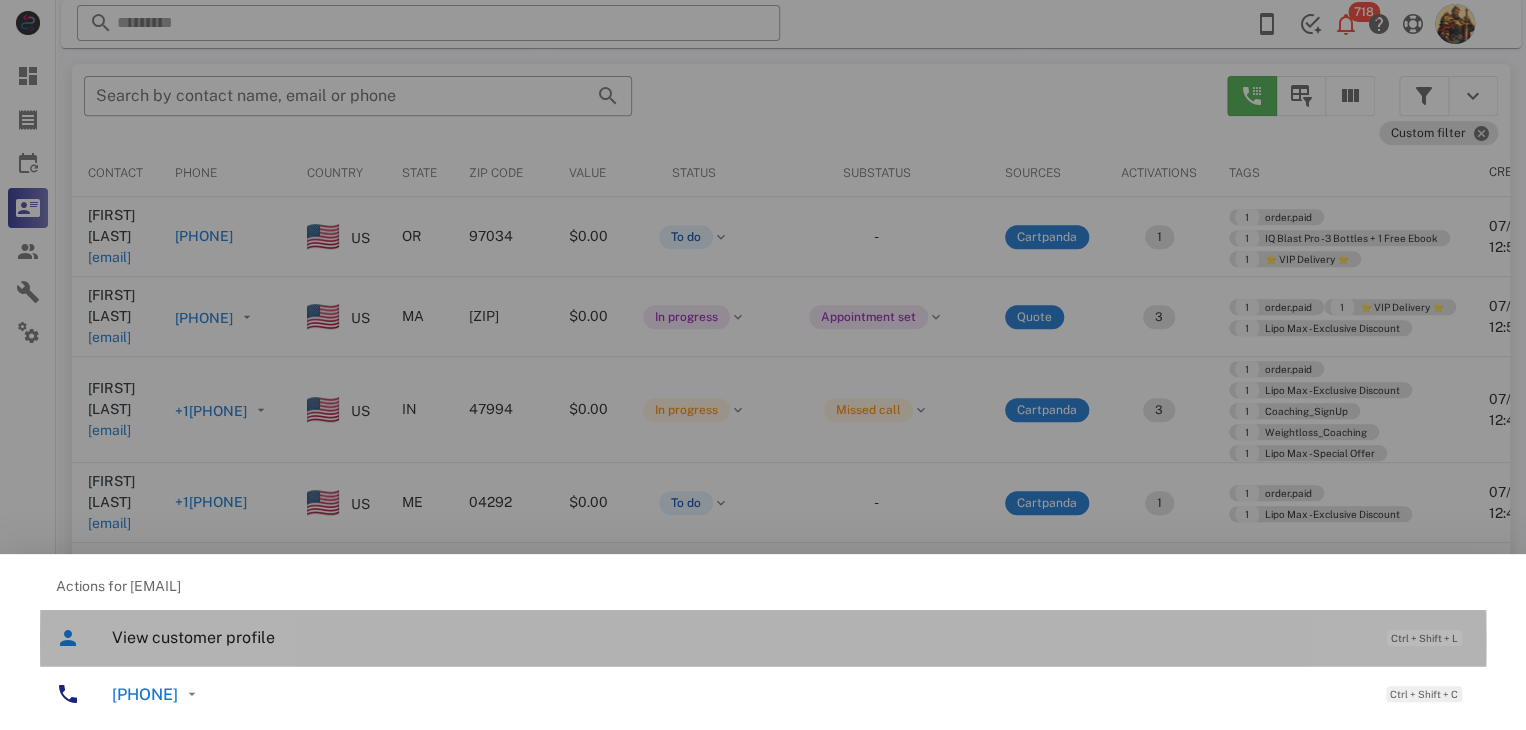 click on "View customer profile" at bounding box center [739, 637] 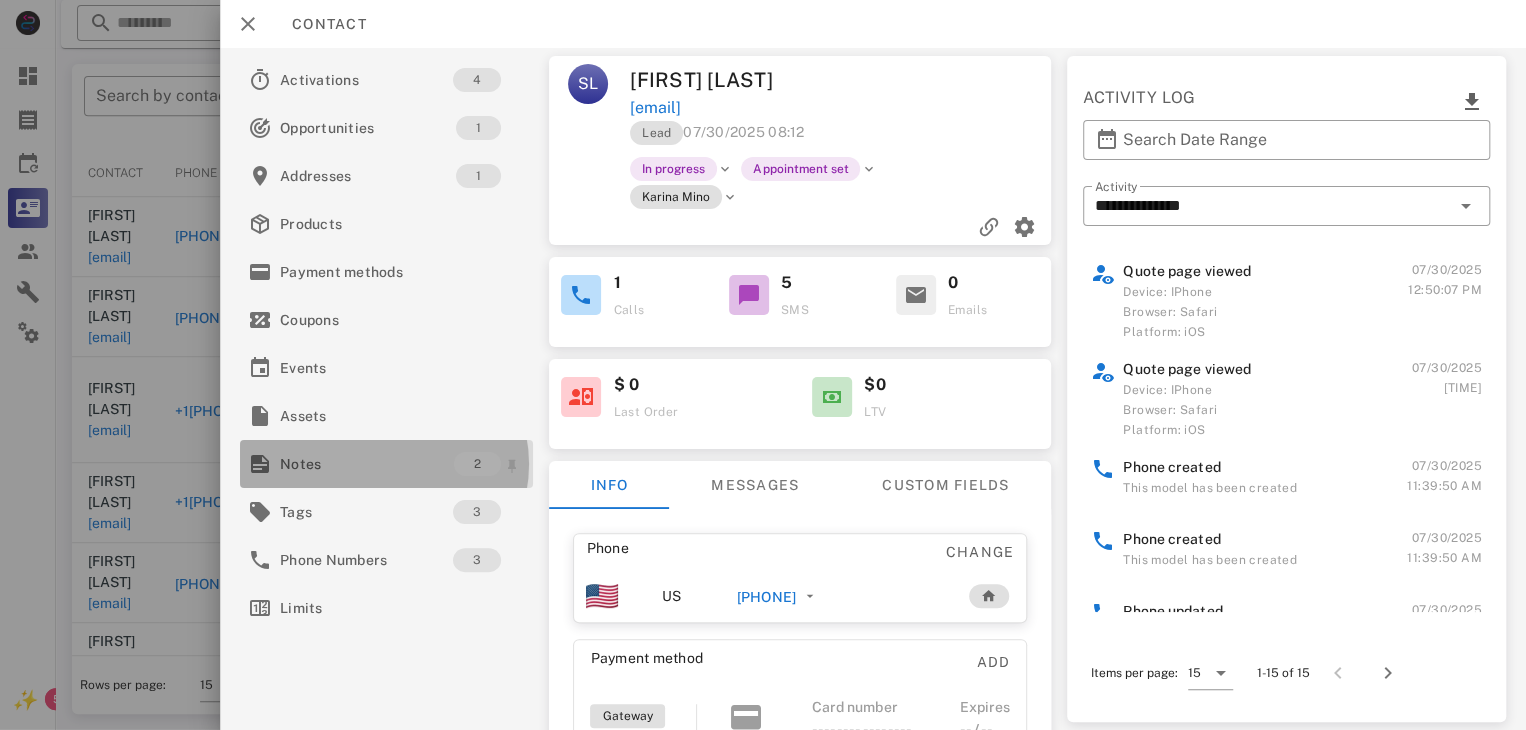 click on "Notes" at bounding box center (367, 464) 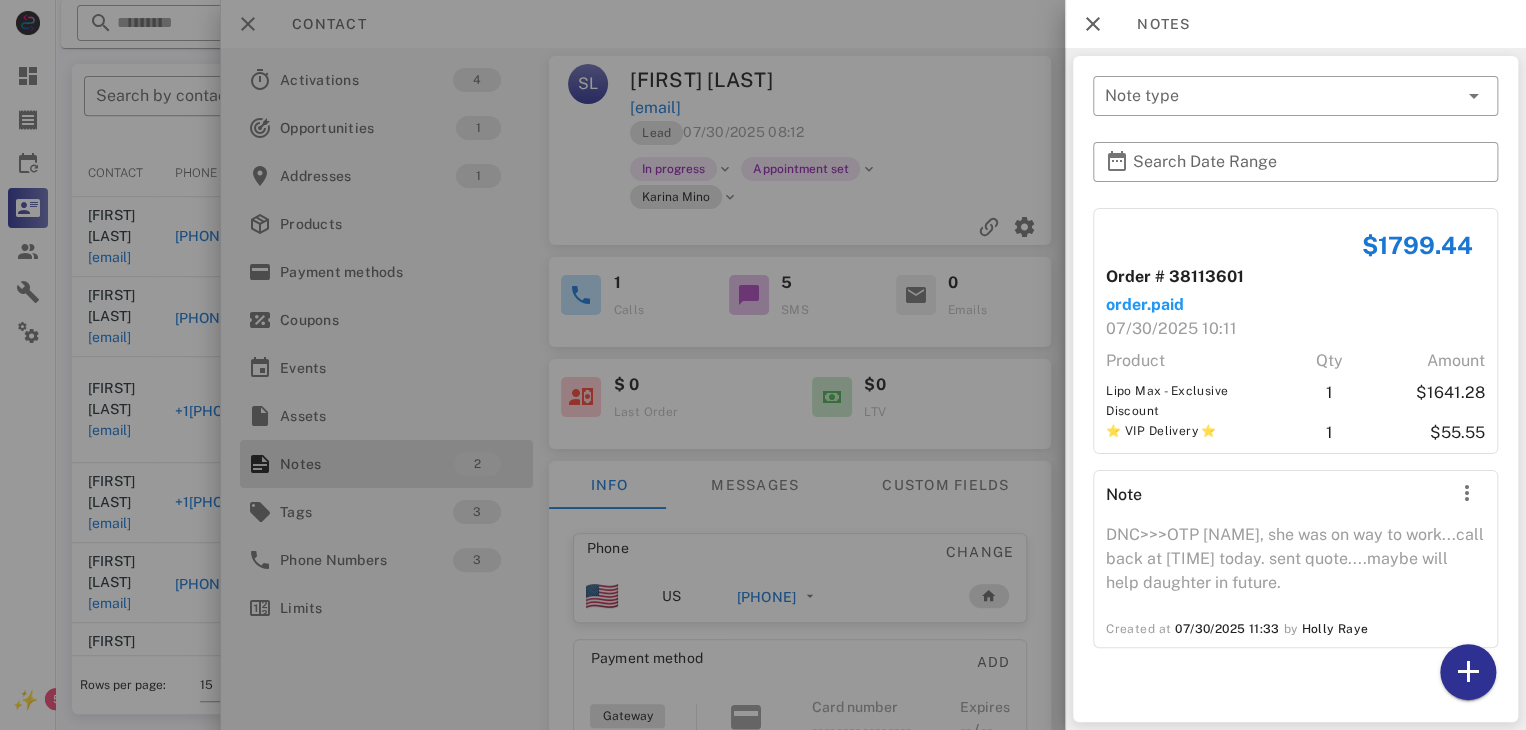 click at bounding box center [763, 365] 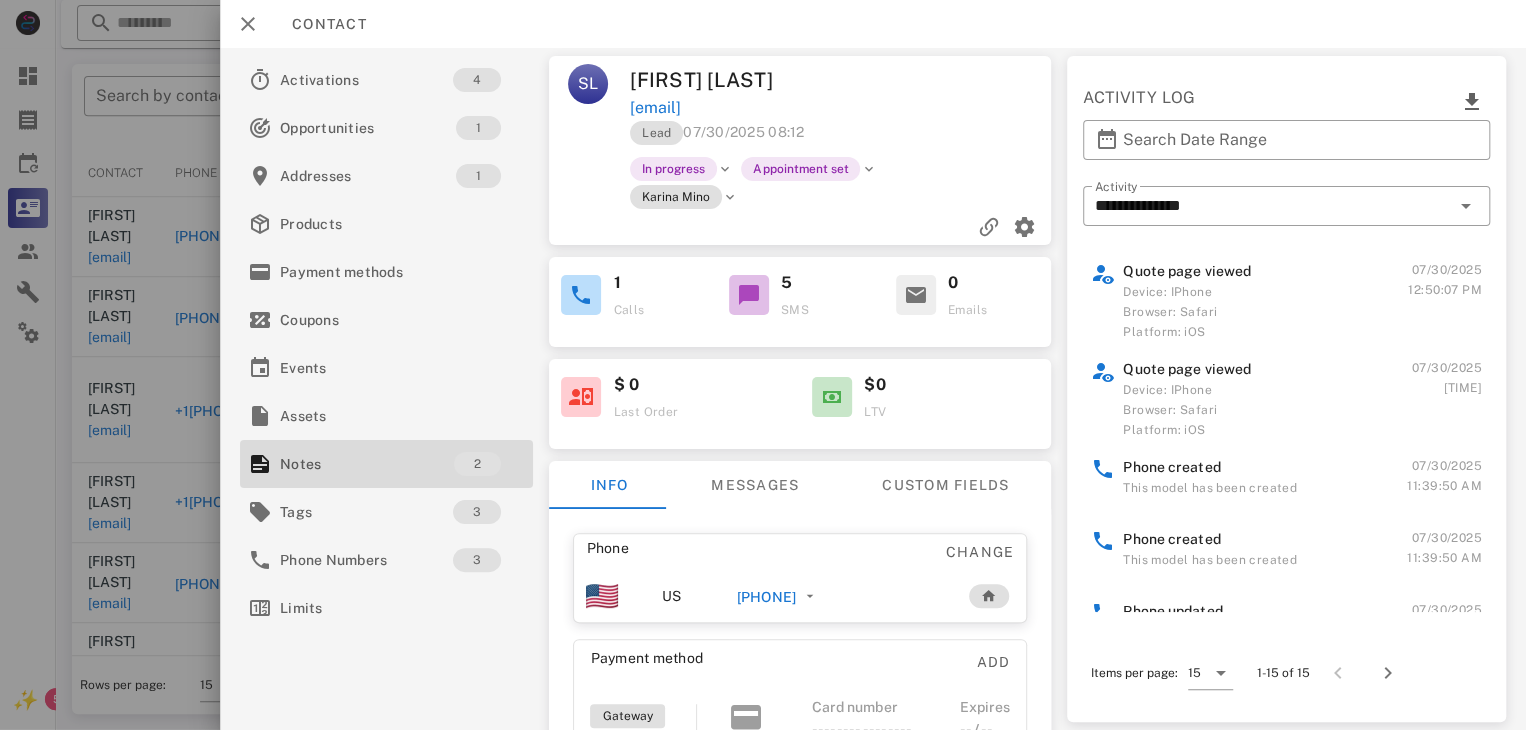 click at bounding box center [763, 365] 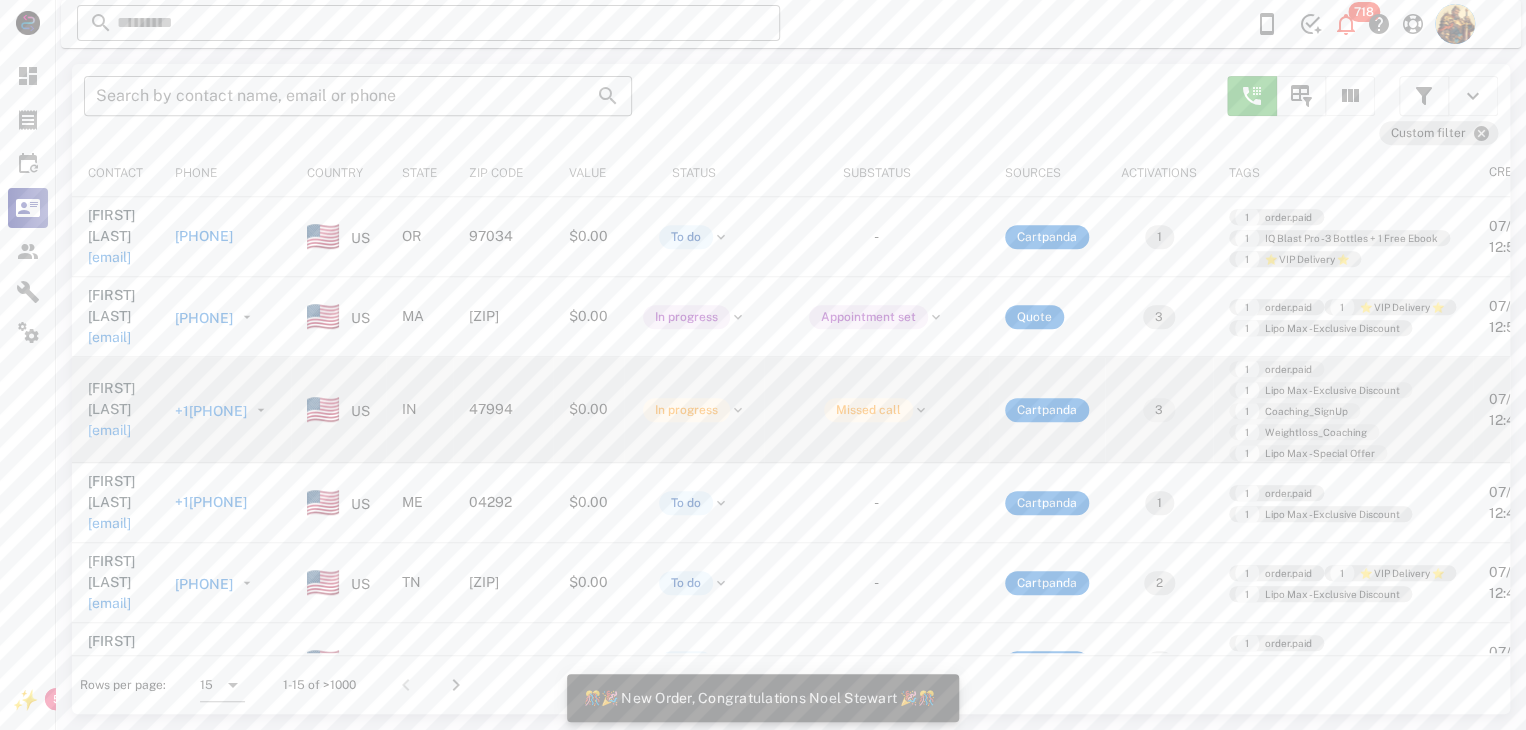 click on "dsnellenbarger@yahoo.com" at bounding box center (109, 430) 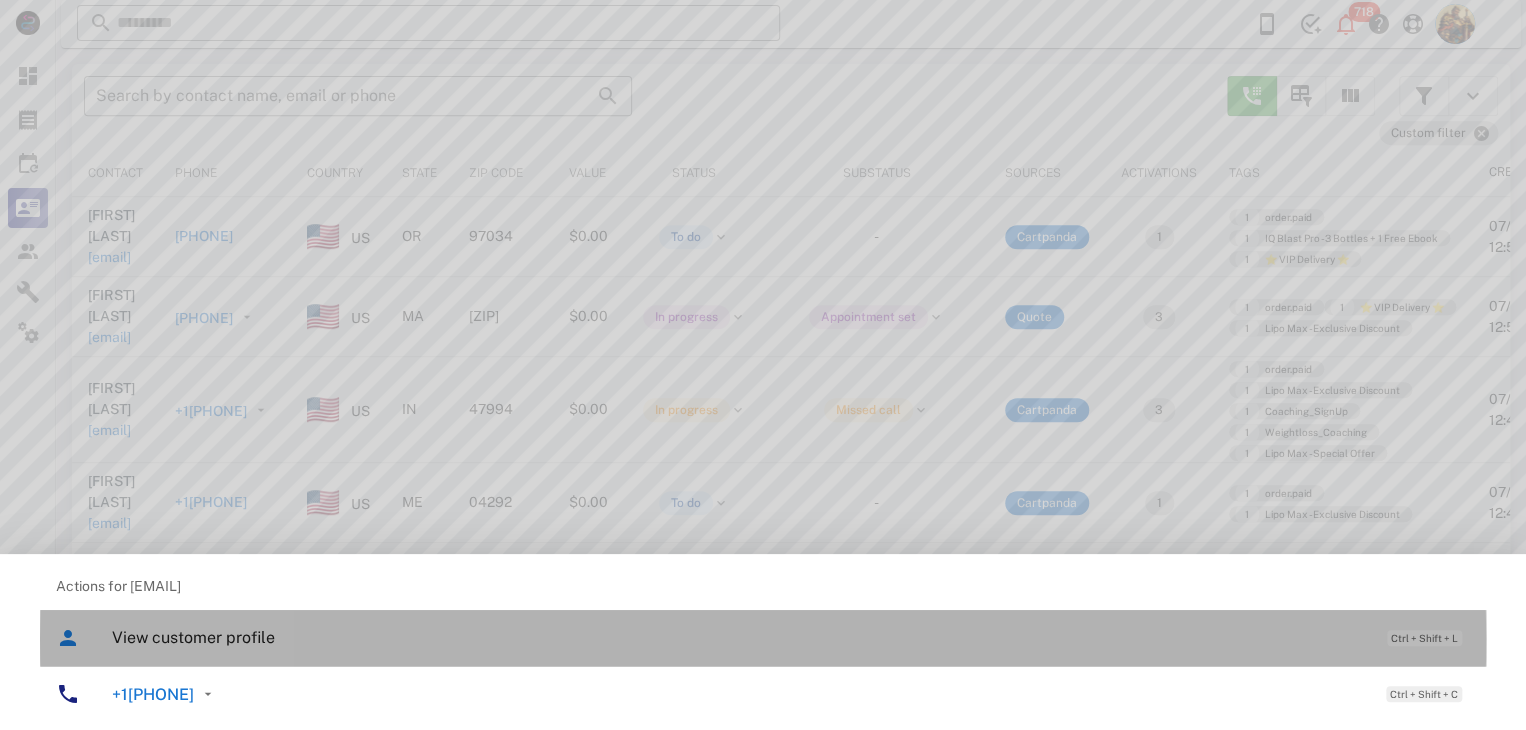click on "View customer profile" at bounding box center [739, 637] 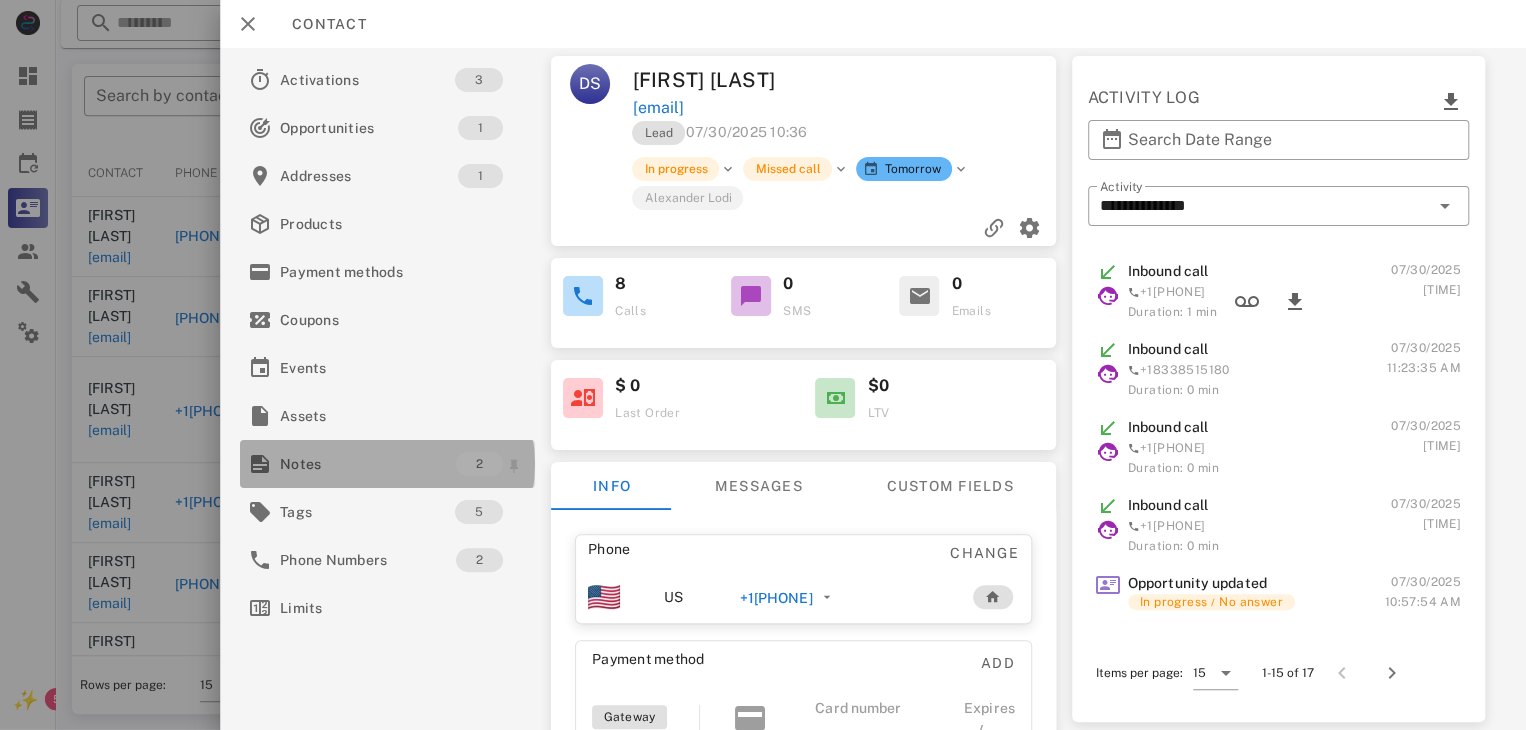 click on "Notes" at bounding box center [368, 464] 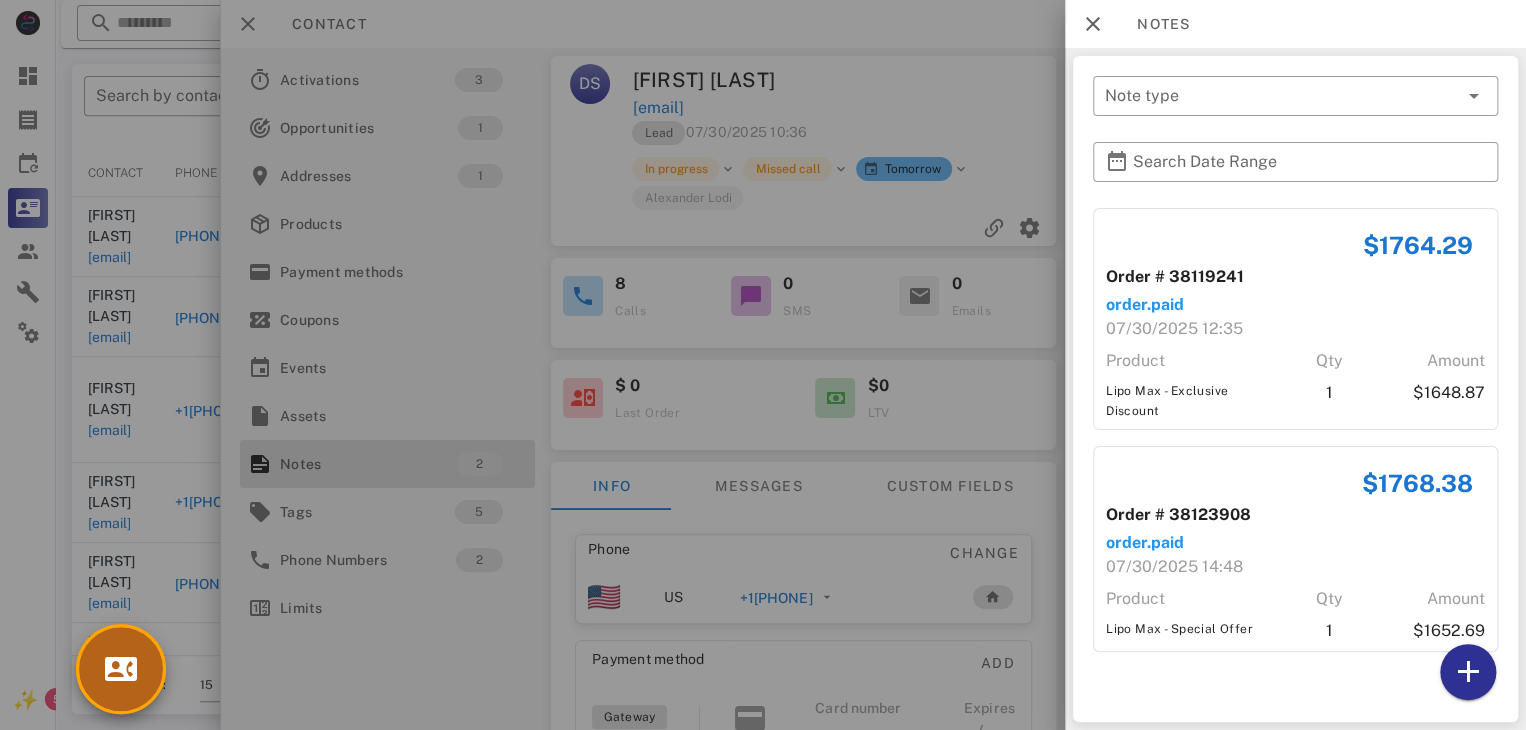 click at bounding box center (121, 669) 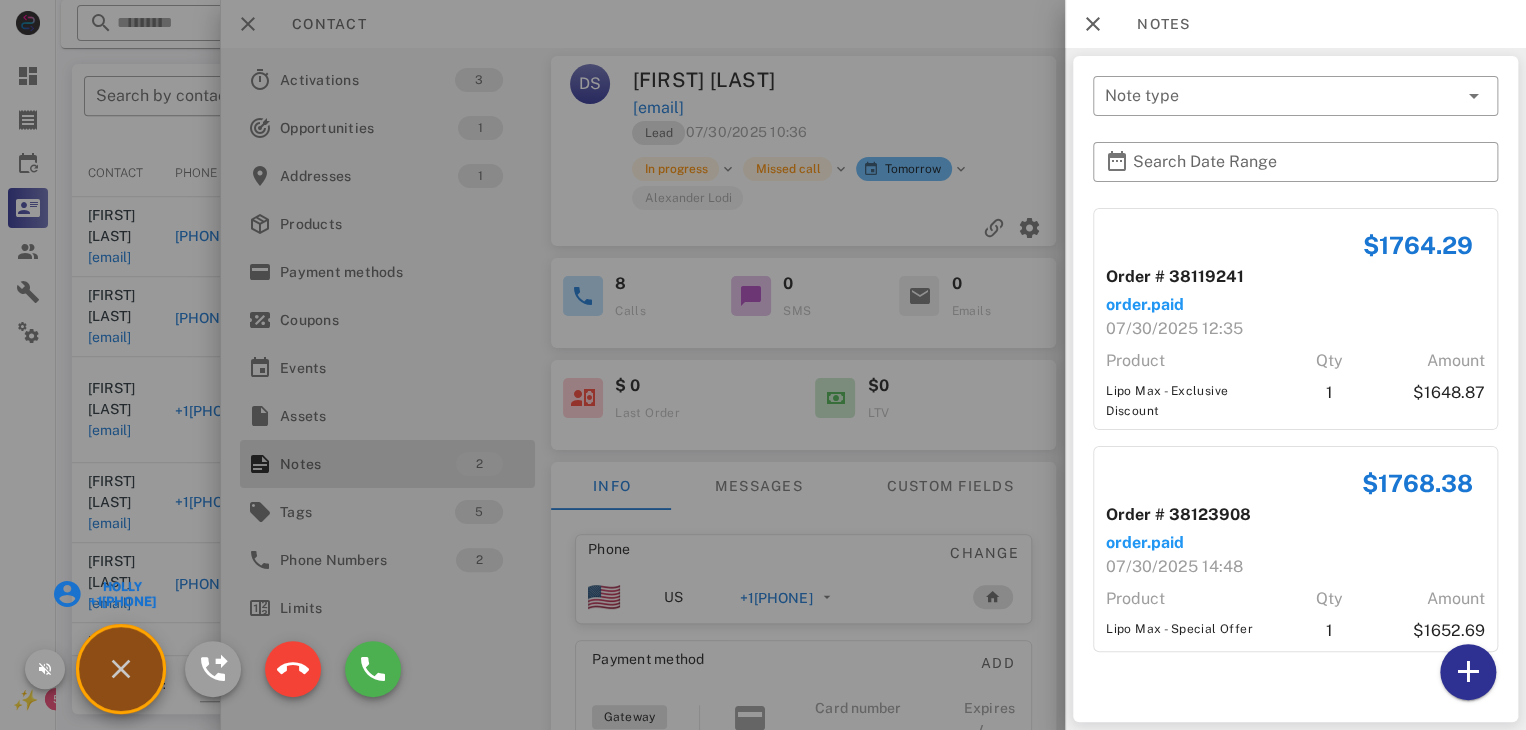 click on "+15854022325" at bounding box center (121, 601) 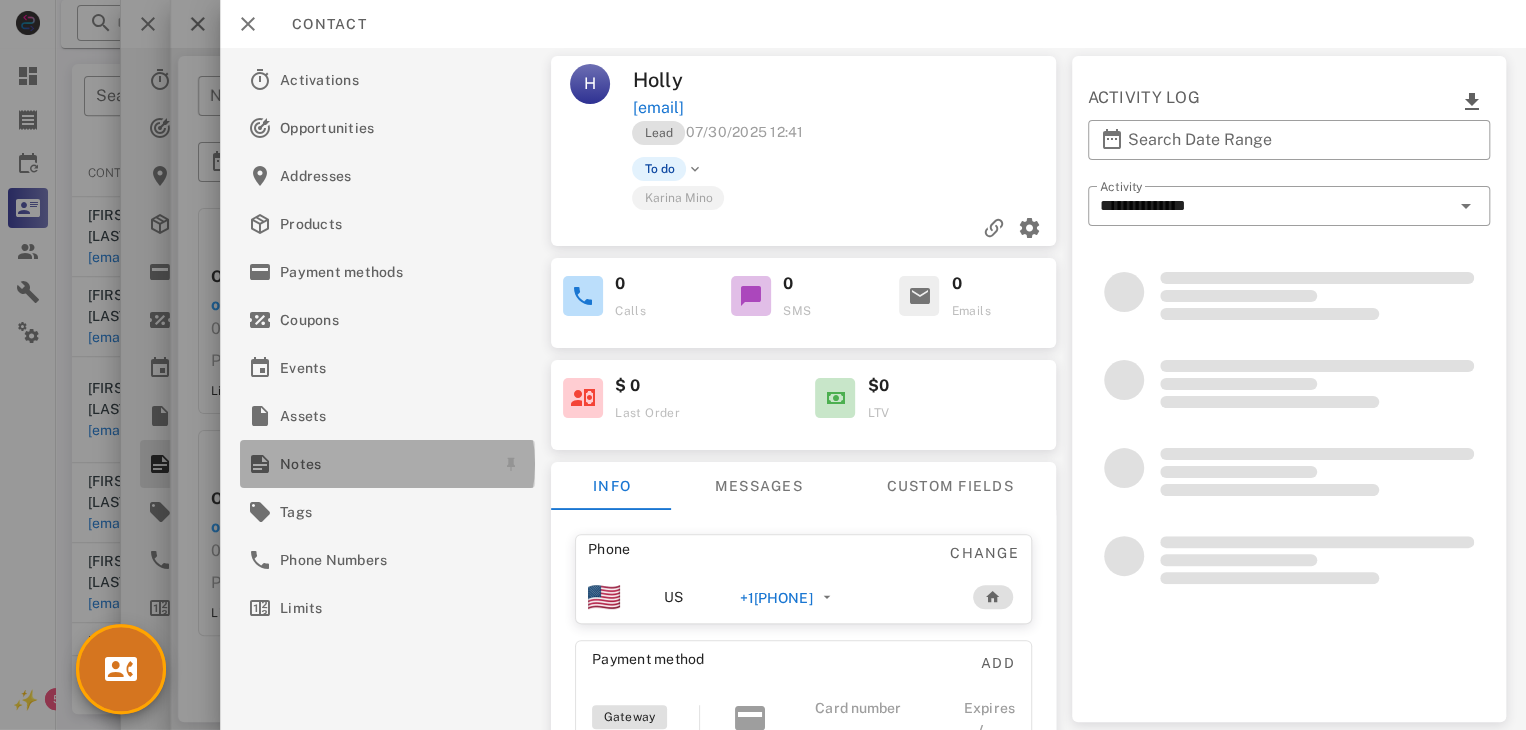 click on "Notes" at bounding box center (383, 464) 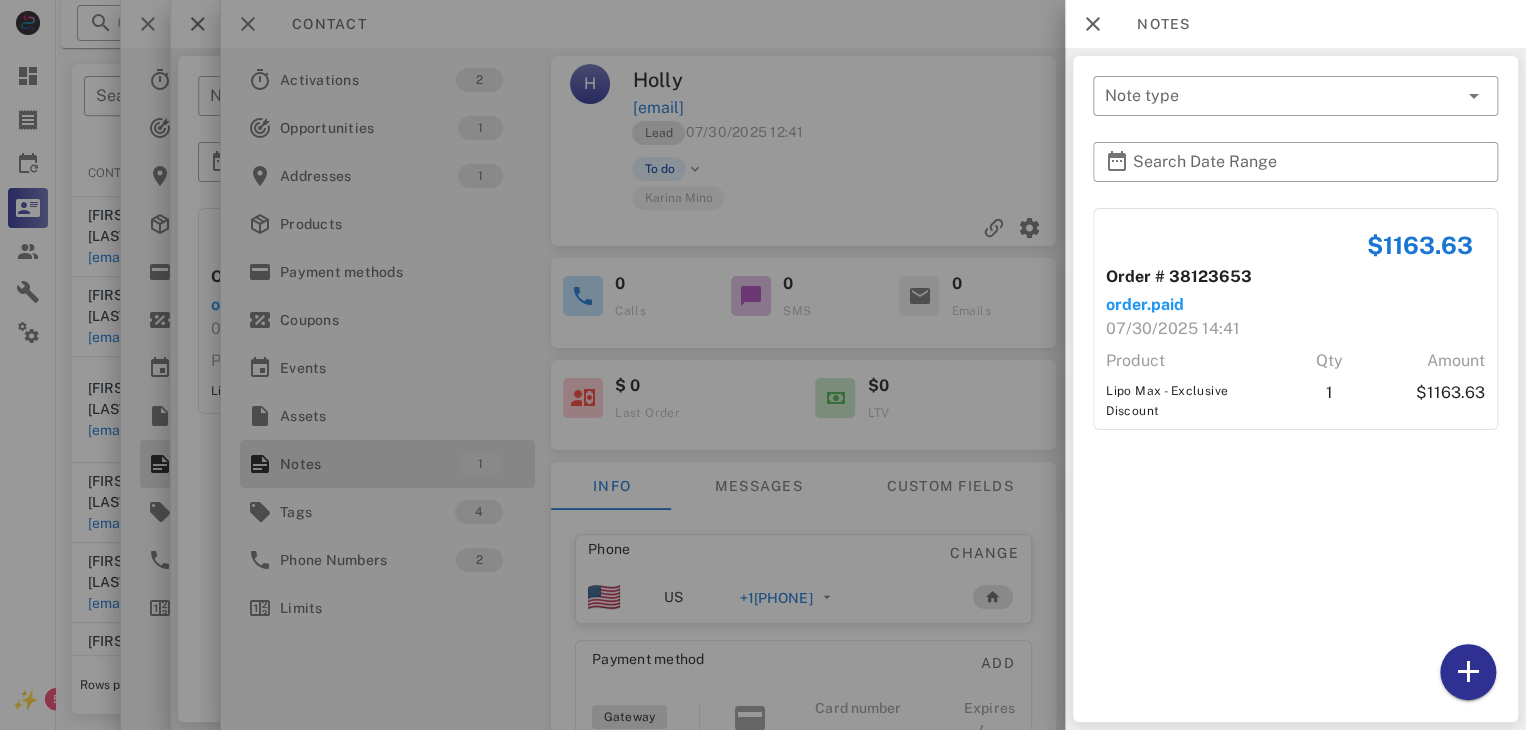 click at bounding box center (763, 365) 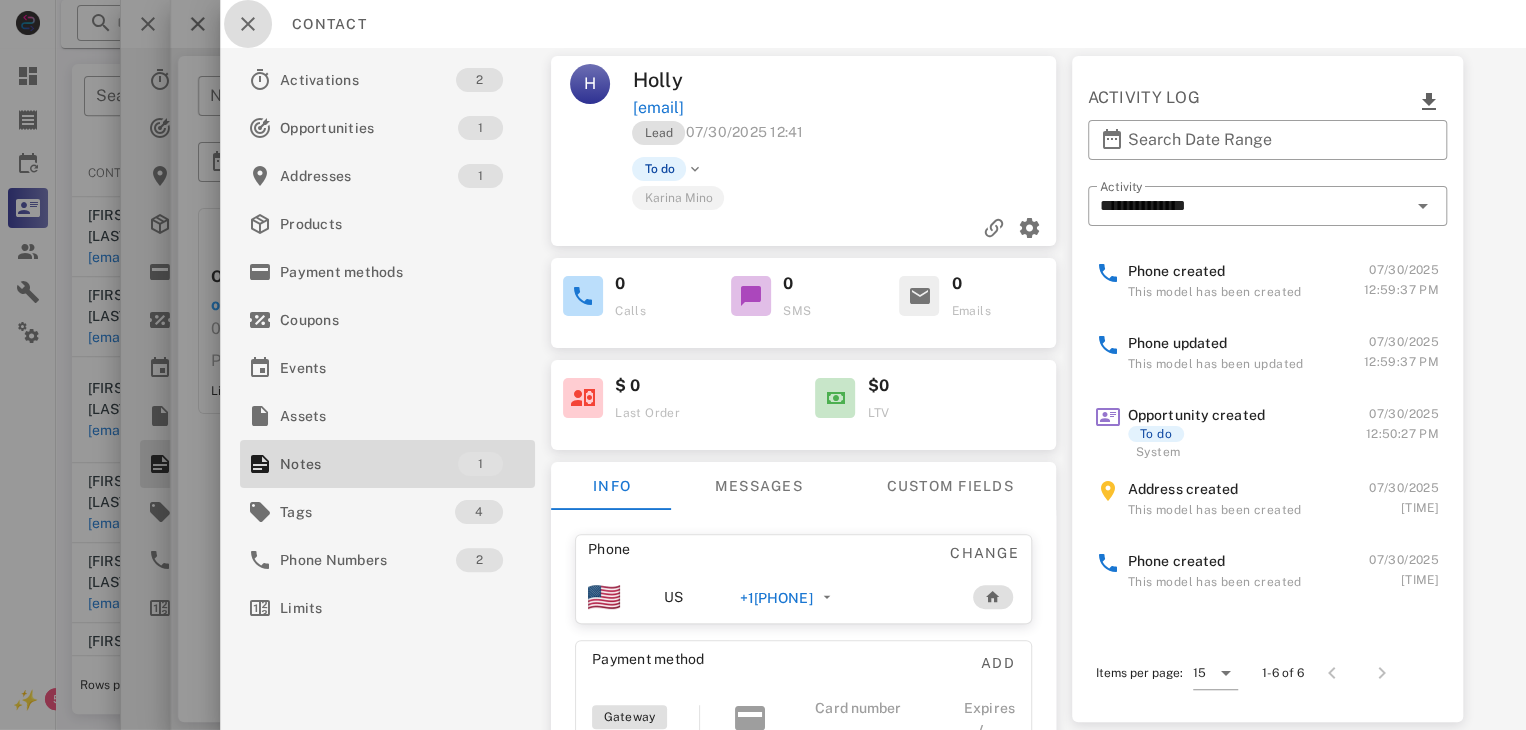 click at bounding box center (248, 24) 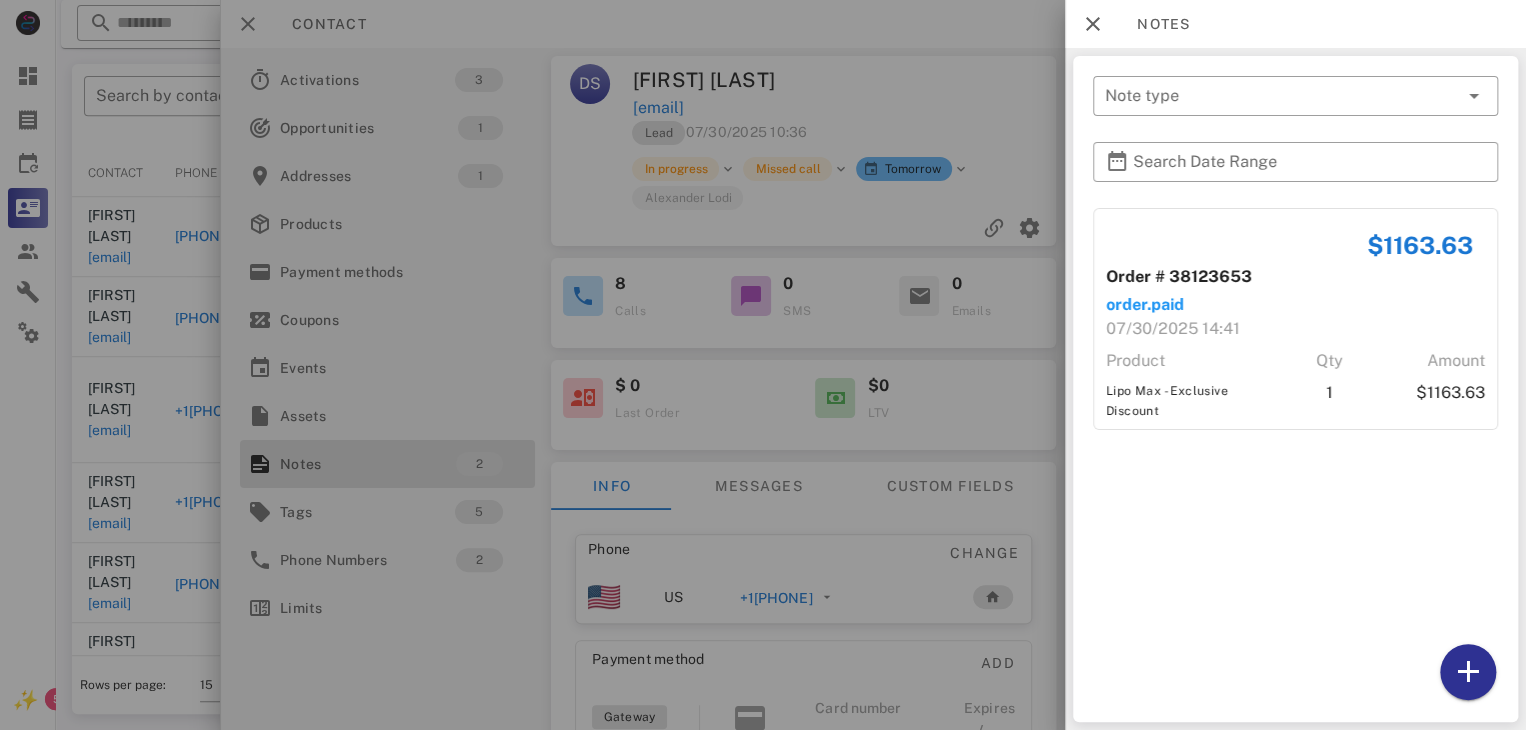 click at bounding box center [763, 365] 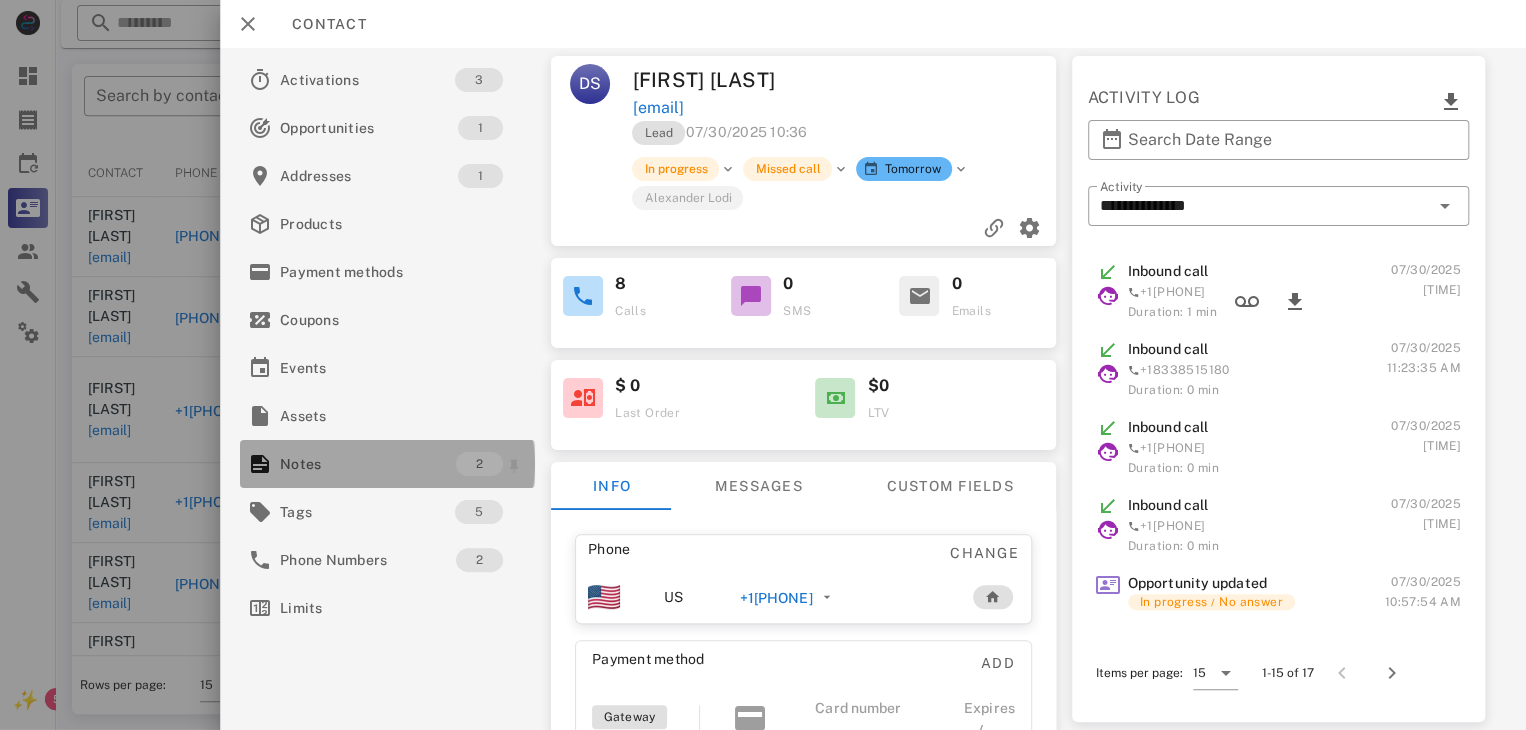 click on "Notes" at bounding box center (368, 464) 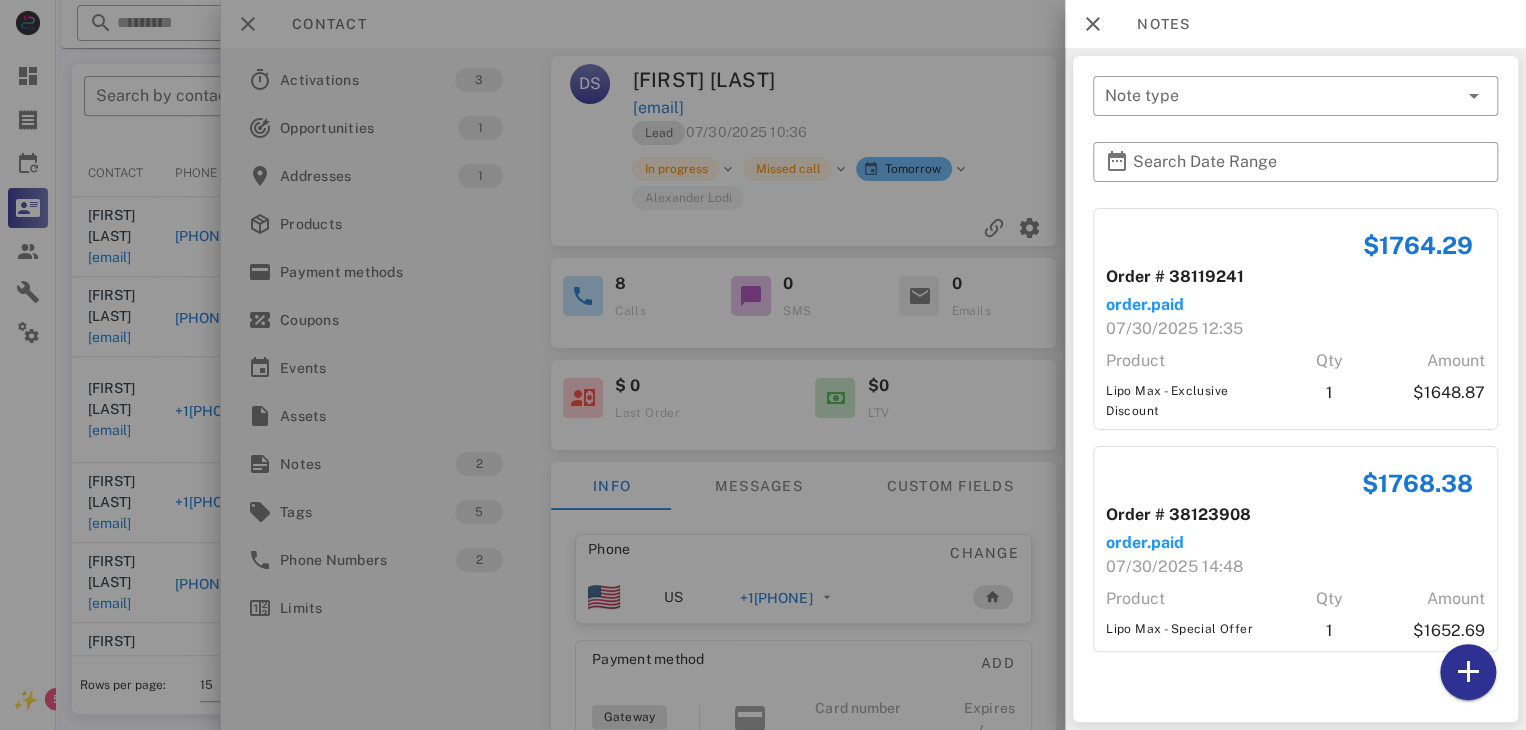 click at bounding box center [763, 365] 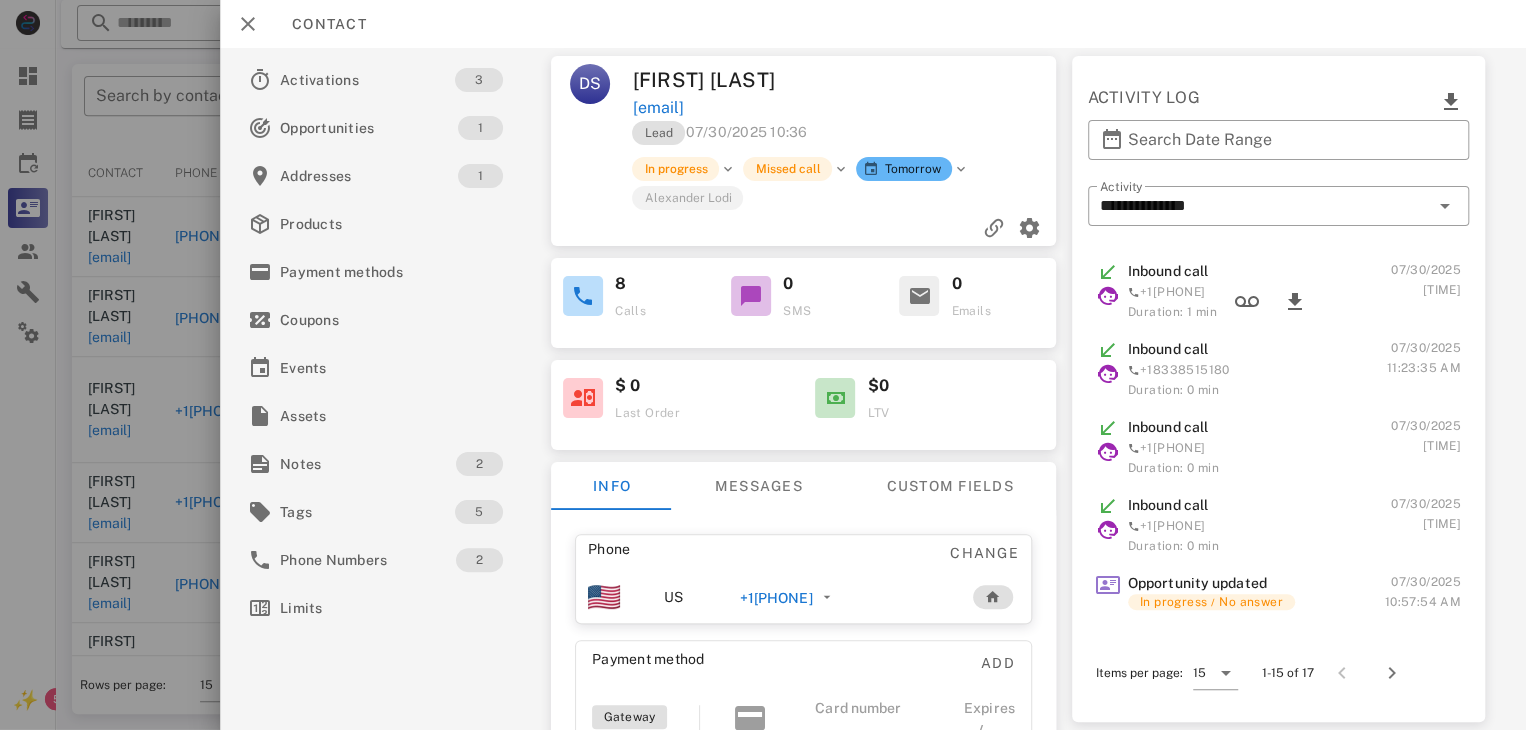 click on "+17653665129" at bounding box center (776, 598) 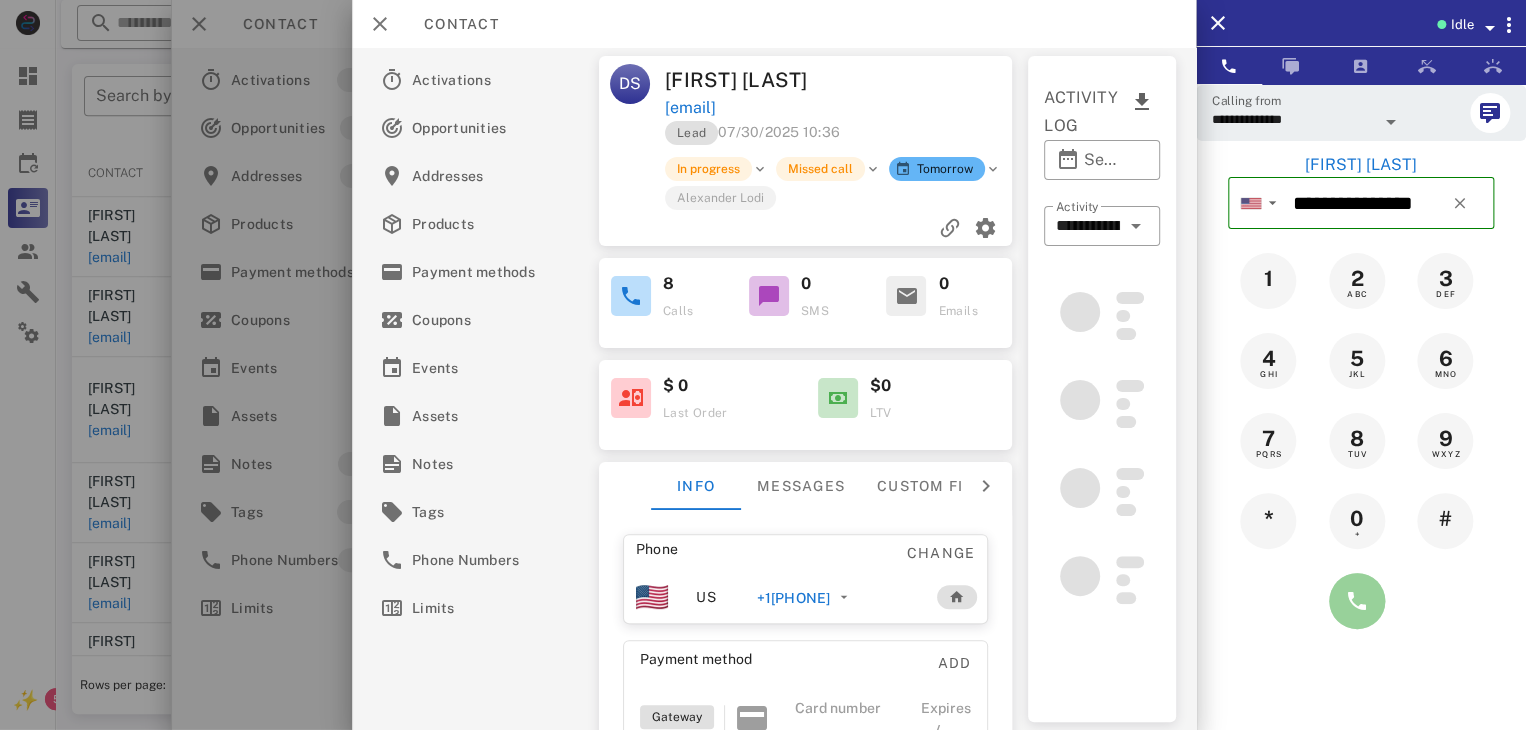 click at bounding box center [1357, 601] 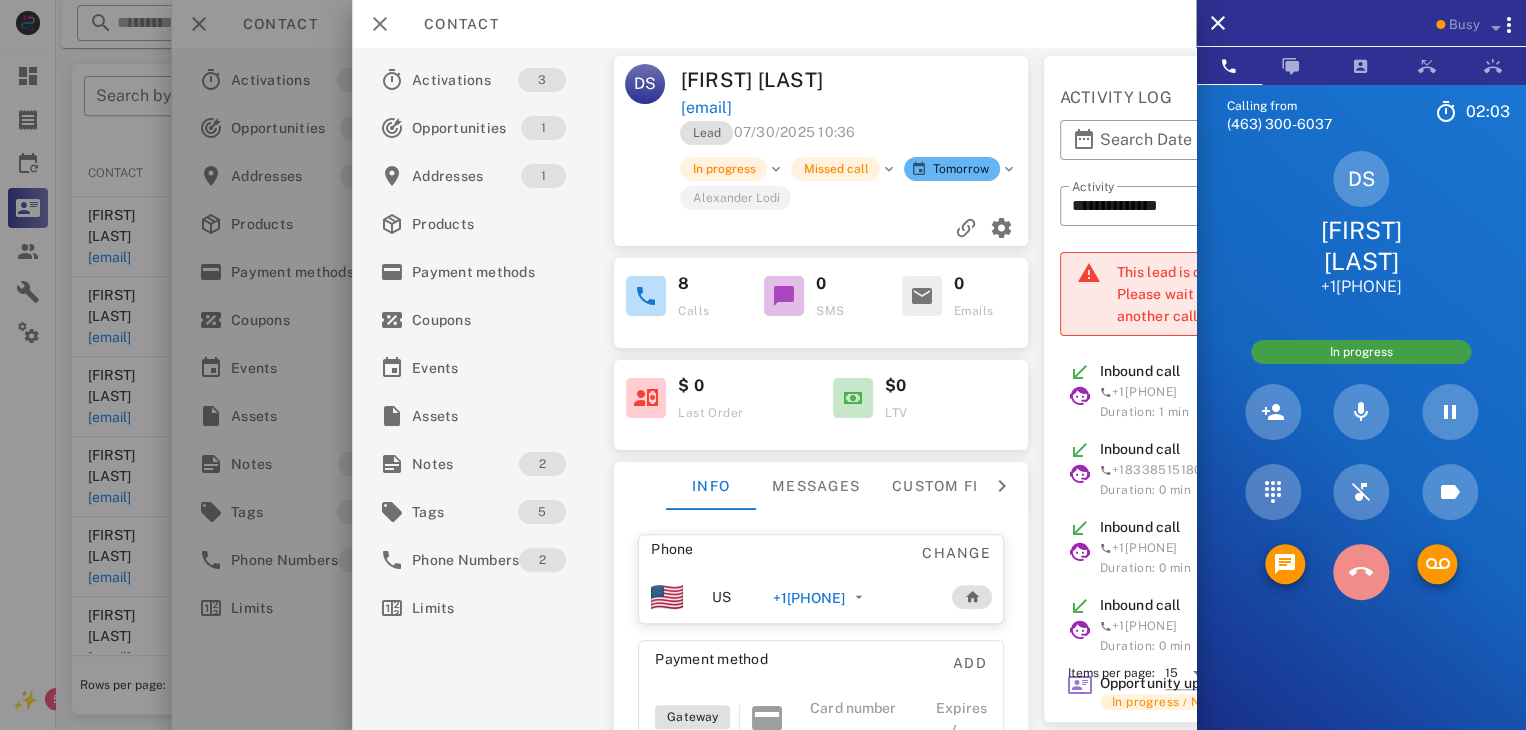 click at bounding box center (1361, 572) 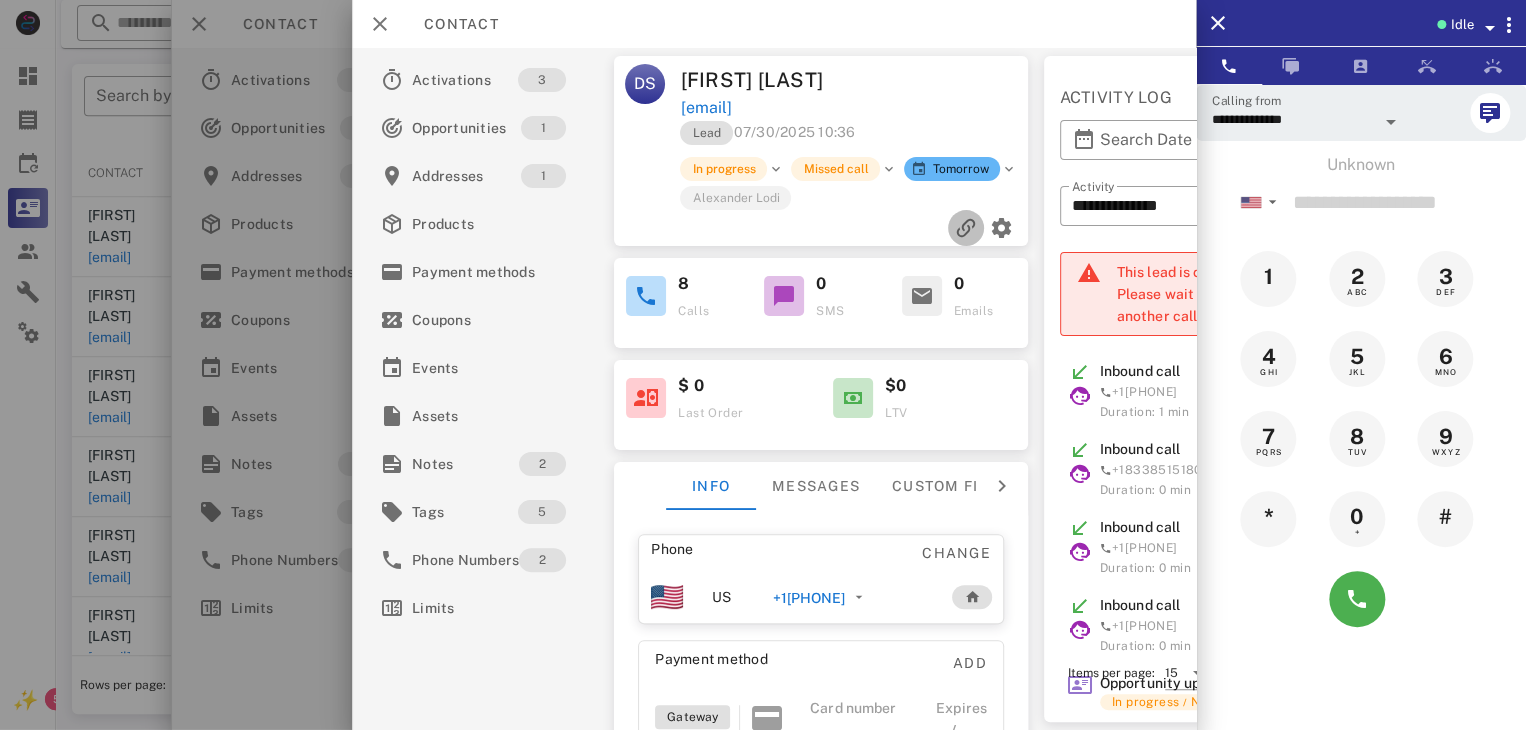 click at bounding box center (966, 228) 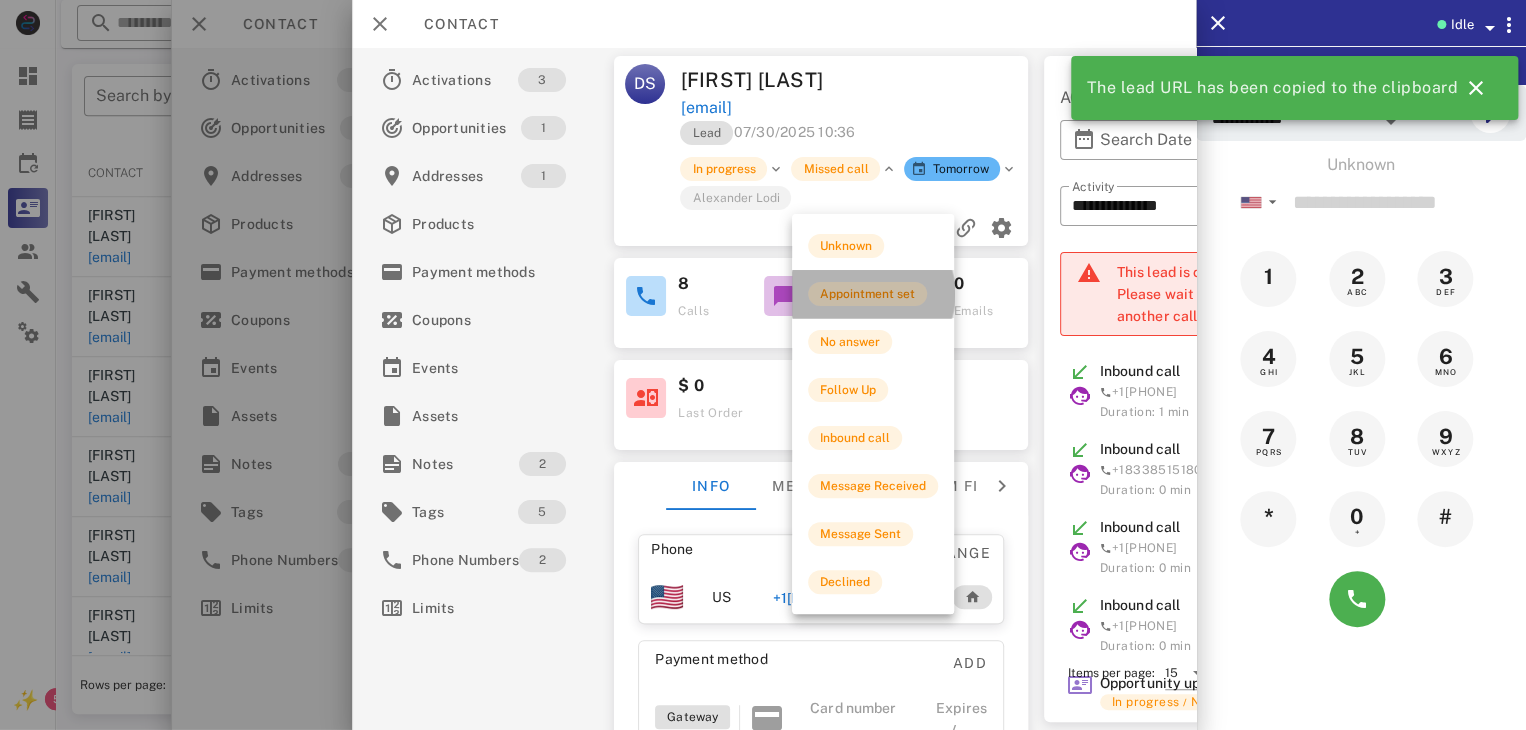 click on "Appointment set" at bounding box center [867, 294] 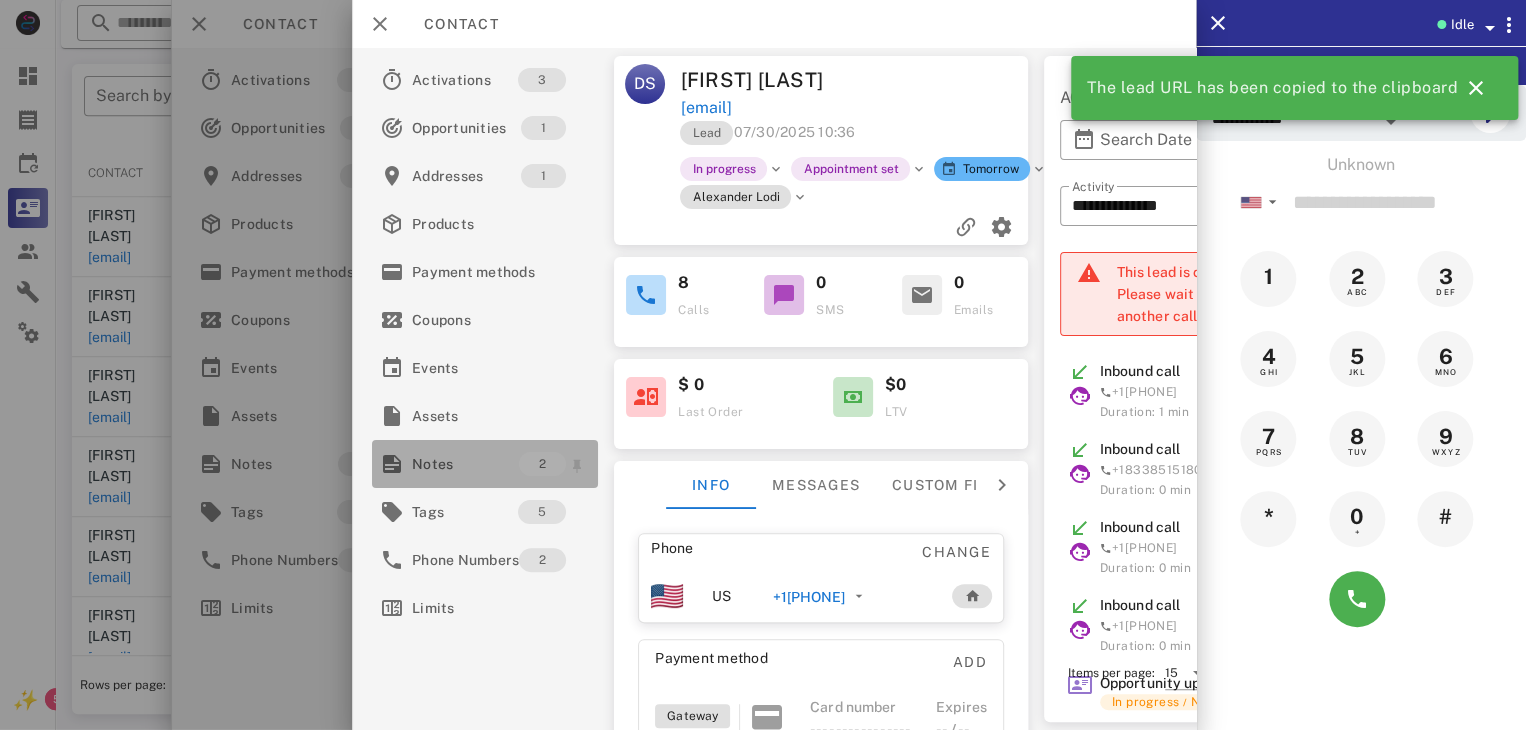 click on "Notes" at bounding box center (465, 464) 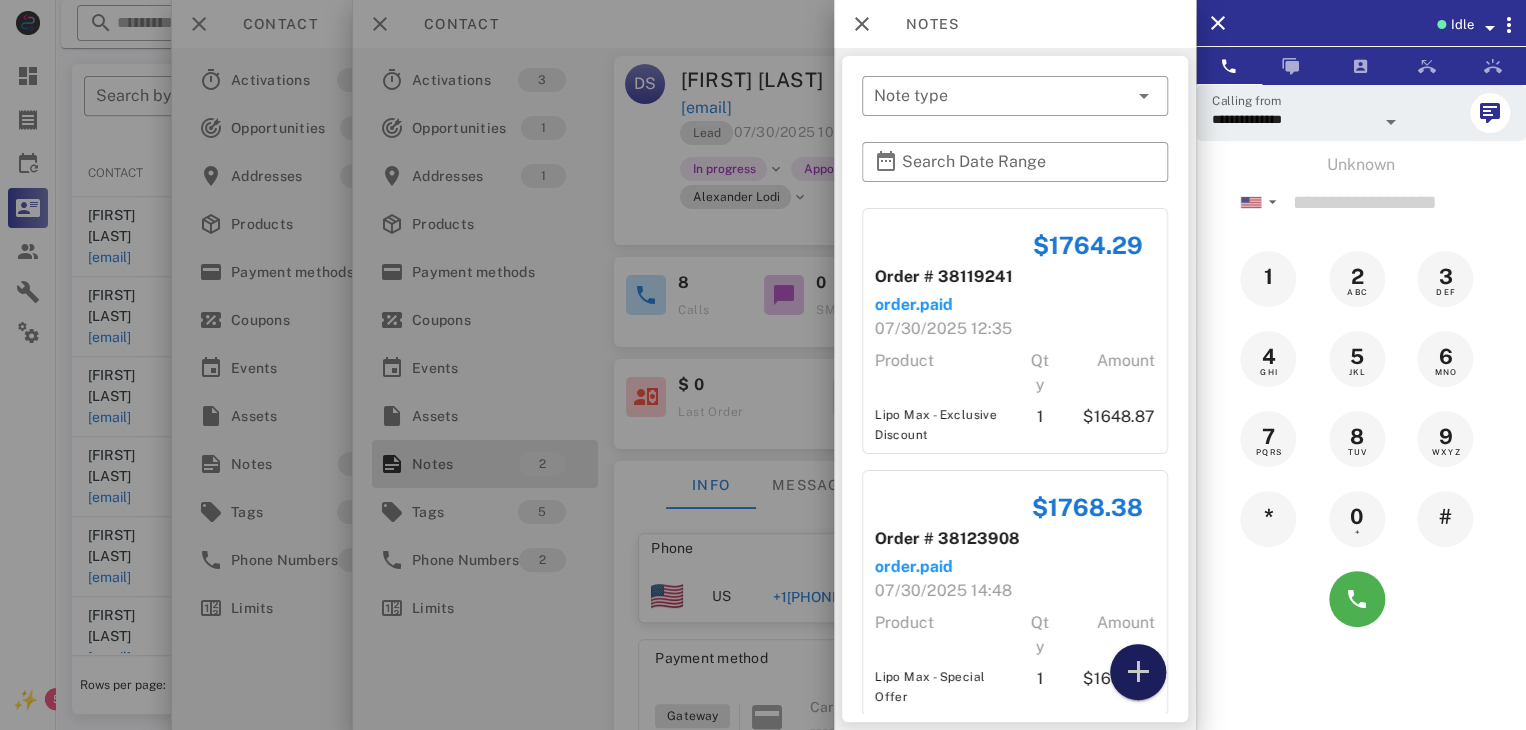 click at bounding box center [1138, 672] 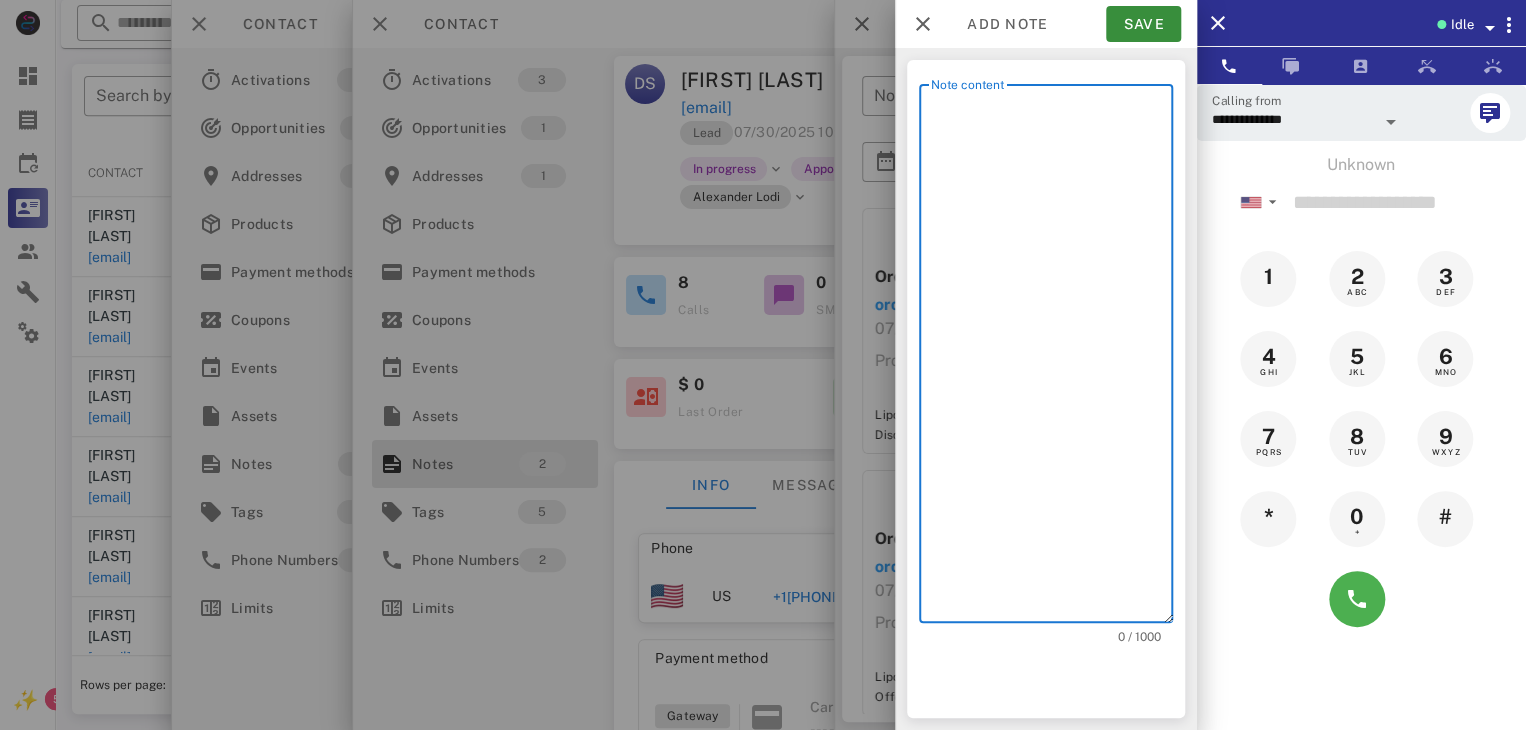 click on "Note content" at bounding box center (1052, 358) 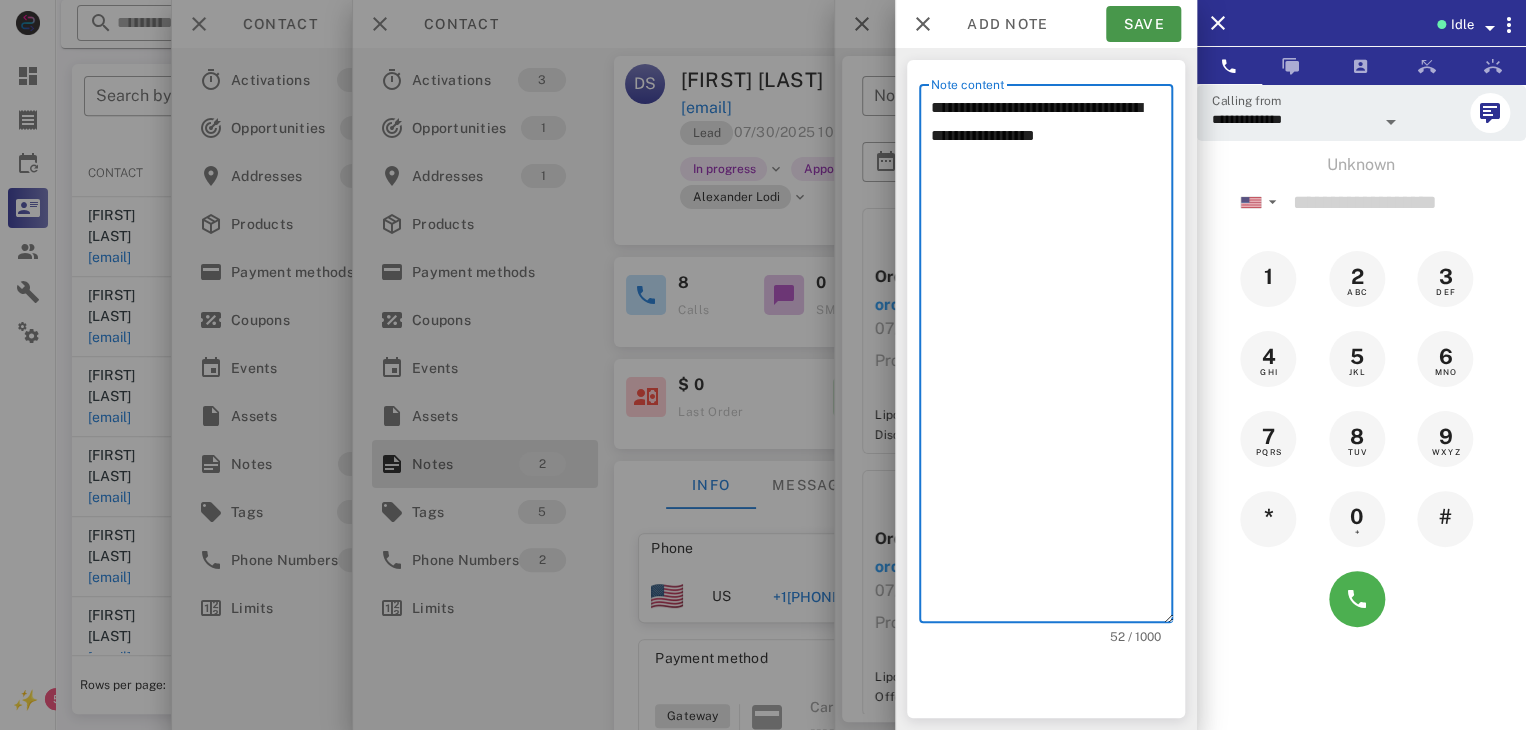 type on "**********" 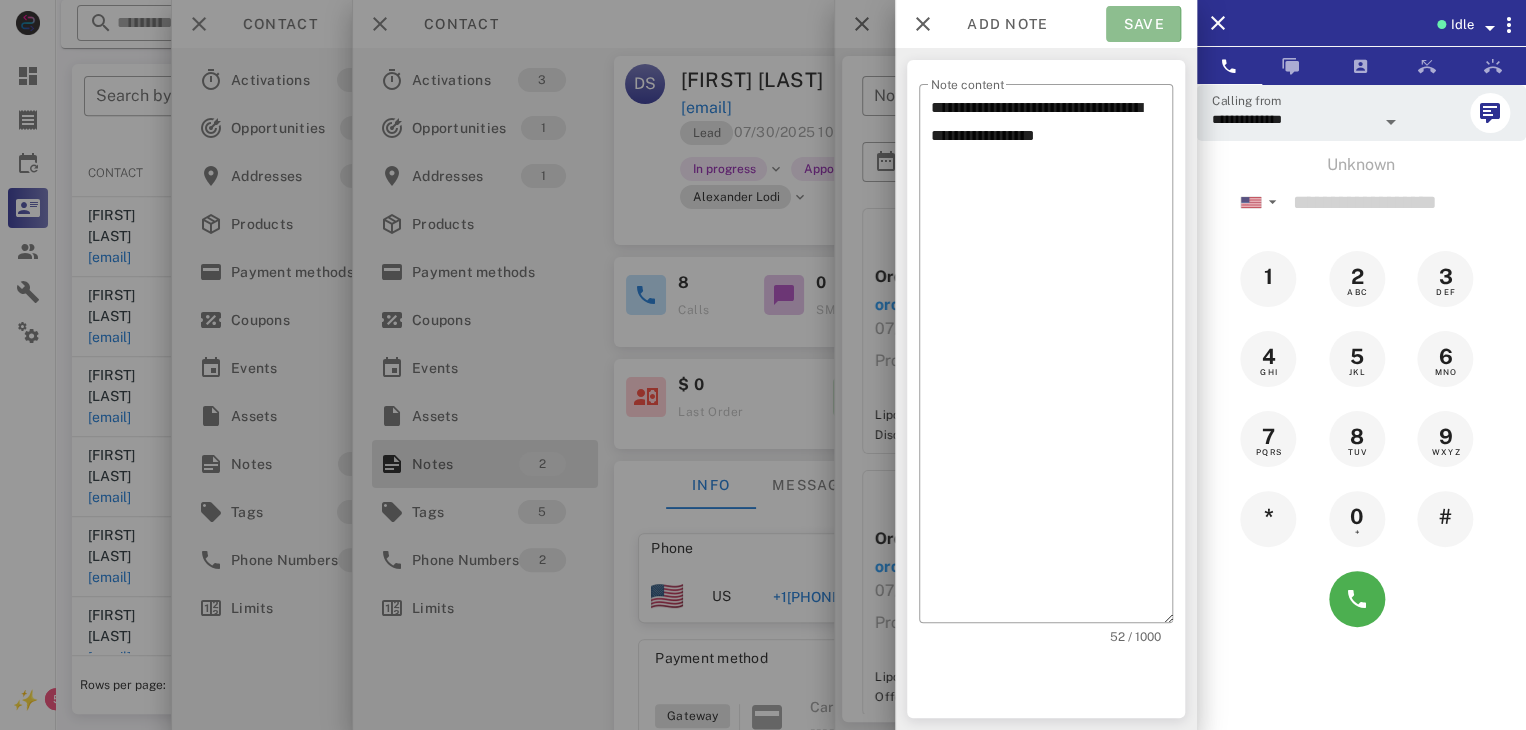 click on "Save" at bounding box center [1143, 24] 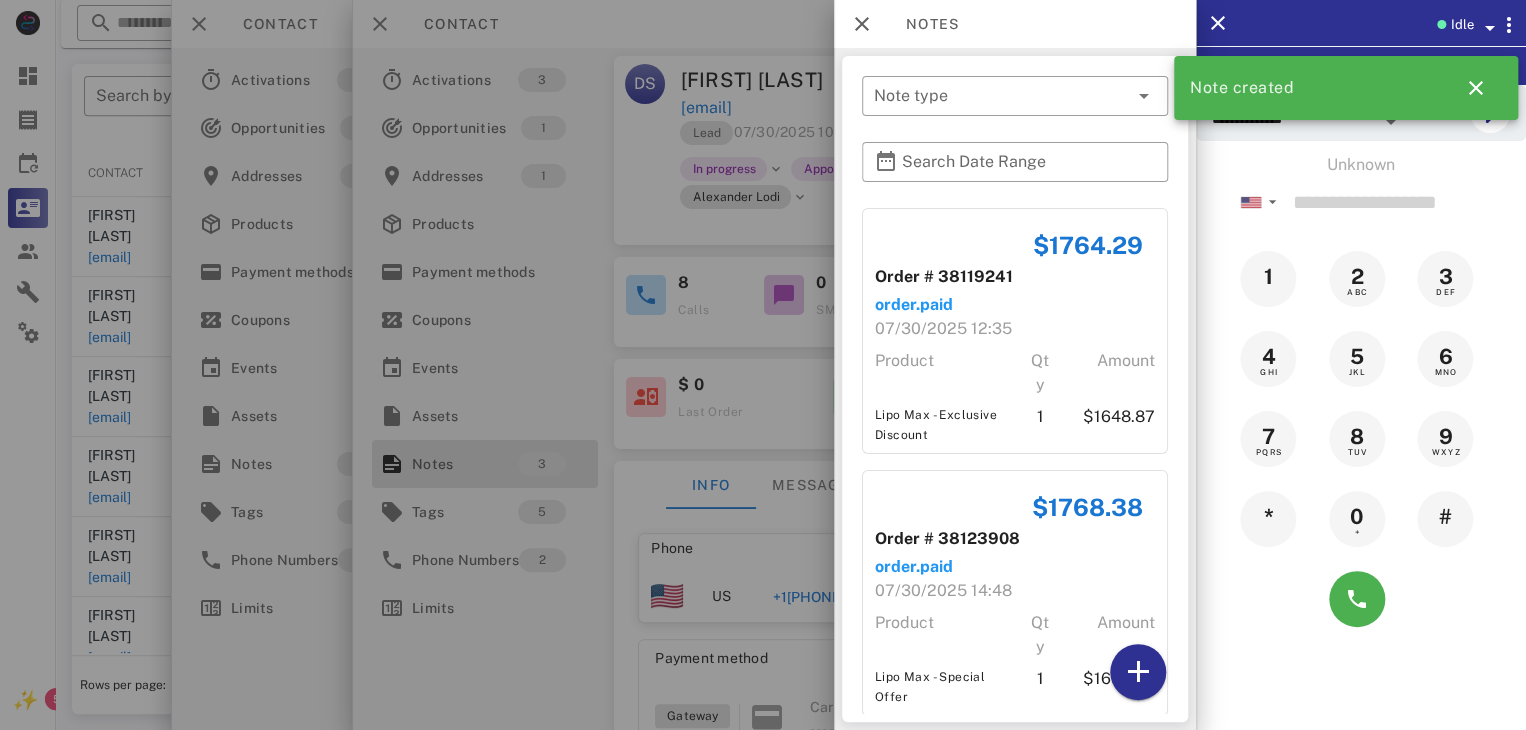click at bounding box center (763, 365) 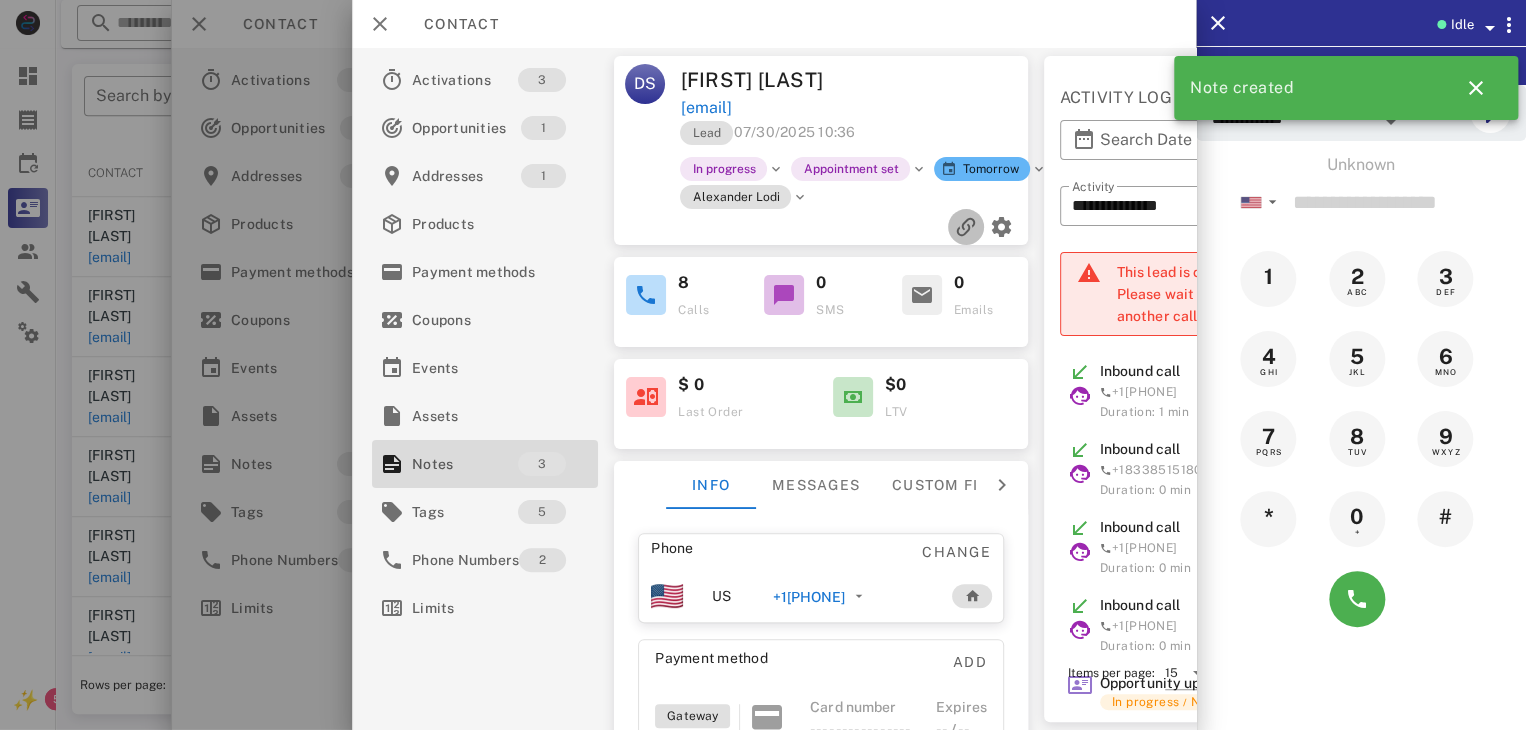 click at bounding box center (966, 227) 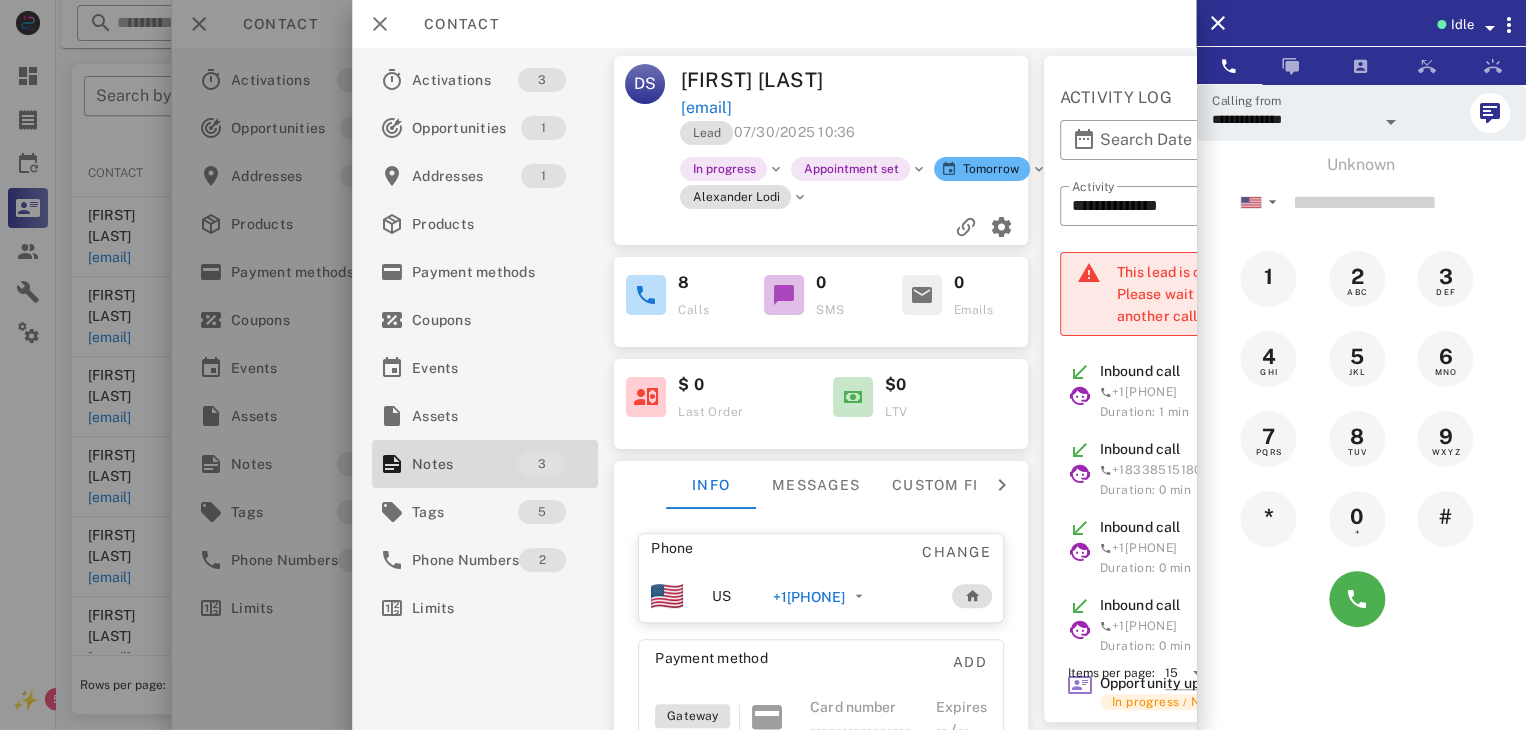 click at bounding box center [763, 365] 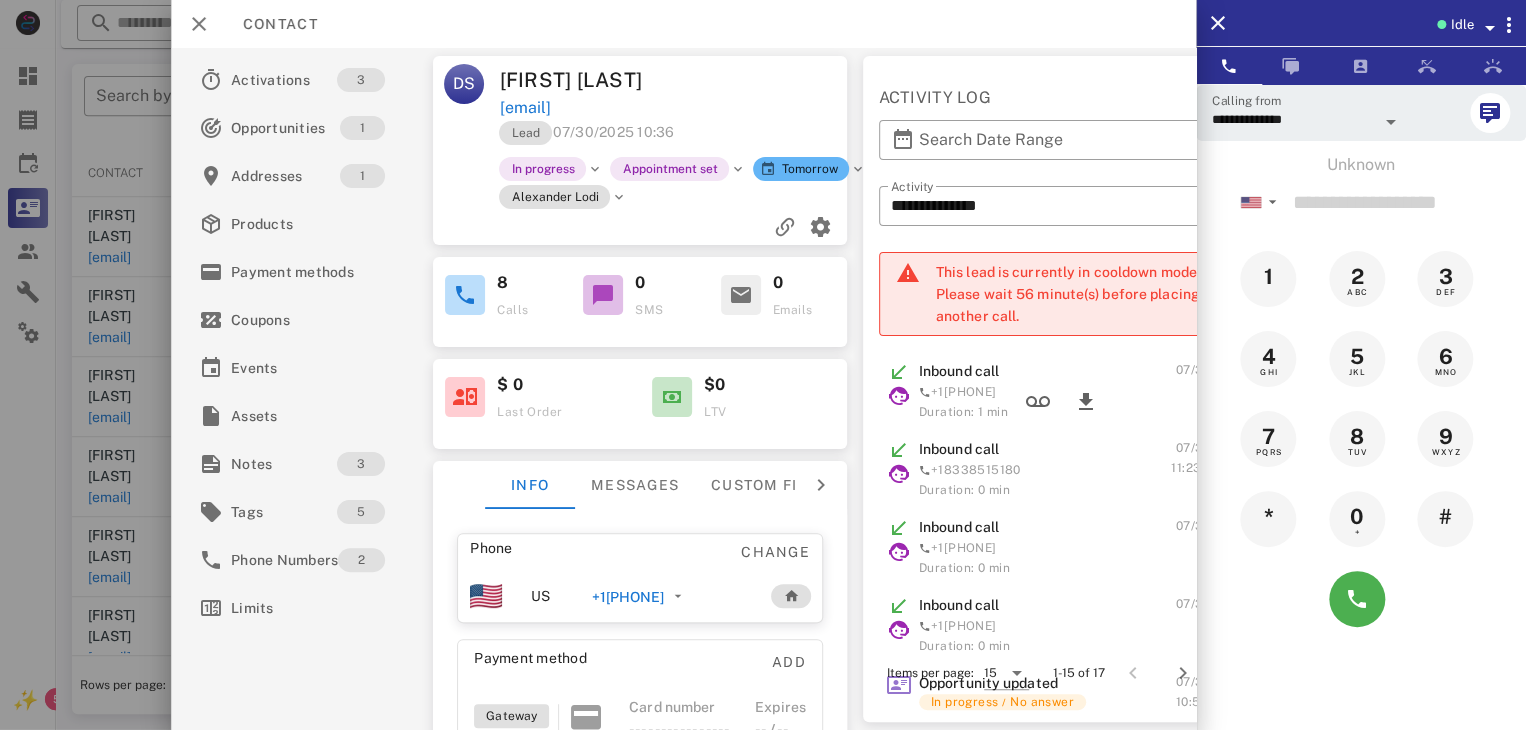 click at bounding box center [763, 365] 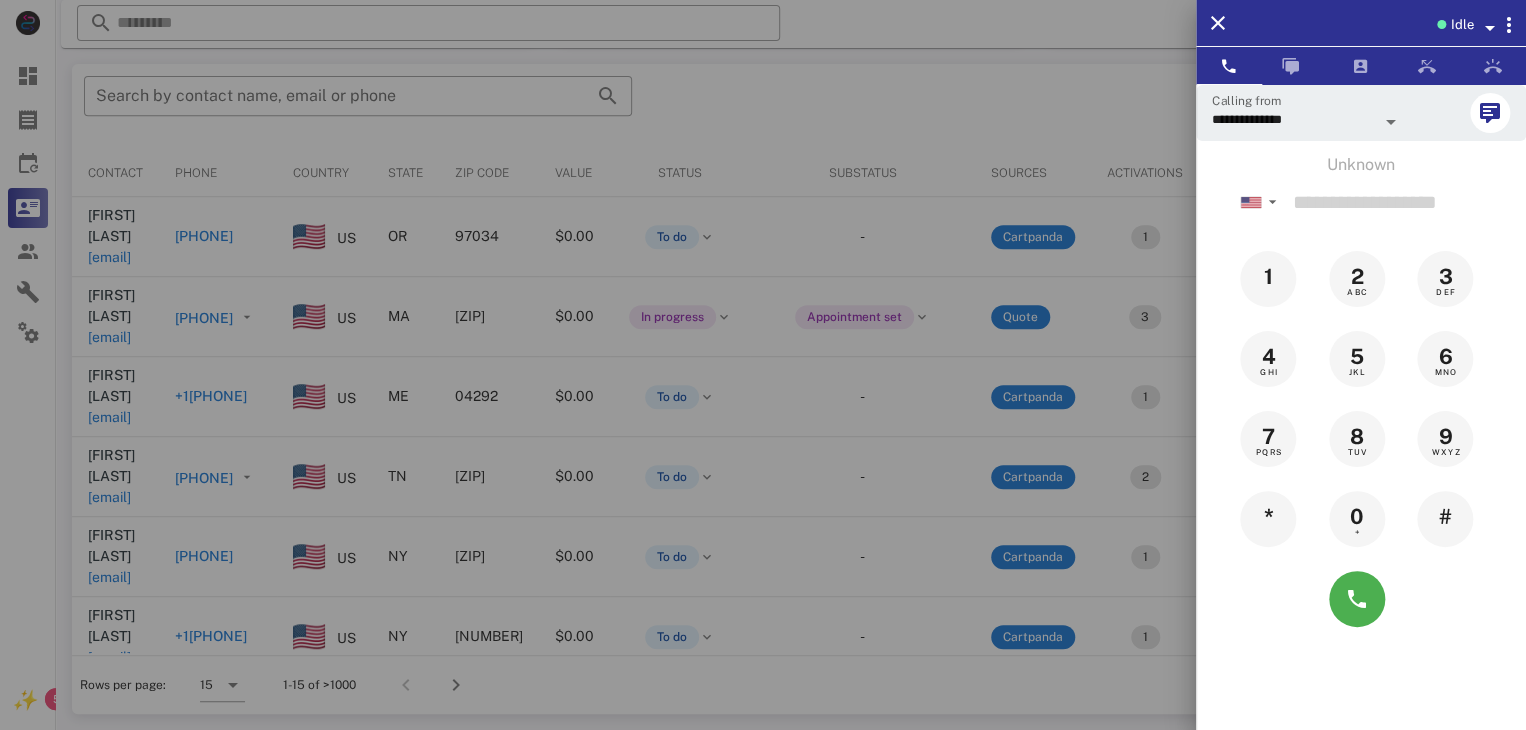 click at bounding box center [763, 365] 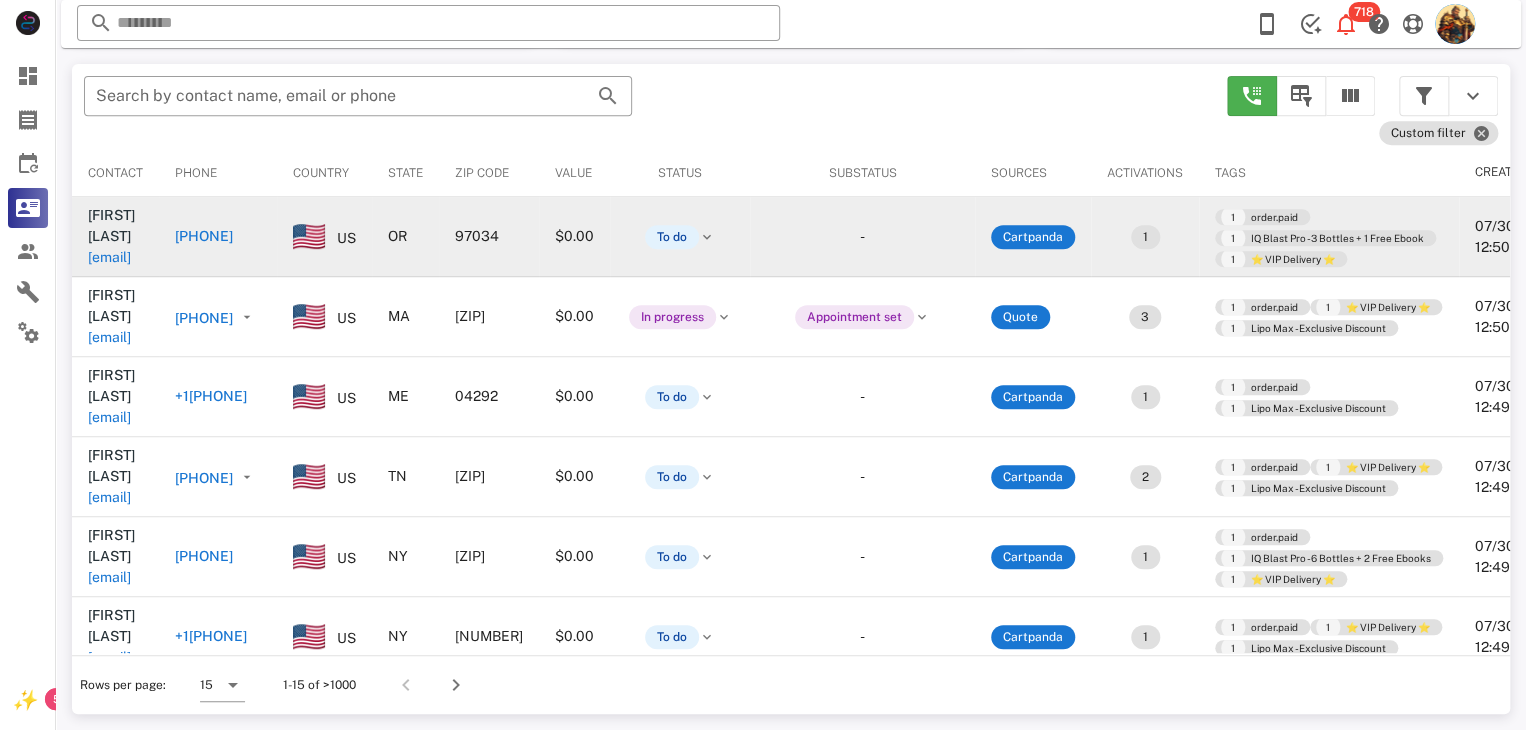 click on "colwellz@aol.com" at bounding box center (109, 257) 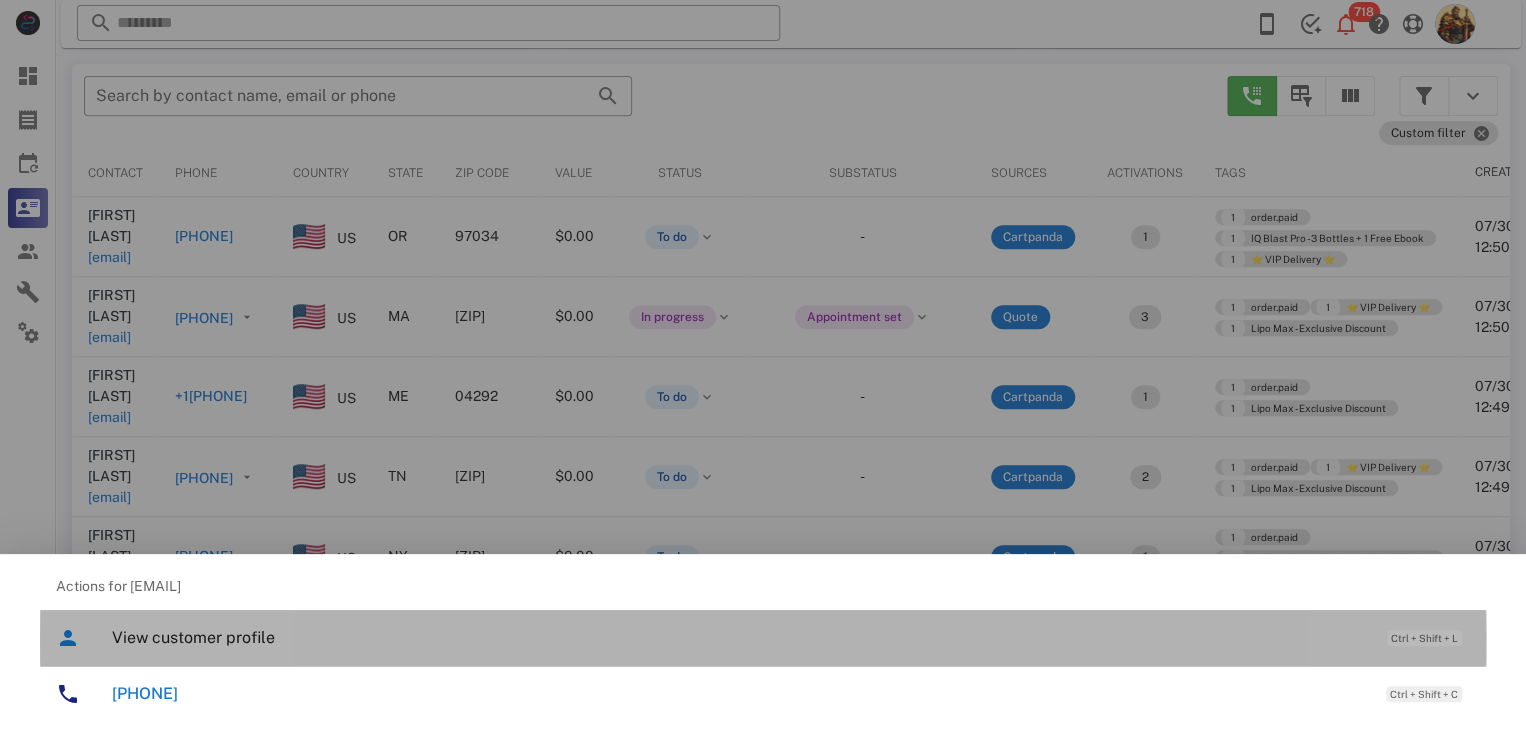 click on "View customer profile Ctrl + Shift + L" at bounding box center [791, 637] 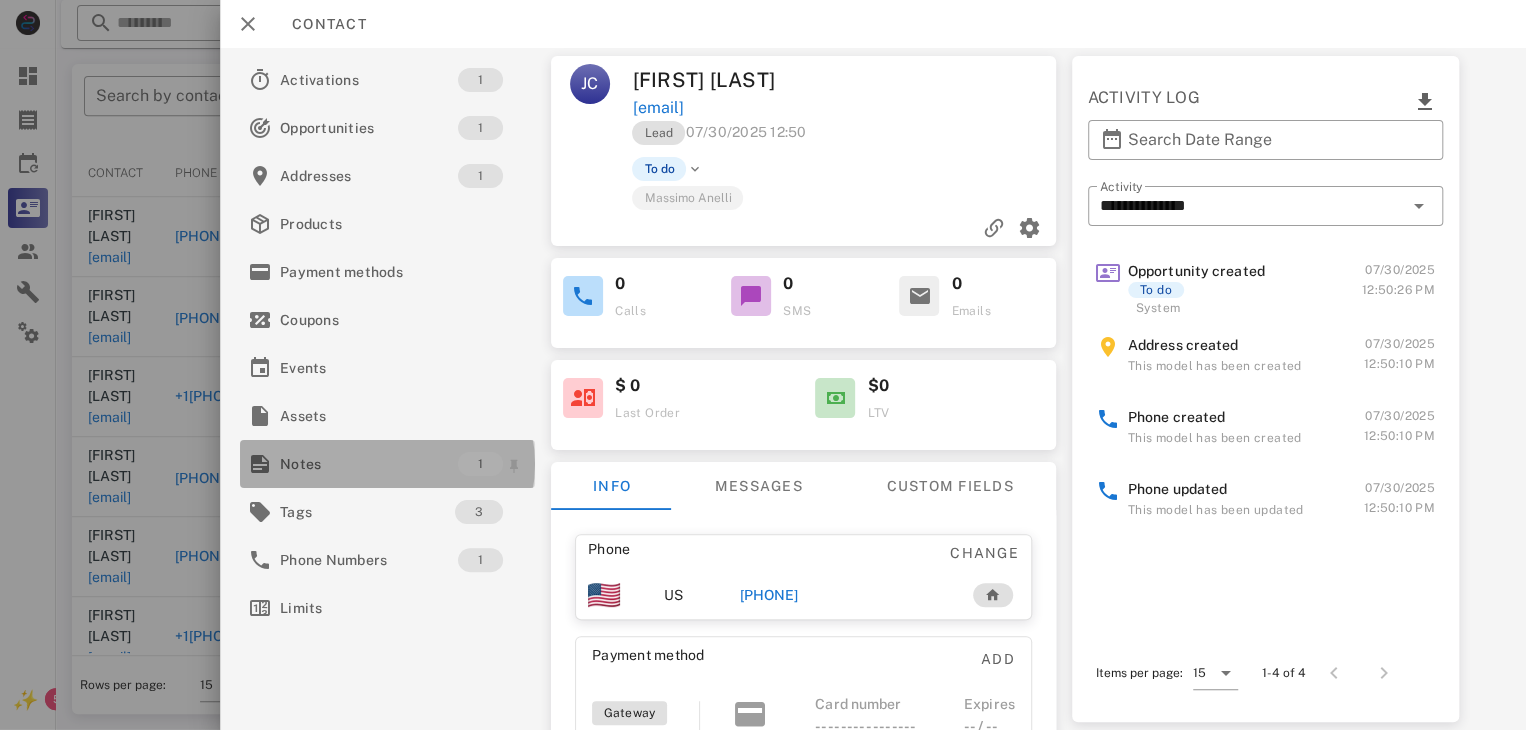 click on "Notes" at bounding box center [369, 464] 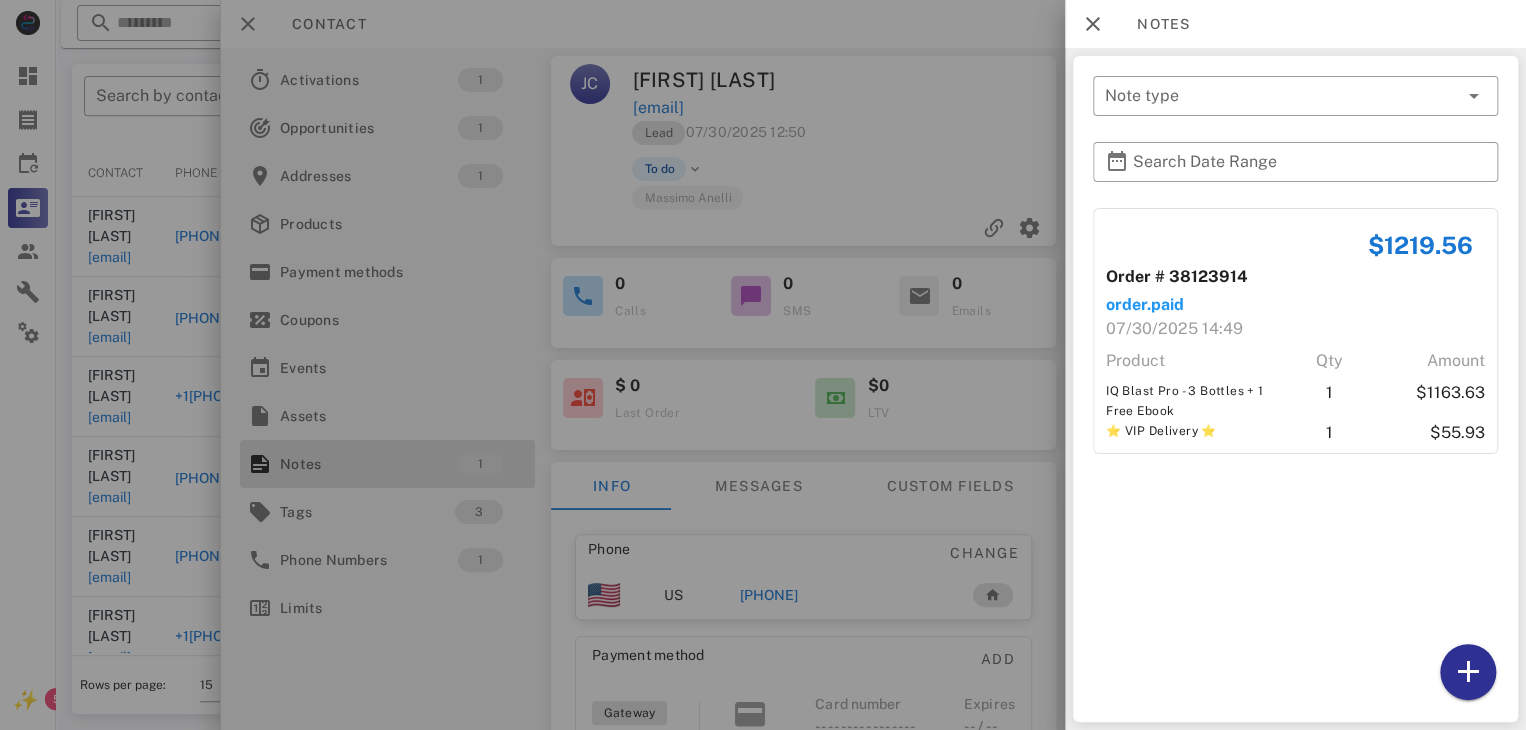 click at bounding box center (763, 365) 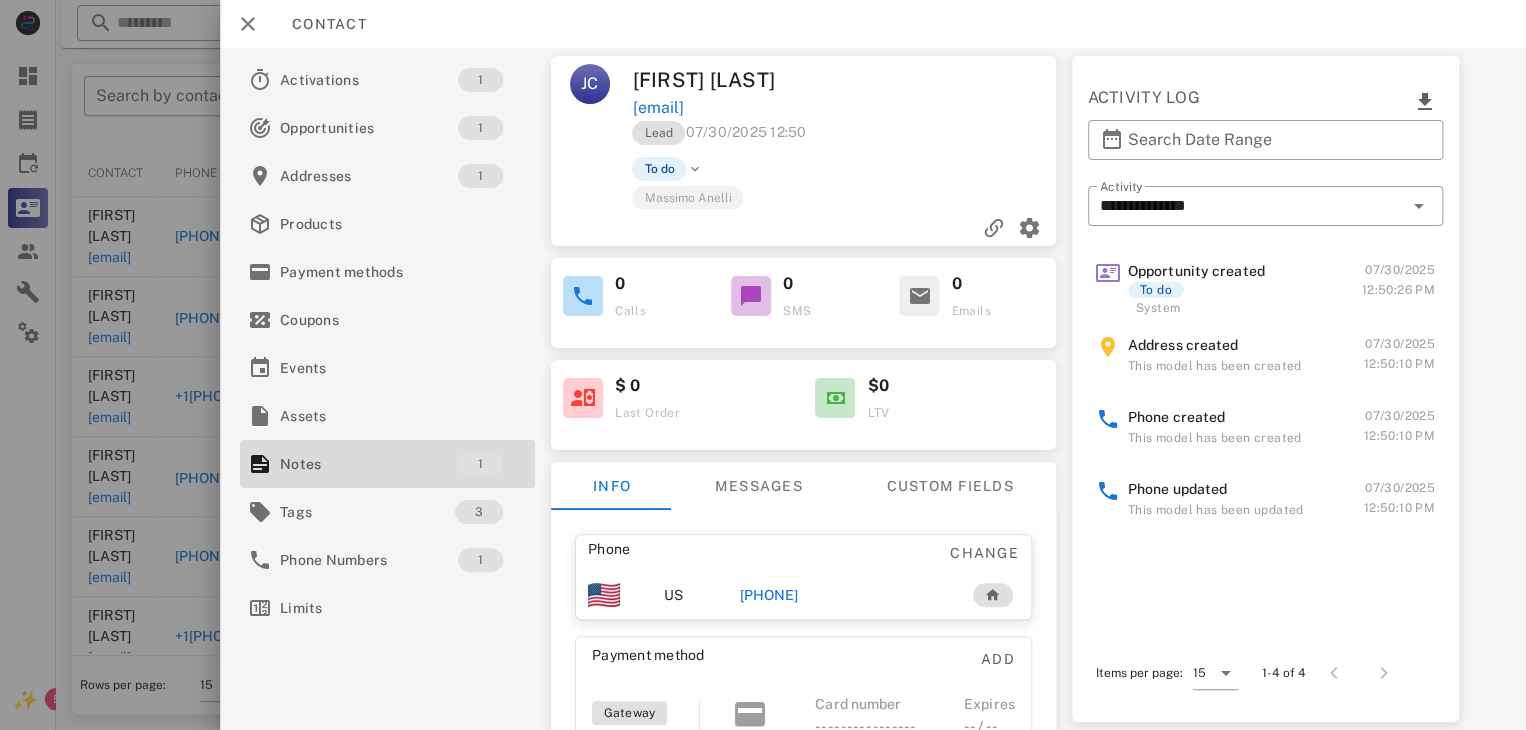 drag, startPoint x: 106, startPoint y: 535, endPoint x: 77, endPoint y: 533, distance: 29.068884 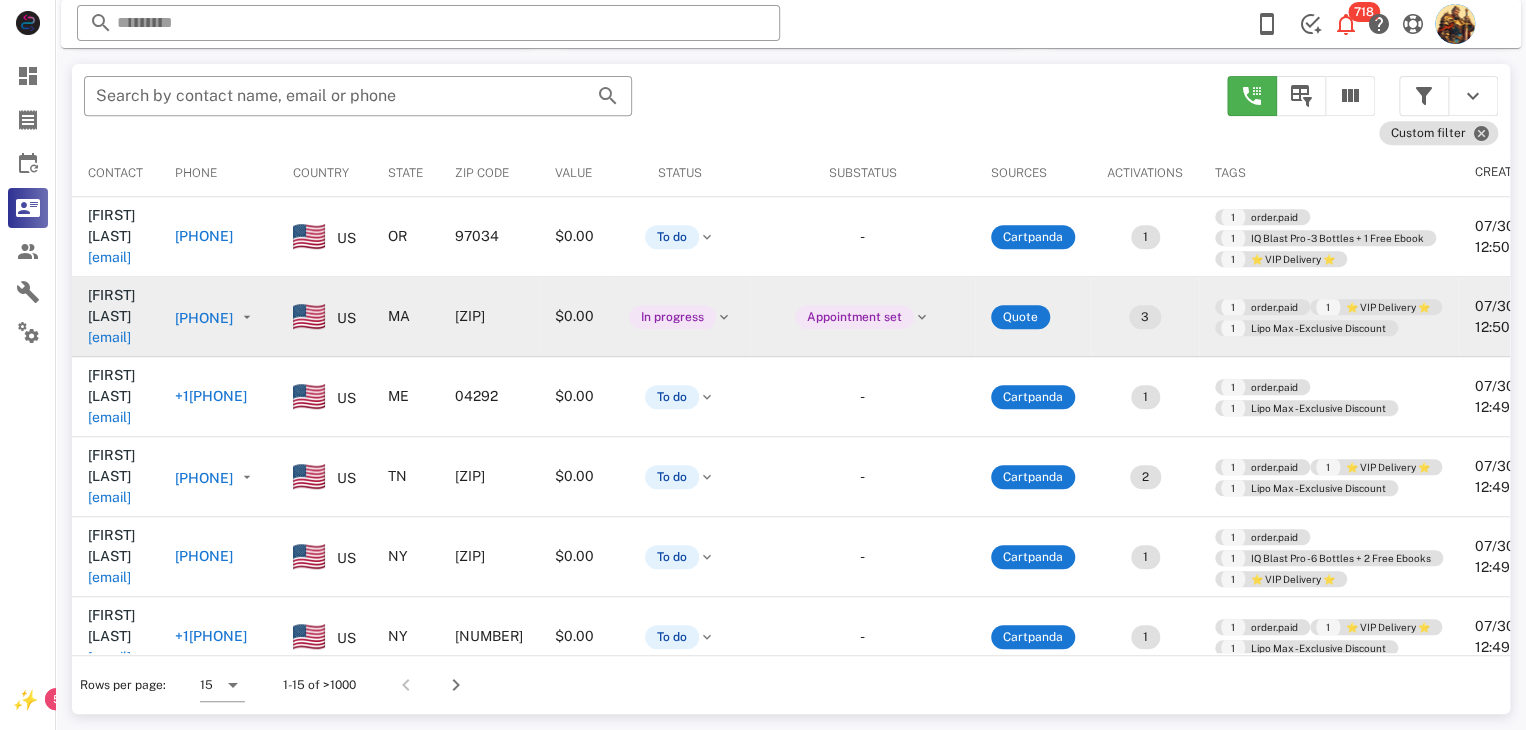 click on "reelbroke2@gmail.com" at bounding box center [109, 337] 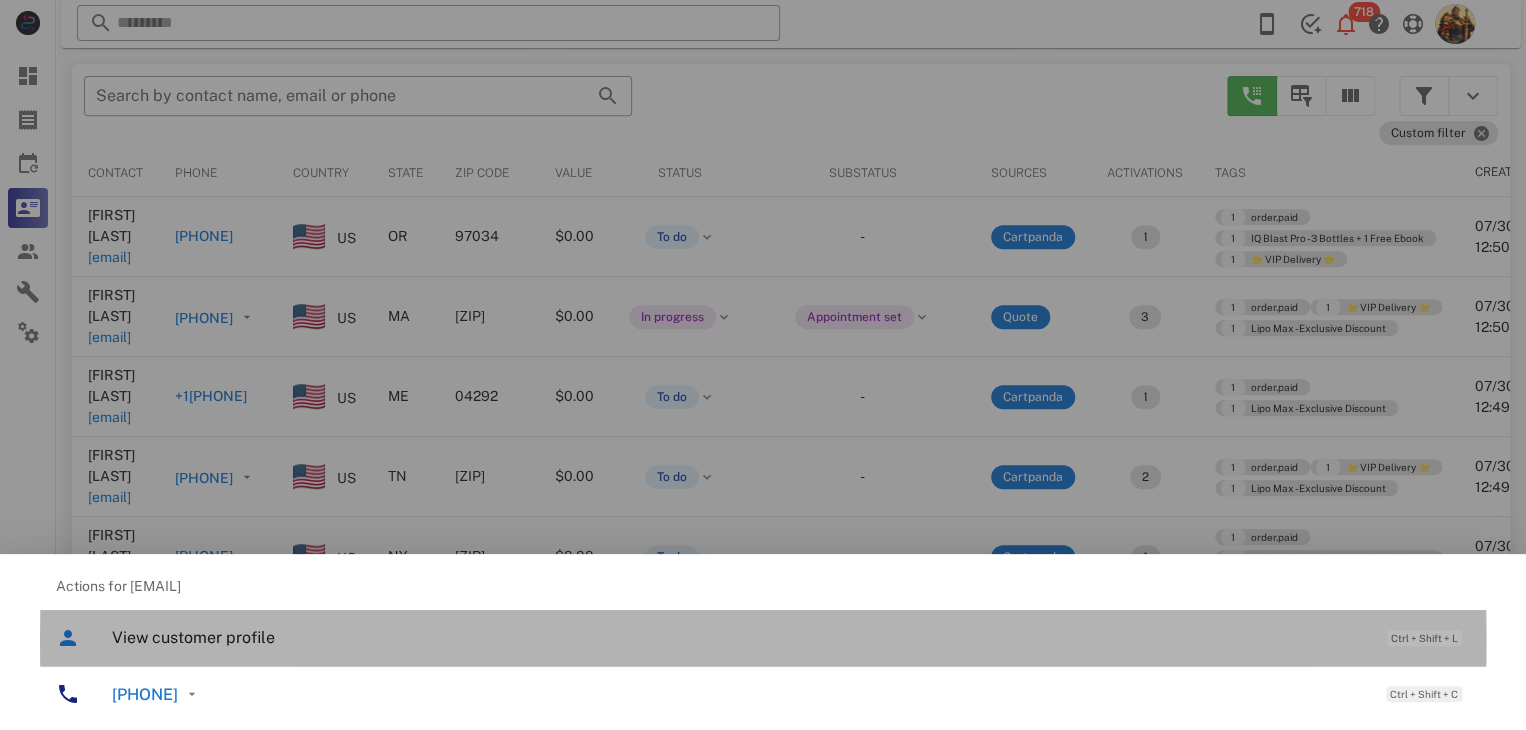 click on "View customer profile" at bounding box center [739, 637] 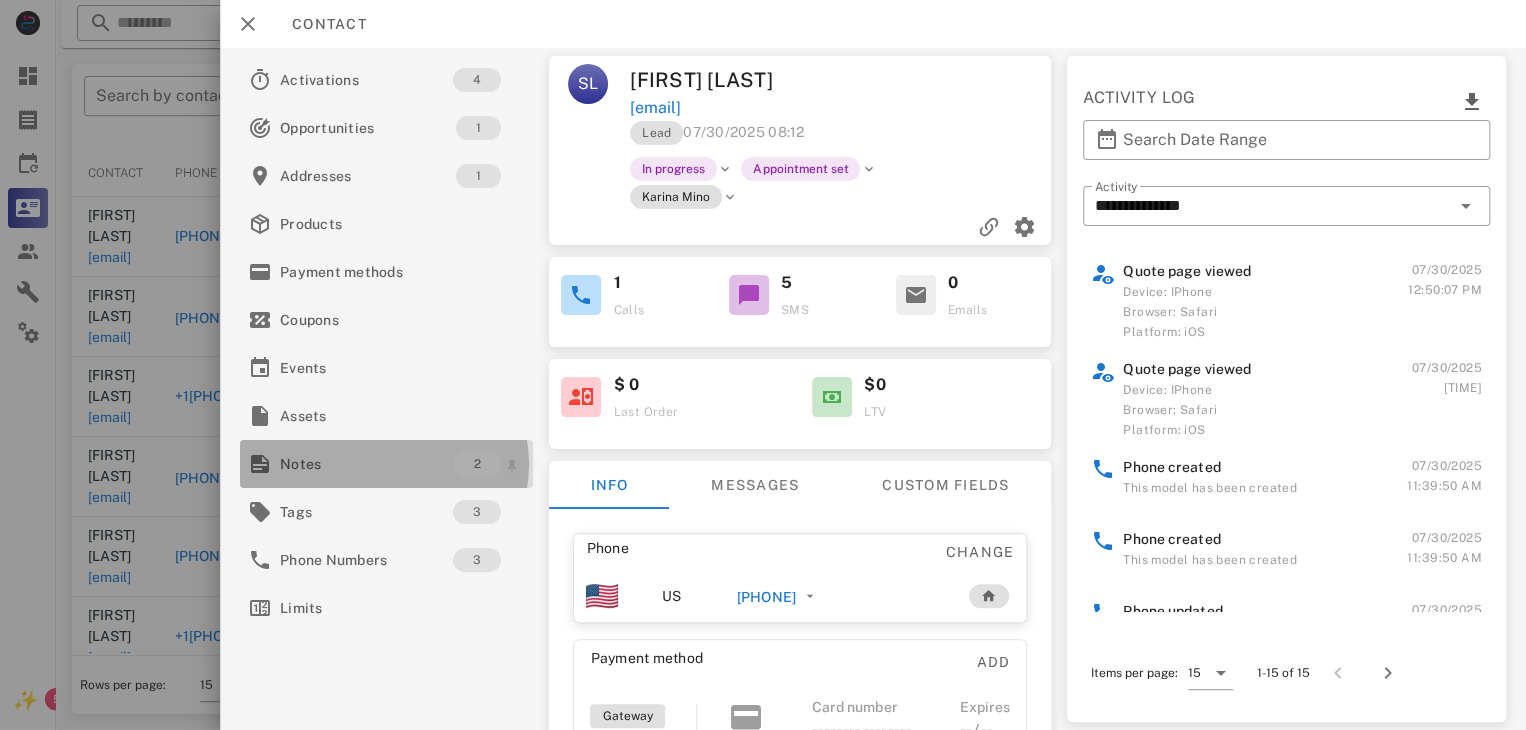 click on "Notes" at bounding box center (367, 464) 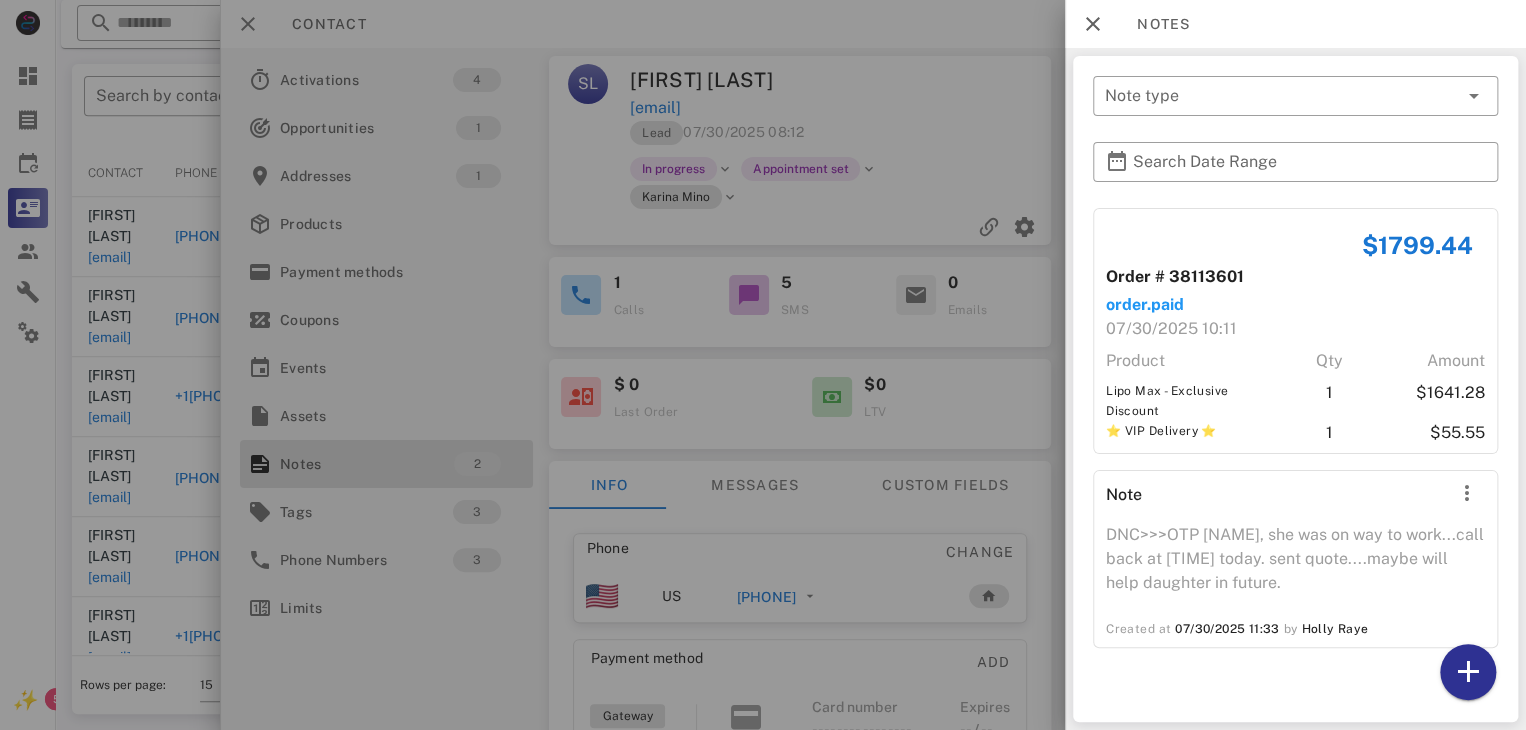 click at bounding box center (763, 365) 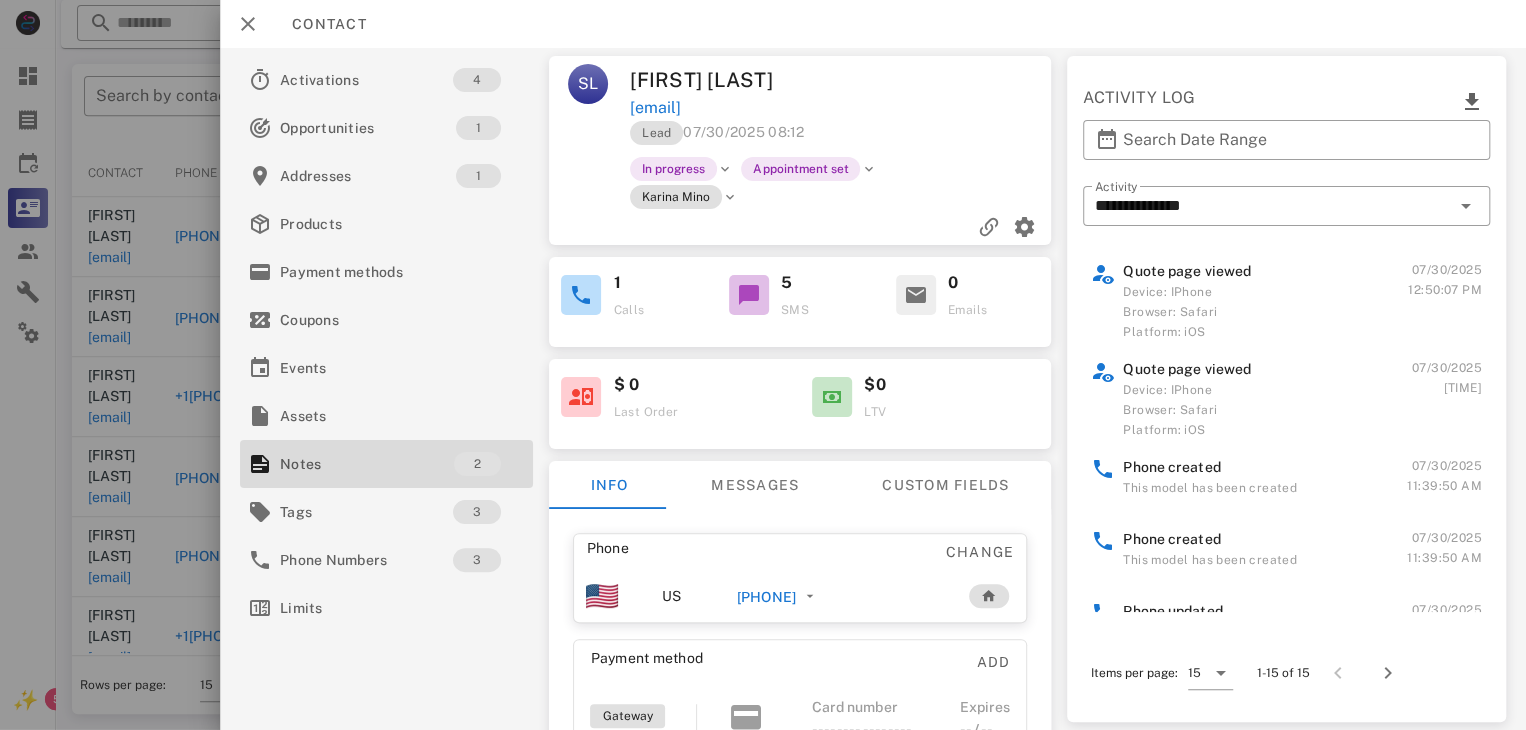 click at bounding box center (763, 365) 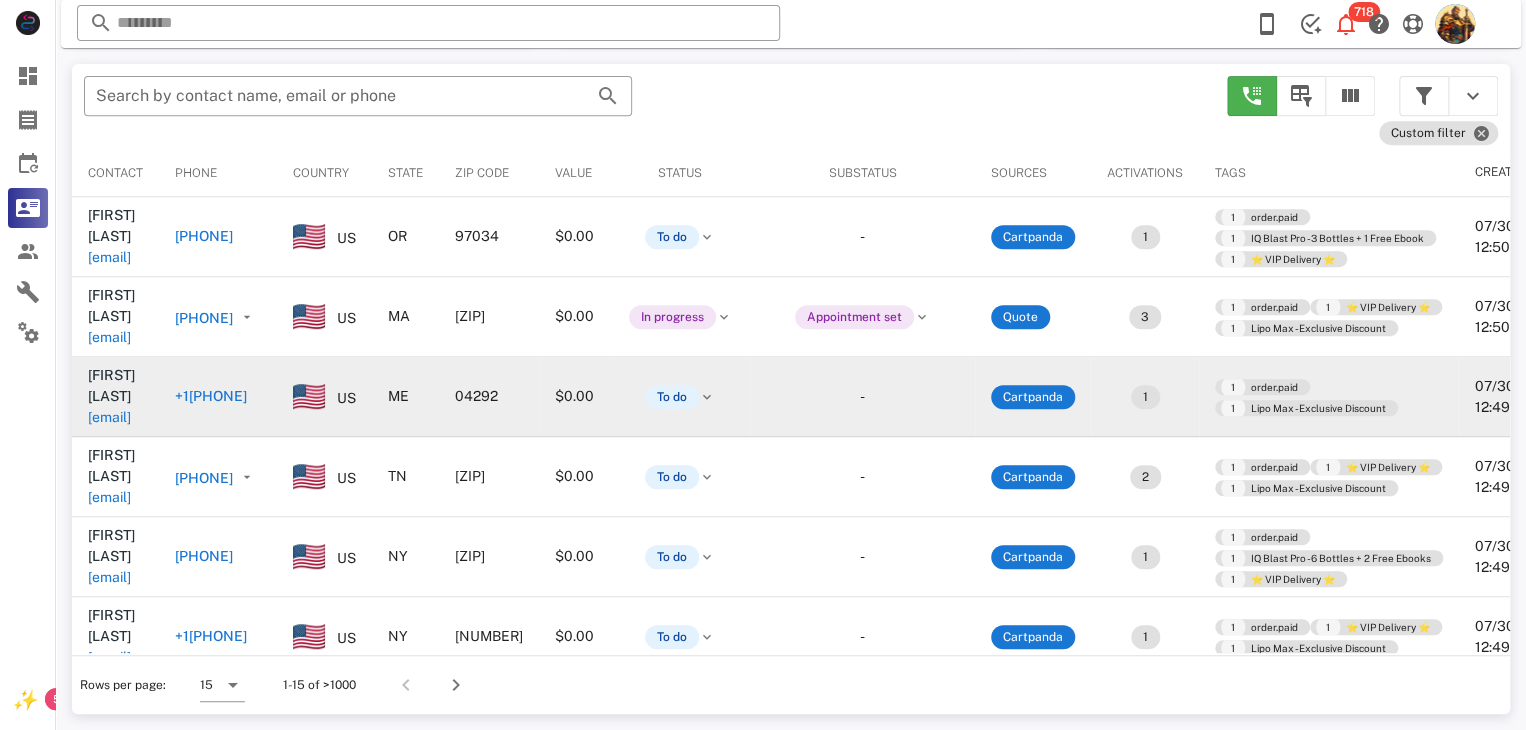 click on "jmurphyclan@comcast.net" at bounding box center [109, 417] 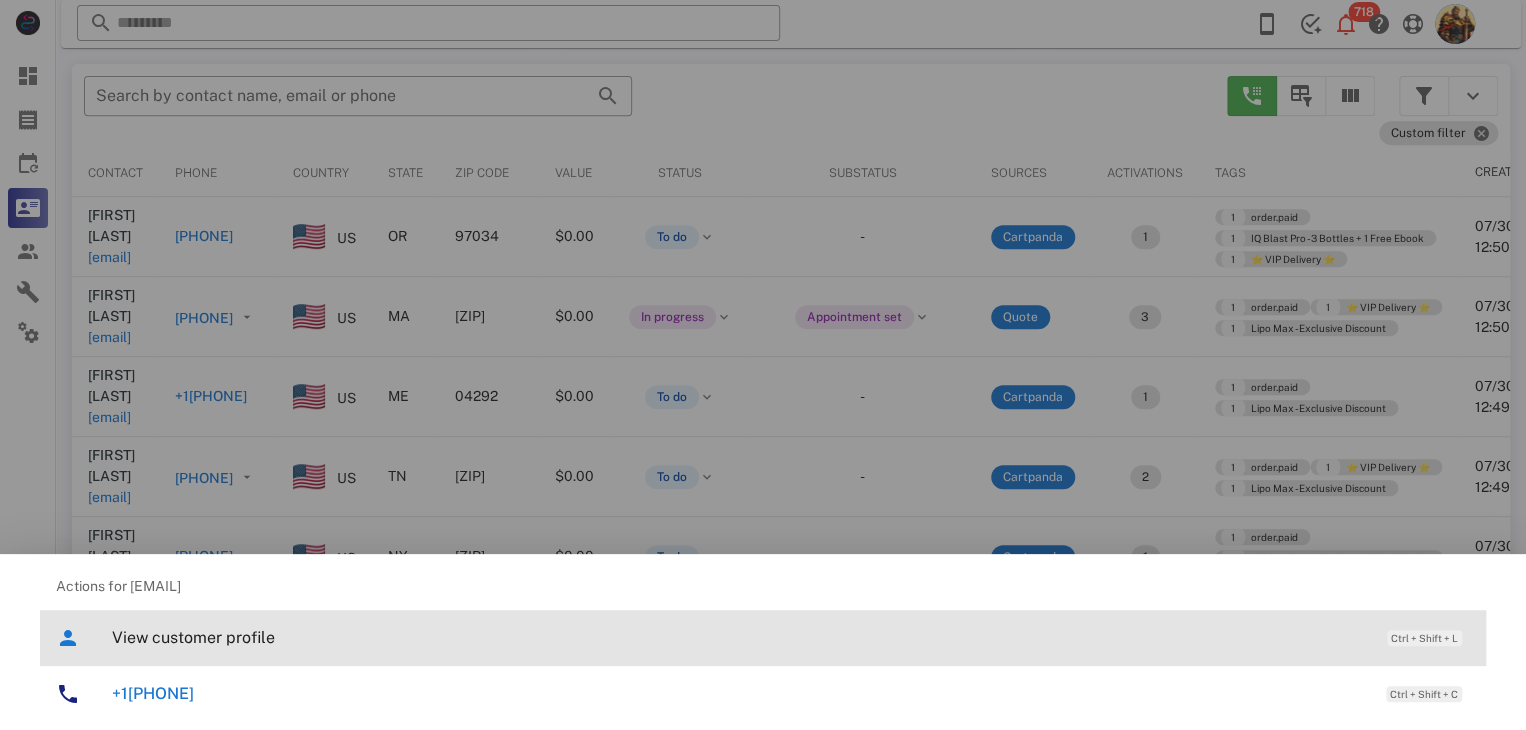 click on "View customer profile" at bounding box center [739, 637] 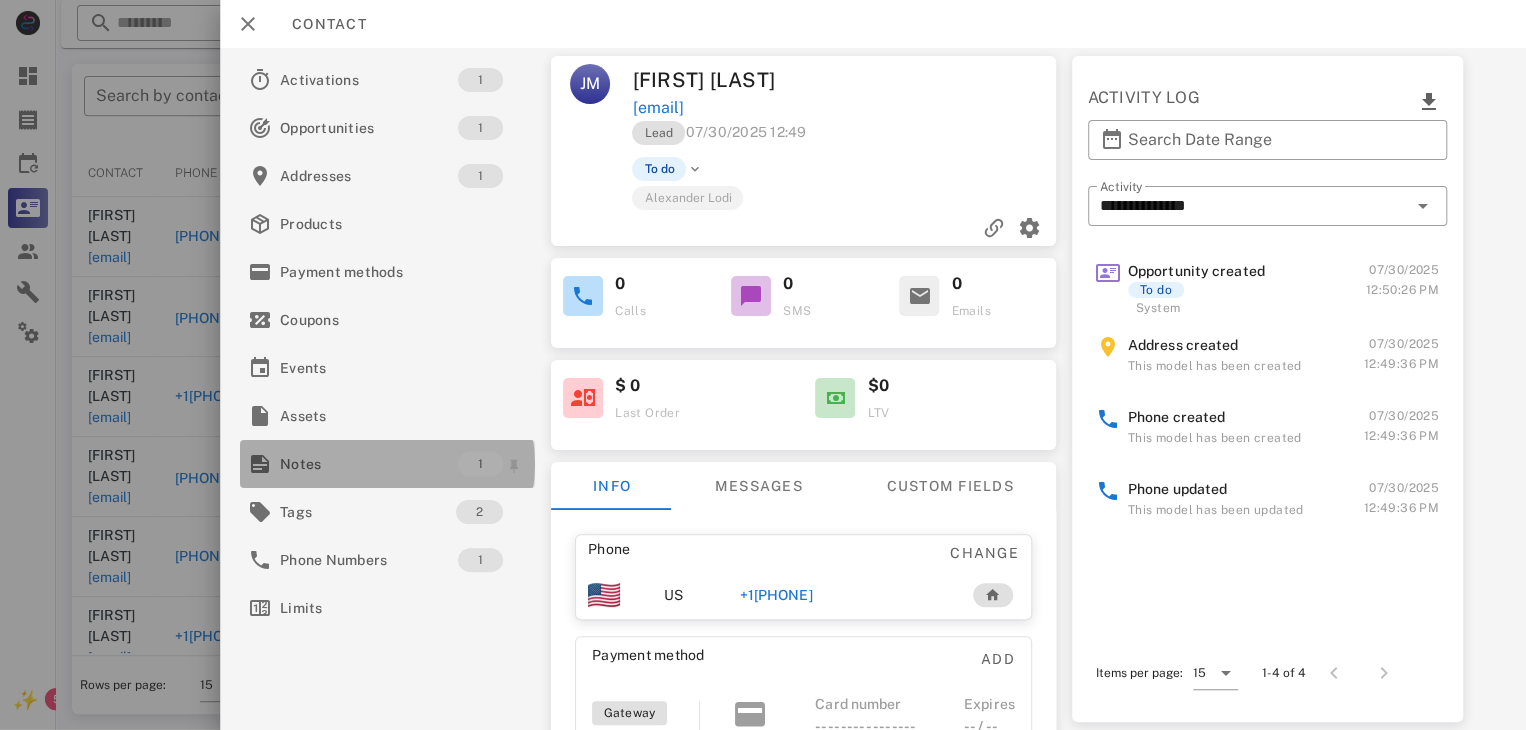 click on "Notes" at bounding box center [369, 464] 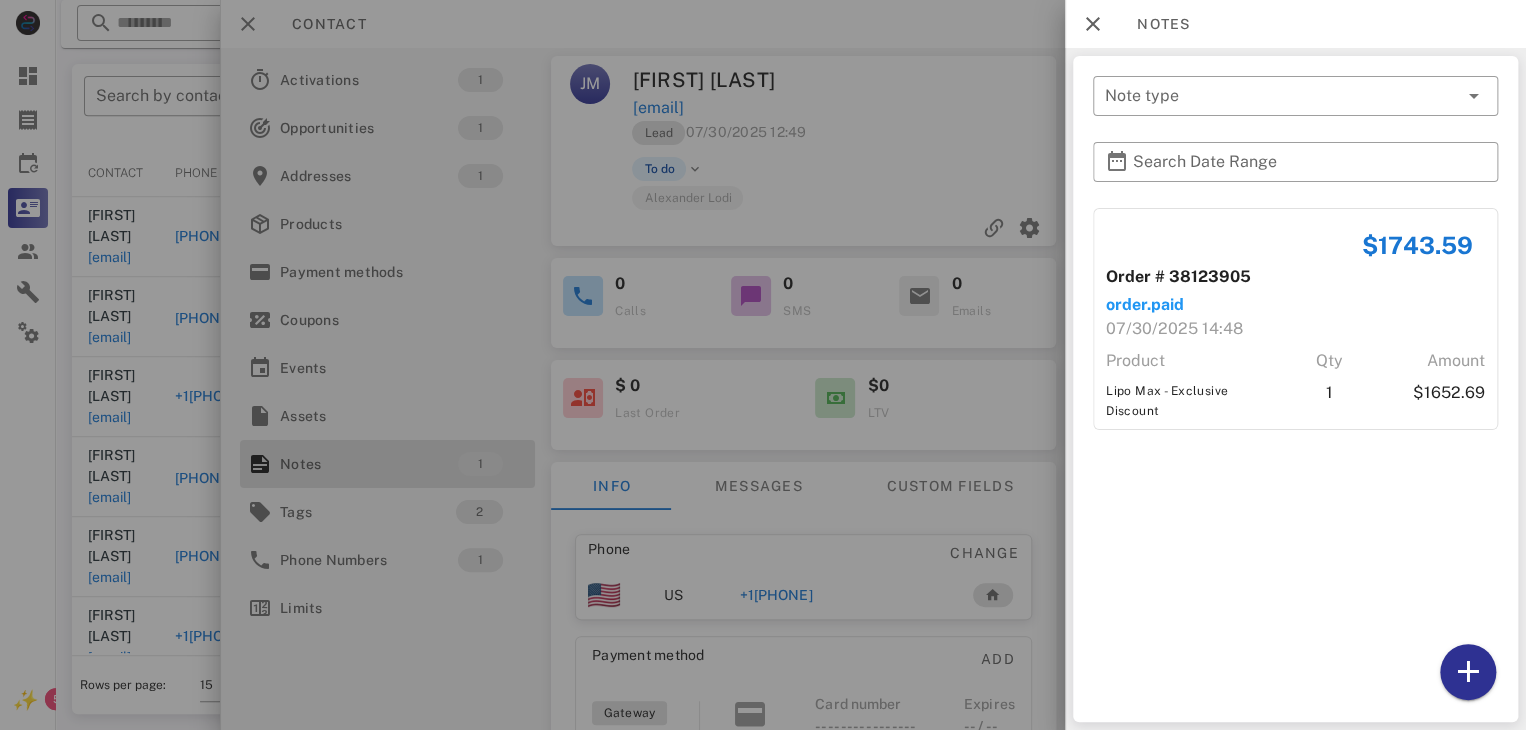 click at bounding box center (763, 365) 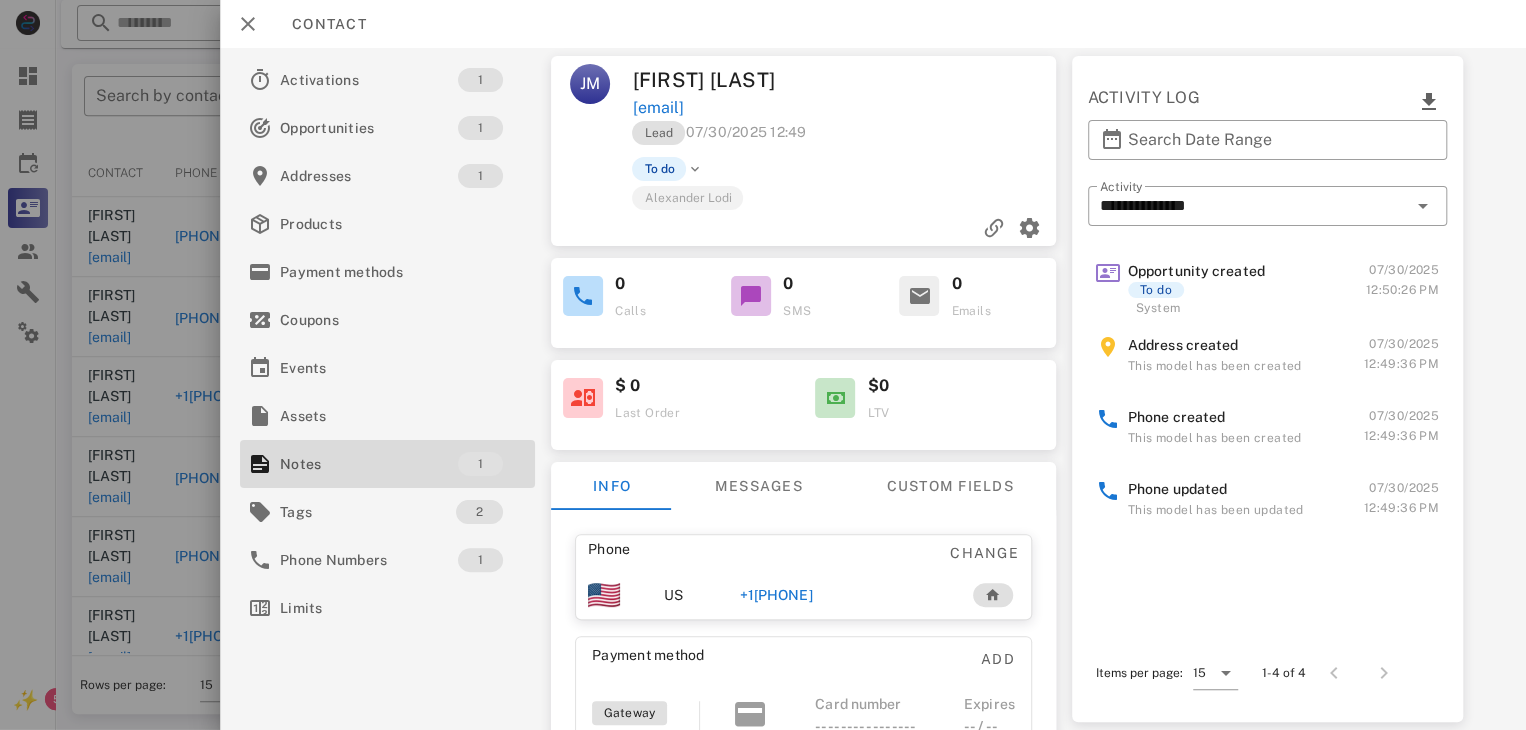 drag, startPoint x: 807, startPoint y: 593, endPoint x: 766, endPoint y: 588, distance: 41.303753 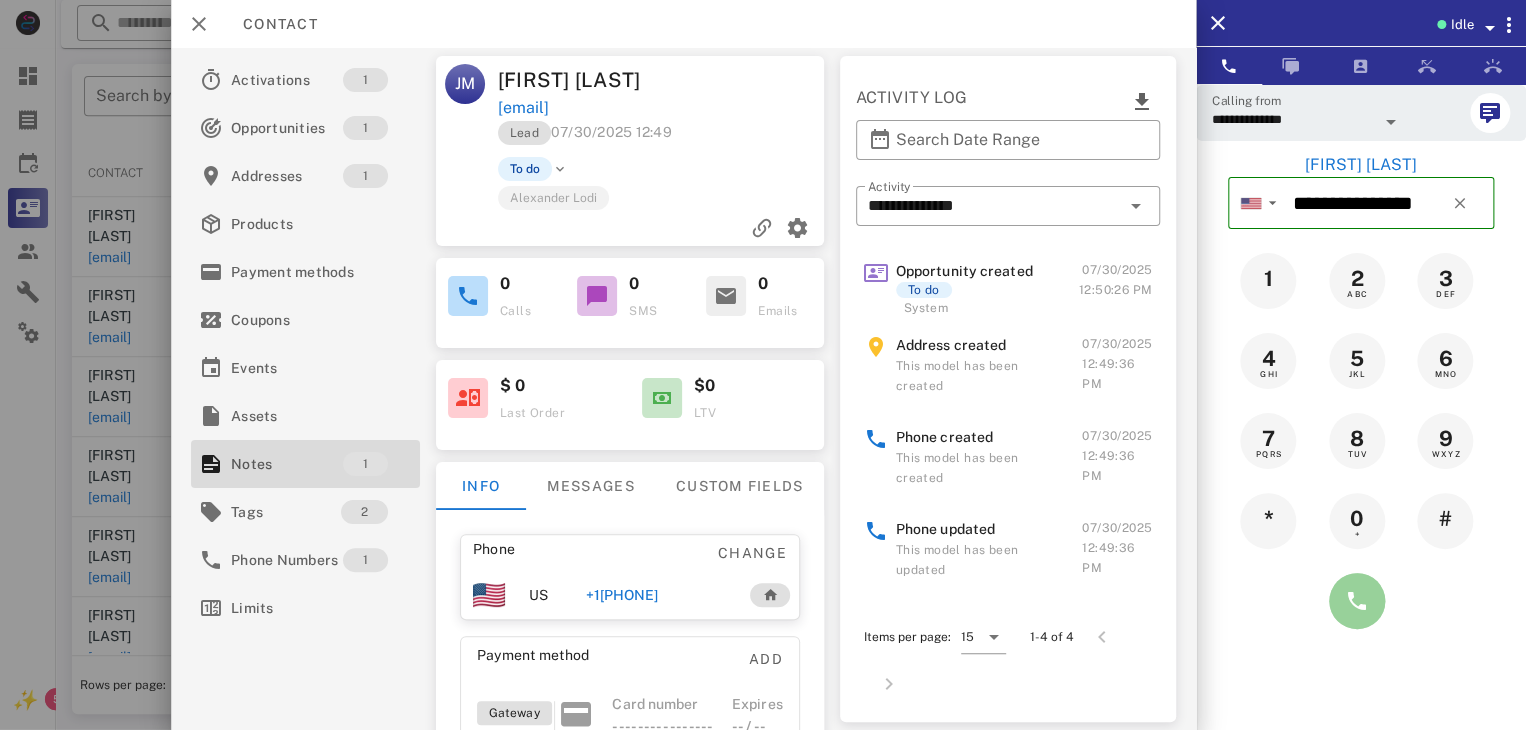 click at bounding box center [1357, 601] 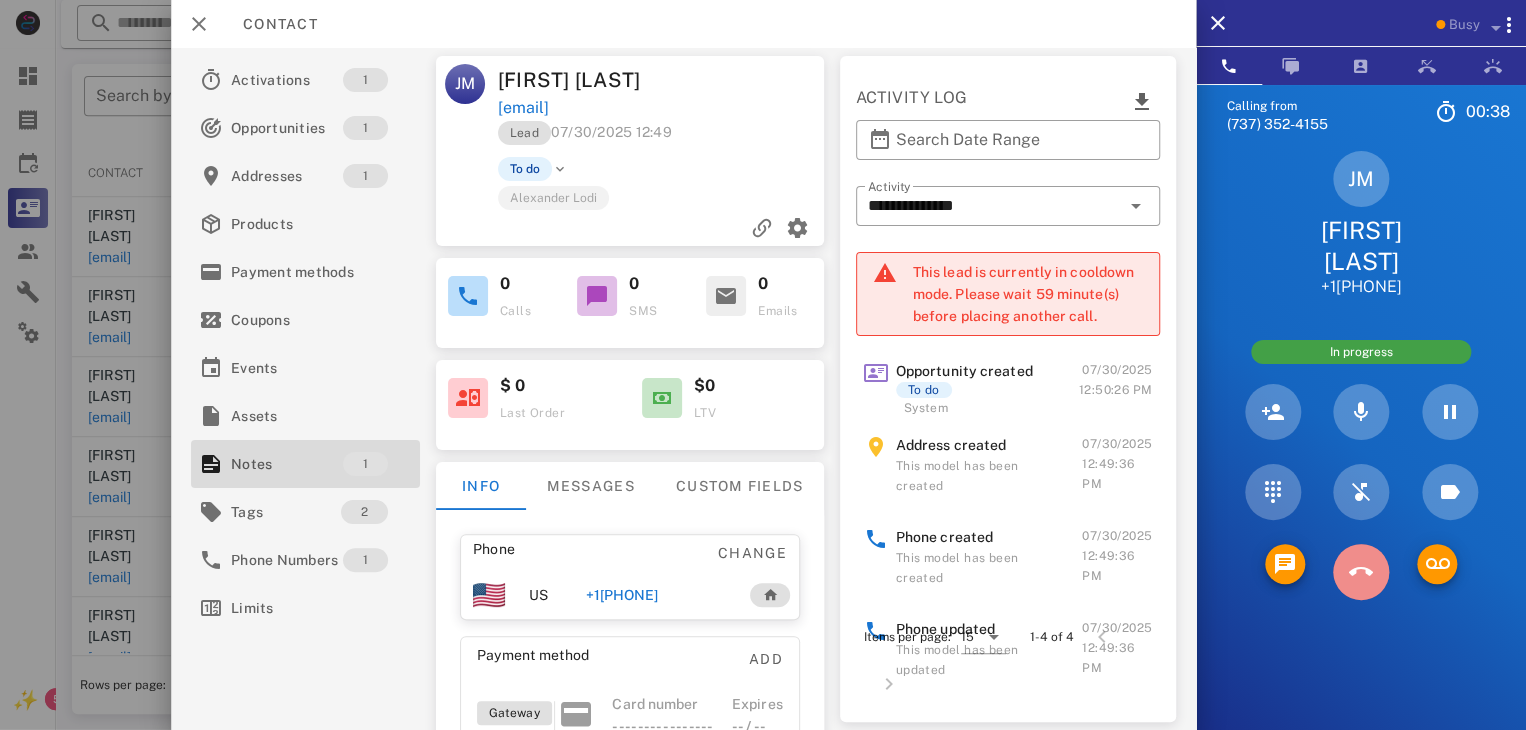click at bounding box center [1361, 572] 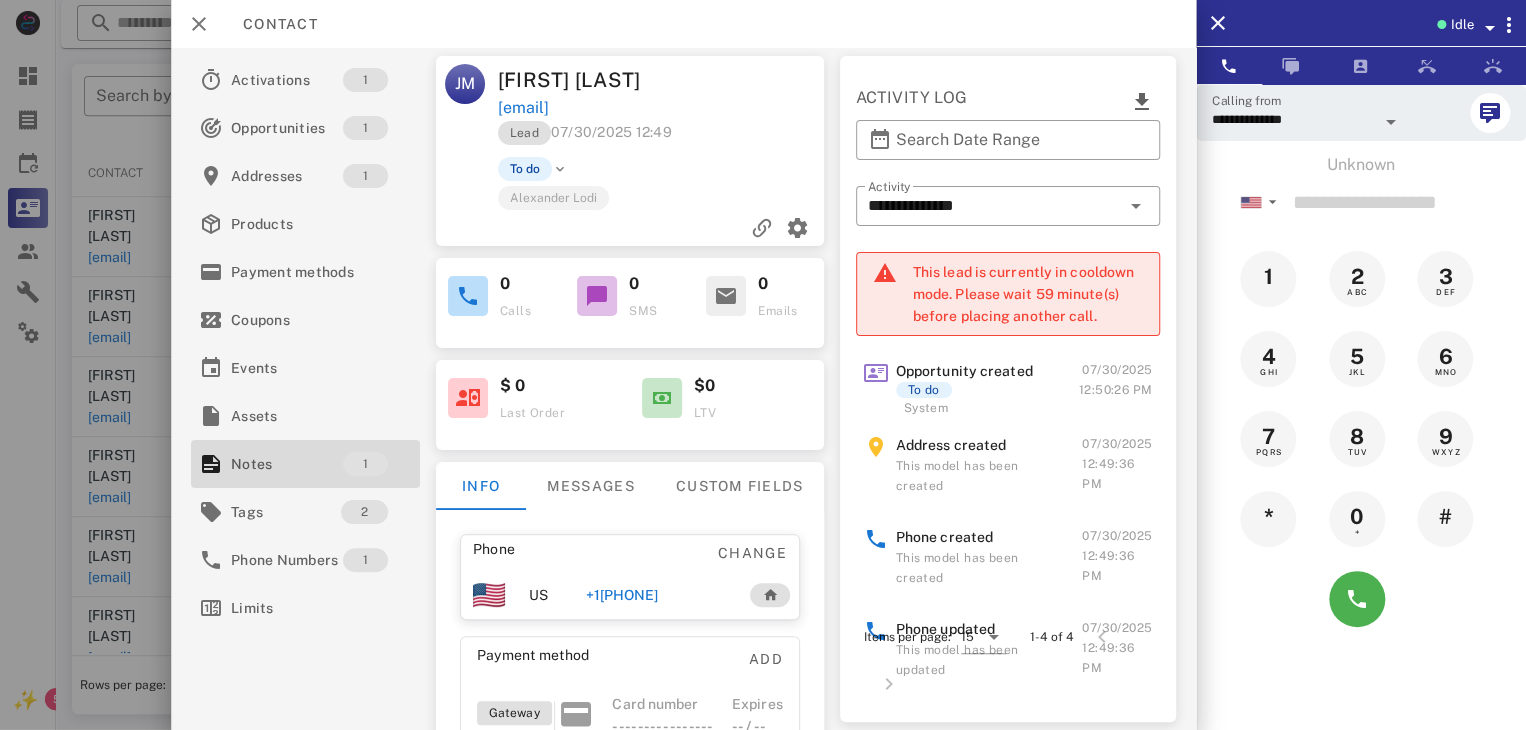 click at bounding box center [763, 365] 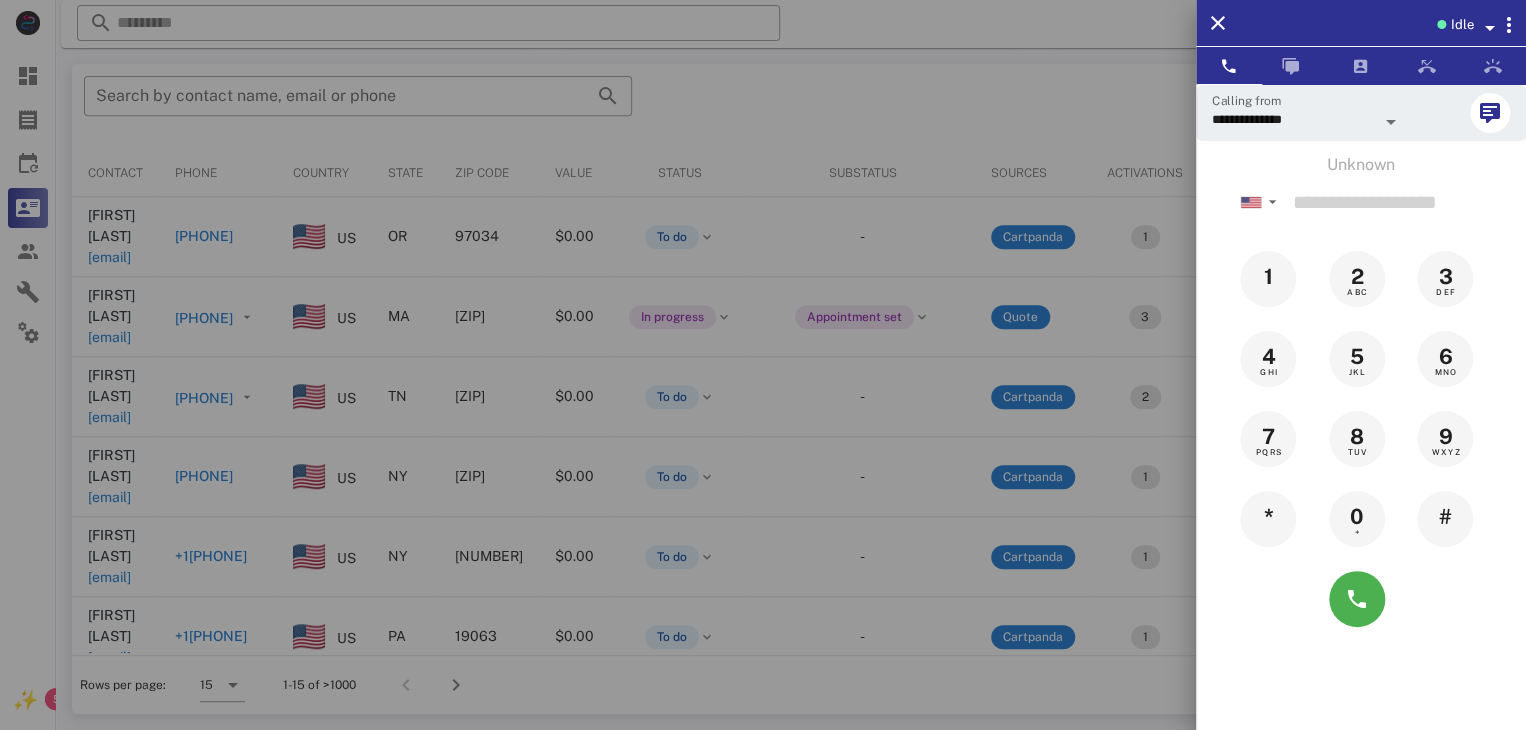 click at bounding box center [763, 365] 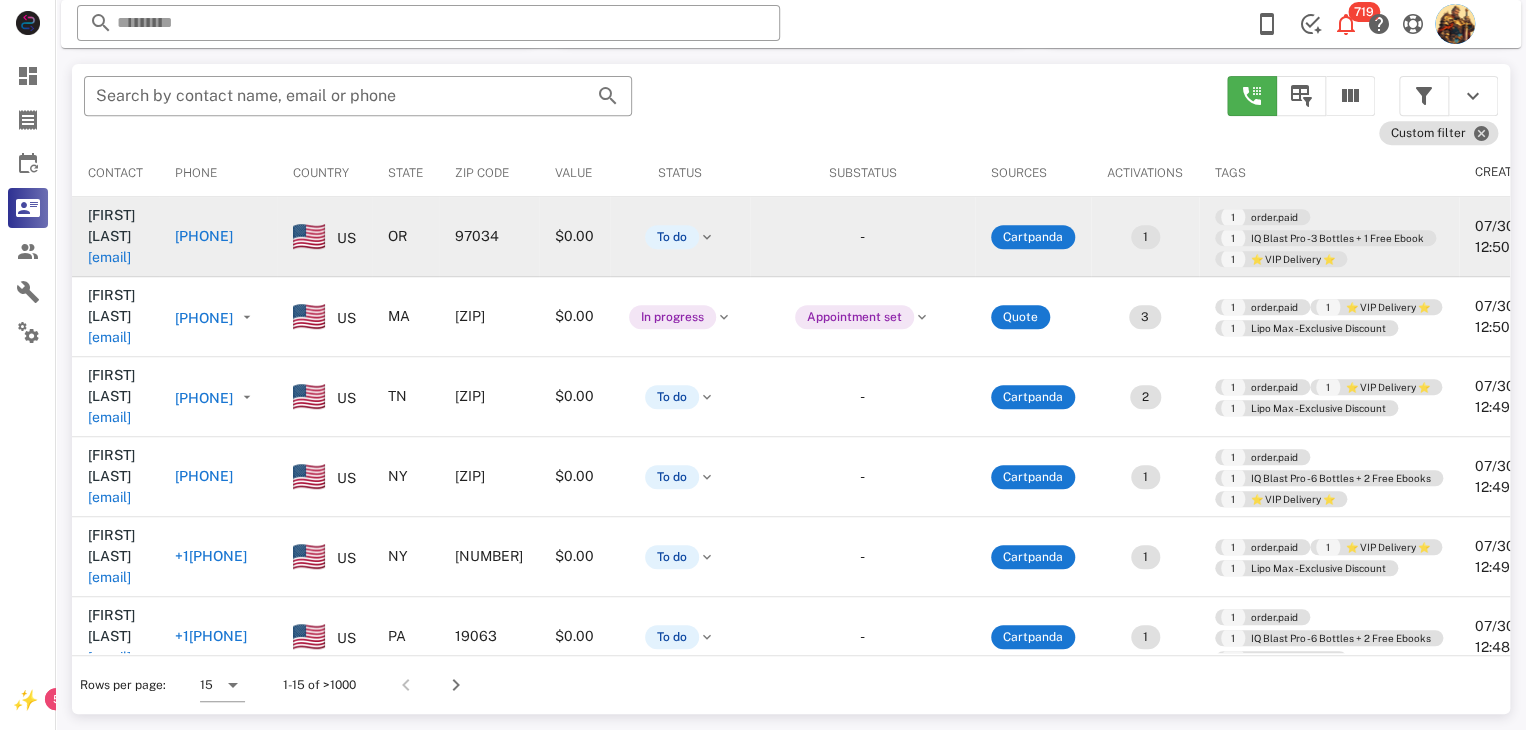 click on "colwellz@aol.com" at bounding box center [109, 257] 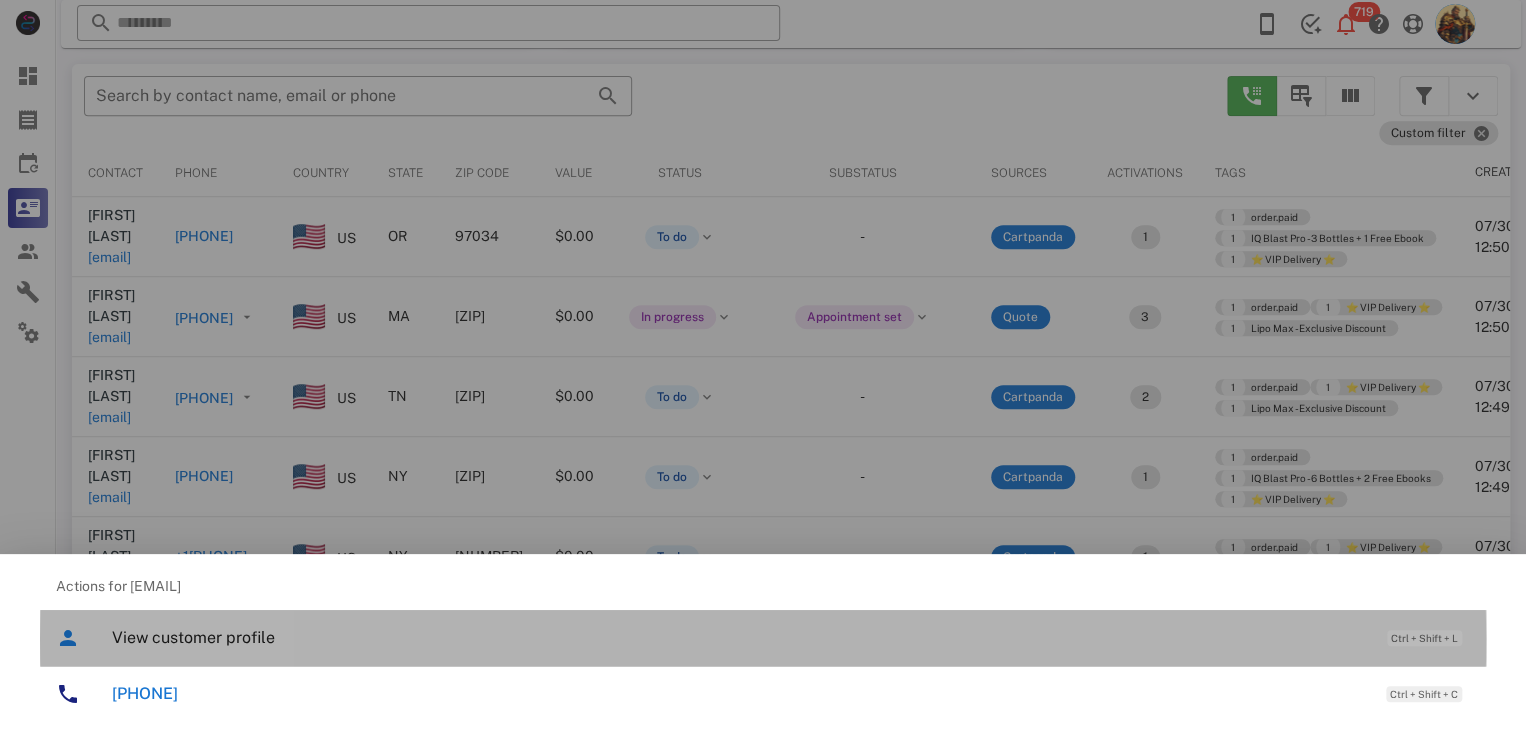 click on "View customer profile" at bounding box center (739, 637) 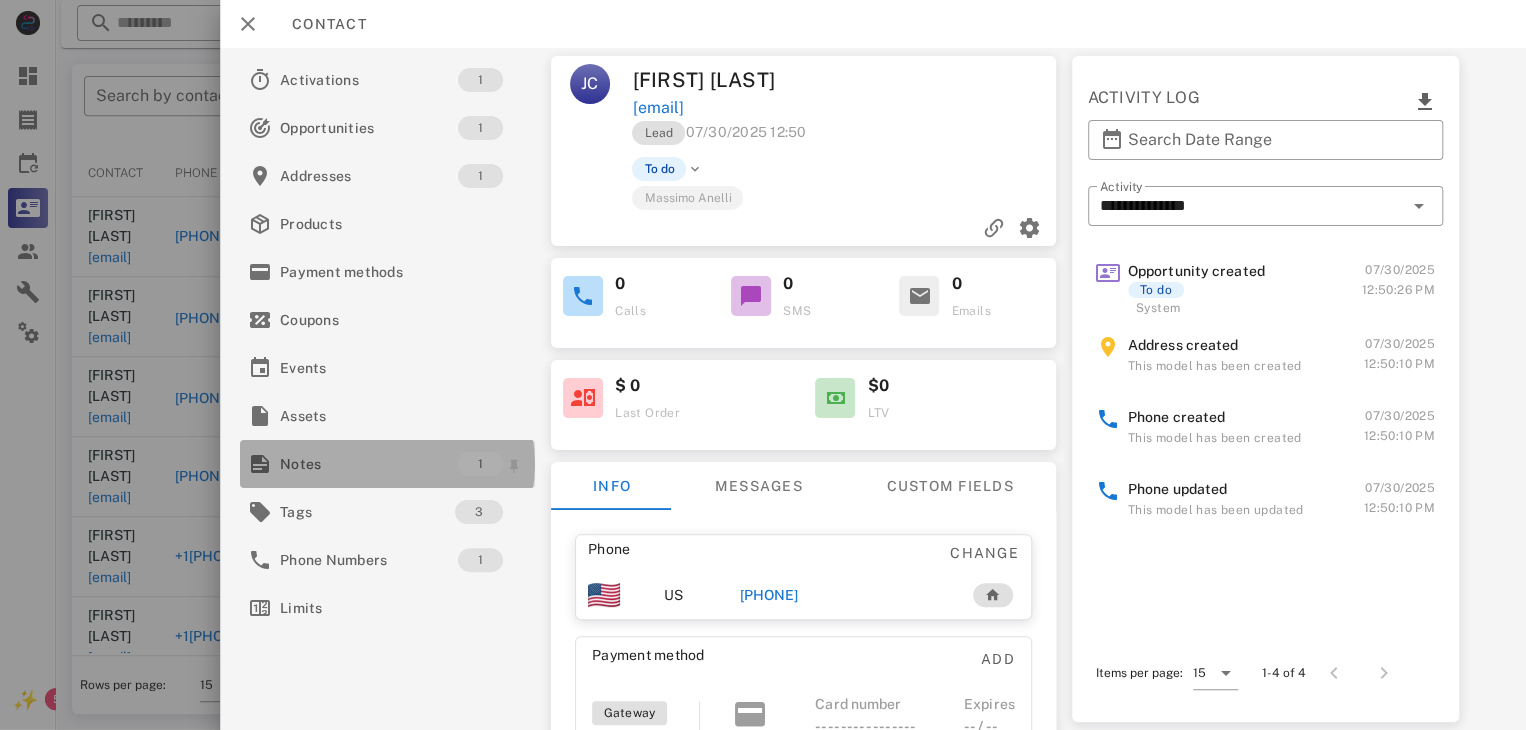 click on "Notes" at bounding box center (369, 464) 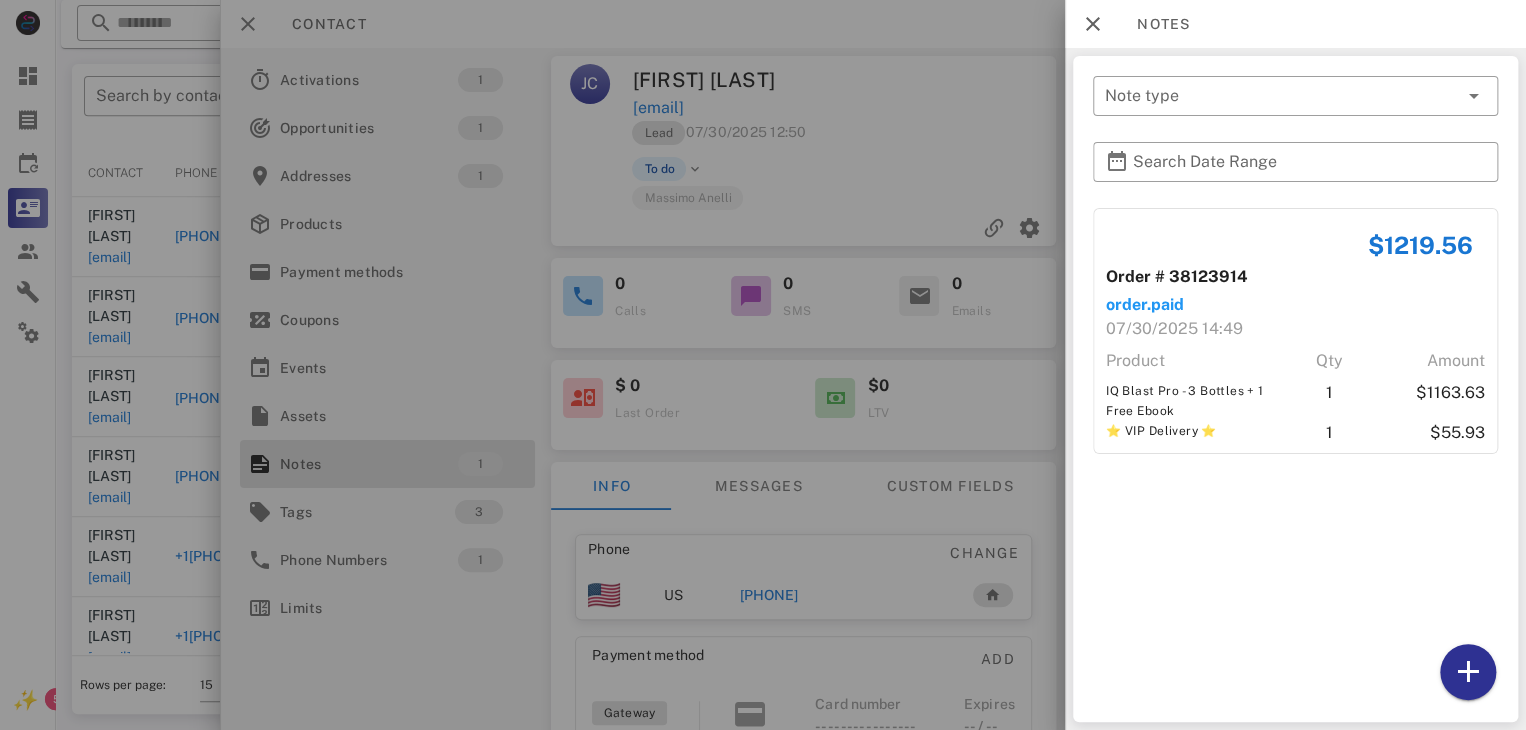 click at bounding box center [763, 365] 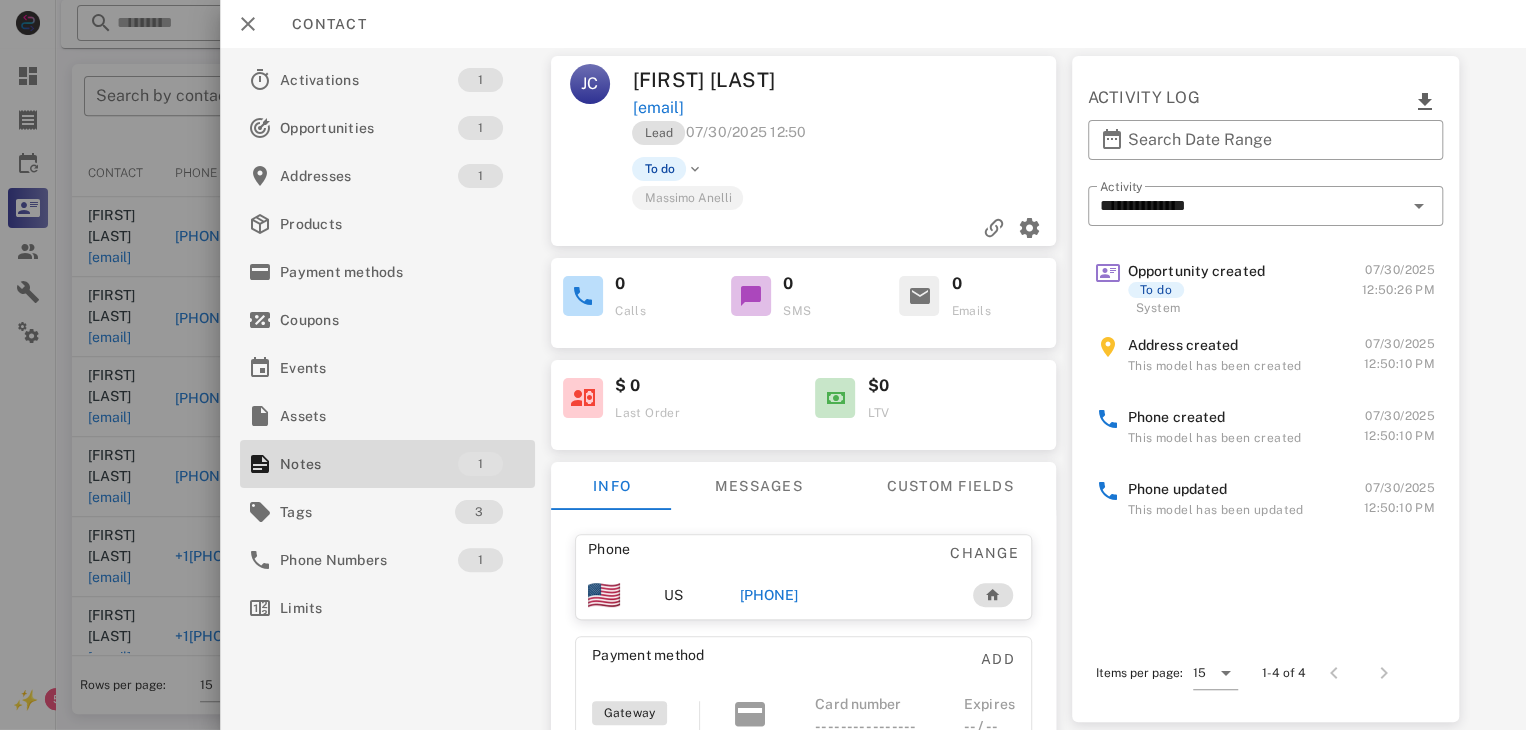 drag, startPoint x: 179, startPoint y: 541, endPoint x: 125, endPoint y: 527, distance: 55.7853 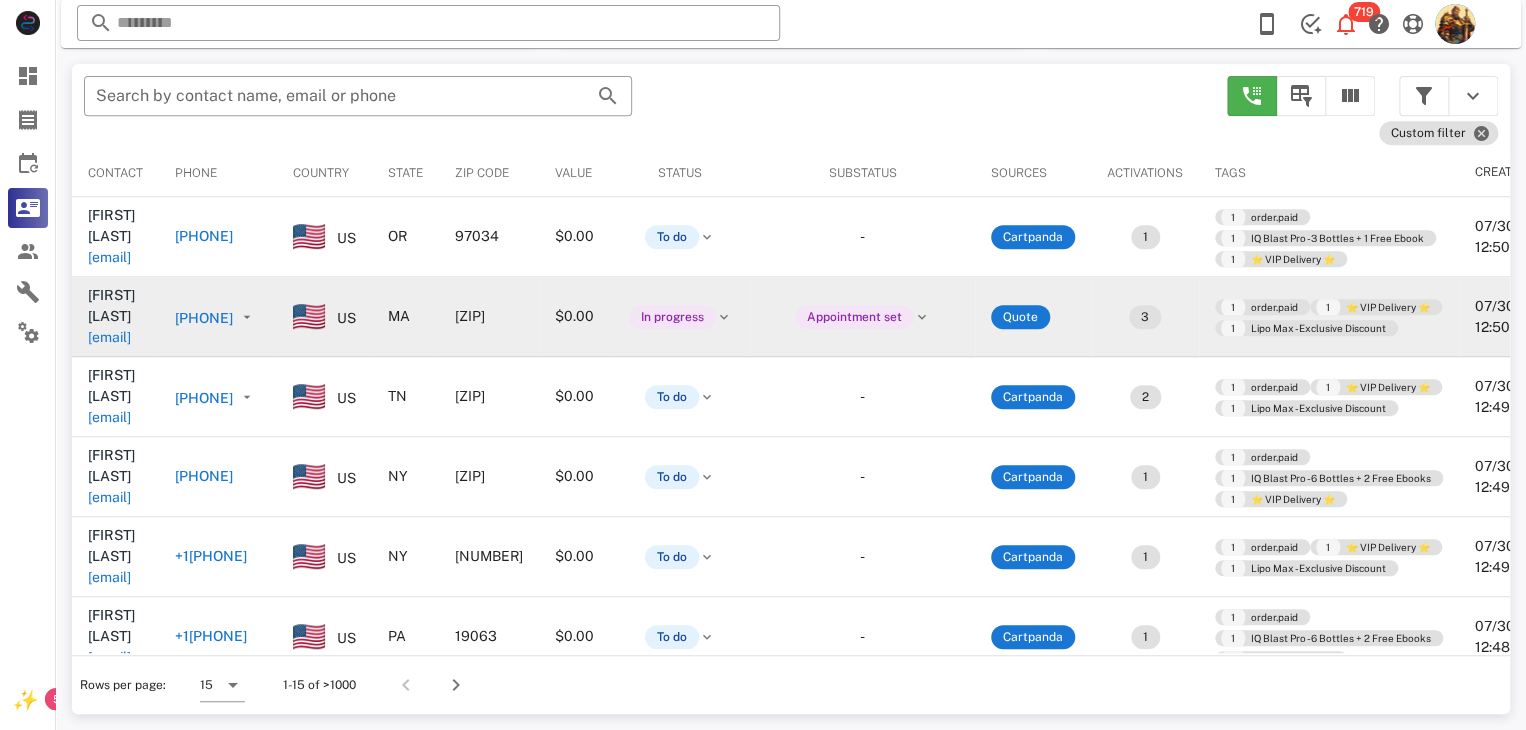 click on "reelbroke2@gmail.com" at bounding box center (109, 337) 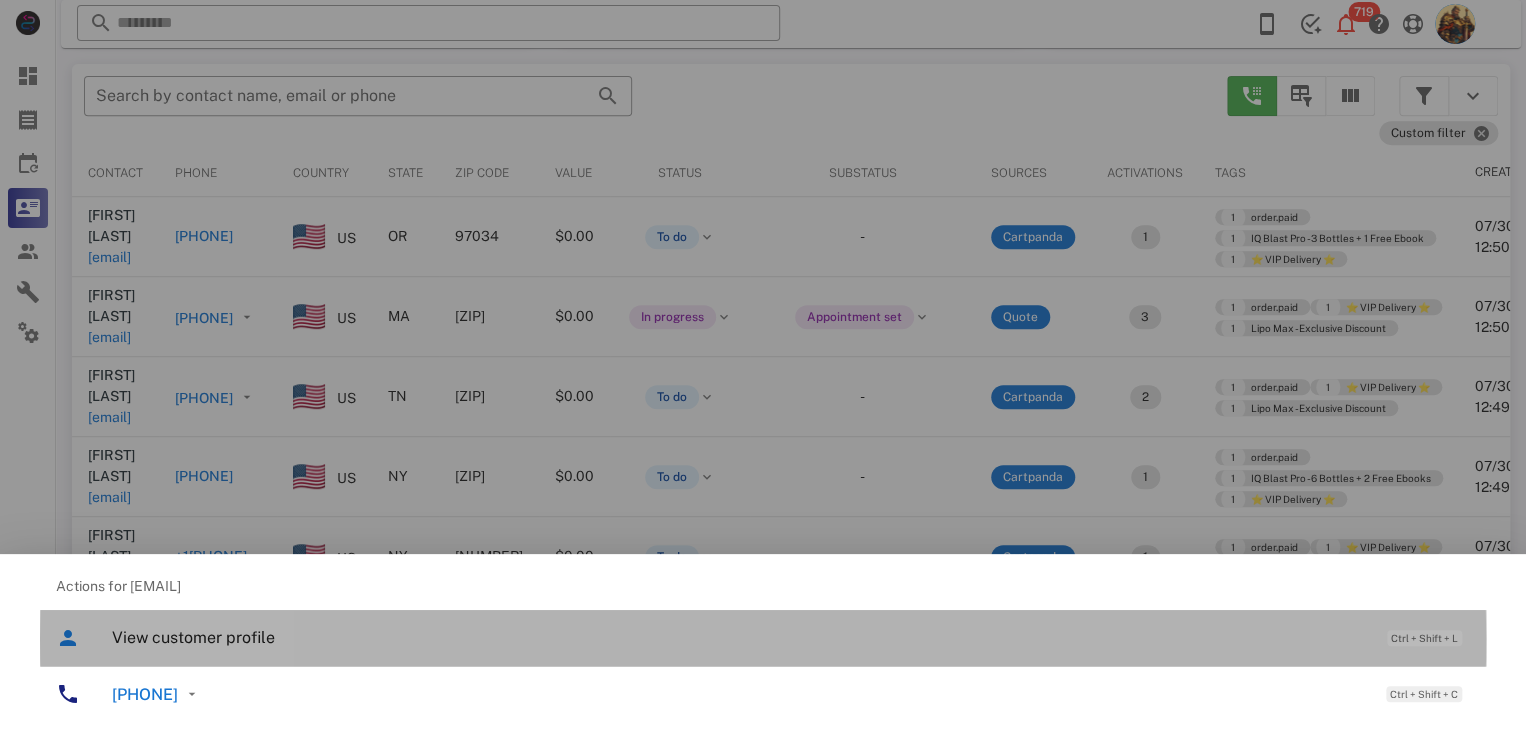 click on "View customer profile" at bounding box center (739, 637) 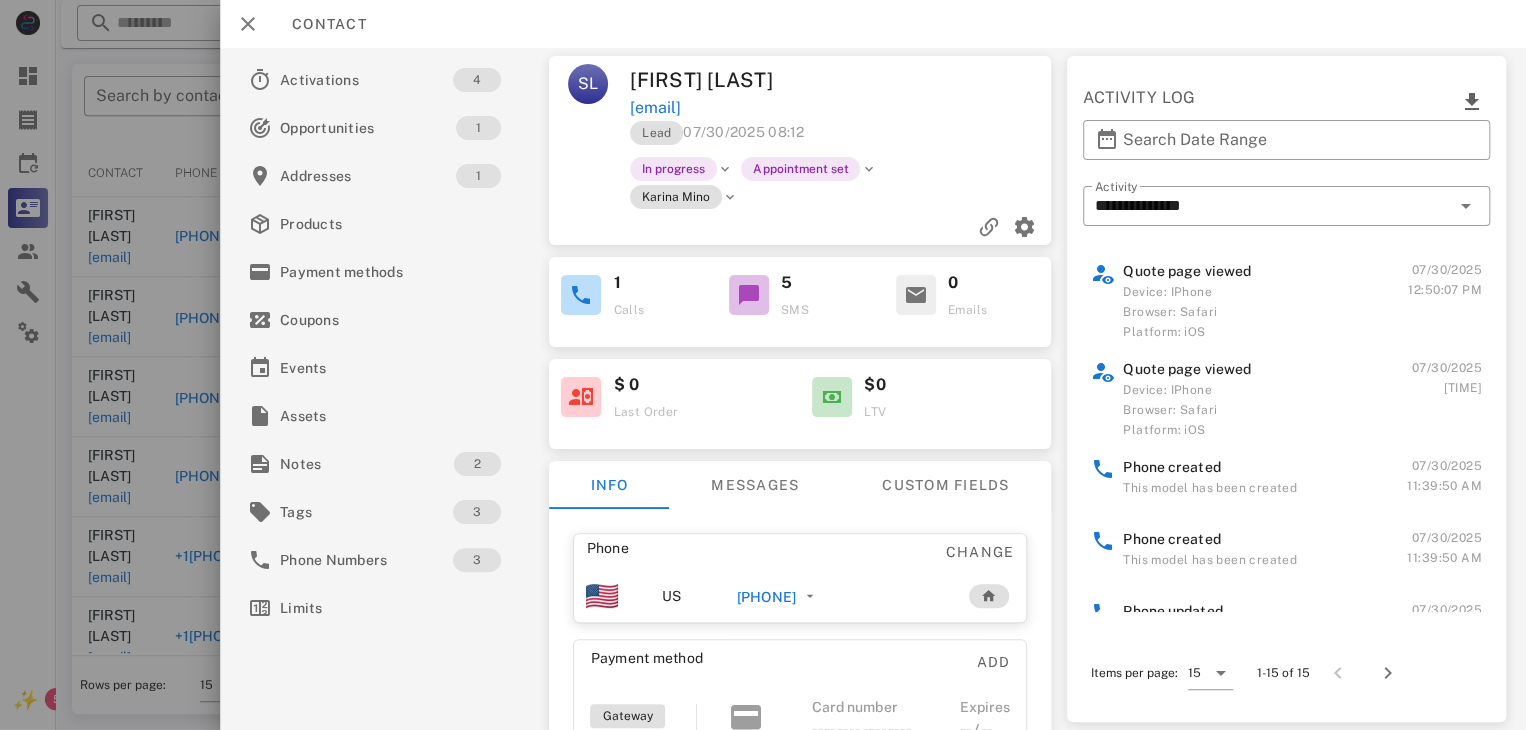 click at bounding box center [763, 365] 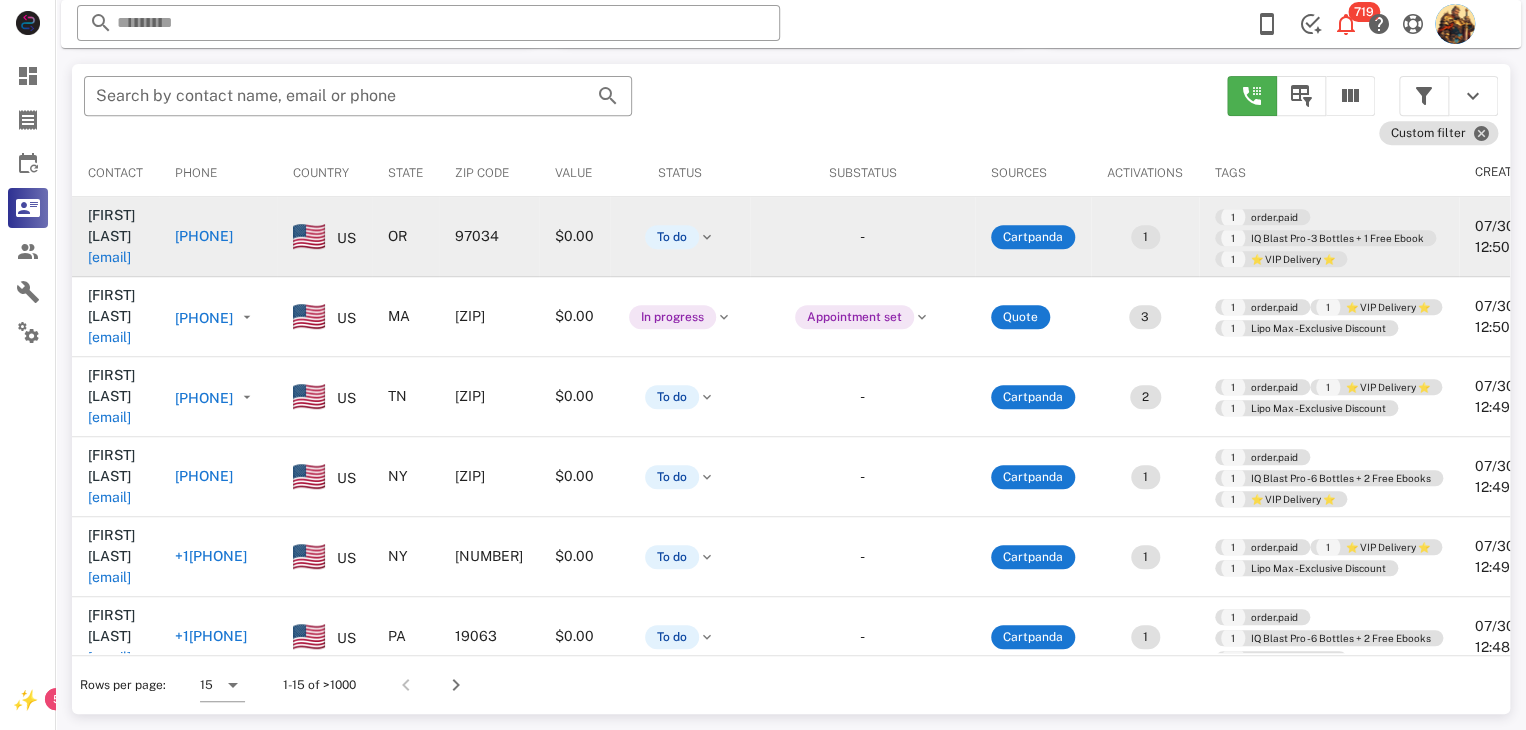 click on "colwellz@aol.com" at bounding box center (109, 257) 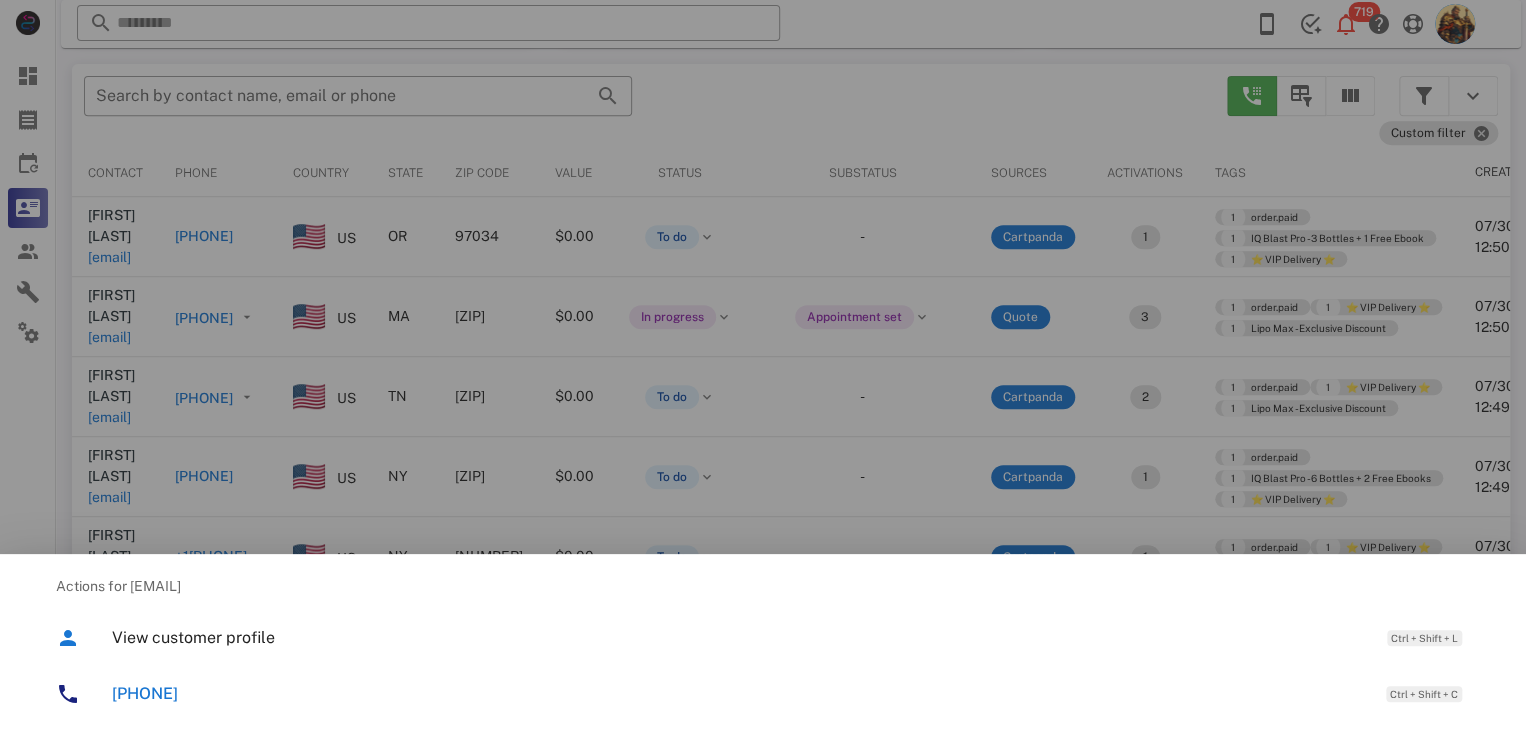 click at bounding box center [763, 365] 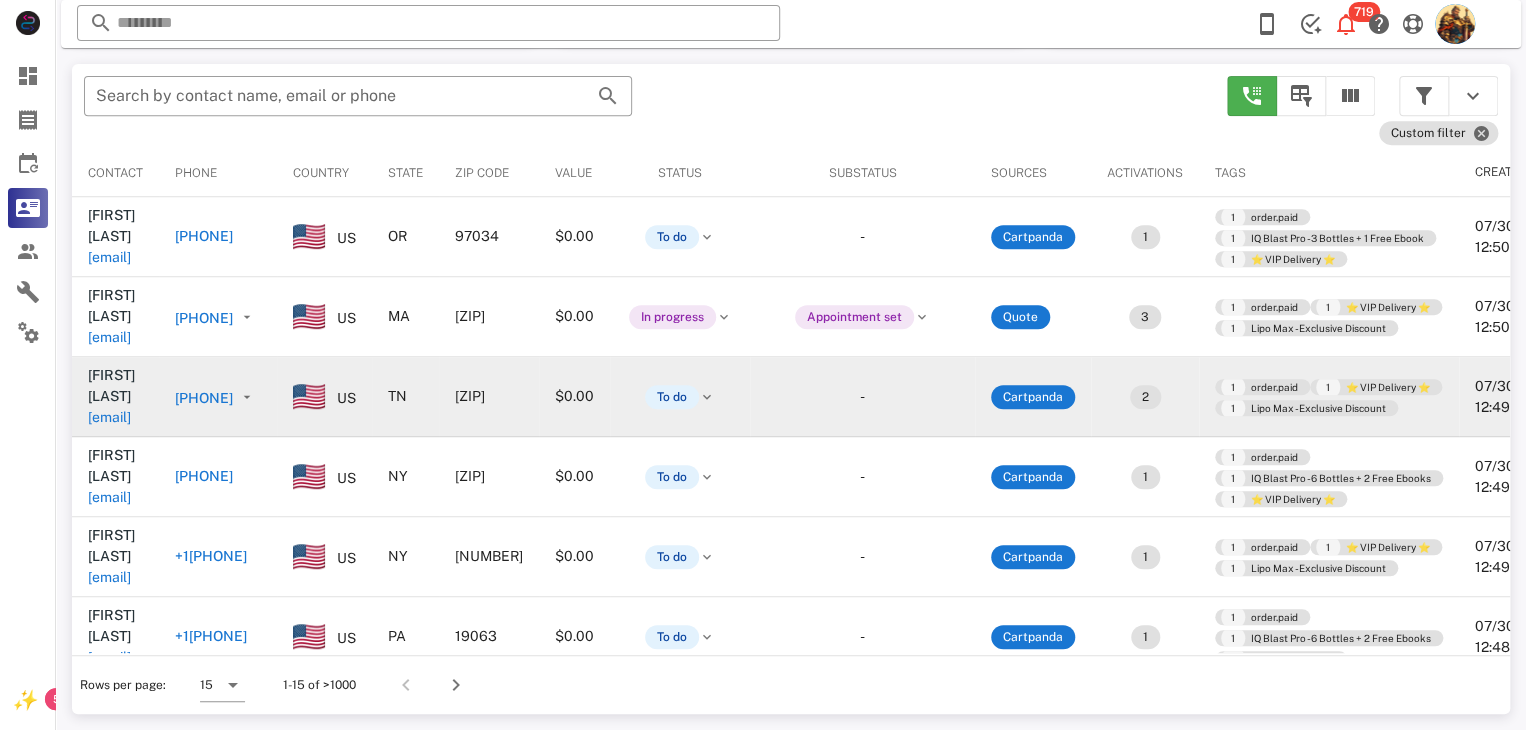 click on "Rhonda Barham" at bounding box center (111, 385) 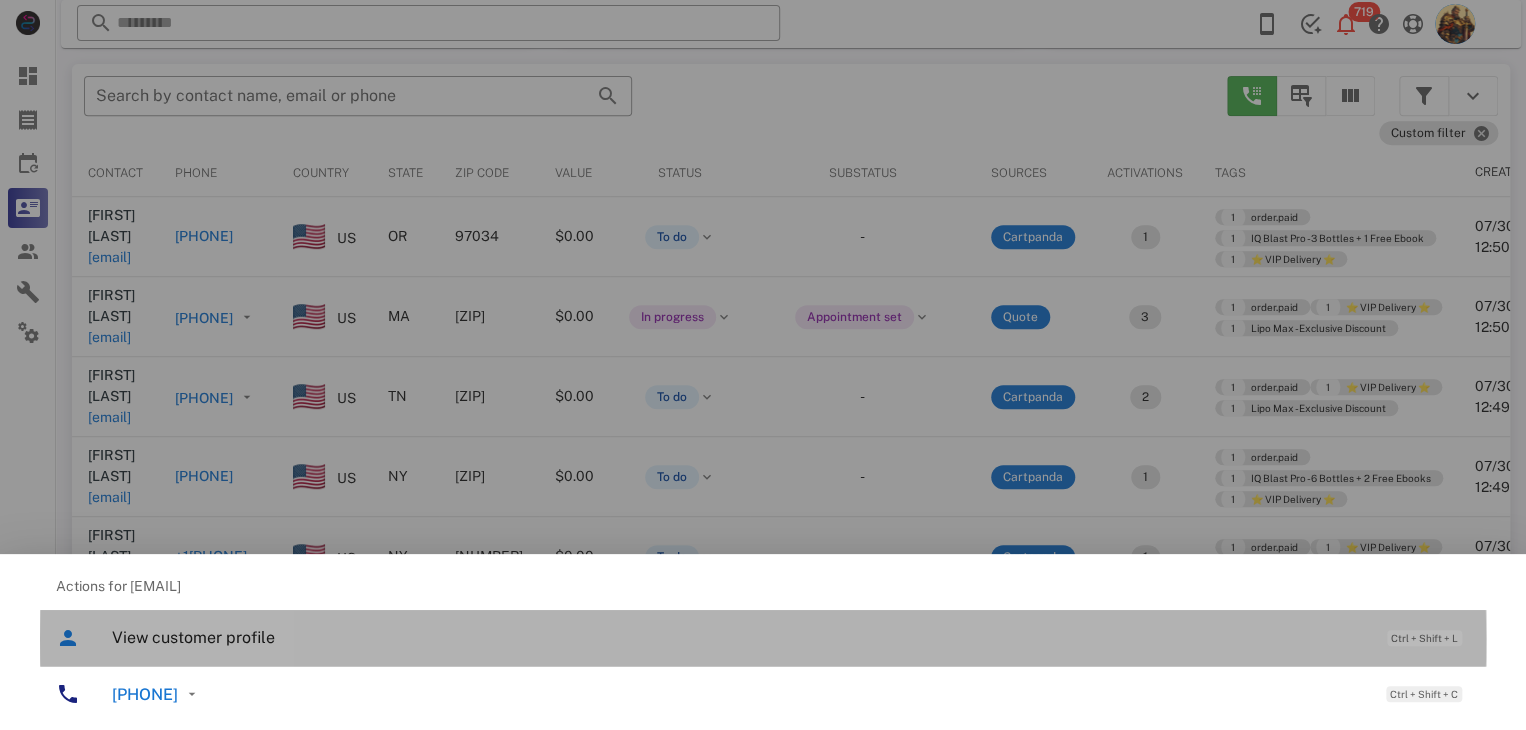 click on "View customer profile" at bounding box center [739, 637] 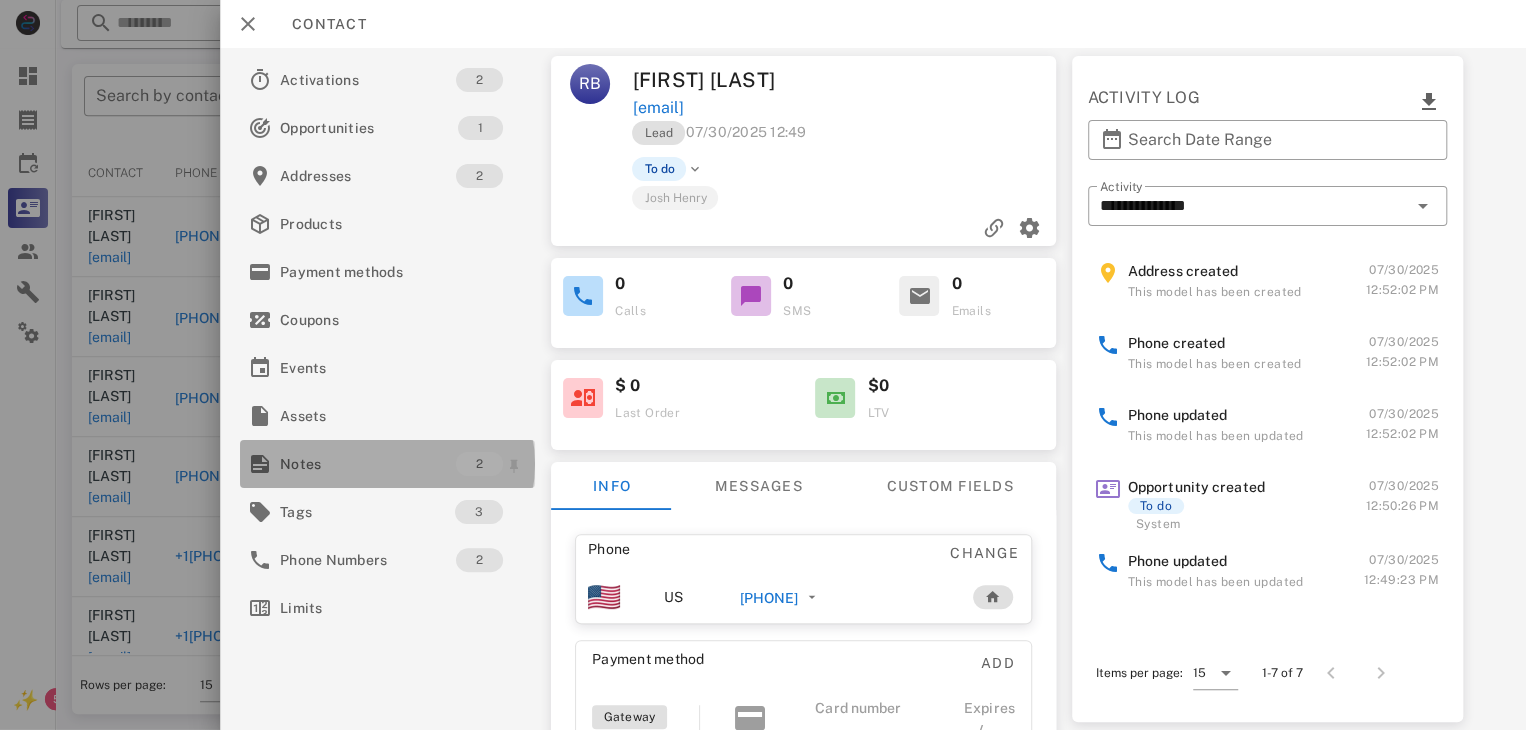 click on "Notes" at bounding box center [368, 464] 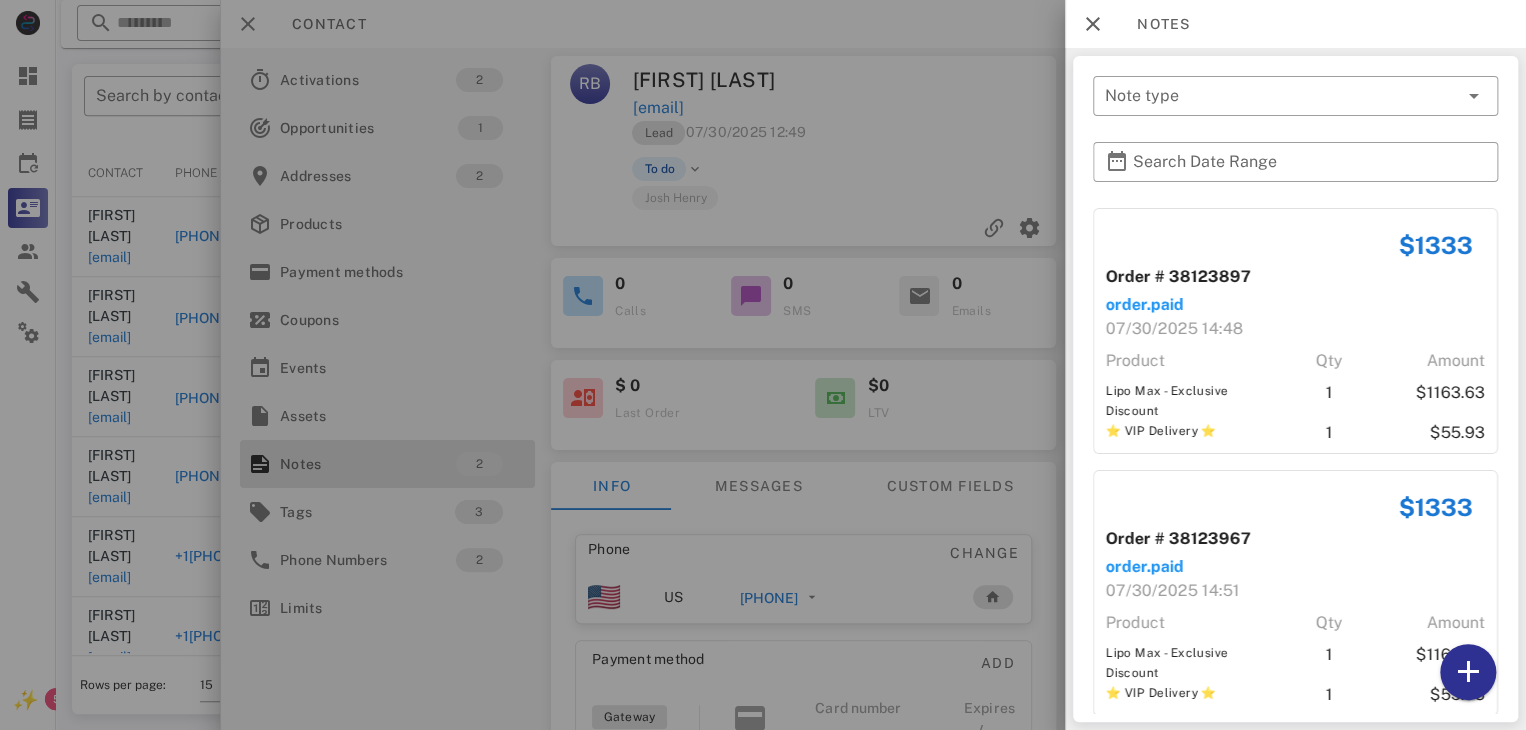 click at bounding box center [763, 365] 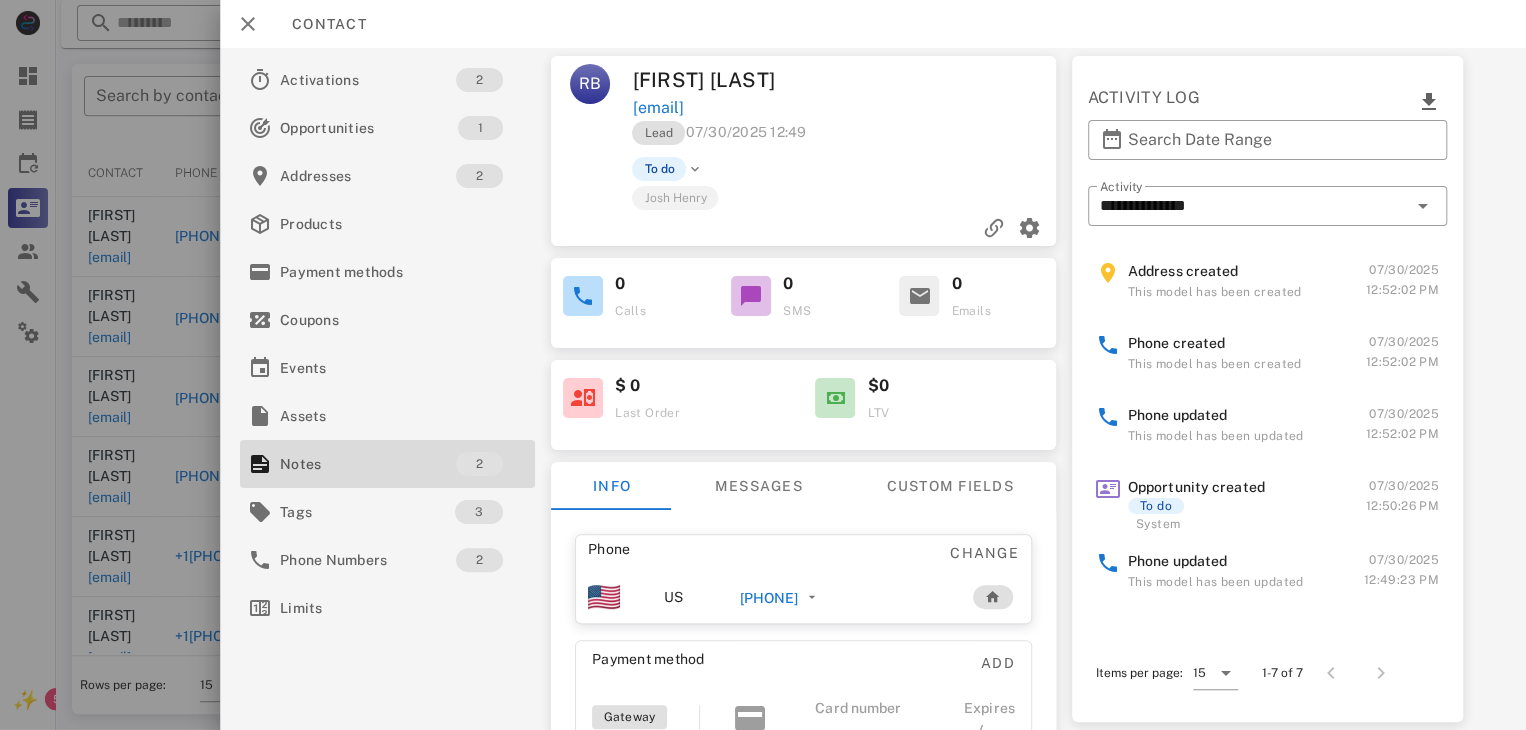 click on "+19018967808" at bounding box center (769, 598) 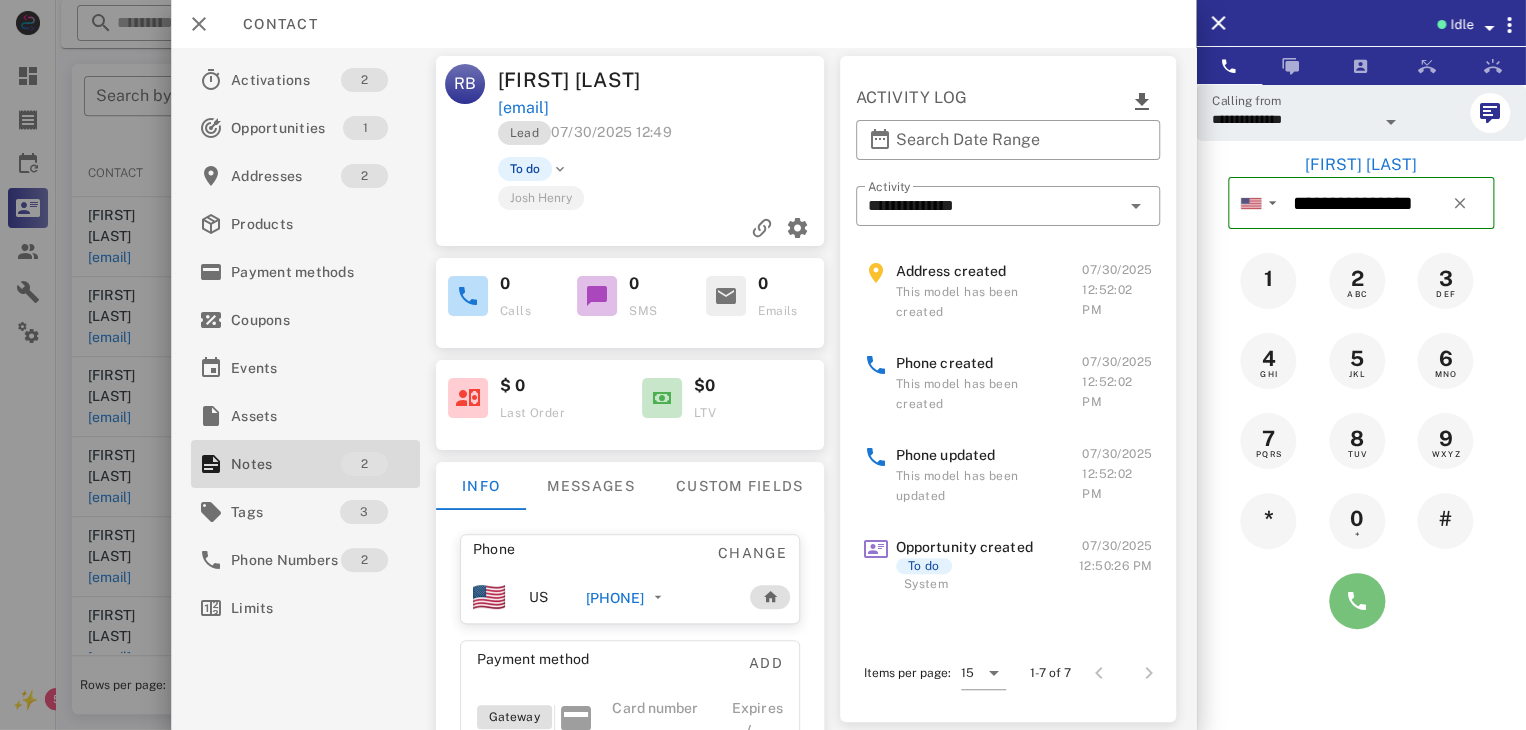 click at bounding box center [1357, 601] 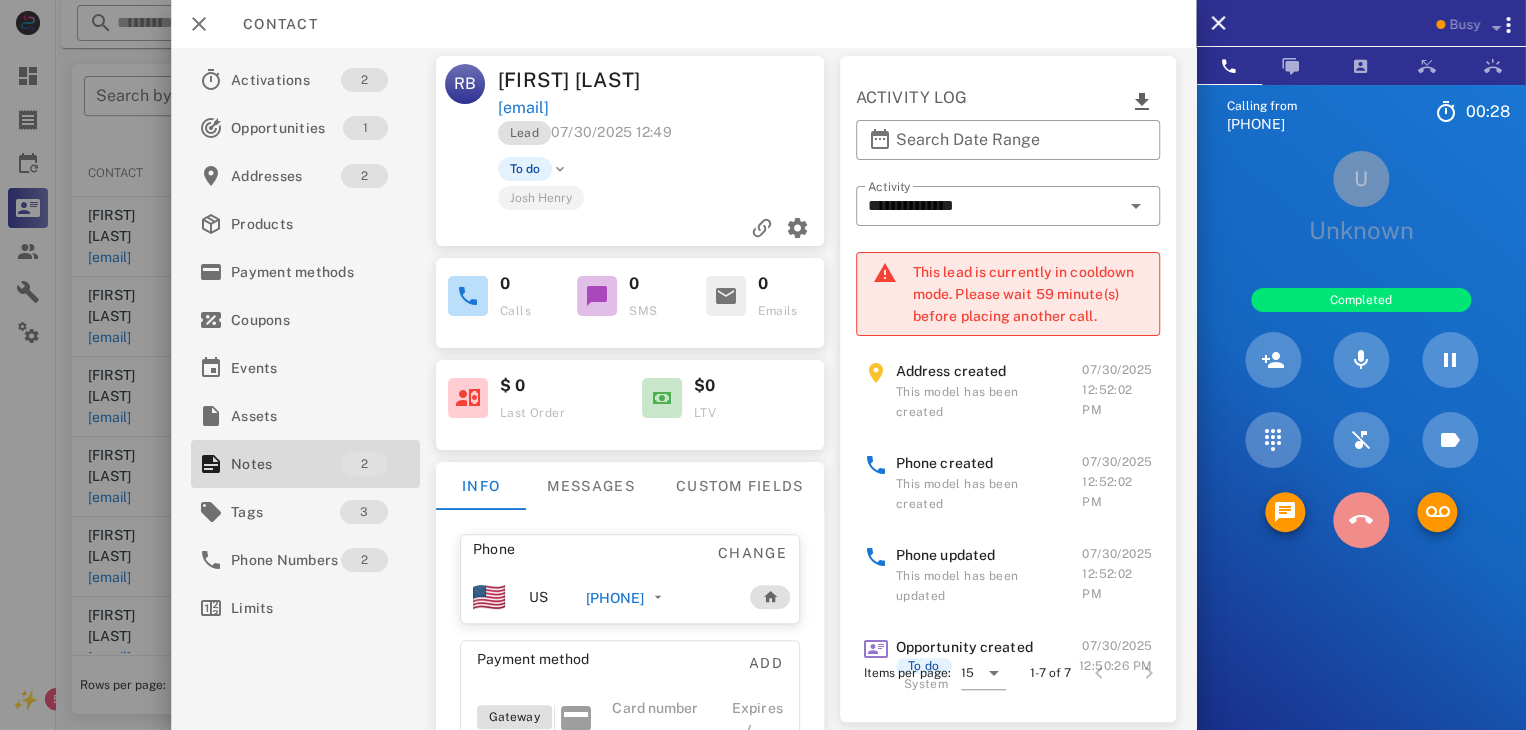 click at bounding box center [1361, 520] 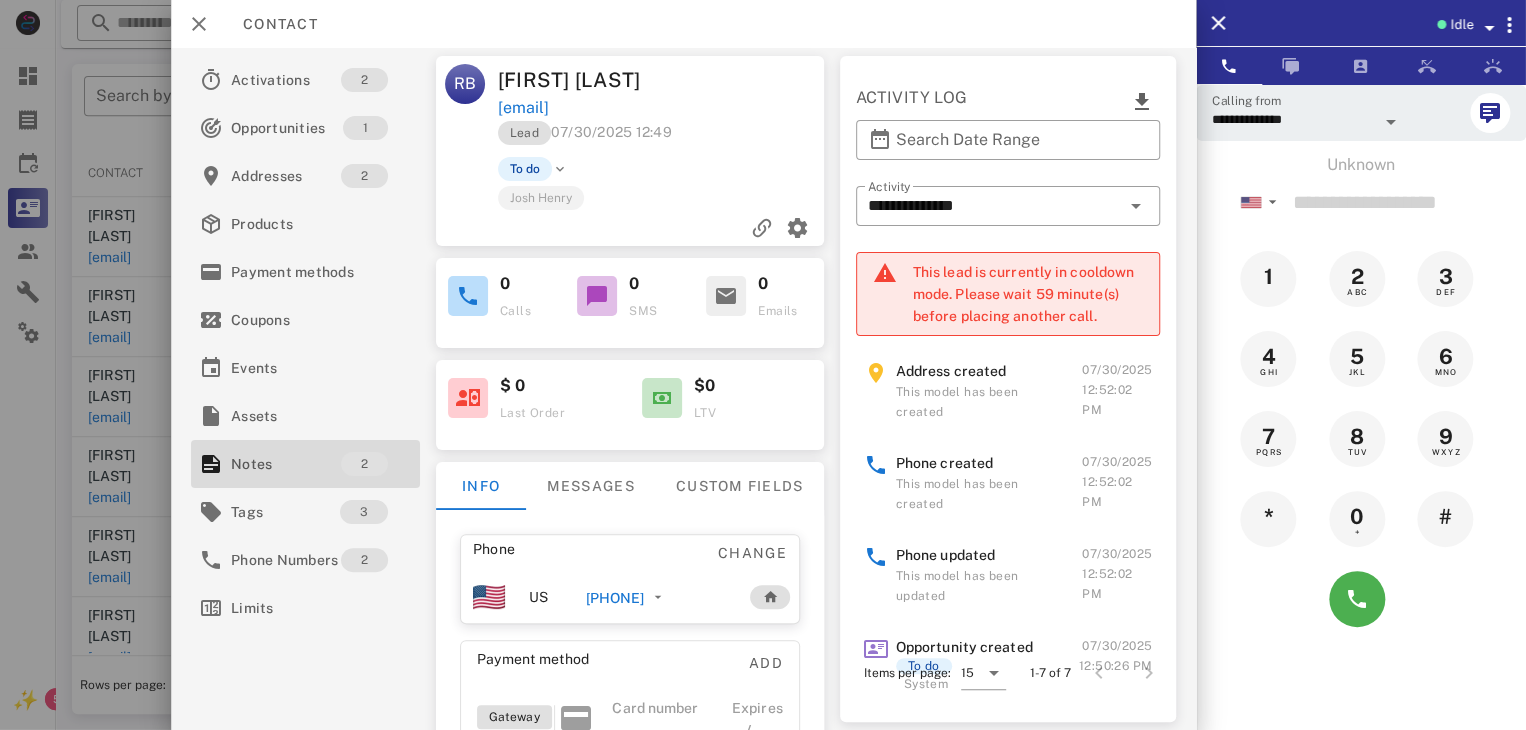 click at bounding box center (763, 365) 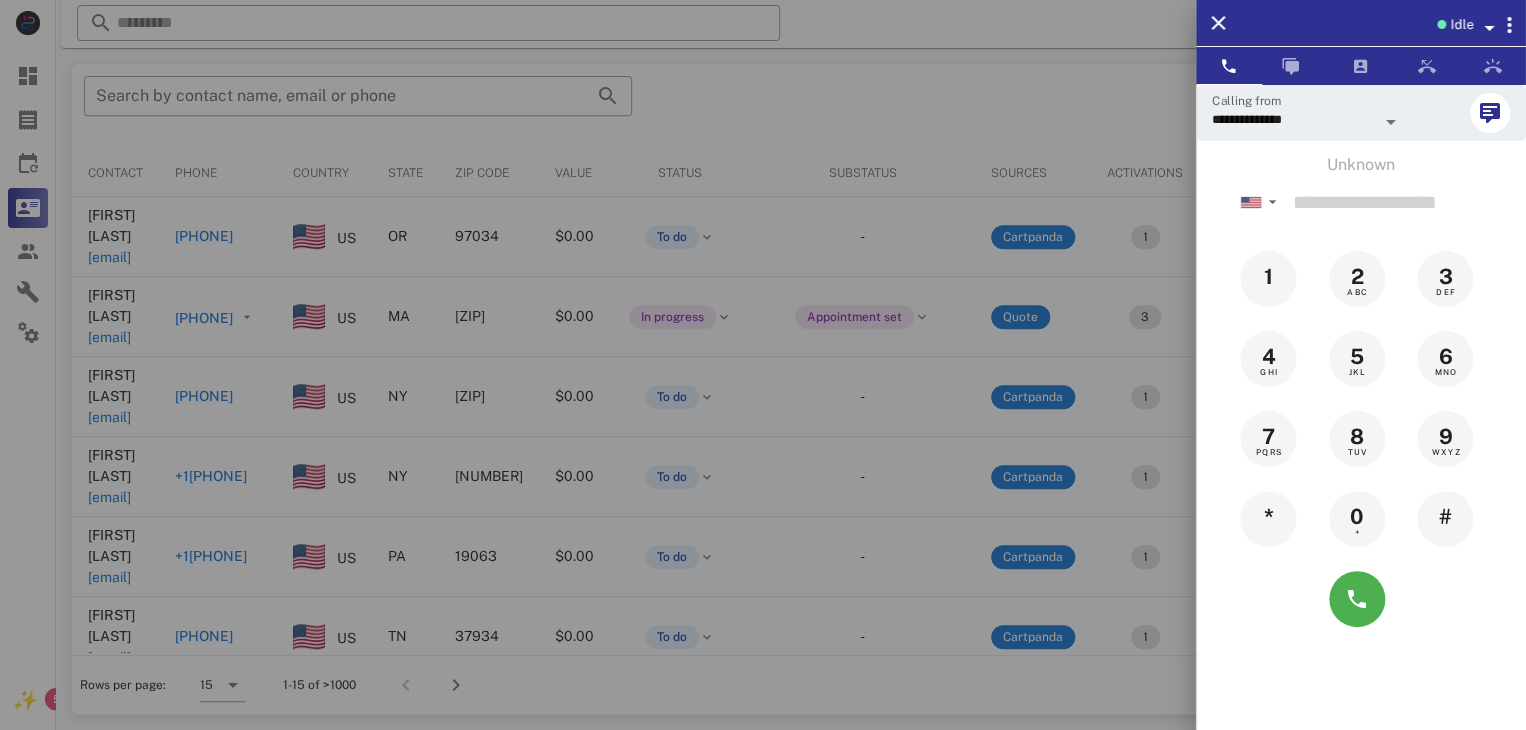 click at bounding box center [763, 365] 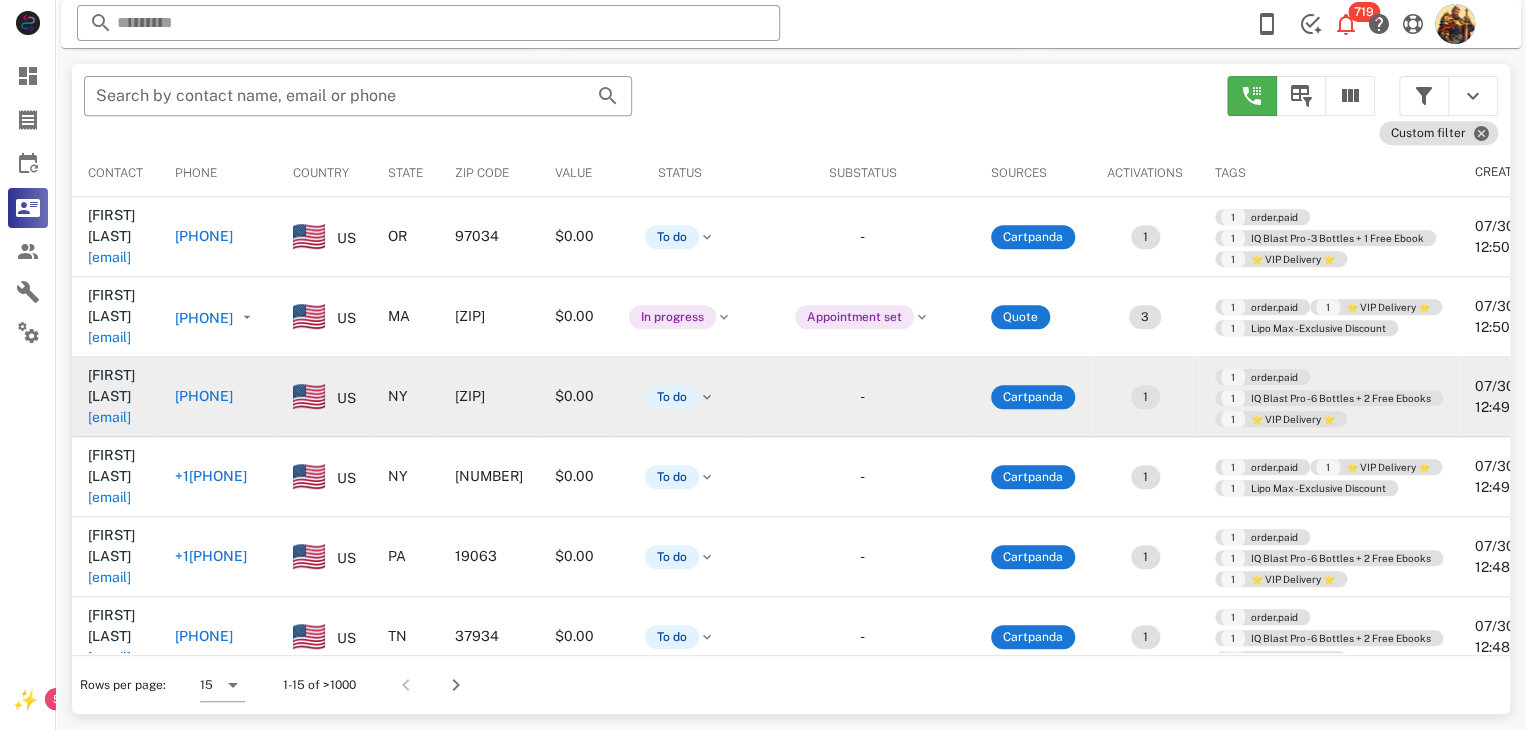 click on "nothingbutnet@me.com" at bounding box center [109, 417] 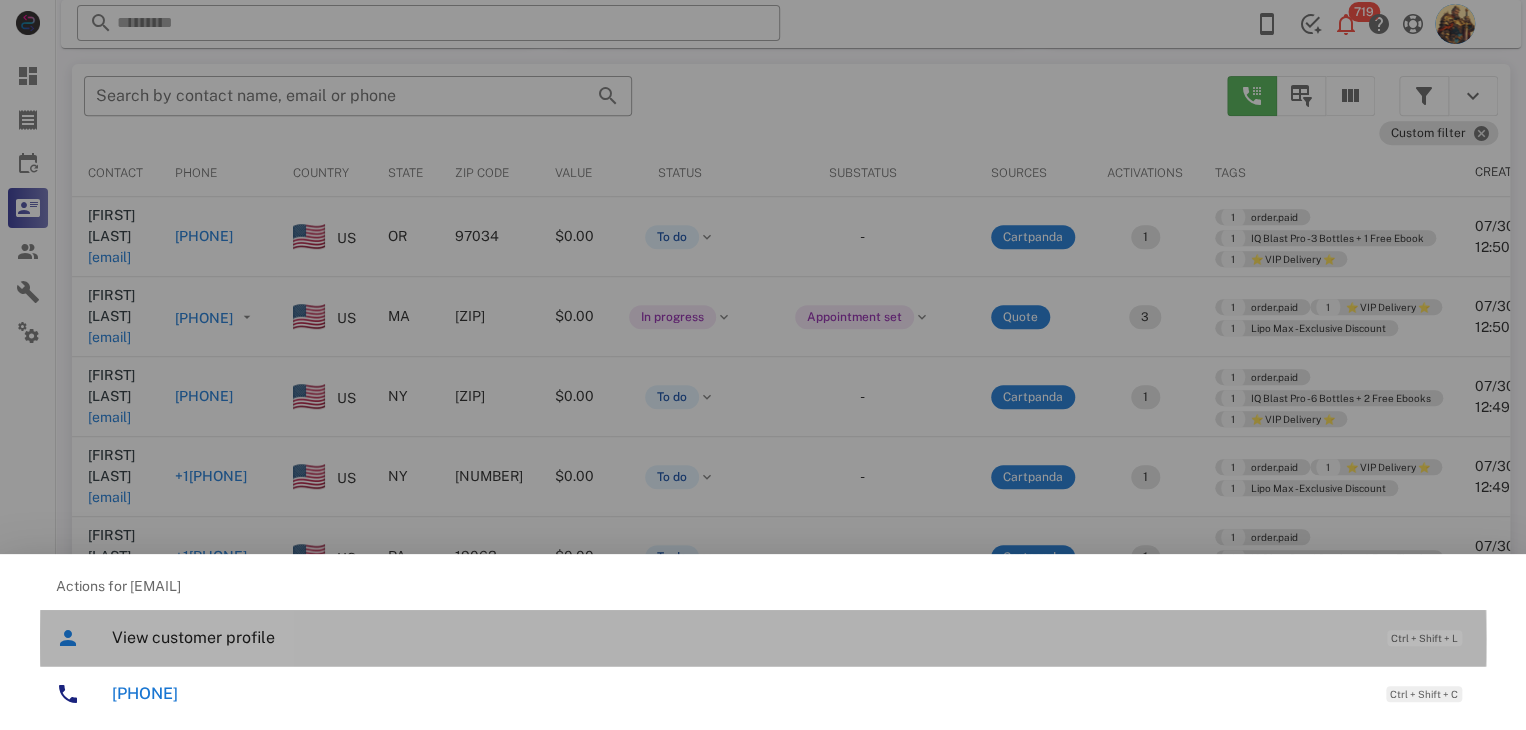 click on "View customer profile" at bounding box center [739, 637] 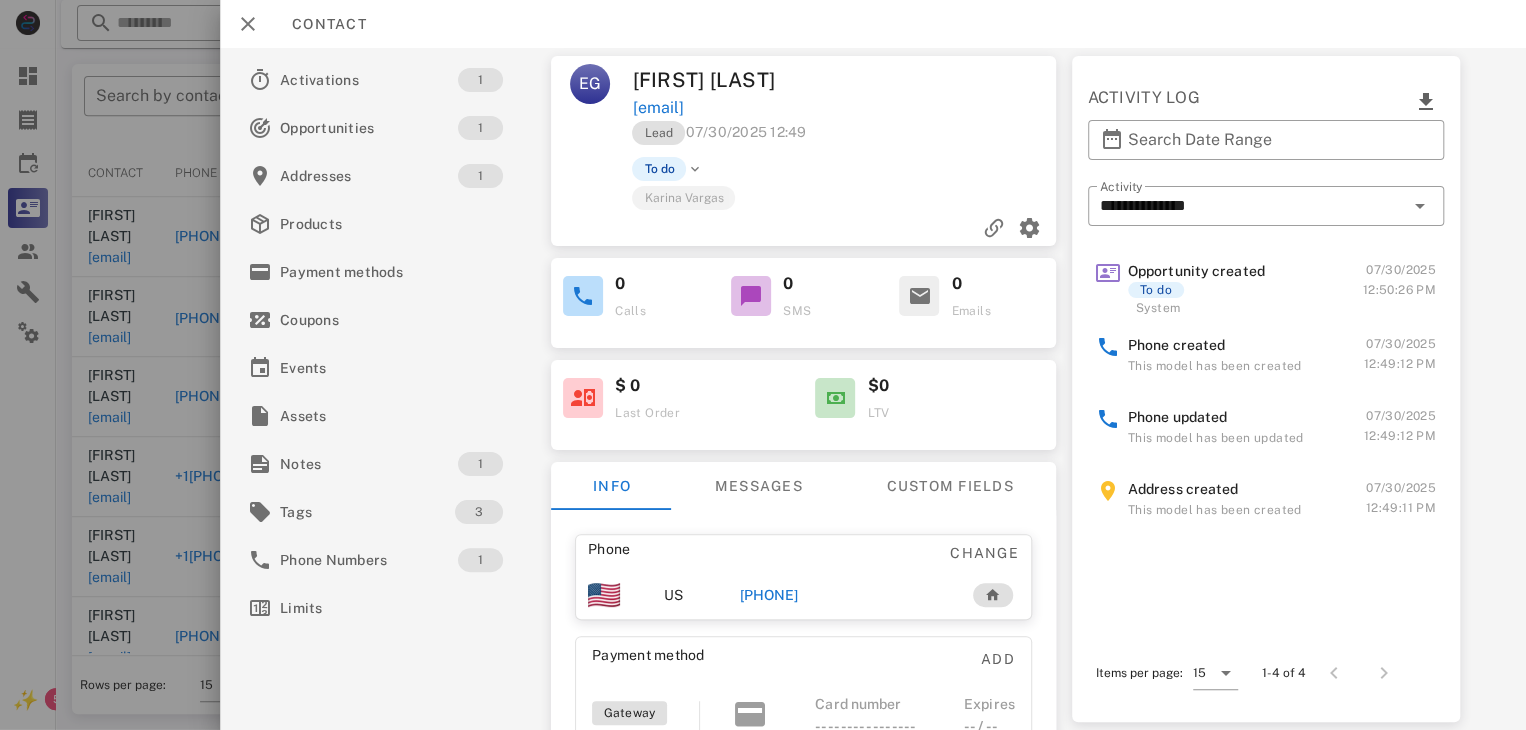 click on "+19175976588" at bounding box center [769, 595] 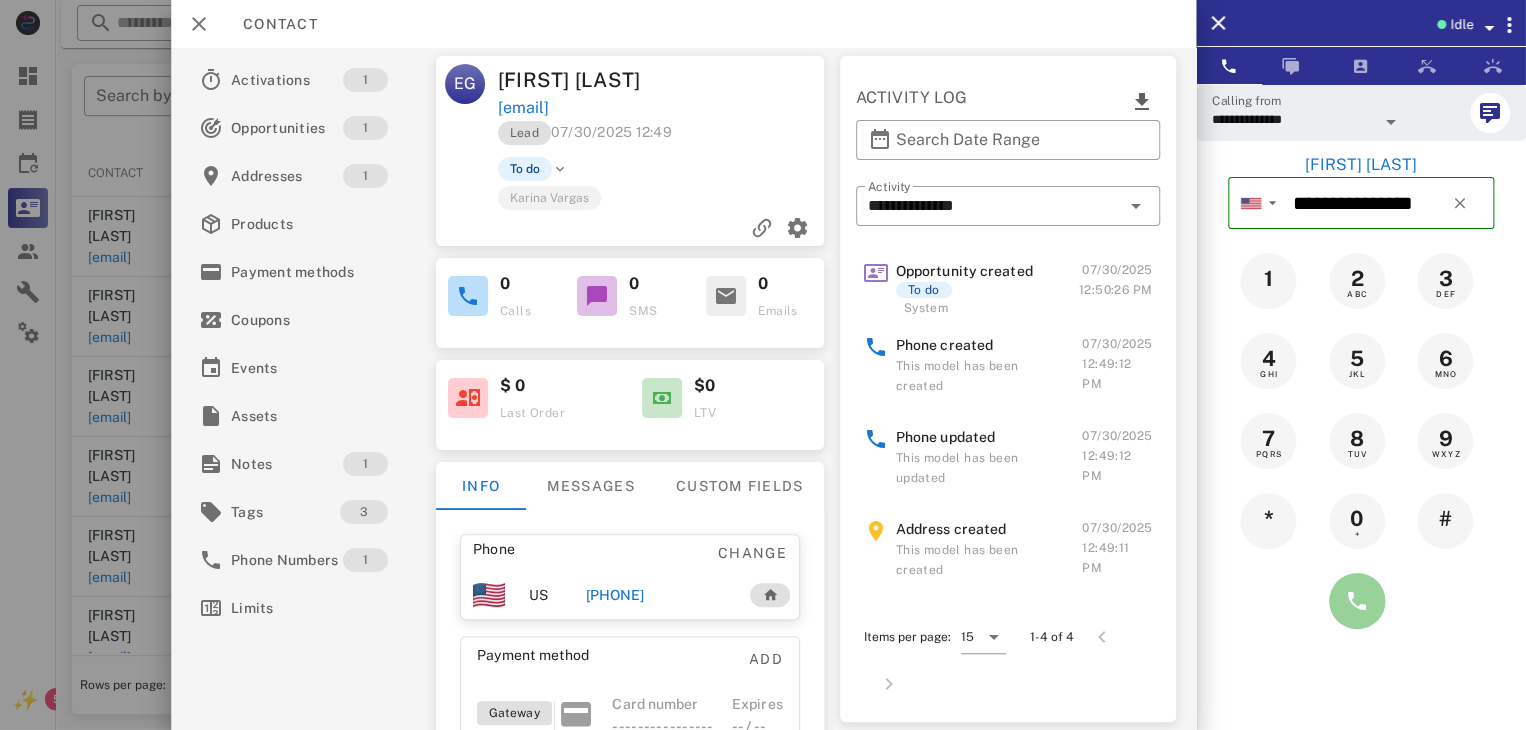 click at bounding box center (1357, 601) 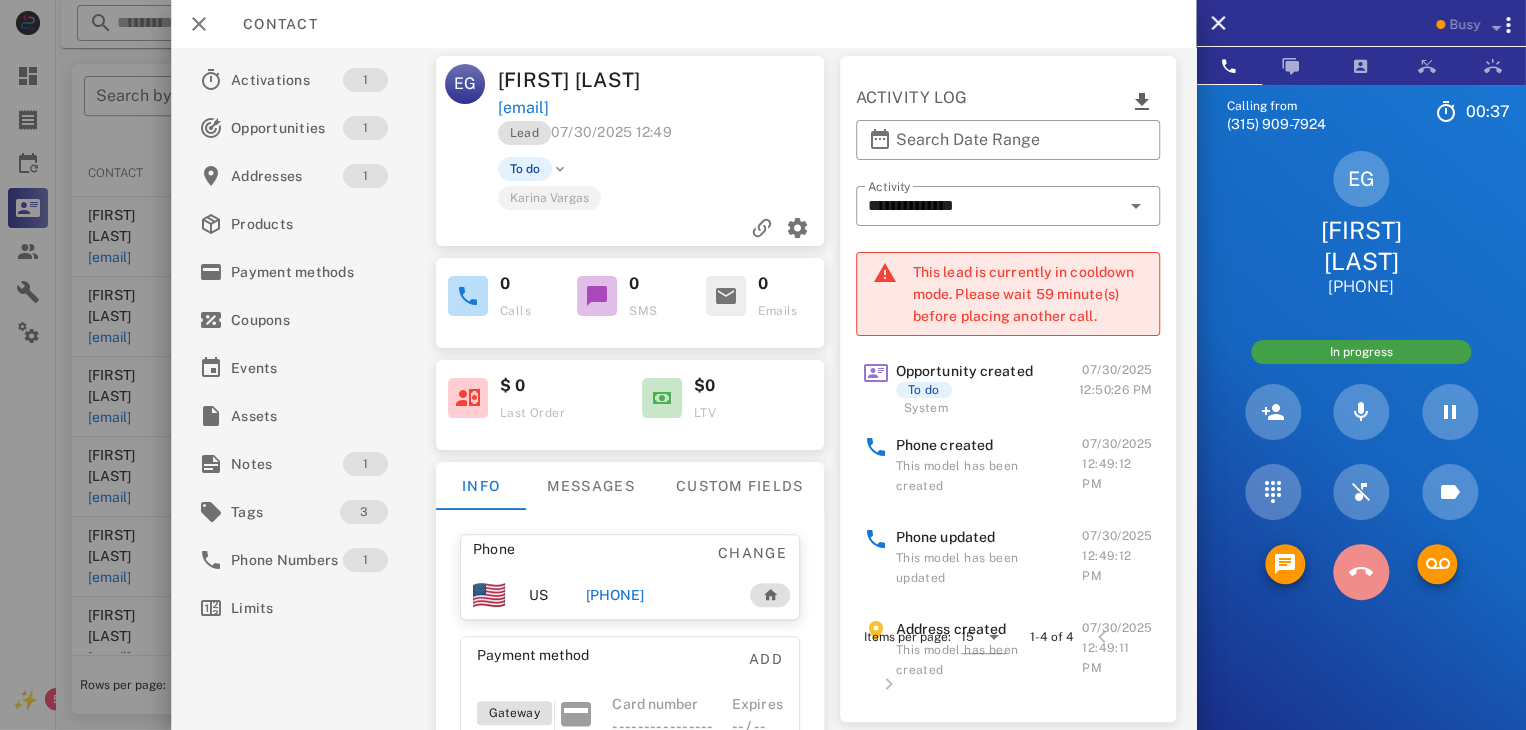 click at bounding box center (1361, 572) 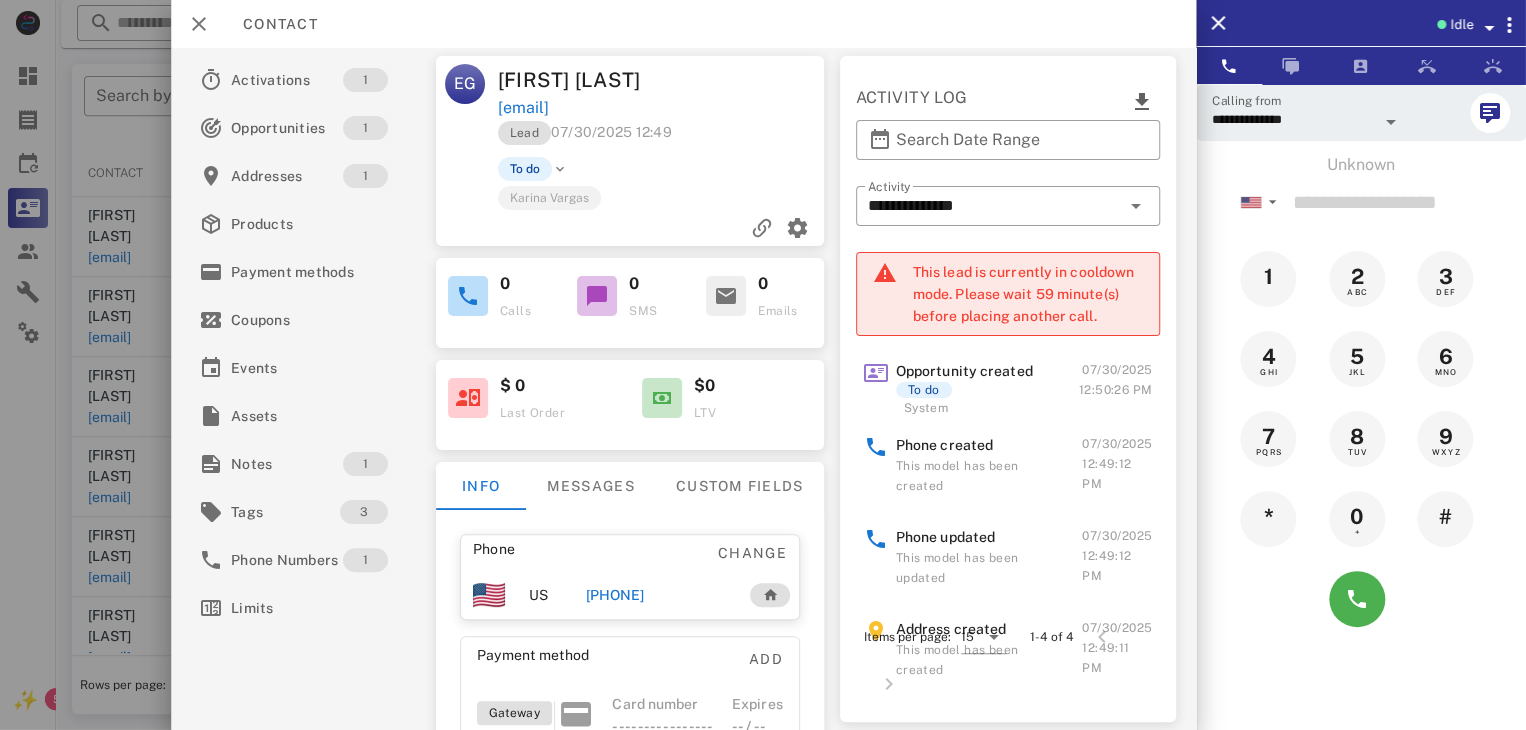 click on "+19175976588" at bounding box center [614, 595] 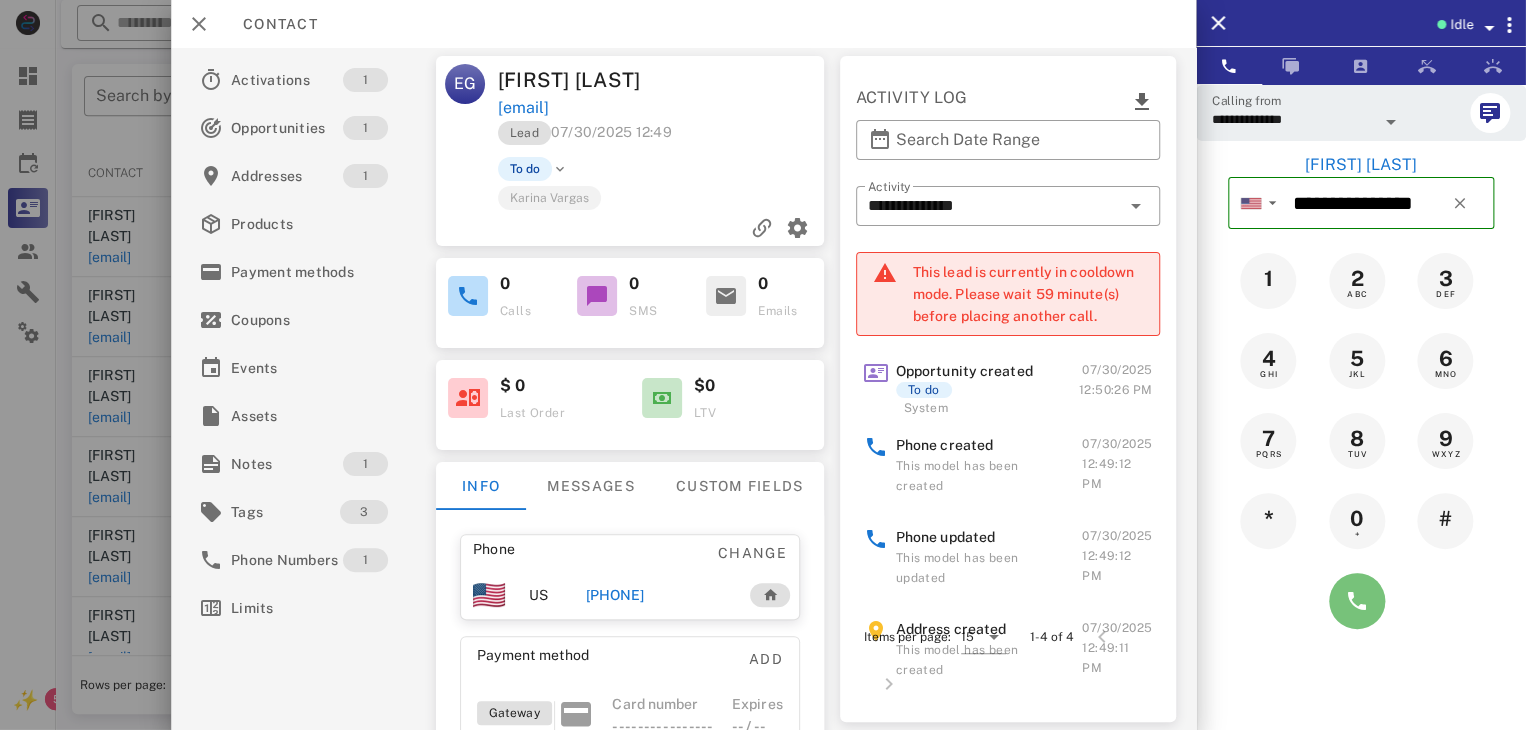 click at bounding box center [1357, 601] 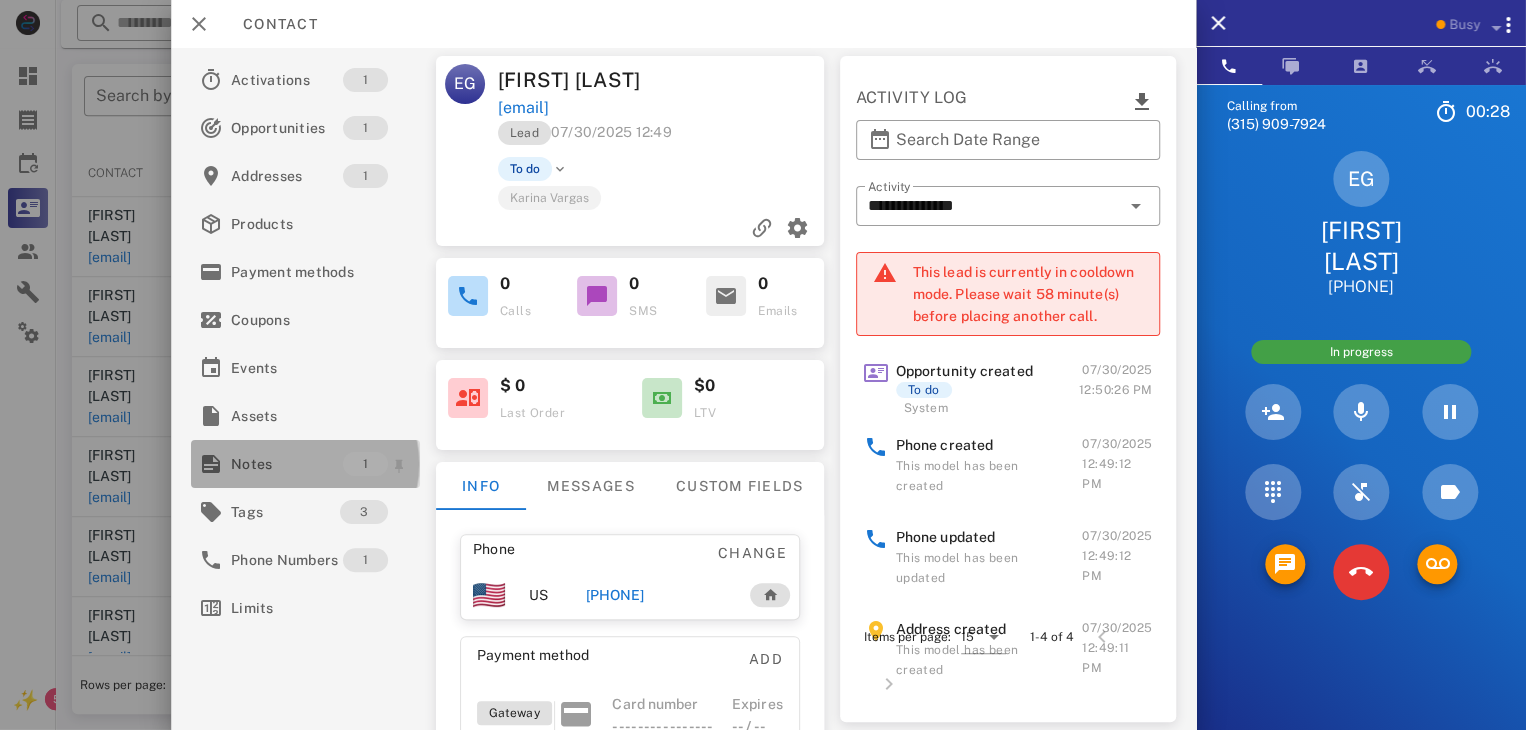 click on "Notes" at bounding box center [287, 464] 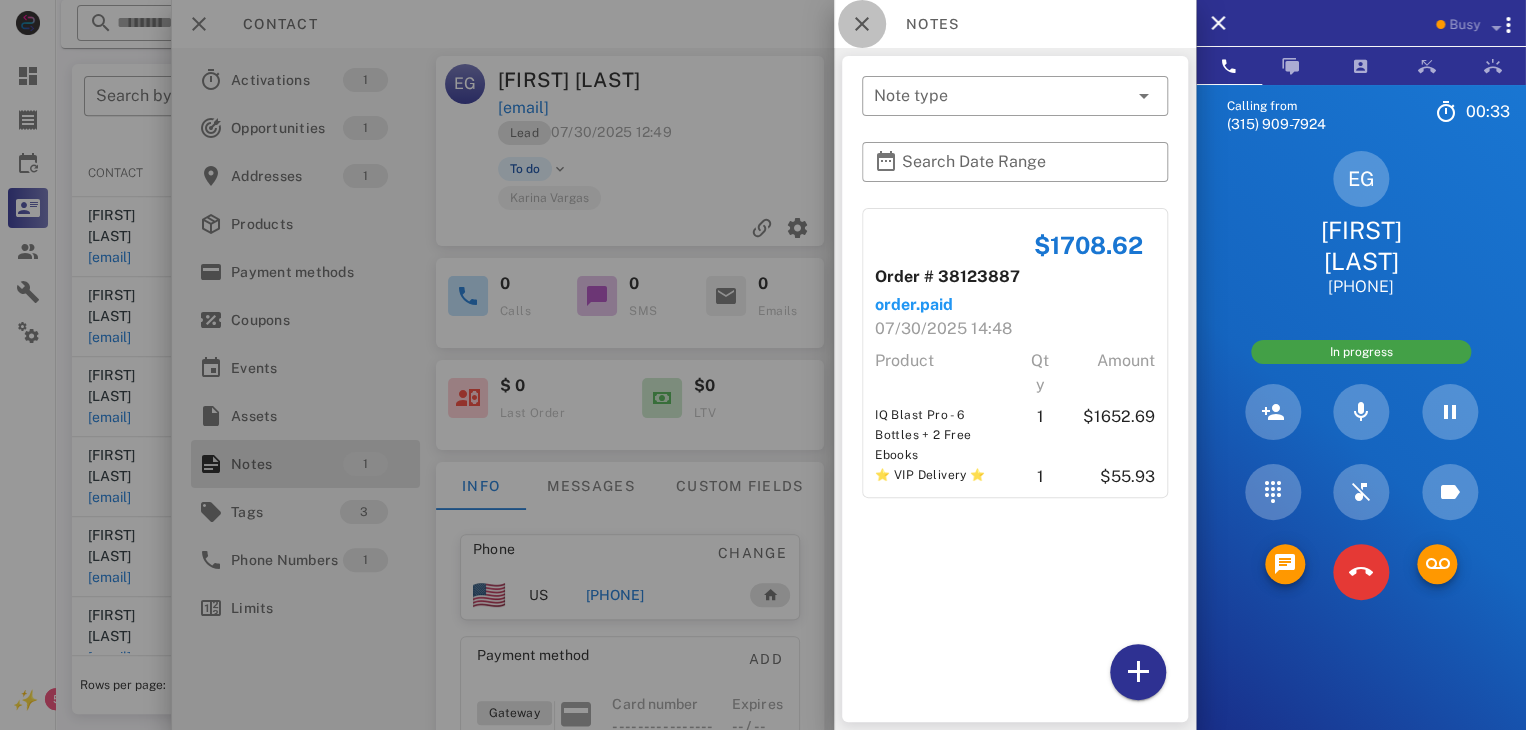 click at bounding box center (862, 24) 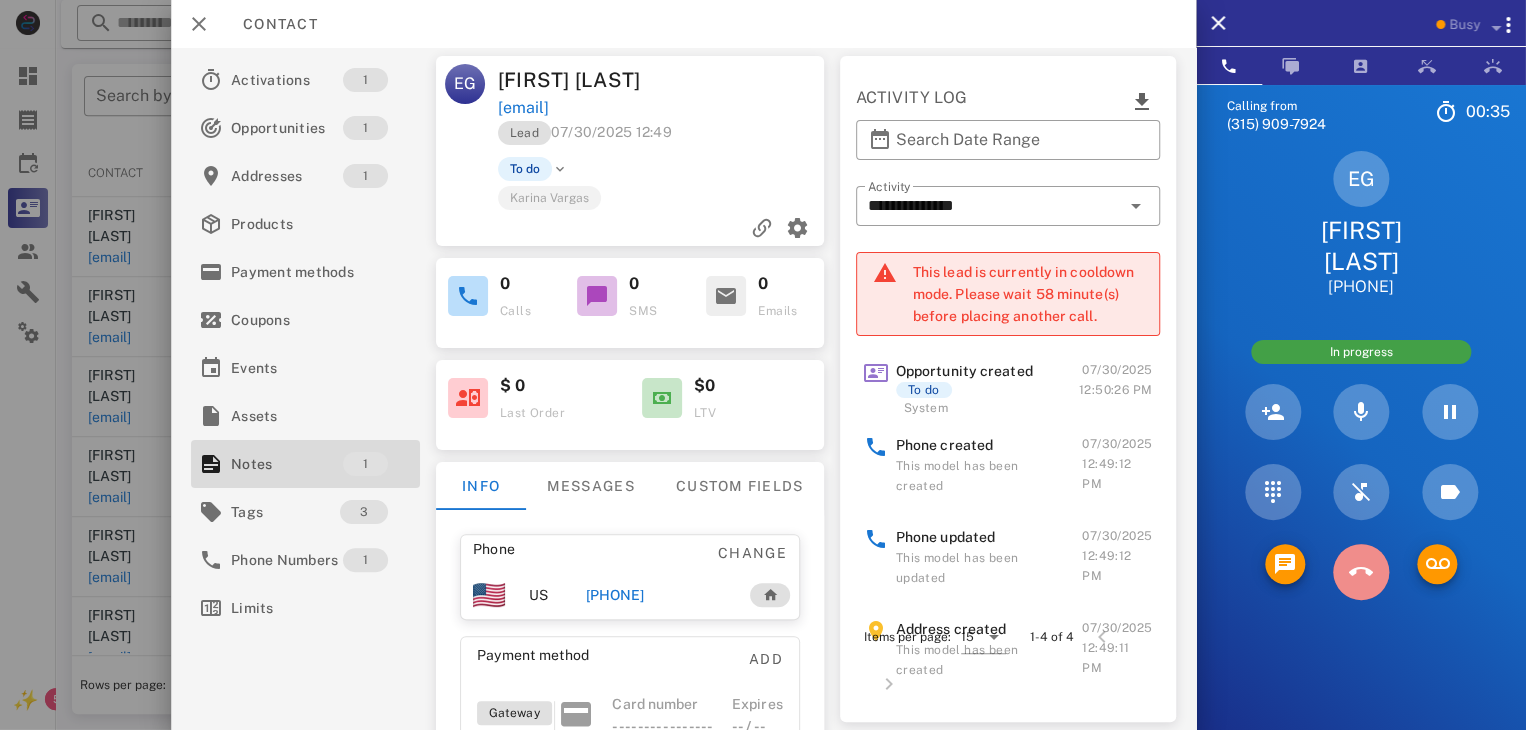 click at bounding box center (1361, 572) 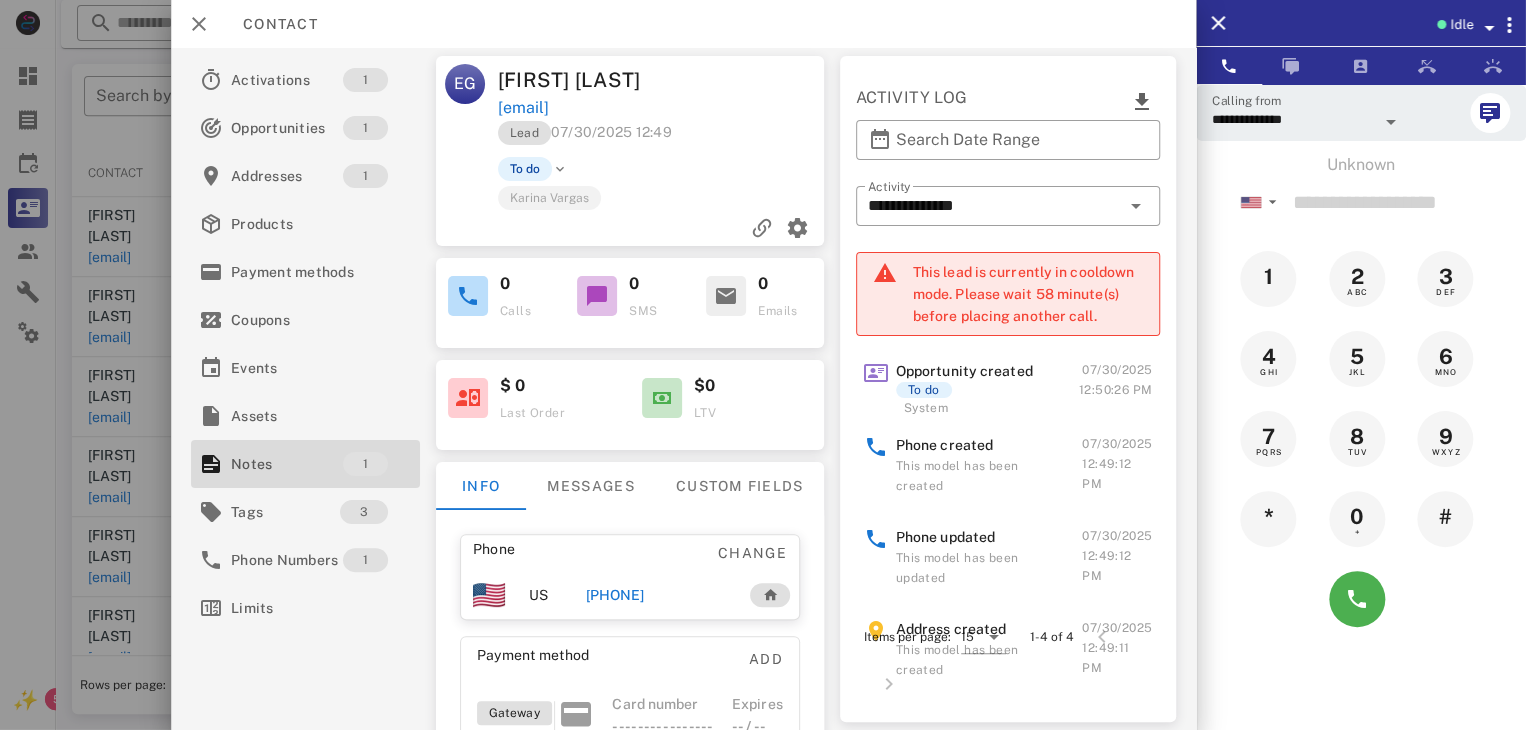 click at bounding box center [763, 365] 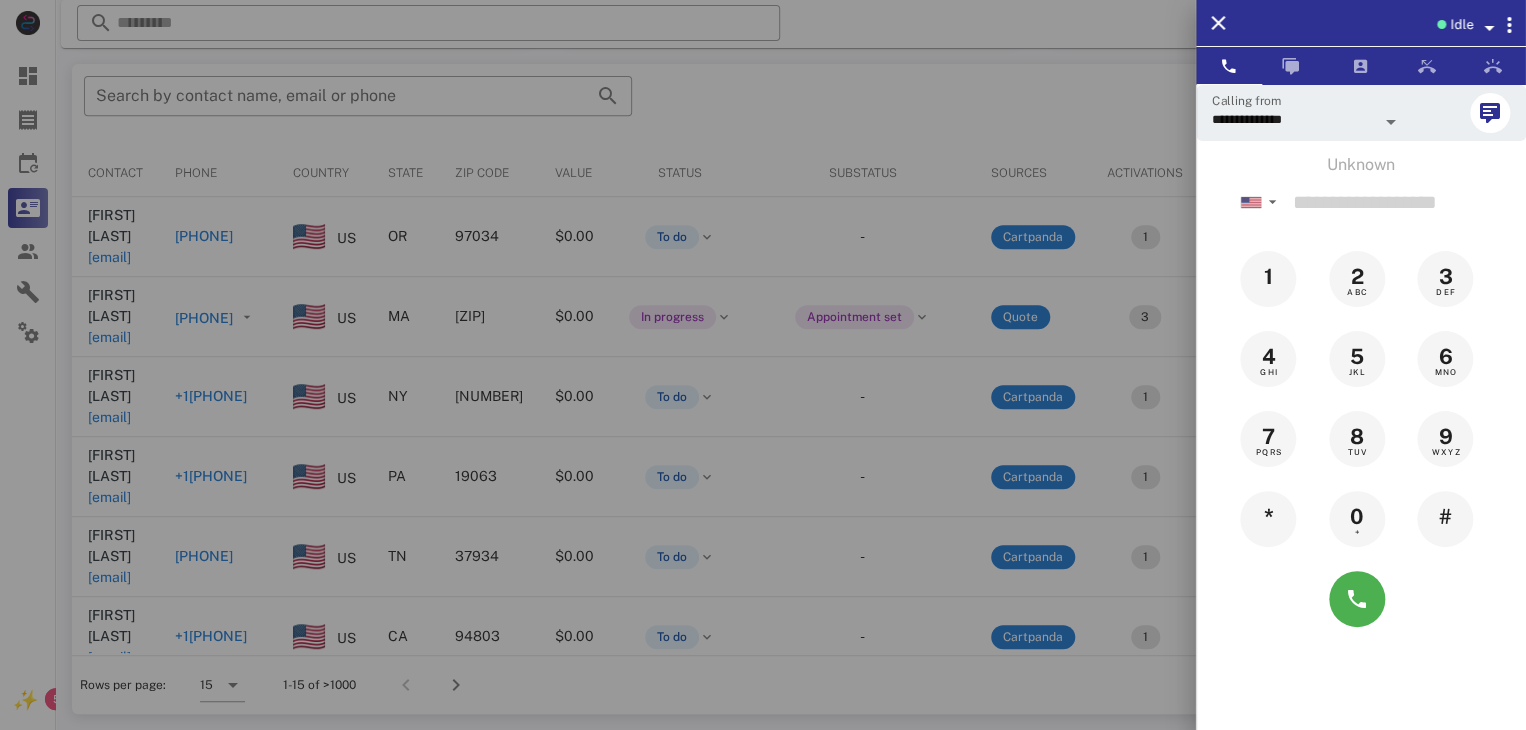 click at bounding box center [763, 365] 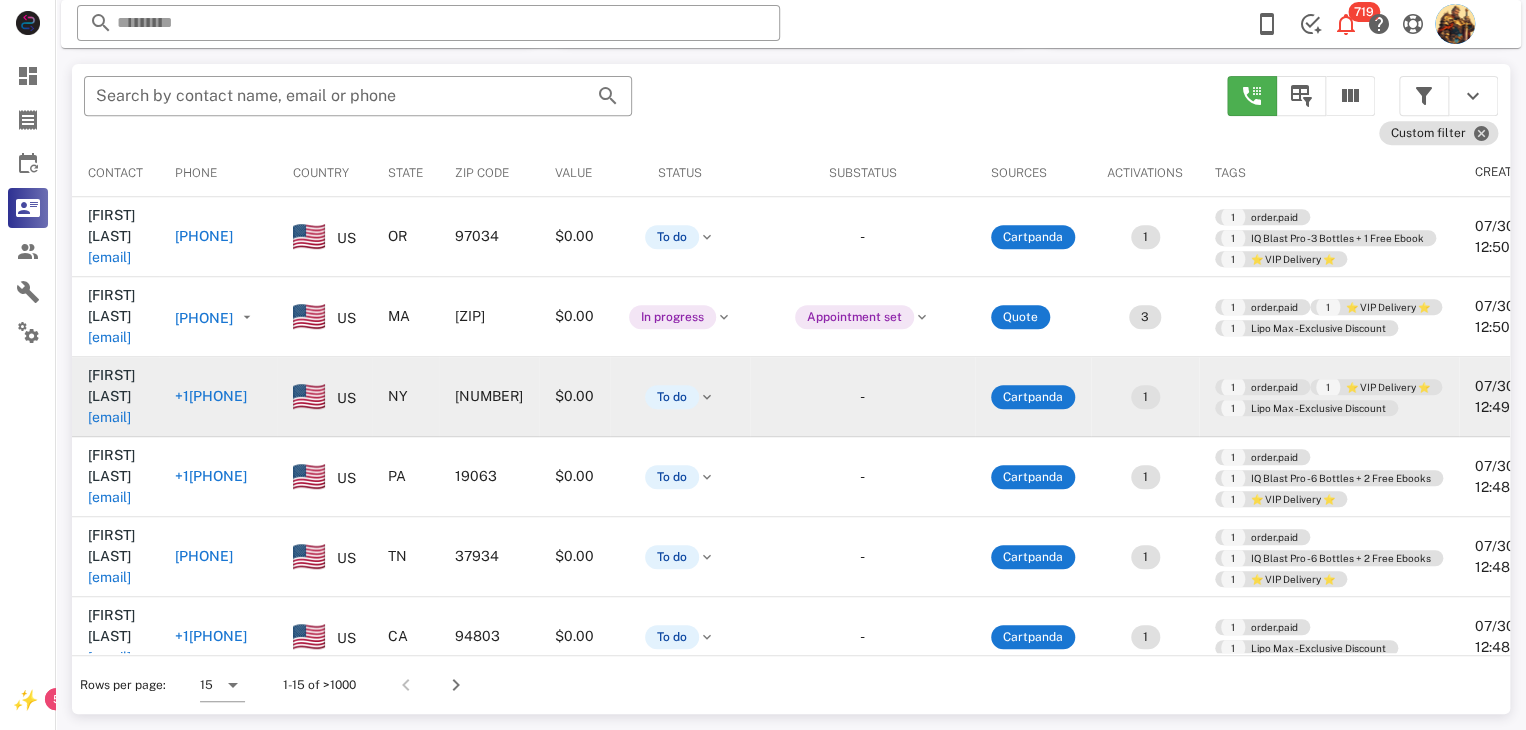 click on "bobandlolly@aol.com" at bounding box center [109, 417] 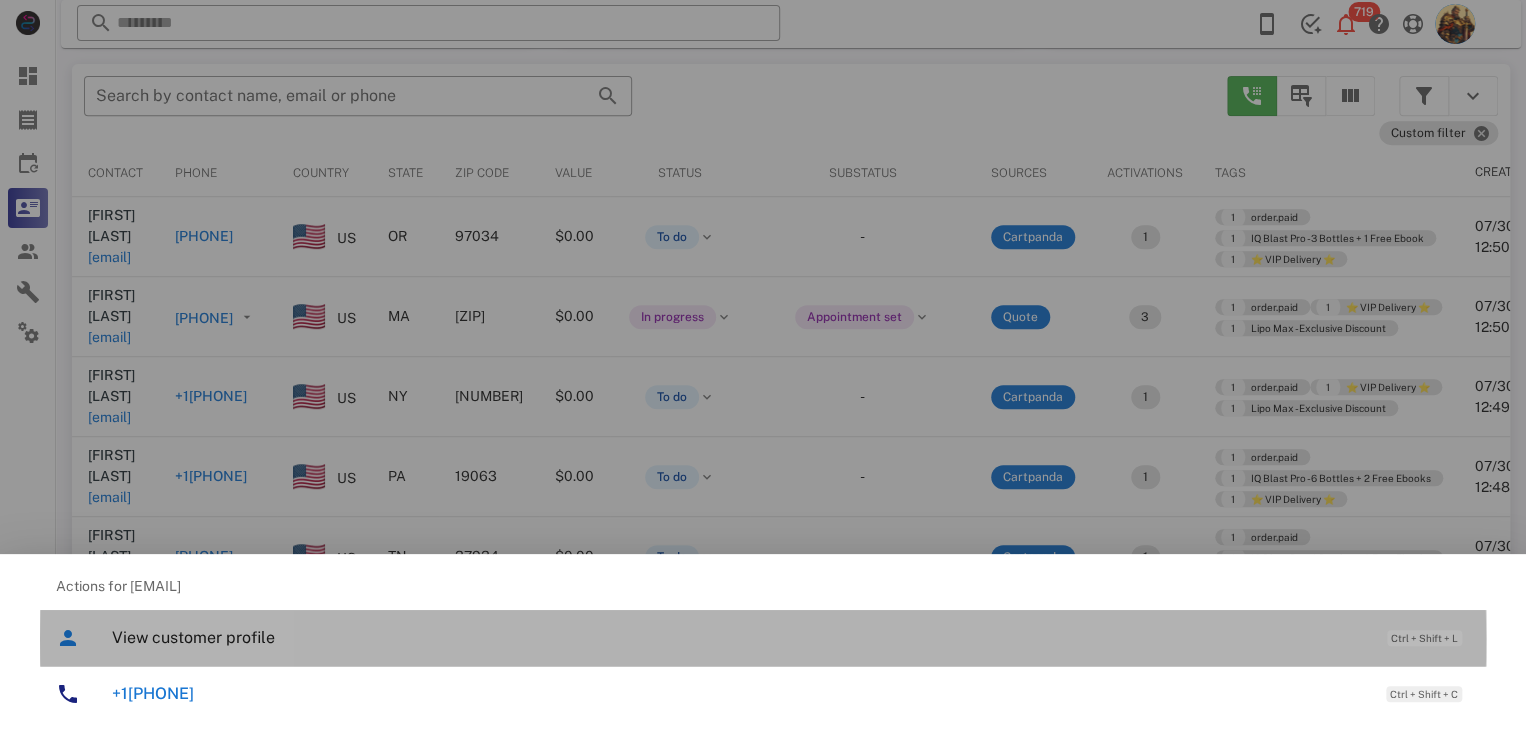 click on "View customer profile" at bounding box center [739, 637] 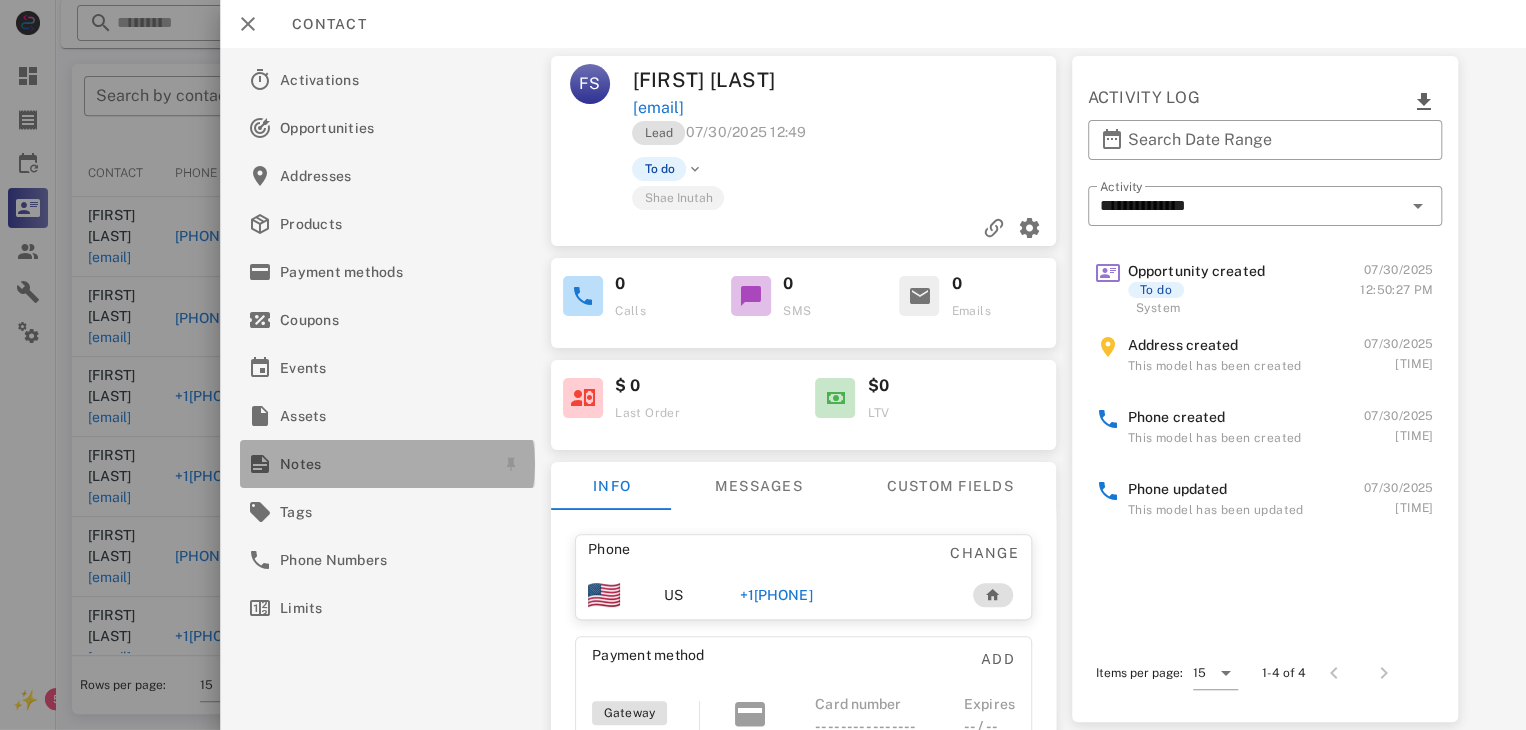 click on "Notes" at bounding box center (383, 464) 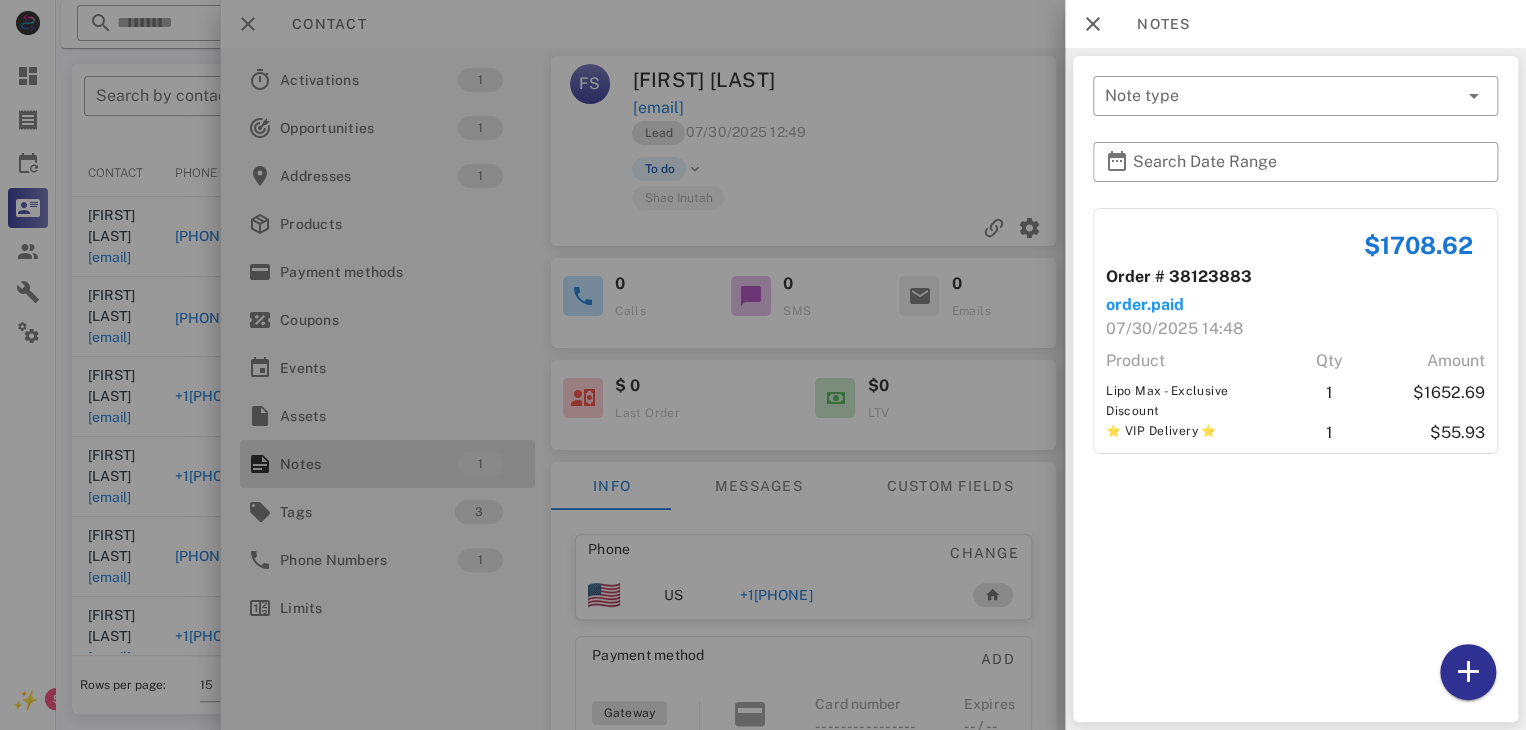 click at bounding box center [763, 365] 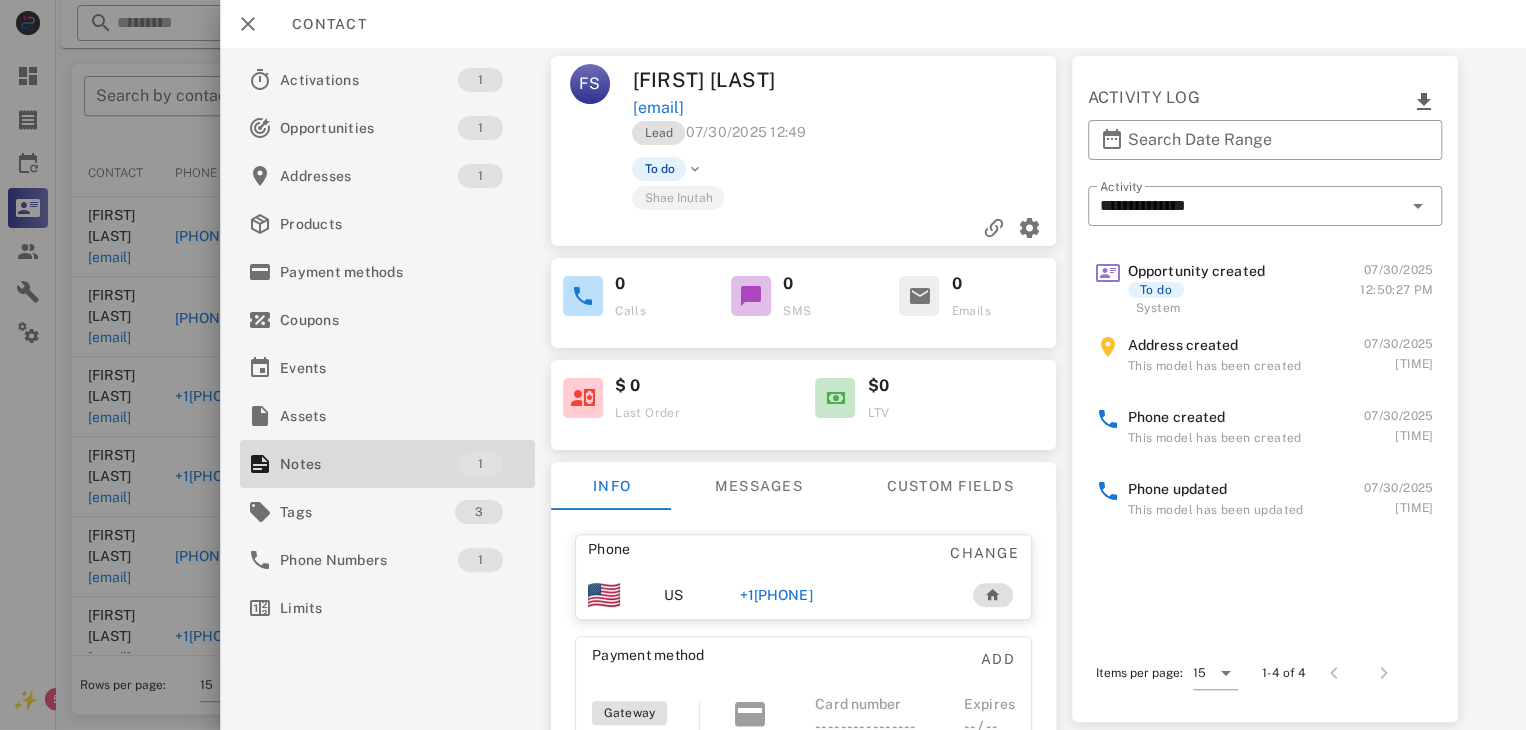 click on "+16313347066" at bounding box center [776, 595] 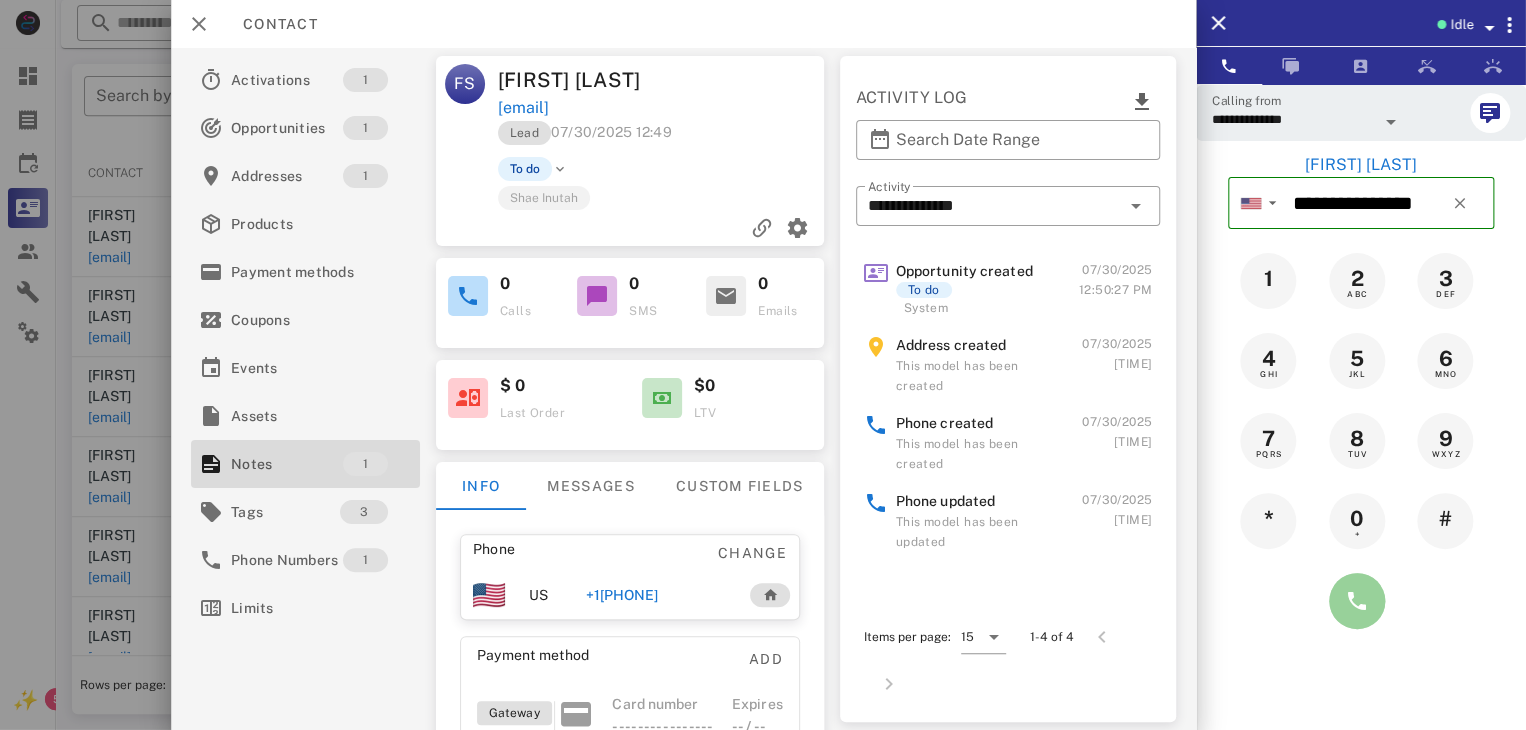 click at bounding box center (1357, 601) 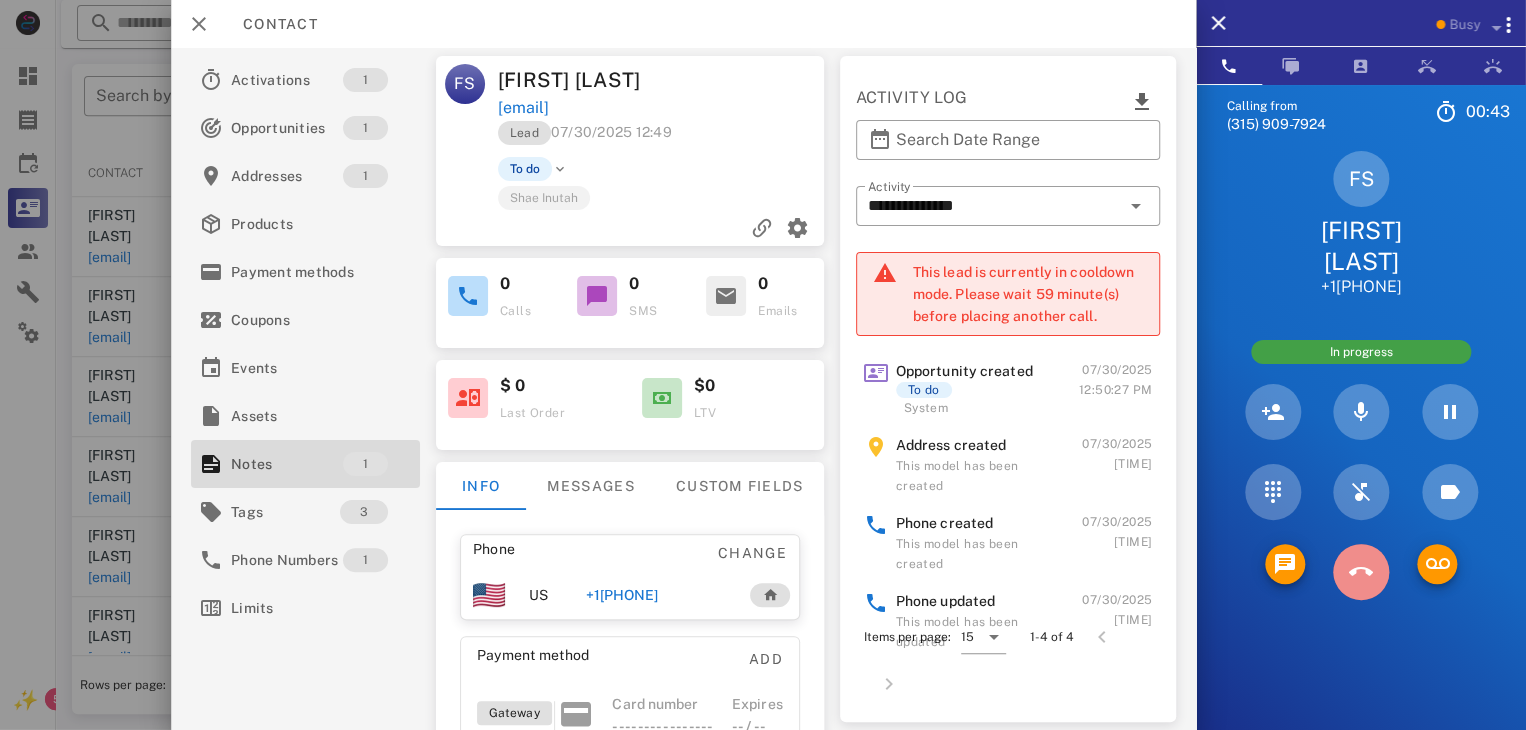 click at bounding box center (1361, 572) 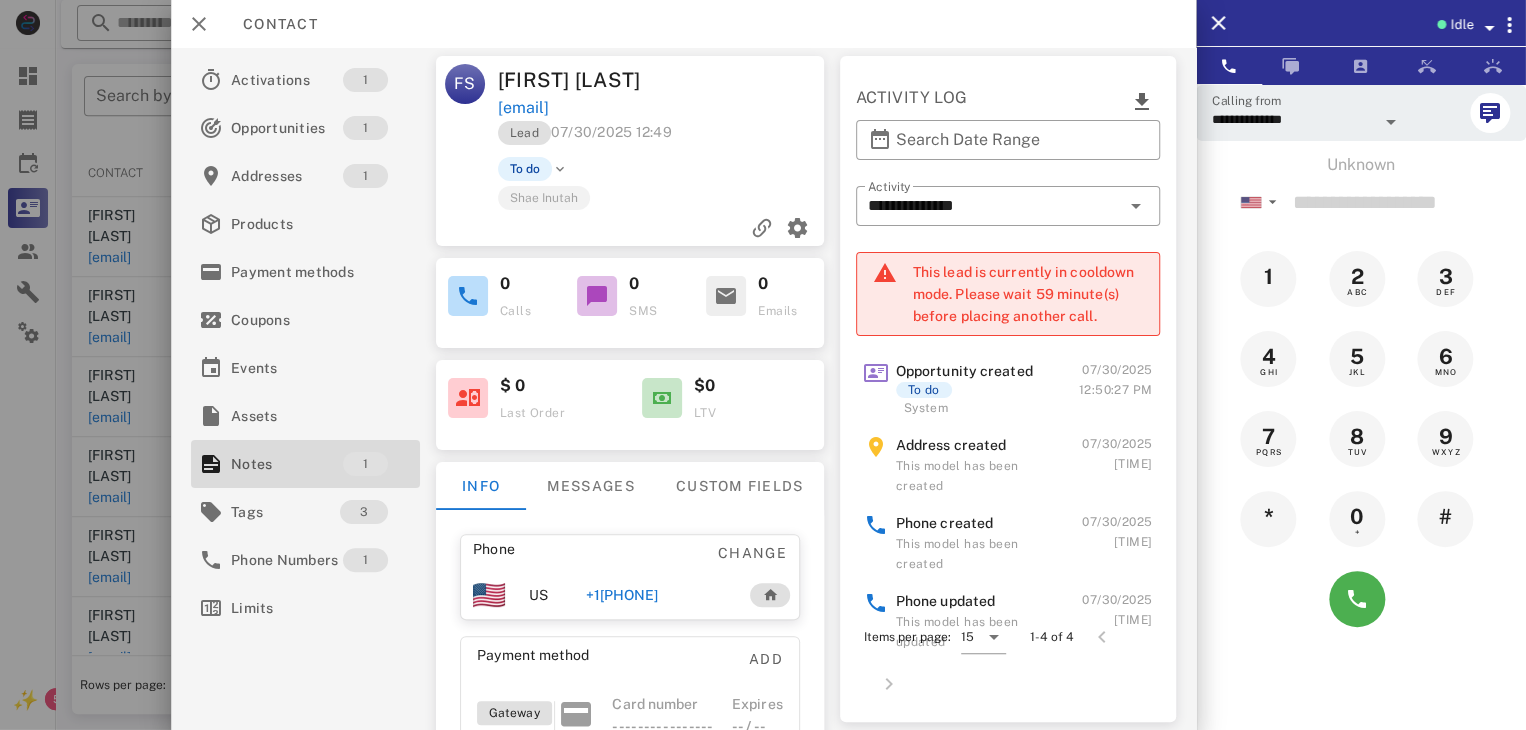 click at bounding box center [763, 365] 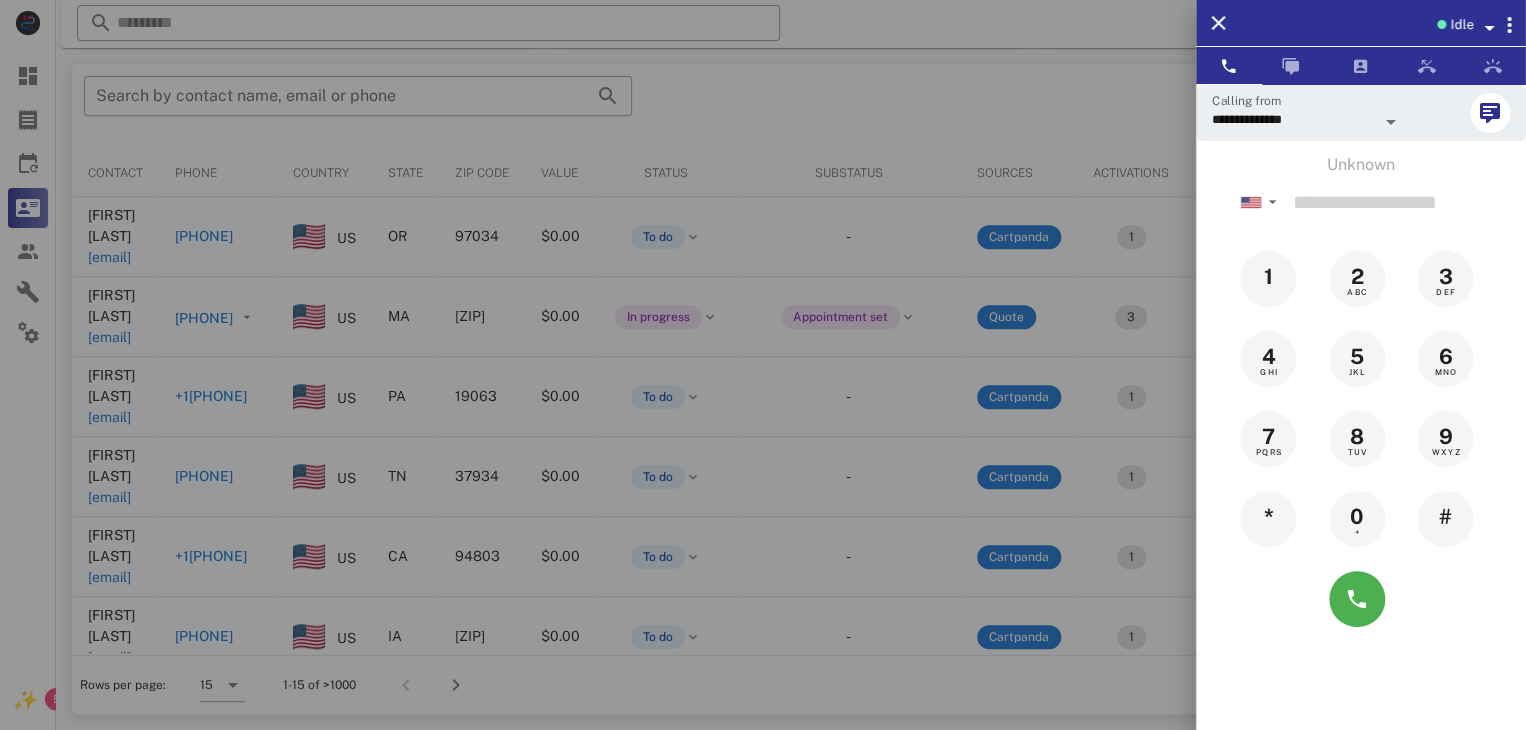 click at bounding box center [763, 365] 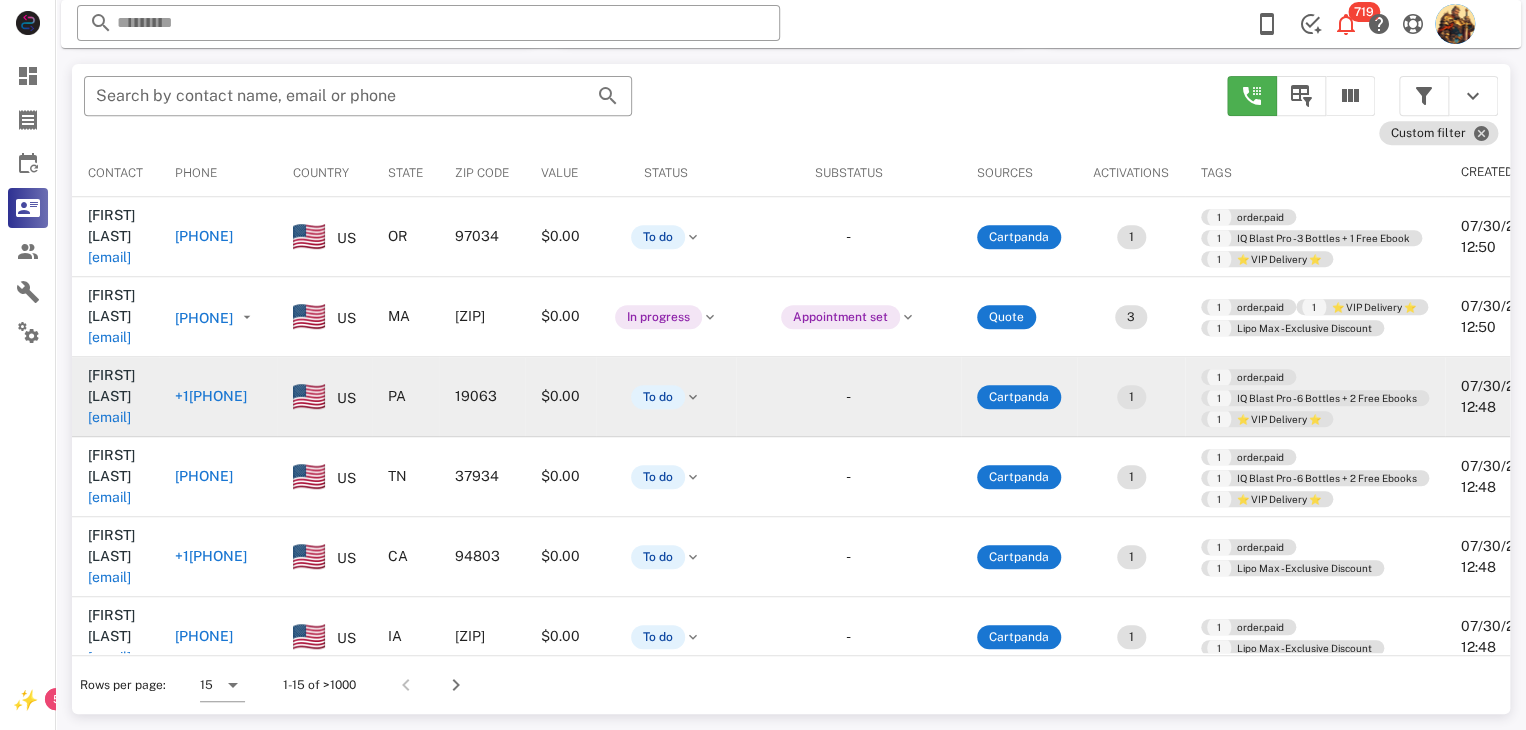 click on "twsmith160@aol.com" at bounding box center (109, 417) 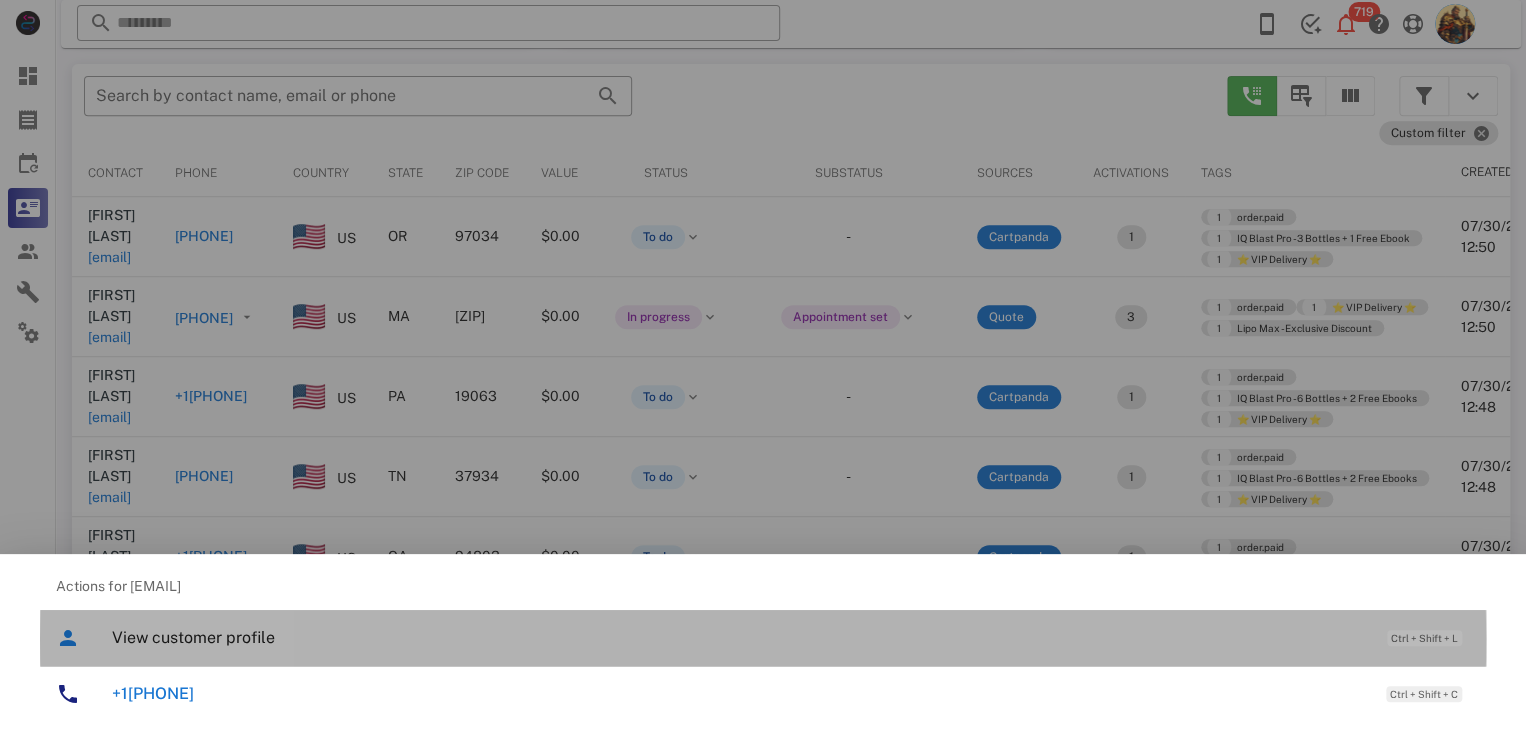 click on "View customer profile" at bounding box center [739, 637] 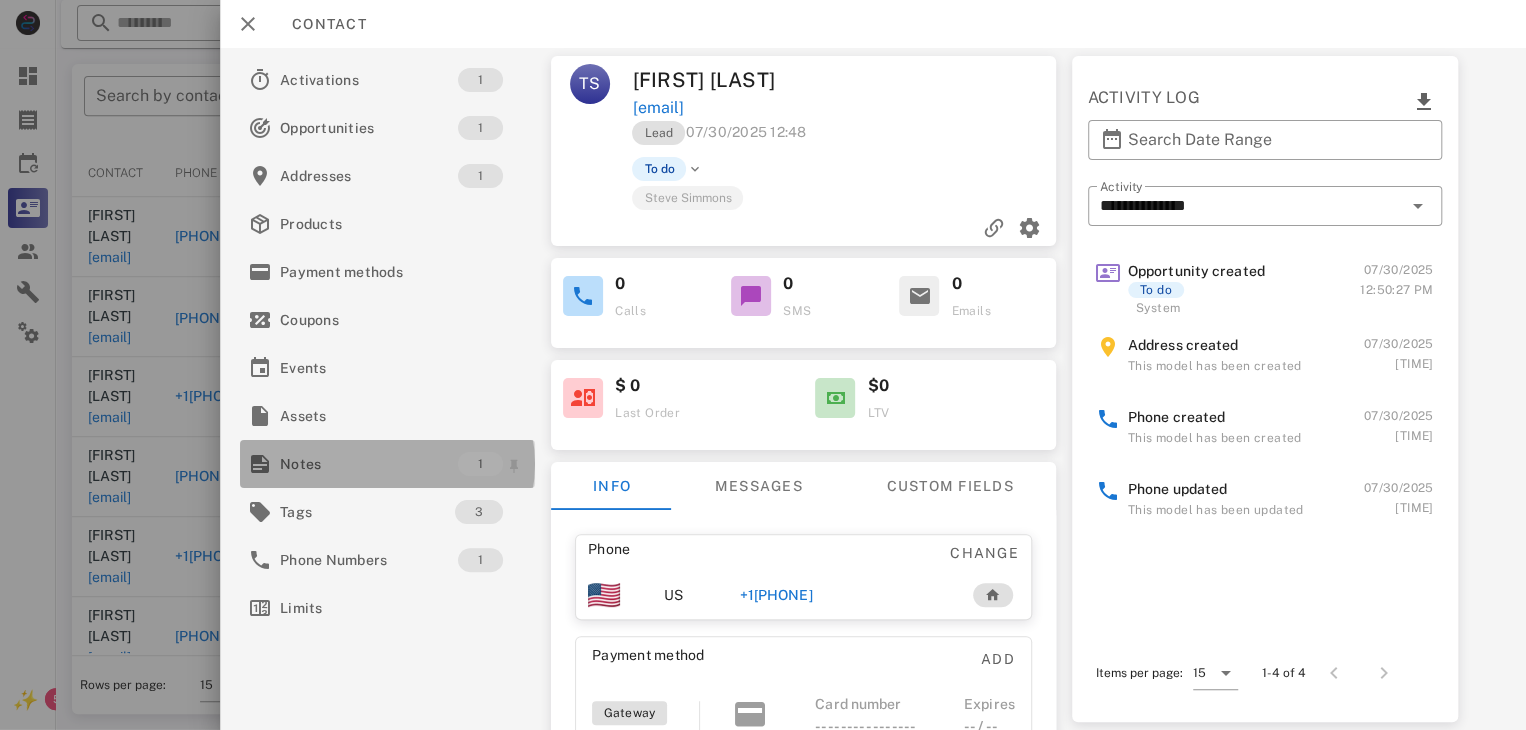 click on "Notes" at bounding box center [369, 464] 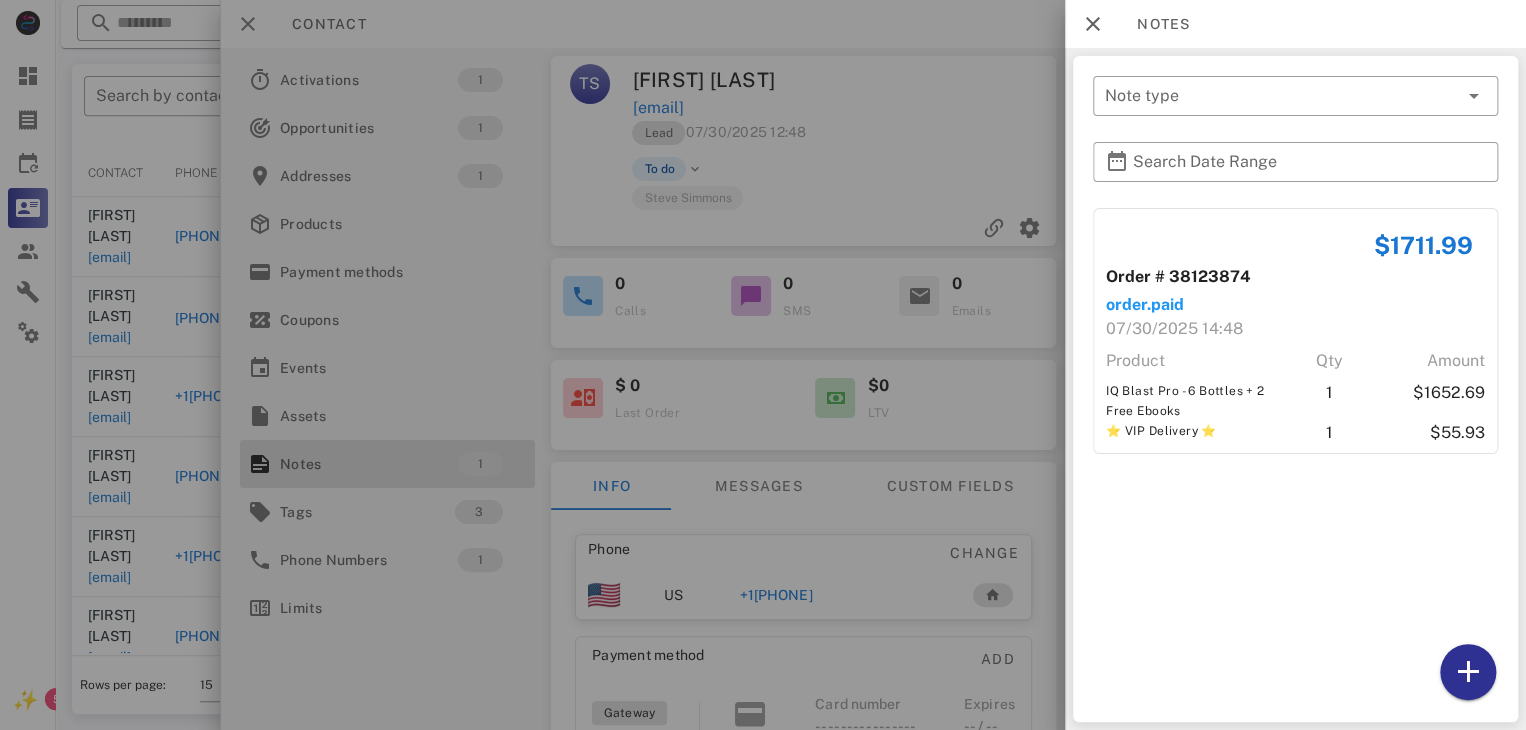 click at bounding box center [763, 365] 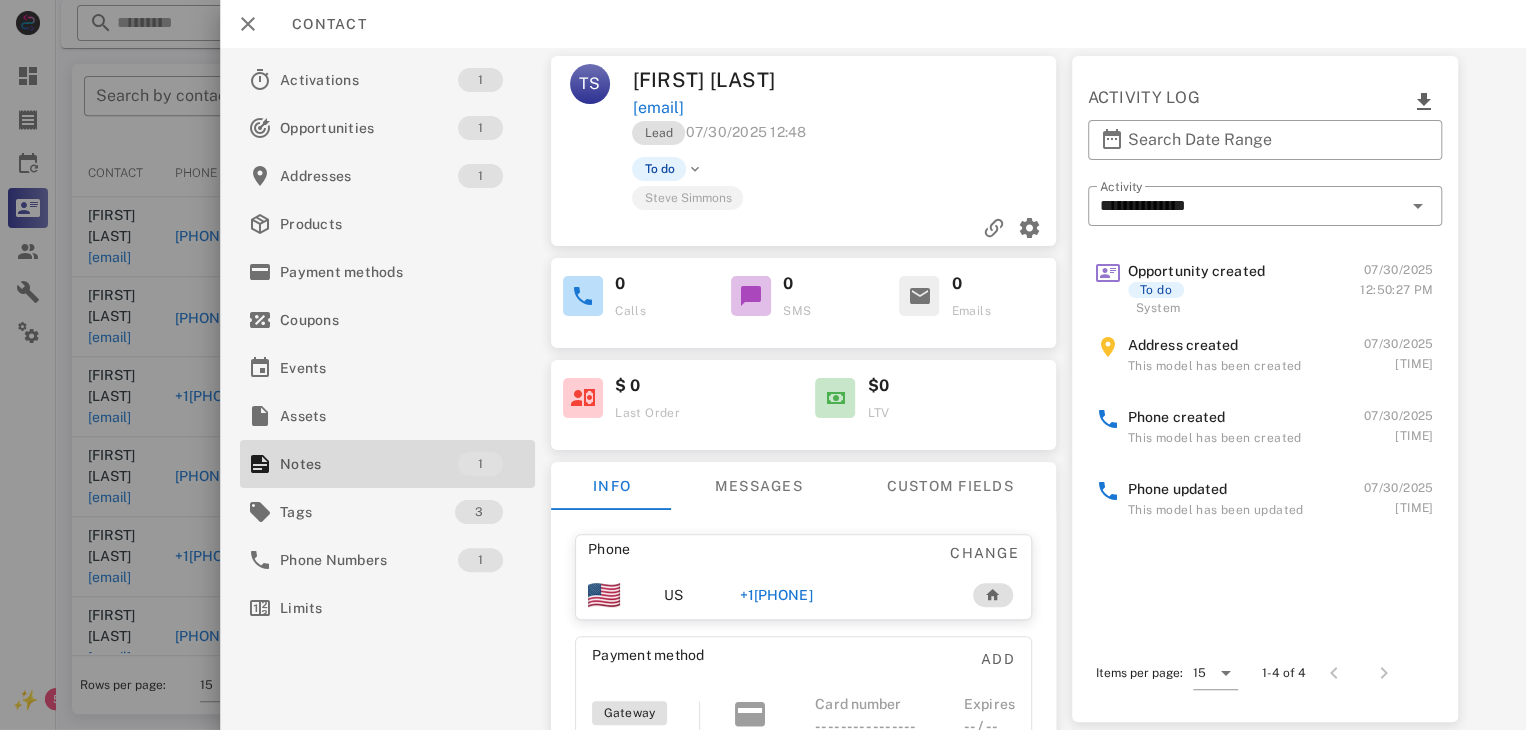 click at bounding box center (763, 365) 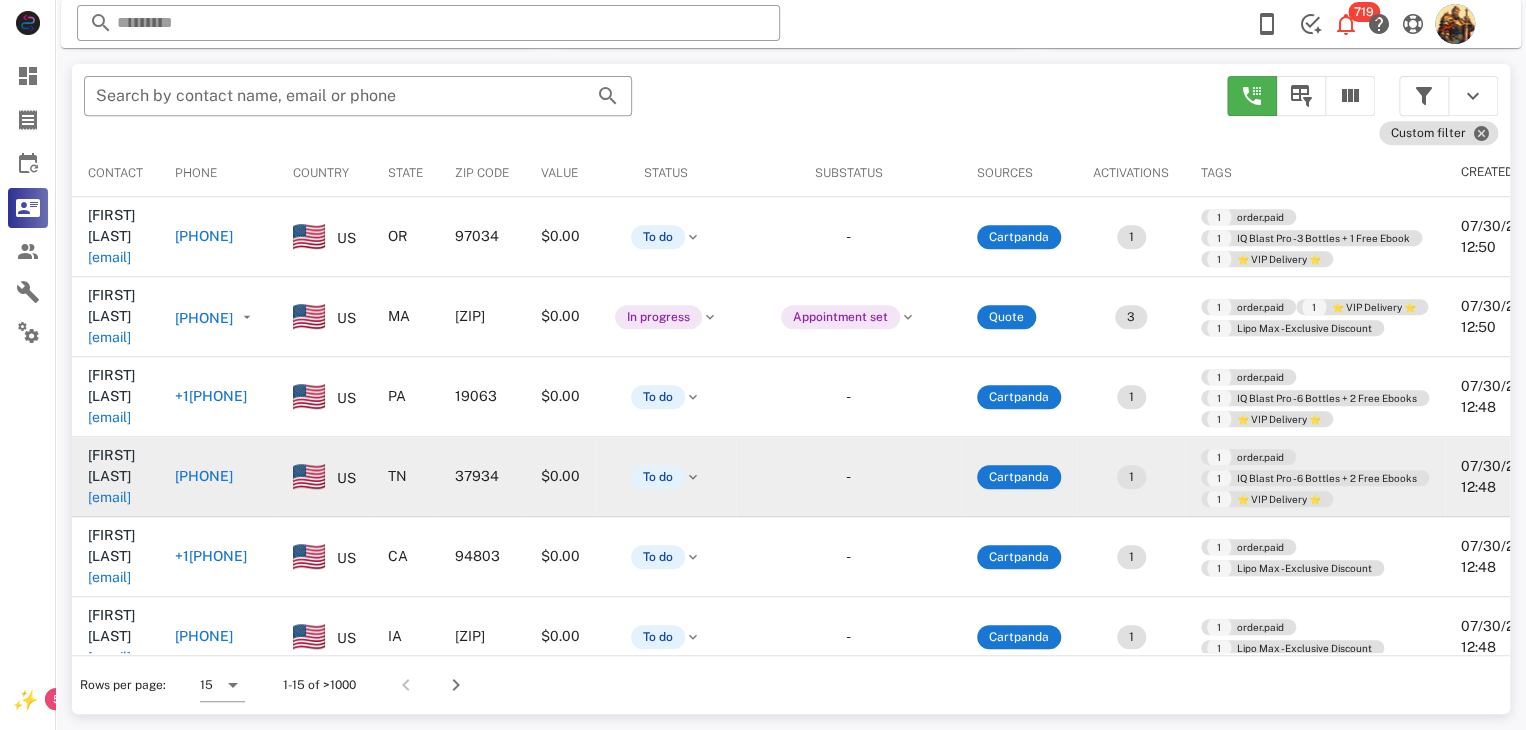 click on "seahawkbaseball@gmail.com" at bounding box center [109, 497] 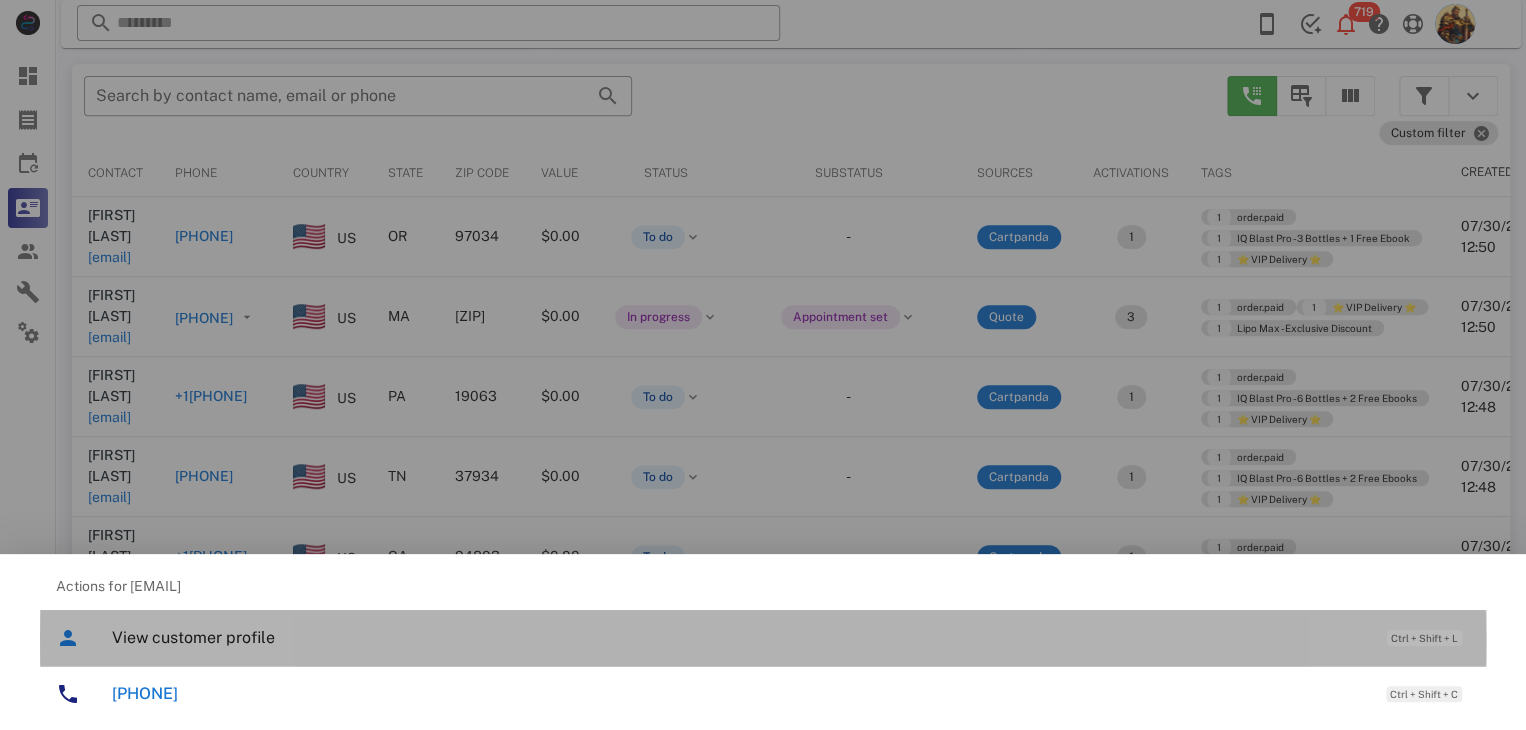 click on "View customer profile Ctrl + Shift + L" at bounding box center (791, 637) 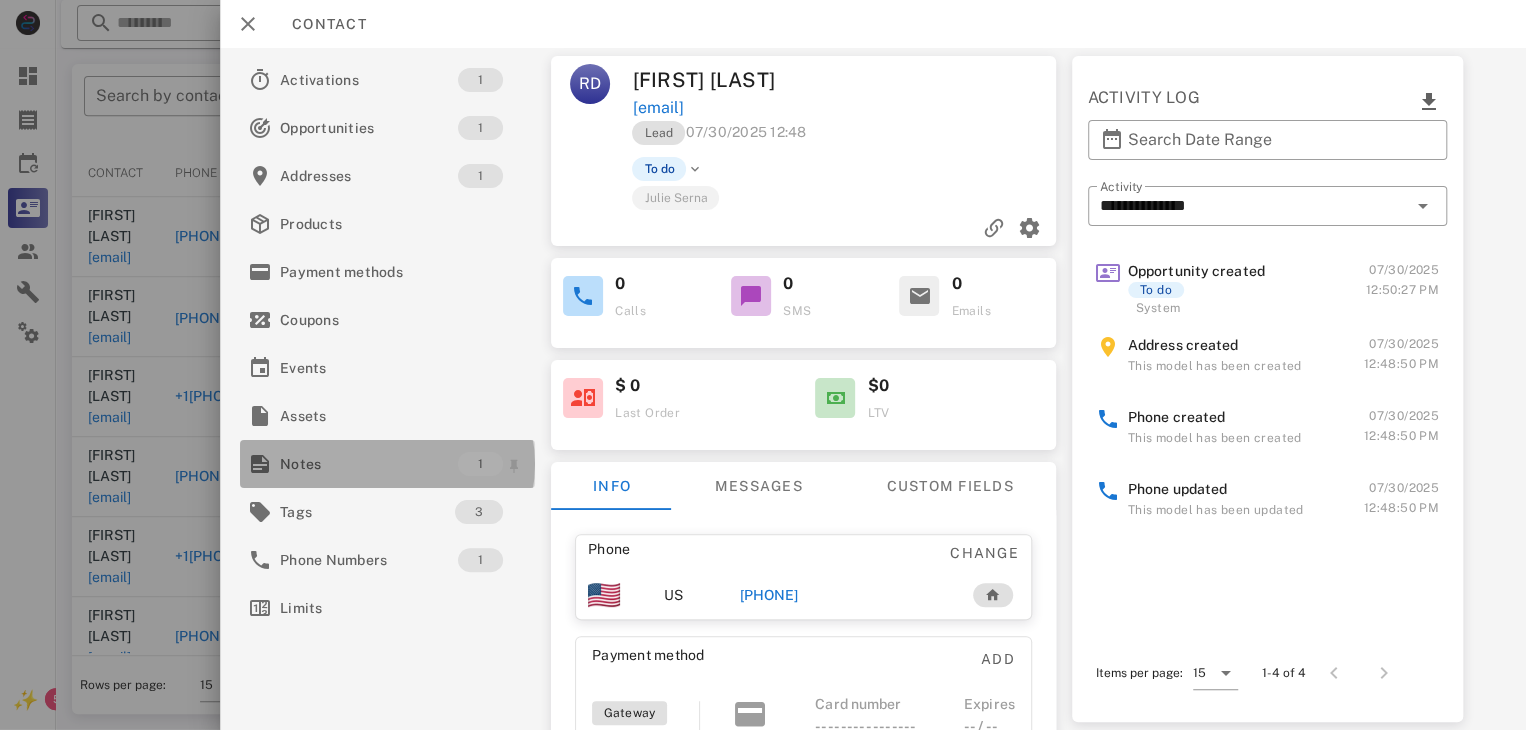 click on "Notes" at bounding box center [369, 464] 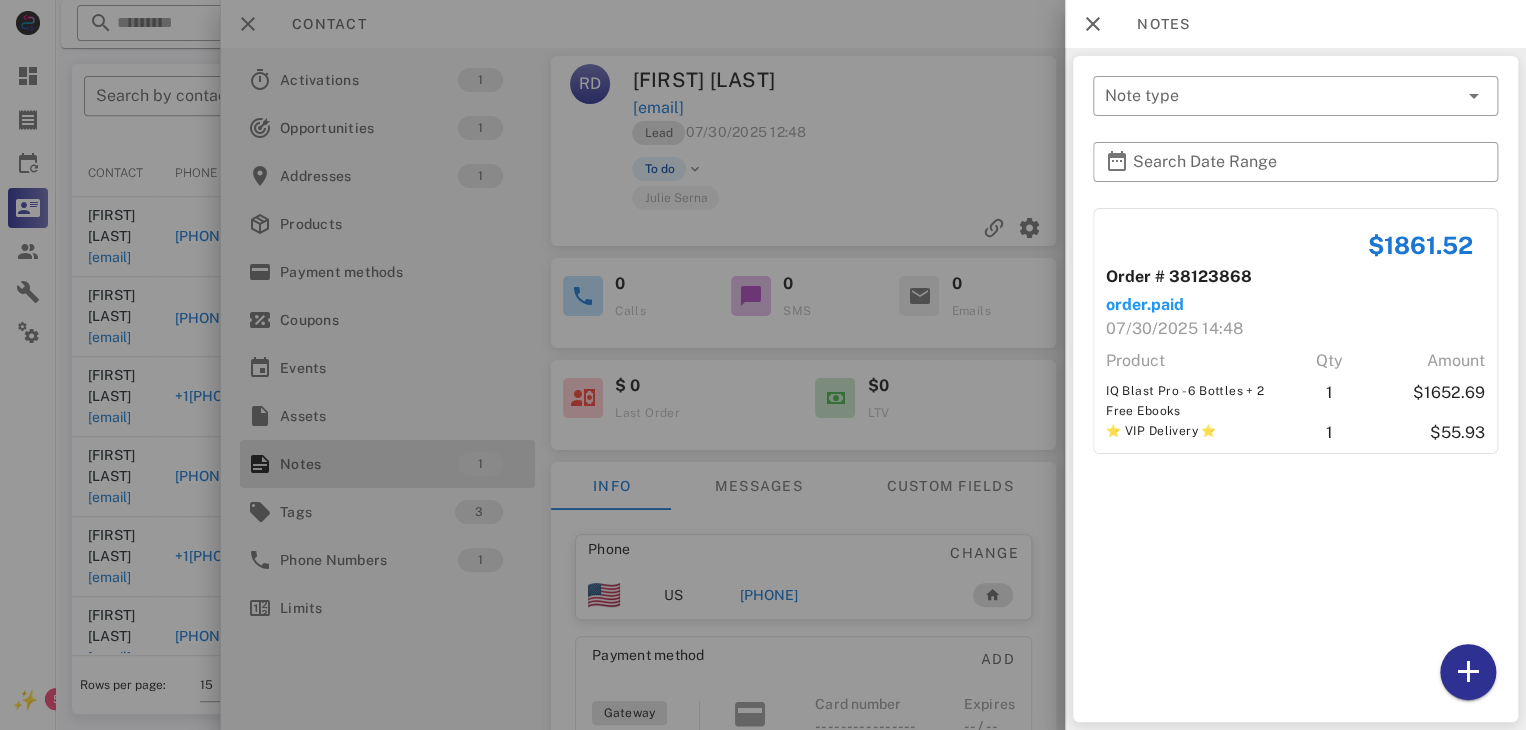 click at bounding box center [763, 365] 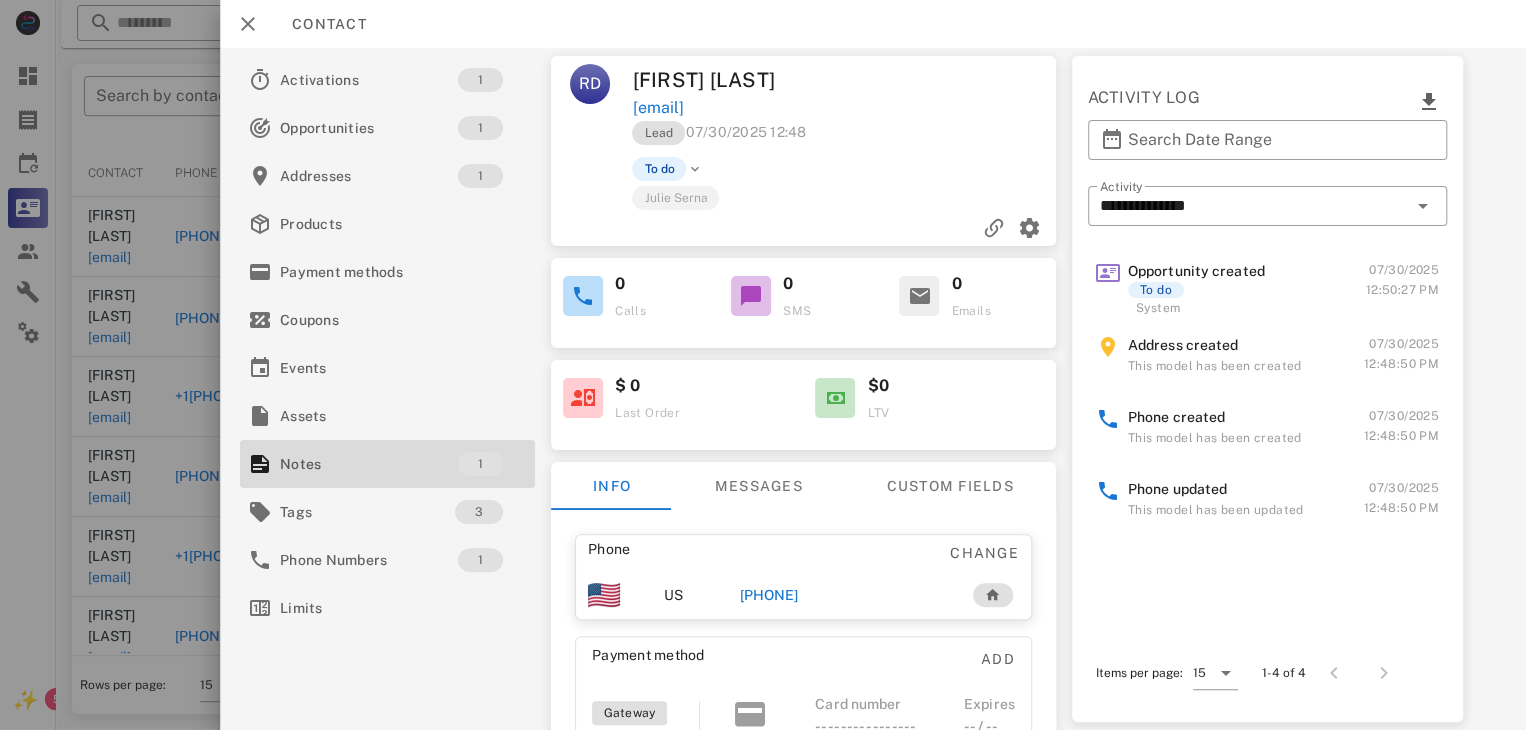click at bounding box center (763, 365) 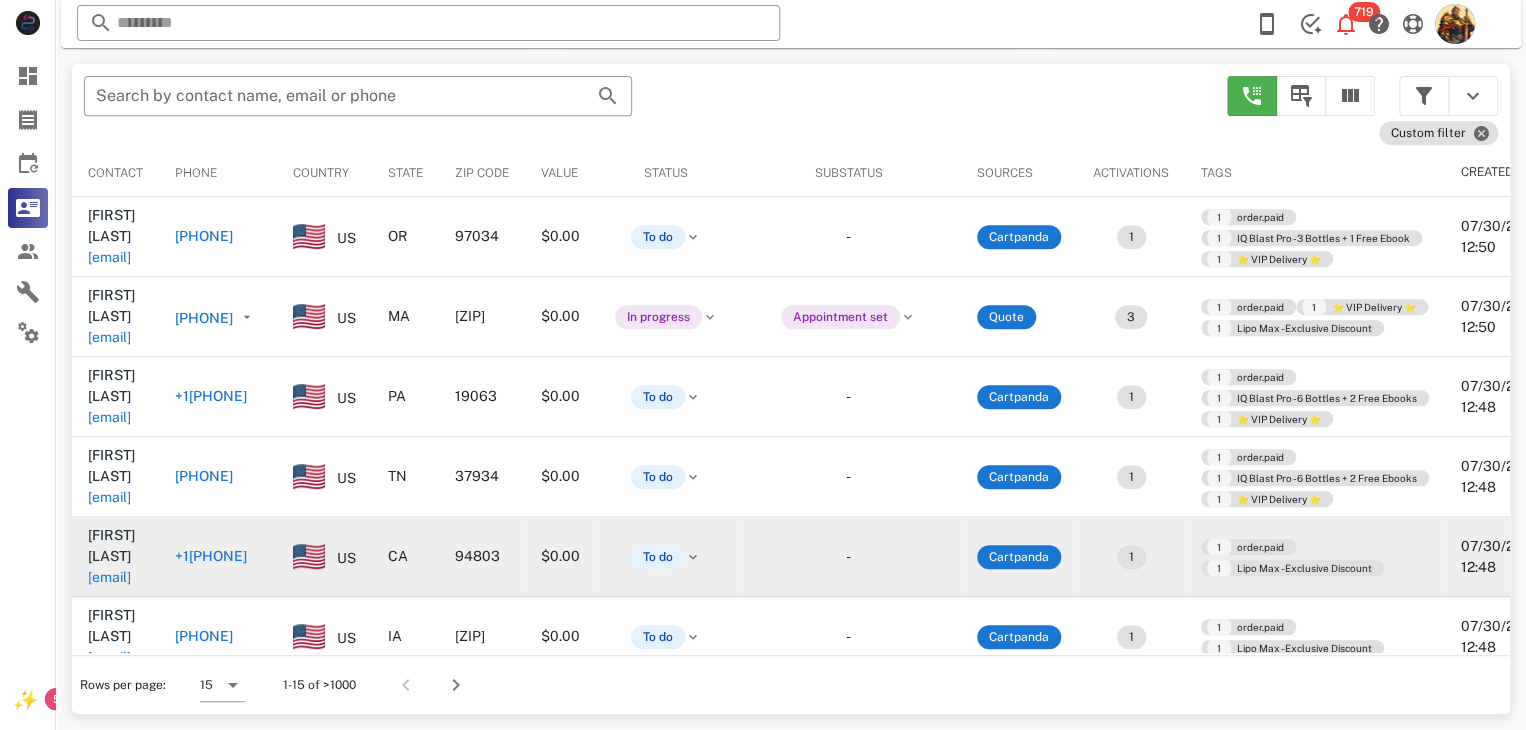 click on "nrdeleon@cox.net" at bounding box center [109, 577] 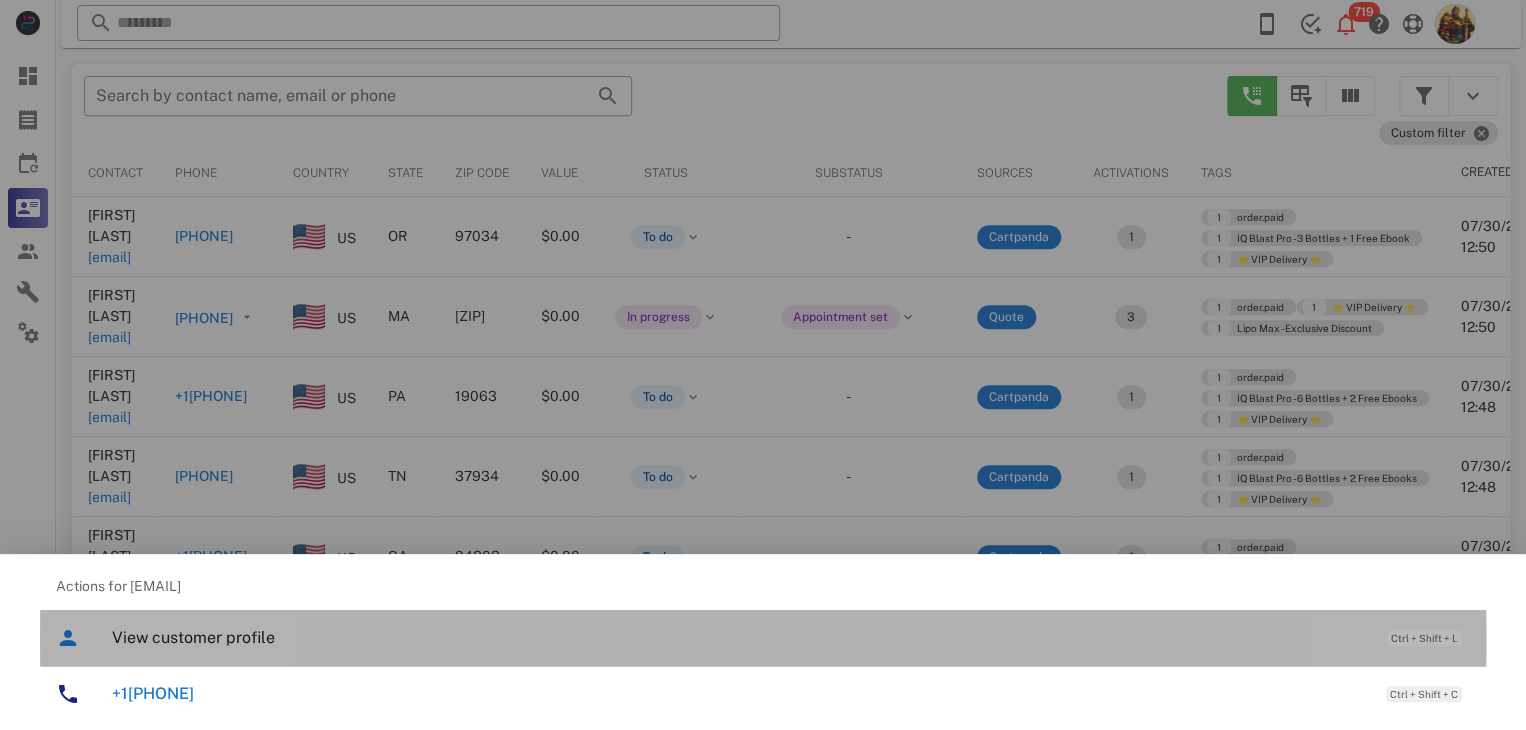 click on "View customer profile" at bounding box center (739, 637) 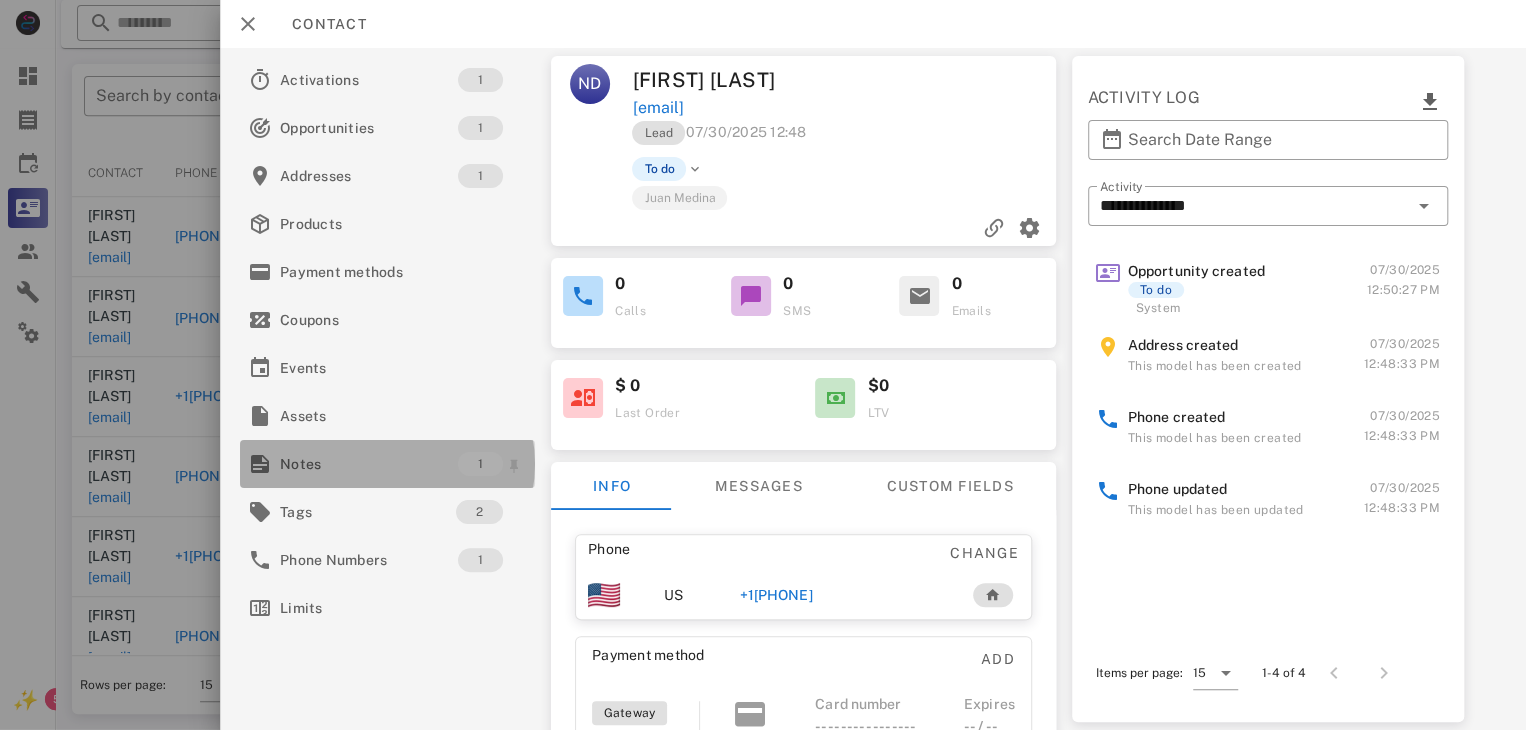 click on "Notes" at bounding box center [369, 464] 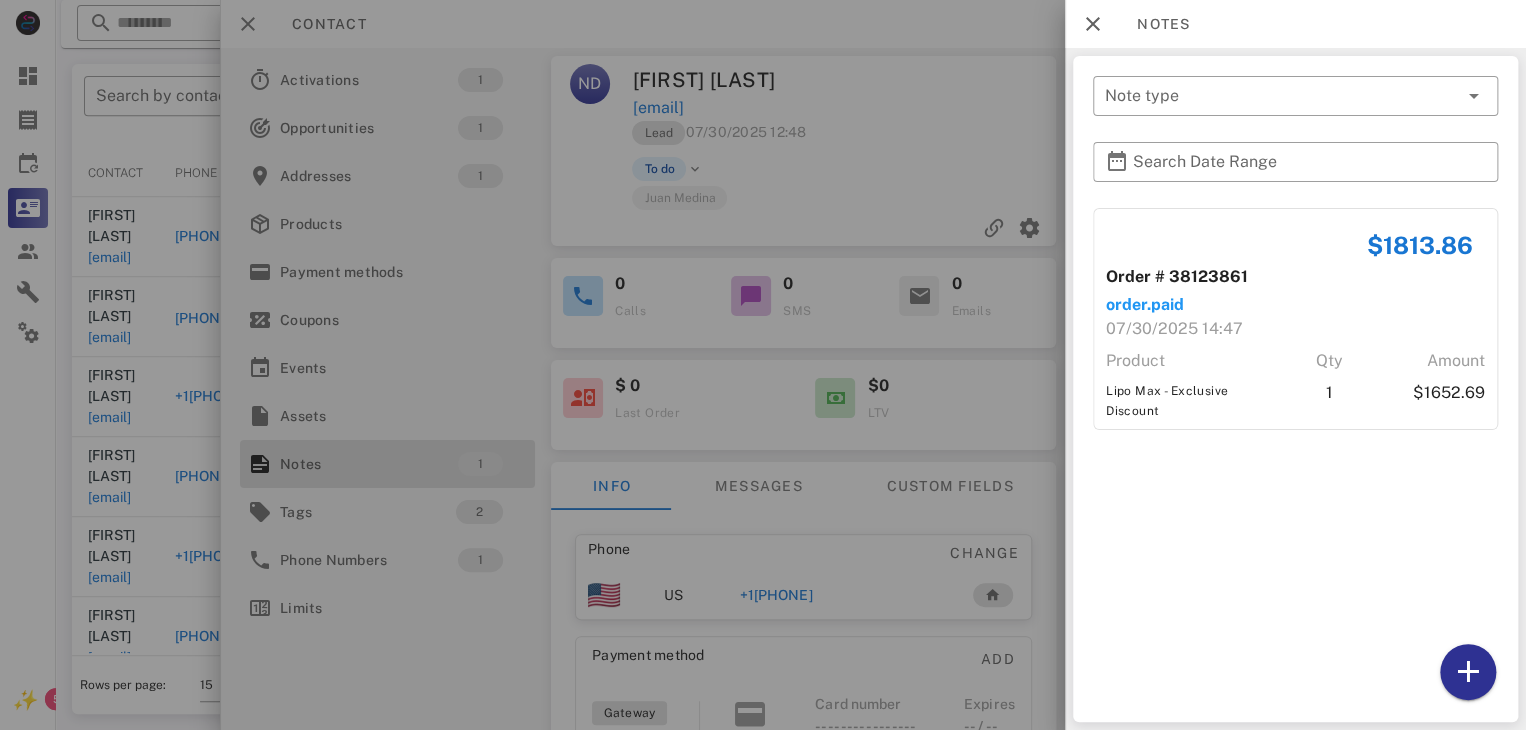 click at bounding box center [763, 365] 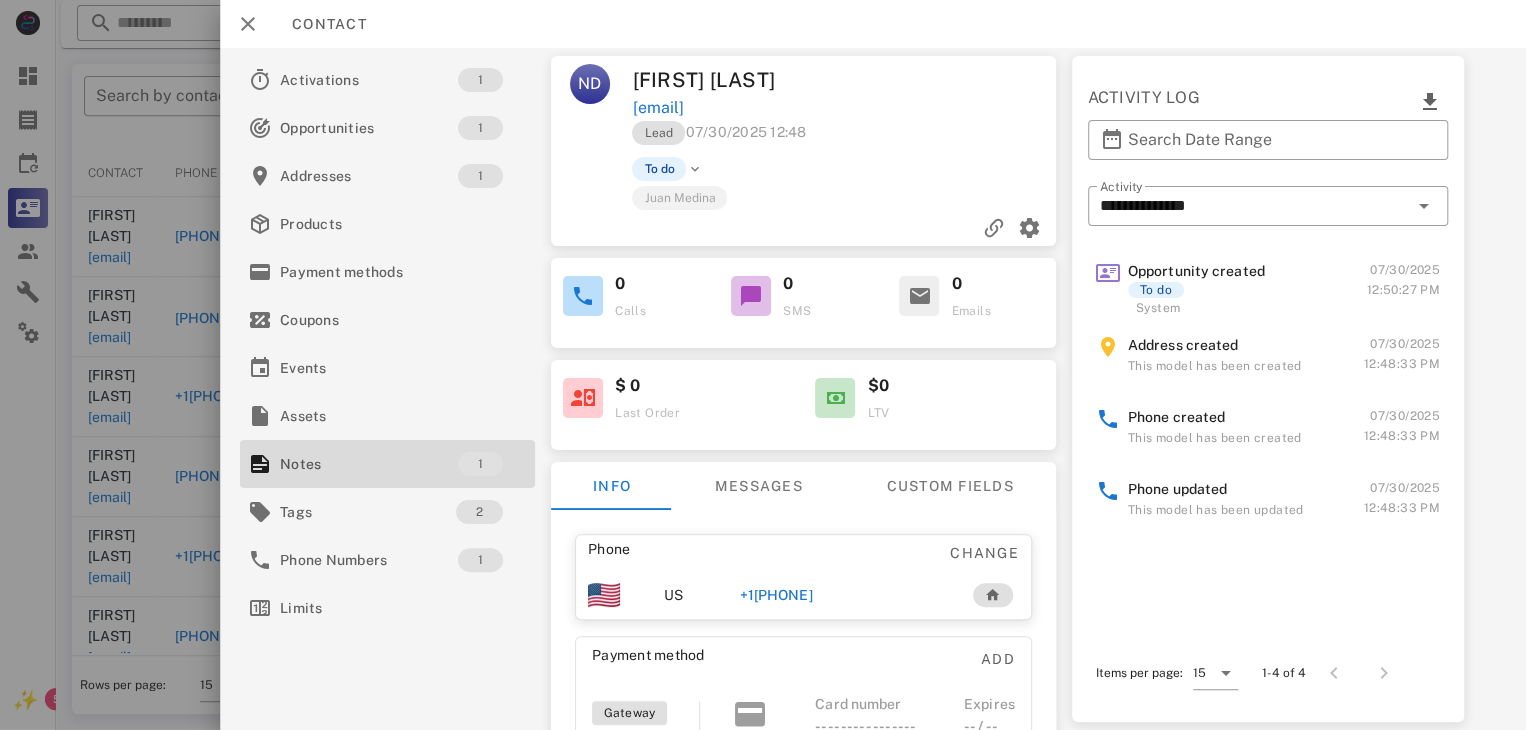 click on "+15102230469" at bounding box center [776, 595] 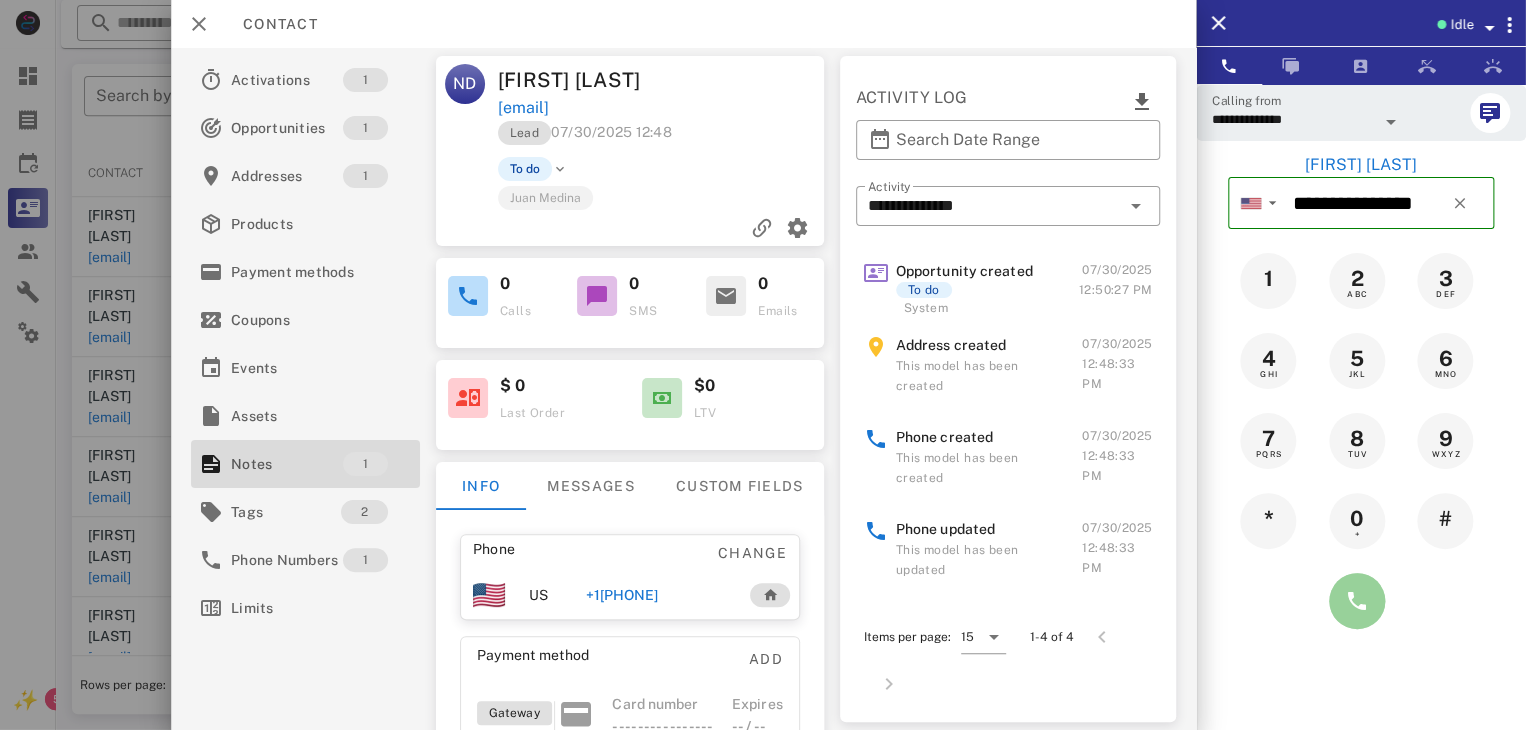 click at bounding box center [1357, 601] 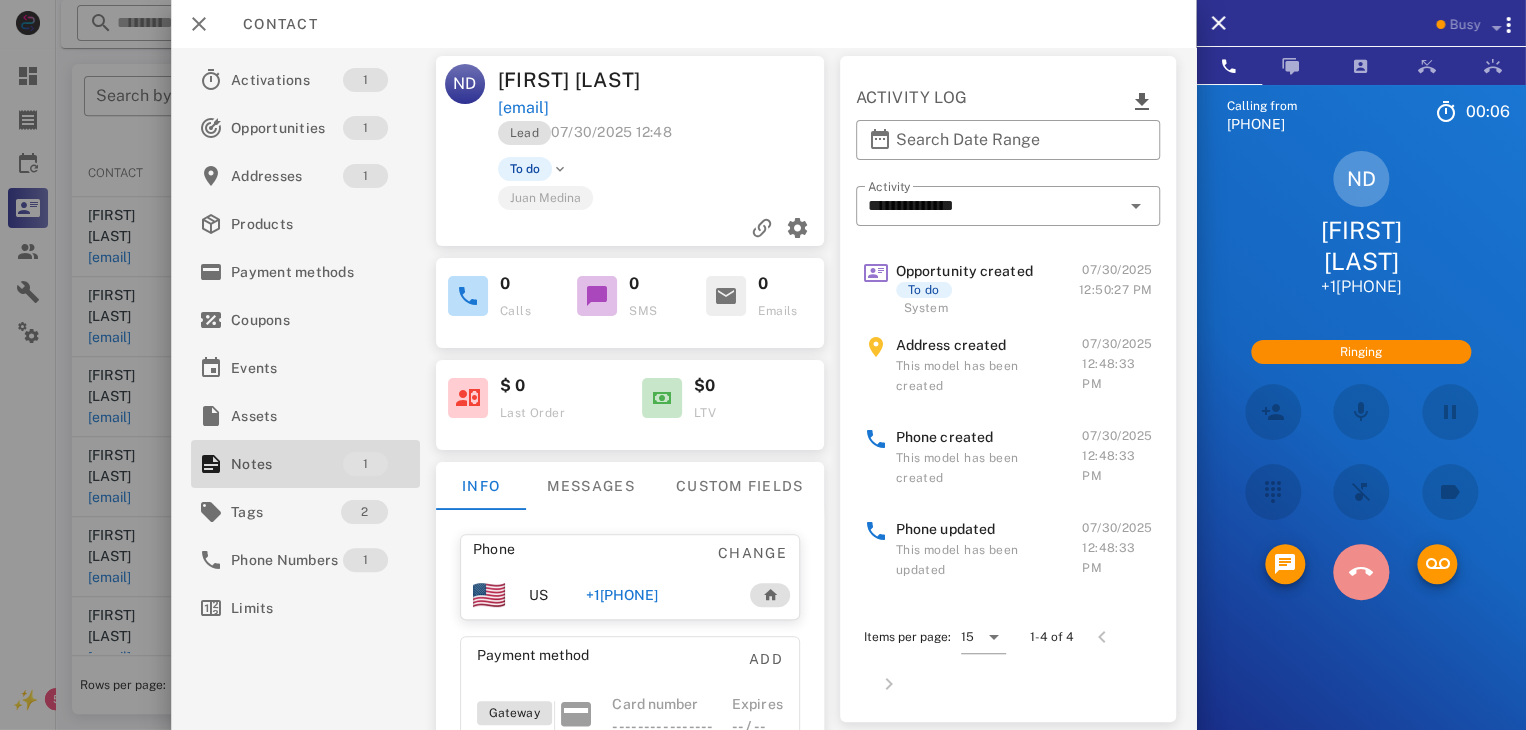 click at bounding box center [1361, 572] 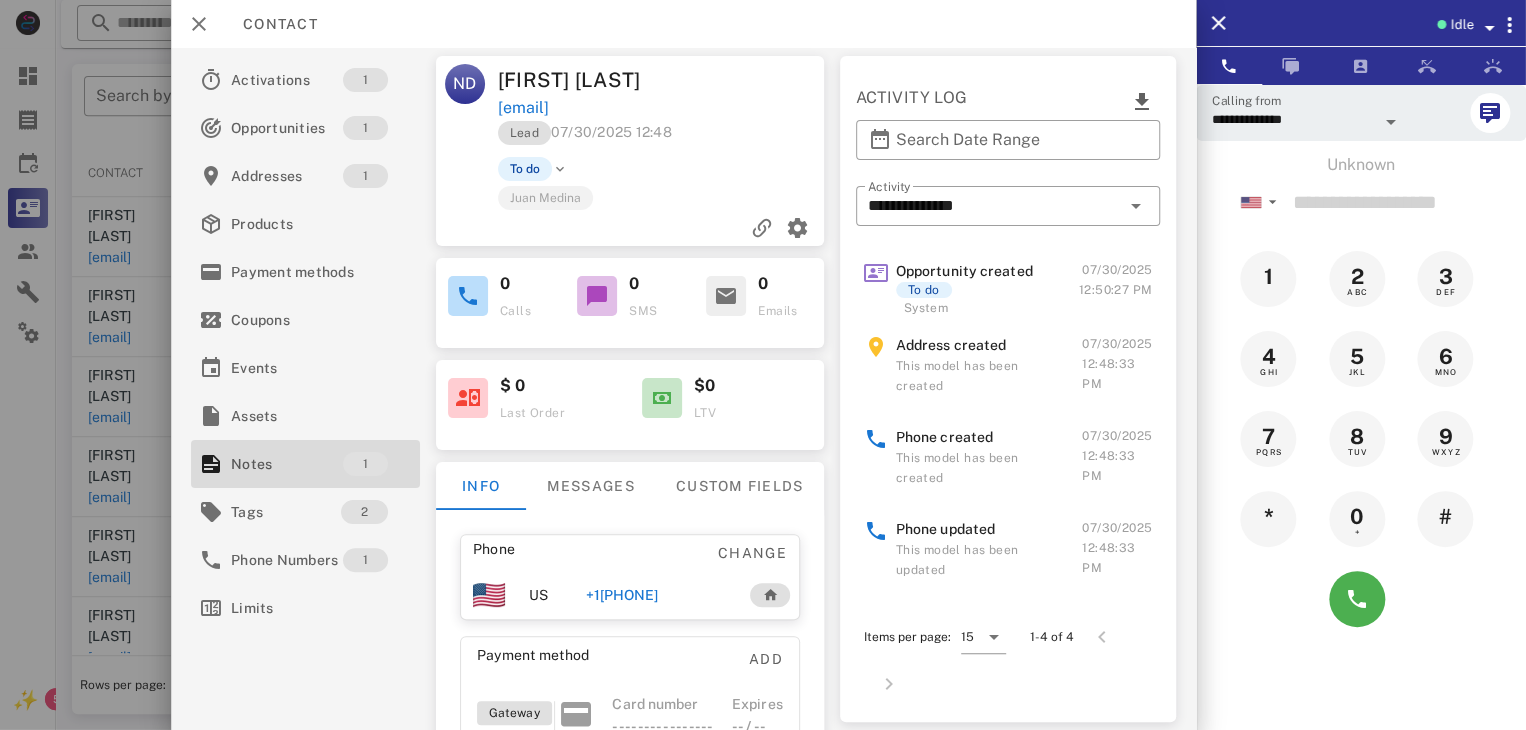 click at bounding box center [763, 365] 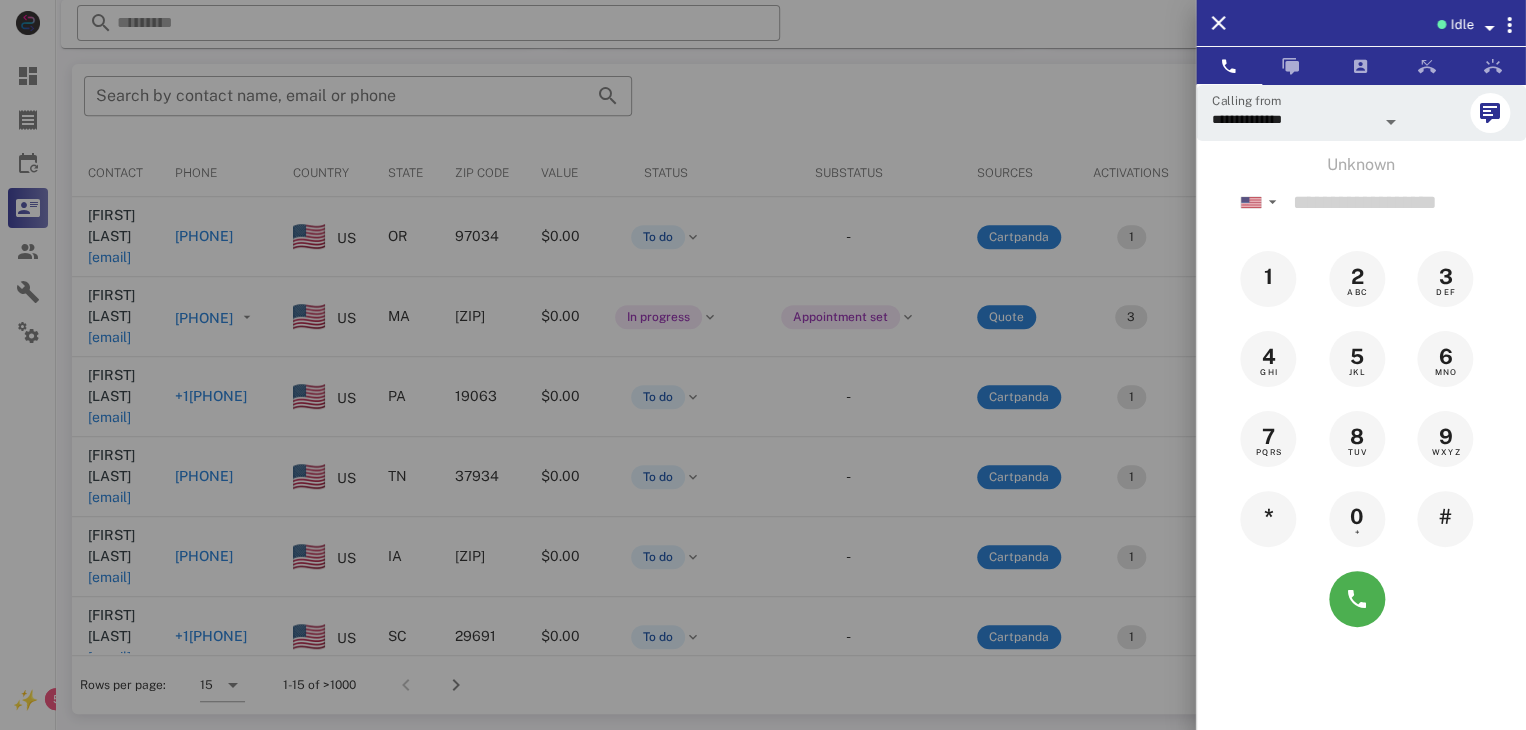 click at bounding box center (763, 365) 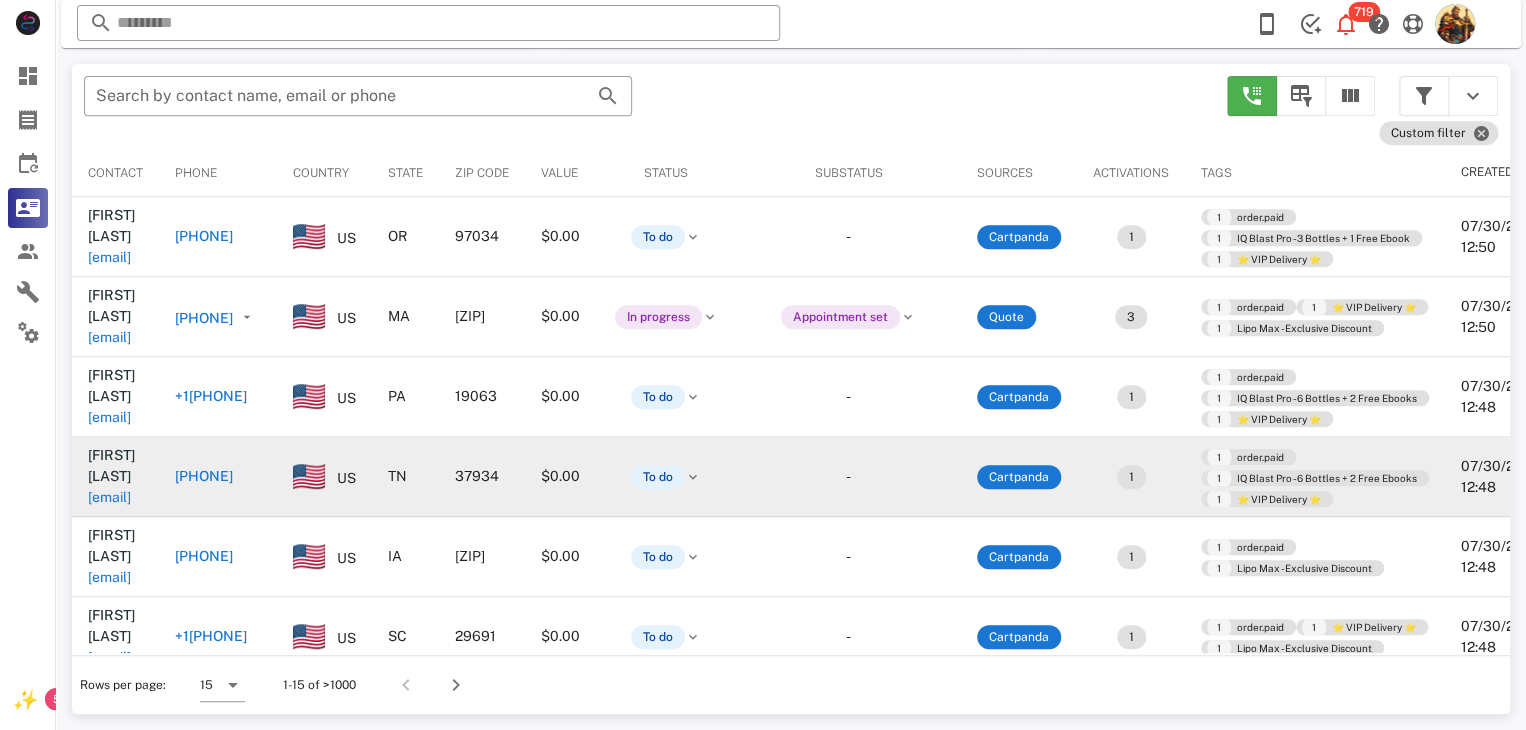 click on "seahawkbaseball@gmail.com" at bounding box center [109, 497] 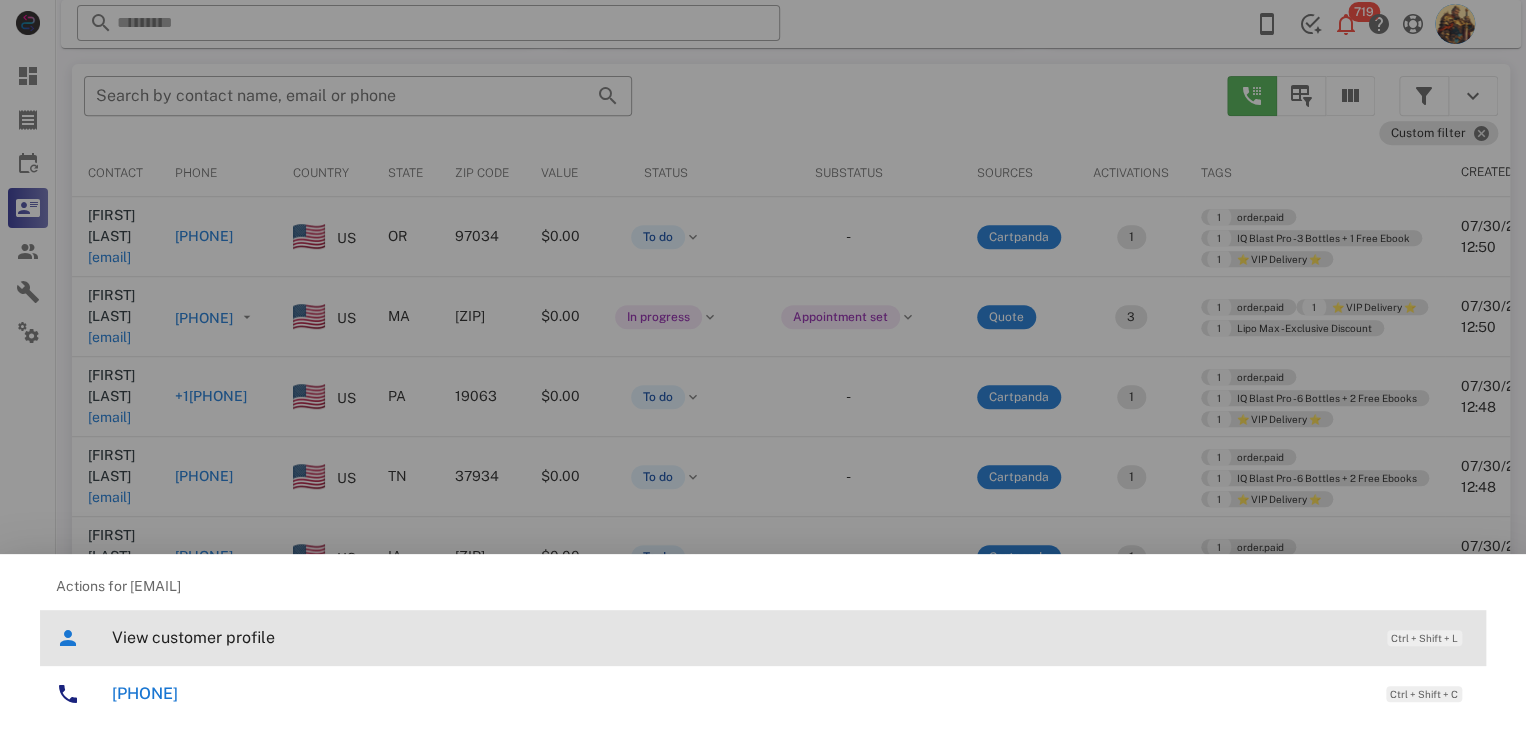 click on "View customer profile" at bounding box center (739, 637) 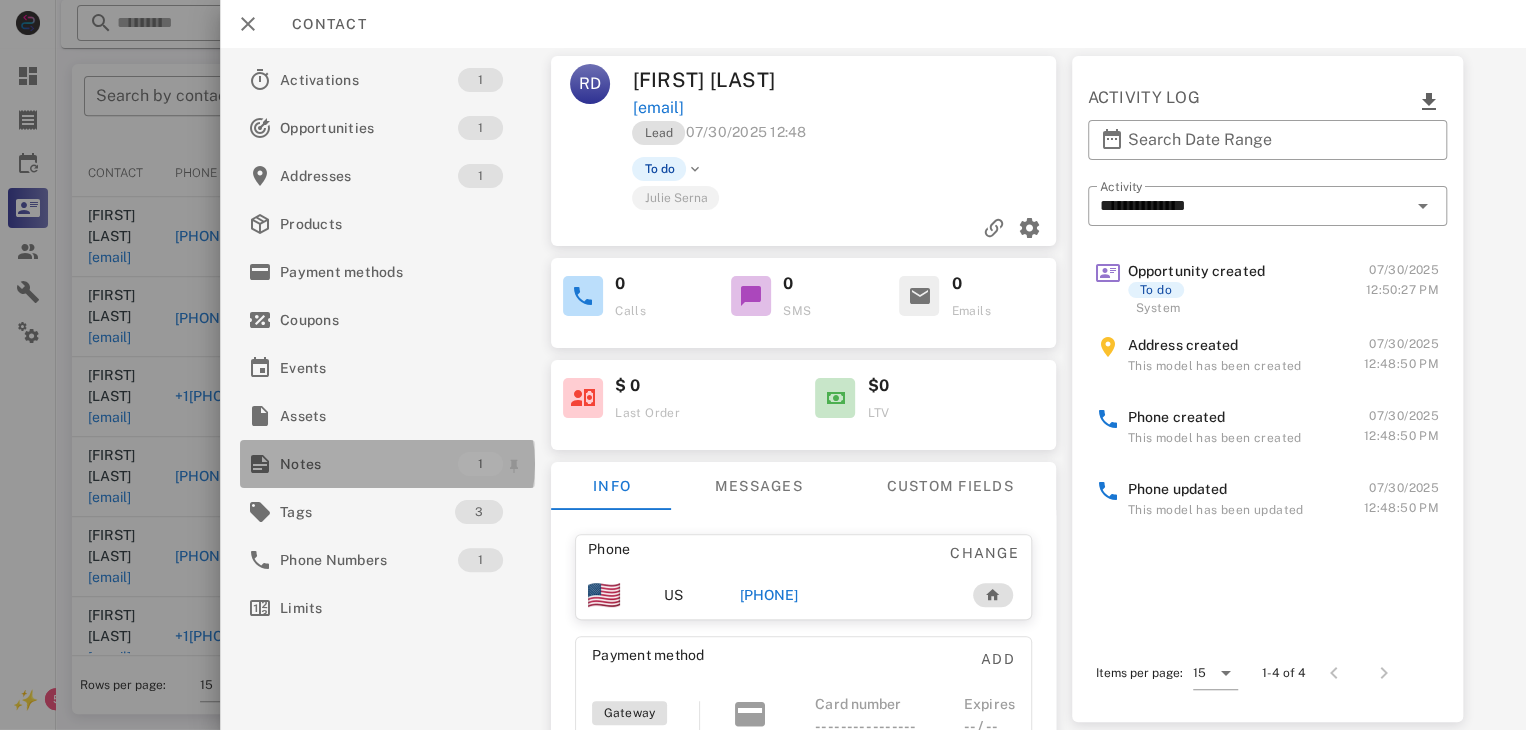 click on "Notes" at bounding box center (369, 464) 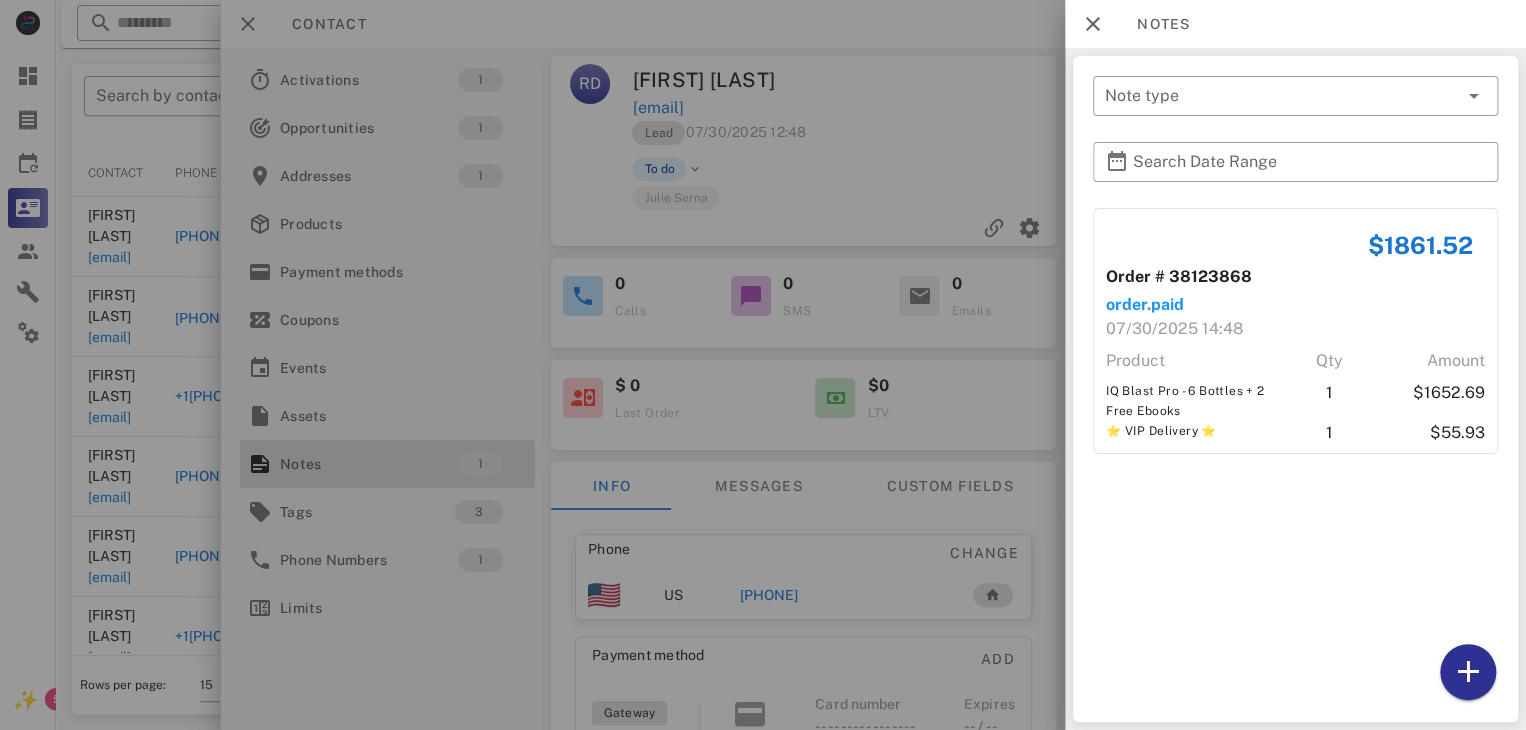 click at bounding box center [763, 365] 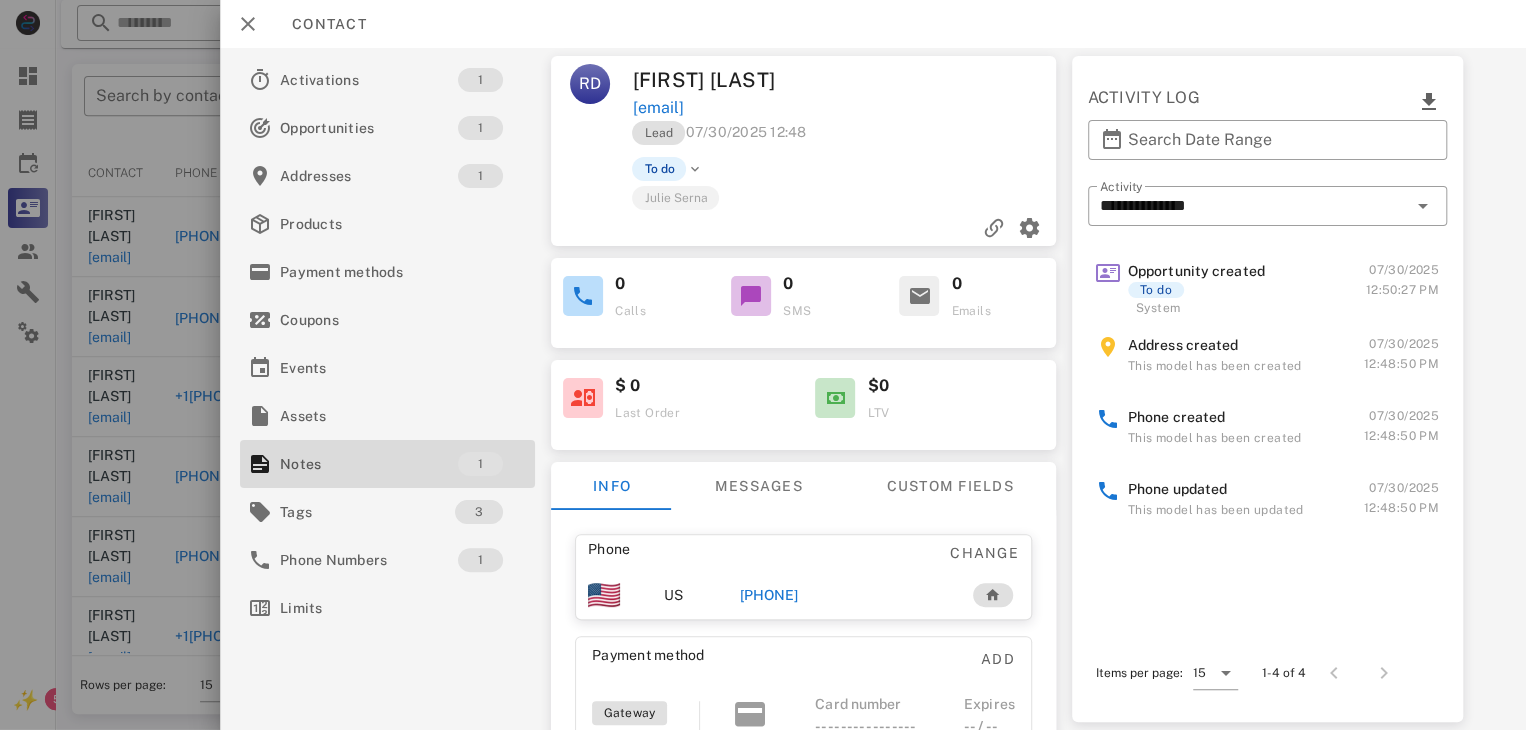 click at bounding box center (763, 365) 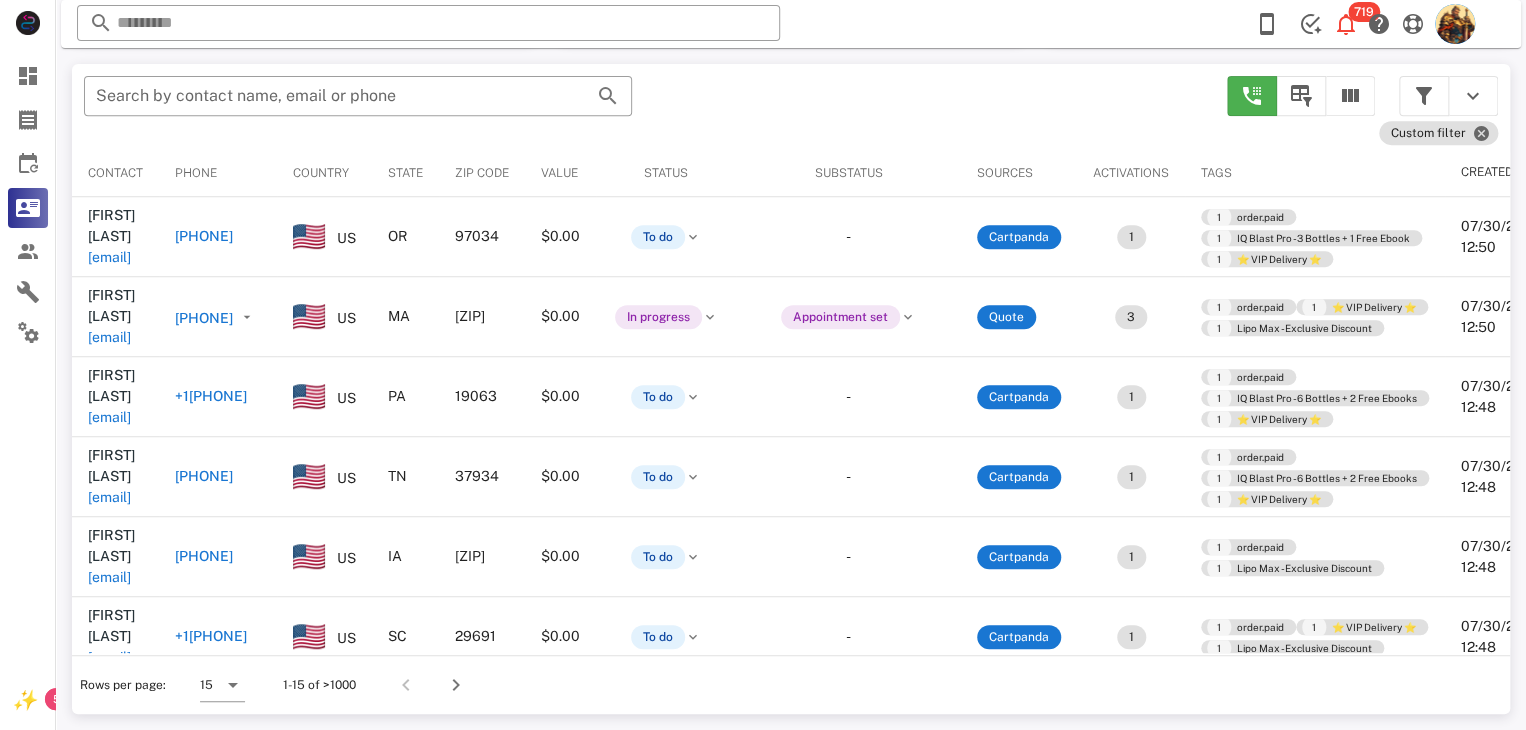 click on "jmthughes49@gmail.com" at bounding box center (109, 577) 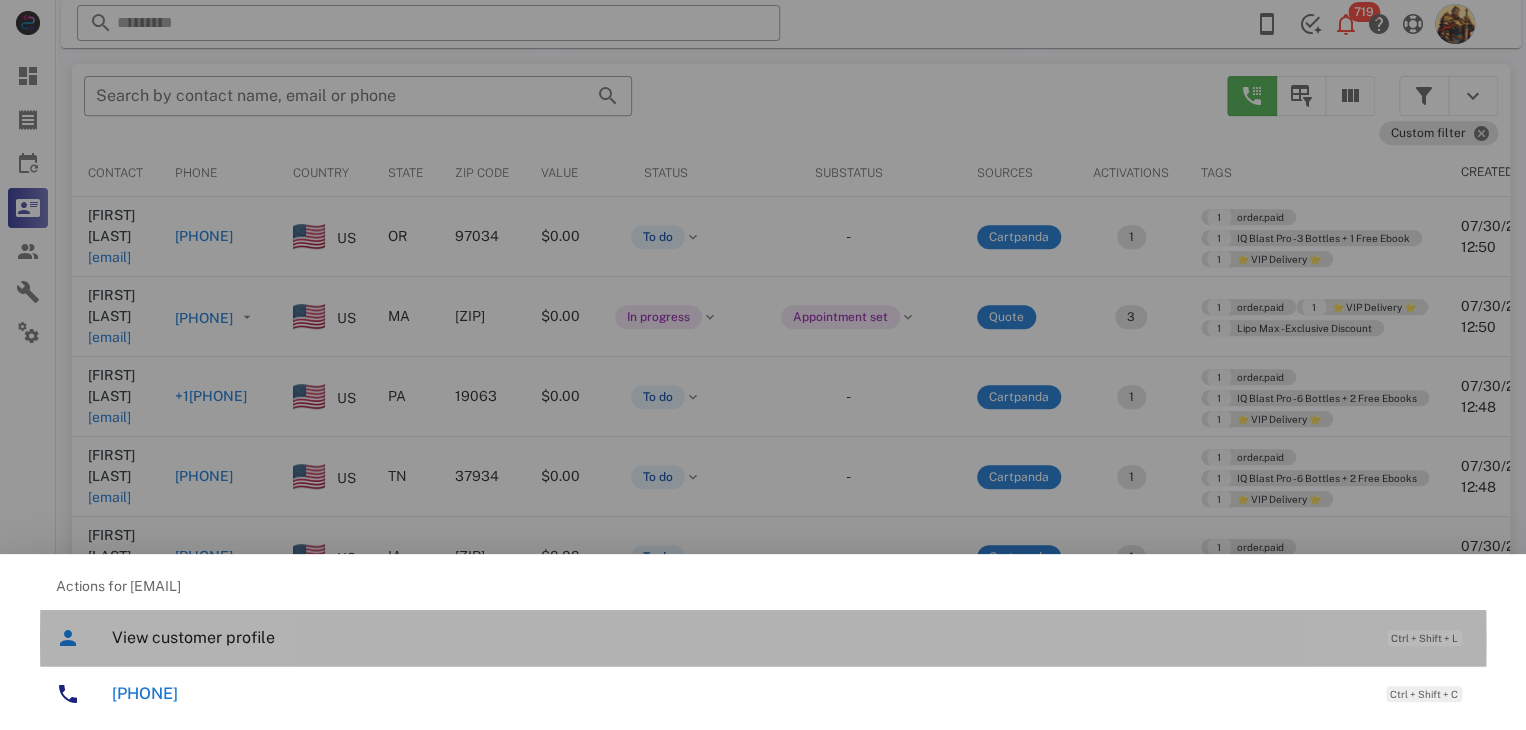 click on "View customer profile" at bounding box center [739, 637] 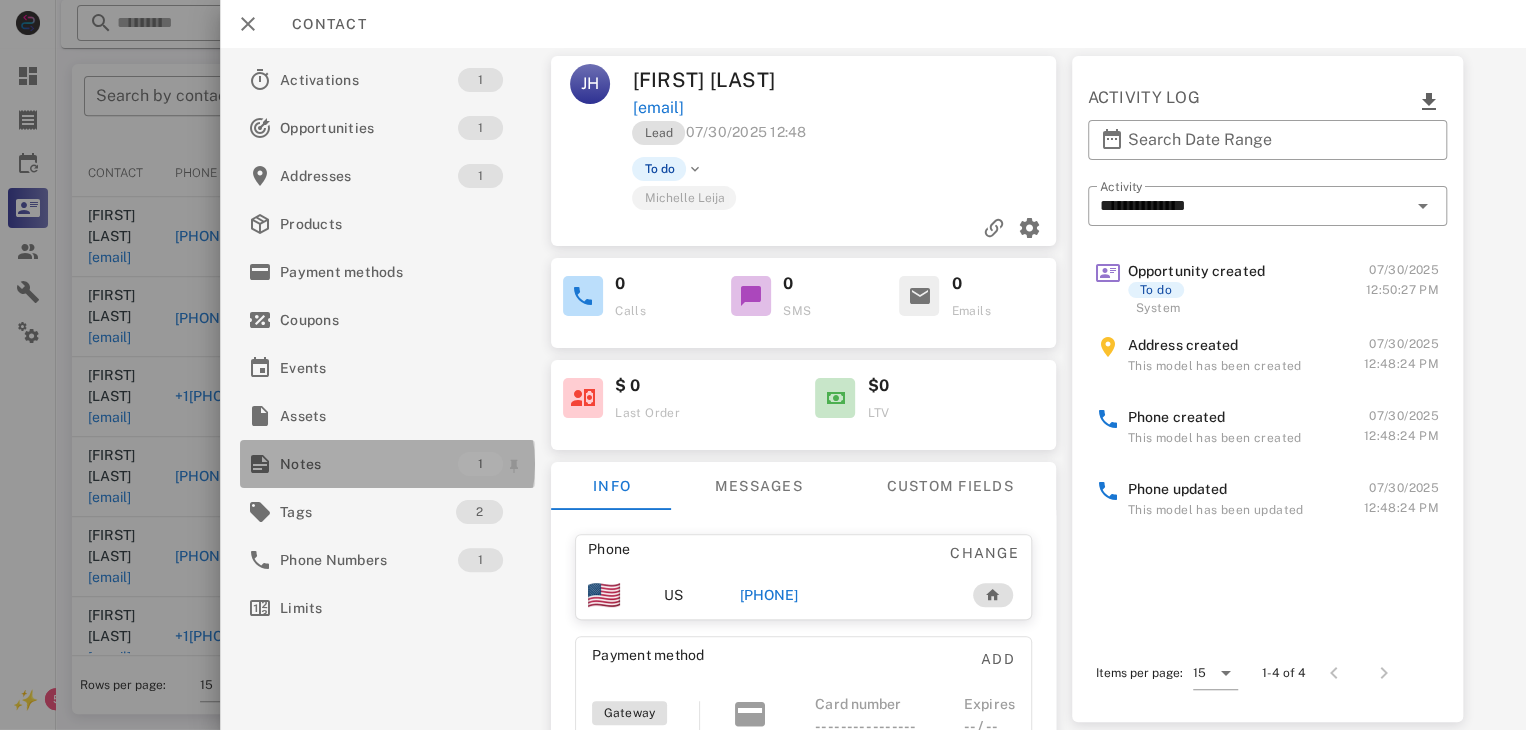 click on "Notes" at bounding box center (369, 464) 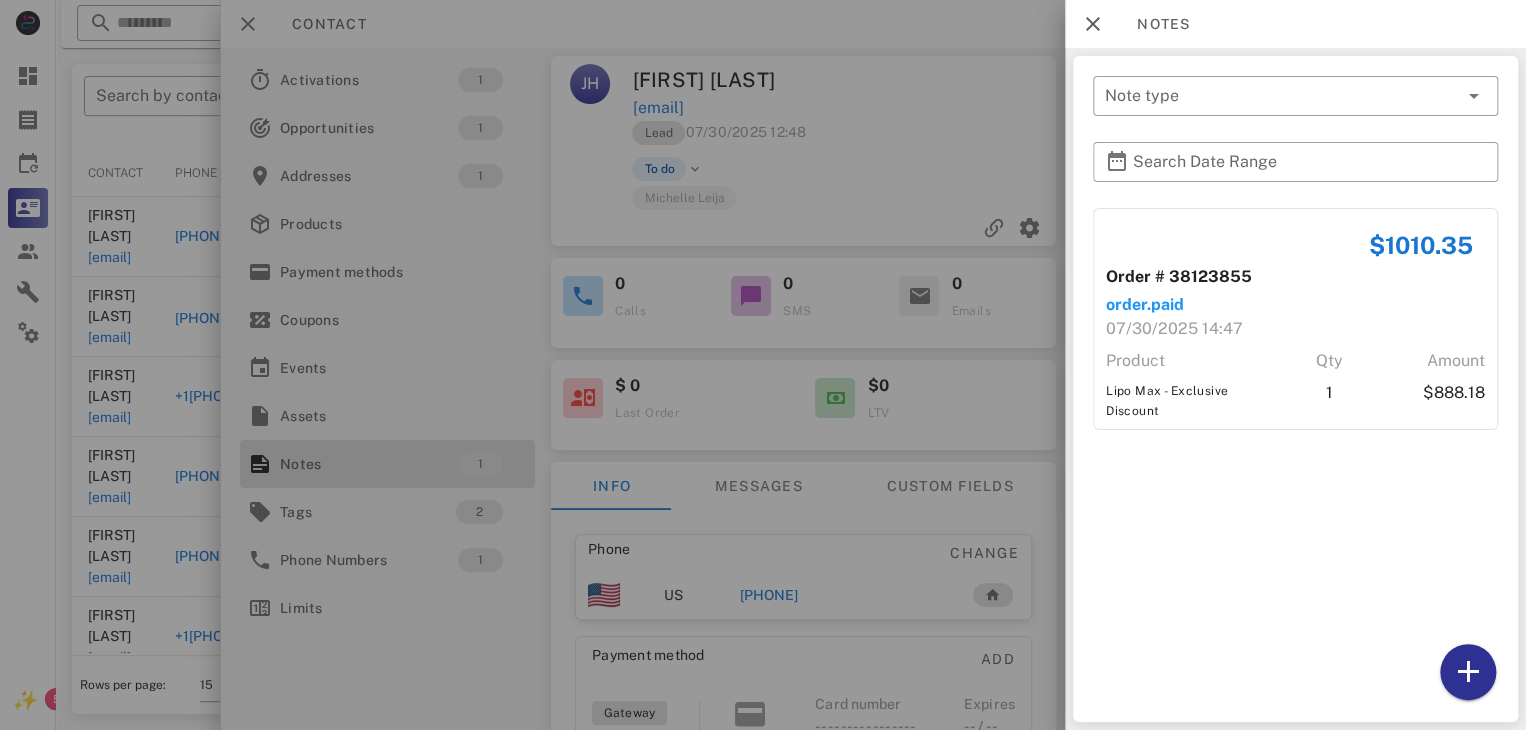 click at bounding box center [763, 365] 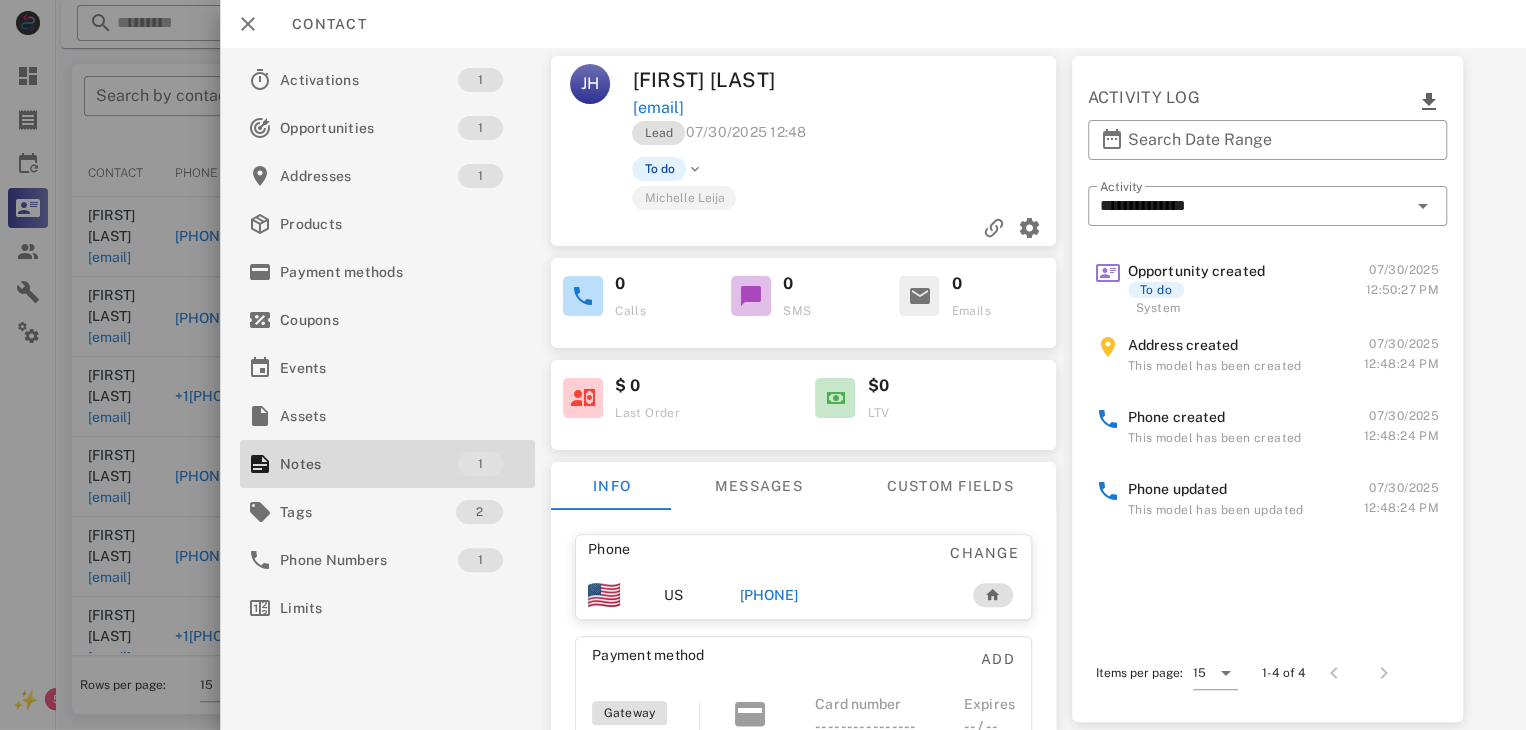 click on "+16412022344" at bounding box center (769, 595) 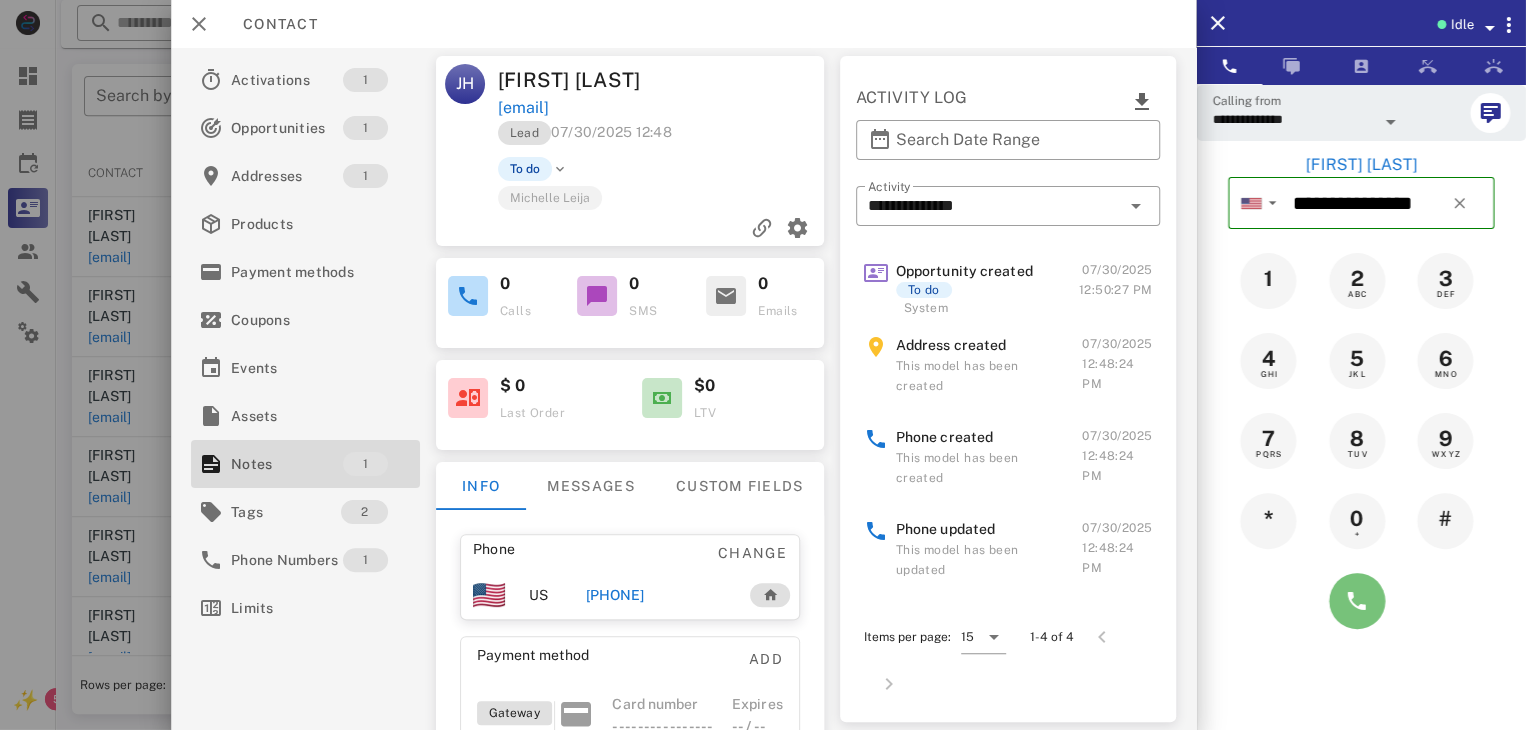 click at bounding box center [1357, 601] 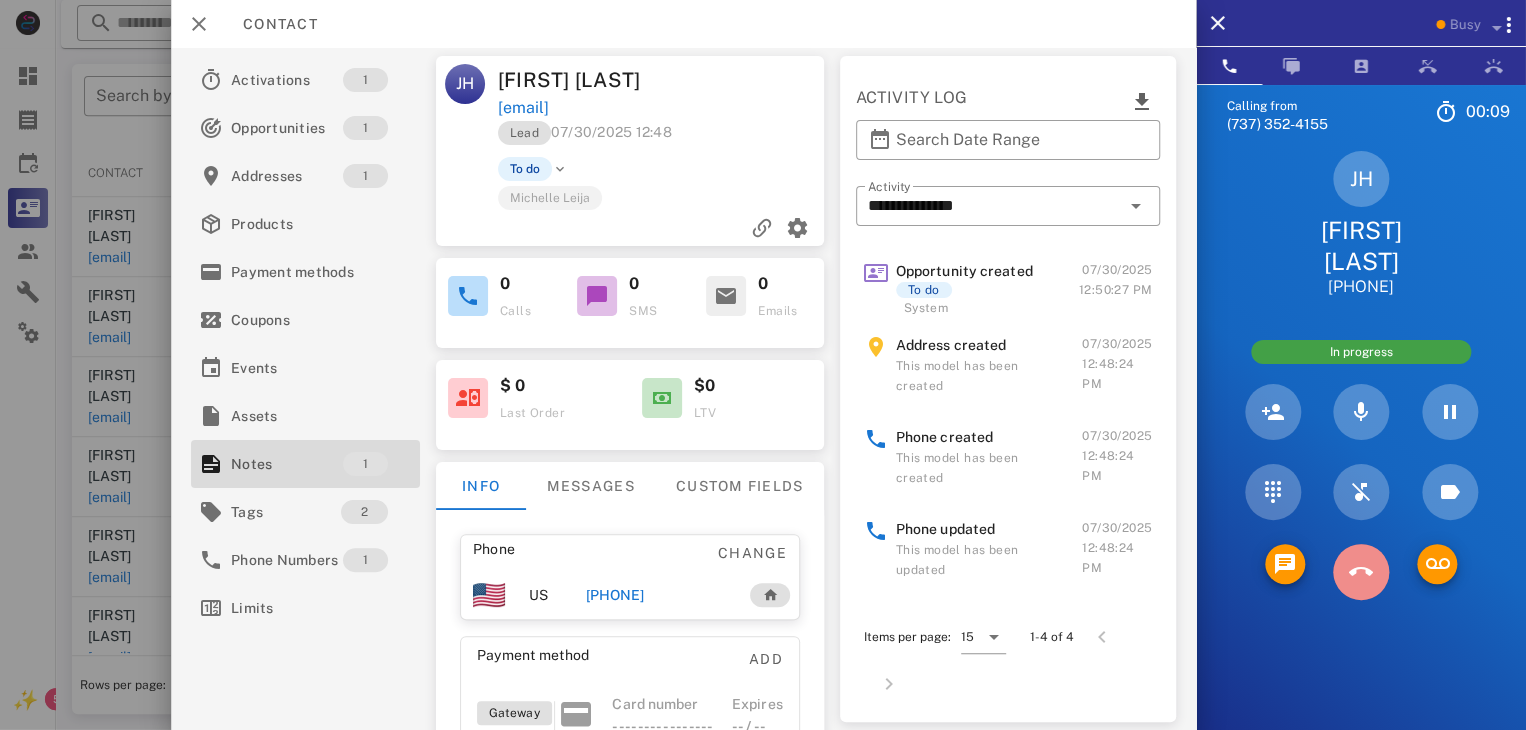 click at bounding box center (1361, 572) 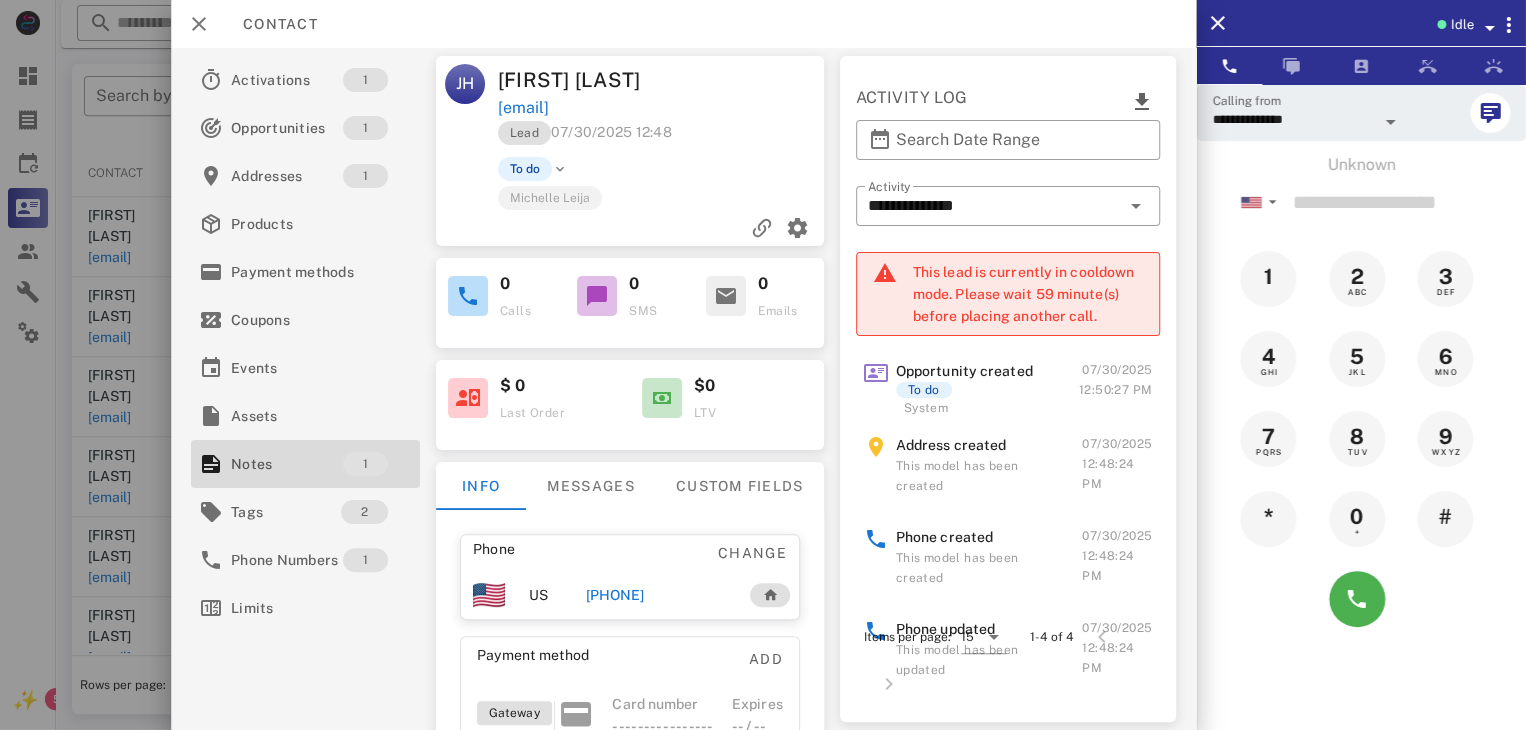 click at bounding box center (763, 365) 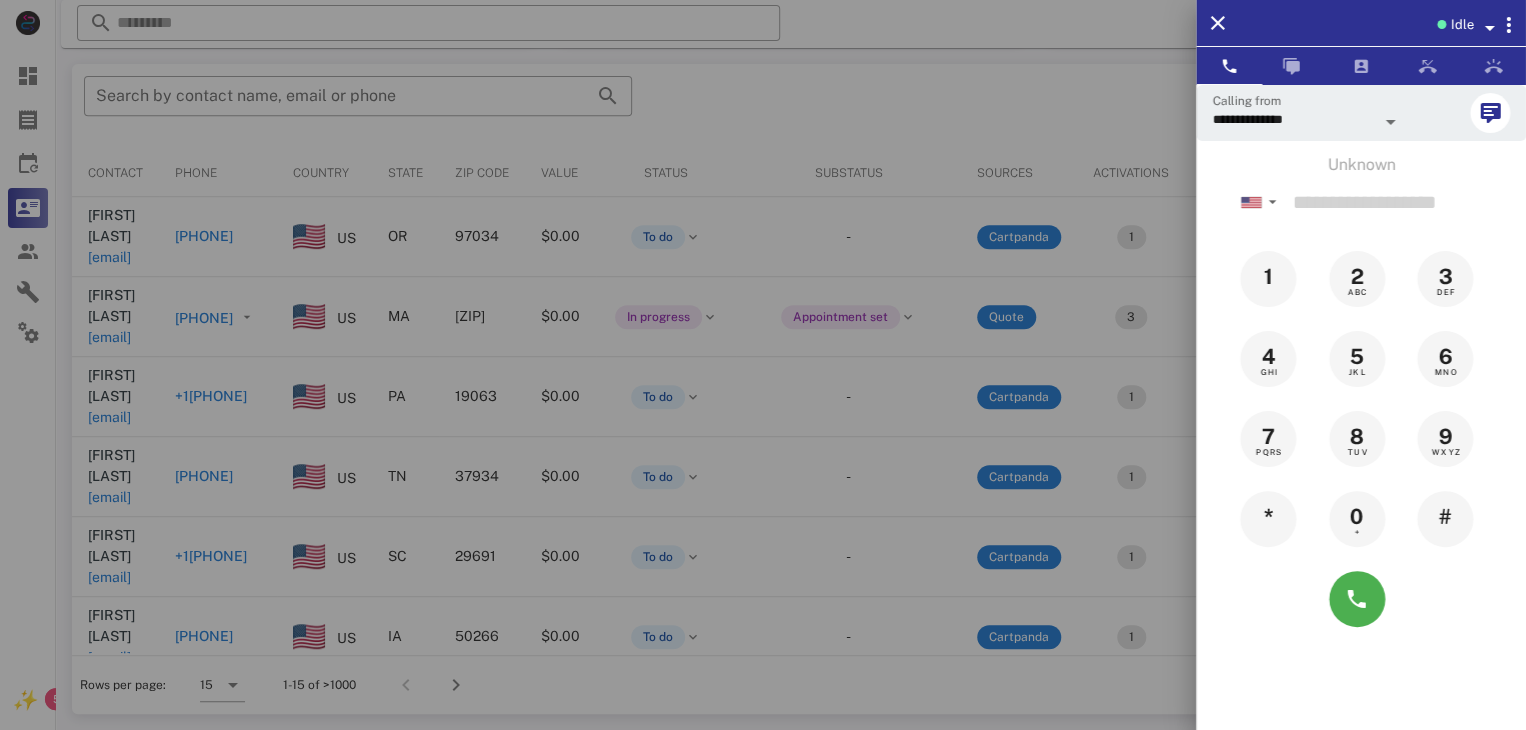 click at bounding box center [763, 365] 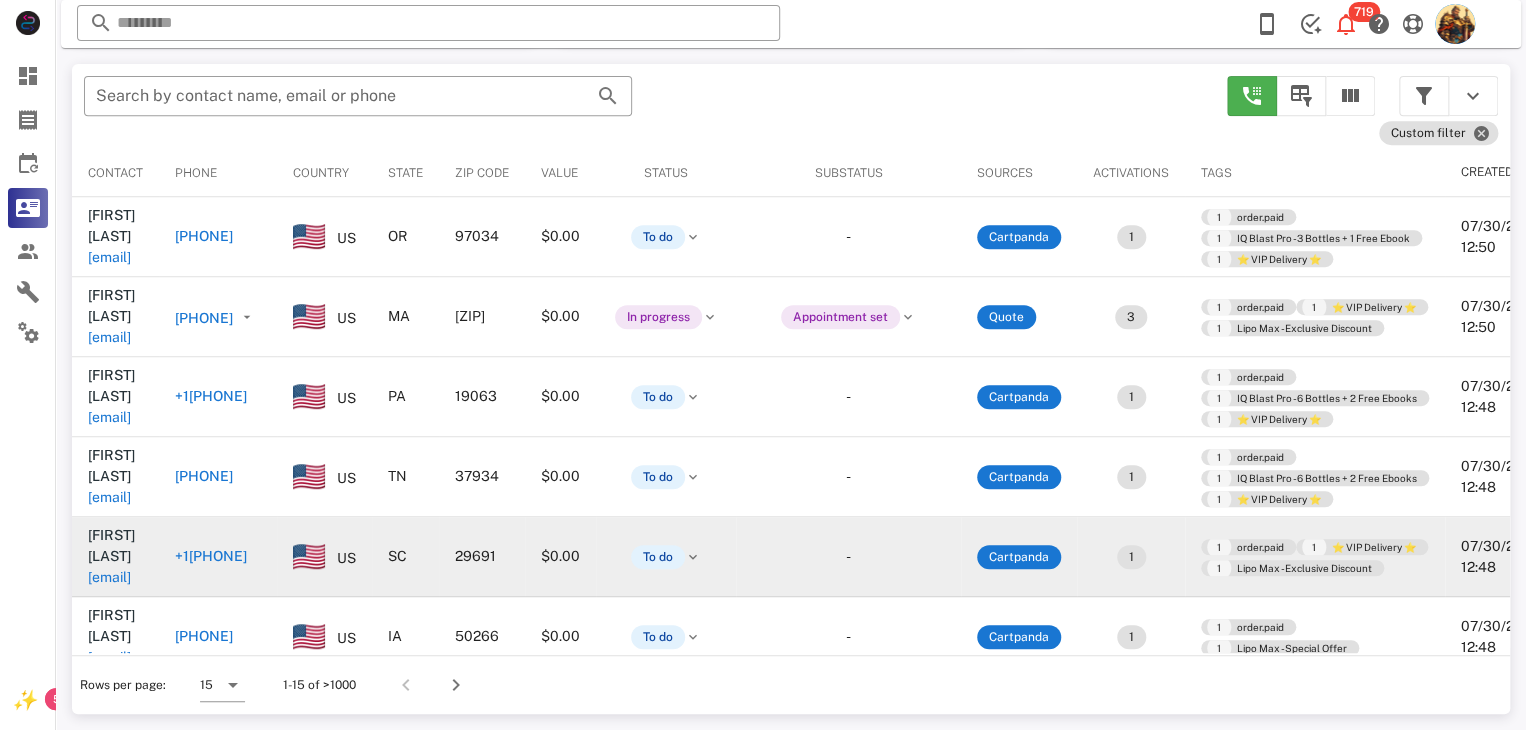 click on "hope944@yahoo.com" at bounding box center (109, 577) 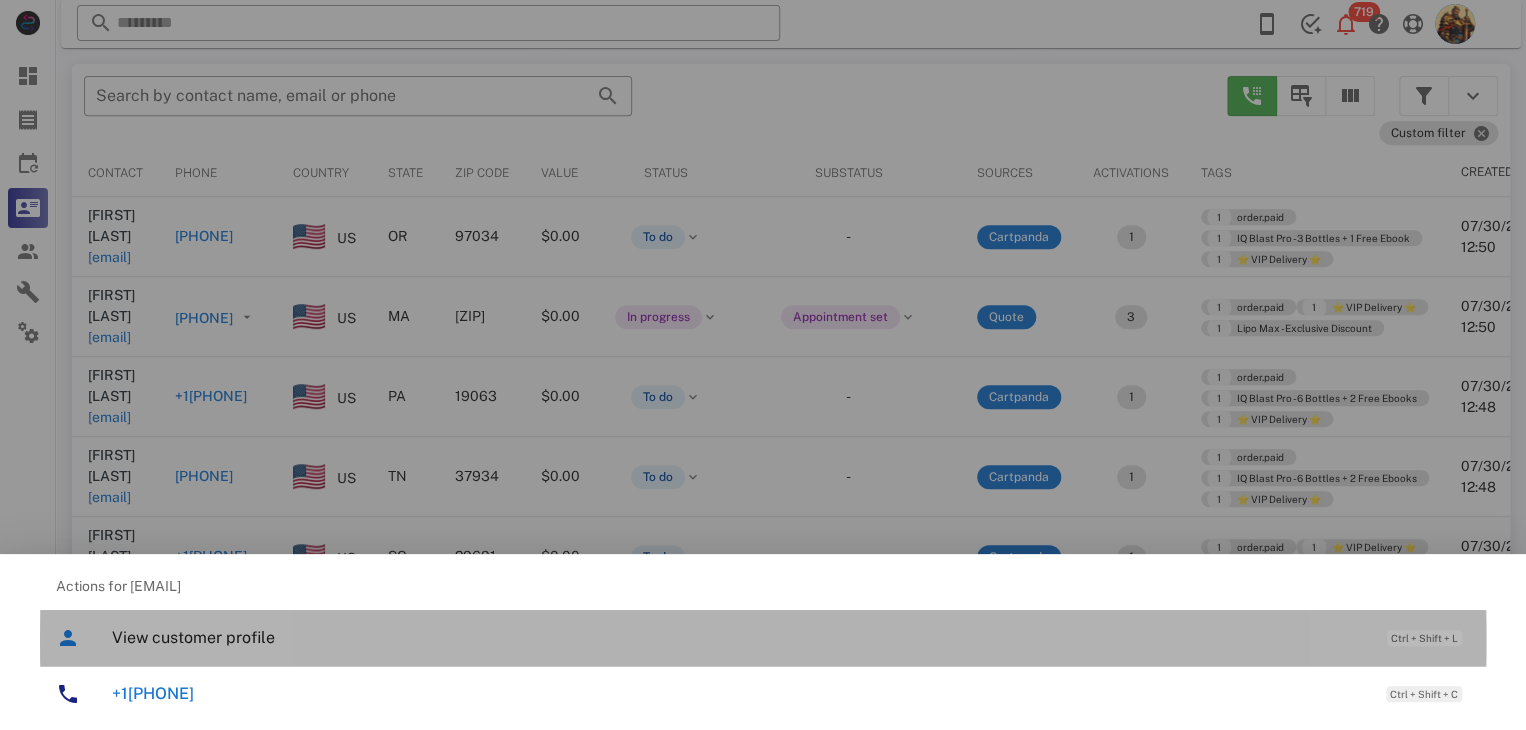 click on "View customer profile Ctrl + Shift + L" at bounding box center (791, 637) 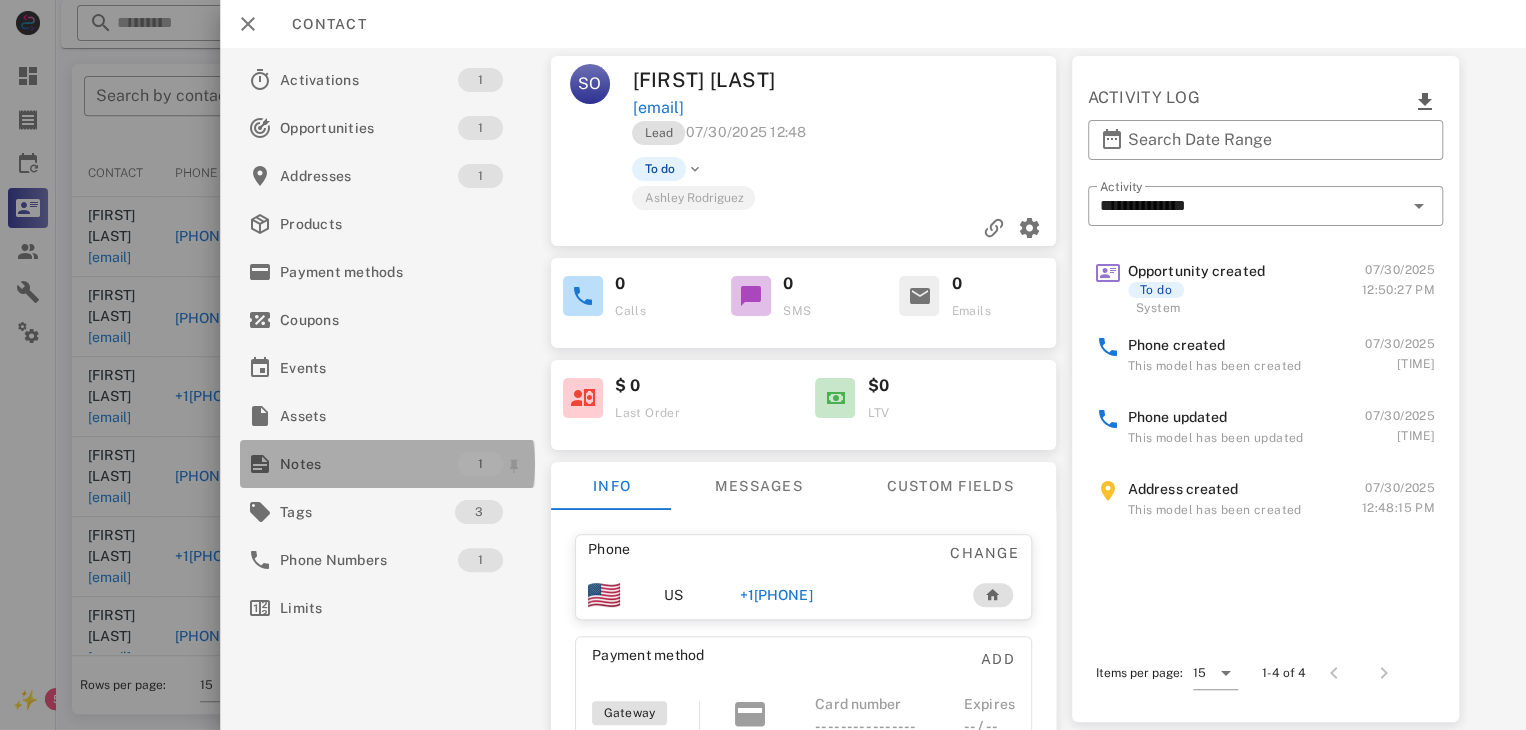 click on "Notes" at bounding box center [369, 464] 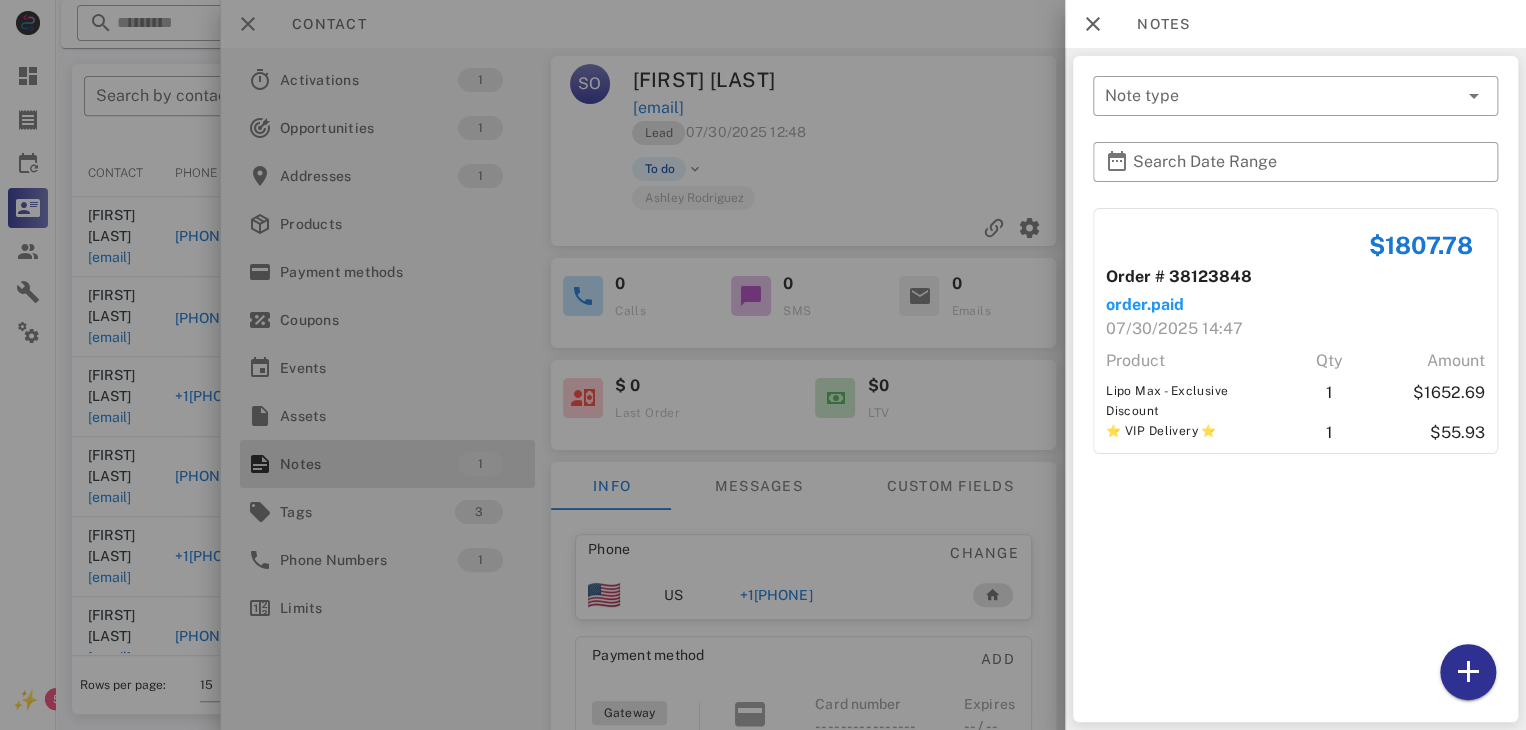click at bounding box center (763, 365) 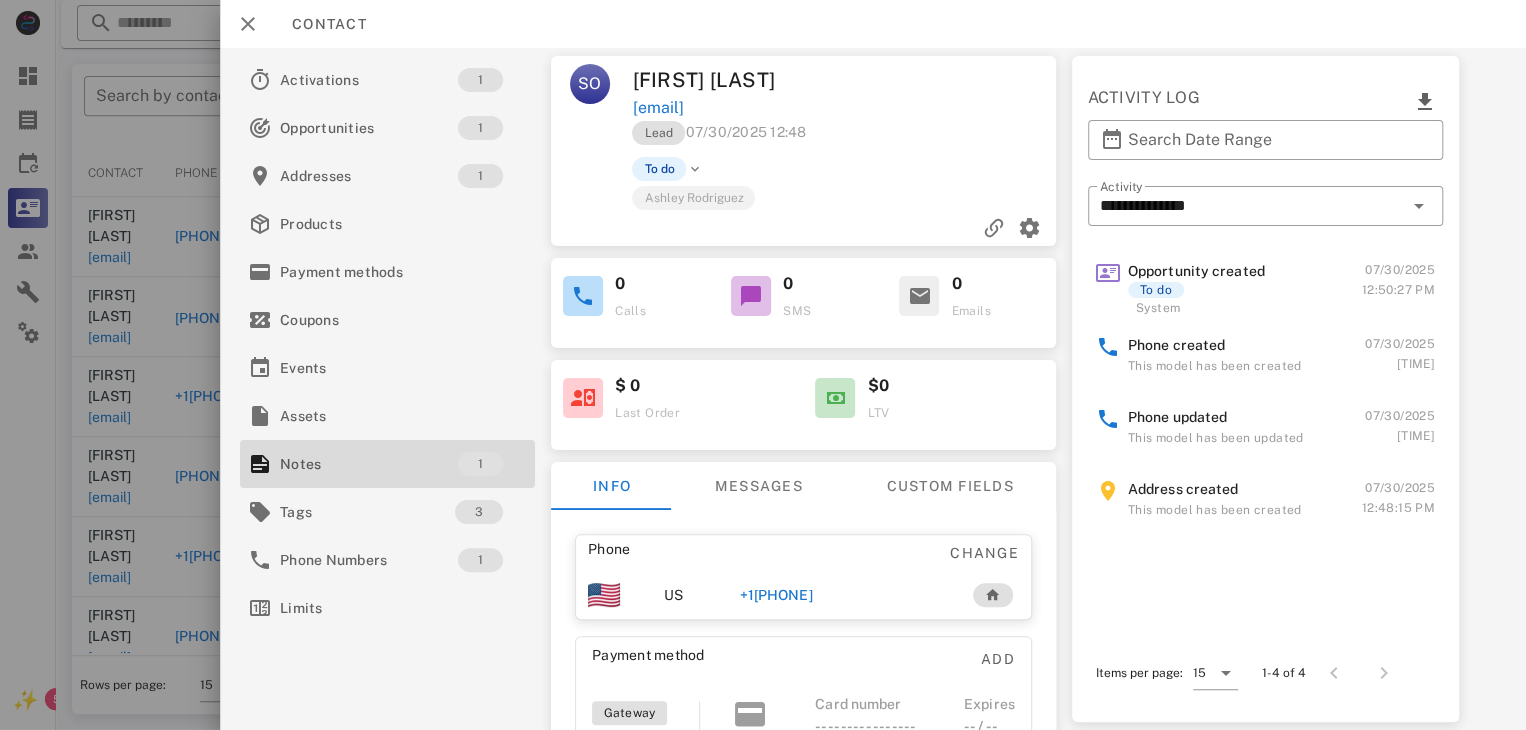 click on "+18647102865" at bounding box center (776, 595) 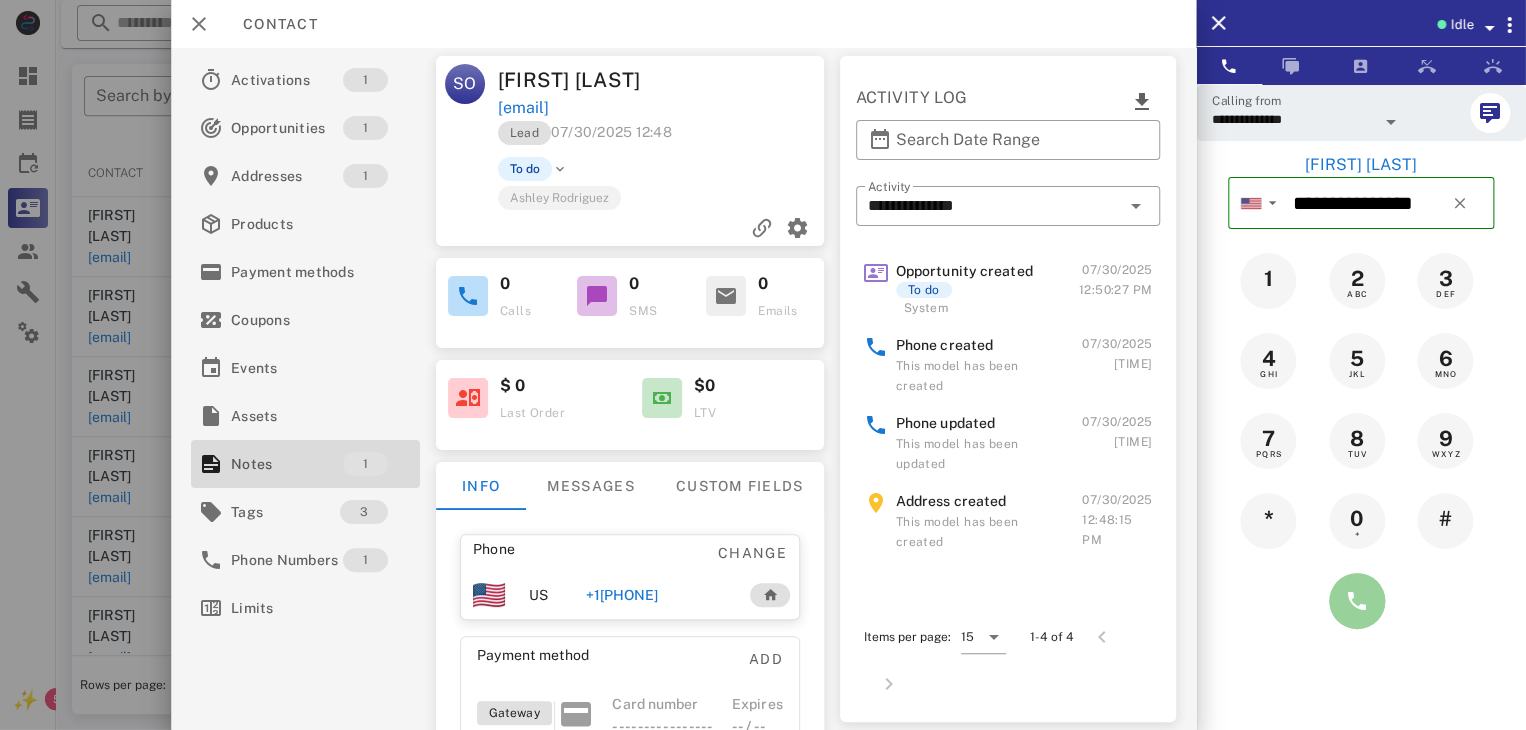 click at bounding box center (1357, 601) 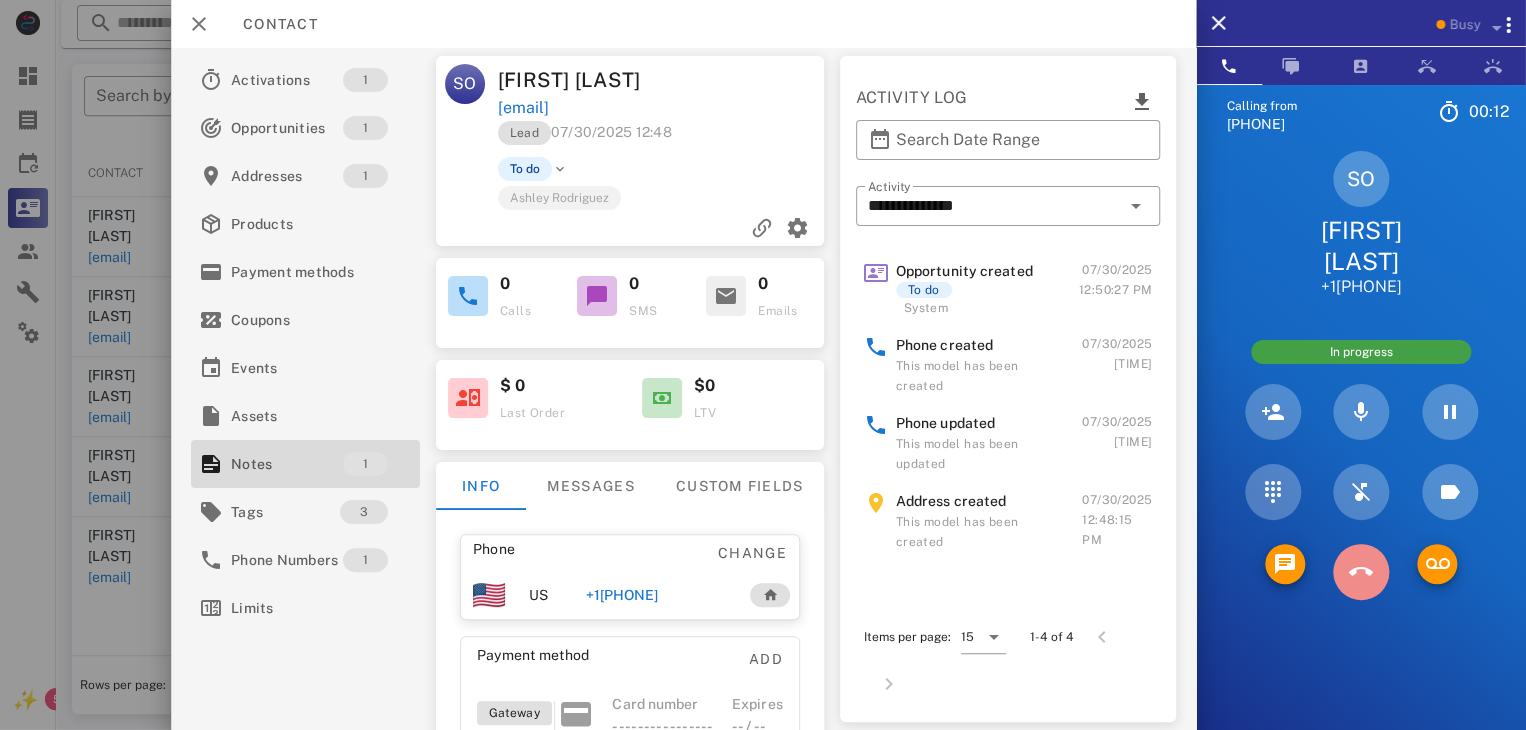 click at bounding box center (1361, 572) 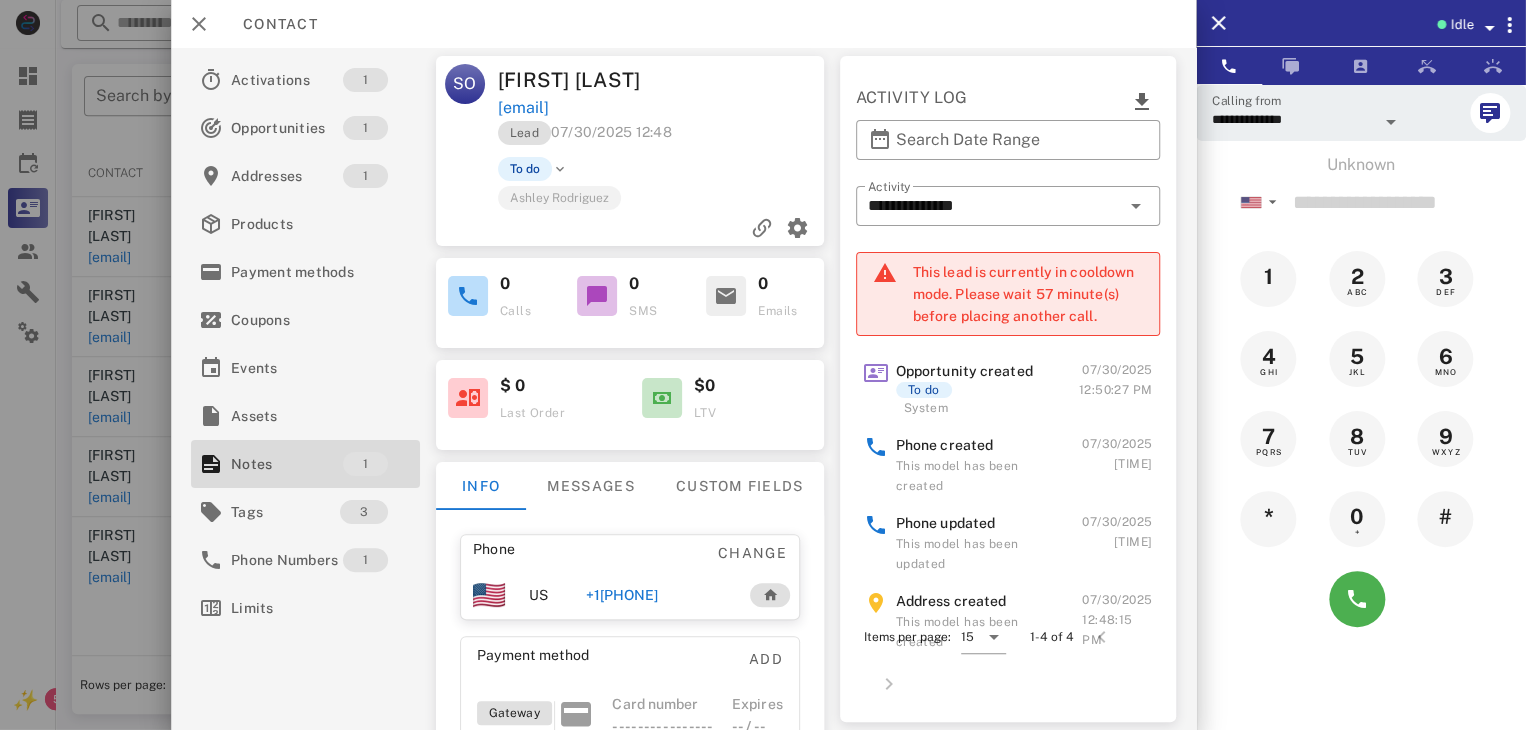 click on "+18647102865" at bounding box center (621, 595) 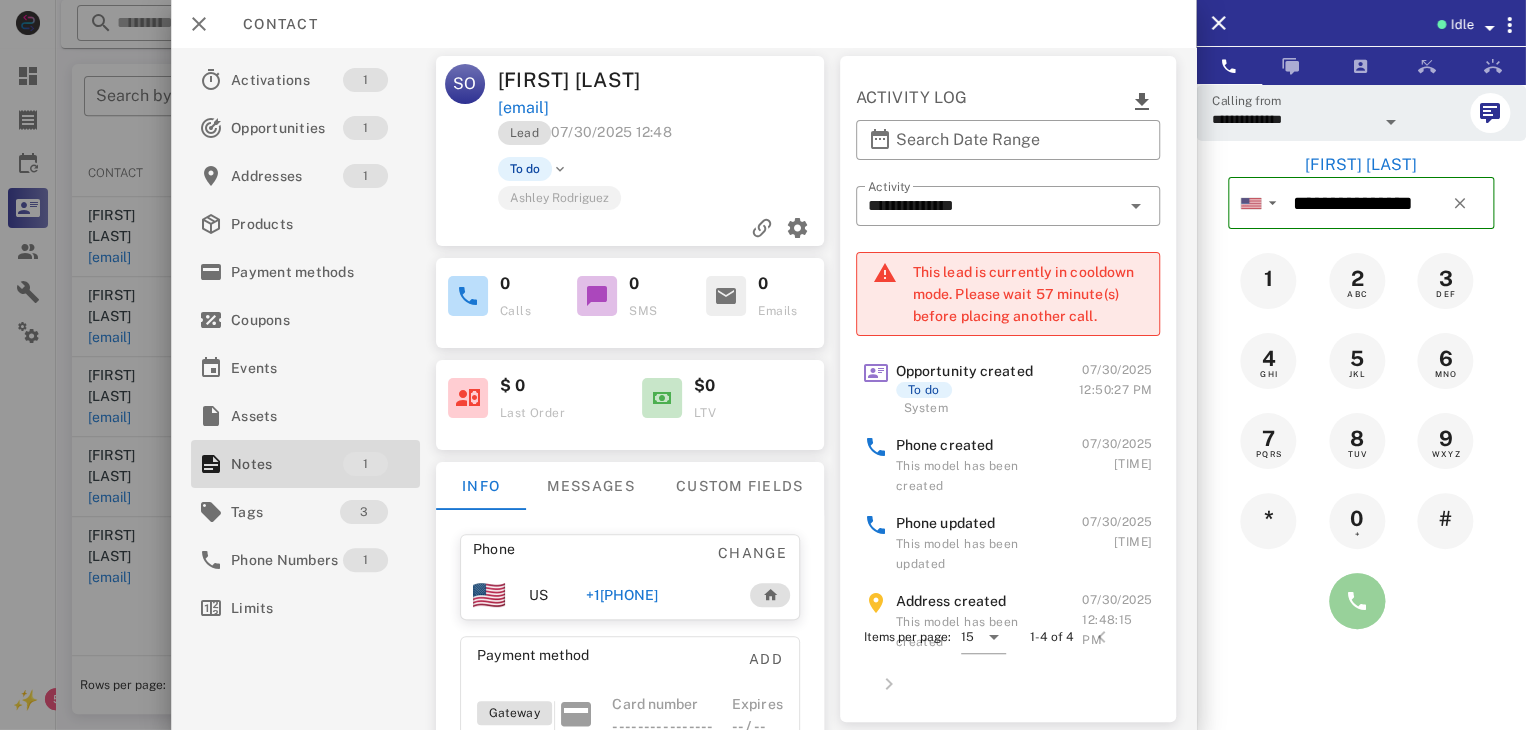 click at bounding box center [1357, 601] 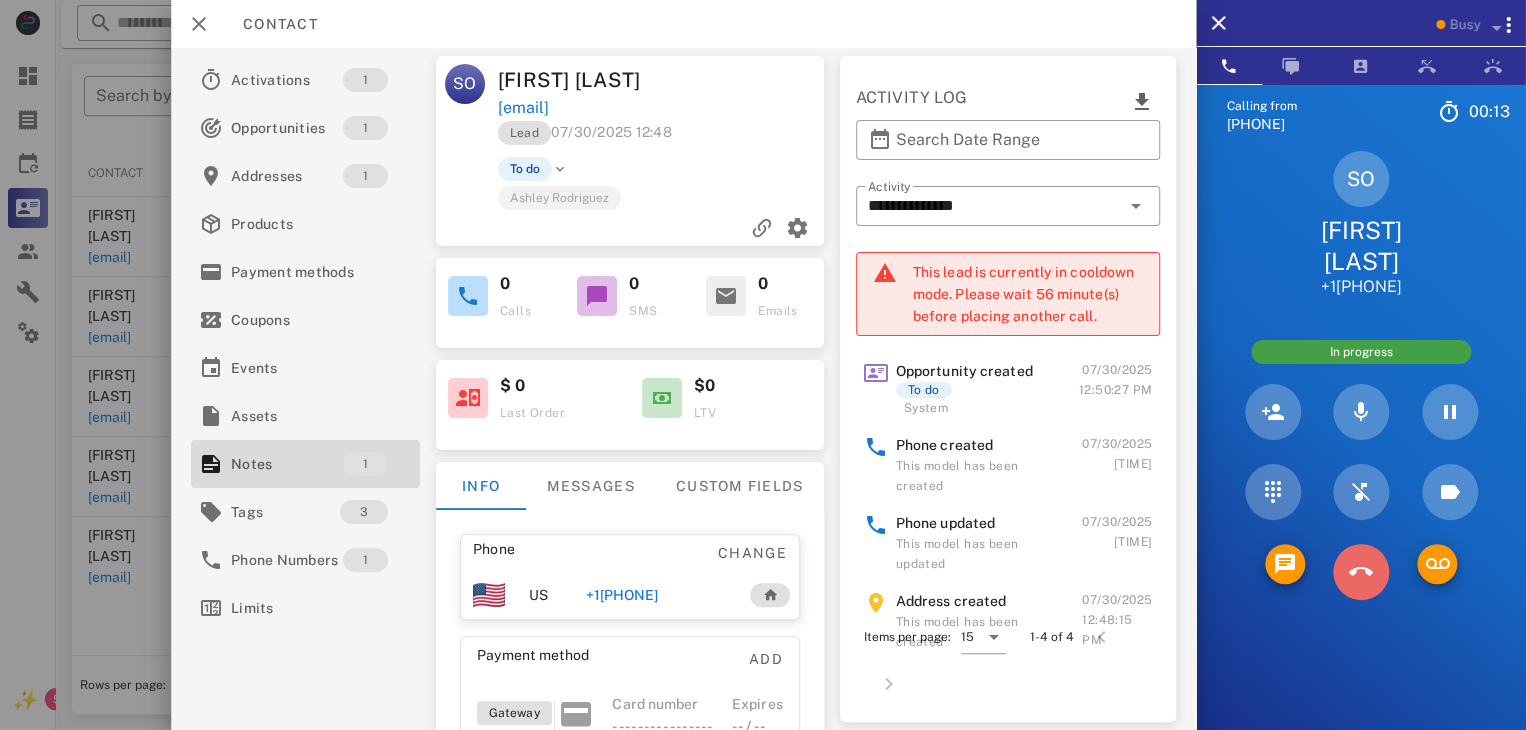 click at bounding box center [1361, 572] 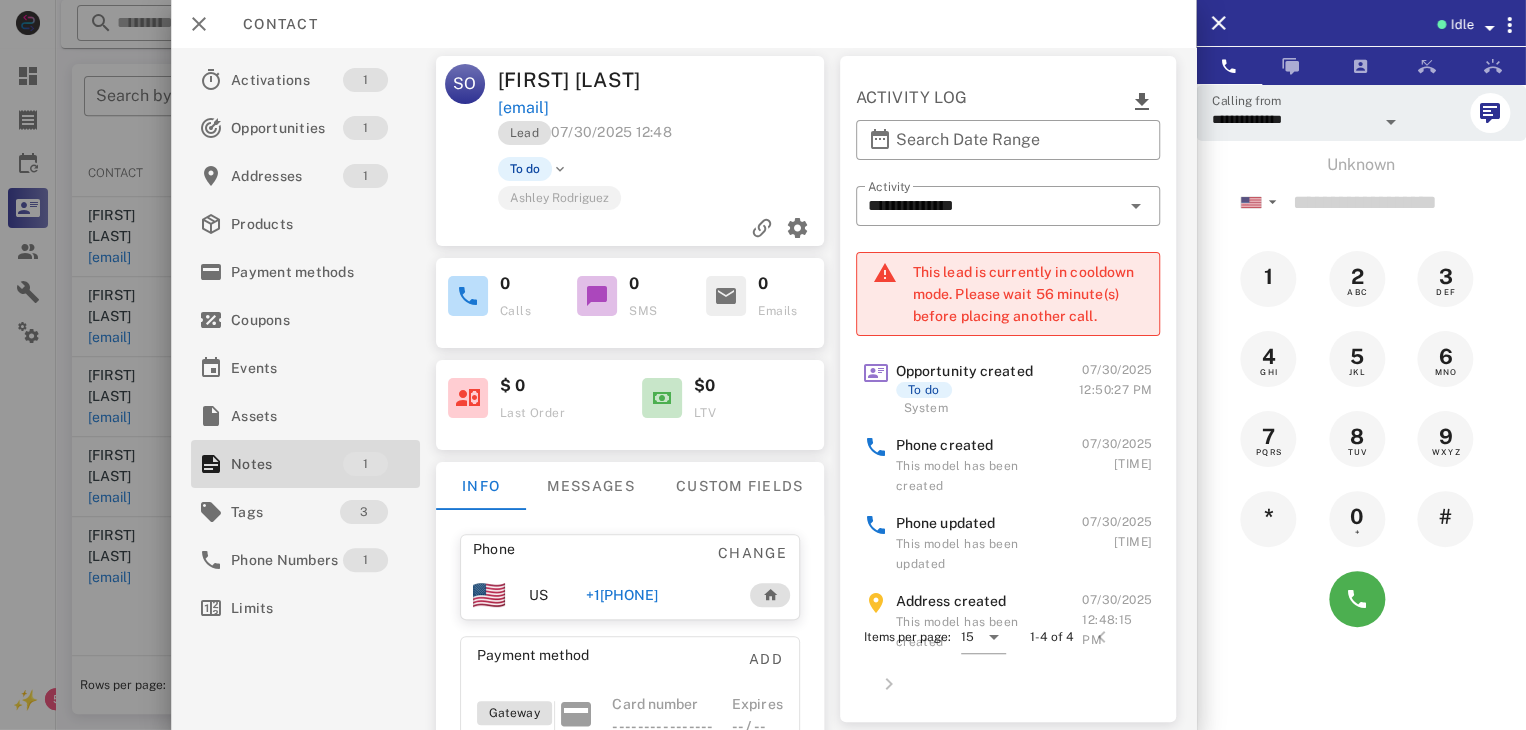 click at bounding box center [763, 365] 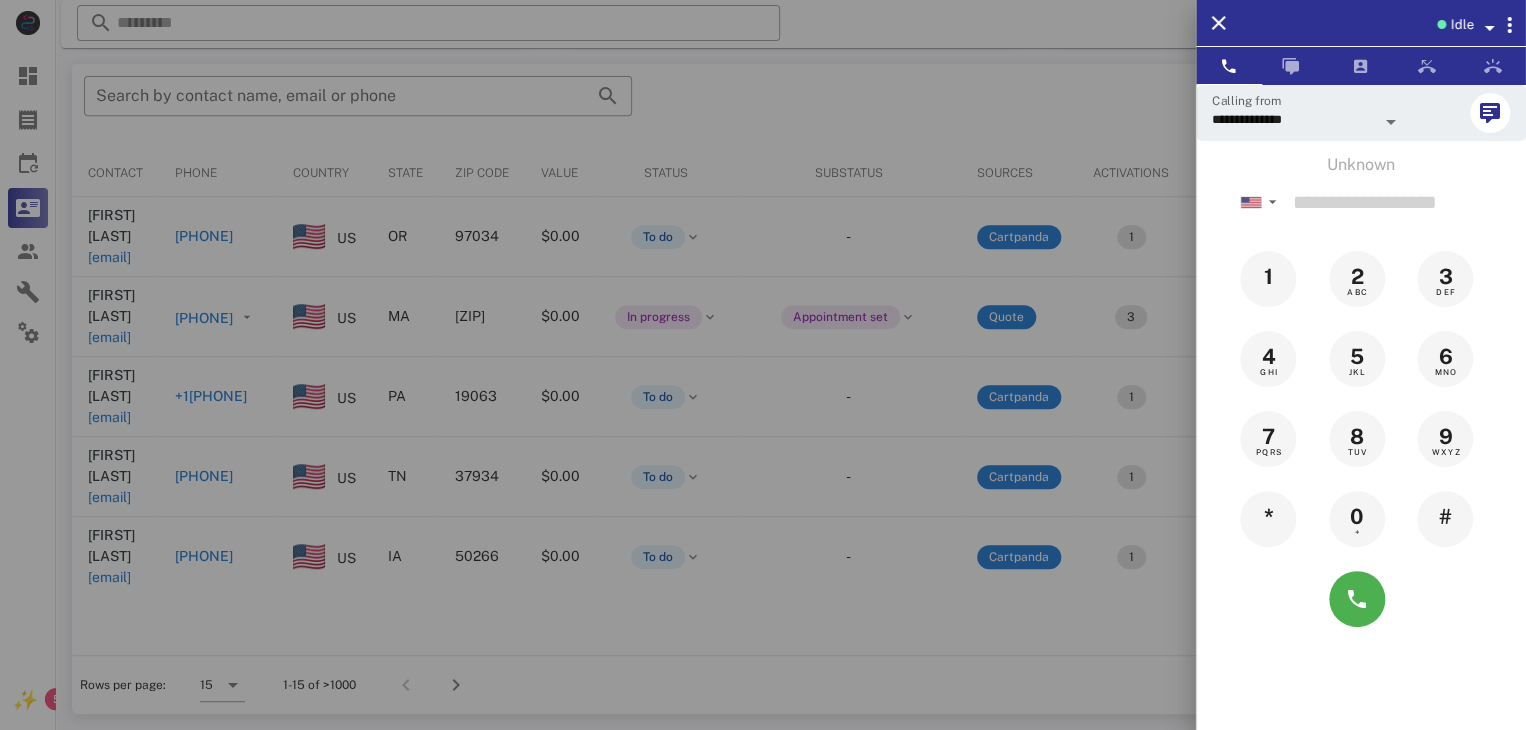click at bounding box center [763, 365] 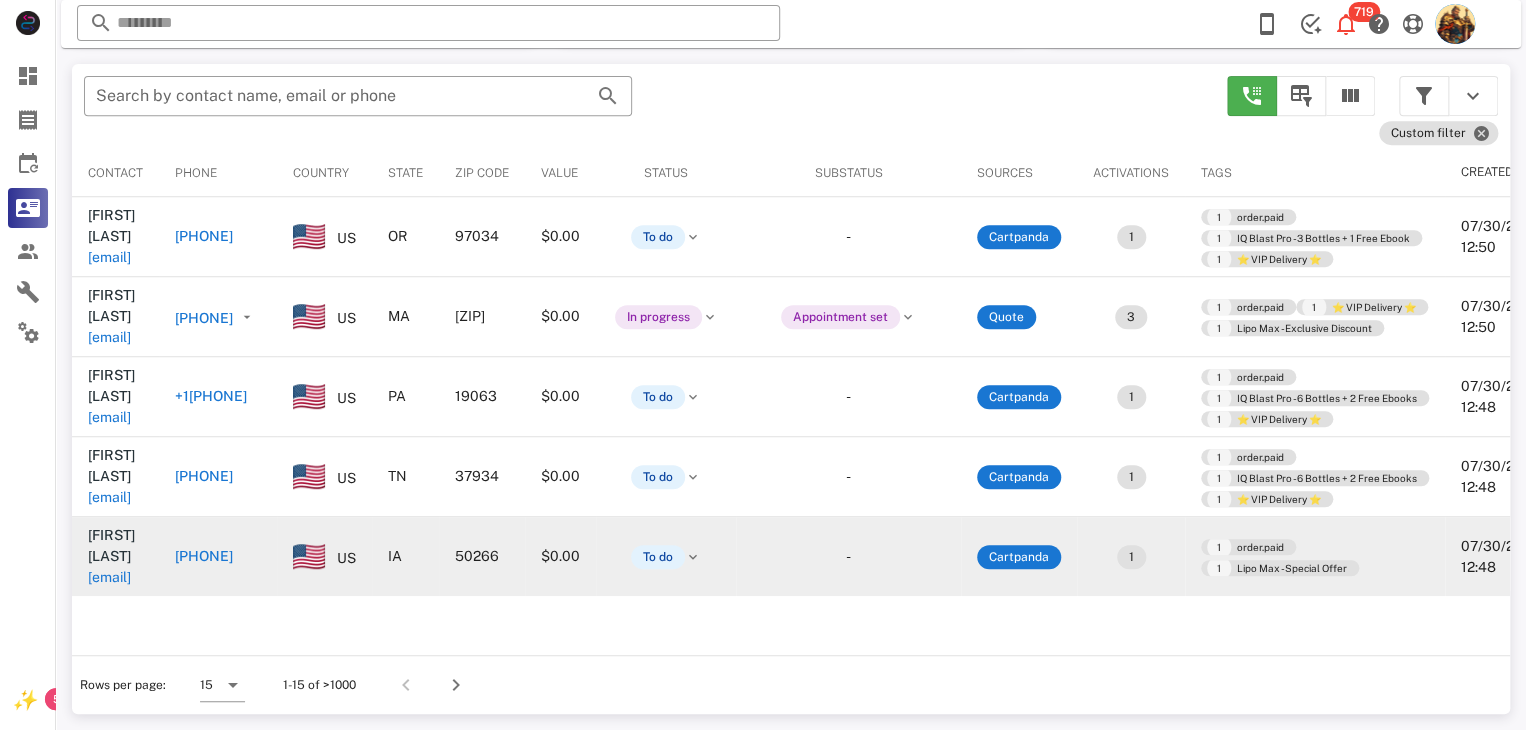 click on "terrywitkowski1951@gmail.com" at bounding box center [109, 577] 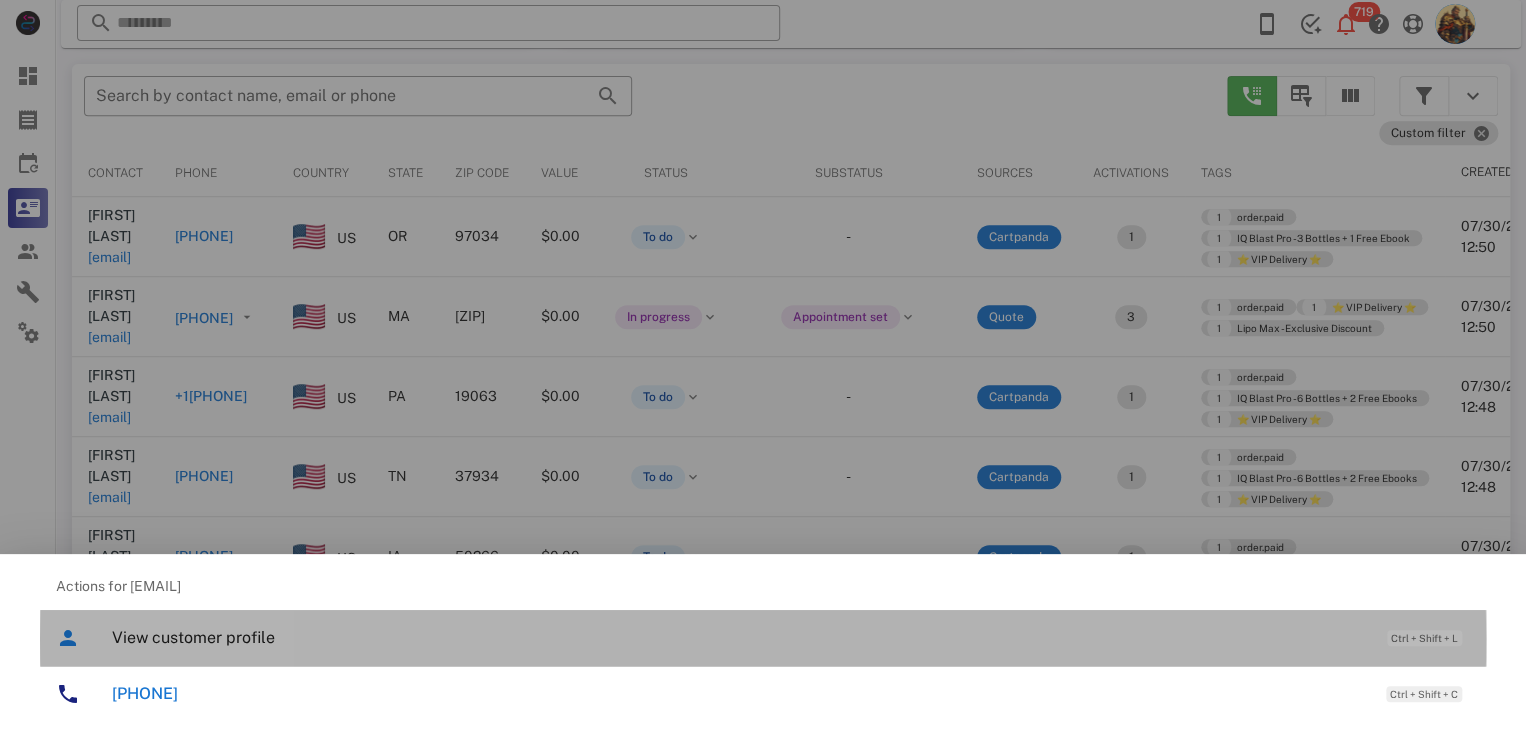 click on "View customer profile Ctrl + Shift + L" at bounding box center [763, 638] 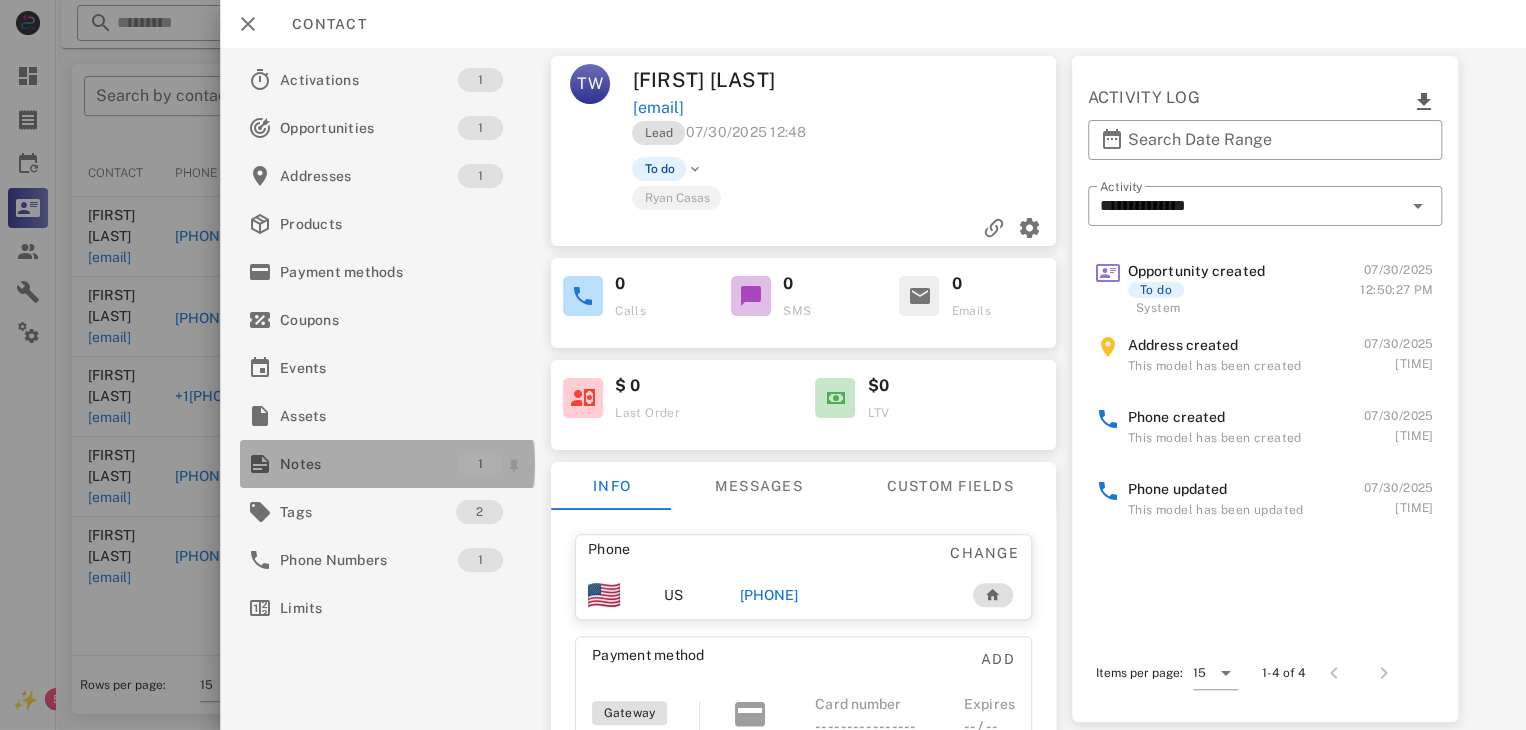 click on "Notes" at bounding box center [369, 464] 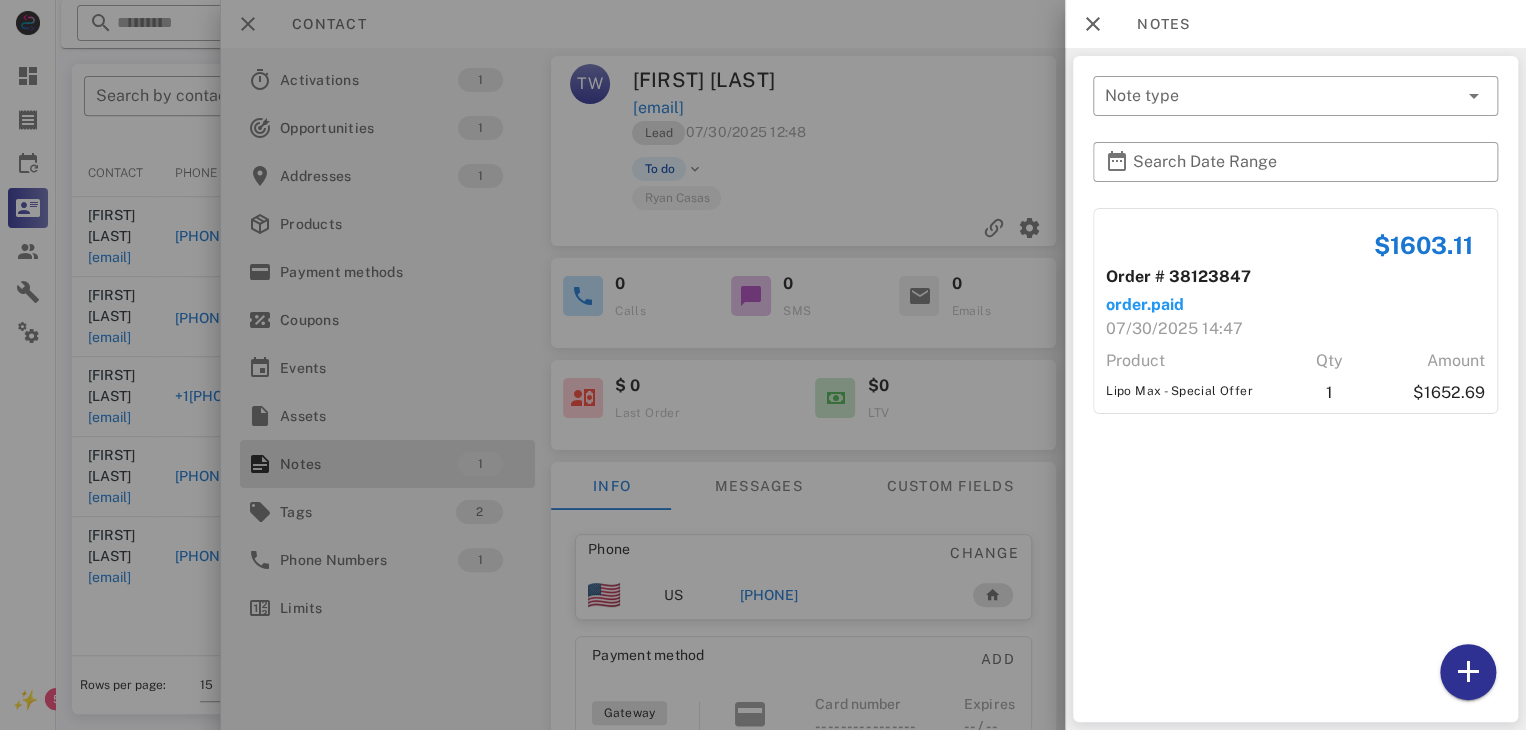 click at bounding box center (763, 365) 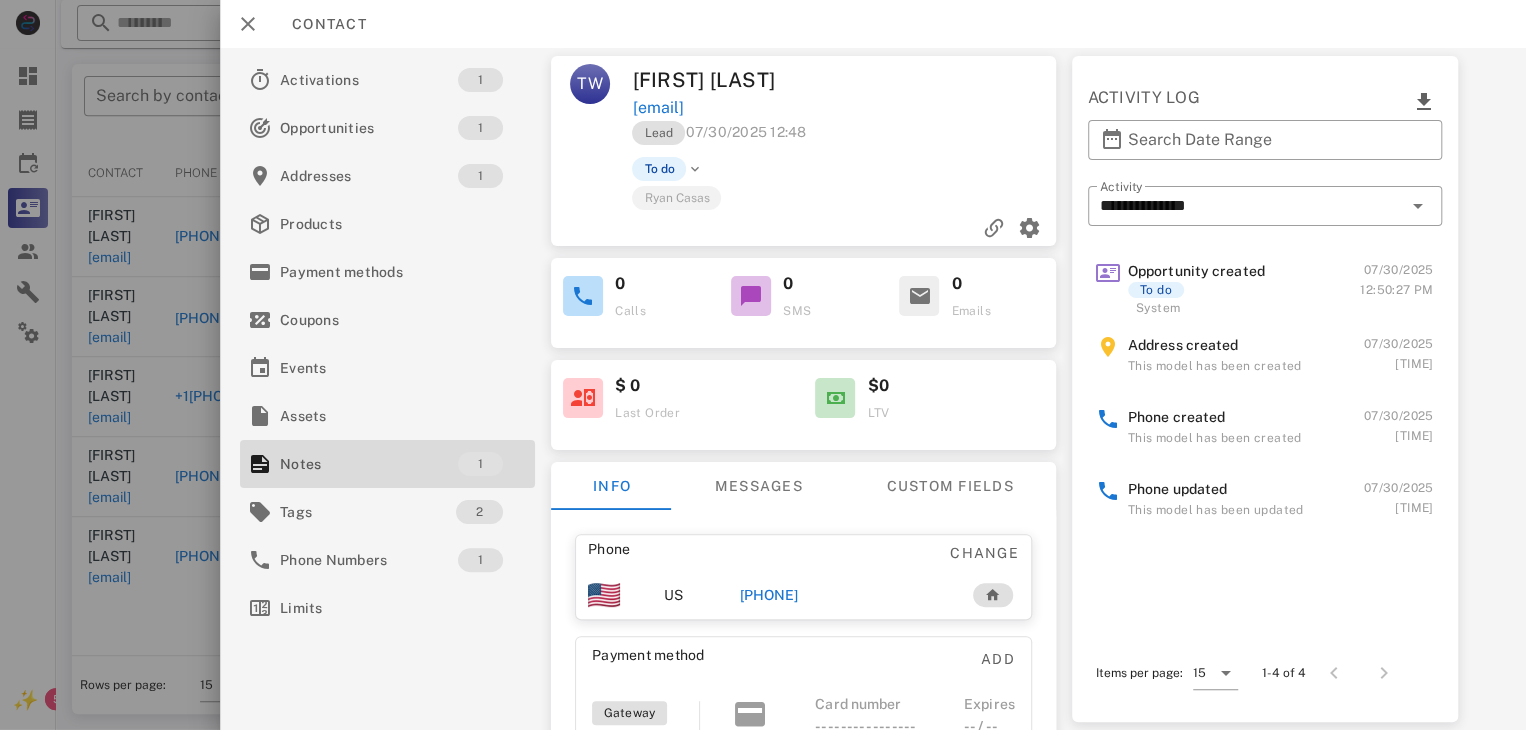 click on "+15154233500" at bounding box center [769, 595] 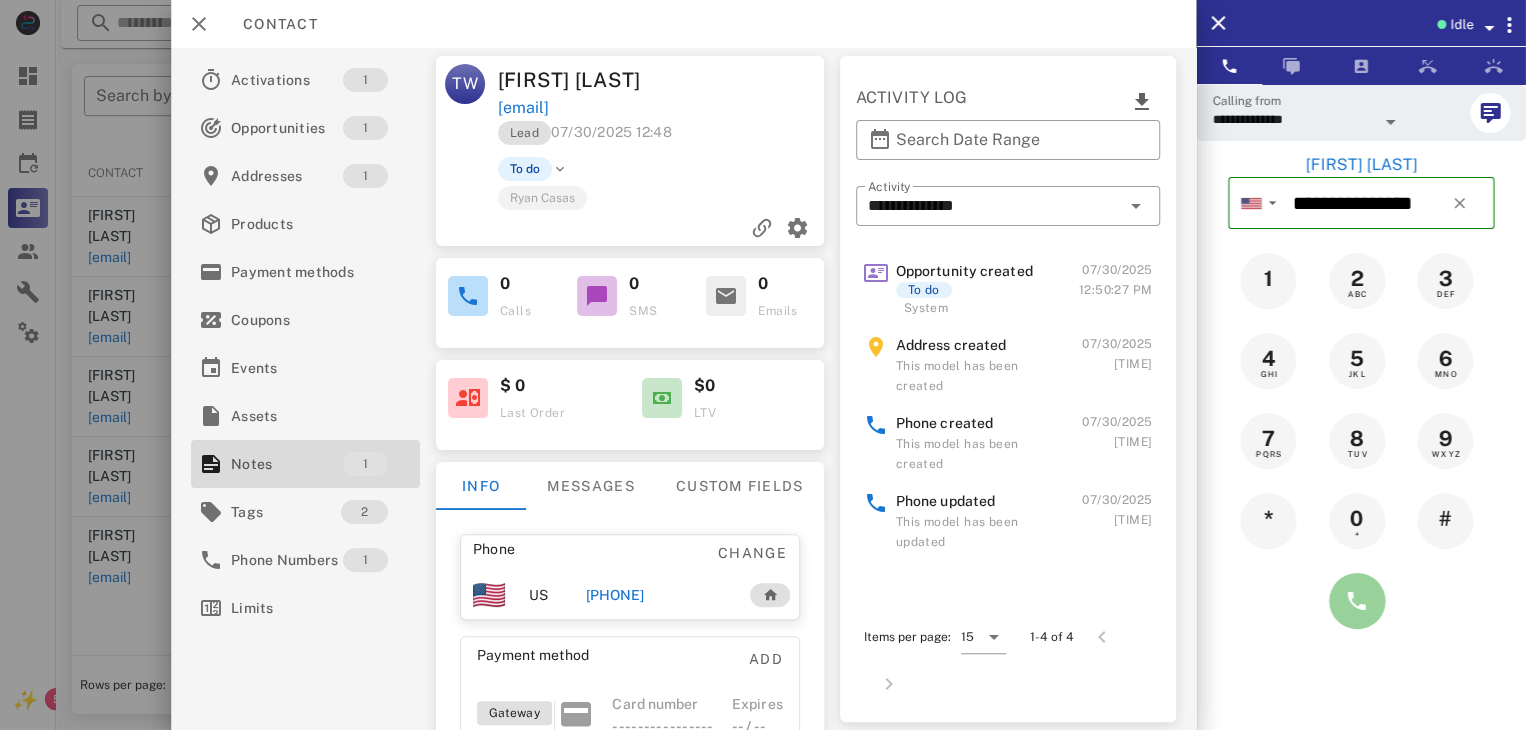 click at bounding box center (1357, 601) 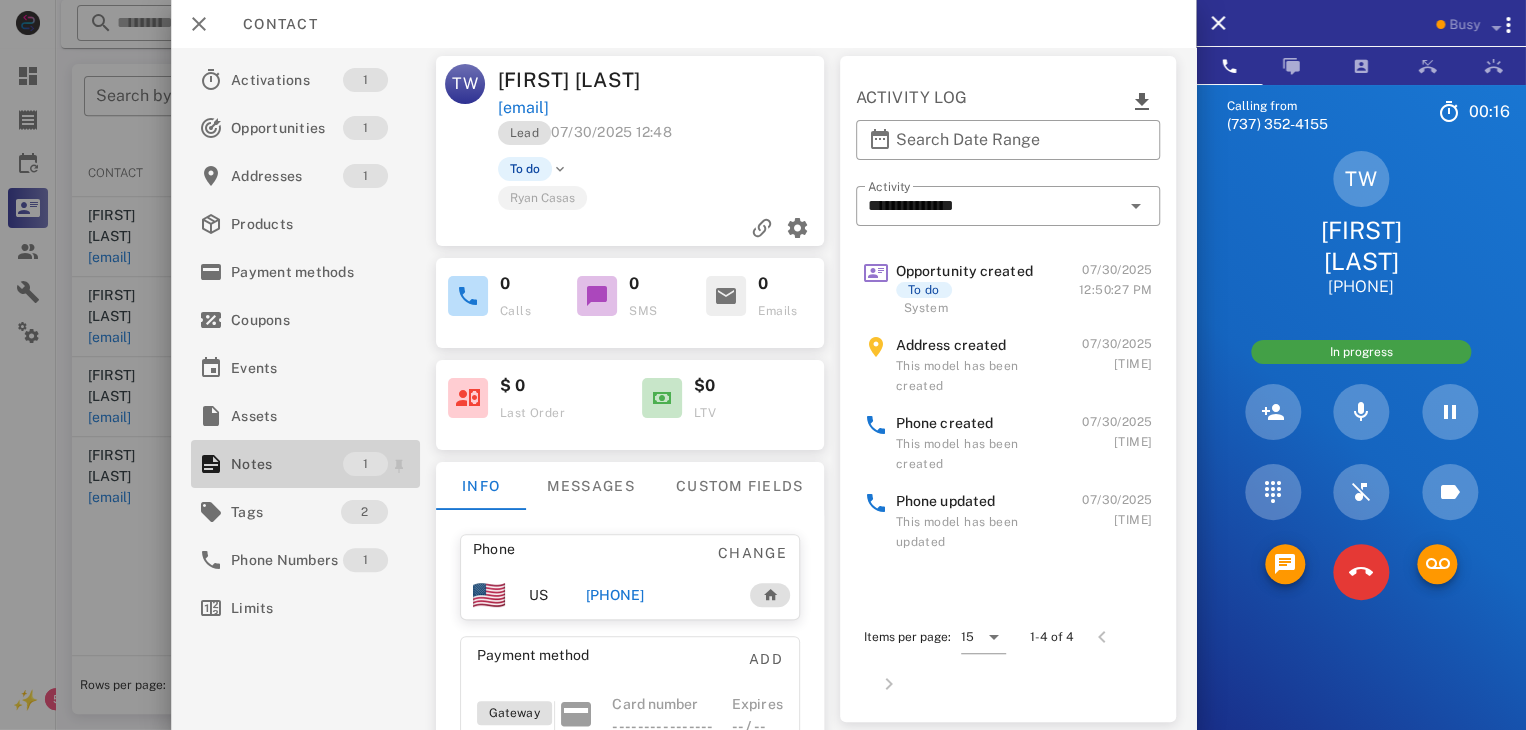 click on "Notes" at bounding box center [287, 464] 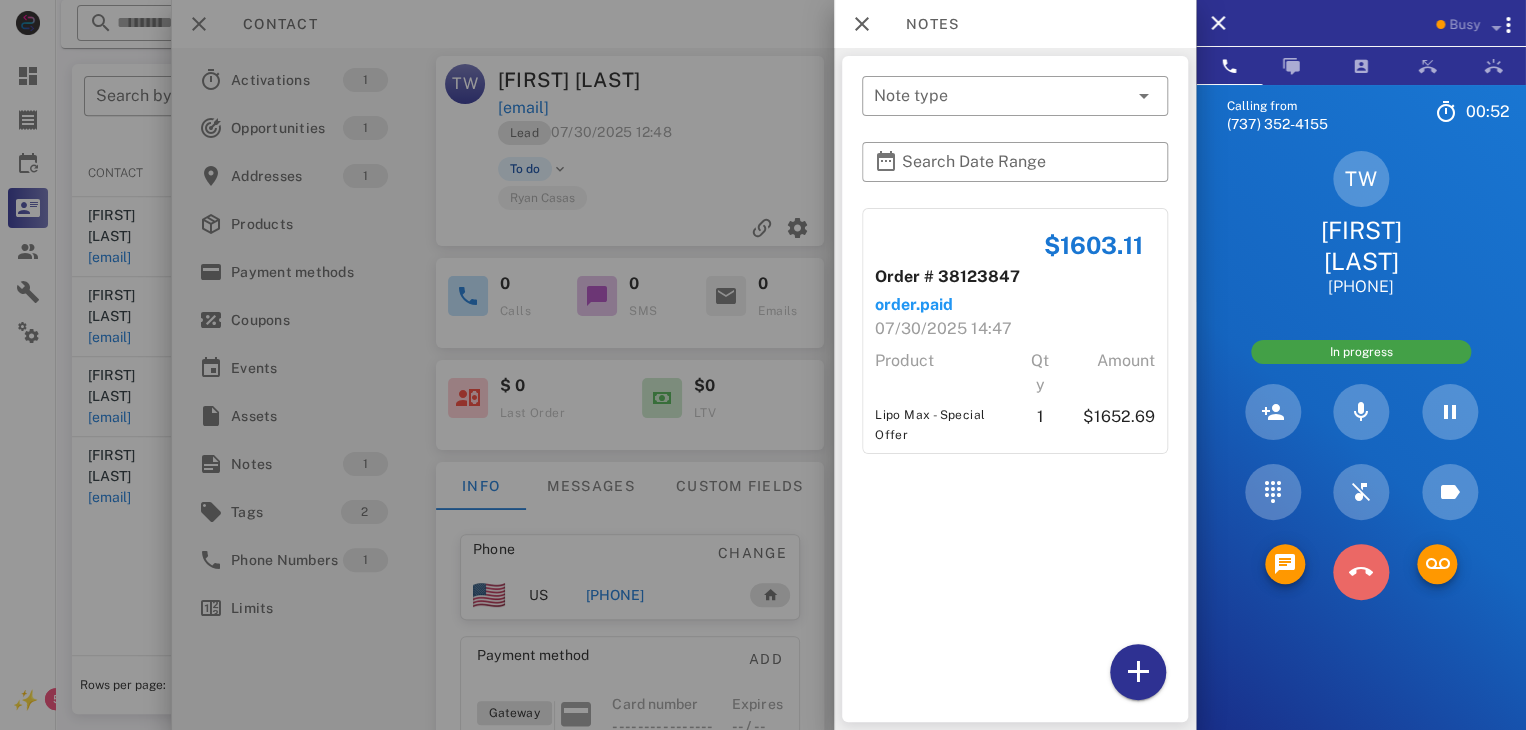 click at bounding box center [1361, 572] 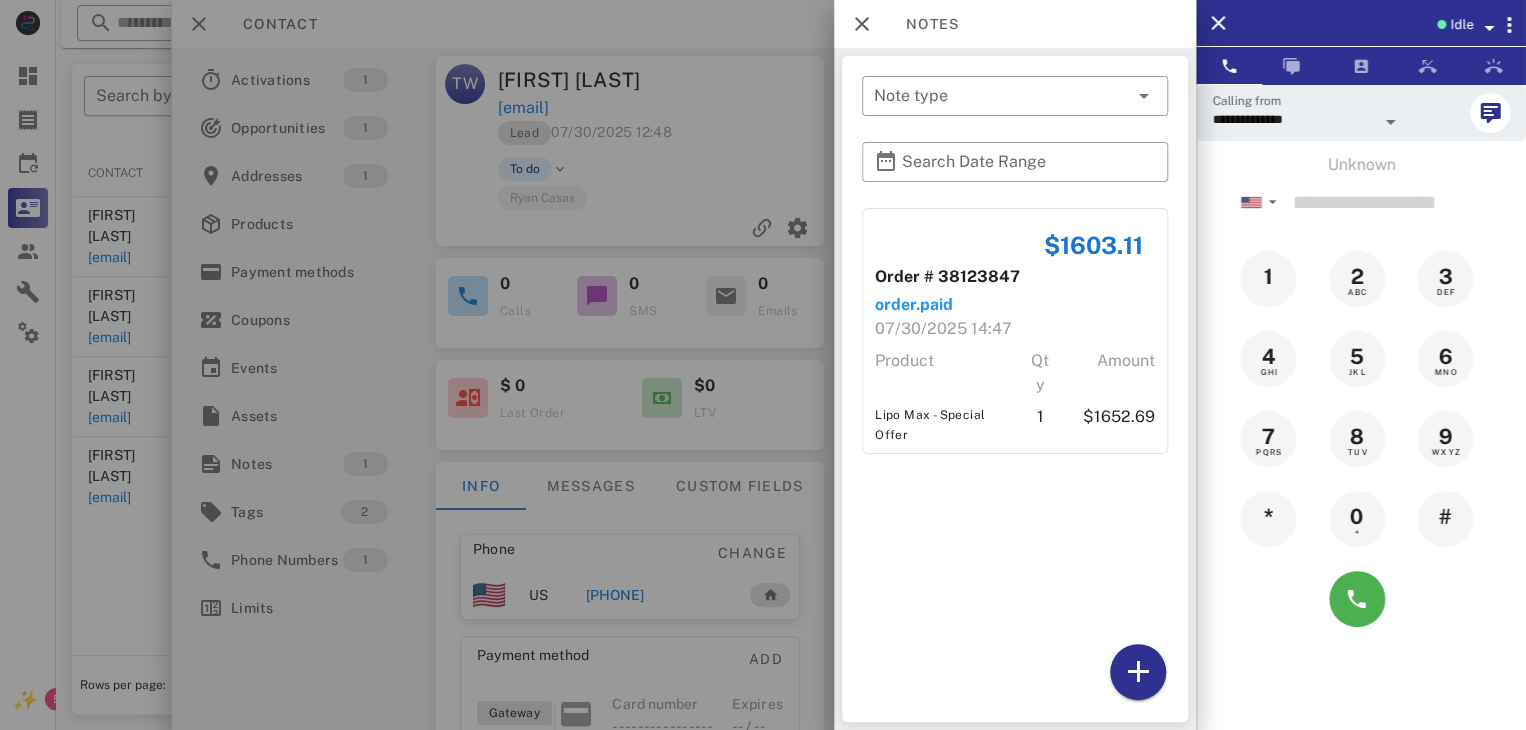 click at bounding box center [763, 365] 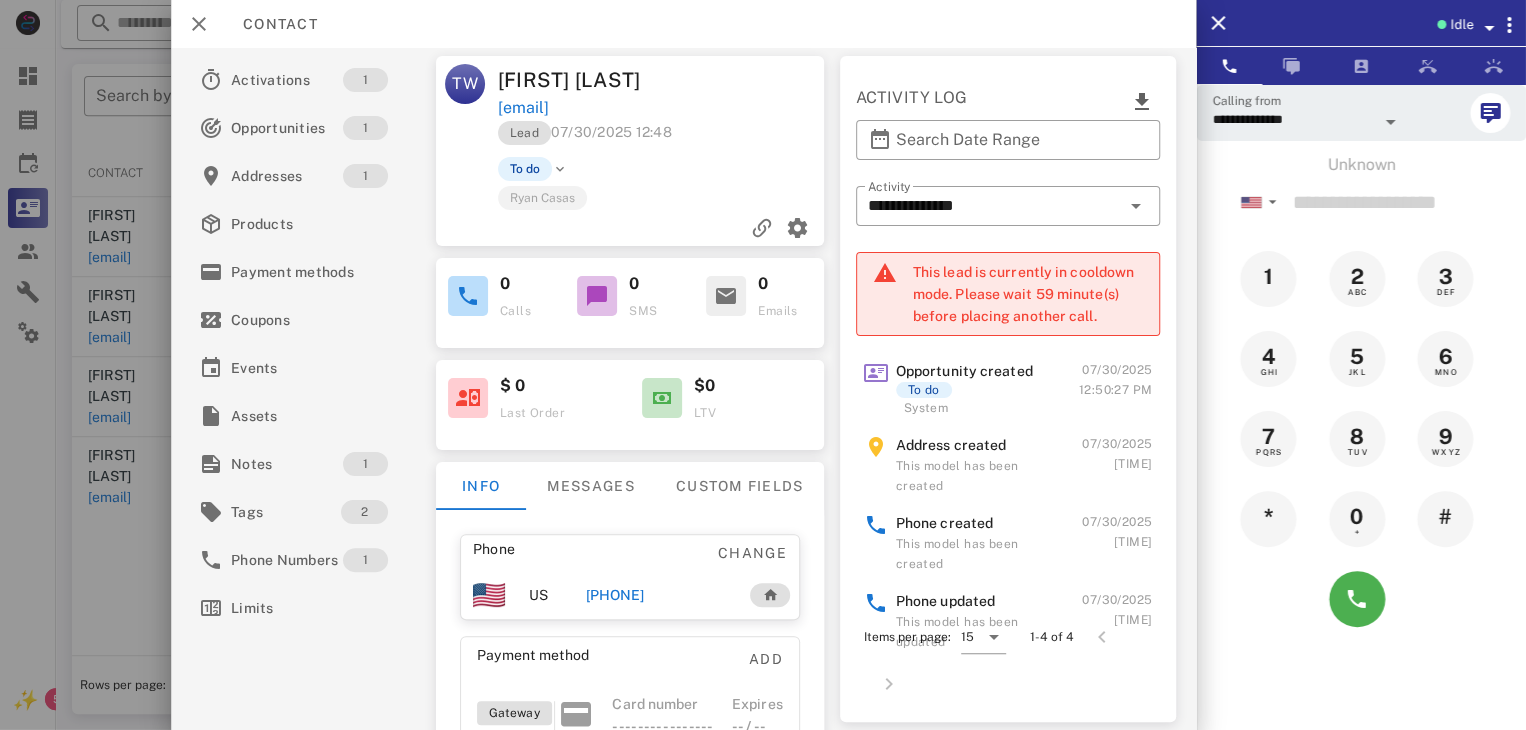 click at bounding box center (763, 365) 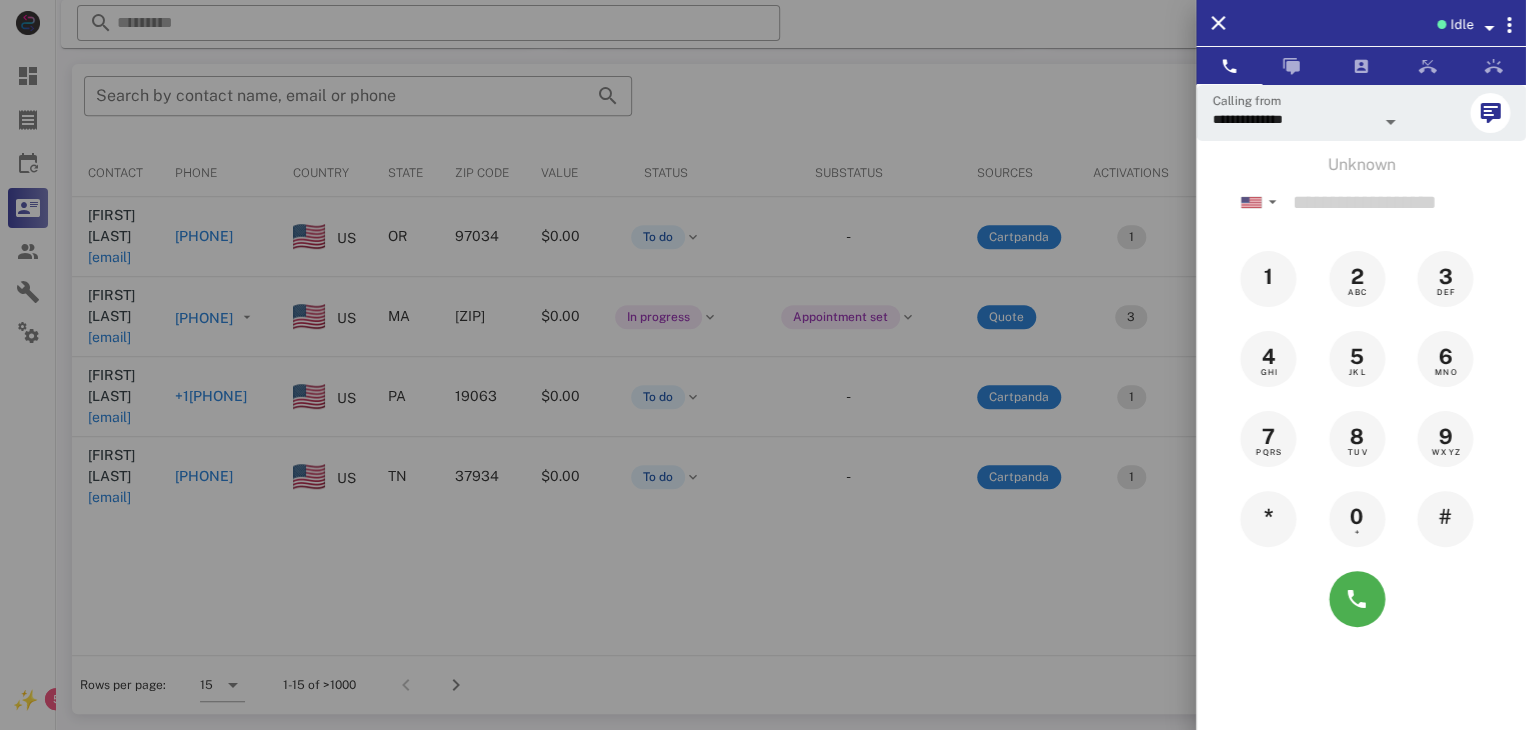 click at bounding box center [763, 365] 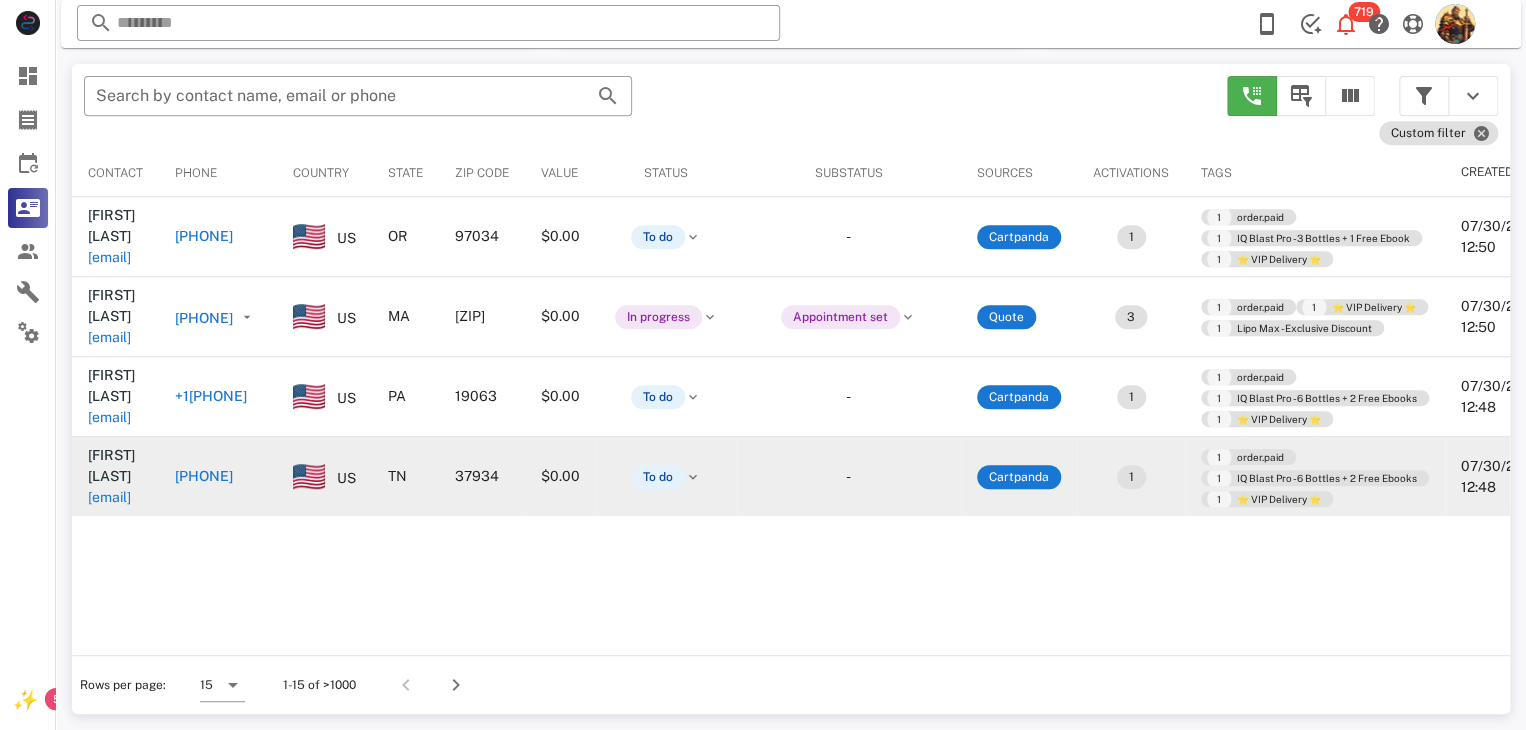 click on "seahawkbaseball@gmail.com" at bounding box center (109, 497) 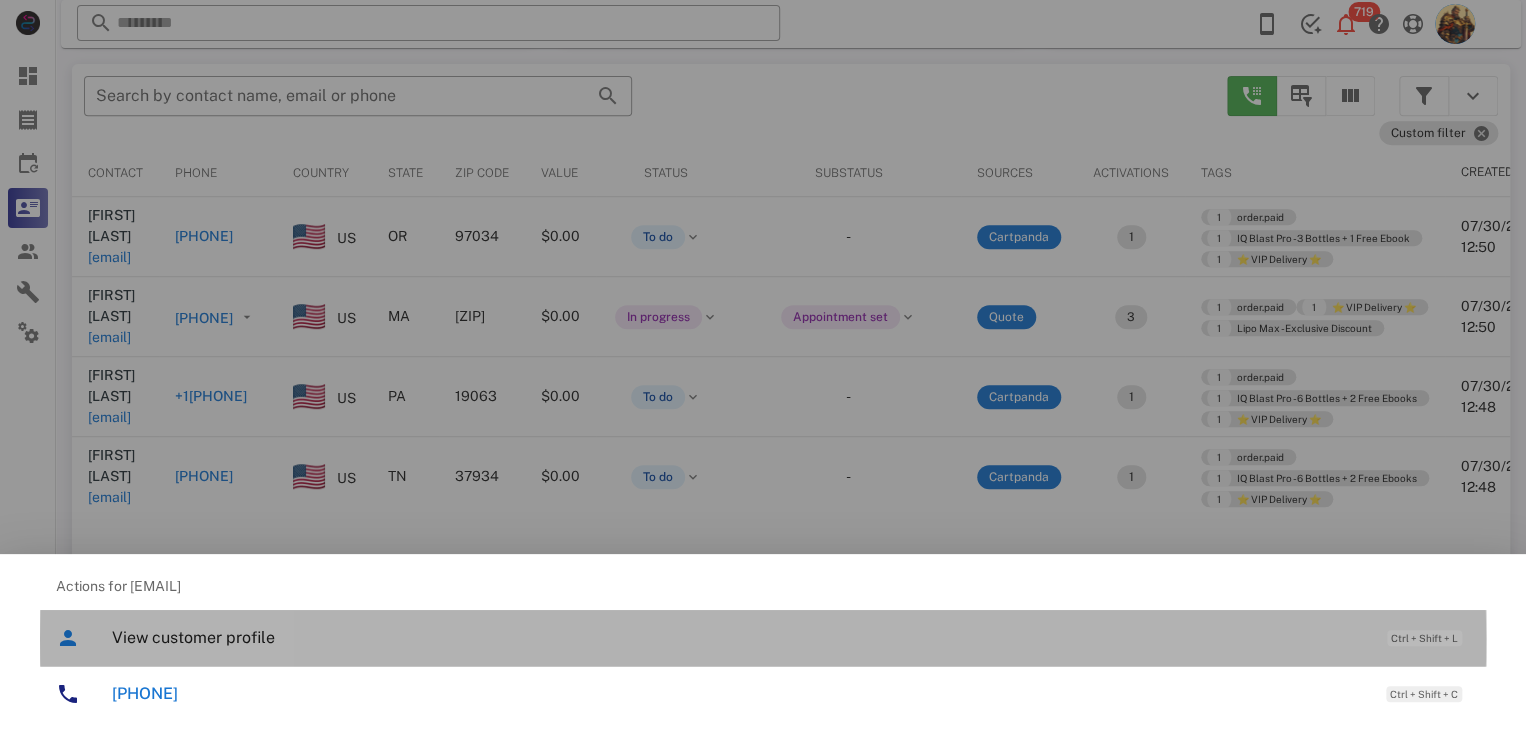 click on "View customer profile Ctrl + Shift + L" at bounding box center (791, 637) 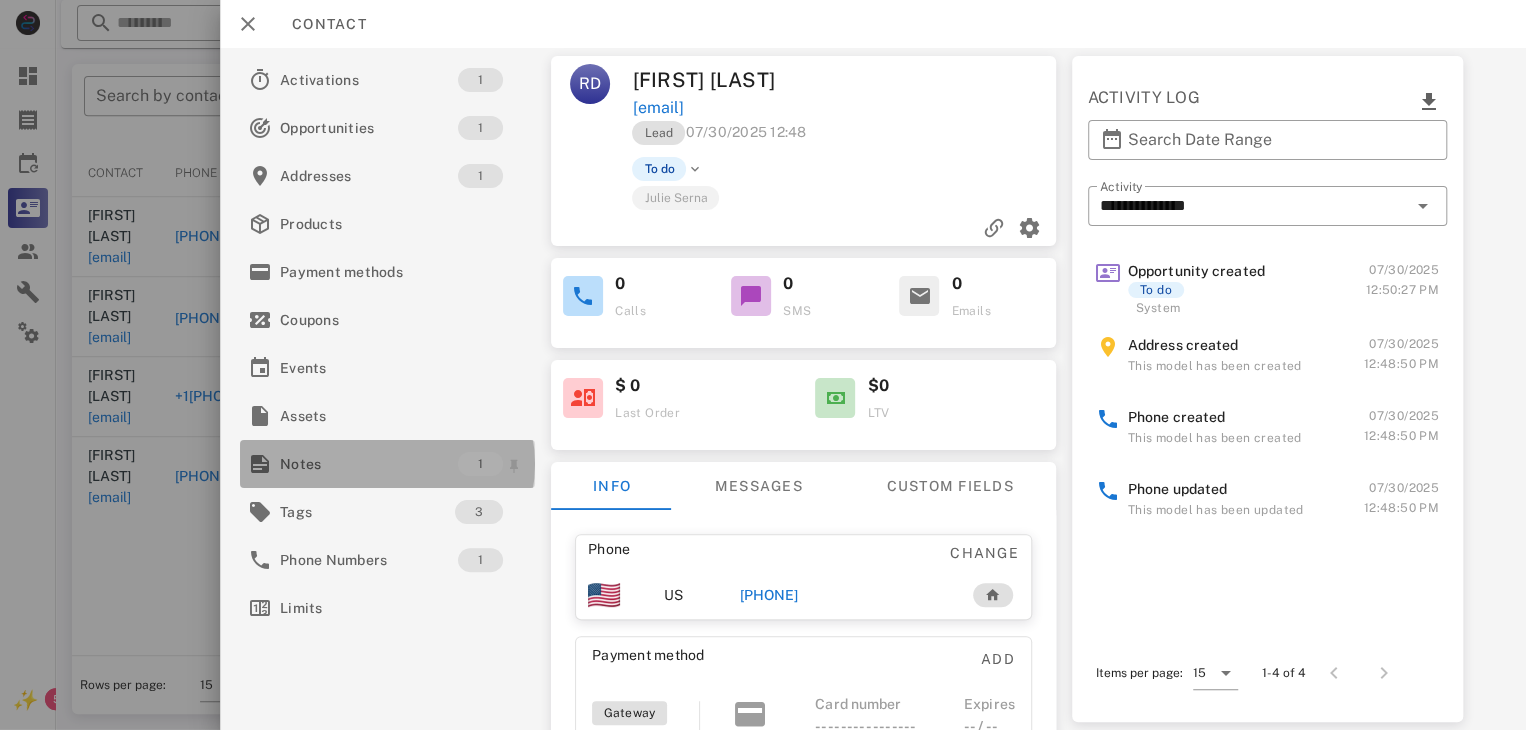 click on "Notes" at bounding box center (369, 464) 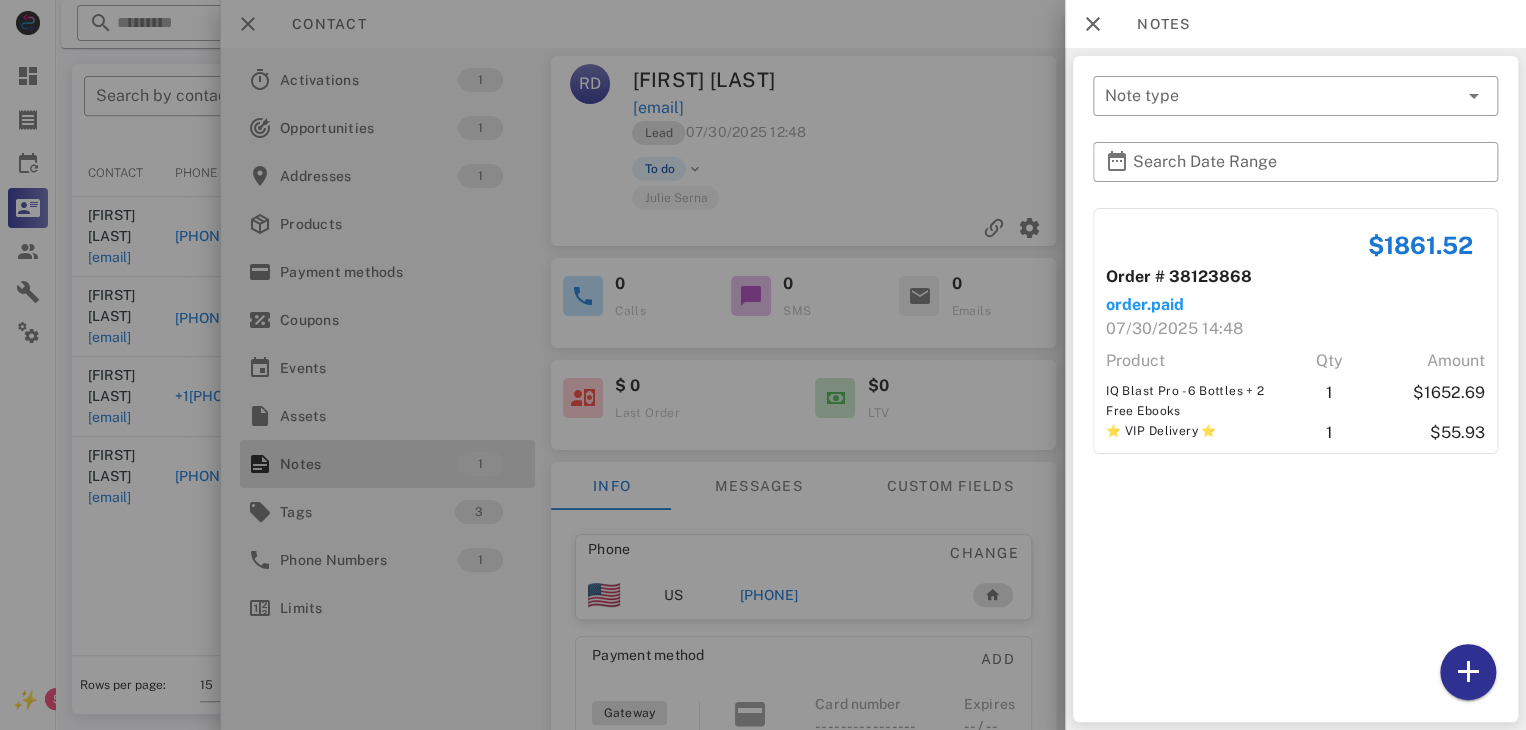click at bounding box center (763, 365) 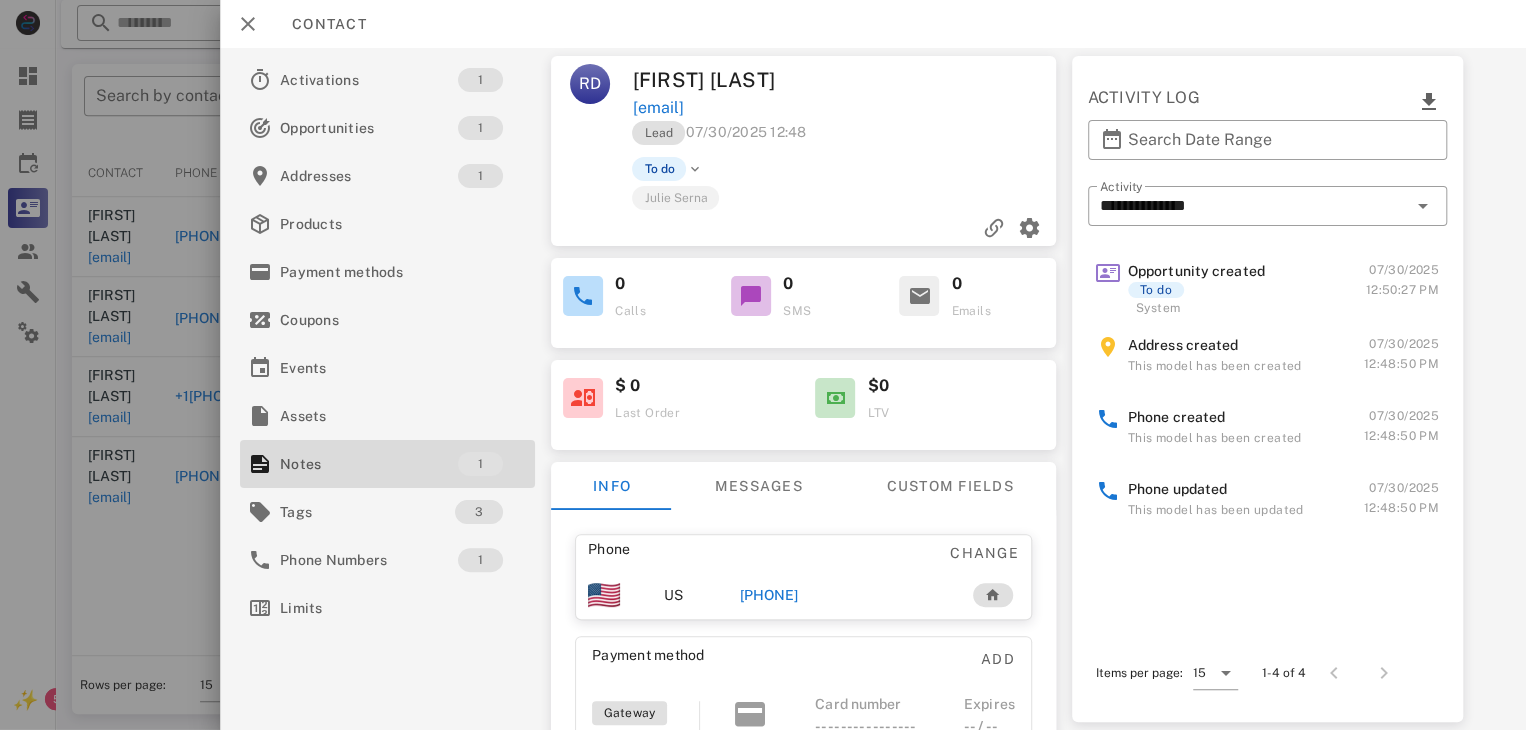 click at bounding box center [763, 365] 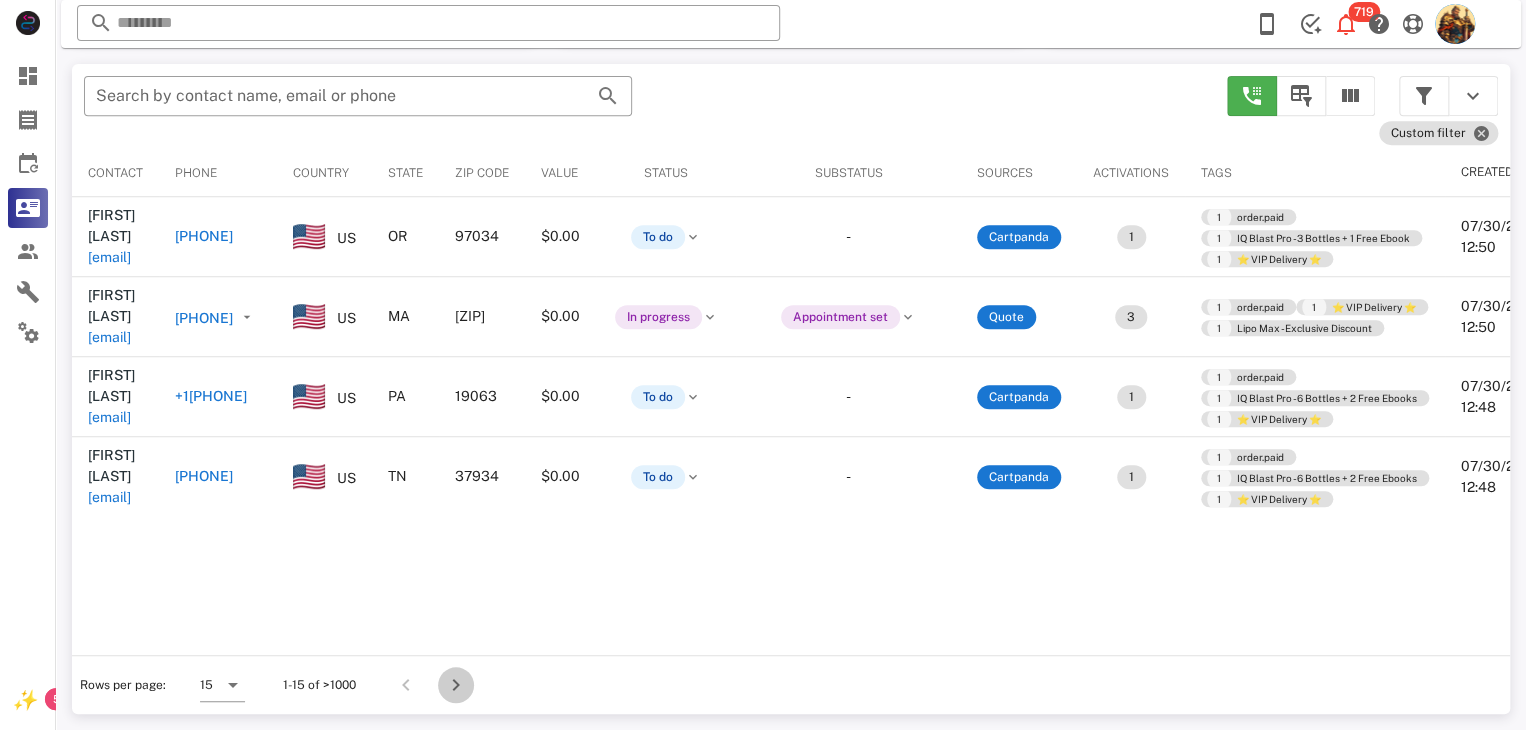 click at bounding box center (456, 685) 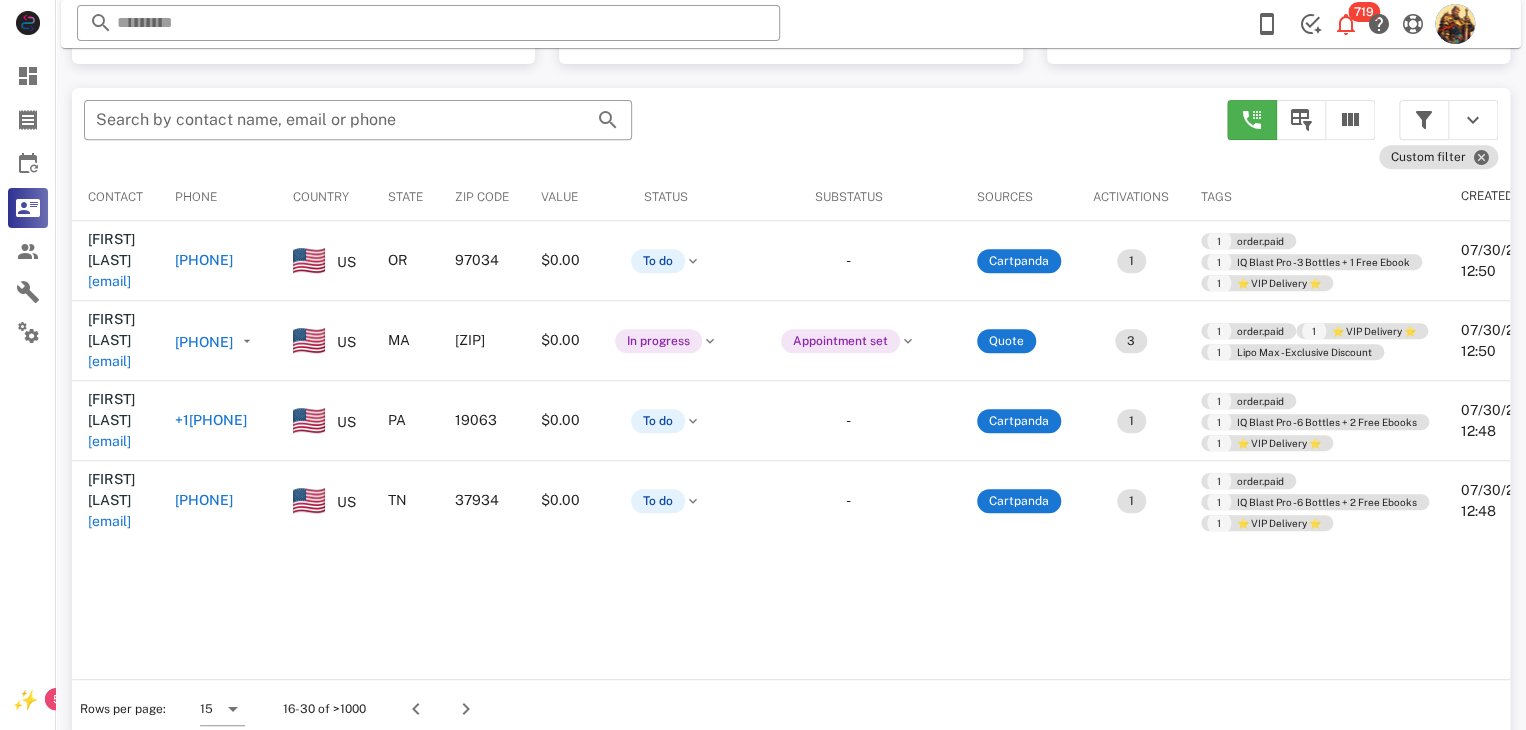 scroll, scrollTop: 380, scrollLeft: 0, axis: vertical 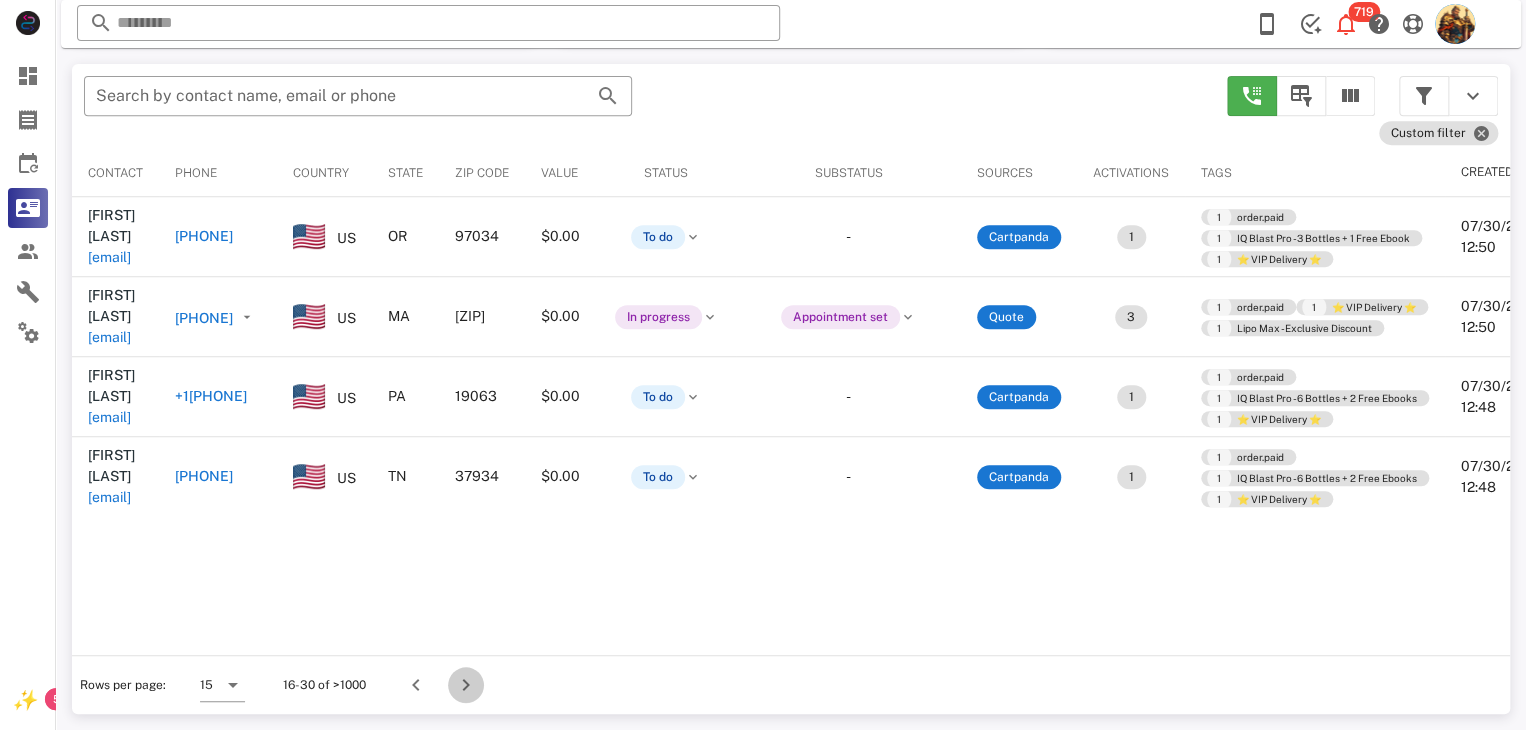click at bounding box center (466, 685) 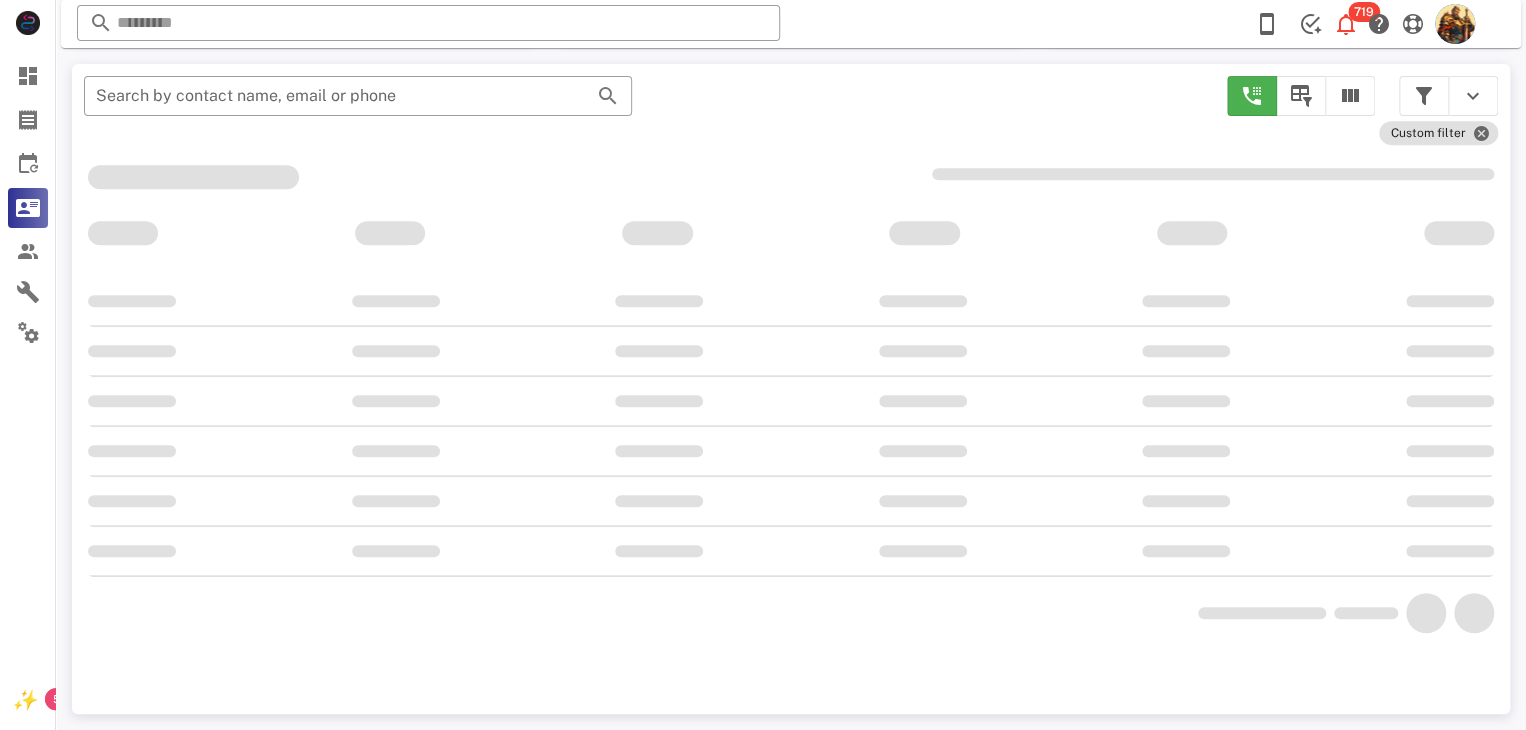 scroll, scrollTop: 380, scrollLeft: 0, axis: vertical 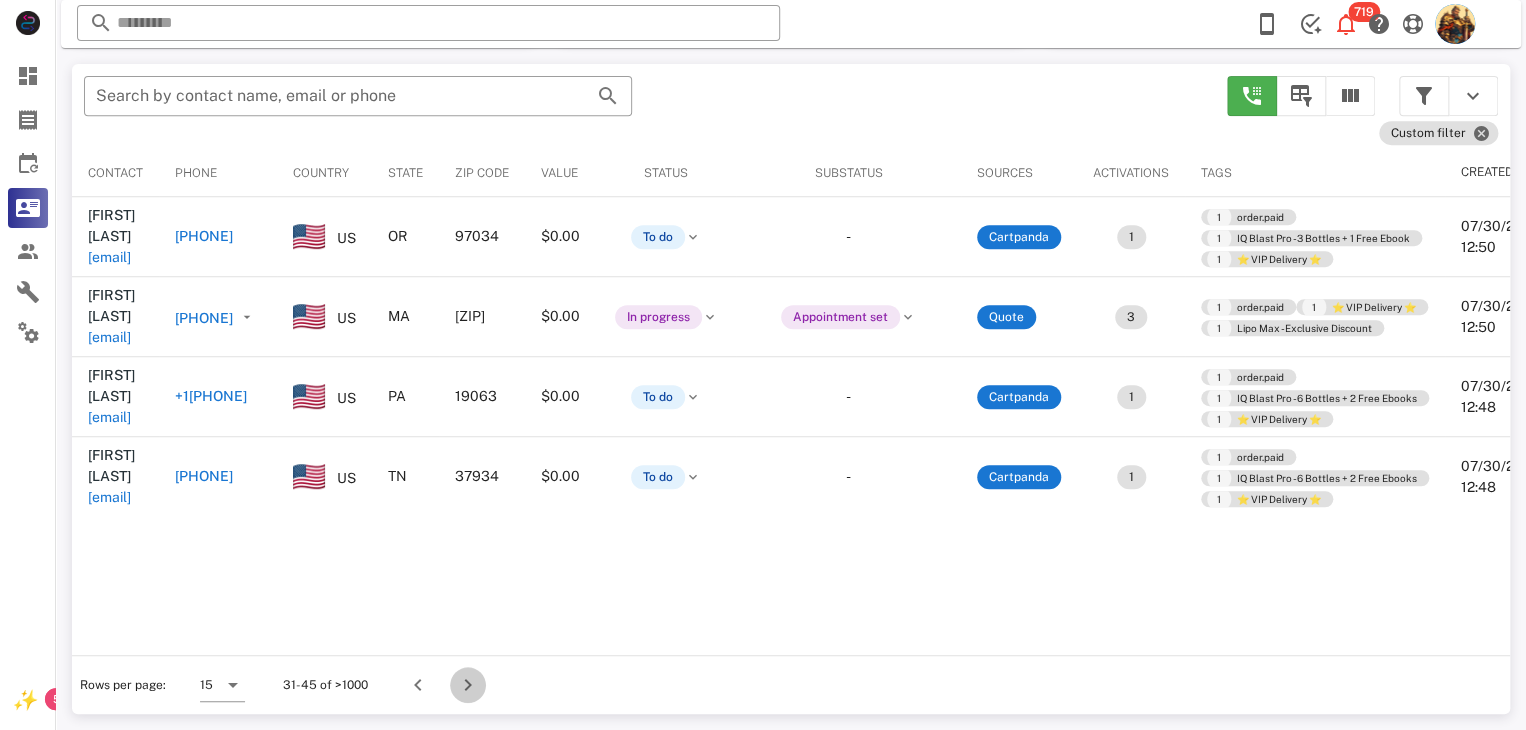 click at bounding box center (468, 685) 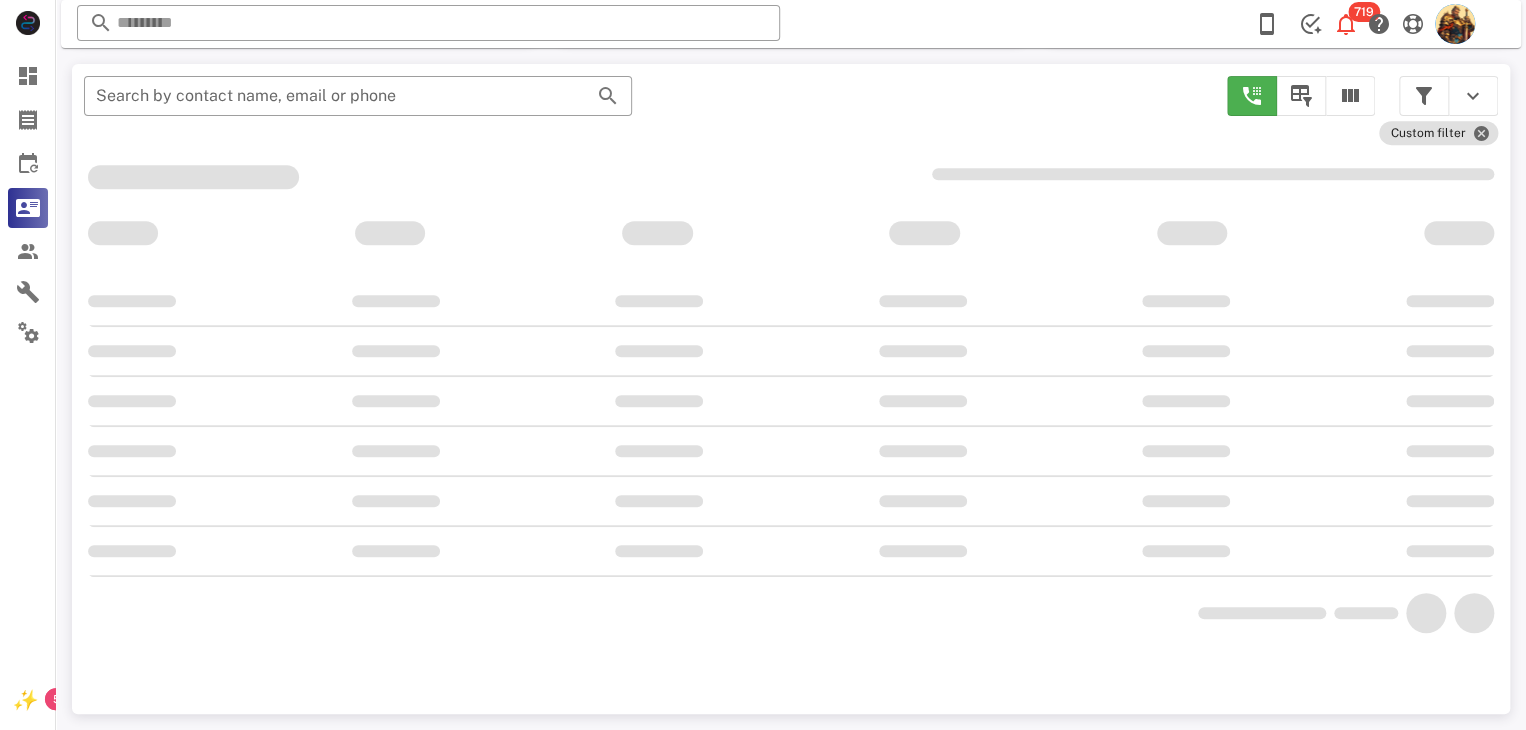 scroll, scrollTop: 380, scrollLeft: 0, axis: vertical 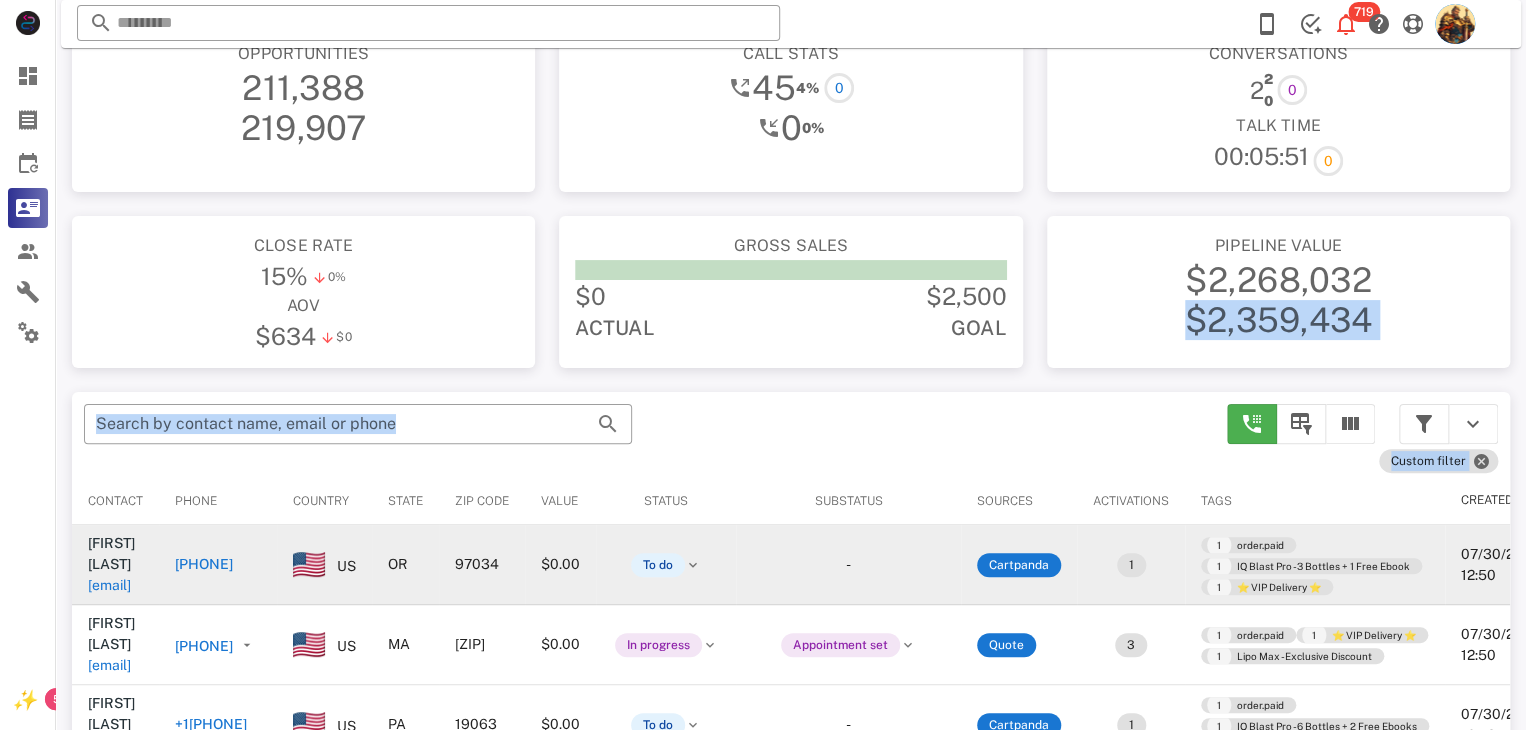 drag, startPoint x: 1516, startPoint y: 307, endPoint x: 1477, endPoint y: 525, distance: 221.46106 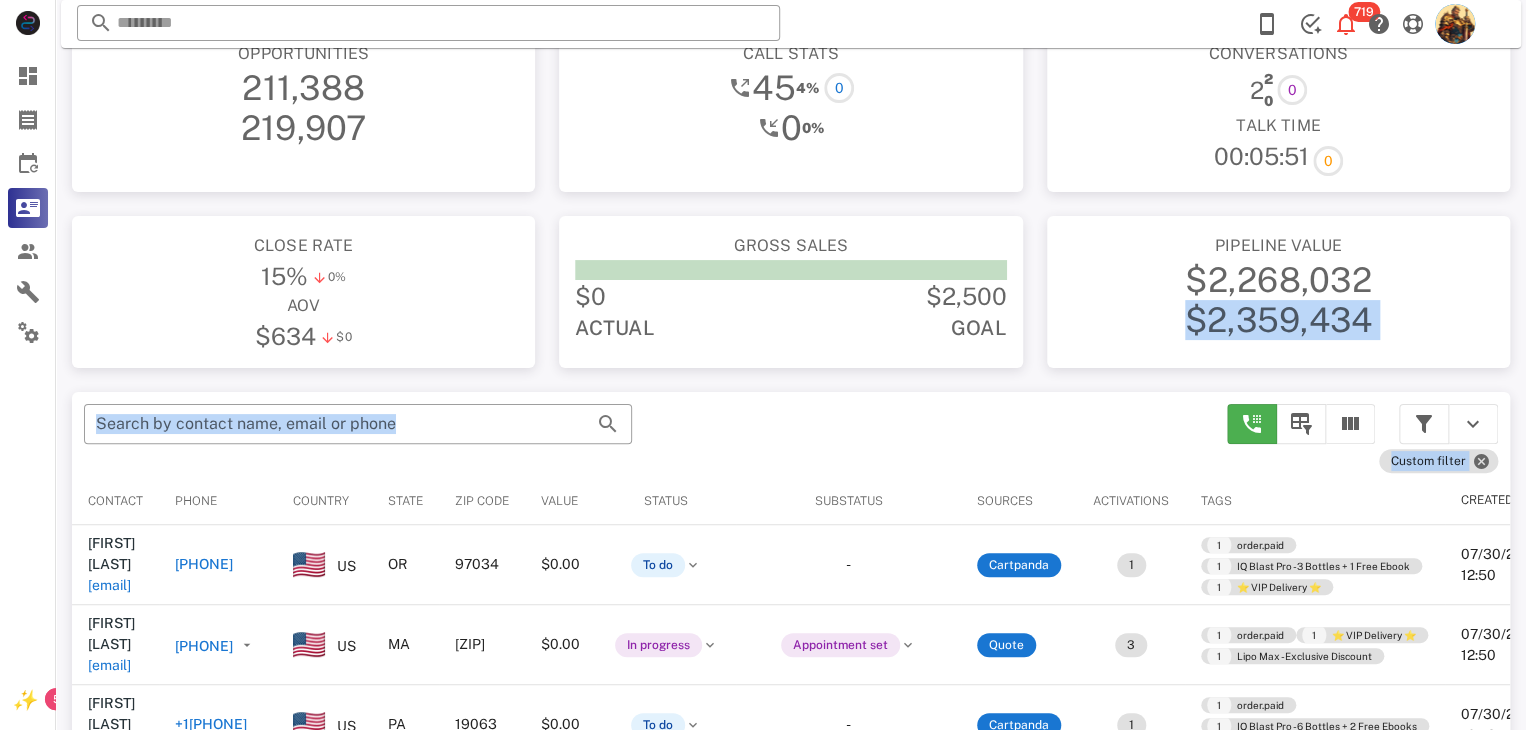 click on "​ Search by contact name, email or phone" at bounding box center [643, 434] 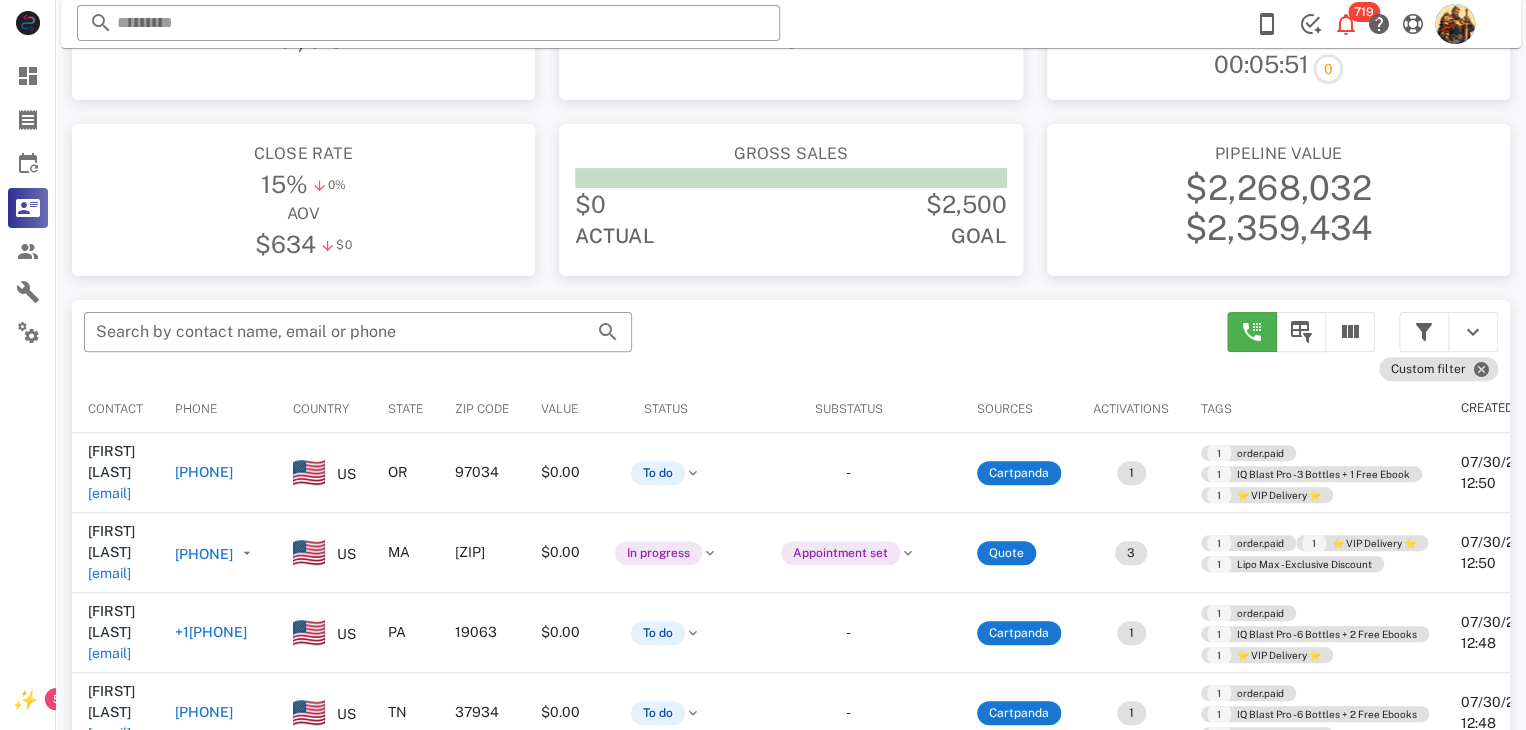 scroll, scrollTop: 380, scrollLeft: 0, axis: vertical 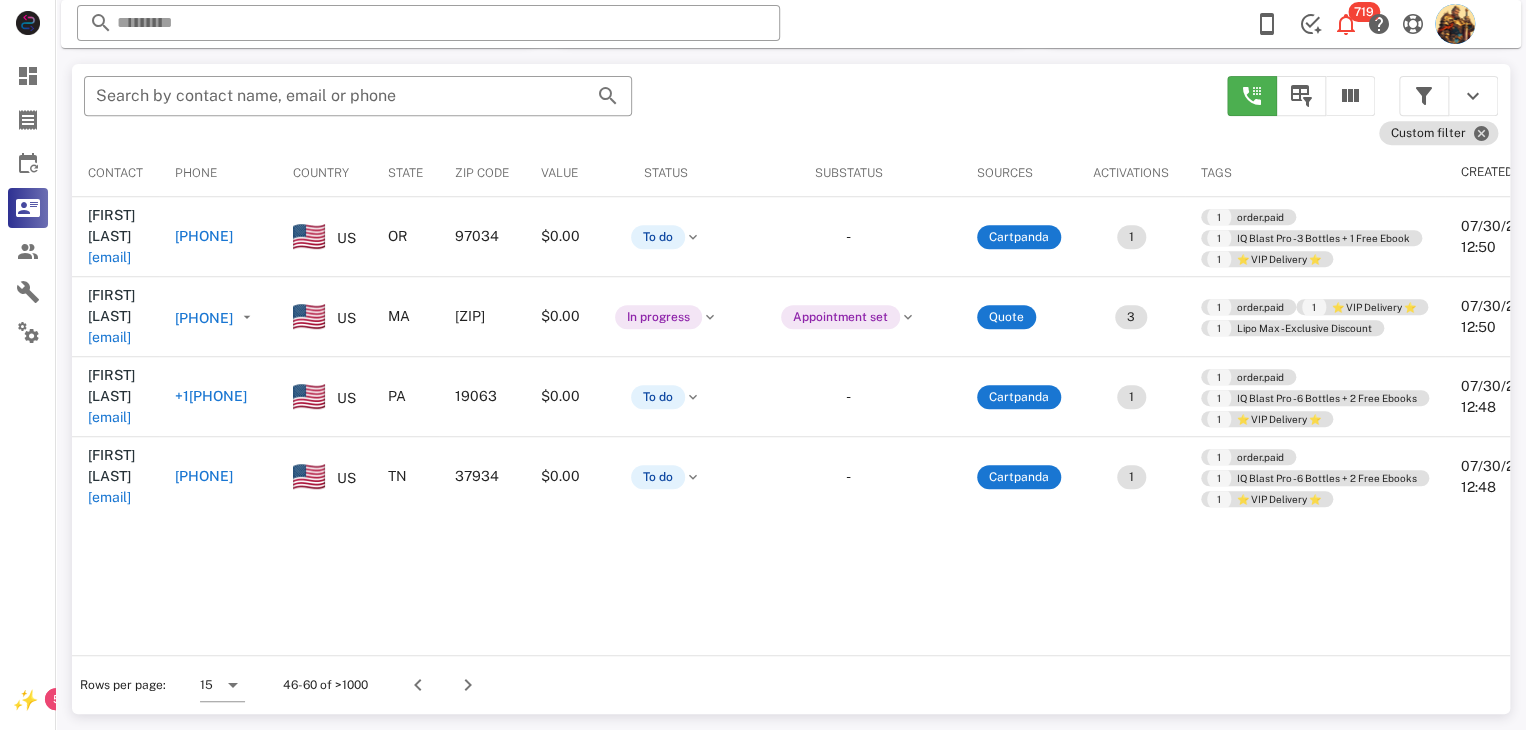 drag, startPoint x: 1528, startPoint y: 301, endPoint x: 35, endPoint y: 9, distance: 1521.2866 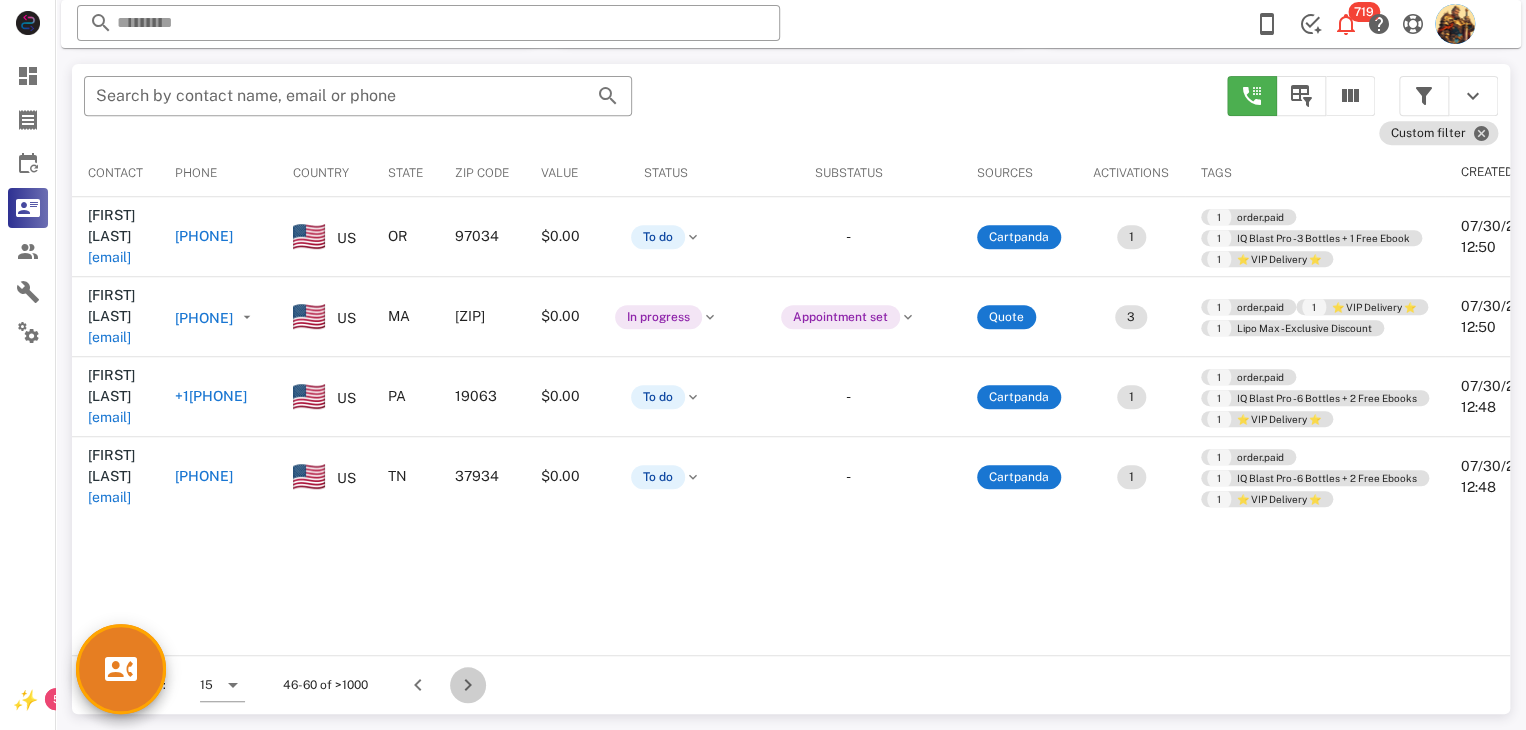 click at bounding box center [468, 685] 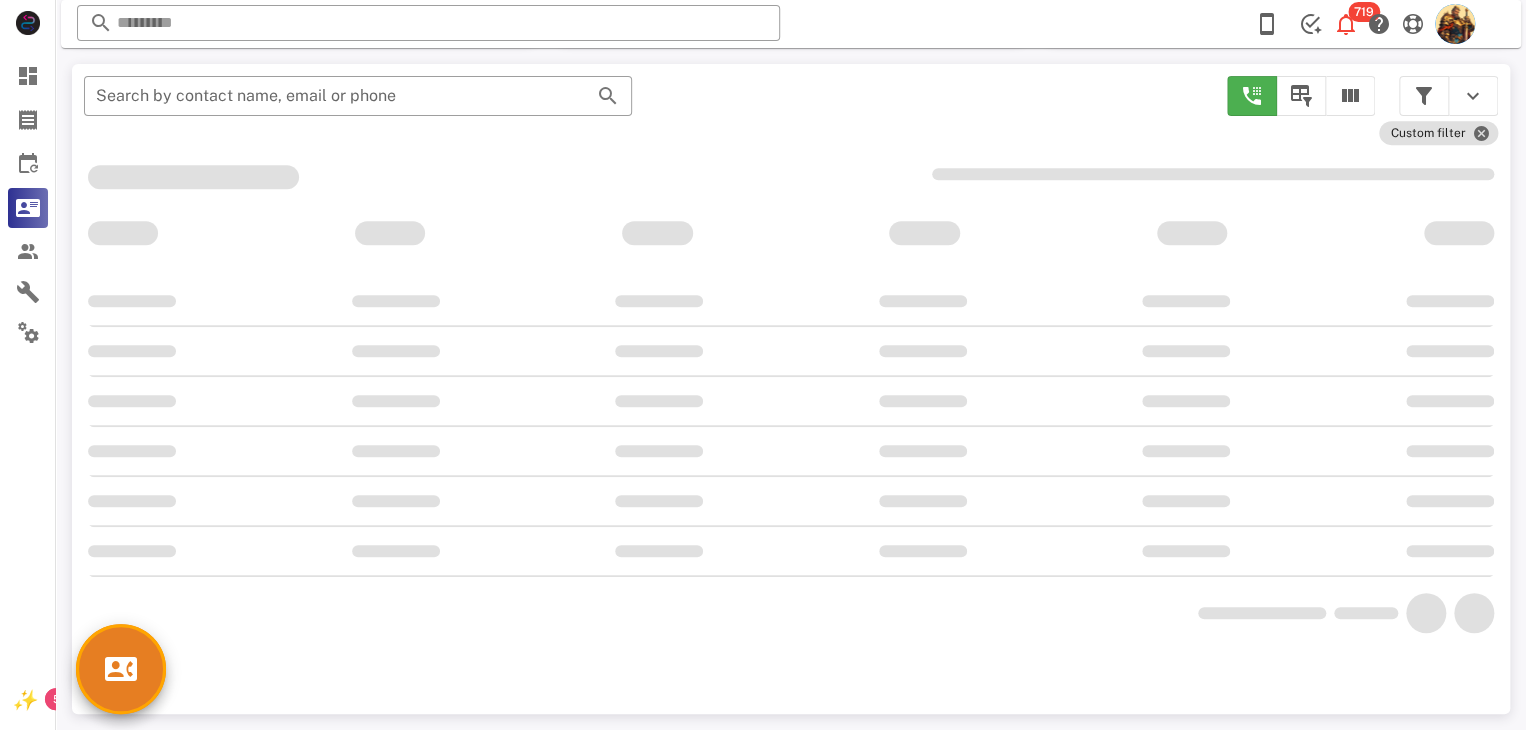 scroll, scrollTop: 380, scrollLeft: 0, axis: vertical 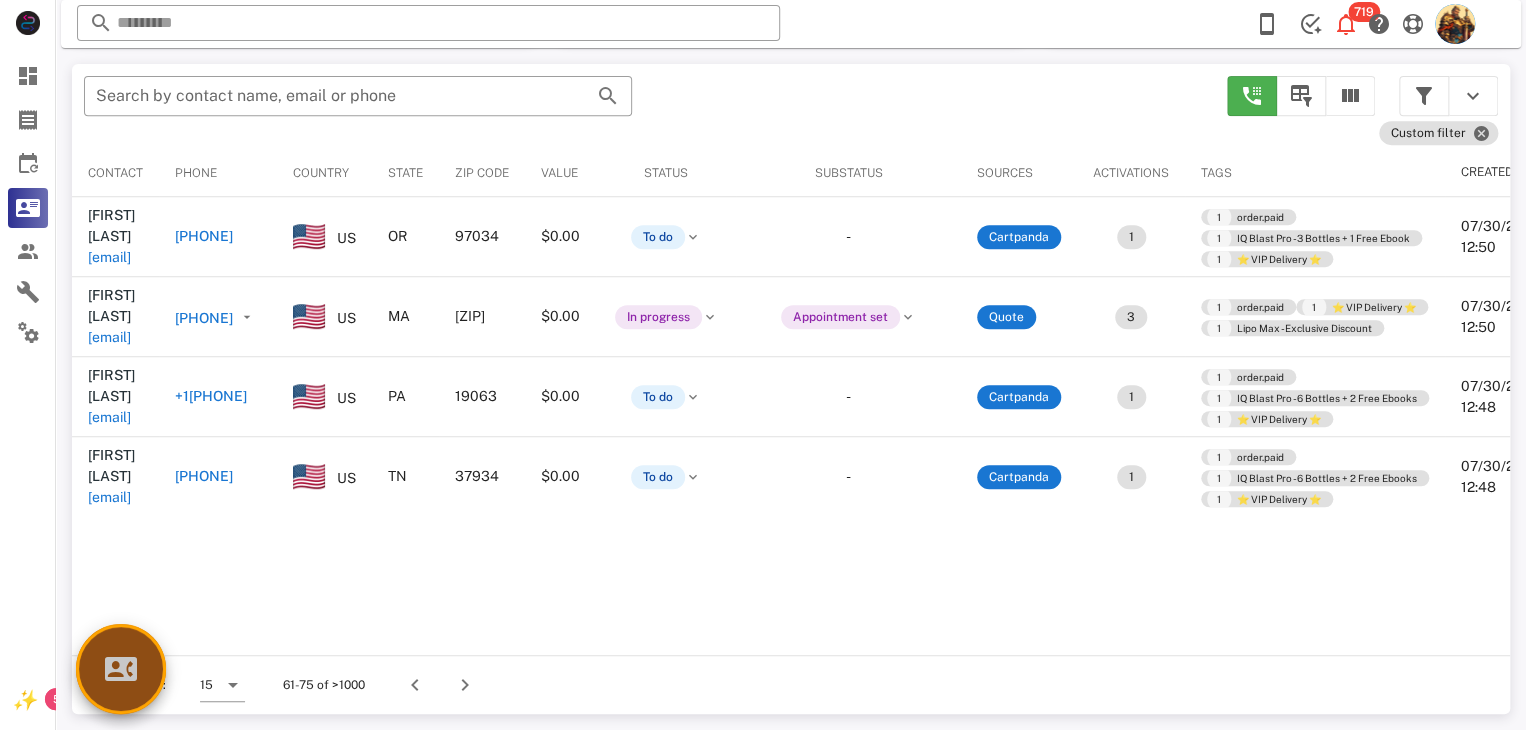 click at bounding box center (121, 669) 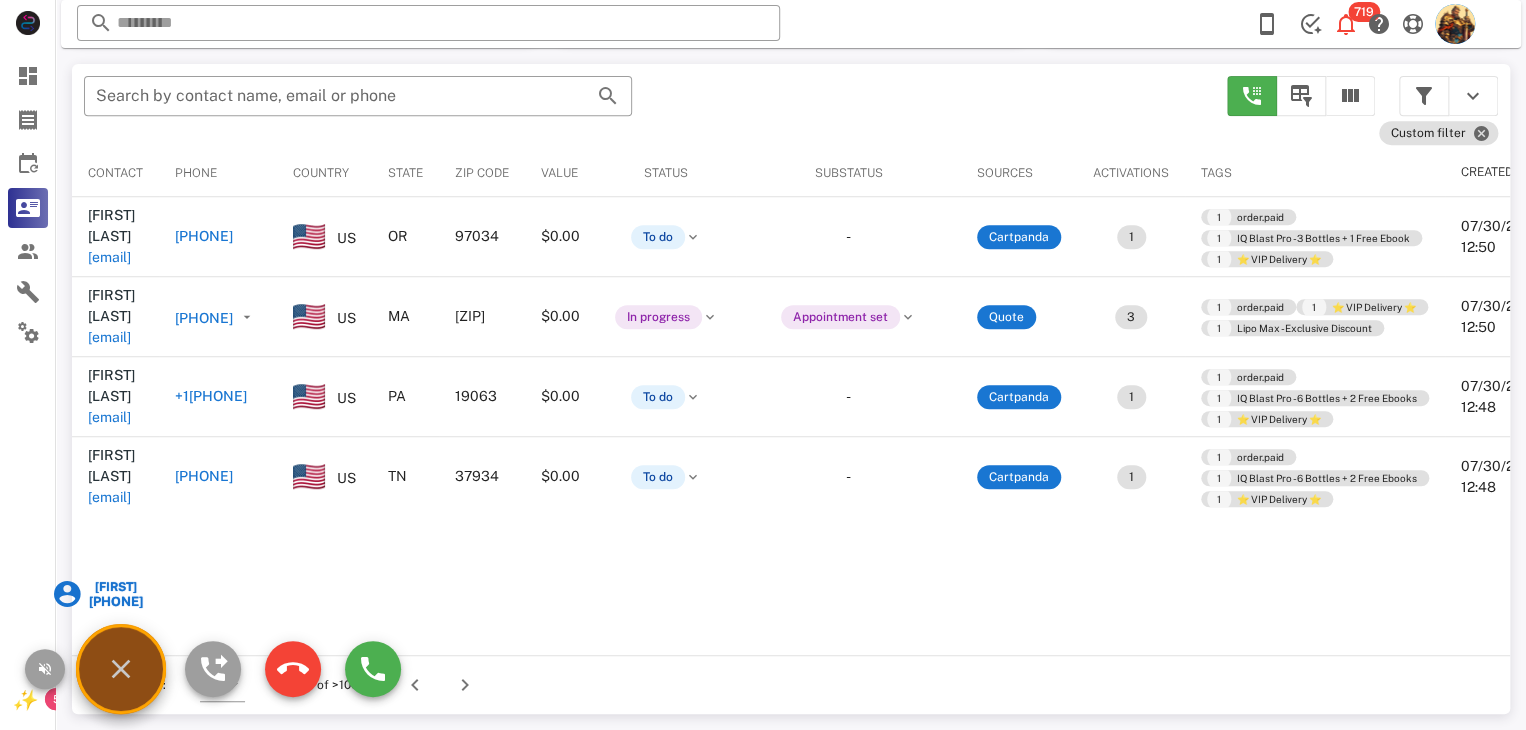 click on "Tracey" at bounding box center [114, 587] 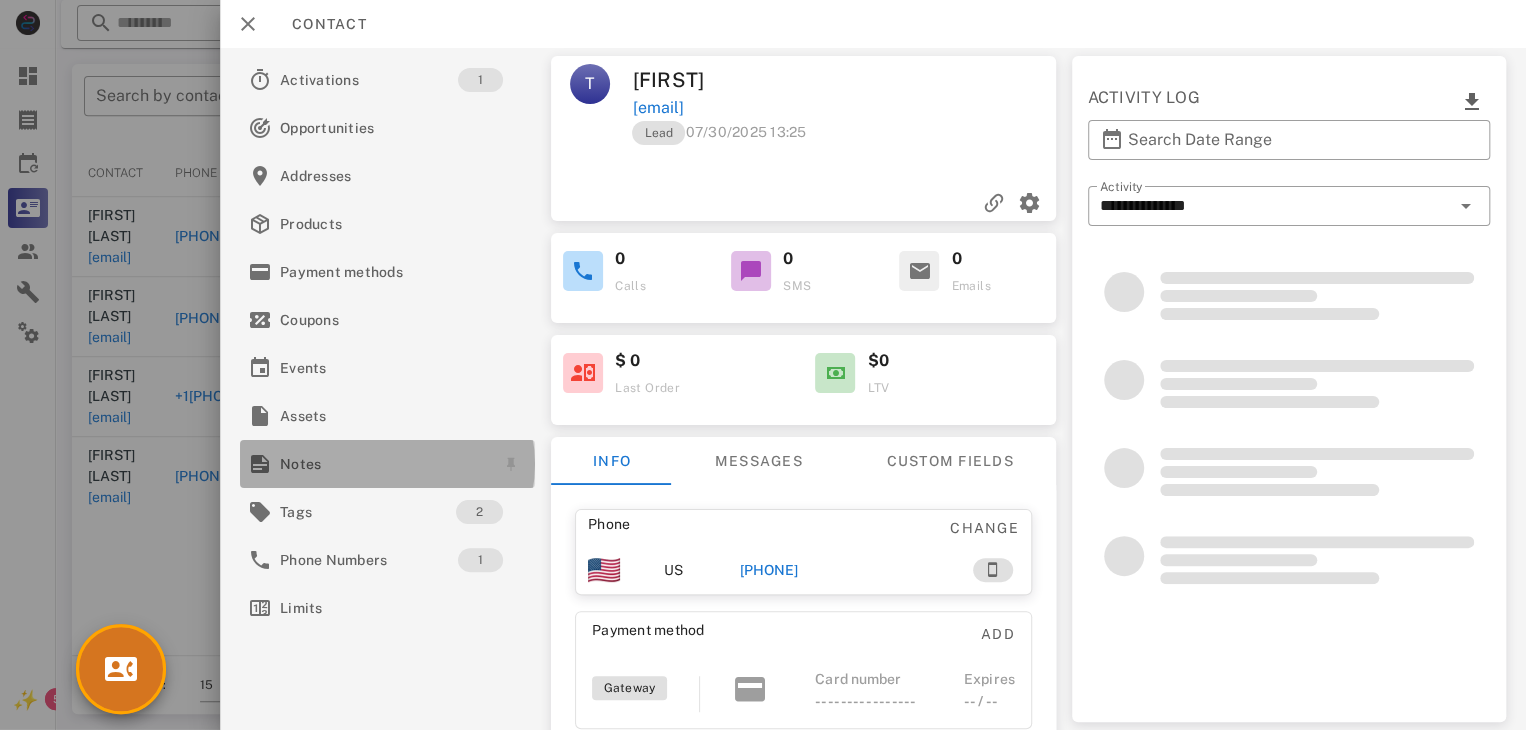 click on "Notes" at bounding box center [383, 464] 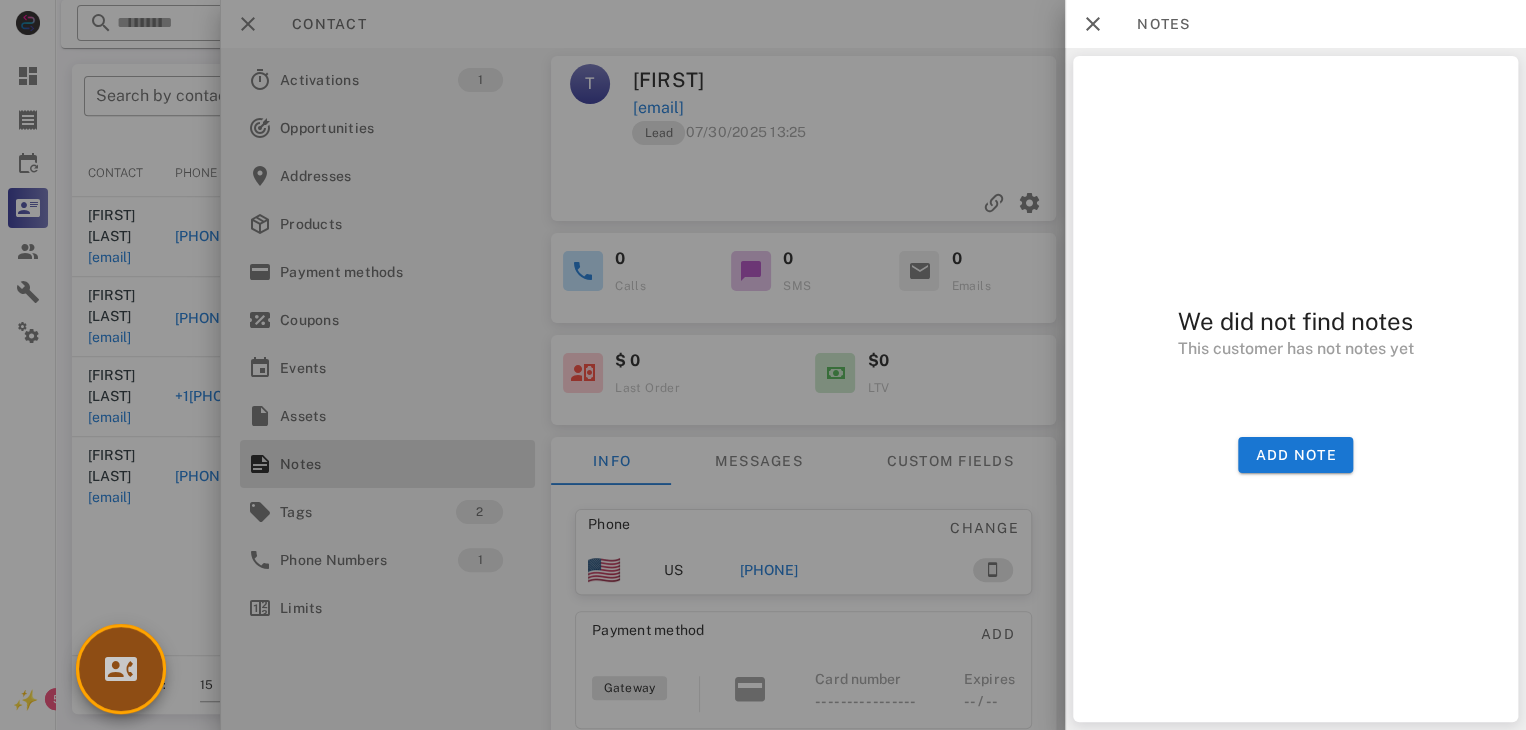 click at bounding box center (121, 669) 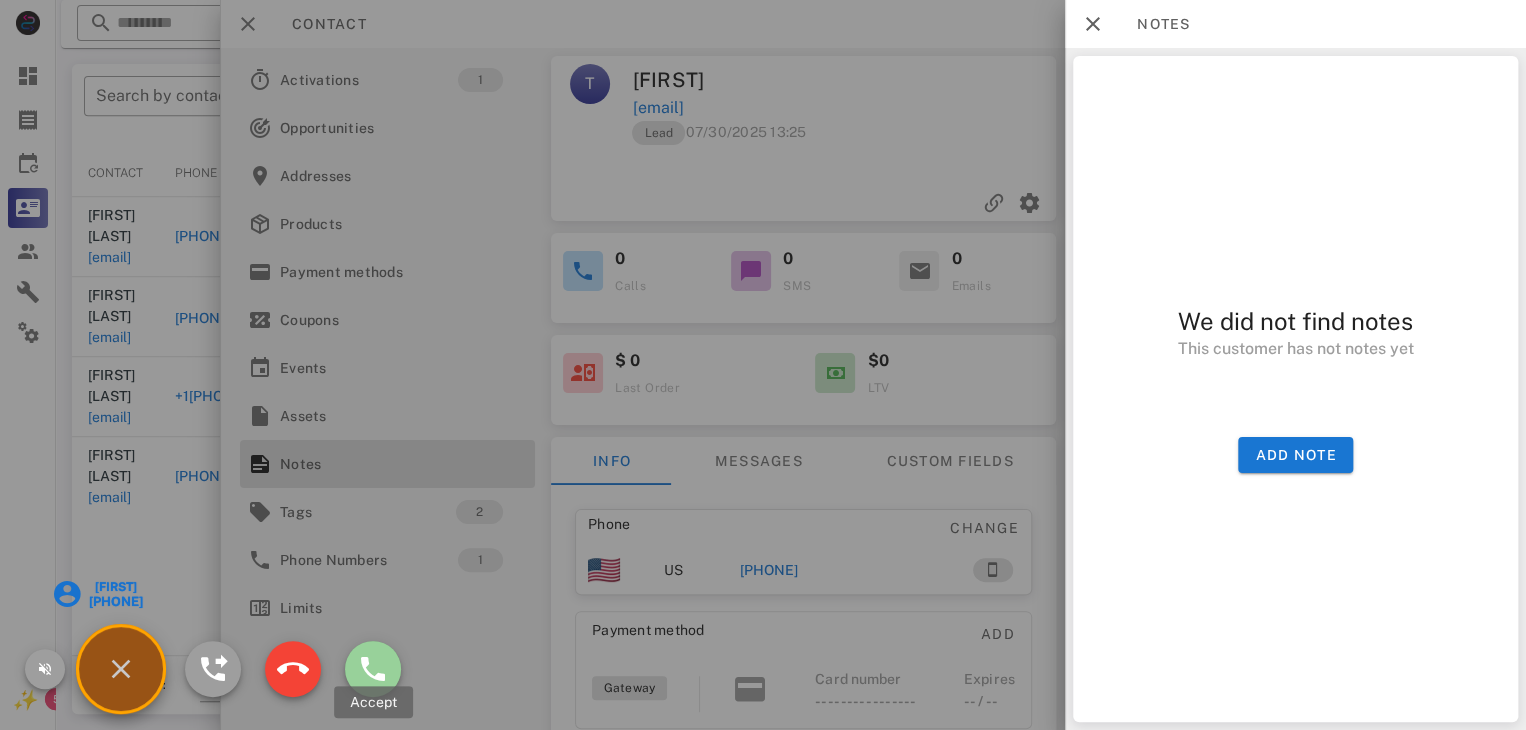 click at bounding box center (373, 669) 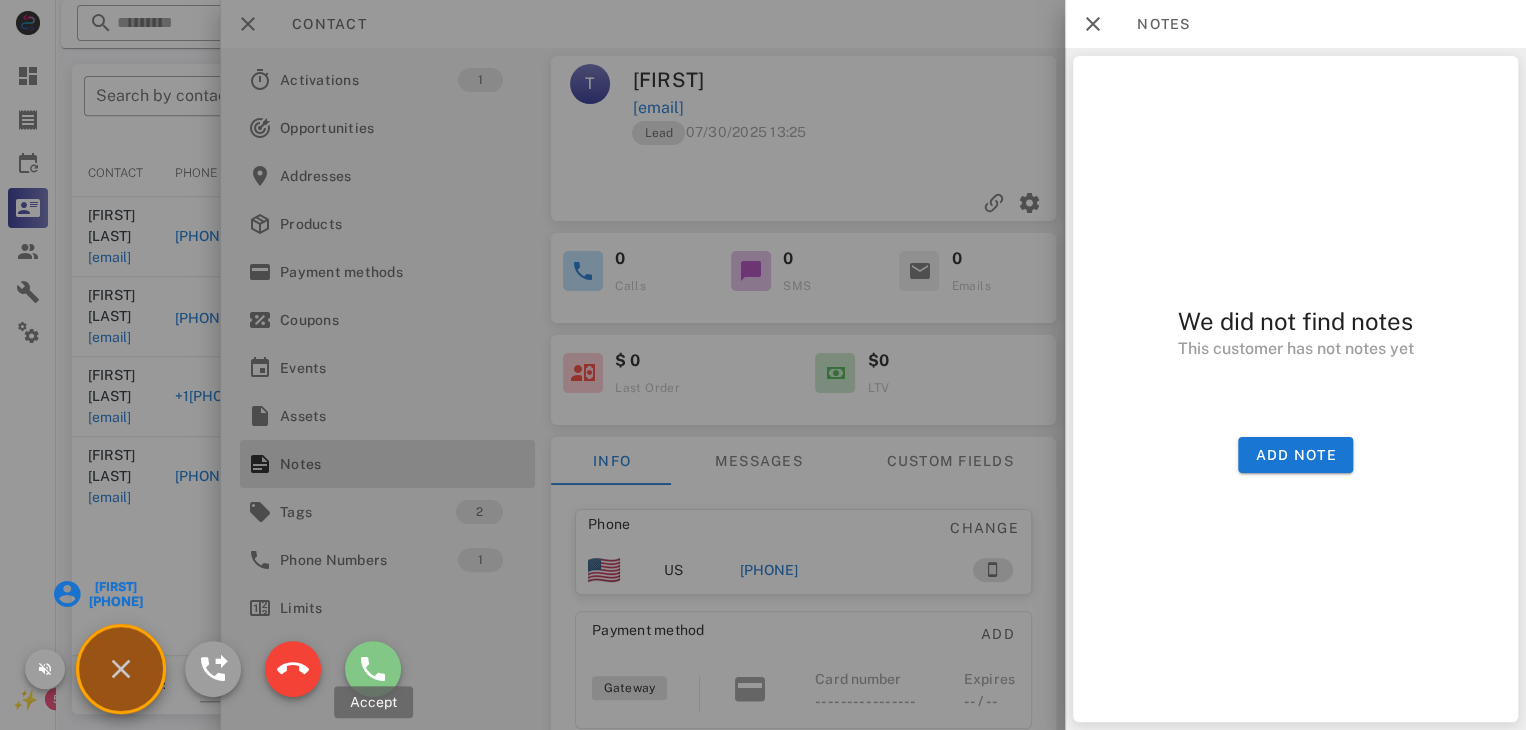 type on "**********" 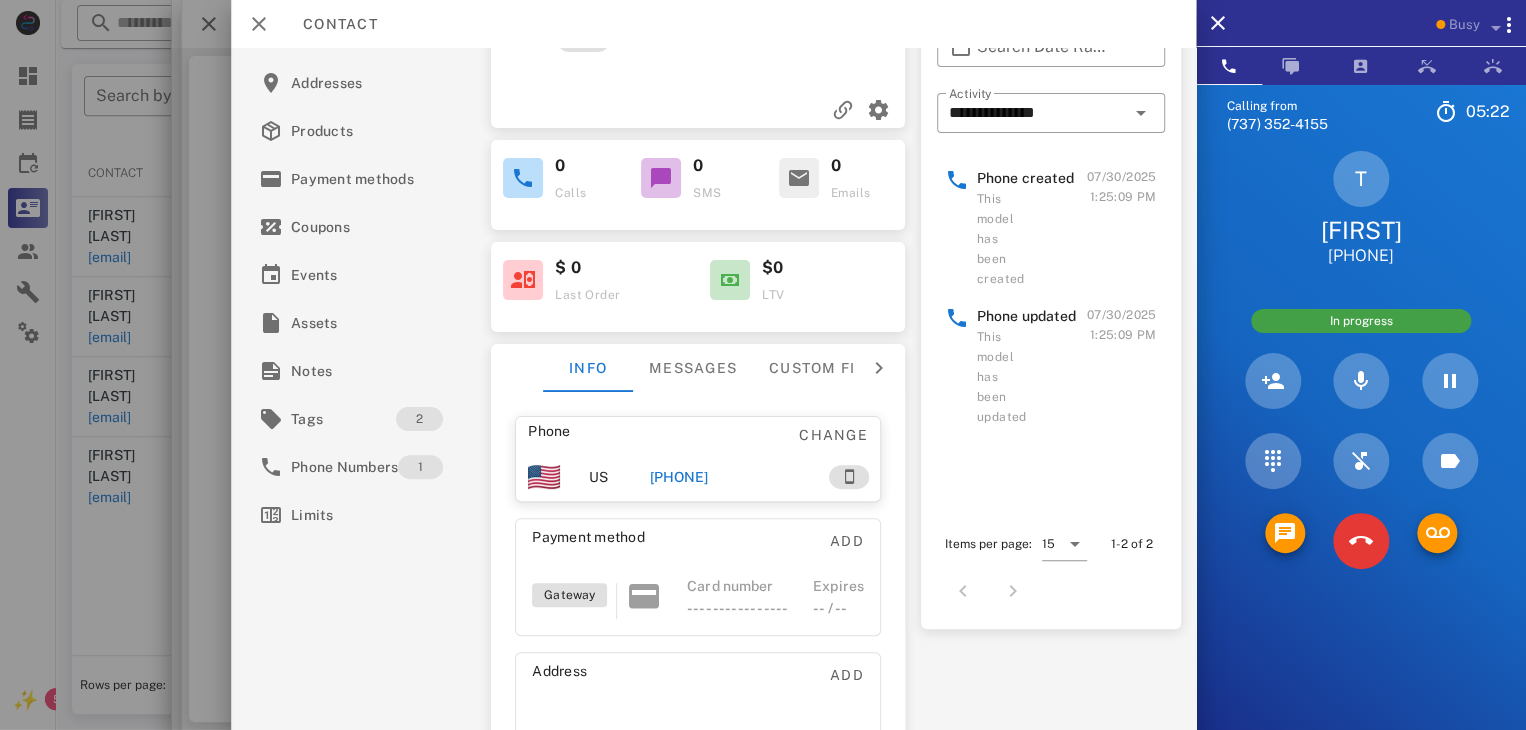 scroll, scrollTop: 167, scrollLeft: 0, axis: vertical 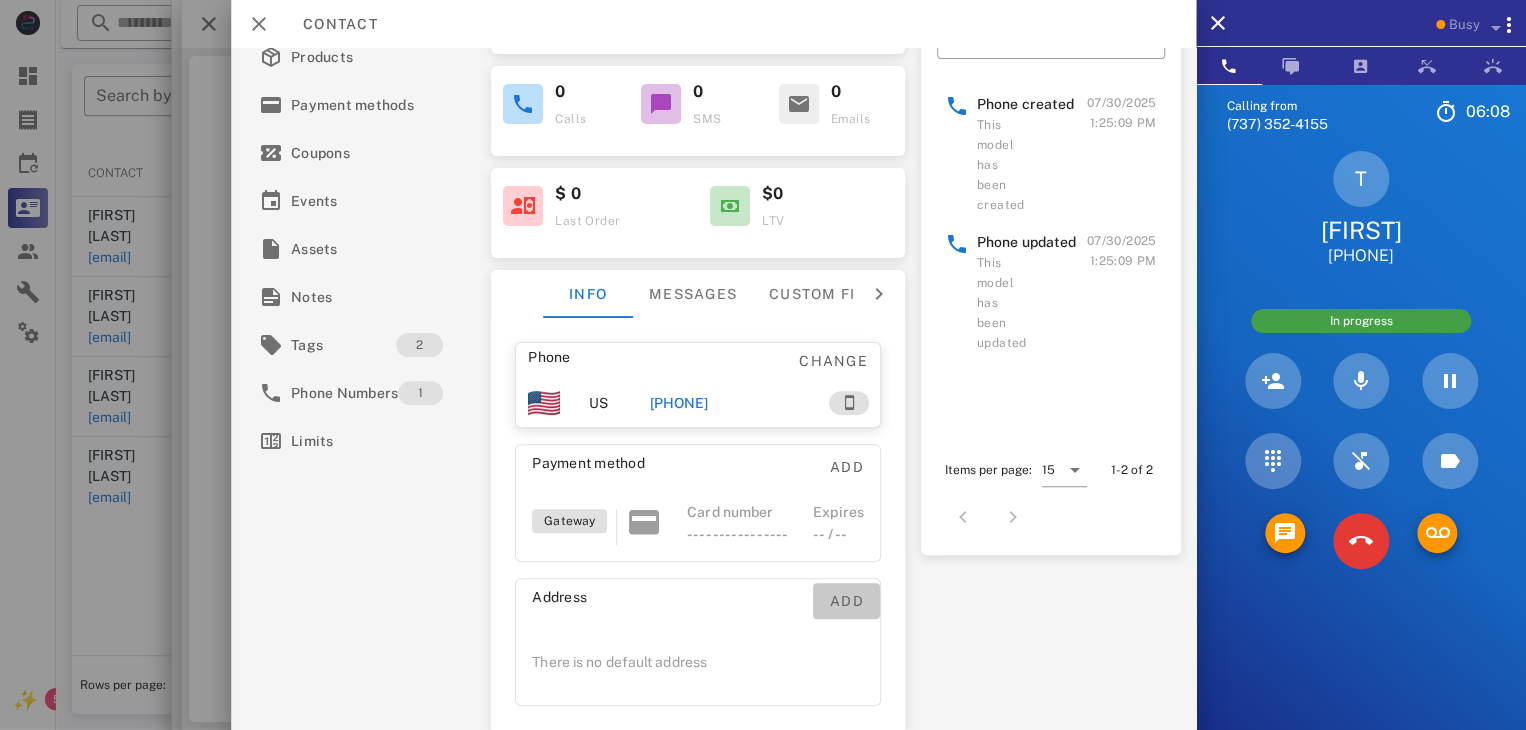 click on "Add" at bounding box center (846, 601) 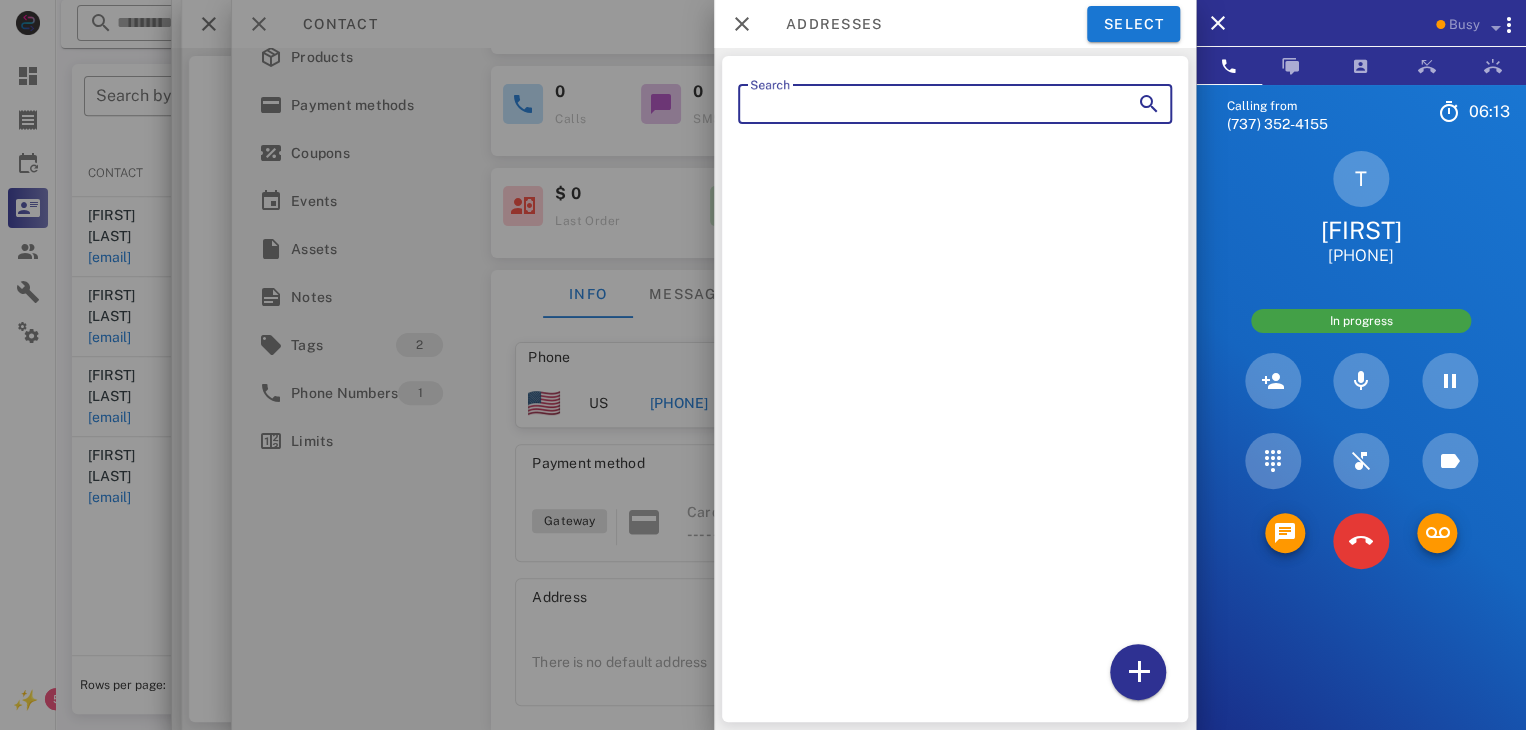 click on "Search" at bounding box center [927, 104] 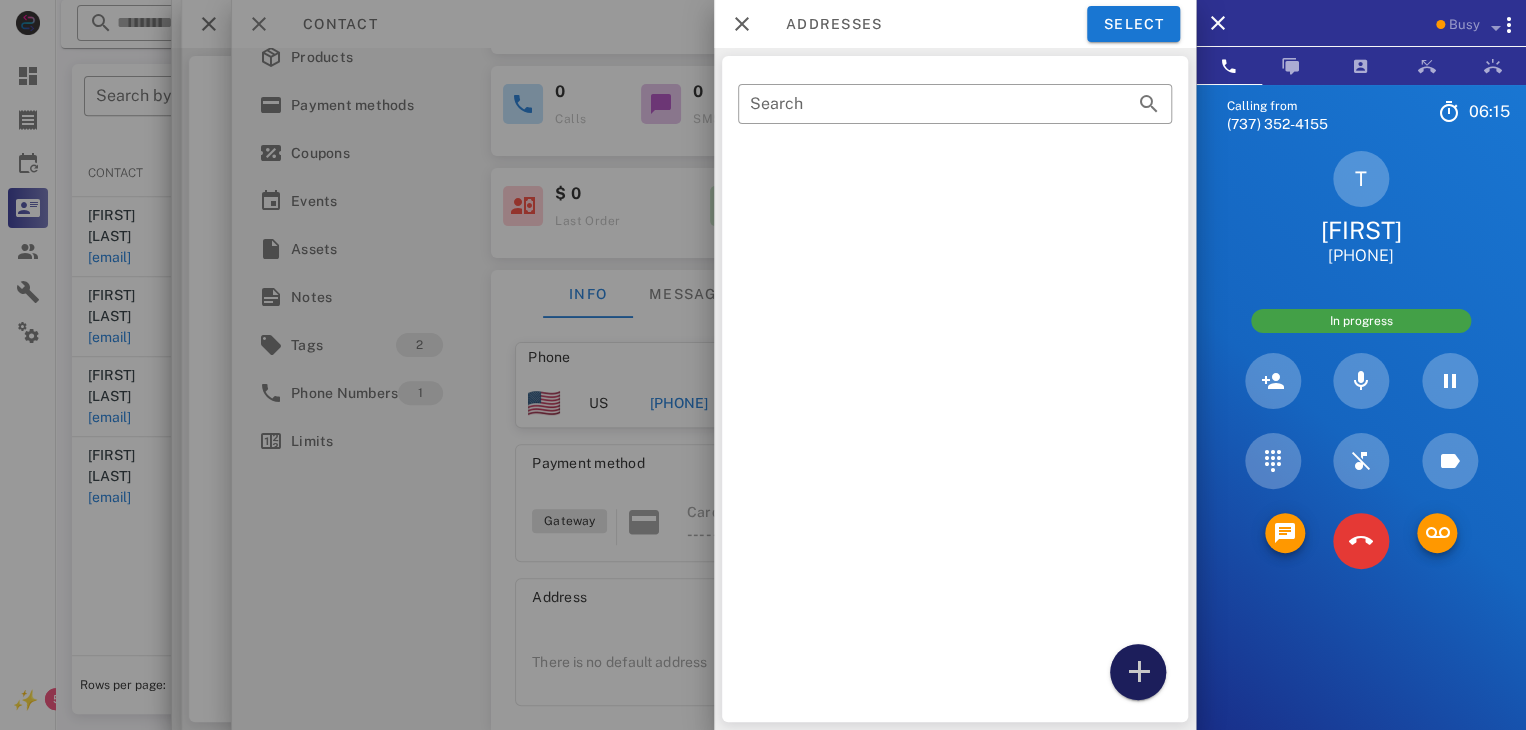 click at bounding box center (1138, 672) 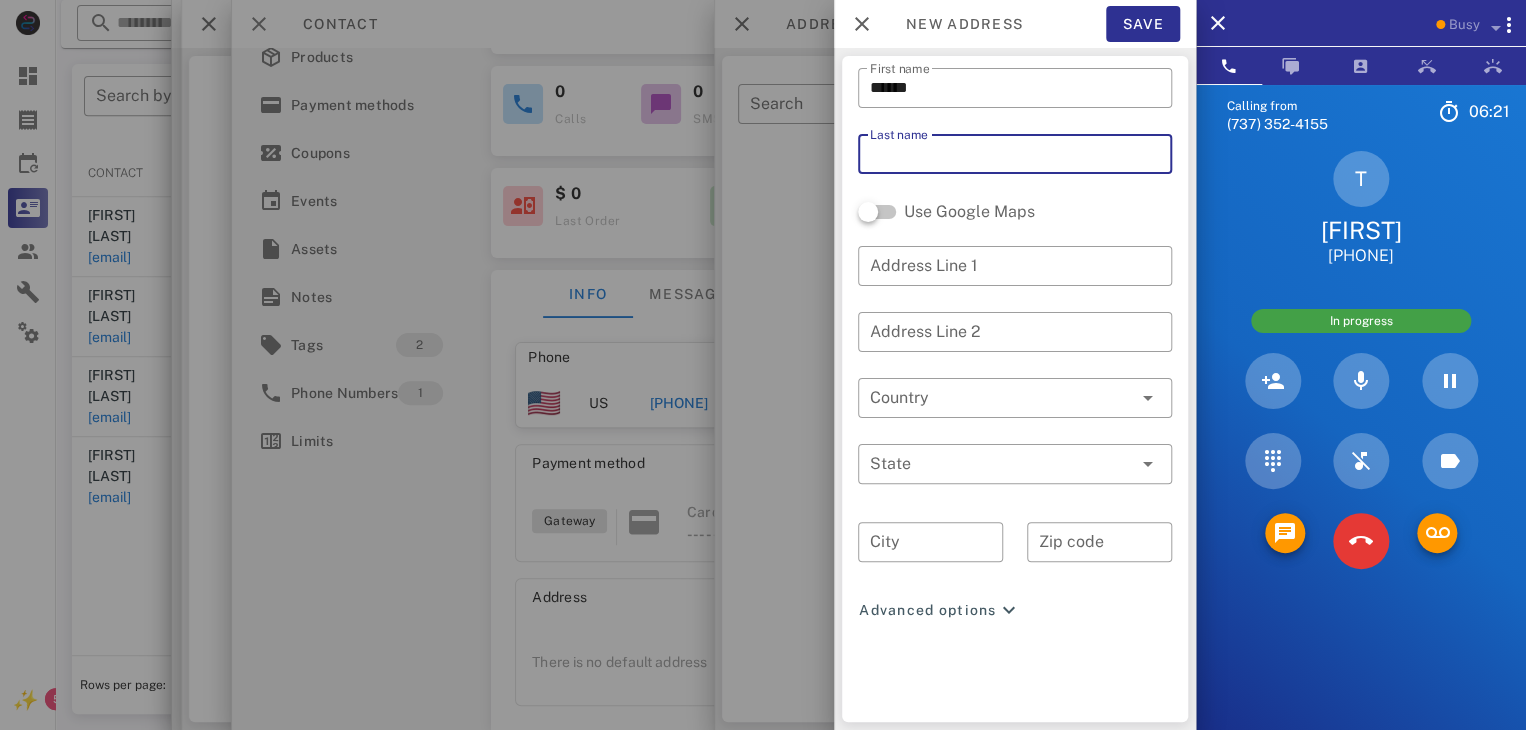 click on "Last name" at bounding box center (1015, 154) 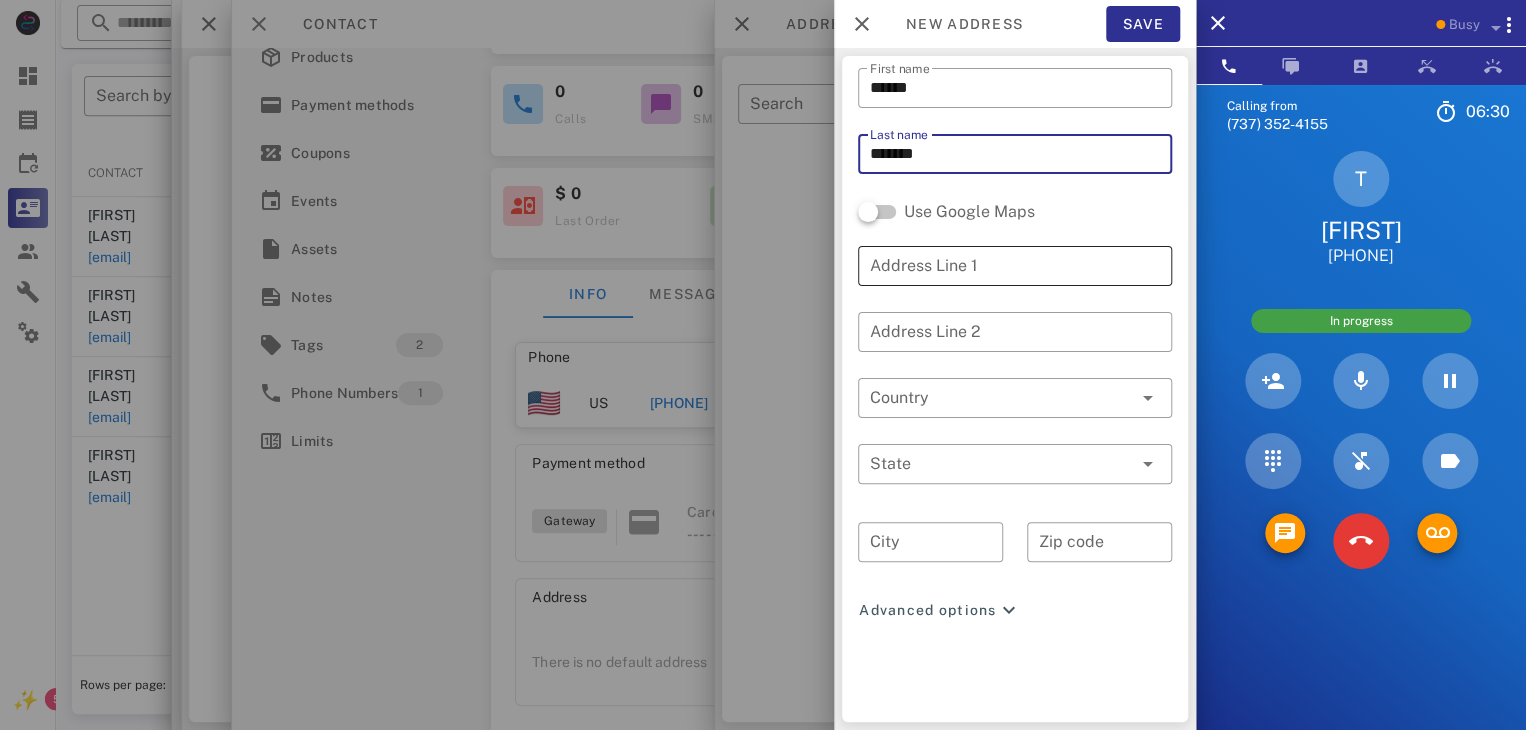 type on "*******" 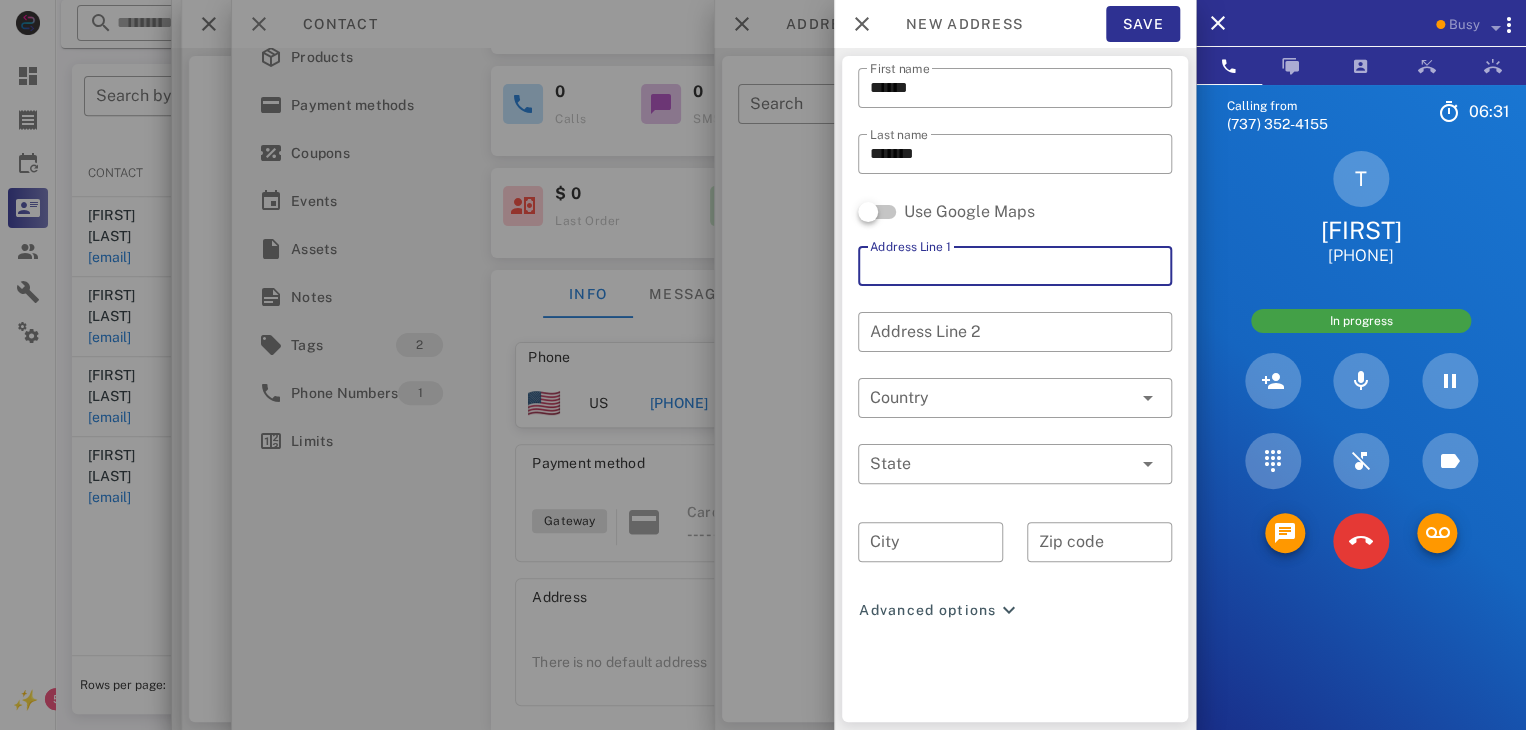 click on "Address Line 1" at bounding box center [1015, 266] 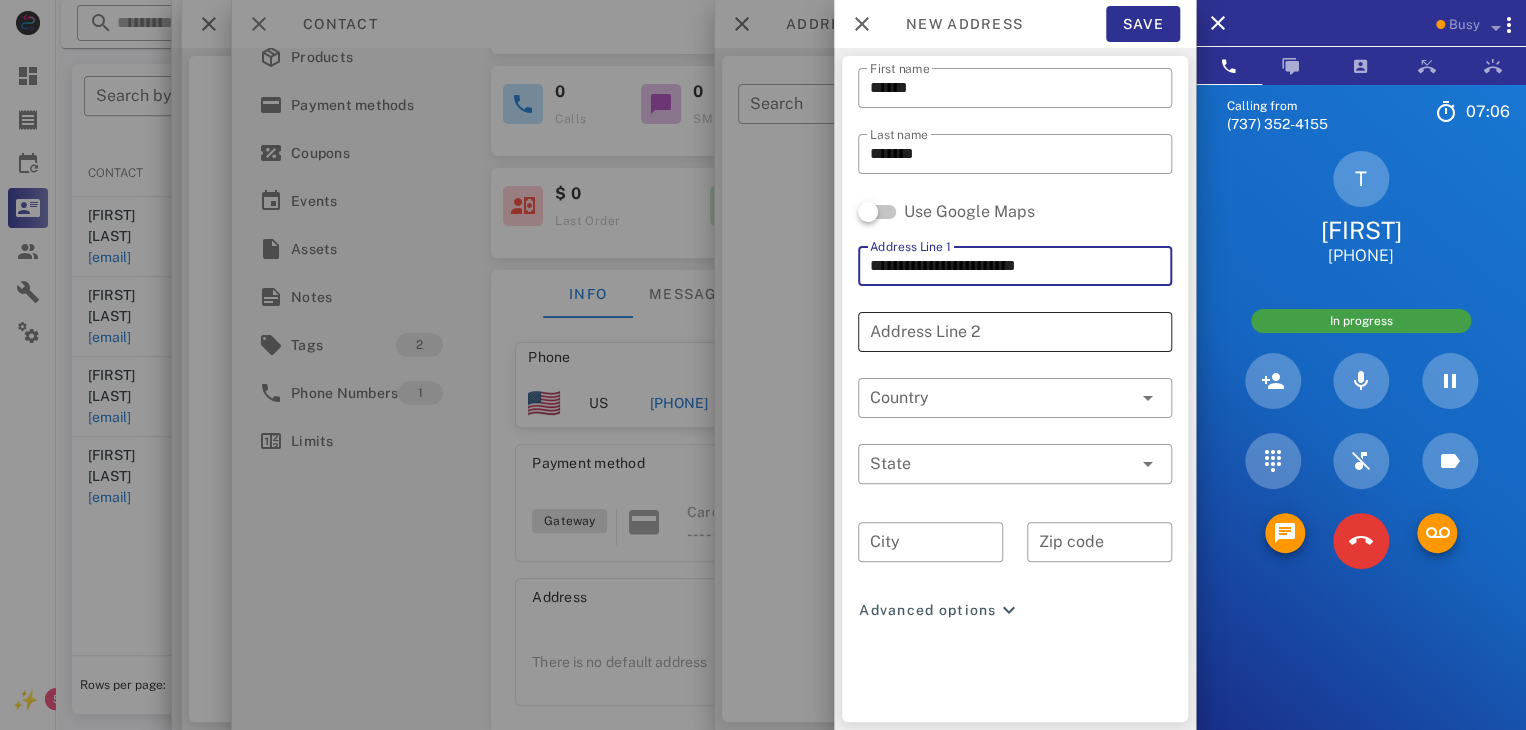 type on "**********" 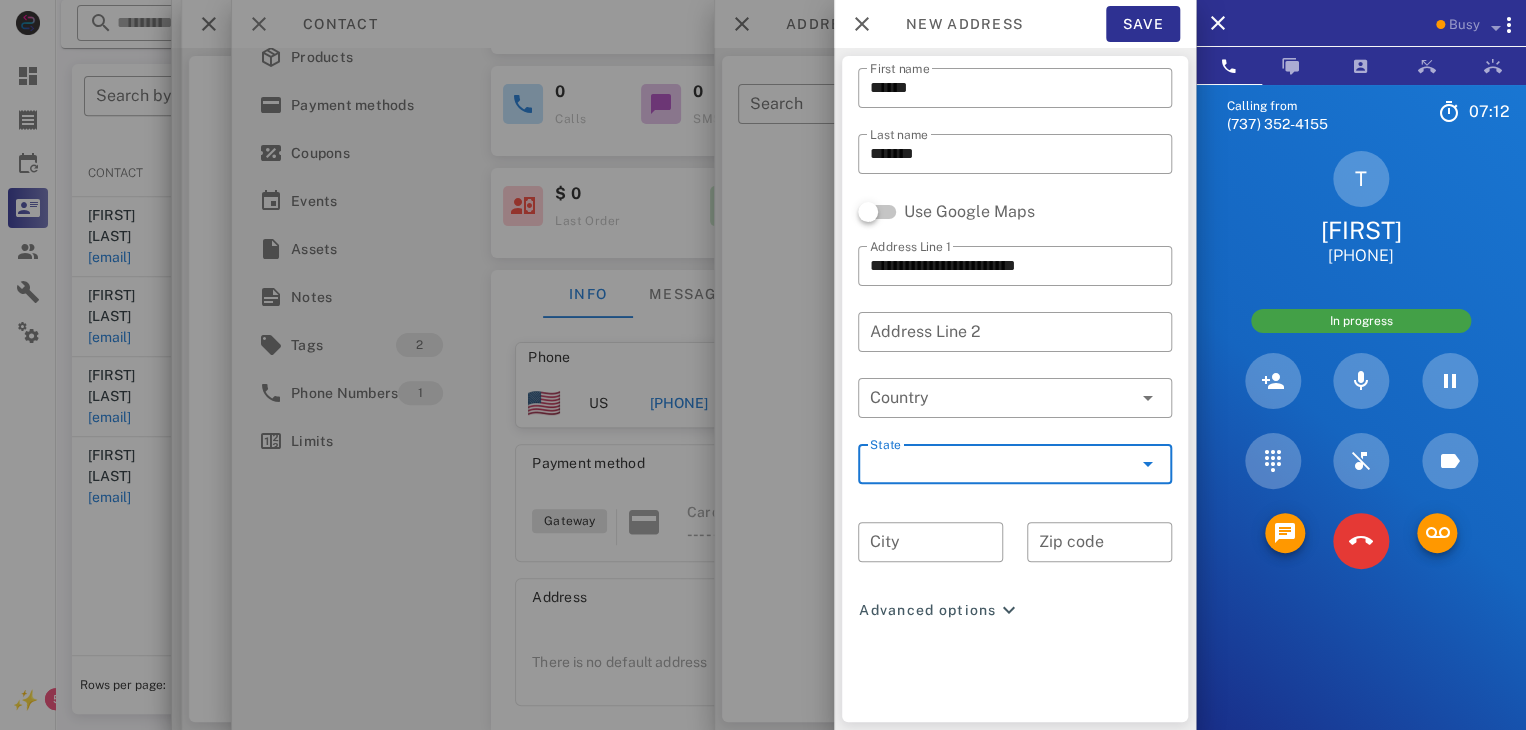 click on "State" at bounding box center [1001, 464] 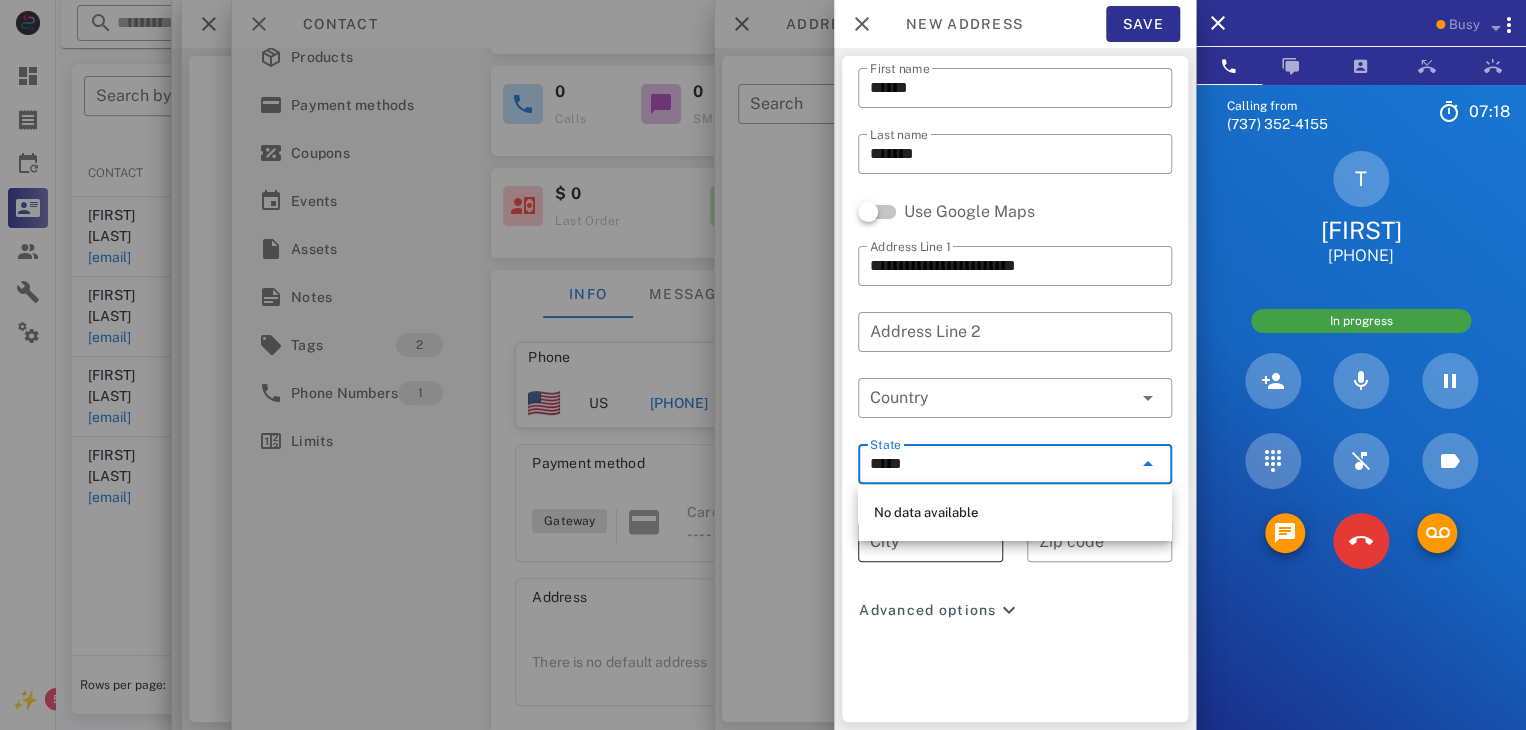 type on "*****" 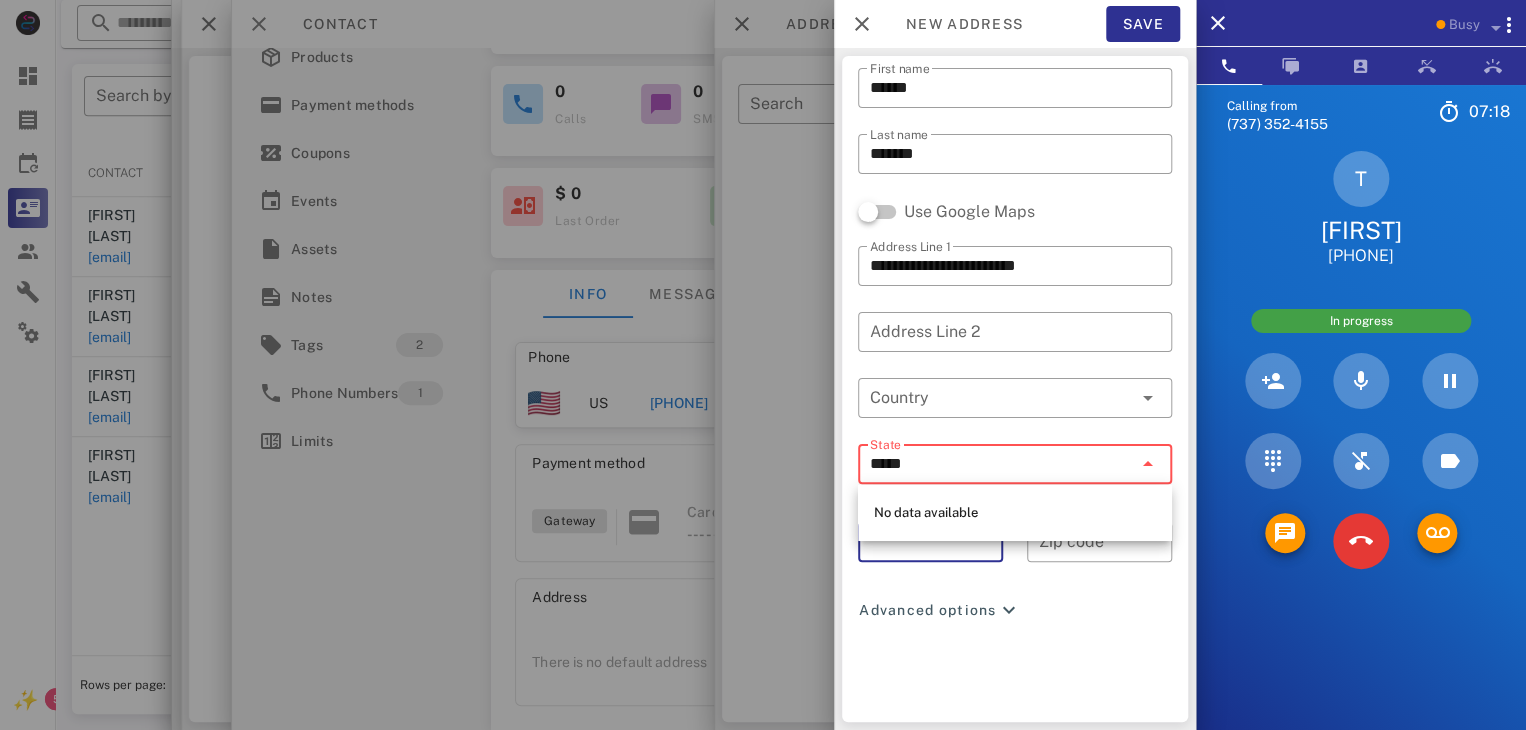 click on "City" at bounding box center [930, 542] 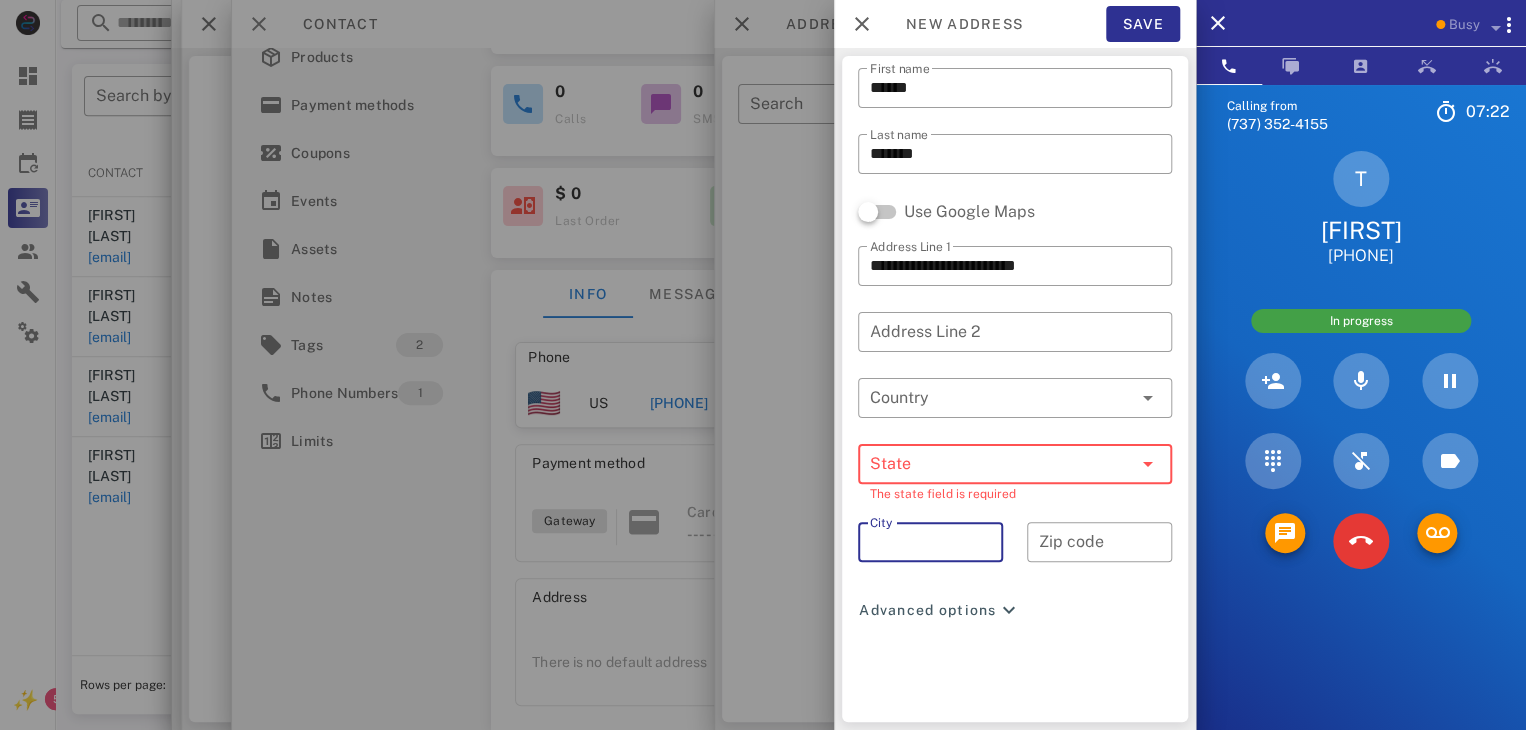 click at bounding box center (1148, 464) 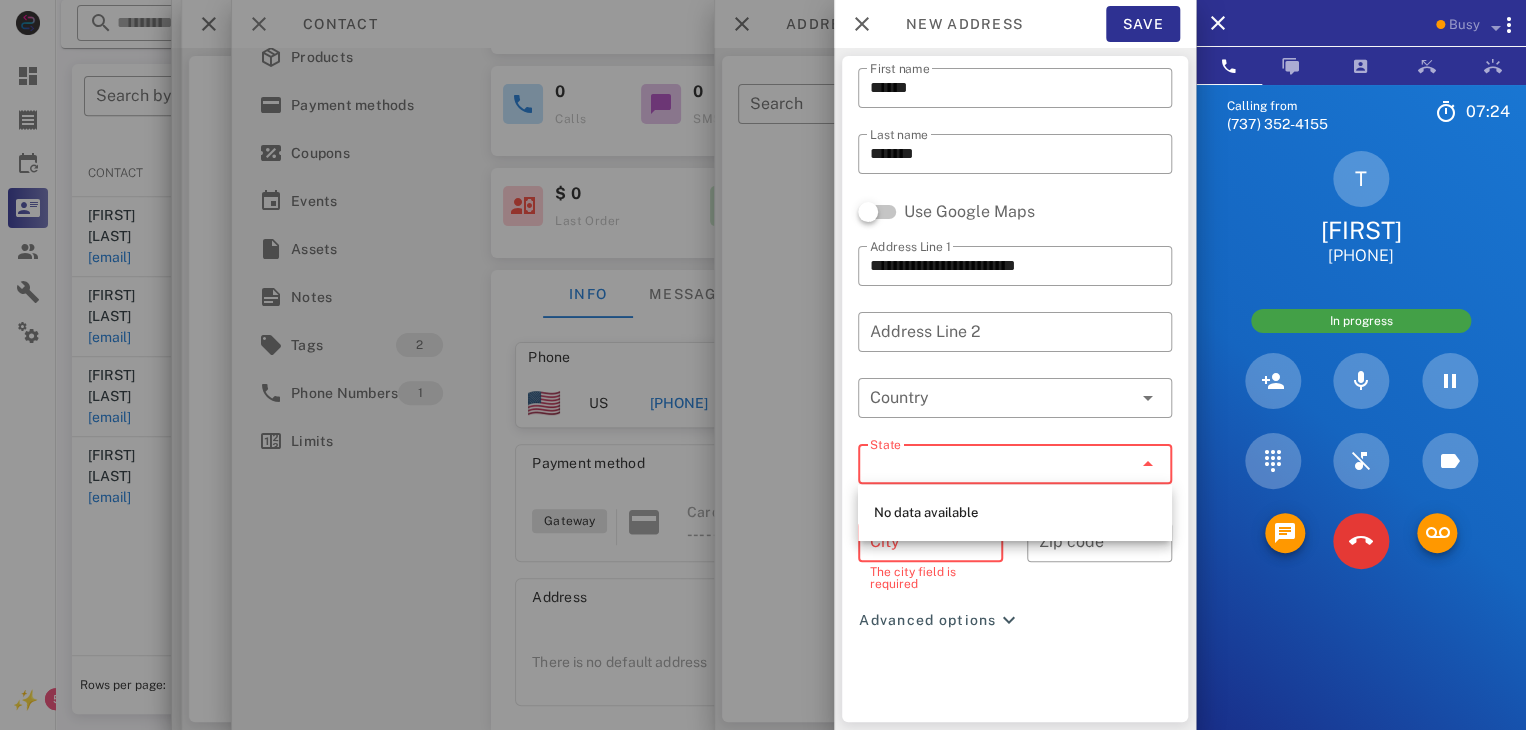 click at bounding box center [1148, 464] 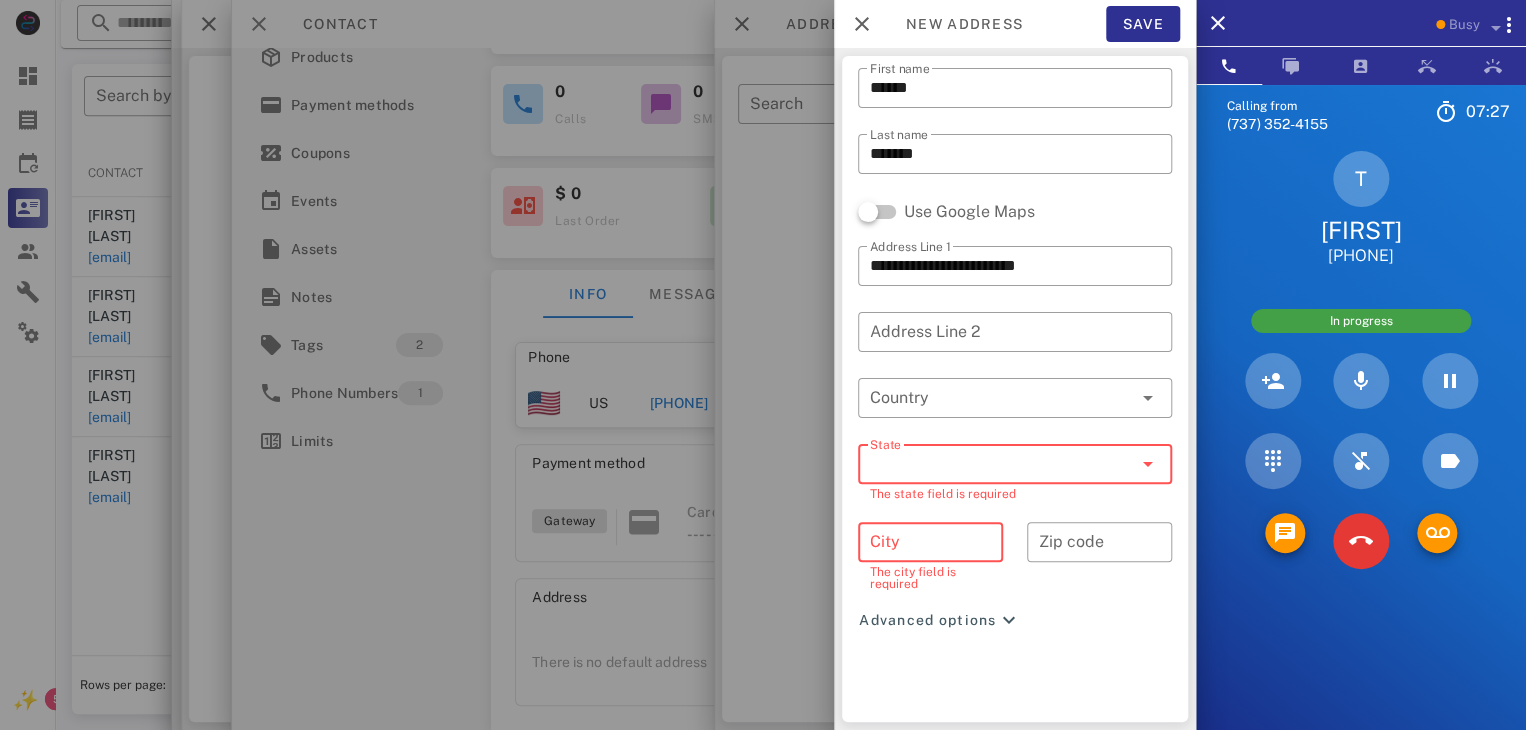 click at bounding box center [1148, 464] 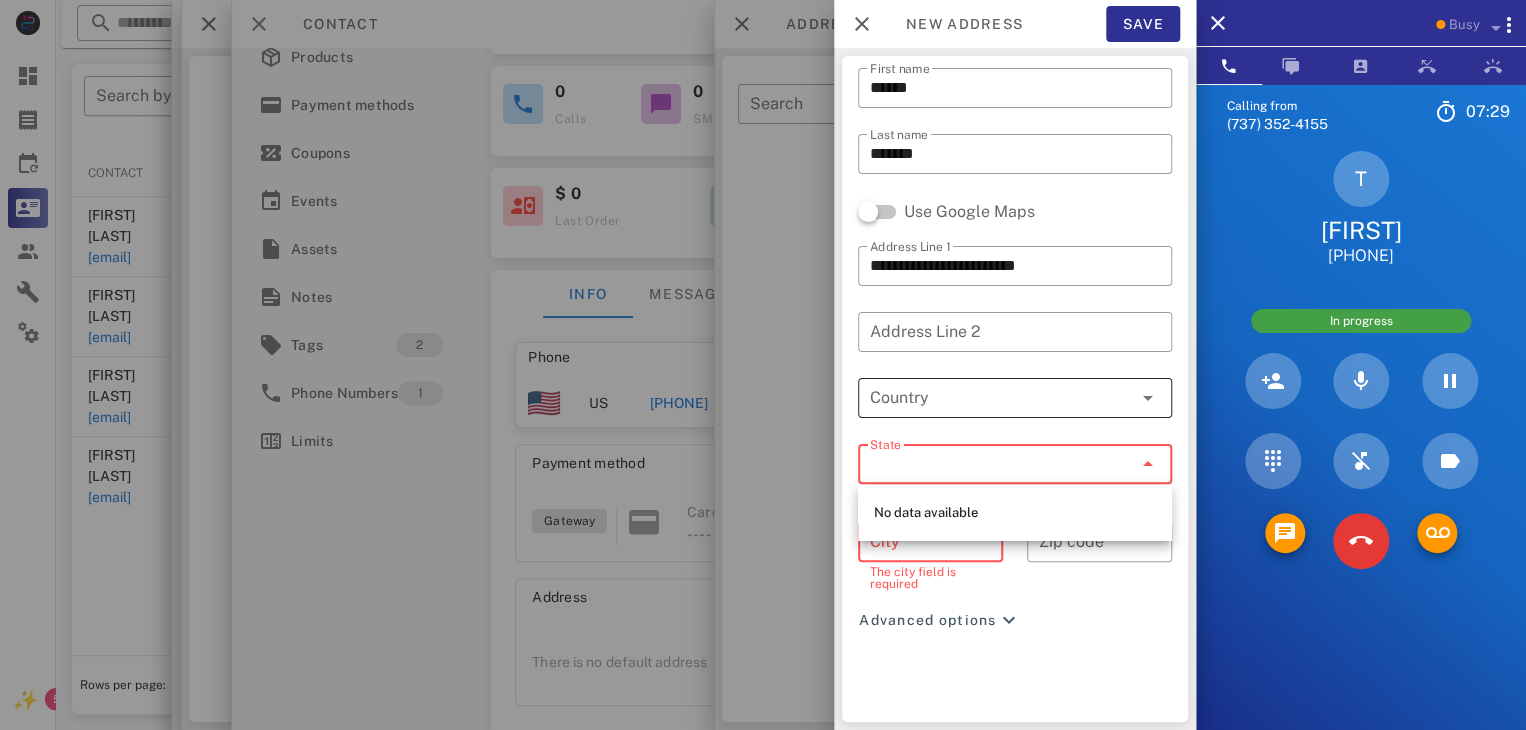 click at bounding box center (1148, 398) 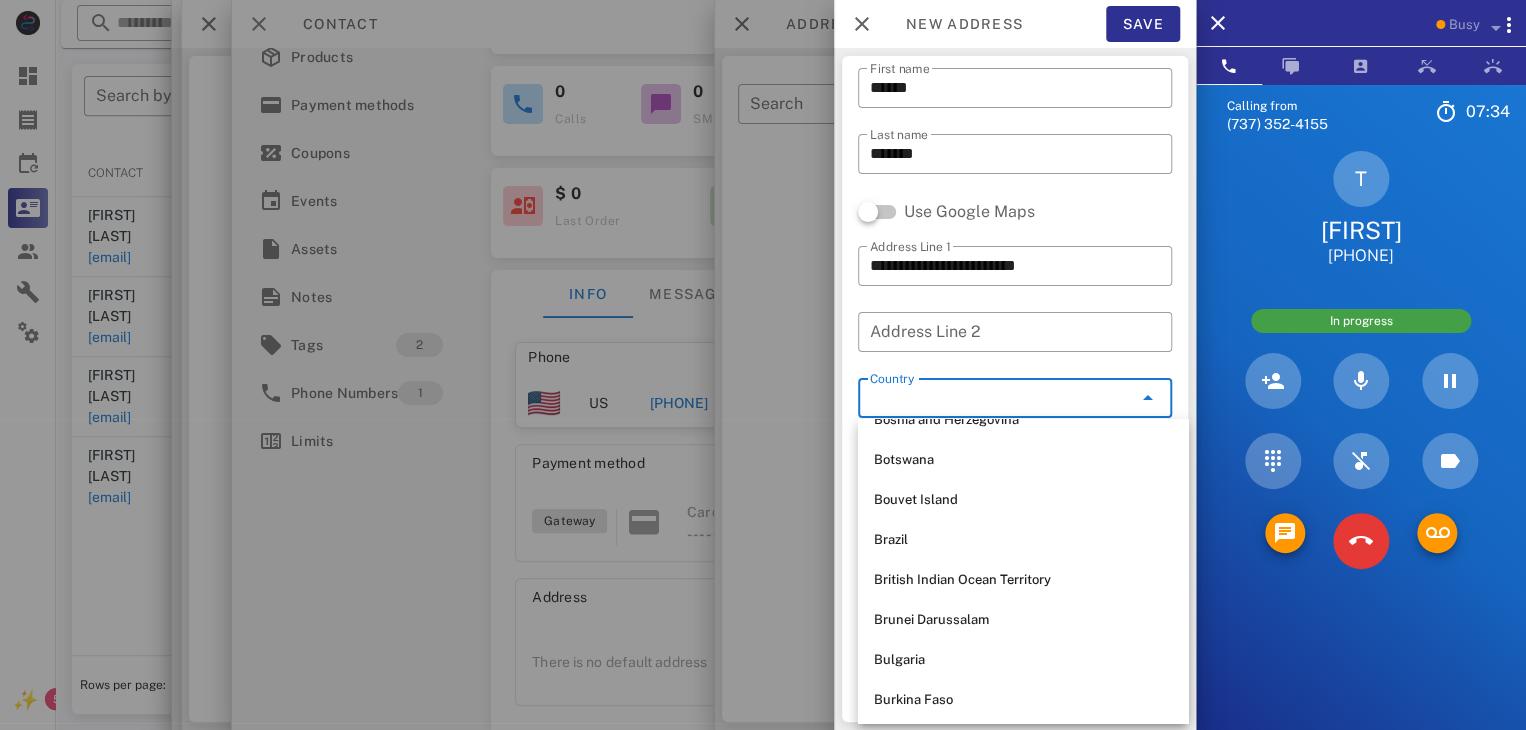 scroll, scrollTop: 1304, scrollLeft: 0, axis: vertical 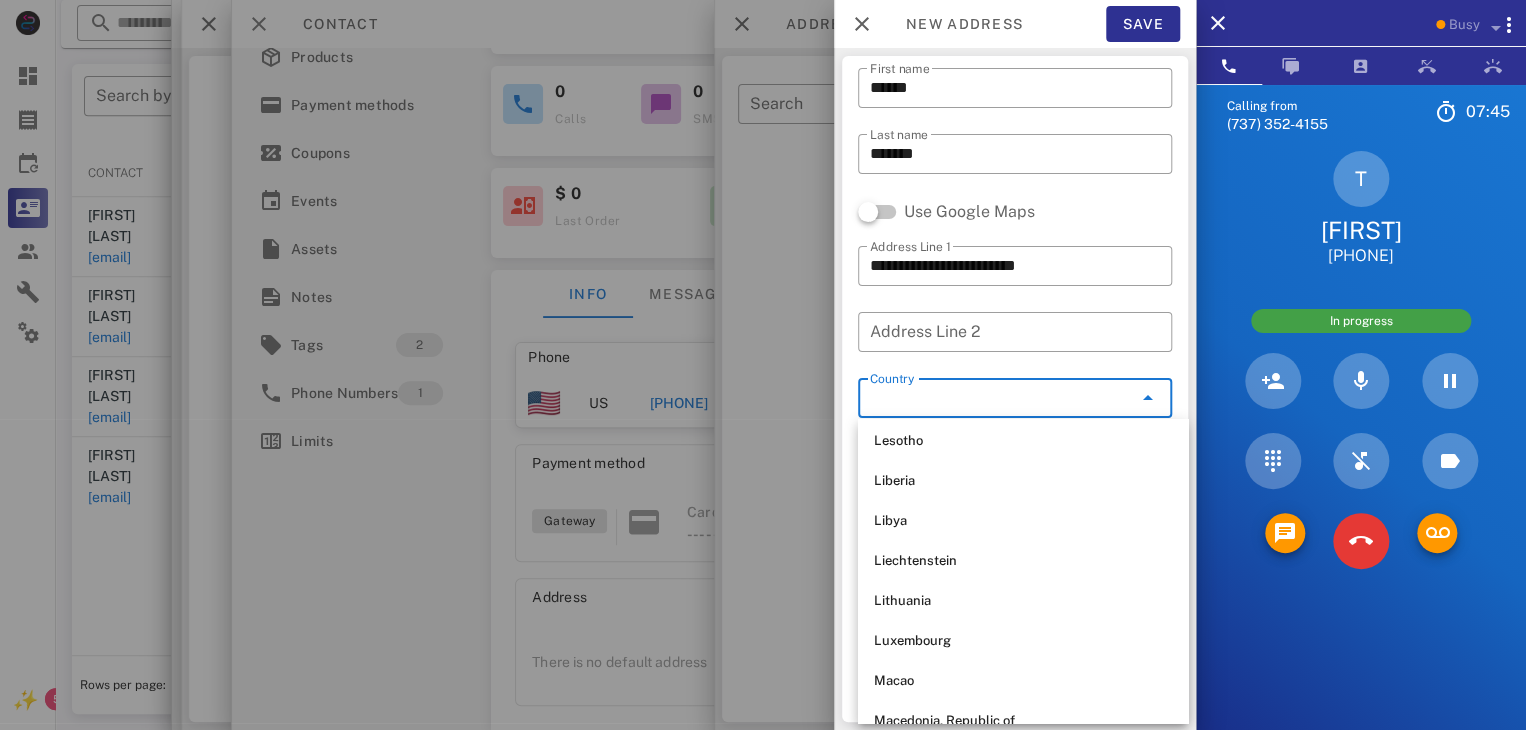 drag, startPoint x: 1189, startPoint y: 692, endPoint x: 1180, endPoint y: 746, distance: 54.74486 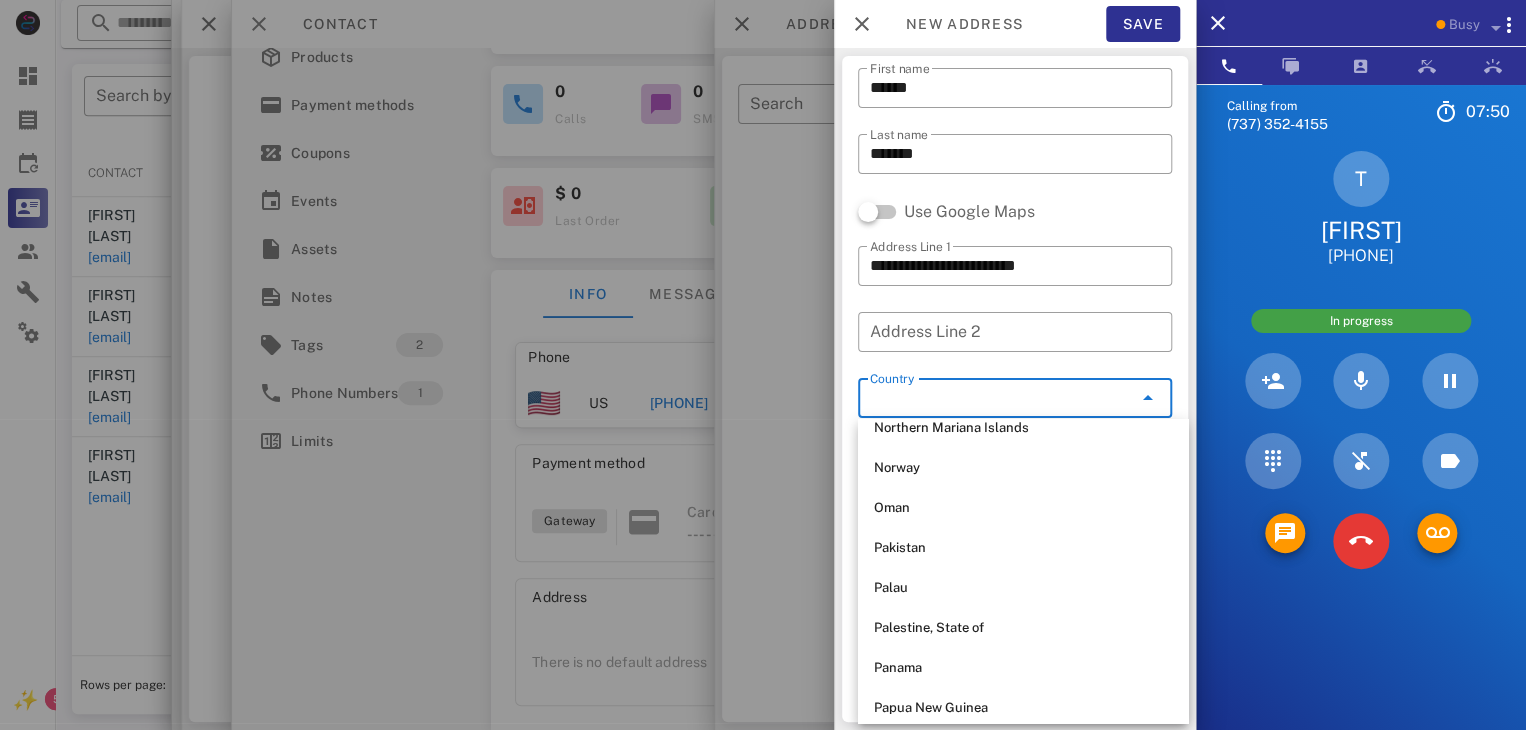 scroll, scrollTop: 6825, scrollLeft: 0, axis: vertical 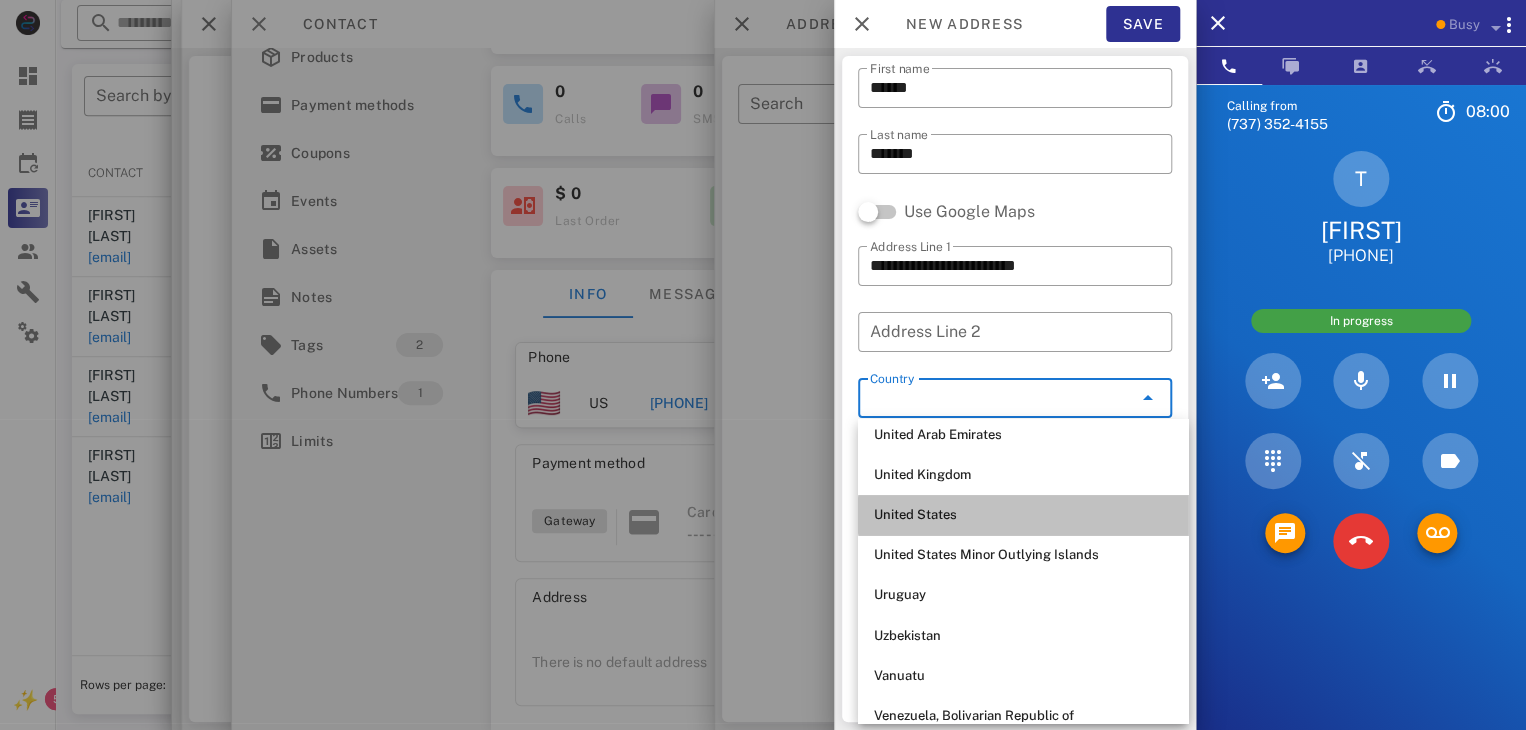 click on "United States" at bounding box center (1023, 515) 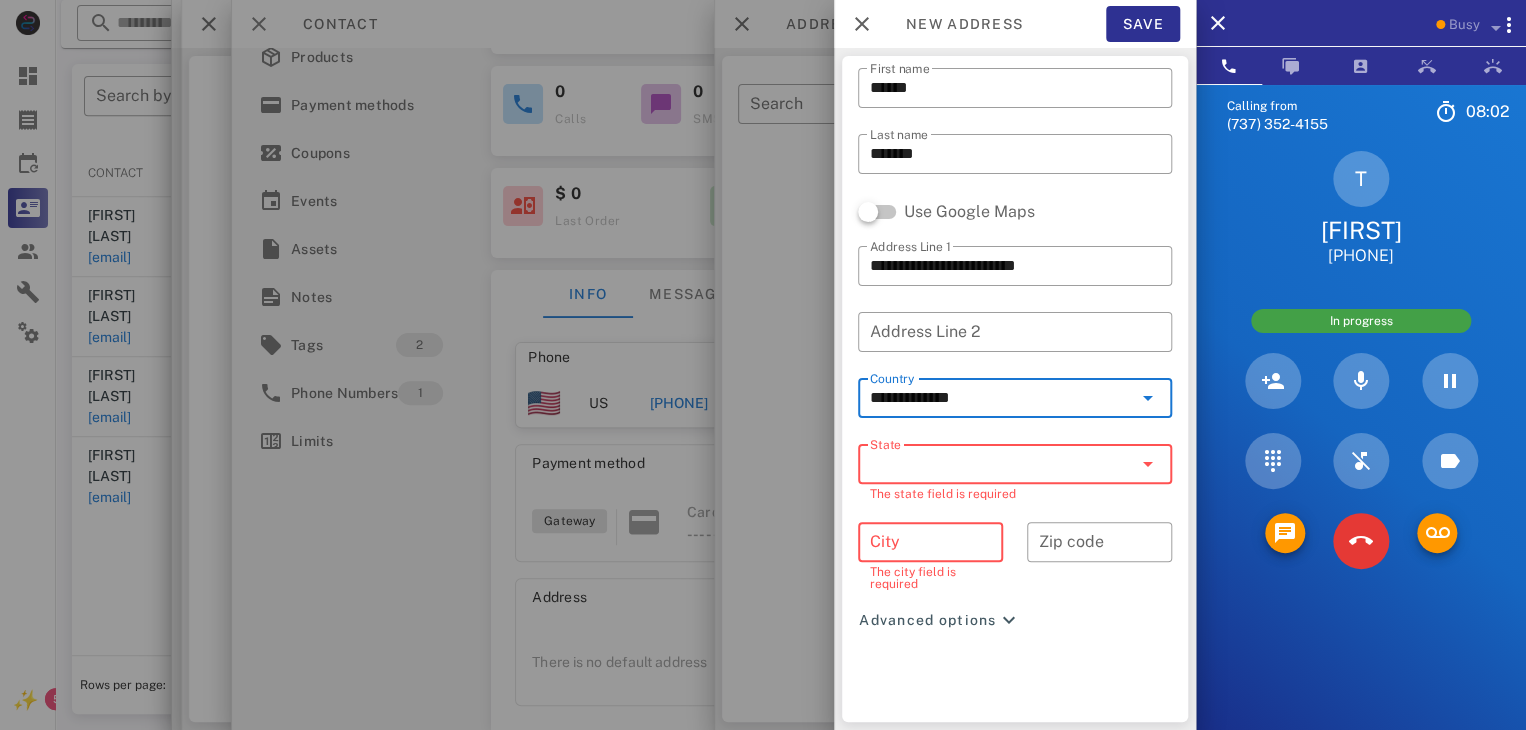 click on "State" at bounding box center (1001, 464) 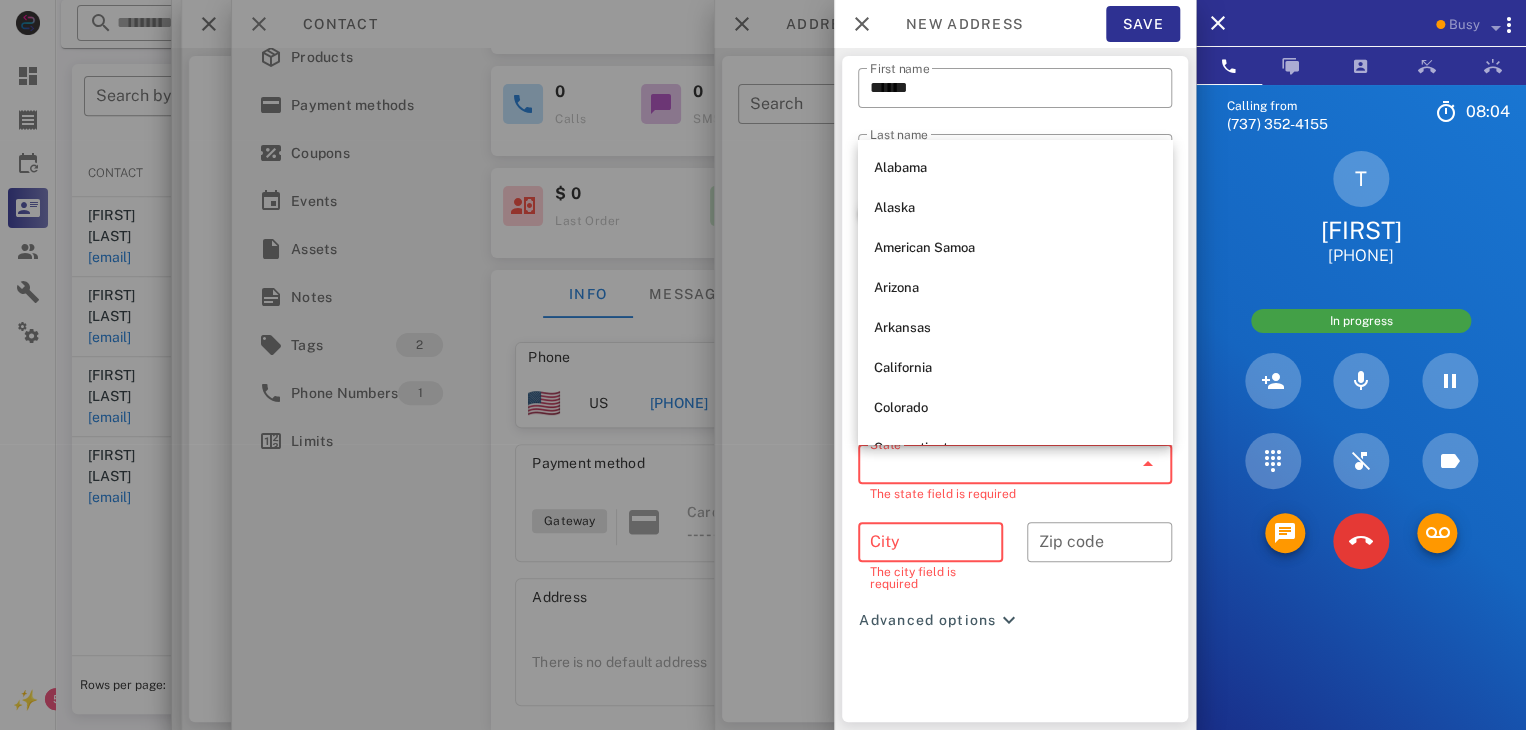 click on "State" at bounding box center [1001, 464] 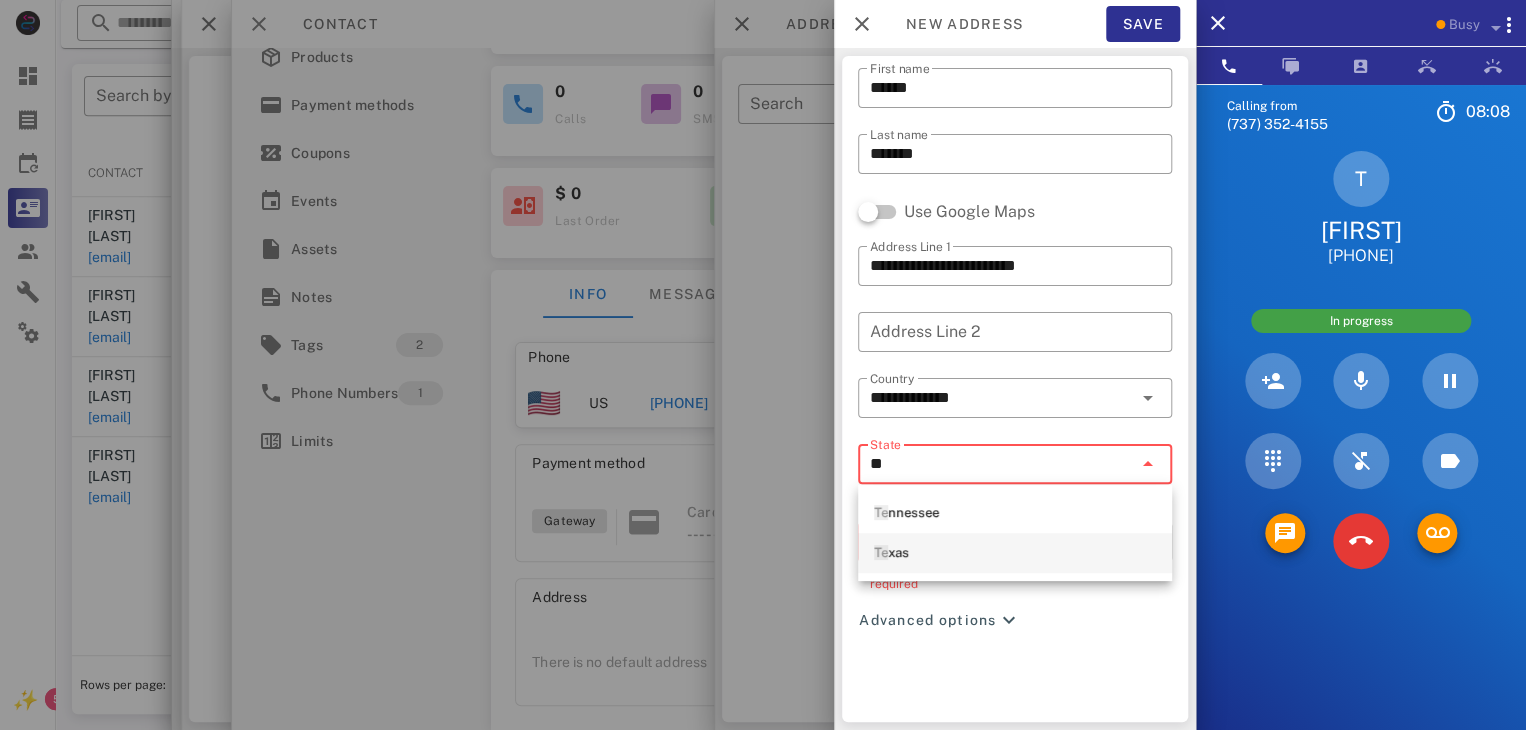 click on "Te" at bounding box center [881, 552] 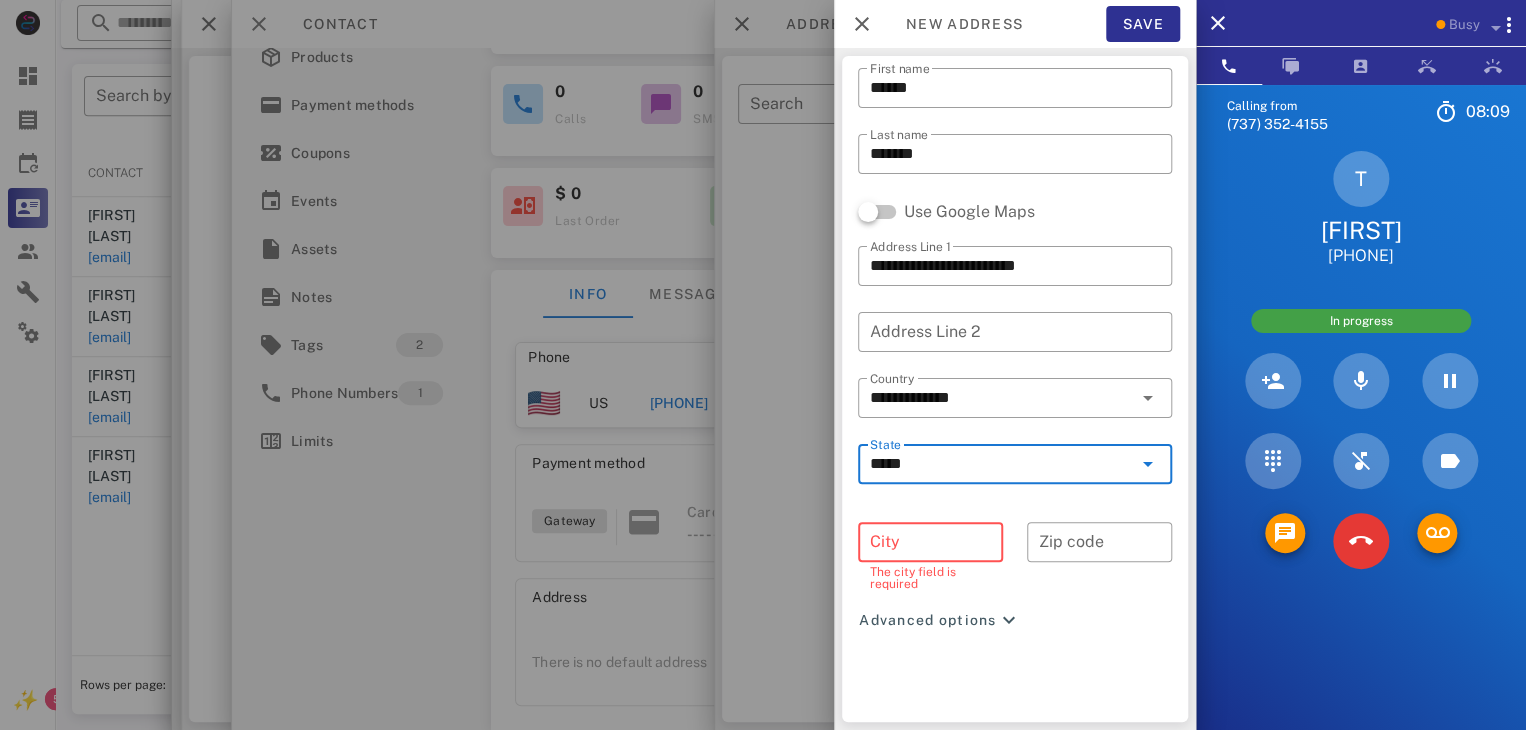 type on "*****" 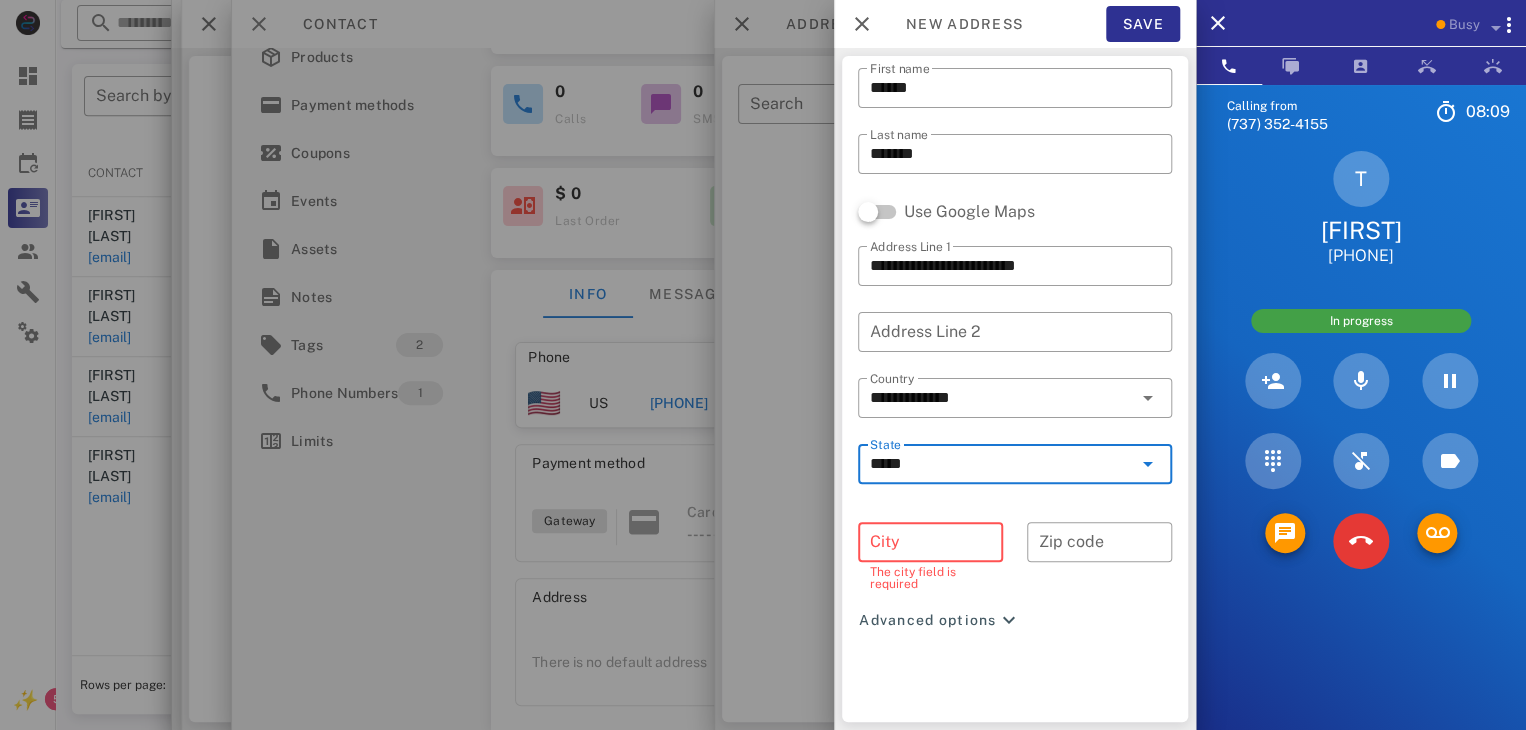 click on "City" at bounding box center [930, 542] 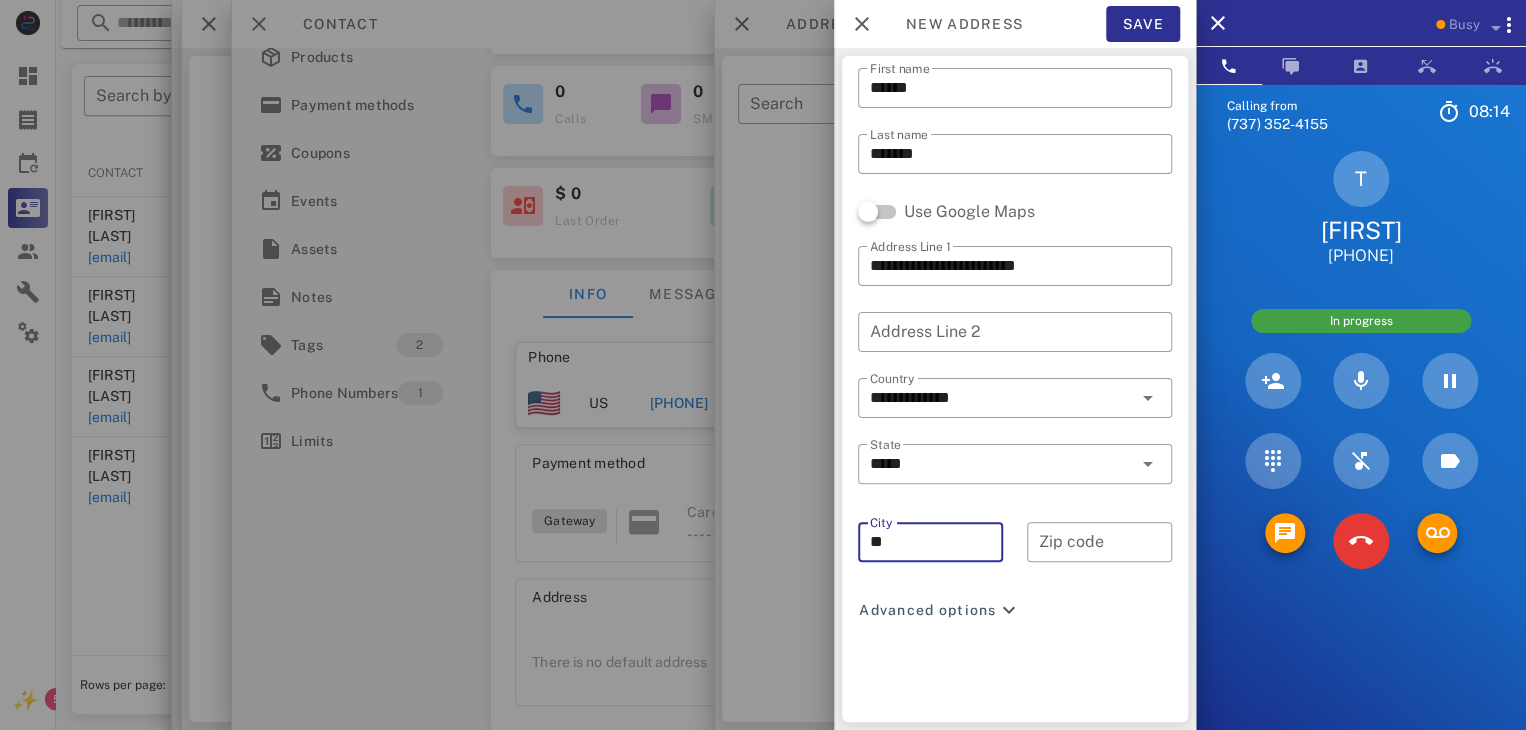type on "*" 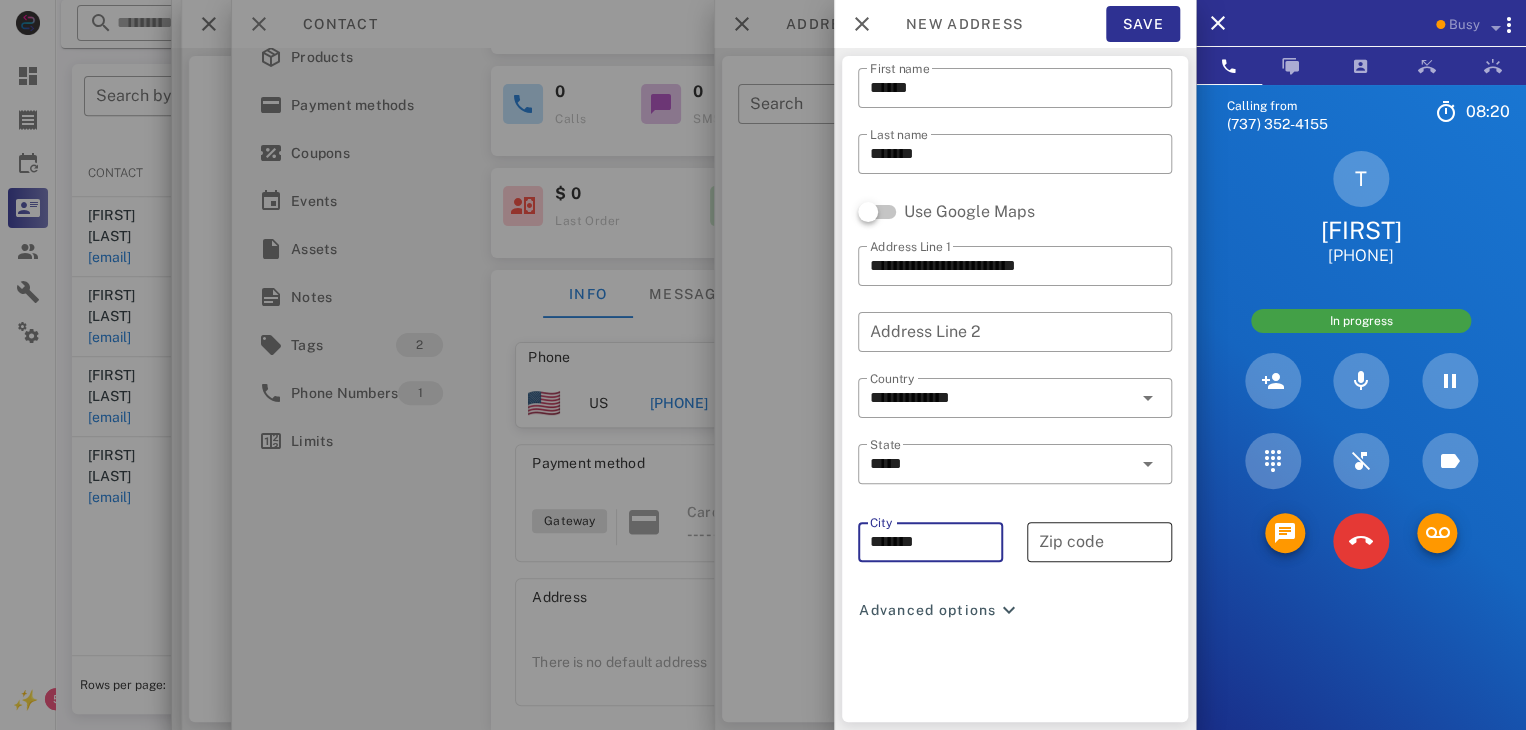 type on "*******" 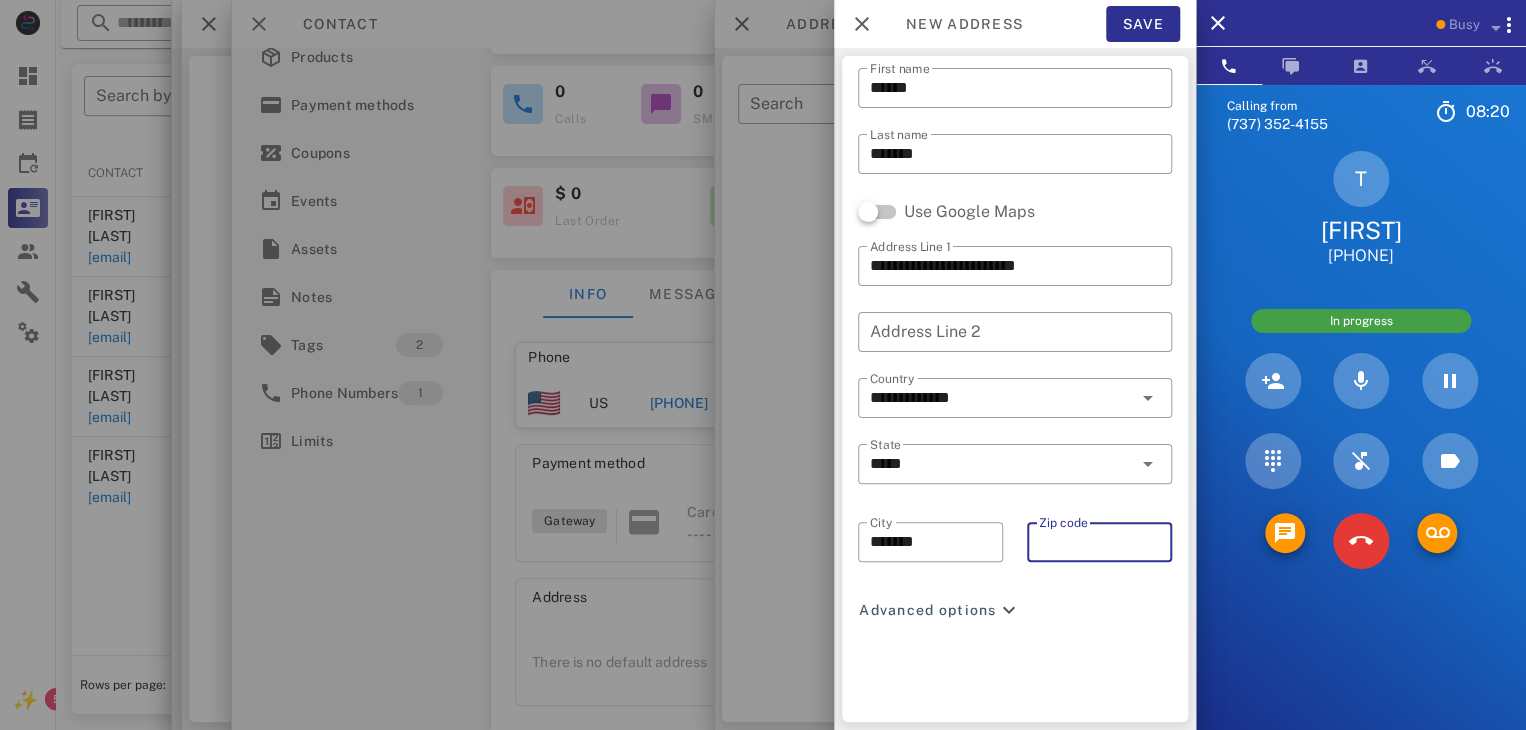 click on "Zip code" at bounding box center [1099, 542] 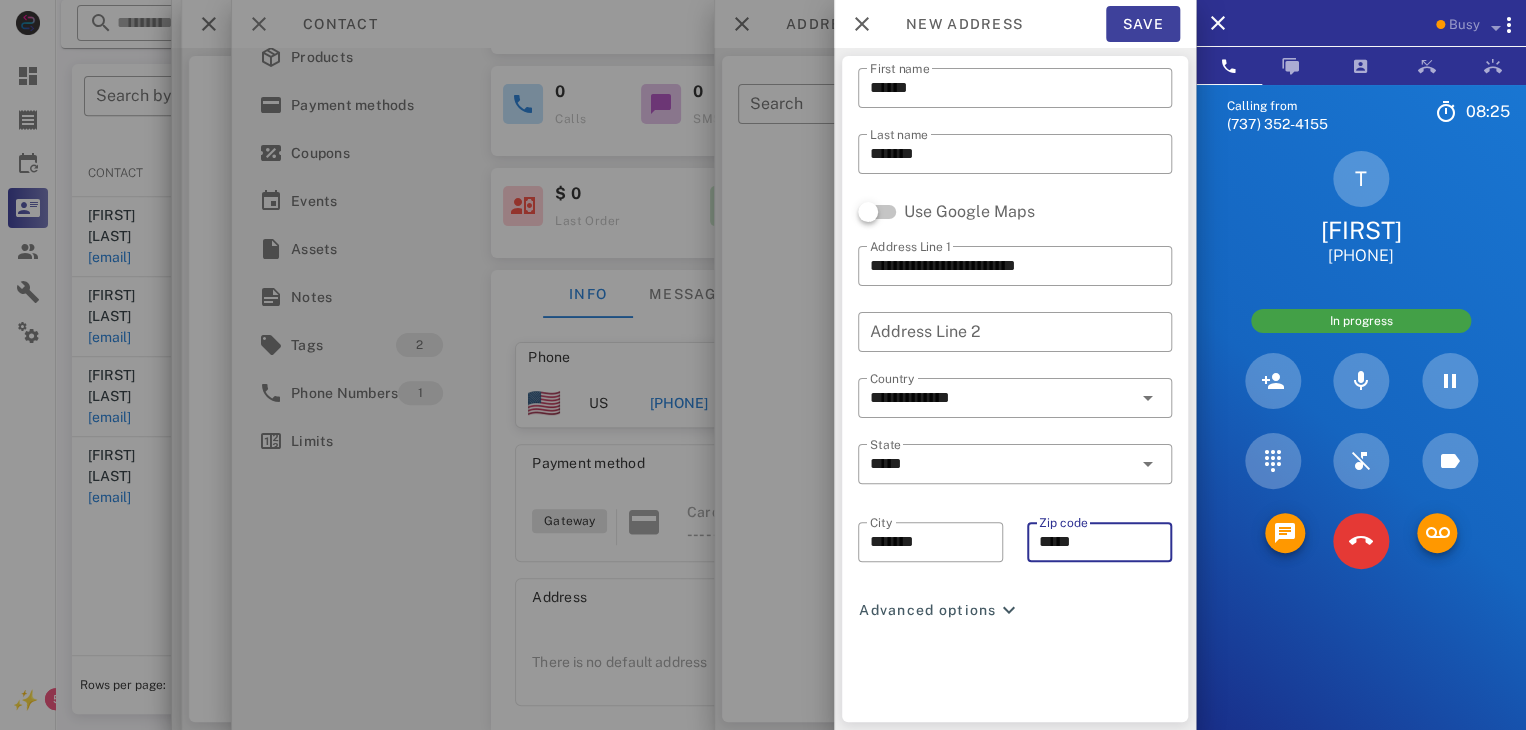 type on "*****" 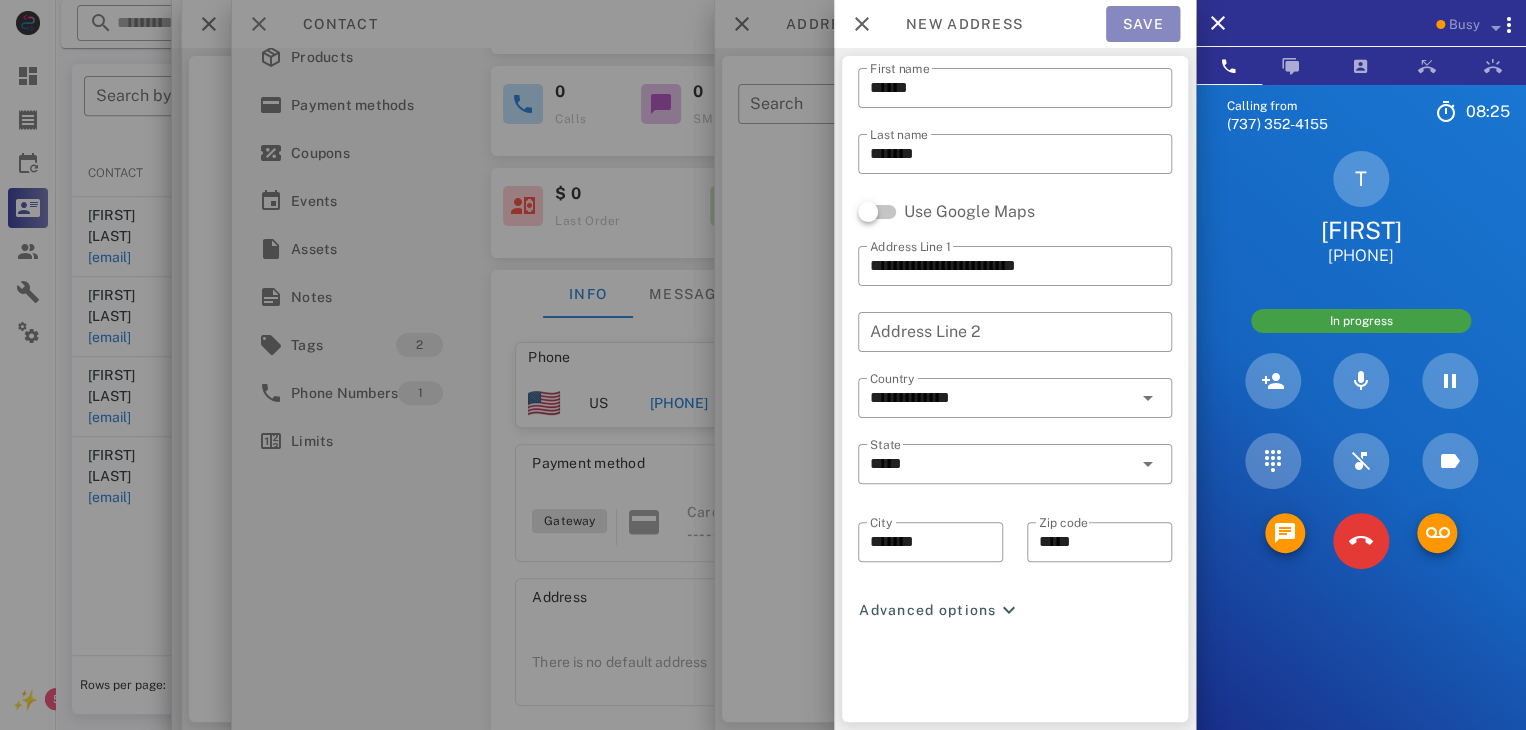 click on "Save" at bounding box center [1143, 24] 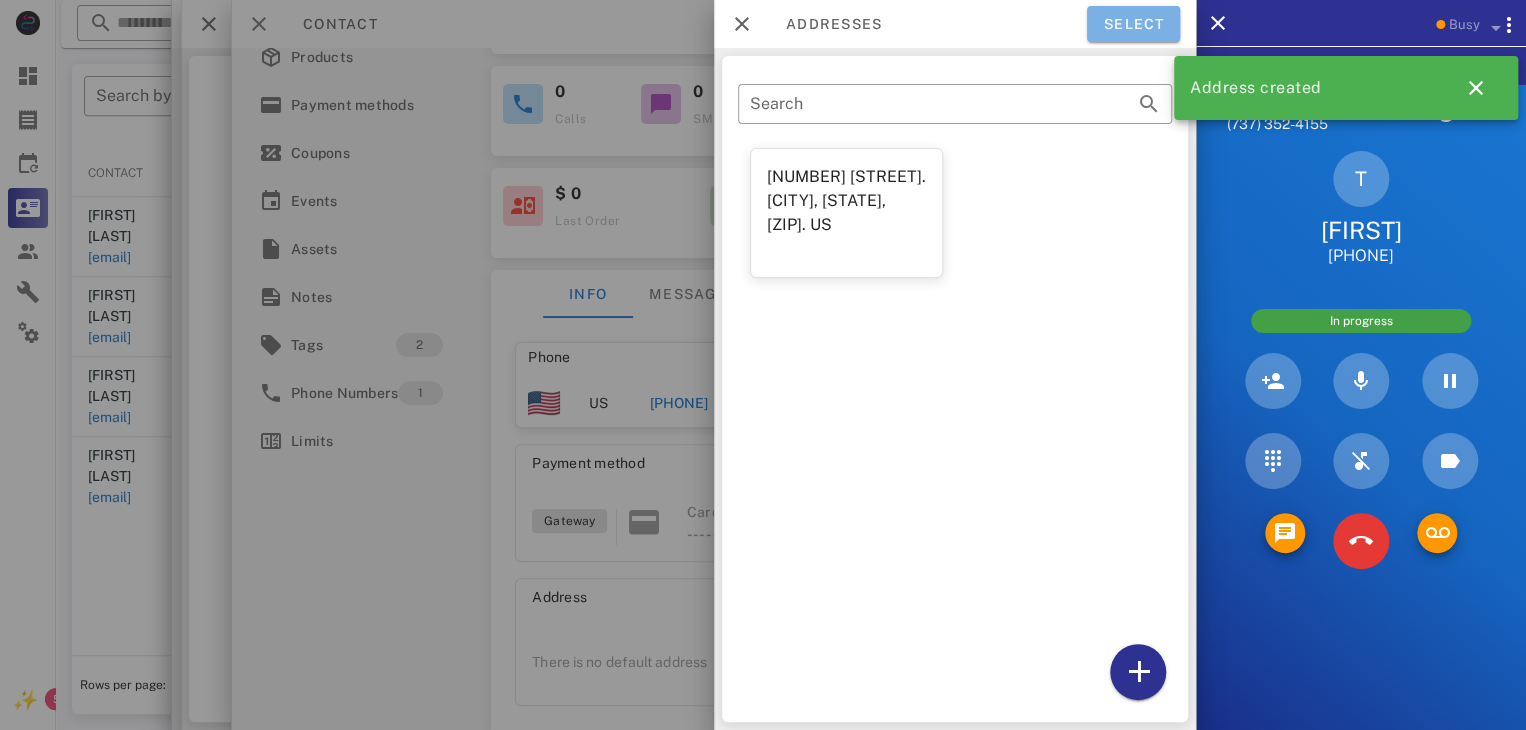click on "Select" at bounding box center [1133, 24] 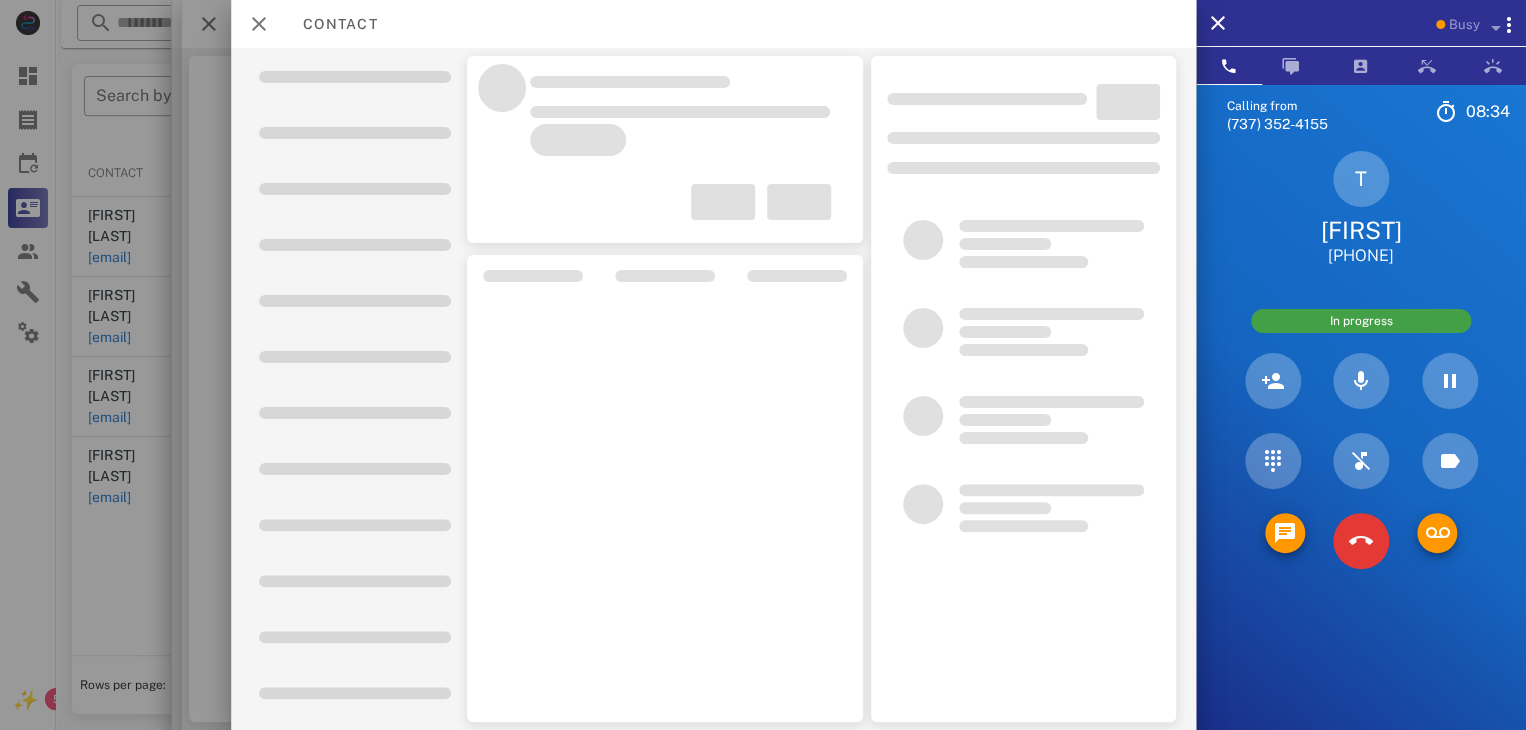 scroll, scrollTop: 0, scrollLeft: 0, axis: both 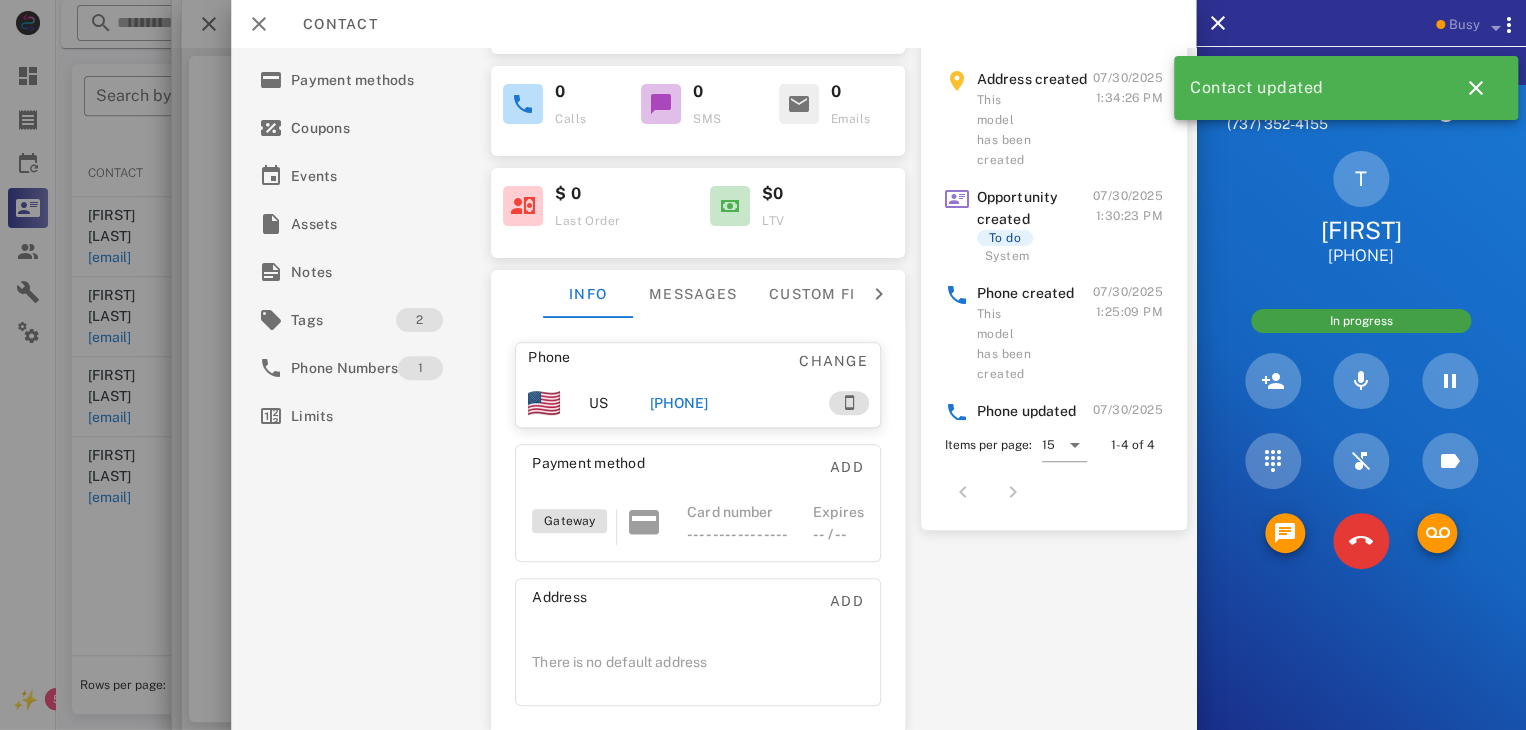 click on "Address   Add" at bounding box center (698, 607) 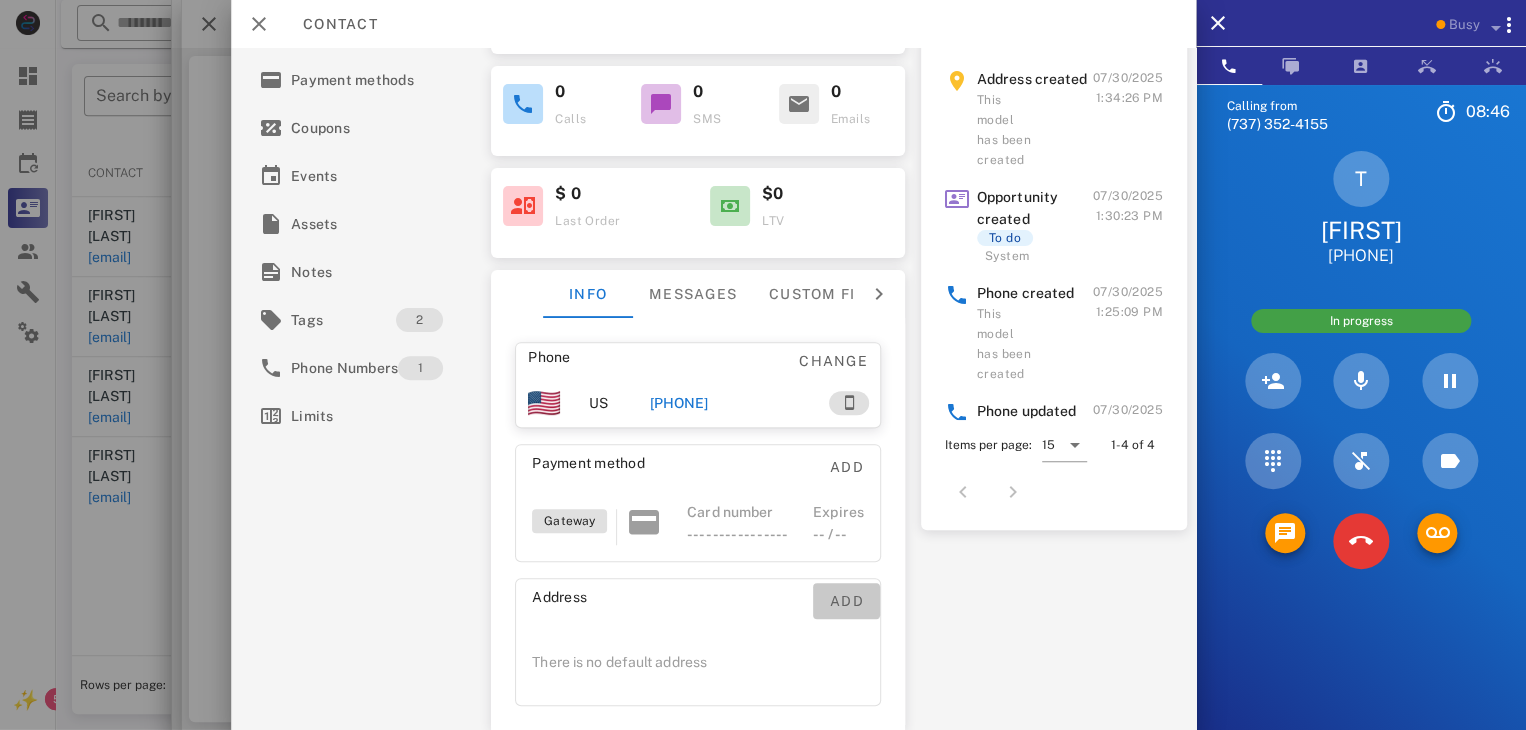 click on "Add" at bounding box center (846, 601) 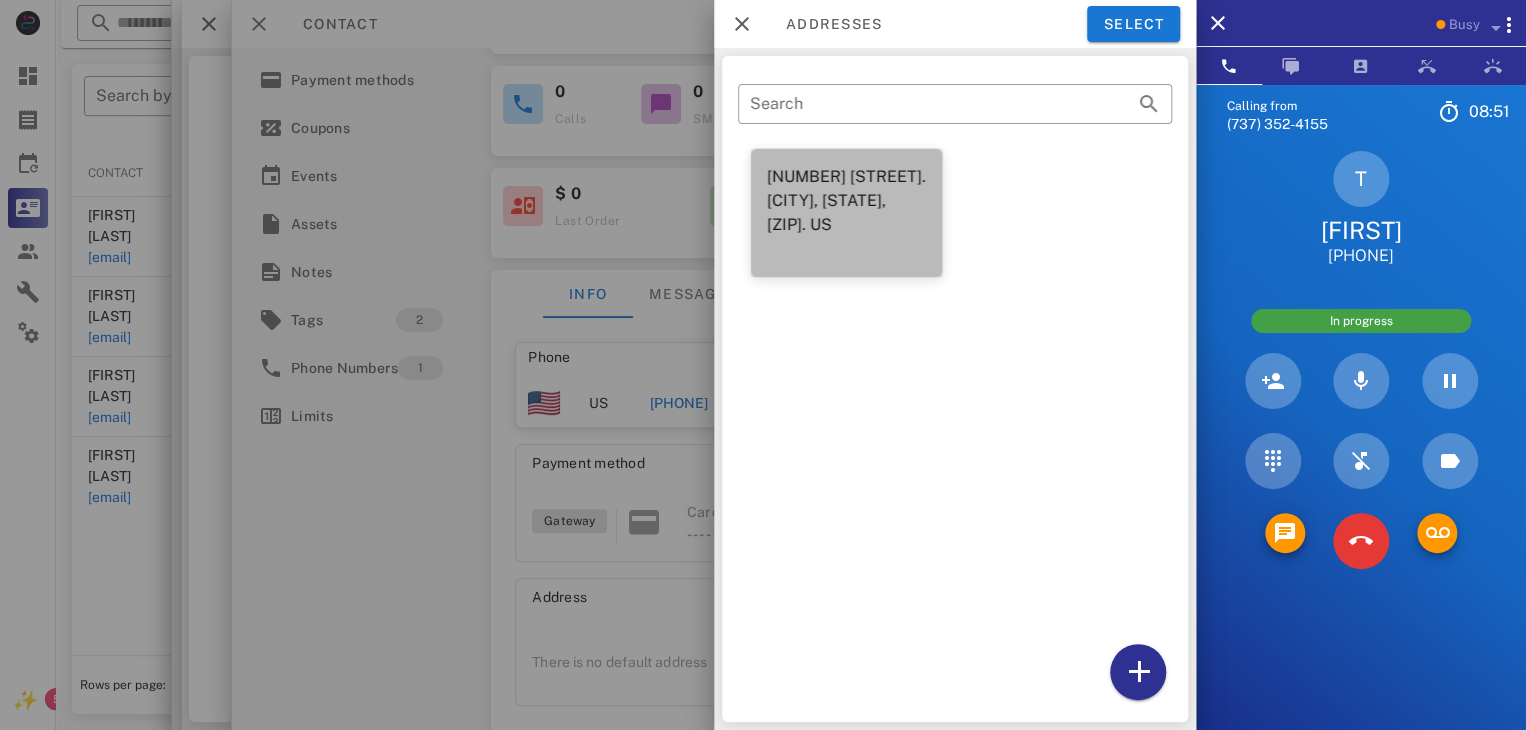 click on "5006 Happy Hollow Street.
Houston, TX, 77018.
US" at bounding box center [846, 209] 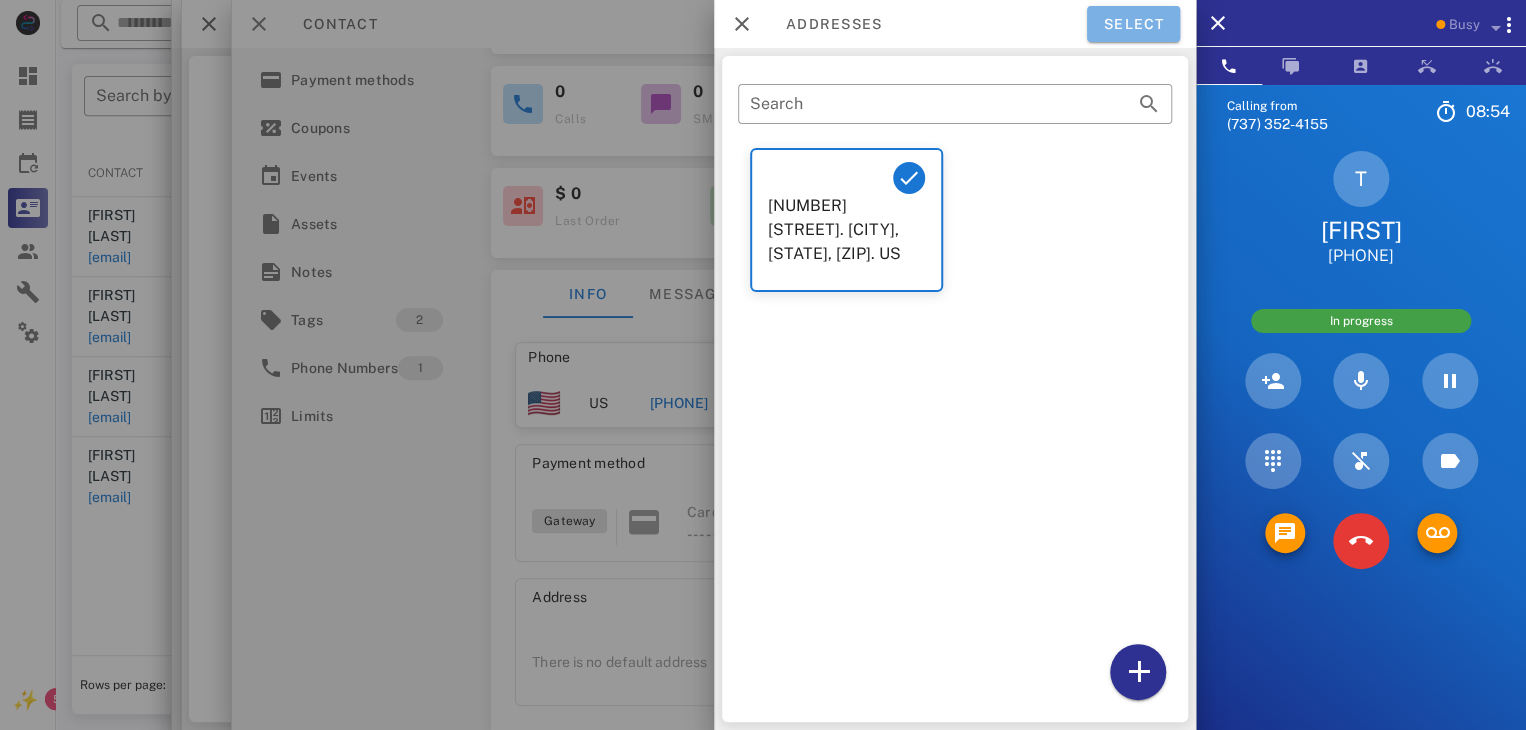 click on "Select" at bounding box center (1133, 24) 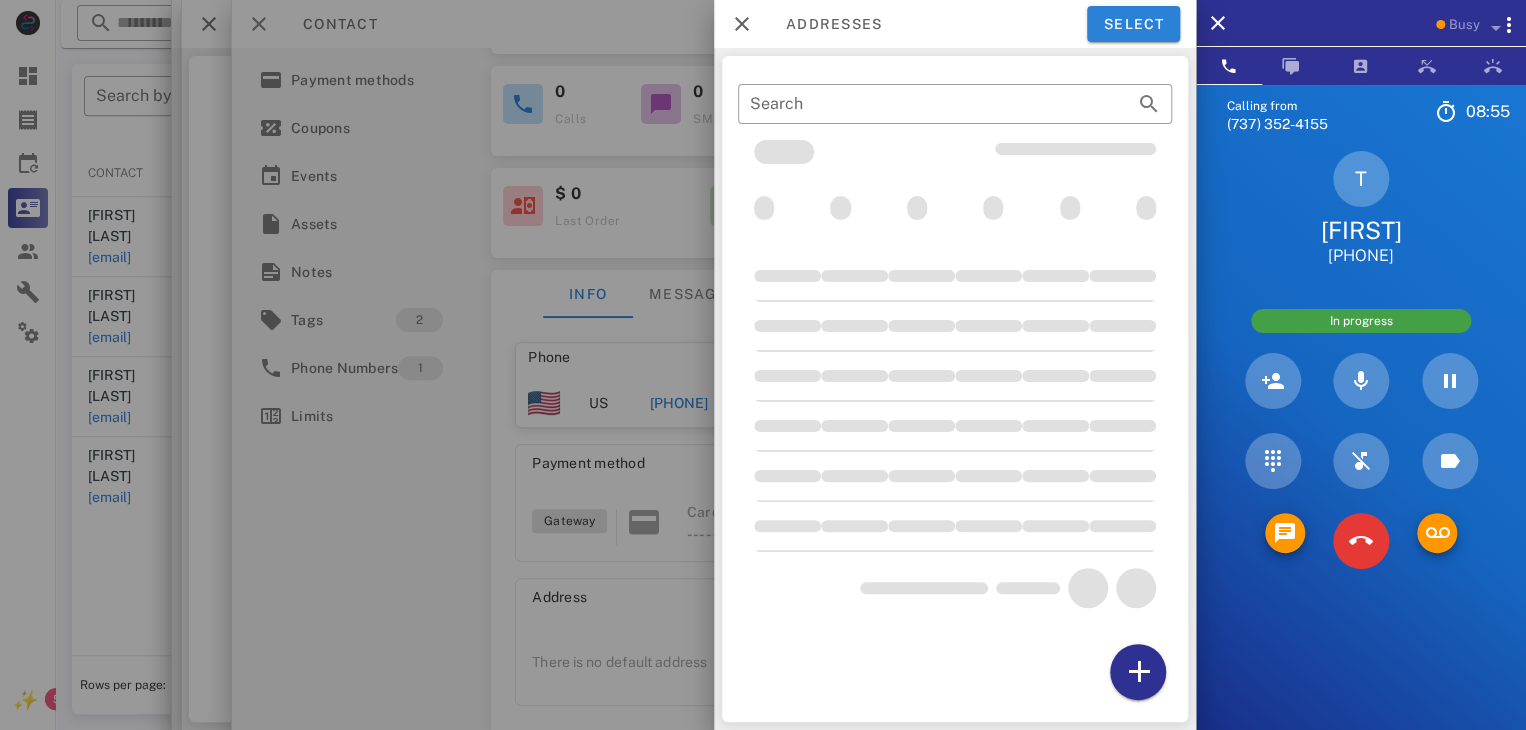 scroll, scrollTop: 0, scrollLeft: 0, axis: both 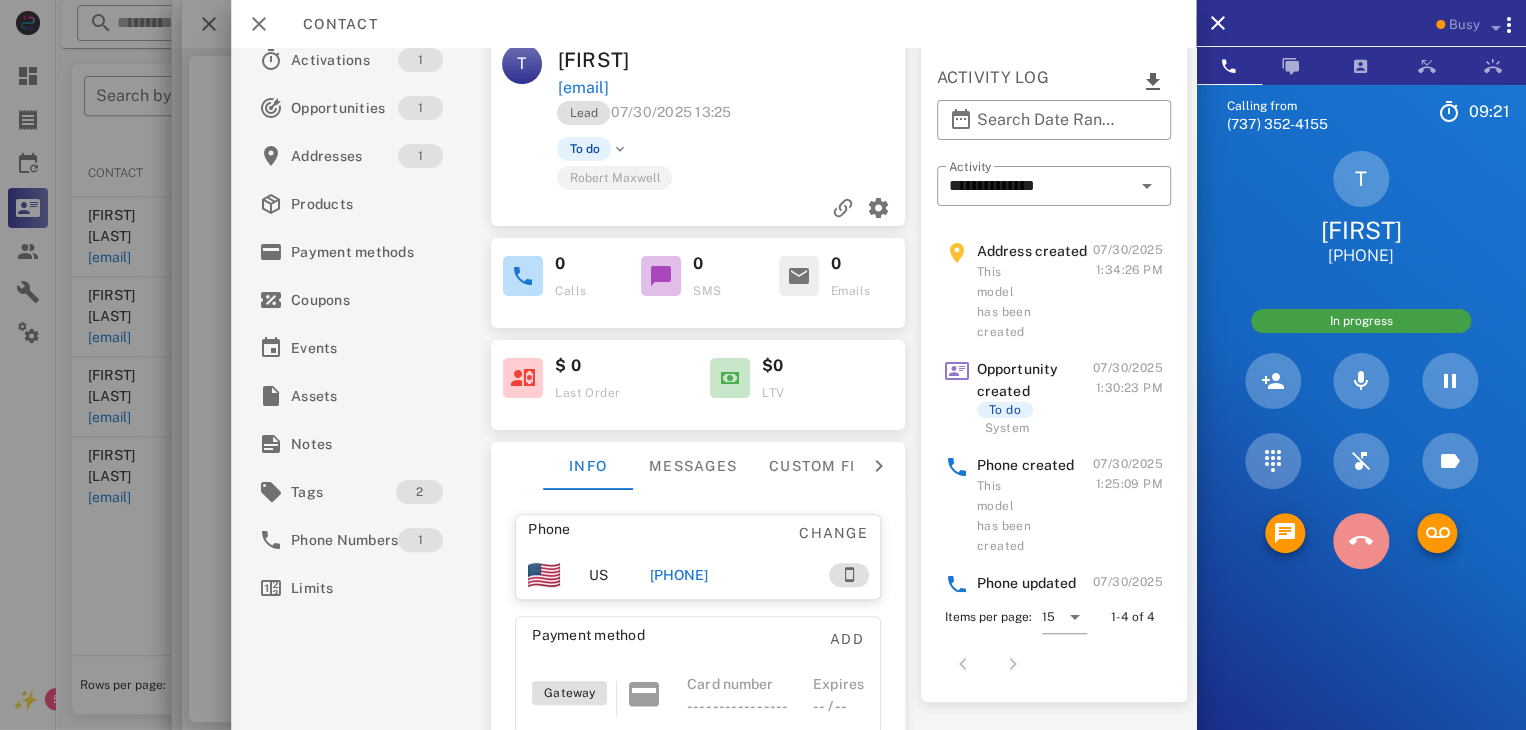 click at bounding box center (1361, 541) 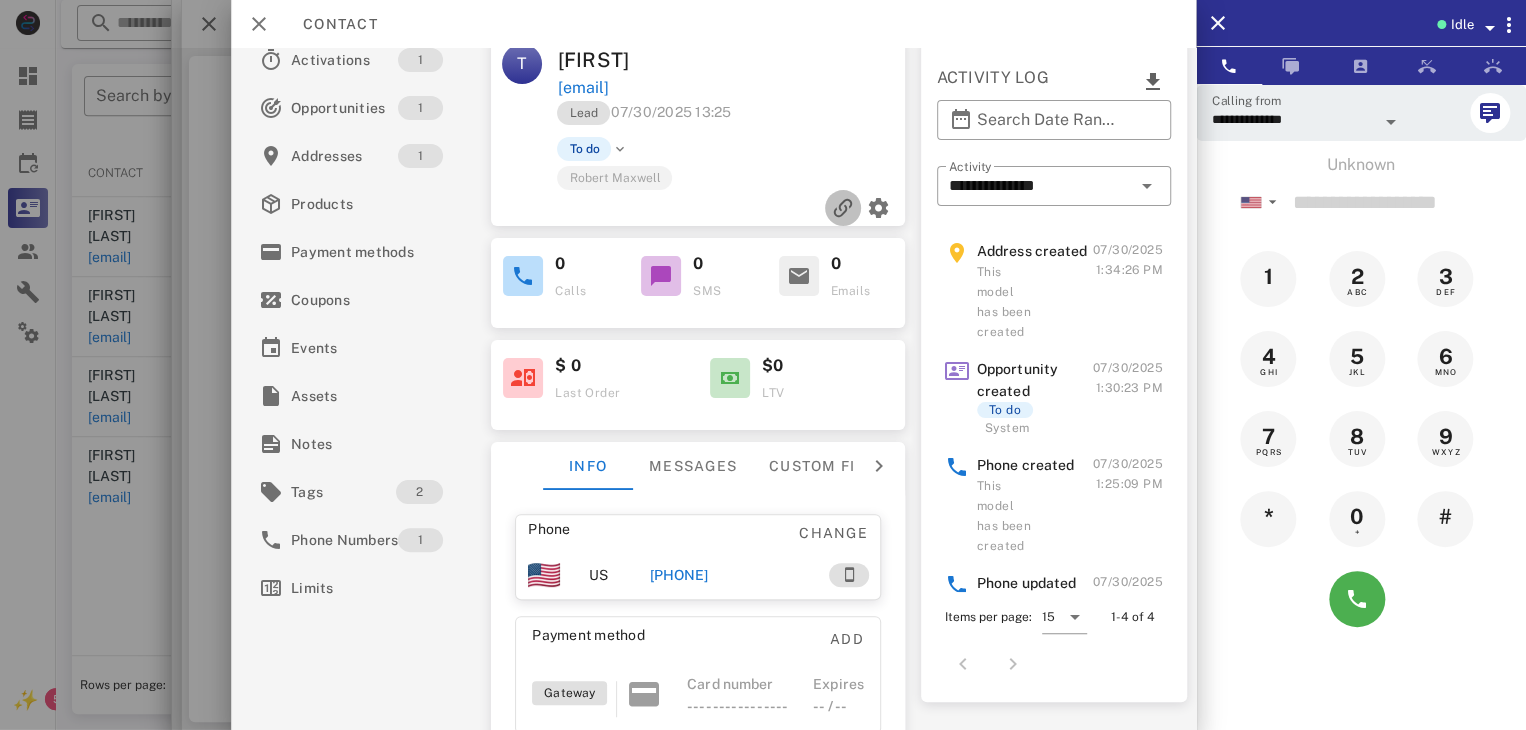 click at bounding box center [843, 208] 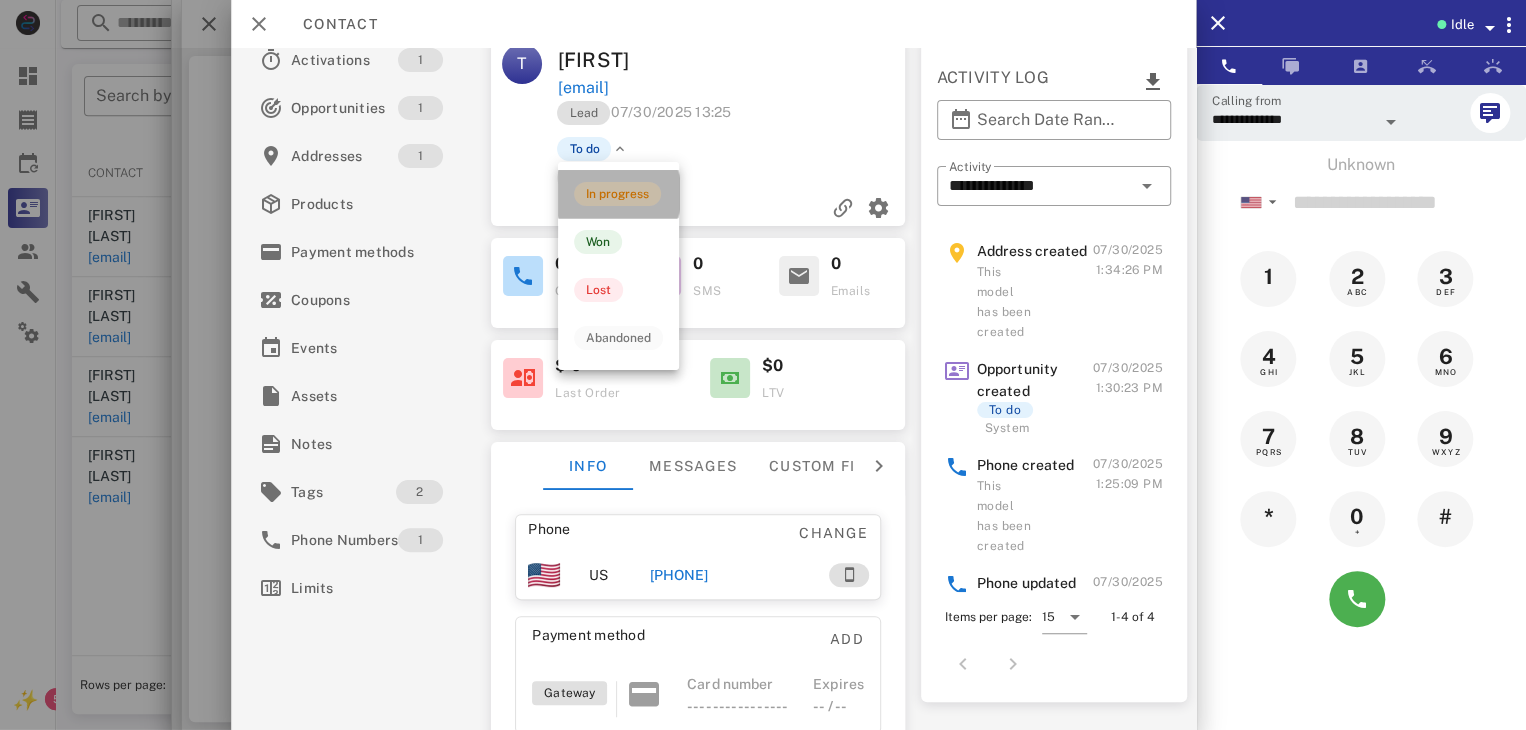click on "In progress" at bounding box center [617, 194] 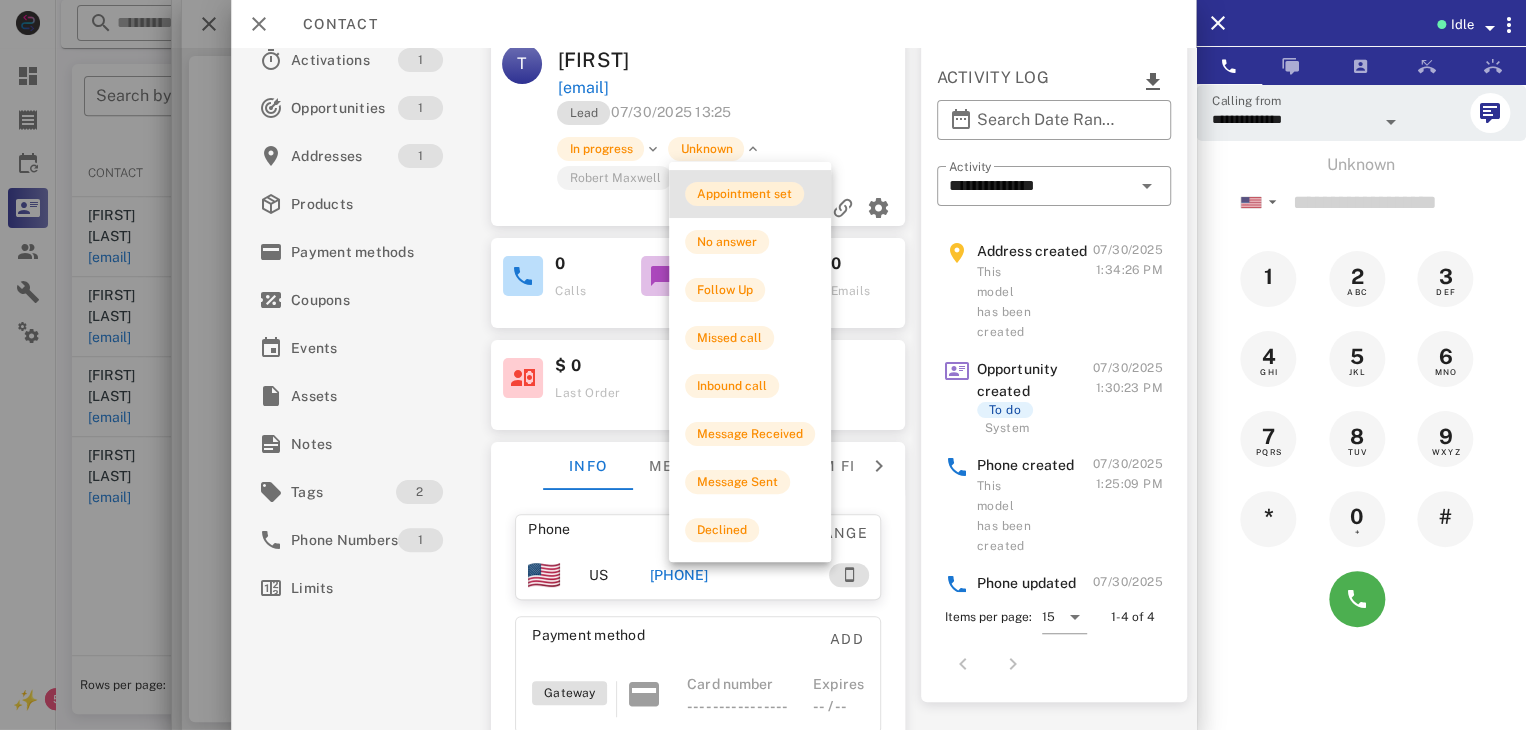 click on "Appointment set" at bounding box center [744, 194] 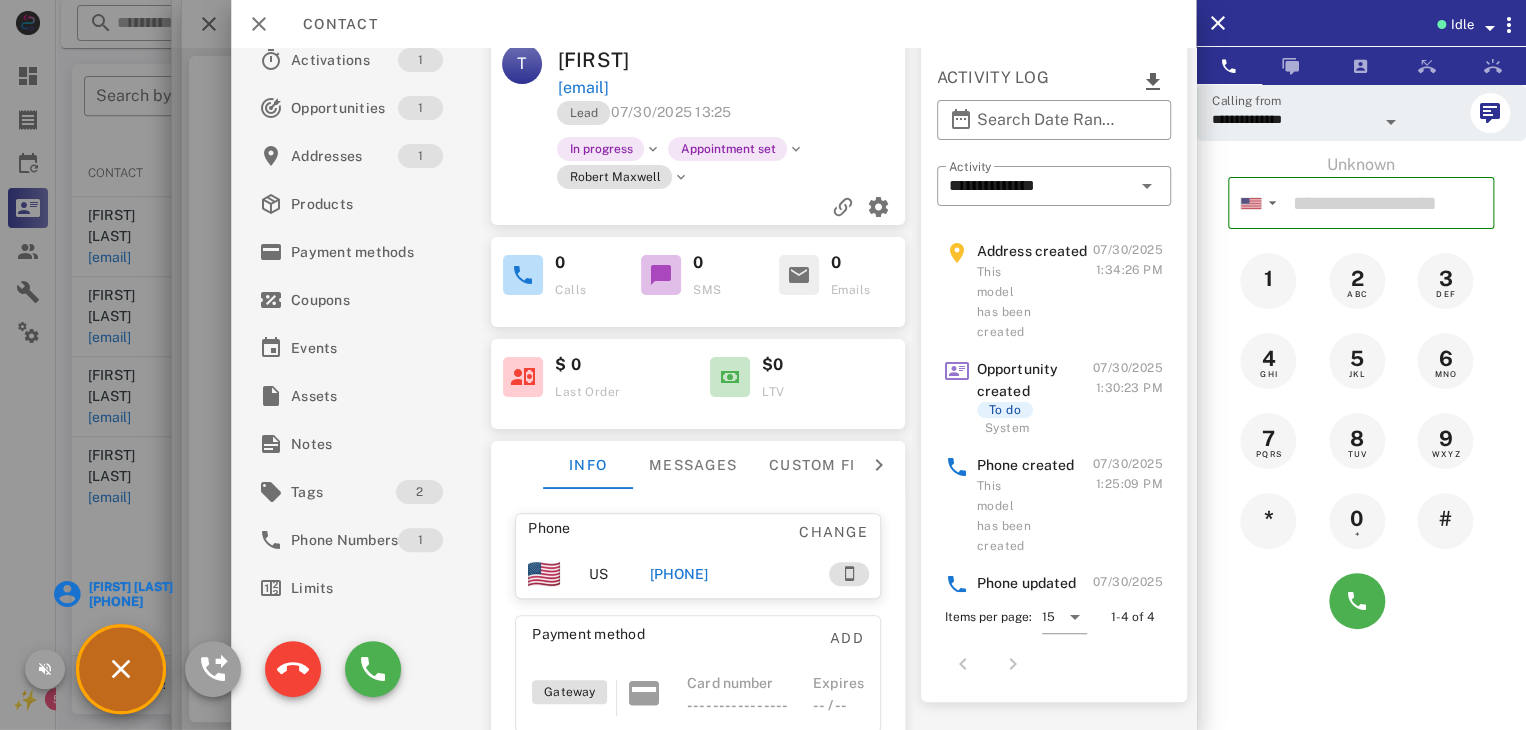 click at bounding box center (763, 365) 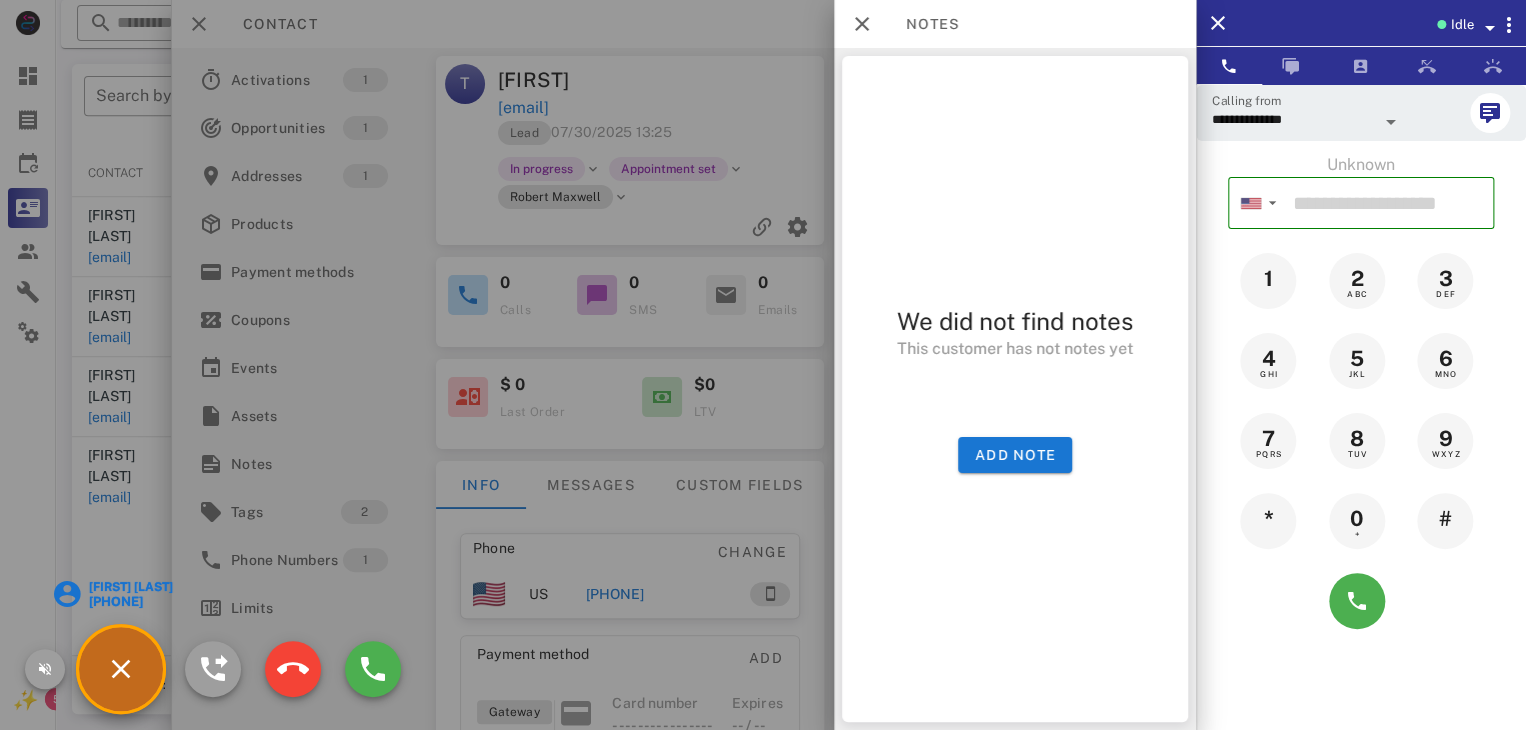 click at bounding box center [763, 365] 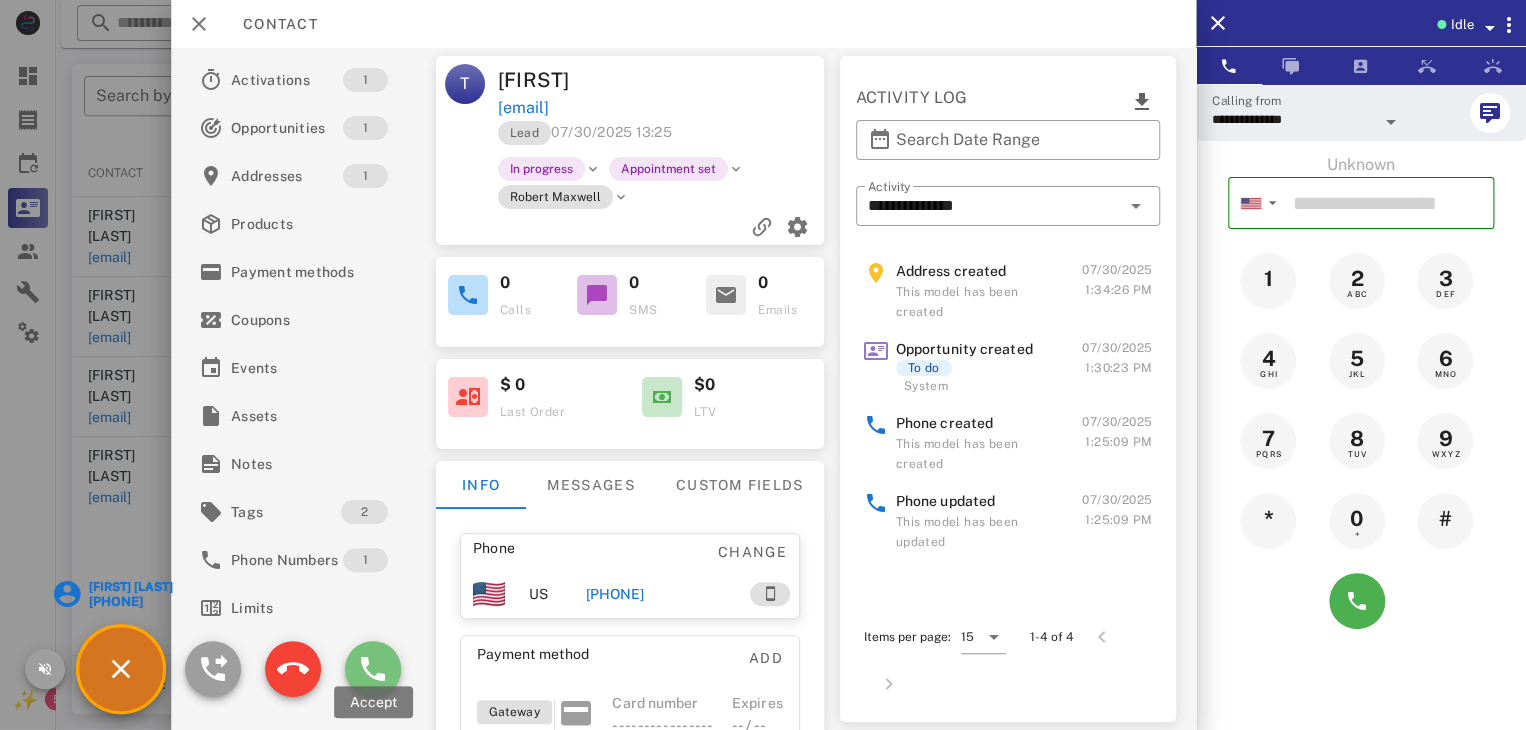 click at bounding box center [373, 669] 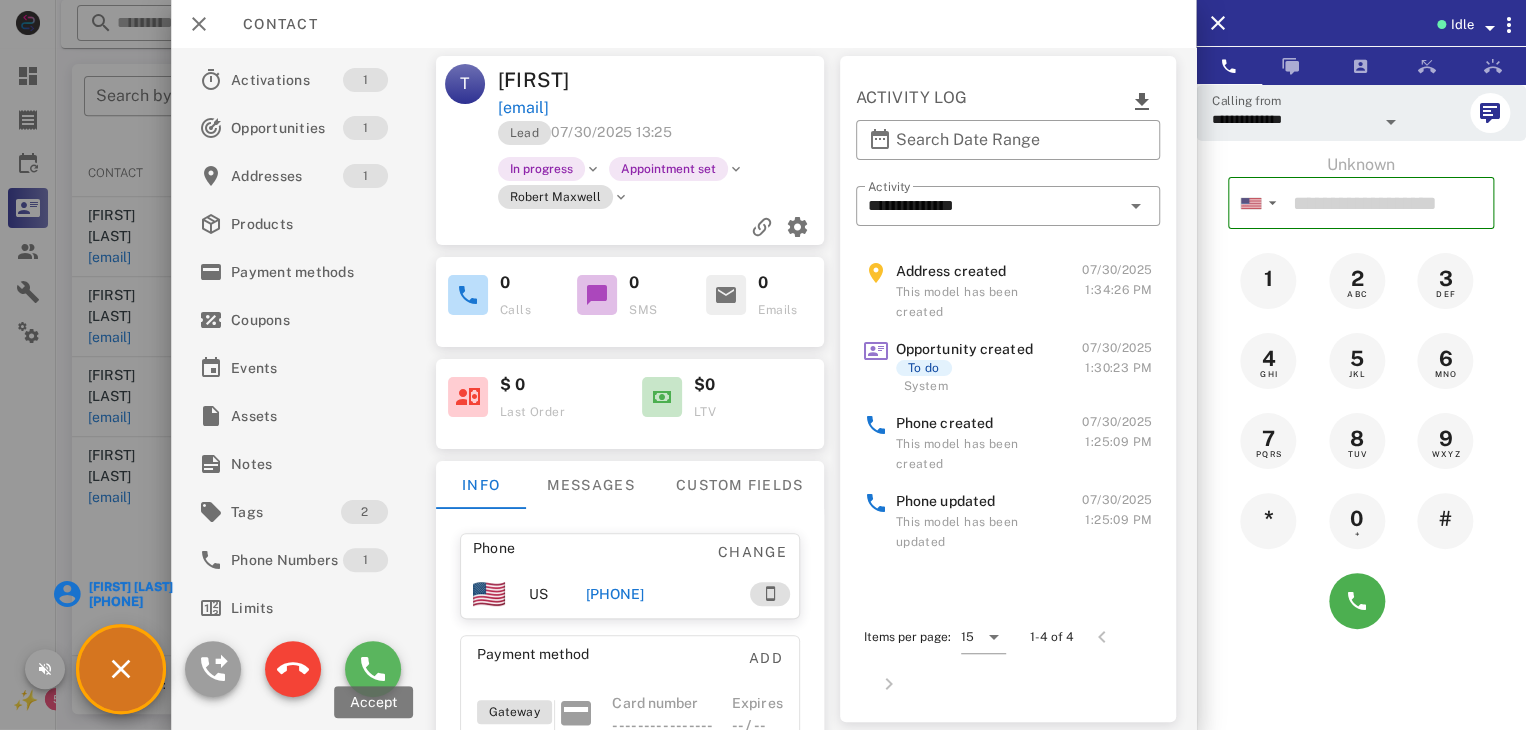 type on "**********" 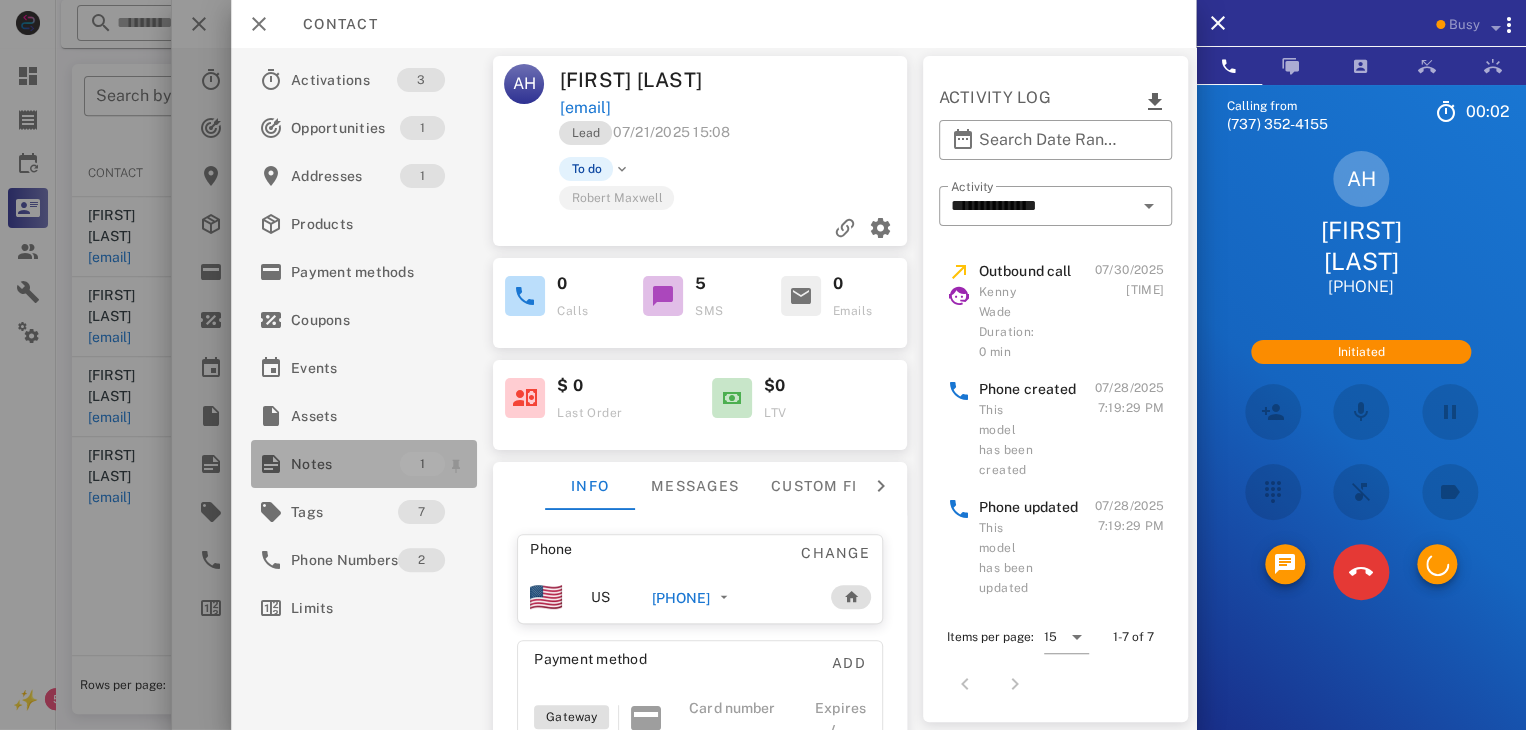 click on "Notes" at bounding box center [345, 464] 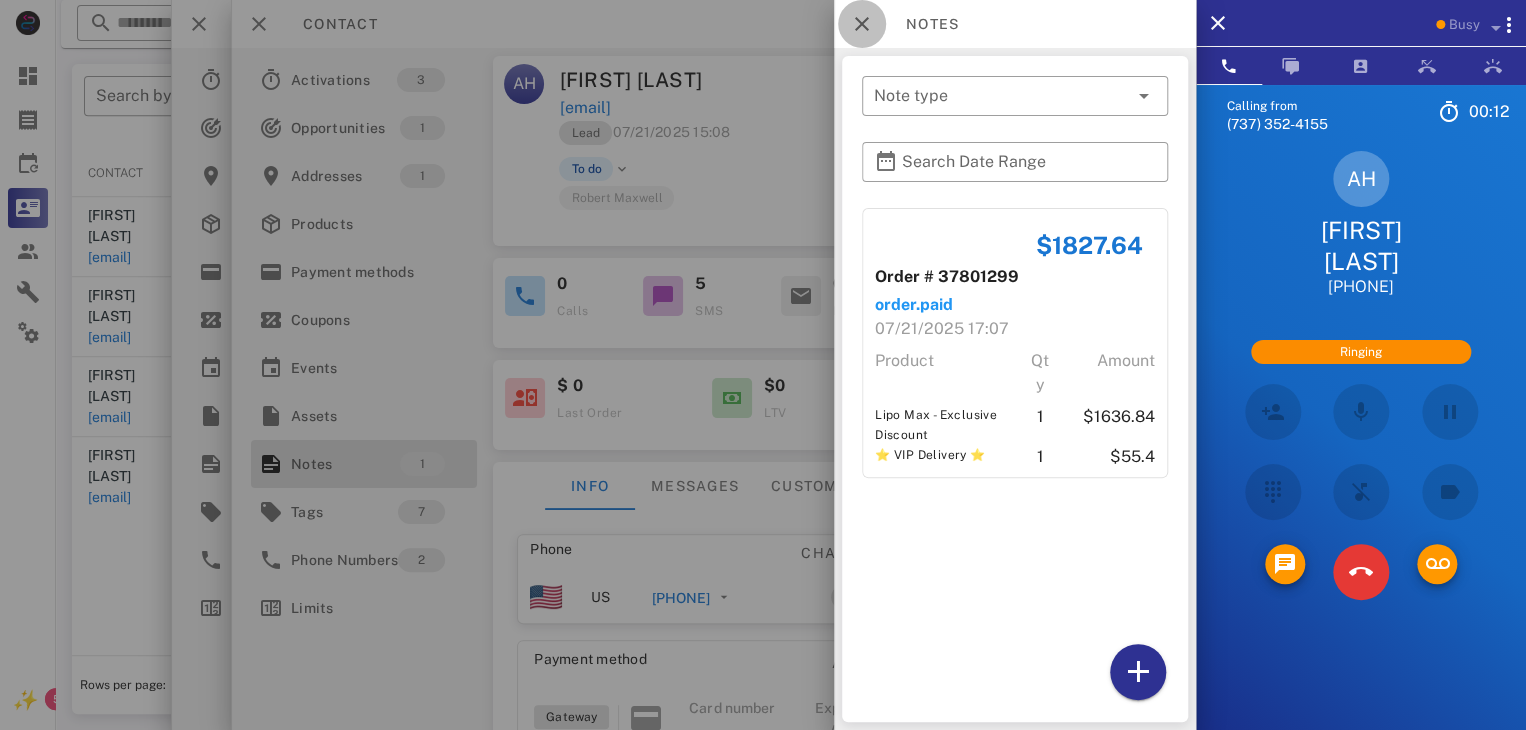 click at bounding box center [862, 24] 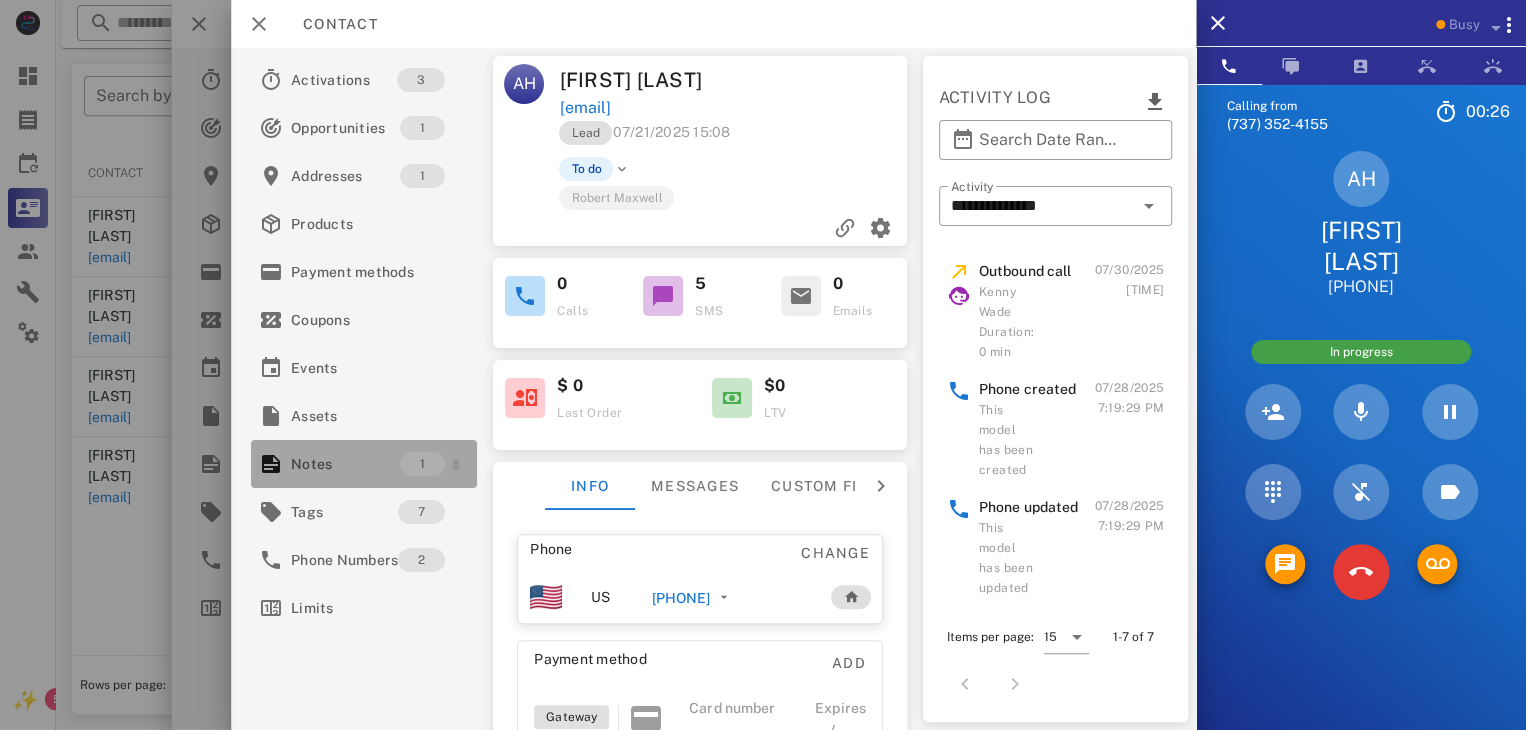 click on "Notes" at bounding box center [345, 464] 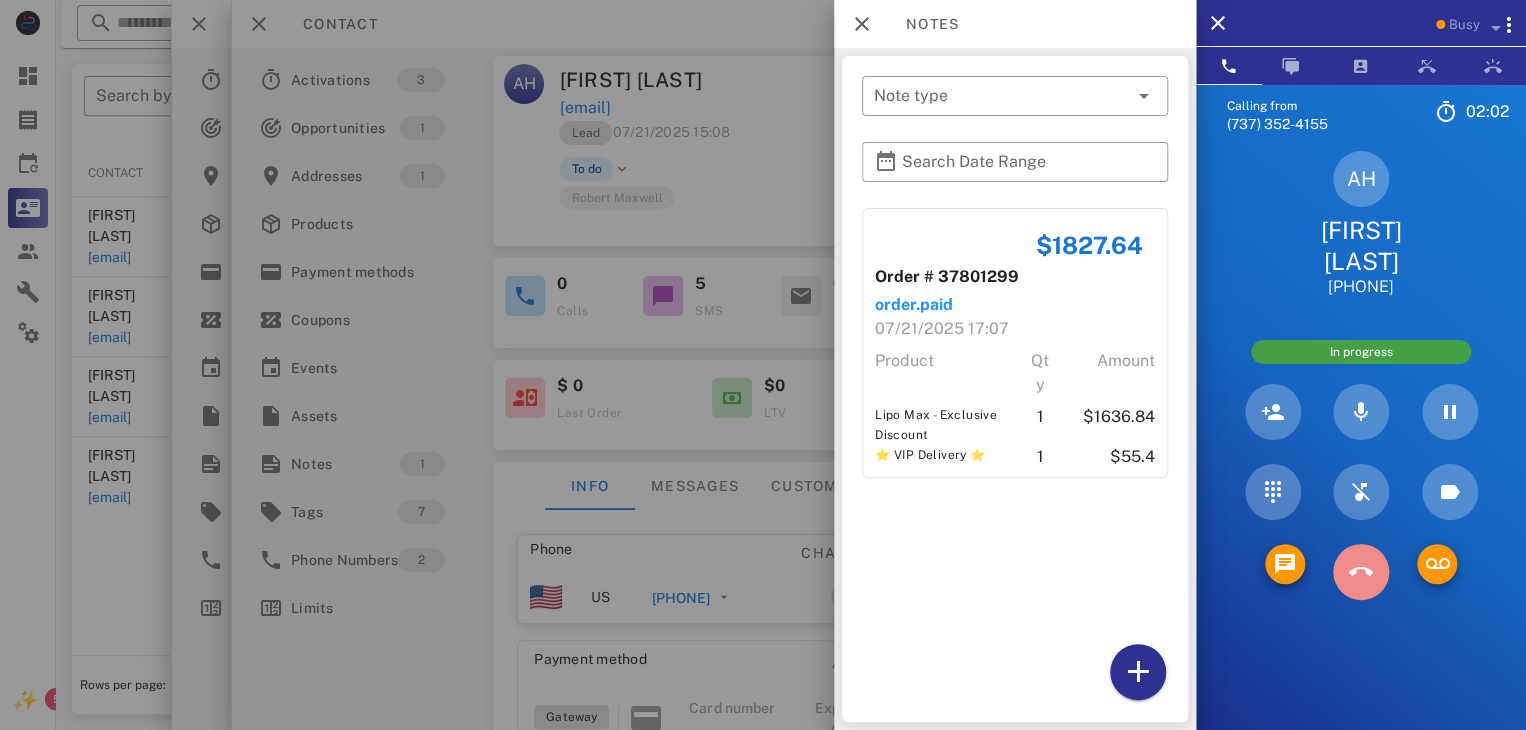 click at bounding box center (1361, 572) 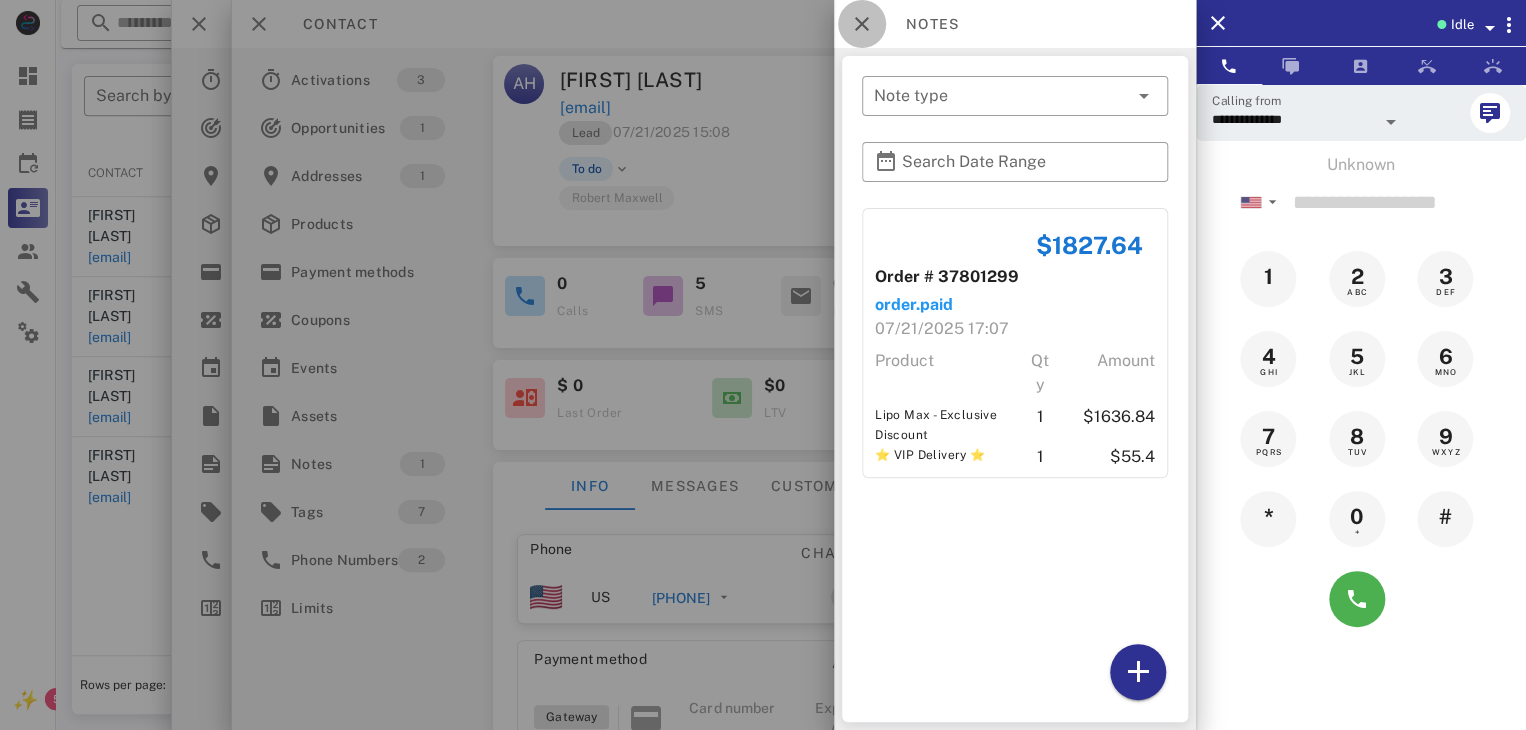 click at bounding box center (862, 24) 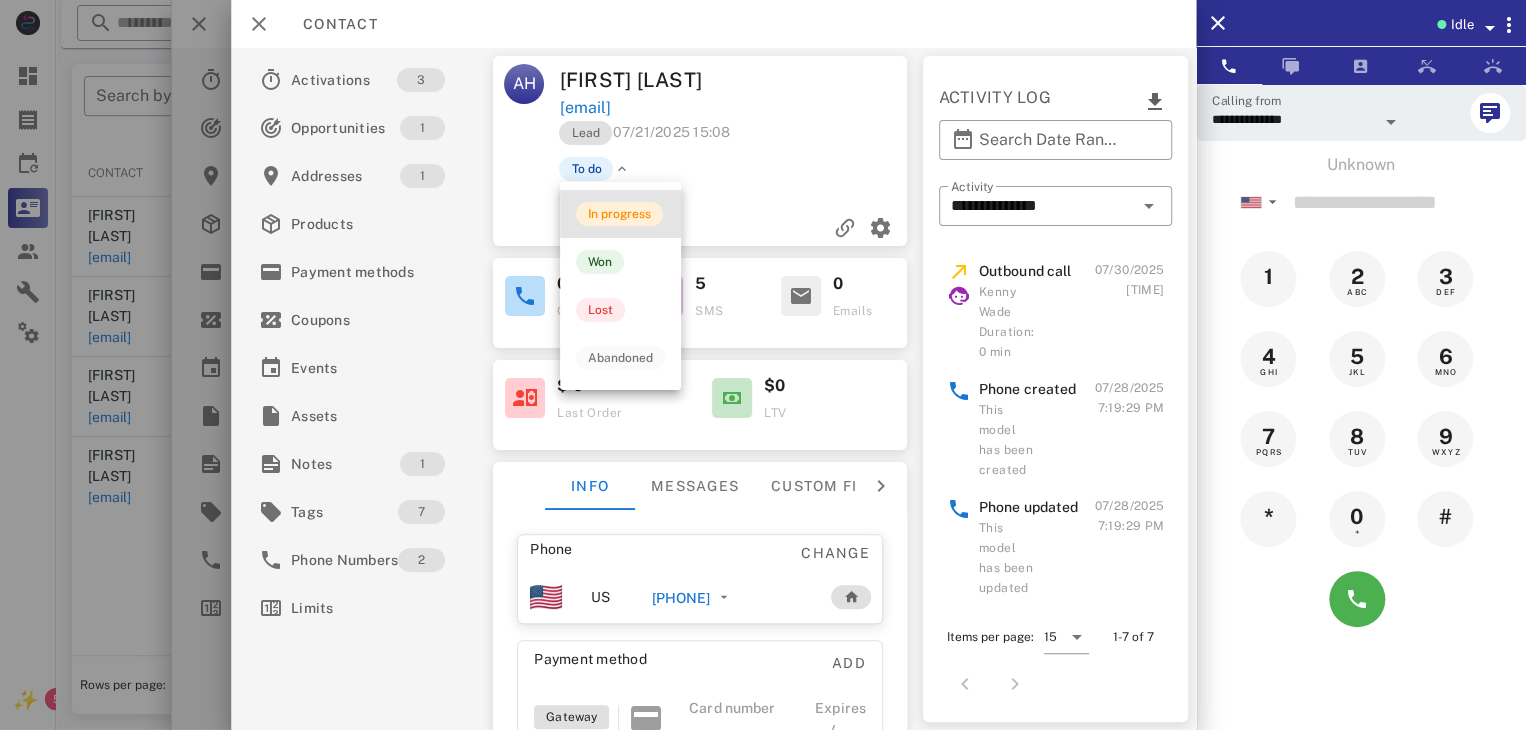 click on "In progress" at bounding box center (619, 214) 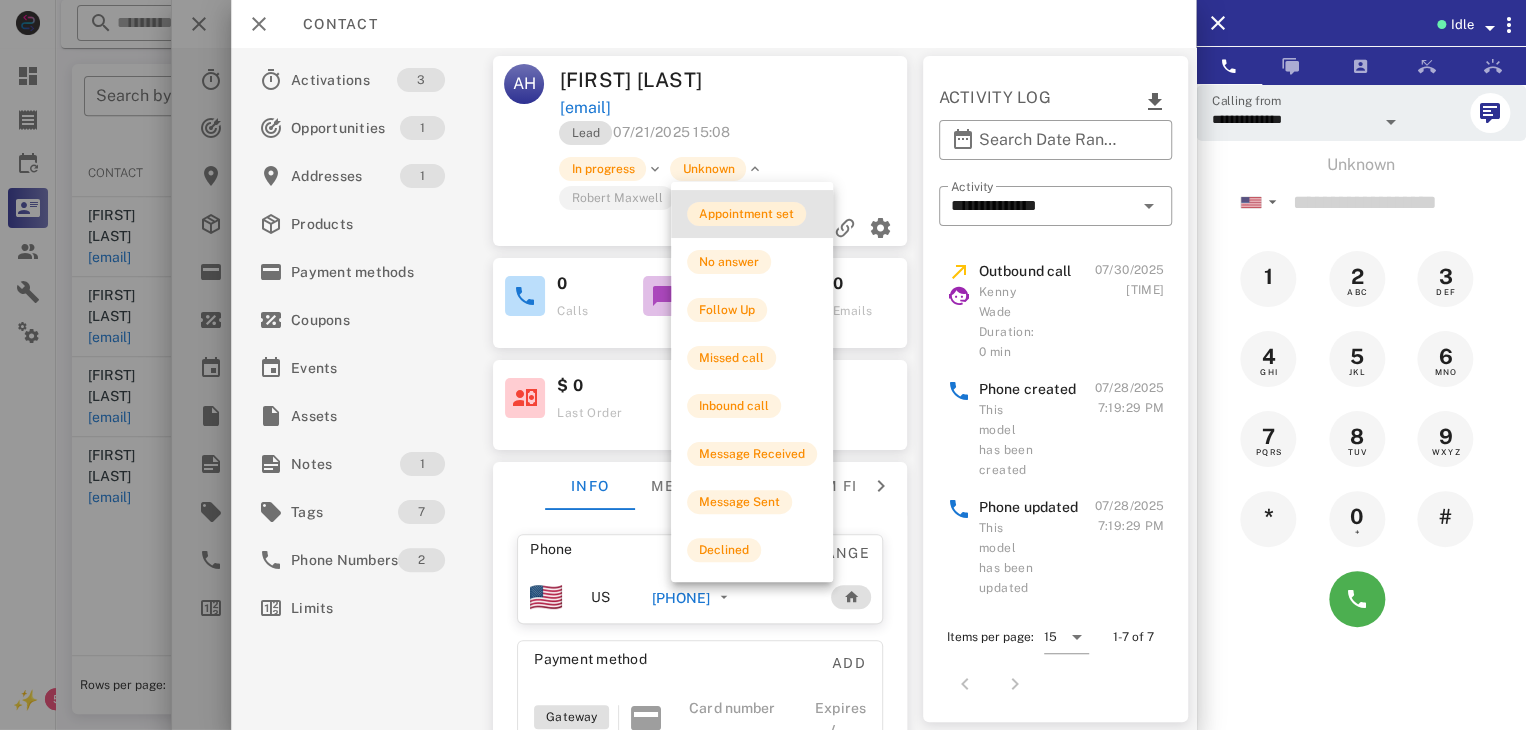 click on "Appointment set" at bounding box center [746, 214] 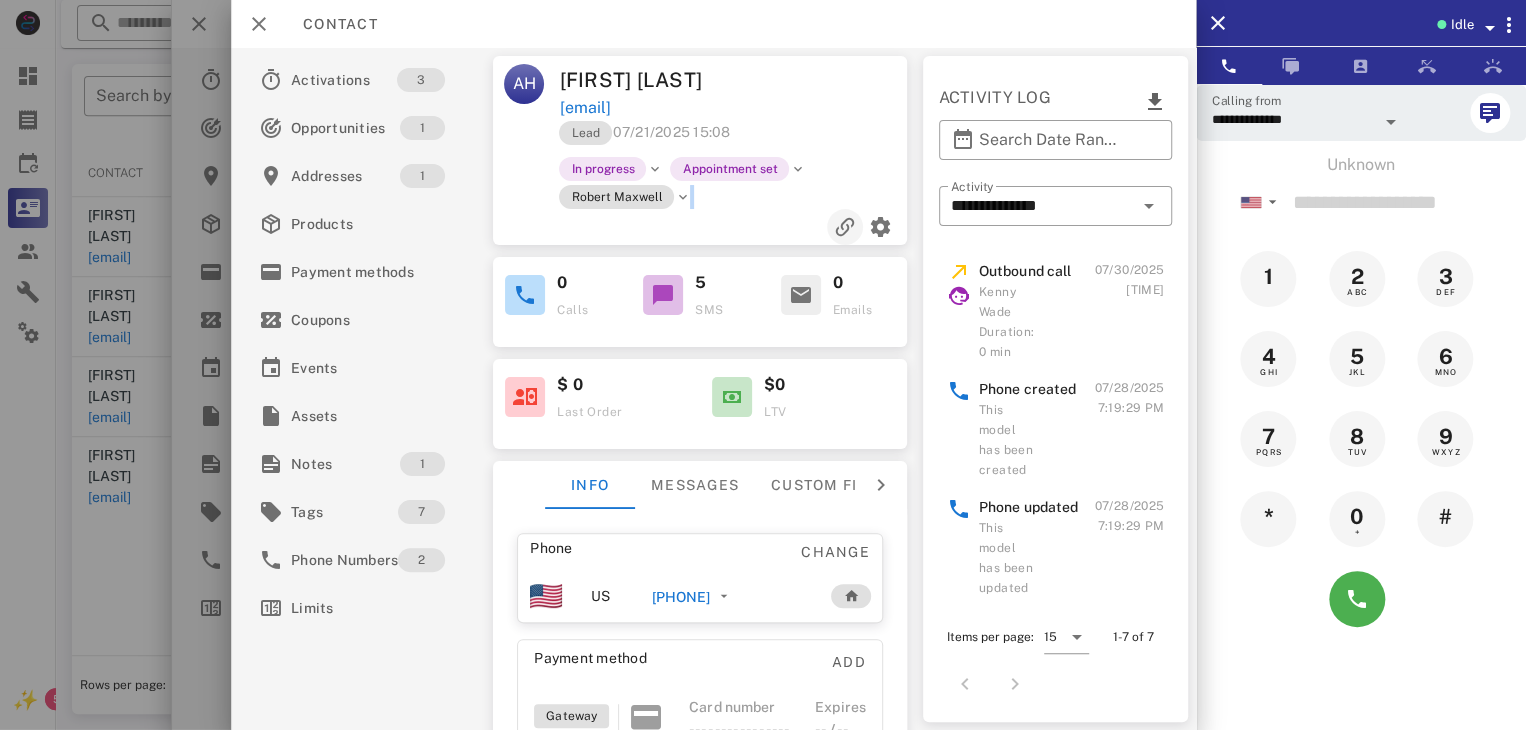 drag, startPoint x: 717, startPoint y: 208, endPoint x: 838, endPoint y: 234, distance: 123.76187 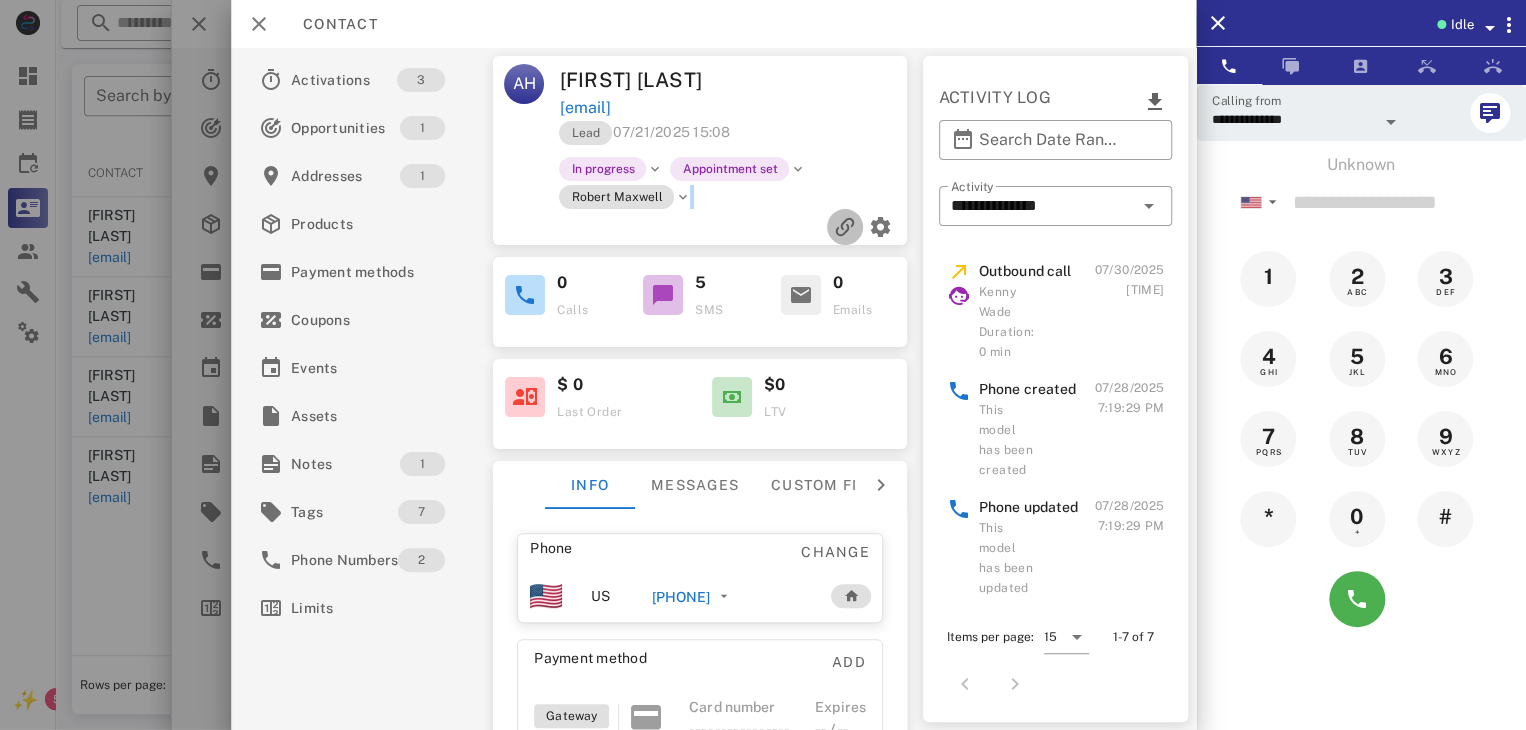 click at bounding box center [845, 227] 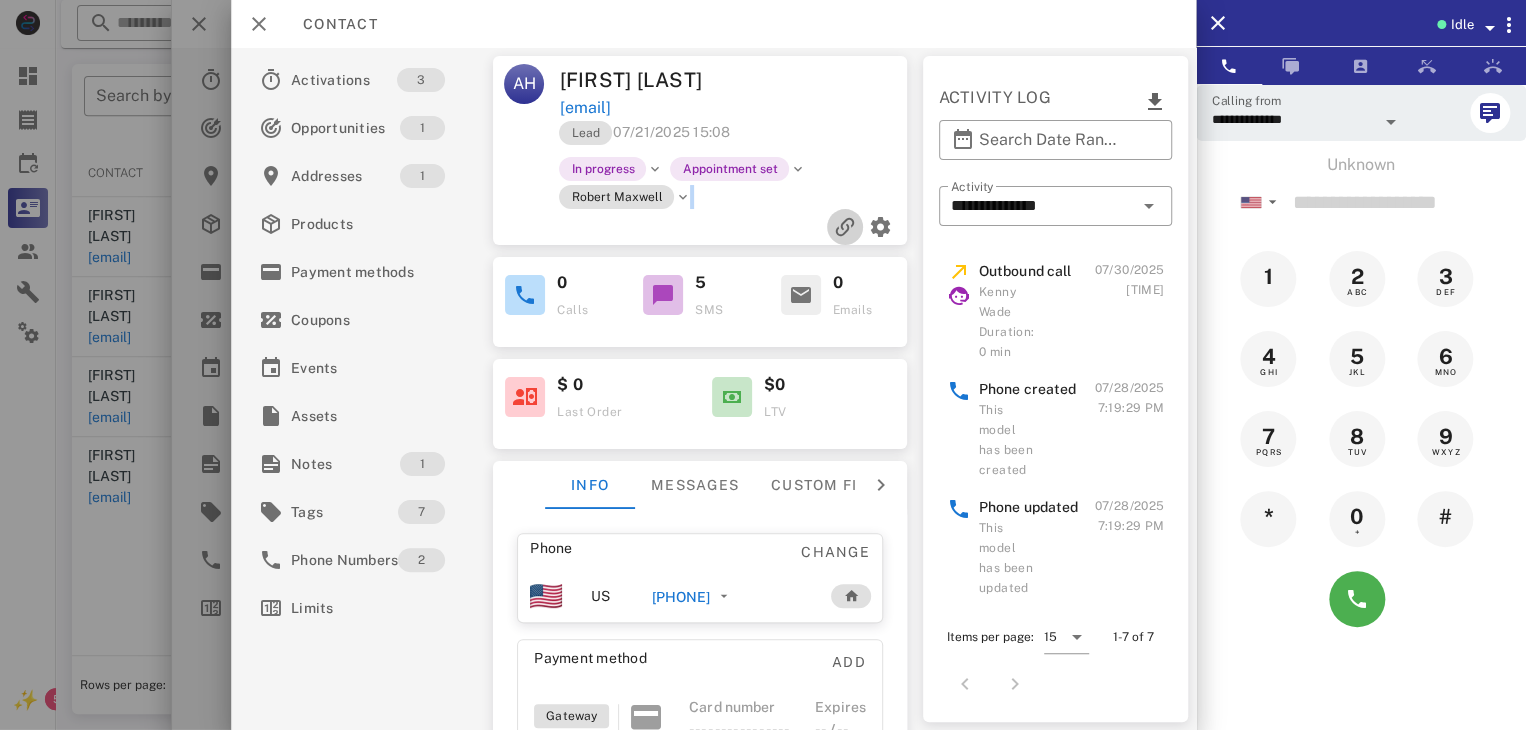 copy on "Robert Maxwell" 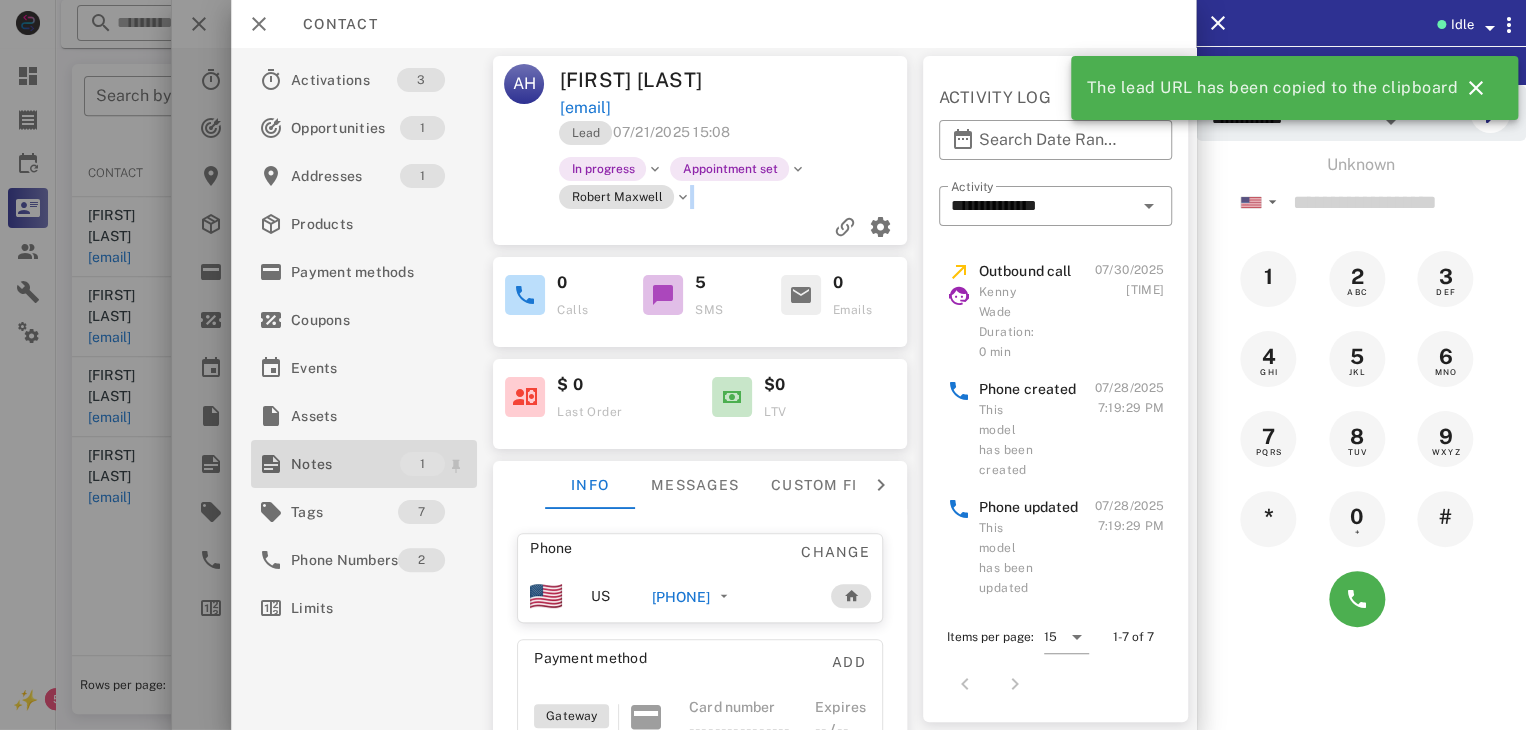 click on "Notes  1" at bounding box center [364, 464] 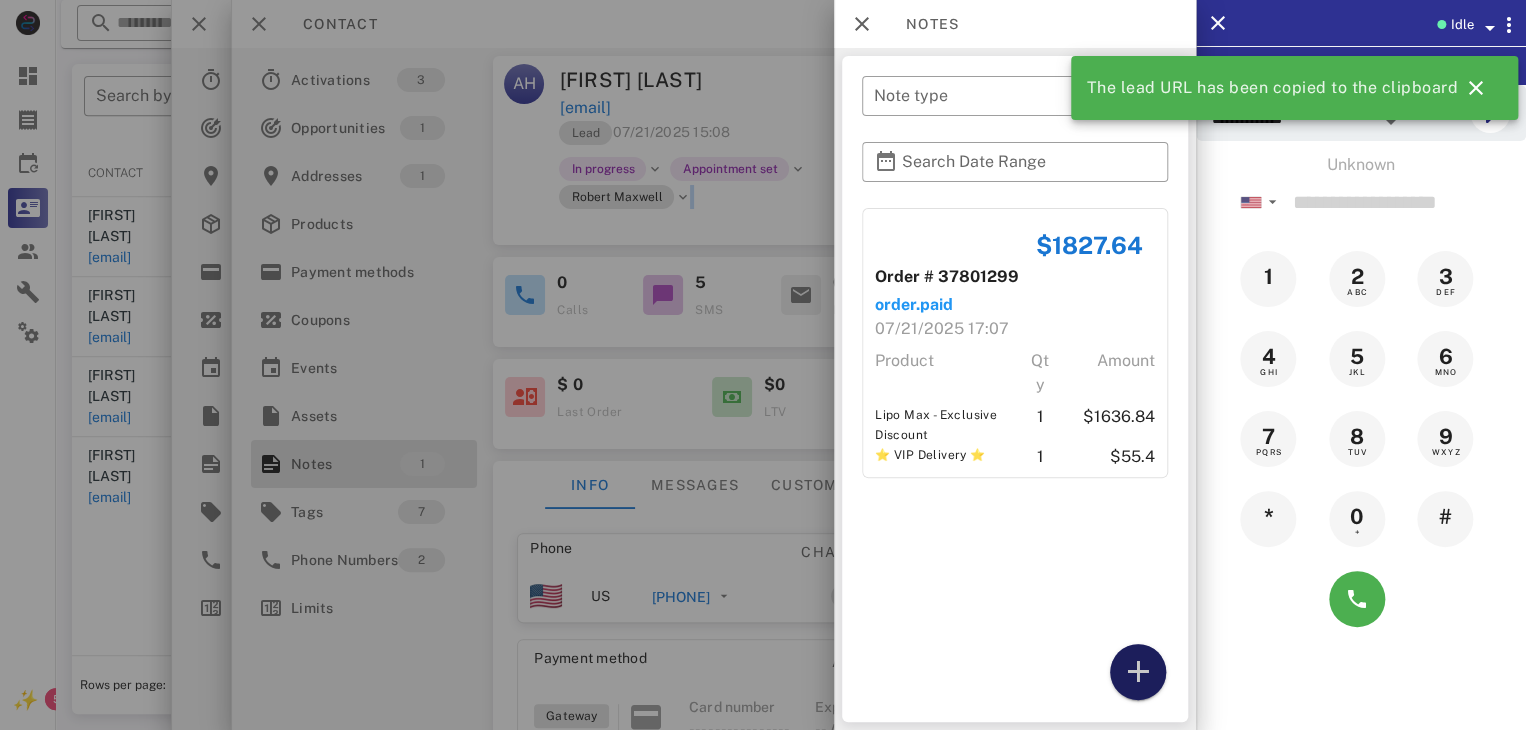 click at bounding box center (1138, 672) 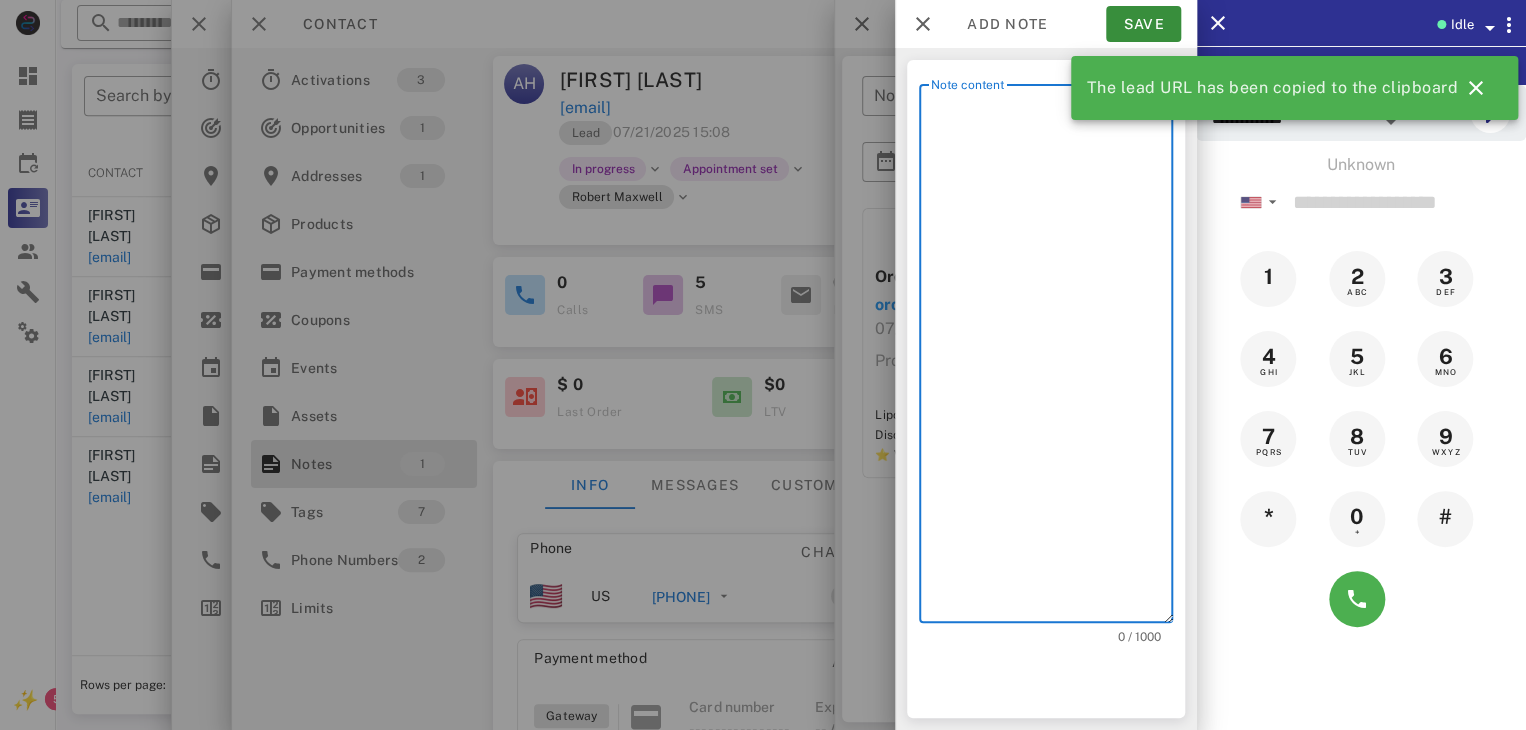 click on "Note content" at bounding box center [1052, 358] 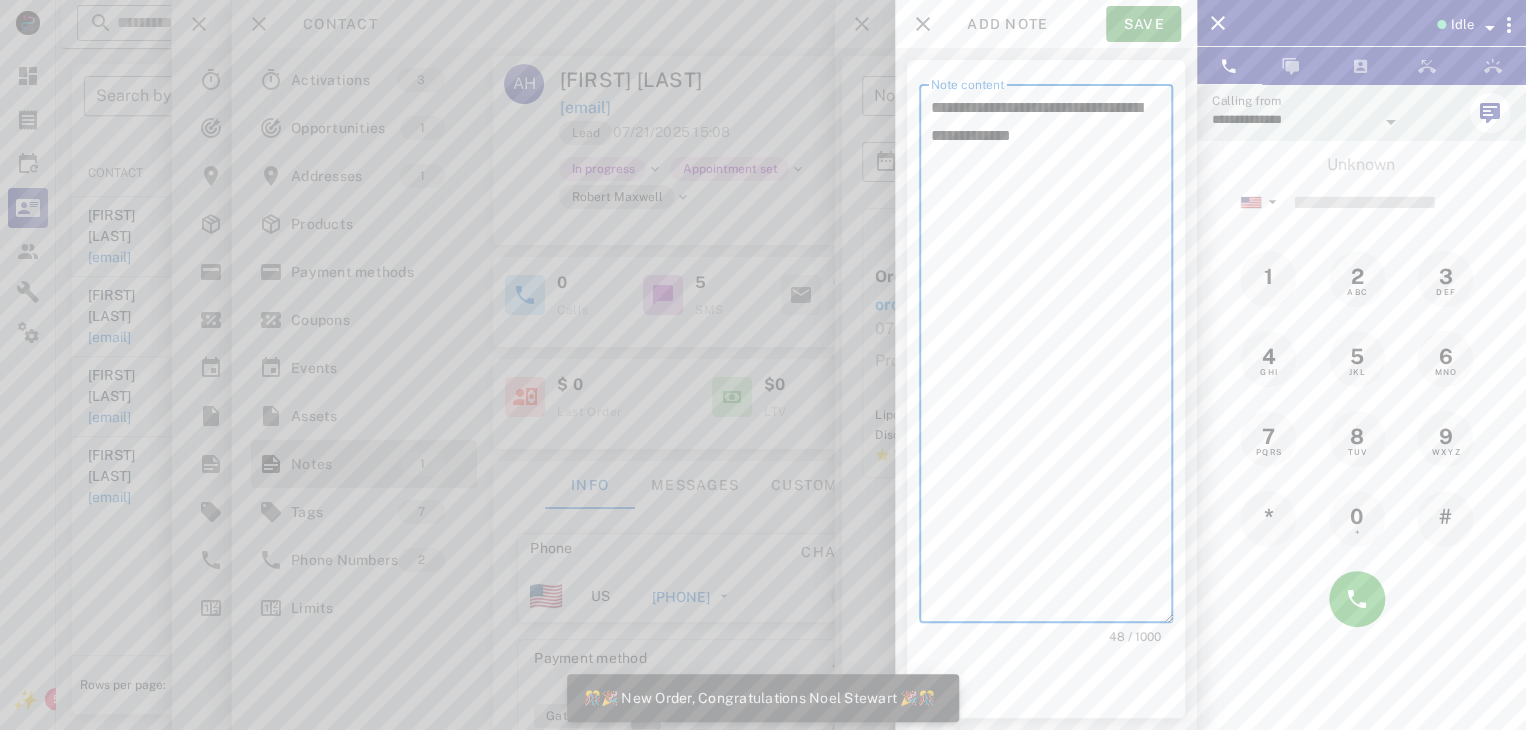 type on "**********" 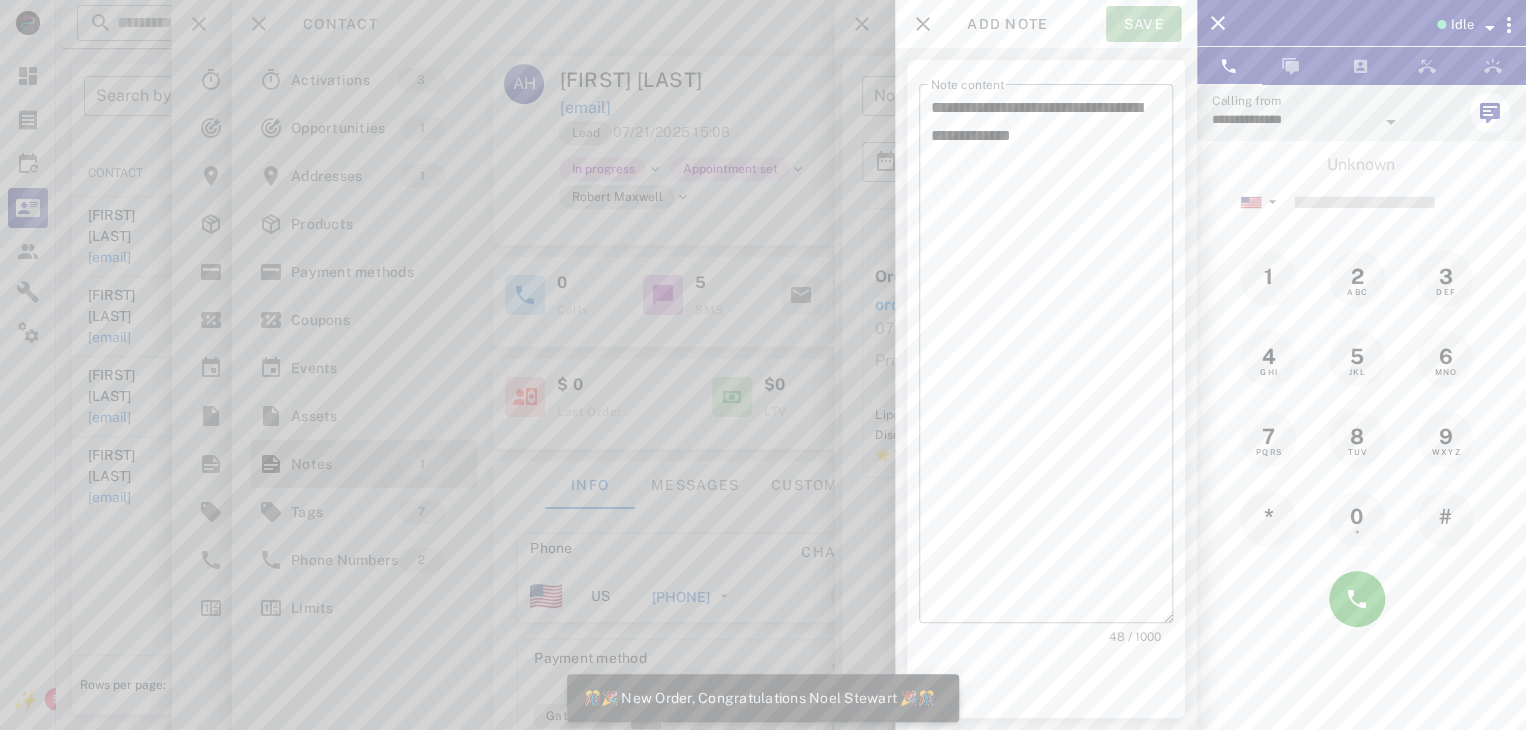 click on "Save" at bounding box center [1143, 24] 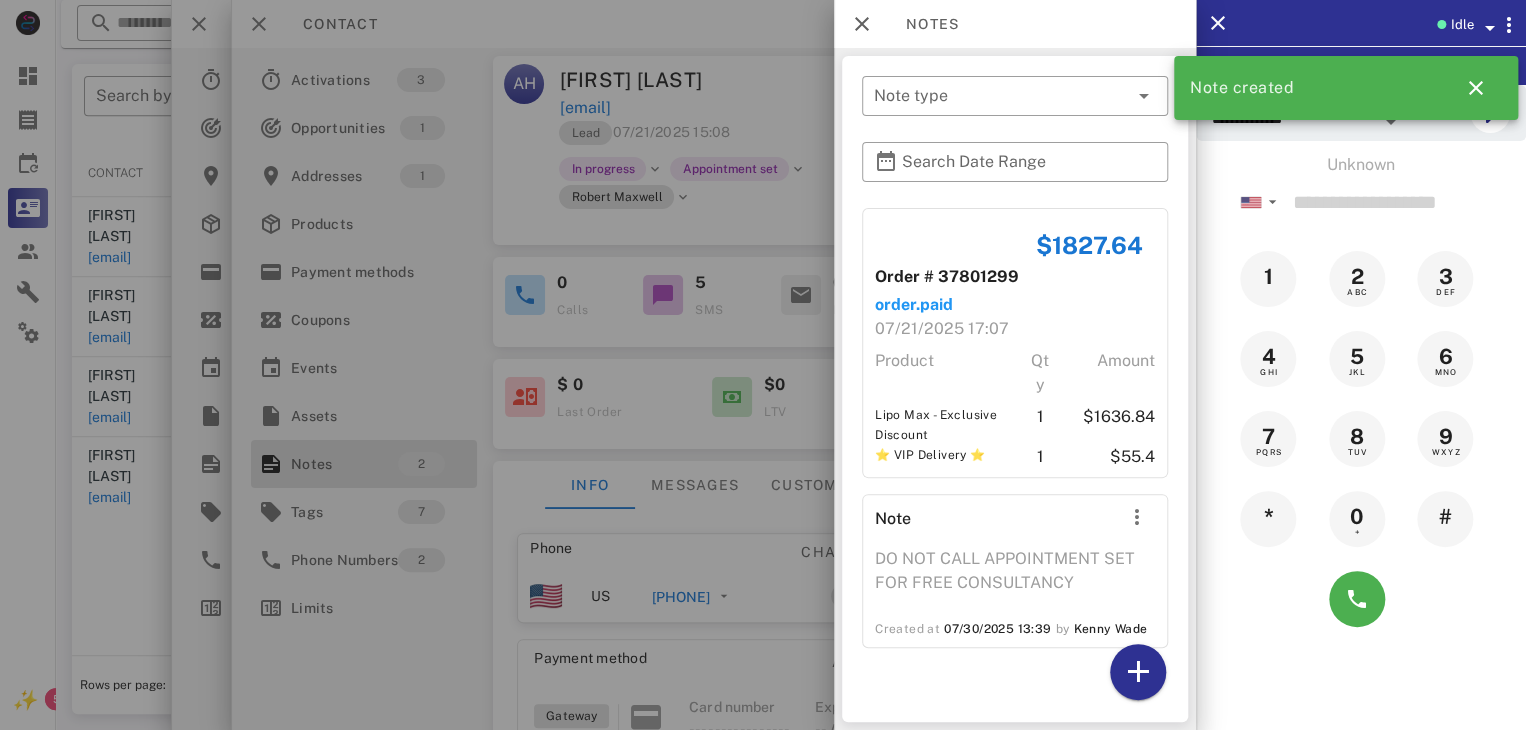 click at bounding box center [763, 365] 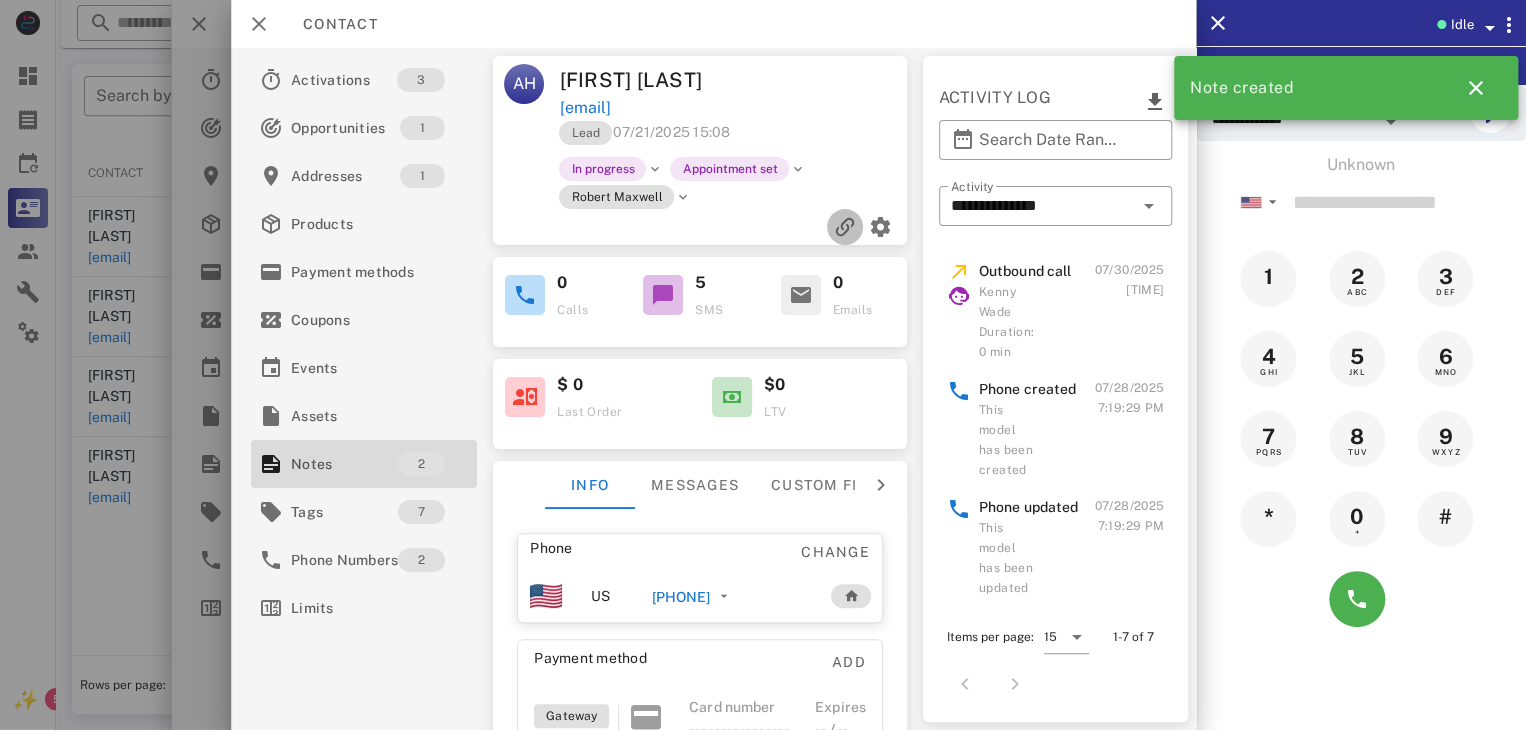 click at bounding box center [845, 227] 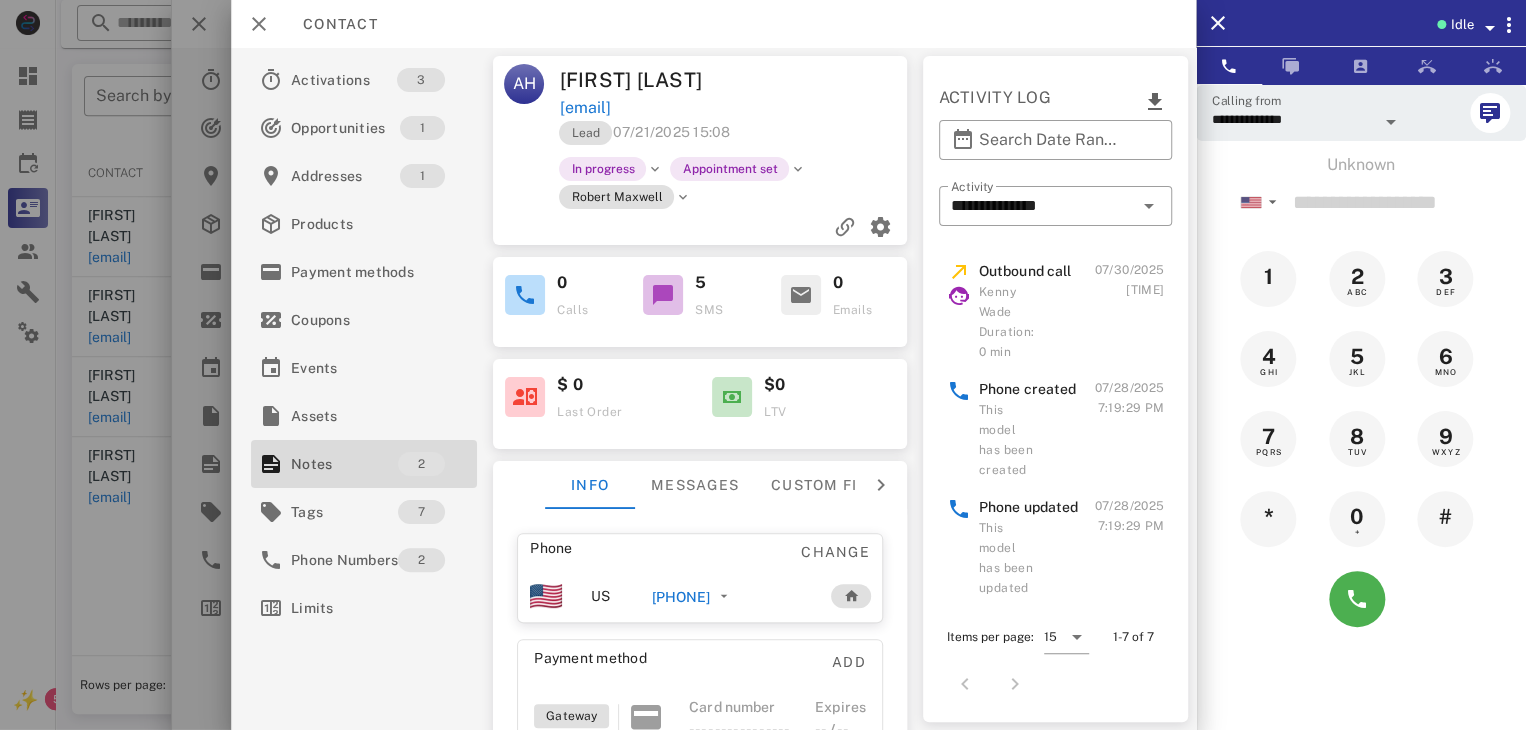 click at bounding box center [763, 365] 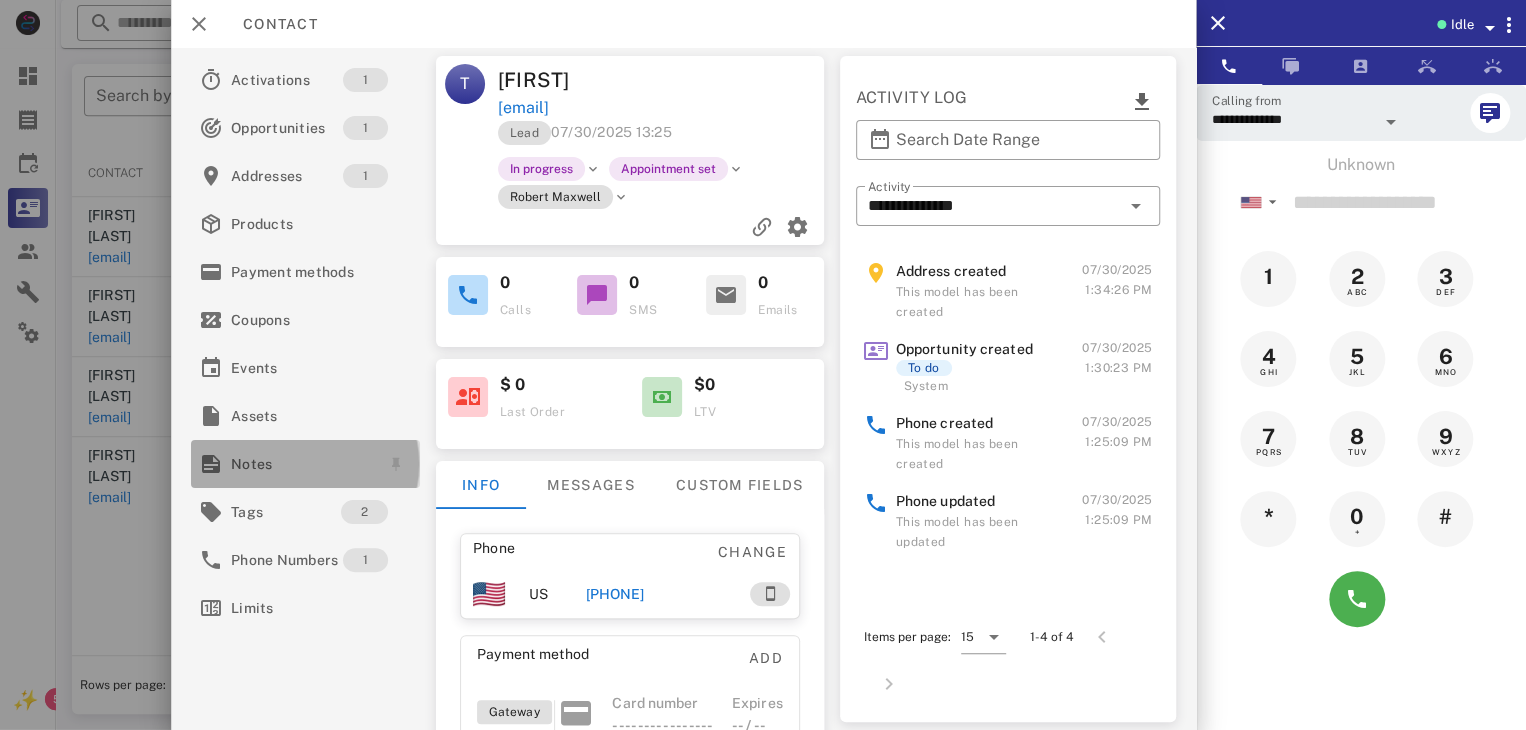 click on "Notes" at bounding box center [301, 464] 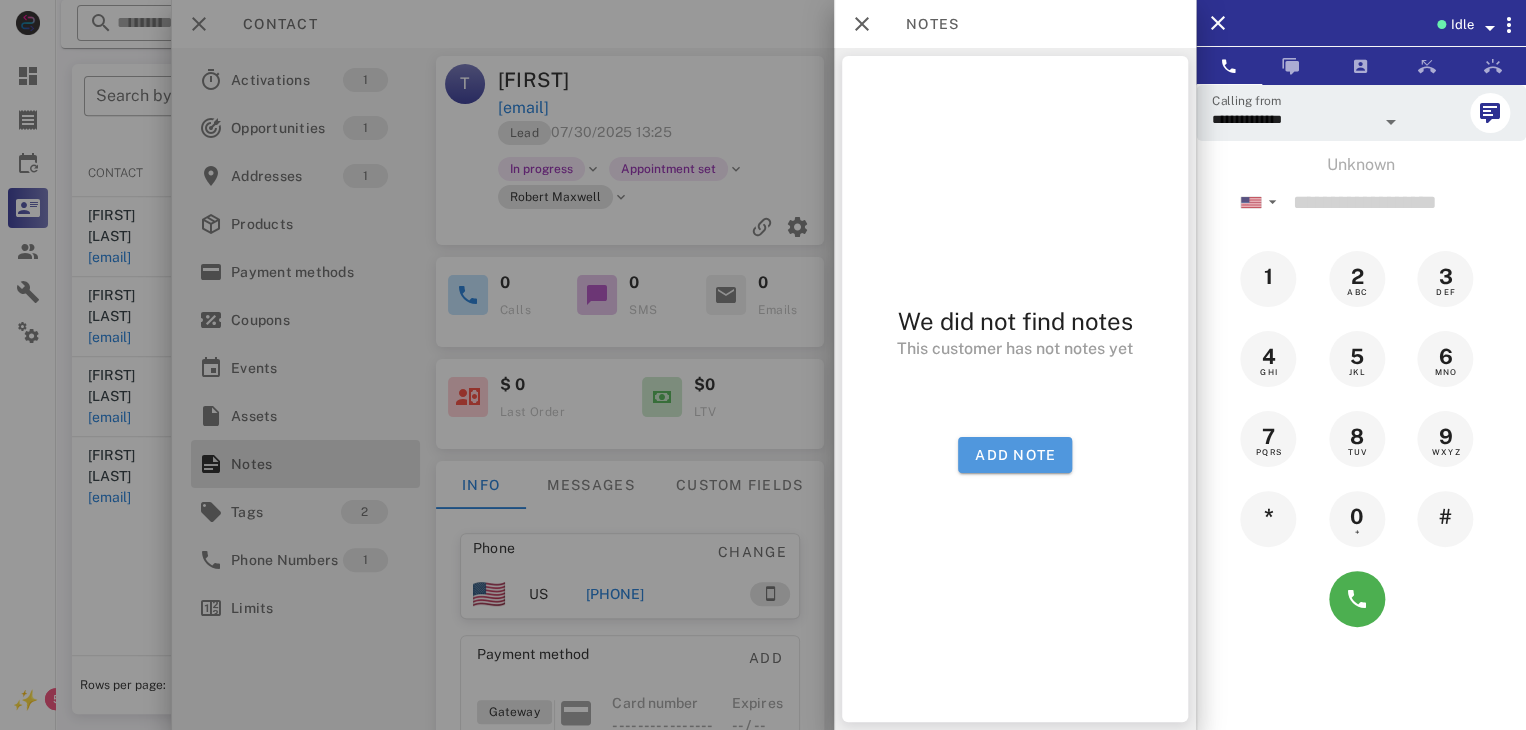 click on "Add note" at bounding box center (1015, 455) 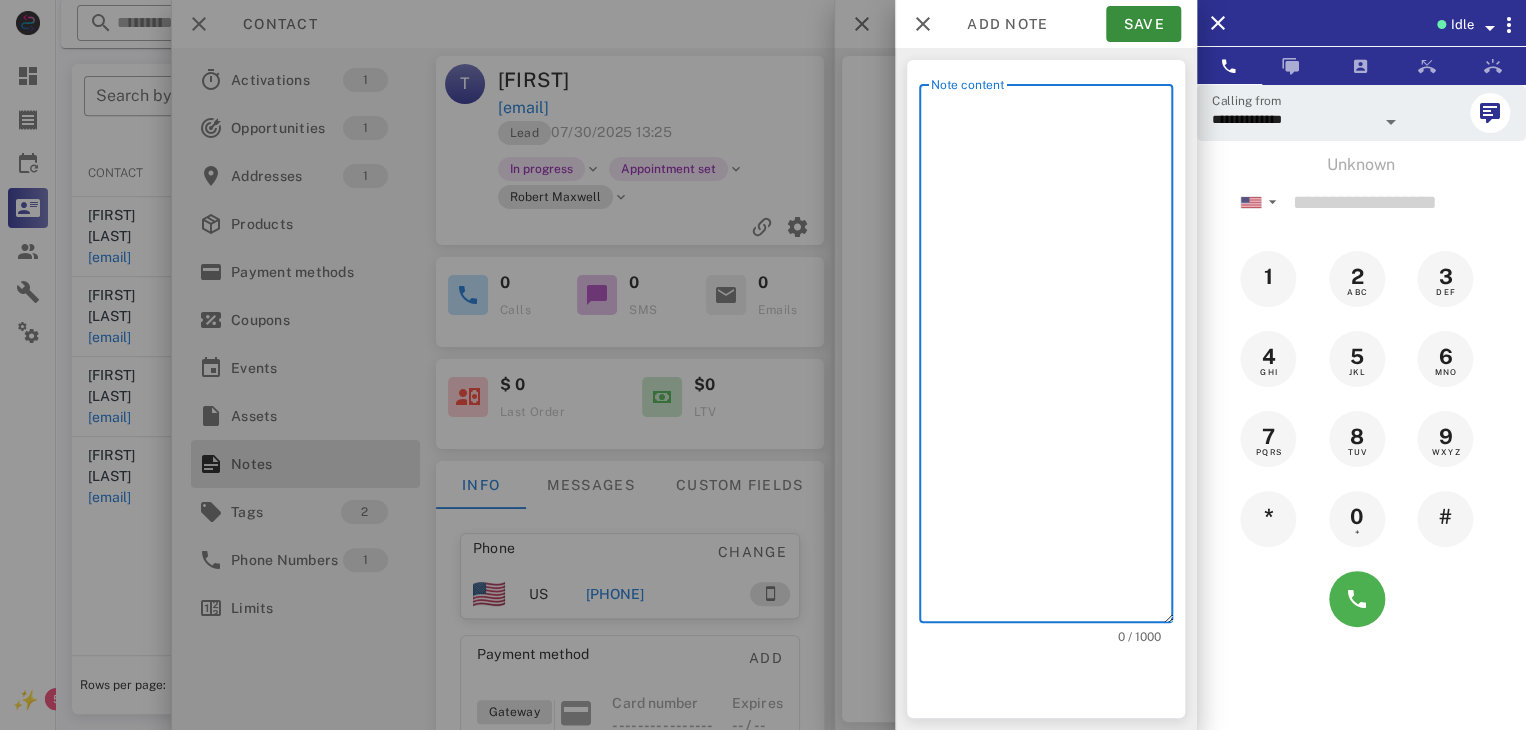 click on "Note content" at bounding box center [1052, 358] 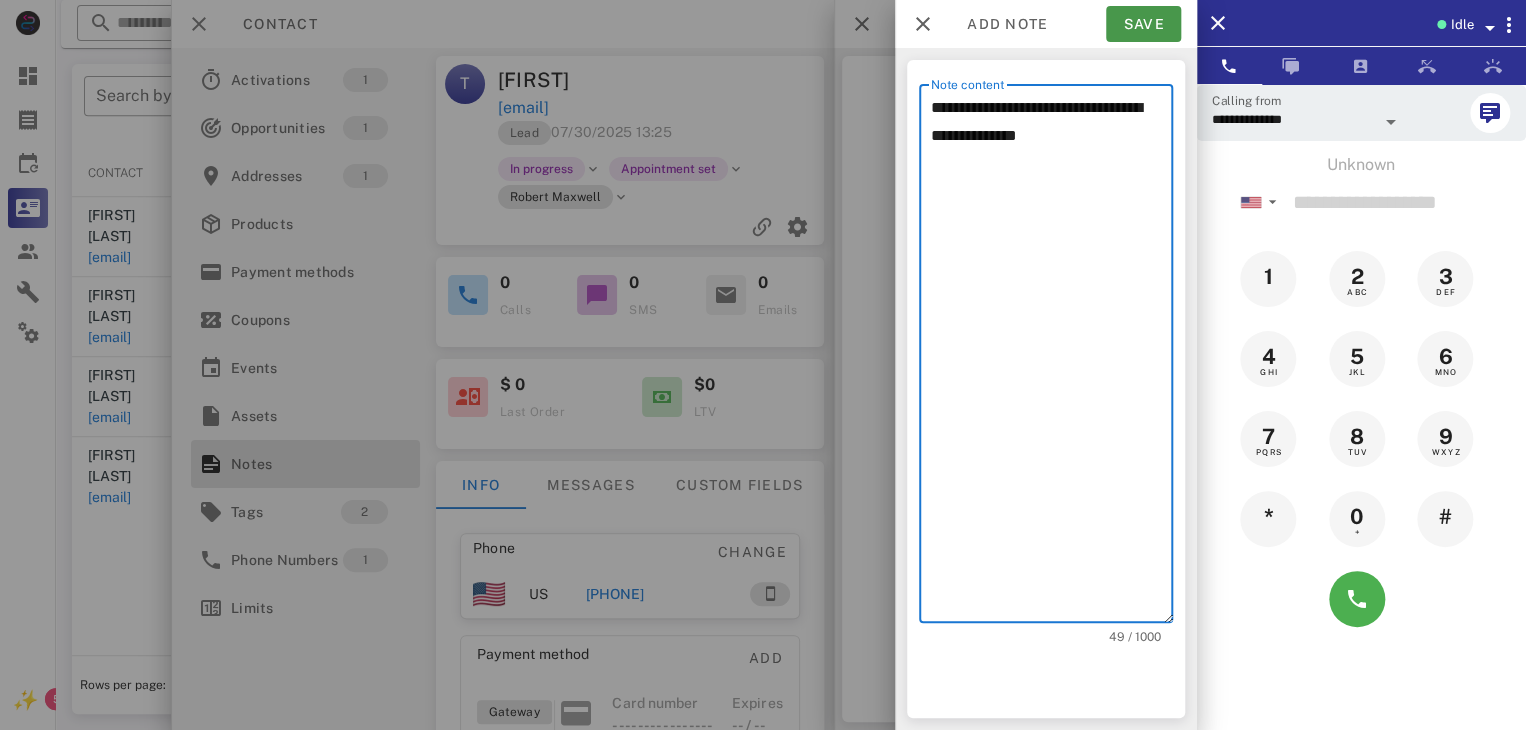 type on "**********" 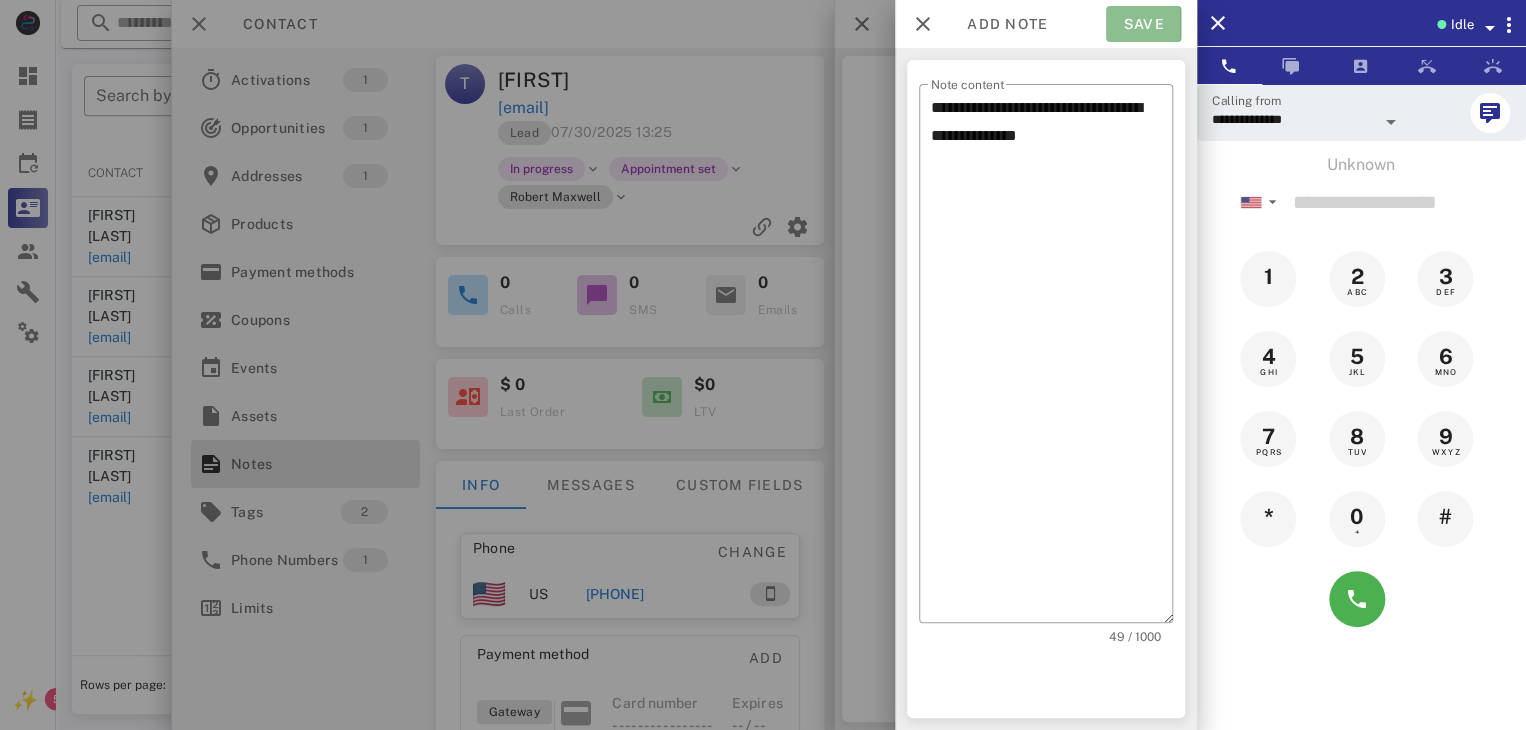 click on "Save" at bounding box center [1143, 24] 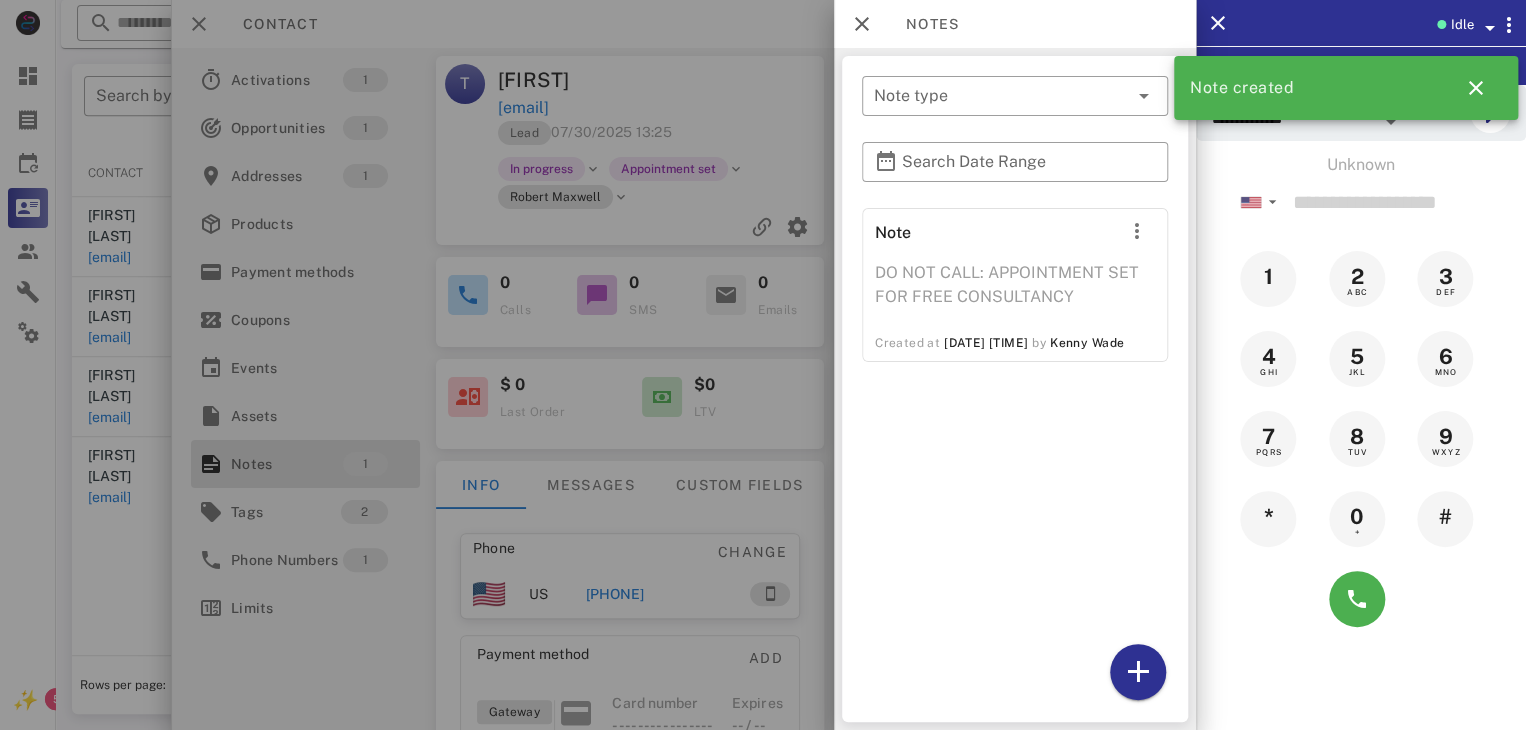click at bounding box center [763, 365] 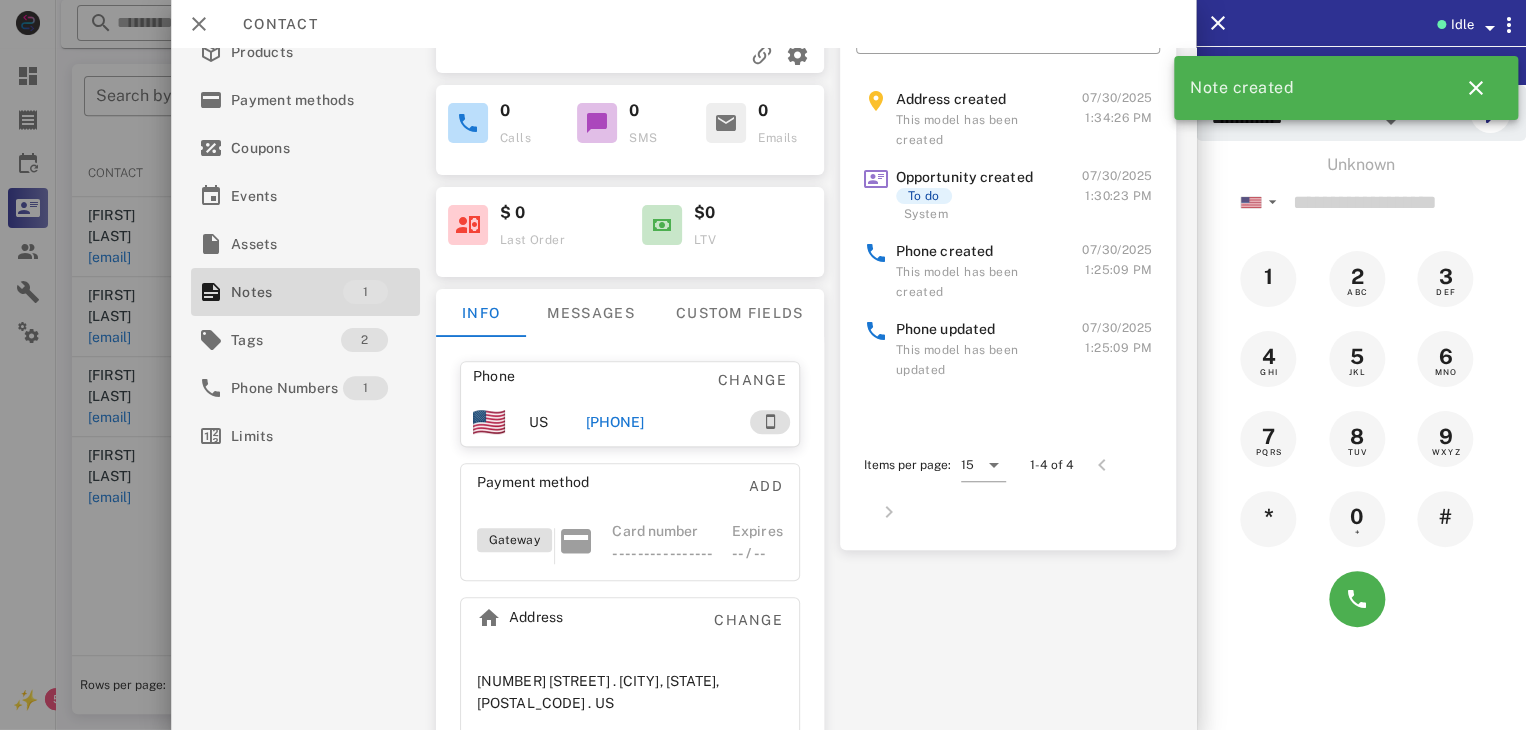 scroll, scrollTop: 212, scrollLeft: 0, axis: vertical 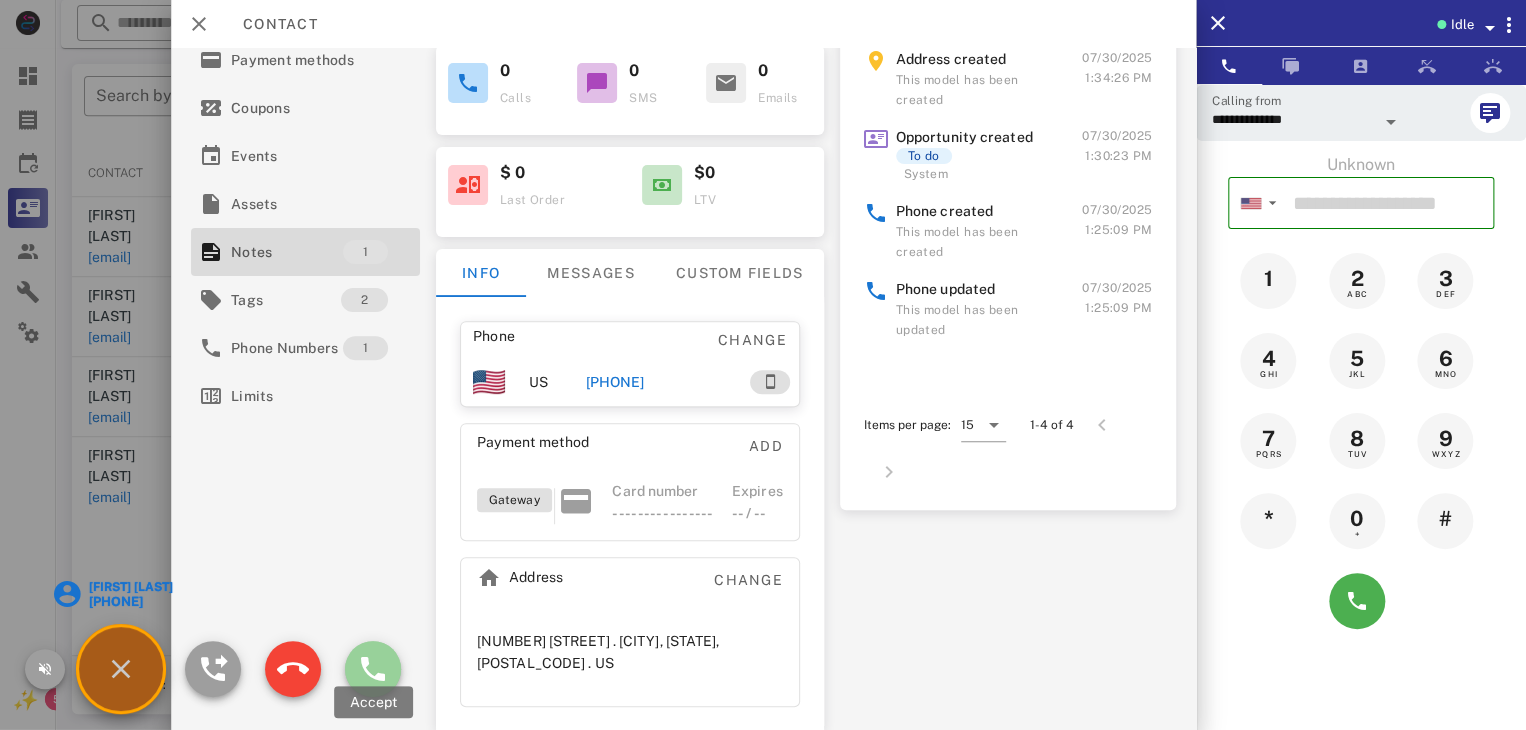 click at bounding box center [373, 669] 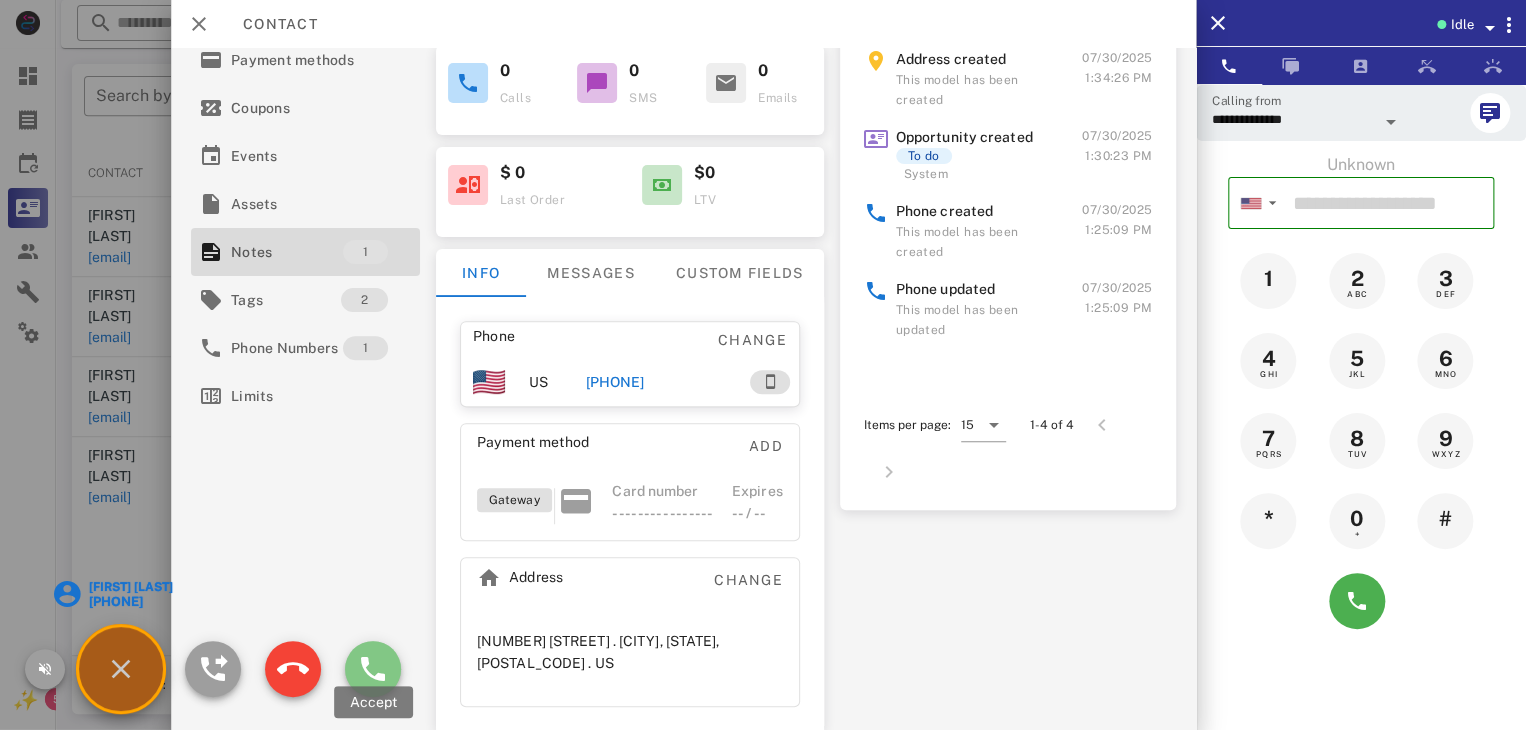 type on "**********" 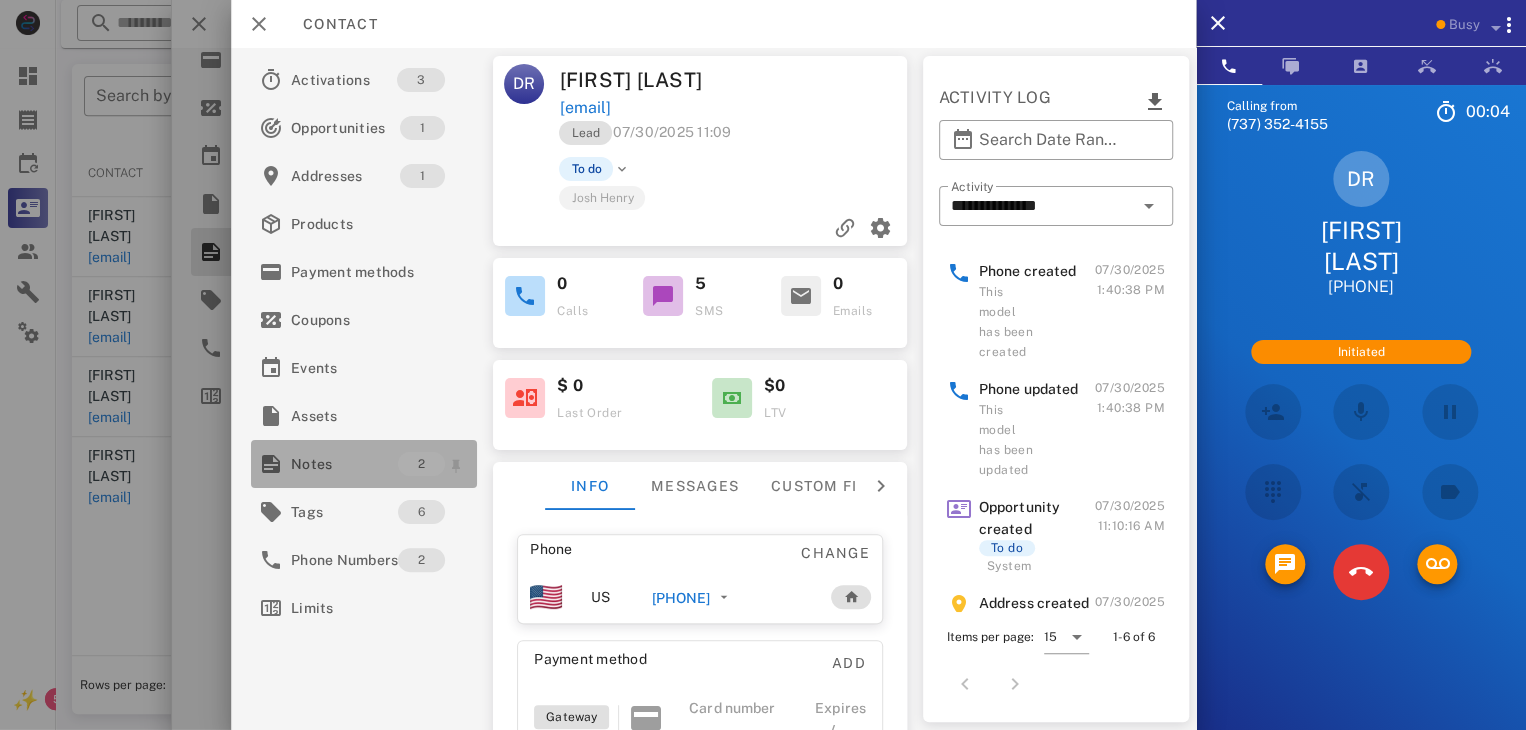click on "Notes" at bounding box center [344, 464] 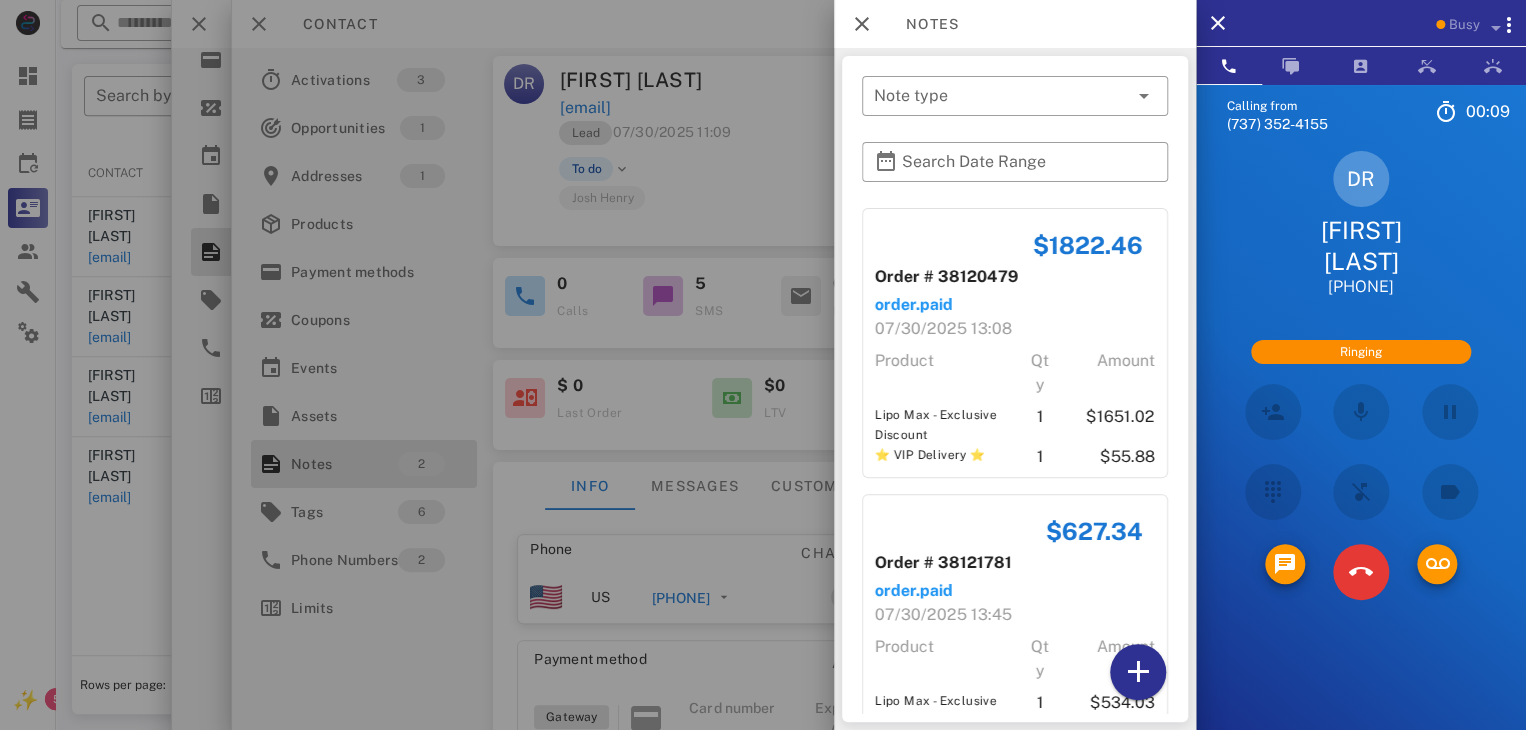 scroll, scrollTop: 78, scrollLeft: 0, axis: vertical 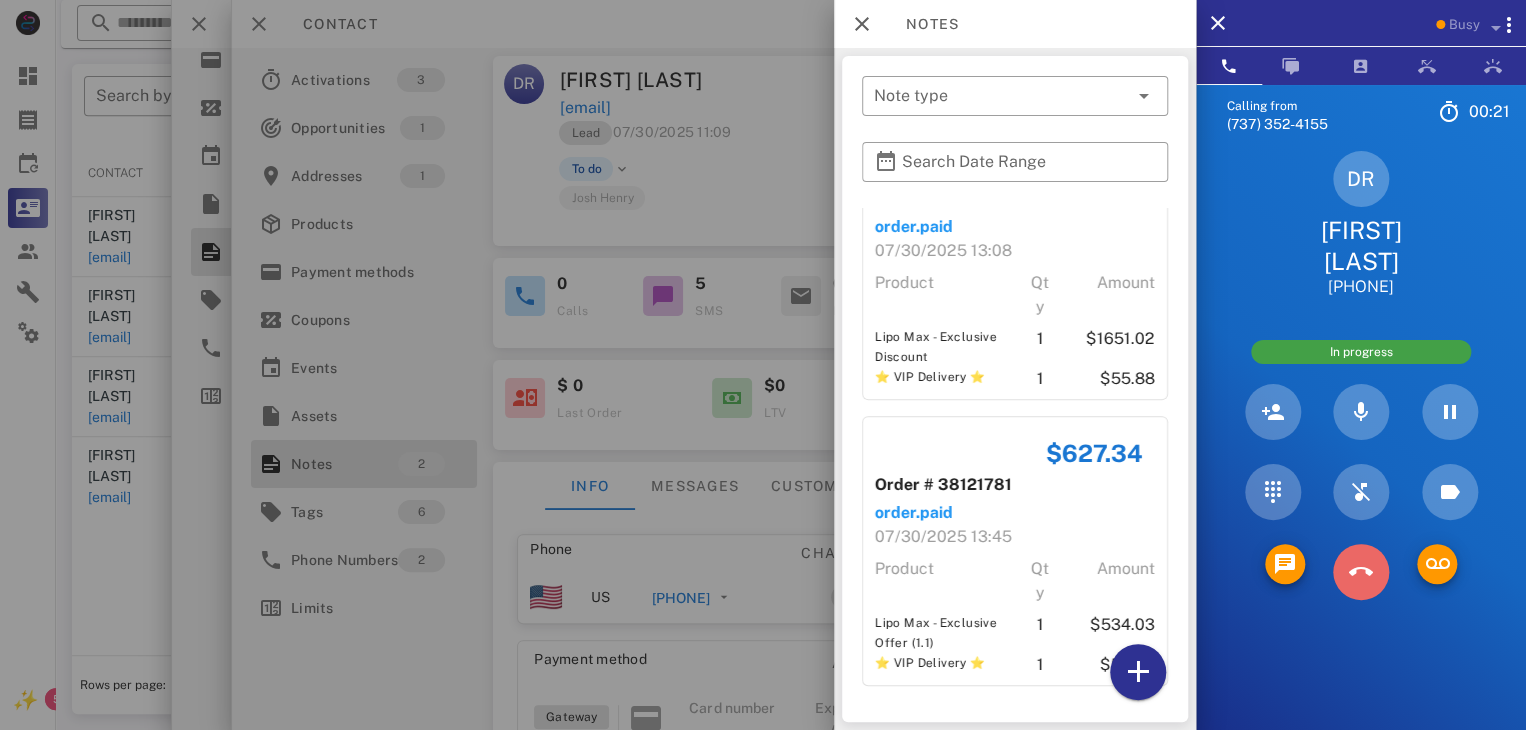 click at bounding box center [1361, 572] 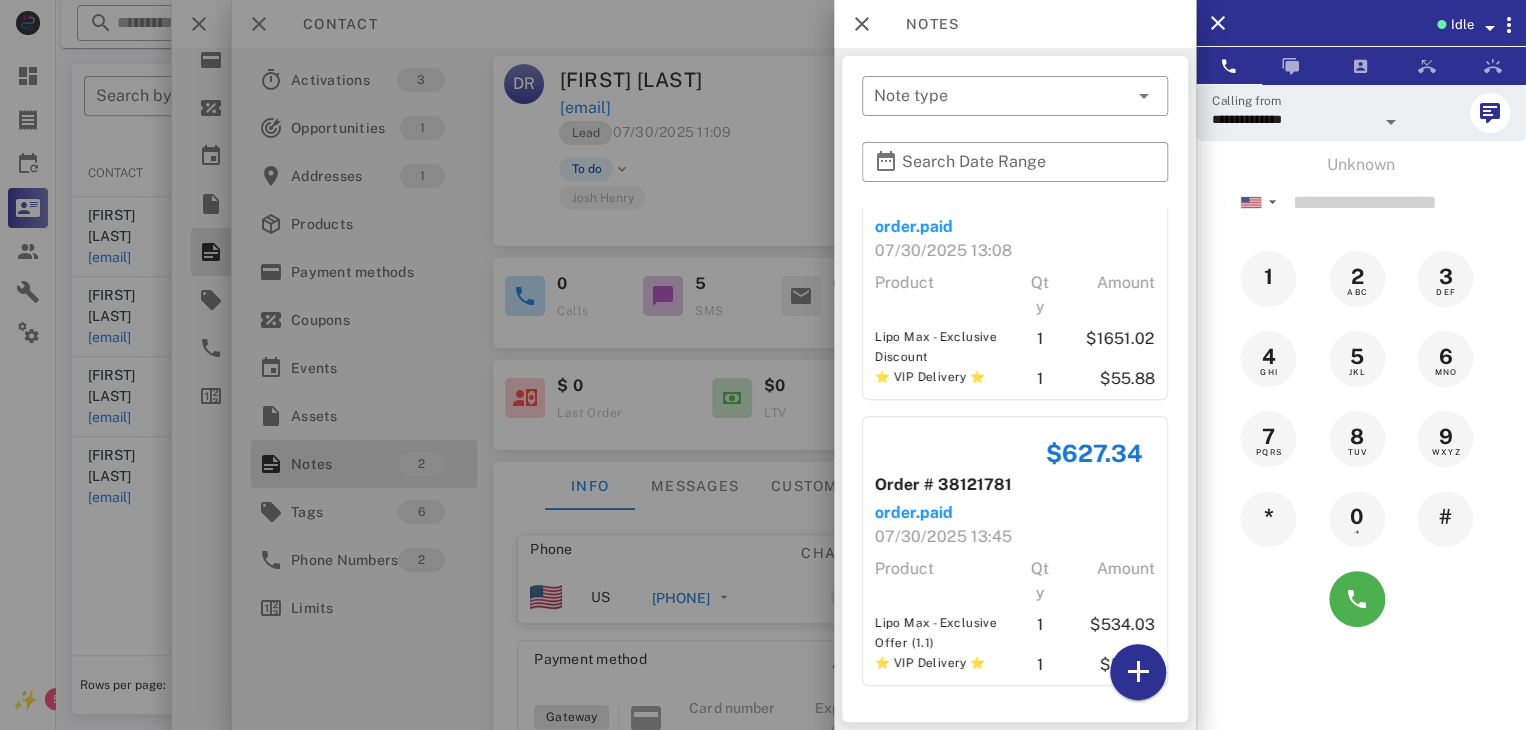 click at bounding box center (763, 365) 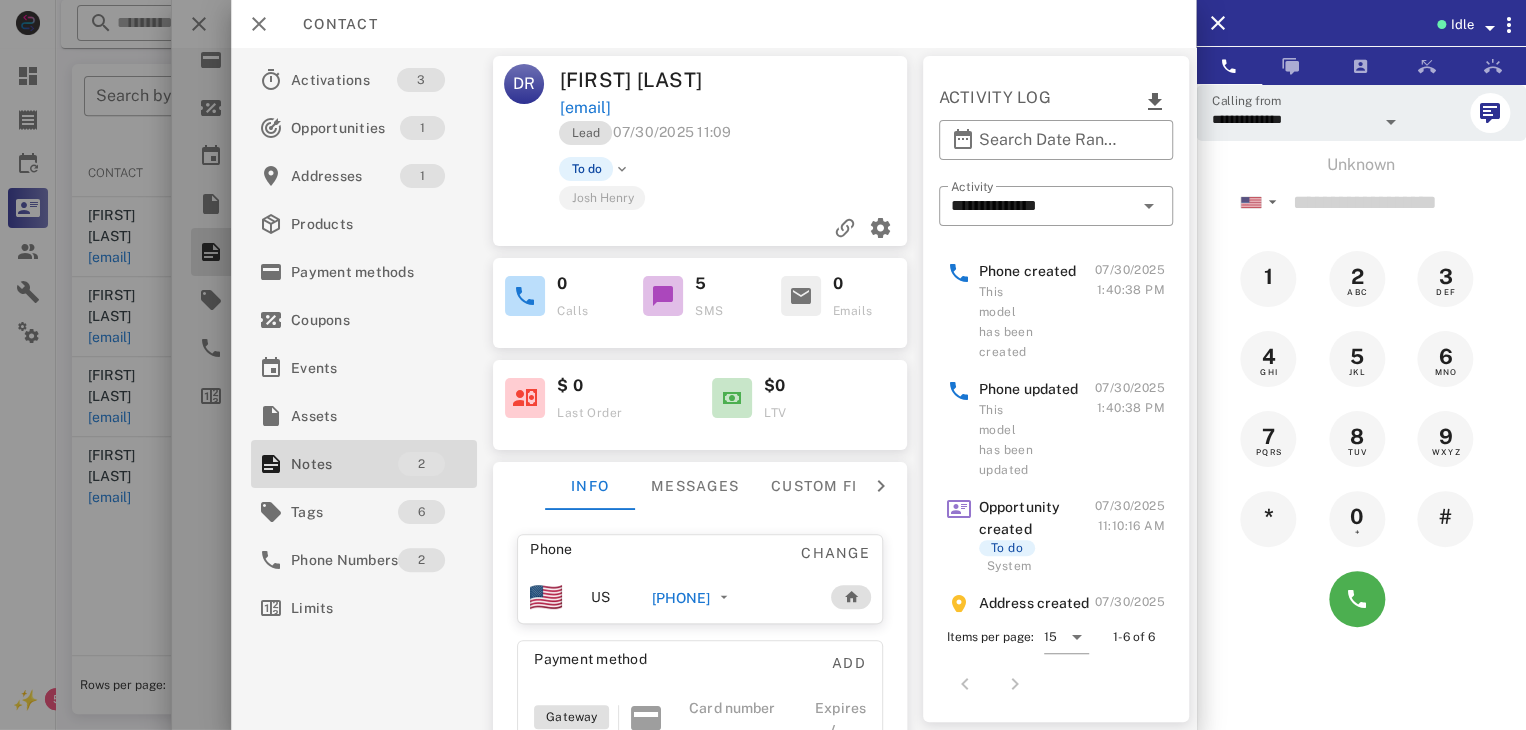 click at bounding box center (763, 365) 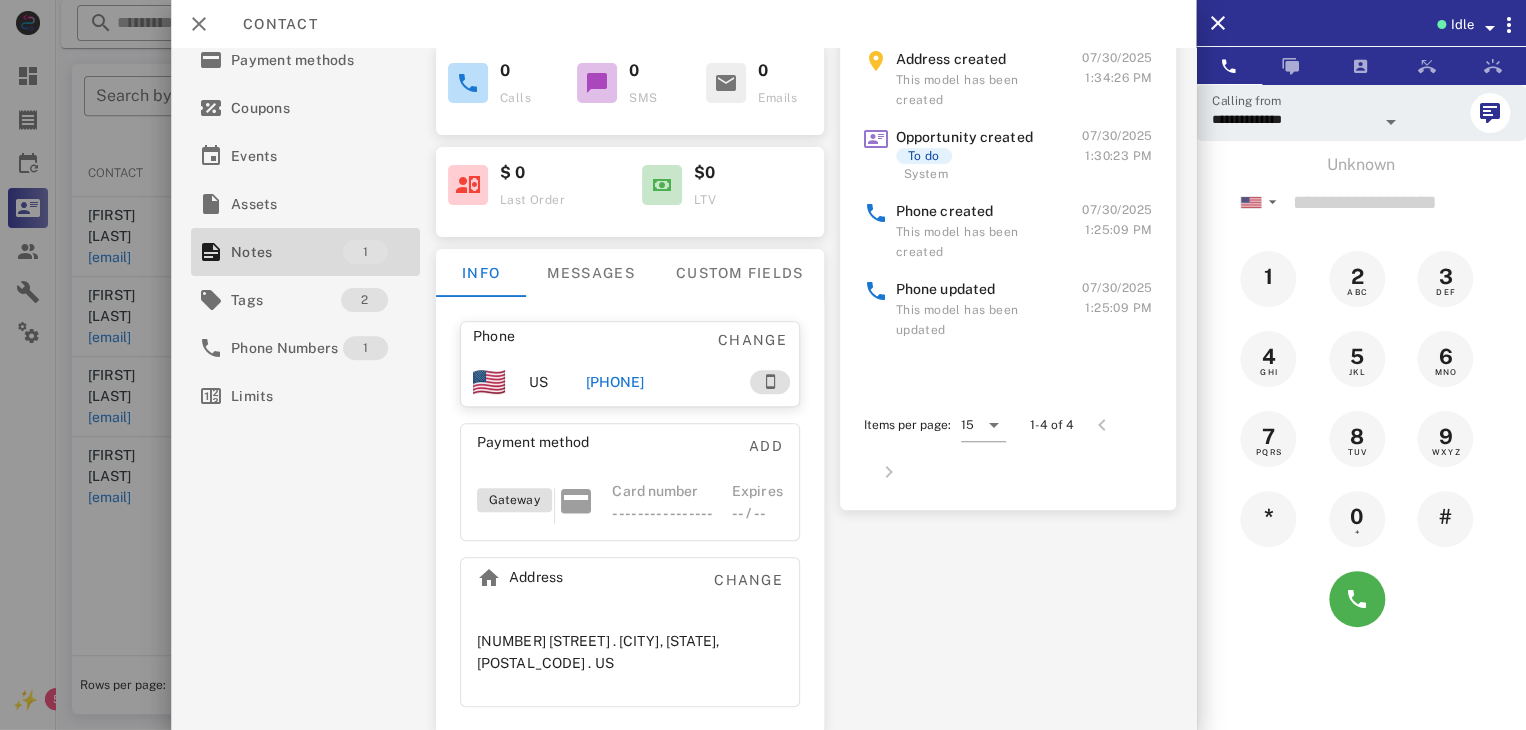 click on "**********" at bounding box center (683, 389) 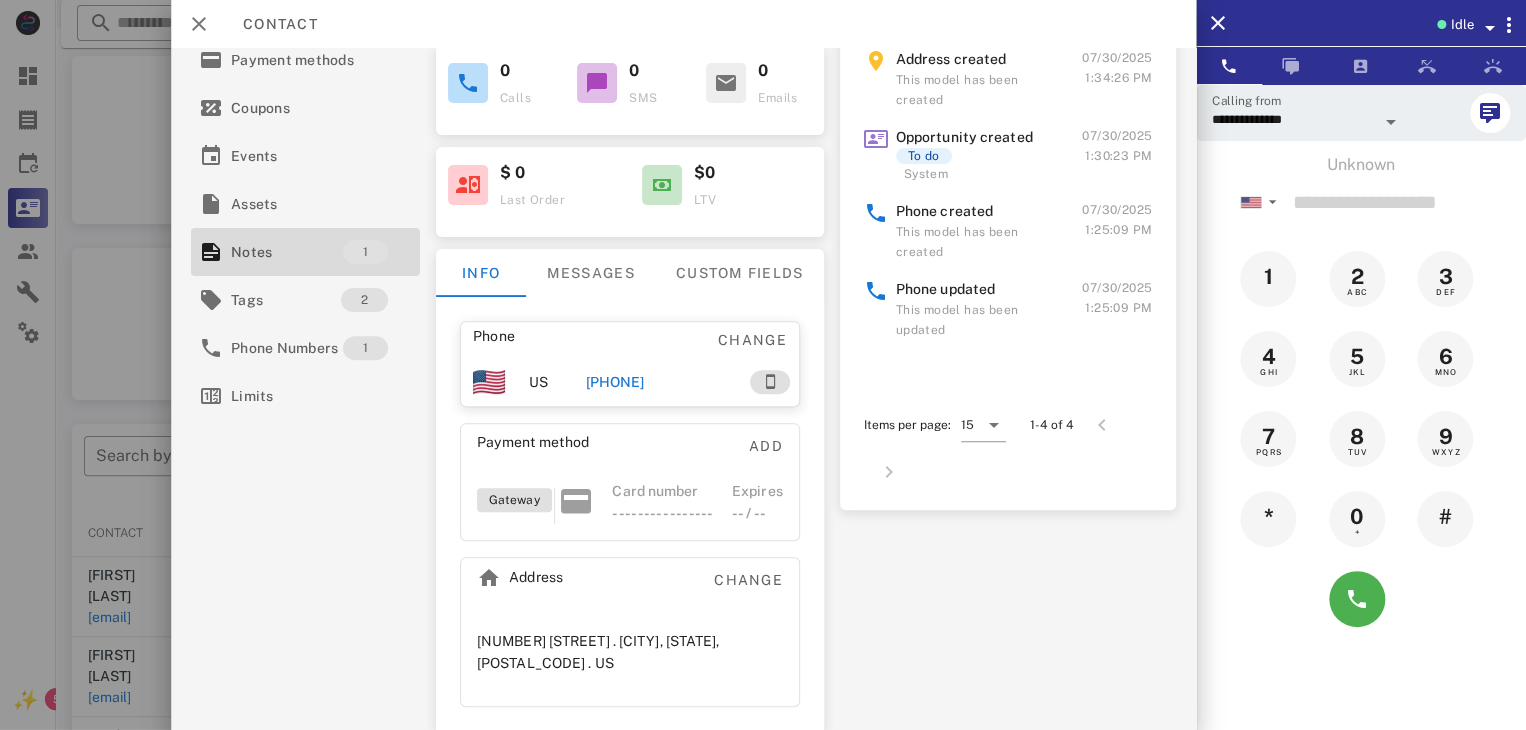 scroll, scrollTop: 0, scrollLeft: 0, axis: both 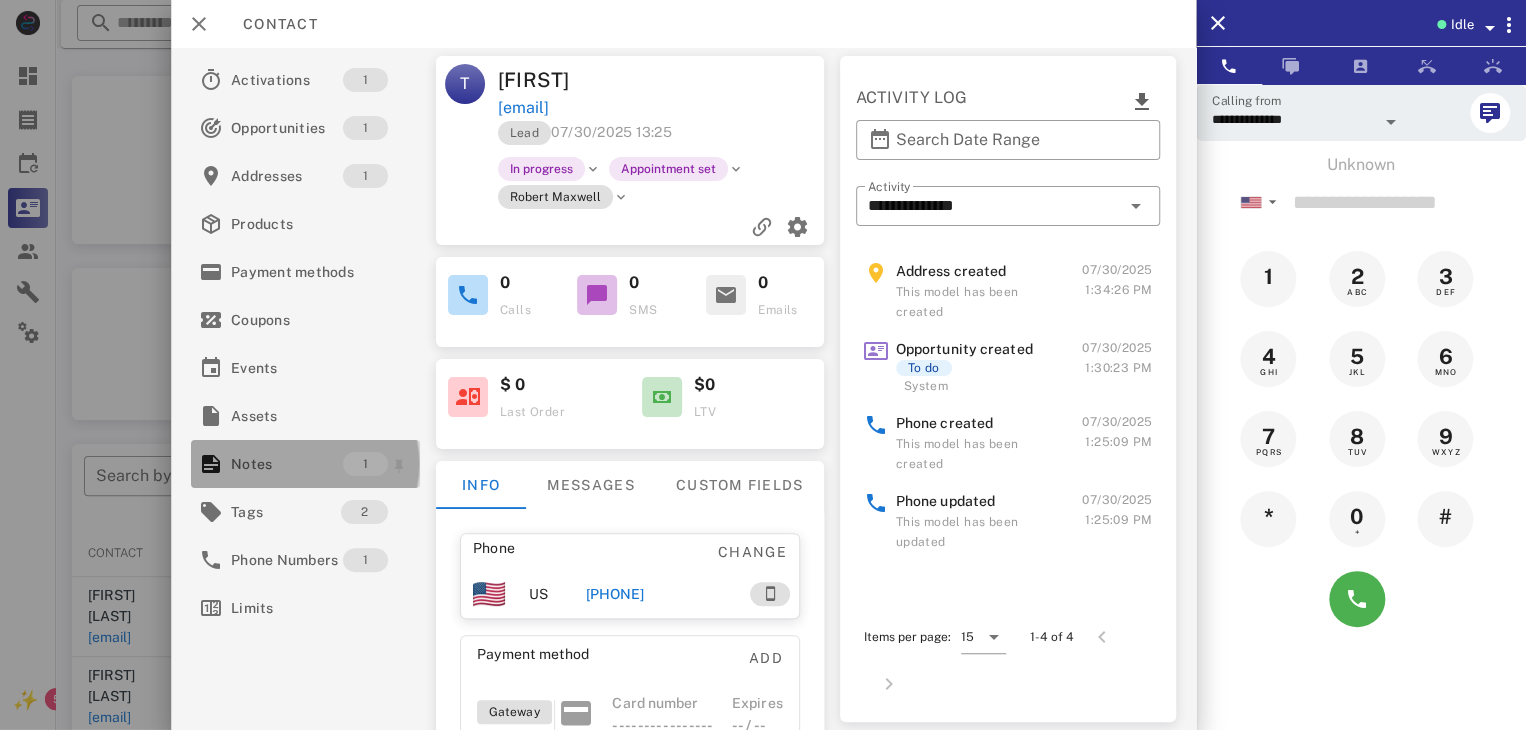 click on "Notes" at bounding box center (287, 464) 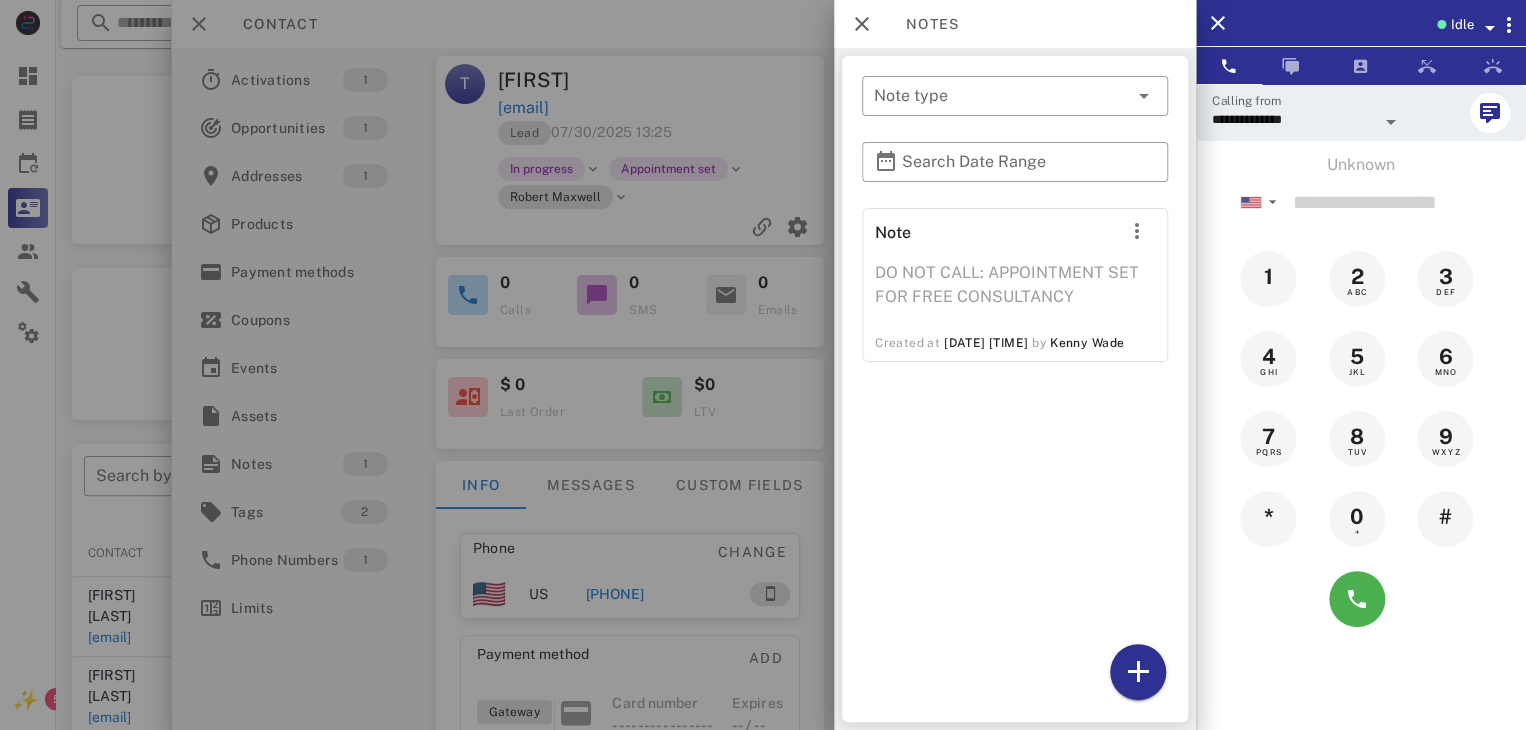 click at bounding box center [763, 365] 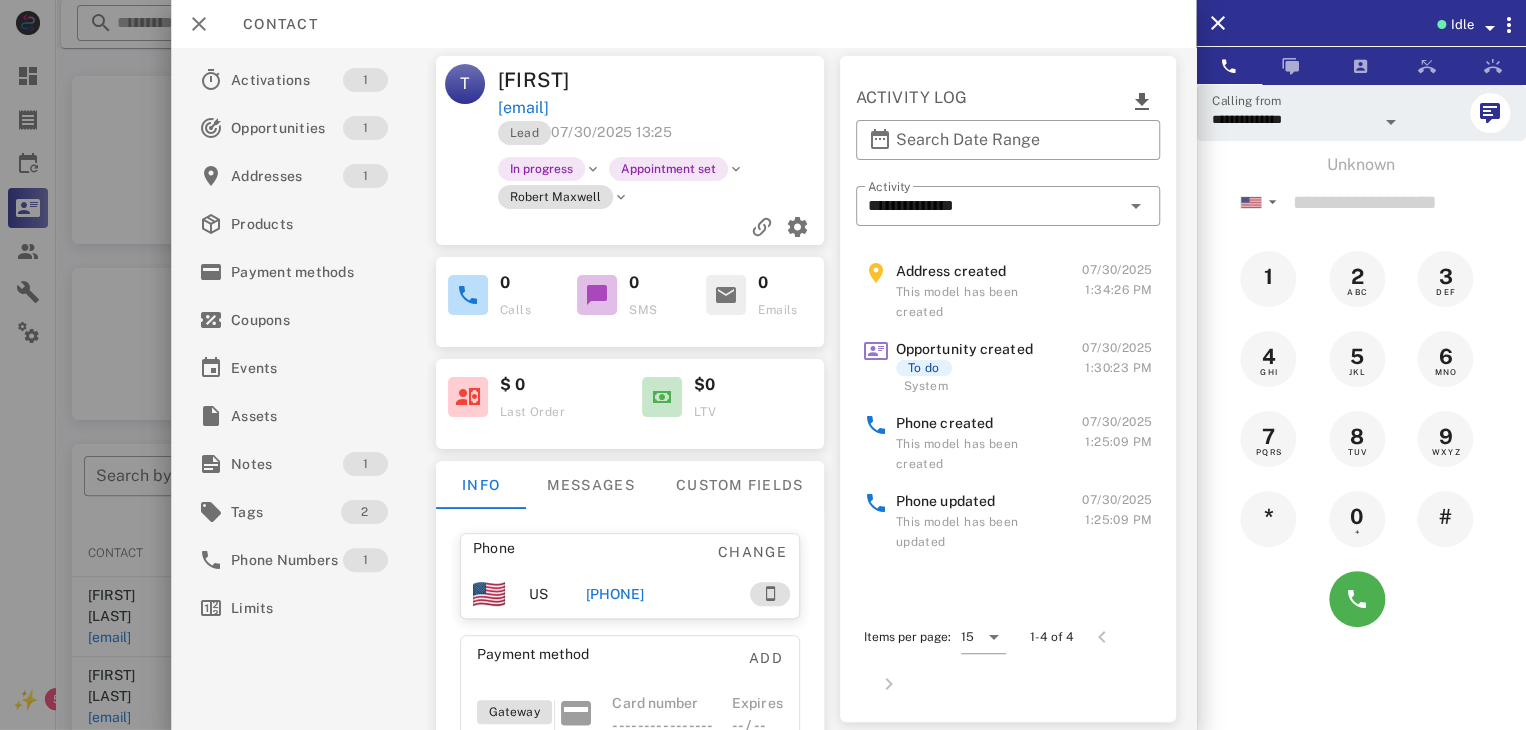 click at bounding box center (763, 365) 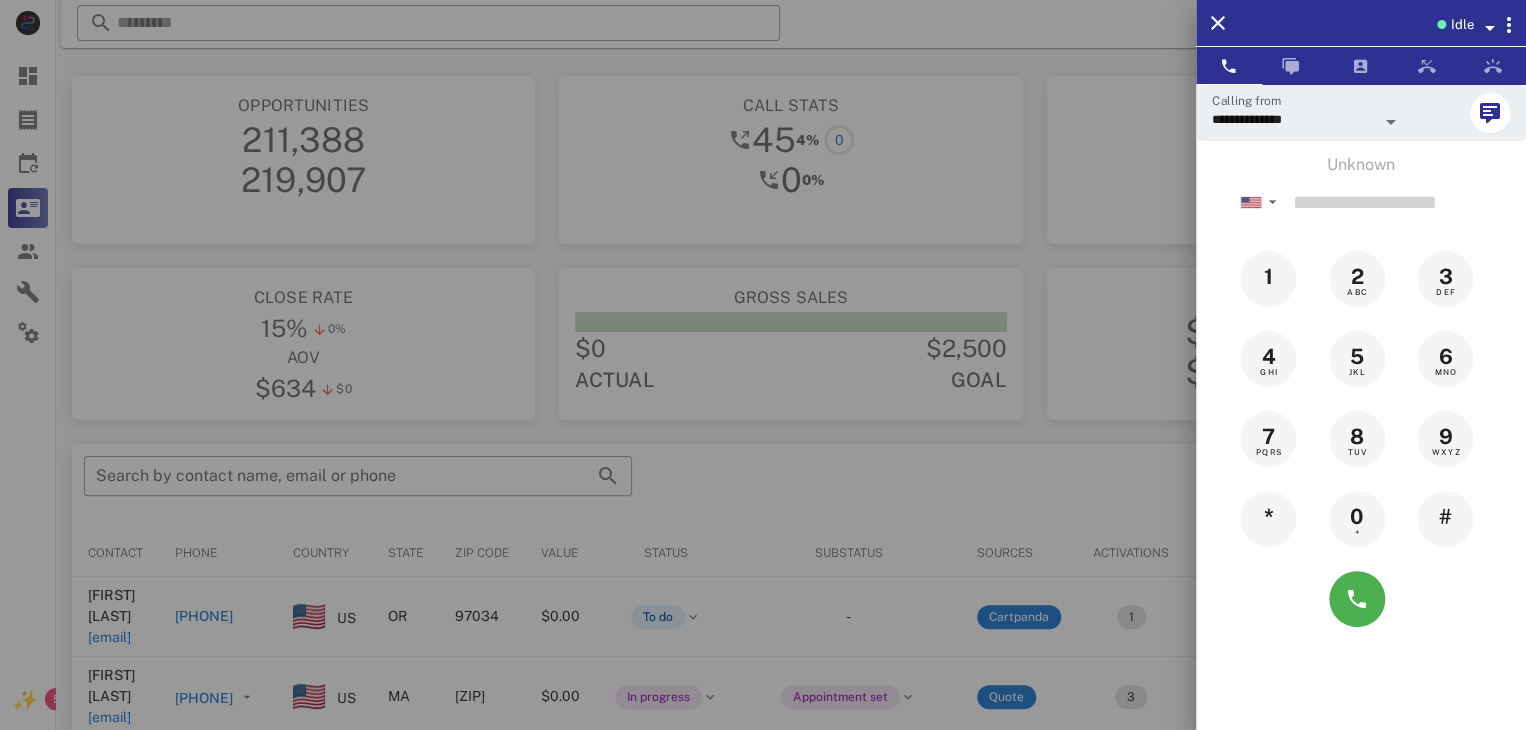 click at bounding box center [763, 365] 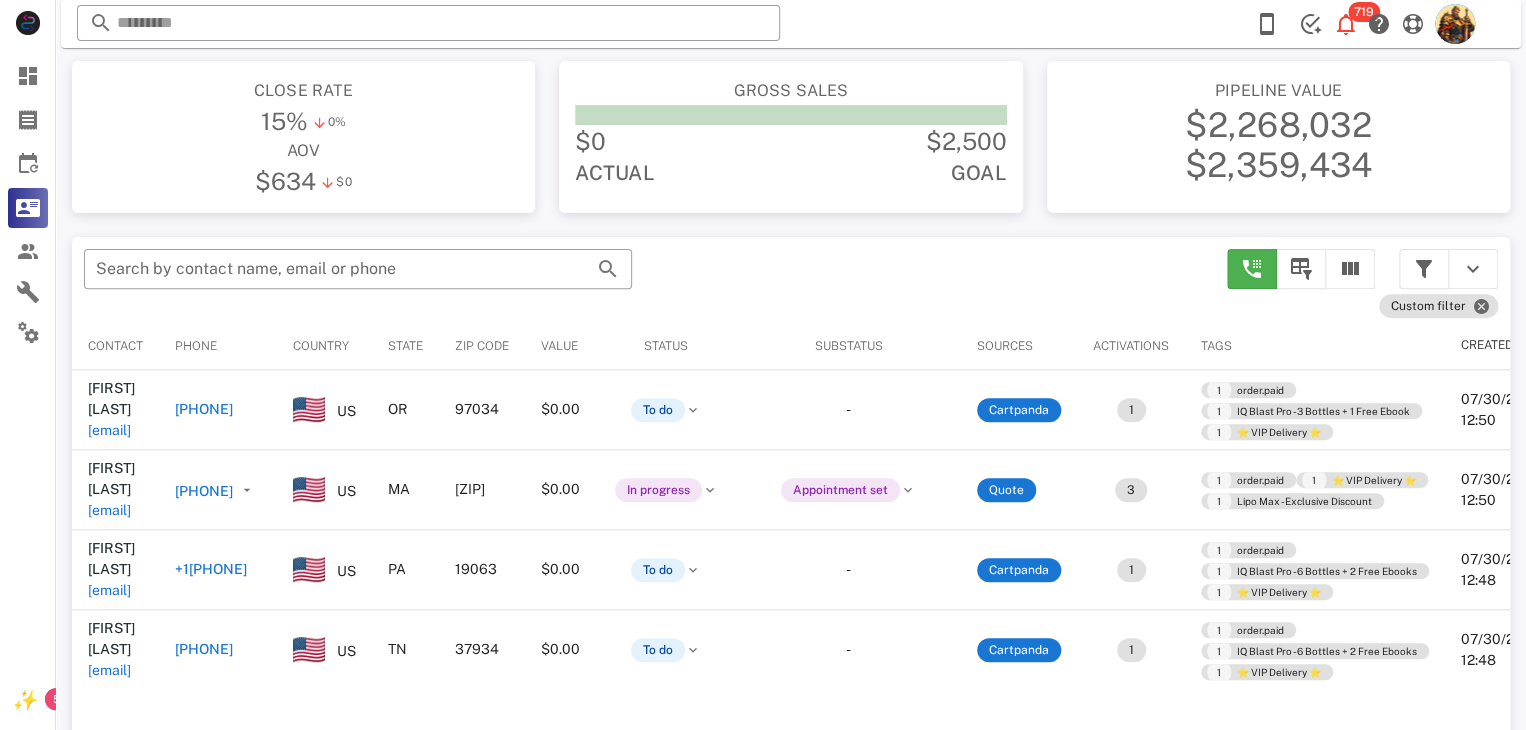 scroll, scrollTop: 380, scrollLeft: 0, axis: vertical 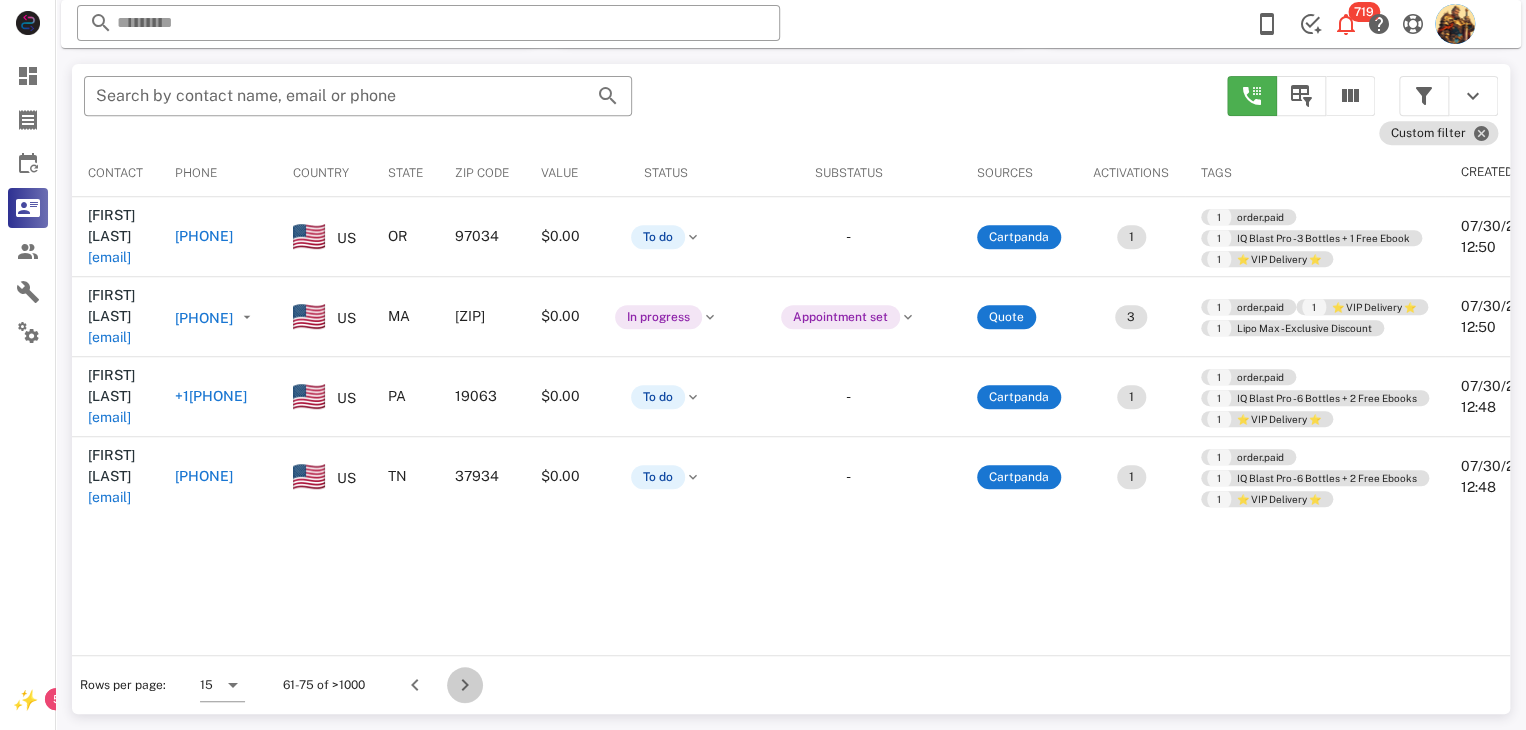 click at bounding box center (465, 685) 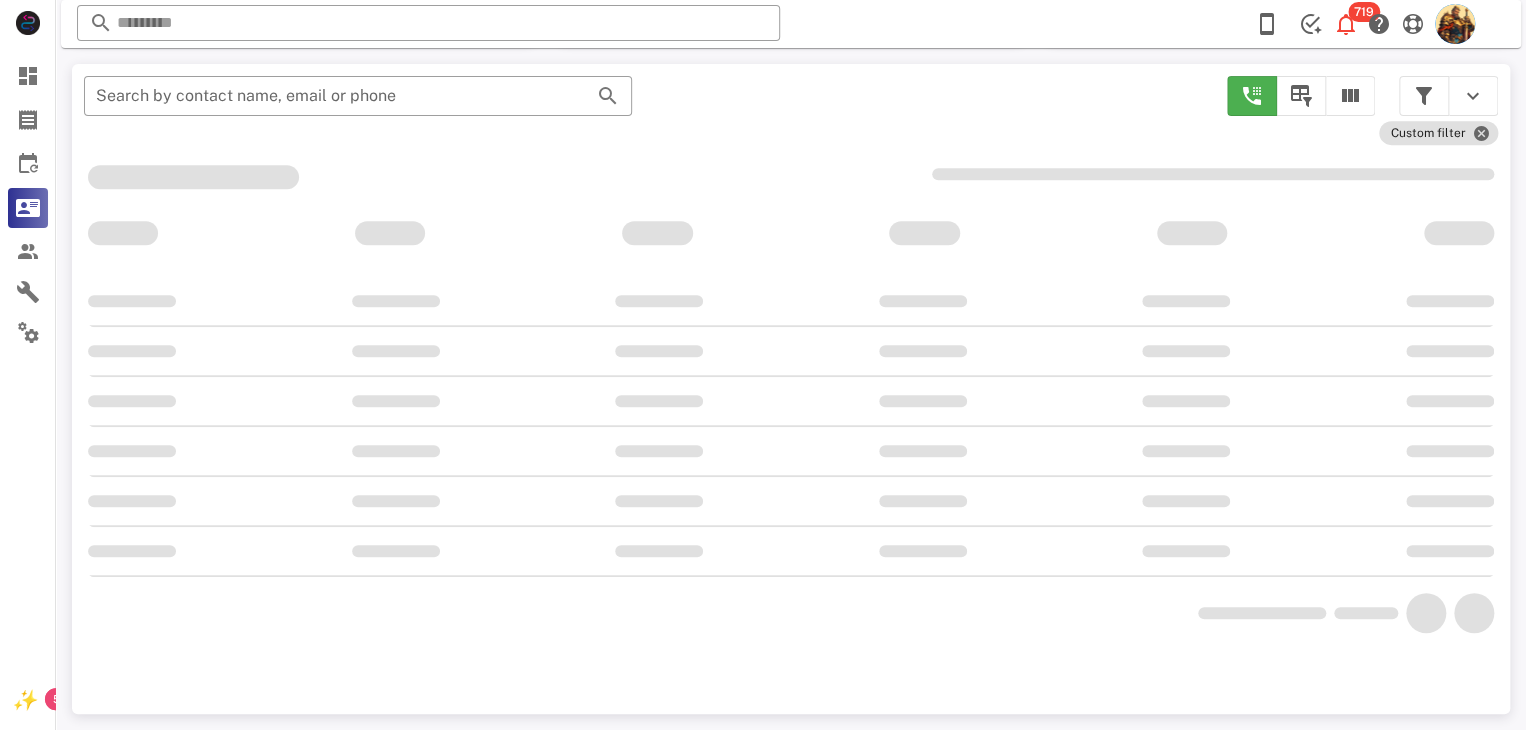 scroll, scrollTop: 380, scrollLeft: 0, axis: vertical 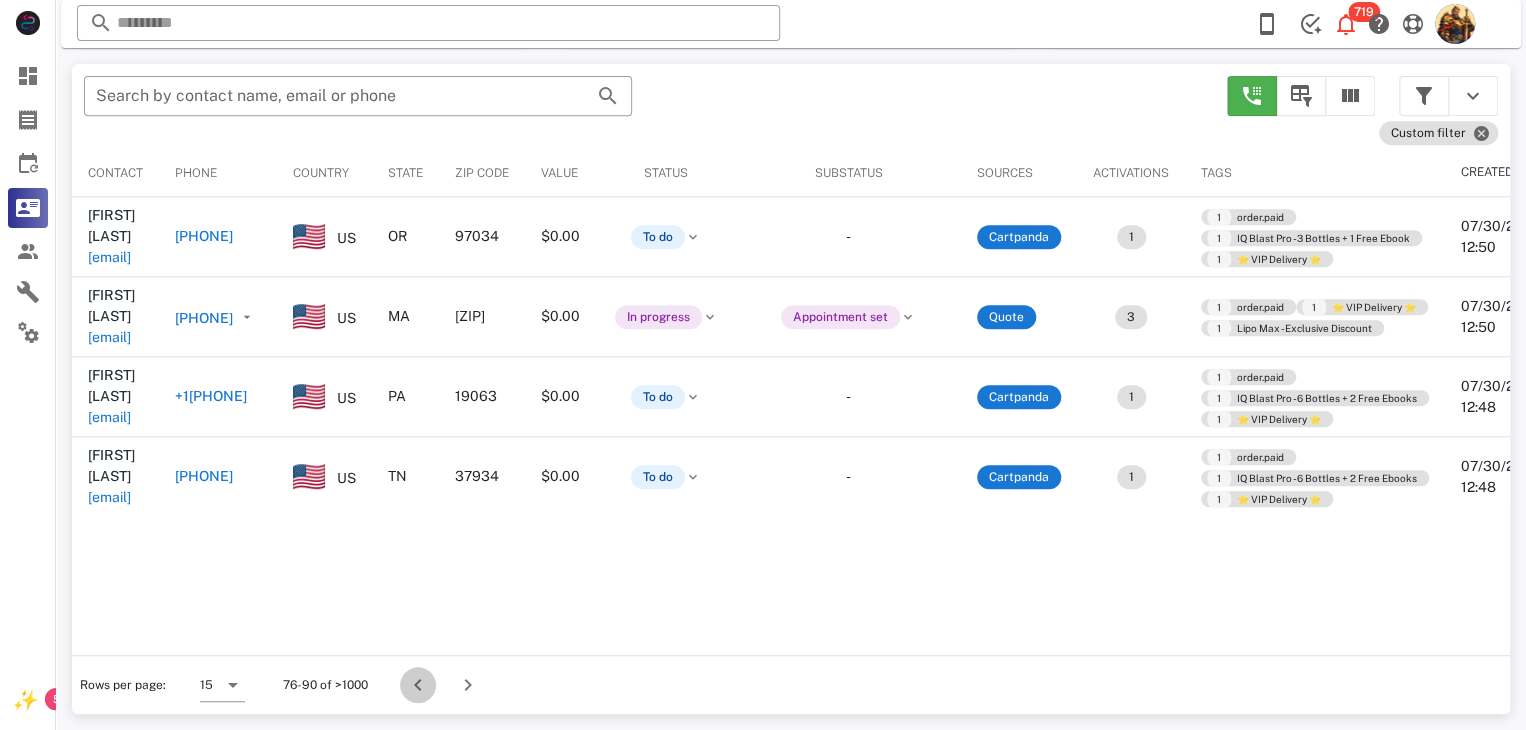 click at bounding box center [418, 685] 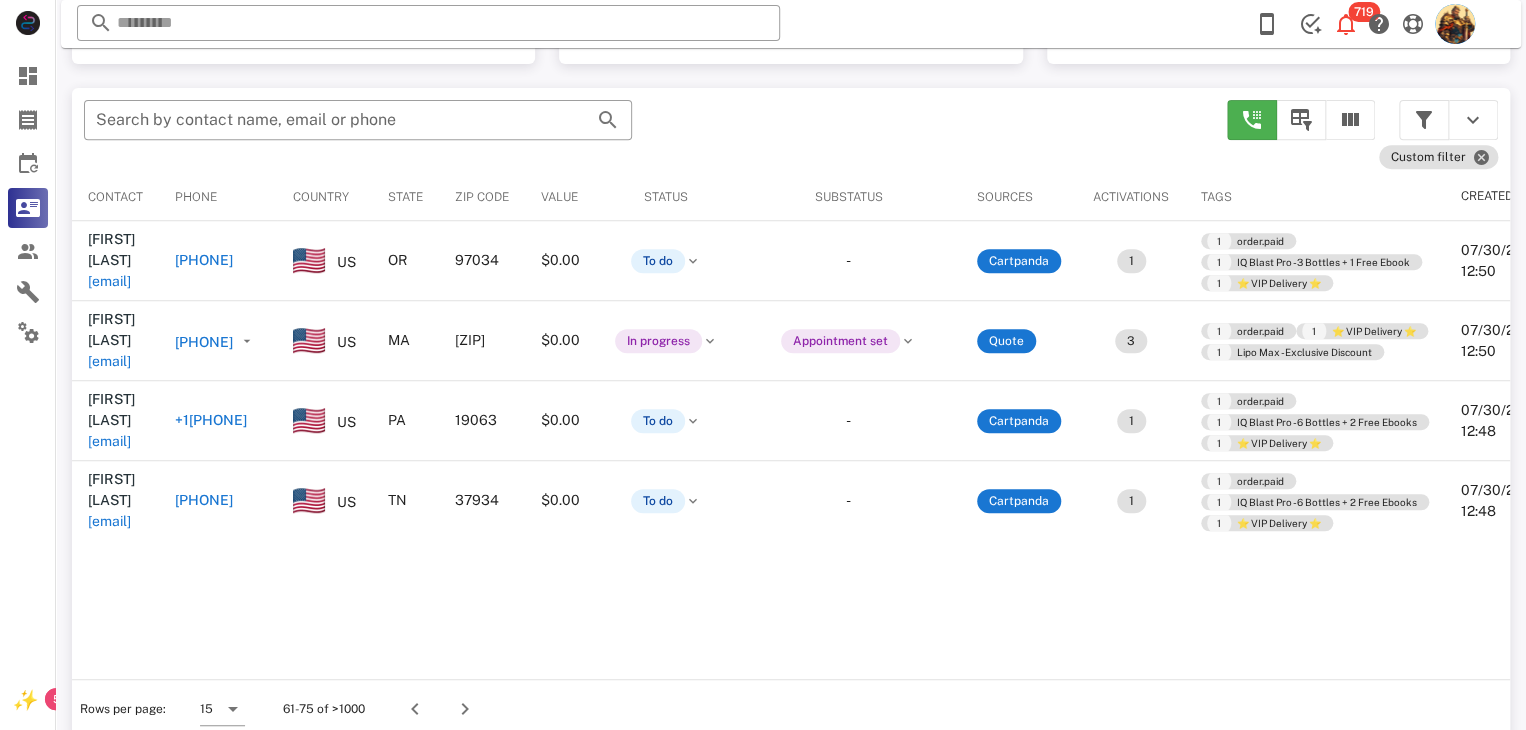 scroll, scrollTop: 380, scrollLeft: 0, axis: vertical 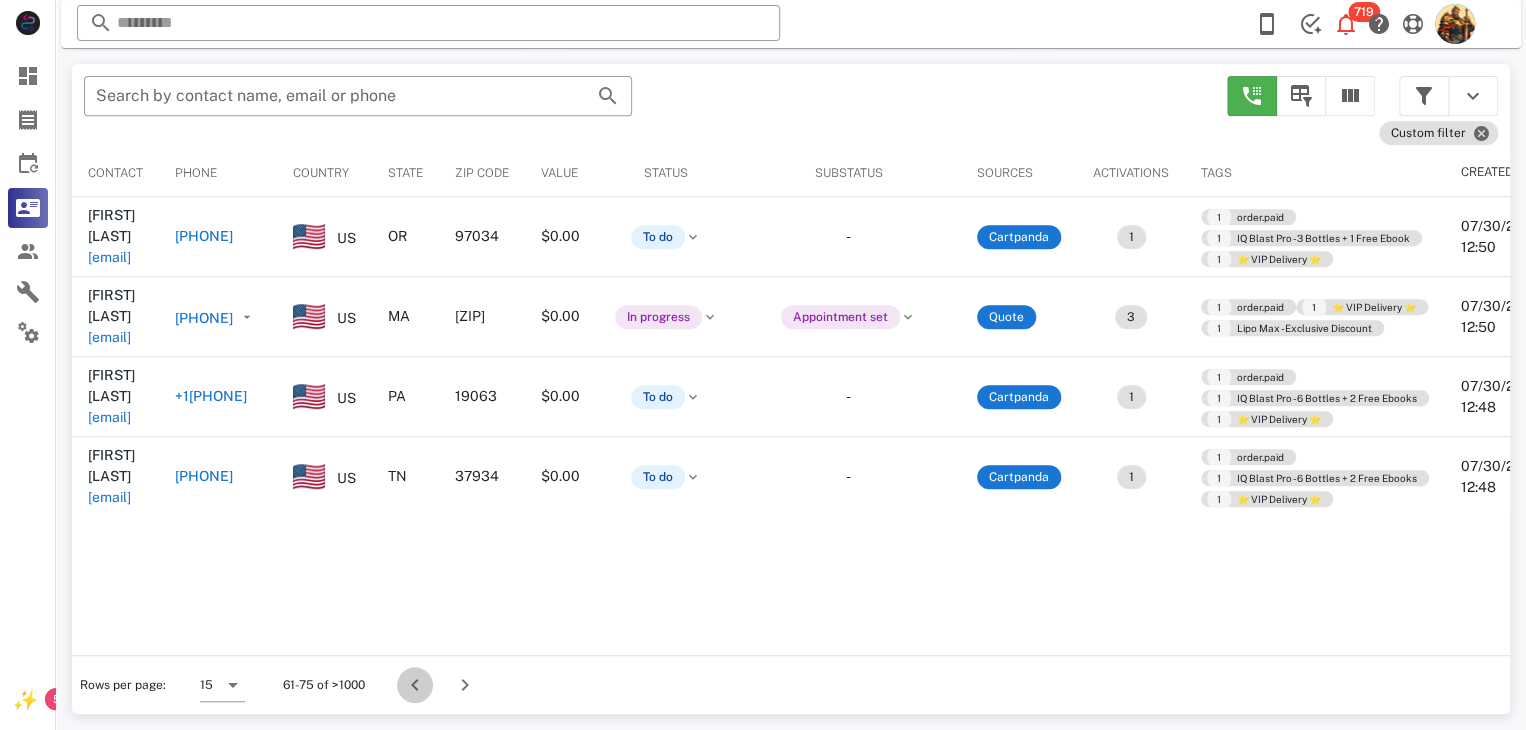 click at bounding box center [415, 685] 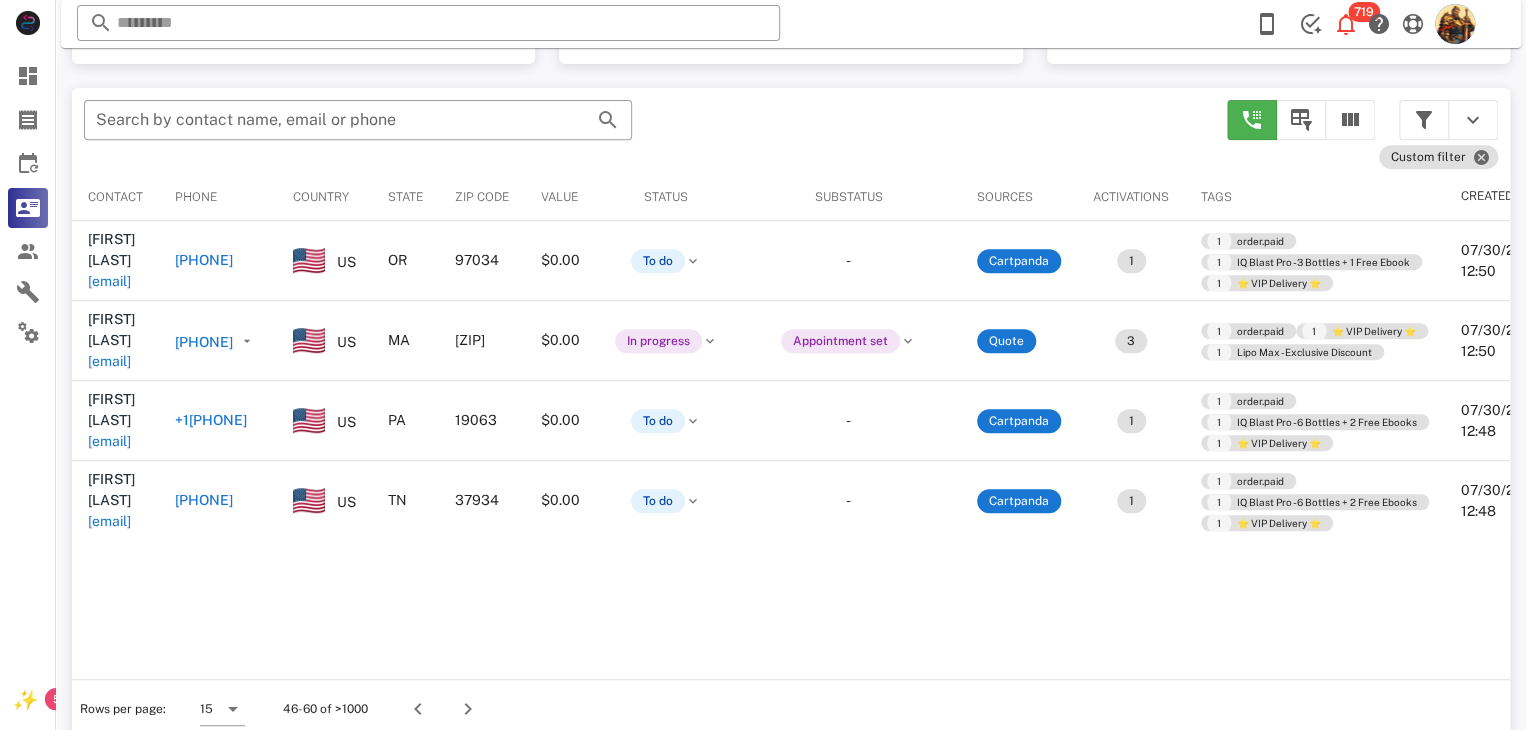 scroll, scrollTop: 380, scrollLeft: 0, axis: vertical 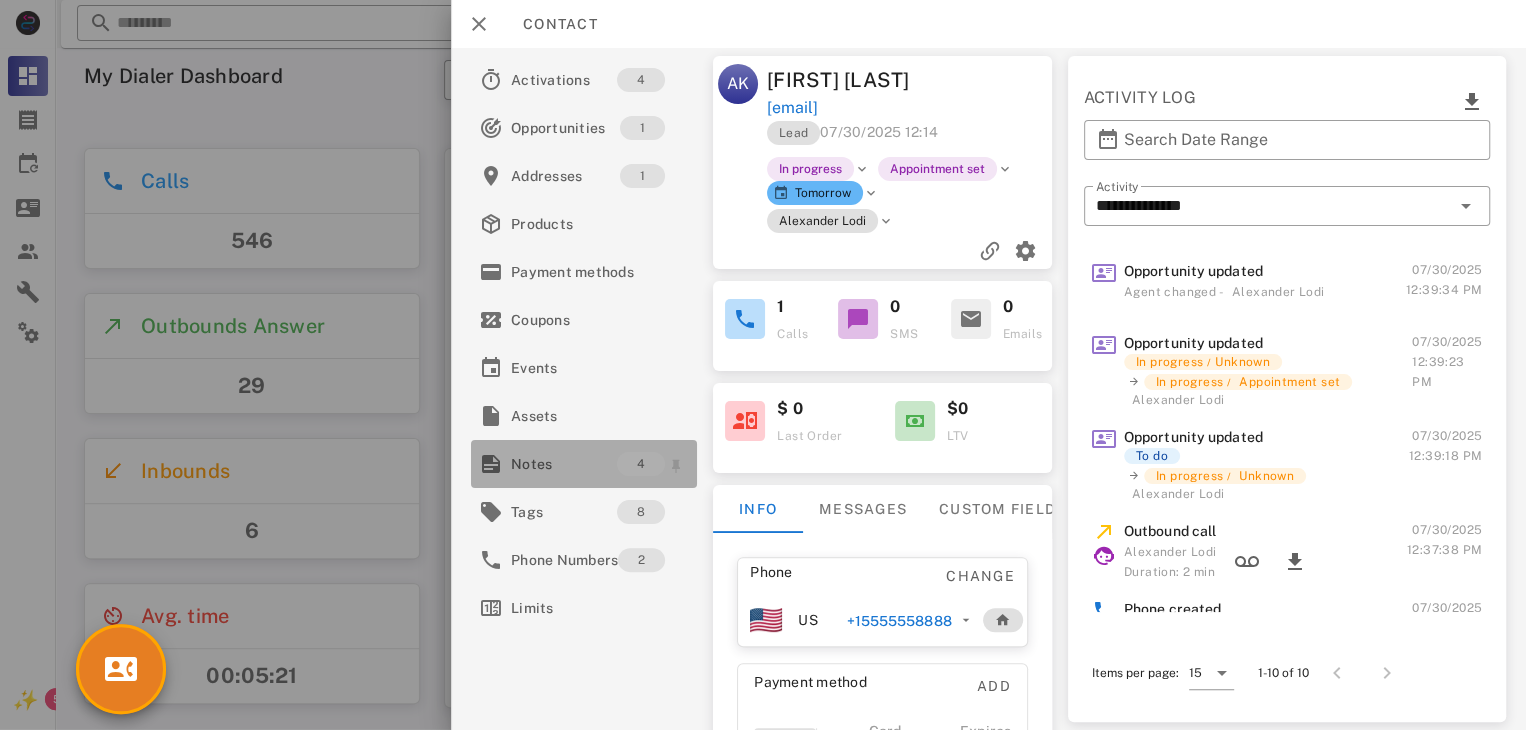 click on "Notes  4" at bounding box center (584, 464) 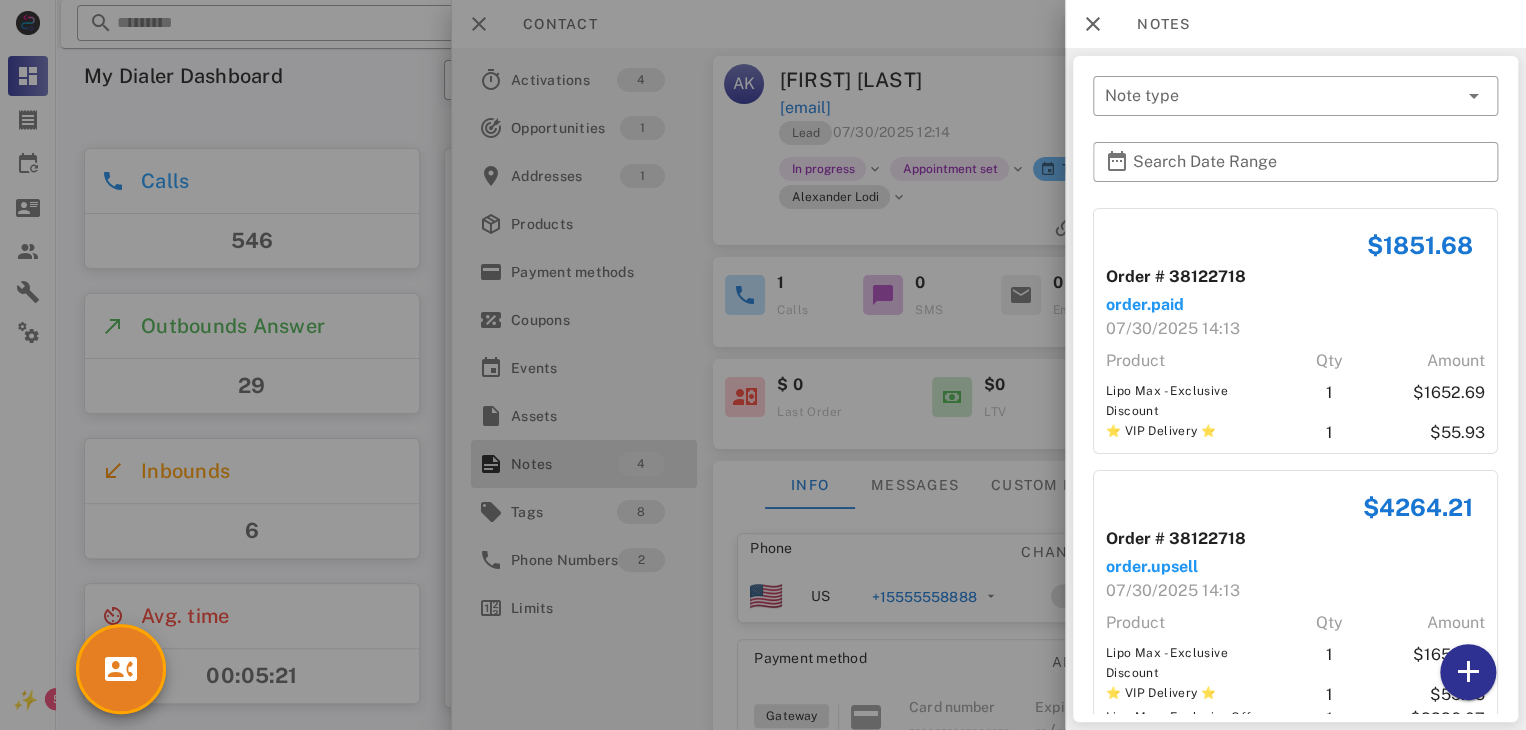drag, startPoint x: 1482, startPoint y: 401, endPoint x: 1485, endPoint y: 531, distance: 130.0346 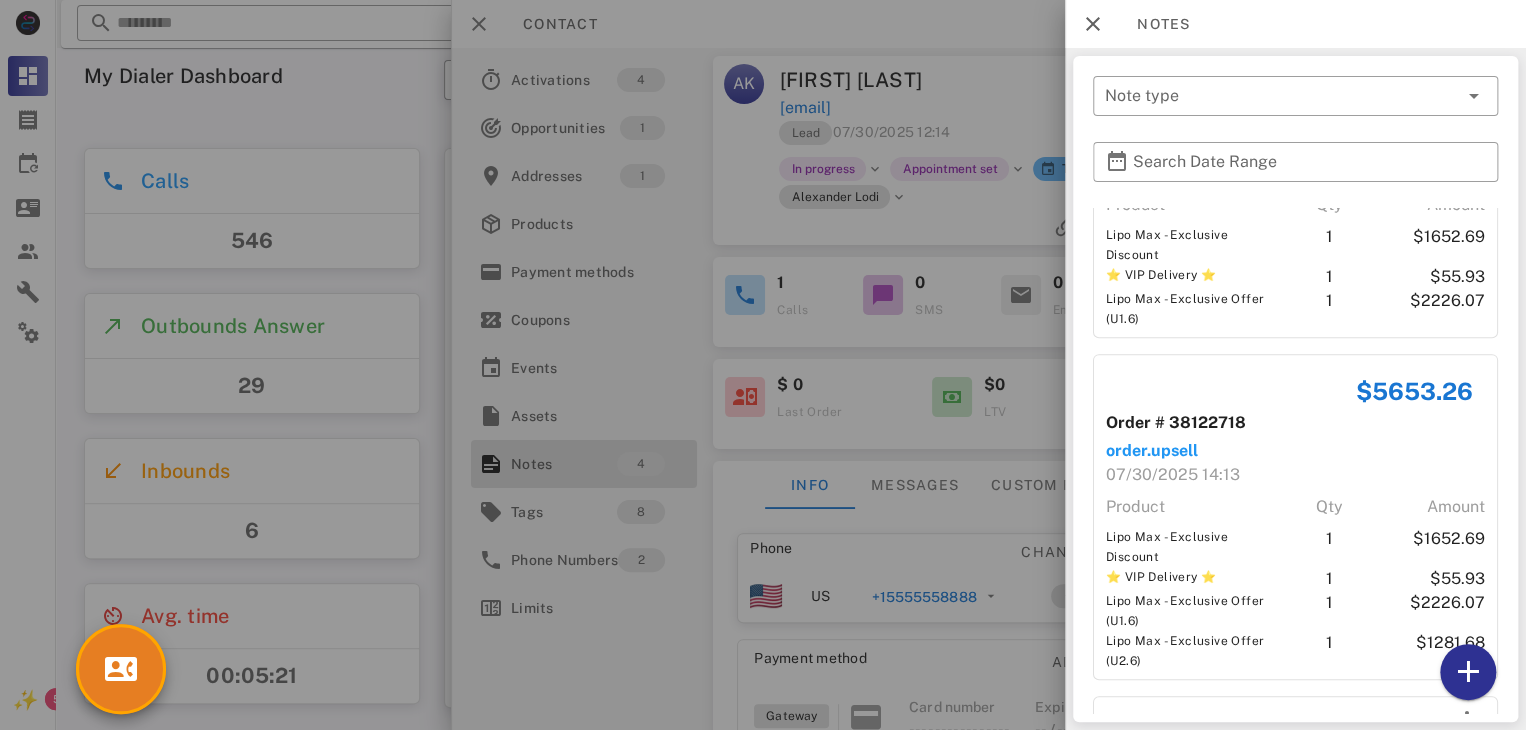 scroll, scrollTop: 581, scrollLeft: 0, axis: vertical 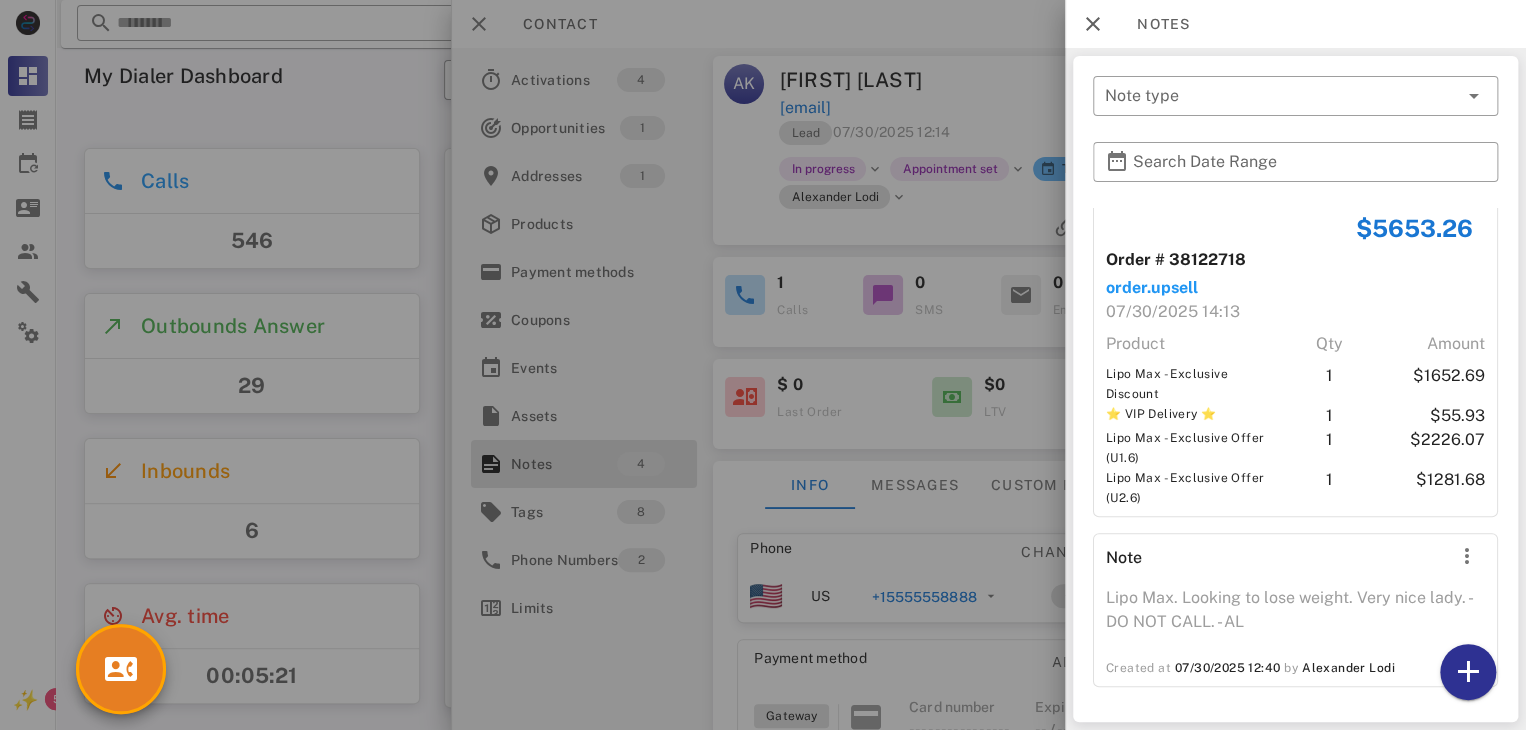 click at bounding box center (763, 365) 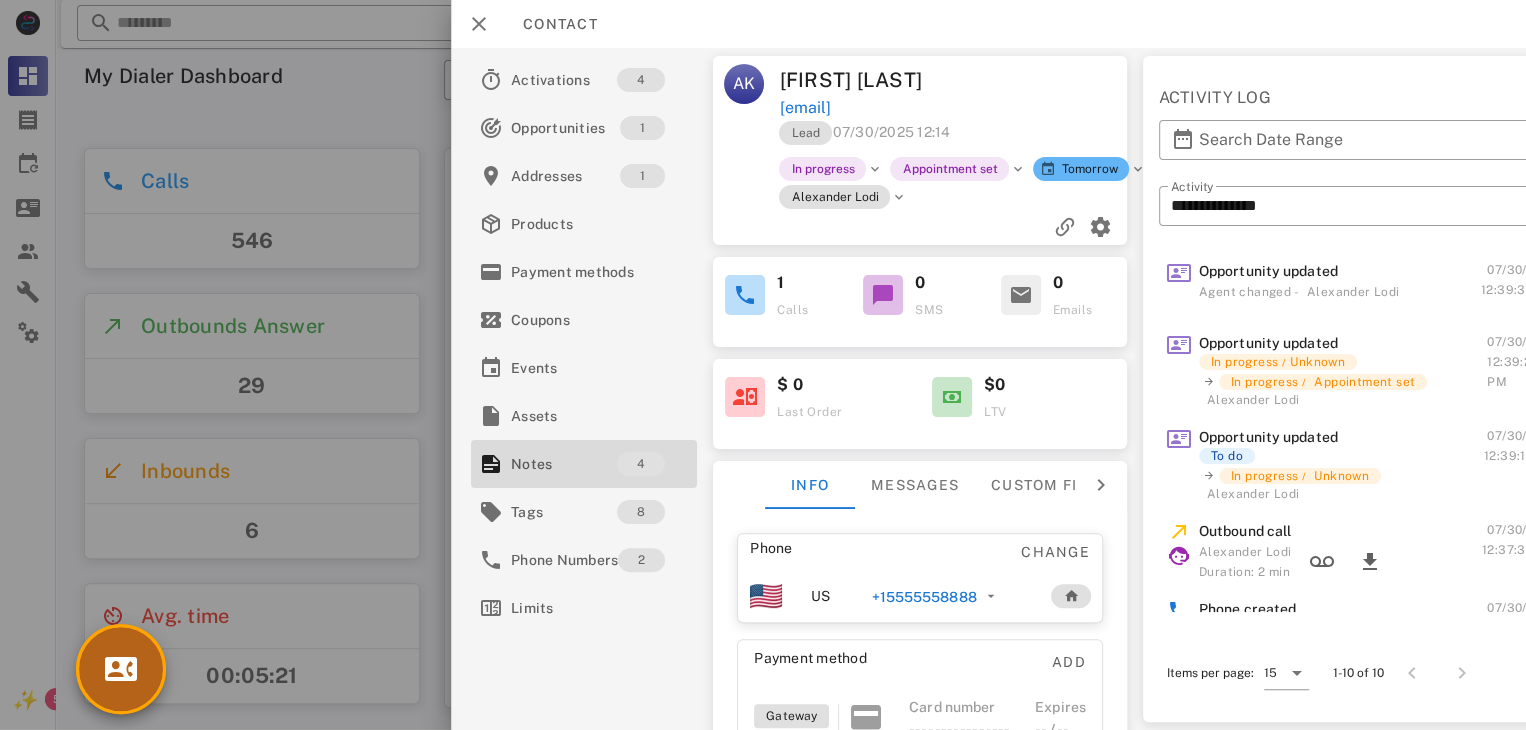 click at bounding box center (121, 669) 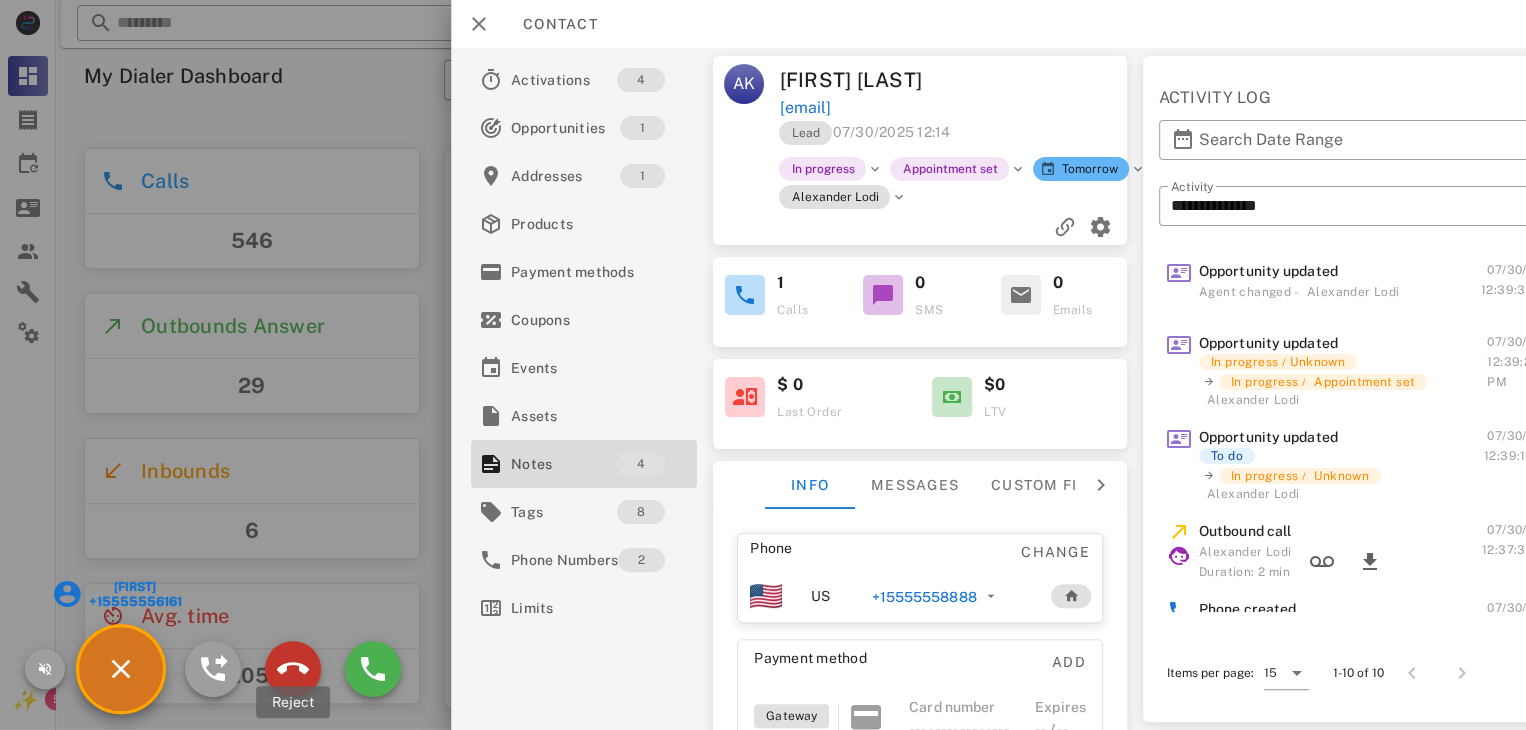 click at bounding box center (293, 669) 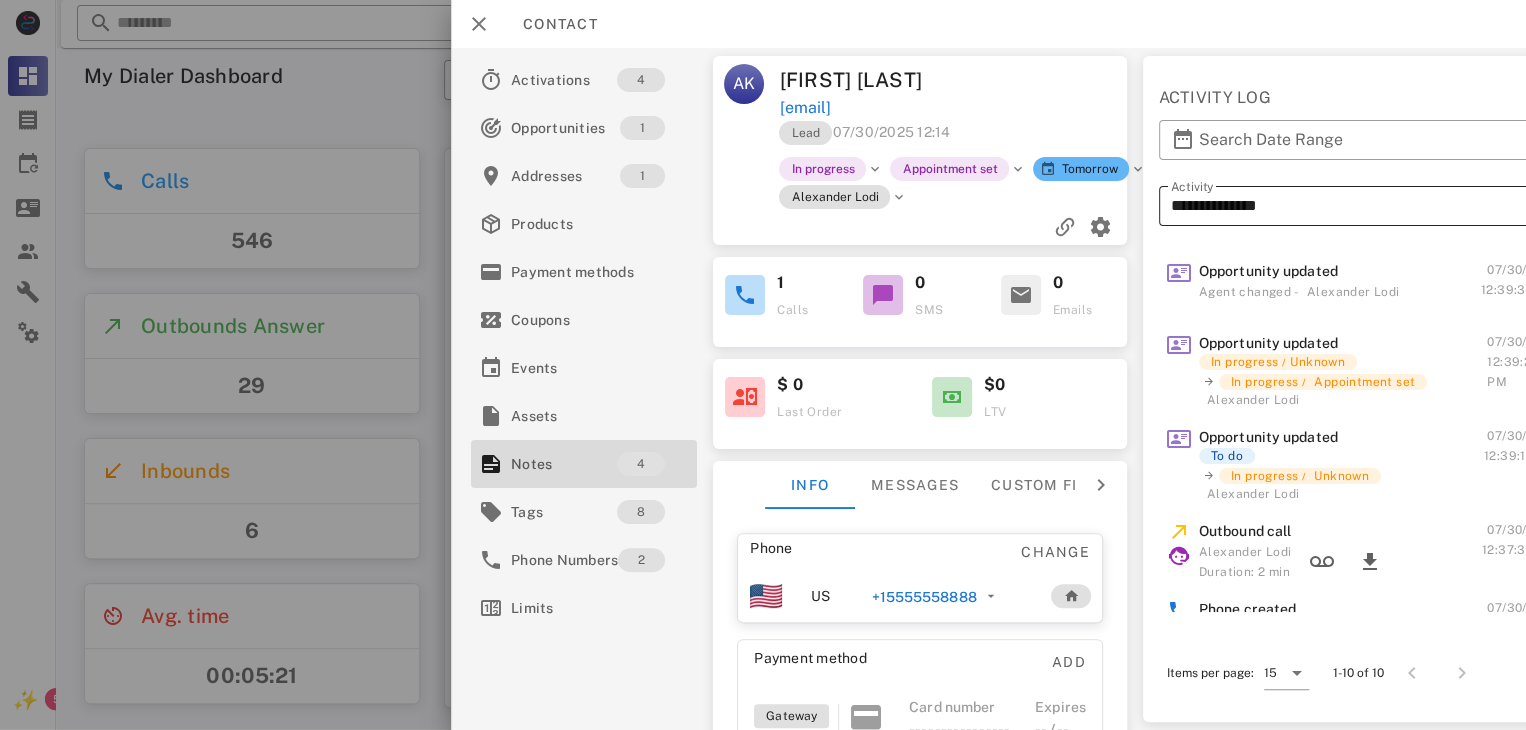 click on "**********" at bounding box center (1348, 206) 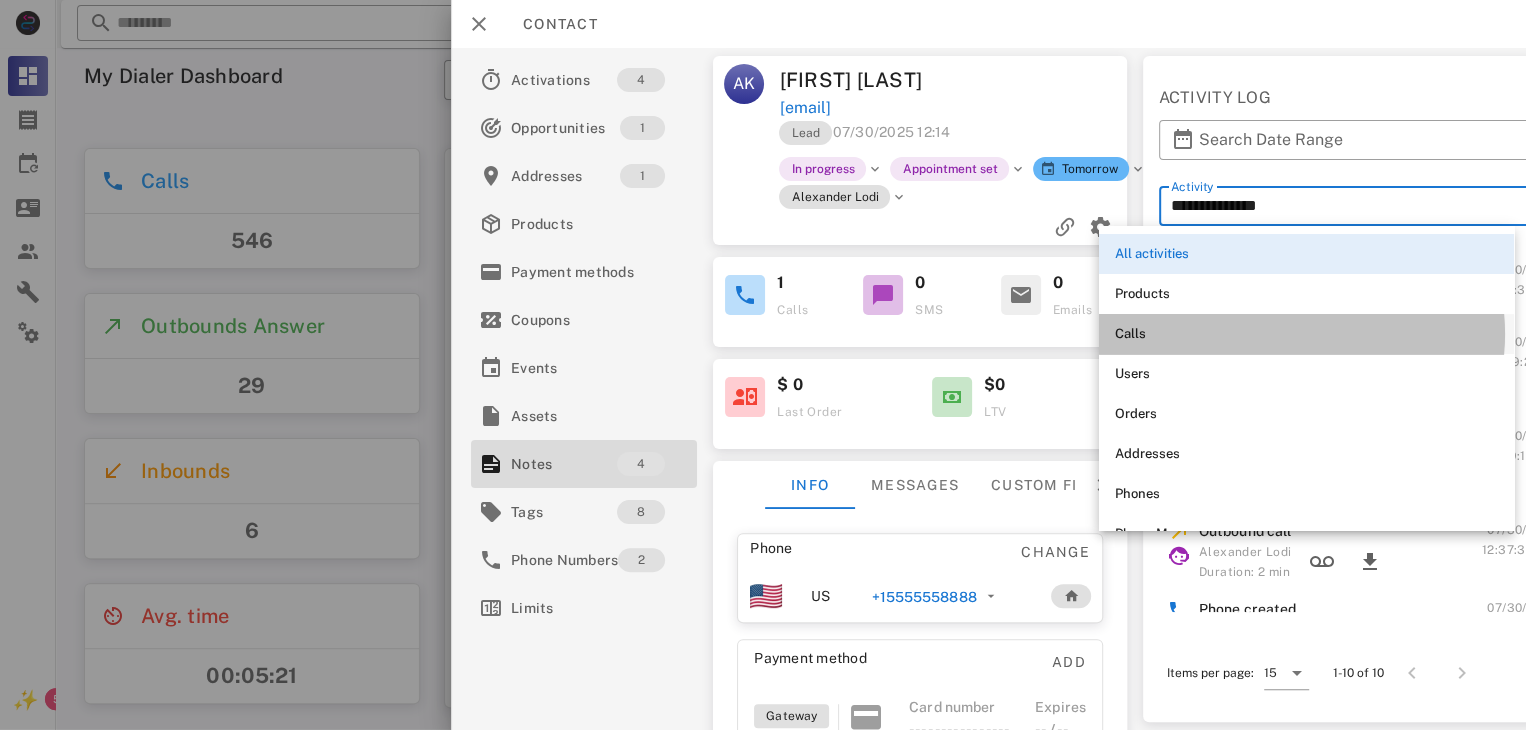 click on "Calls" at bounding box center [1306, 334] 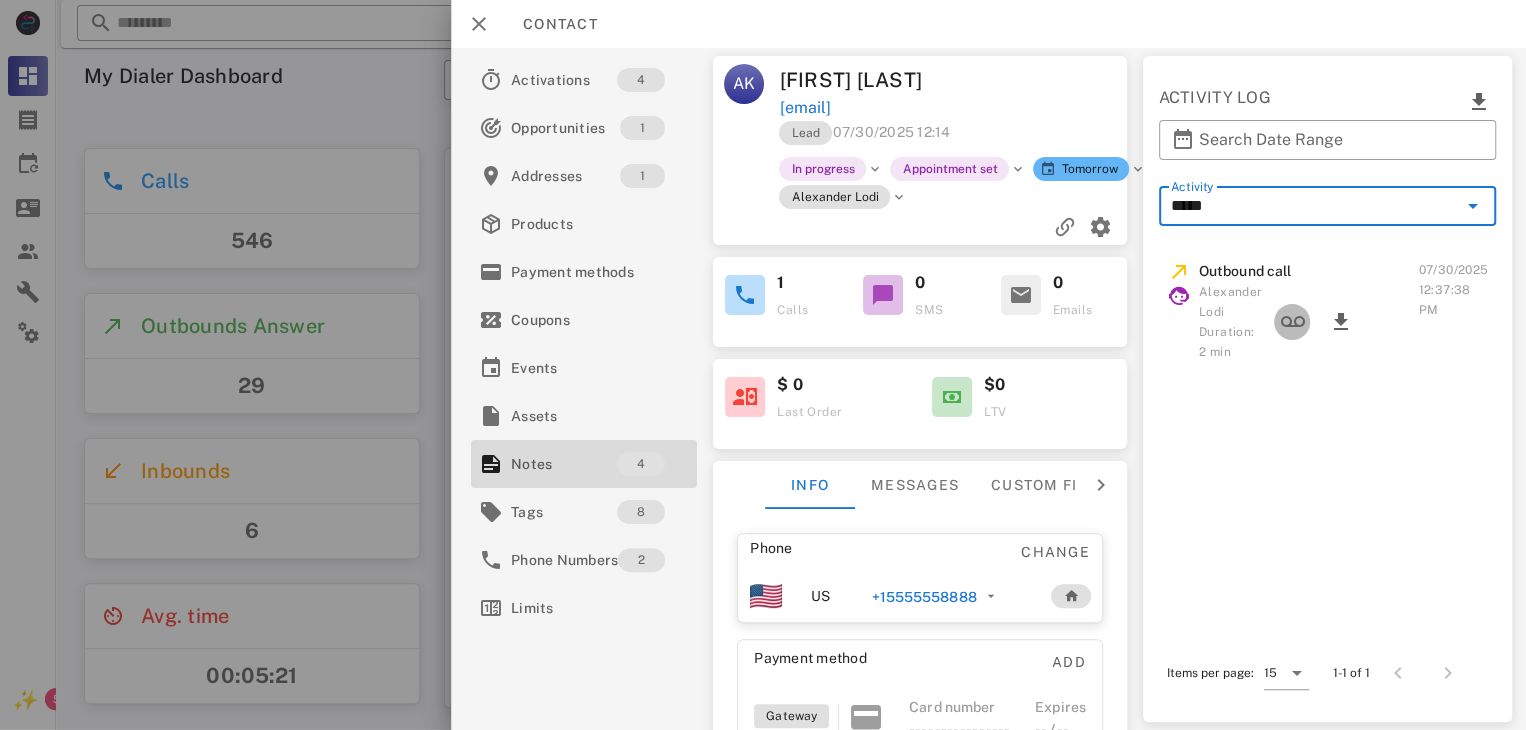 click at bounding box center [1292, 322] 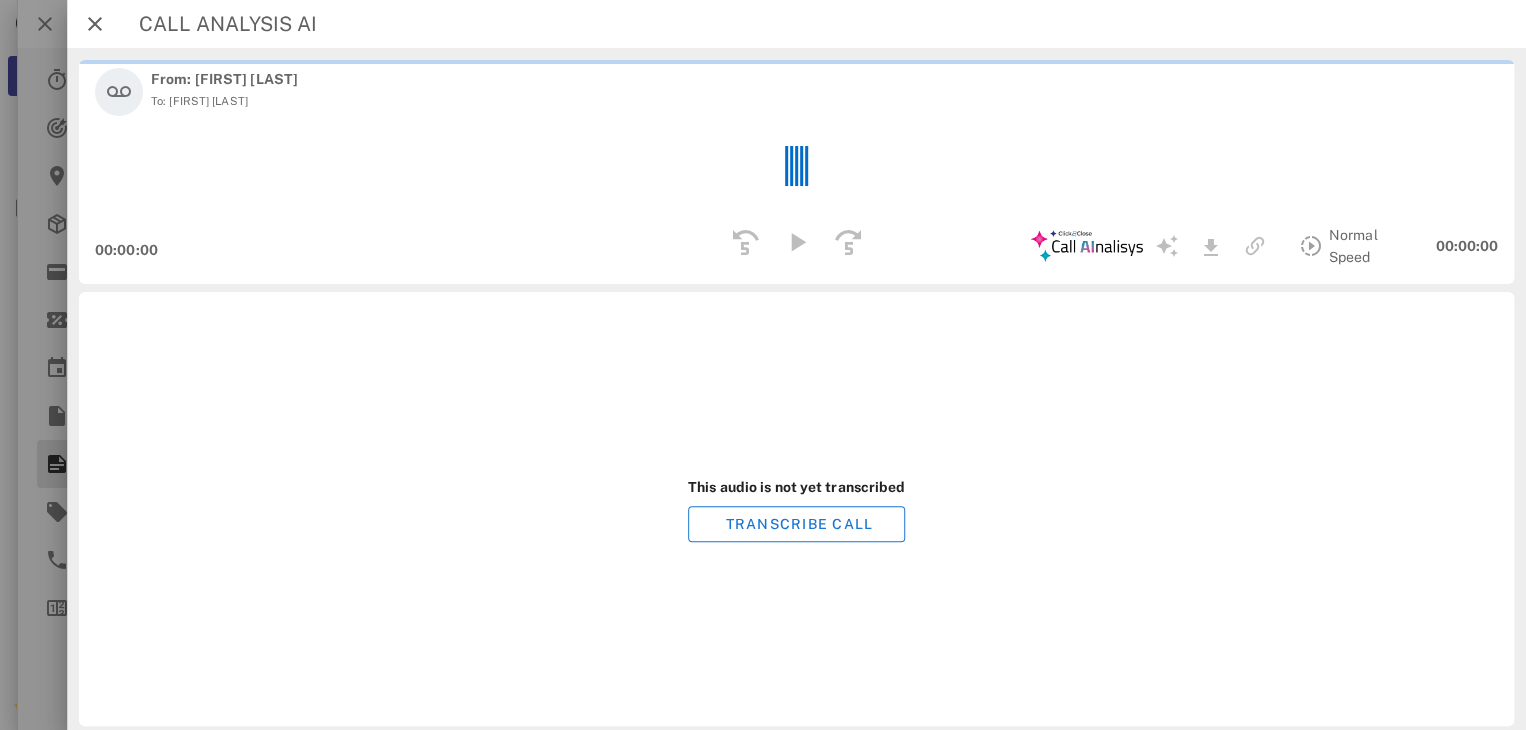 click on "This audio is not yet transcribed  TRANSCRIBE CALL" at bounding box center [796, 509] 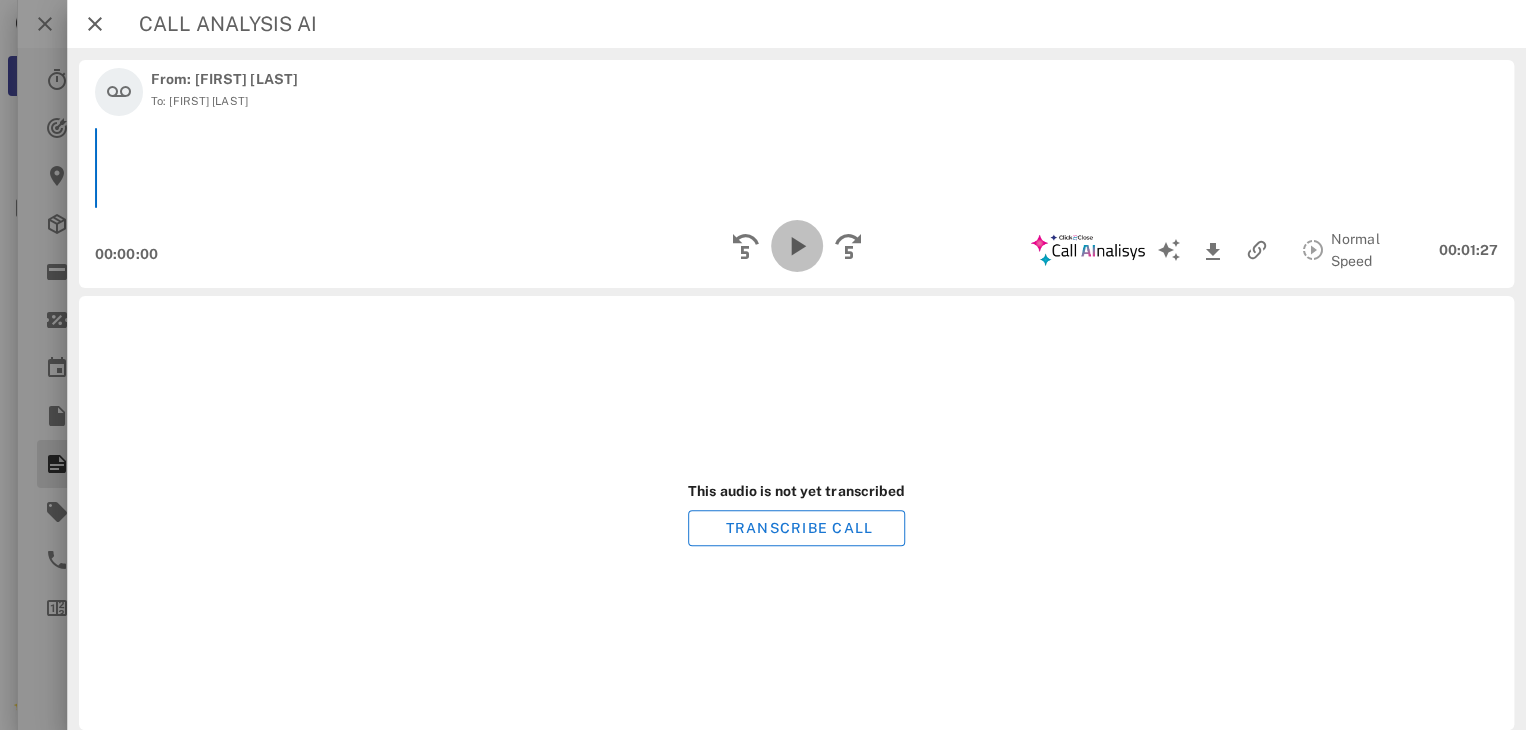 click at bounding box center [796, 246] 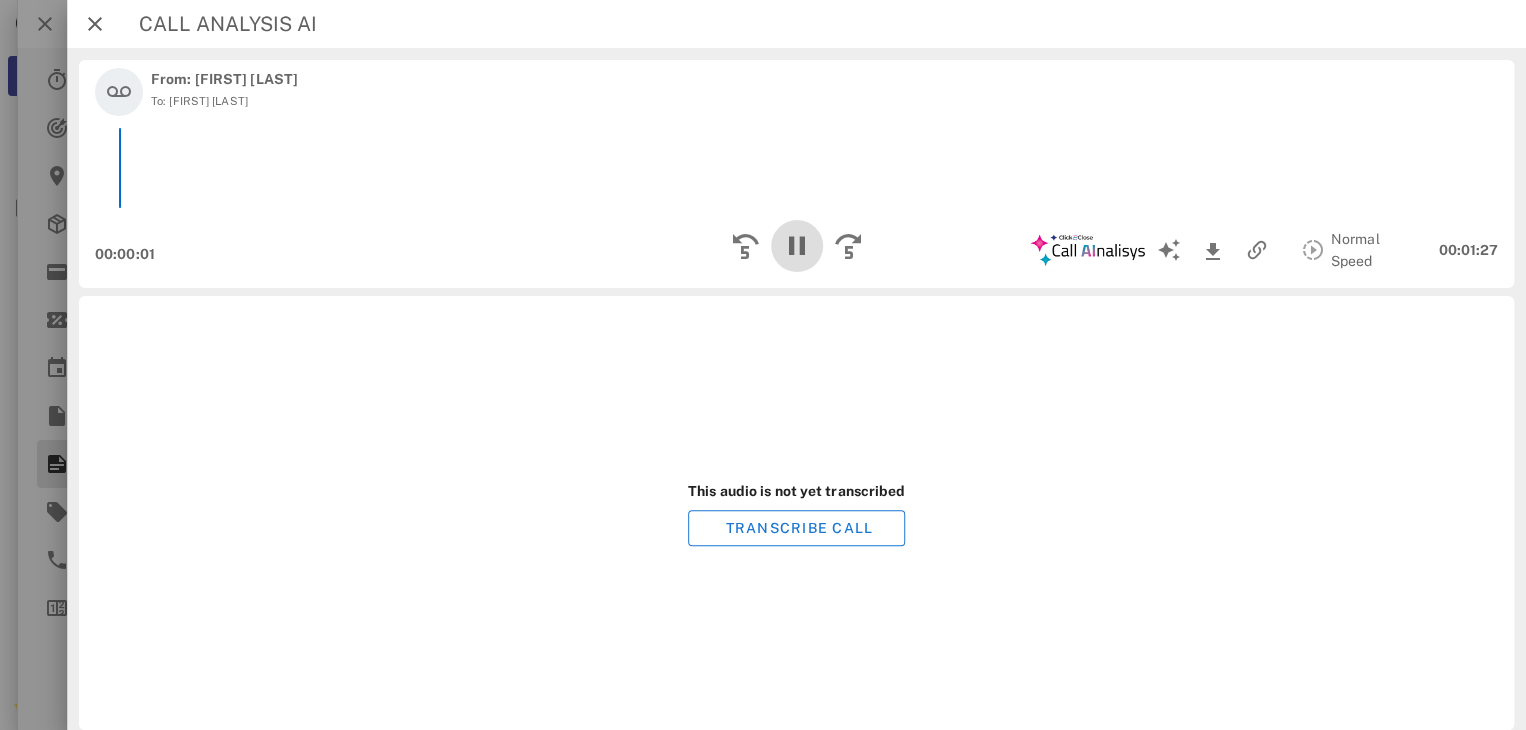 click at bounding box center (796, 246) 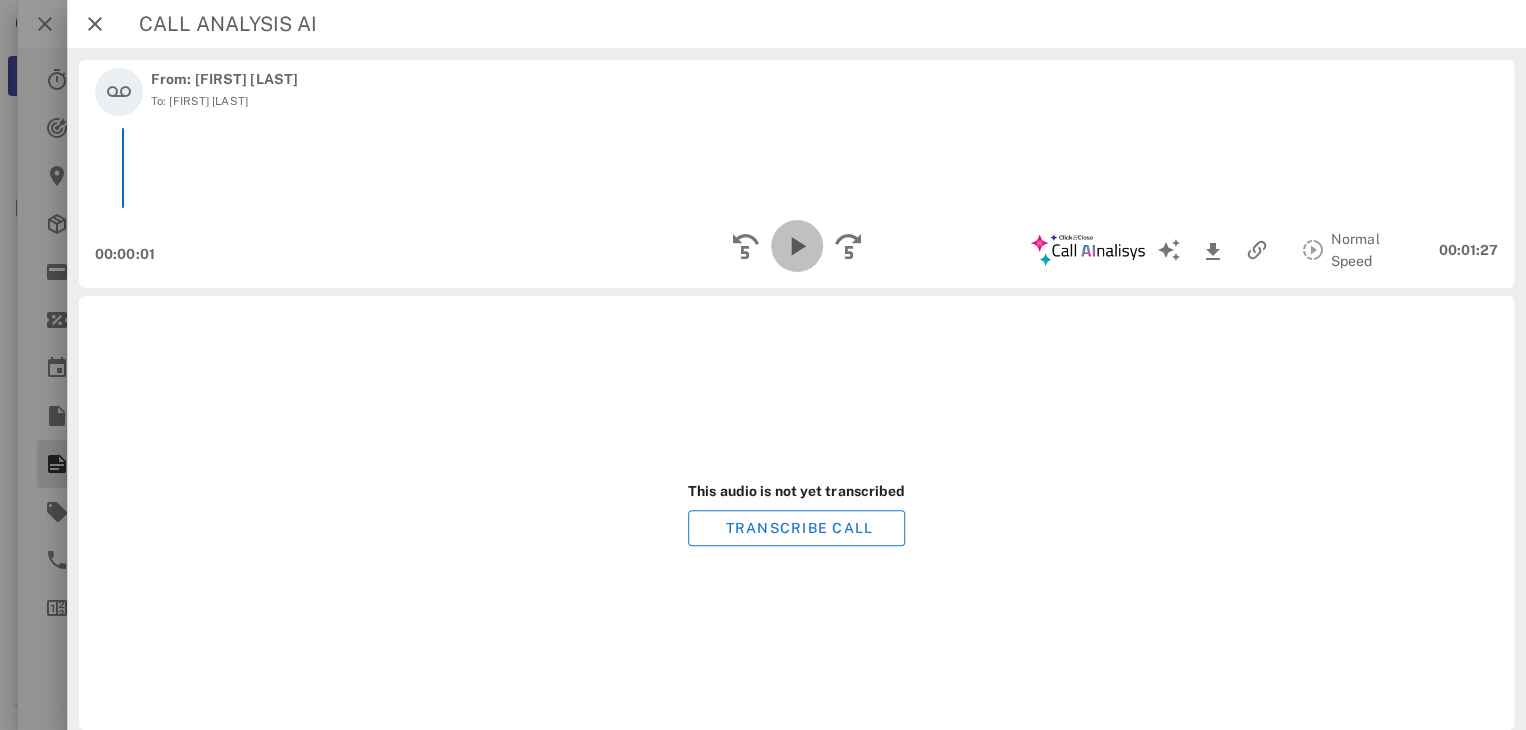 click at bounding box center [796, 246] 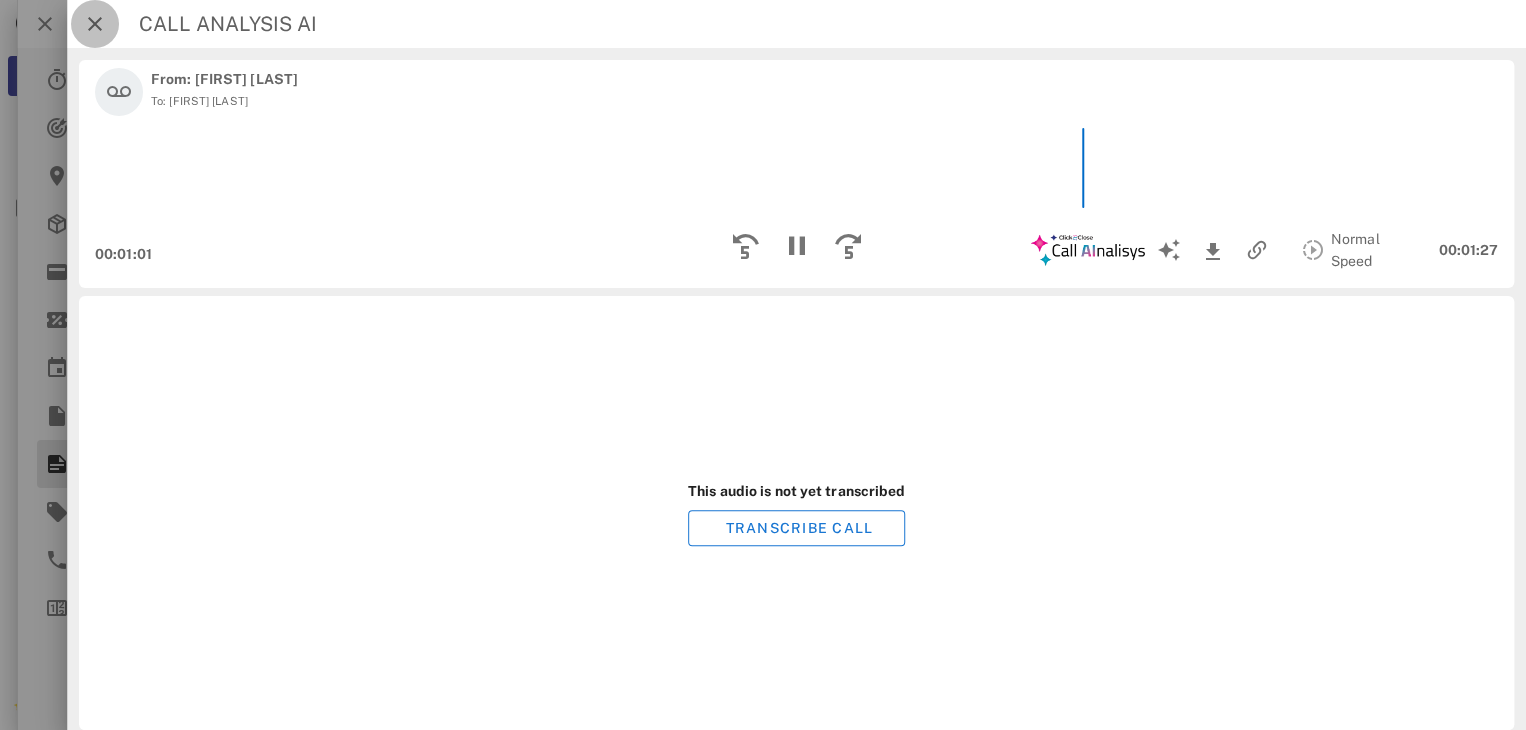 click at bounding box center [95, 24] 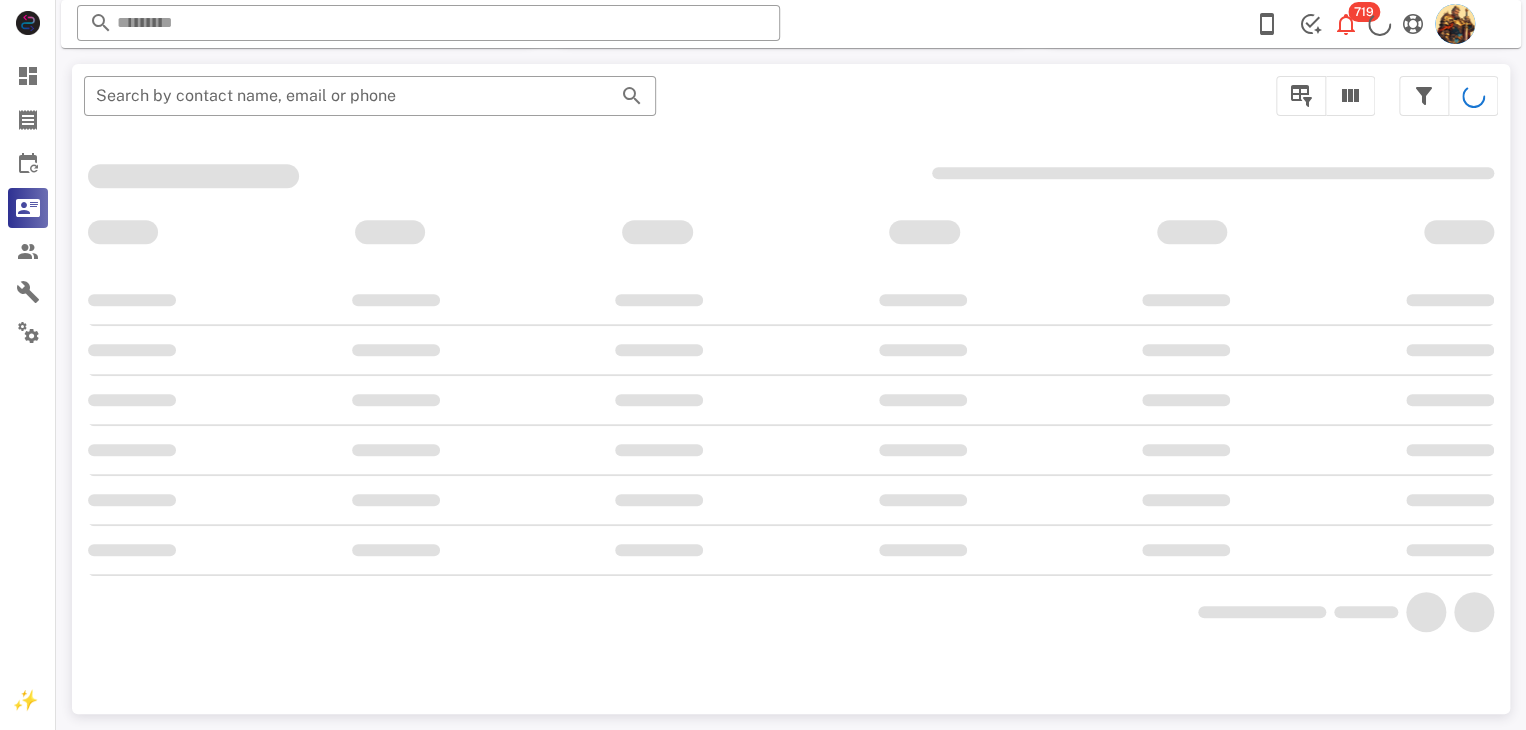 scroll, scrollTop: 356, scrollLeft: 0, axis: vertical 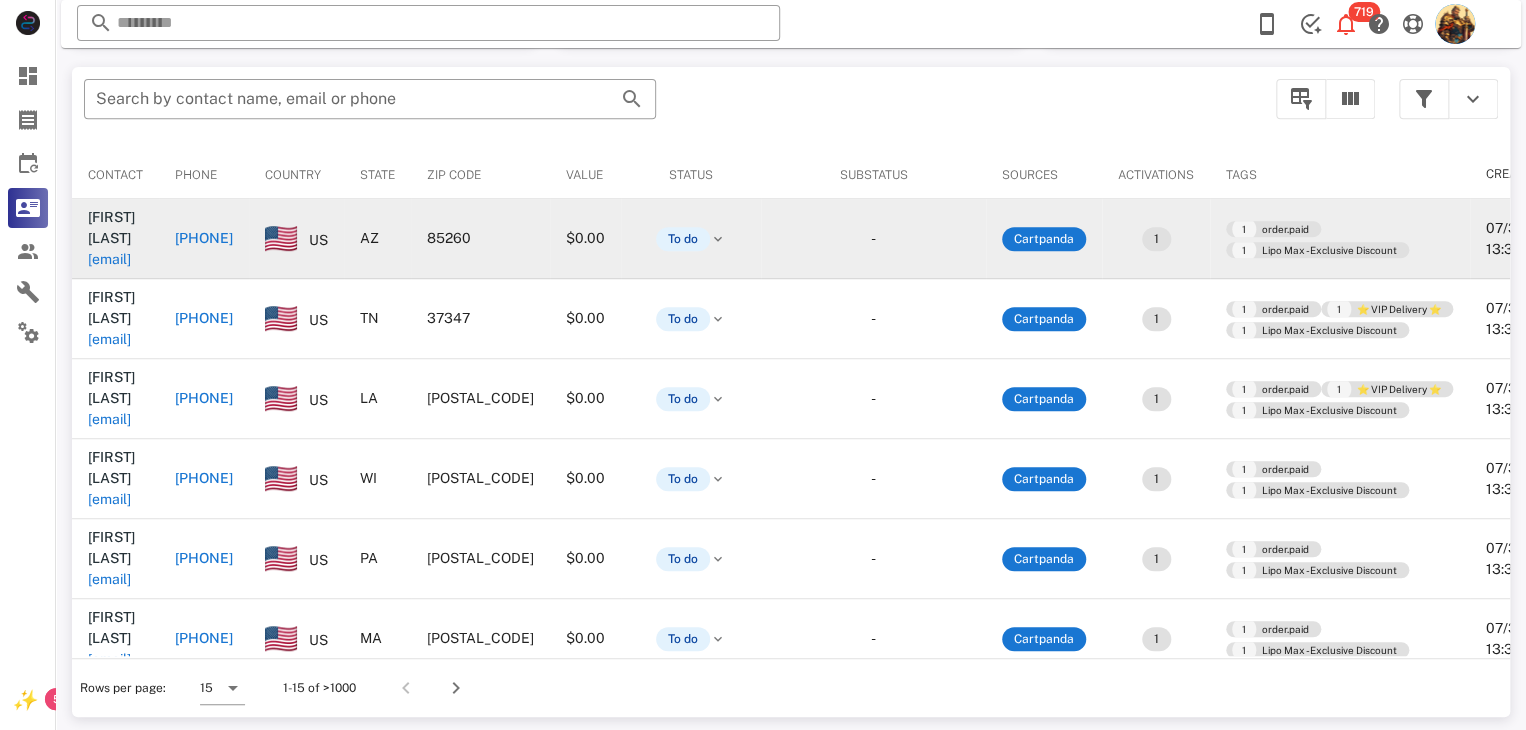 click on "[EMAIL]" at bounding box center (109, 259) 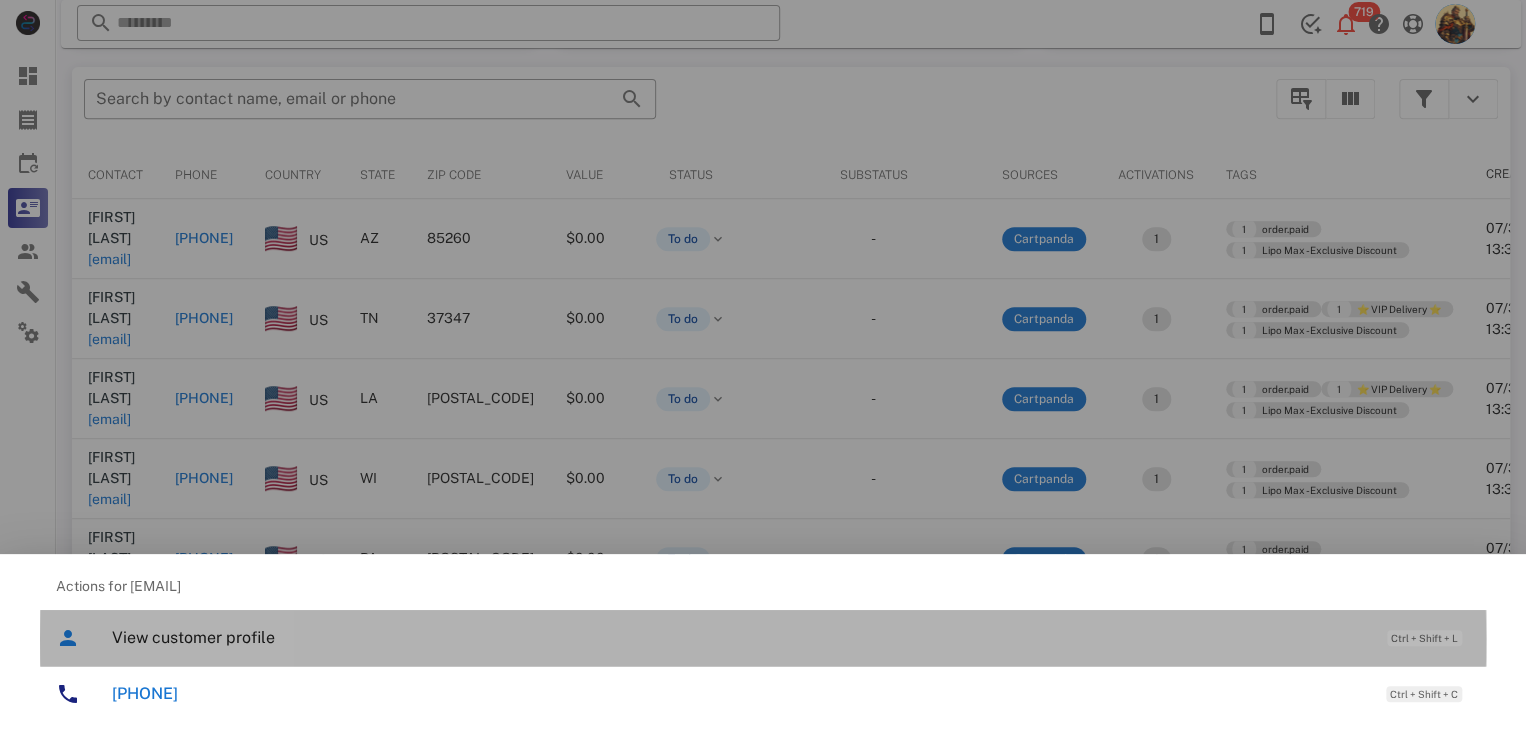 click on "View customer profile Ctrl + Shift + L" at bounding box center [791, 637] 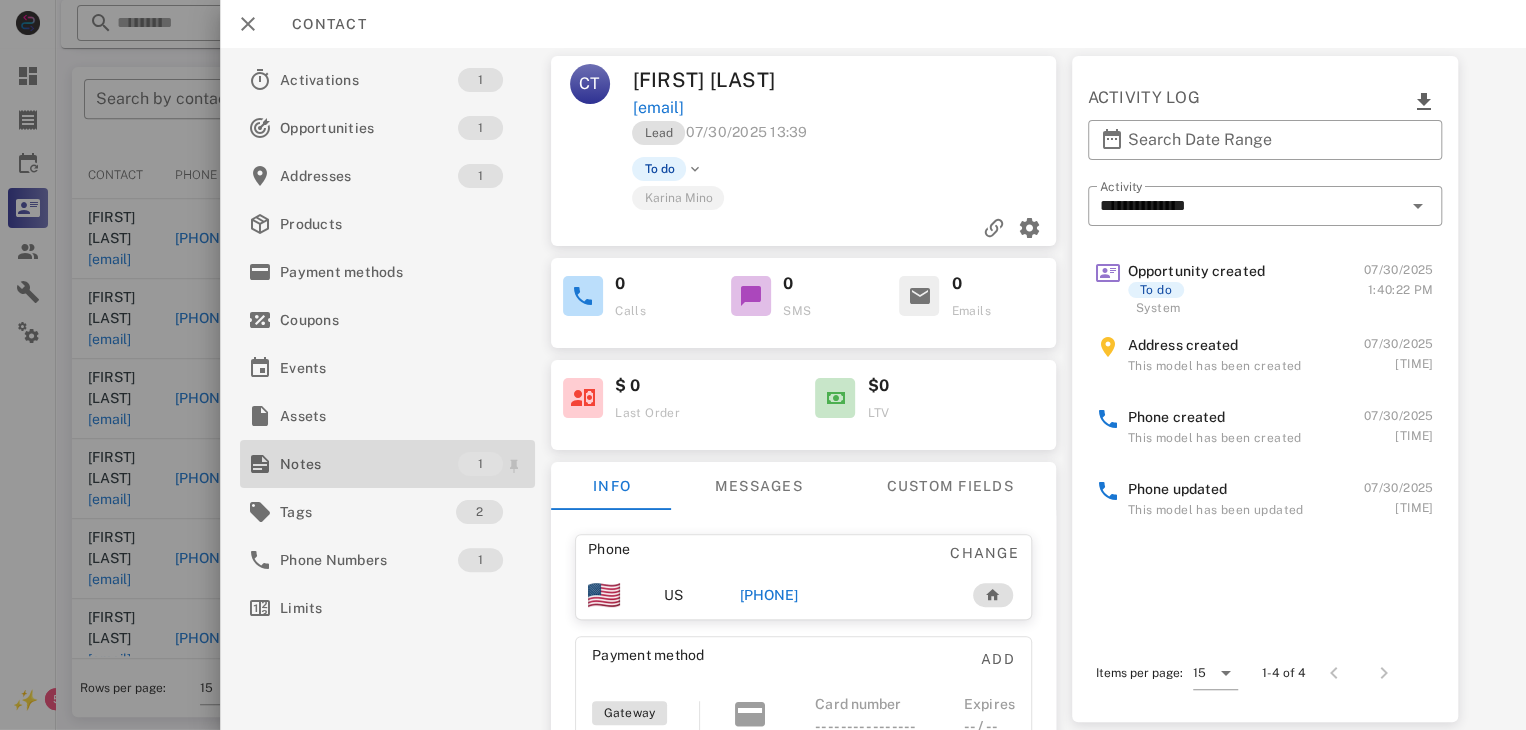 click on "Notes" at bounding box center (369, 464) 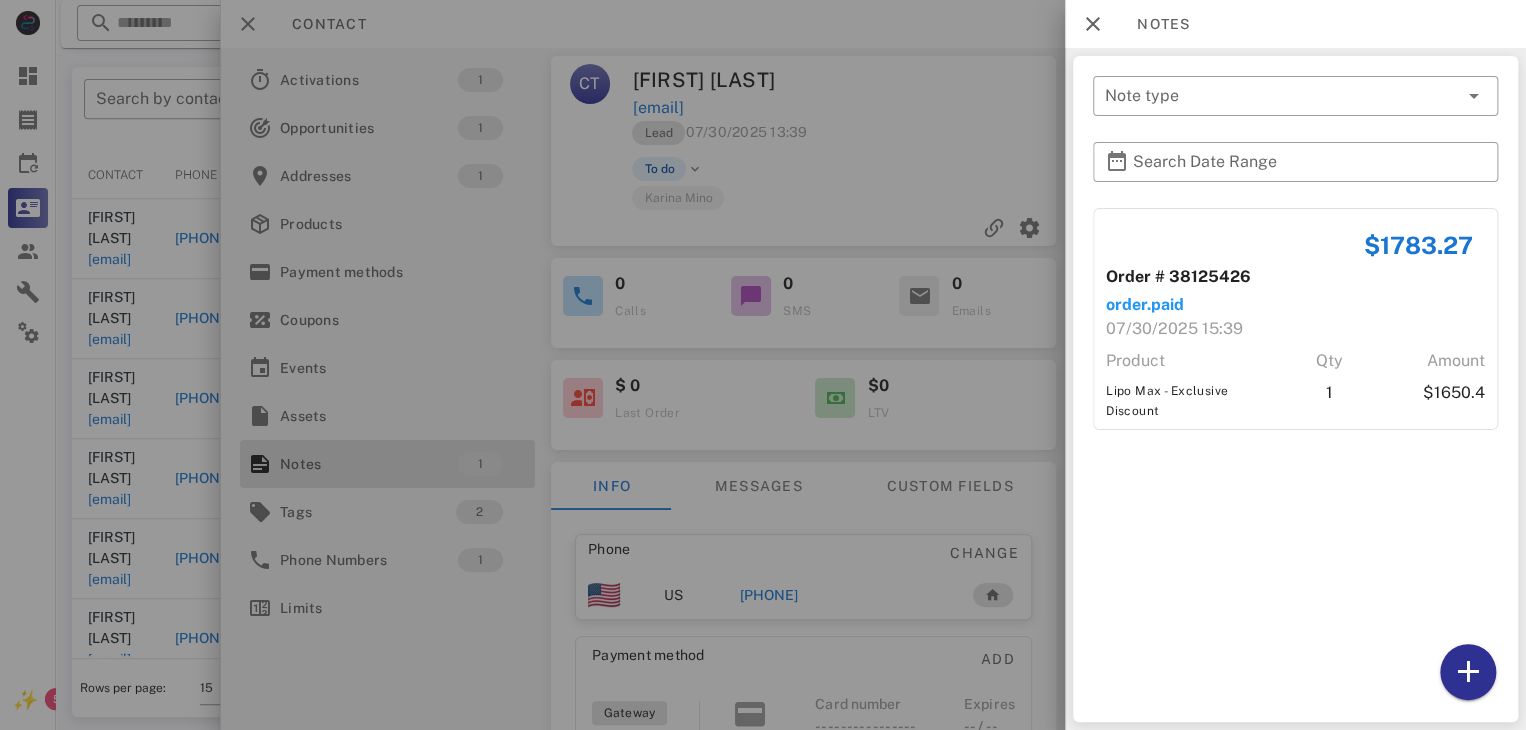 click at bounding box center [763, 365] 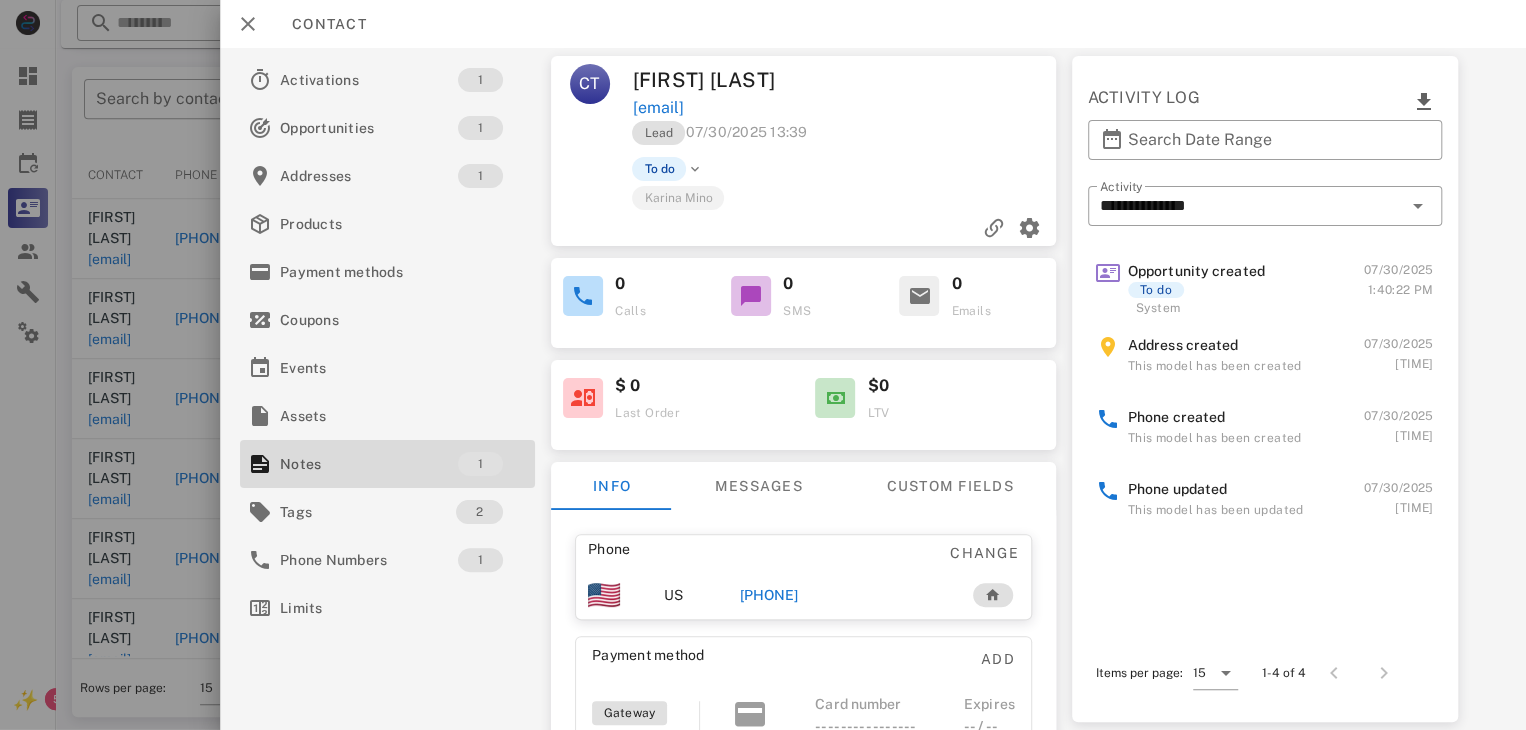 click on "[PHONE]" at bounding box center [769, 595] 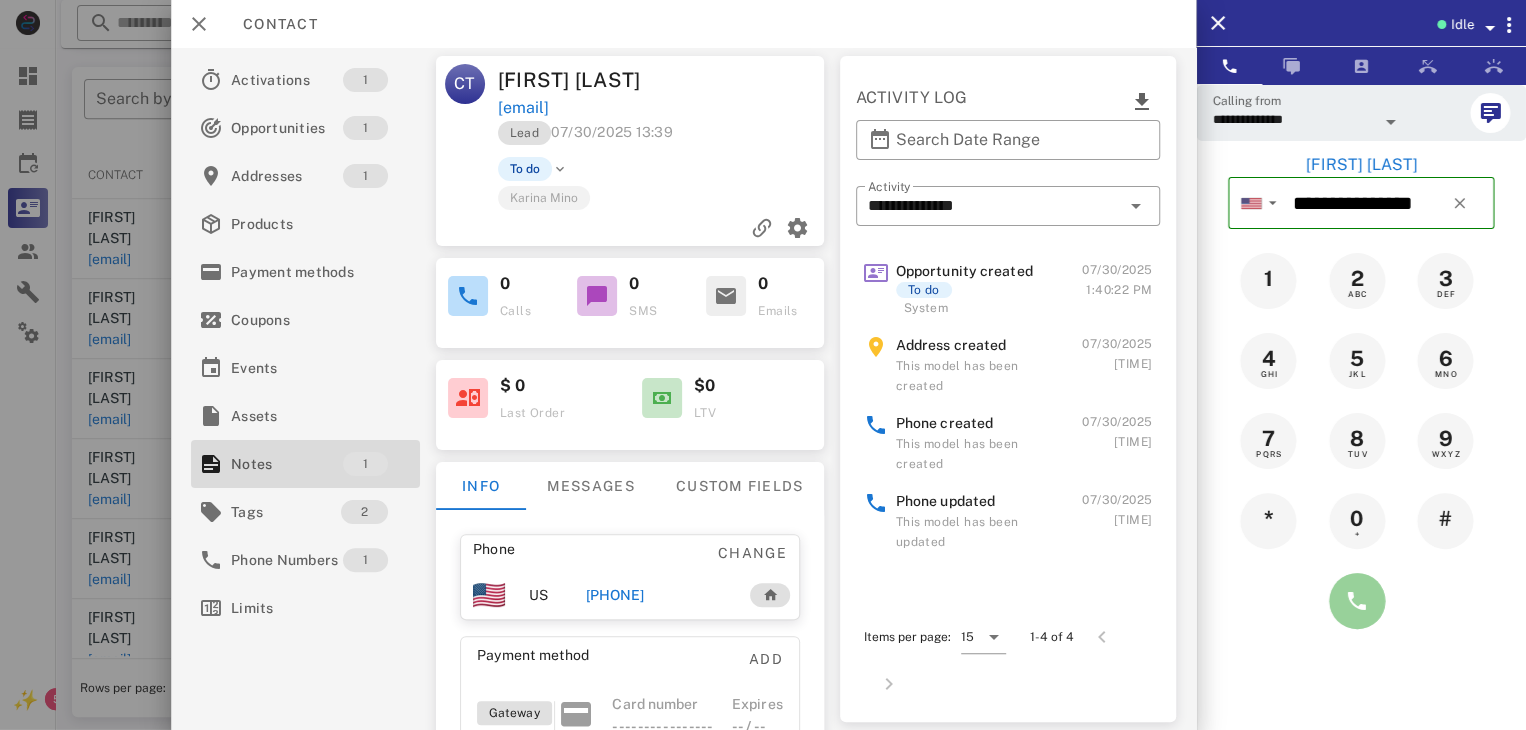 click at bounding box center [1357, 601] 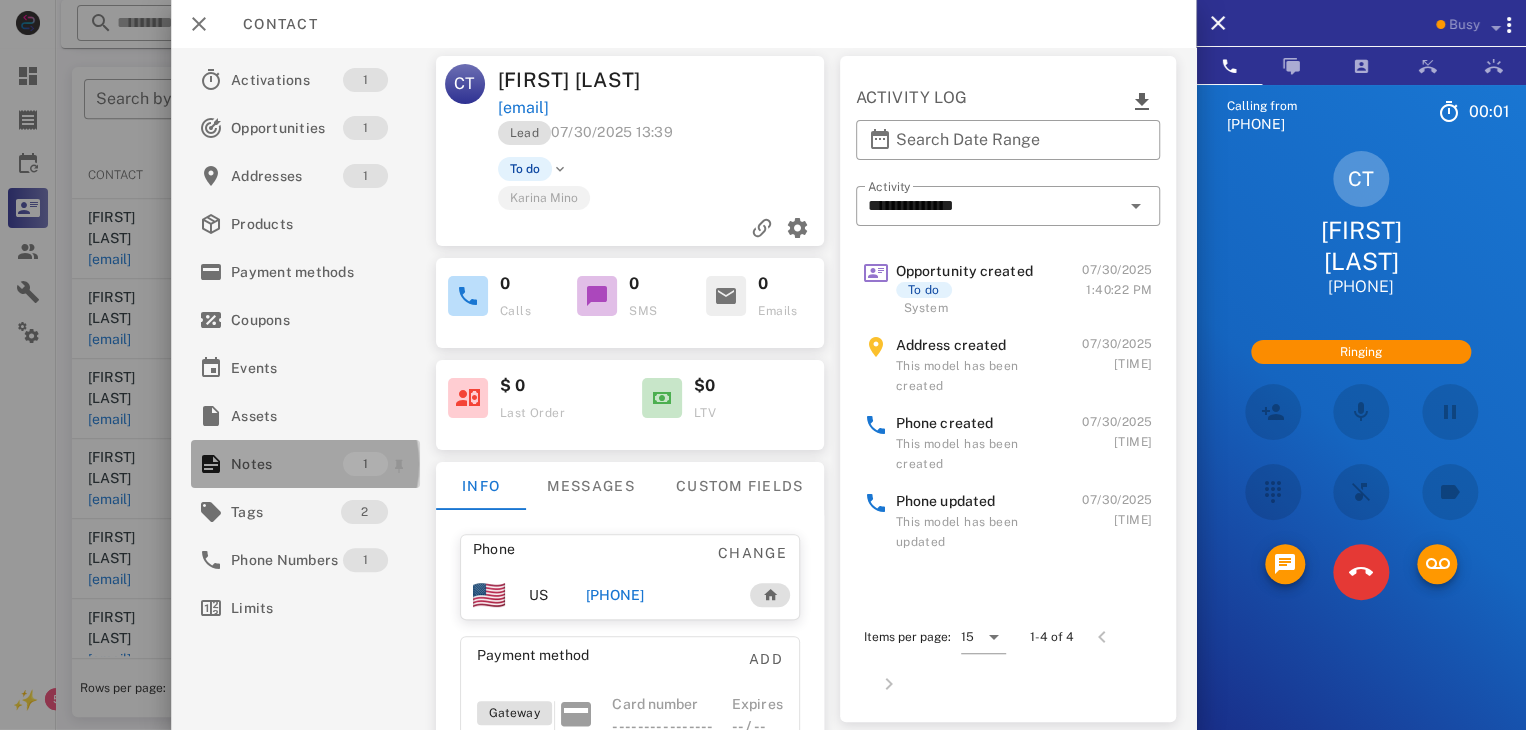 click on "Notes" at bounding box center (287, 464) 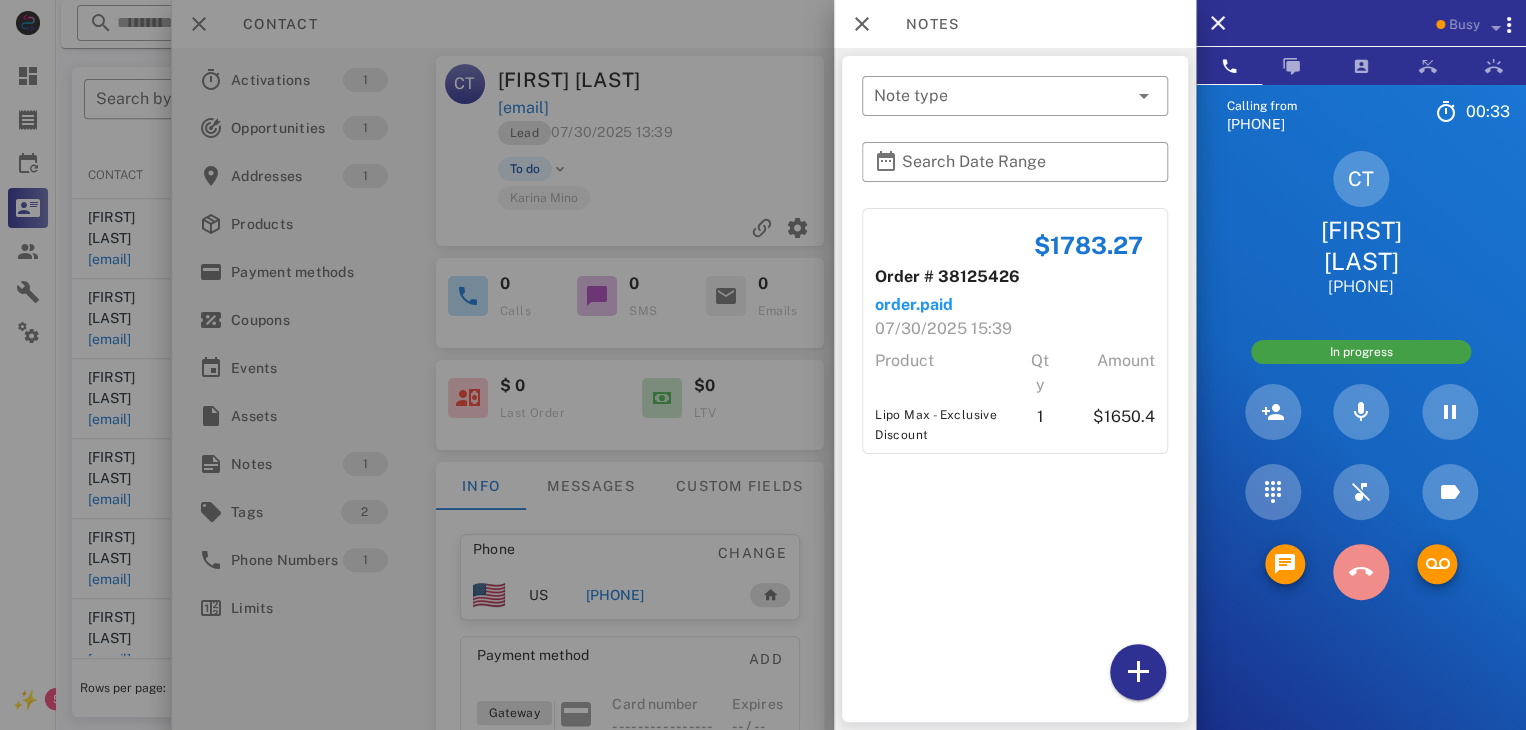 click at bounding box center (1361, 572) 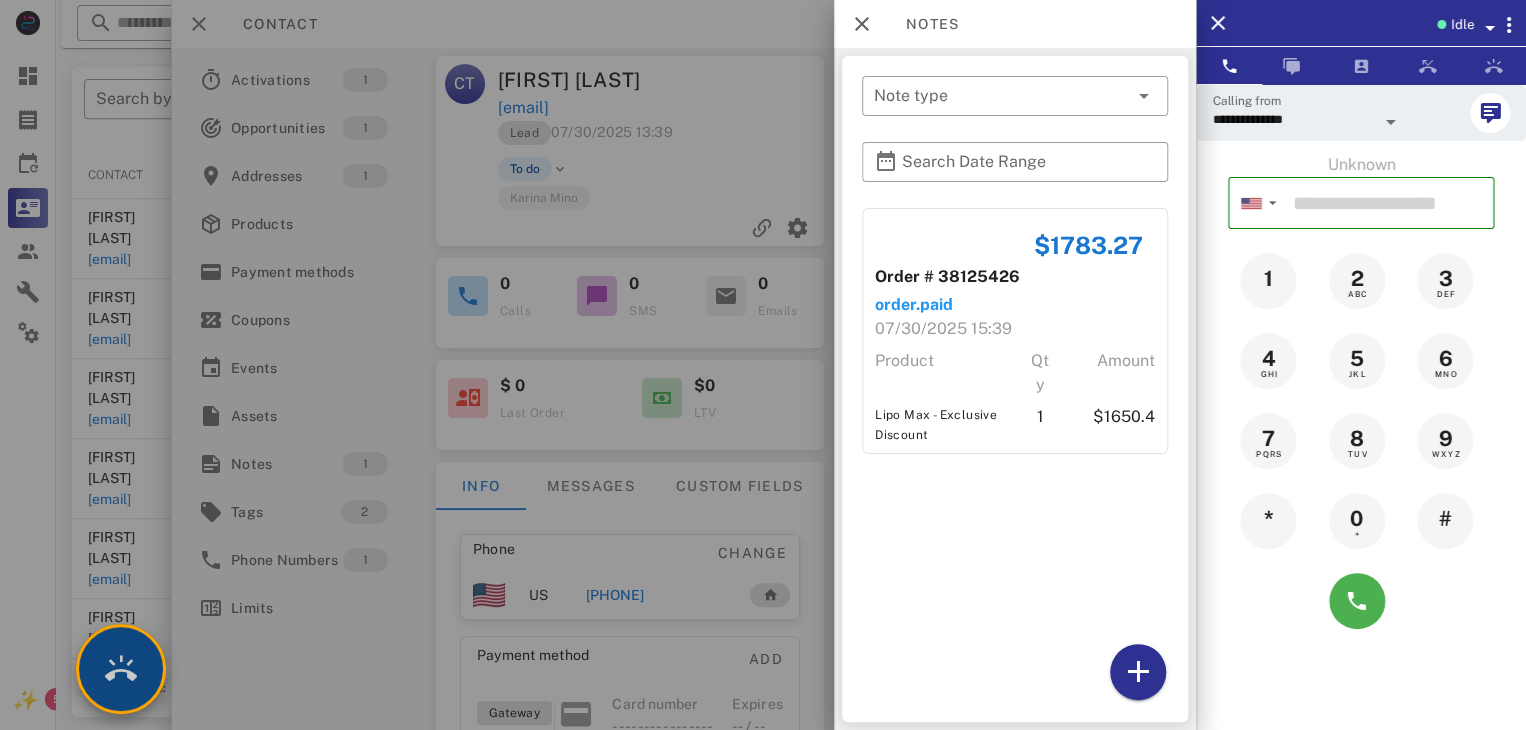 click at bounding box center (121, 669) 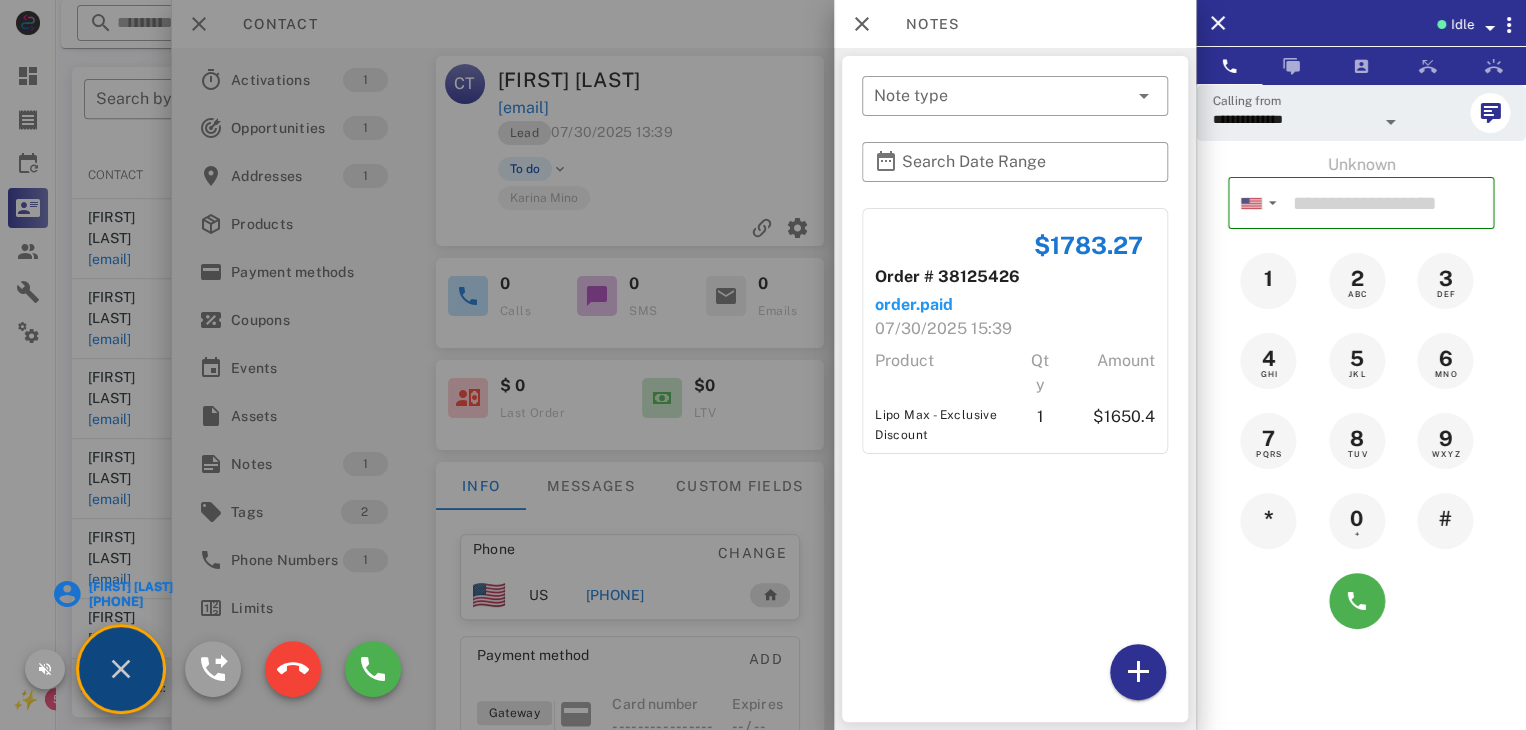 click on "[FIRST] [LAST]" at bounding box center (129, 587) 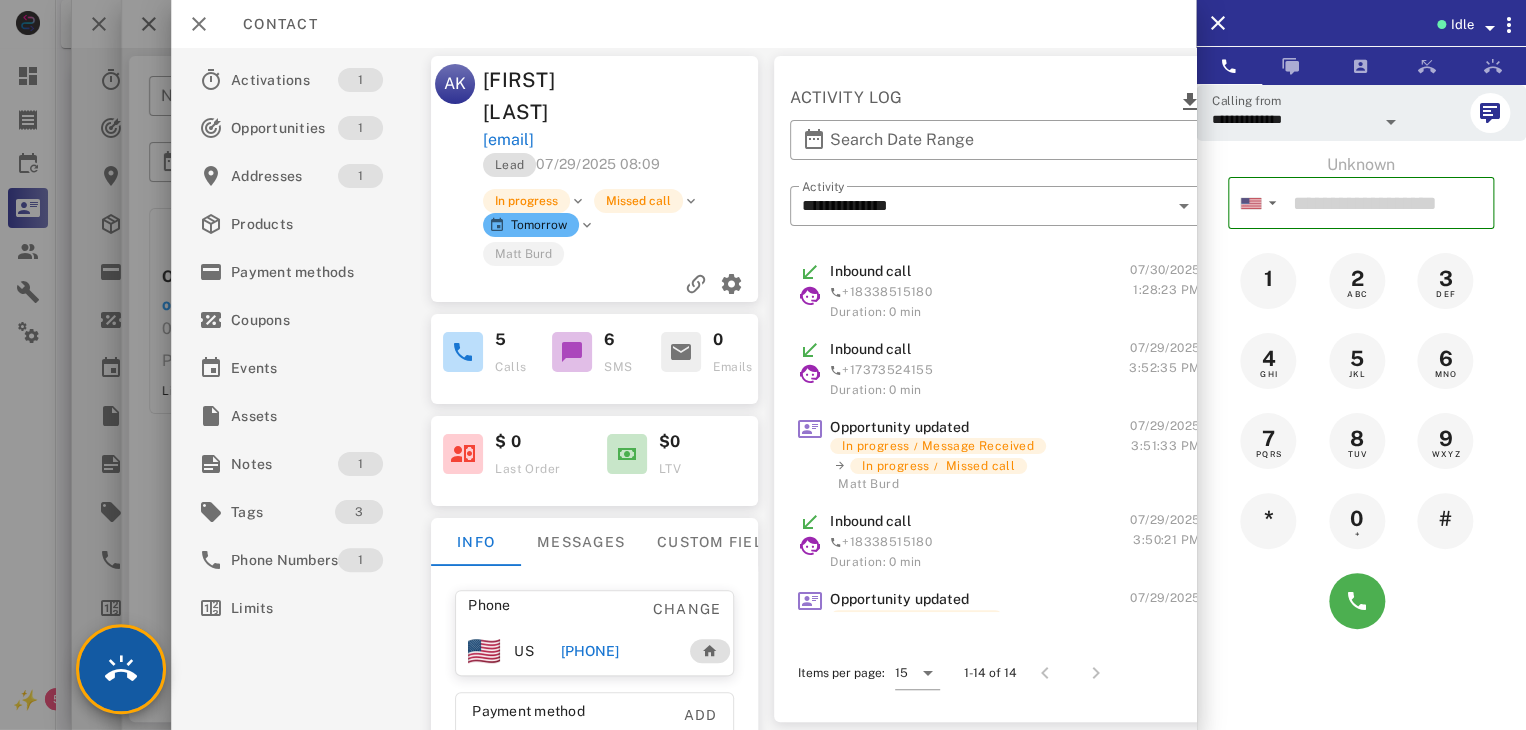 click at bounding box center [121, 669] 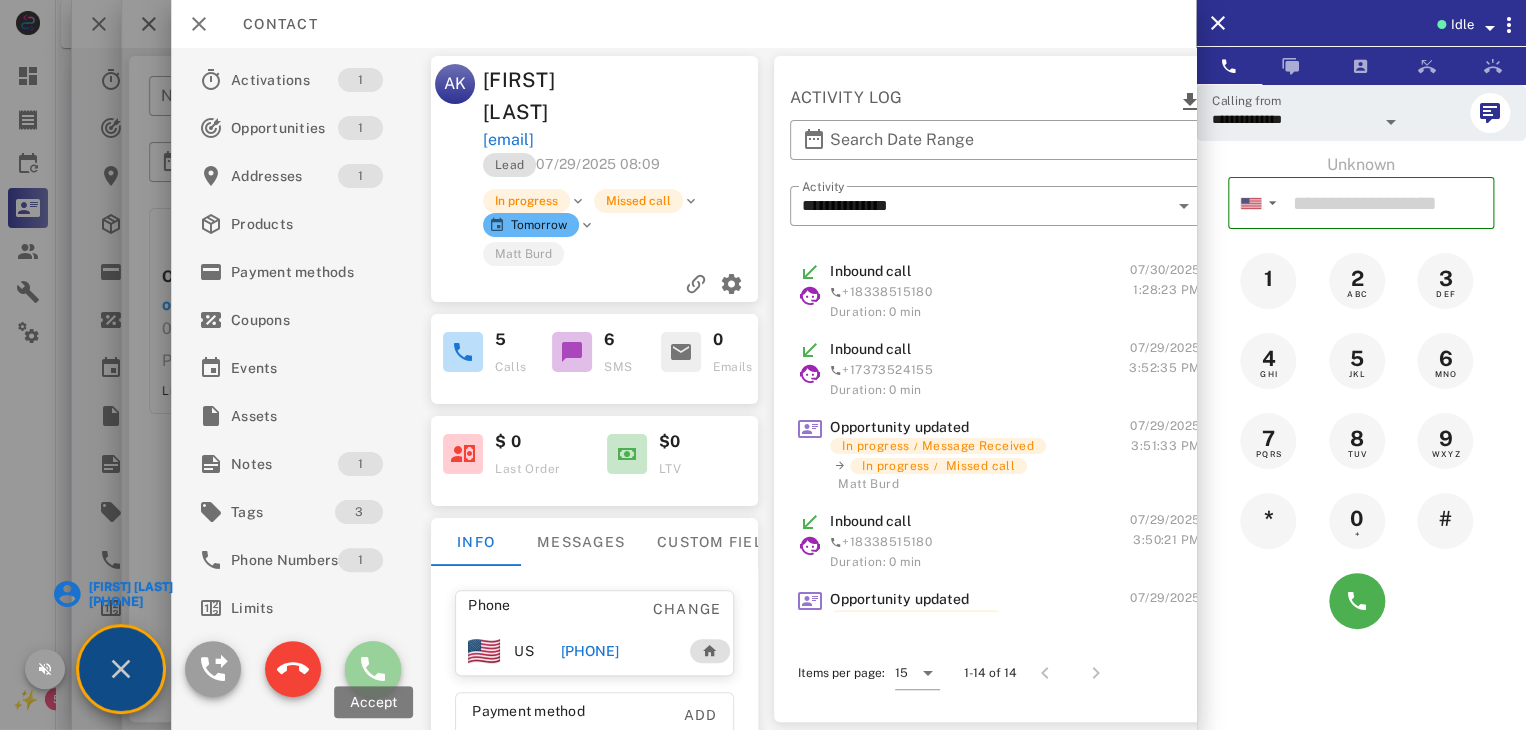 click at bounding box center (373, 669) 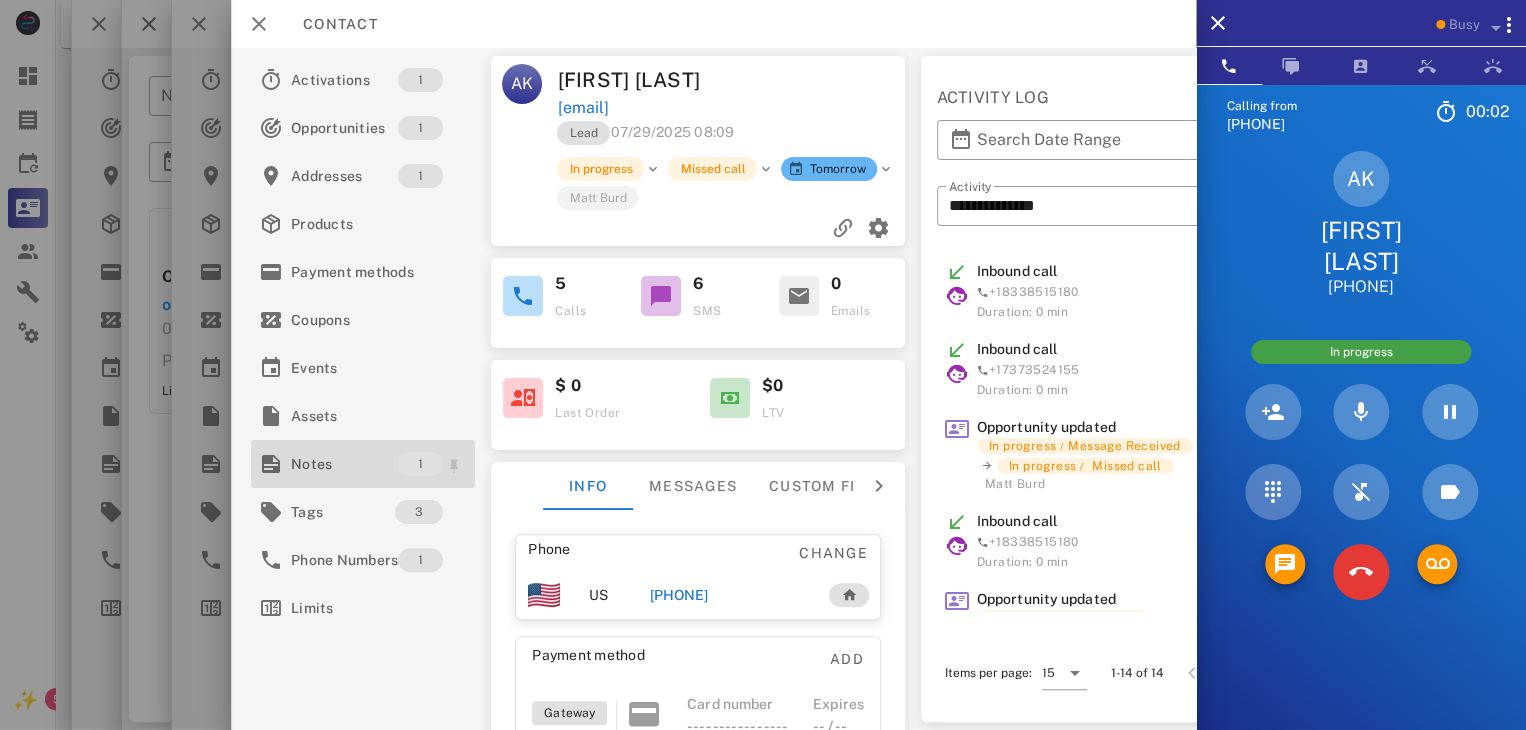 click on "Notes" at bounding box center (344, 464) 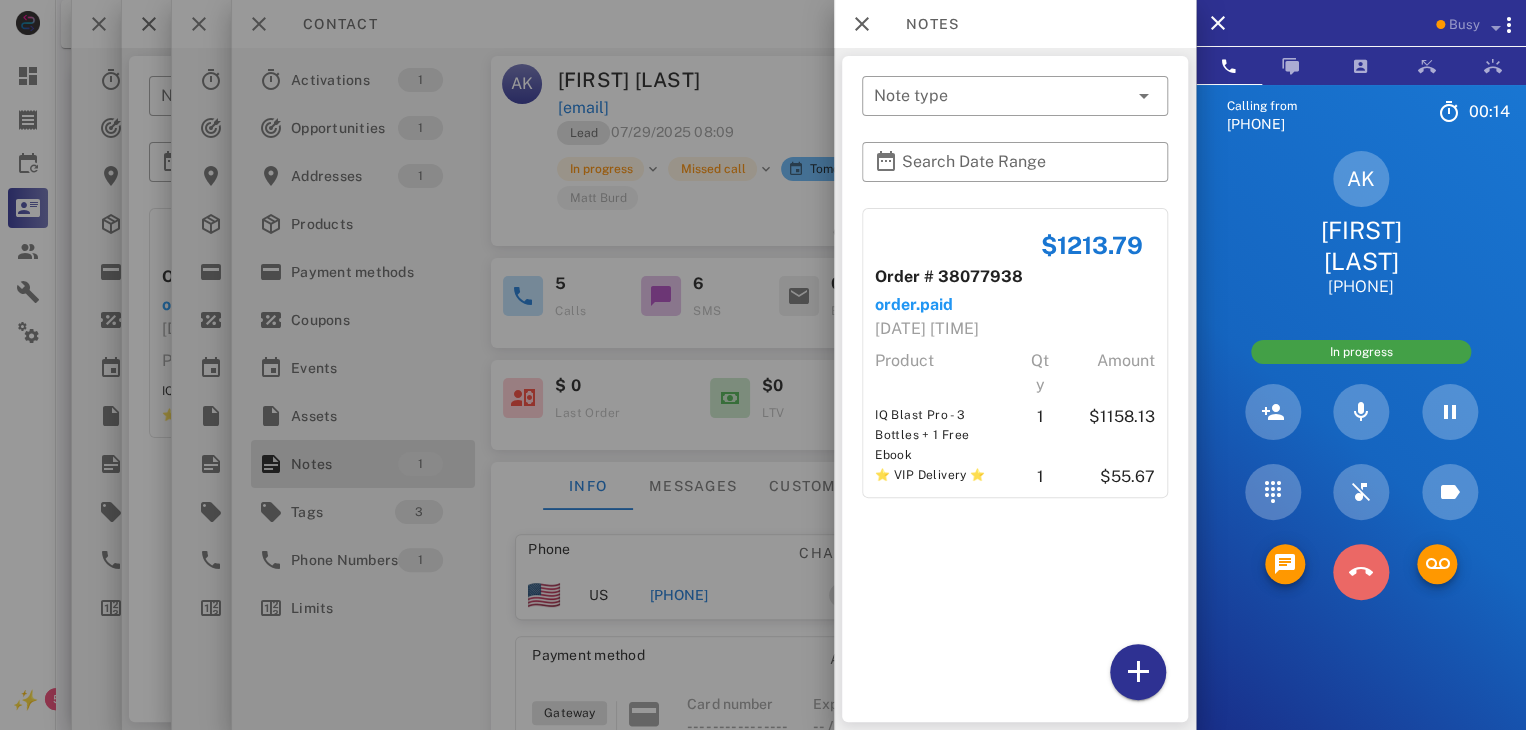 click at bounding box center (1361, 572) 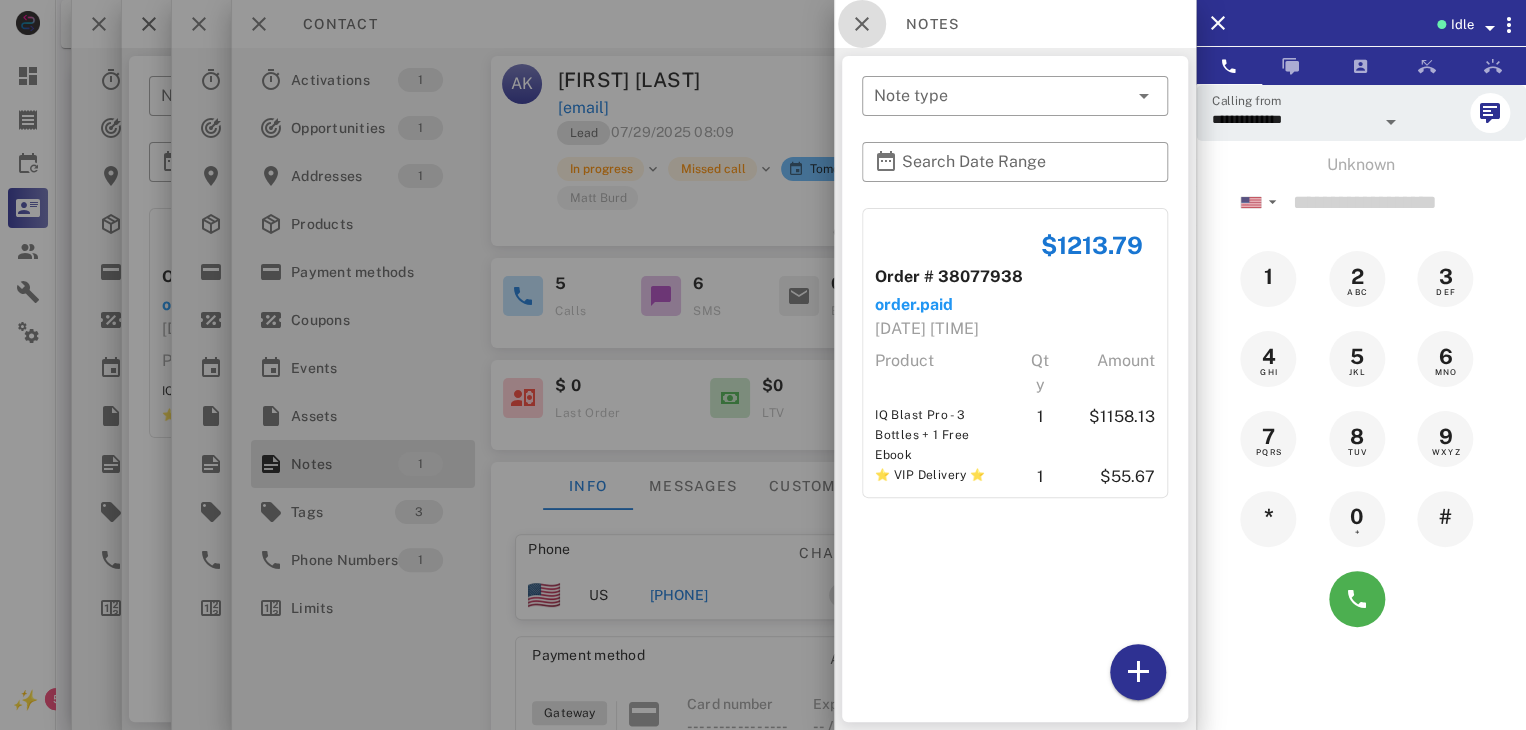 click at bounding box center [862, 24] 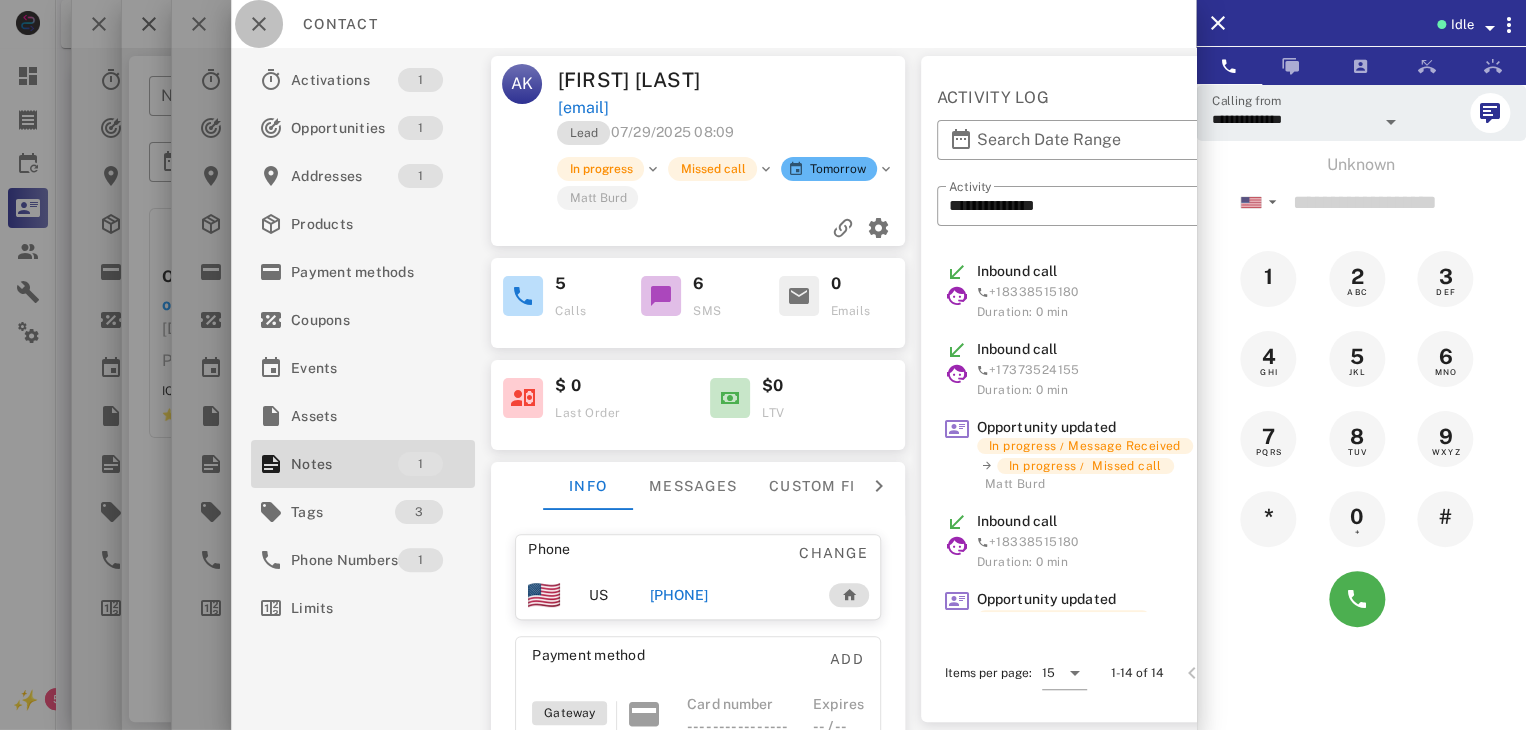 click at bounding box center [259, 24] 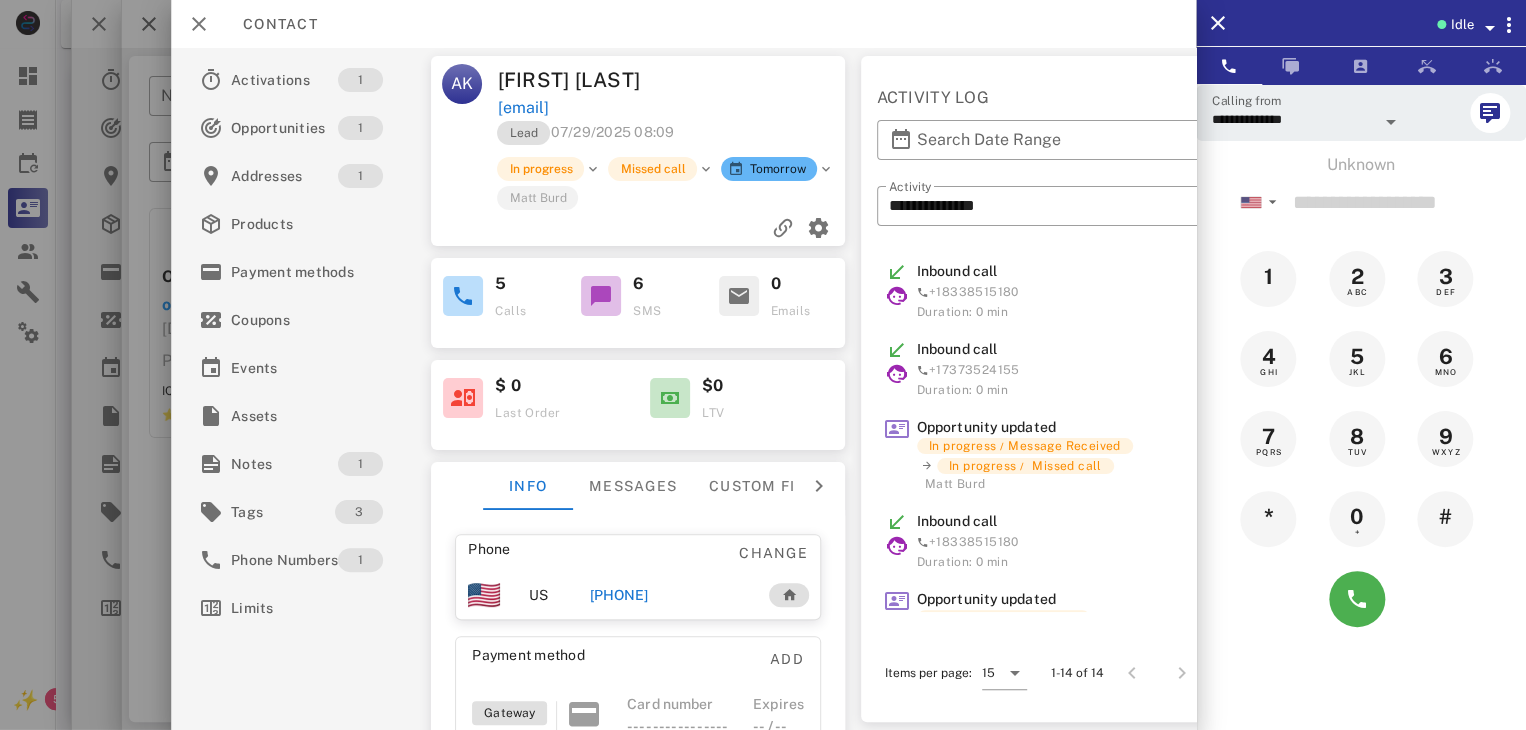click on "Contact" at bounding box center [270, 24] 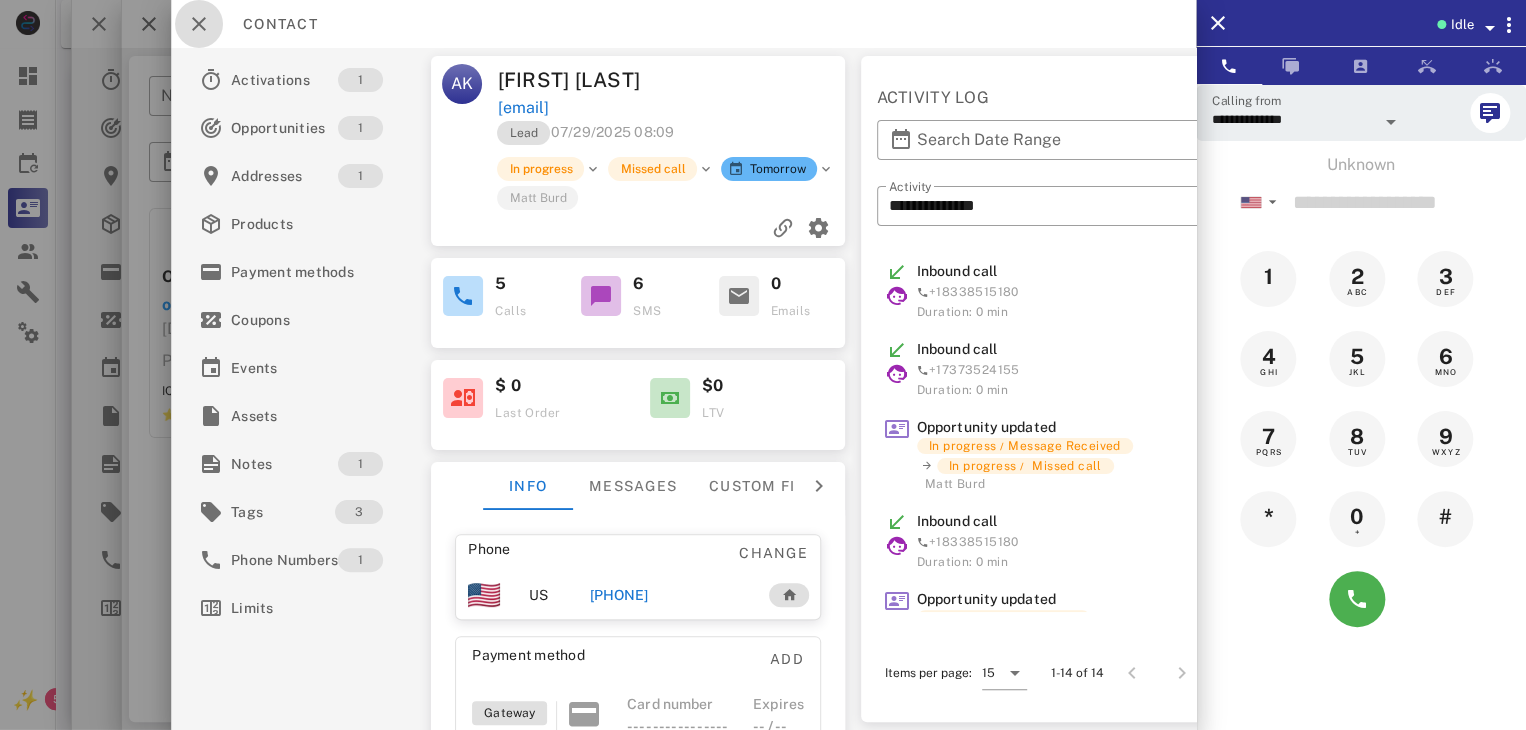 click at bounding box center [199, 24] 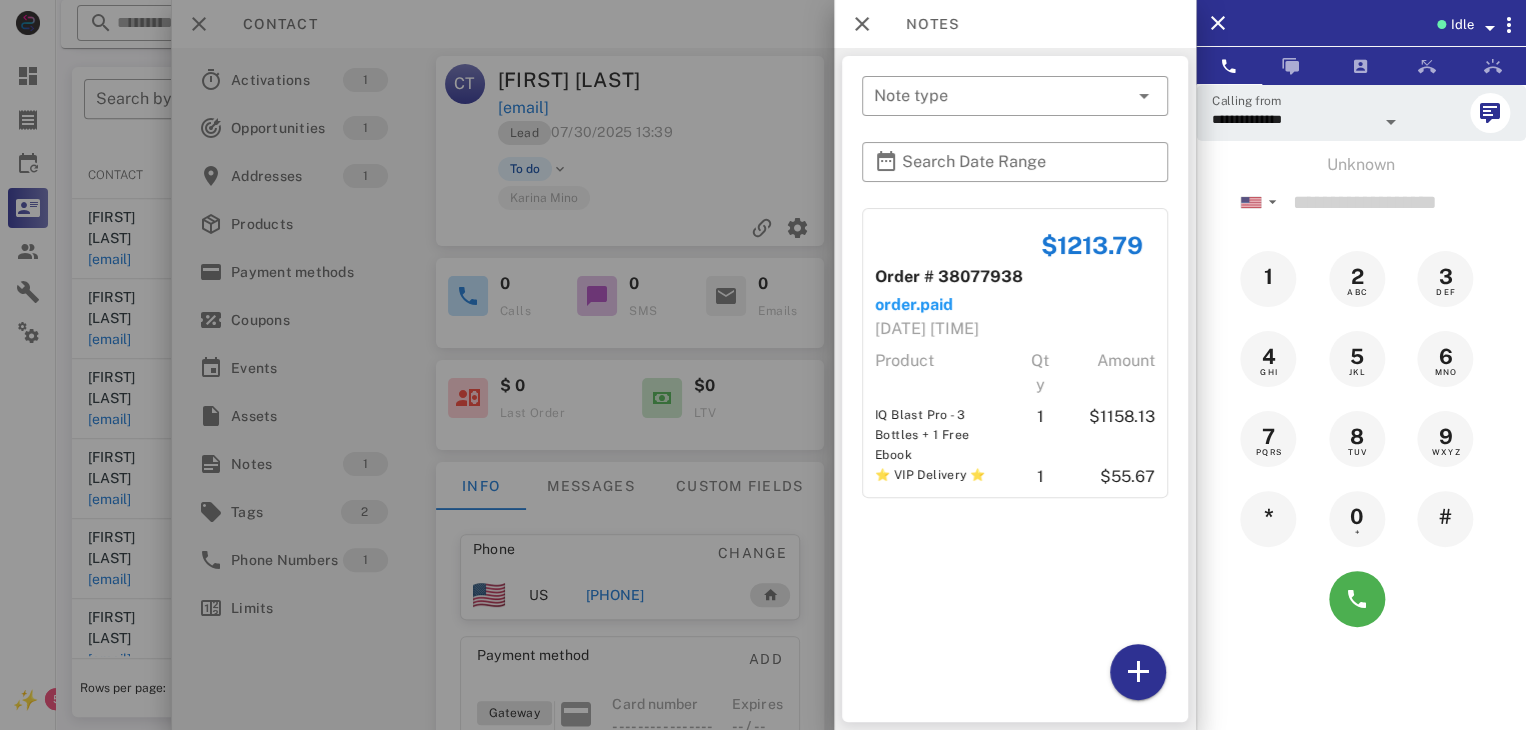 click at bounding box center (763, 365) 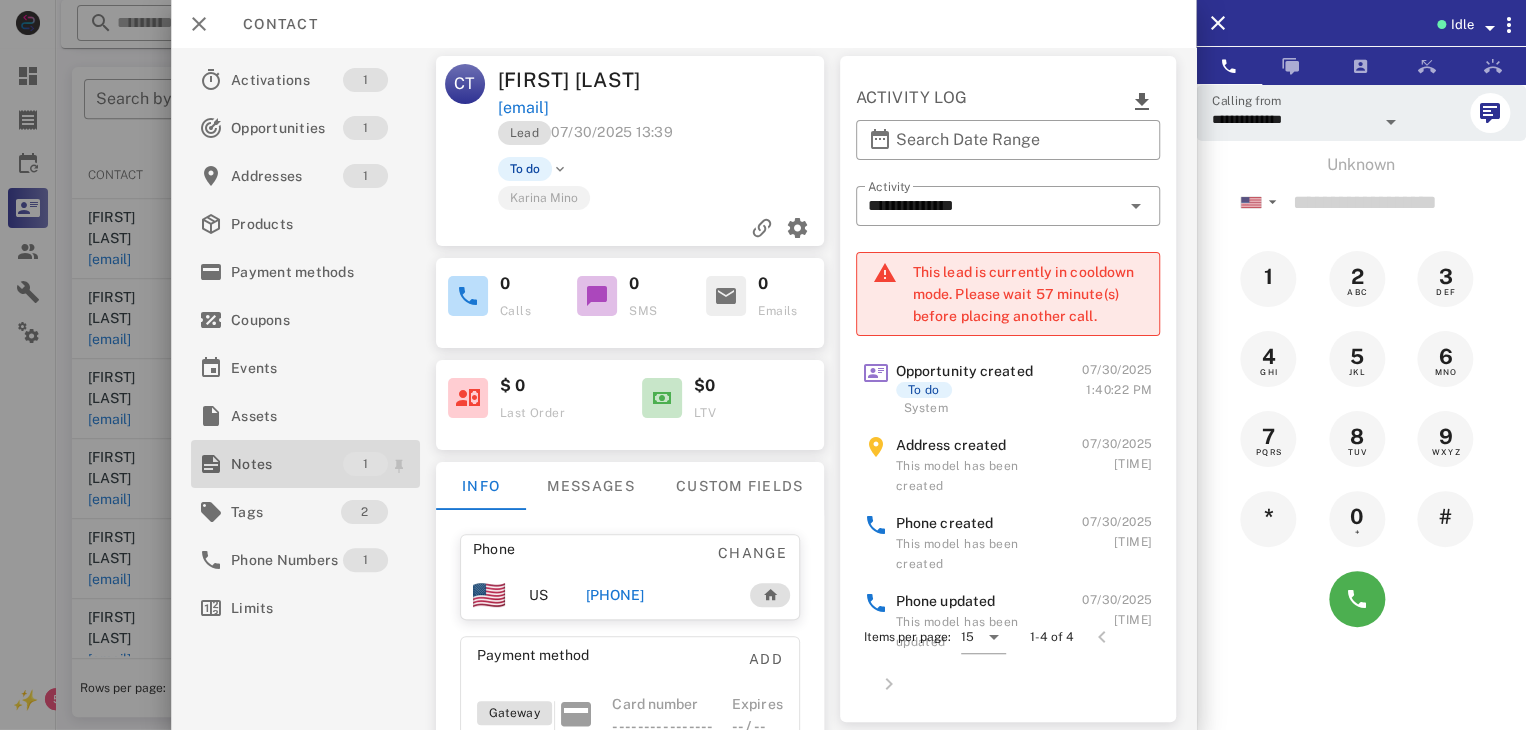 click on "Notes" at bounding box center [287, 464] 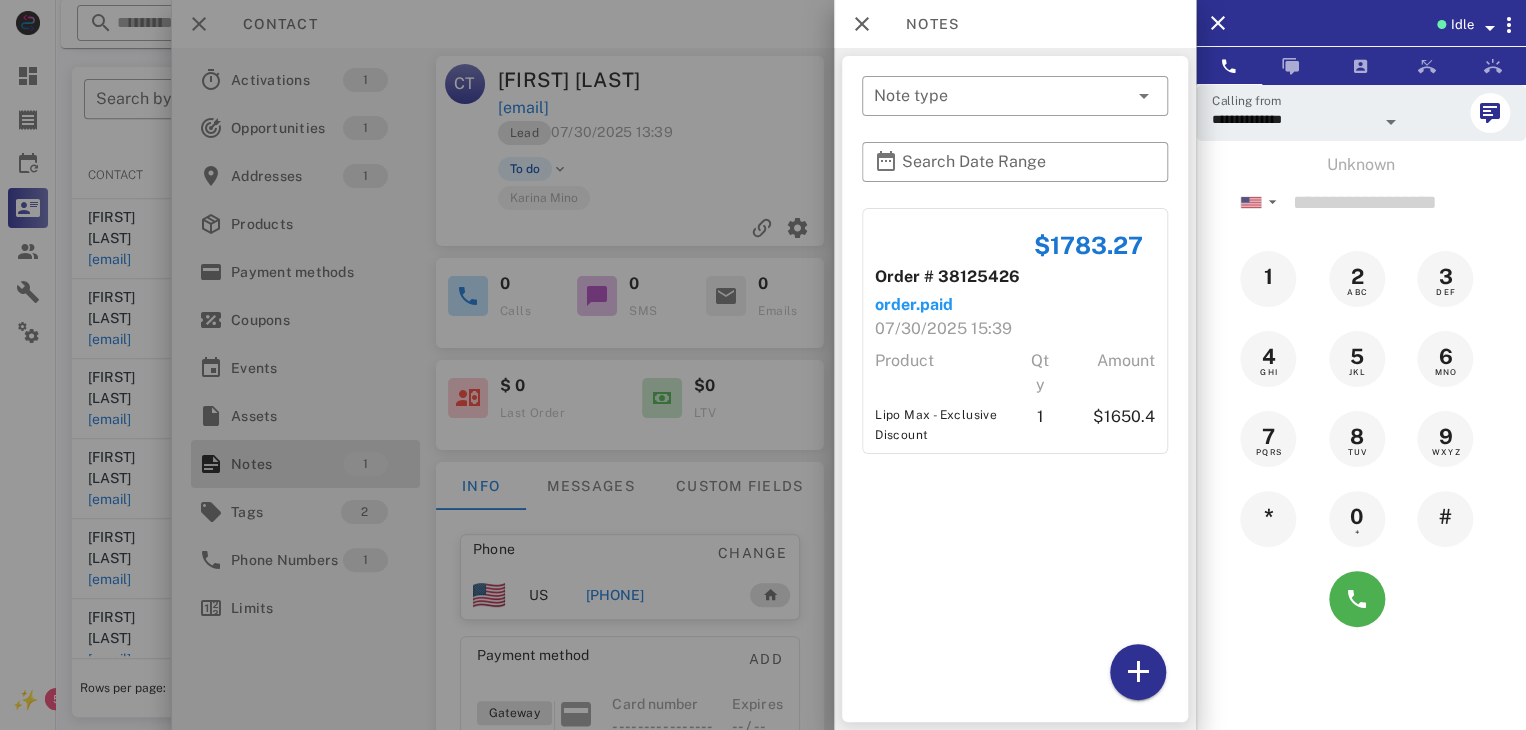 click at bounding box center [763, 365] 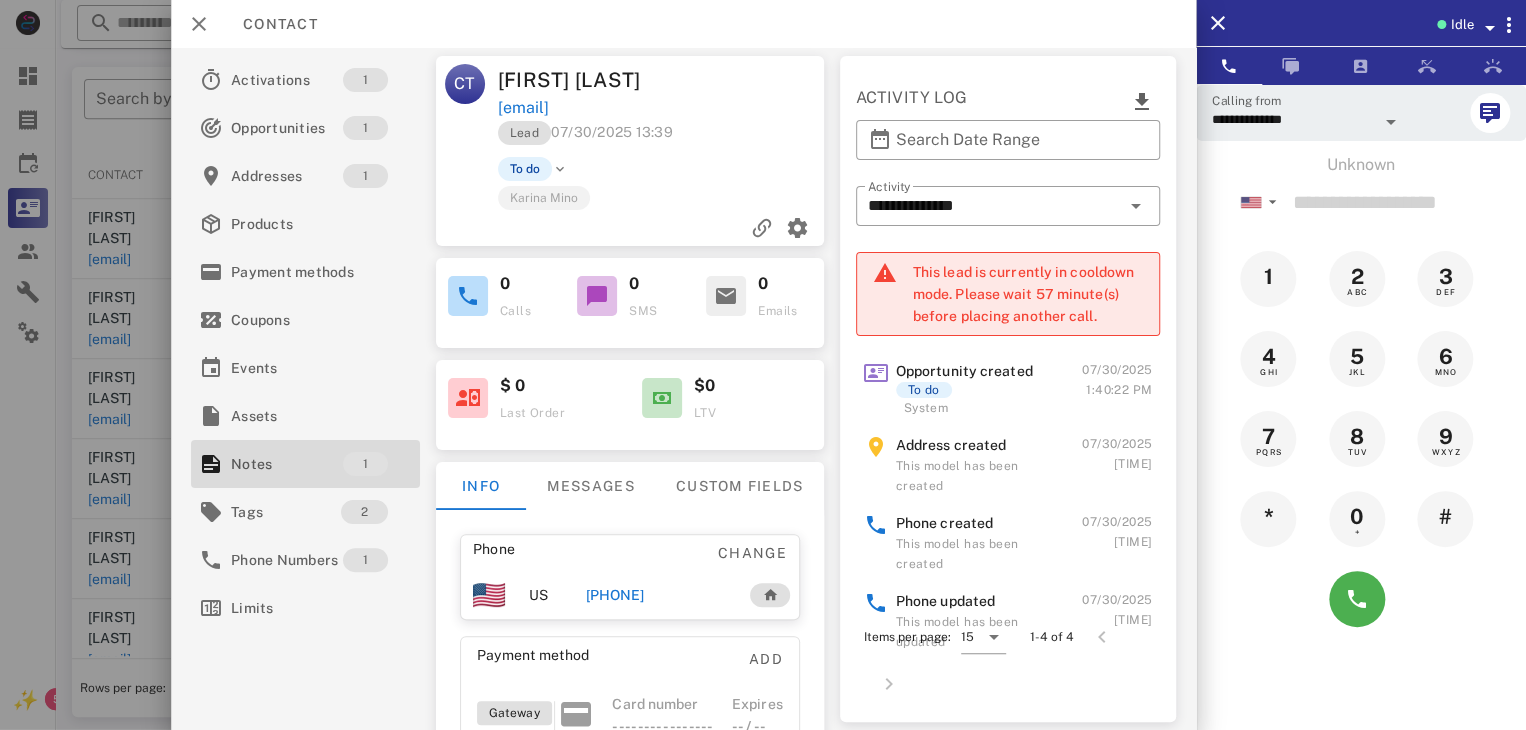 click on "[PHONE]" at bounding box center (614, 595) 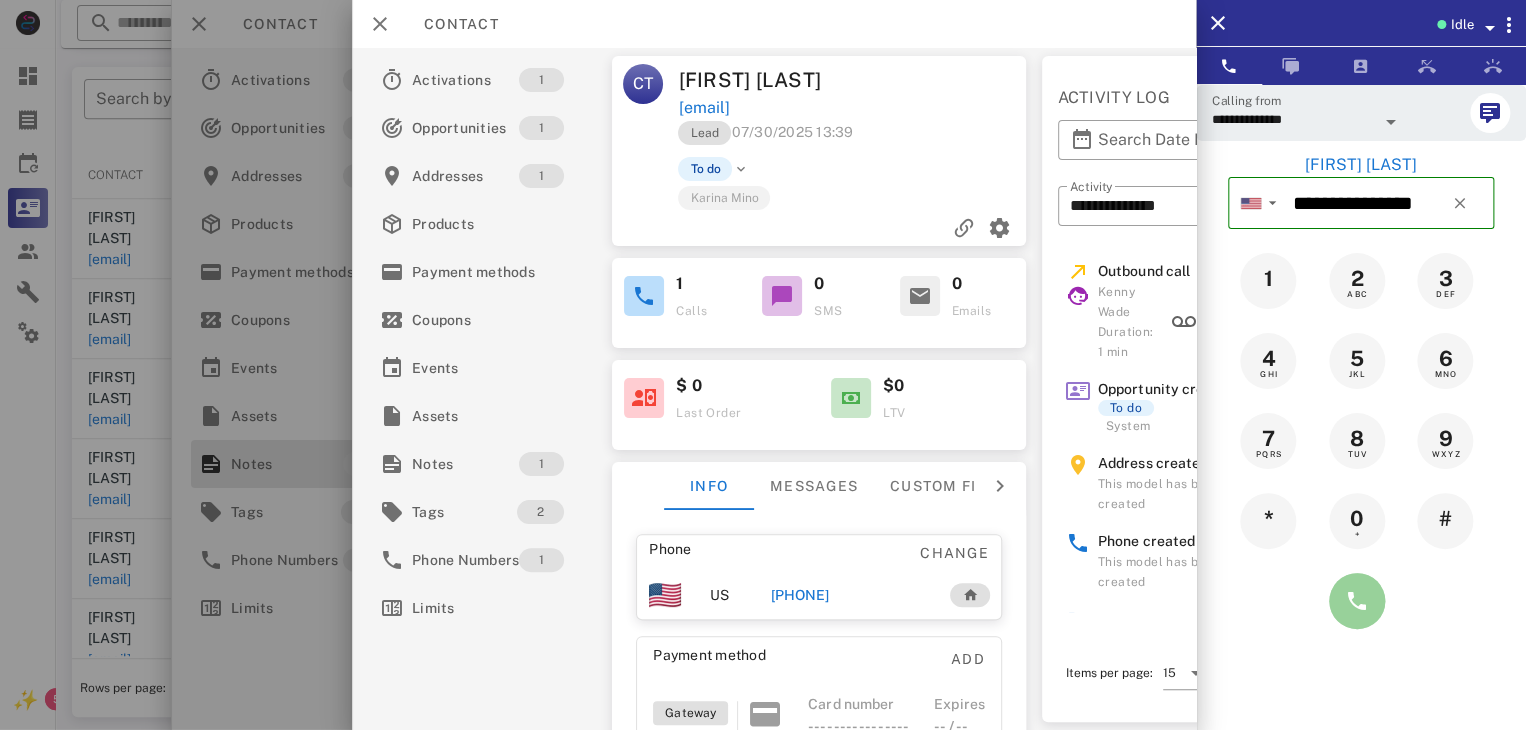 click at bounding box center [1357, 601] 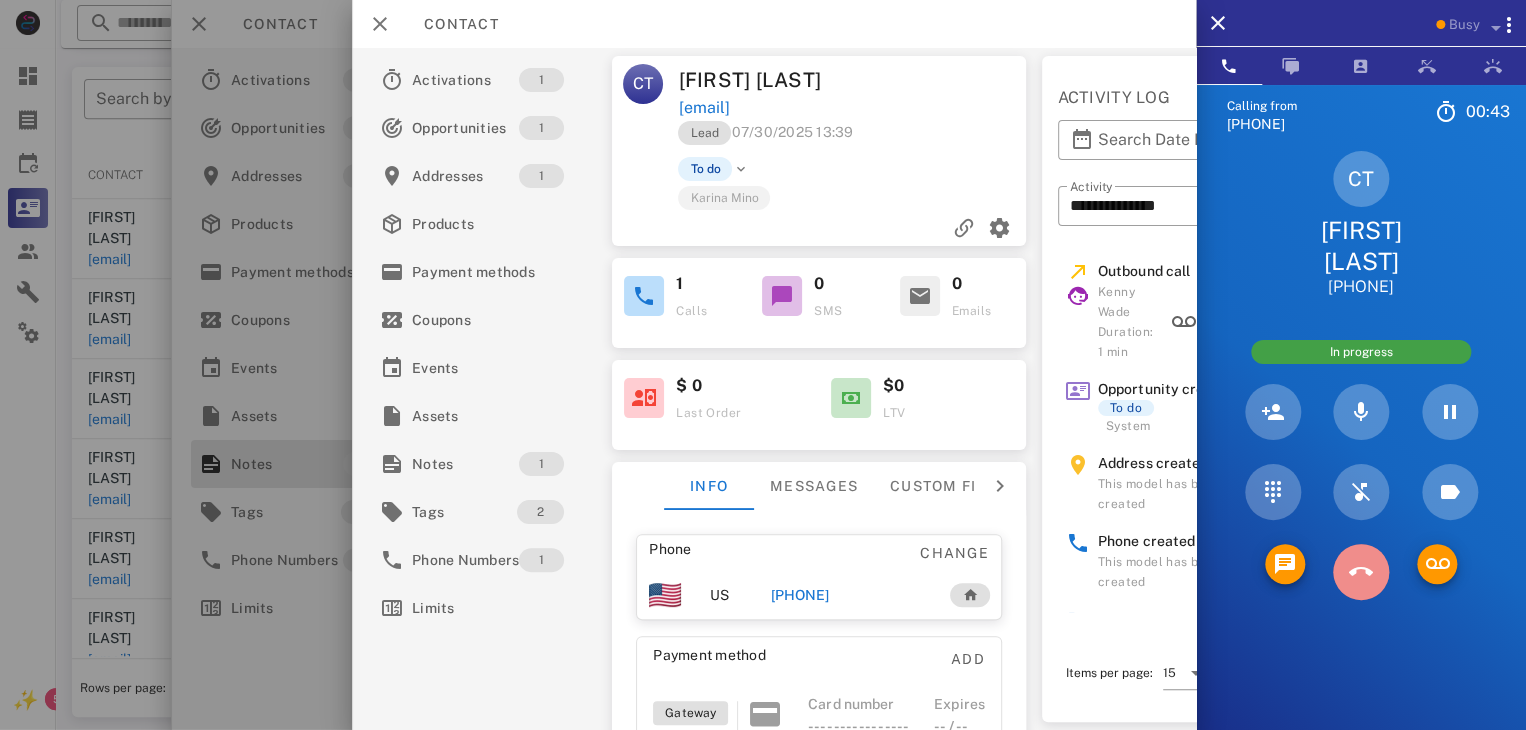 click at bounding box center [1361, 572] 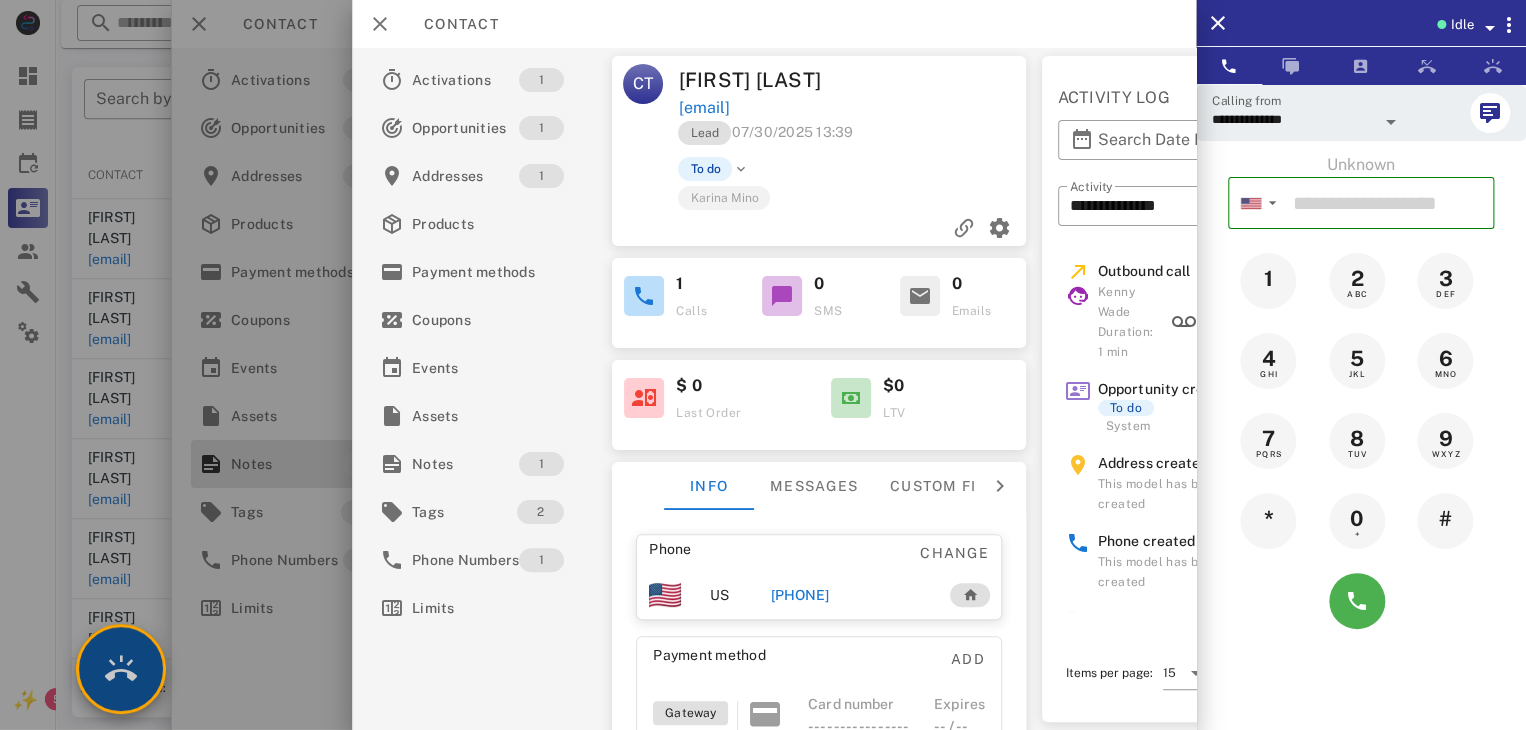 click at bounding box center [121, 669] 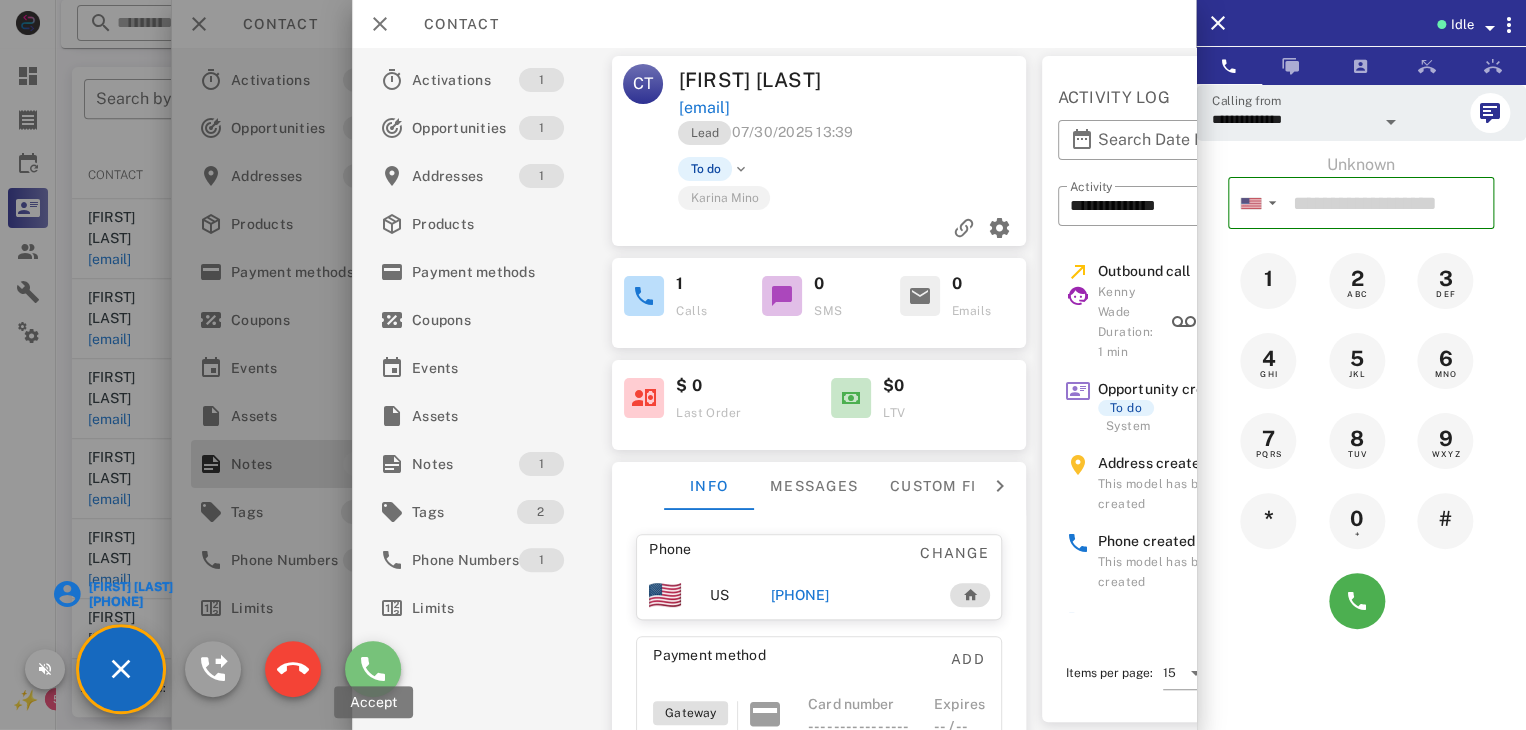 click at bounding box center (373, 669) 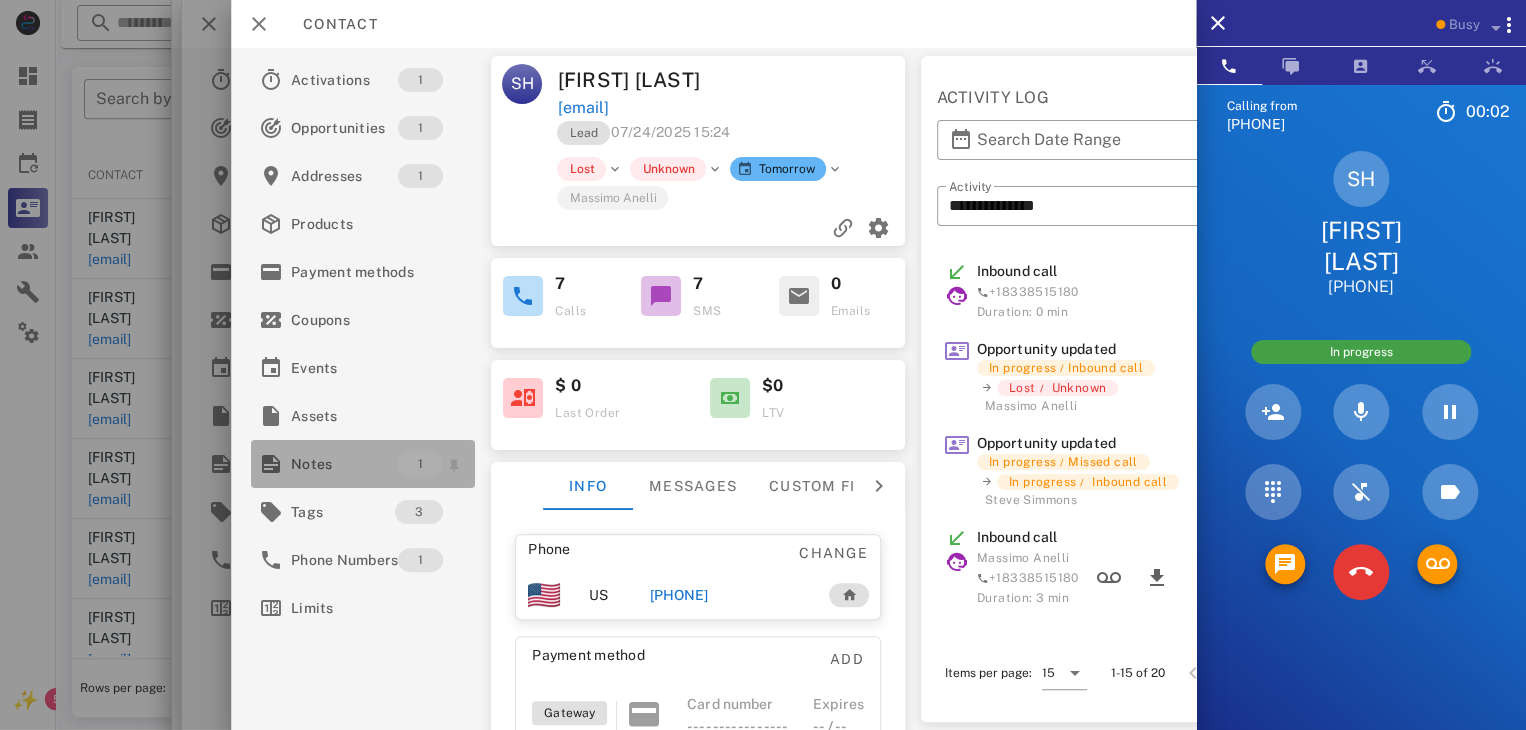 click on "Notes" at bounding box center (344, 464) 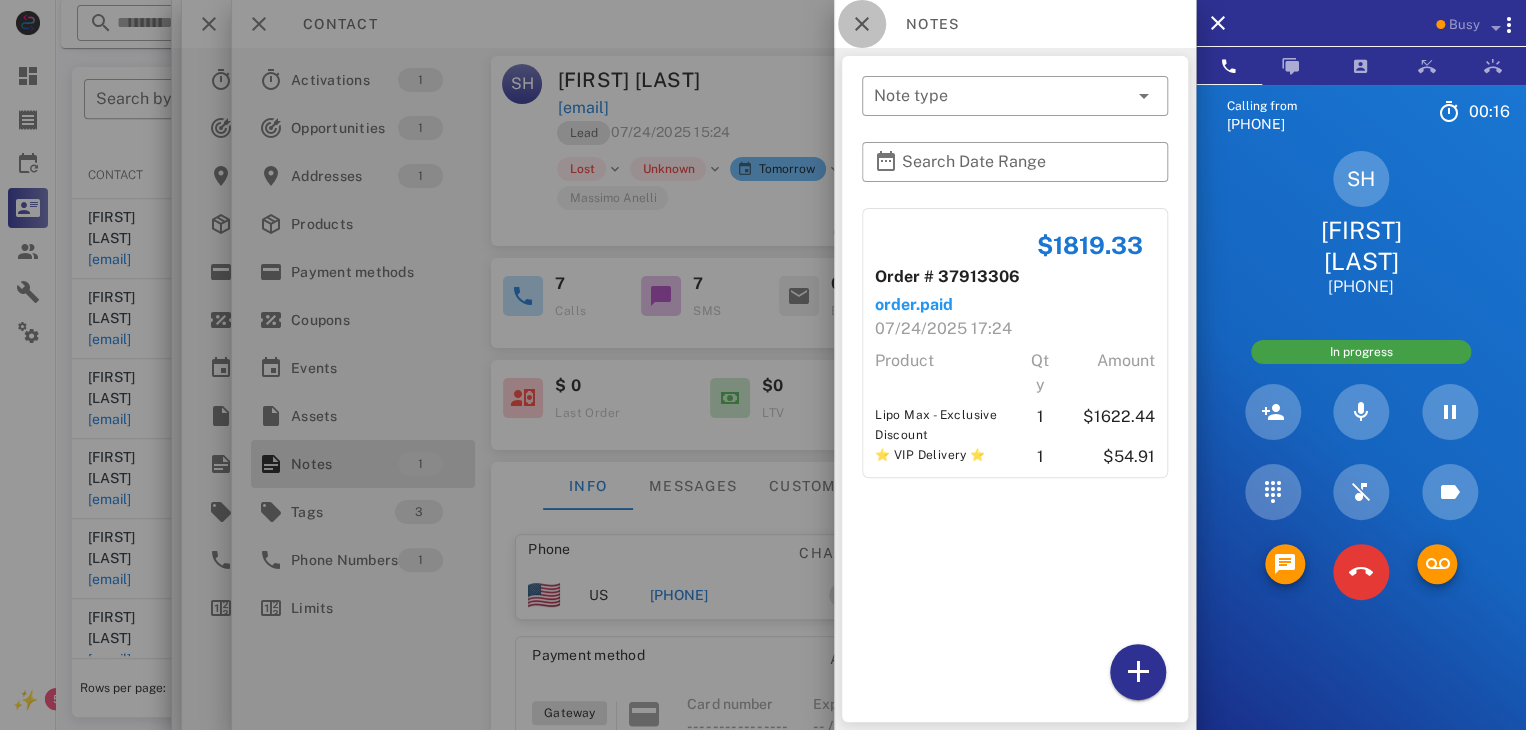 click at bounding box center (862, 24) 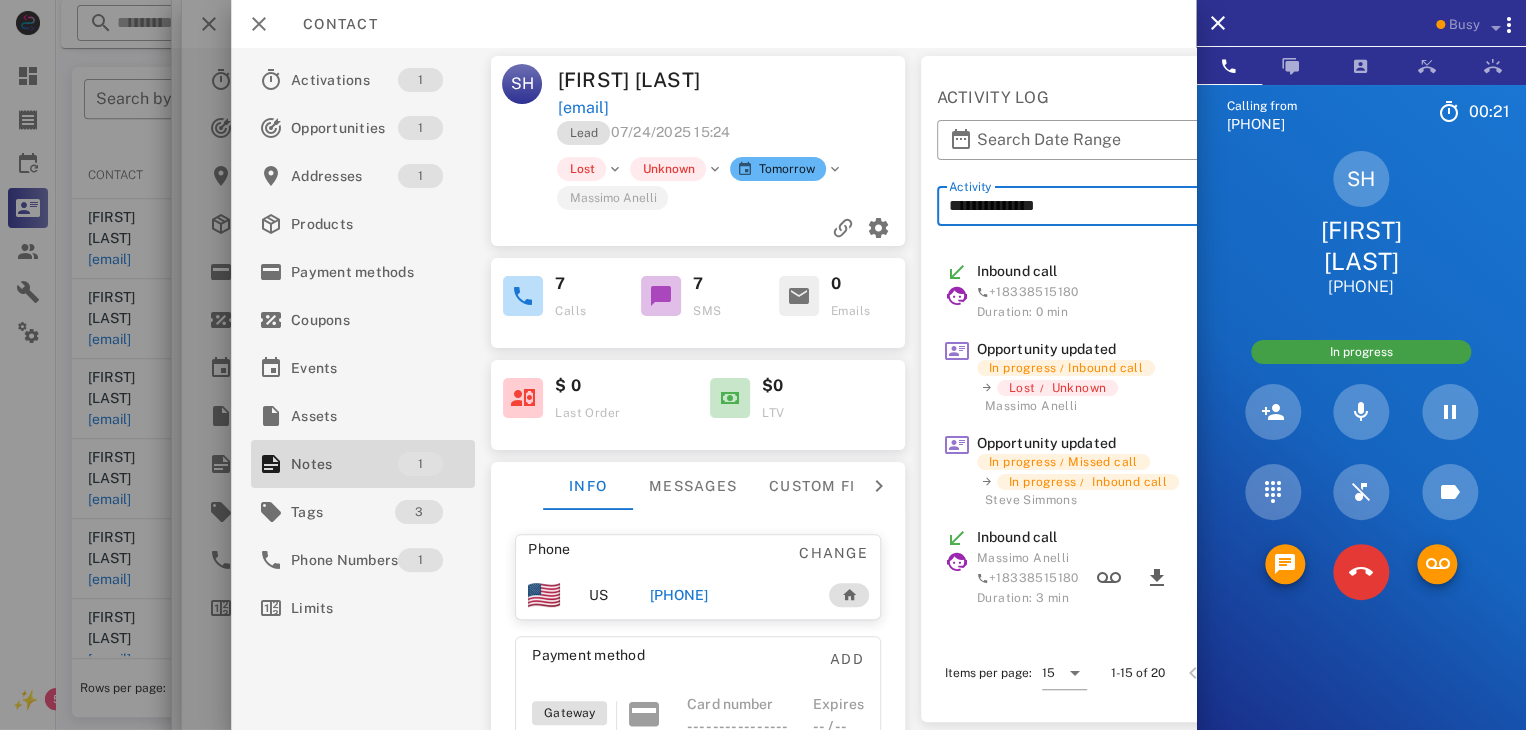 click on "**********" at bounding box center (1132, 206) 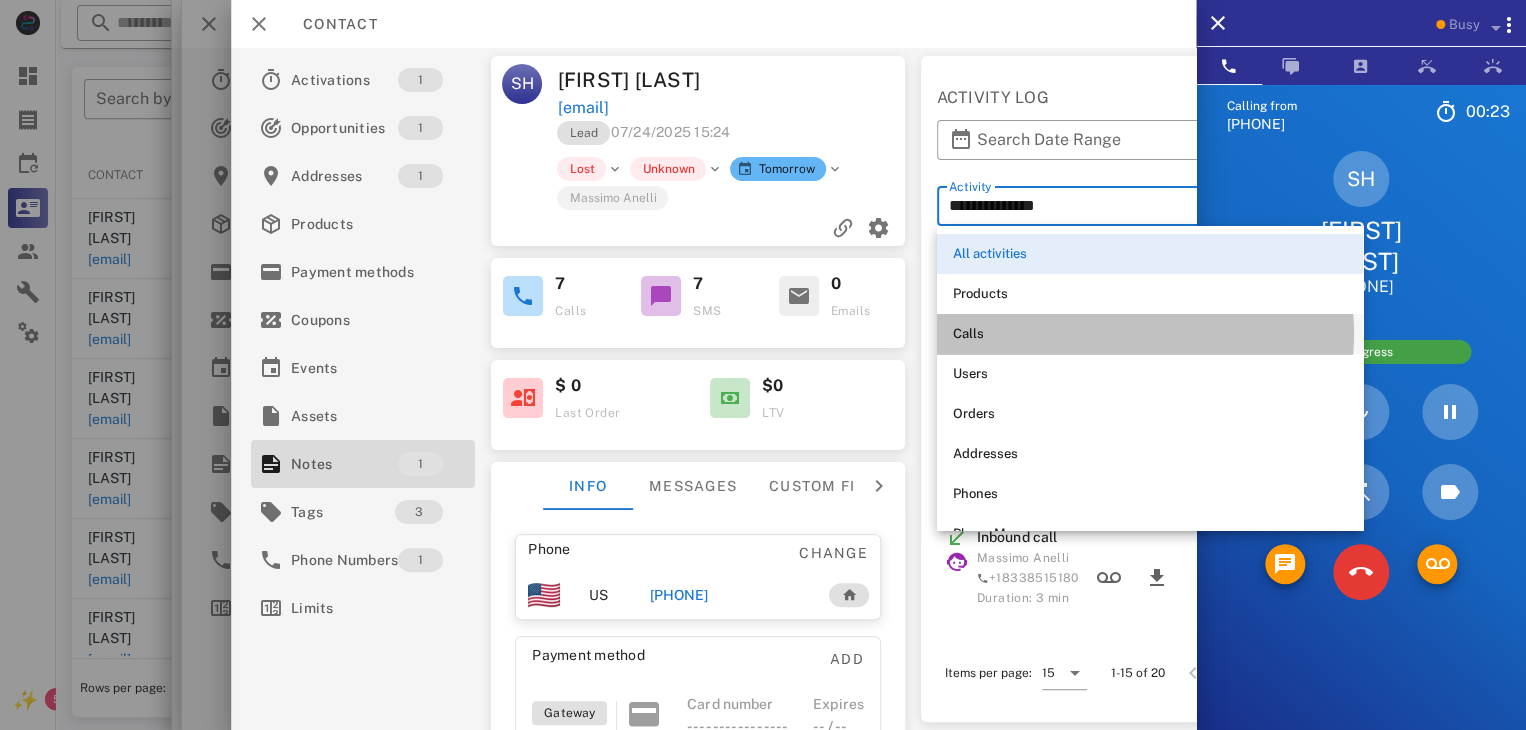 click on "Calls" at bounding box center (1150, 334) 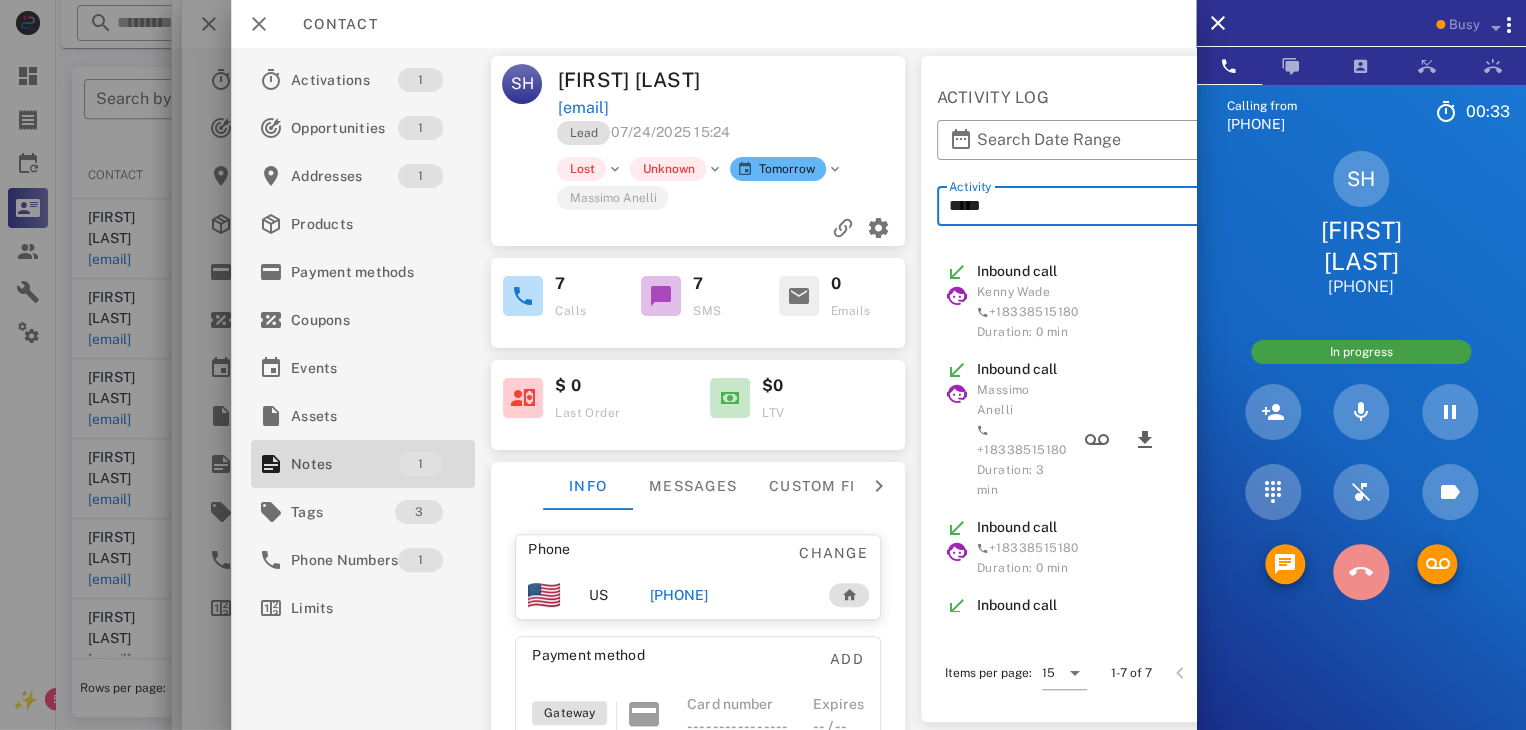 click at bounding box center (1361, 572) 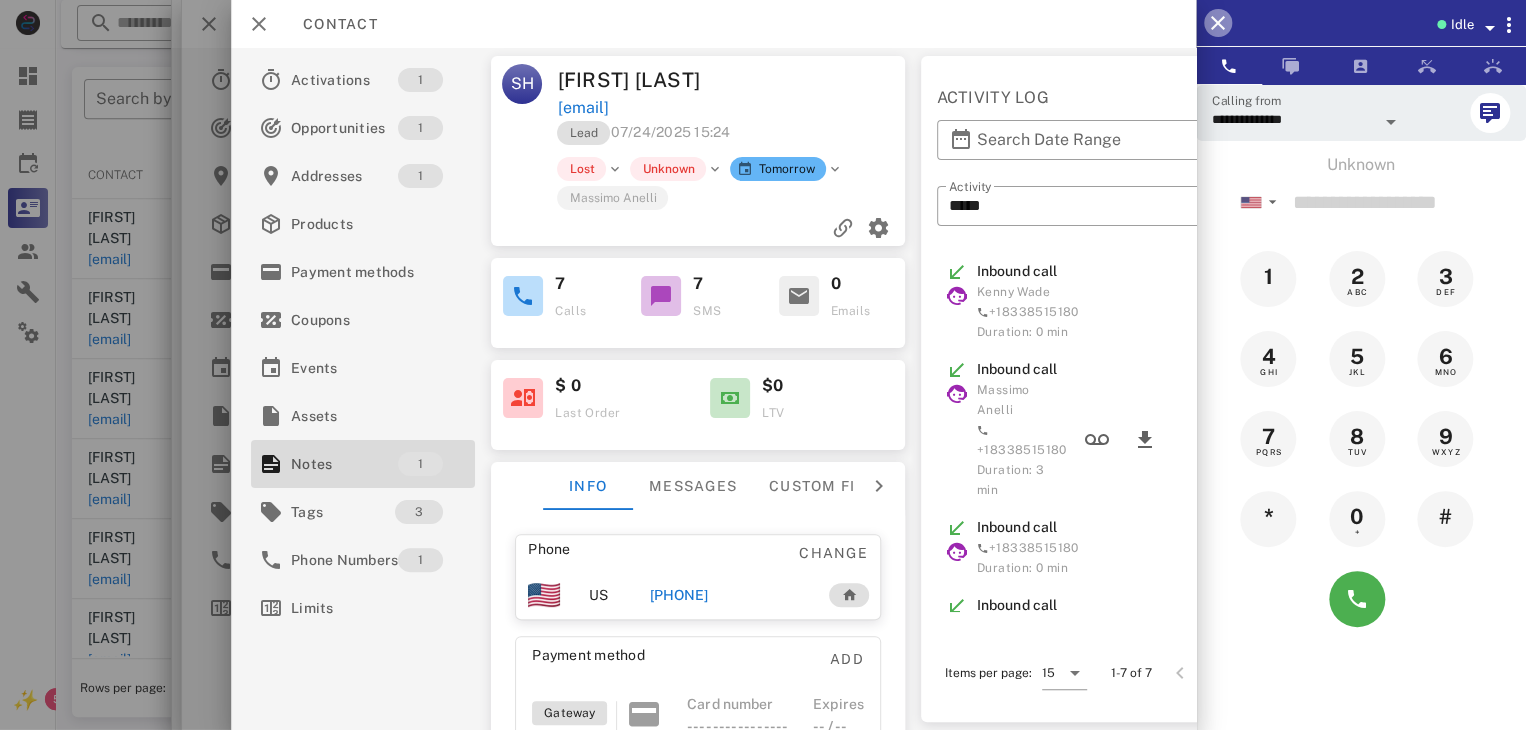 click at bounding box center [1218, 23] 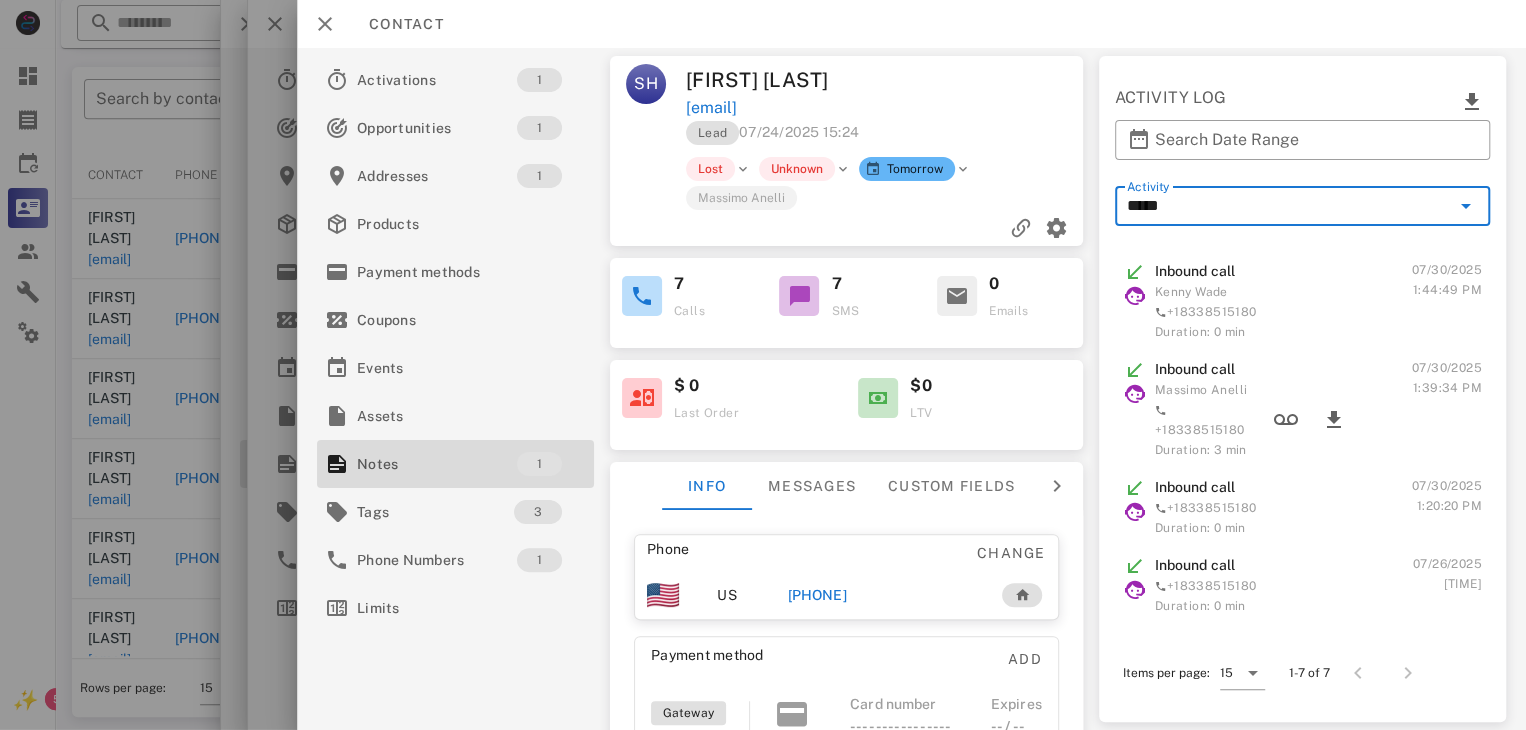 click on "*****" at bounding box center [1288, 206] 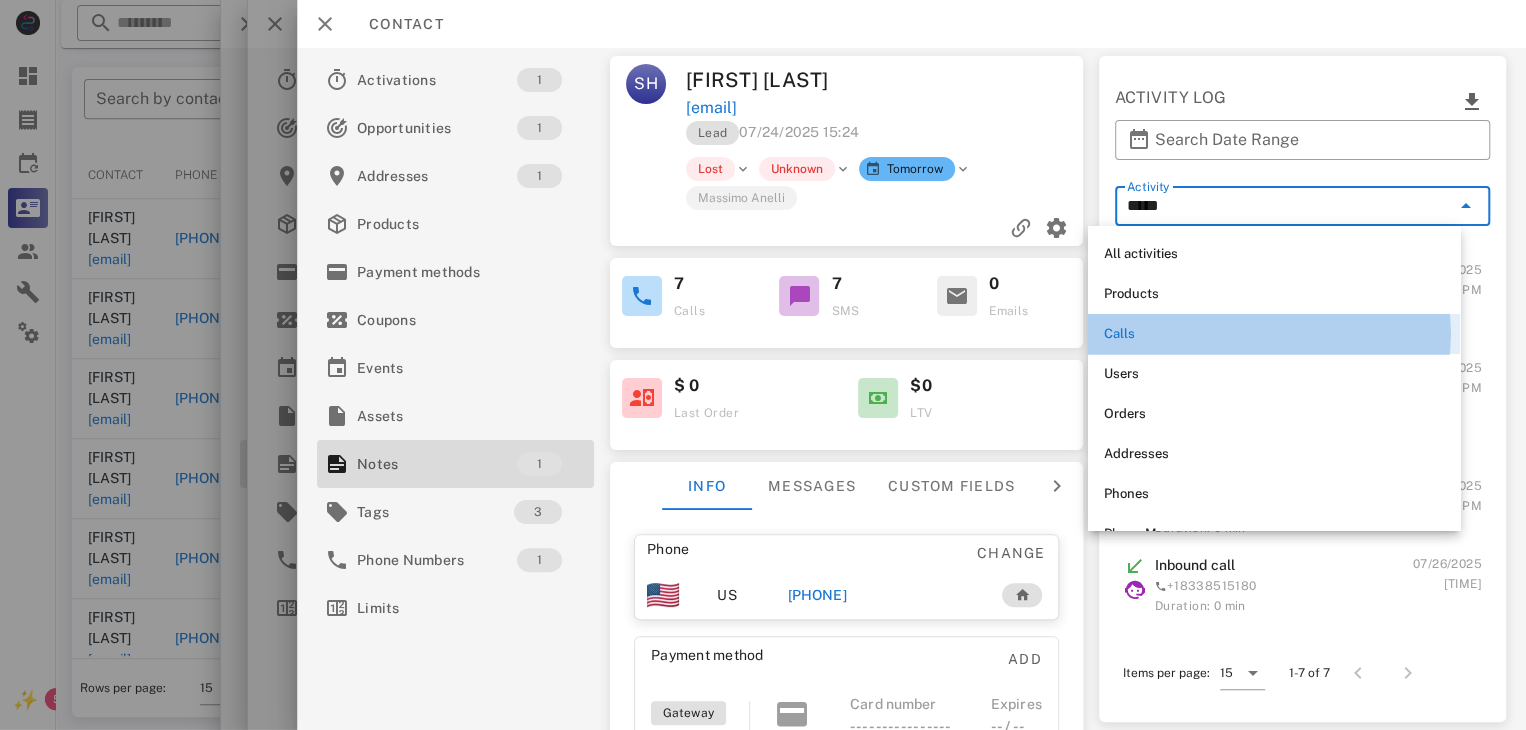 click on "Calls" at bounding box center [1274, 334] 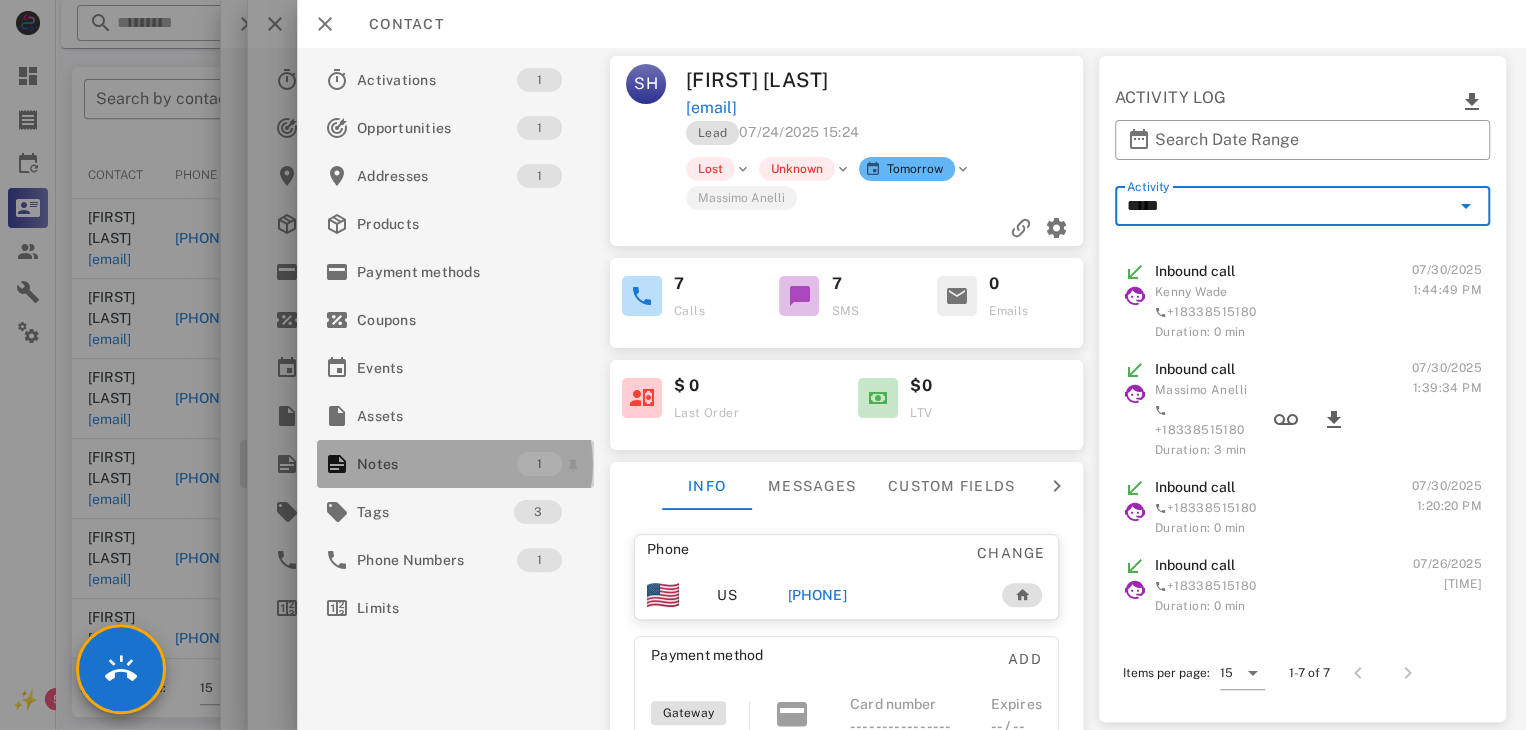 click on "Notes" at bounding box center (437, 464) 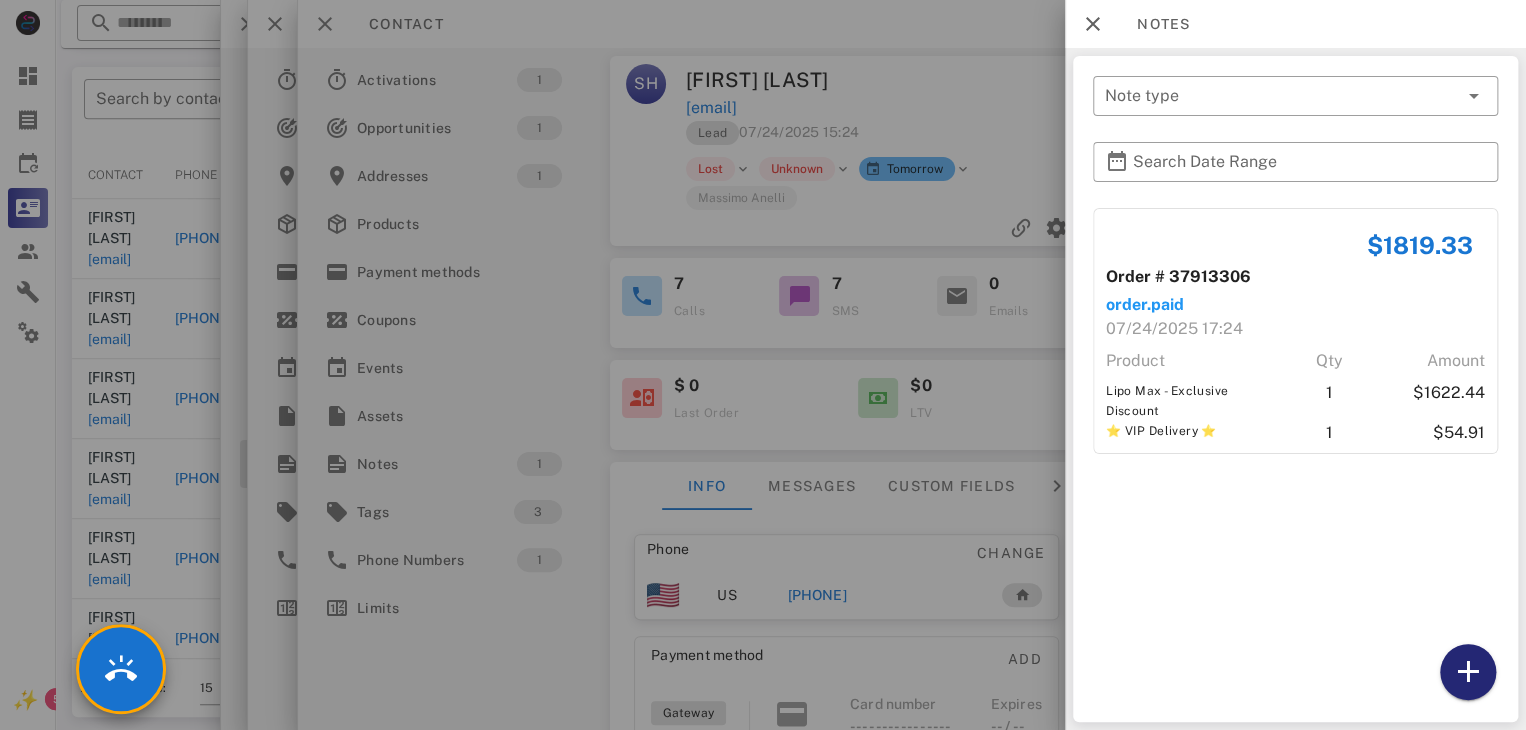 click at bounding box center [1468, 672] 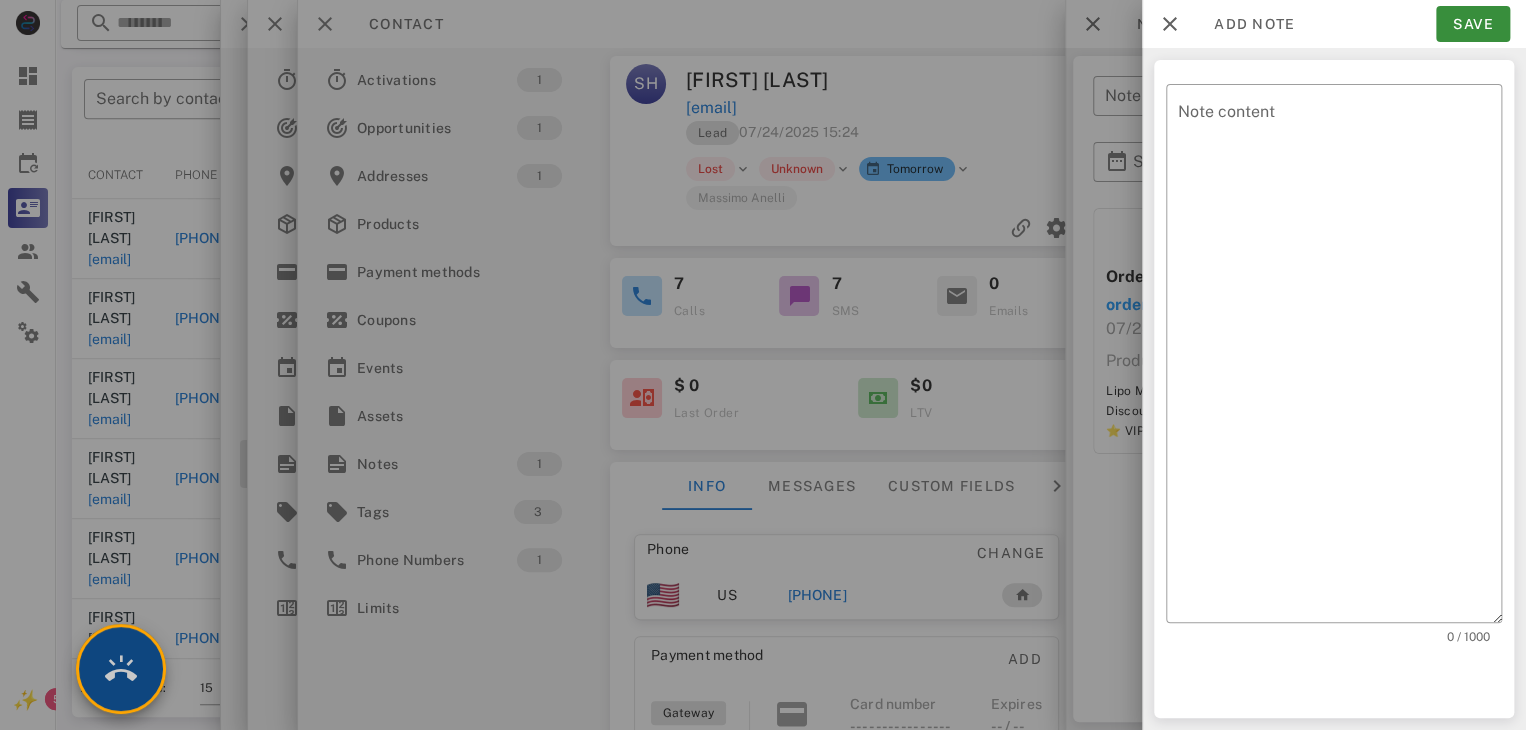 click at bounding box center (121, 669) 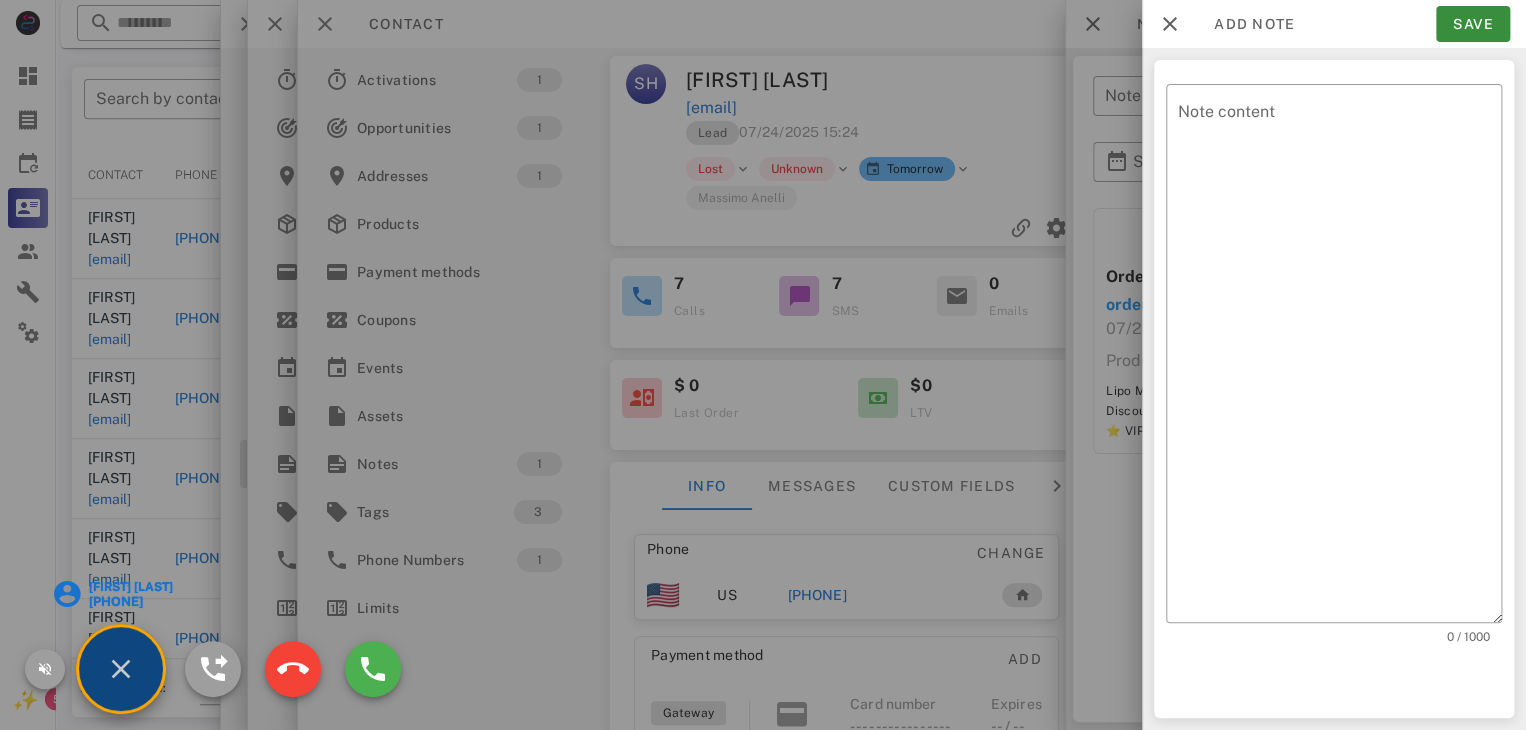 click on "[PHONE]" at bounding box center [129, 601] 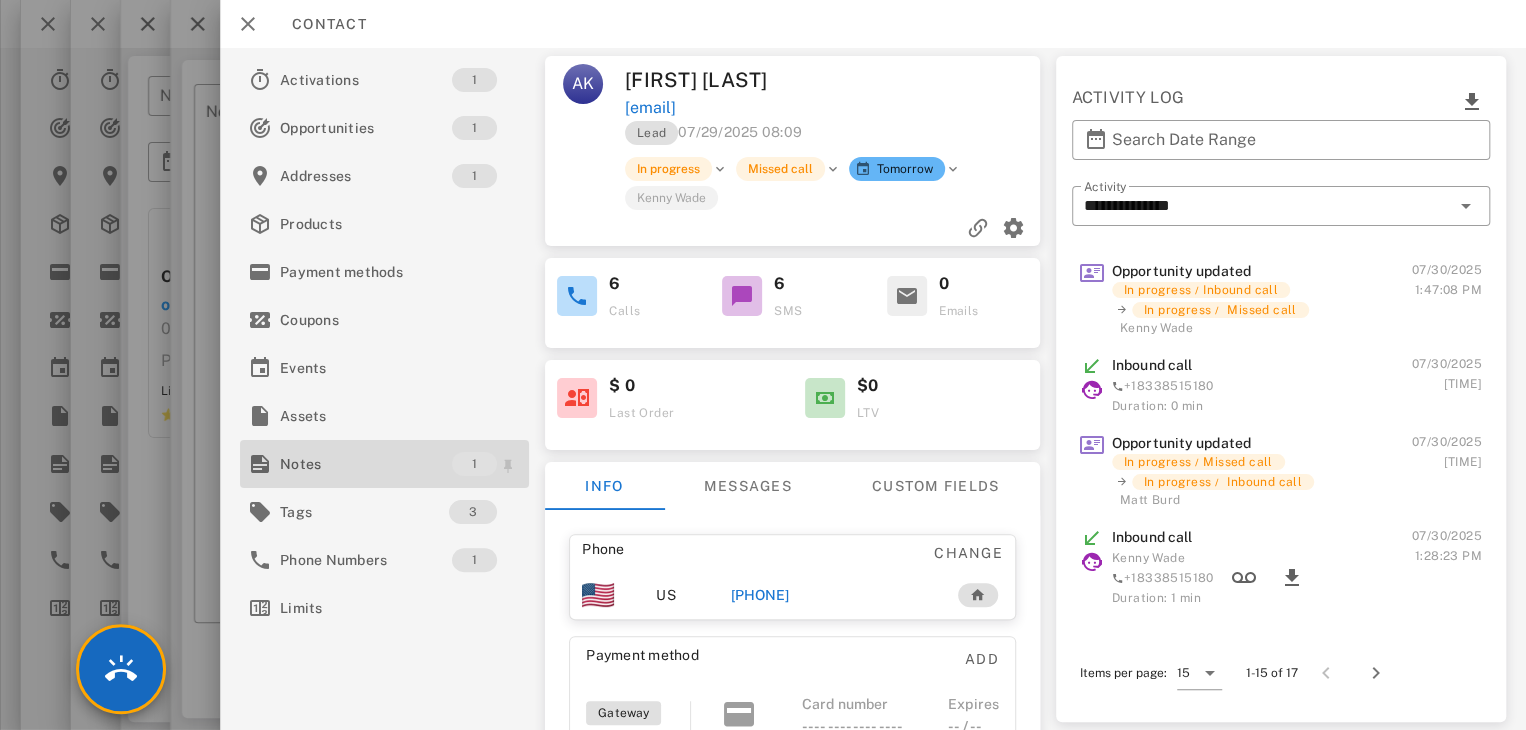 click on "Notes" at bounding box center (366, 464) 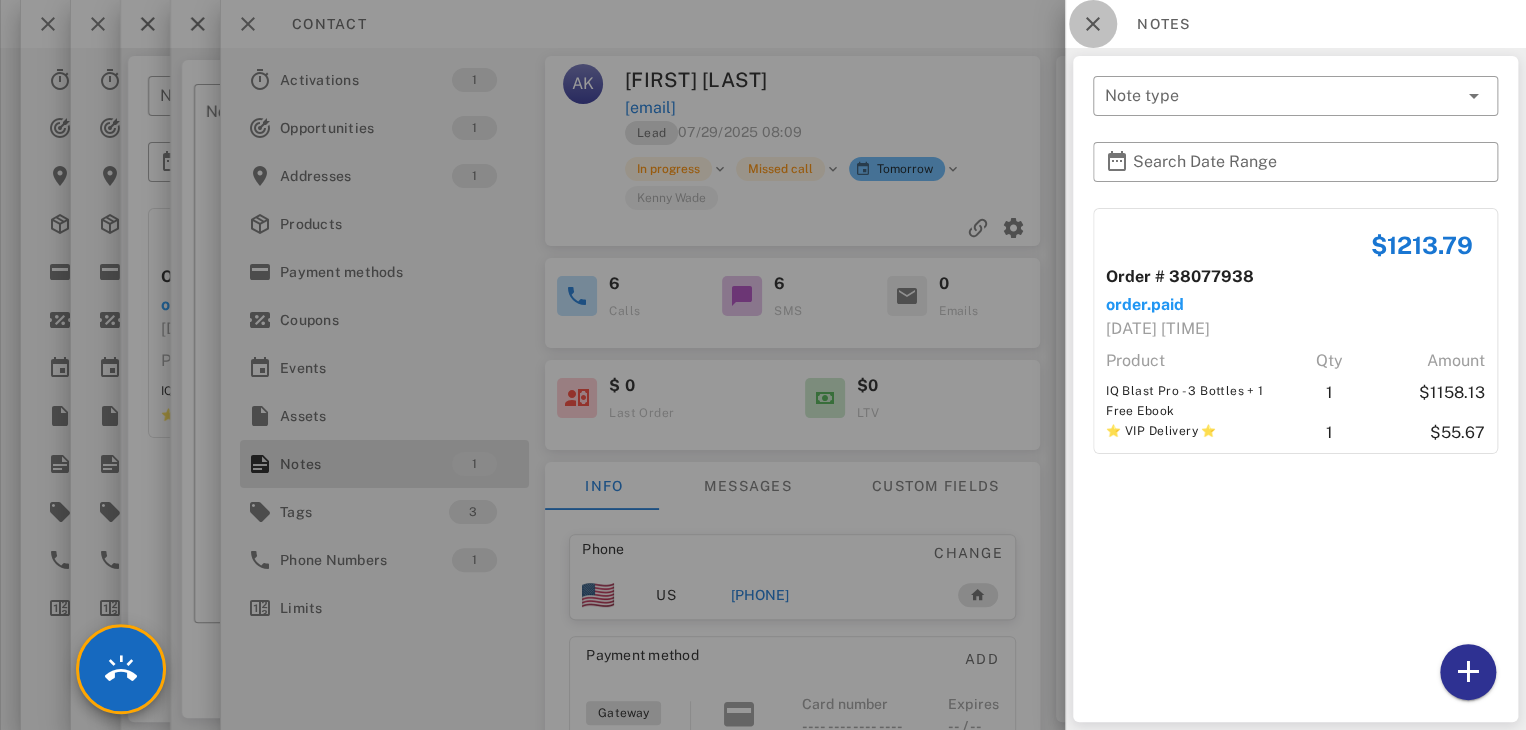 click at bounding box center (1093, 24) 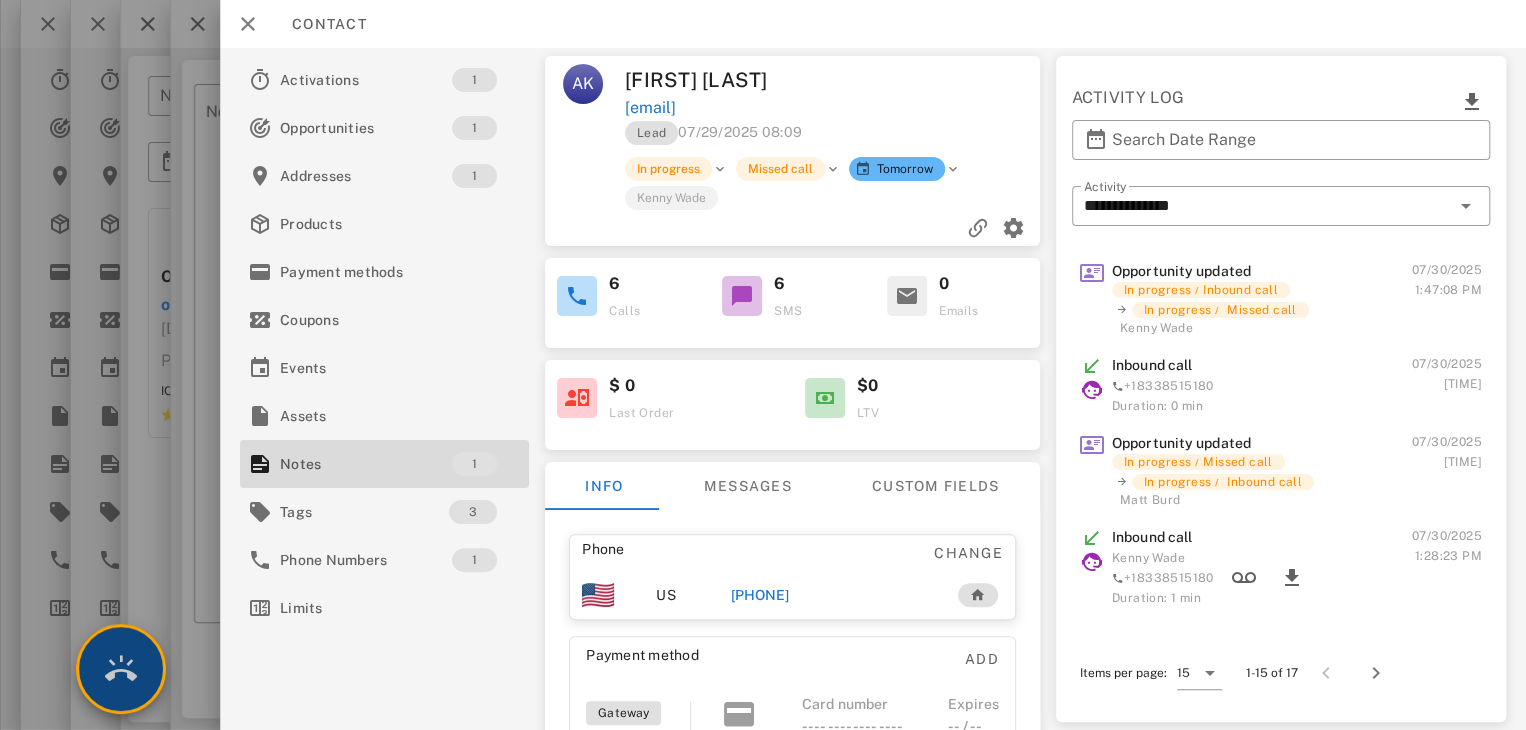 click at bounding box center (121, 669) 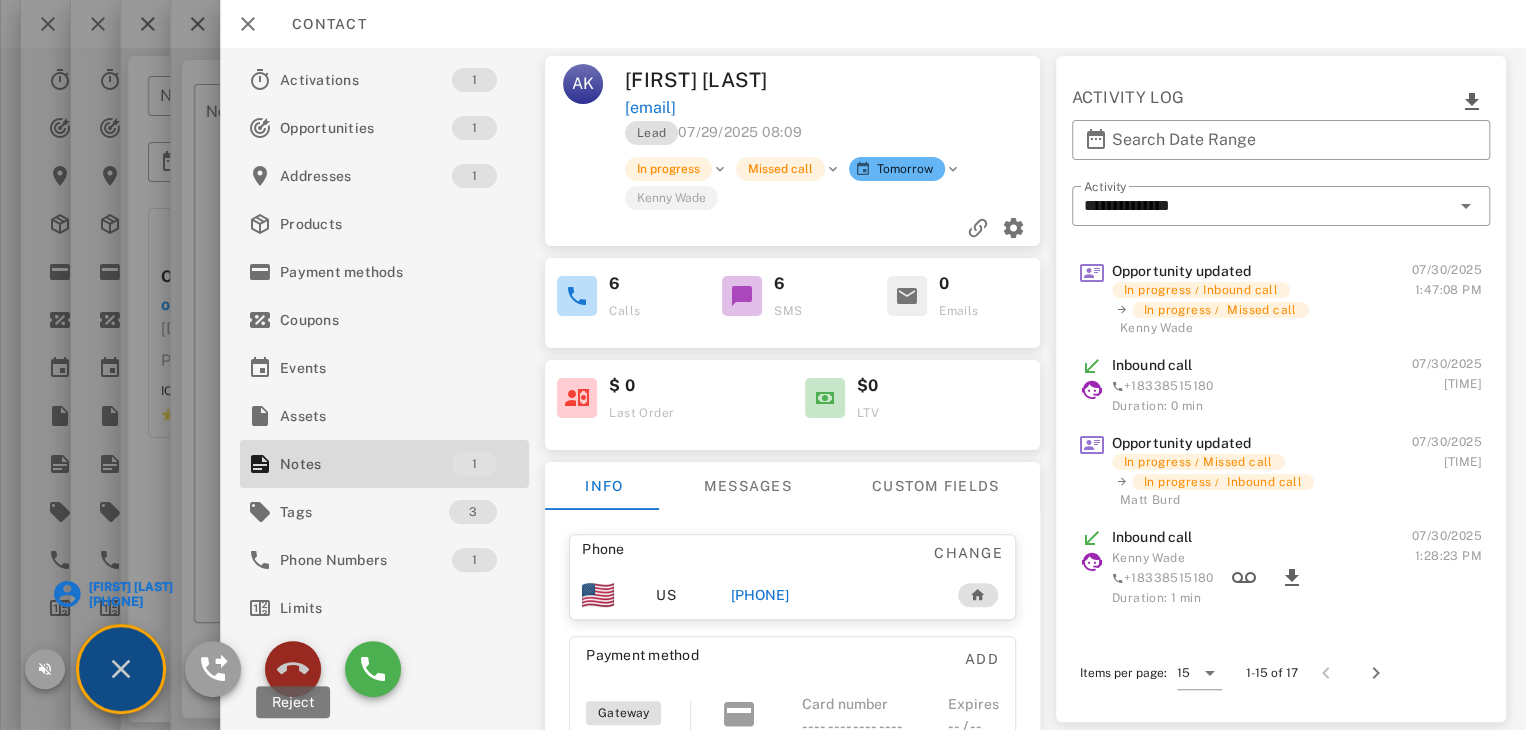 click at bounding box center [293, 669] 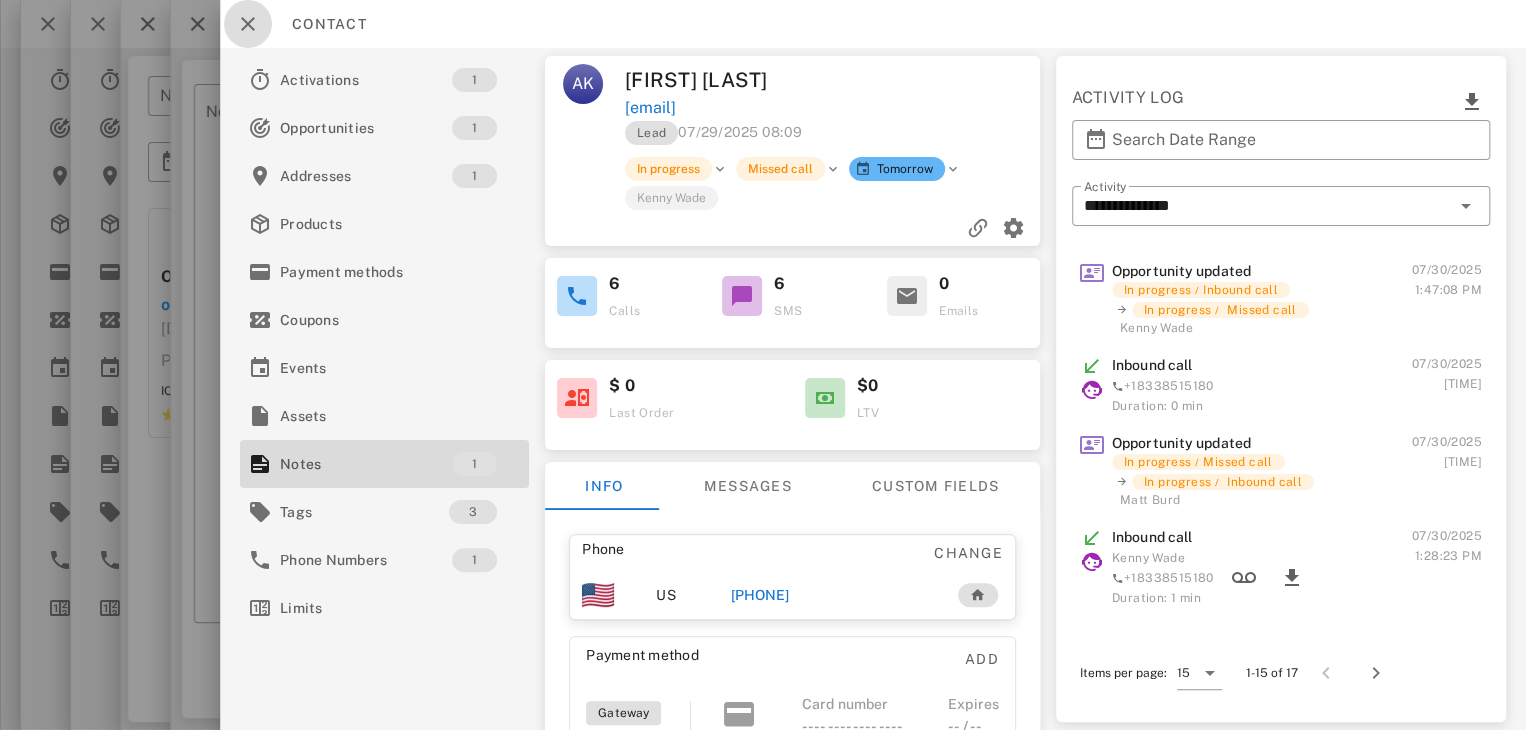 click at bounding box center [248, 24] 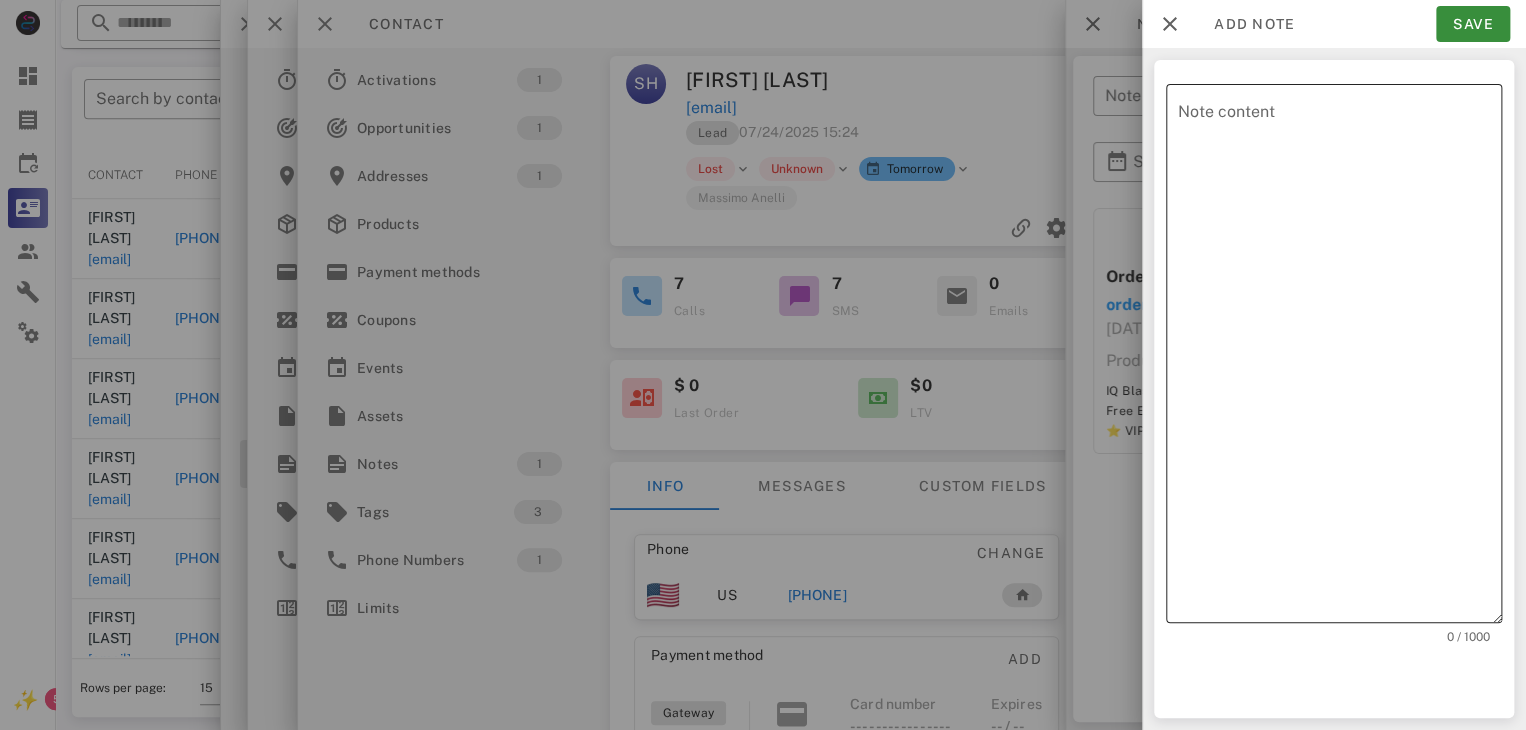 click on "​ Note content" at bounding box center [1334, 353] 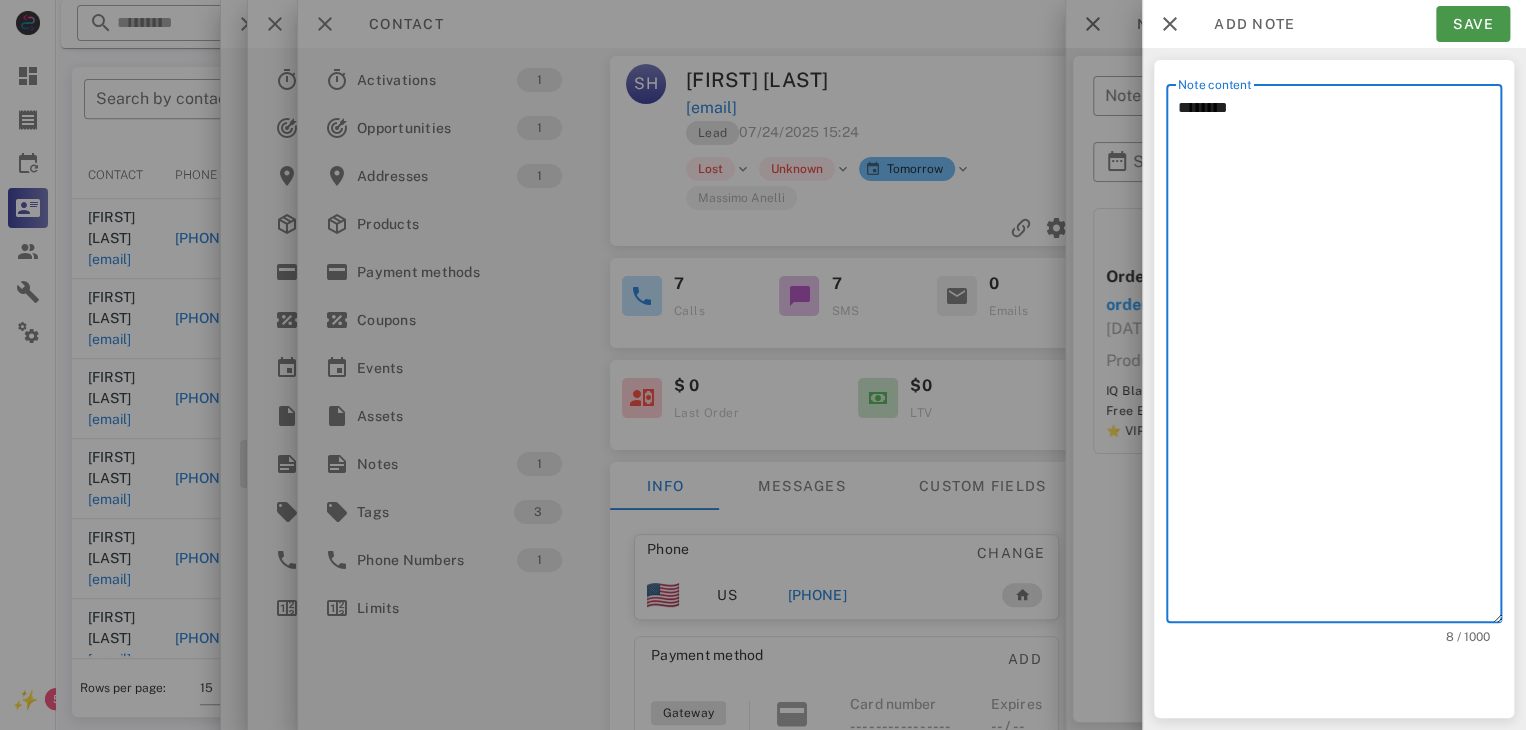 type on "********" 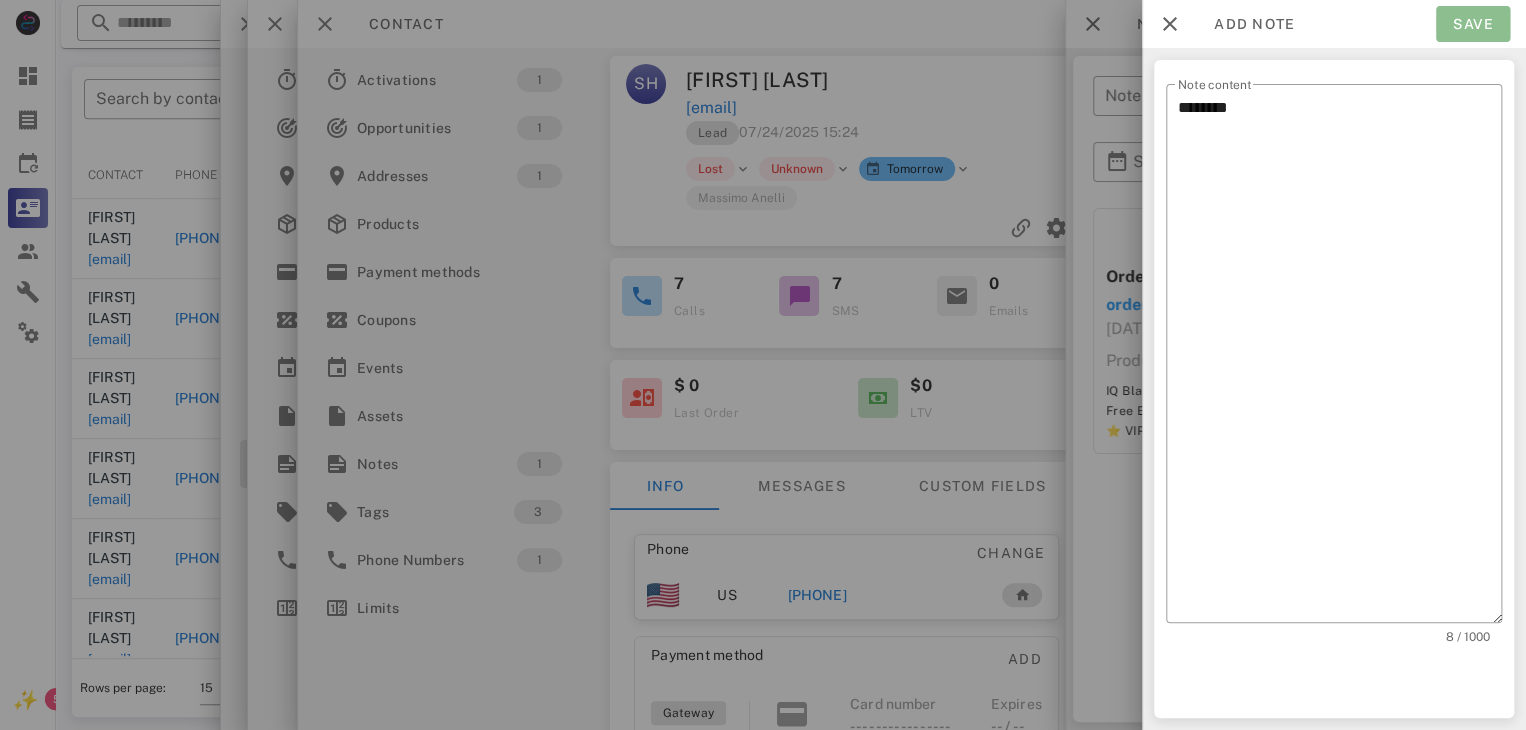 click on "Save" at bounding box center (1473, 24) 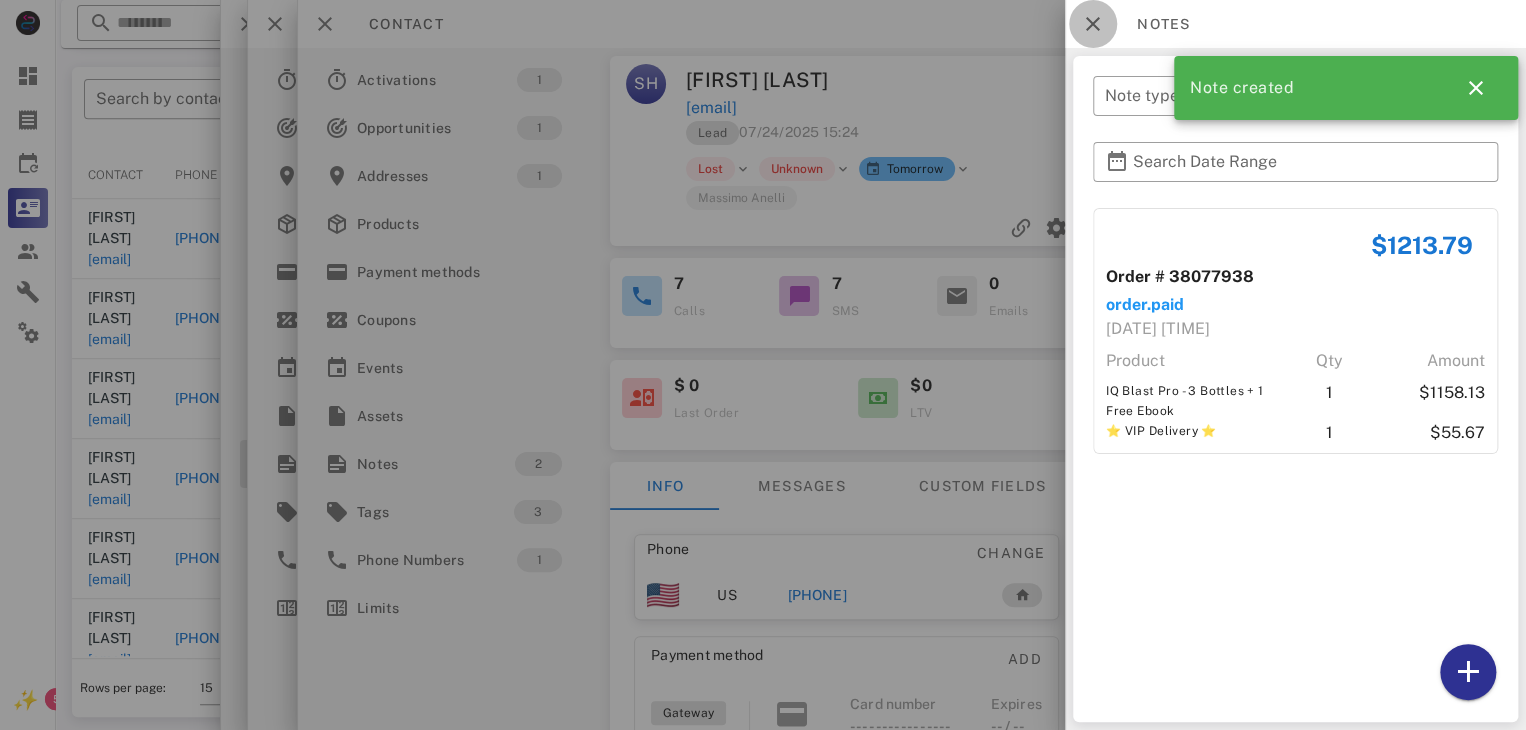 click at bounding box center [1093, 24] 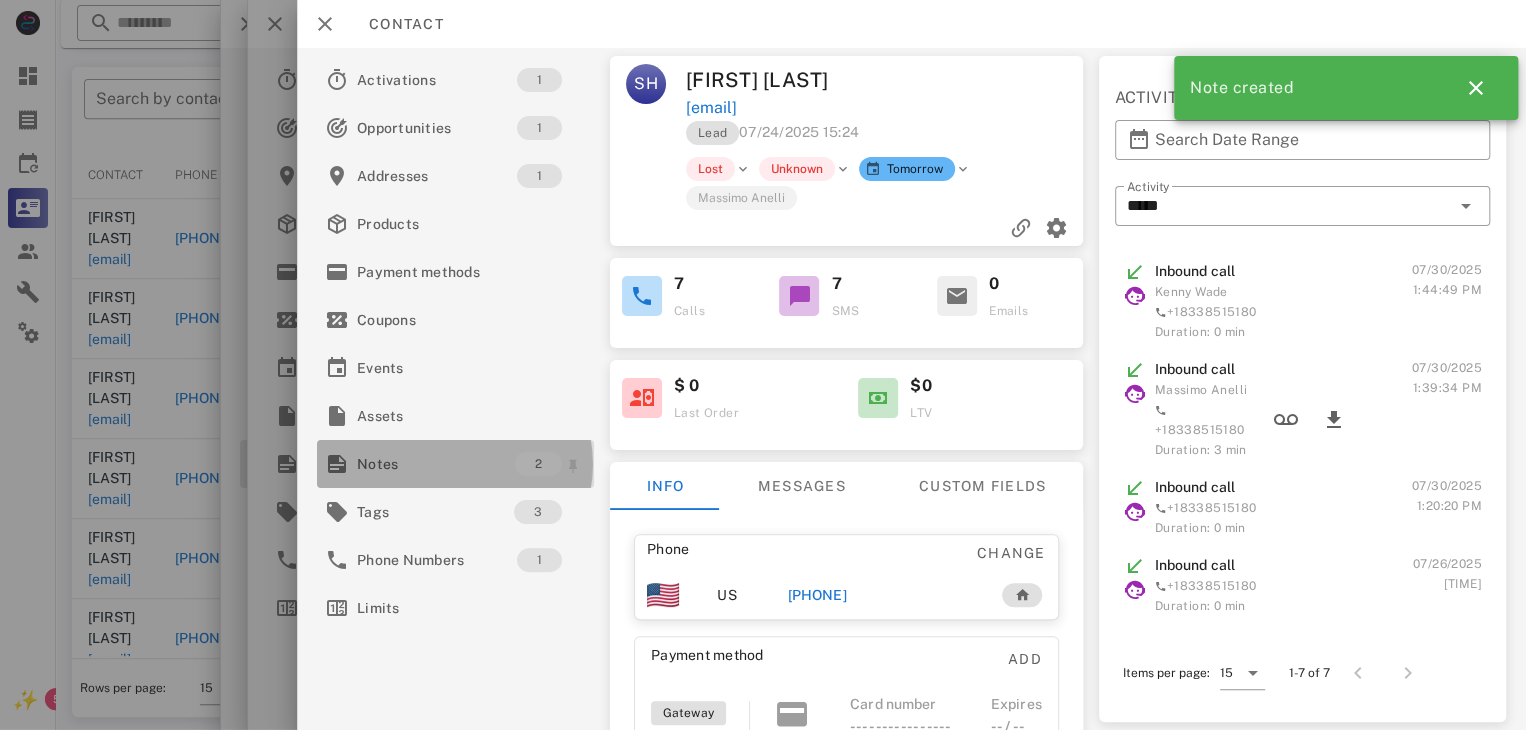 click on "Notes" at bounding box center (436, 464) 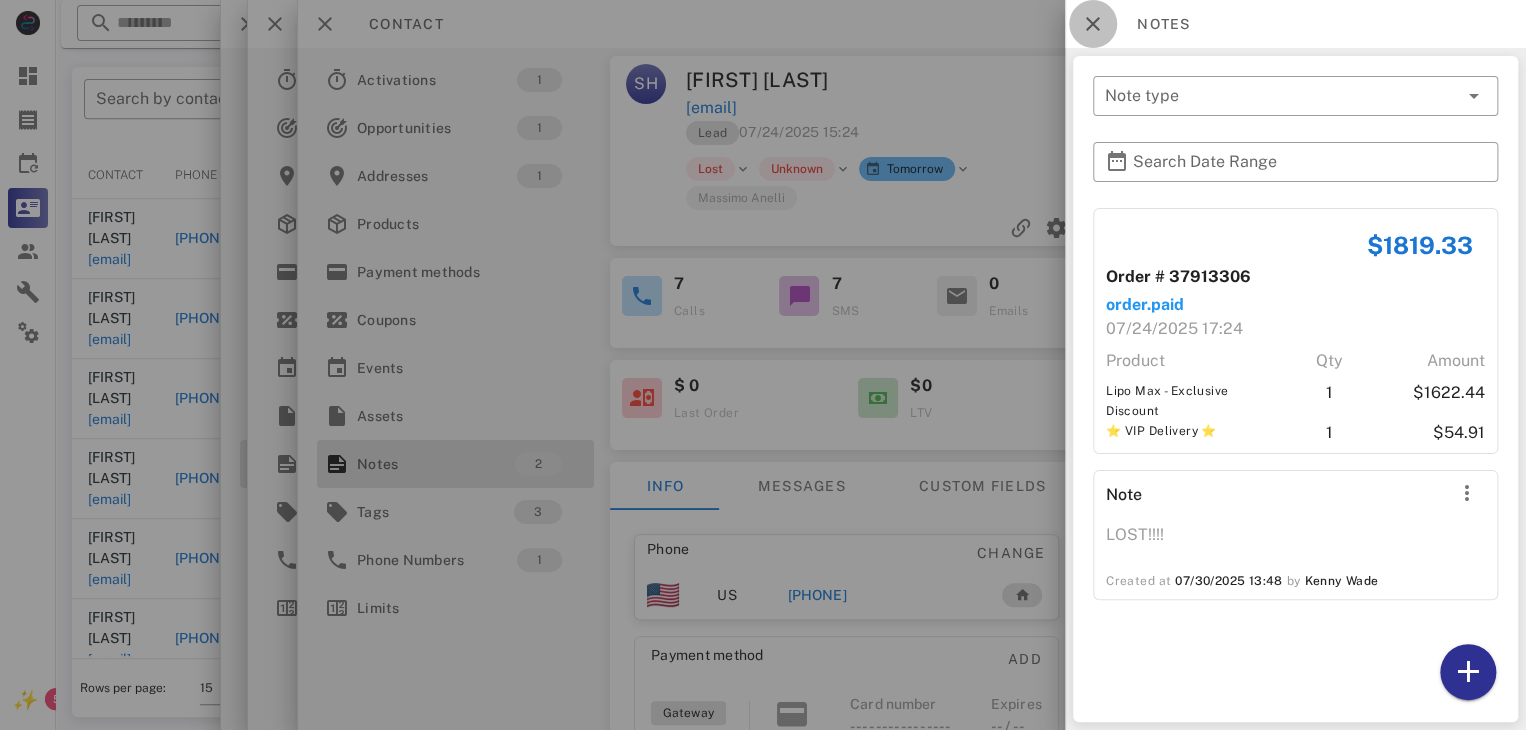 click at bounding box center [1093, 24] 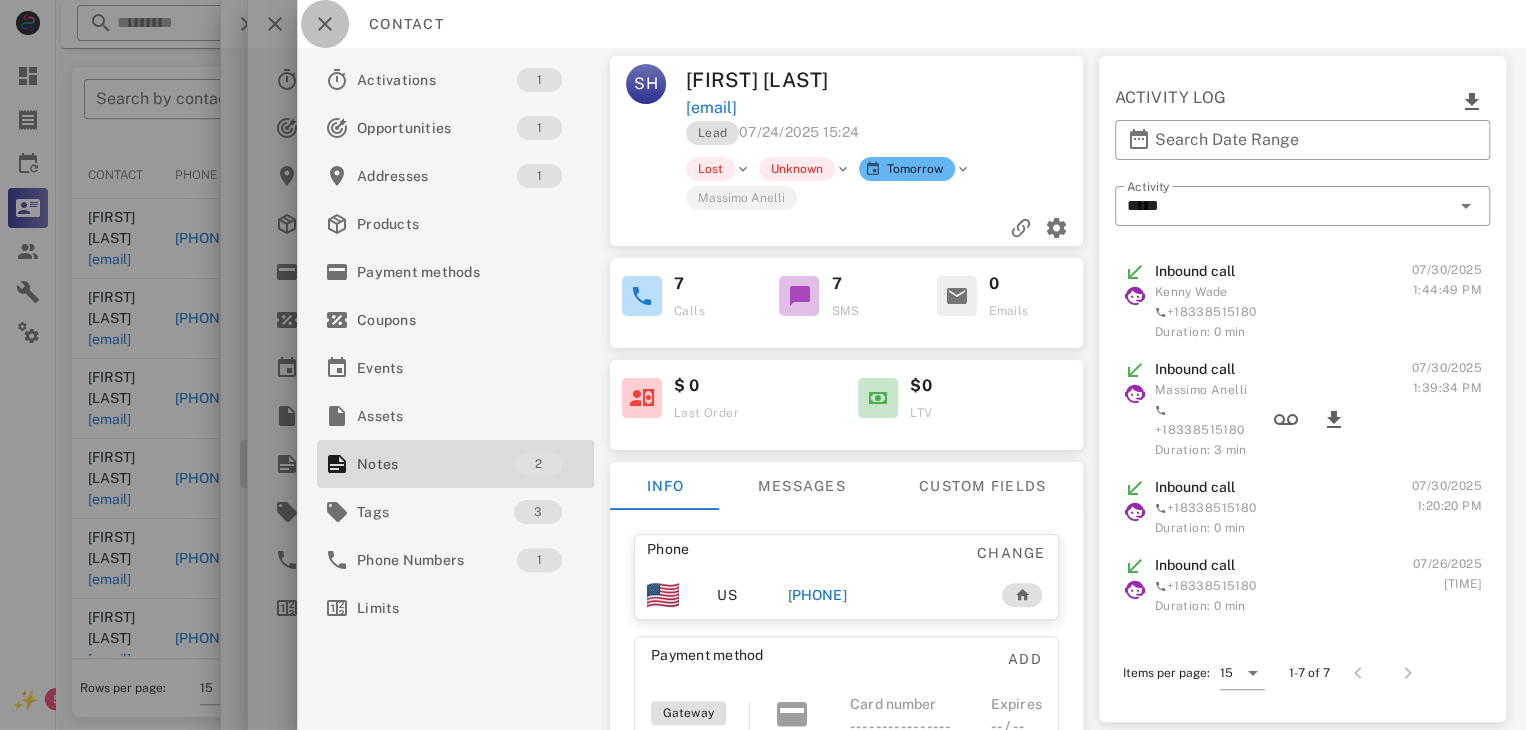 click at bounding box center [325, 24] 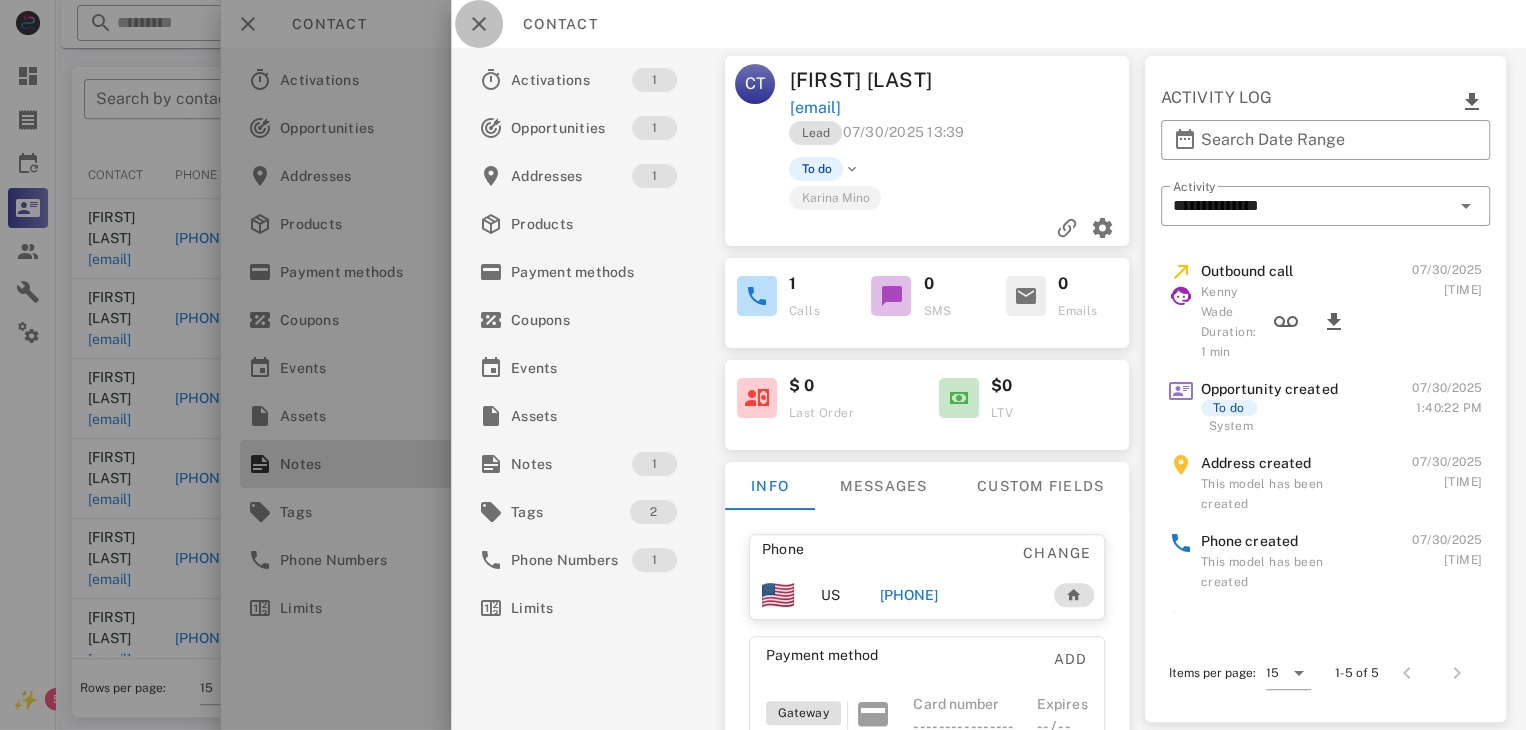click at bounding box center [479, 24] 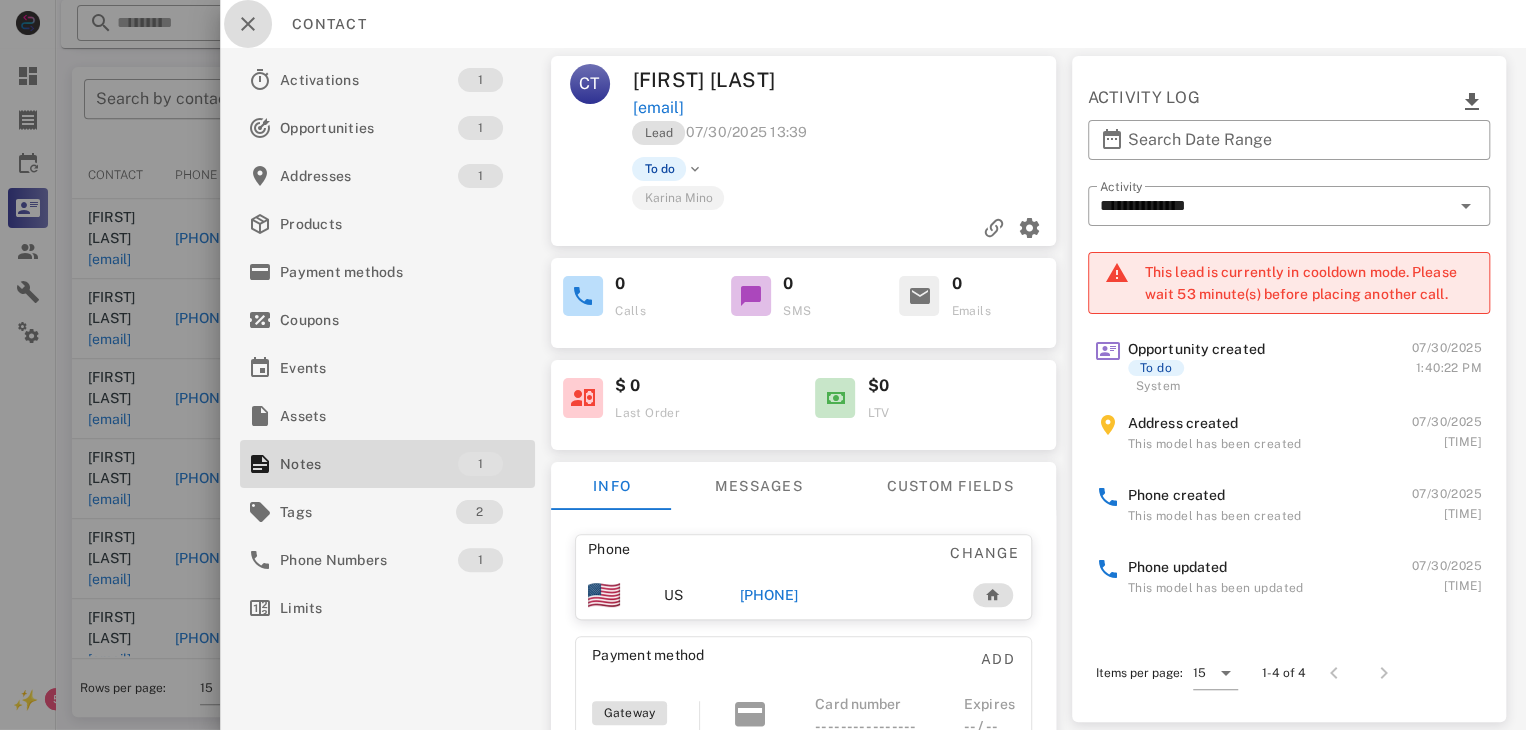 click at bounding box center [248, 24] 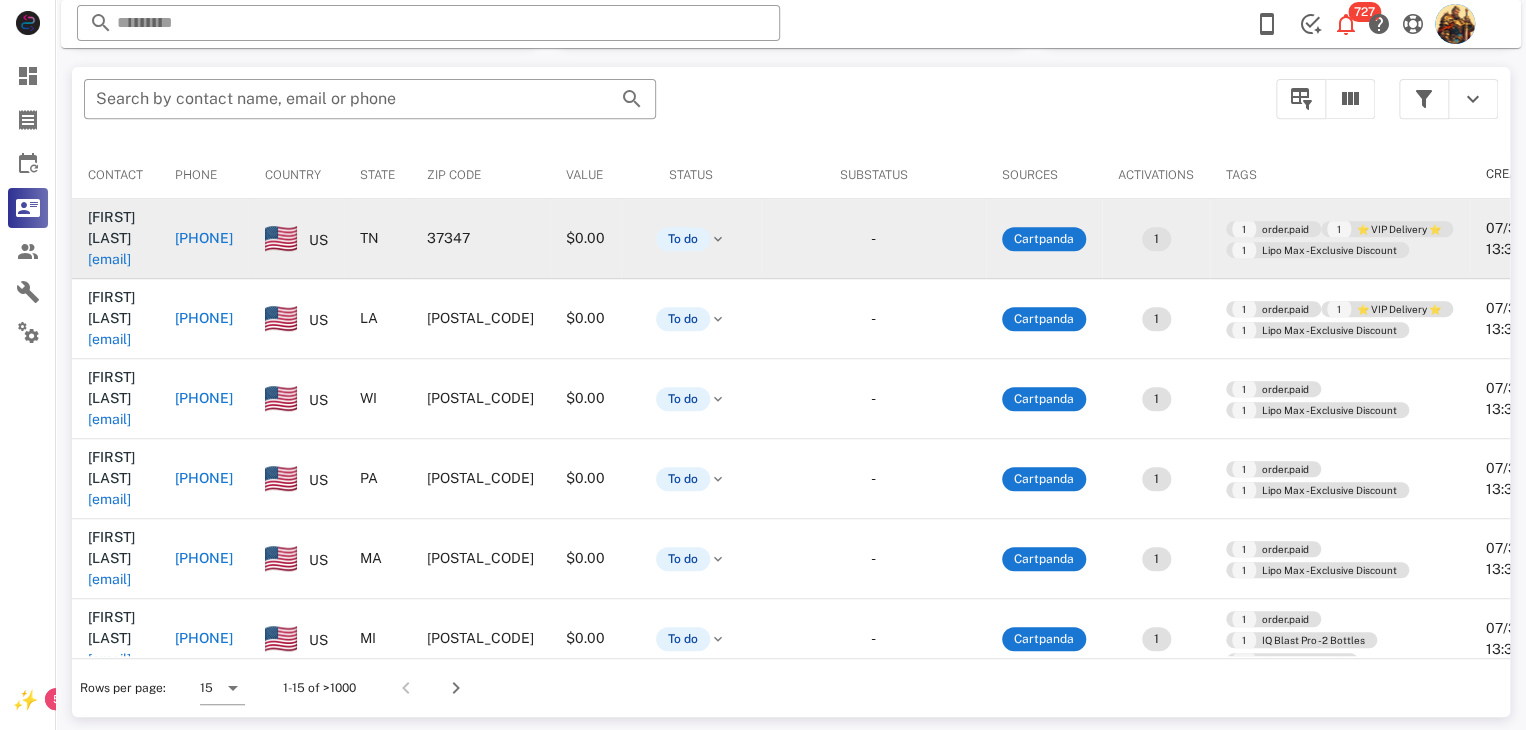 click on "[EMAIL]" at bounding box center (109, 259) 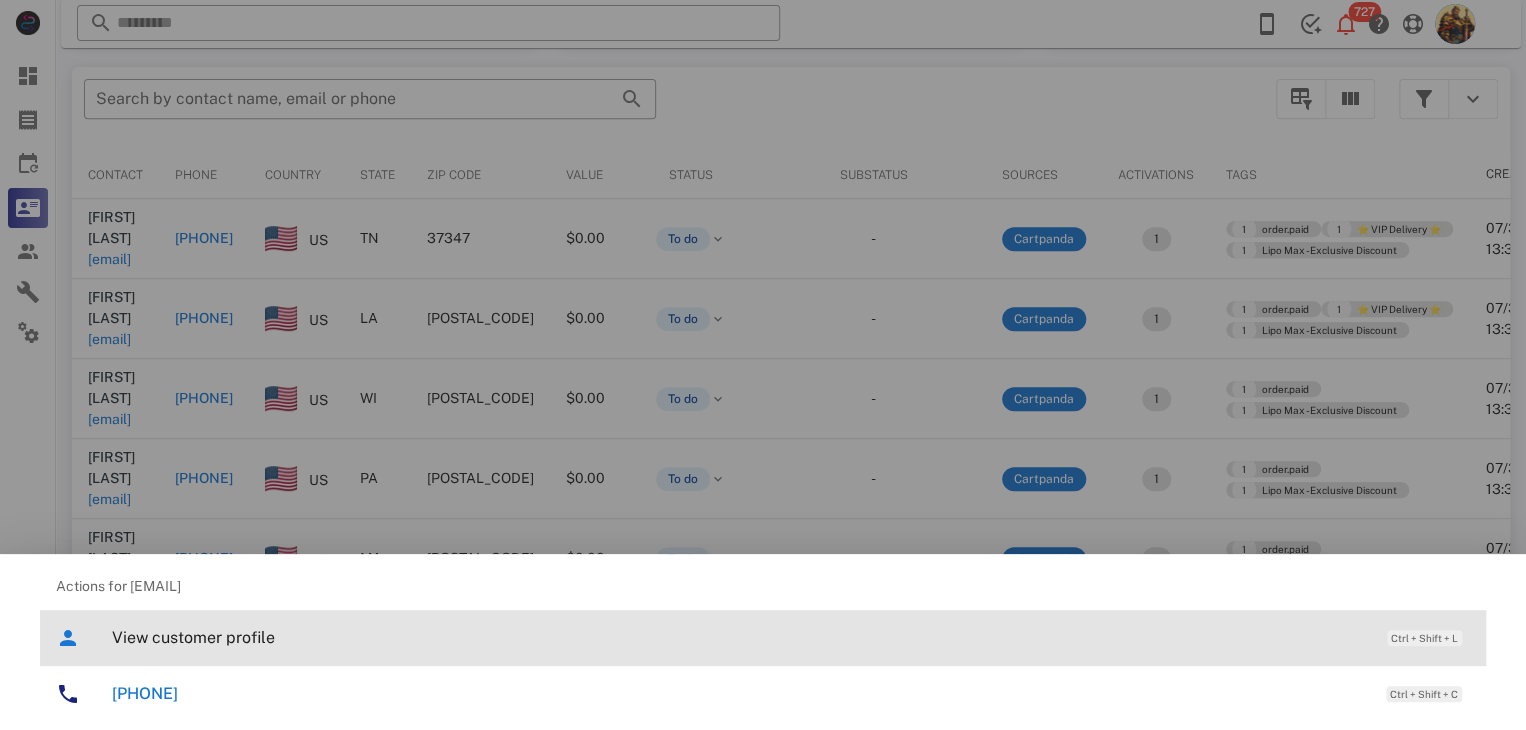 click on "View customer profile" at bounding box center (739, 637) 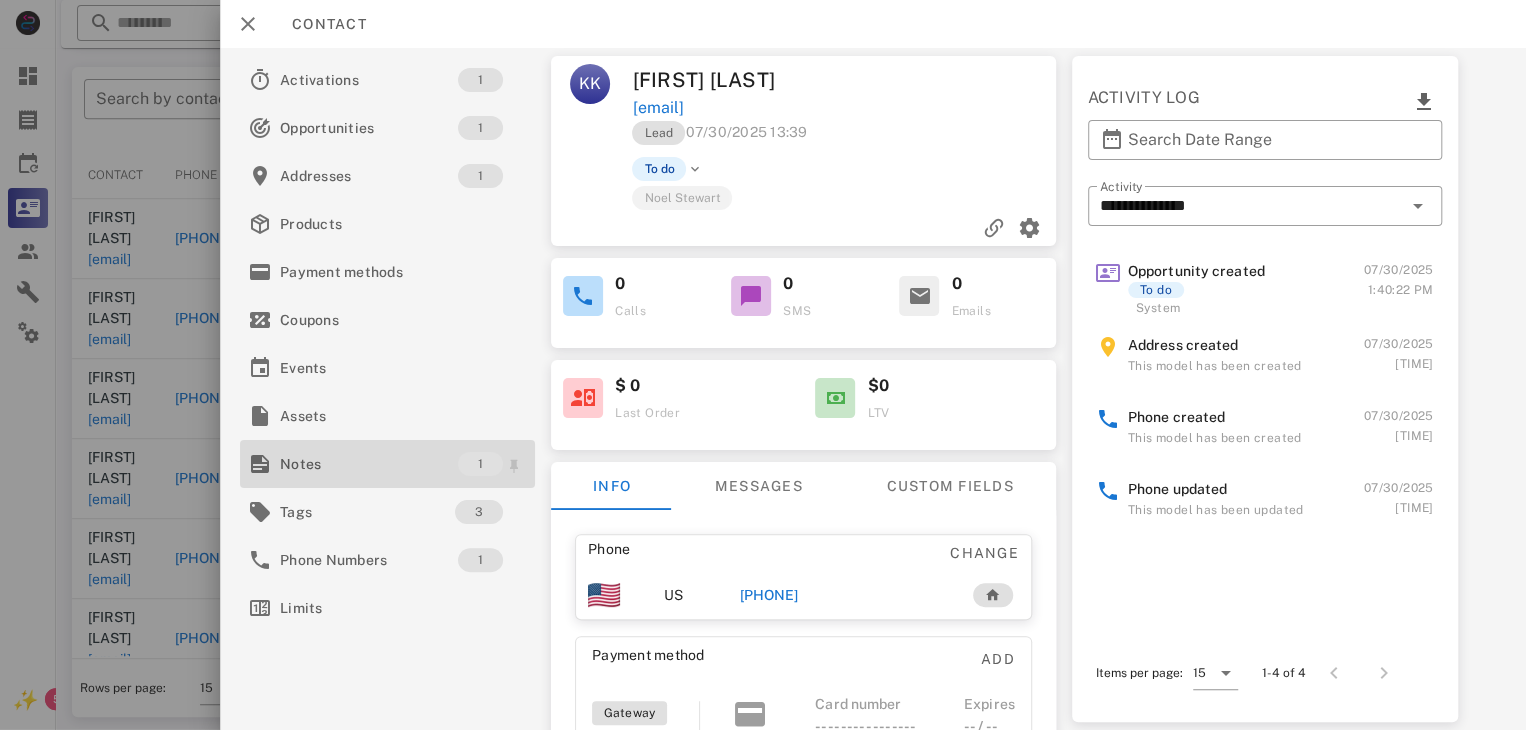 click on "Notes" at bounding box center (369, 464) 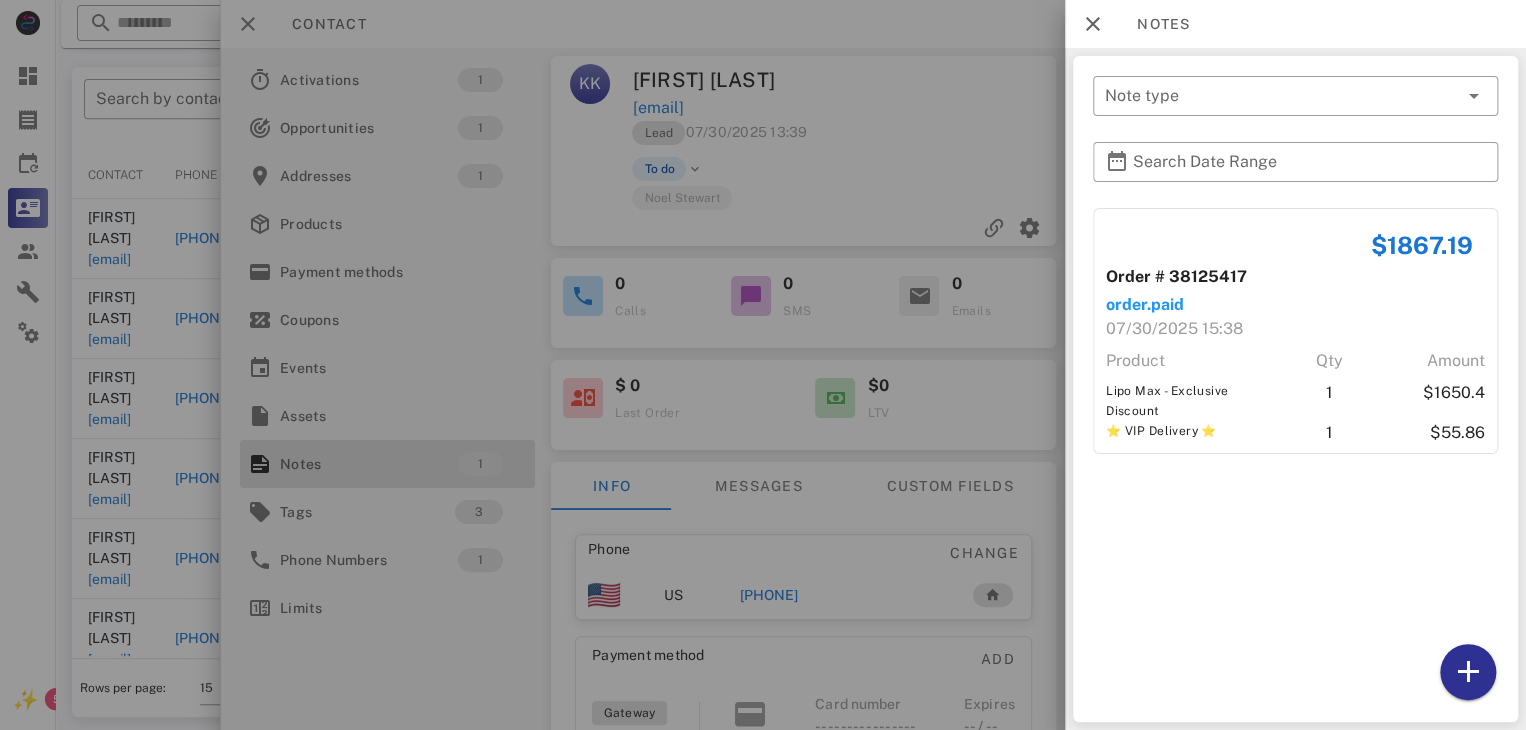 click at bounding box center (763, 365) 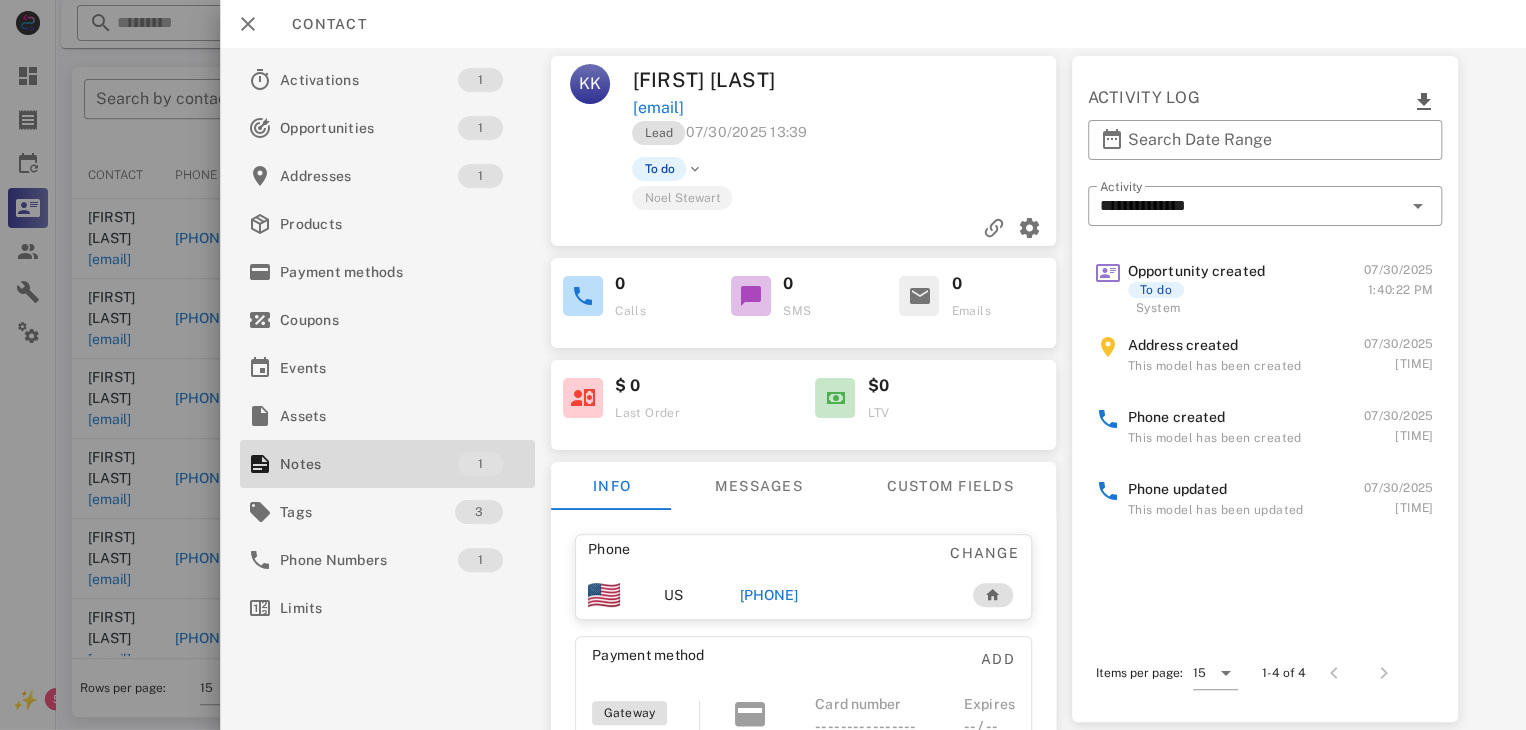 click on "[PHONE]" at bounding box center (769, 595) 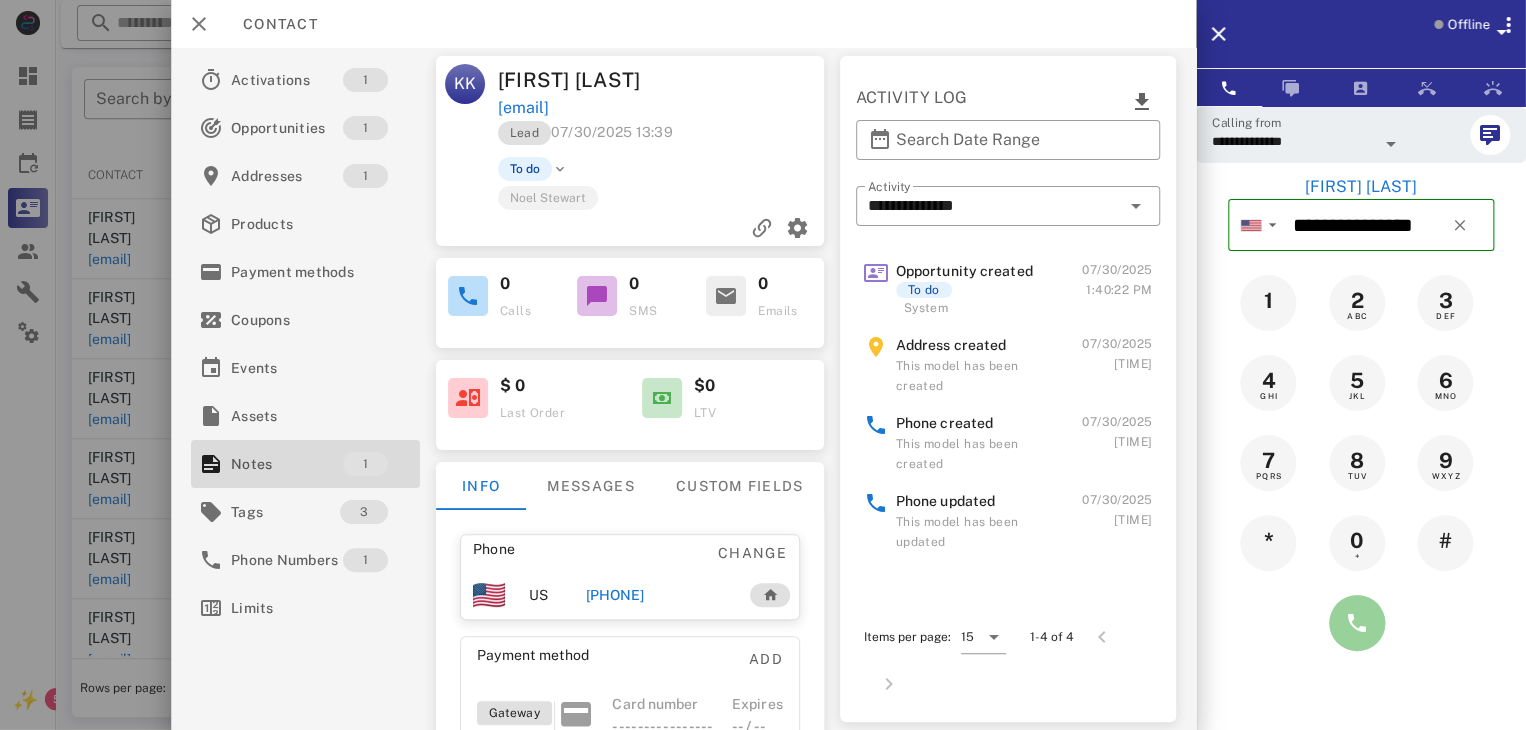 click at bounding box center (1357, 623) 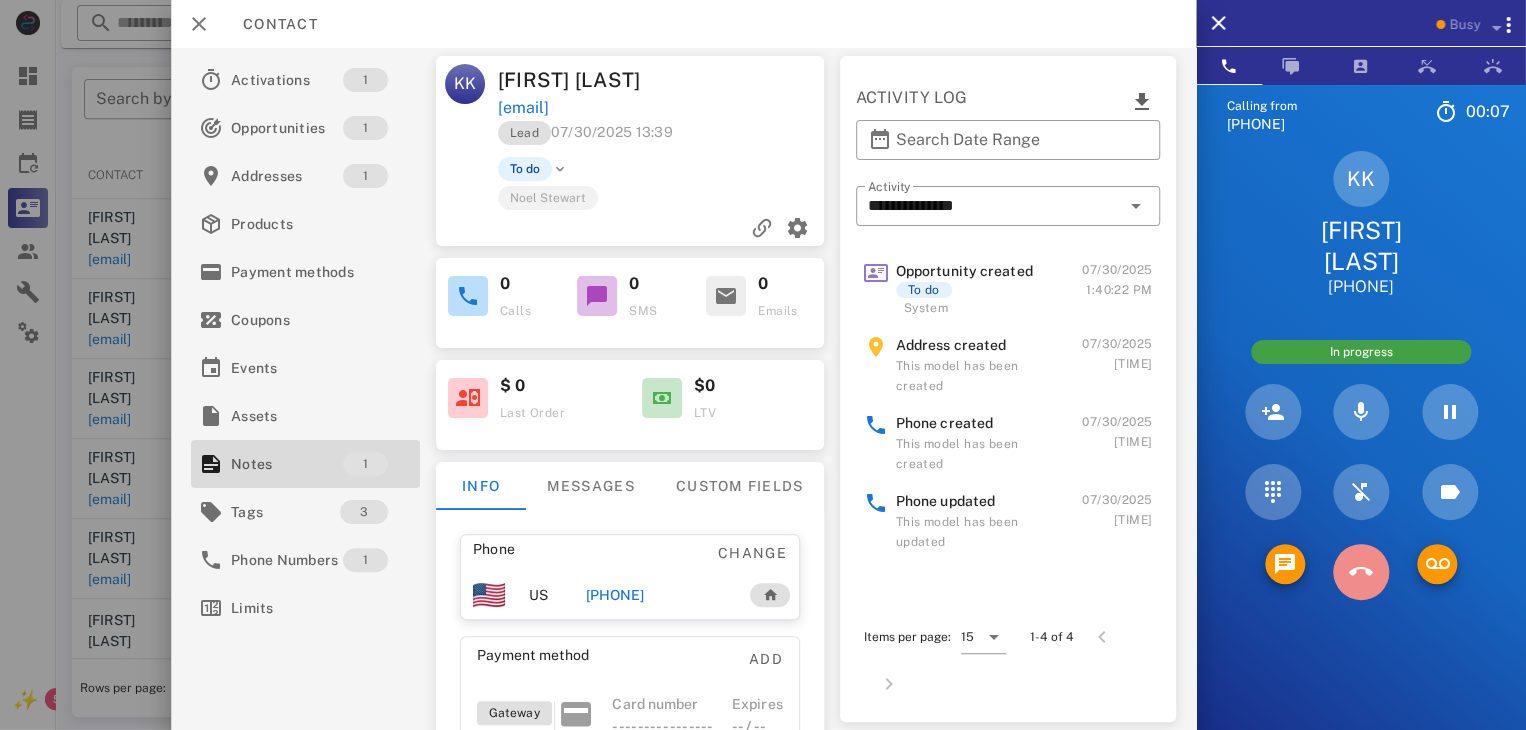 click at bounding box center [1361, 572] 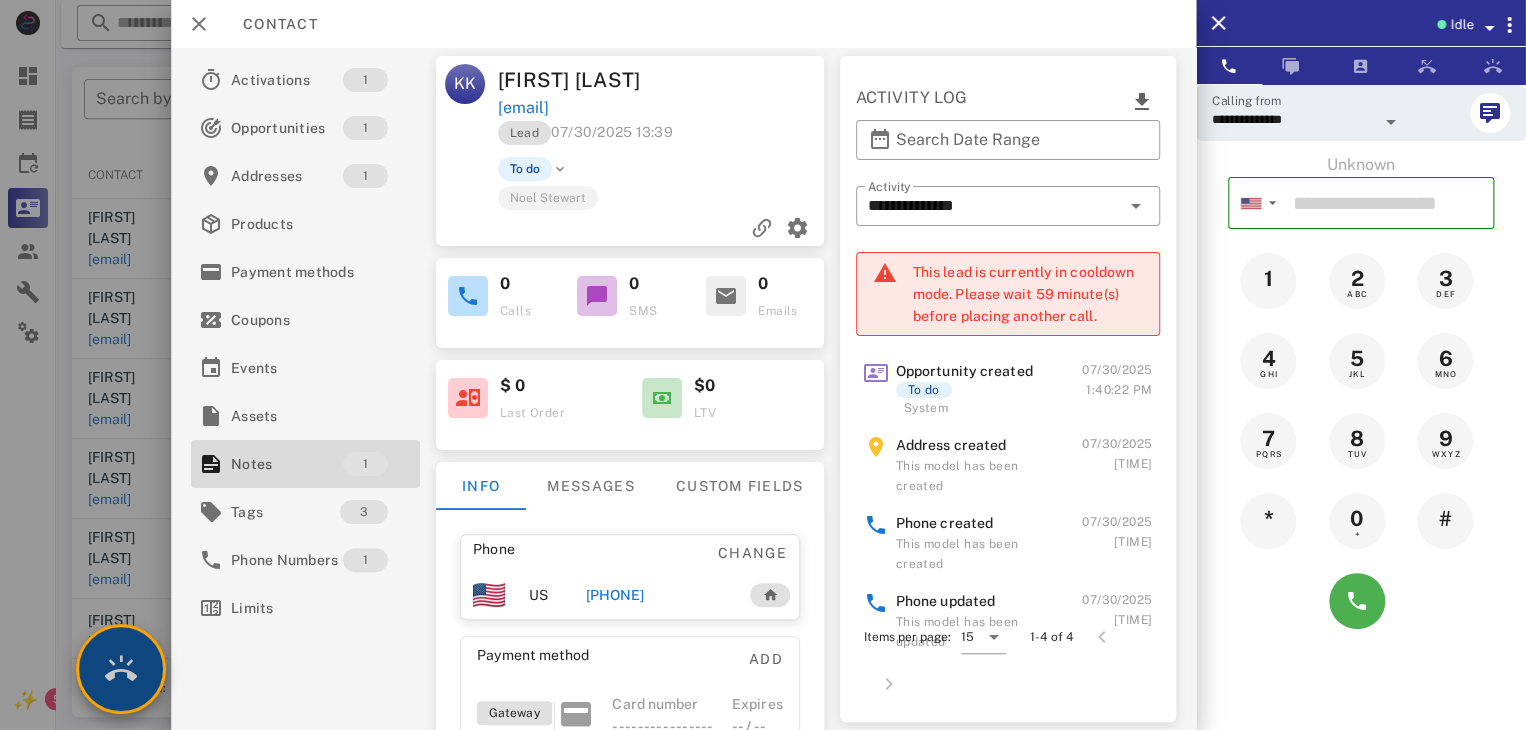 click at bounding box center [121, 669] 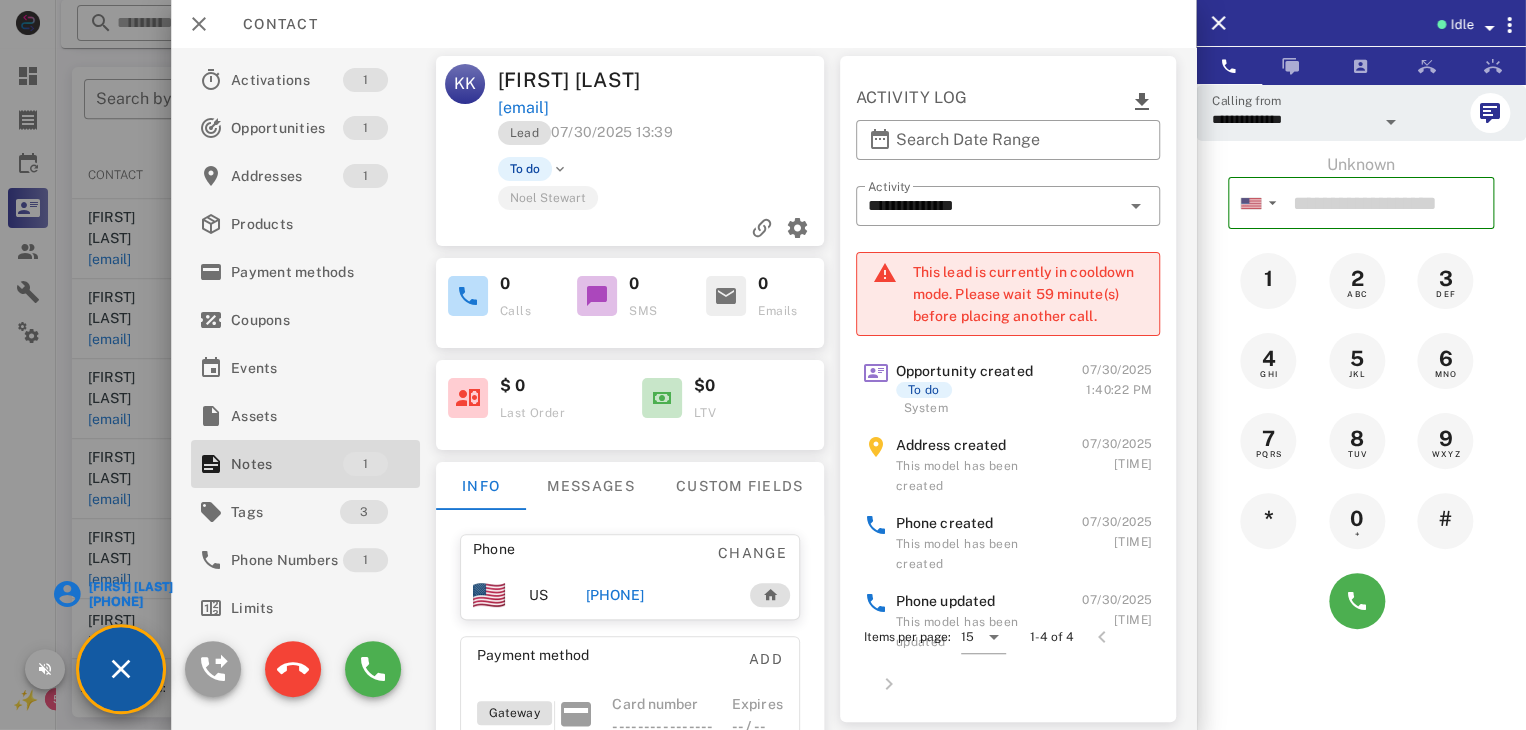 click on "[FIRST] [LAST]" at bounding box center (129, 587) 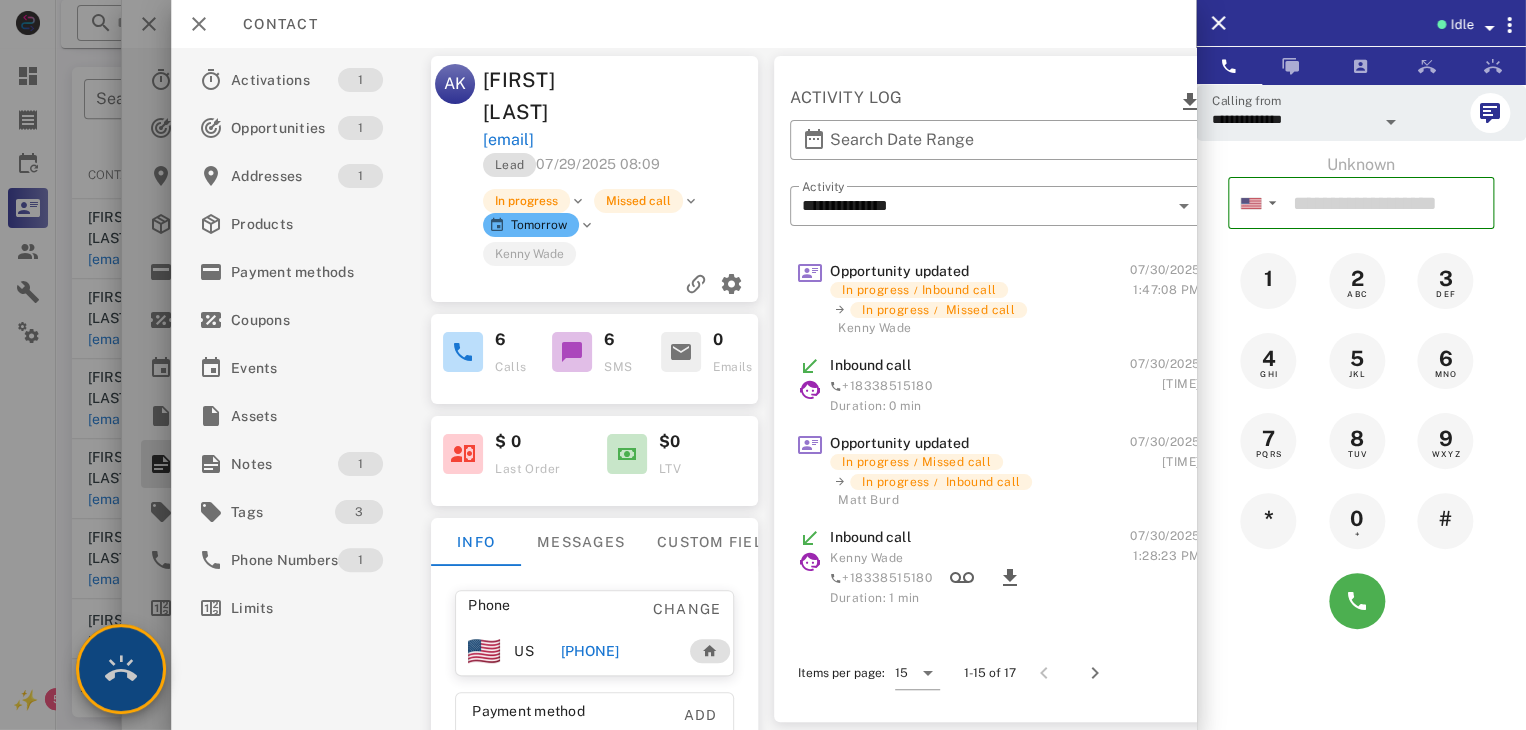 click at bounding box center [121, 669] 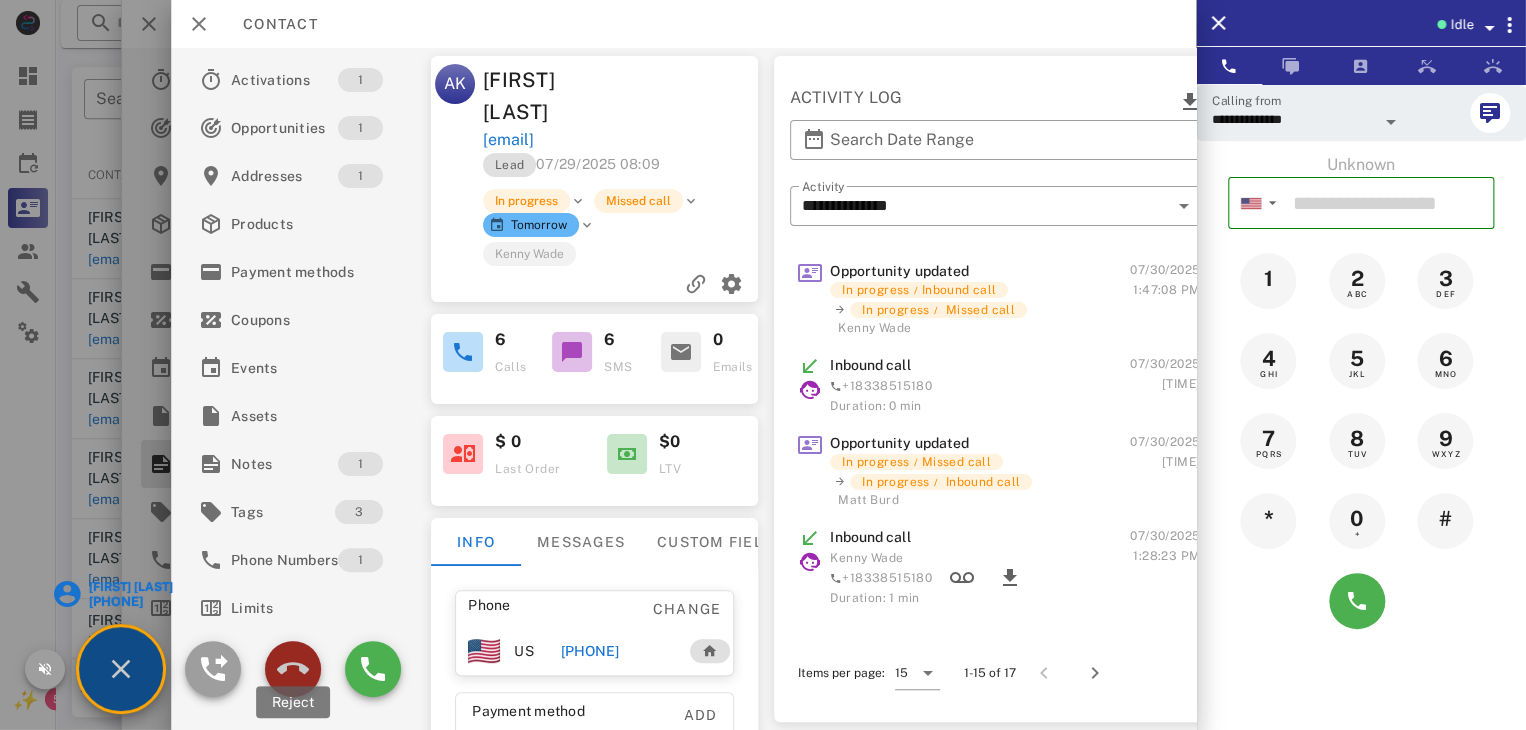 click at bounding box center [293, 669] 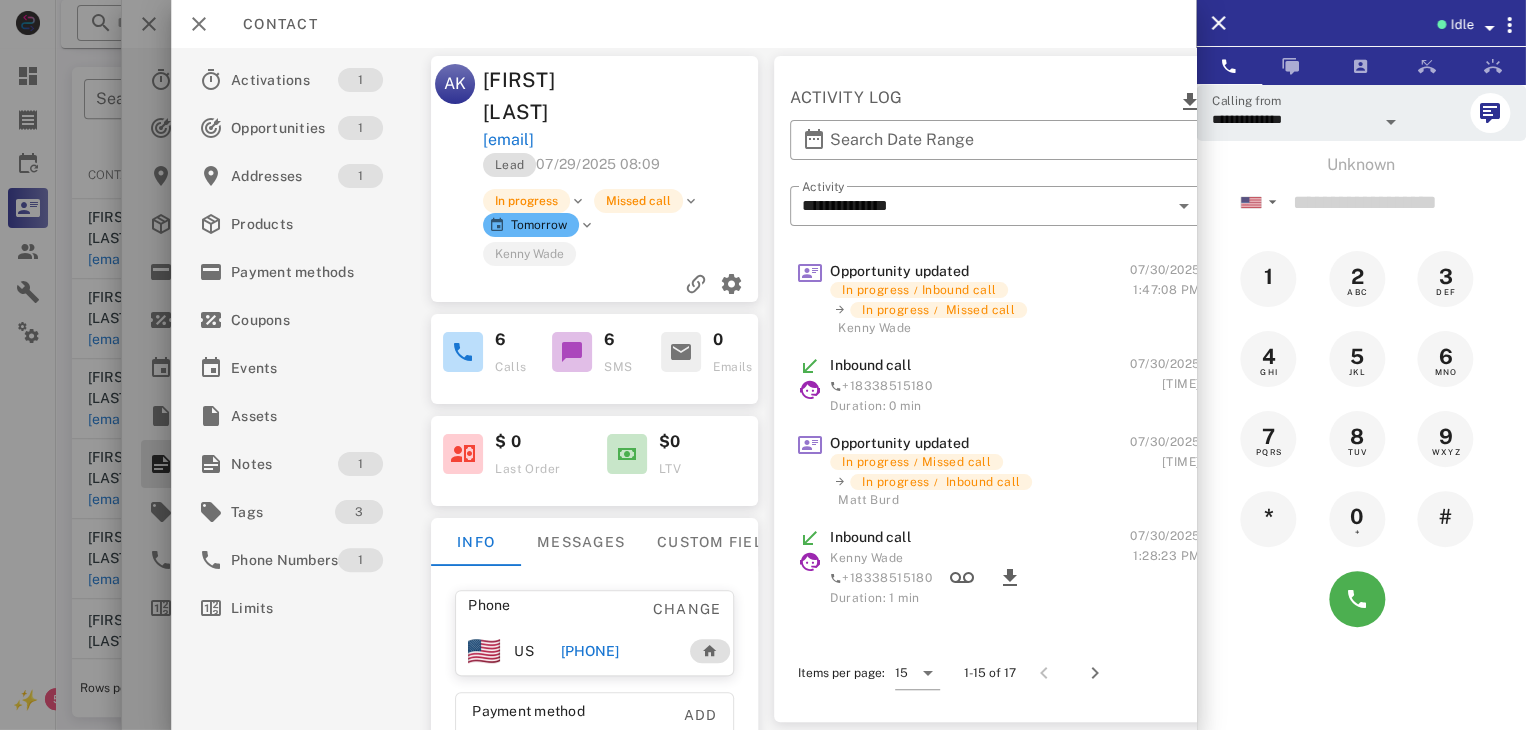 click at bounding box center (763, 365) 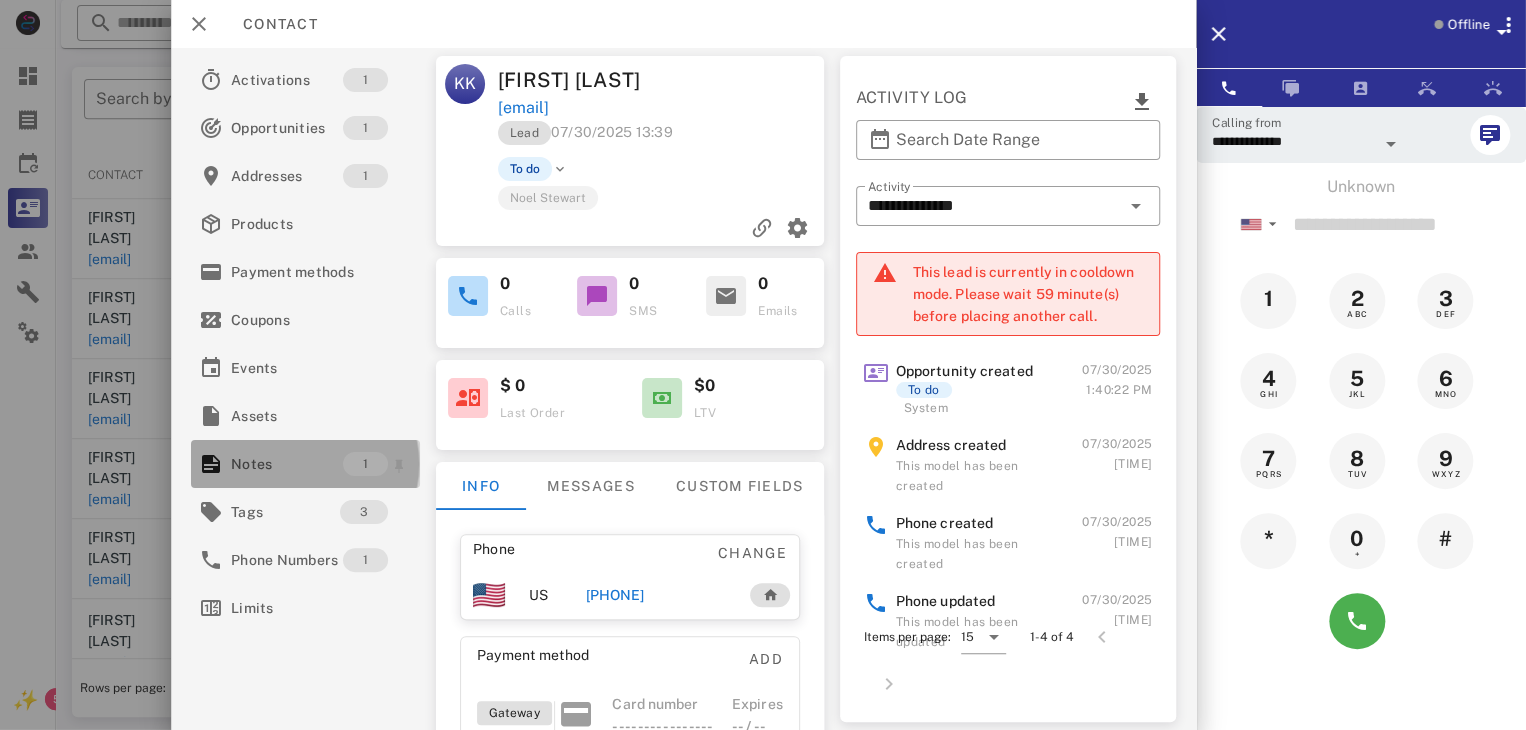 click on "Notes" at bounding box center [287, 464] 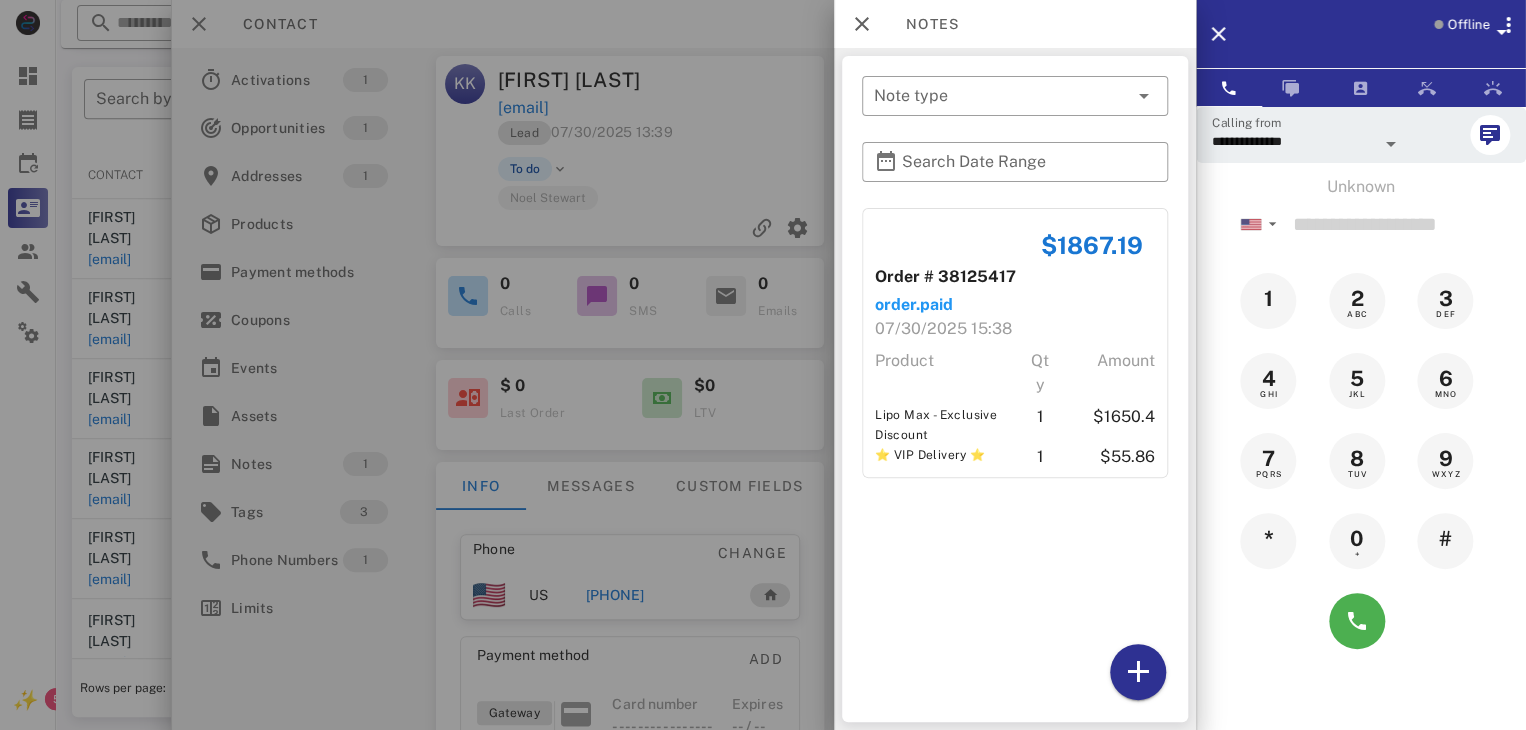 click at bounding box center [763, 365] 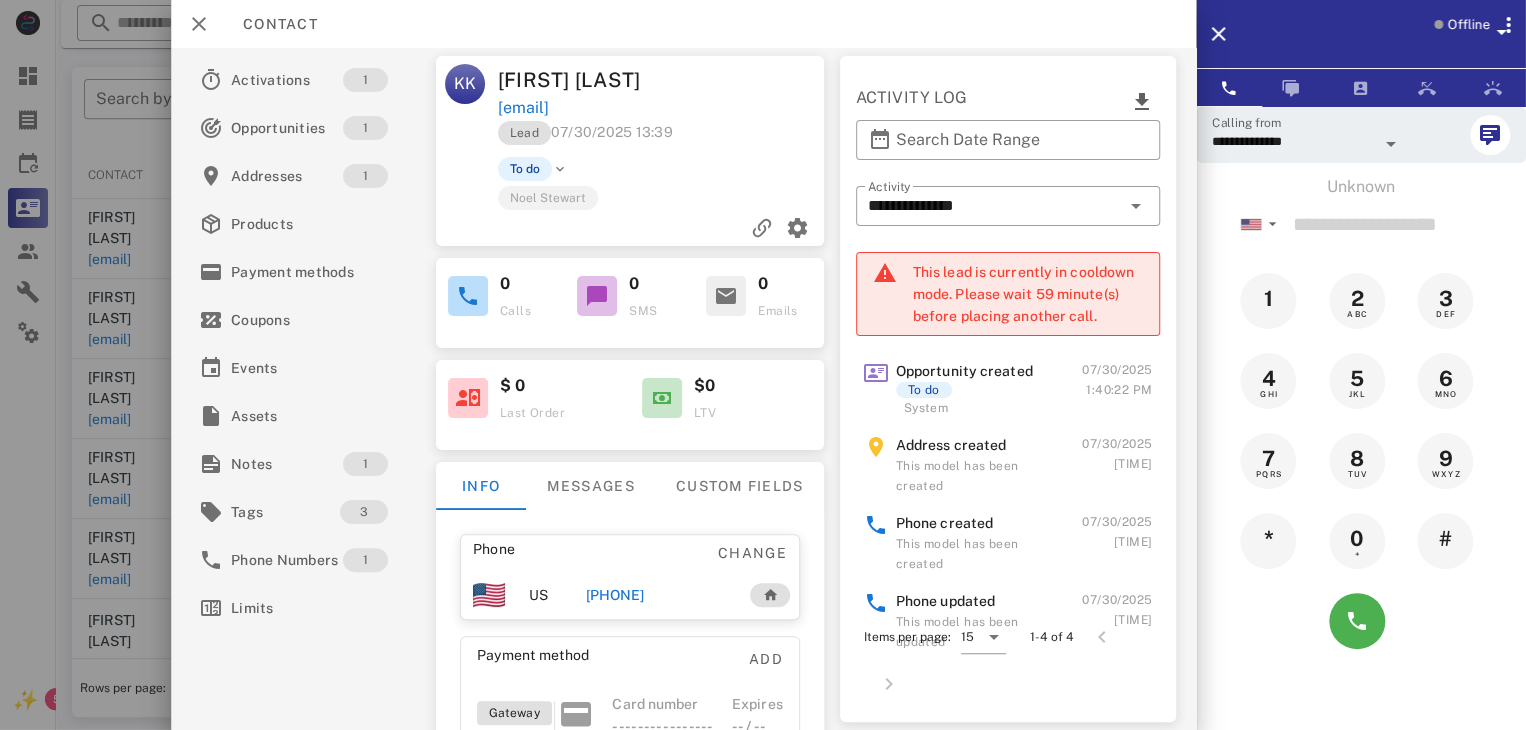 click on "[PHONE]" at bounding box center [614, 595] 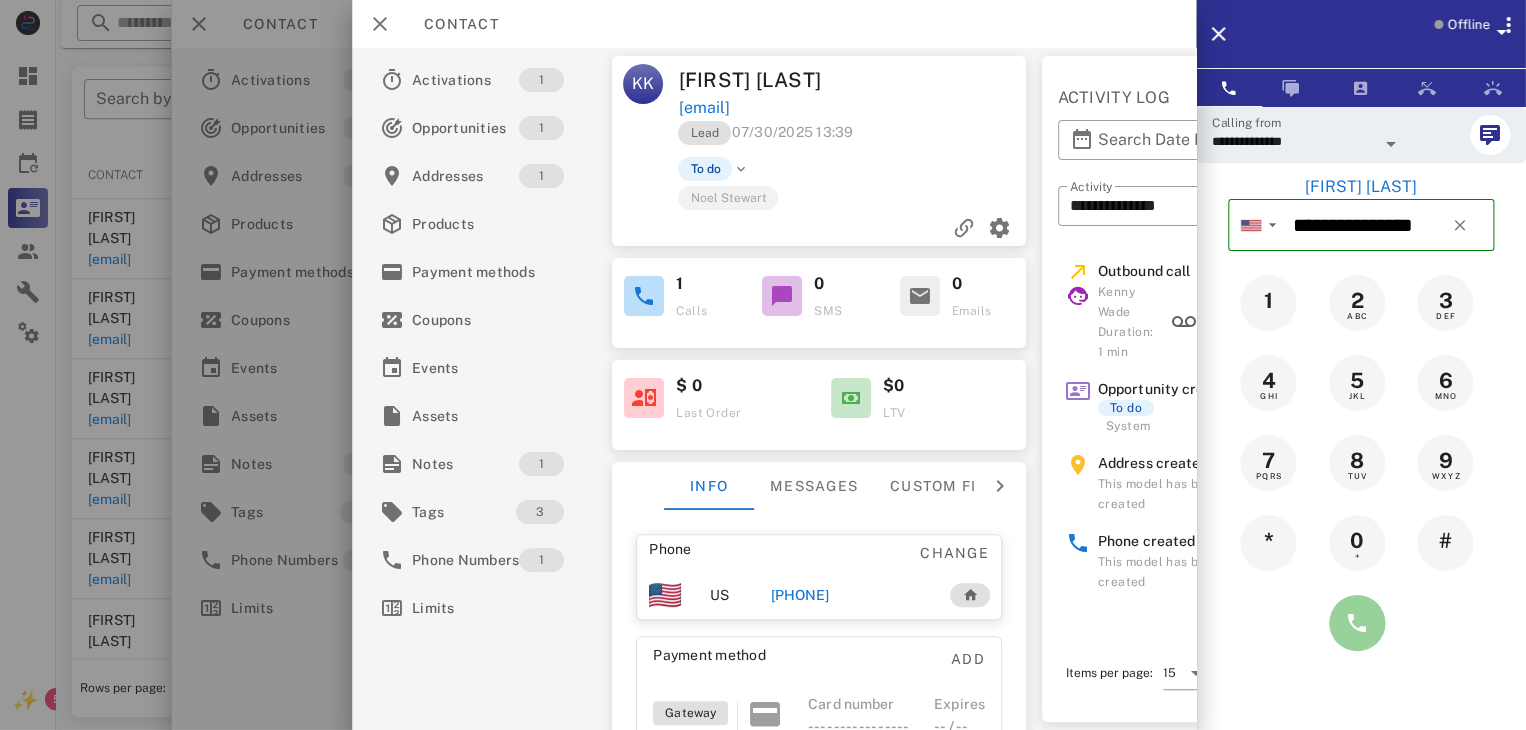 click at bounding box center (1357, 623) 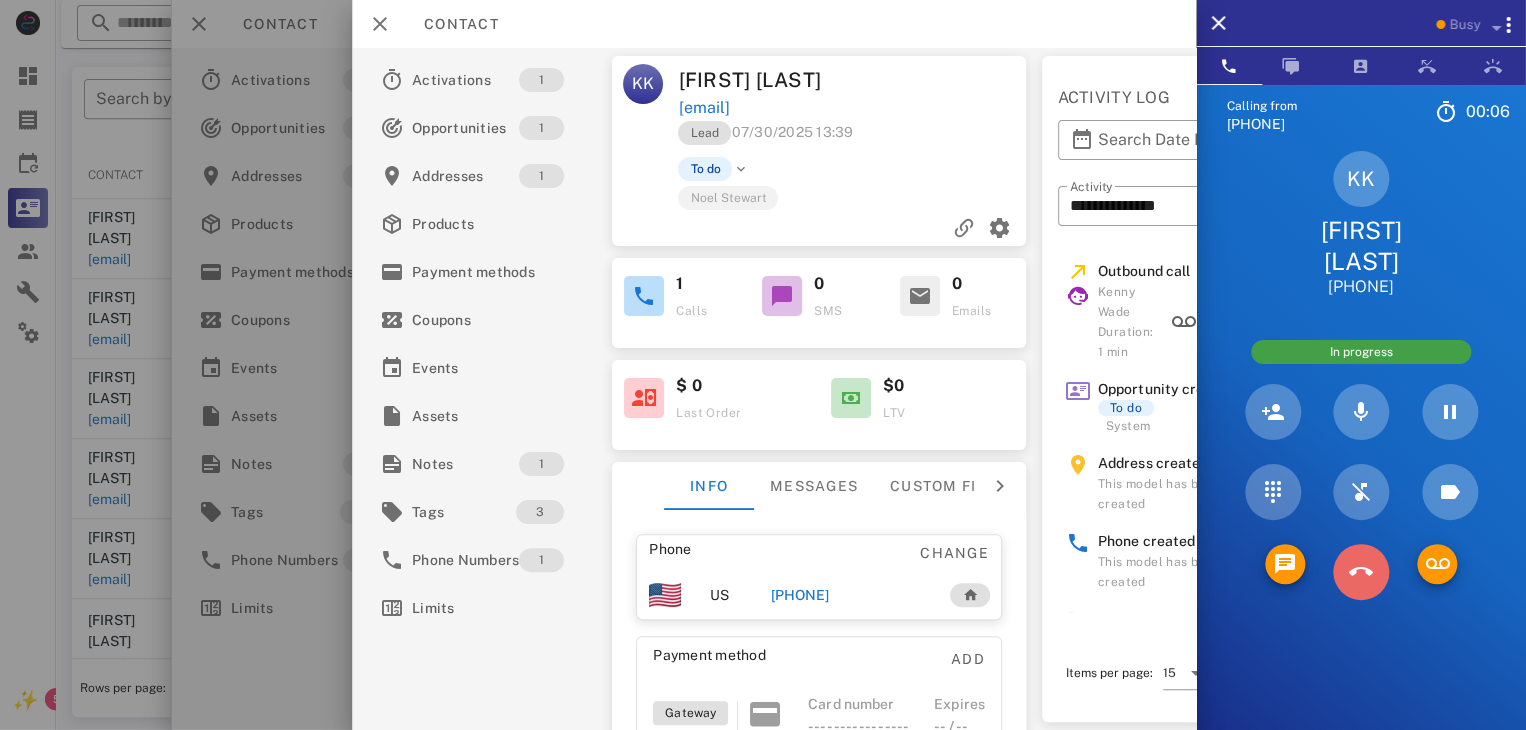 click at bounding box center [1361, 572] 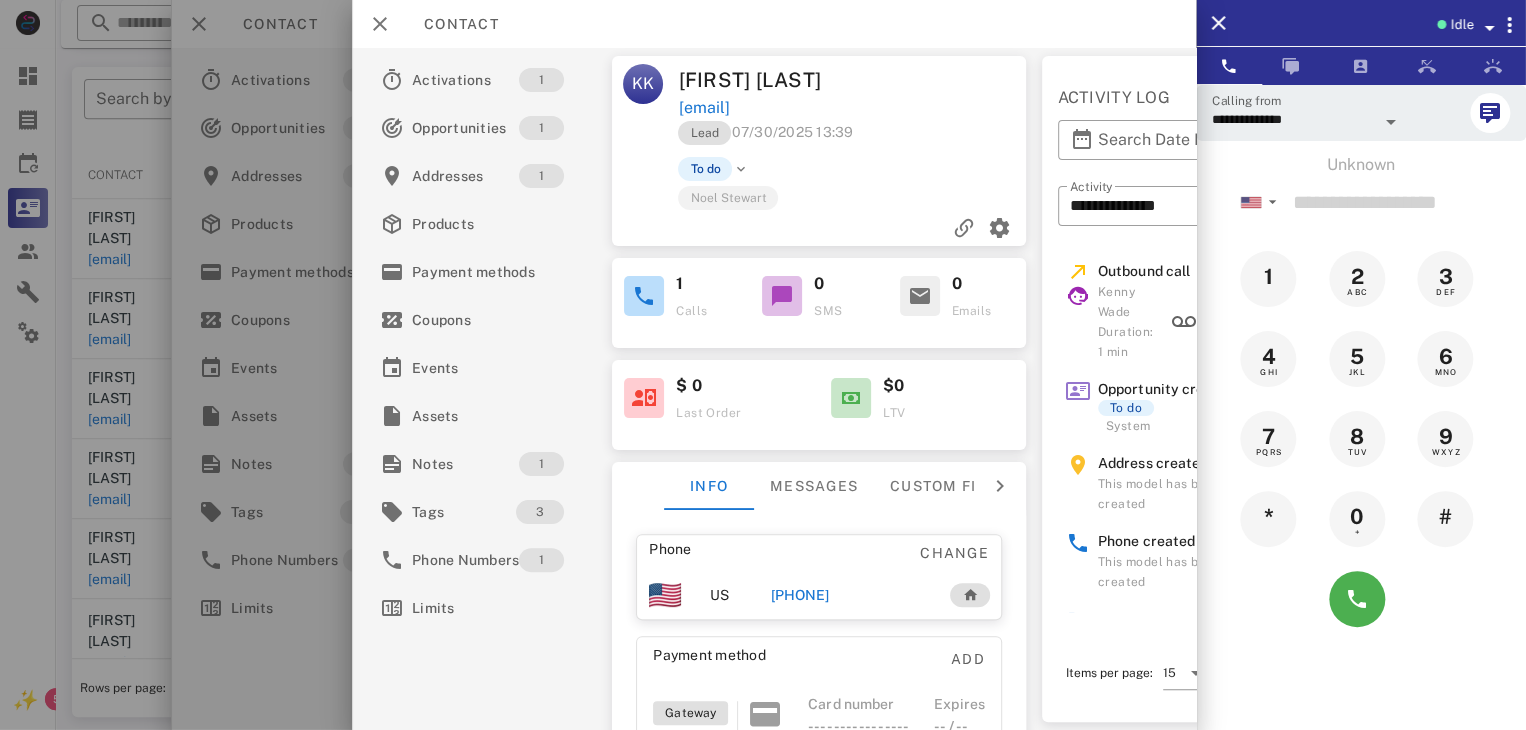 click at bounding box center (763, 365) 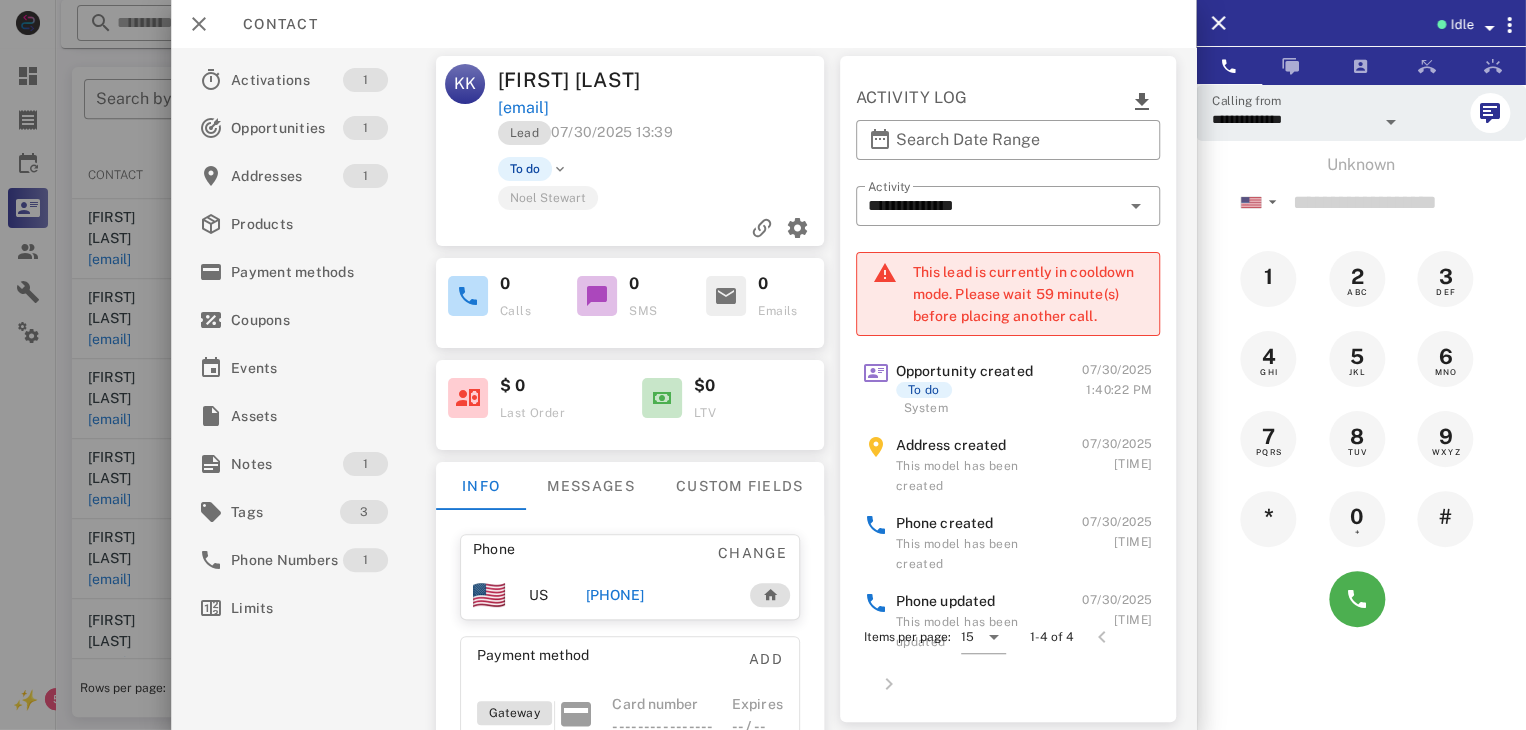 click at bounding box center (763, 365) 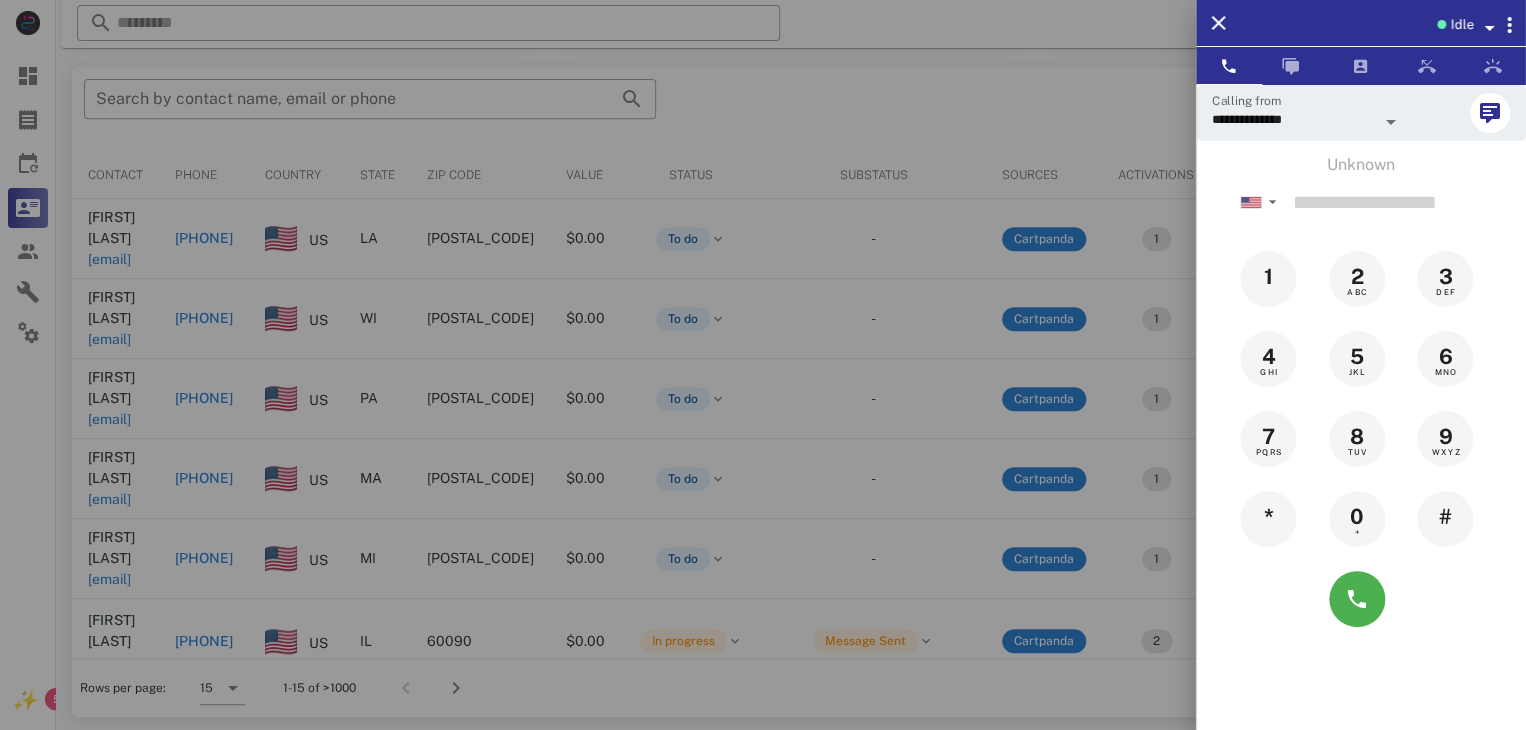 click at bounding box center [763, 365] 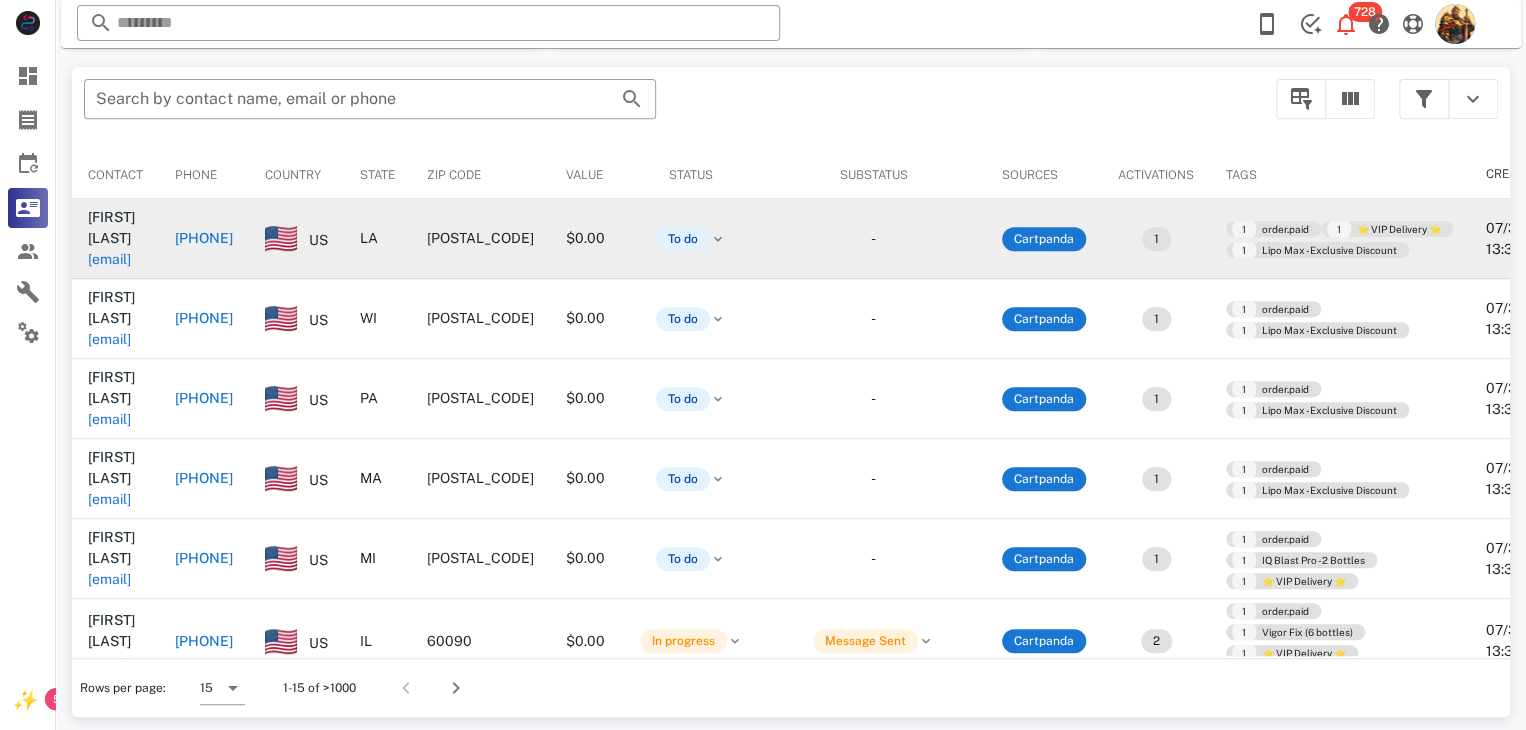 click on "[EMAIL]" at bounding box center (109, 259) 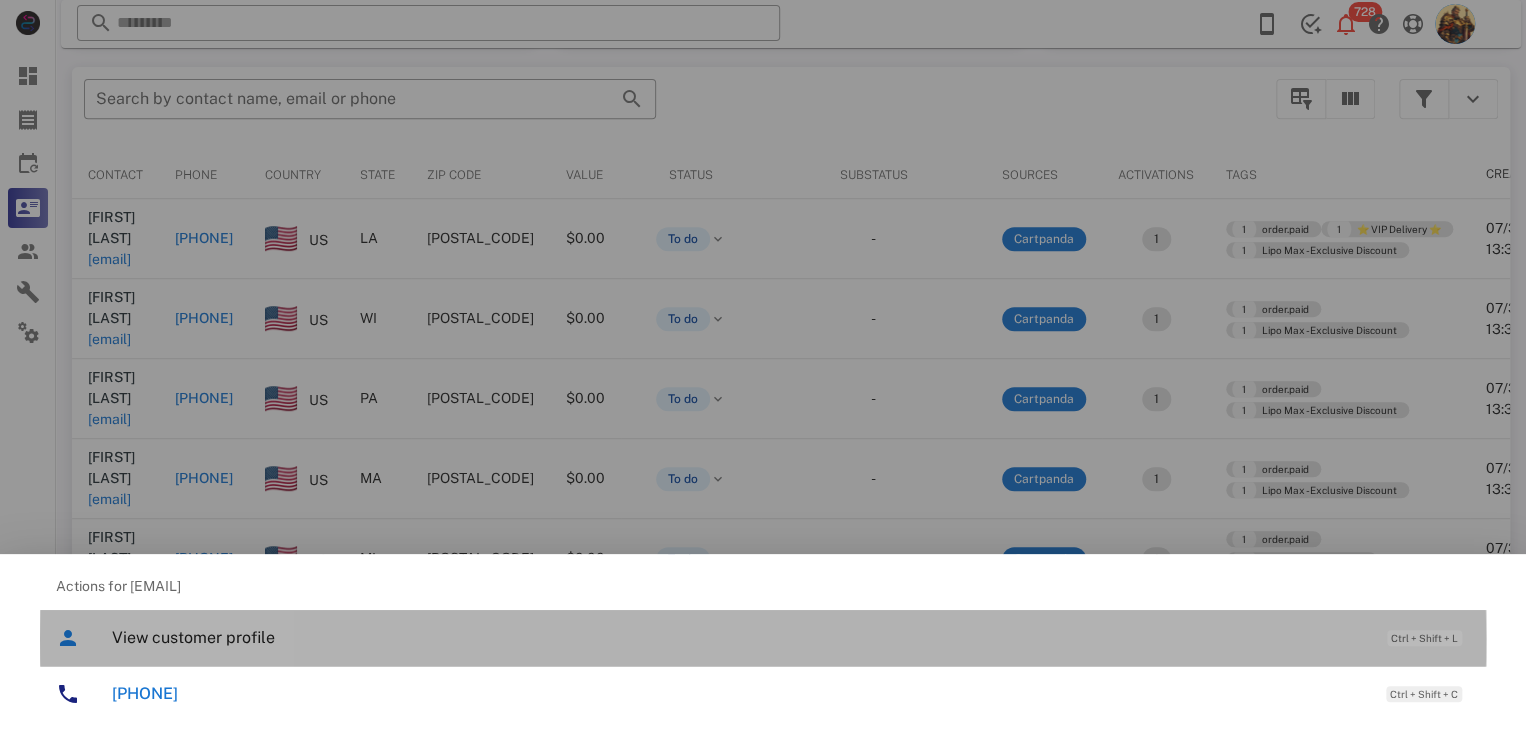 click on "View customer profile" at bounding box center [739, 637] 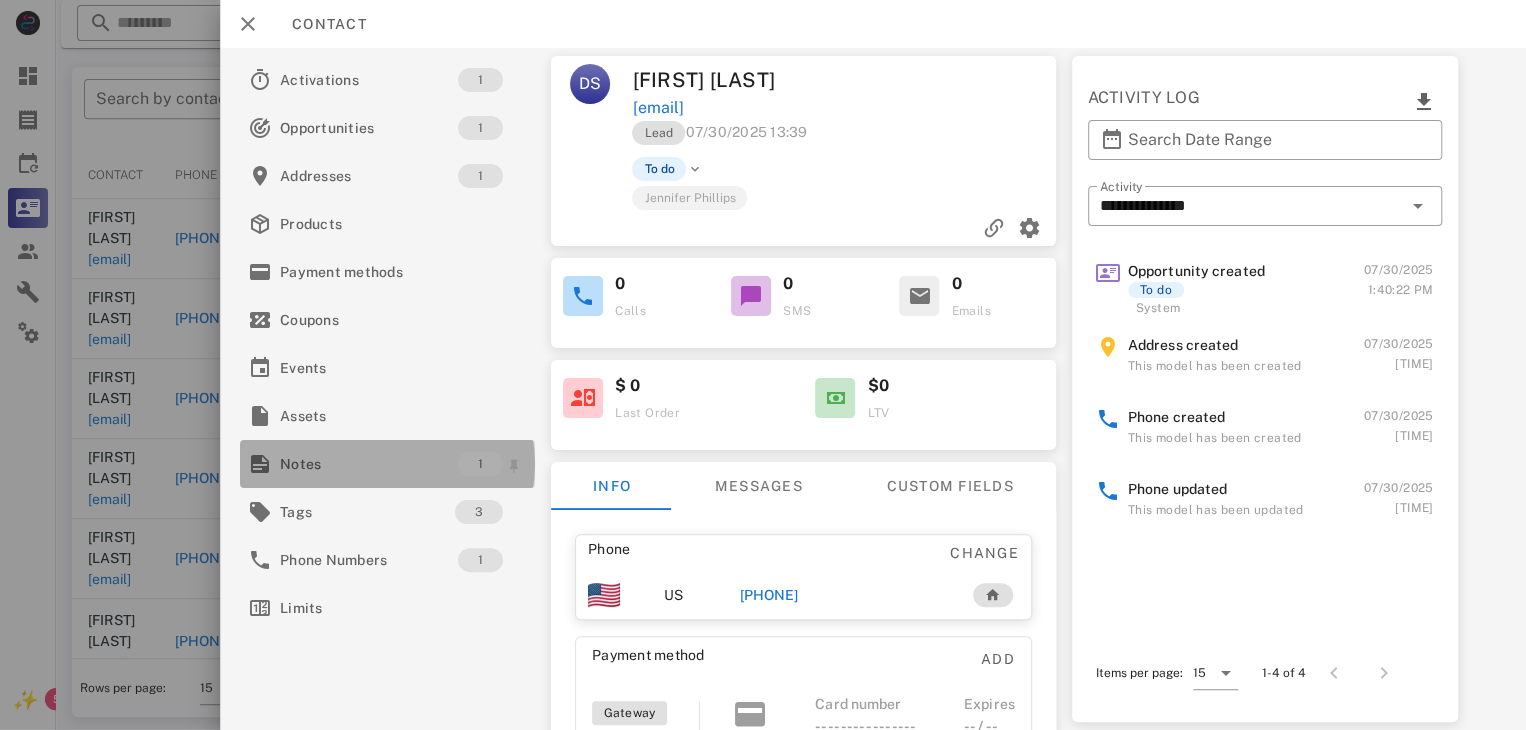 click on "Notes" at bounding box center (369, 464) 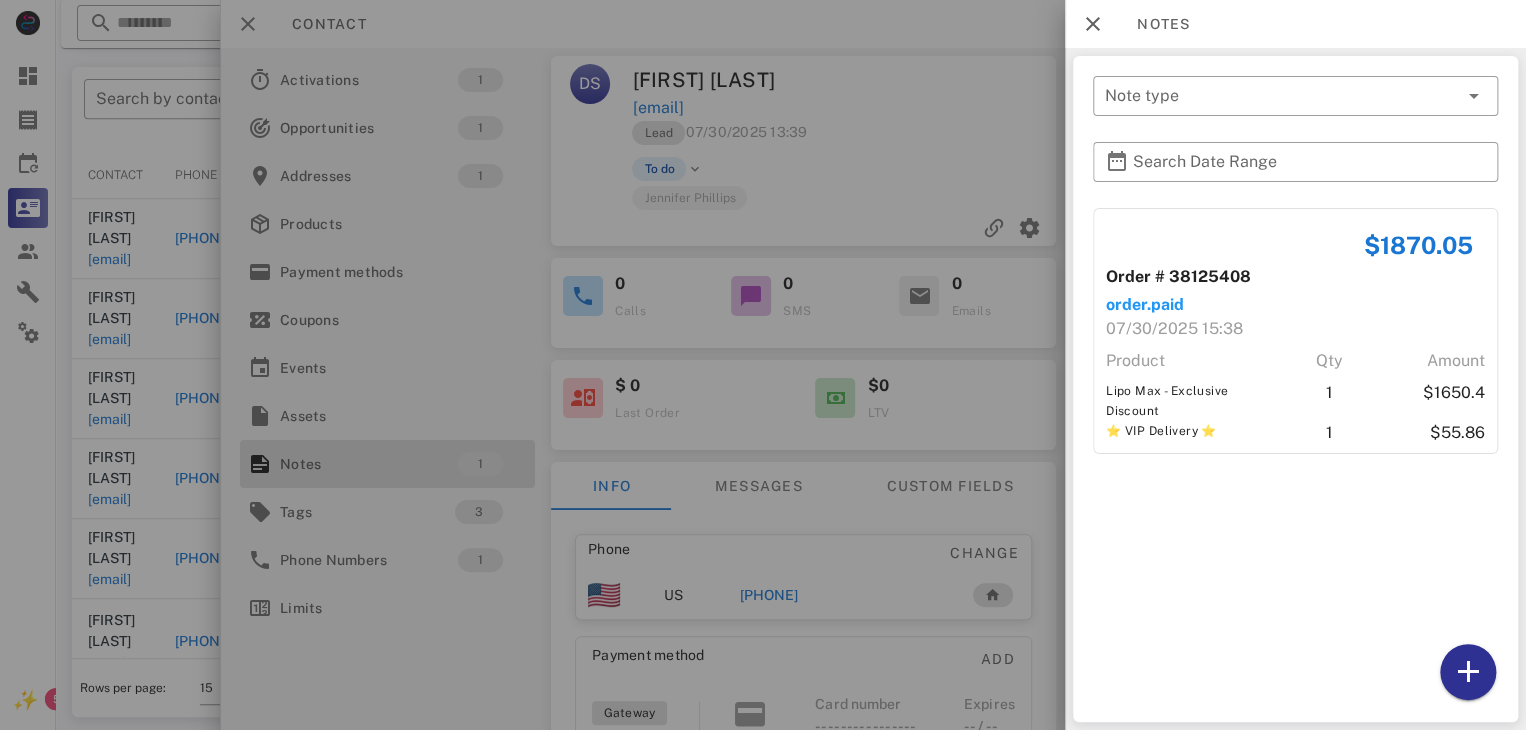 click at bounding box center [763, 365] 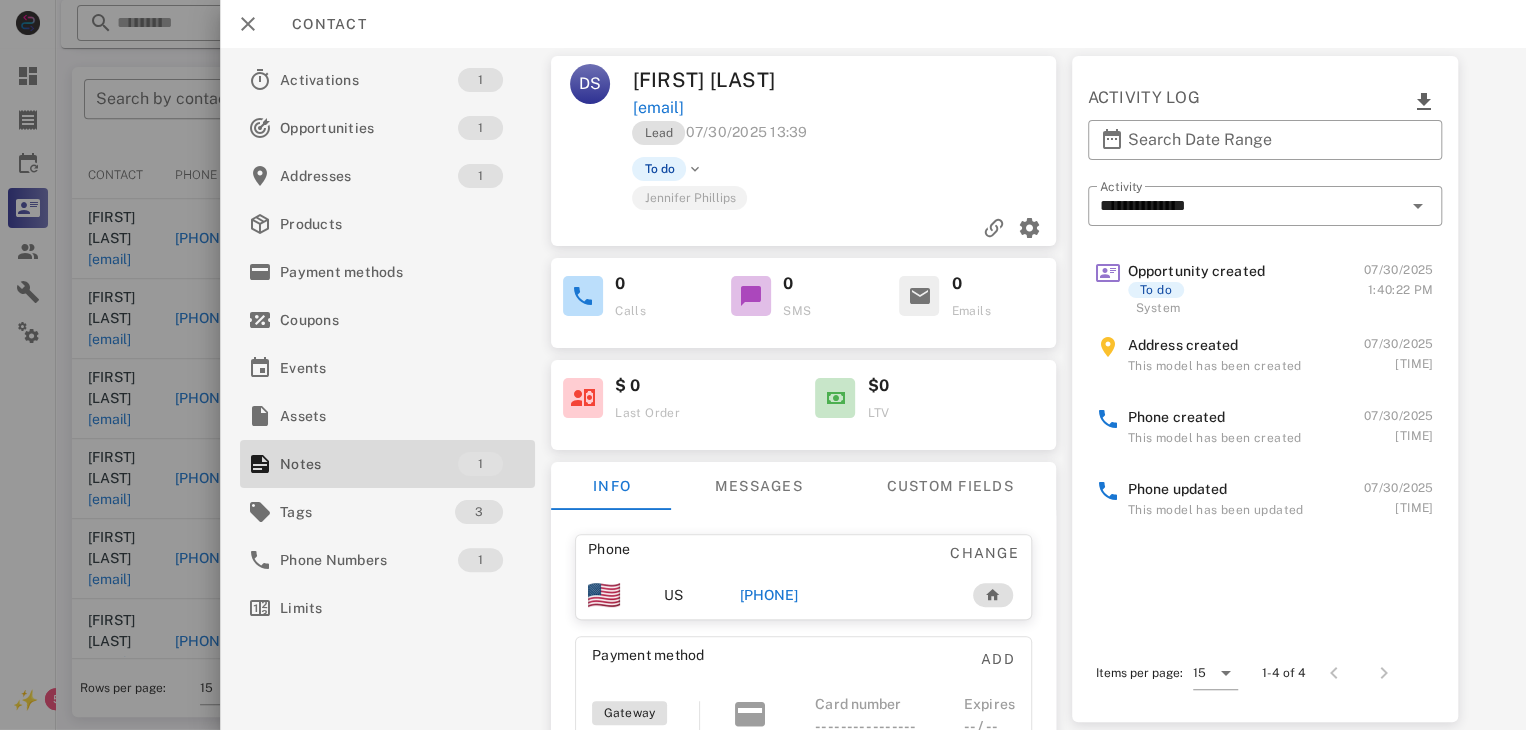 click on "[PHONE]" at bounding box center [769, 595] 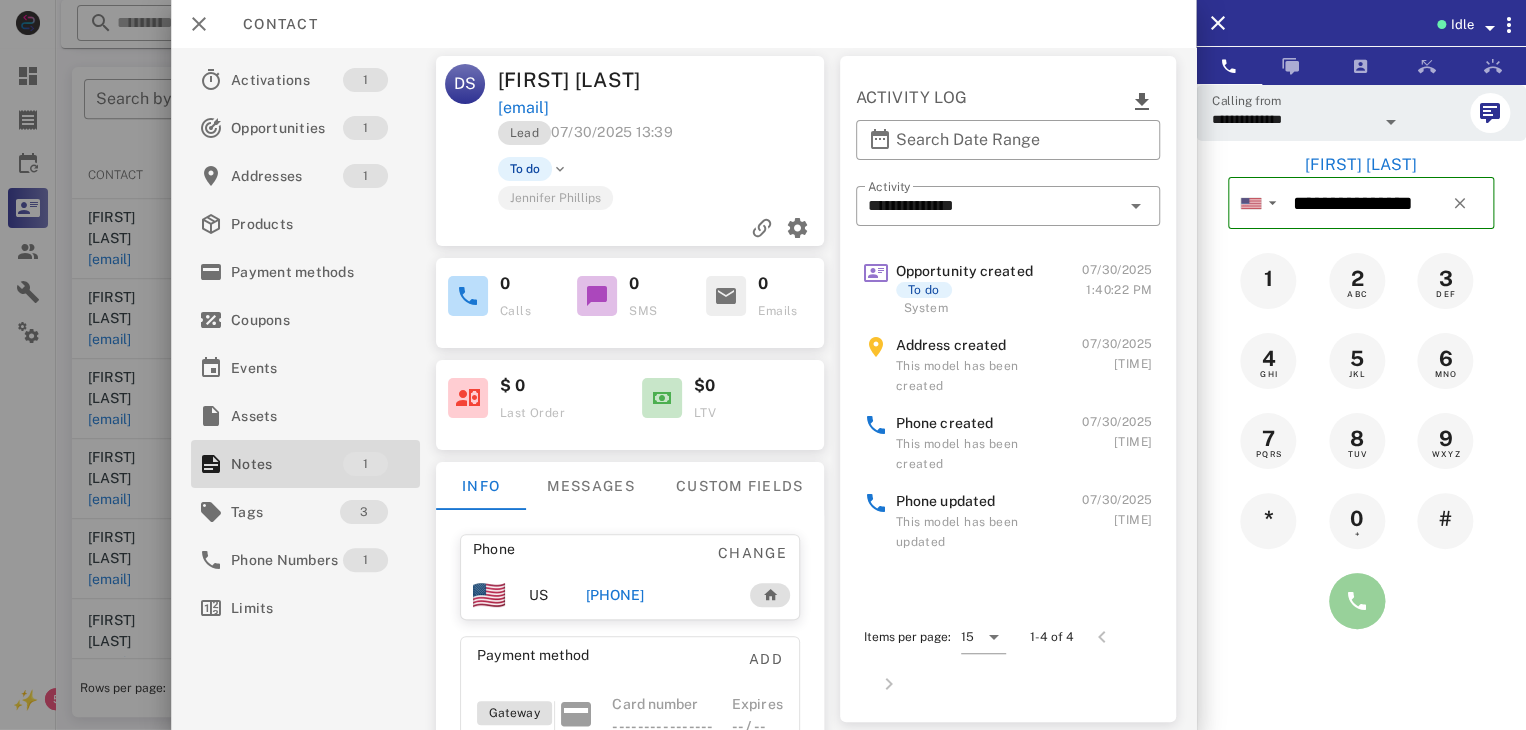click at bounding box center (1357, 601) 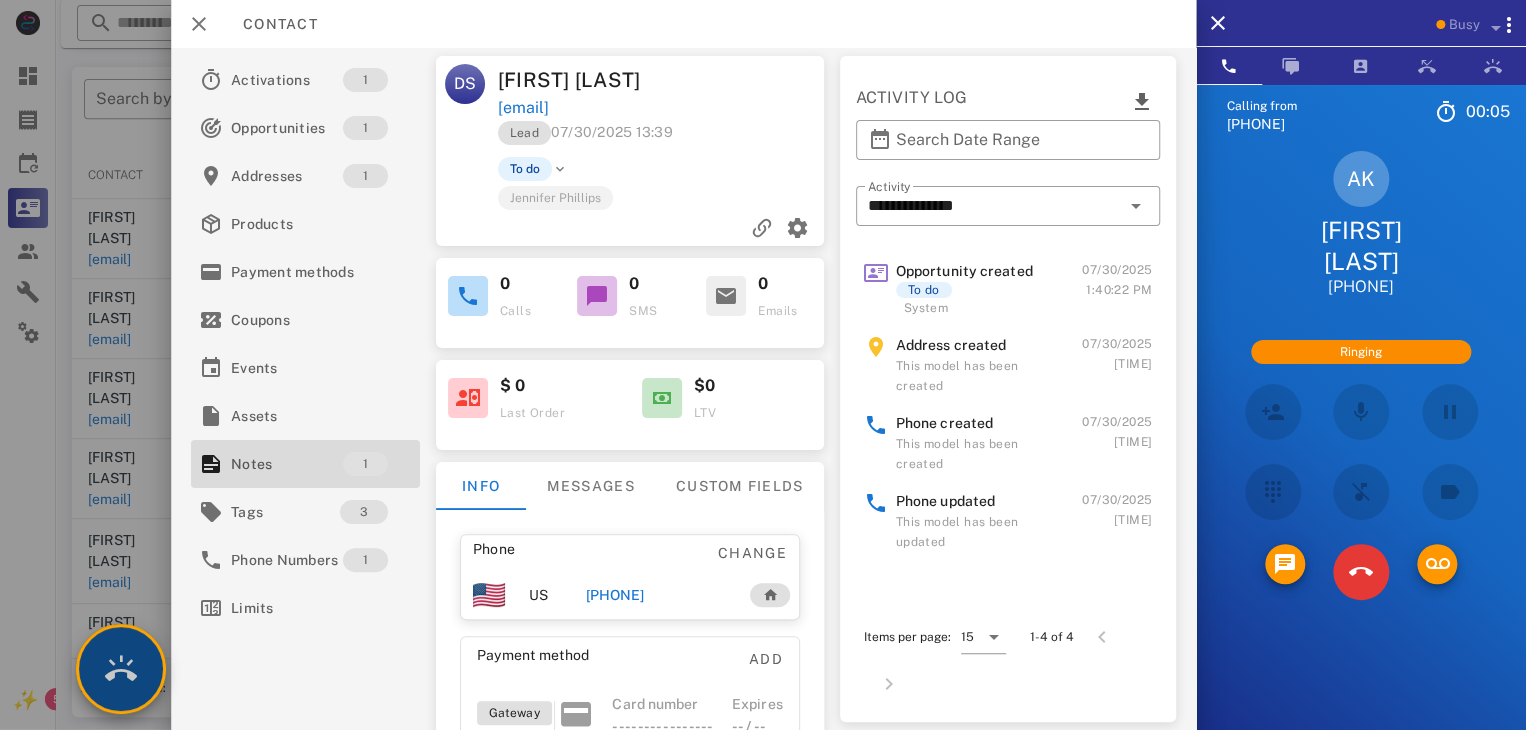 click at bounding box center (121, 669) 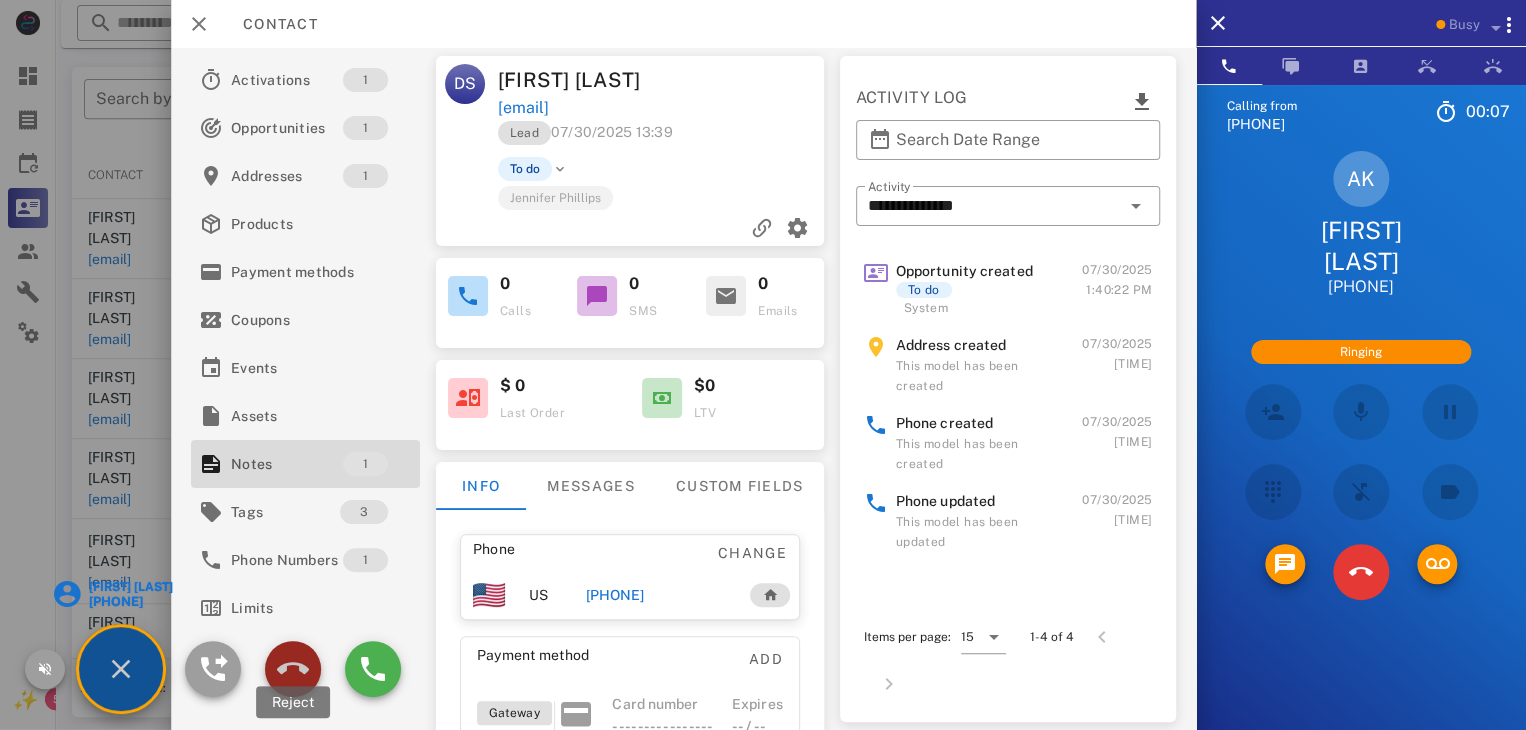 click at bounding box center [293, 669] 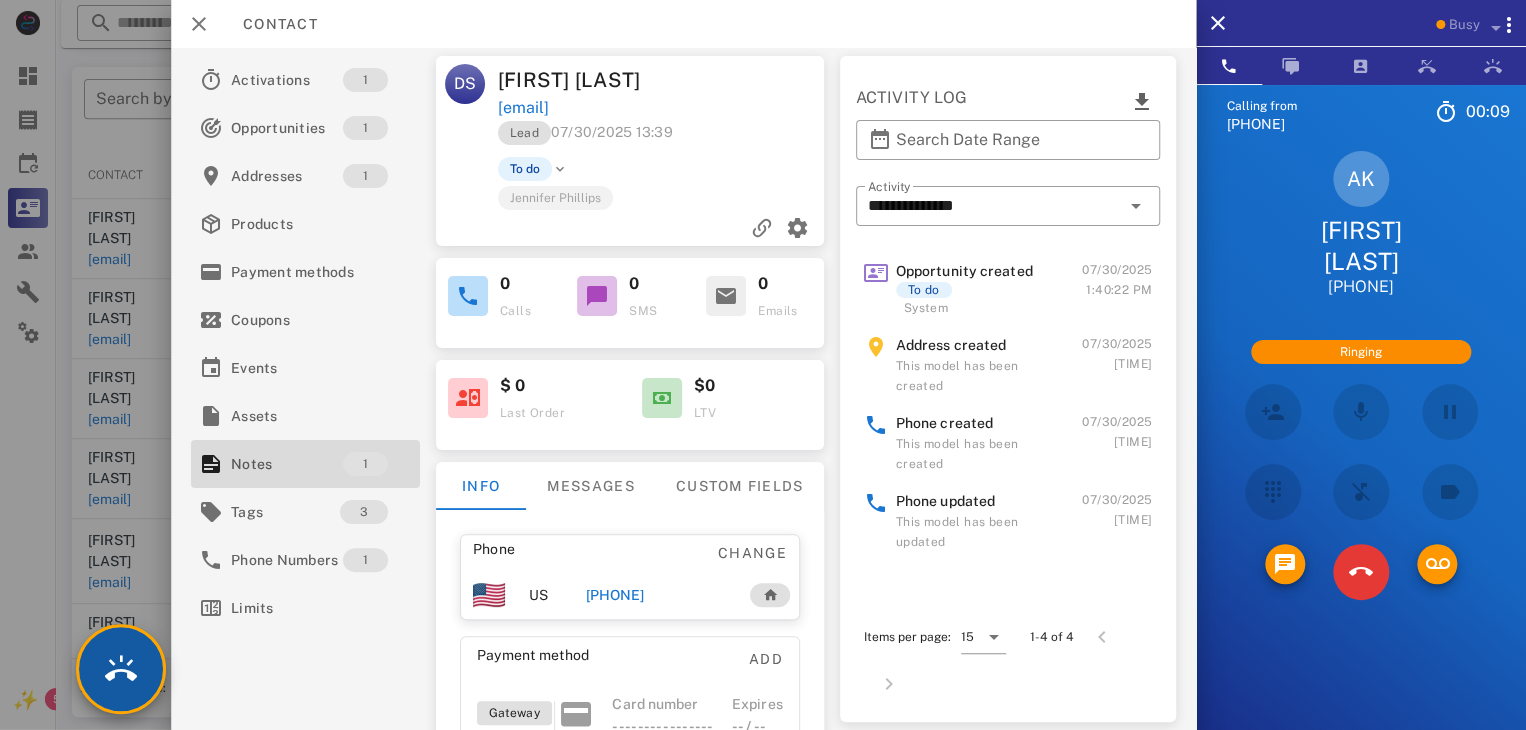 click at bounding box center [121, 669] 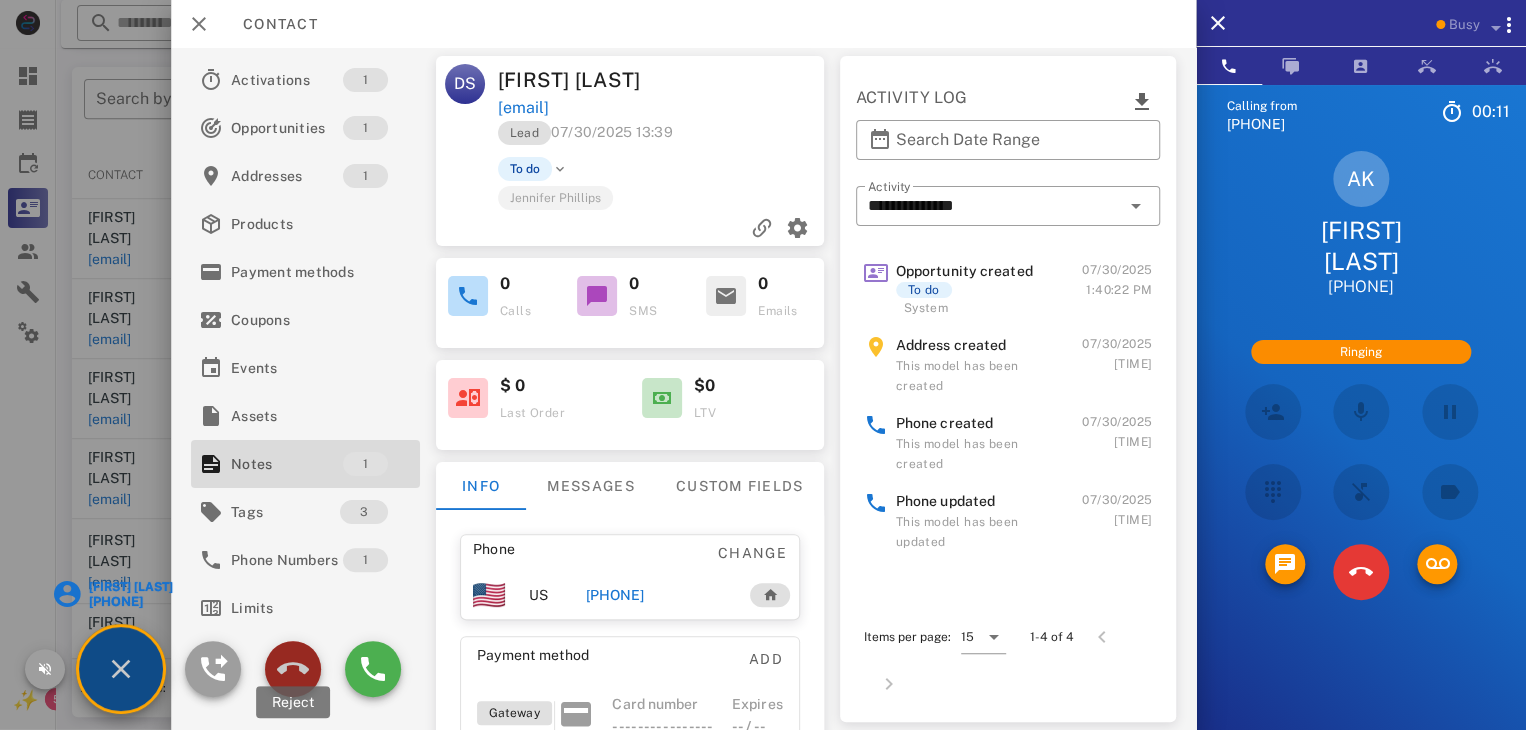 click at bounding box center (293, 669) 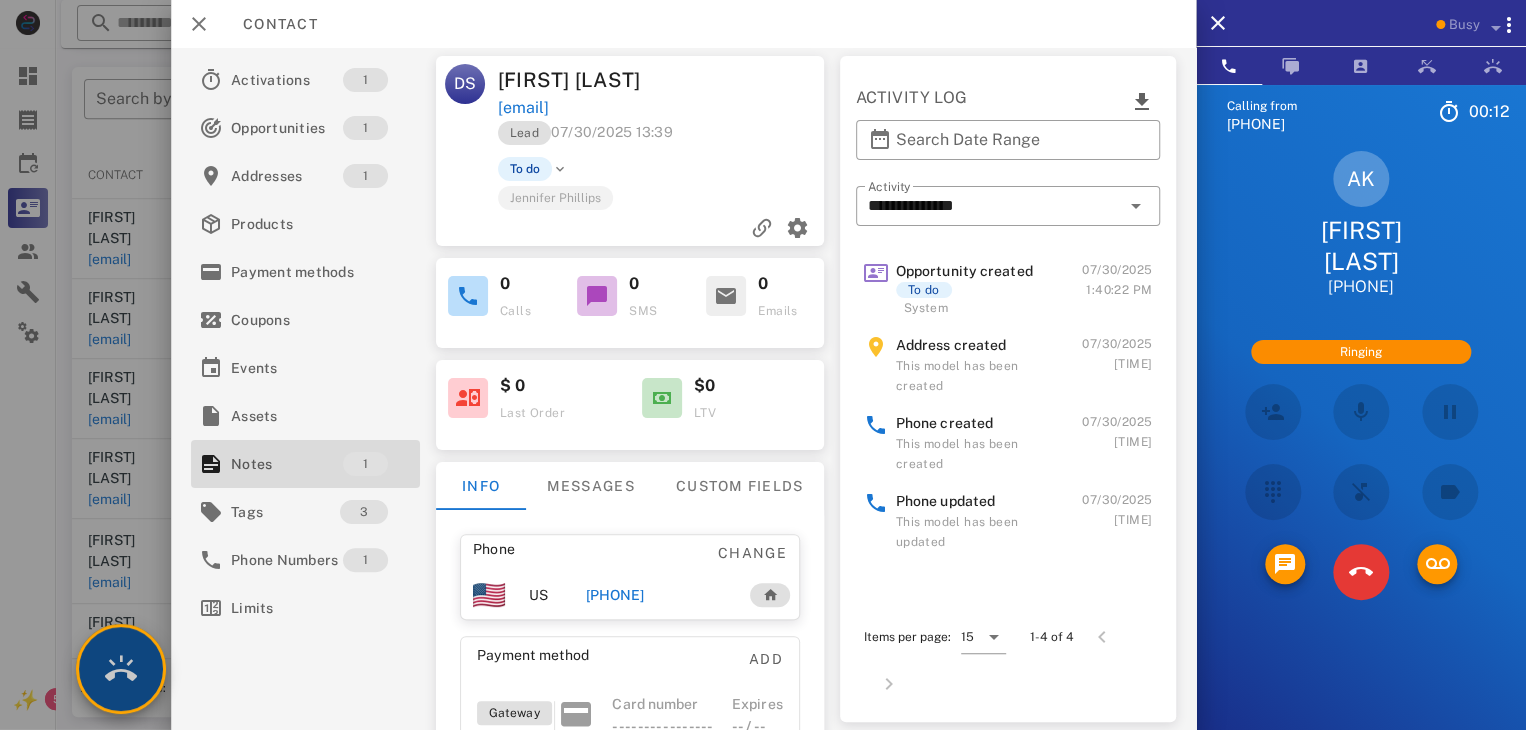 click at bounding box center (121, 669) 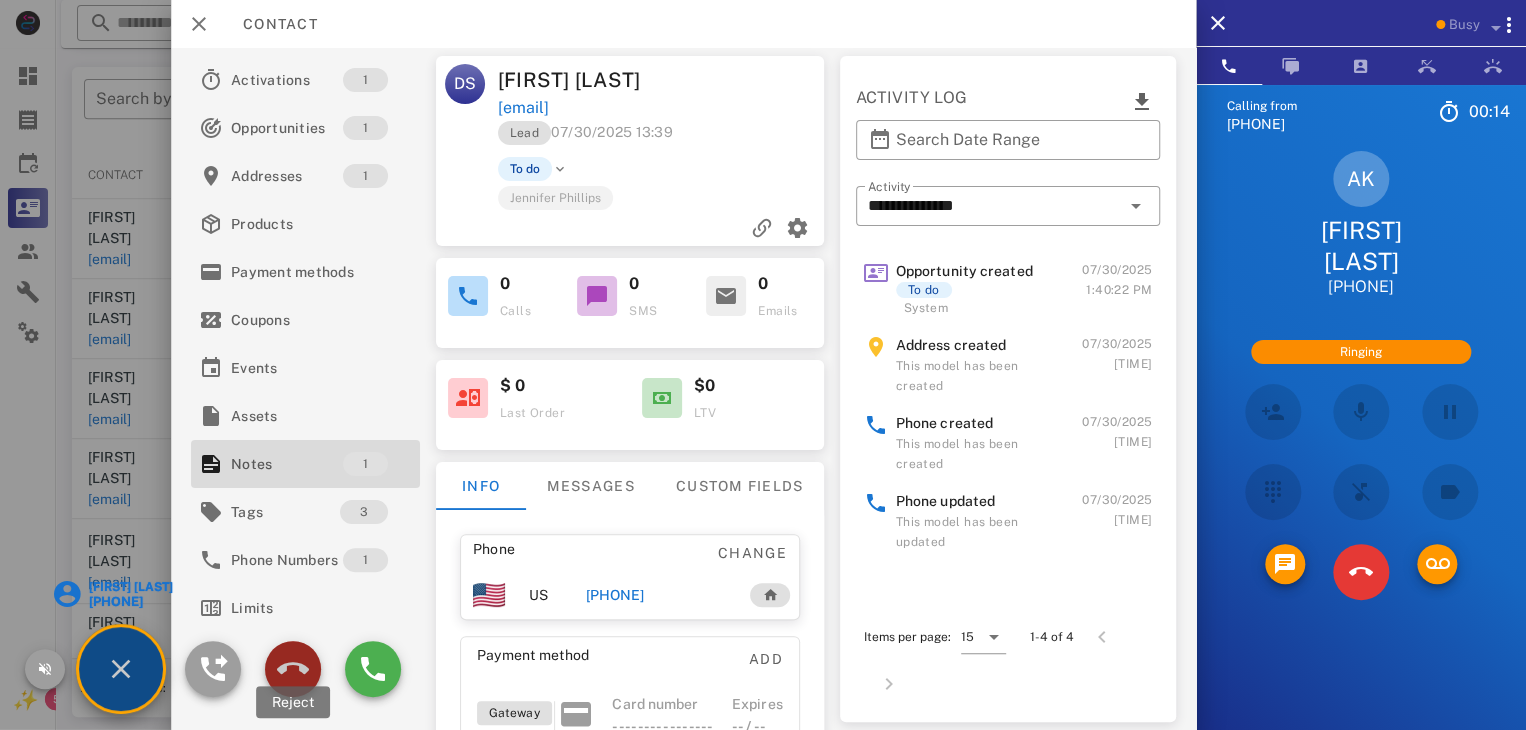 click at bounding box center (293, 669) 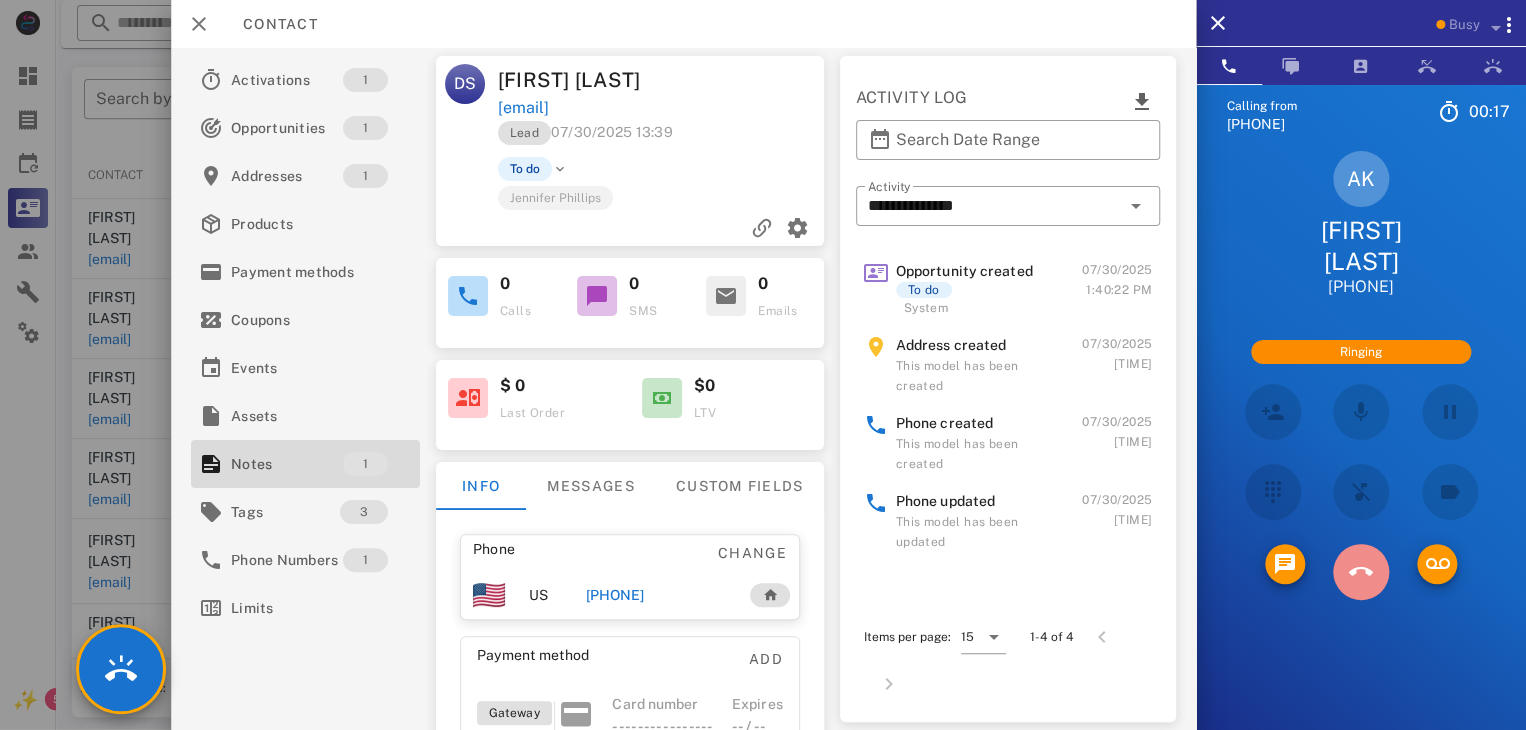 click at bounding box center (1361, 572) 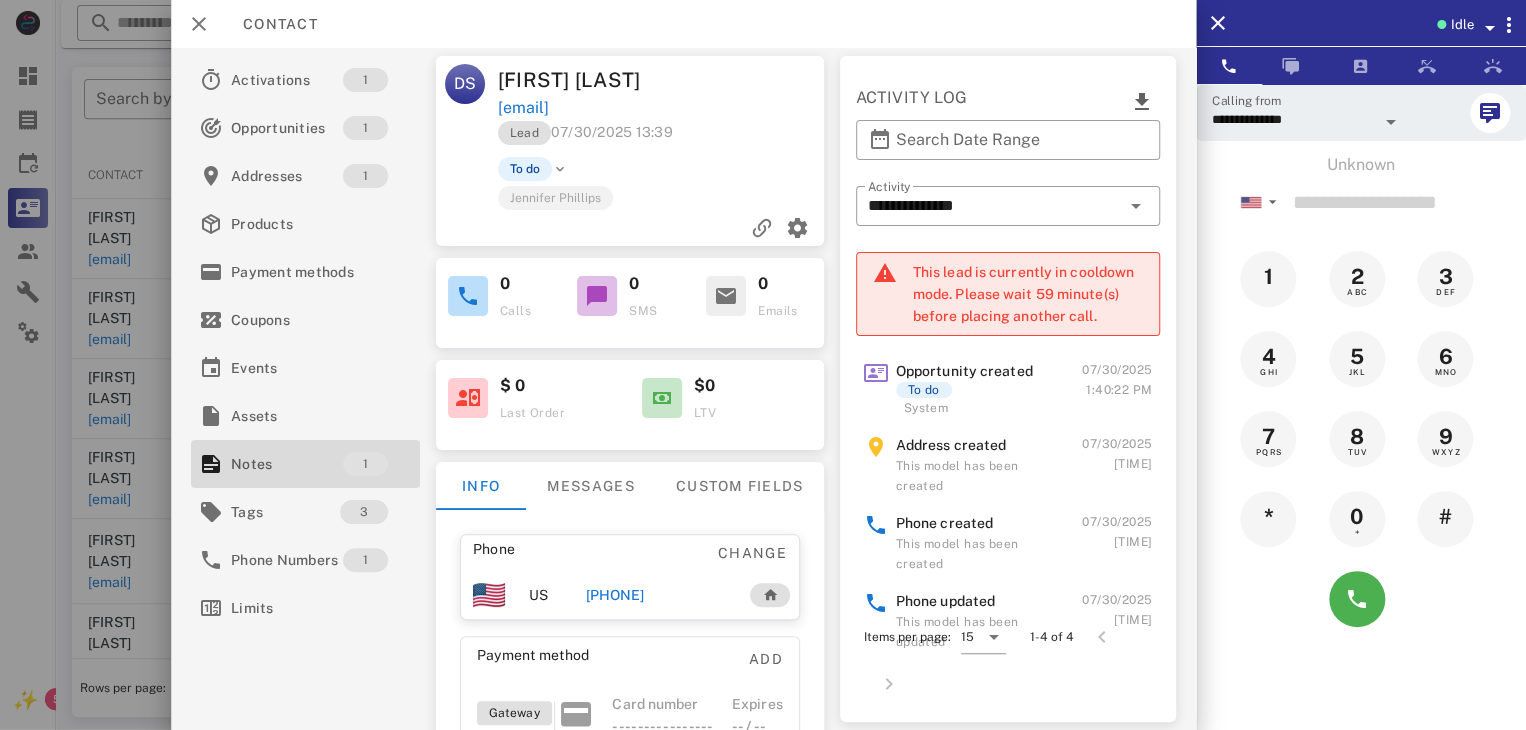 click on "[PHONE]" at bounding box center [614, 595] 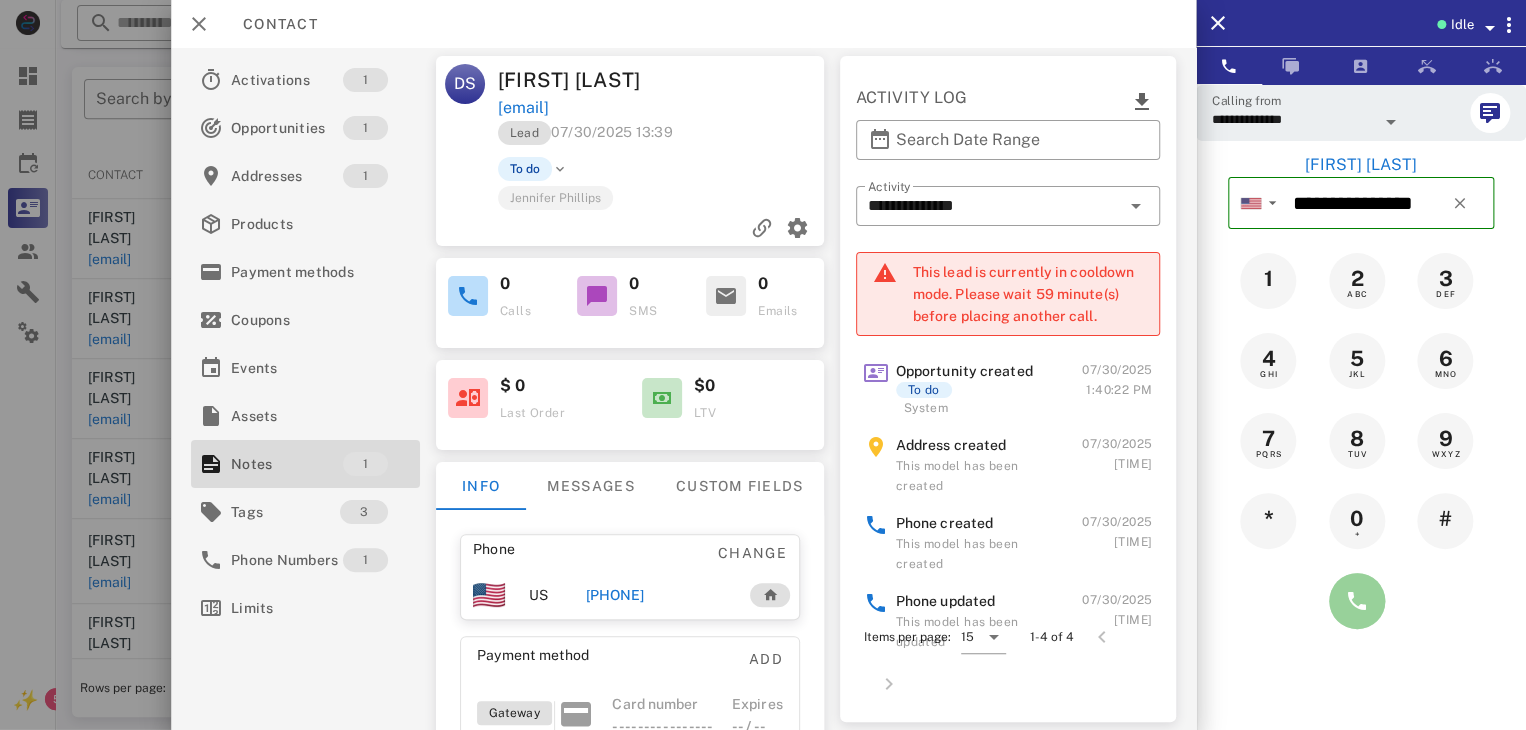 click at bounding box center (1357, 601) 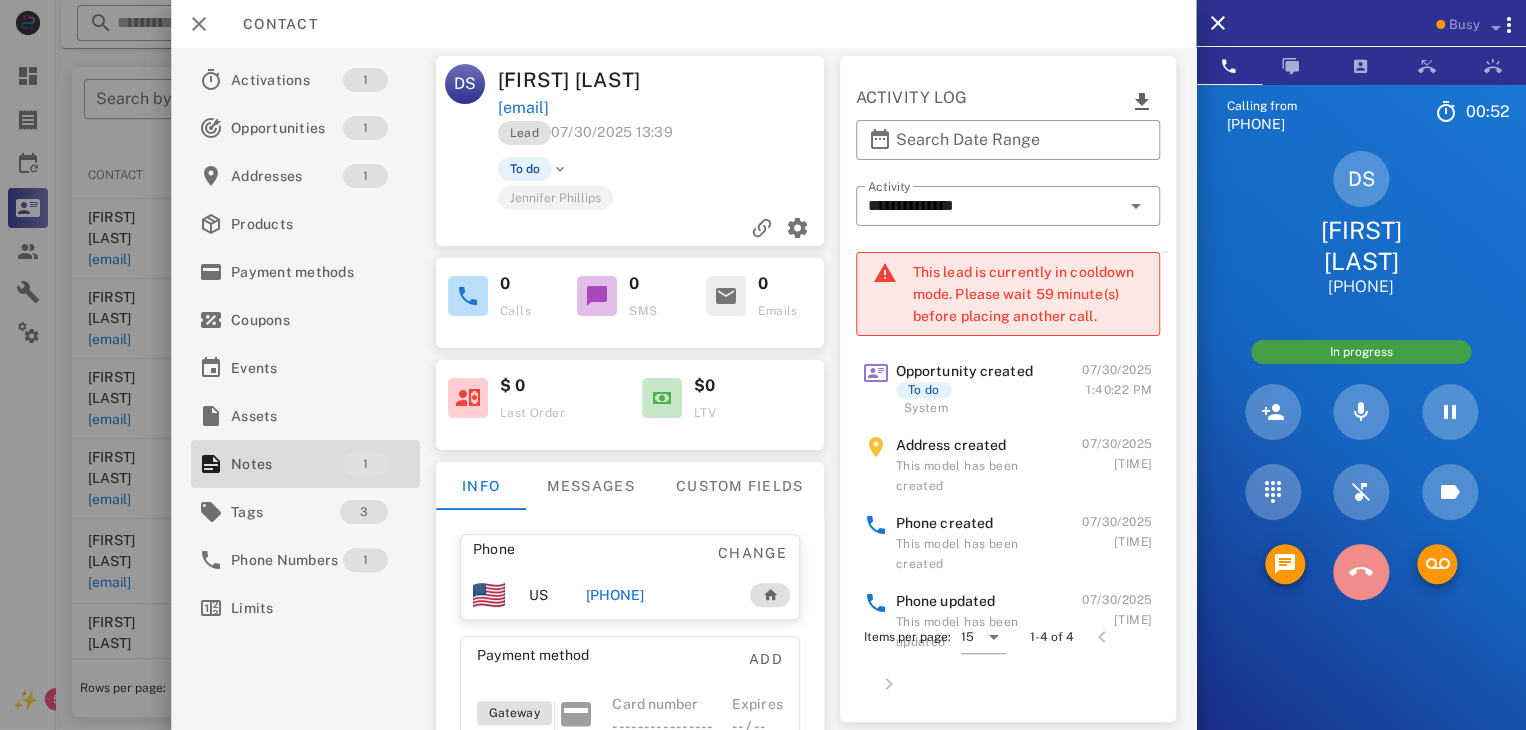 click at bounding box center [1361, 572] 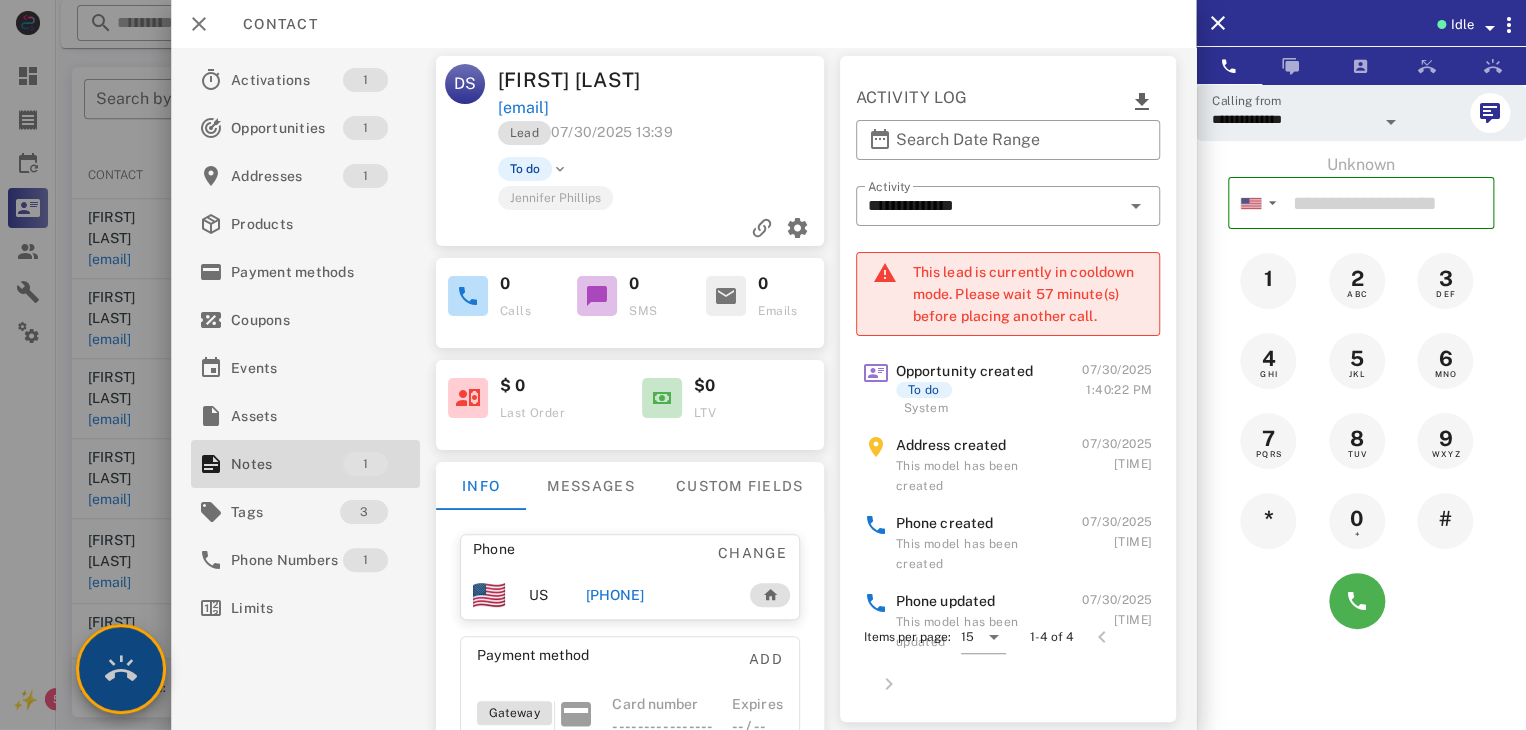 click at bounding box center [121, 669] 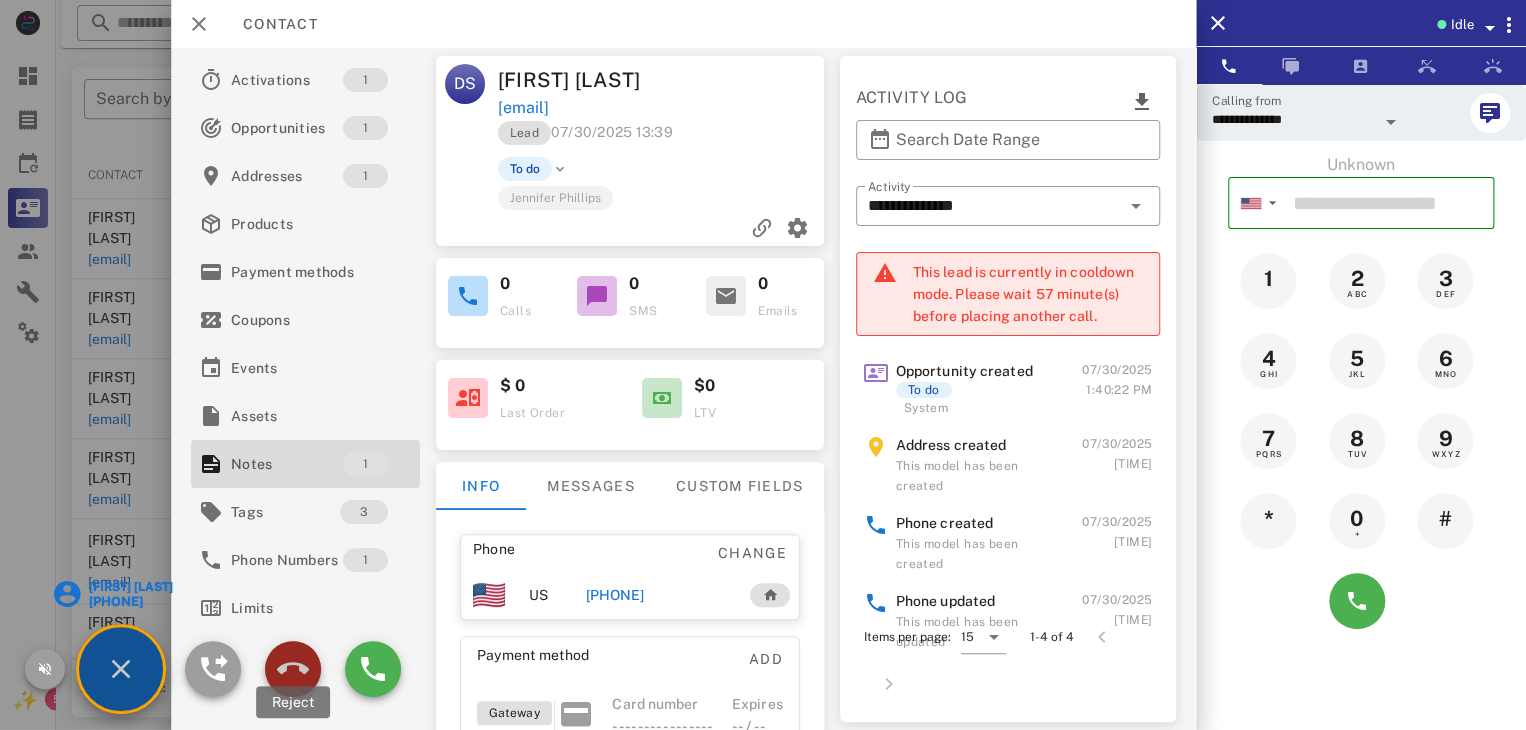 click at bounding box center [293, 669] 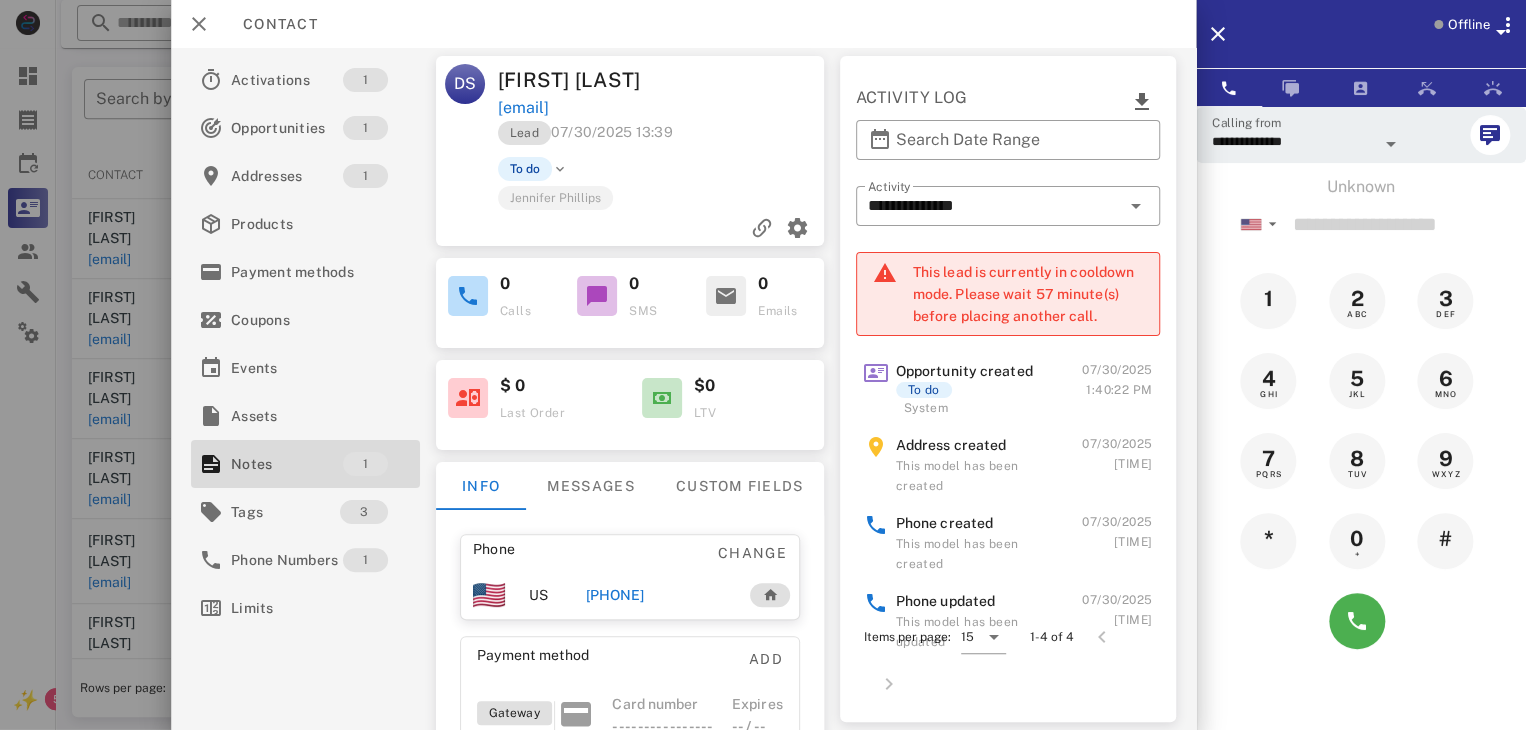 click on "[PHONE]" at bounding box center [614, 595] 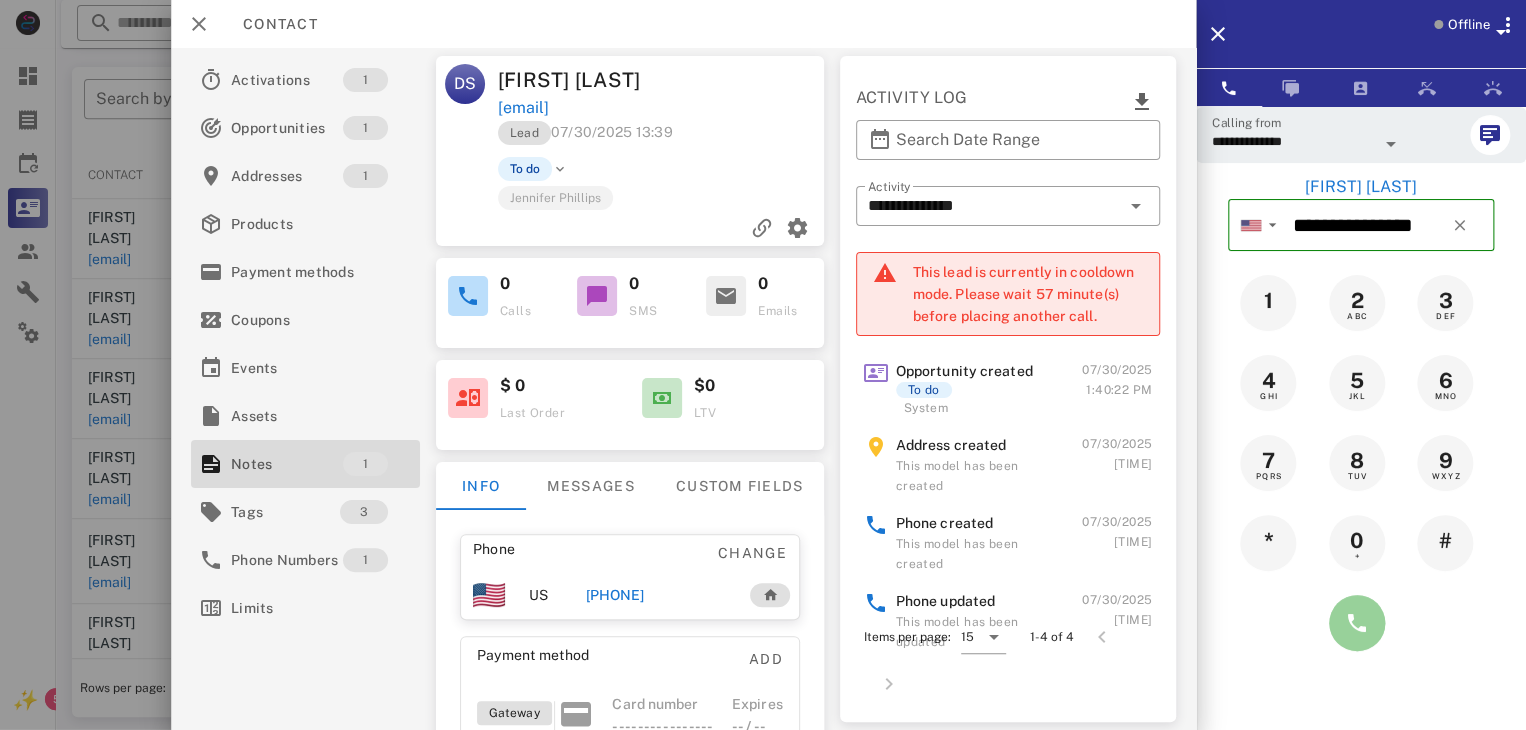 click at bounding box center [1357, 623] 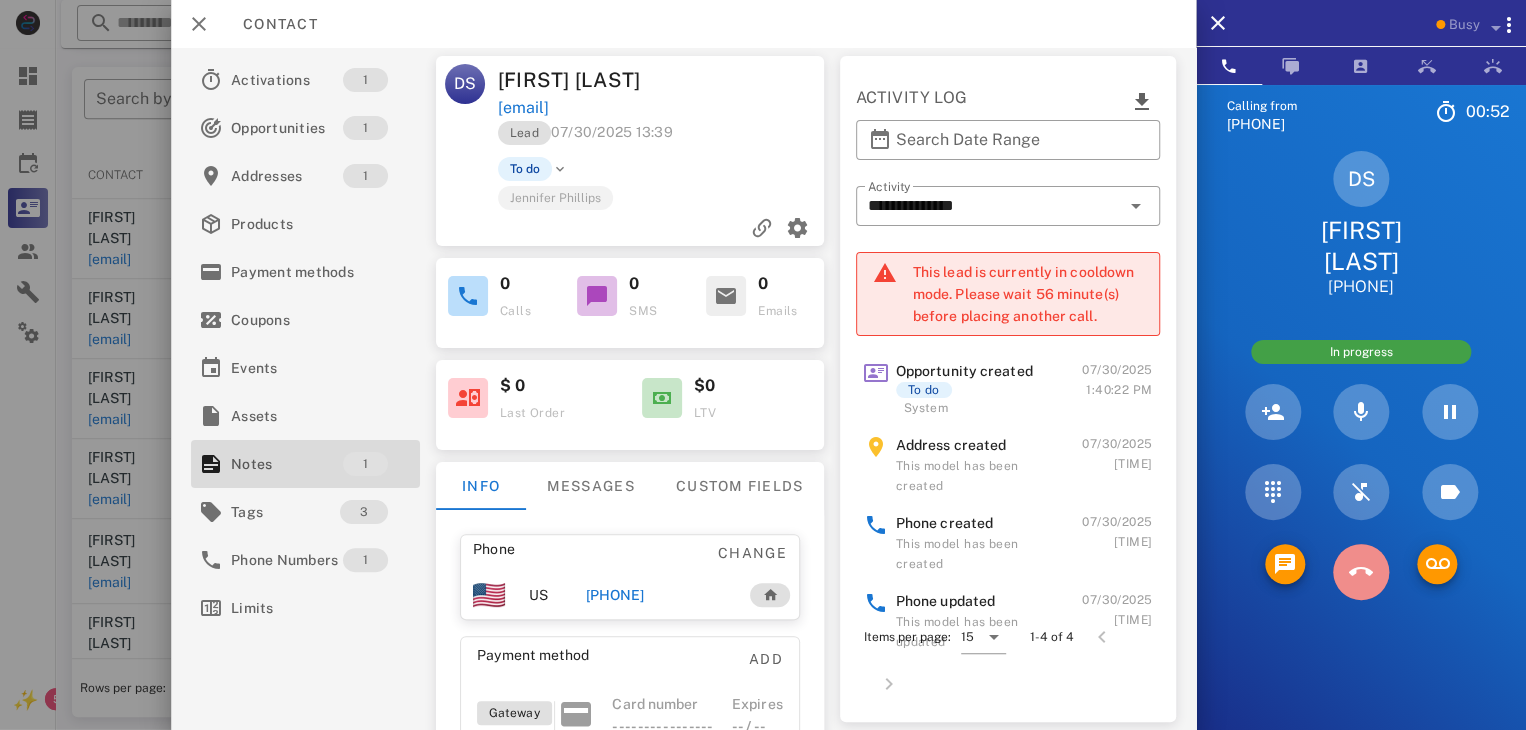 click at bounding box center (1361, 572) 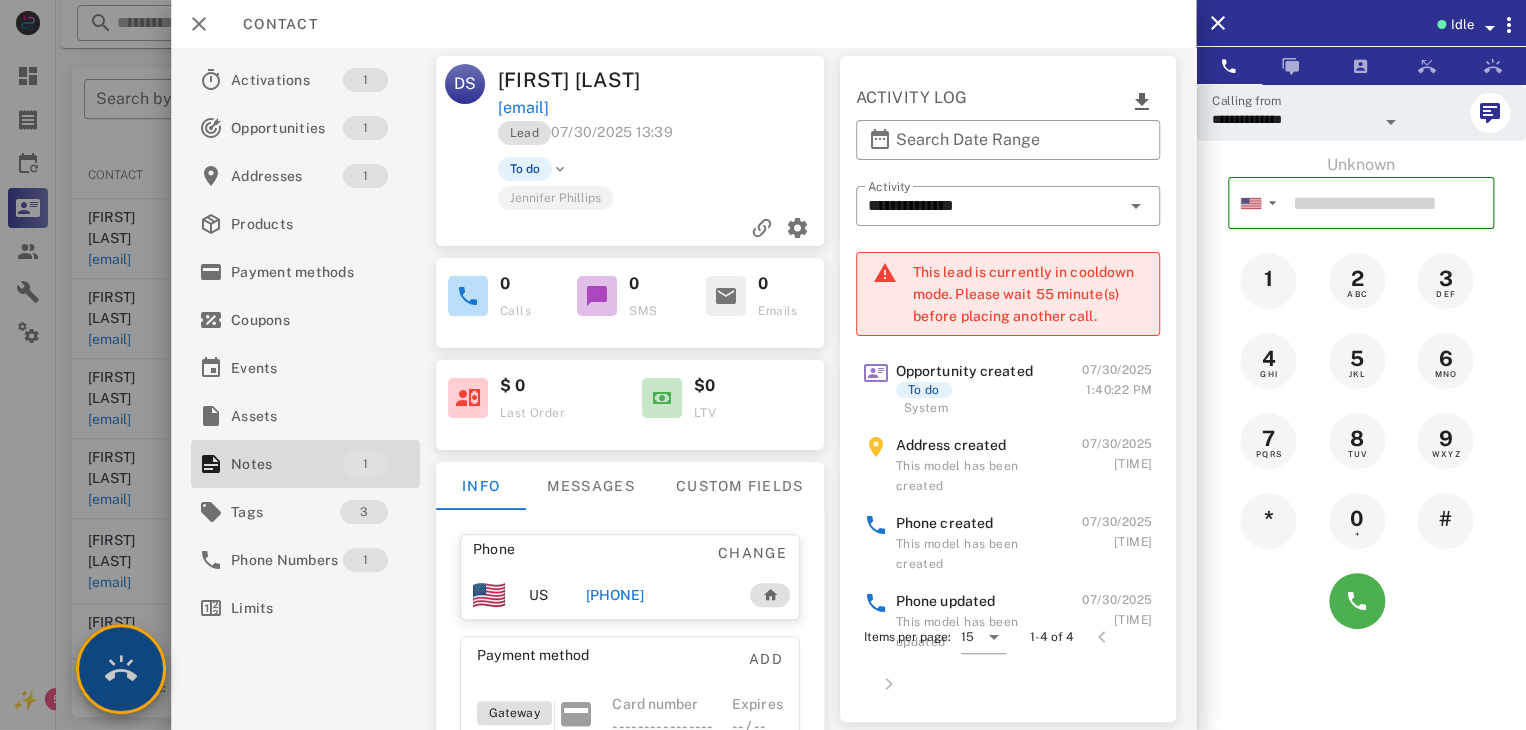click at bounding box center (121, 669) 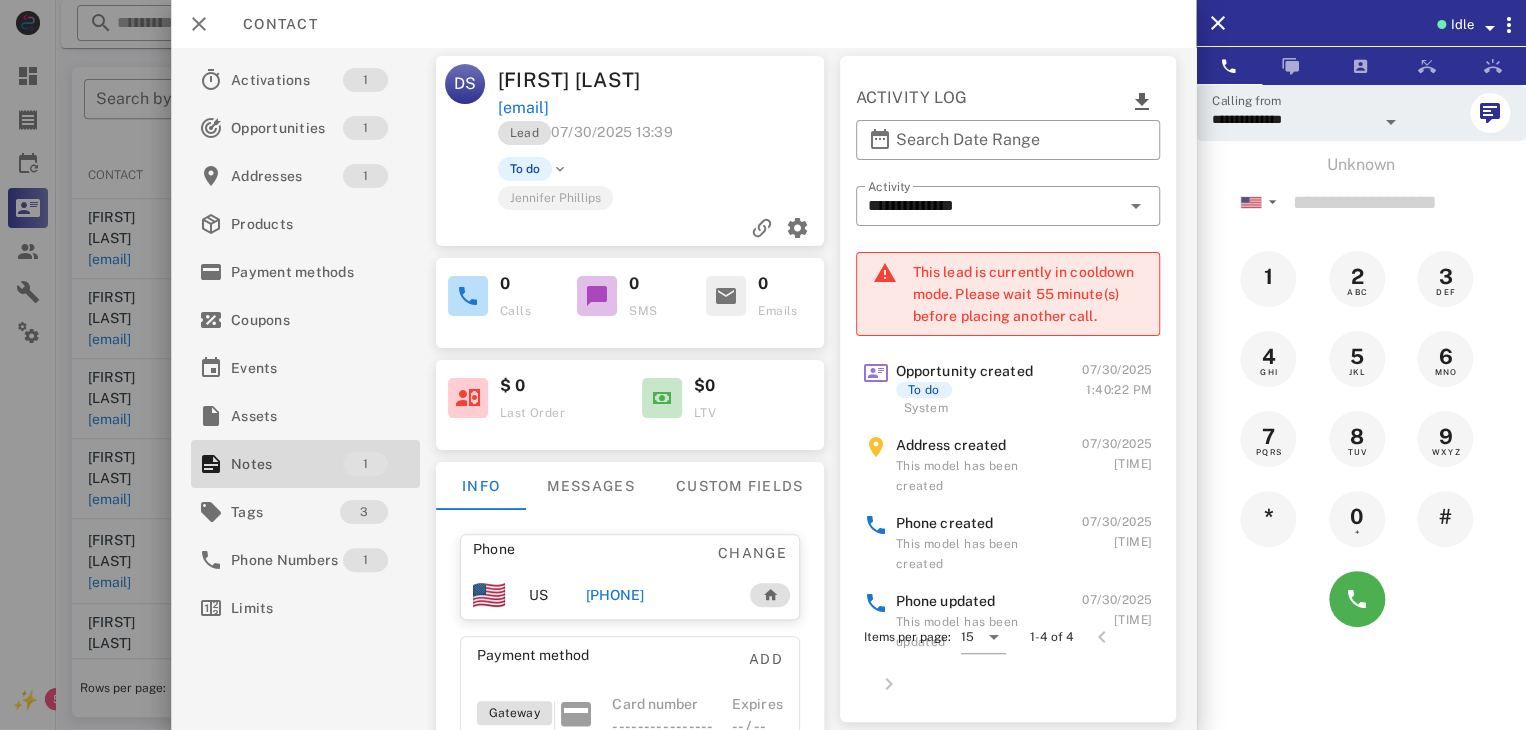 click at bounding box center [763, 365] 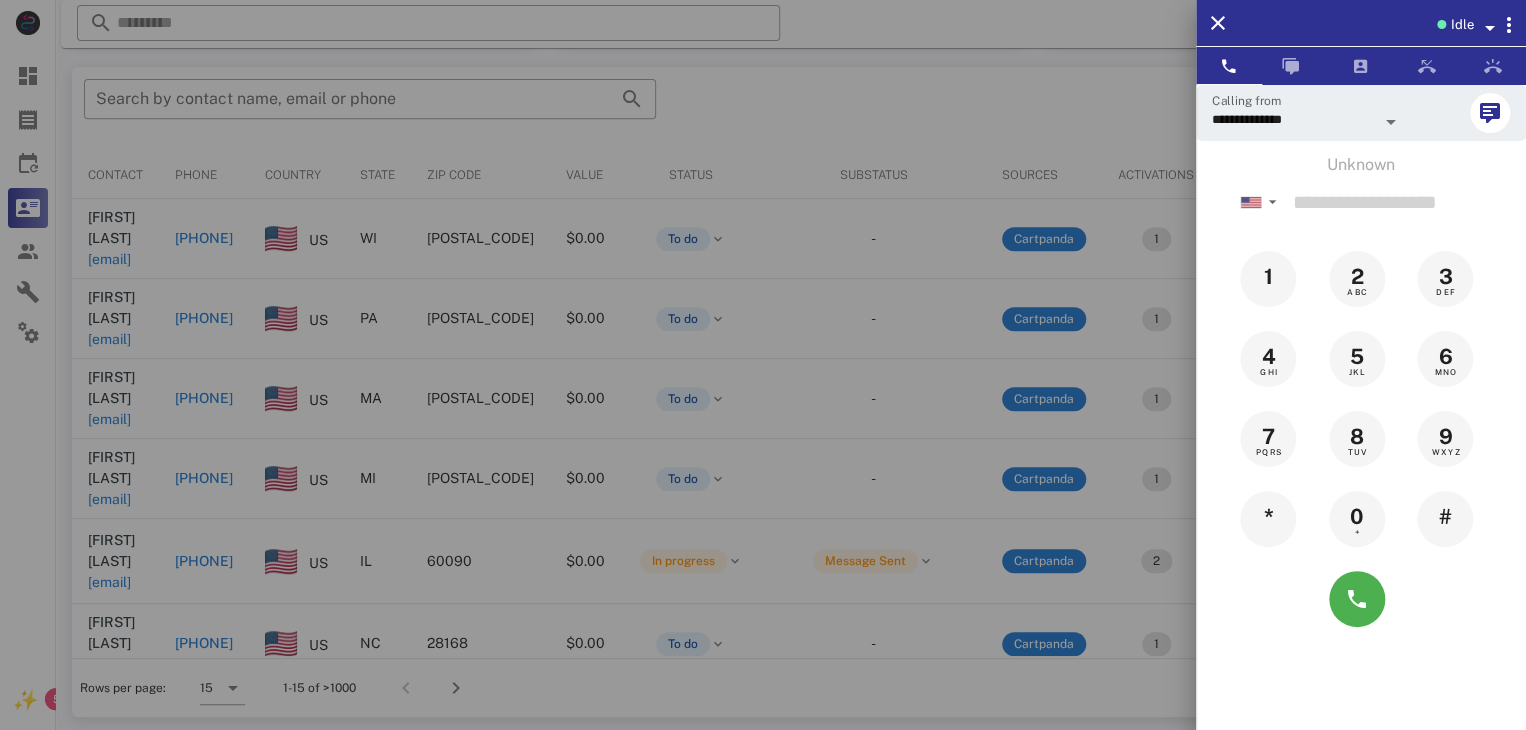 click at bounding box center [763, 365] 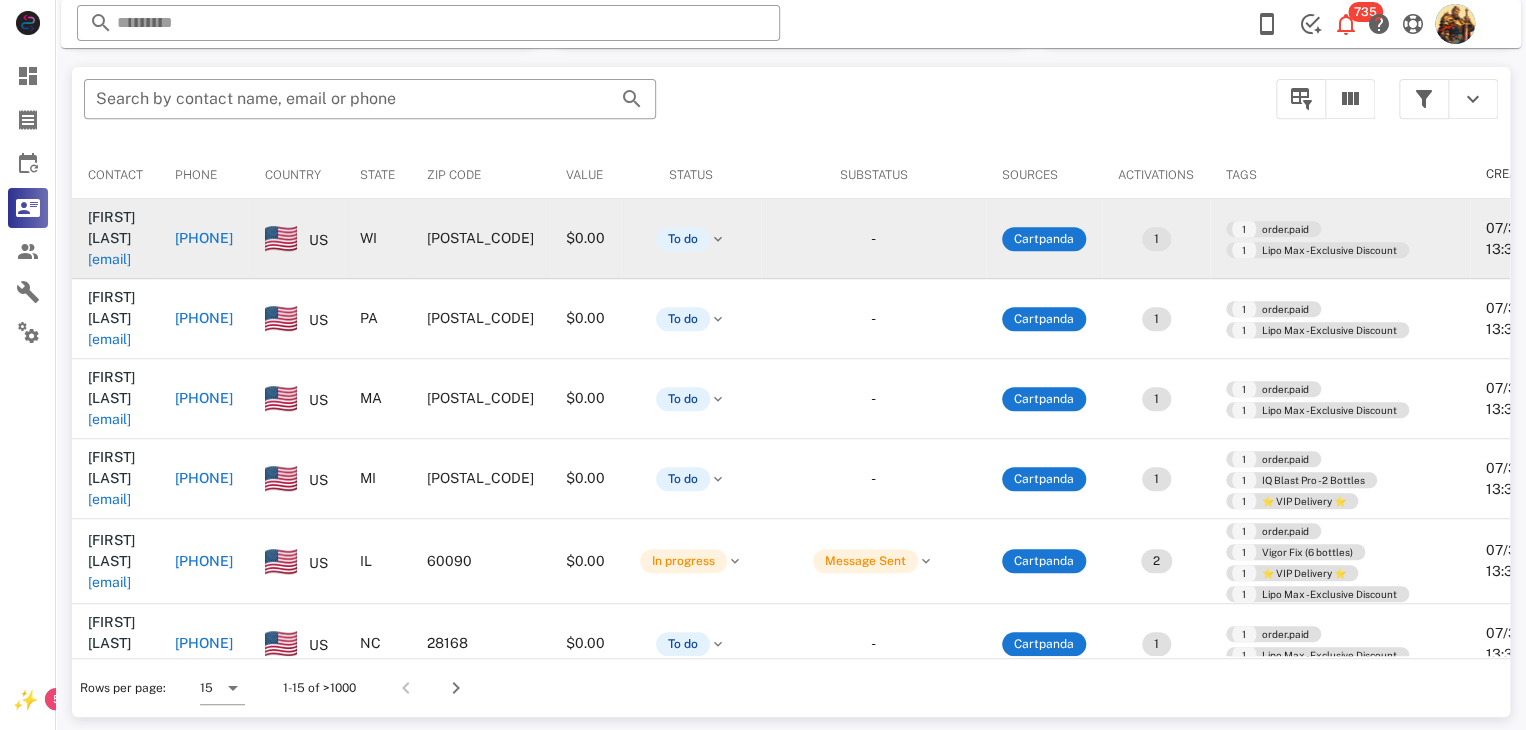 click on "[EMAIL]" at bounding box center [109, 259] 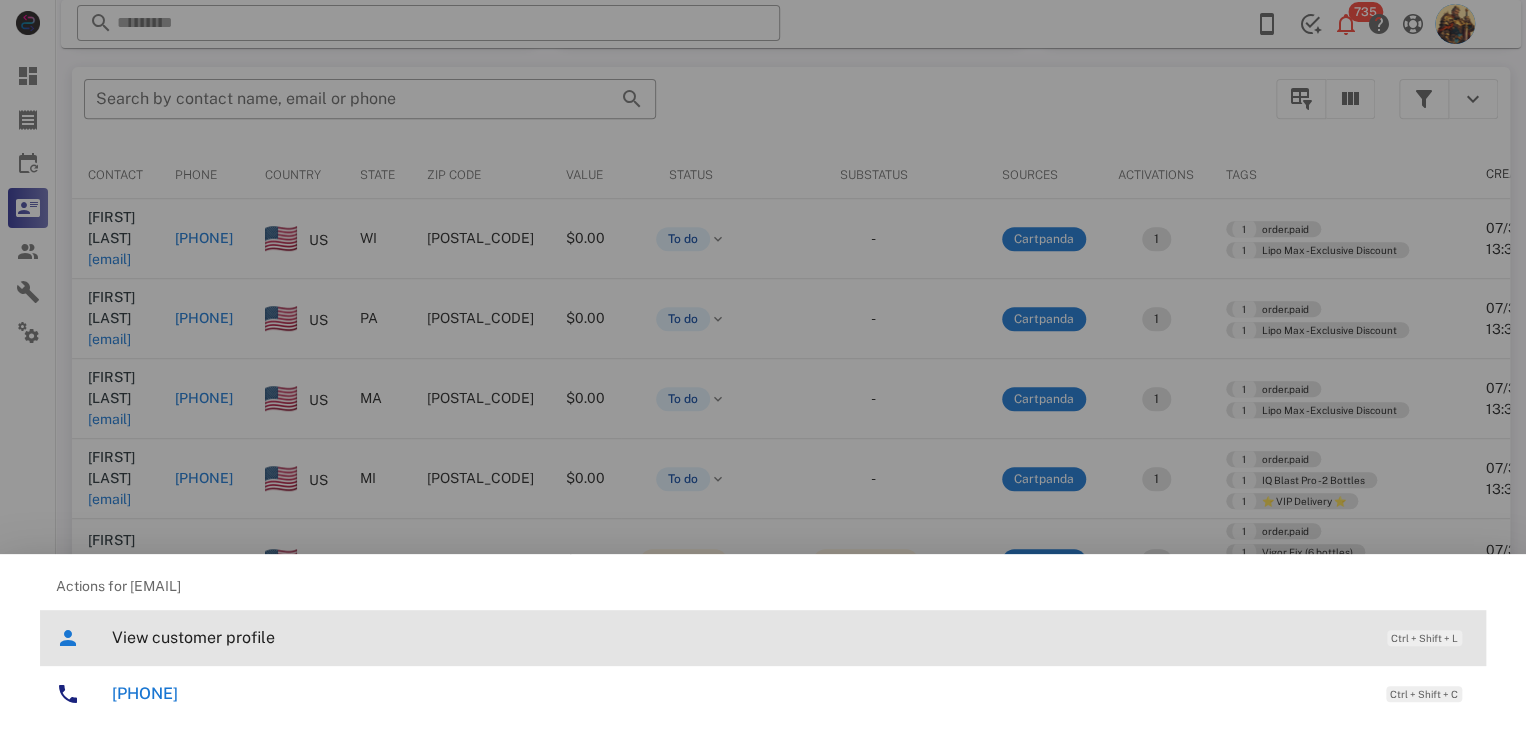 click on "View customer profile Ctrl + Shift + L" at bounding box center [791, 637] 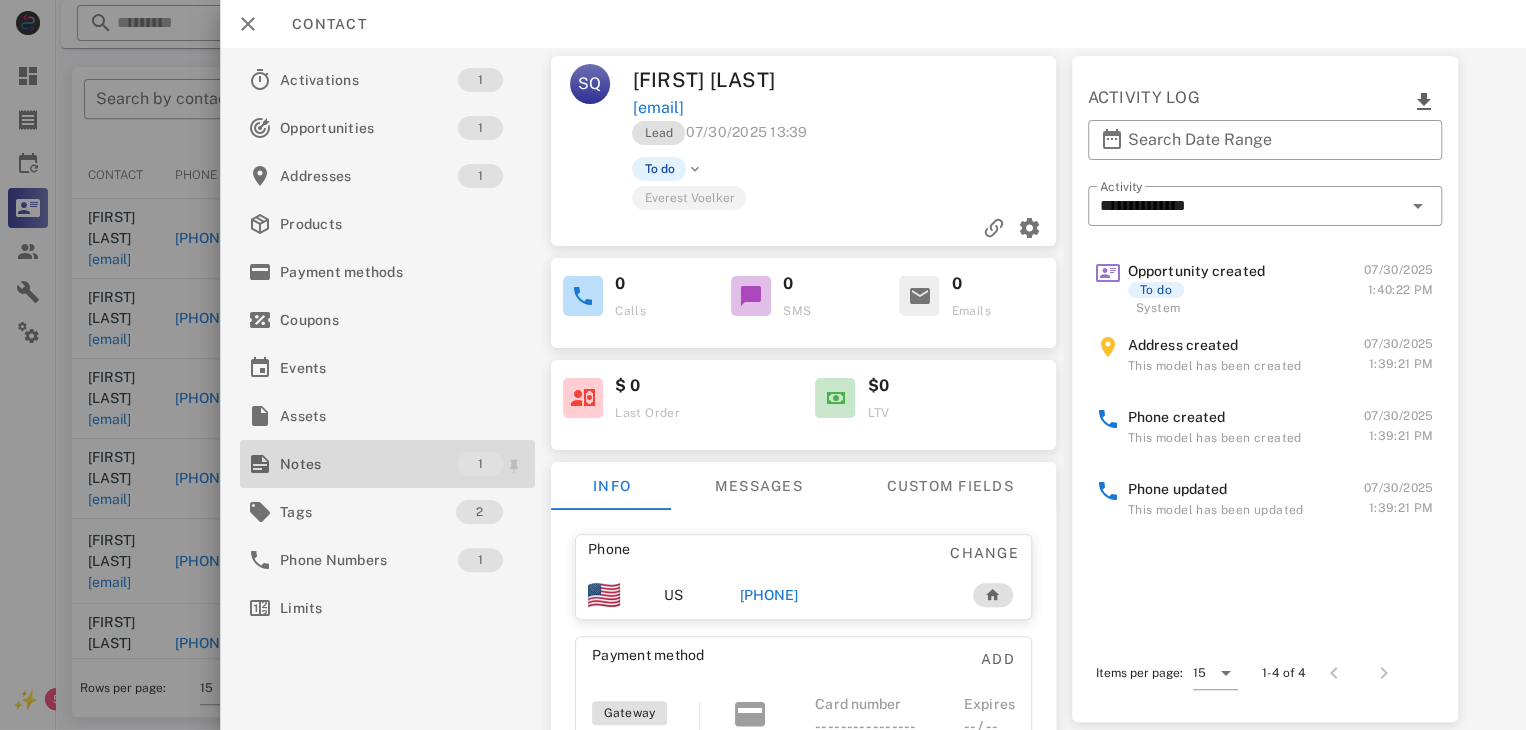 click on "Notes" at bounding box center (369, 464) 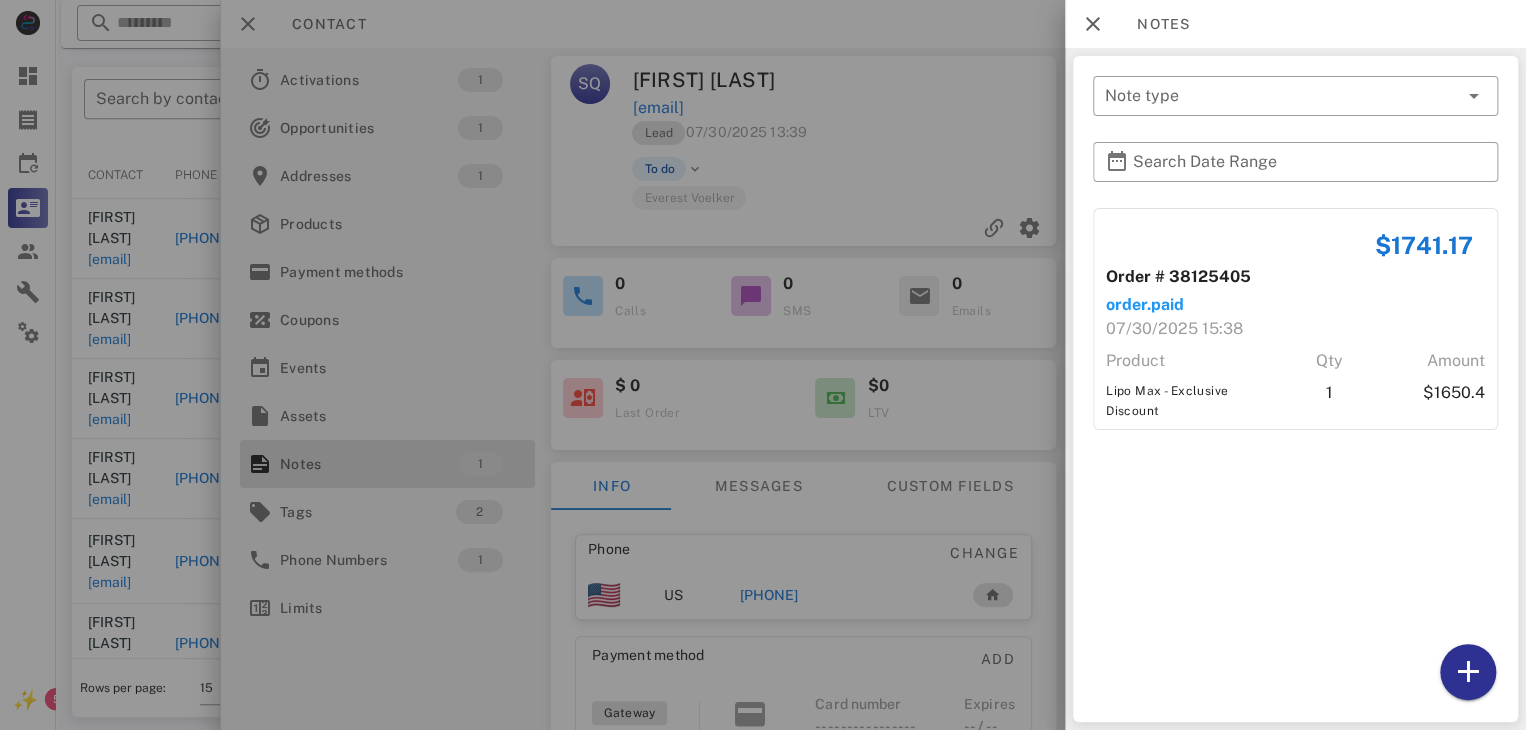 click at bounding box center [763, 365] 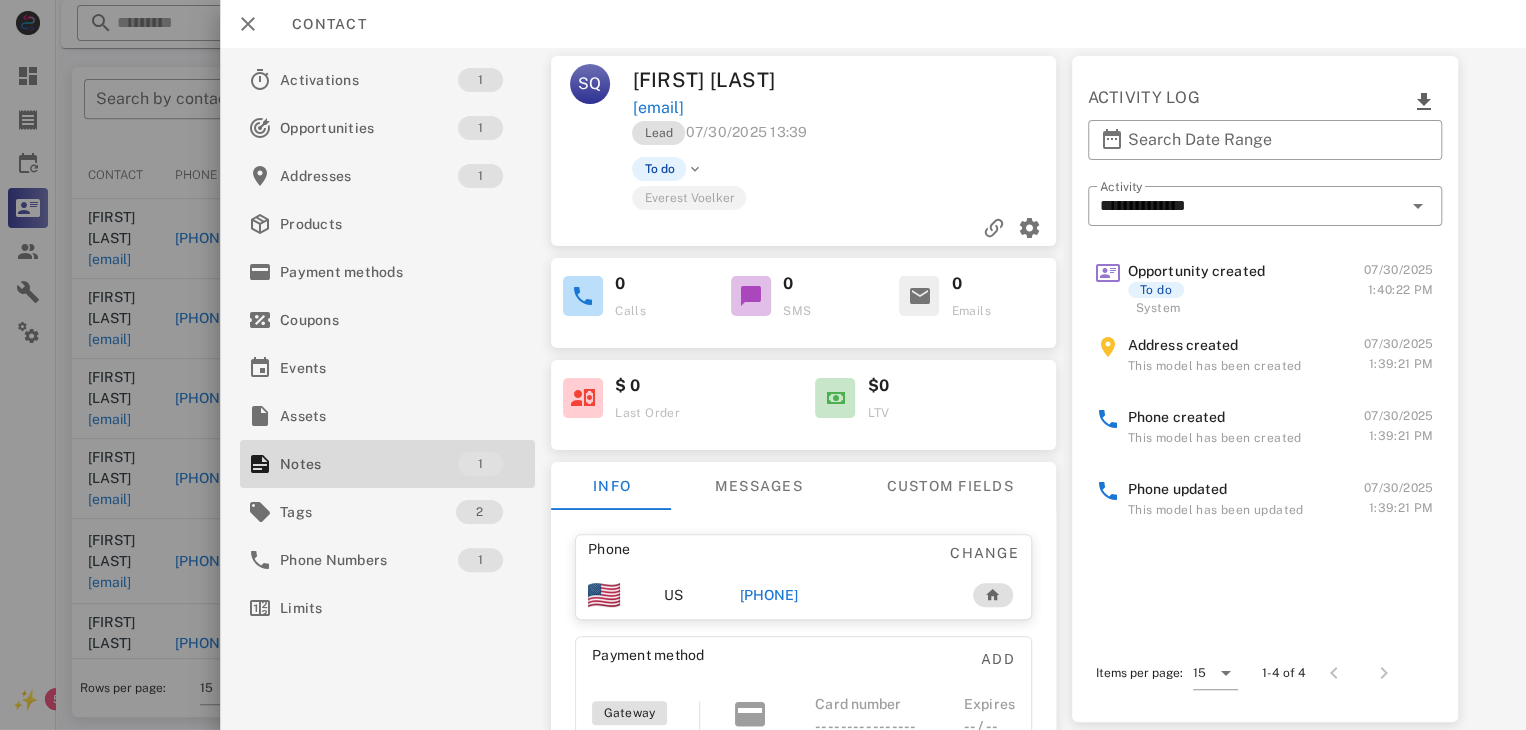 click on "[PHONE]" at bounding box center [769, 595] 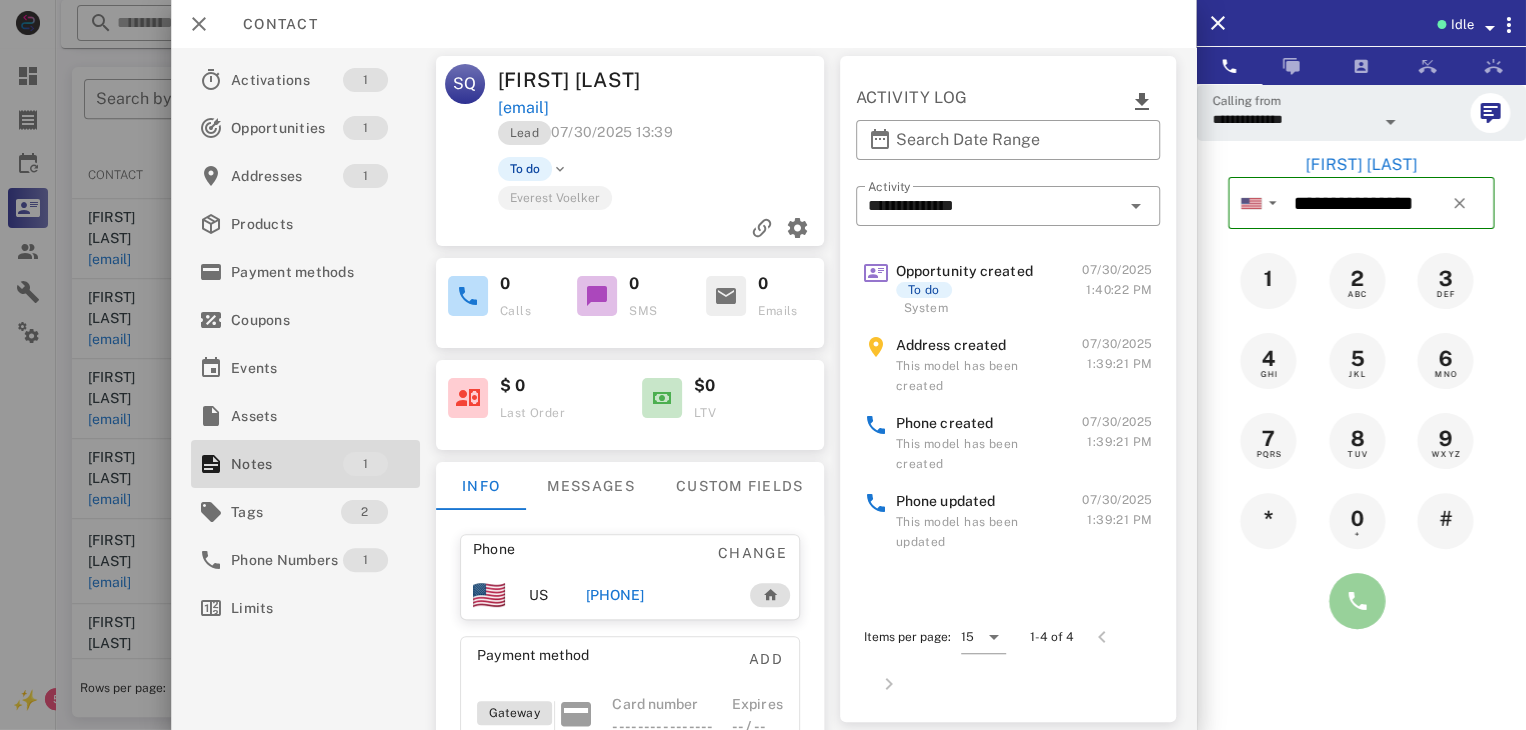 click at bounding box center [1357, 601] 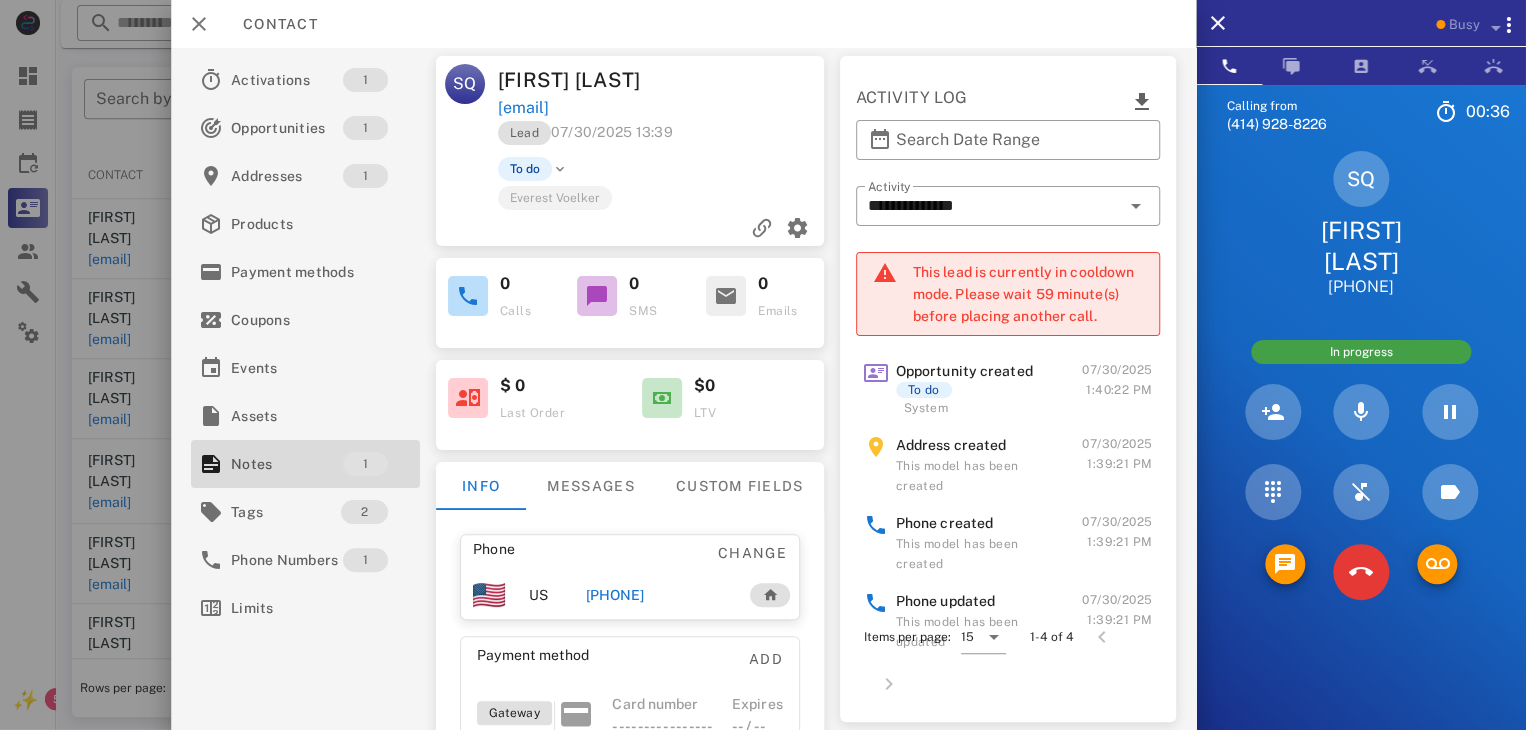 click at bounding box center [1361, 572] 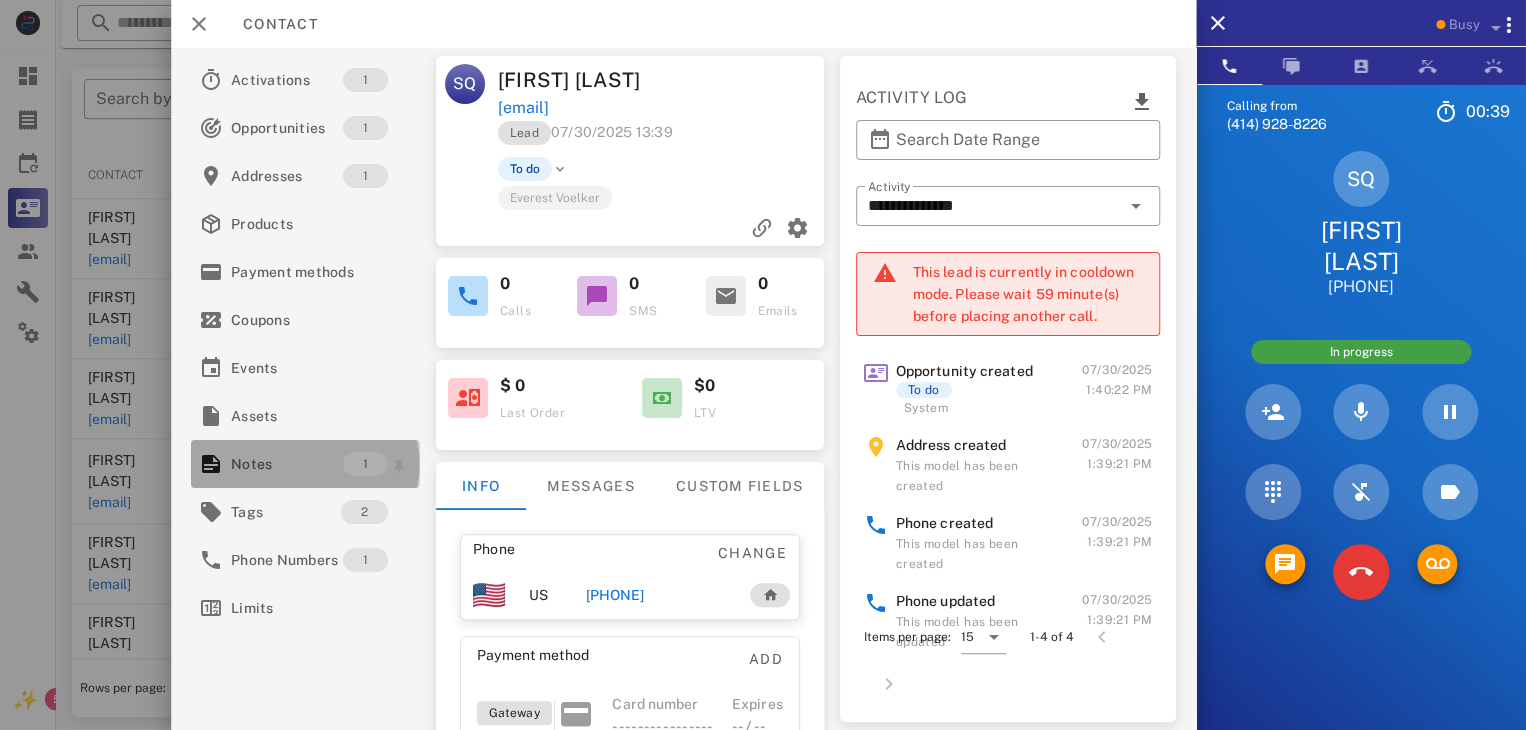 click on "Notes" at bounding box center (287, 464) 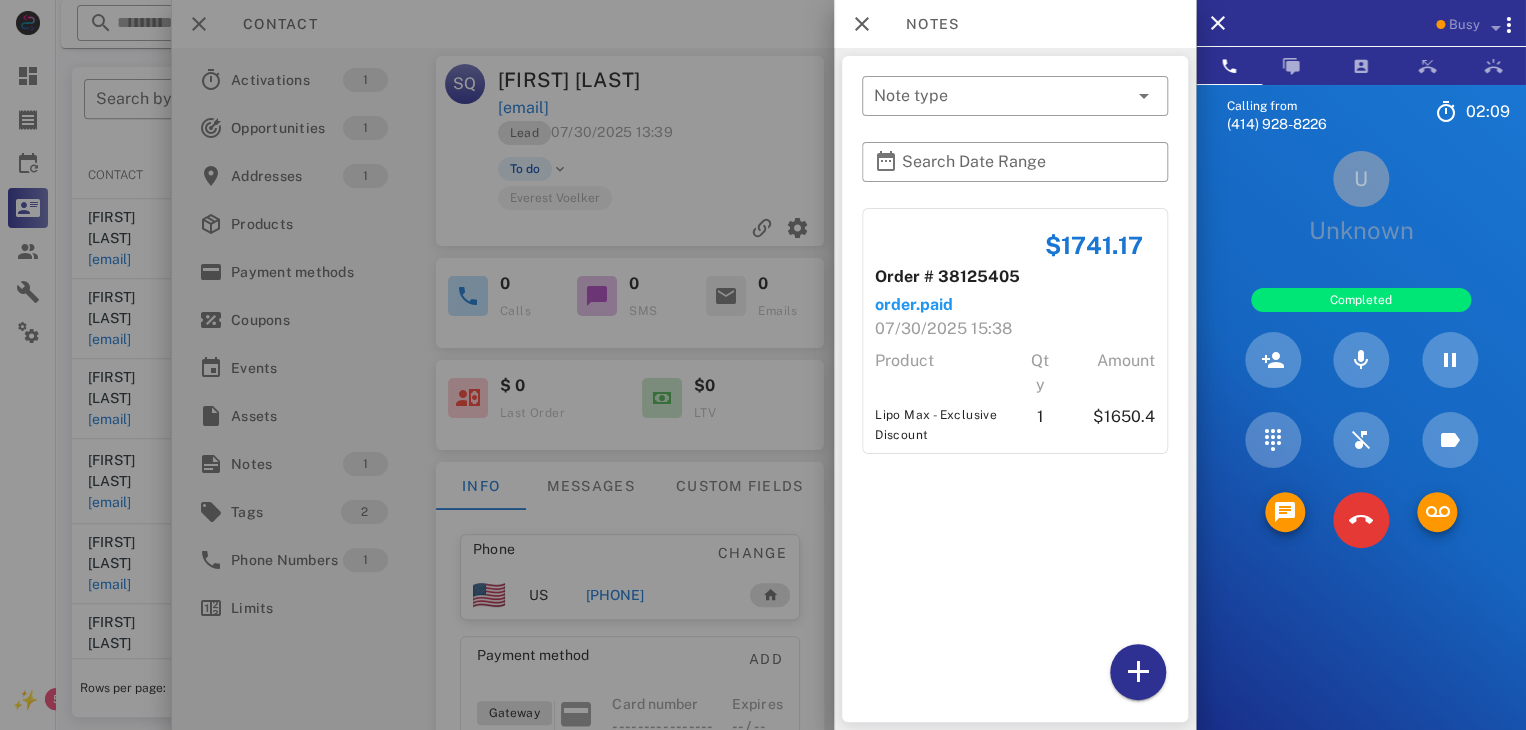 click at bounding box center [1361, 520] 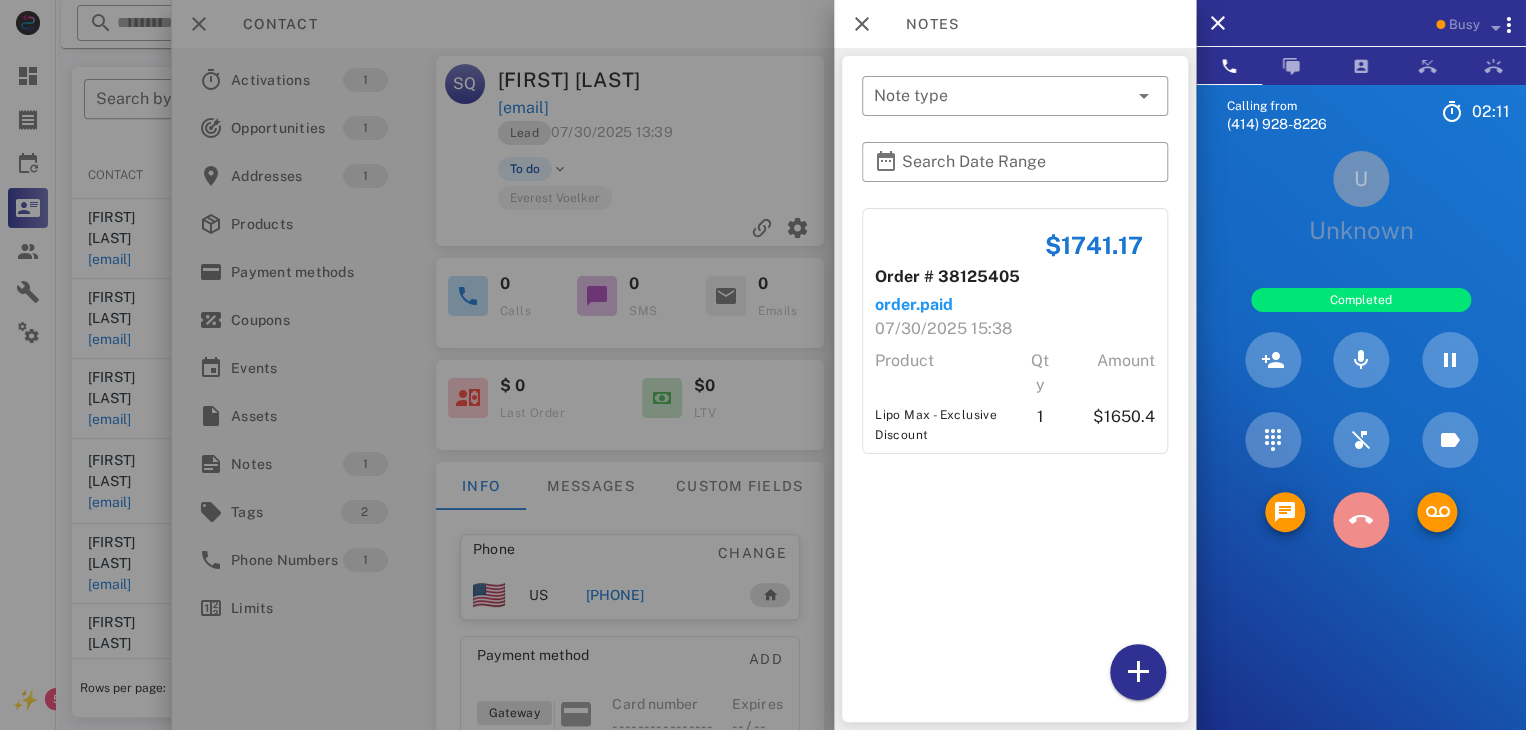 click at bounding box center [1361, 520] 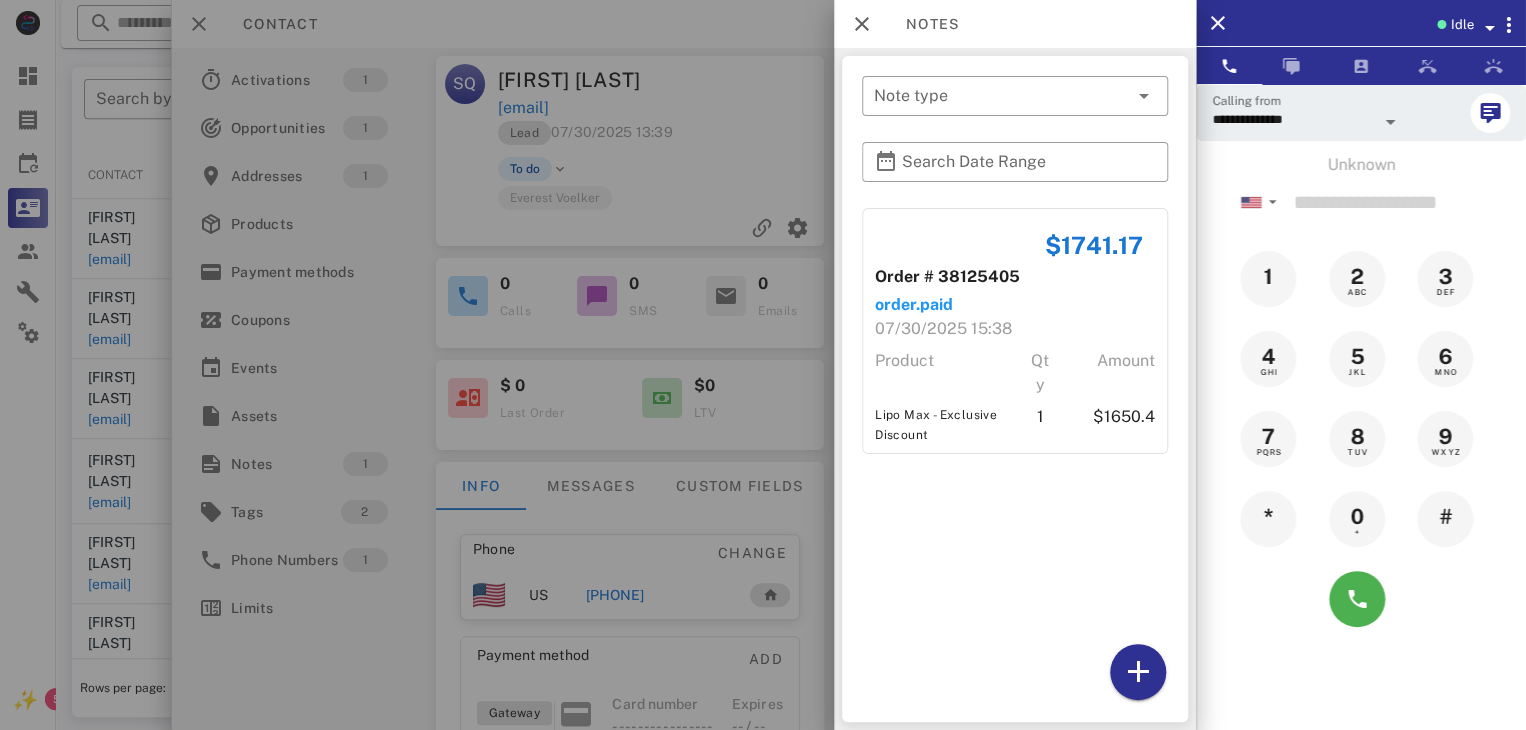 click at bounding box center [763, 365] 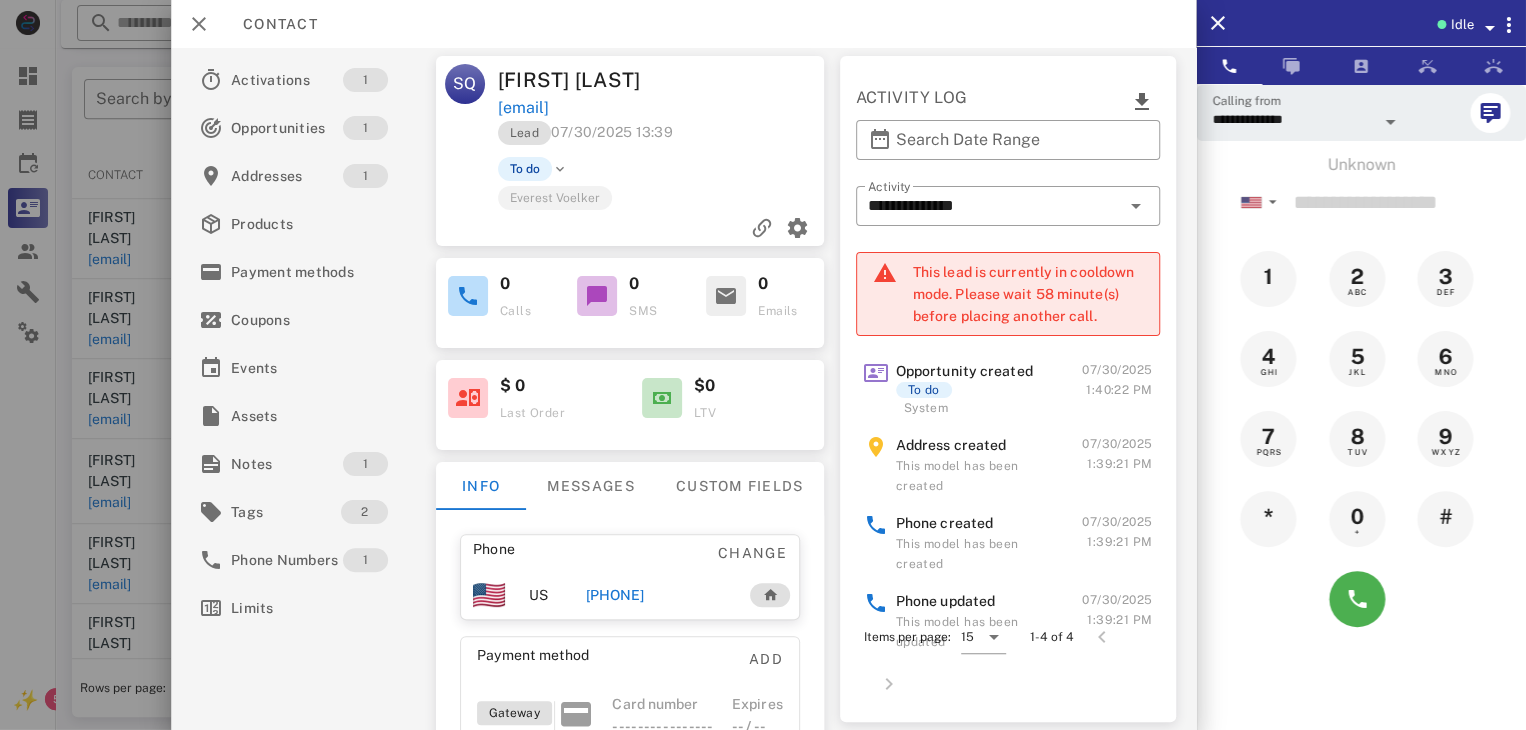 click at bounding box center (763, 365) 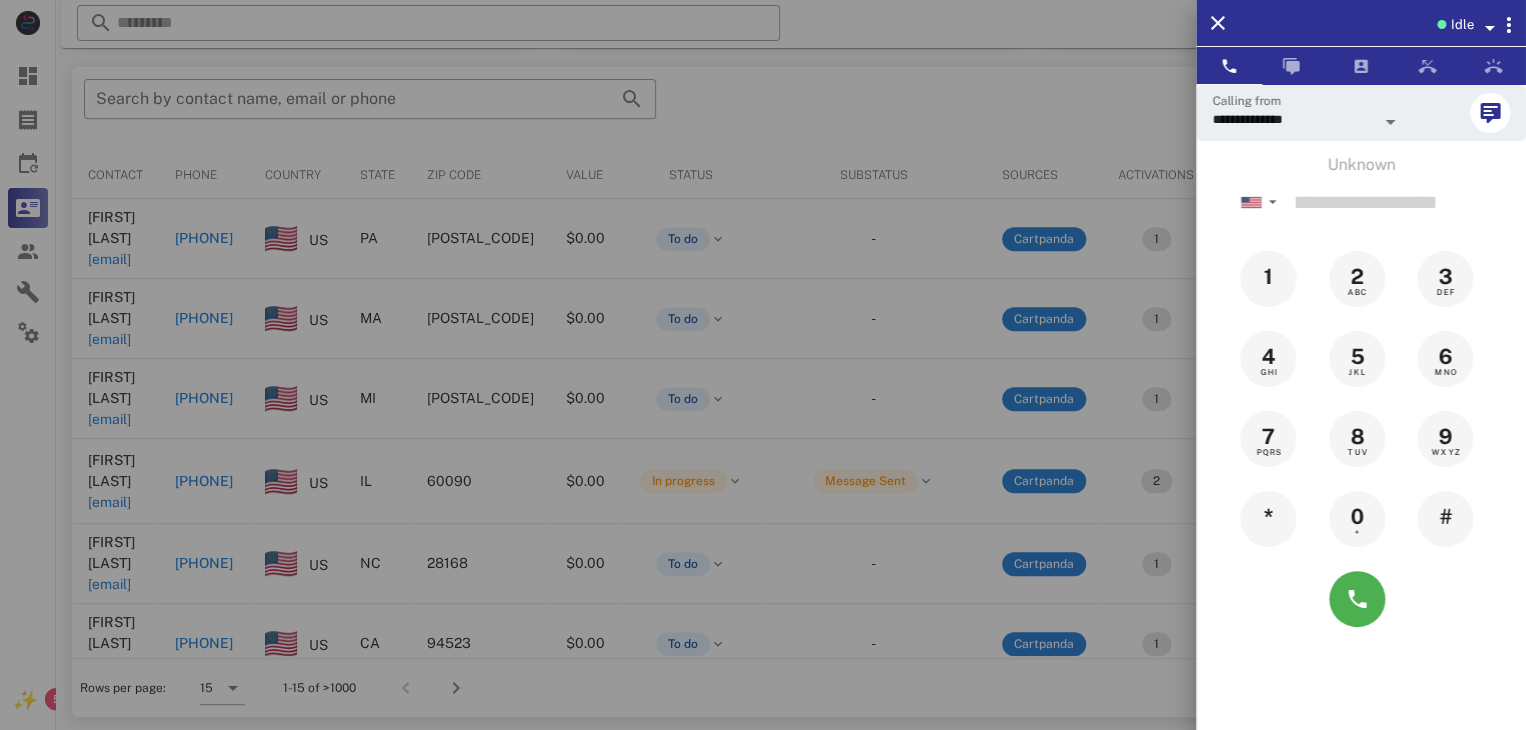 click at bounding box center [763, 365] 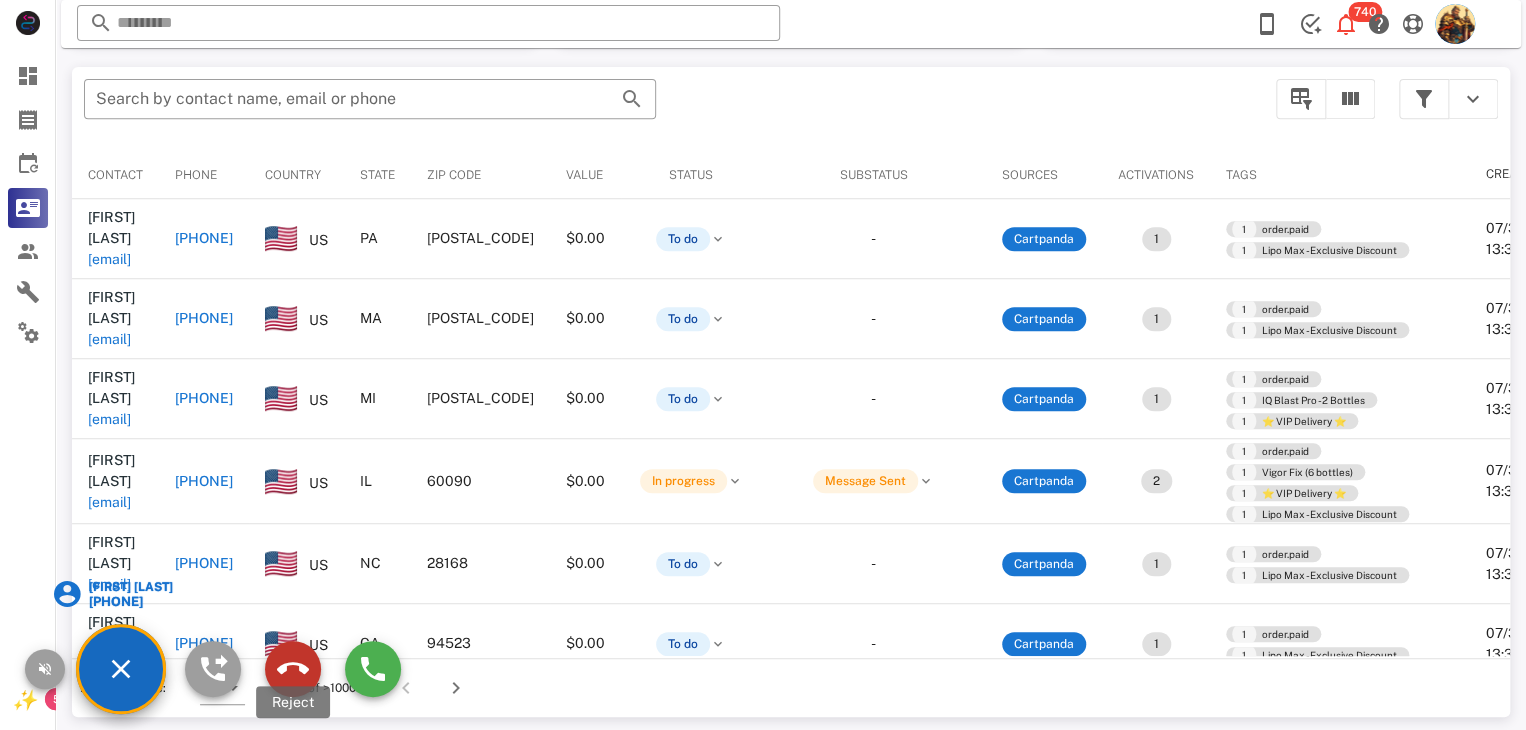 click at bounding box center [293, 669] 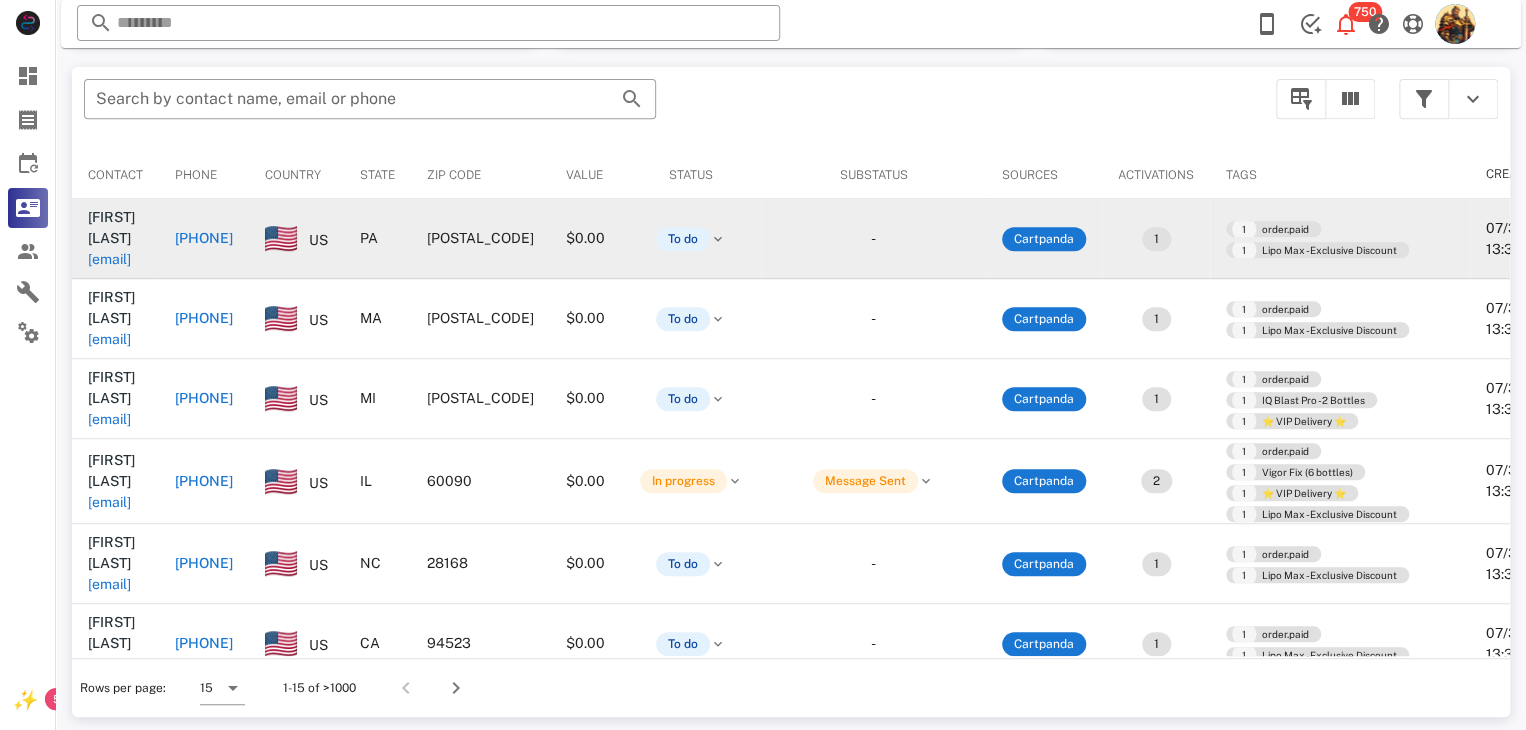click on "[EMAIL]" at bounding box center [109, 259] 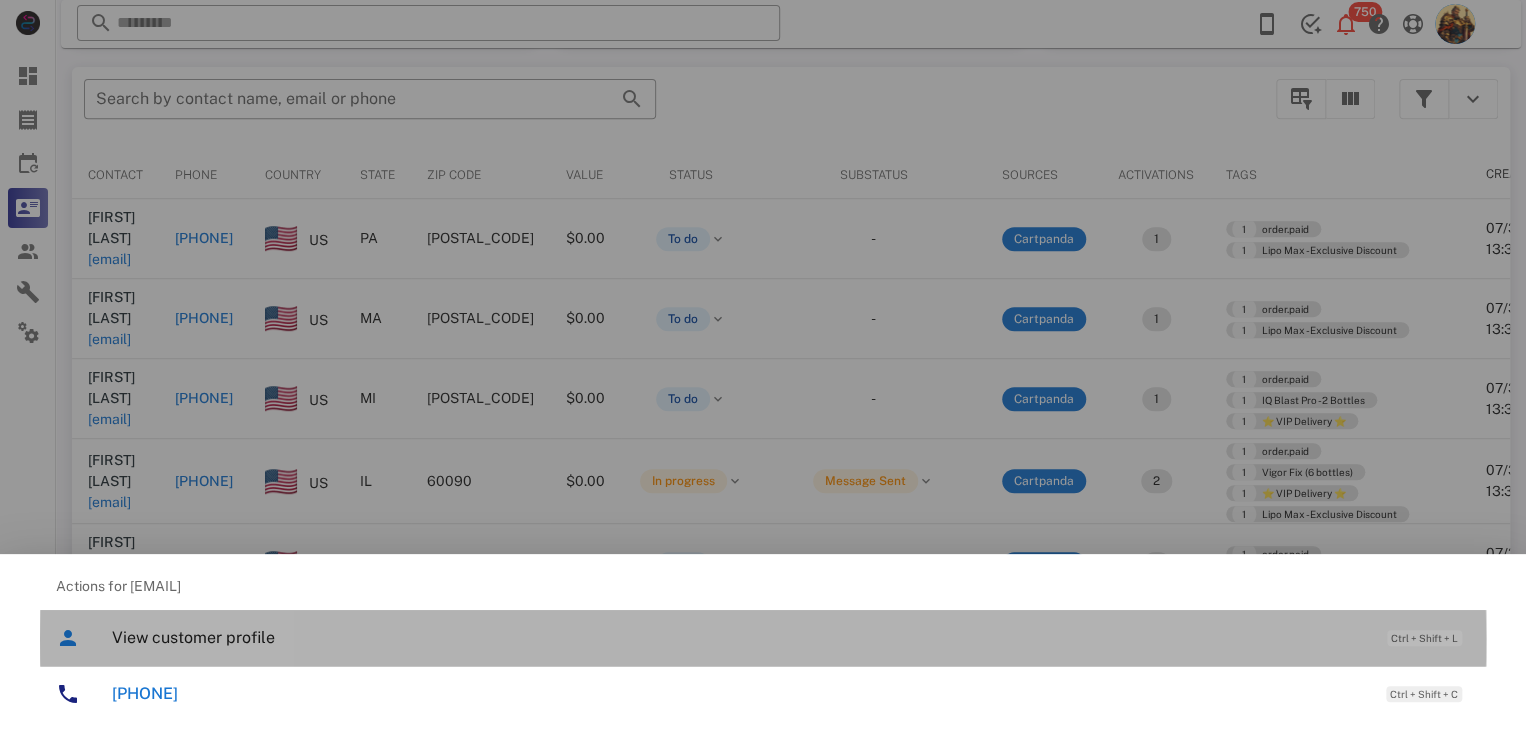 click on "View customer profile Ctrl + Shift + L" at bounding box center [791, 637] 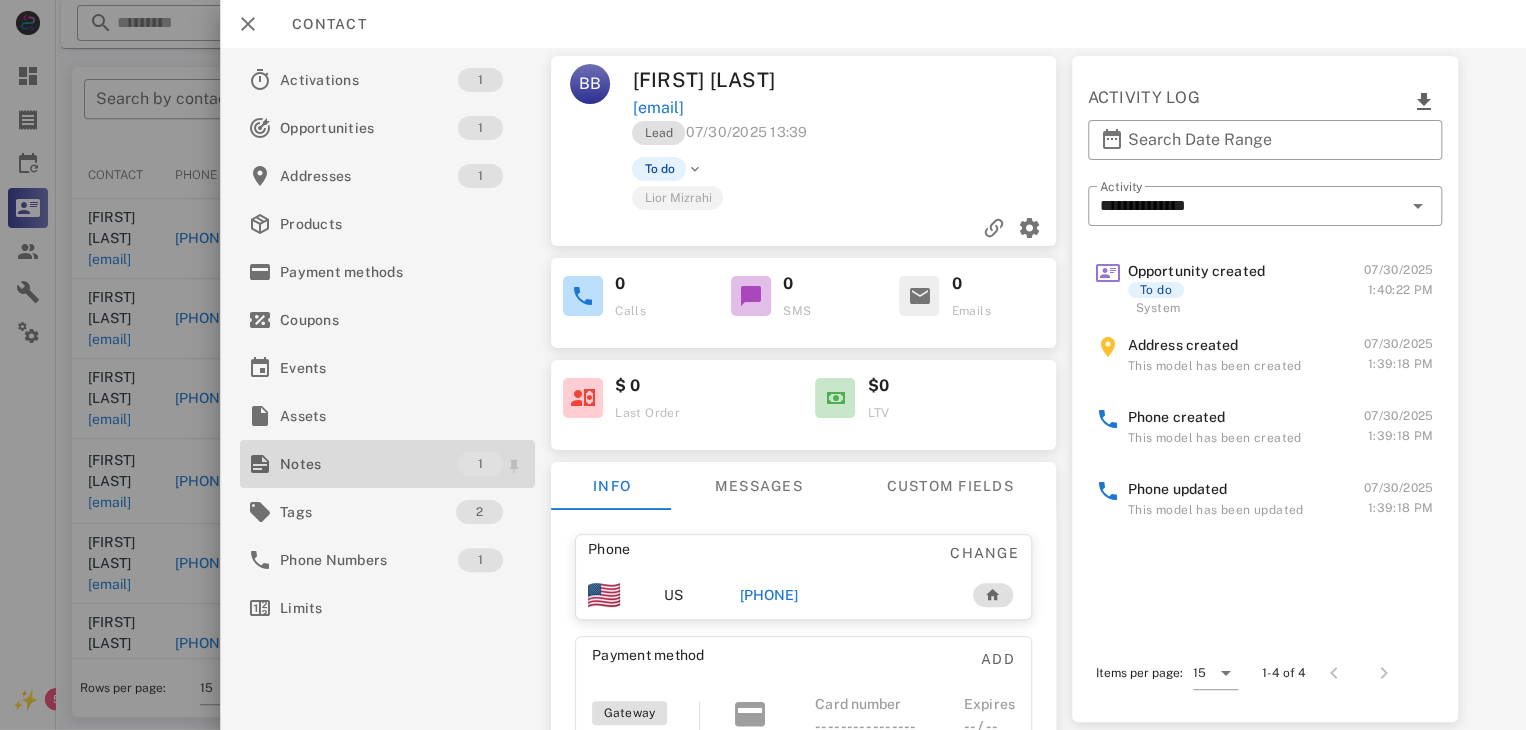 click on "Notes" at bounding box center [369, 464] 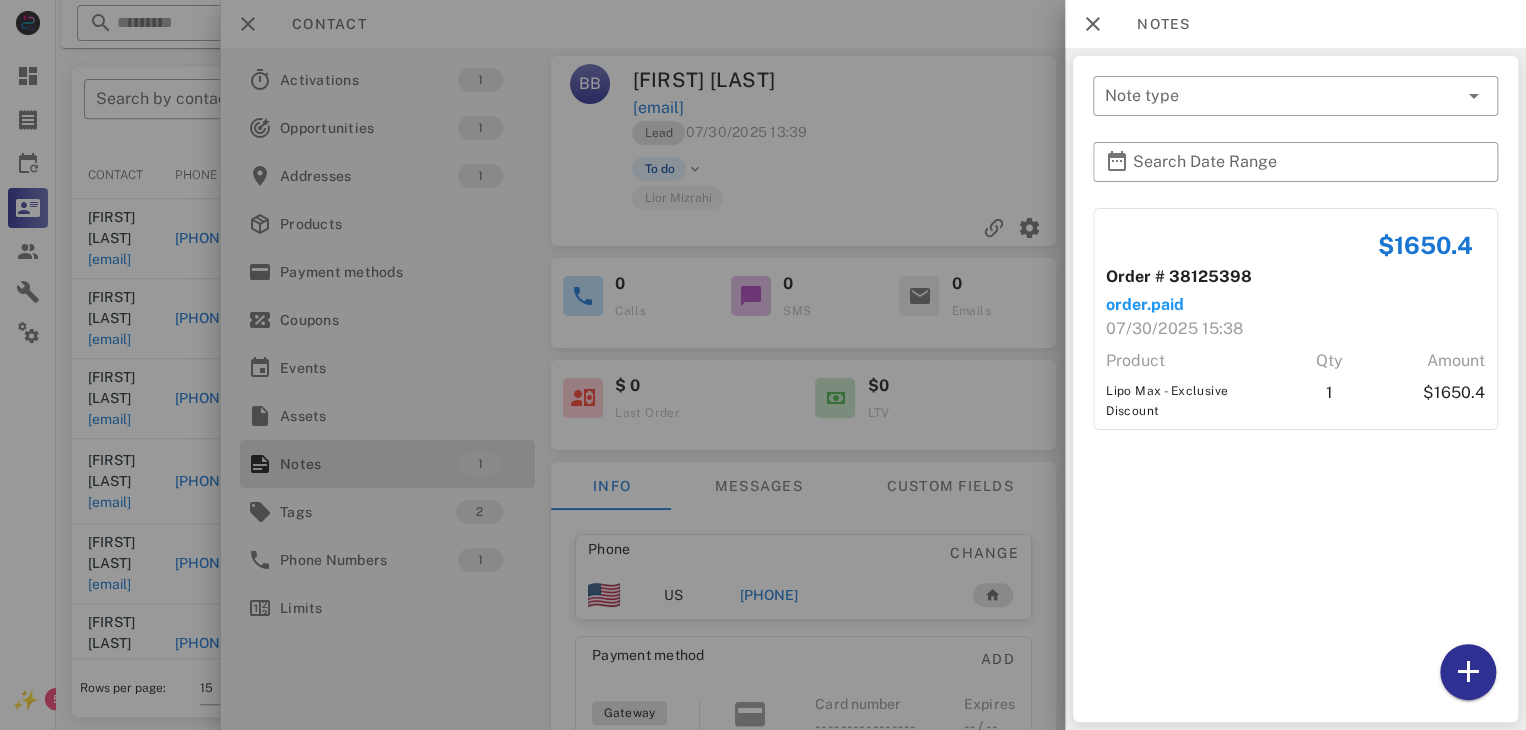 click at bounding box center (763, 365) 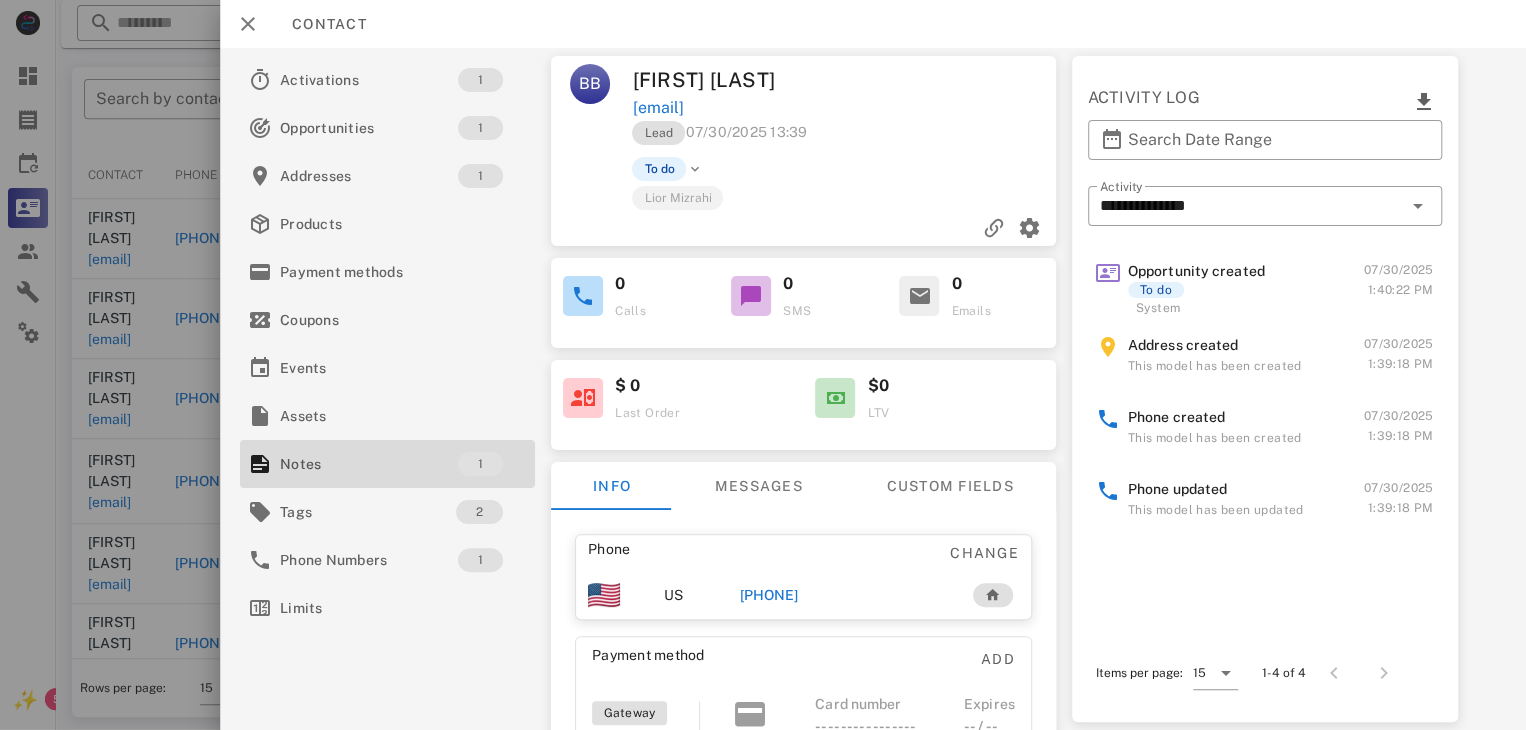 click on "[PHONE]" at bounding box center [769, 595] 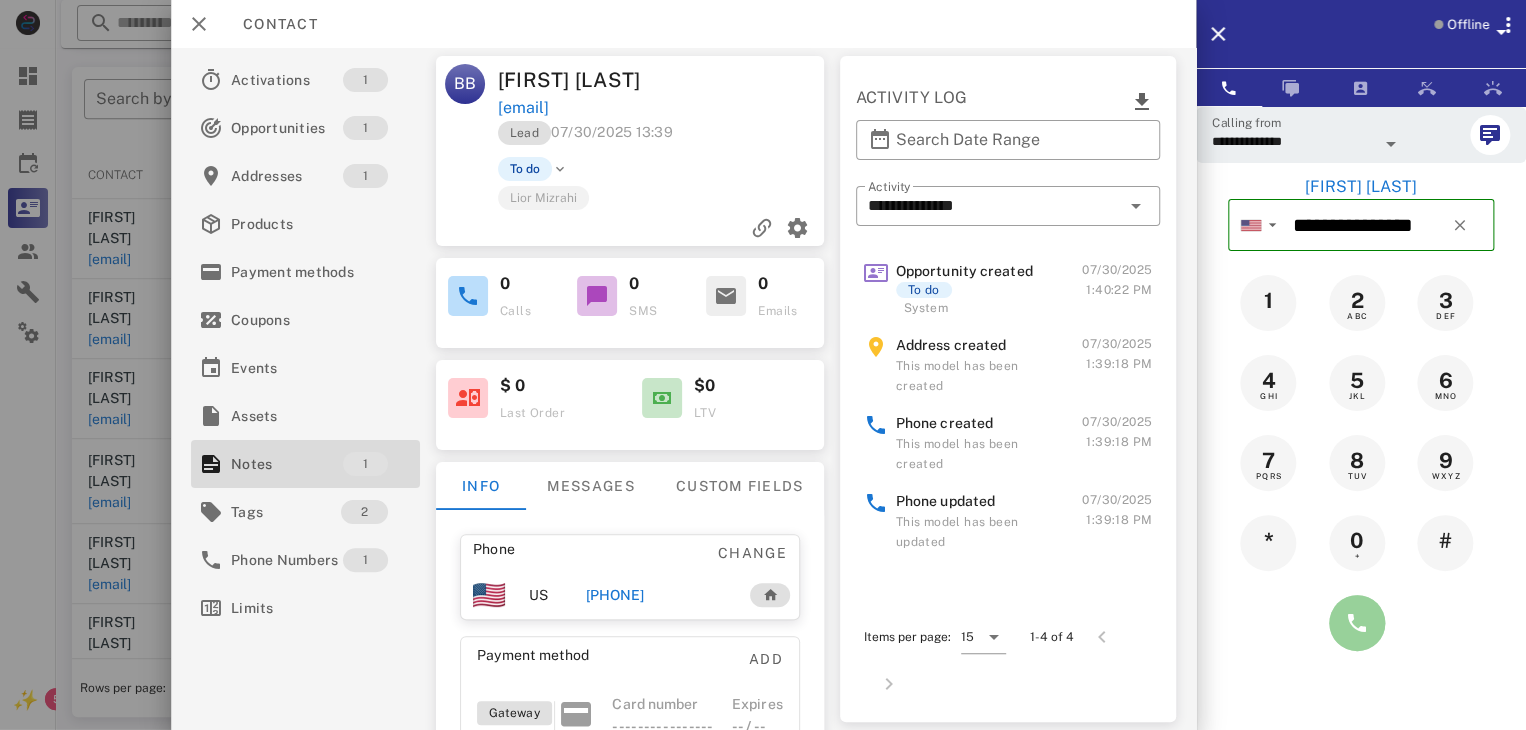 click at bounding box center [1357, 623] 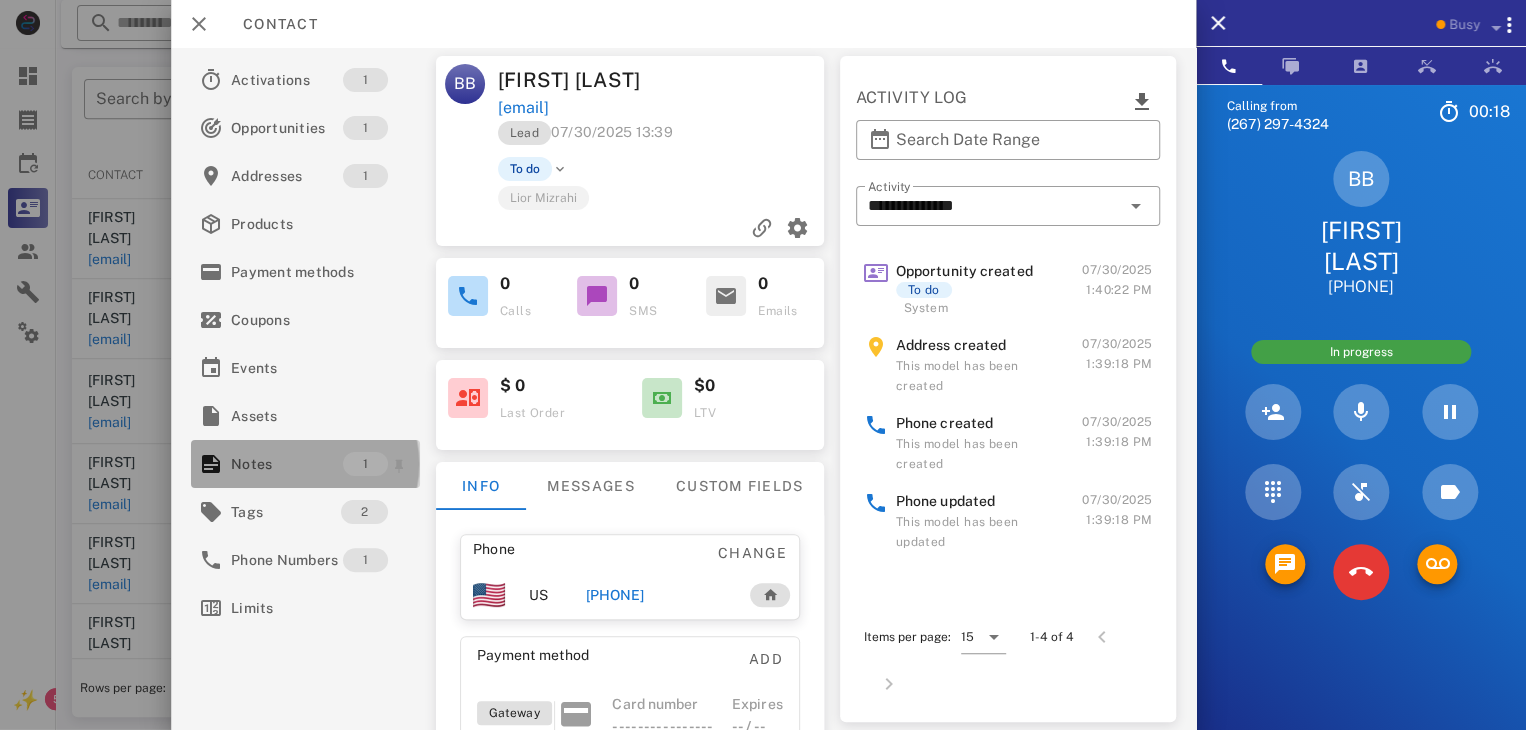click on "Notes" at bounding box center (287, 464) 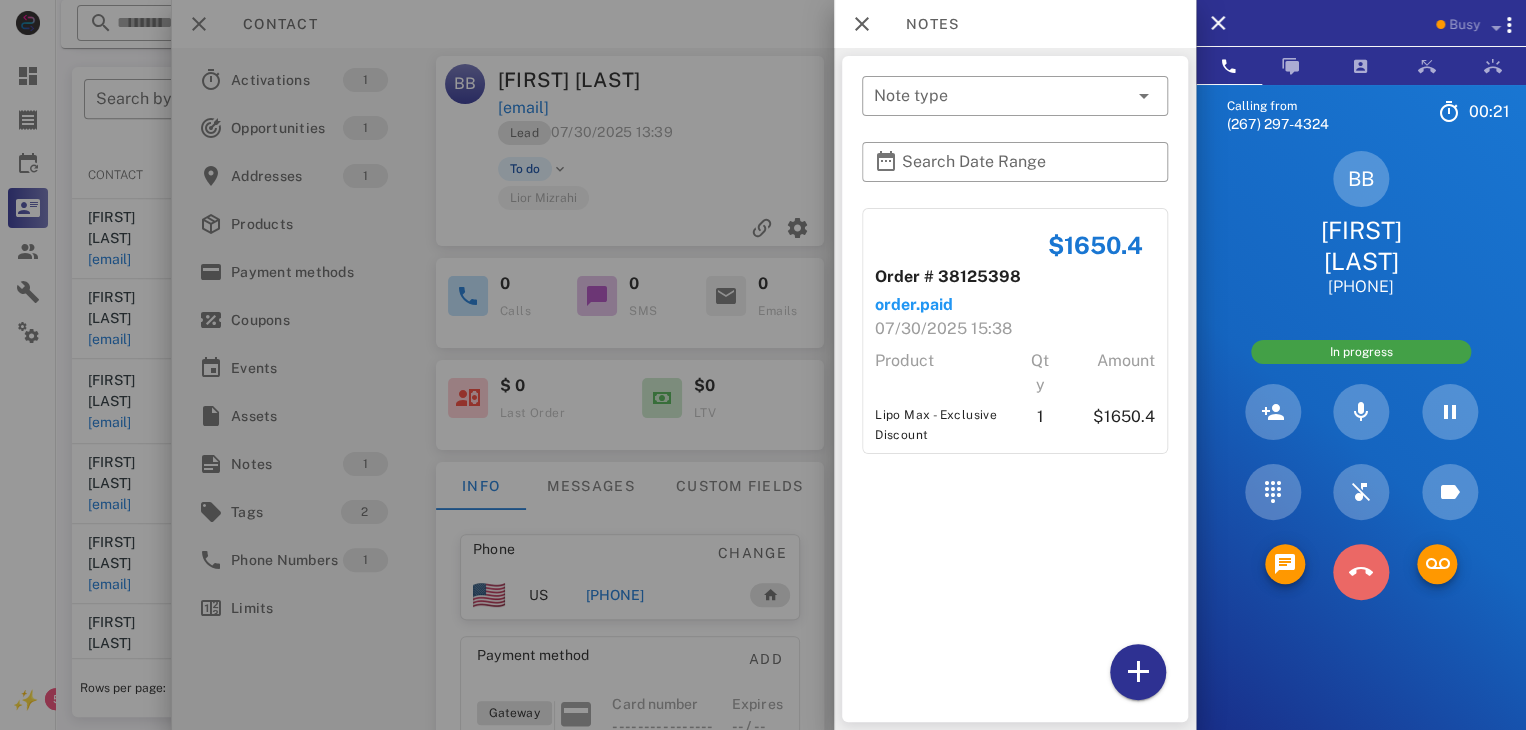 click at bounding box center [1361, 572] 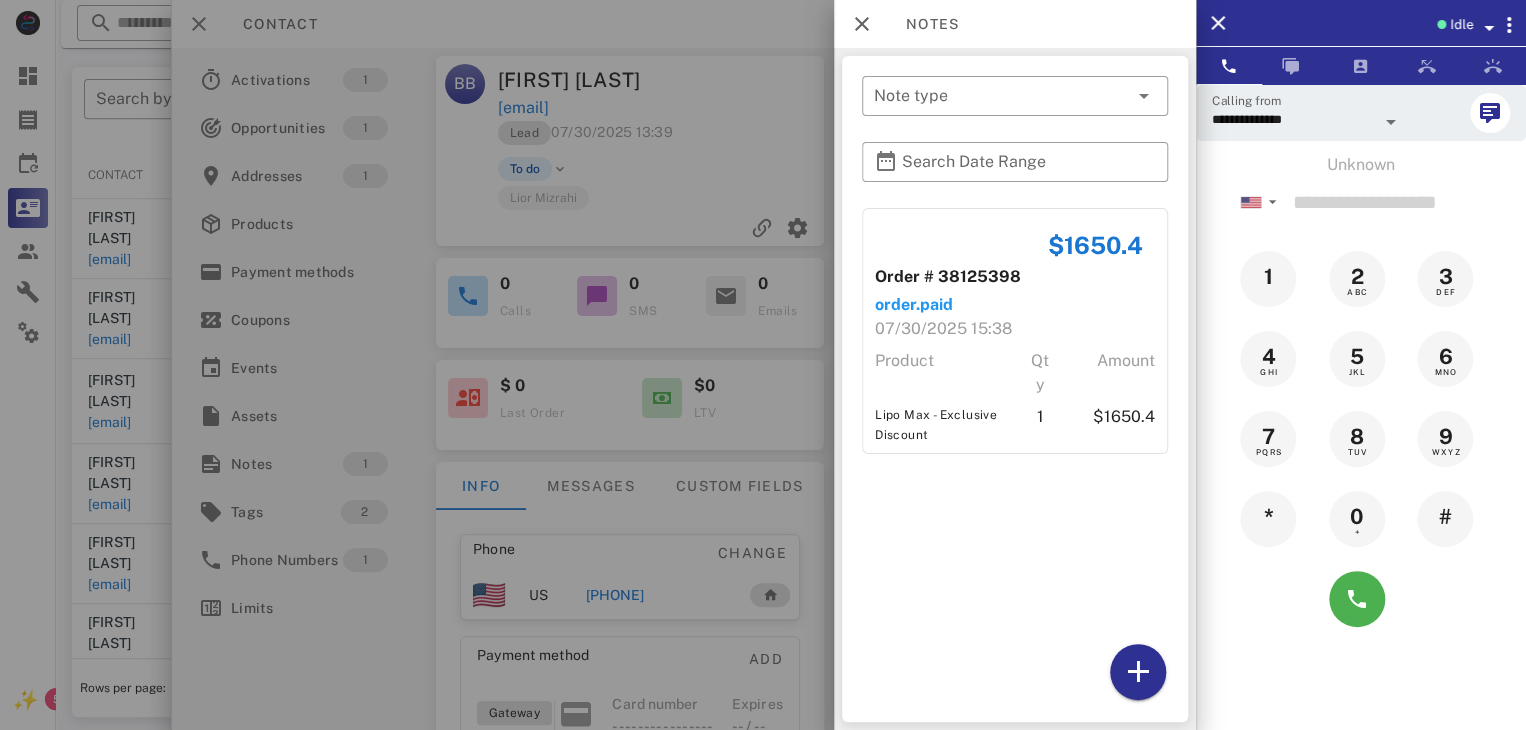 click at bounding box center (763, 365) 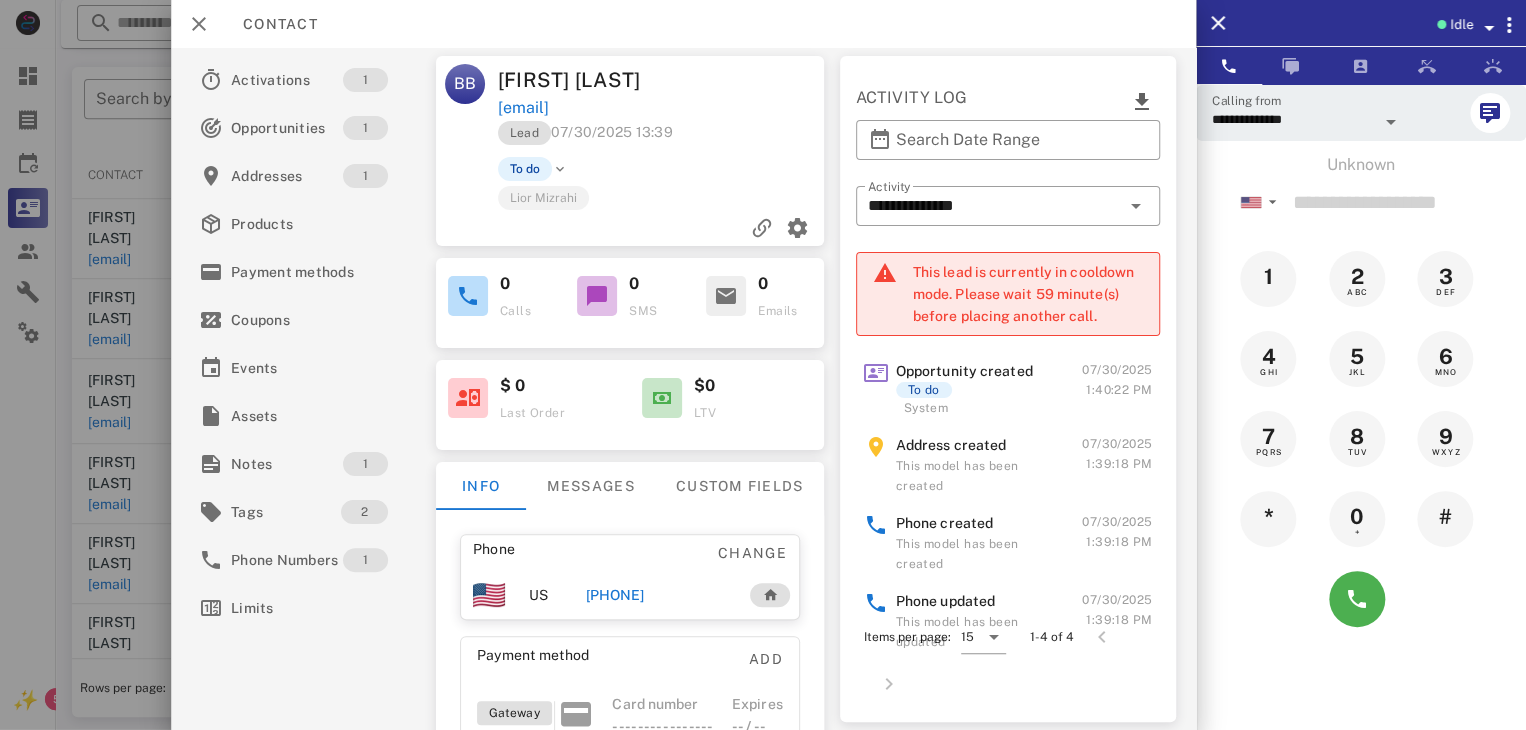 click at bounding box center (763, 365) 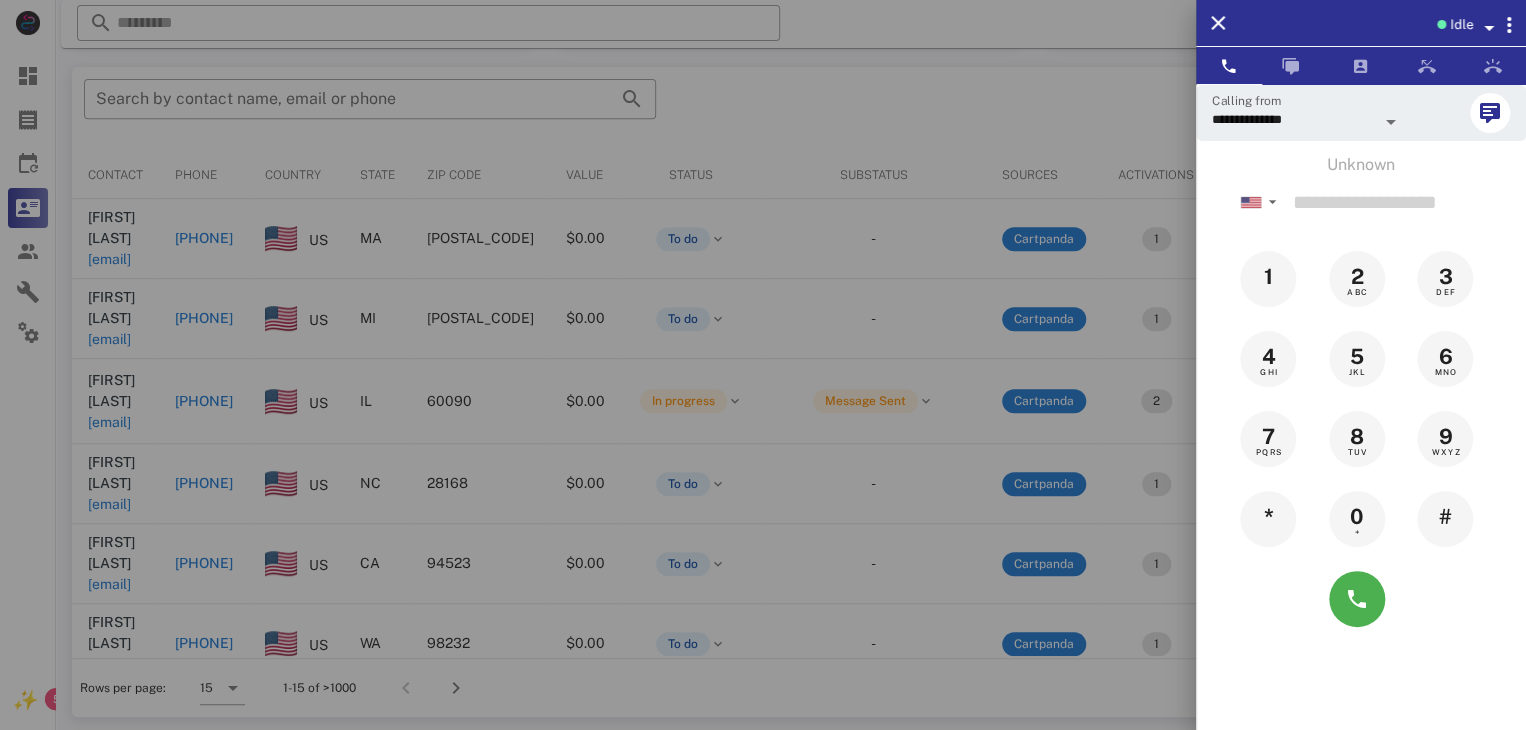 click at bounding box center [763, 365] 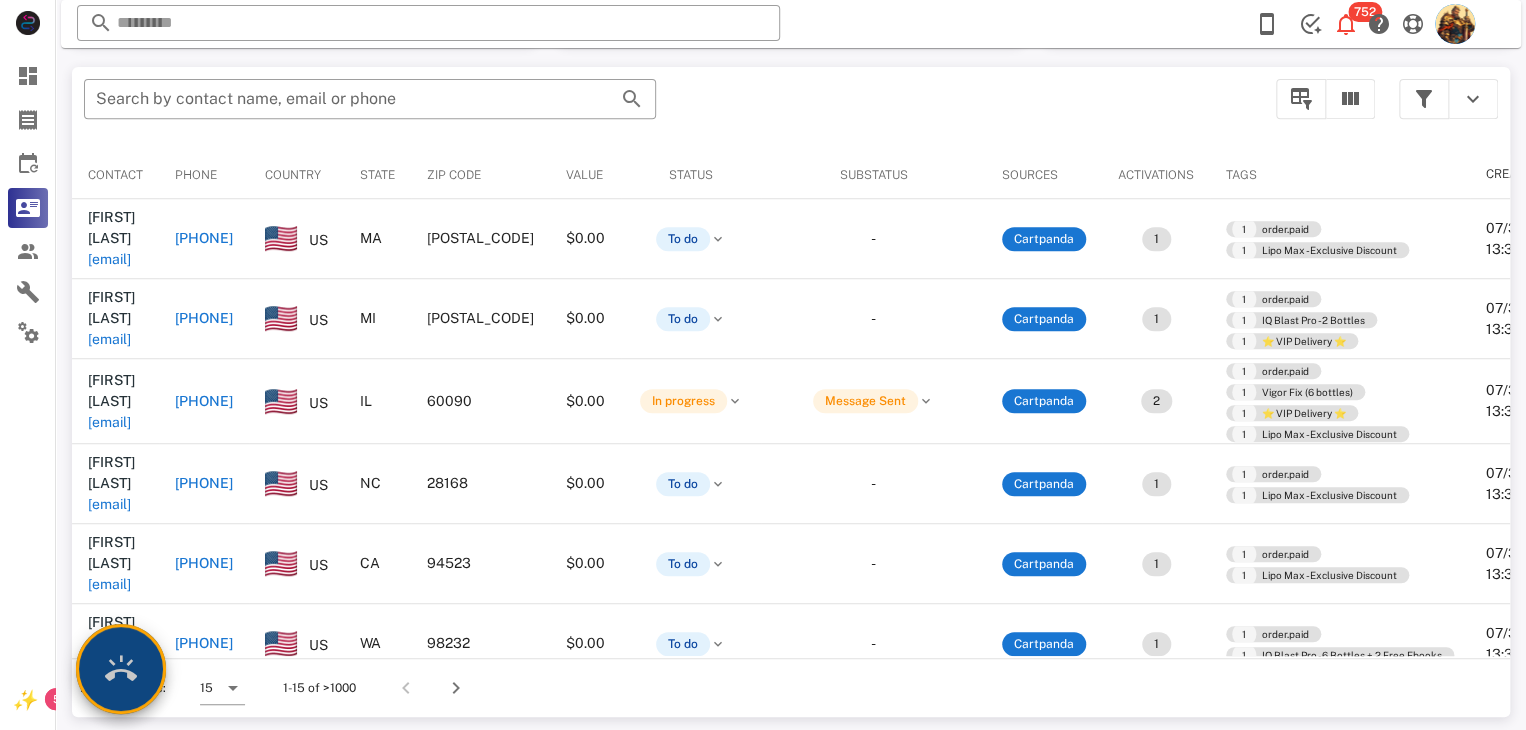 click at bounding box center [121, 669] 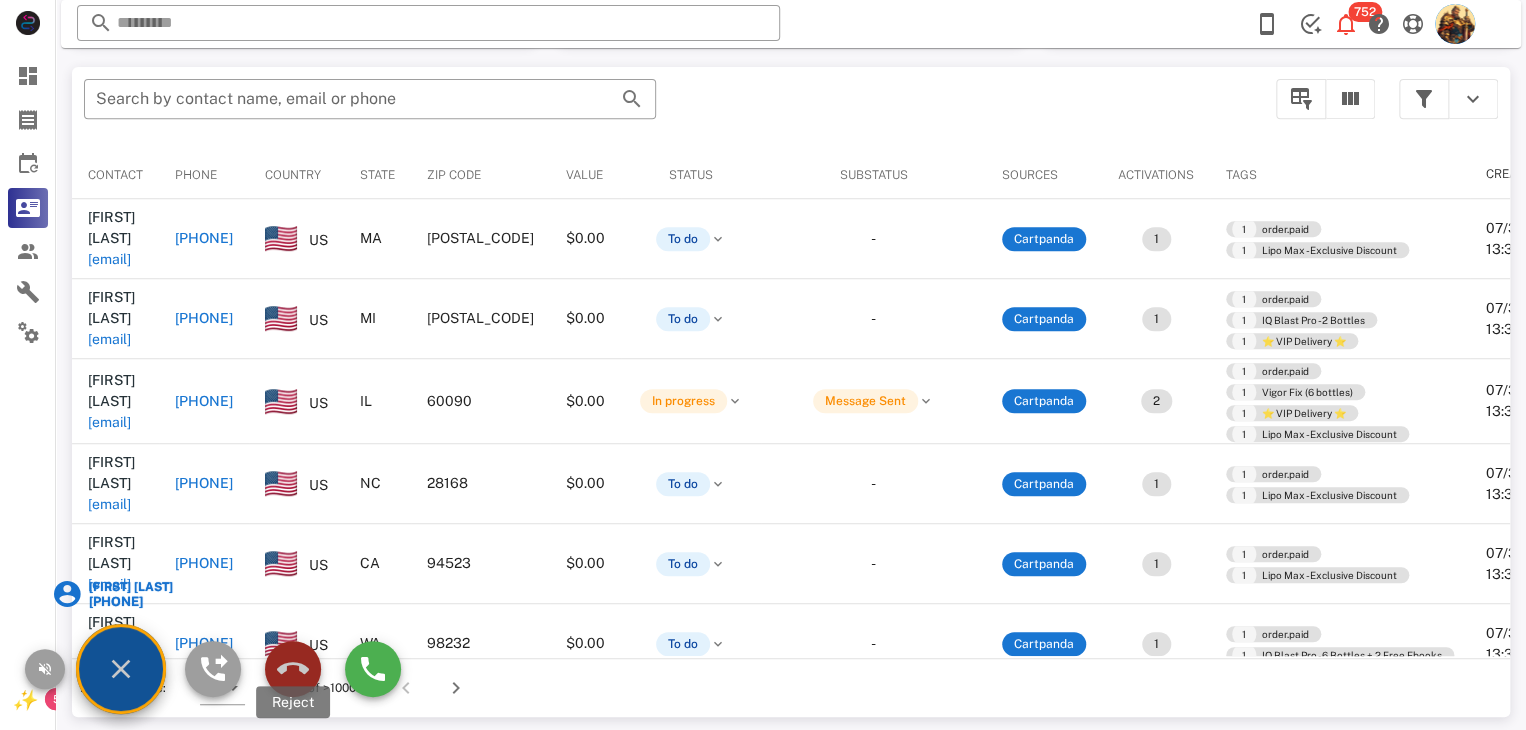 click at bounding box center (293, 669) 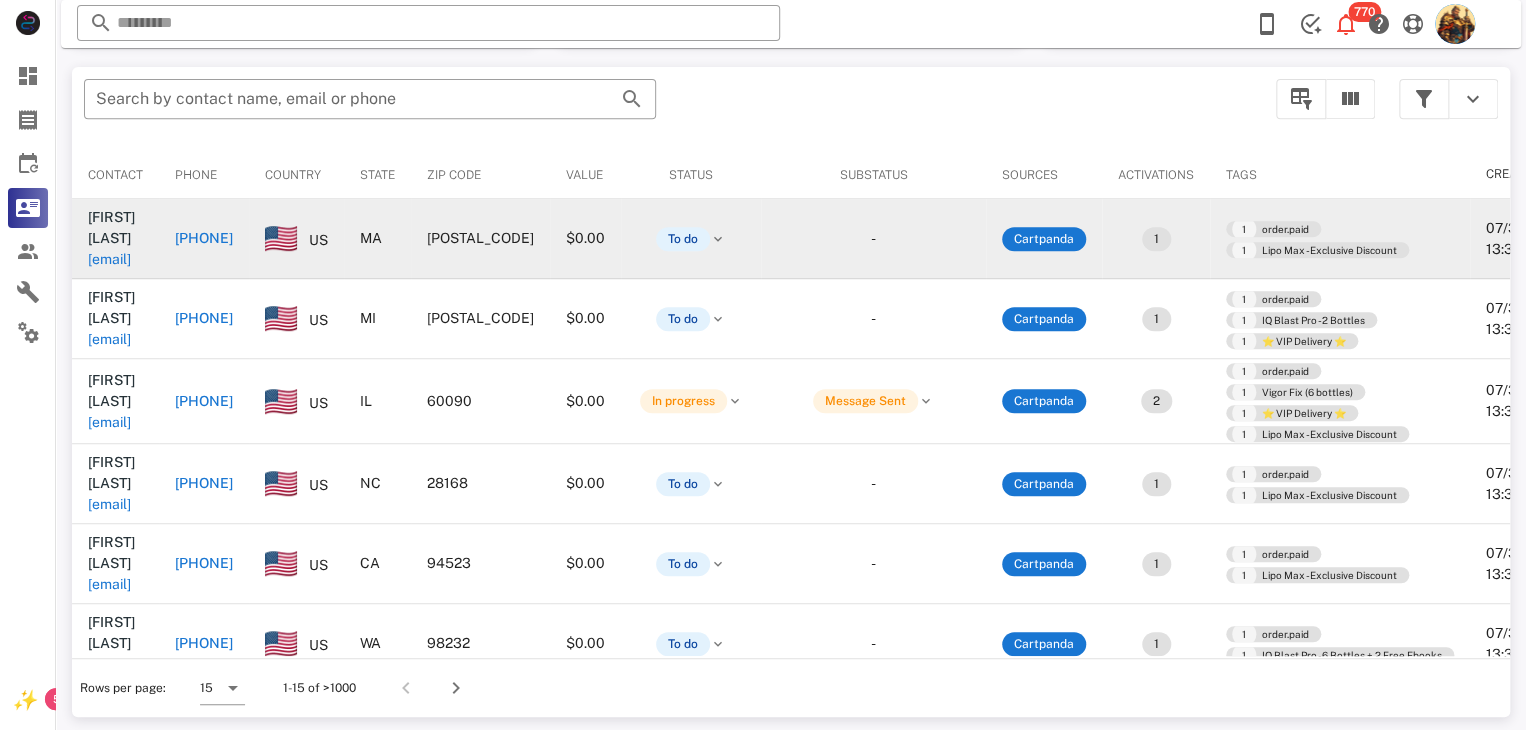 click on "[EMAIL]" at bounding box center [109, 259] 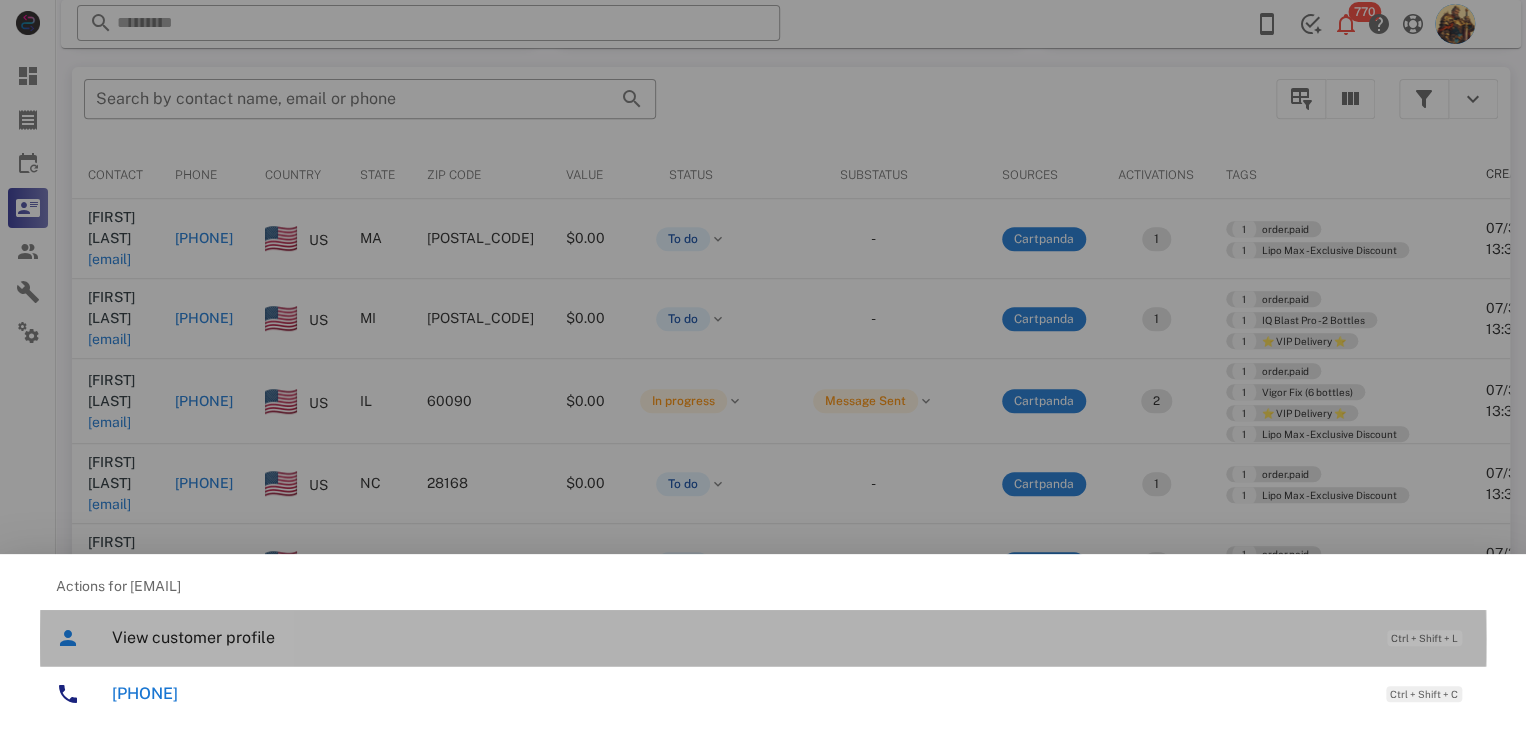 click on "View customer profile" at bounding box center (739, 637) 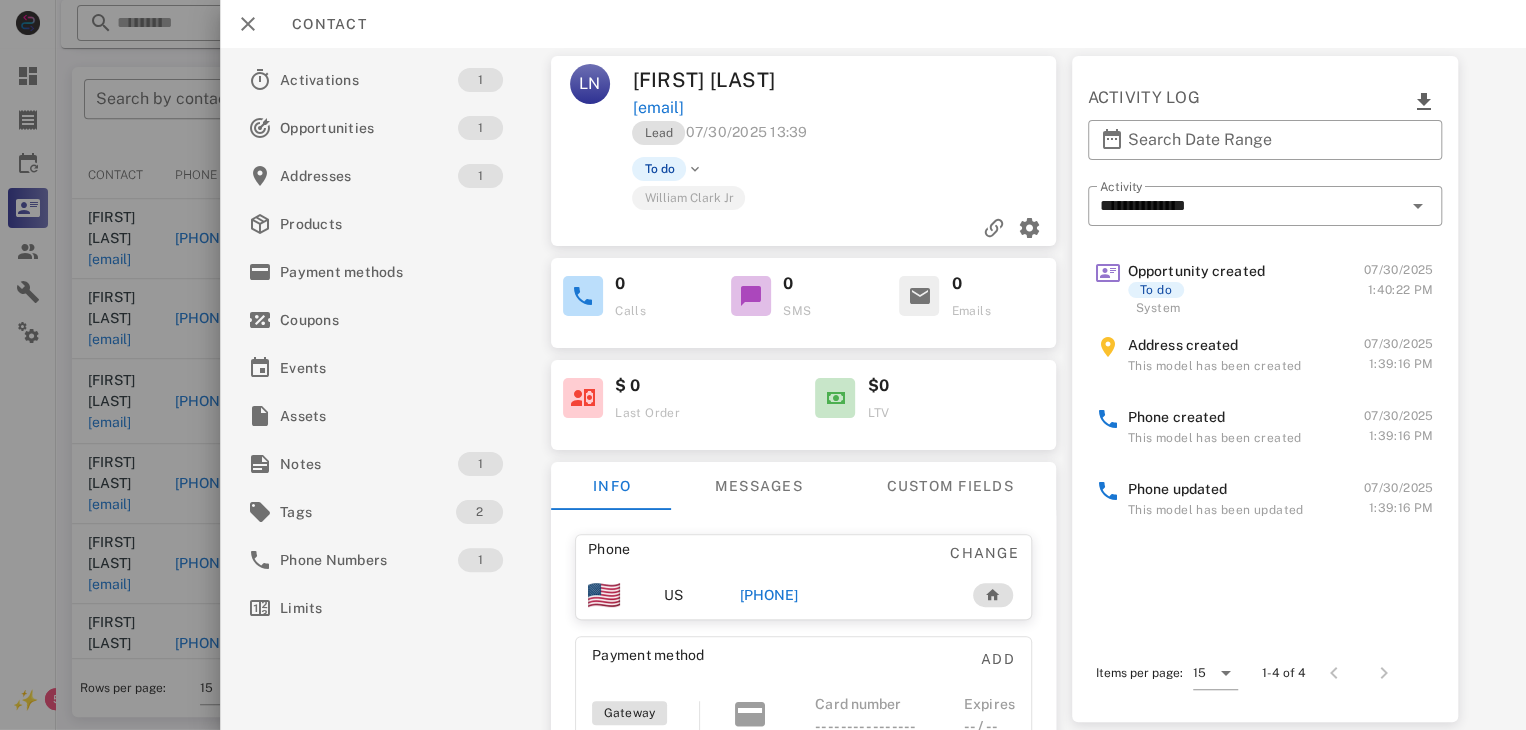 click on "[PHONE]" at bounding box center [769, 595] 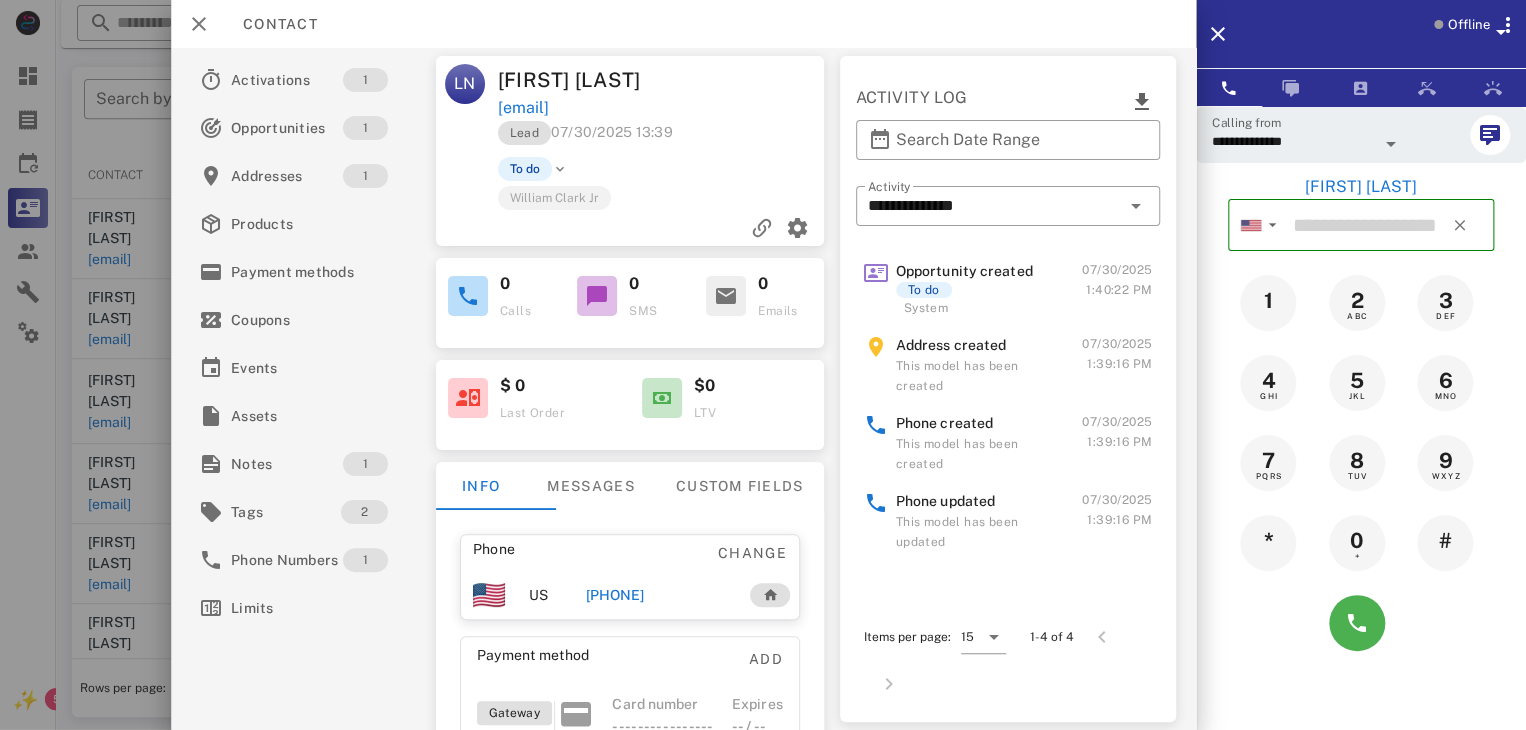 type on "**********" 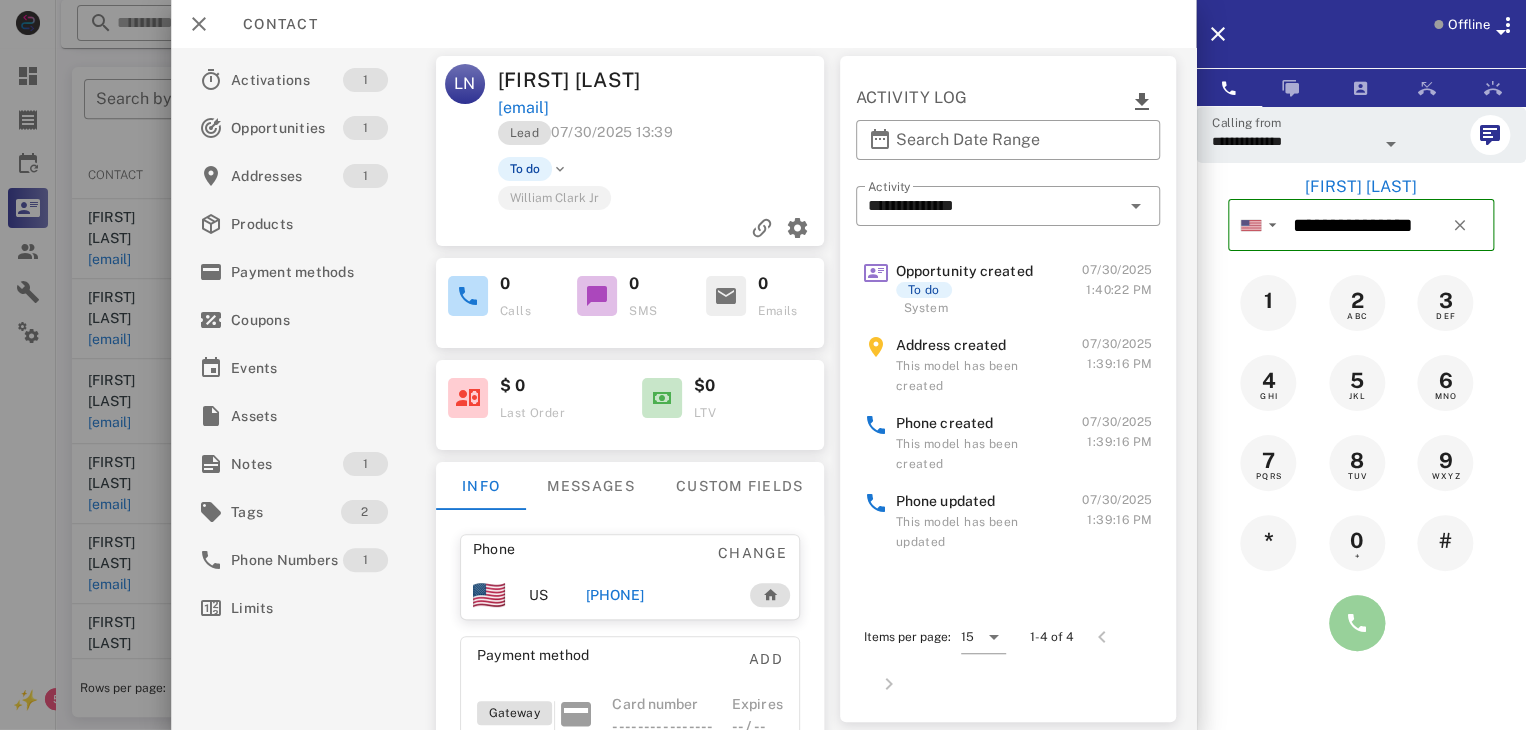 click at bounding box center [1357, 623] 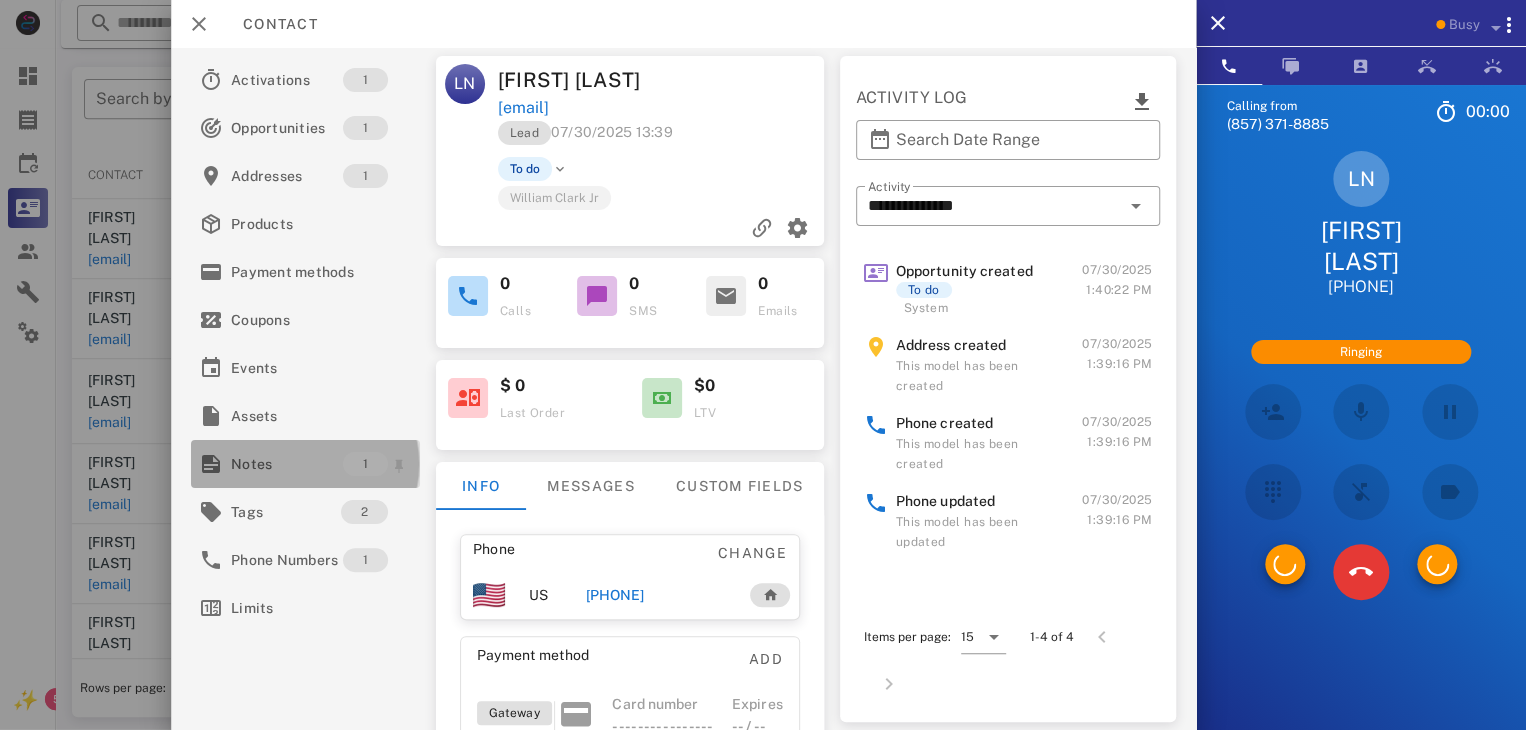 click on "Notes" at bounding box center (287, 464) 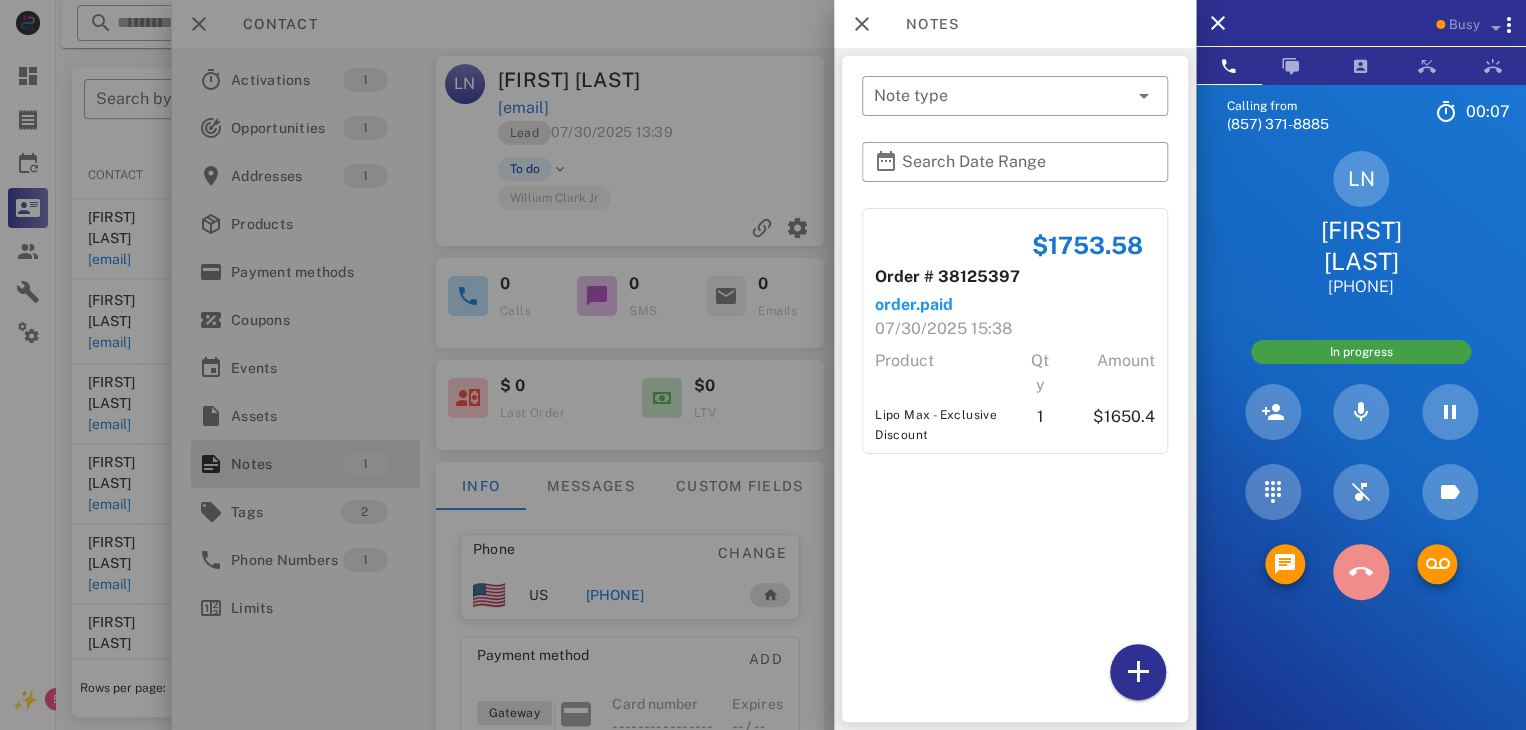 click at bounding box center (1361, 572) 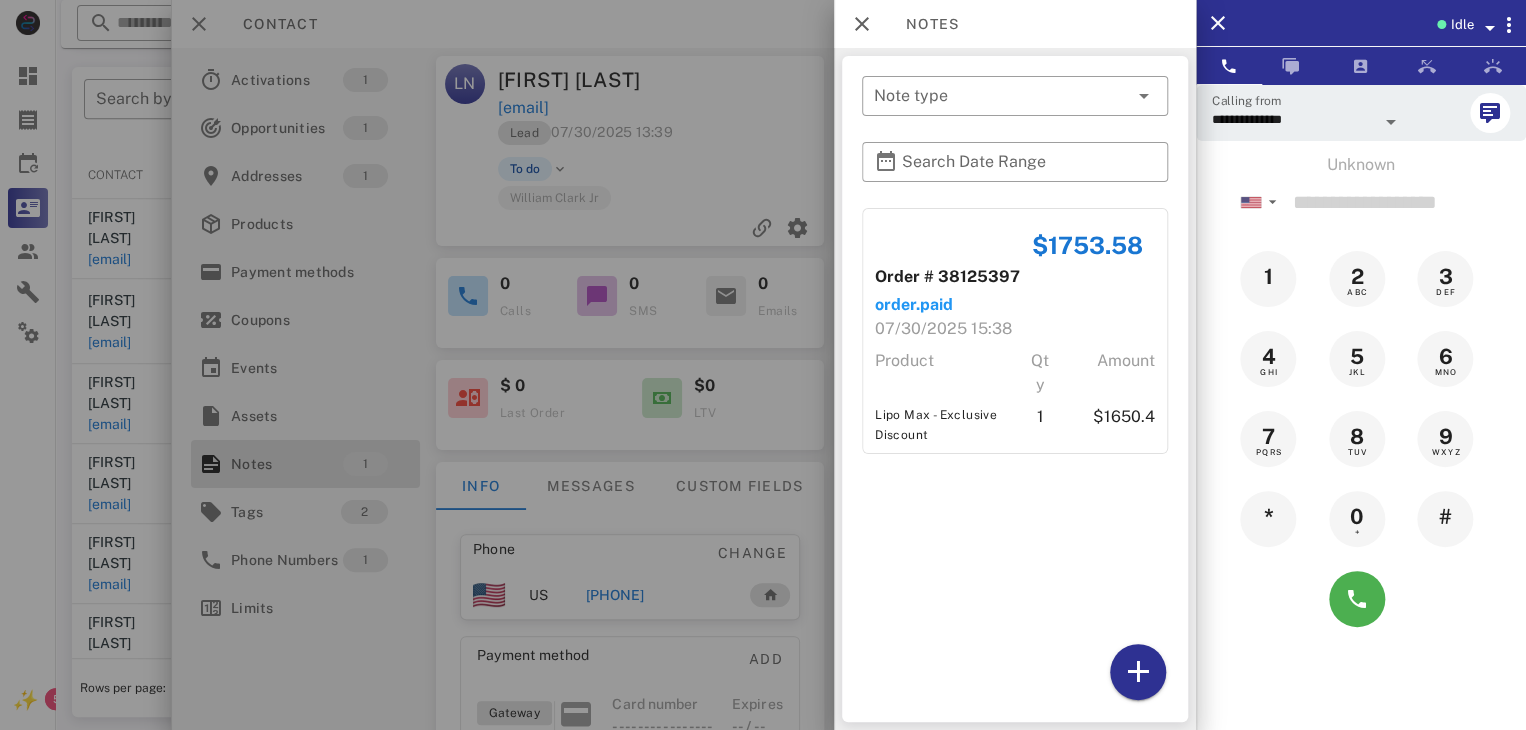 click at bounding box center [763, 365] 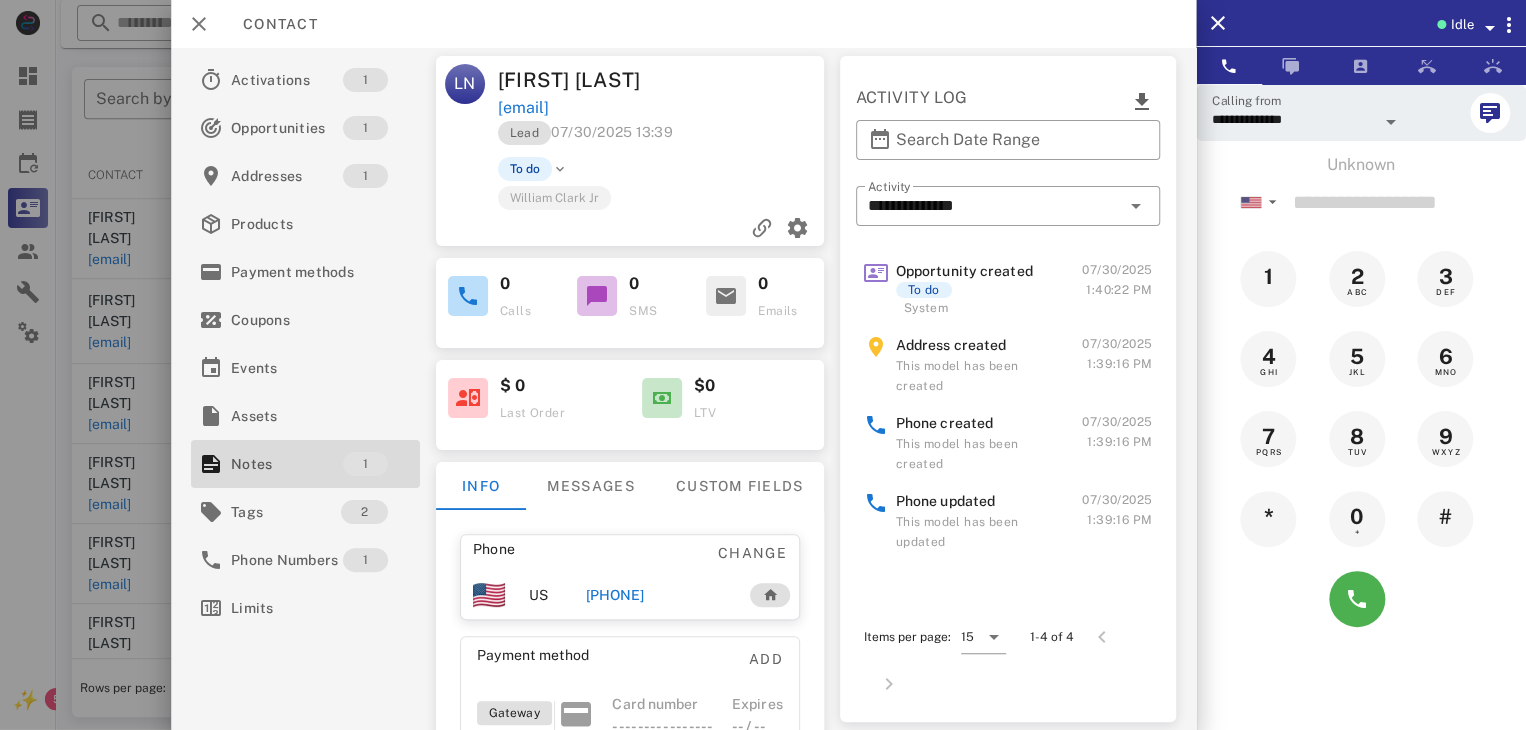 click at bounding box center (763, 365) 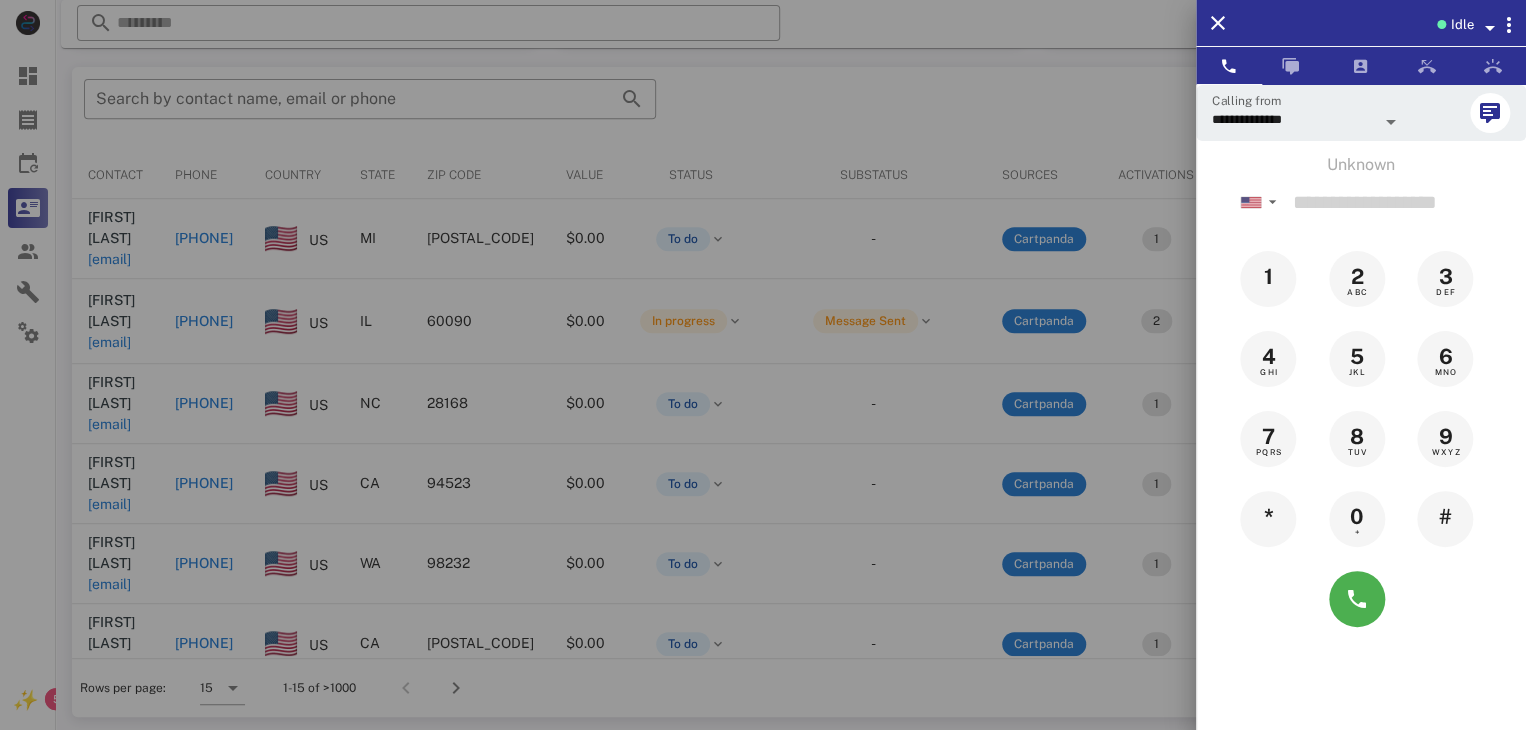 click at bounding box center [763, 365] 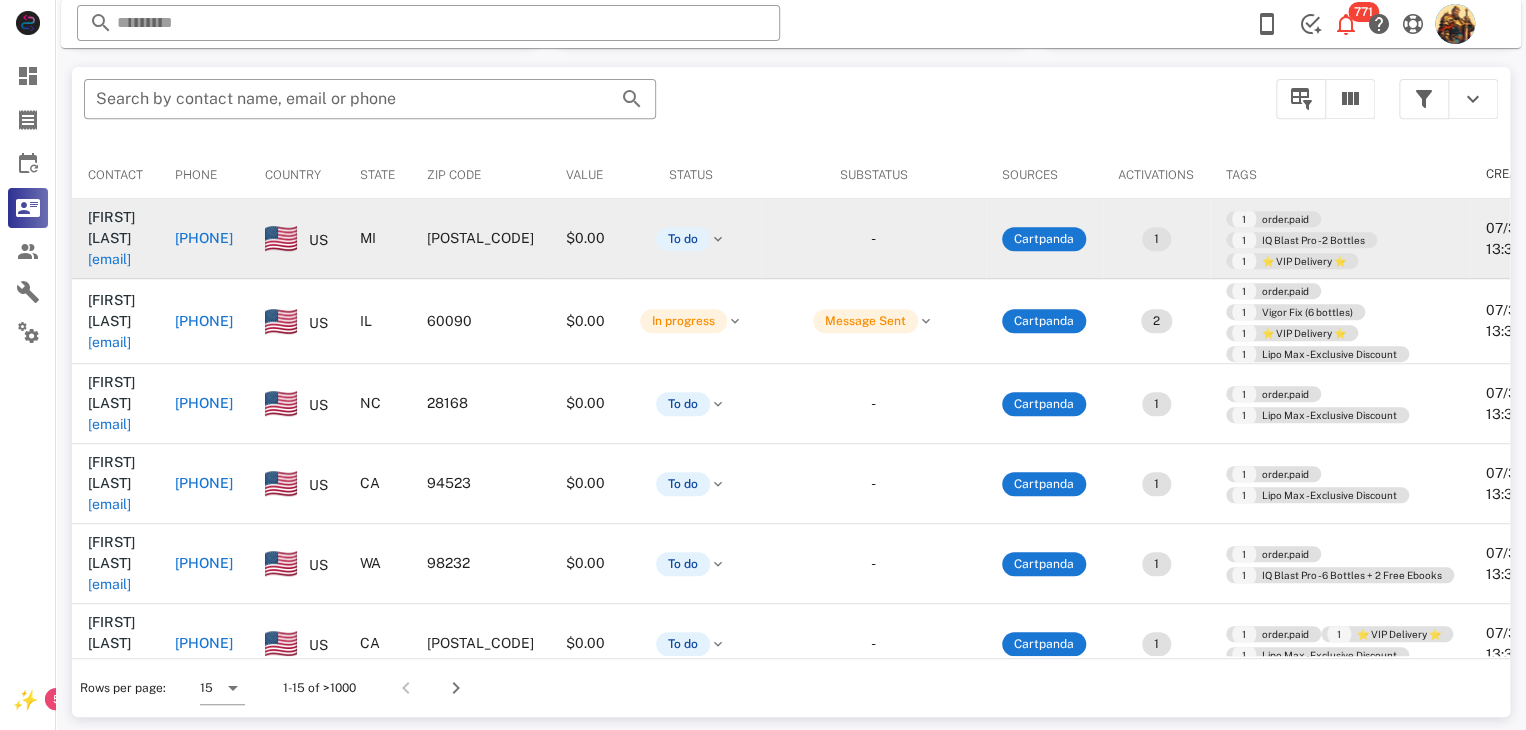 click on "[EMAIL]" at bounding box center [109, 259] 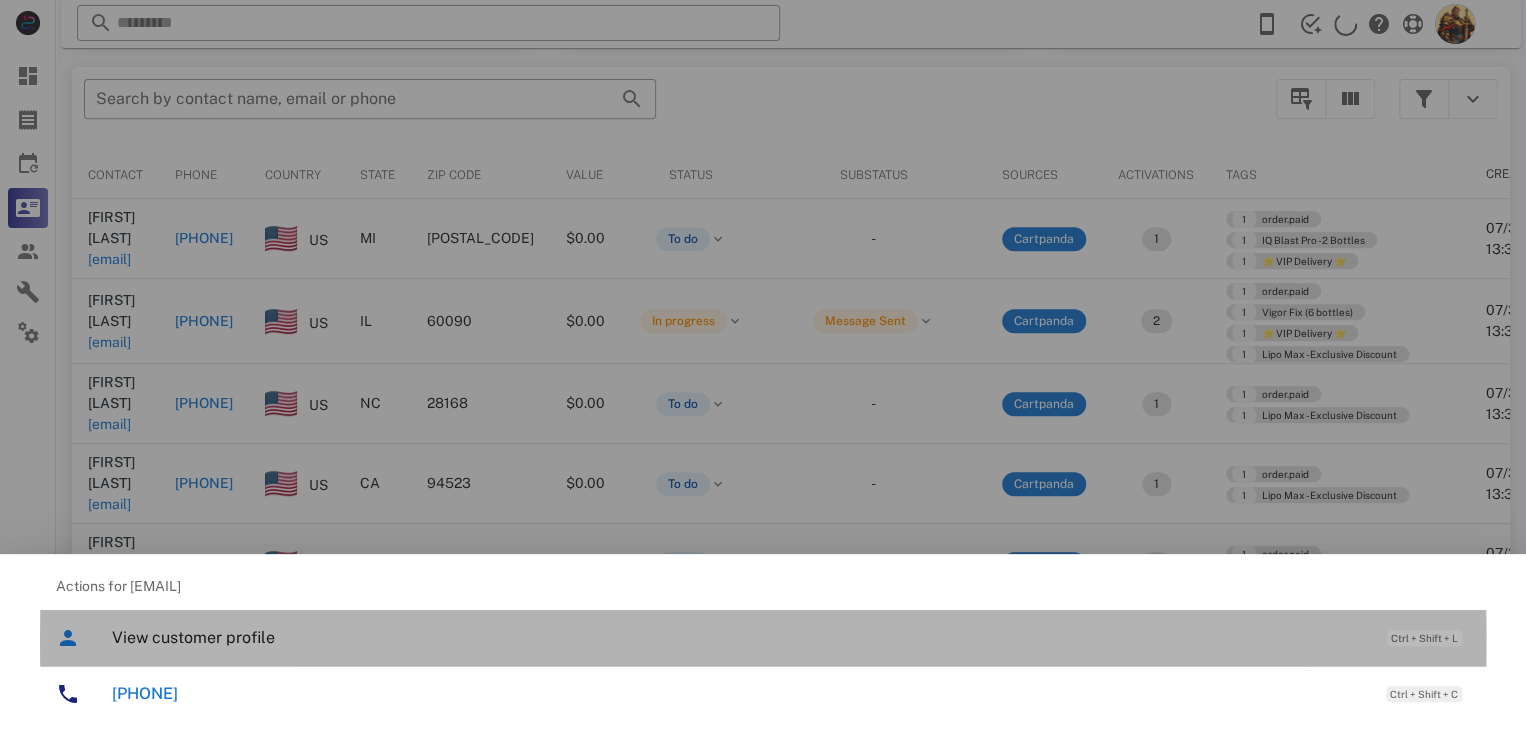 click on "View customer profile" at bounding box center (739, 637) 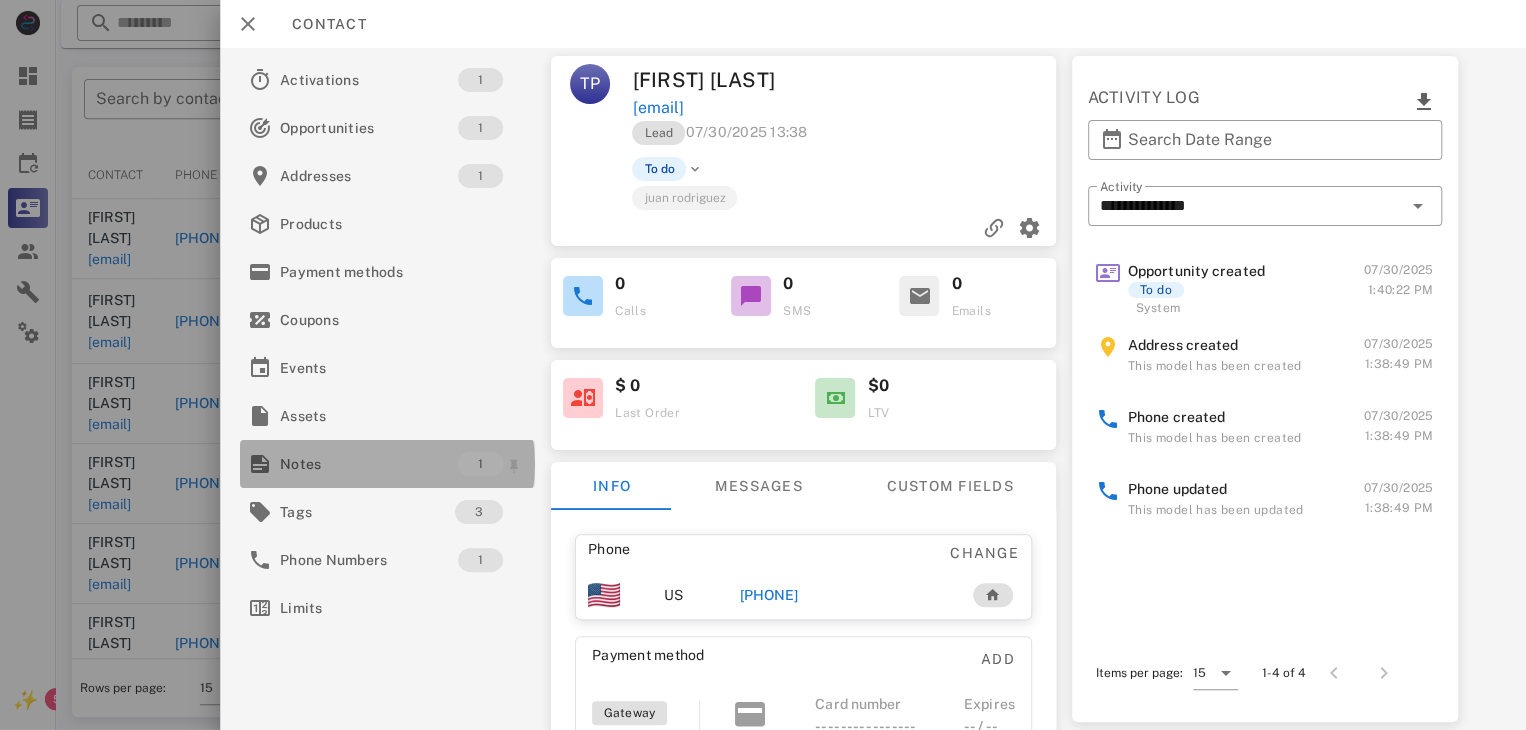 click on "Notes" at bounding box center [369, 464] 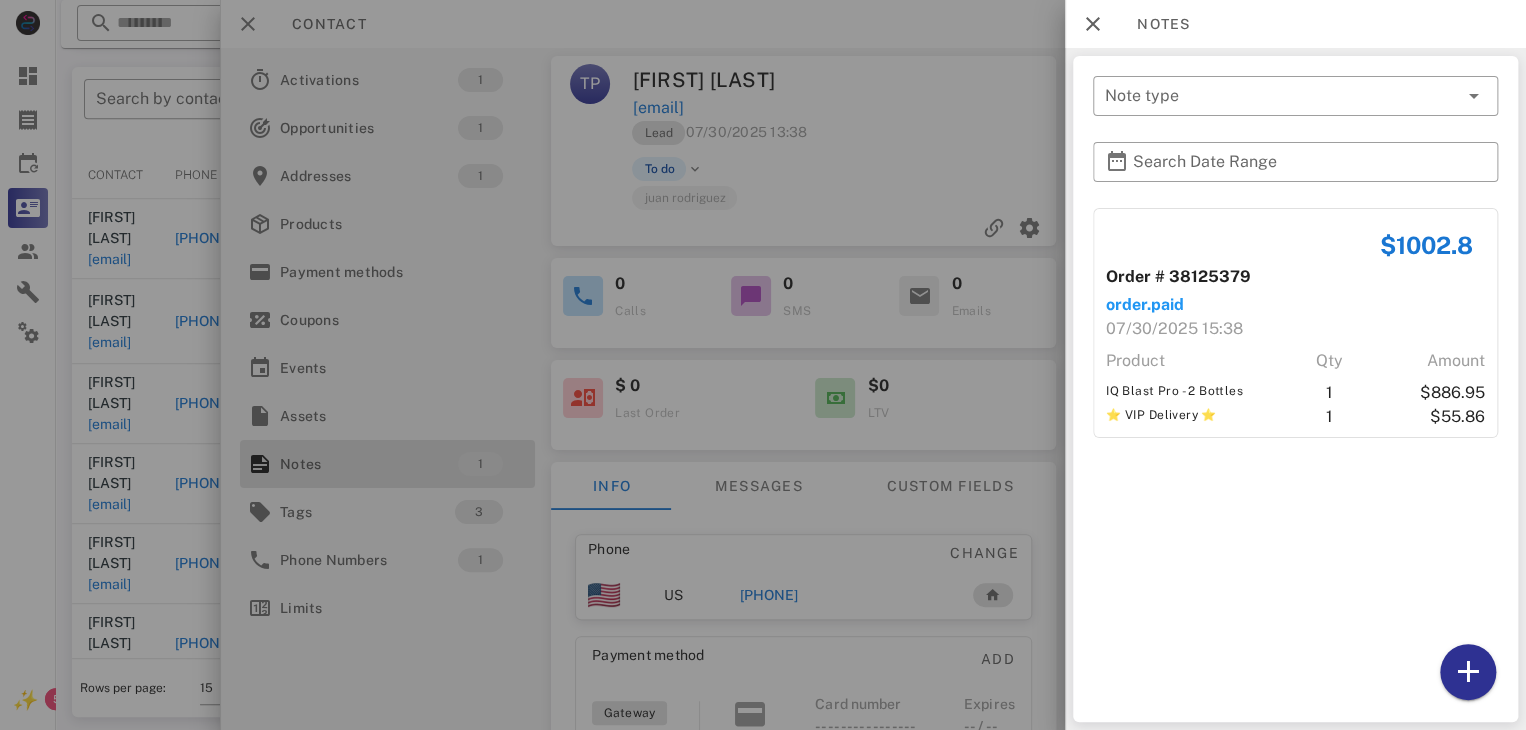 click at bounding box center (763, 365) 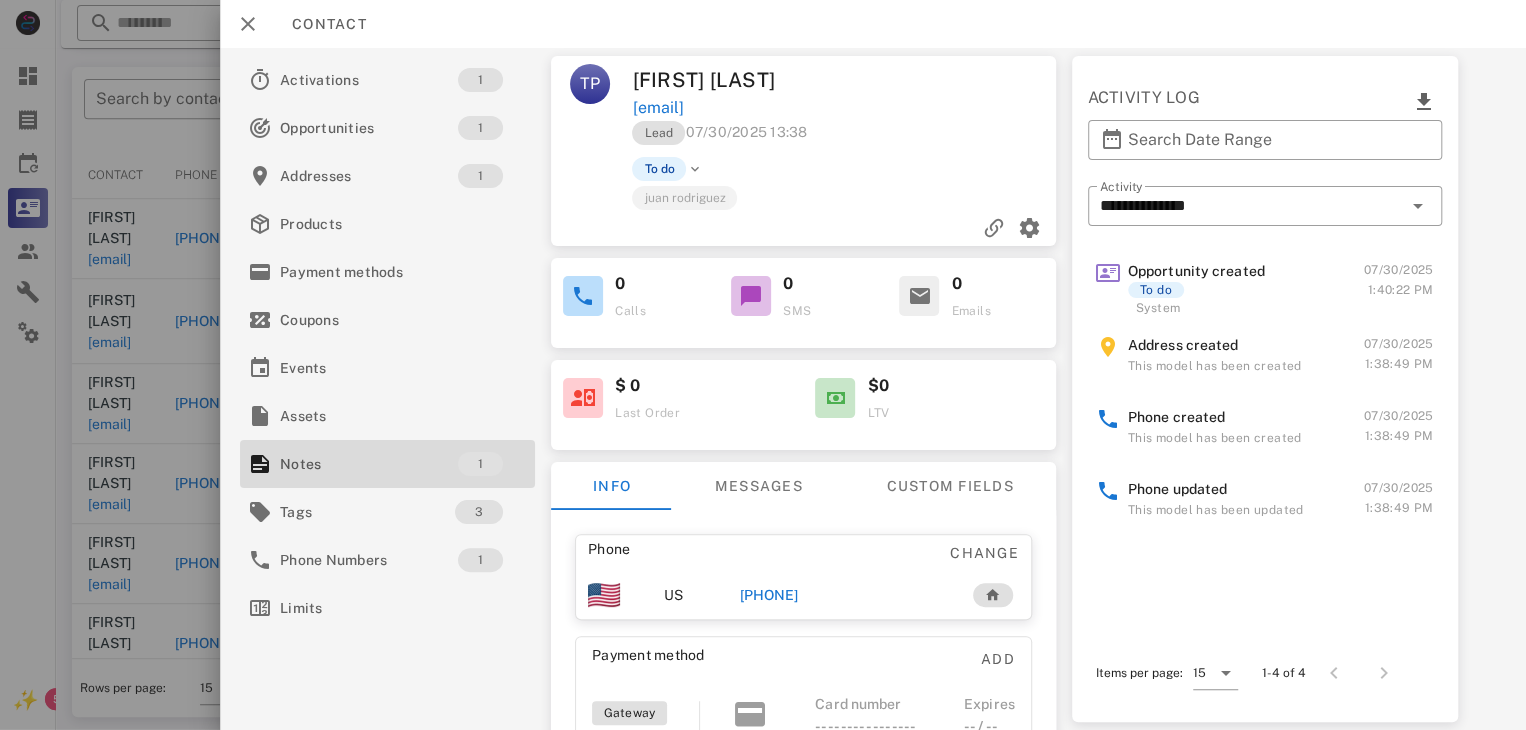 click at bounding box center [763, 365] 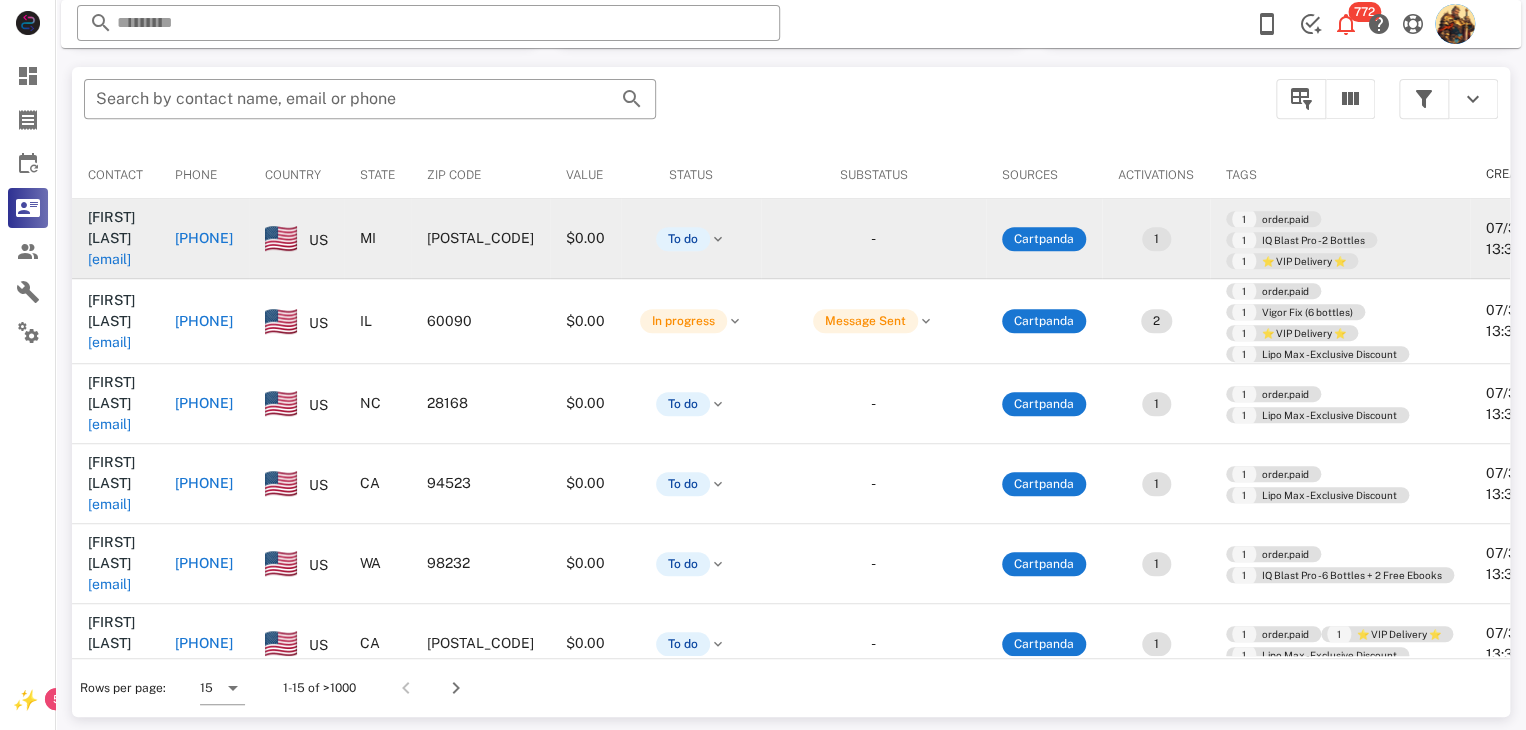 click on "[EMAIL]" at bounding box center (109, 259) 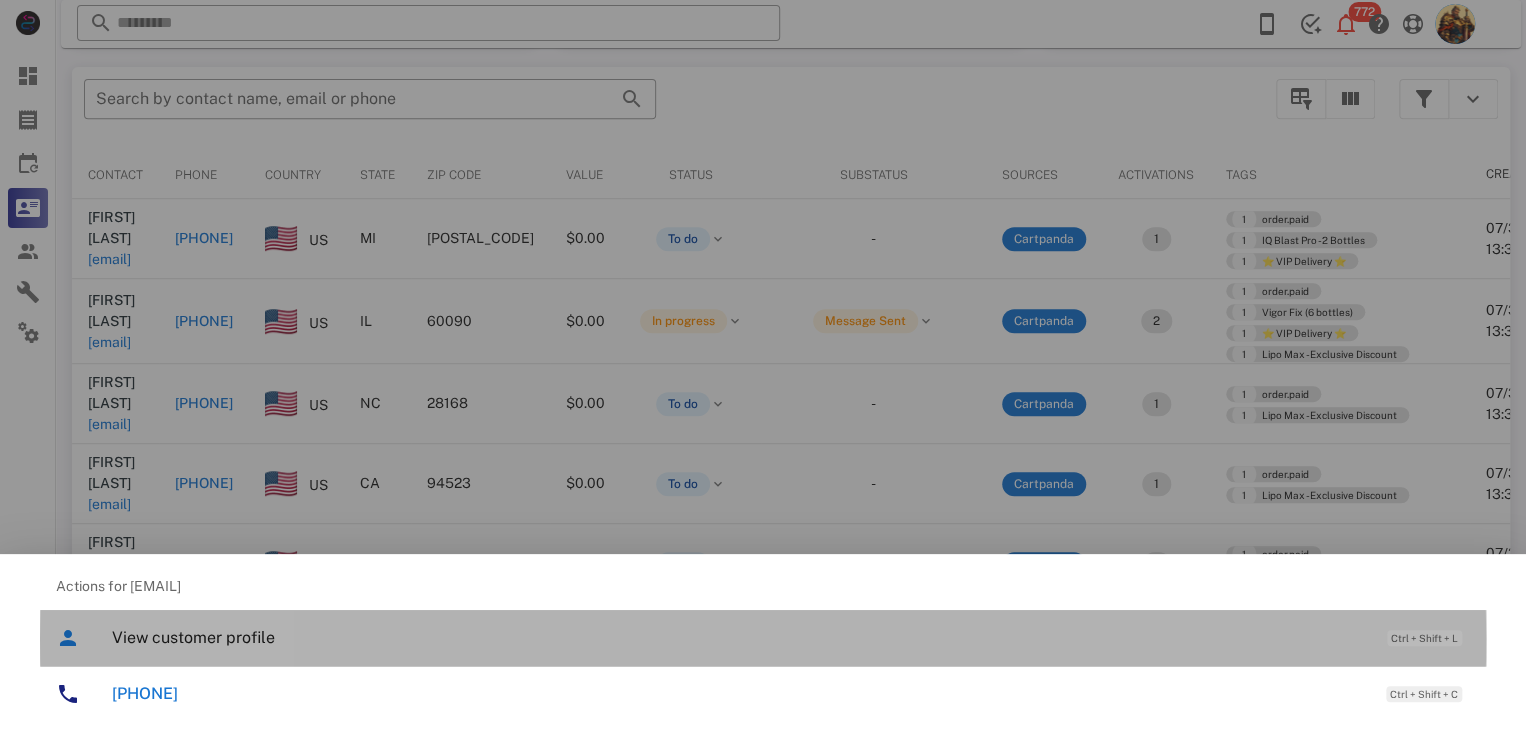 click on "View customer profile Ctrl + Shift + L" at bounding box center (791, 637) 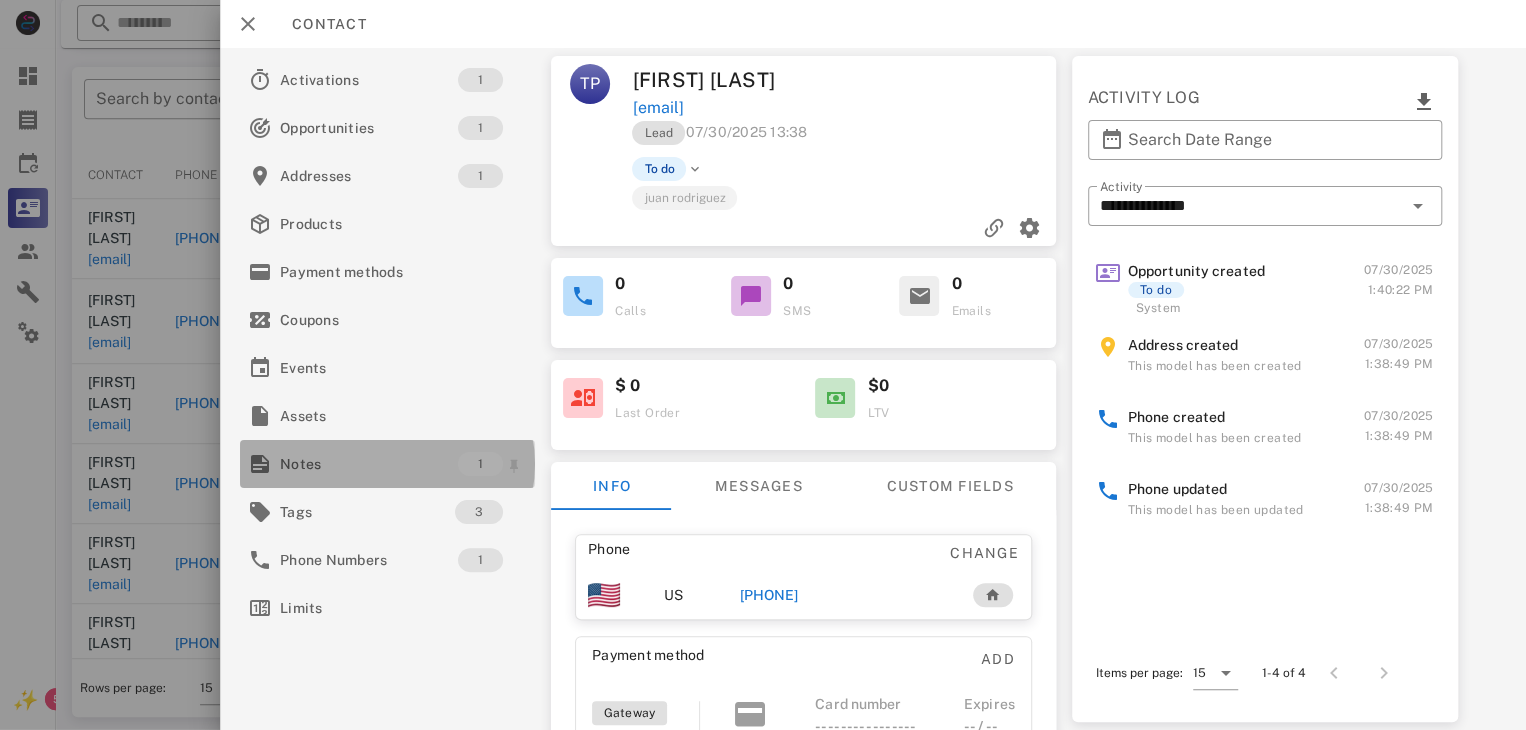 click on "Notes" at bounding box center [369, 464] 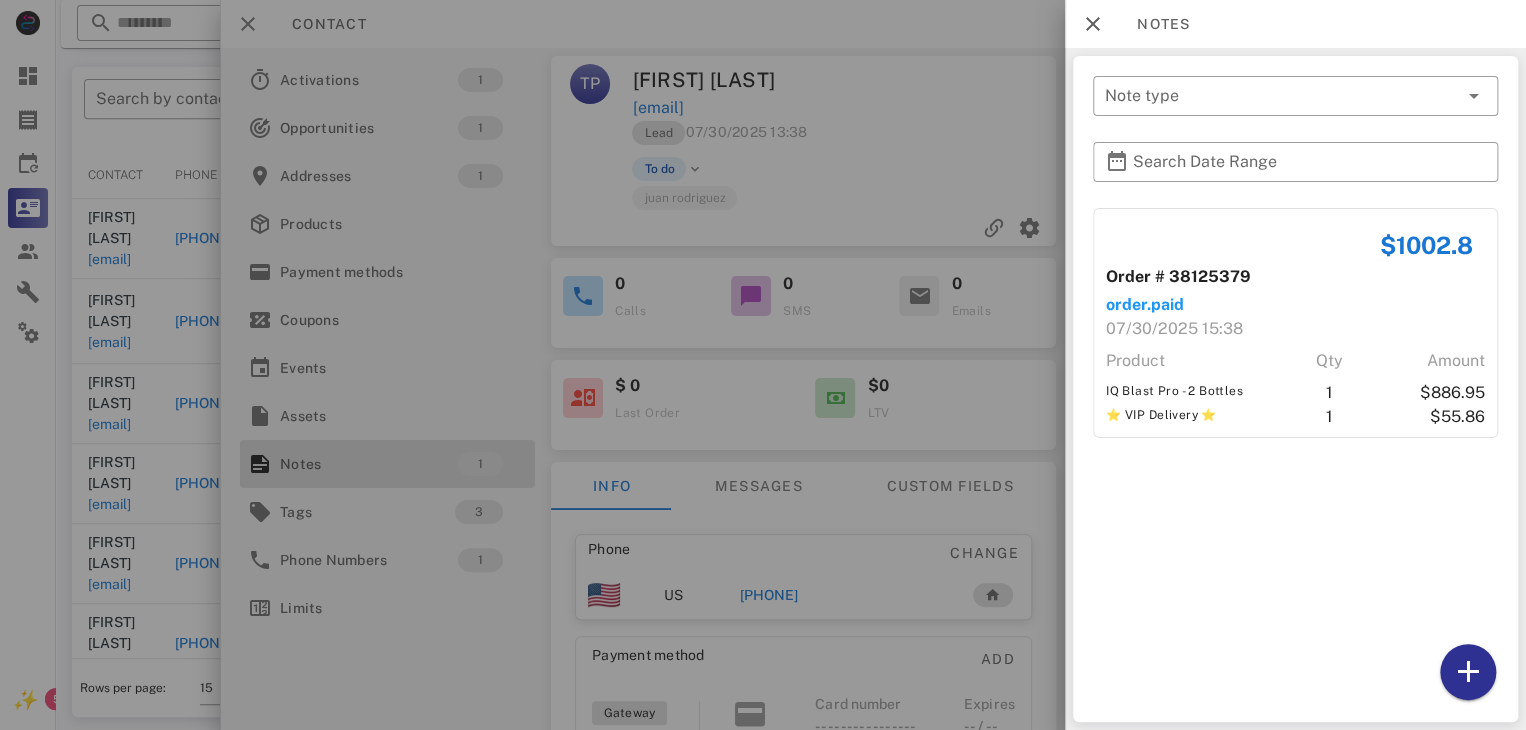 click at bounding box center [763, 365] 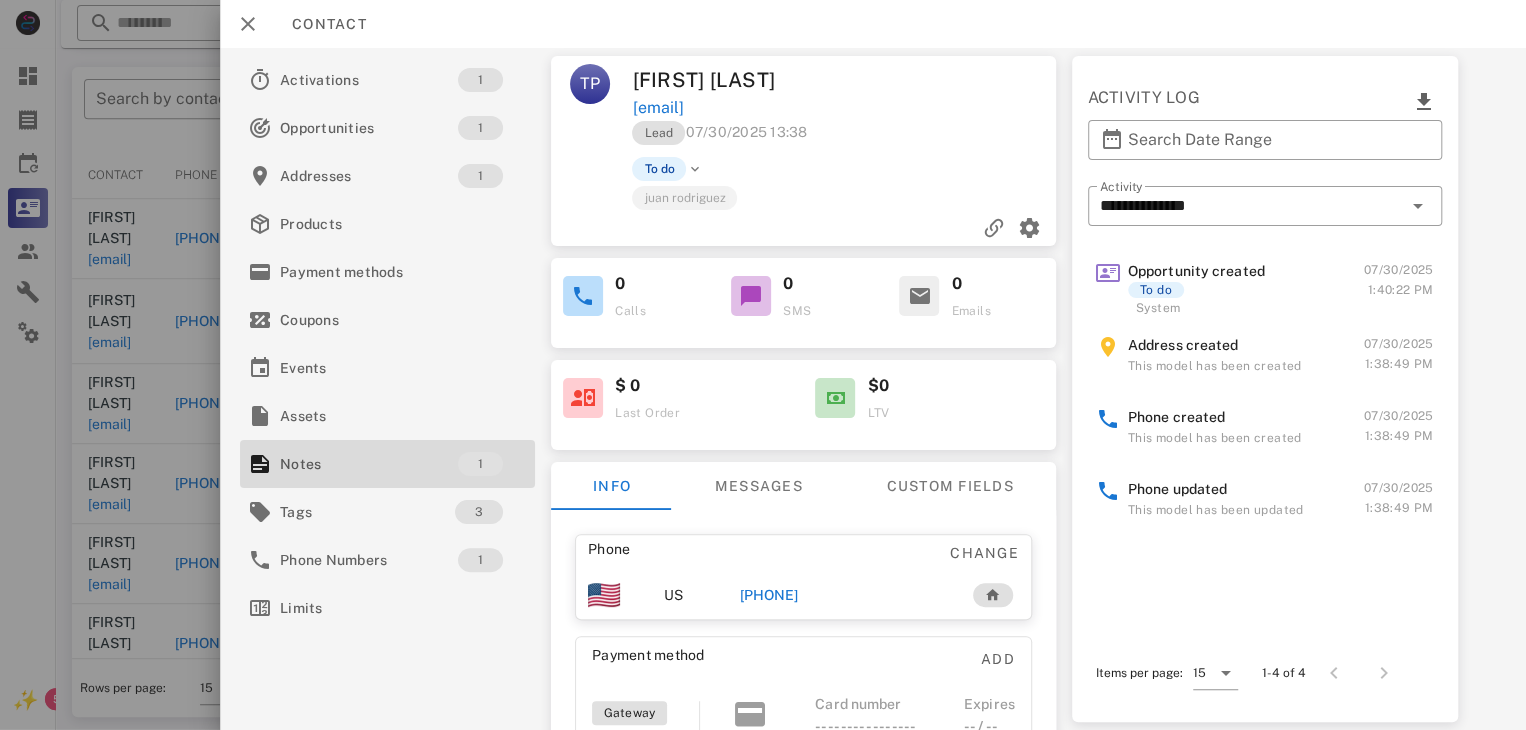 click at bounding box center (763, 365) 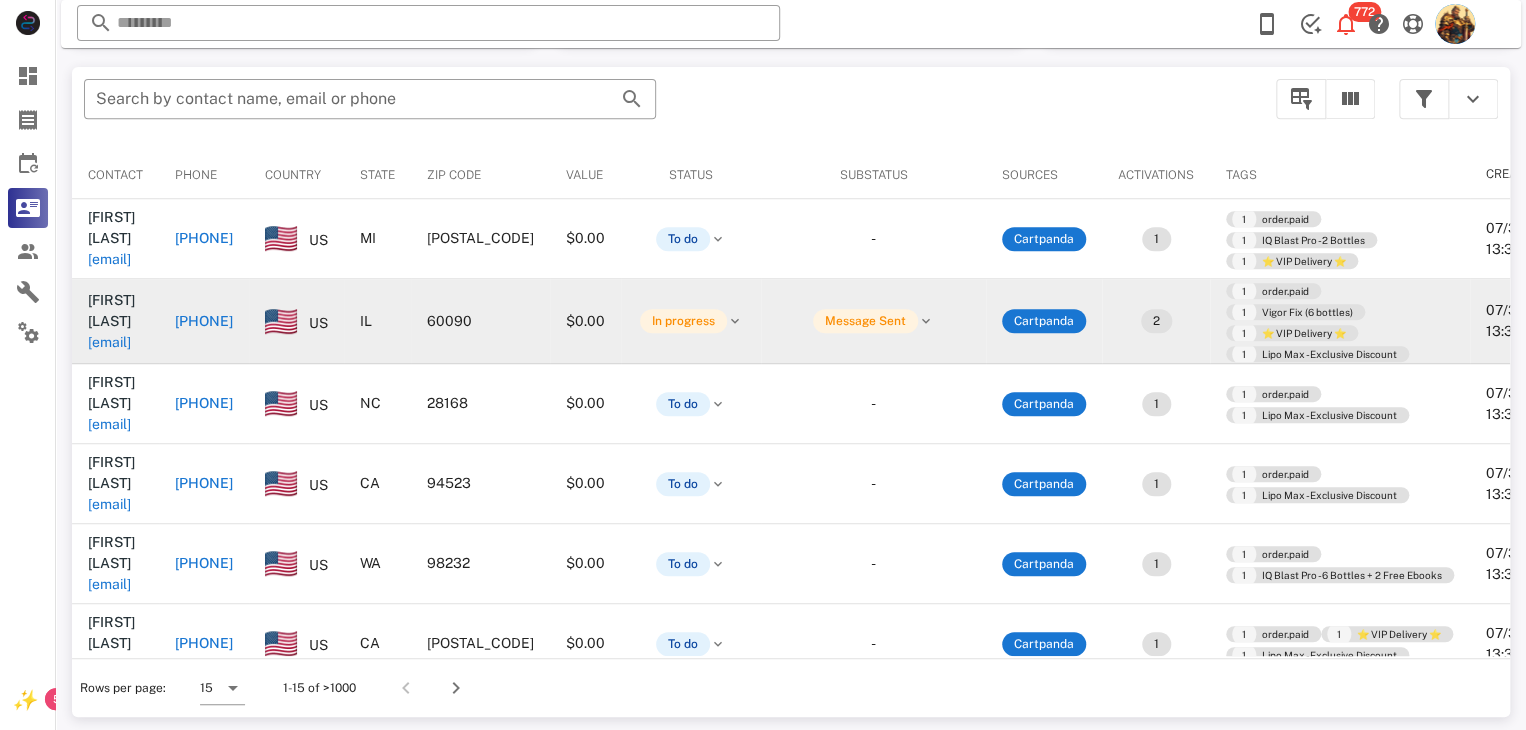 click on "[EMAIL]" at bounding box center [109, 342] 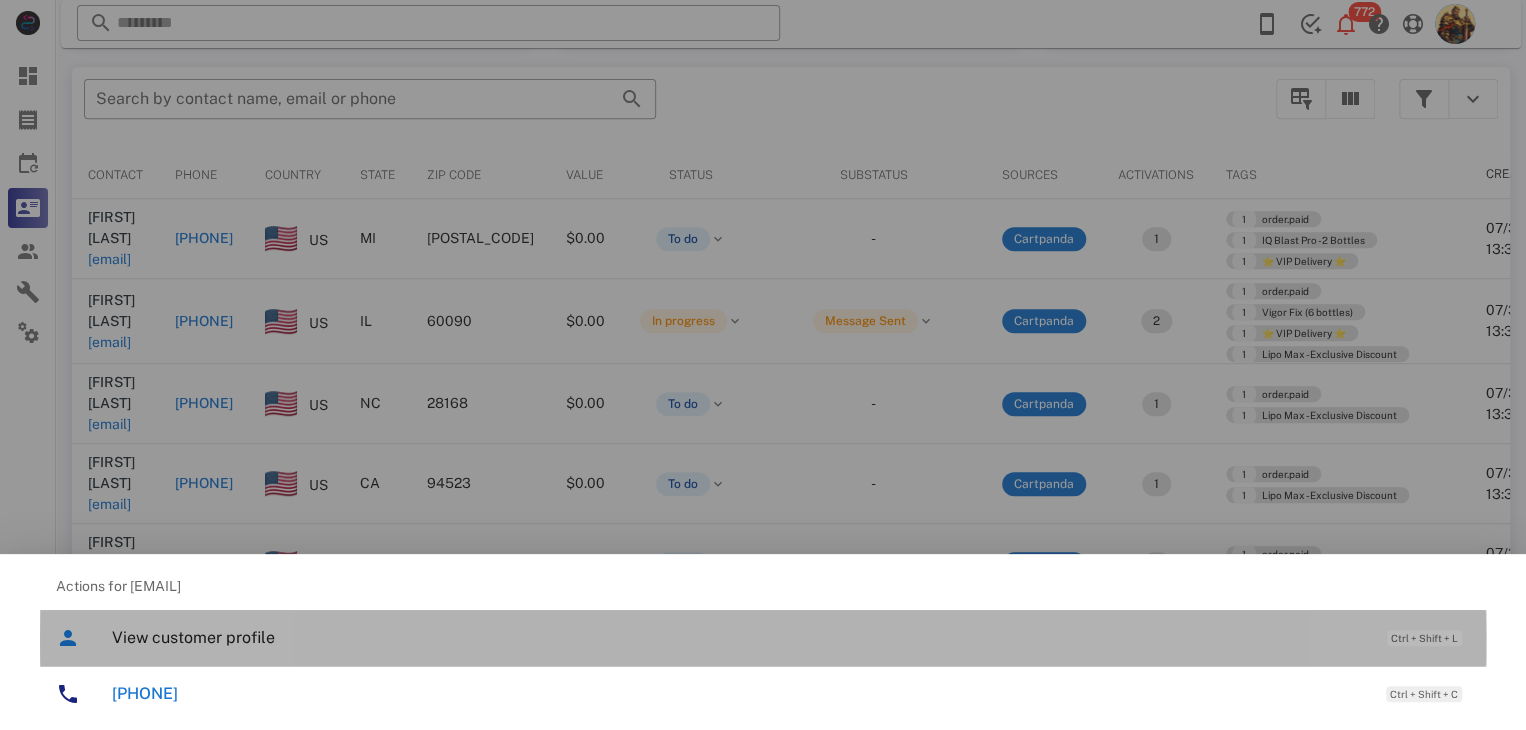 click on "View customer profile" at bounding box center [739, 637] 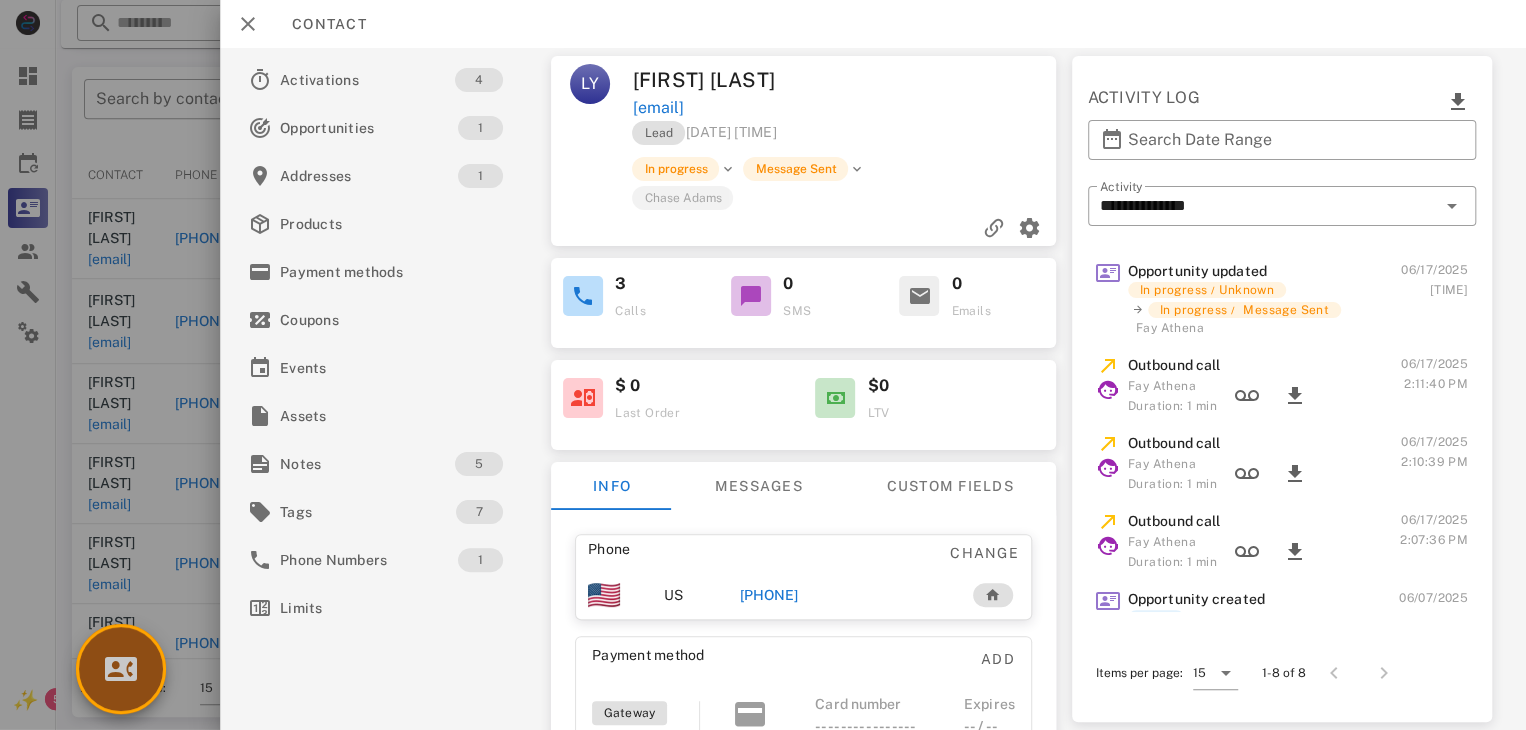 click at bounding box center (121, 669) 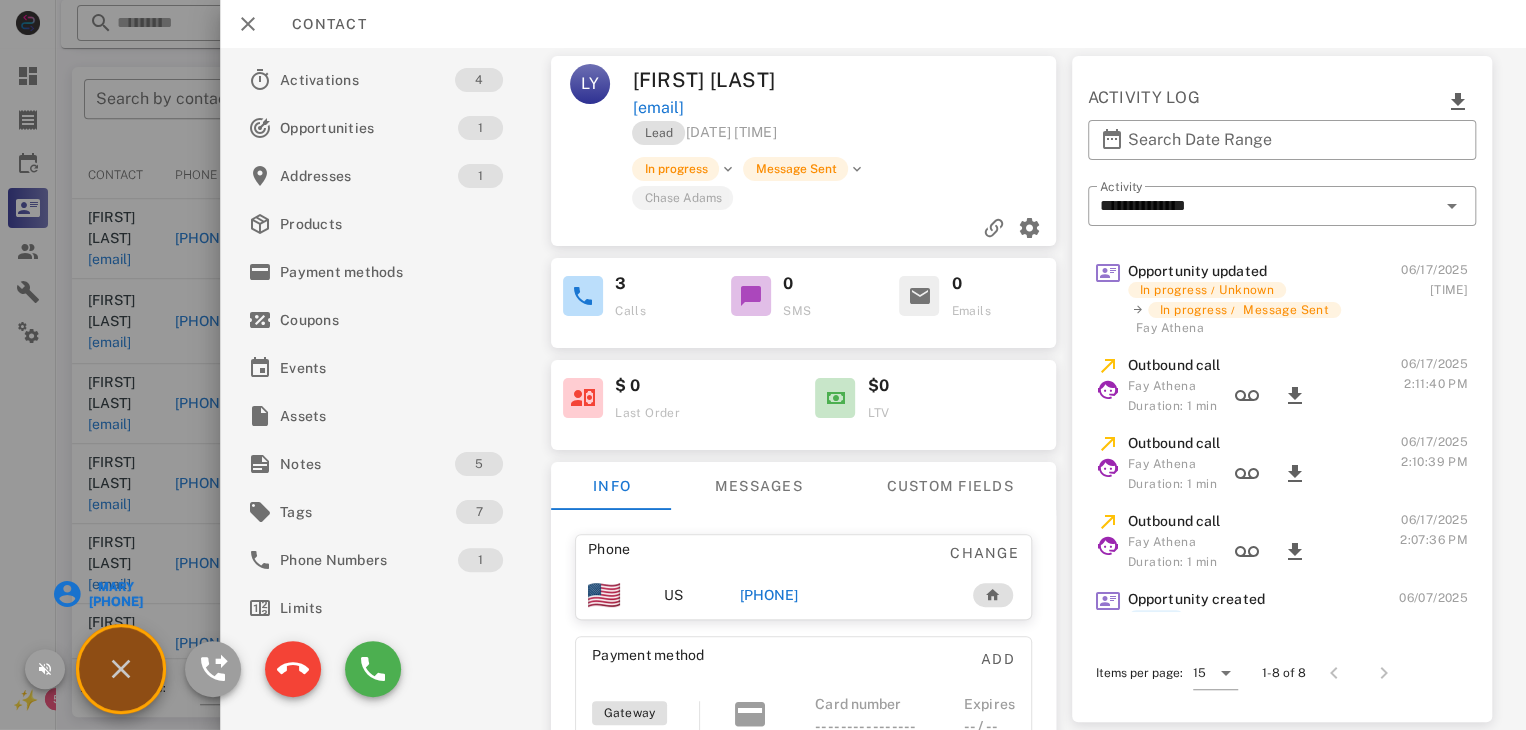 click on "Mary" at bounding box center (114, 587) 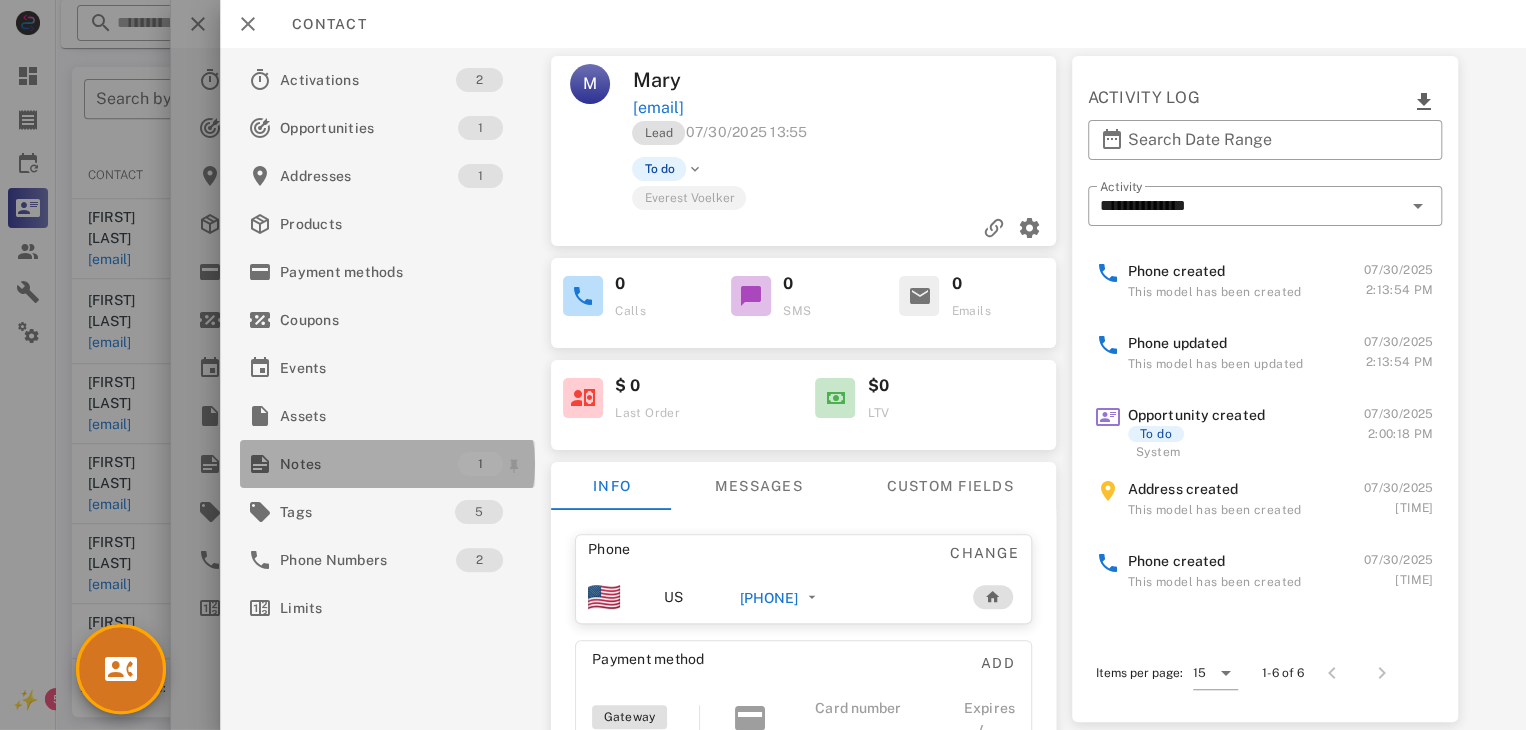 click on "Notes" at bounding box center (369, 464) 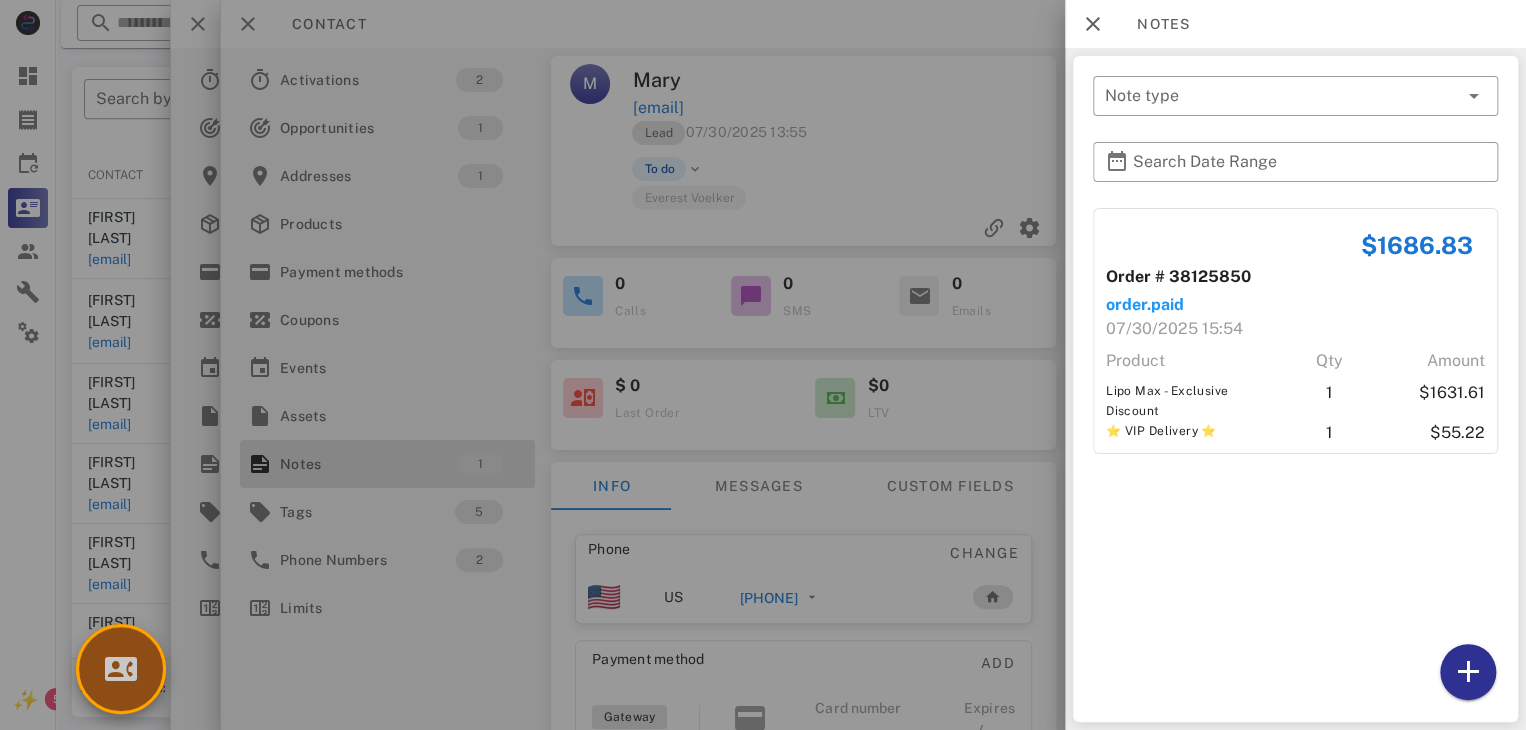 click at bounding box center [121, 669] 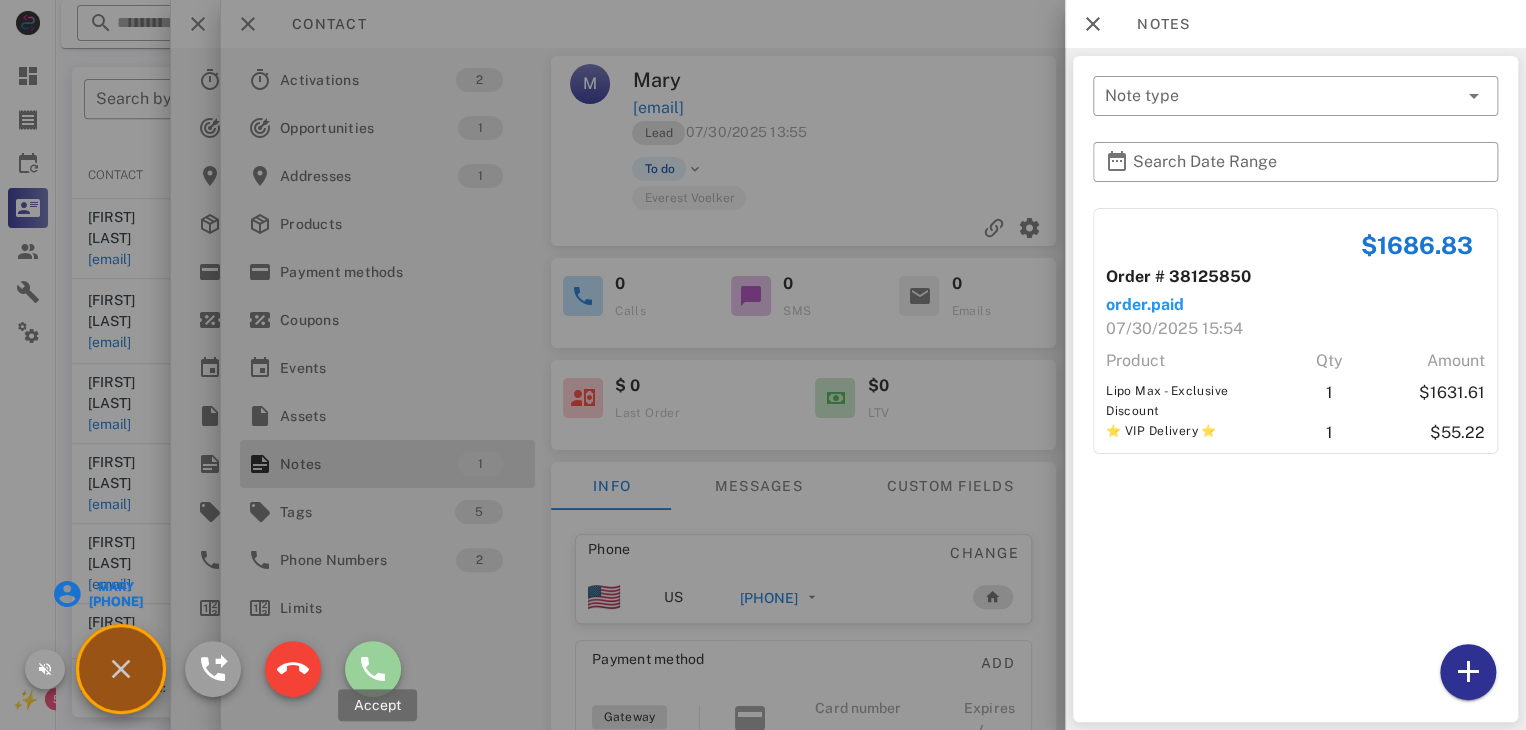 click at bounding box center (373, 669) 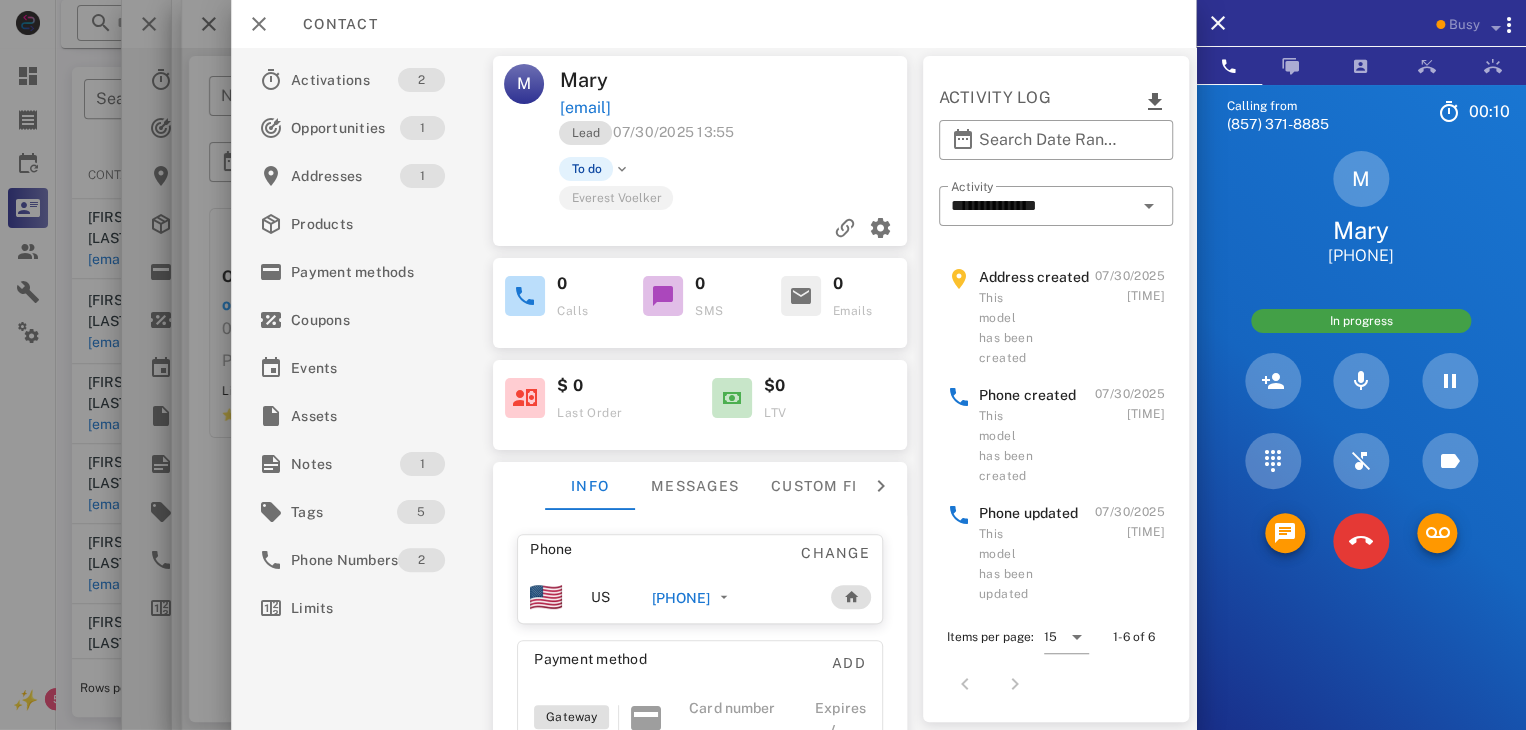 scroll, scrollTop: 332, scrollLeft: 0, axis: vertical 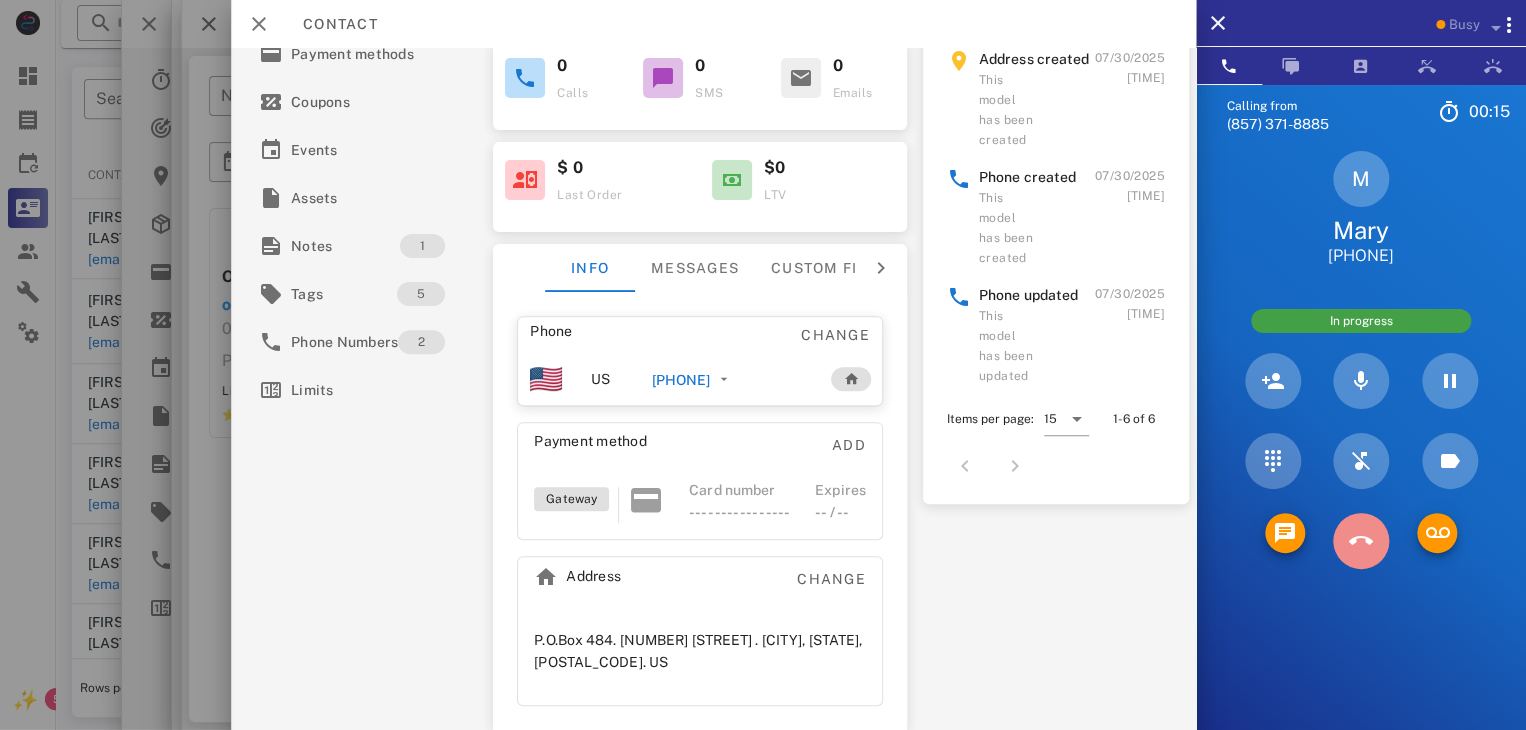 click at bounding box center [1361, 541] 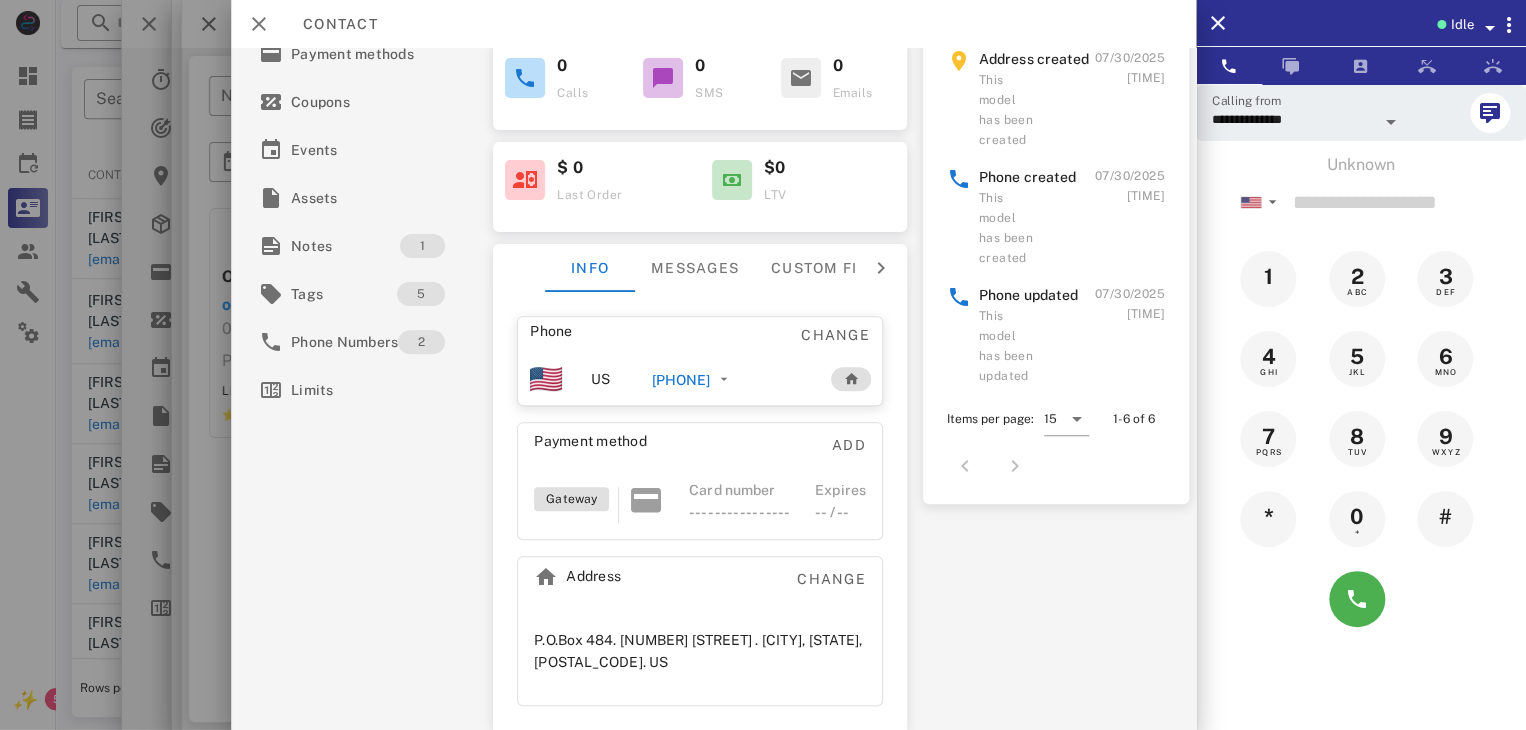 click at bounding box center (763, 365) 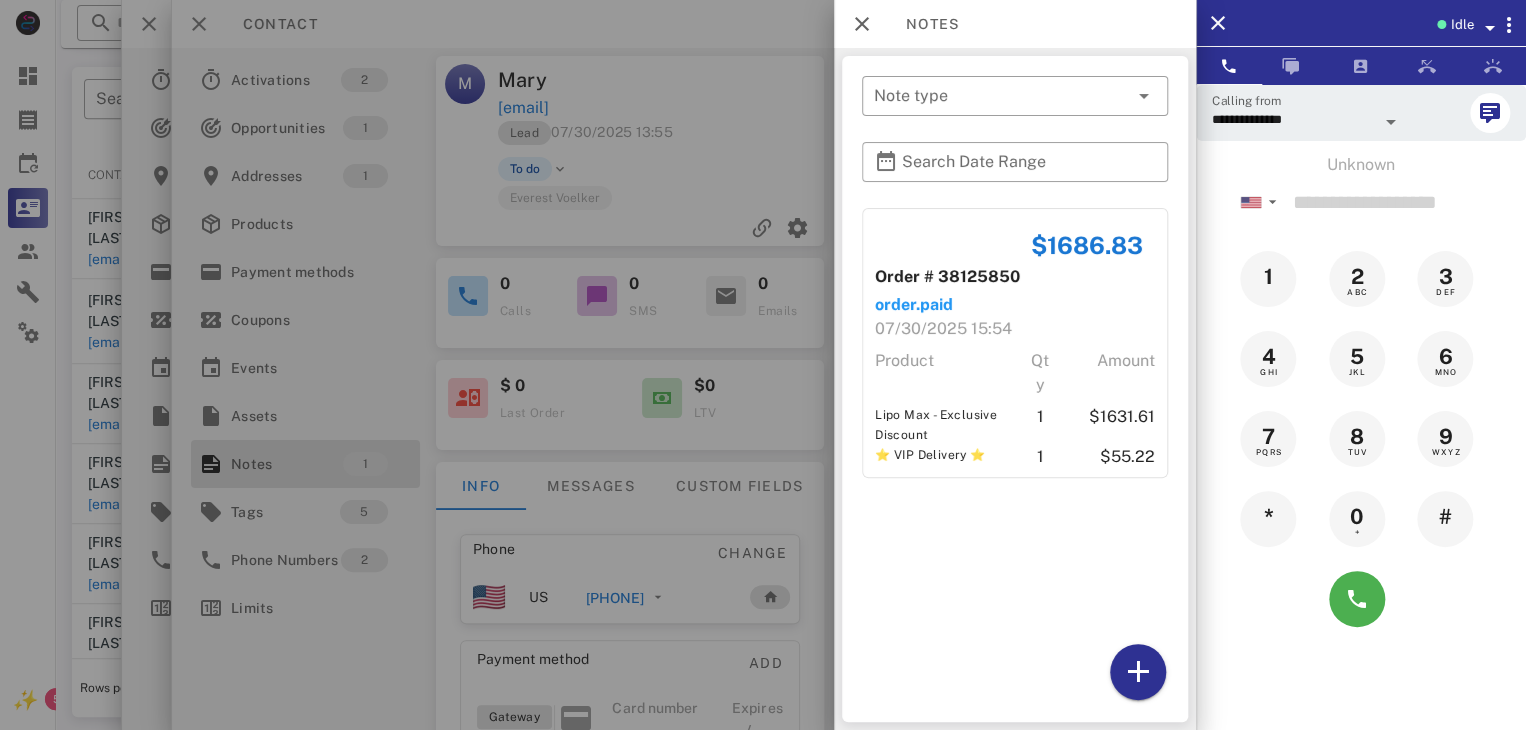 click at bounding box center [763, 365] 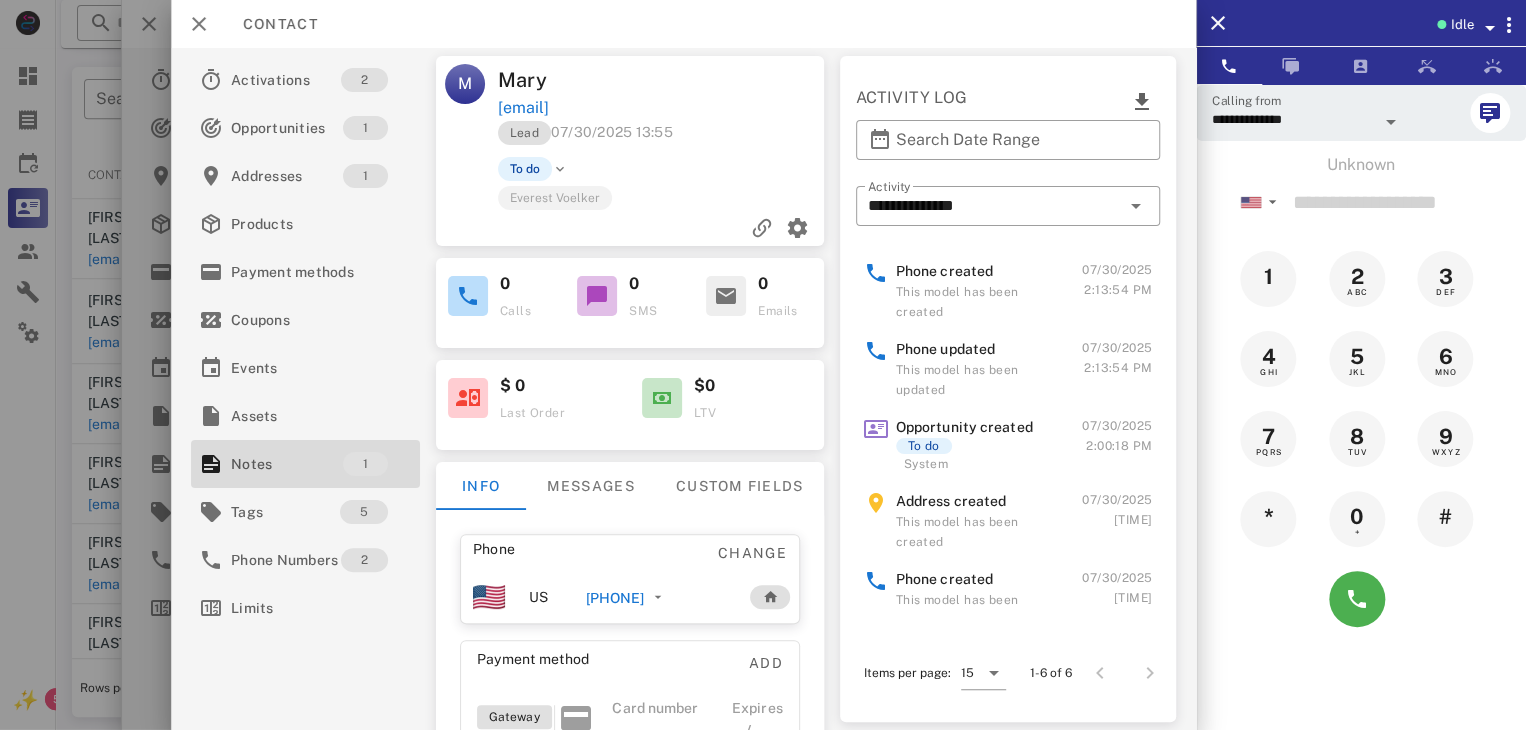 click at bounding box center [763, 365] 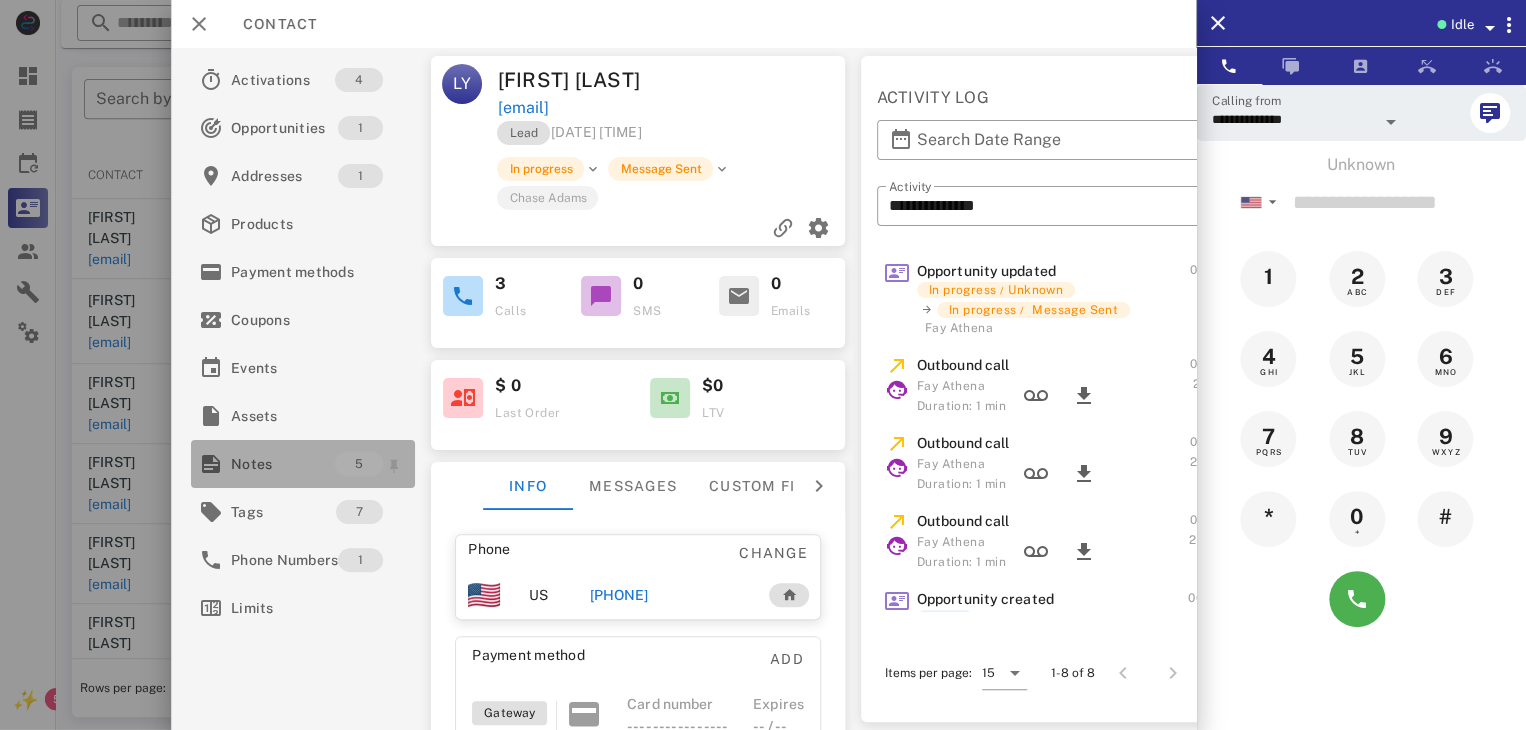 click on "Notes" at bounding box center [283, 464] 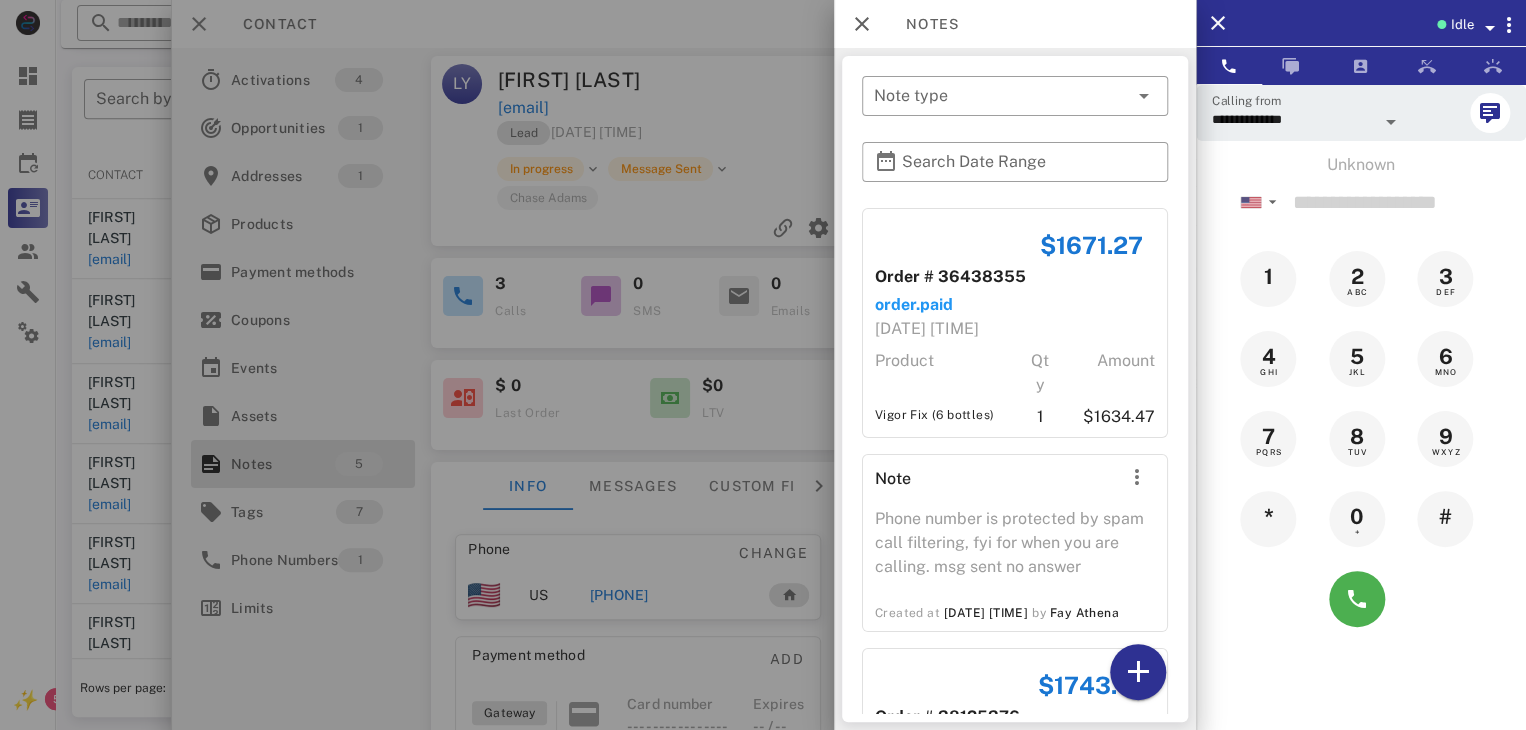 click at bounding box center (763, 365) 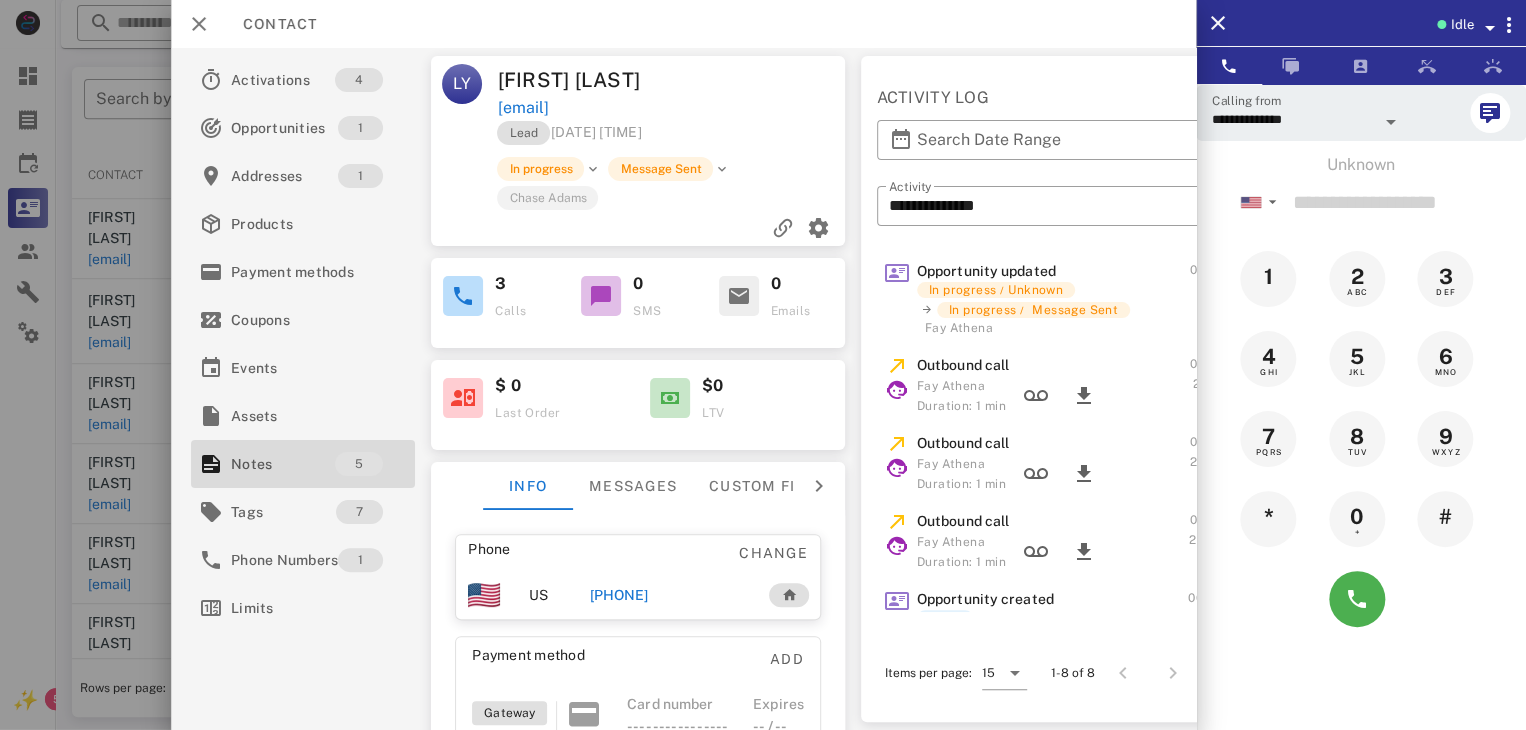 click at bounding box center (763, 365) 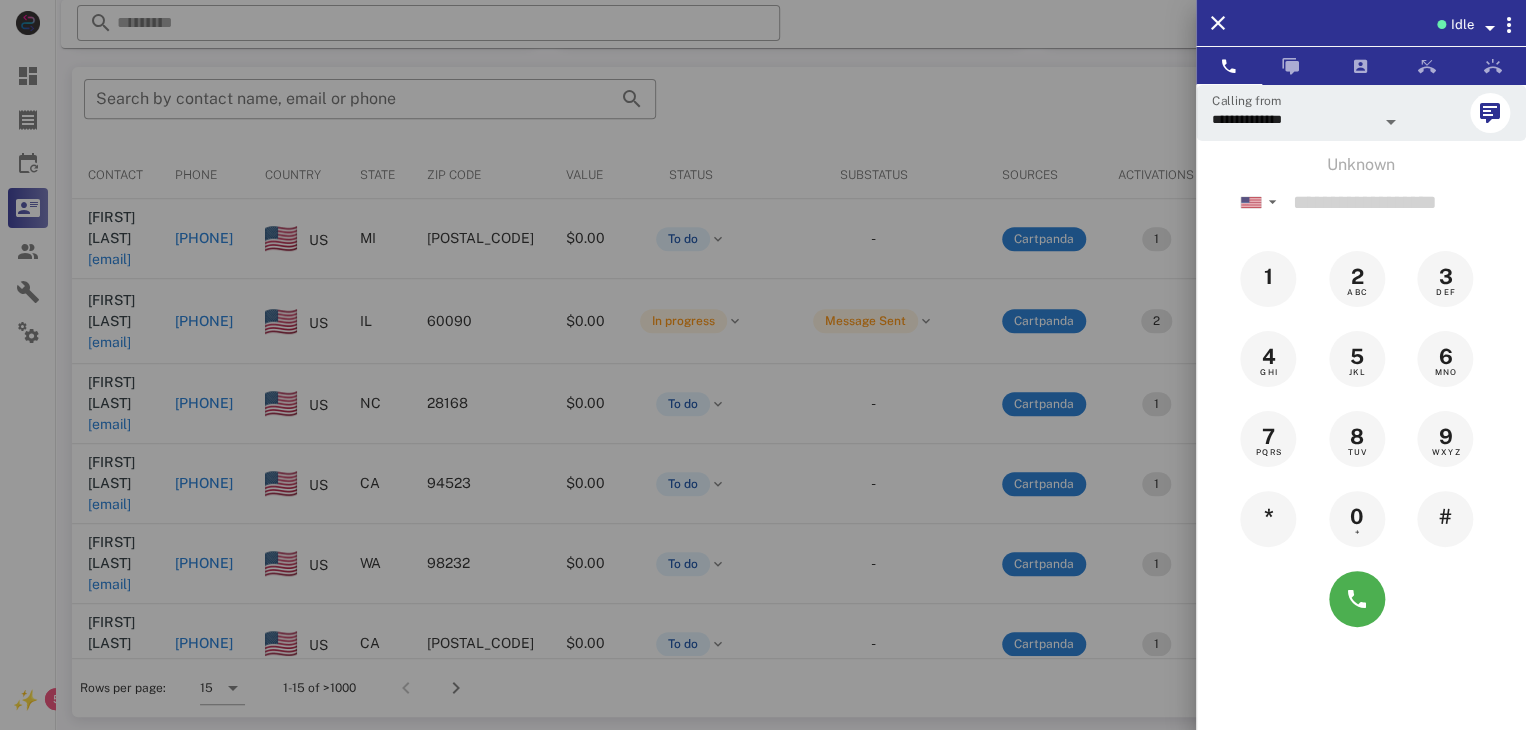 click at bounding box center [763, 365] 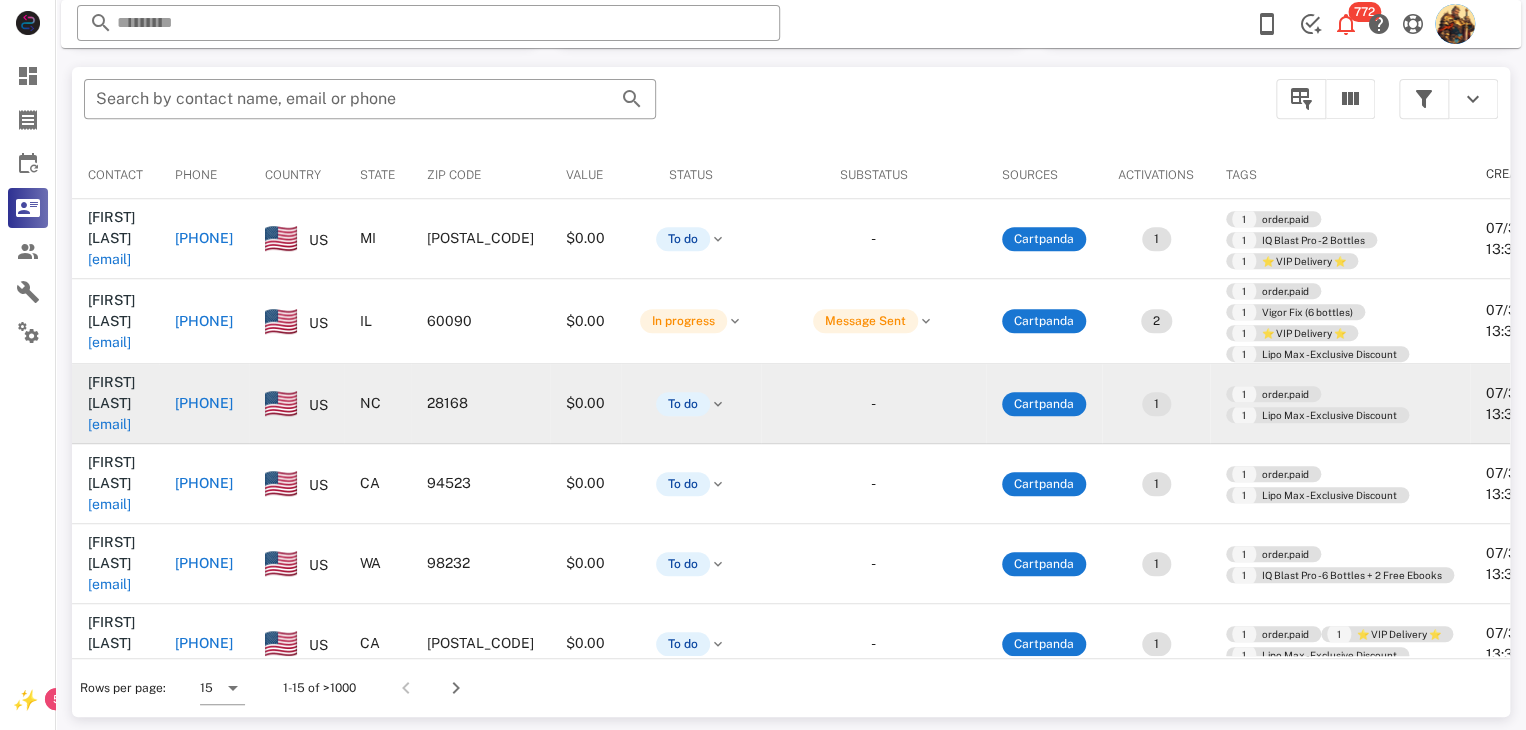 click on "[EMAIL]" at bounding box center (109, 424) 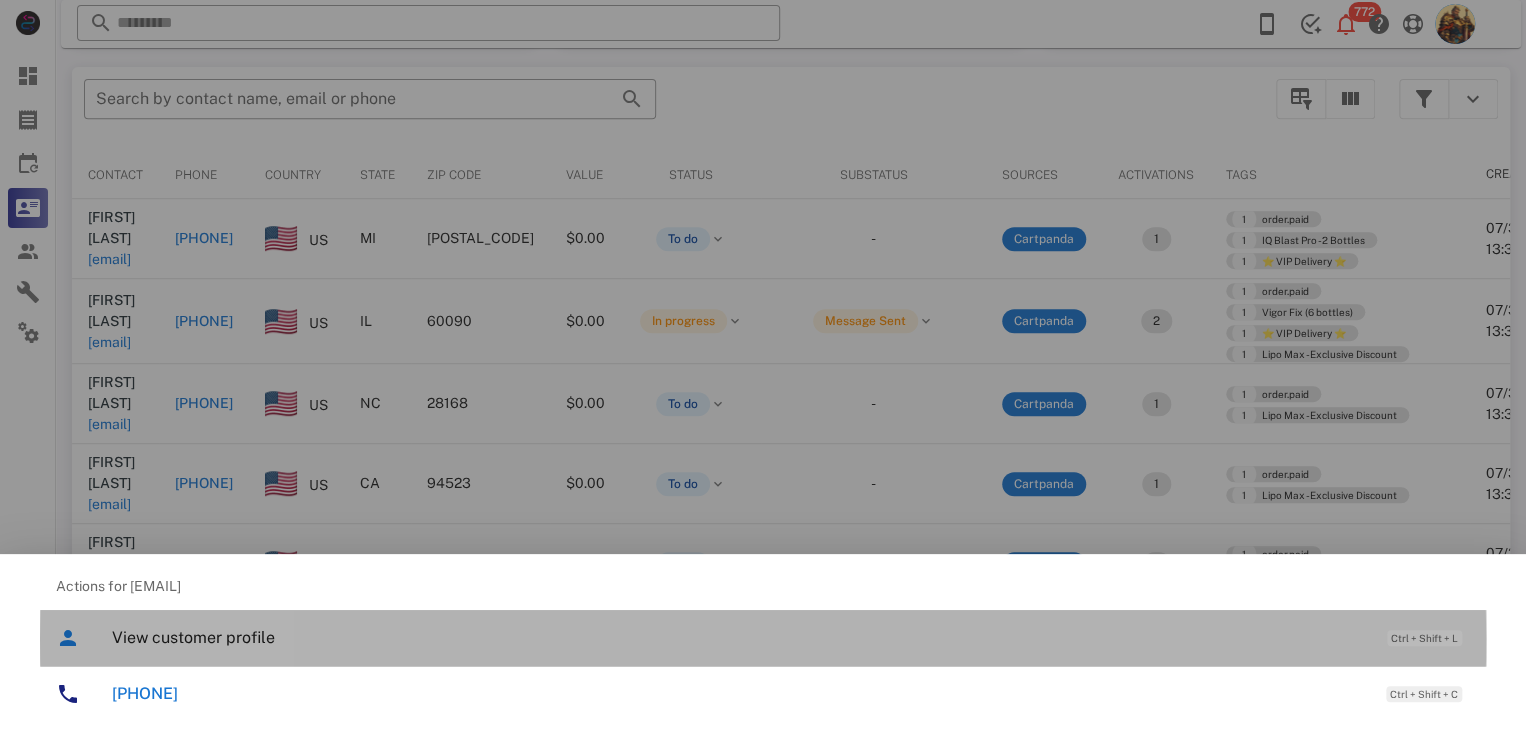 click on "View customer profile" at bounding box center [739, 637] 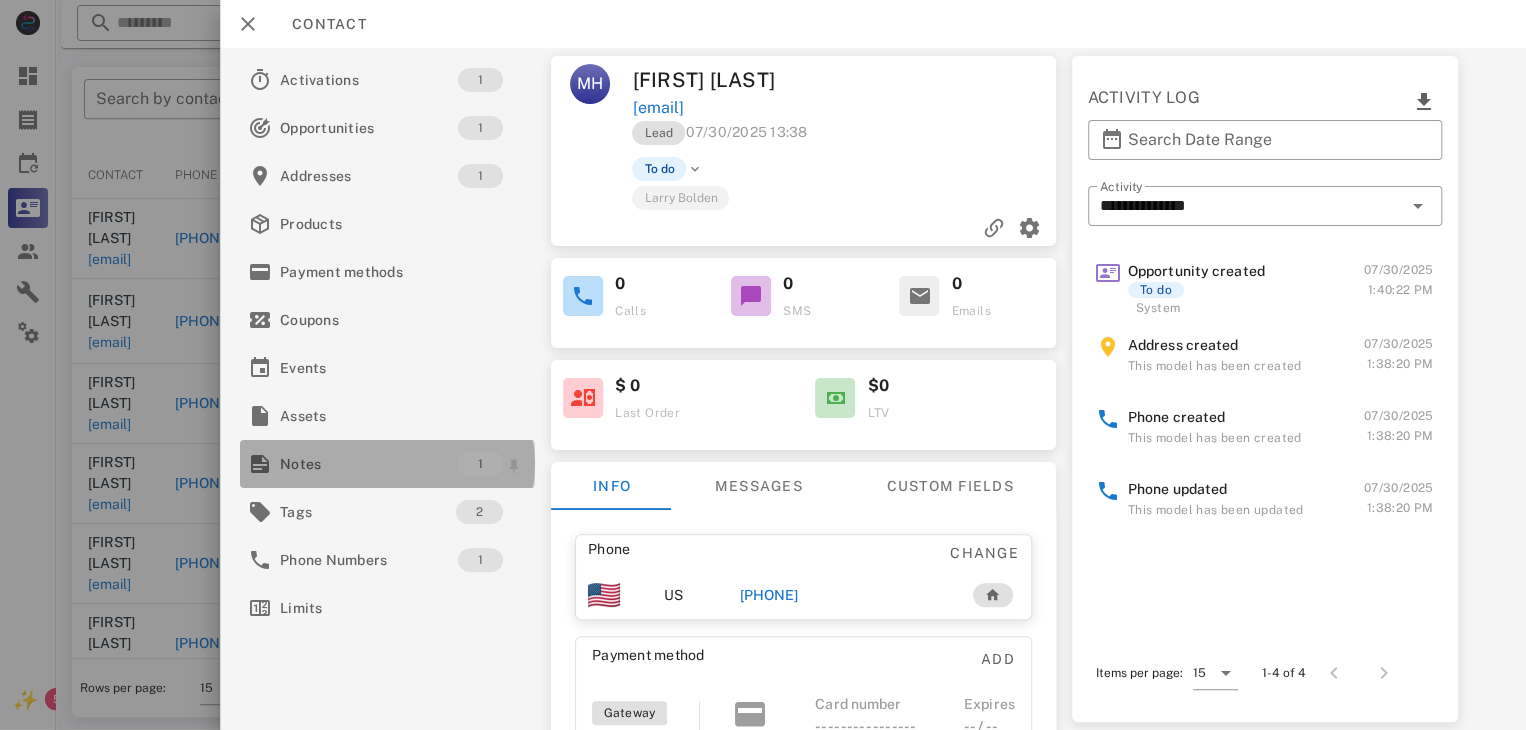 click at bounding box center [260, 464] 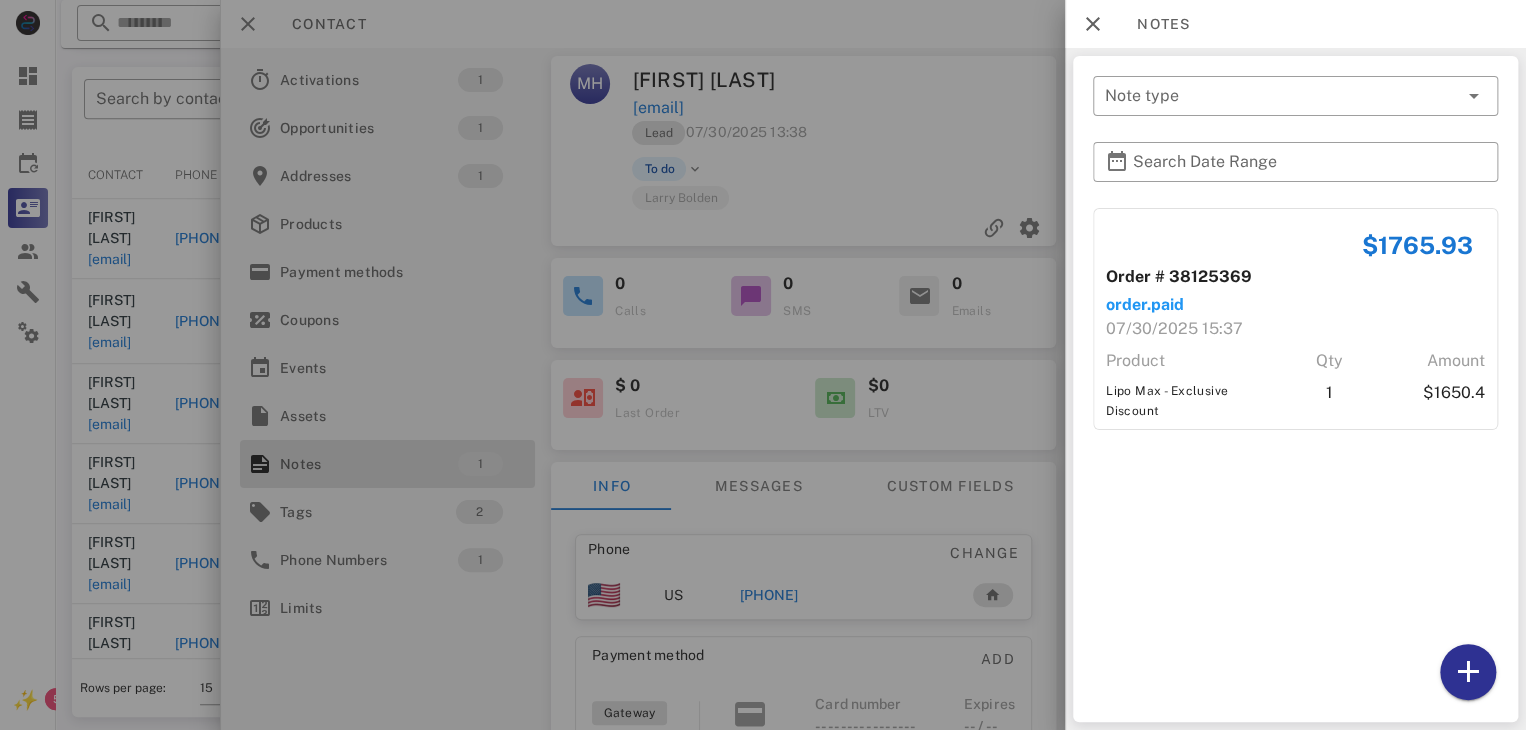 click at bounding box center [763, 365] 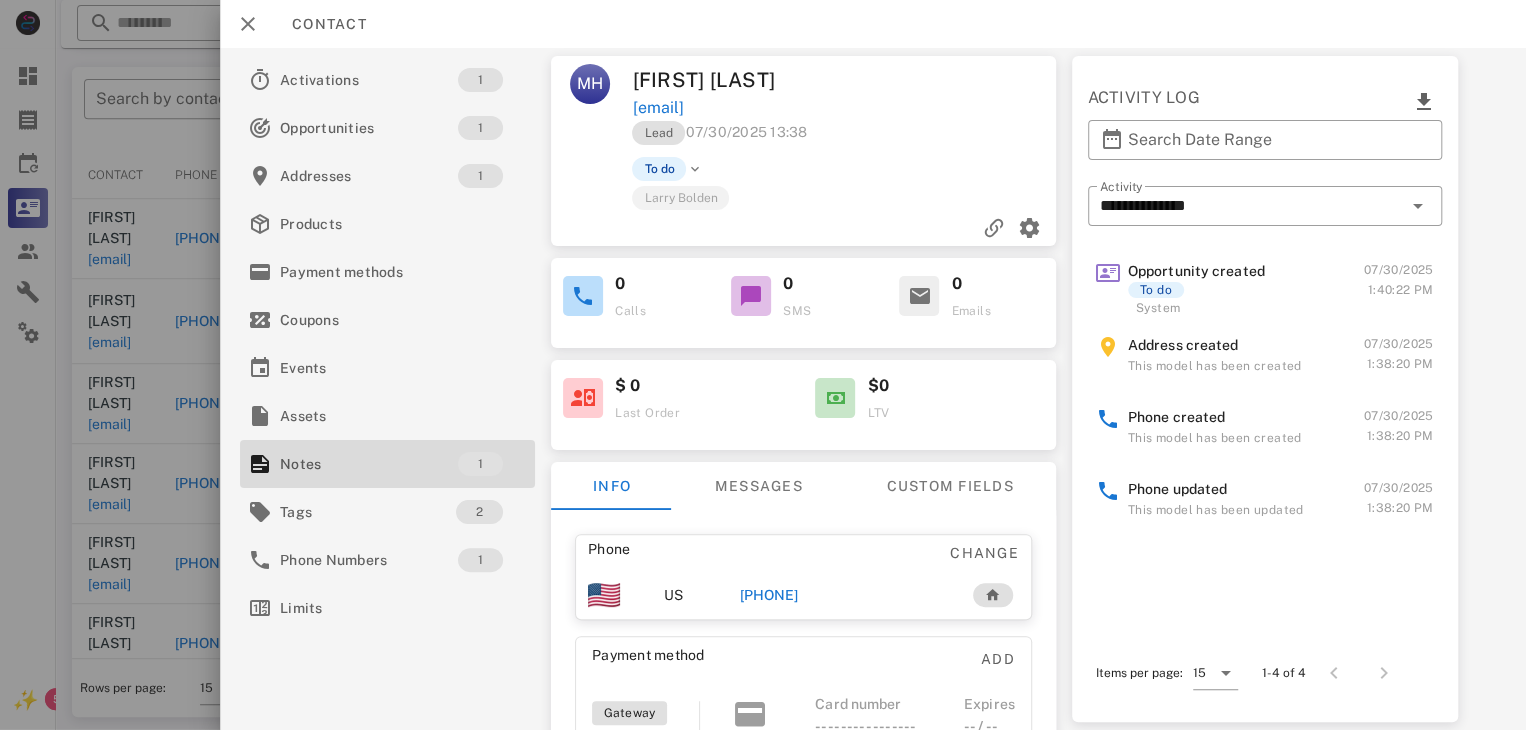 click on "[PHONE]" at bounding box center (769, 595) 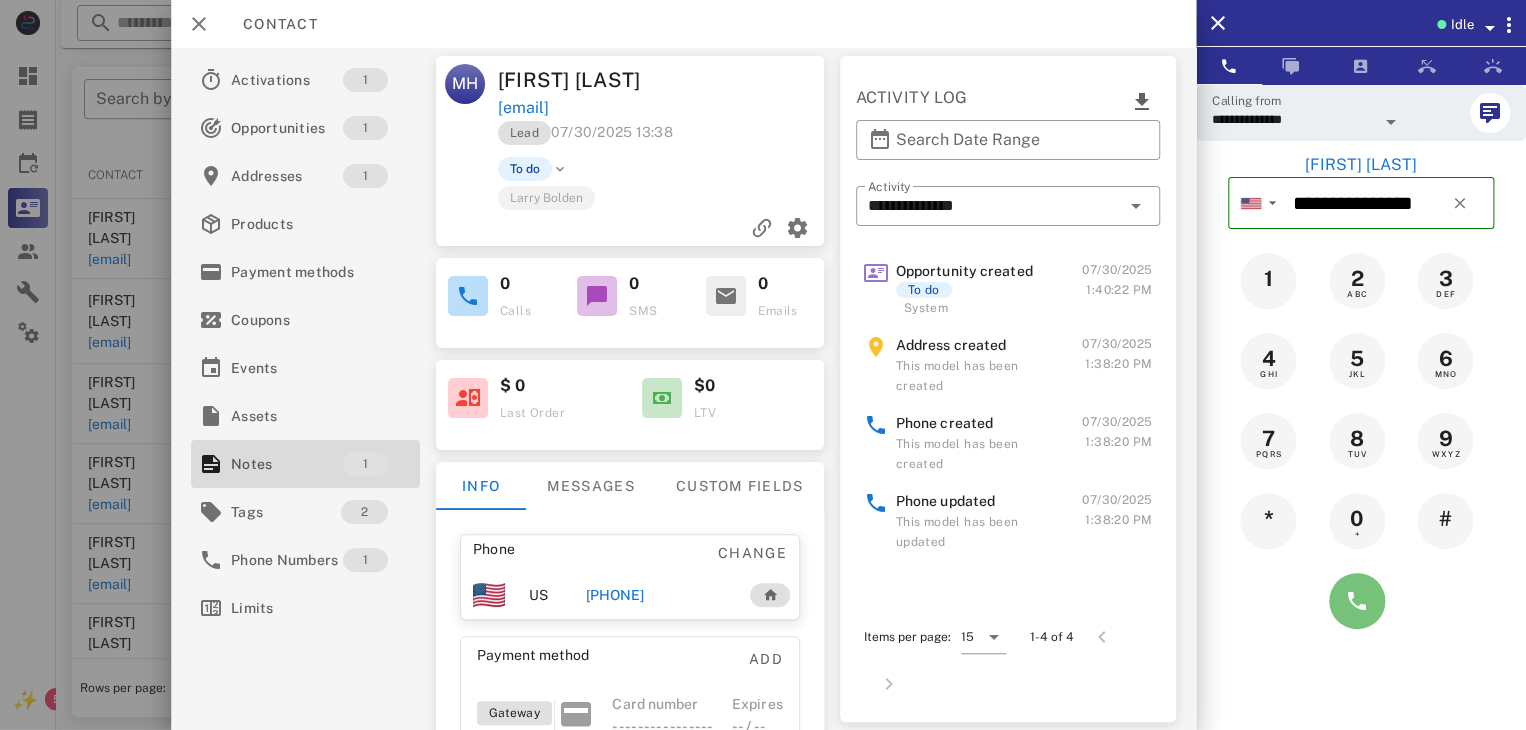 click at bounding box center [1357, 601] 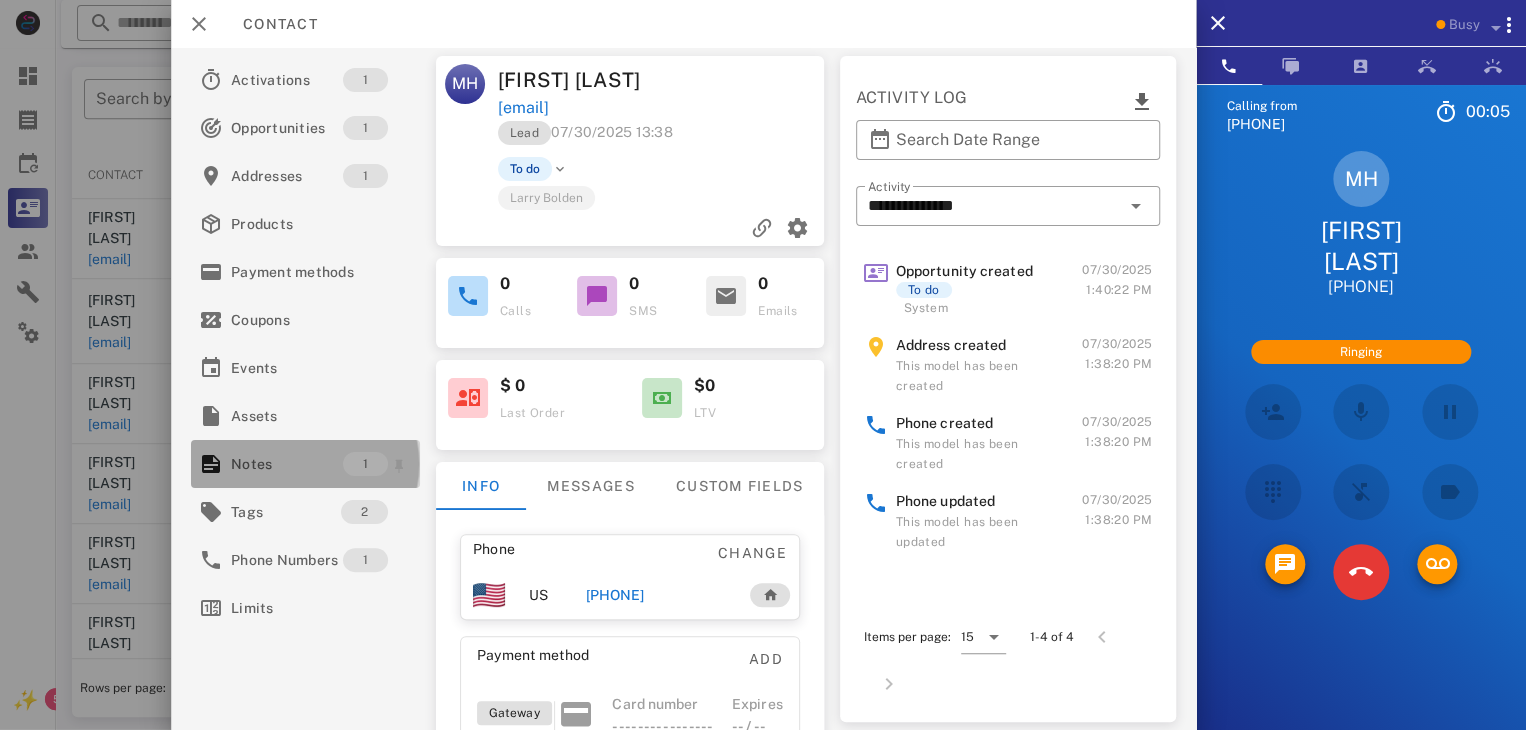 click on "Notes" at bounding box center (287, 464) 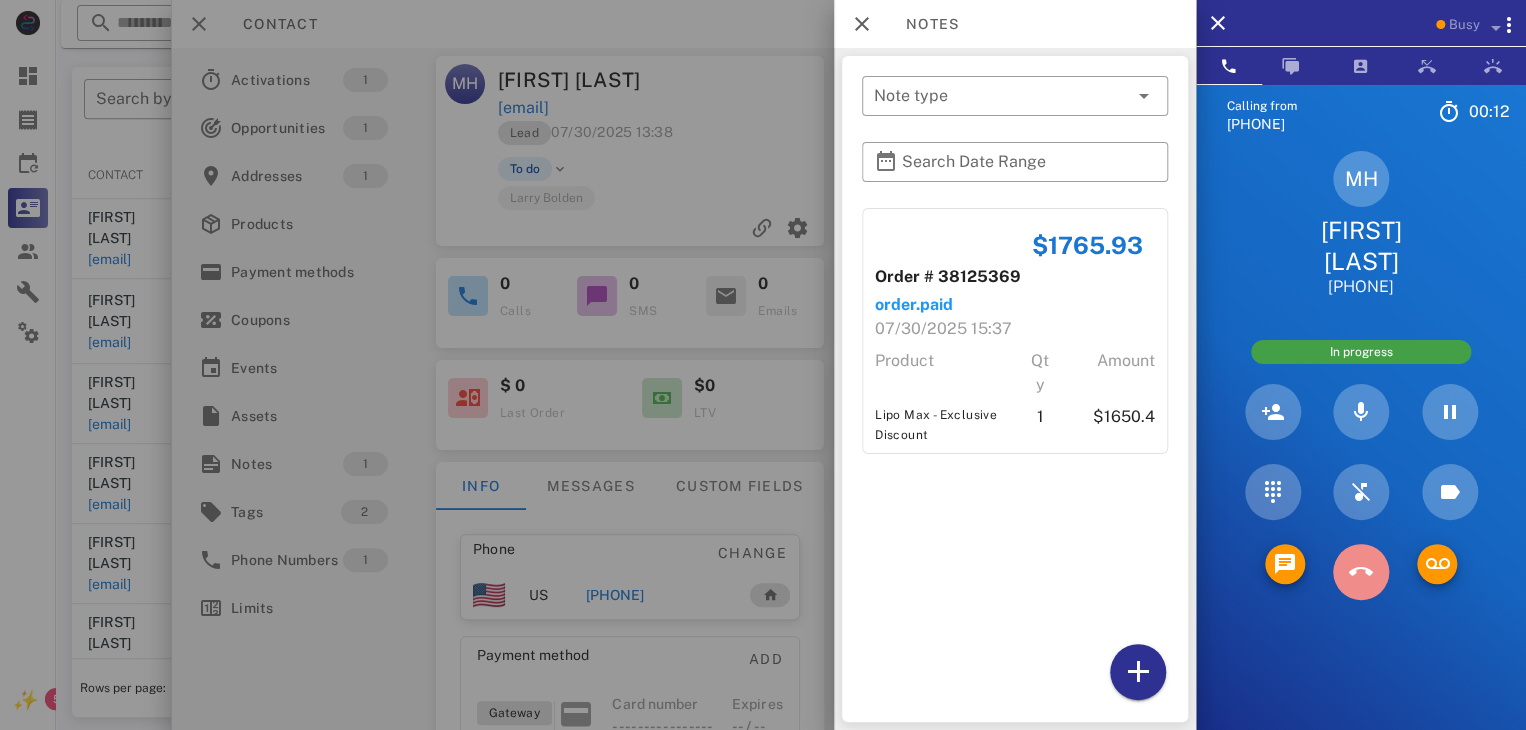 click at bounding box center [1360, 572] 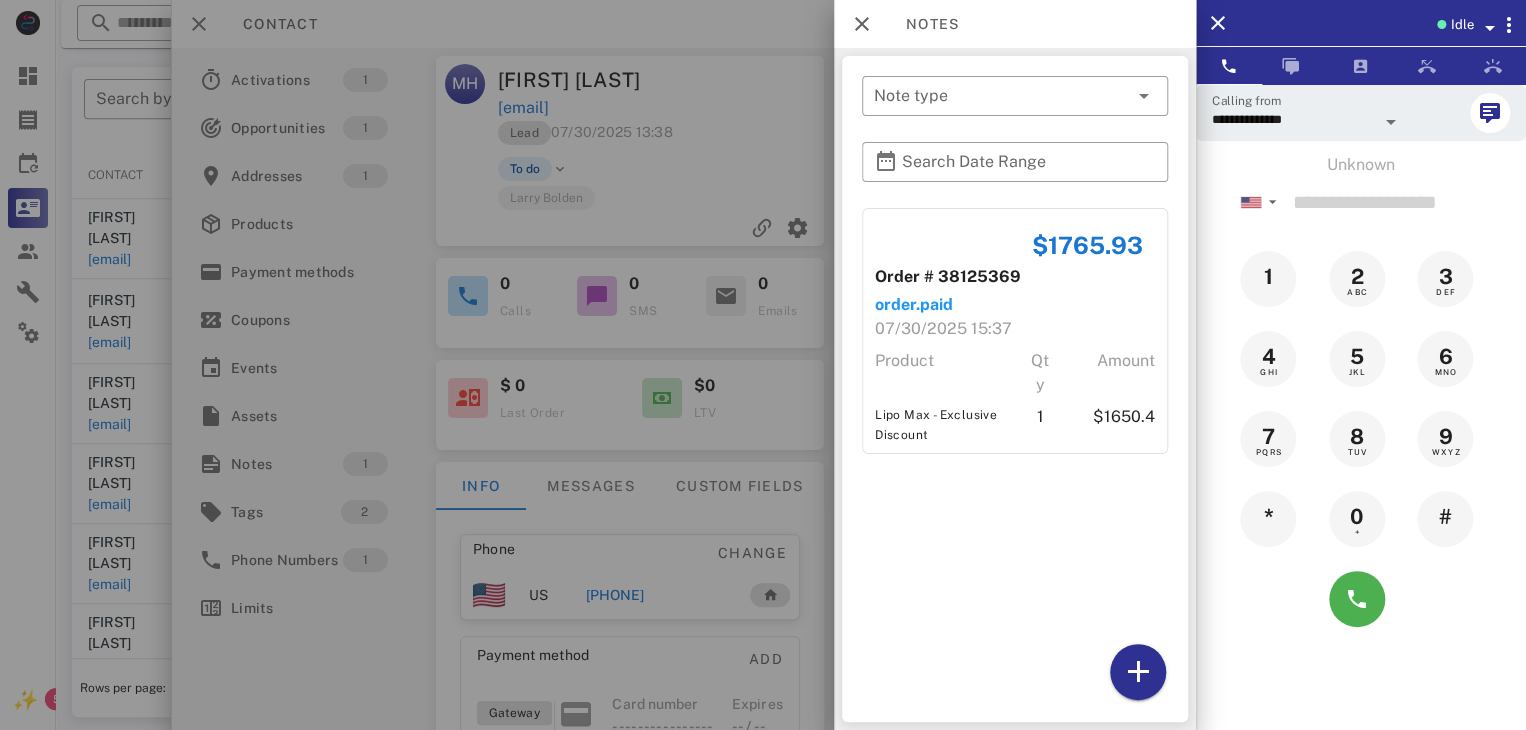 click at bounding box center (763, 365) 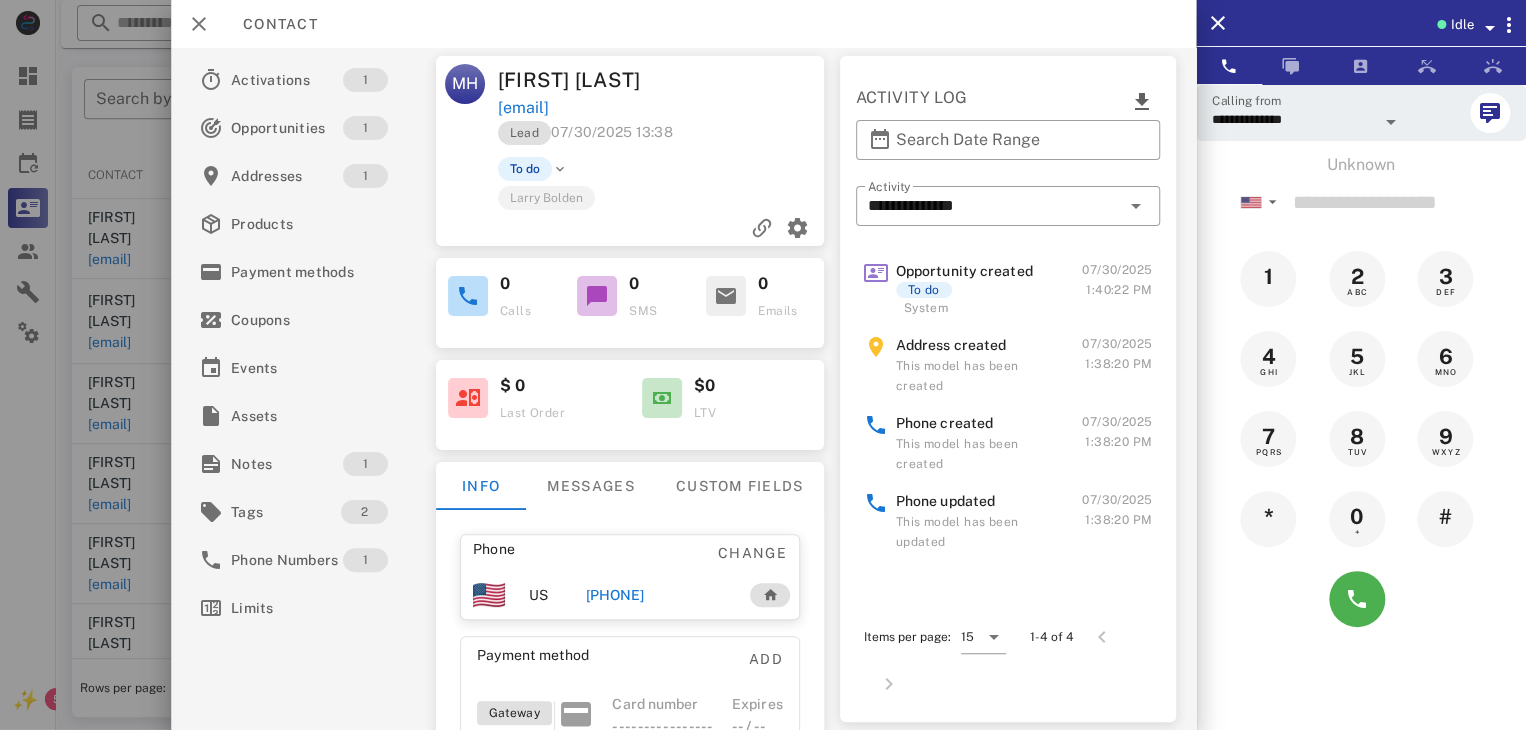 click at bounding box center (763, 365) 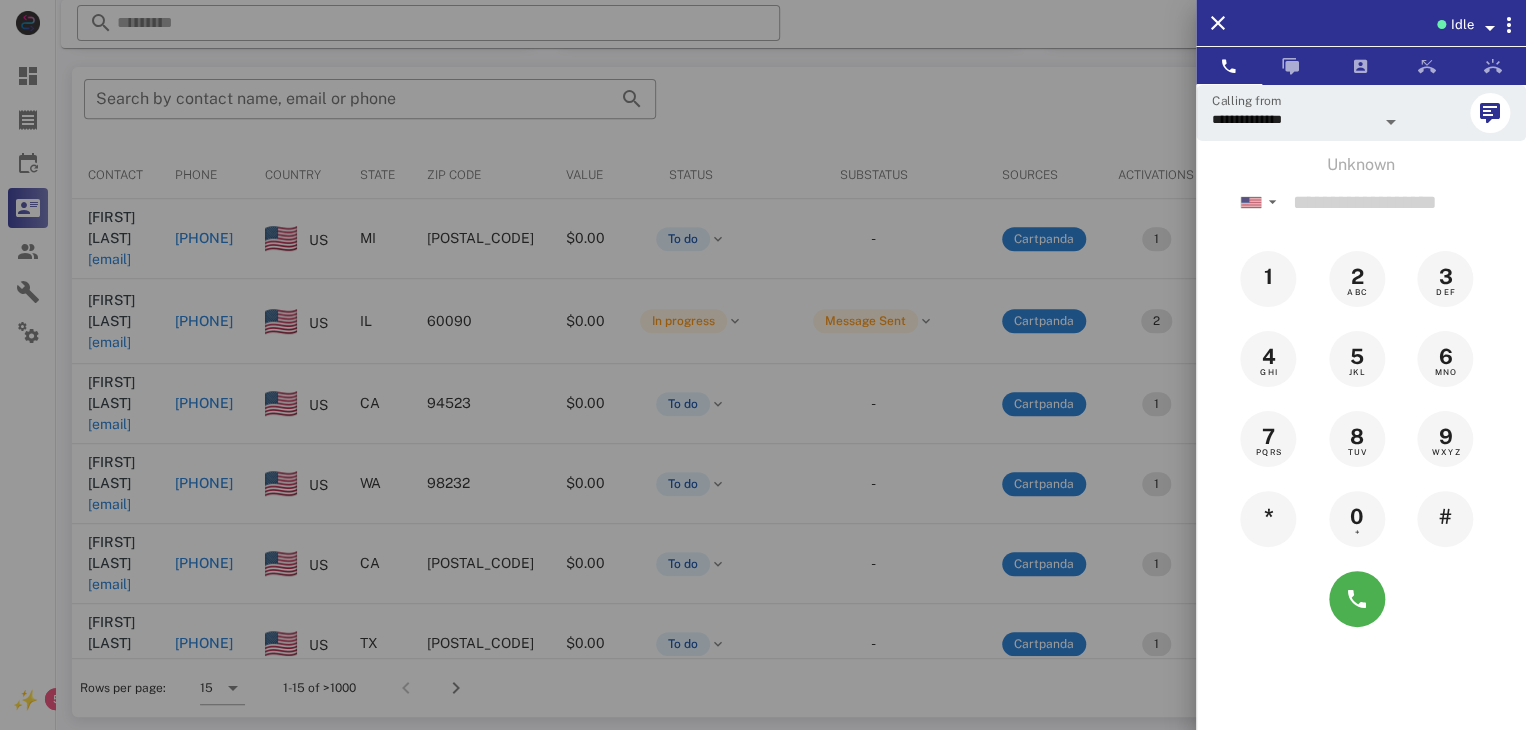 click at bounding box center (763, 365) 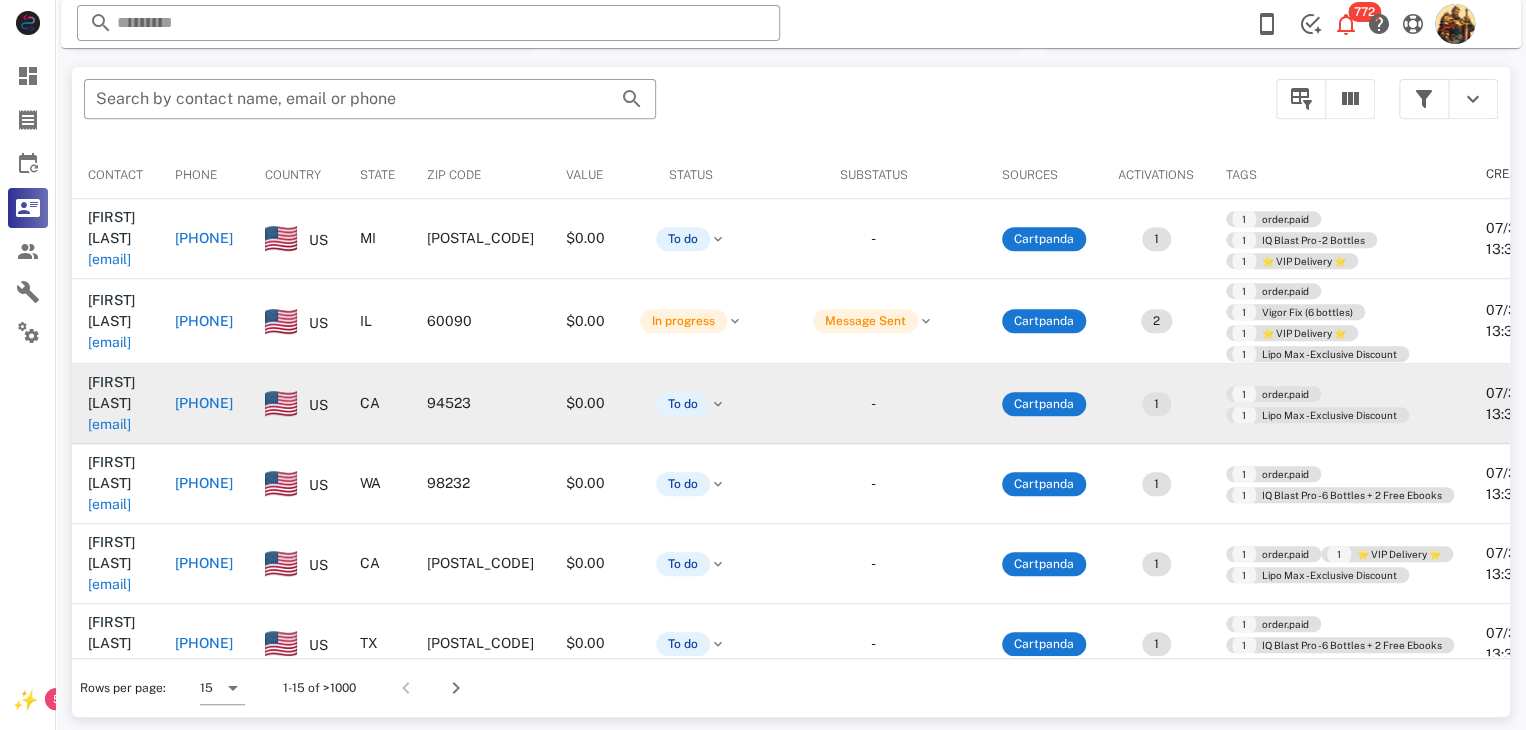 click on "[EMAIL]" at bounding box center [109, 424] 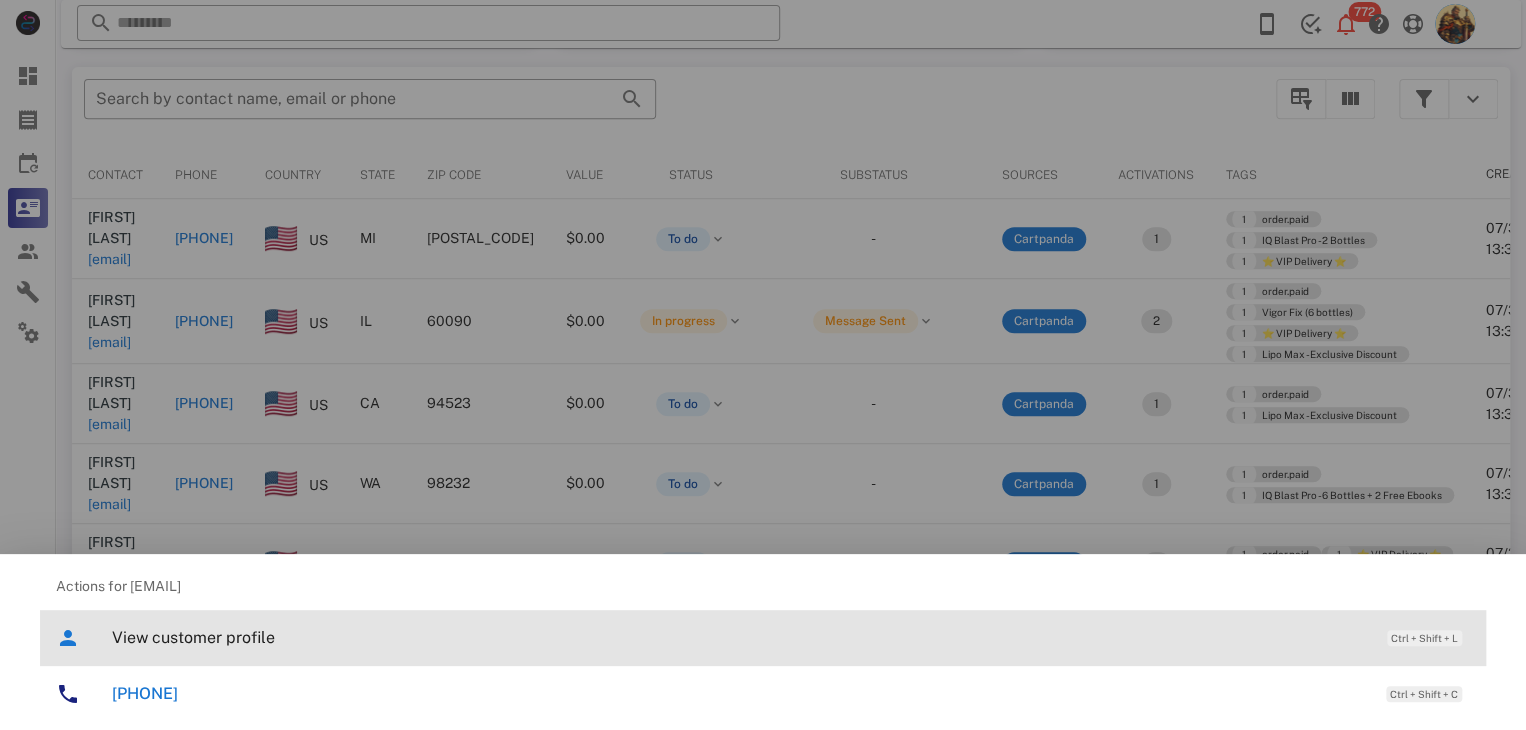 click on "View customer profile Ctrl + Shift + L" at bounding box center [791, 637] 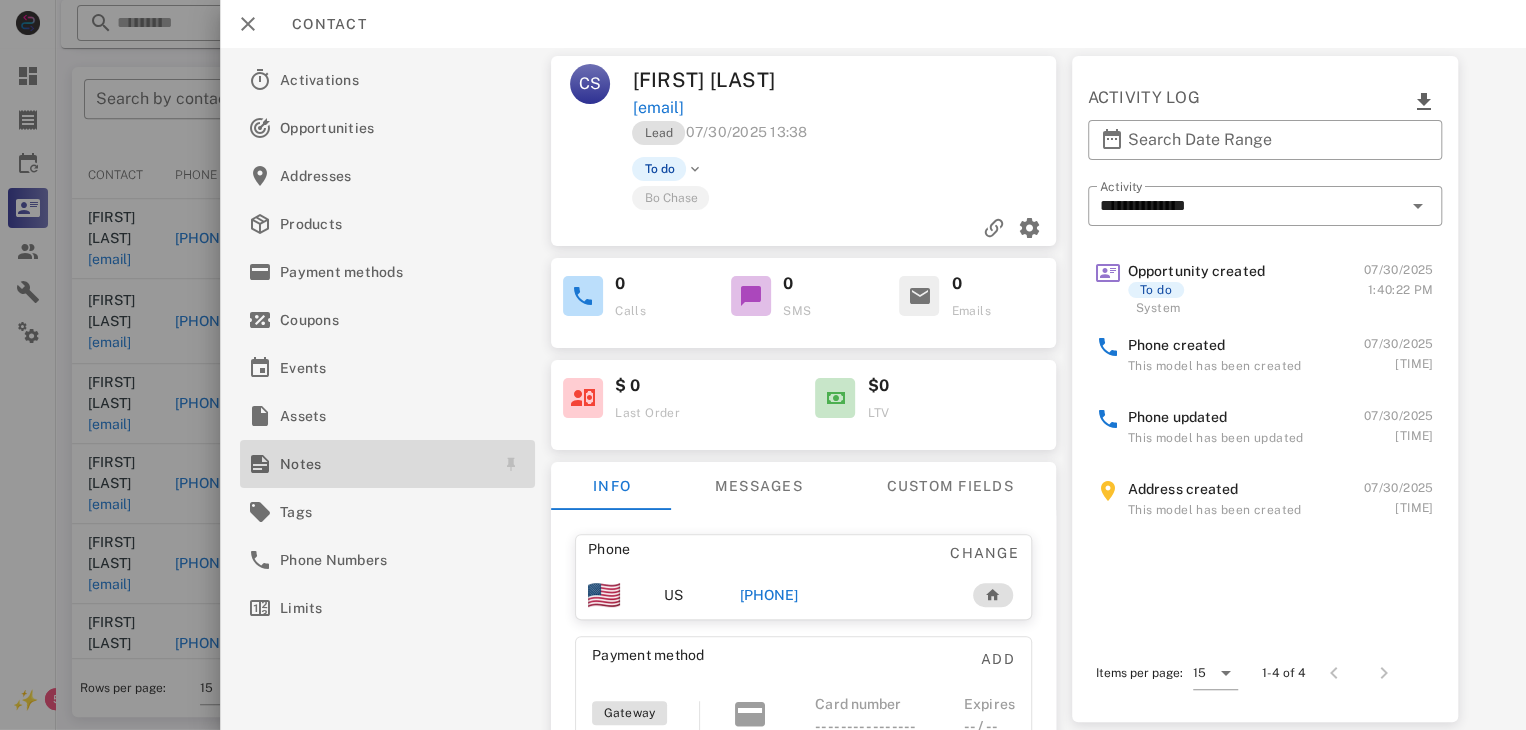 click on "Notes" at bounding box center (383, 464) 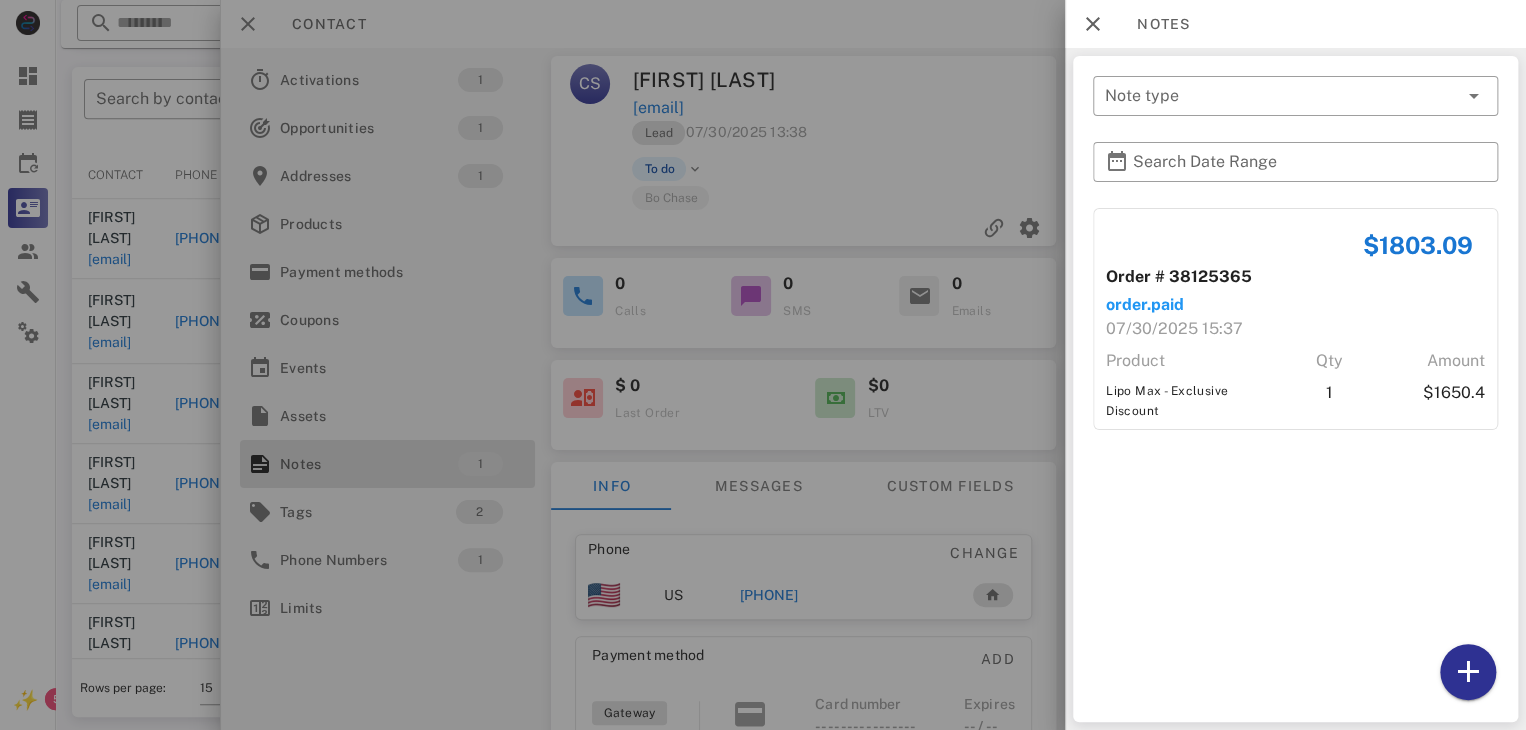 click at bounding box center (763, 365) 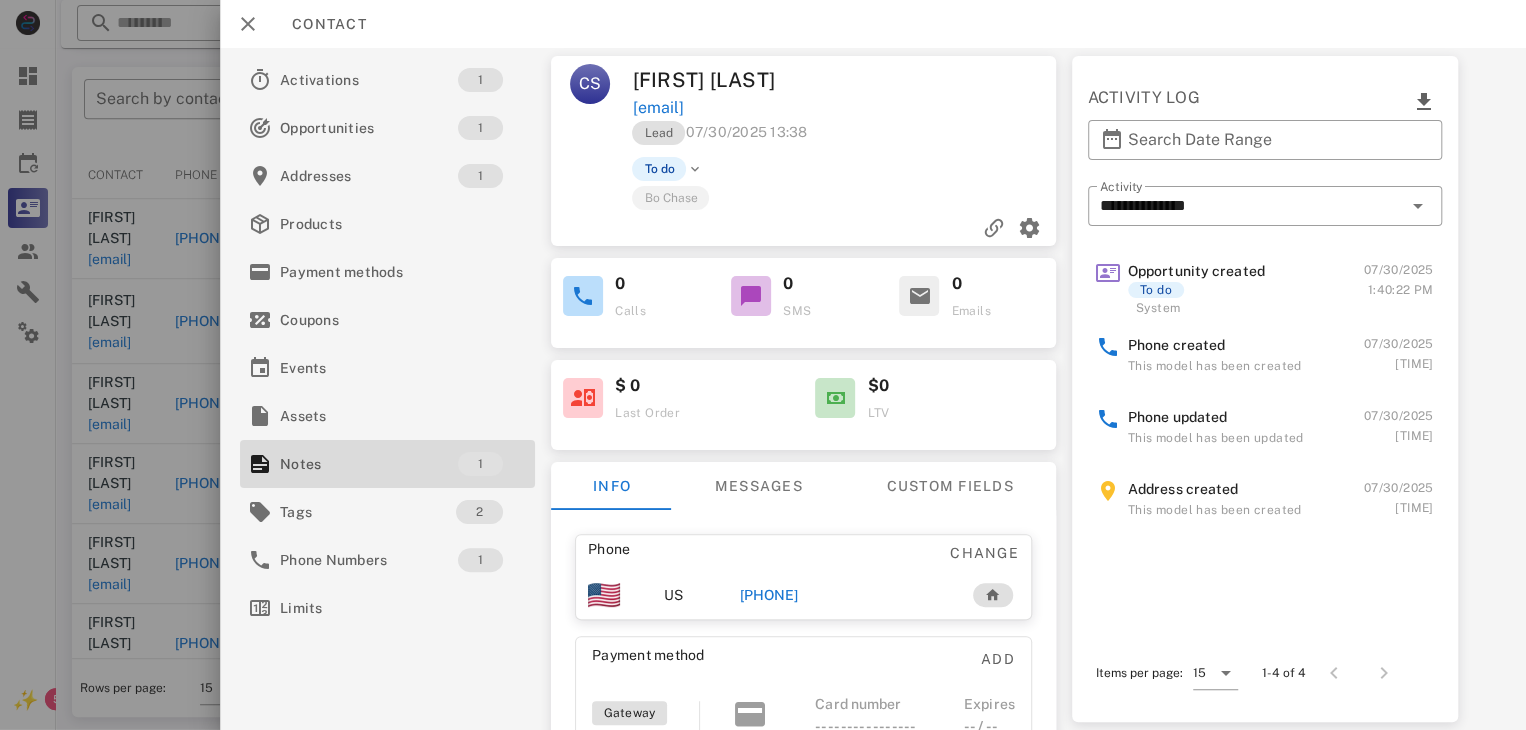 click on "[PHONE]" at bounding box center [769, 595] 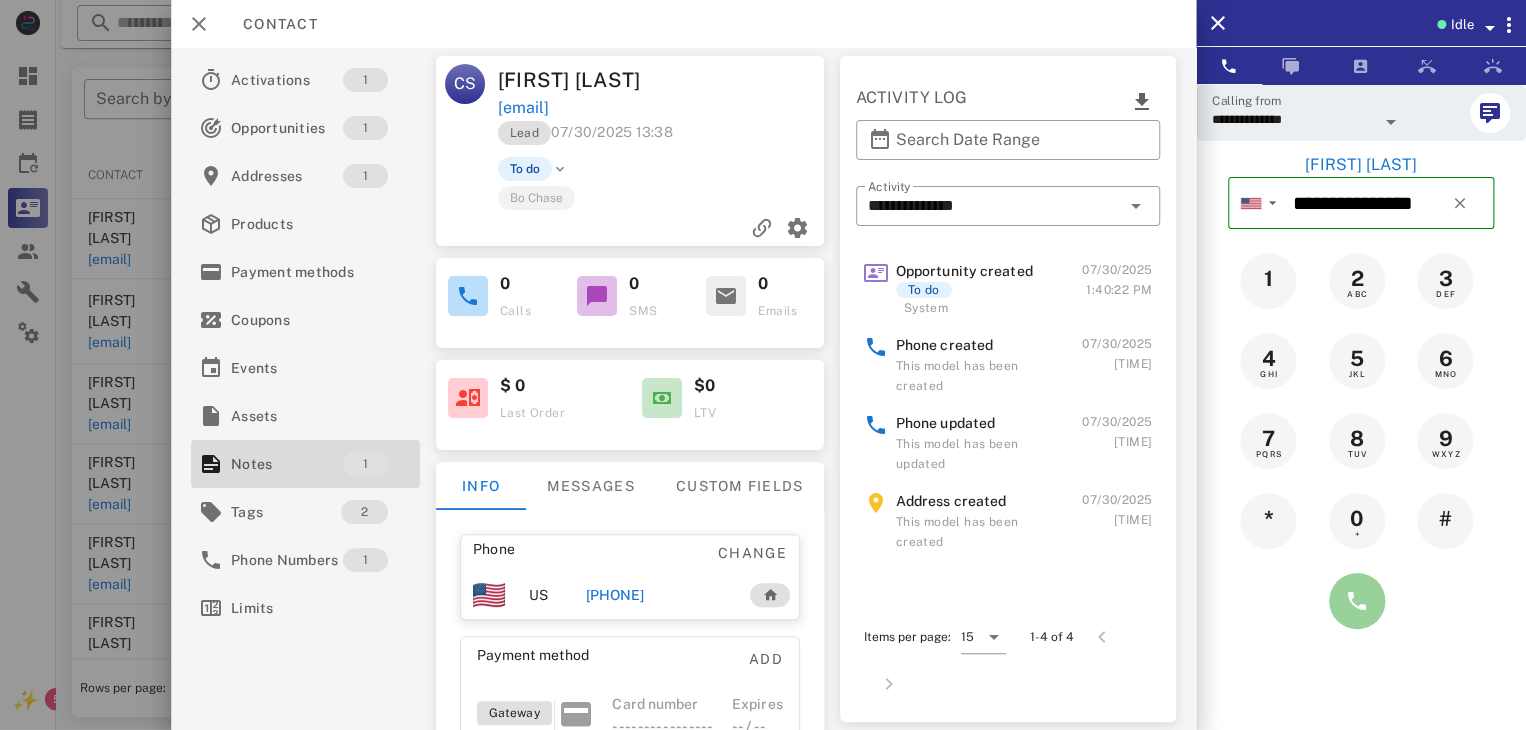 click at bounding box center [1357, 601] 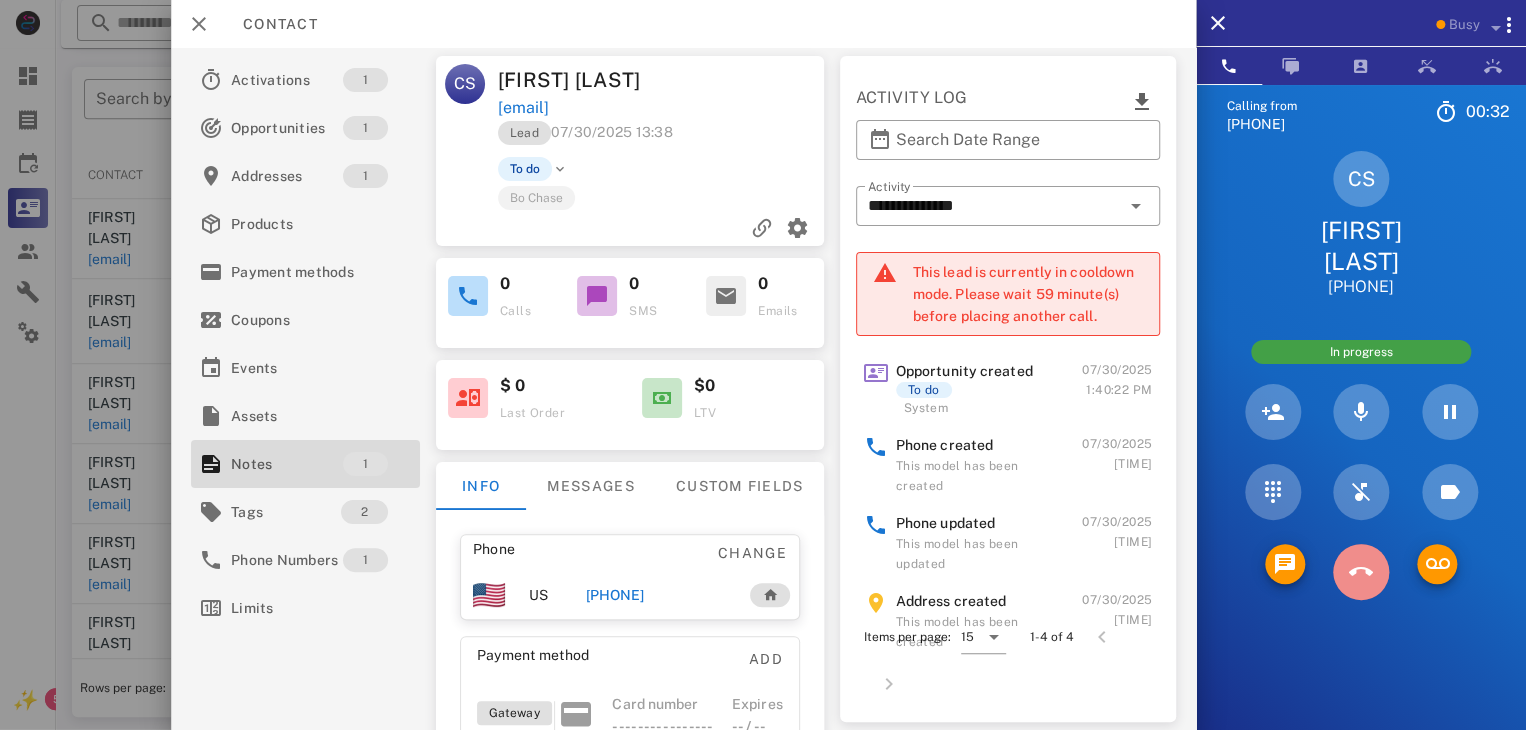 click at bounding box center (1361, 572) 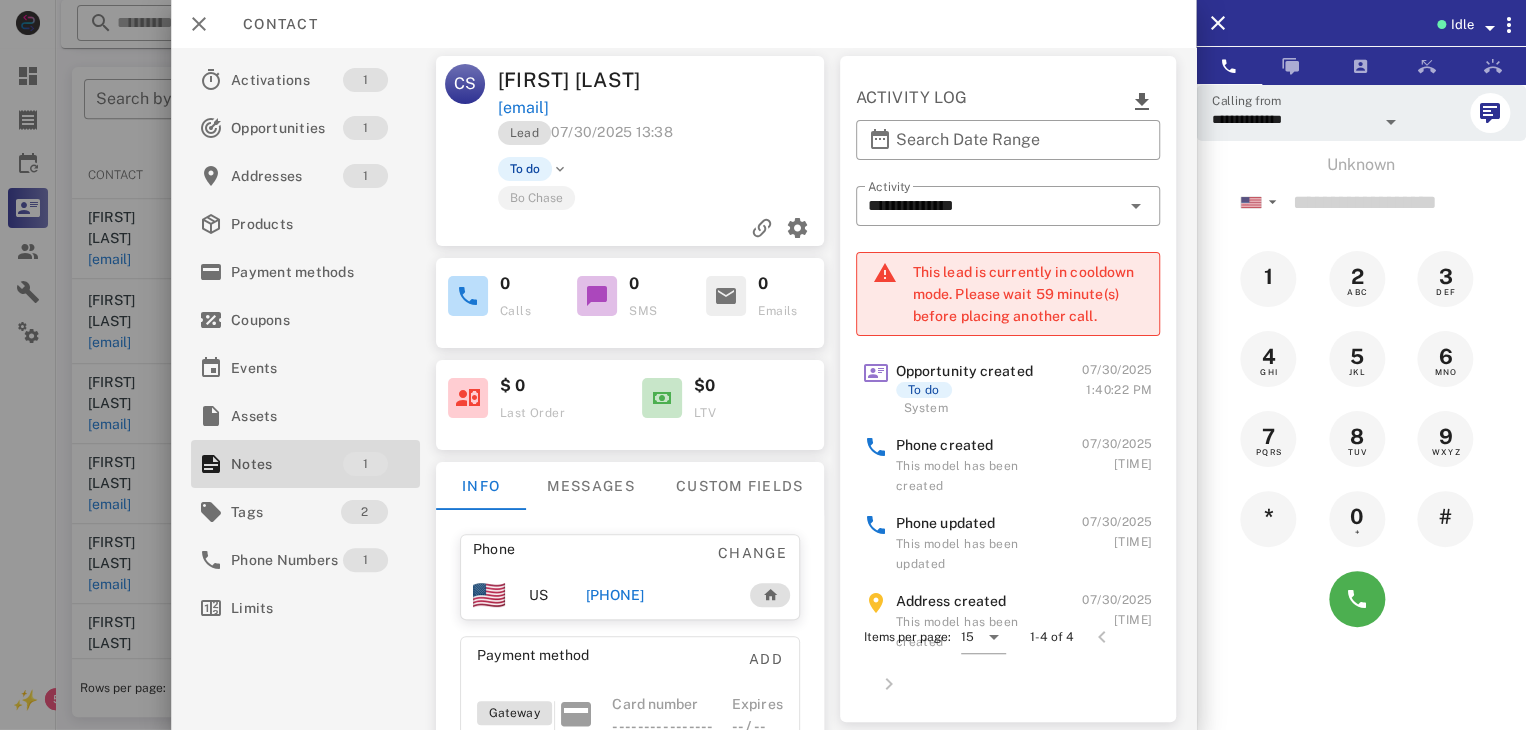 click on "**********" at bounding box center (791, -329) 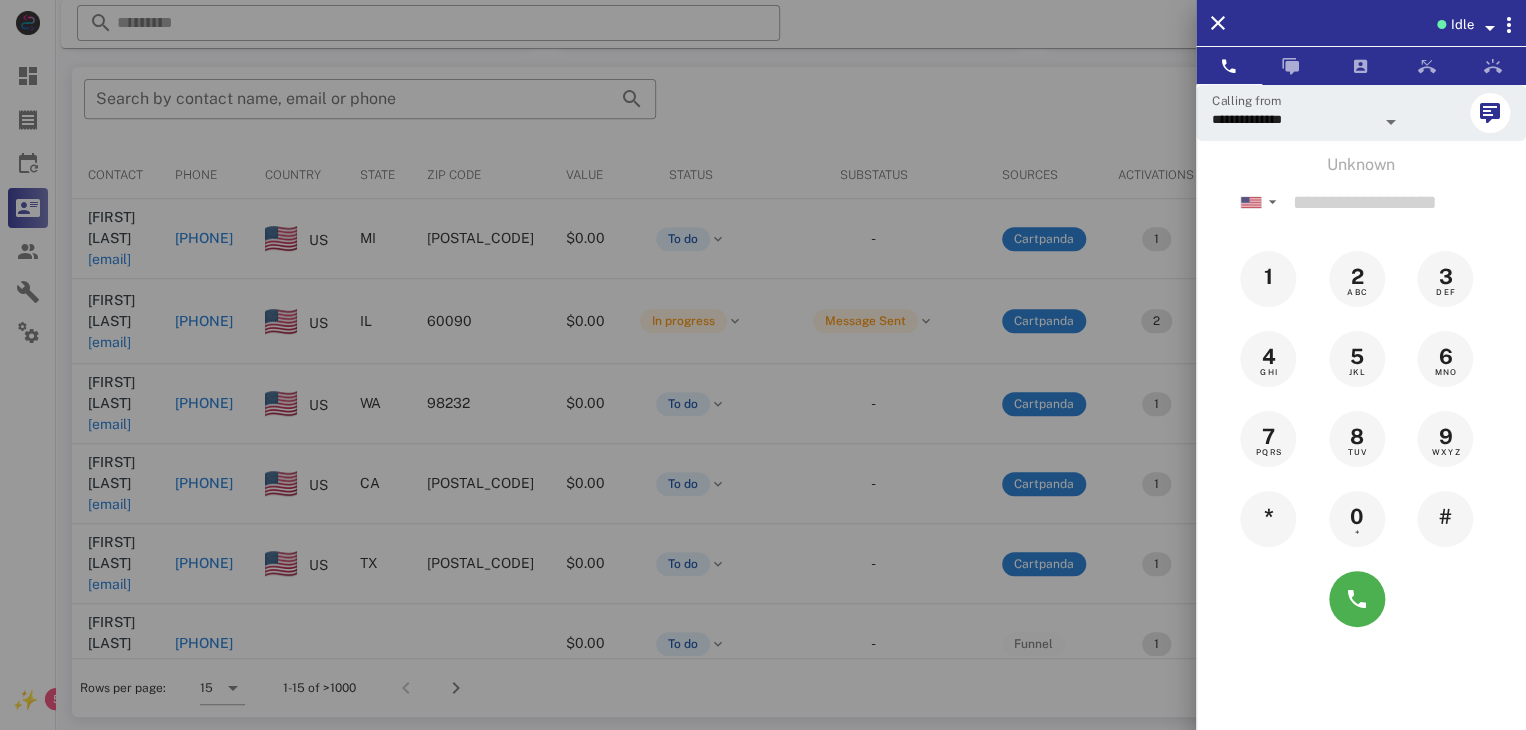 click at bounding box center [763, 365] 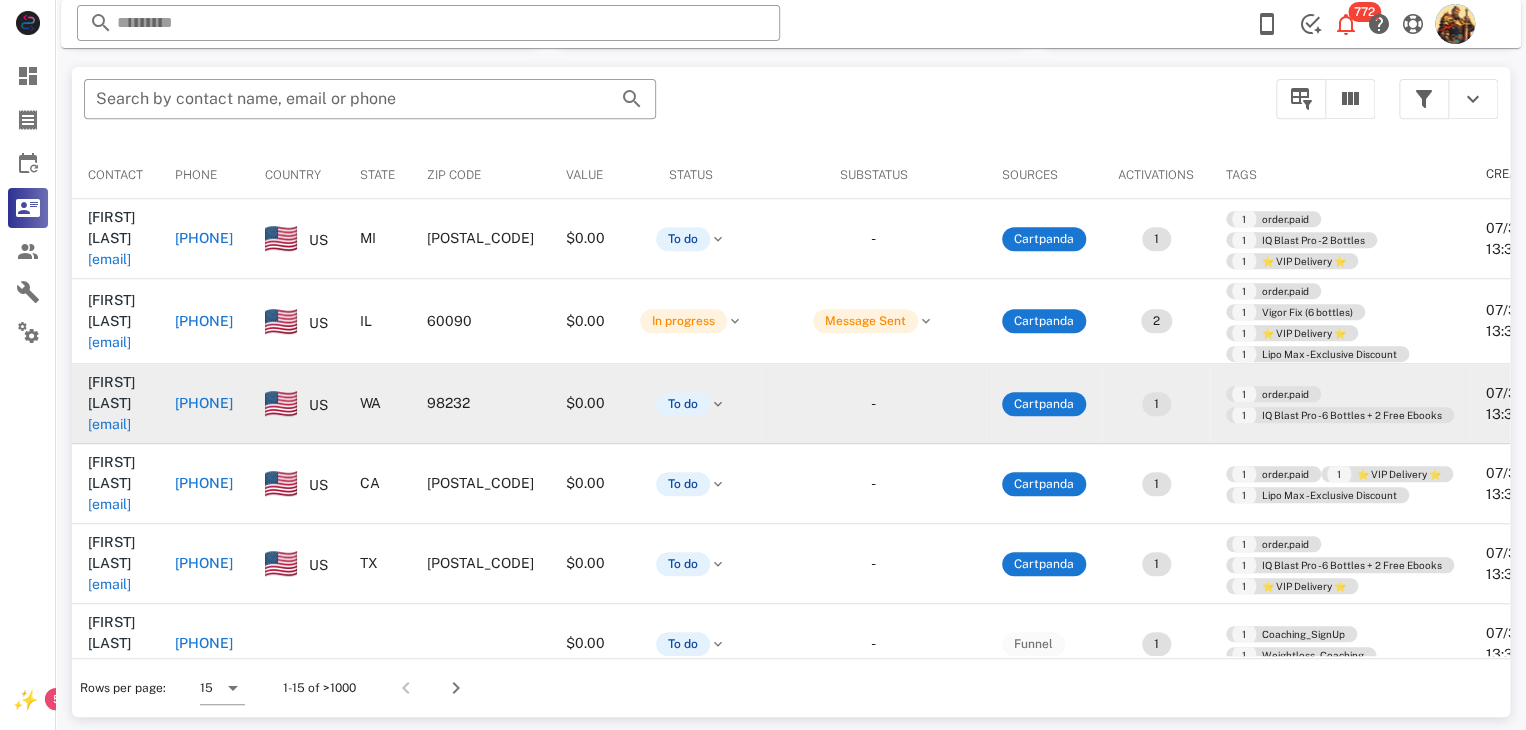 click on "[EMAIL]" at bounding box center (109, 424) 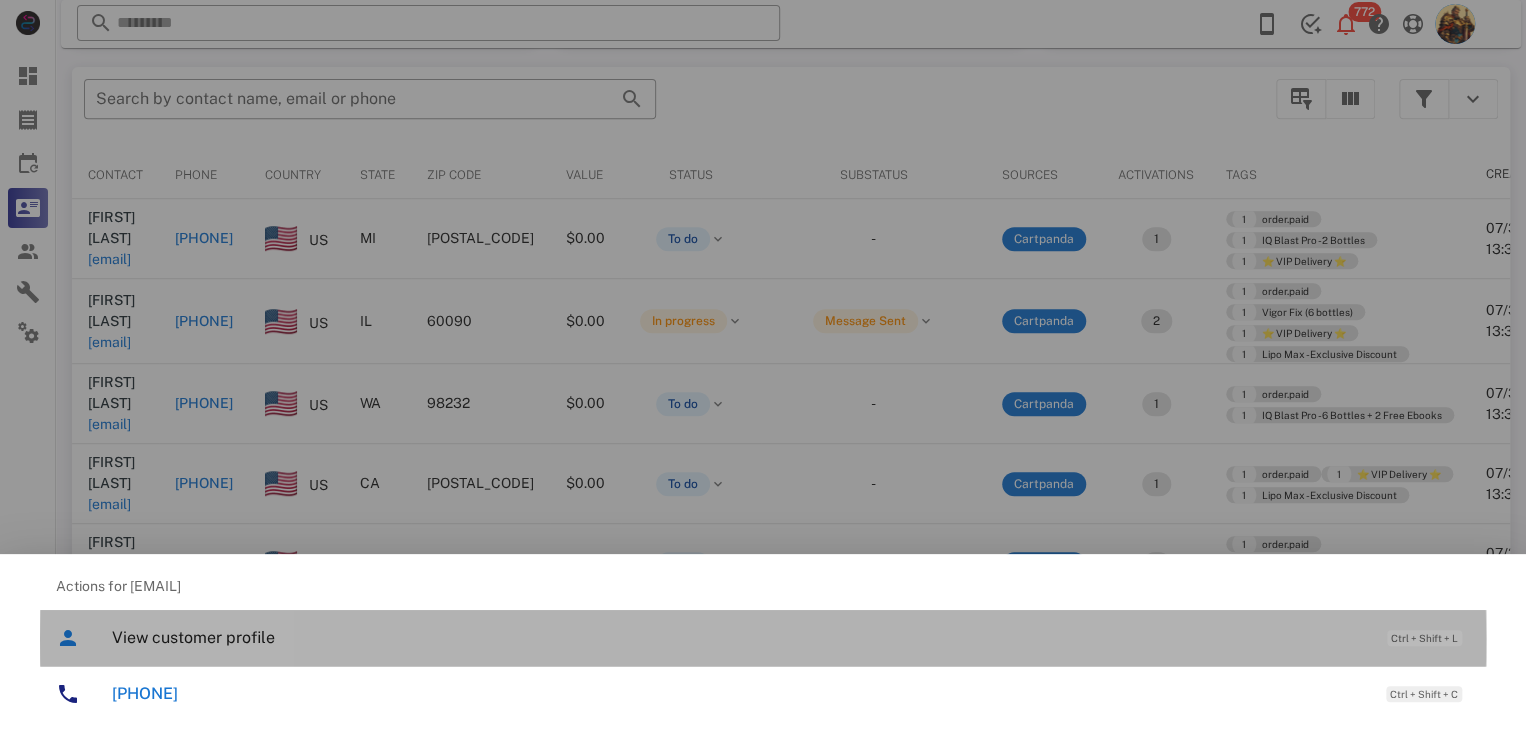 click on "View customer profile Ctrl + Shift + L" at bounding box center [791, 637] 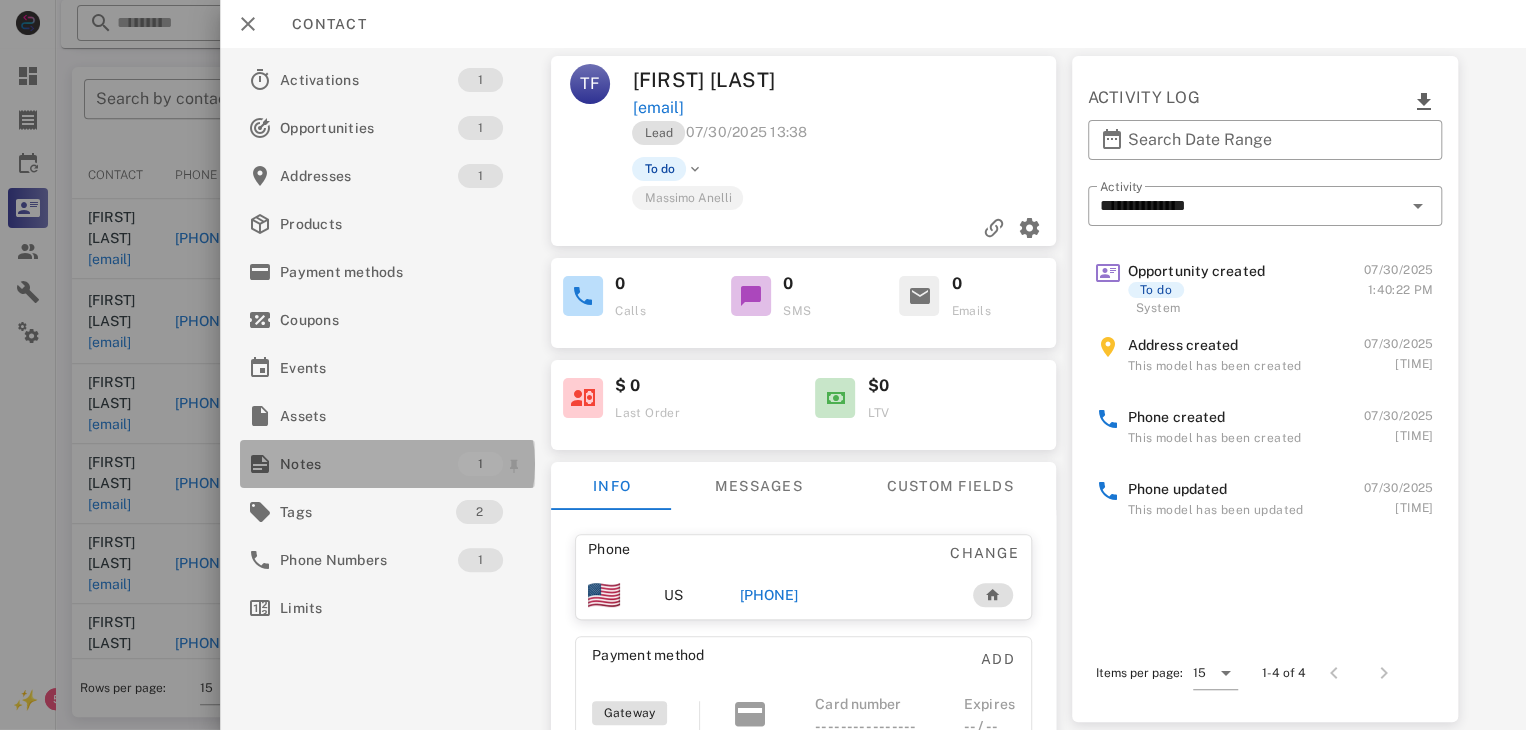 click on "Notes" at bounding box center [369, 464] 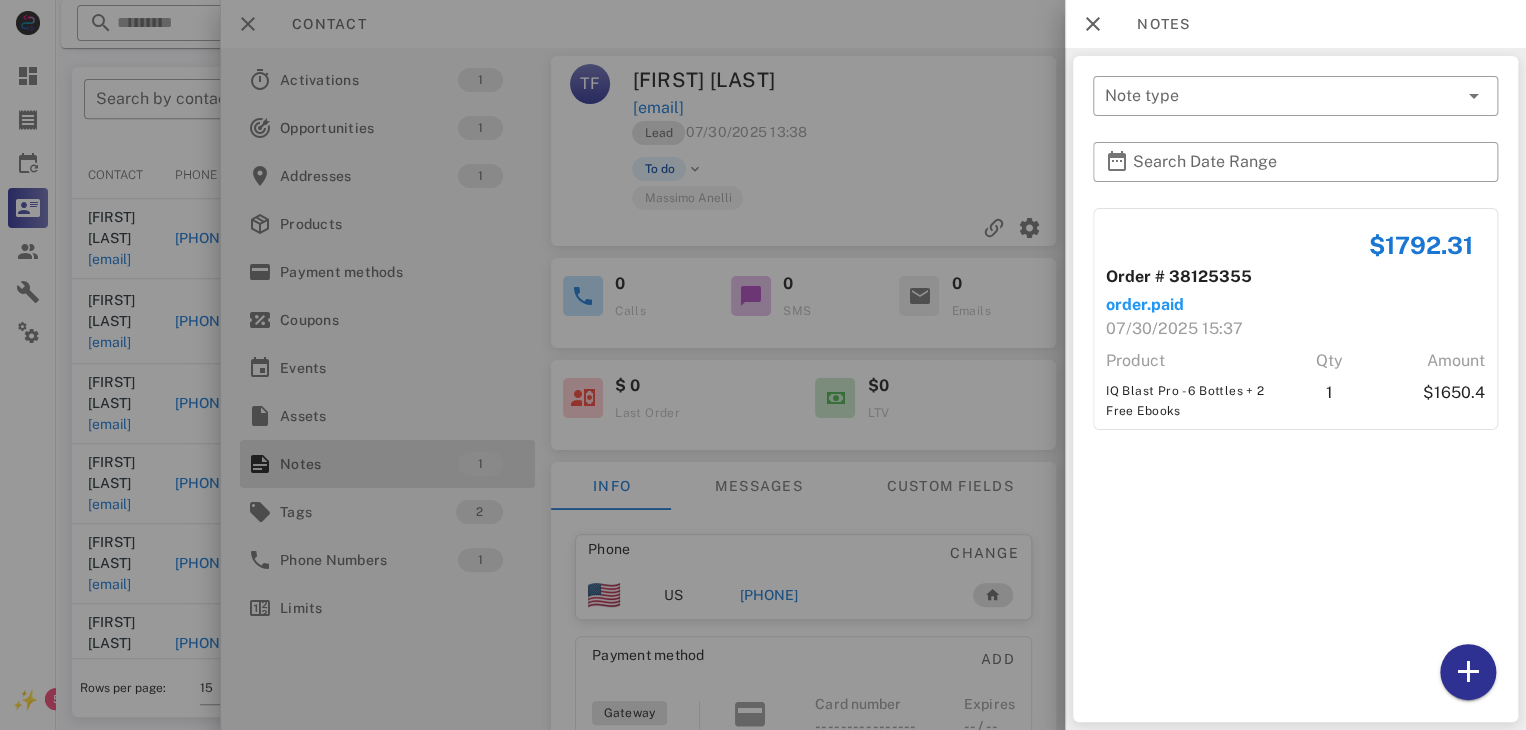 click at bounding box center (763, 365) 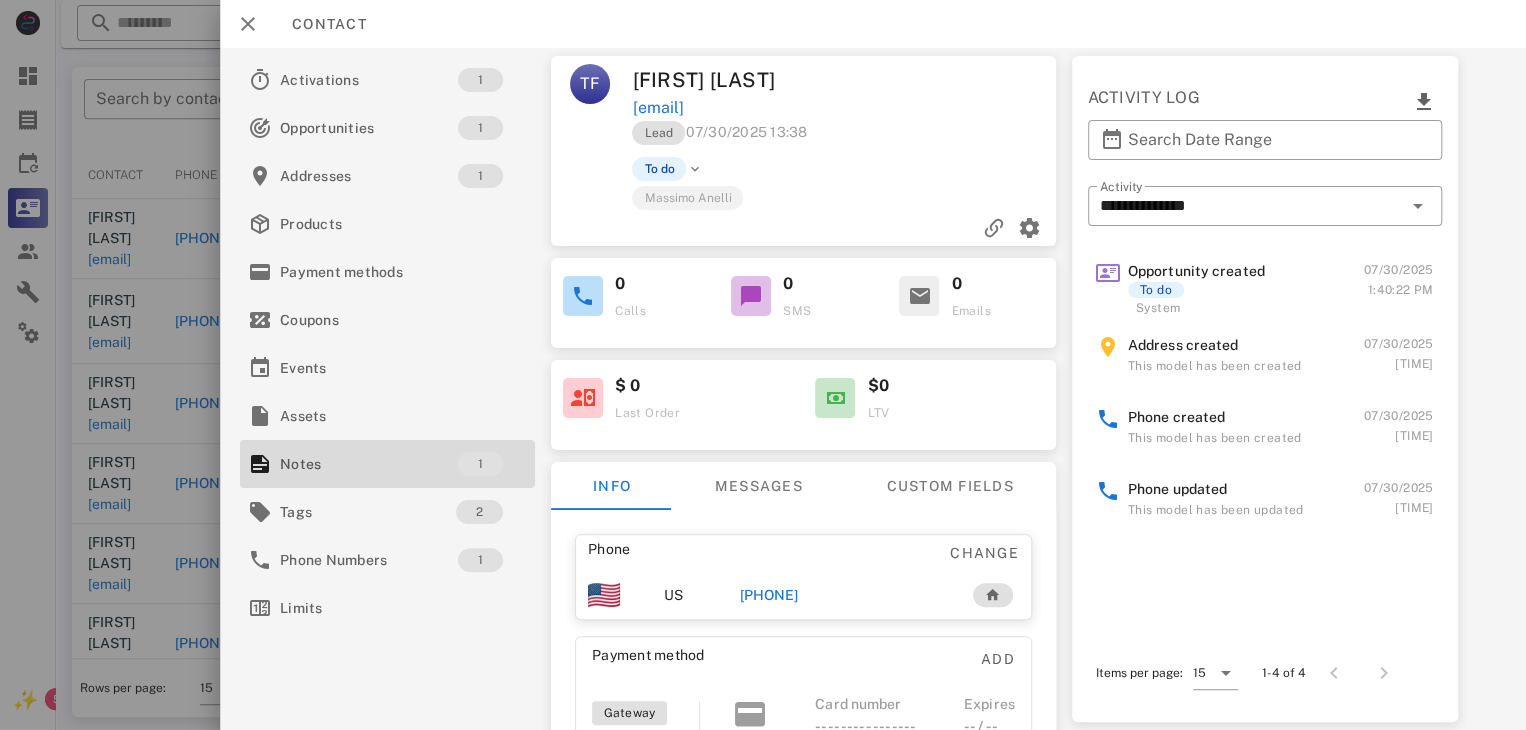 click at bounding box center [763, 365] 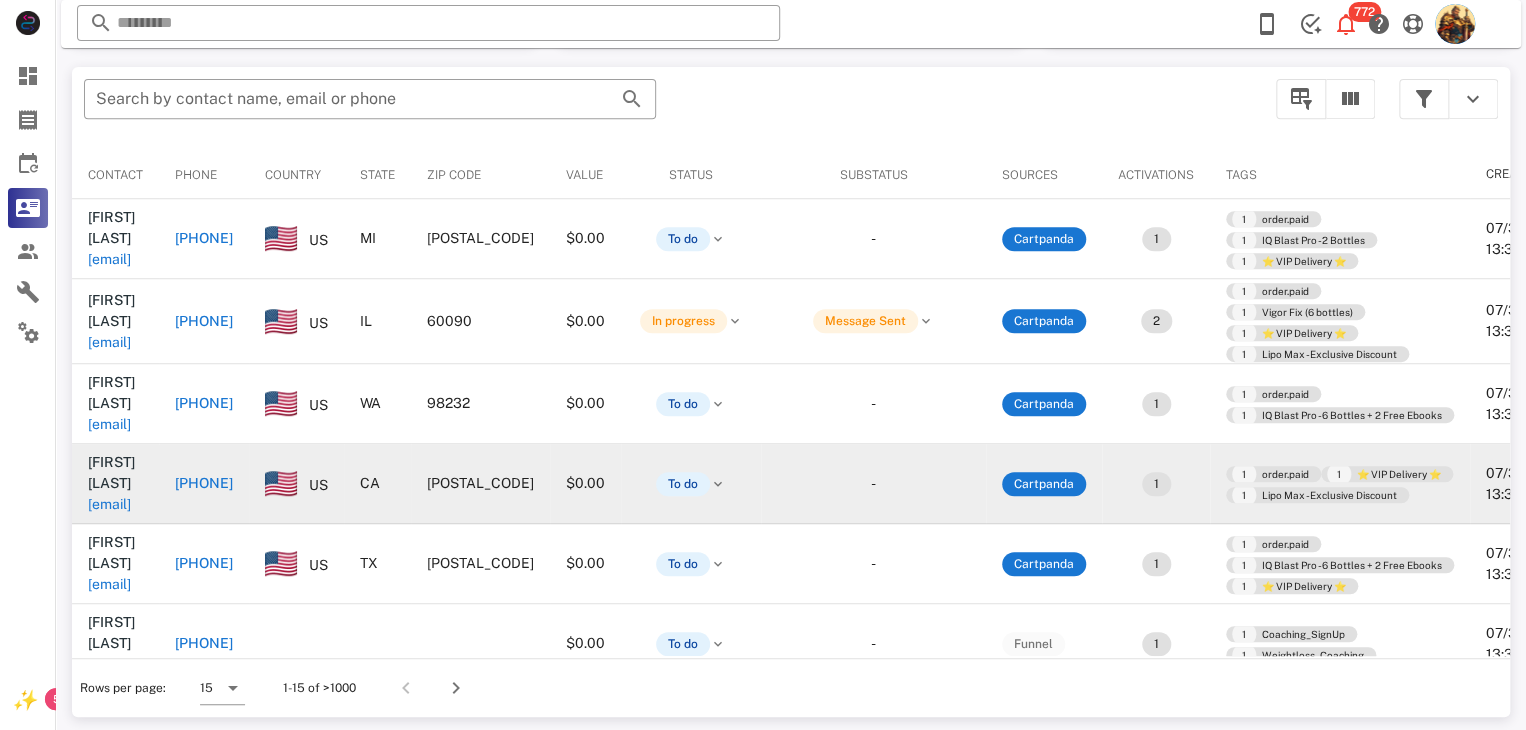 click on "[EMAIL]" at bounding box center (109, 504) 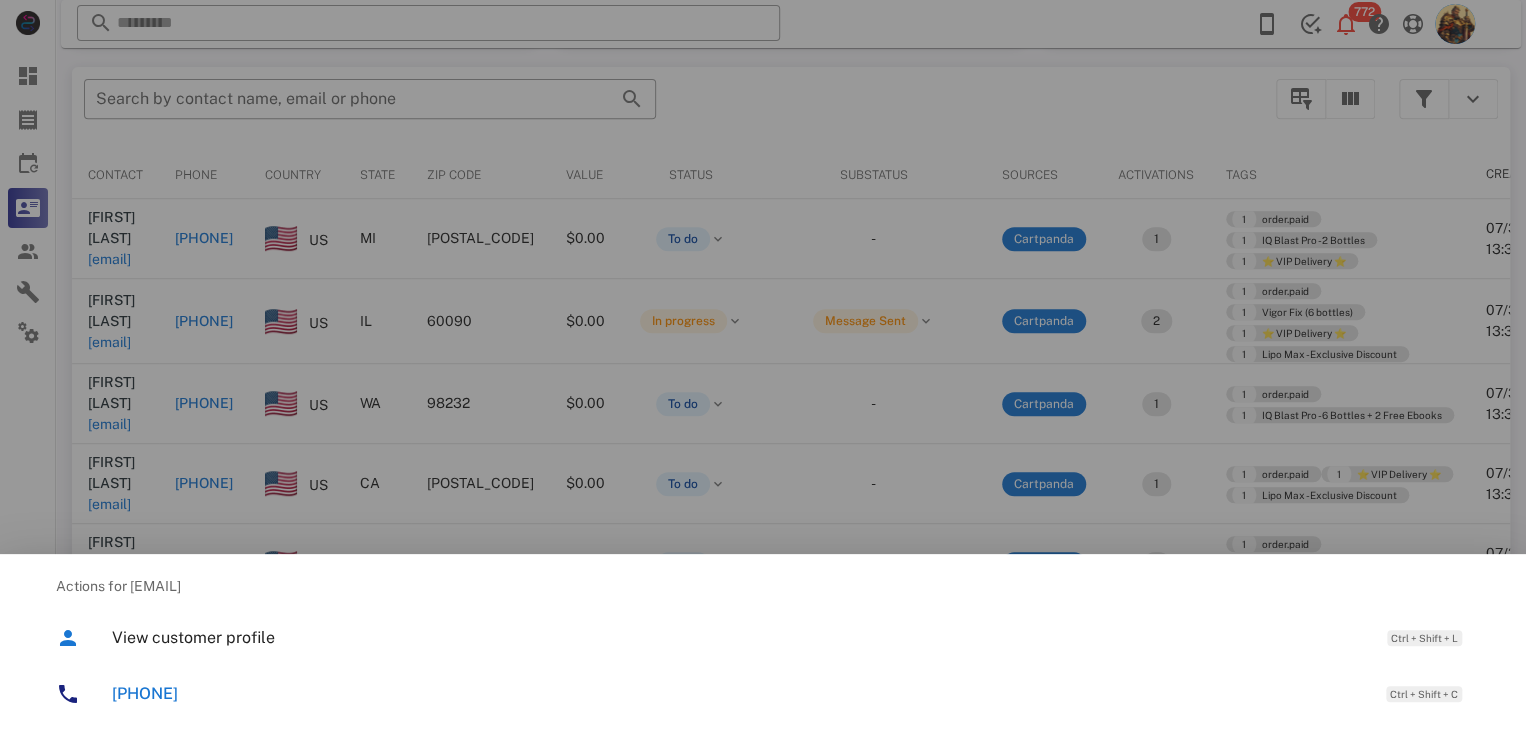 click at bounding box center [763, 365] 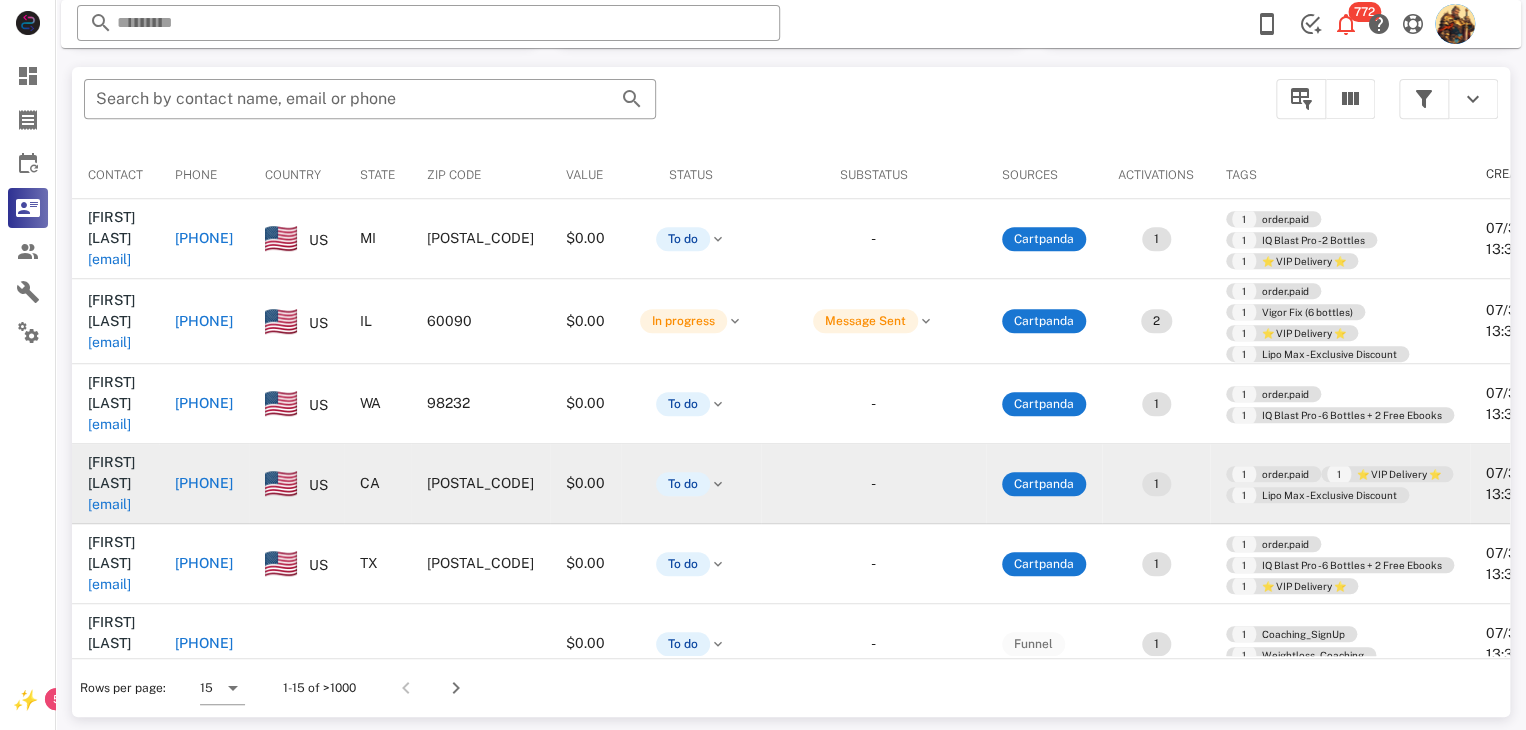 click on "[EMAIL]" at bounding box center [109, 504] 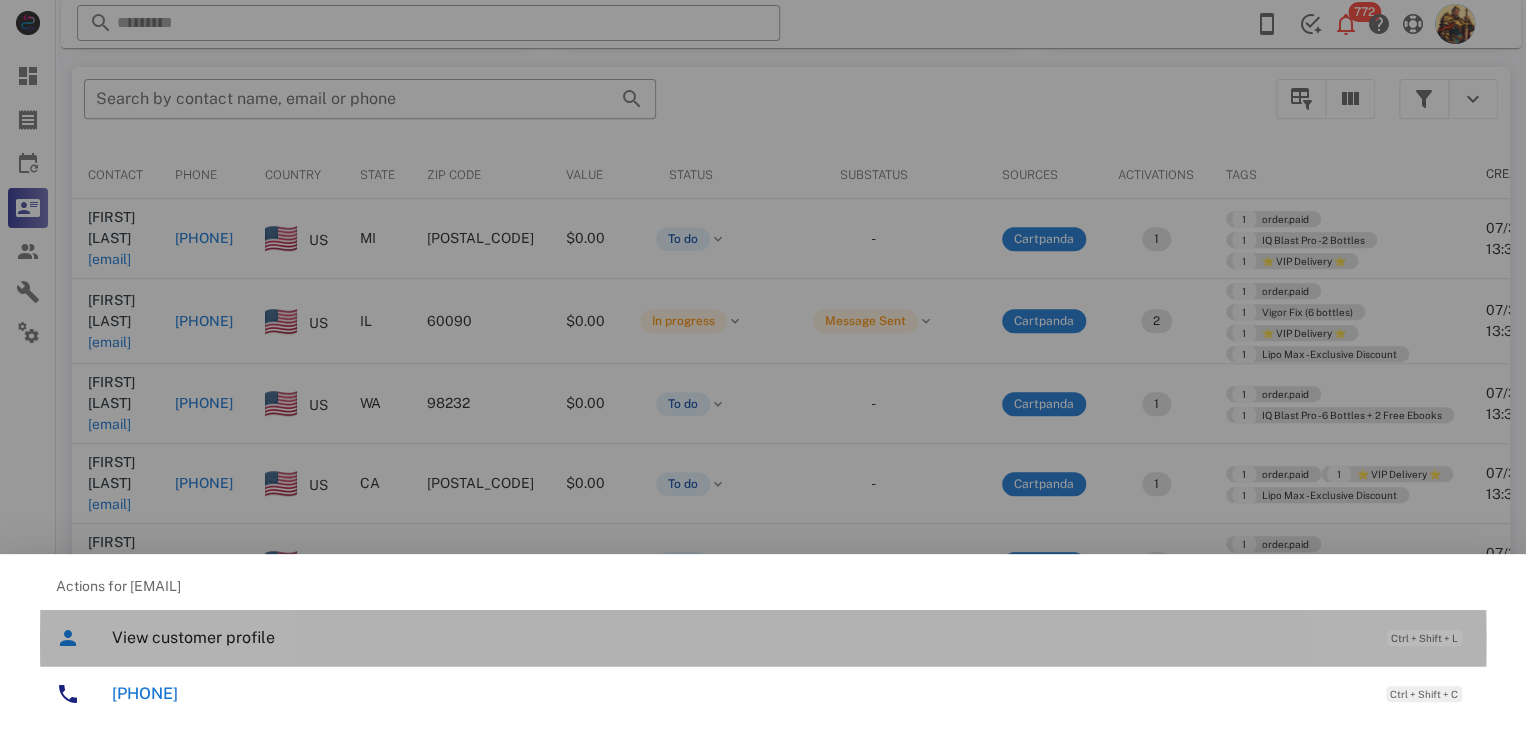 click on "View customer profile" at bounding box center (739, 637) 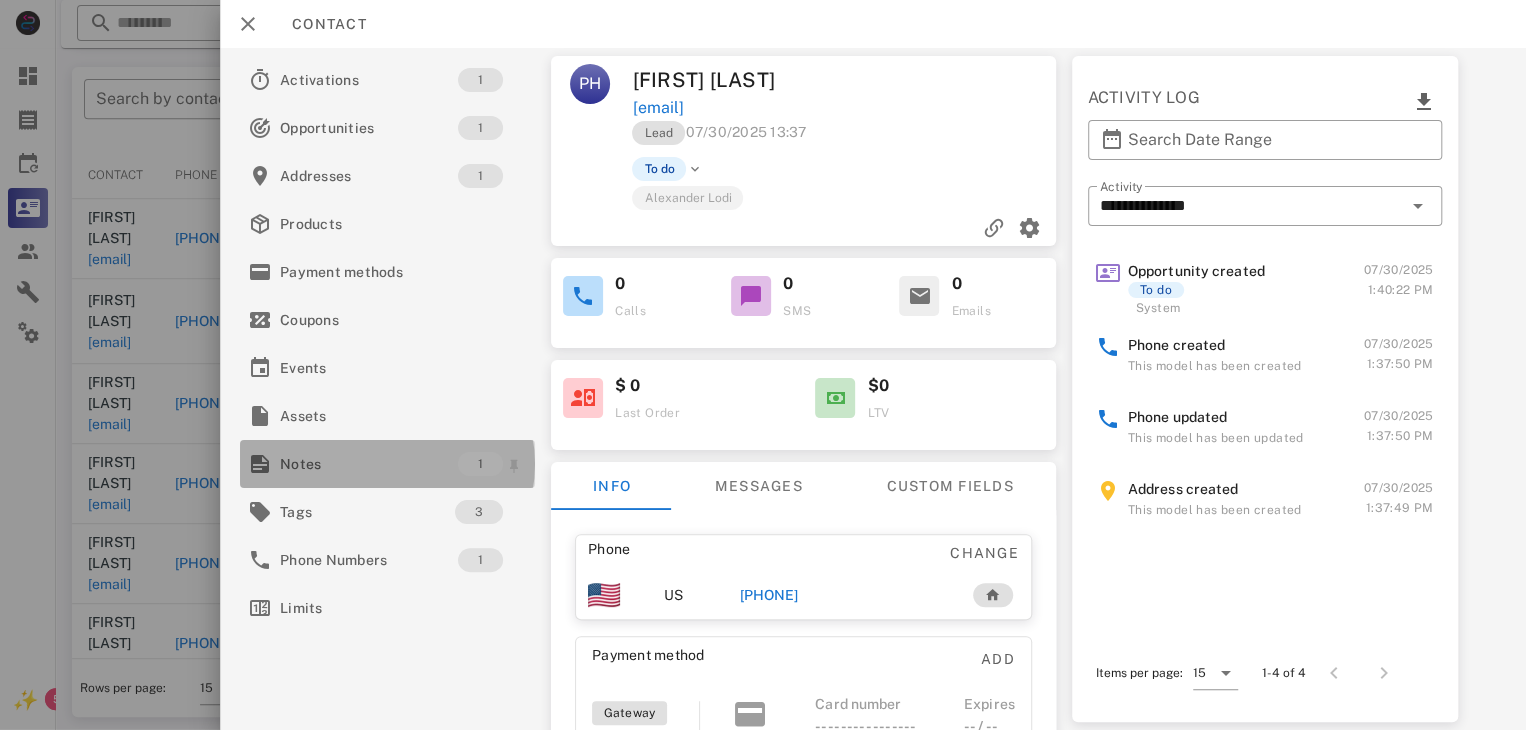 click on "Notes" at bounding box center (369, 464) 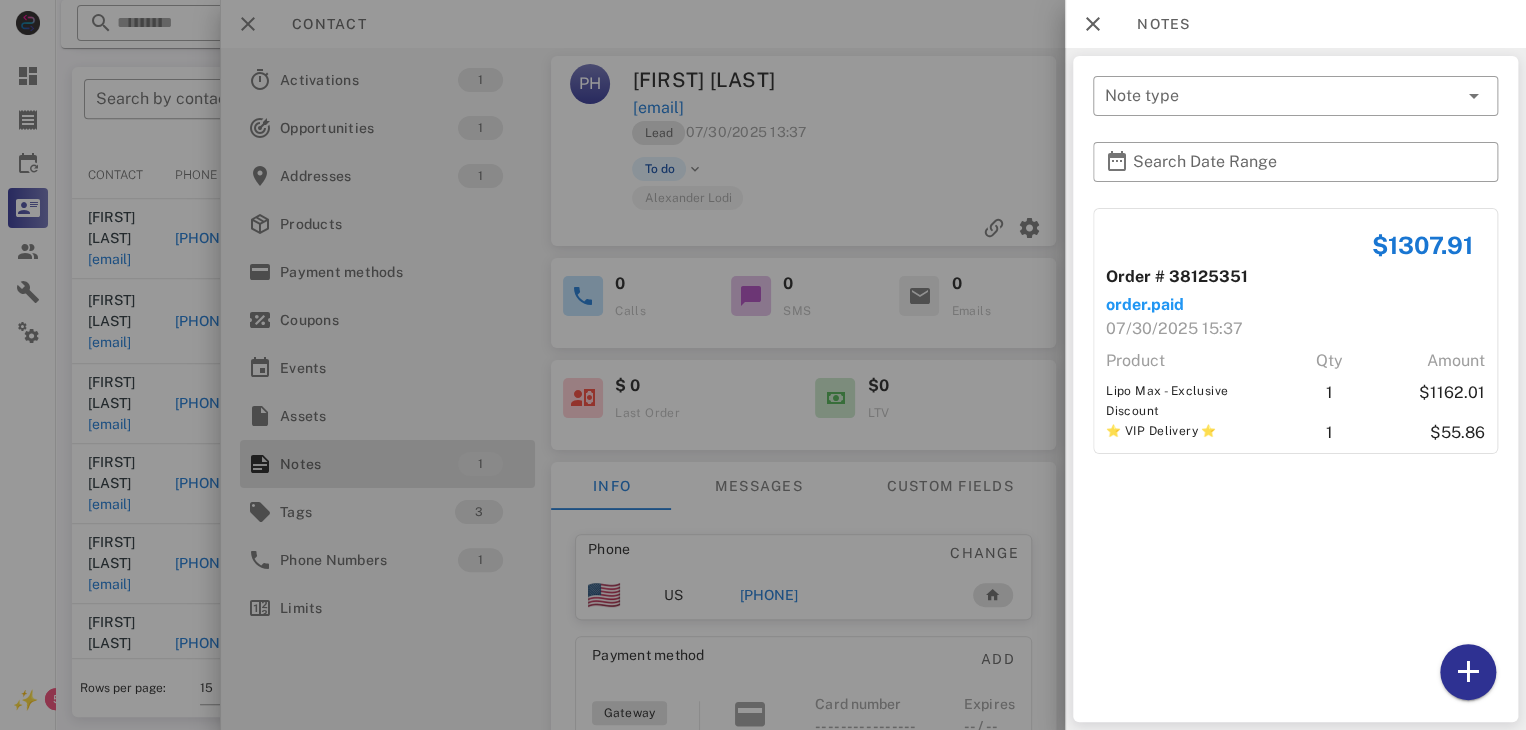 click at bounding box center (763, 365) 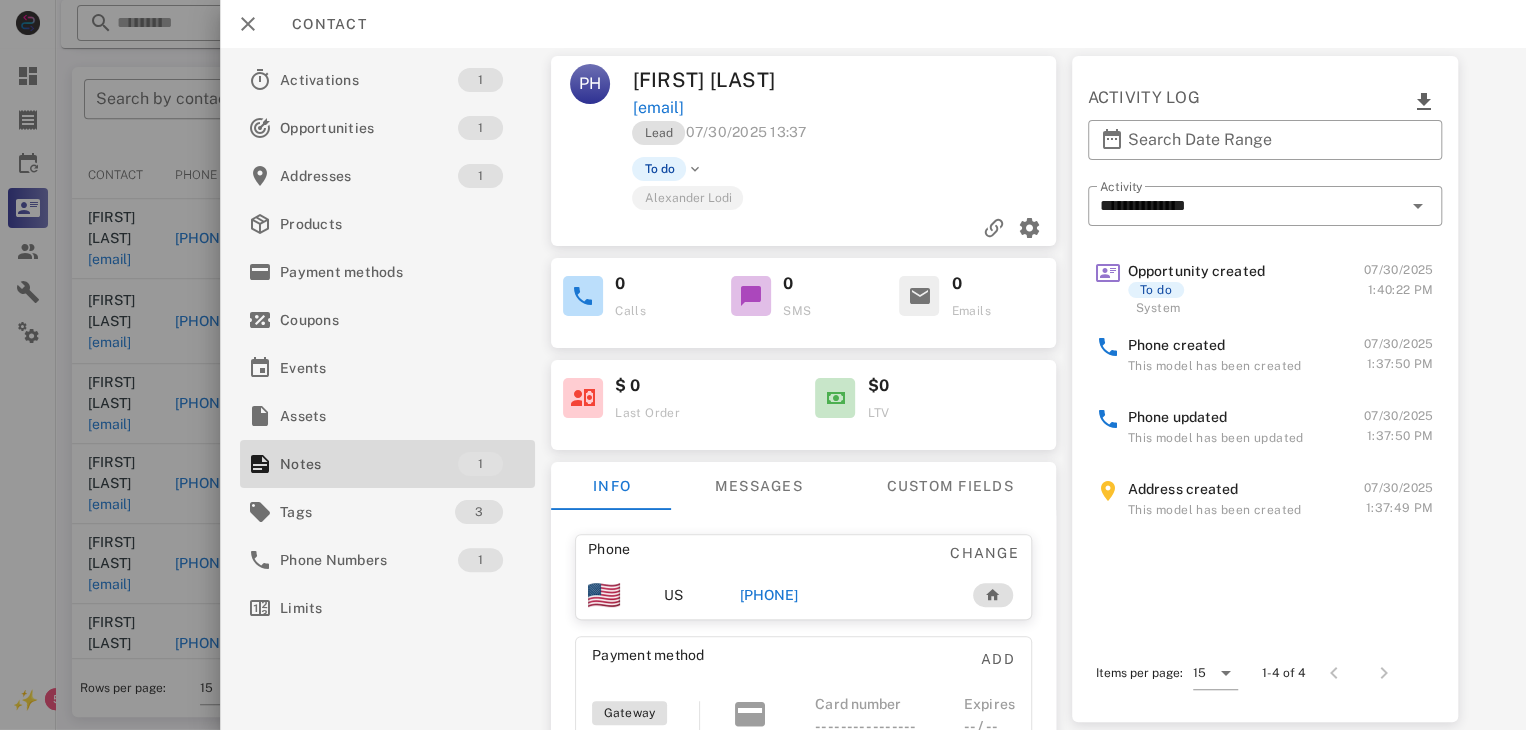click on "[PHONE]" at bounding box center (769, 595) 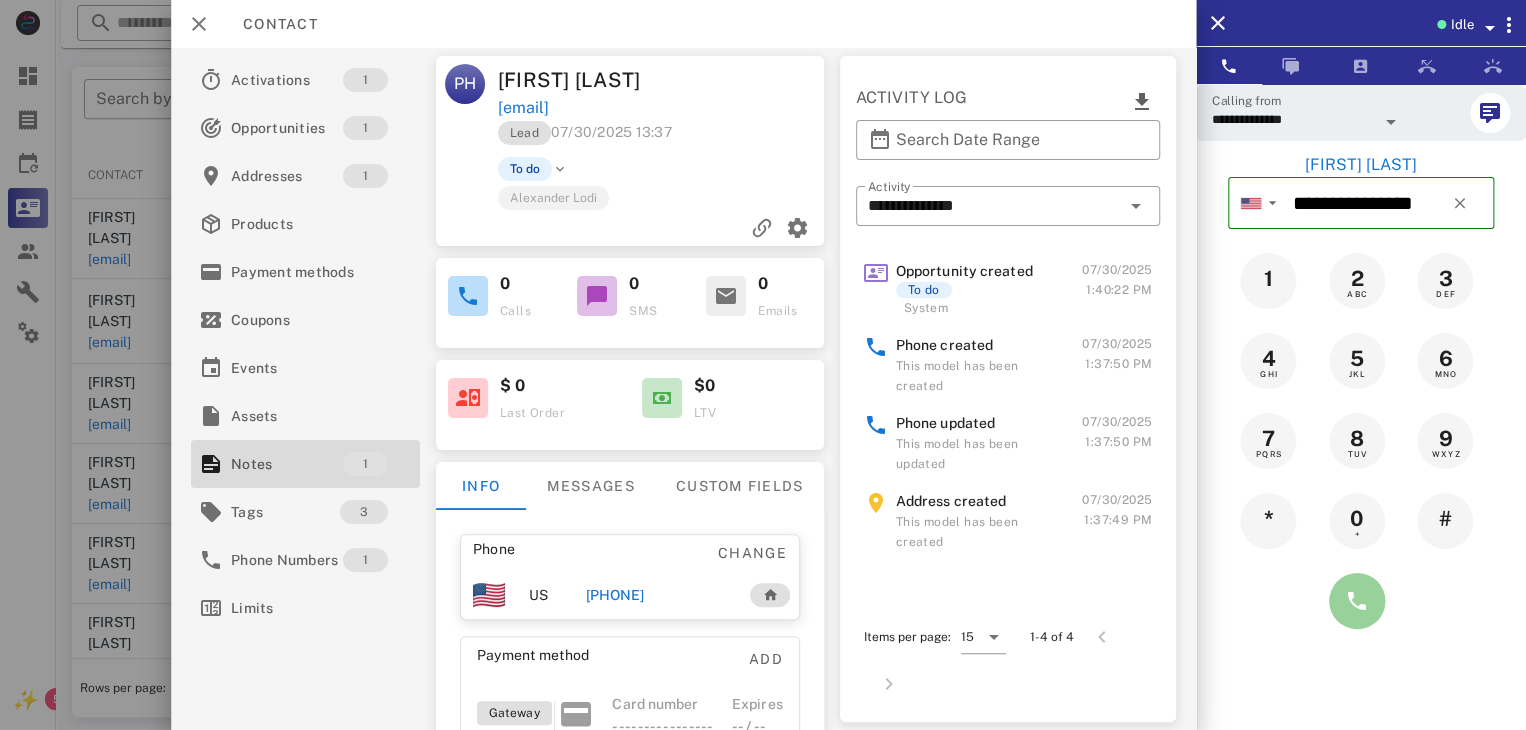click at bounding box center (1357, 601) 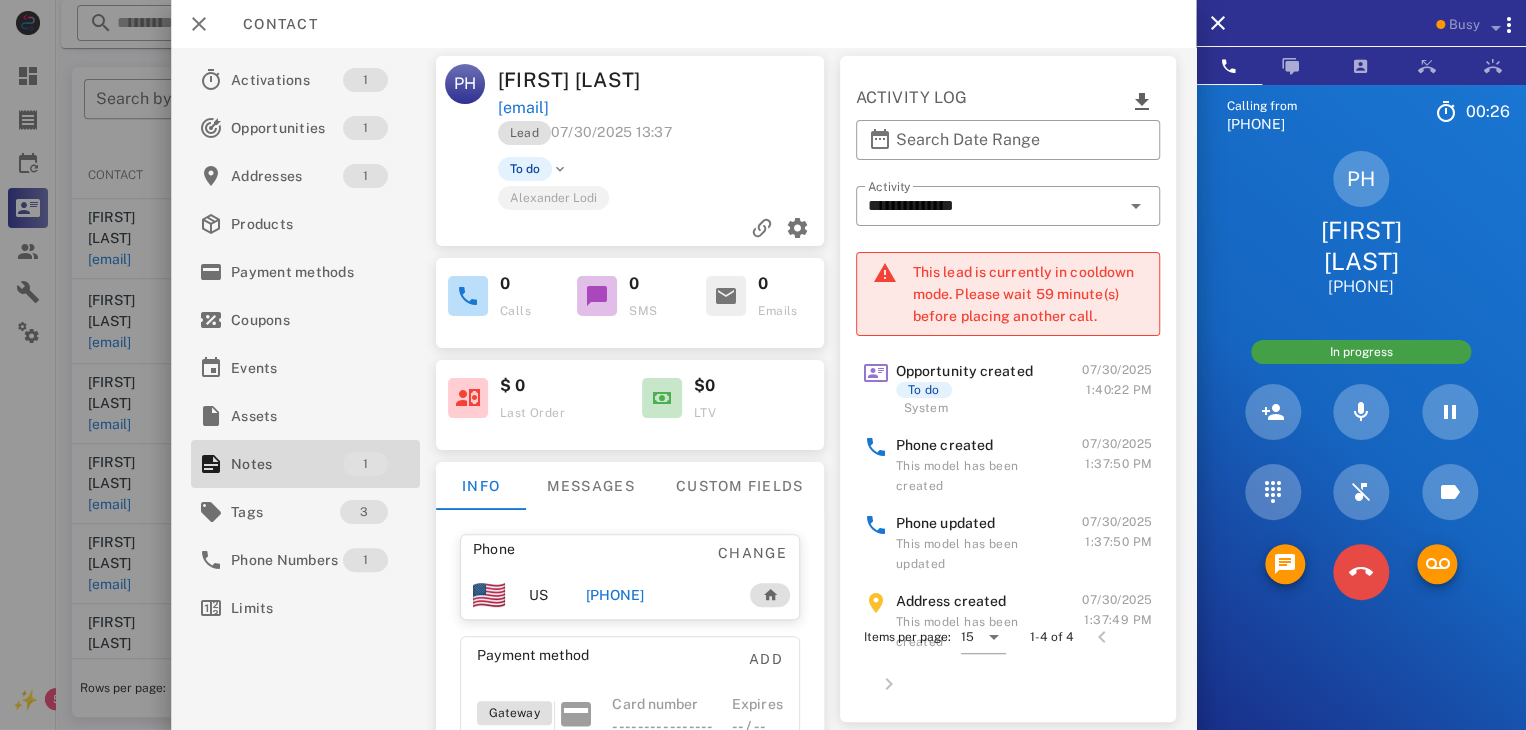 drag, startPoint x: 1378, startPoint y: 612, endPoint x: 1368, endPoint y: 553, distance: 59.841457 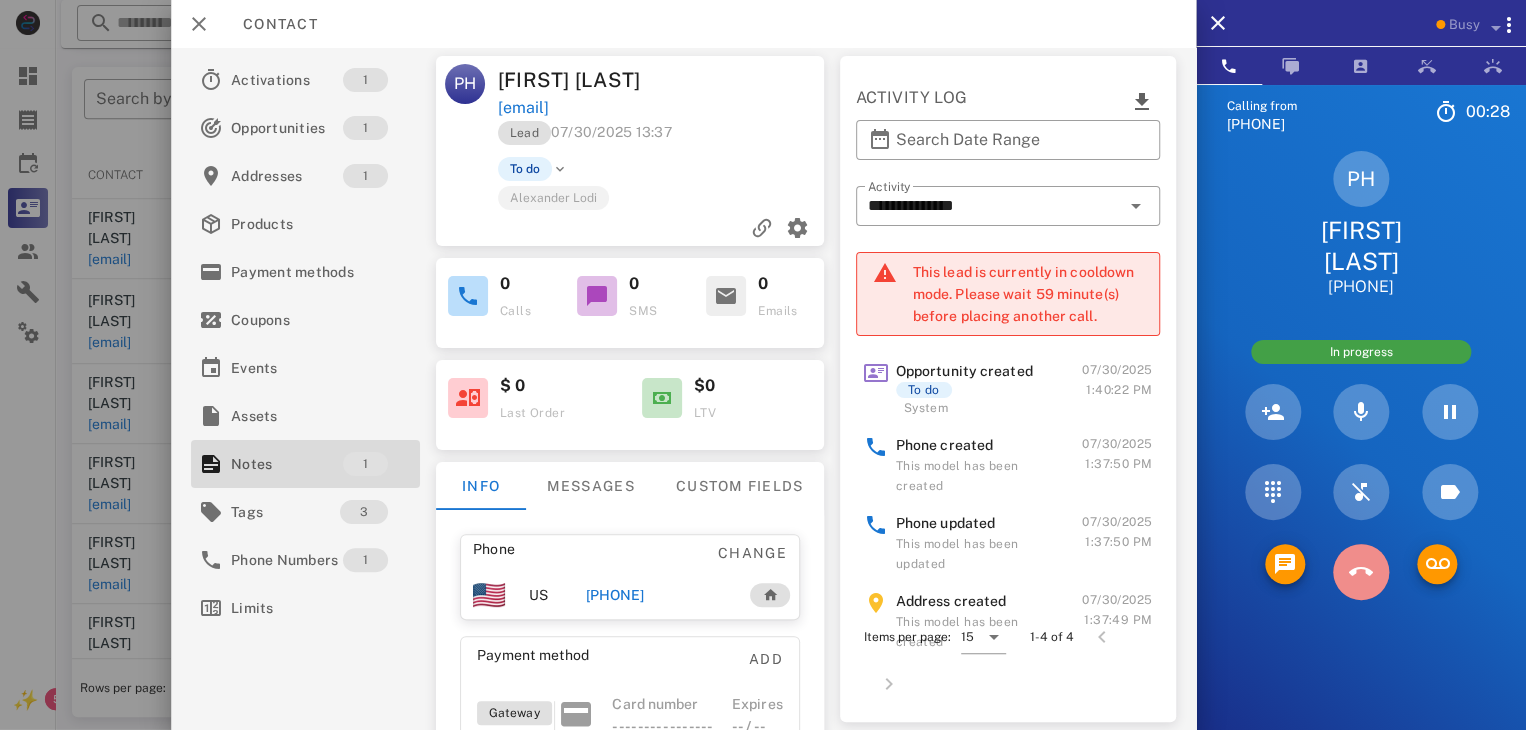 click at bounding box center [1361, 572] 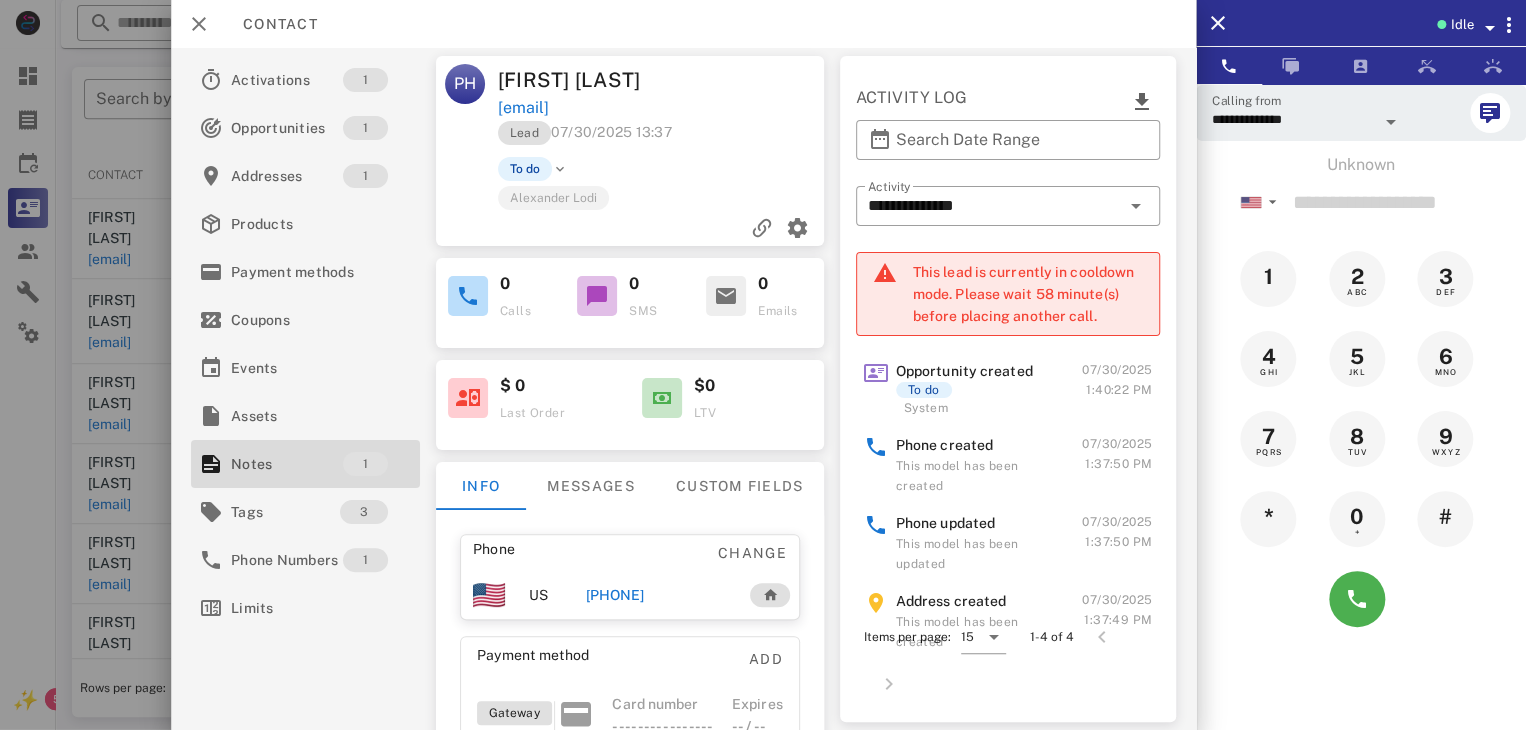 click at bounding box center [763, 365] 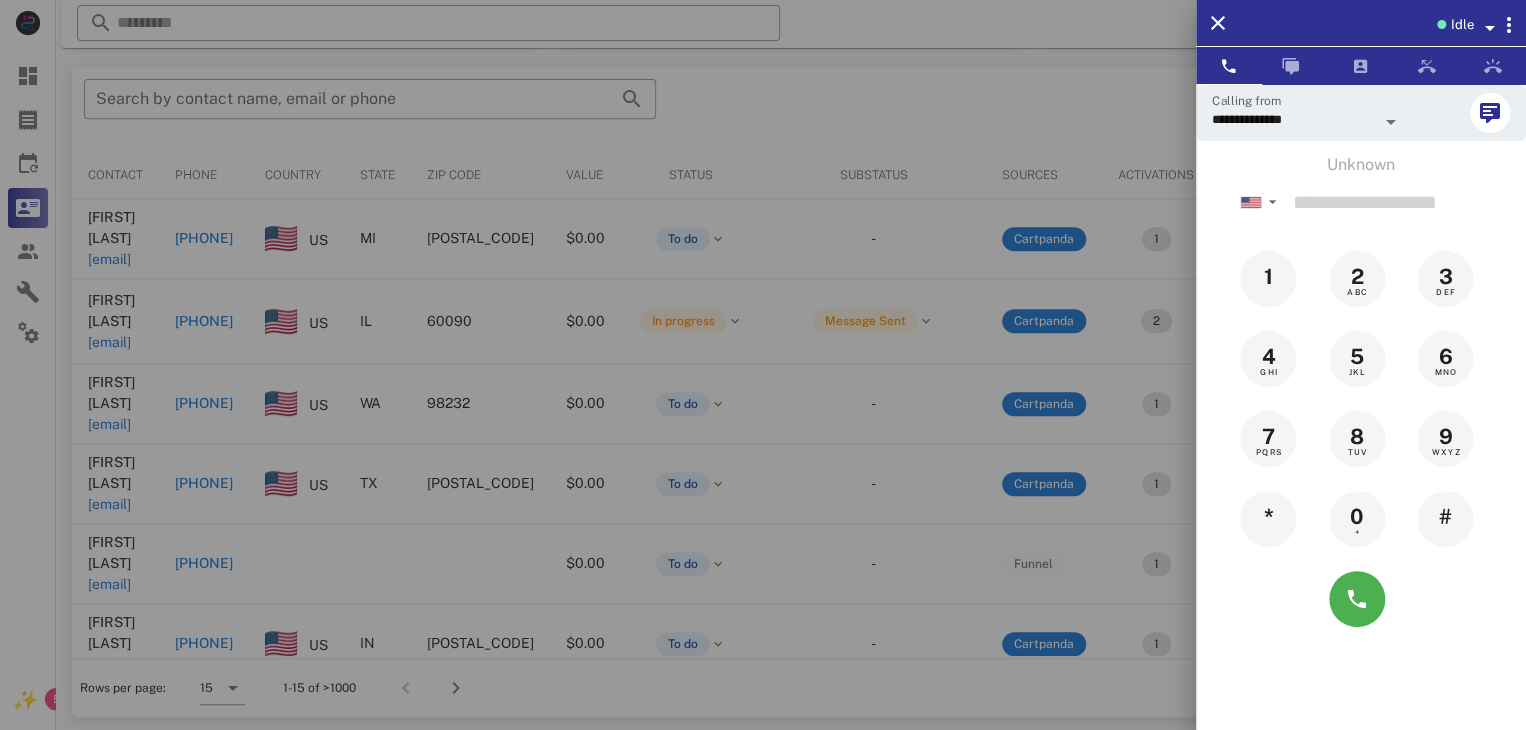 click at bounding box center (763, 365) 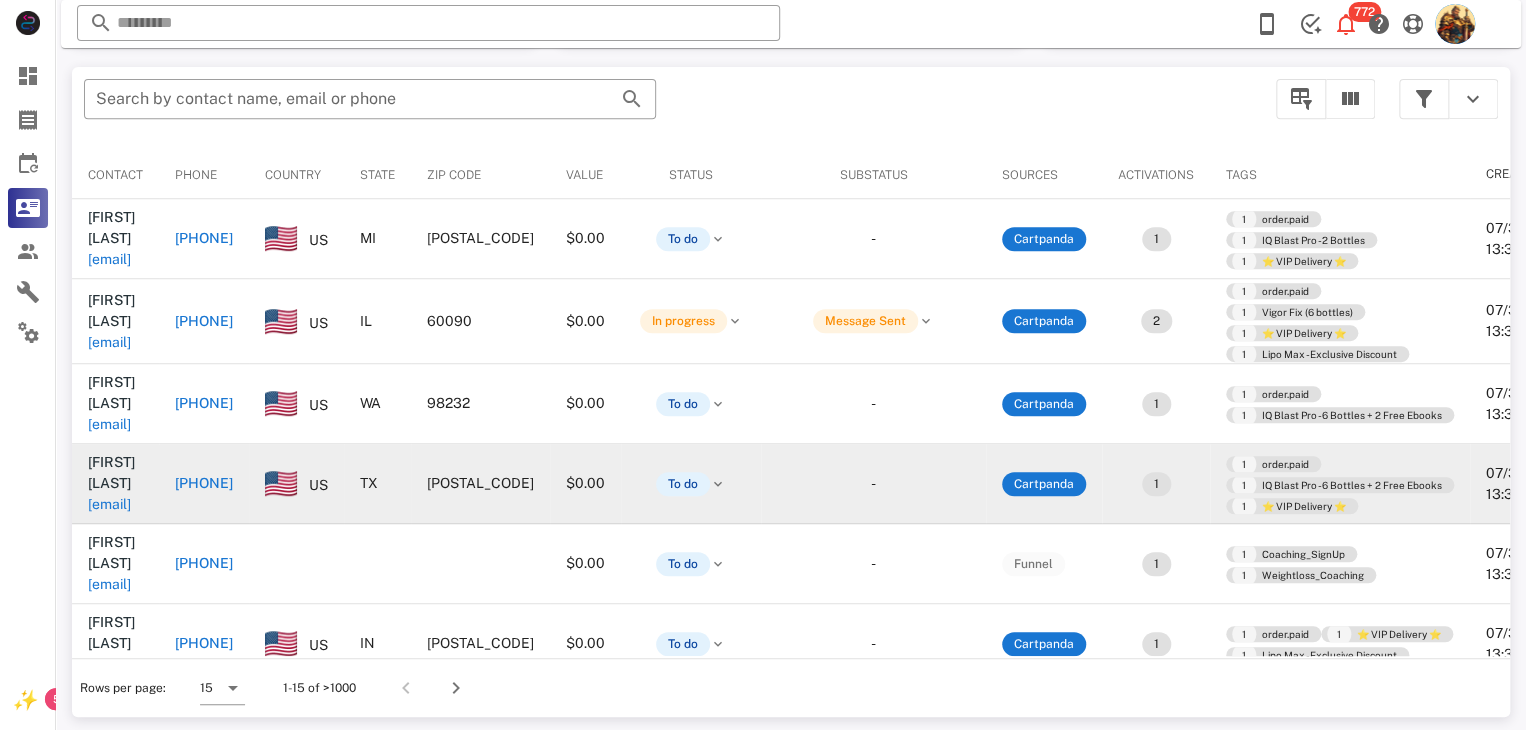 click on "[EMAIL]" at bounding box center (109, 504) 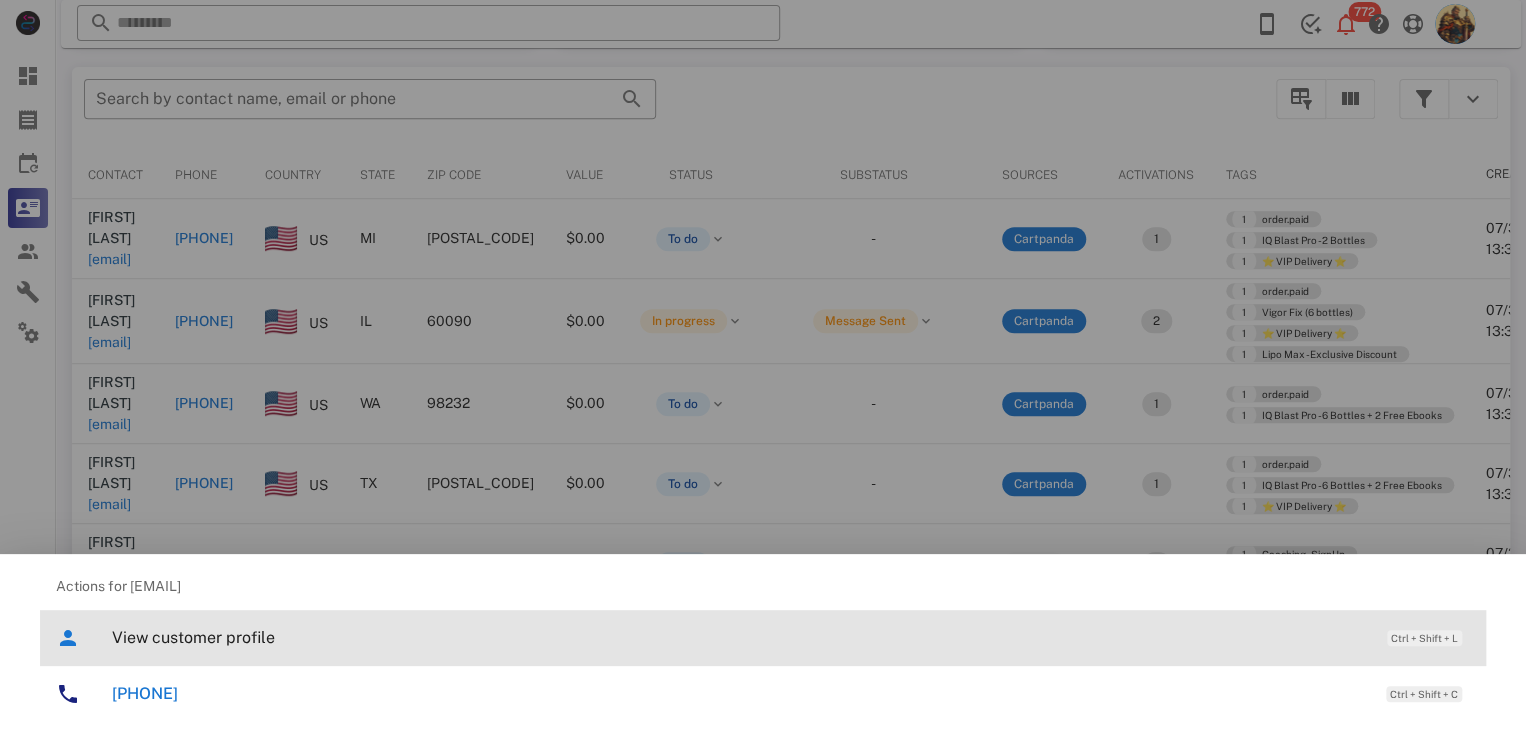 click on "View customer profile" at bounding box center [739, 637] 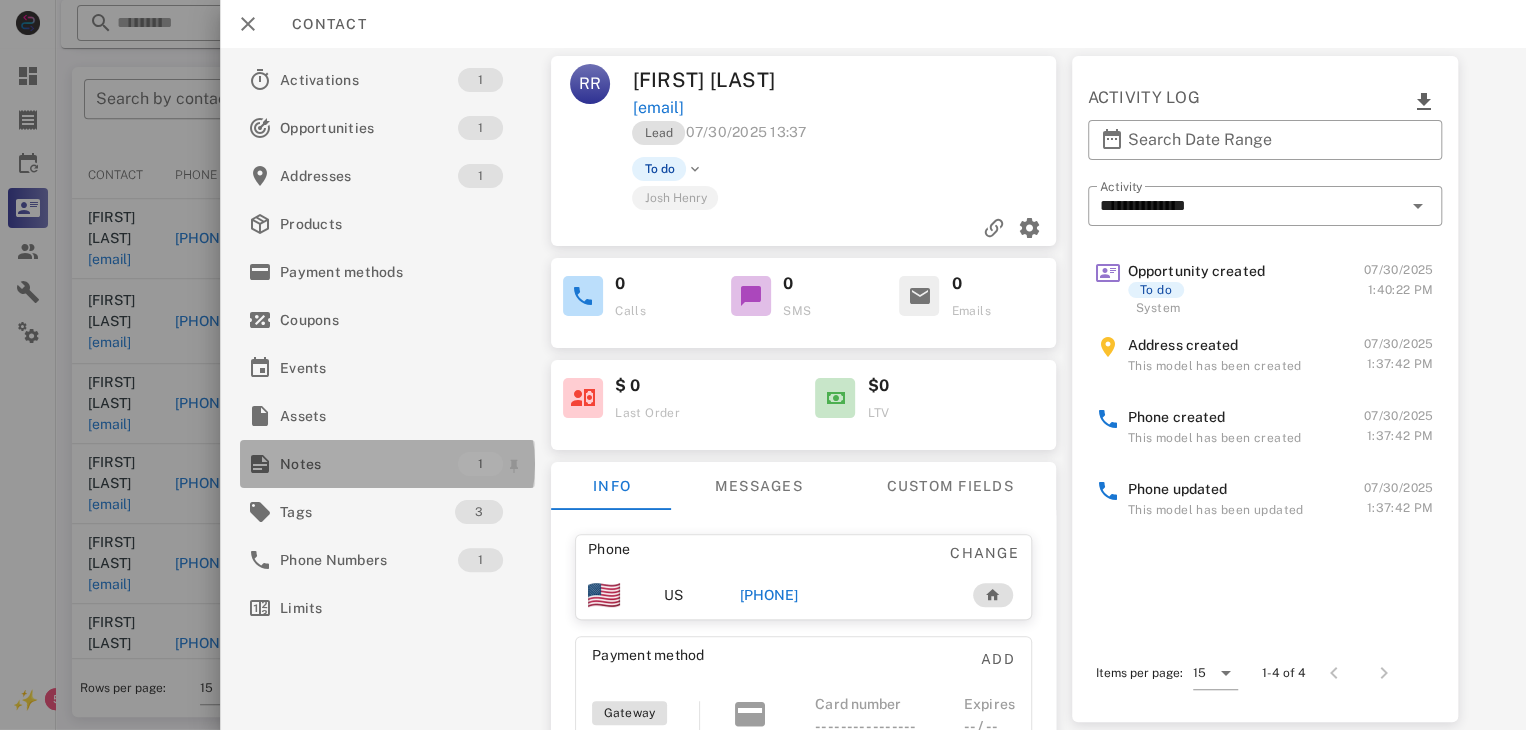 click on "Notes" at bounding box center (369, 464) 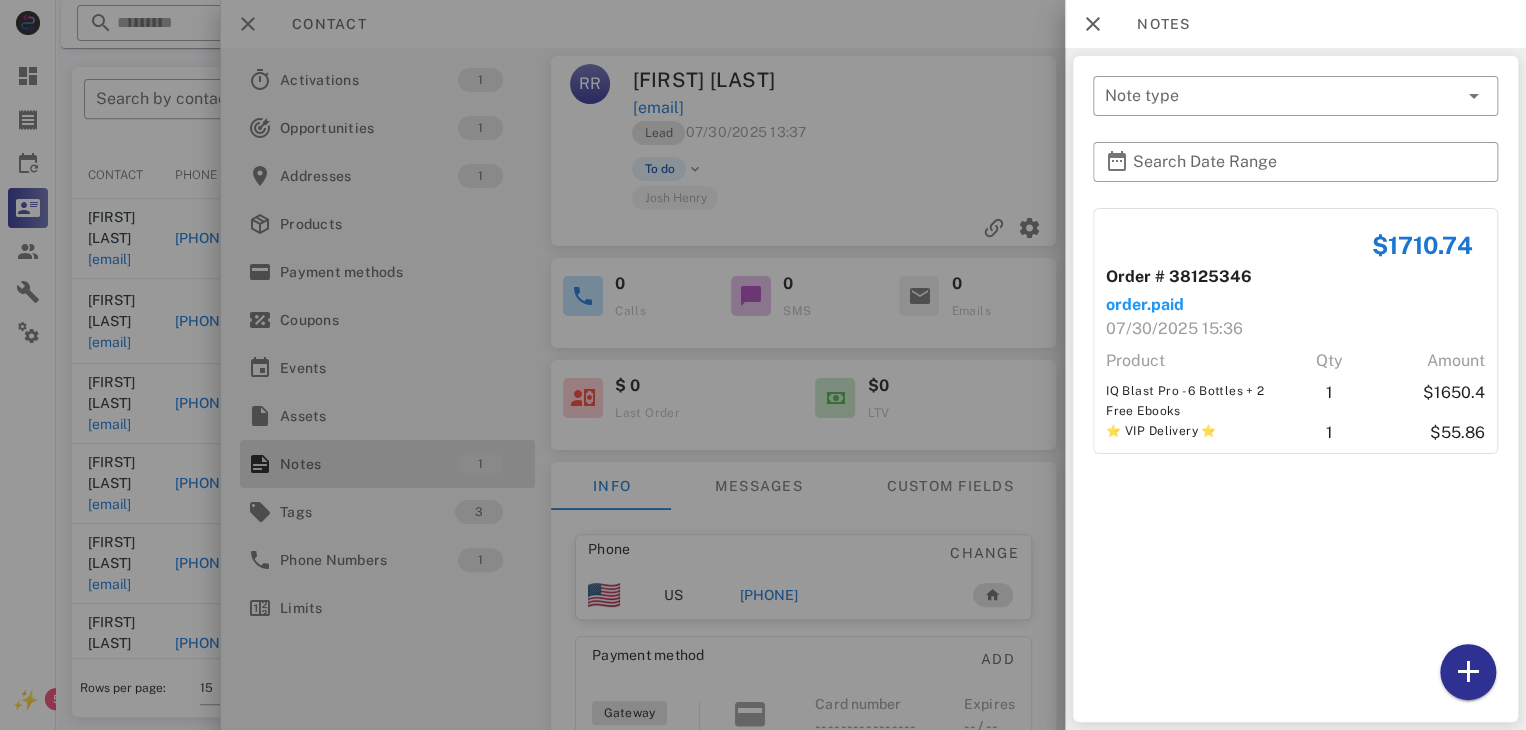 click at bounding box center (763, 365) 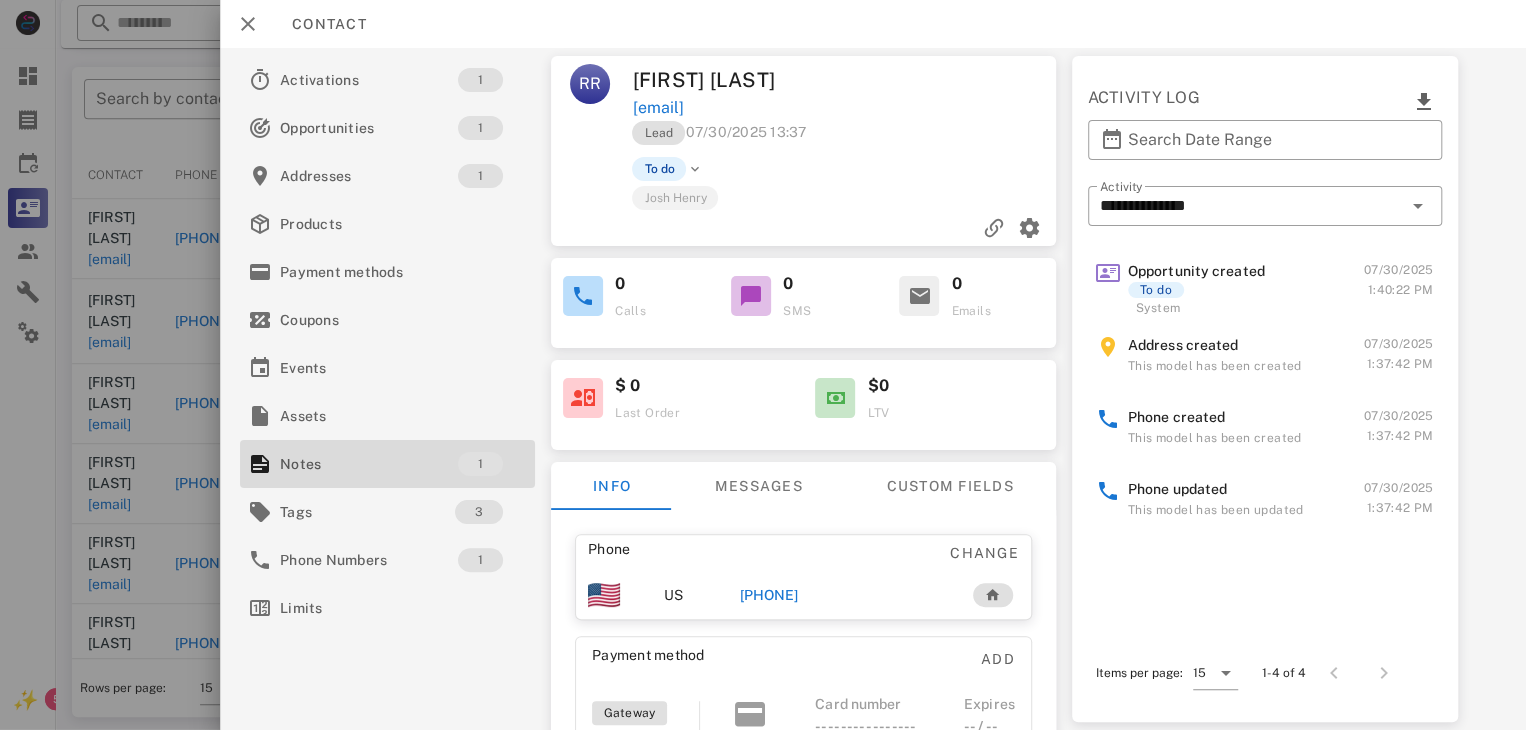 drag, startPoint x: 160, startPoint y: 537, endPoint x: 16, endPoint y: 619, distance: 165.71059 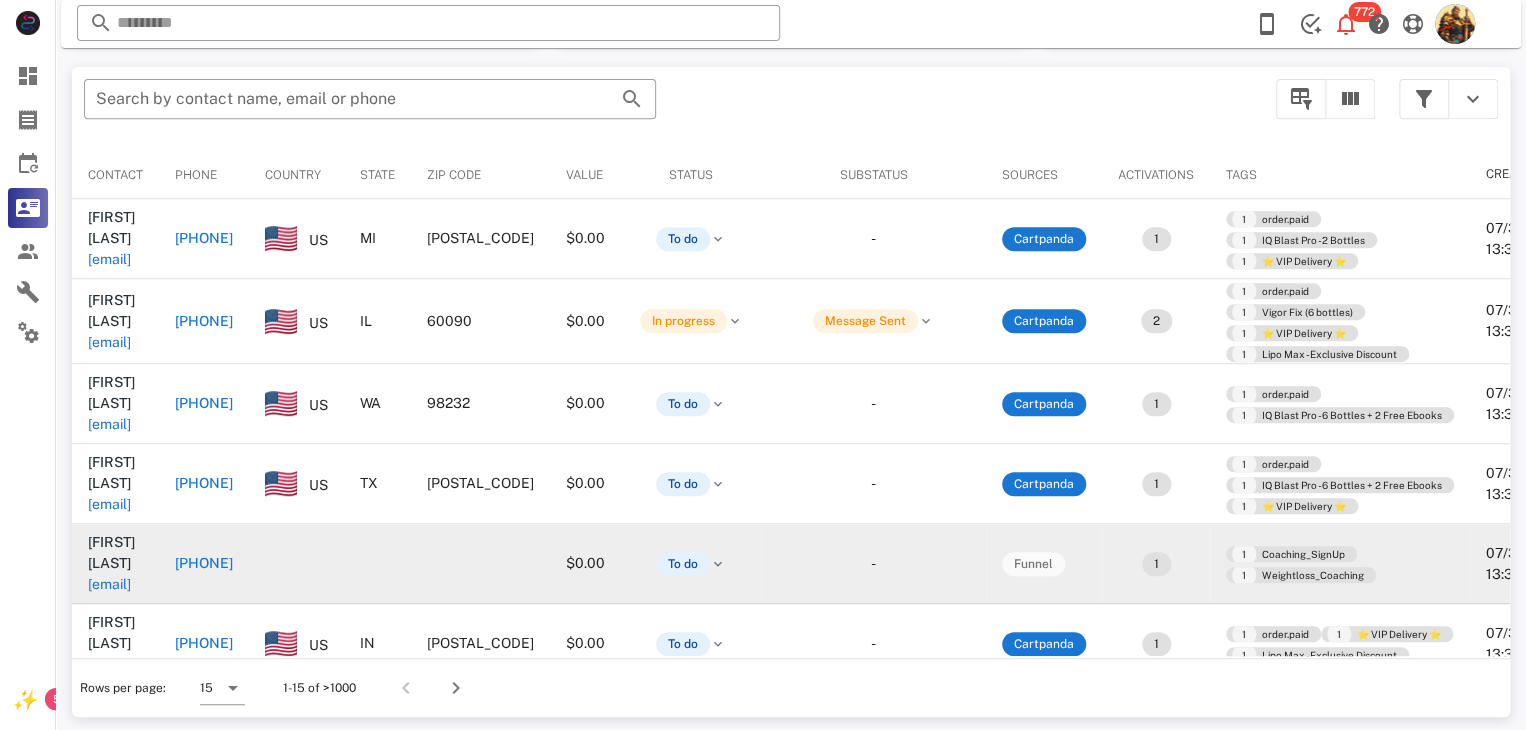 click on "[EMAIL]" at bounding box center (109, 584) 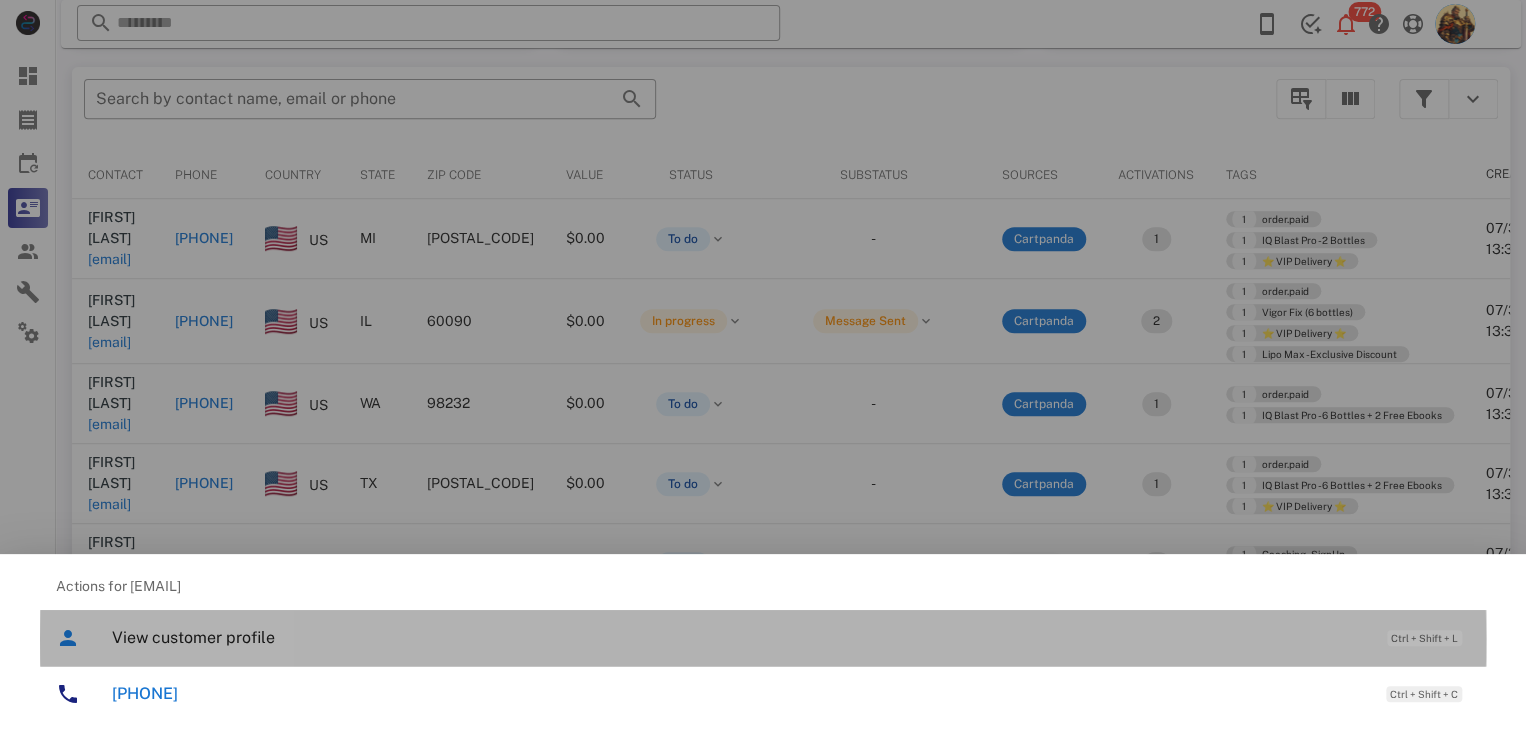 click on "View customer profile Ctrl + Shift + L" at bounding box center [791, 637] 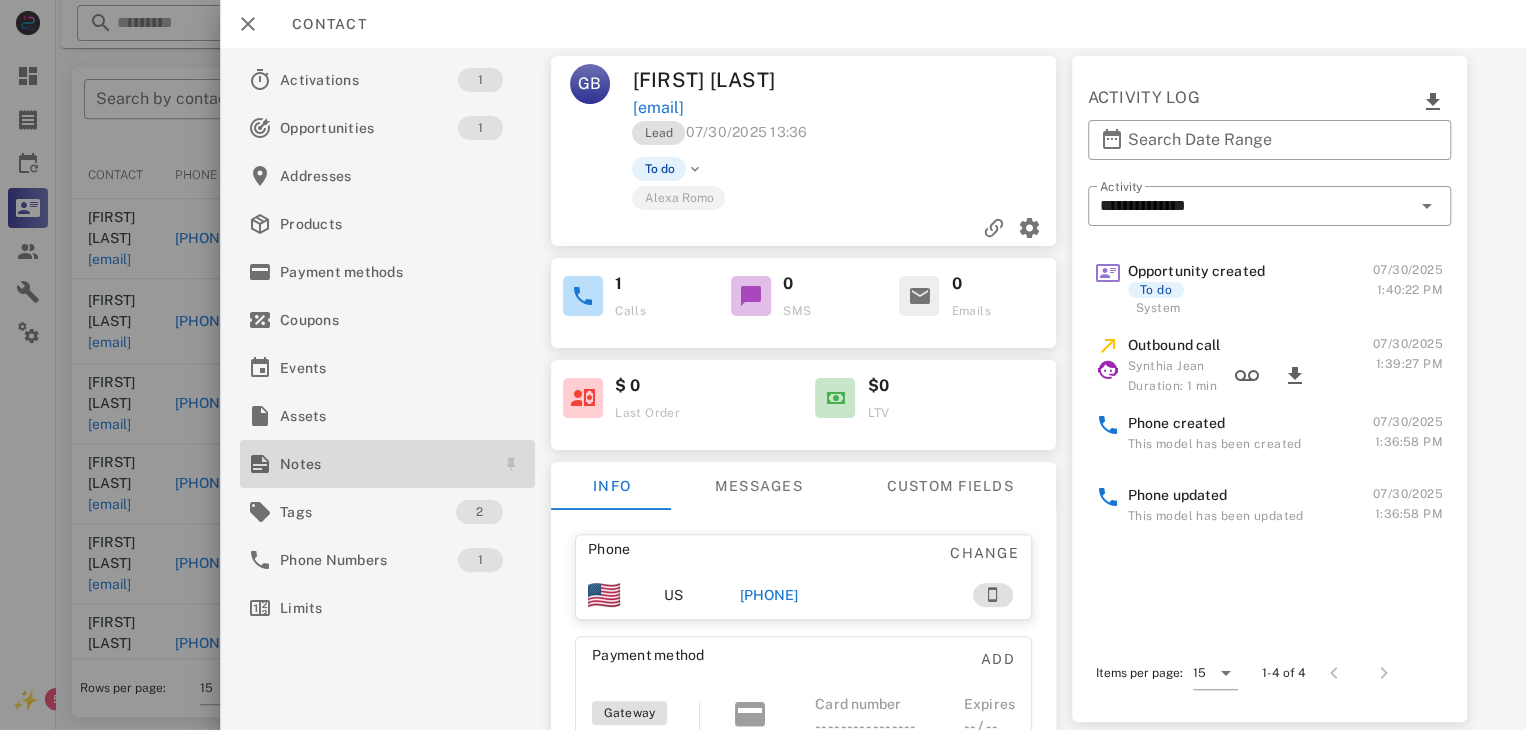 click on "Notes" at bounding box center [383, 464] 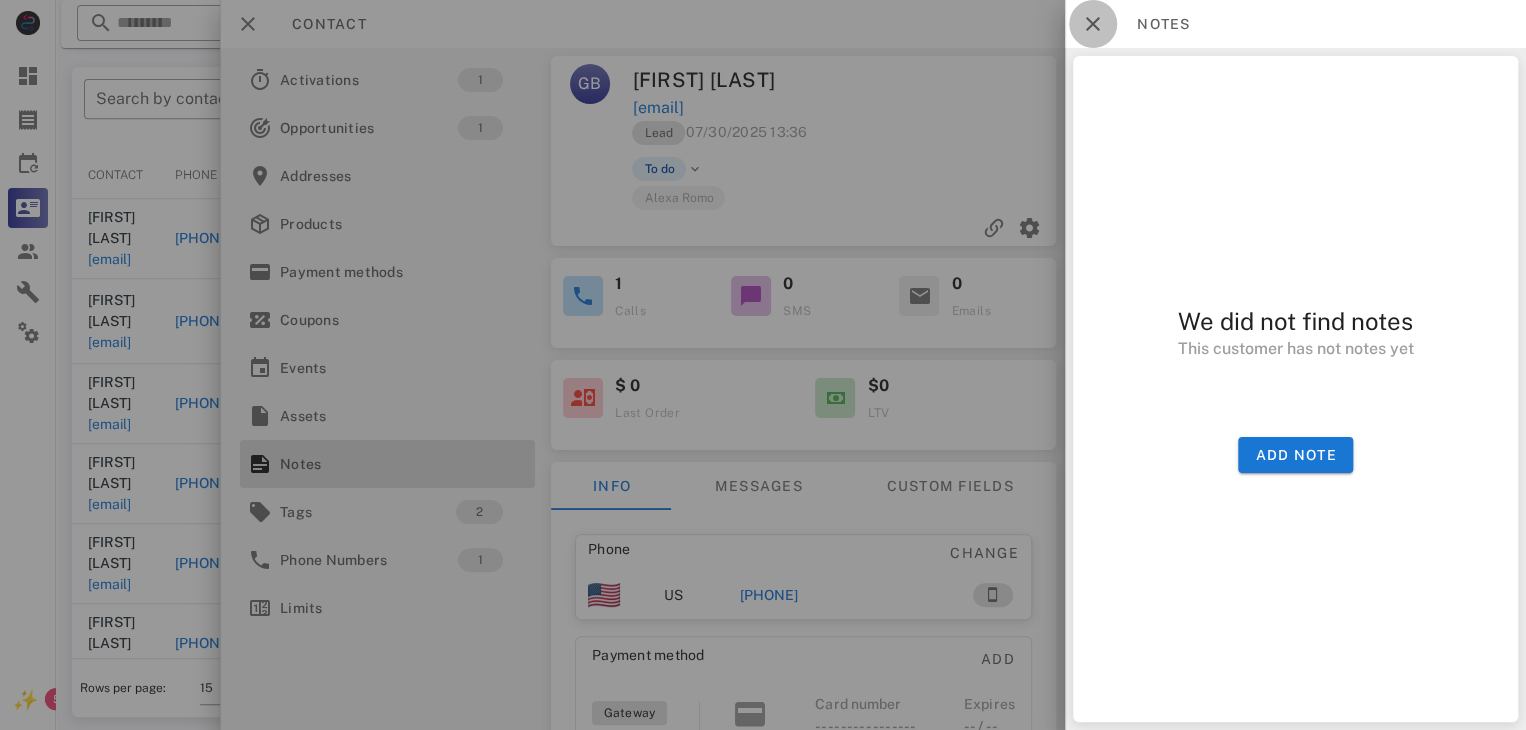click at bounding box center (1093, 24) 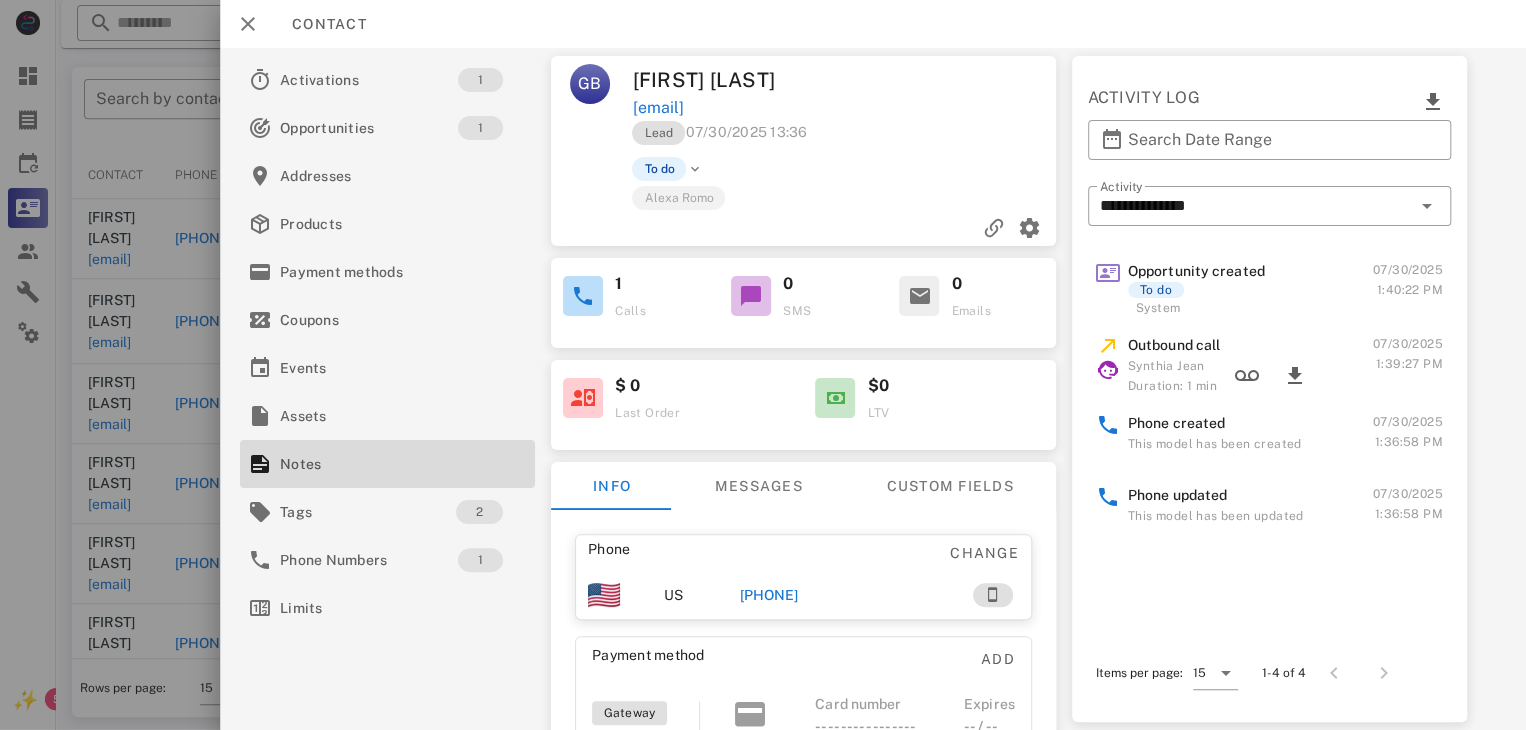 click at bounding box center (763, 365) 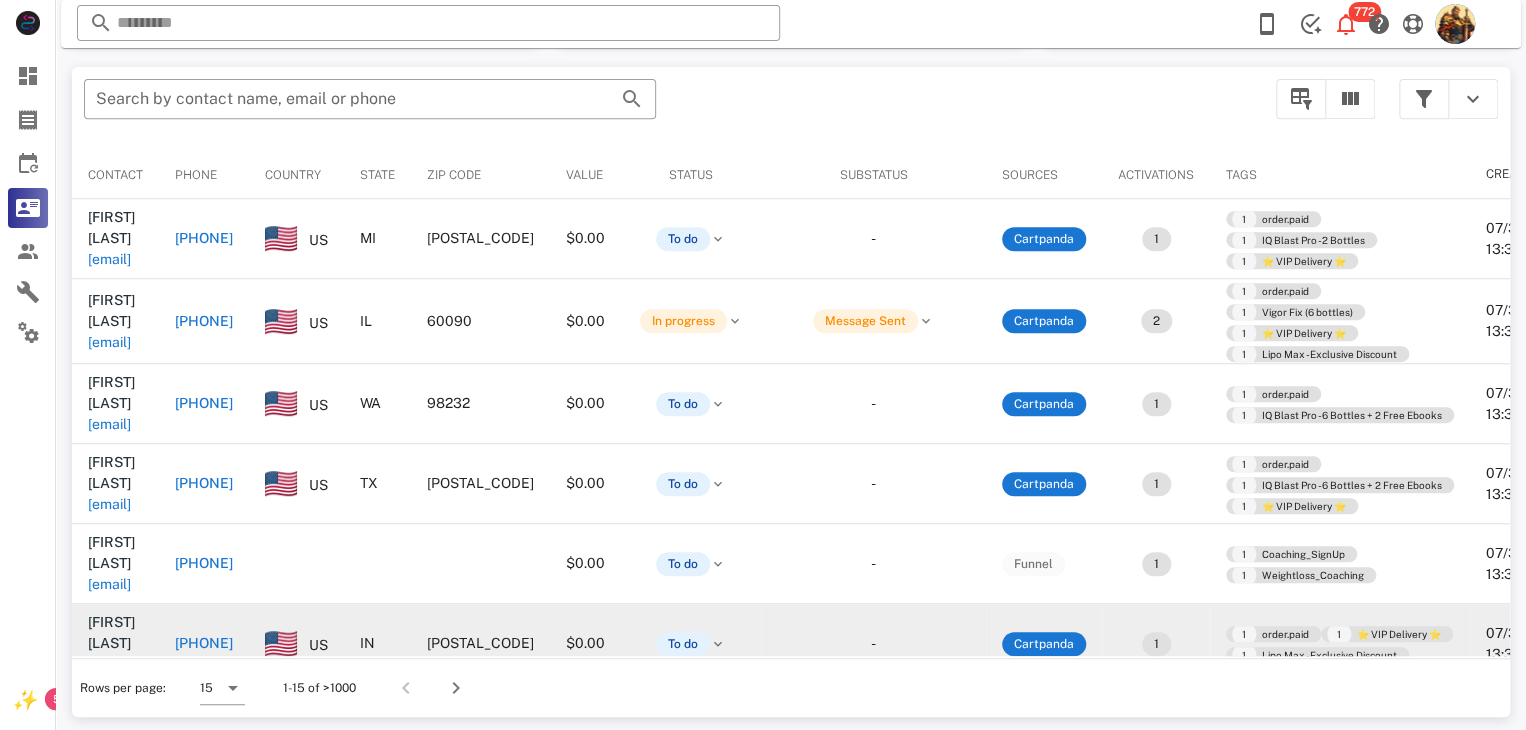 click on "[FIRST] [LAST] [EMAIL]" at bounding box center [115, 643] 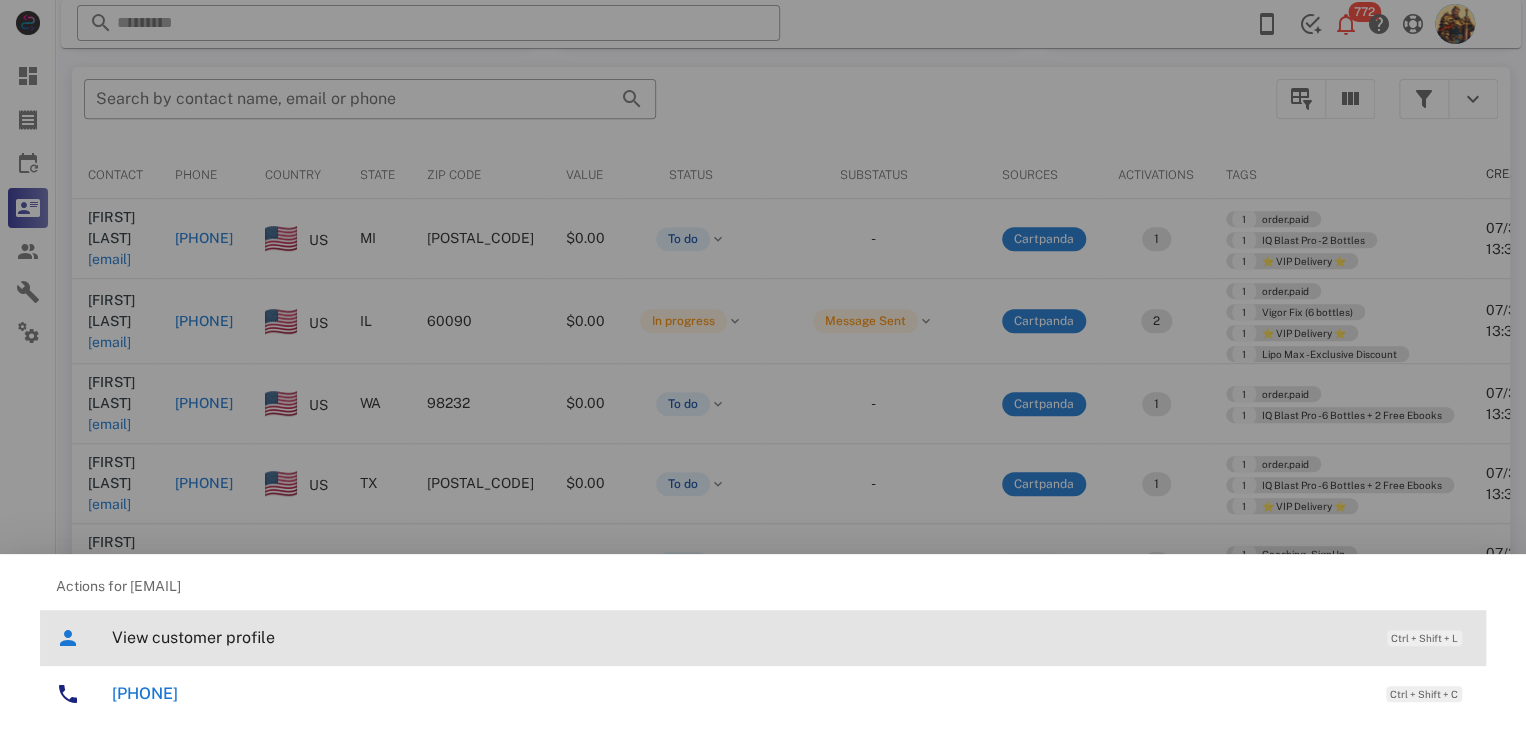 click on "View customer profile" at bounding box center (739, 637) 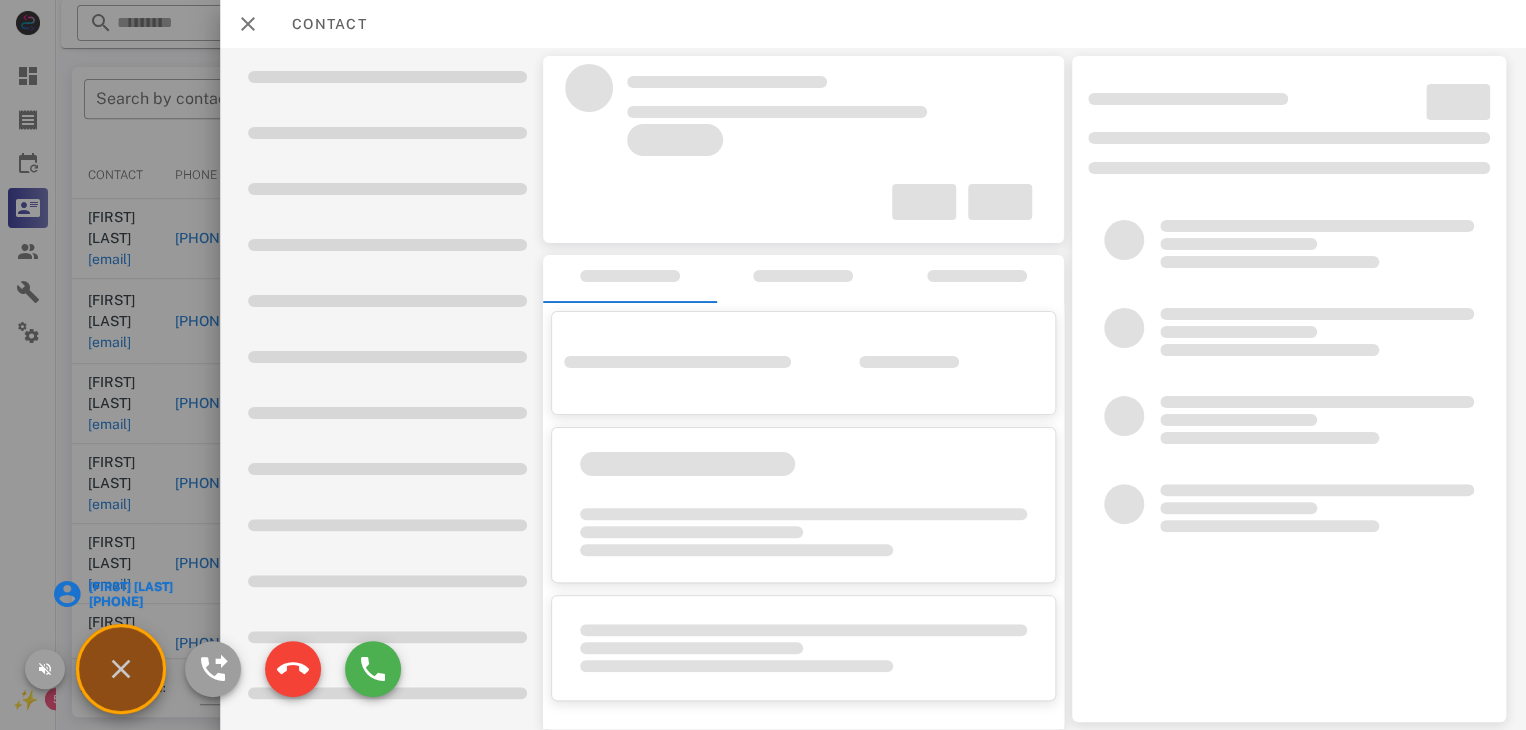 click on "[FIRST] [LAST]" at bounding box center [129, 587] 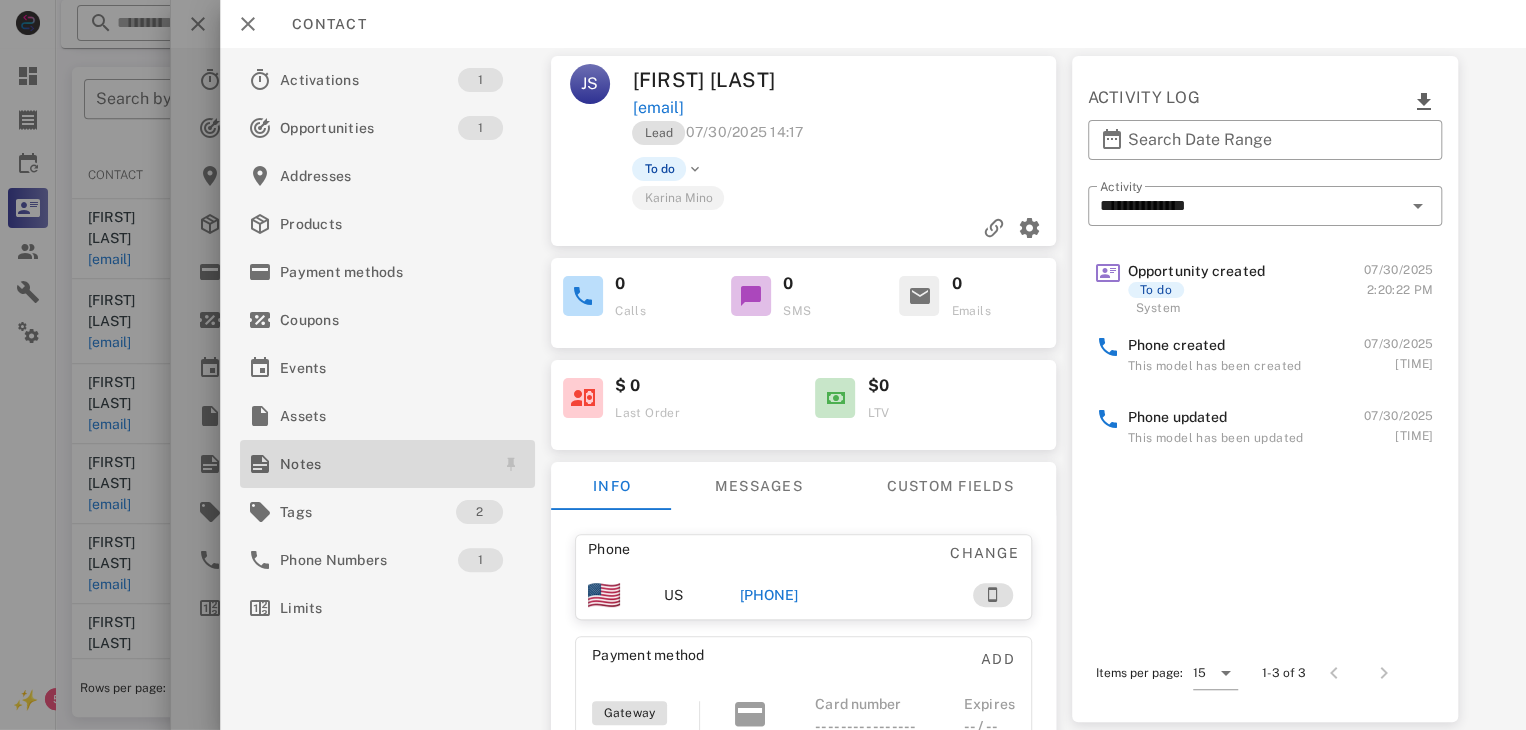 click on "Notes" at bounding box center (383, 464) 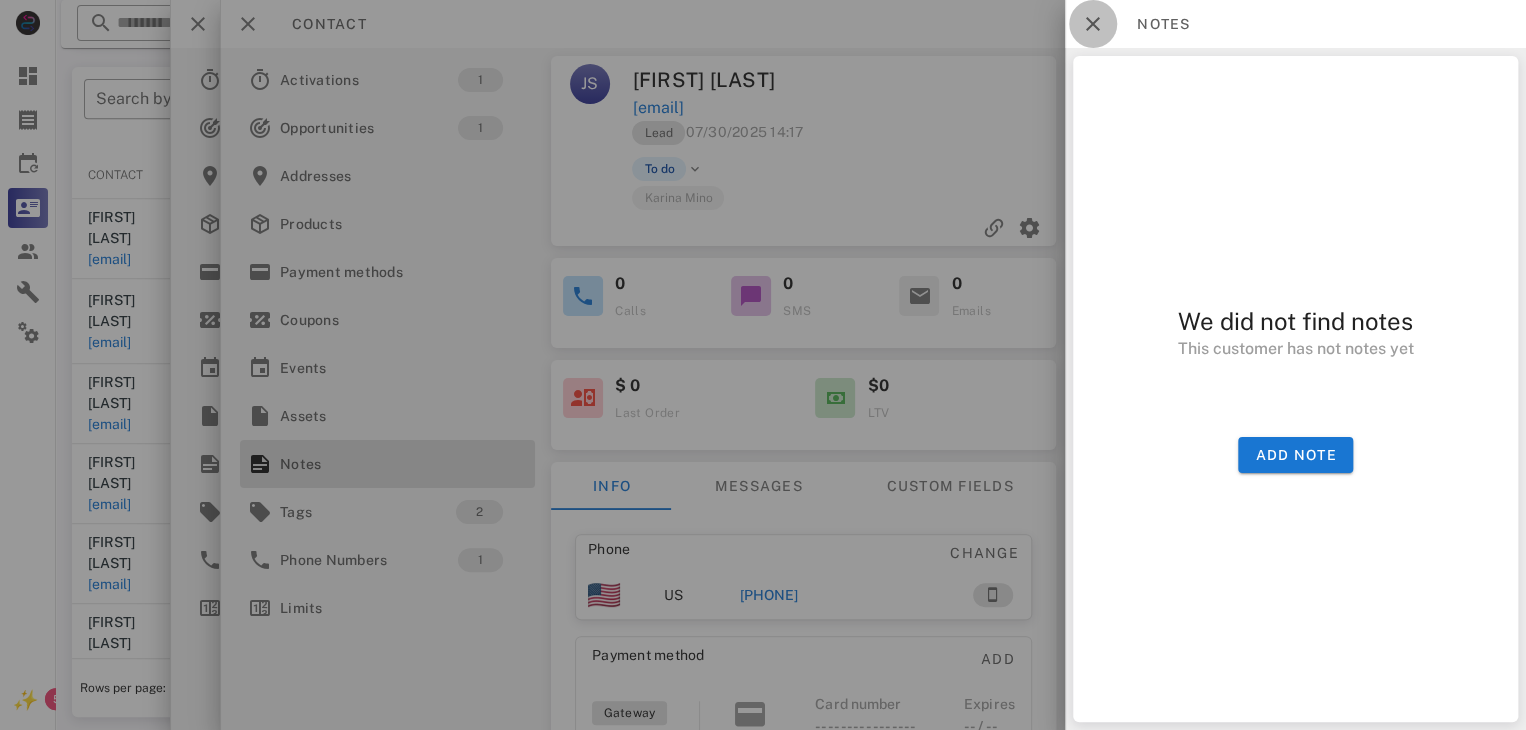 click at bounding box center [1093, 24] 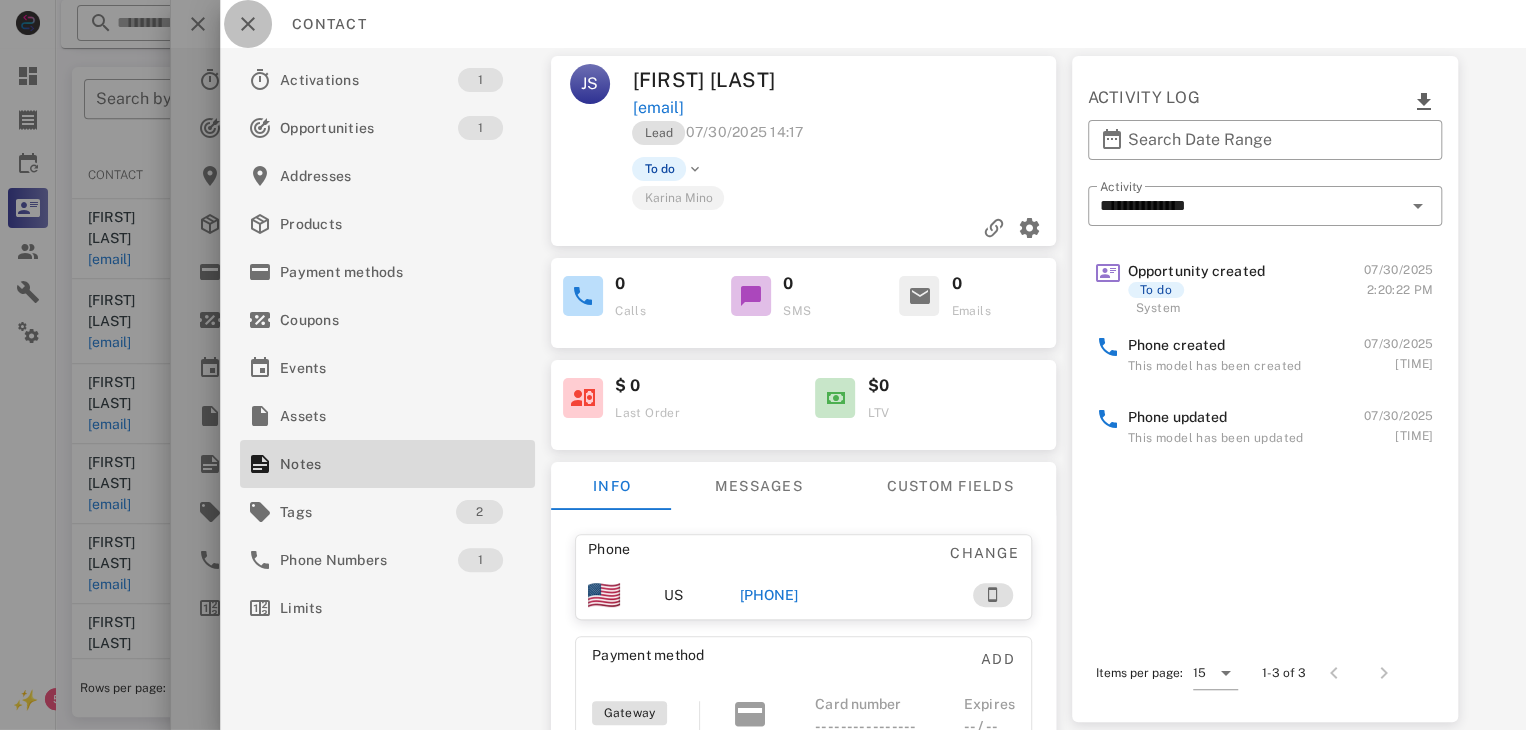 click at bounding box center (248, 24) 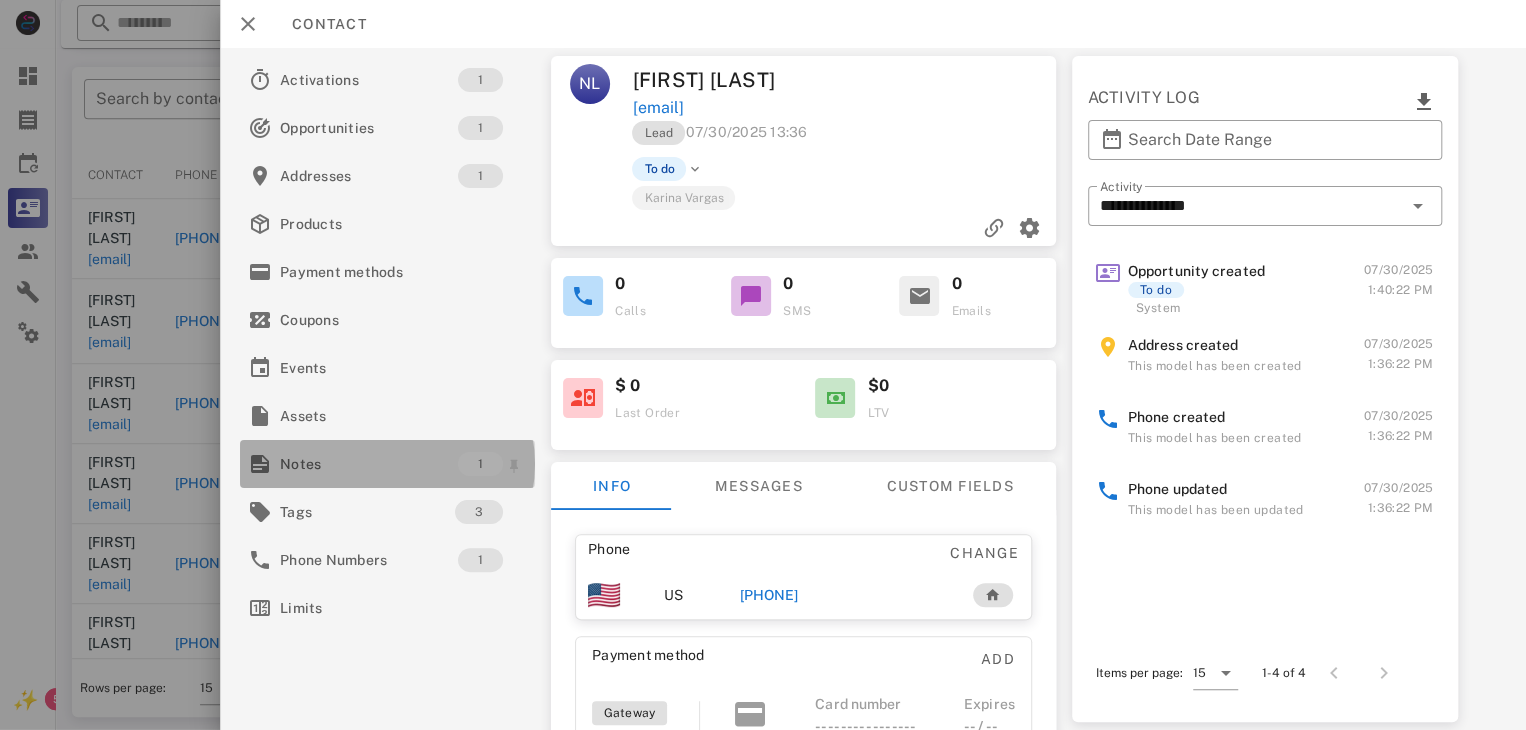 click on "Notes" at bounding box center (369, 464) 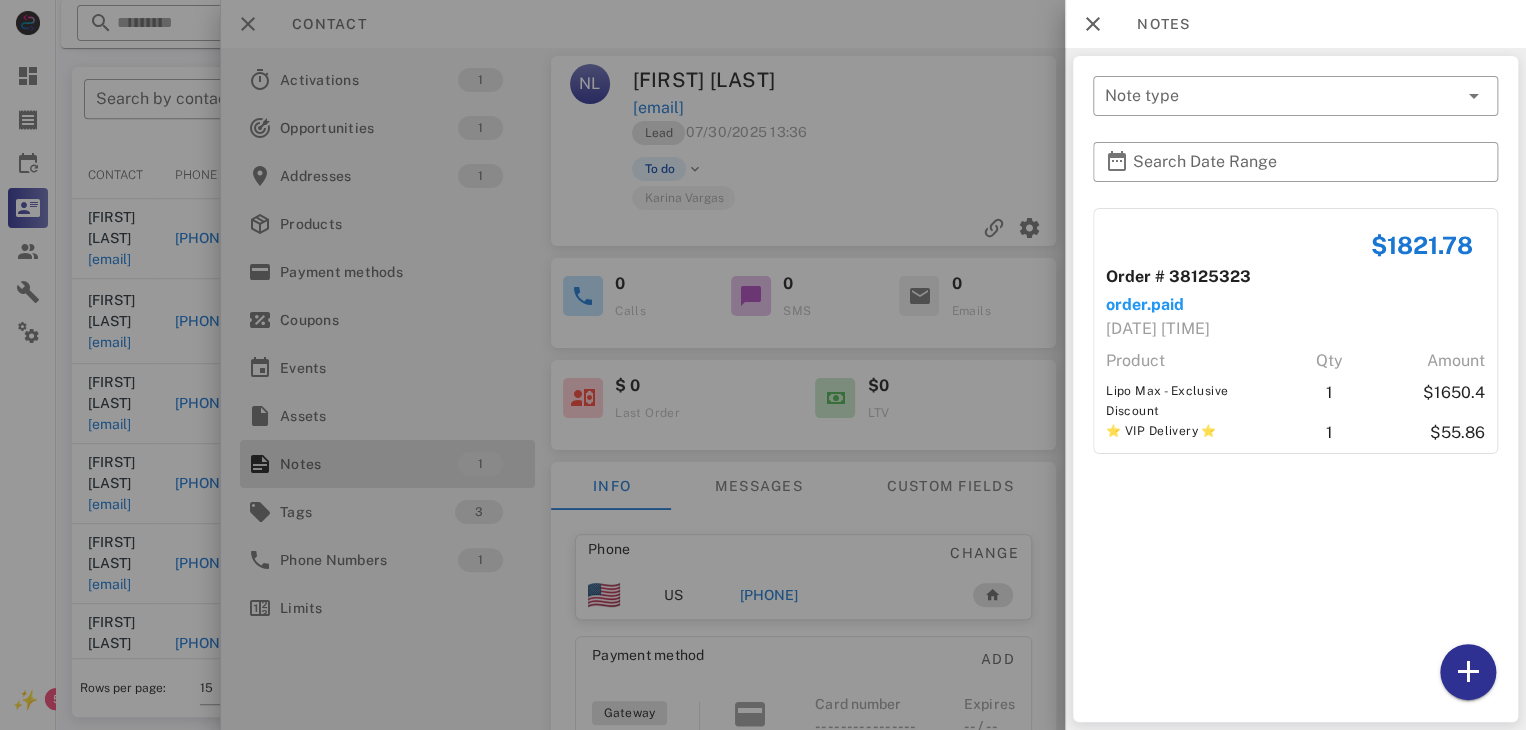 click at bounding box center [763, 365] 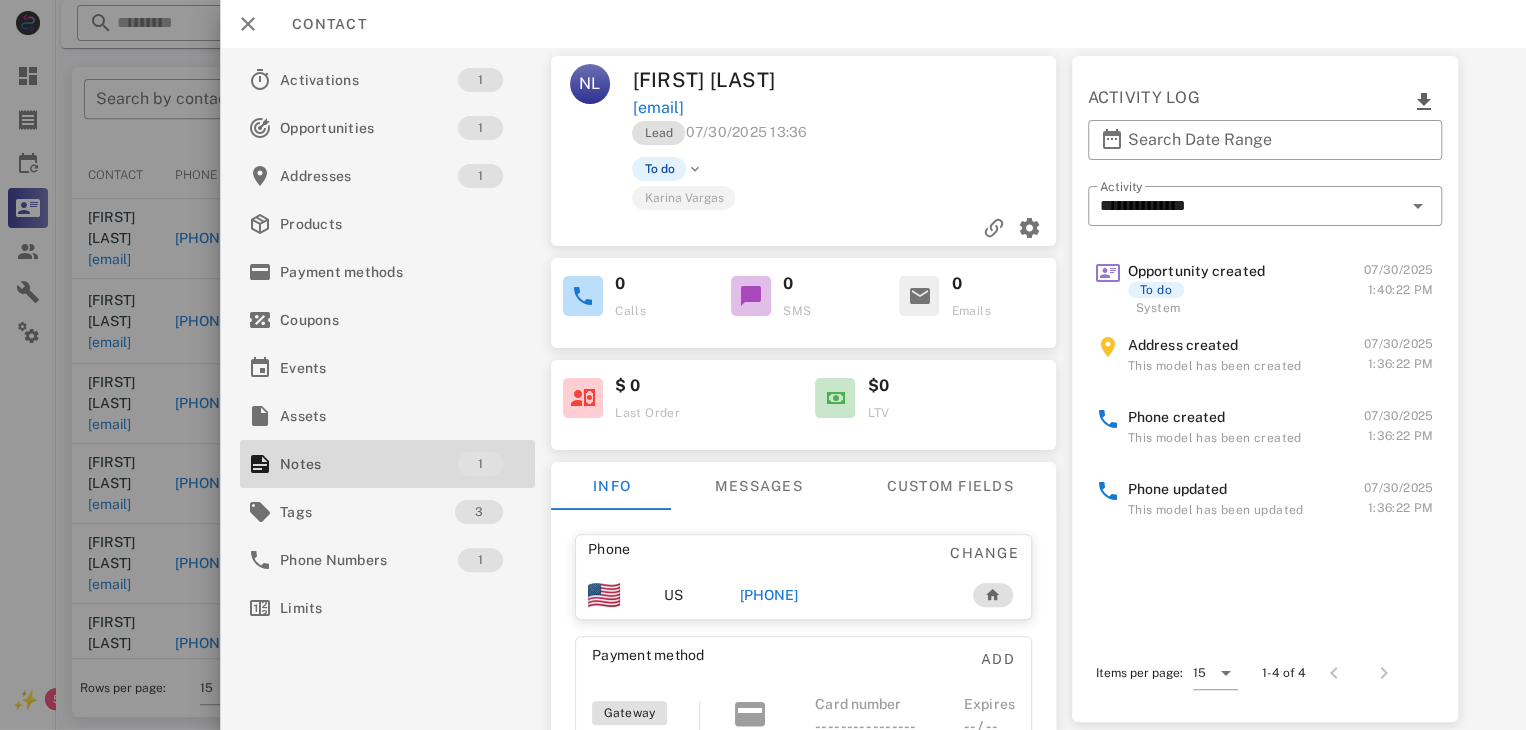click on "[PHONE]" at bounding box center (769, 595) 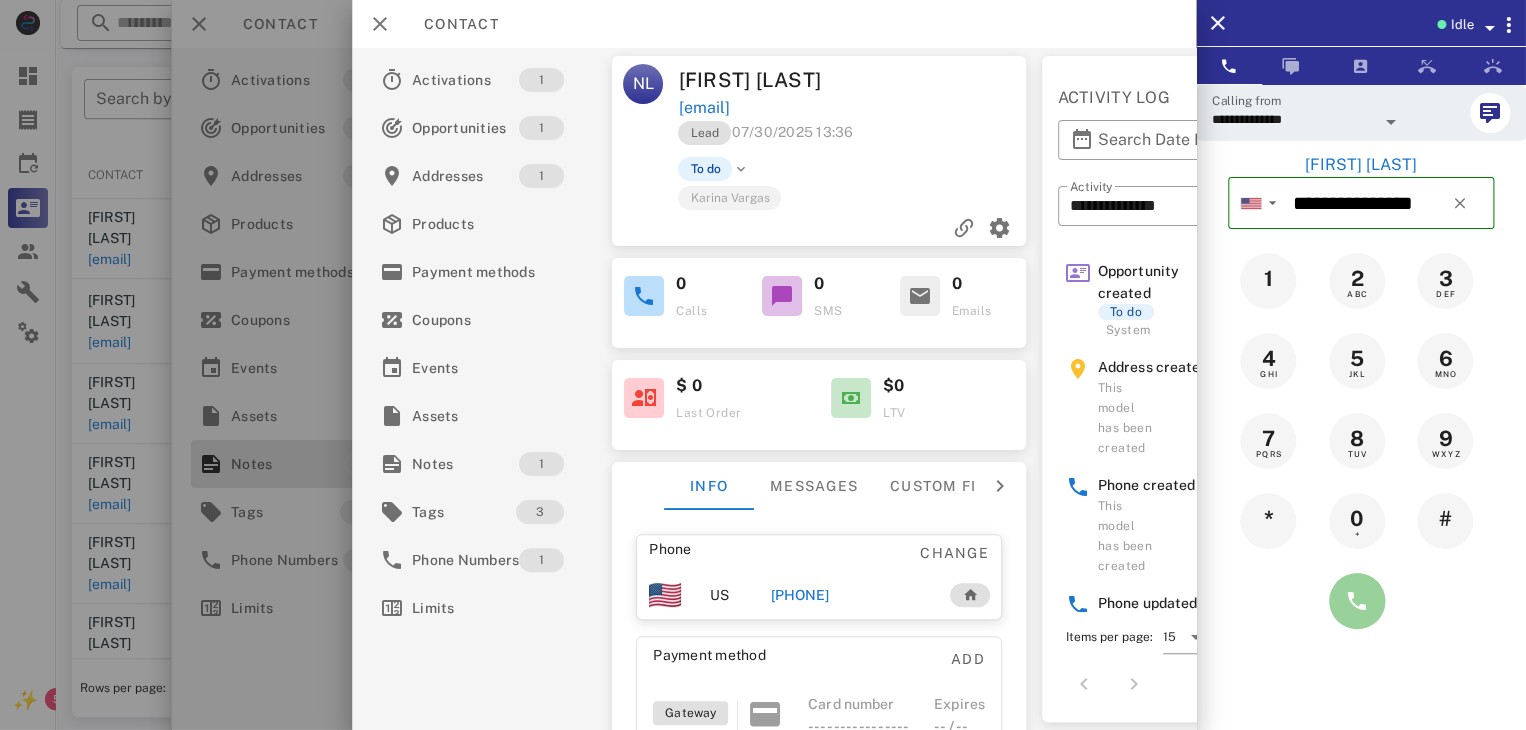 click at bounding box center [1357, 601] 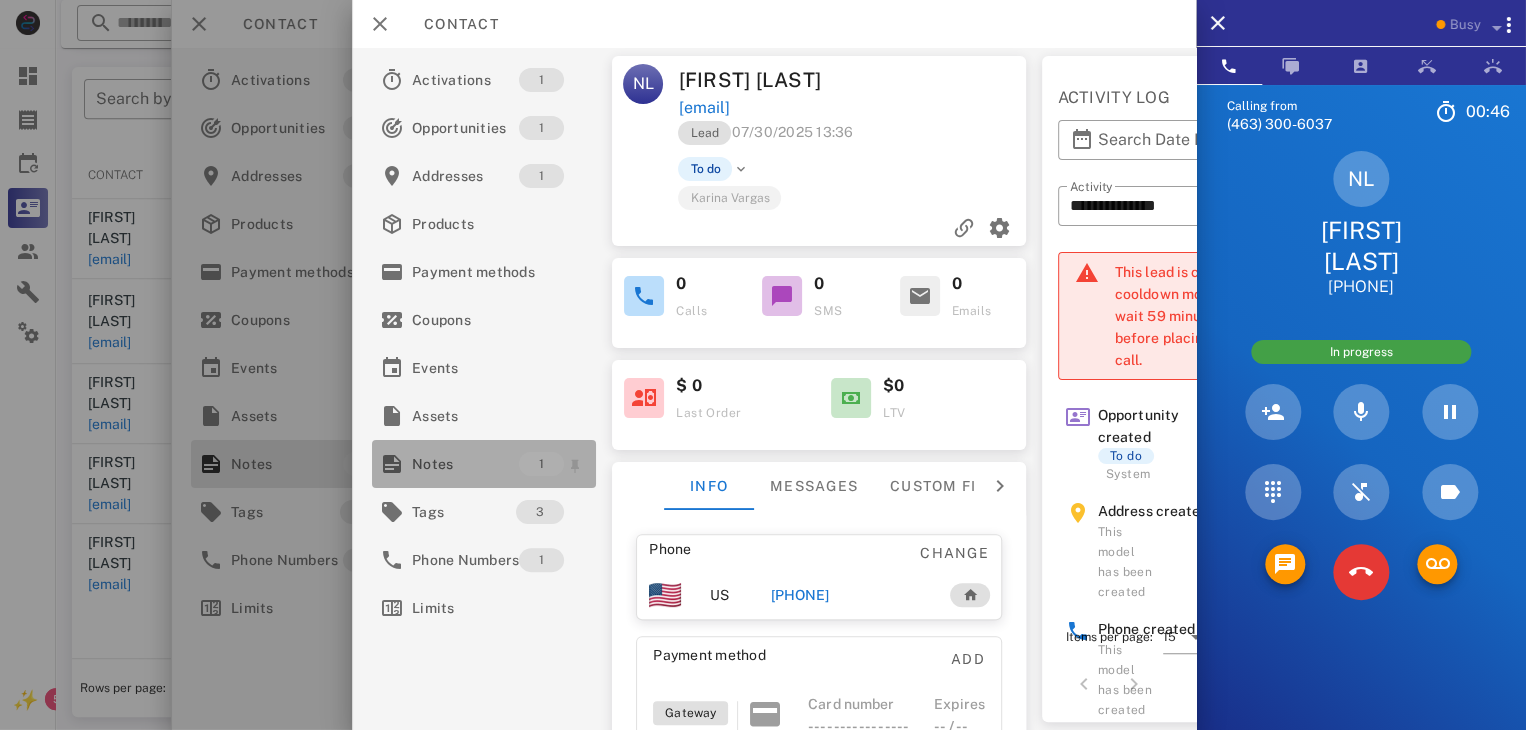 click on "Notes" at bounding box center [465, 464] 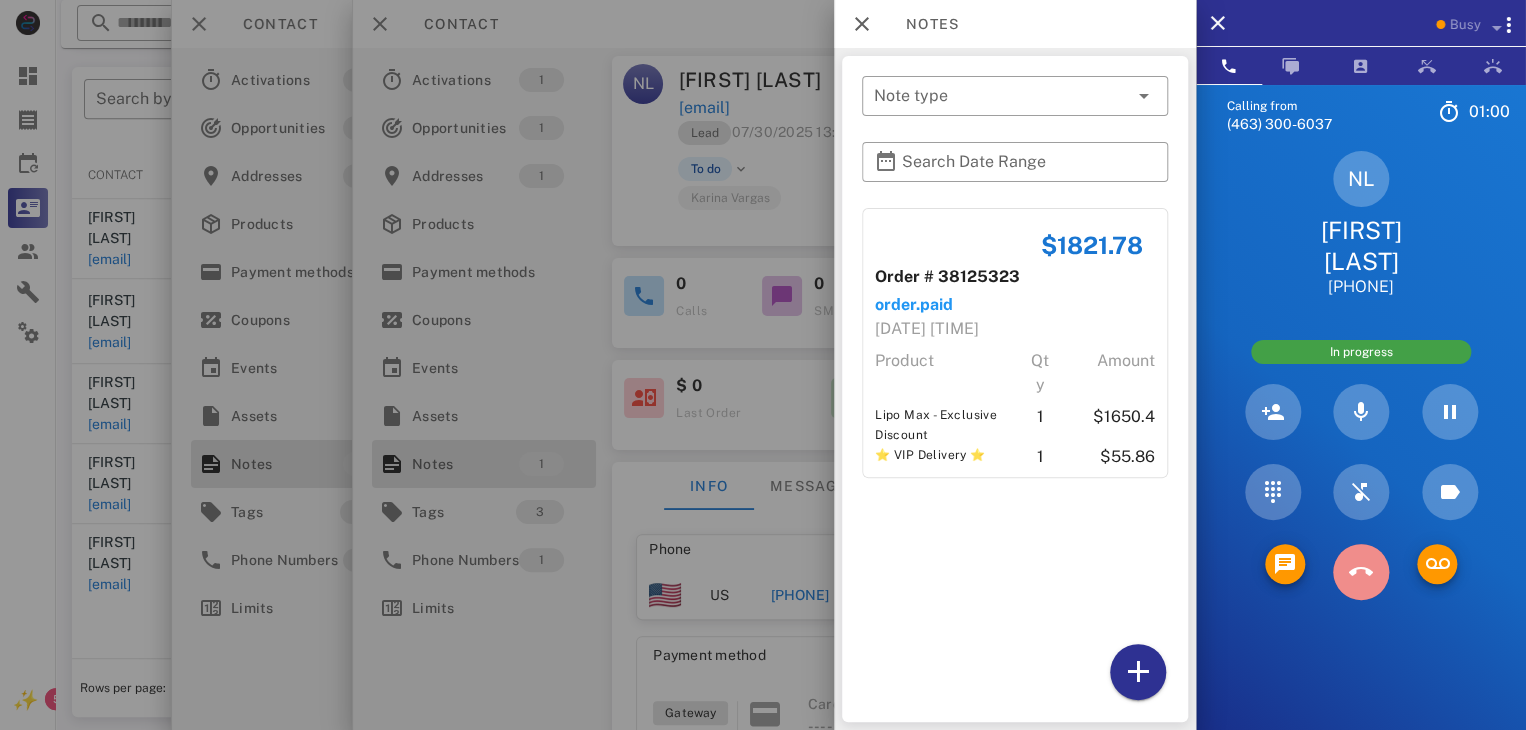 click at bounding box center (1361, 572) 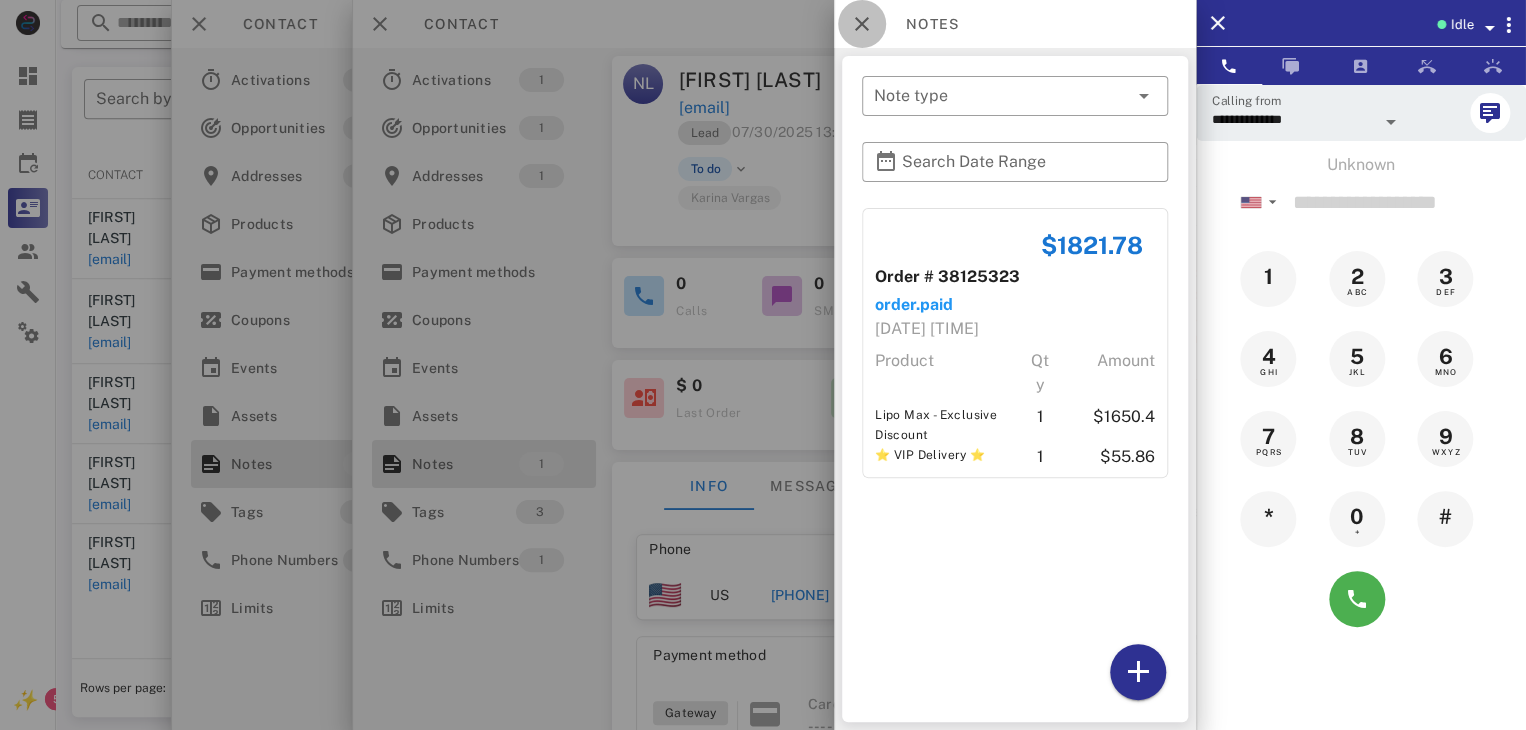 click at bounding box center (862, 24) 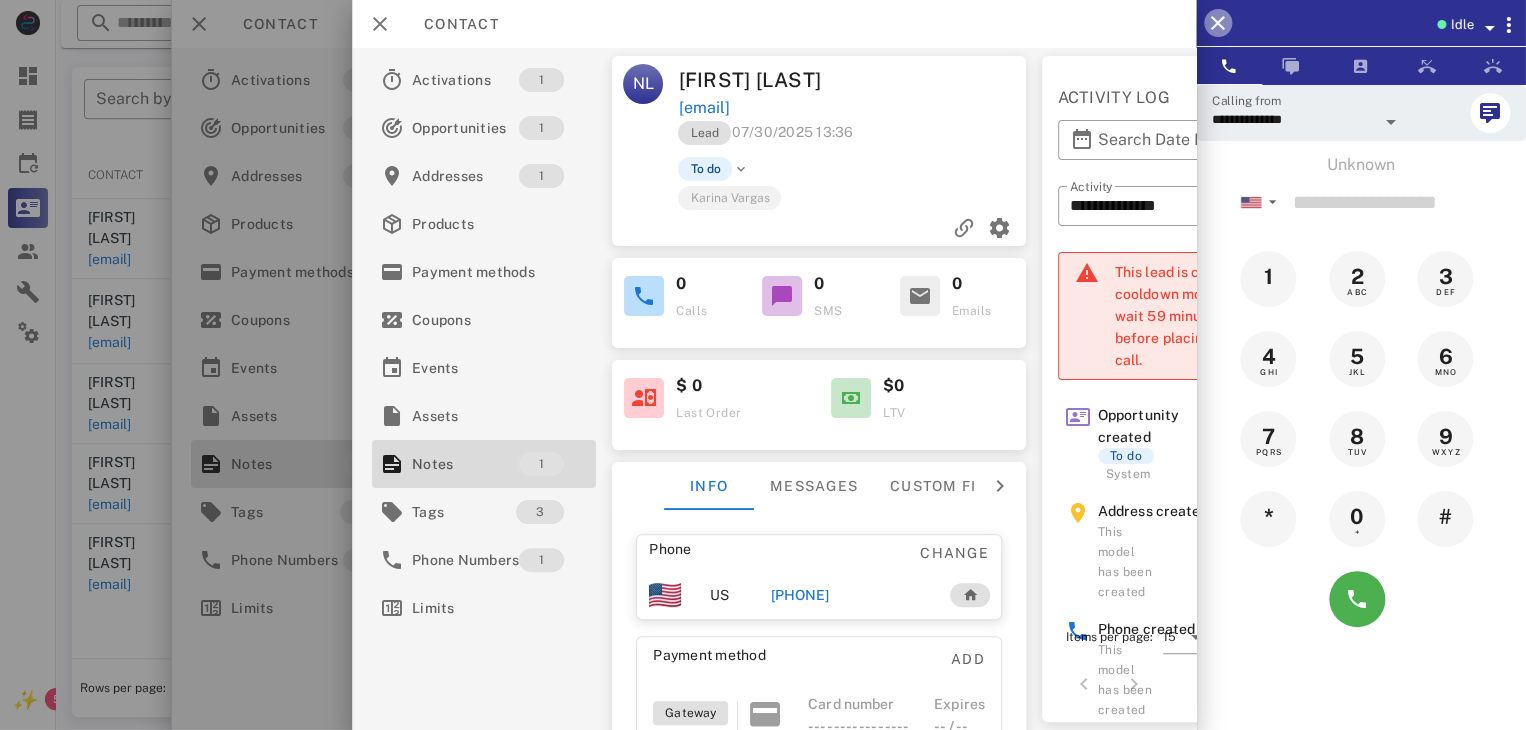 click at bounding box center (1218, 23) 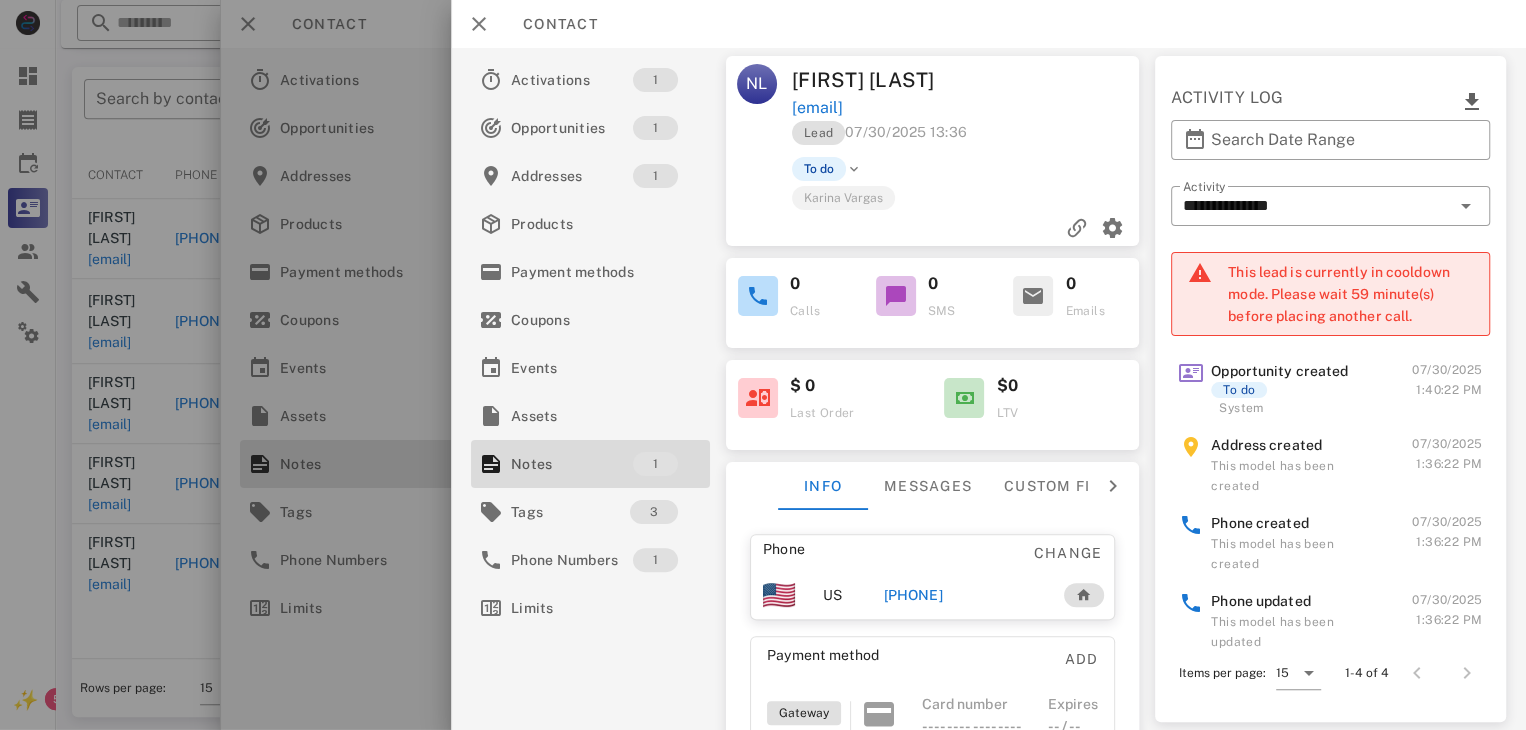 scroll, scrollTop: 192, scrollLeft: 0, axis: vertical 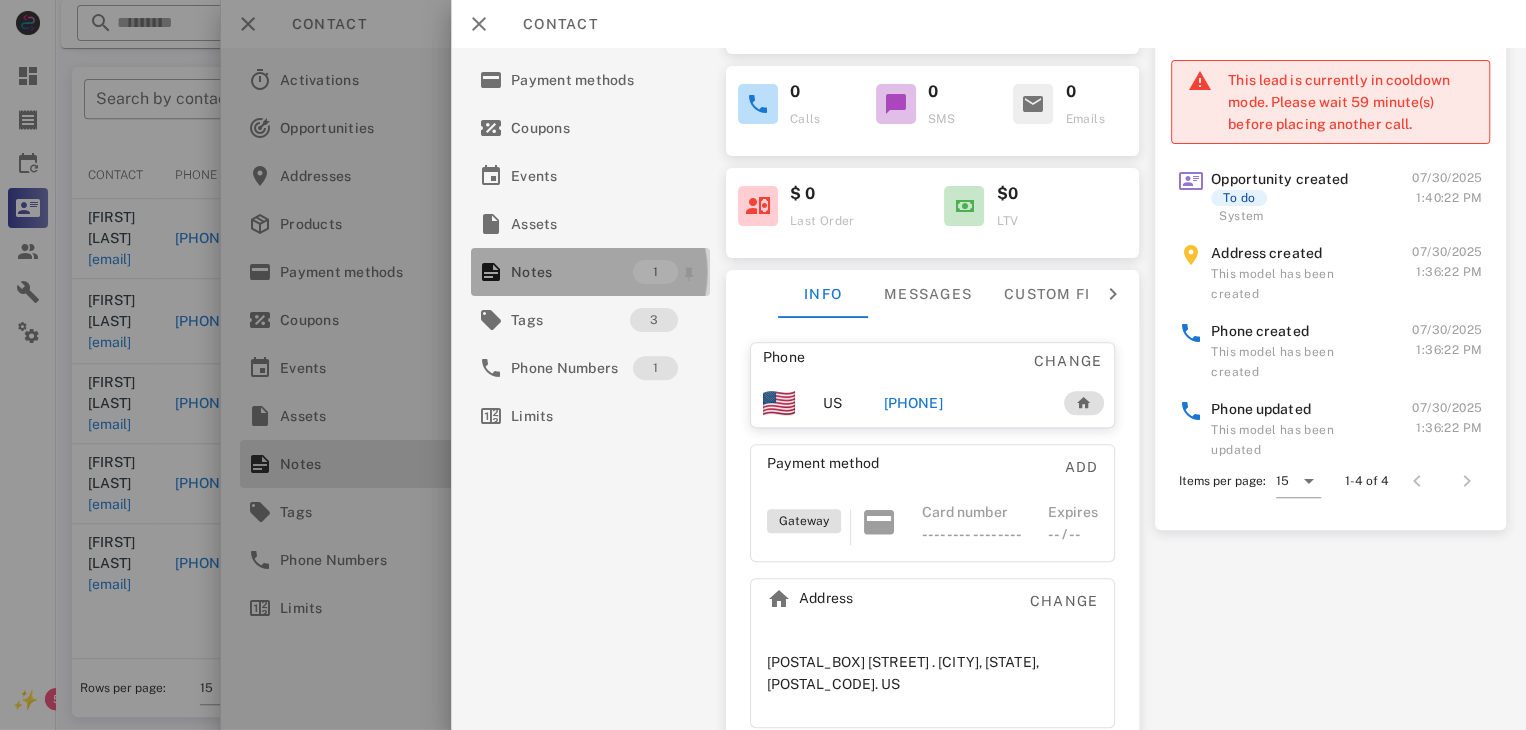 click on "Notes" at bounding box center (572, 272) 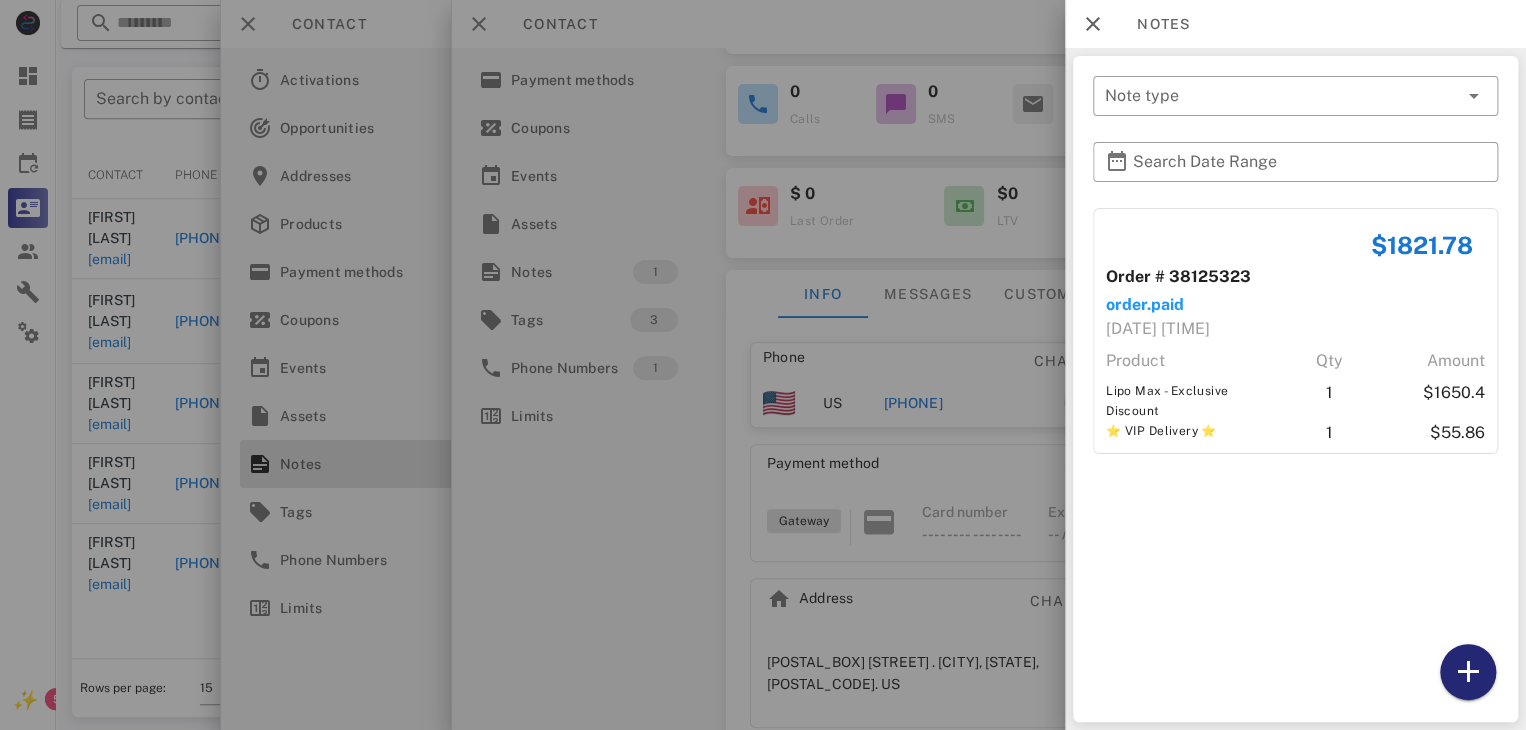 click at bounding box center [1468, 672] 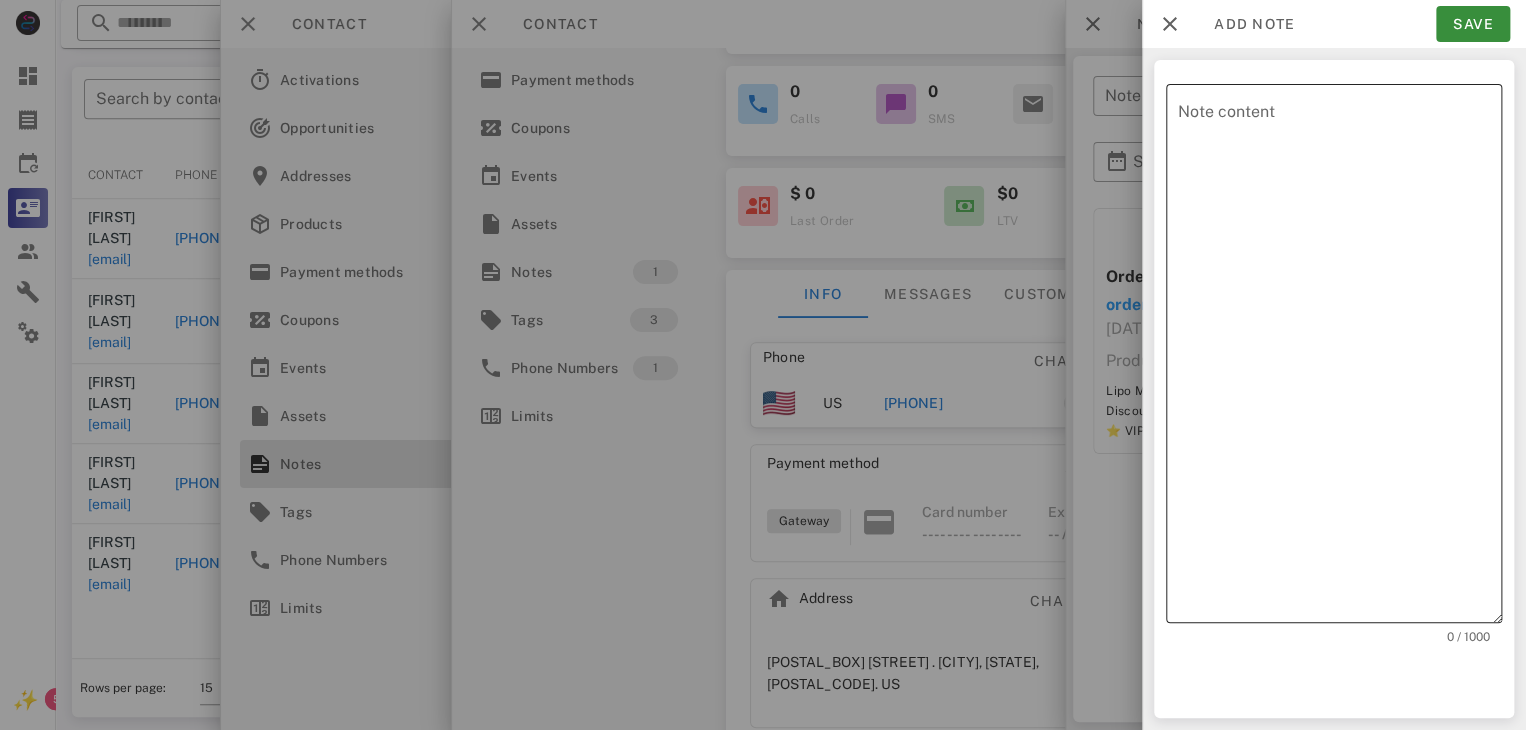 click on "Note content" at bounding box center [1340, 358] 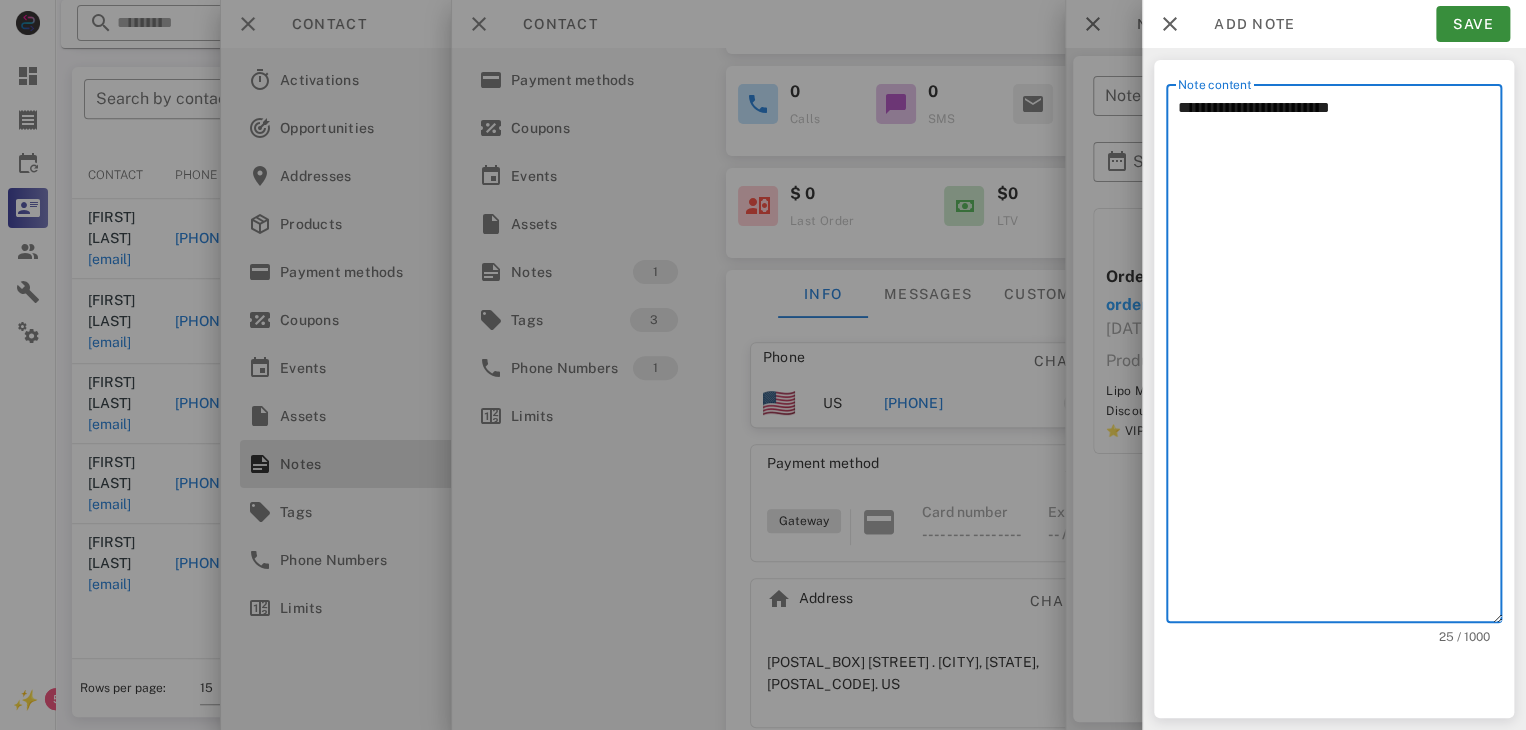 click on "**********" at bounding box center (1340, 358) 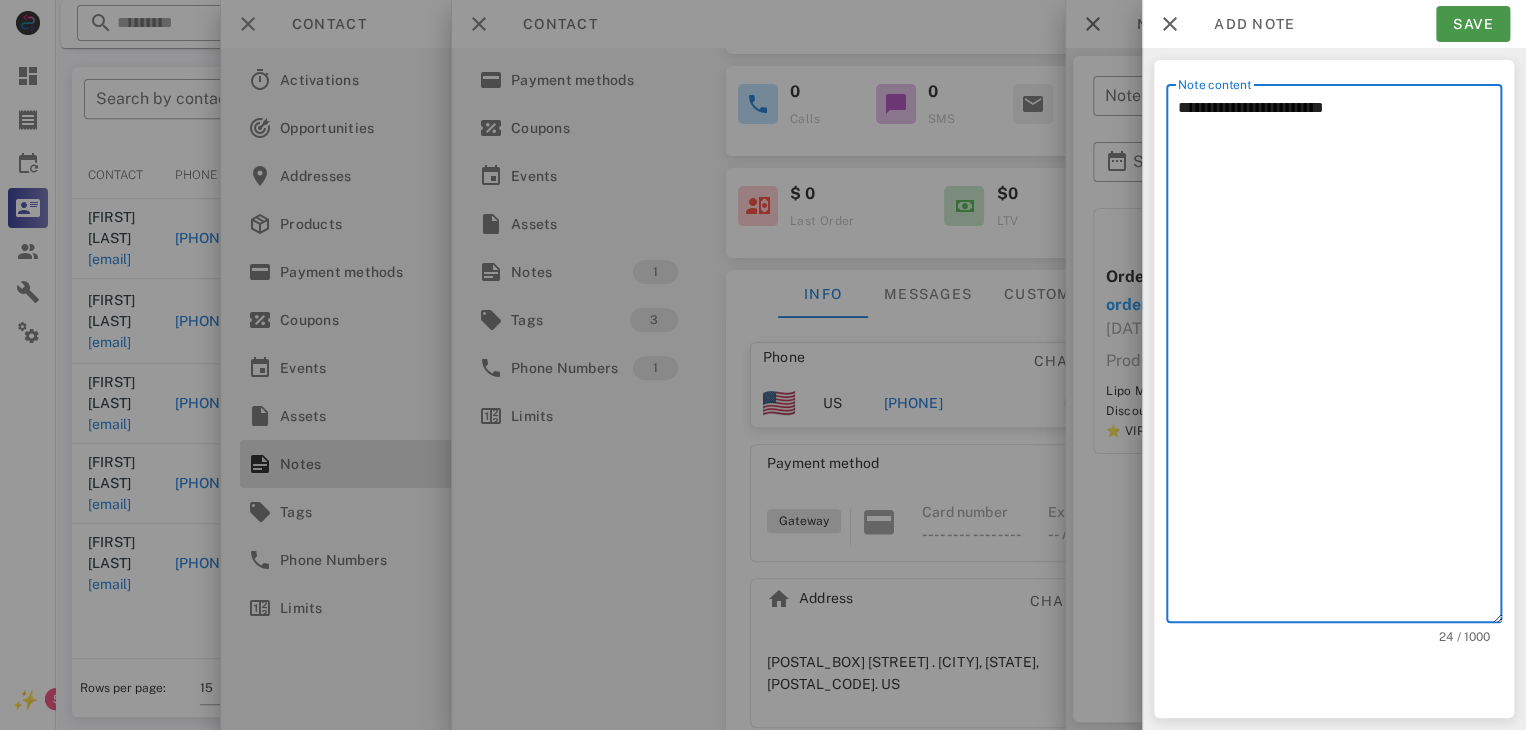 type on "**********" 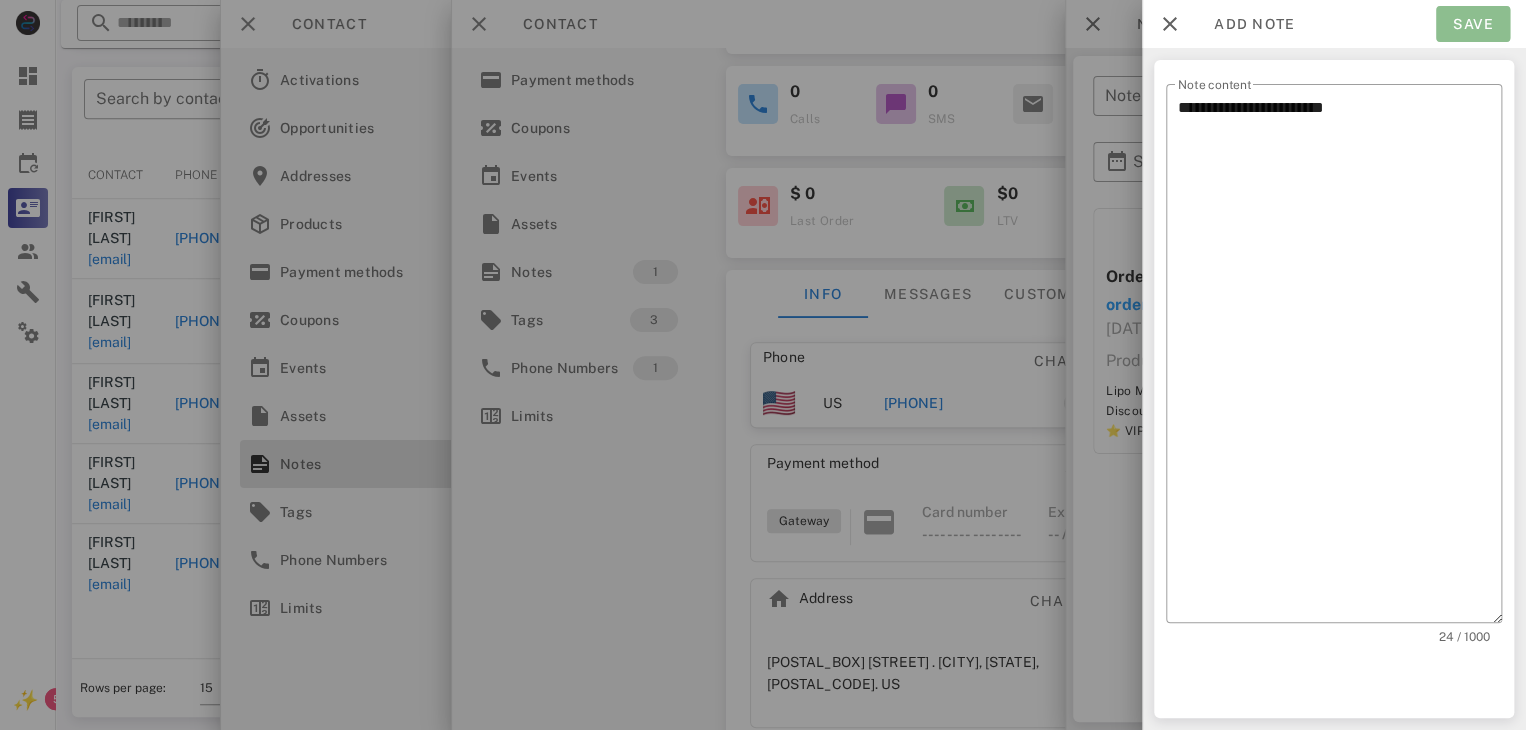 click on "Save" at bounding box center (1473, 24) 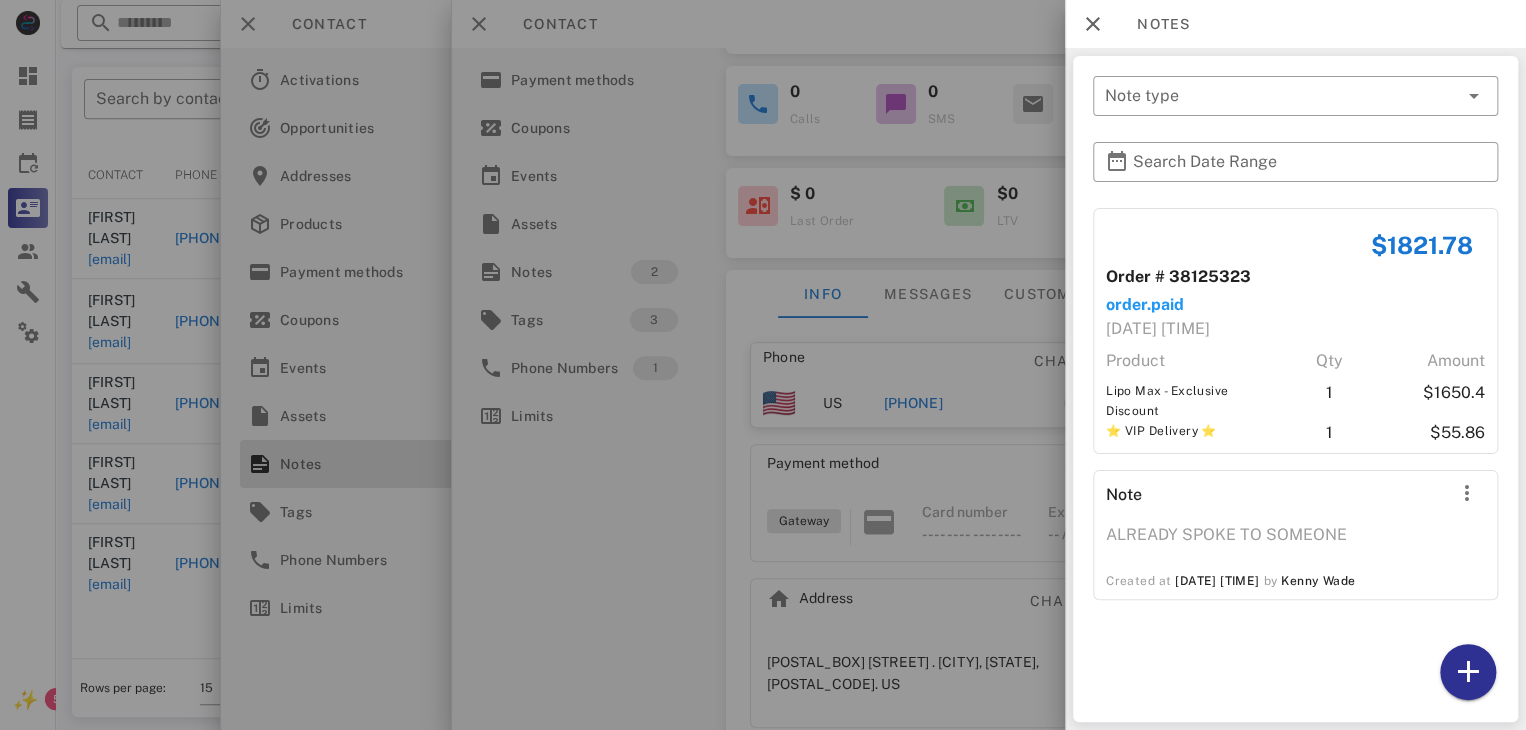 click on "Notes" at bounding box center [1295, 24] 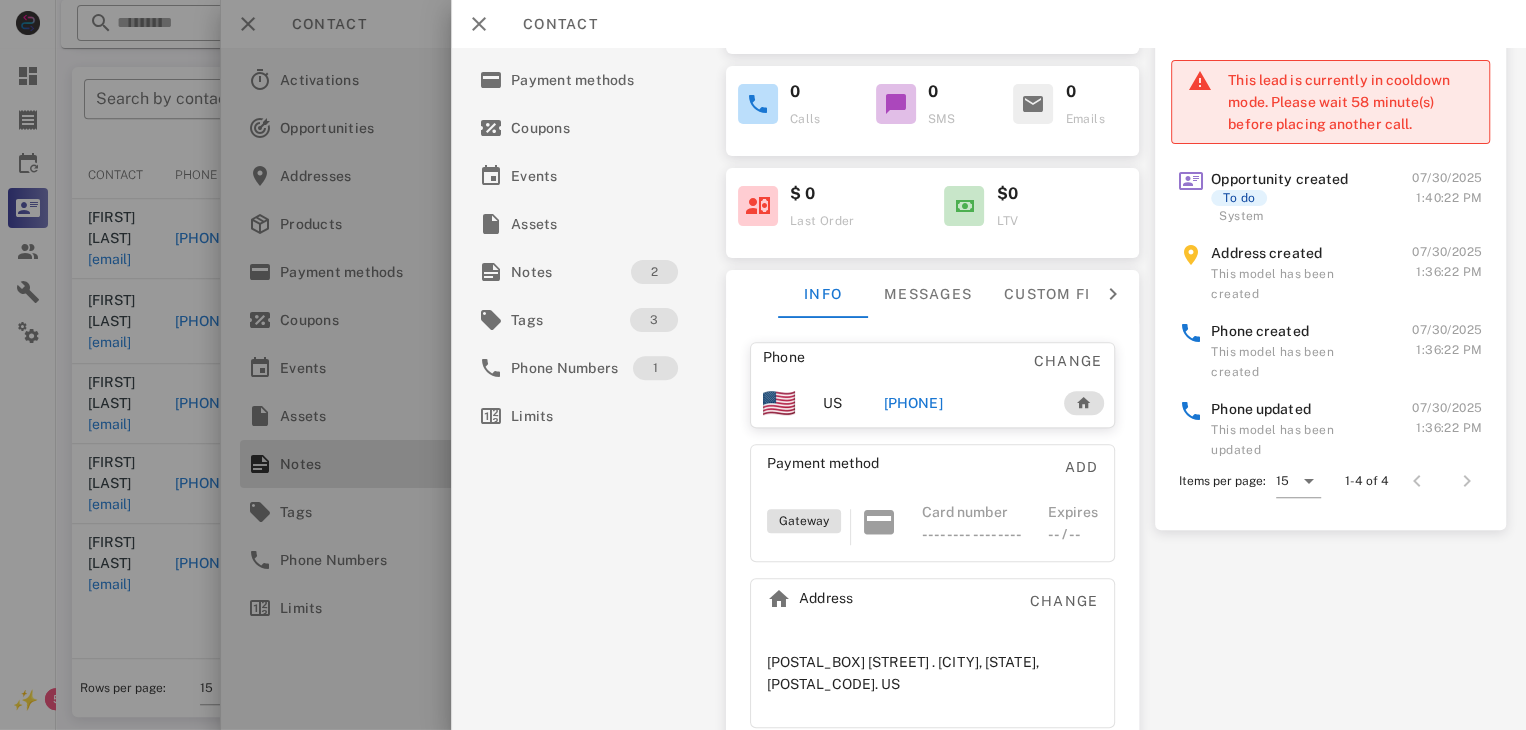 click at bounding box center (763, 365) 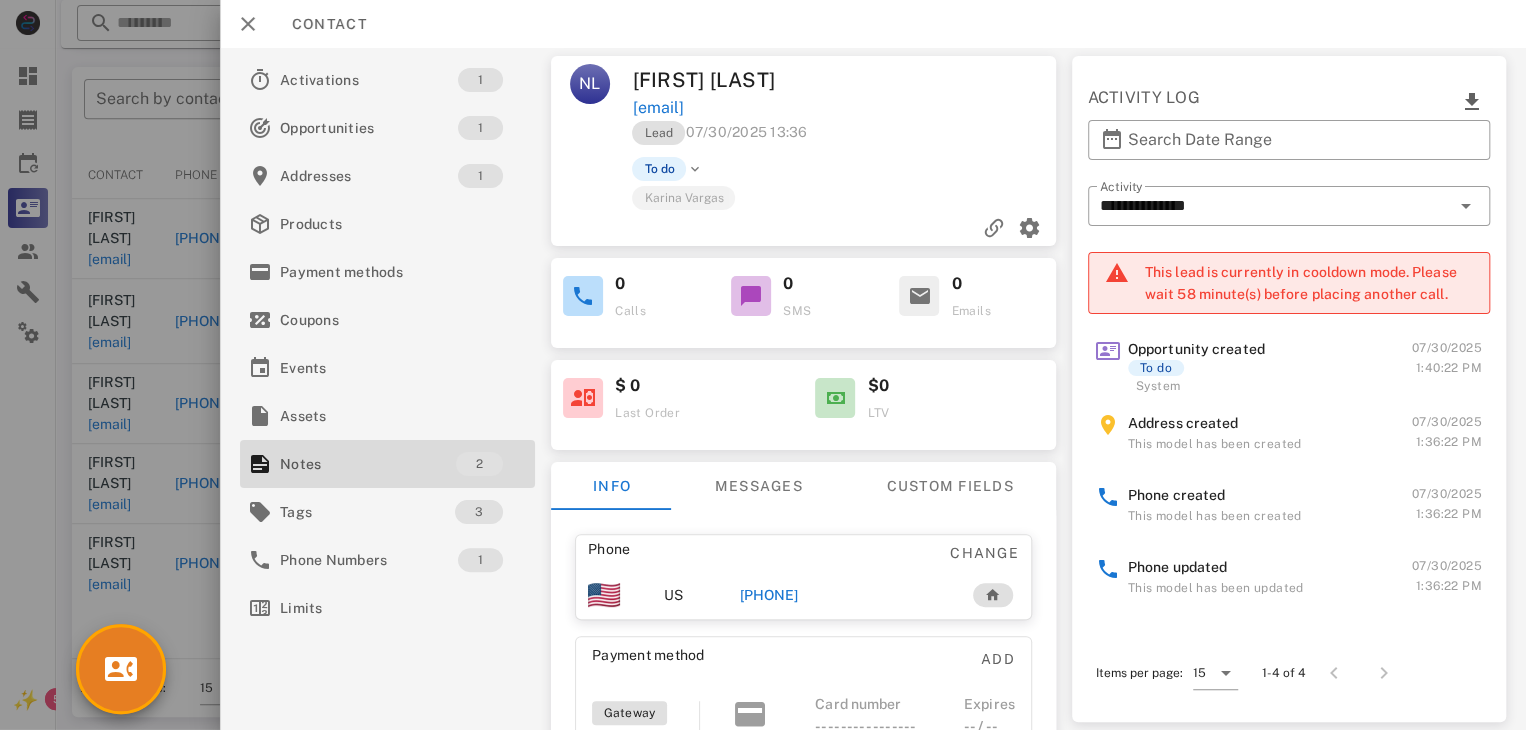 click at bounding box center [763, 365] 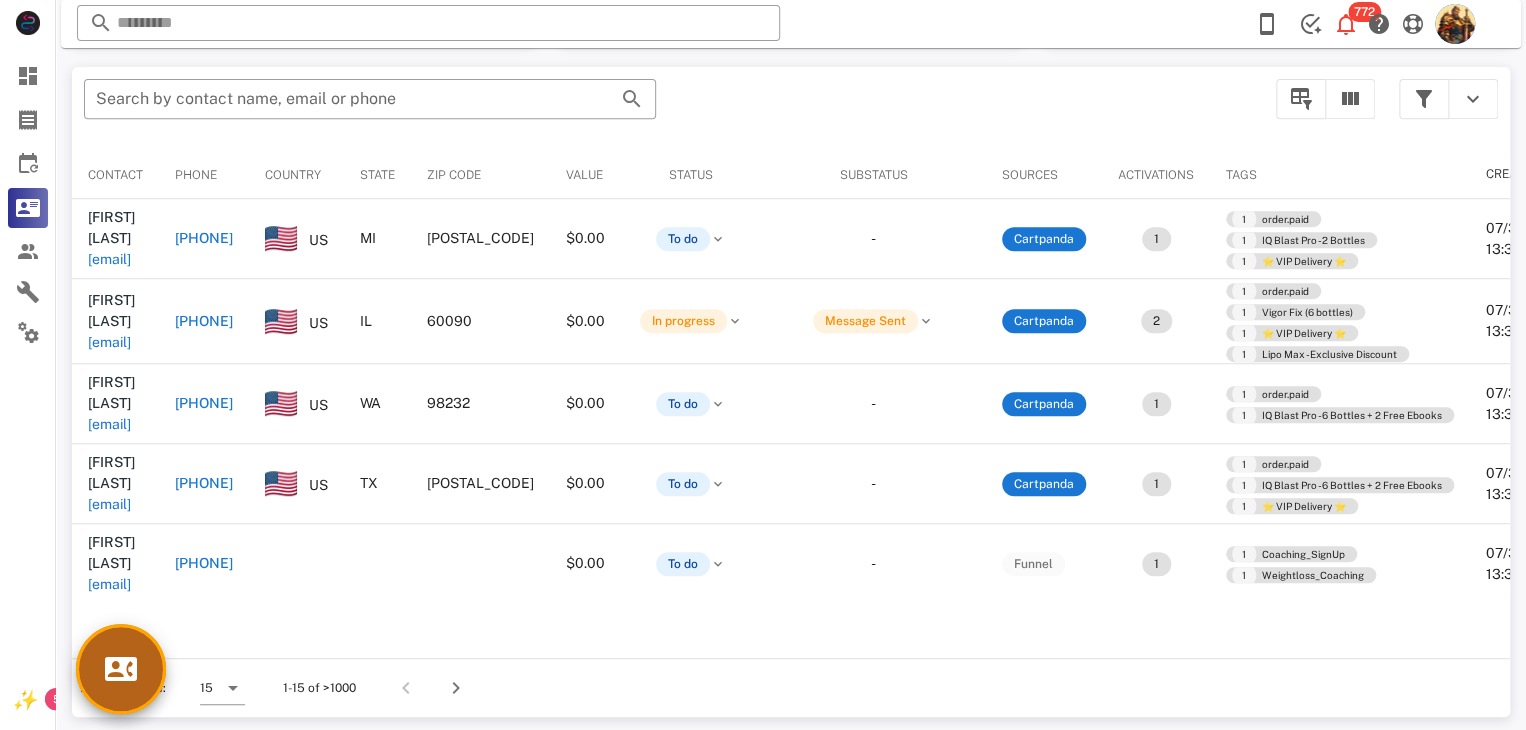 click at bounding box center (121, 669) 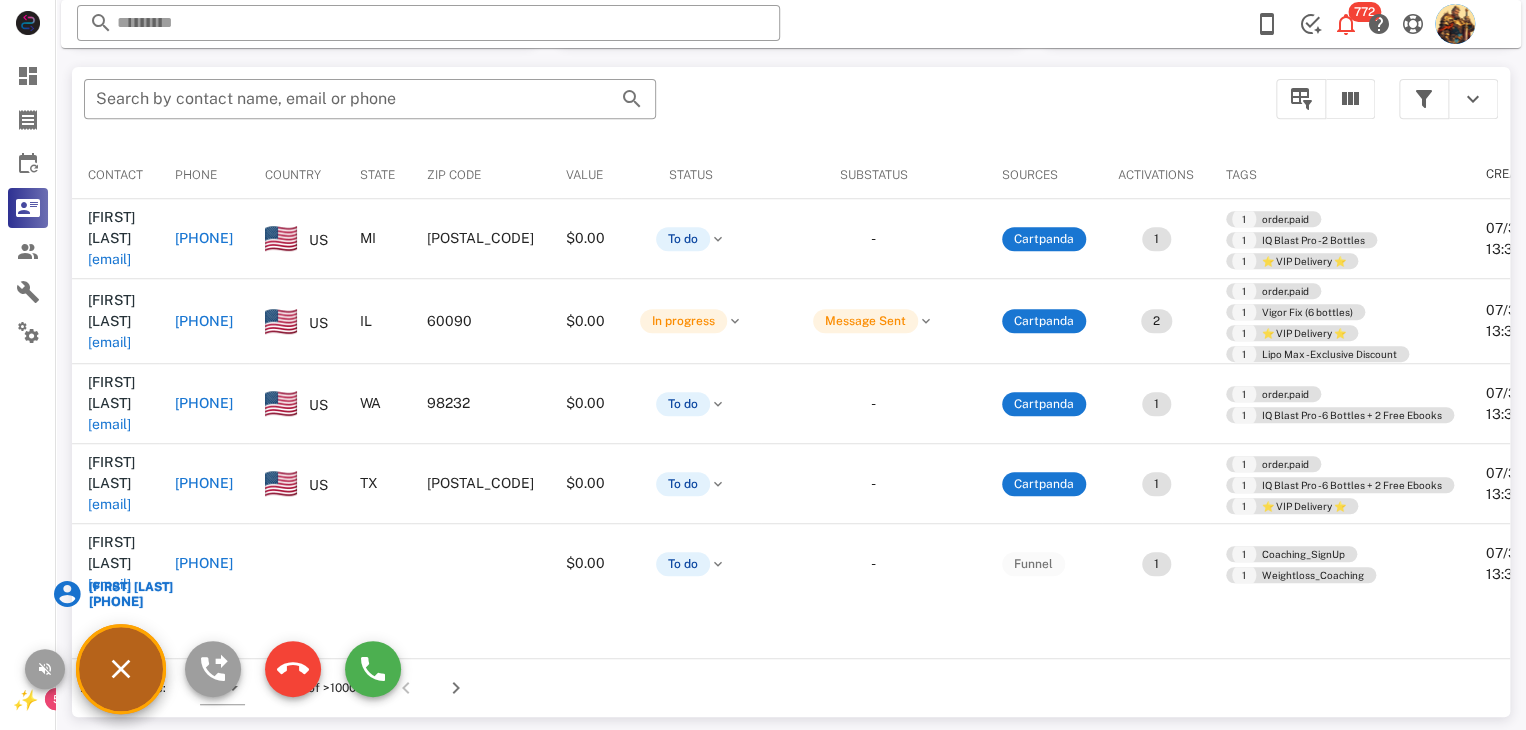 click on "[FIRST] [LAST]" at bounding box center (129, 587) 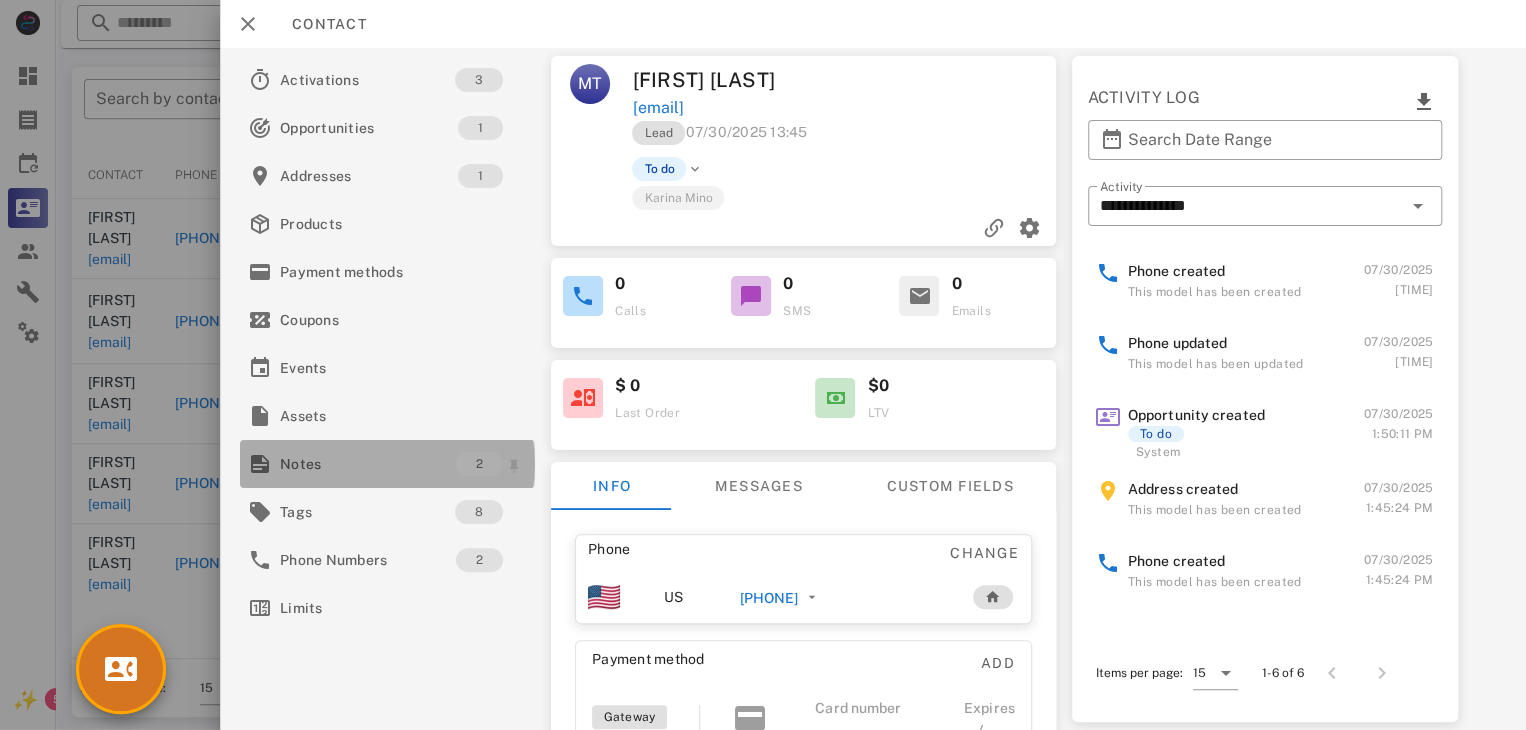 click on "Notes" at bounding box center [368, 464] 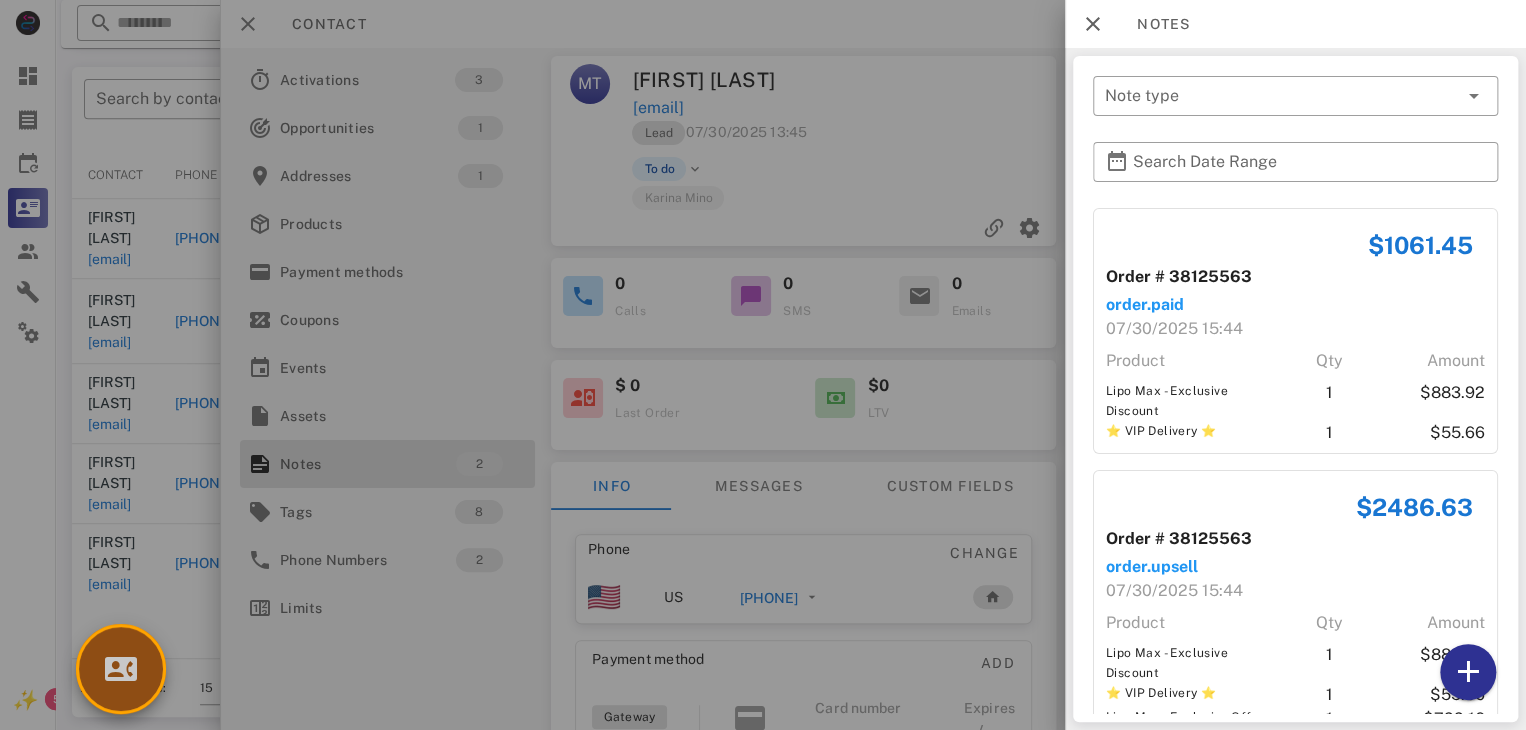 click at bounding box center [121, 669] 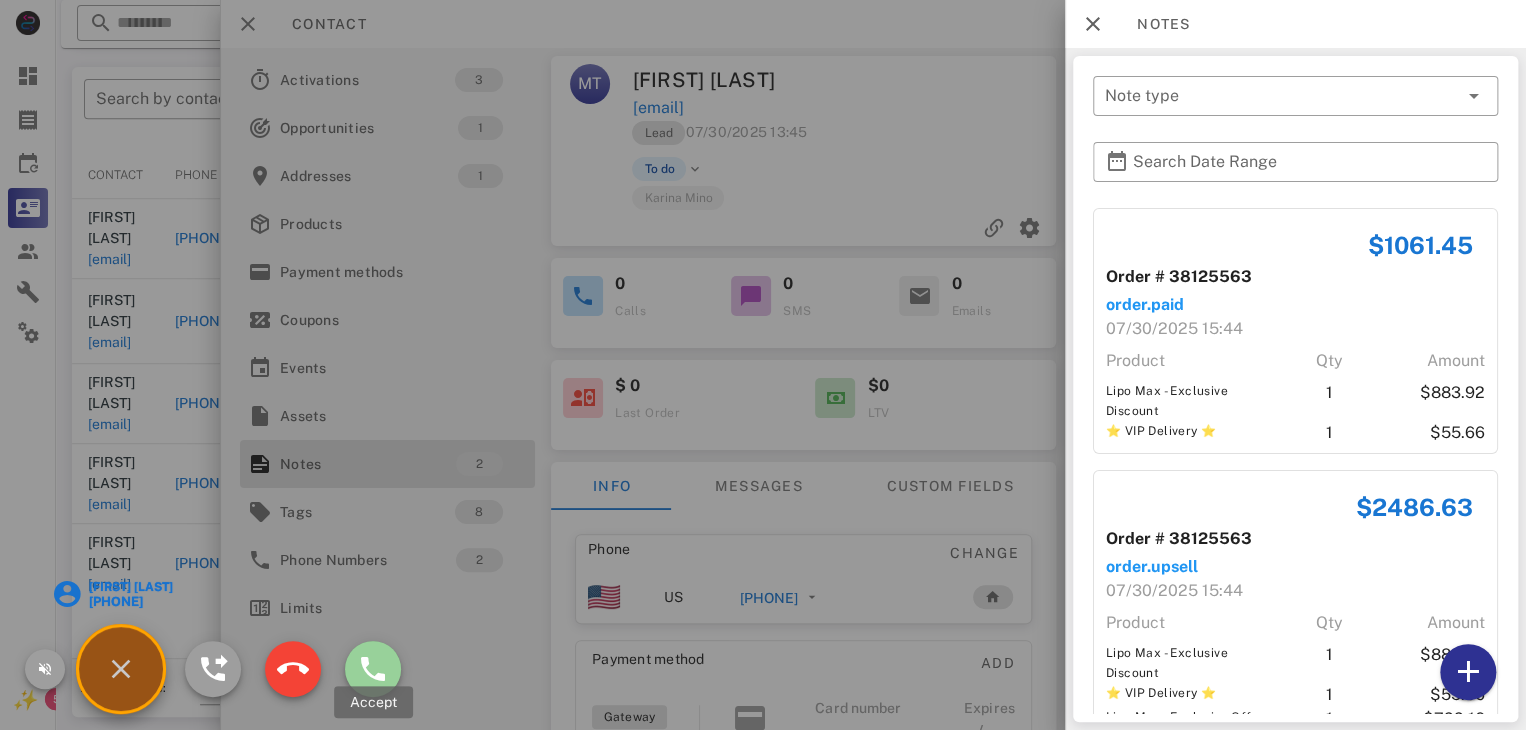 click at bounding box center (373, 669) 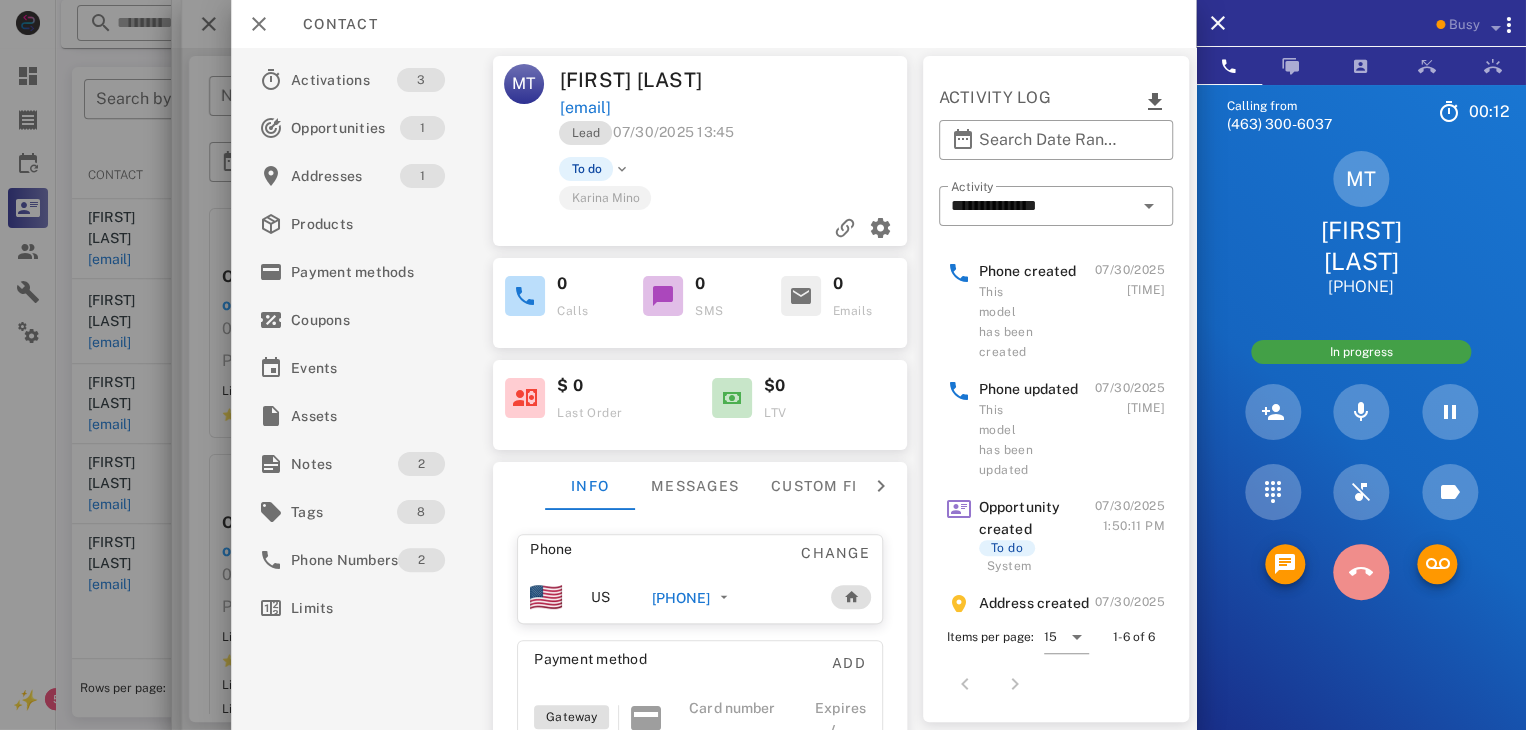 click at bounding box center (1361, 572) 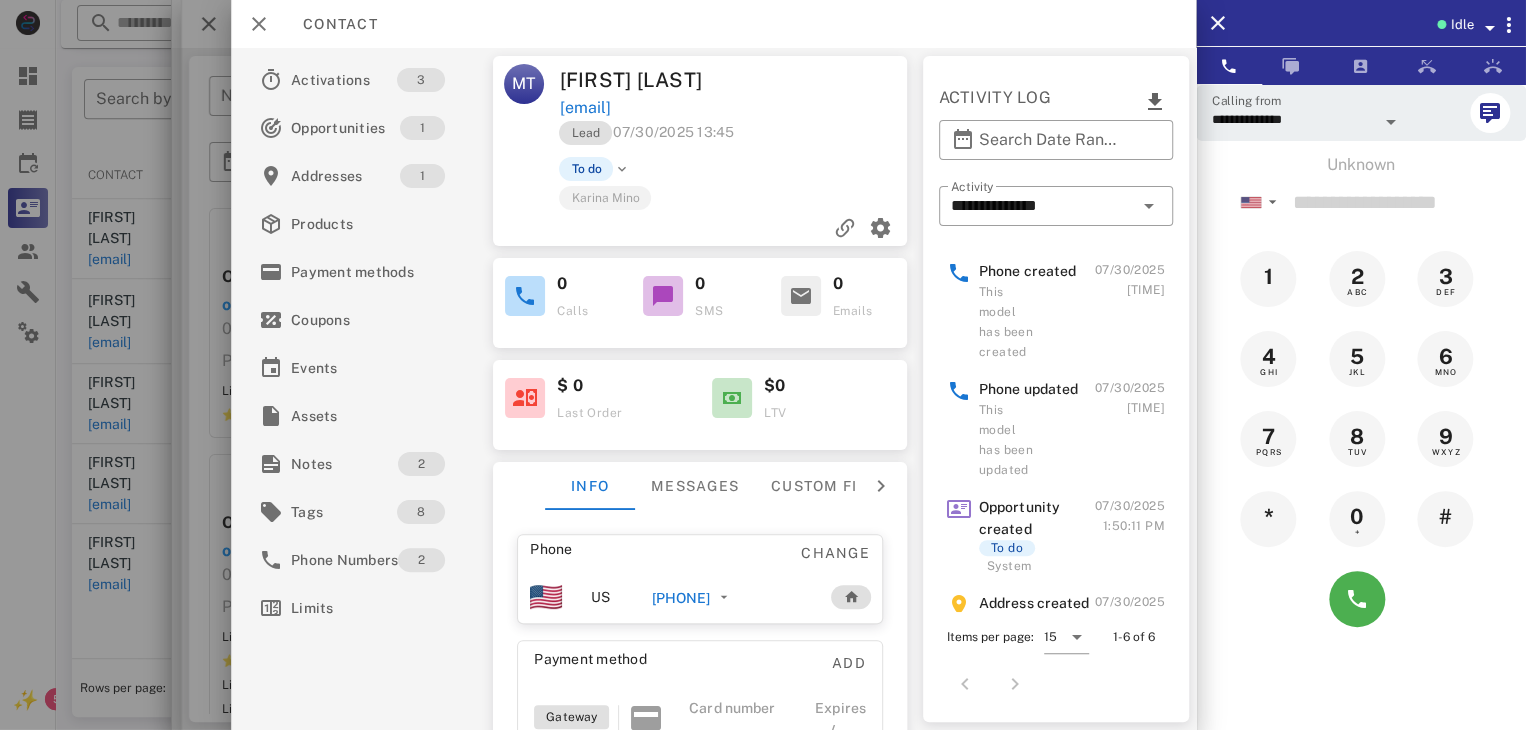 click at bounding box center [763, 365] 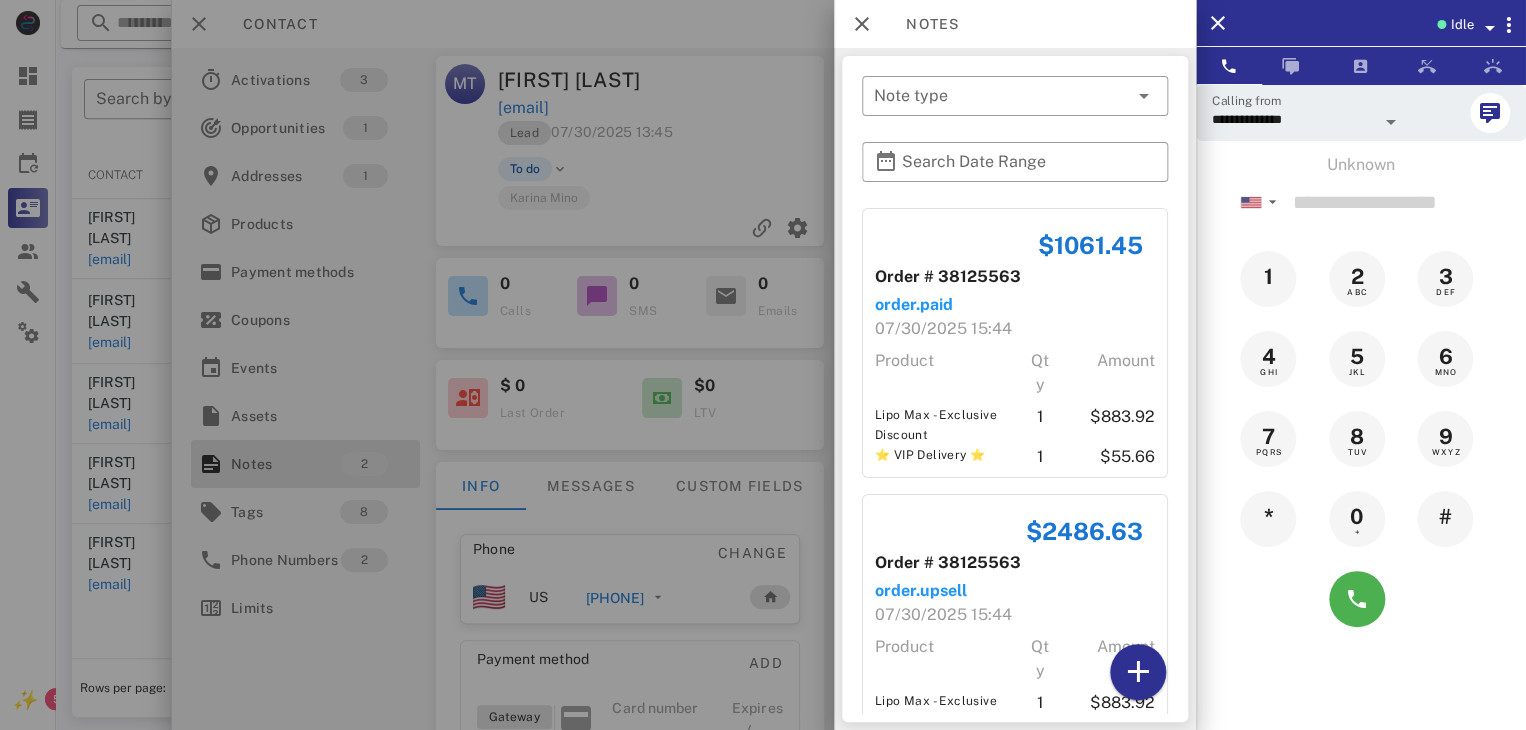 click at bounding box center [763, 365] 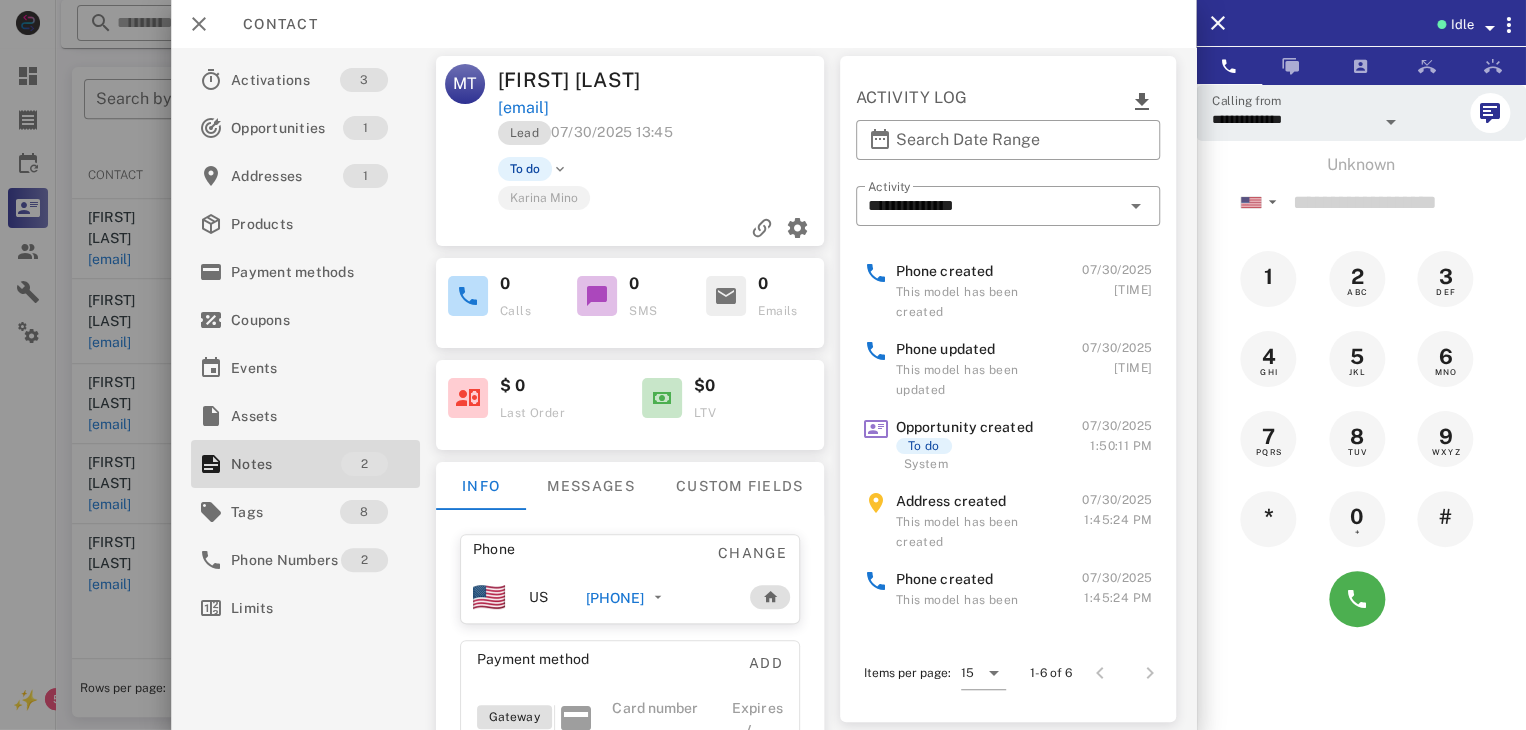 click at bounding box center [763, 365] 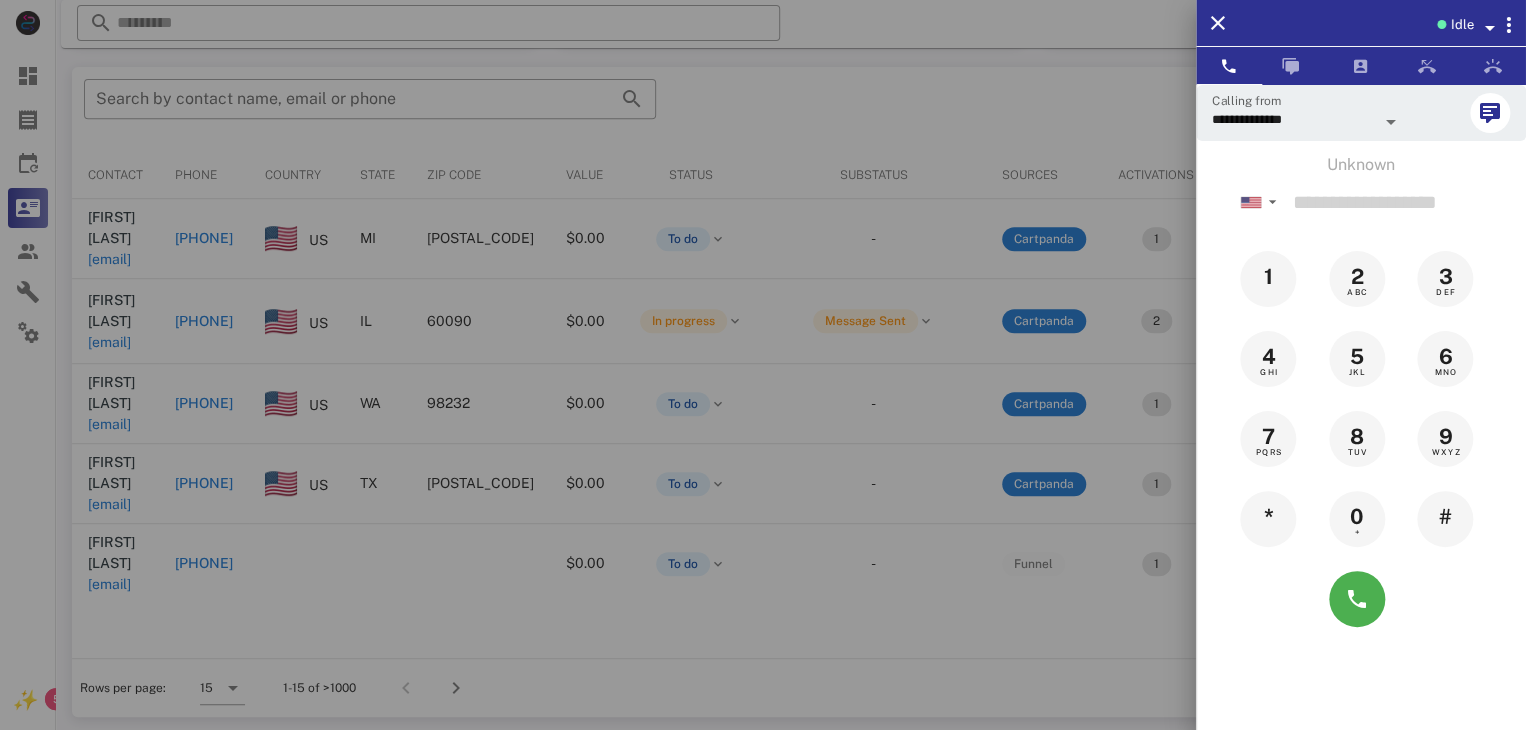 click at bounding box center [763, 365] 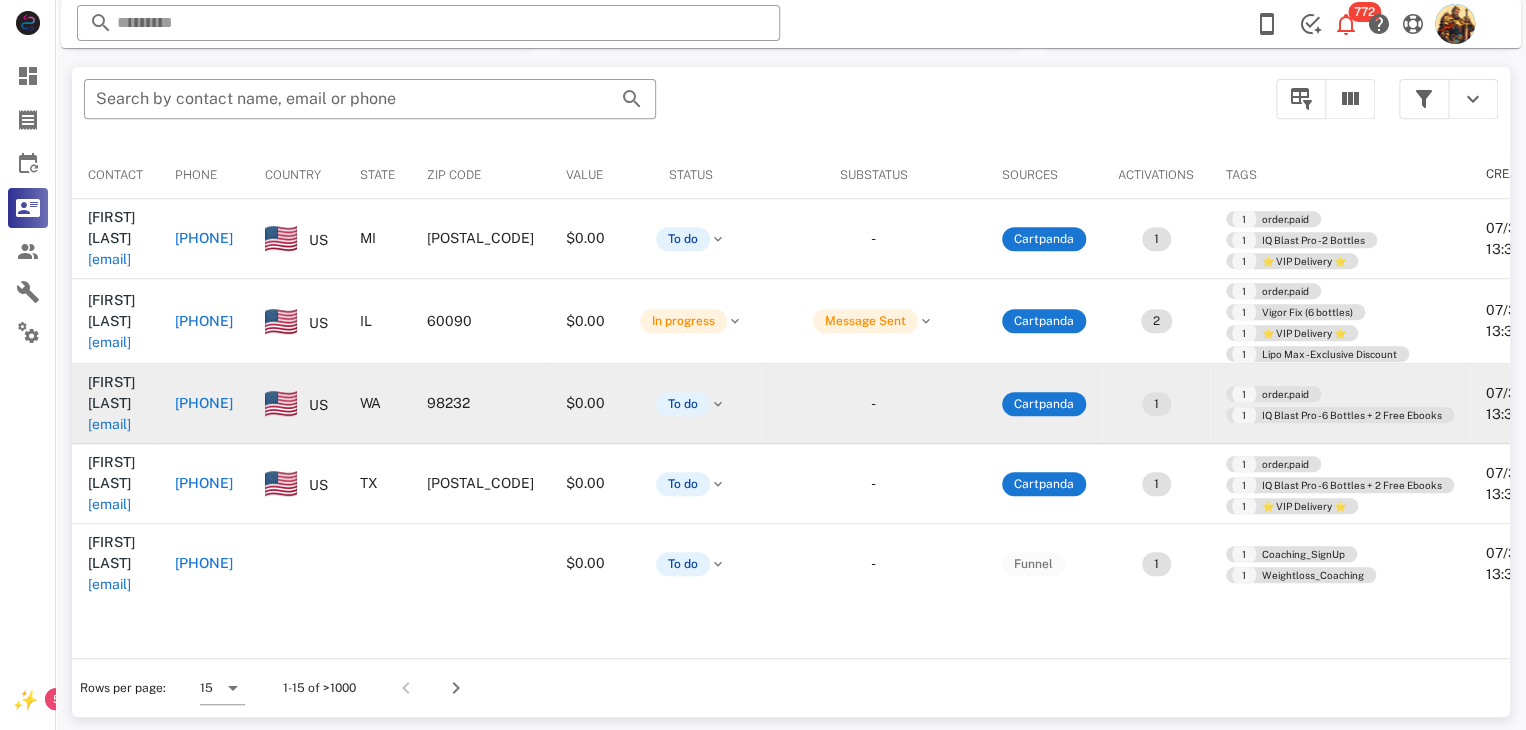click on "[EMAIL]" at bounding box center (109, 424) 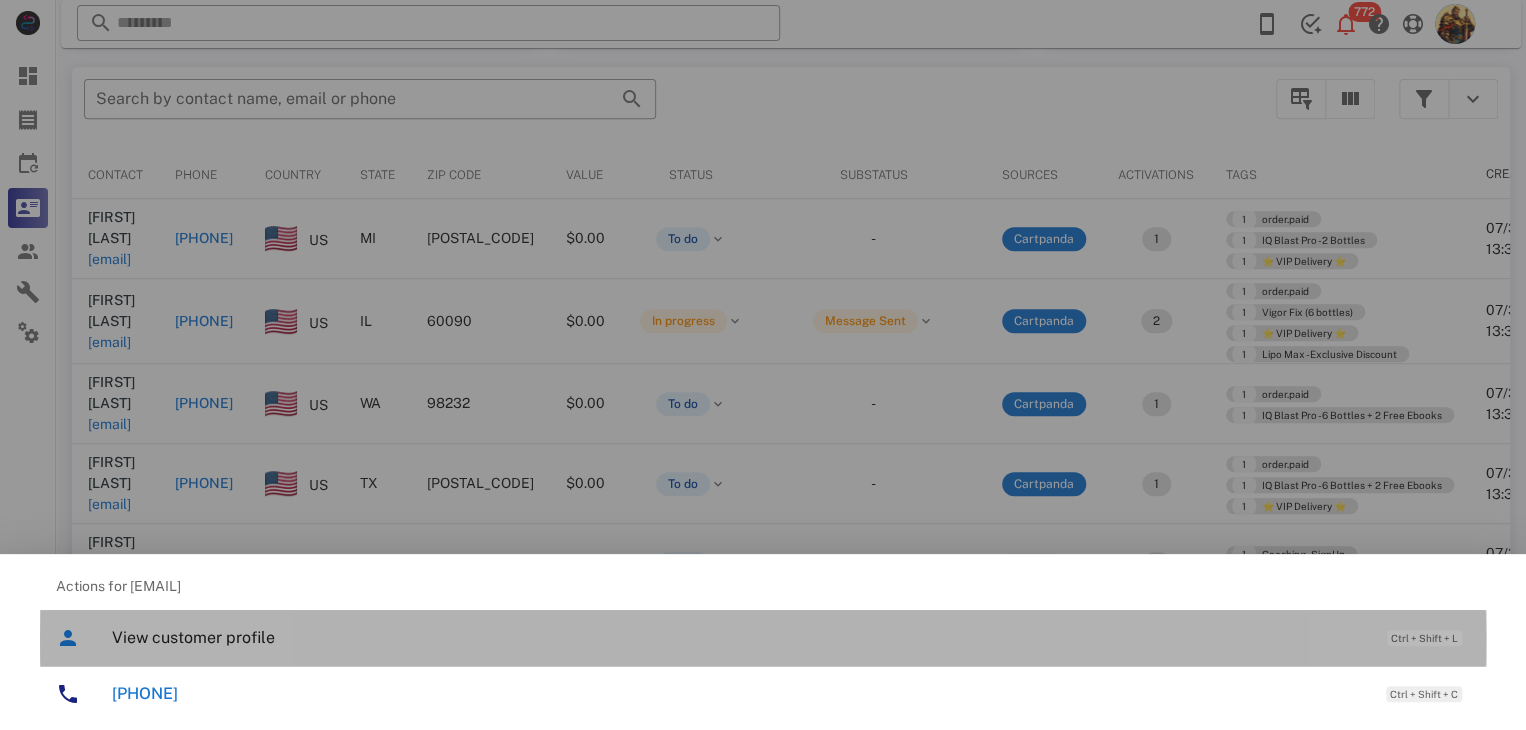 click on "View customer profile" at bounding box center (739, 637) 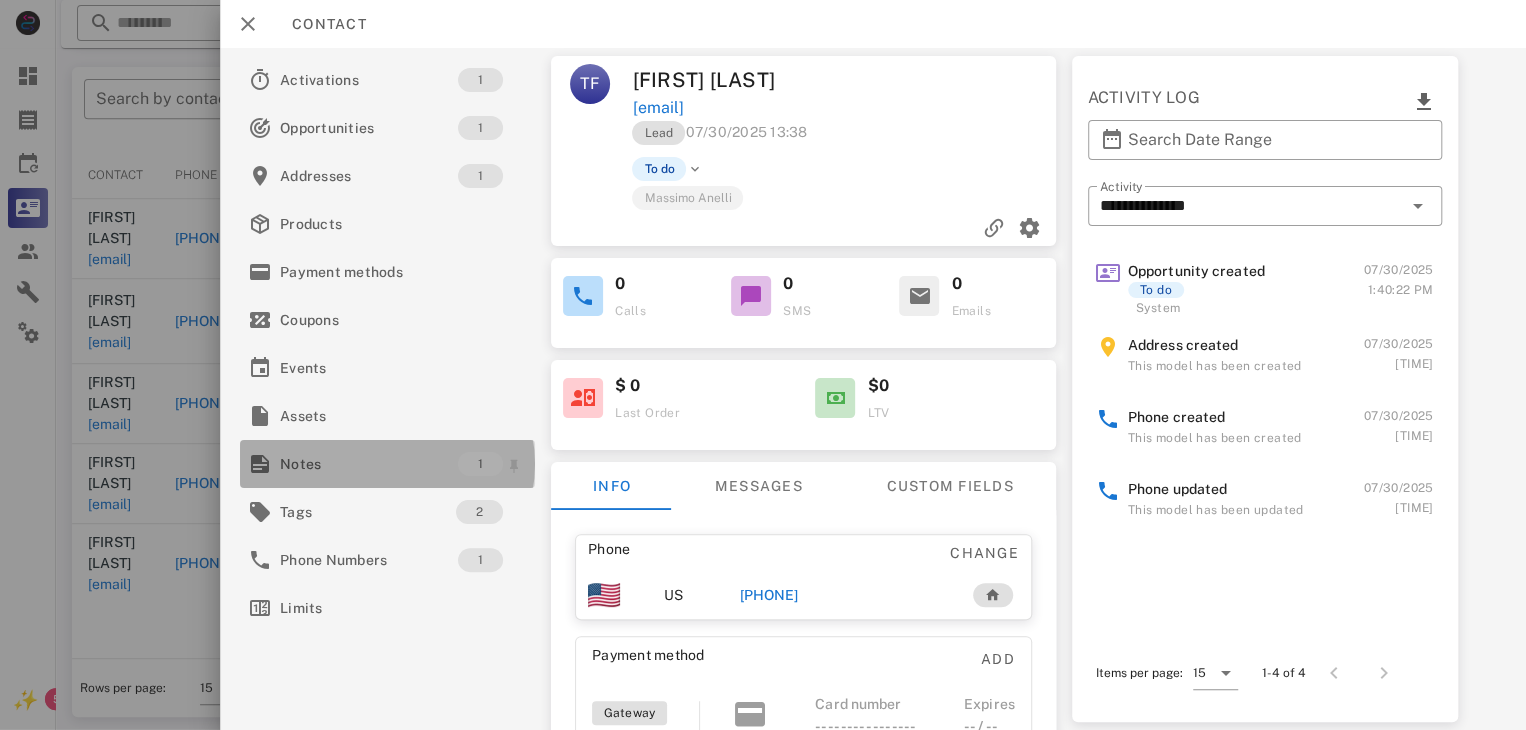 click on "Notes" at bounding box center (369, 464) 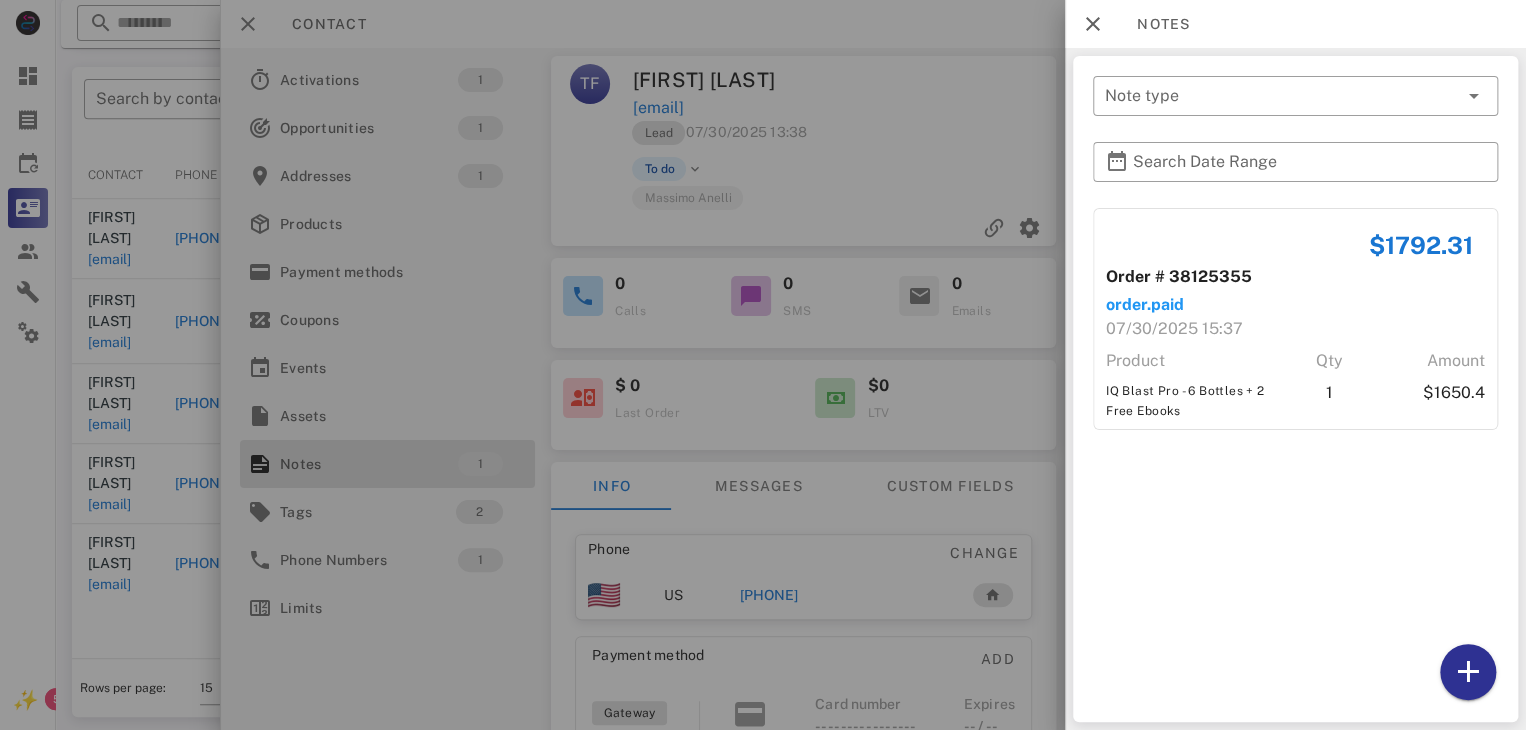 click at bounding box center (763, 365) 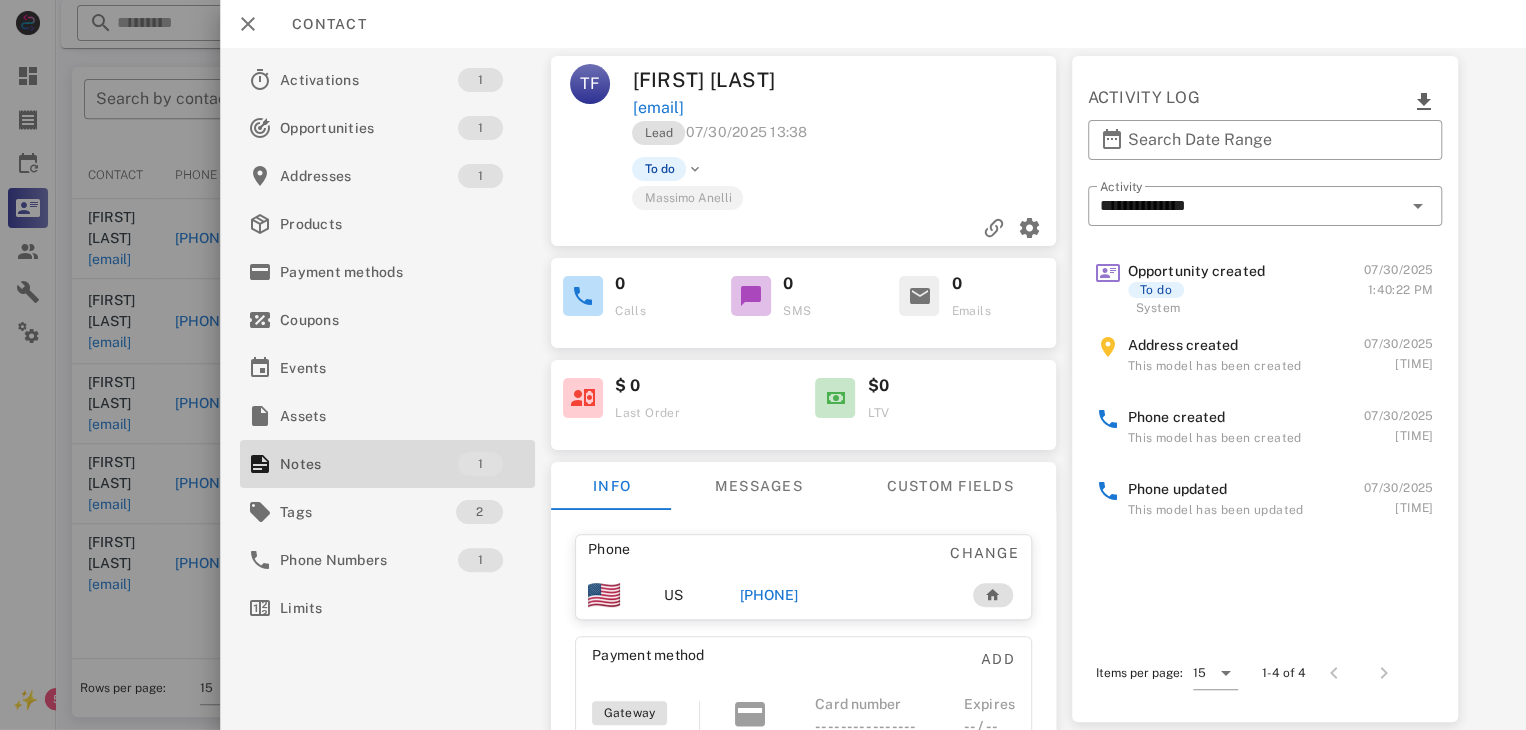click at bounding box center (763, 365) 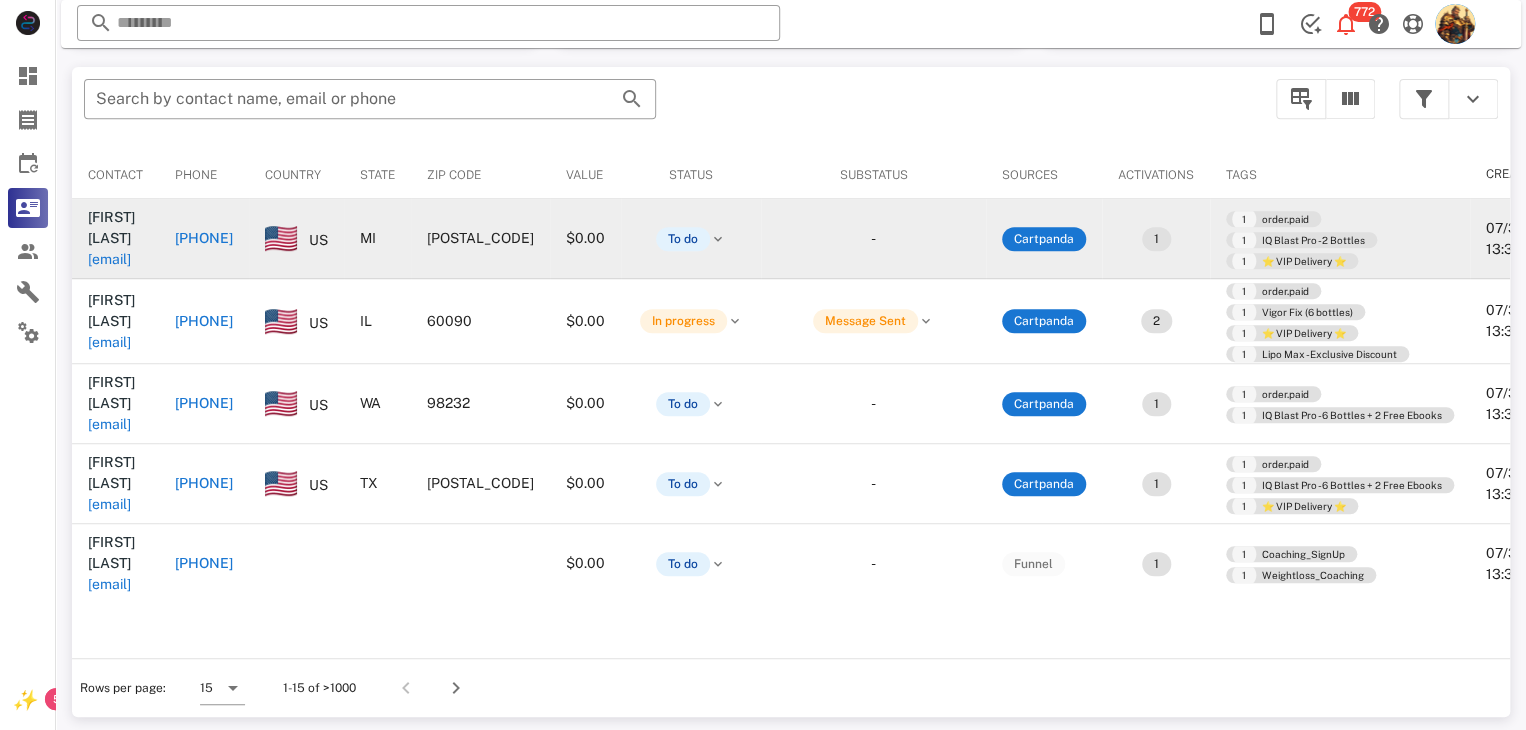 click on "[EMAIL]" at bounding box center (109, 259) 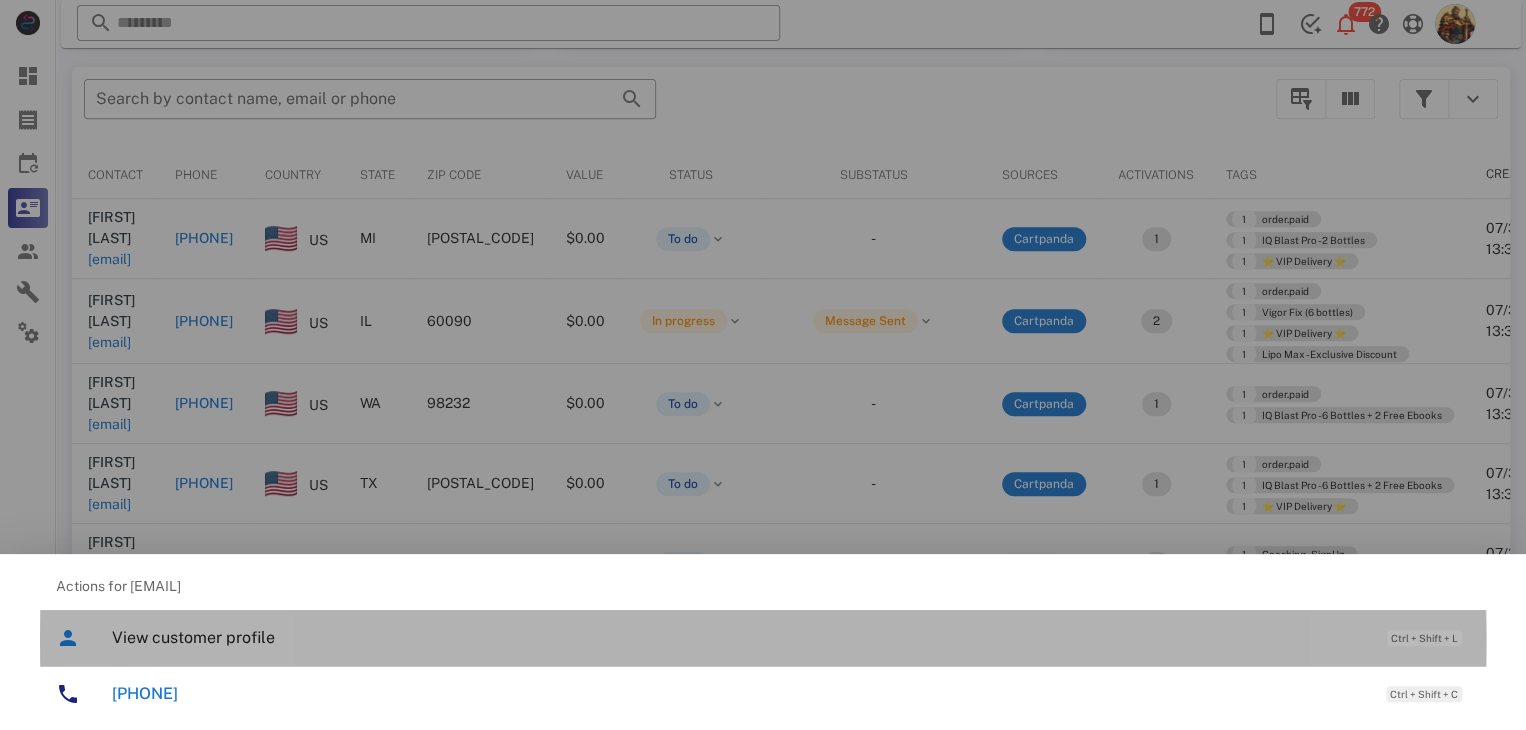click on "View customer profile Ctrl + Shift + L" at bounding box center (791, 637) 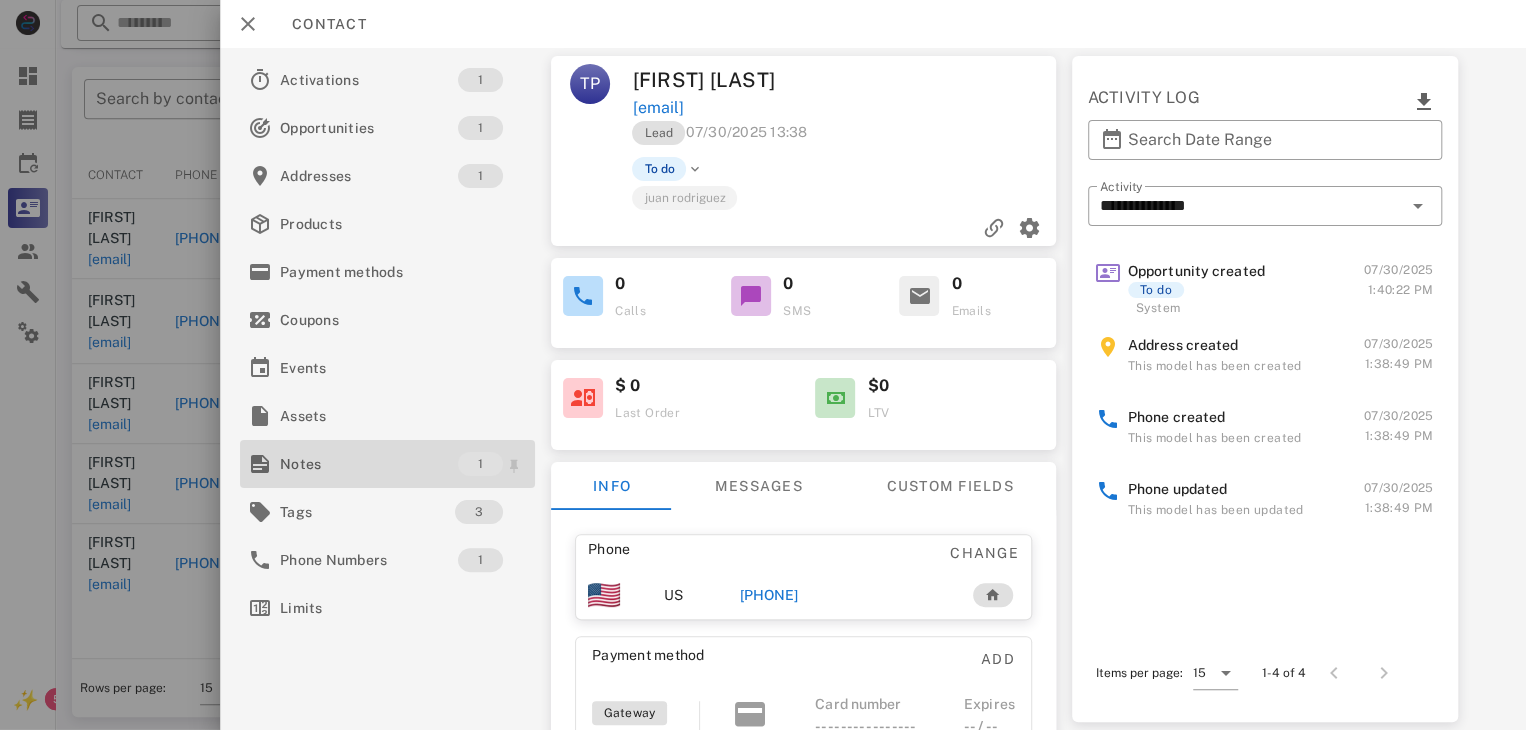 click on "Notes  1" at bounding box center (387, 464) 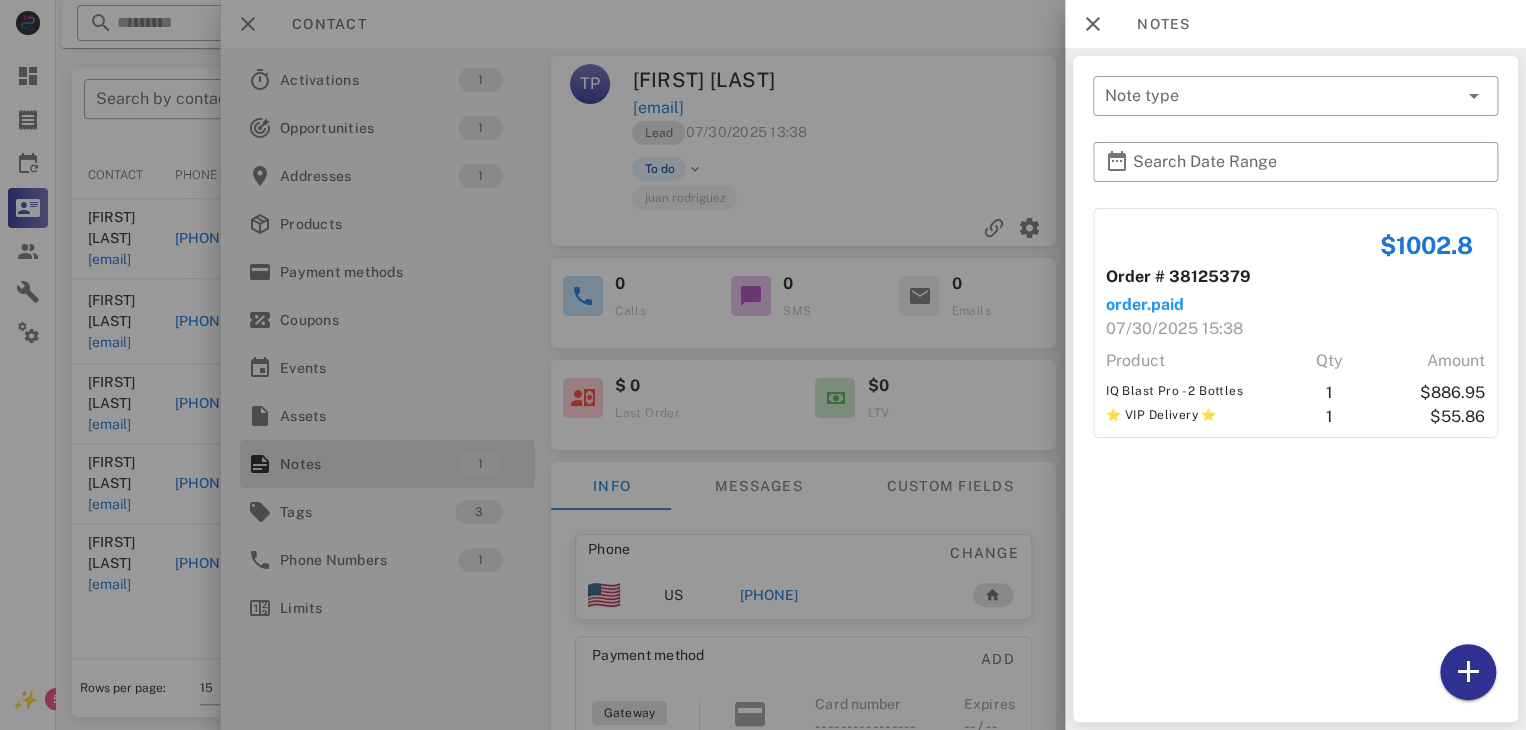 click at bounding box center [763, 365] 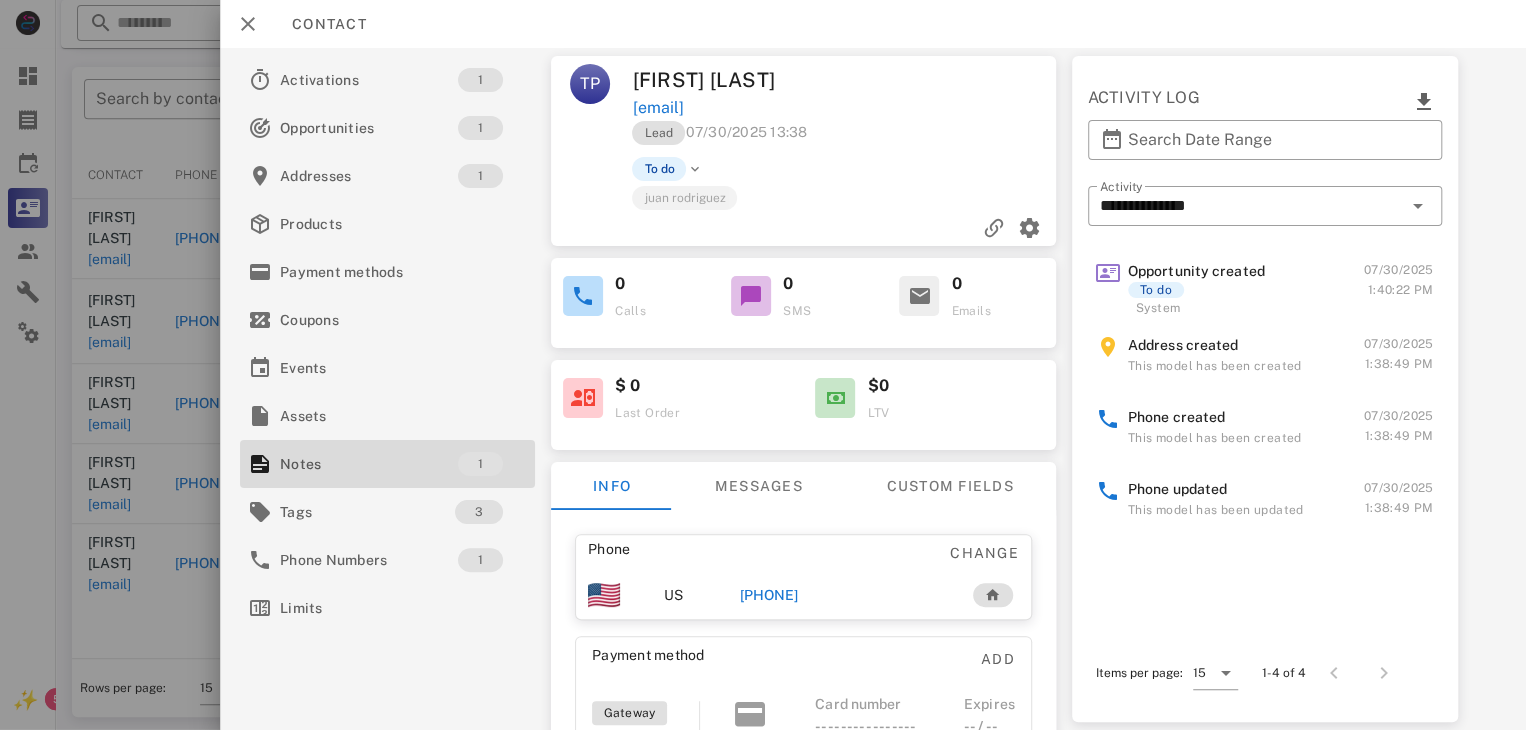 click at bounding box center (763, 365) 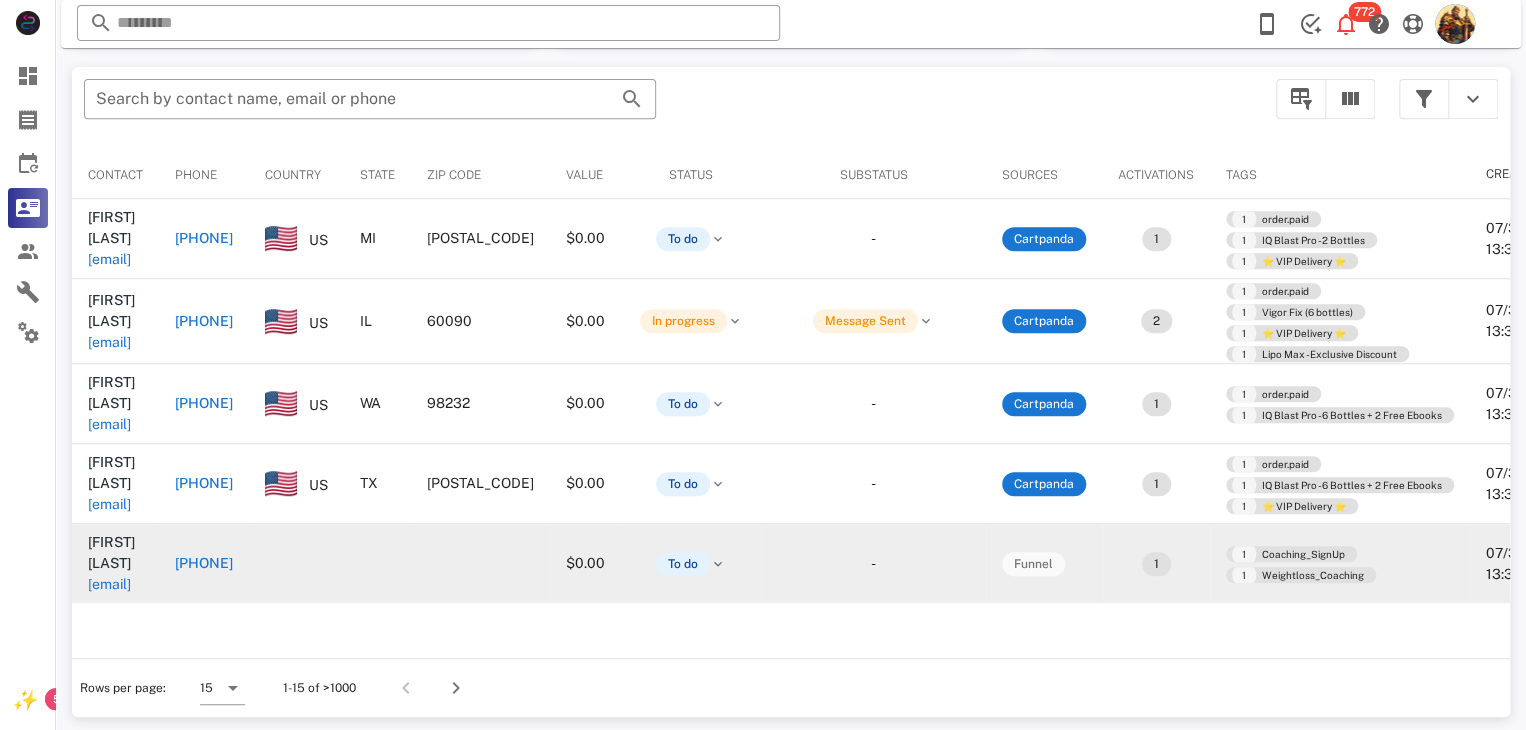 click on "[EMAIL]" at bounding box center [109, 584] 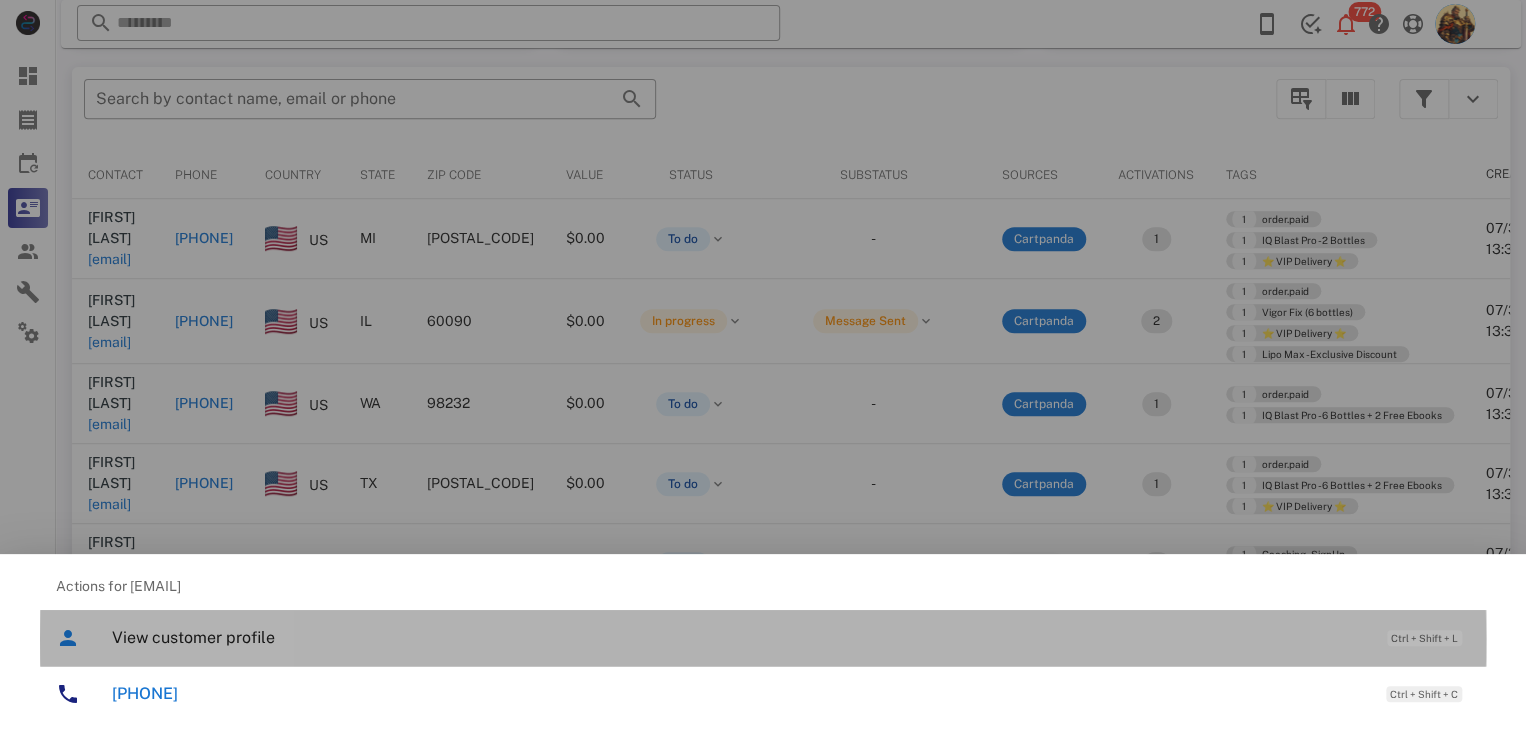 click on "View customer profile" at bounding box center (739, 637) 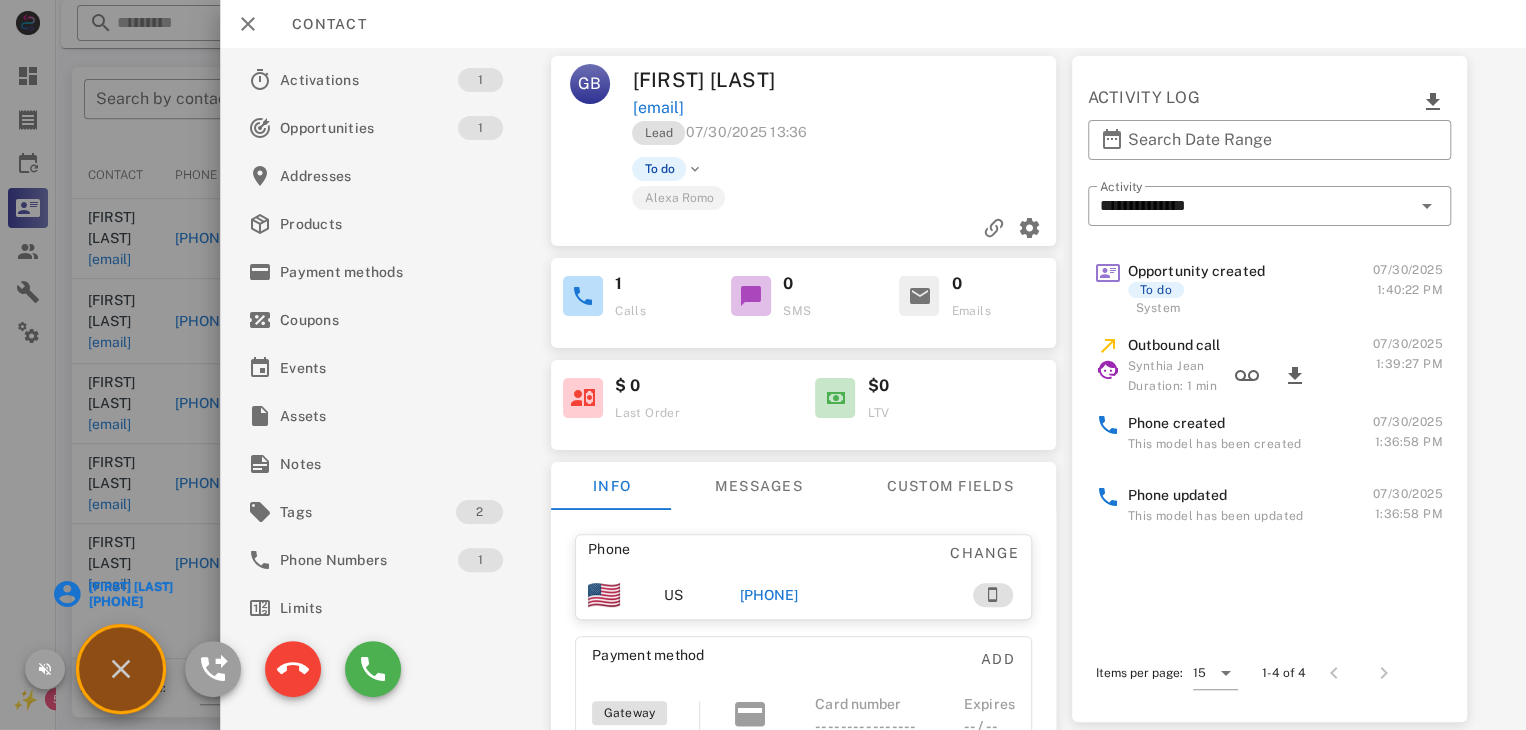 click on "[FIRST] [LAST]" at bounding box center (129, 587) 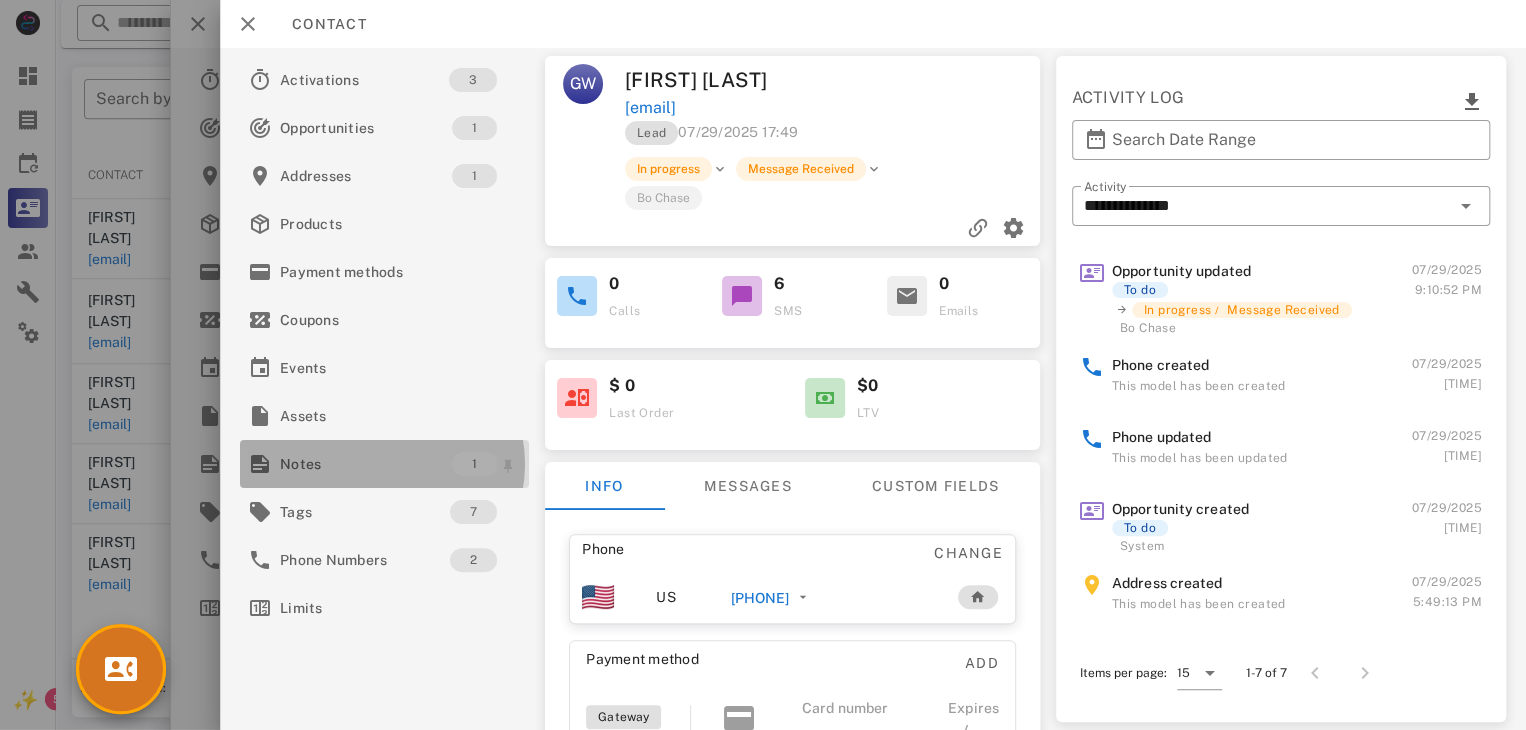 click on "Notes" at bounding box center [366, 464] 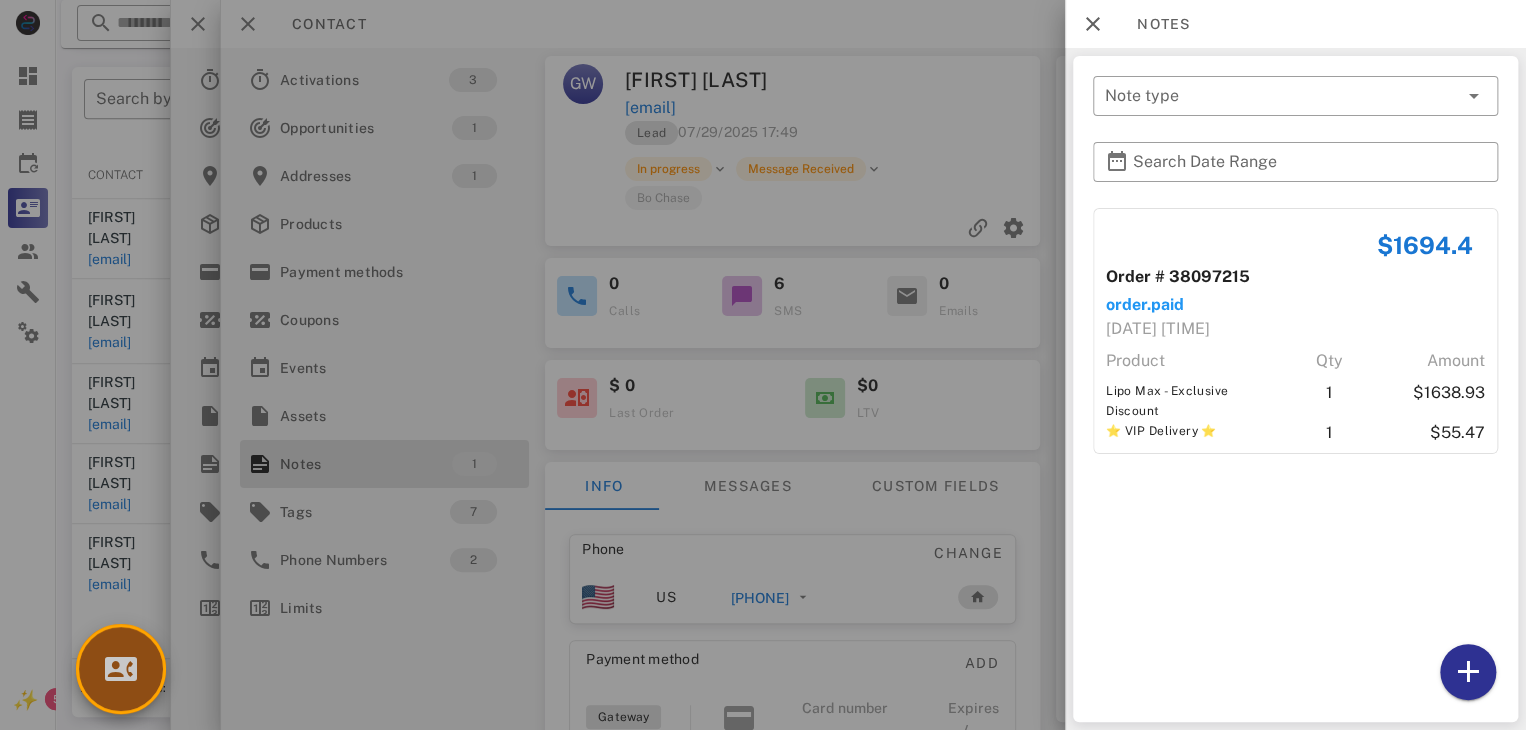 click at bounding box center [121, 669] 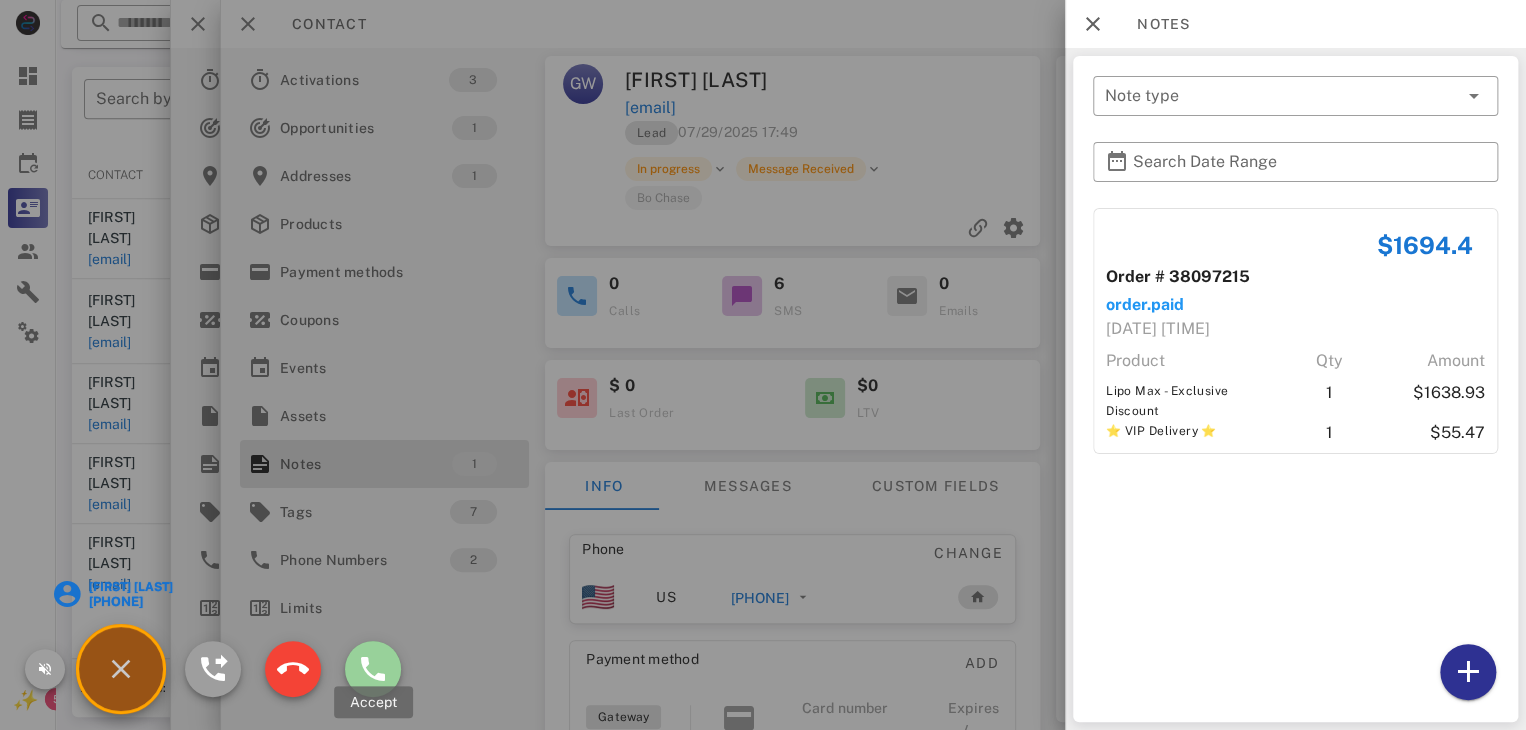 click at bounding box center [373, 669] 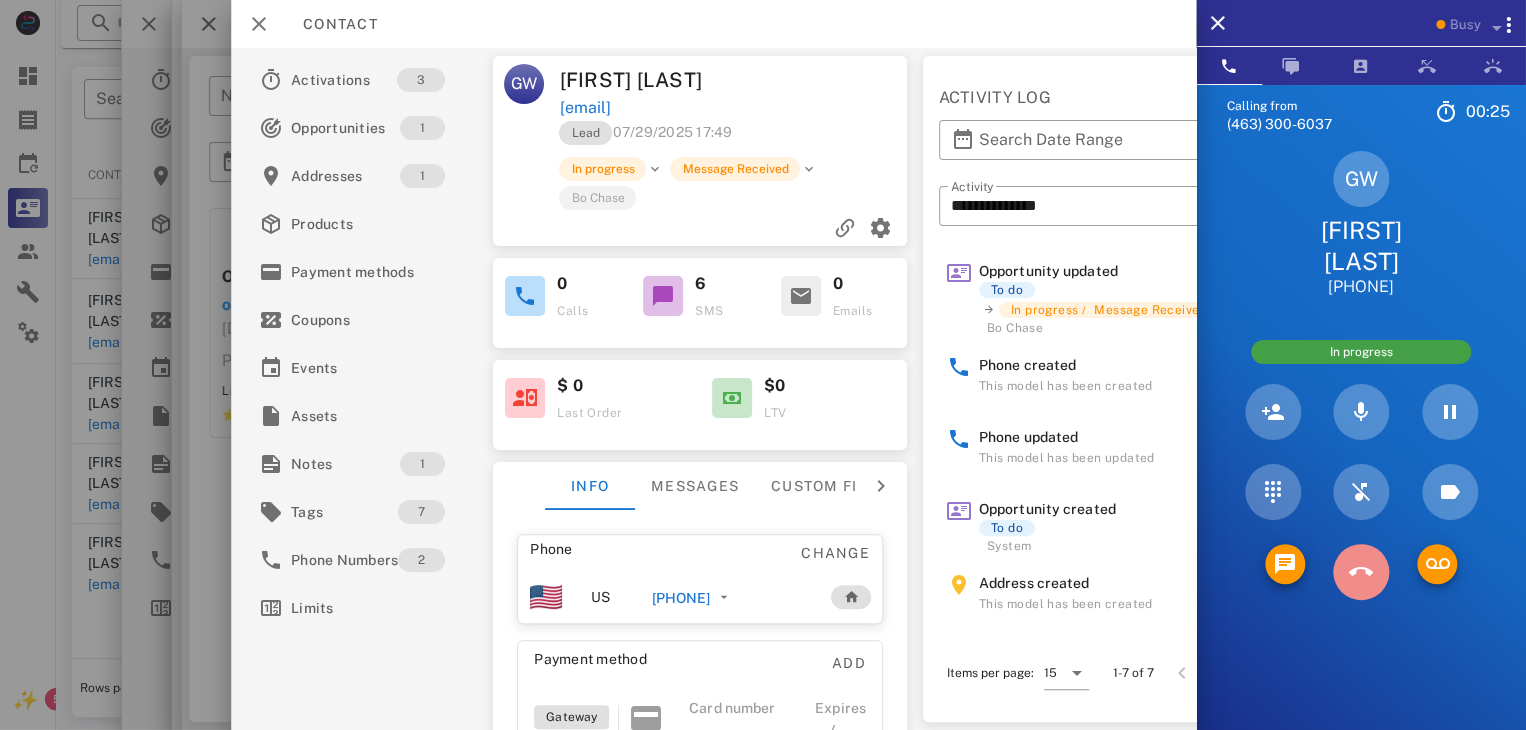 click at bounding box center (1361, 572) 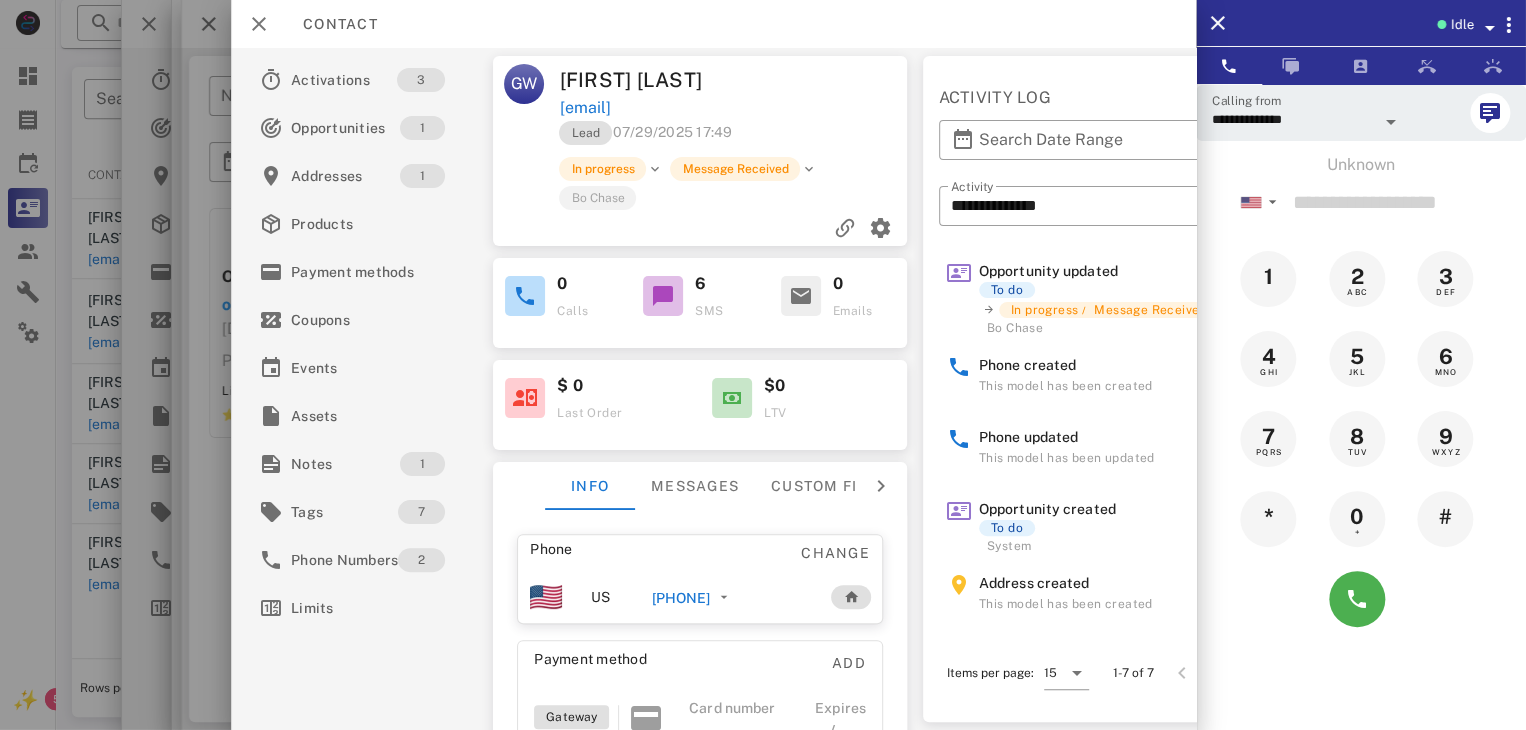 click on "[PHONE]" at bounding box center (681, 598) 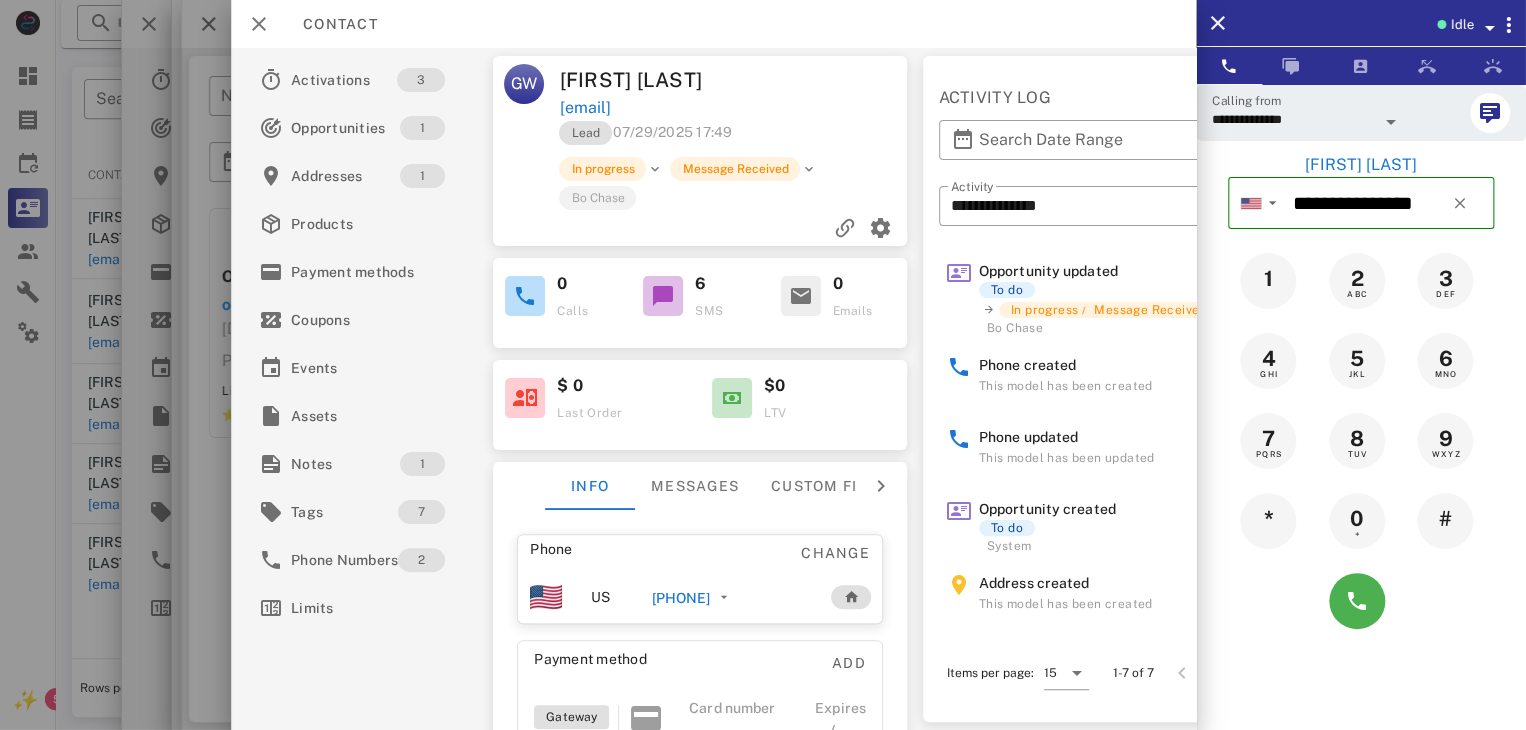 click on "This model has been created" at bounding box center (1066, 386) 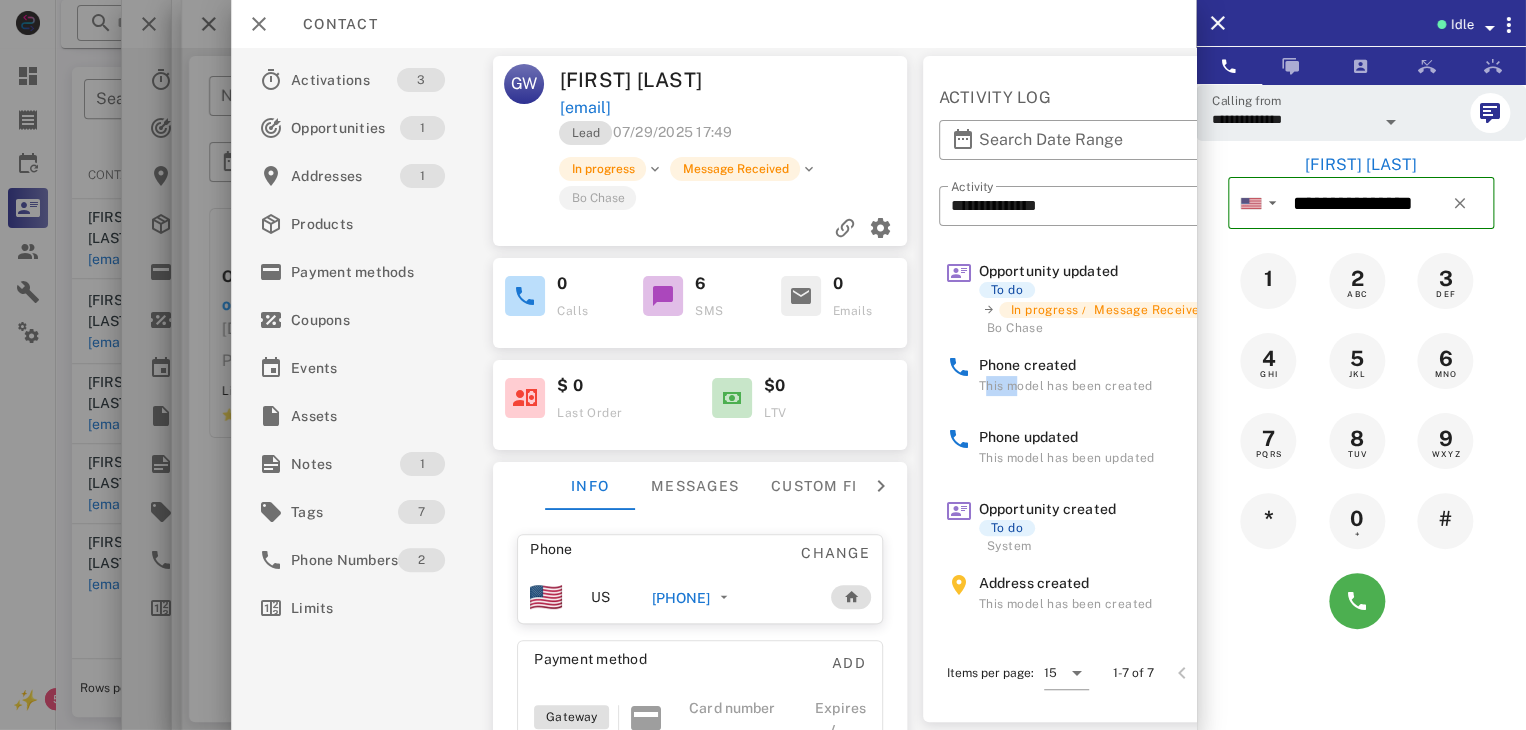 click on "This model has been created" at bounding box center [1066, 386] 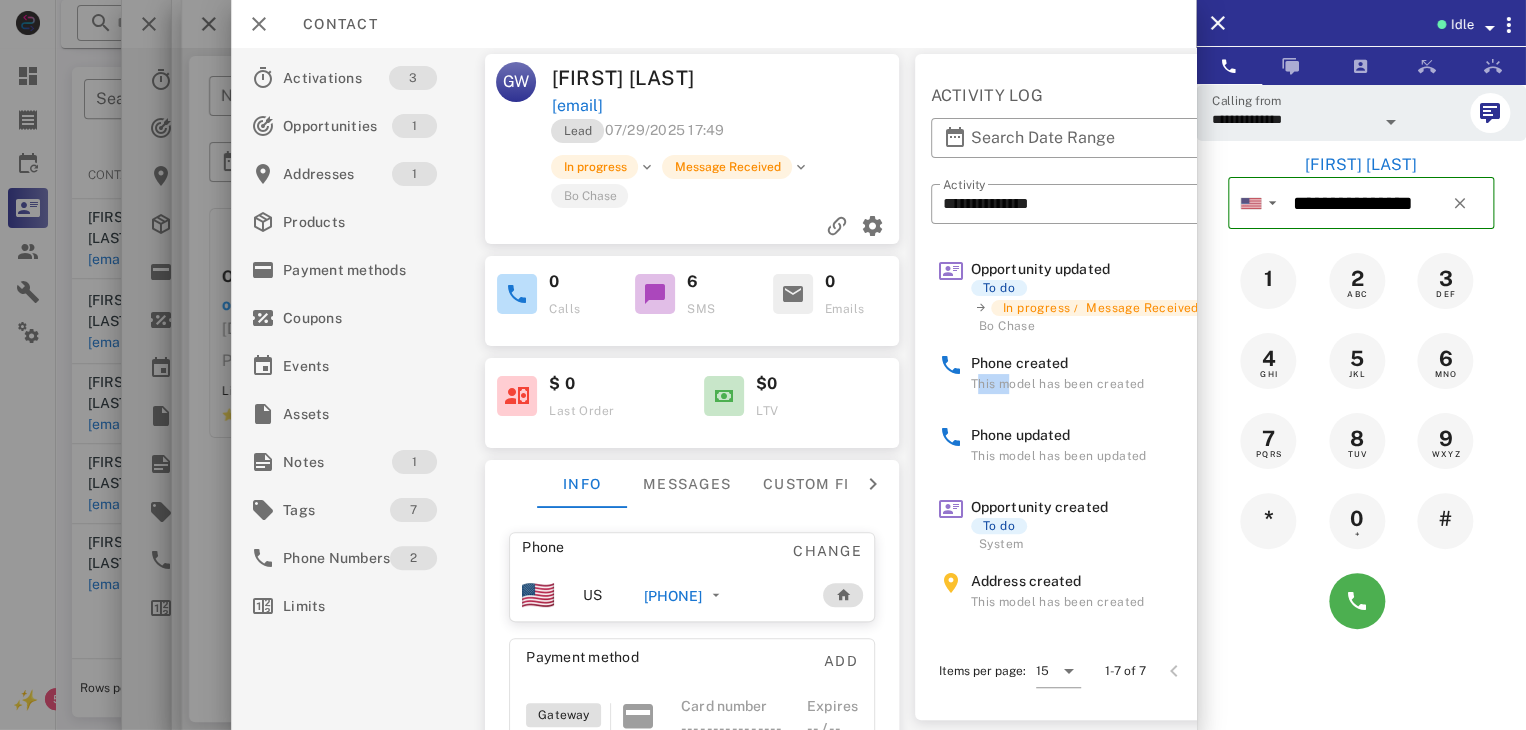 scroll, scrollTop: 0, scrollLeft: 12, axis: horizontal 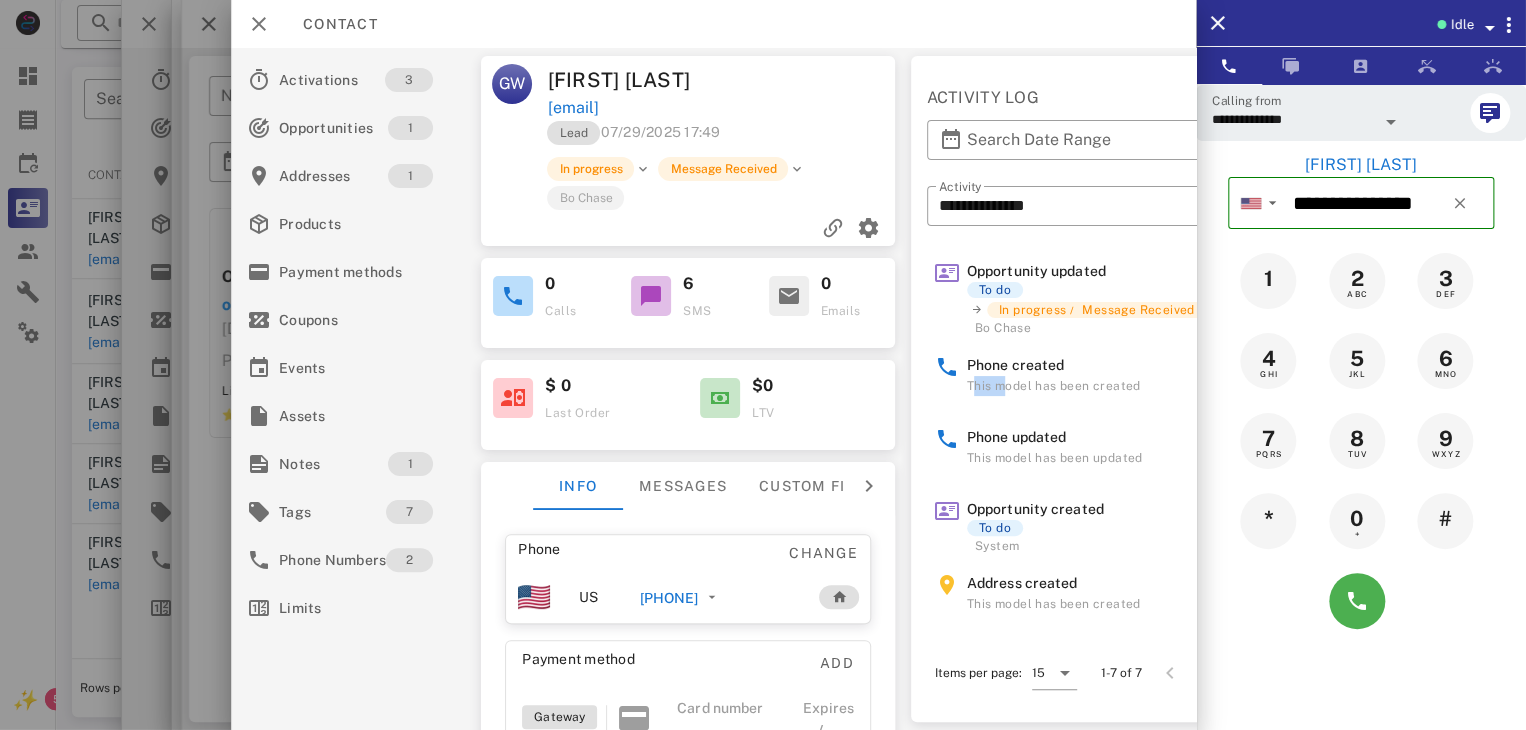 click on "Phone created  This model has been created" at bounding box center [1113, 382] 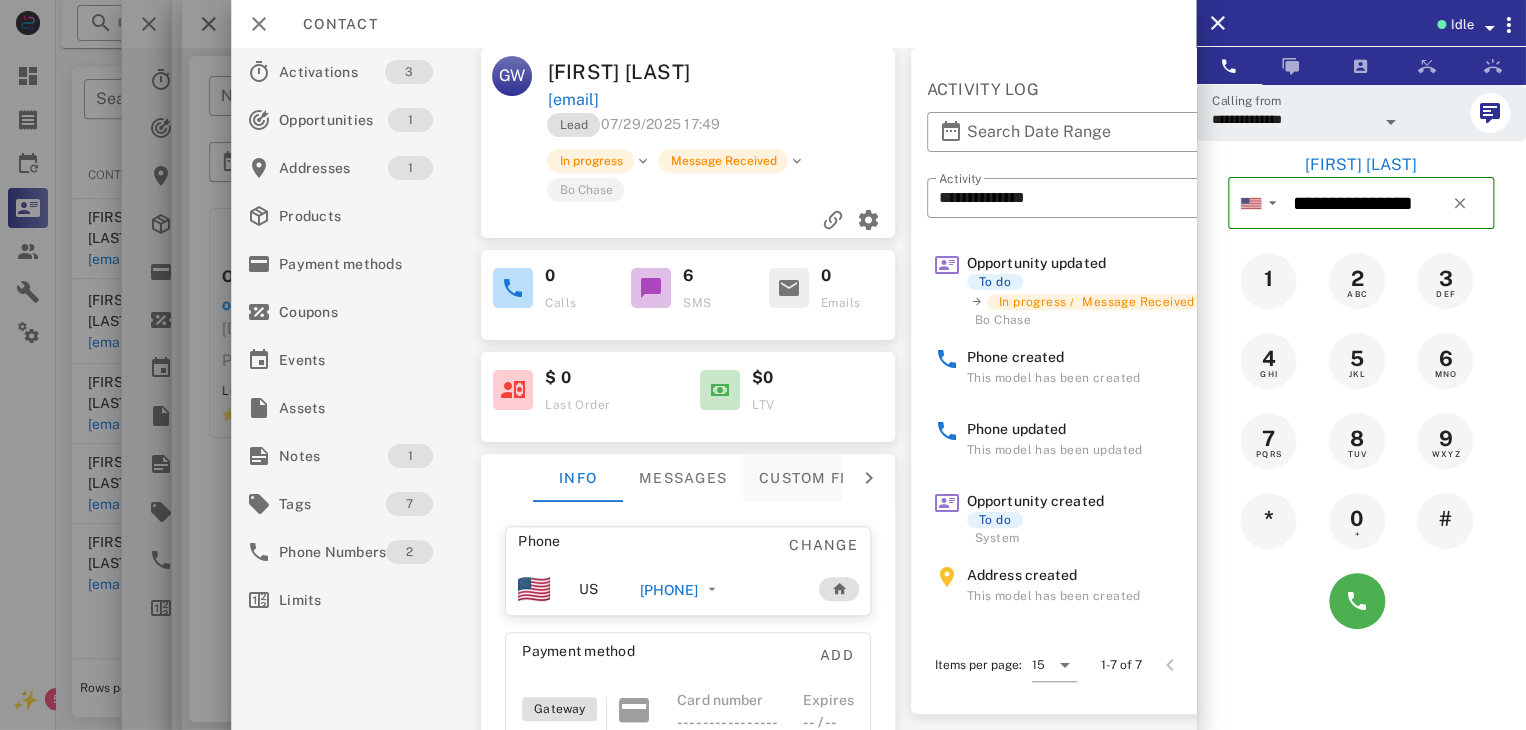 scroll, scrollTop: 10, scrollLeft: 12, axis: both 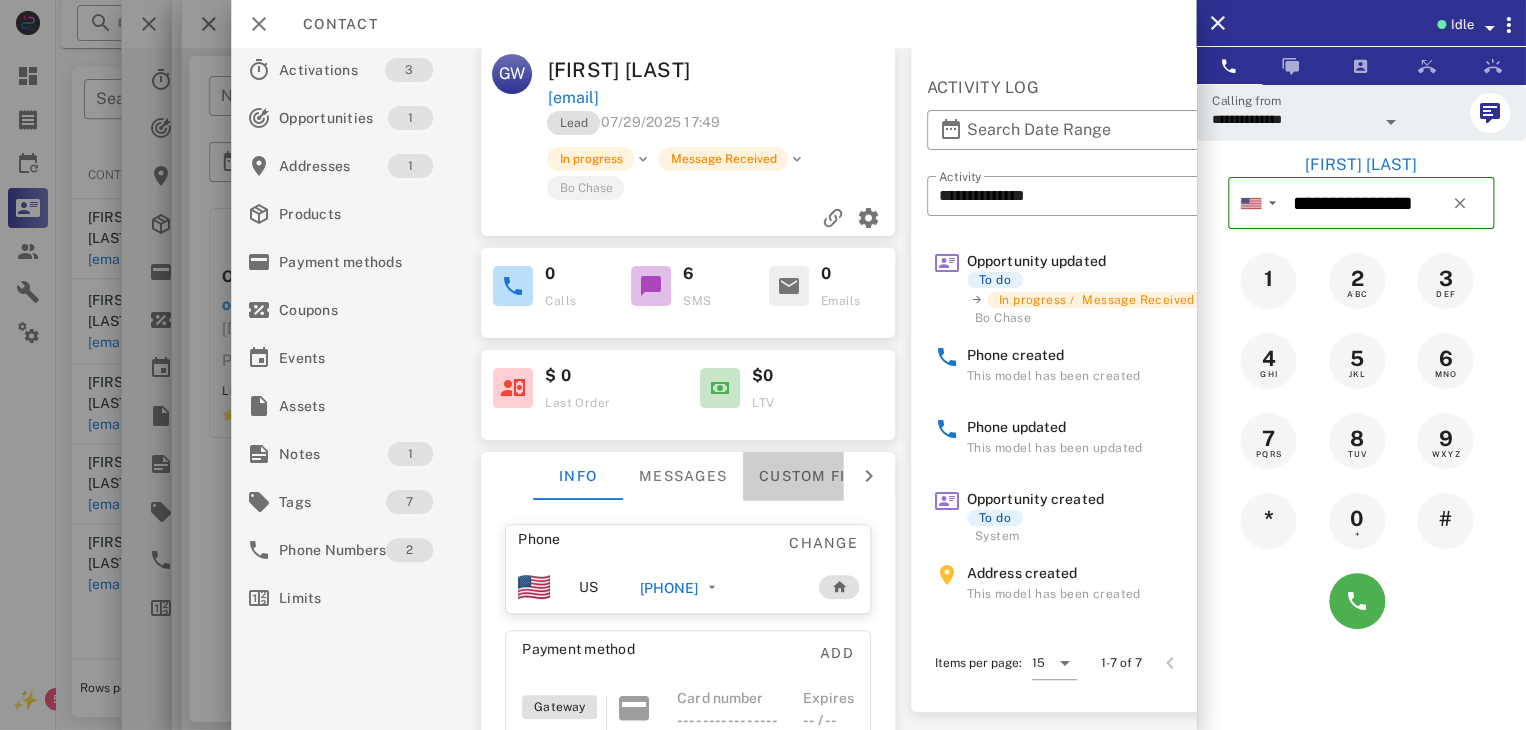 click on "Custom fields" at bounding box center [822, 476] 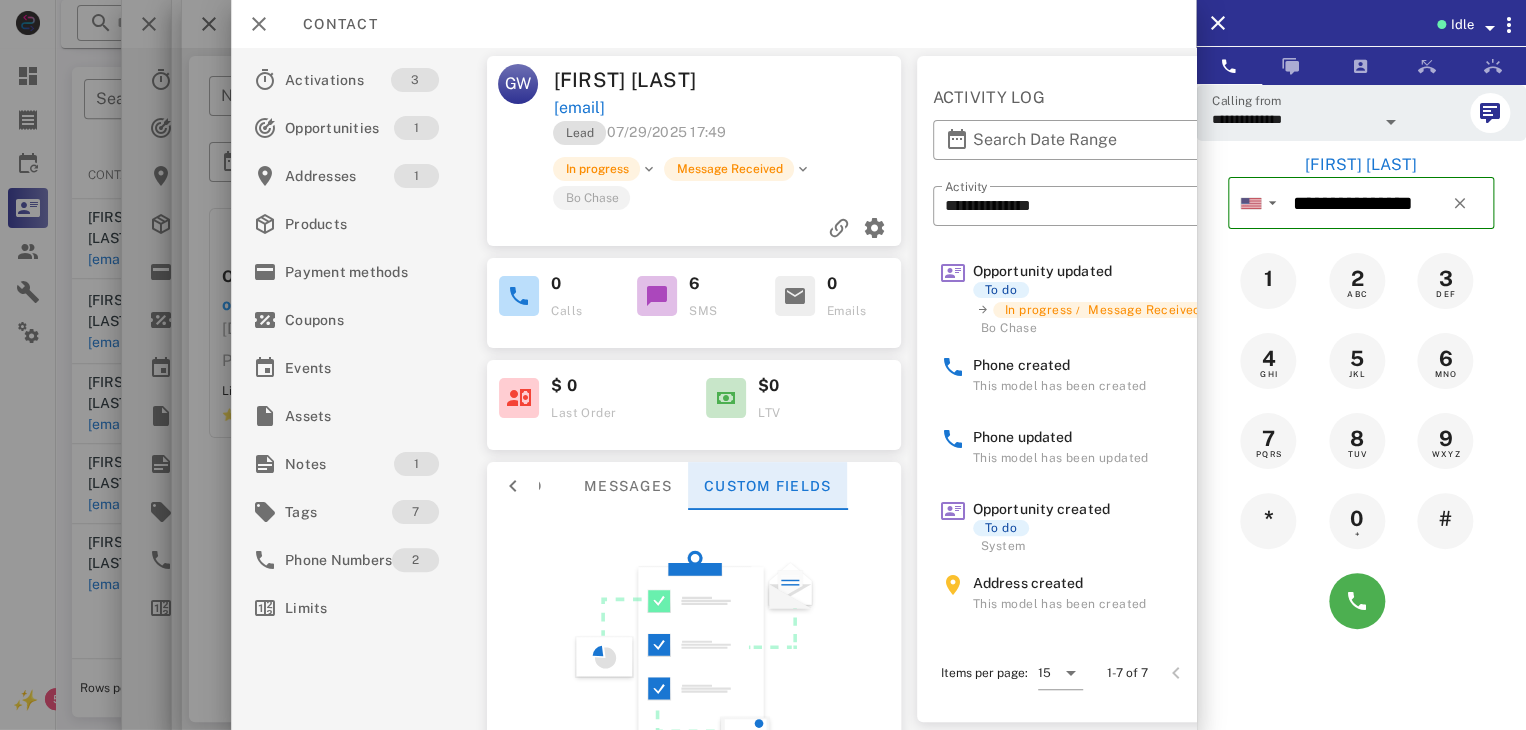 scroll, scrollTop: 0, scrollLeft: 4, axis: horizontal 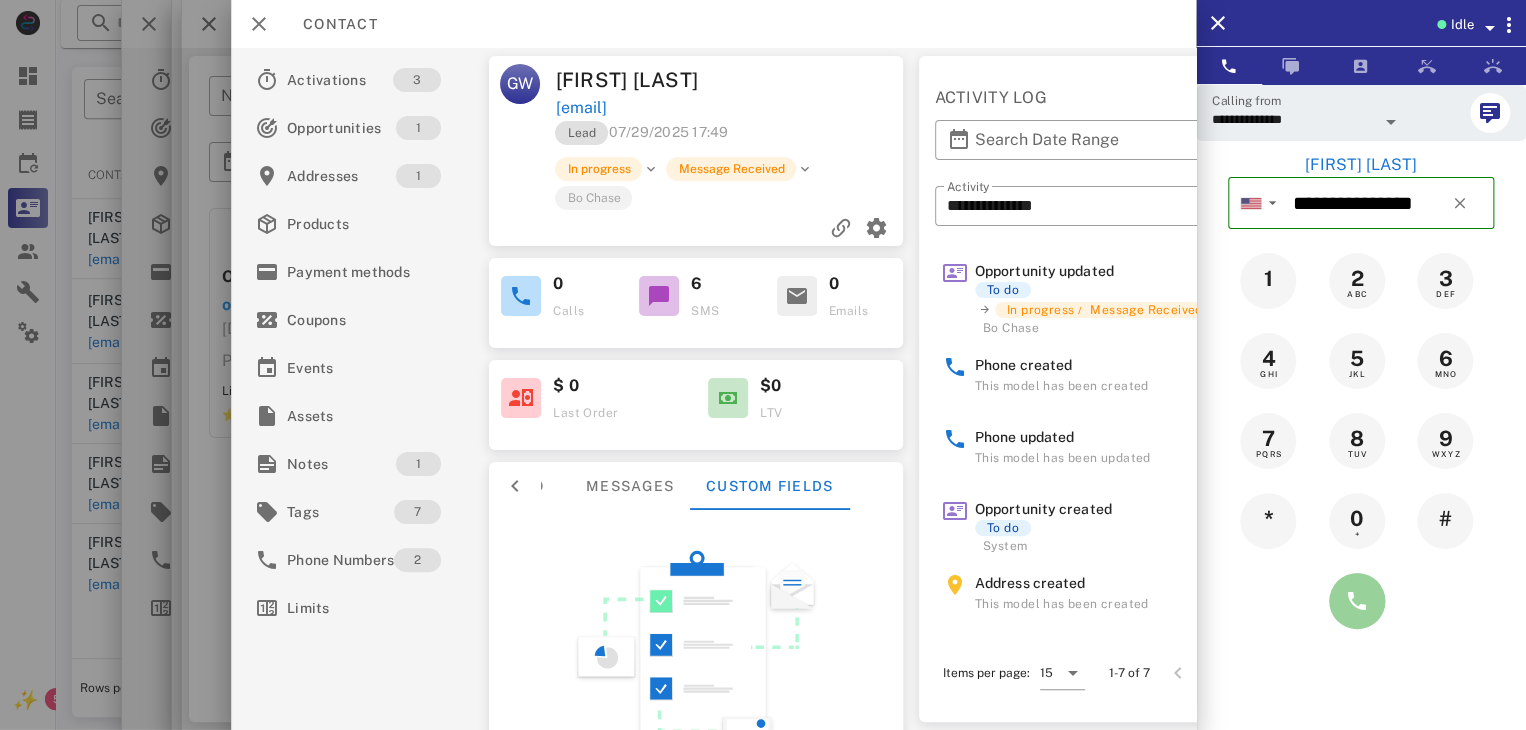 click at bounding box center [1357, 601] 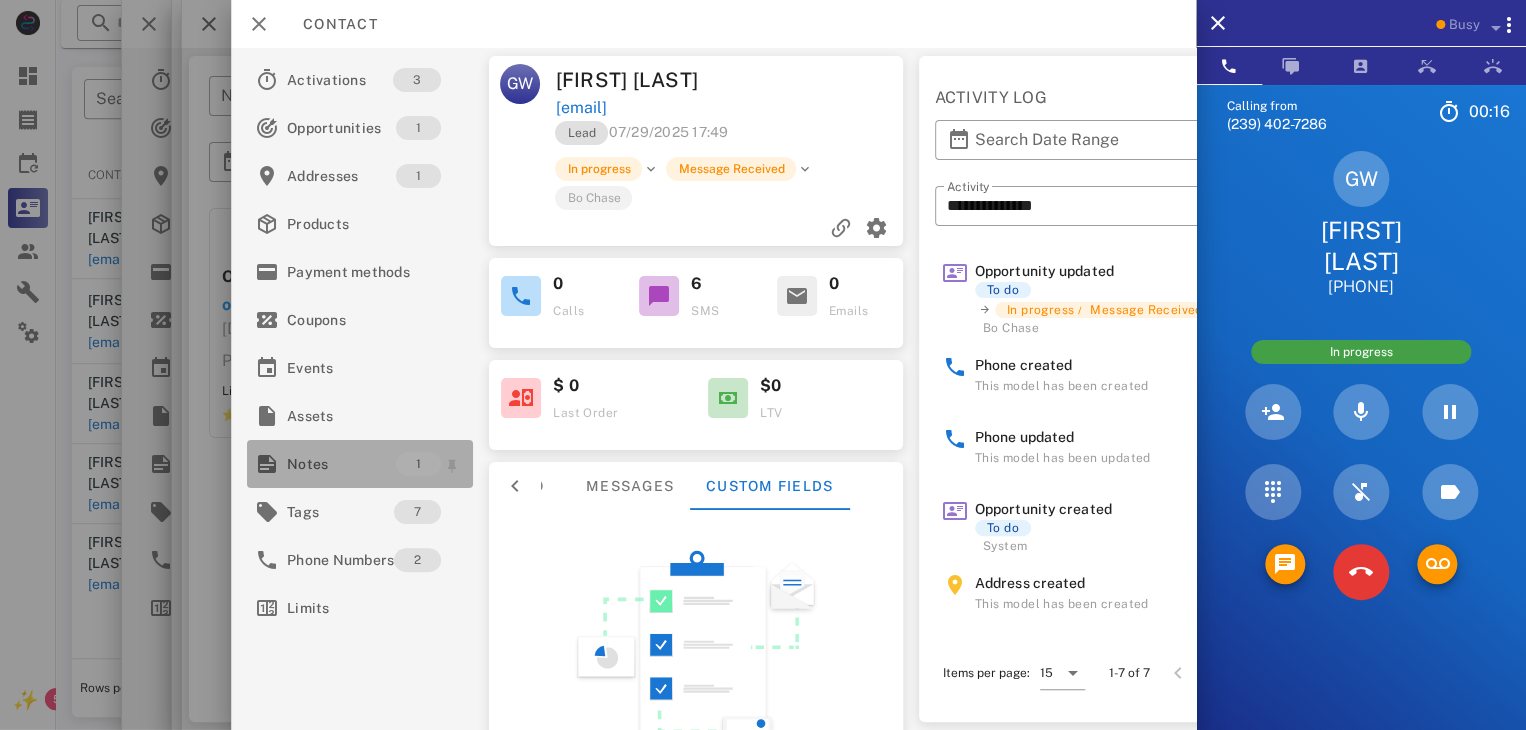 click on "Notes" at bounding box center (341, 464) 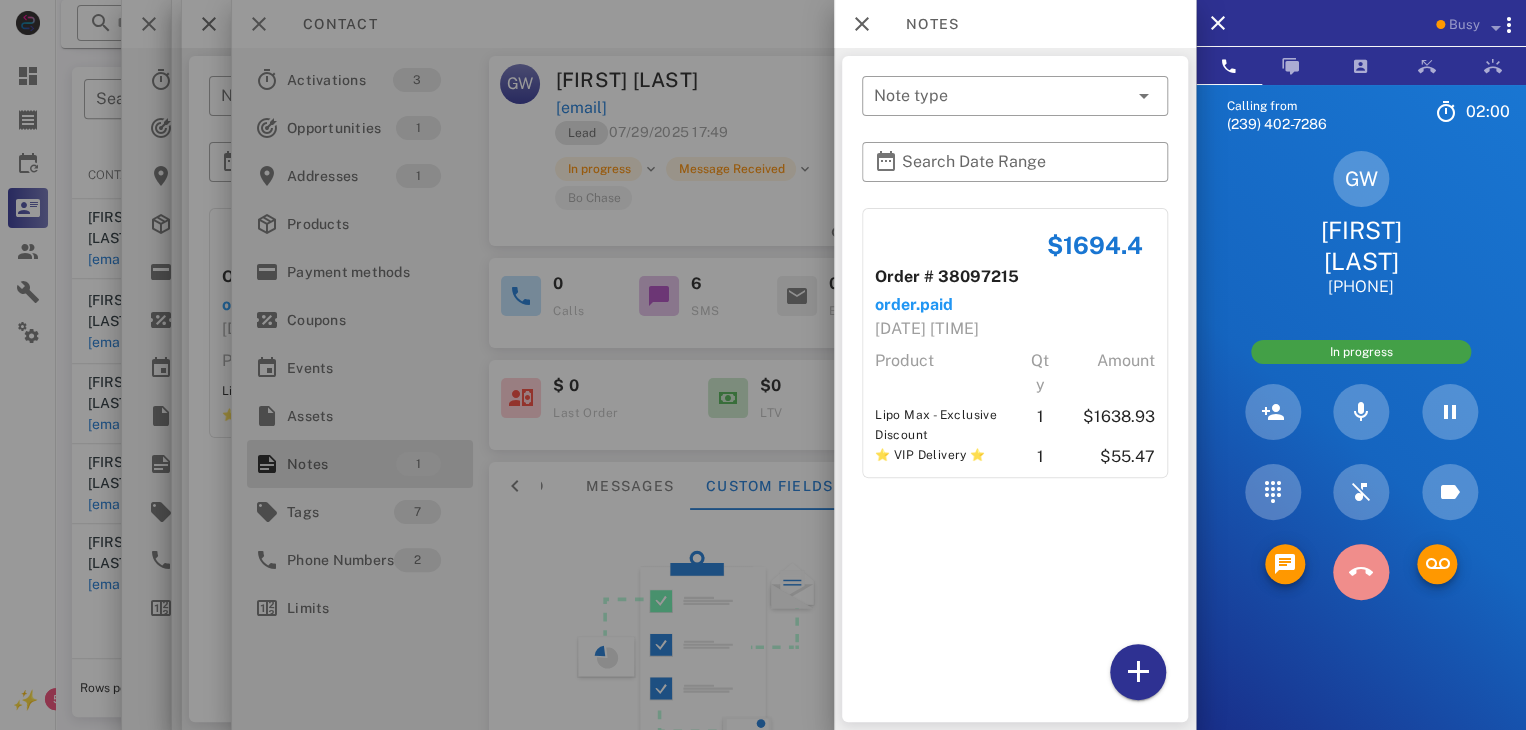 click at bounding box center (1361, 572) 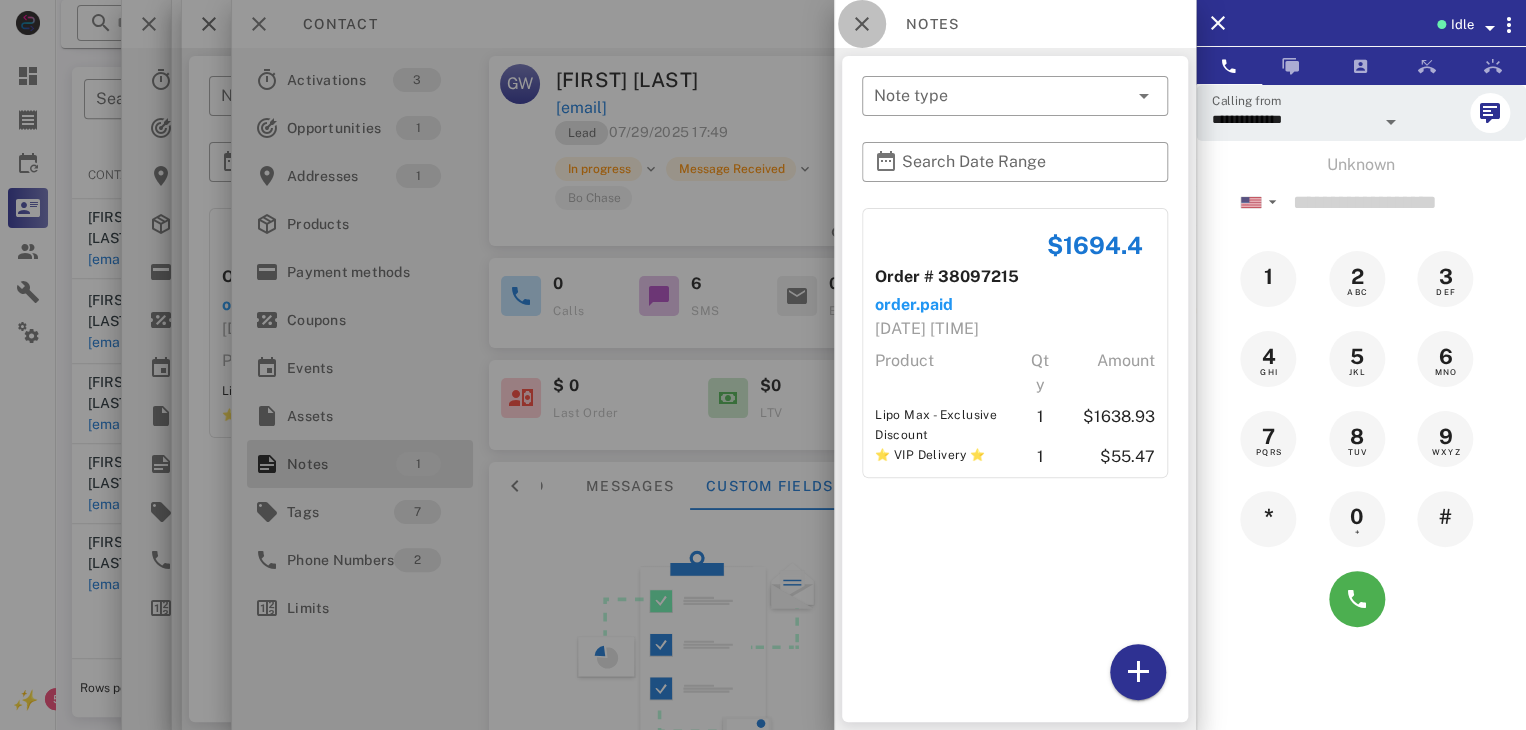 click at bounding box center [862, 24] 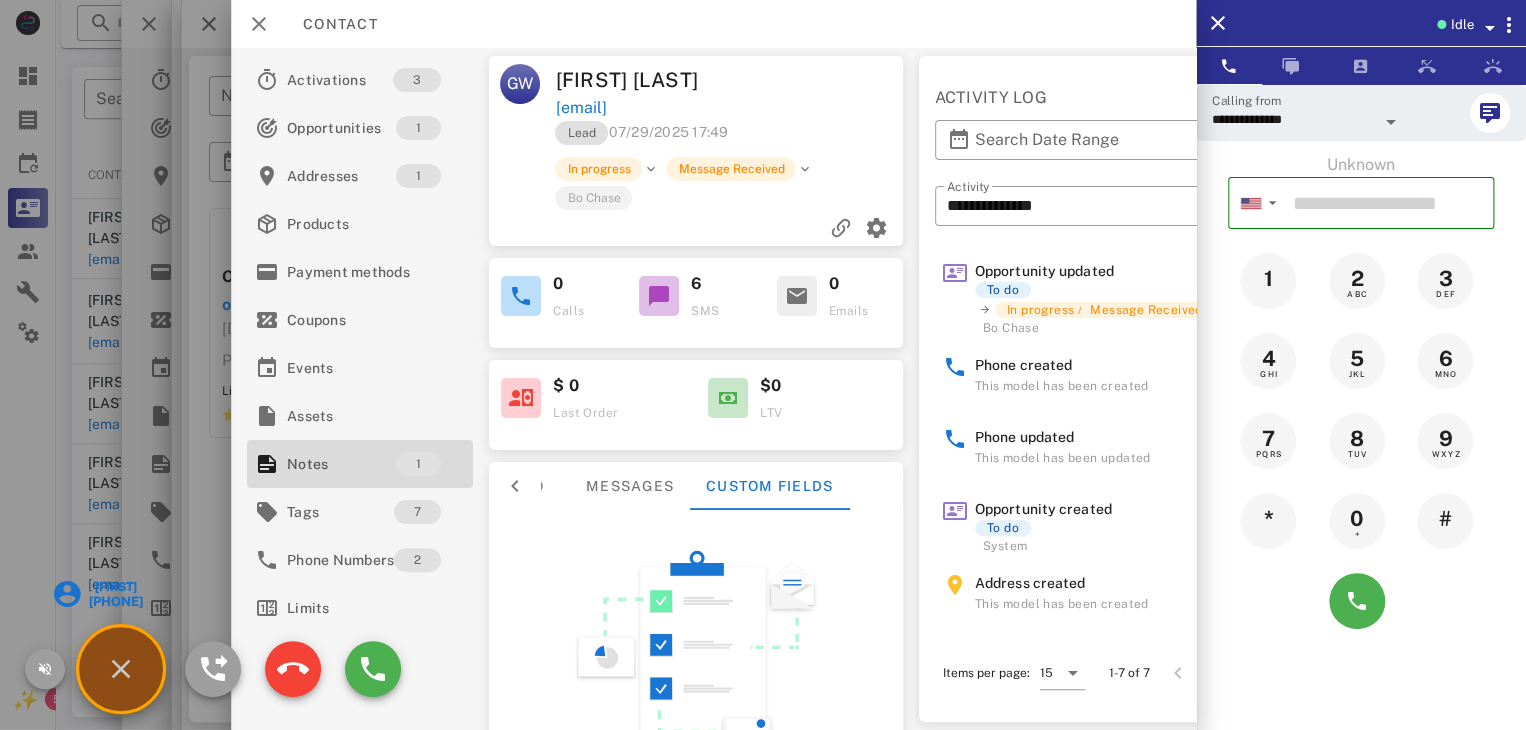 click on "[FIRST]" at bounding box center (114, 587) 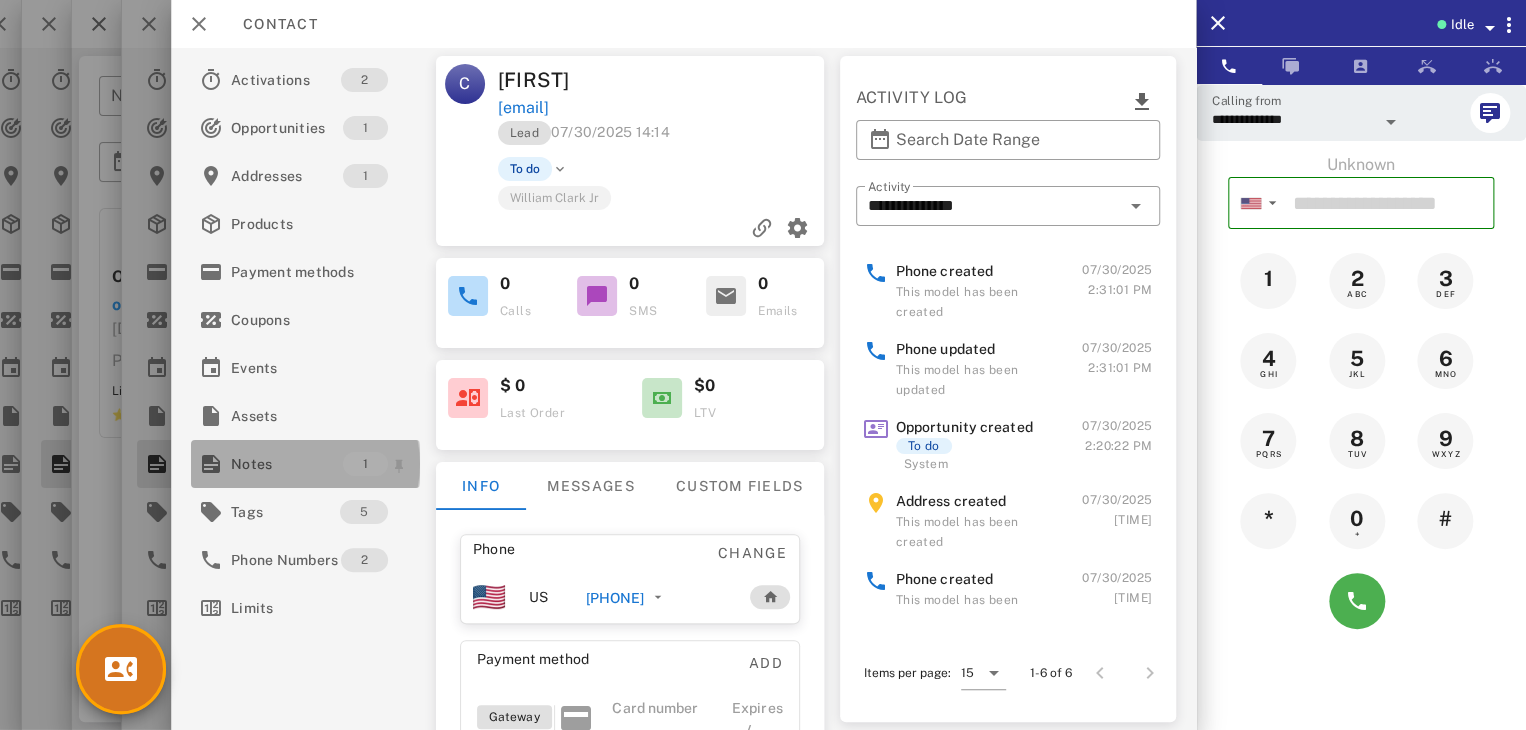 click on "Notes" at bounding box center (287, 464) 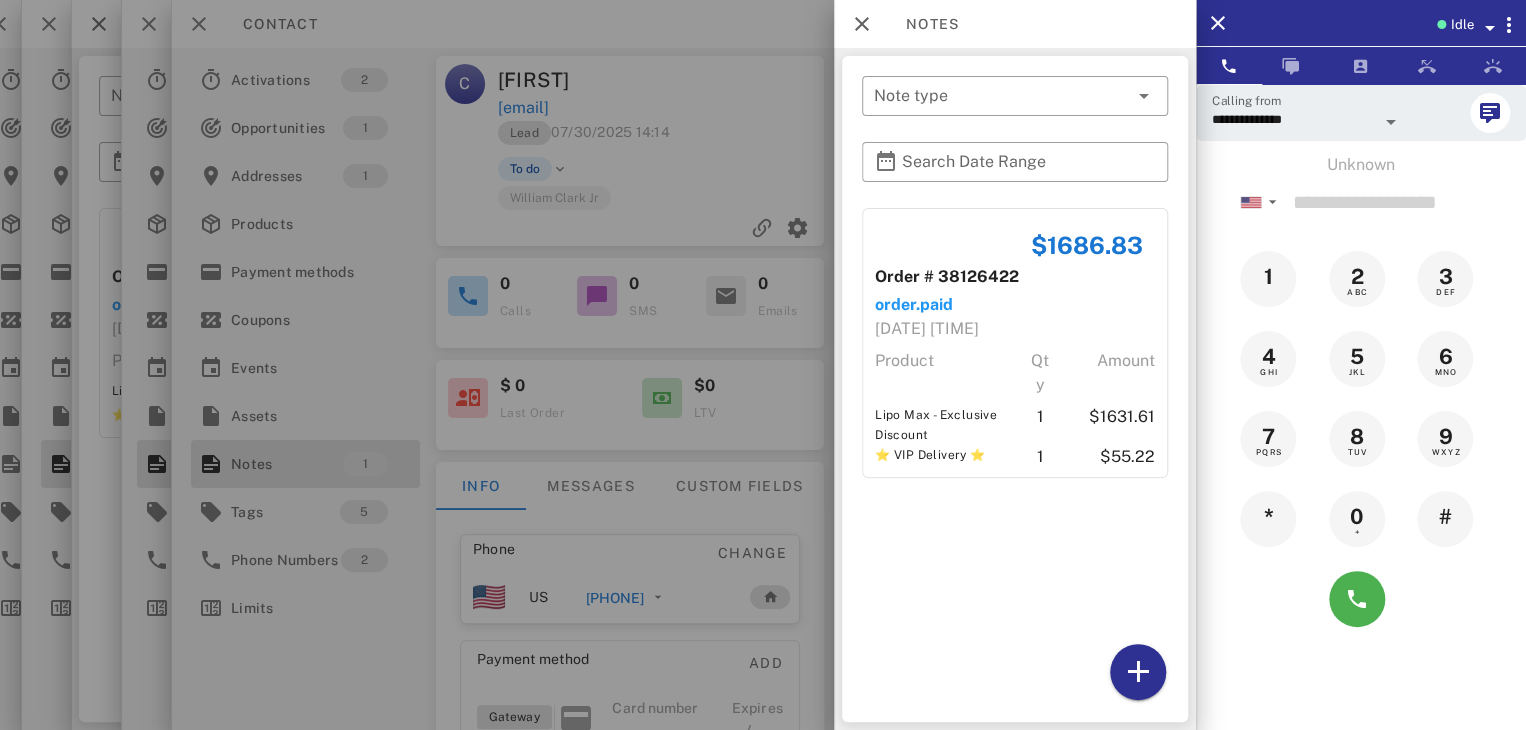 click at bounding box center [763, 365] 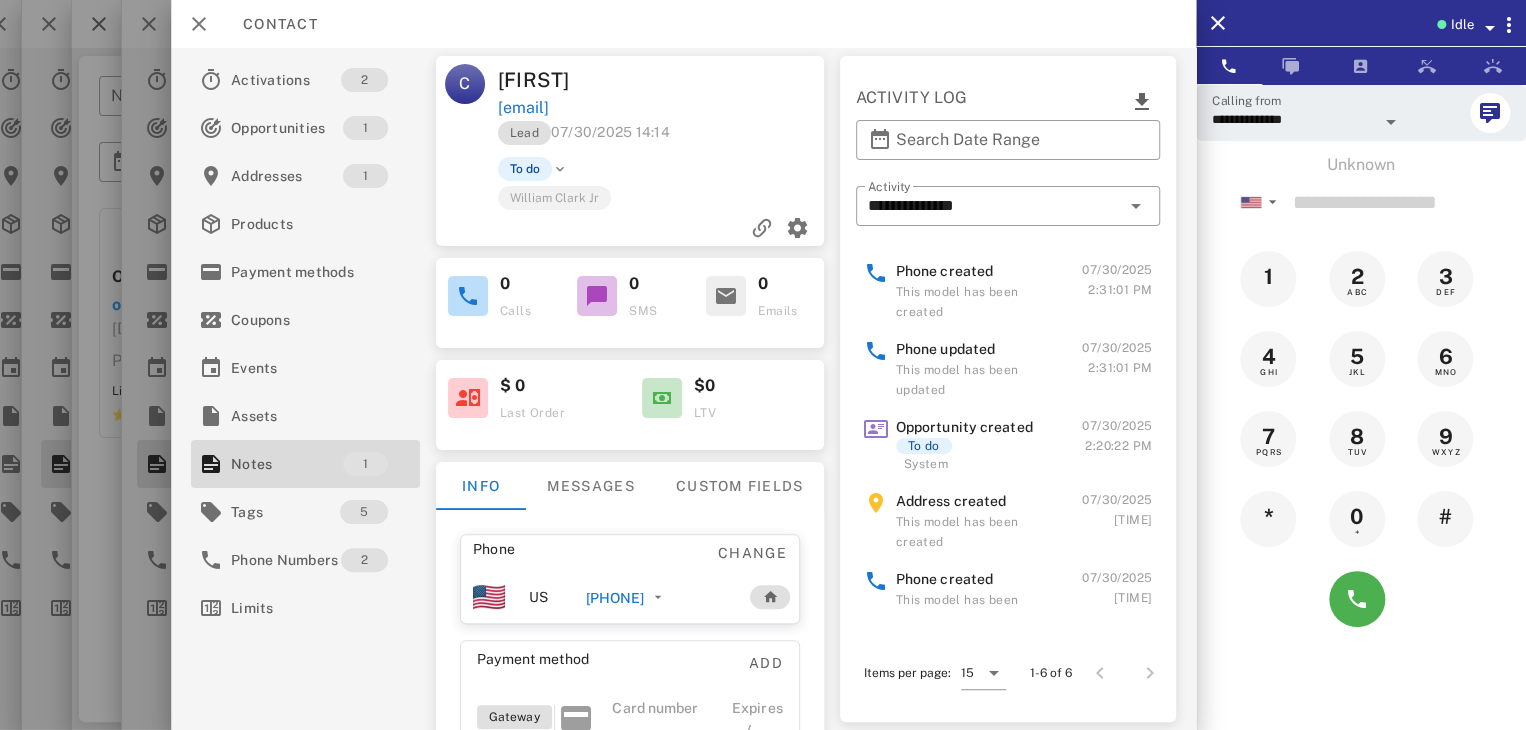 click on "[PHONE]" at bounding box center (657, 597) 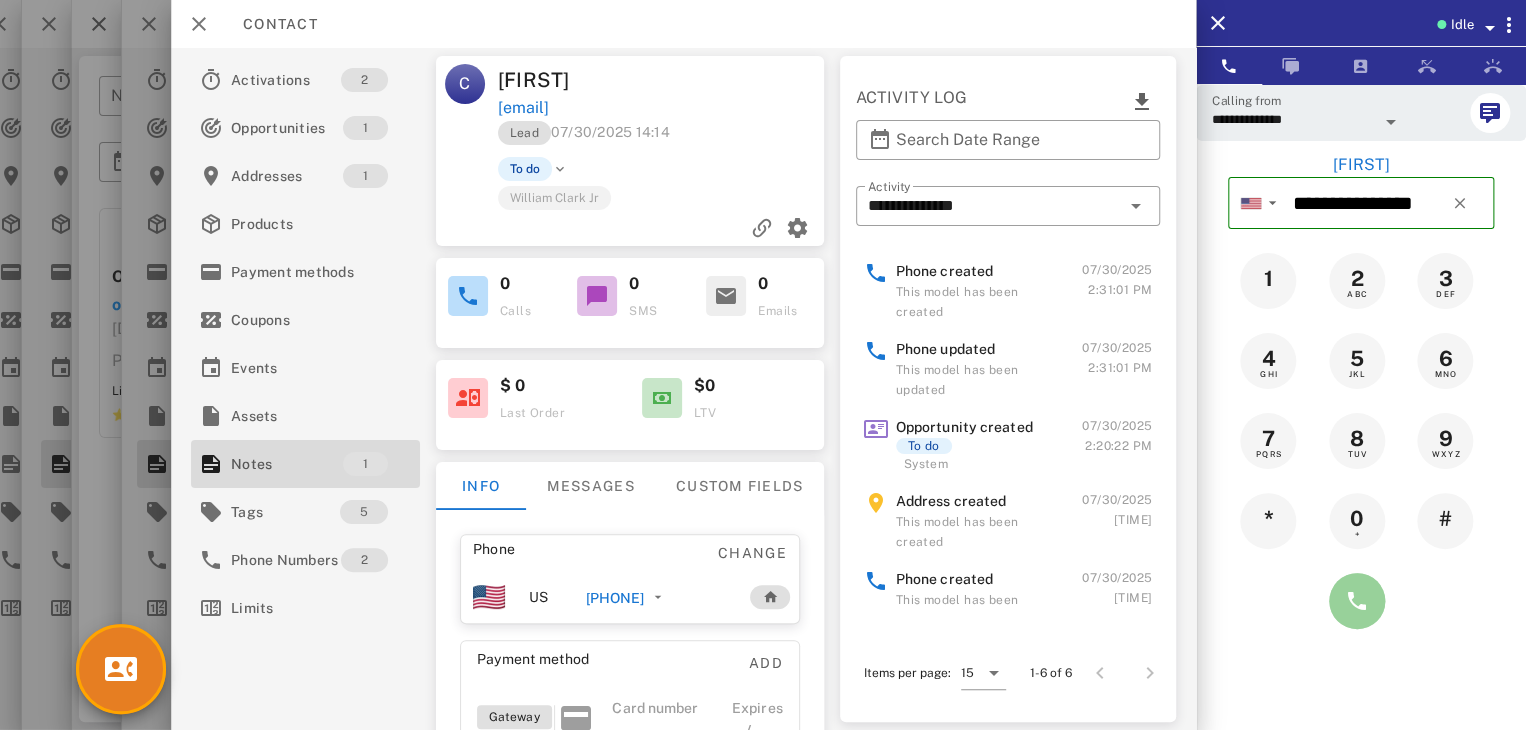 click at bounding box center [1357, 601] 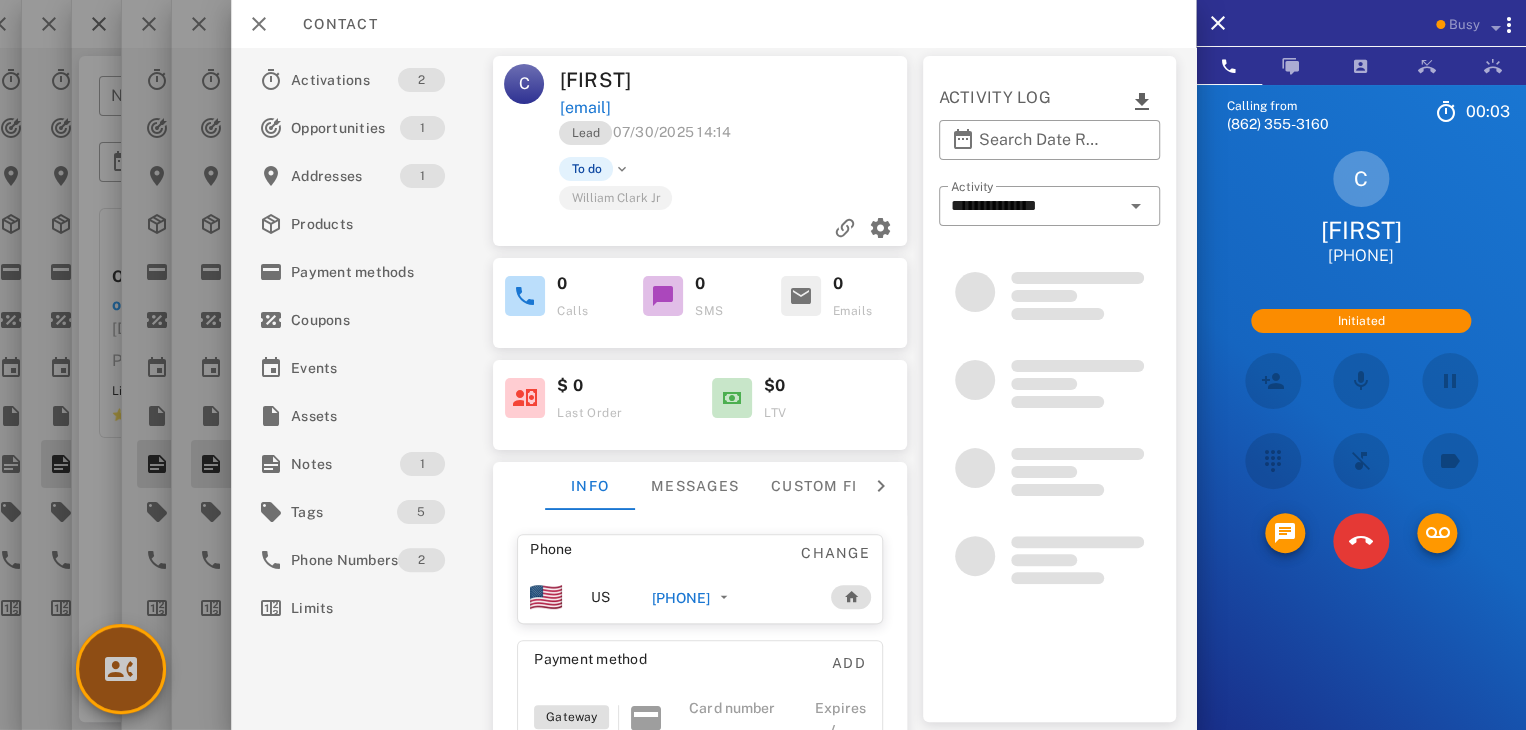 click at bounding box center [121, 669] 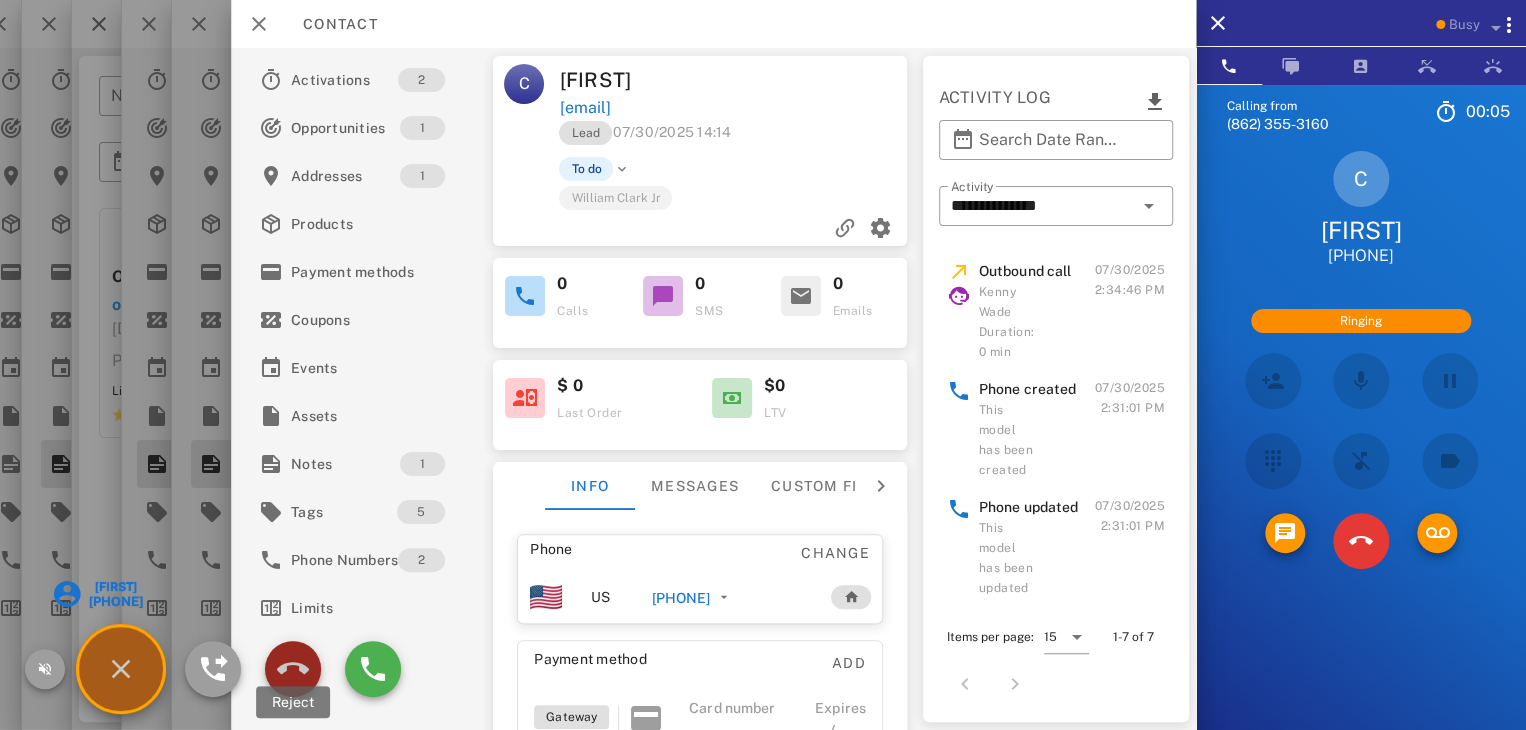 click at bounding box center (293, 669) 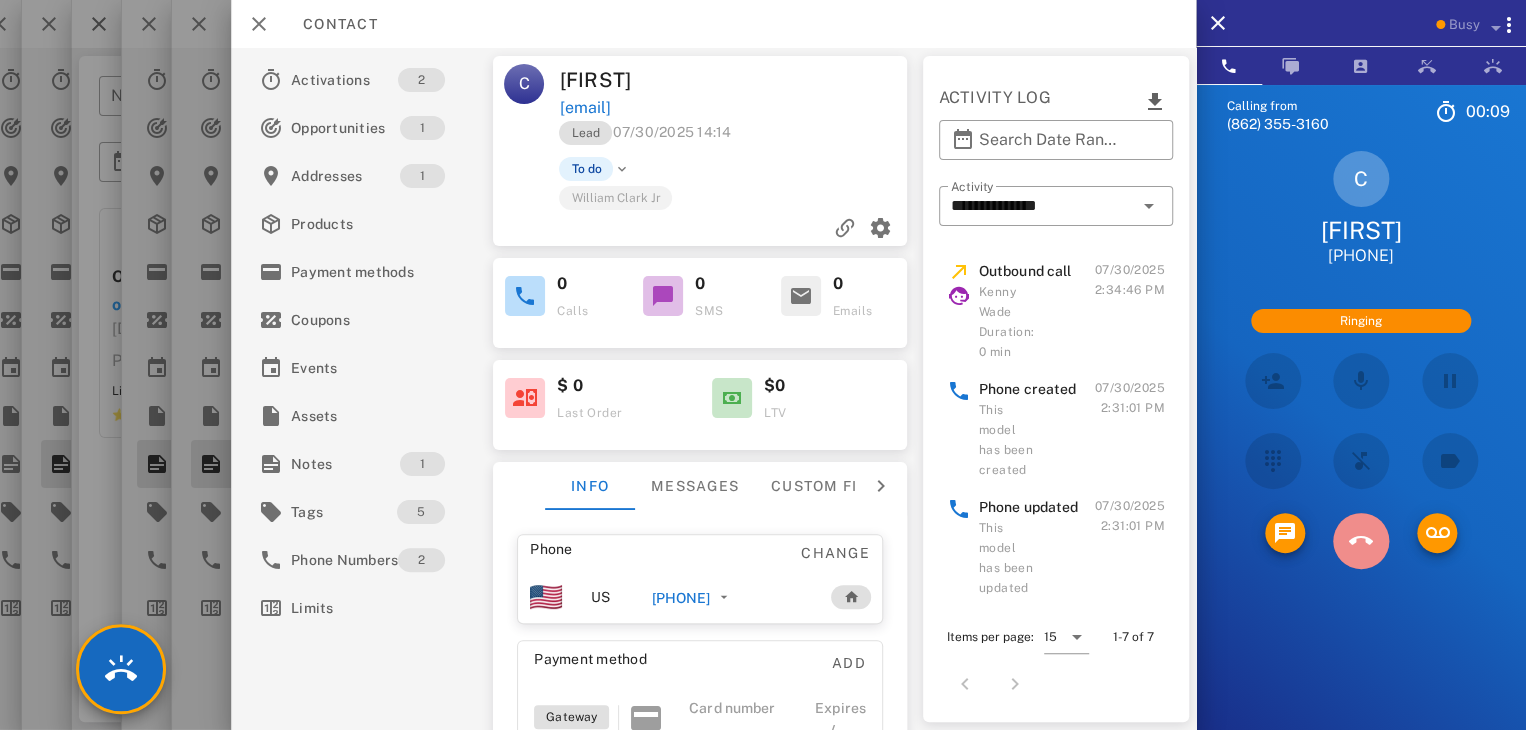 click at bounding box center [1361, 541] 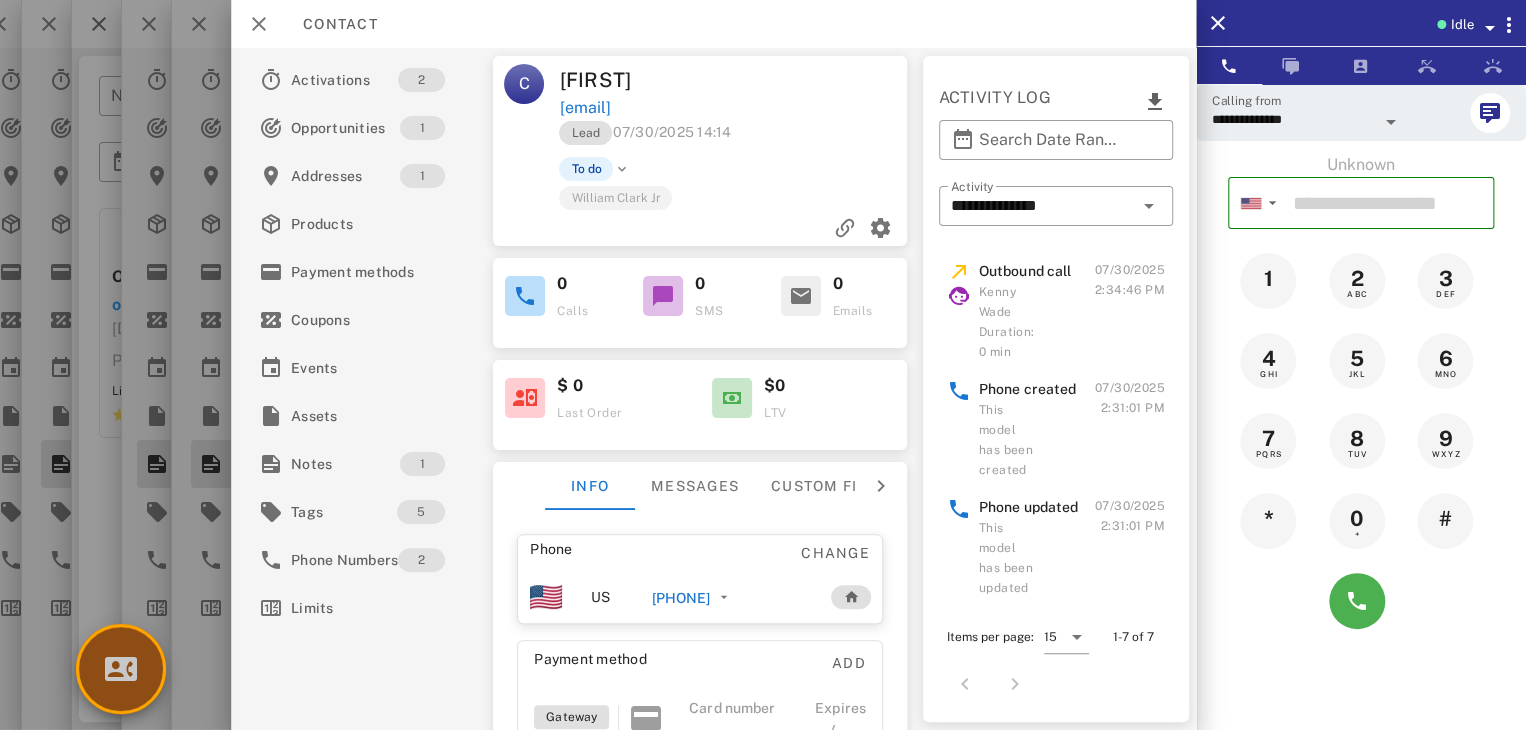 click at bounding box center (121, 669) 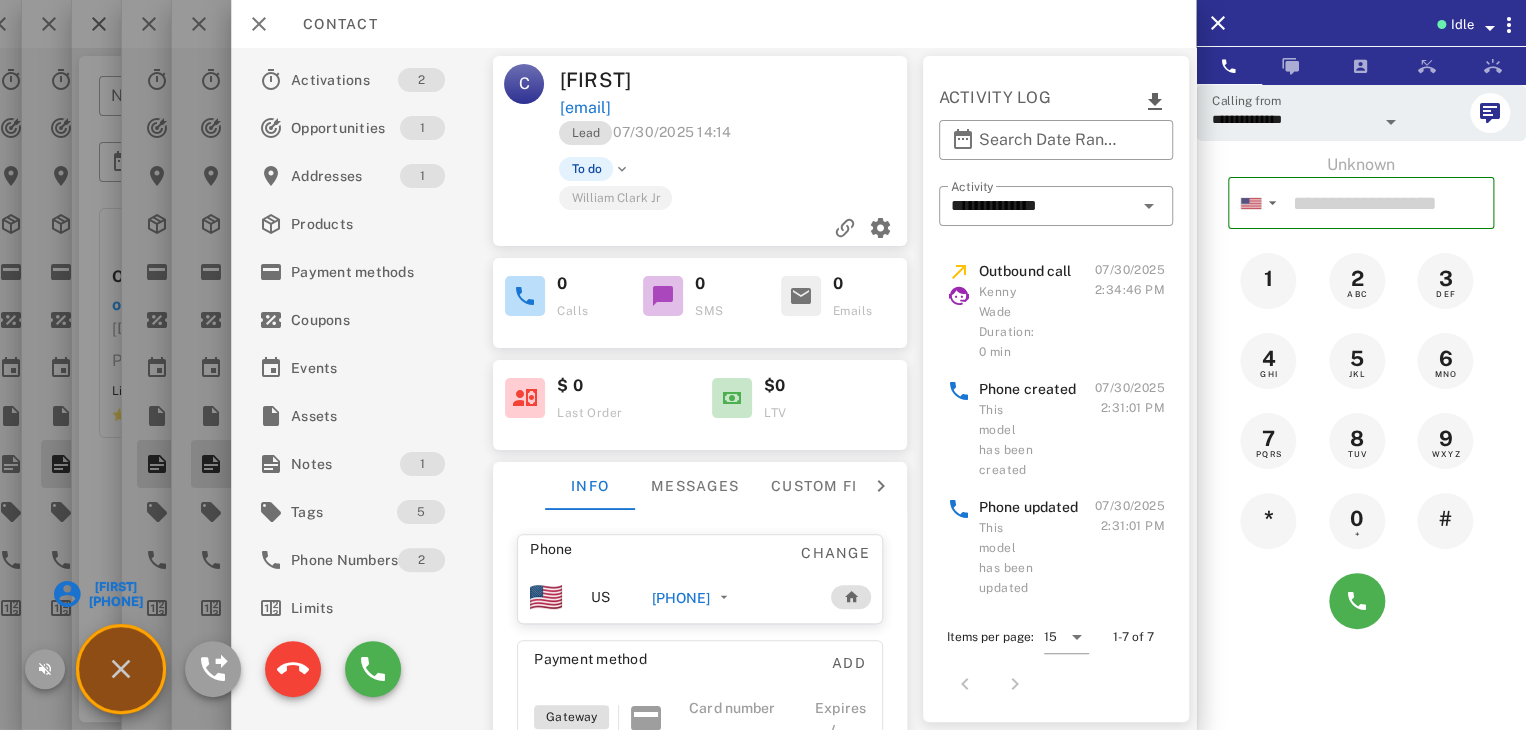 click on "[FIRST]" at bounding box center (114, 587) 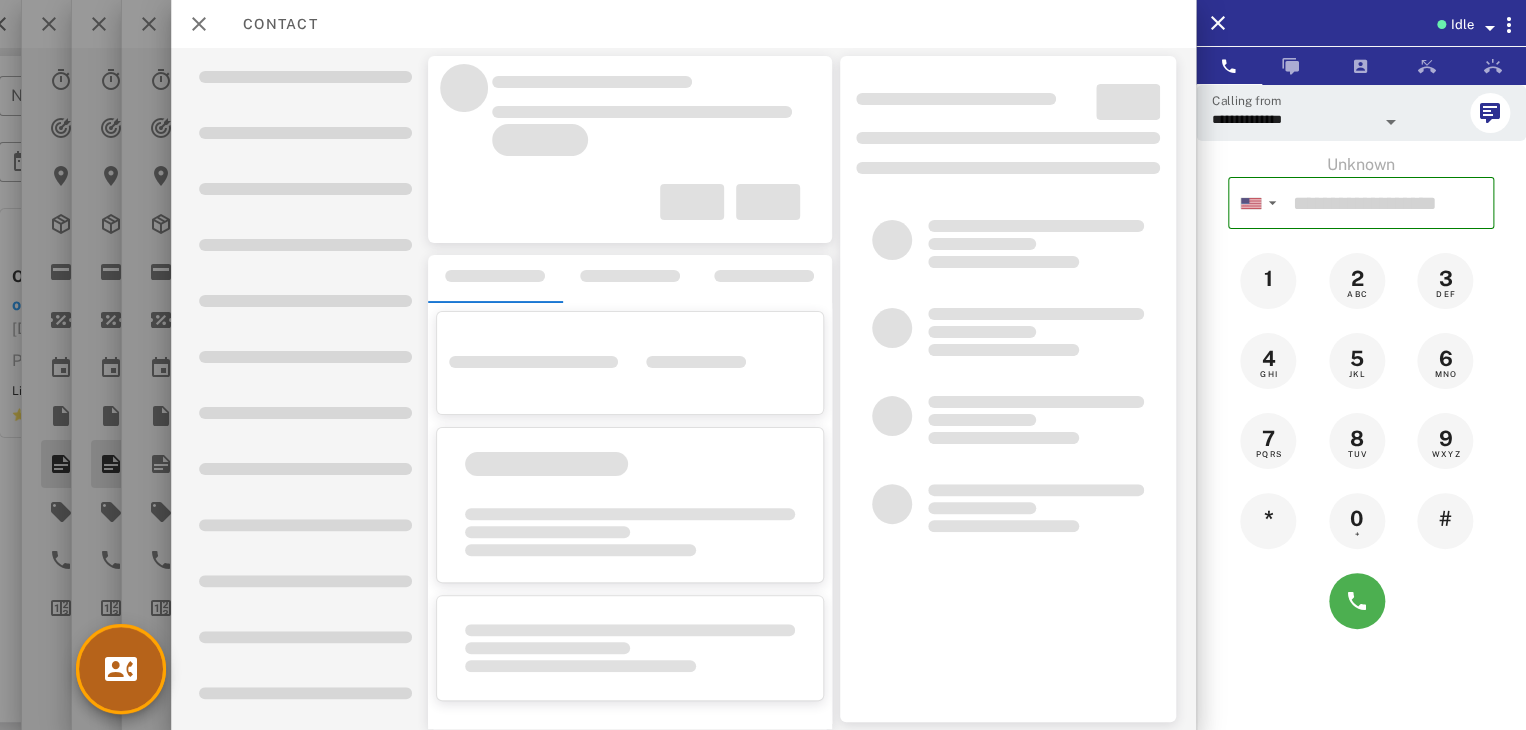 scroll, scrollTop: 0, scrollLeft: 0, axis: both 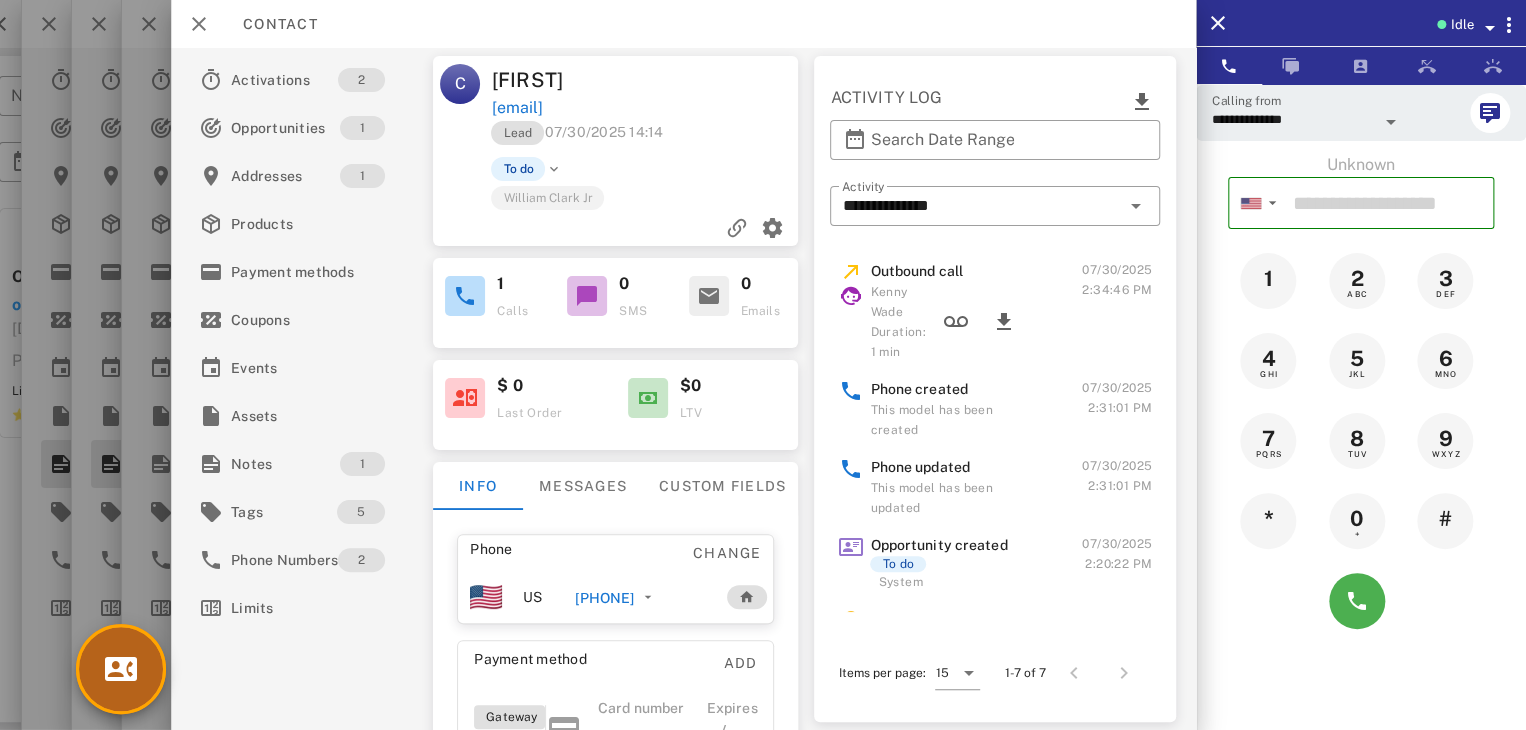click at bounding box center [121, 669] 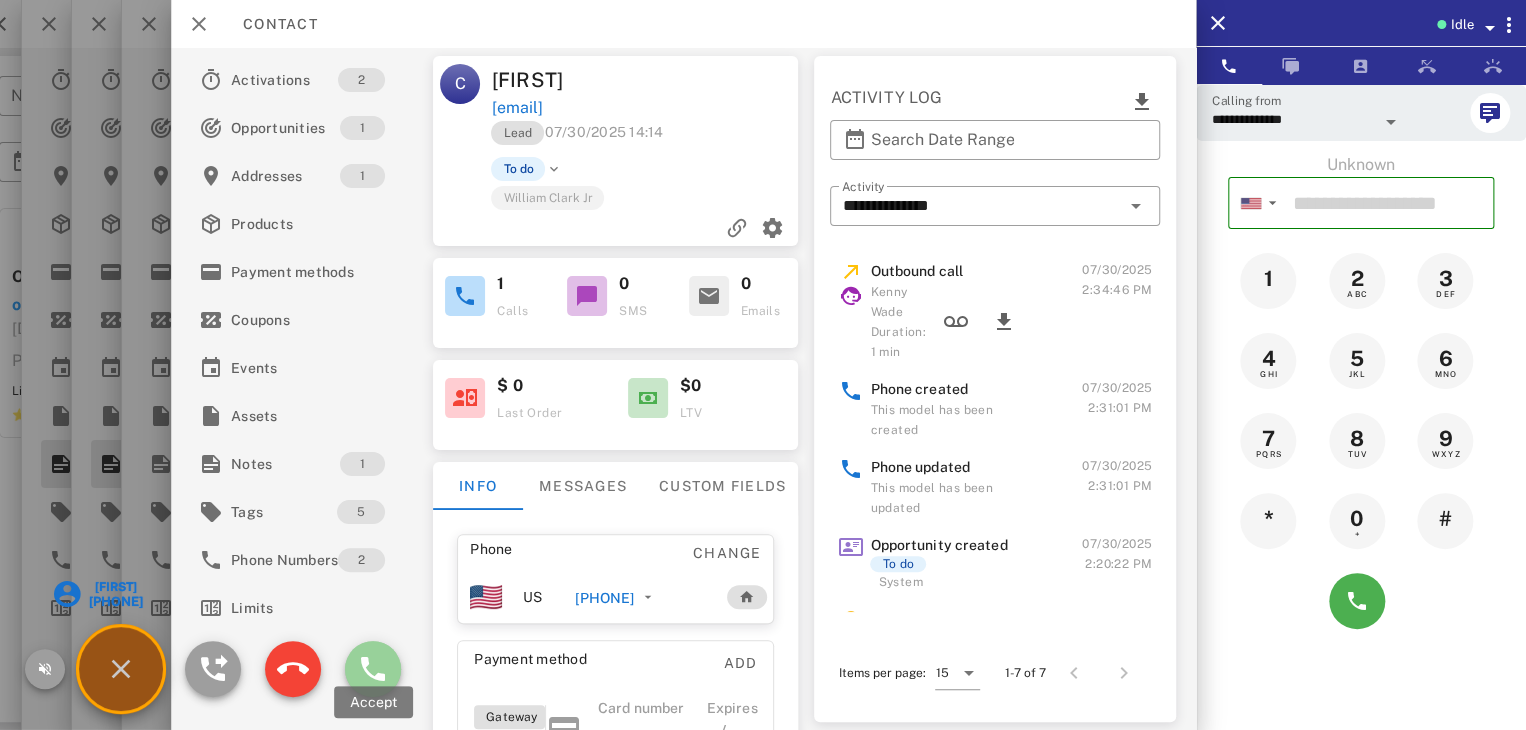 click at bounding box center (373, 669) 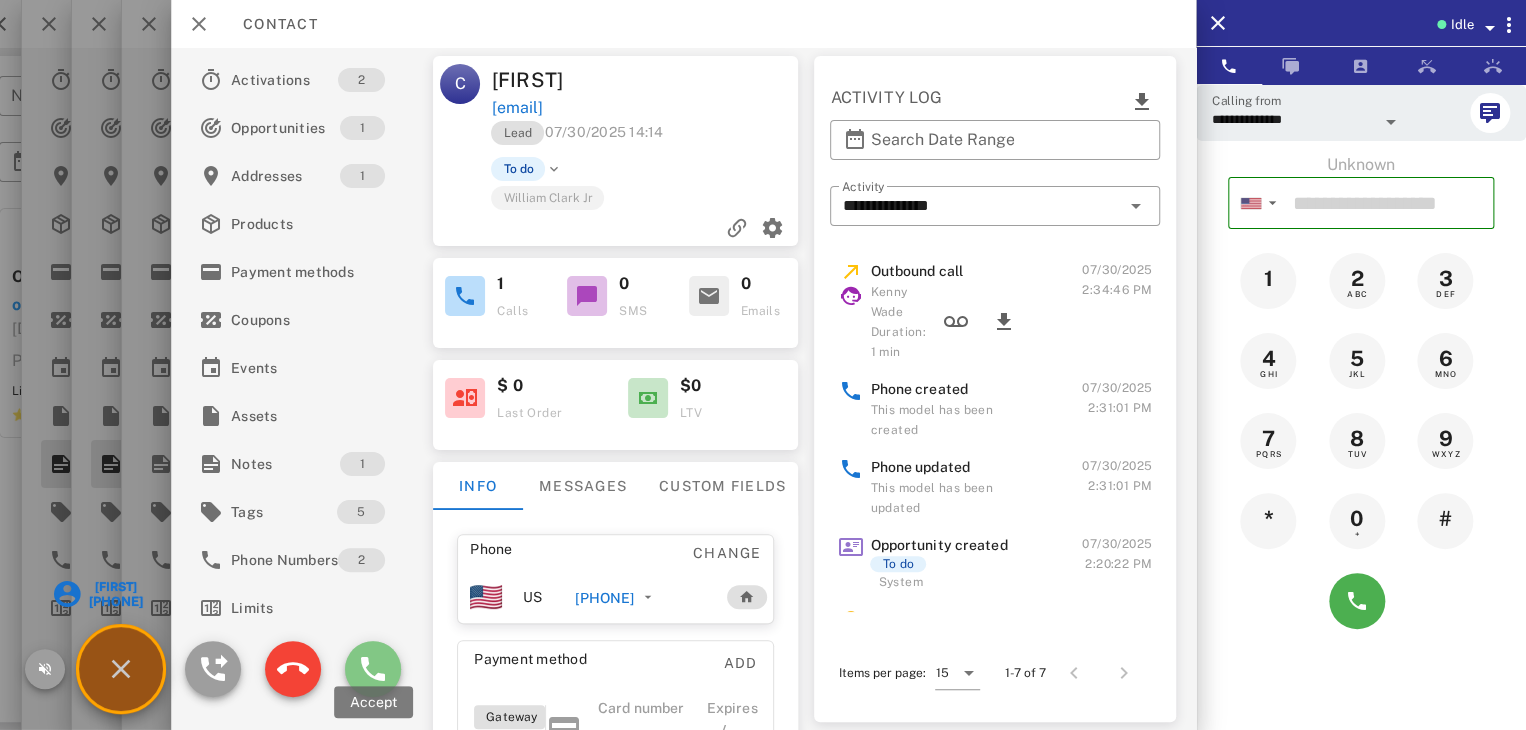 type on "**********" 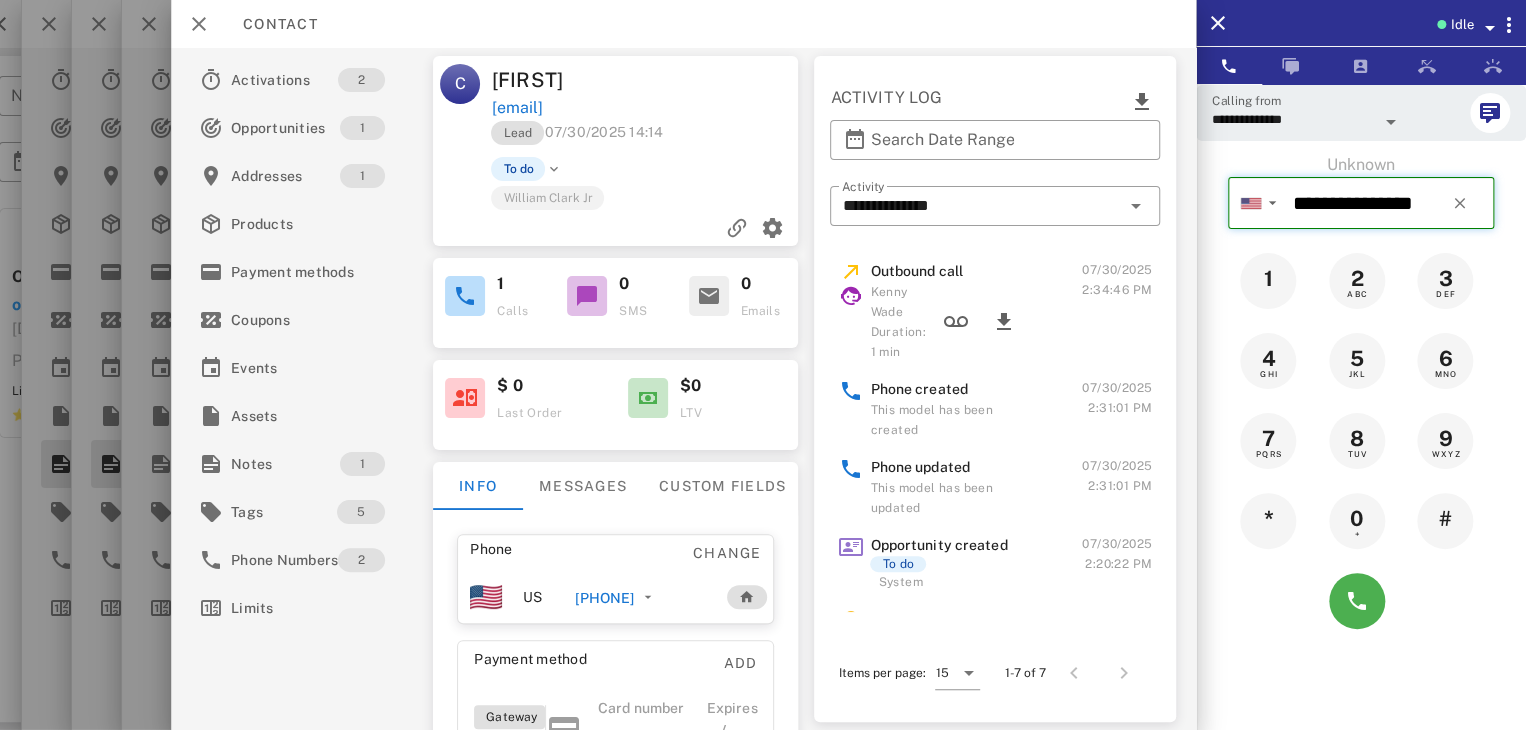 type 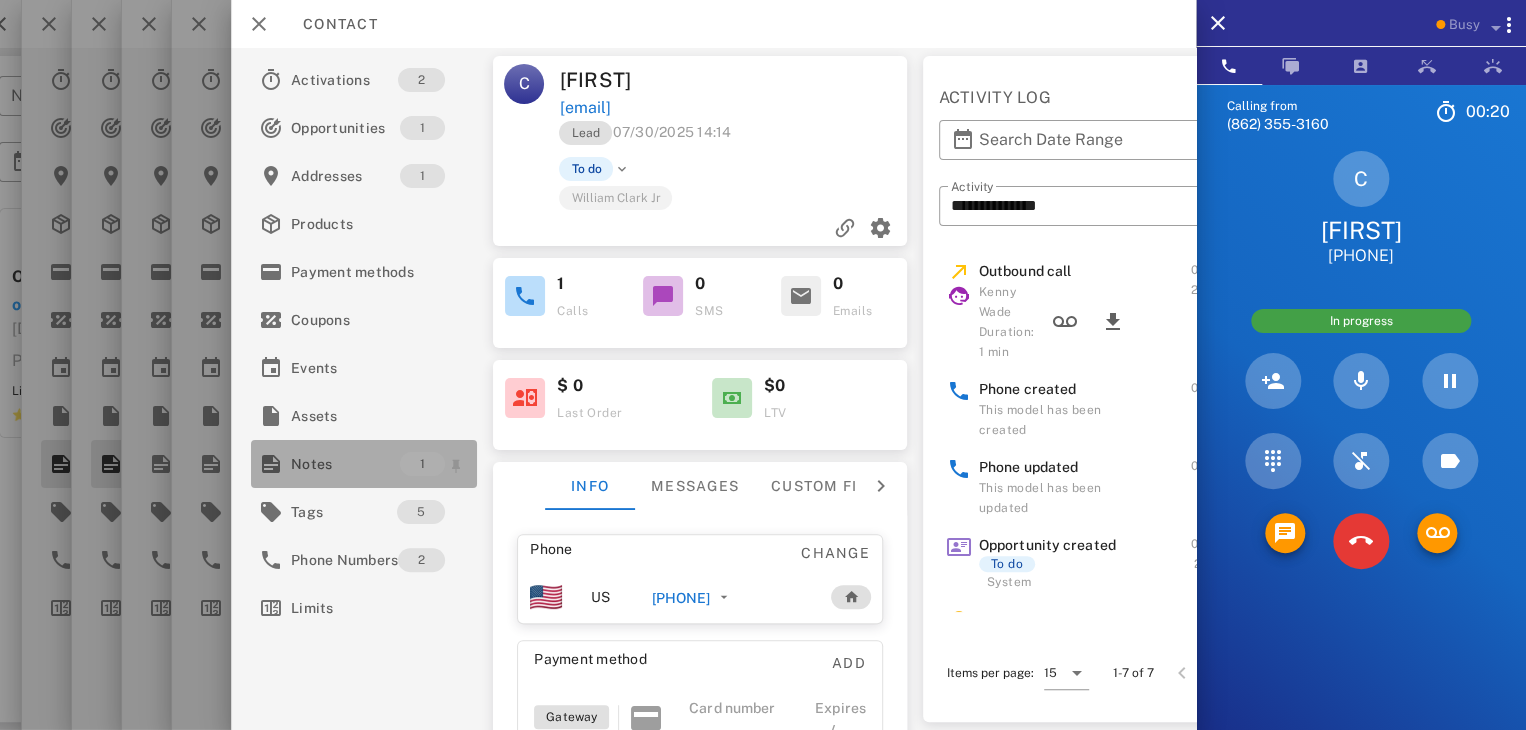 click on "Notes  1" at bounding box center (364, 464) 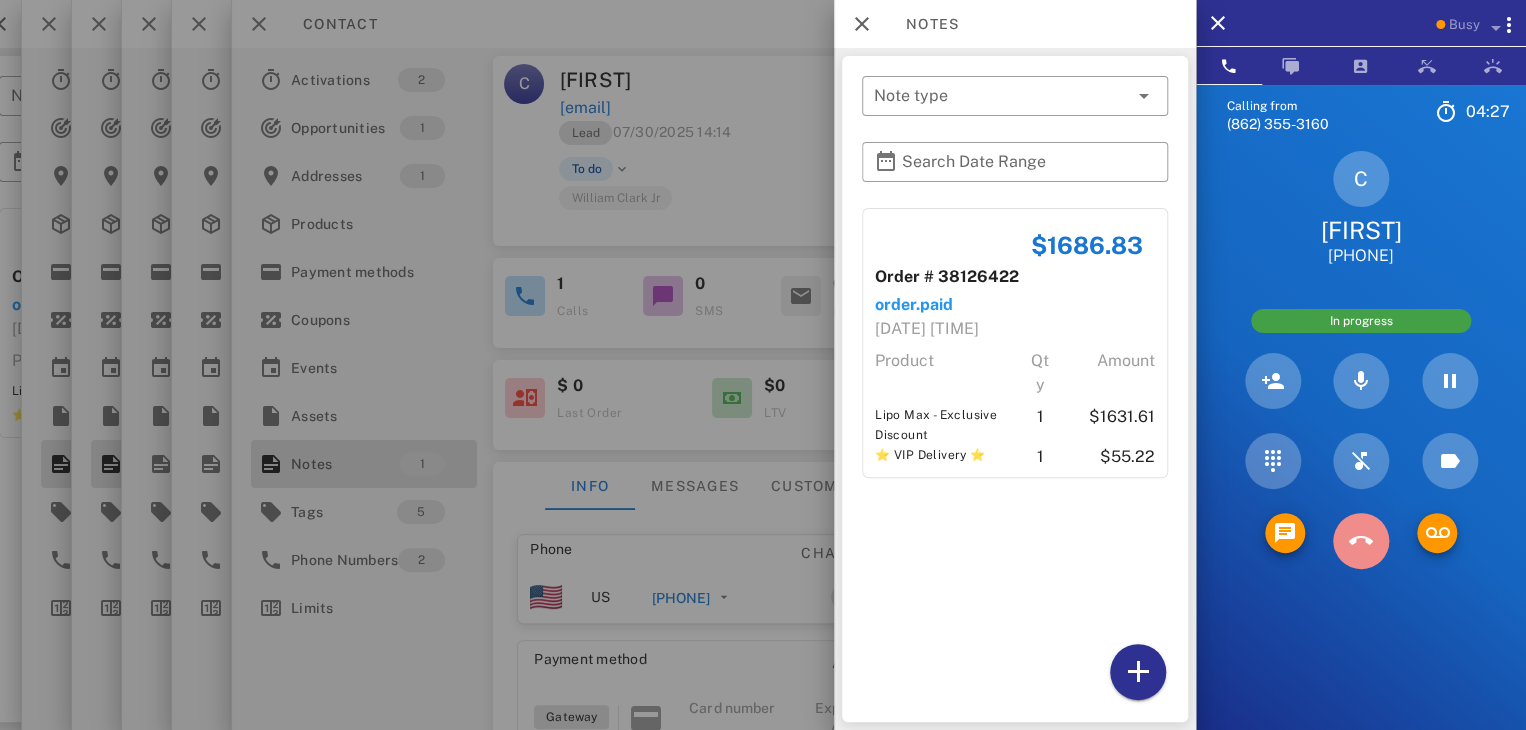 click at bounding box center (1361, 541) 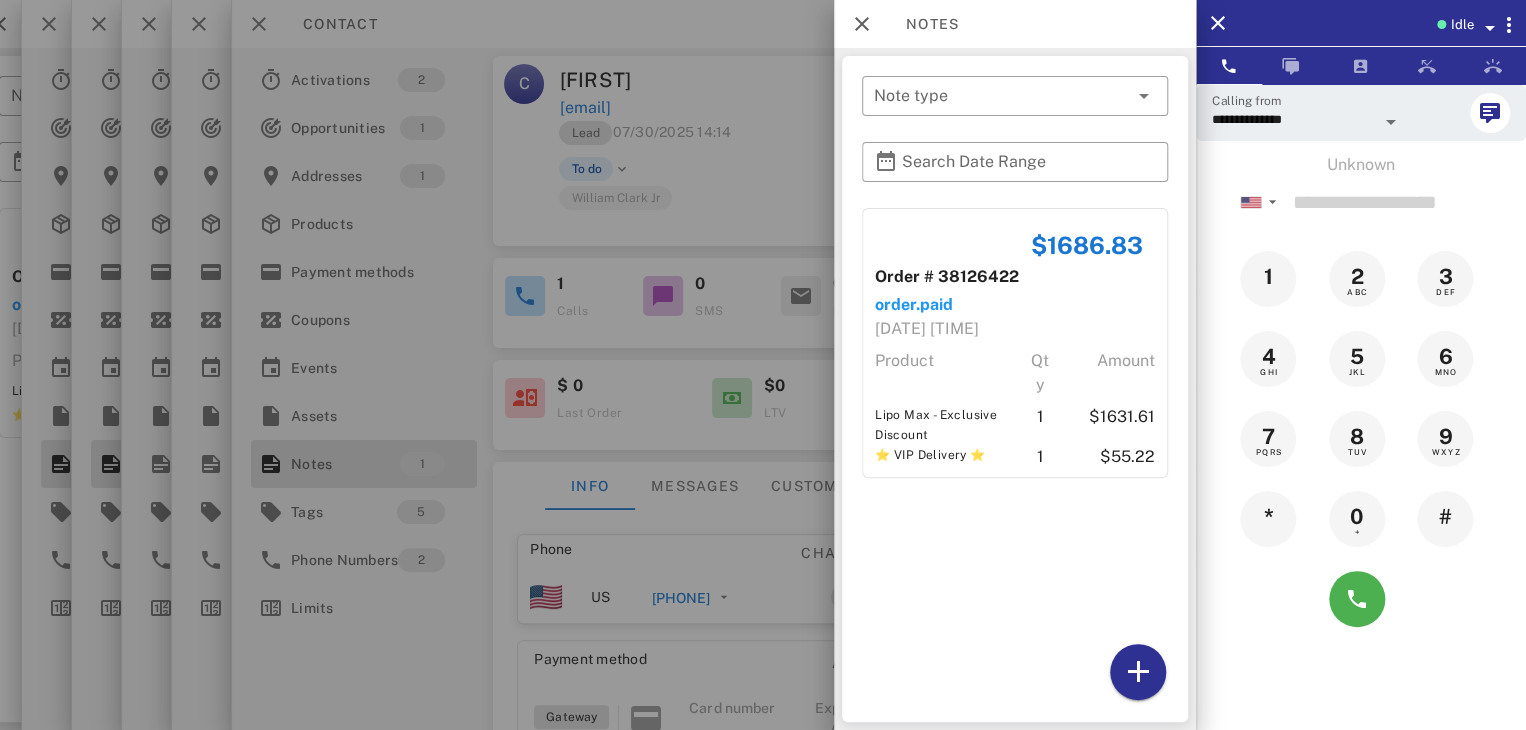 click at bounding box center [763, 365] 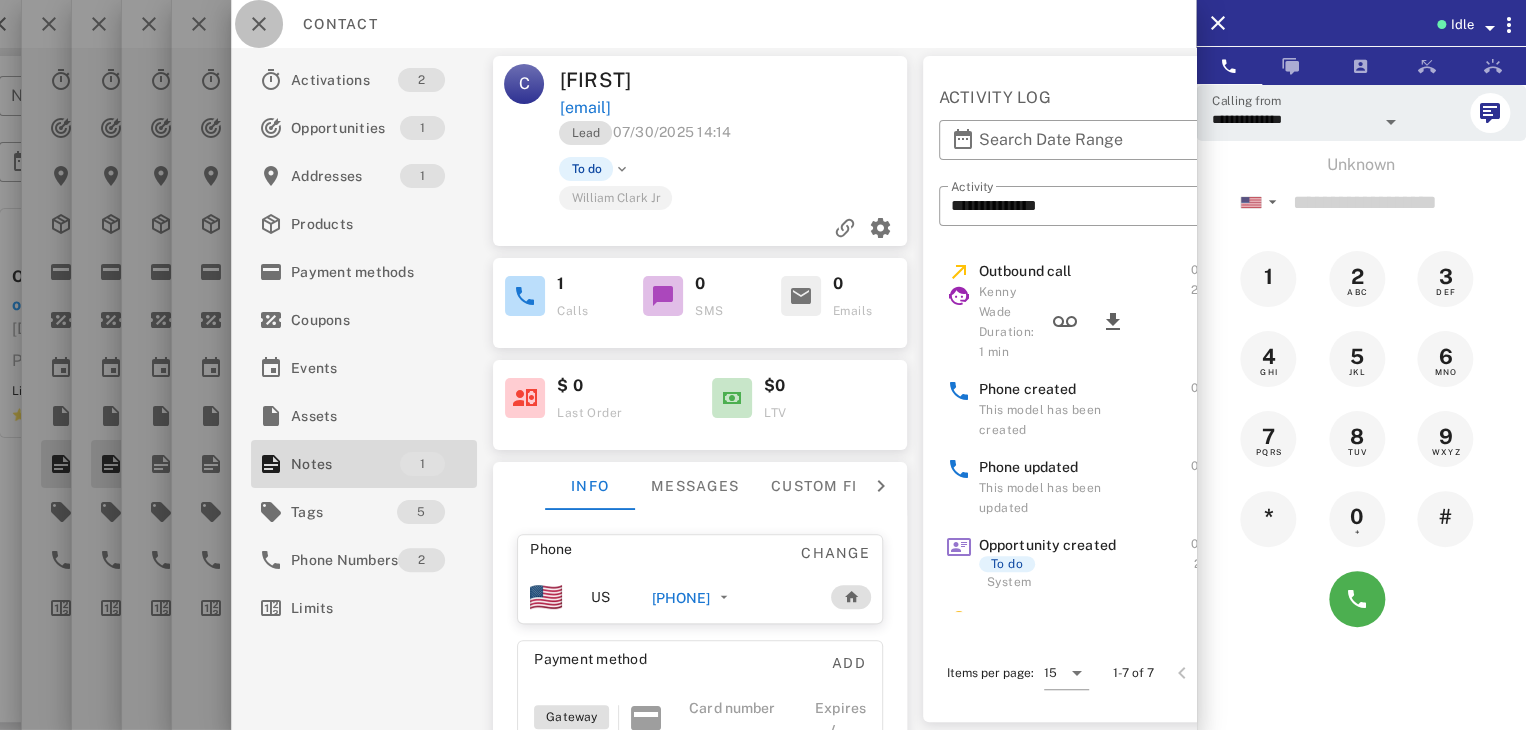 click 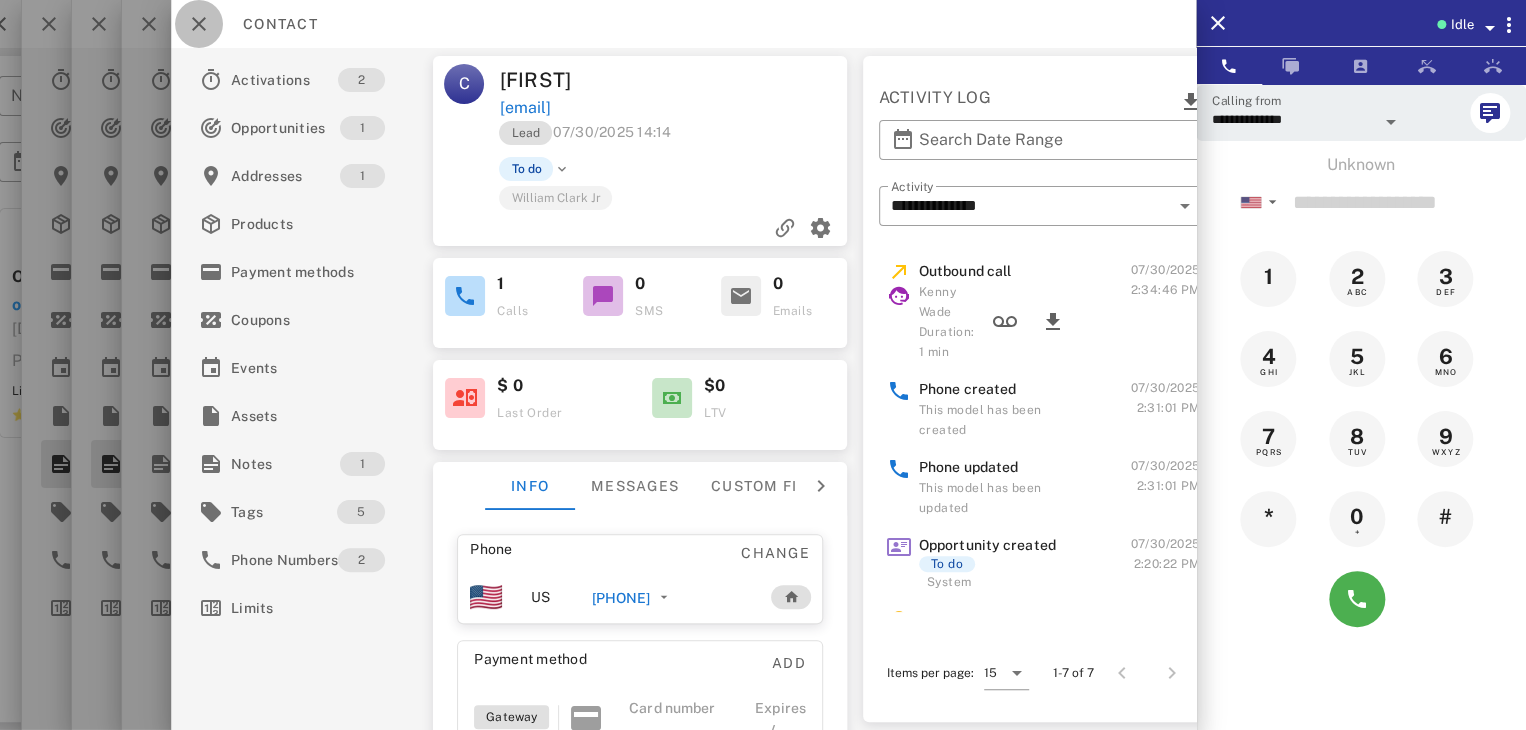 click 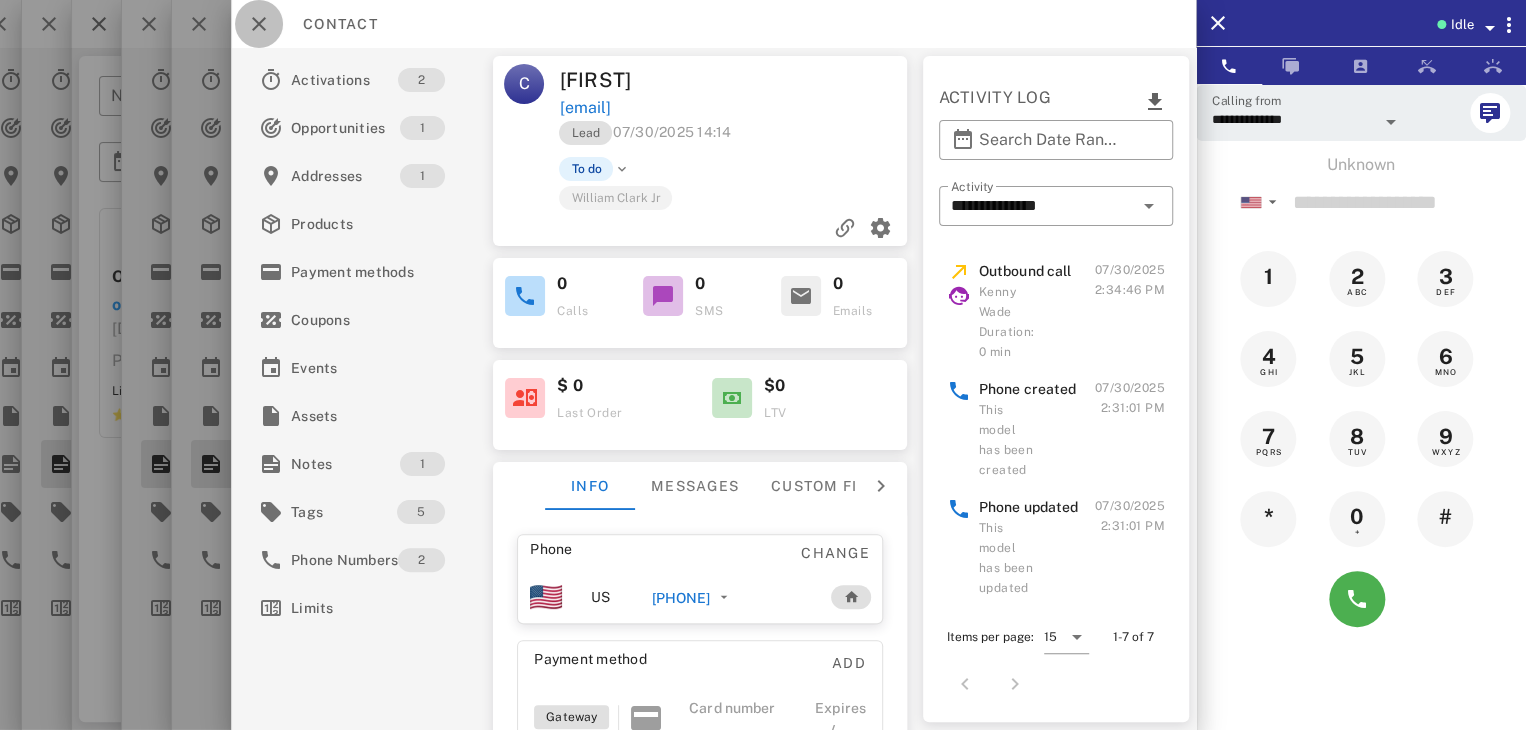 click 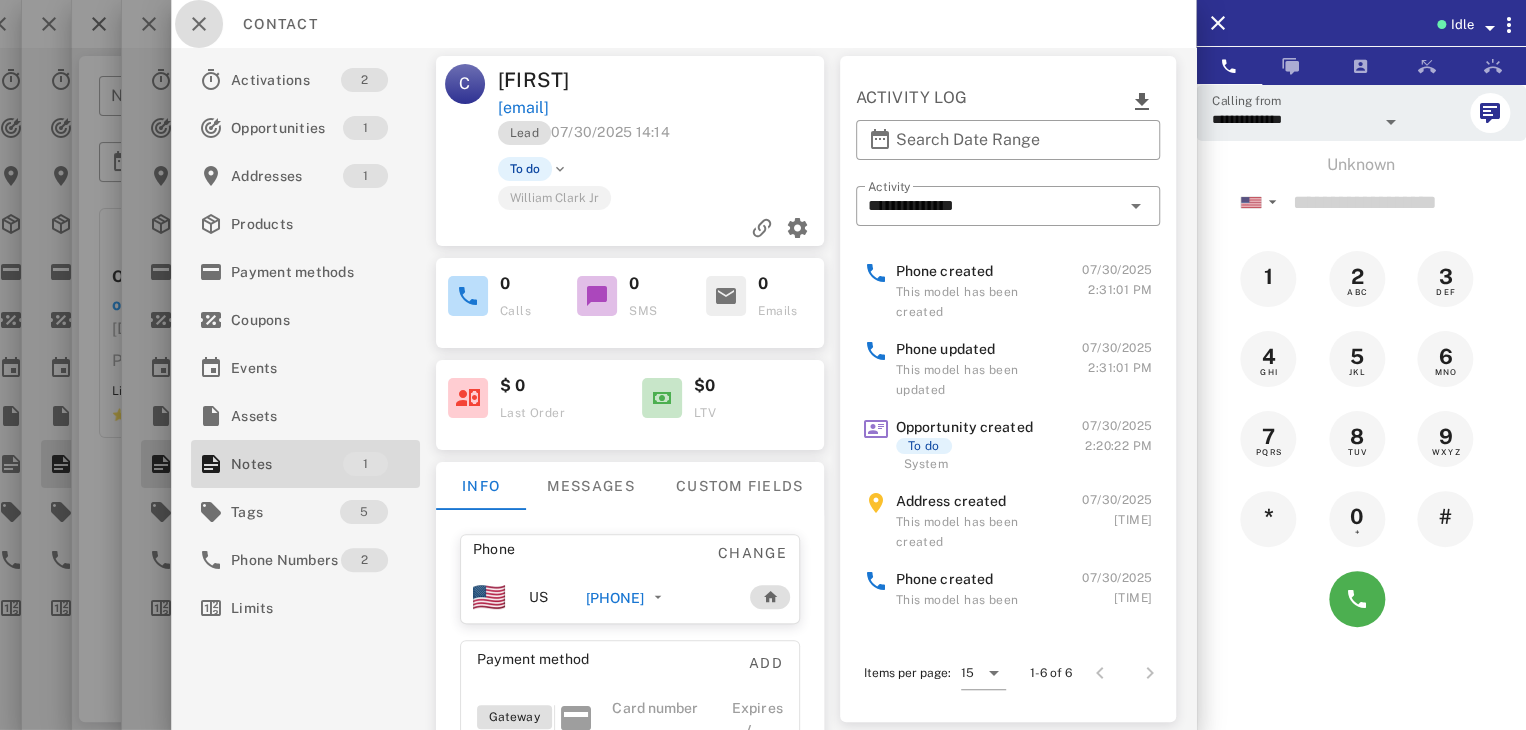 click 